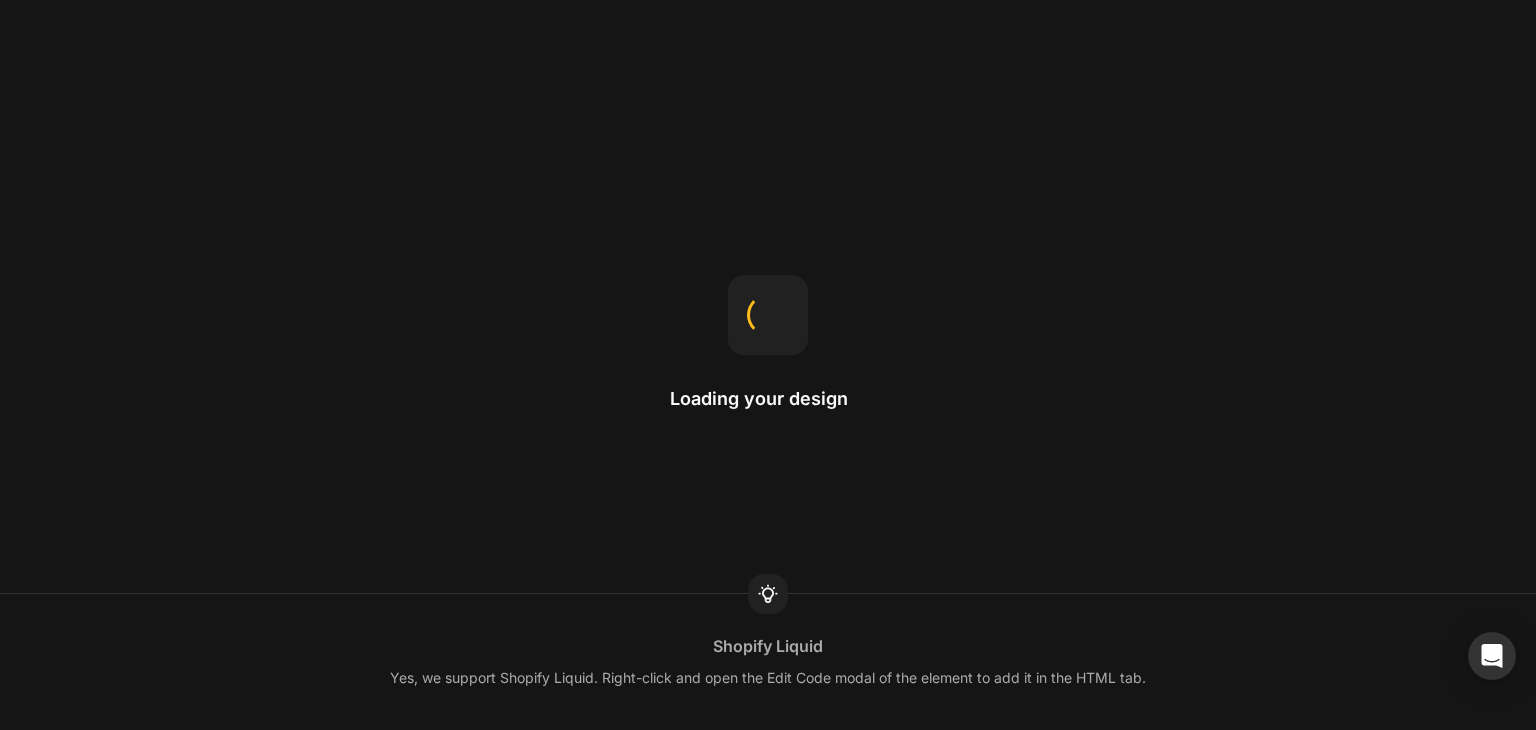scroll, scrollTop: 0, scrollLeft: 0, axis: both 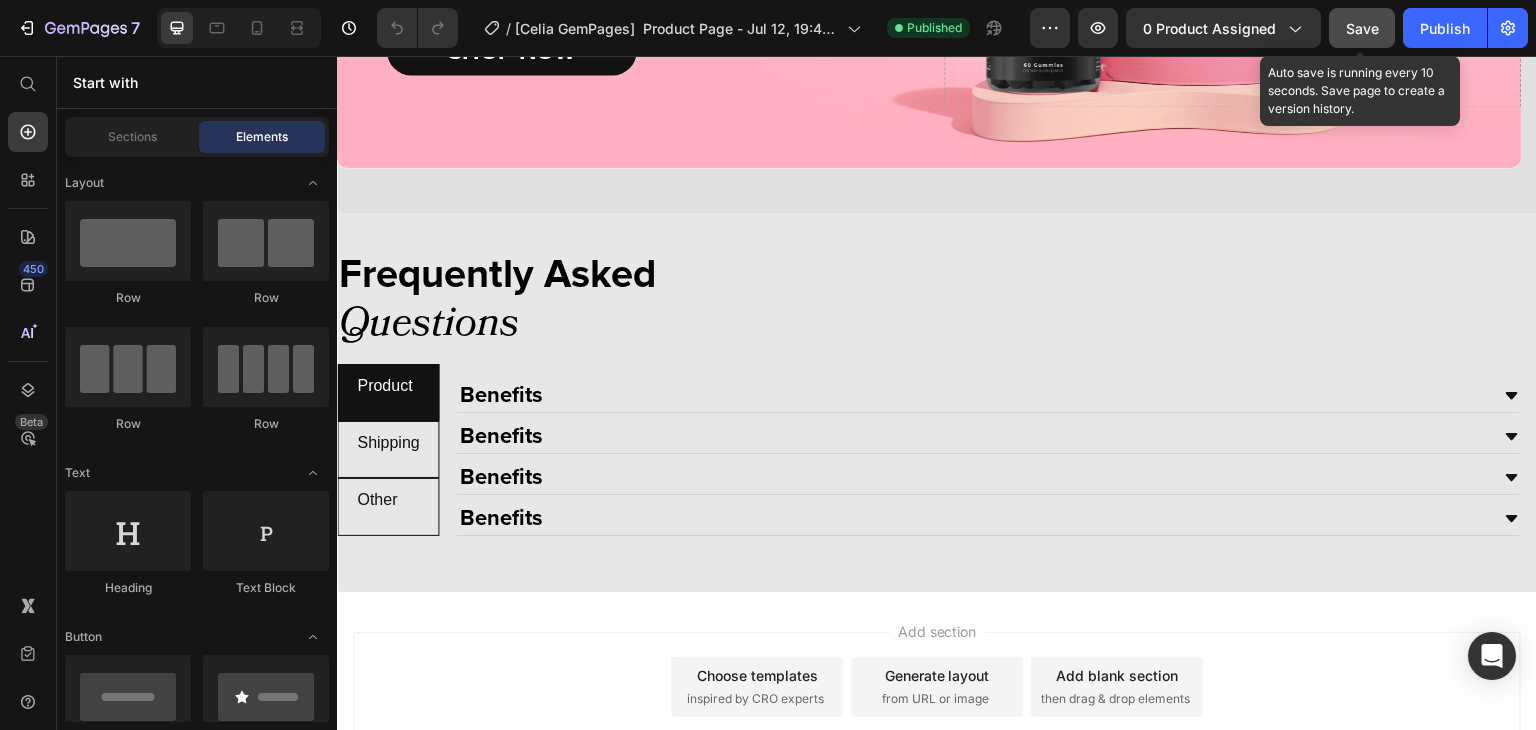 click on "Save" 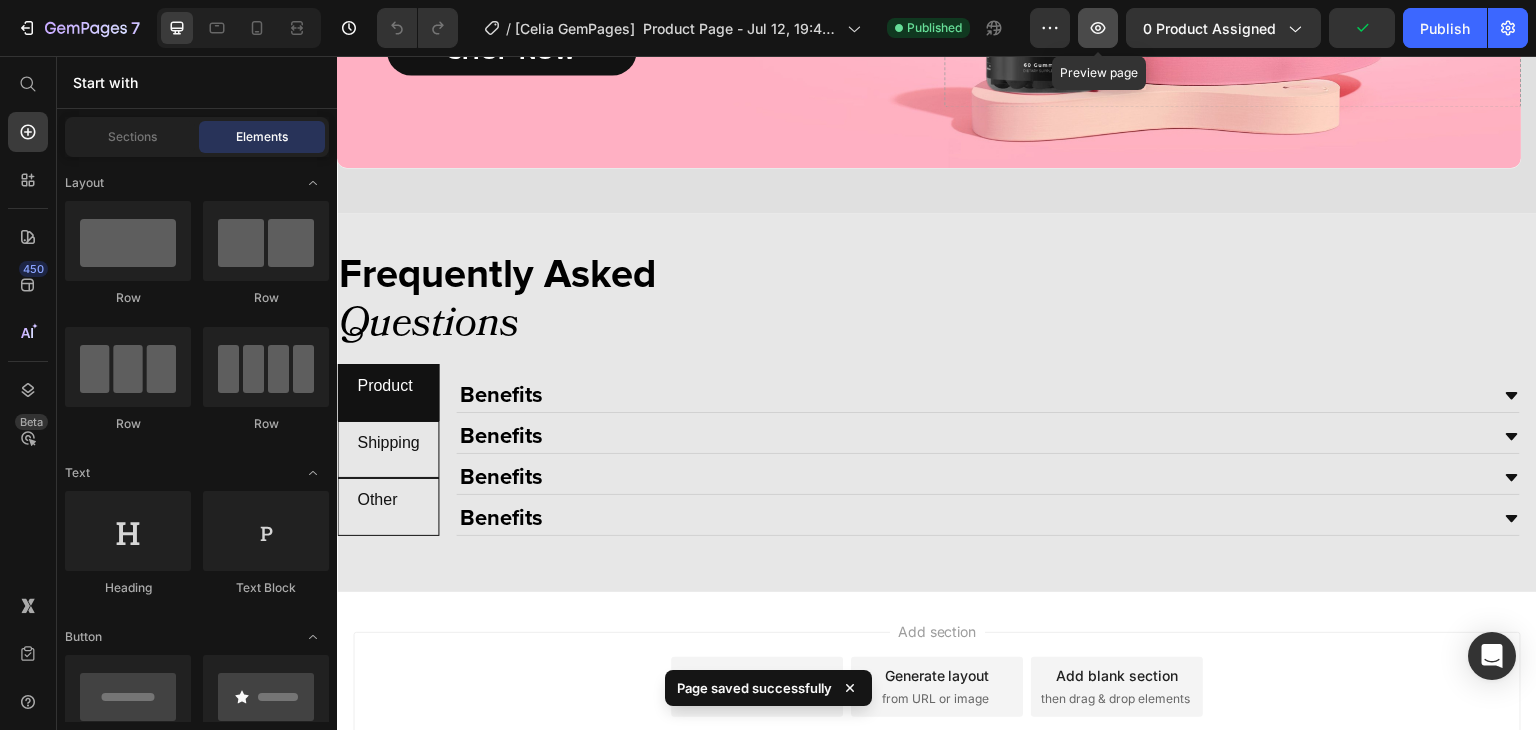 click 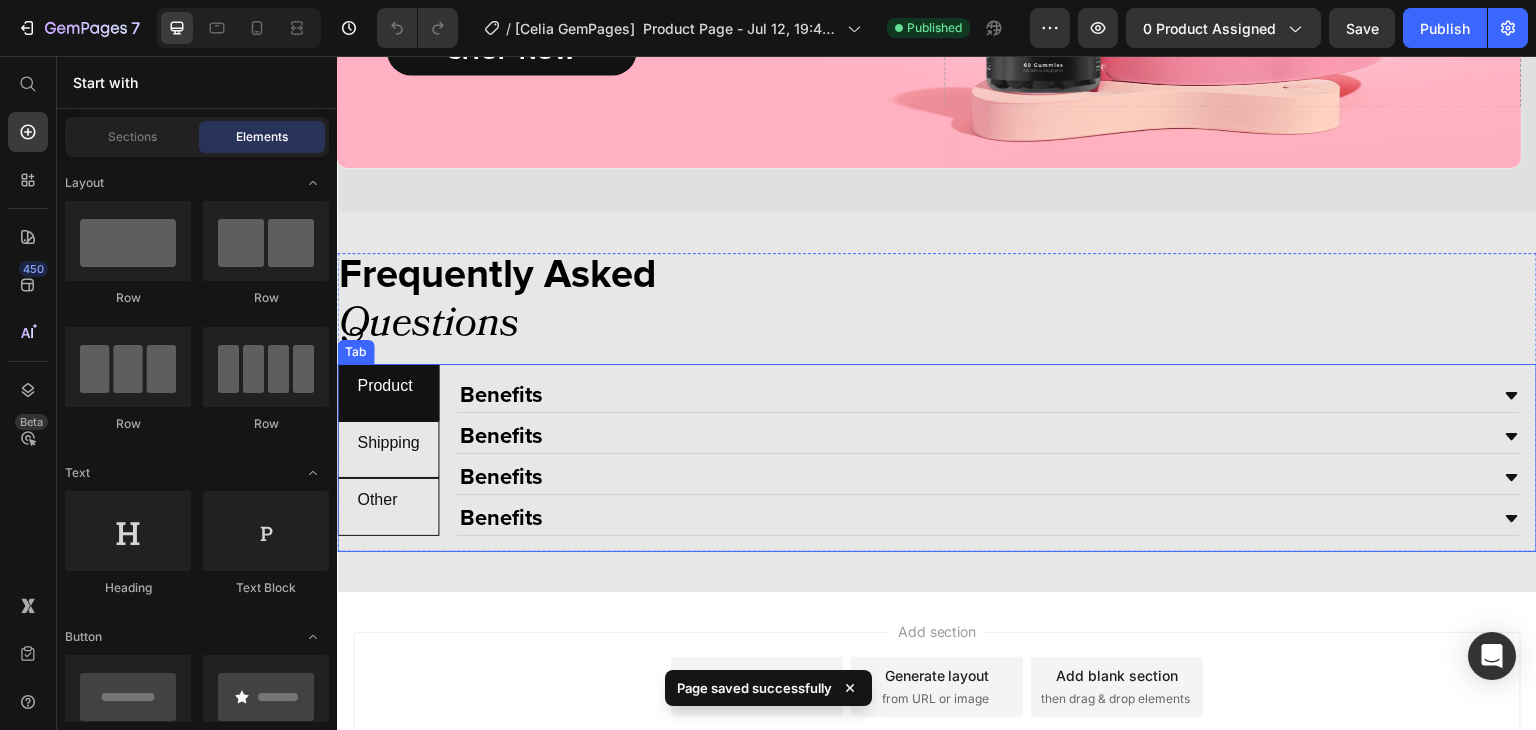 click on "Benefits
Benefits
Benefits
Benefits Accordion
Benefits
Benefits
Benefits
Benefits Accordion
Benefits
Benefits
Benefits
Benefits Accordion" at bounding box center (988, 450) 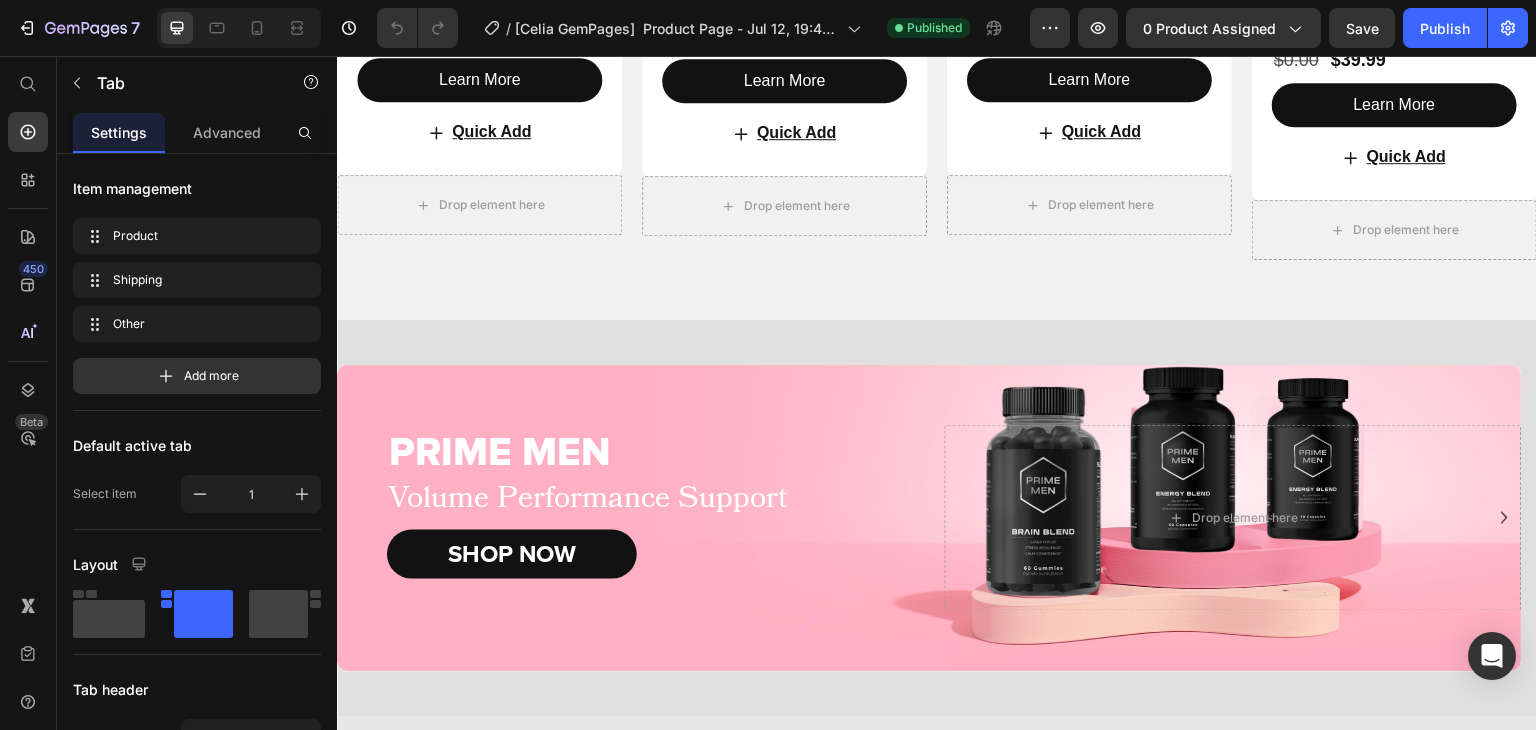 scroll, scrollTop: 3644, scrollLeft: 0, axis: vertical 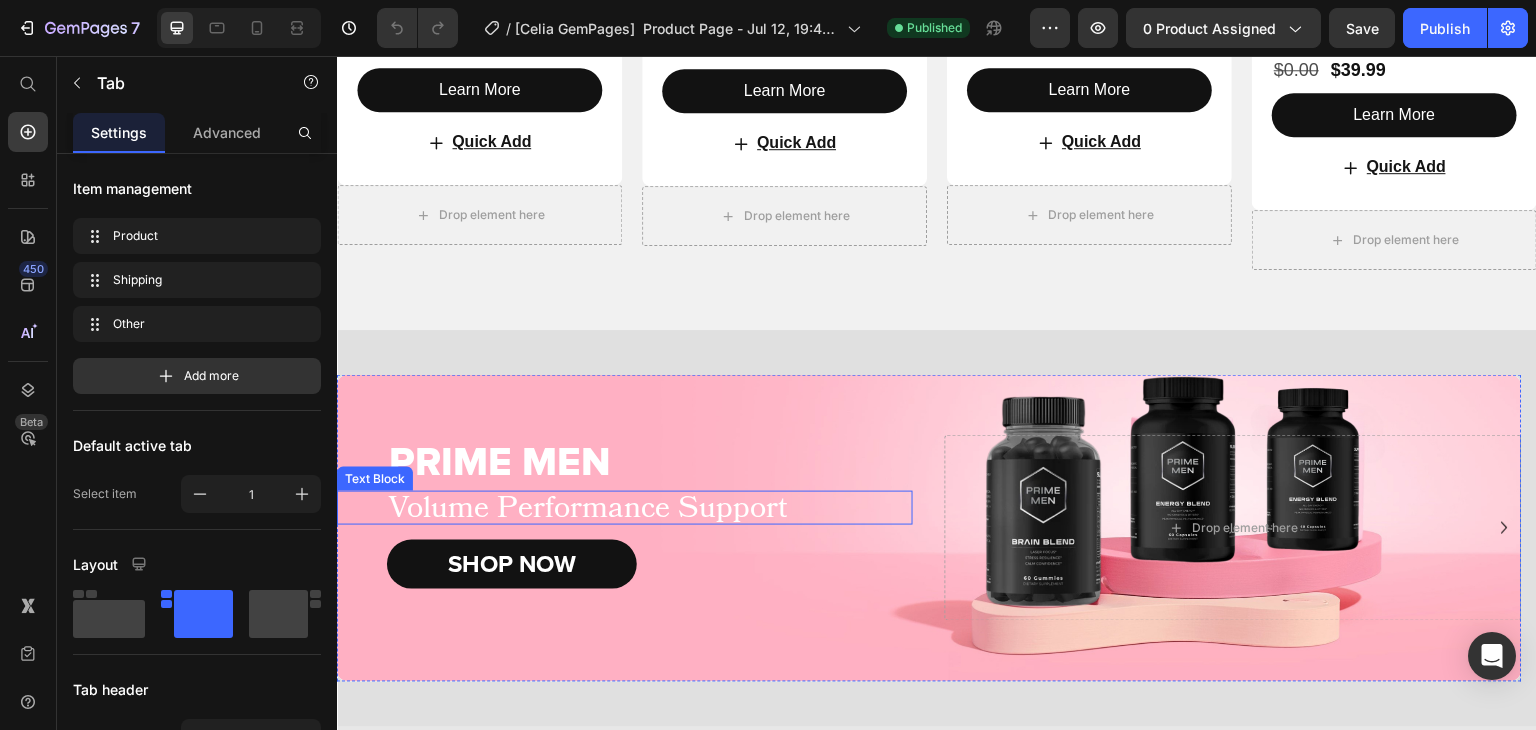 click on "Volume Performance Support" at bounding box center [650, 508] 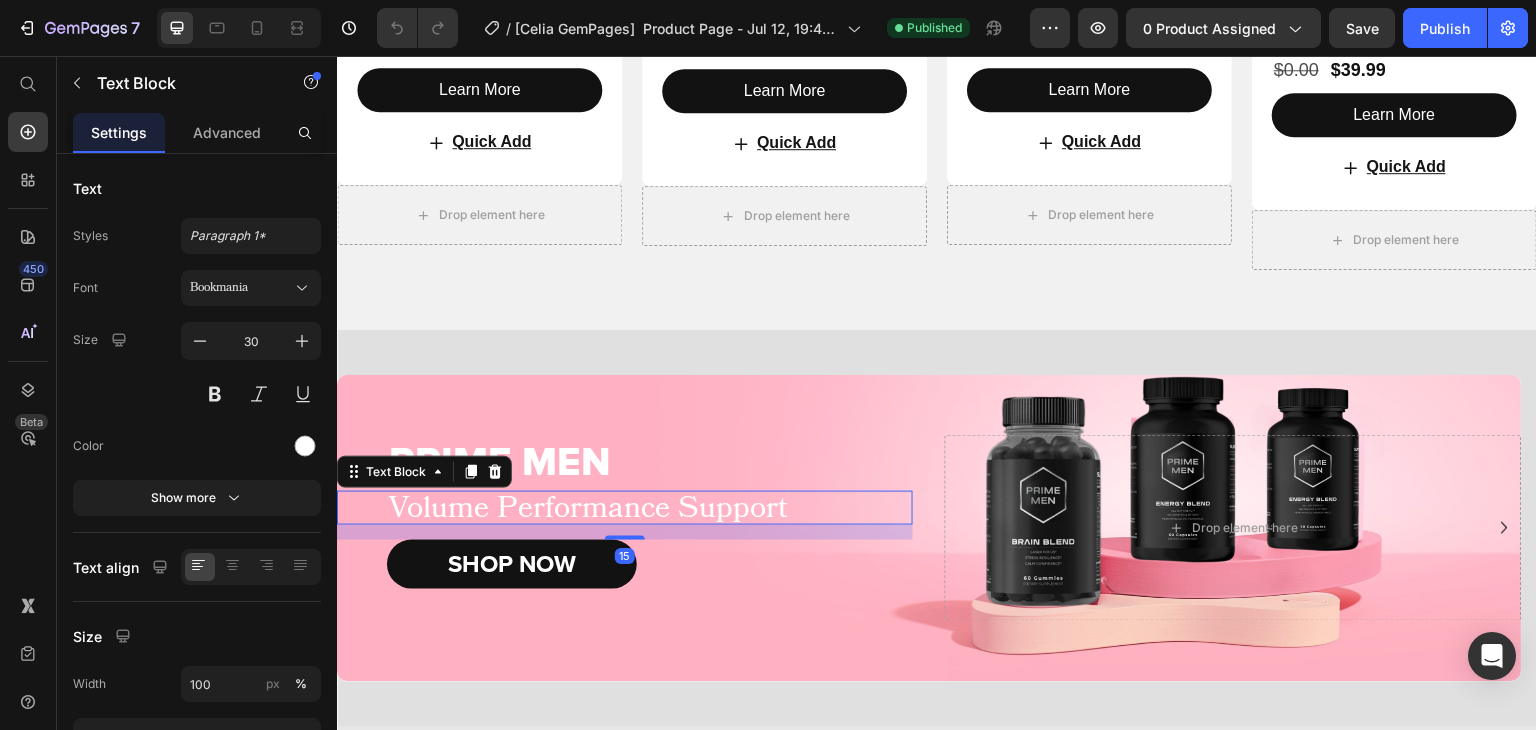 click on "Volume Performance Support" at bounding box center [650, 508] 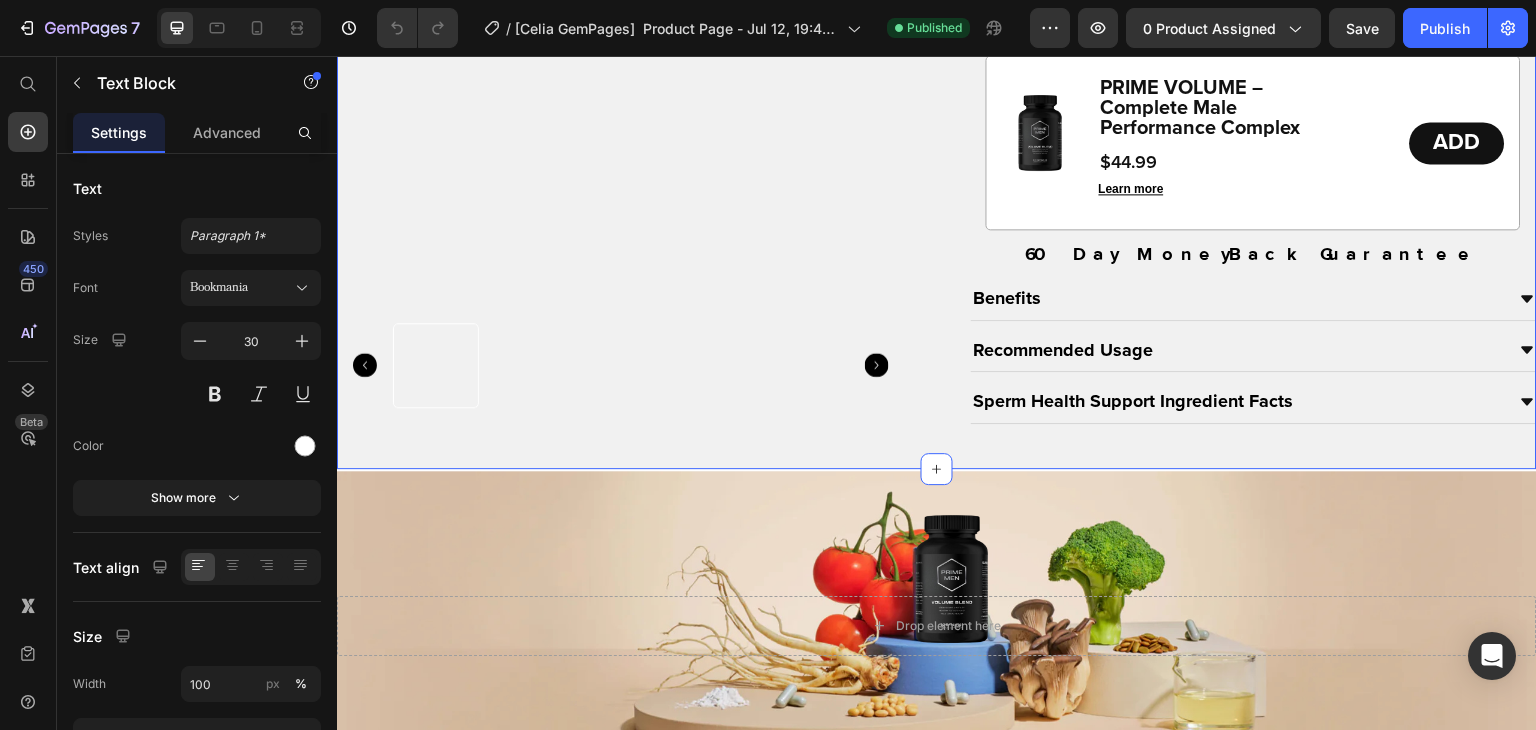 scroll, scrollTop: 1944, scrollLeft: 0, axis: vertical 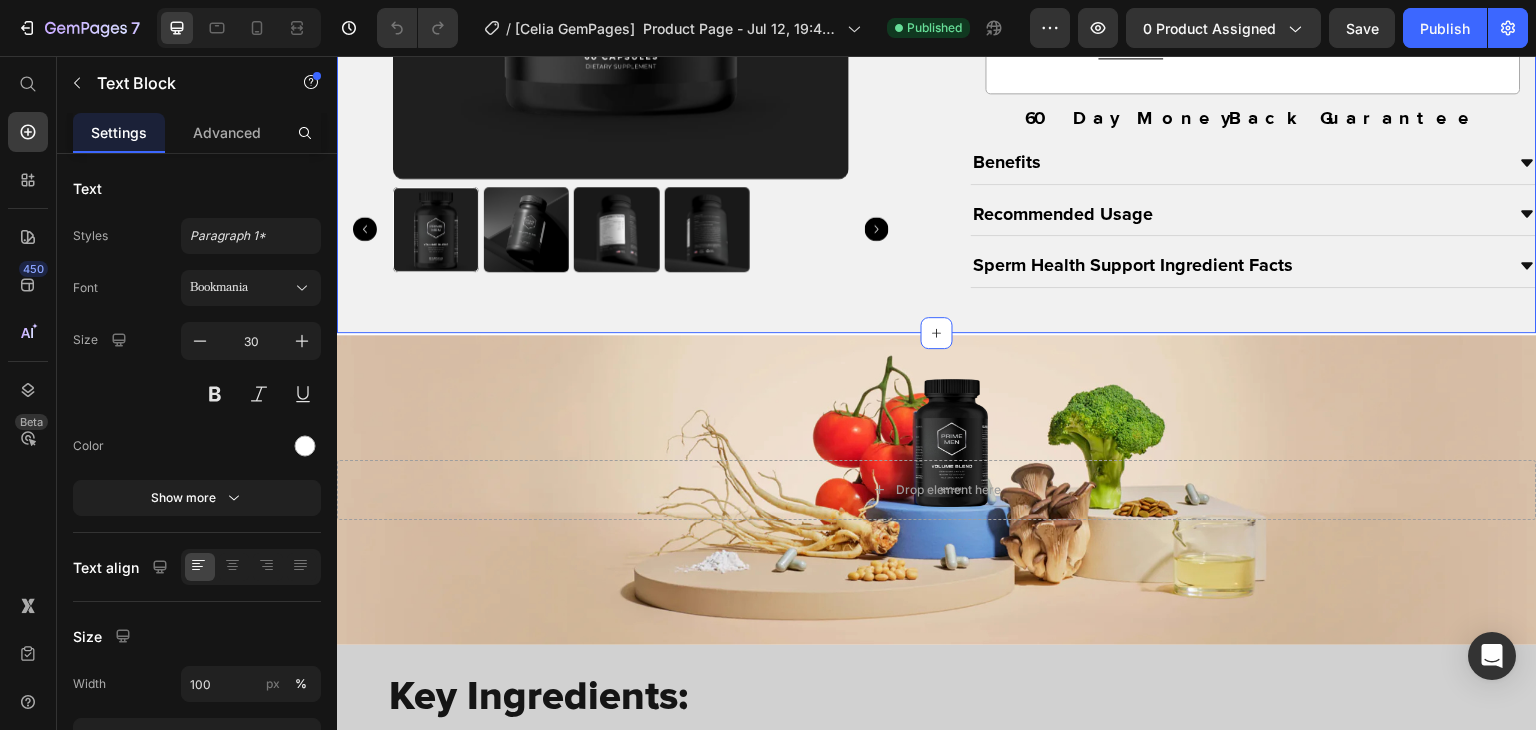 click at bounding box center (937, 490) 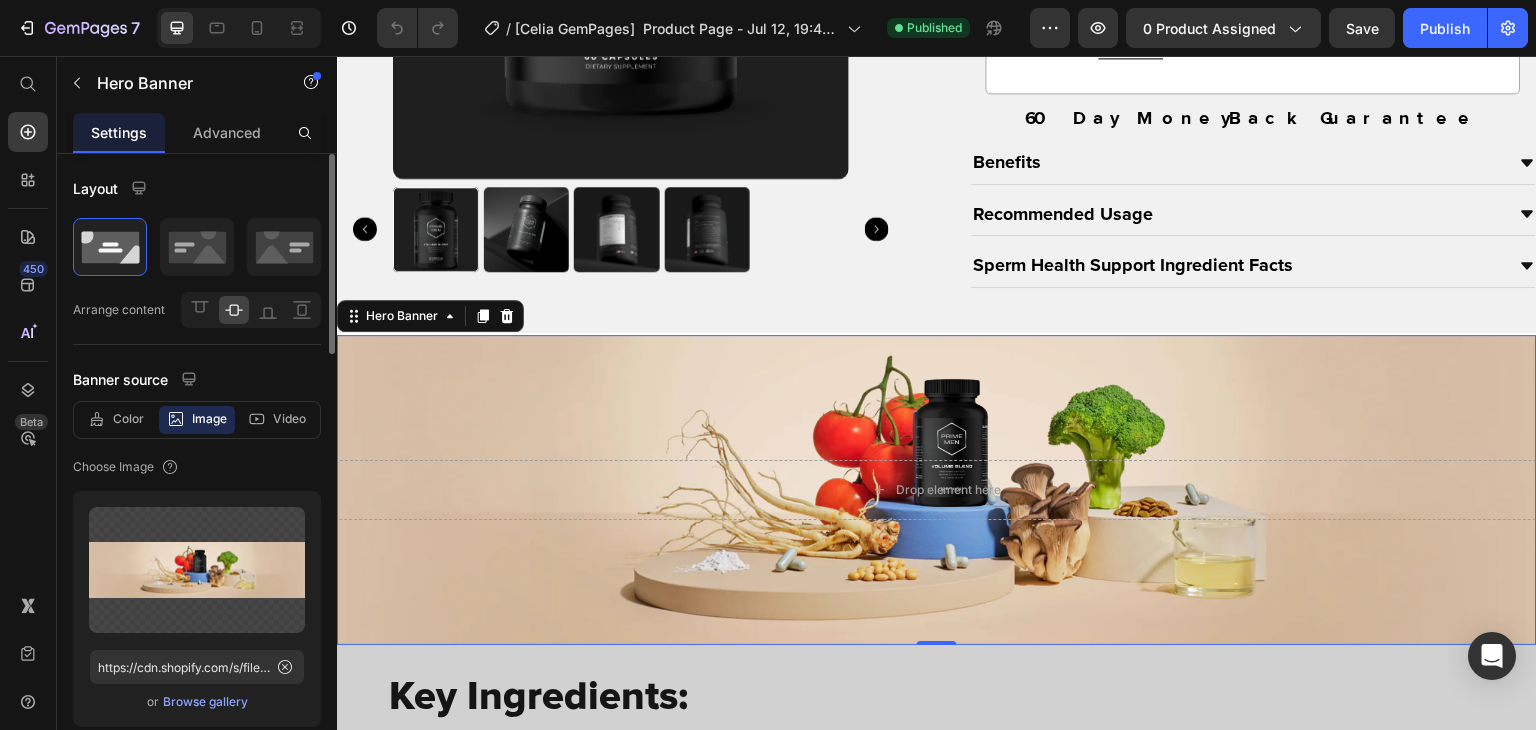 scroll, scrollTop: 1945, scrollLeft: 0, axis: vertical 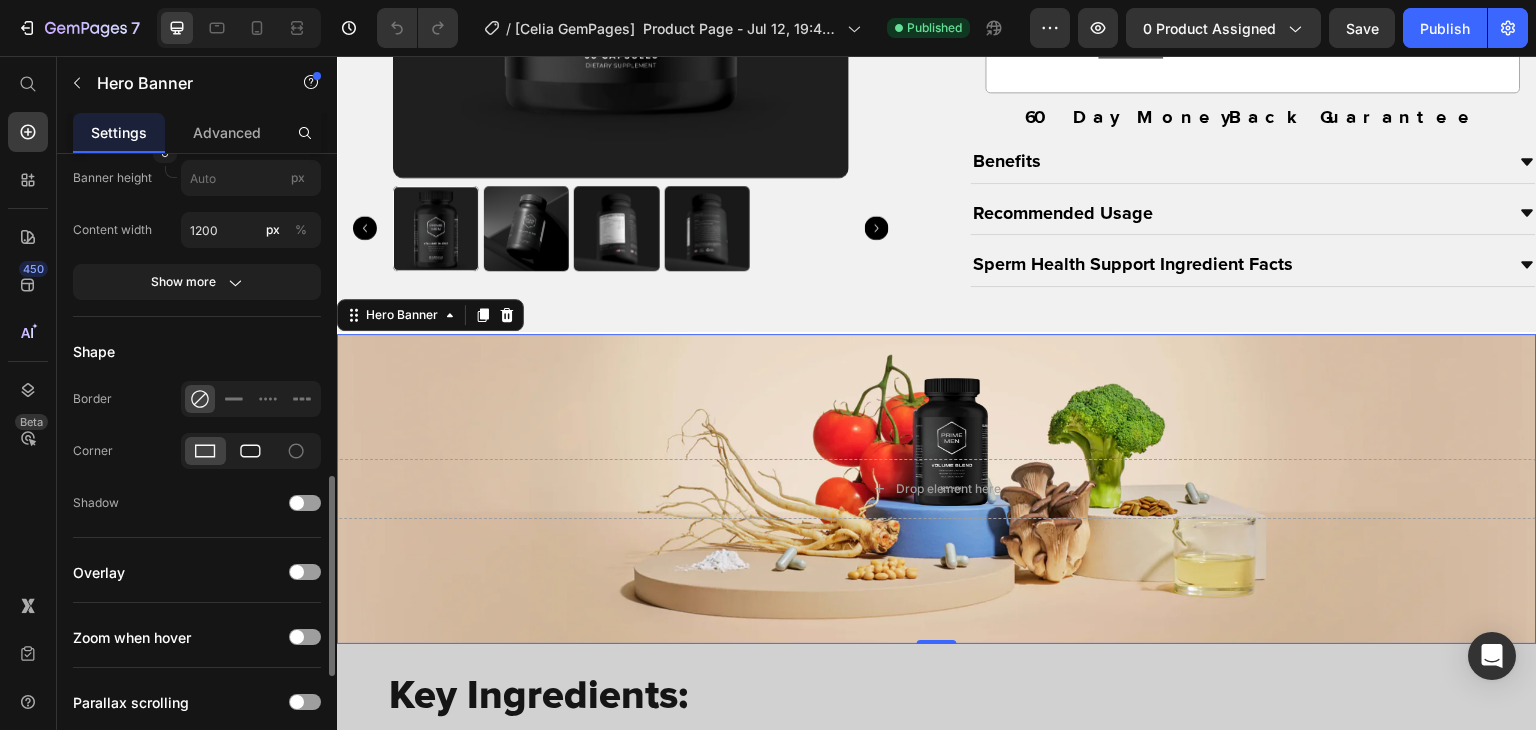 click 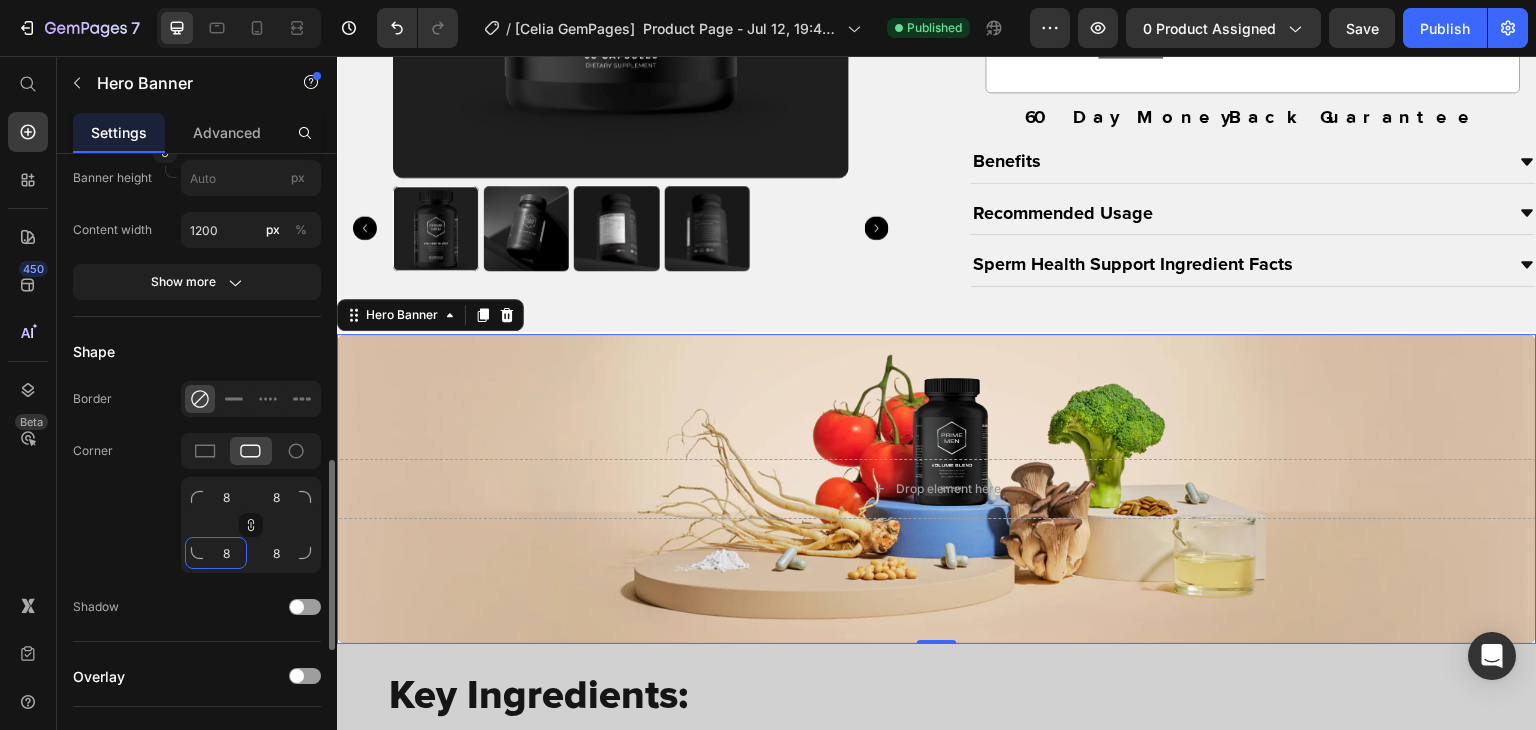 click on "8" 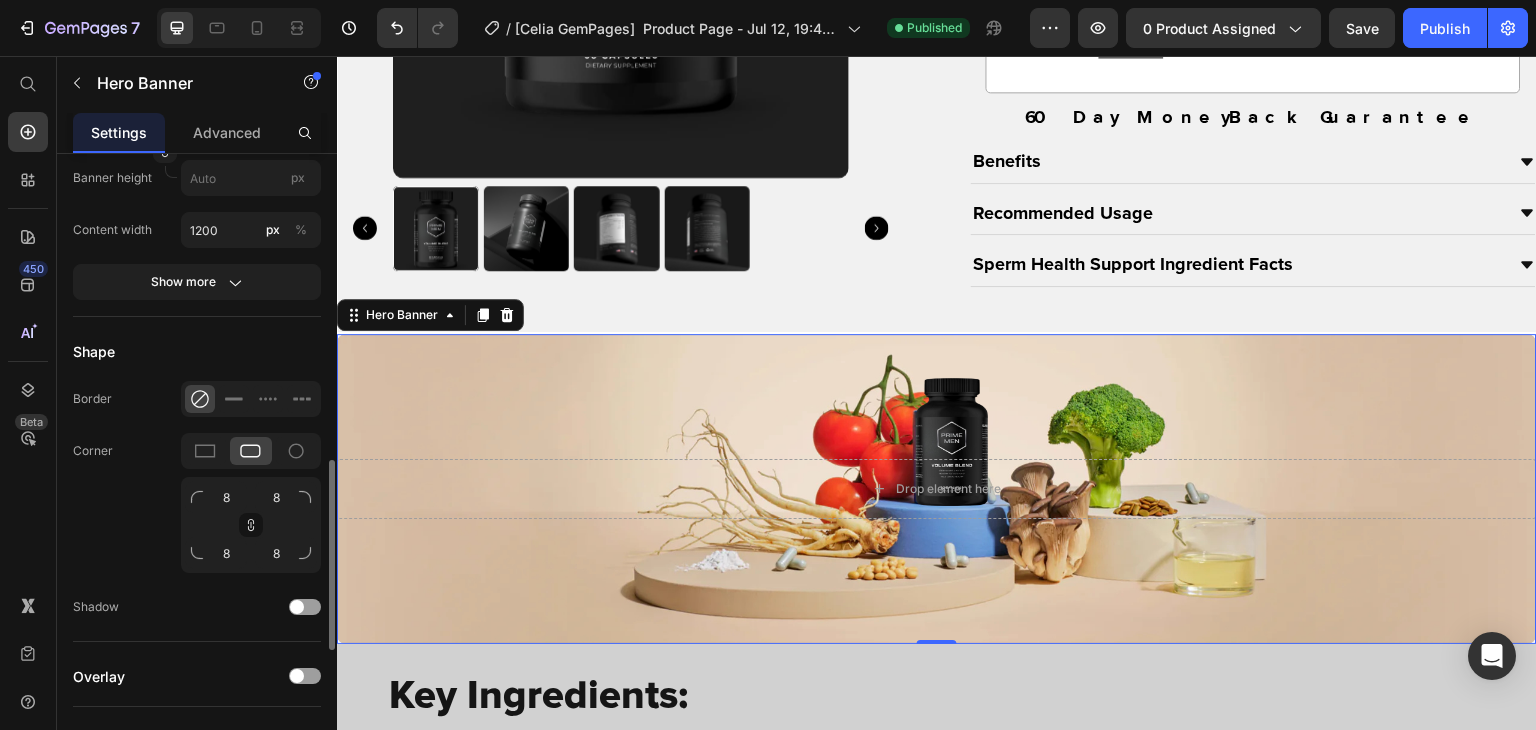 click on "Corner 8 8 8 8" 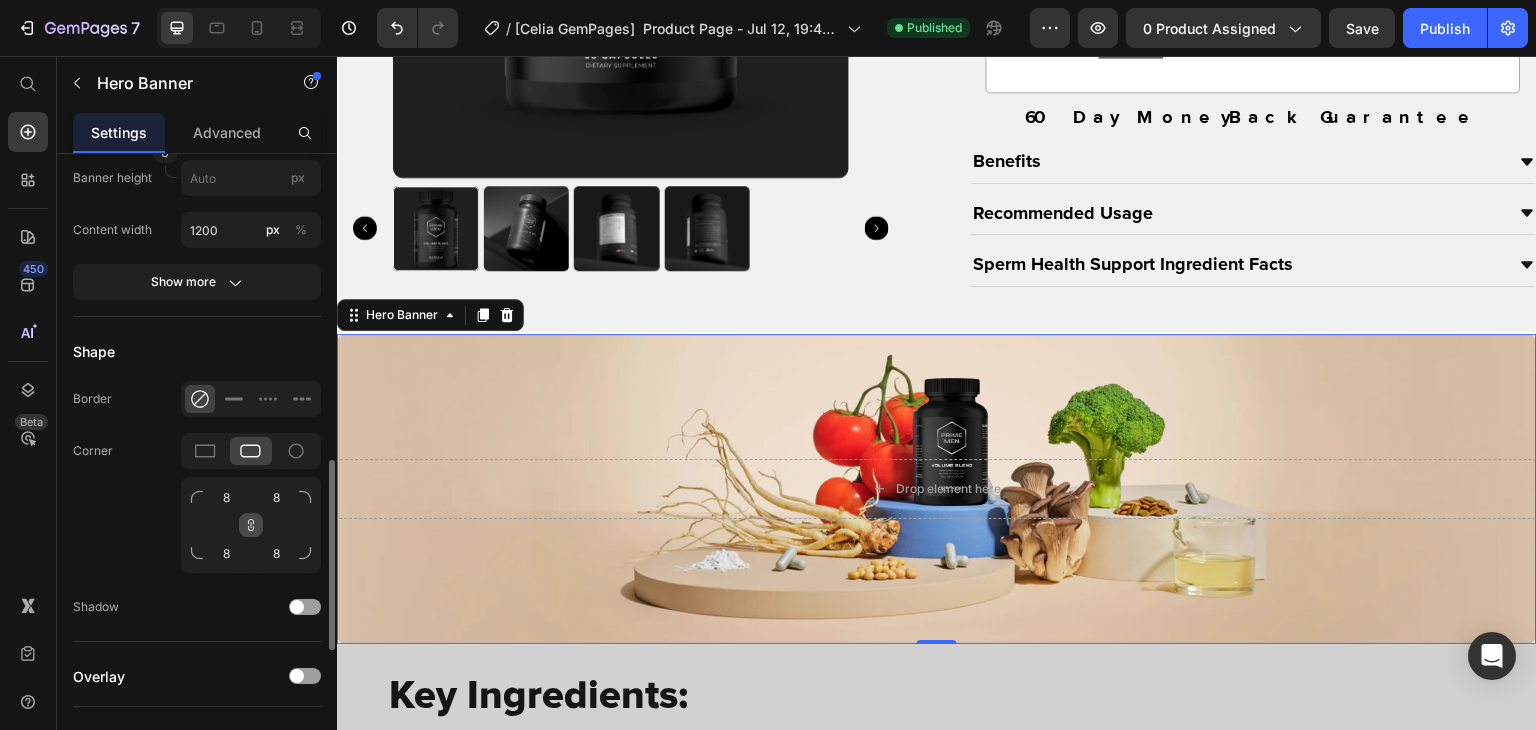 click 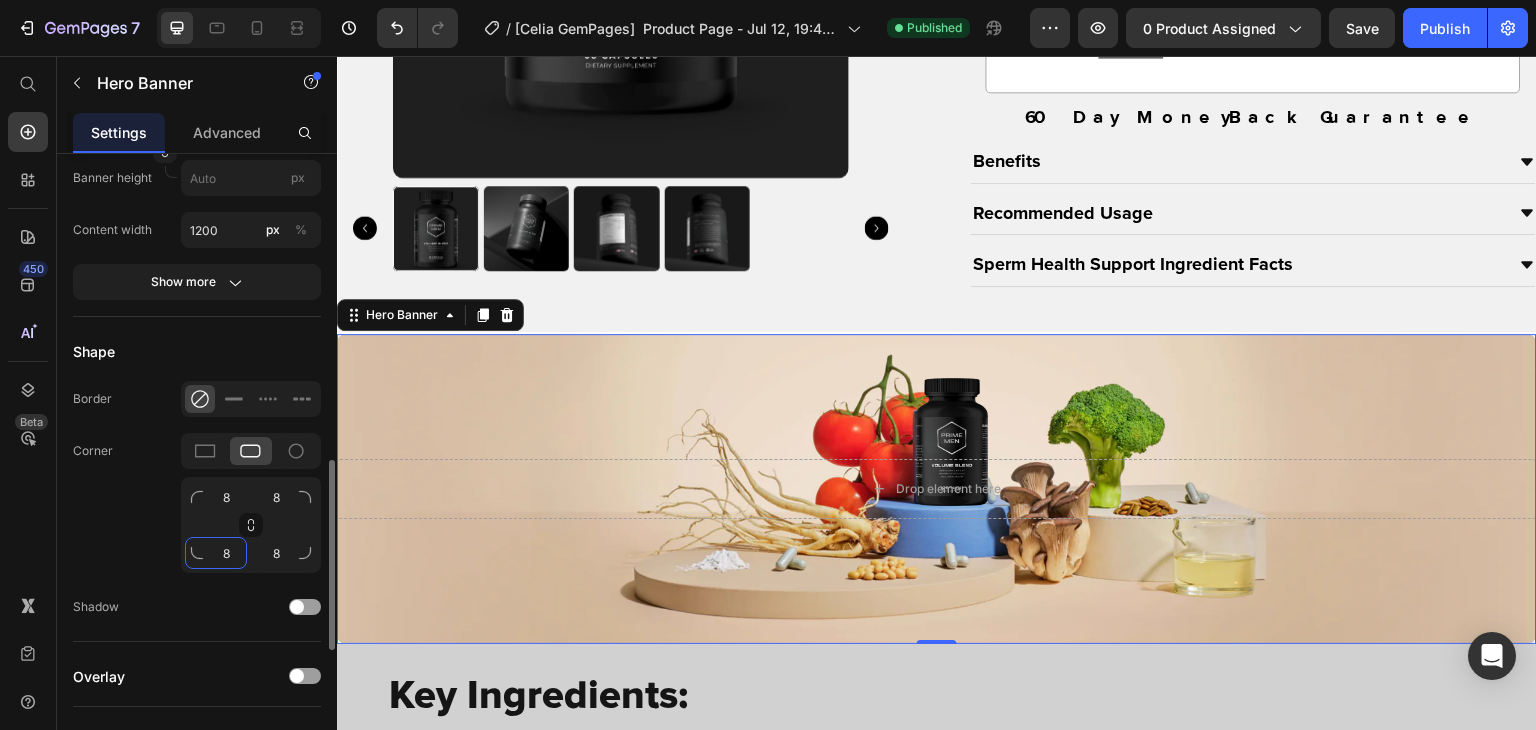 click on "8" 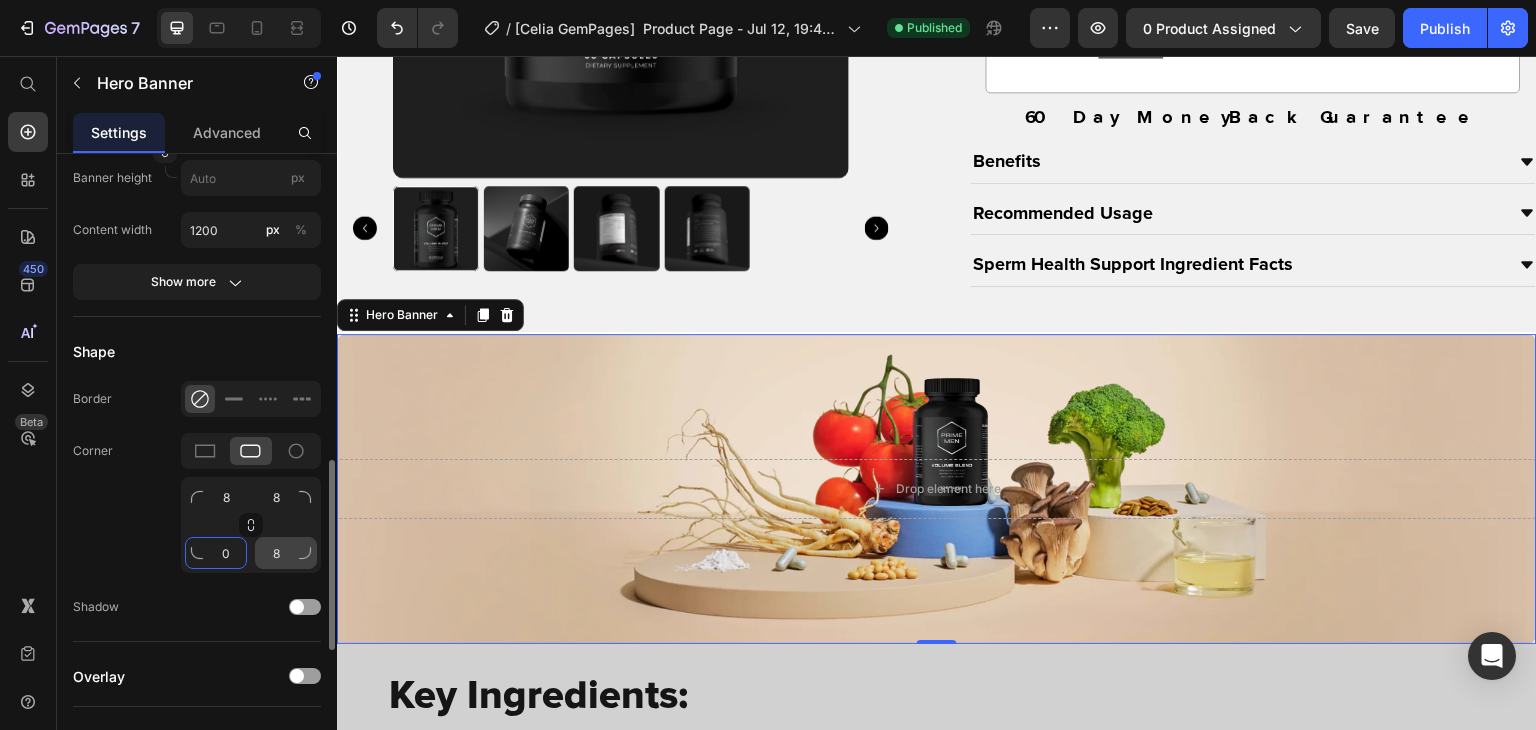 type on "0" 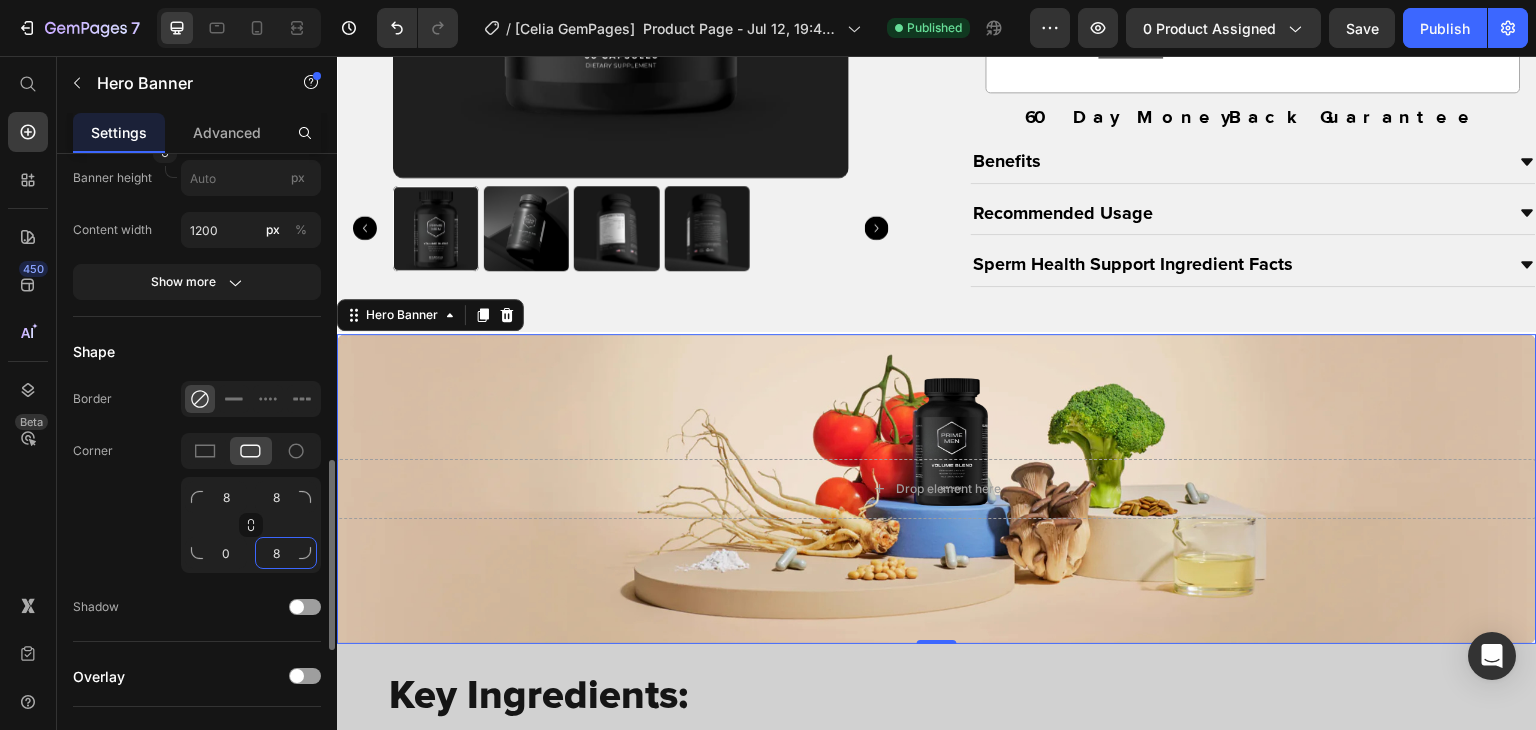 click on "8" 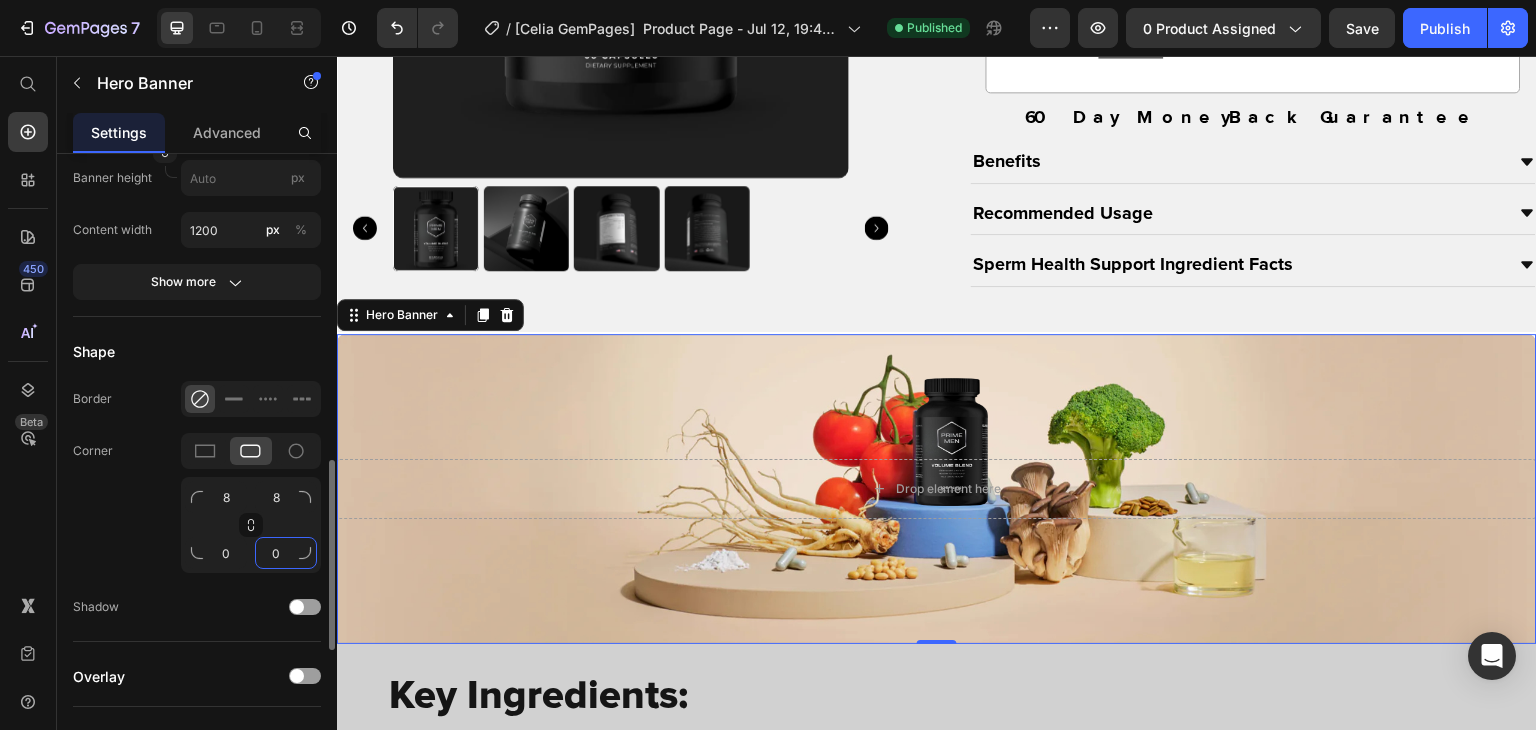 type on "0" 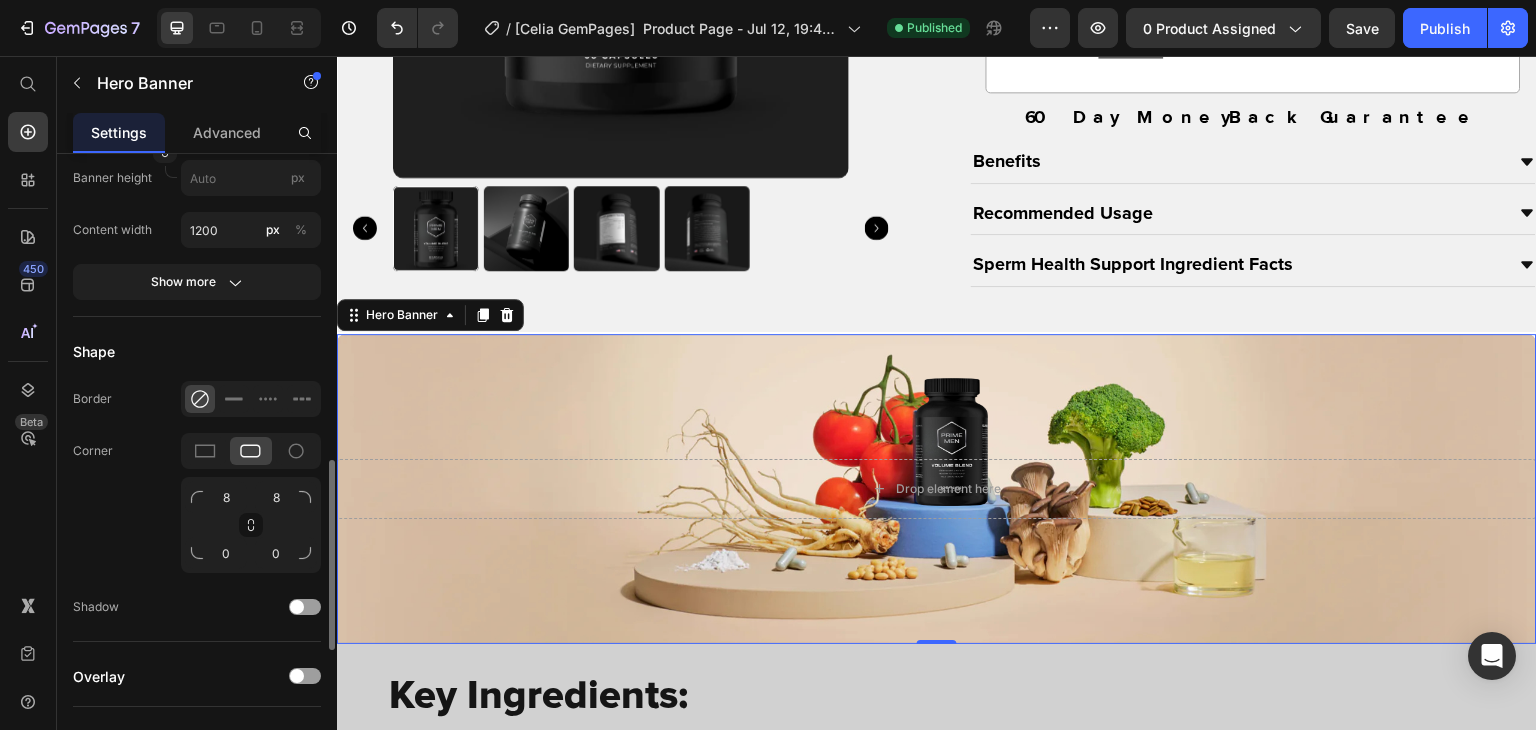 click on "Corner 8 8 0 0" 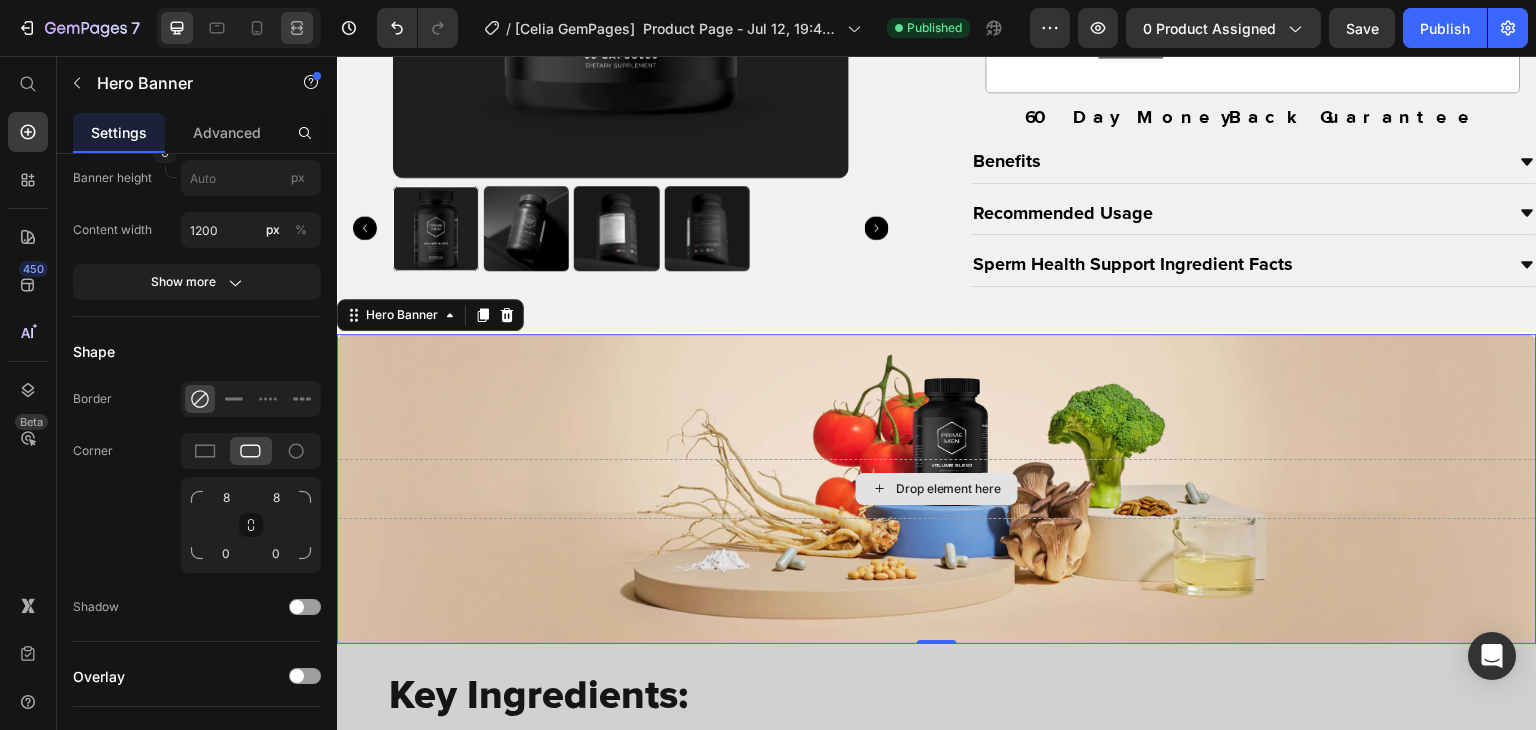 scroll, scrollTop: 2249, scrollLeft: 0, axis: vertical 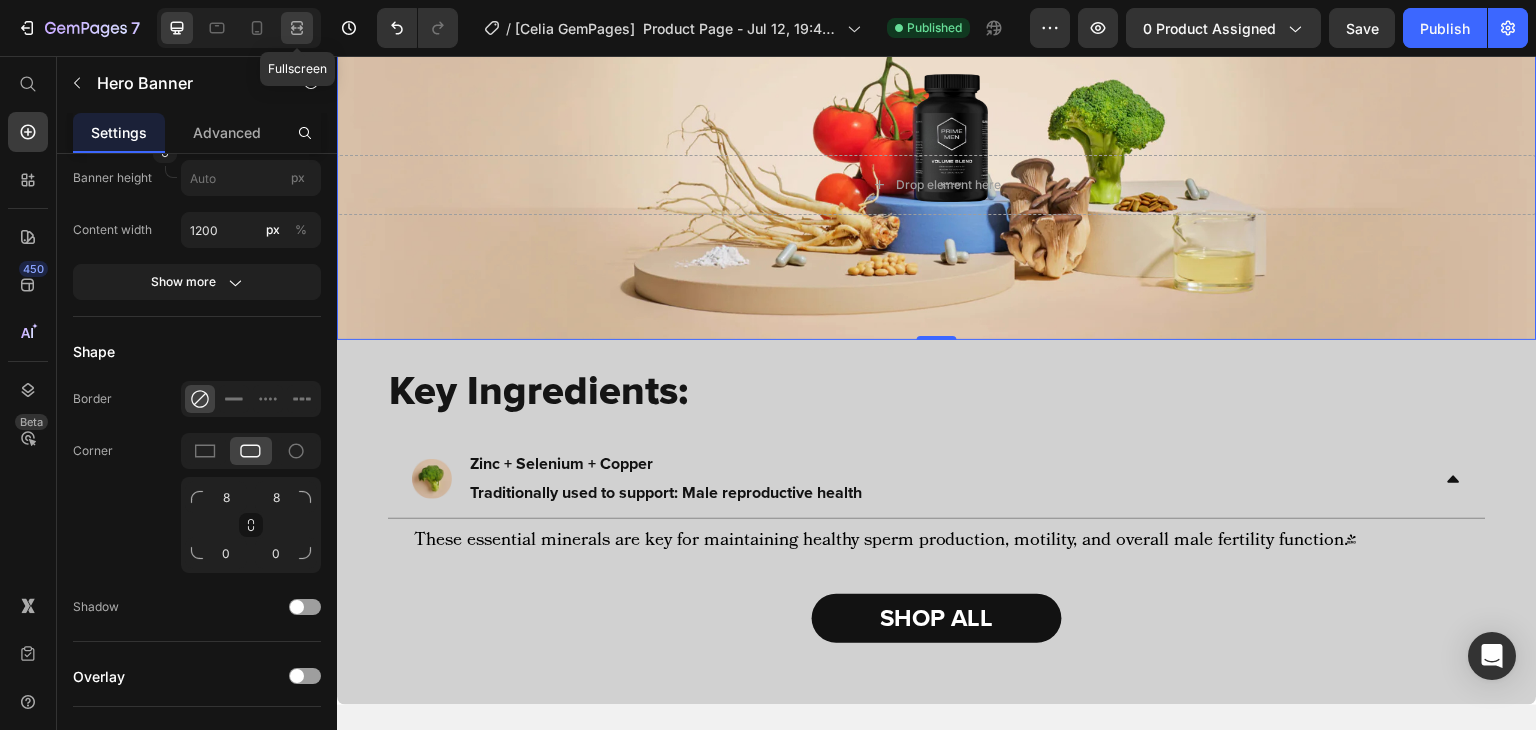 click 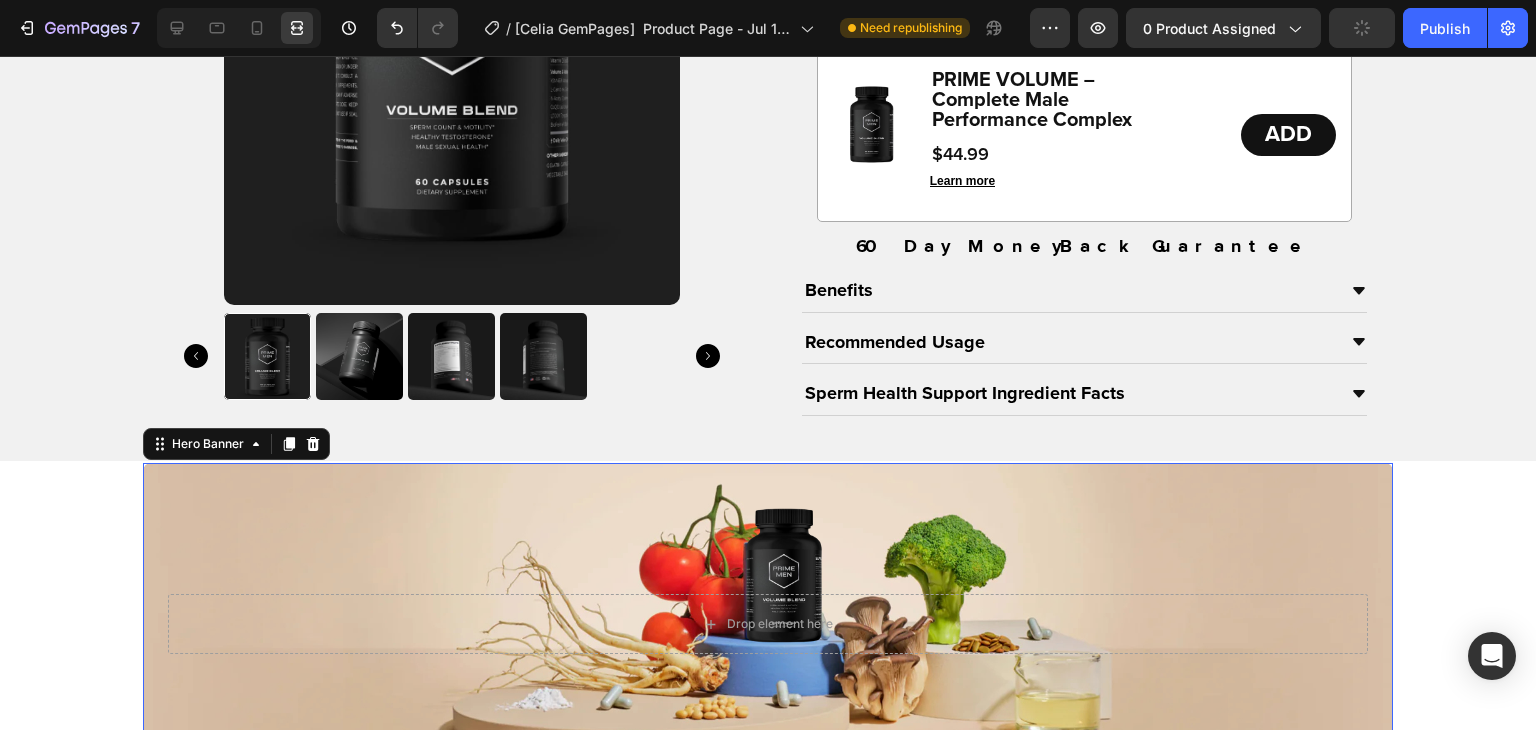 scroll, scrollTop: 1808, scrollLeft: 0, axis: vertical 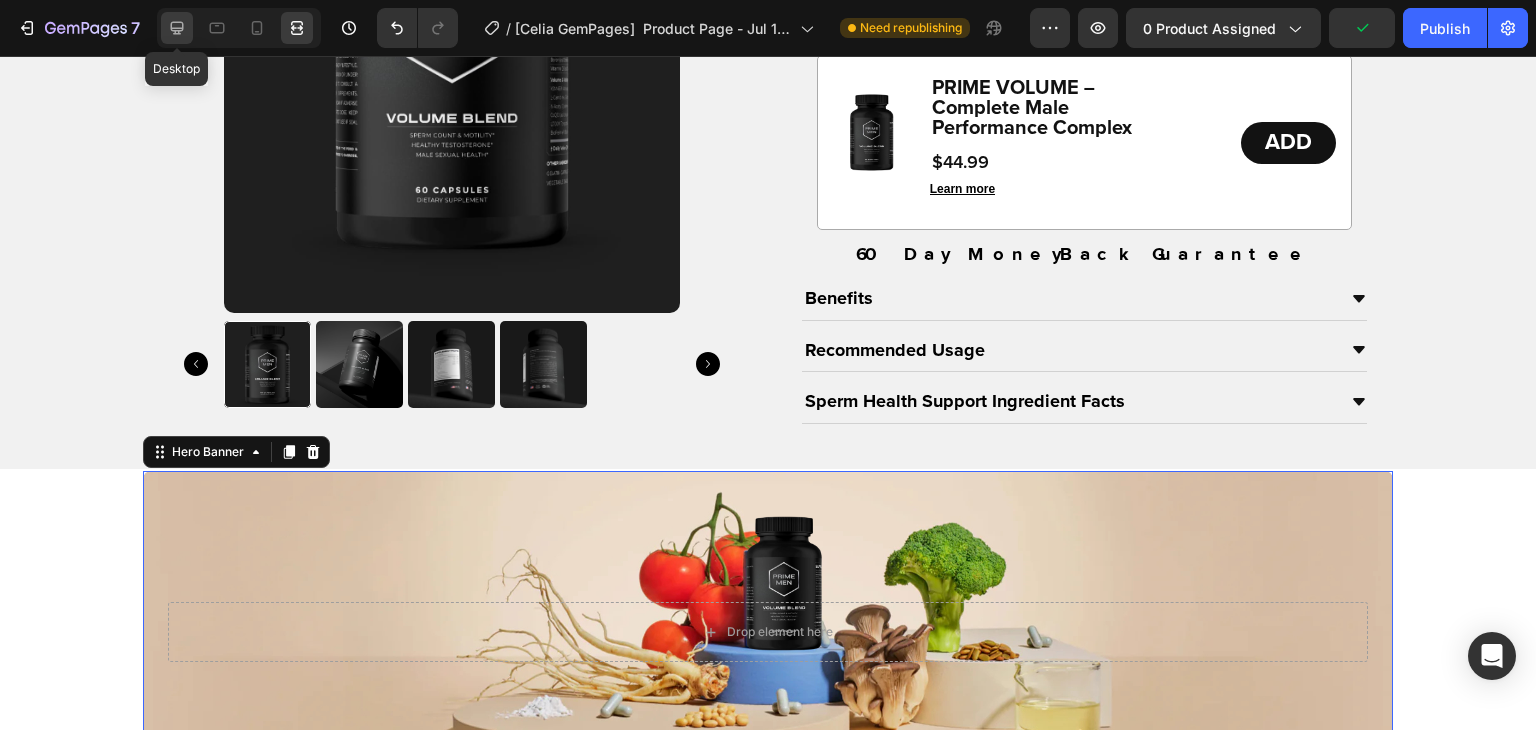 click 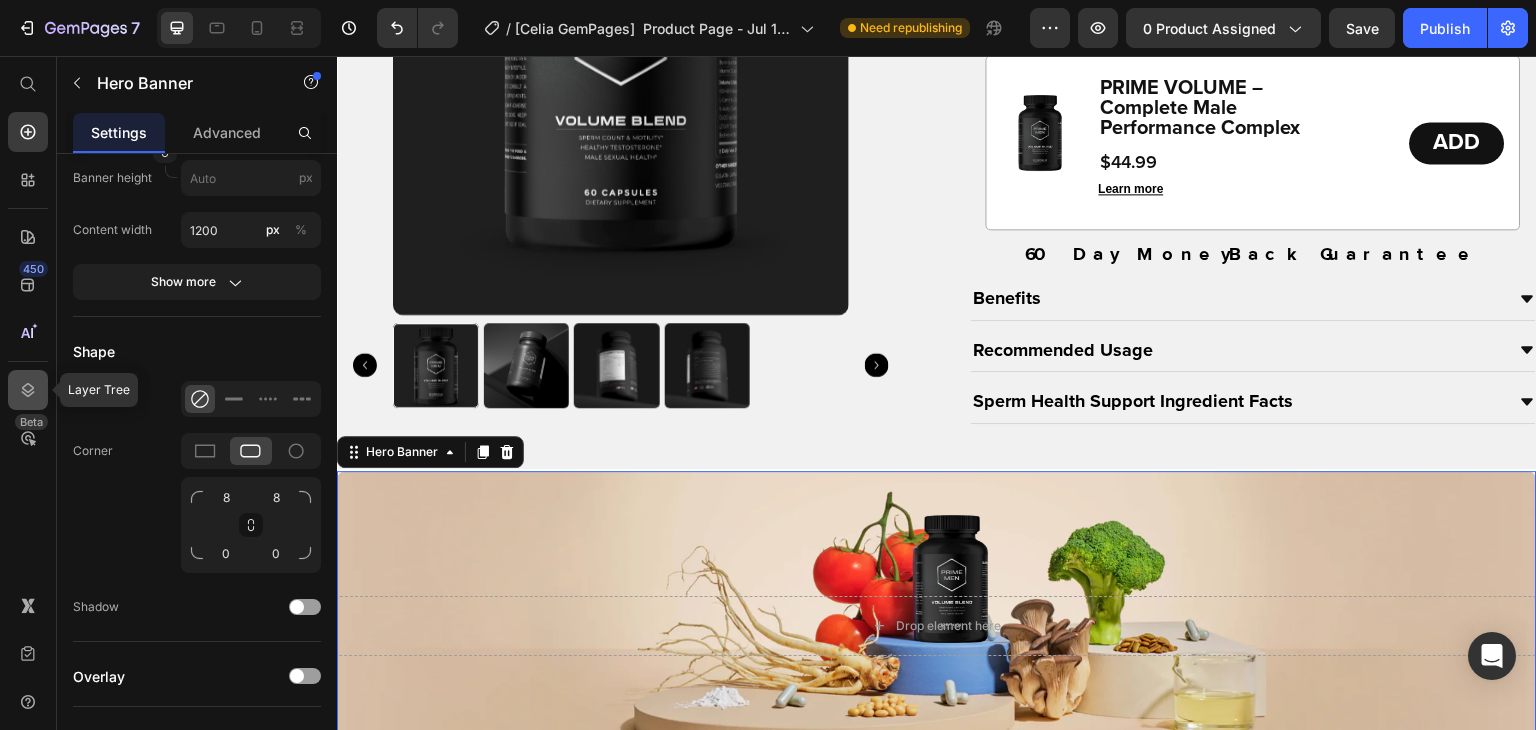 click 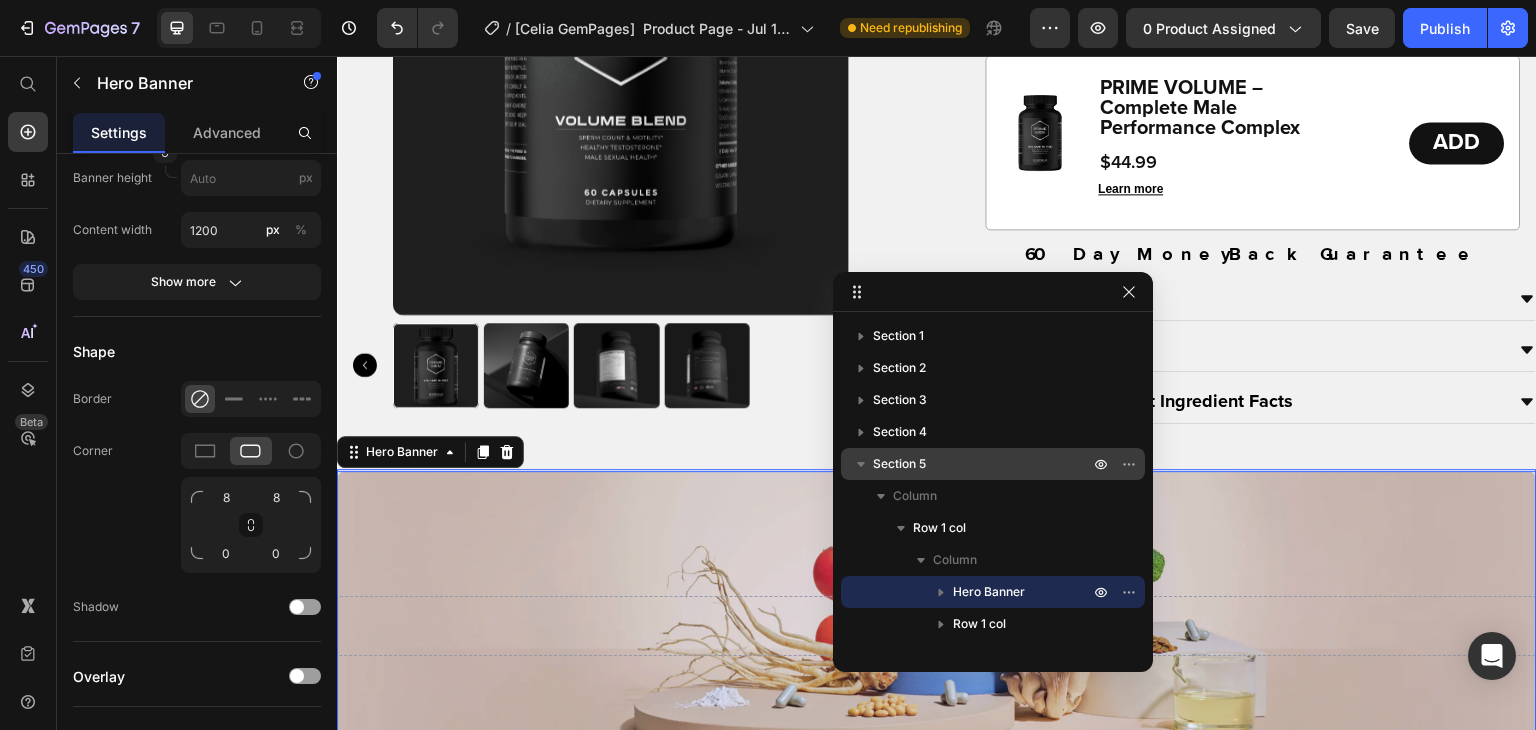 drag, startPoint x: 944, startPoint y: 451, endPoint x: 268, endPoint y: 663, distance: 708.46313 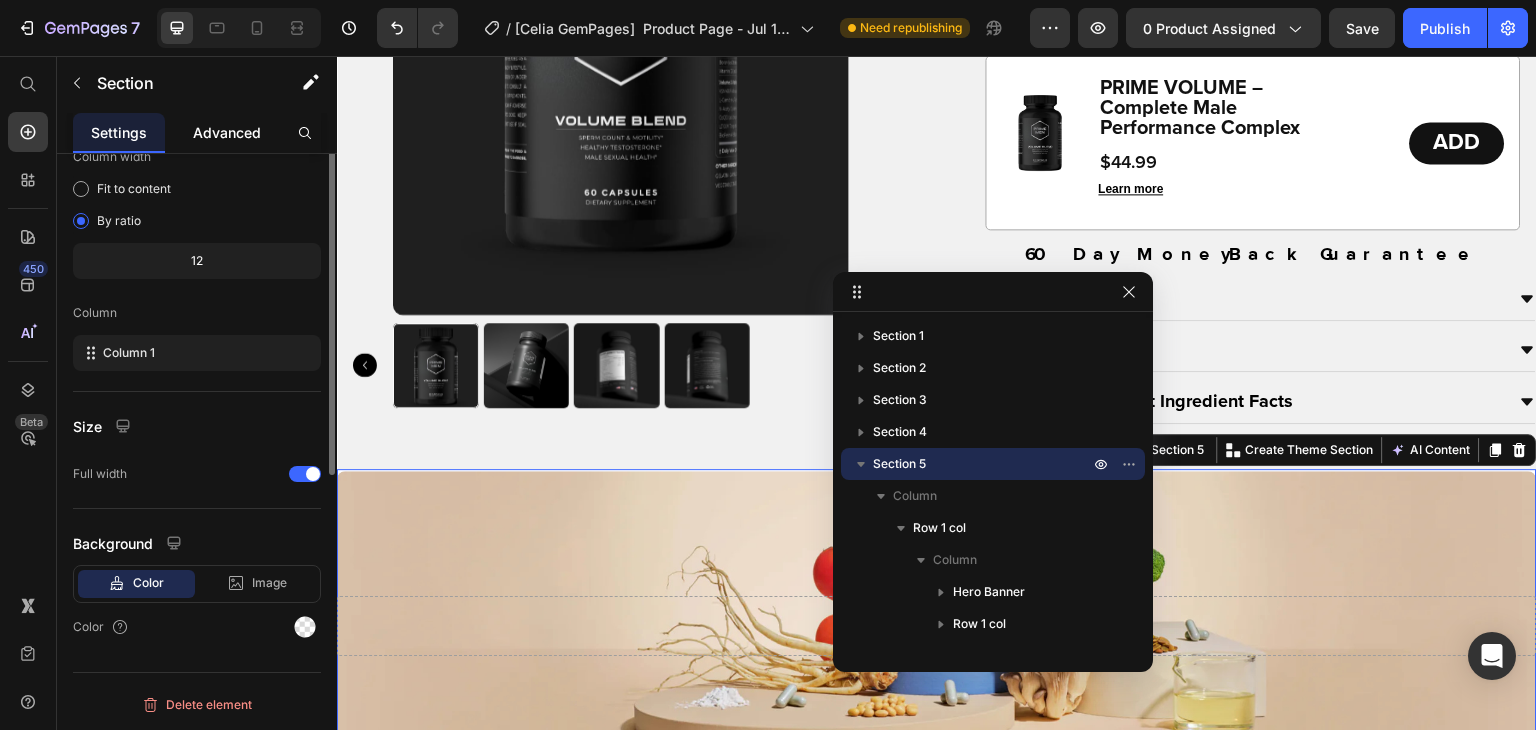 scroll, scrollTop: 0, scrollLeft: 0, axis: both 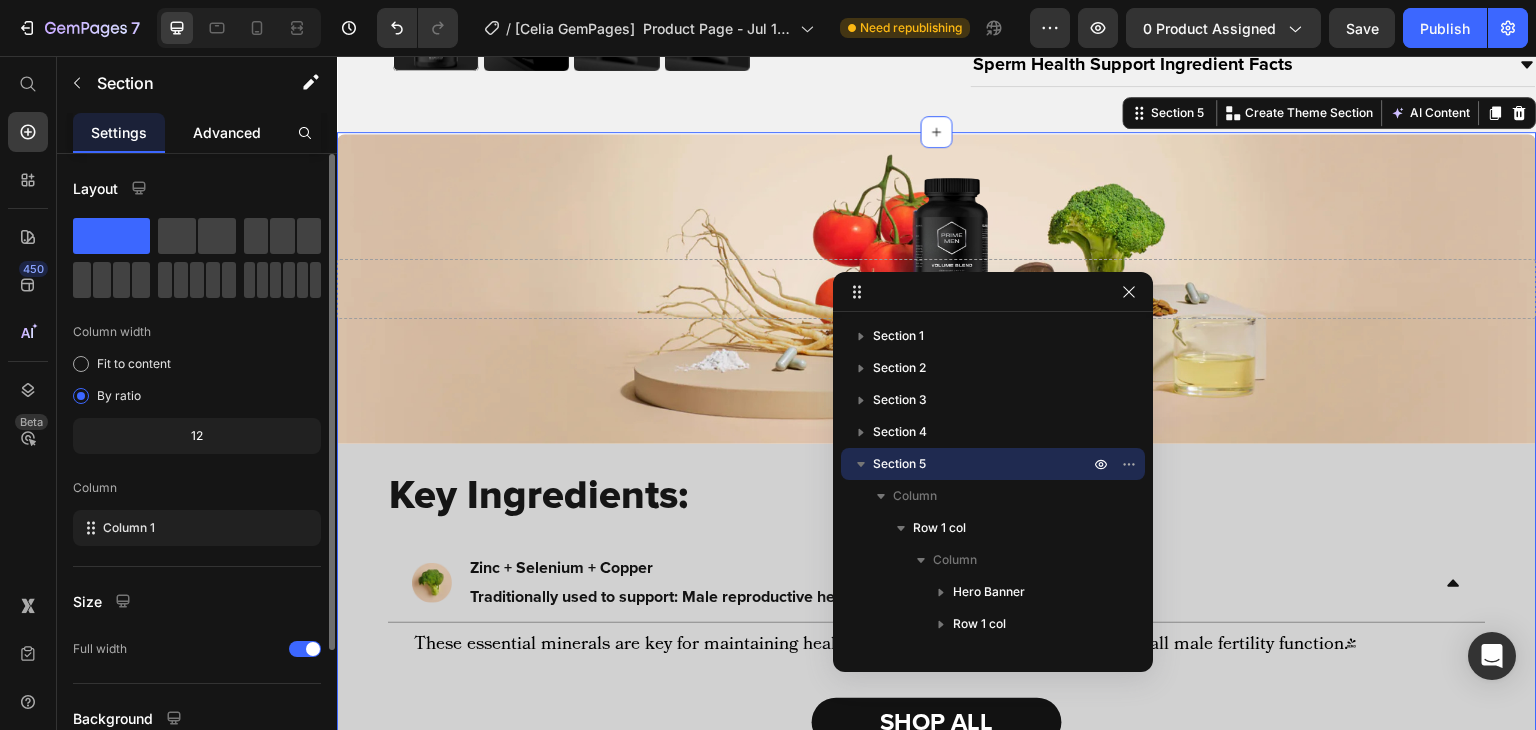 click on "Advanced" 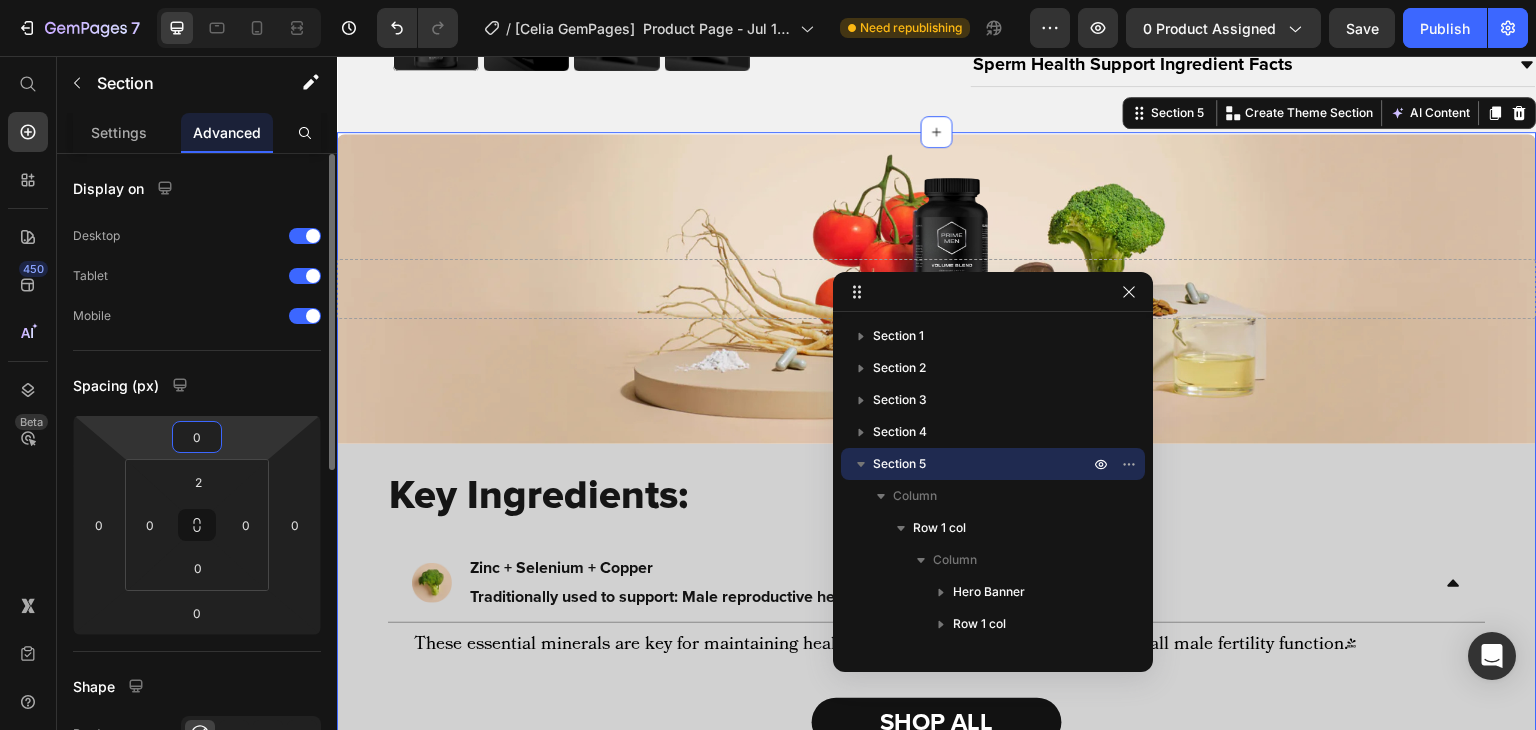 click on "0" at bounding box center (197, 437) 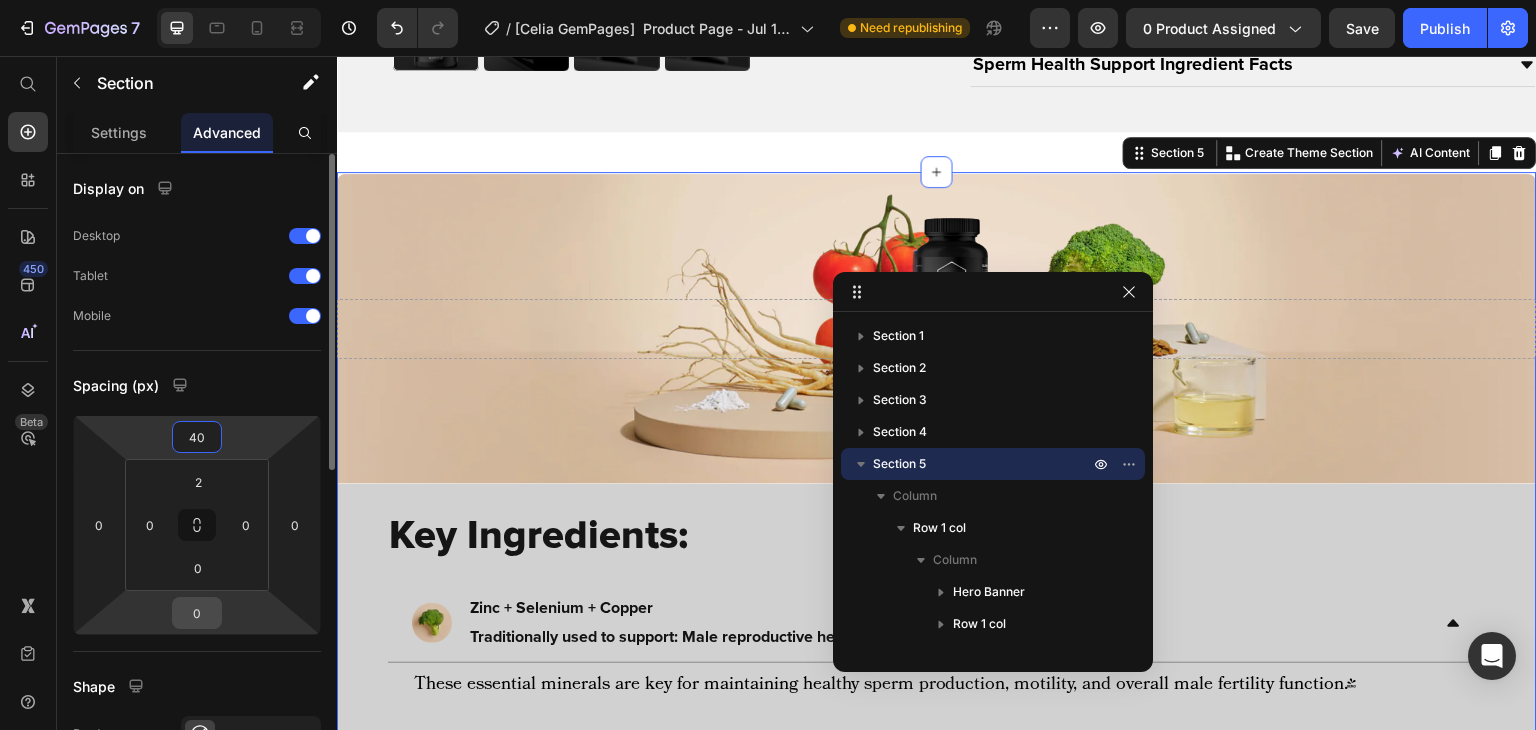 type on "40" 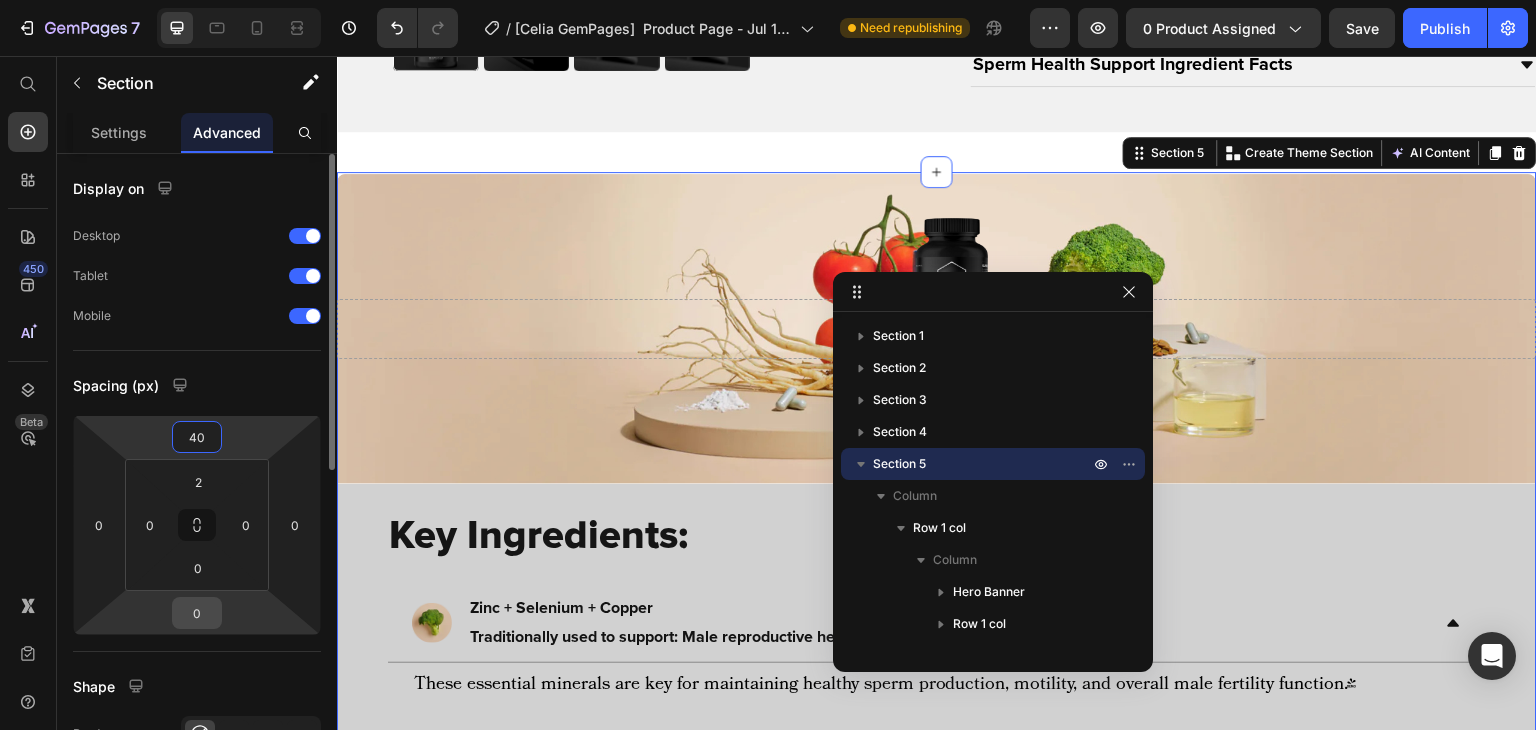 click on "0" at bounding box center [197, 613] 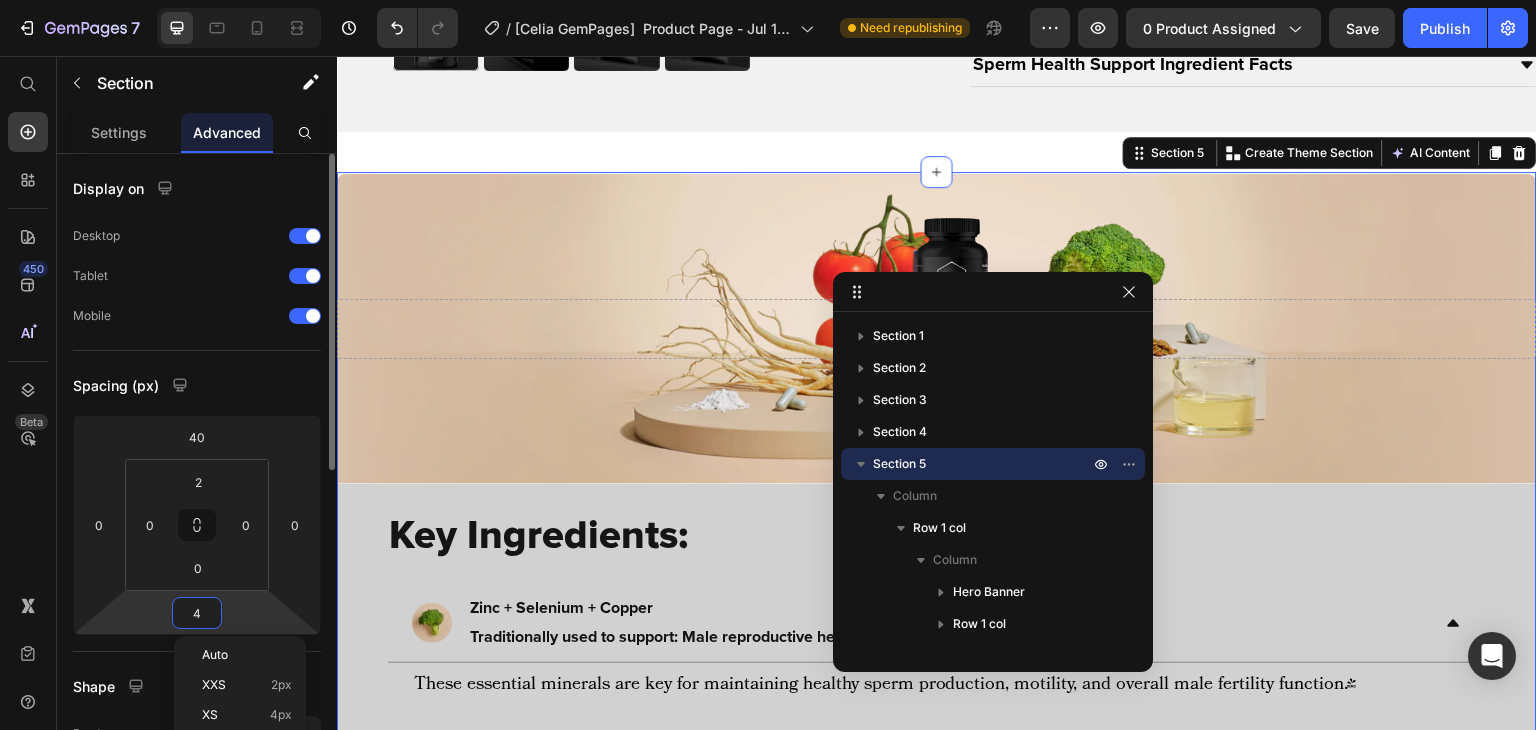 type on "0" 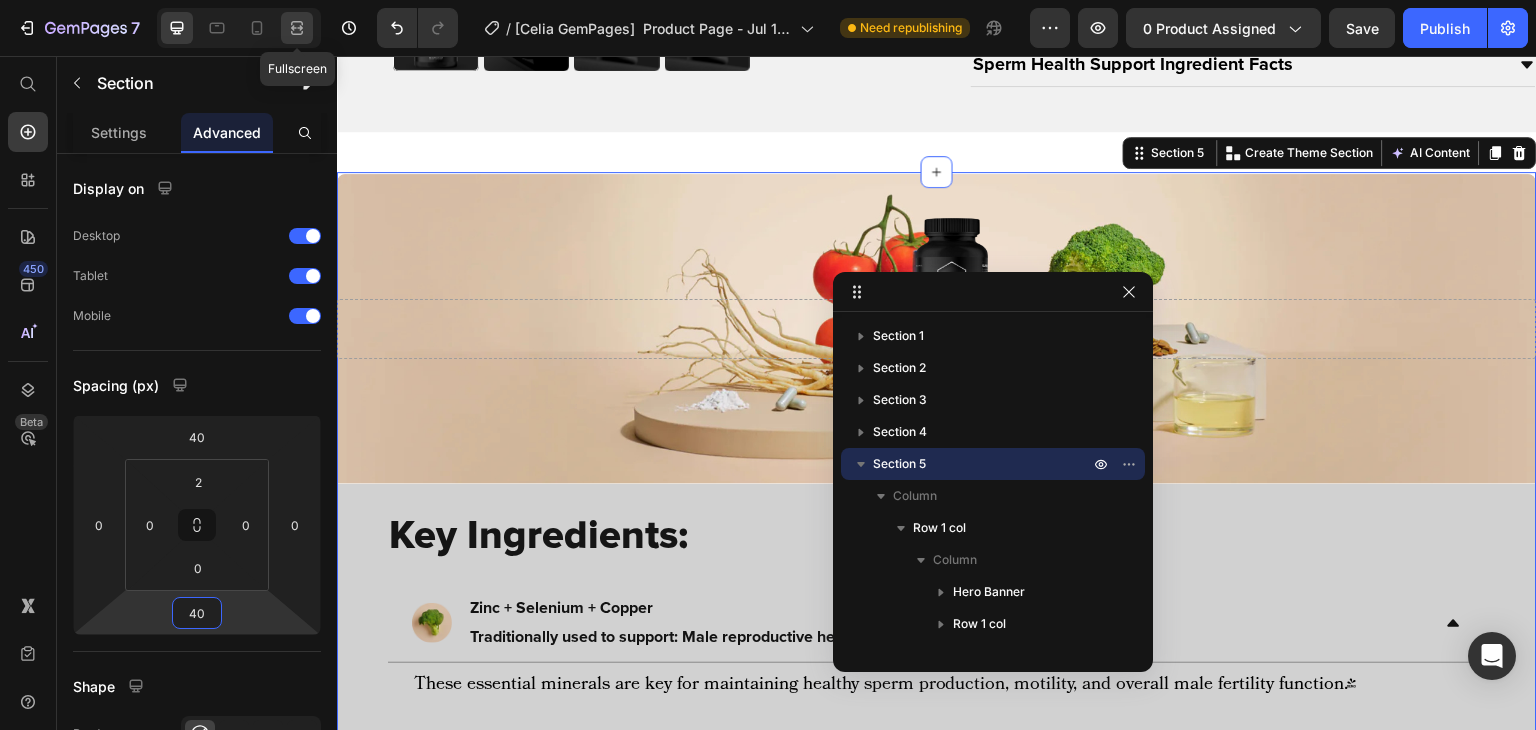 type on "40" 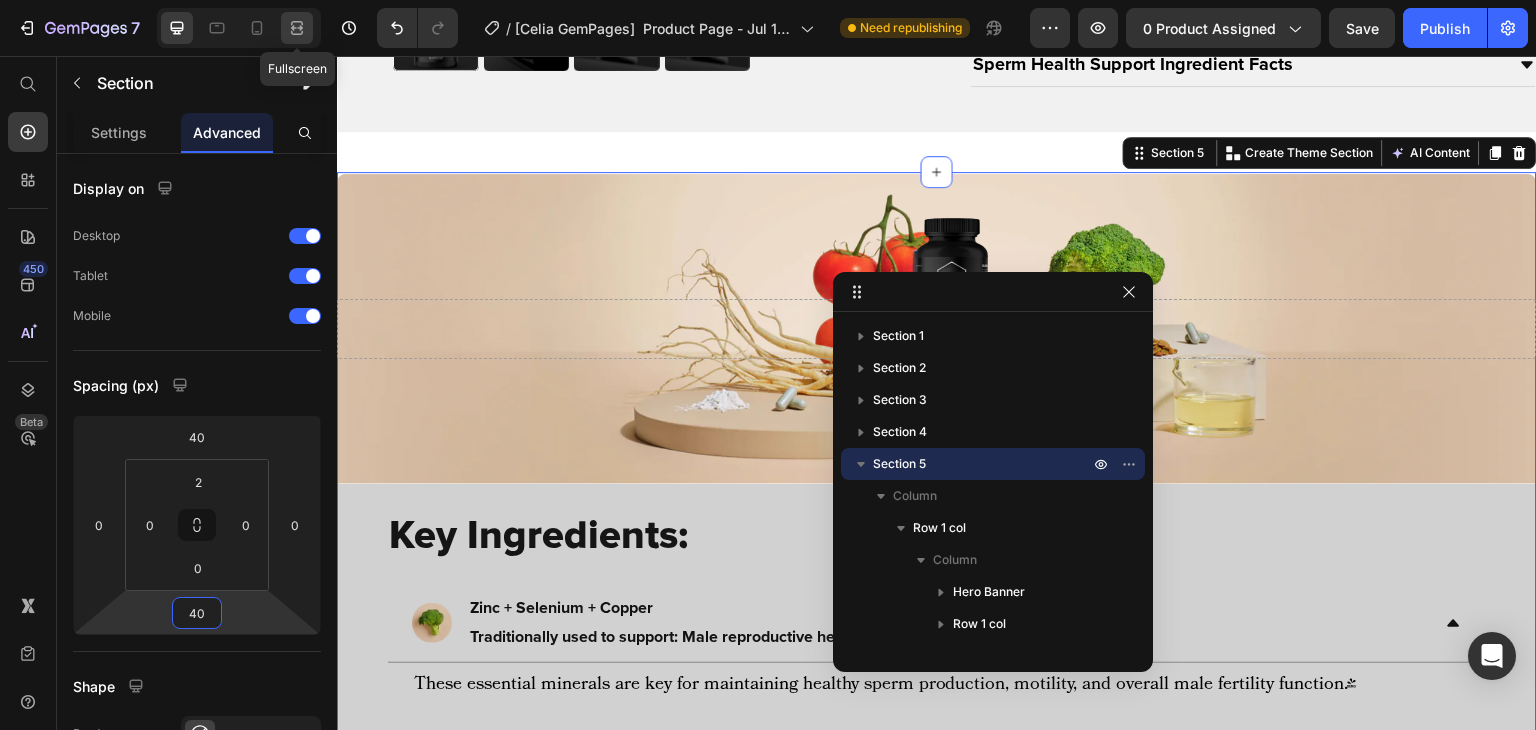 click 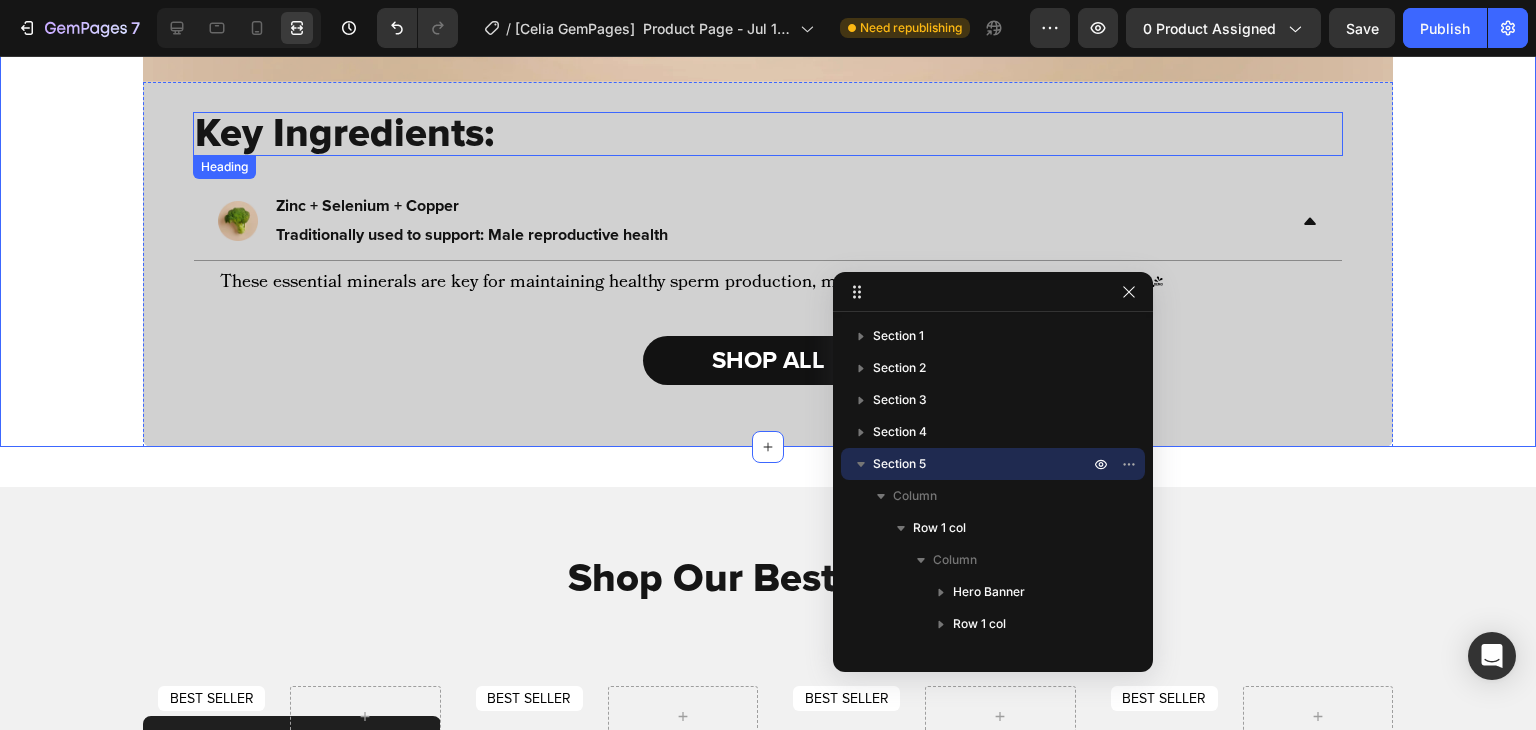 scroll, scrollTop: 2560, scrollLeft: 0, axis: vertical 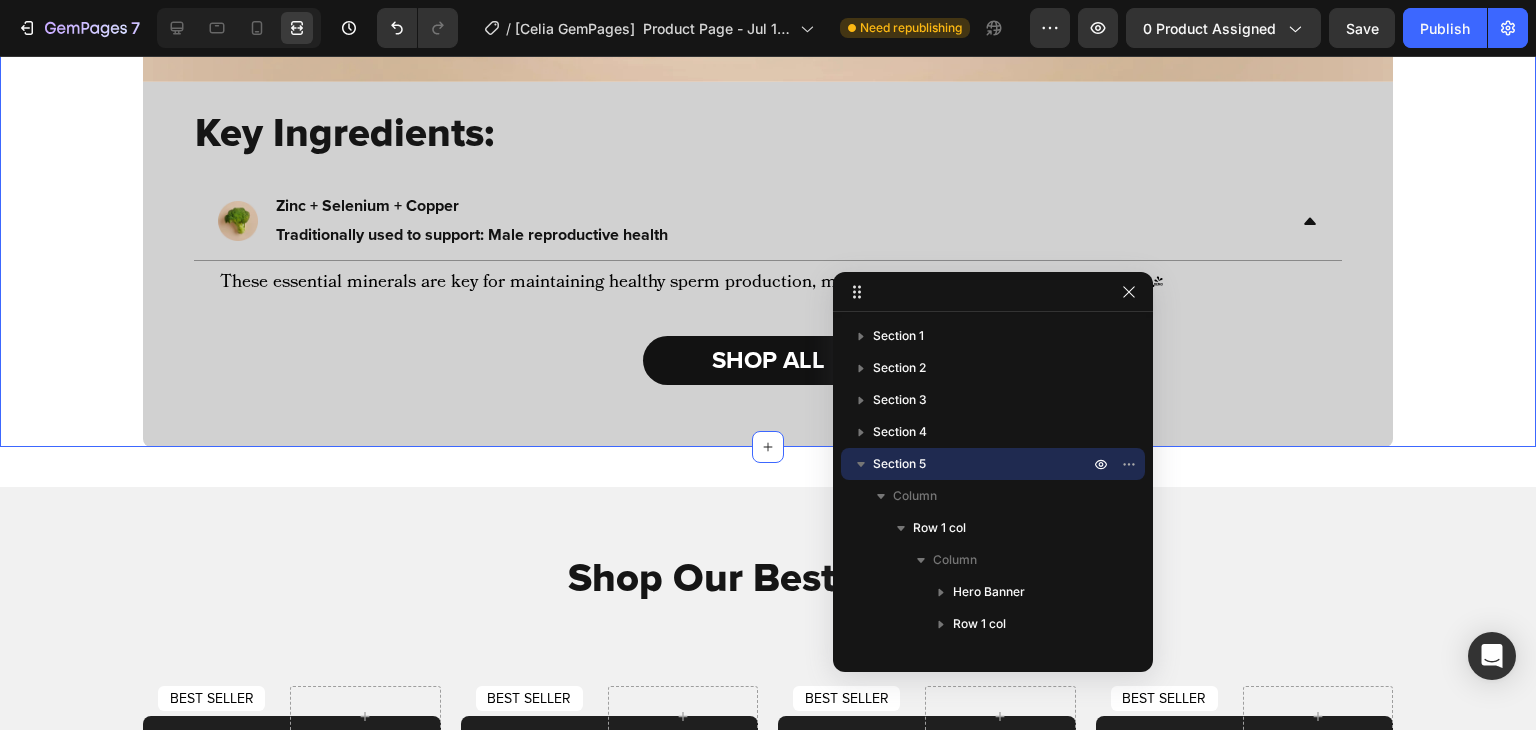 click 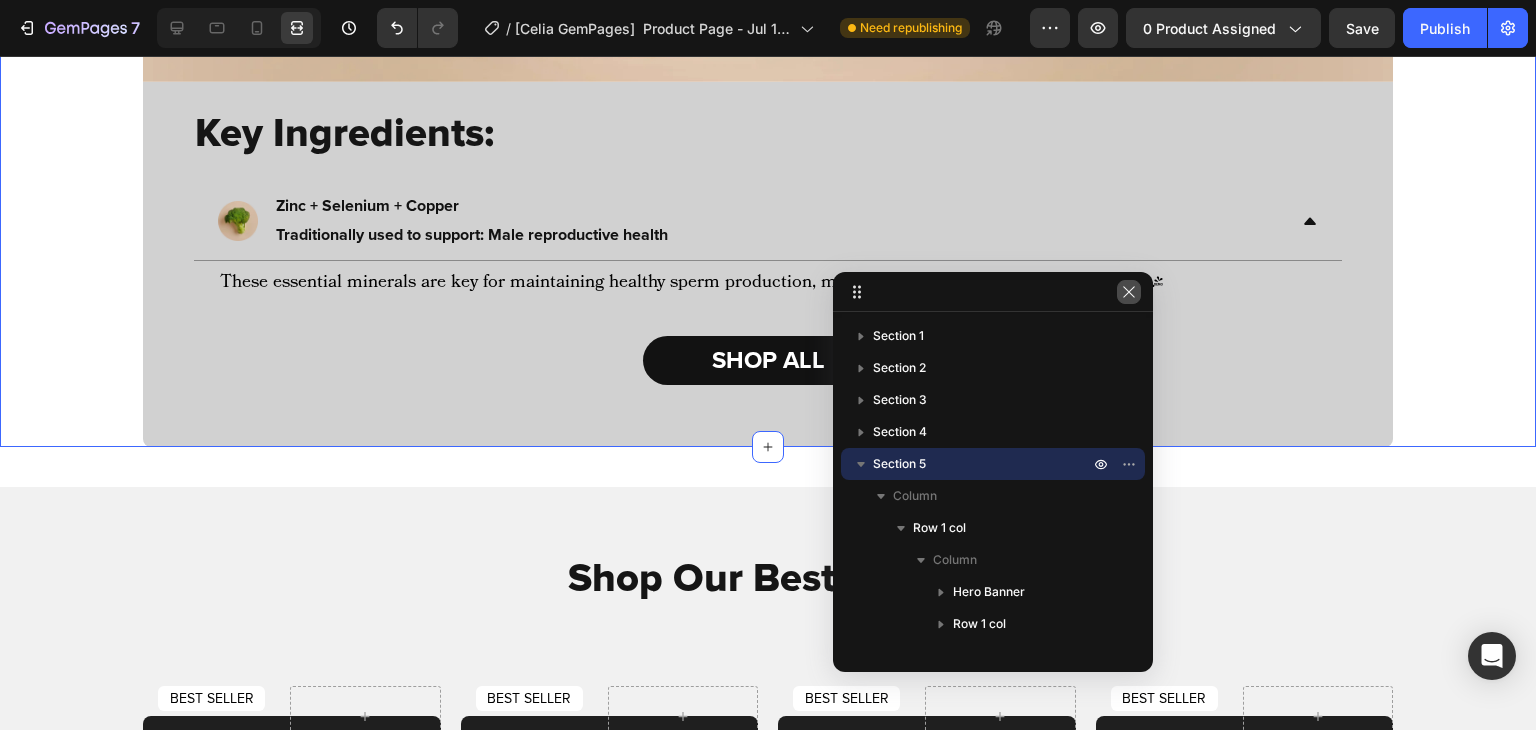 click 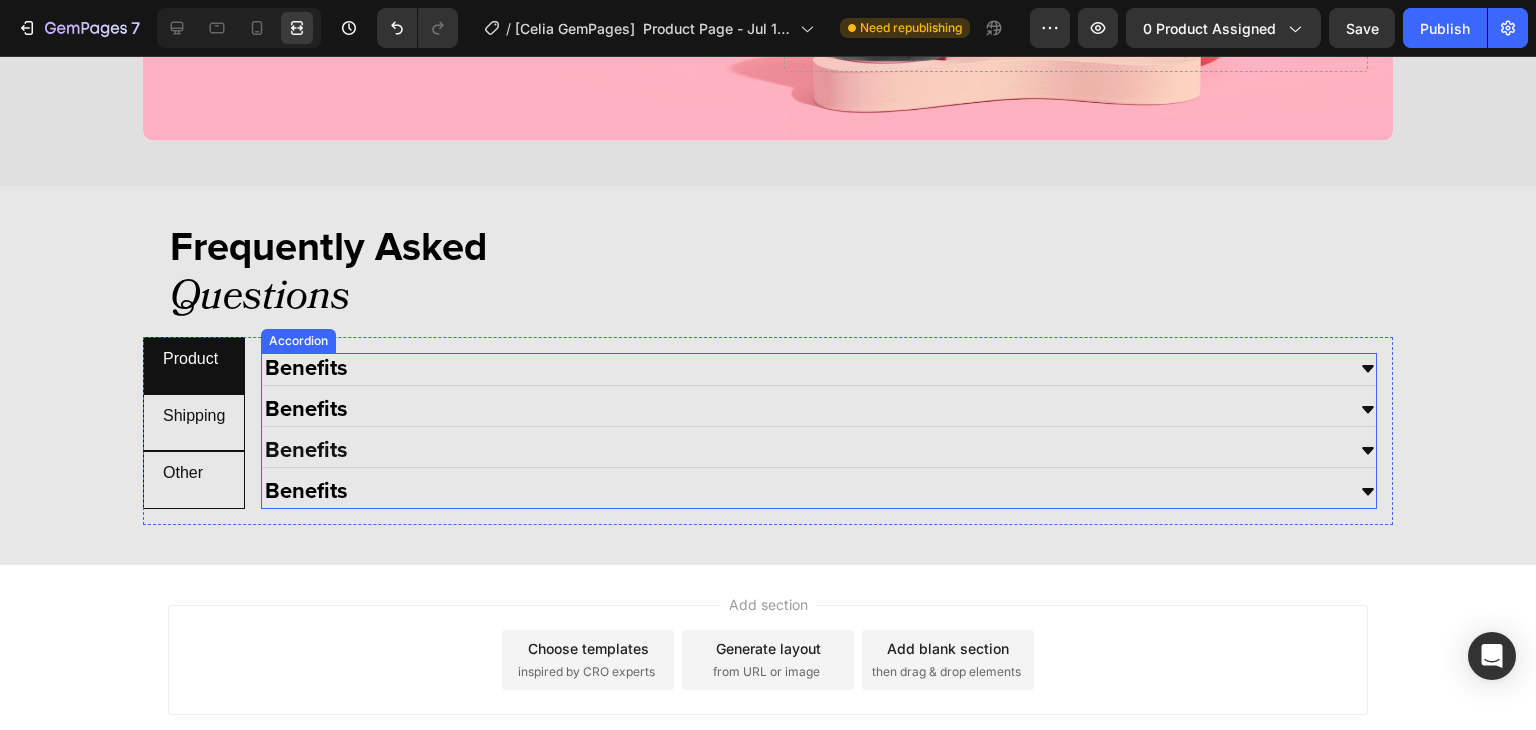 scroll, scrollTop: 4233, scrollLeft: 0, axis: vertical 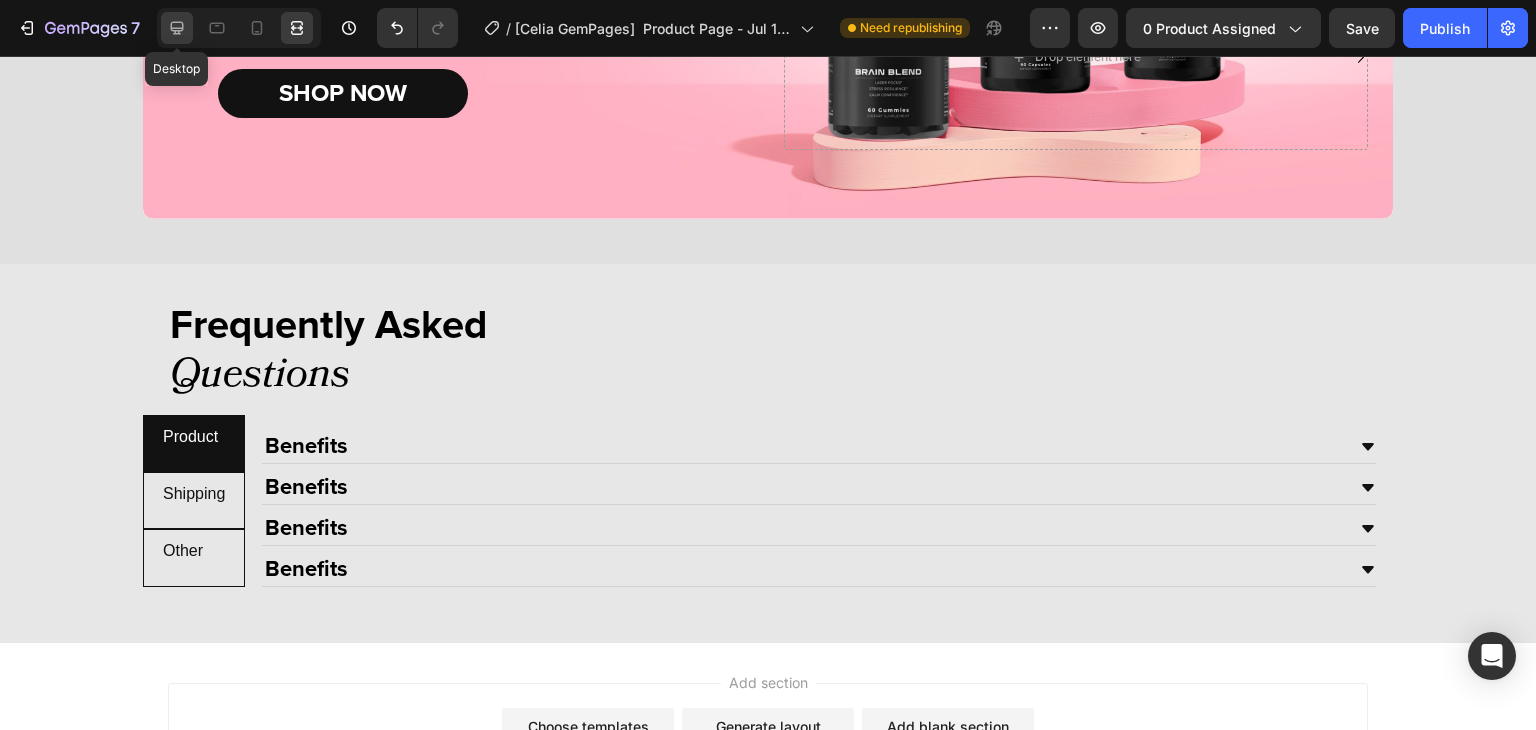 click 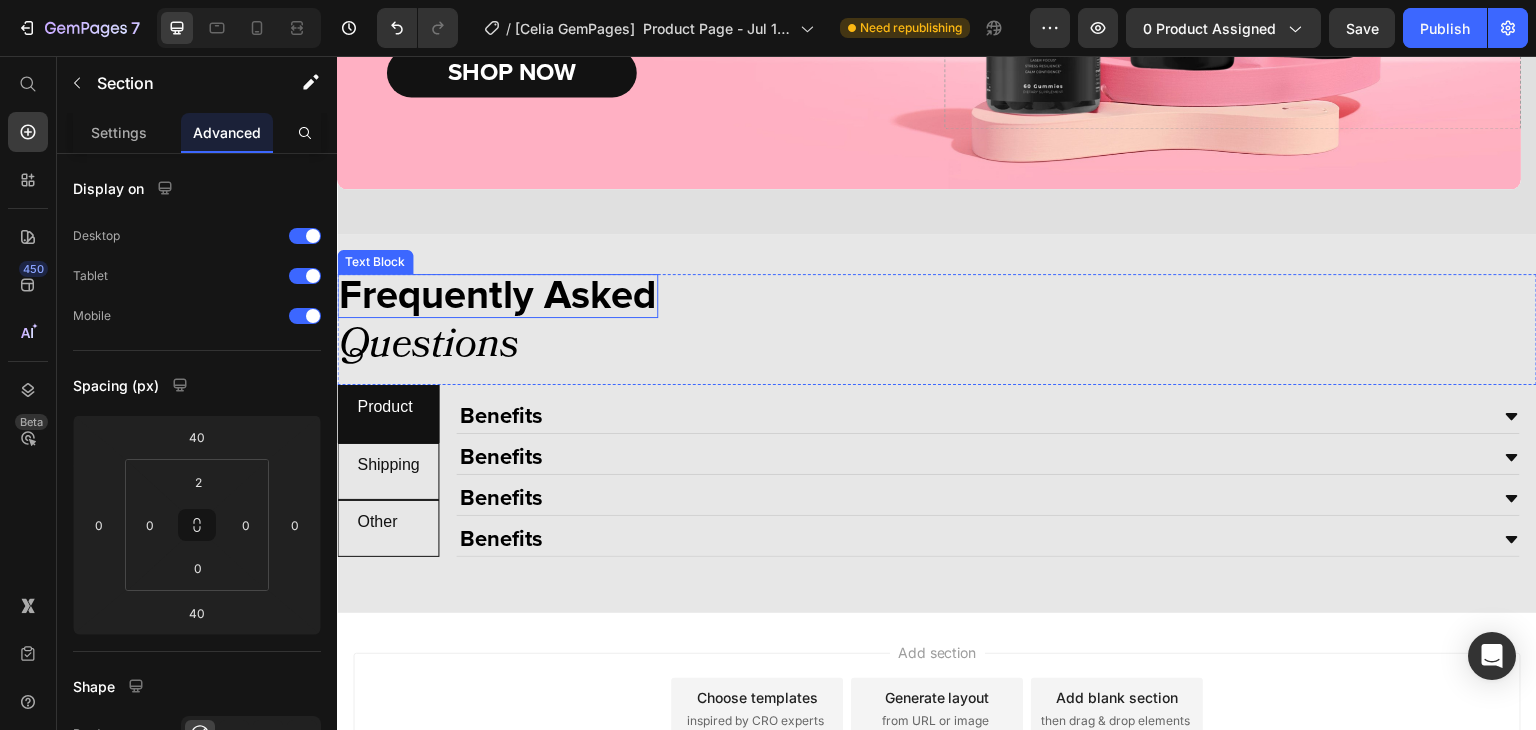 scroll, scrollTop: 4241, scrollLeft: 0, axis: vertical 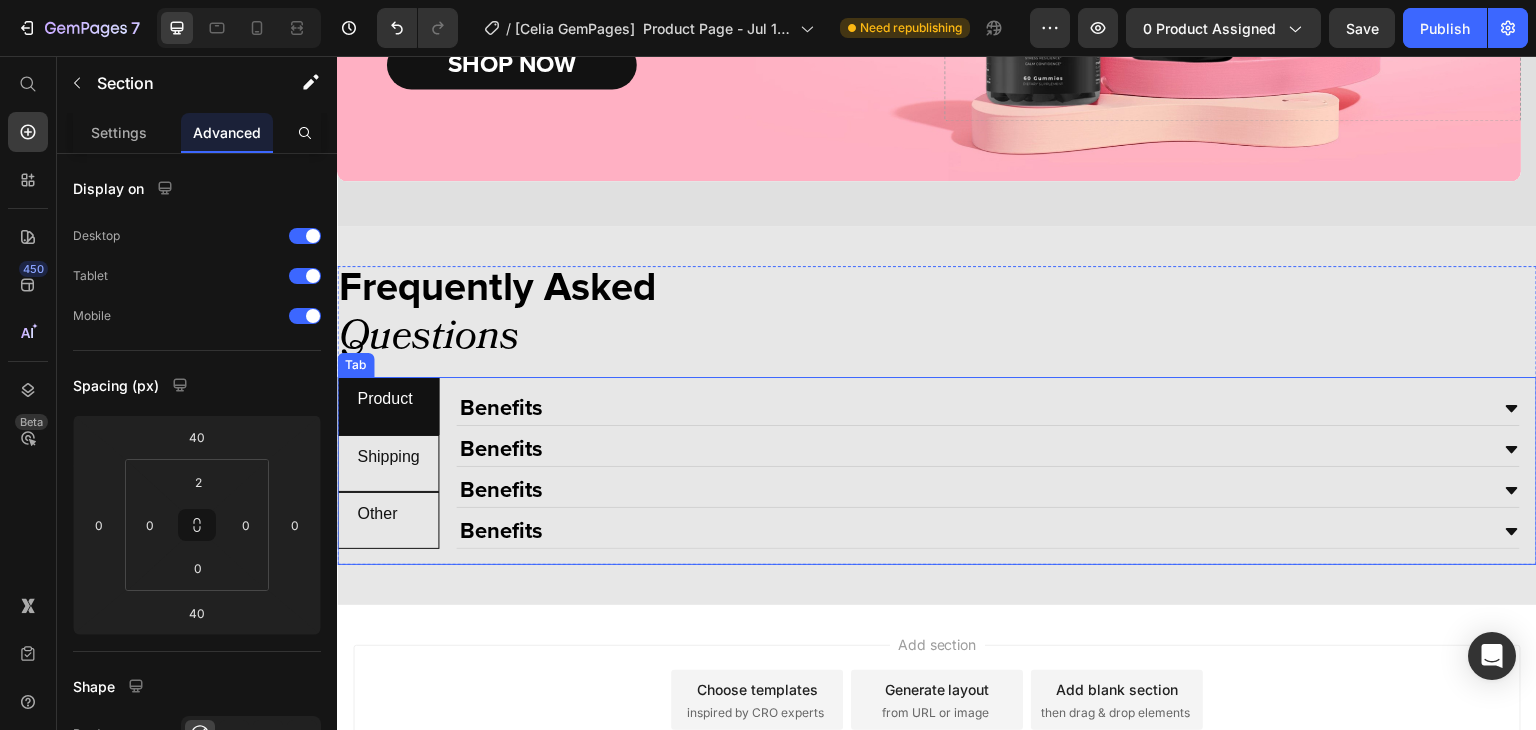 click on "Benefits
Benefits
Benefits
Benefits Accordion
Benefits
Benefits
Benefits
Benefits Accordion
Benefits
Benefits
Benefits
Benefits Accordion" at bounding box center (988, 463) 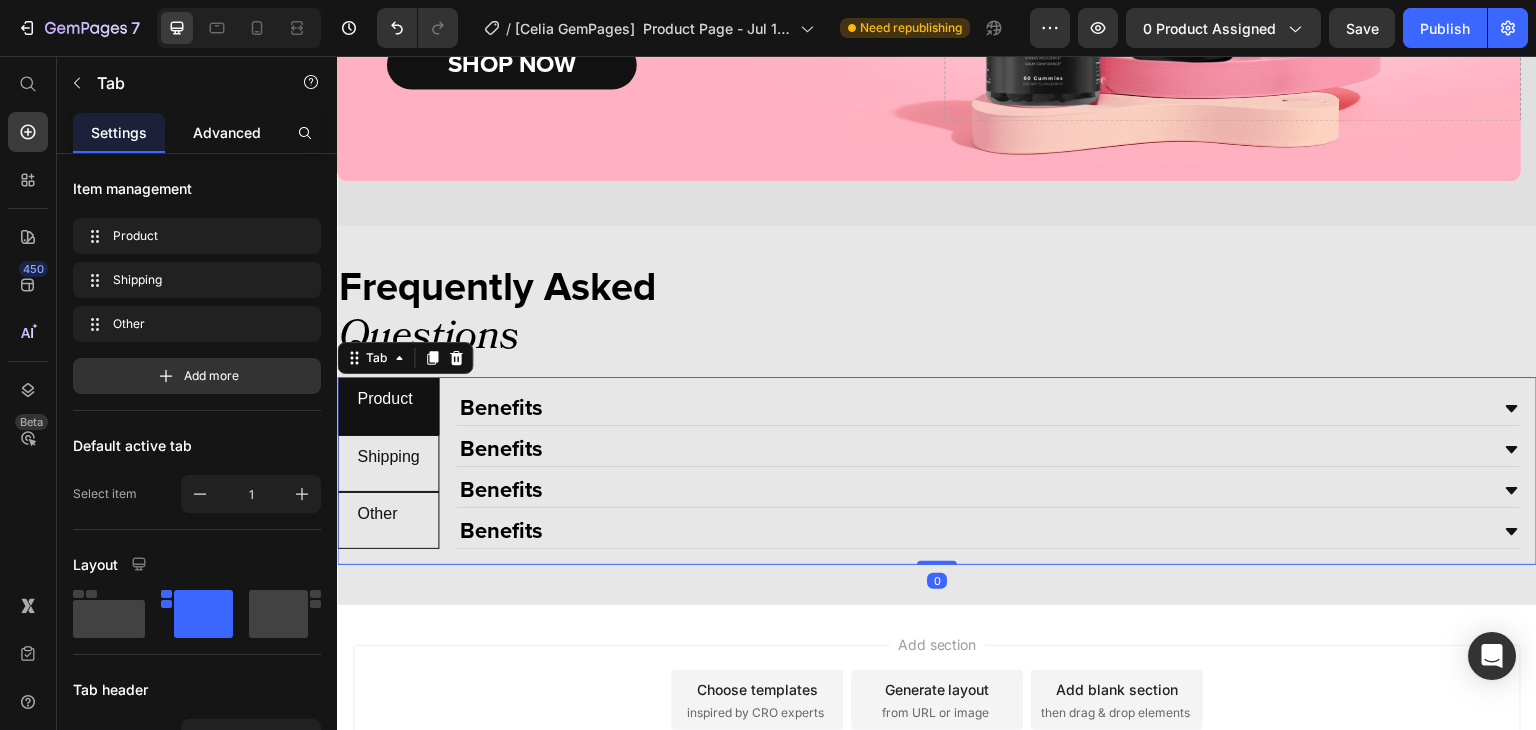 click on "Advanced" at bounding box center [227, 132] 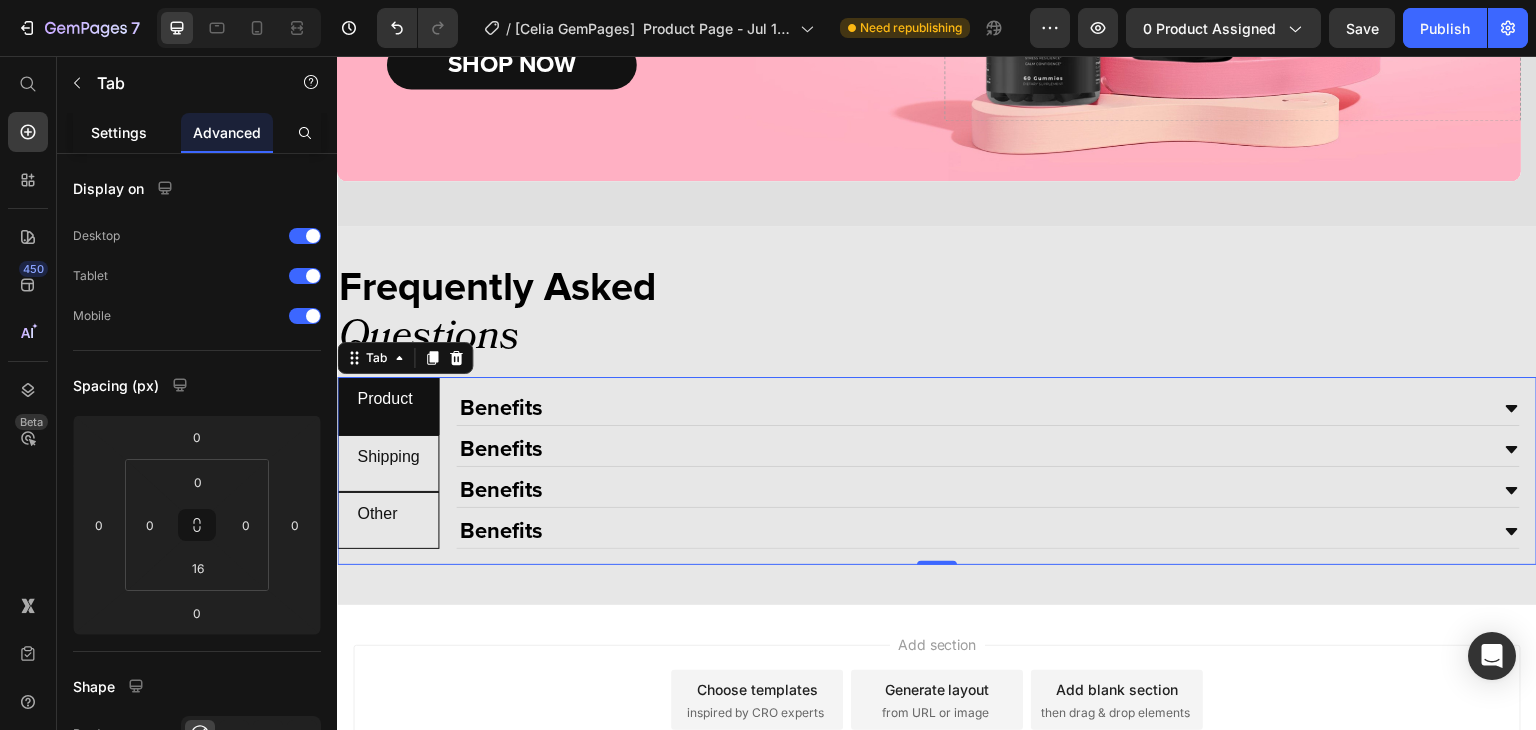 drag, startPoint x: 108, startPoint y: 141, endPoint x: 91, endPoint y: 209, distance: 70.0928 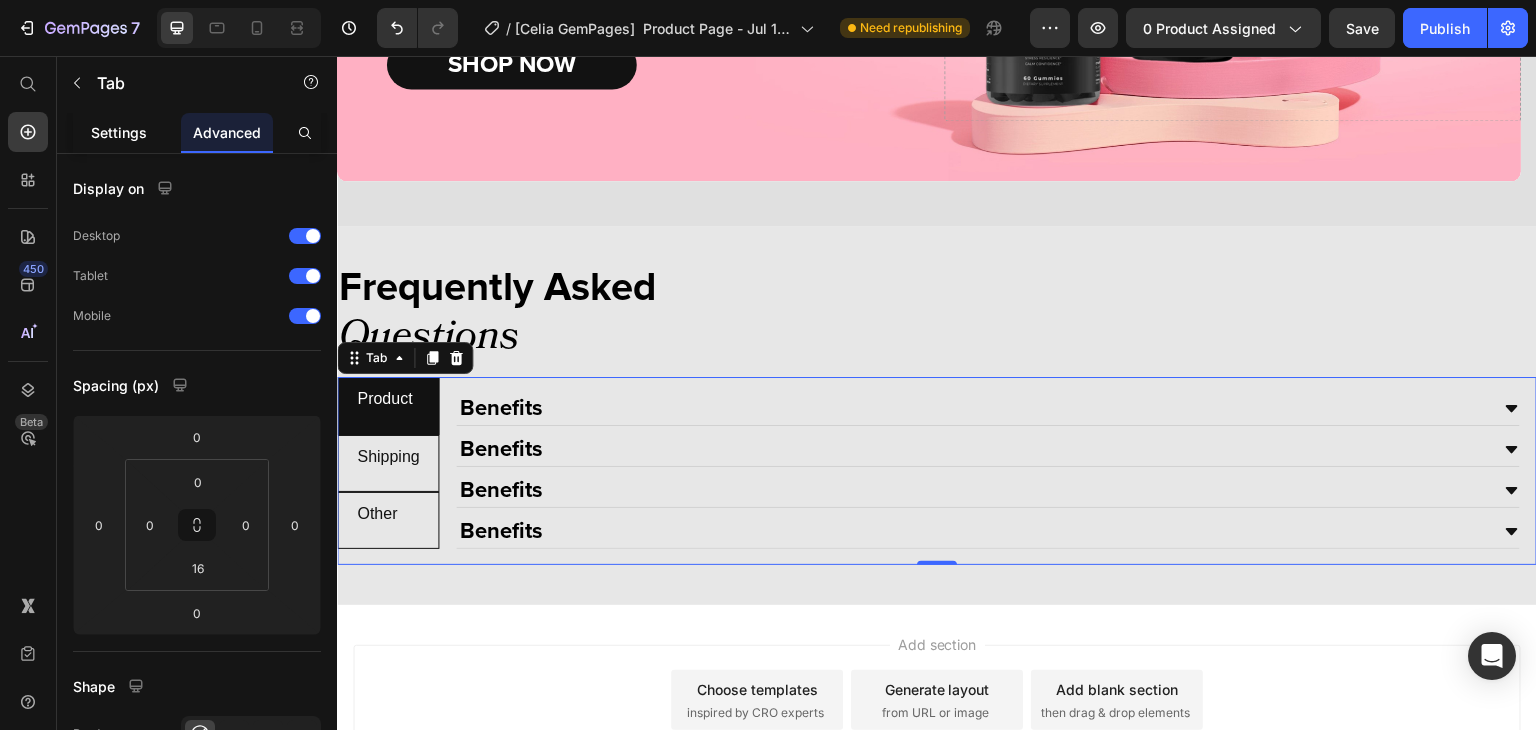 click on "Settings" at bounding box center (119, 132) 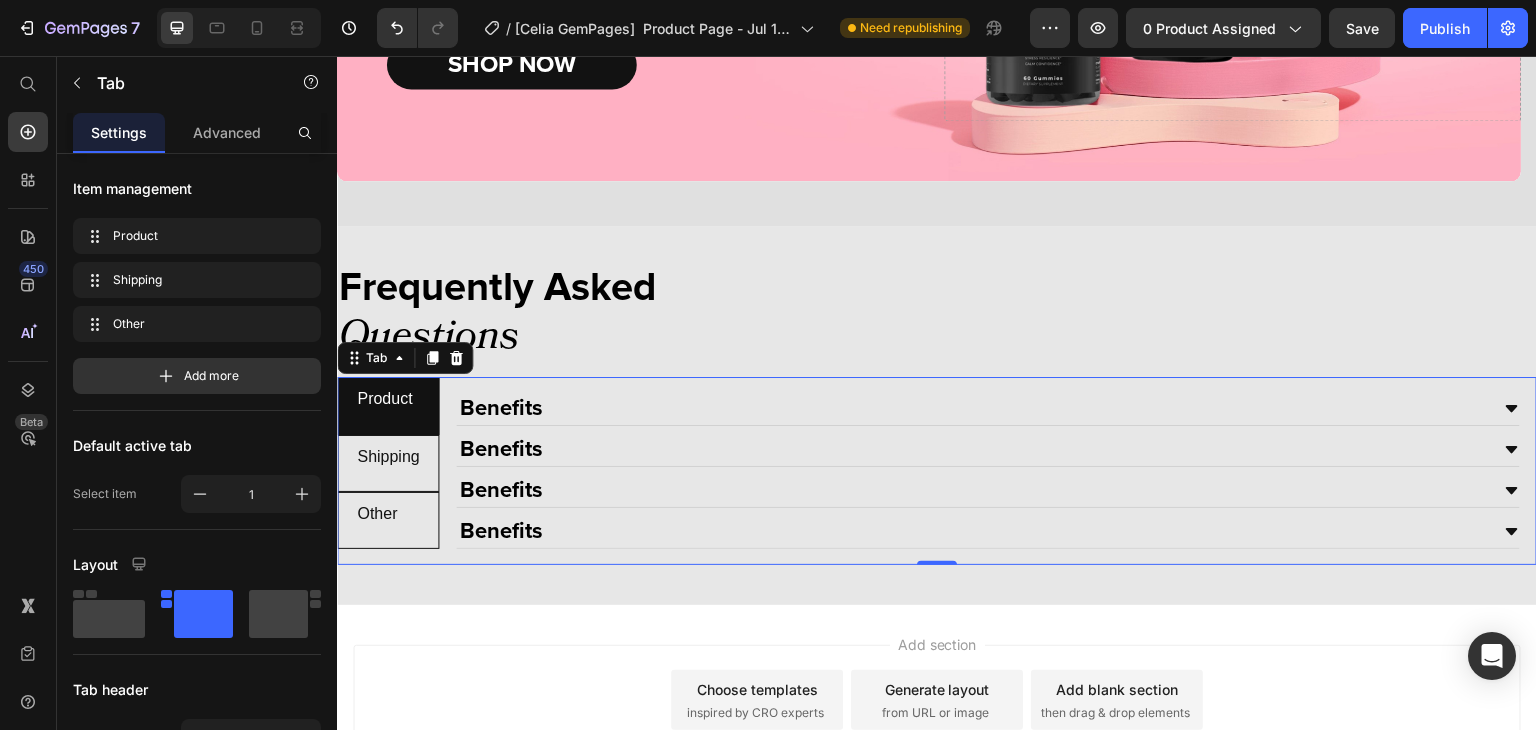 click on "Benefits
Benefits
Benefits
Benefits" at bounding box center (988, 471) 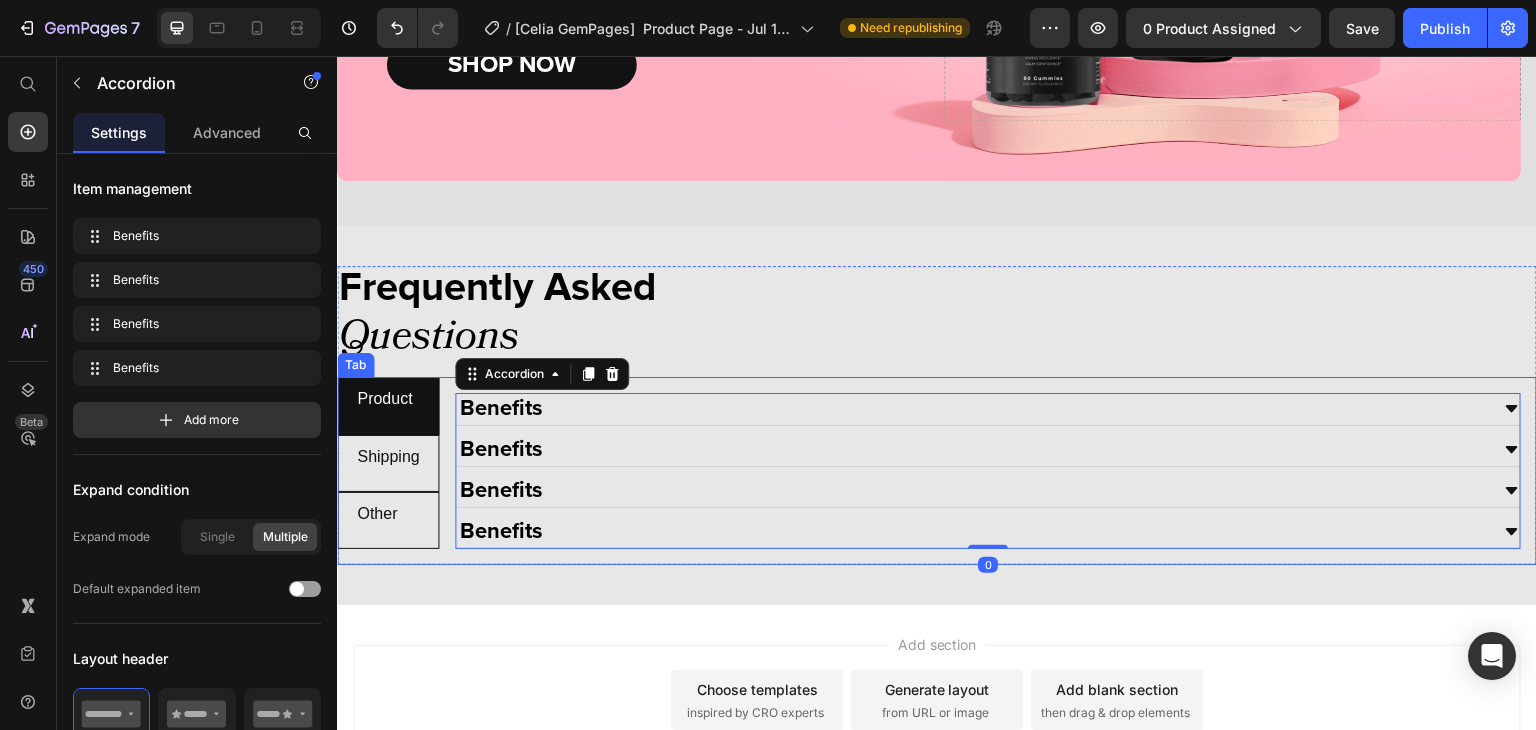 click on "Benefits
Benefits
Benefits
Benefits Accordion   0
Benefits
Benefits
Benefits
Benefits Accordion
Benefits
Benefits
Benefits
Benefits Accordion" at bounding box center (988, 463) 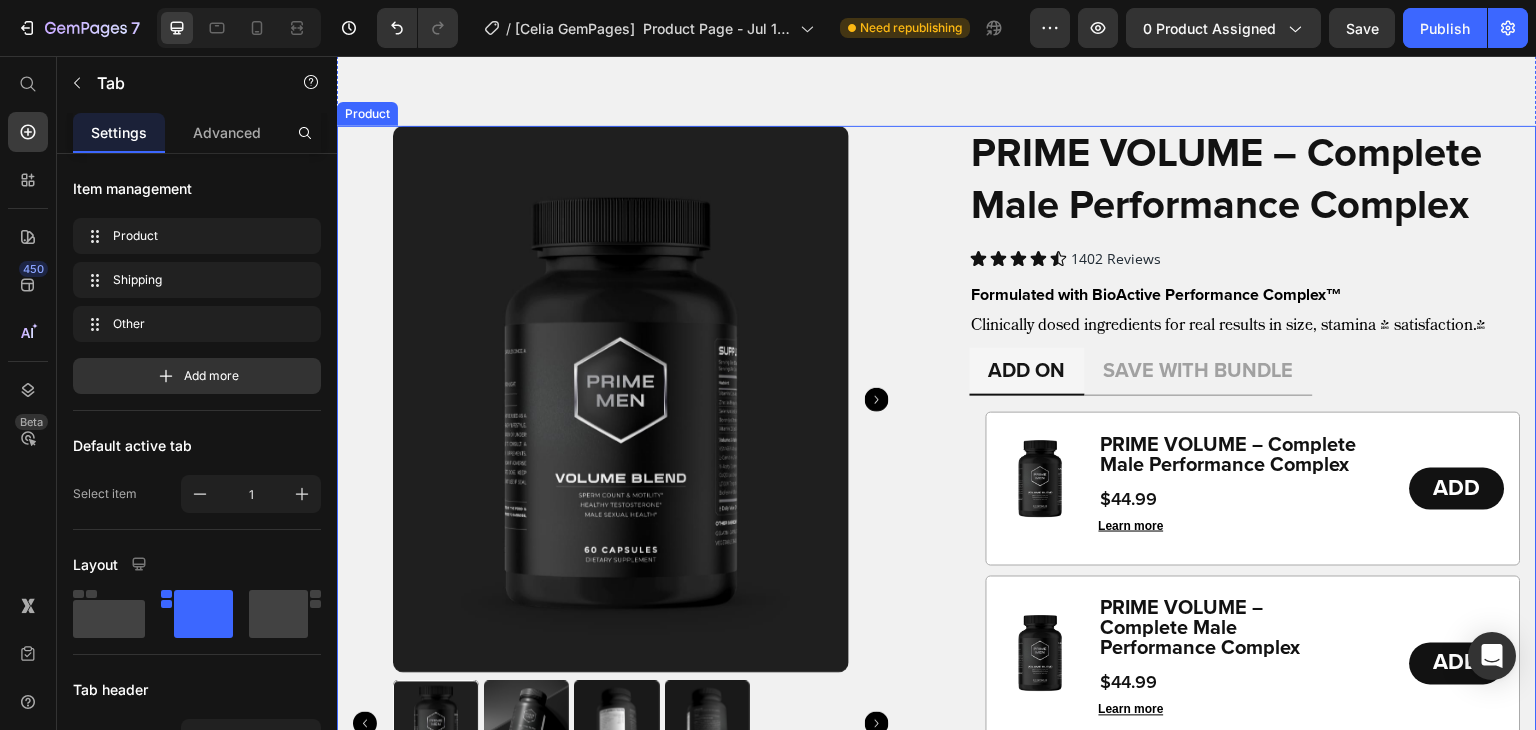 scroll, scrollTop: 1171, scrollLeft: 0, axis: vertical 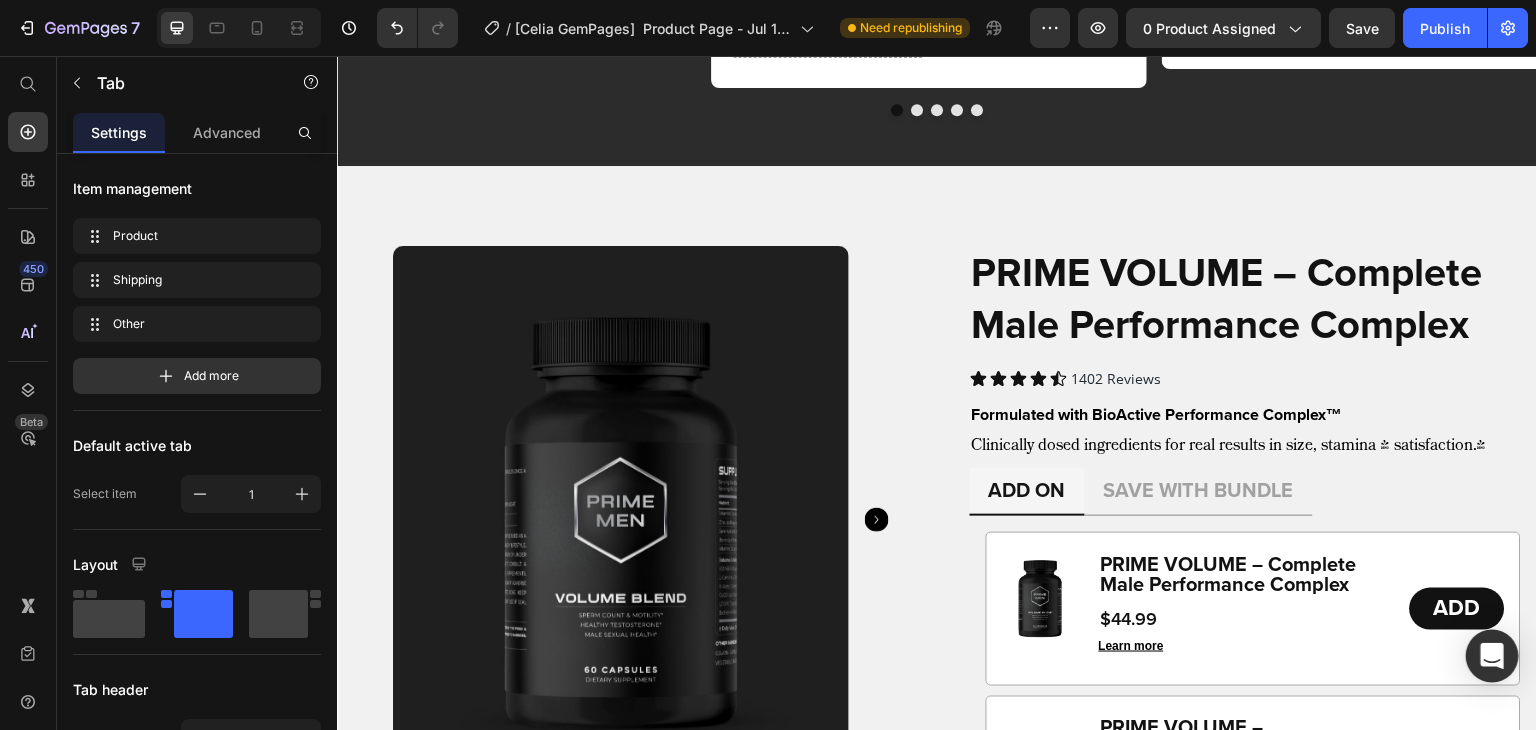 click at bounding box center [1492, 656] 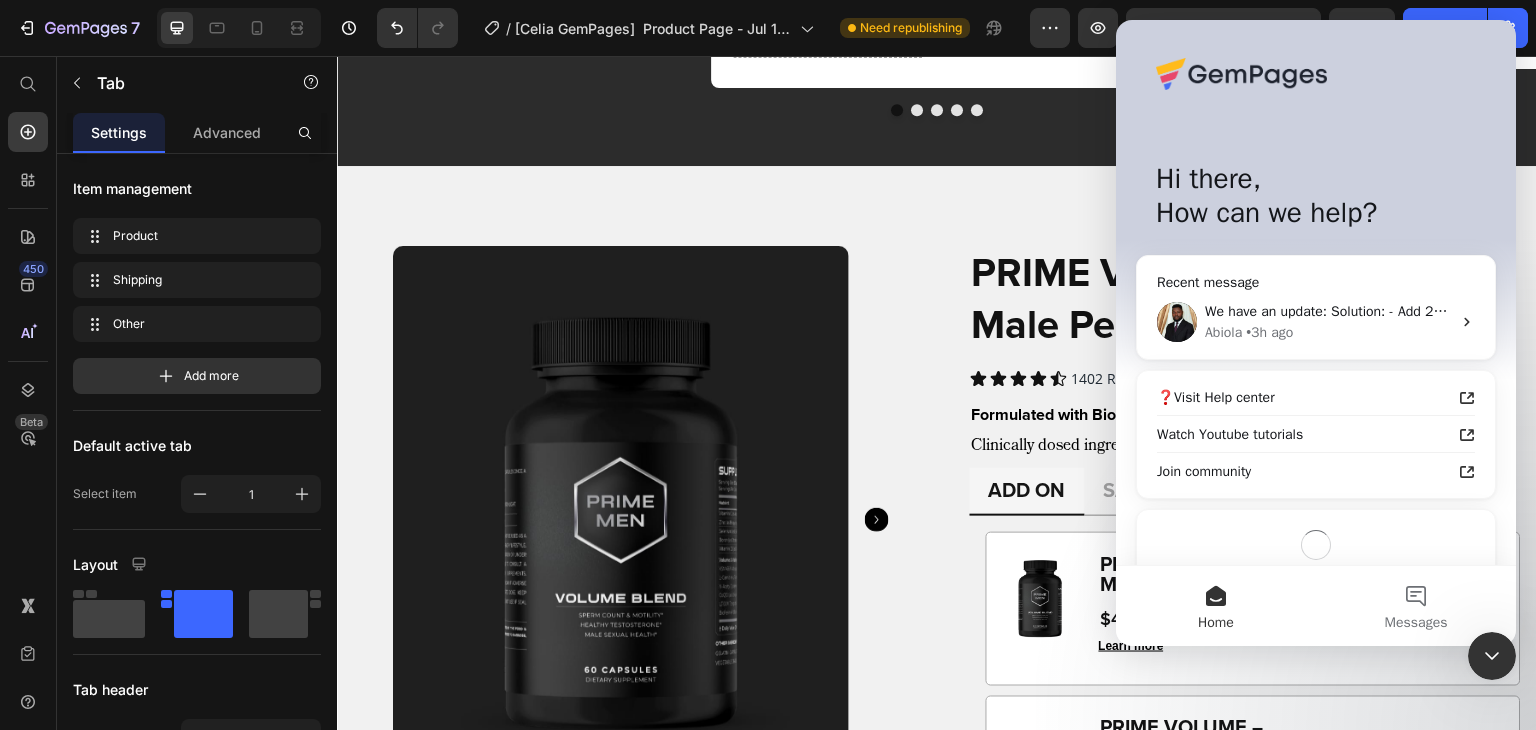 scroll, scrollTop: 0, scrollLeft: 0, axis: both 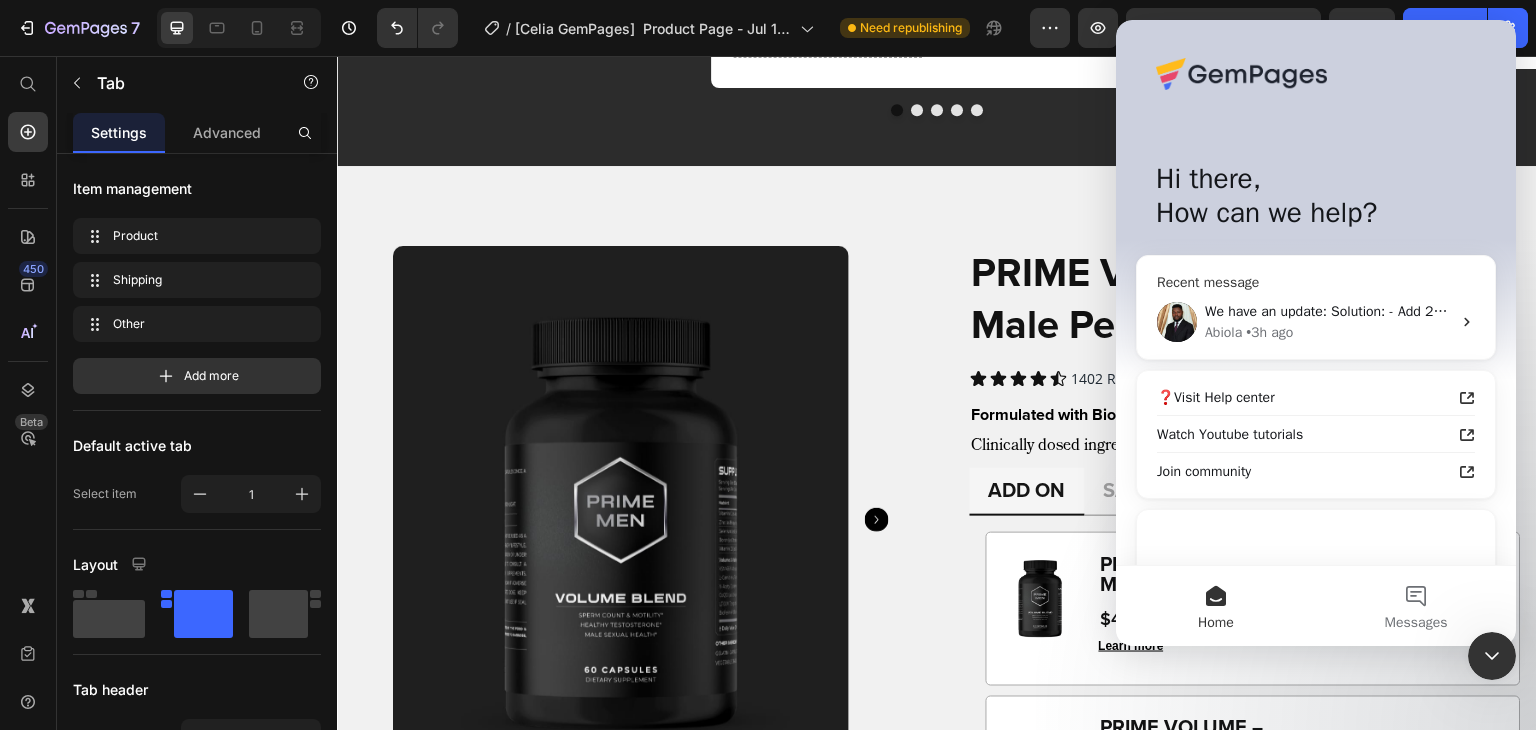 click on "We have an update:  Solution: - Add 2 text block inside Row    and add this custom code to Row element    - Add custom code to tab element    Result:    Duplicate page: https://builder.gempages.net/editor/572674909239510198/575272175032861522?type=gempagesv7&pageType=GP_PRODUCT&shop=10fkiq-mu.myshopify.com  Live: https://tryprime.co/products/prime-brain-cognitive-enhancement-gummies?view=gp-template-575272175032861522&_ab=0&key=1752418679723  I hope this helps" at bounding box center (2457, 311) 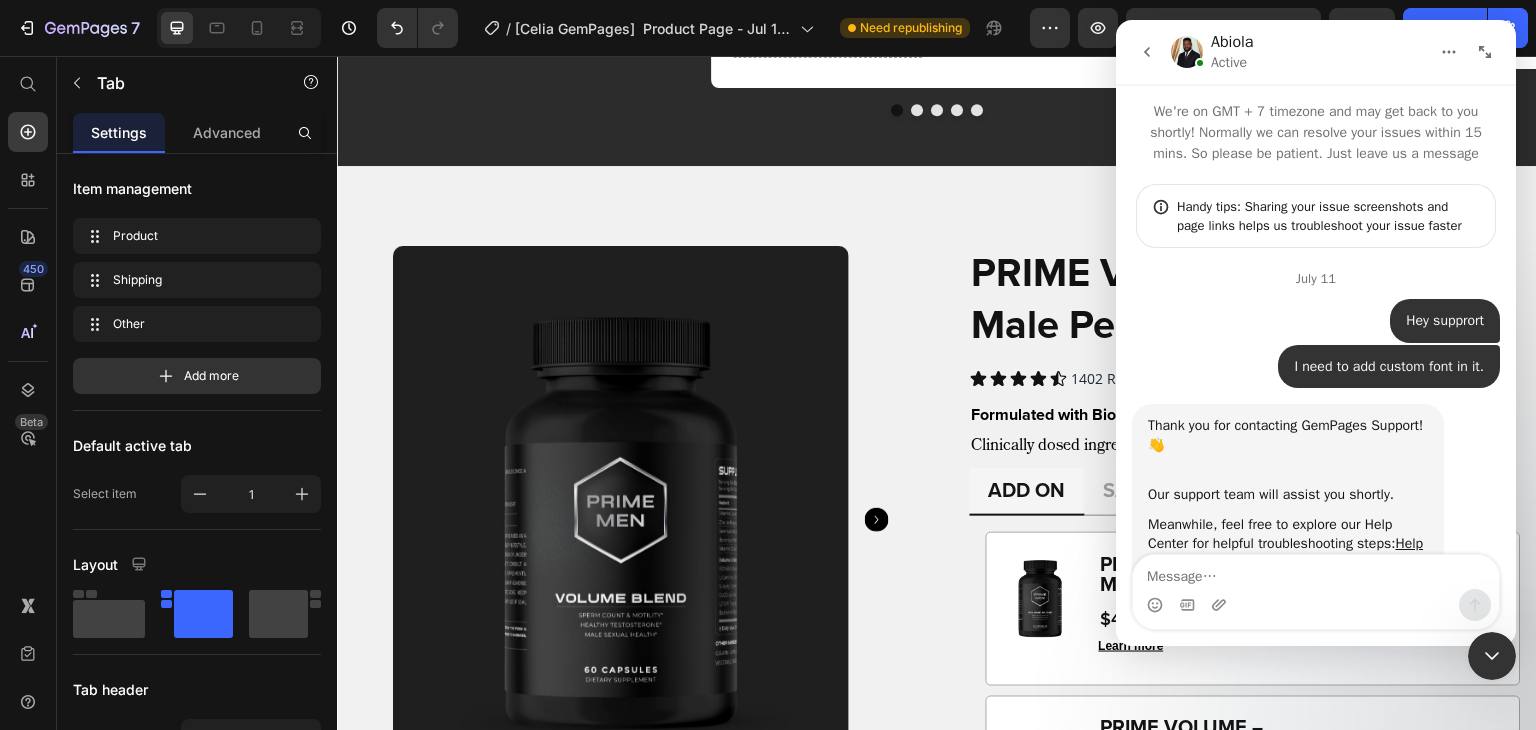 click at bounding box center [1316, 572] 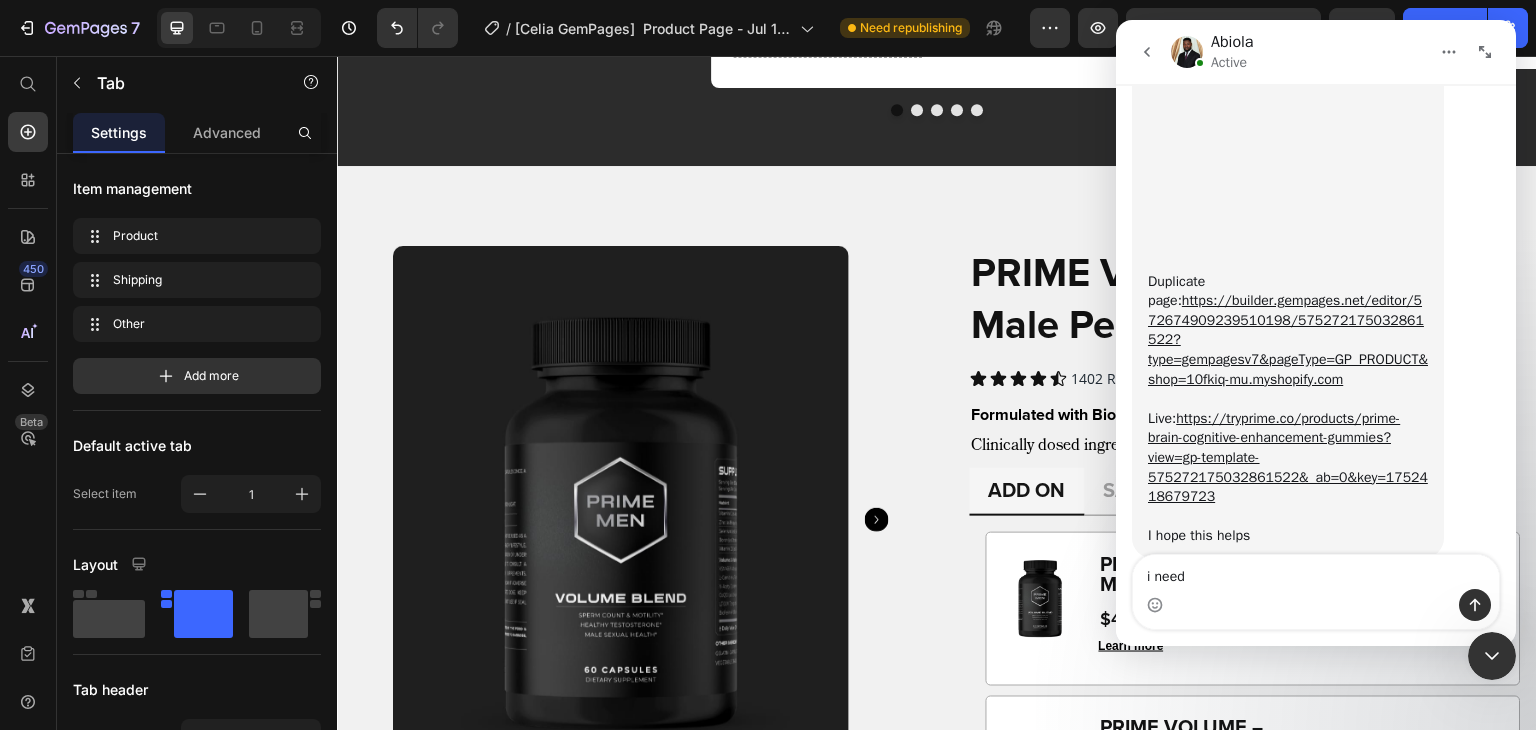 scroll, scrollTop: 19808, scrollLeft: 0, axis: vertical 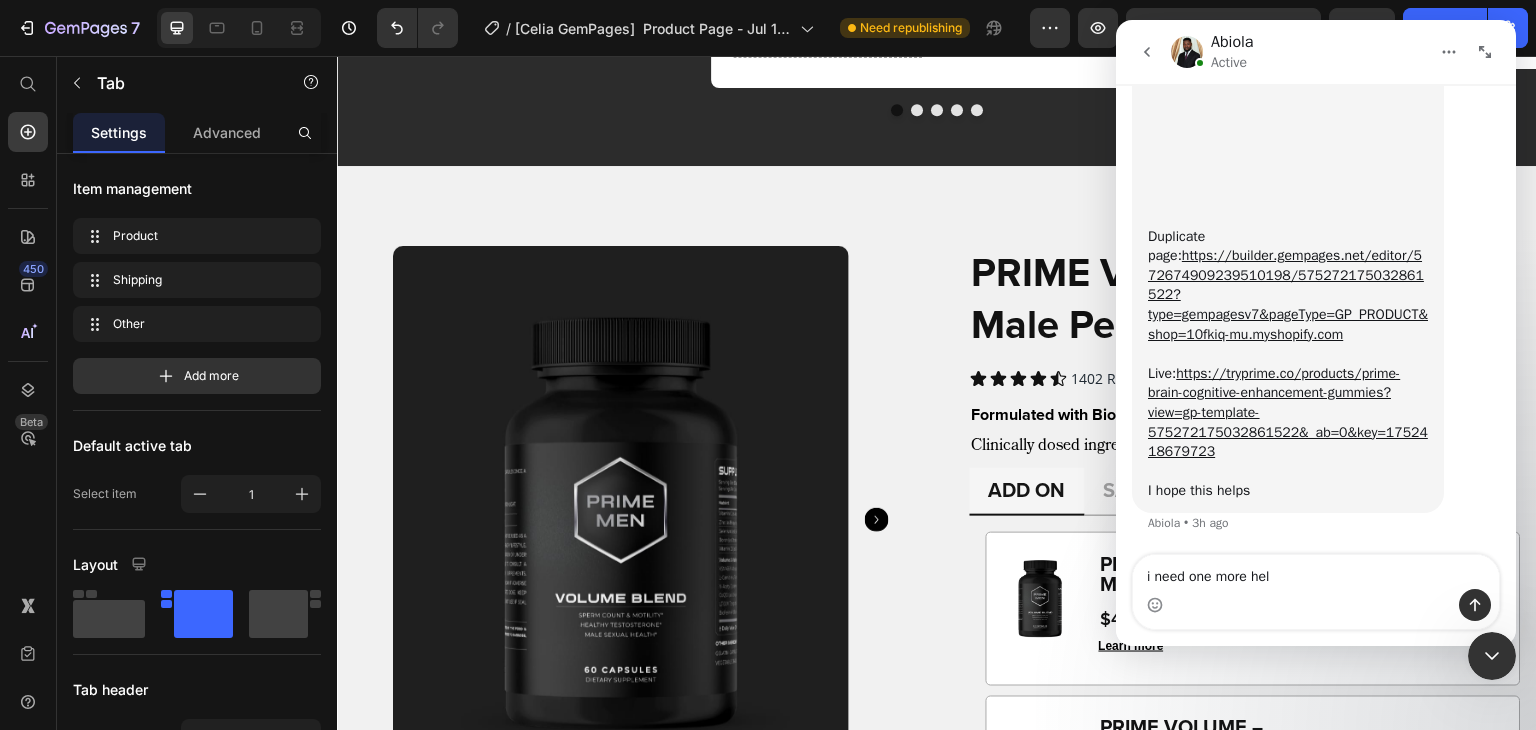 type on "i need one more help" 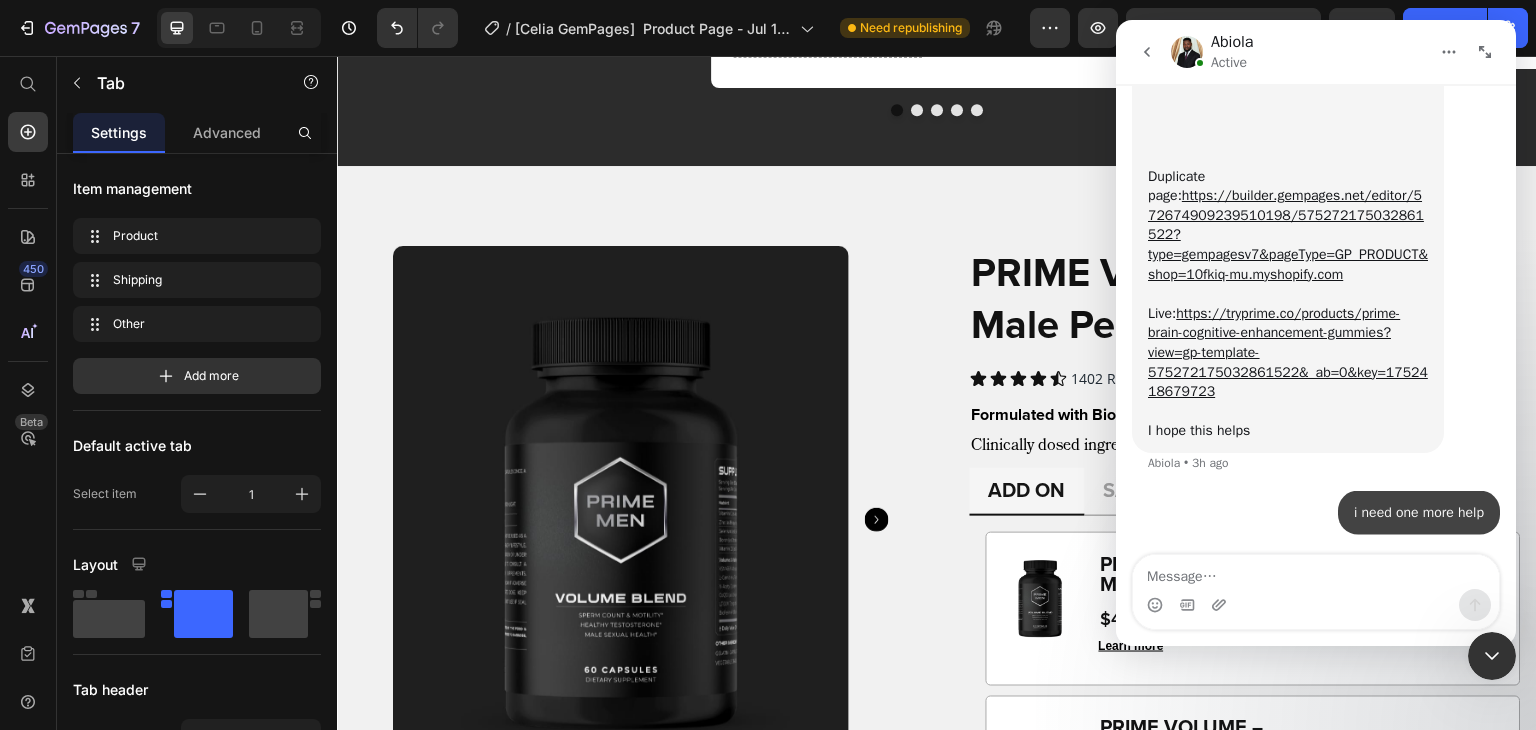 scroll, scrollTop: 19868, scrollLeft: 0, axis: vertical 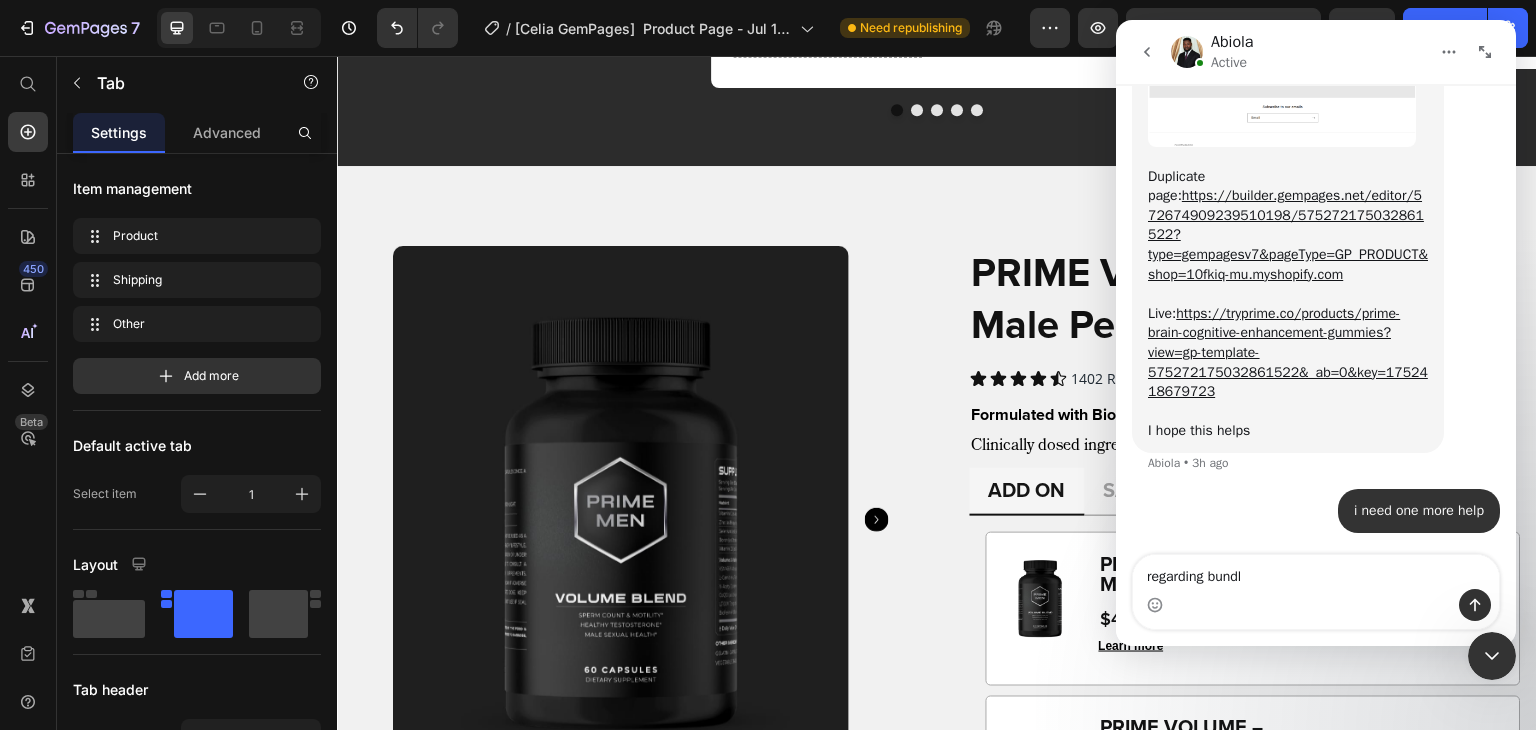 type on "regarding bundle" 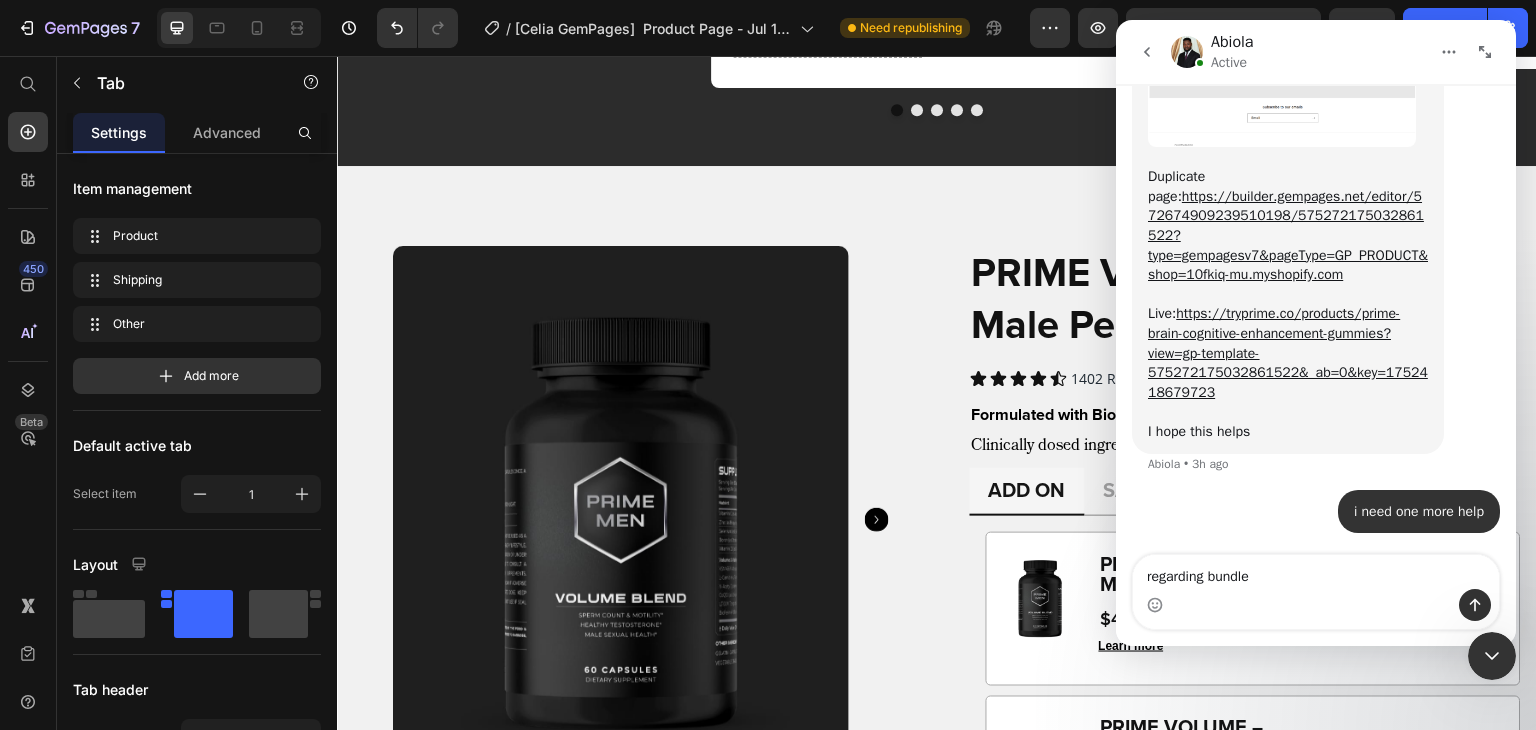 type 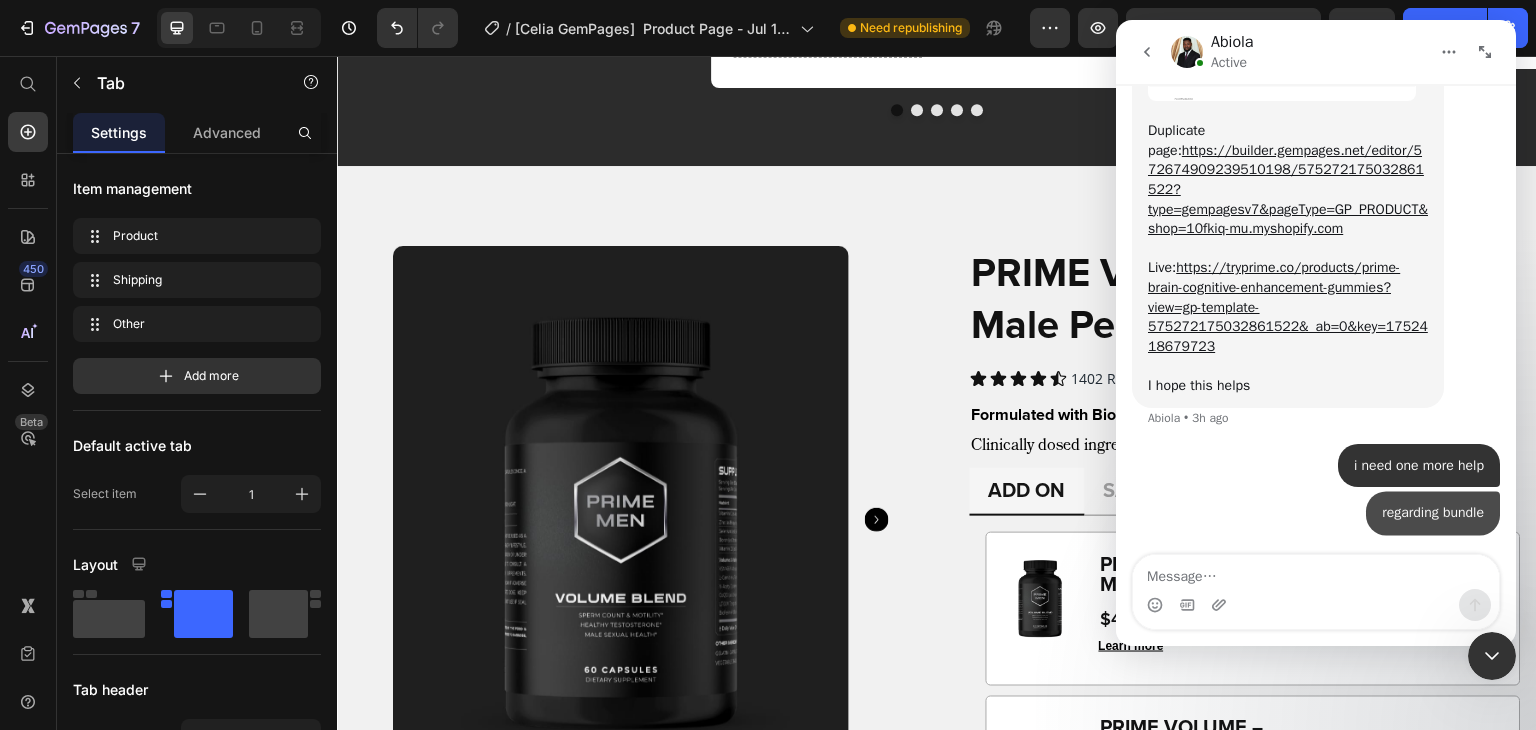 scroll, scrollTop: 19877, scrollLeft: 0, axis: vertical 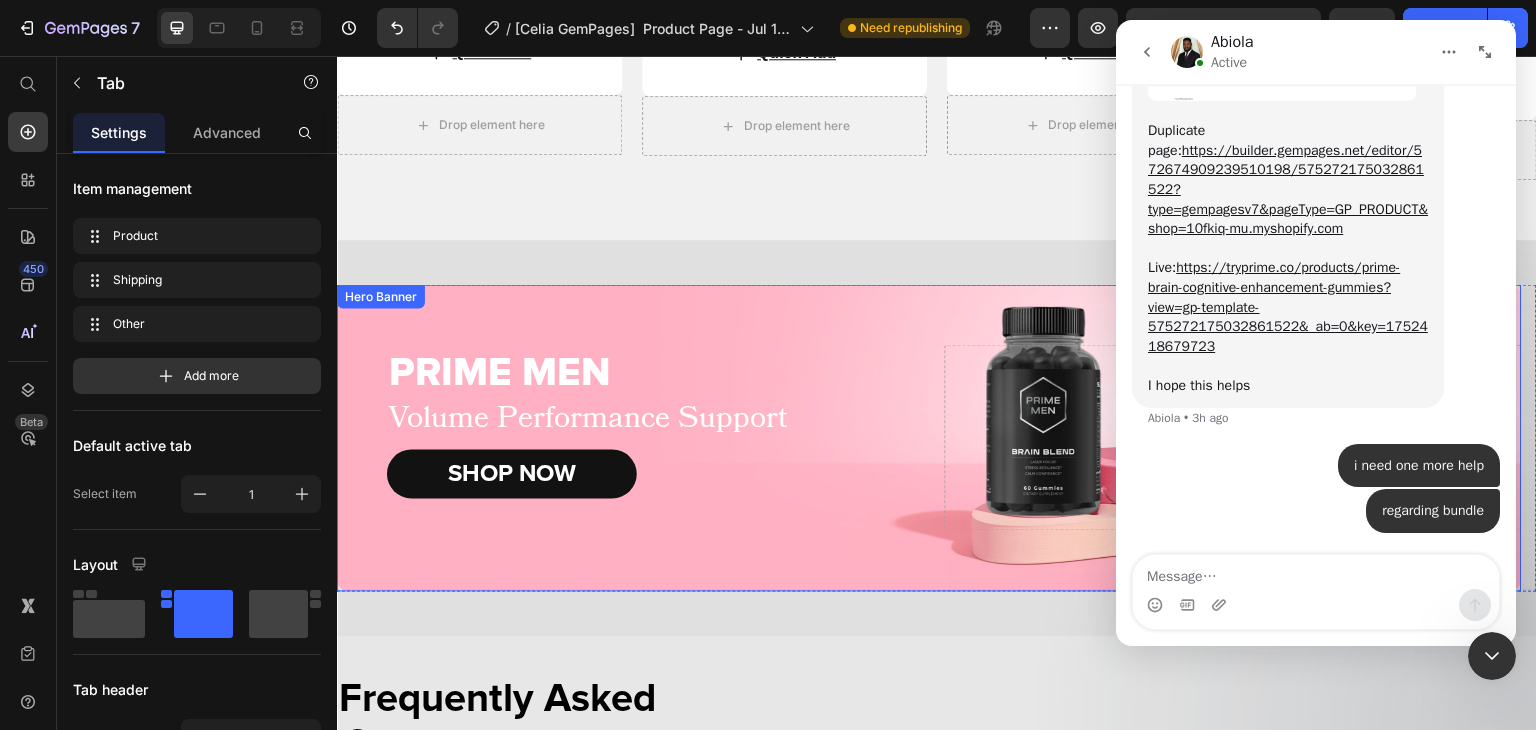 click at bounding box center (929, 438) 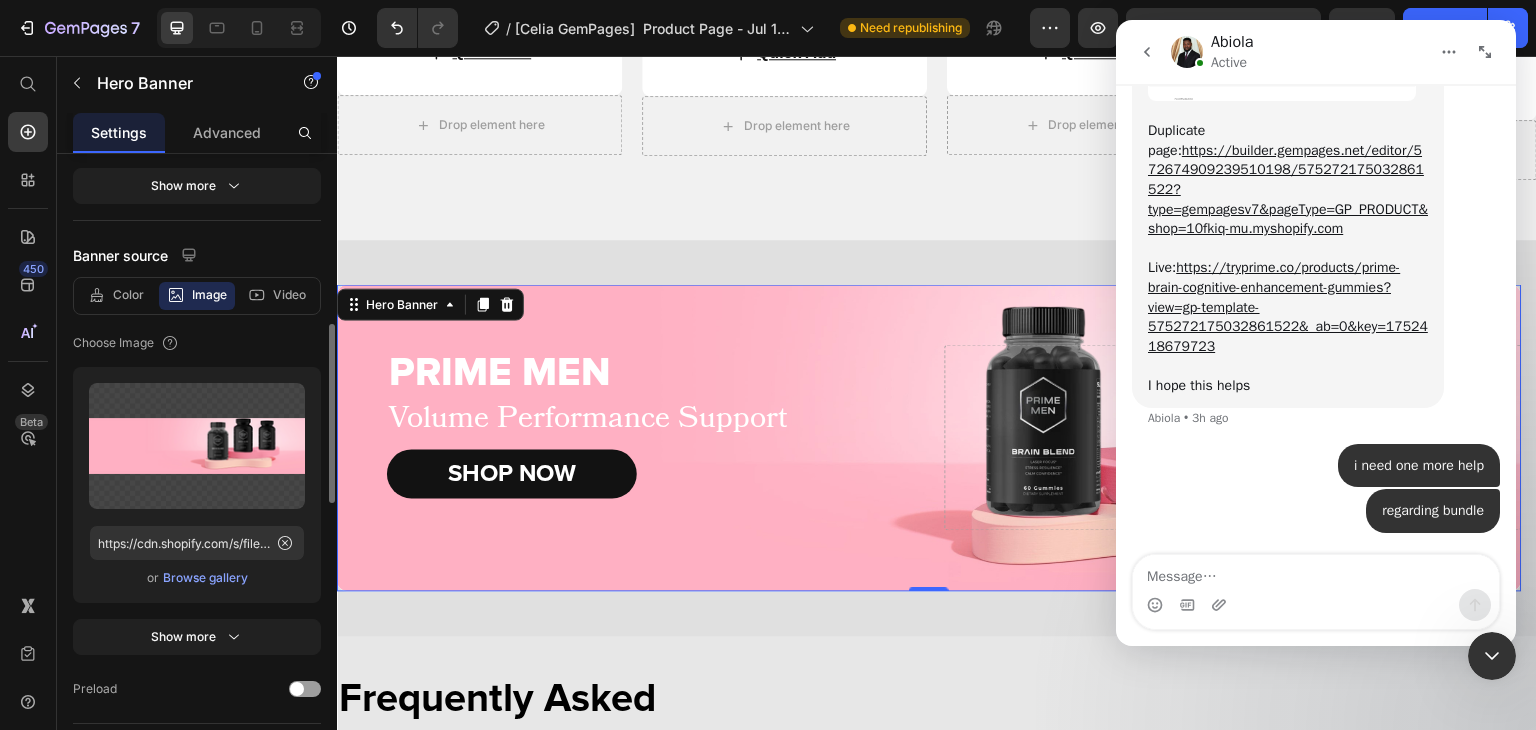 scroll, scrollTop: 332, scrollLeft: 0, axis: vertical 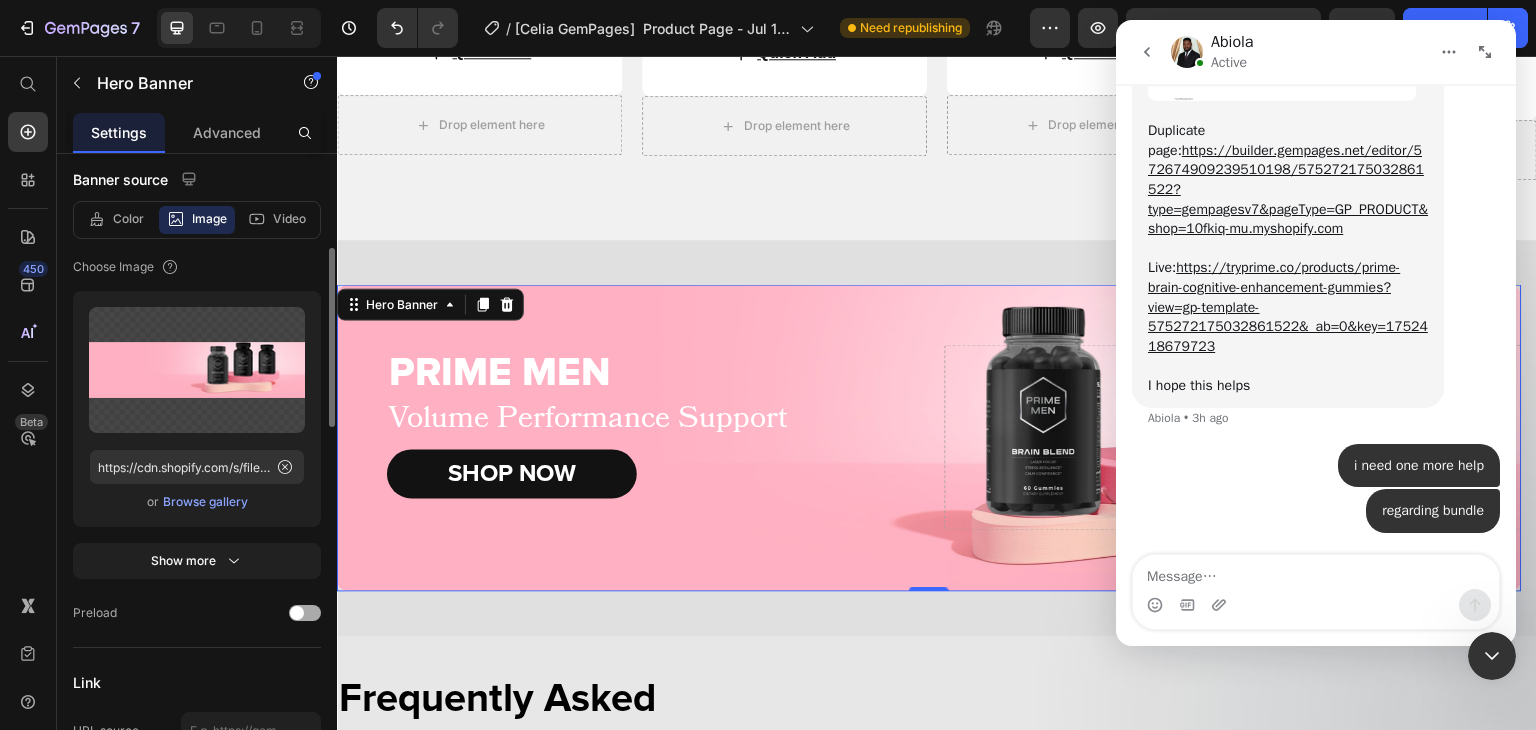 click at bounding box center [297, 613] 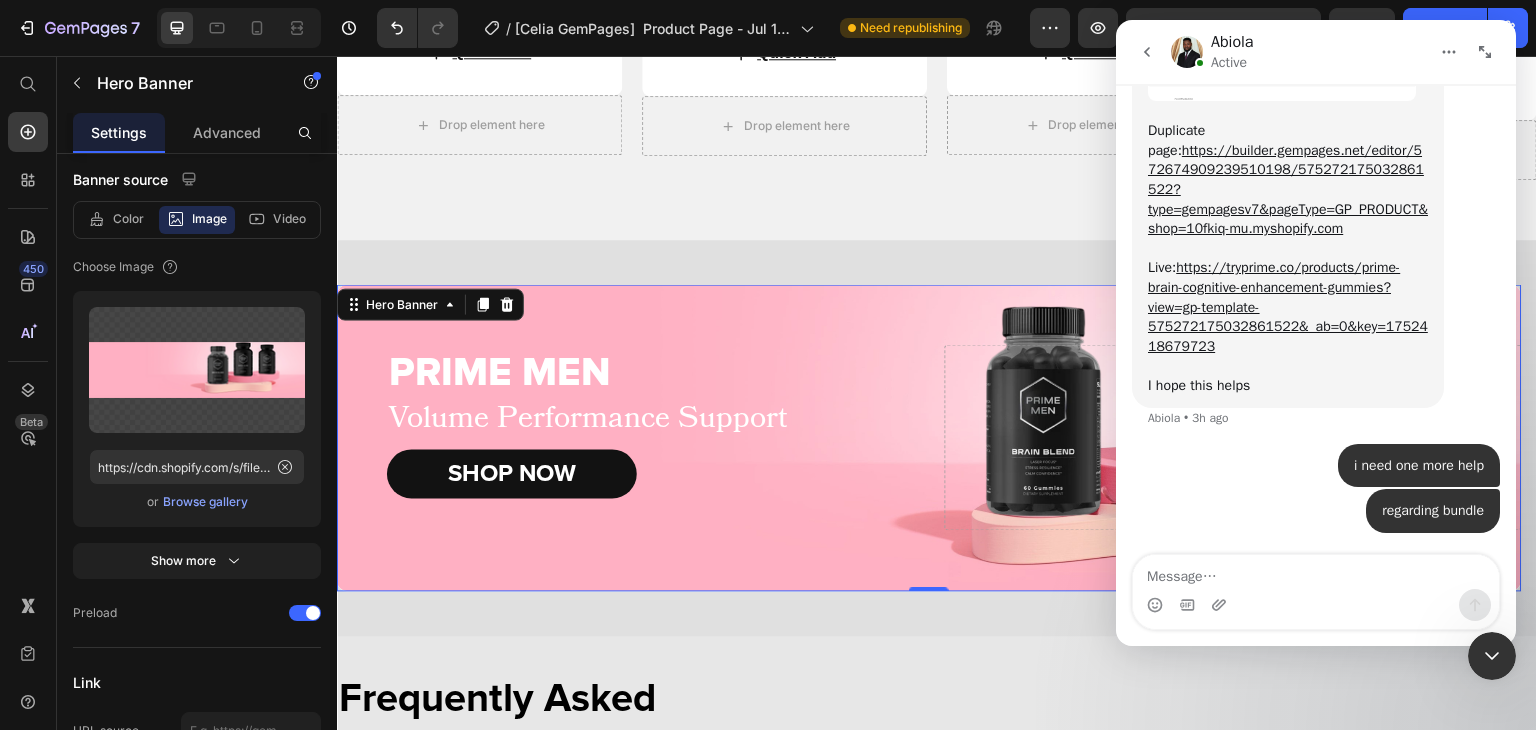 drag, startPoint x: 1494, startPoint y: 657, endPoint x: 2616, endPoint y: 1159, distance: 1229.1819 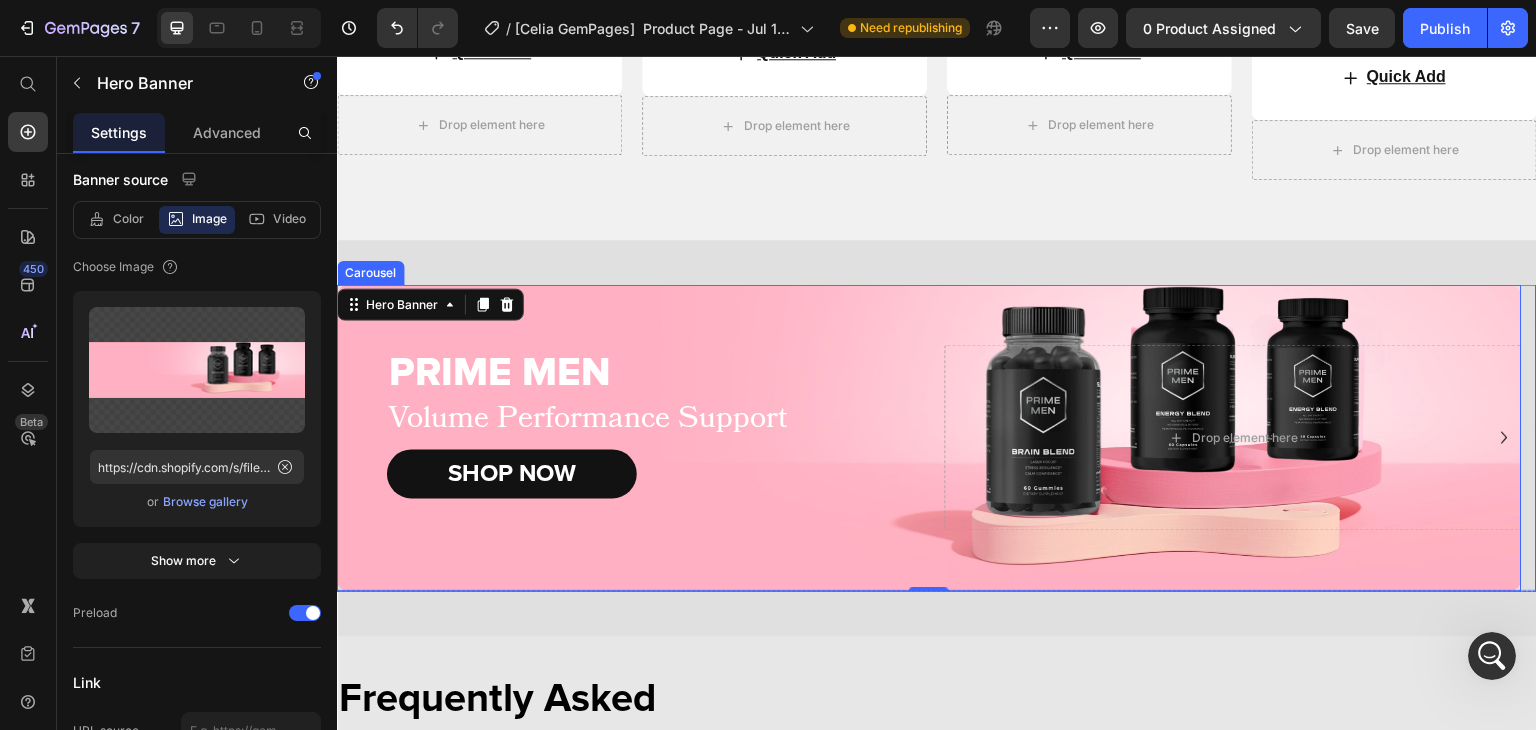 click 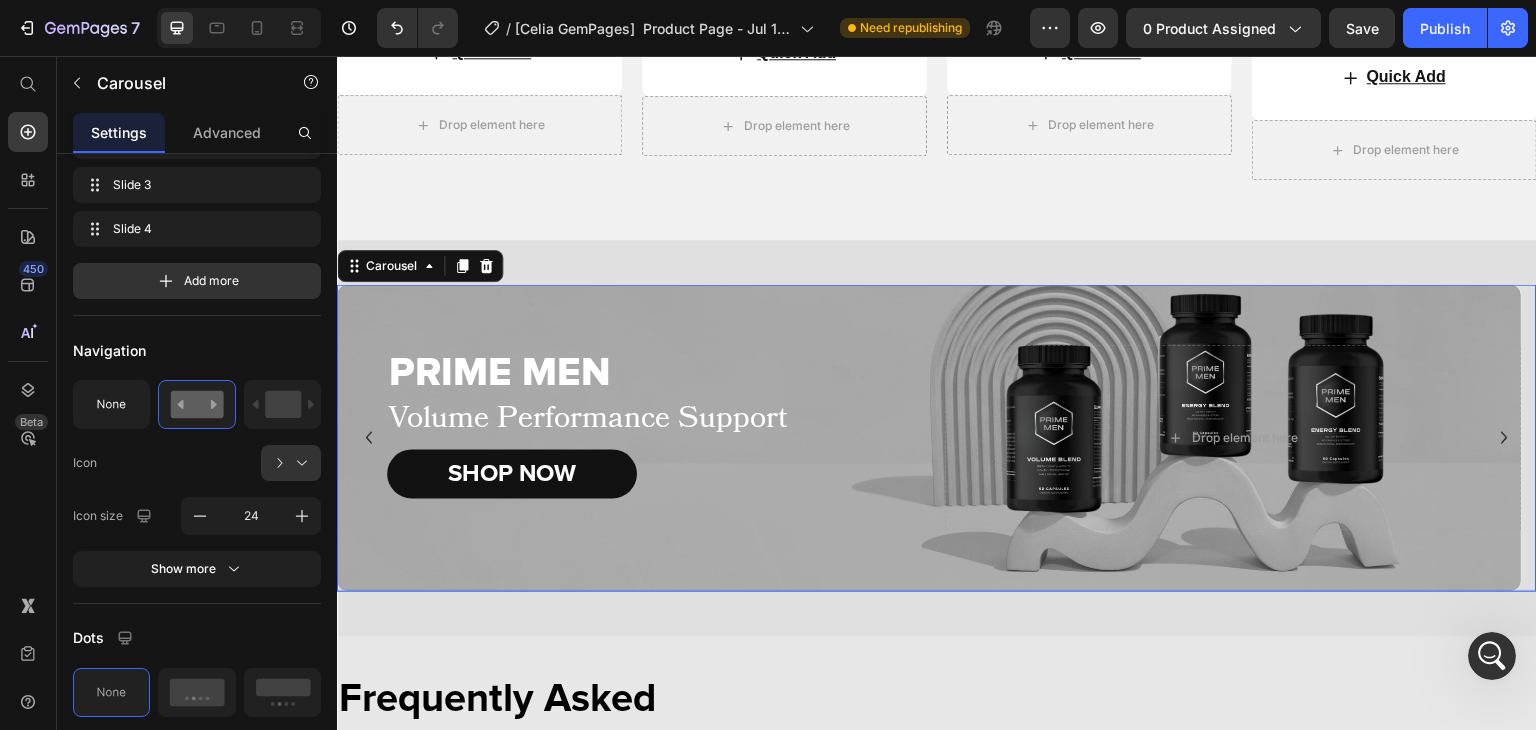 scroll, scrollTop: 0, scrollLeft: 0, axis: both 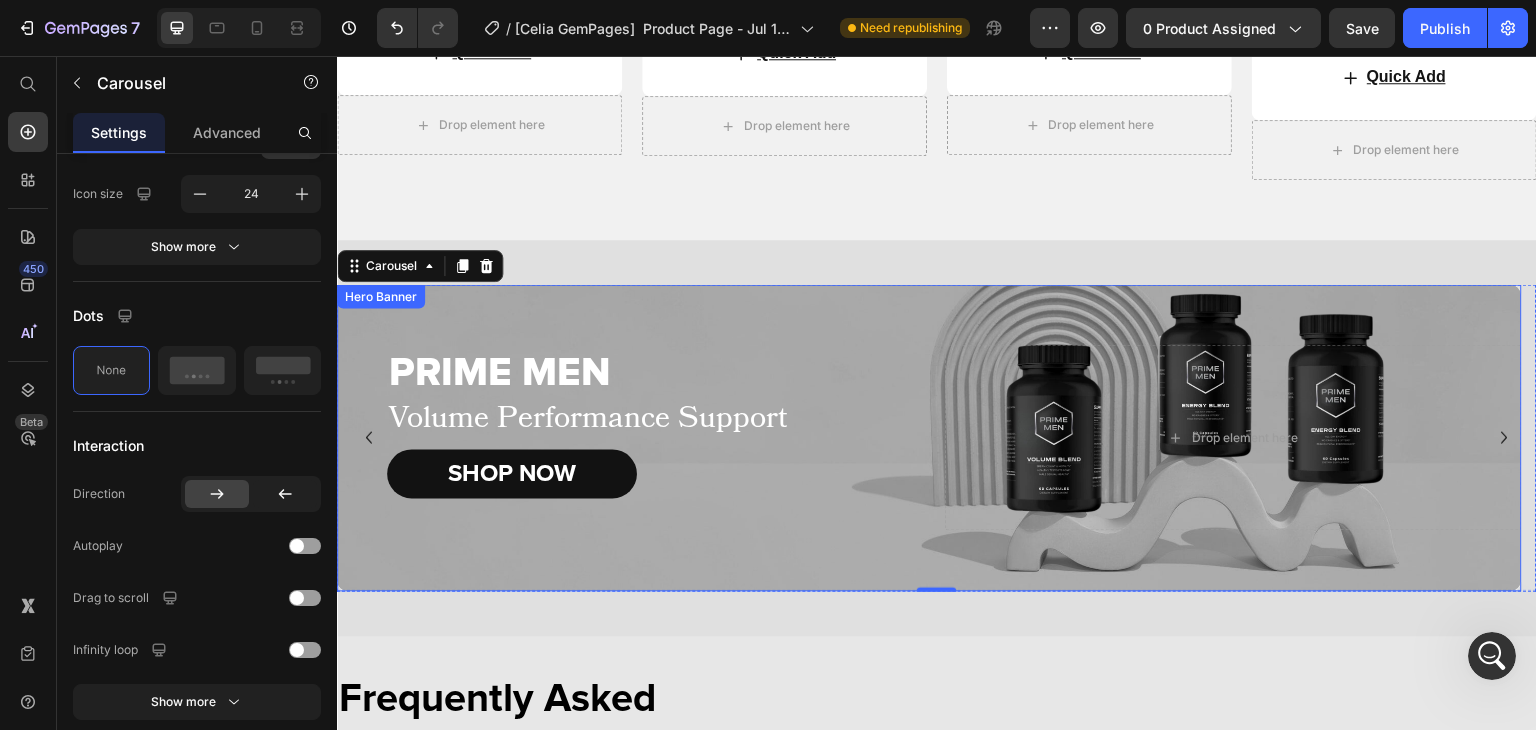 click on "PRIME MEN Heading Volume Performance Support Text Block SHOP NOW Button
Drop element here" at bounding box center (929, 438) 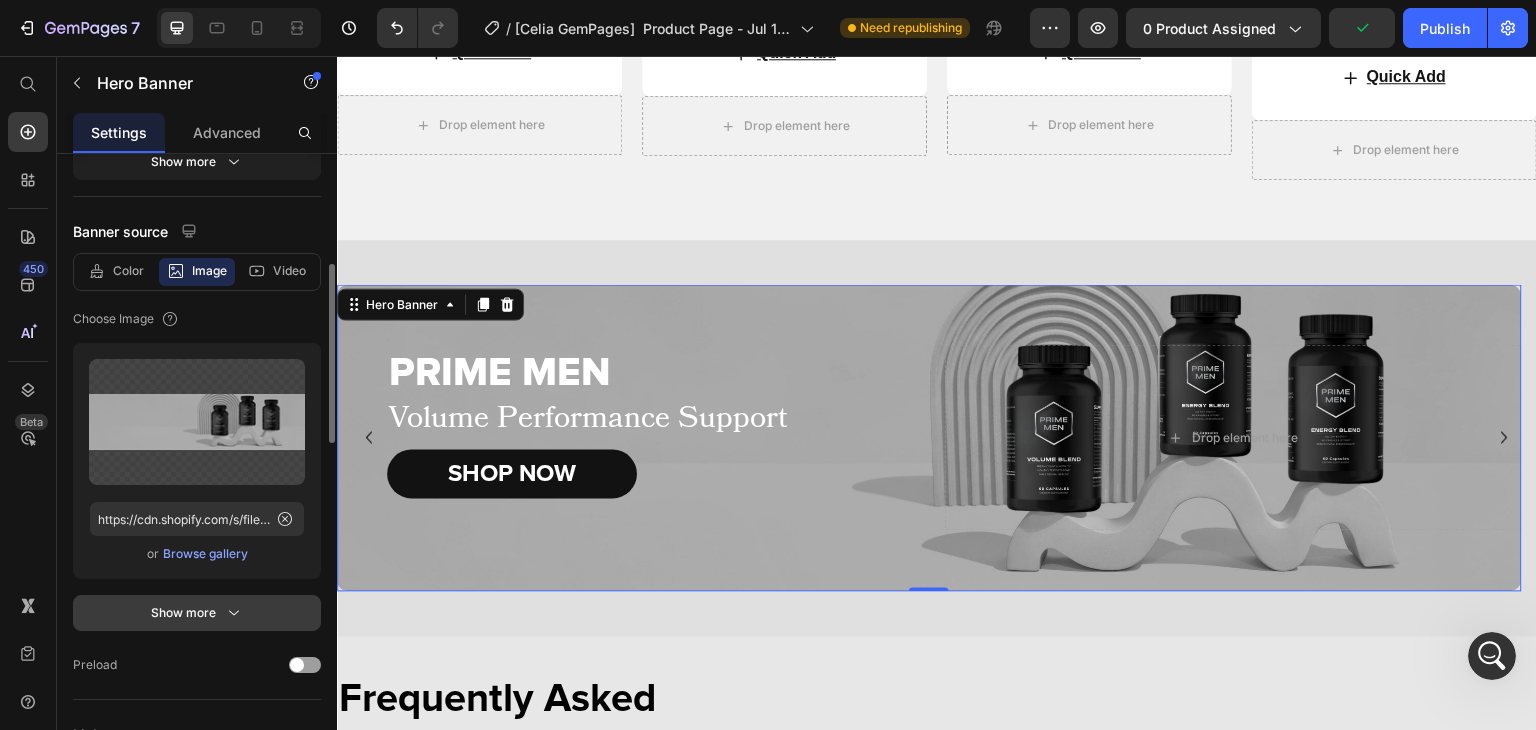 scroll, scrollTop: 364, scrollLeft: 0, axis: vertical 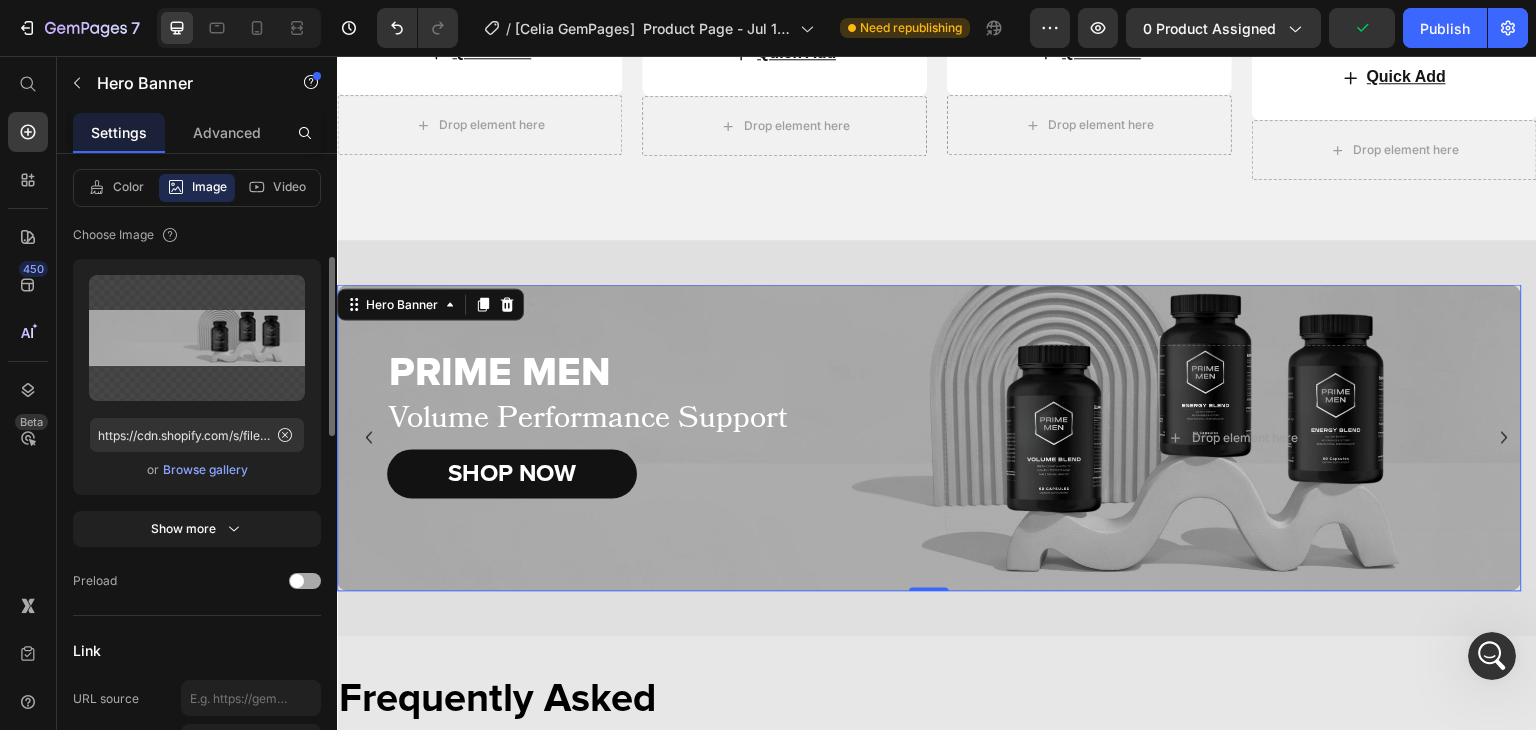 click at bounding box center (297, 581) 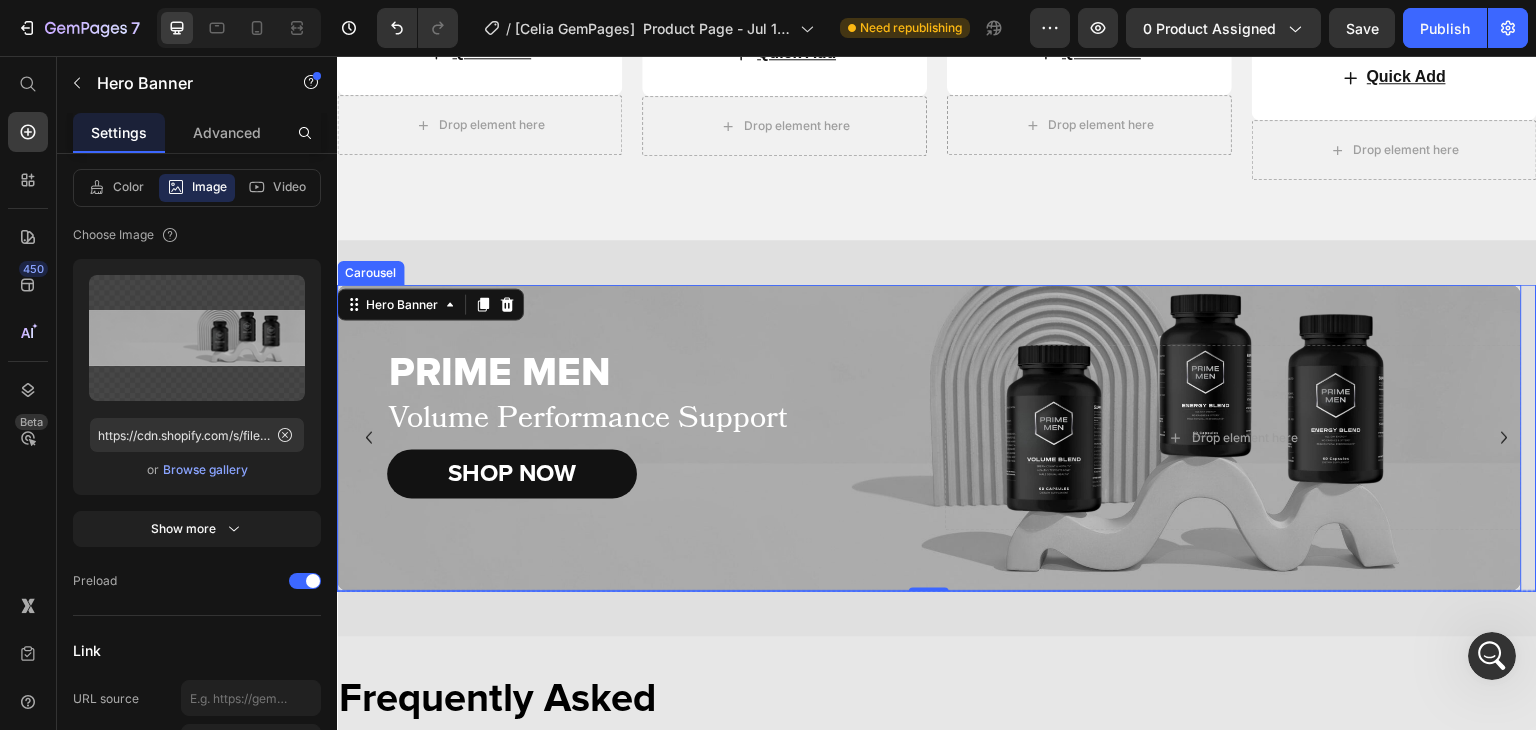 click 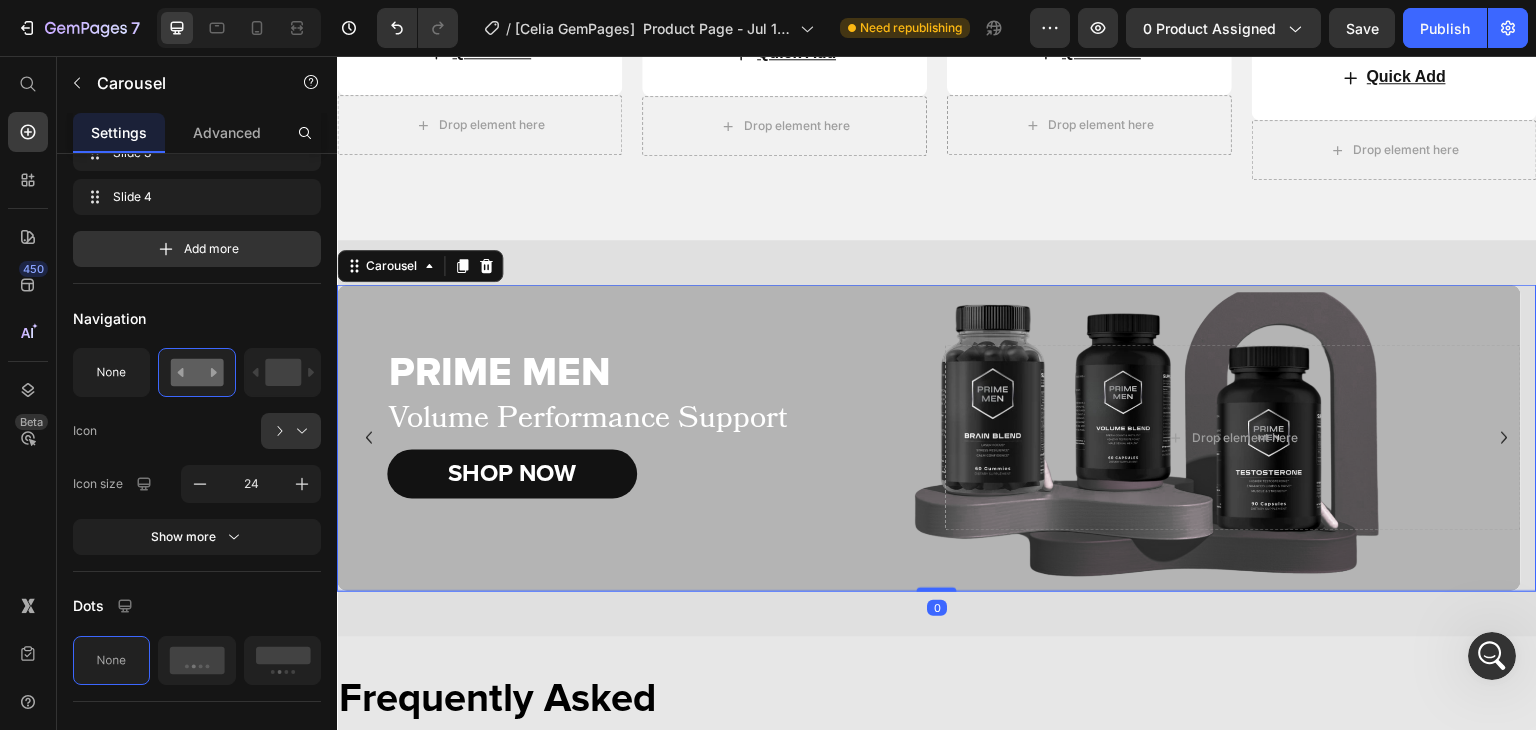 scroll, scrollTop: 0, scrollLeft: 0, axis: both 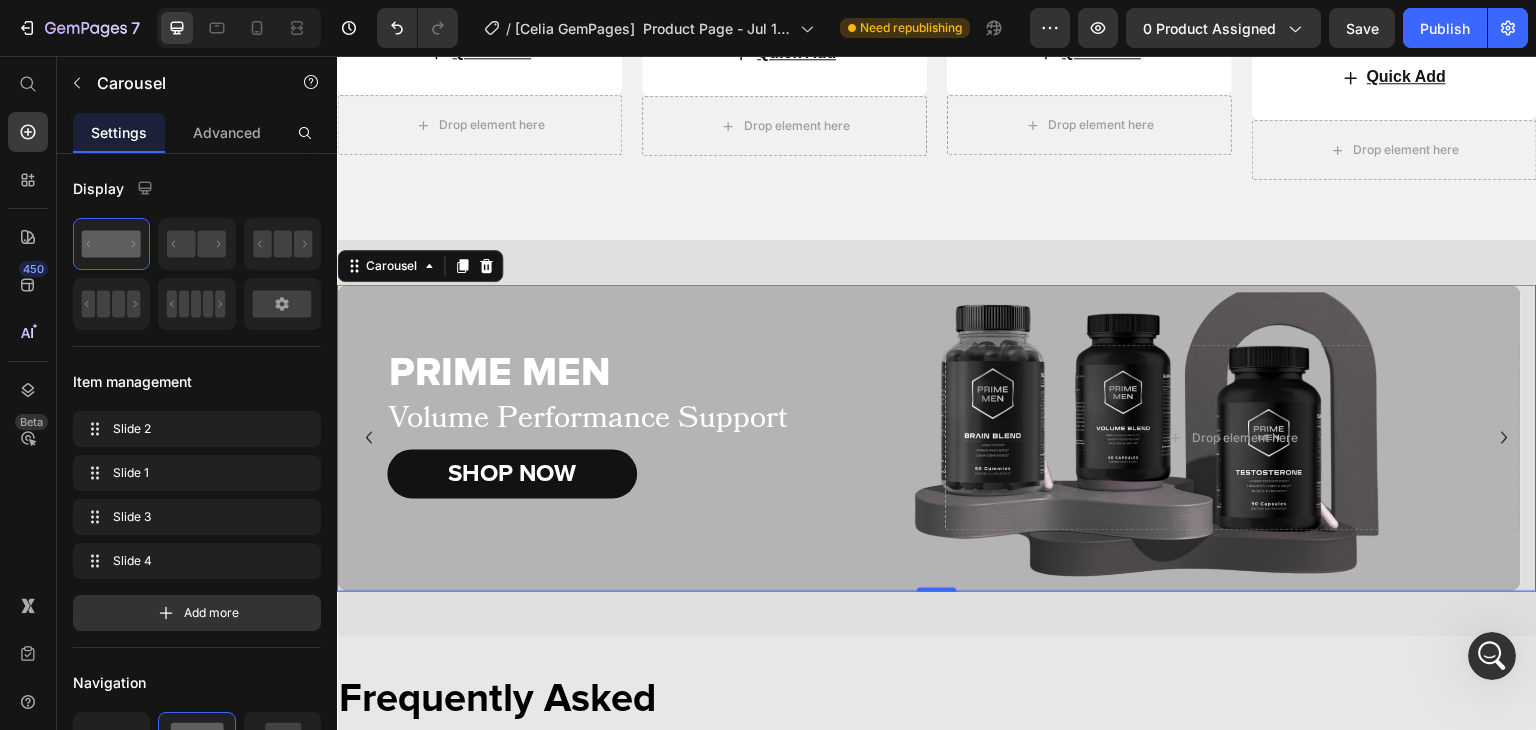 click 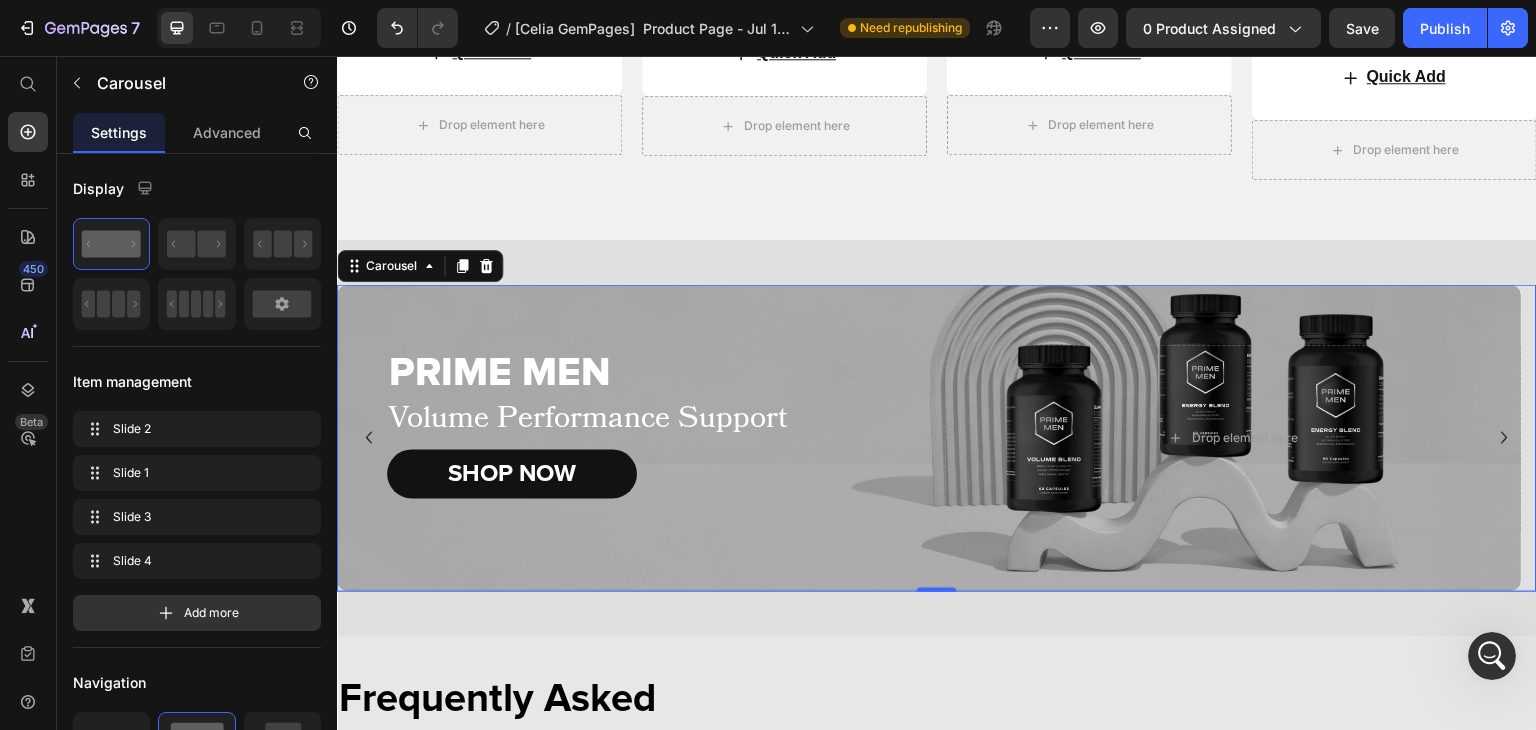 click 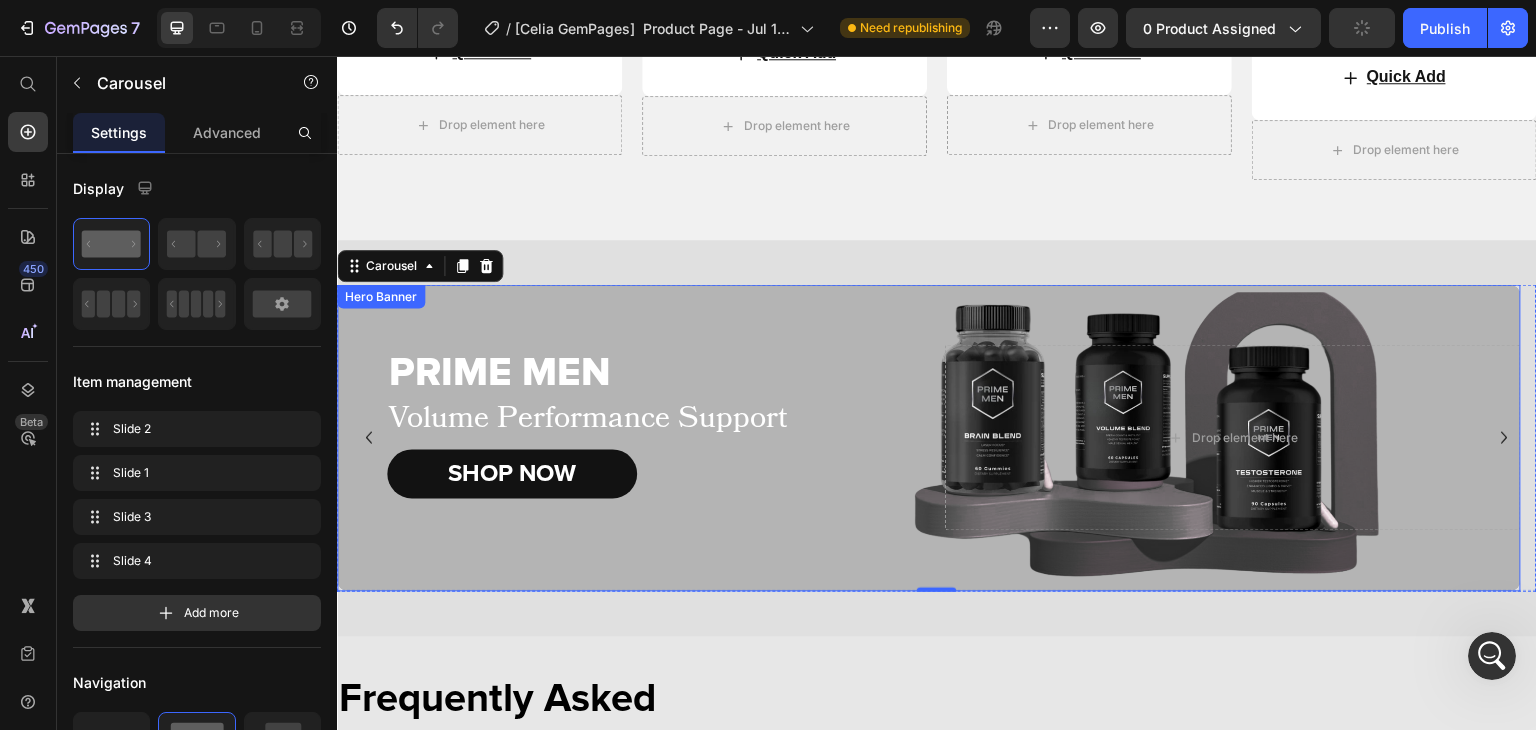 click at bounding box center [929, 438] 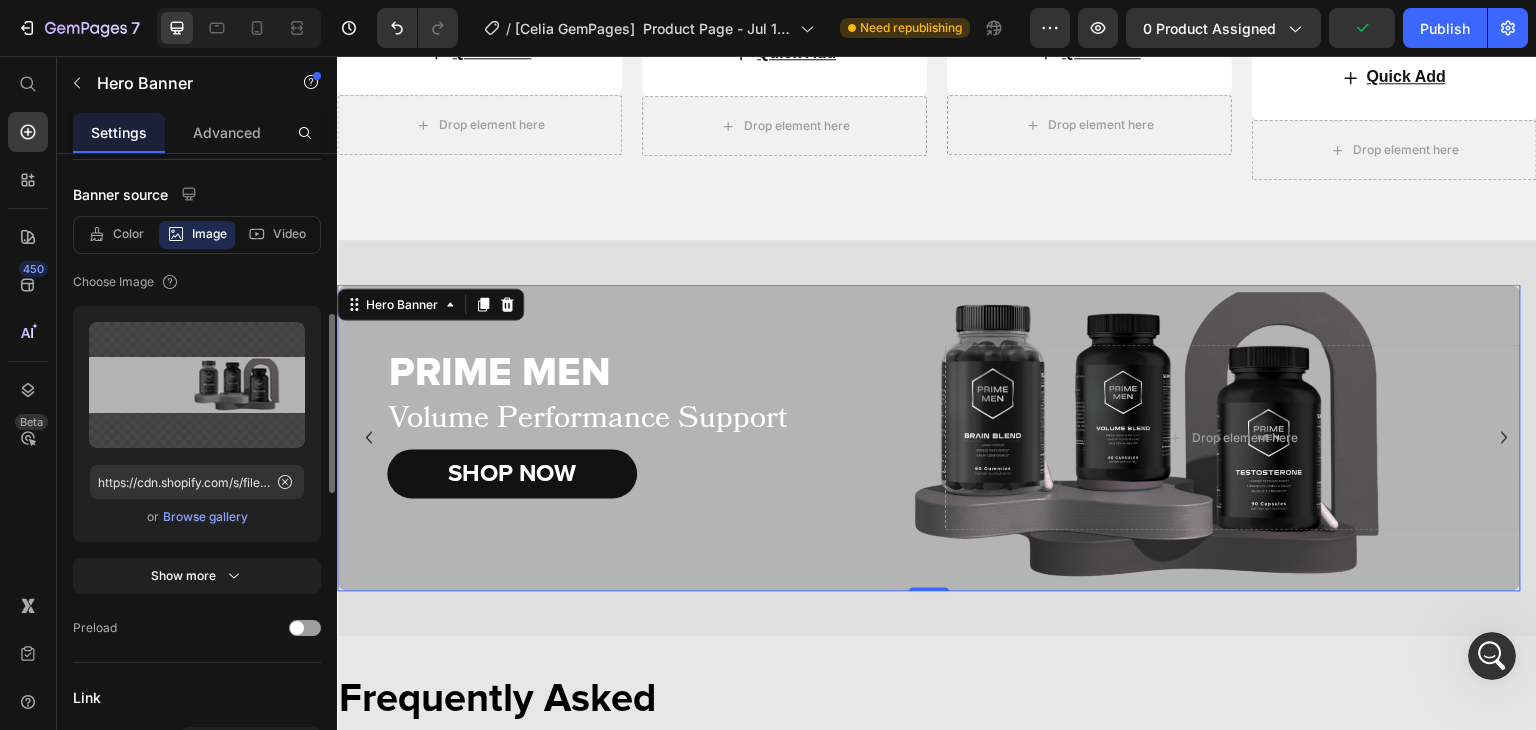 scroll, scrollTop: 372, scrollLeft: 0, axis: vertical 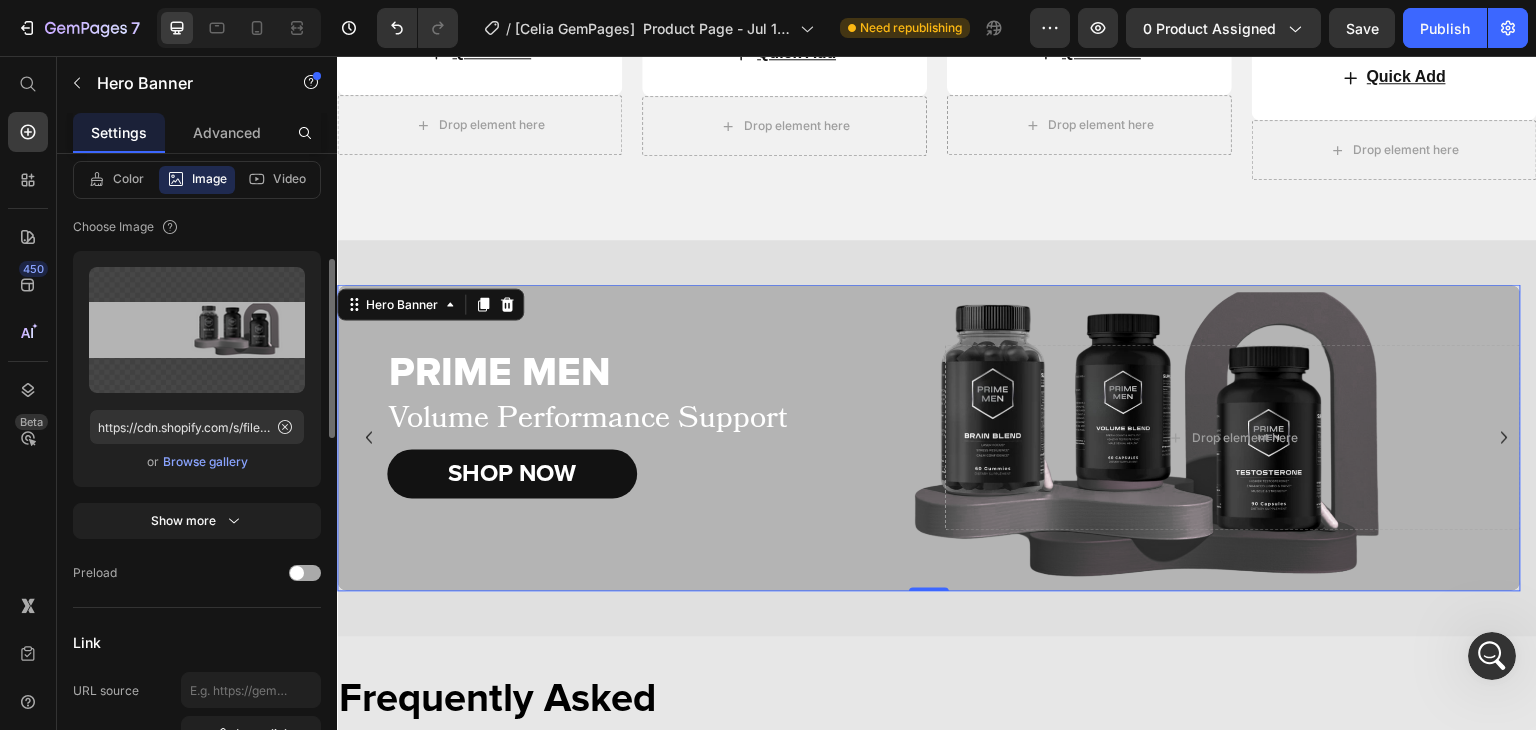 click at bounding box center (297, 573) 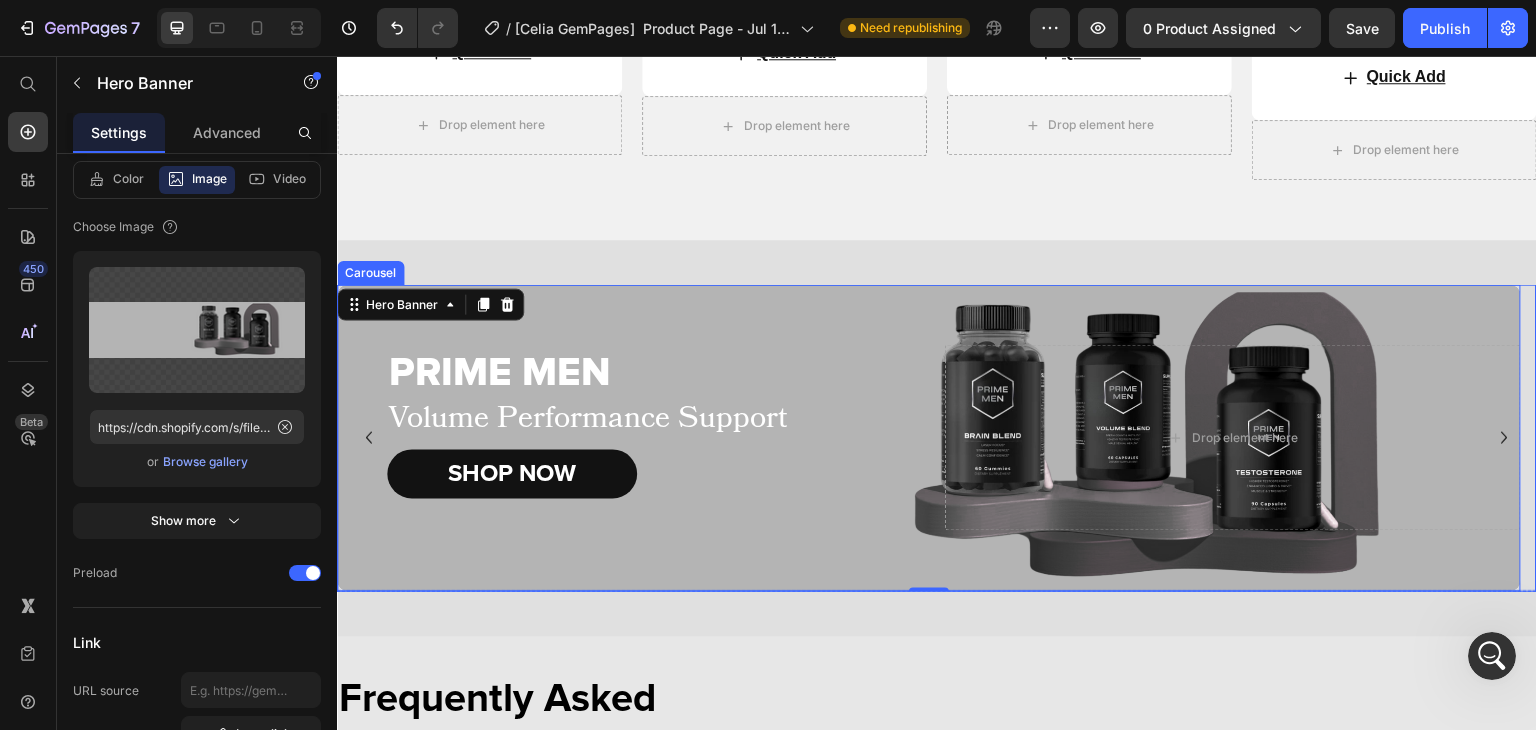 click at bounding box center (1505, 438) 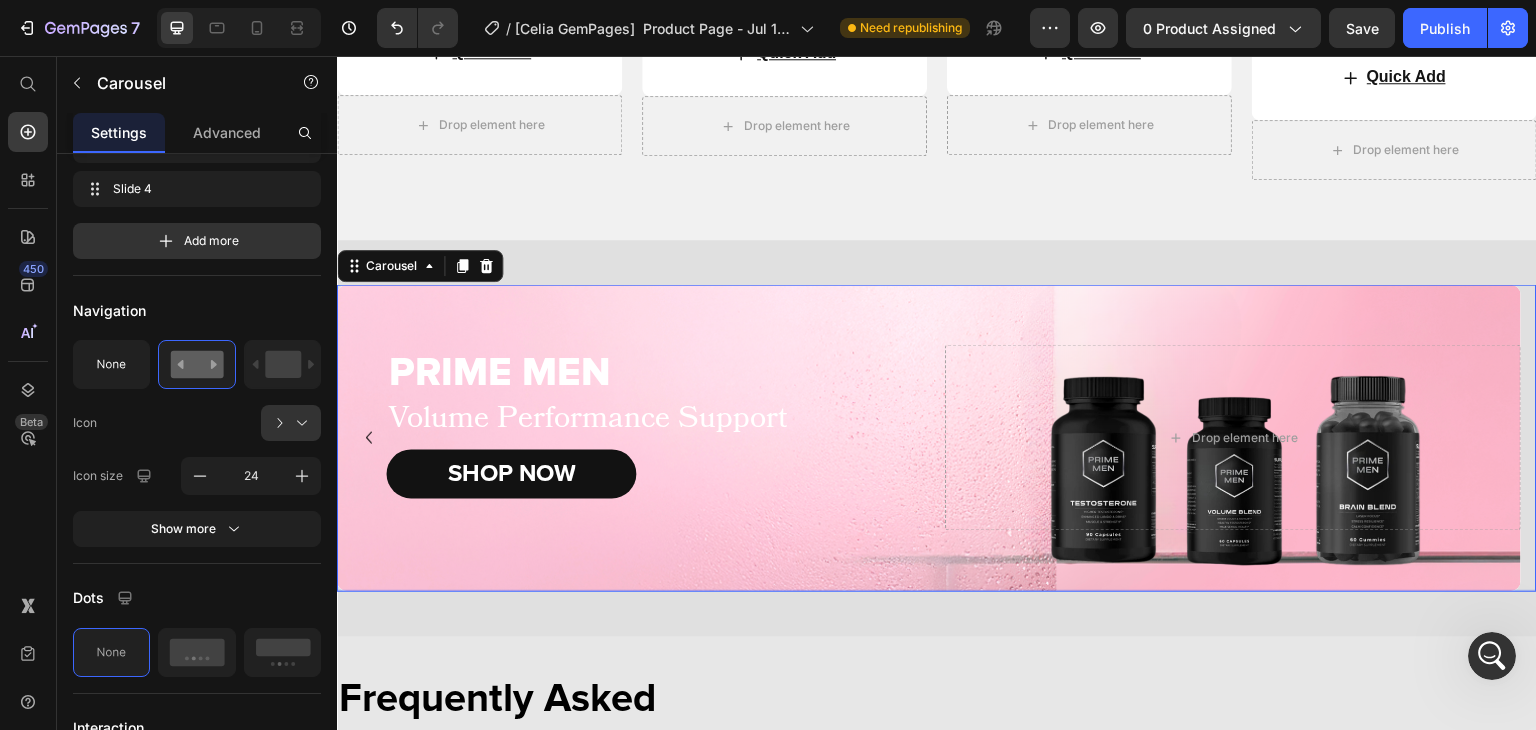 scroll, scrollTop: 0, scrollLeft: 0, axis: both 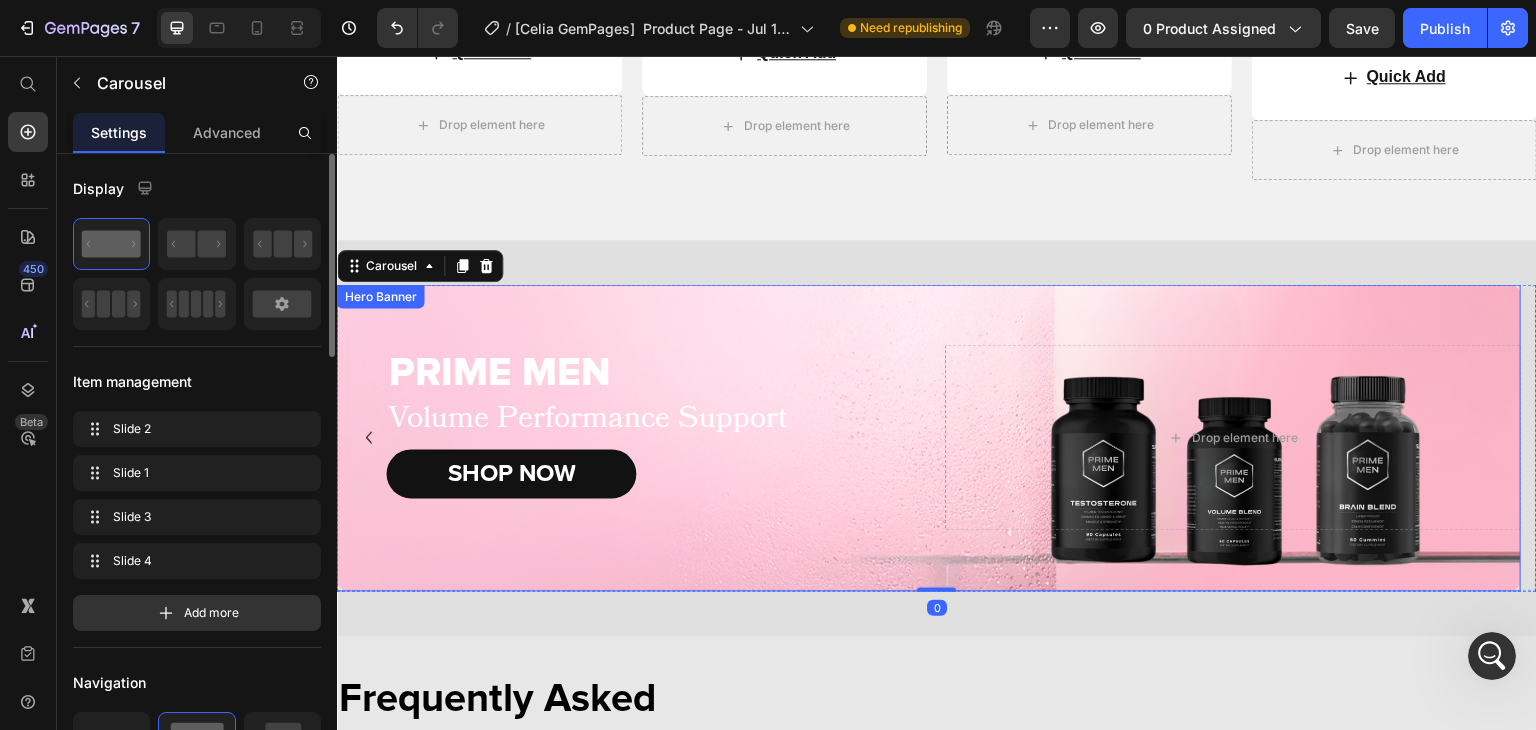 click on "PRIME MEN Heading Volume Performance Support Text Block SHOP NOW Button
Drop element here" at bounding box center (929, 438) 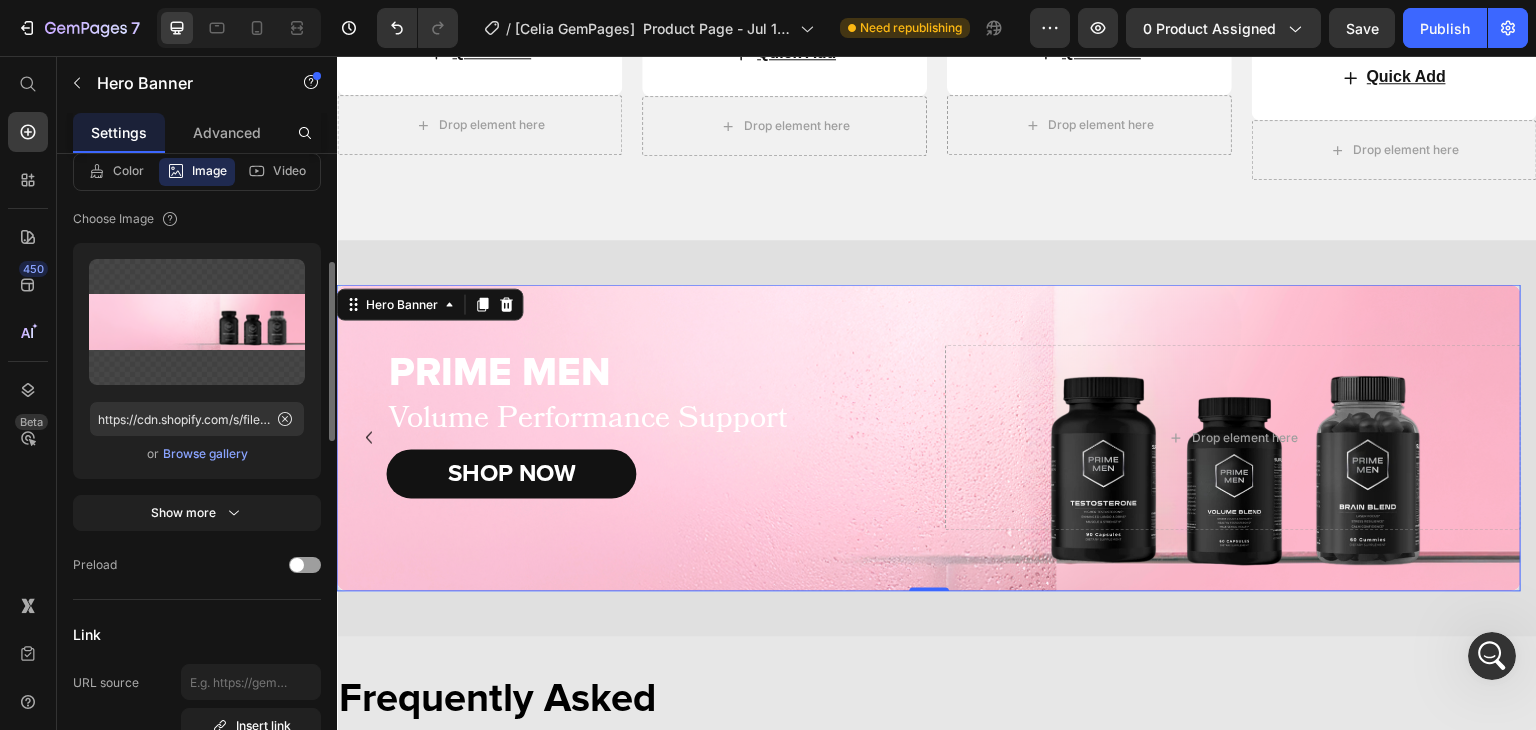 scroll, scrollTop: 381, scrollLeft: 0, axis: vertical 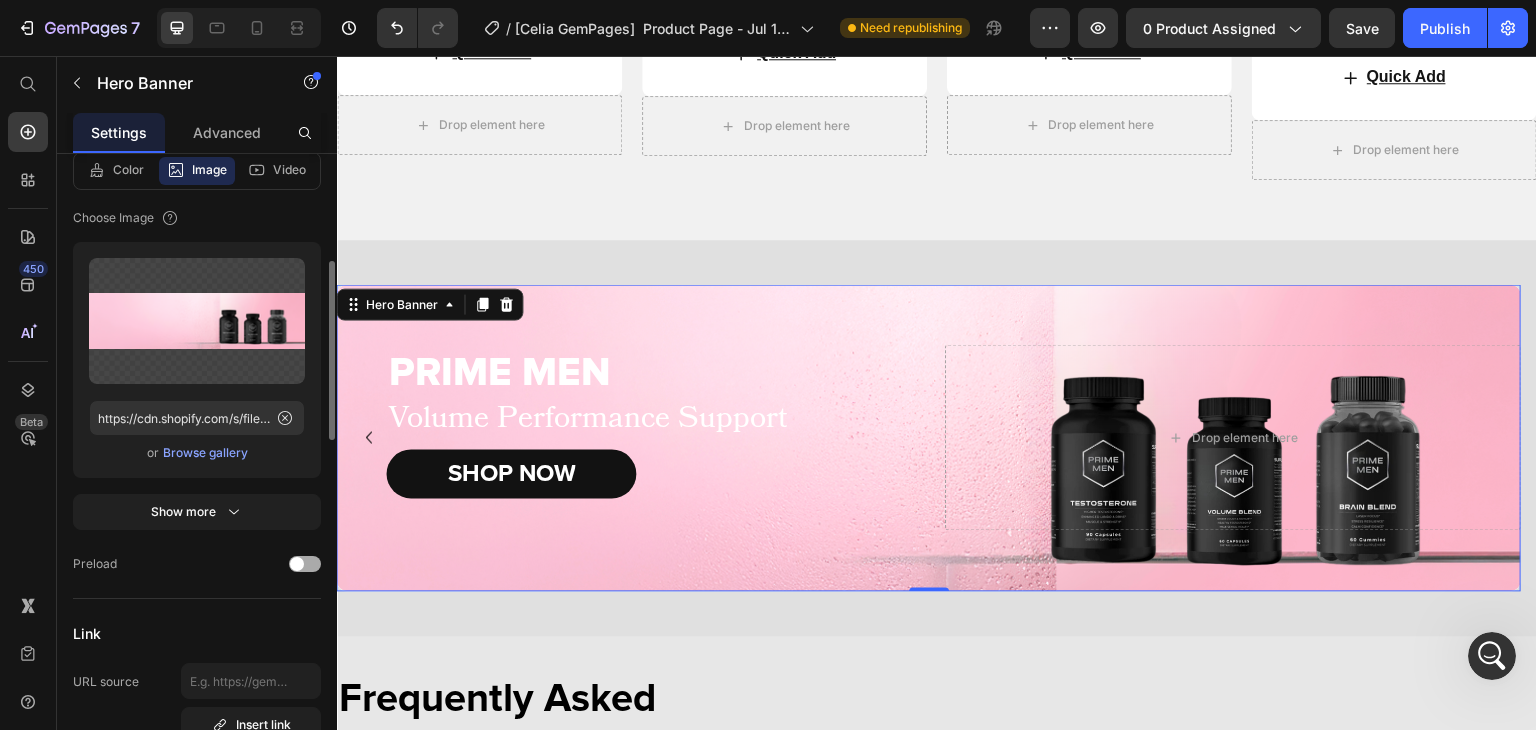 click at bounding box center [305, 564] 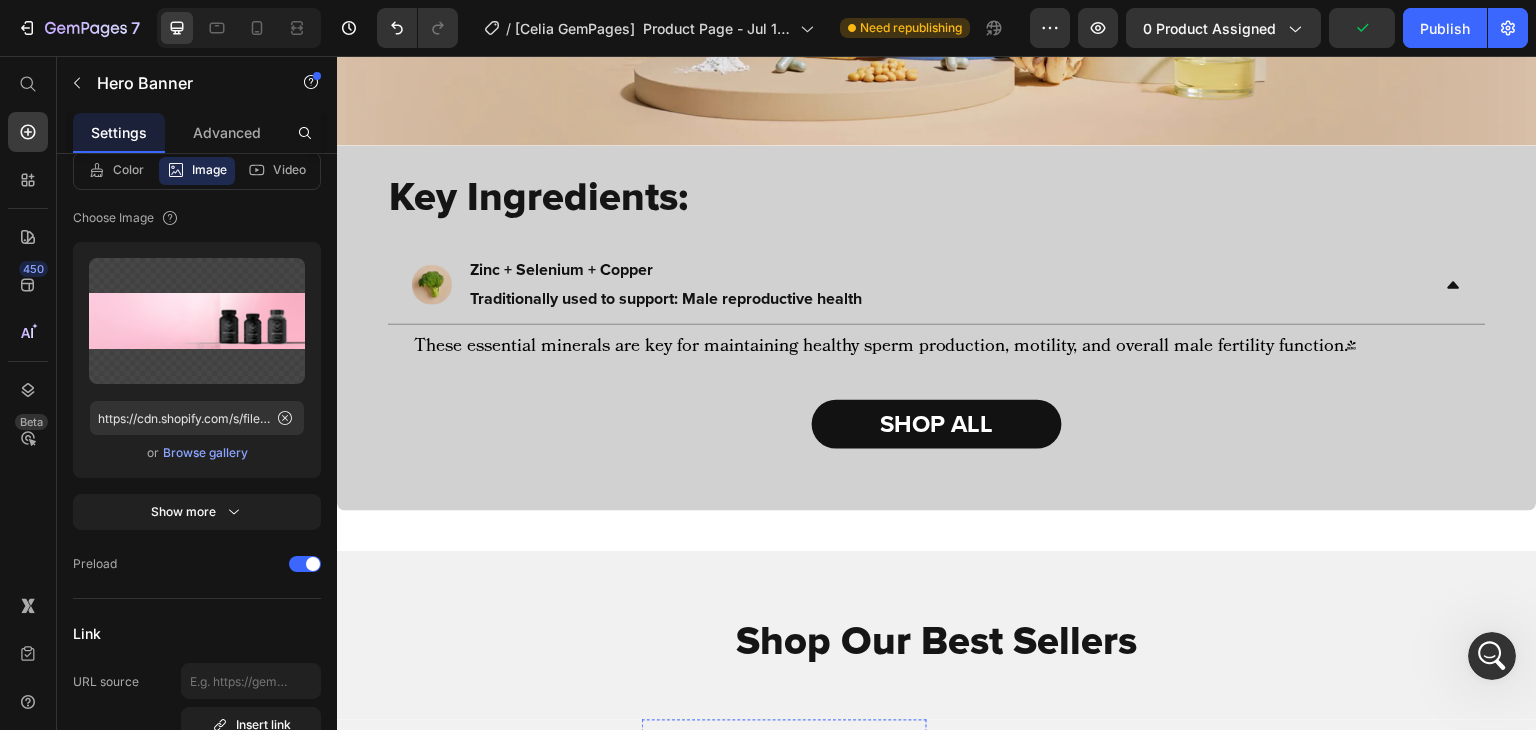 scroll, scrollTop: 2440, scrollLeft: 0, axis: vertical 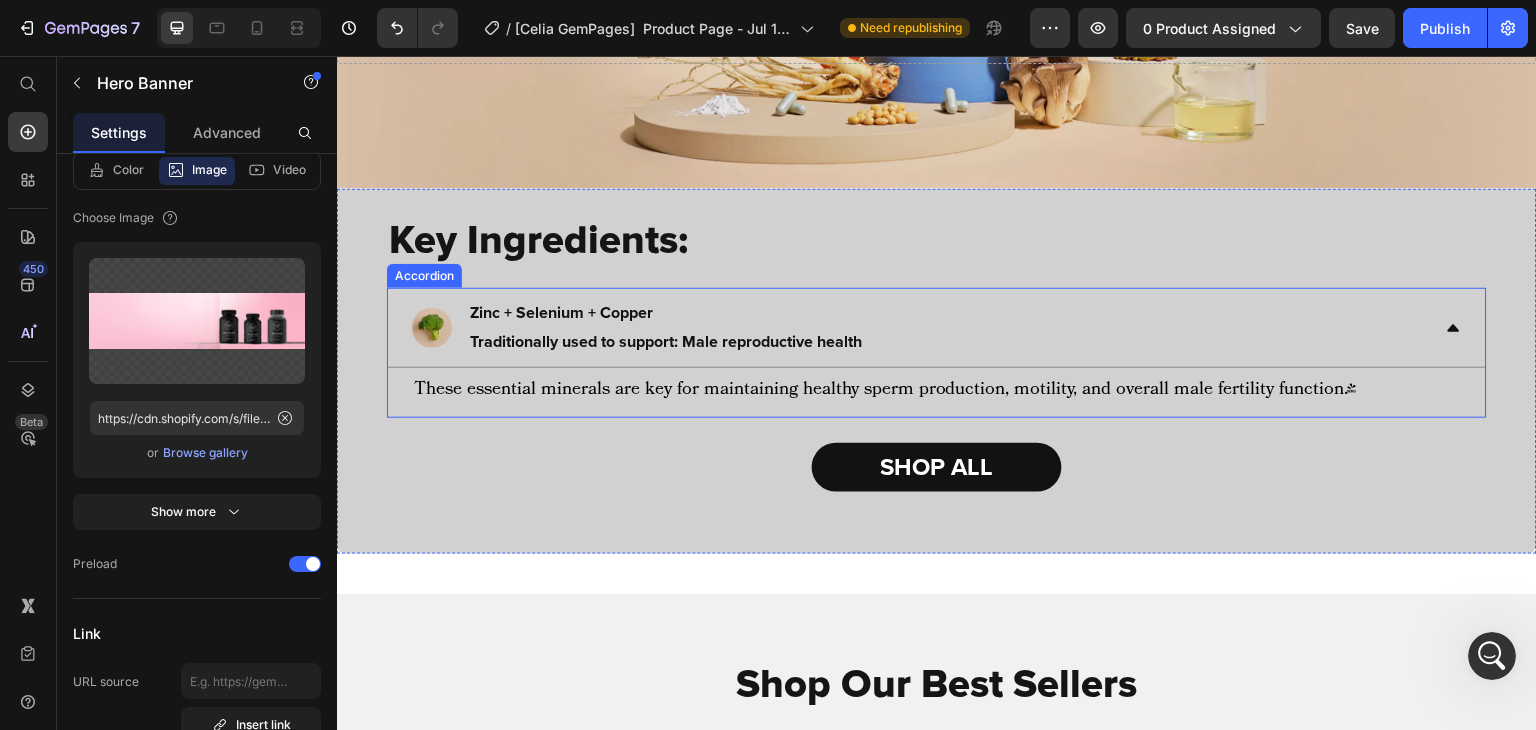 click on "Zinc + Selenium + Copper Traditionally used to support: Male reproductive health" at bounding box center [921, 328] 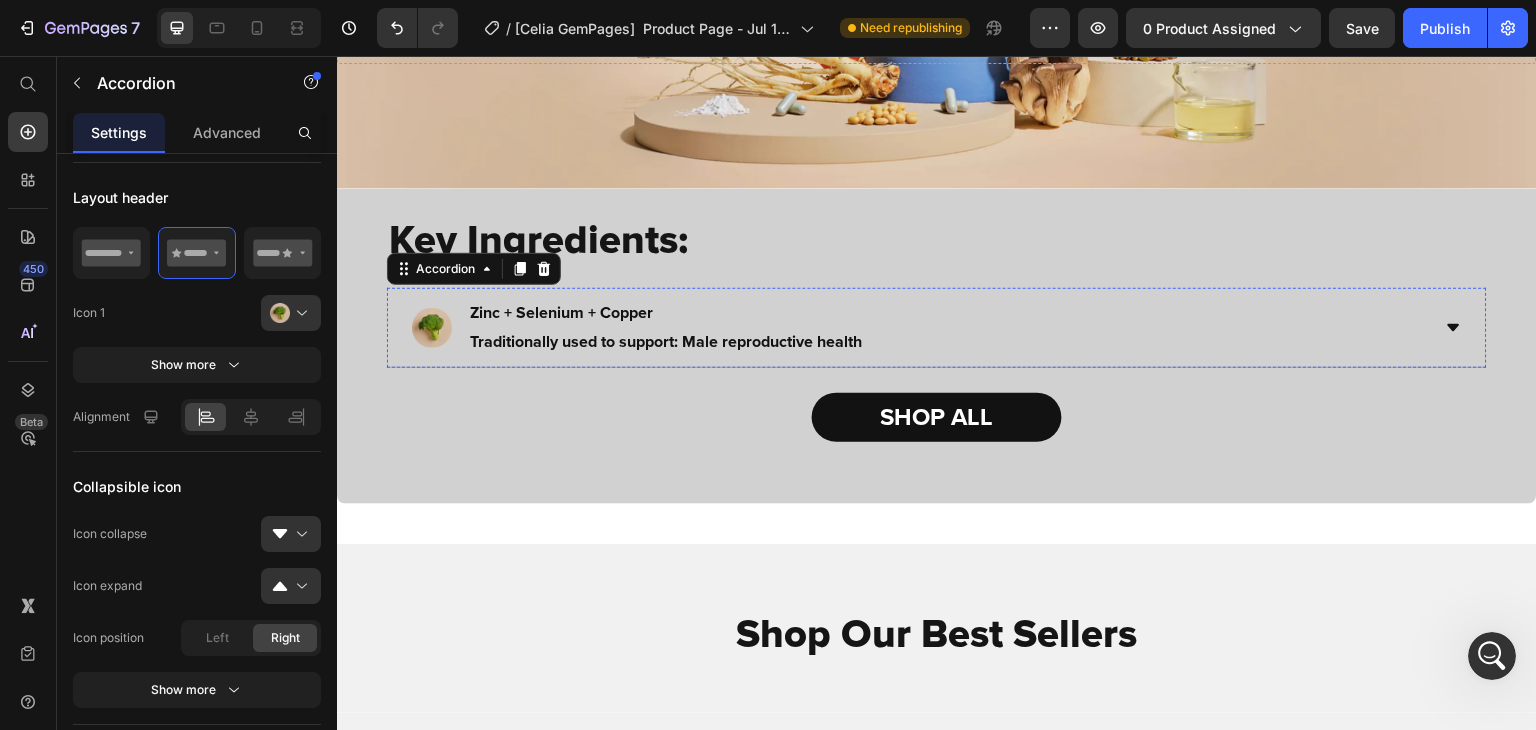 scroll, scrollTop: 0, scrollLeft: 0, axis: both 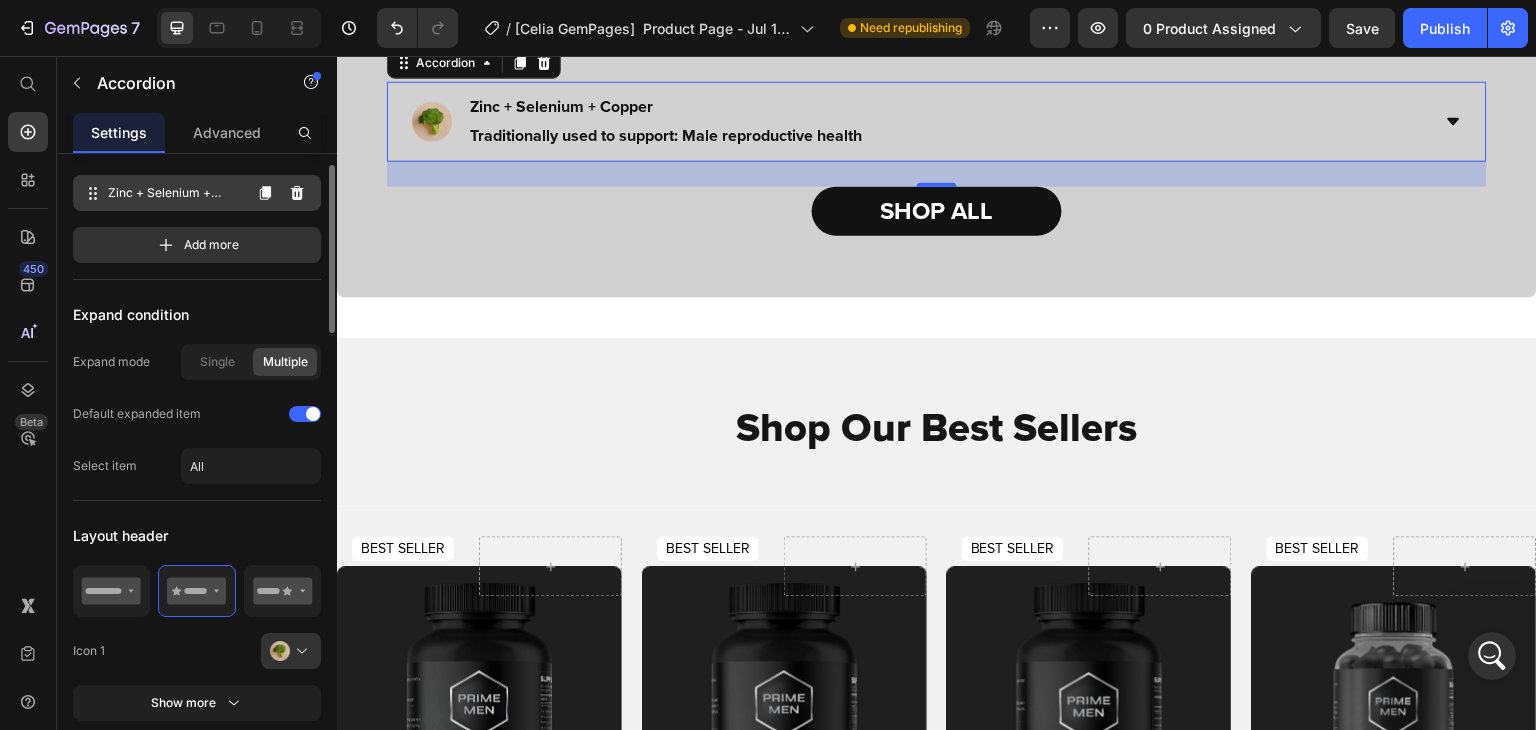 click 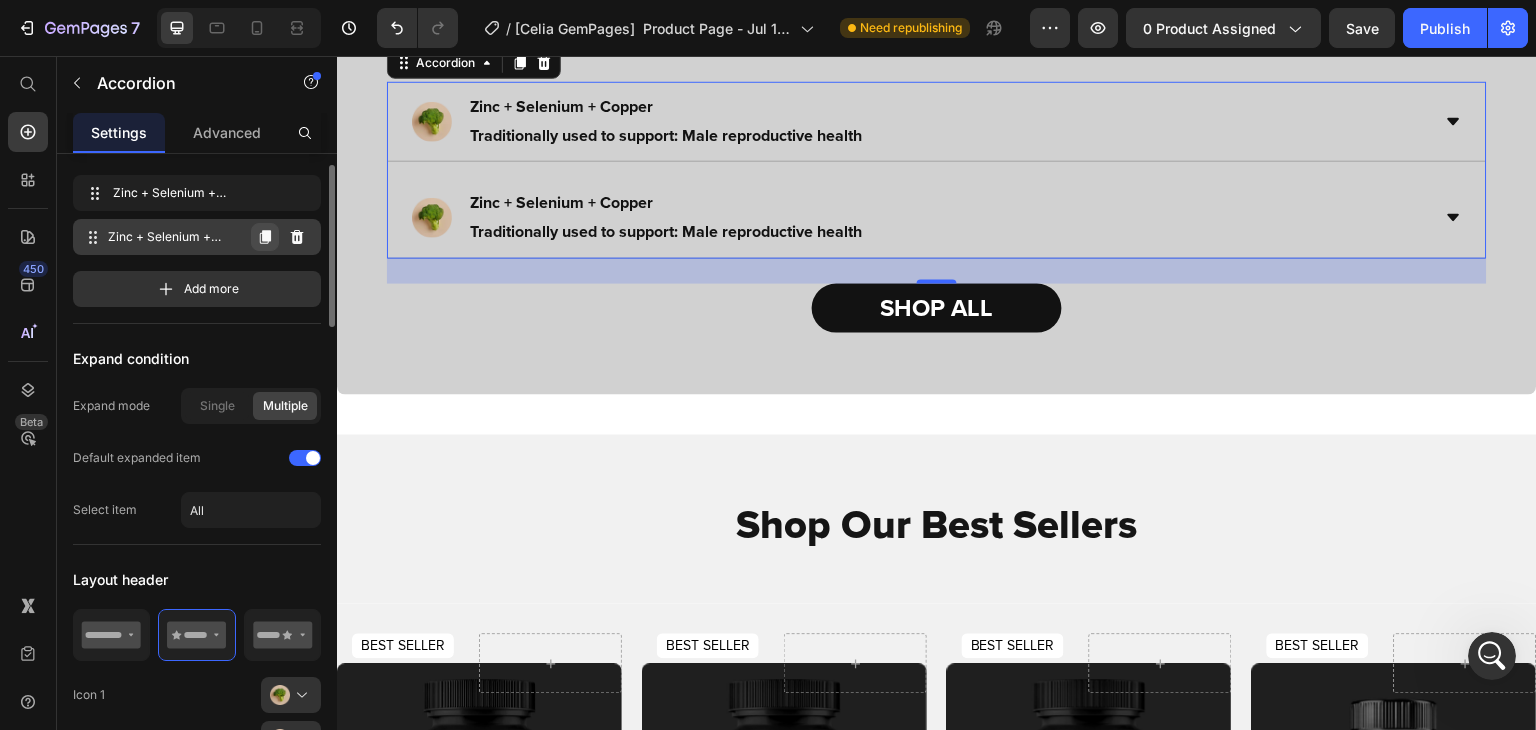 click 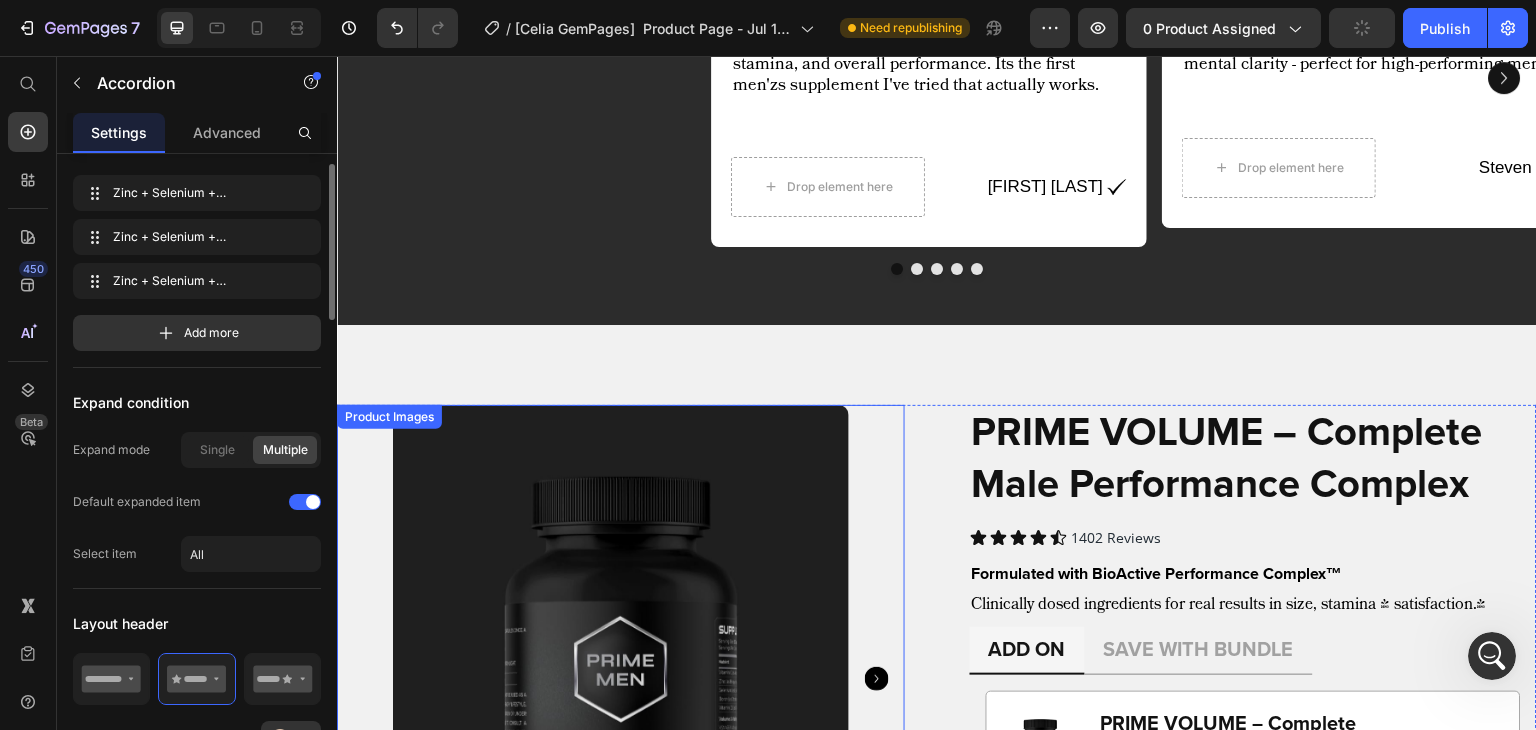scroll, scrollTop: 1242, scrollLeft: 0, axis: vertical 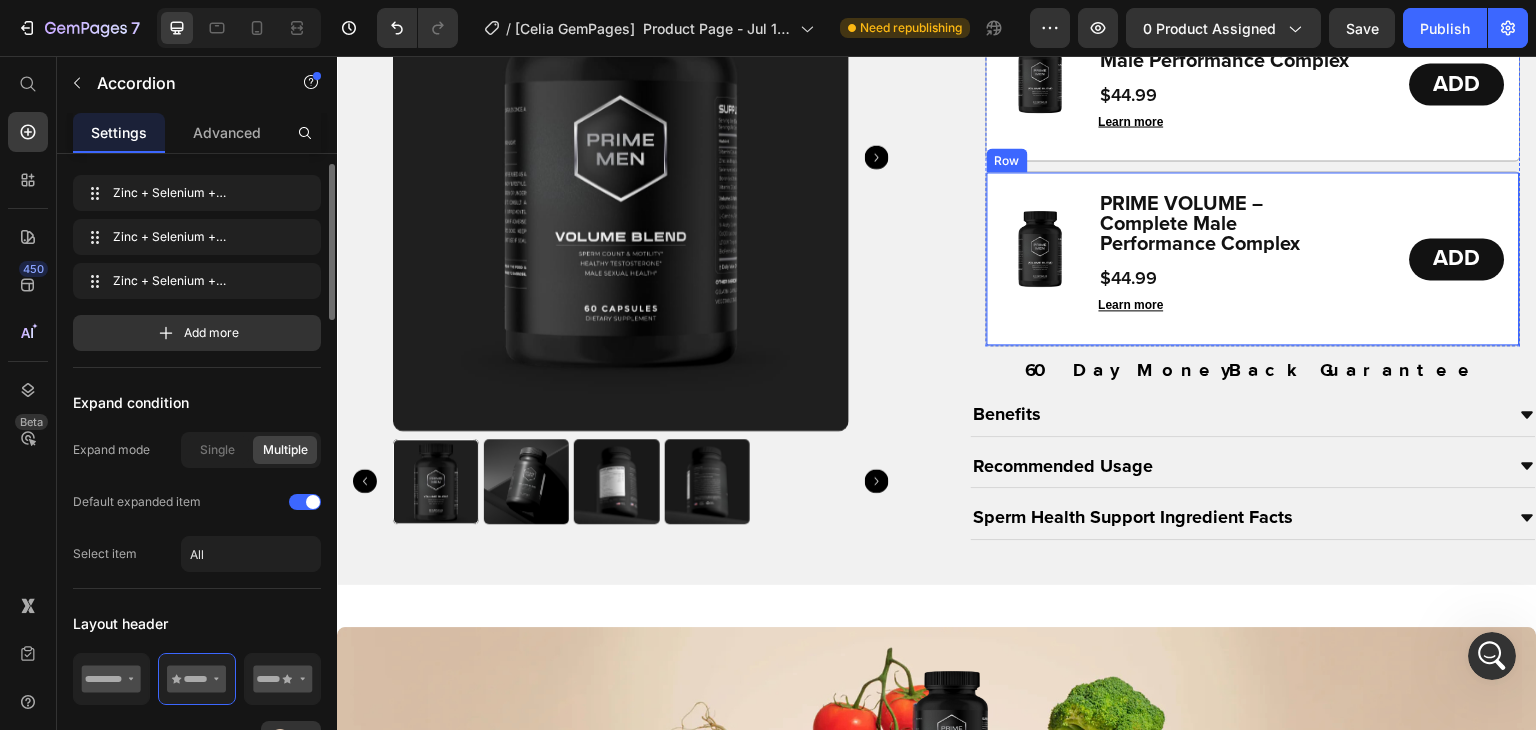click on "Image PRIME VOLUME – Complete Male Performance Complex Product Title $44.99 Product Price Learn more Button ADD Add to Cart Row" at bounding box center [1254, 258] 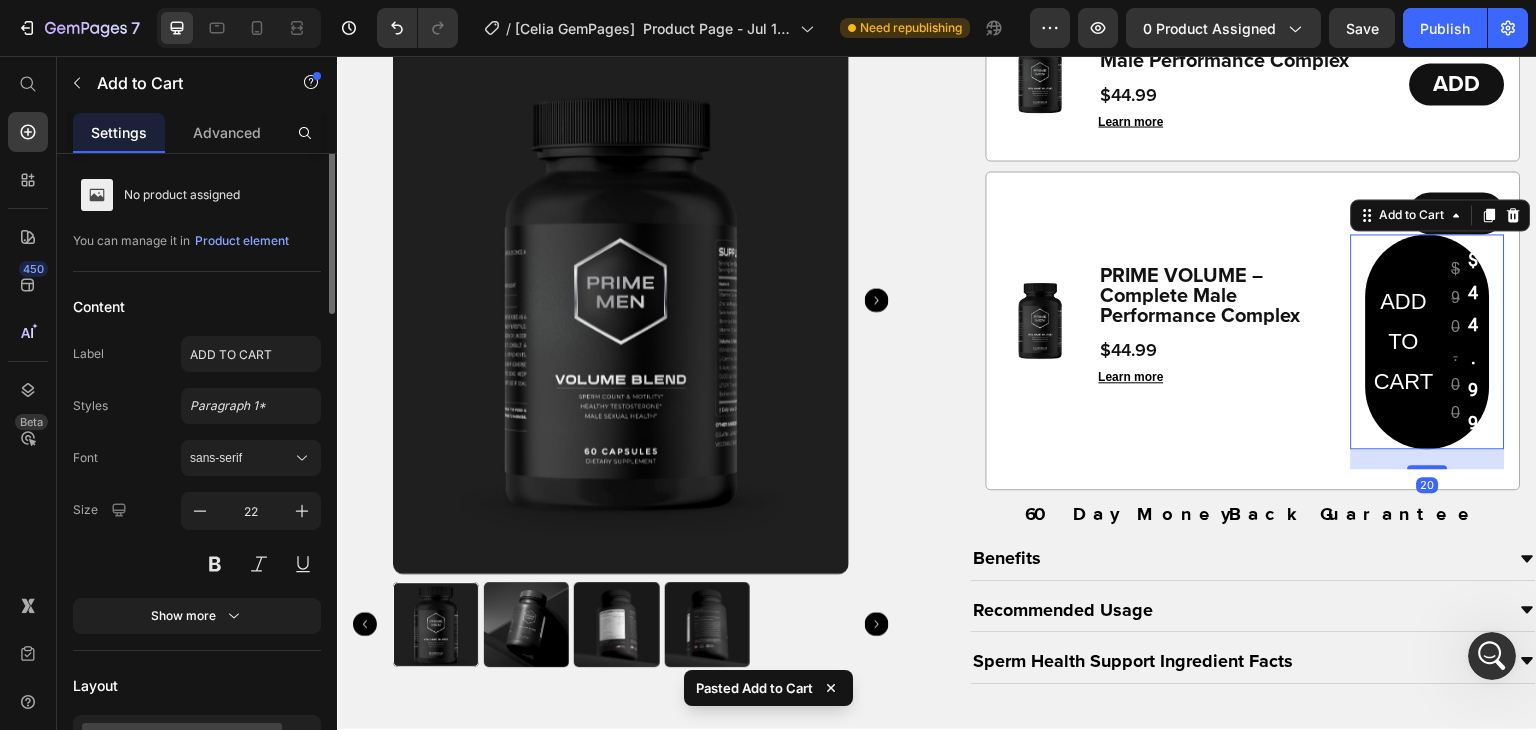 scroll, scrollTop: 0, scrollLeft: 0, axis: both 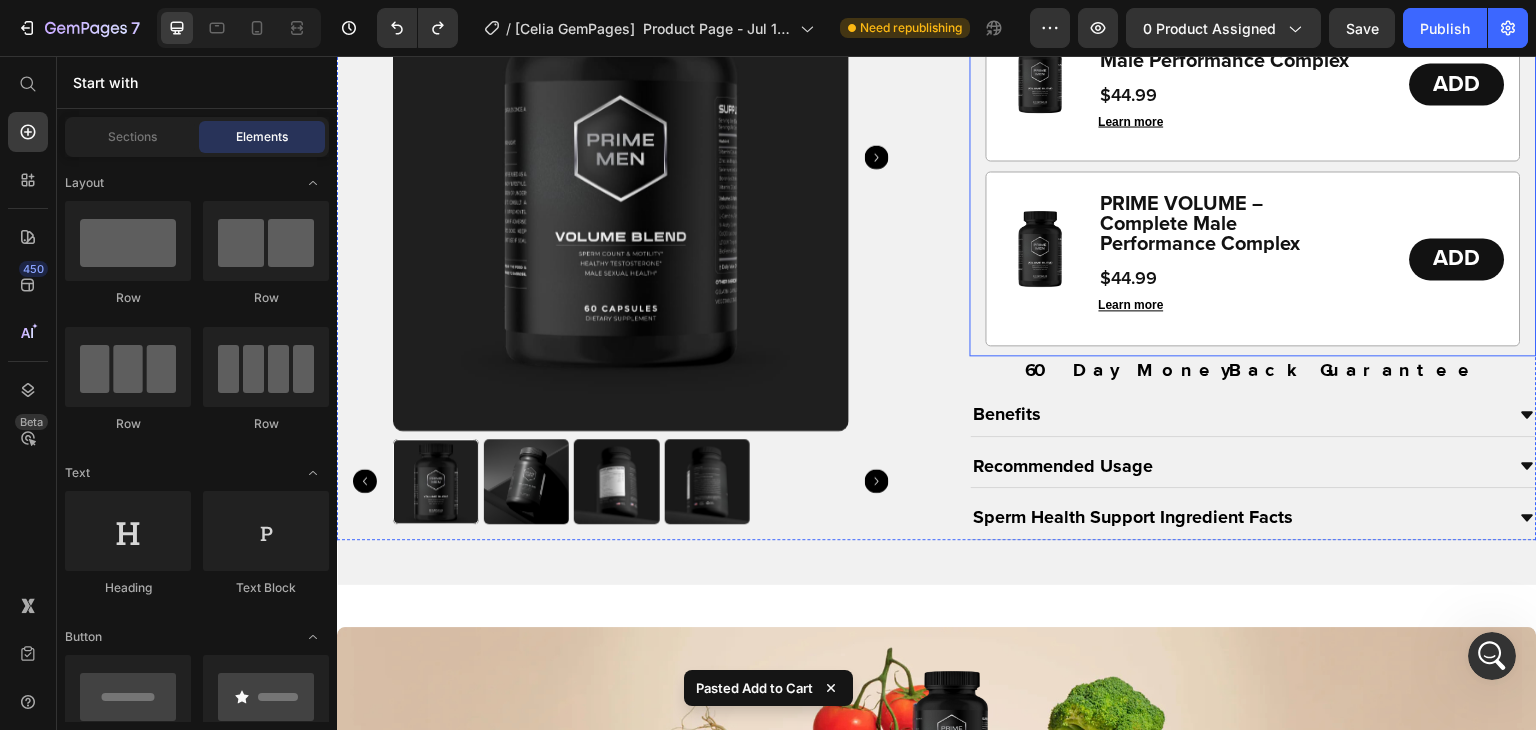 click on "Image PRIME VOLUME – Complete Male Performance Complex Product Title $44.99 Product Price Learn more Button ADD Add to Cart Row Image PRIME VOLUME – Complete Male Performance Complex Product Title $44.99 Product Price Learn more Button ADD Add to Cart Row Row Image PRIME VOLUME – Complete Male Performance Complex Product Title $44.99 Product Price Learn more Button ADD Button Row" at bounding box center [1254, 168] 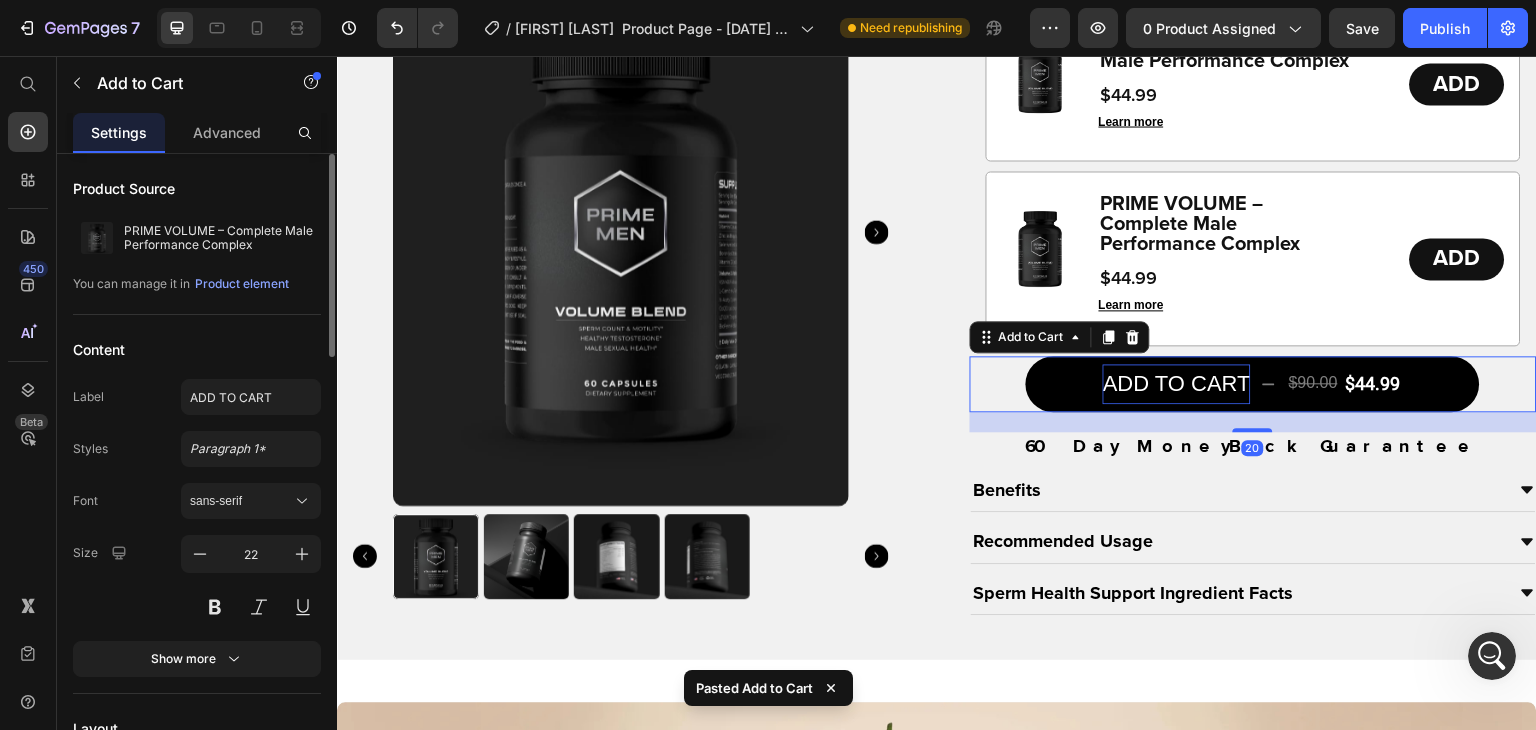 click on "ADD TO CART" at bounding box center (1177, 384) 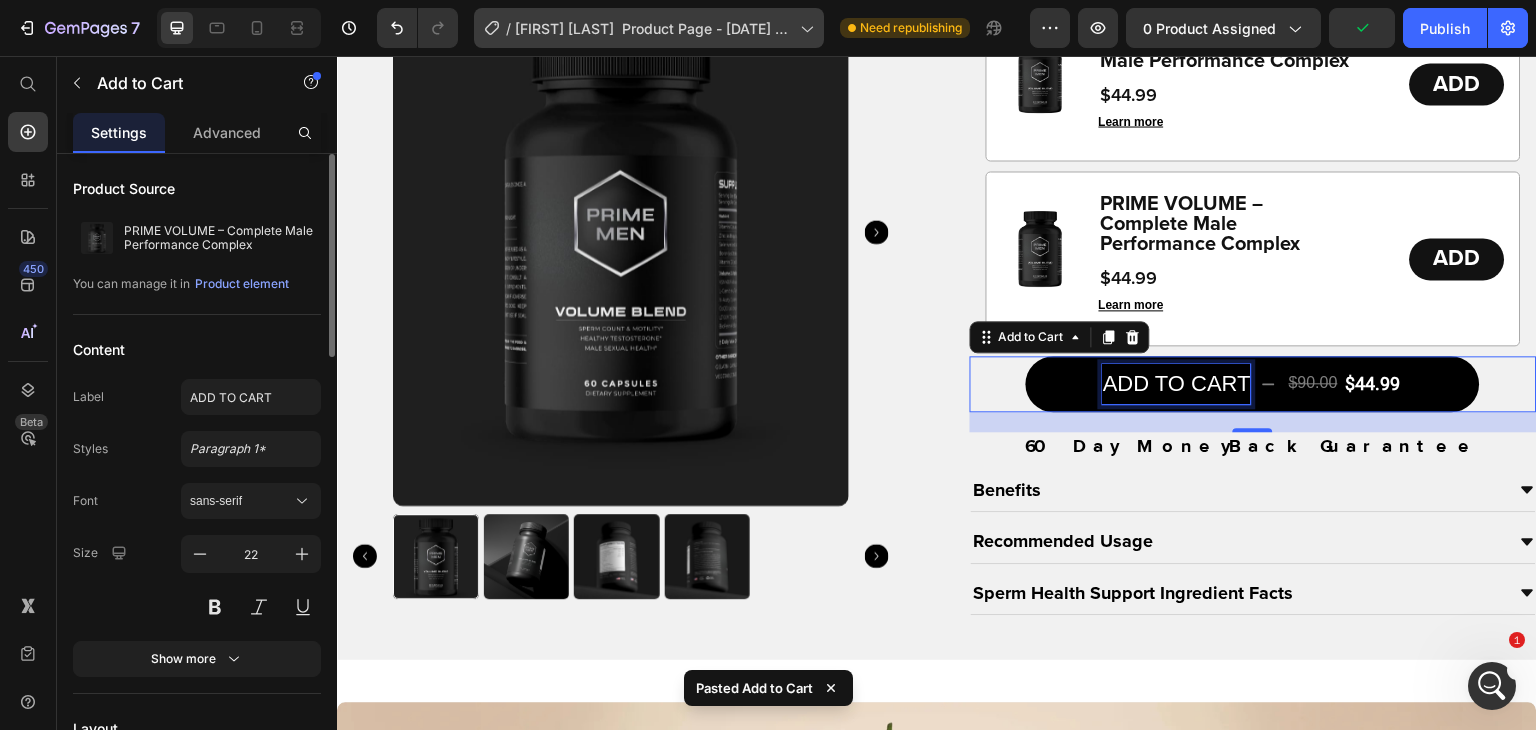 scroll, scrollTop: 19936, scrollLeft: 0, axis: vertical 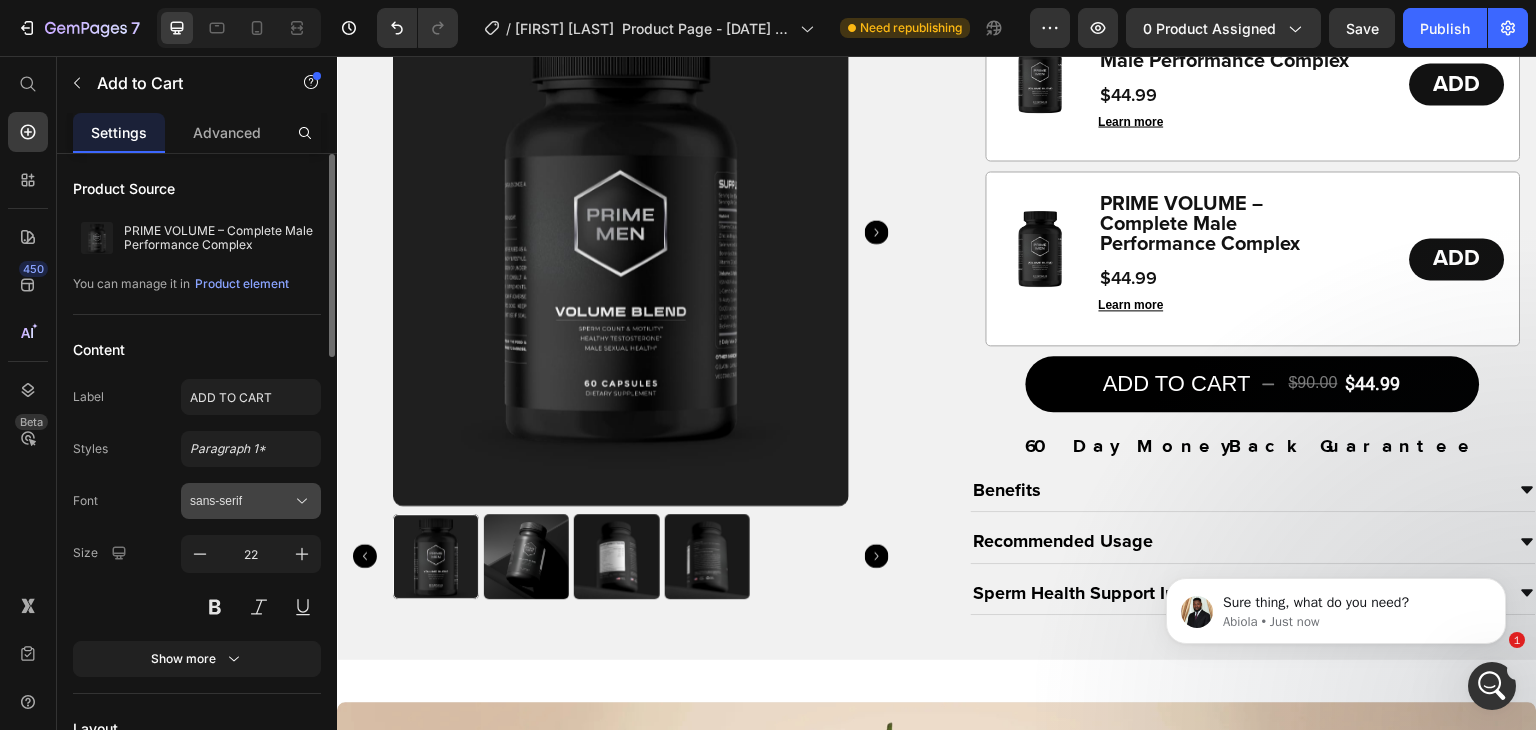click on "sans-serif" at bounding box center [251, 501] 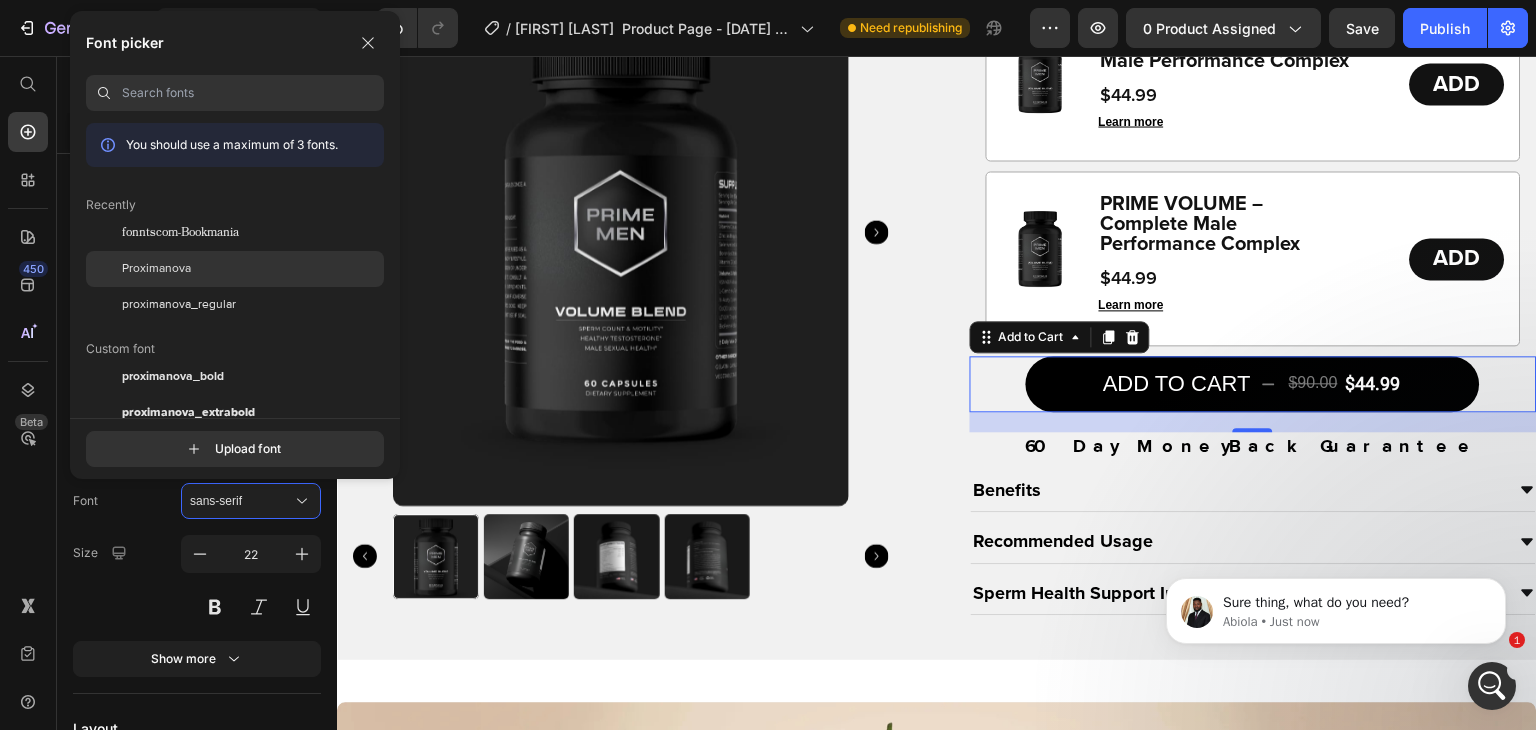 click on "Proximanova" 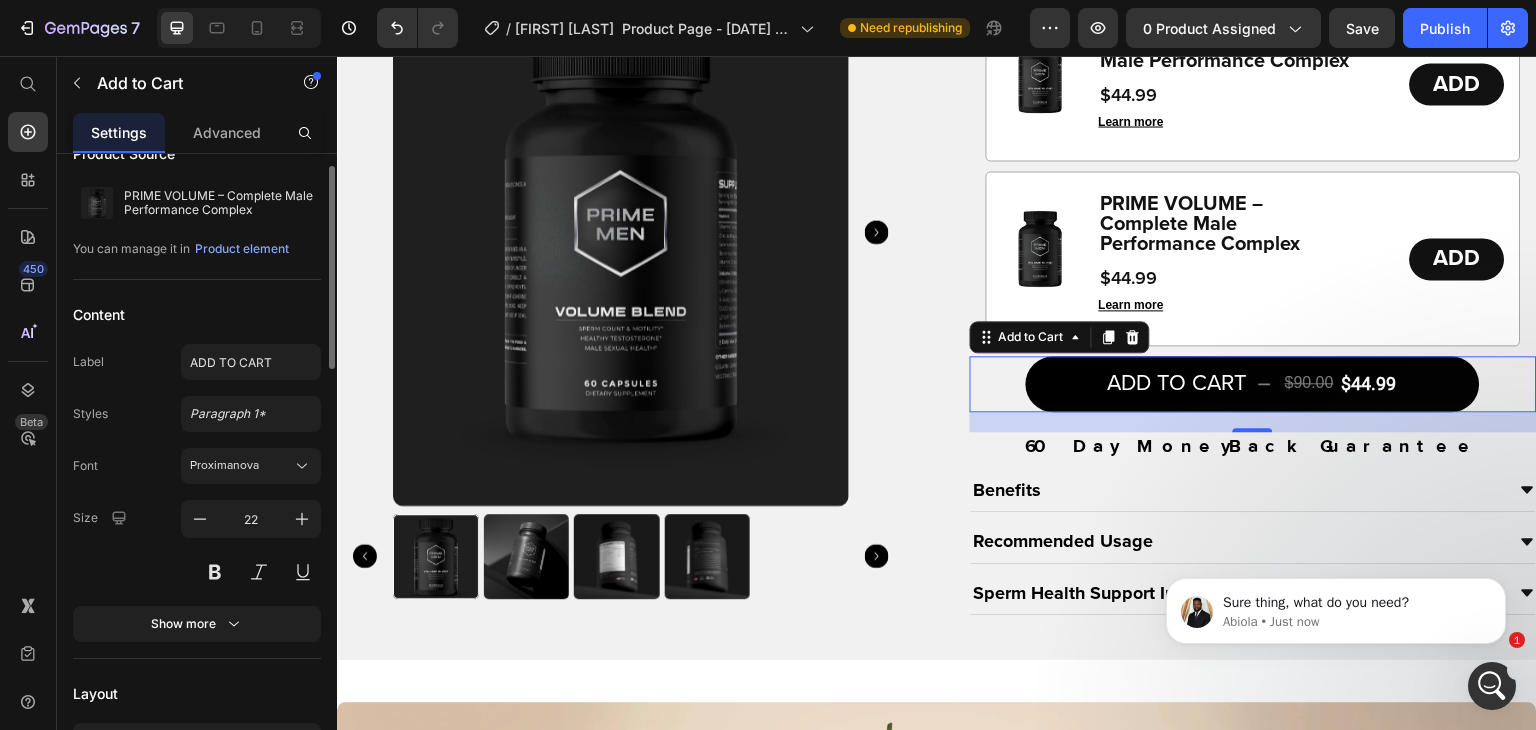 scroll, scrollTop: 36, scrollLeft: 0, axis: vertical 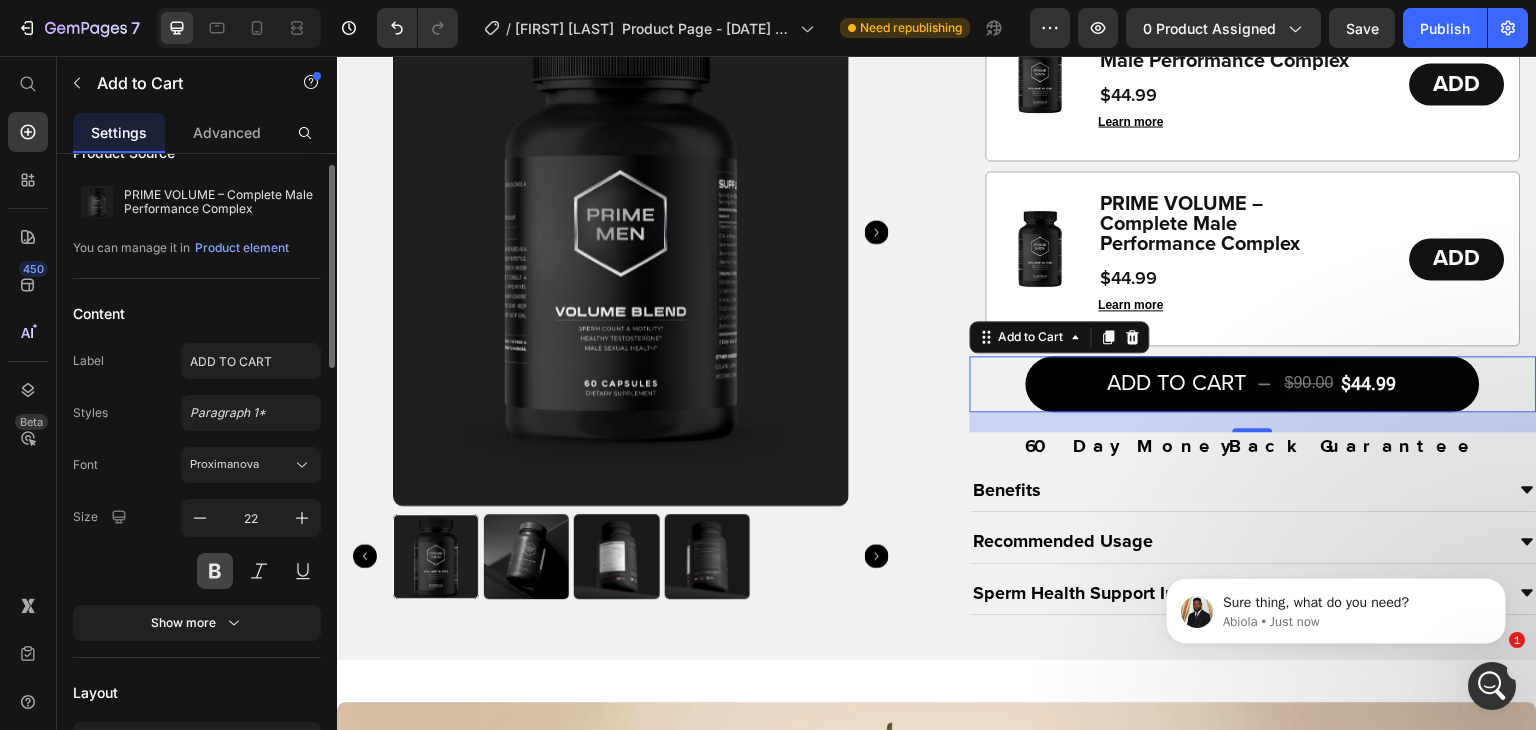 click at bounding box center [215, 571] 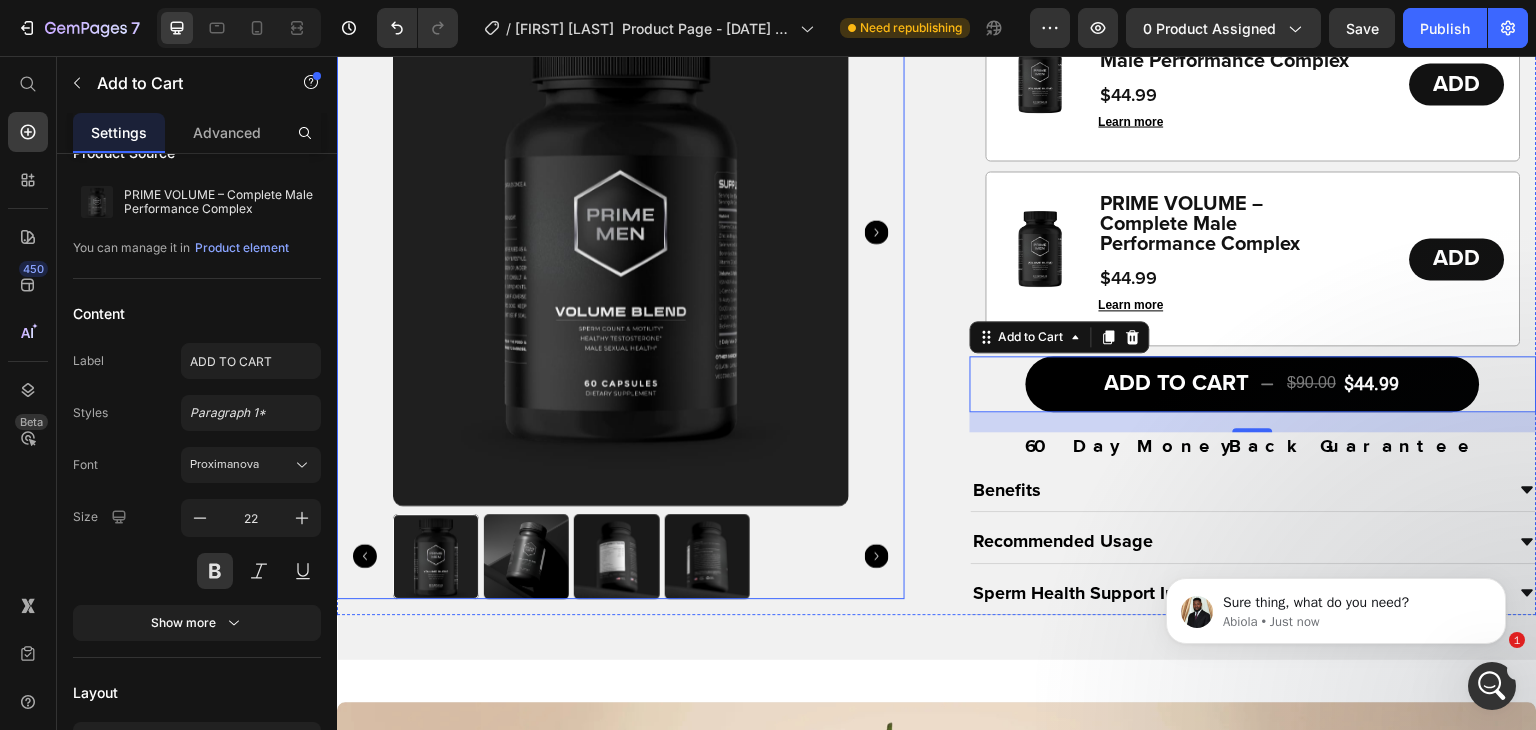 scroll, scrollTop: 1812, scrollLeft: 0, axis: vertical 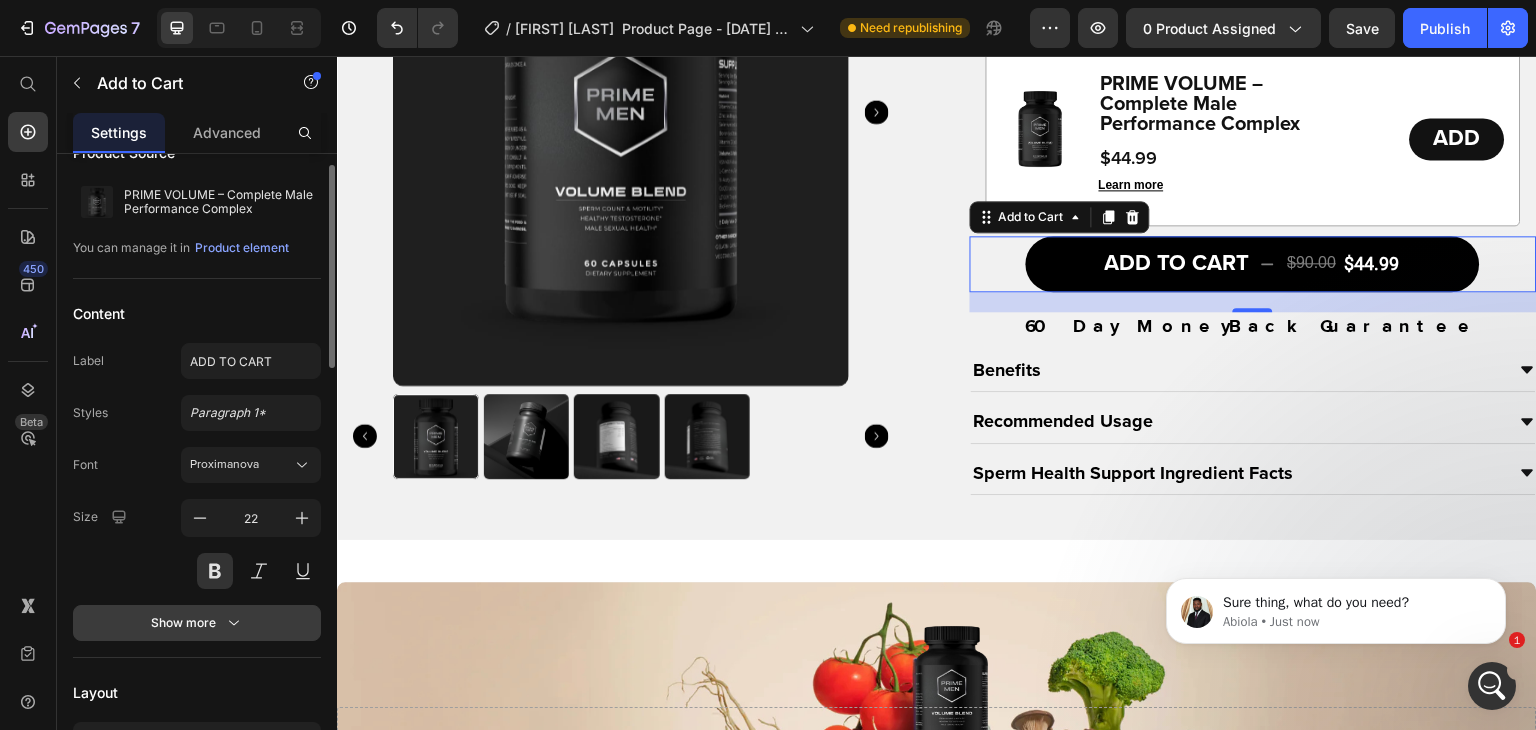 click on "Show more" at bounding box center (197, 623) 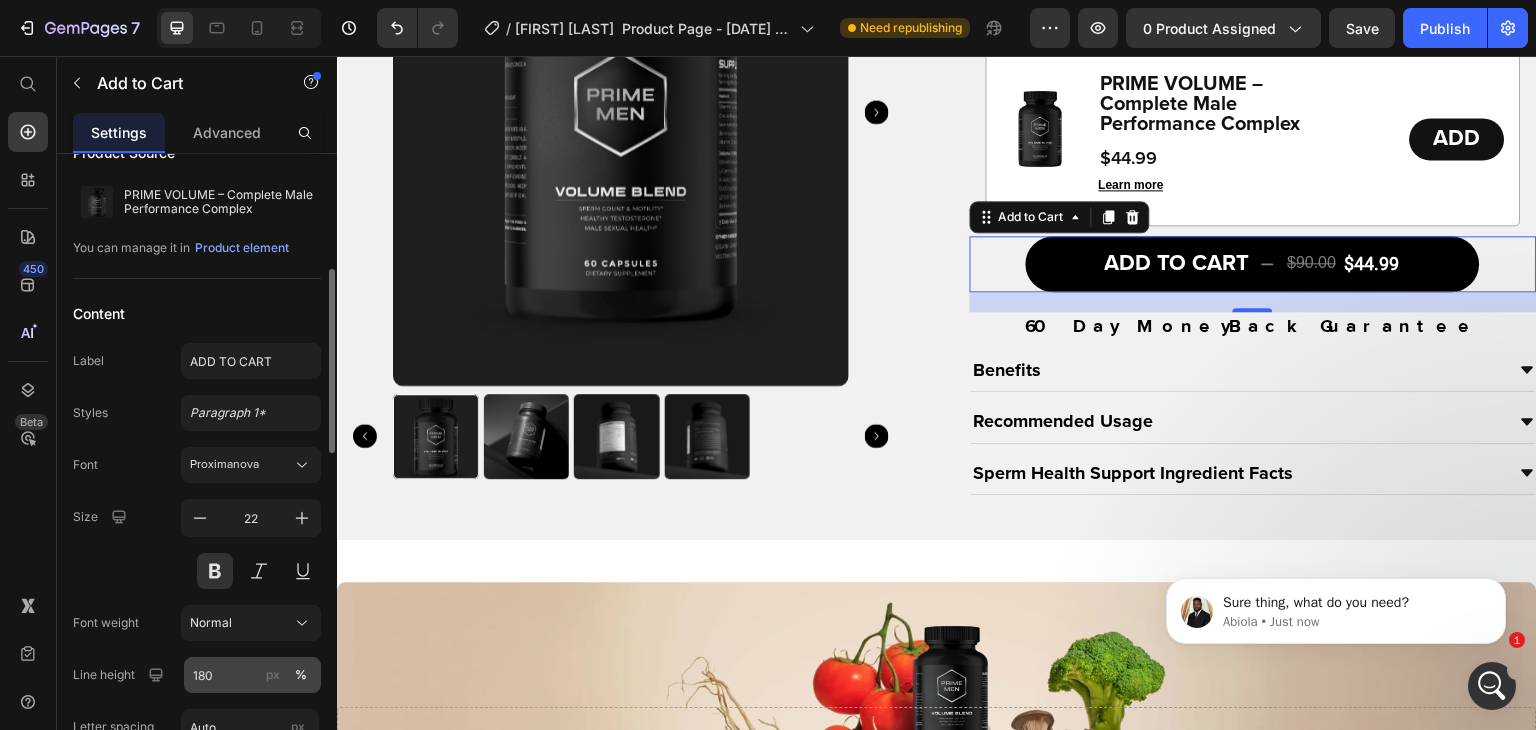 scroll, scrollTop: 117, scrollLeft: 0, axis: vertical 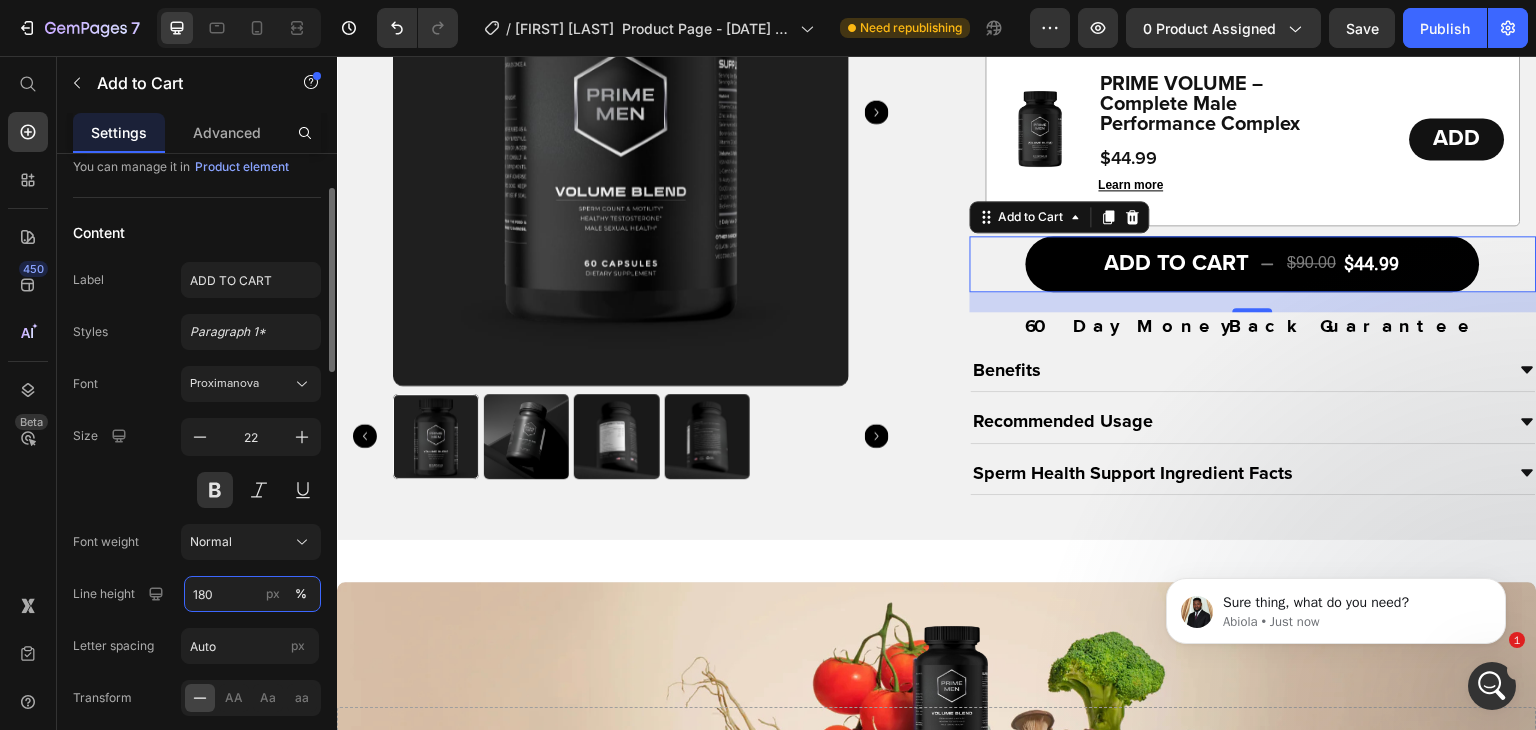 click on "180" at bounding box center (252, 594) 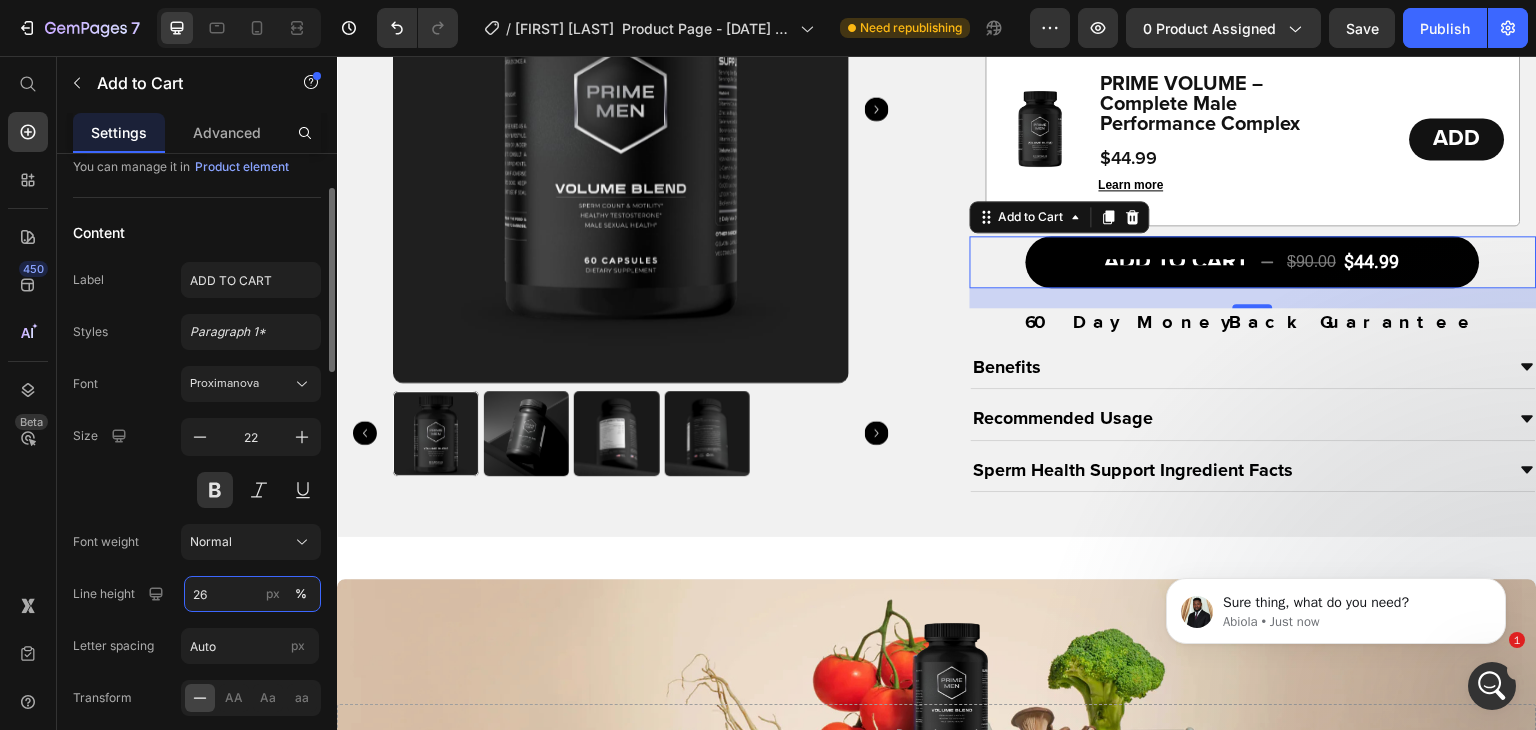 type on "26" 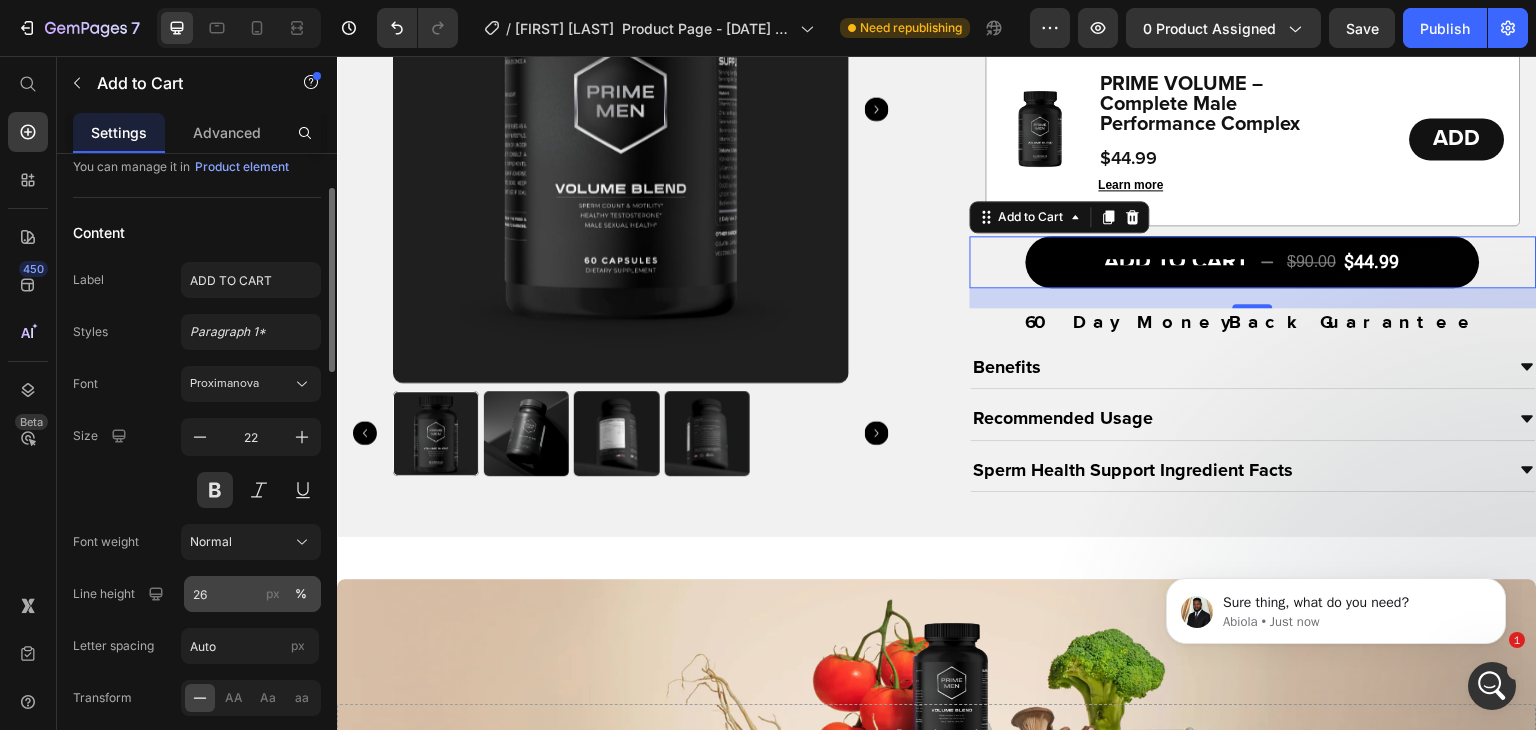 click on "px" at bounding box center (273, 594) 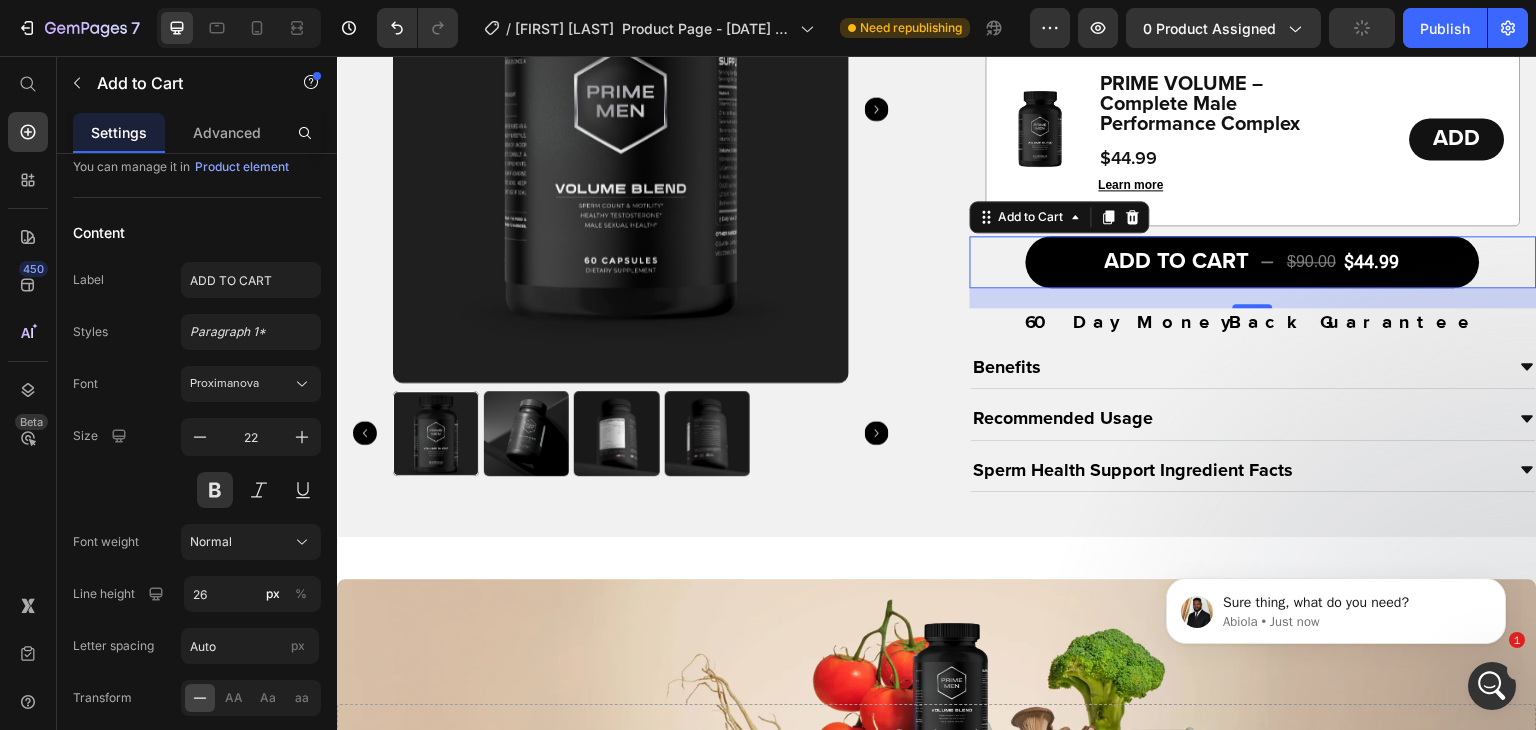 click 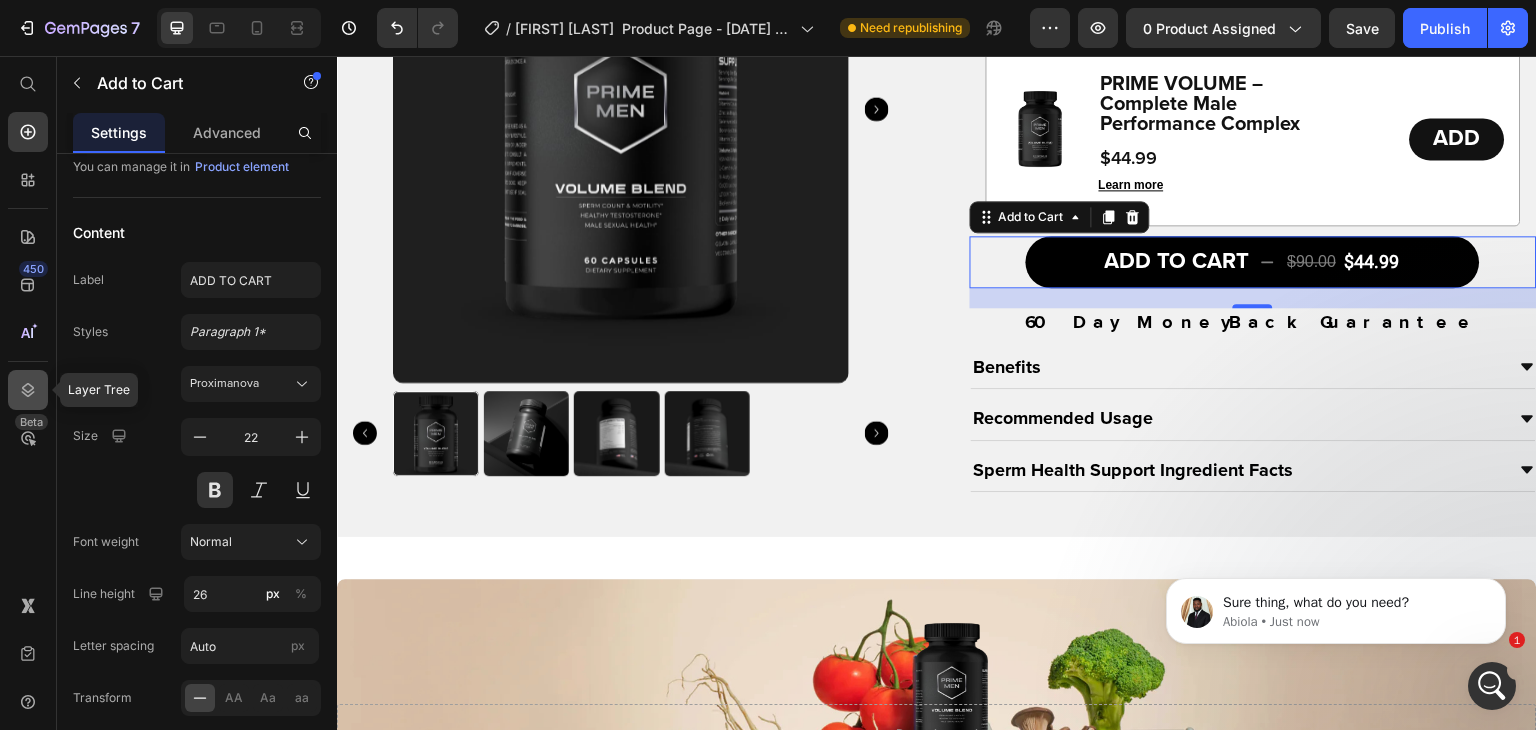 click 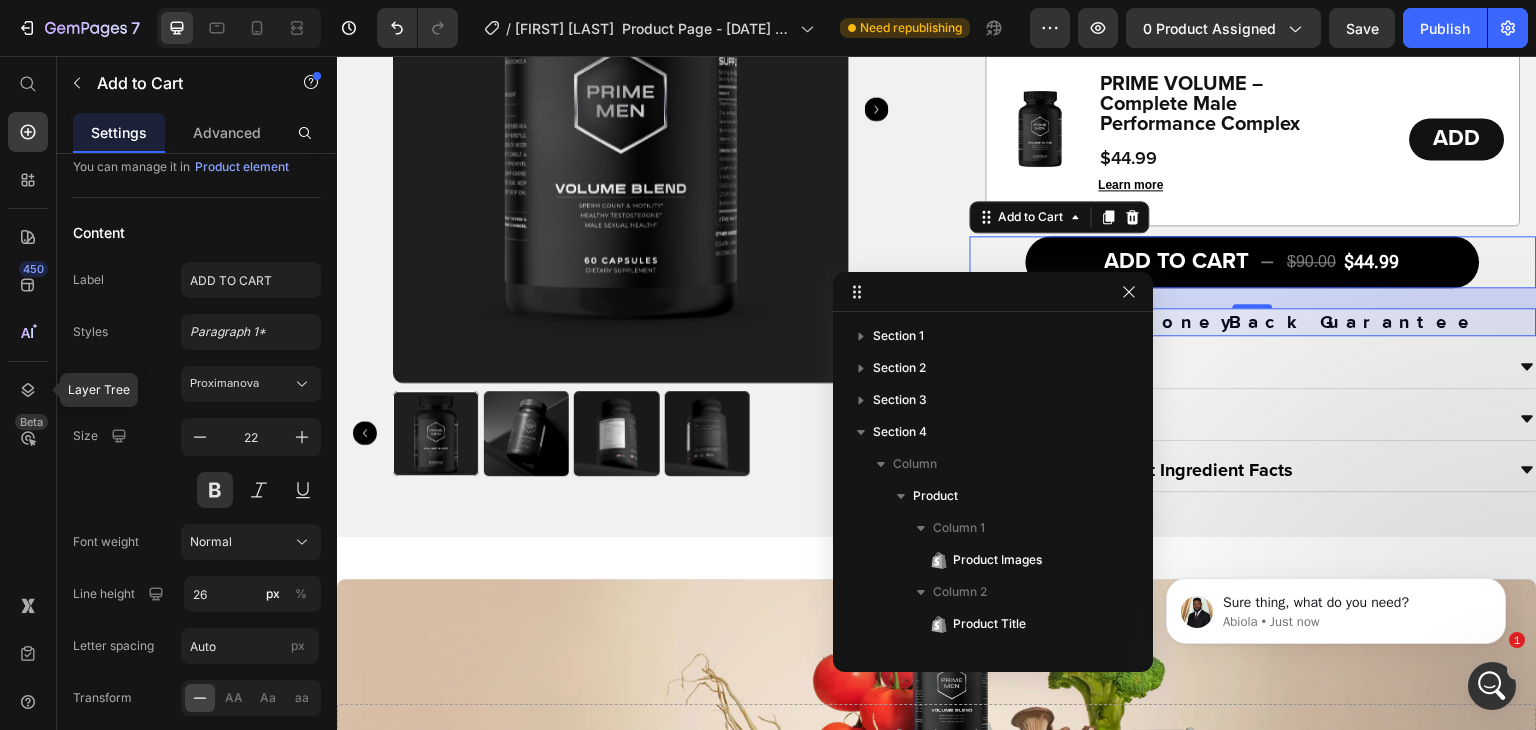 scroll, scrollTop: 314, scrollLeft: 0, axis: vertical 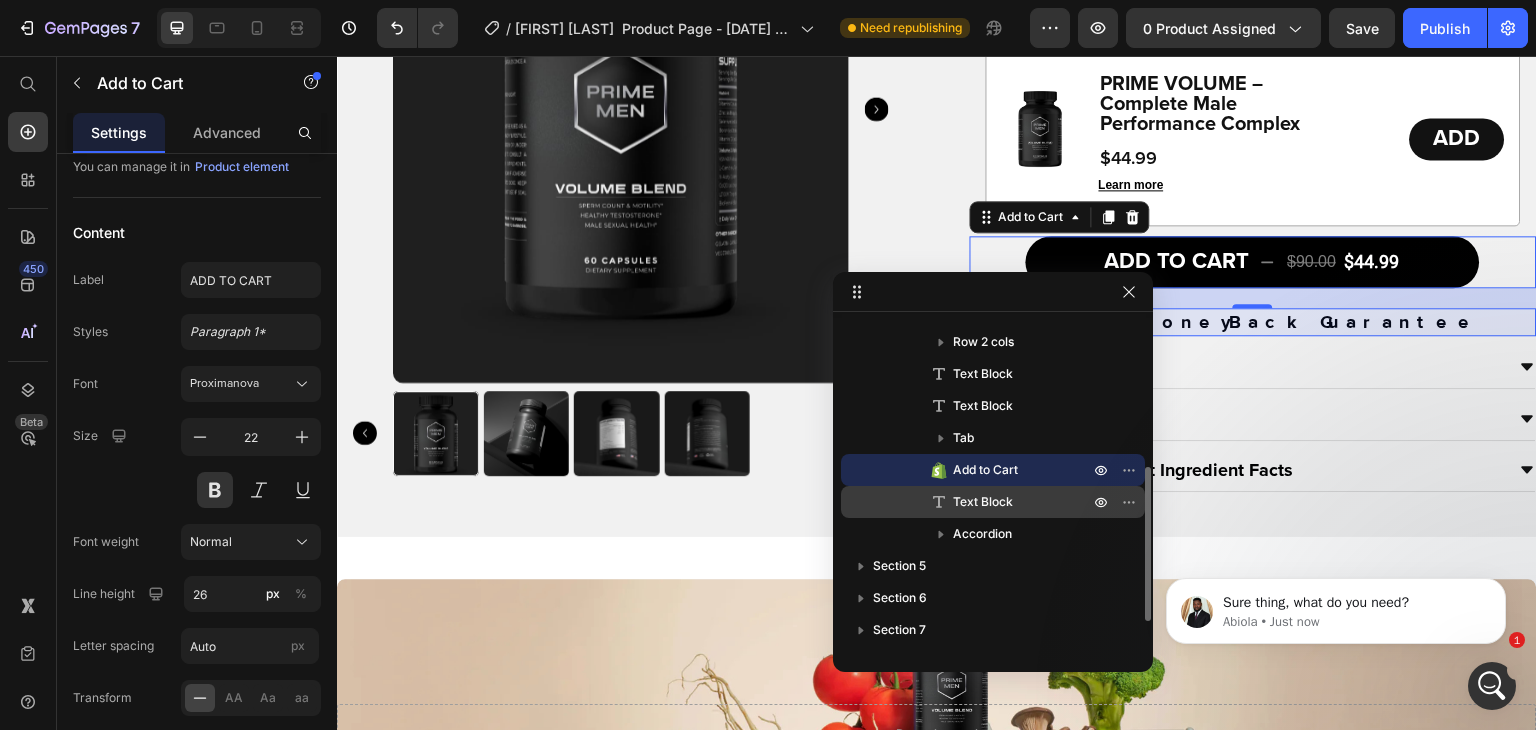 click on "Text Block" at bounding box center [983, 502] 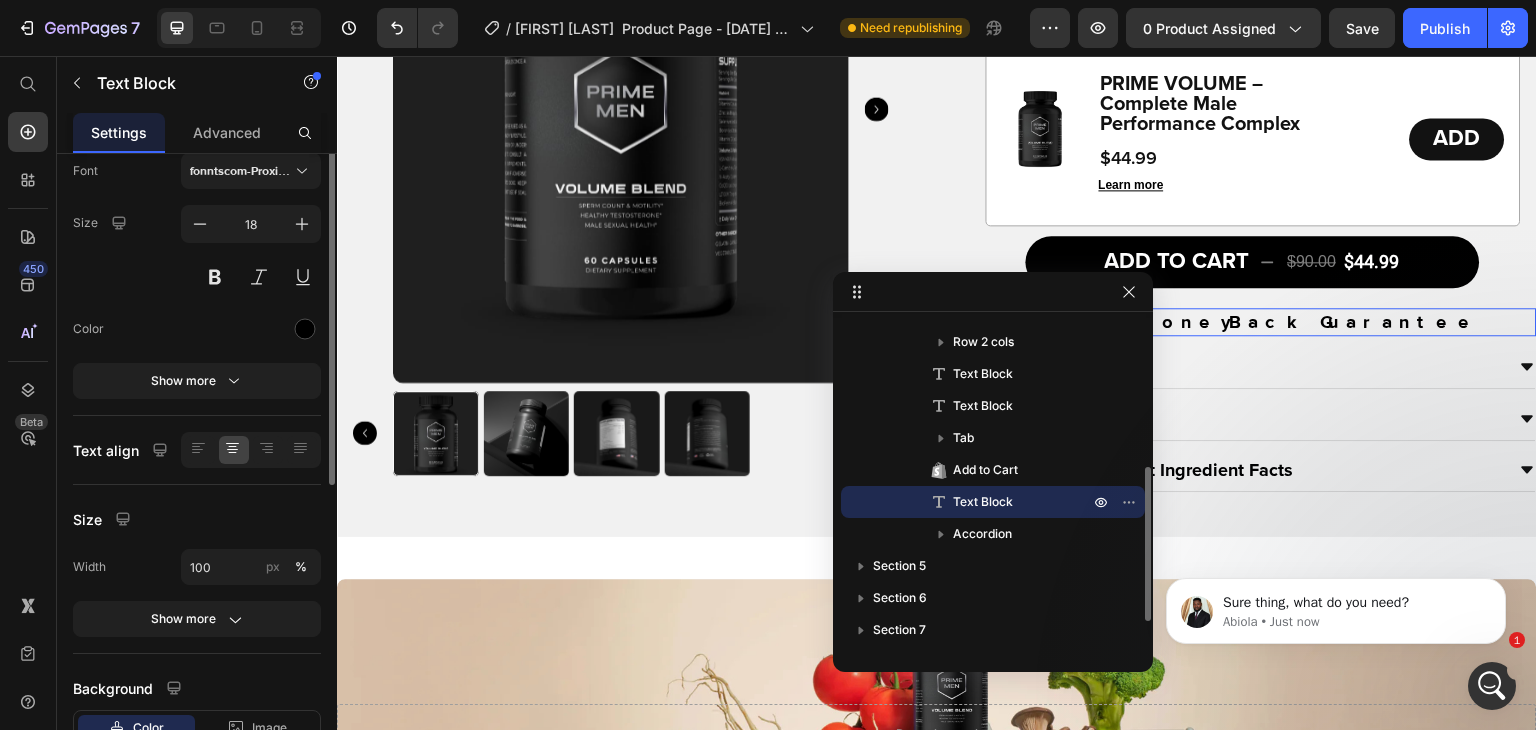 scroll, scrollTop: 0, scrollLeft: 0, axis: both 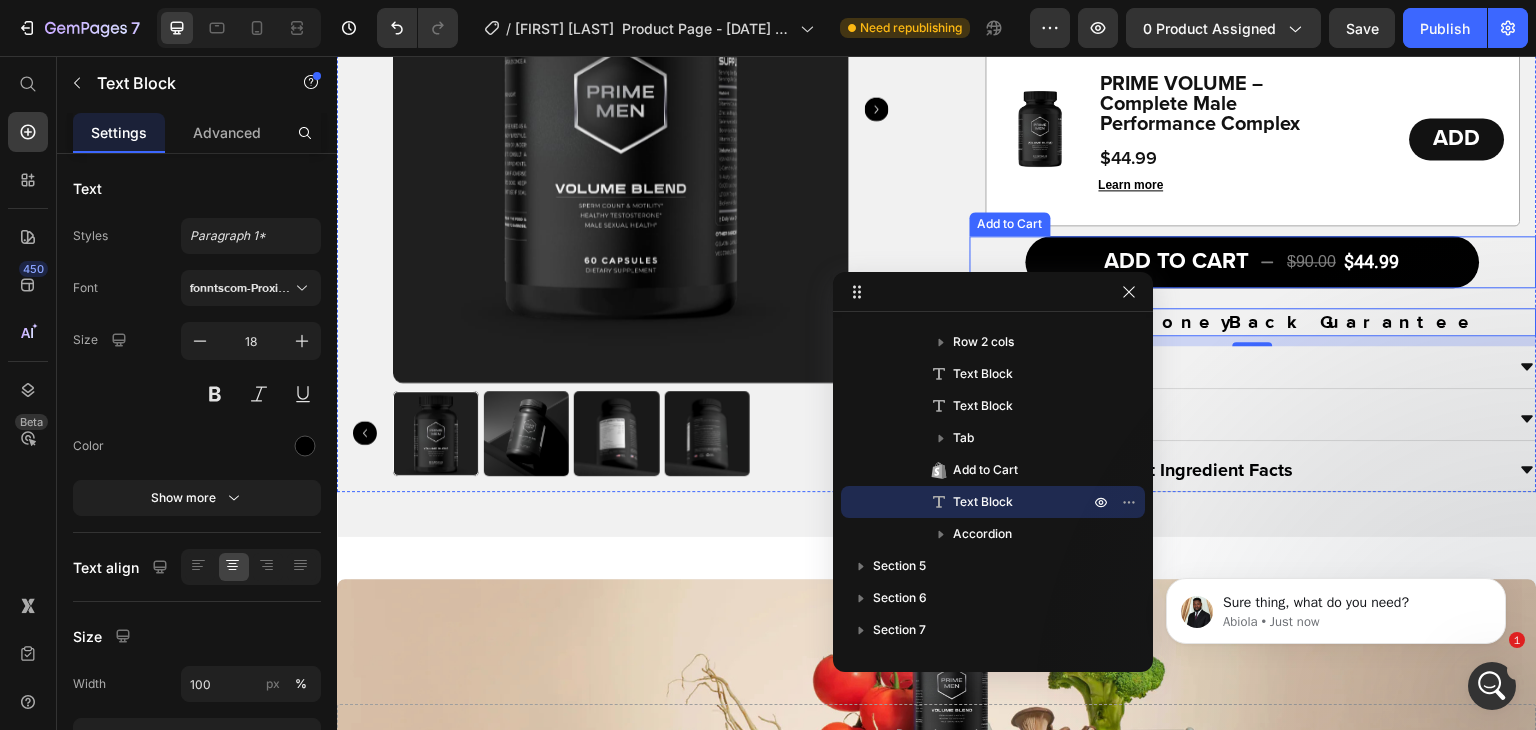 click on "$90.00" at bounding box center [1312, 262] 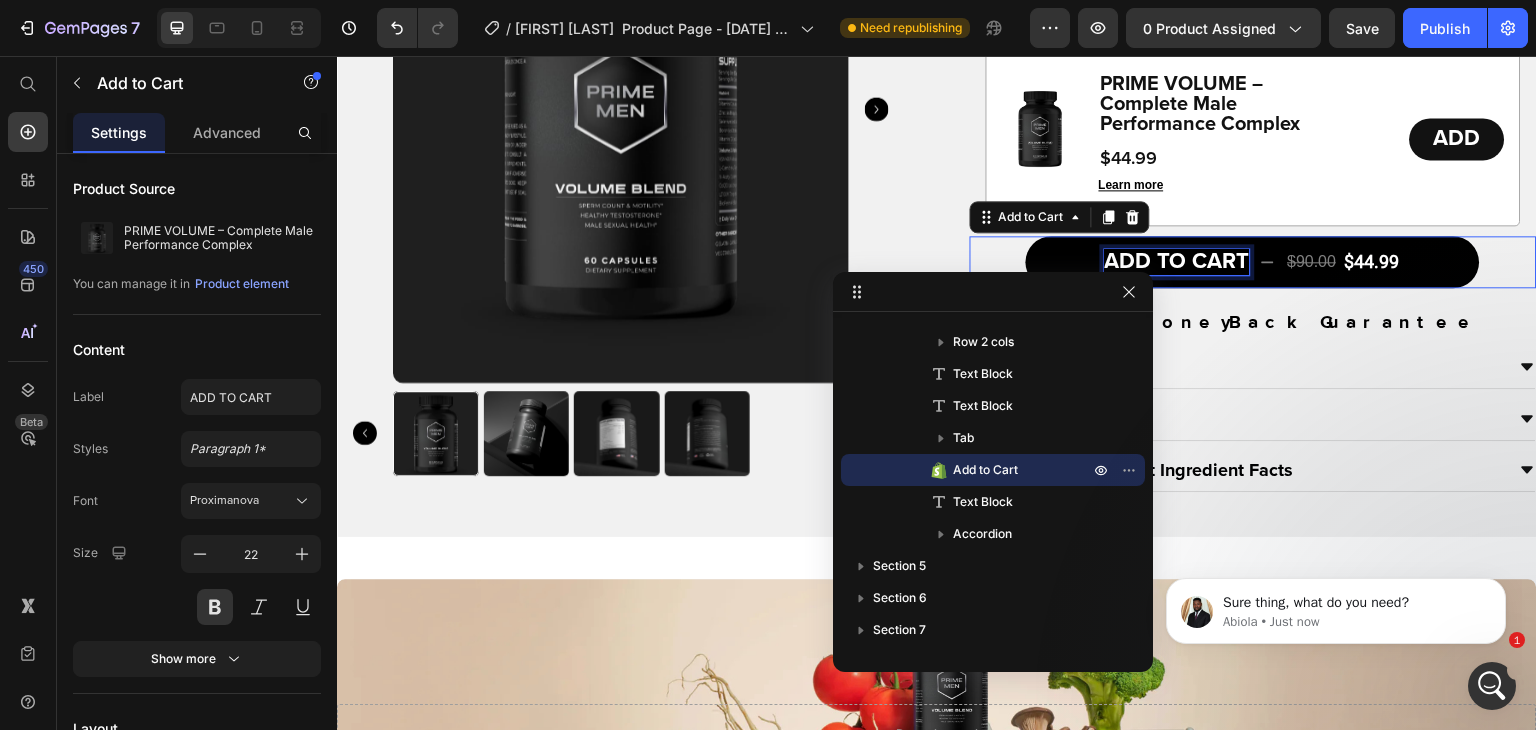 click on "$90.00" at bounding box center (1312, 262) 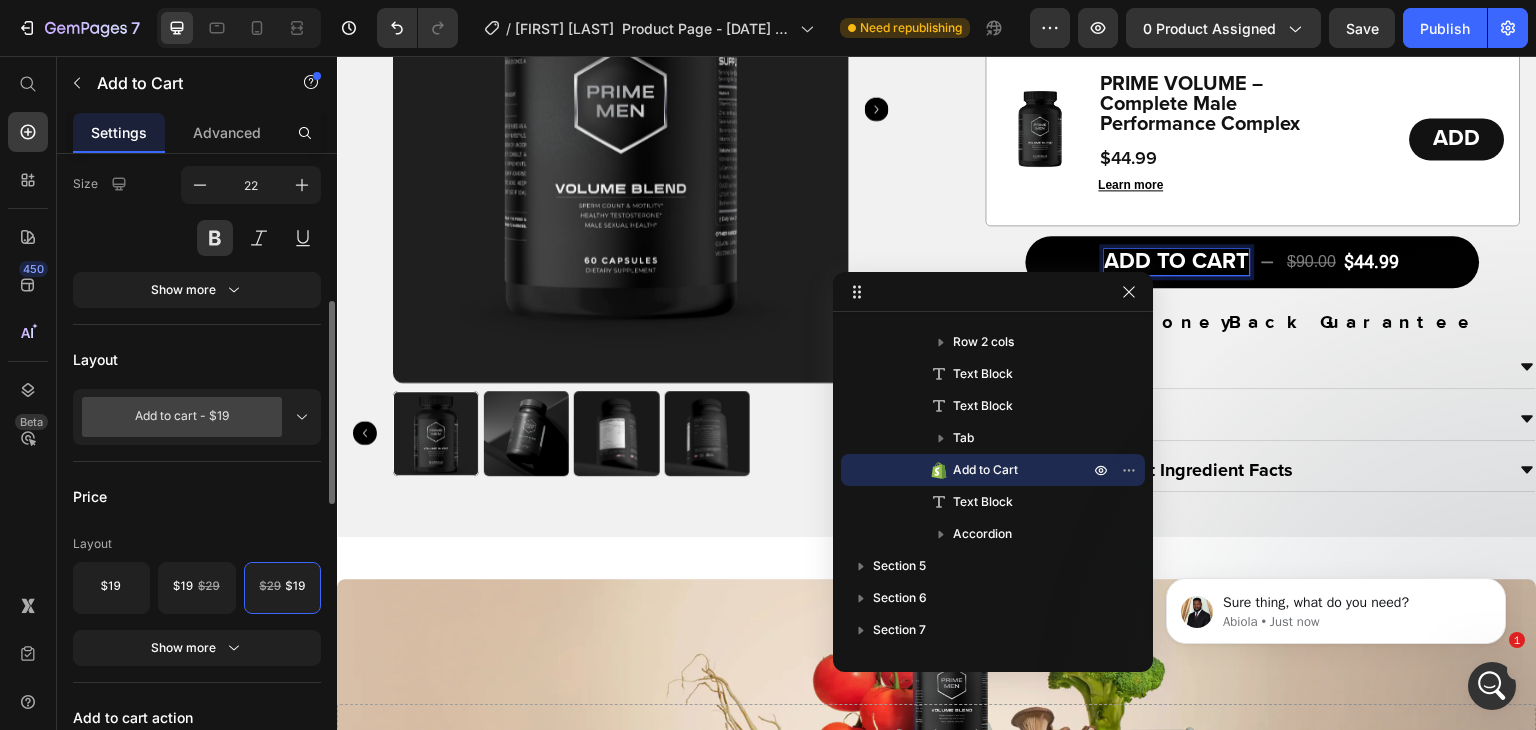 scroll, scrollTop: 391, scrollLeft: 0, axis: vertical 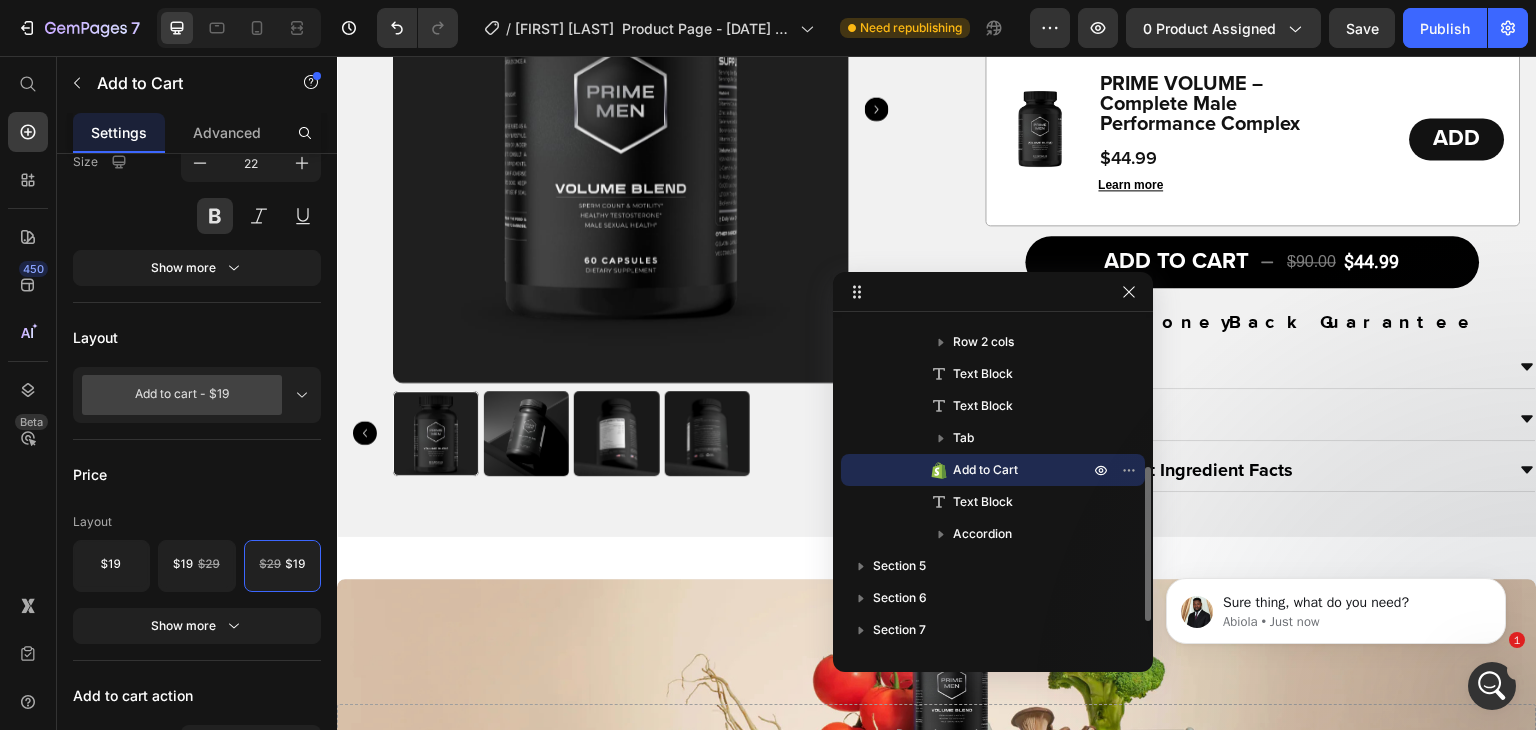 click on "Add to Cart" at bounding box center [985, 470] 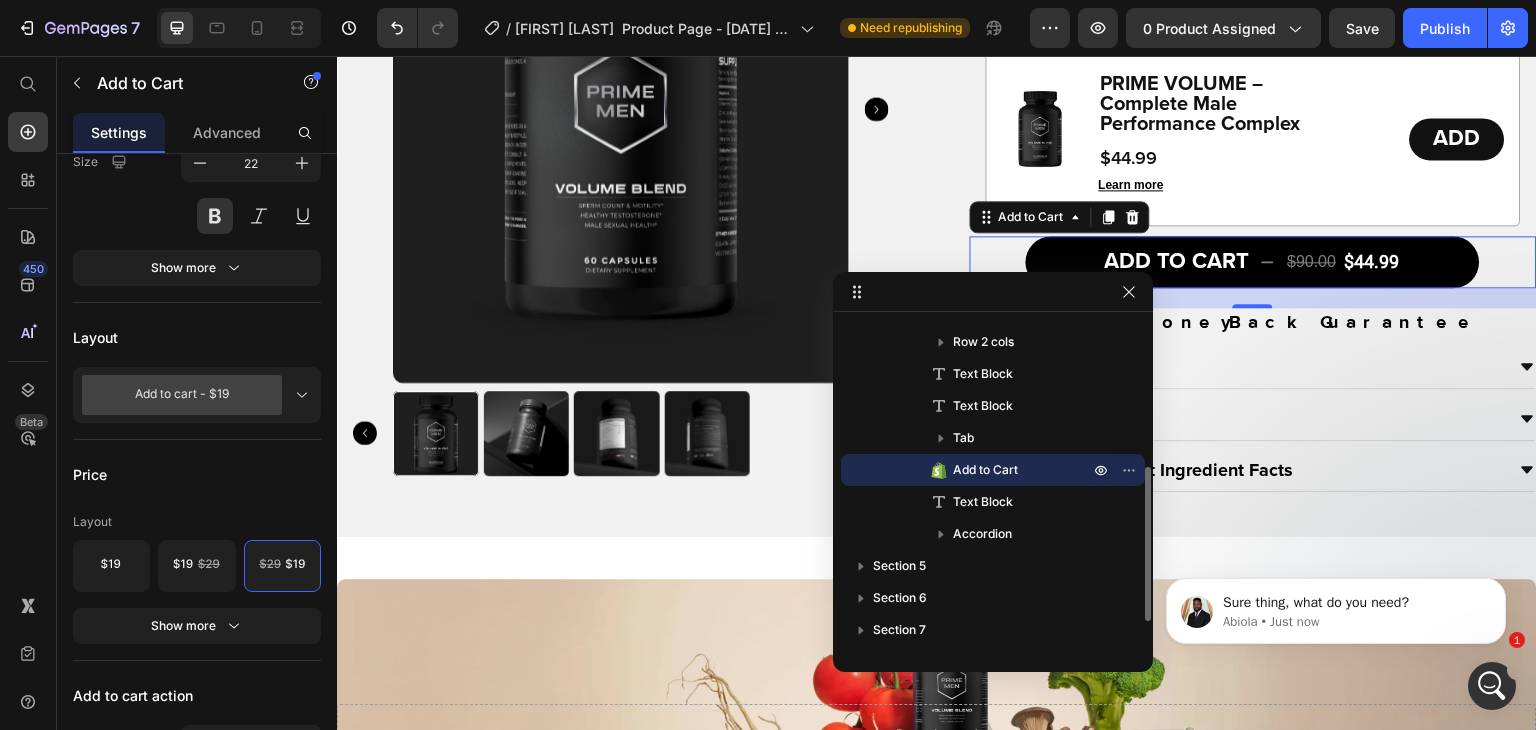click on "Add to Cart" at bounding box center (985, 470) 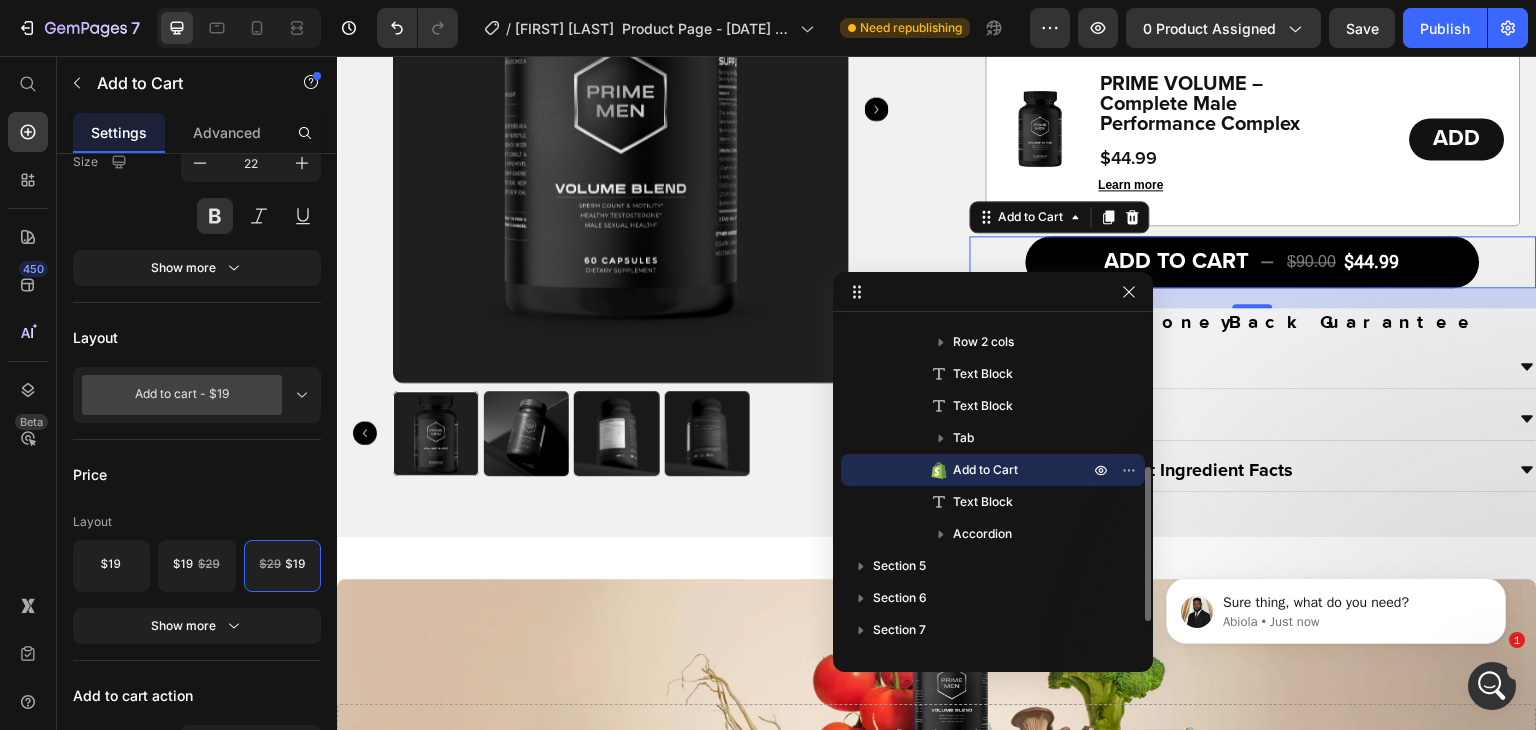 click on "Add to Cart" at bounding box center [985, 470] 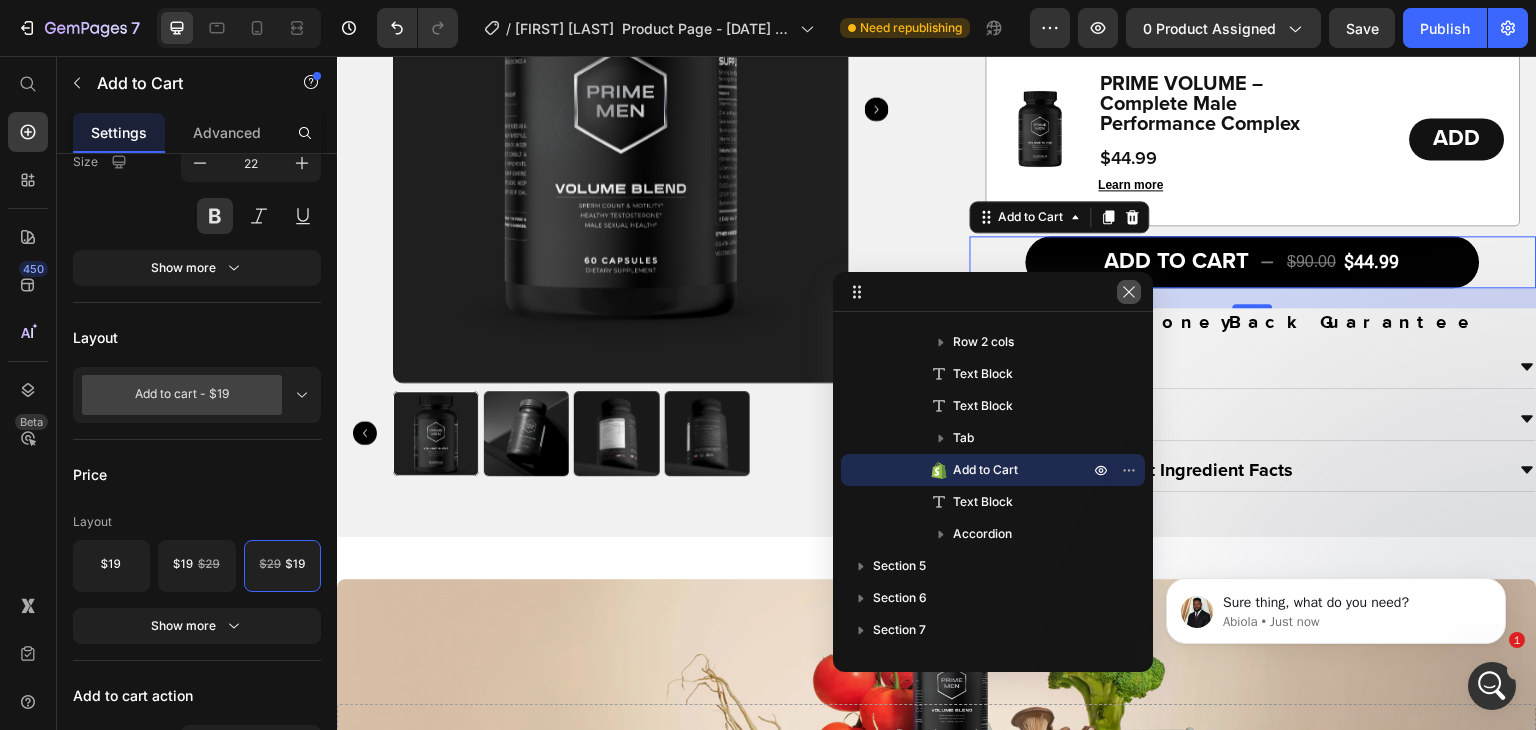 click 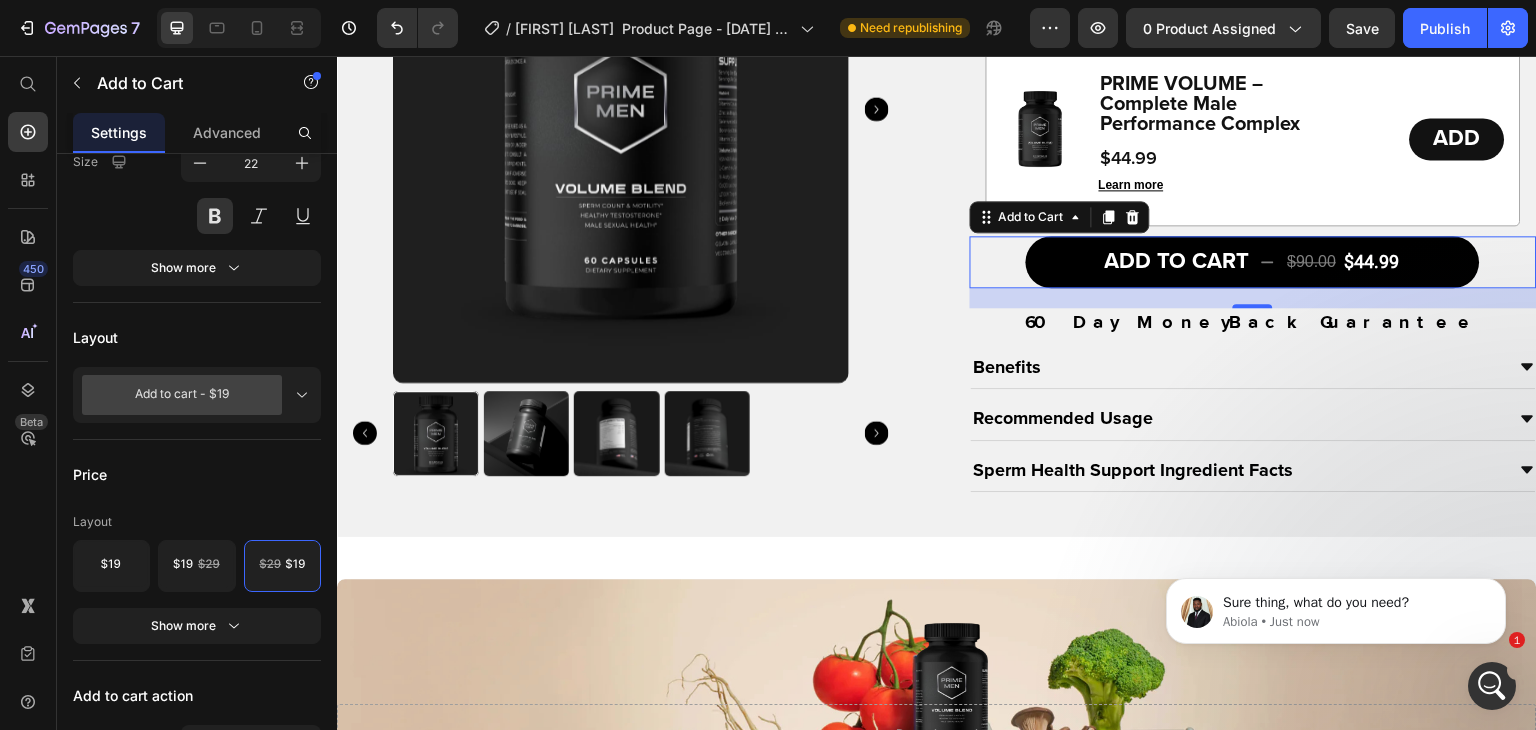 click on "$44.99" at bounding box center (1372, 262) 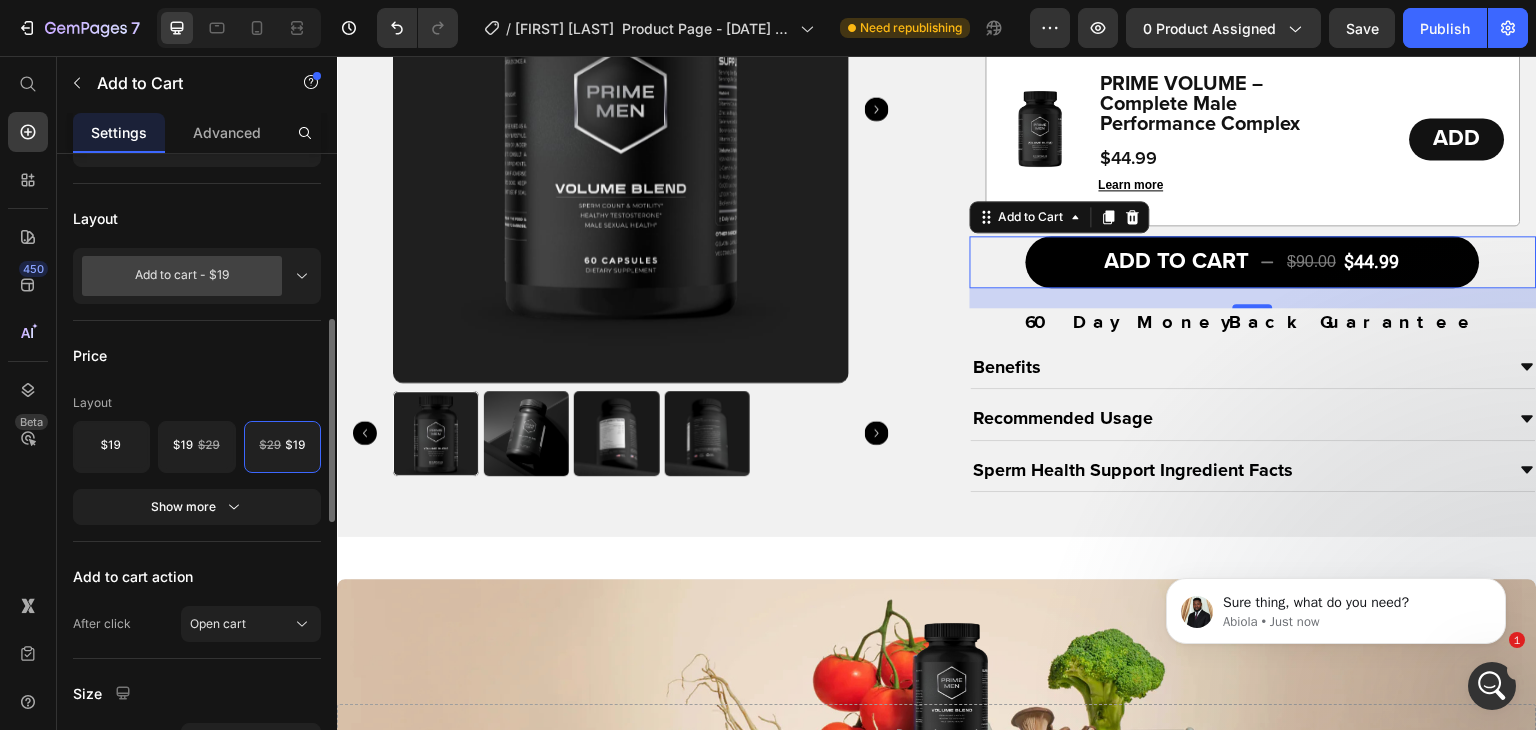 scroll, scrollTop: 508, scrollLeft: 0, axis: vertical 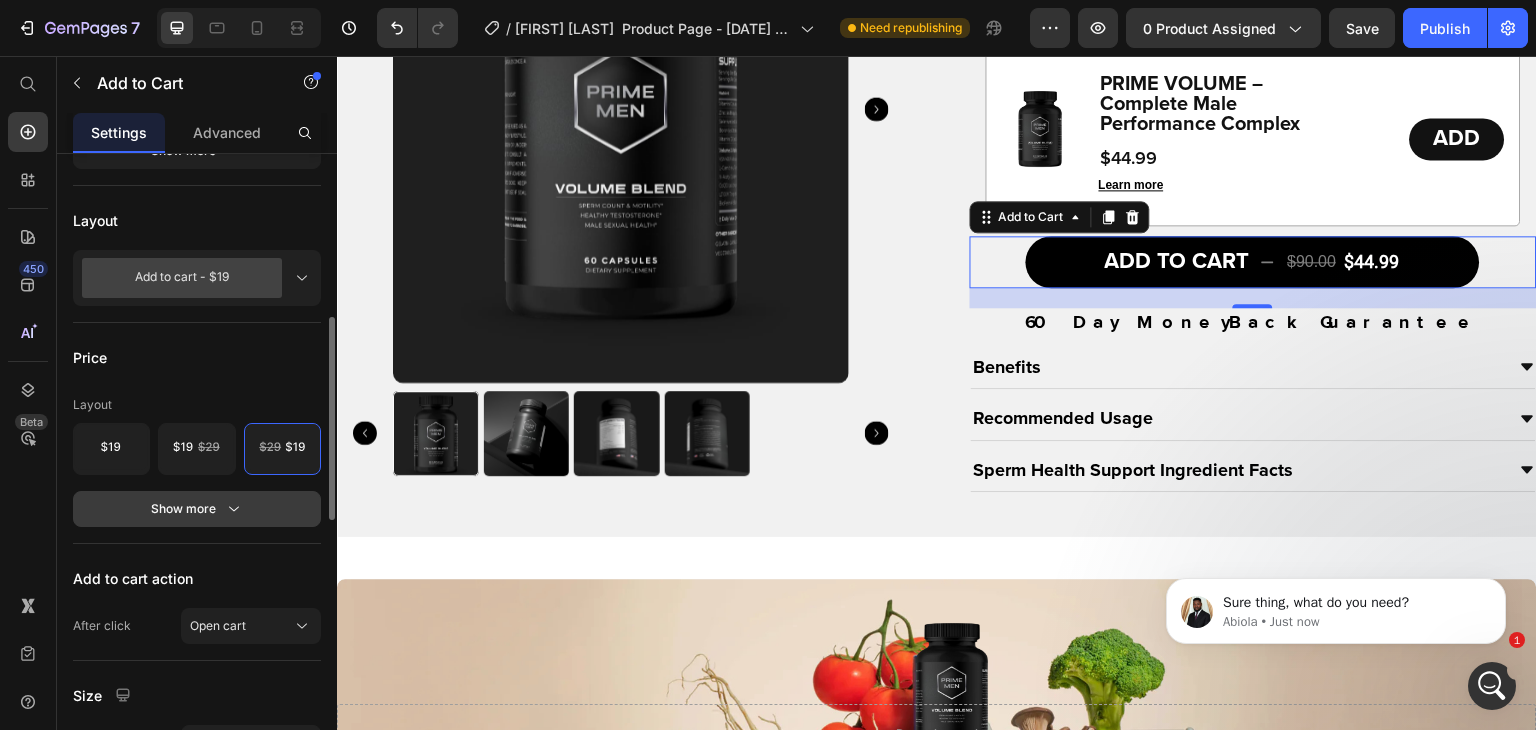 click 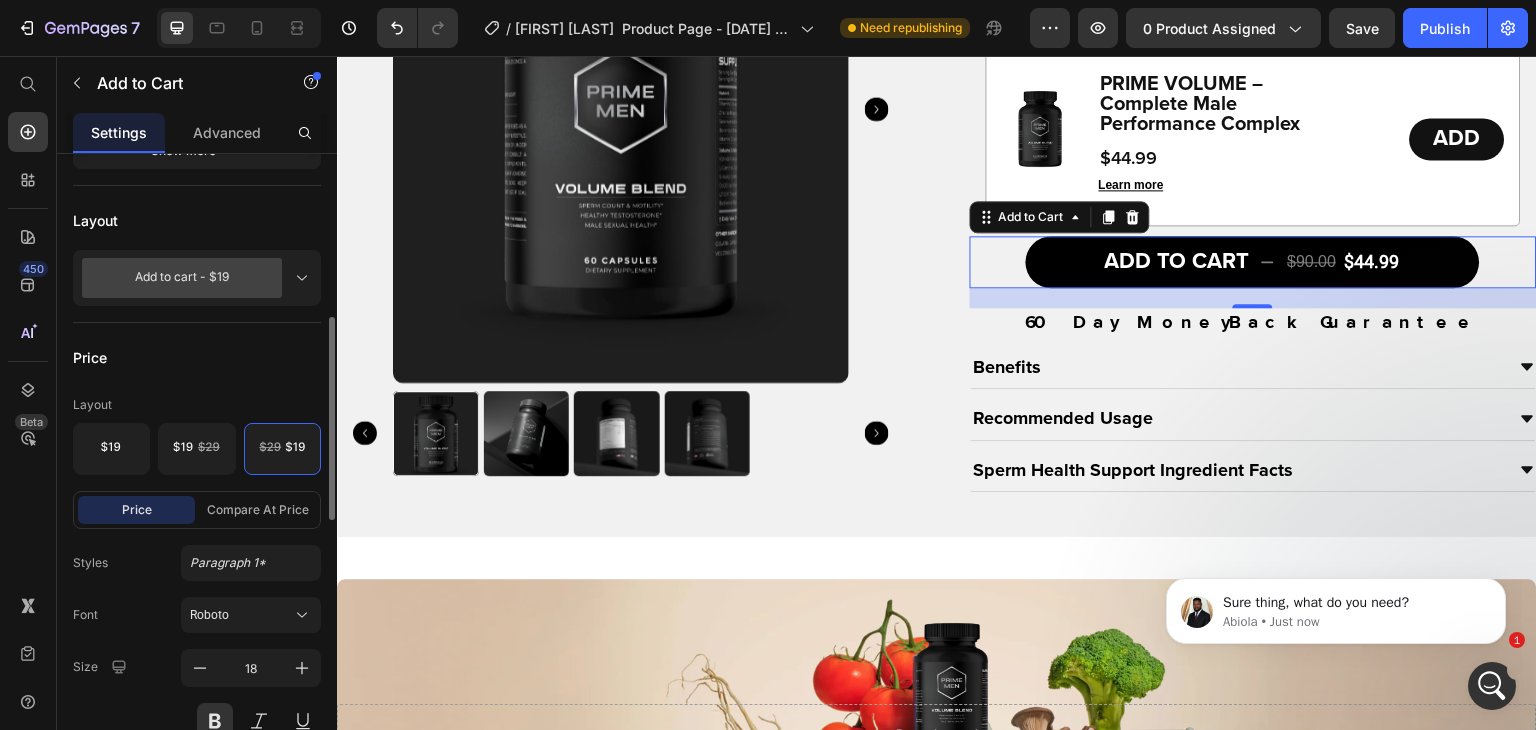 click on "Add to cart  -  $19" at bounding box center (182, 278) 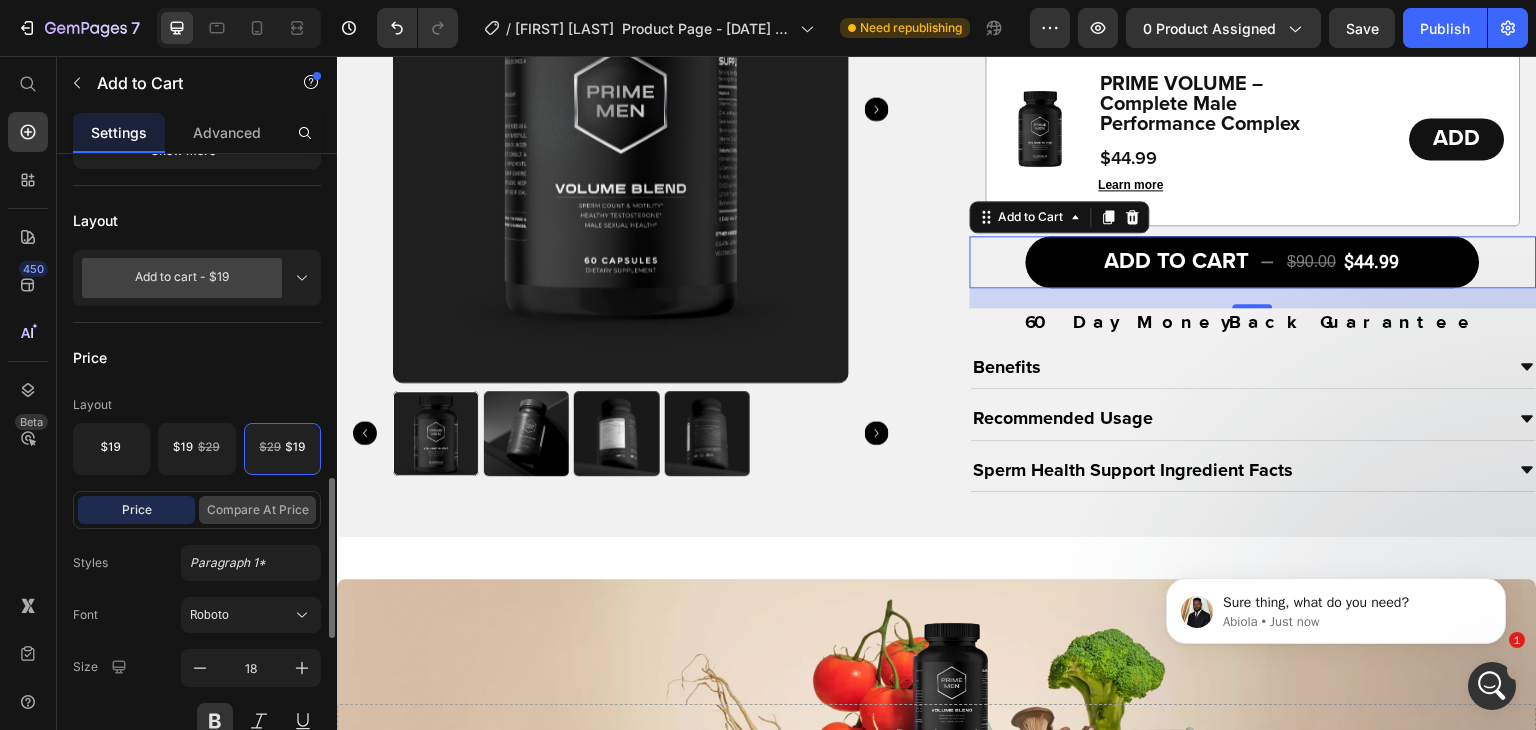 scroll, scrollTop: 664, scrollLeft: 0, axis: vertical 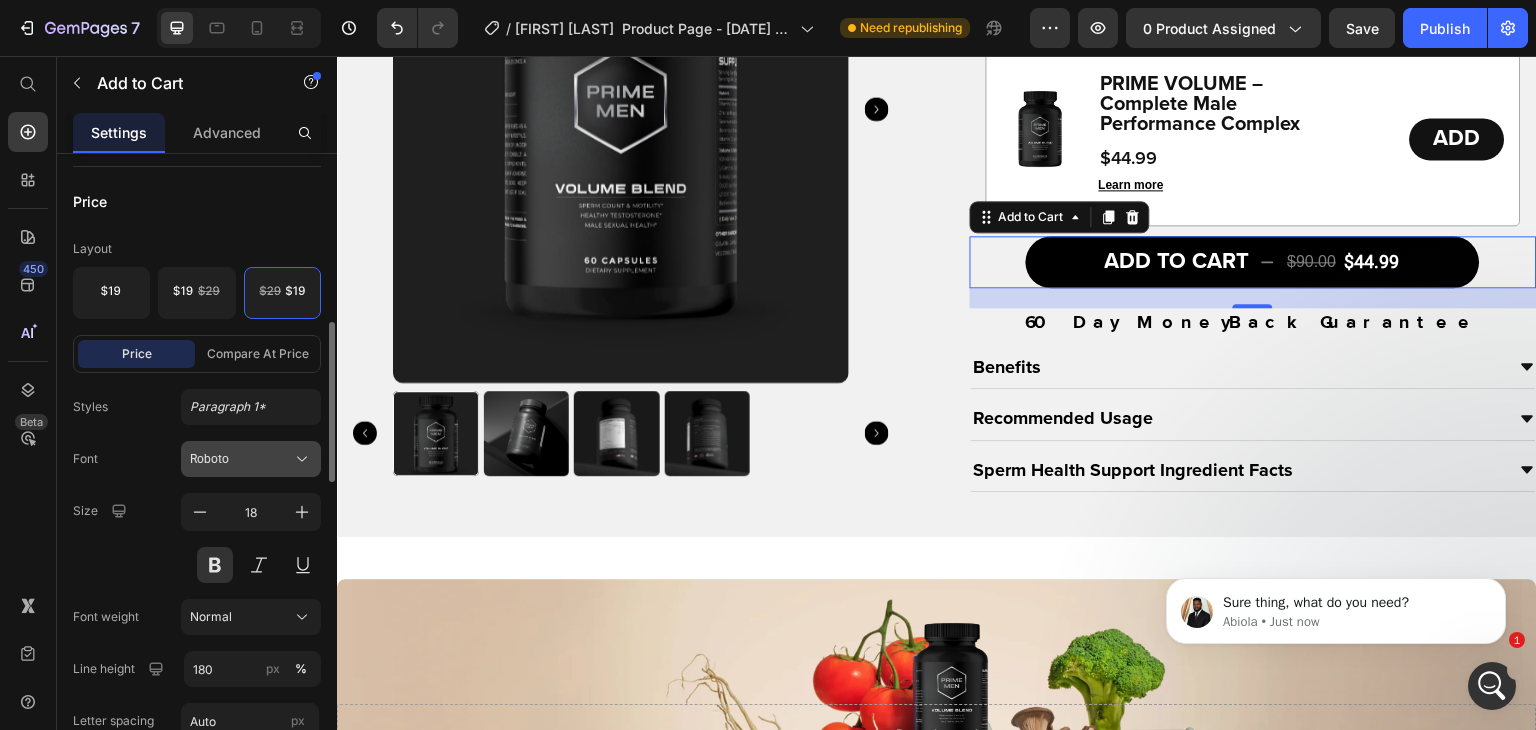 click on "Roboto" at bounding box center (251, 459) 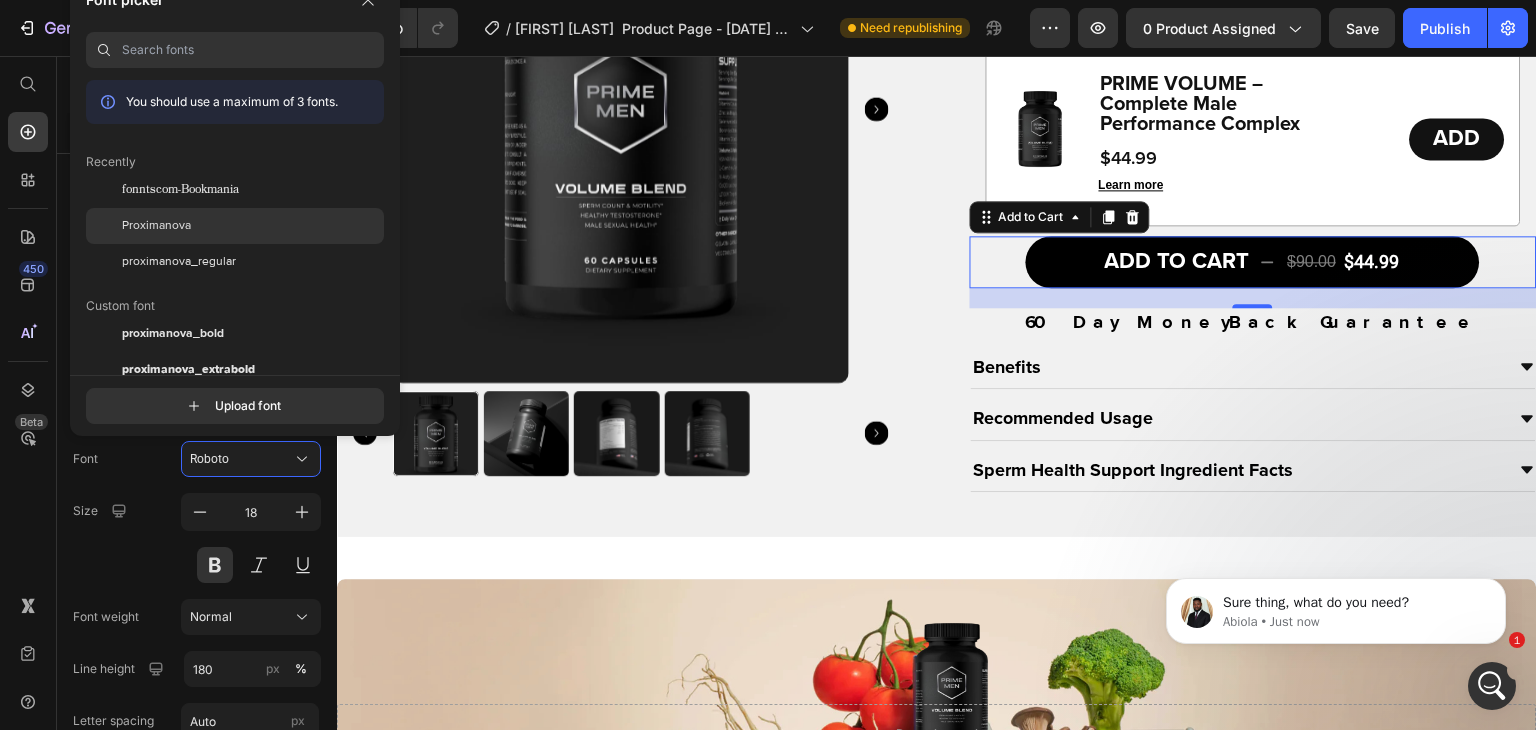 click on "Proximanova" 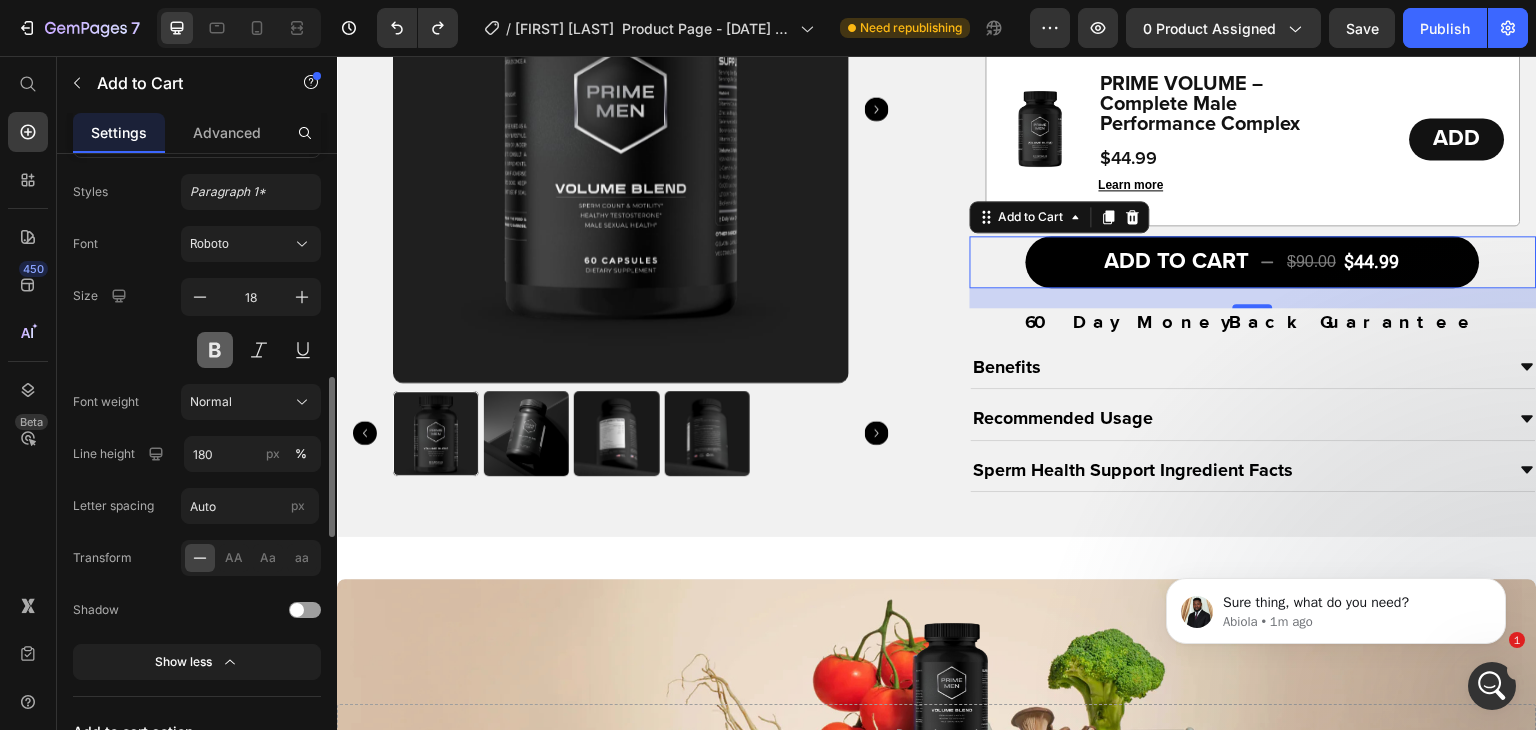scroll, scrollTop: 880, scrollLeft: 0, axis: vertical 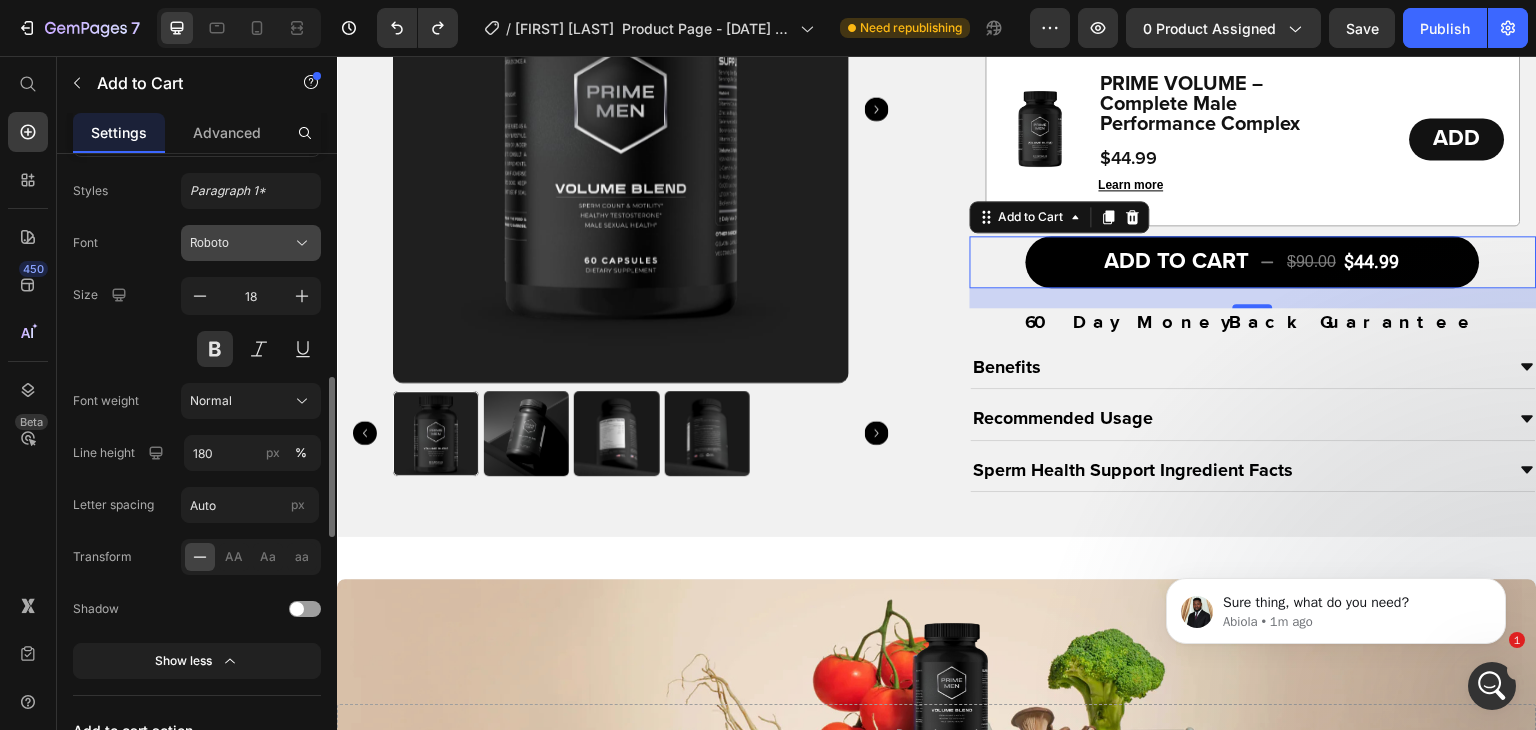click on "Roboto" at bounding box center [241, 243] 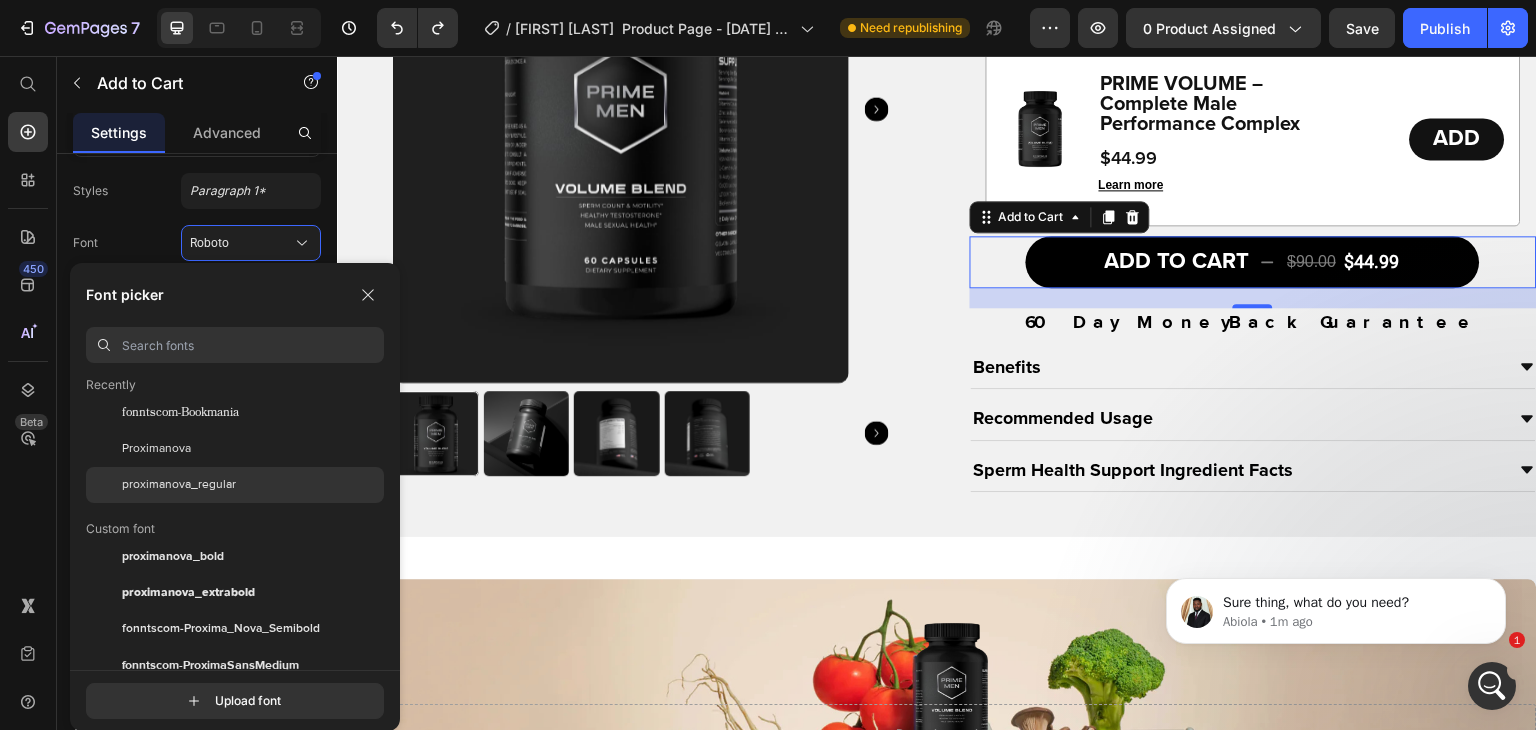 scroll, scrollTop: 128, scrollLeft: 0, axis: vertical 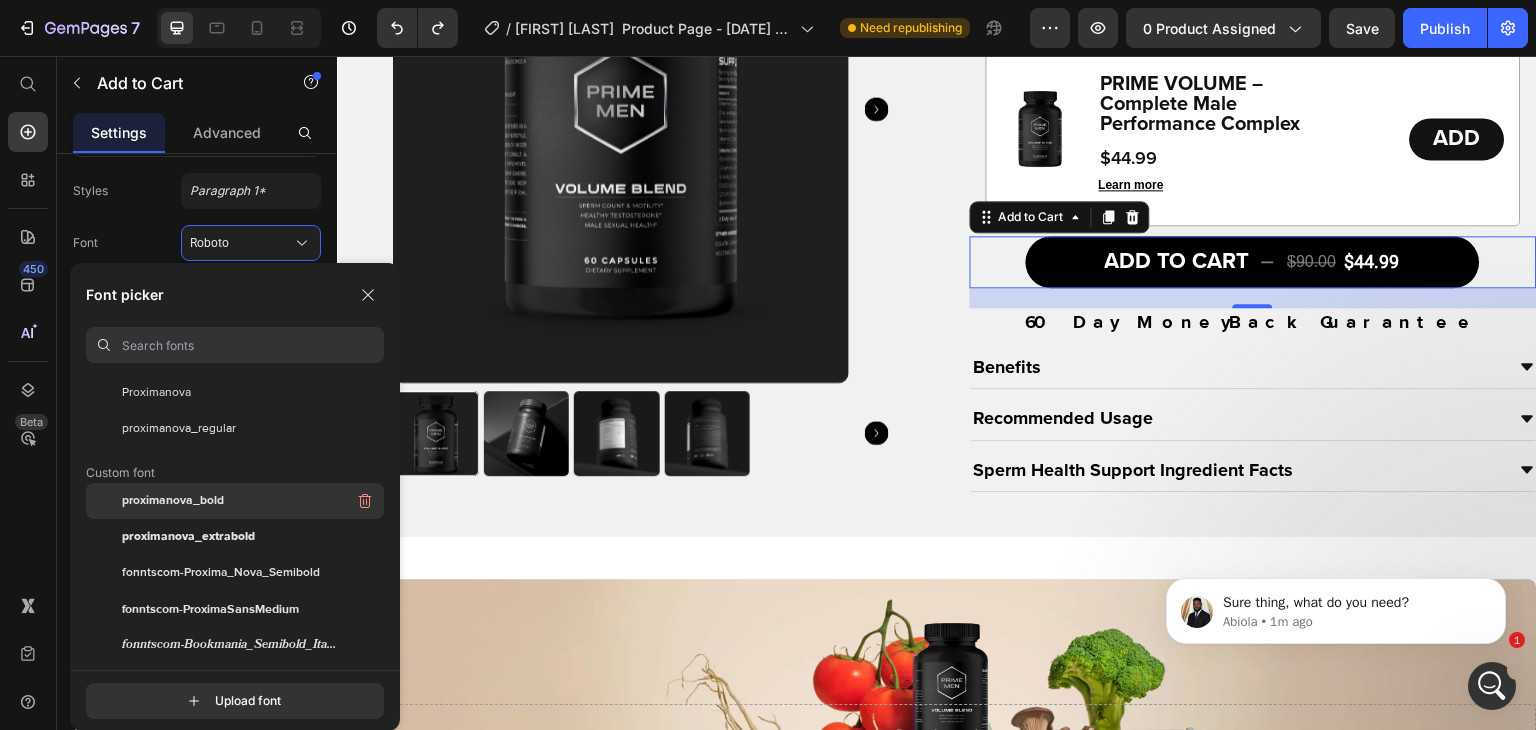 click on "You should use a maximum of 3 fonts. Recently fonntscom-Bookmania Proximanova proximanova_regular Custom font proximanova_bold proximanova_extrabold fonntscom-Proxima_Nova_Semibold fonntscom-ProximaSansMedium fonntscom-Bookmania_Semibold_Italic fonntscom-ProximaNova-Semibold fonntscom-Proxima_Nova_Black fonntscom-Proxima_Nova_S_W01SC_Black_It fonntscom-Bookmania_Semibold Bookmania fonntscom-Proxima_Nova_Alt_Extra_Condensed_Black_Italic fonntscom-Bookmania_Light Google font Switch font source ABeeZee ADLaM Display AR One Sans Abel Abhaya Libre" at bounding box center [235, 34015] 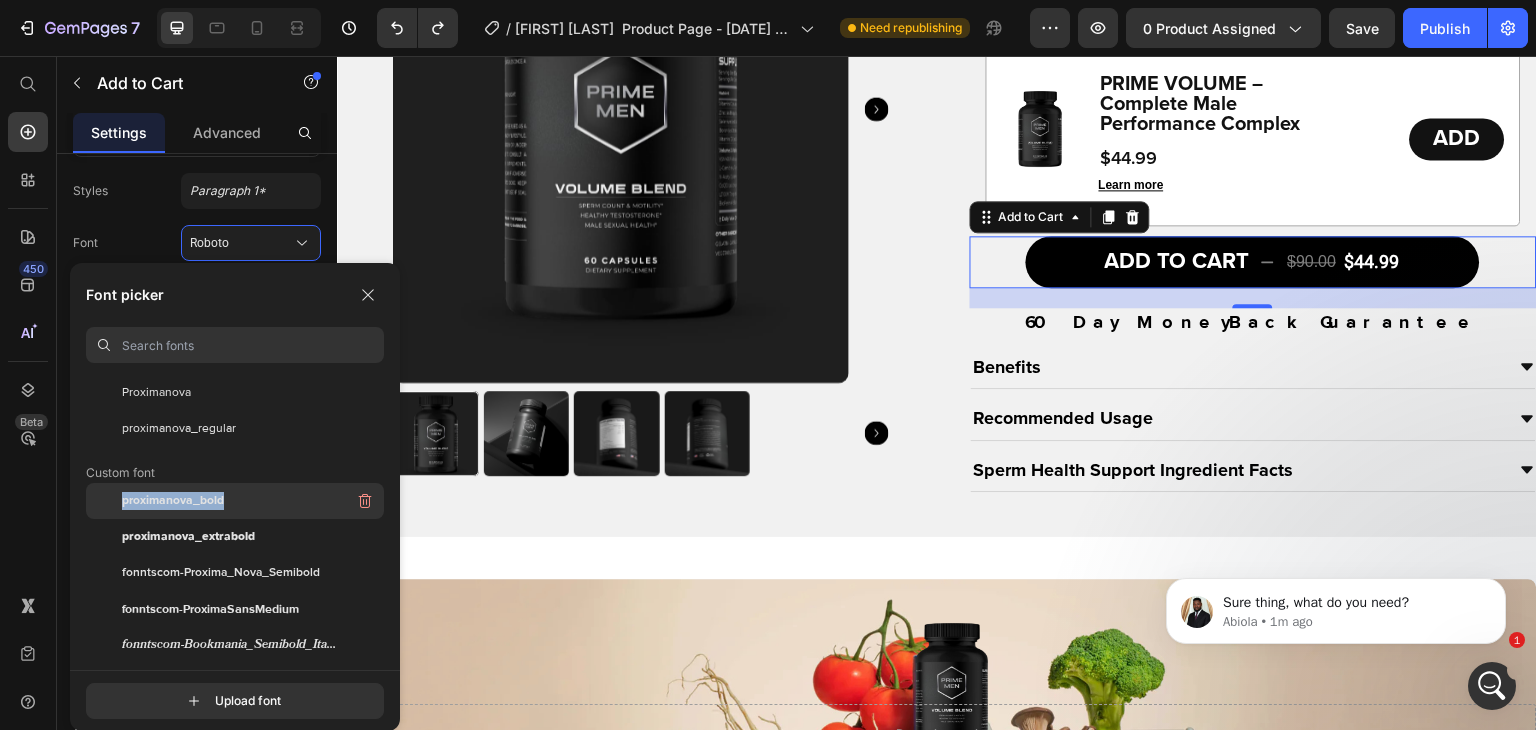 click on "proximanova_bold" 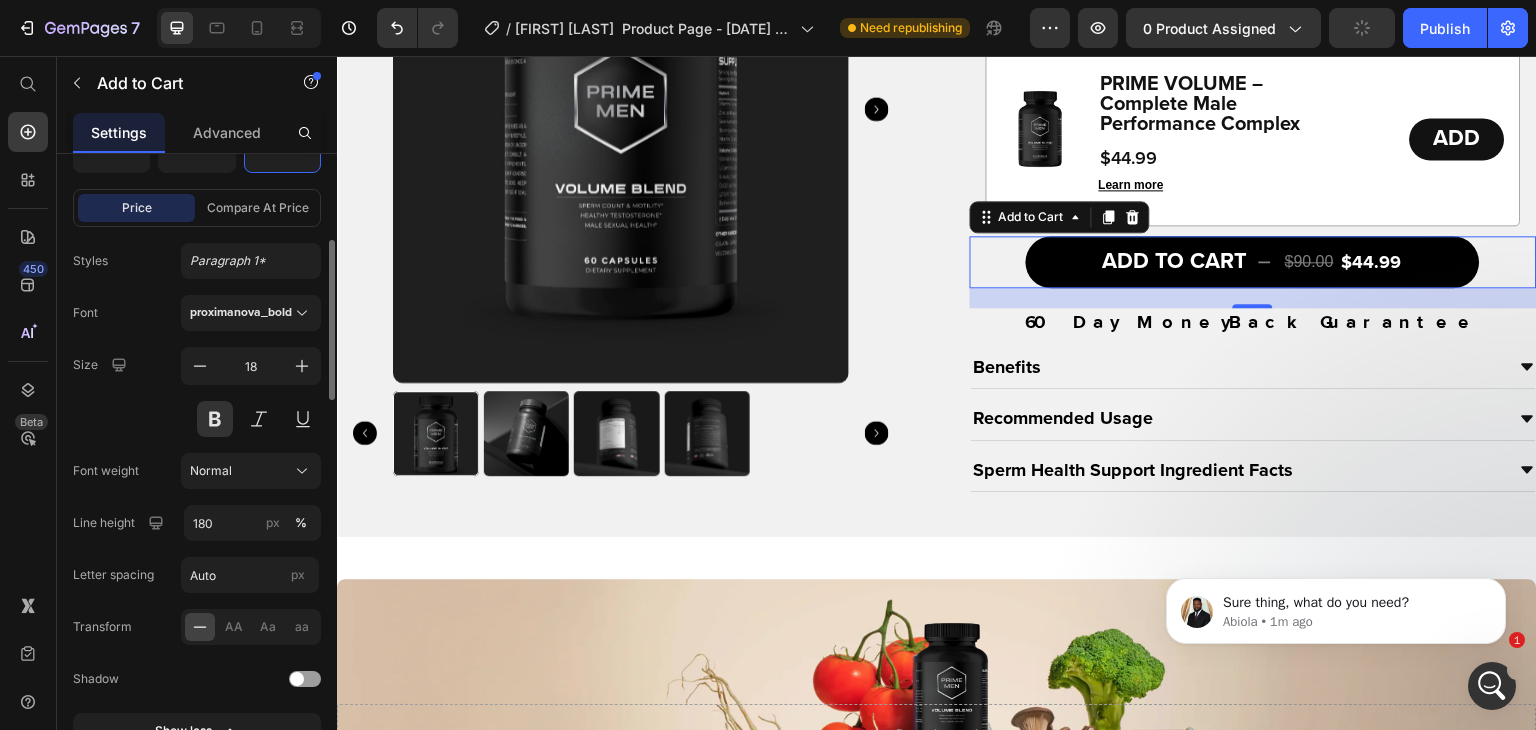 scroll, scrollTop: 702, scrollLeft: 0, axis: vertical 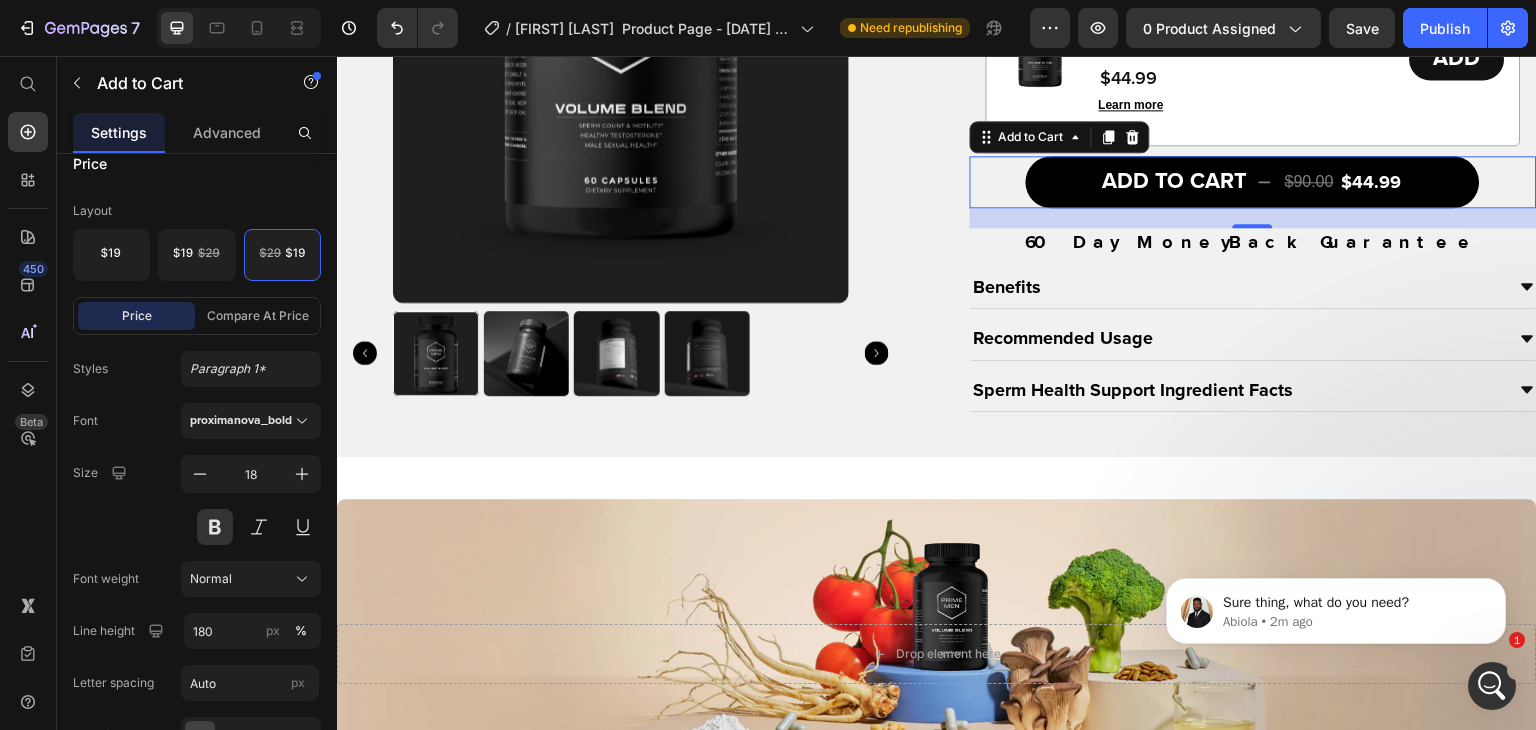 click 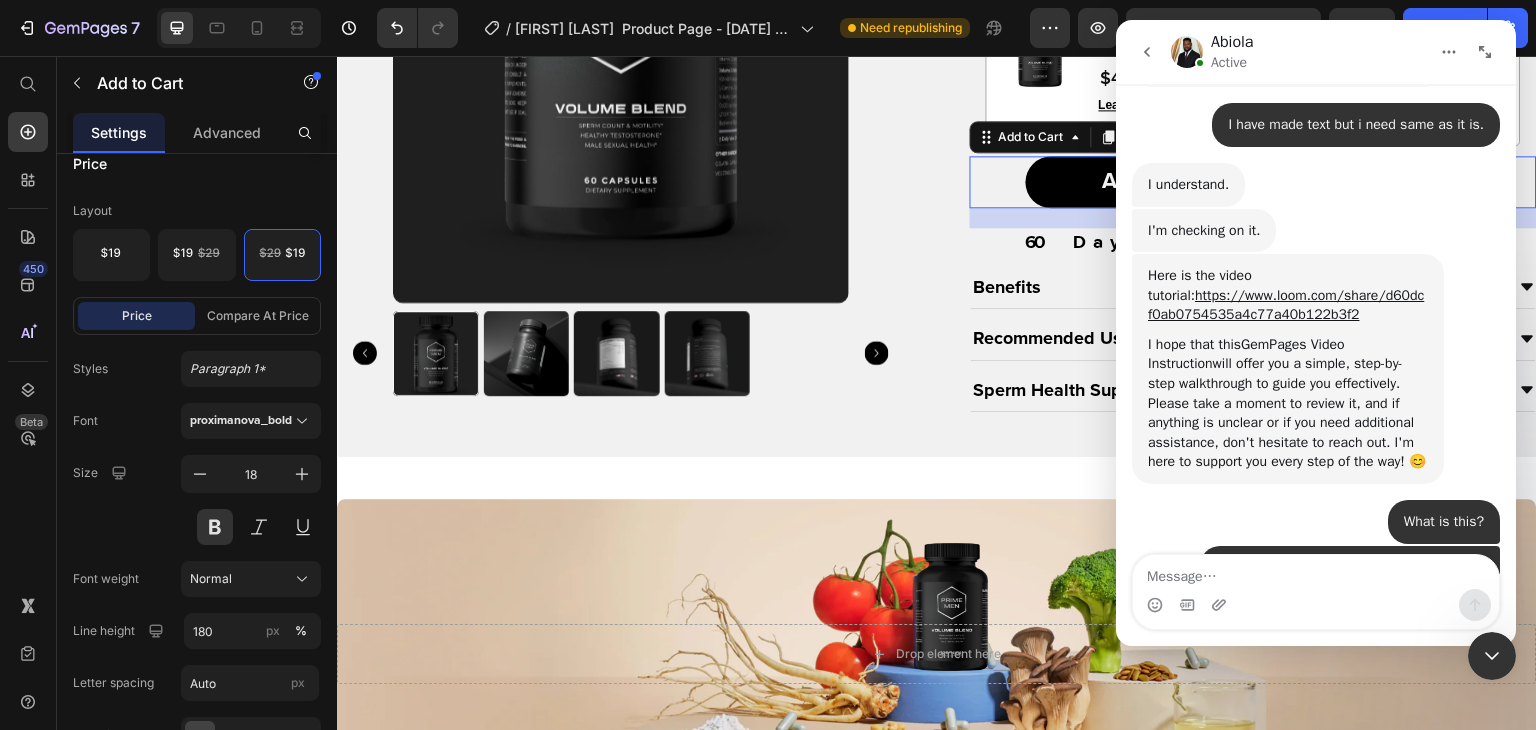 click at bounding box center [1316, 572] 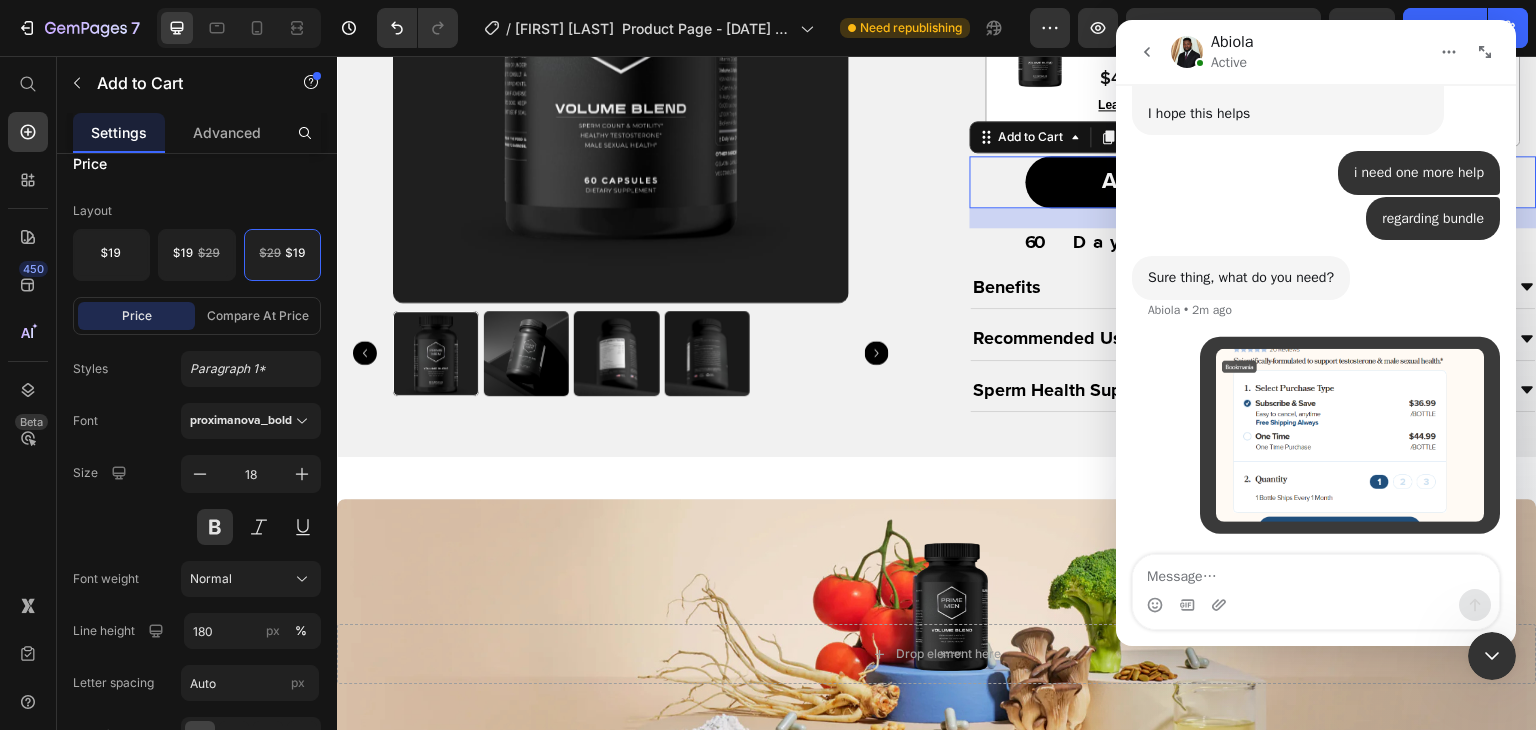 scroll, scrollTop: 20150, scrollLeft: 0, axis: vertical 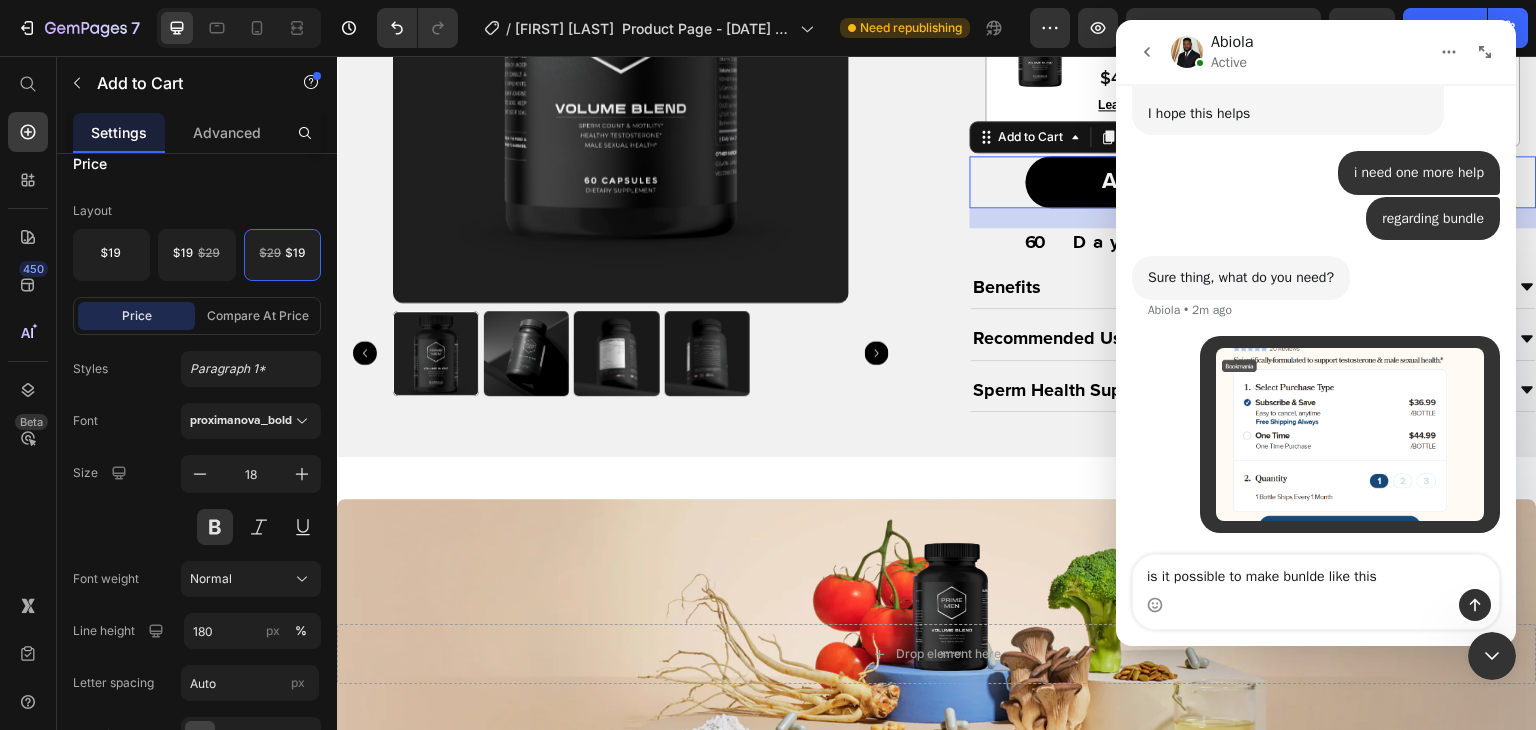 type on "is it possible to make bunlde like this ?" 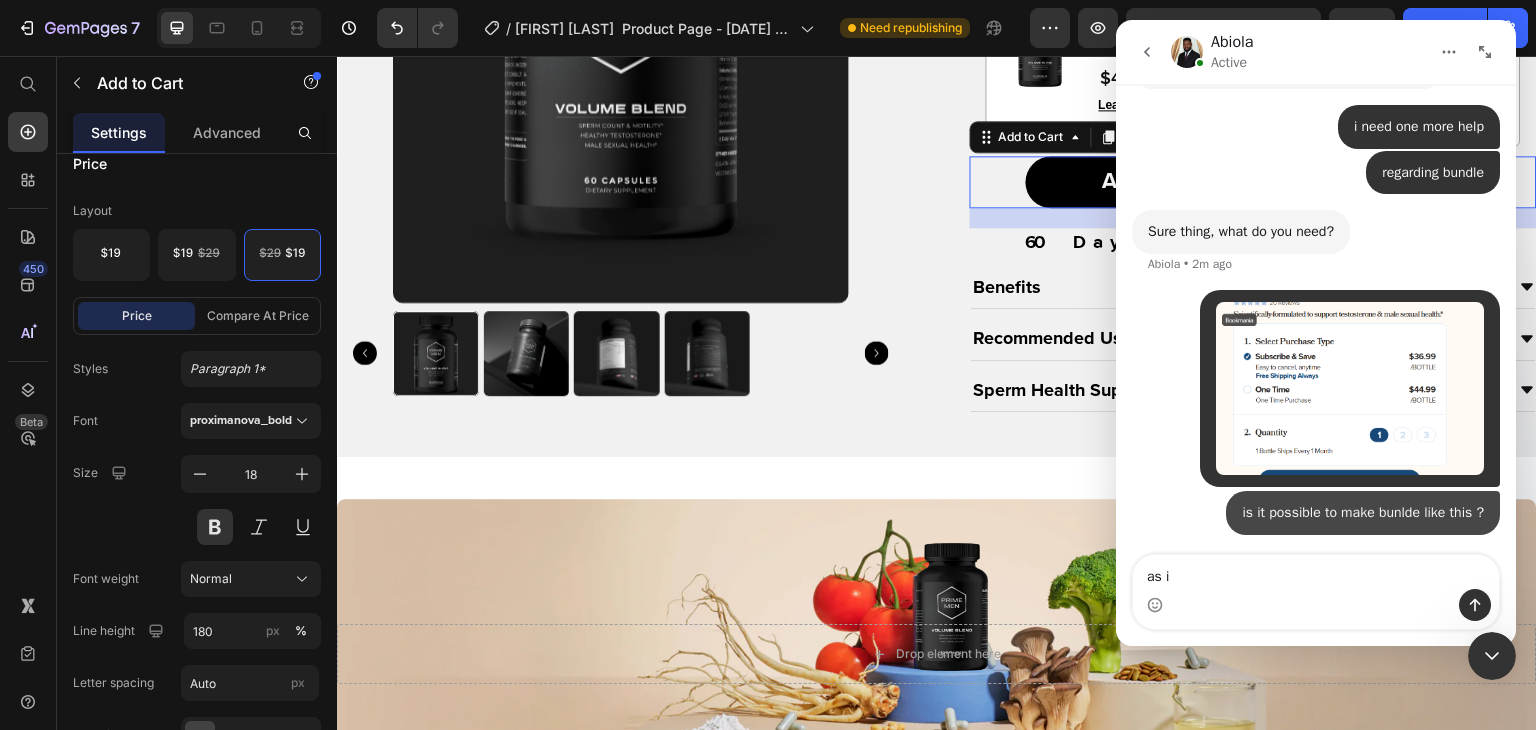 scroll, scrollTop: 20196, scrollLeft: 0, axis: vertical 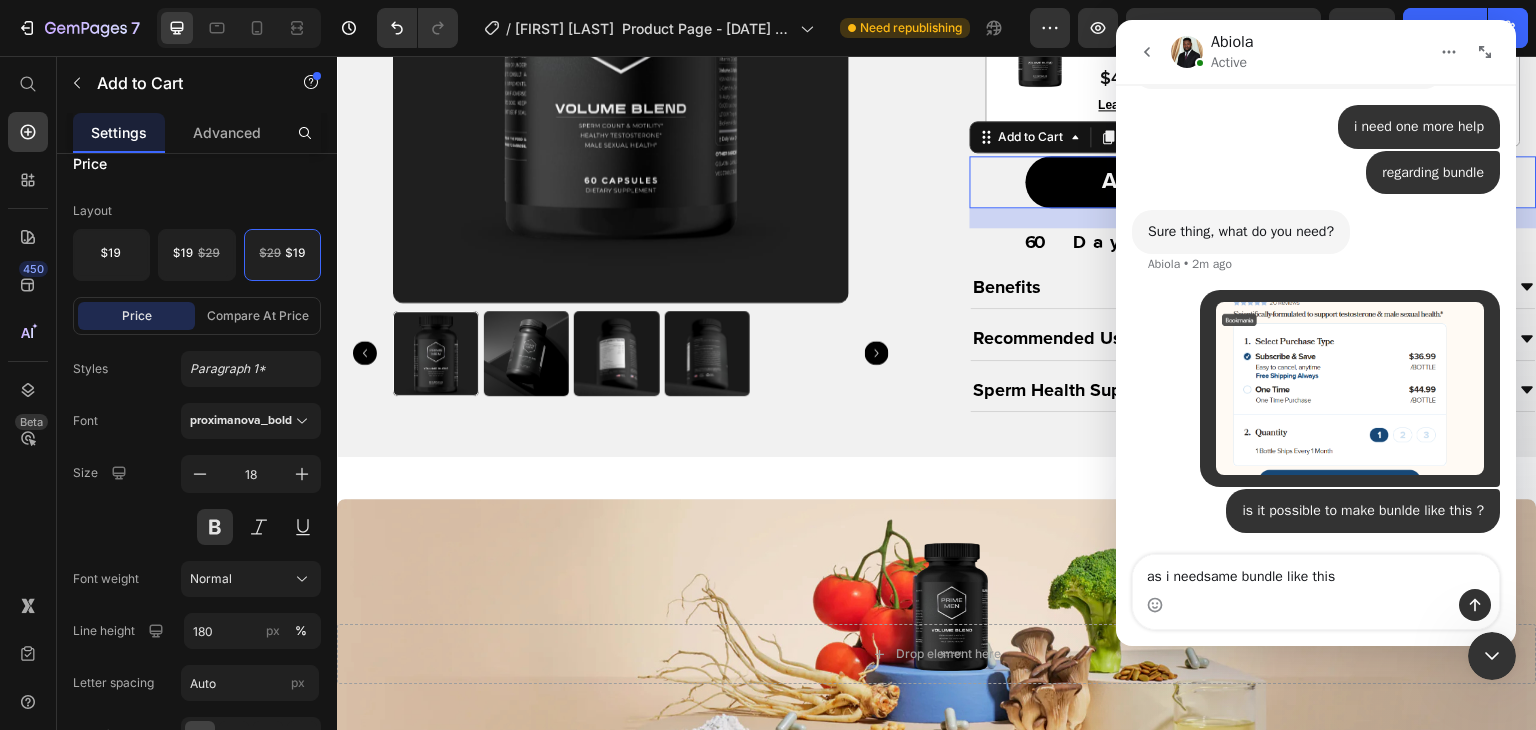 type on "as i needsame bundle like this." 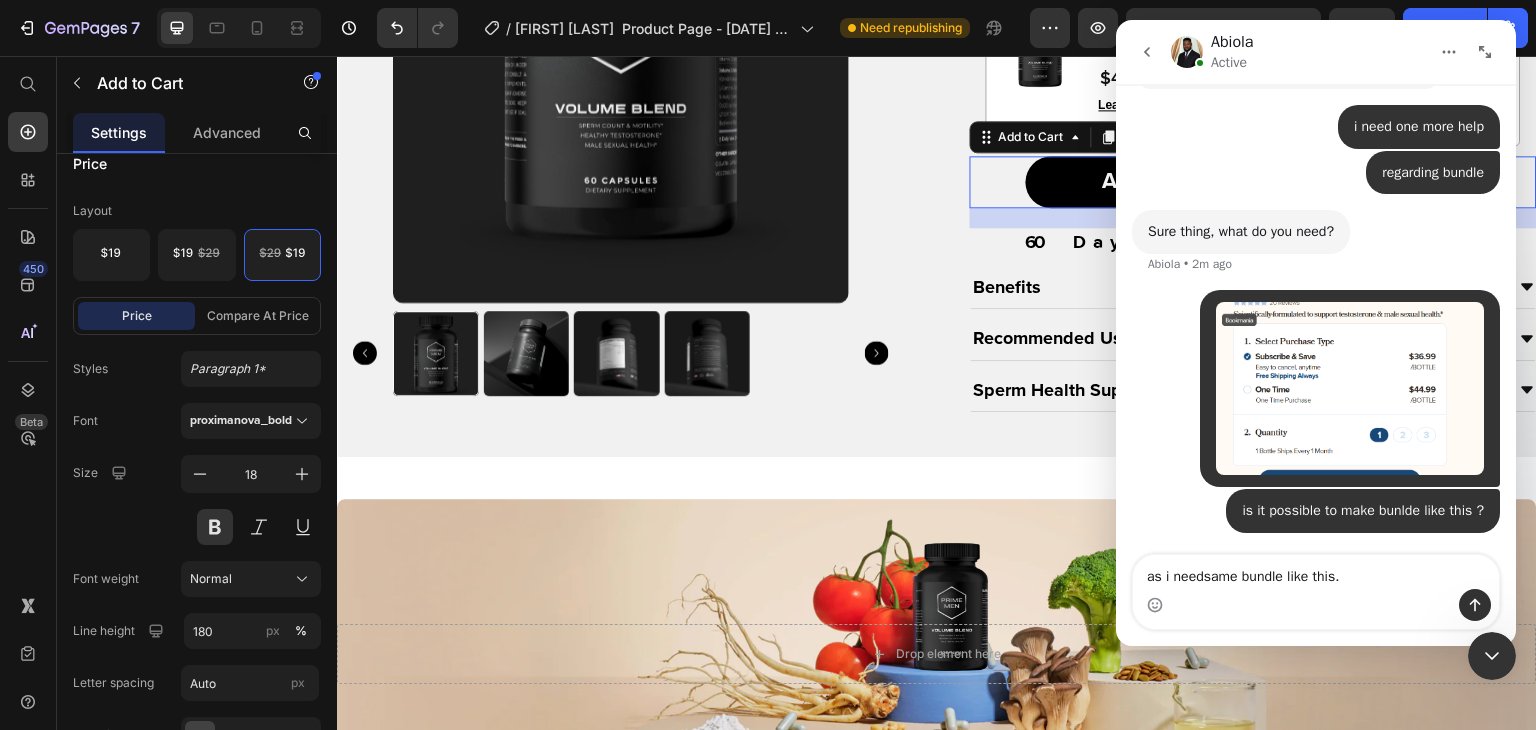 type 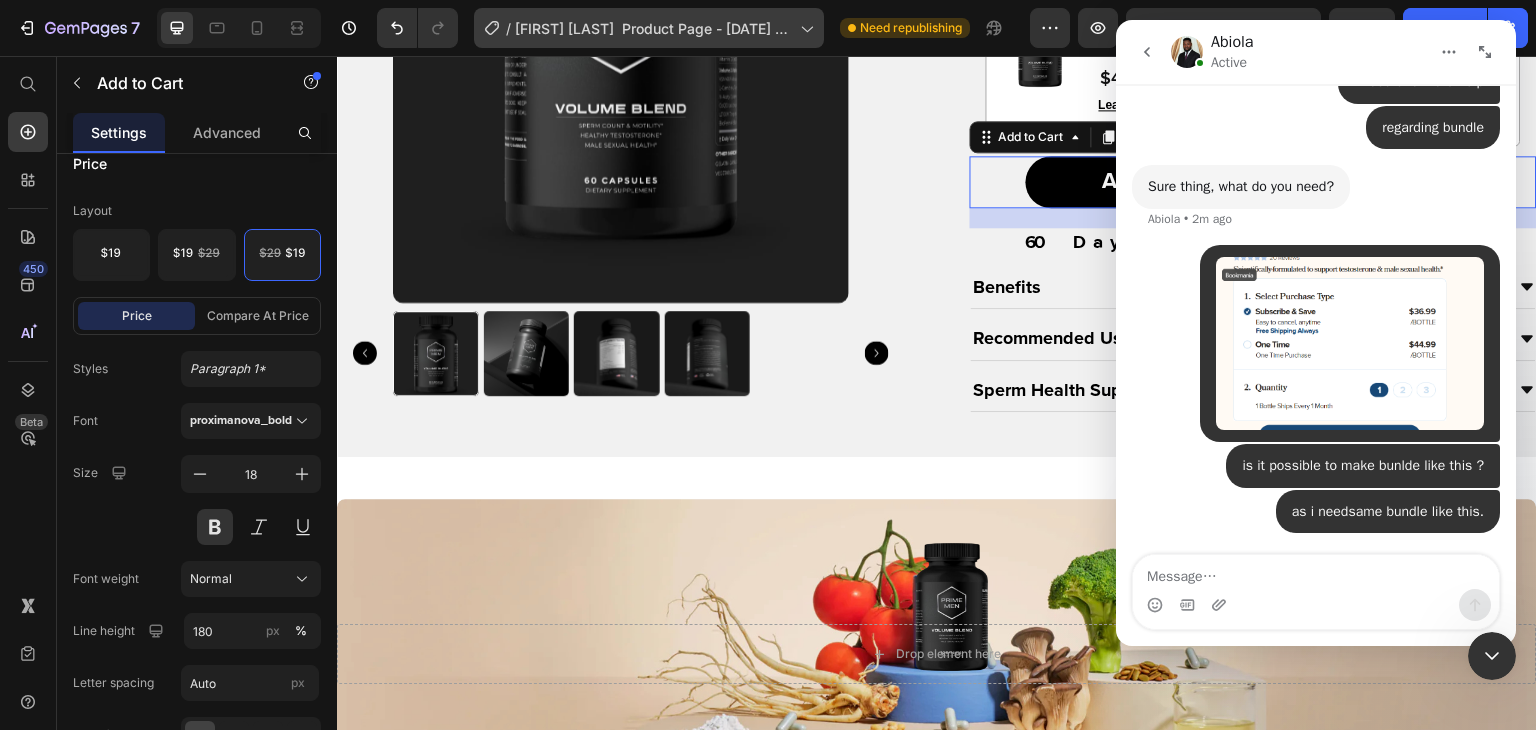scroll, scrollTop: 20100, scrollLeft: 0, axis: vertical 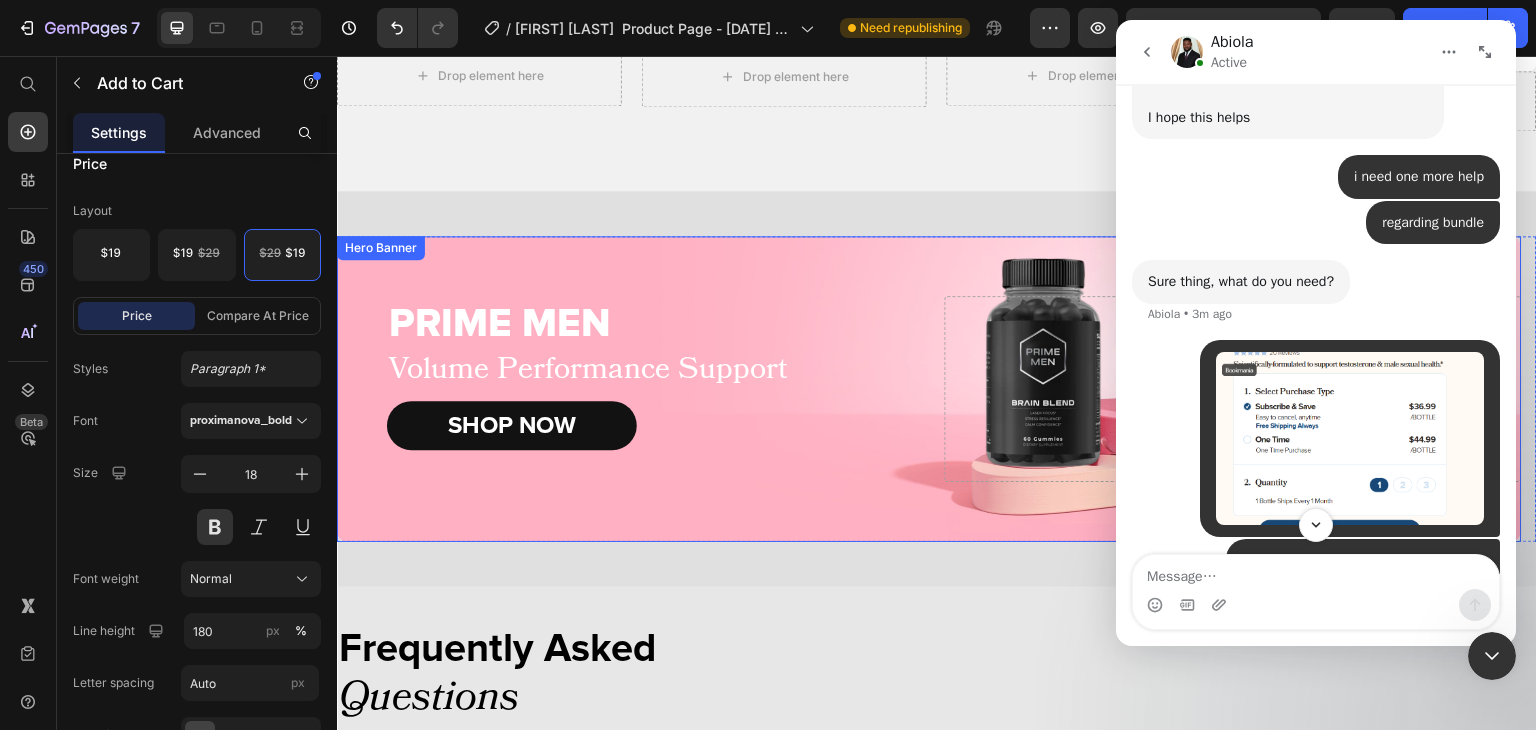 click at bounding box center [929, 389] 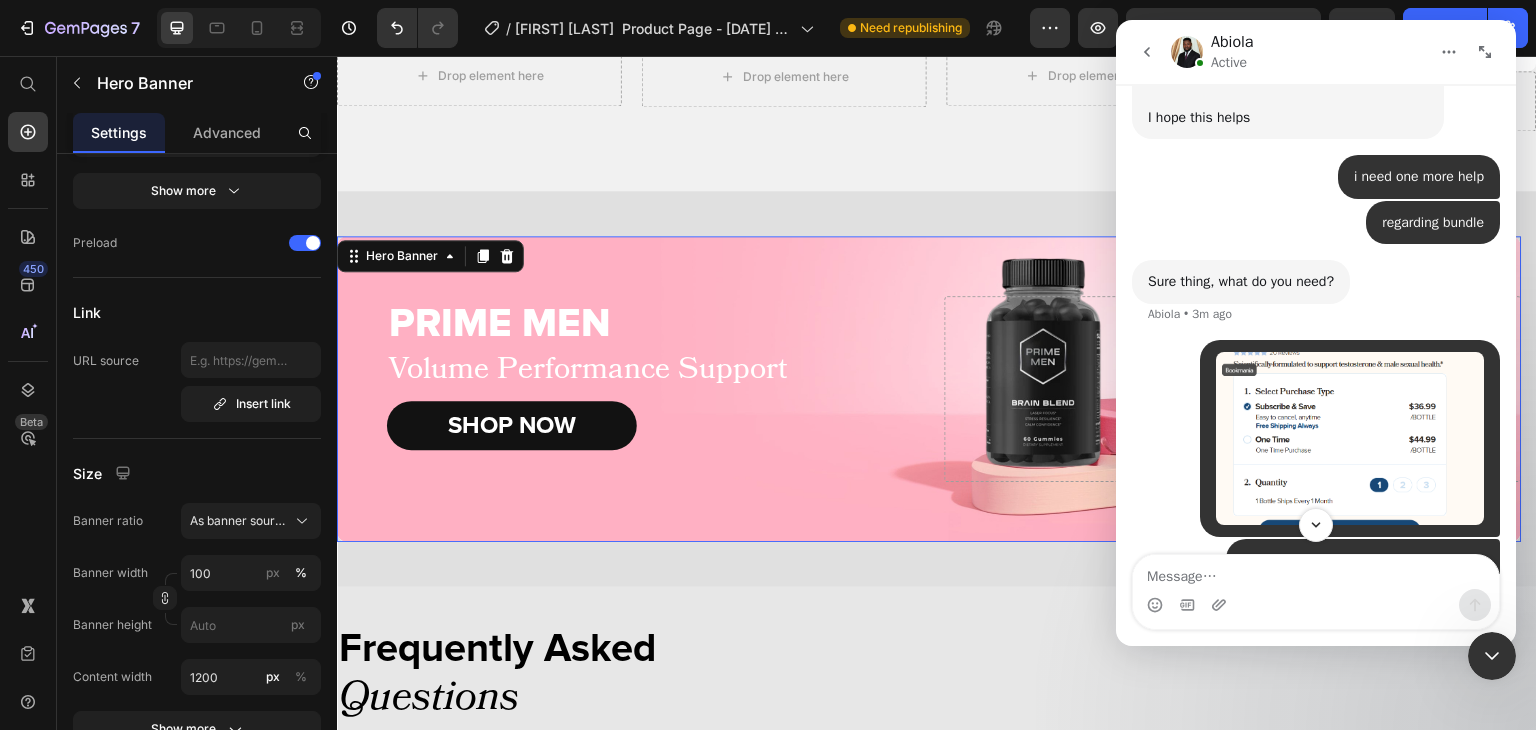 scroll, scrollTop: 0, scrollLeft: 0, axis: both 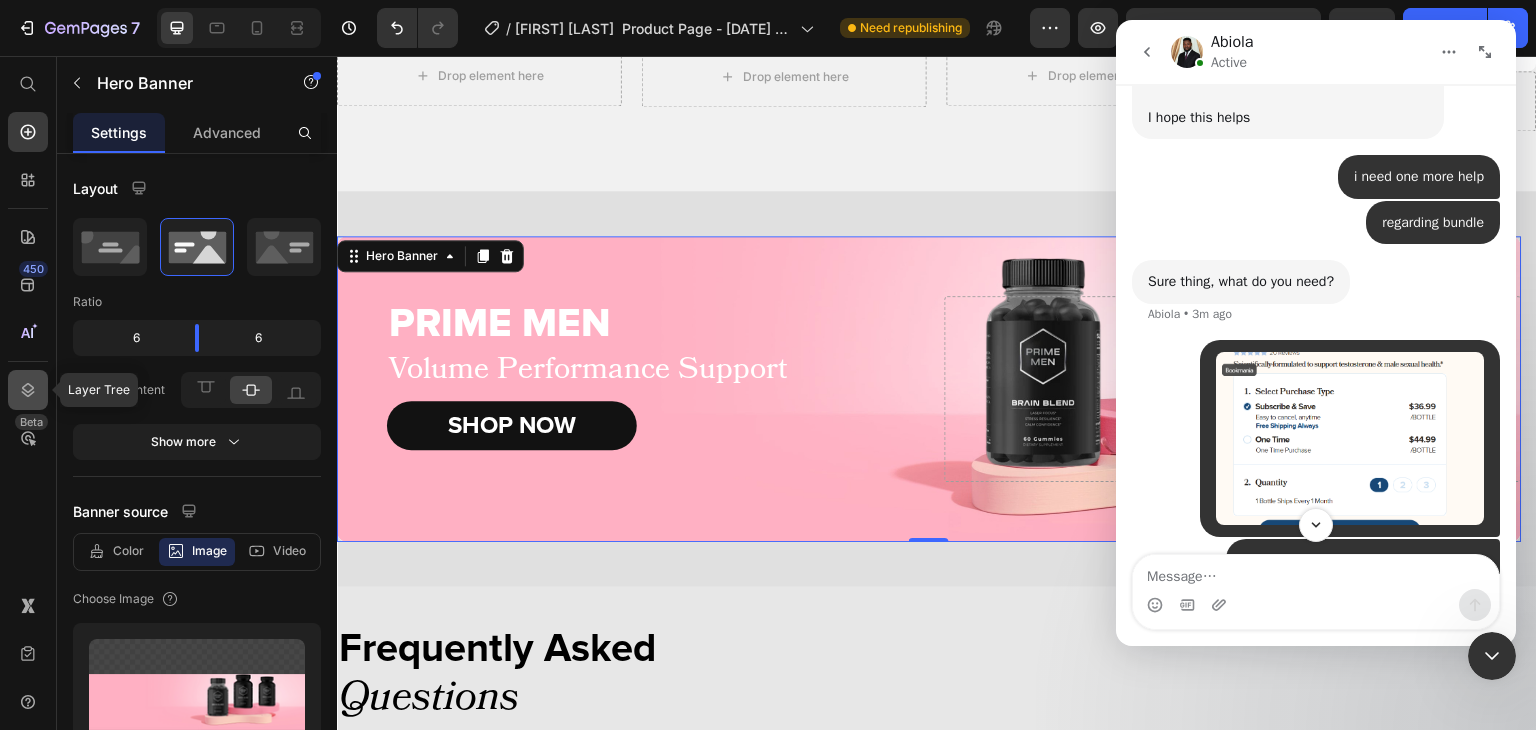 drag, startPoint x: 33, startPoint y: 389, endPoint x: 667, endPoint y: 669, distance: 693.0772 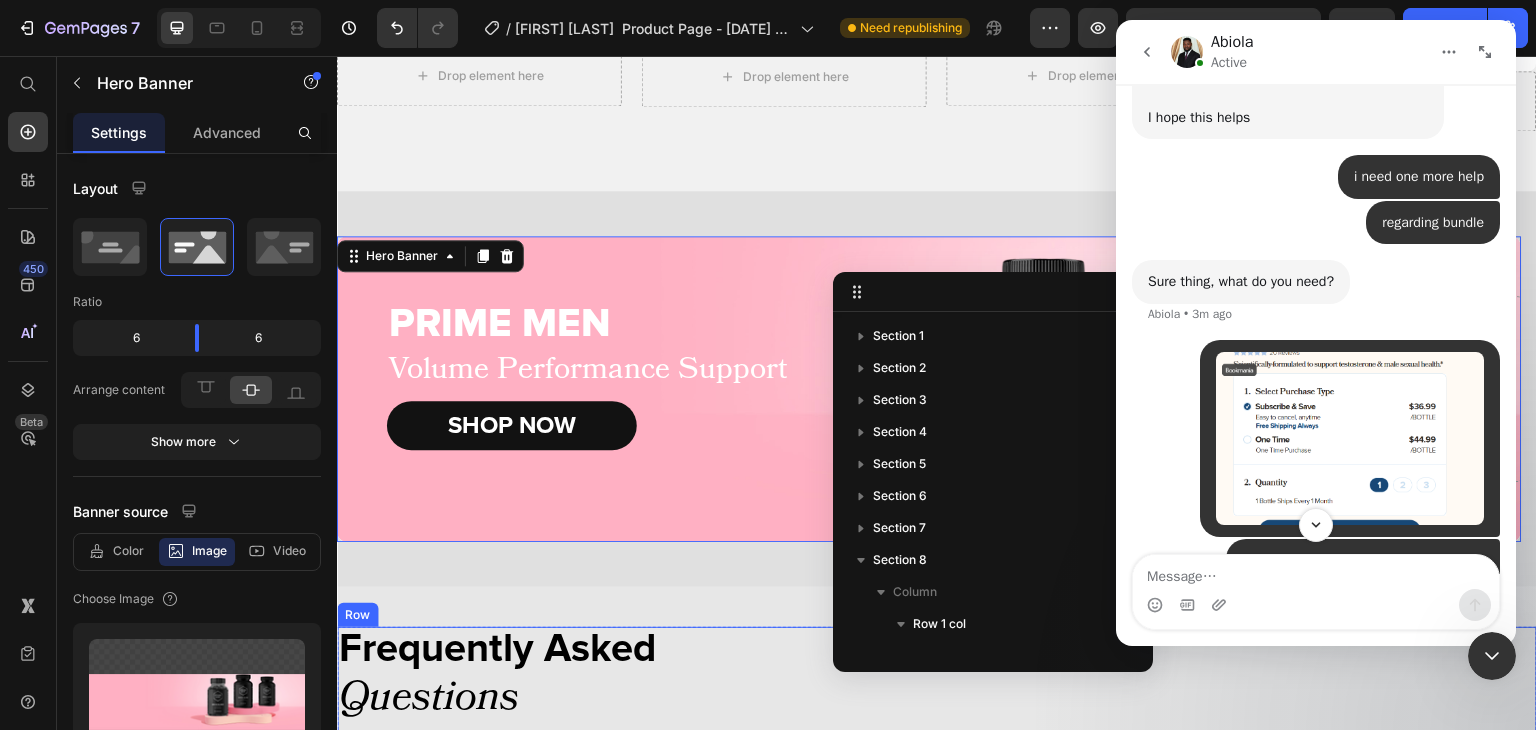 scroll, scrollTop: 282, scrollLeft: 0, axis: vertical 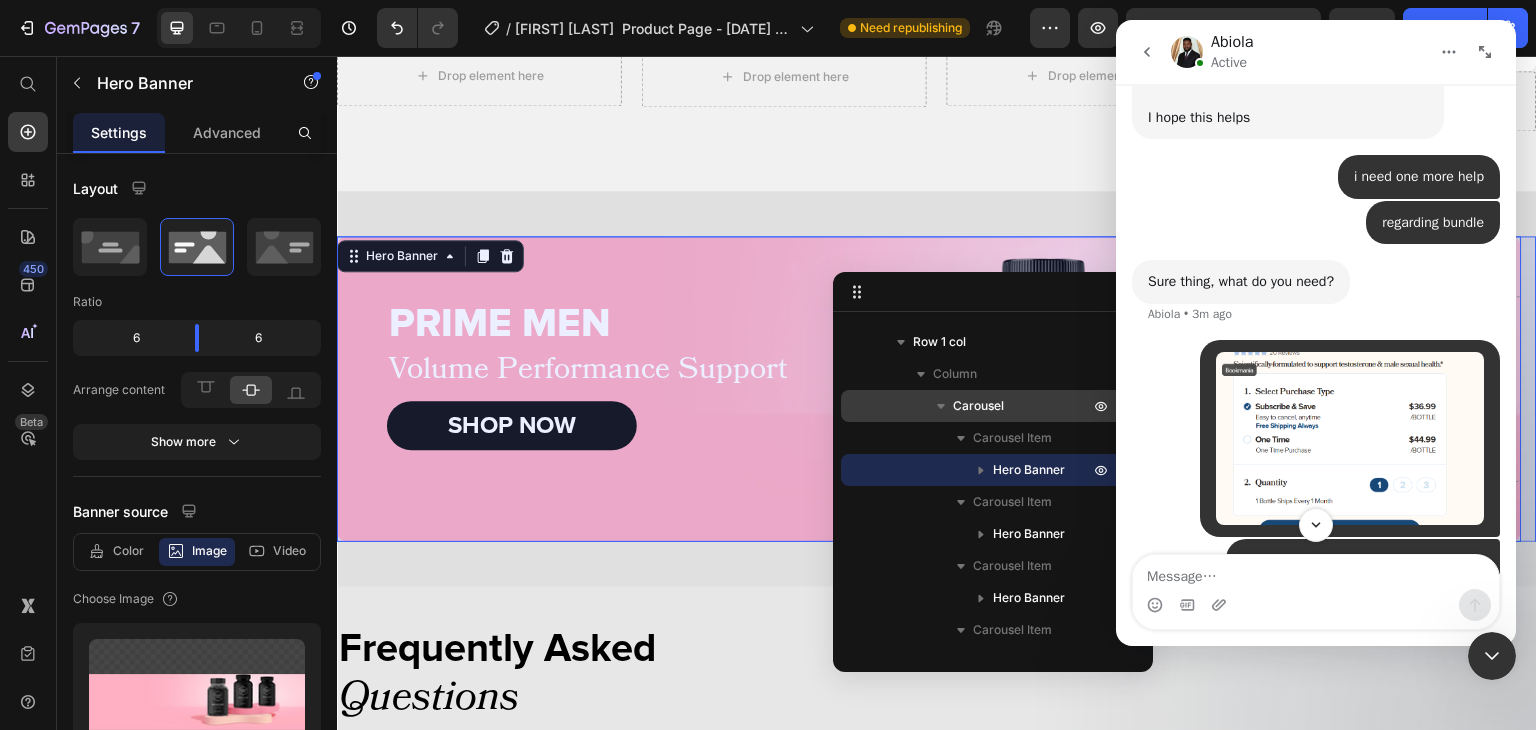click on "Carousel" at bounding box center (978, 406) 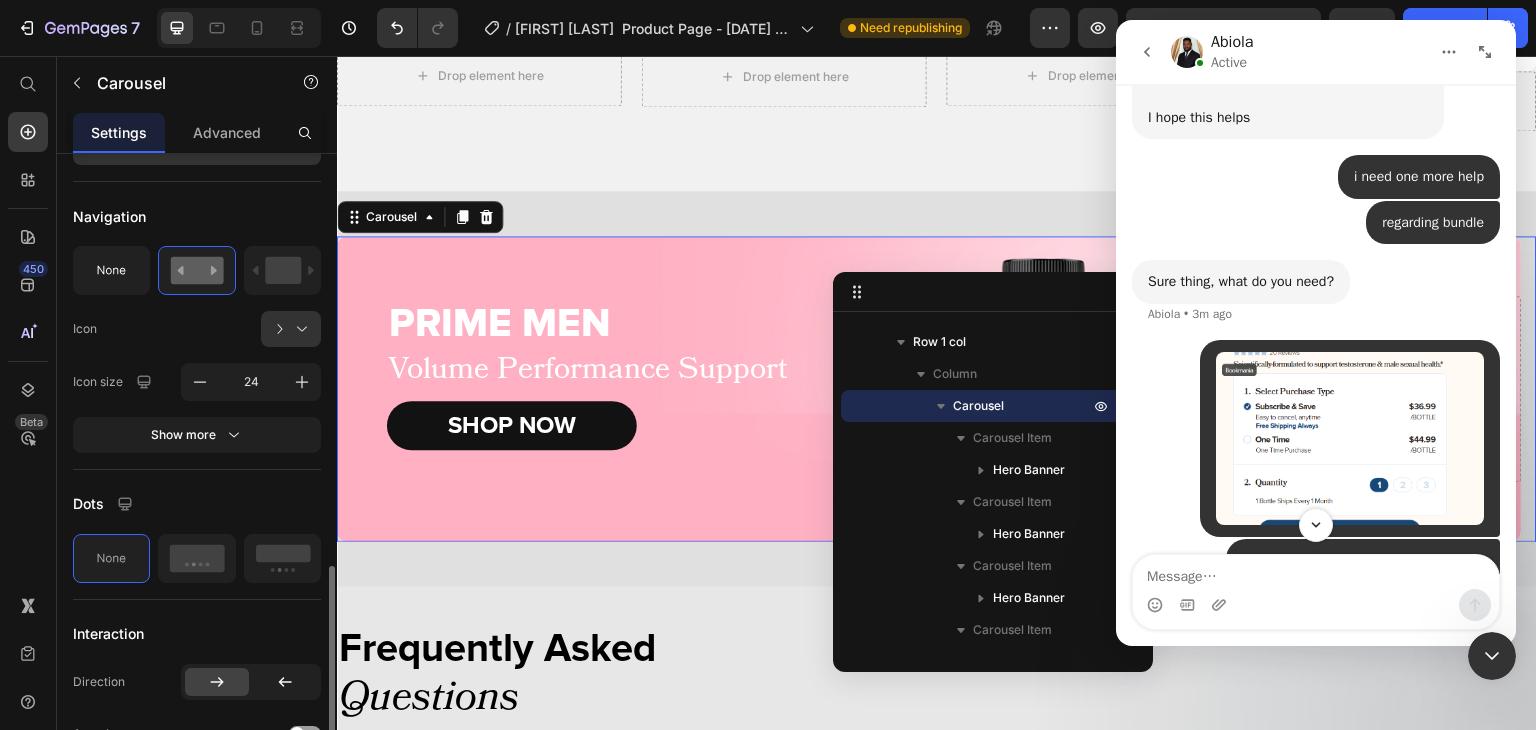 scroll, scrollTop: 681, scrollLeft: 0, axis: vertical 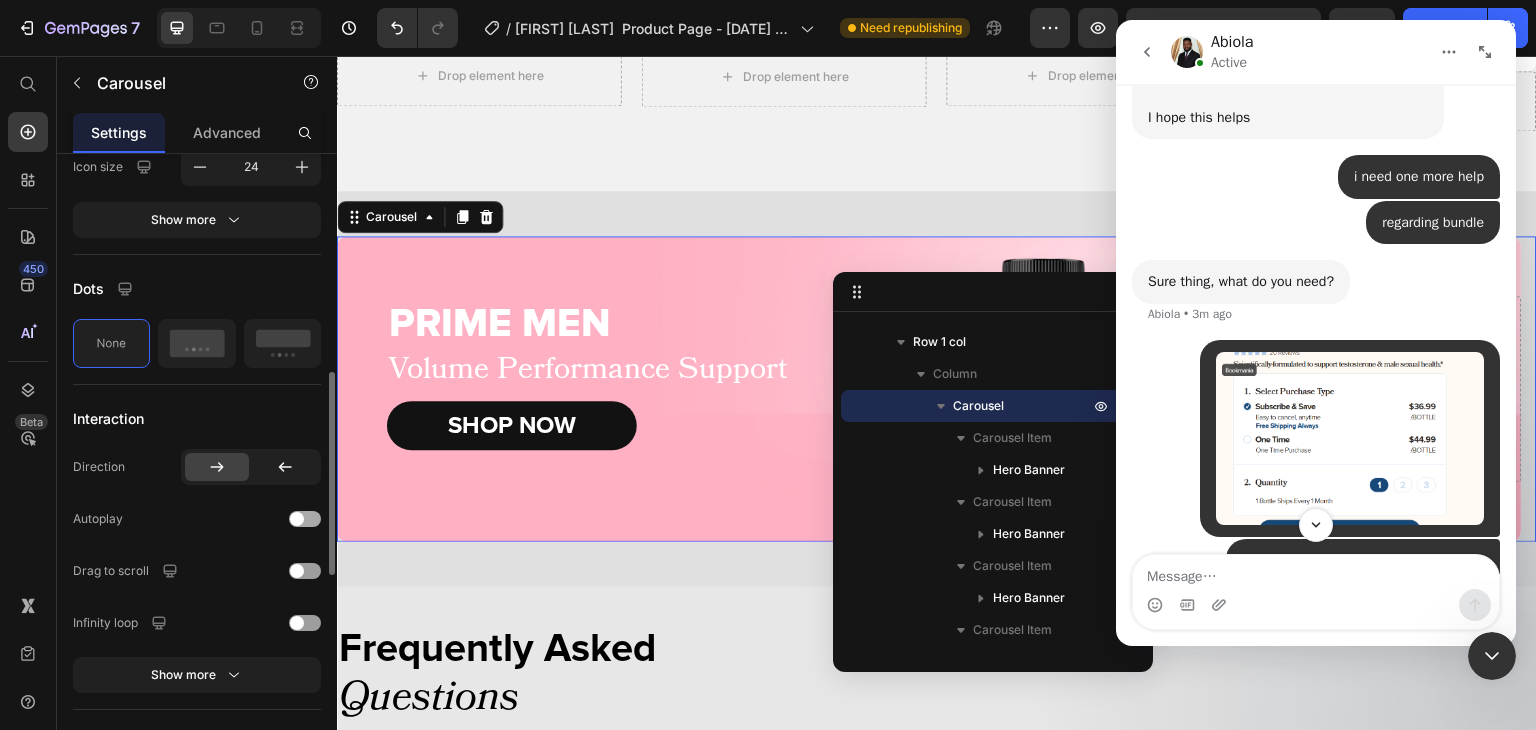 click at bounding box center (297, 519) 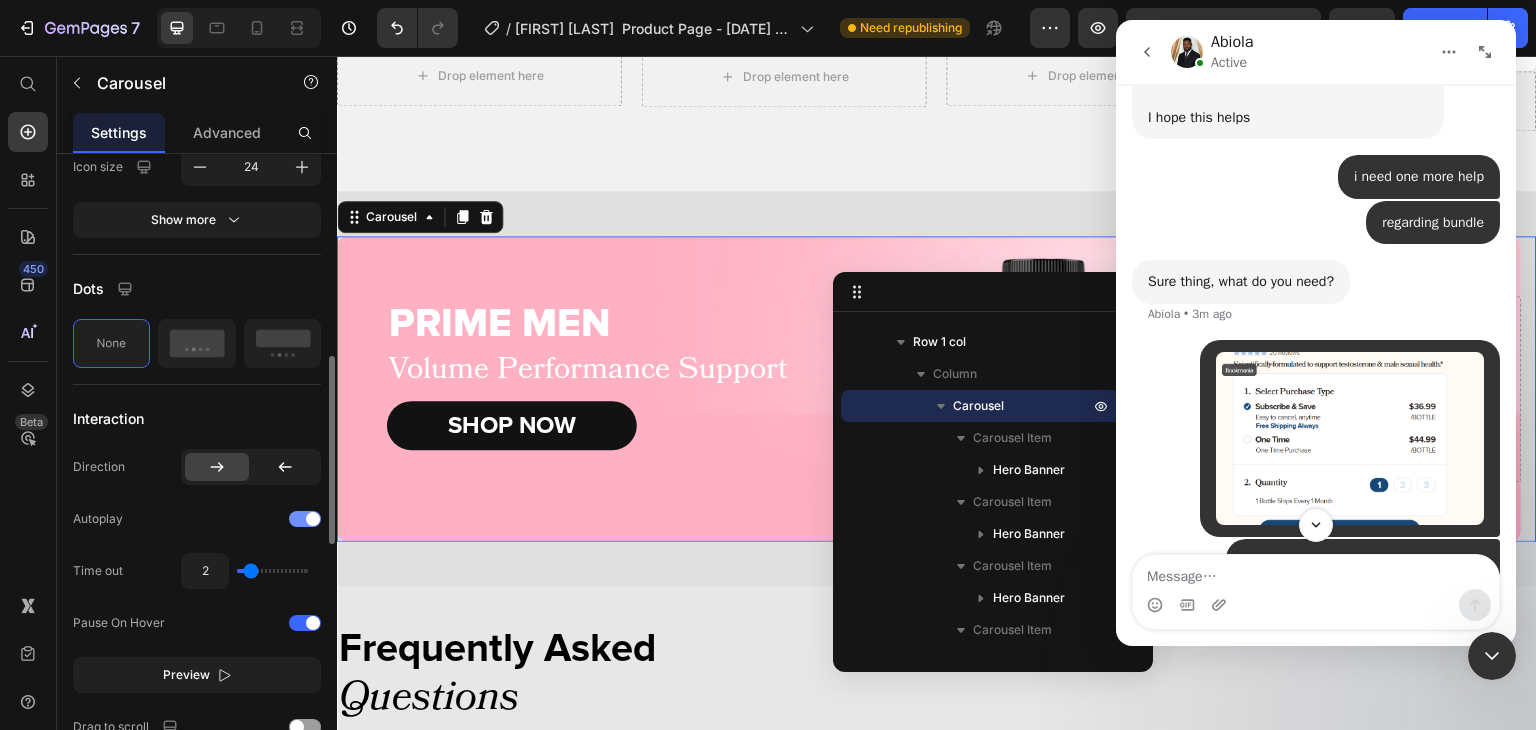click on "2" 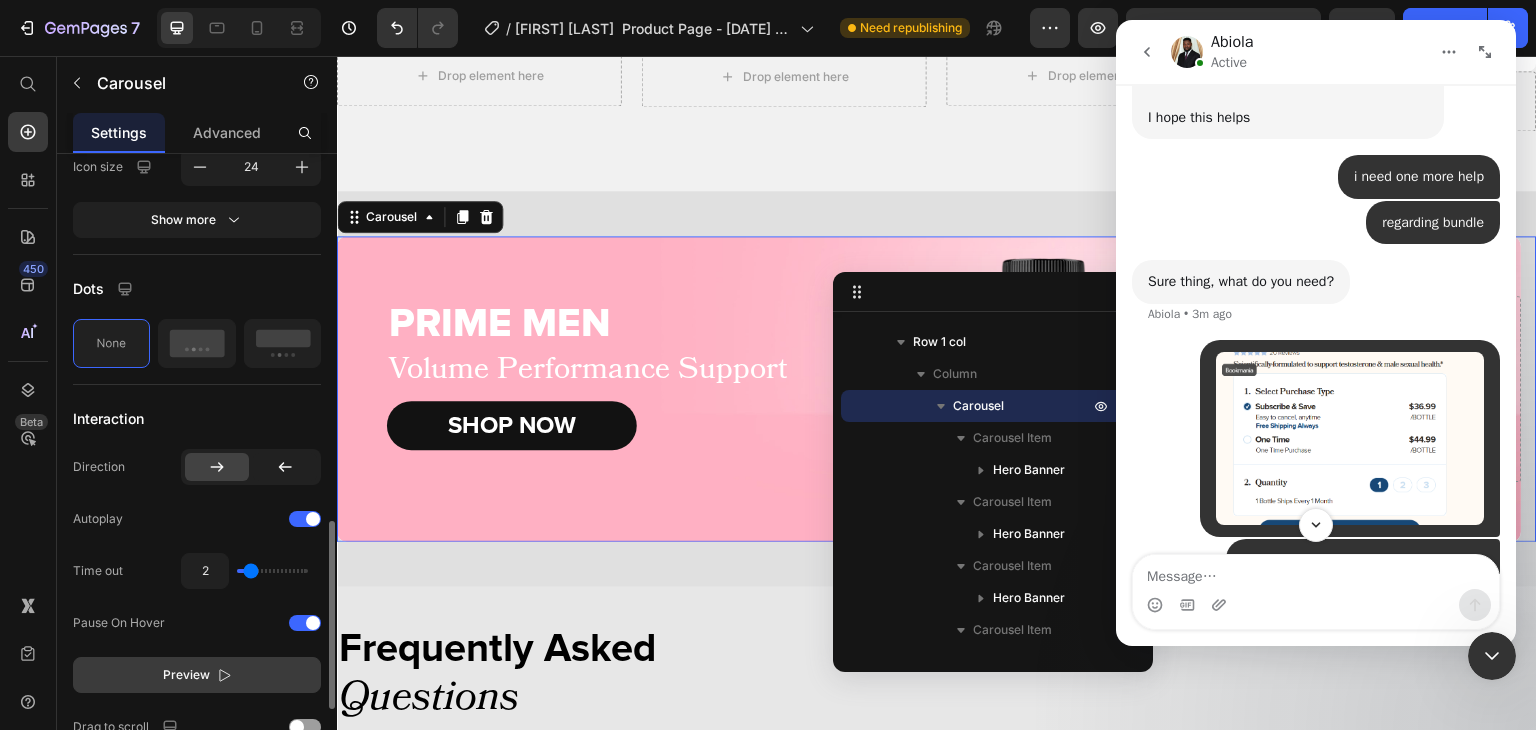 scroll, scrollTop: 814, scrollLeft: 0, axis: vertical 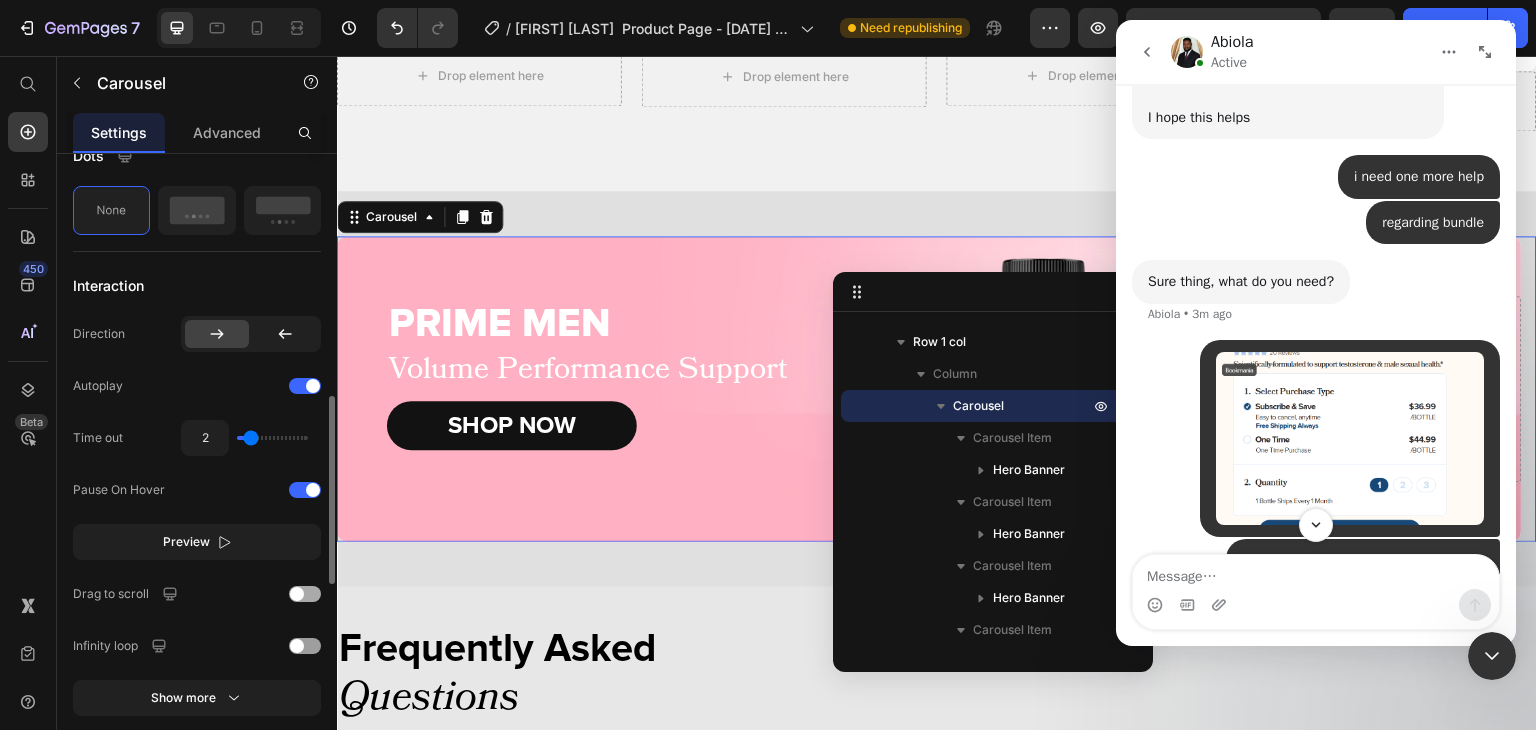 click at bounding box center (297, 594) 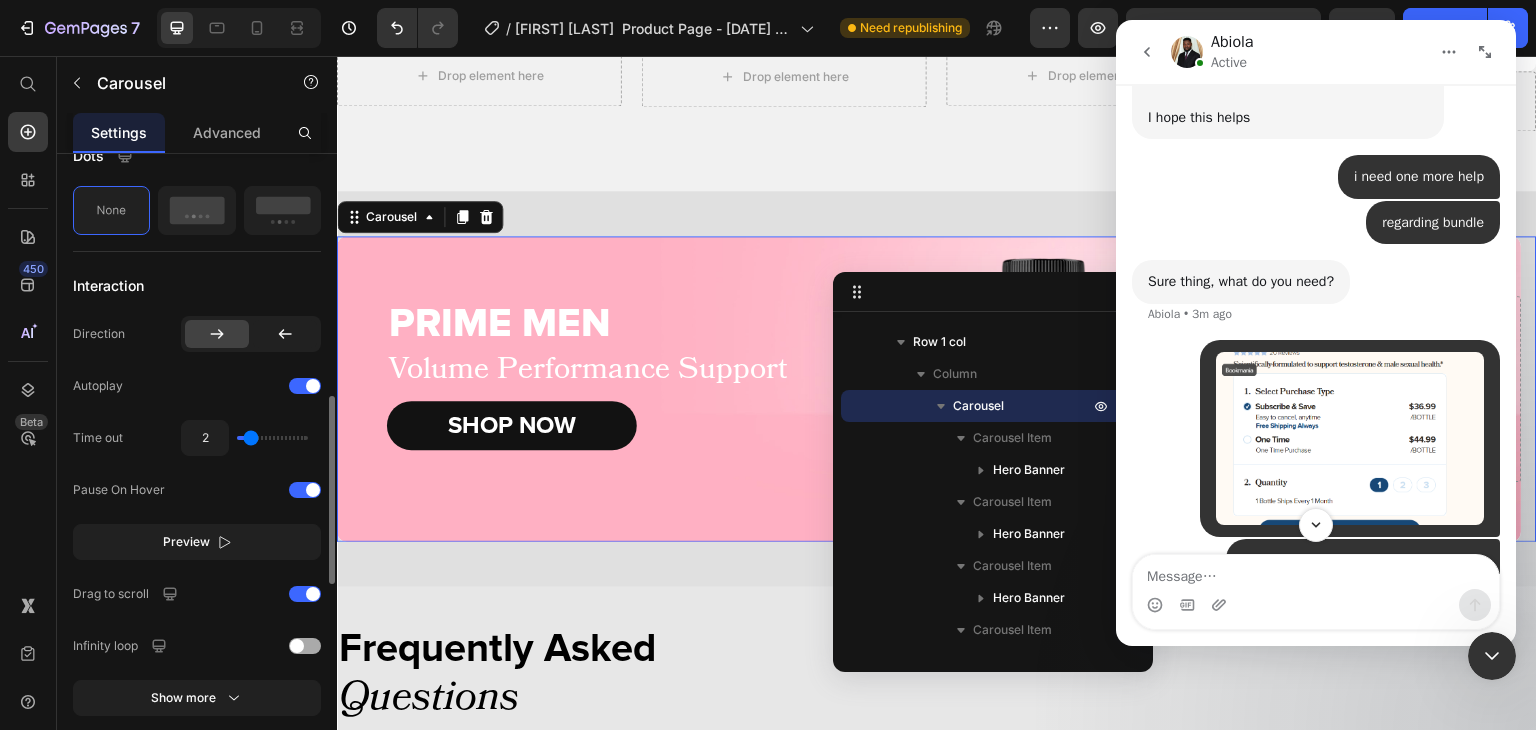 click at bounding box center [297, 646] 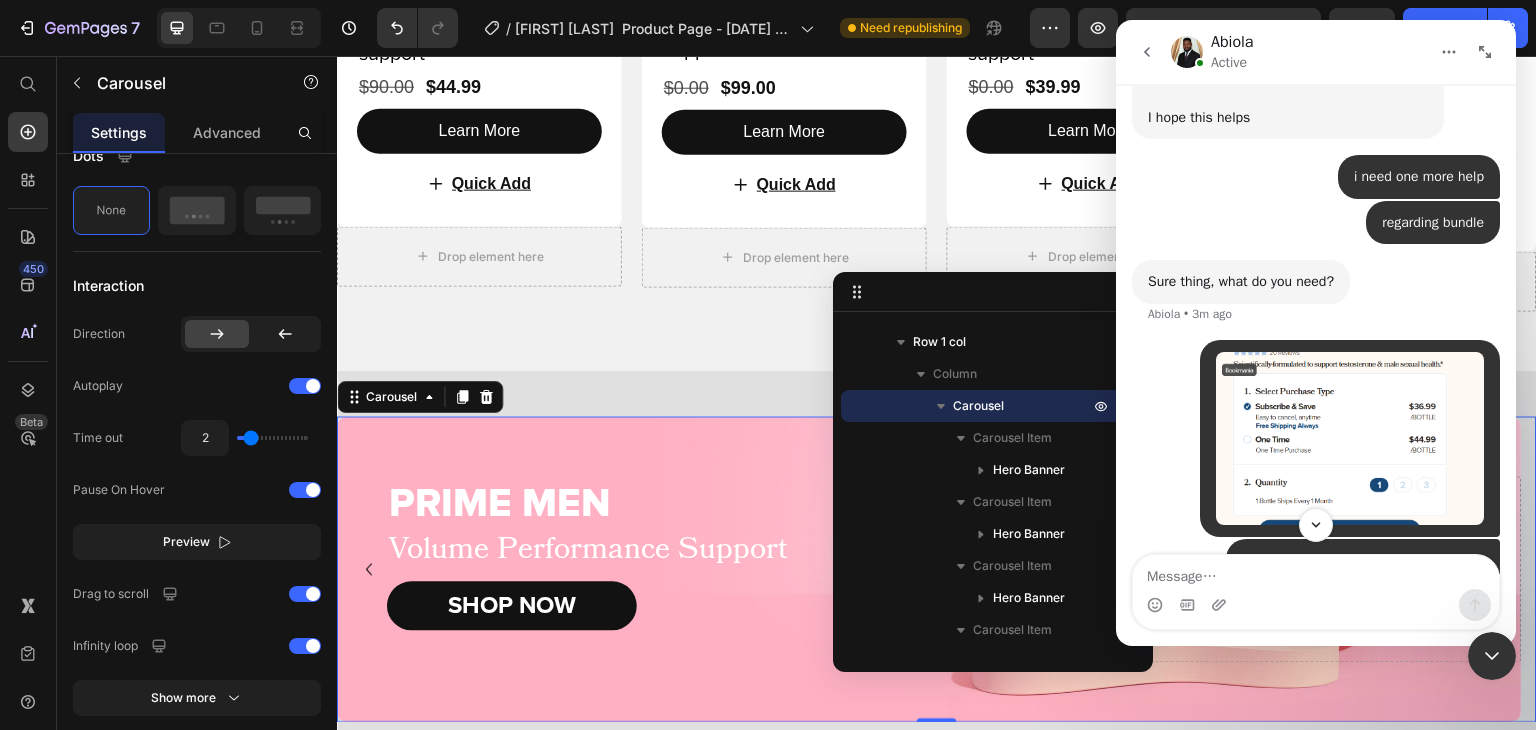 scroll, scrollTop: 3818, scrollLeft: 0, axis: vertical 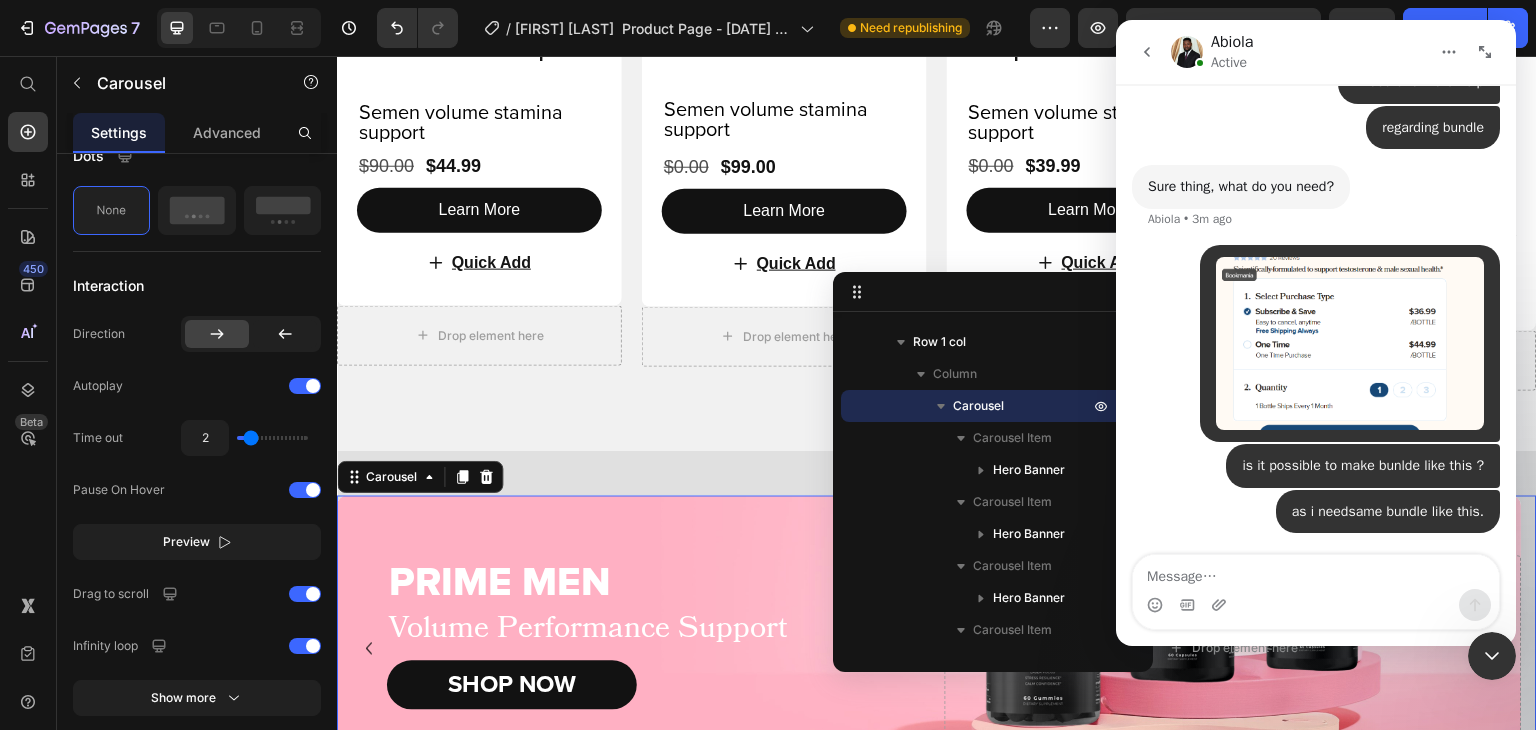 click at bounding box center (1492, 656) 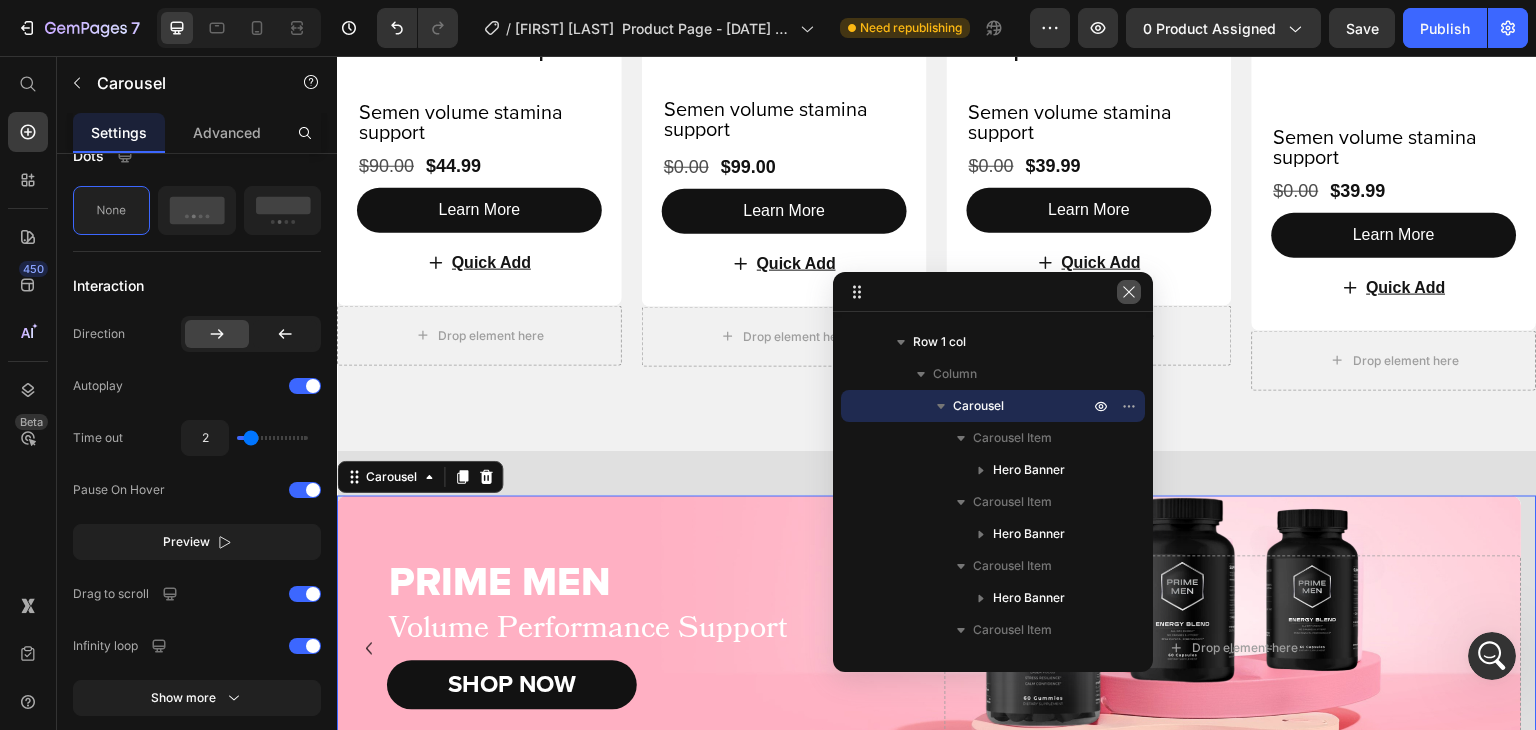 click 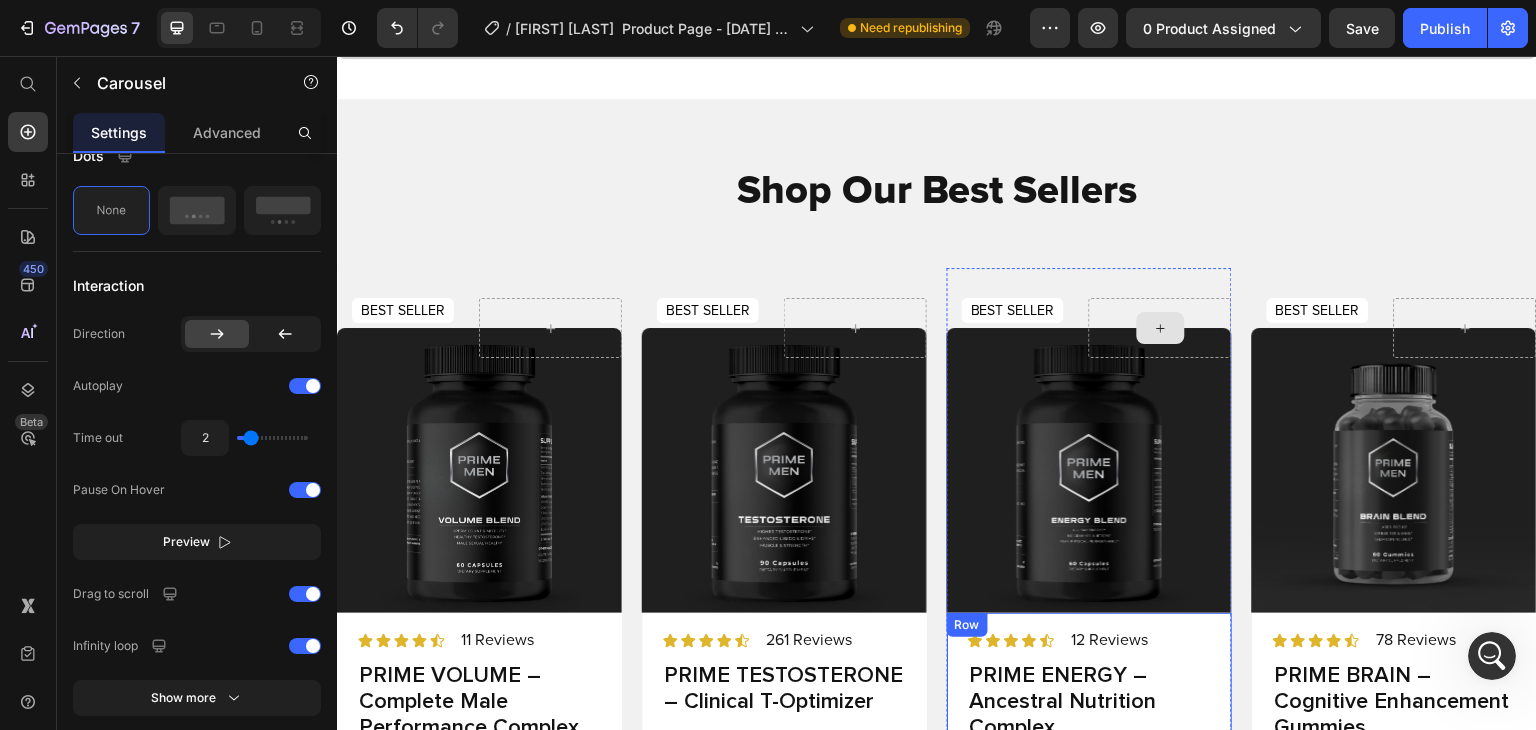 scroll, scrollTop: 3311, scrollLeft: 0, axis: vertical 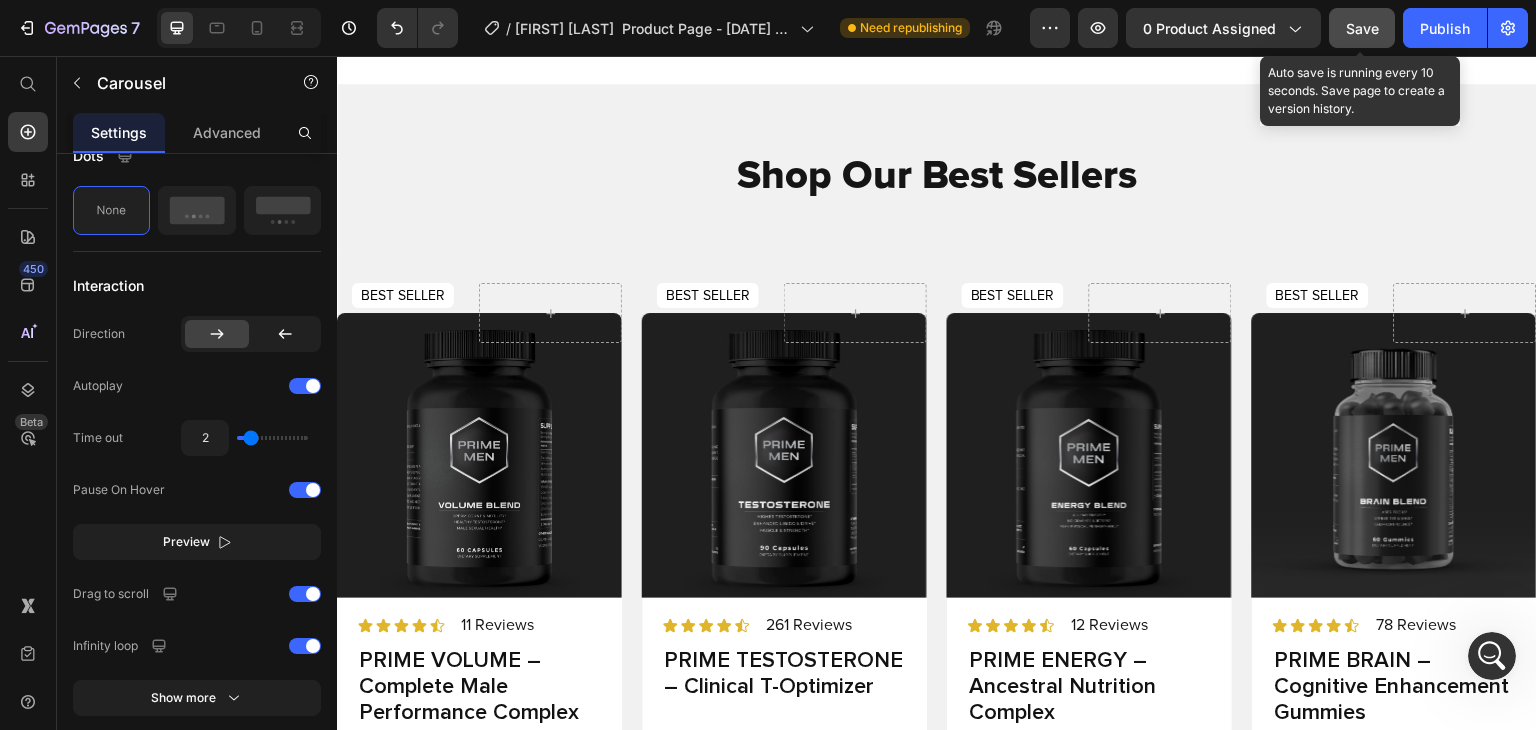 click on "Save" at bounding box center [1362, 28] 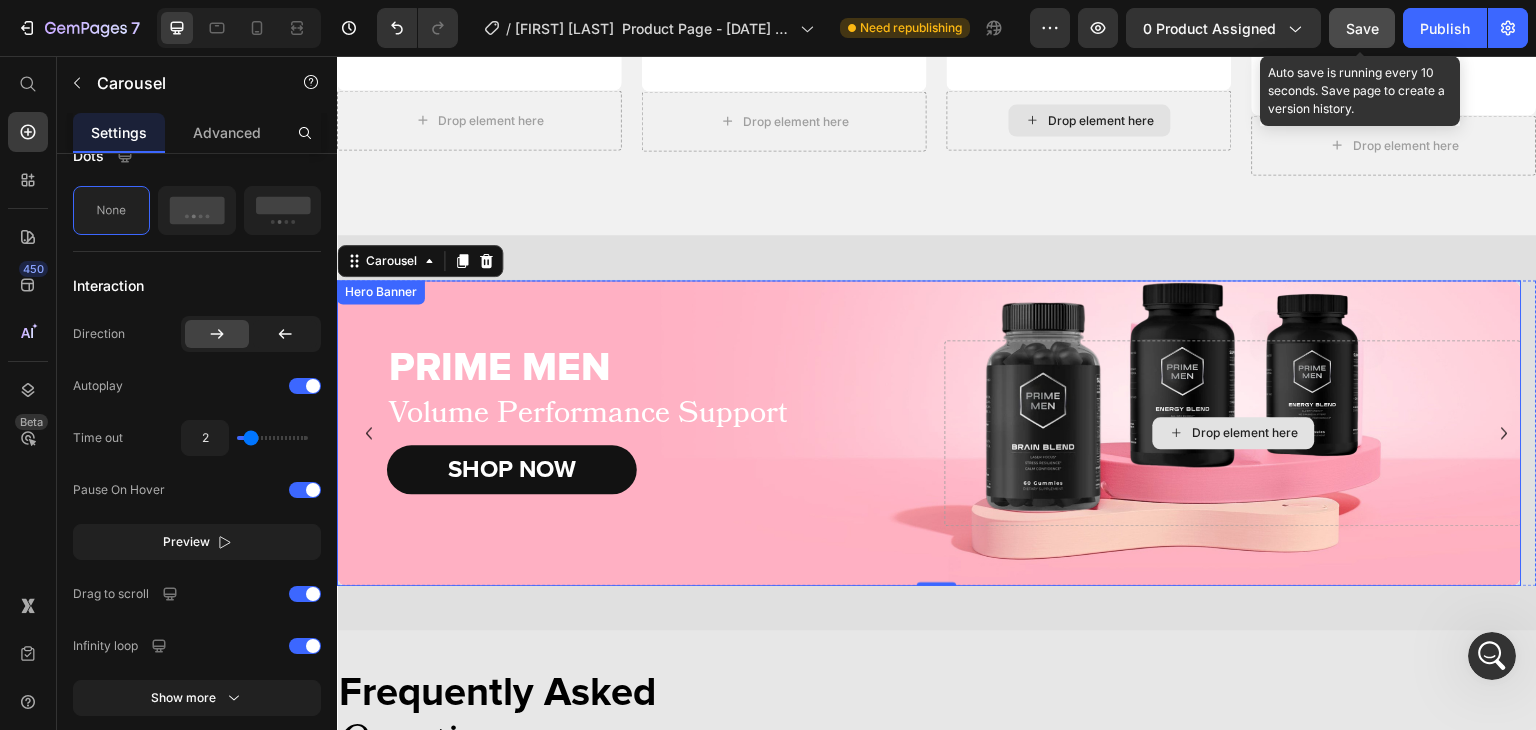 scroll, scrollTop: 4520, scrollLeft: 0, axis: vertical 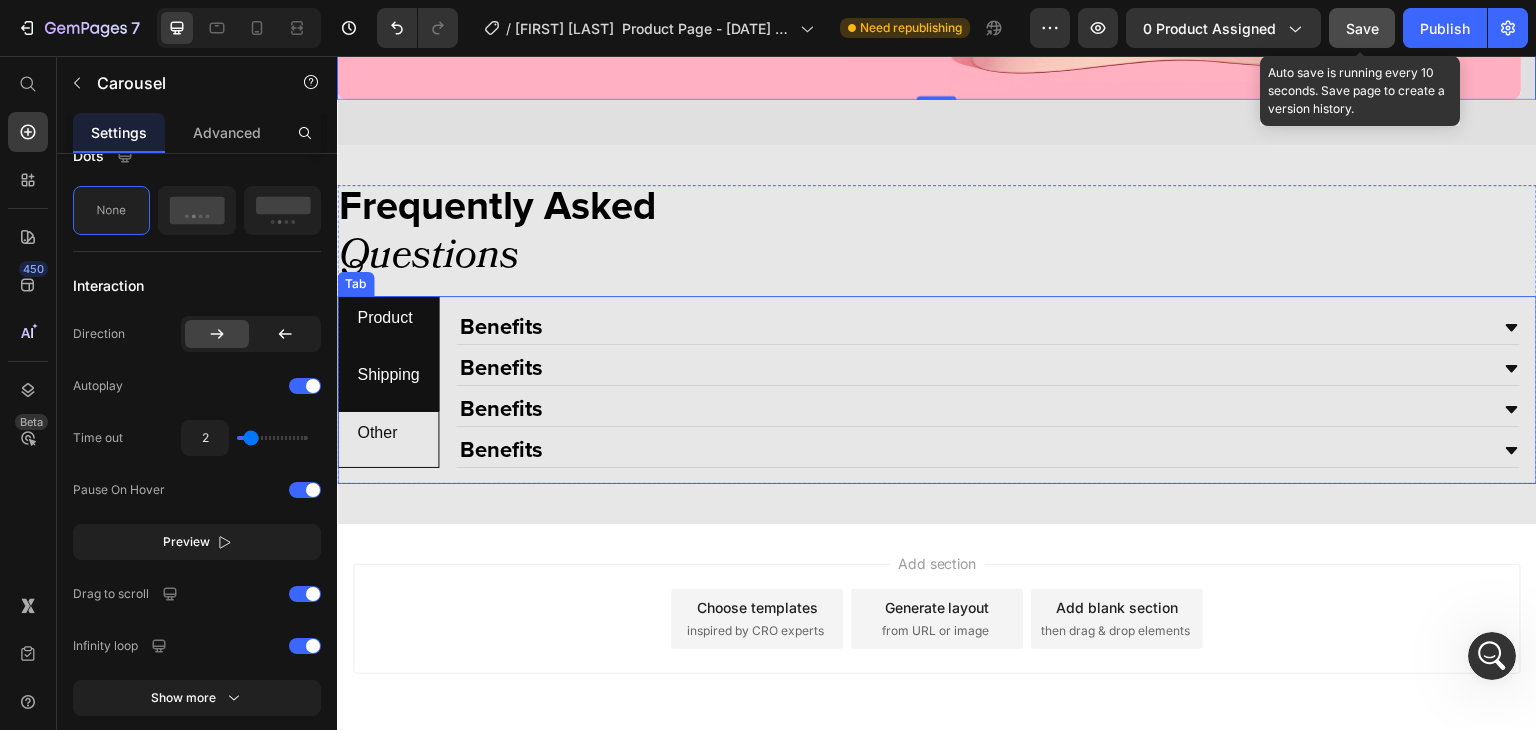 click on "Shipping" at bounding box center [388, 381] 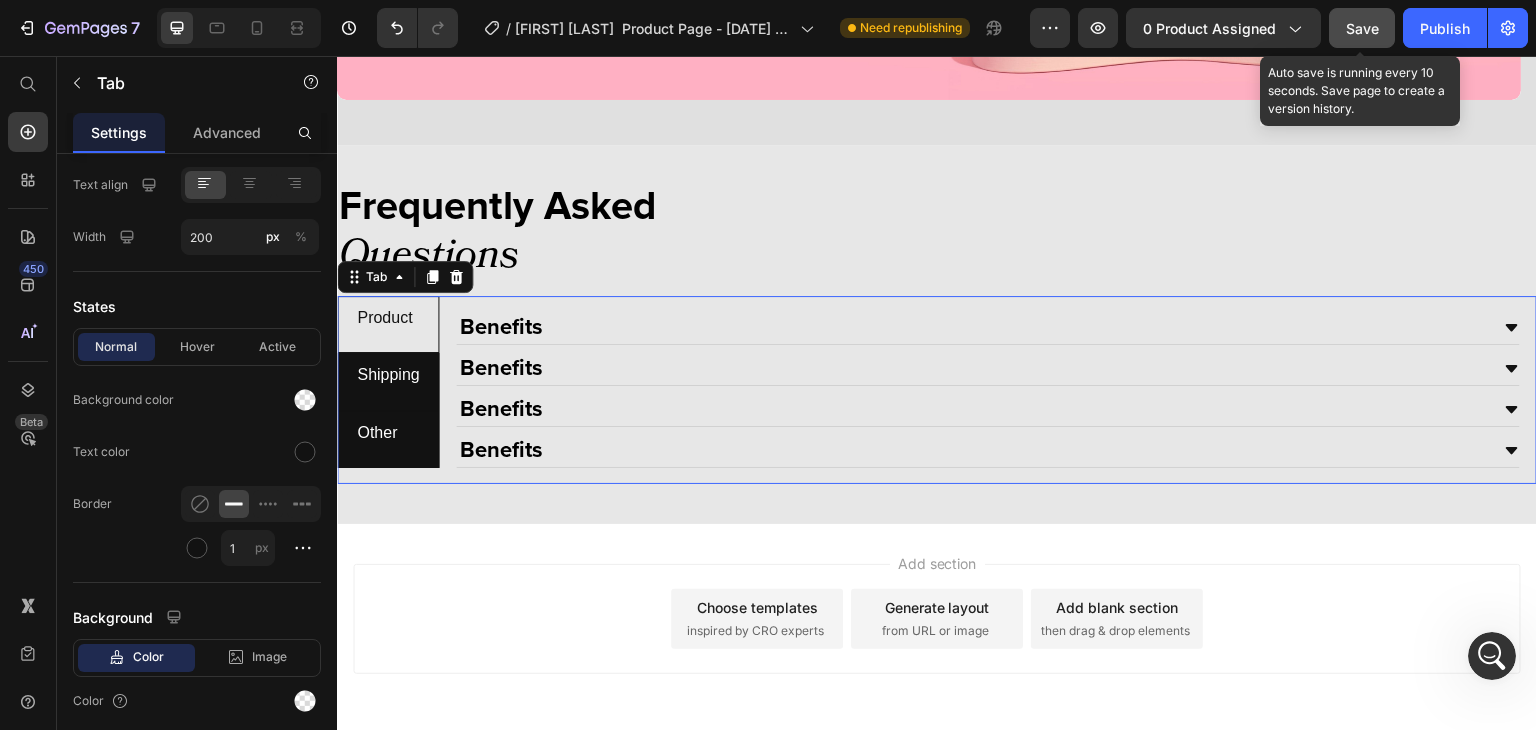 click on "Other" at bounding box center [377, 439] 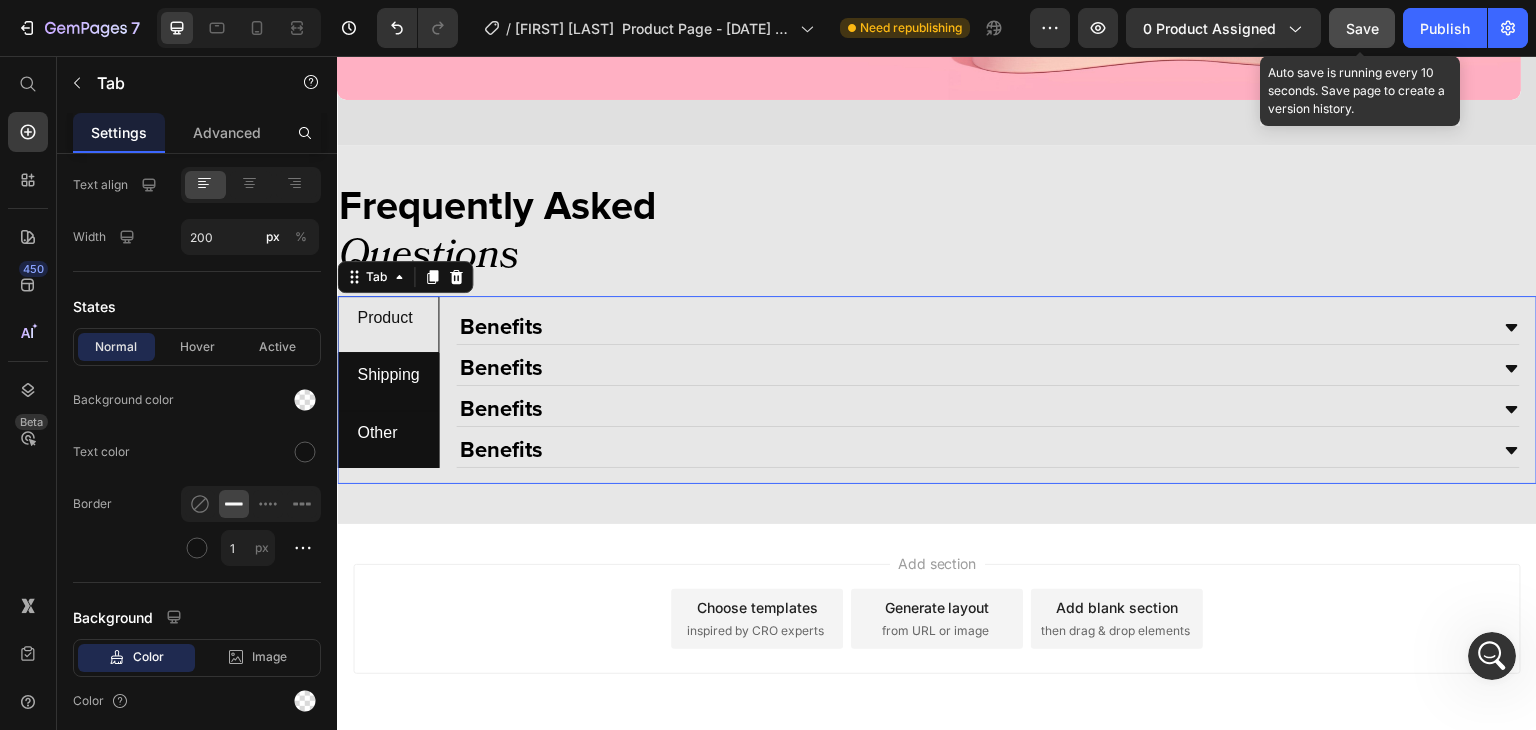 scroll, scrollTop: 0, scrollLeft: 0, axis: both 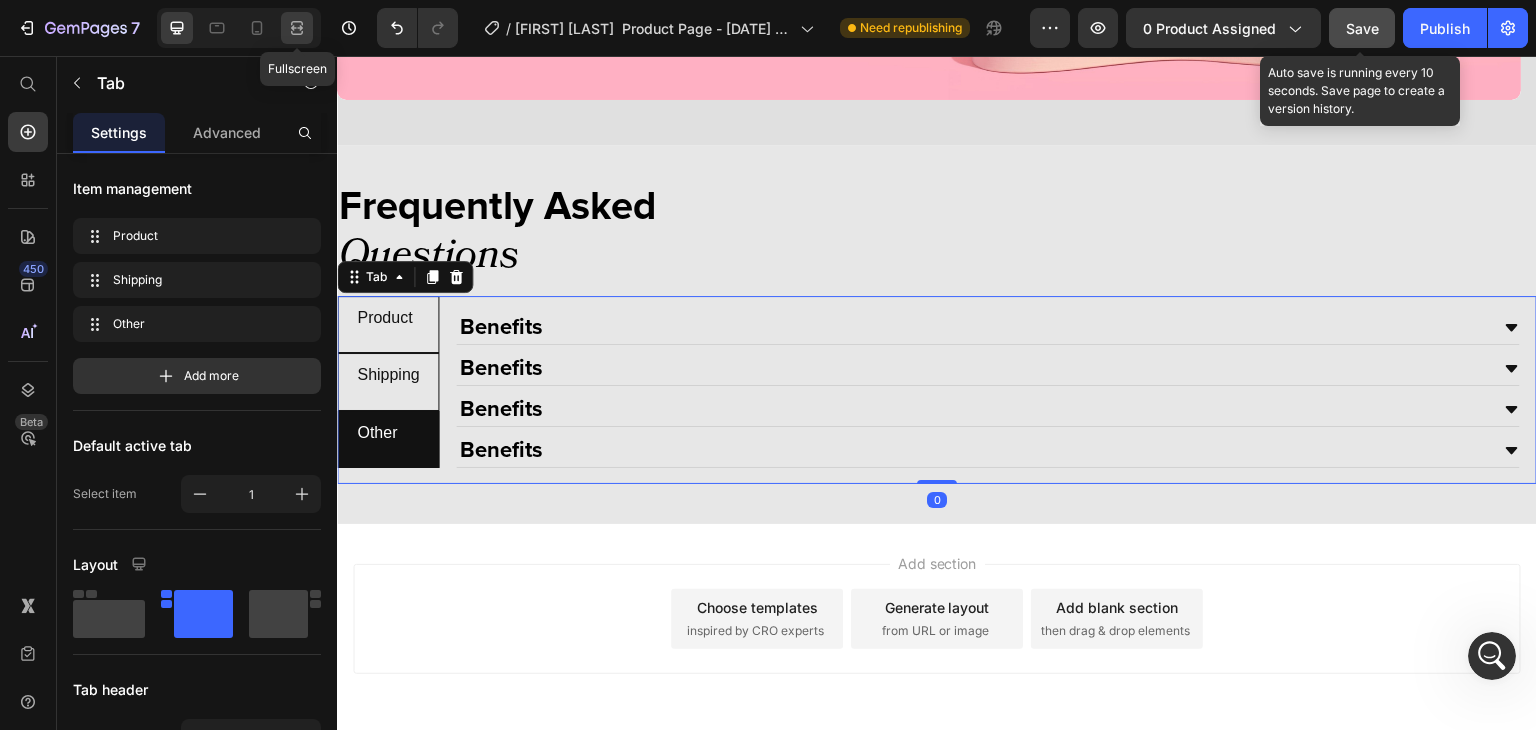 click 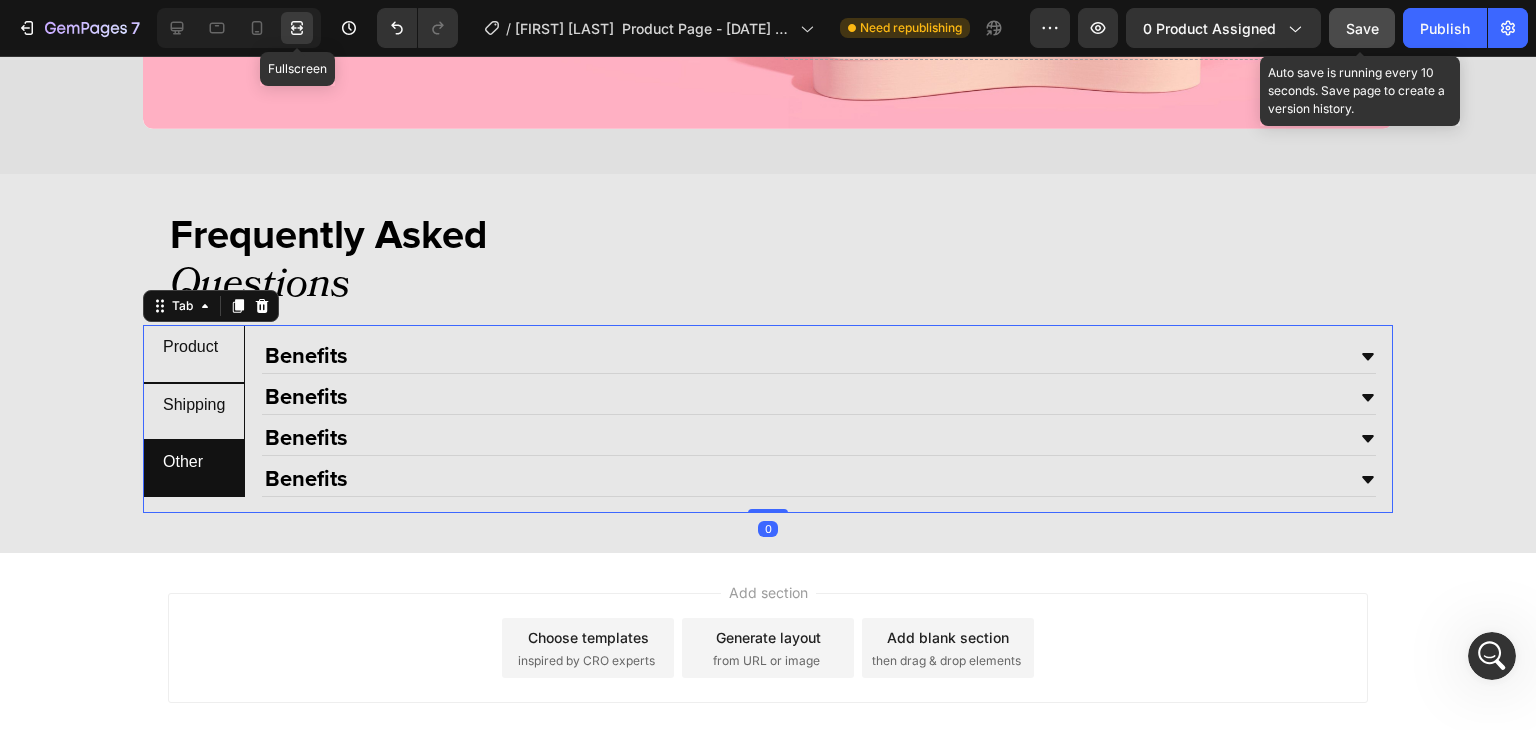 scroll, scrollTop: 4512, scrollLeft: 0, axis: vertical 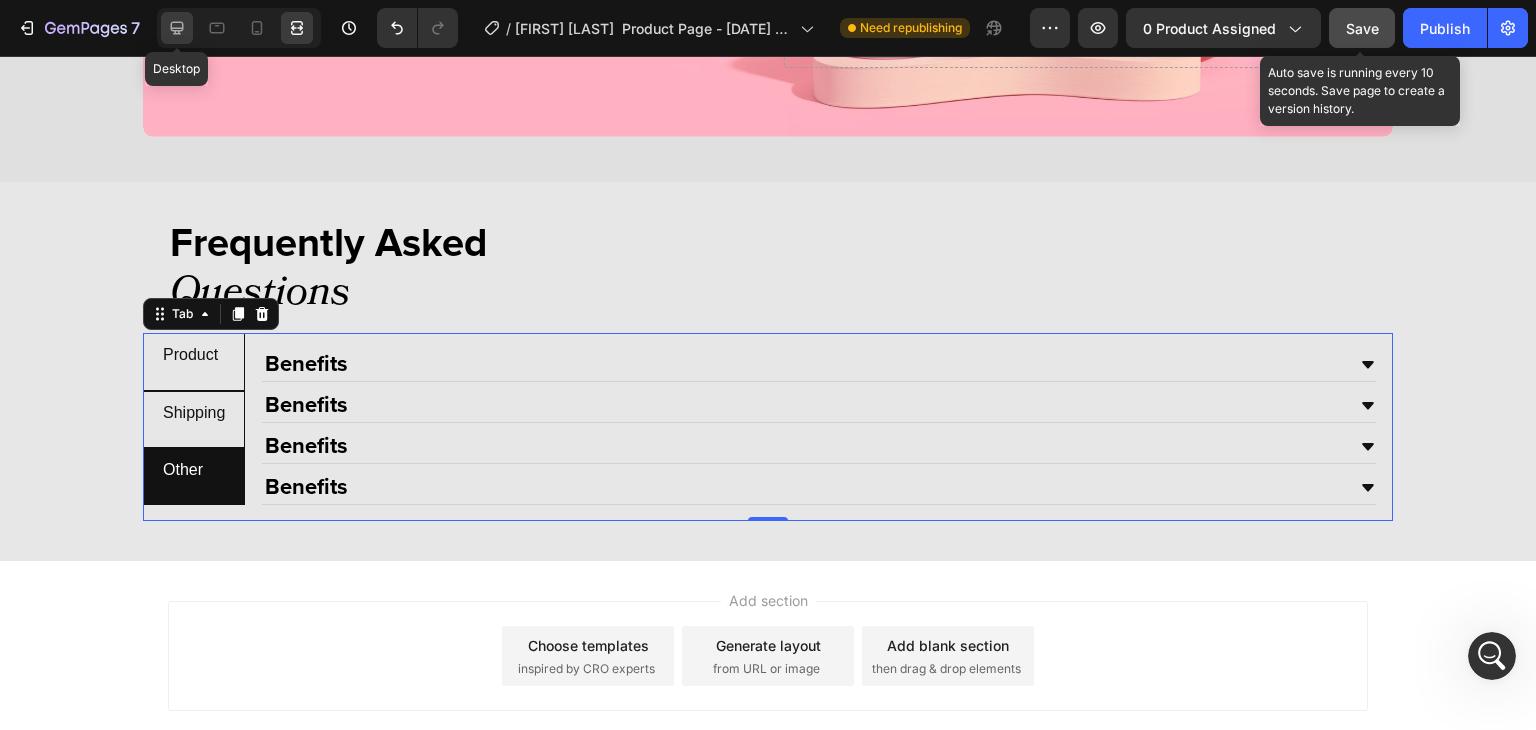 click 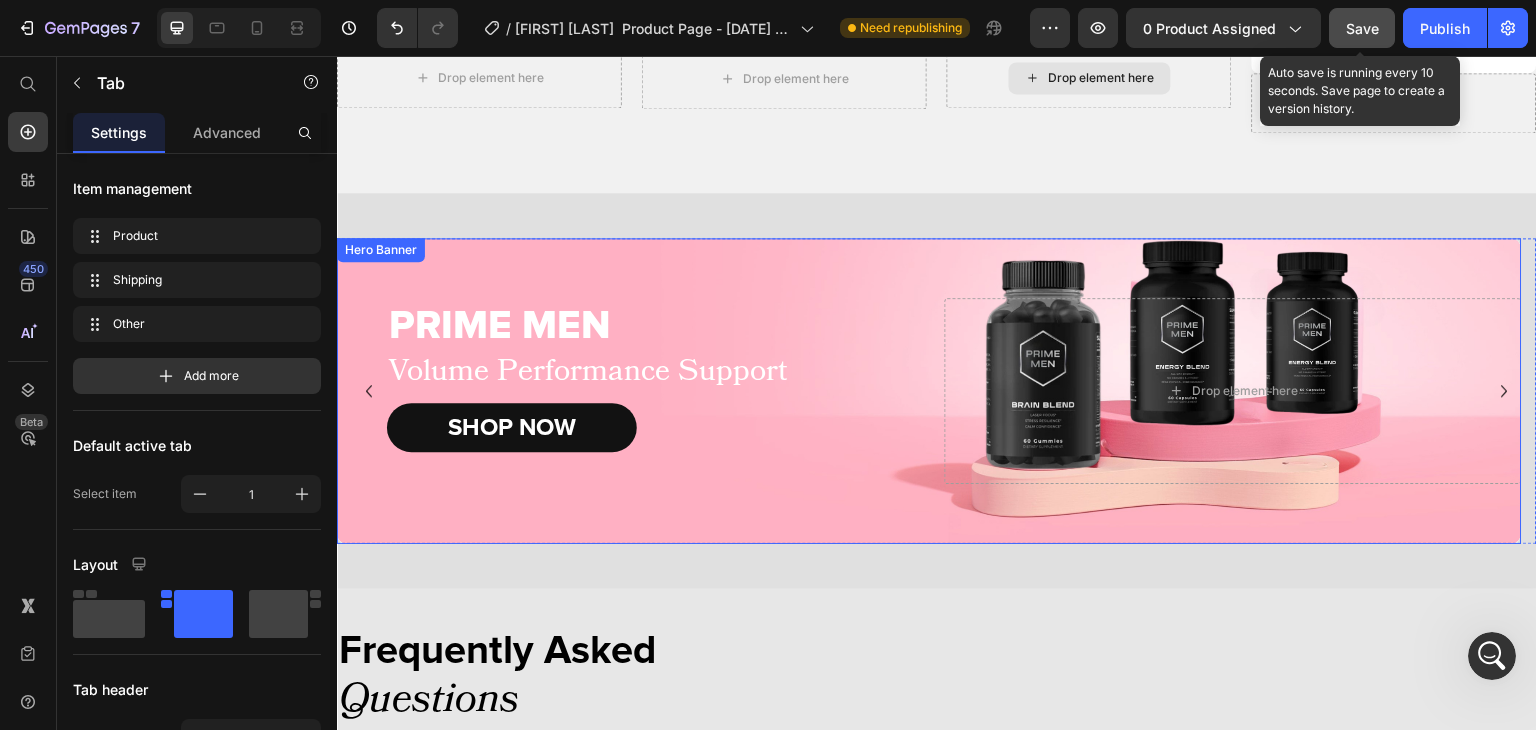scroll, scrollTop: 4744, scrollLeft: 0, axis: vertical 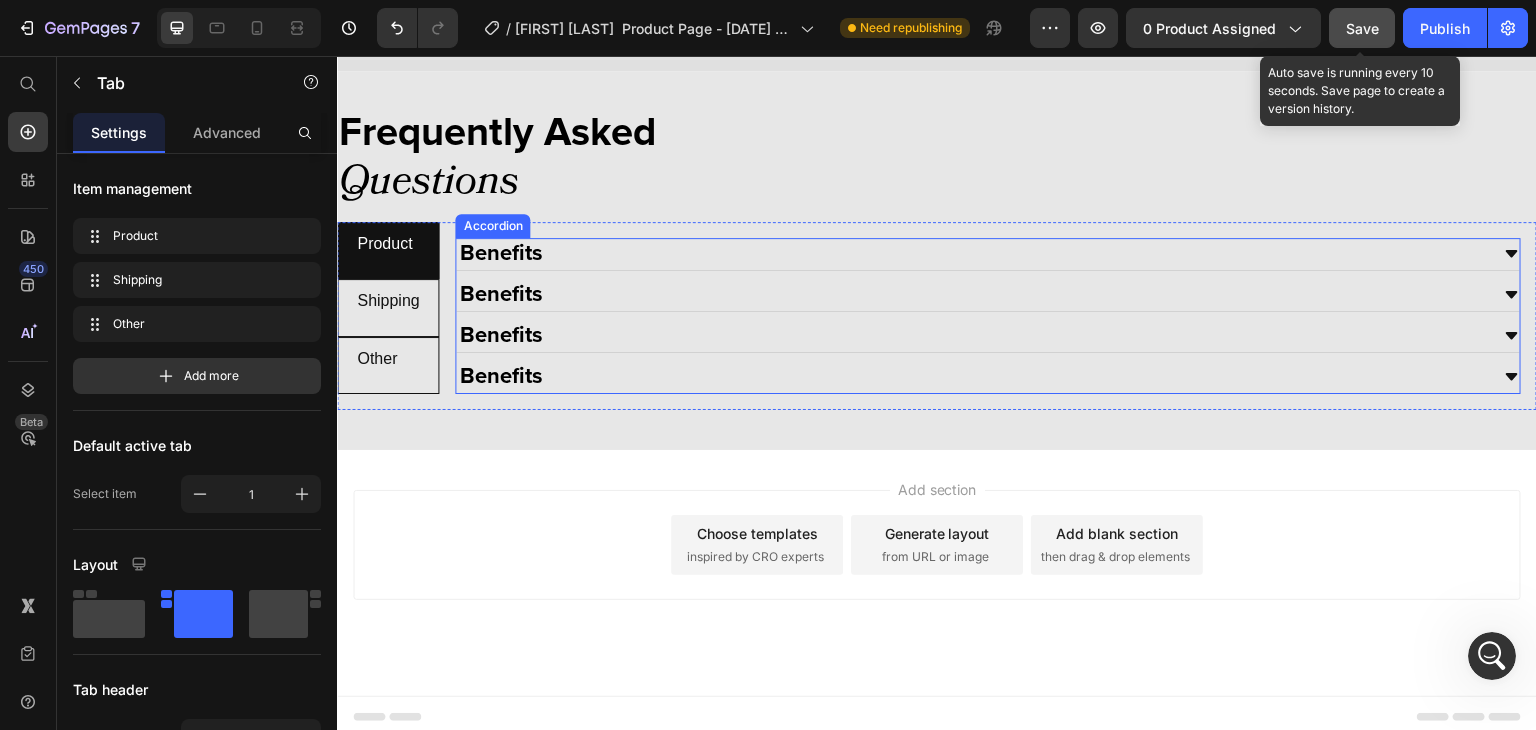 click on "Benefits
Benefits
Benefits
Benefits" at bounding box center [988, 316] 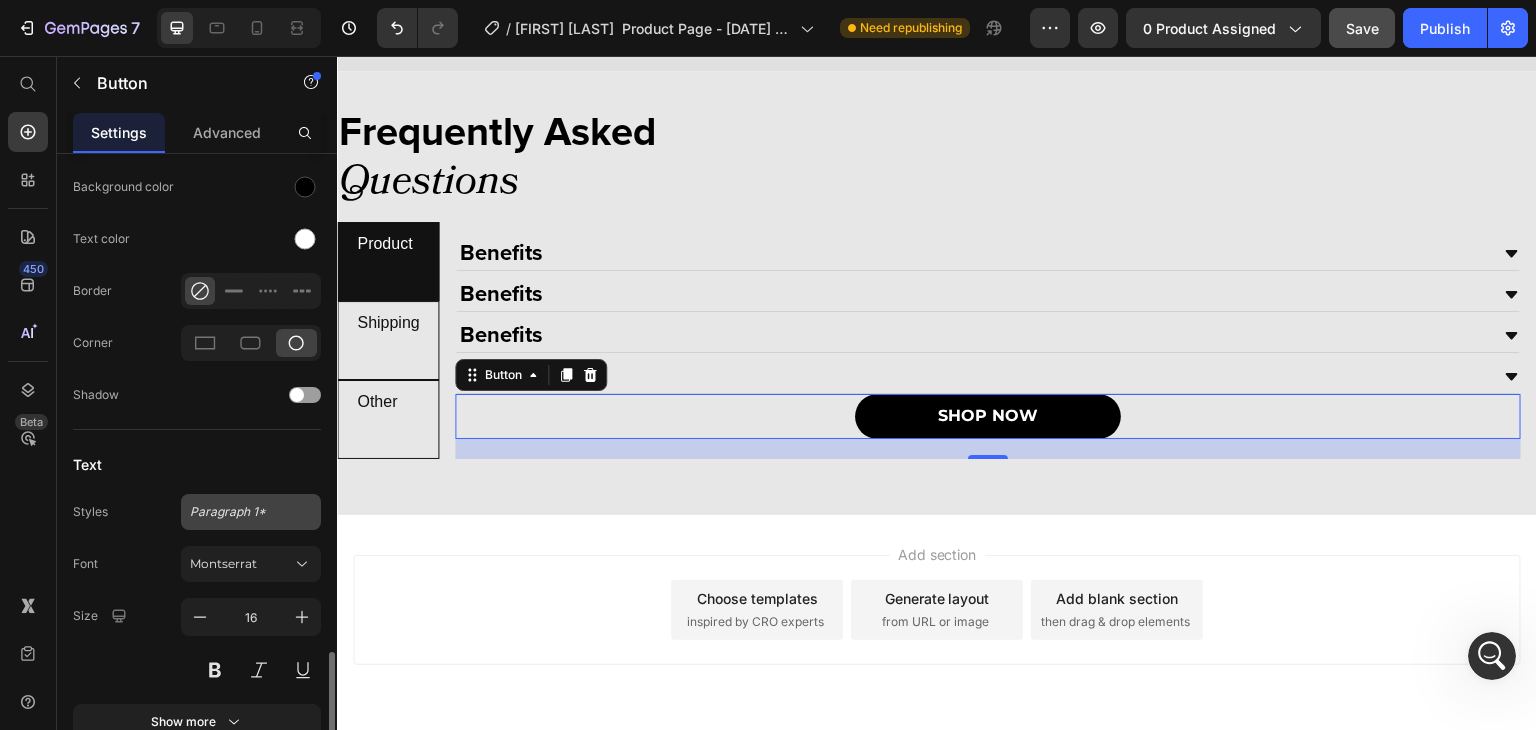 scroll, scrollTop: 706, scrollLeft: 0, axis: vertical 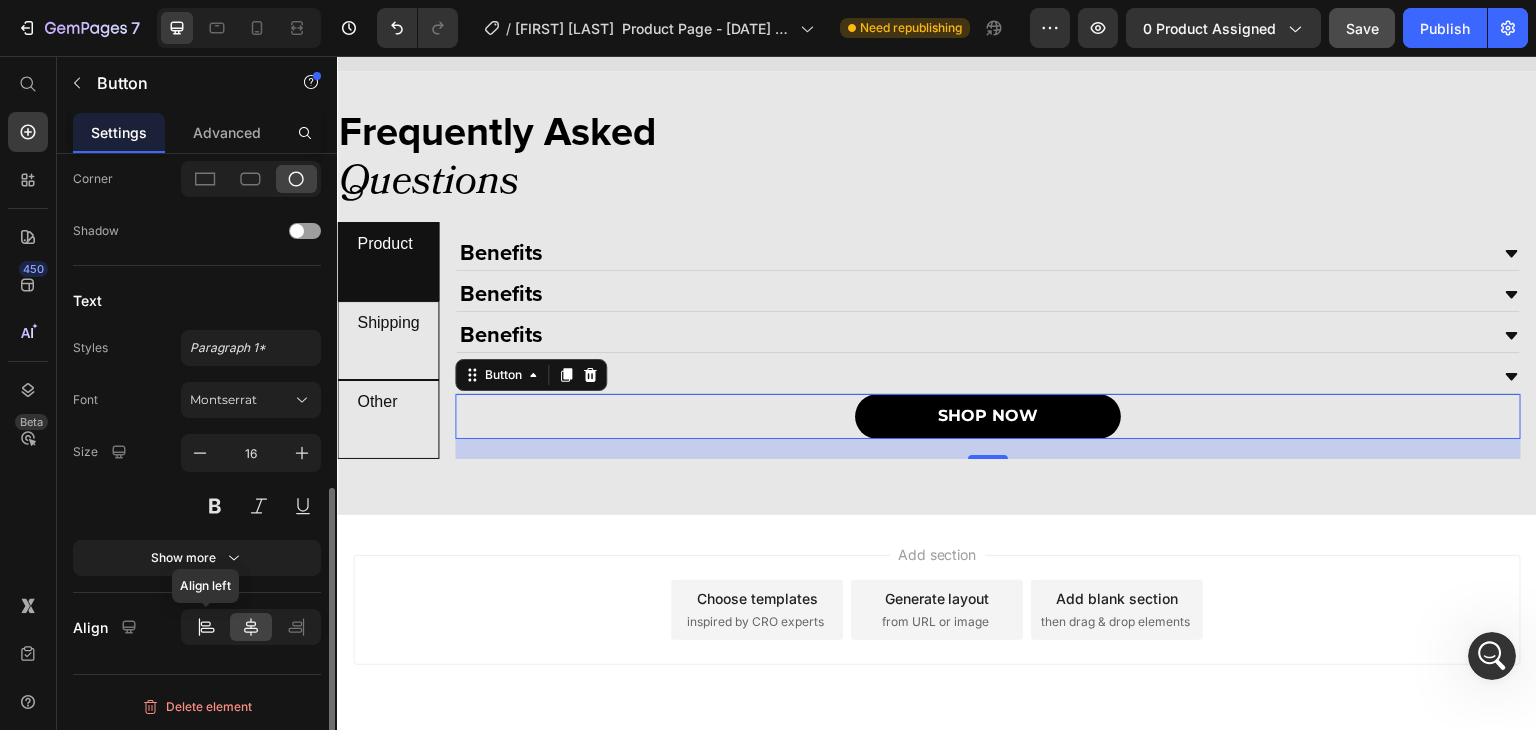 click 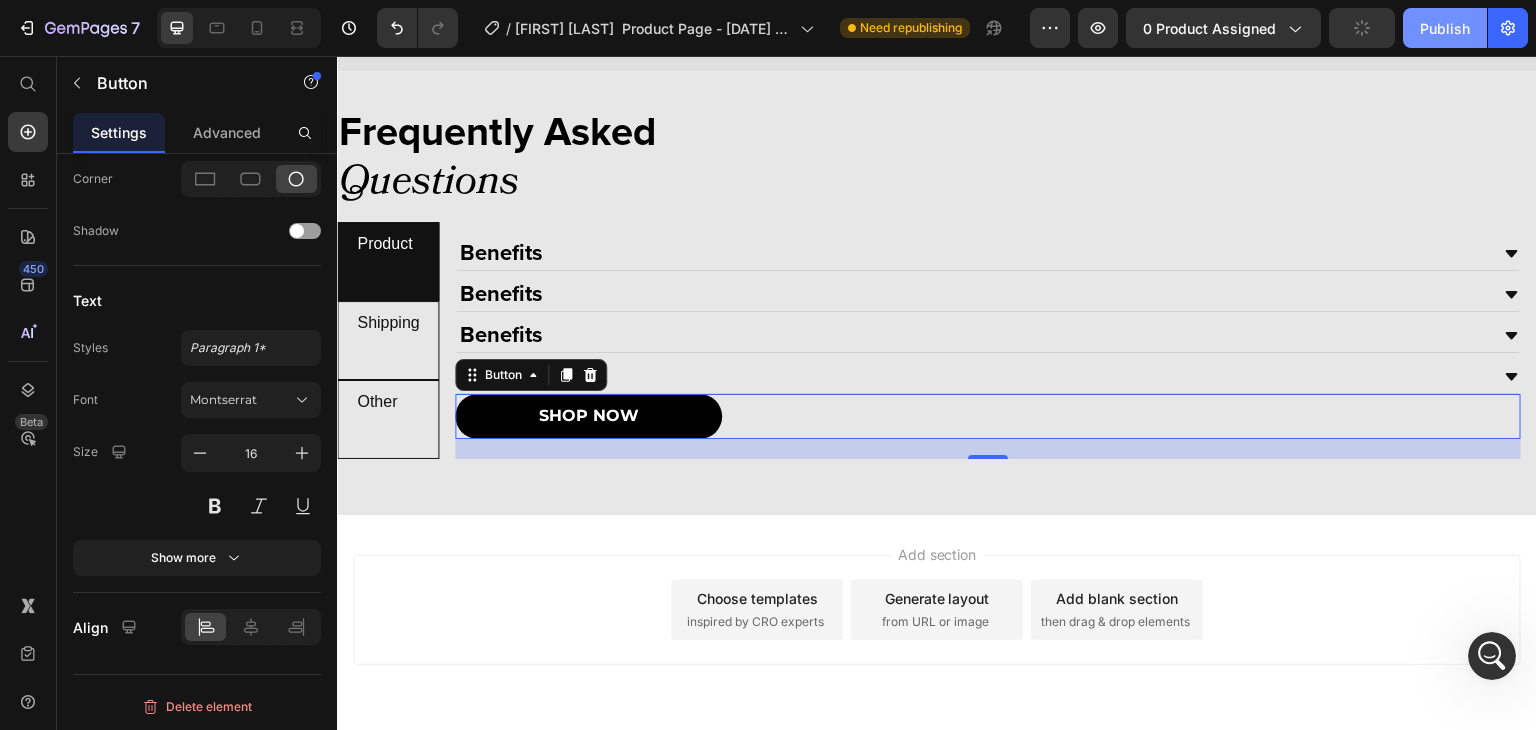 click on "Publish" at bounding box center (1445, 28) 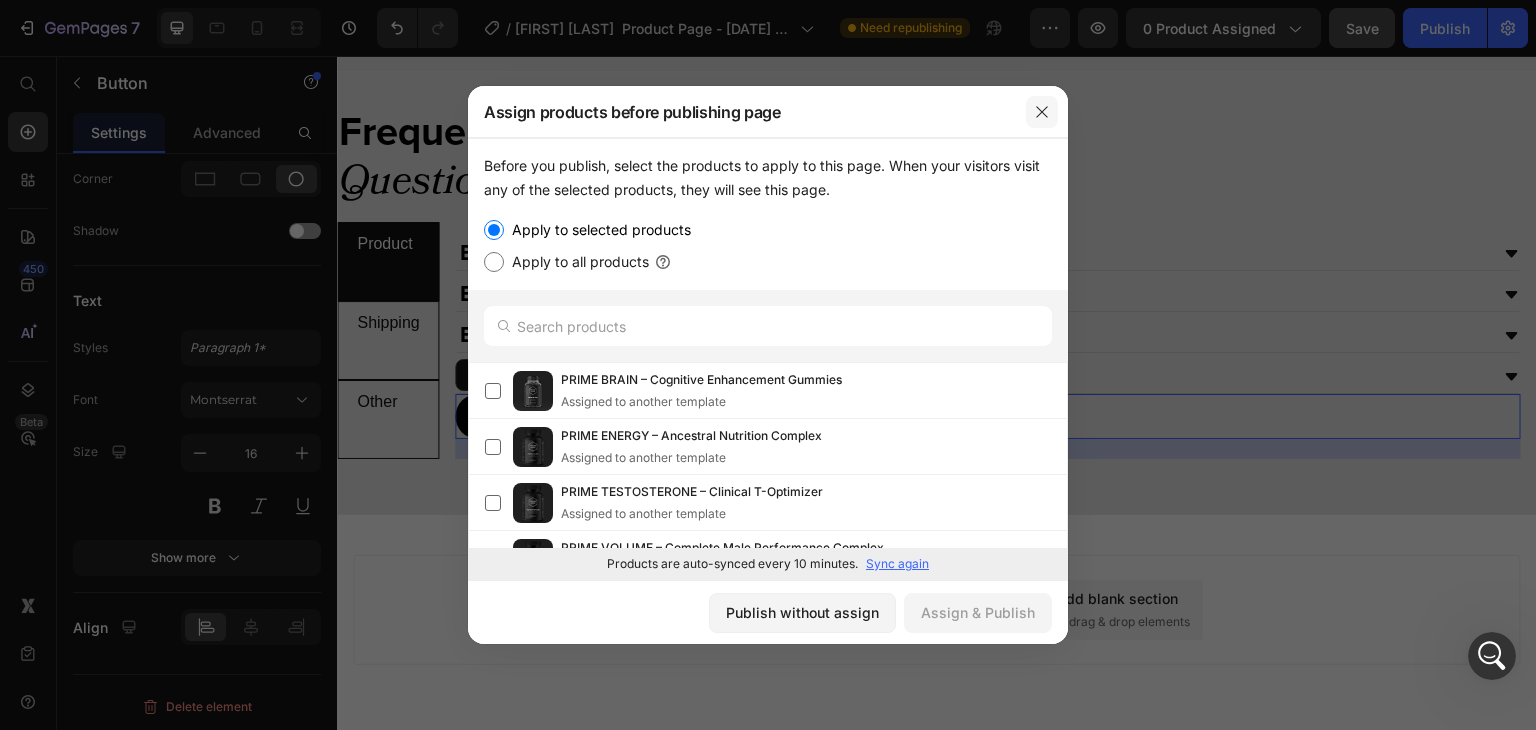 click 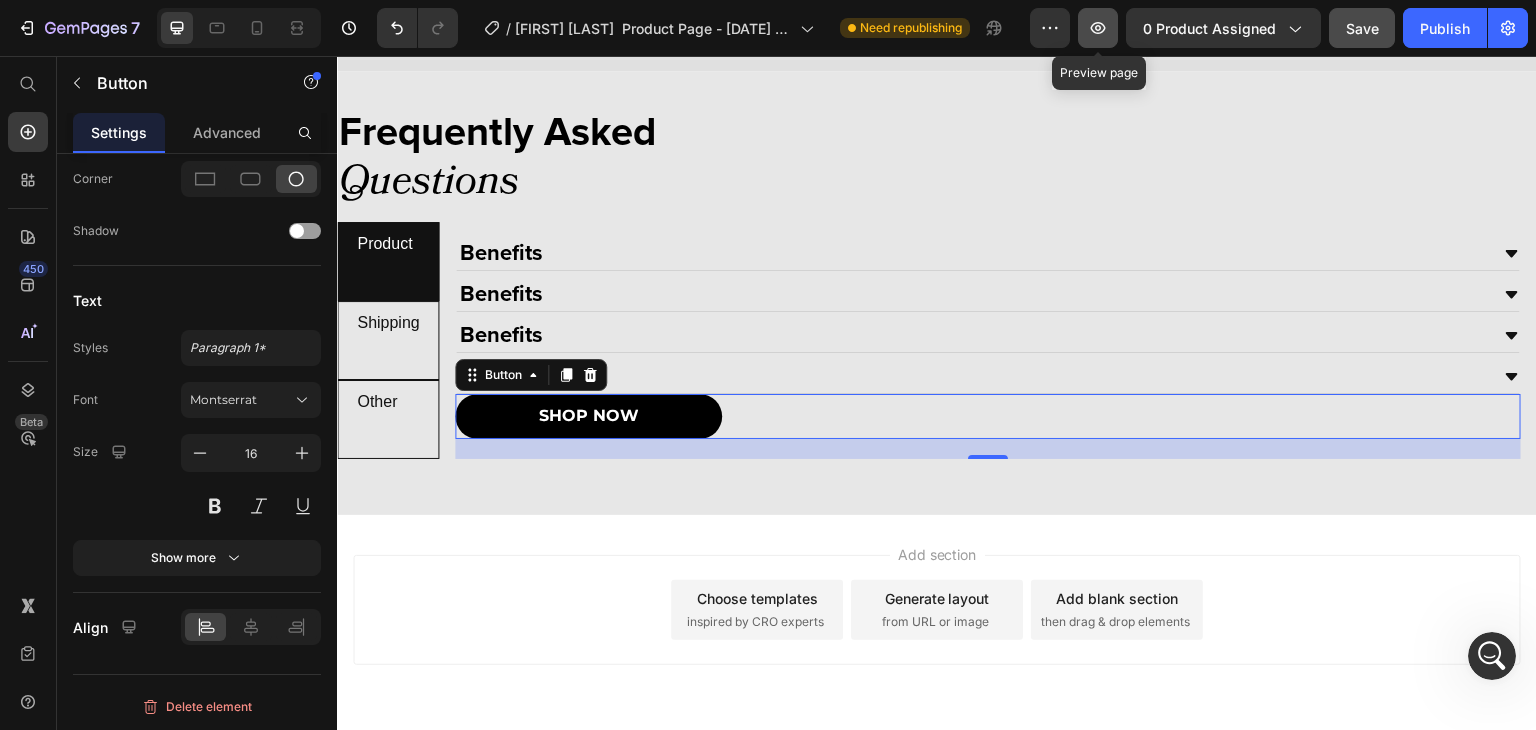 click 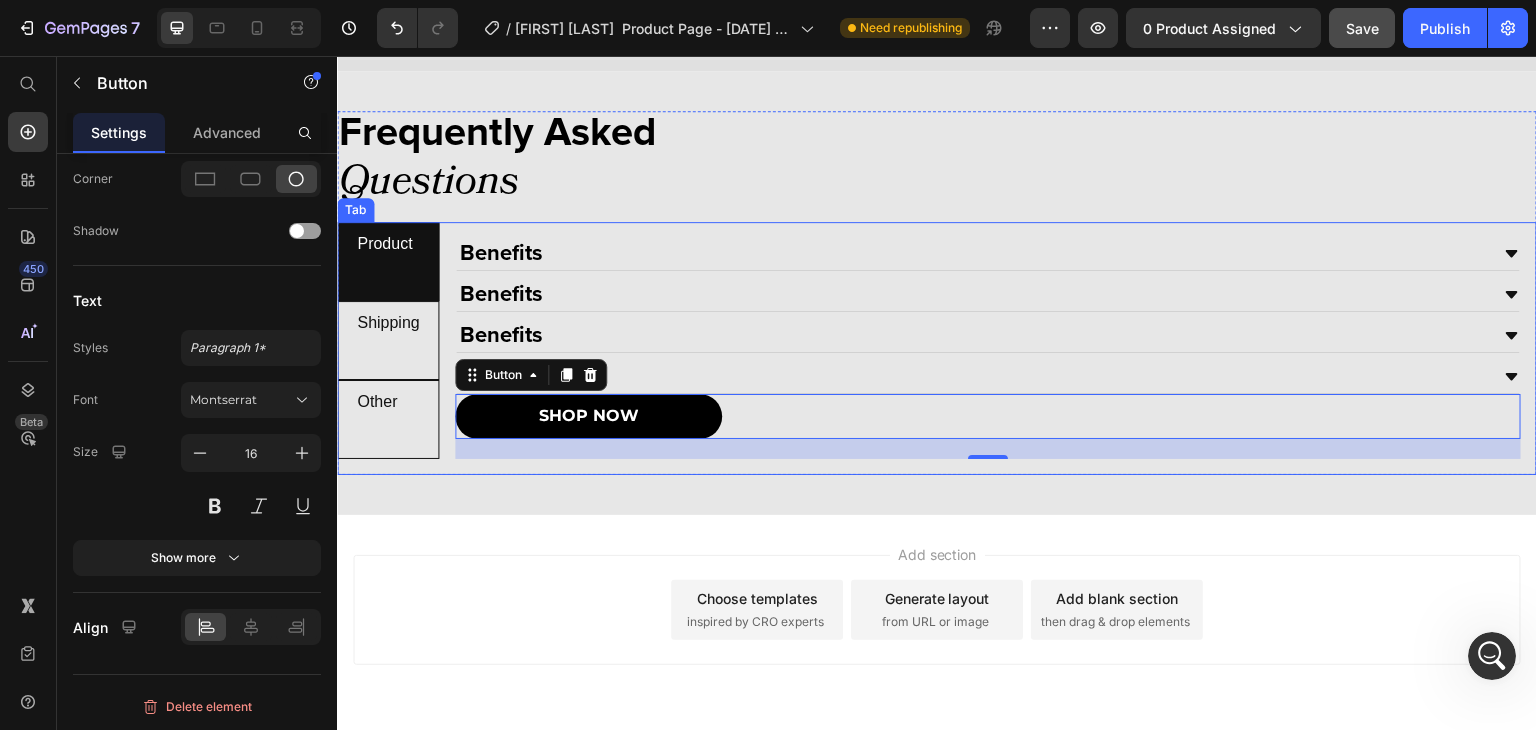 scroll, scrollTop: 20318, scrollLeft: 0, axis: vertical 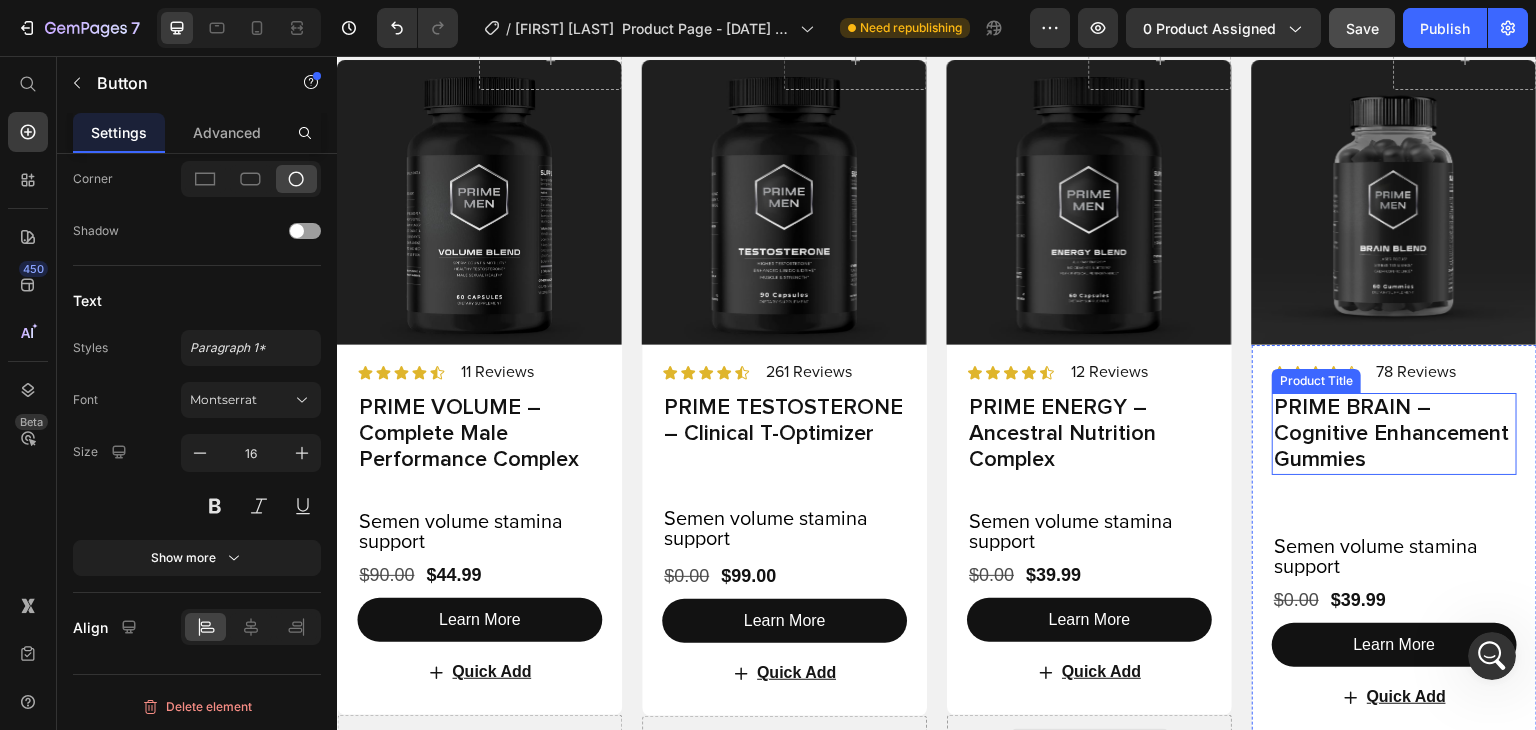 click on "PRIME BRAIN – Cognitive Enhancement Gummies" at bounding box center [1394, 434] 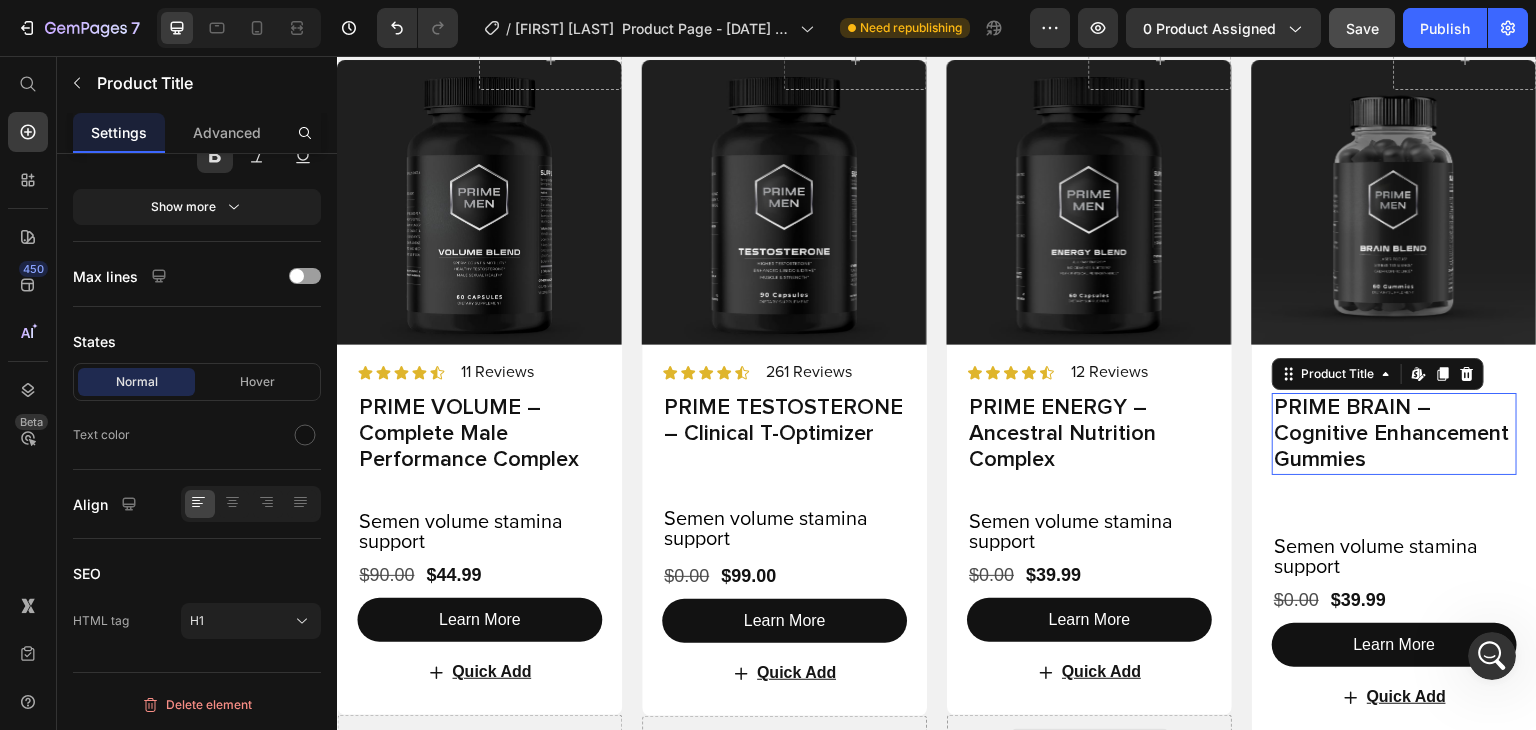 scroll, scrollTop: 0, scrollLeft: 0, axis: both 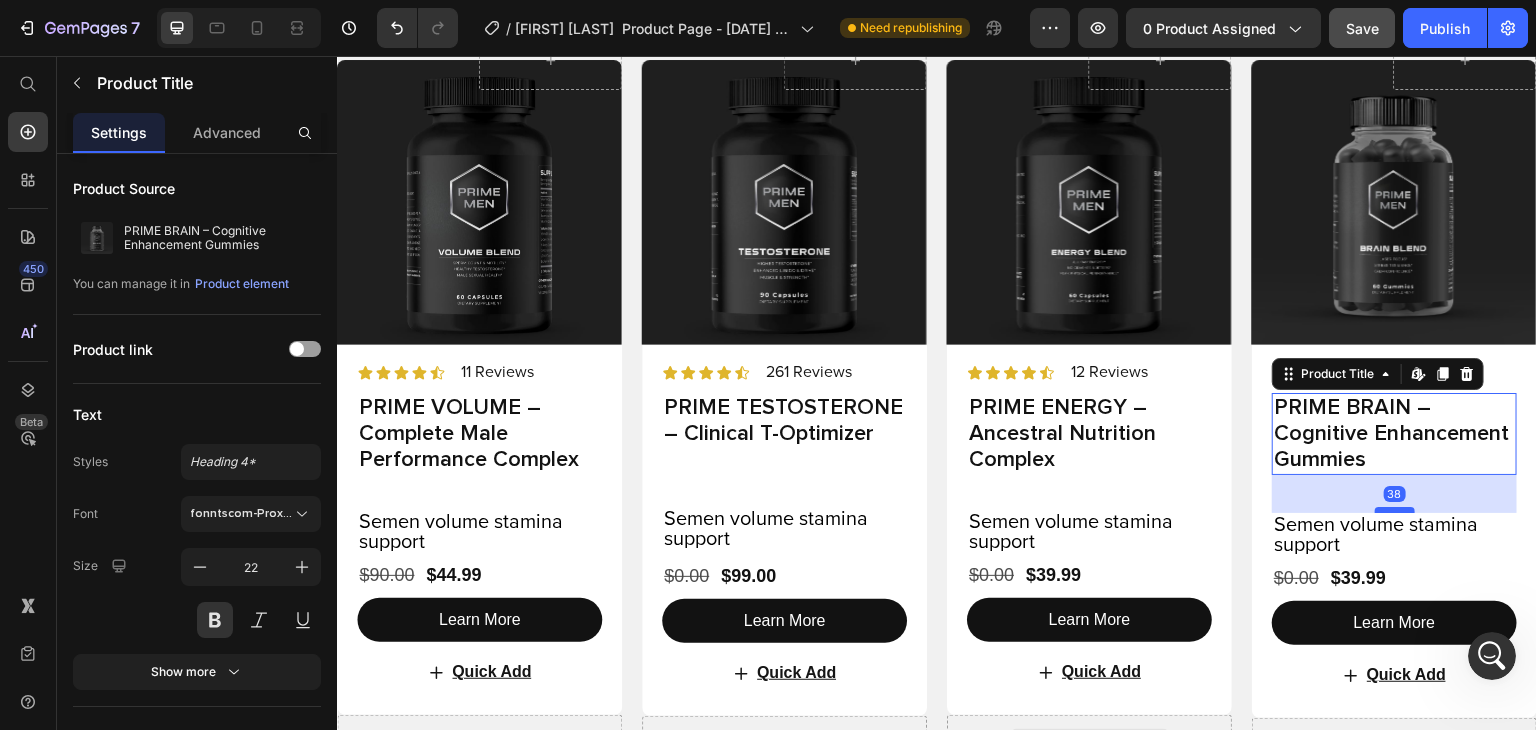 drag, startPoint x: 1378, startPoint y: 523, endPoint x: 1380, endPoint y: 501, distance: 22.090721 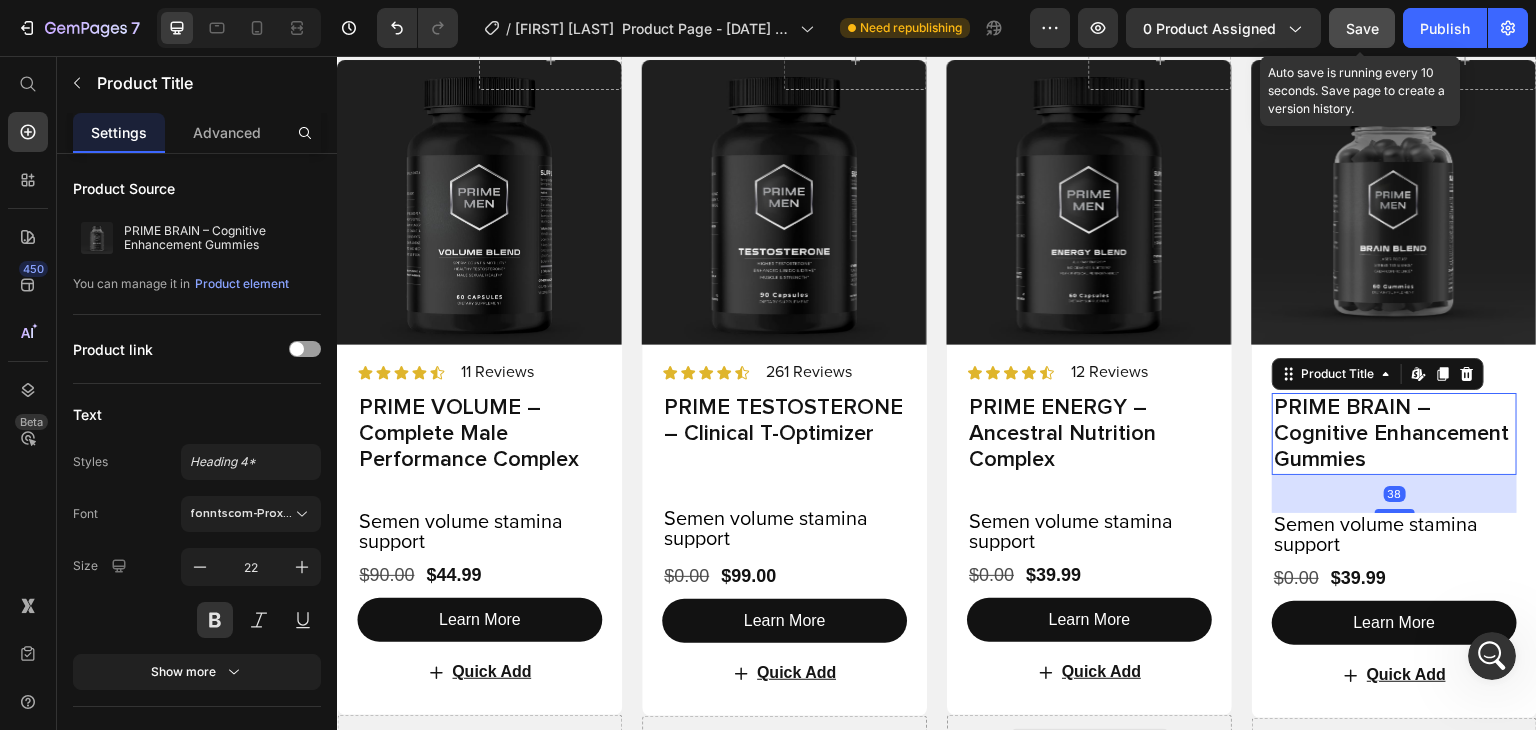 click on "Save" 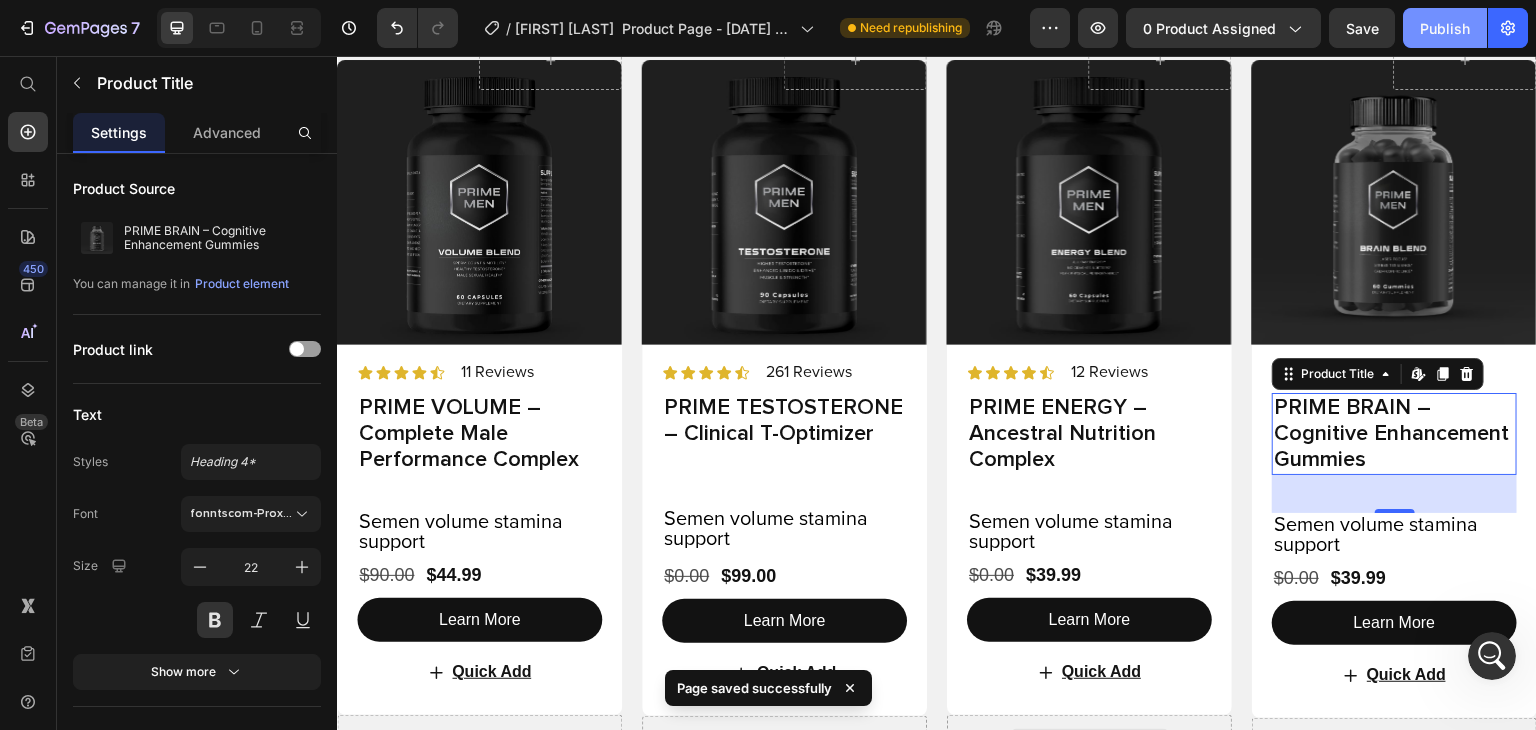 scroll, scrollTop: 3732, scrollLeft: 0, axis: vertical 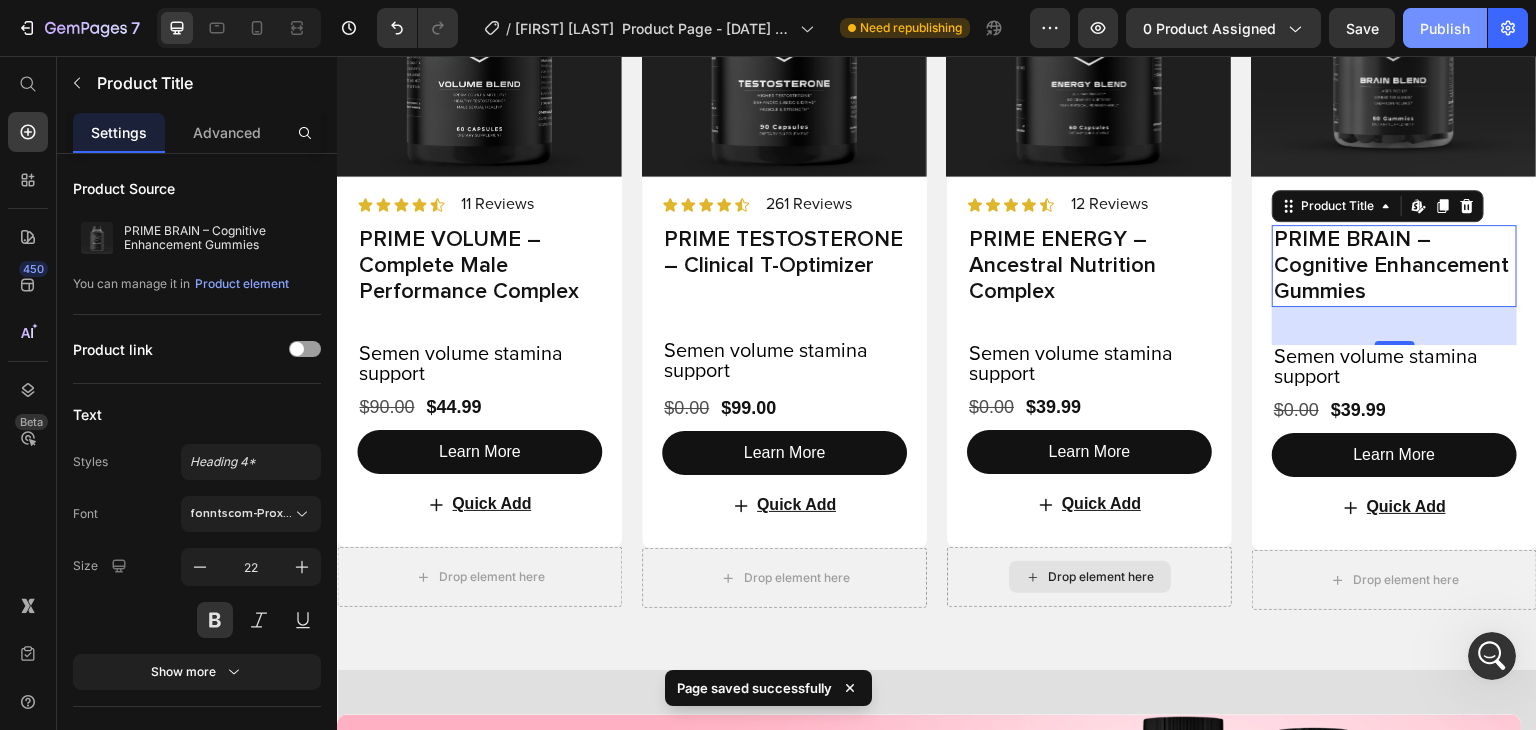 click on "Publish" at bounding box center [1445, 28] 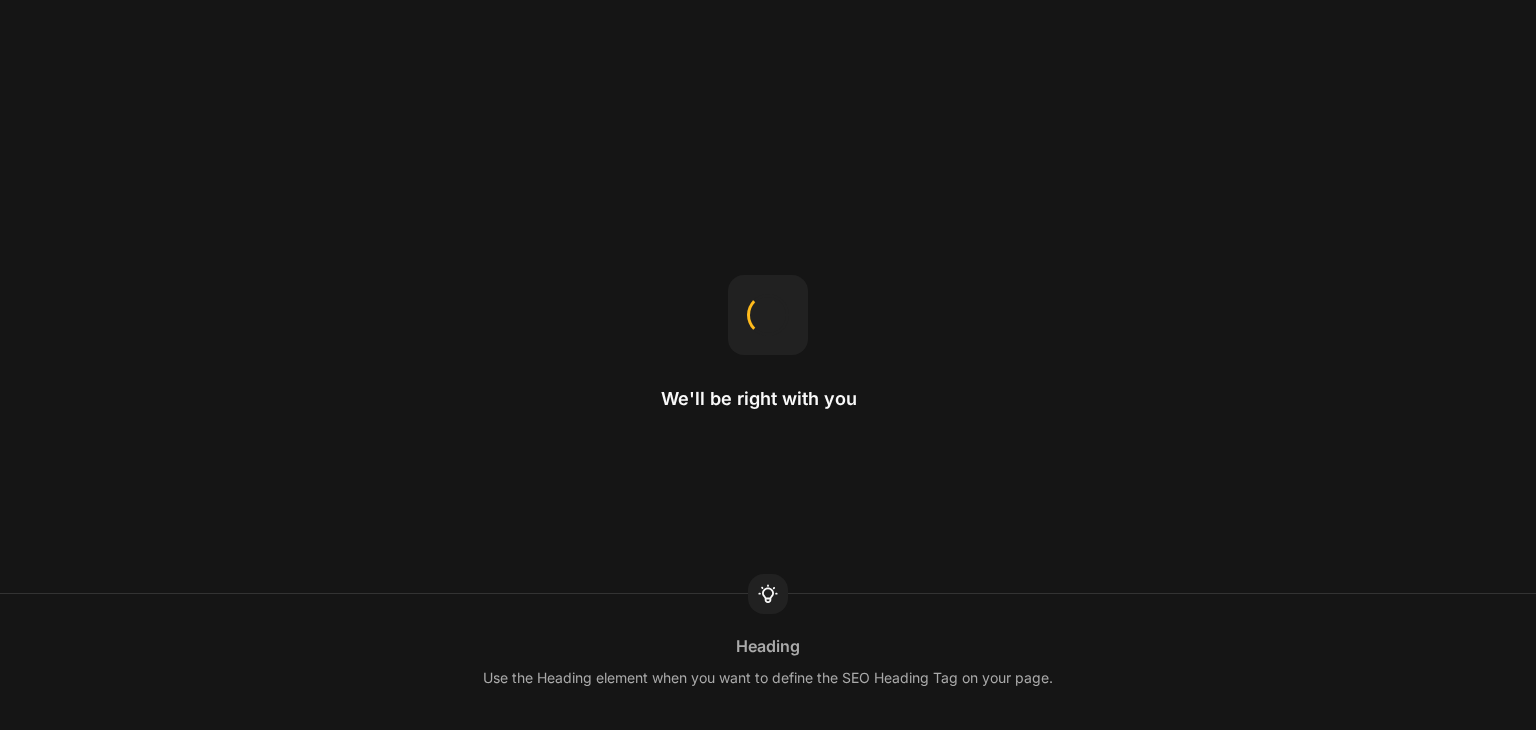 scroll, scrollTop: 0, scrollLeft: 0, axis: both 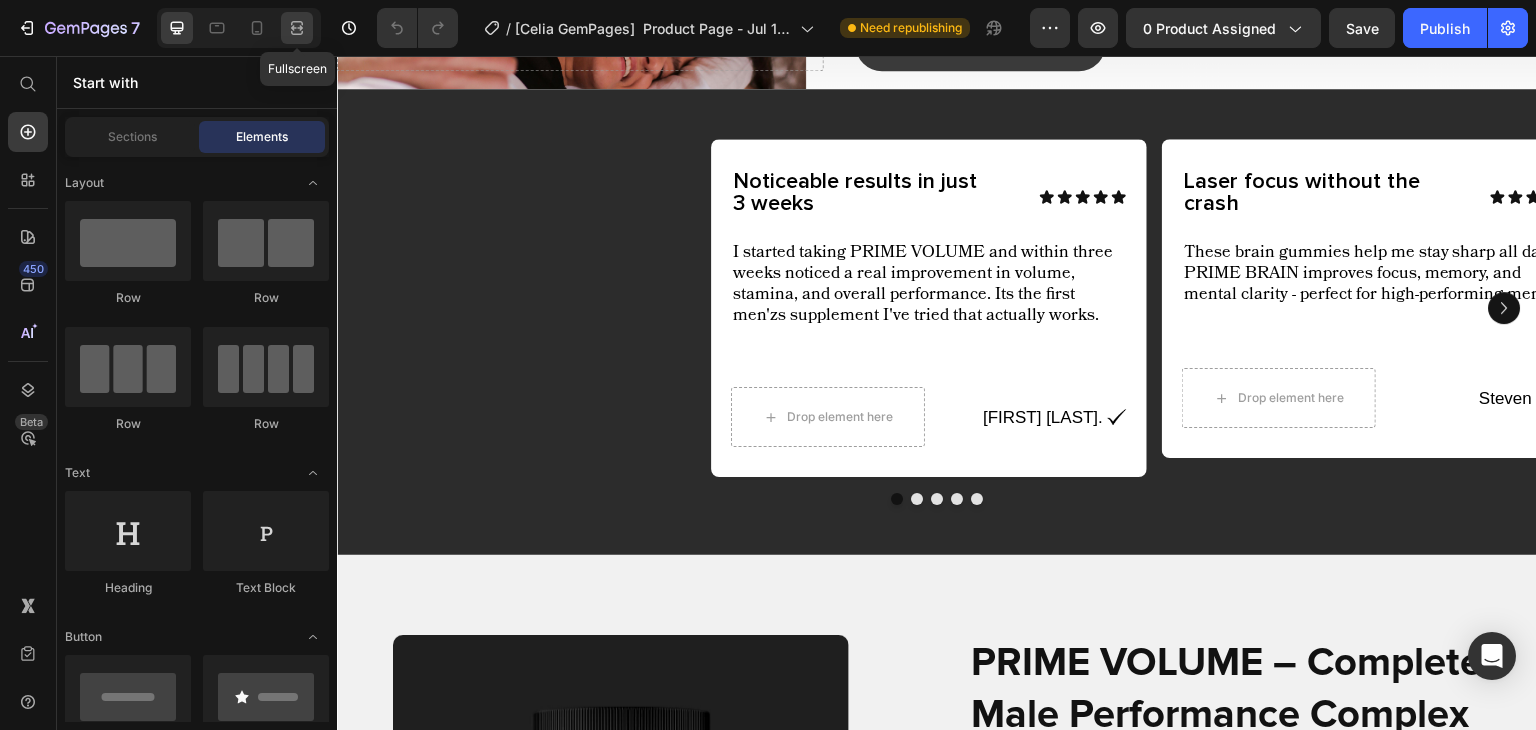 click 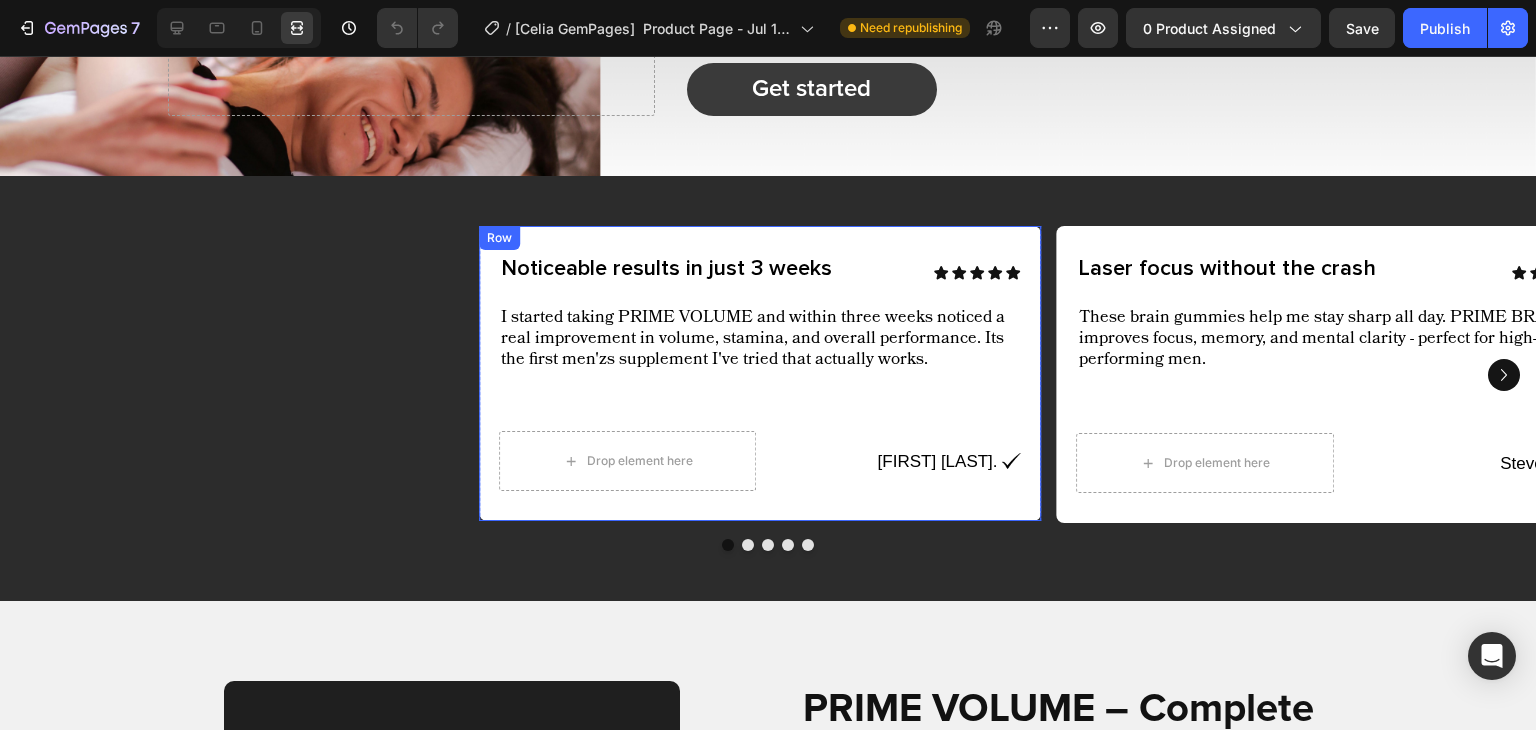 scroll, scrollTop: 910, scrollLeft: 0, axis: vertical 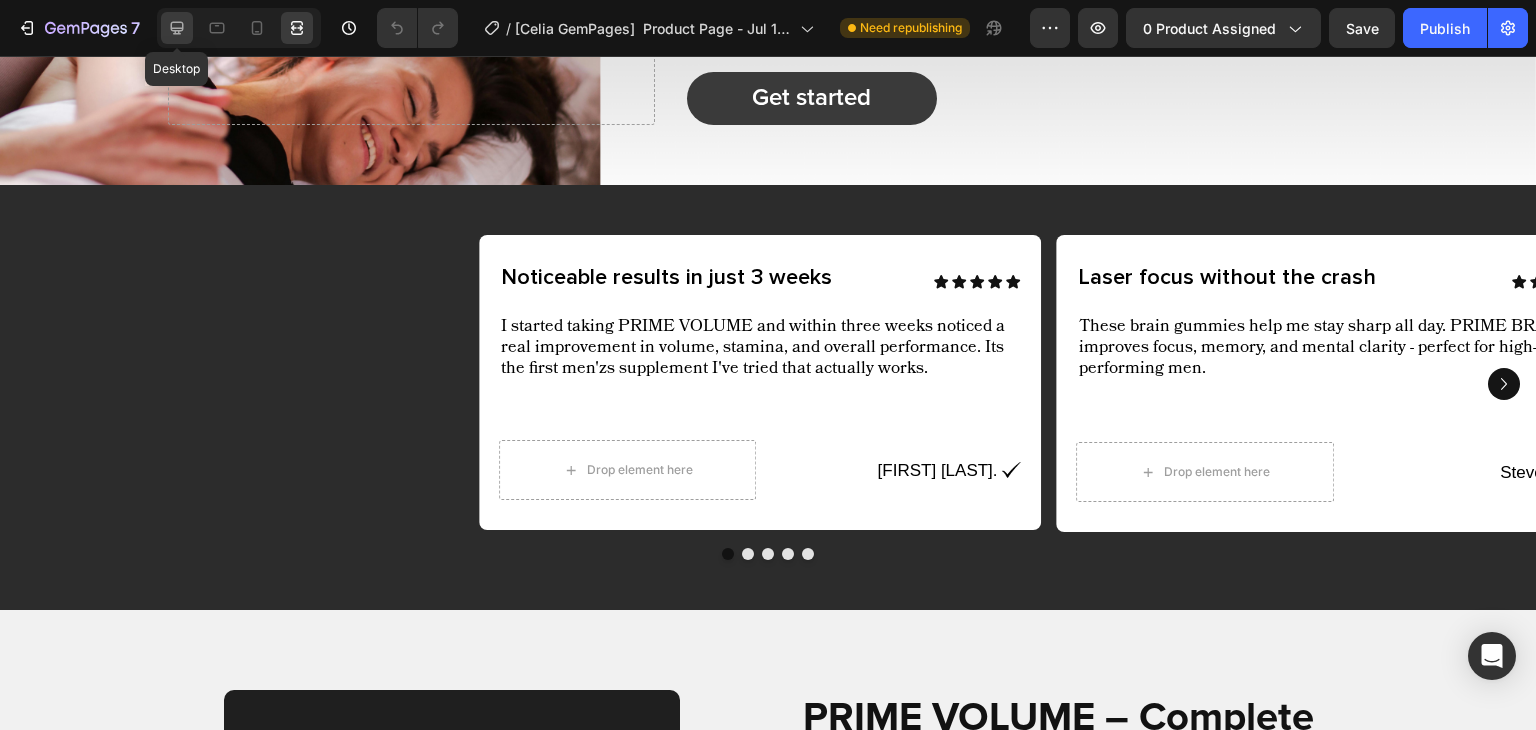 click 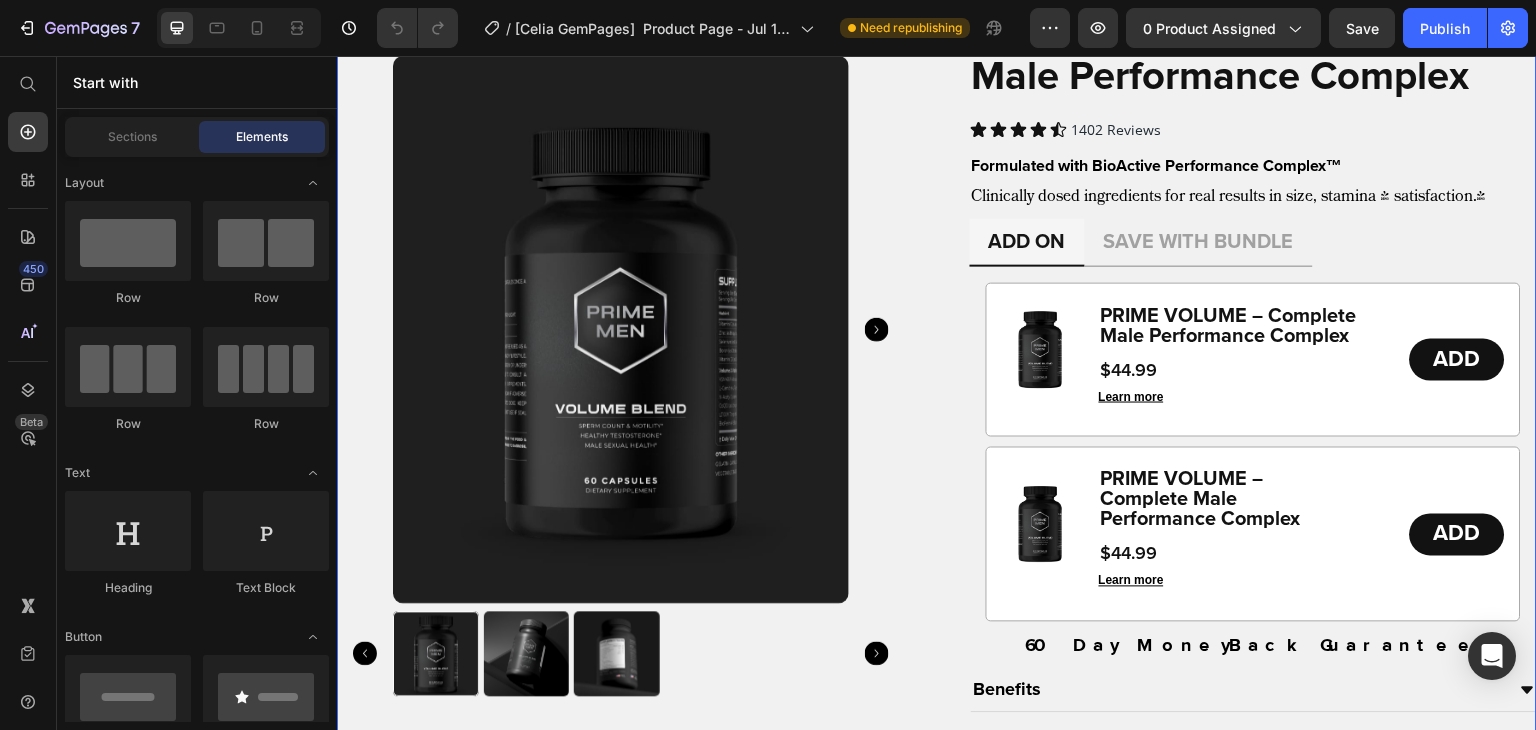 scroll, scrollTop: 1636, scrollLeft: 0, axis: vertical 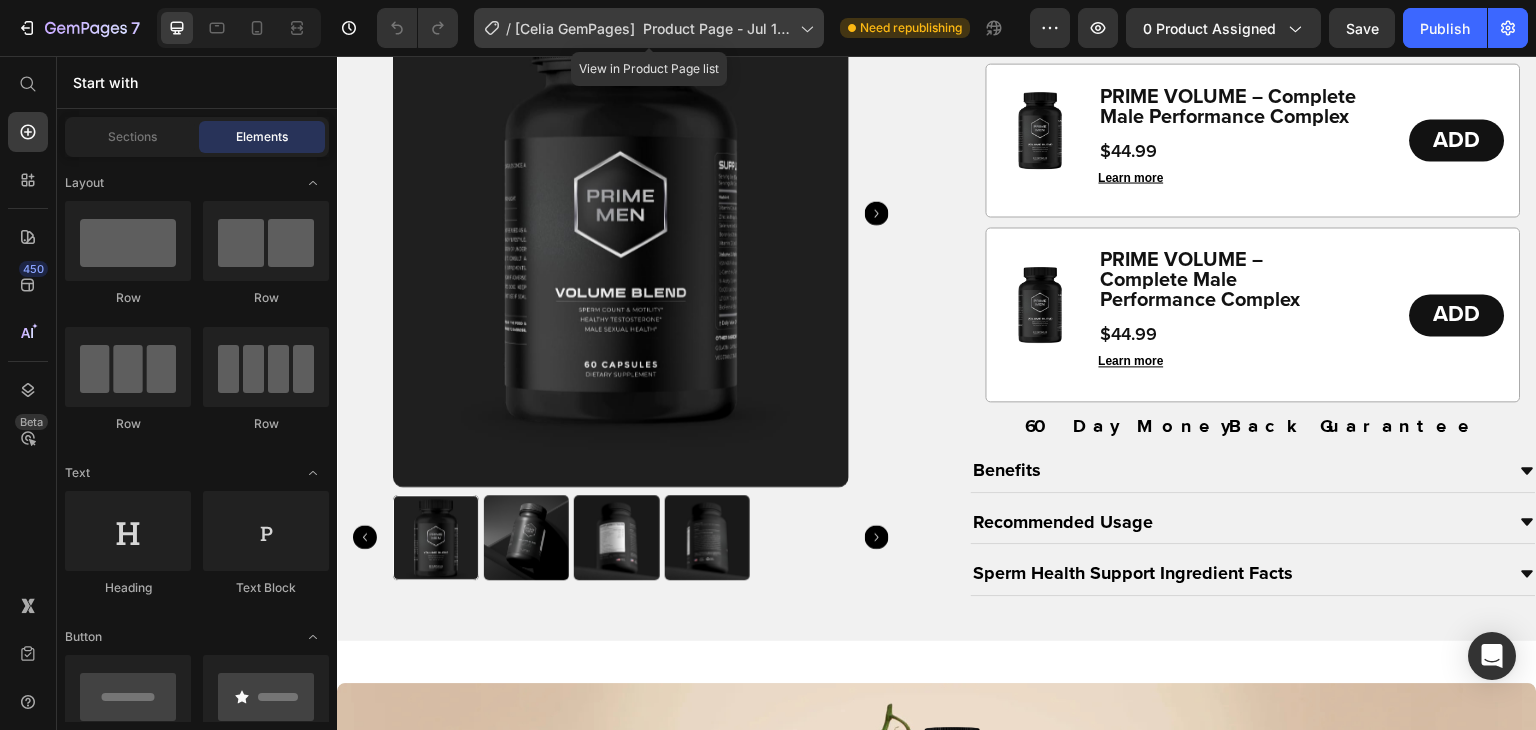 click 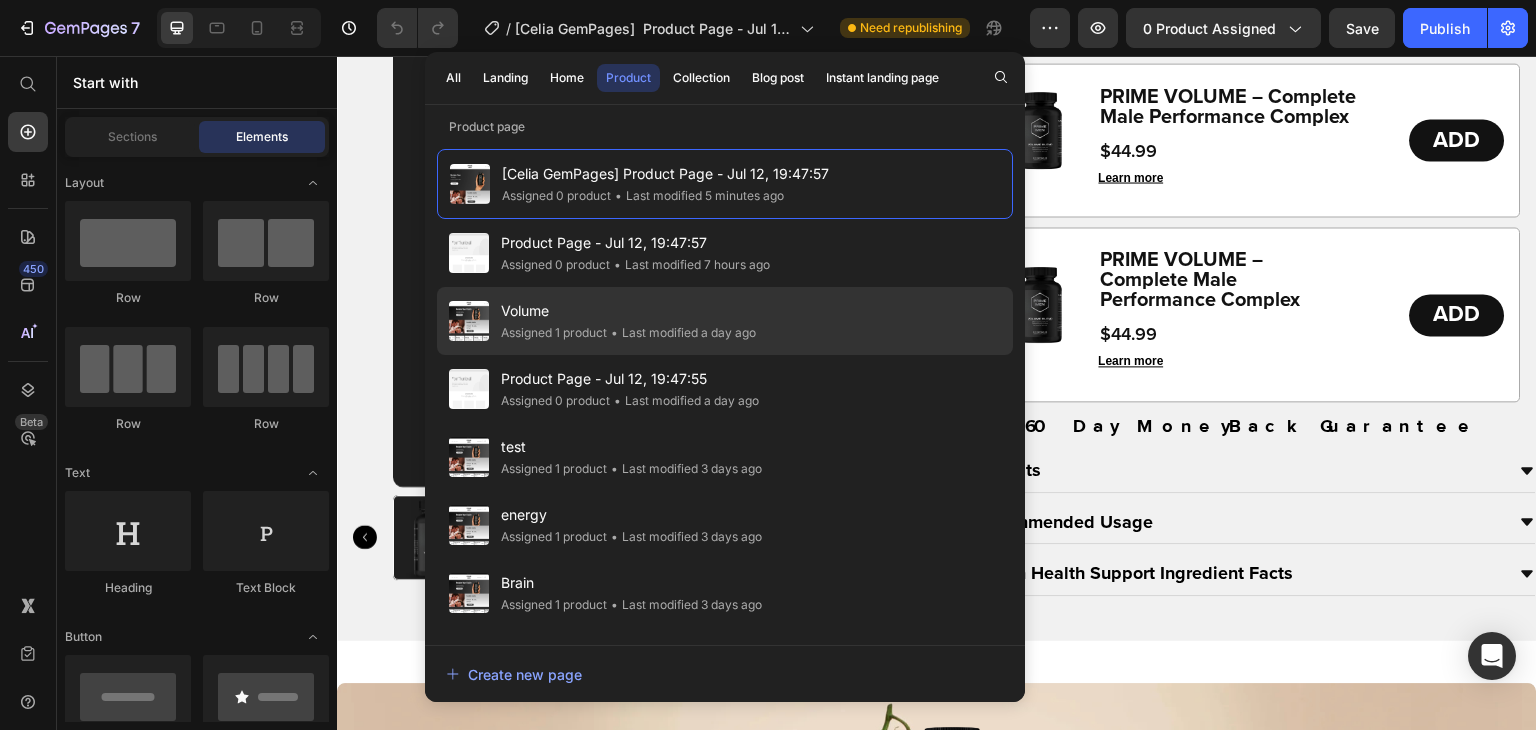 click on "Volume Assigned 1 product • Last modified a day ago" 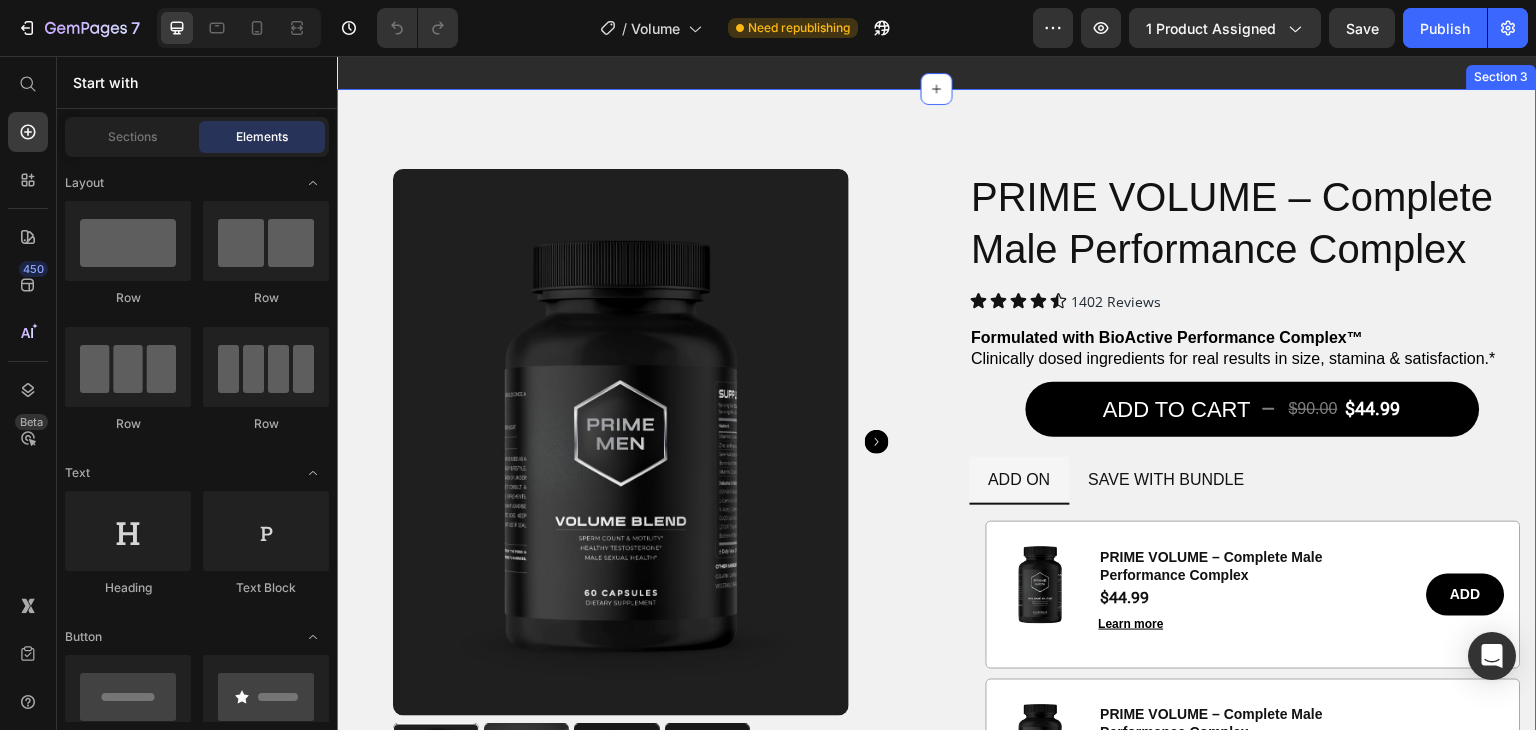 scroll, scrollTop: 1215, scrollLeft: 0, axis: vertical 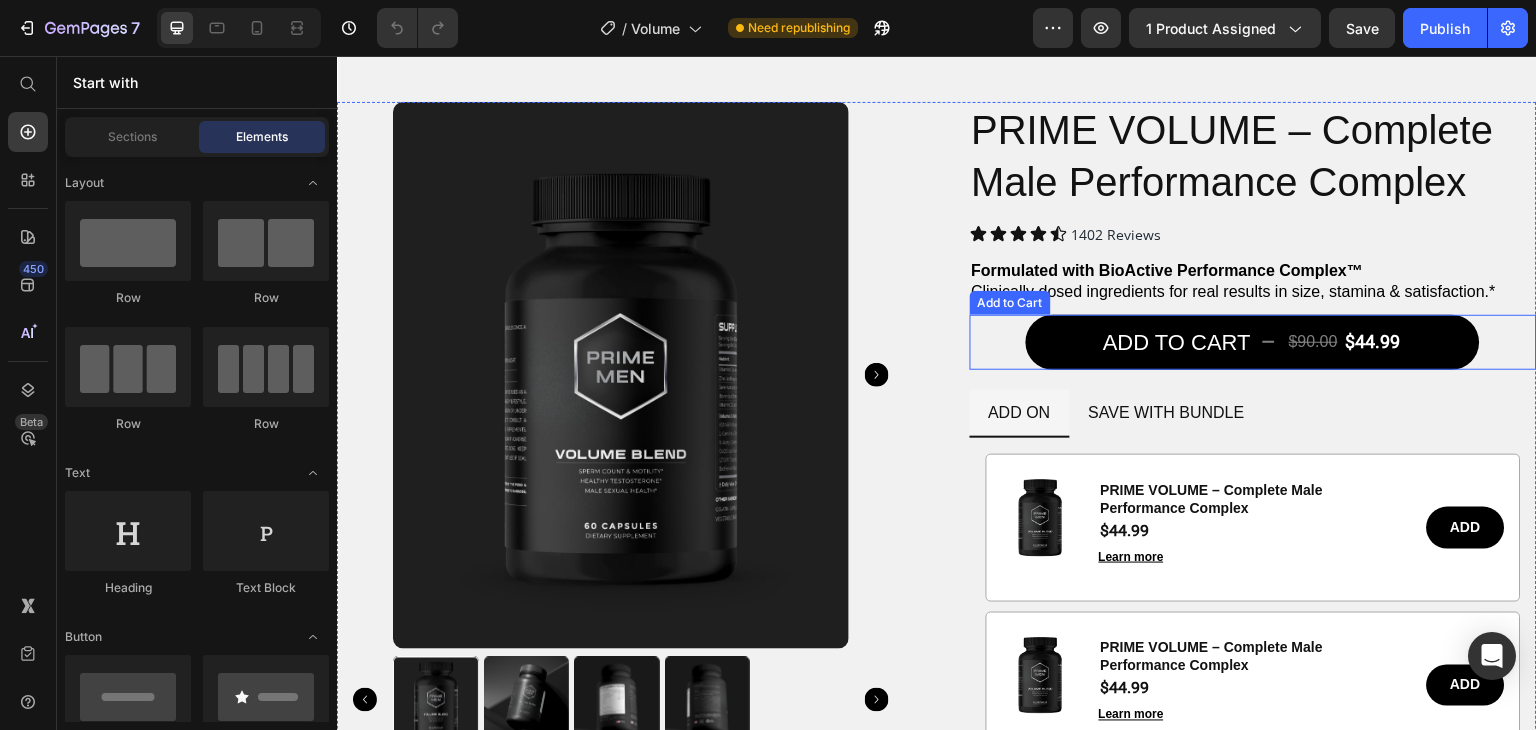 click on "ADD TO CART
$90.00 $44.99 Add to Cart" at bounding box center [1254, 343] 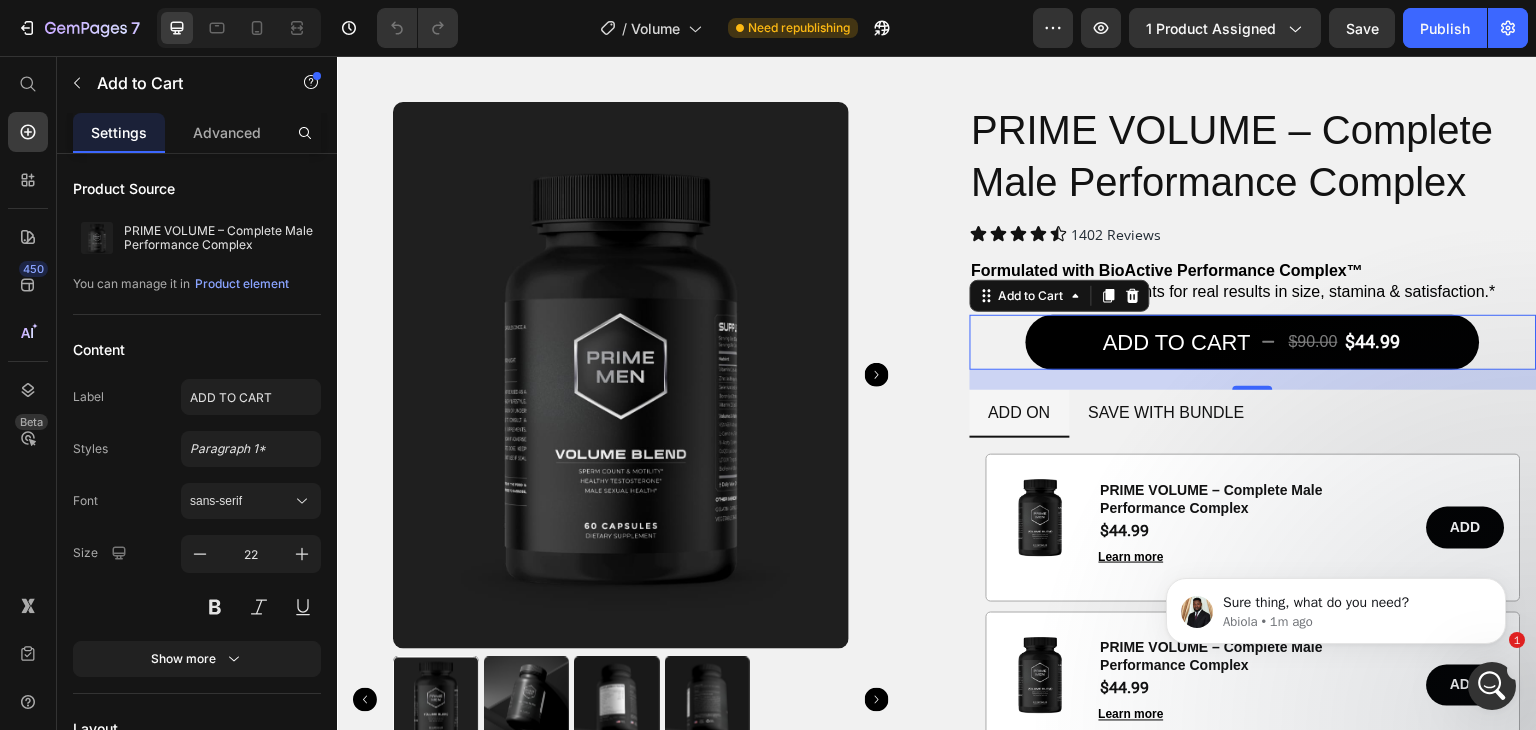 scroll, scrollTop: 0, scrollLeft: 0, axis: both 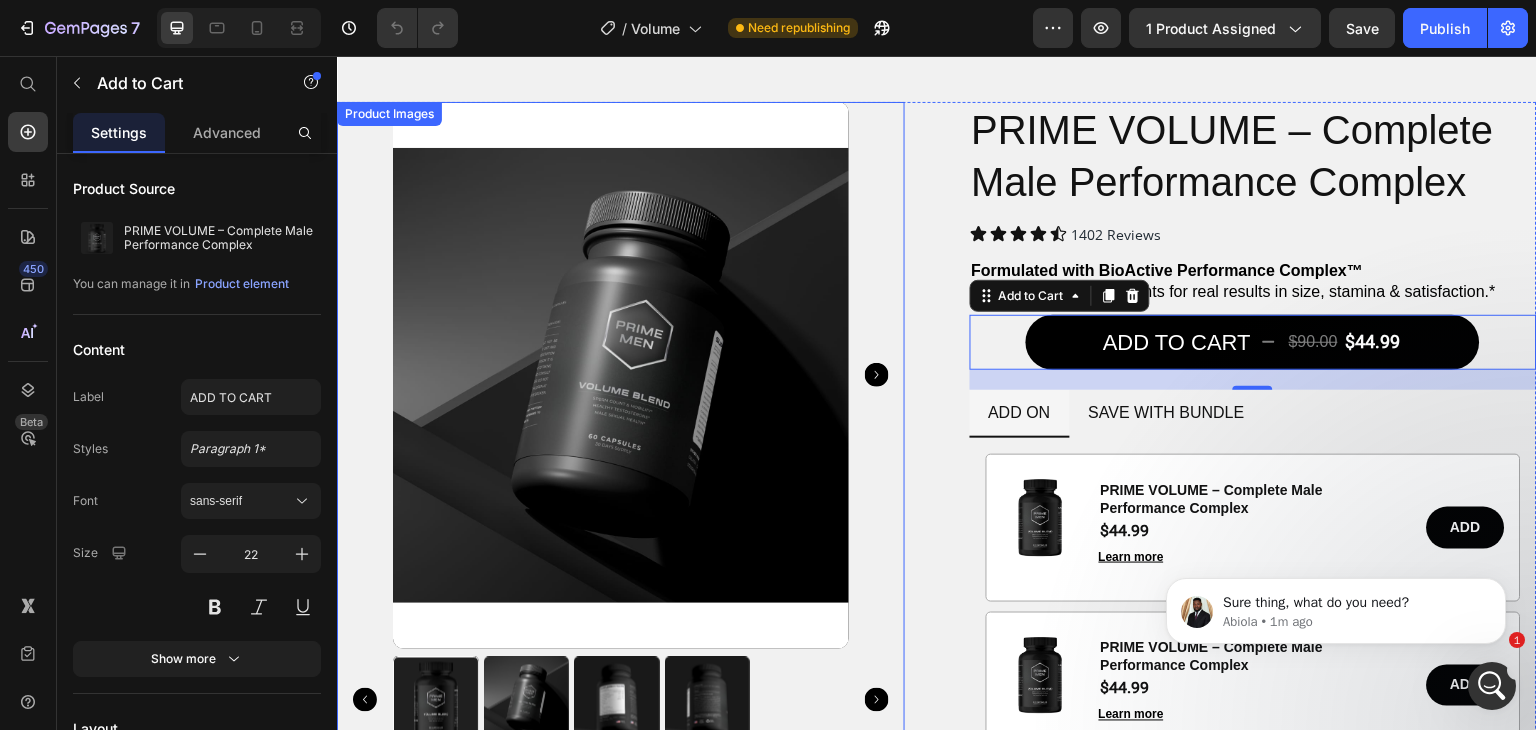 click at bounding box center (621, 375) 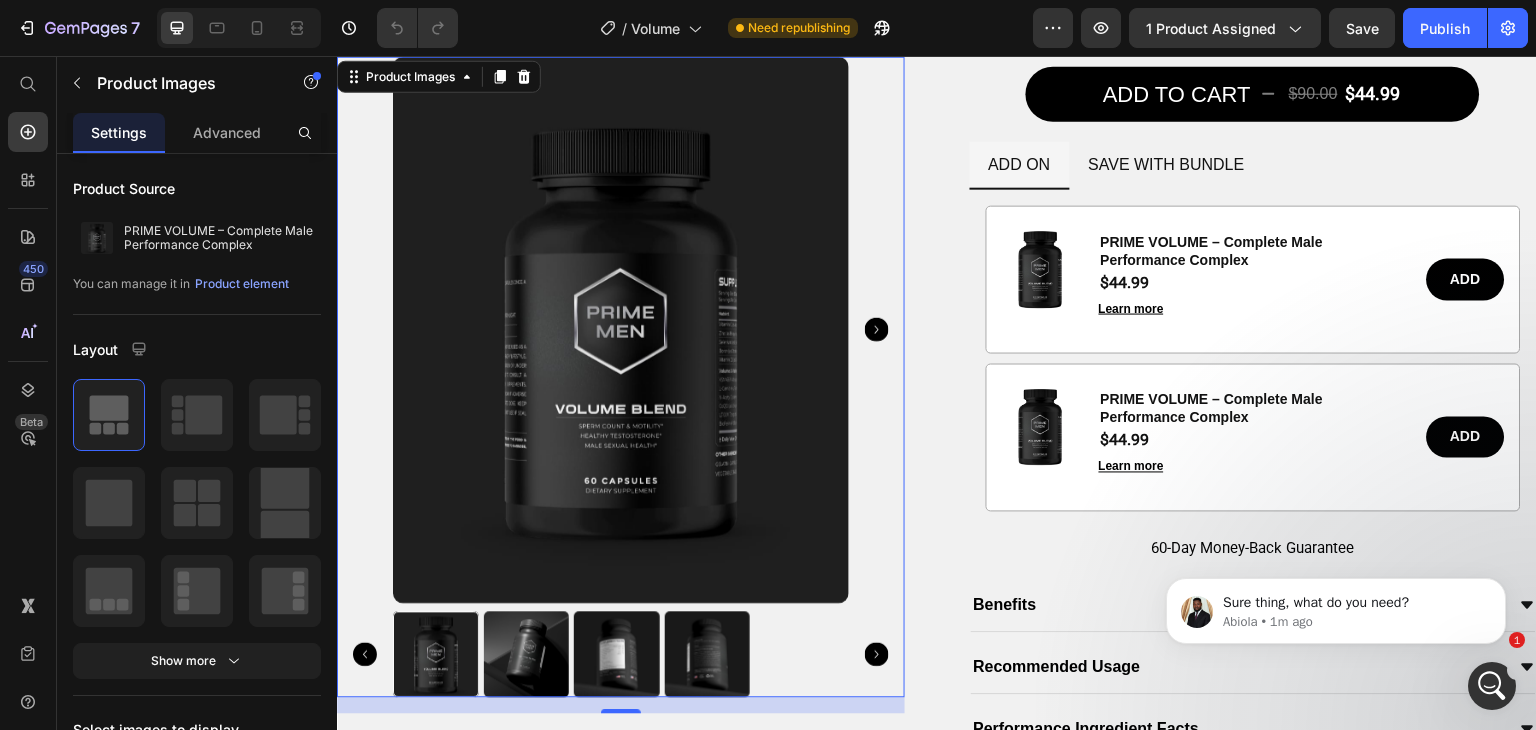 scroll, scrollTop: 1572, scrollLeft: 0, axis: vertical 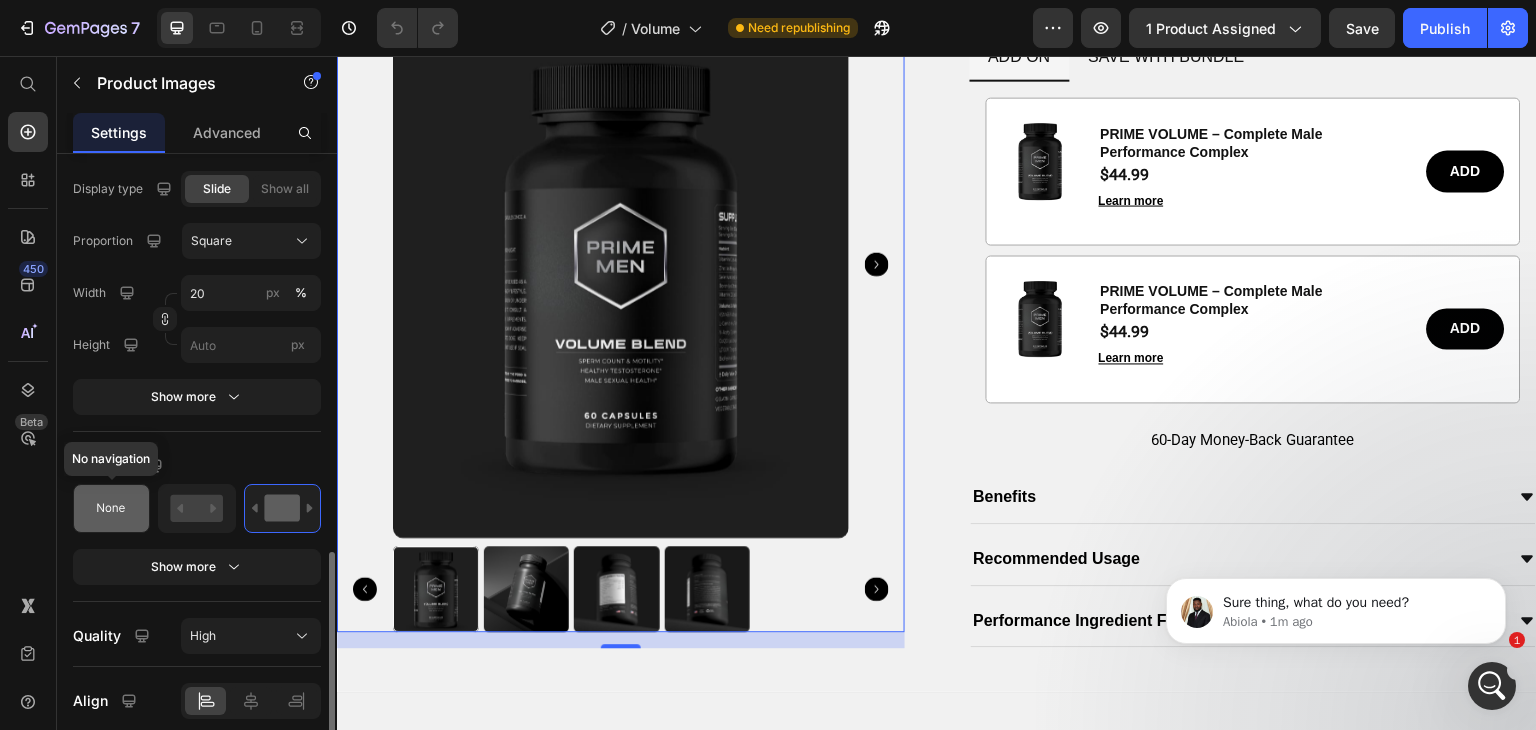 drag, startPoint x: 141, startPoint y: 505, endPoint x: 304, endPoint y: 567, distance: 174.39323 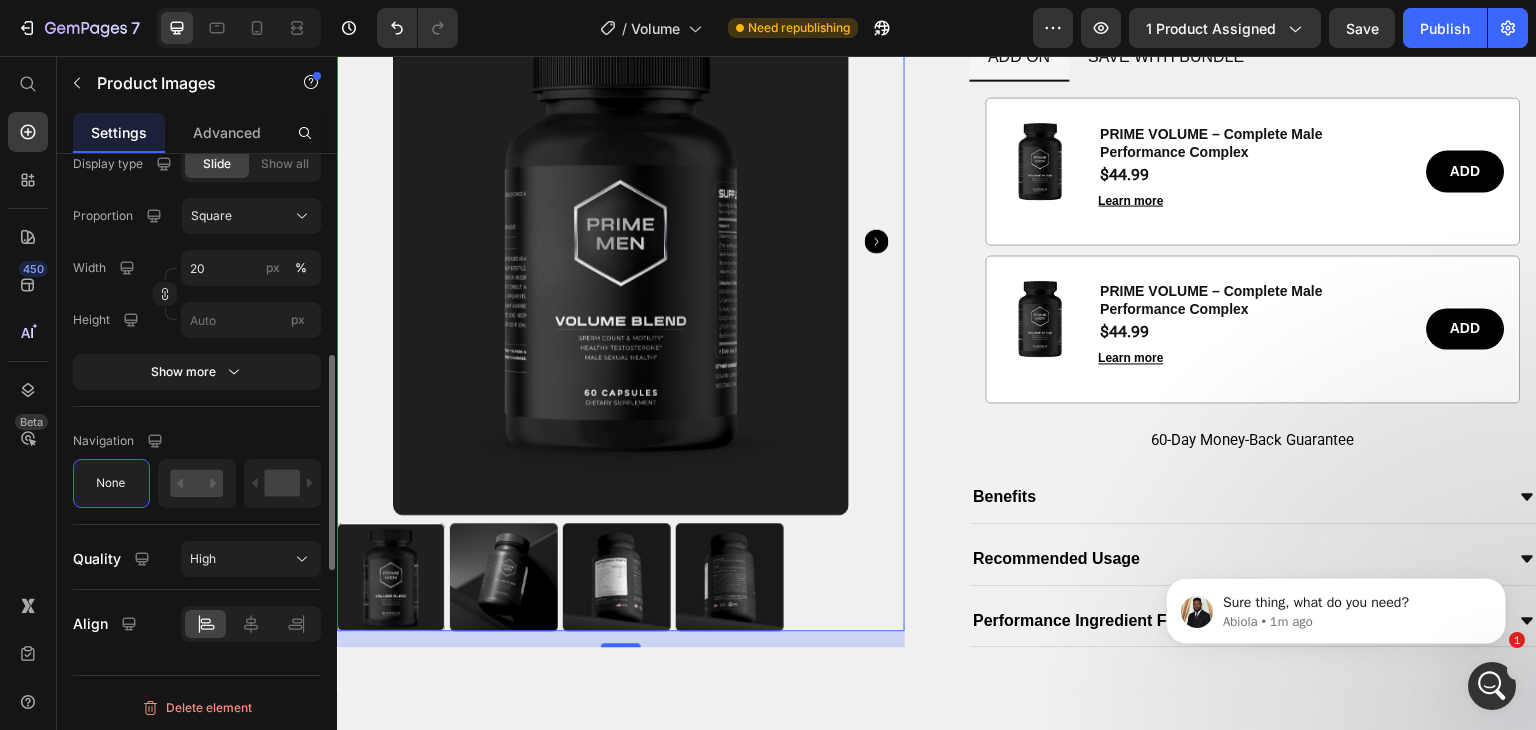 scroll, scrollTop: 1036, scrollLeft: 0, axis: vertical 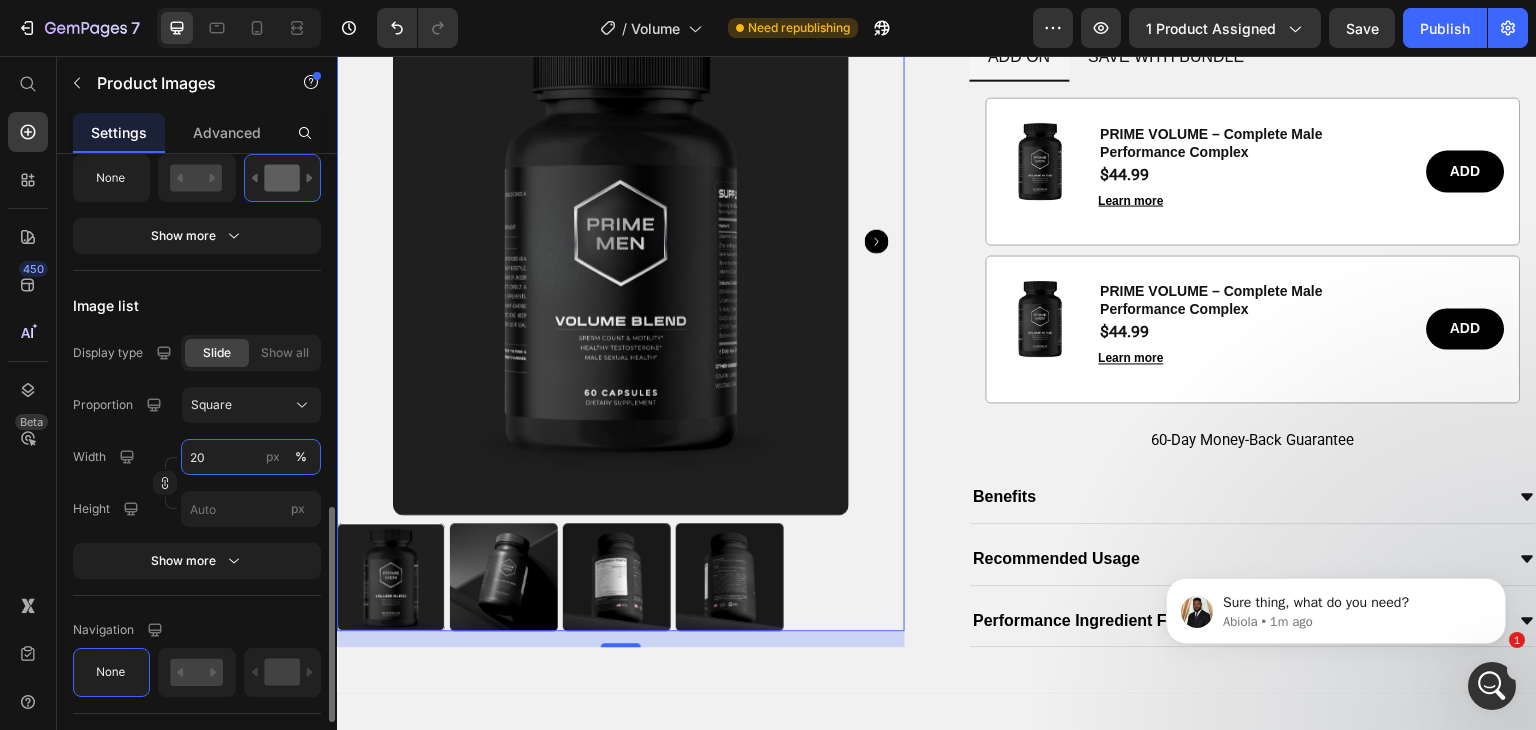 click on "20" at bounding box center (251, 457) 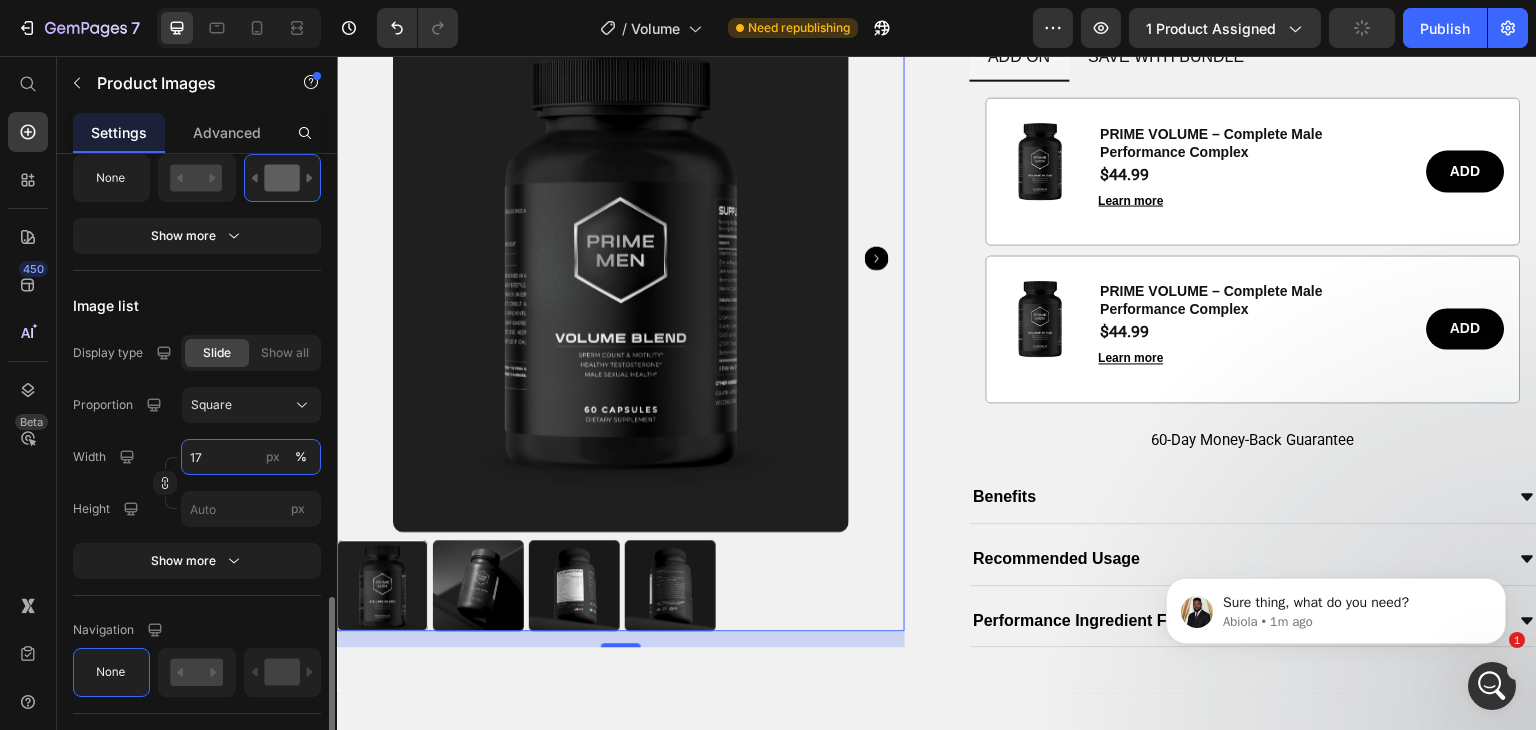 scroll, scrollTop: 1118, scrollLeft: 0, axis: vertical 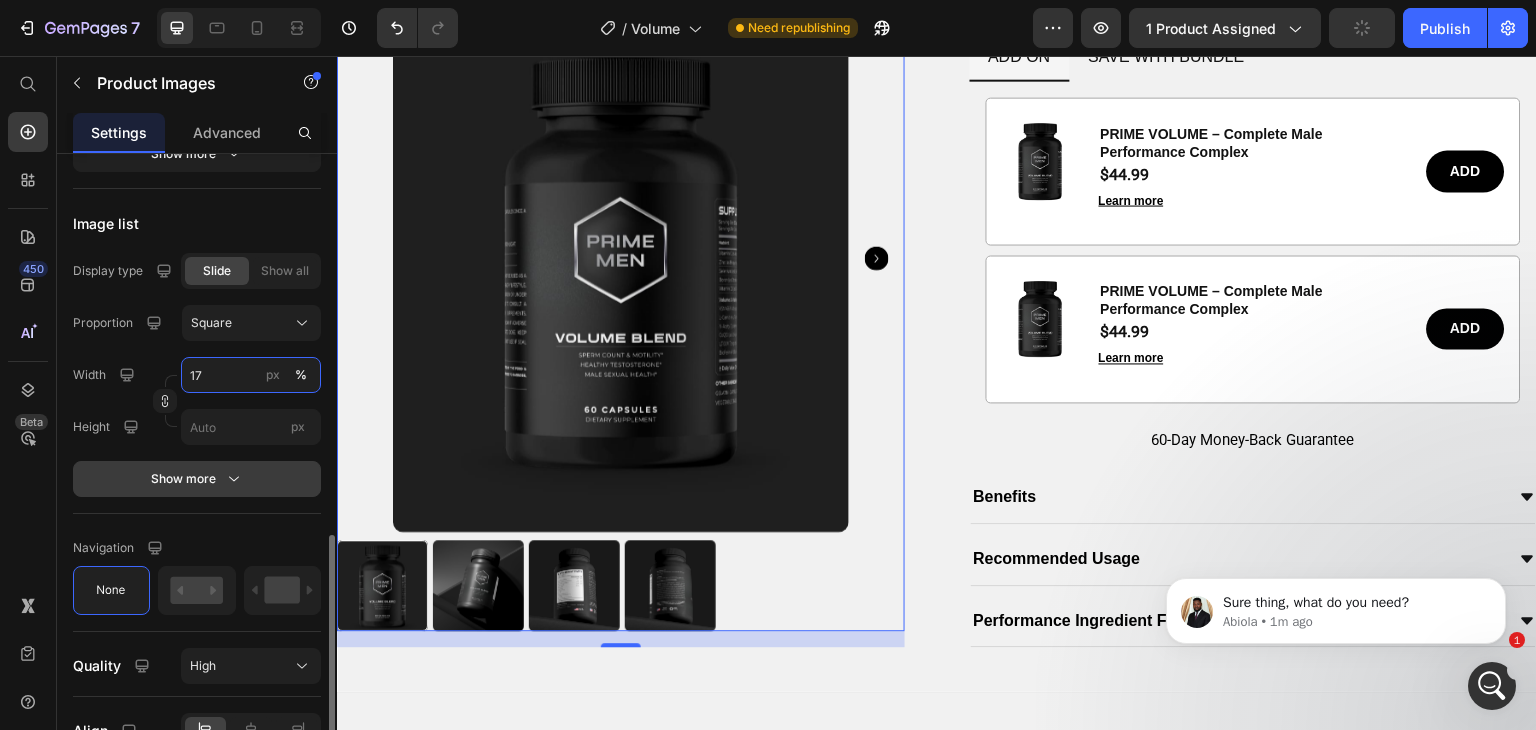 type on "17" 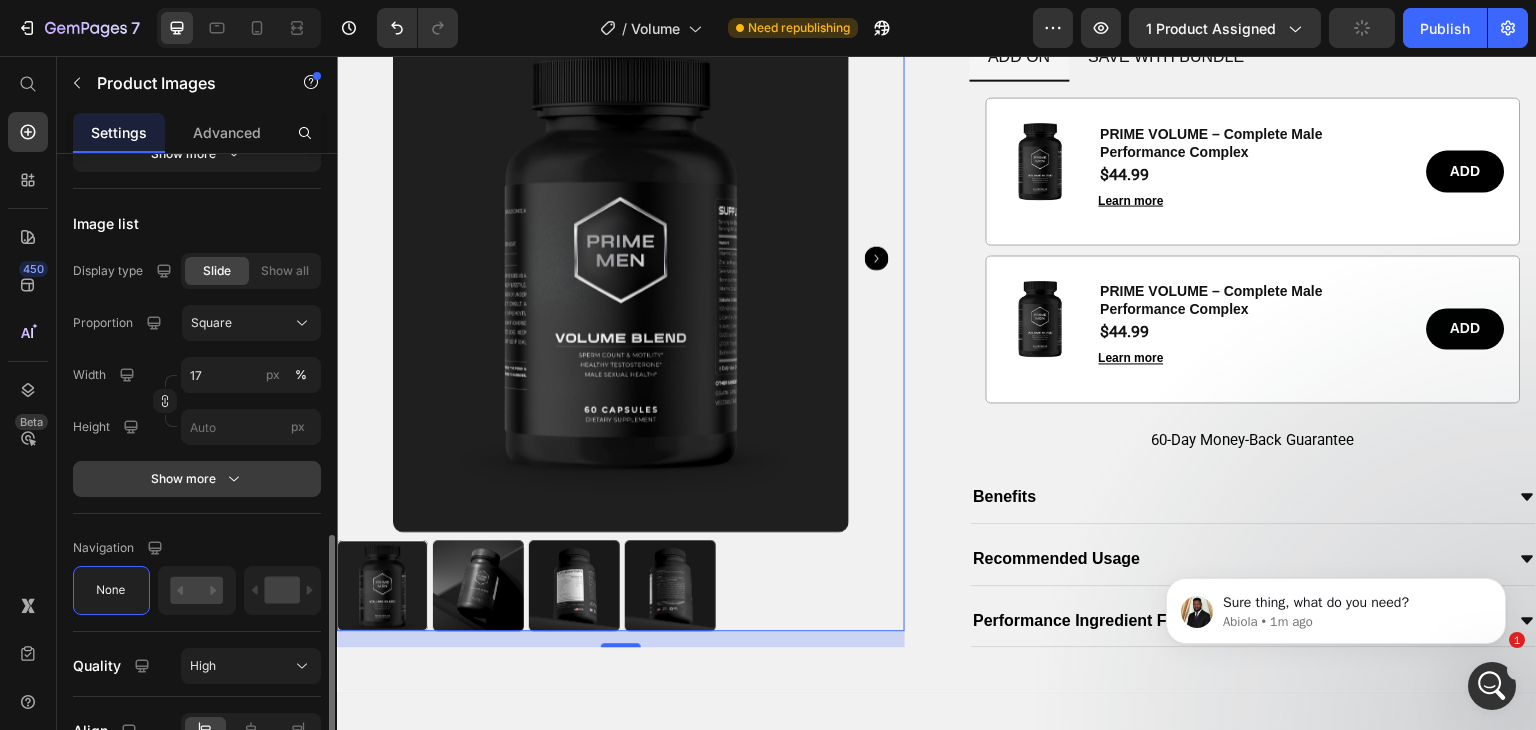 click on "Show more" at bounding box center (197, 479) 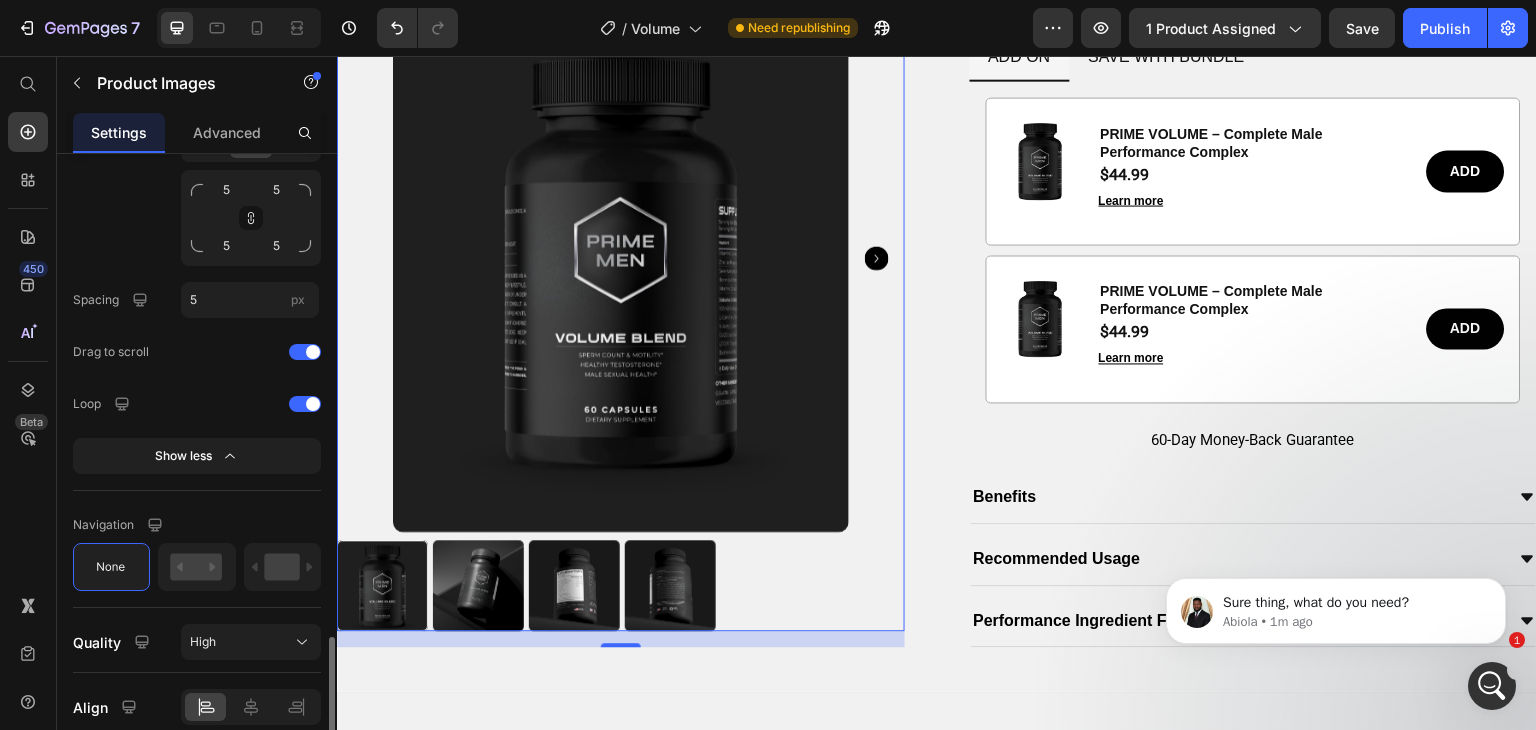 scroll, scrollTop: 1750, scrollLeft: 0, axis: vertical 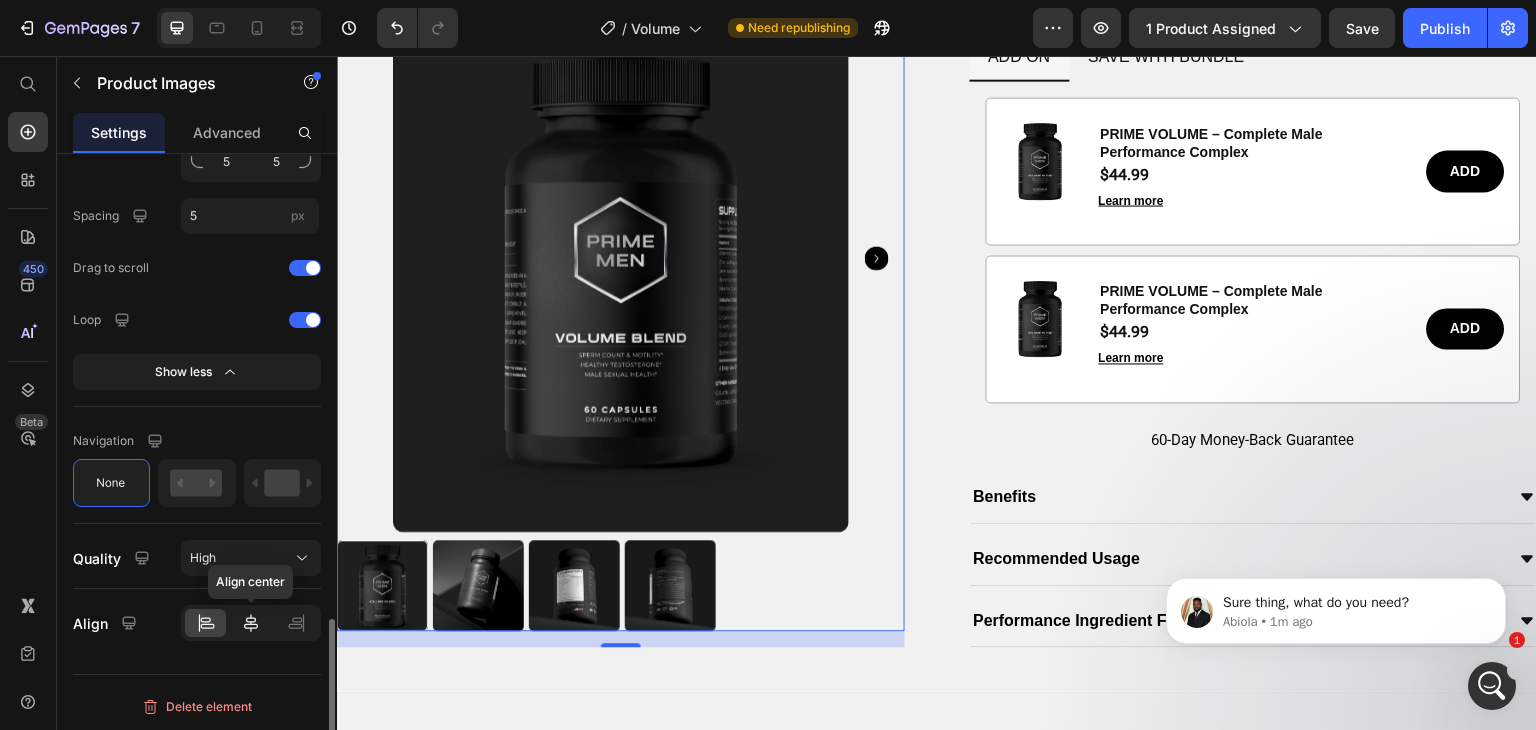click 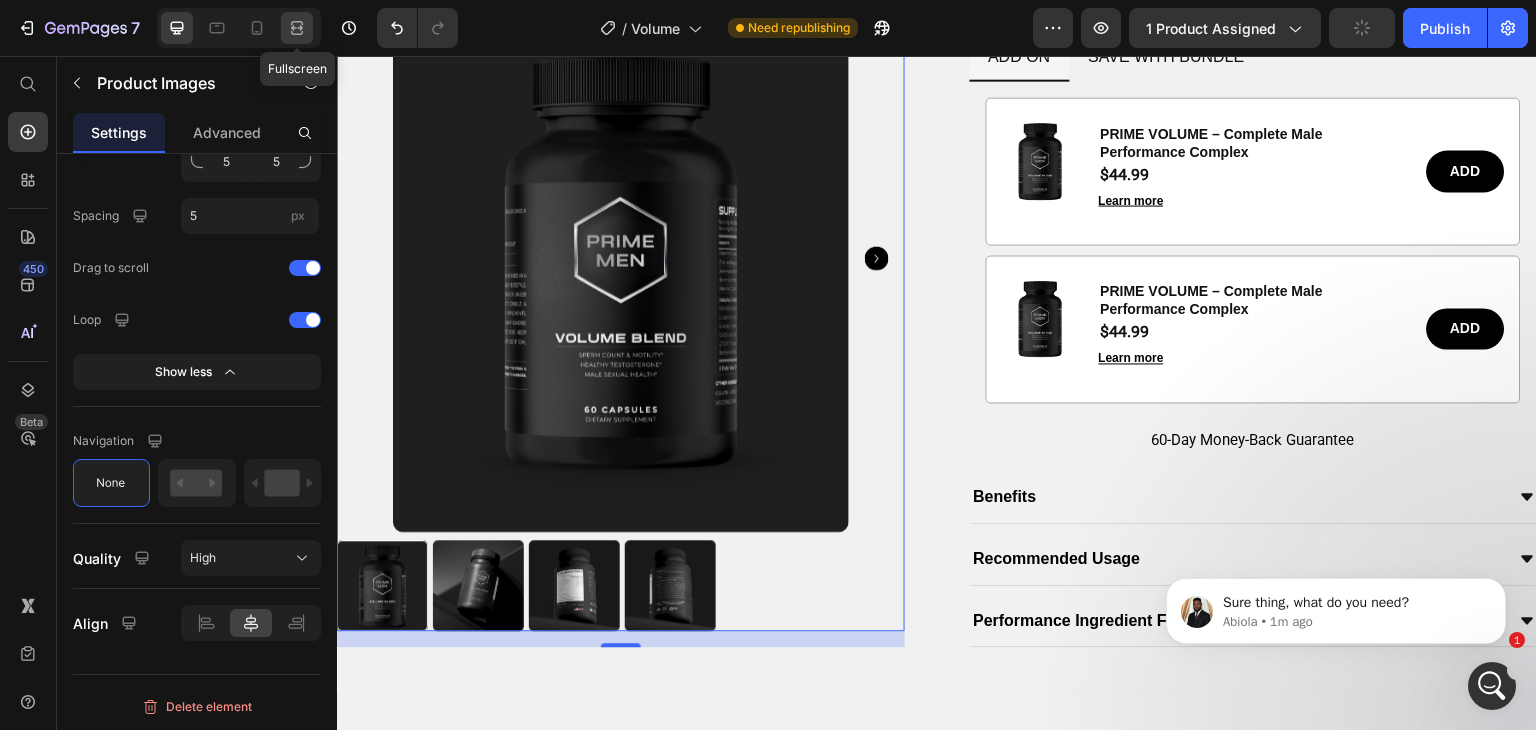 click 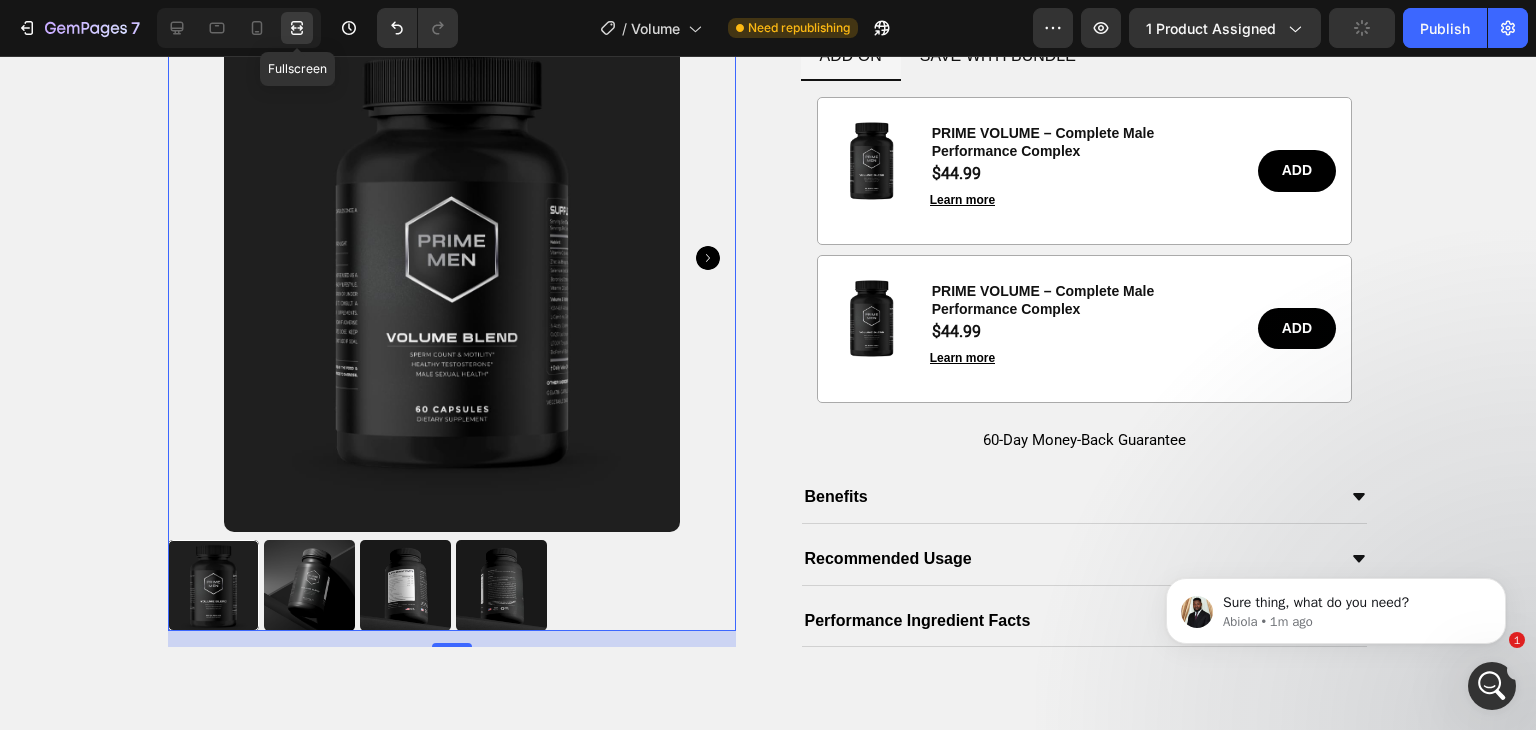 scroll, scrollTop: 1547, scrollLeft: 0, axis: vertical 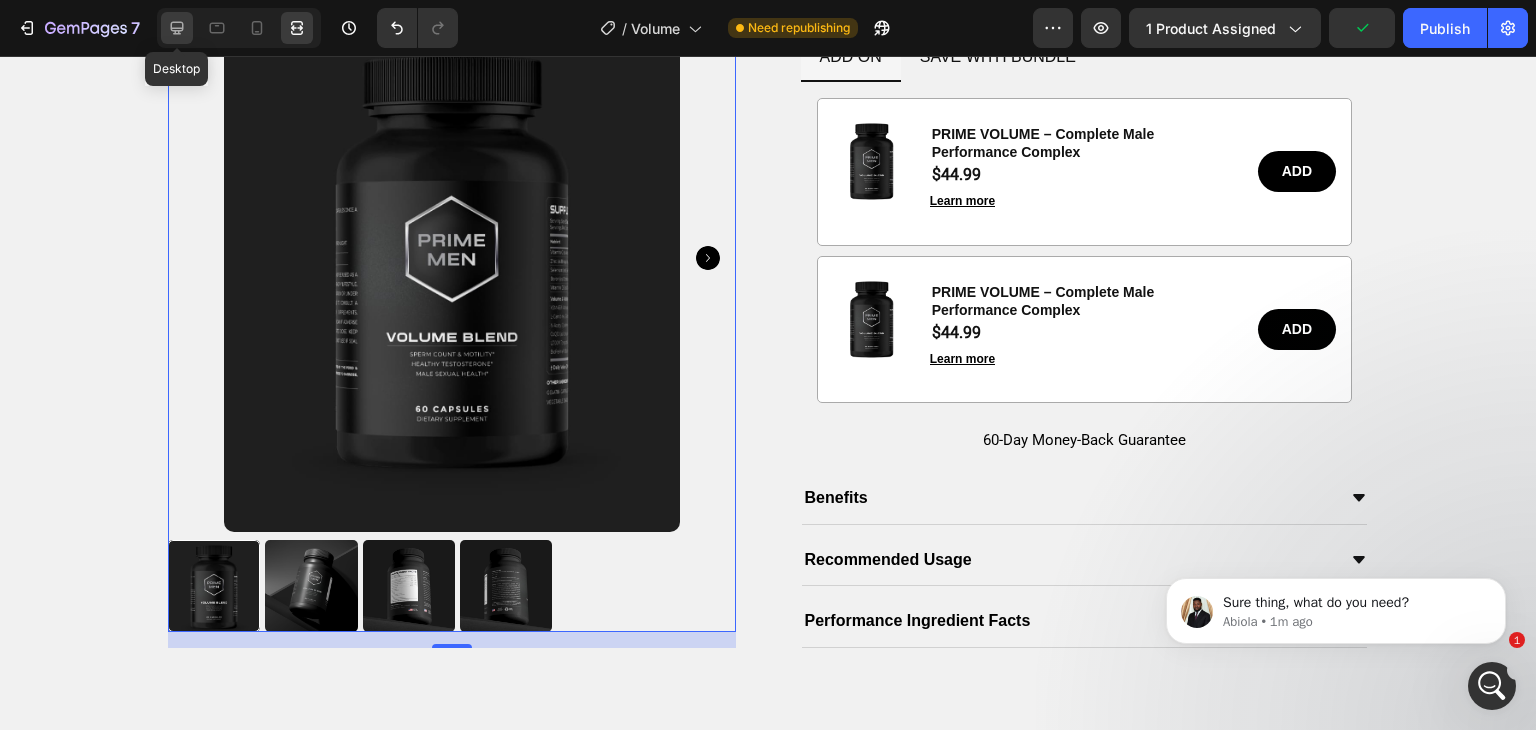 click 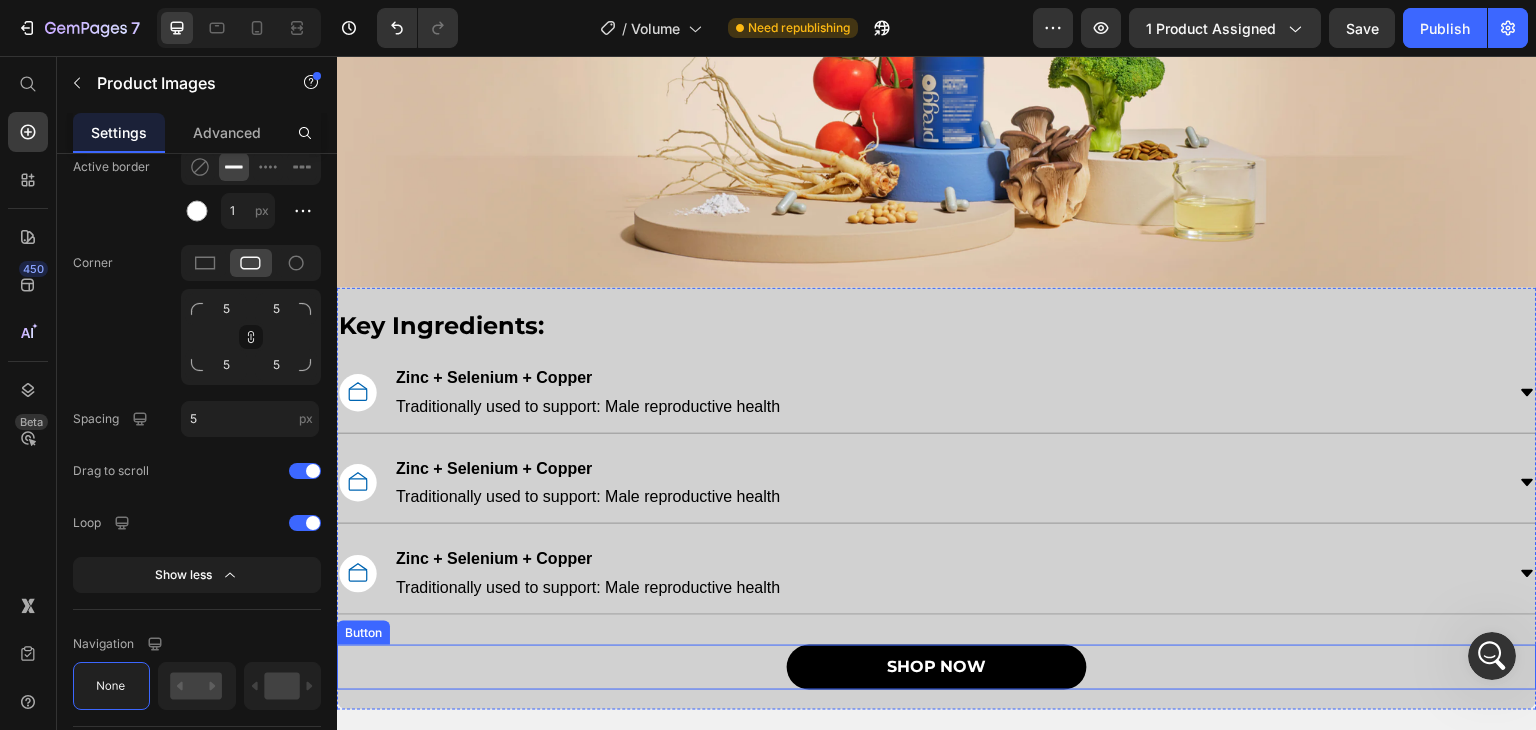 scroll, scrollTop: 2451, scrollLeft: 0, axis: vertical 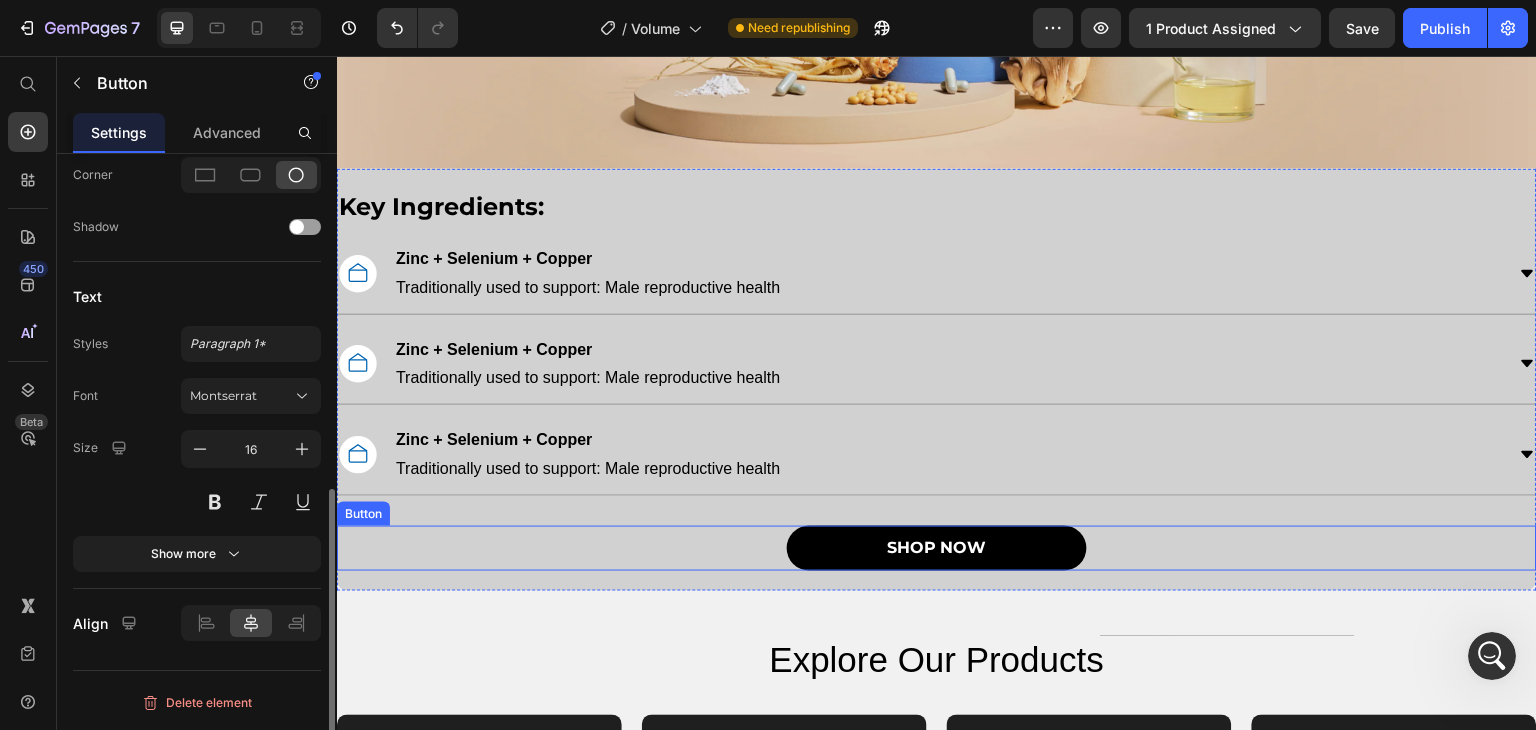 click on "SHOP NOW Button" at bounding box center (937, 548) 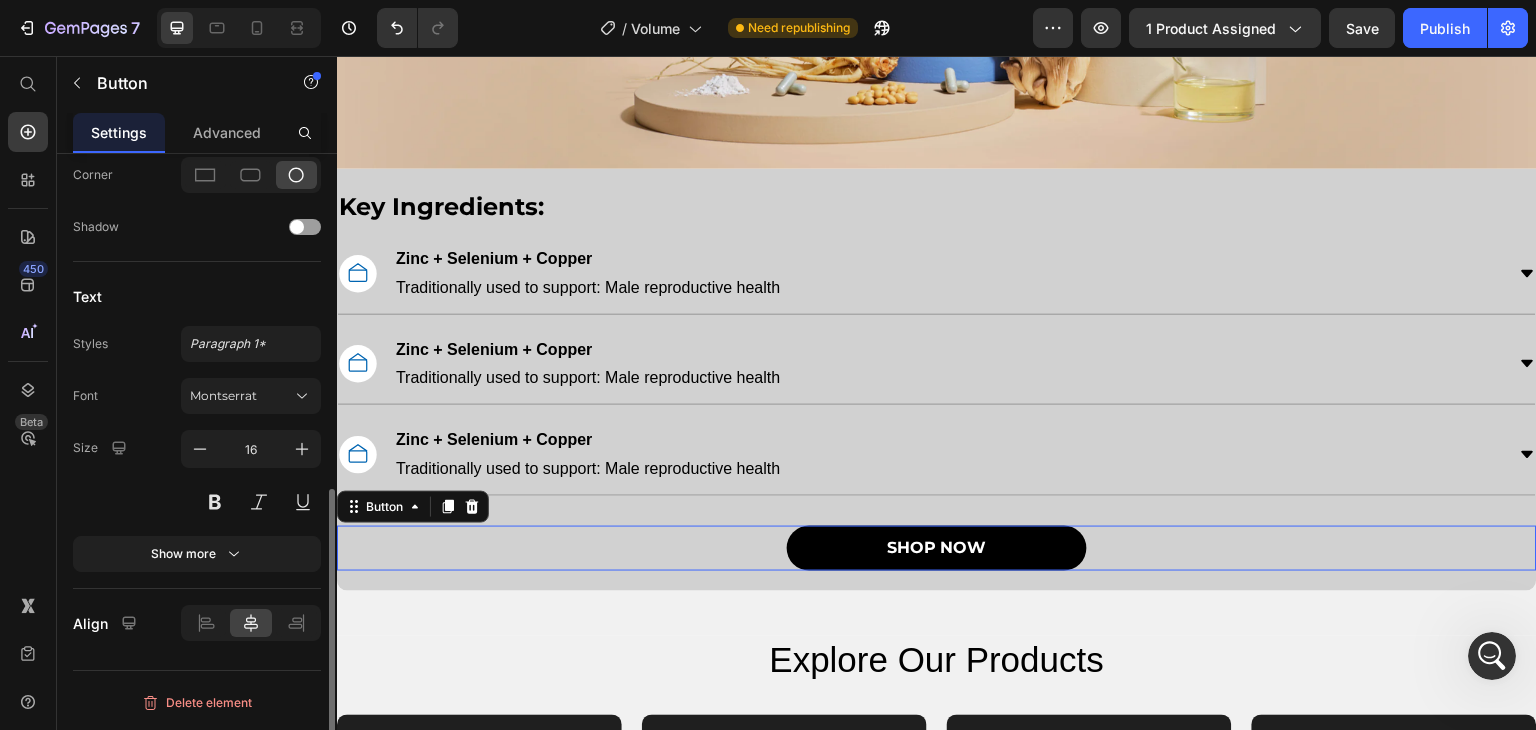 scroll, scrollTop: 0, scrollLeft: 0, axis: both 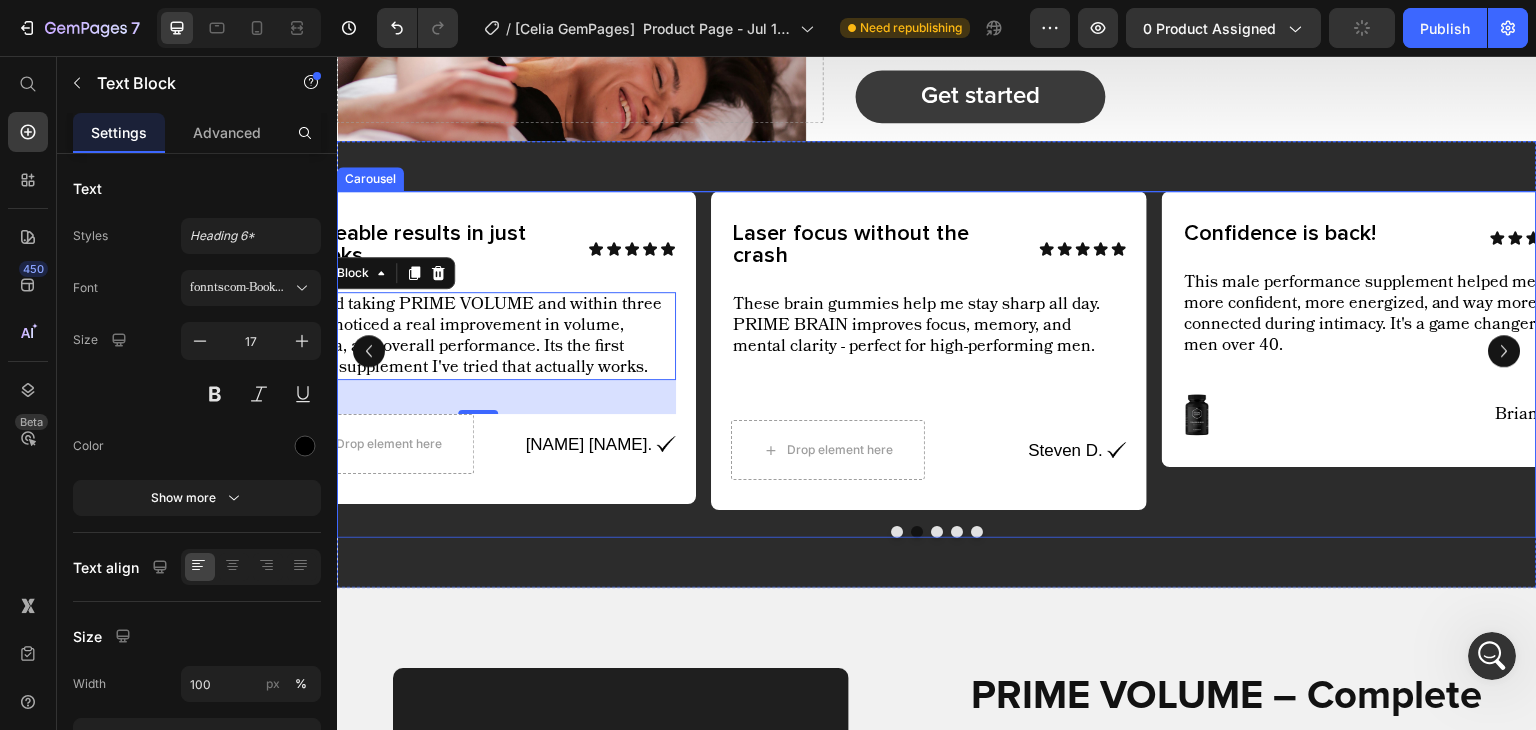 click 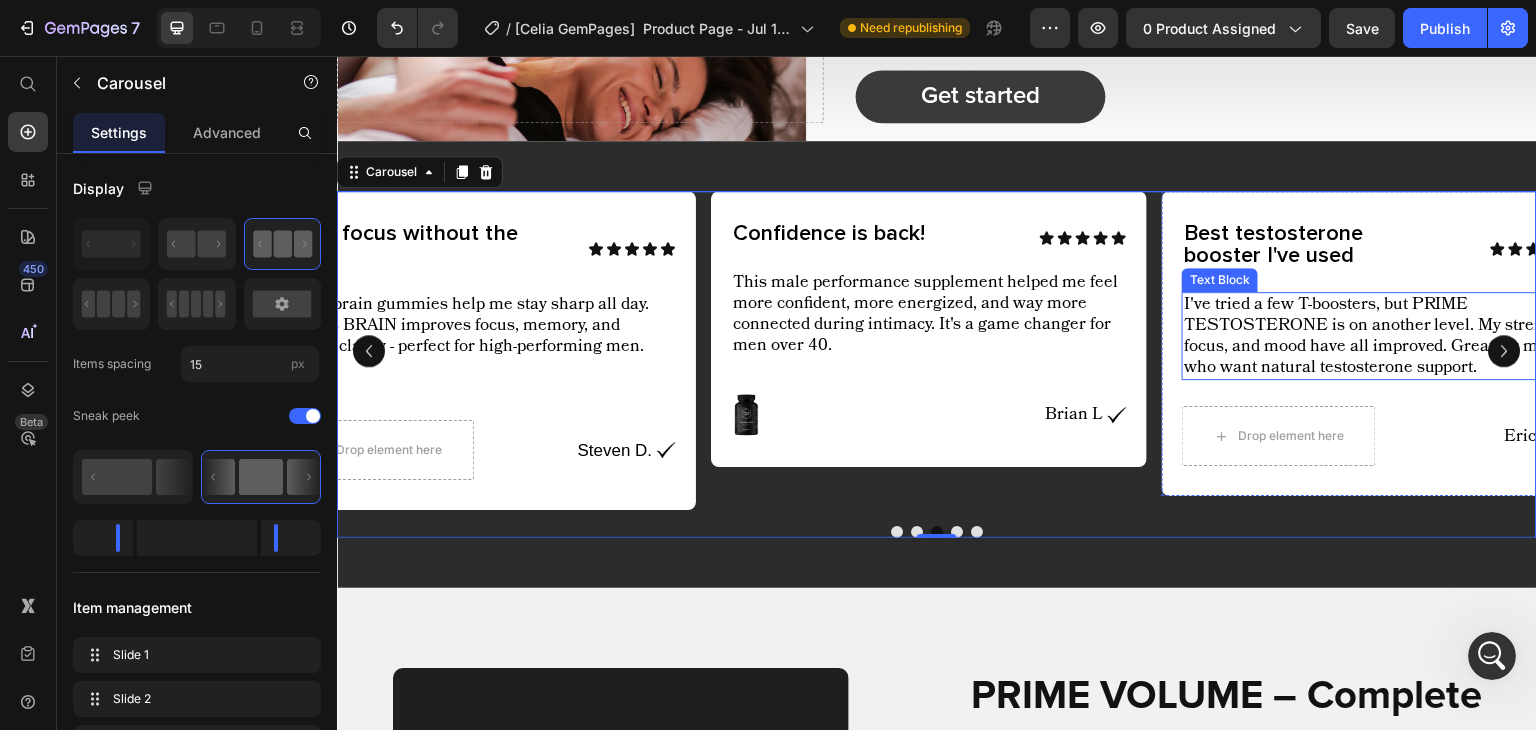 click on "I've tried a few T-boosters, but PRIME TESTOSTERONE is on another level. My strength, focus, and mood have all improved. Great for men who want natural testosterone support." at bounding box center [1380, 336] 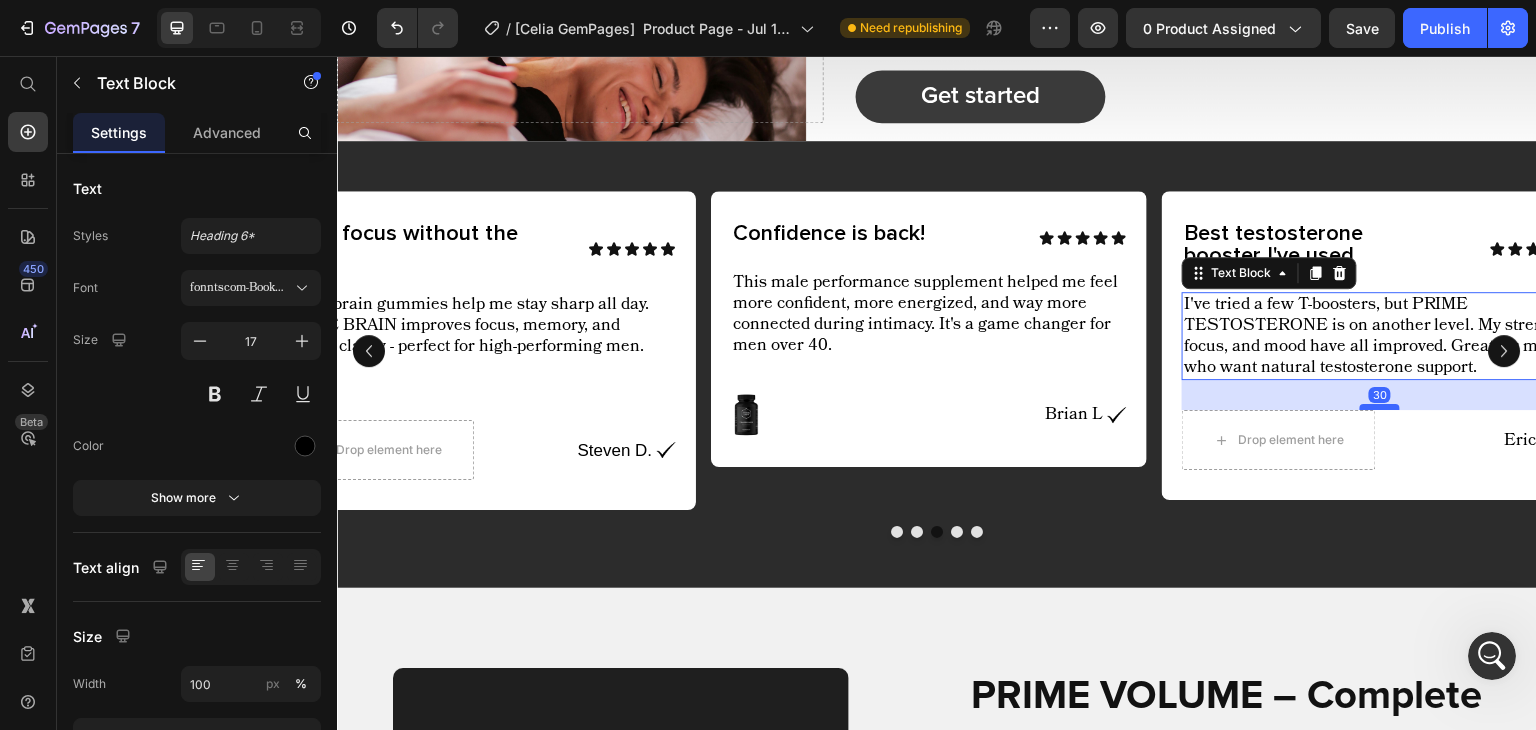 click at bounding box center [1380, 407] 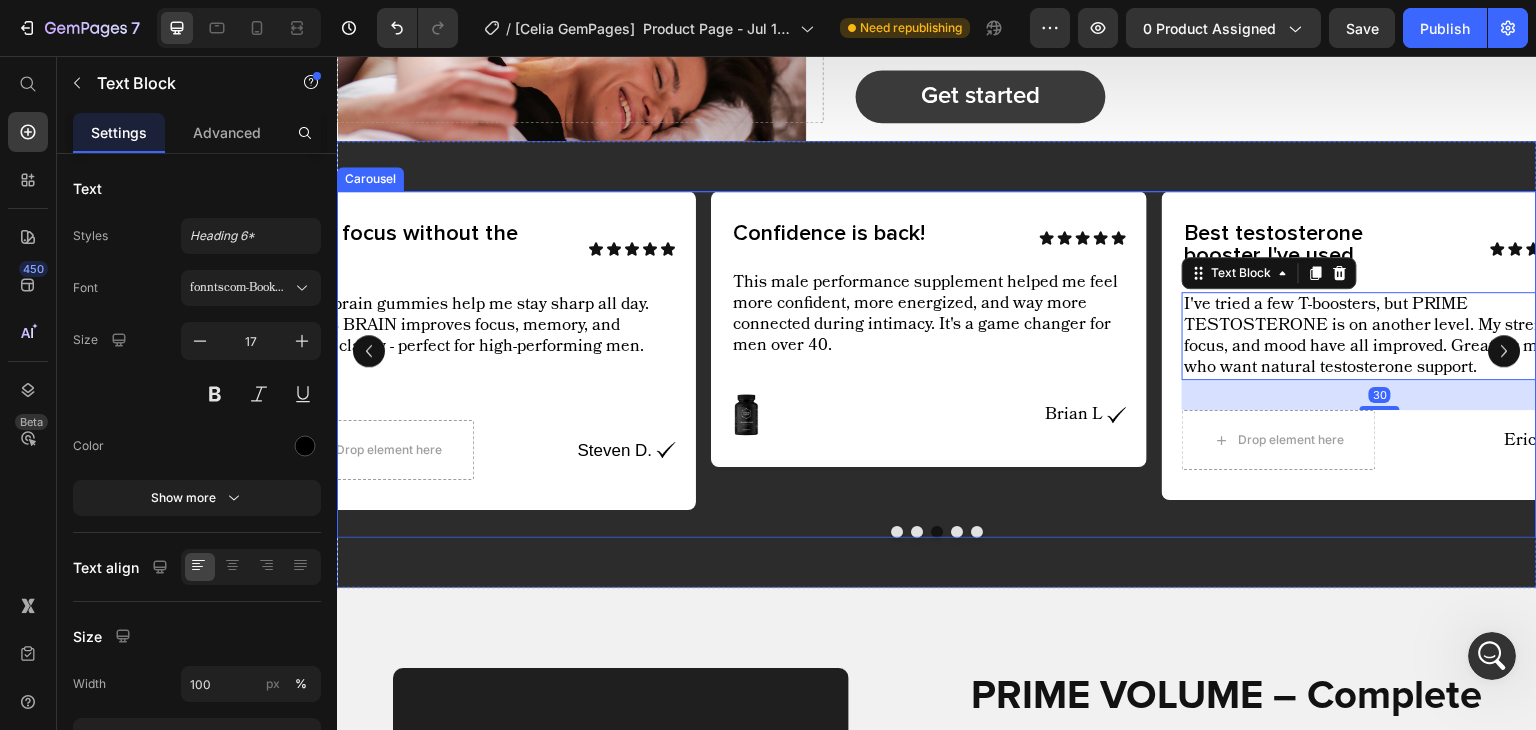 click 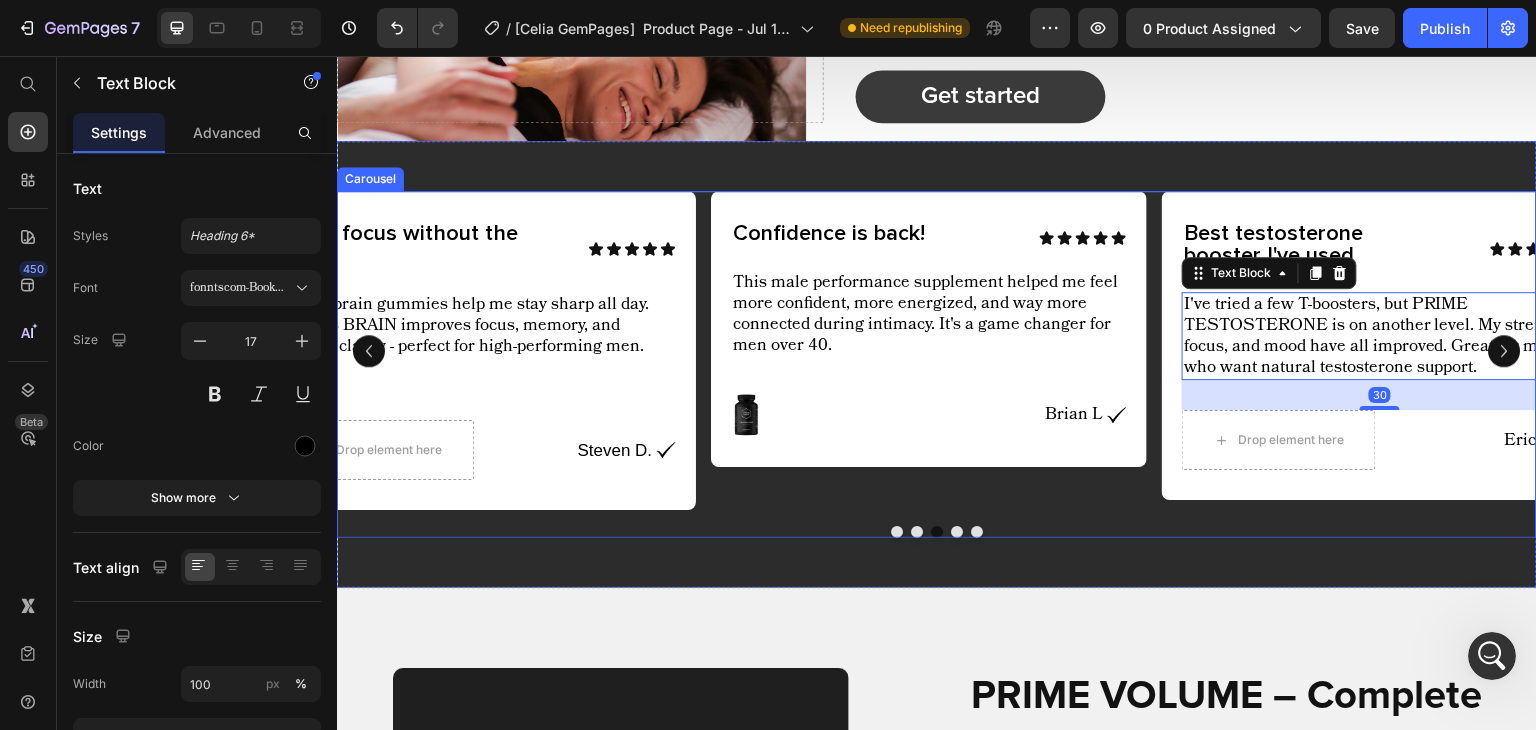click 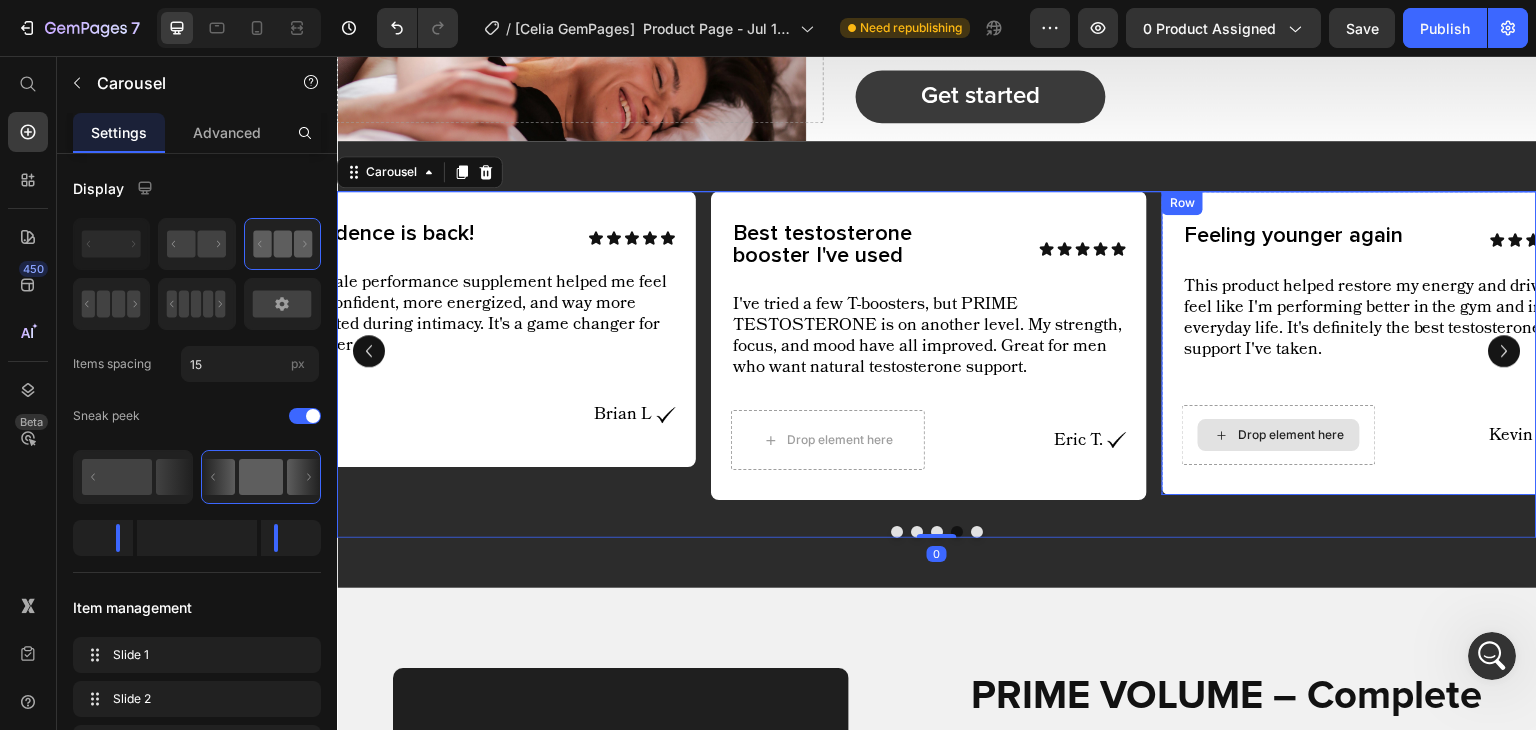 click on "This product helped restore my energy and drive. I feel like I'm performing better in the gym and in everyday life. It's definitely the best testosterone support I've taken." at bounding box center [1380, 318] 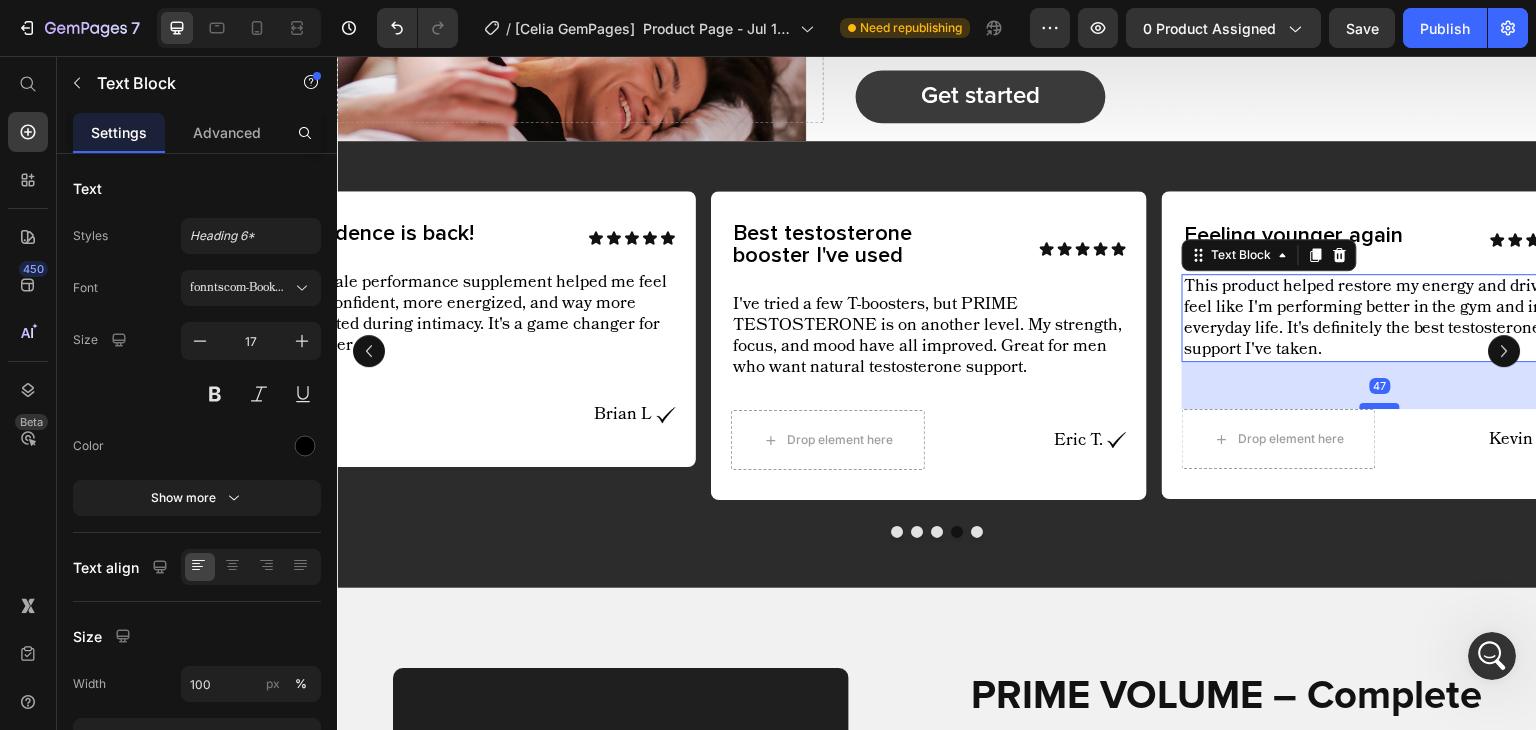 click at bounding box center [1380, 406] 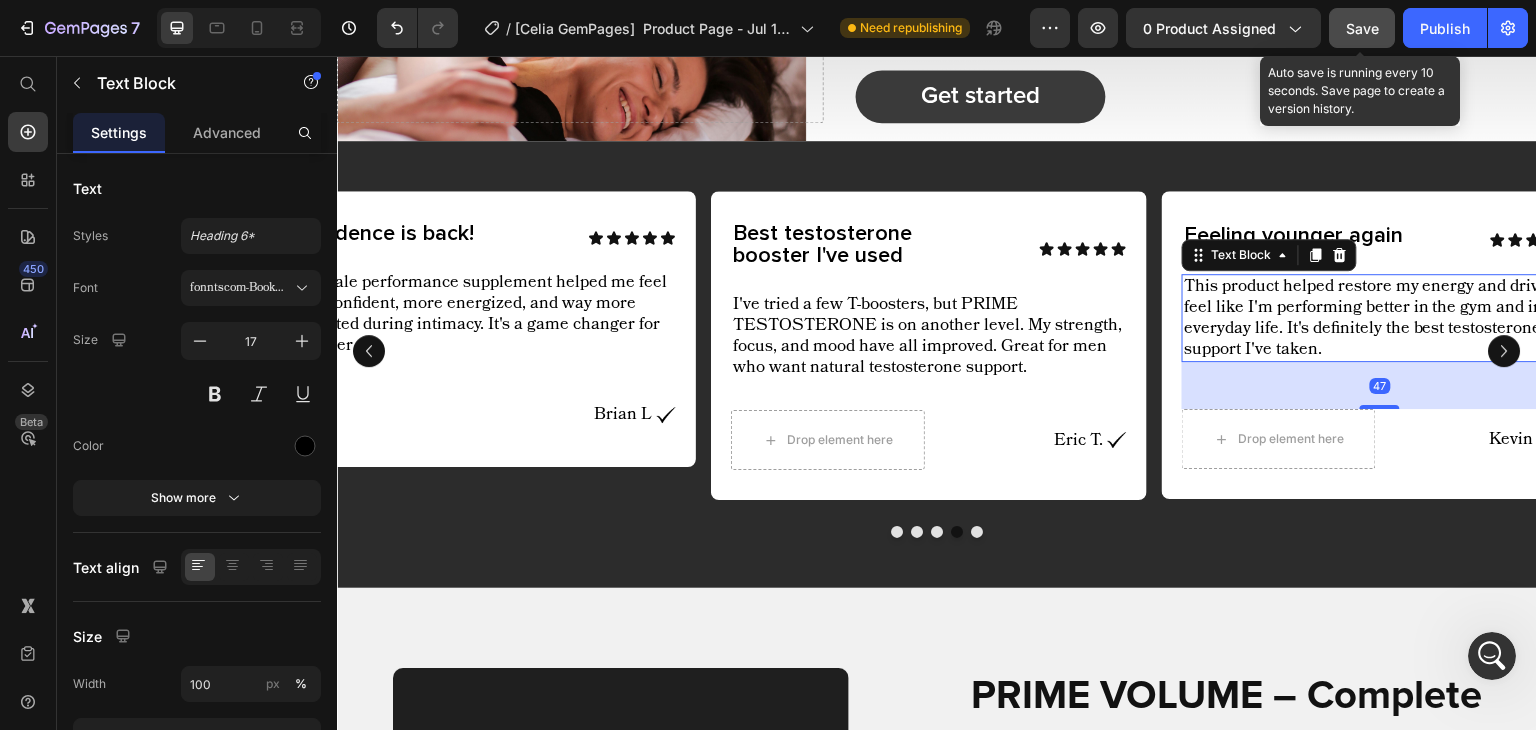 click on "Save" at bounding box center (1362, 28) 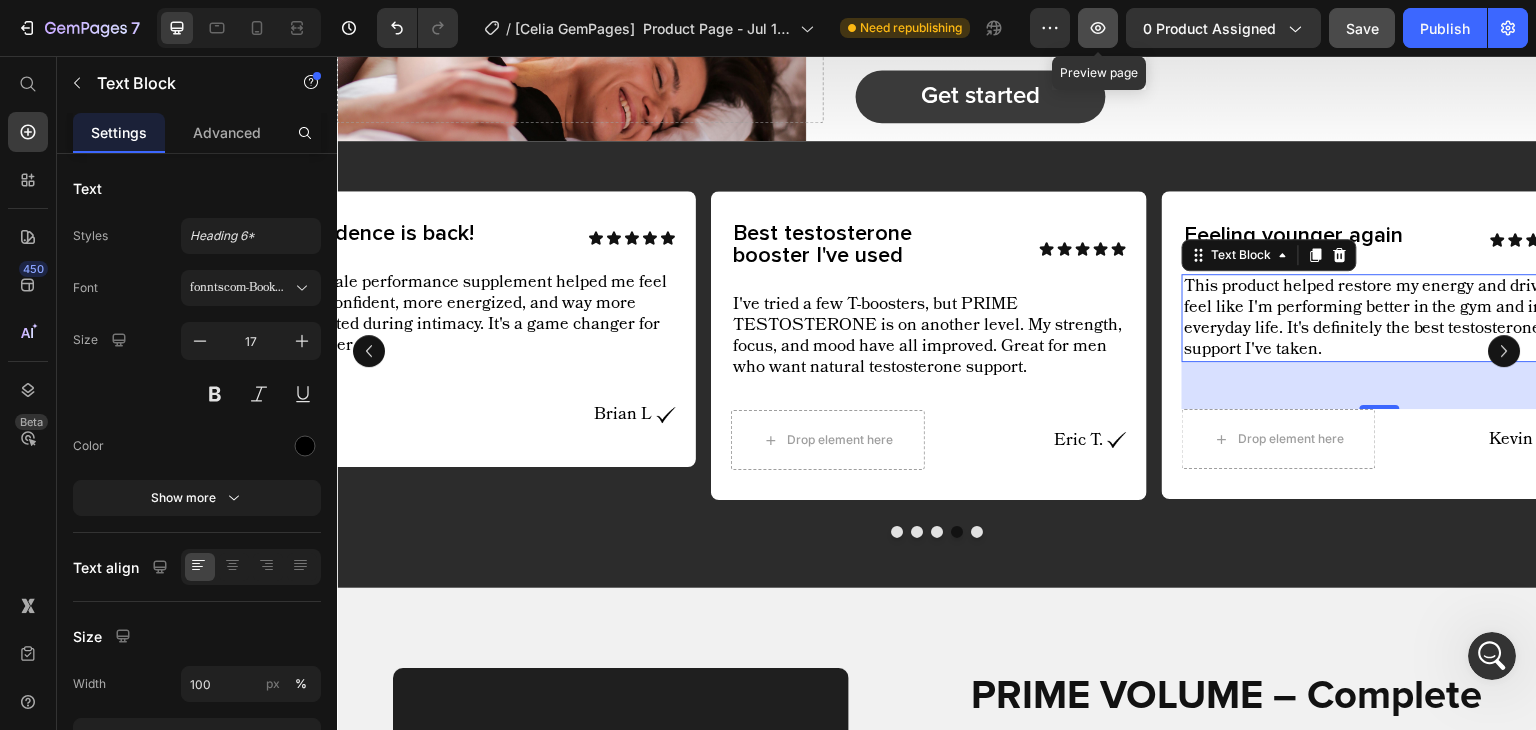 click 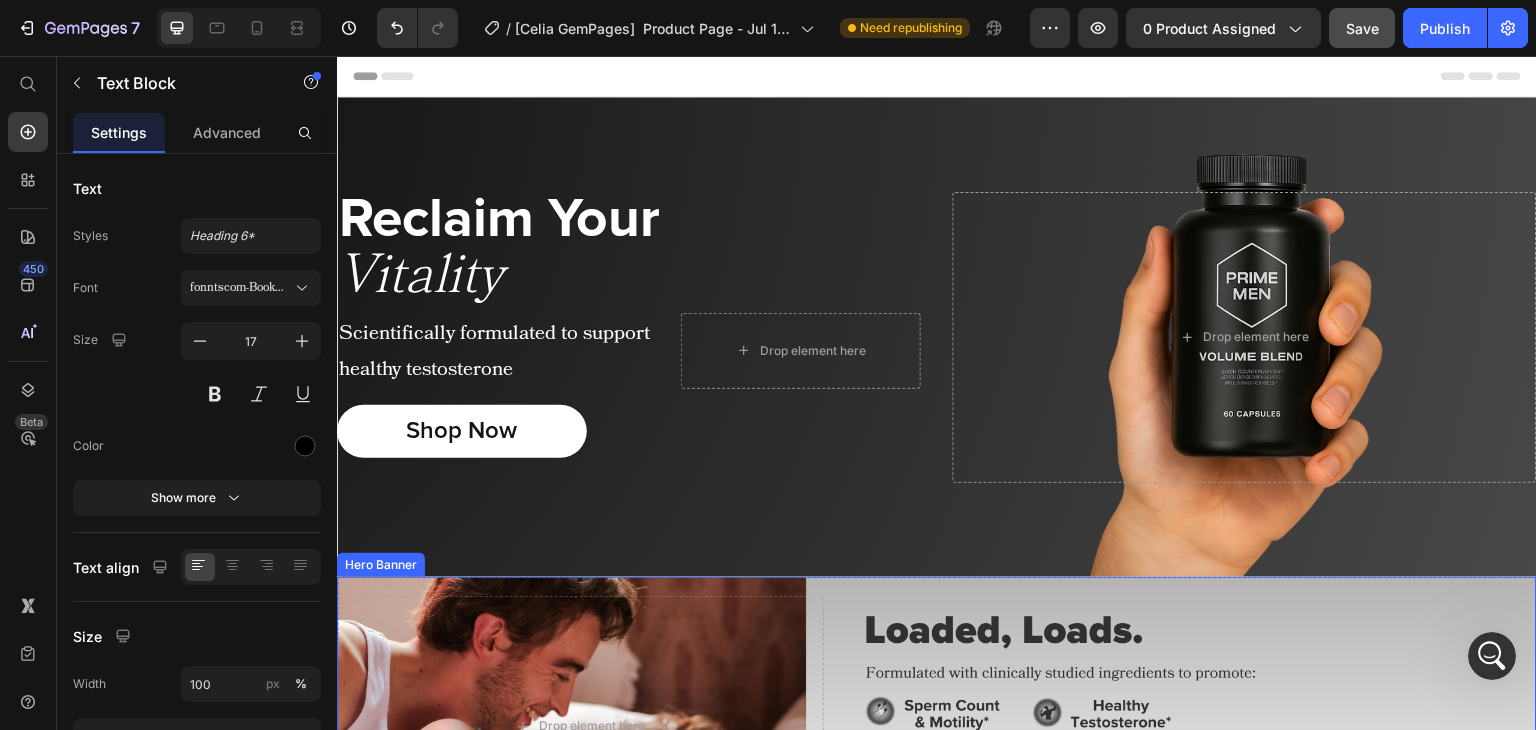 scroll, scrollTop: 347, scrollLeft: 0, axis: vertical 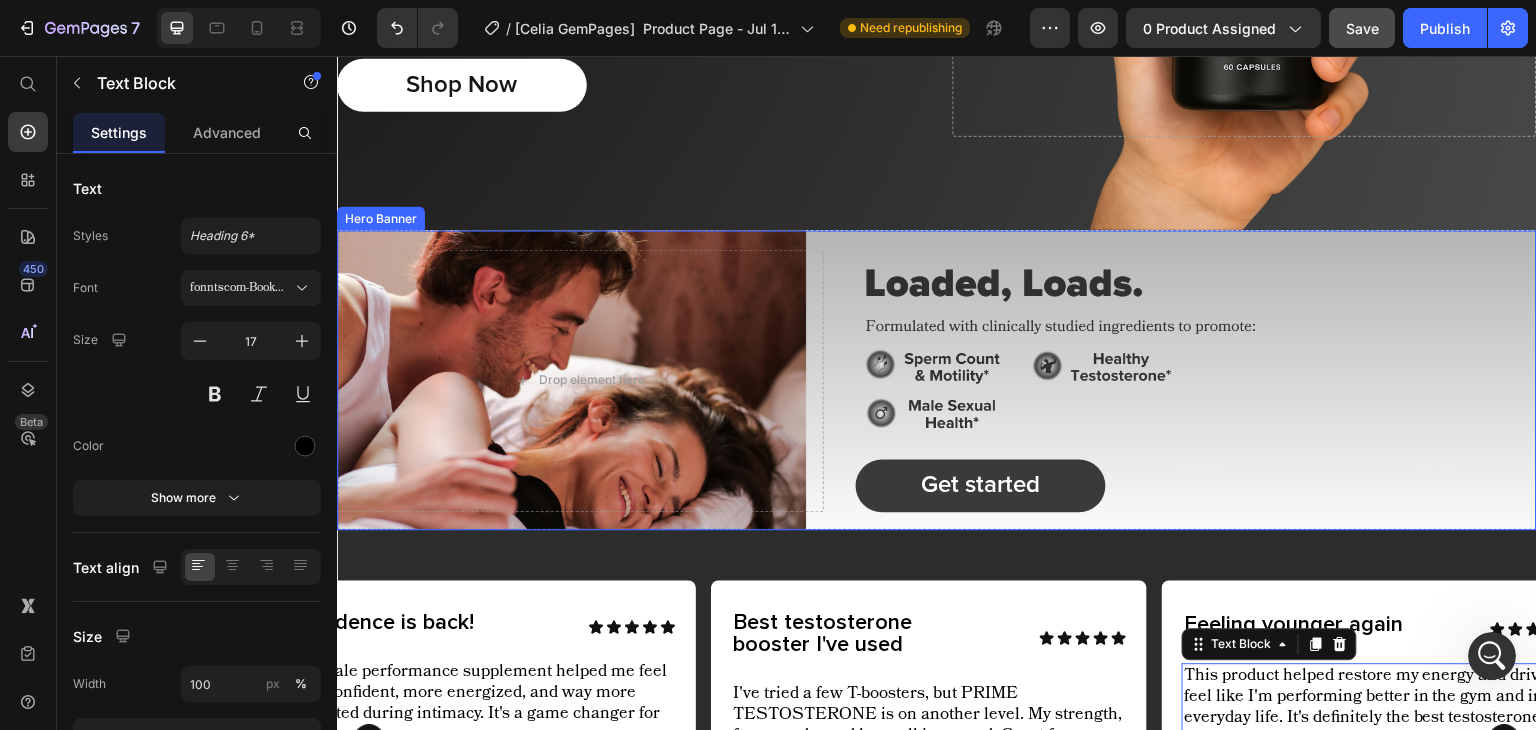 click on "Get started Button
Drop element here" at bounding box center (937, 380) 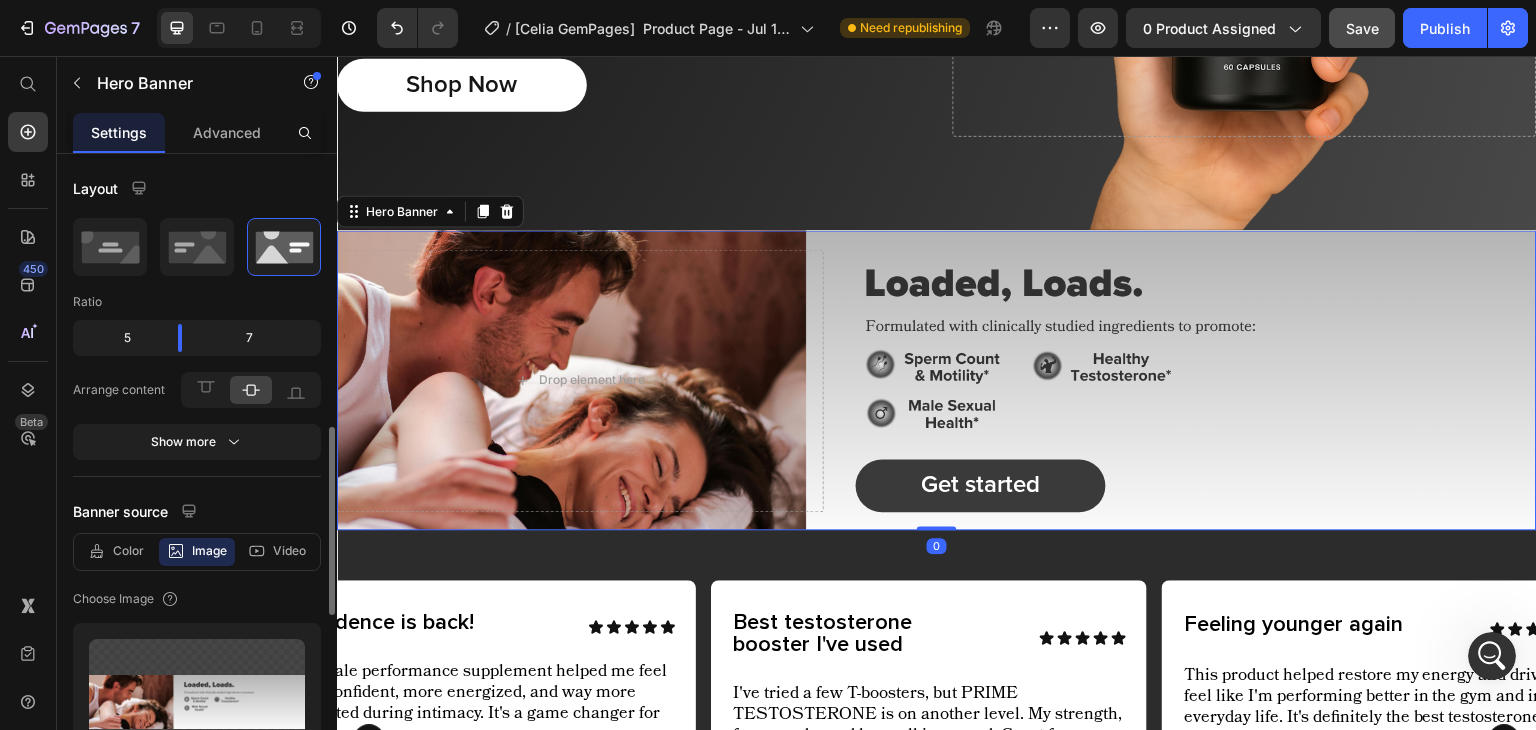 scroll, scrollTop: 220, scrollLeft: 0, axis: vertical 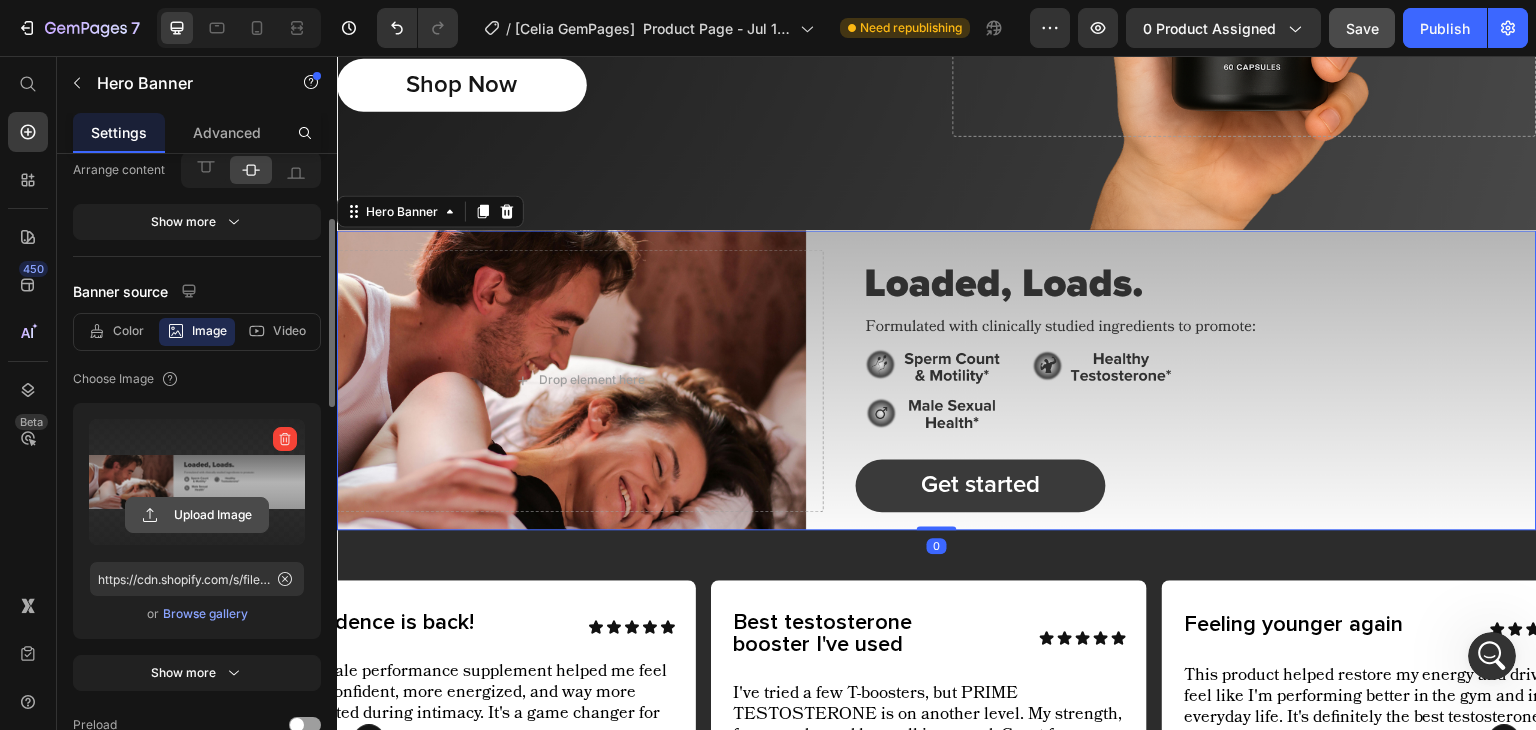 click 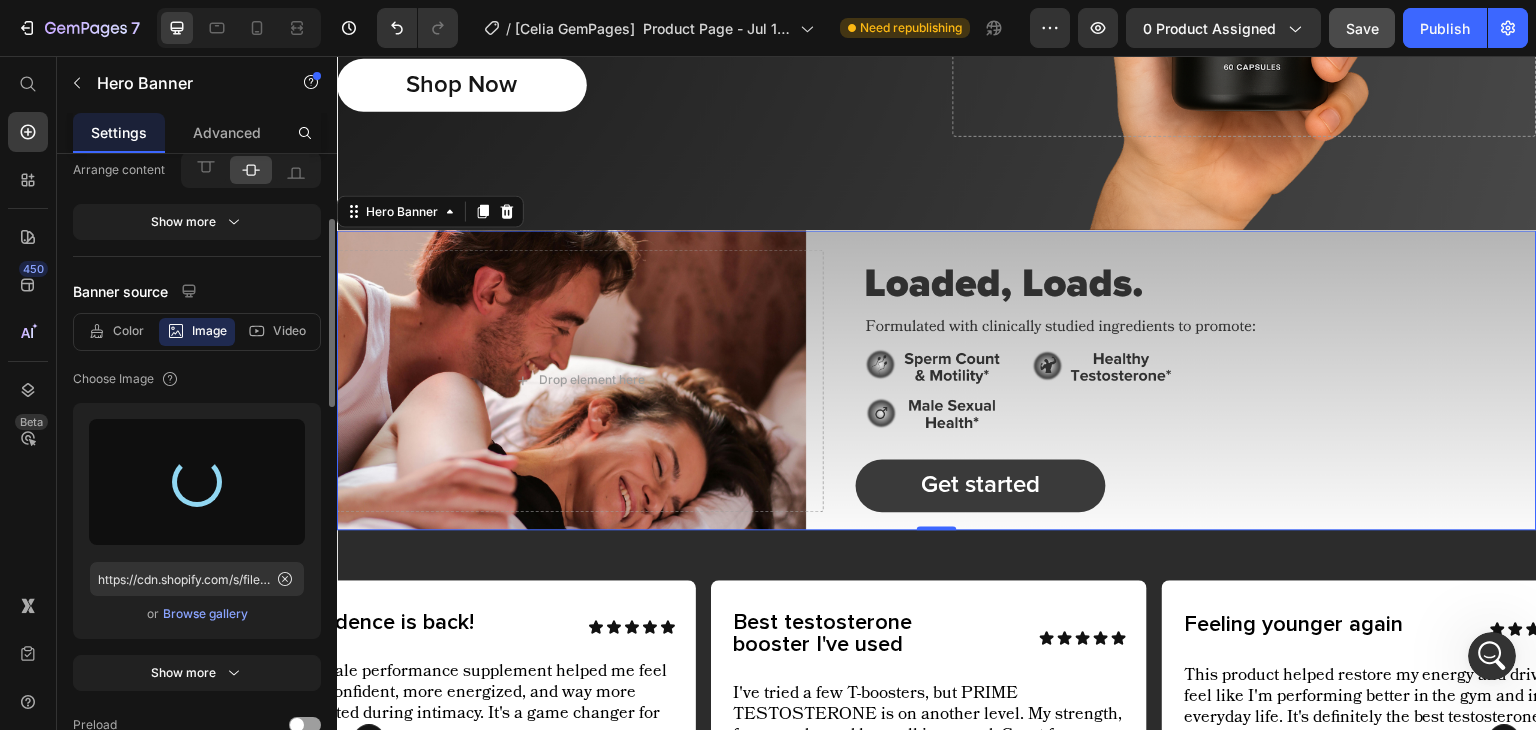 type on "https://cdn.shopify.com/s/files/1/0644/5370/5824/files/gempages_572674907528233799-a189e8bd-c4f4-4348-b331-81d8f9ca1aaf.png" 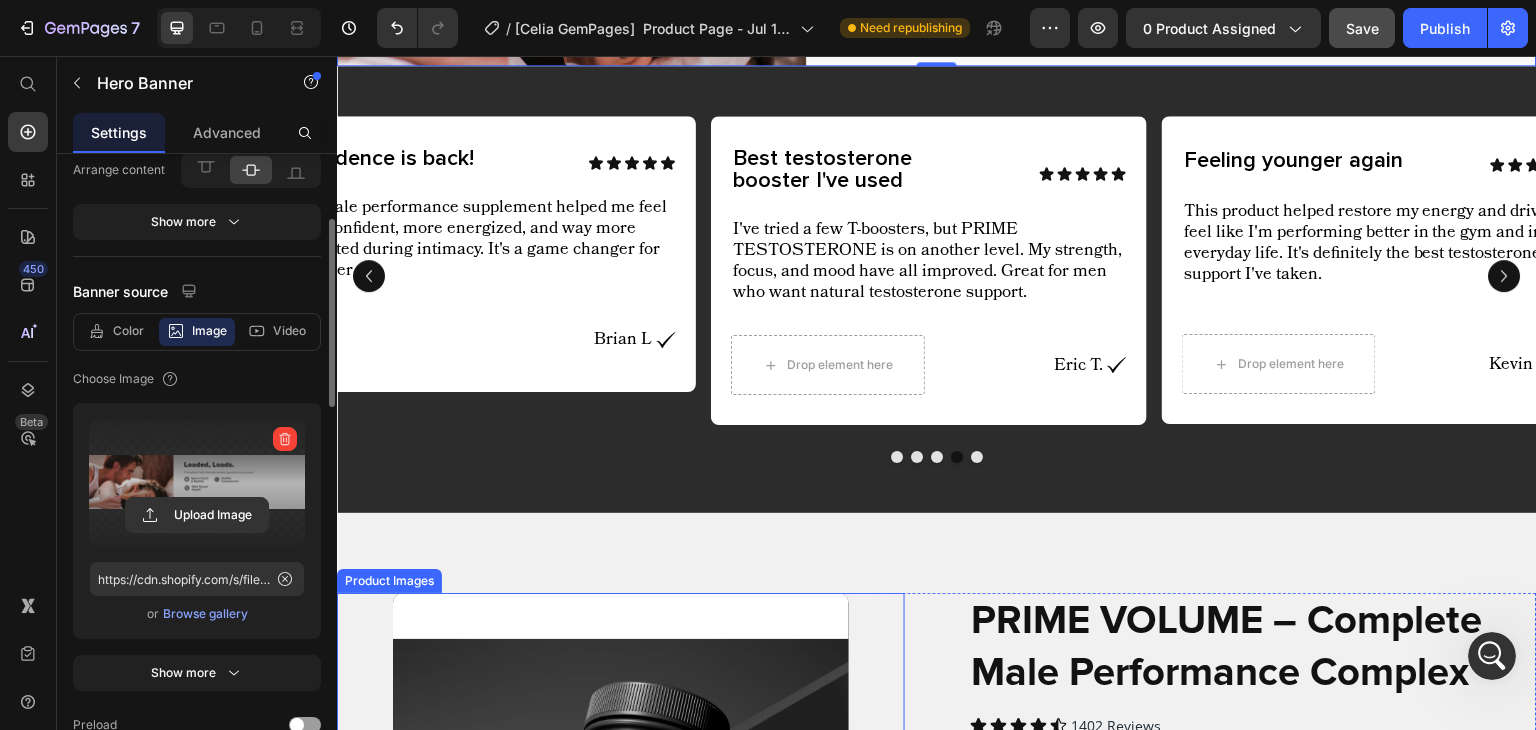 scroll, scrollTop: 1127, scrollLeft: 0, axis: vertical 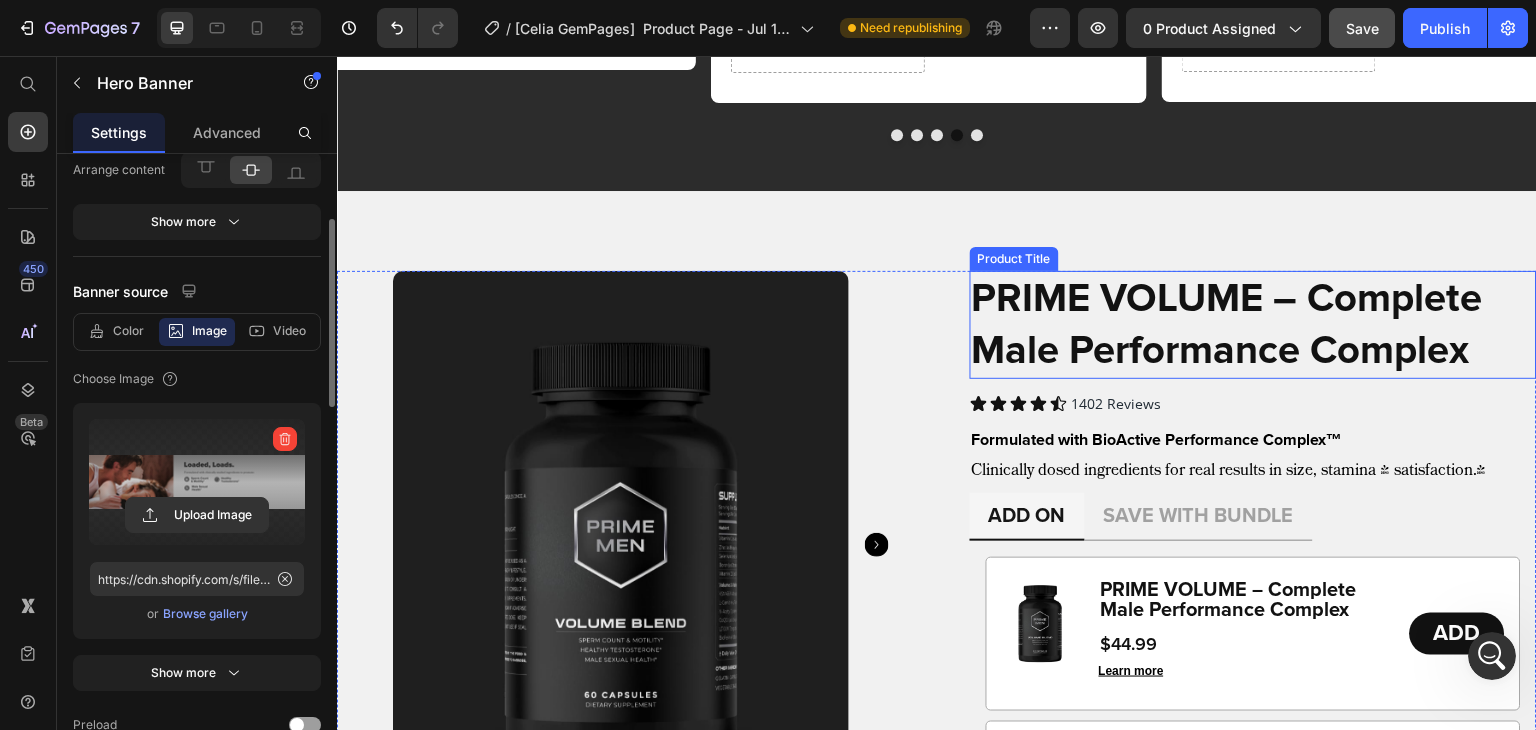 click on "PRIME VOLUME – Complete Male Performance Complex" at bounding box center [1254, 325] 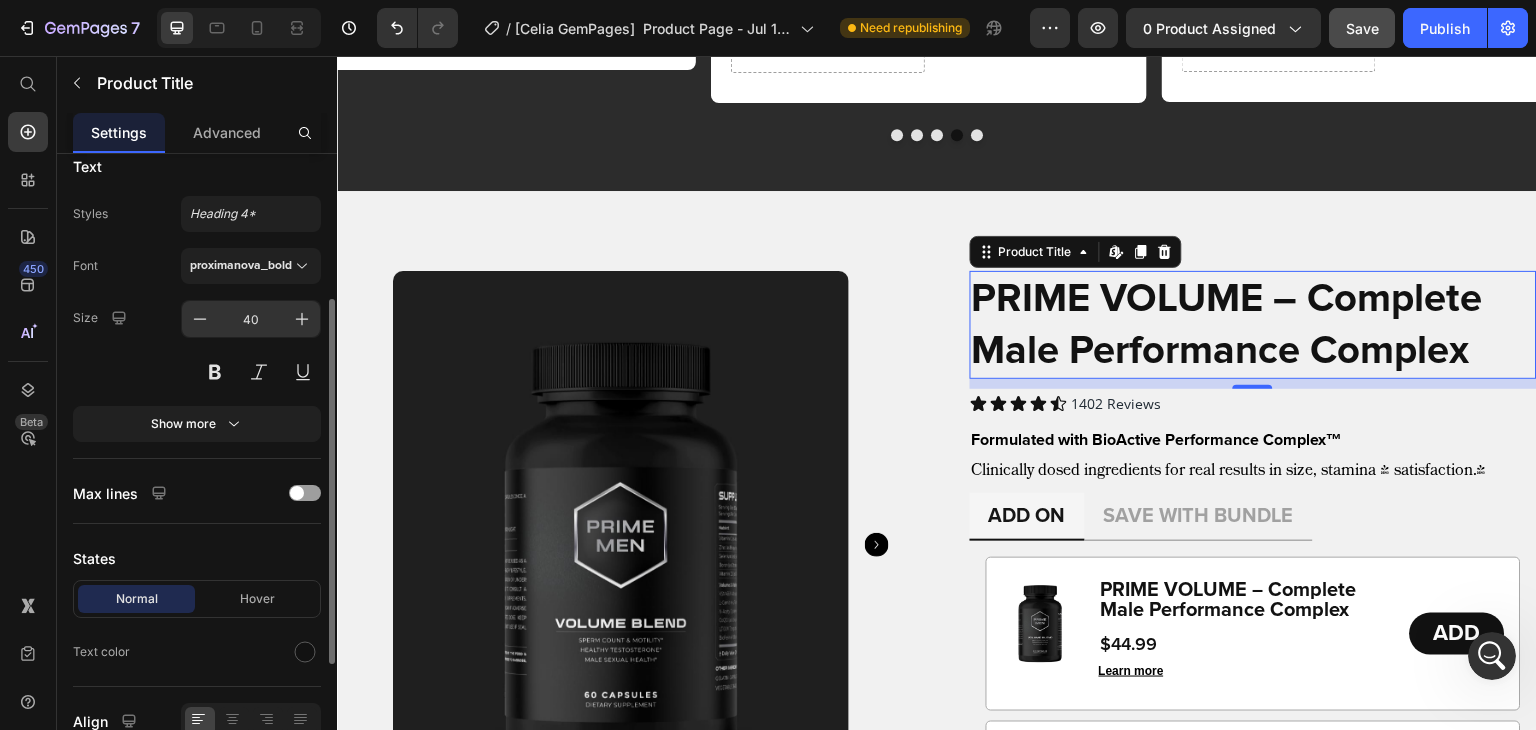 scroll, scrollTop: 250, scrollLeft: 0, axis: vertical 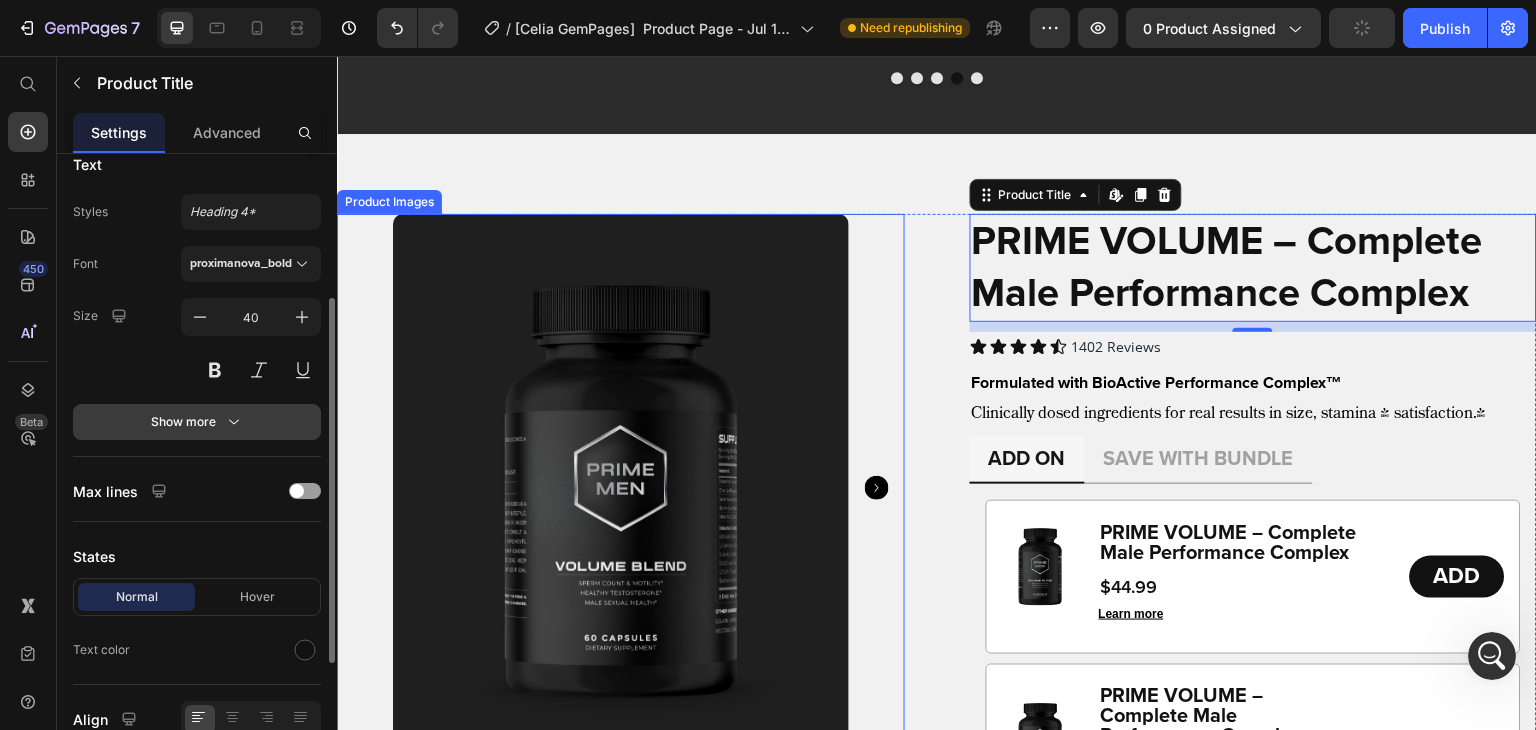 click on "Show more" at bounding box center (197, 422) 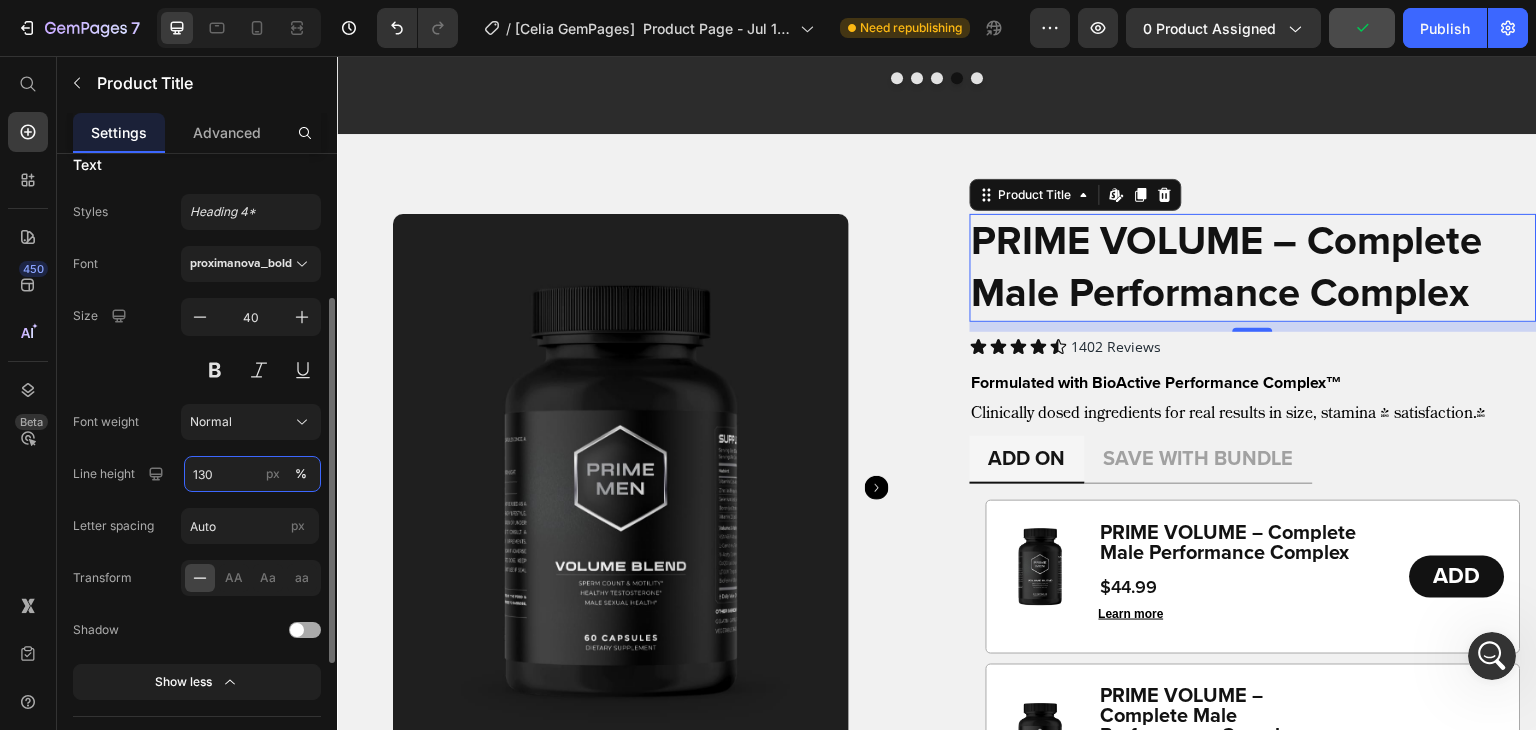 click on "130" at bounding box center (252, 474) 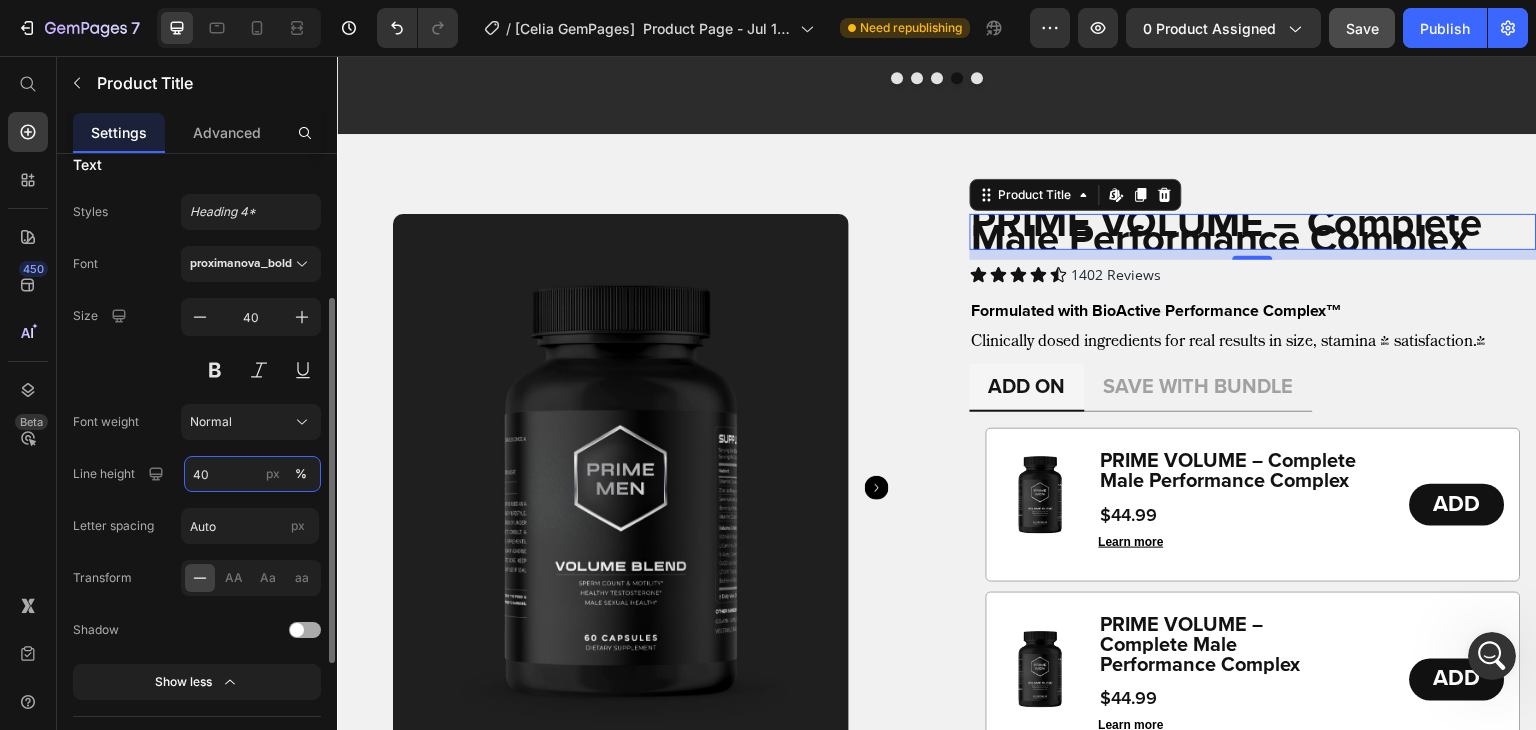 type on "40" 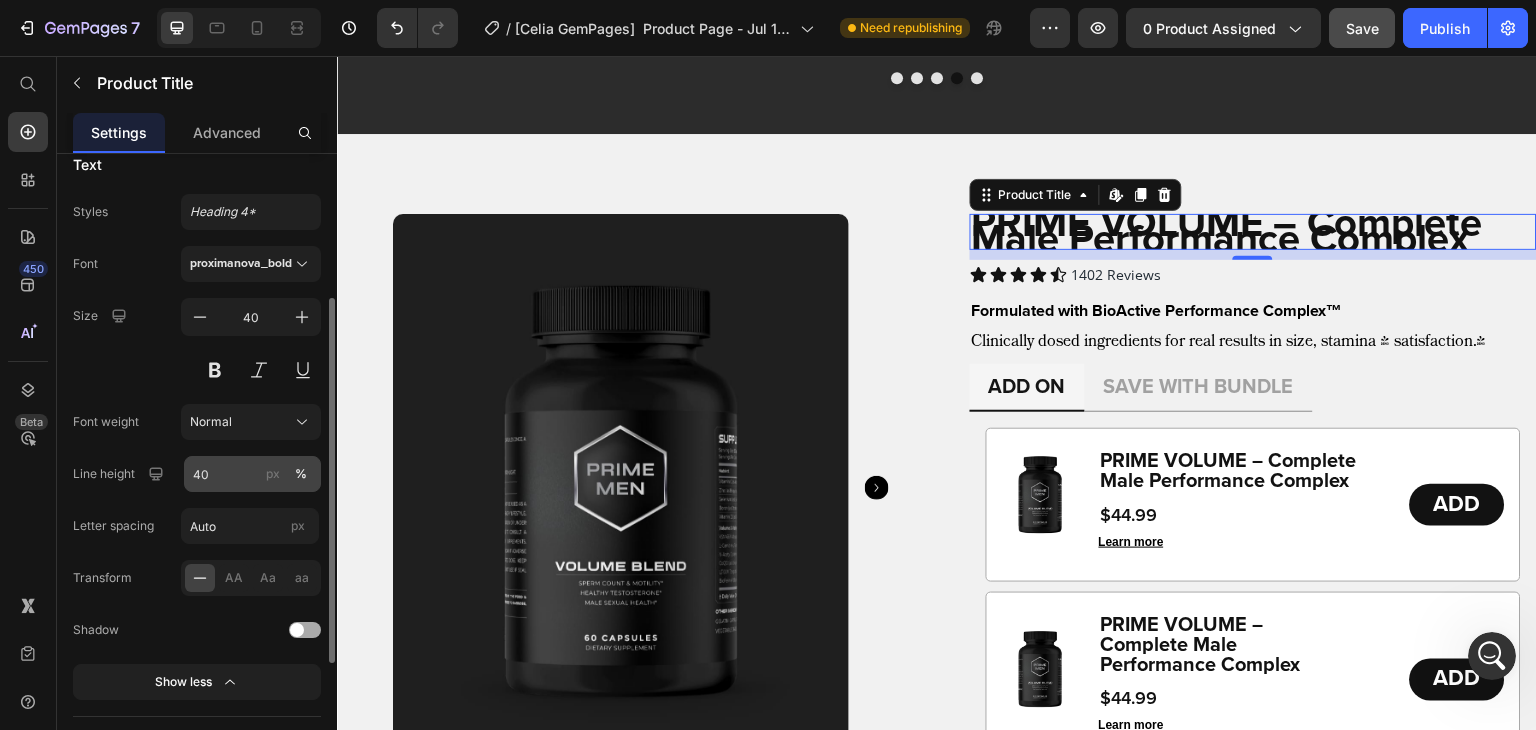 click on "px" 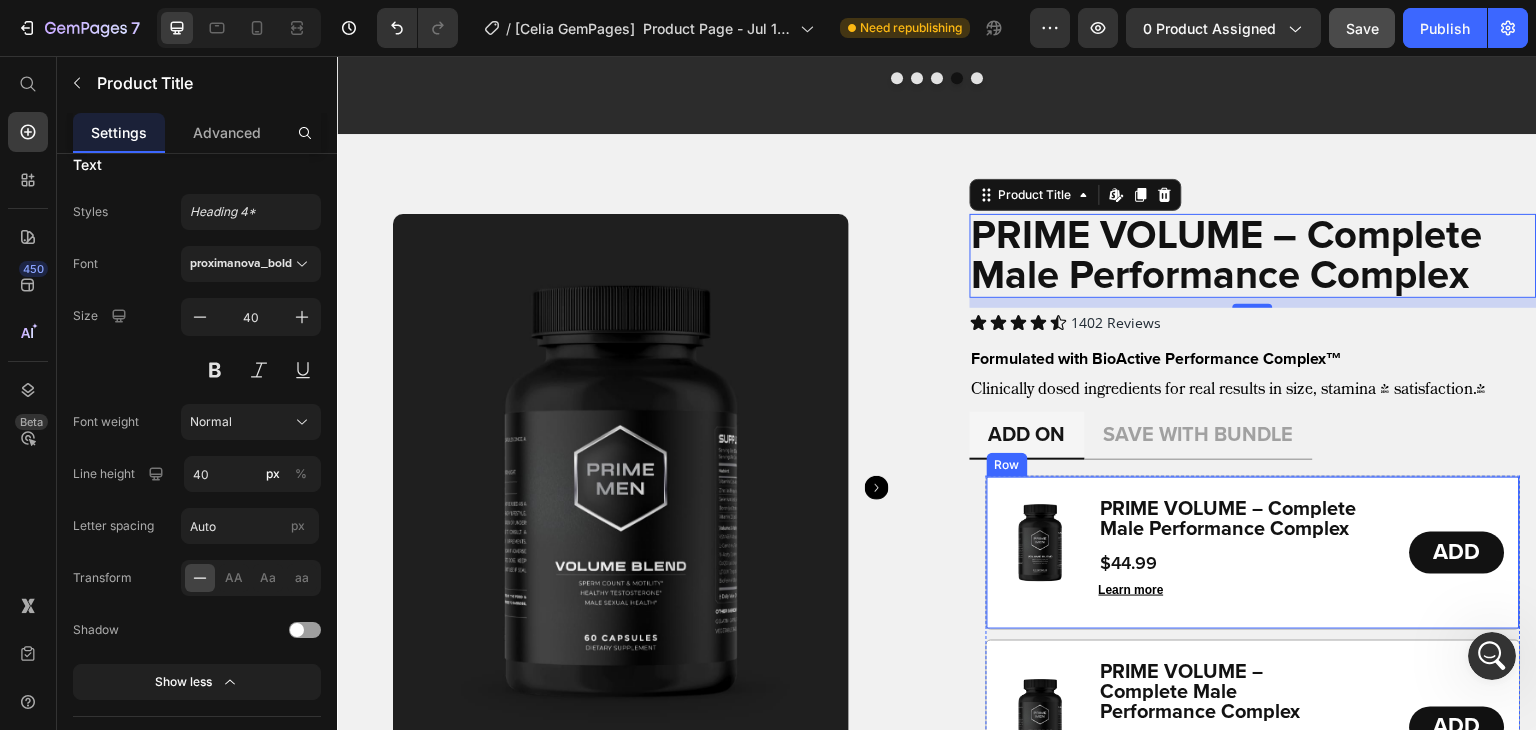 scroll, scrollTop: 1304, scrollLeft: 0, axis: vertical 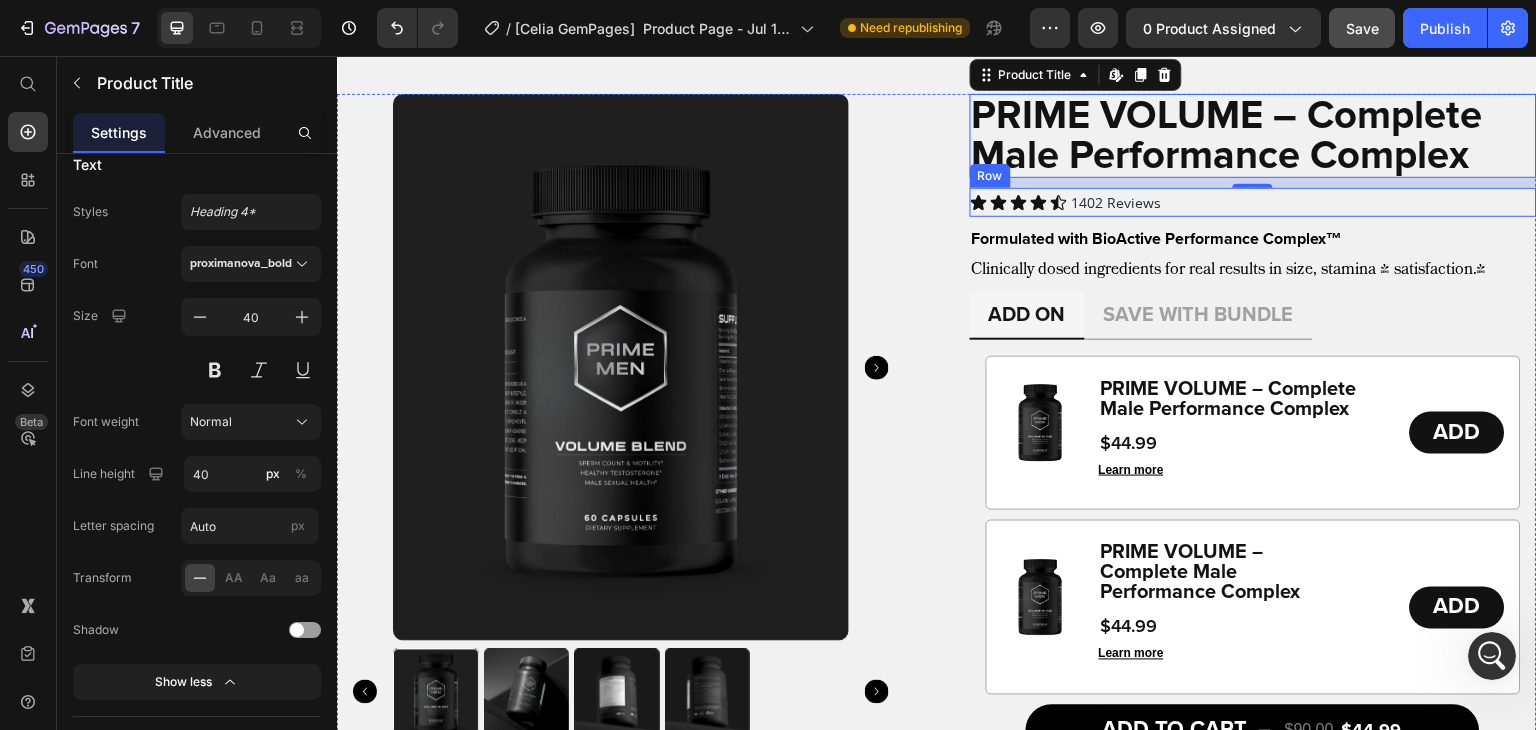 click on "Icon Icon Icon Icon Icon Icon List 1402 Reviews Text Block Row" at bounding box center [1254, 202] 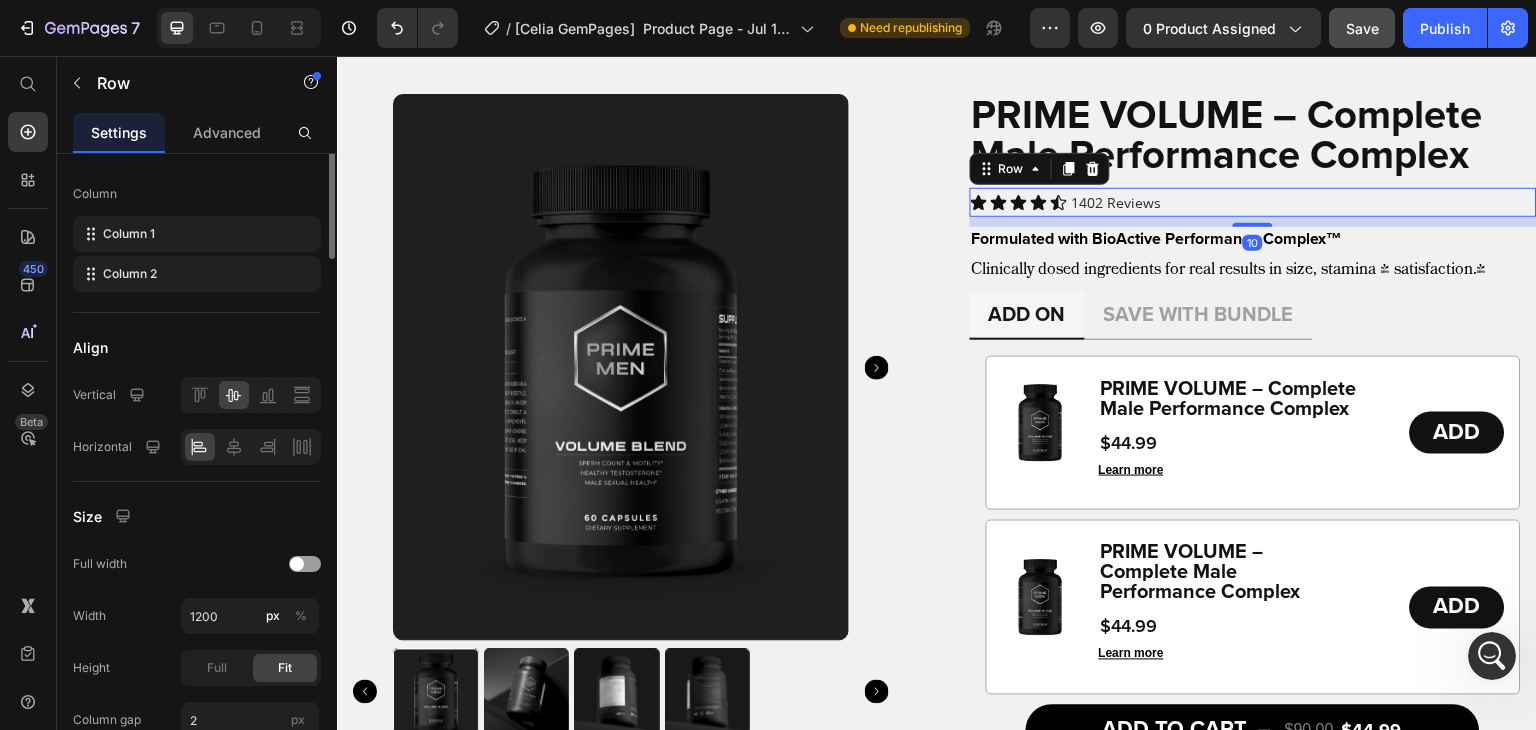 scroll, scrollTop: 0, scrollLeft: 0, axis: both 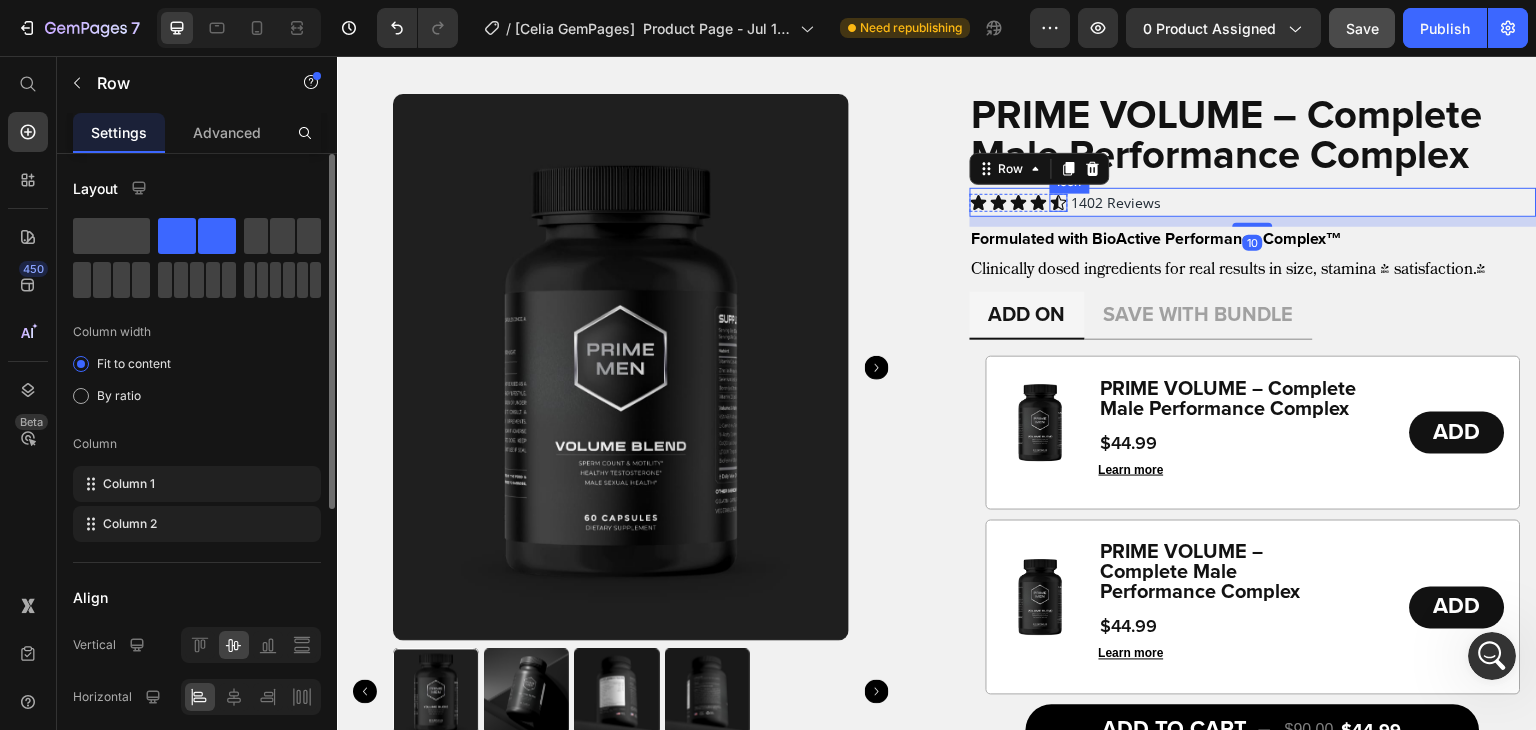 click 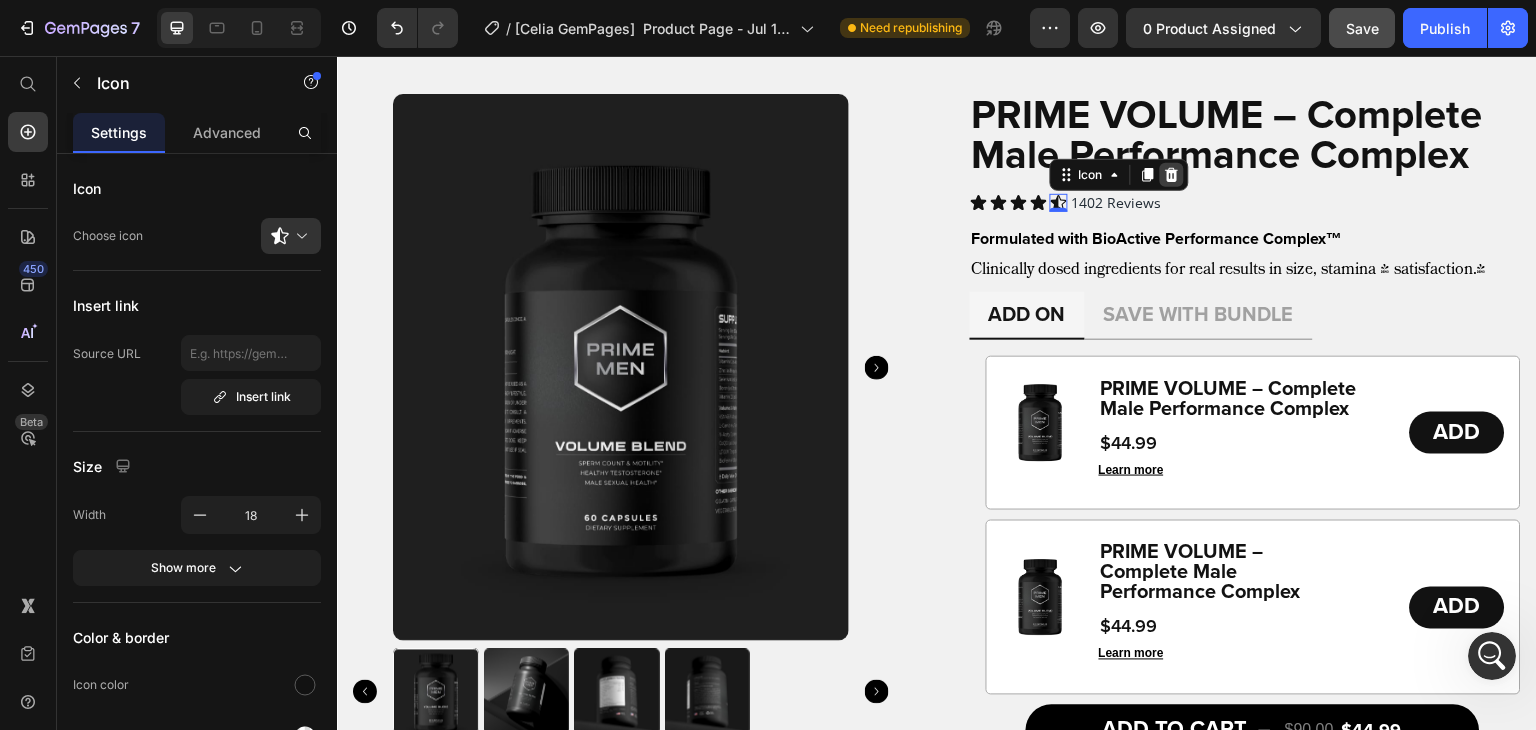 click 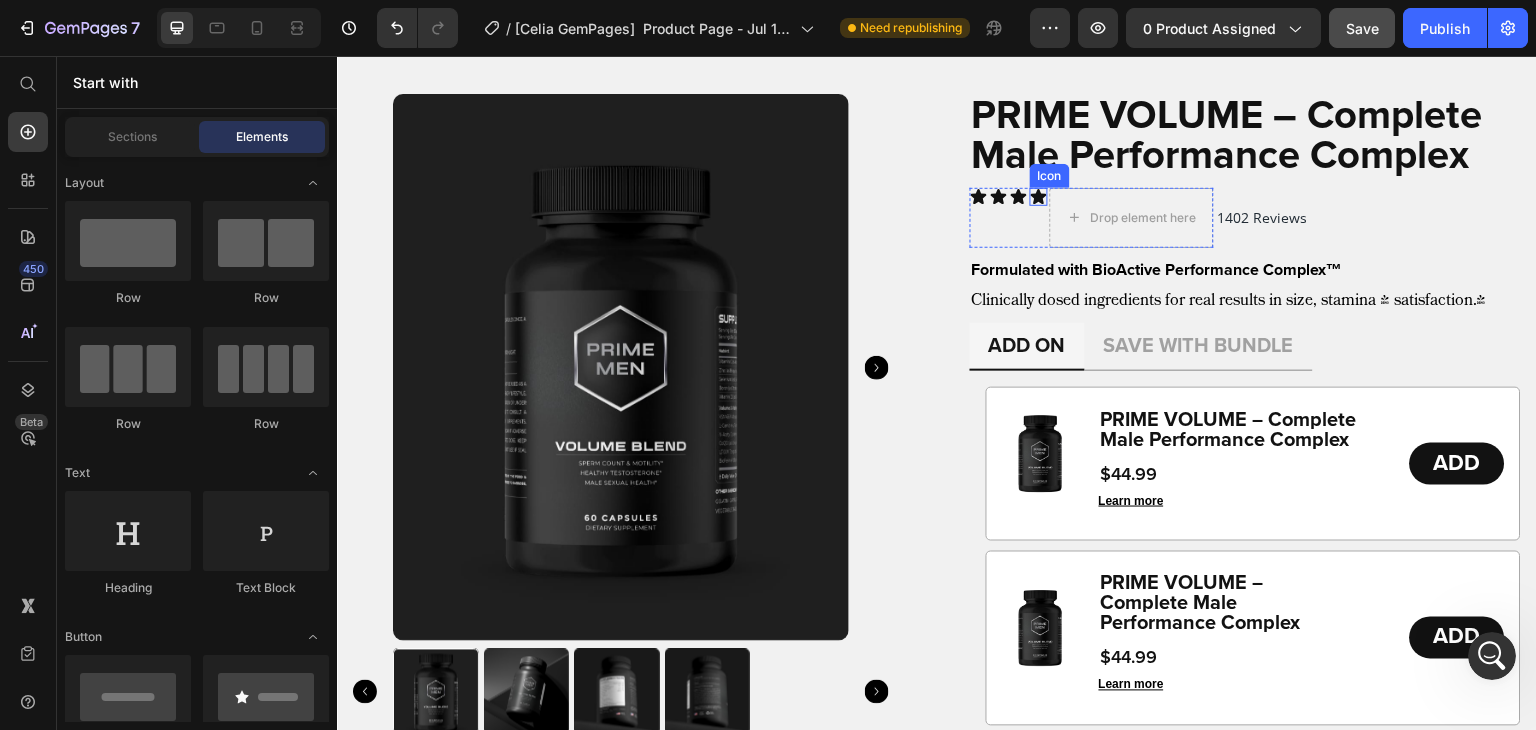 click 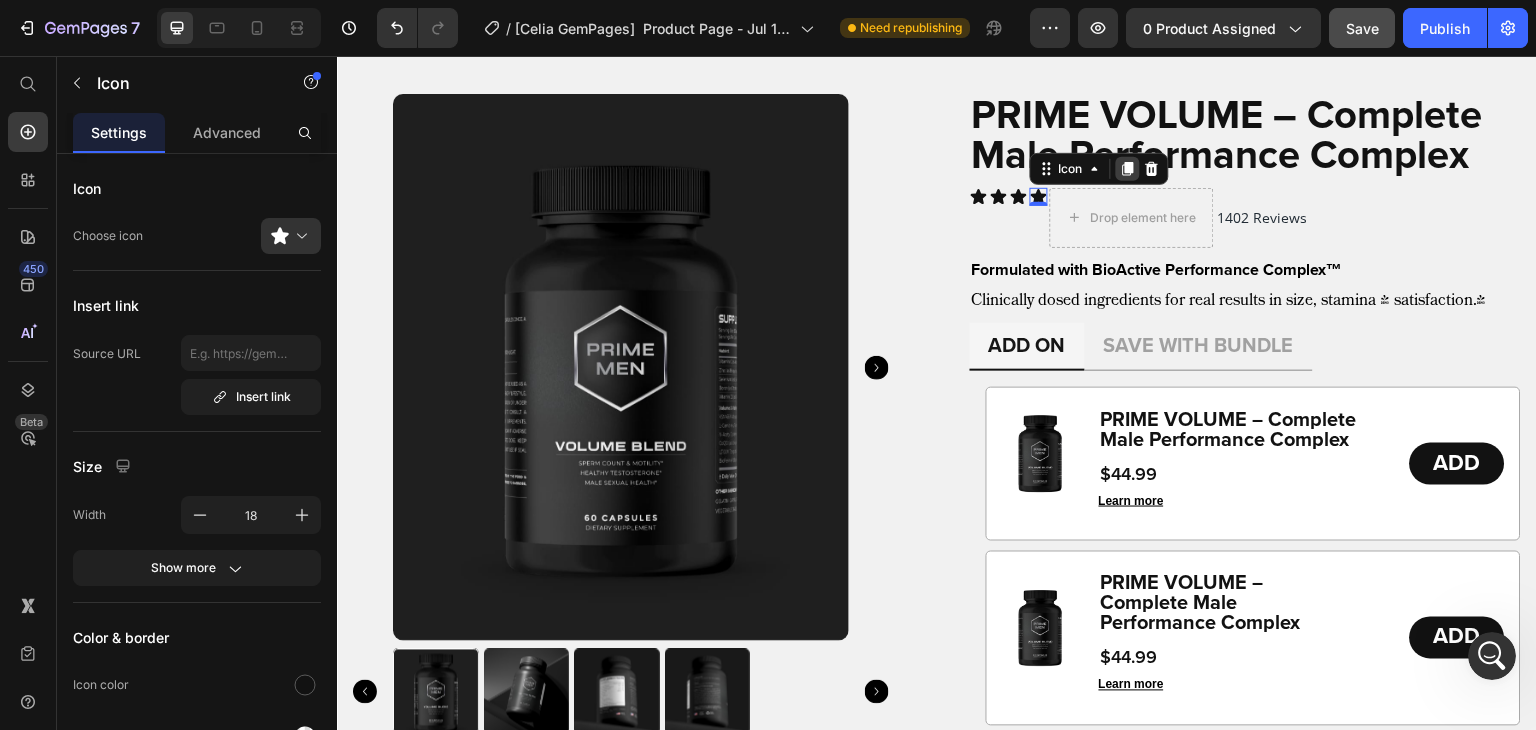 click 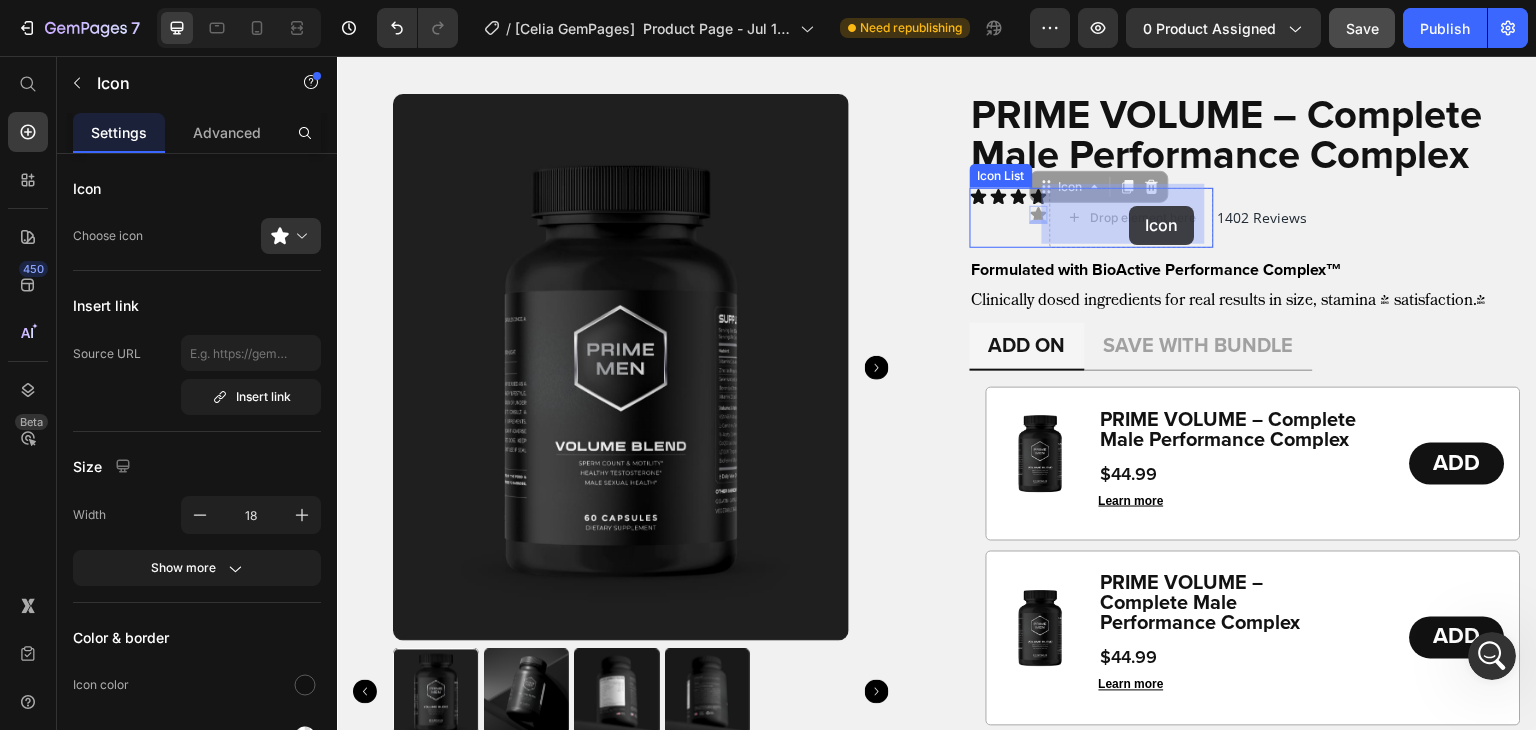 drag, startPoint x: 1055, startPoint y: 186, endPoint x: 1343, endPoint y: 260, distance: 297.355 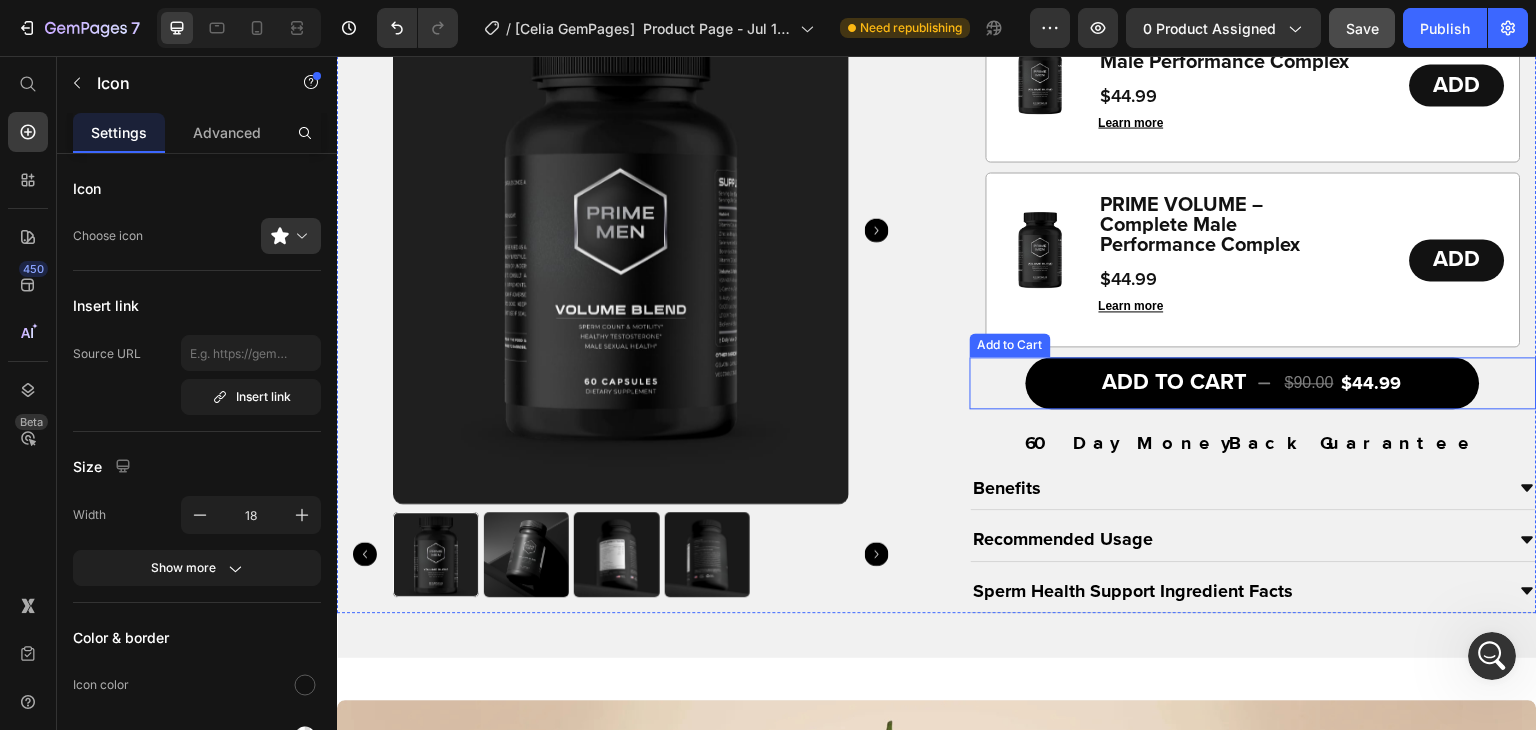 scroll, scrollTop: 1370, scrollLeft: 0, axis: vertical 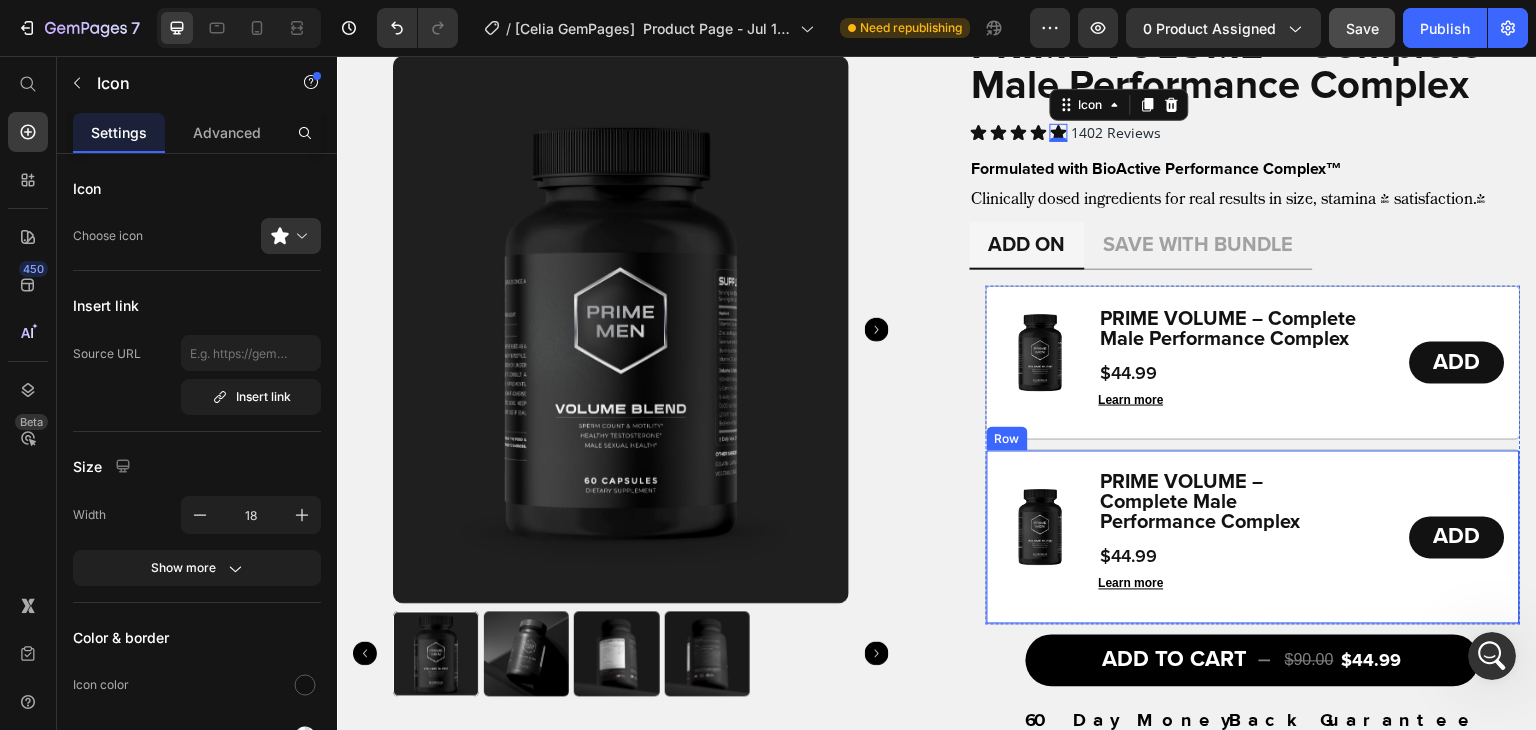 click on "Image PRIME VOLUME – Complete Male Performance Complex Product Title $44.99 Product Price Learn more Button ADD Add to Cart Row" at bounding box center [1254, 537] 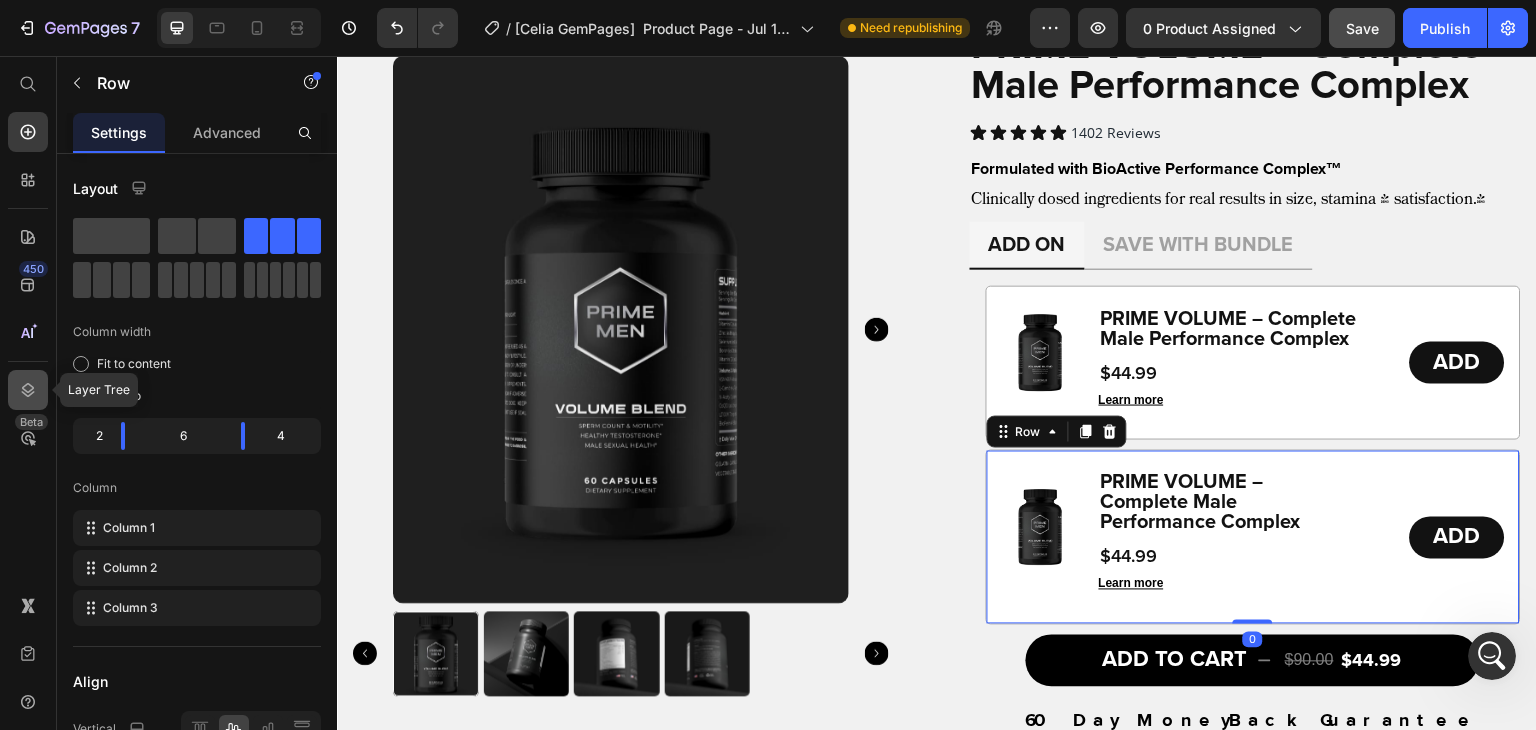 click 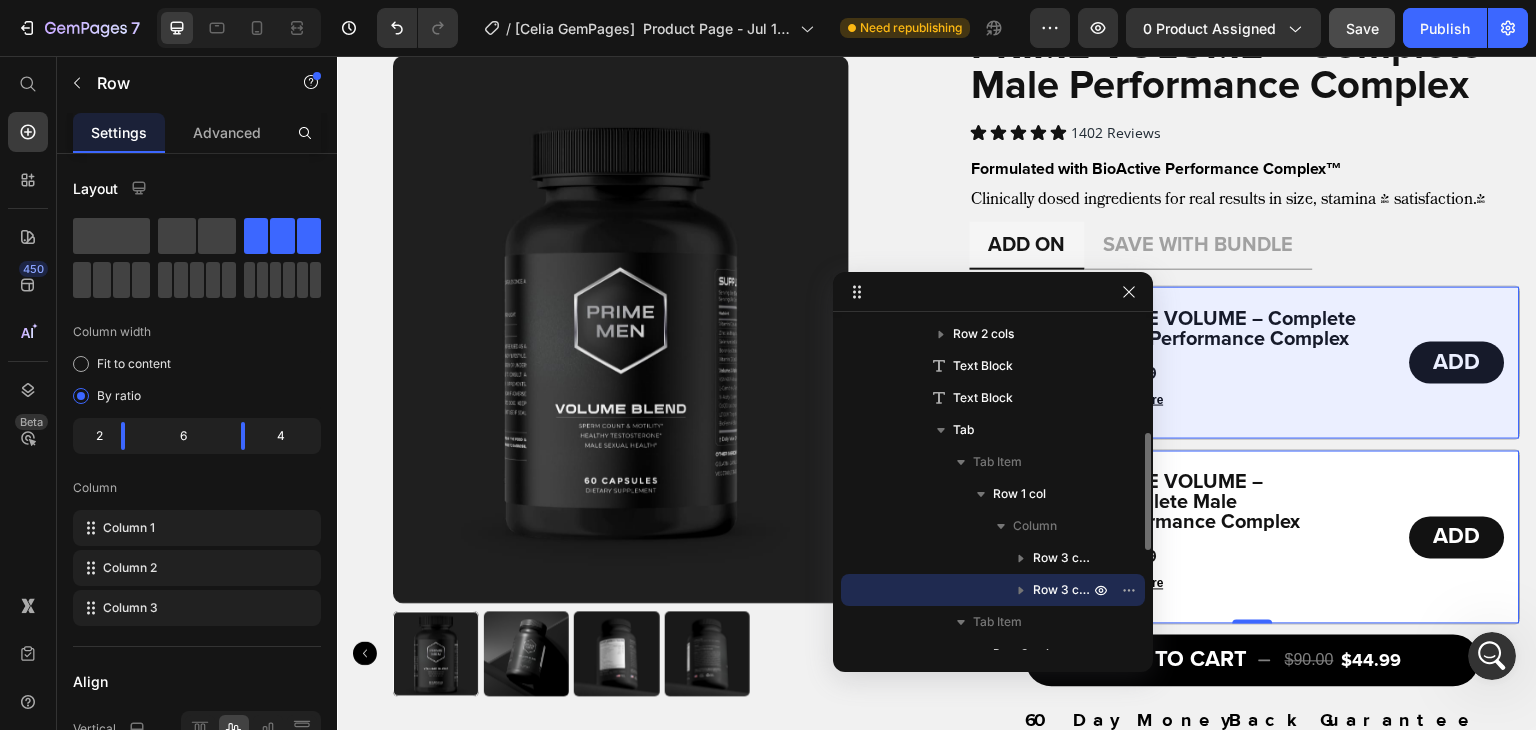 scroll, scrollTop: 321, scrollLeft: 0, axis: vertical 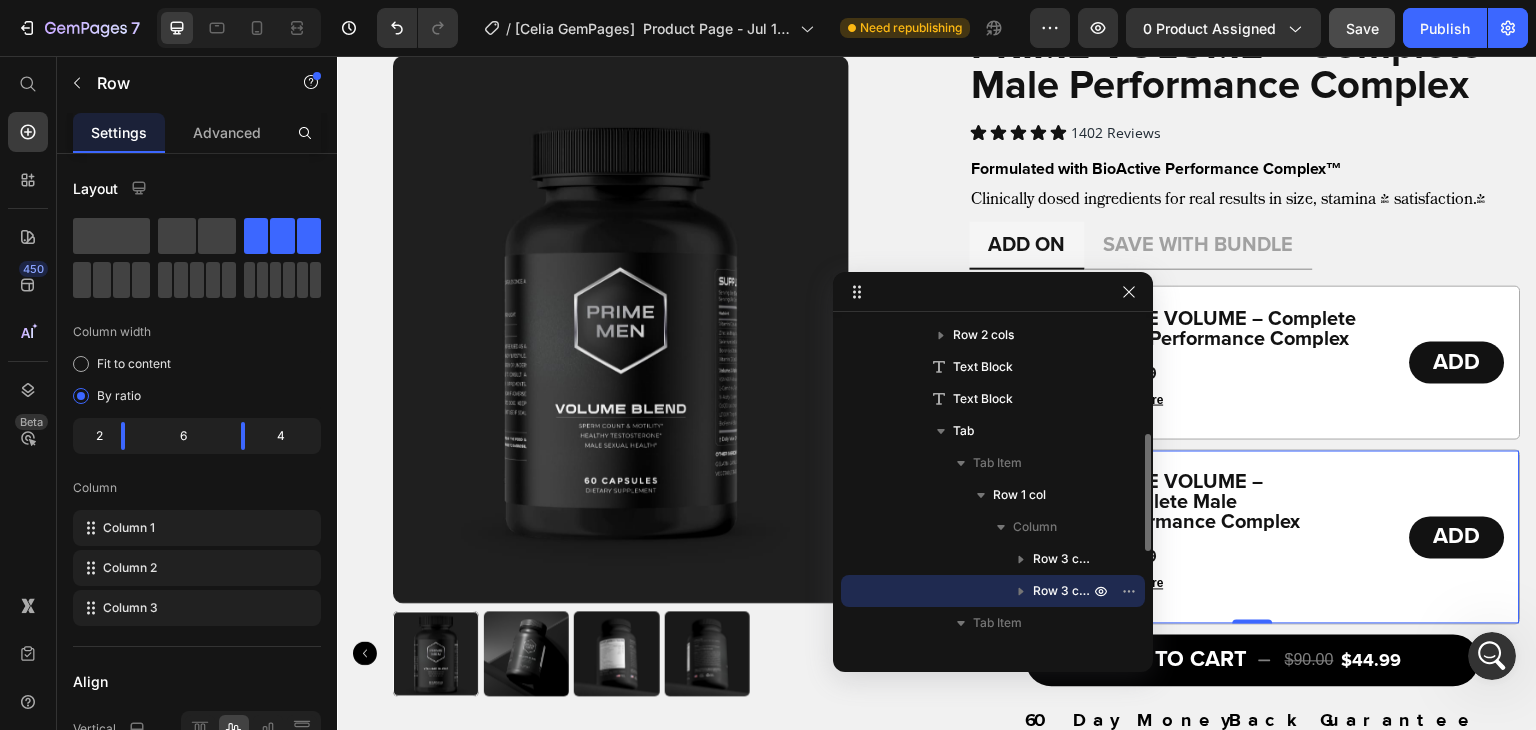 click 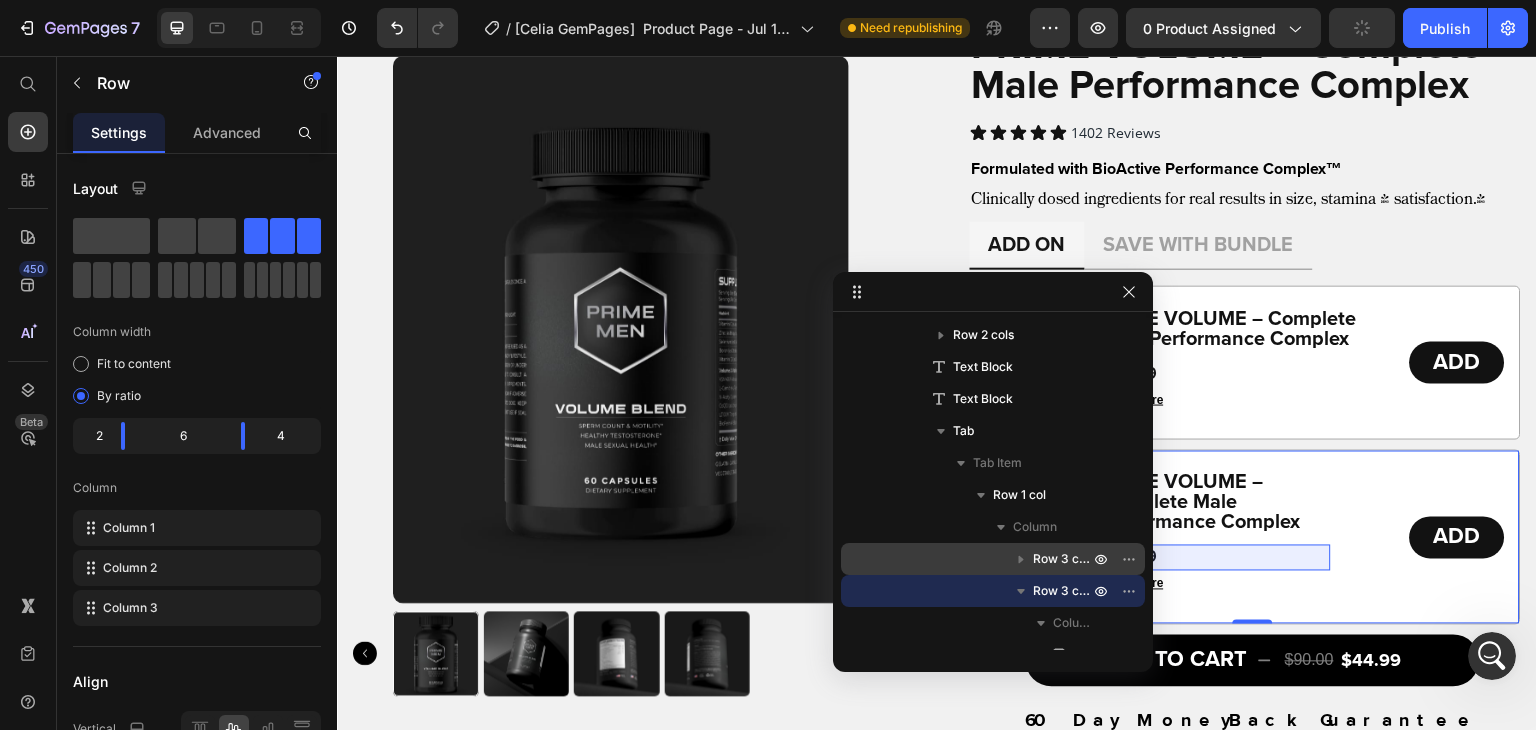 scroll, scrollTop: 528, scrollLeft: 0, axis: vertical 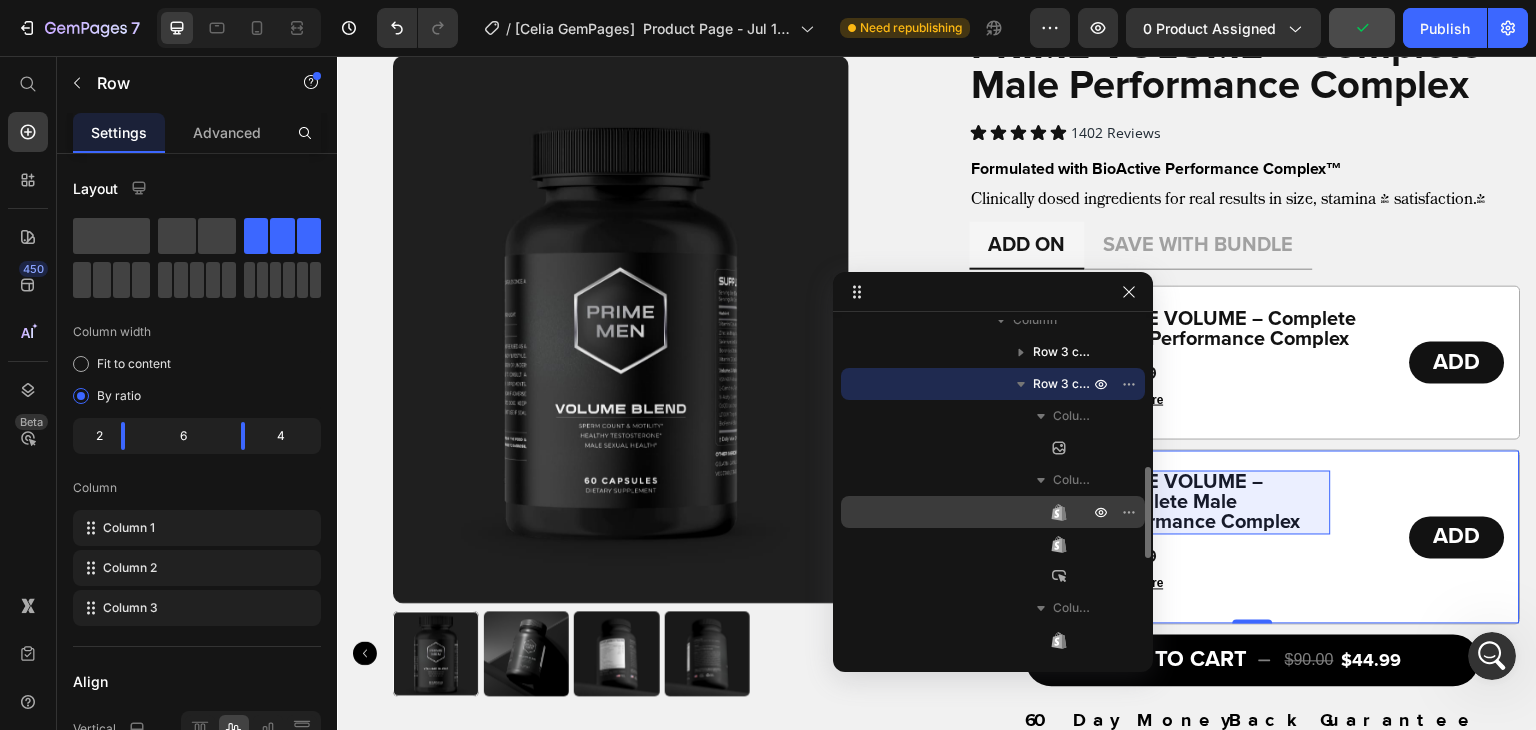 click on "Product Title" at bounding box center [993, 512] 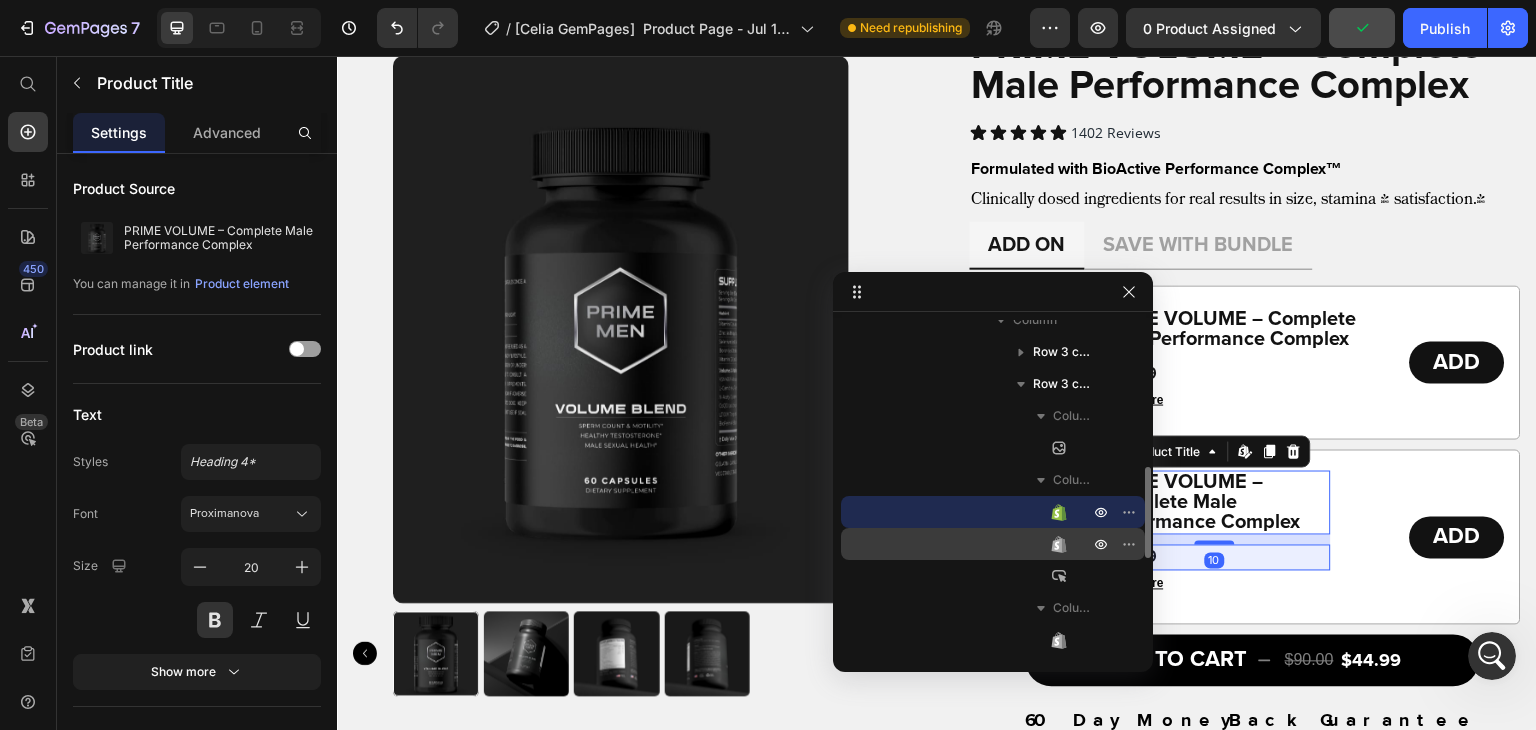 click on "Product Price" at bounding box center (993, 544) 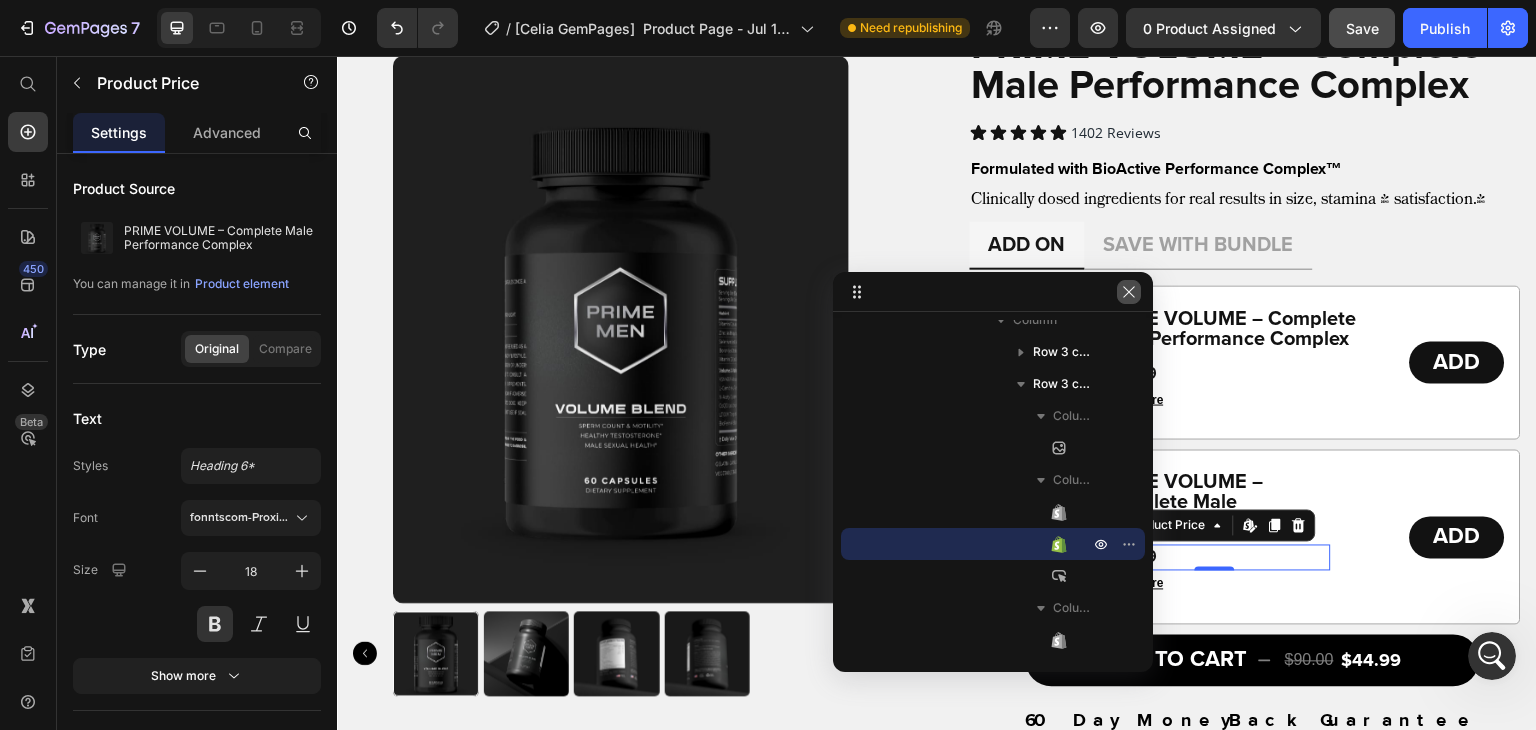 click 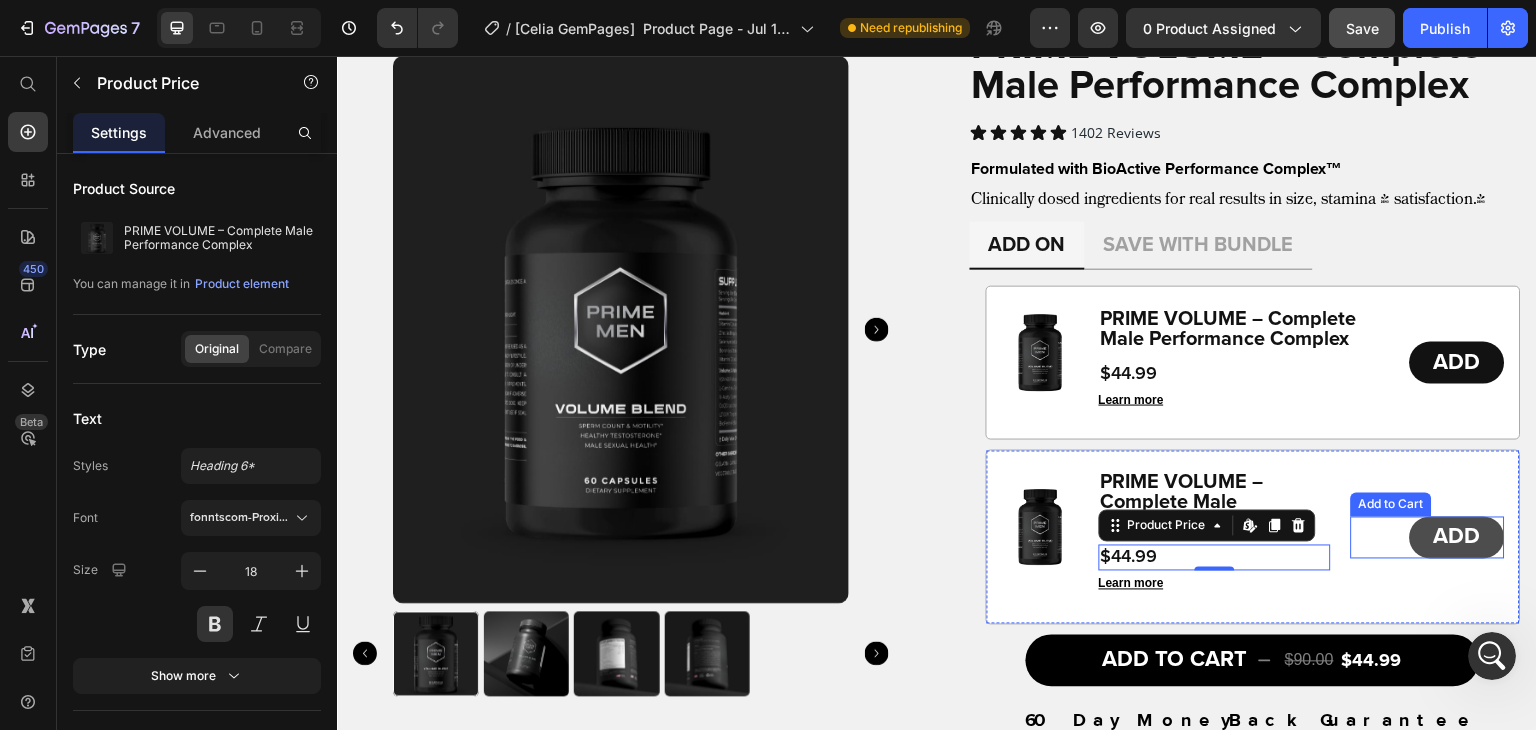 click on "ADD" at bounding box center (1457, 538) 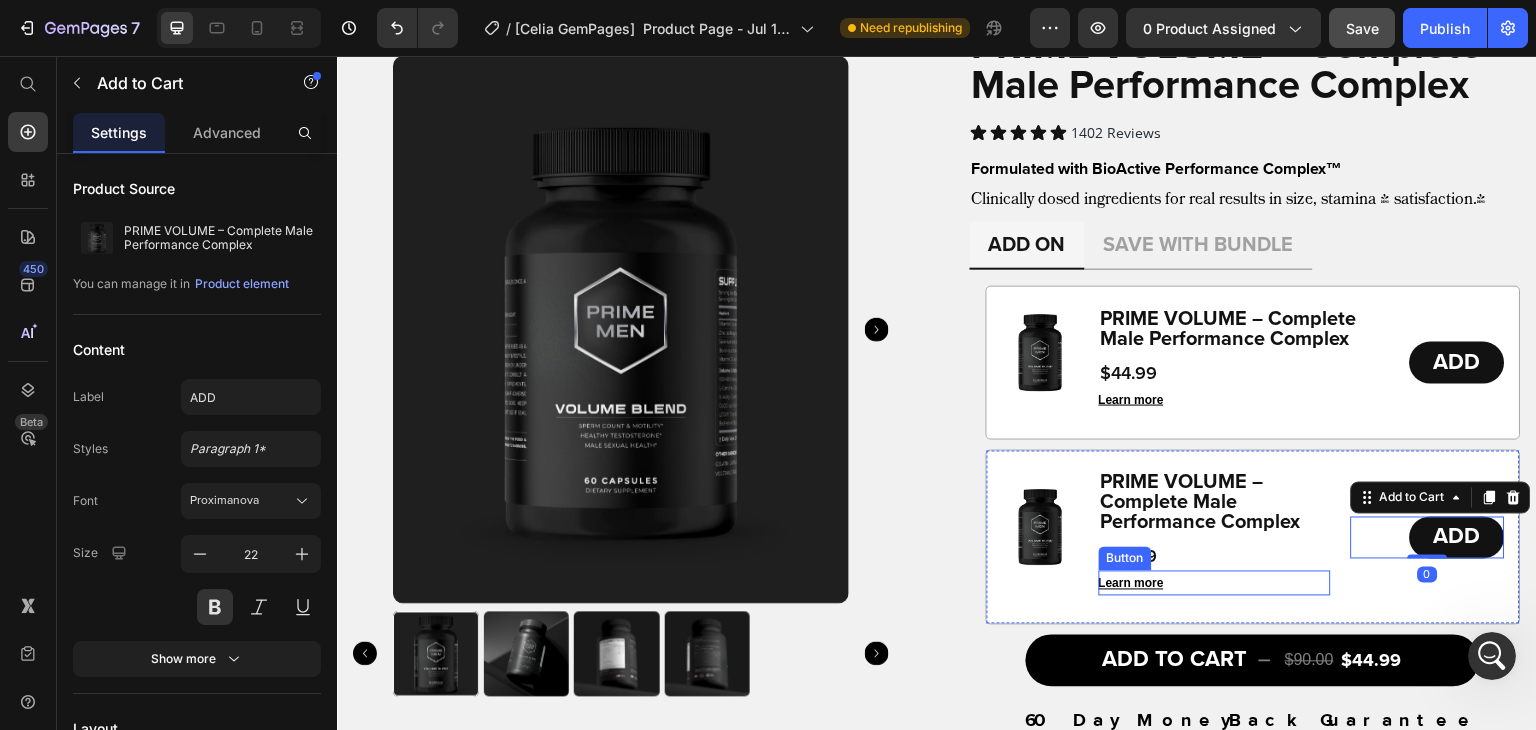 scroll, scrollTop: 1590, scrollLeft: 0, axis: vertical 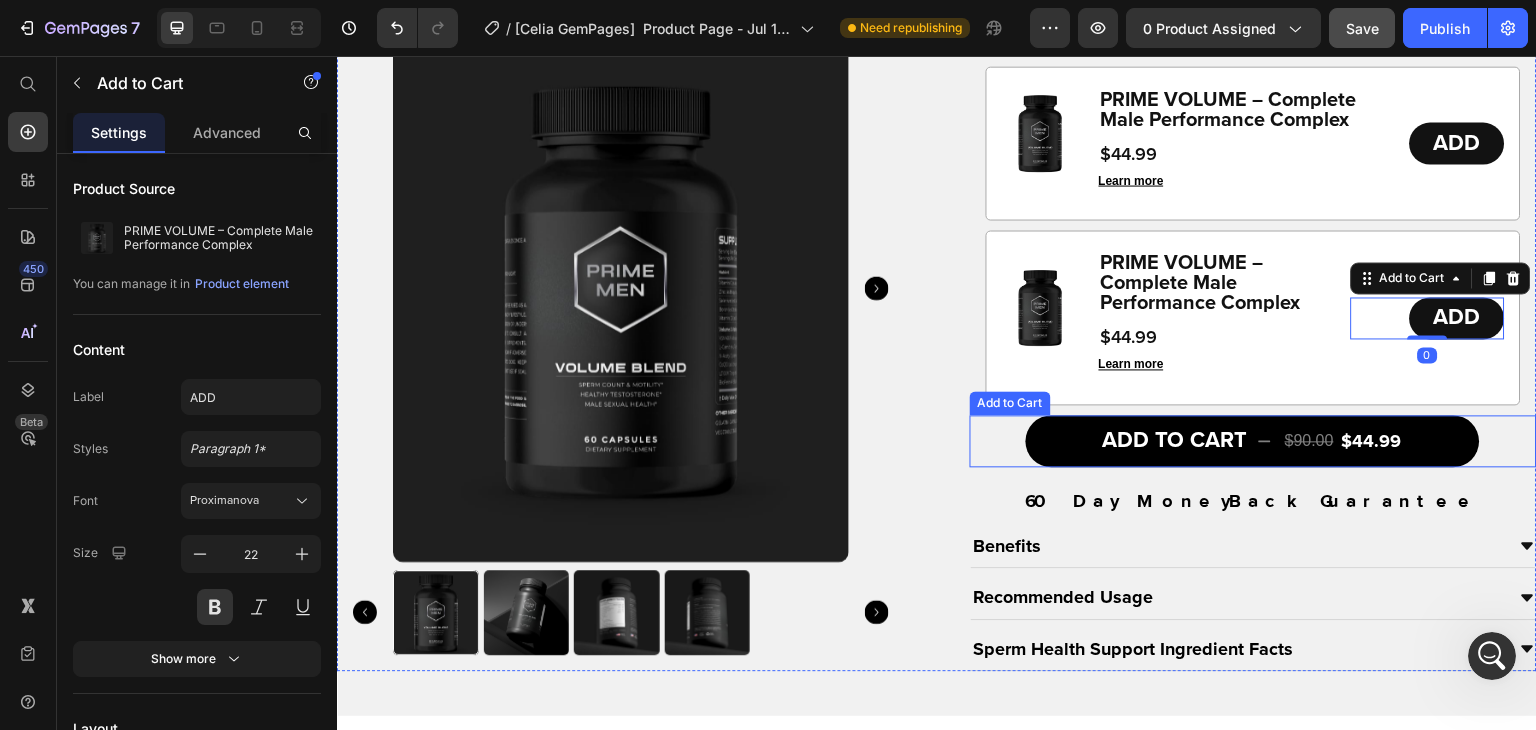 click on "ADD TO CART
$90.00 $44.99" at bounding box center (1253, 441) 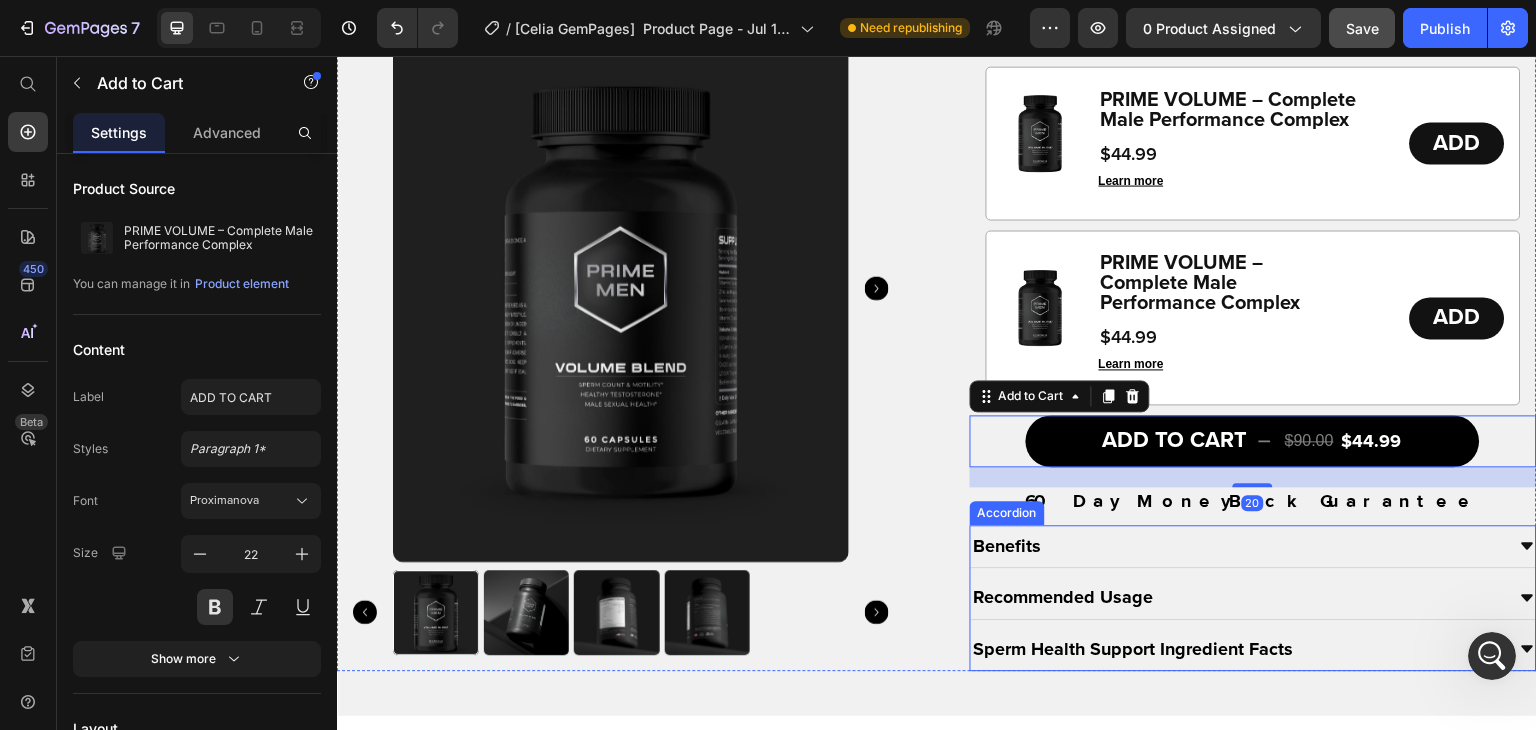 scroll, scrollTop: 1550, scrollLeft: 0, axis: vertical 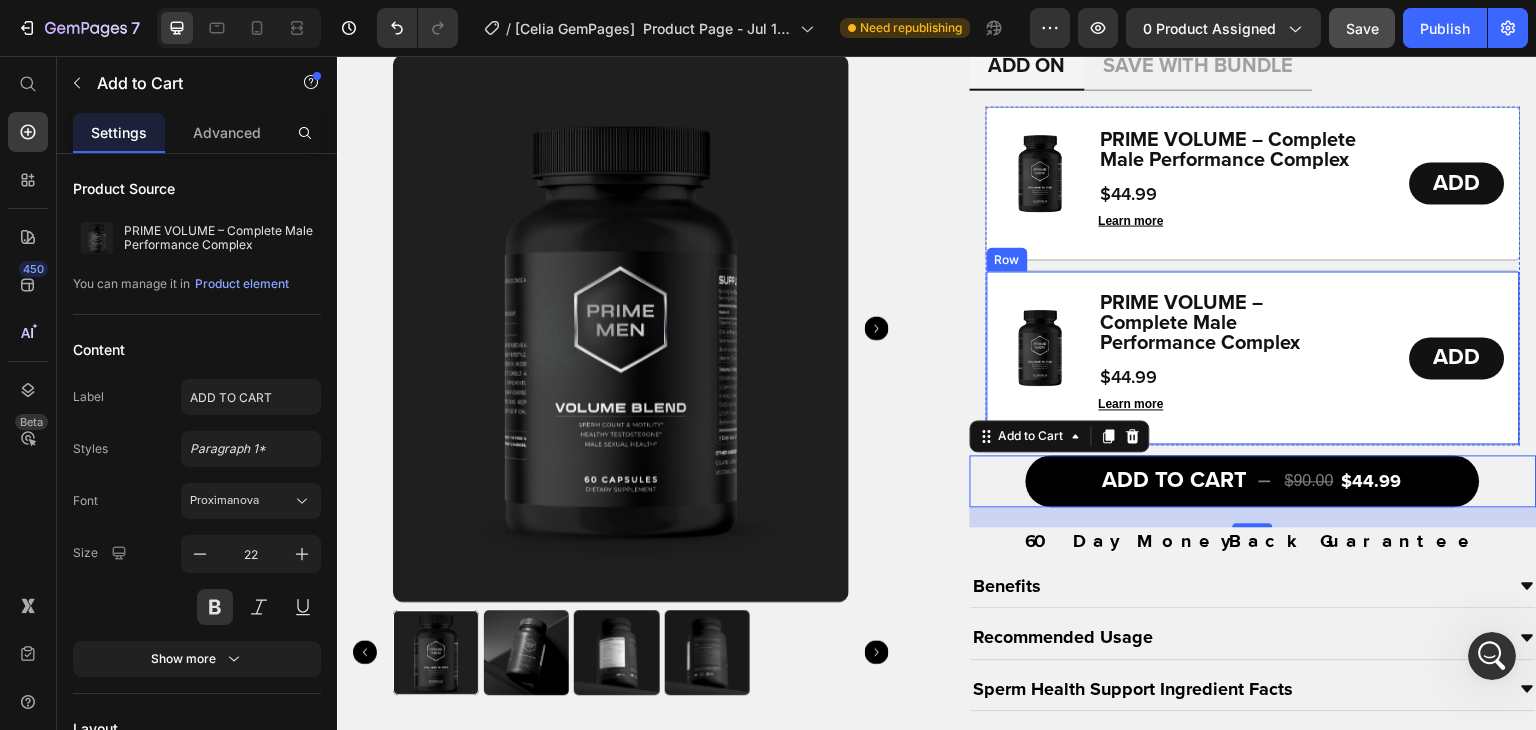 click on "Image PRIME VOLUME – Complete Male Performance Complex Product Title $44.99 Product Price Learn more Button ADD Add to Cart Row" at bounding box center [1254, 357] 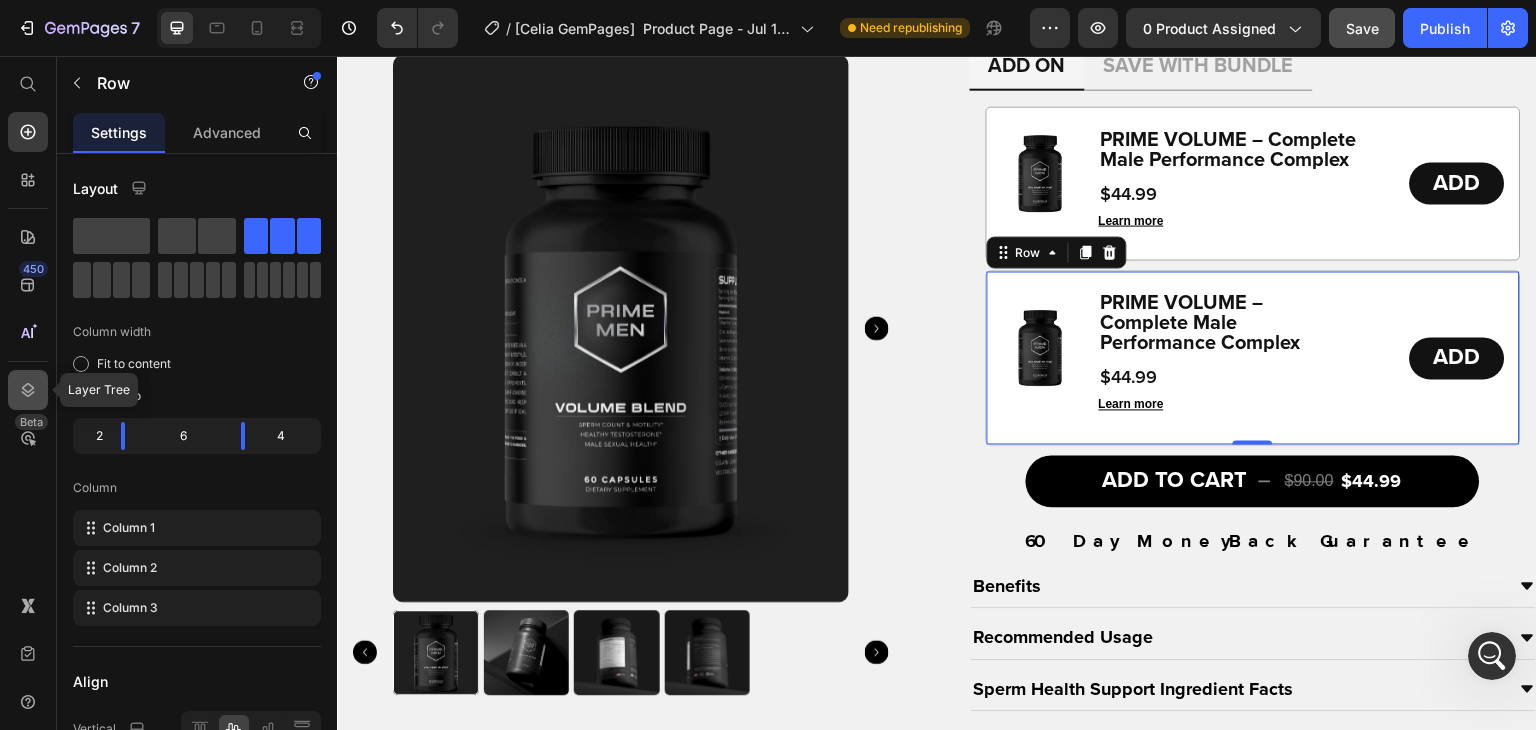 drag, startPoint x: 28, startPoint y: 394, endPoint x: 12, endPoint y: 261, distance: 133.95895 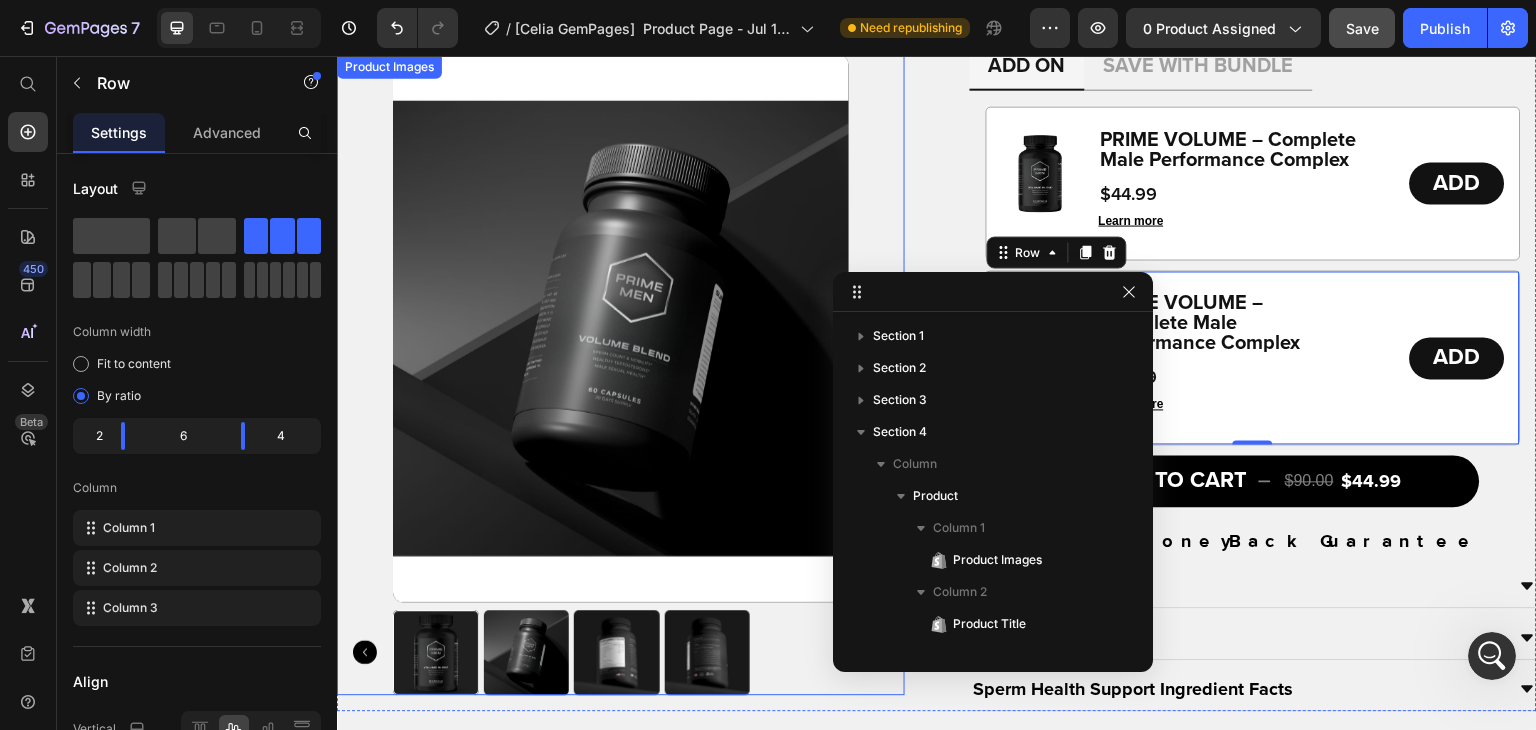 scroll, scrollTop: 442, scrollLeft: 0, axis: vertical 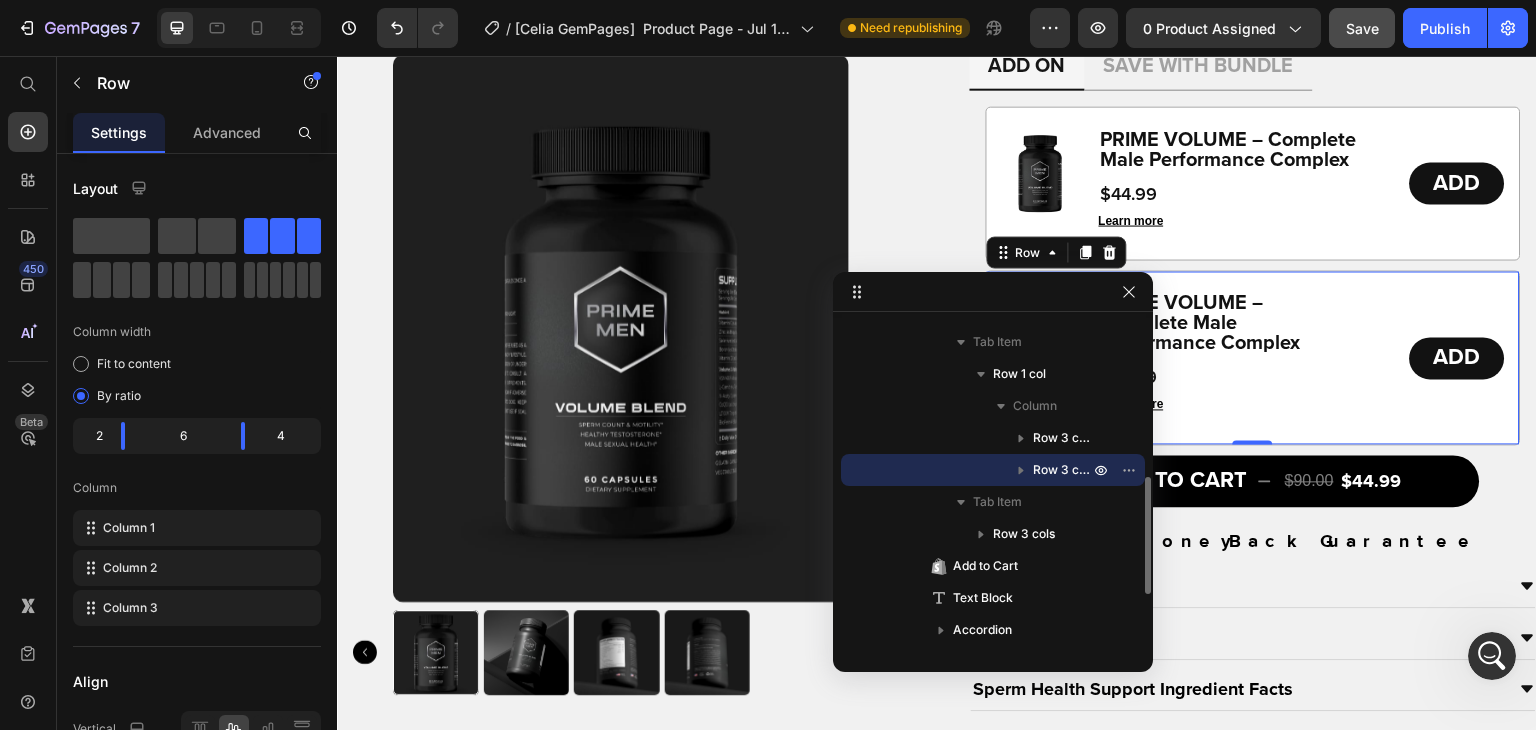 click on "Row 3 cols" at bounding box center (993, 470) 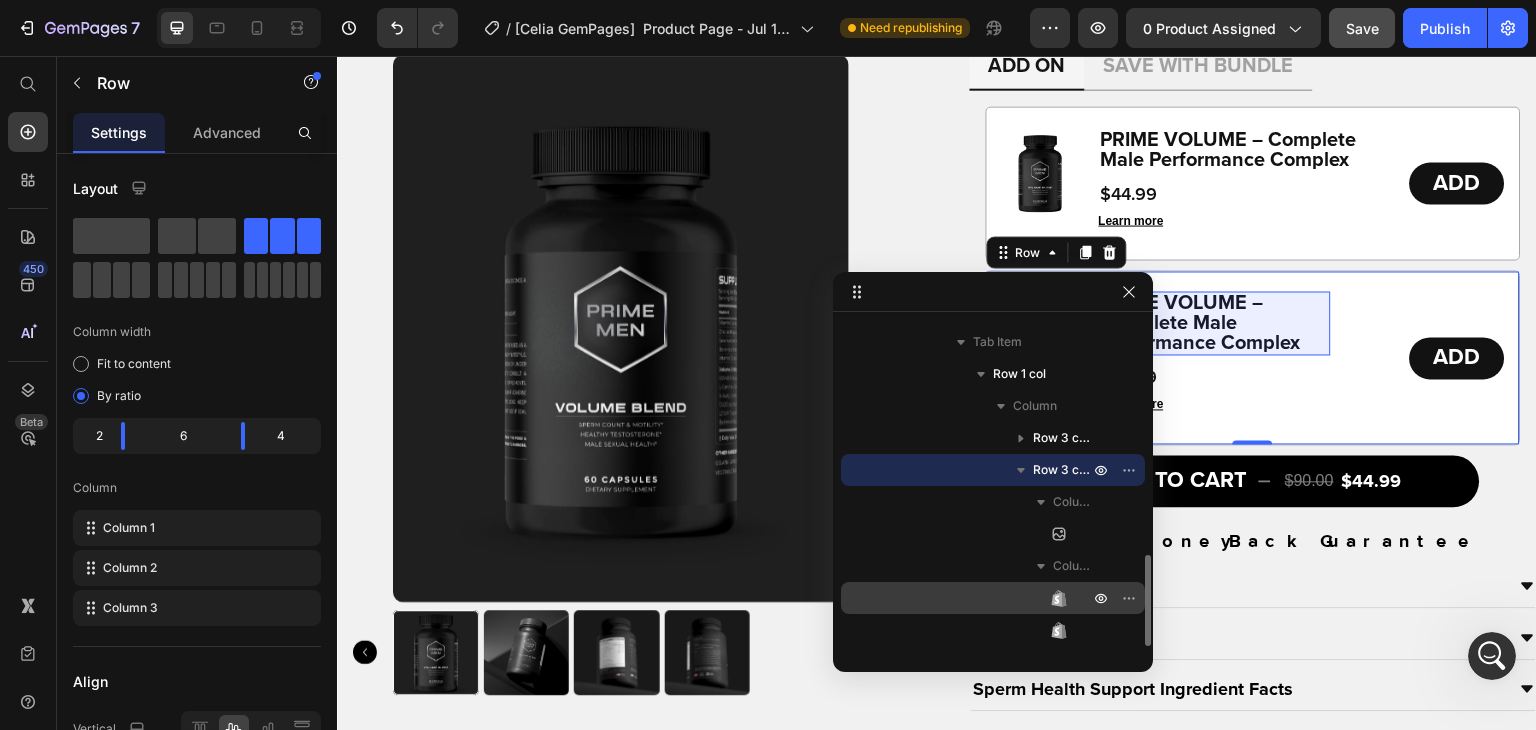 scroll, scrollTop: 544, scrollLeft: 0, axis: vertical 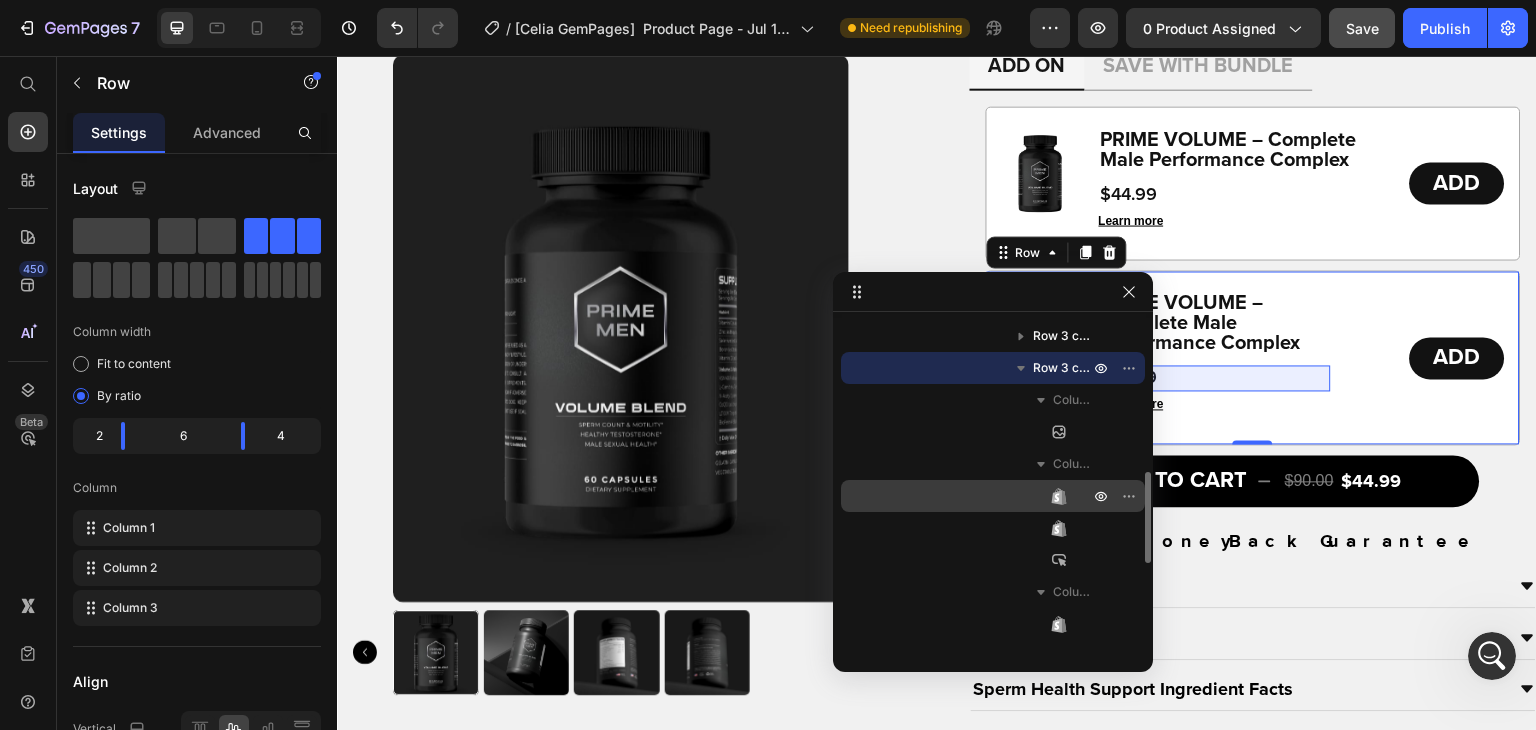 click on "Product Price" at bounding box center (993, 528) 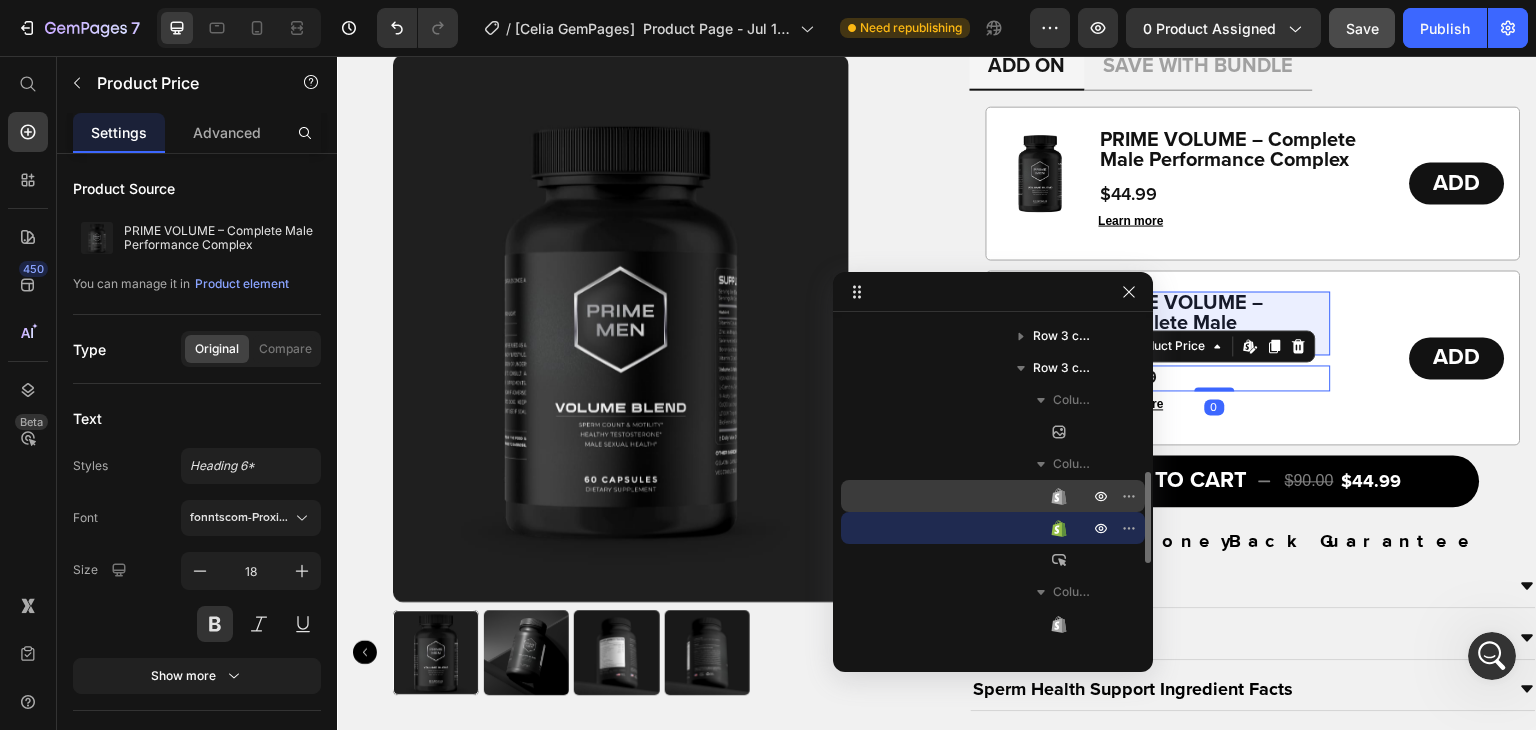 click on "Product Title" at bounding box center [993, 496] 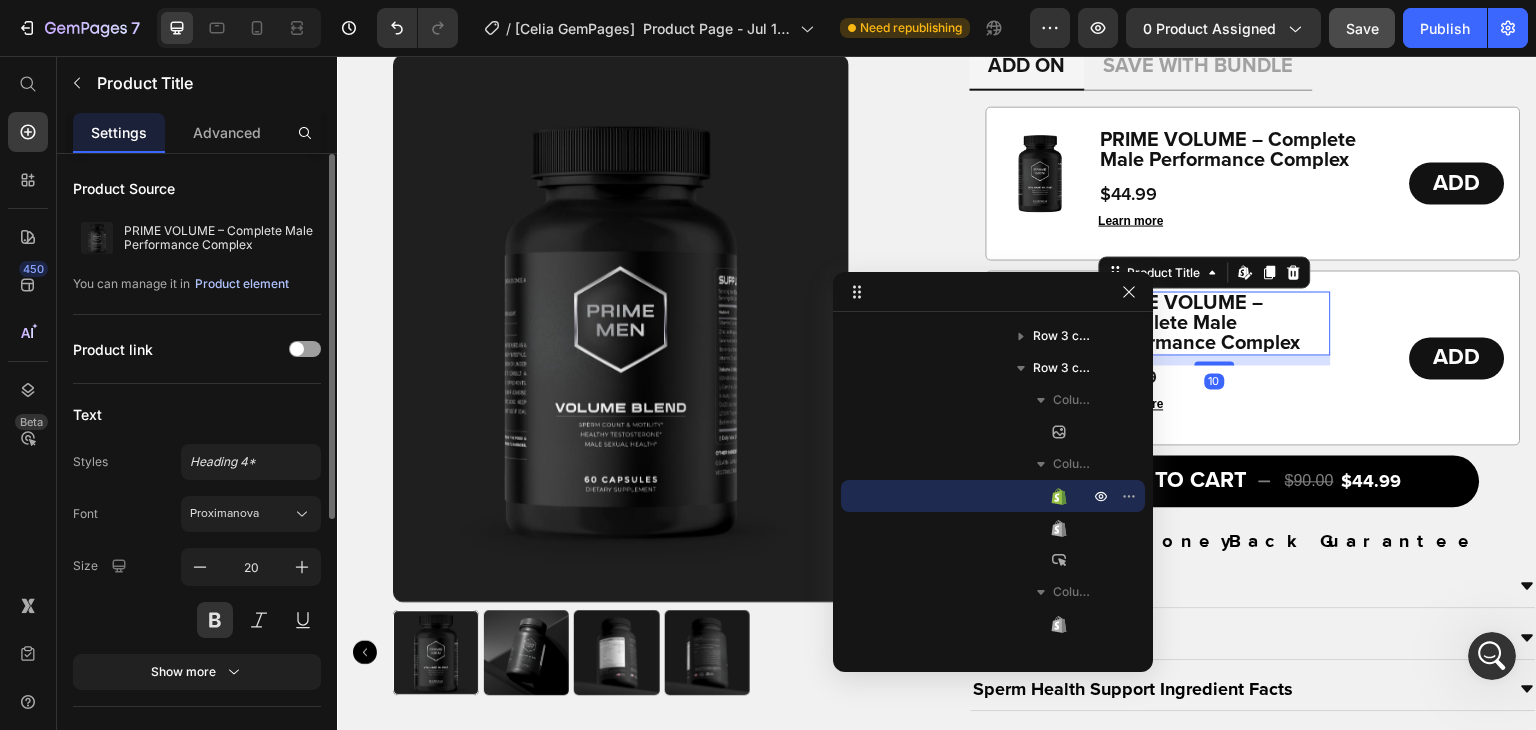 click on "Product element" at bounding box center [242, 284] 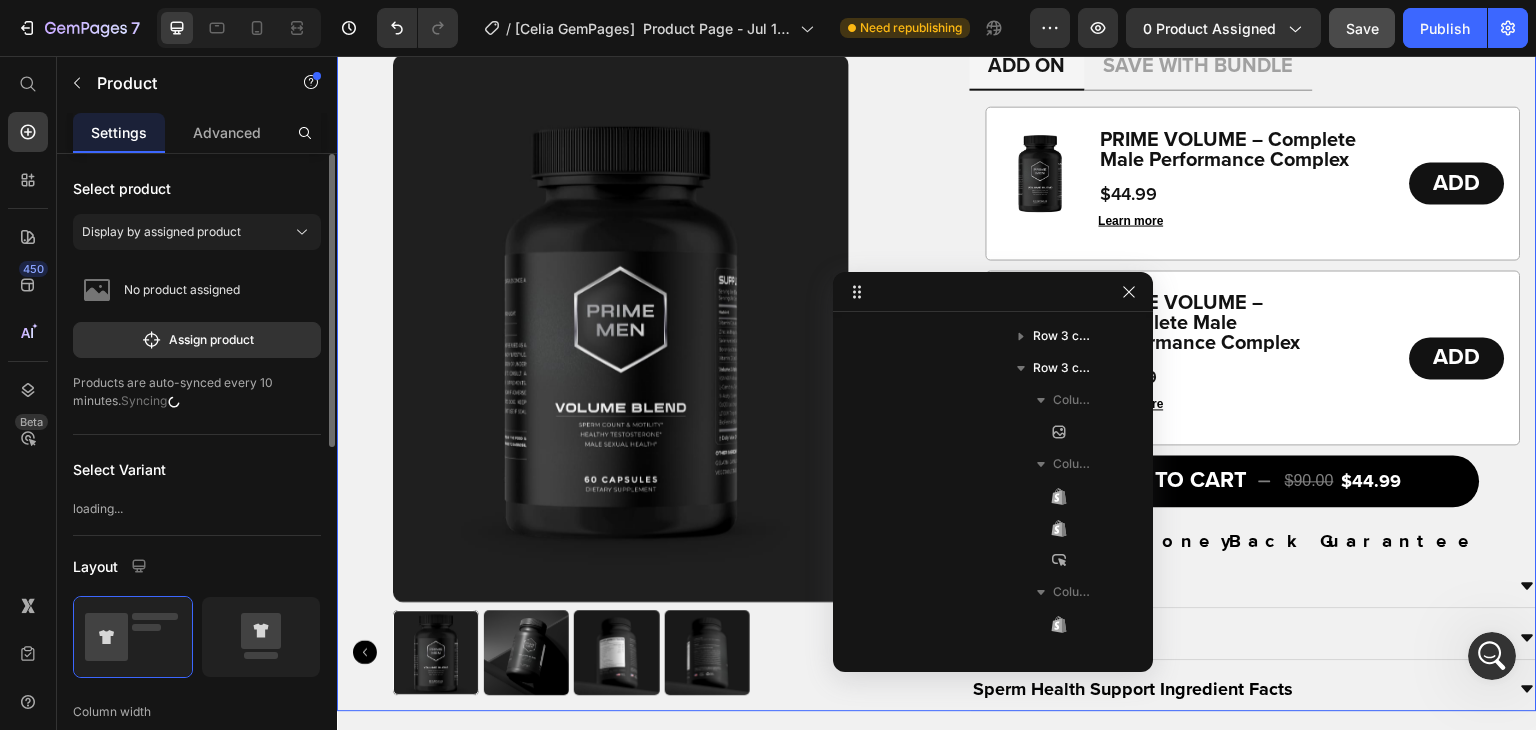 scroll, scrollTop: 26, scrollLeft: 0, axis: vertical 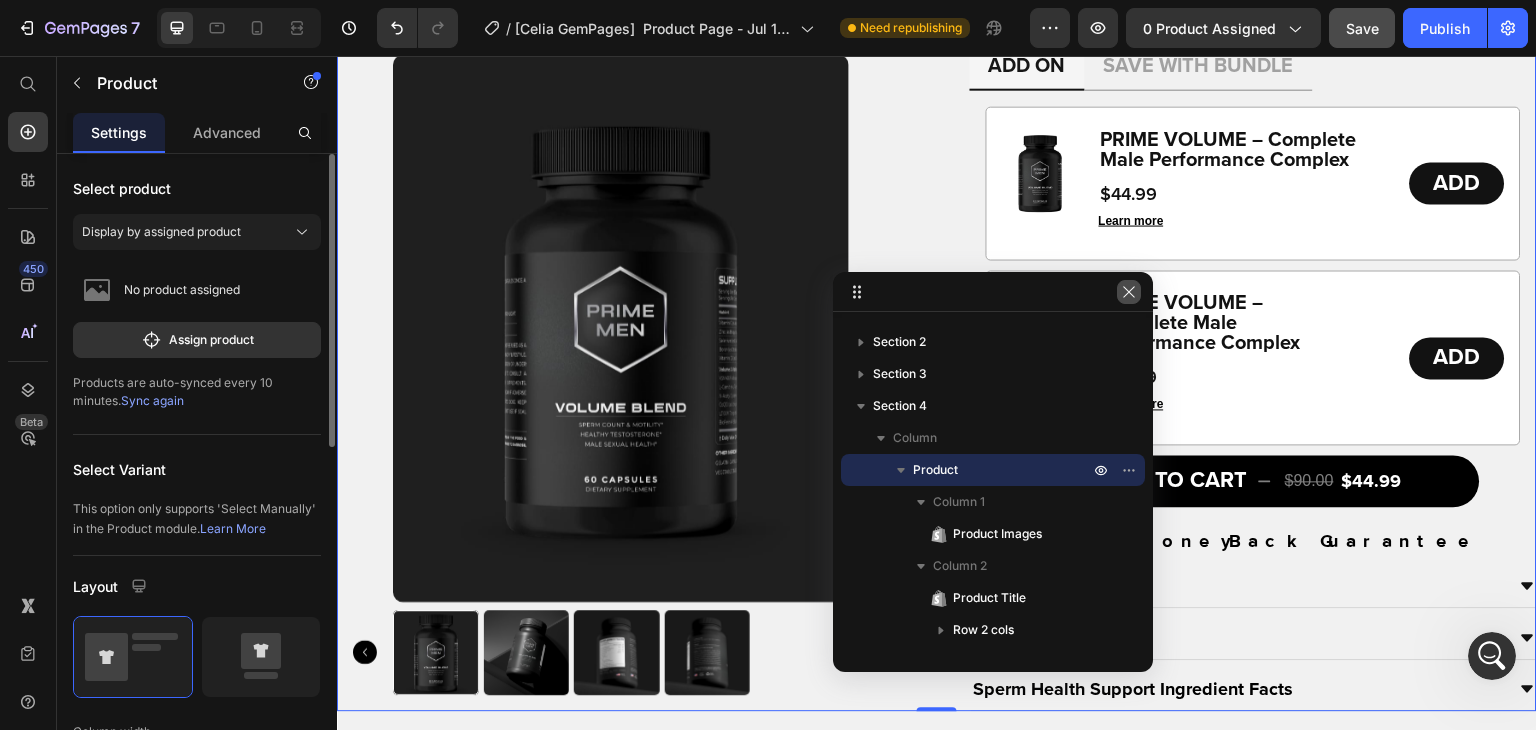 click at bounding box center [1129, 292] 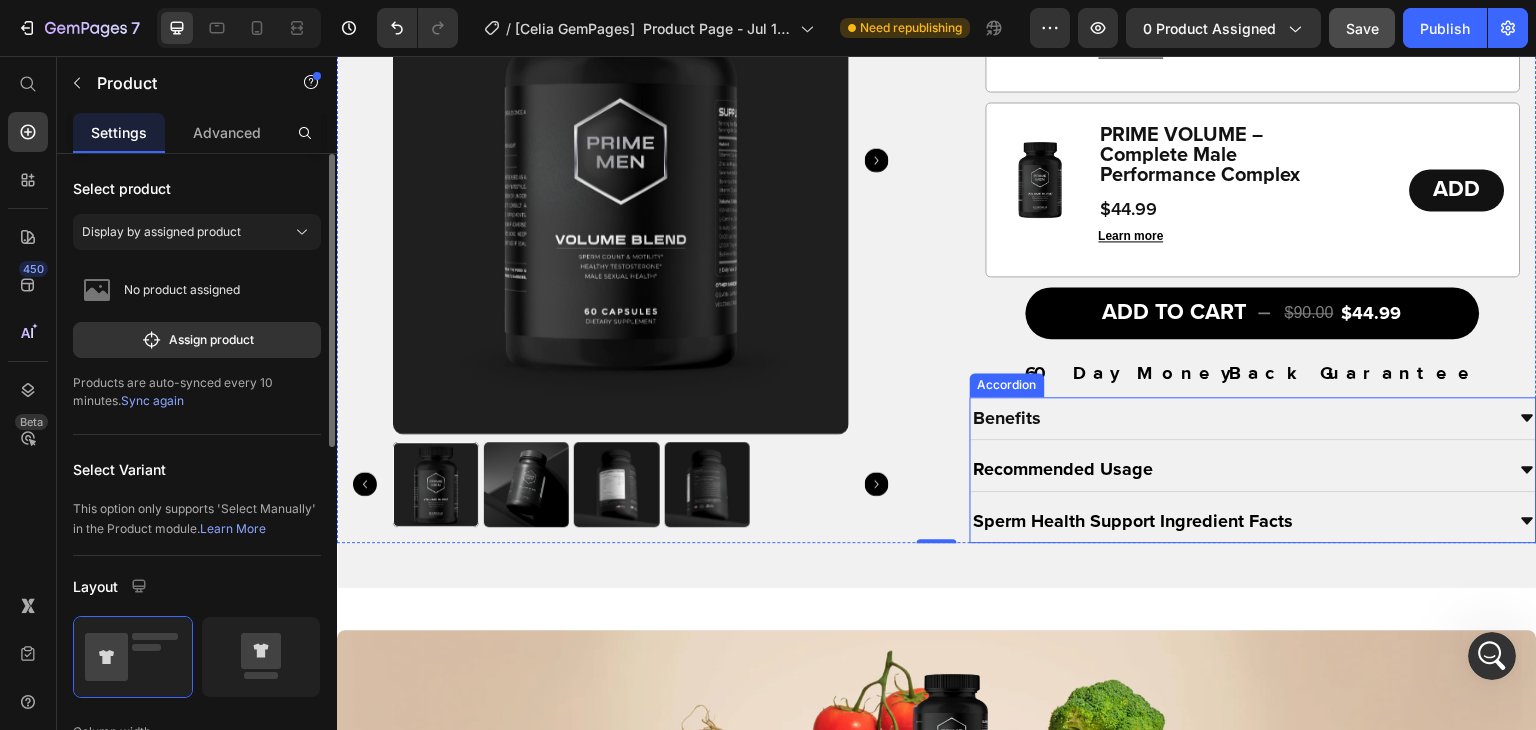 scroll, scrollTop: 1882, scrollLeft: 0, axis: vertical 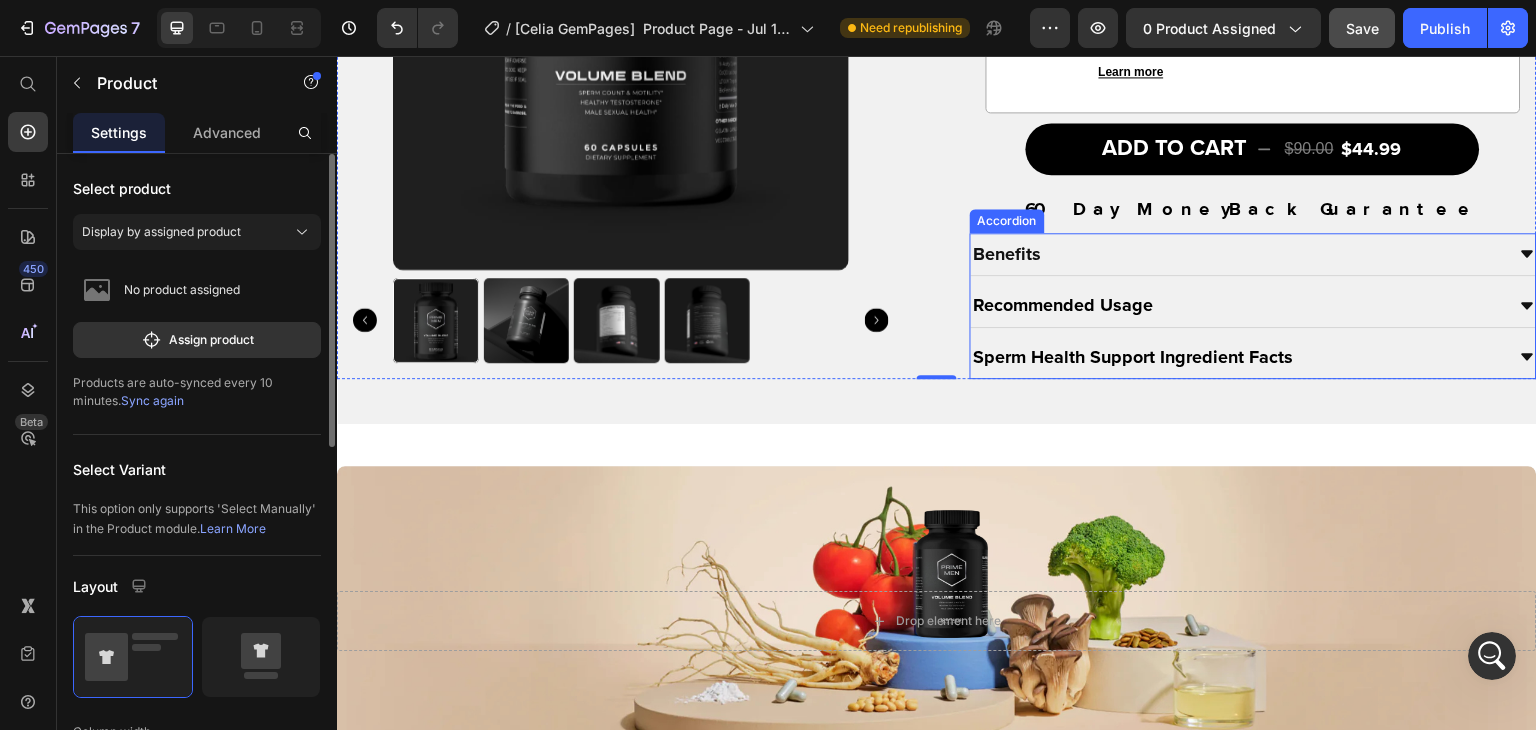 click on "Benefits" at bounding box center (1238, 254) 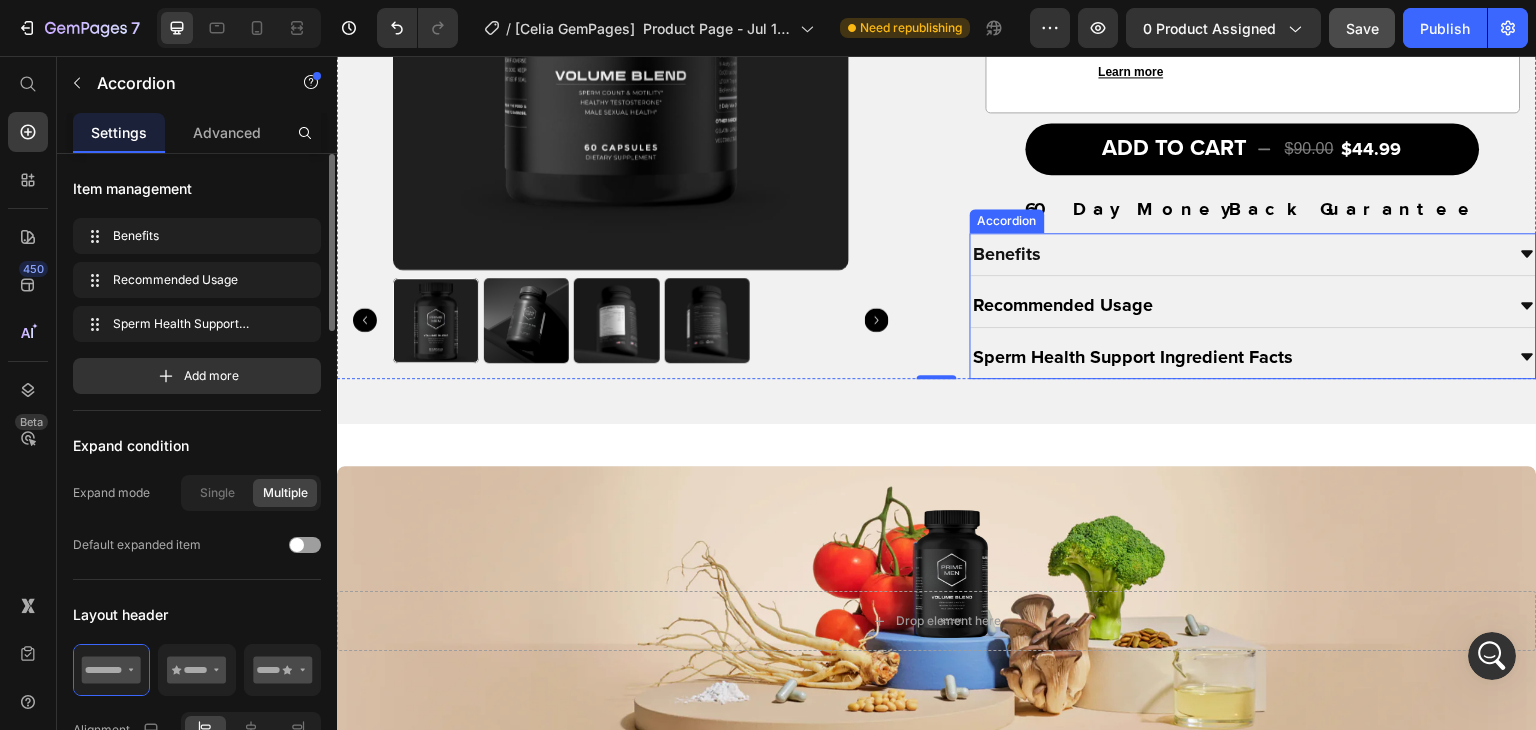 click on "Benefits" at bounding box center [1238, 254] 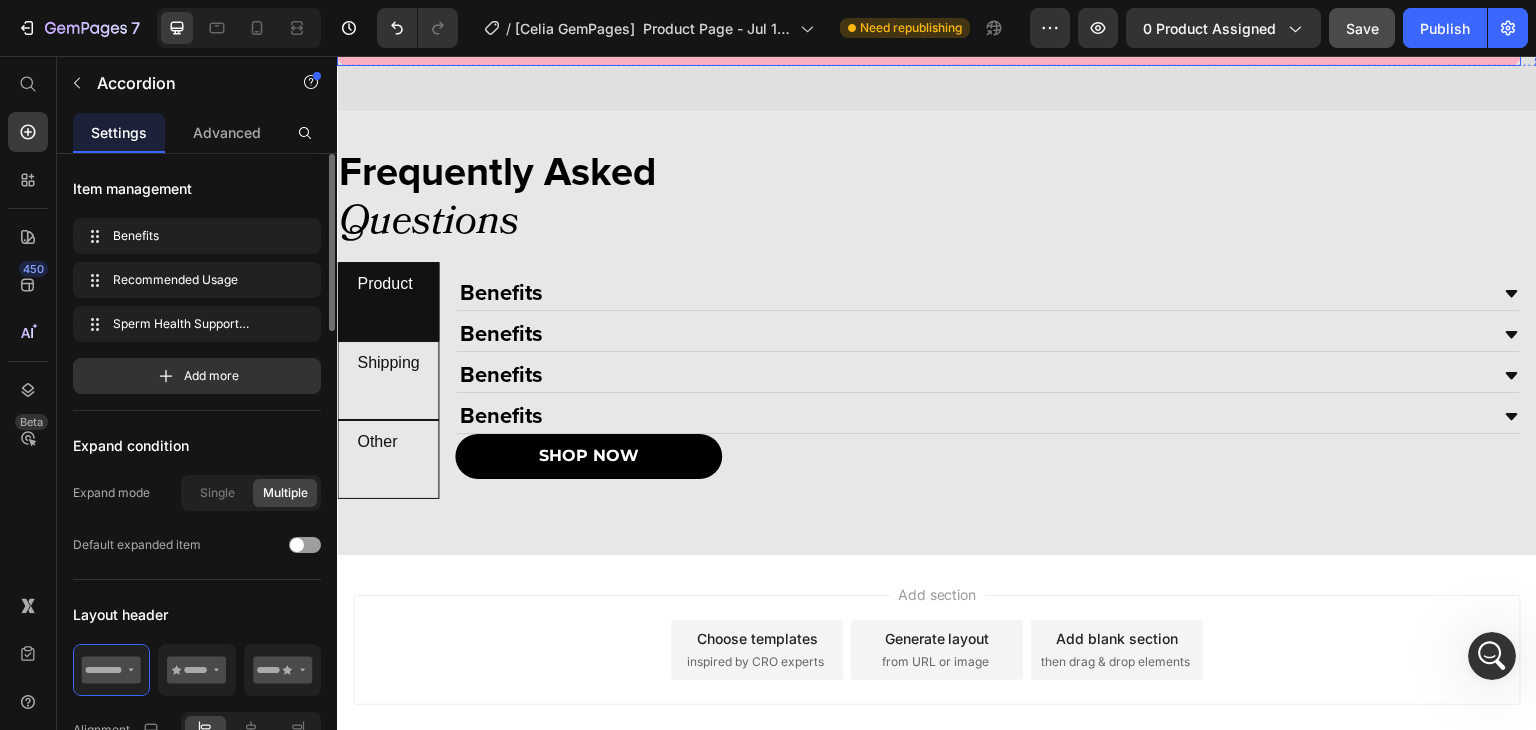 scroll, scrollTop: 4760, scrollLeft: 0, axis: vertical 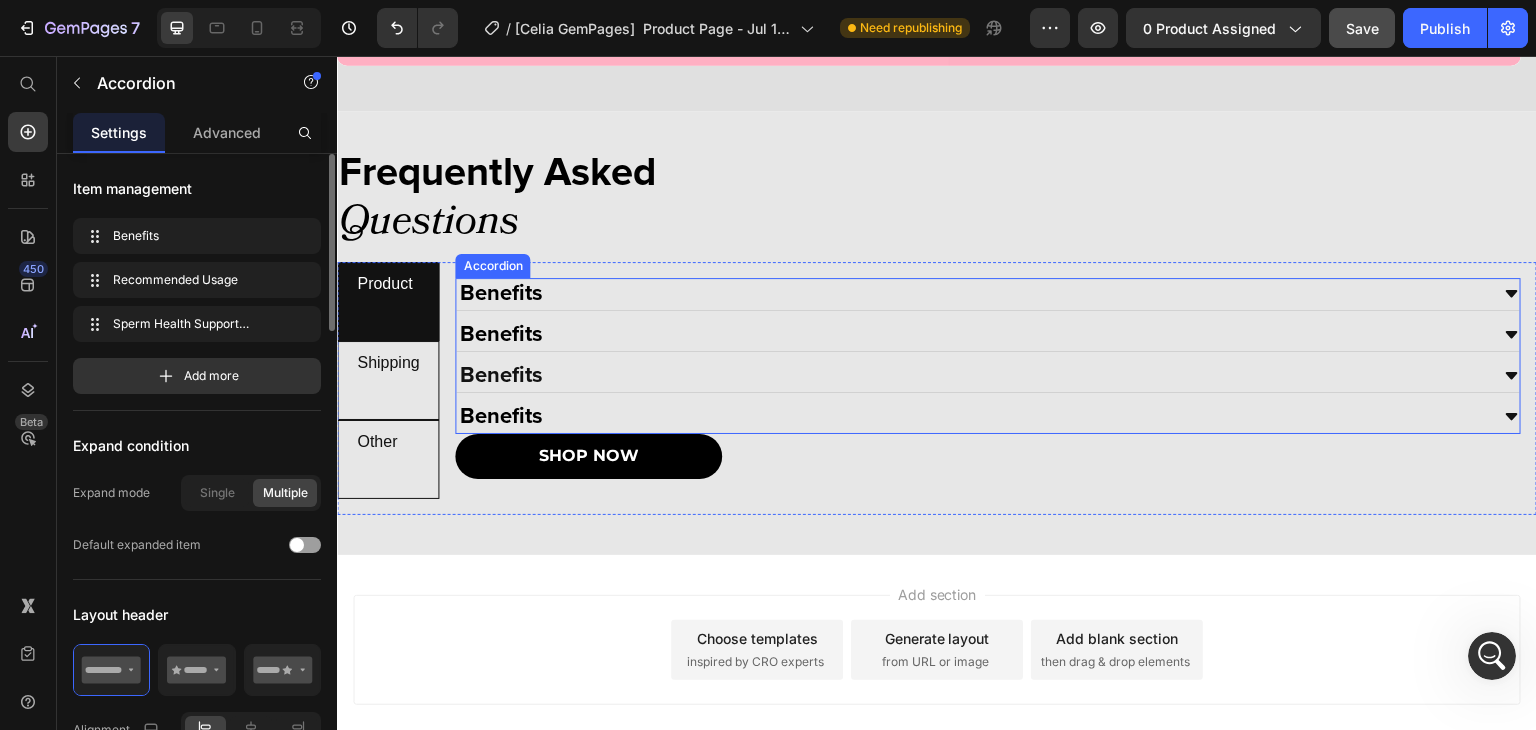 click on "Benefits" at bounding box center (988, 376) 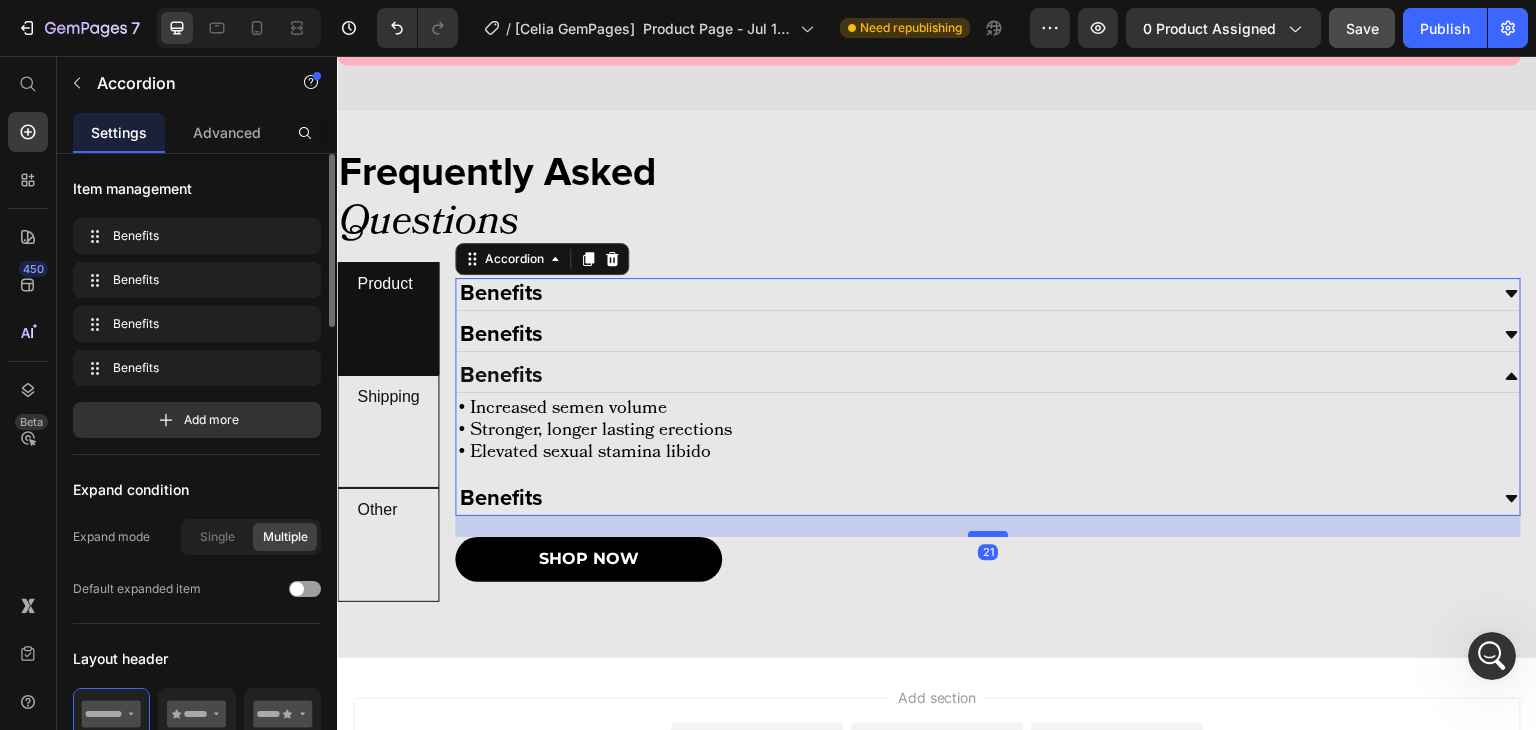 drag, startPoint x: 983, startPoint y: 505, endPoint x: 985, endPoint y: 524, distance: 19.104973 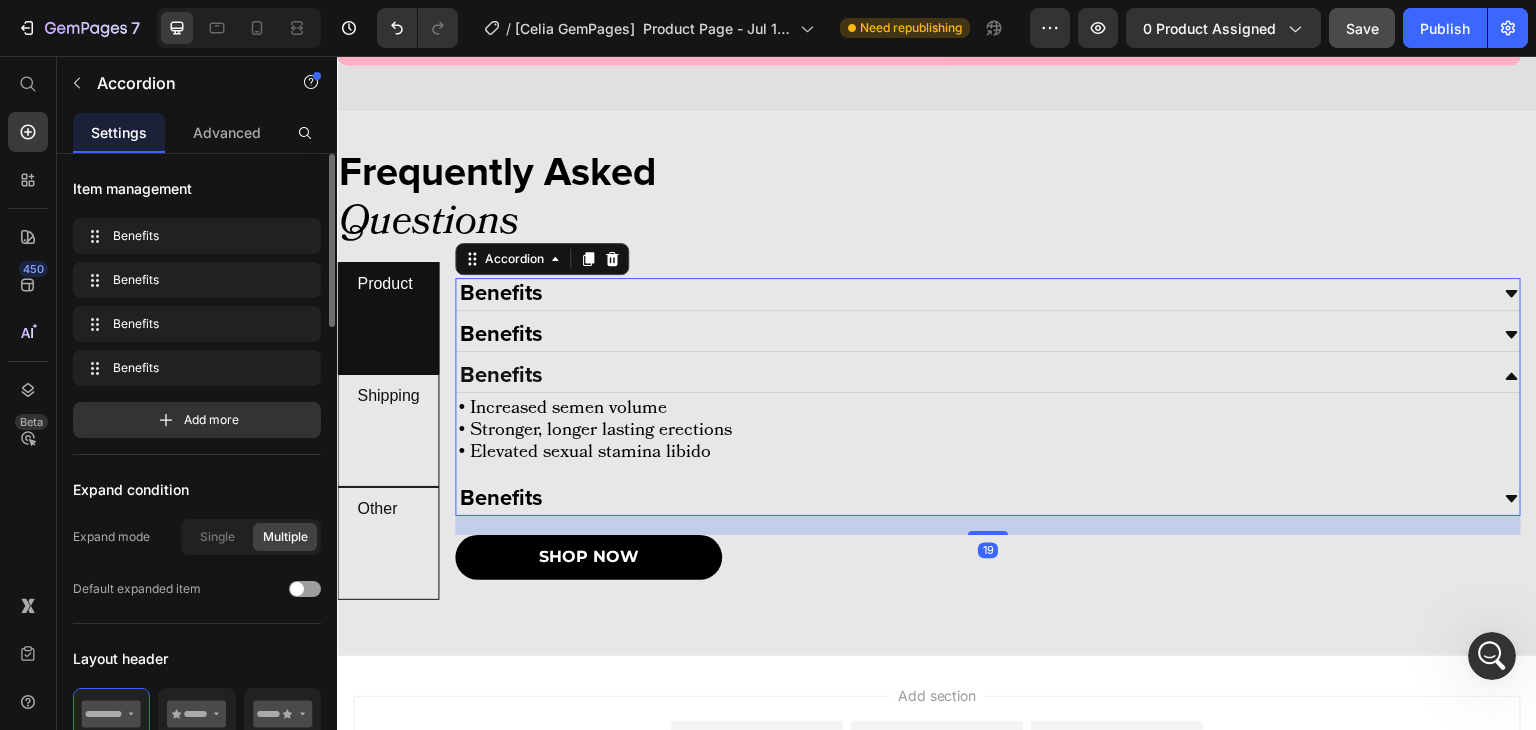 click on "Save" 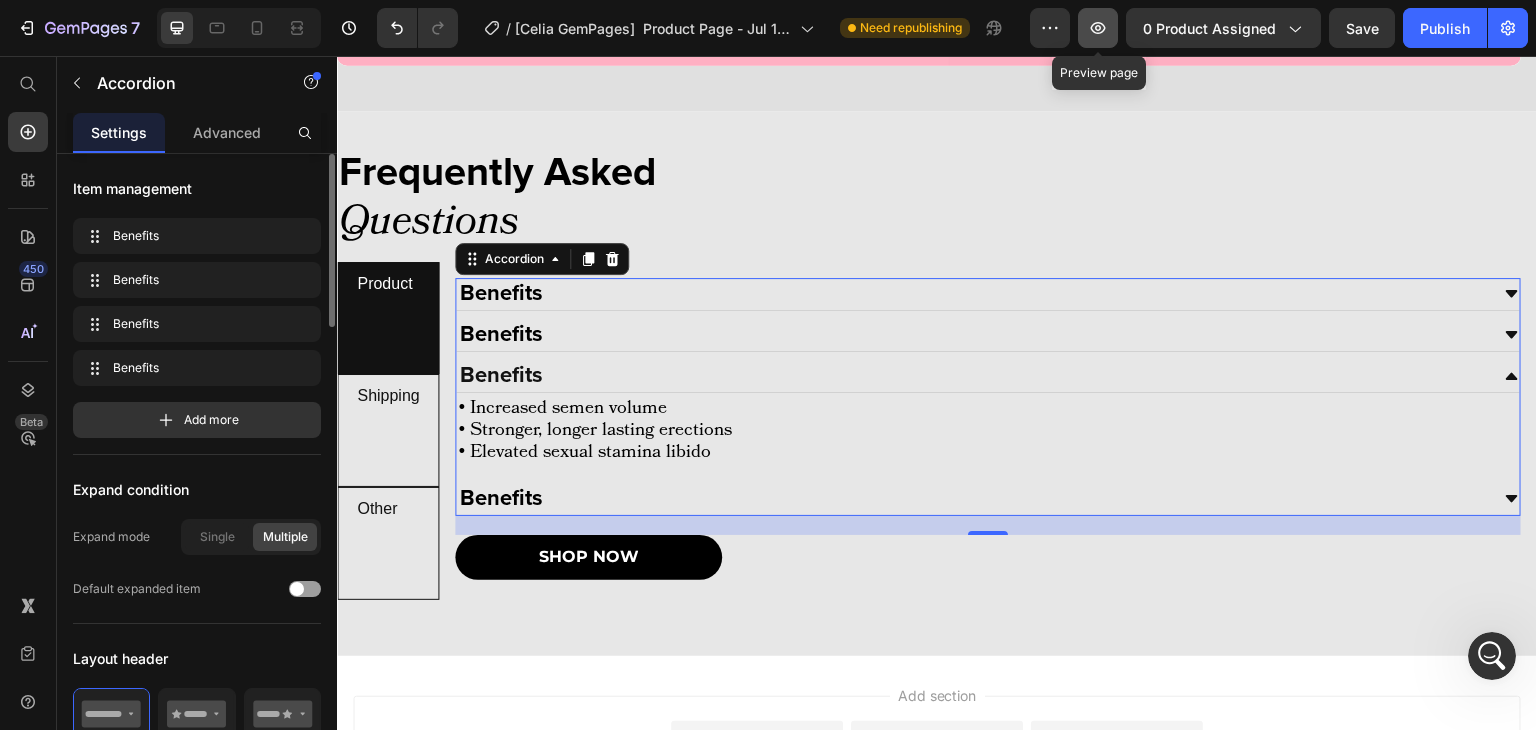 click 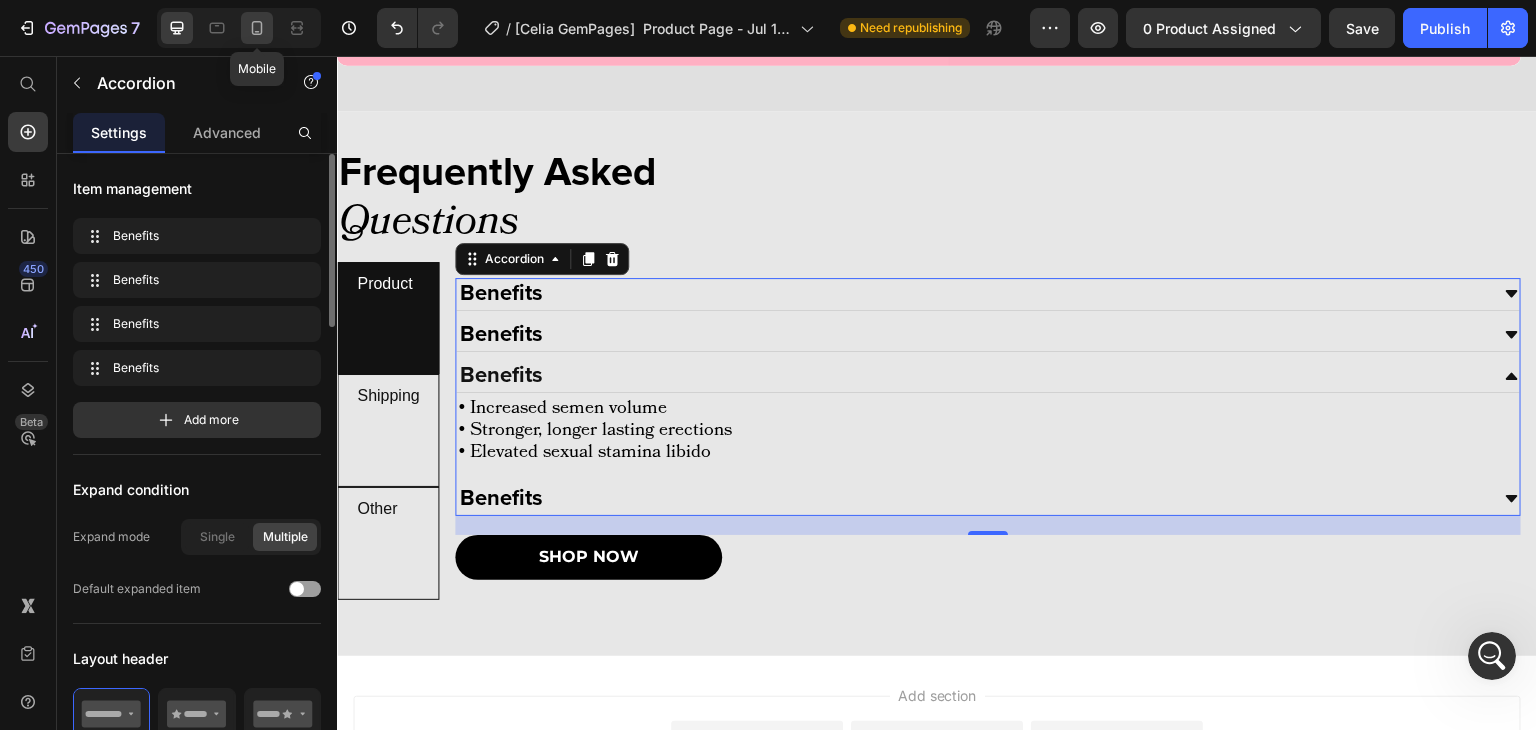 click 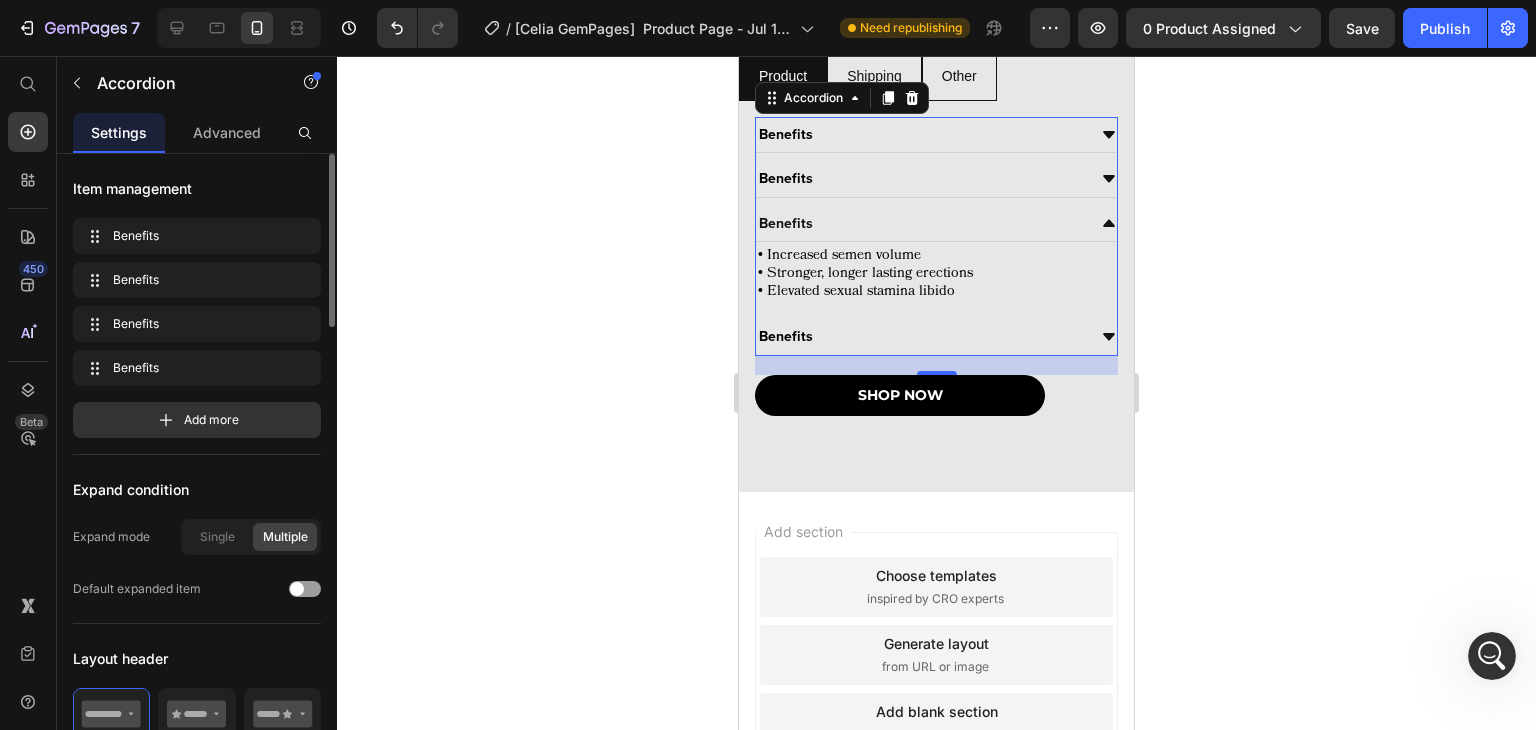 scroll, scrollTop: 4388, scrollLeft: 0, axis: vertical 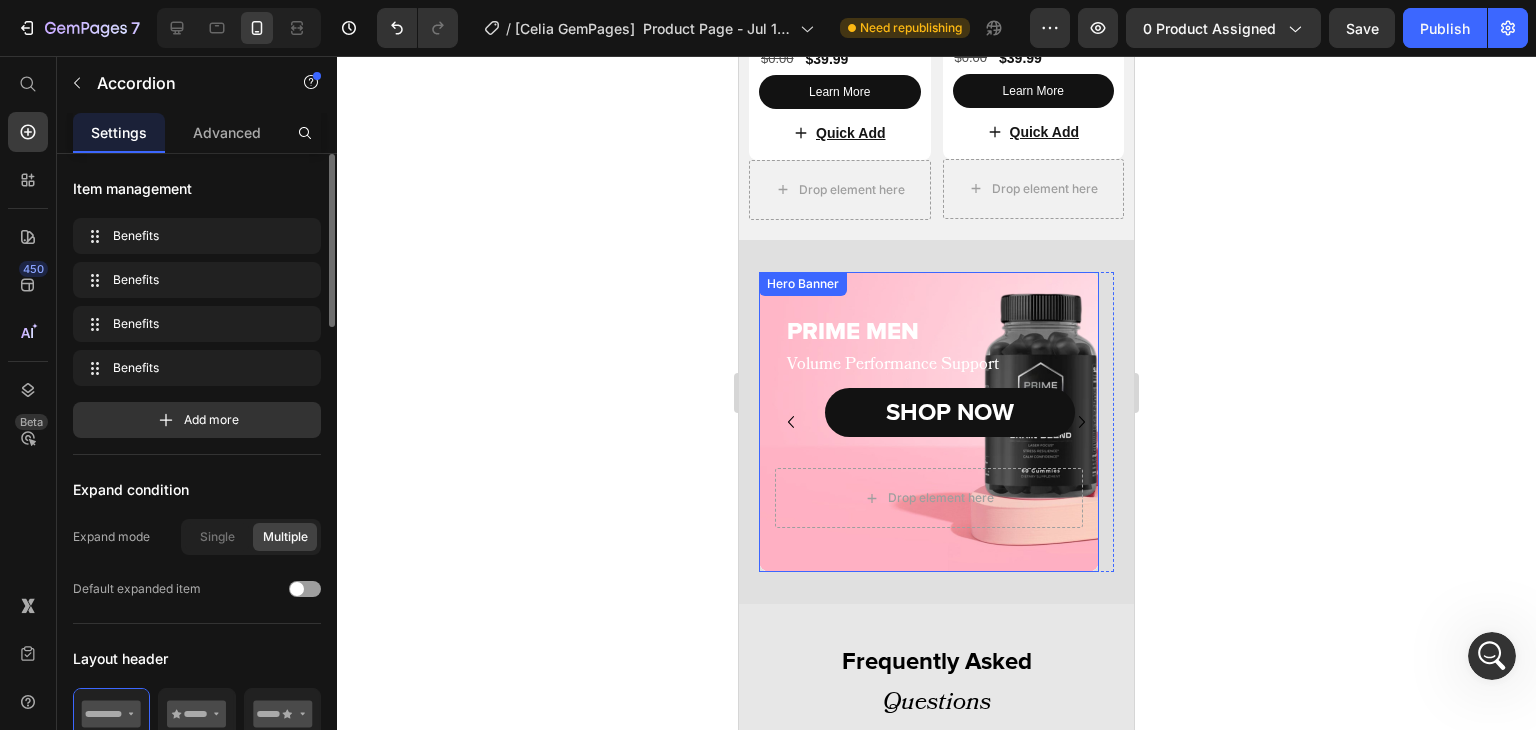 click at bounding box center [929, 422] 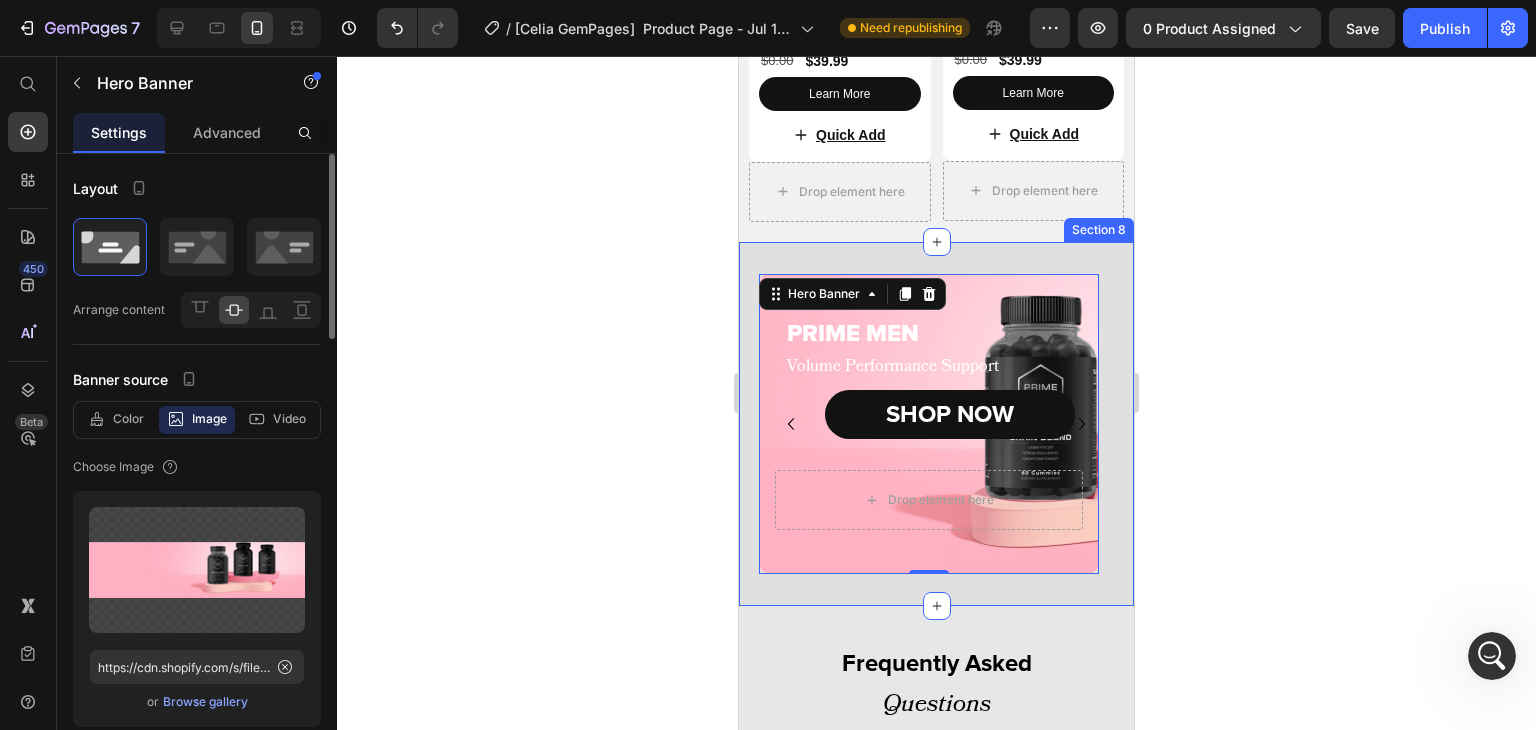 scroll, scrollTop: 4384, scrollLeft: 0, axis: vertical 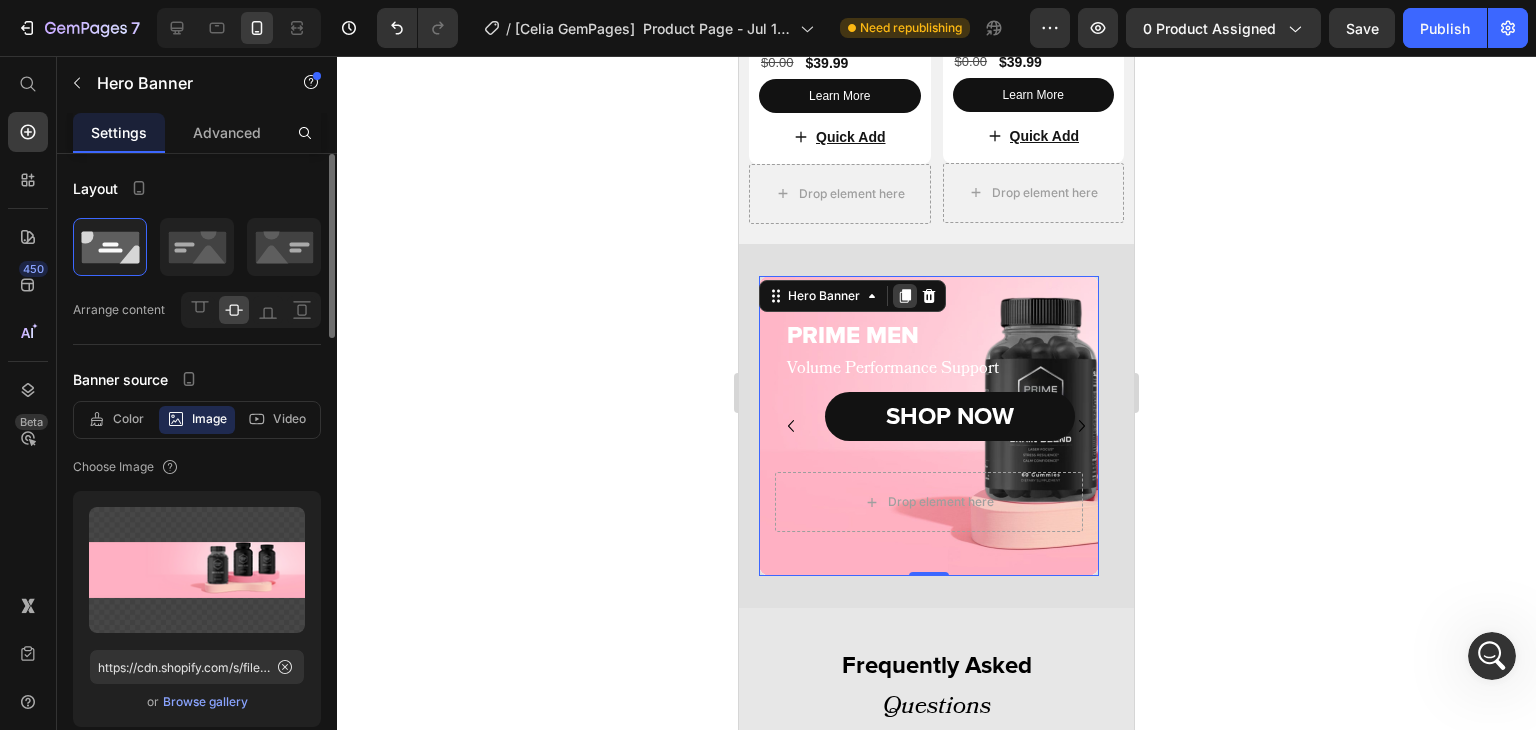 click 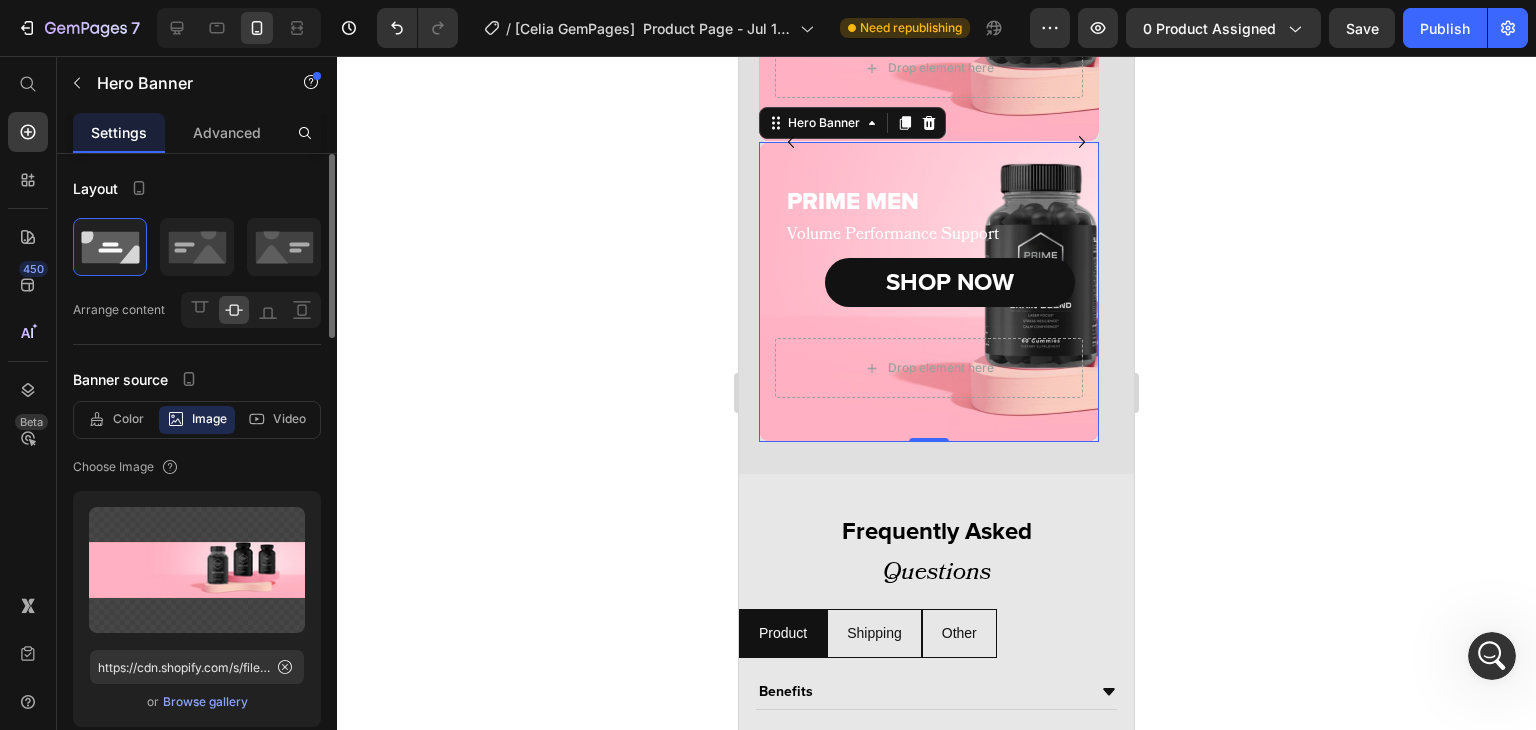 scroll, scrollTop: 4668, scrollLeft: 0, axis: vertical 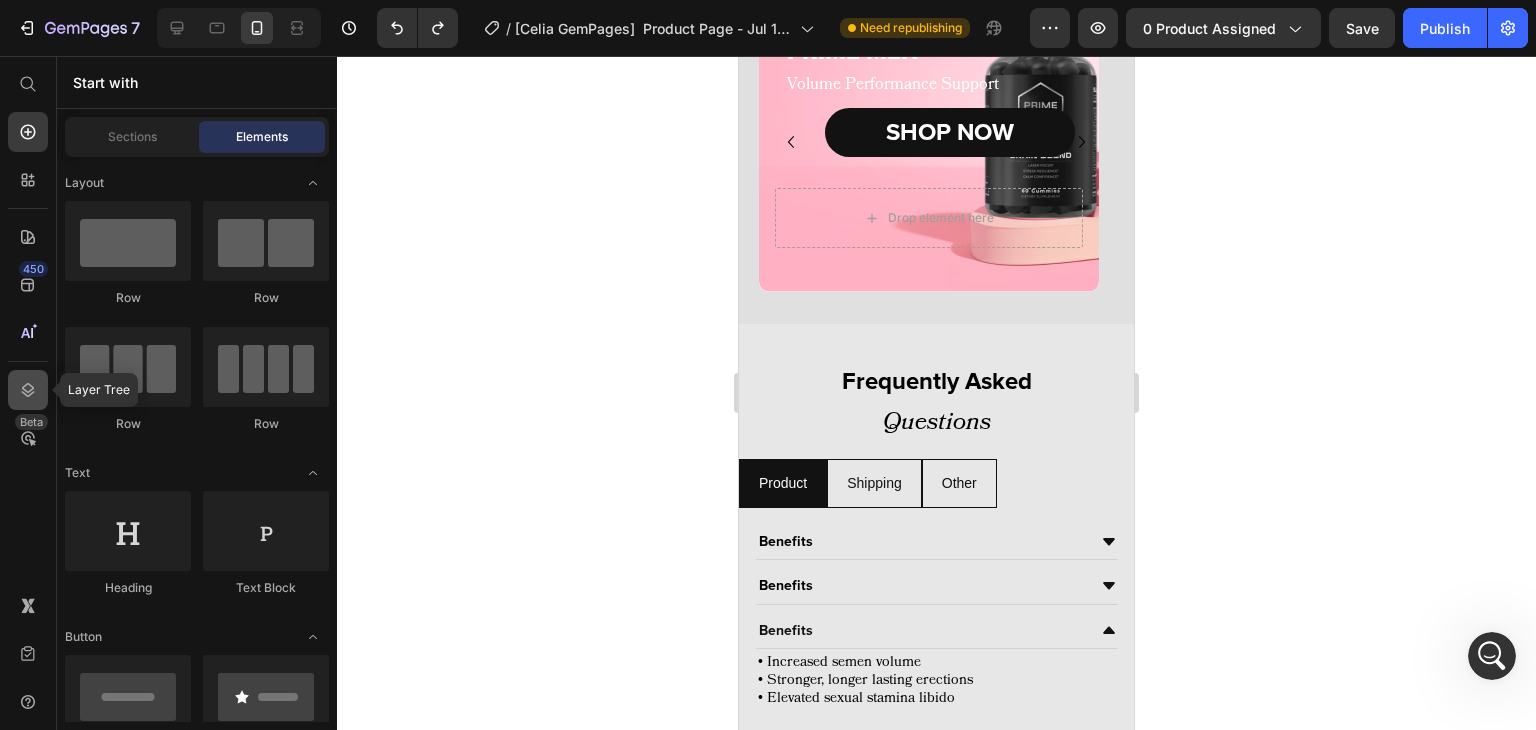 click 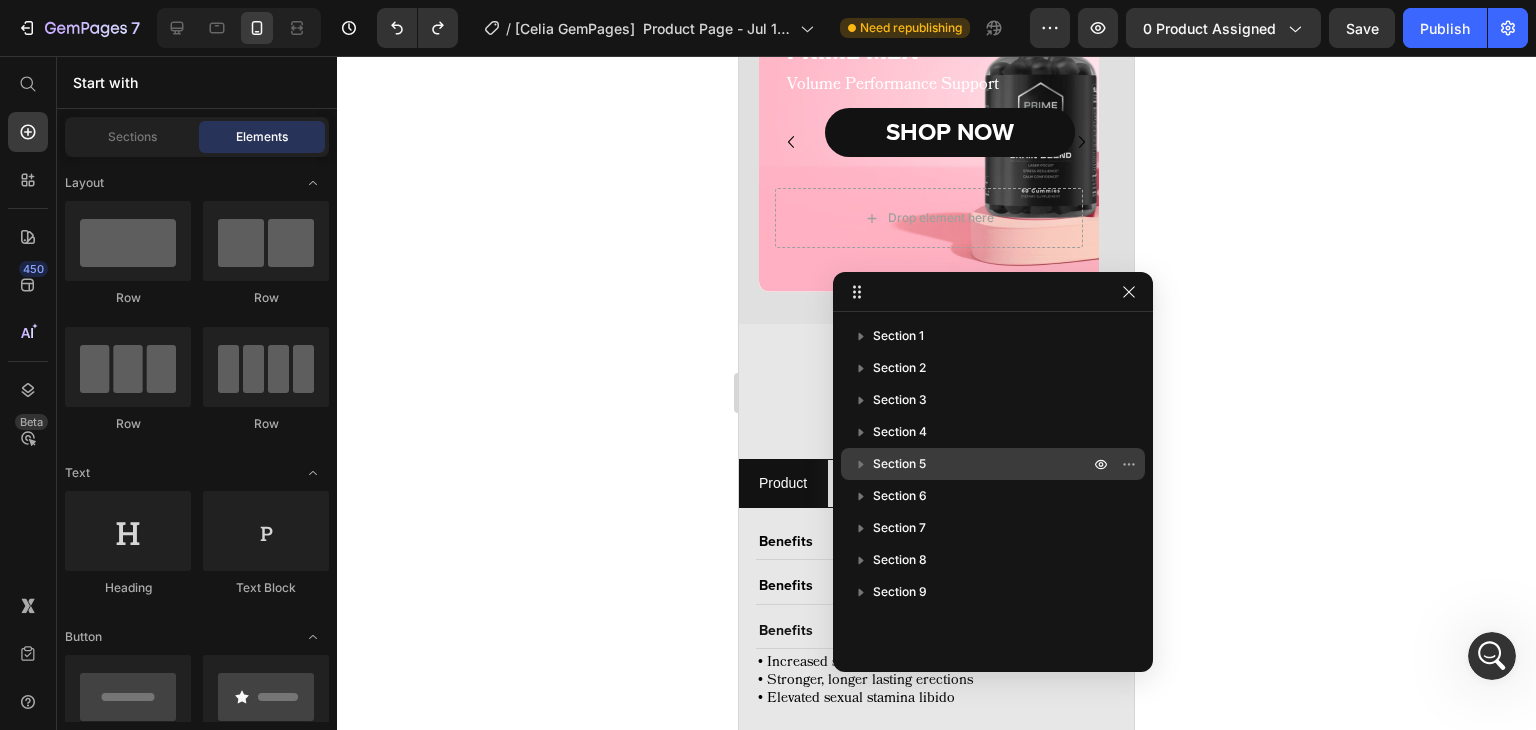 scroll, scrollTop: 4492, scrollLeft: 0, axis: vertical 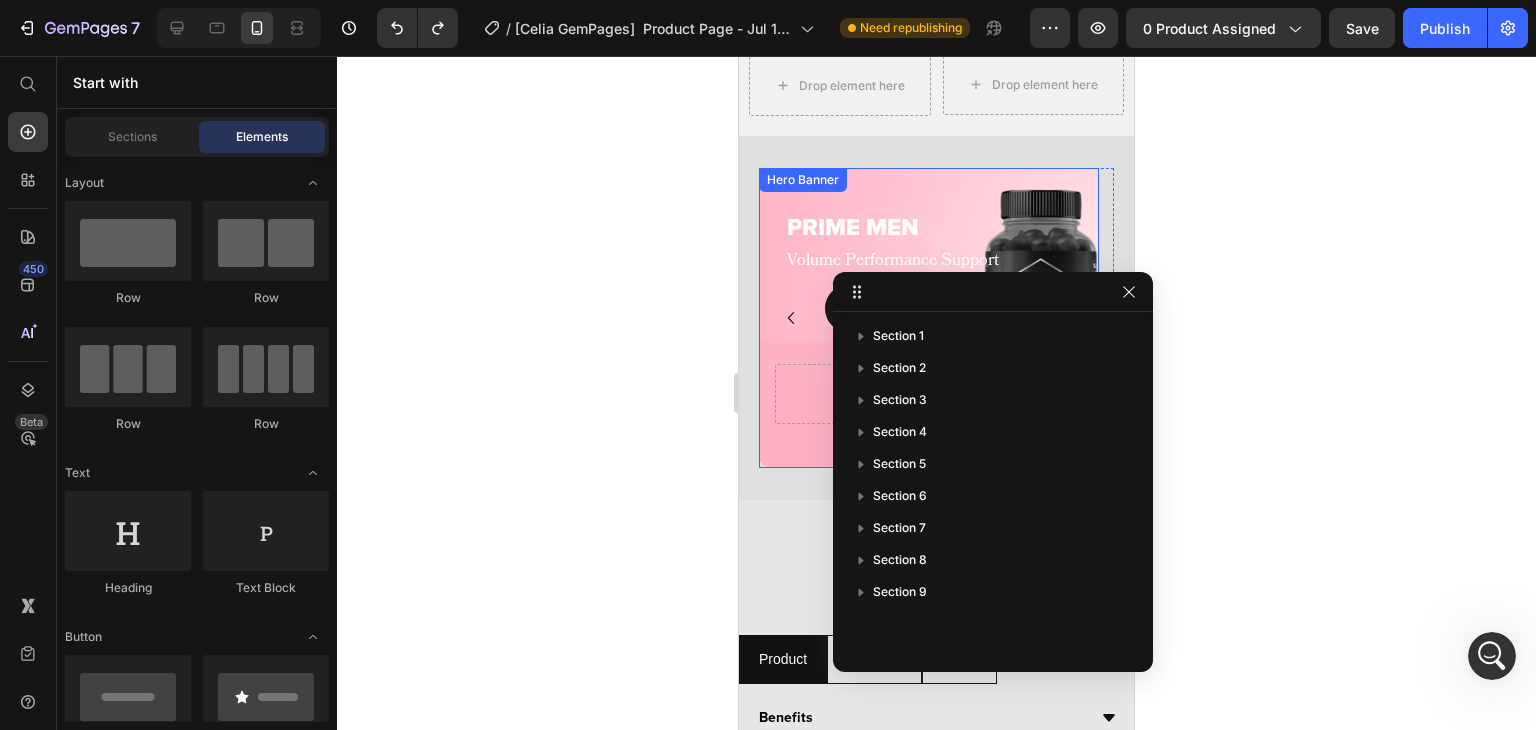 click on "PRIME MEN Heading Volume Performance Support Text Block SHOP NOW Button
Drop element here Hero Banner" at bounding box center [929, 318] 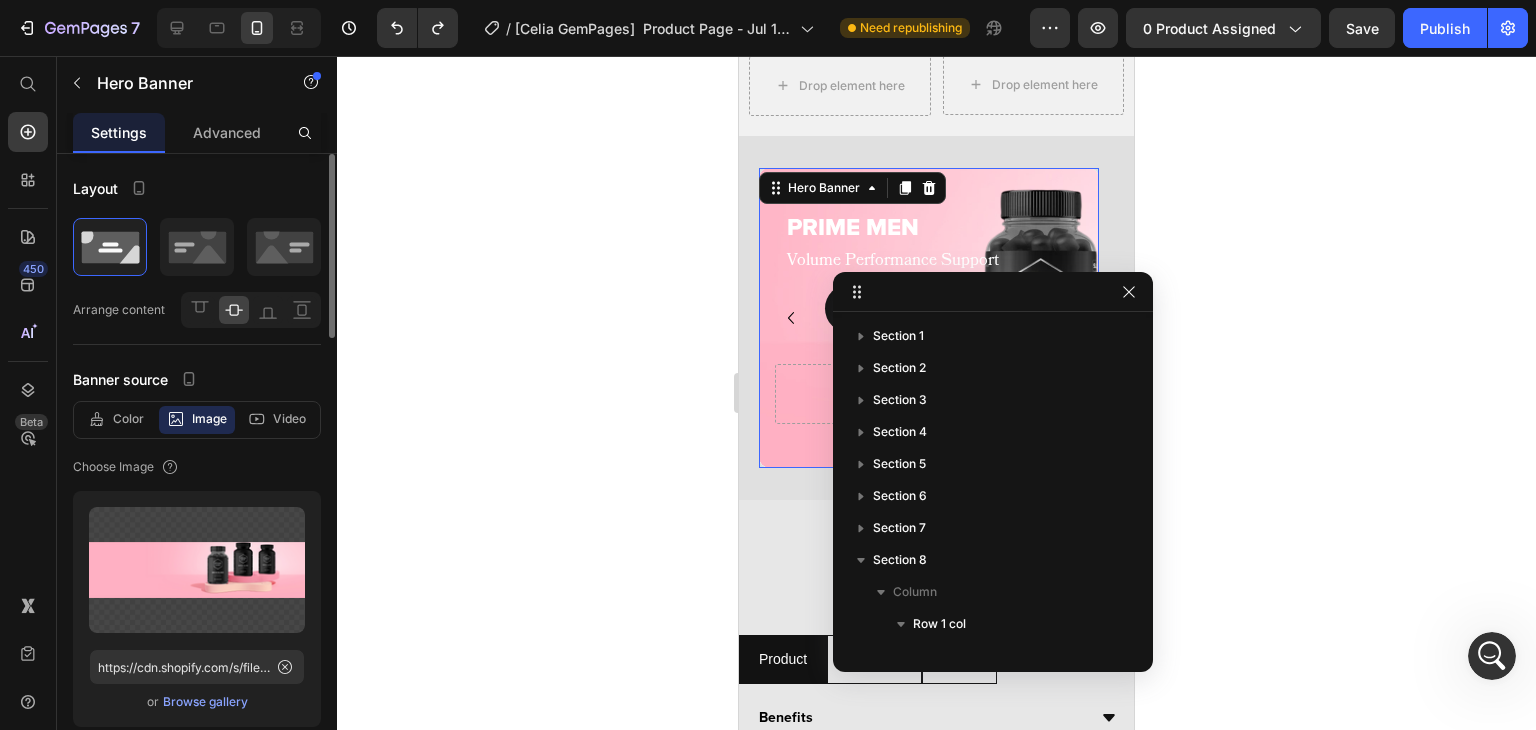 scroll, scrollTop: 282, scrollLeft: 0, axis: vertical 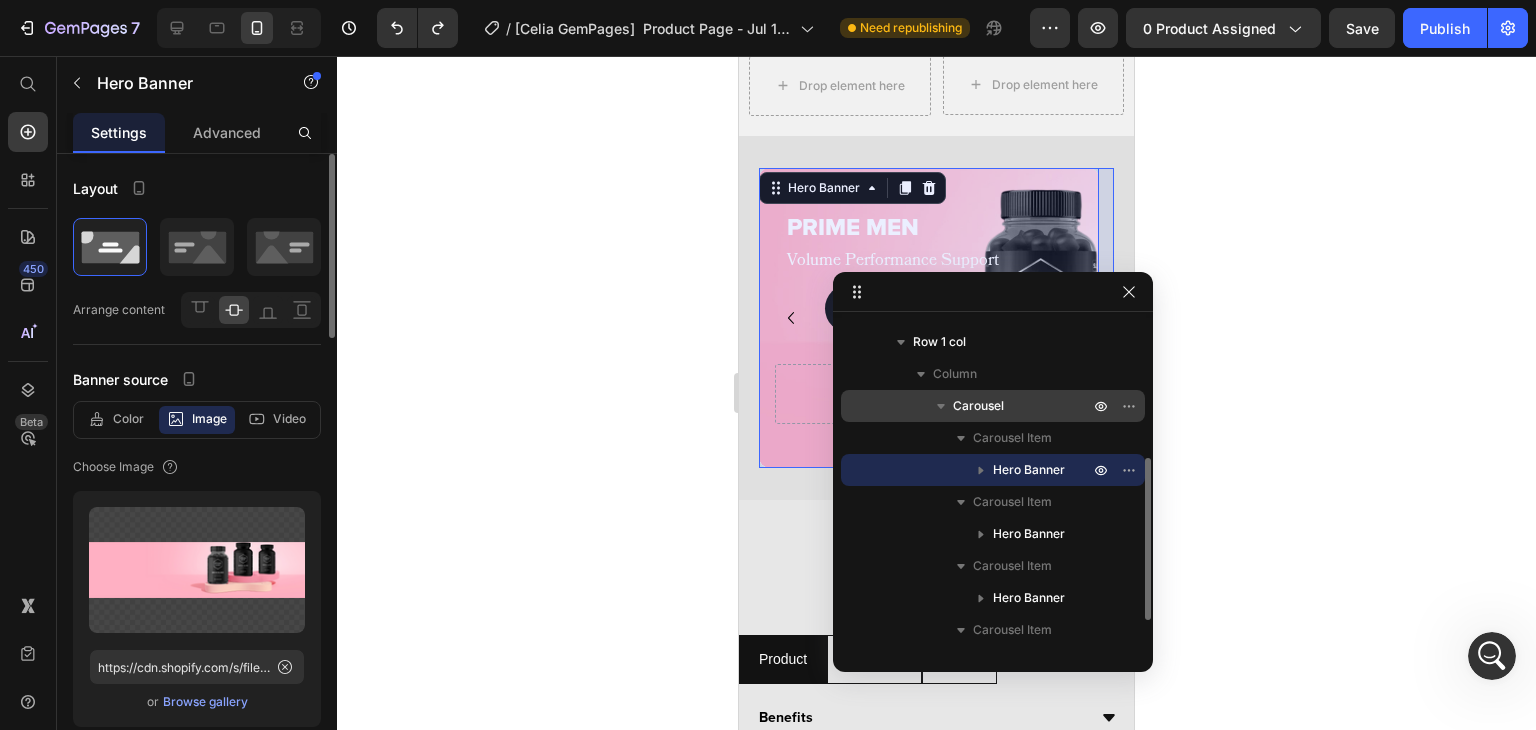 click on "Carousel" at bounding box center (978, 406) 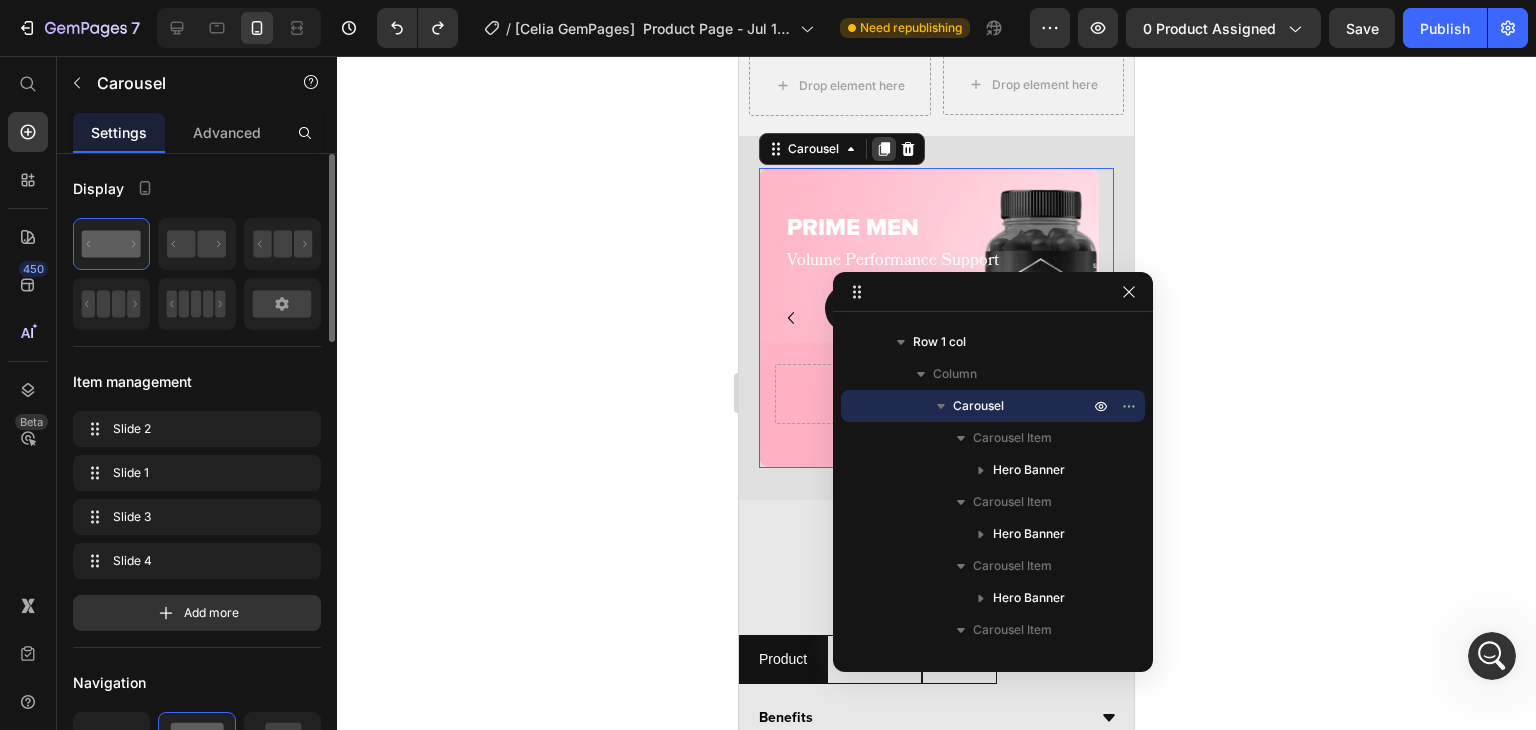 click 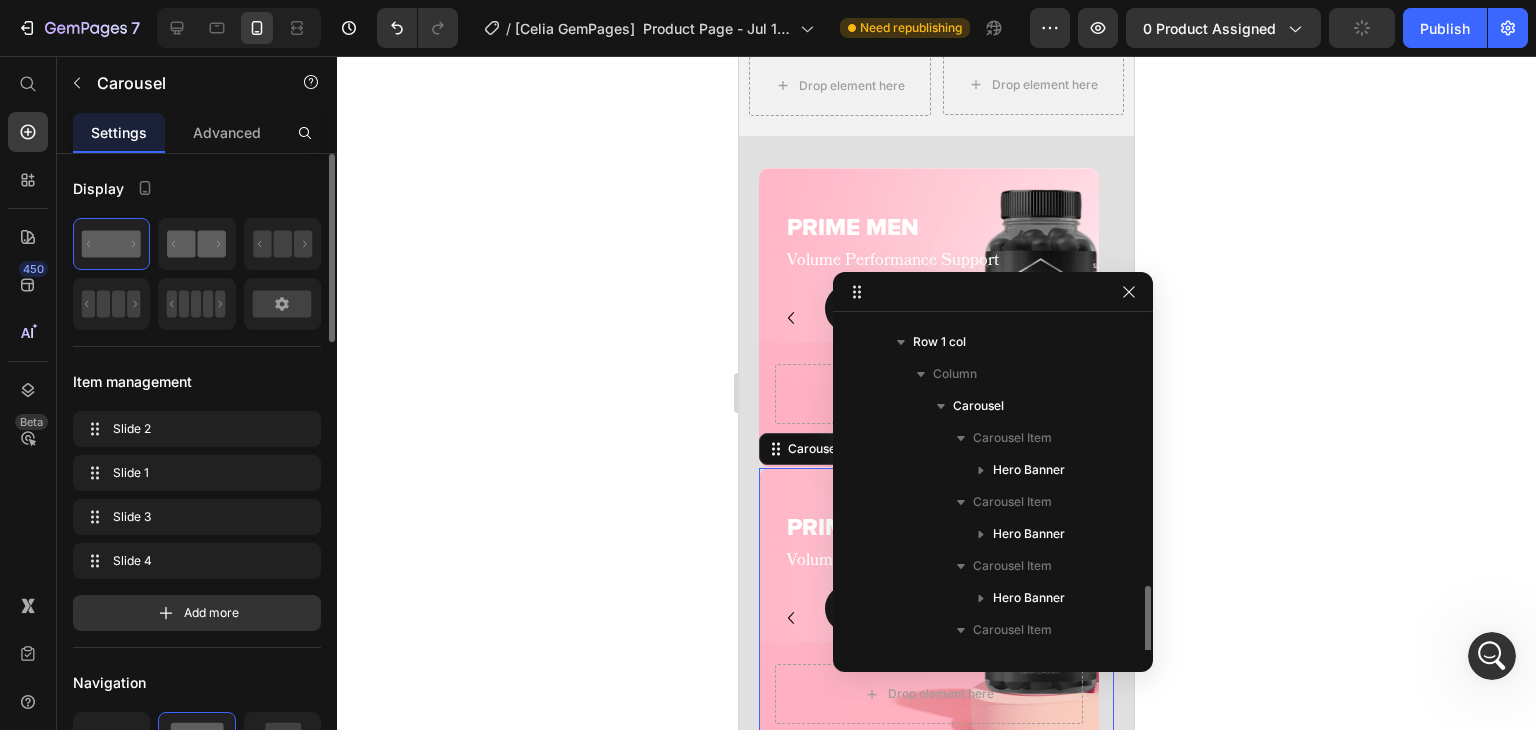 scroll, scrollTop: 373, scrollLeft: 0, axis: vertical 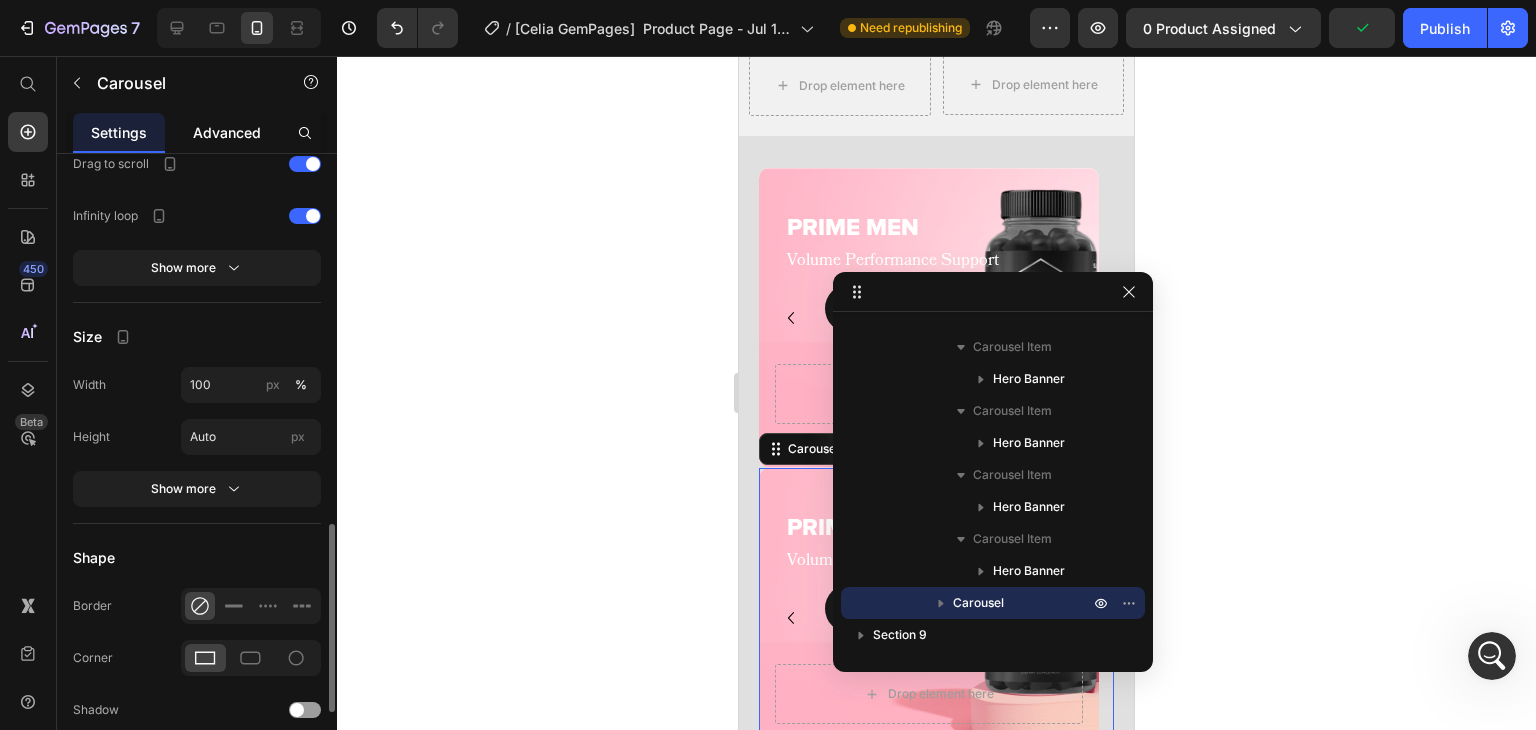 click on "Advanced" at bounding box center [227, 132] 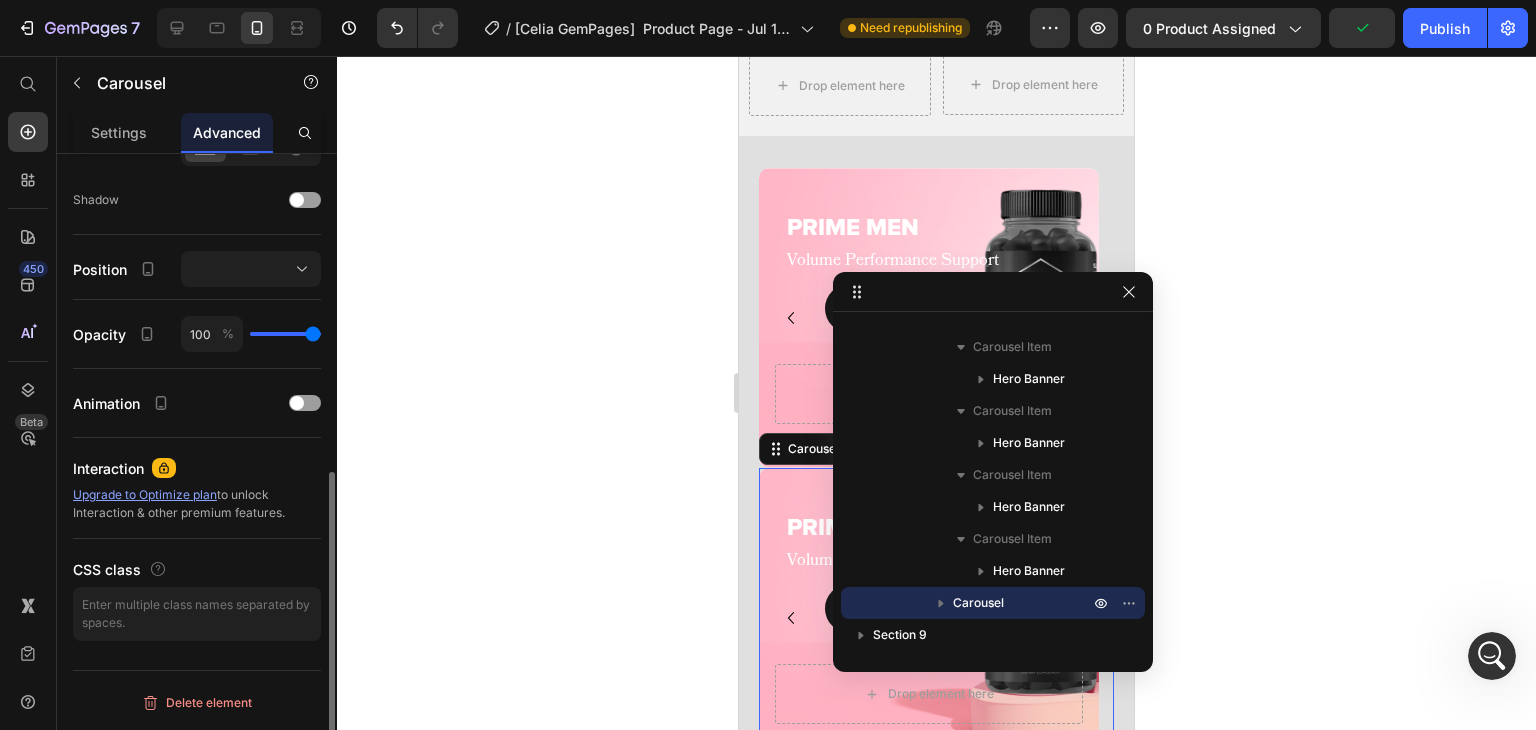 scroll, scrollTop: 0, scrollLeft: 0, axis: both 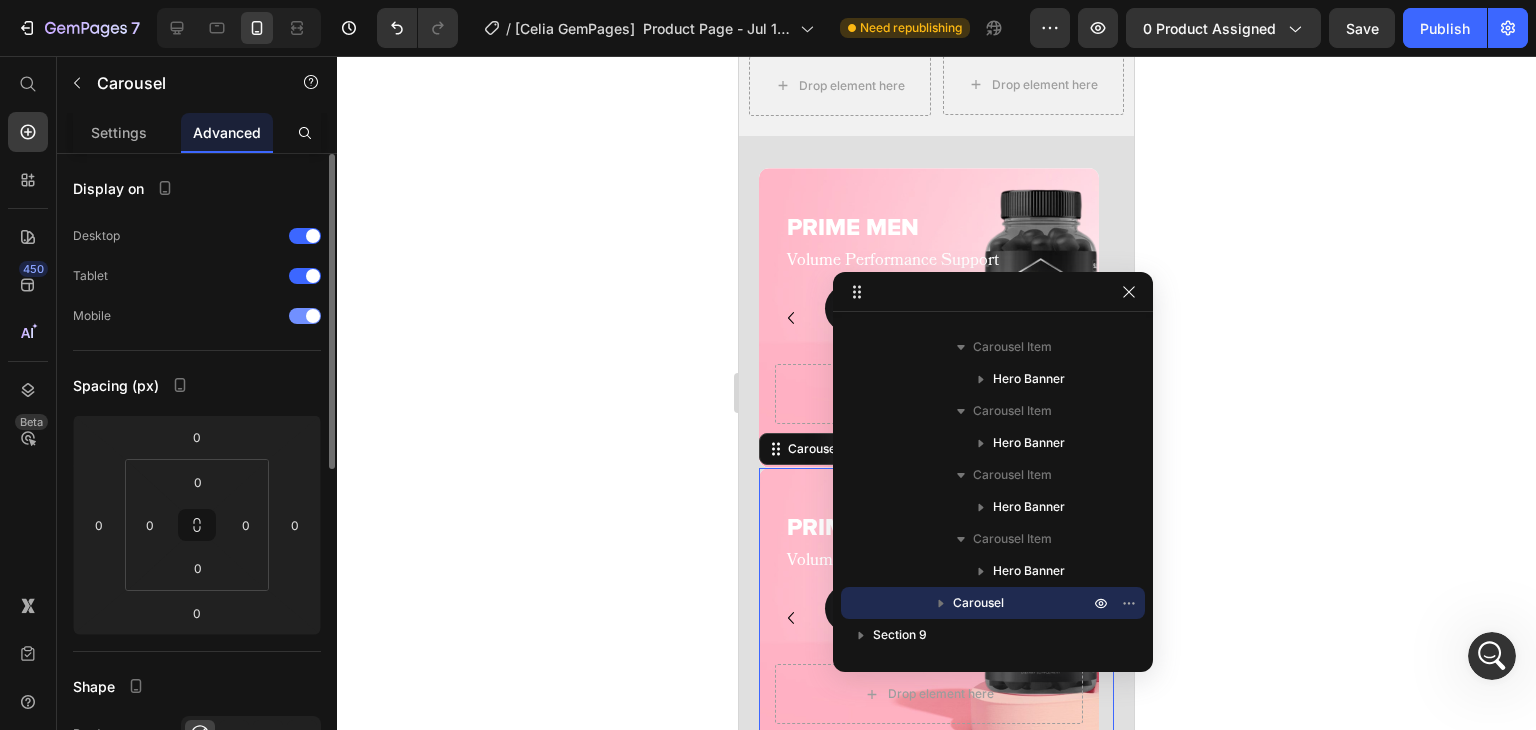 click at bounding box center (313, 316) 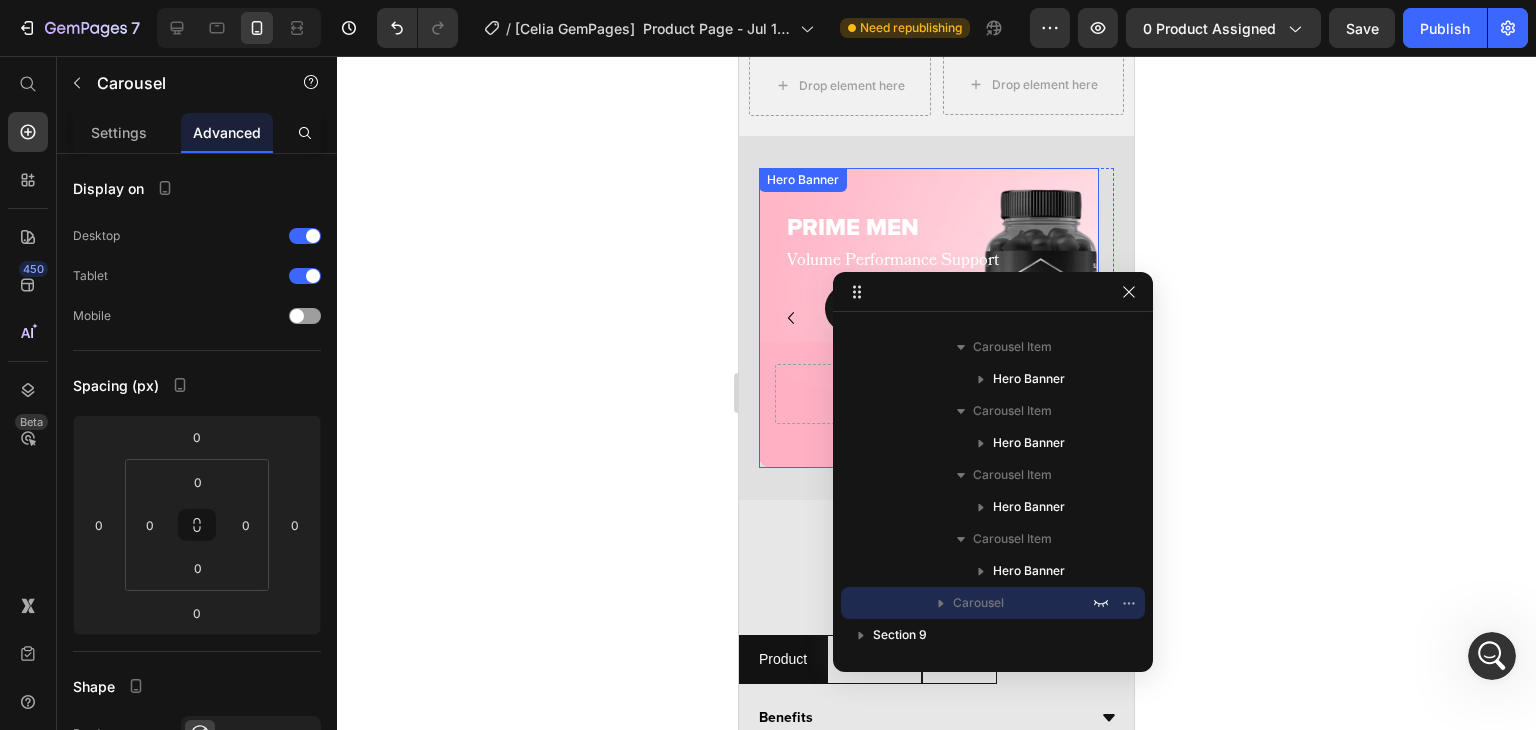 click at bounding box center [929, 318] 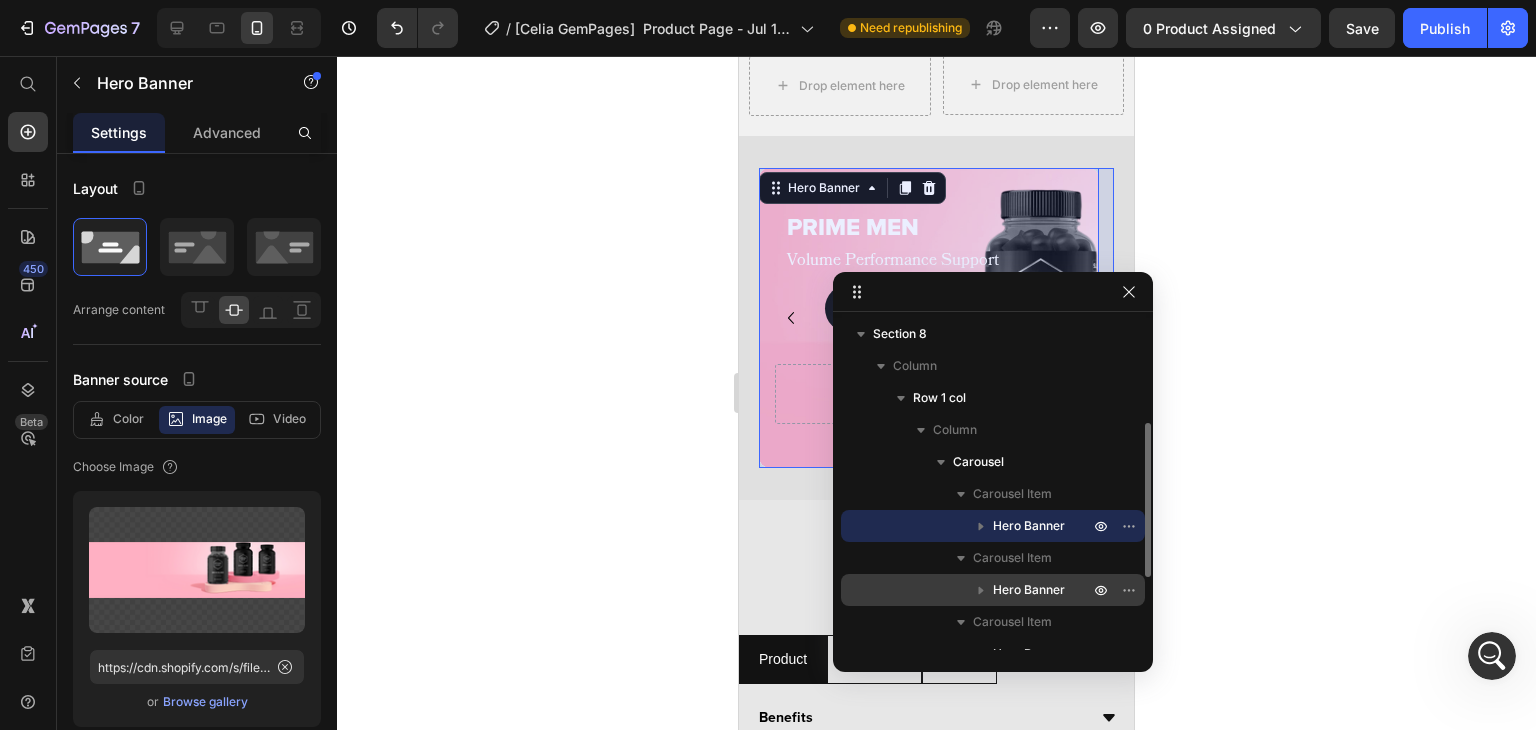 scroll, scrollTop: 224, scrollLeft: 0, axis: vertical 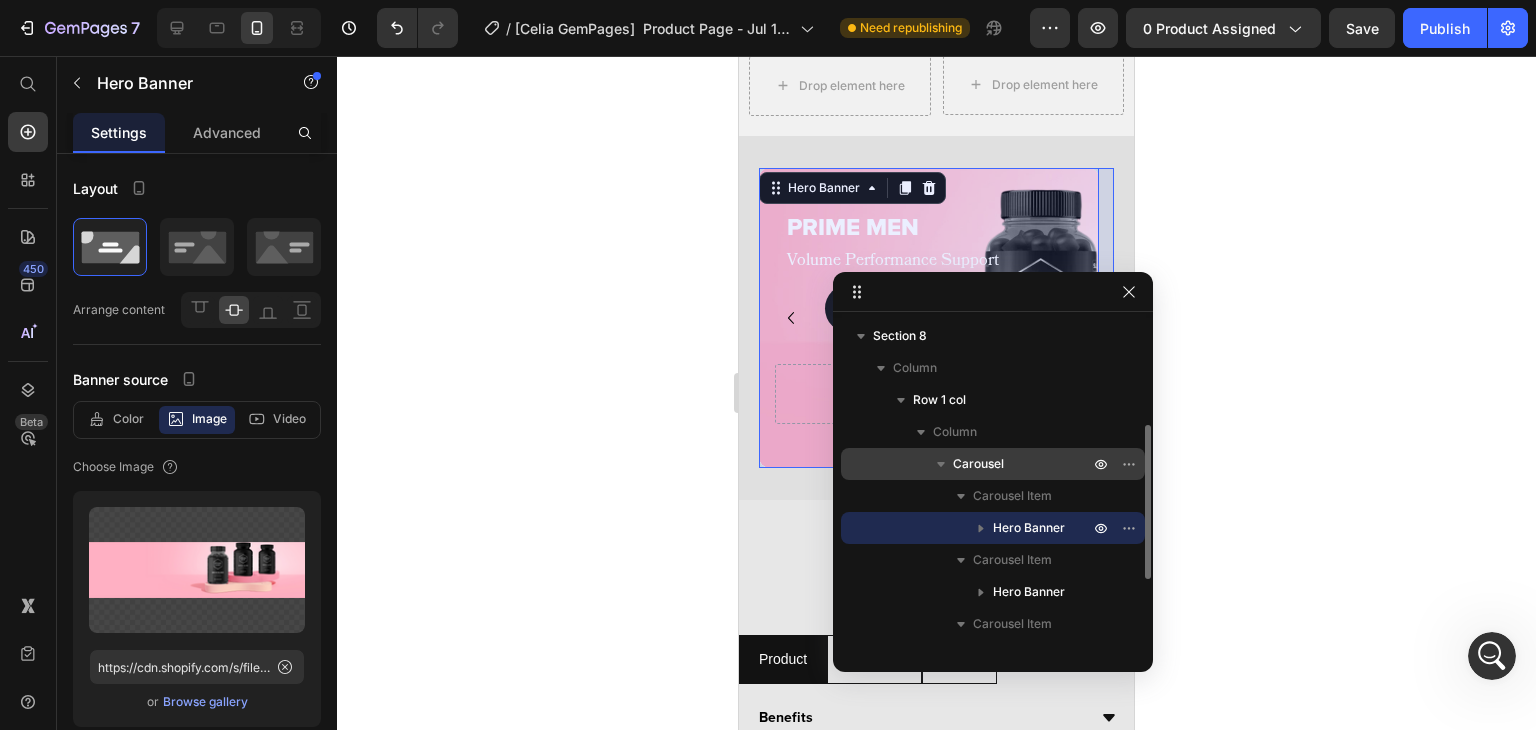 click on "Carousel" at bounding box center (993, 464) 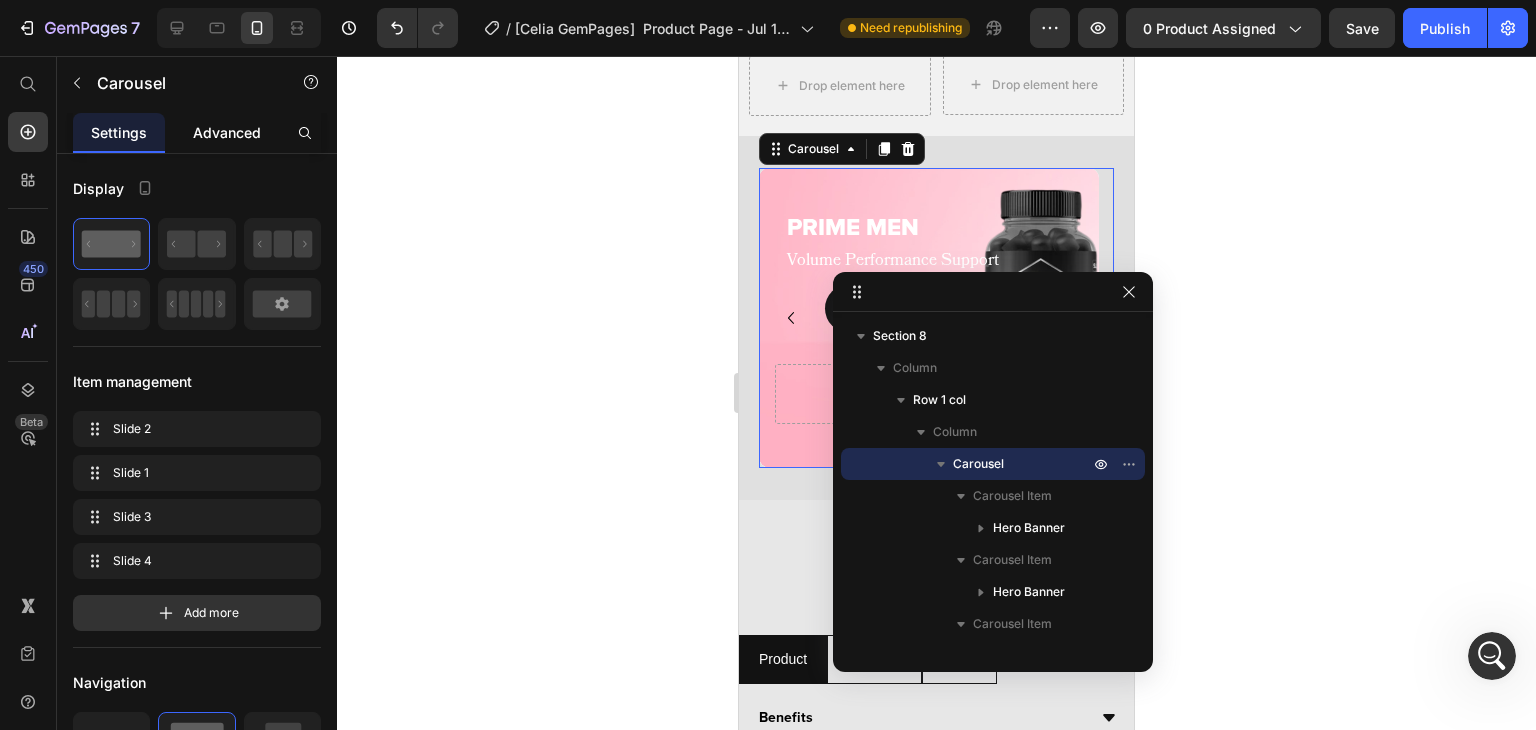 click on "Advanced" at bounding box center [227, 132] 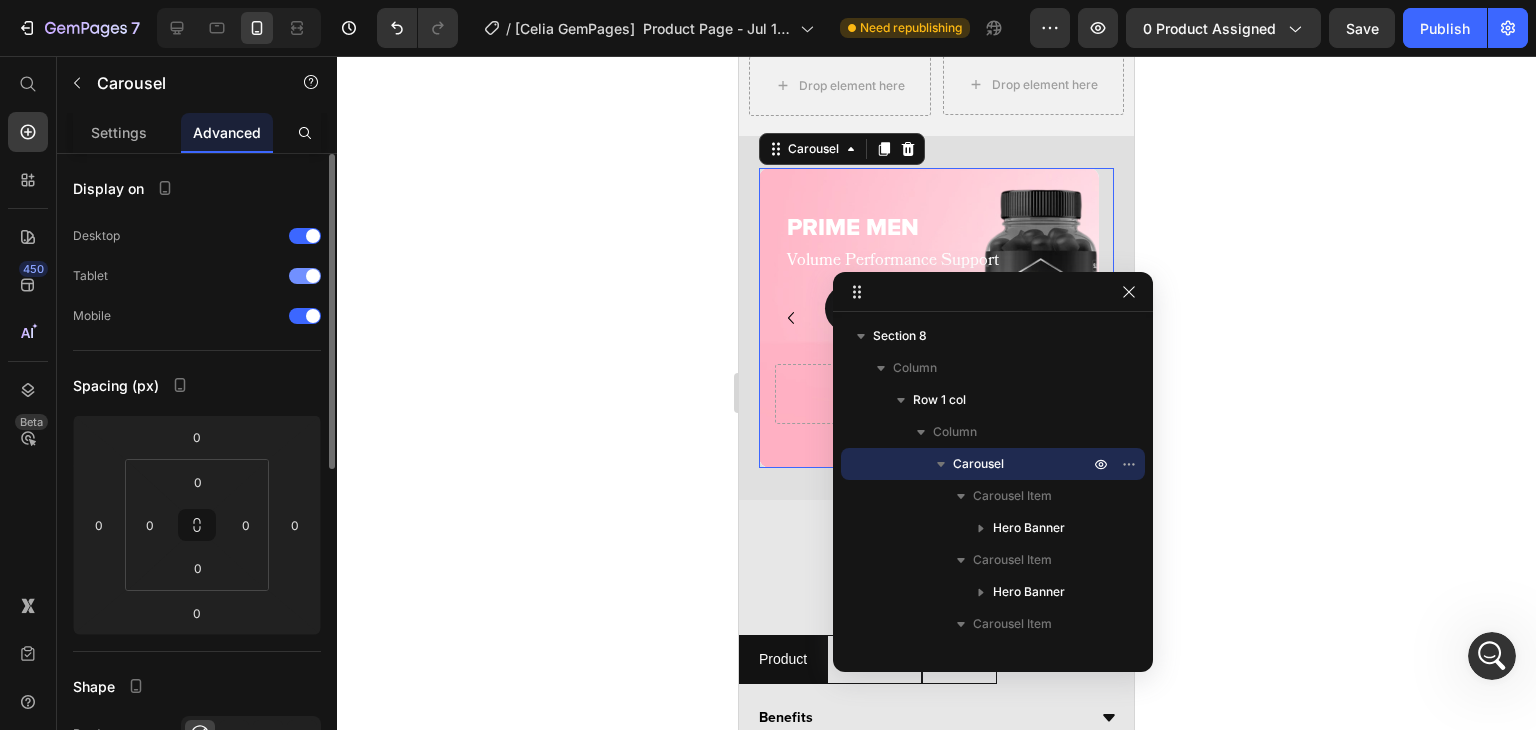 click at bounding box center [313, 276] 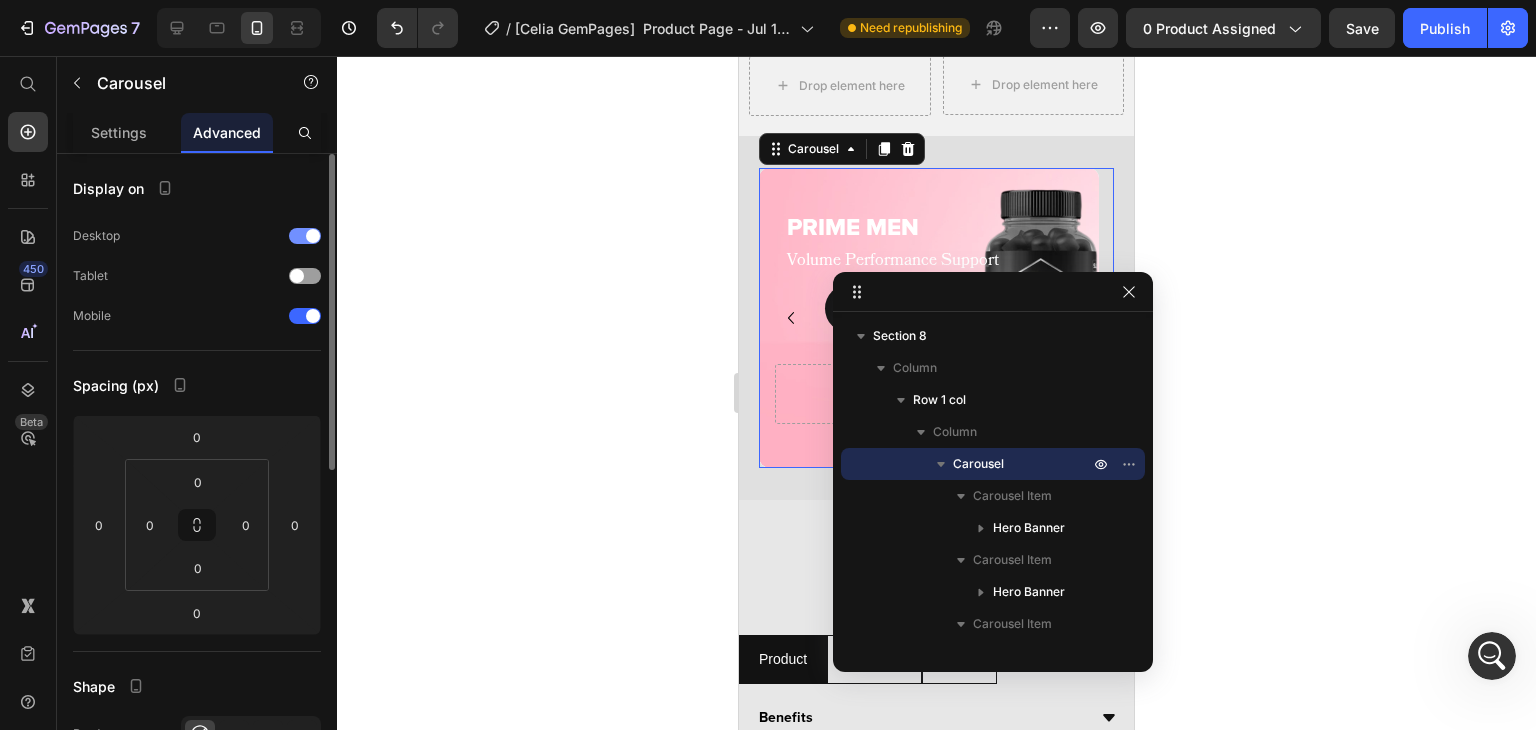 click at bounding box center (313, 236) 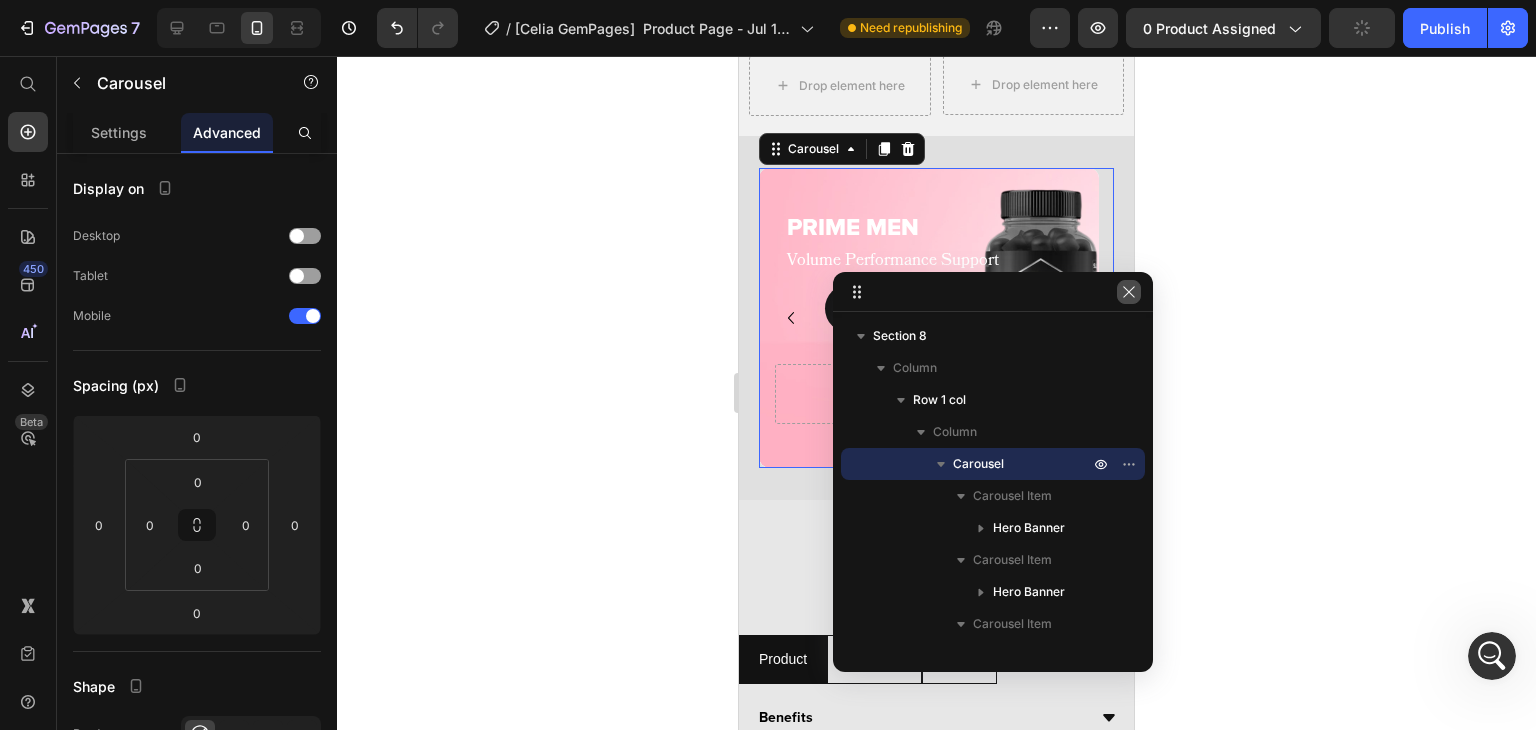 click at bounding box center [1129, 292] 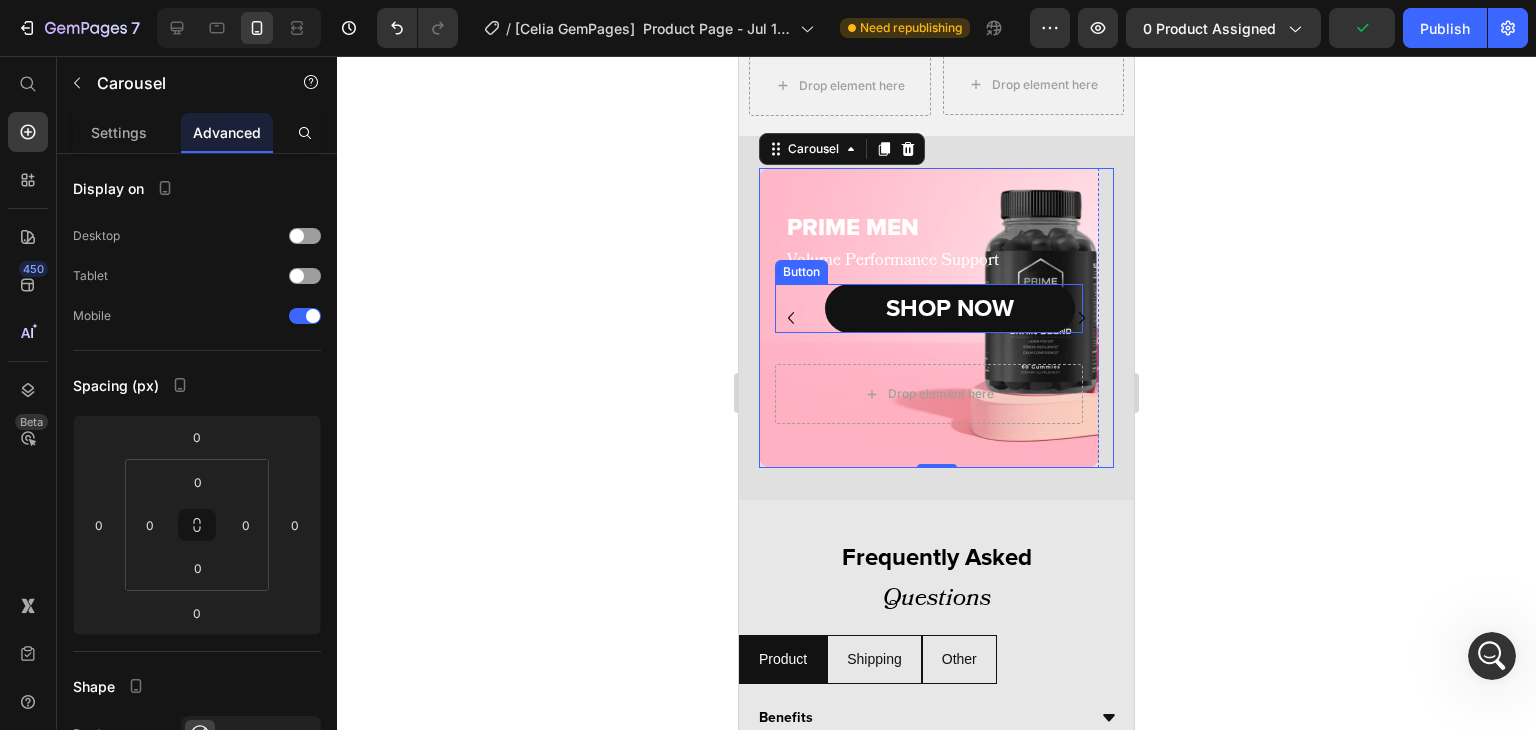 scroll, scrollTop: 4326, scrollLeft: 0, axis: vertical 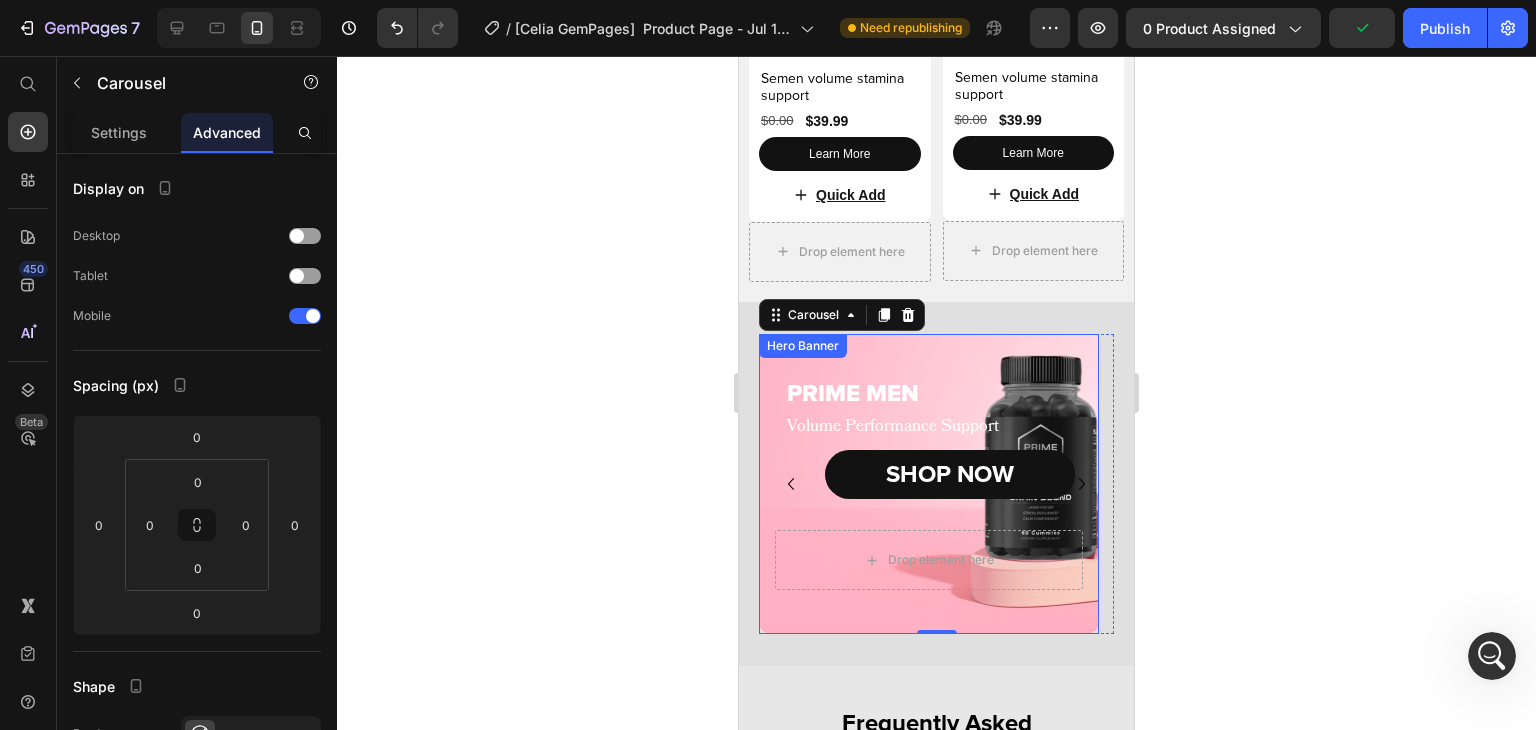 click at bounding box center [929, 484] 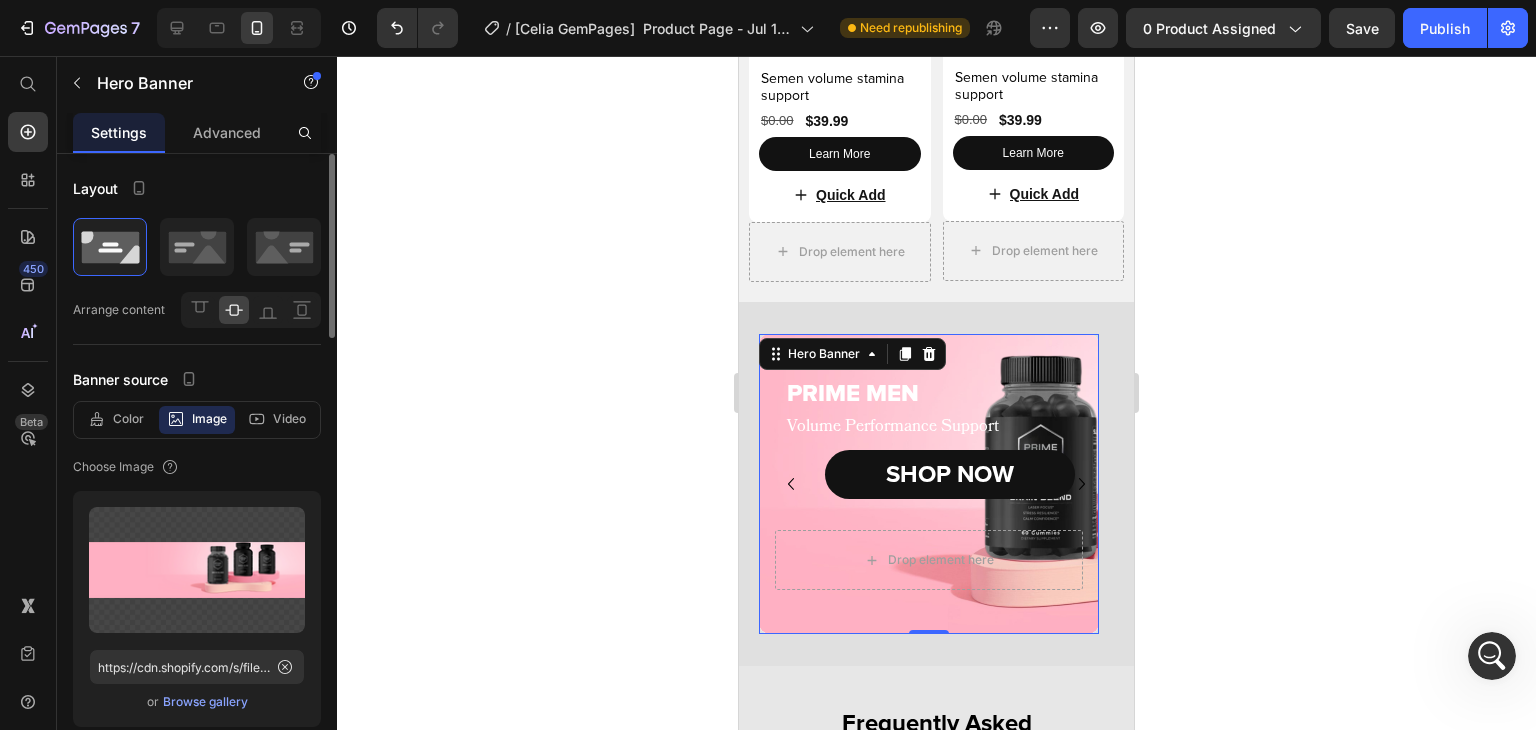 click on "Browse gallery" at bounding box center (205, 702) 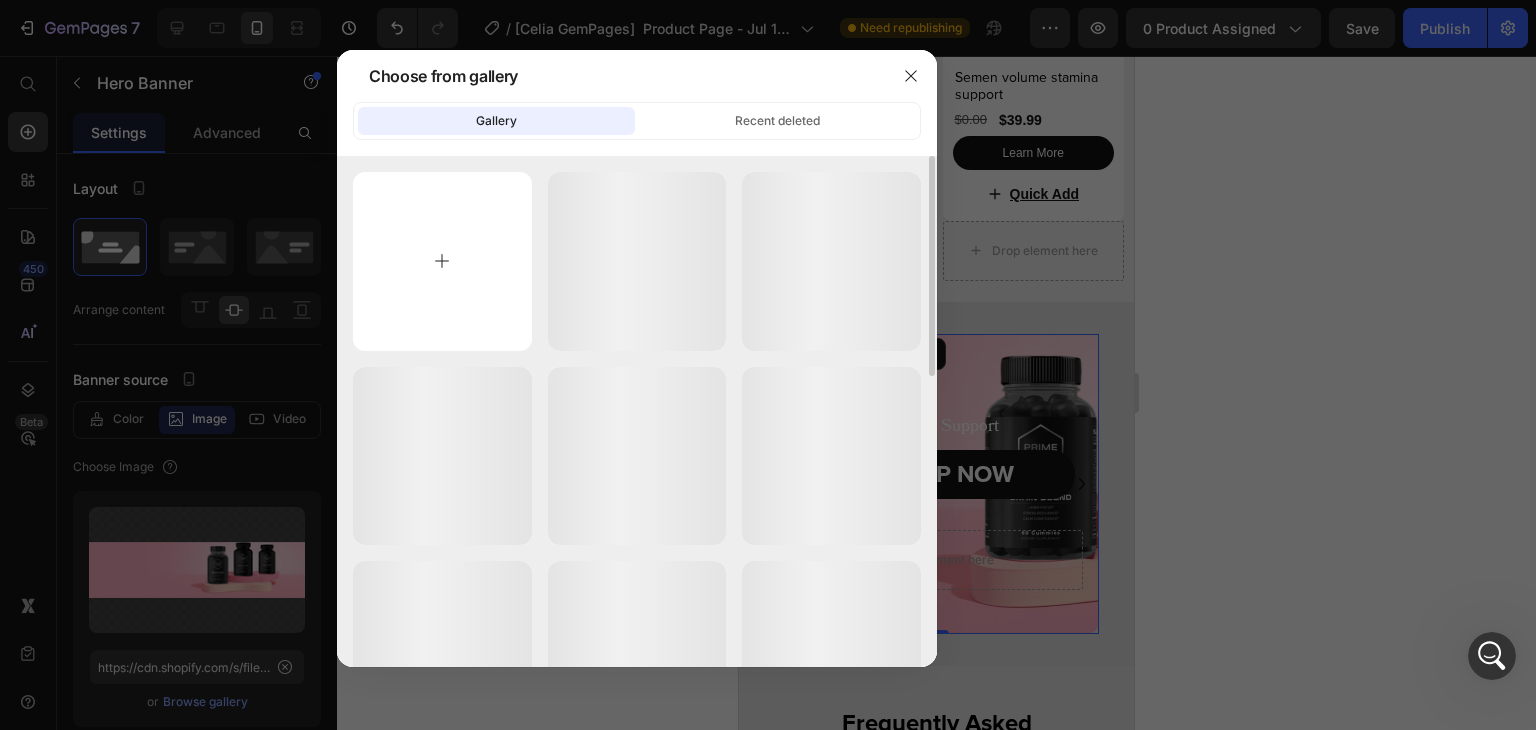 click at bounding box center (442, 261) 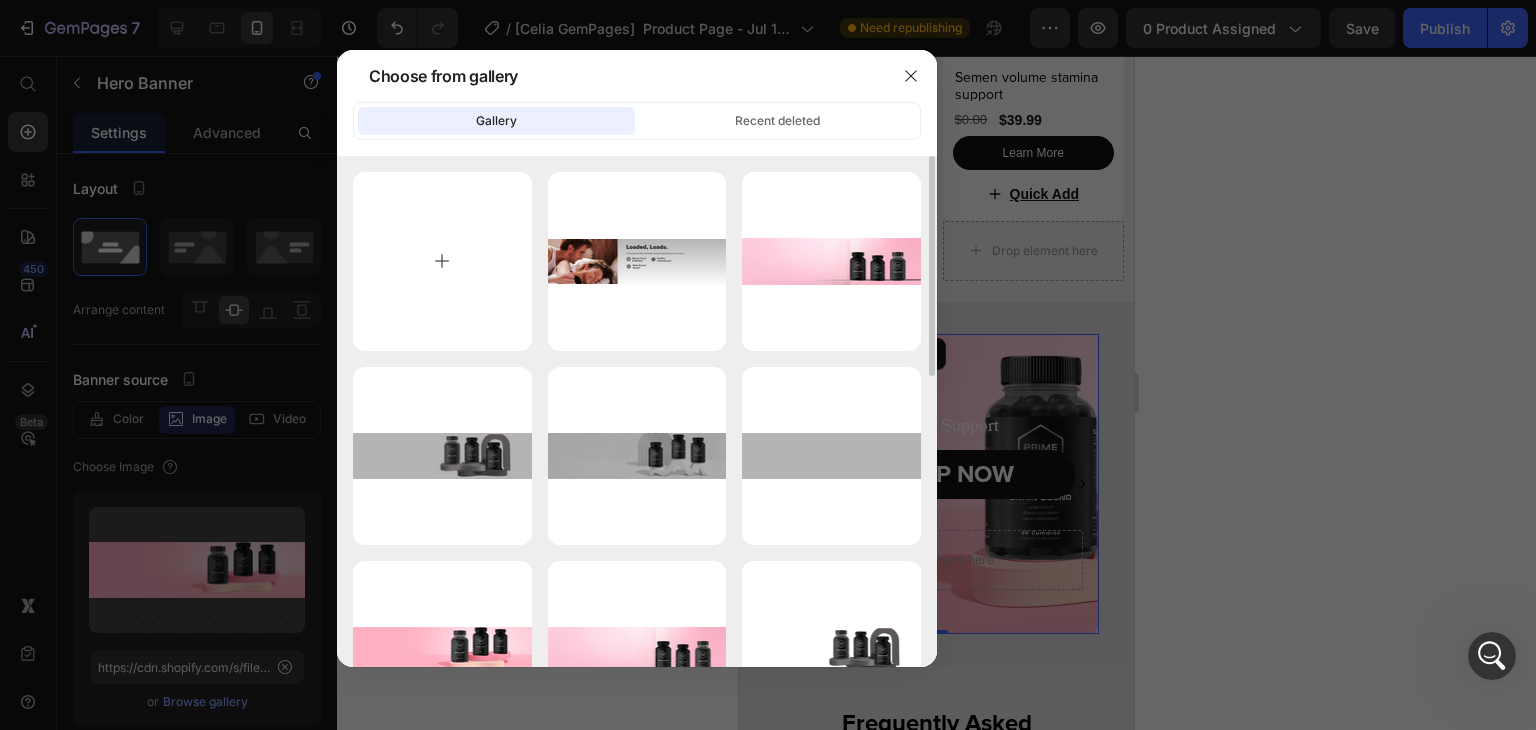 type on "C:\fakepath\abcc.png" 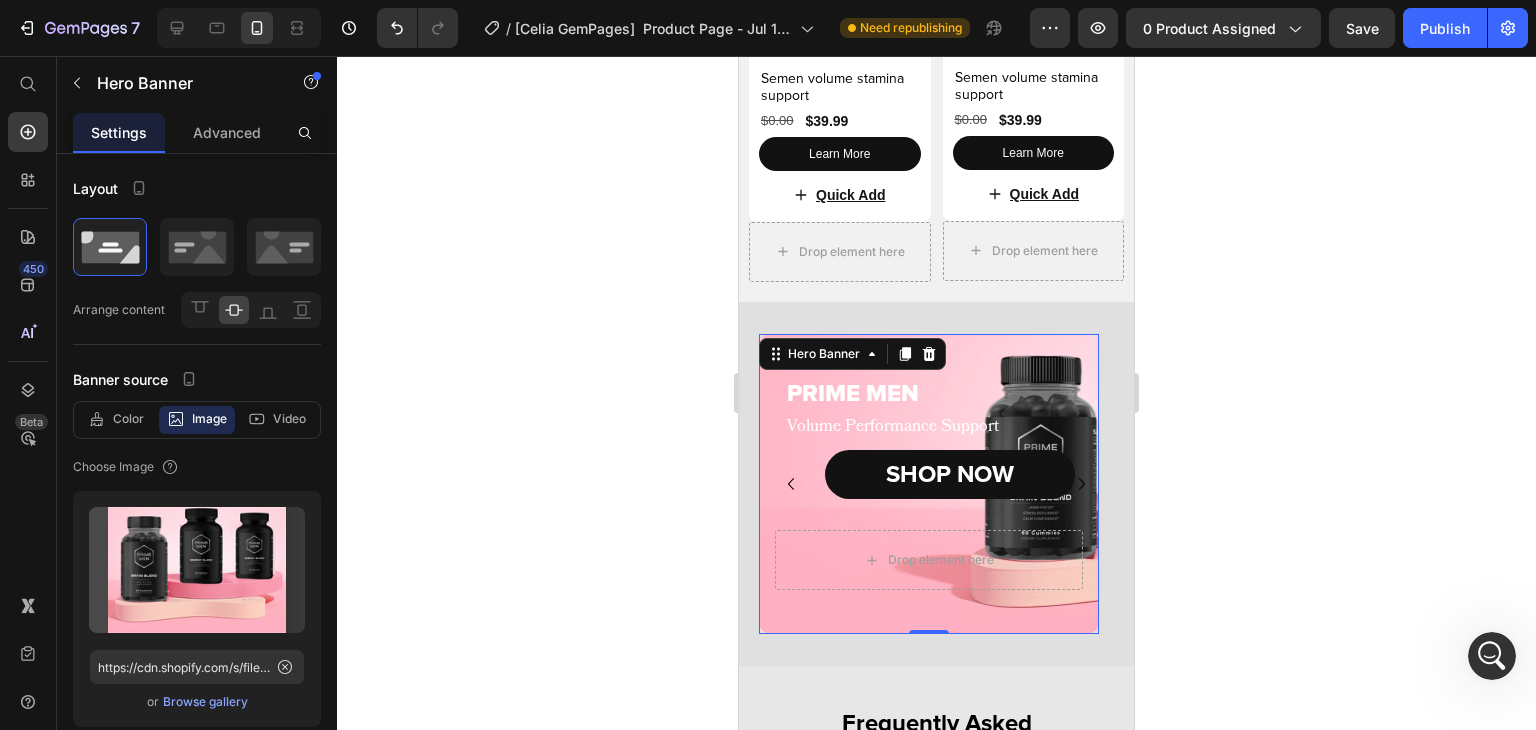 type on "https://cdn.shopify.com/s/files/1/0644/5370/5824/files/gempages_572674907528233799-95906552-32b6-48e1-802a-acfd0e6d0c2e.png" 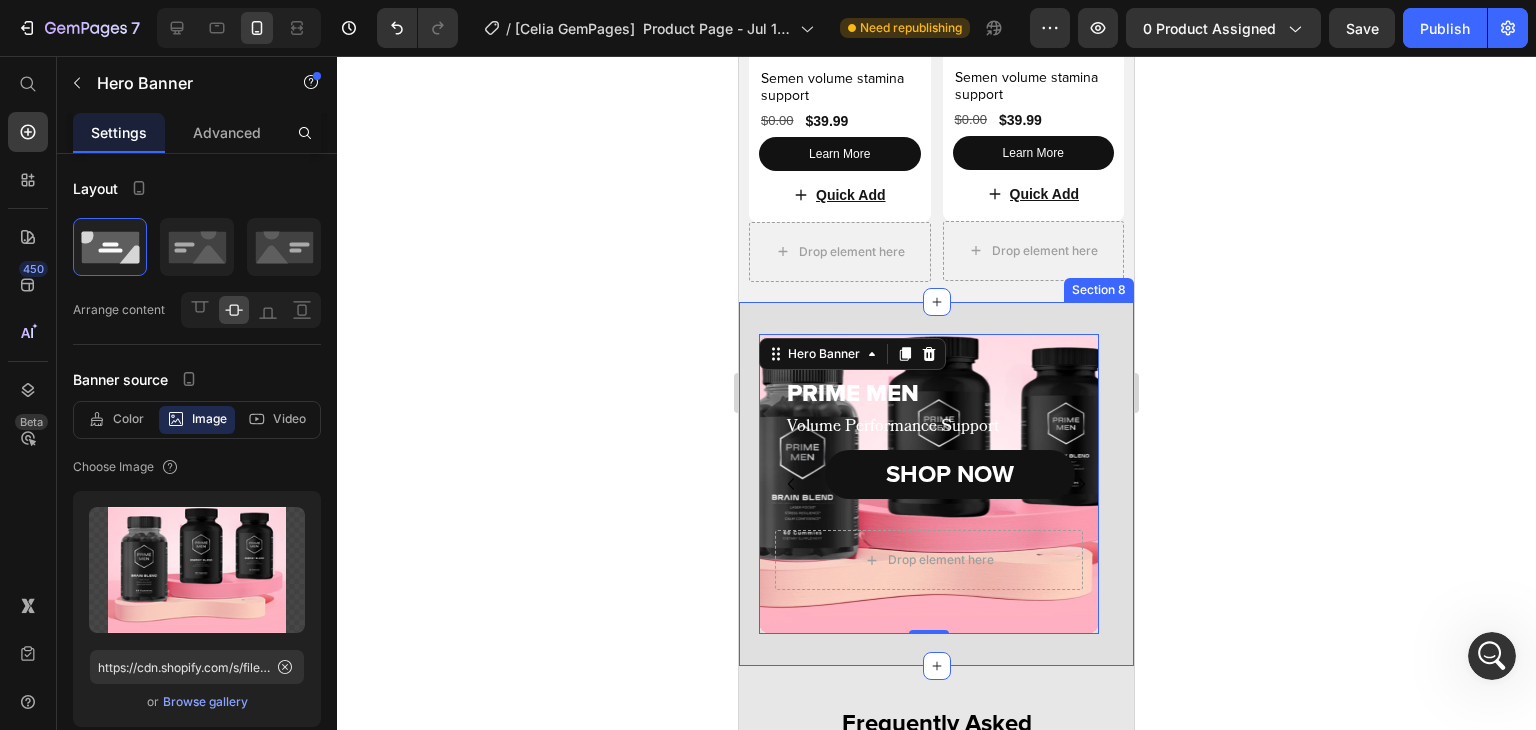 click on "PRIME MEN Heading Volume Performance Support Text Block SHOP NOW Button
Drop element here Hero Banner   0 PRIME MEN Heading Volume Performance Support Text Block SHOP NOW Button
Drop element here Hero Banner PRIME MEN Heading Volume Performance Support Text Block SHOP NOW Button
Drop element here Hero Banner PRIME MEN Heading Volume Performance Support Text Block SHOP NOW Button
Drop element here Hero Banner
Carousel
PRIME MEN Heading Volume Performance Support Text Block SHOP NOW Button
Hero Banner PRIME MEN Heading Volume Performance Support Text Block SHOP NOW Button
Hero Banner PRIME MEN Heading Volume Performance Support Text Block SHOP NOW Button
Hero Banner PRIME MEN Heading Volume Performance Support Text Block SHOP NOW Button
Row" at bounding box center [936, 484] 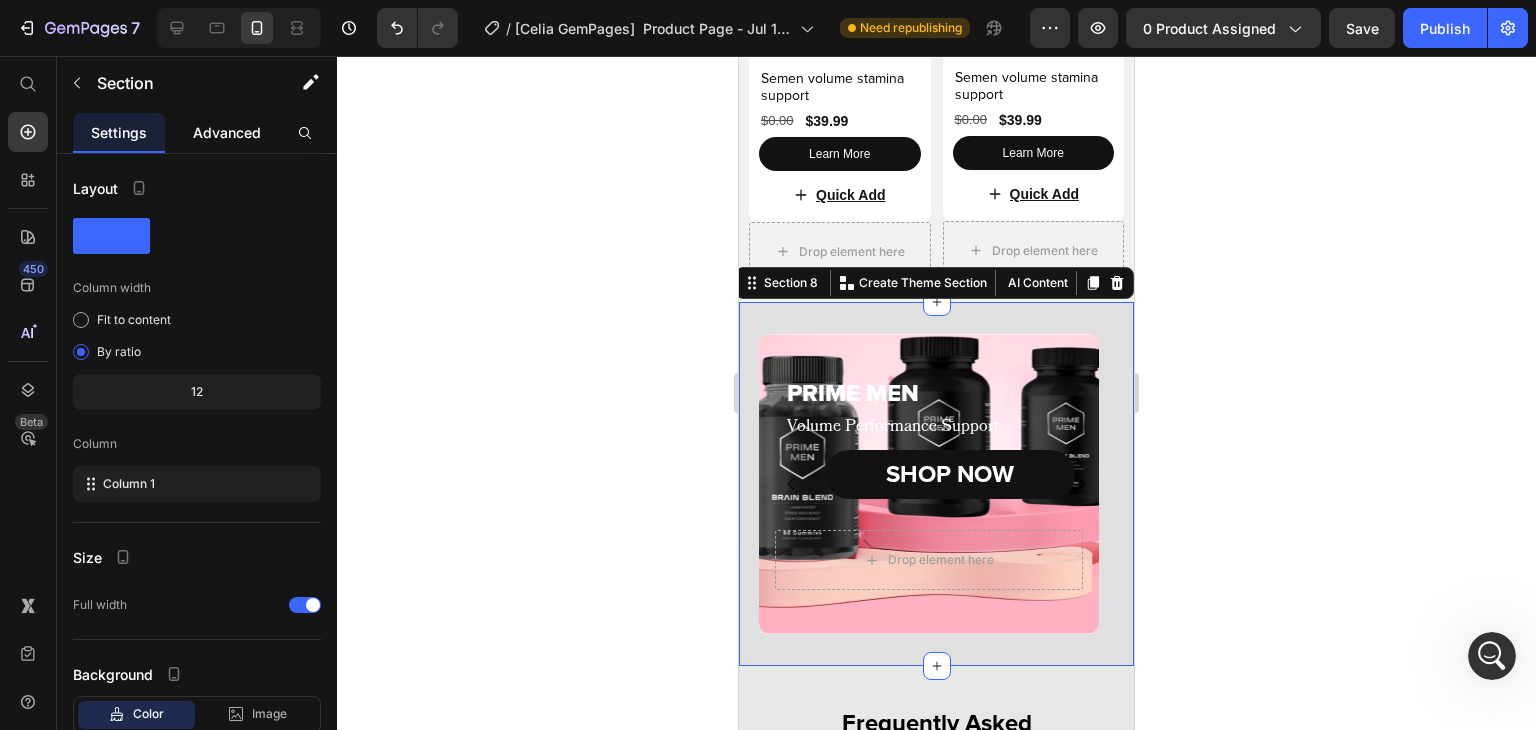 click on "Advanced" at bounding box center (227, 132) 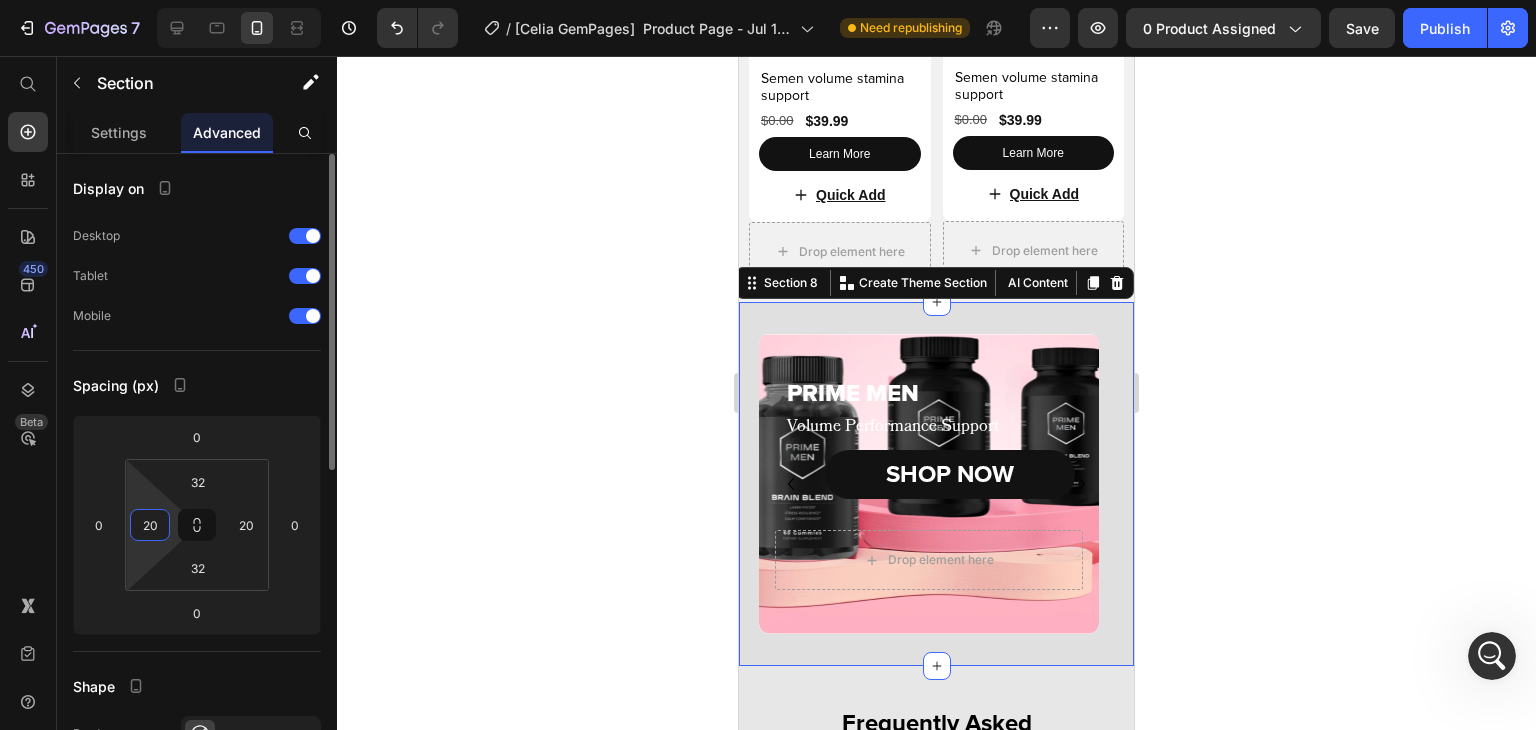 click on "20" at bounding box center (150, 525) 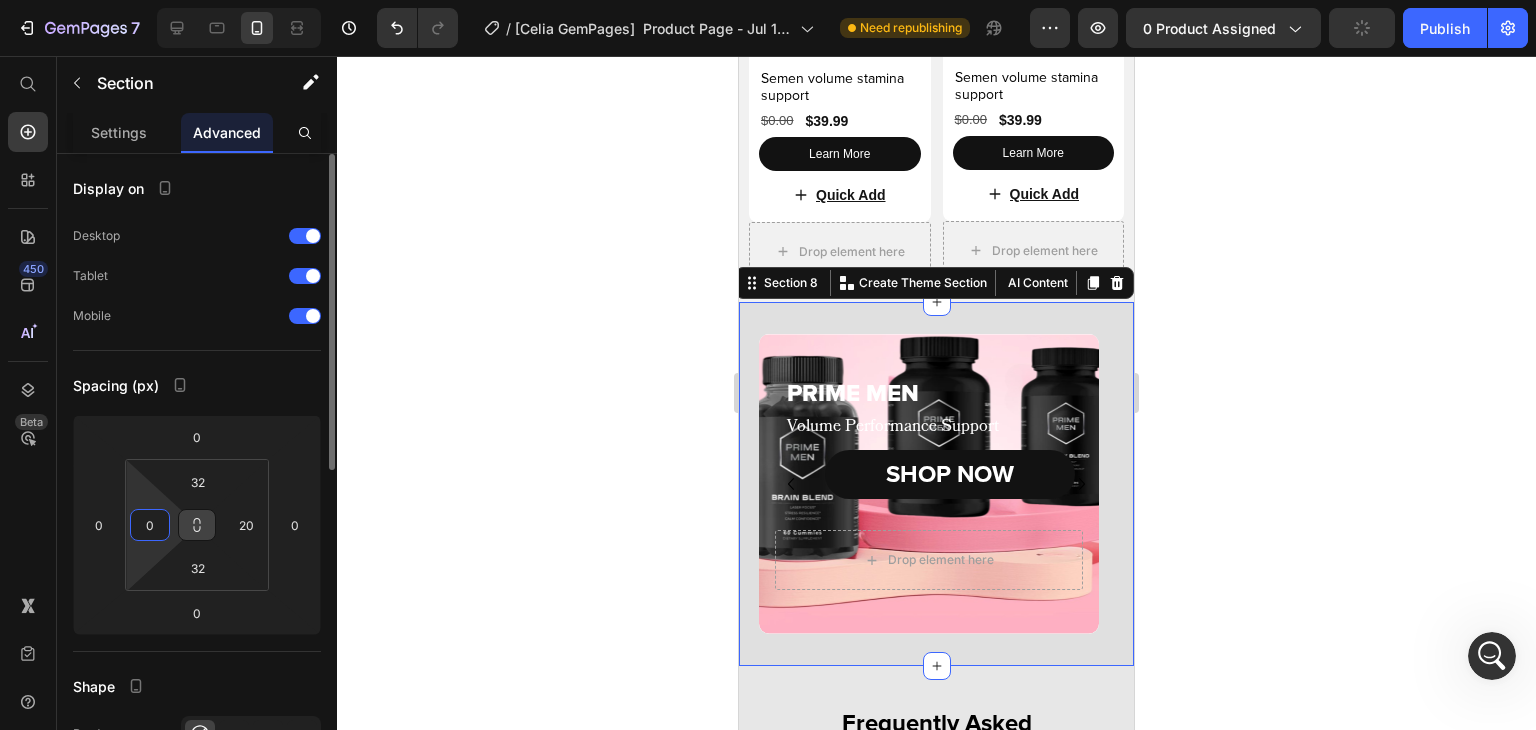 type on "0" 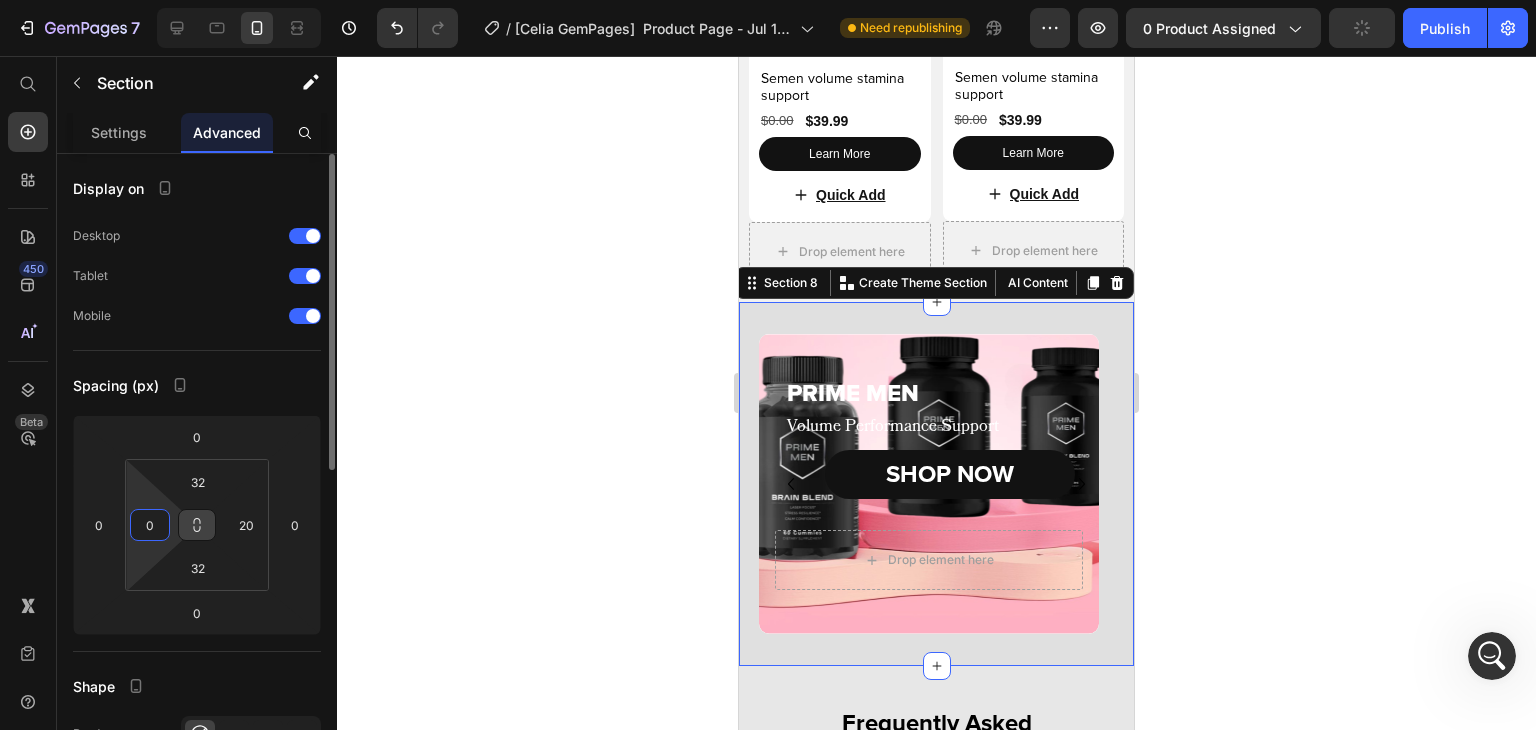 click at bounding box center (197, 525) 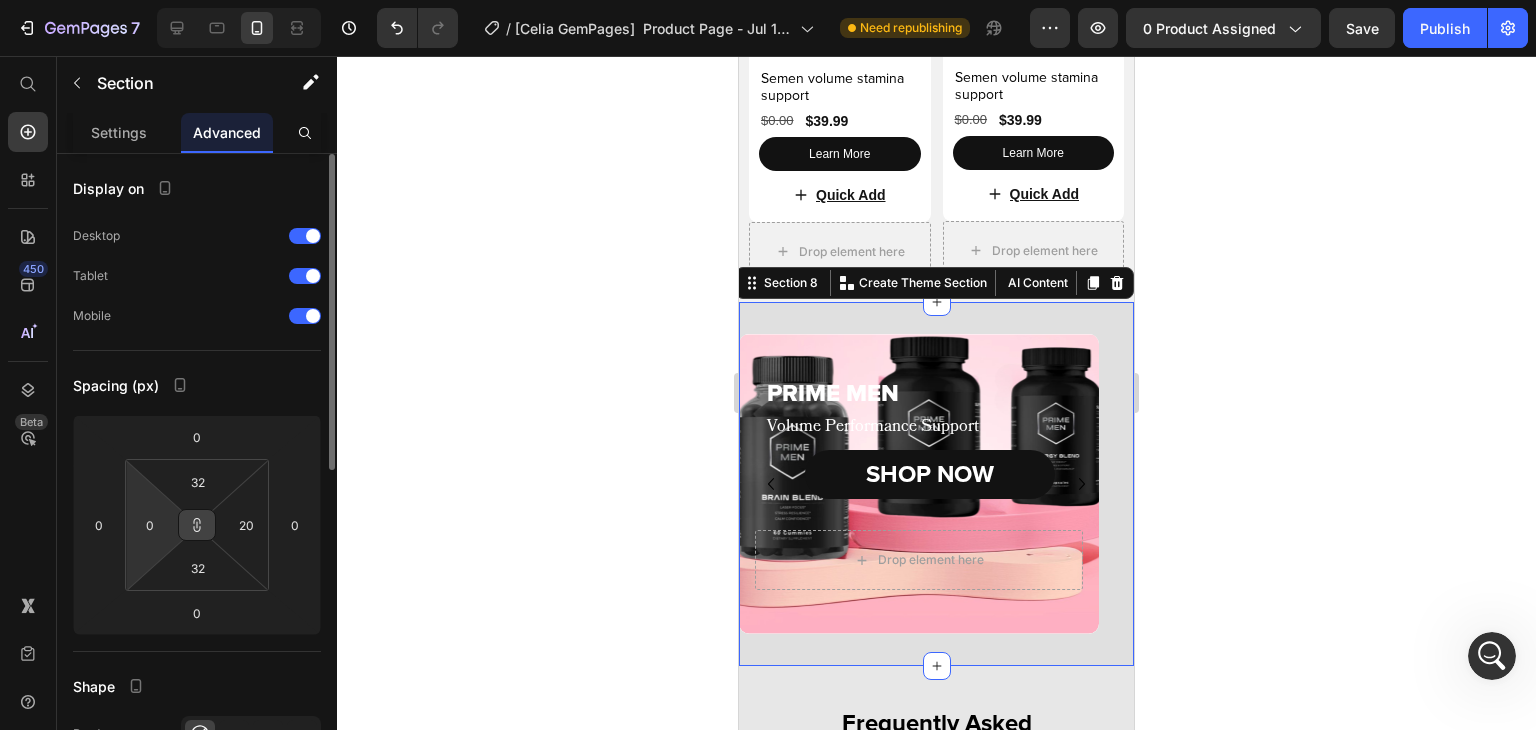 click at bounding box center (197, 525) 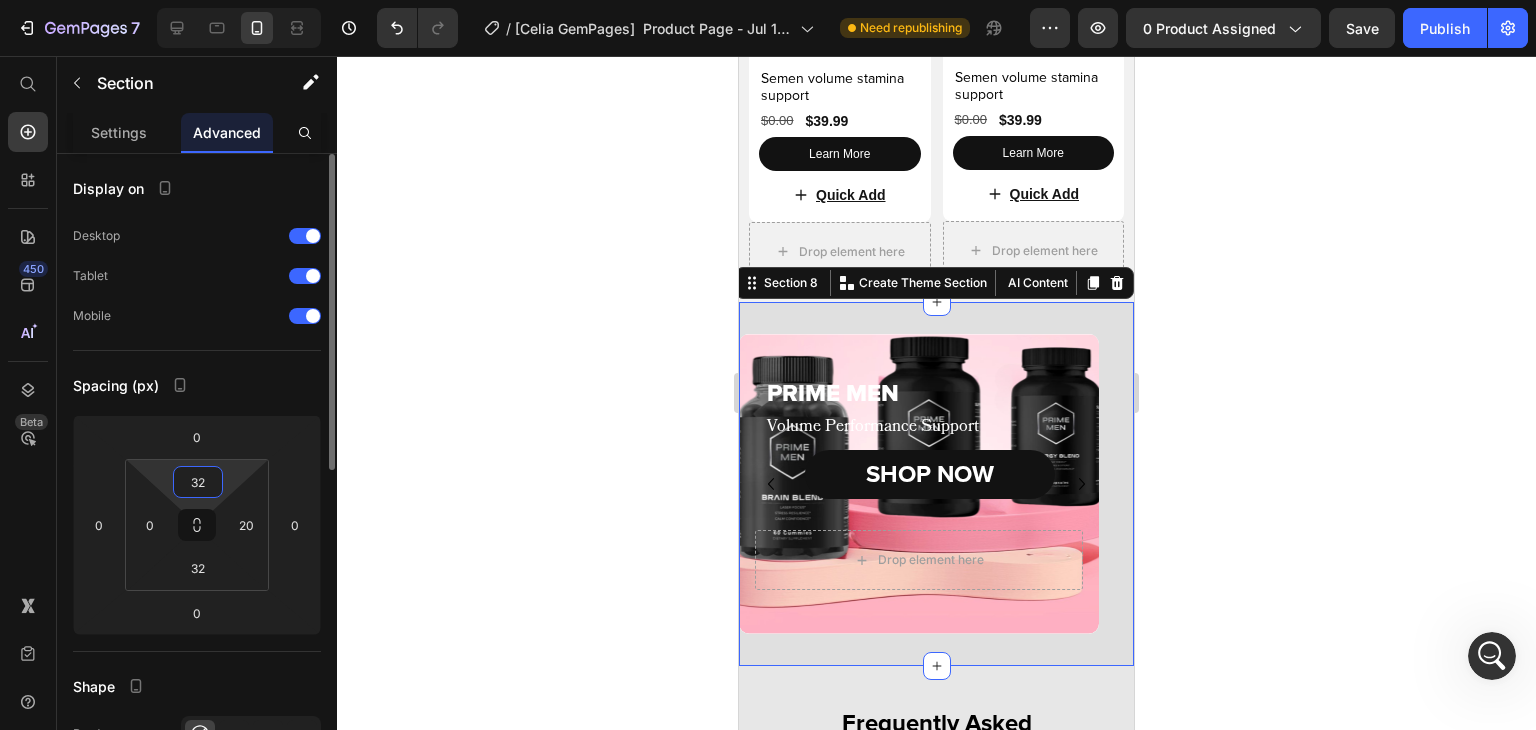 click on "32" at bounding box center [198, 482] 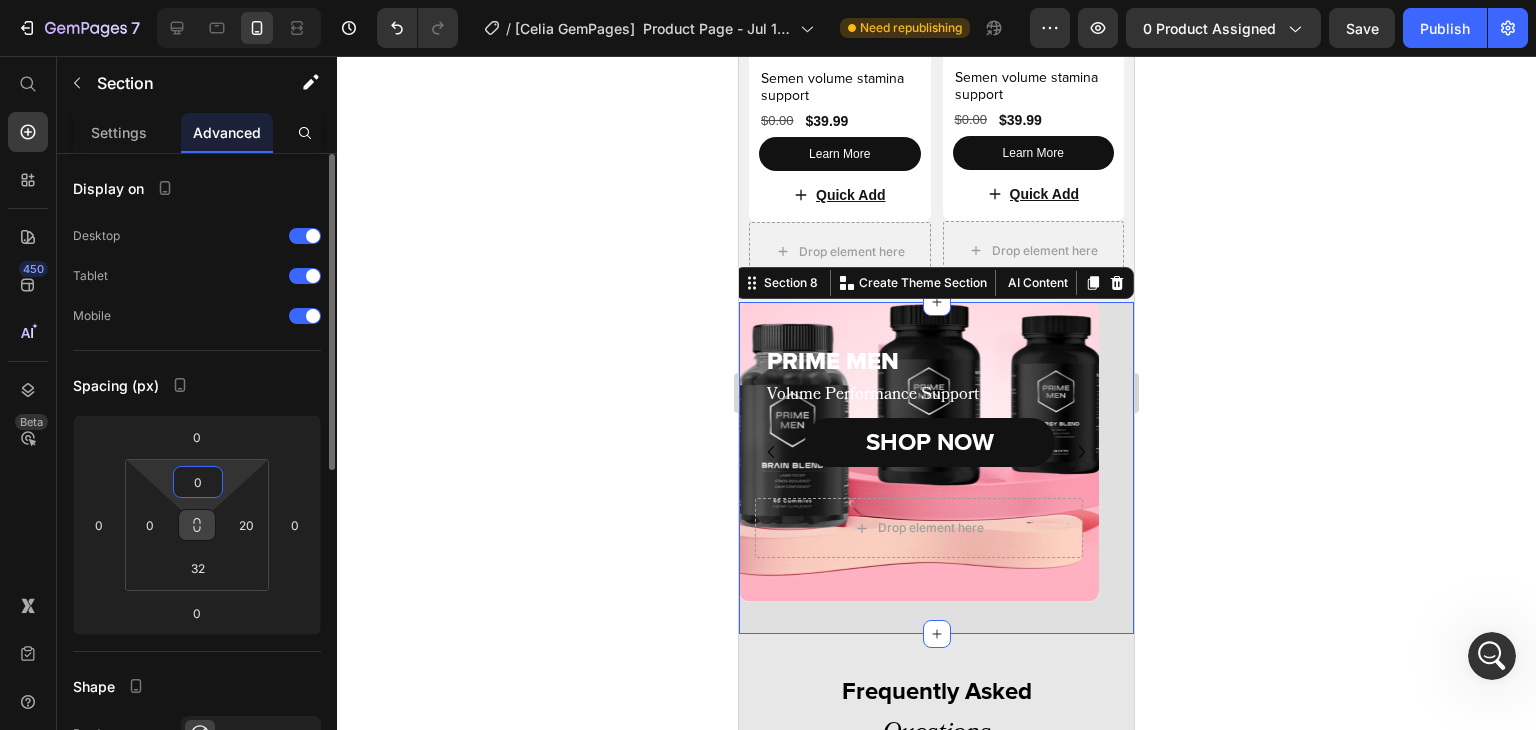 click at bounding box center (197, 525) 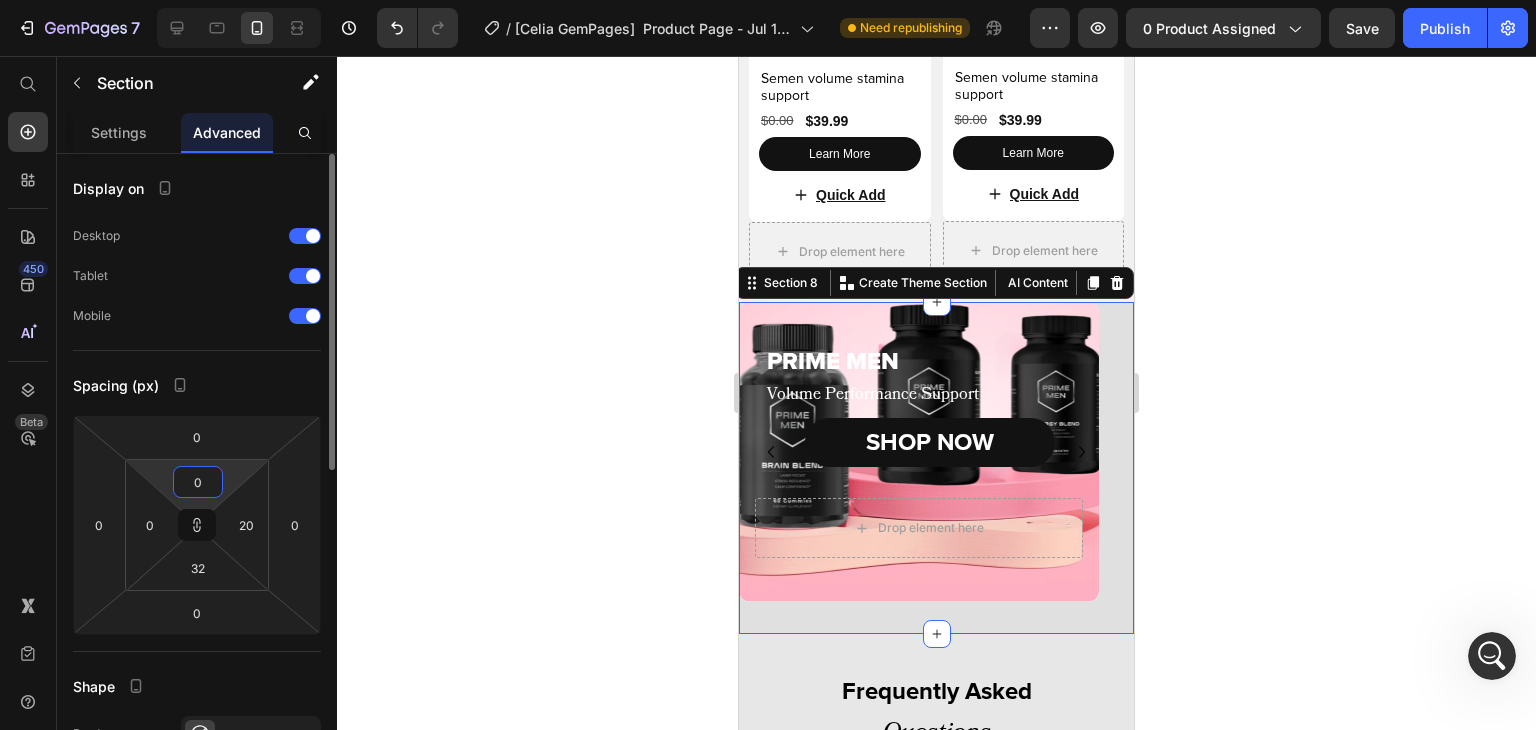 click on "0" at bounding box center [198, 482] 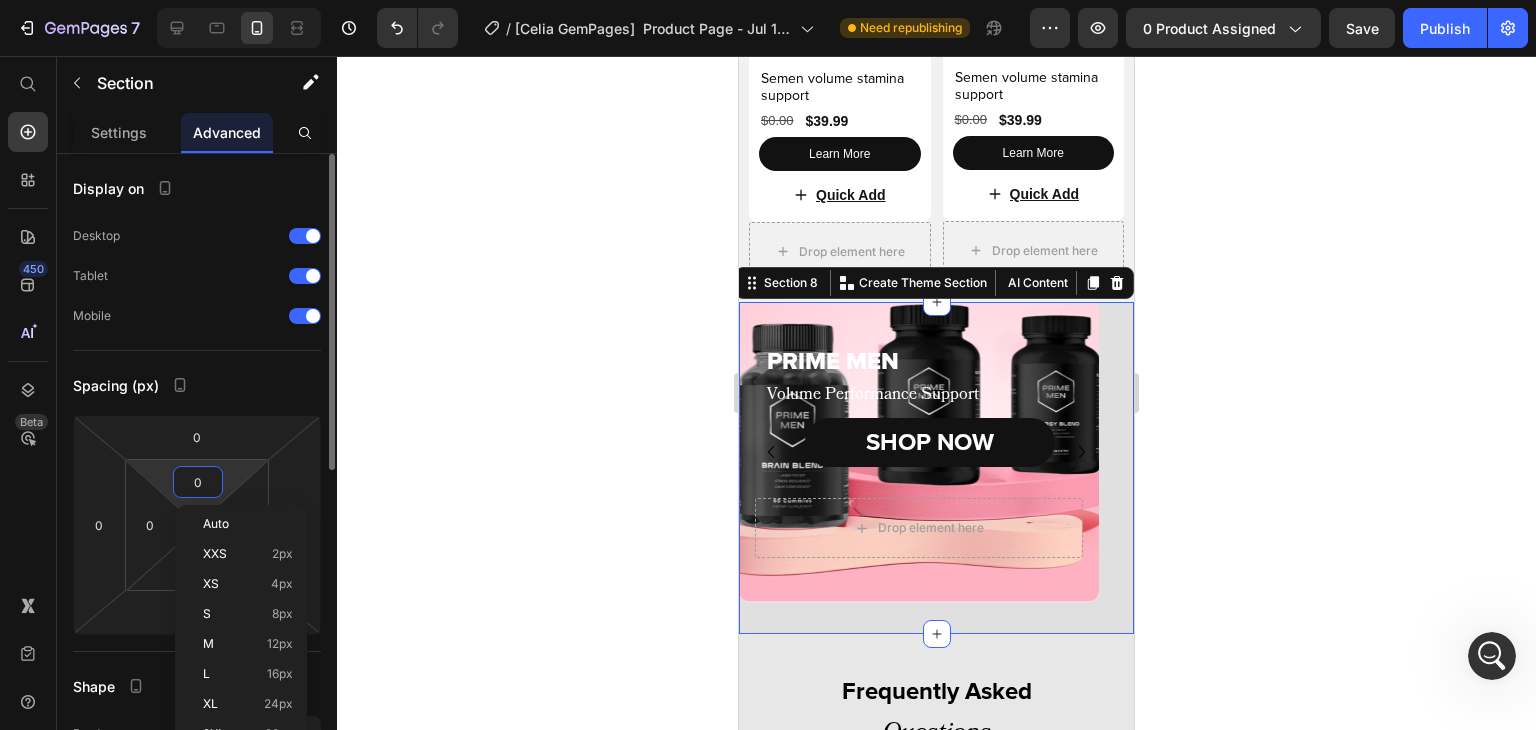 type on "00" 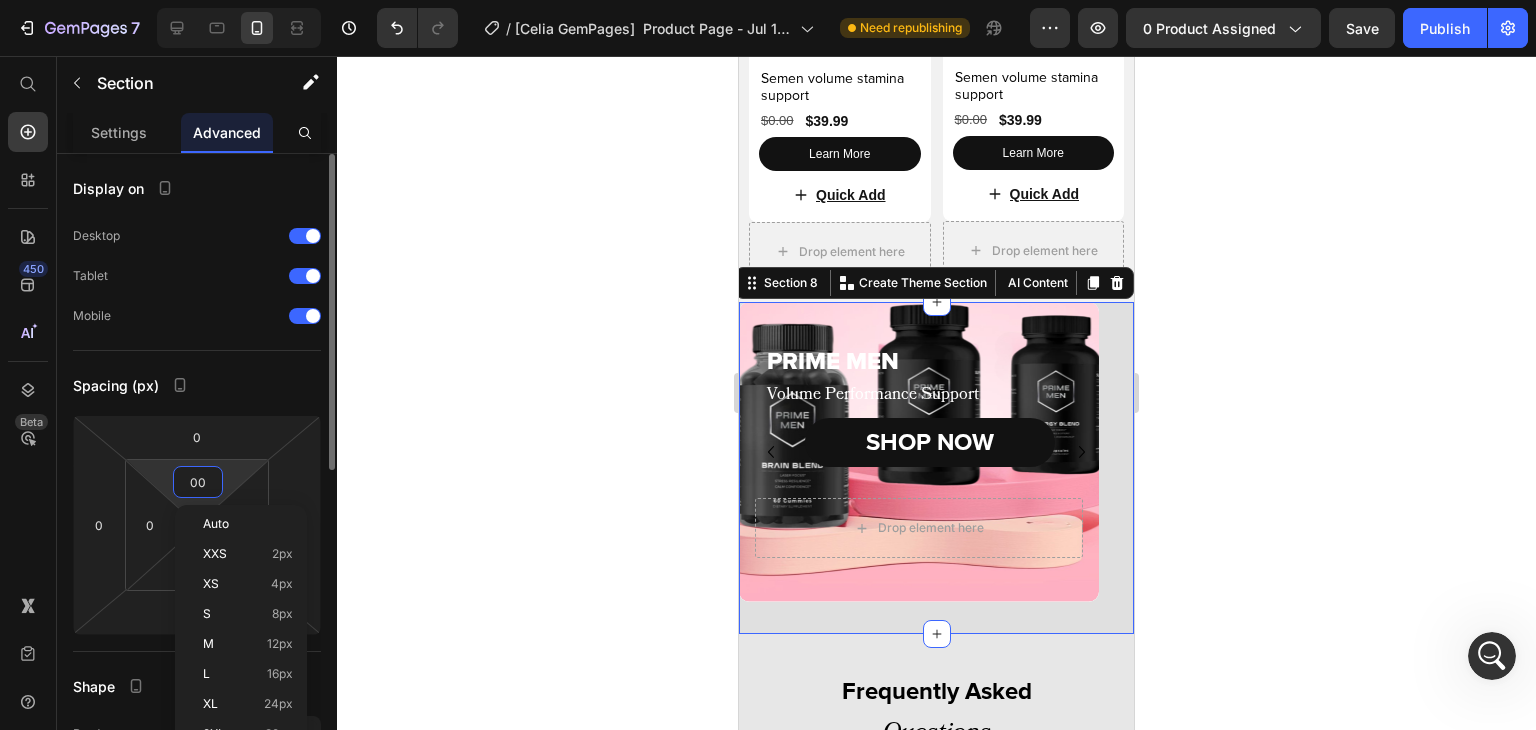 type on "0" 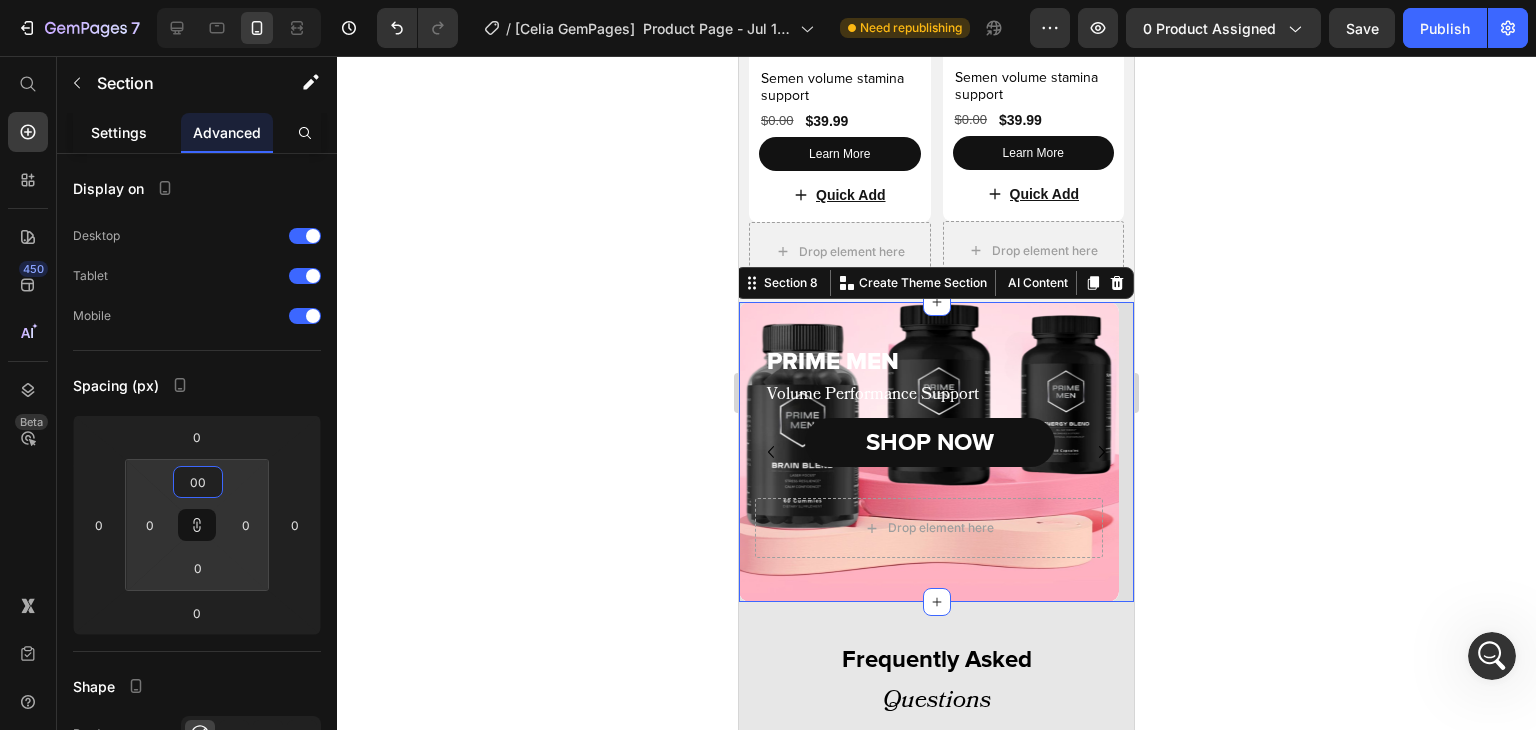 click on "Settings" at bounding box center (119, 132) 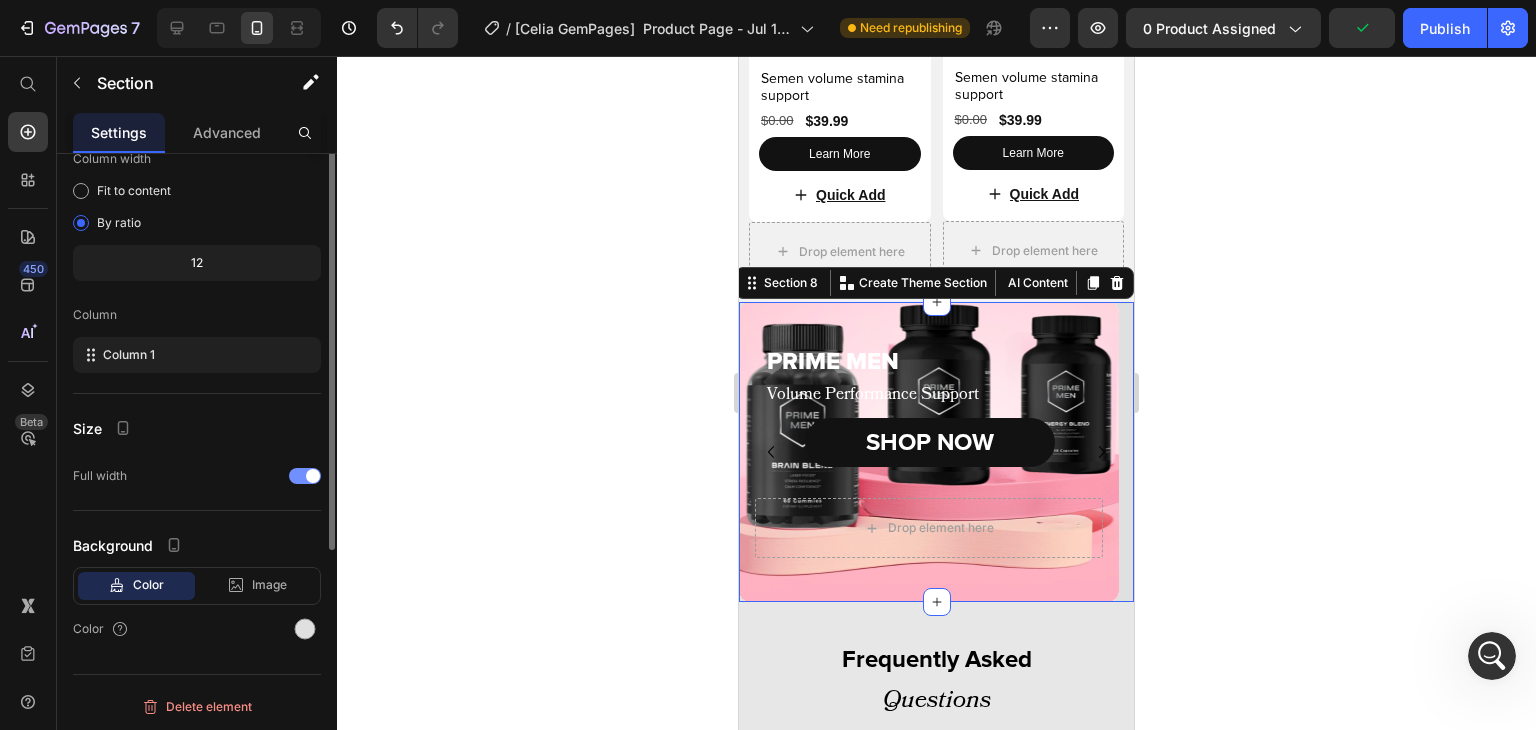 scroll, scrollTop: 0, scrollLeft: 0, axis: both 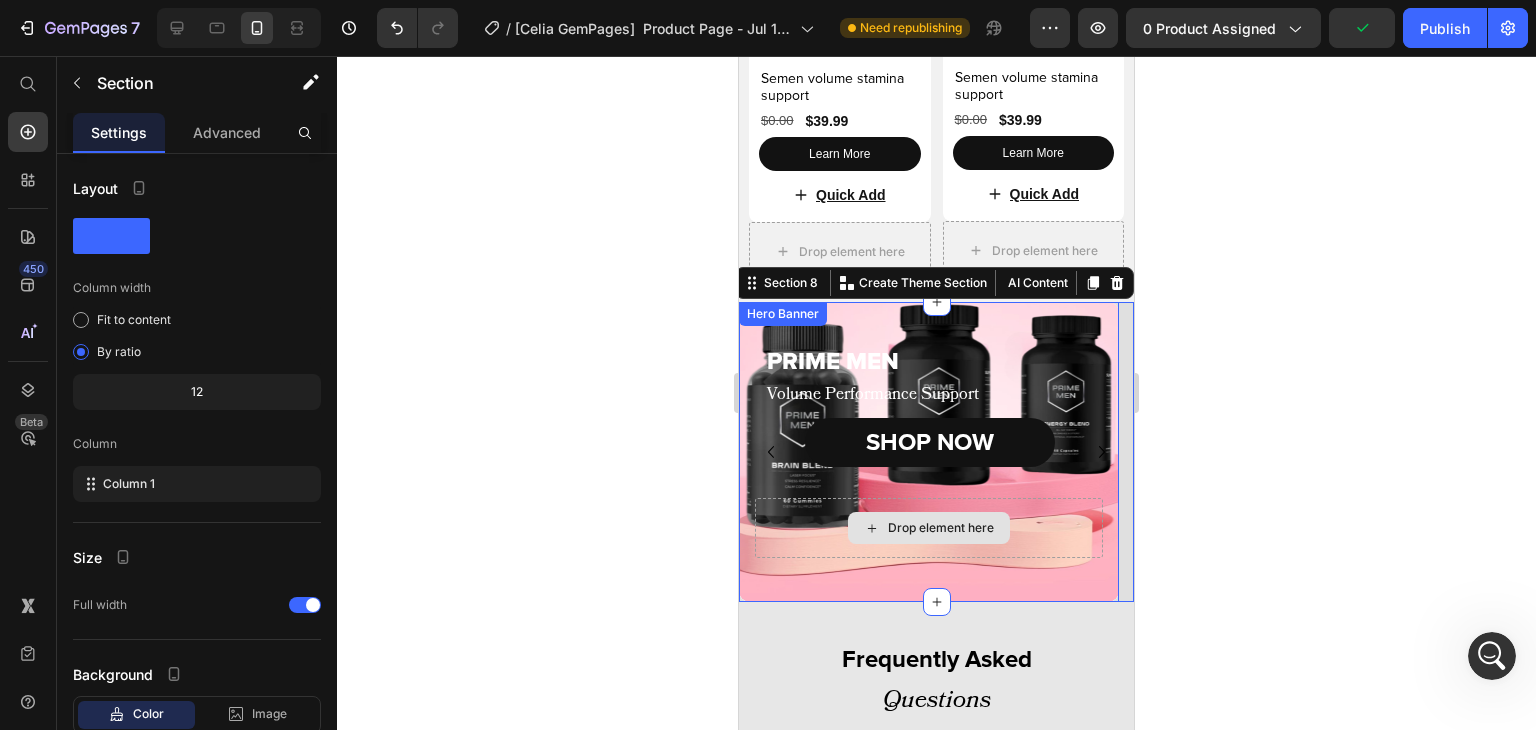 click on "Drop element here" at bounding box center [929, 528] 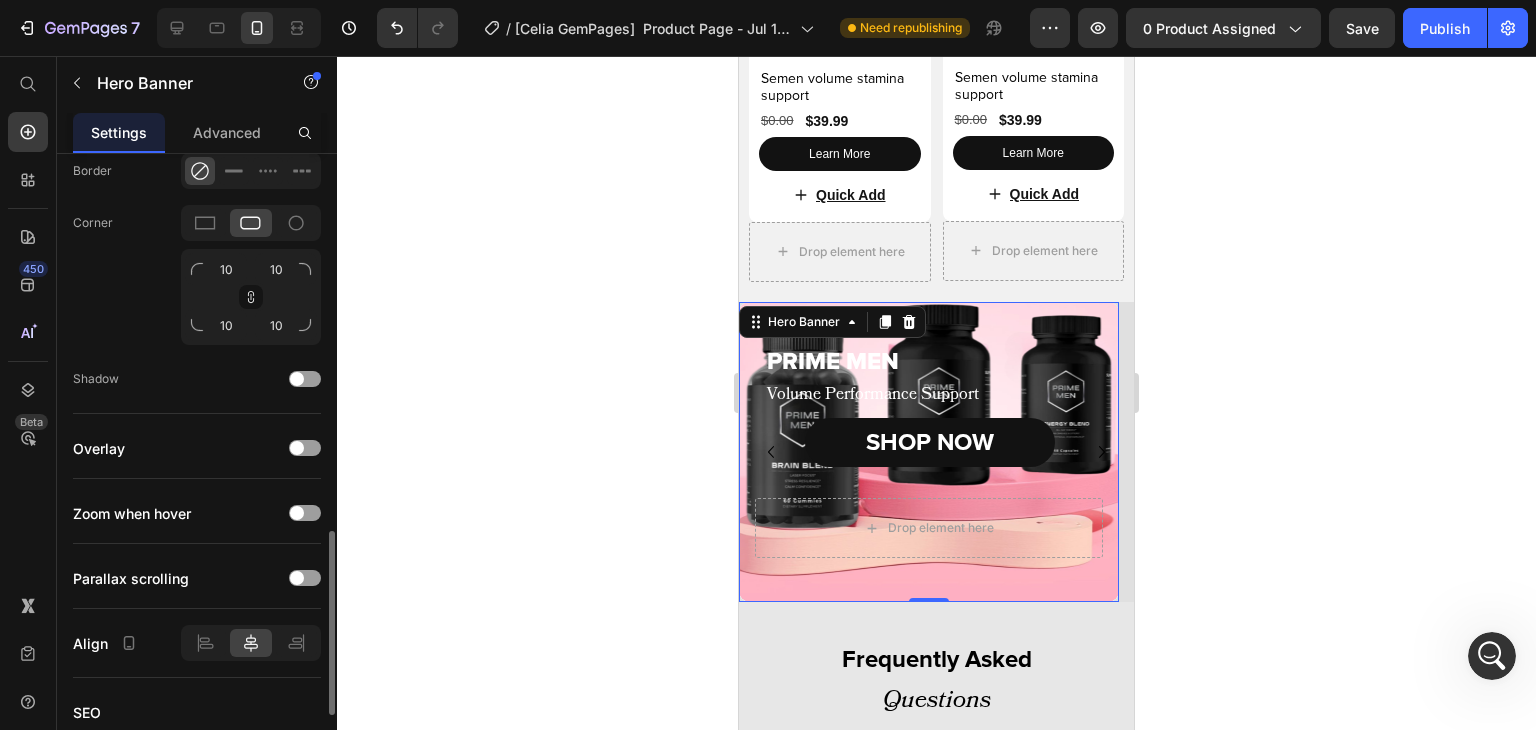 scroll, scrollTop: 1259, scrollLeft: 0, axis: vertical 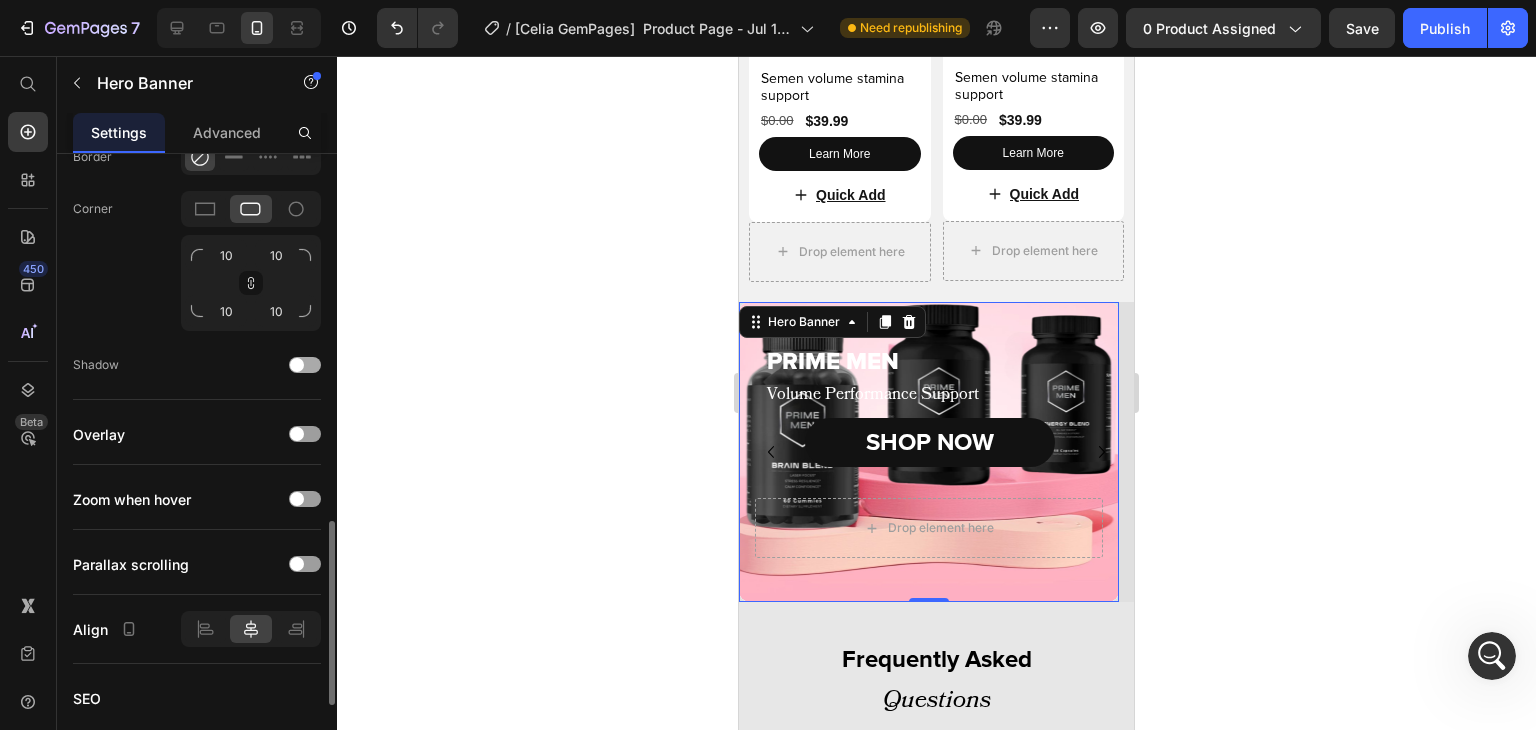 click at bounding box center (297, 365) 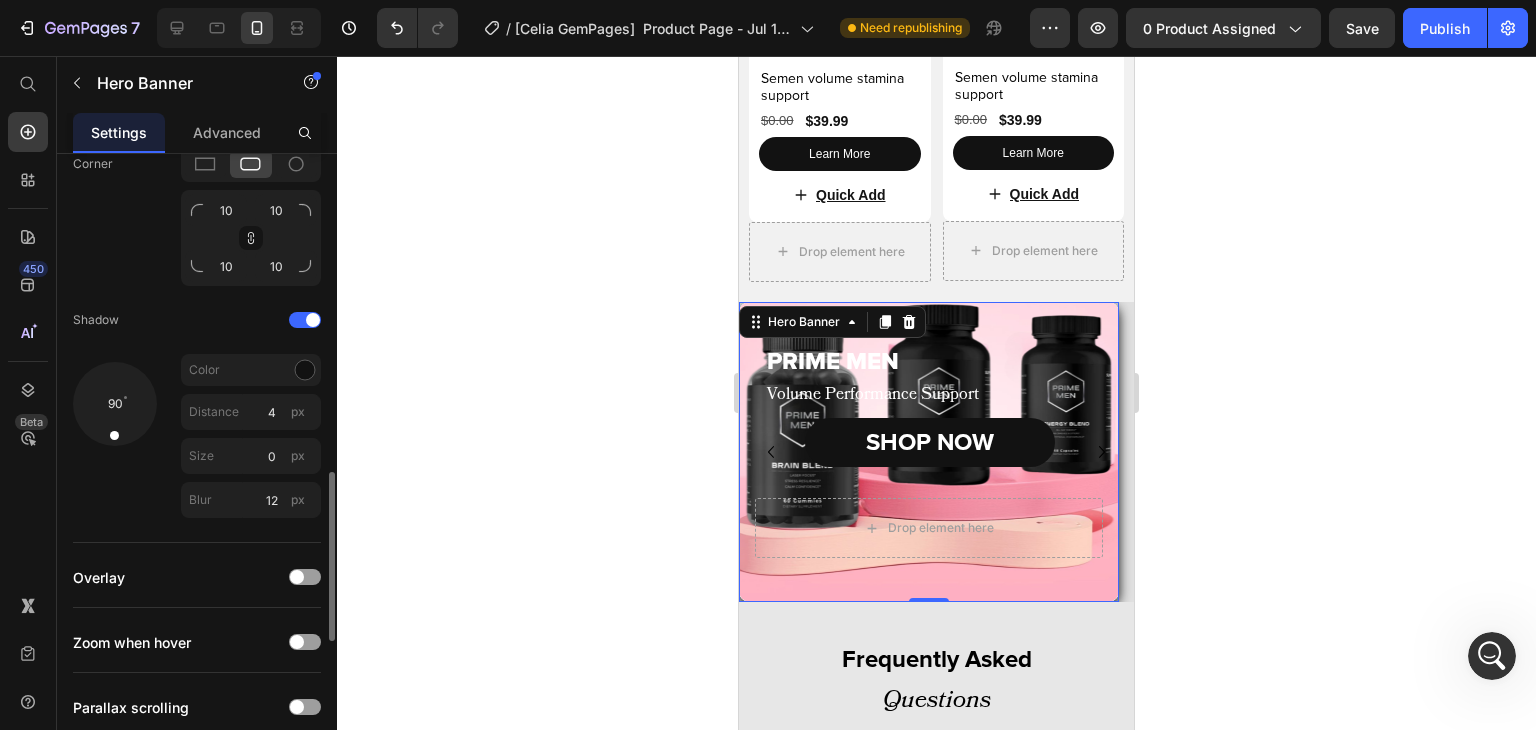 scroll, scrollTop: 1279, scrollLeft: 0, axis: vertical 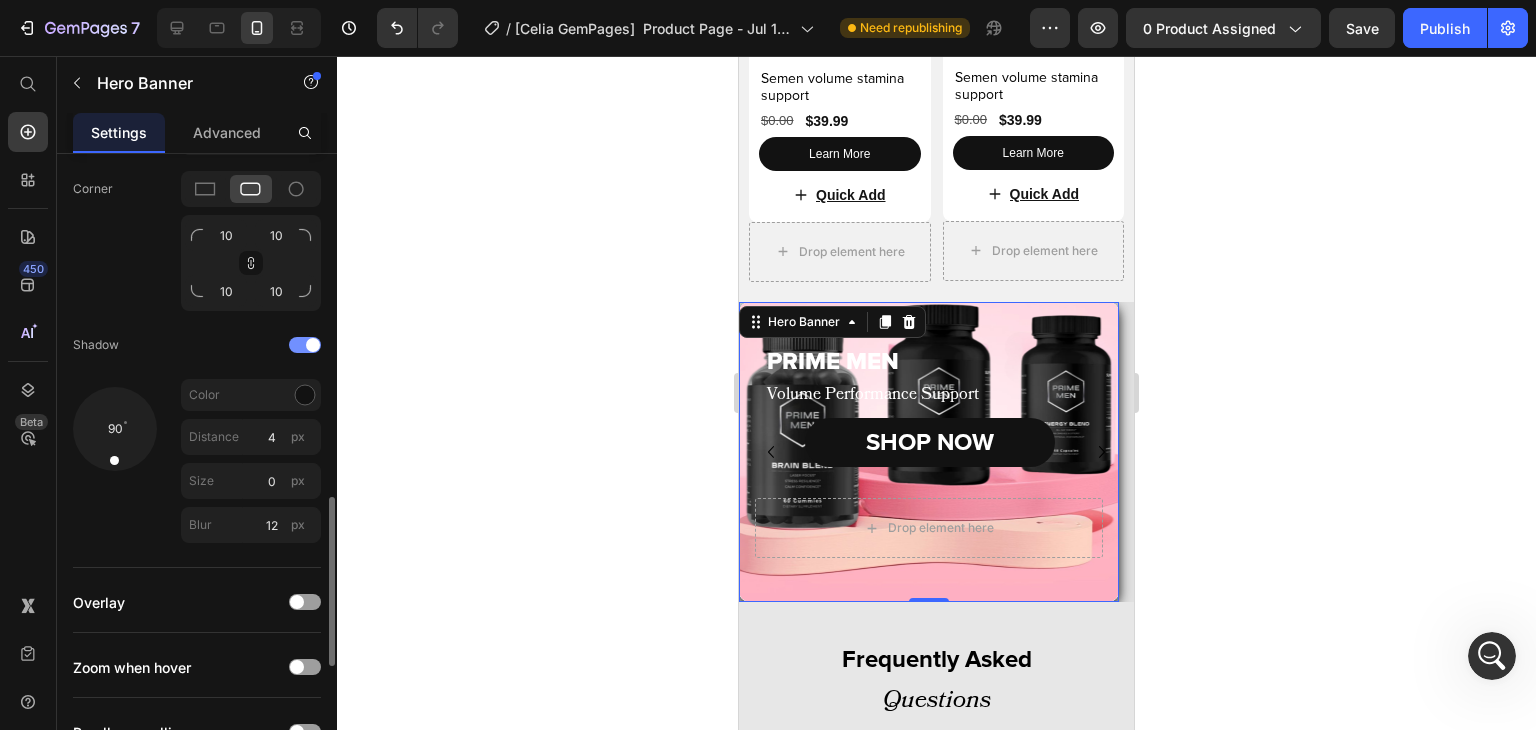 click at bounding box center (305, 345) 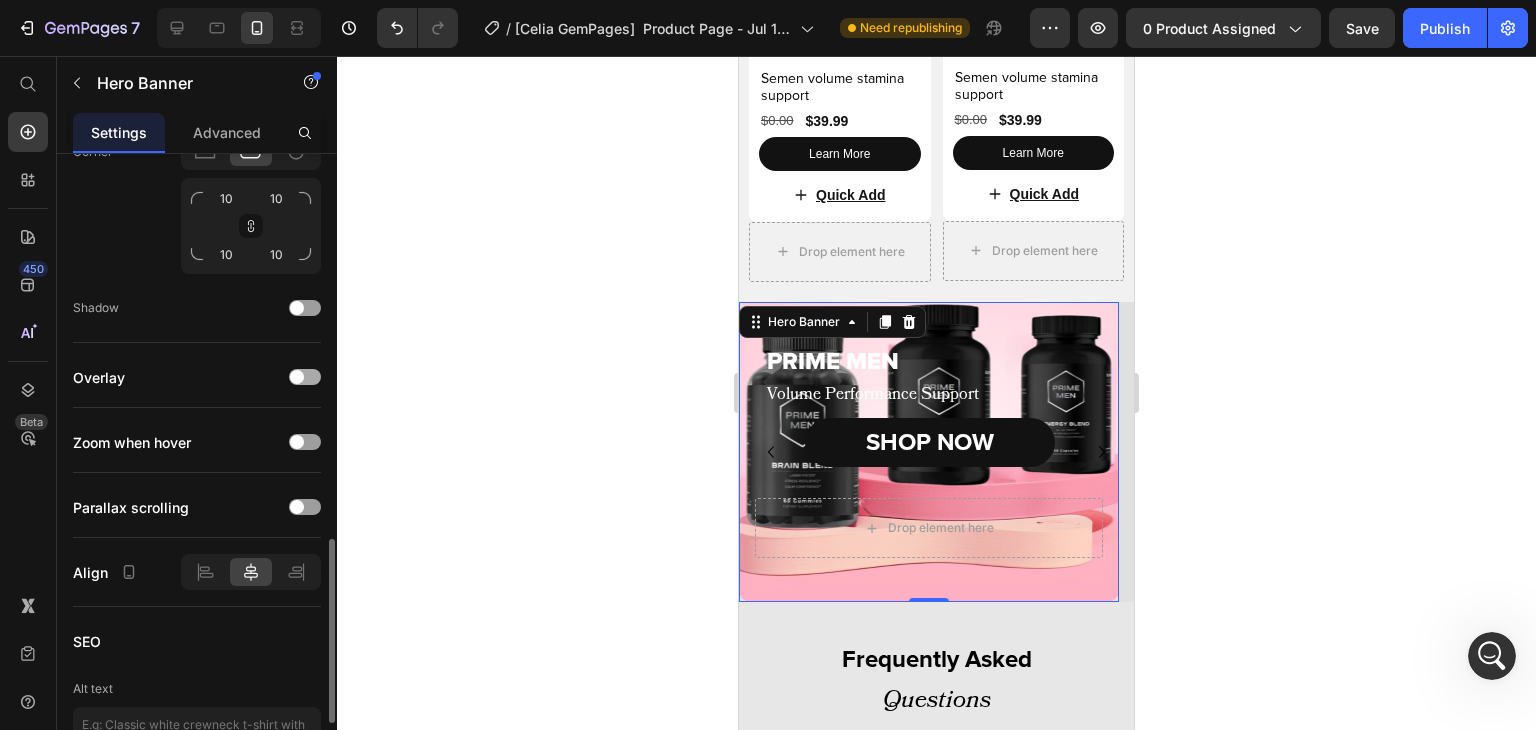 scroll, scrollTop: 1317, scrollLeft: 0, axis: vertical 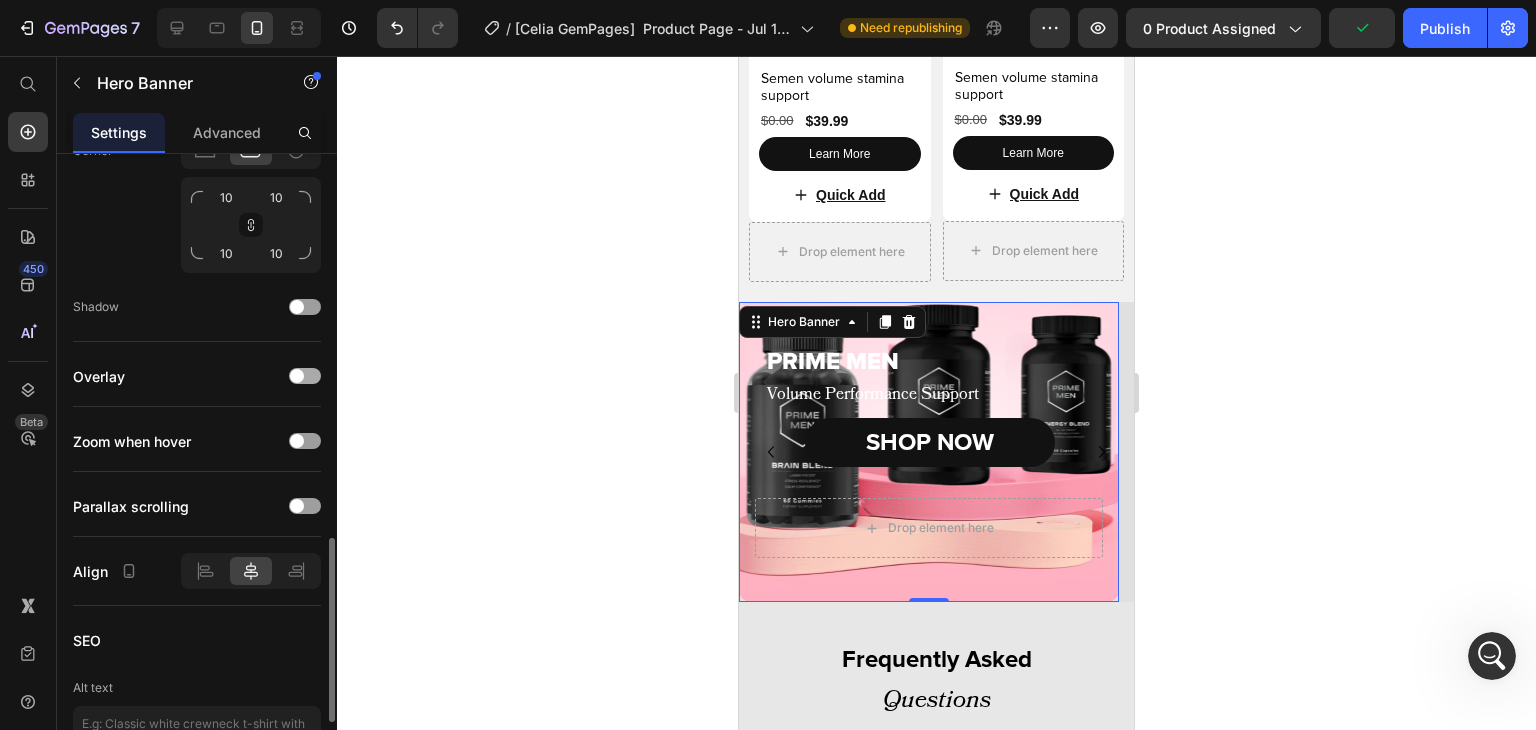 click at bounding box center [297, 376] 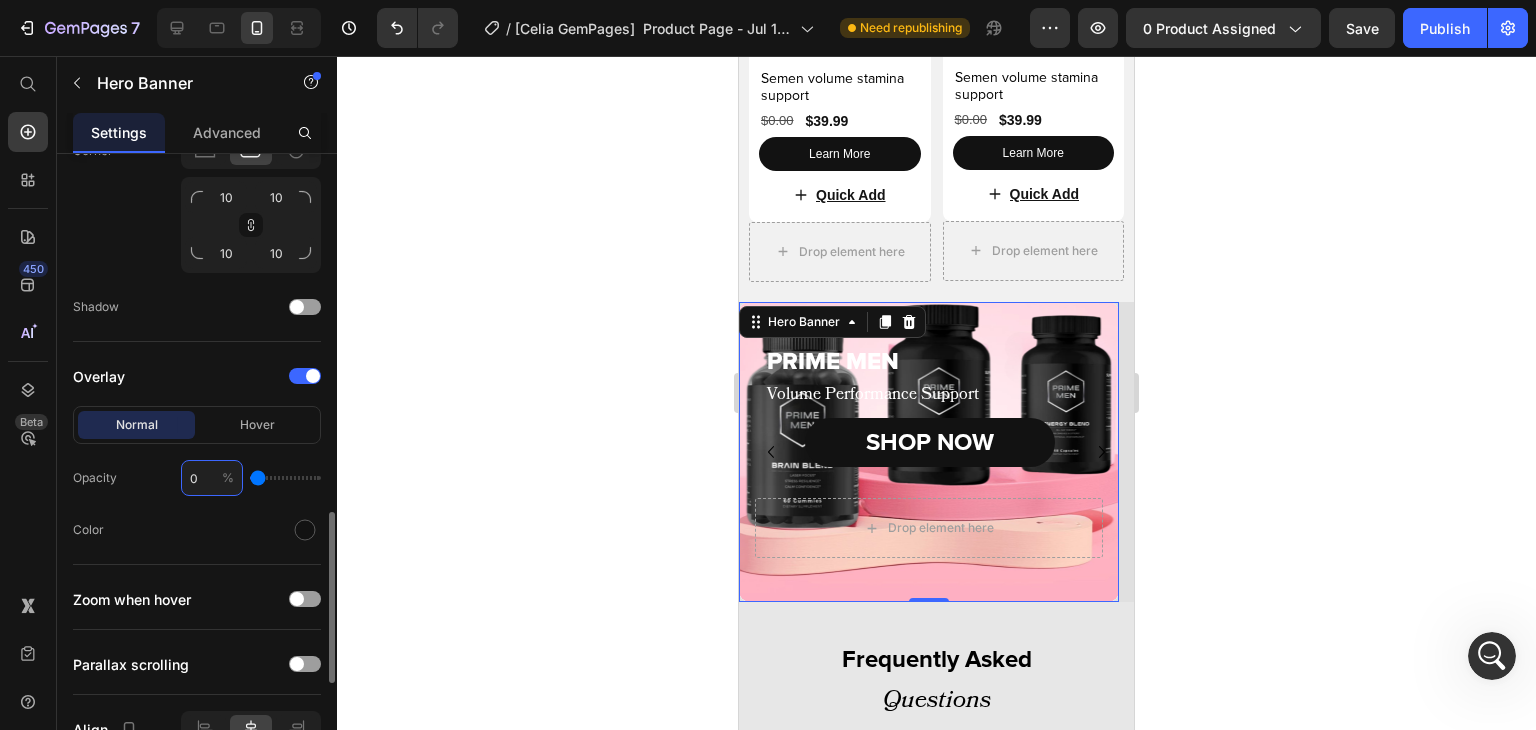 click on "0" at bounding box center [212, 478] 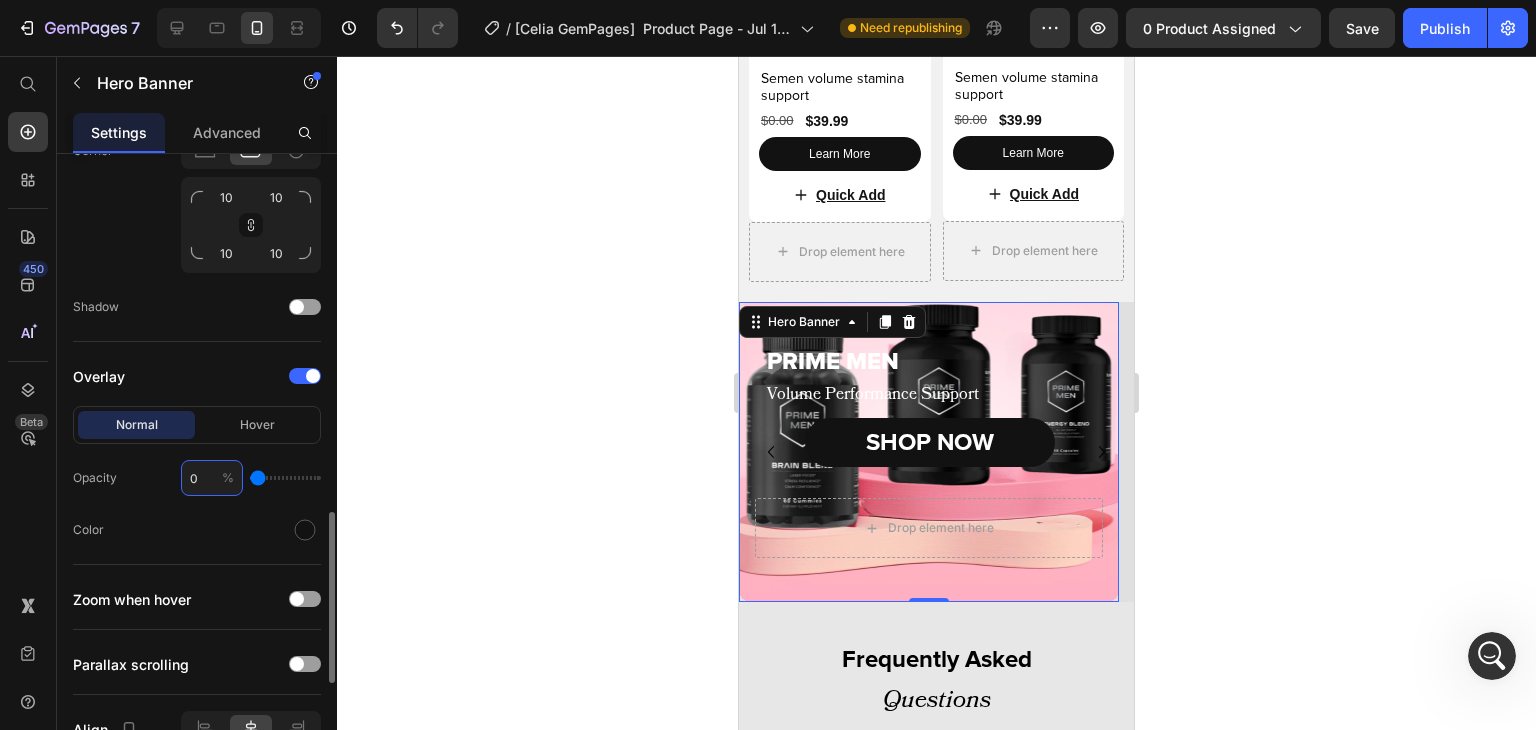 click on "0" at bounding box center (212, 478) 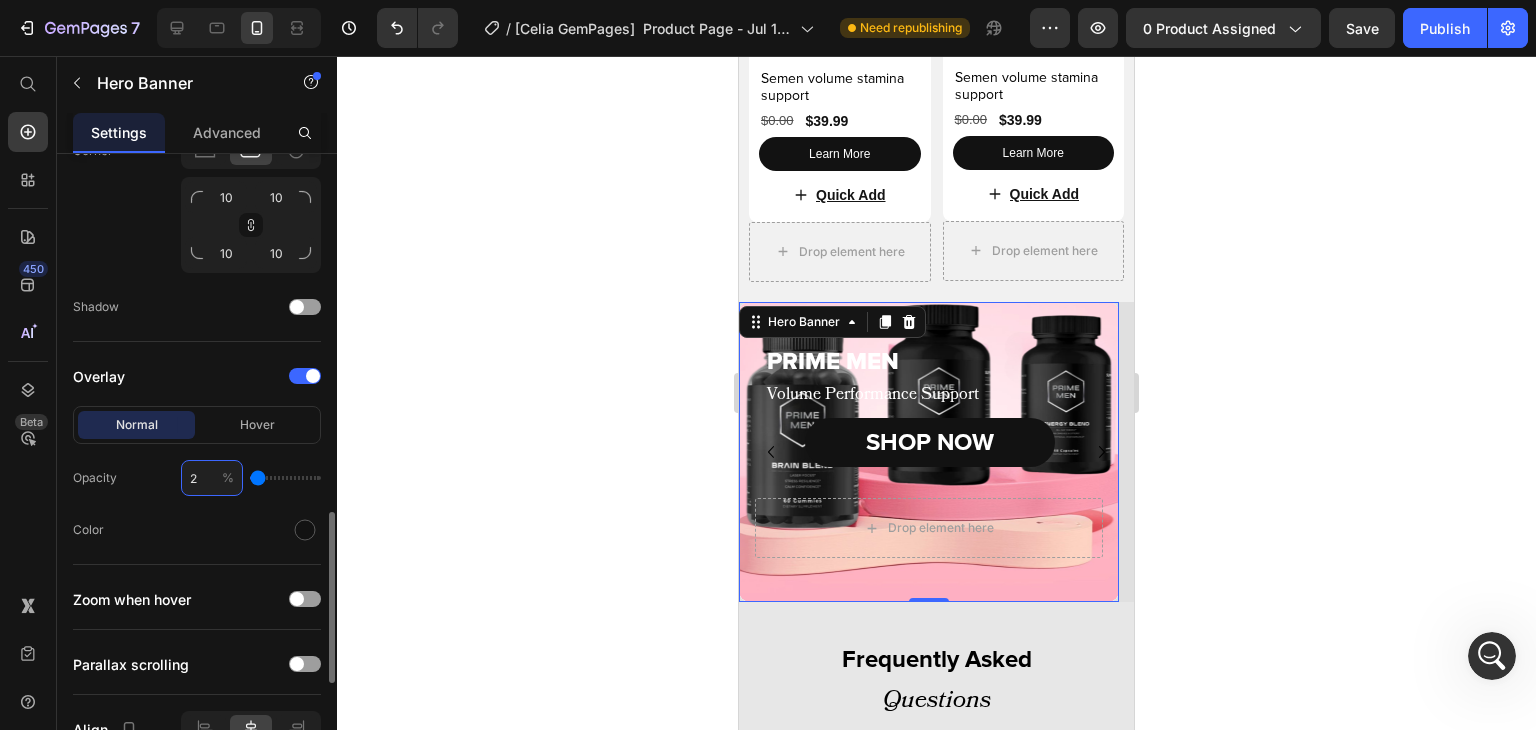 type on "2" 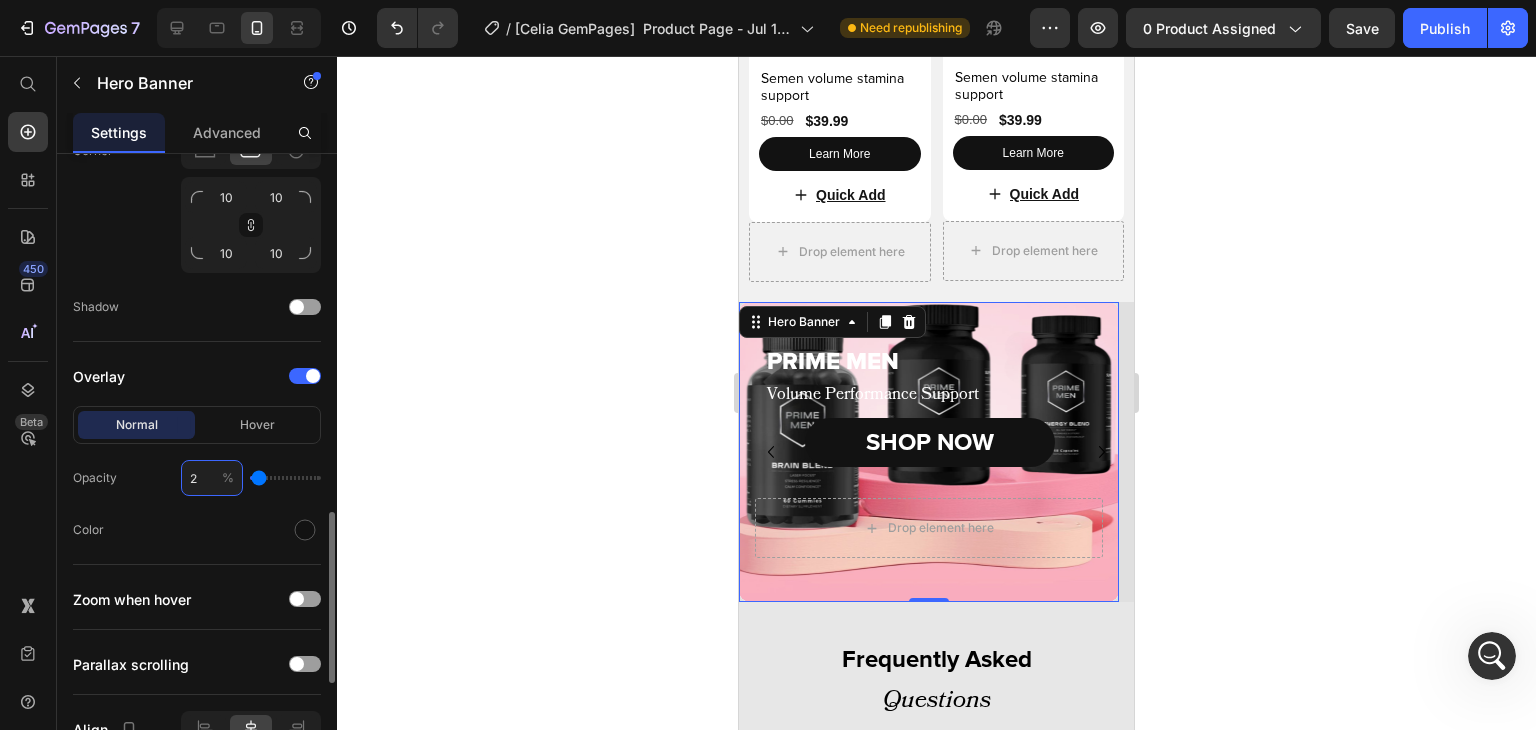 type on "20" 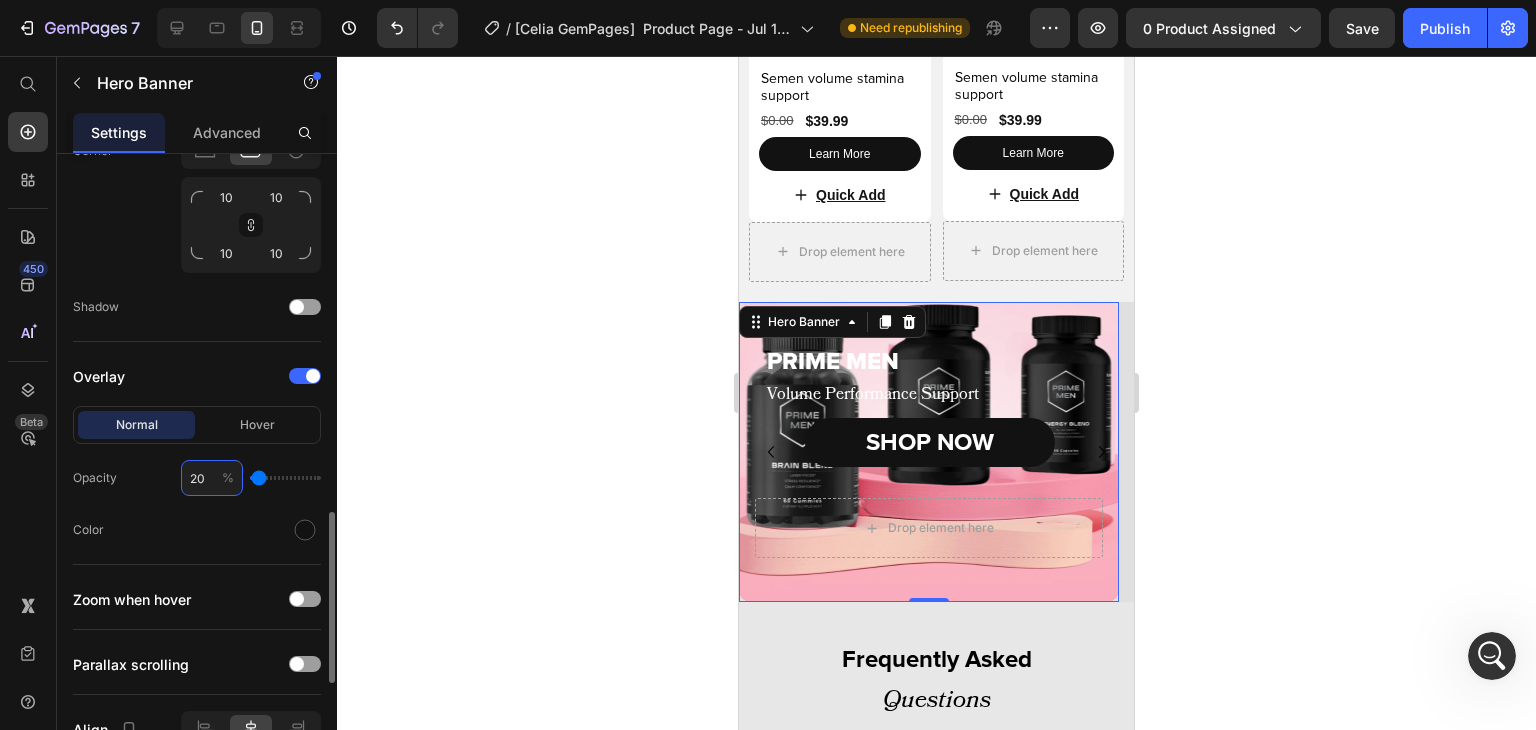 type on "20" 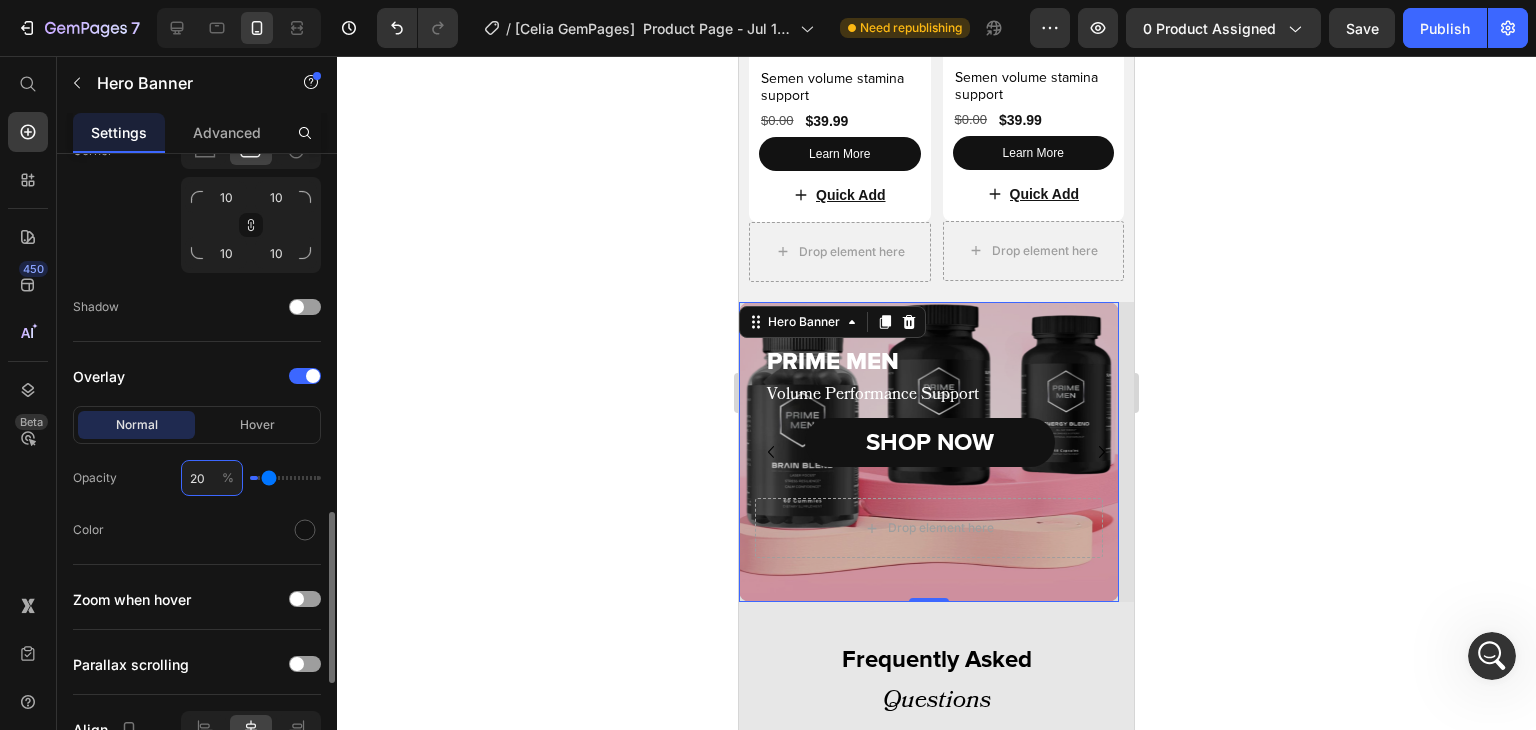 type on "2" 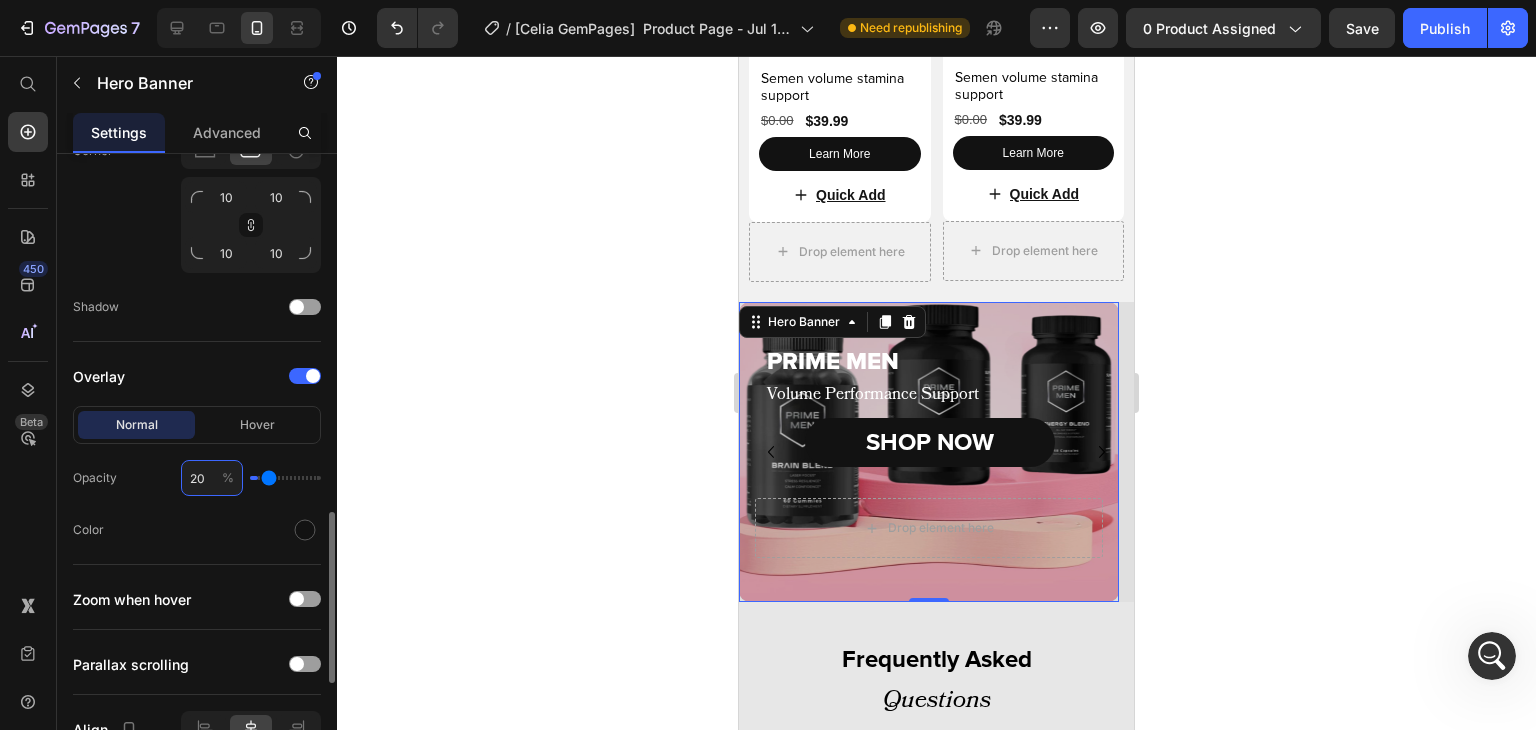 type on "2" 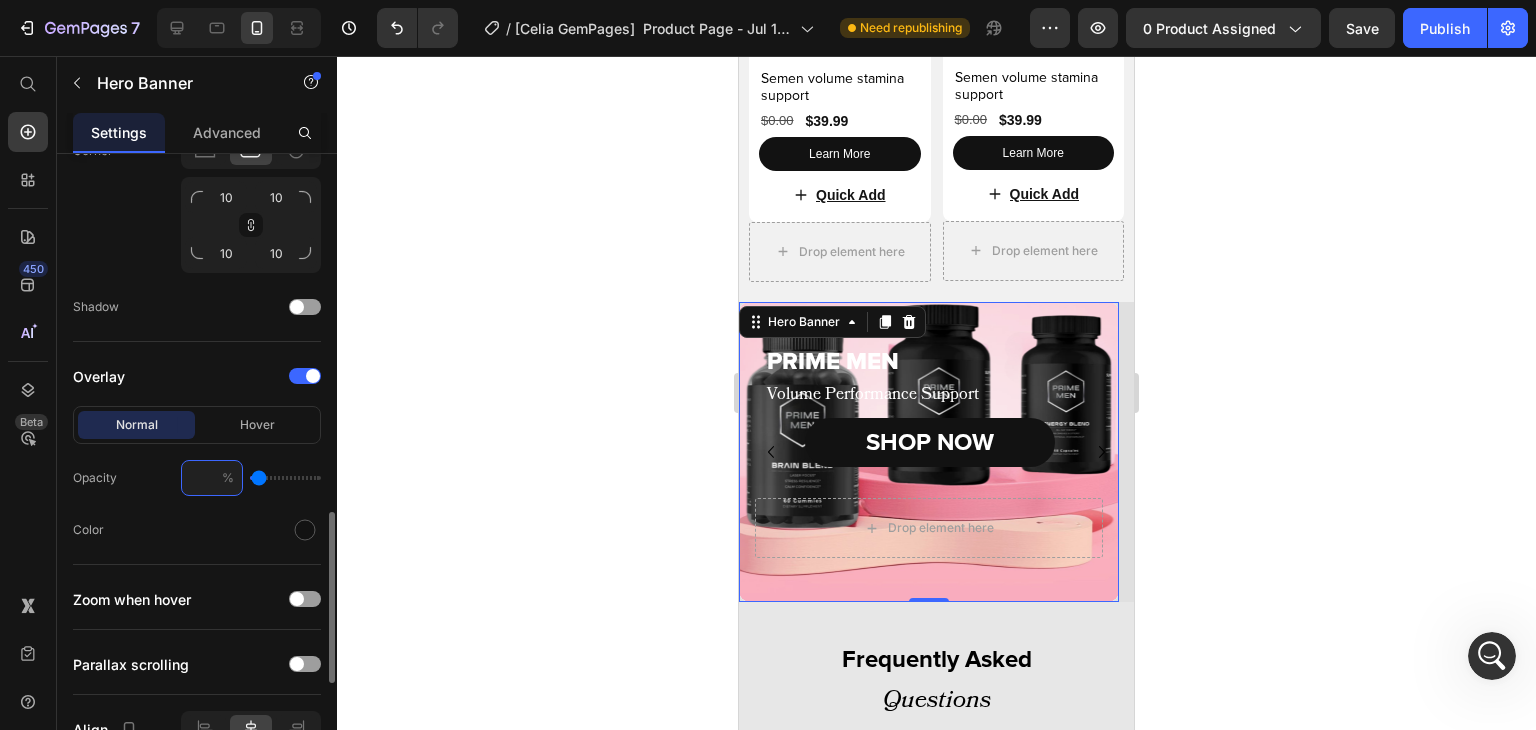 type on "4" 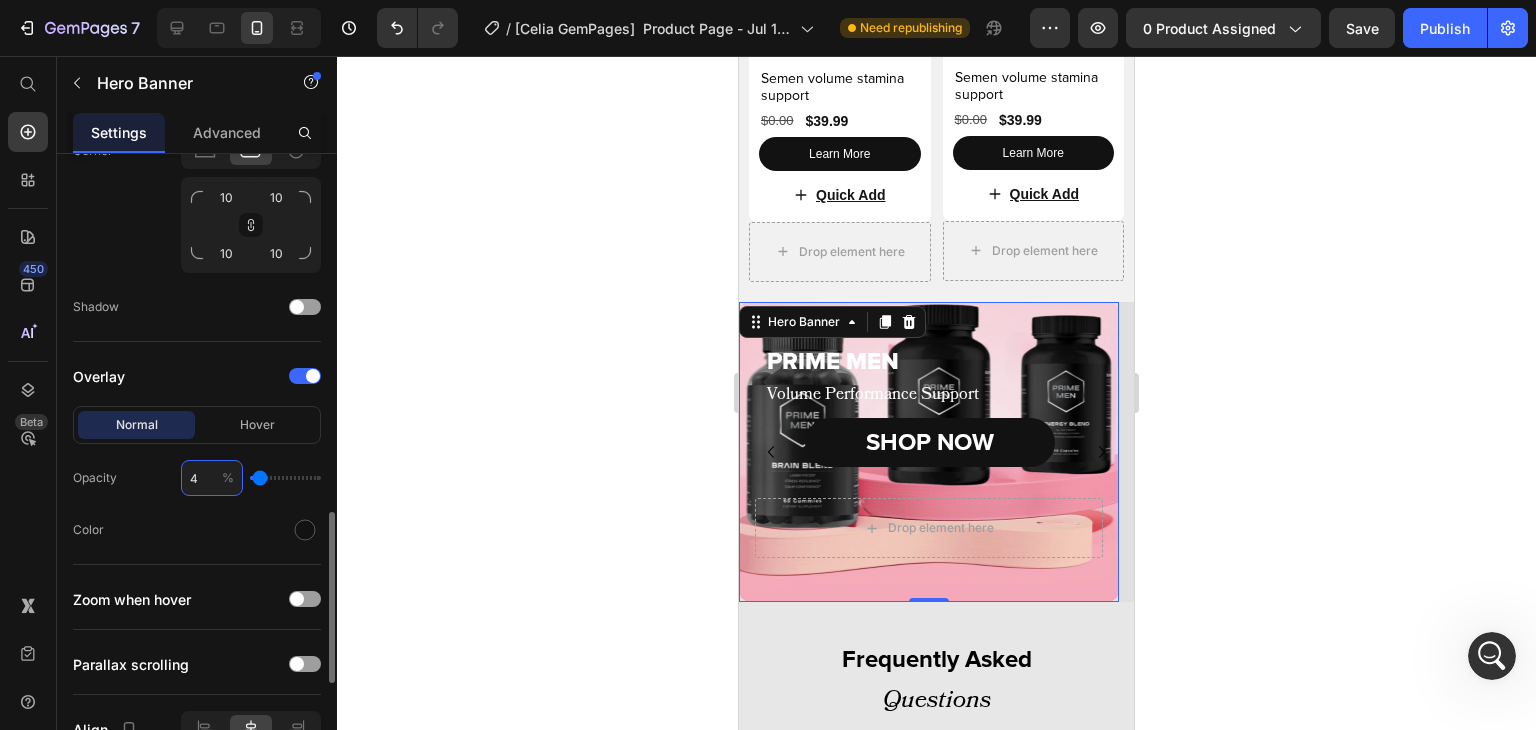 type on "40" 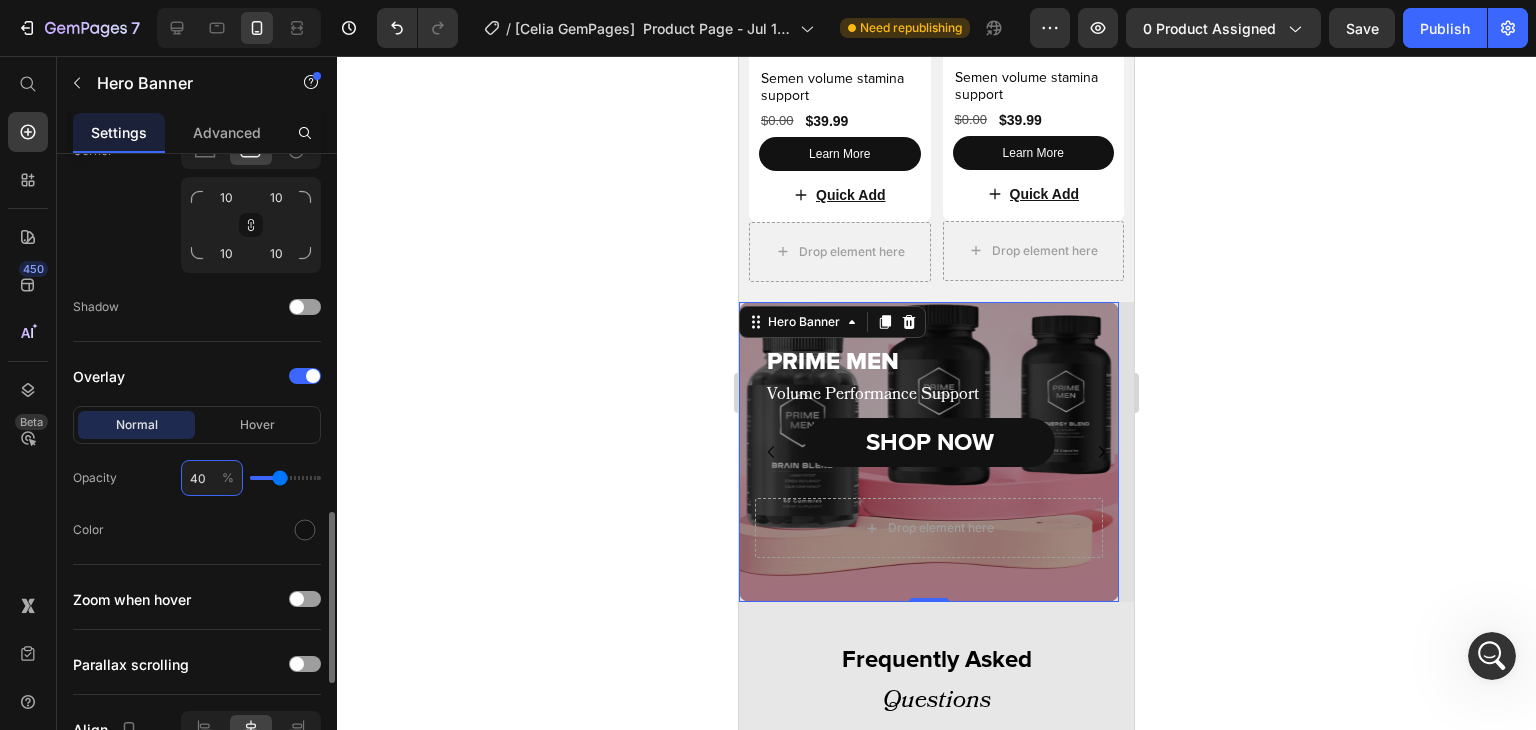 type on "40" 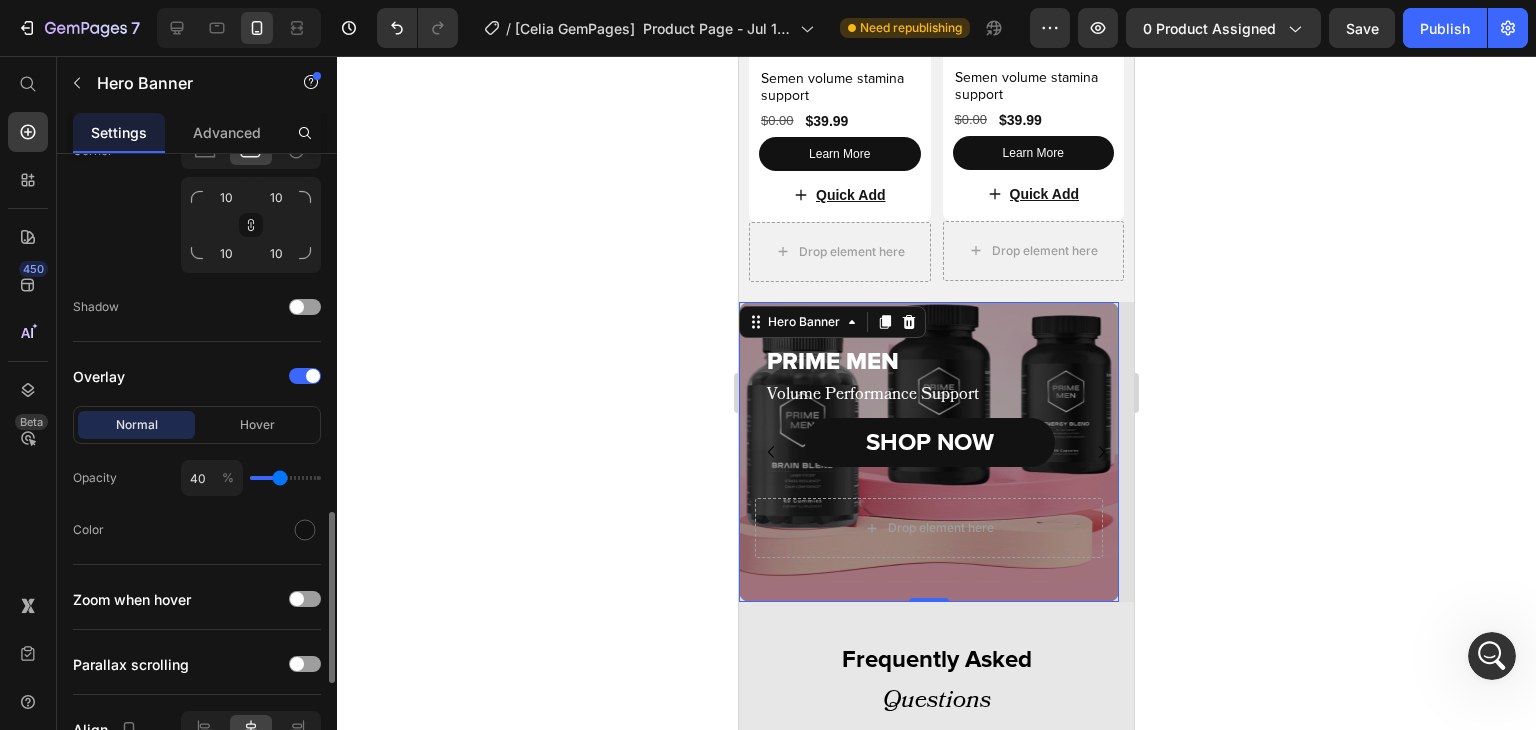 click on "Normal Hover" at bounding box center [197, 425] 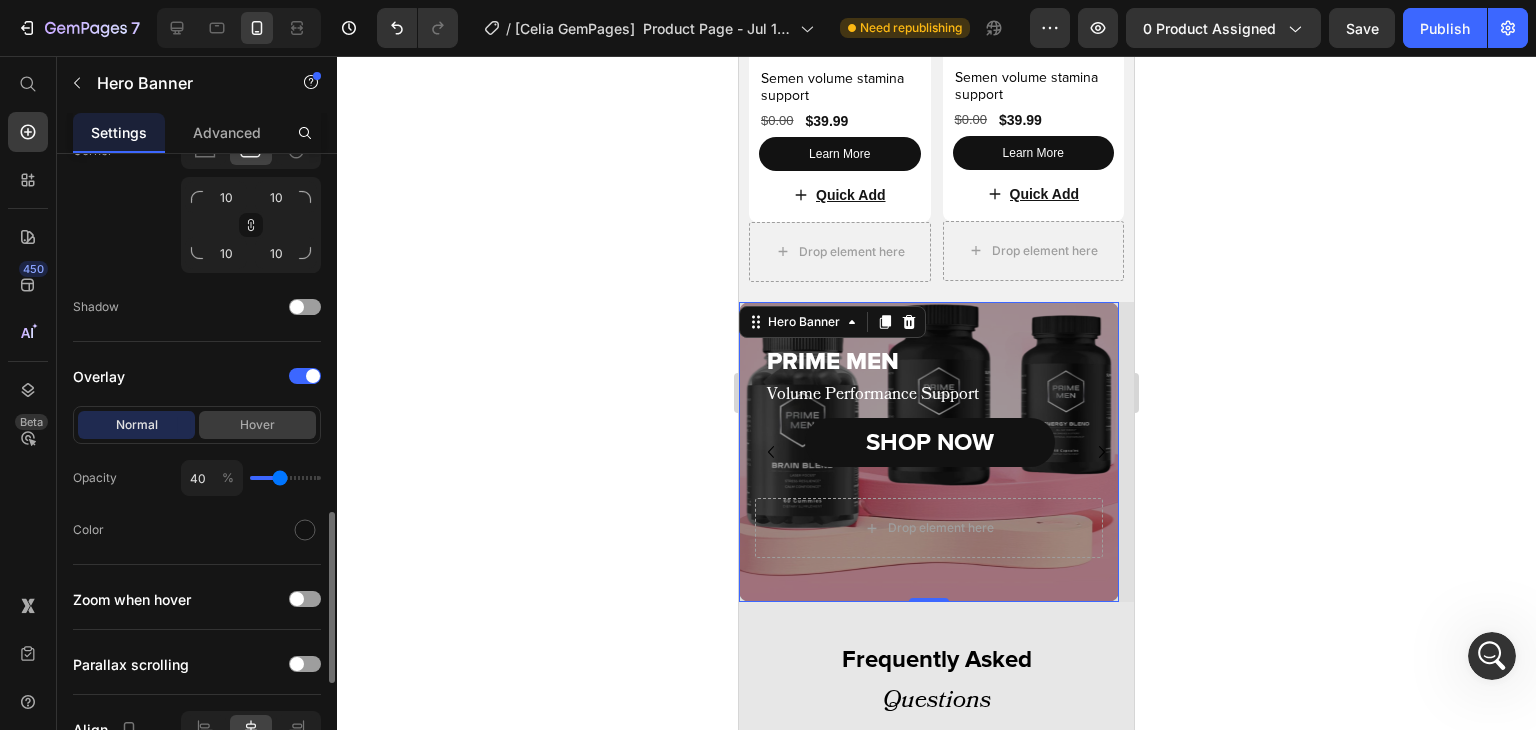 click on "Hover" at bounding box center (257, 425) 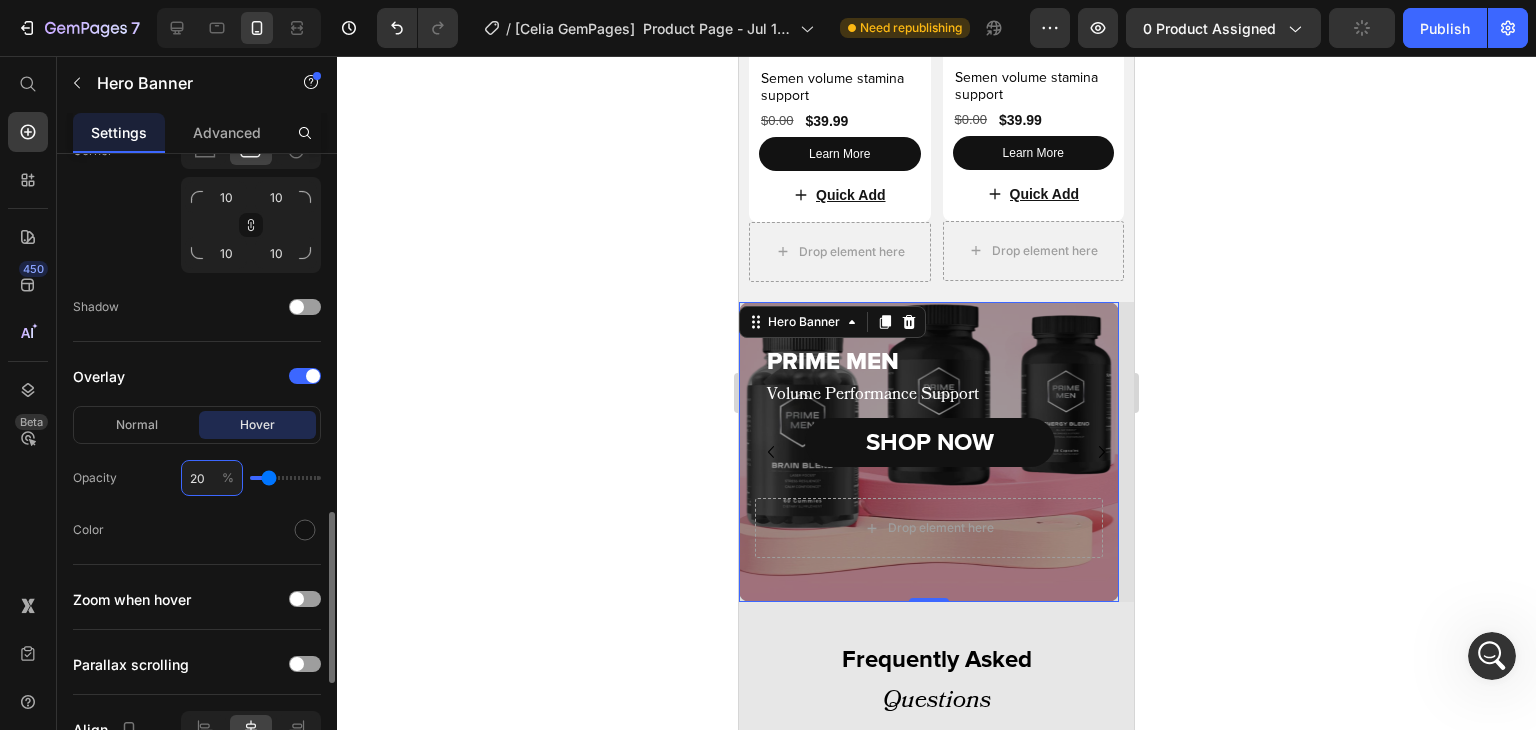 click on "20" at bounding box center (212, 478) 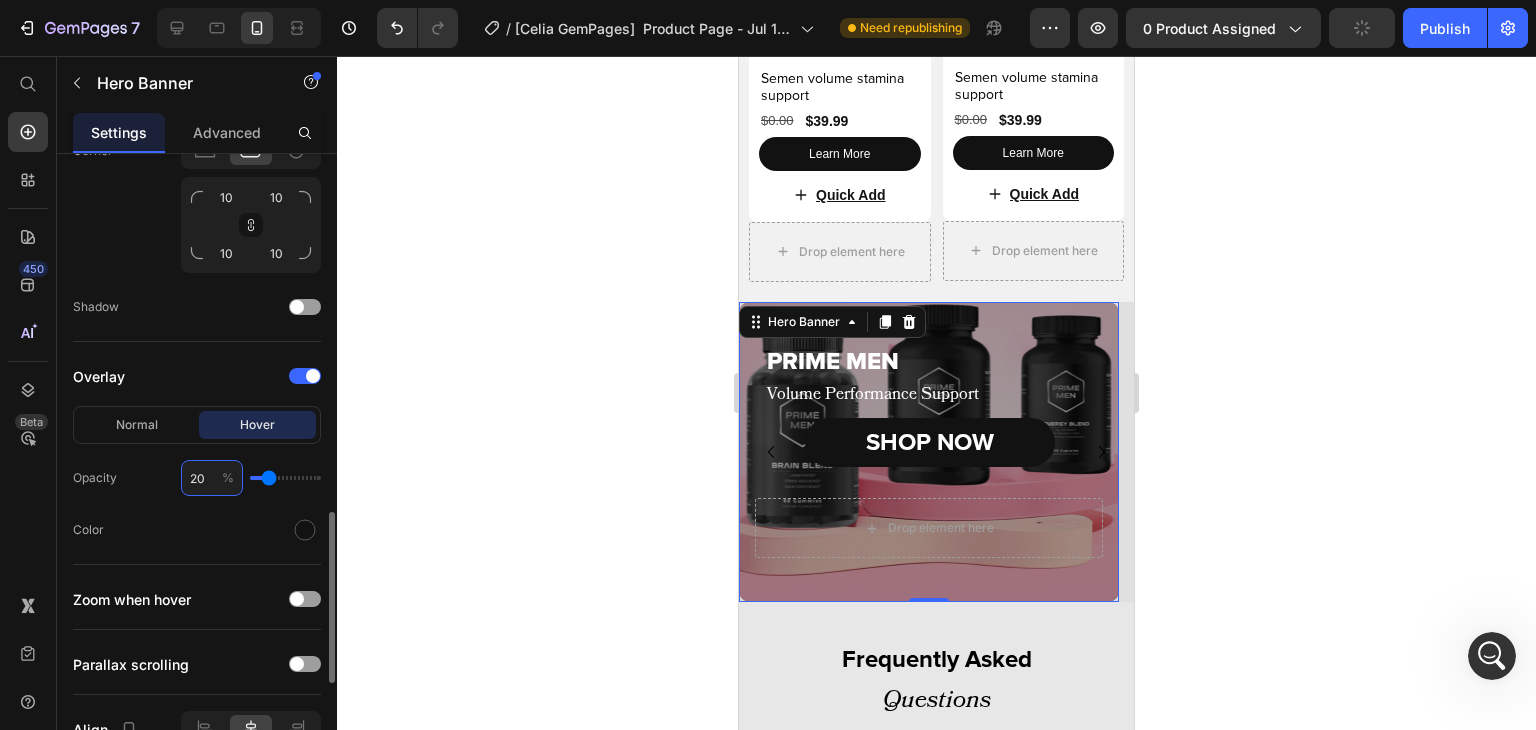 click on "20" at bounding box center [212, 478] 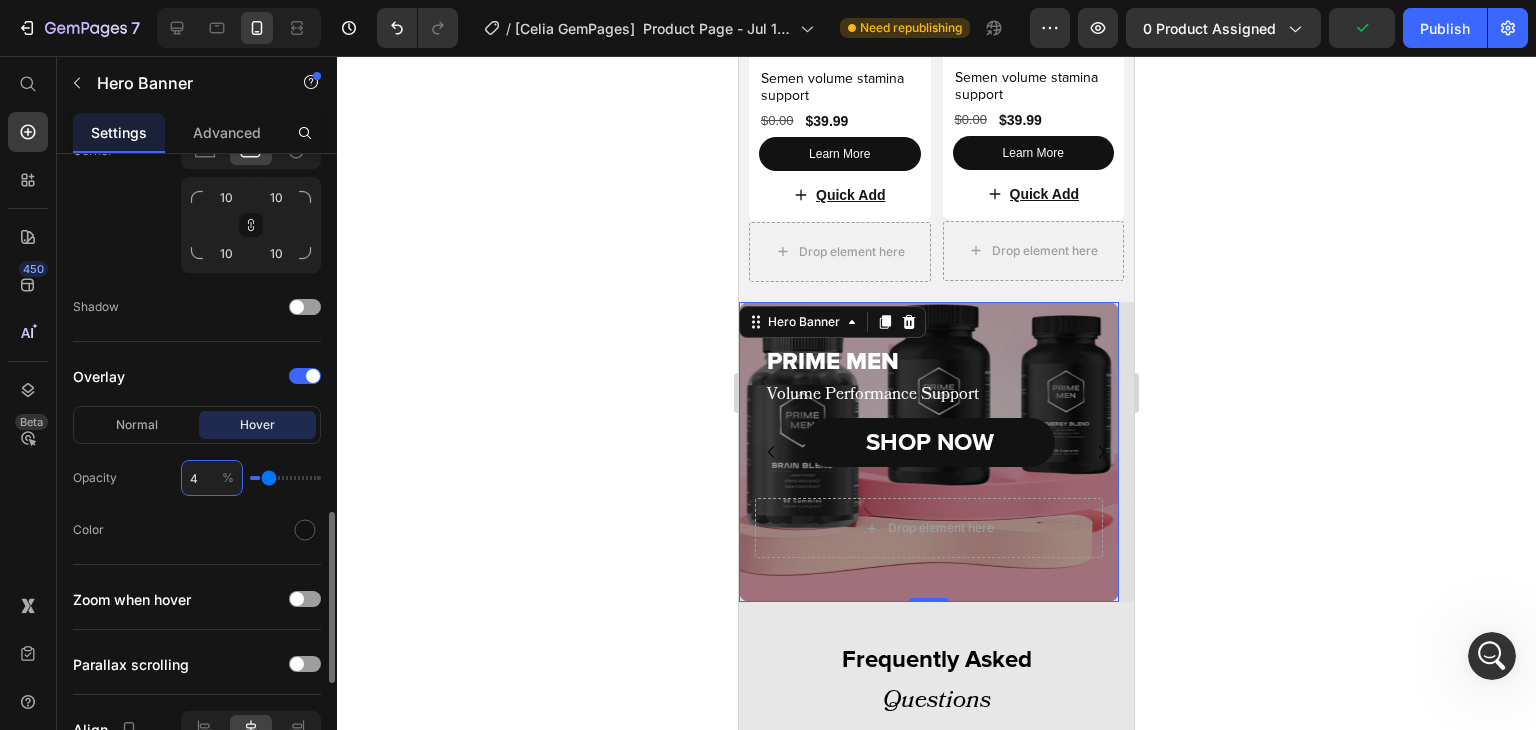 type on "4" 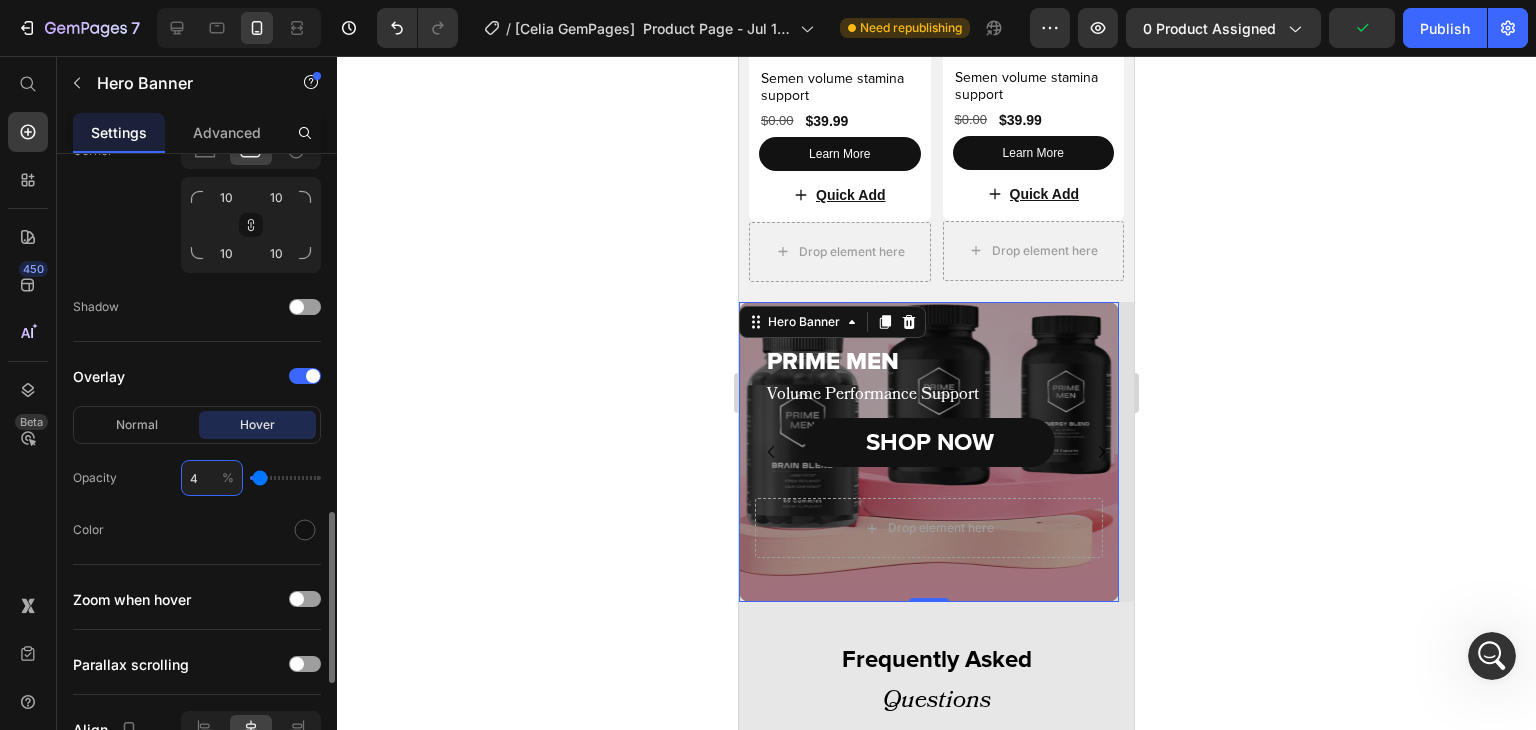 type on "40" 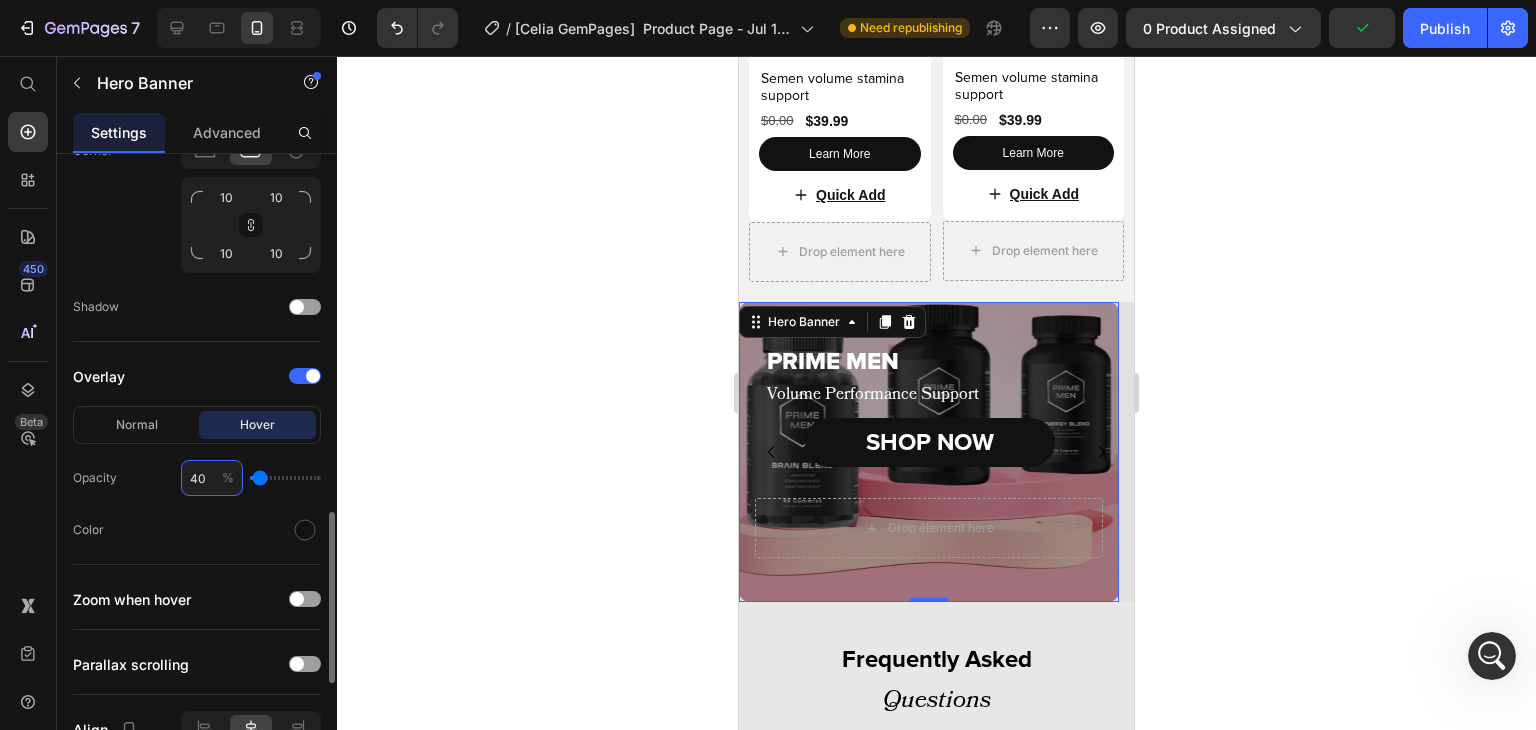 type on "40" 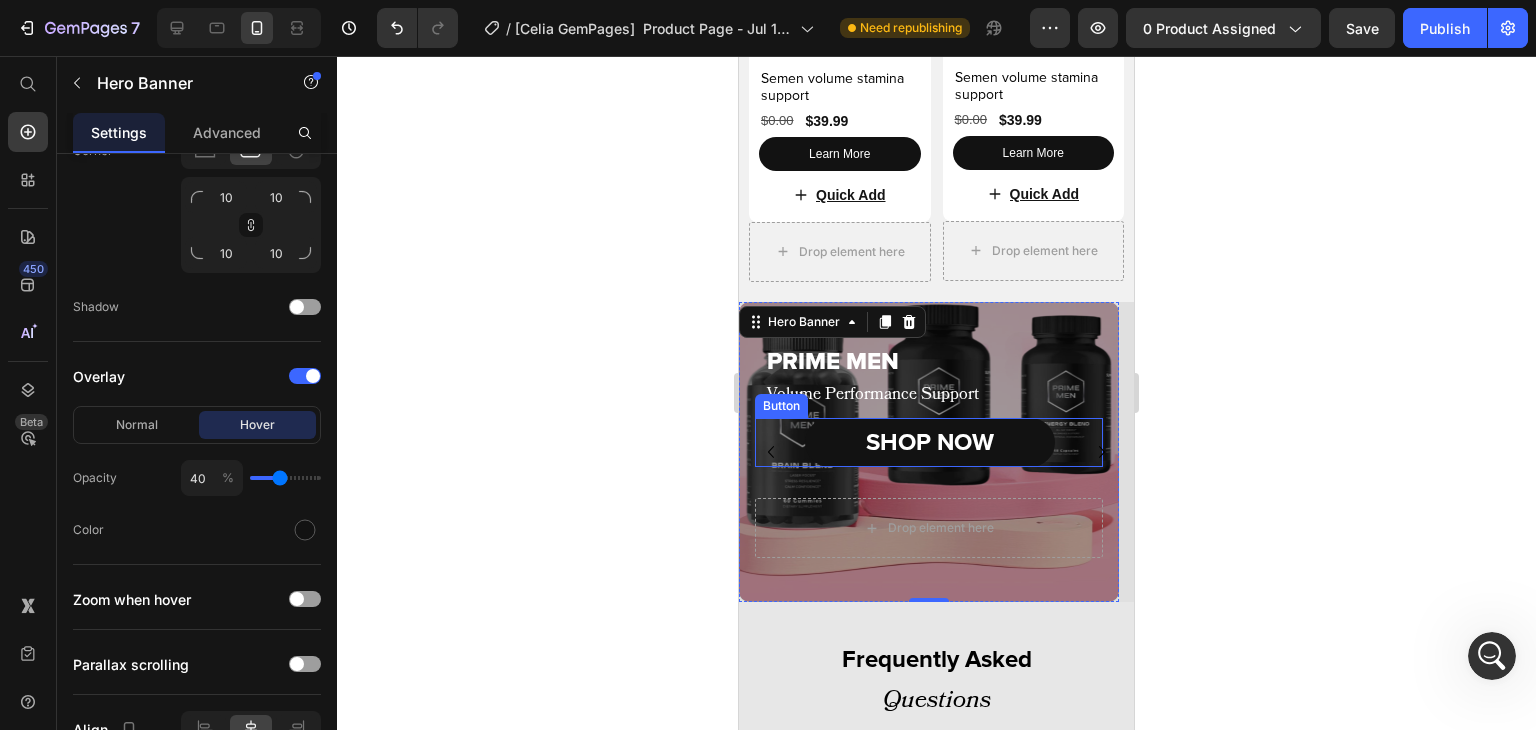 click on "SHOP NOW Button" at bounding box center [929, 442] 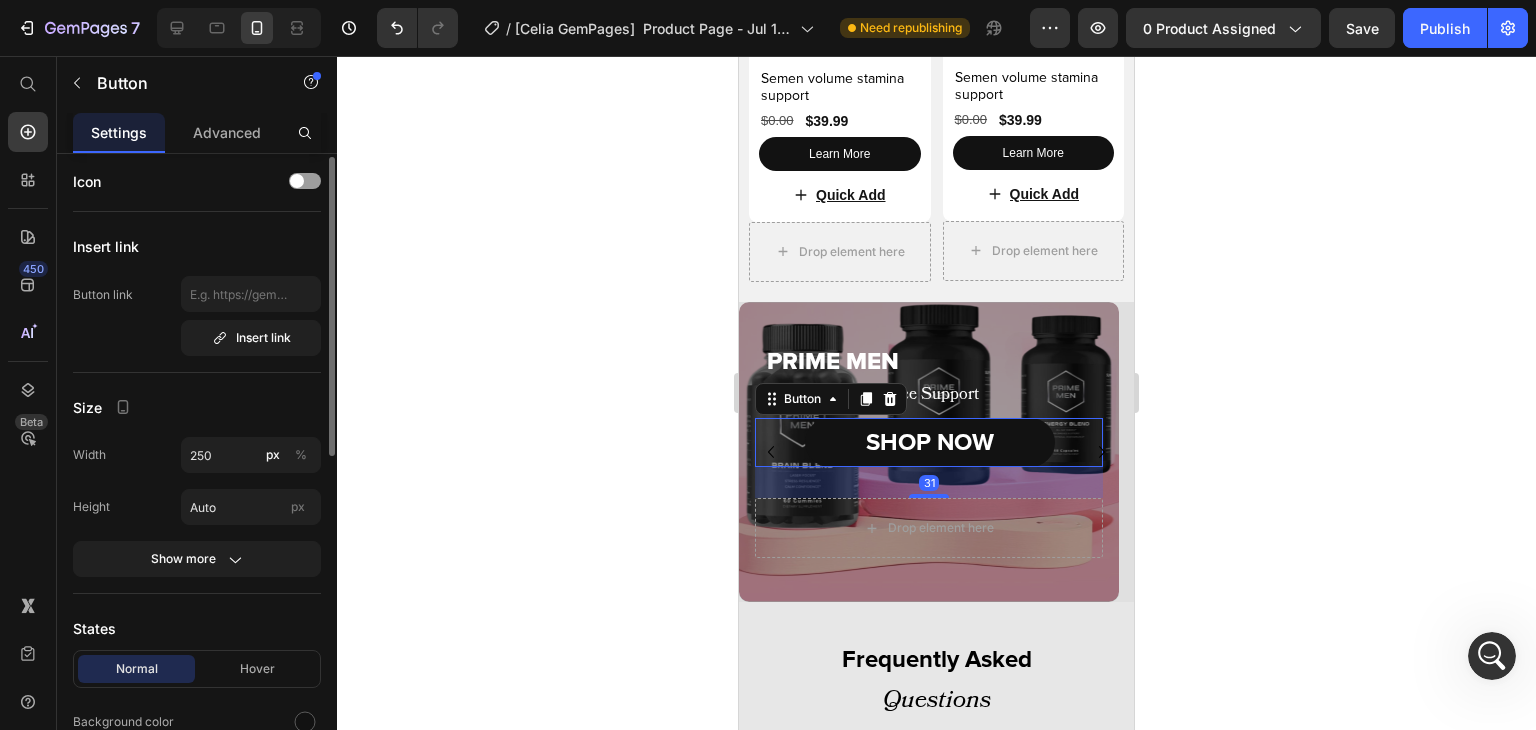 scroll, scrollTop: 8, scrollLeft: 0, axis: vertical 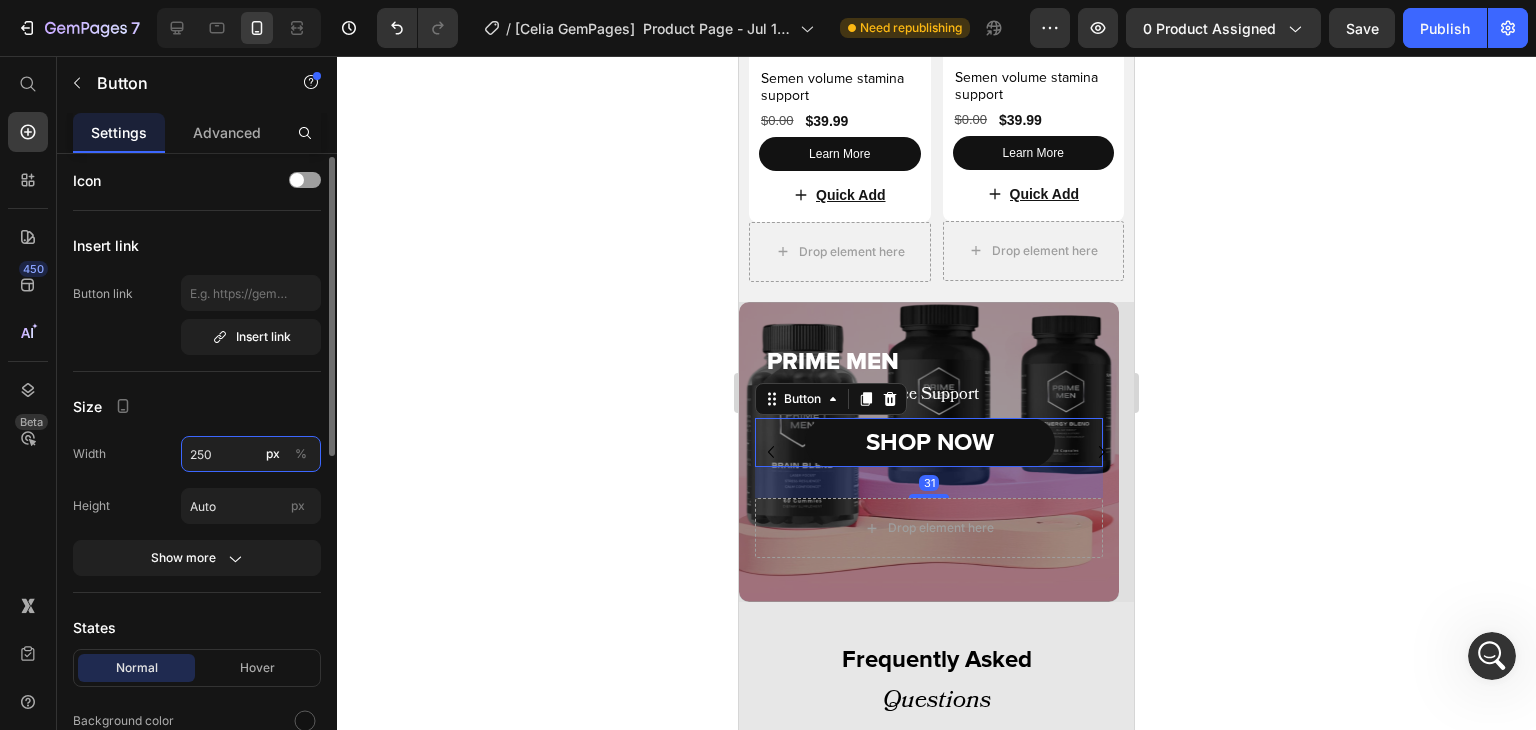 click on "250" at bounding box center [251, 454] 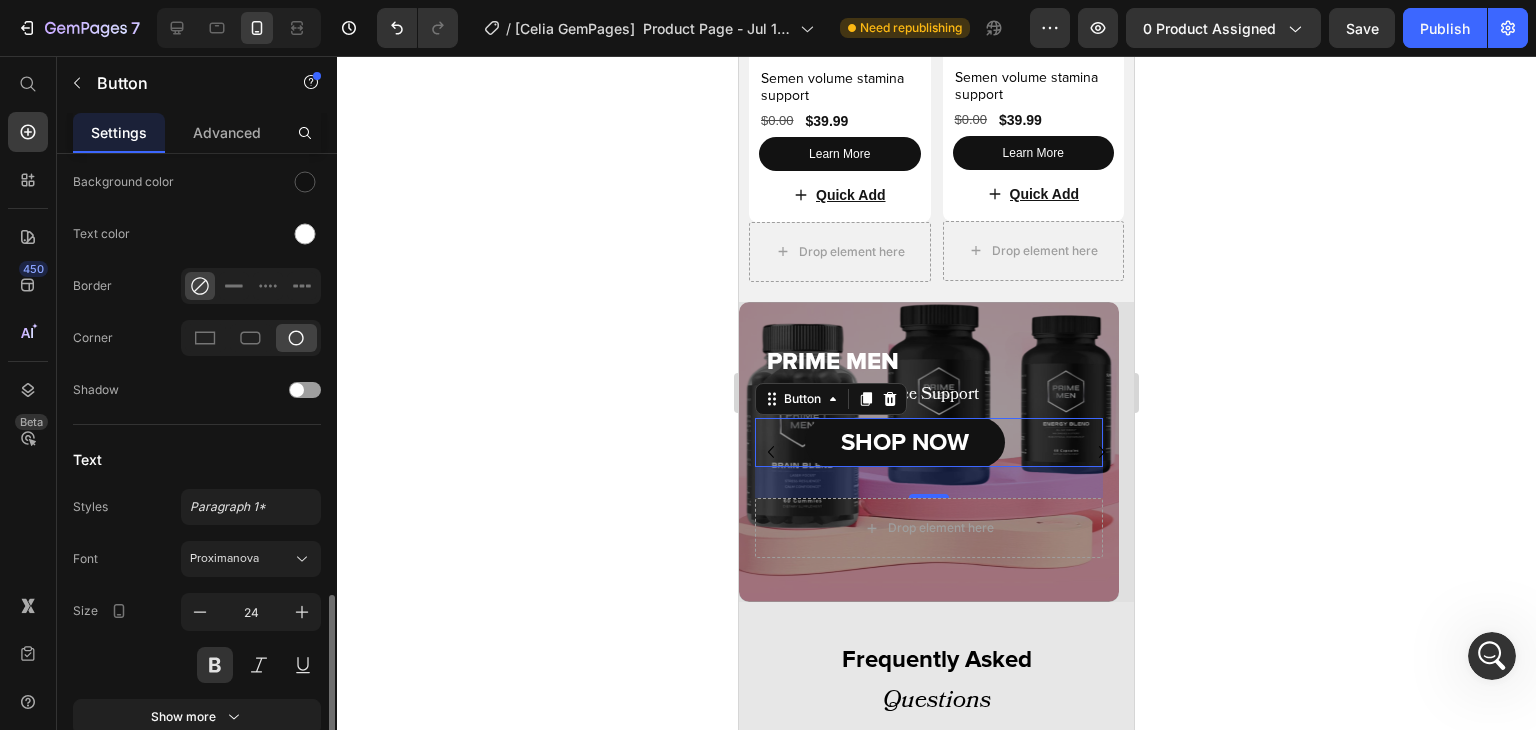 scroll, scrollTop: 706, scrollLeft: 0, axis: vertical 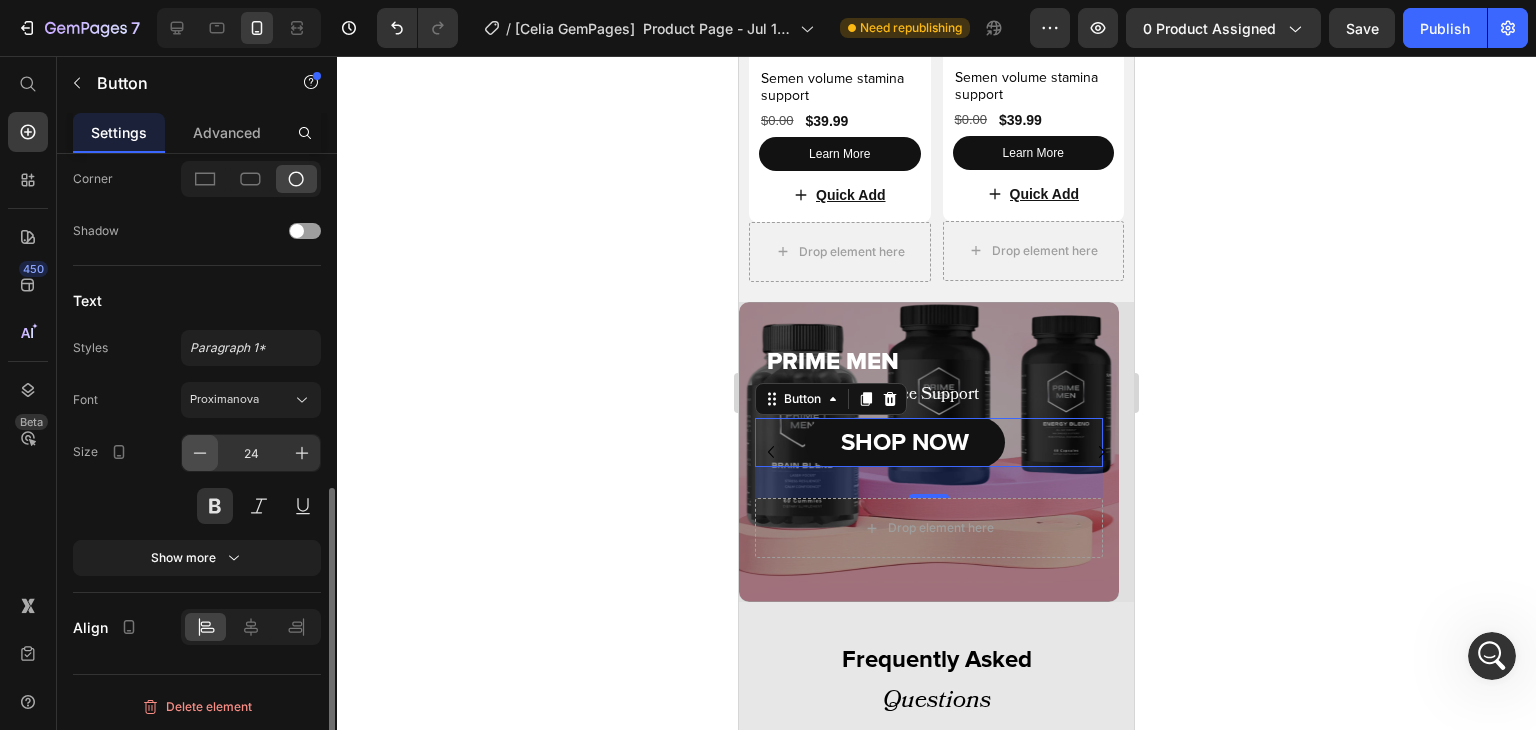 type on "200" 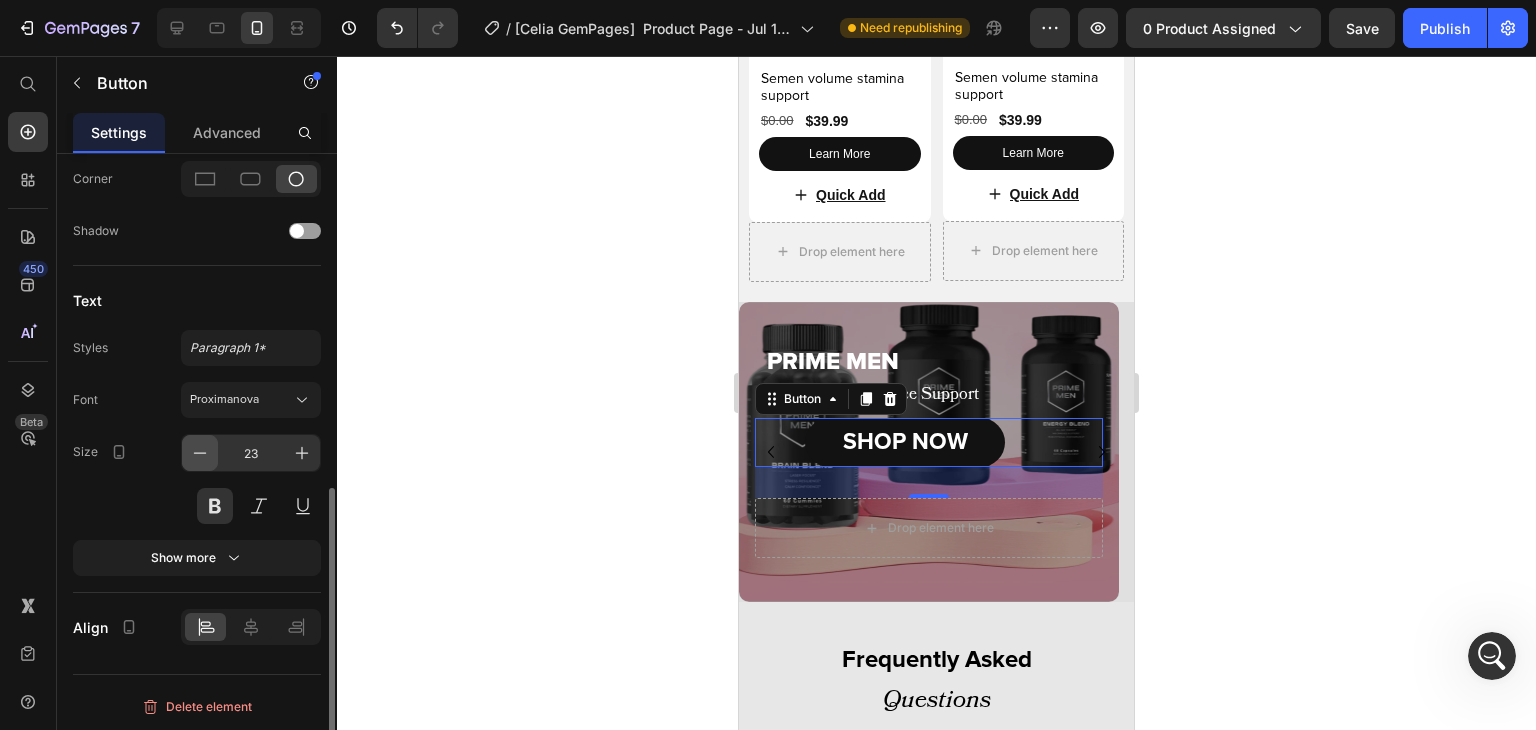click at bounding box center [200, 453] 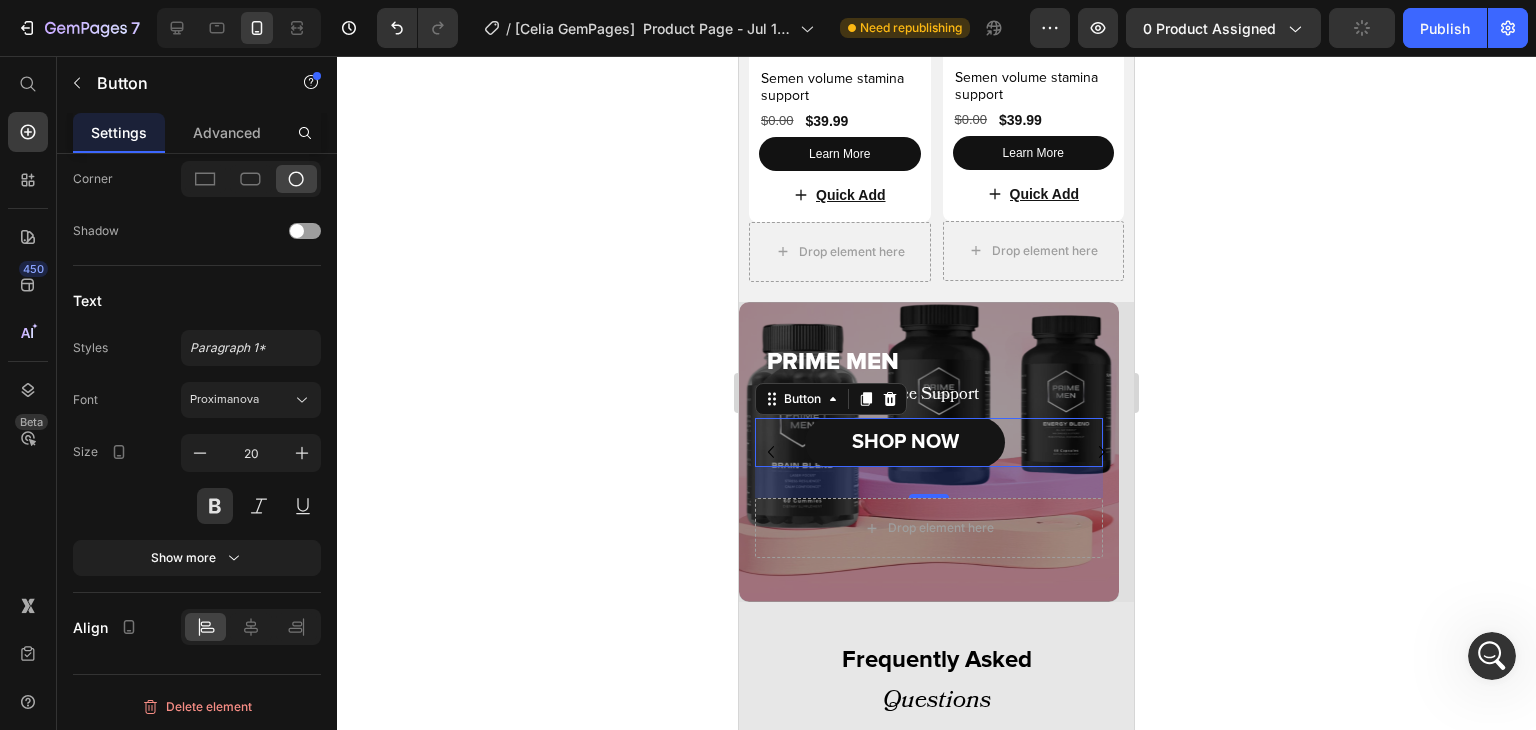 drag, startPoint x: 917, startPoint y: 479, endPoint x: 930, endPoint y: 406, distance: 74.1485 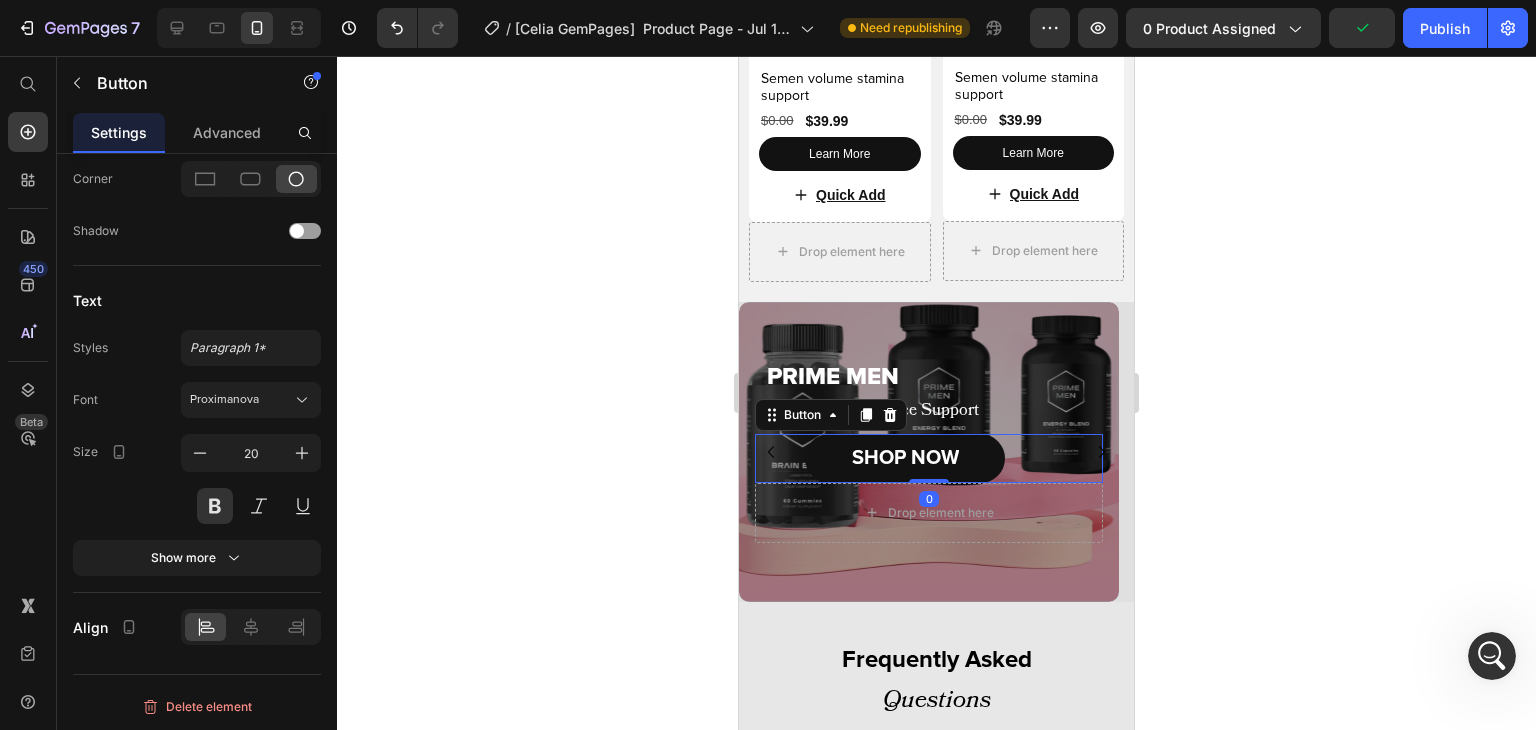 click on "PRIME MEN" at bounding box center [934, 377] 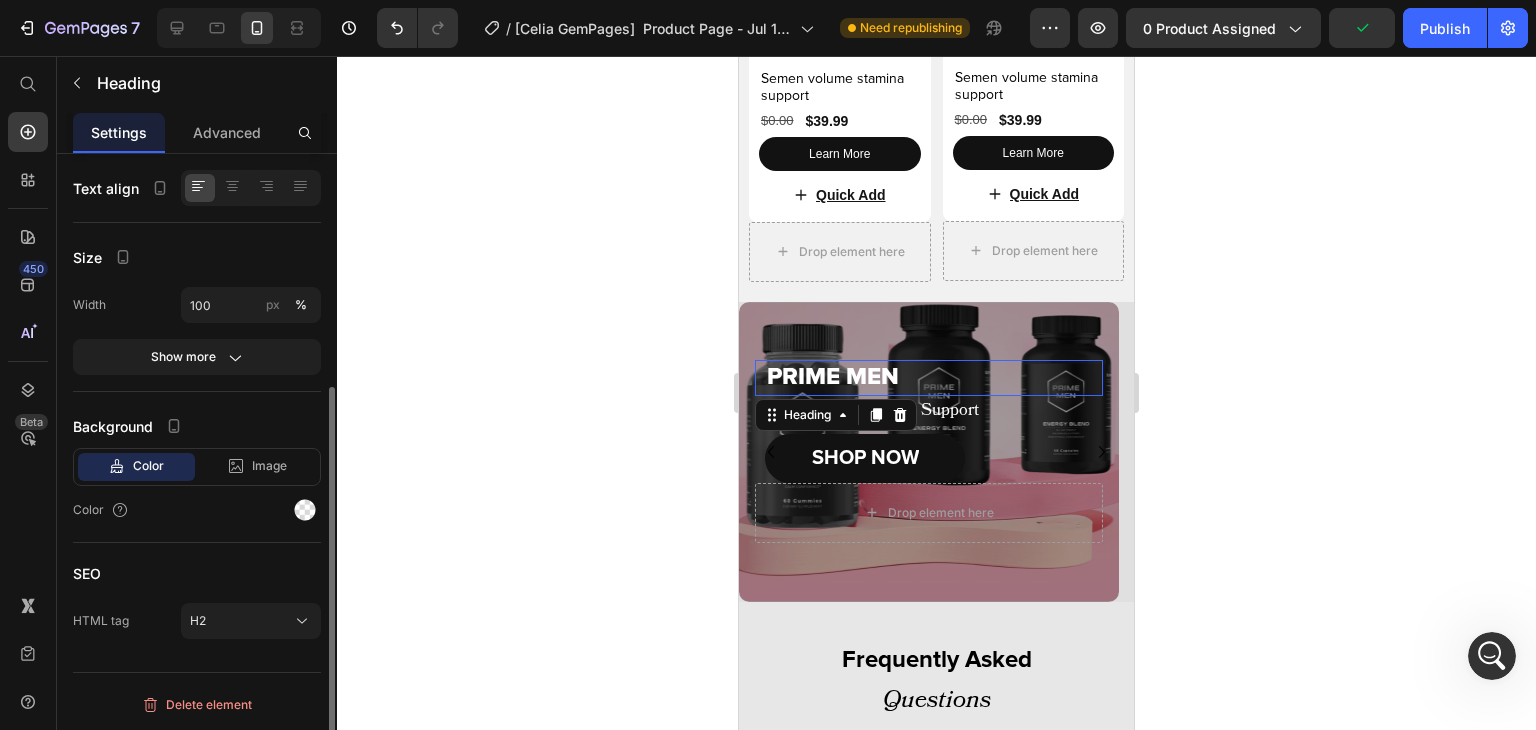 scroll, scrollTop: 0, scrollLeft: 0, axis: both 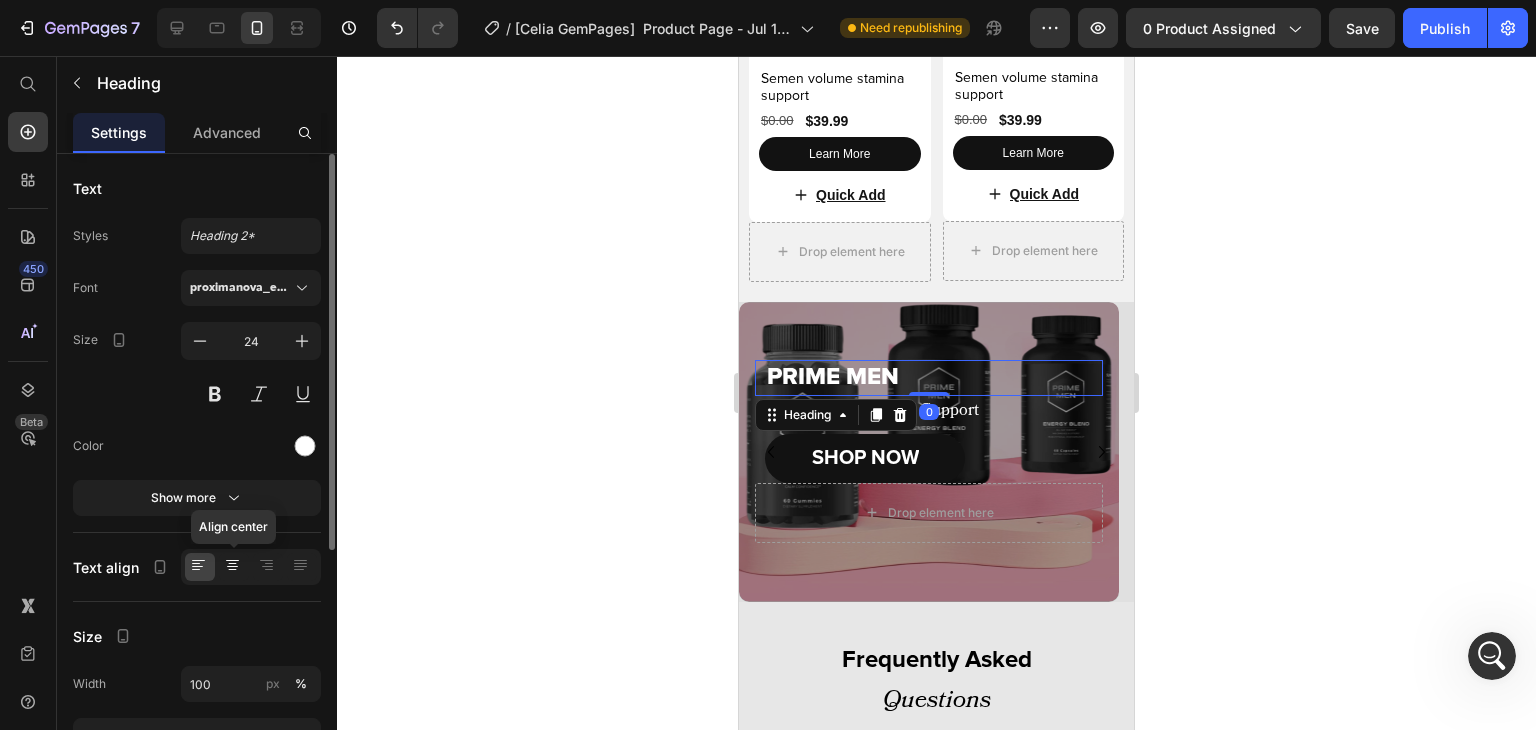 click 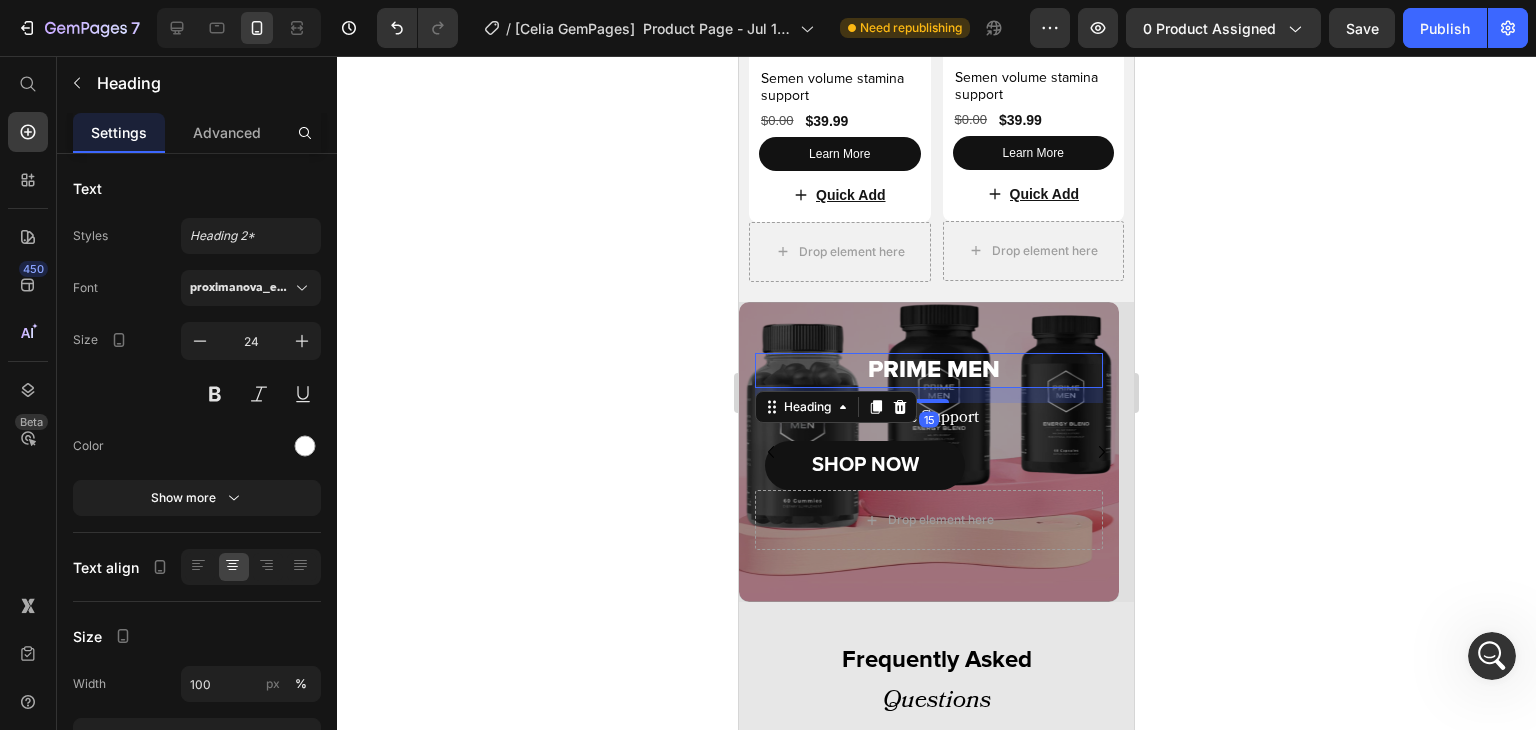 drag, startPoint x: 935, startPoint y: 374, endPoint x: 935, endPoint y: 389, distance: 15 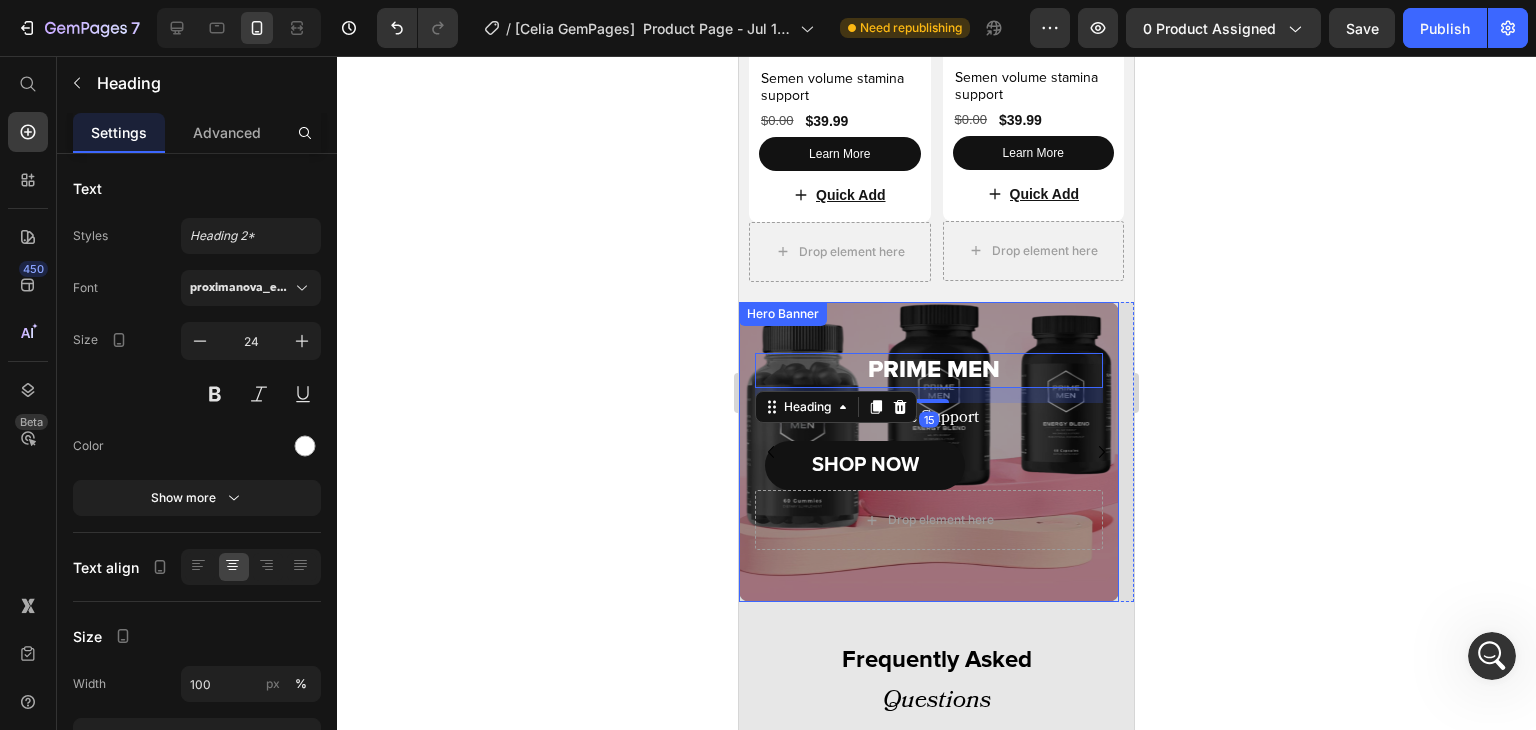 click on "PRIME MEN Heading   15 Volume Performance Support Text Block SHOP NOW Button
Drop element here" at bounding box center (929, 451) 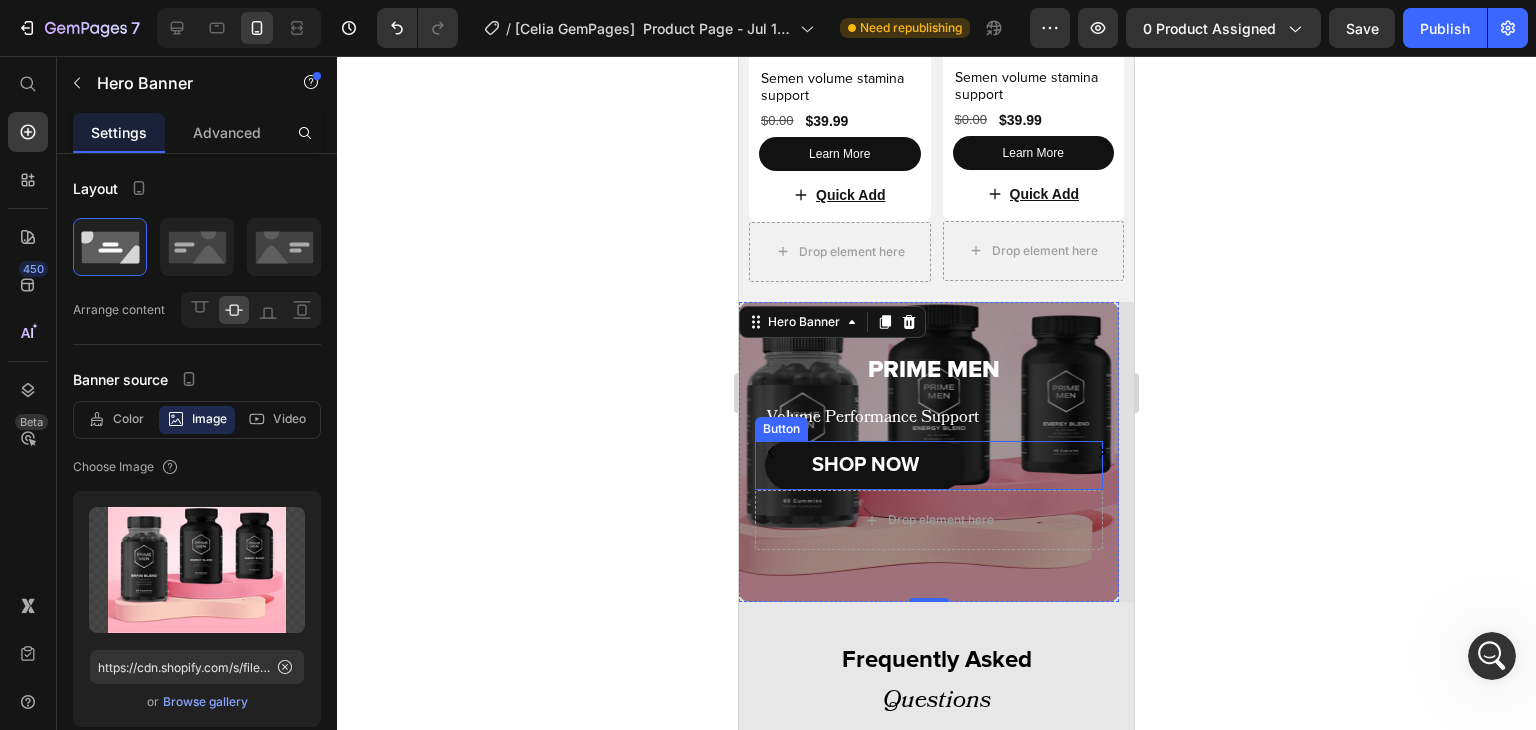 click on "SHOP NOW Button" at bounding box center (929, 465) 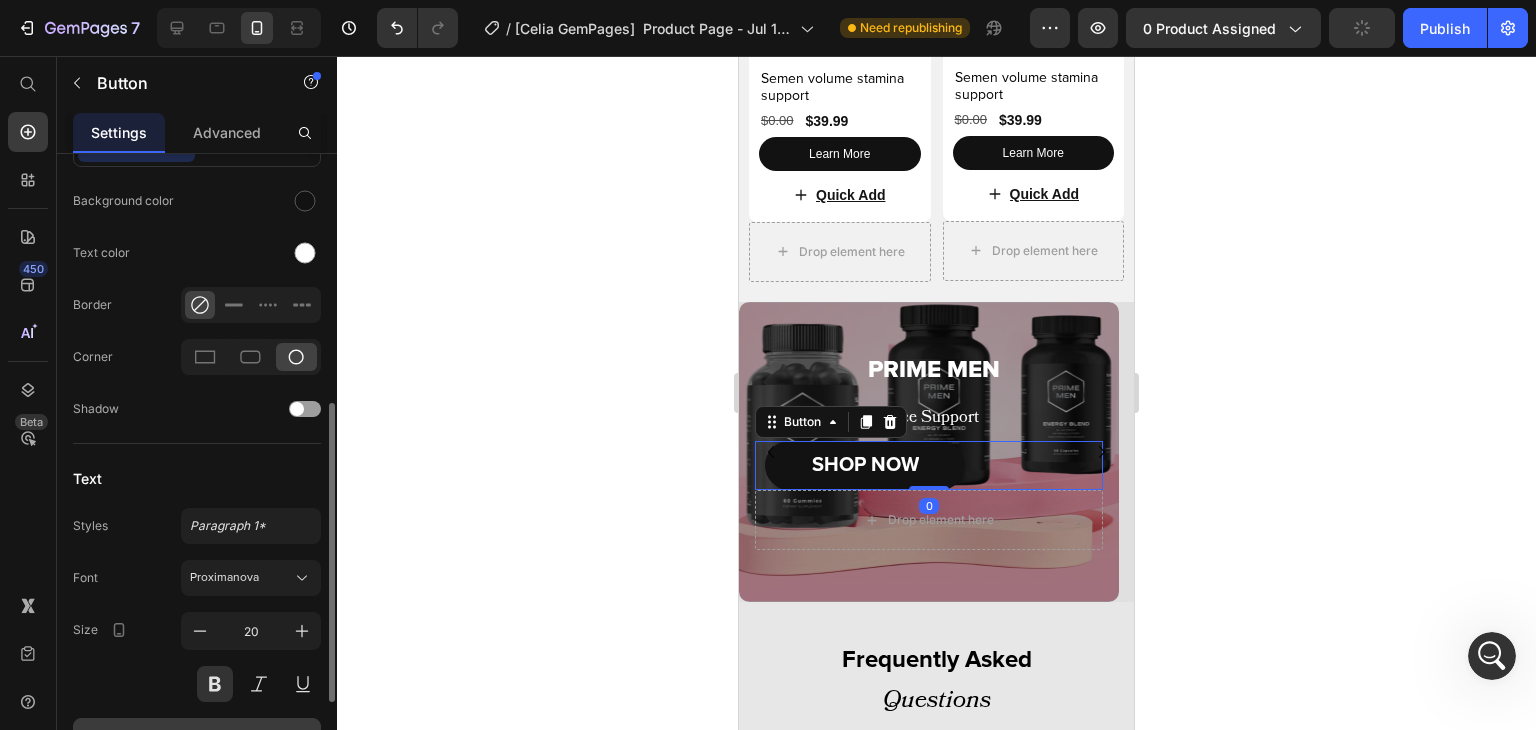 scroll, scrollTop: 706, scrollLeft: 0, axis: vertical 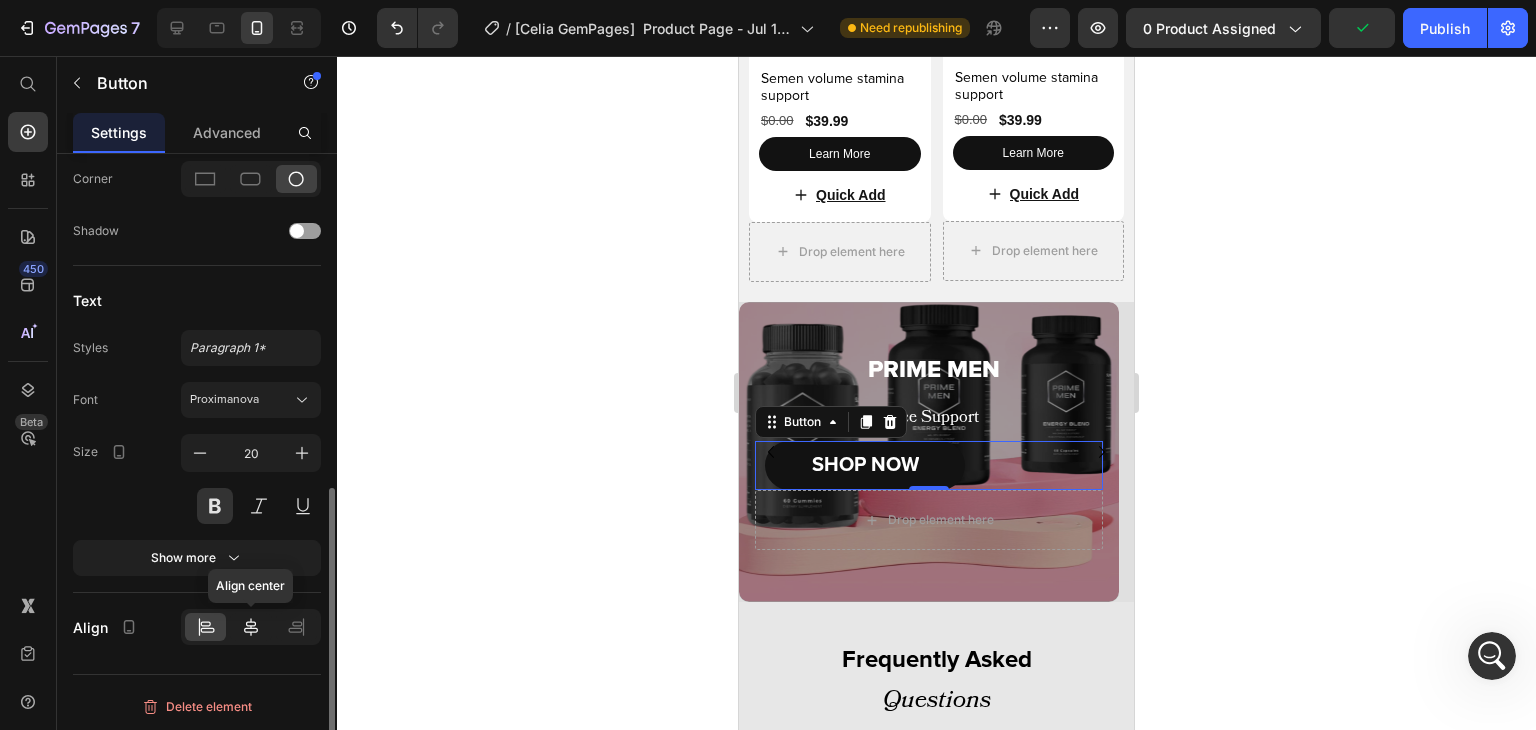 drag, startPoint x: 247, startPoint y: 624, endPoint x: 211, endPoint y: 320, distance: 306.12415 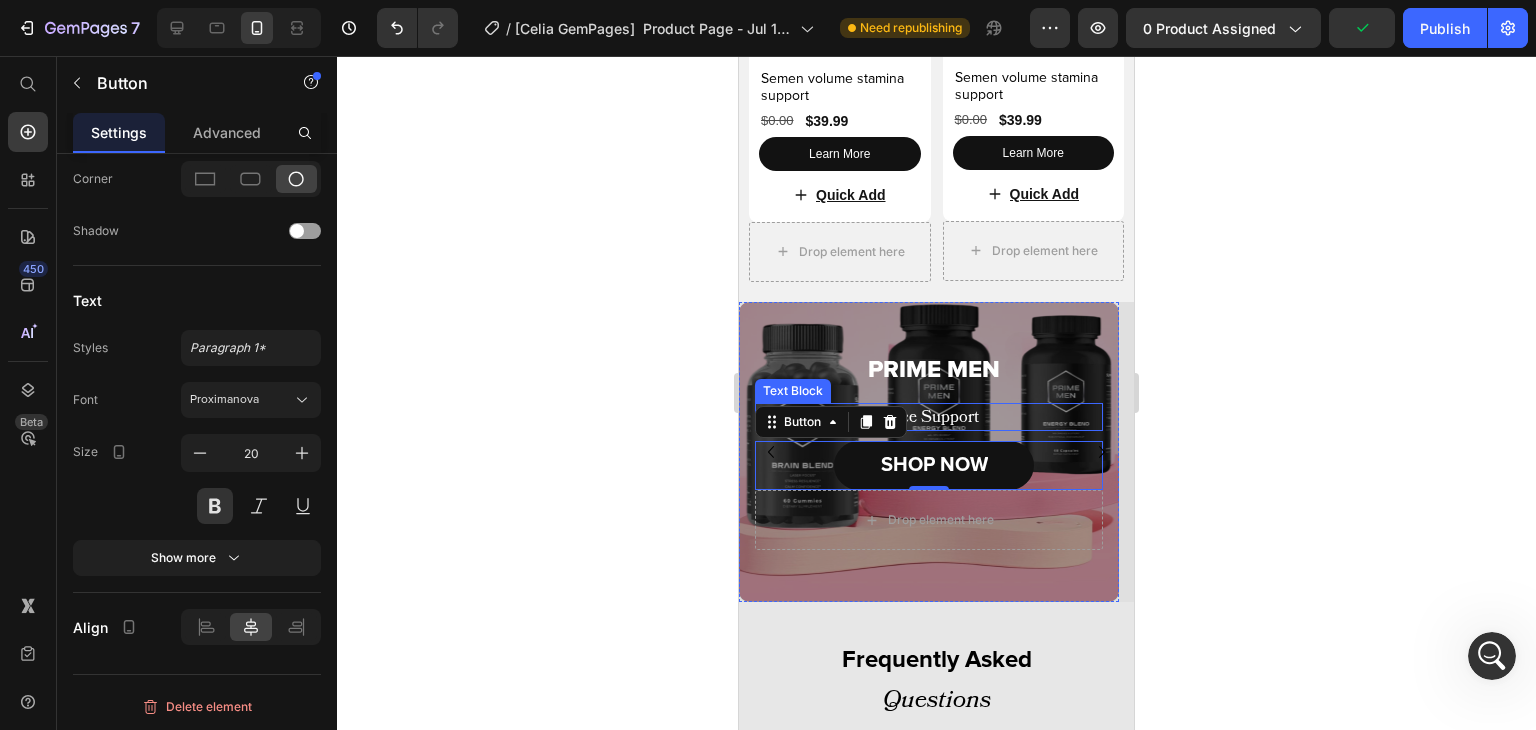 click on "Volume Performance Support" at bounding box center (934, 417) 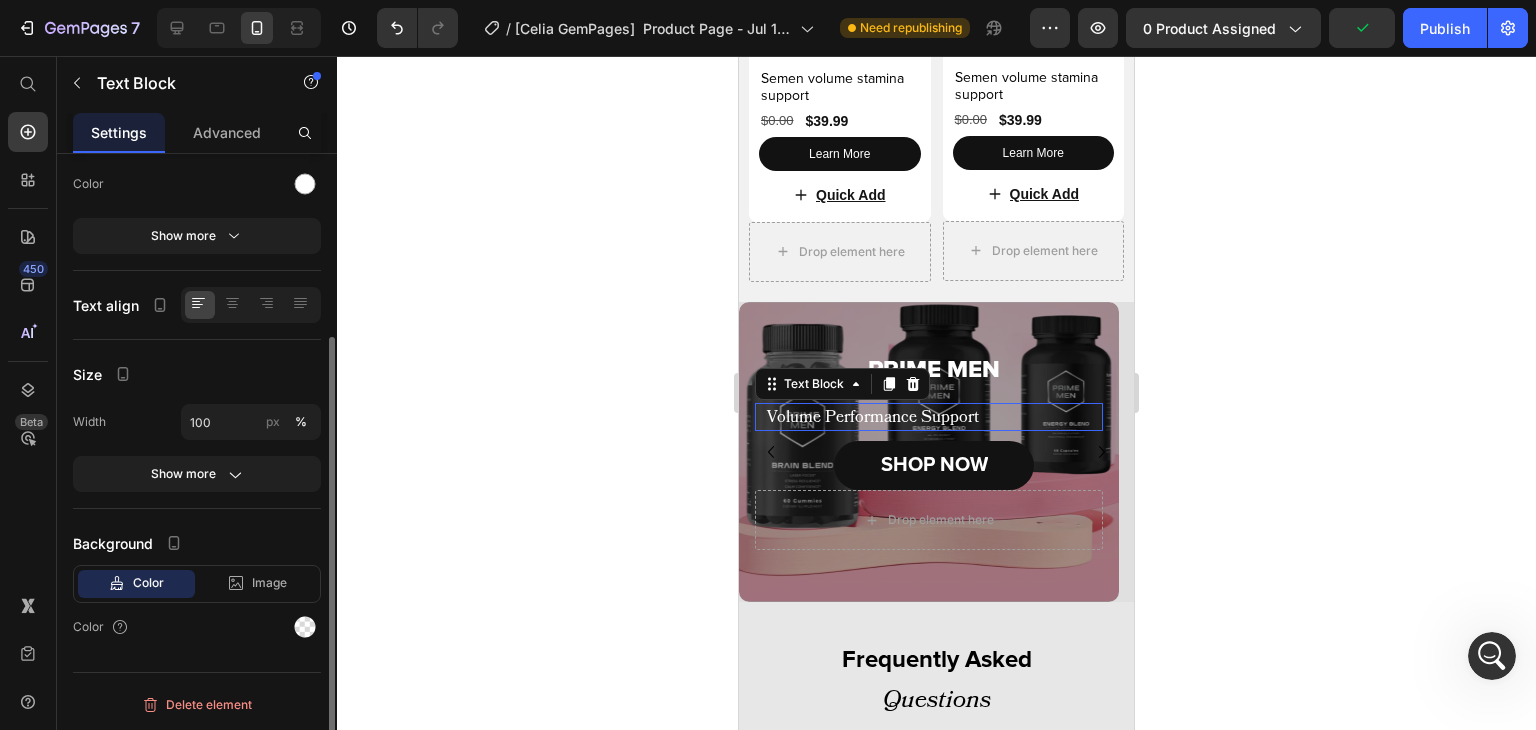 scroll, scrollTop: 0, scrollLeft: 0, axis: both 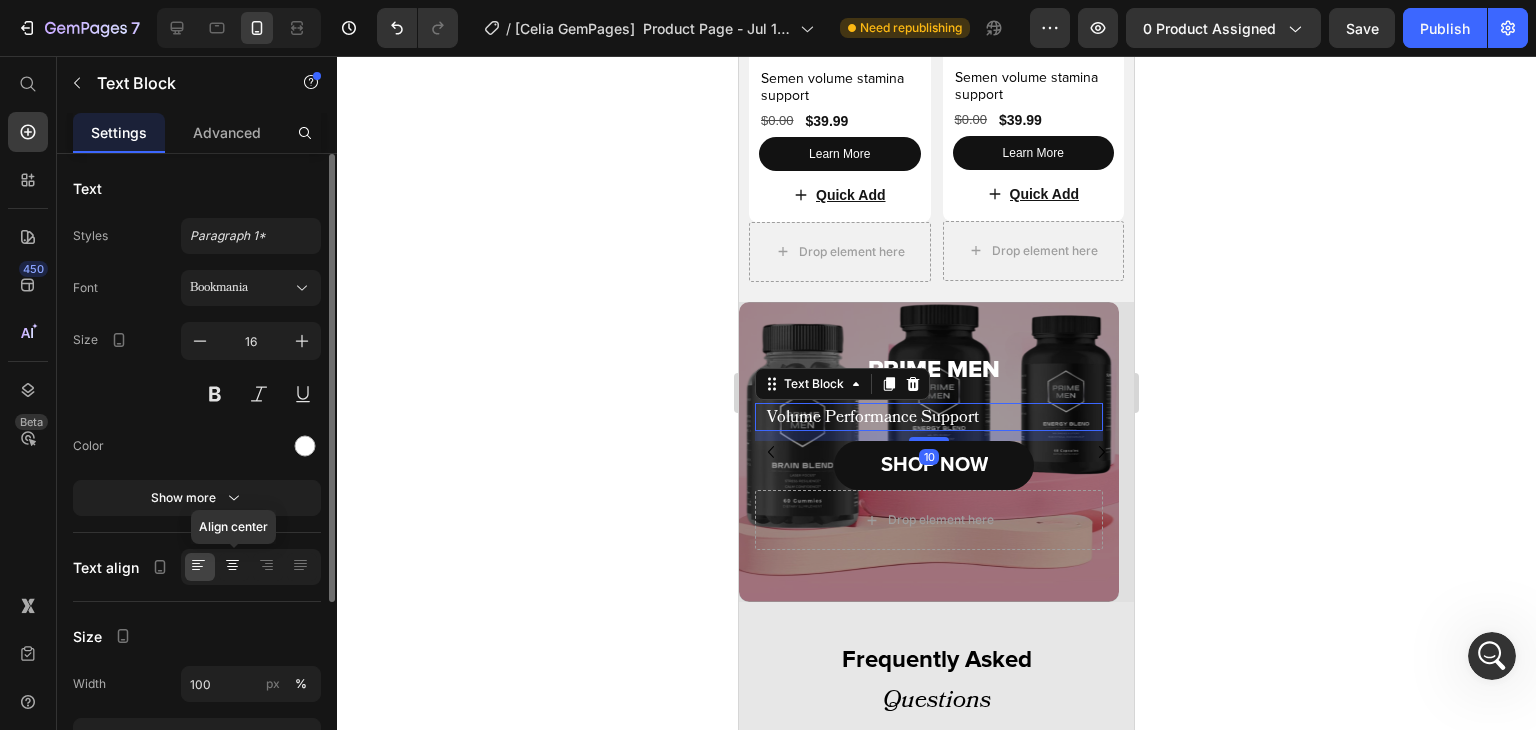 drag, startPoint x: 235, startPoint y: 568, endPoint x: 94, endPoint y: 402, distance: 217.80037 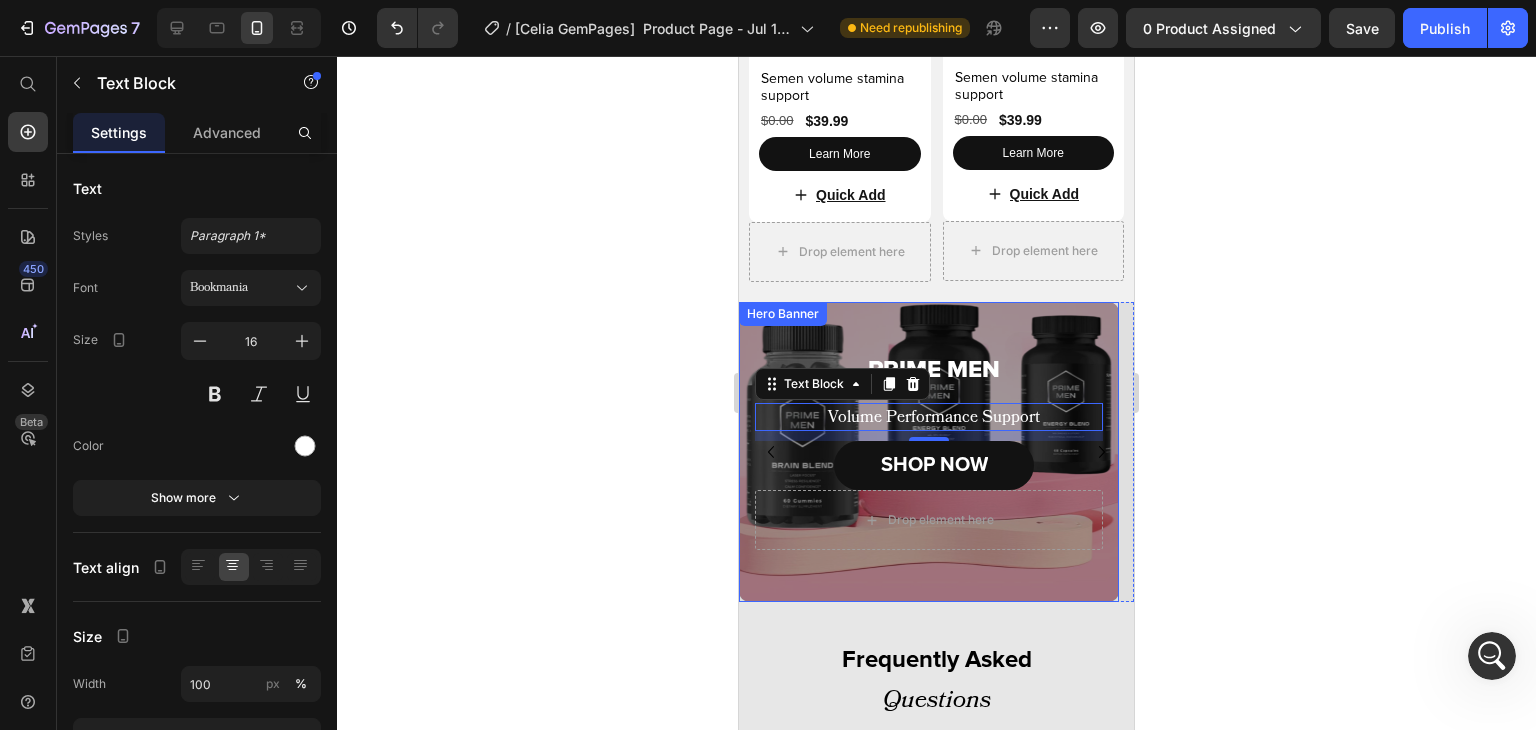 click on "PRIME MEN Heading Volume Performance Support Text Block   10 SHOP NOW Button
Drop element here" at bounding box center (929, 451) 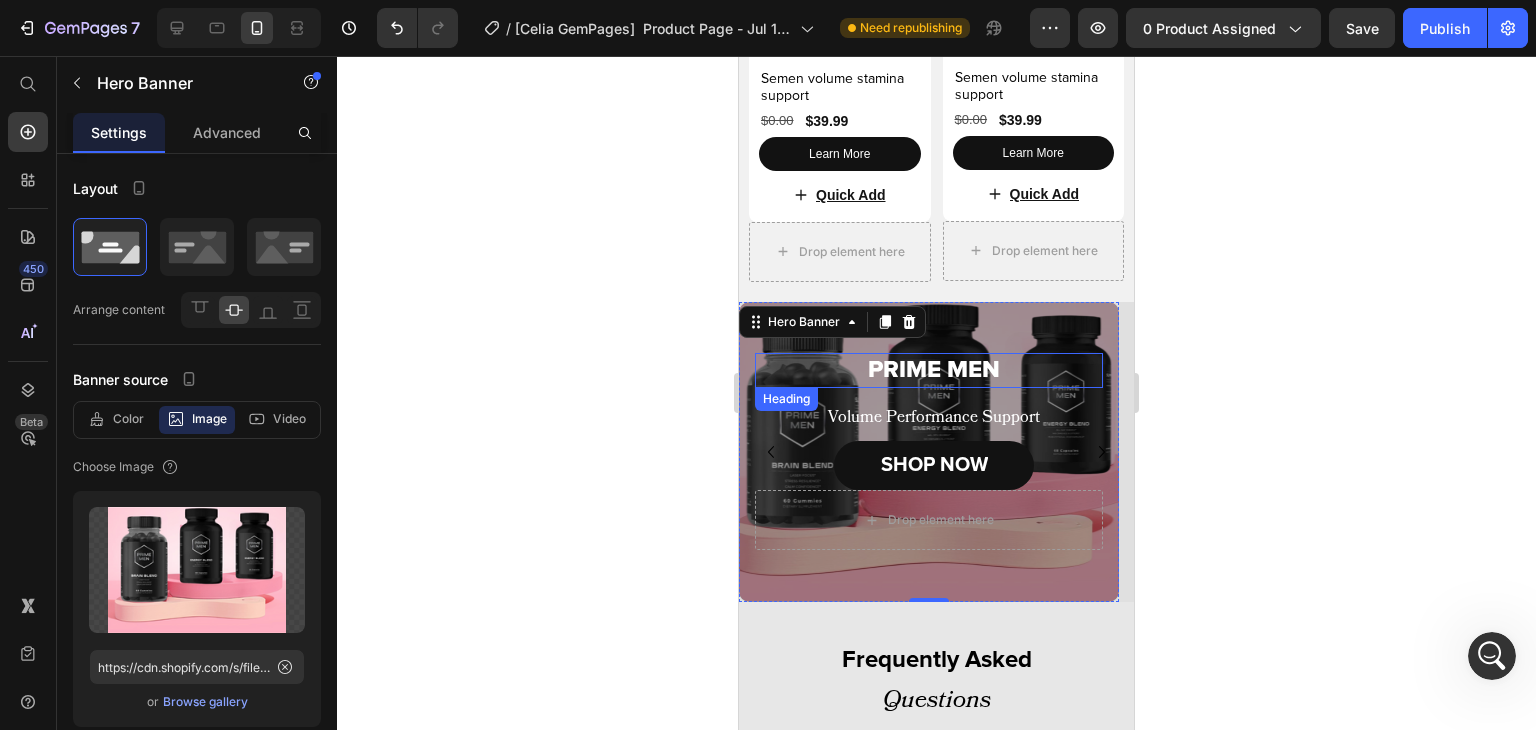 click on "PRIME MEN" at bounding box center (934, 370) 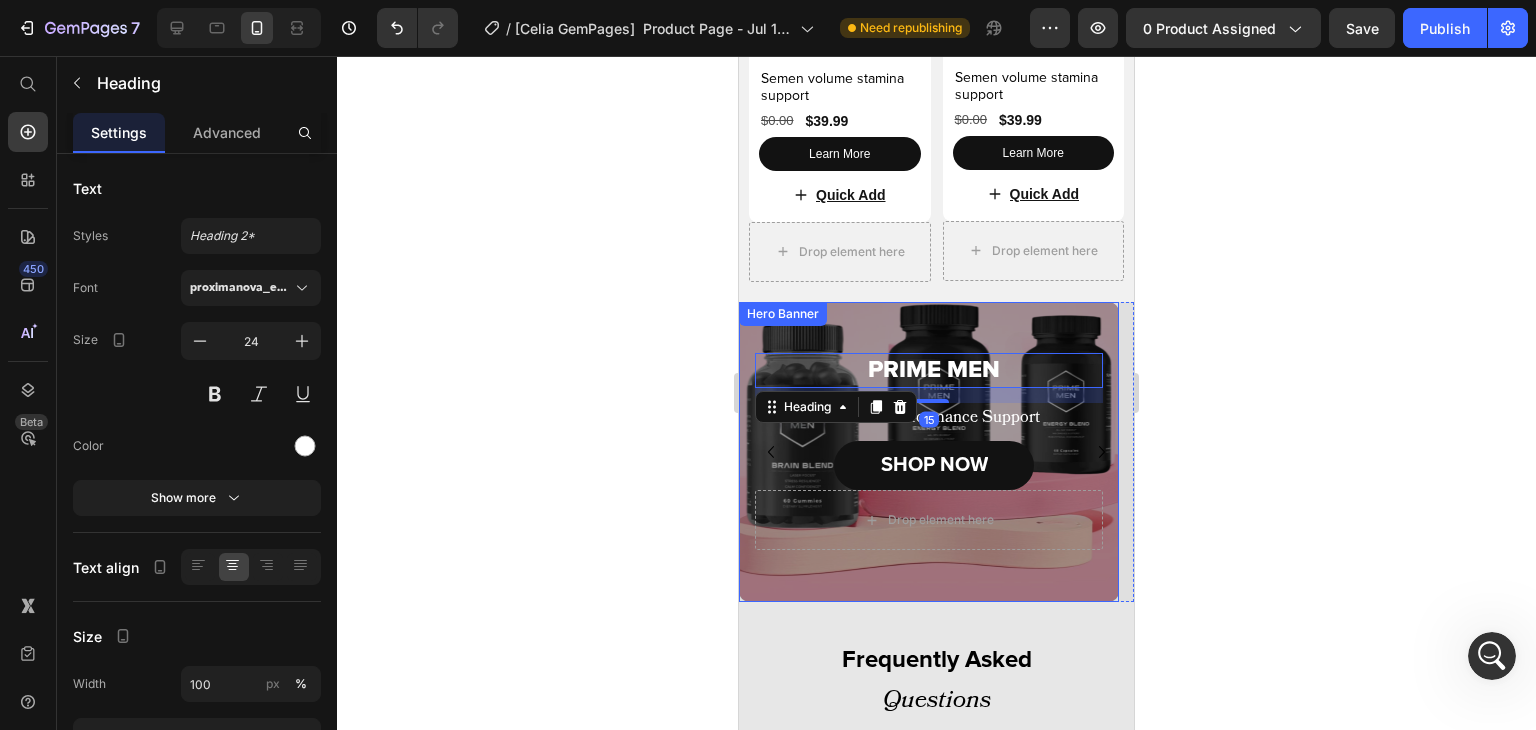 click at bounding box center [929, 452] 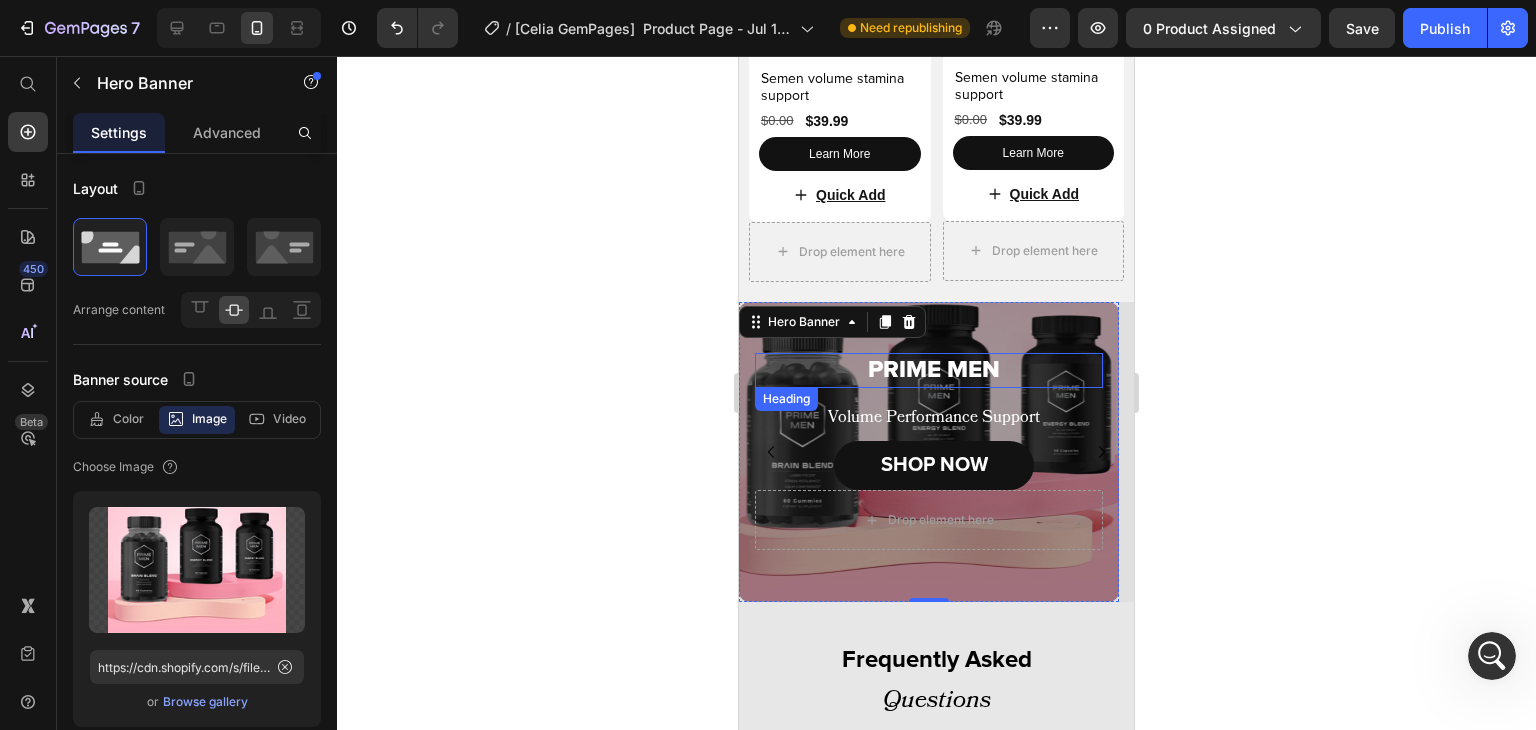 click on "PRIME MEN" at bounding box center [934, 370] 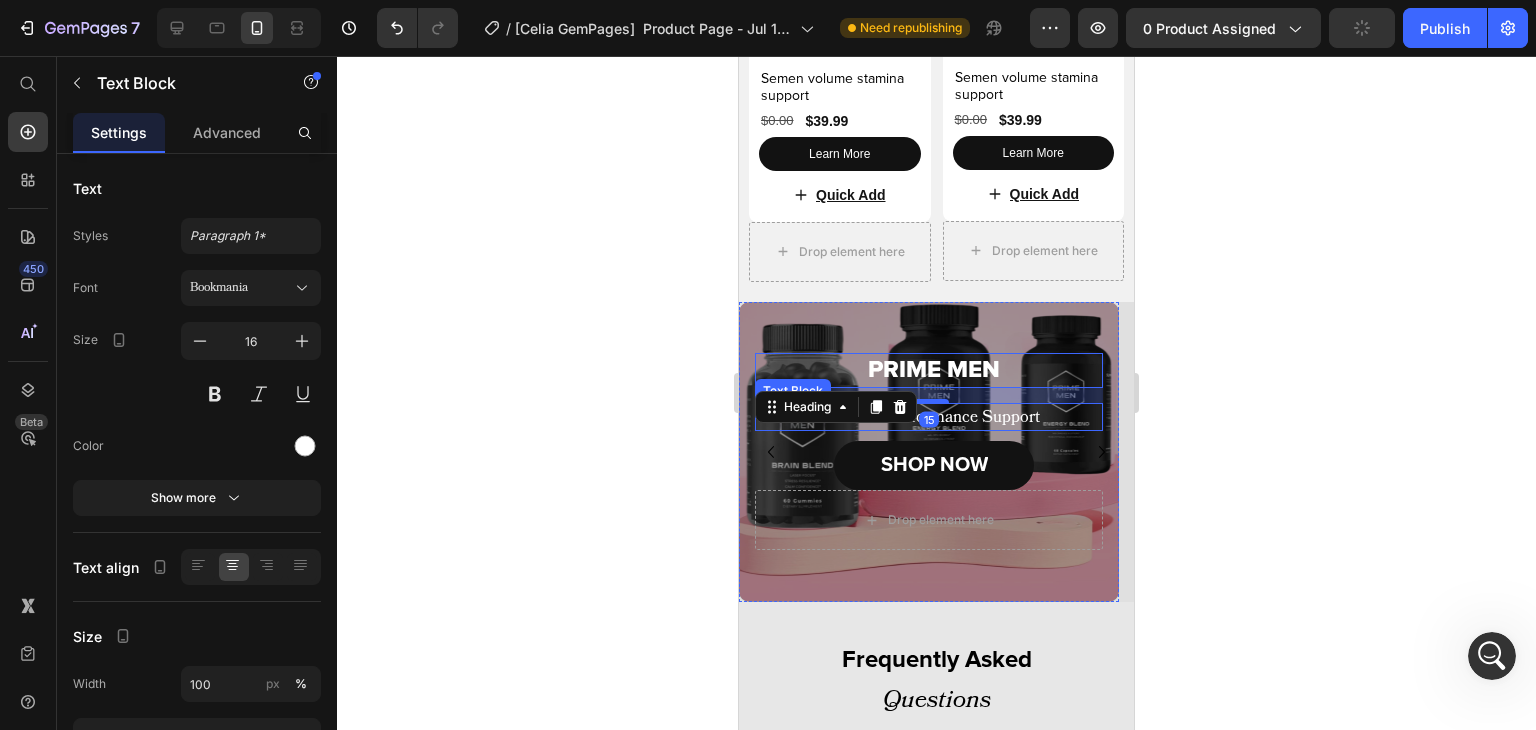 click on "Volume Performance Support" at bounding box center (934, 417) 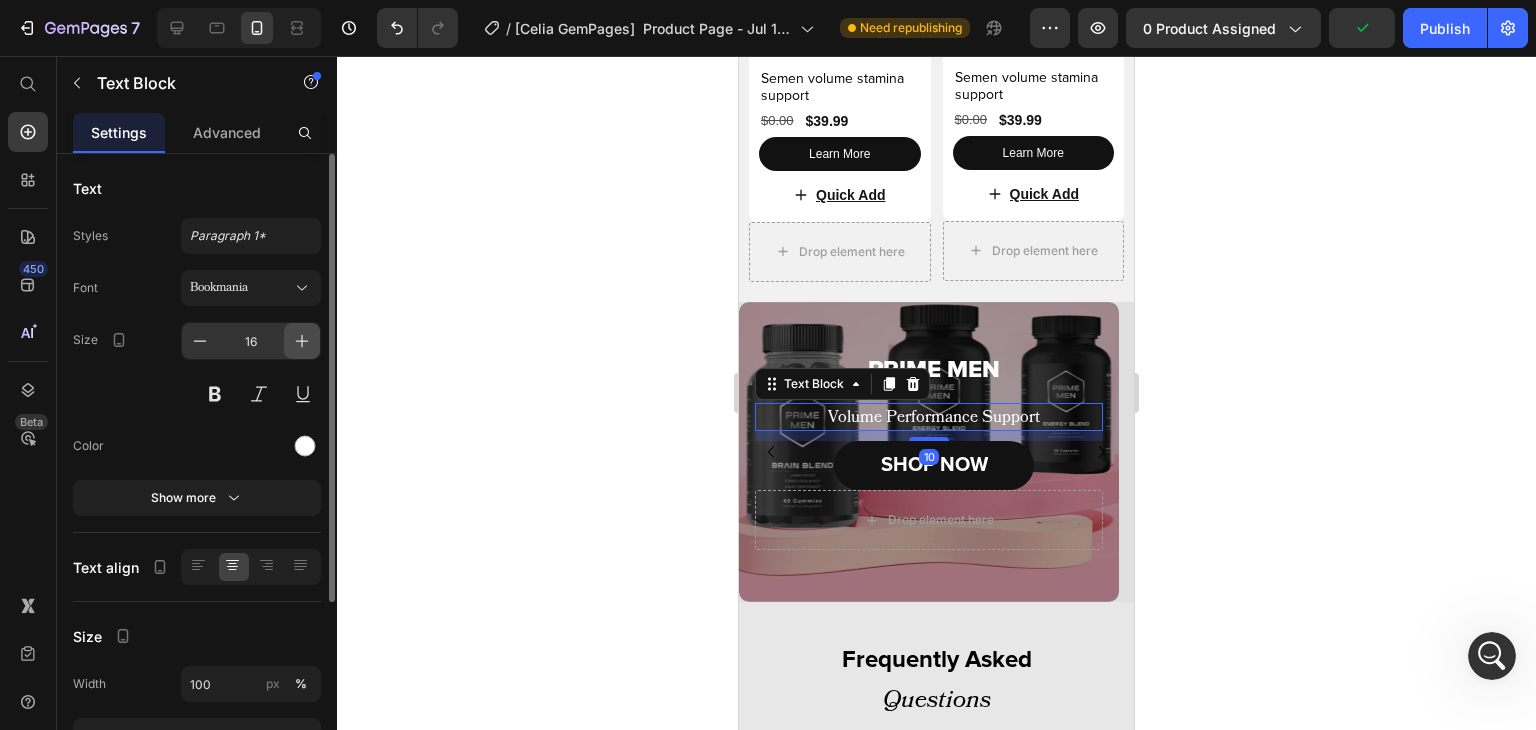 click at bounding box center (302, 341) 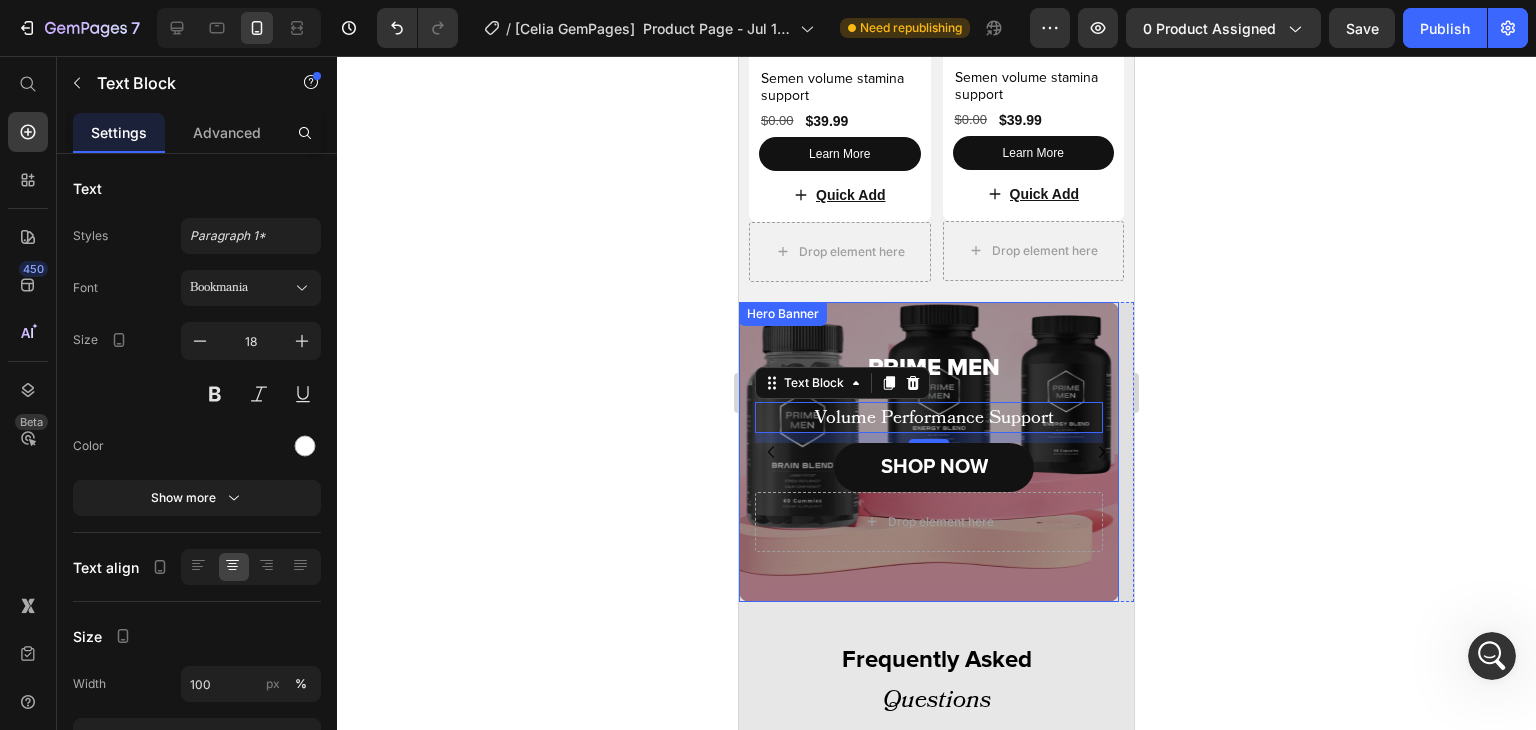 click at bounding box center (929, 452) 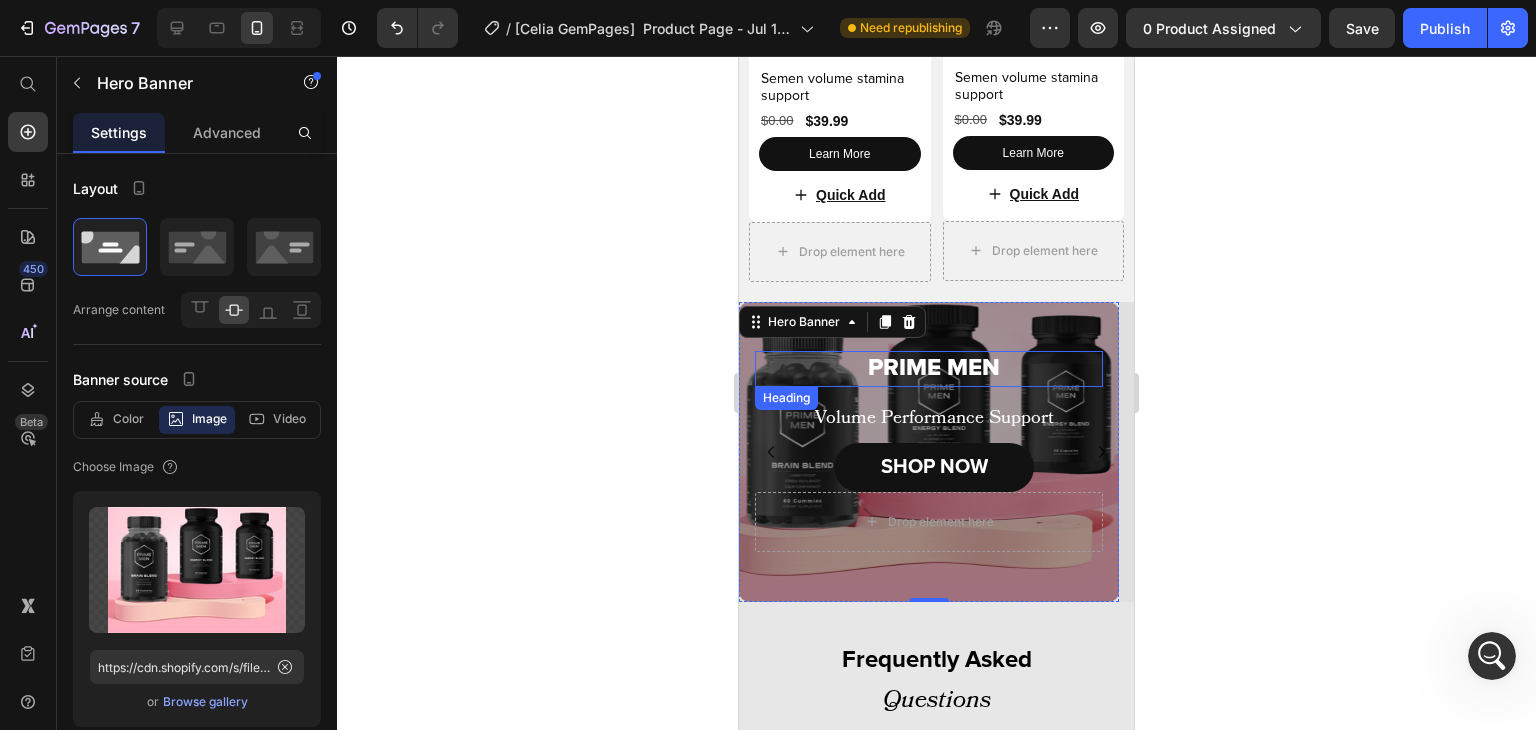 click on "PRIME MEN" at bounding box center (934, 368) 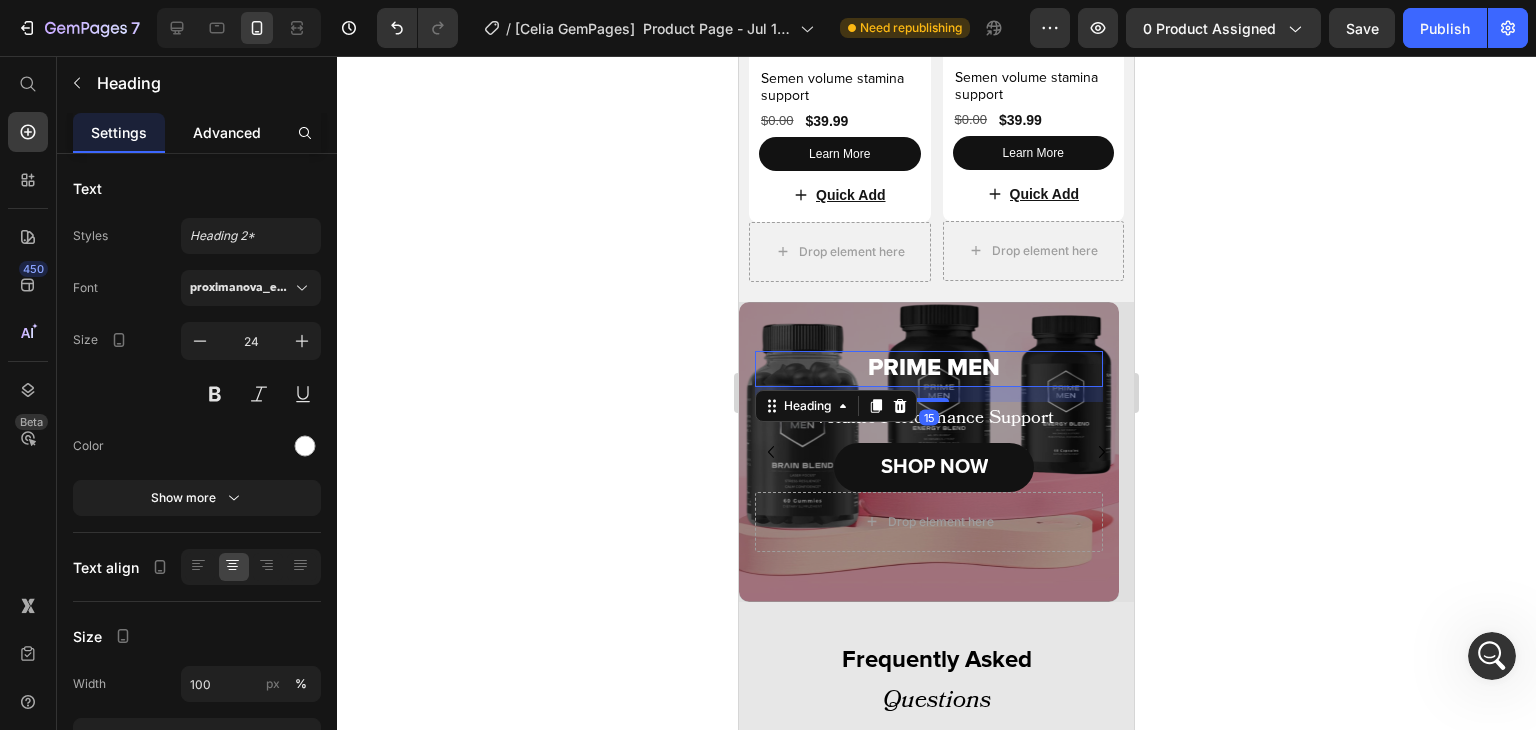 click on "Advanced" at bounding box center [227, 132] 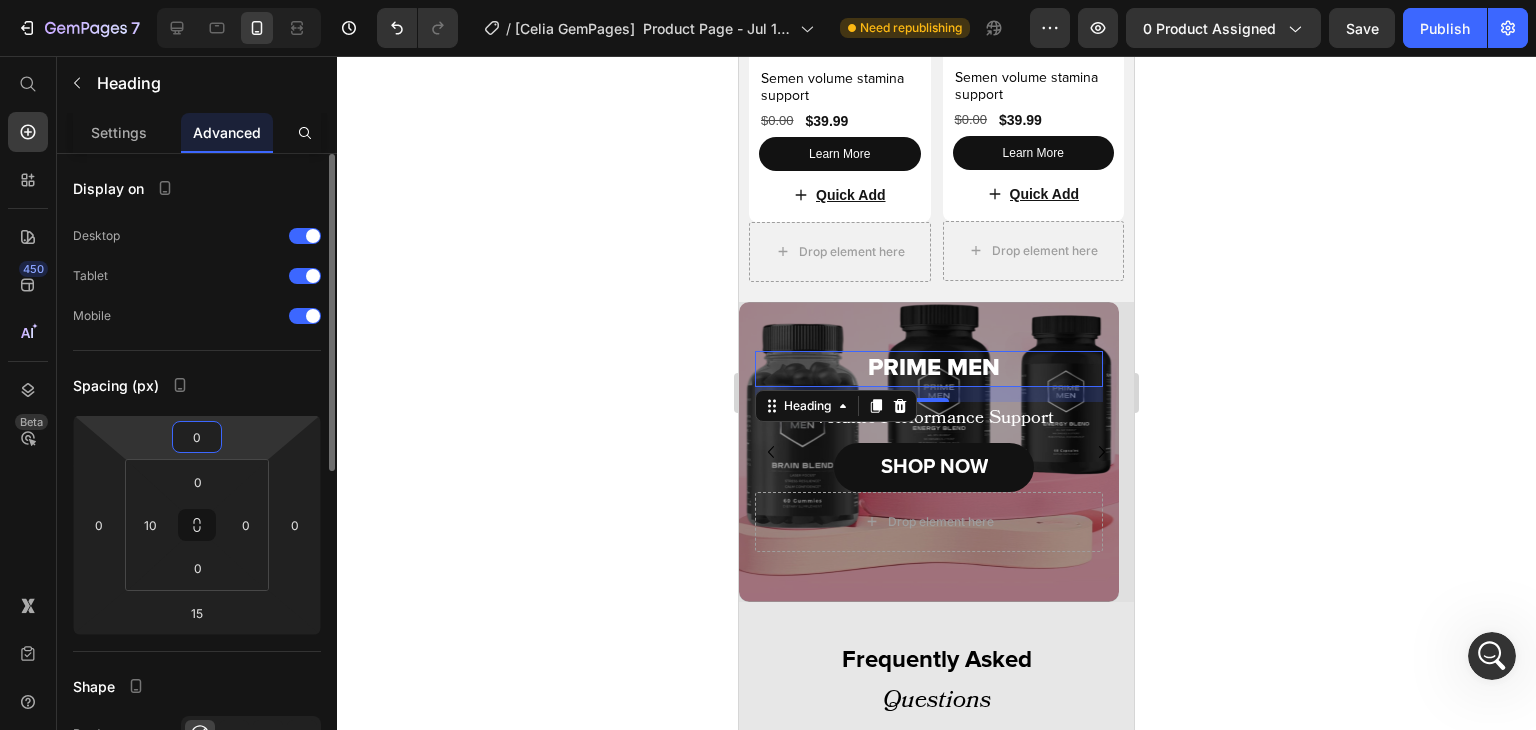 click on "0" at bounding box center (197, 437) 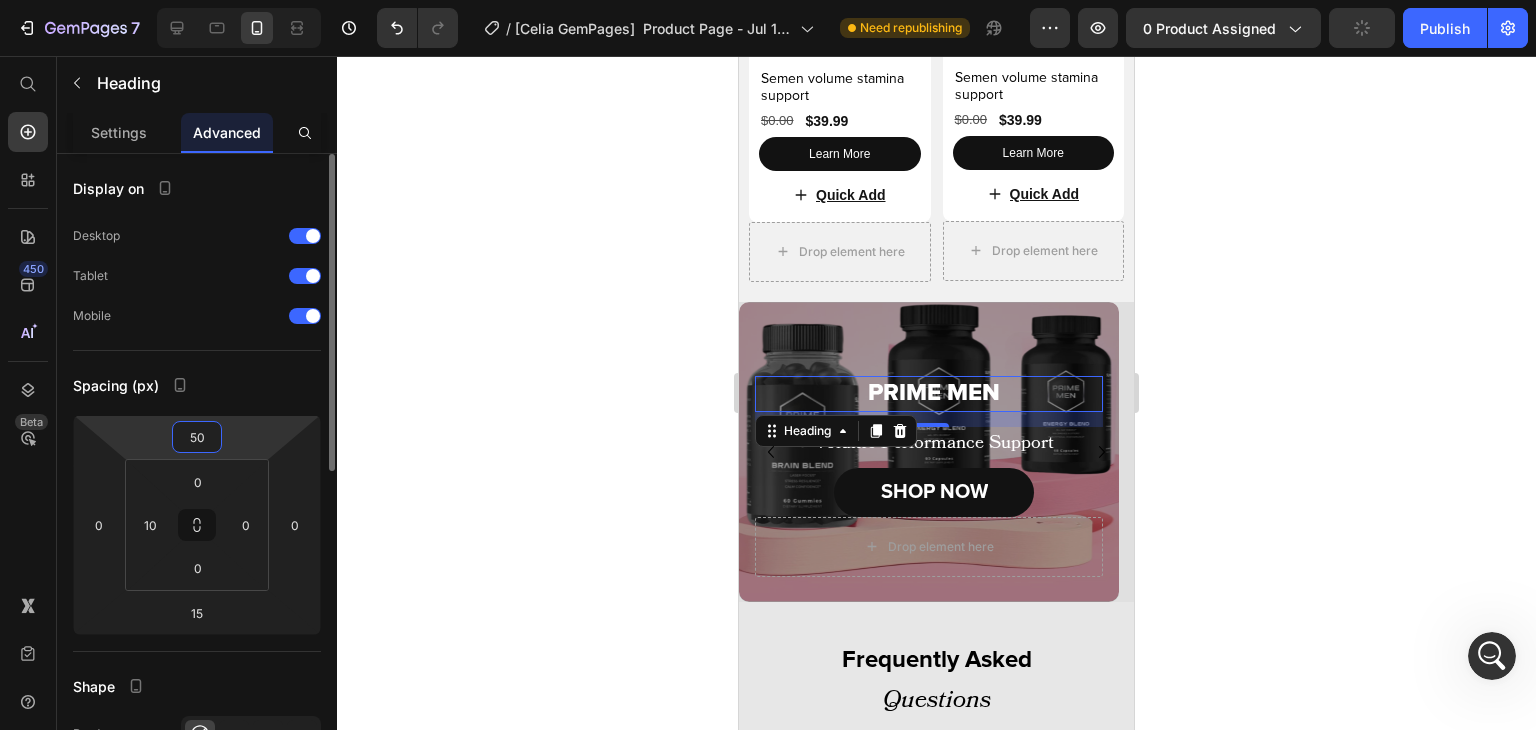 type on "5" 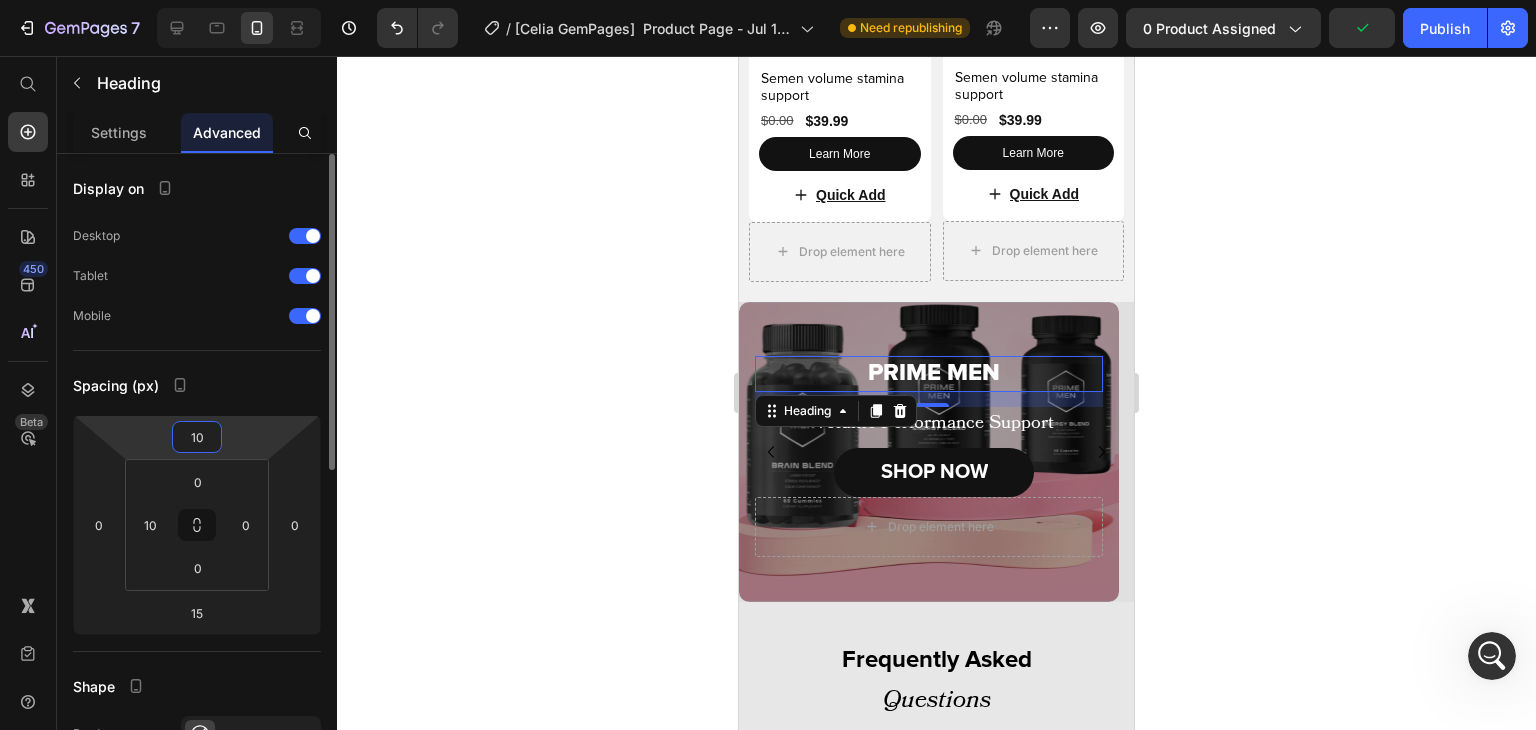 type on "1" 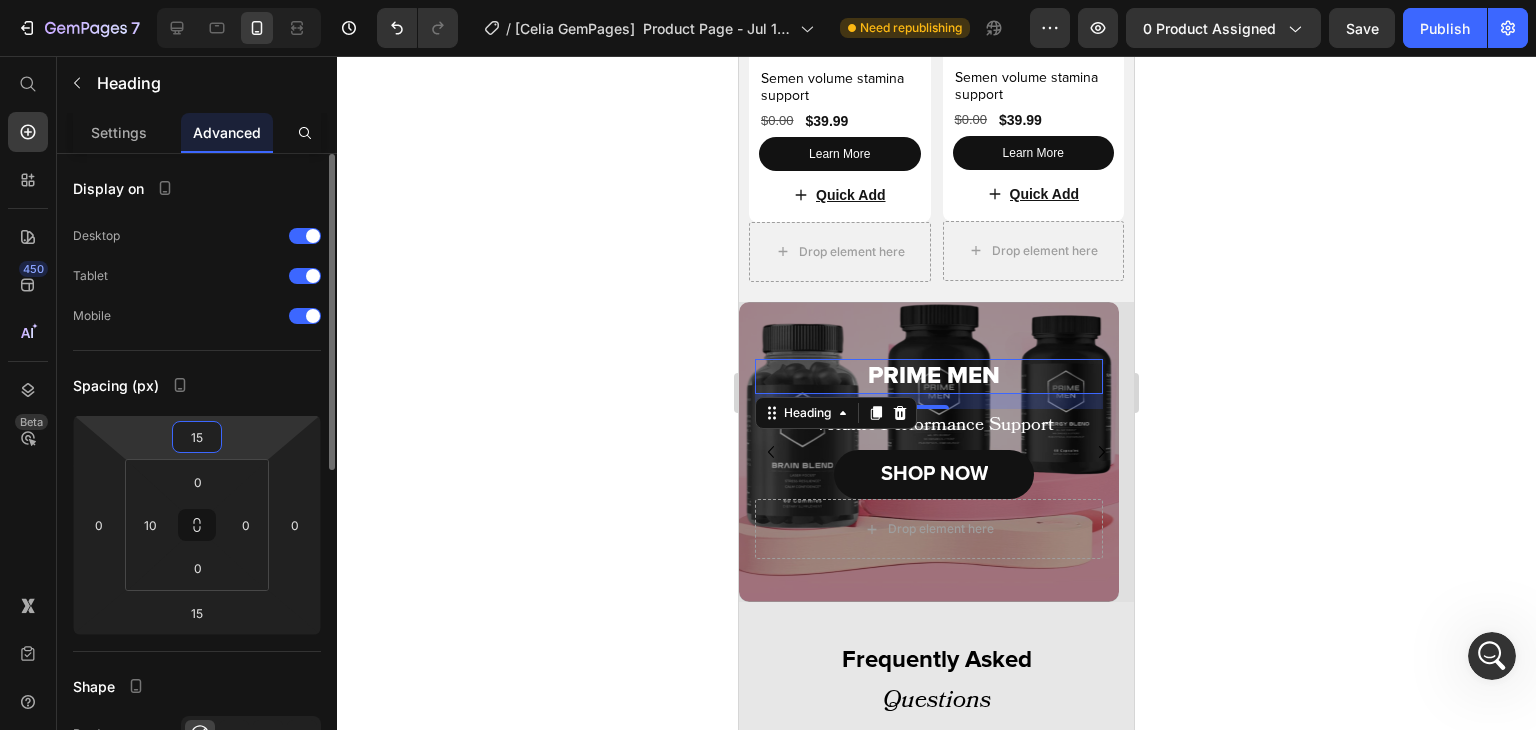 type on "150" 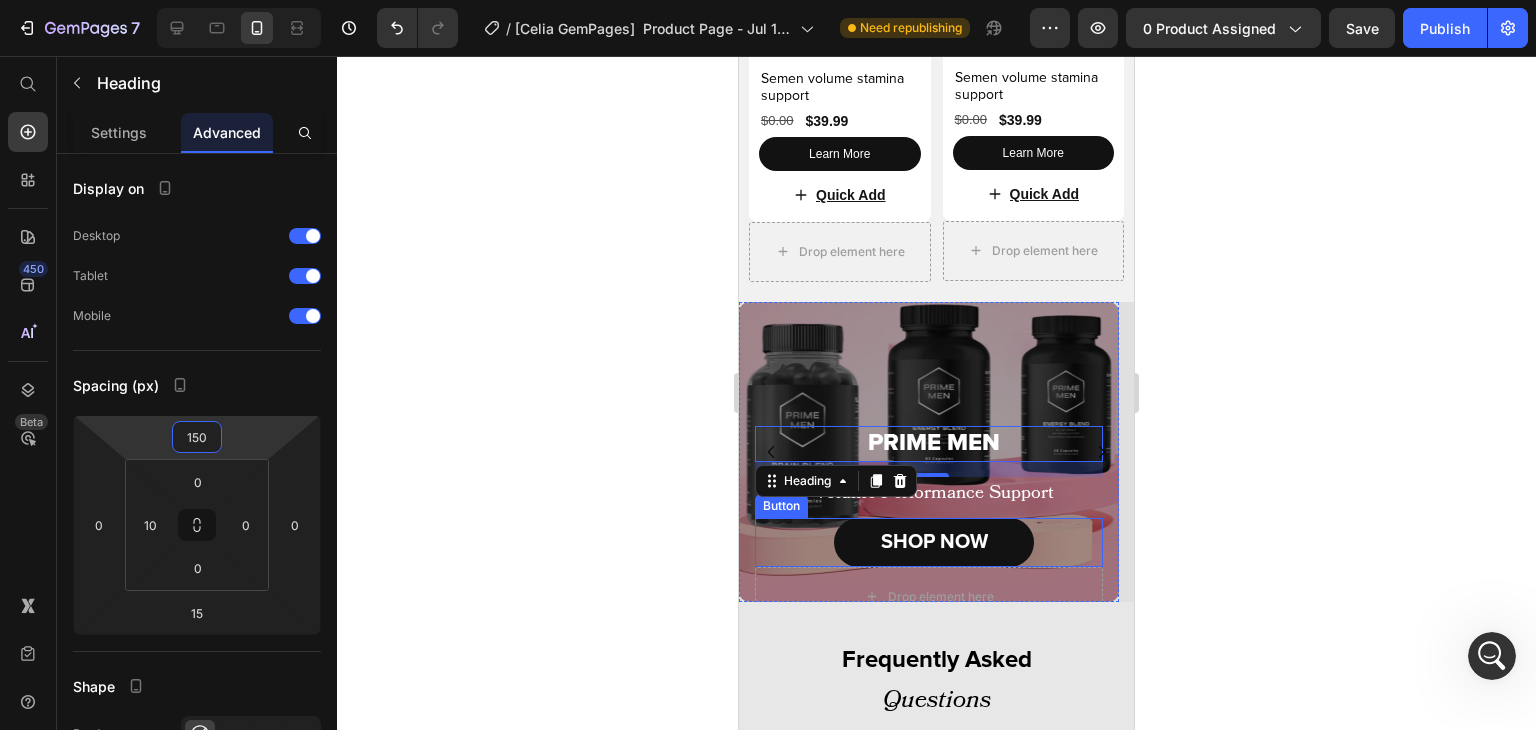 click on "Drop element here" at bounding box center [929, 597] 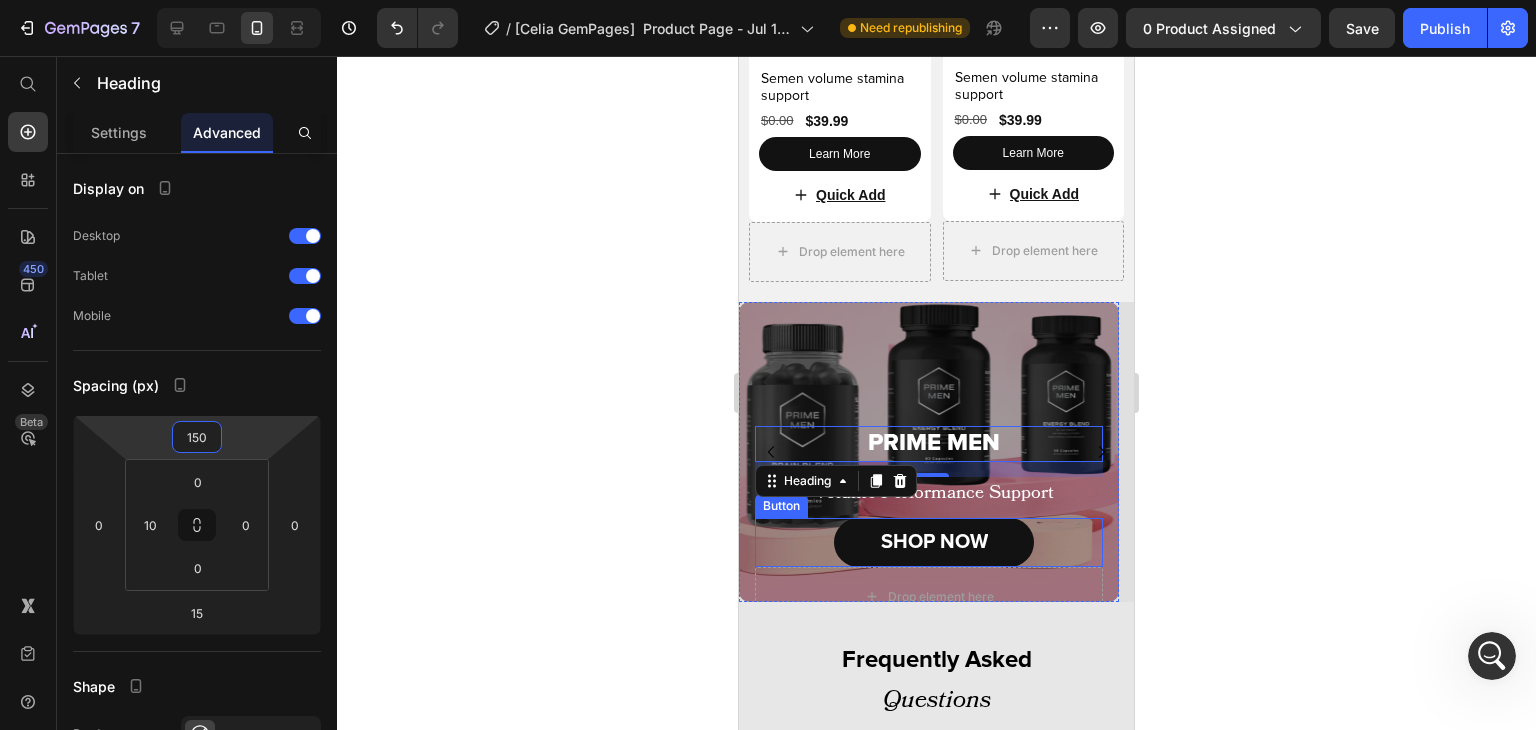 click 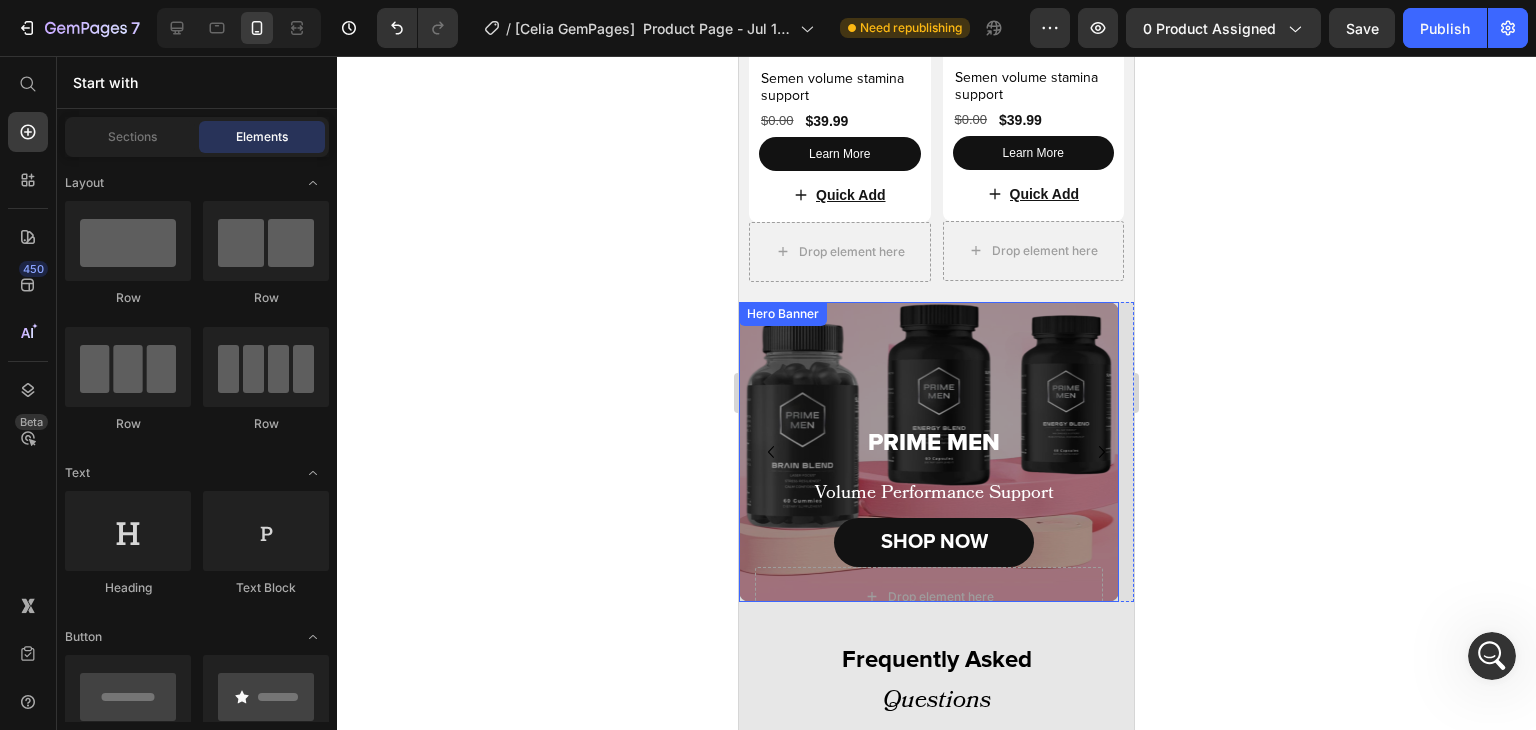 click on "PRIME MEN Heading Volume Performance Support Text Block SHOP NOW Button" at bounding box center (929, 421) 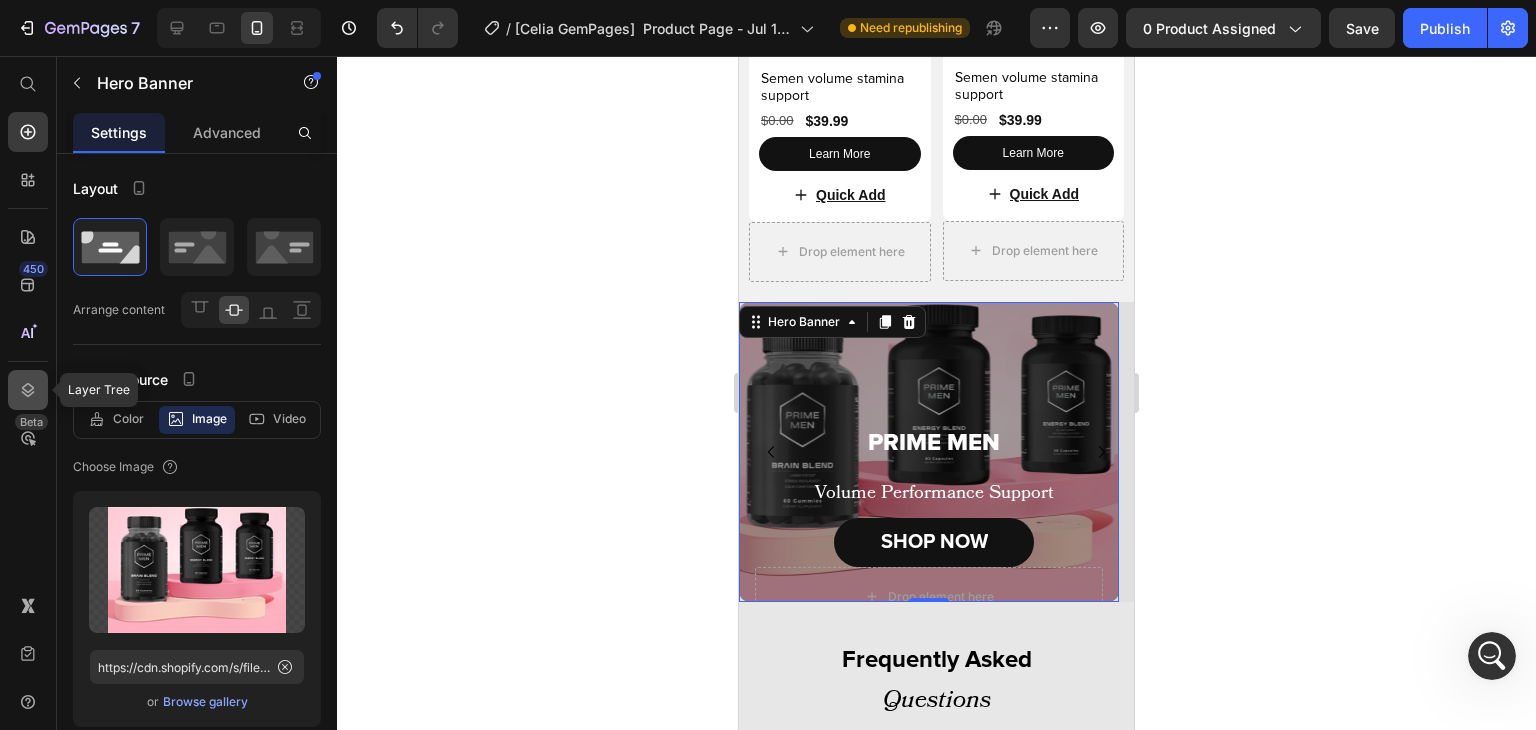 click 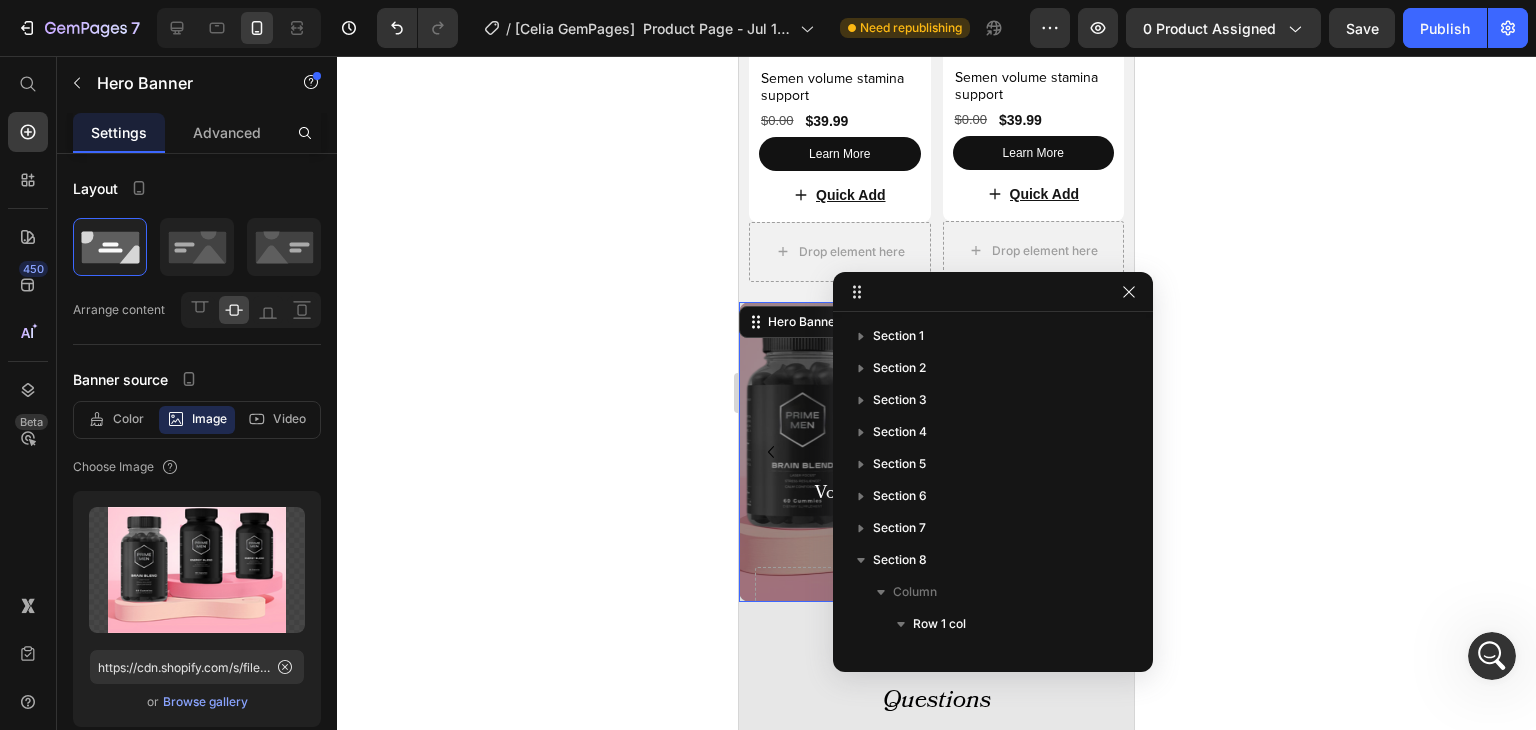 scroll, scrollTop: 282, scrollLeft: 0, axis: vertical 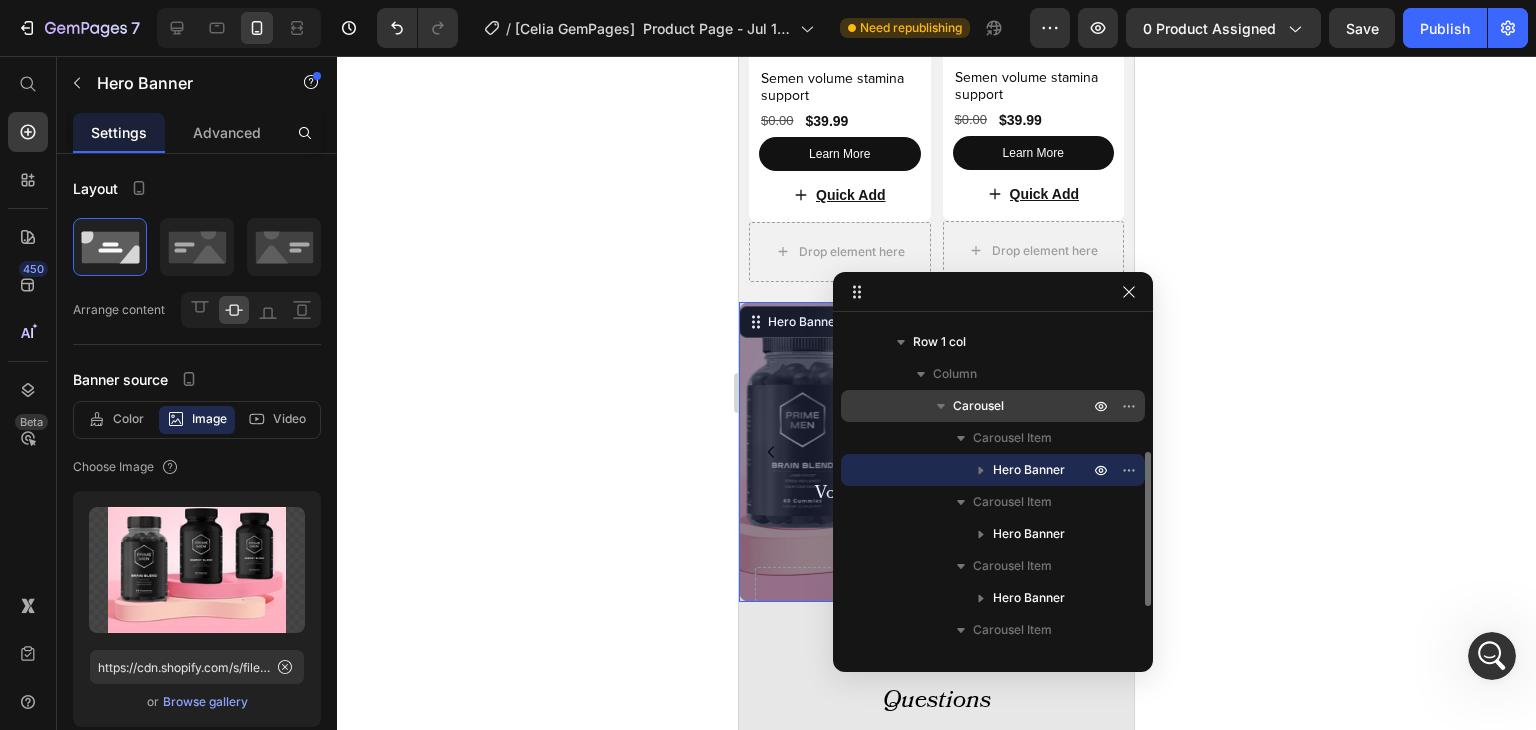 click on "Carousel" at bounding box center [978, 406] 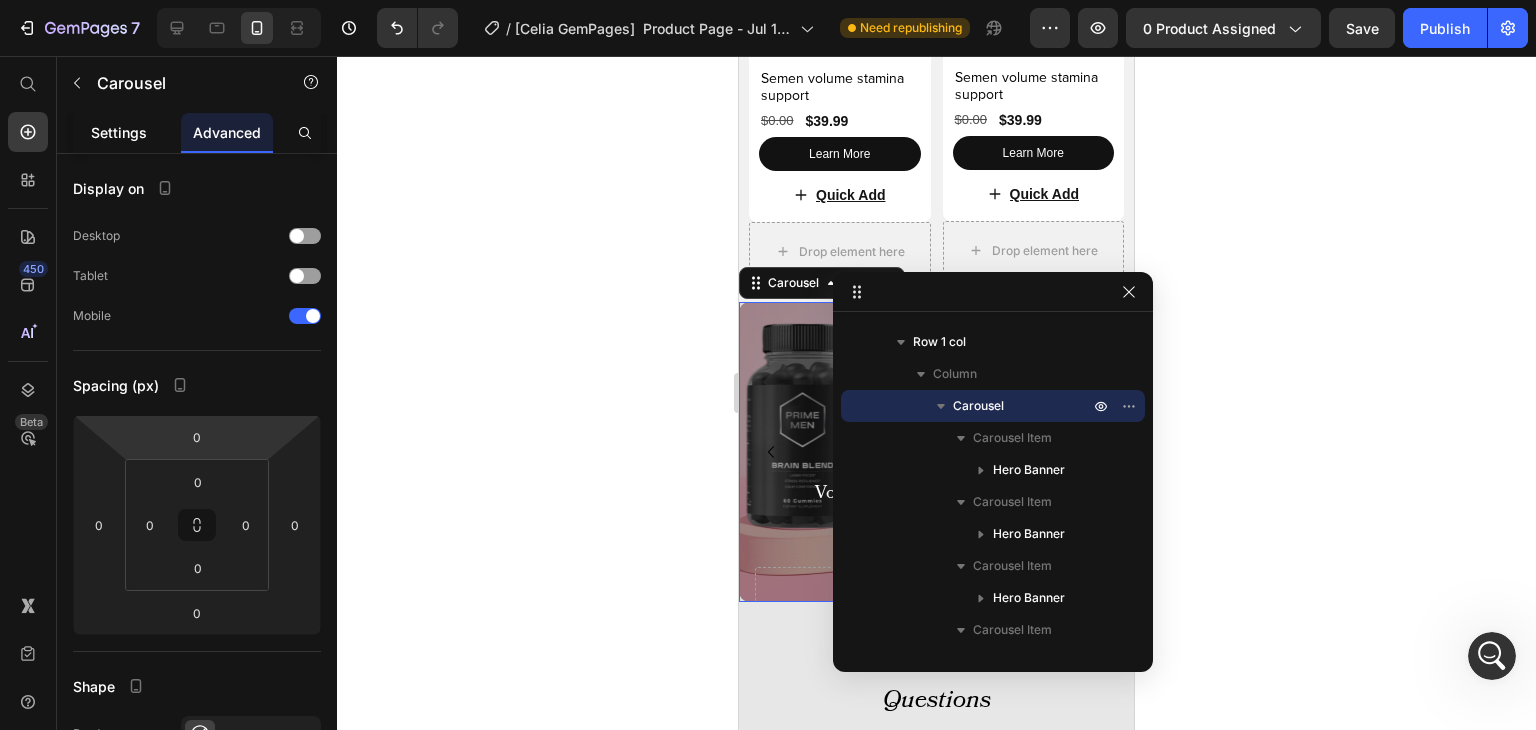 click on "Settings" at bounding box center (119, 132) 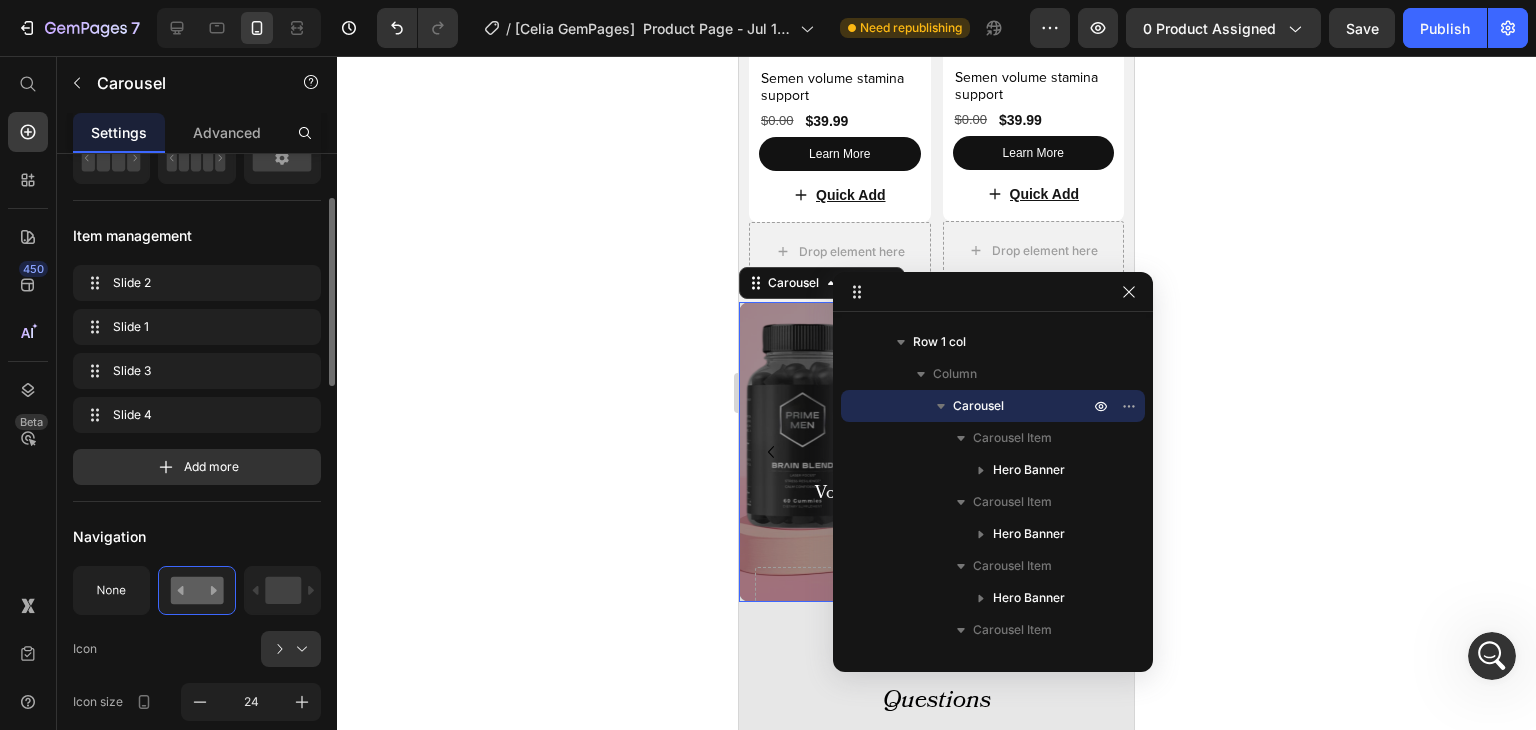 scroll, scrollTop: 148, scrollLeft: 0, axis: vertical 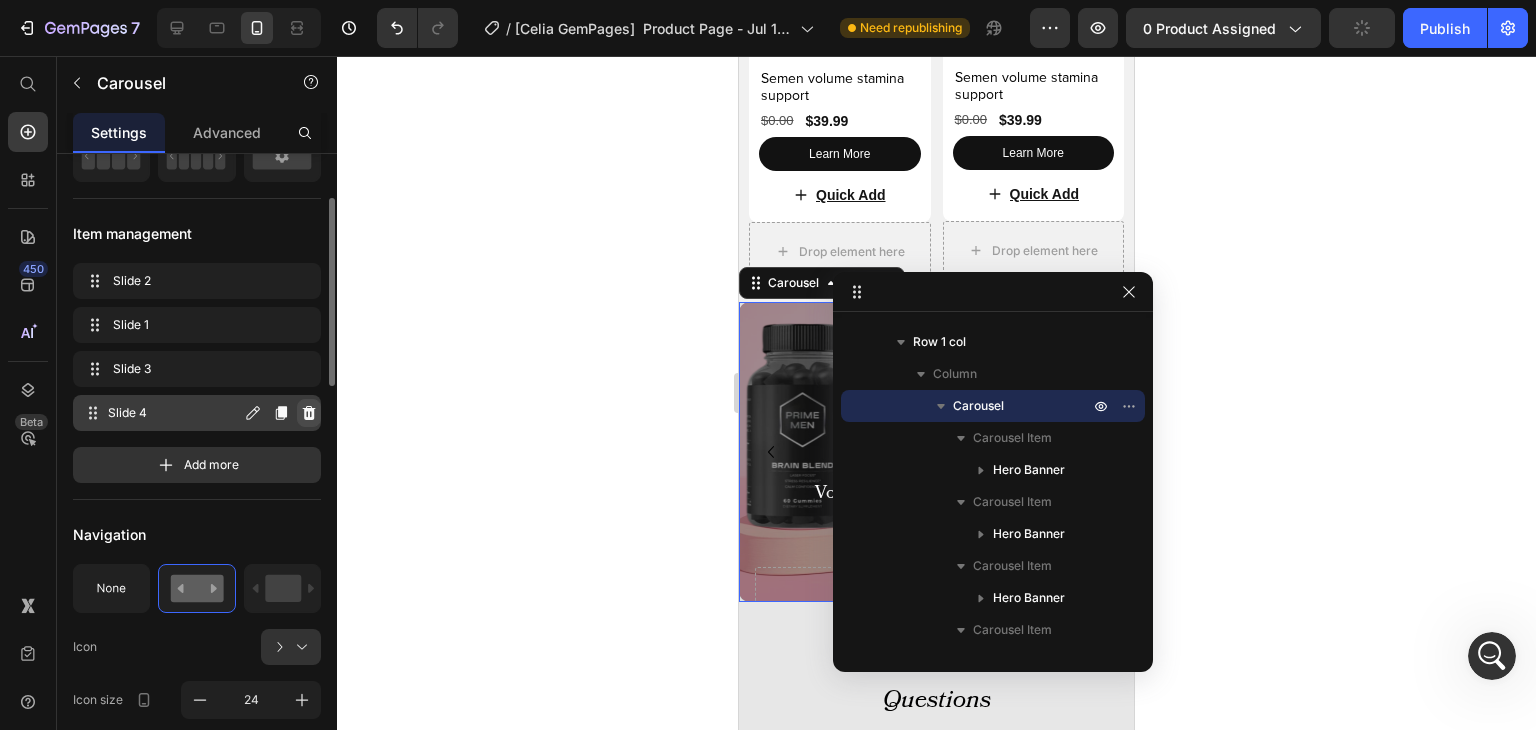click 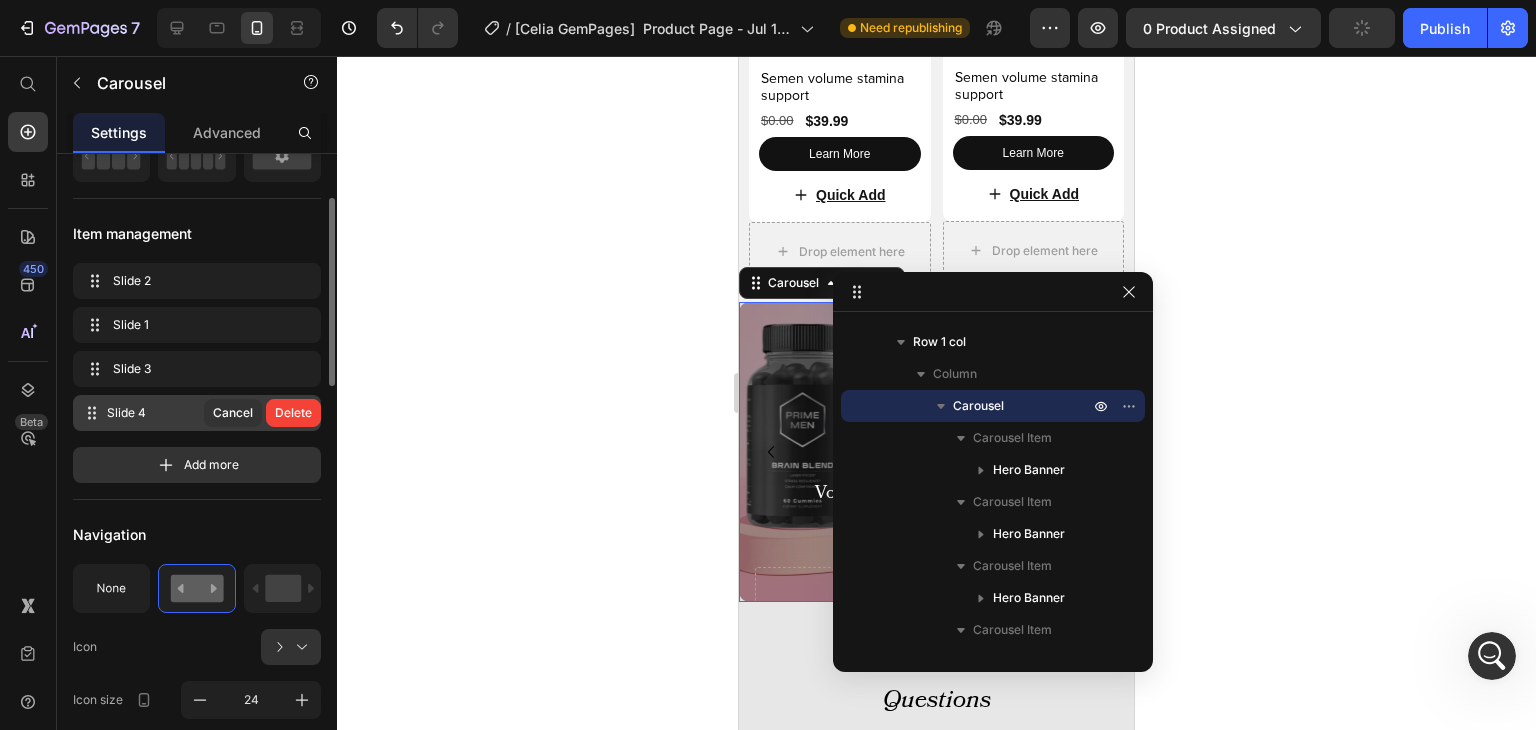 click on "Delete" at bounding box center (293, 413) 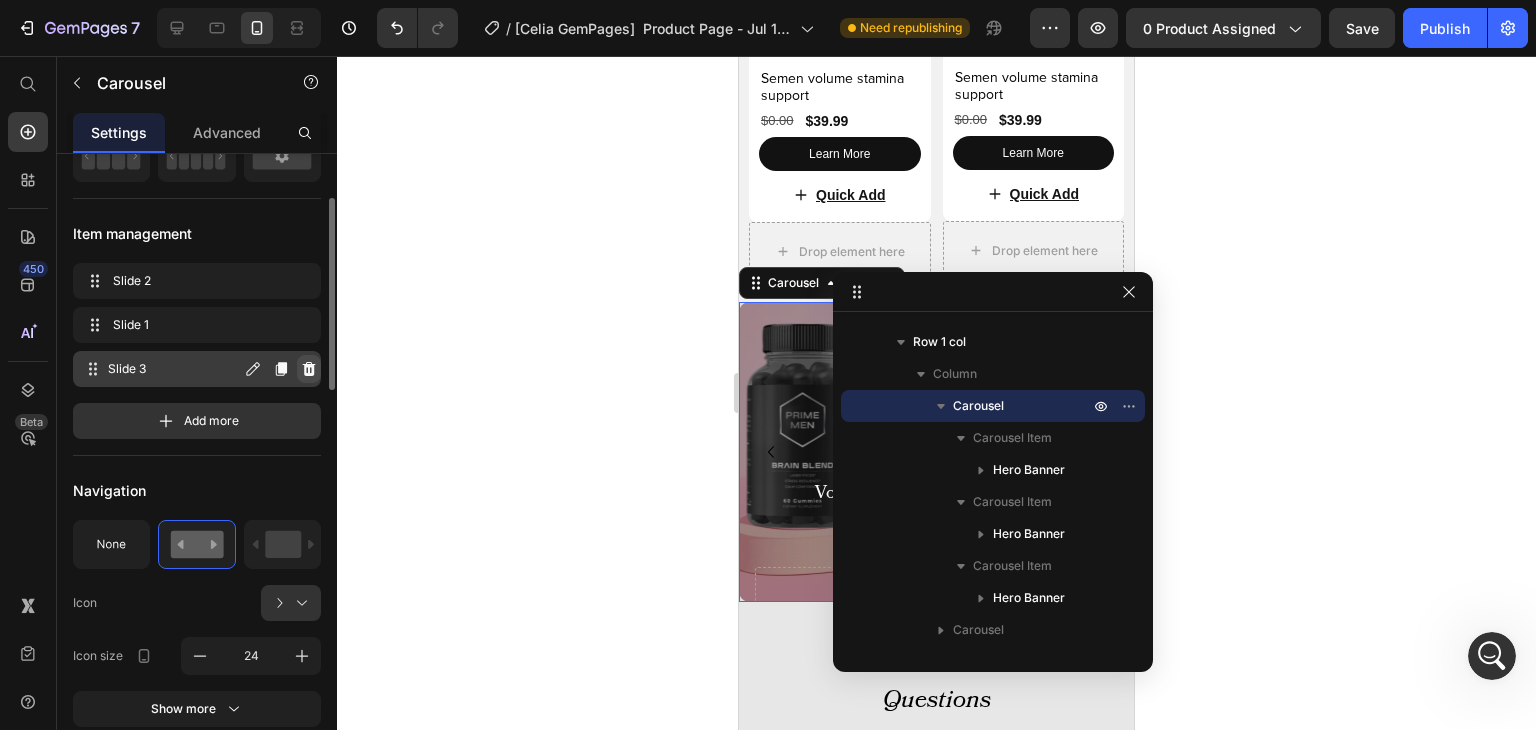 click 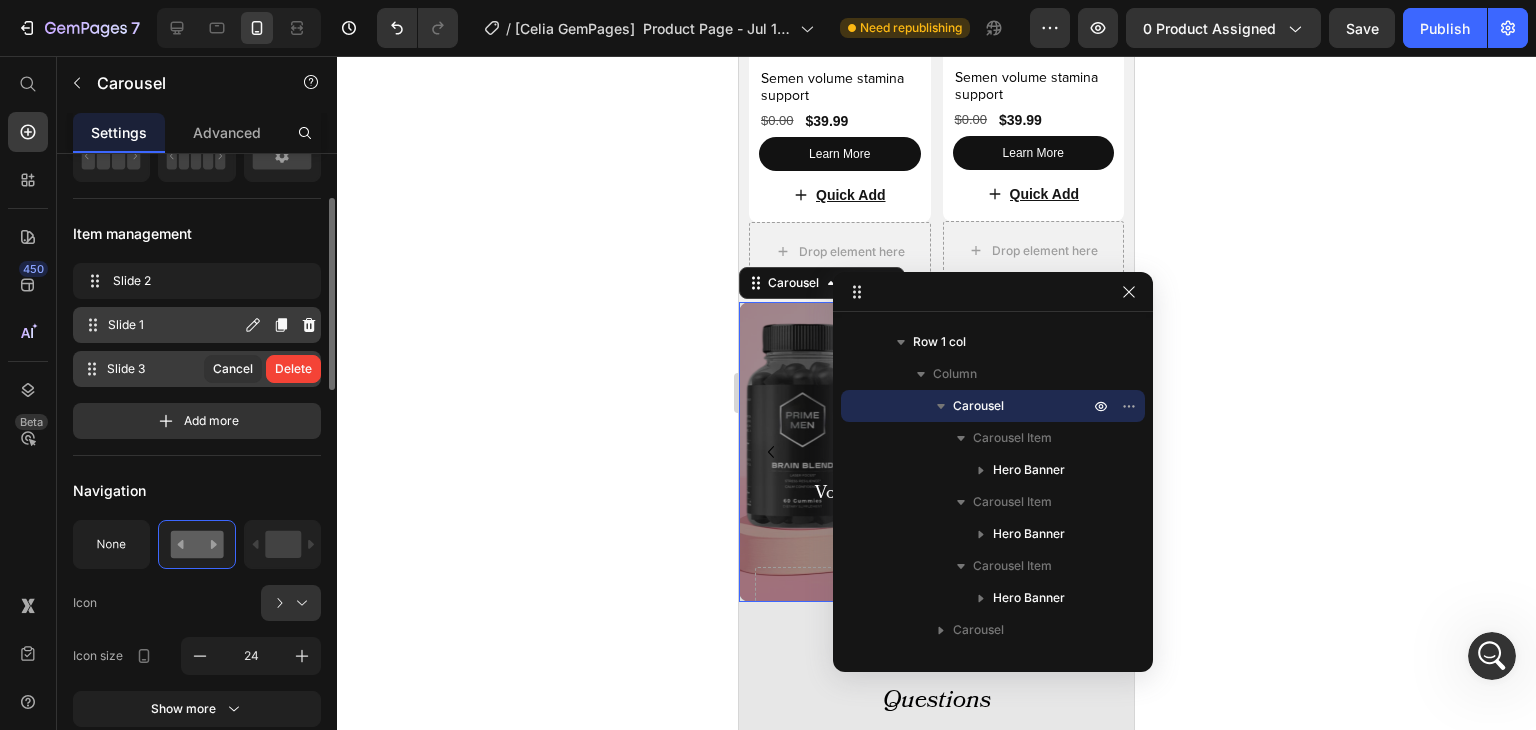 click 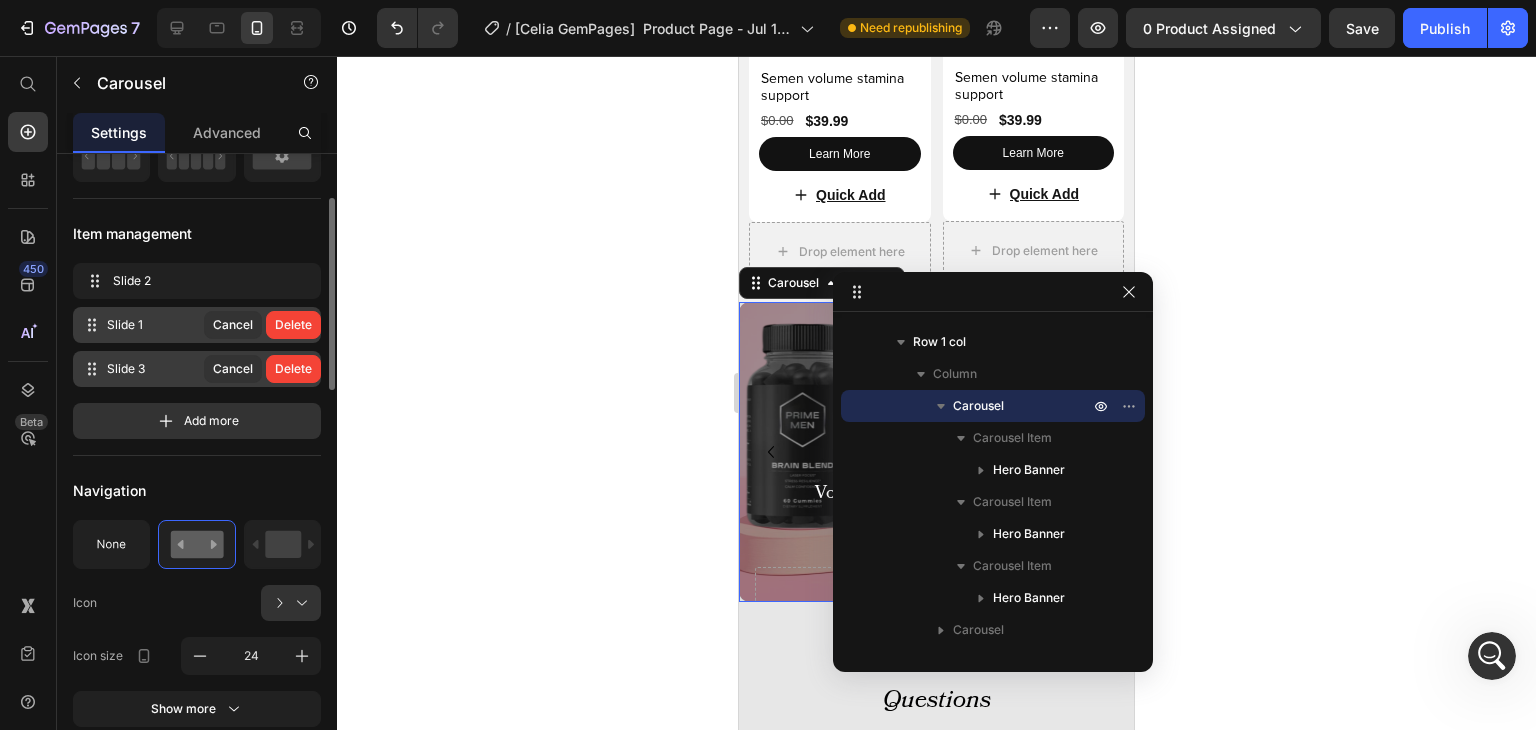 click on "Delete" at bounding box center (293, 325) 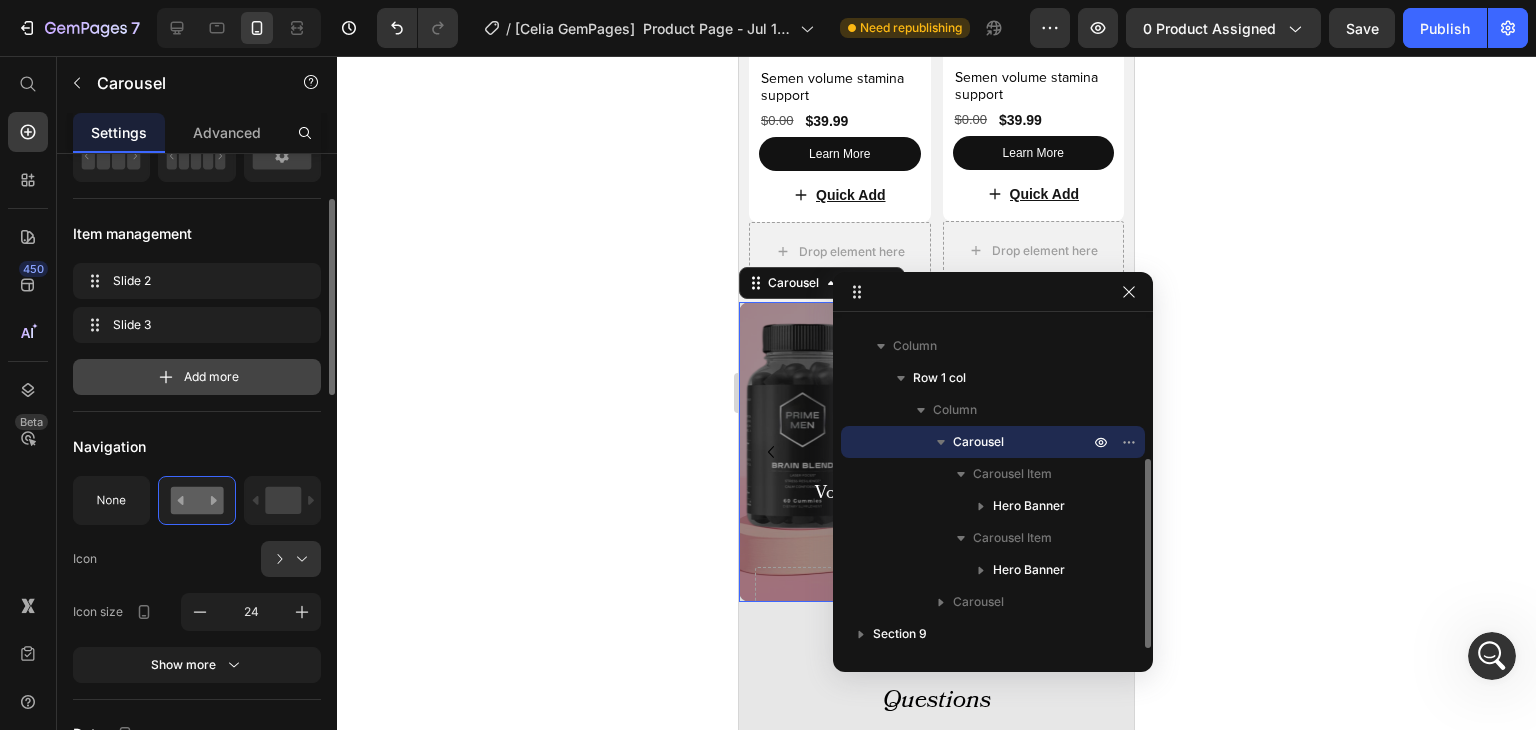 scroll, scrollTop: 245, scrollLeft: 0, axis: vertical 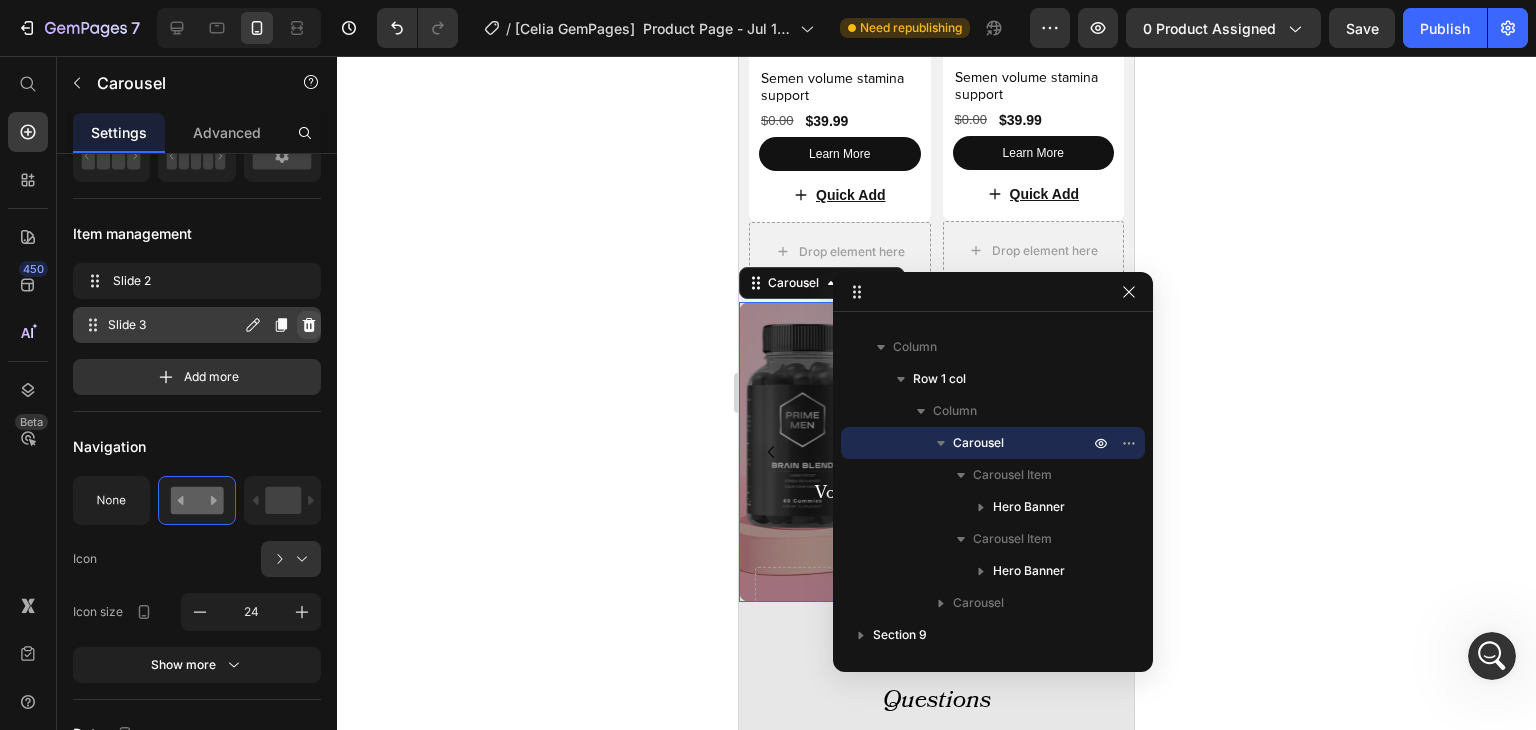 click 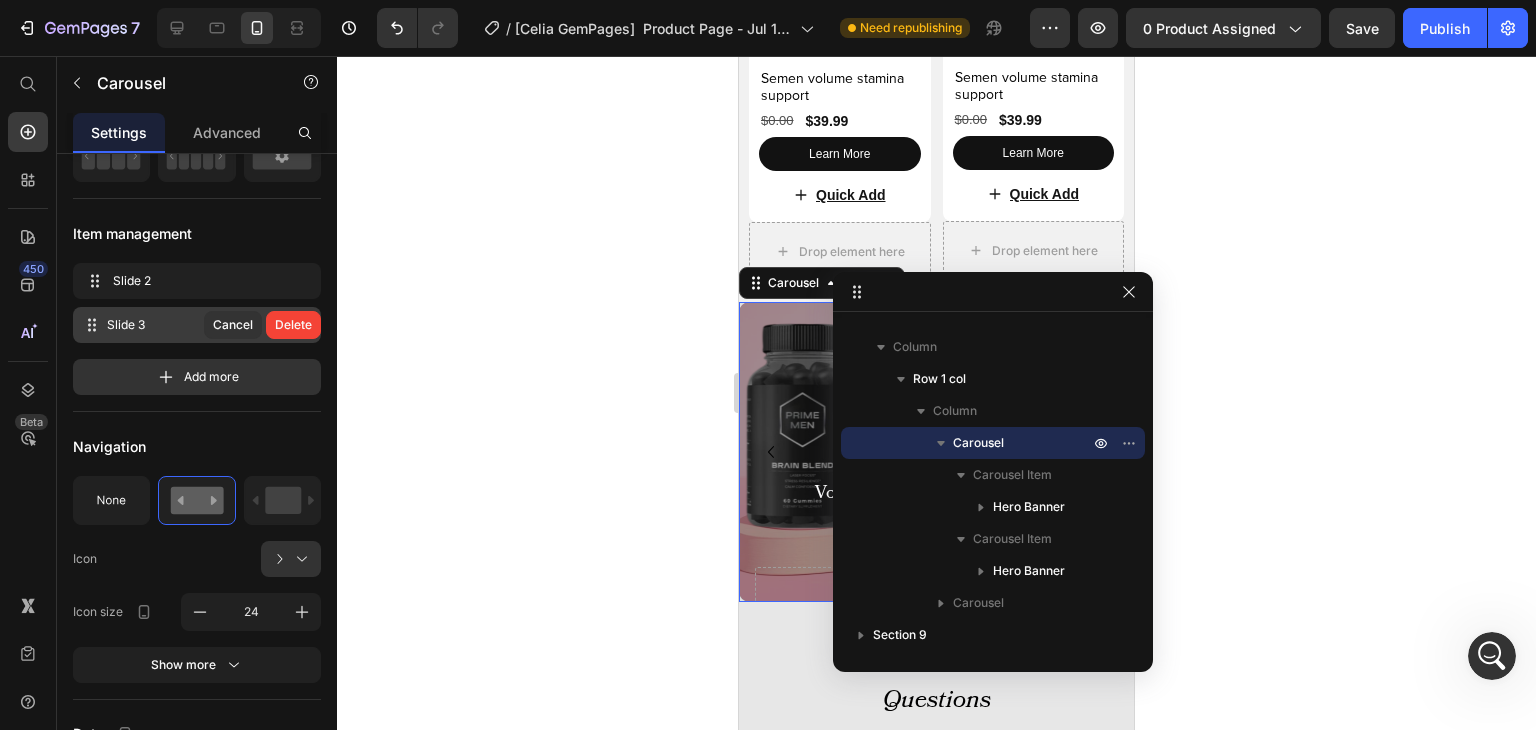 click on "Delete" at bounding box center (293, 325) 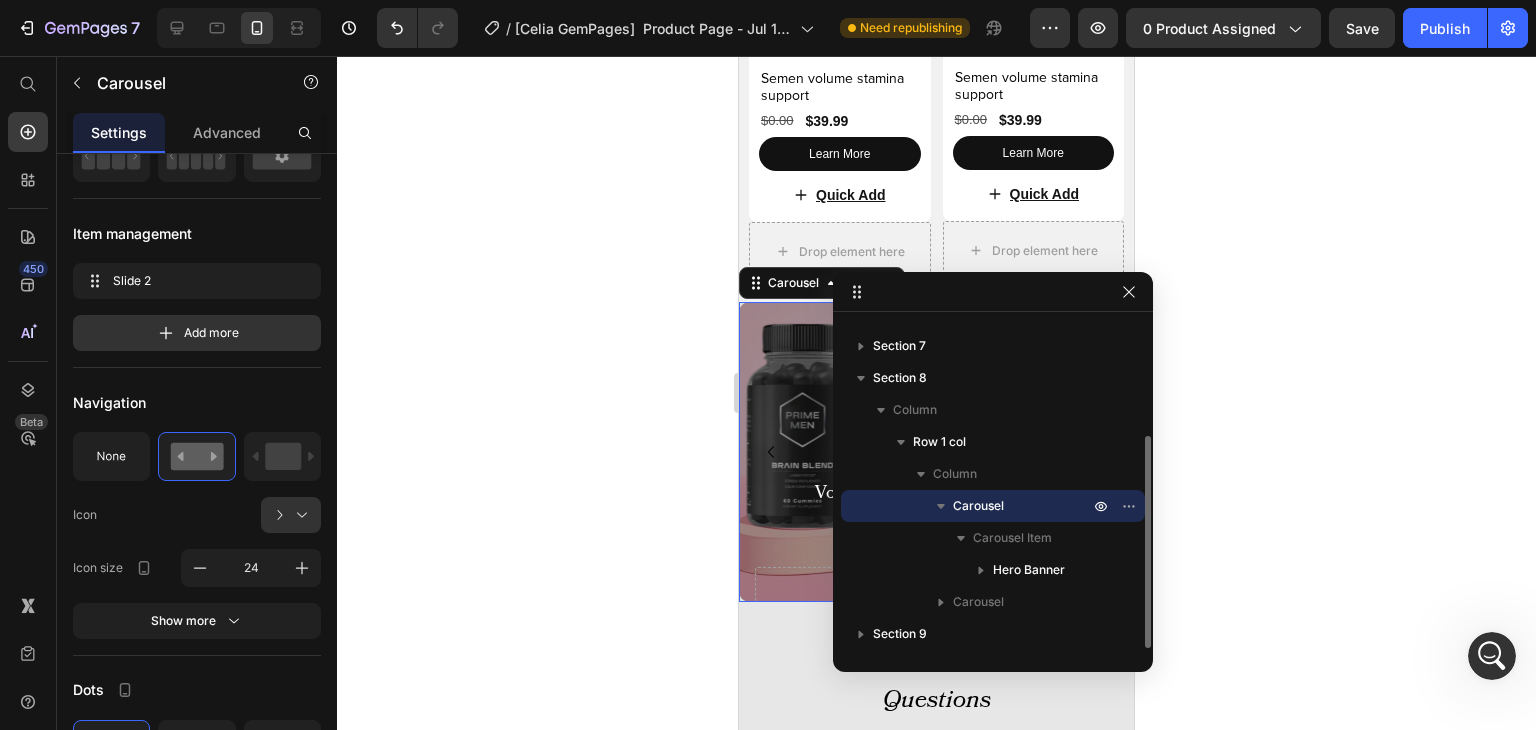 scroll, scrollTop: 181, scrollLeft: 0, axis: vertical 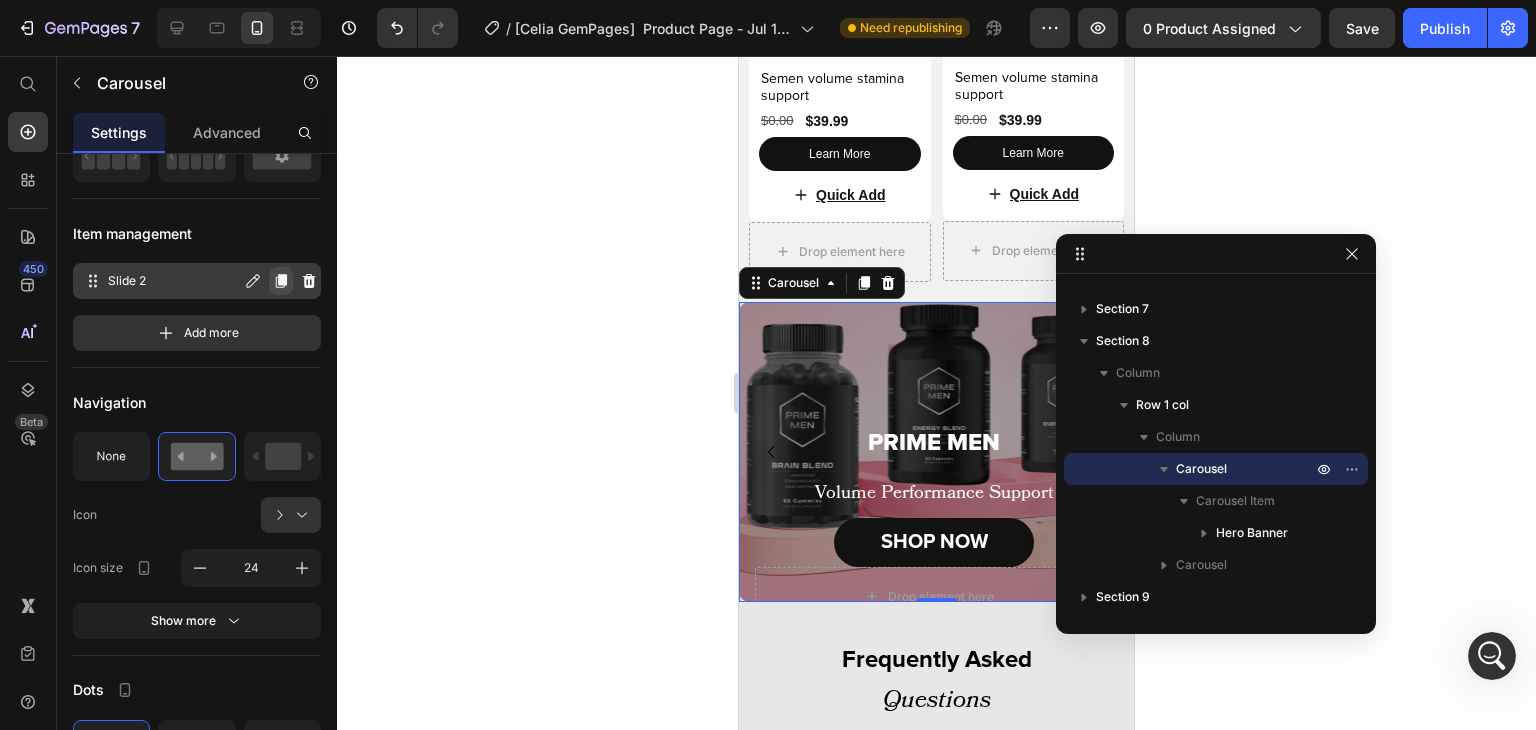click 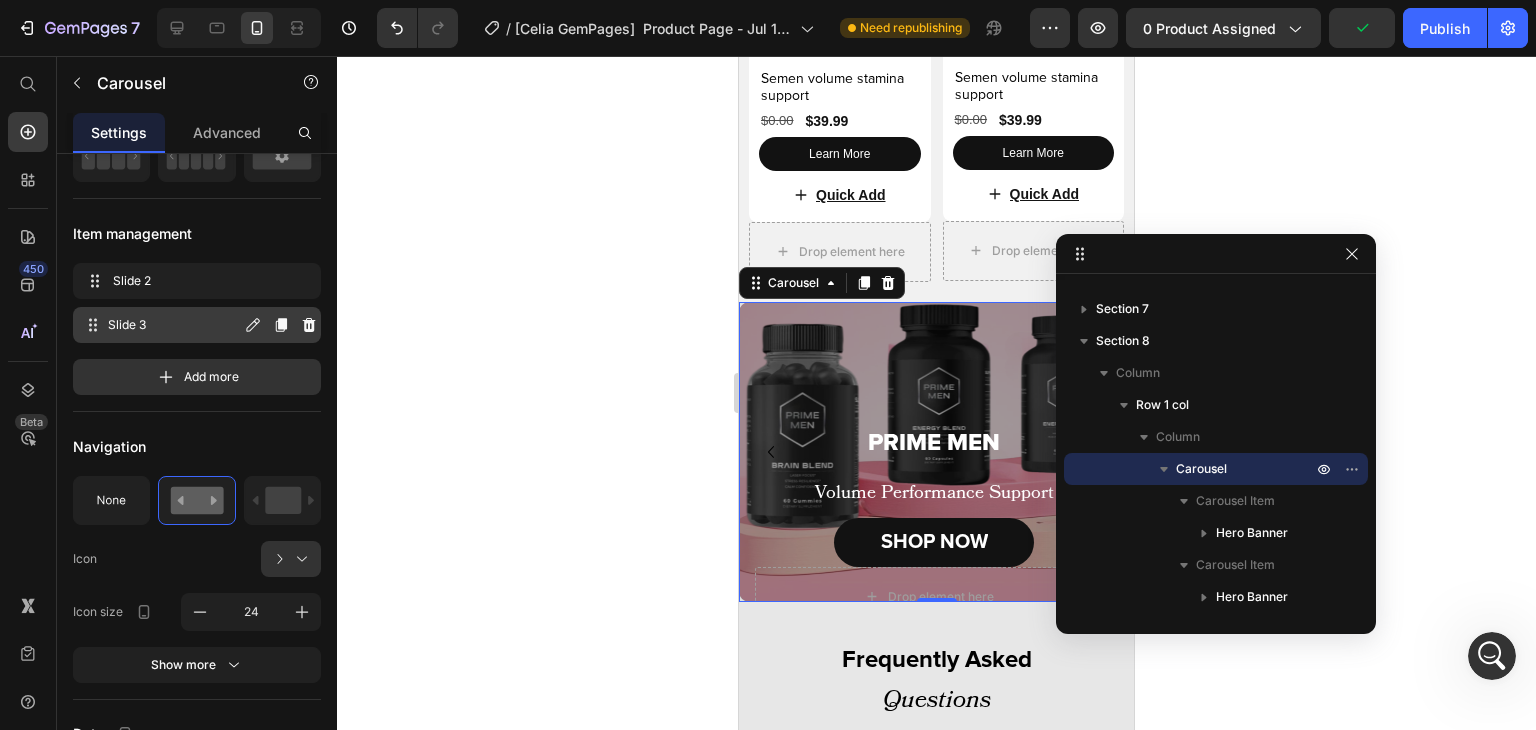 click on "Slide 3 Slide 3" at bounding box center (161, 325) 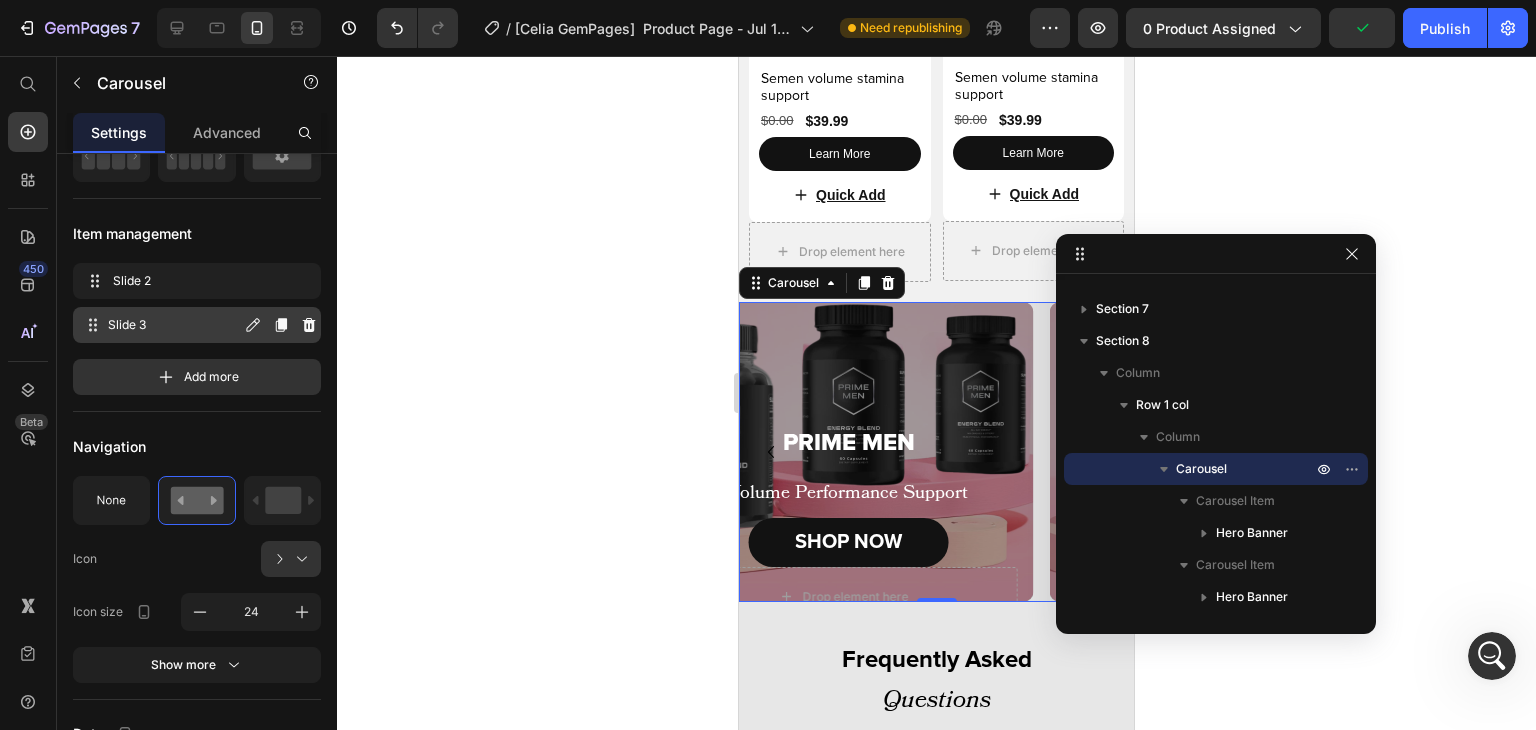 click on "Slide 3 Slide 3" at bounding box center [161, 325] 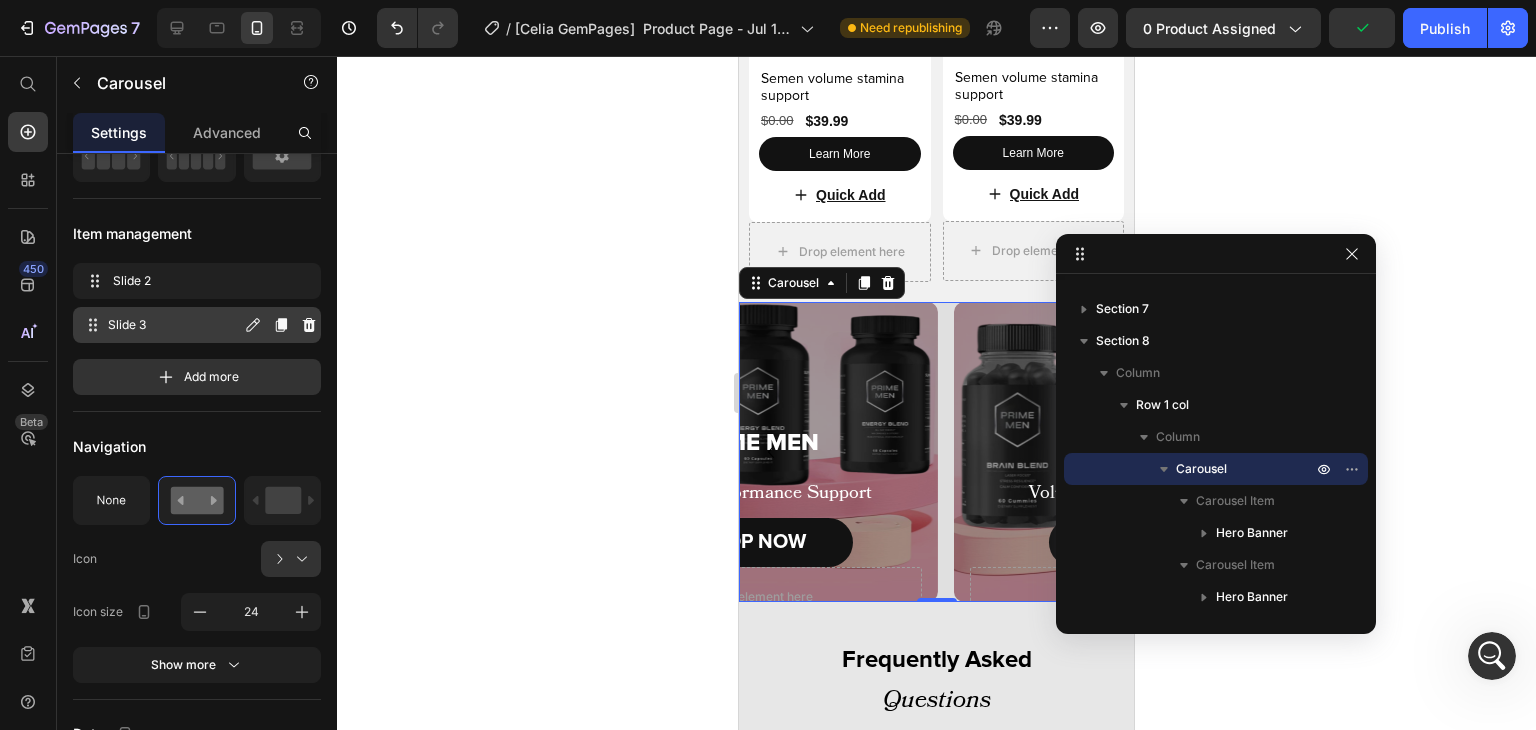 click on "Slide 3 Slide 3" at bounding box center [161, 325] 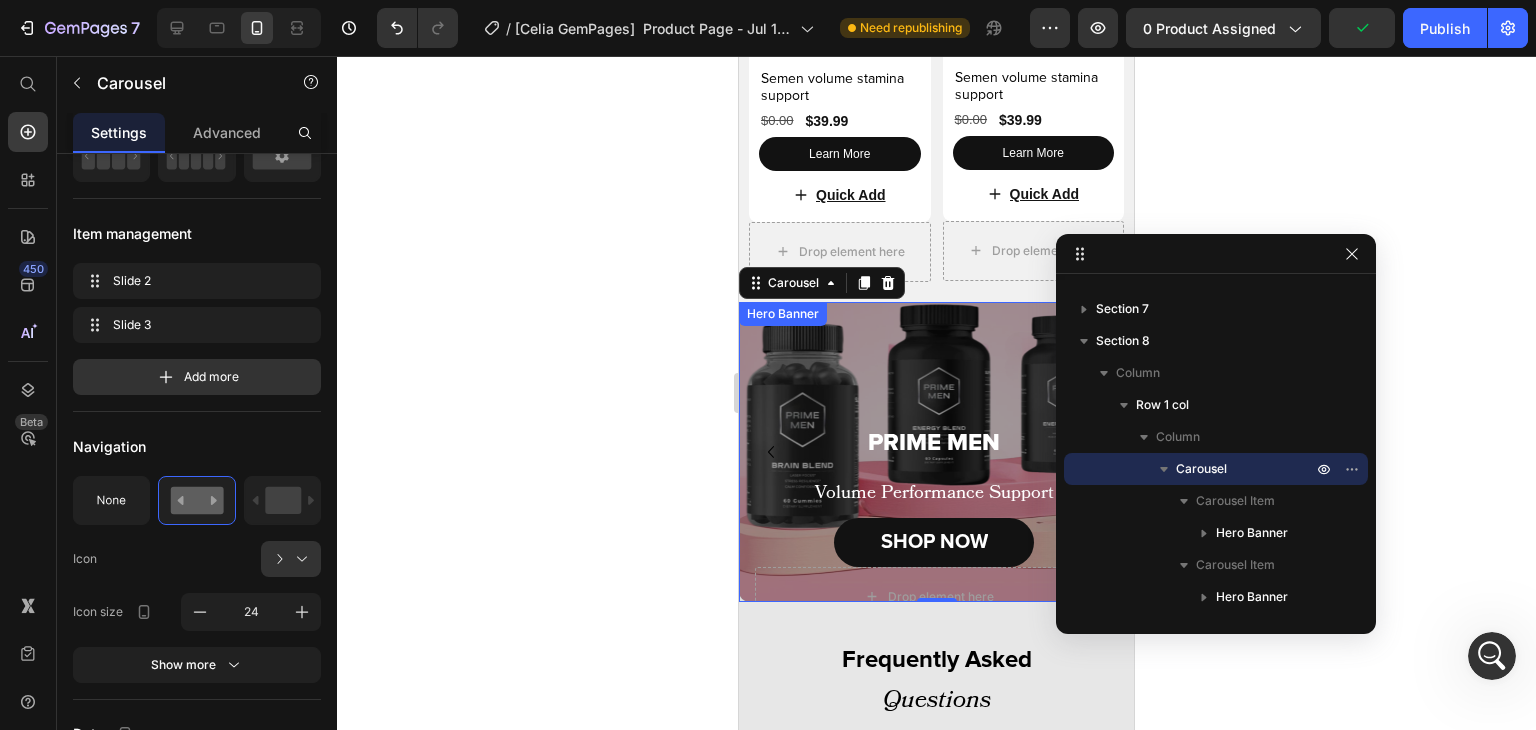 click on "PRIME MEN Heading Volume Performance Support Text Block SHOP NOW Button
Drop element here Hero Banner" at bounding box center [929, 452] 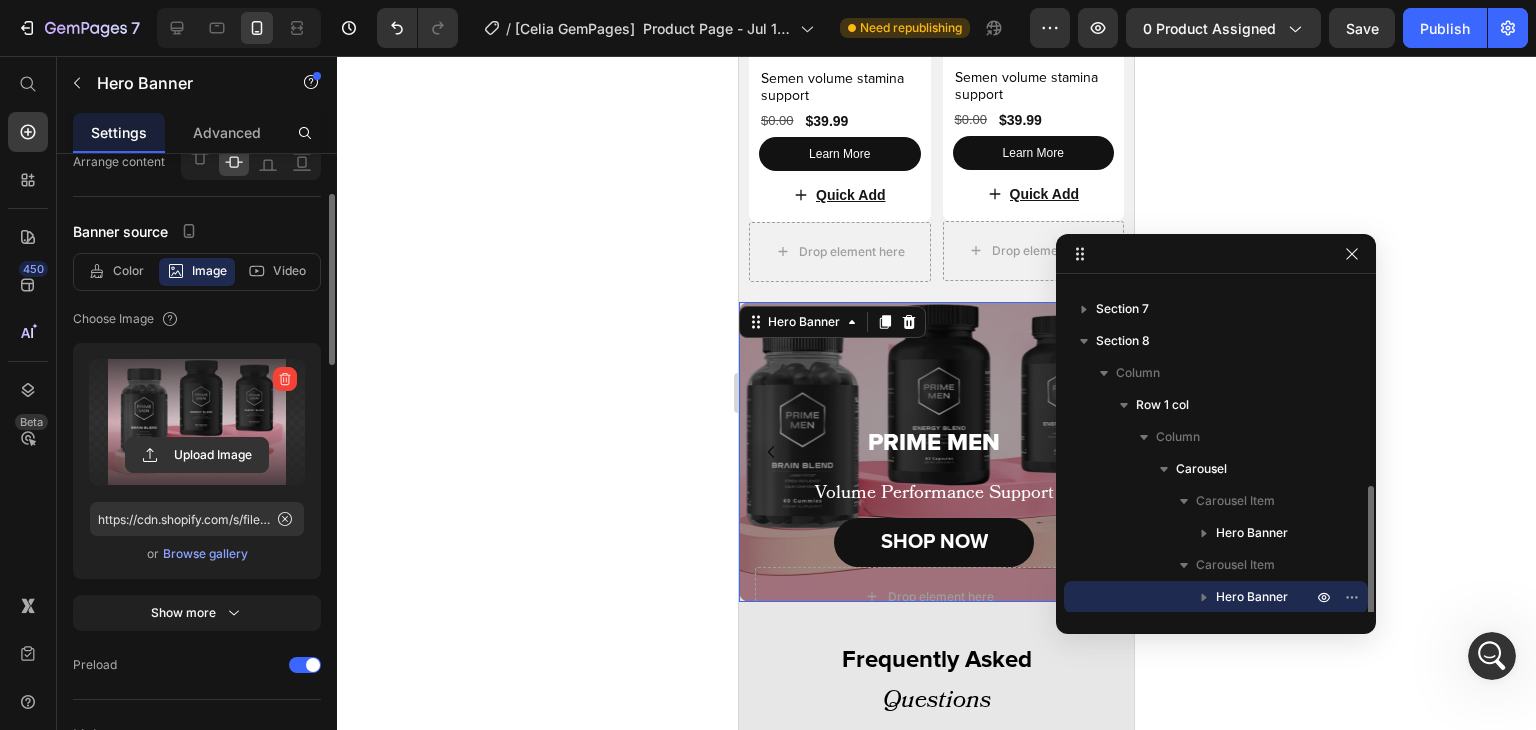 scroll, scrollTop: 245, scrollLeft: 0, axis: vertical 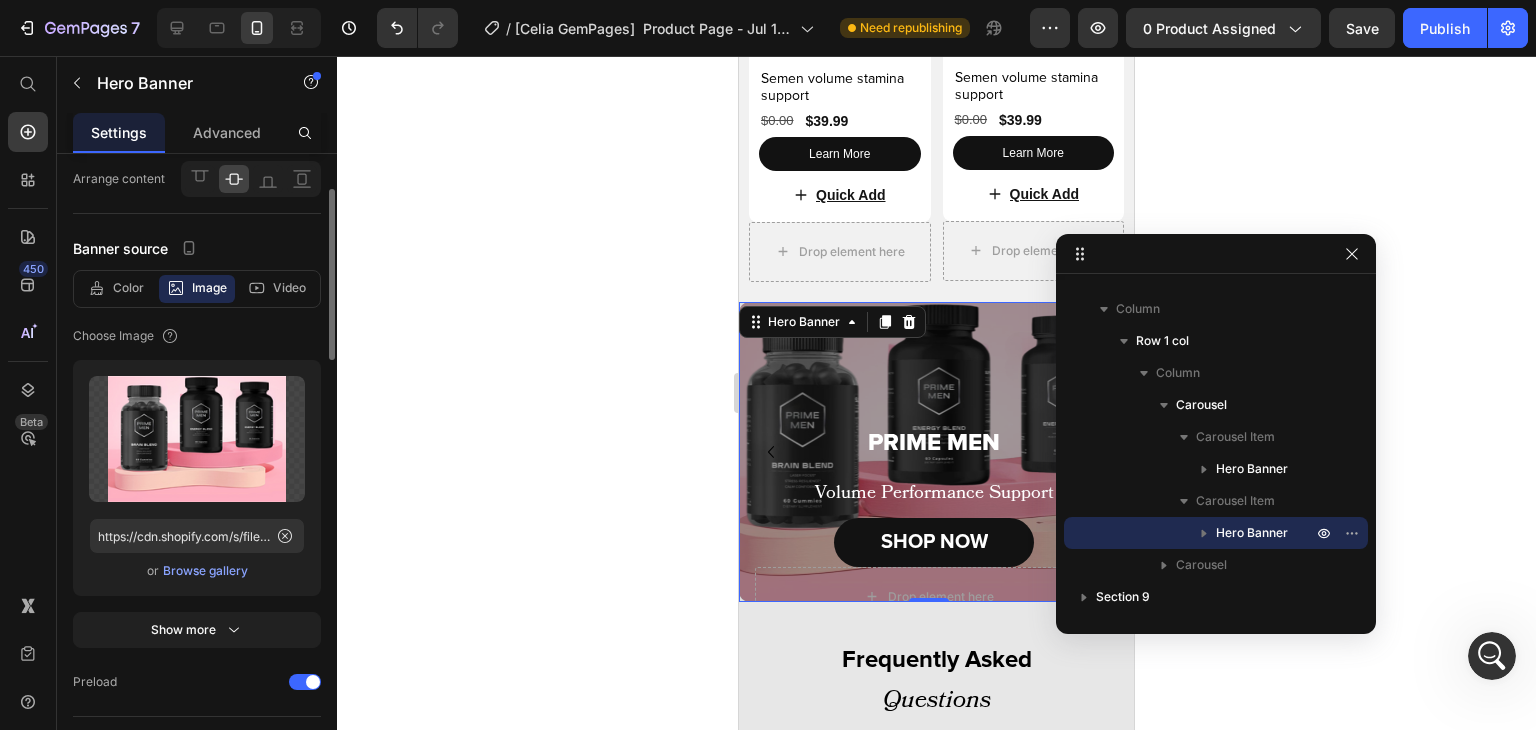 click on "Browse gallery" at bounding box center [205, 571] 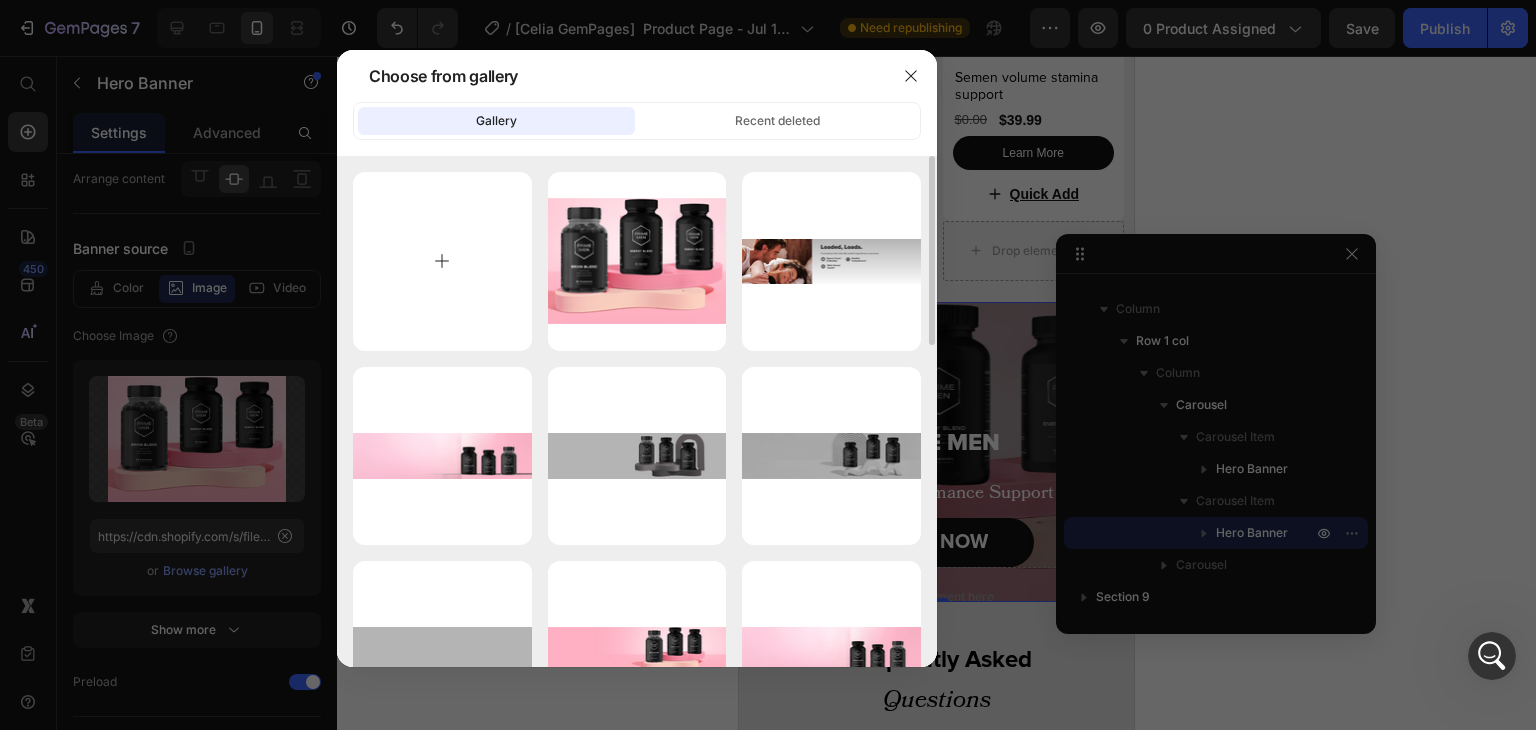 click at bounding box center (442, 261) 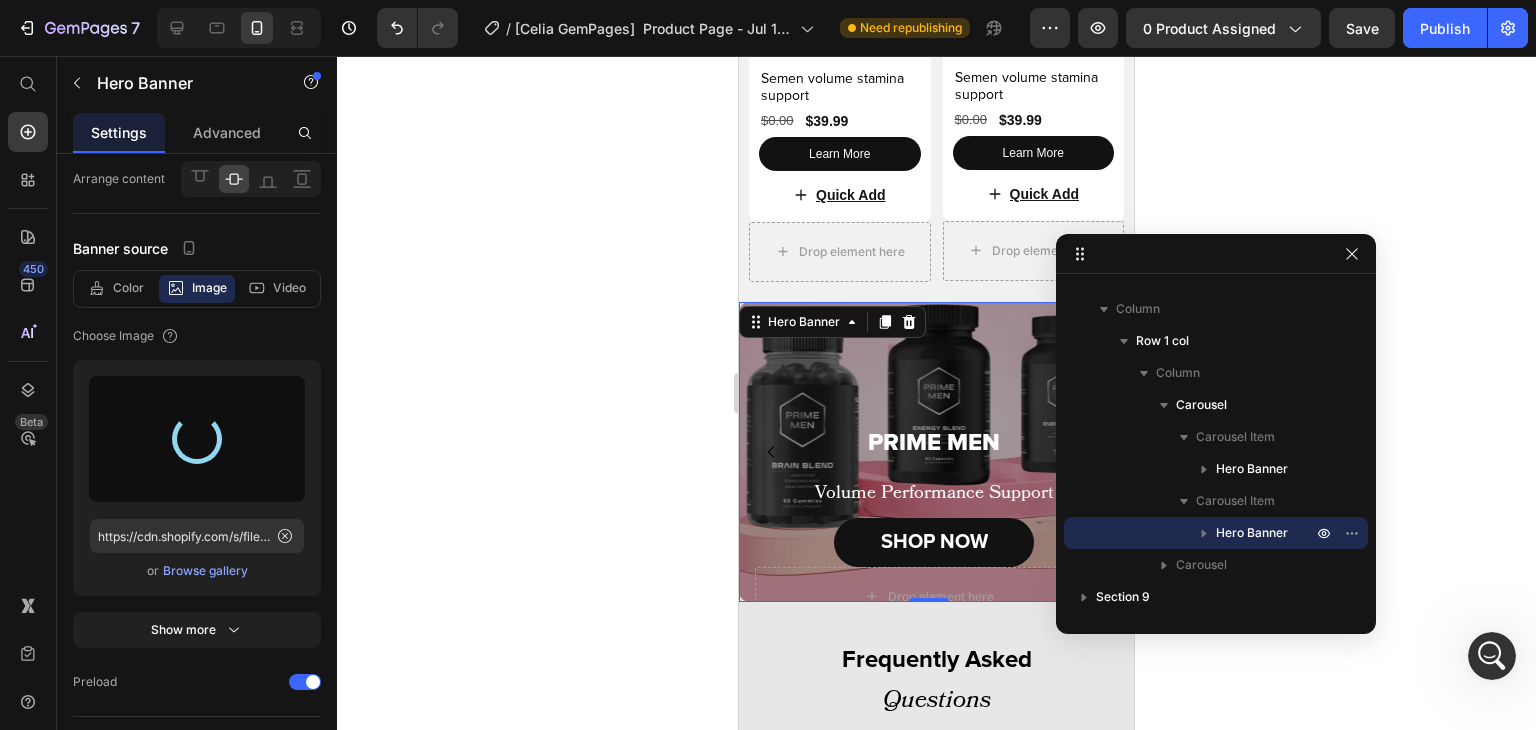 type on "https://cdn.shopify.com/s/files/1/0644/5370/5824/files/gempages_572674907528233799-ad9001e7-a5a5-4765-8da0-6a656546a033.png" 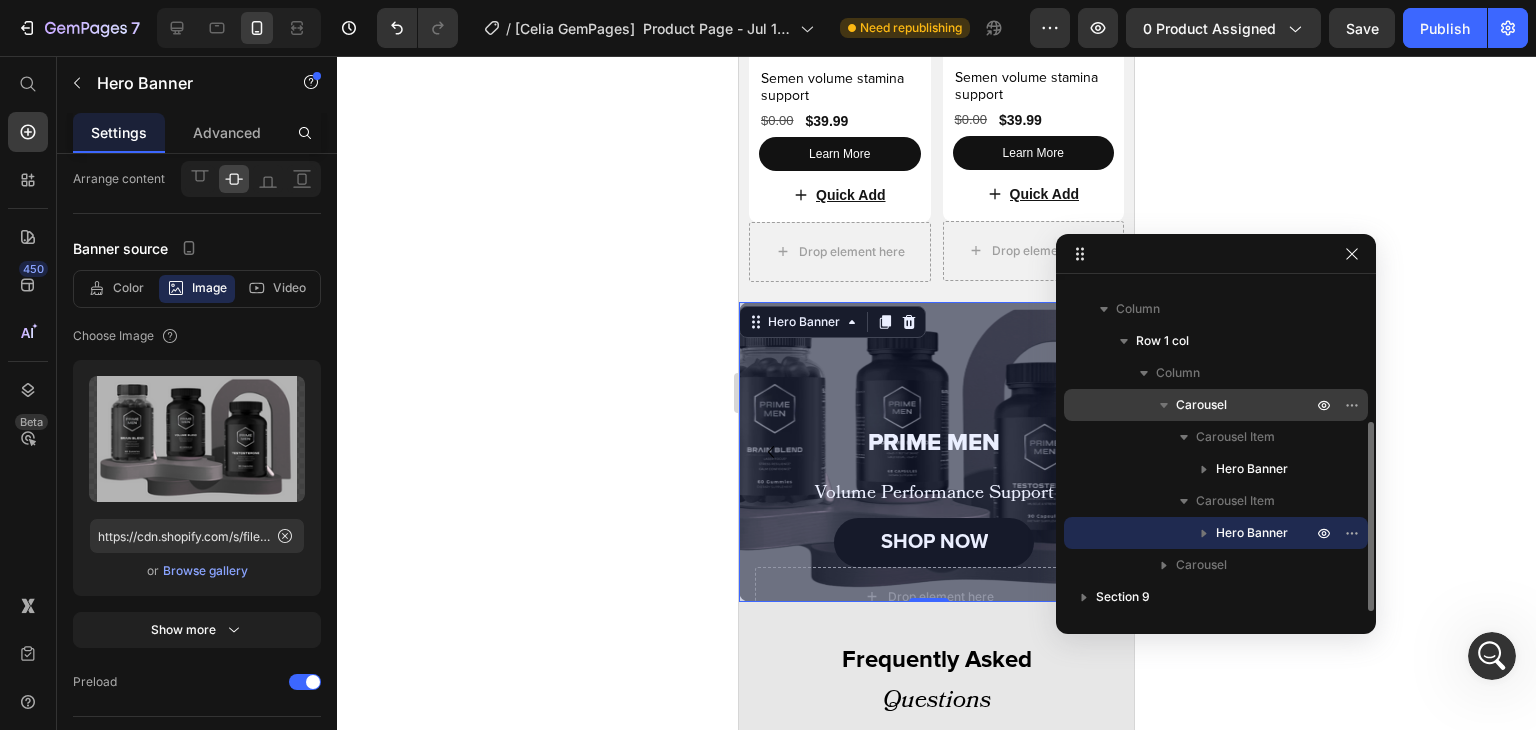 click on "Carousel" at bounding box center [1216, 405] 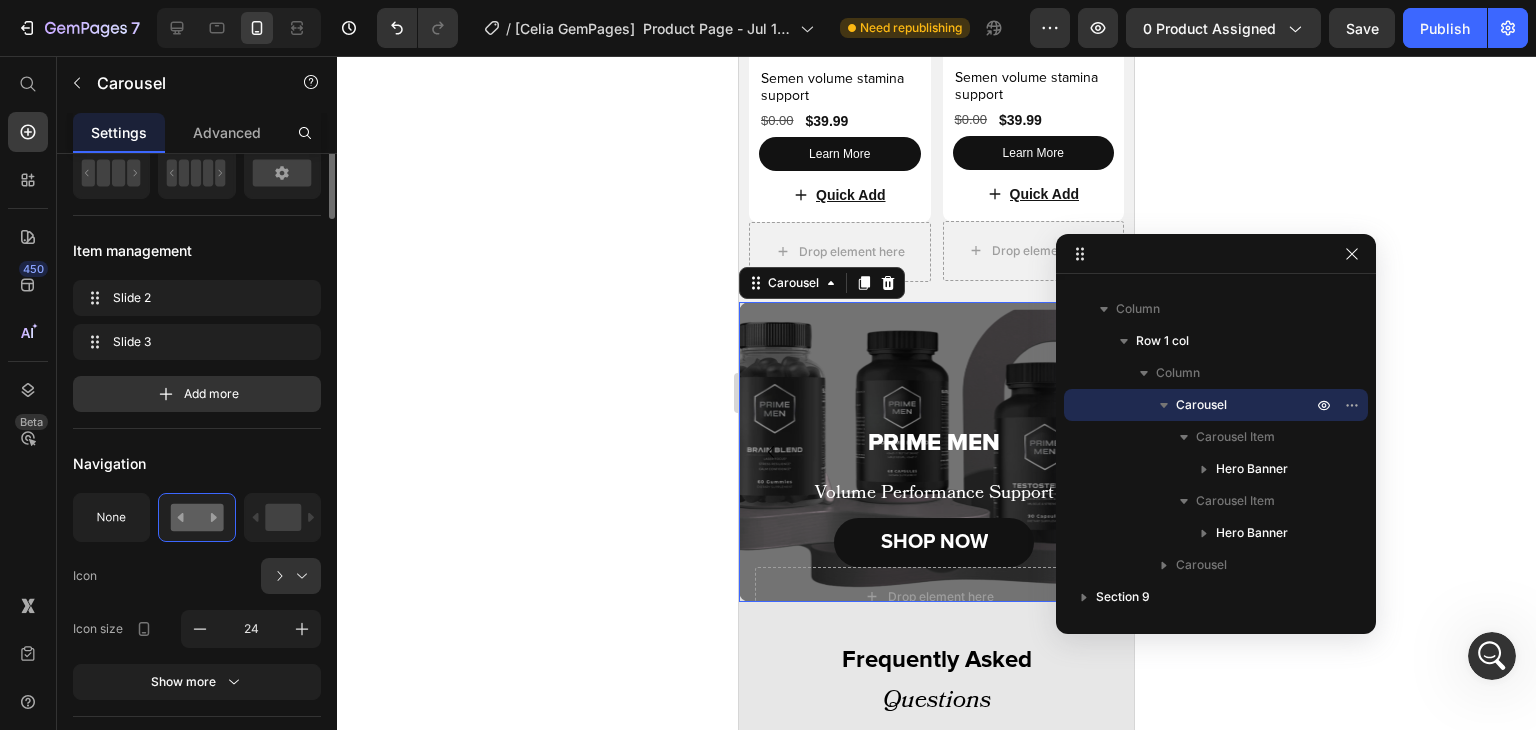 scroll, scrollTop: 0, scrollLeft: 0, axis: both 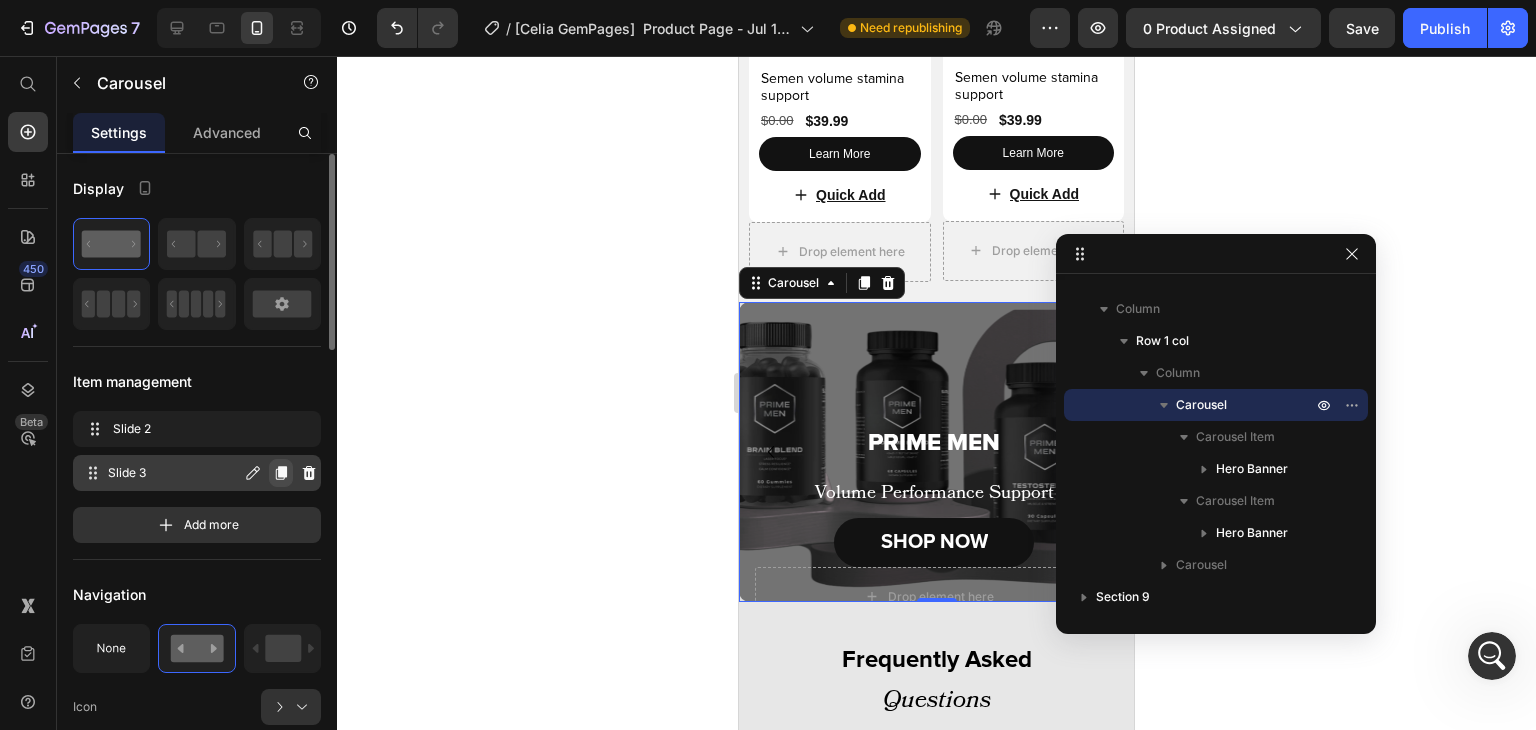 click 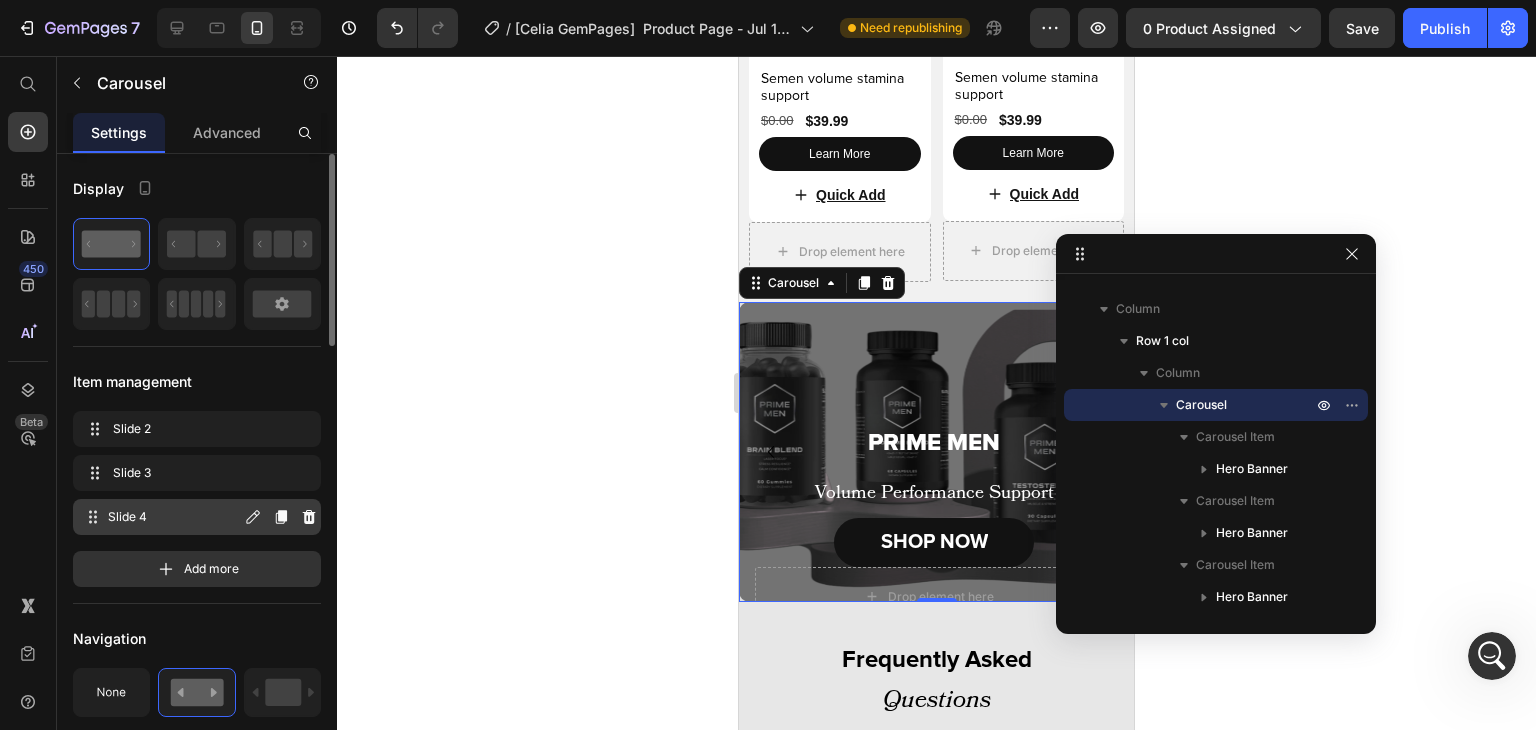 click on "Slide 4" at bounding box center [174, 517] 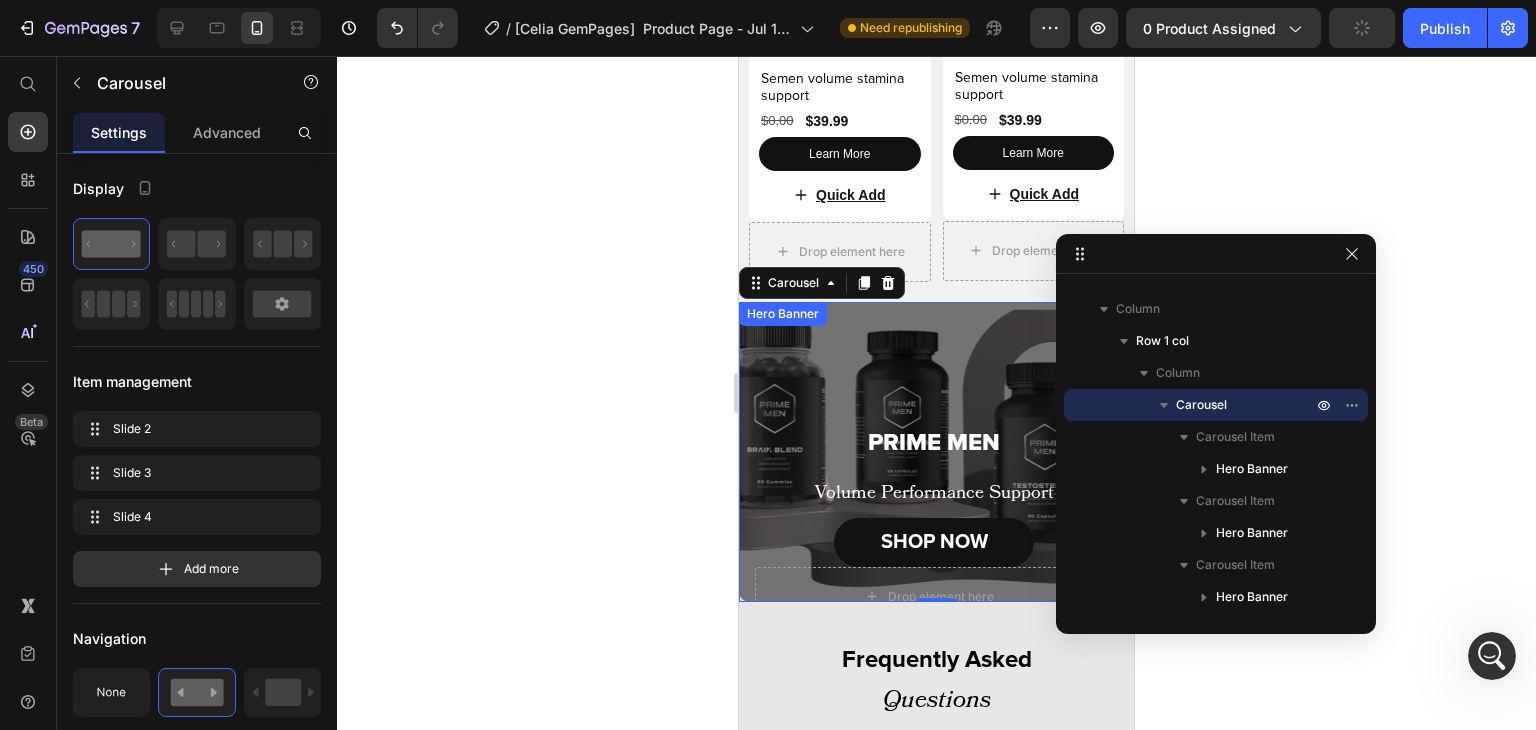 click on "PRIME MEN Heading Volume Performance Support Text Block SHOP NOW Button
Drop element here Hero Banner" at bounding box center [929, 452] 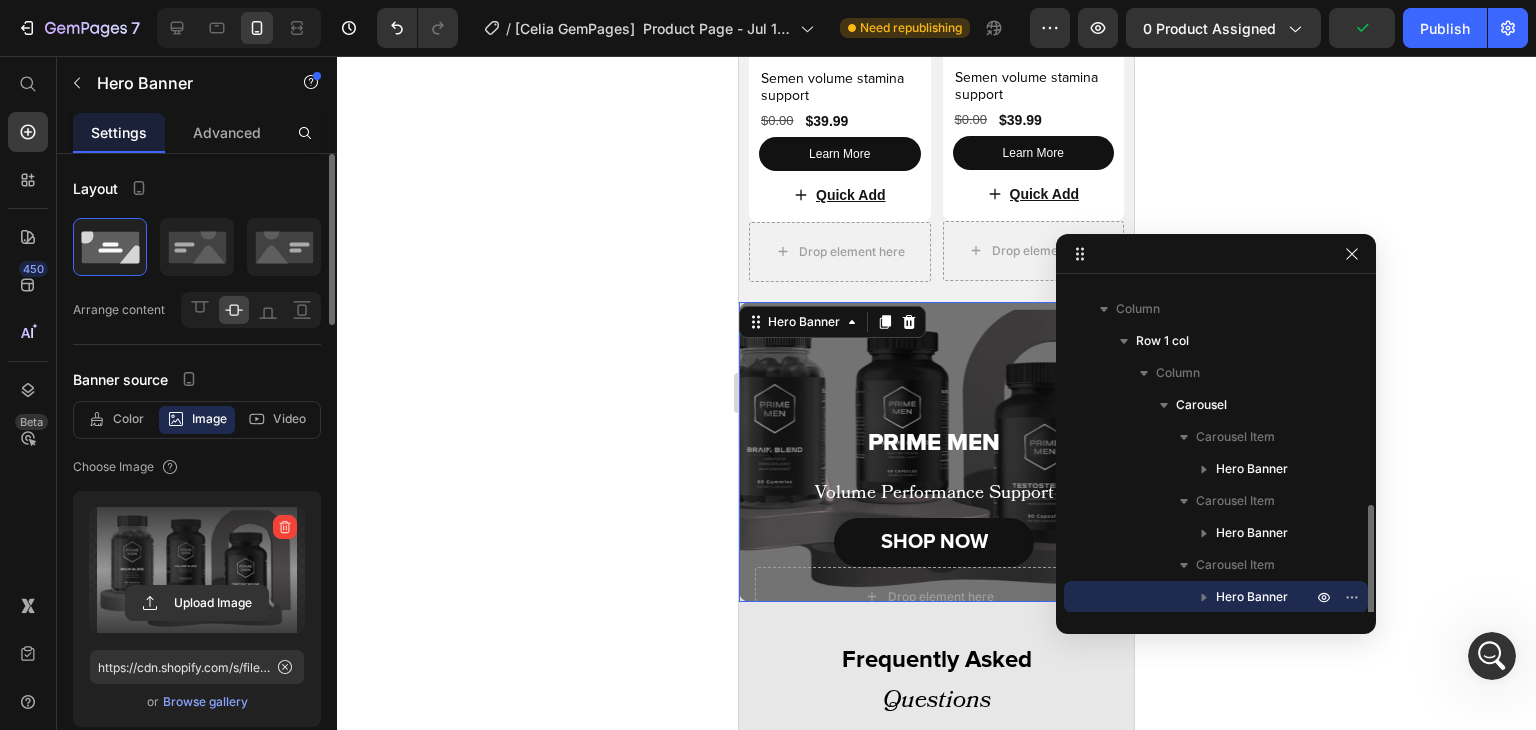 scroll, scrollTop: 309, scrollLeft: 0, axis: vertical 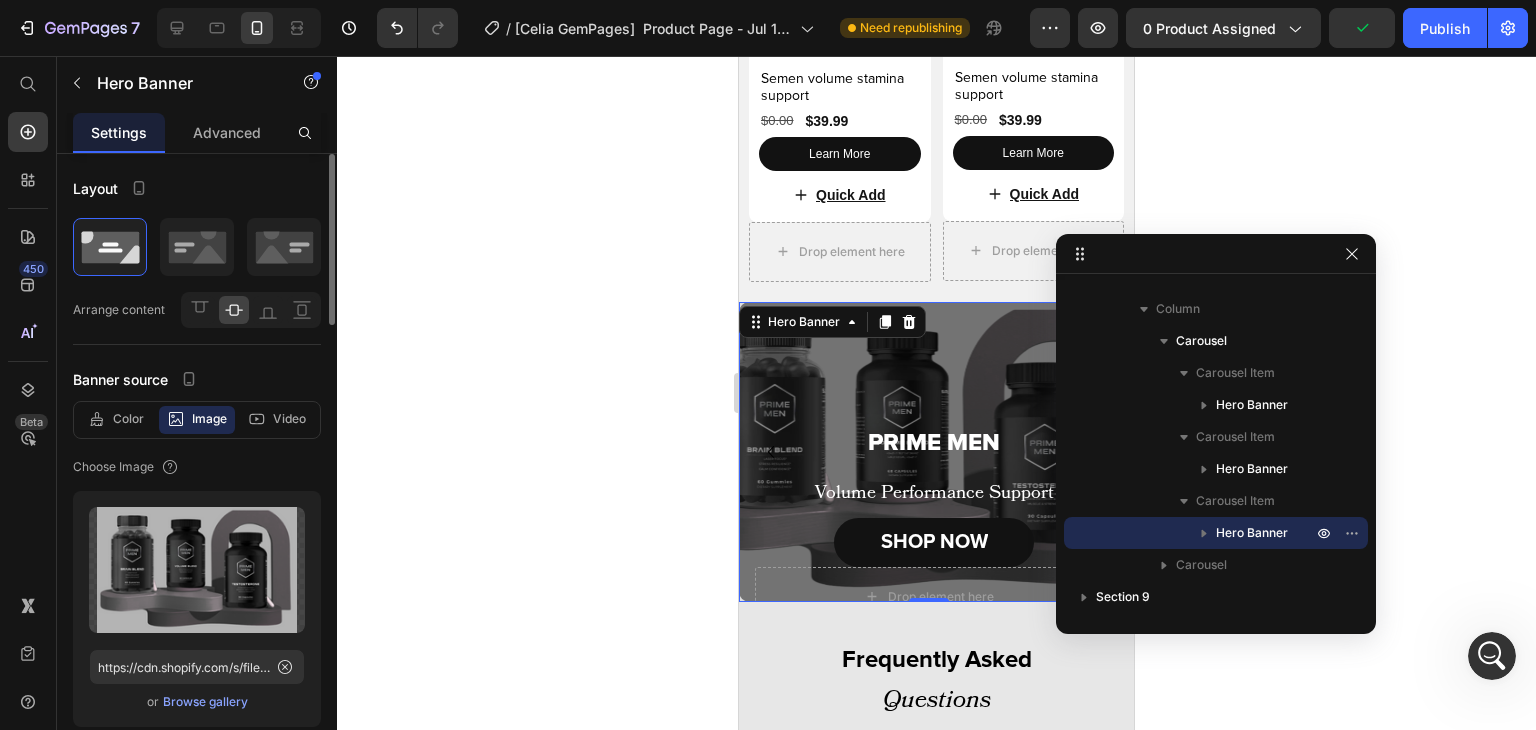 click on "Browse gallery" at bounding box center (205, 702) 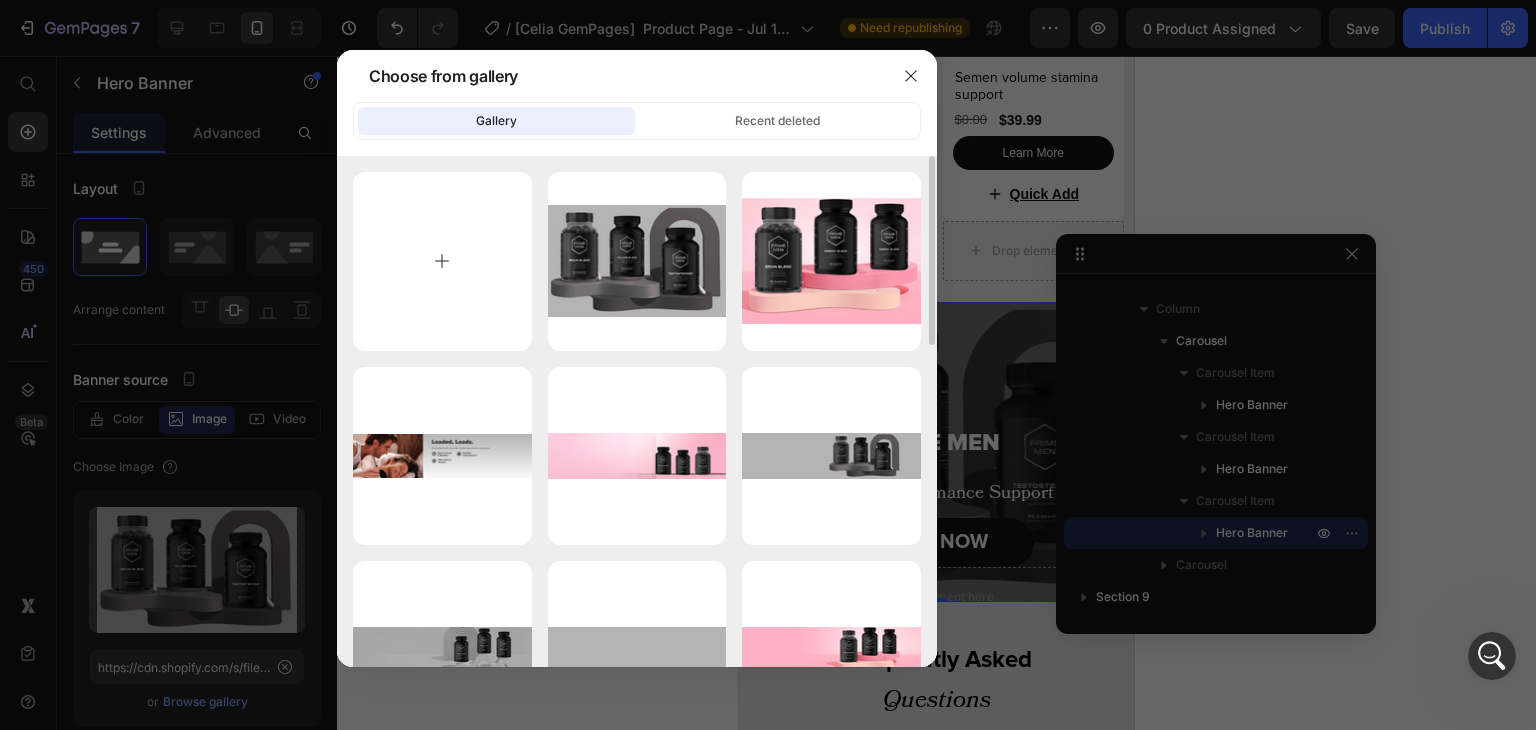 click at bounding box center (442, 261) 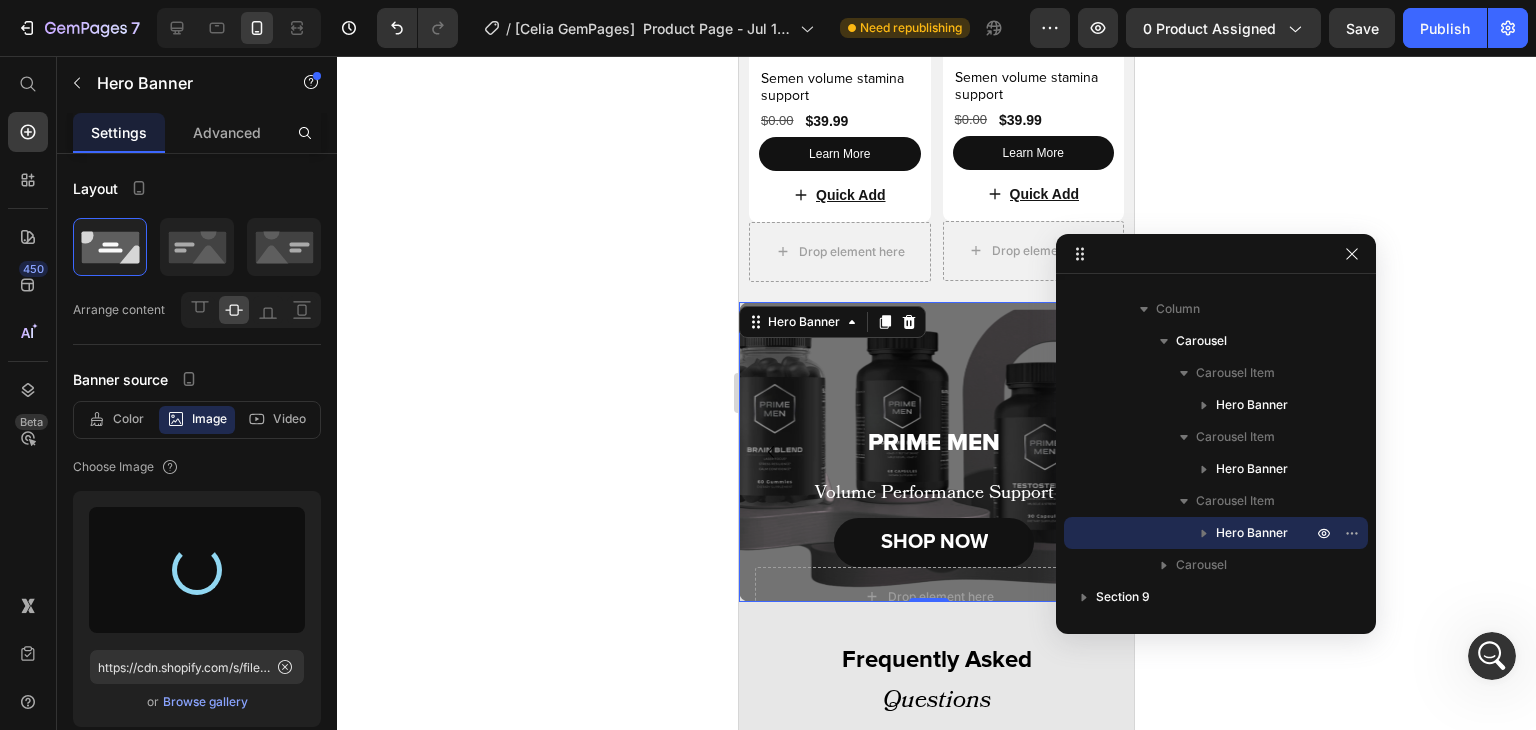 type on "https://cdn.shopify.com/s/files/1/0644/5370/5824/files/gempages_572674907528233799-1106bef4-7e30-46e2-98c8-049329c394d2.png" 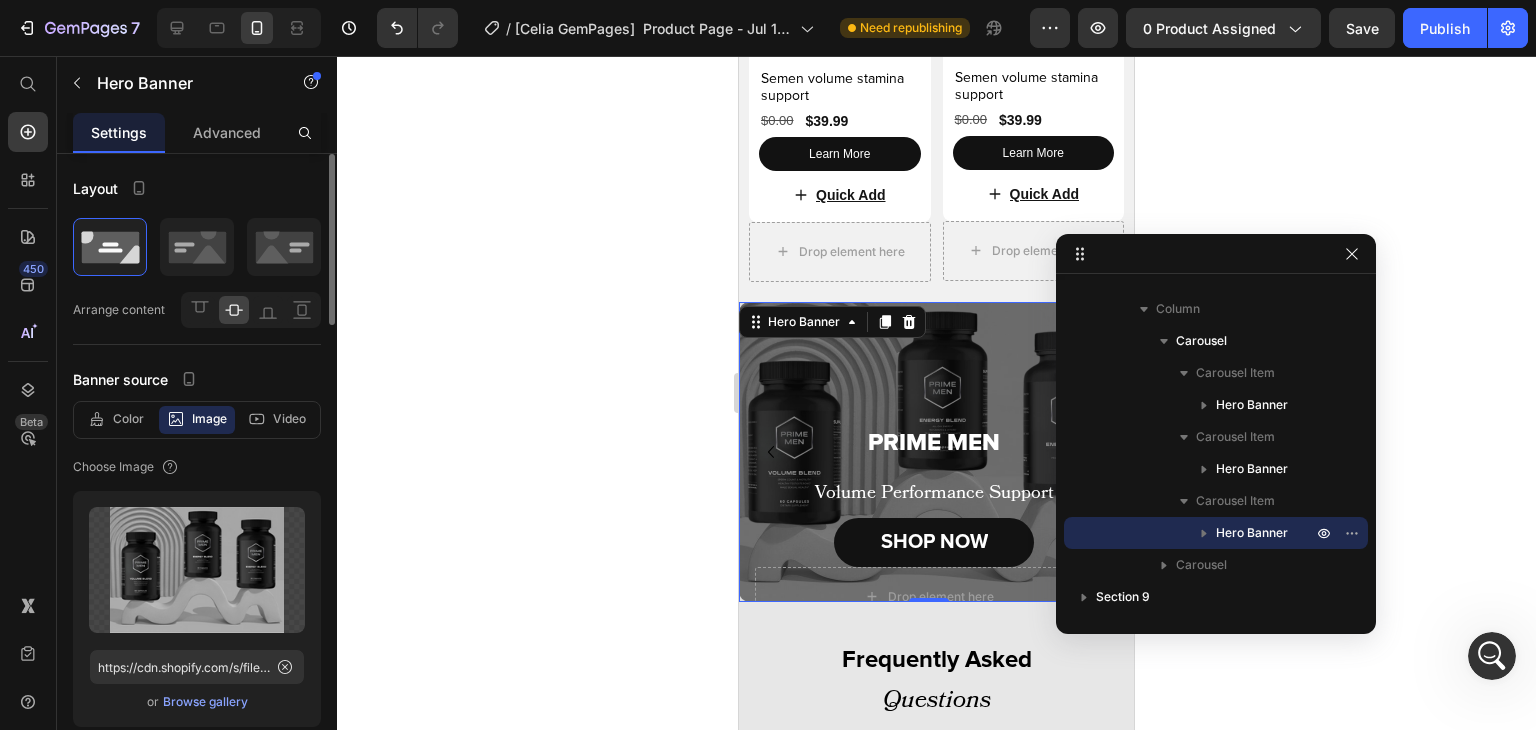 click on "Browse gallery" at bounding box center (205, 702) 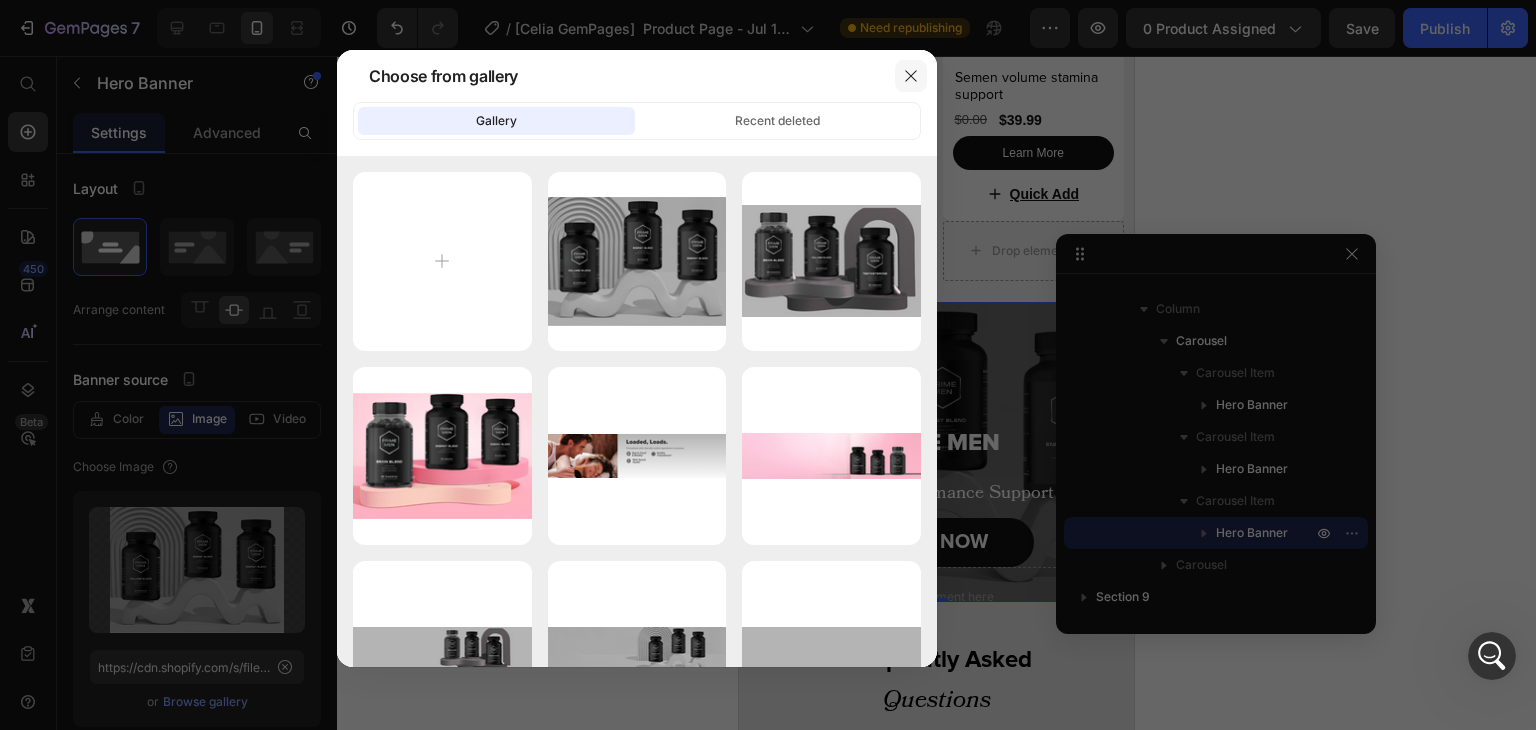 click 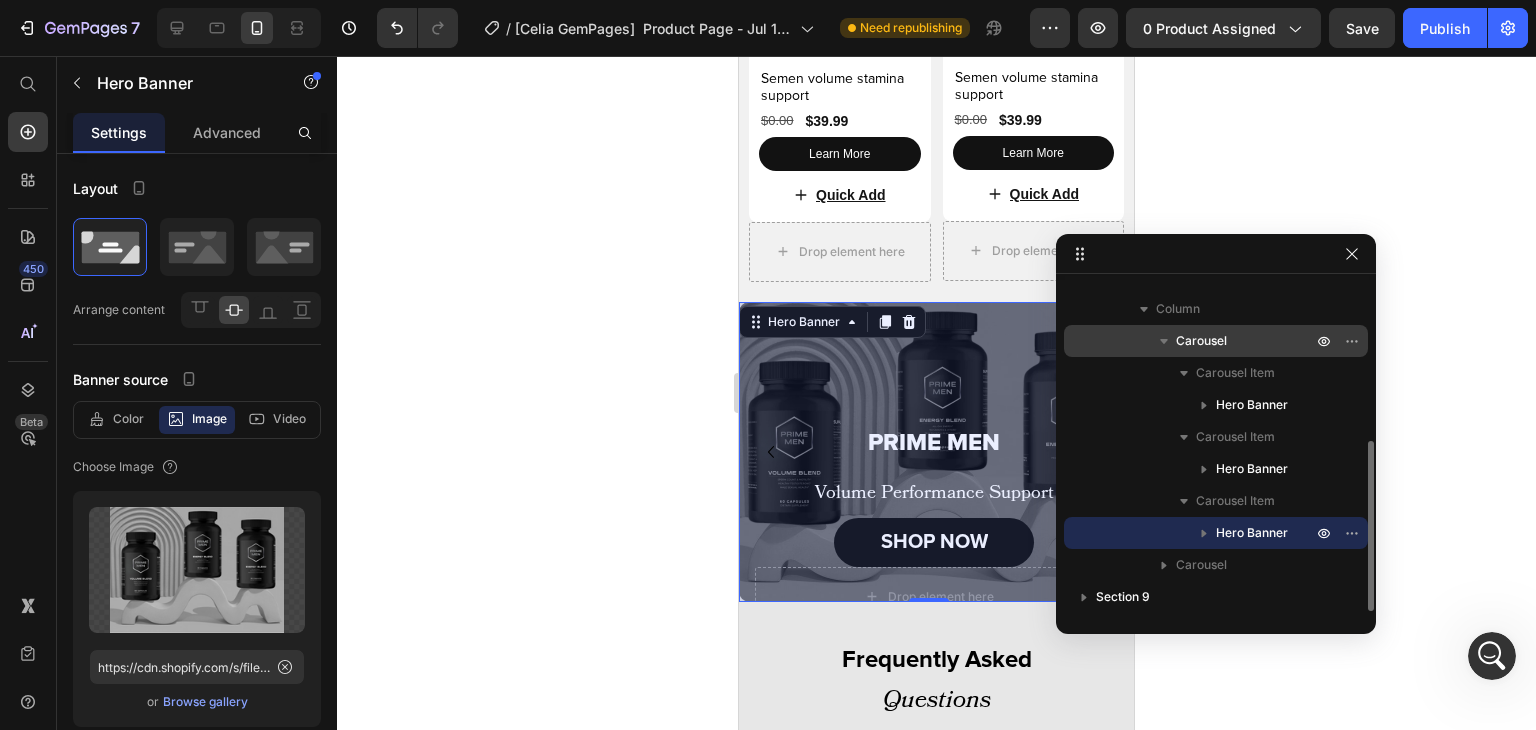 click on "Carousel" at bounding box center (1216, 341) 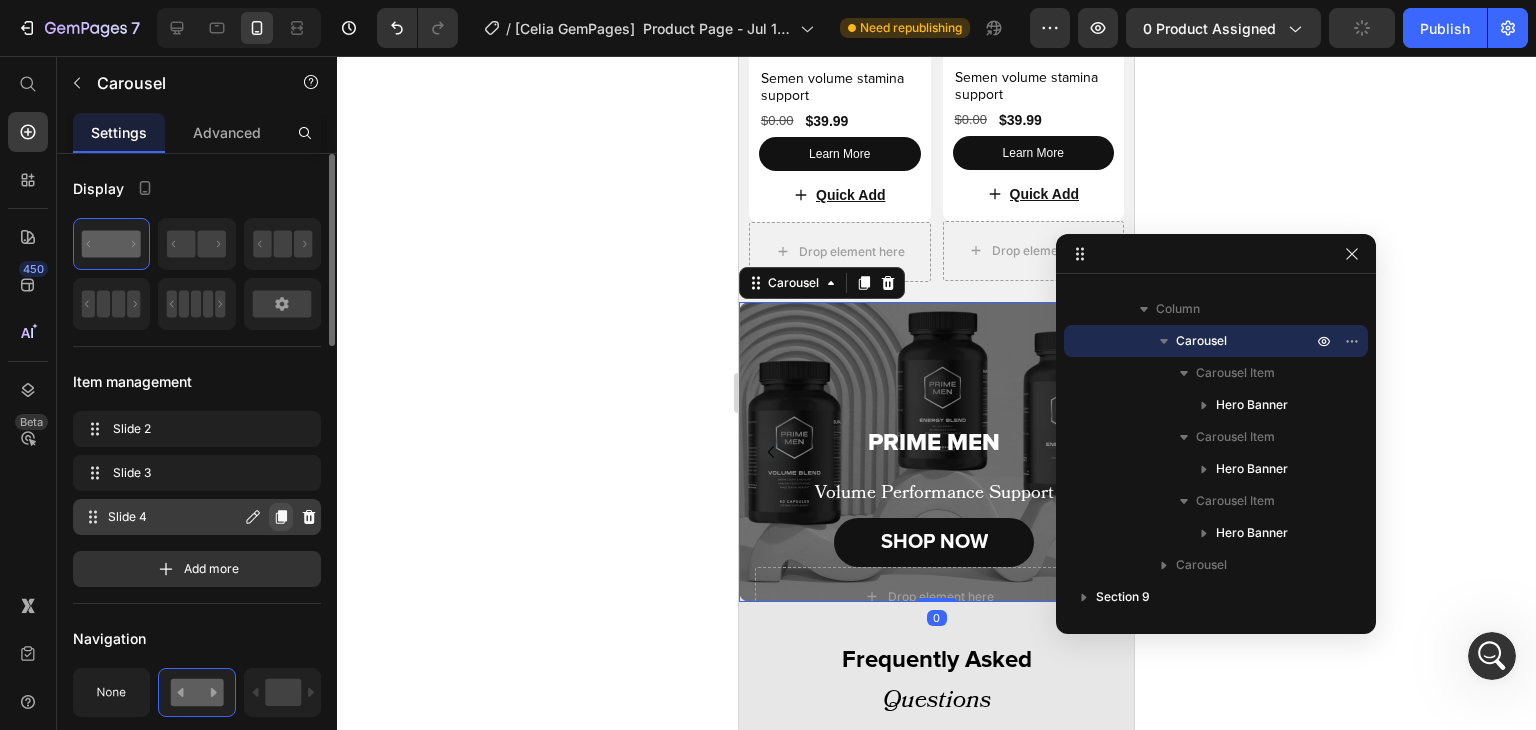 click 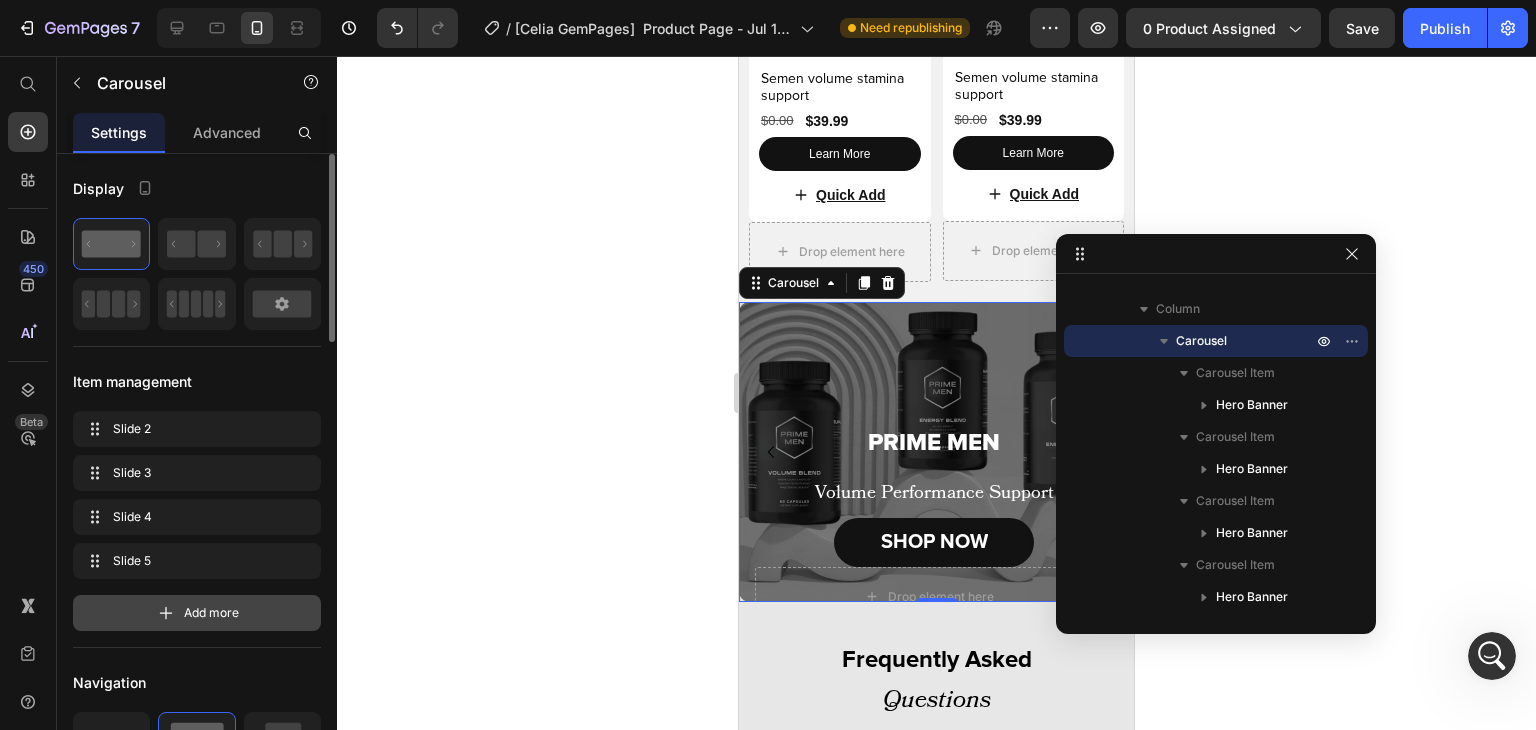 click on "Add more" at bounding box center (211, 613) 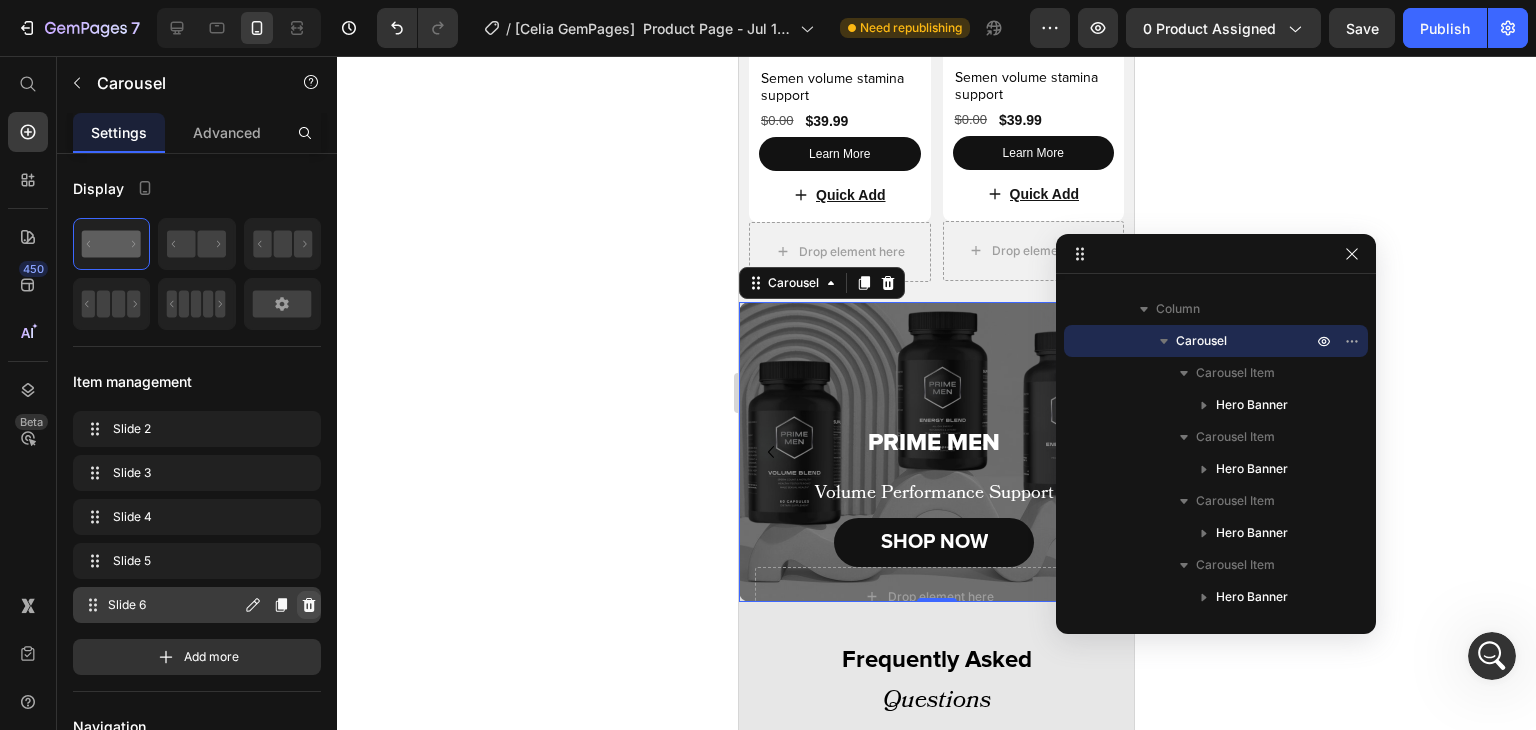 click 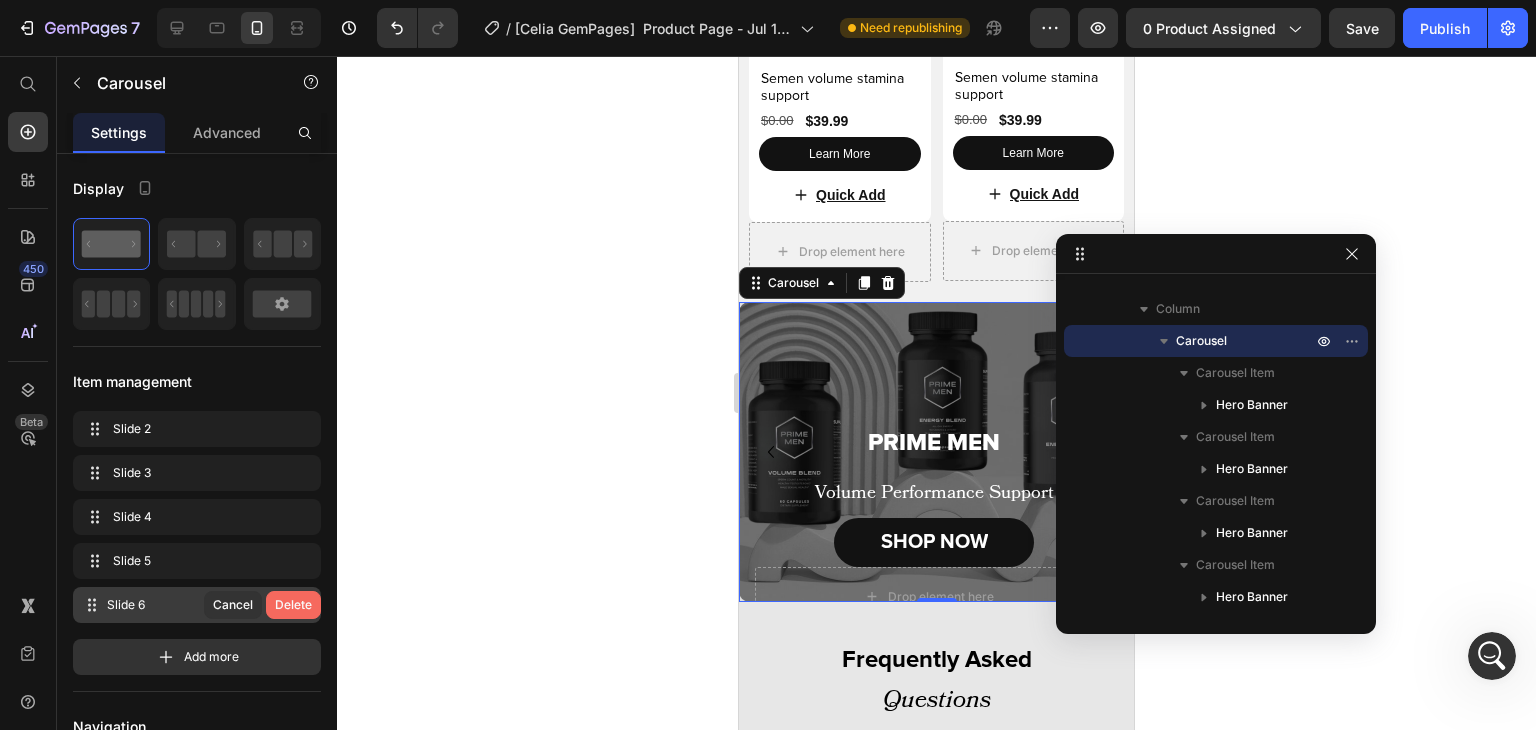 click on "Delete" at bounding box center [293, 605] 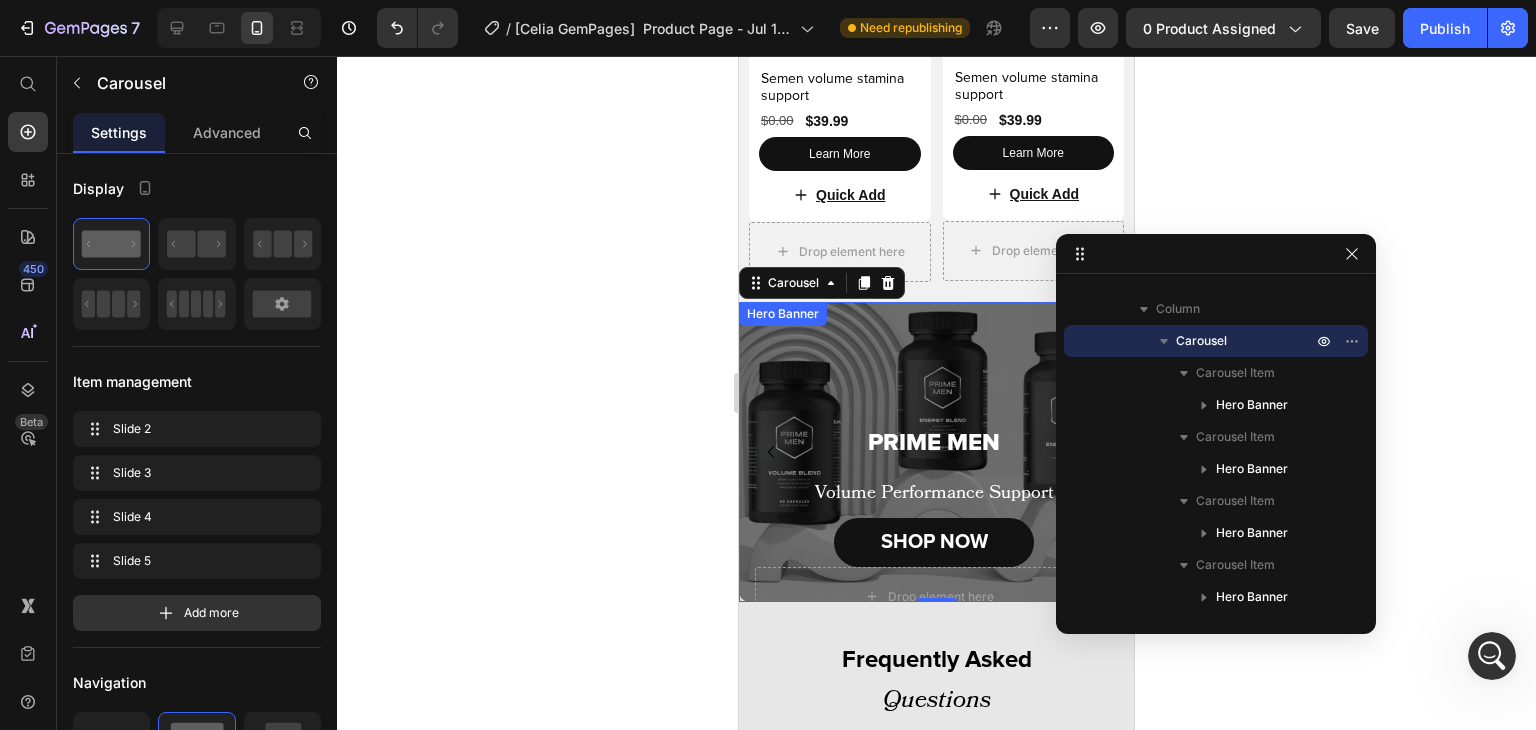 click on "PRIME MEN Heading Volume Performance Support Text Block SHOP NOW Button" at bounding box center (929, 421) 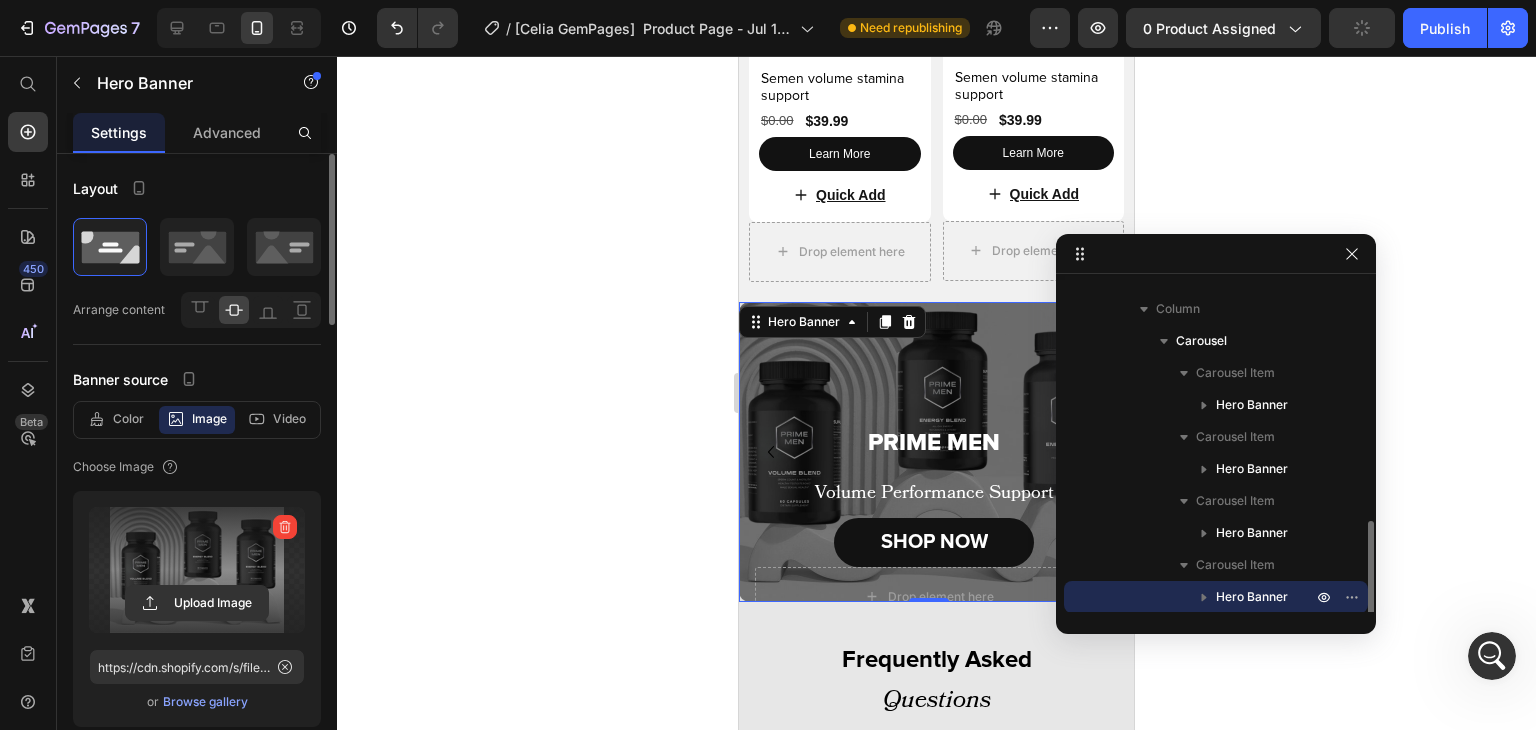 scroll, scrollTop: 373, scrollLeft: 0, axis: vertical 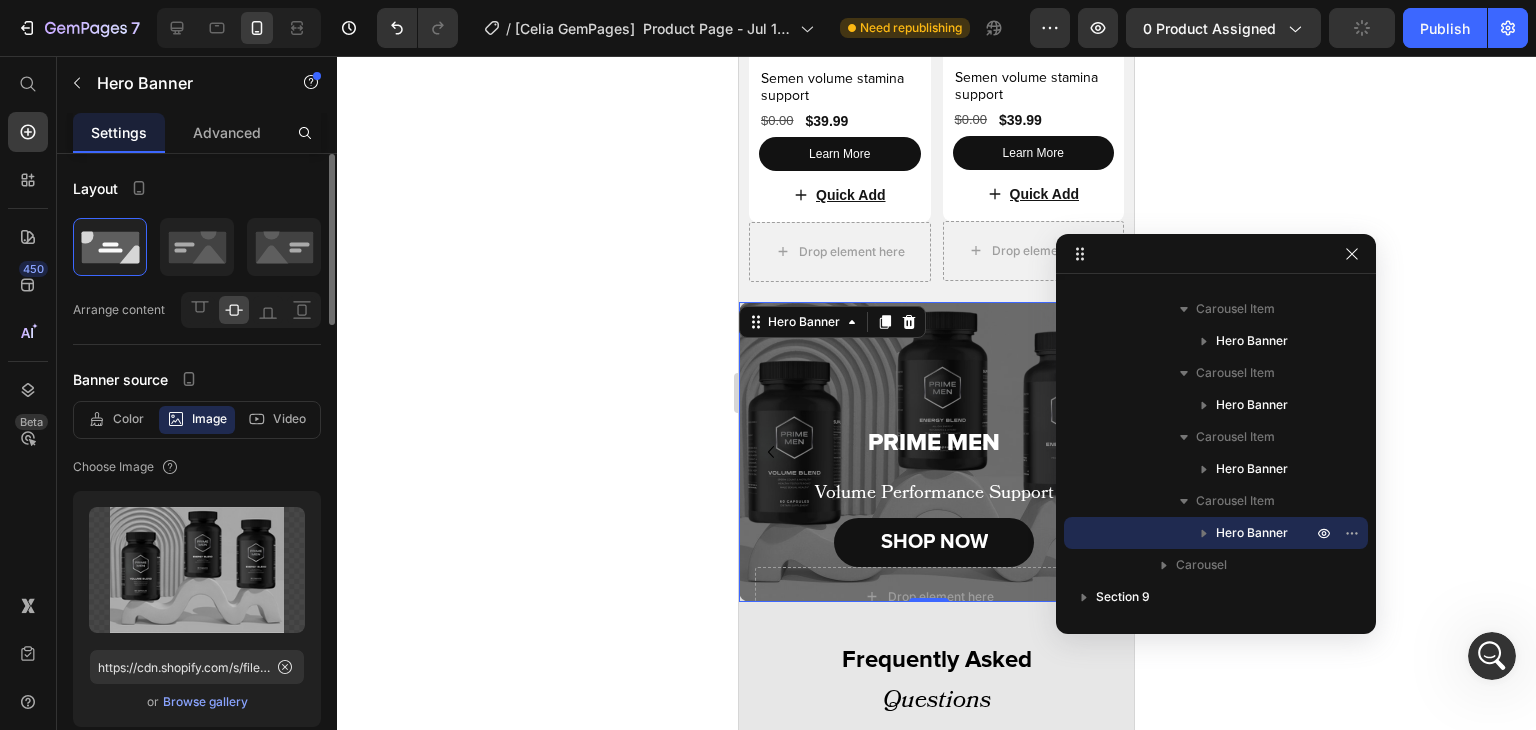 click on "Browse gallery" at bounding box center (205, 702) 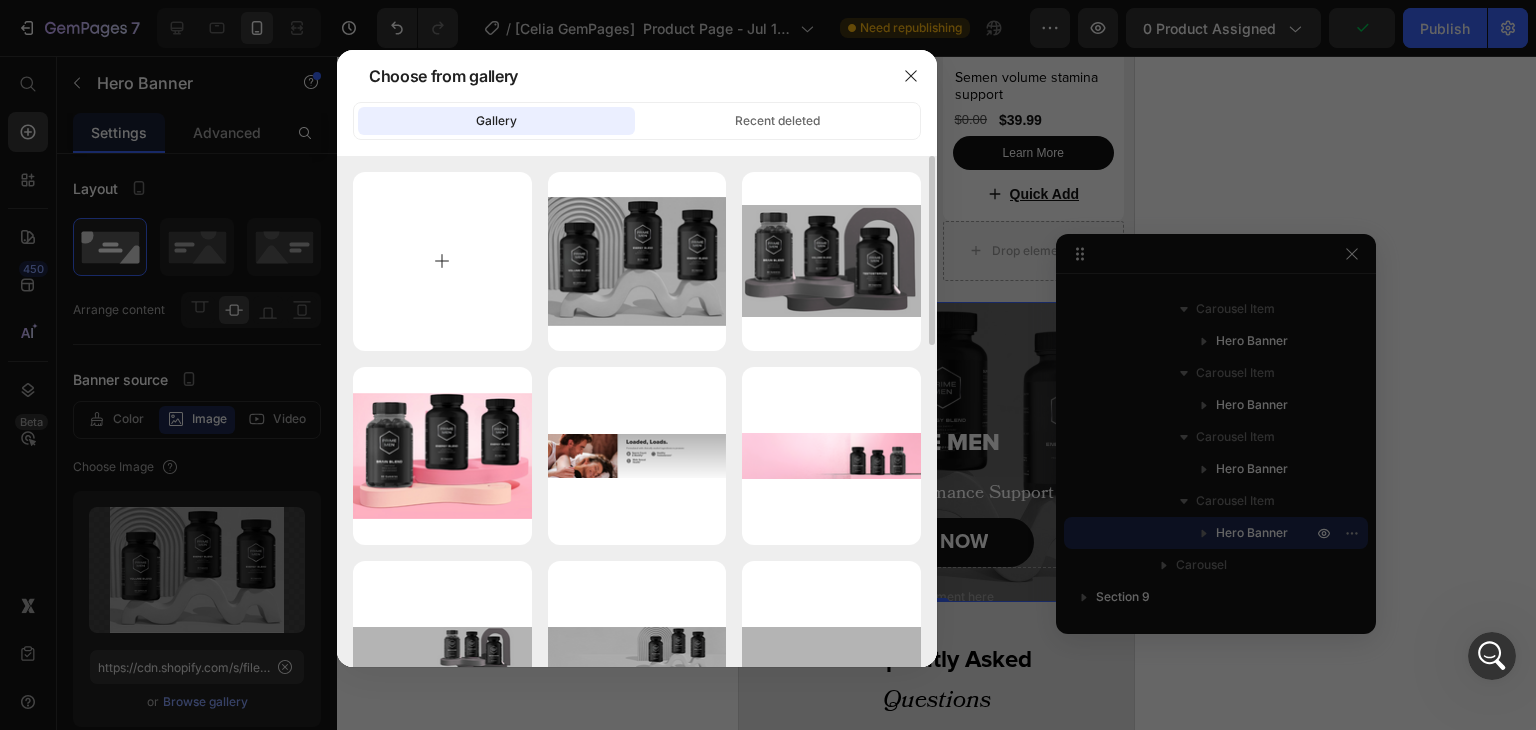 click at bounding box center [442, 261] 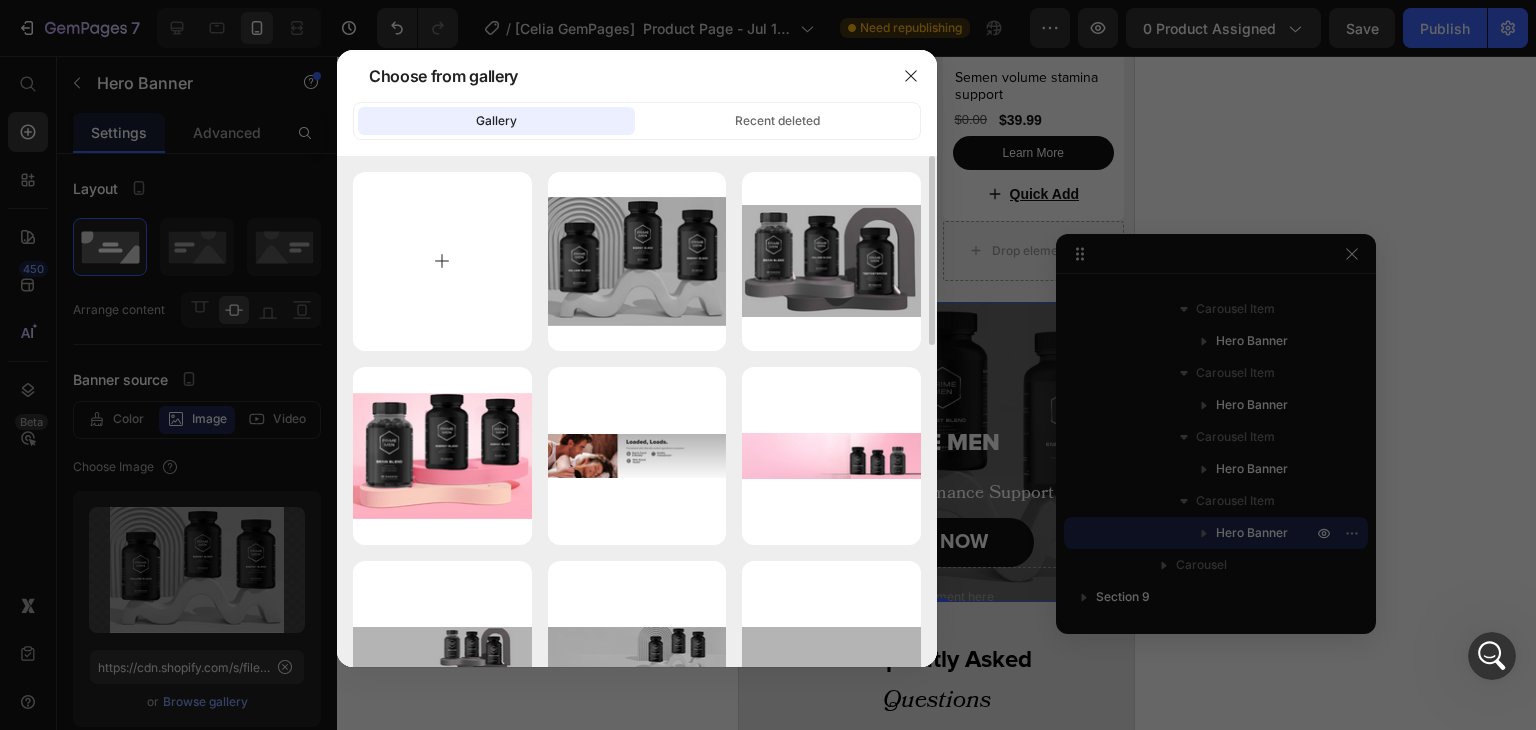 type on "C:\fakepath\7890.png" 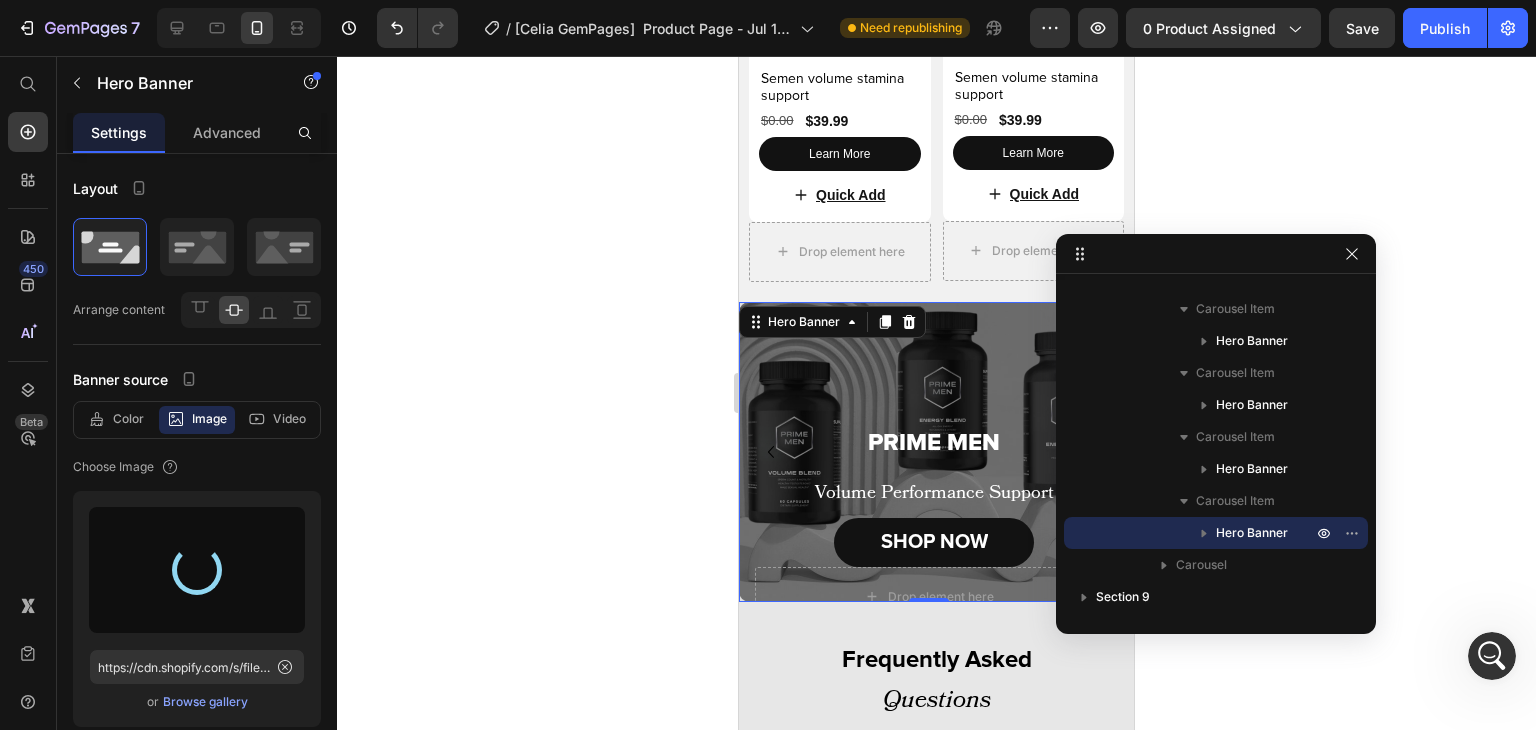 type on "https://cdn.shopify.com/s/files/1/0644/5370/5824/files/gempages_572674907528233799-0cce0cb5-76f5-4eb0-a0e9-15791a7bd1ef.png" 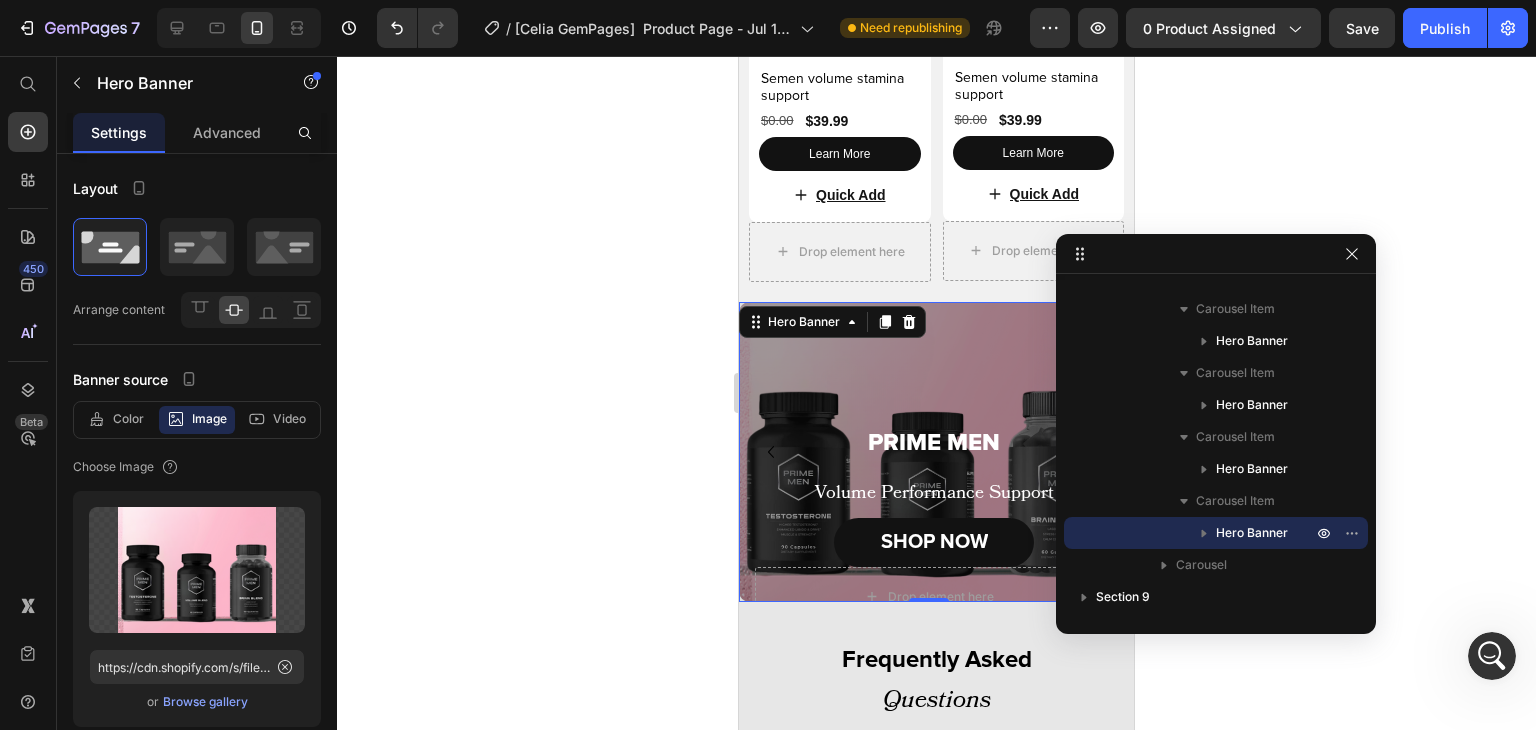 click on "PRIME MEN" at bounding box center [934, 443] 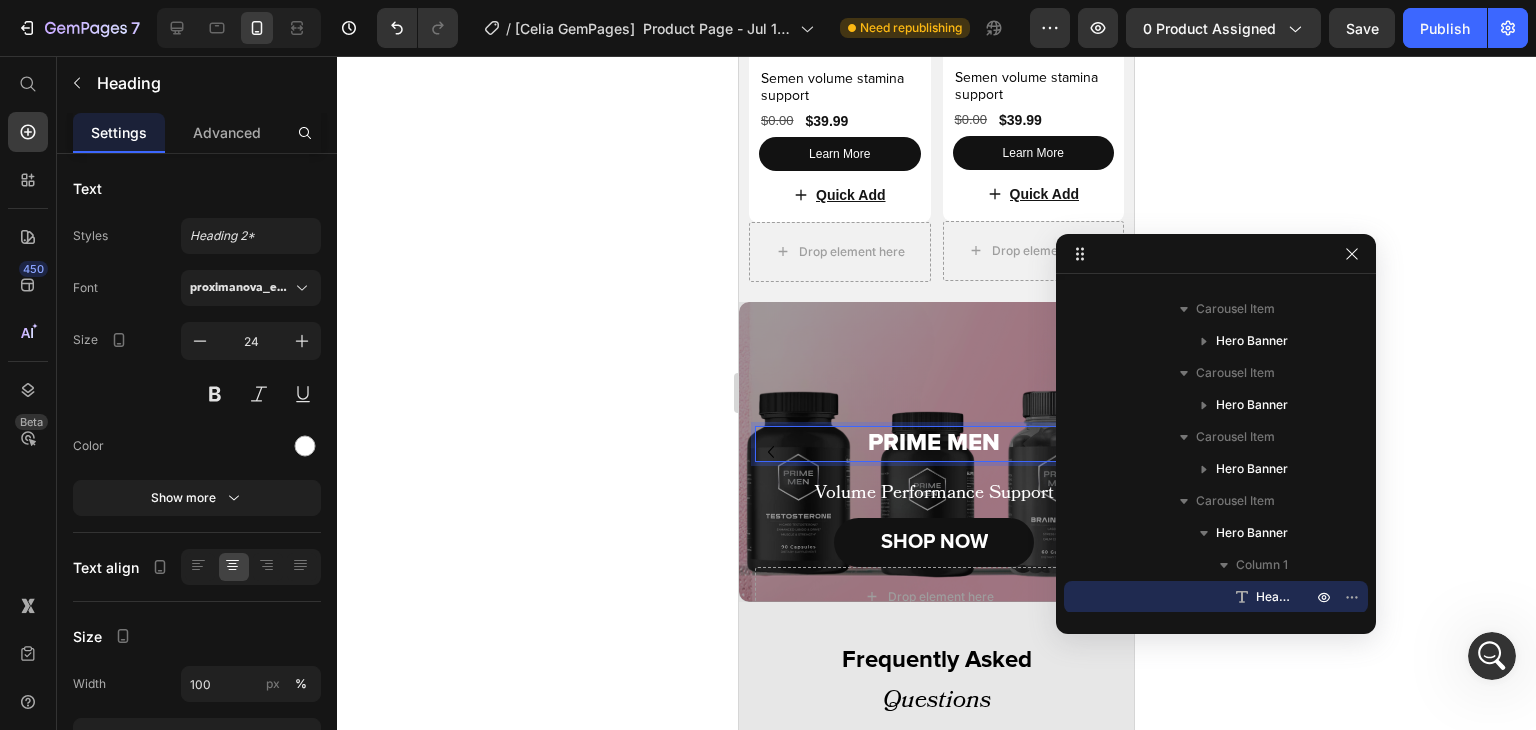 scroll, scrollTop: 538, scrollLeft: 0, axis: vertical 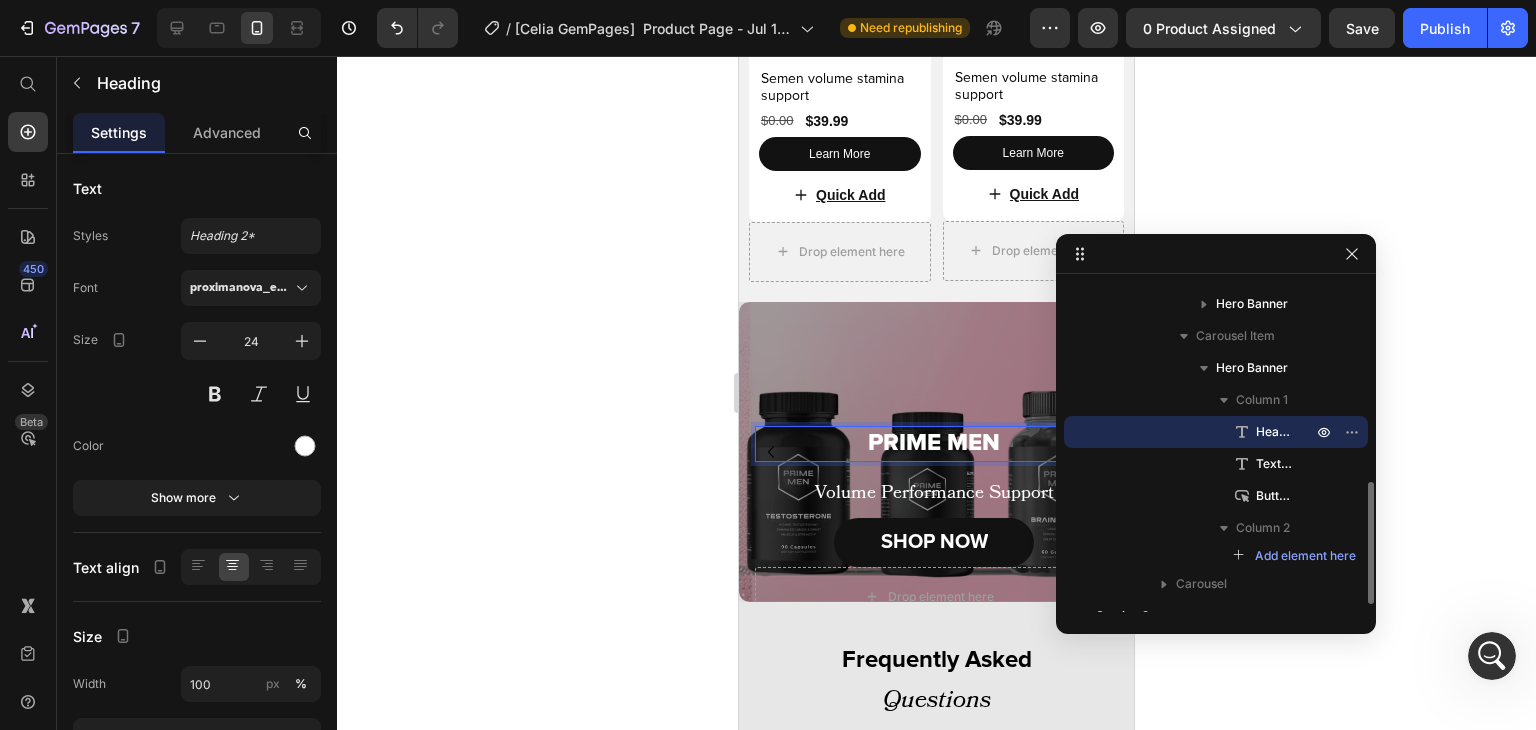 click on "PRIME MEN" at bounding box center [934, 443] 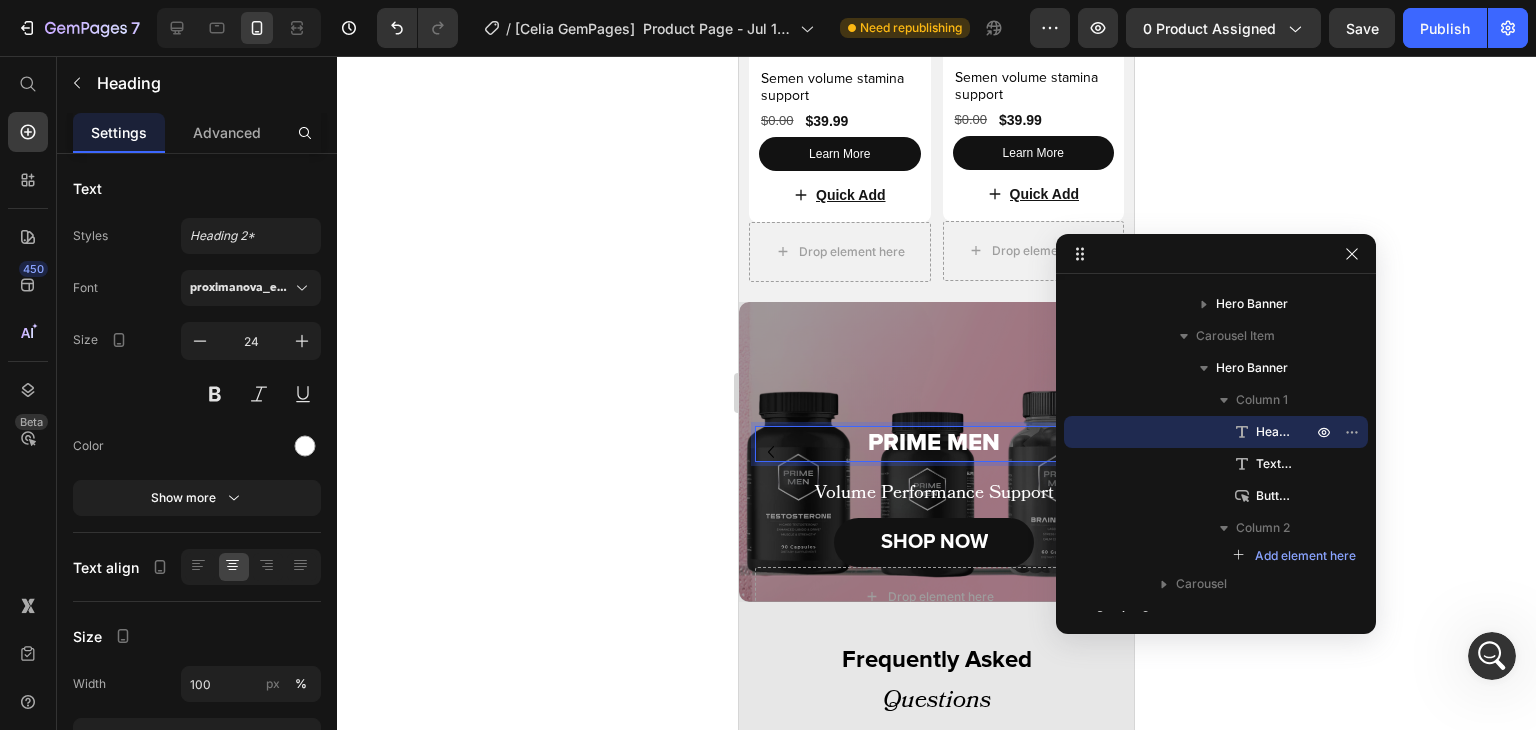 click on "PRIME MEN" at bounding box center (934, 443) 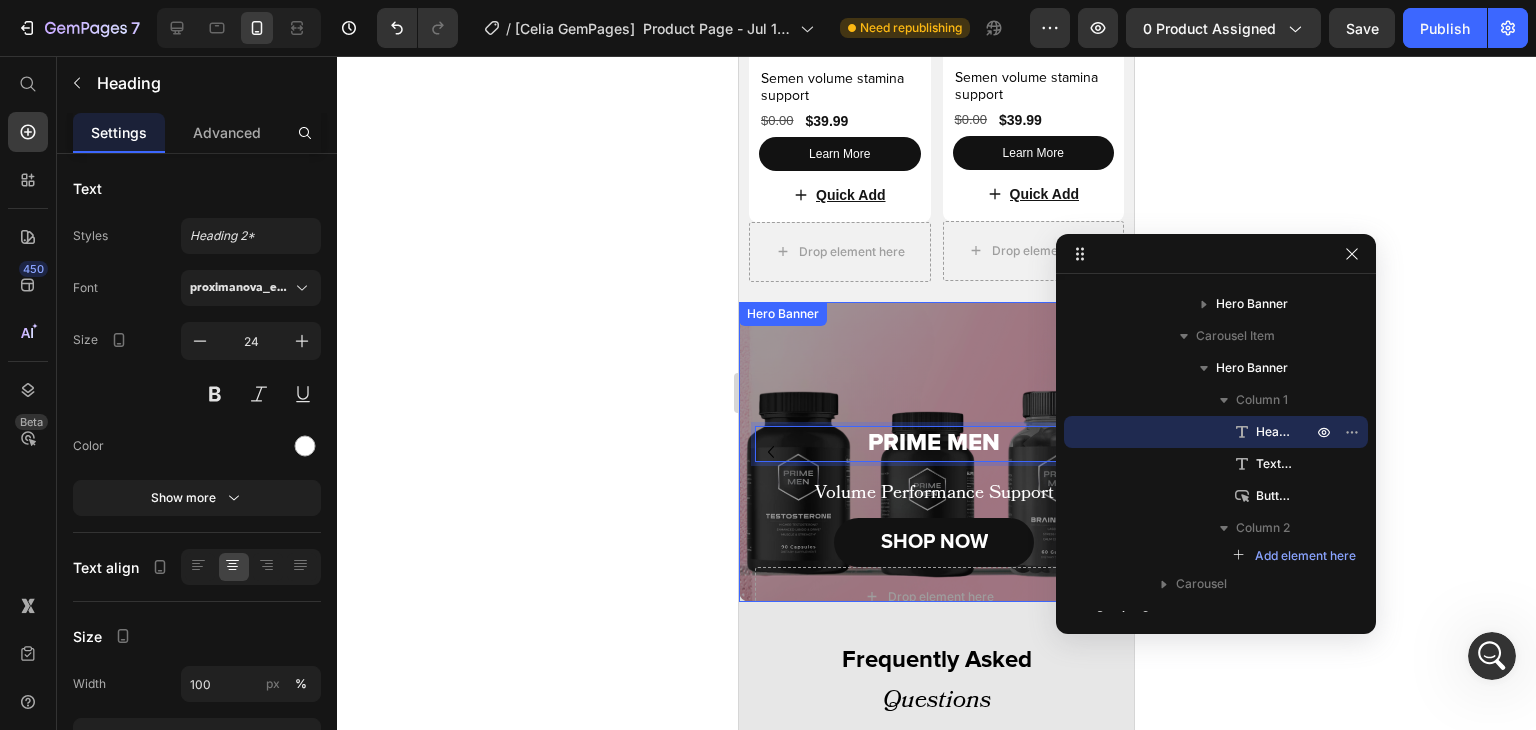 click on "PRIME MEN Heading   15 Volume Performance Support Text Block SHOP NOW Button" at bounding box center [929, 421] 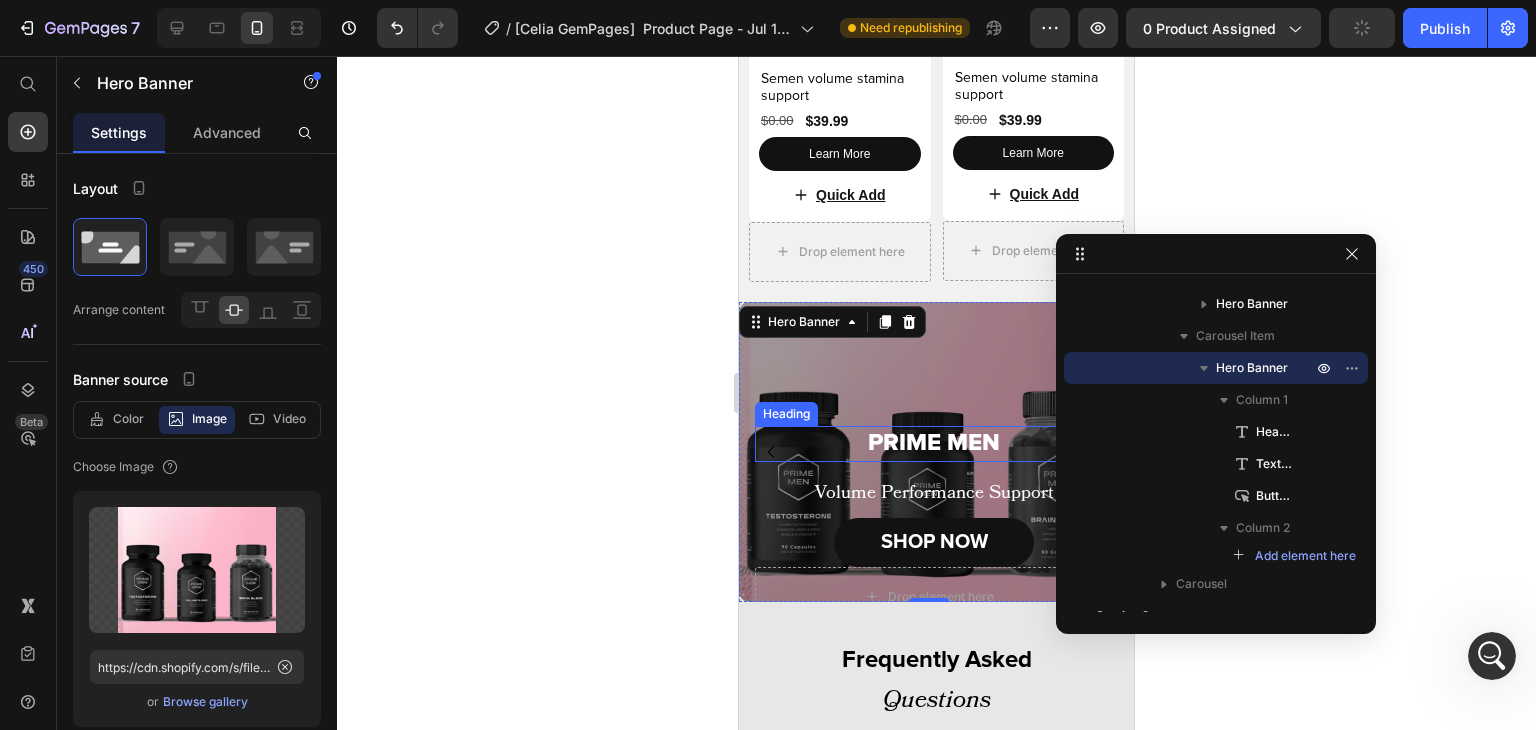 click on "⁠⁠⁠⁠⁠⁠⁠ PRIME MEN" at bounding box center [934, 443] 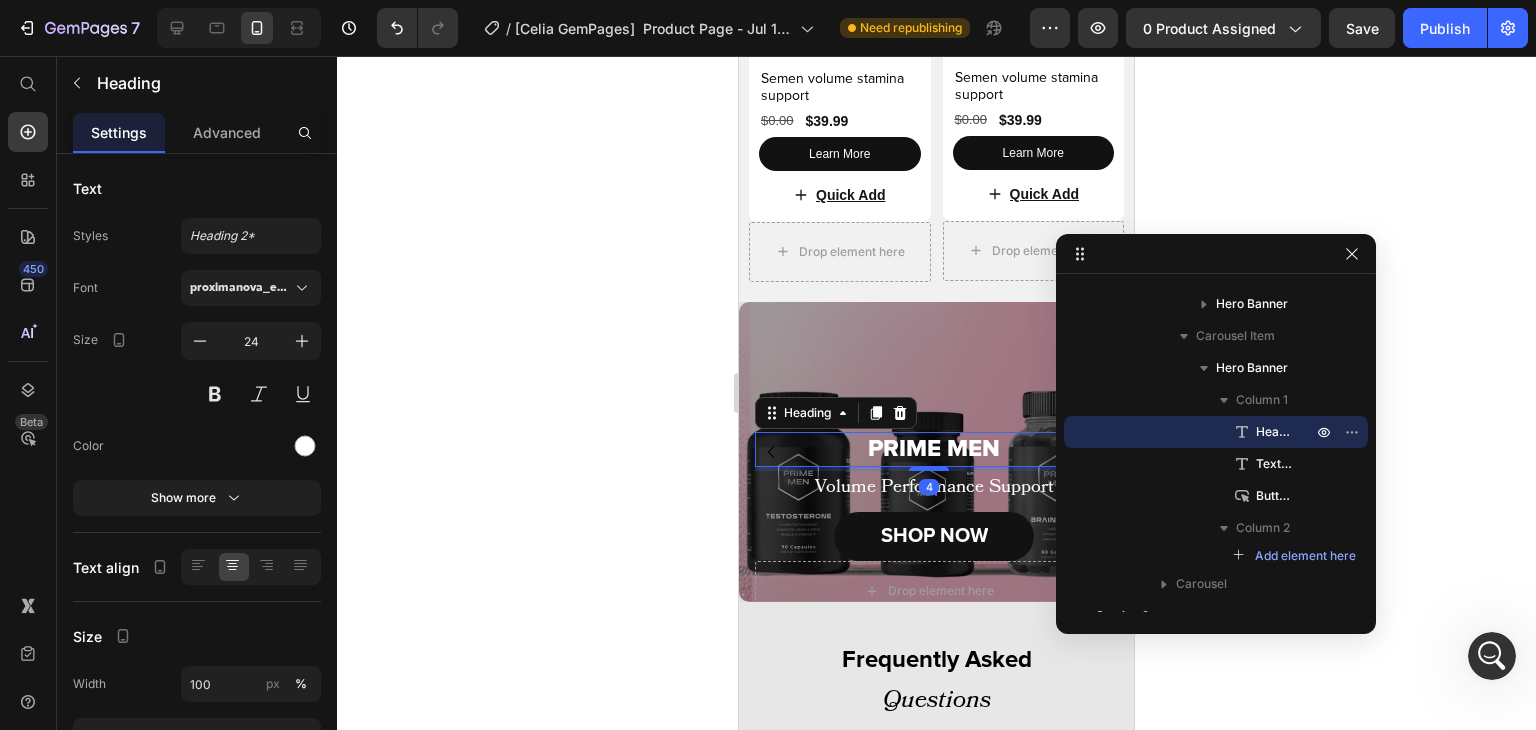 drag, startPoint x: 932, startPoint y: 458, endPoint x: 935, endPoint y: 447, distance: 11.401754 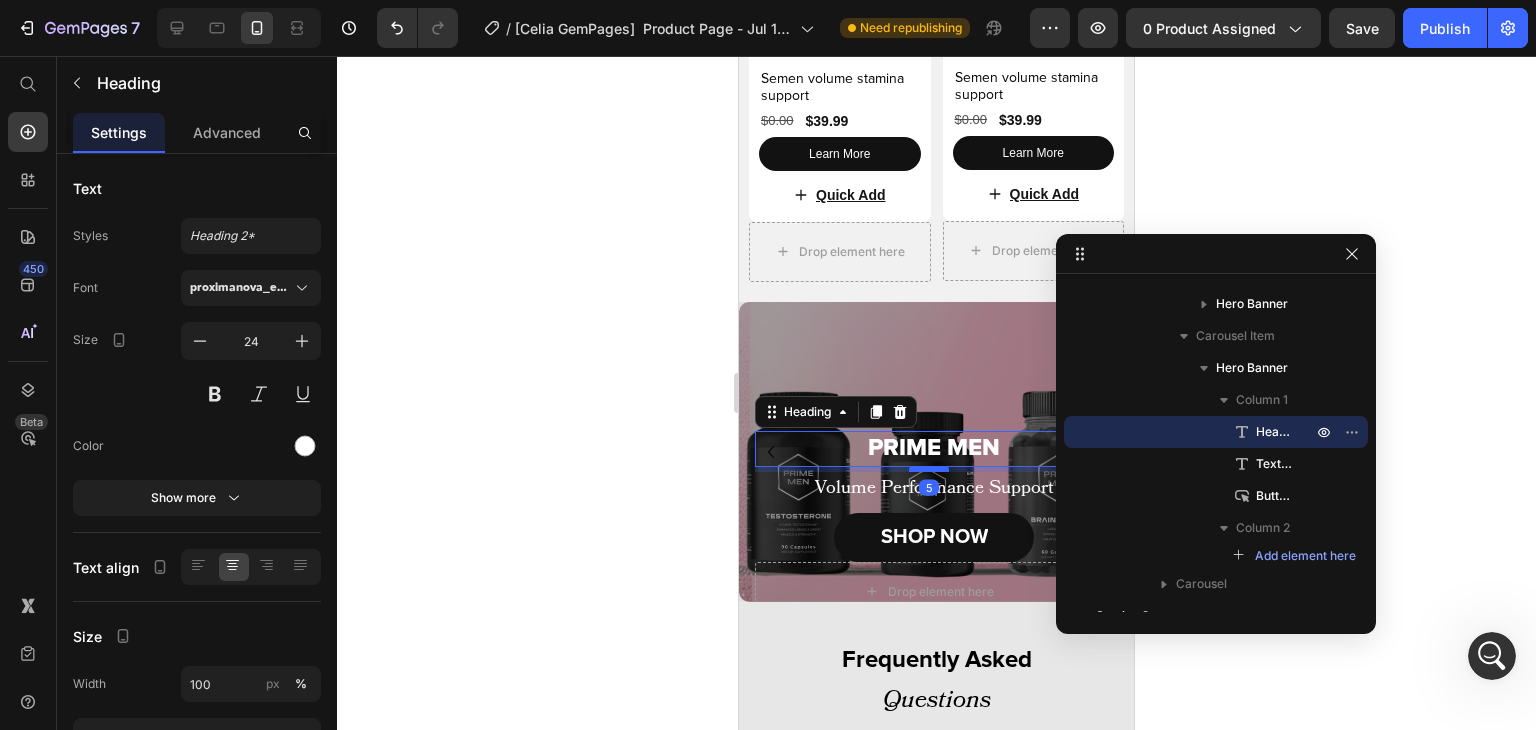 click at bounding box center [929, 469] 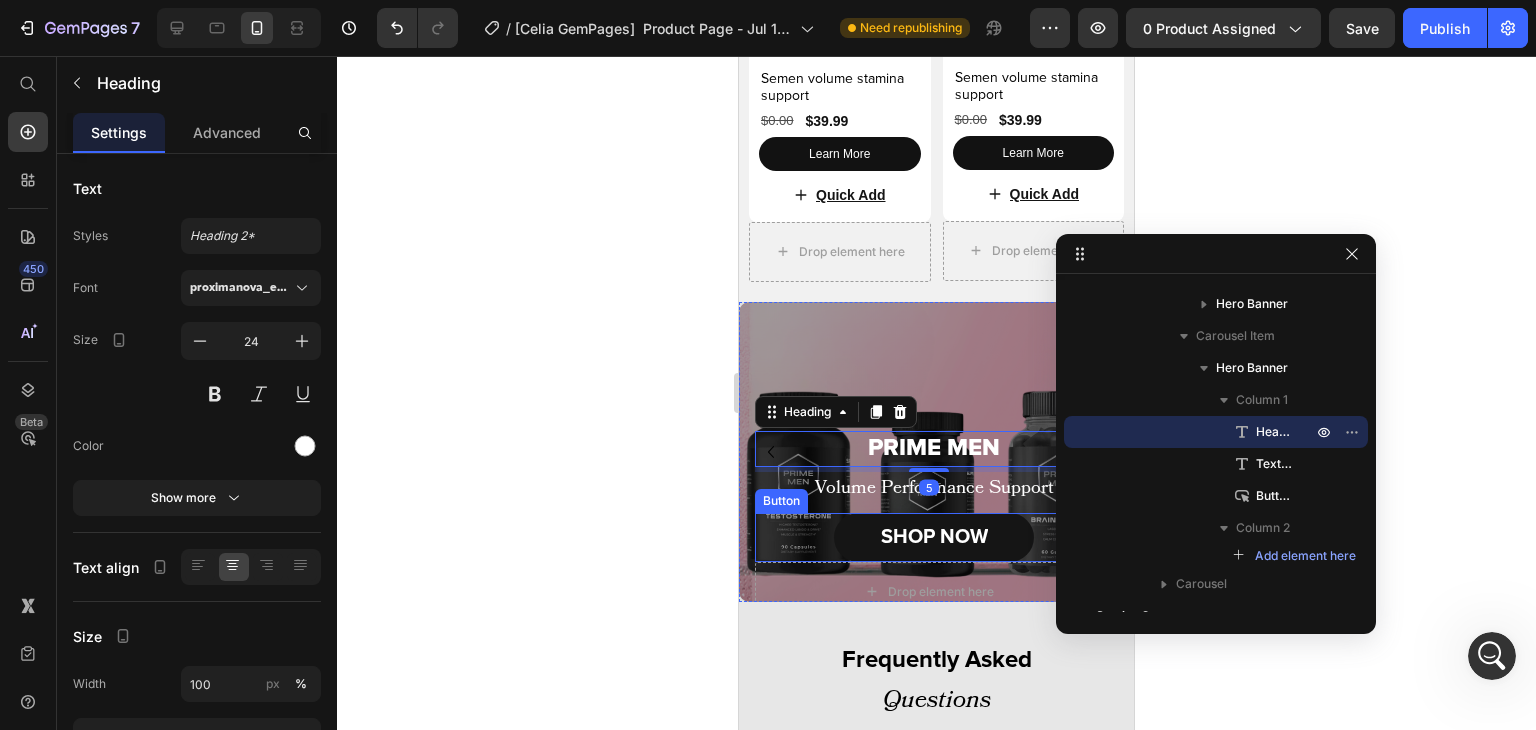 click on "SHOP NOW" at bounding box center [934, 537] 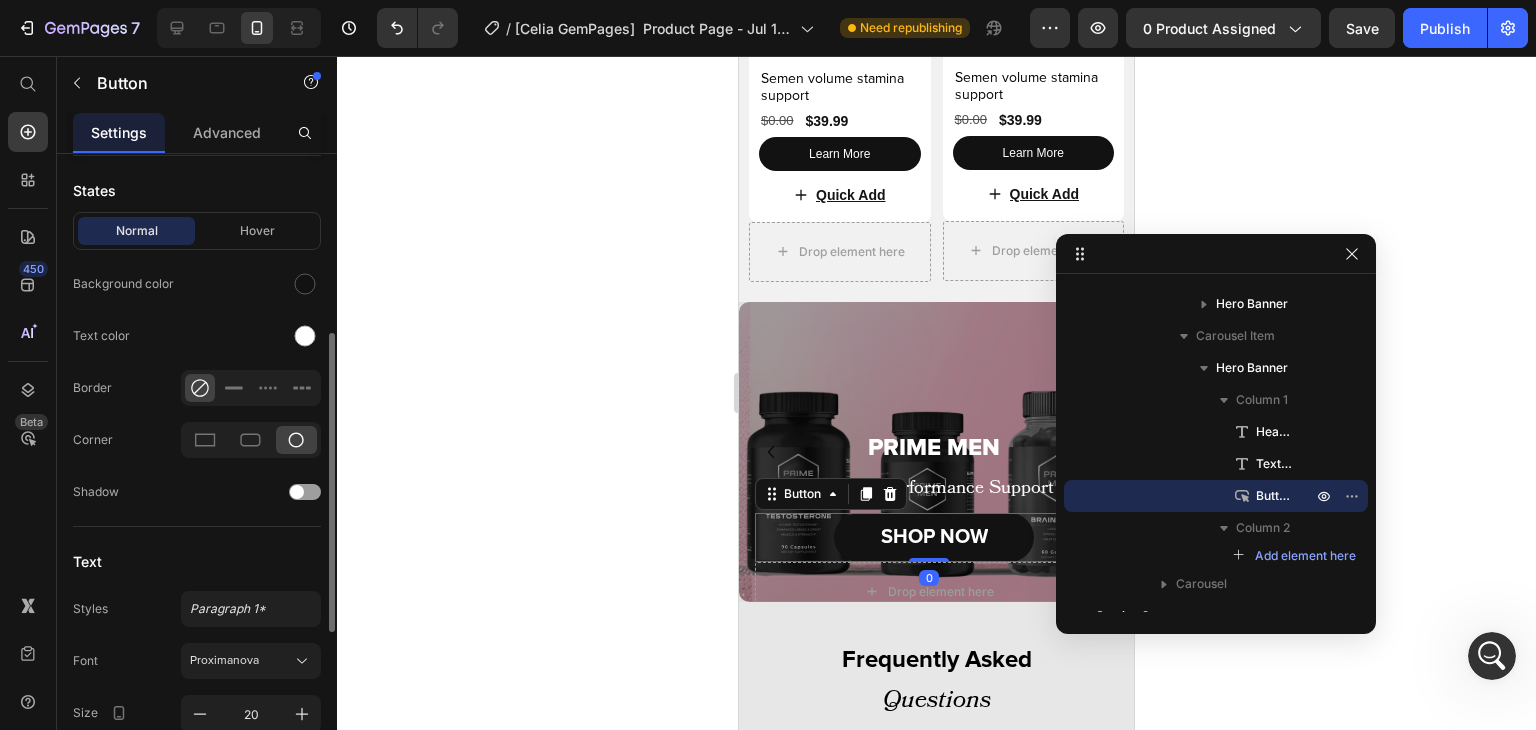 scroll, scrollTop: 484, scrollLeft: 0, axis: vertical 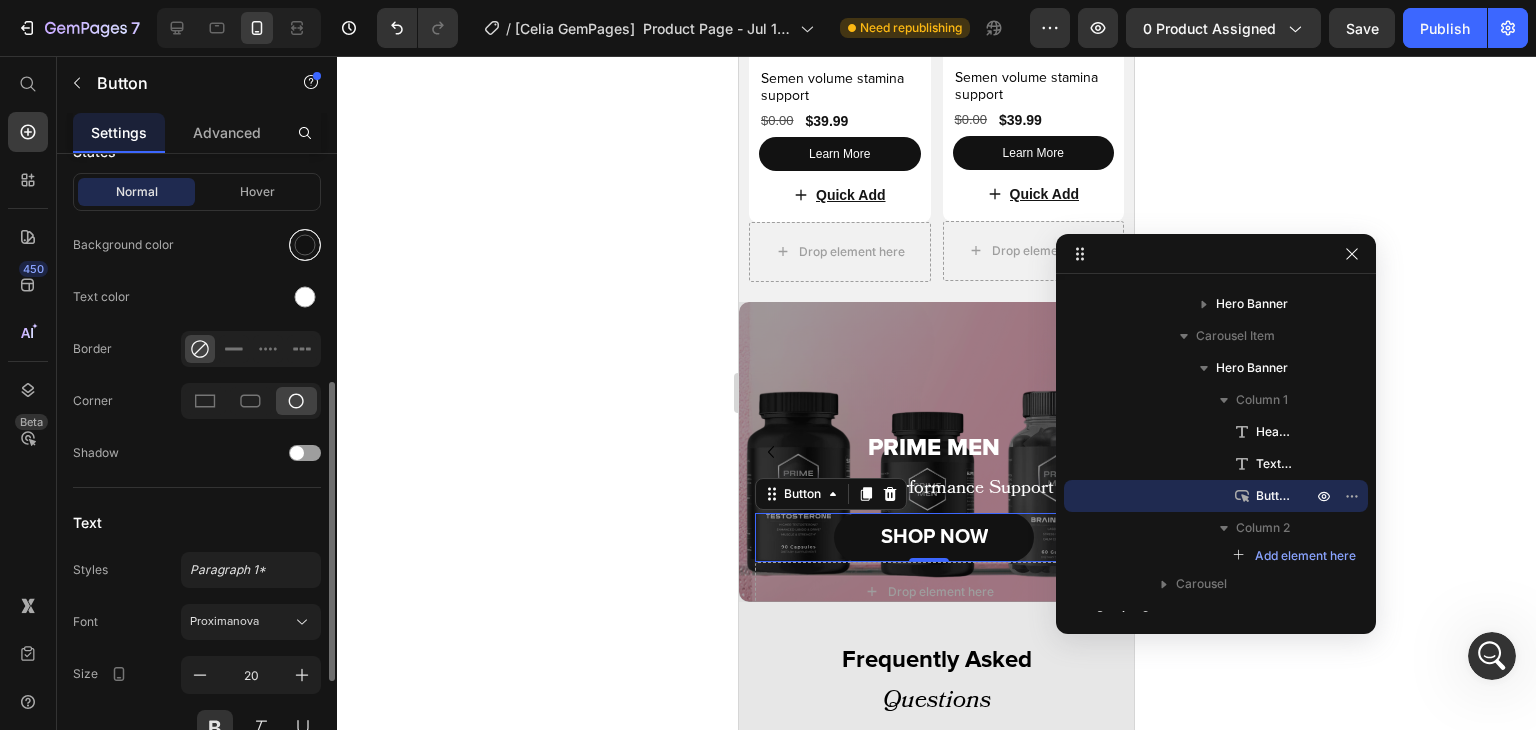 click at bounding box center (305, 245) 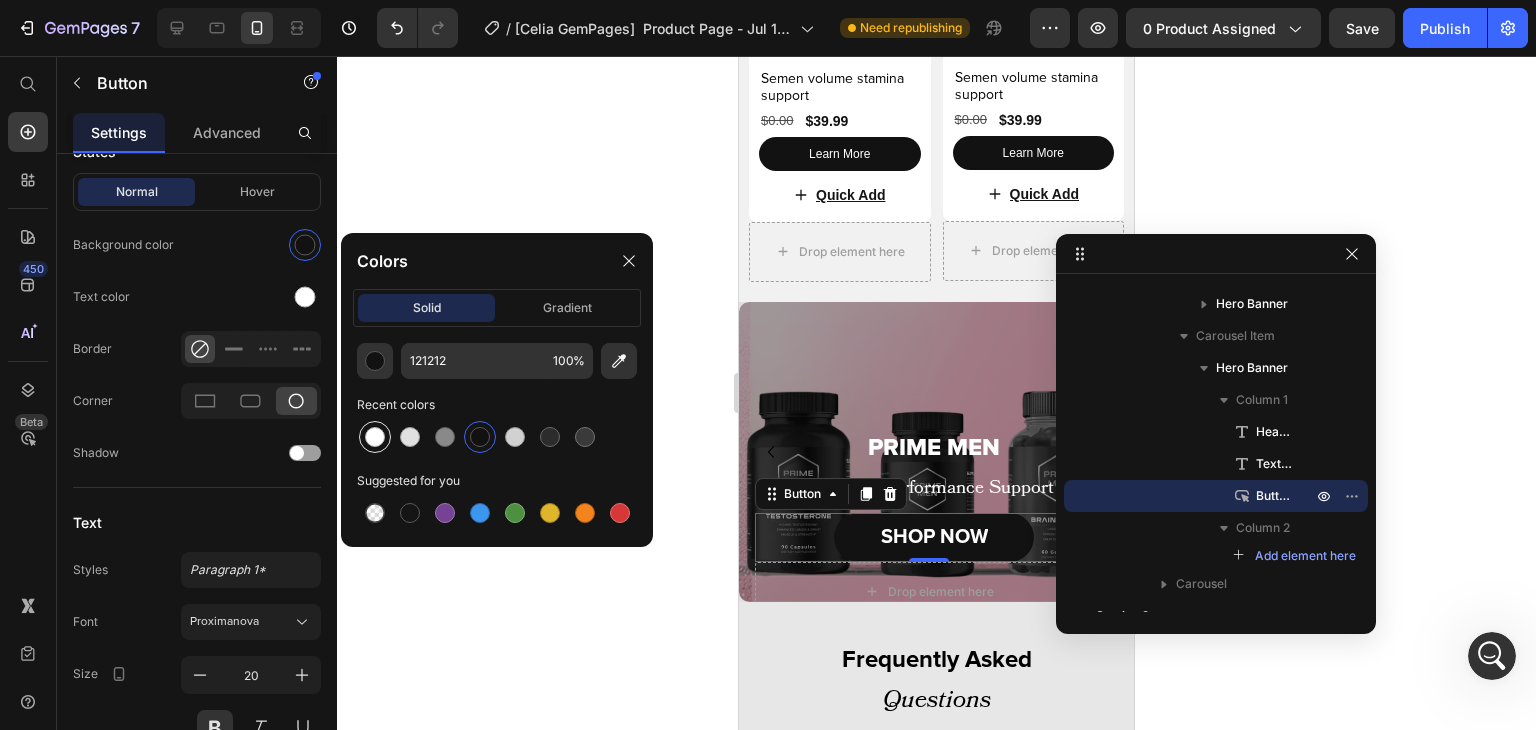 click at bounding box center [375, 437] 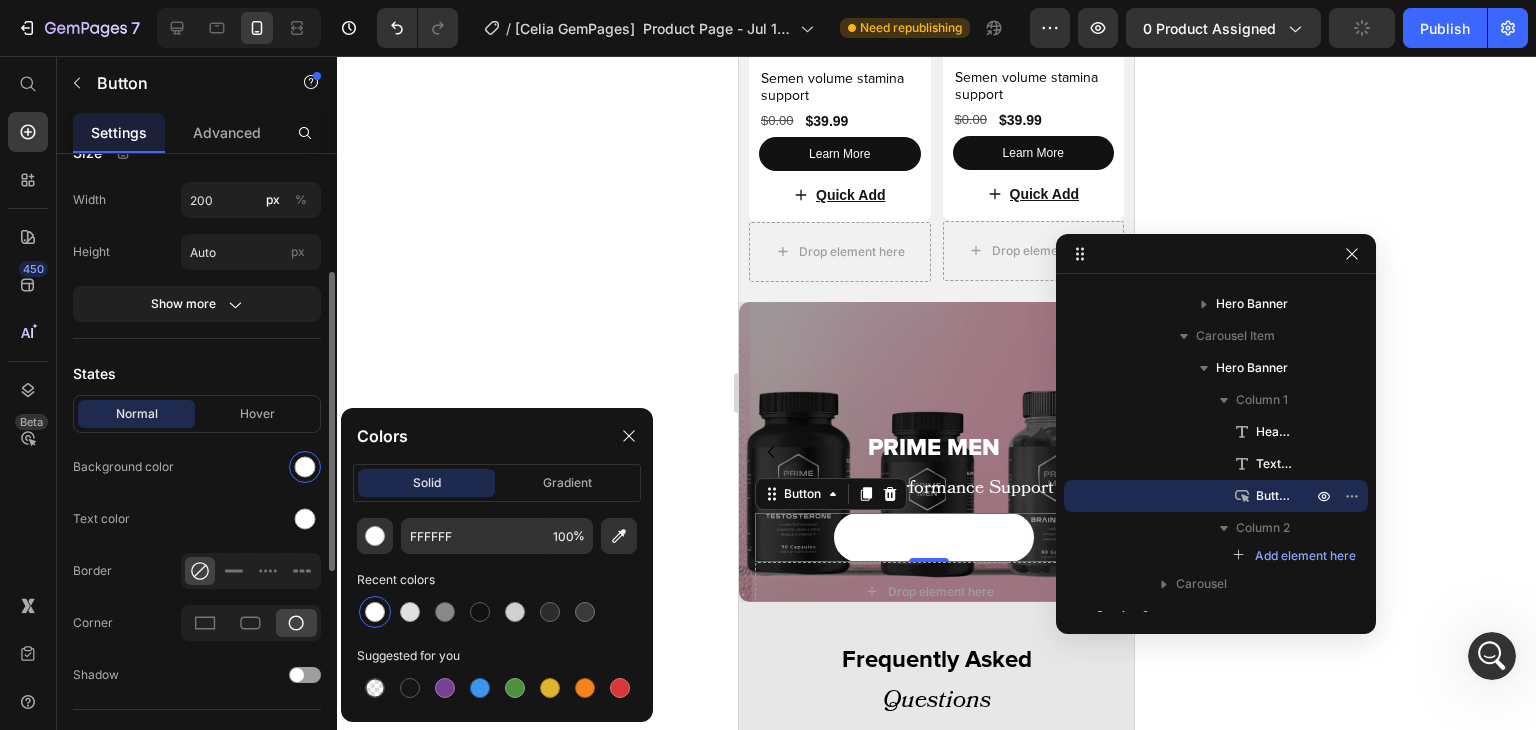 scroll, scrollTop: 256, scrollLeft: 0, axis: vertical 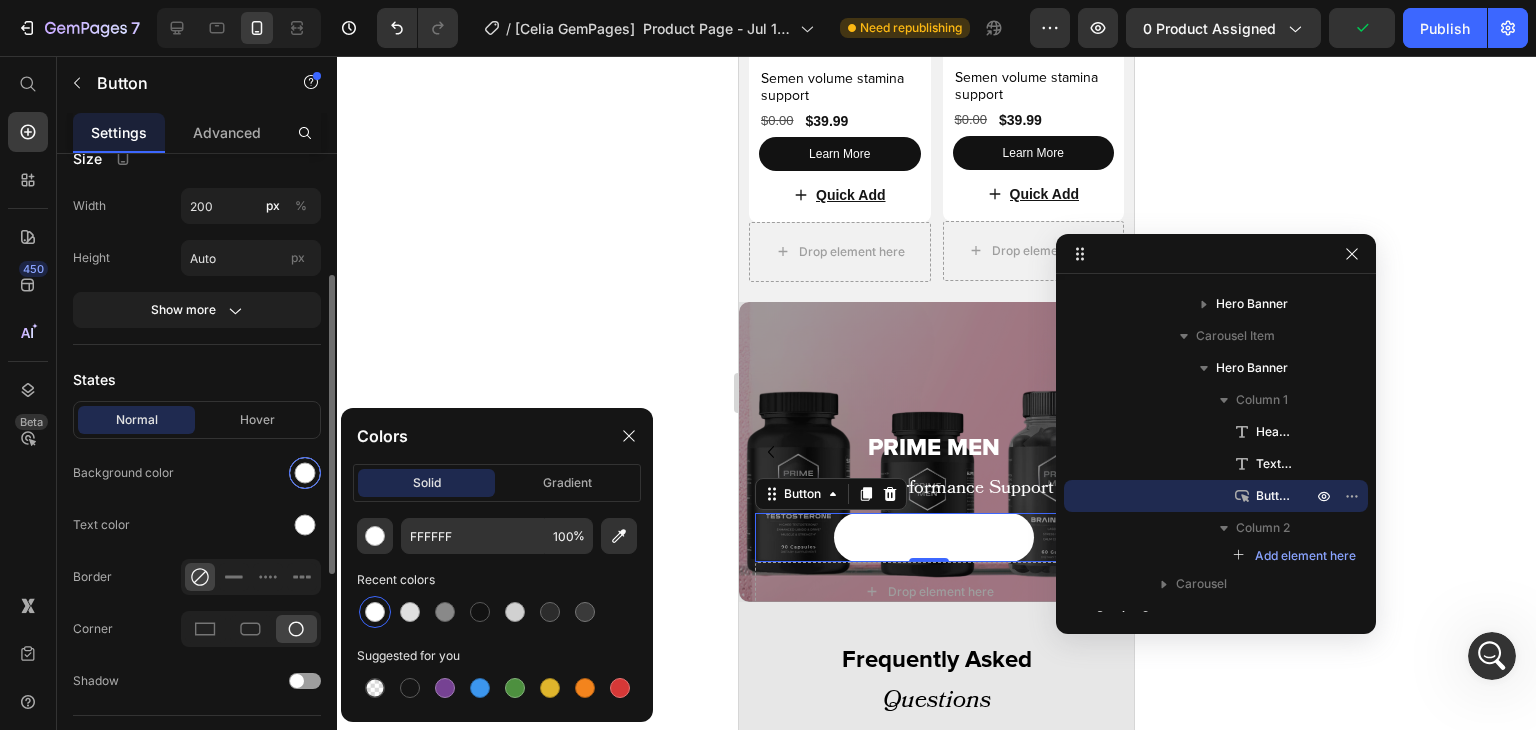 click at bounding box center [305, 473] 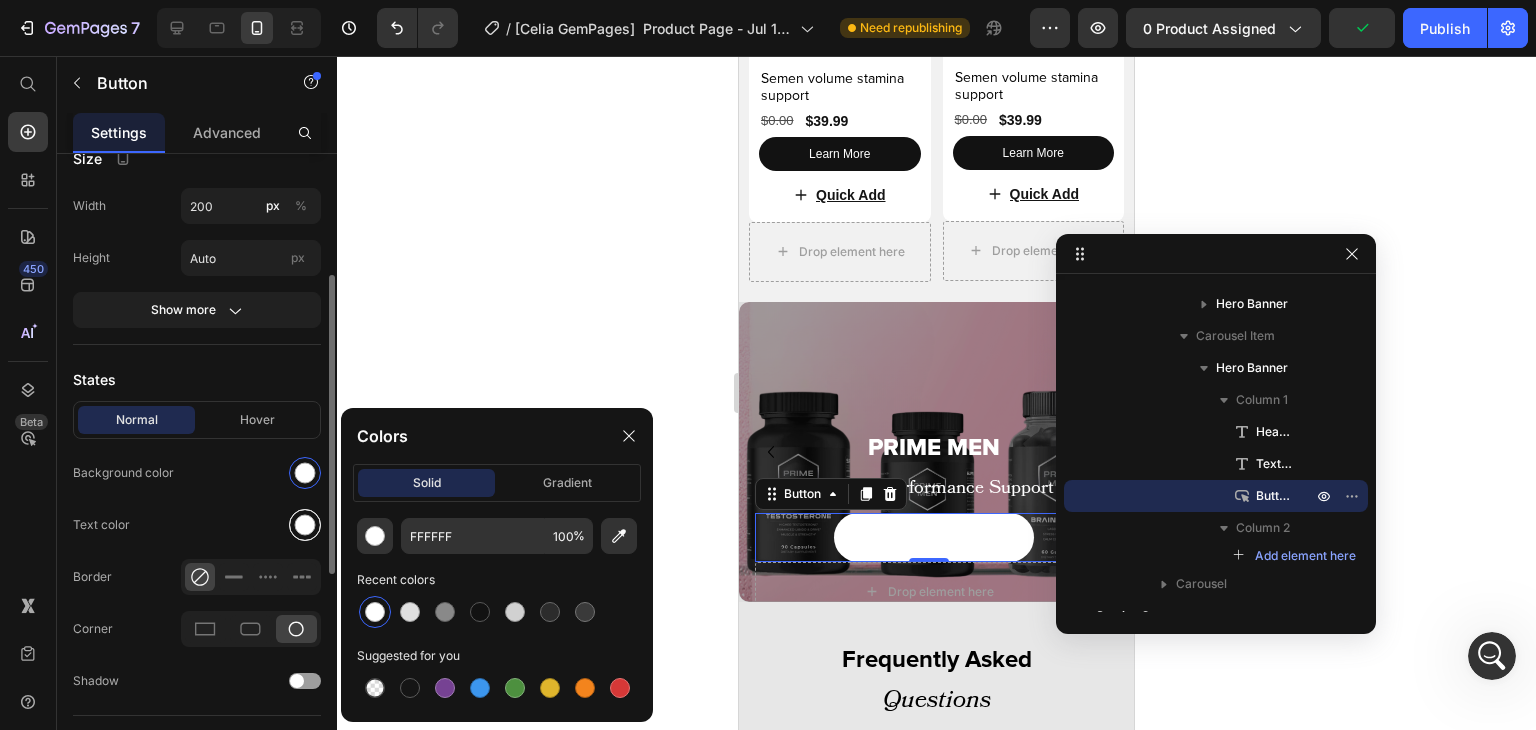 click at bounding box center [305, 525] 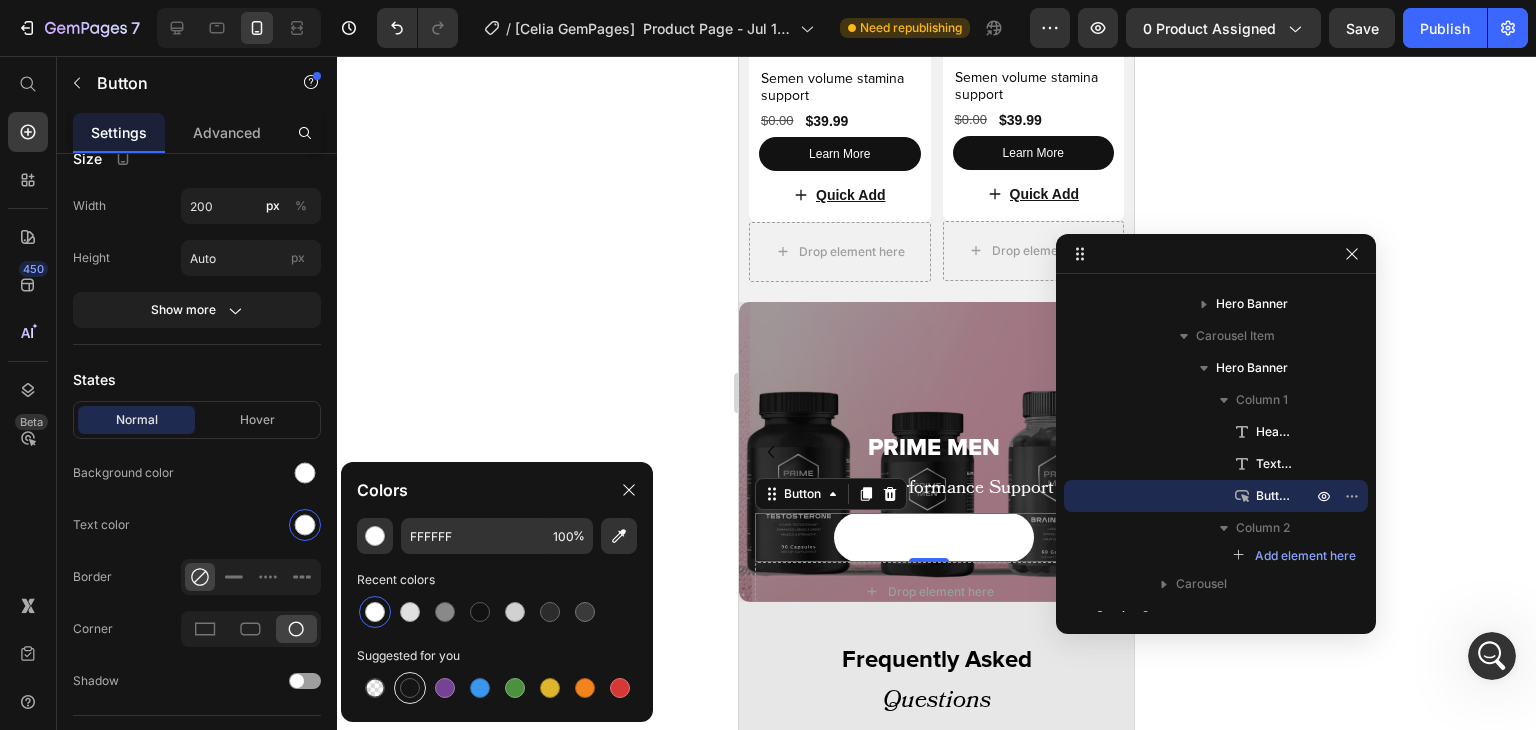 click at bounding box center (410, 688) 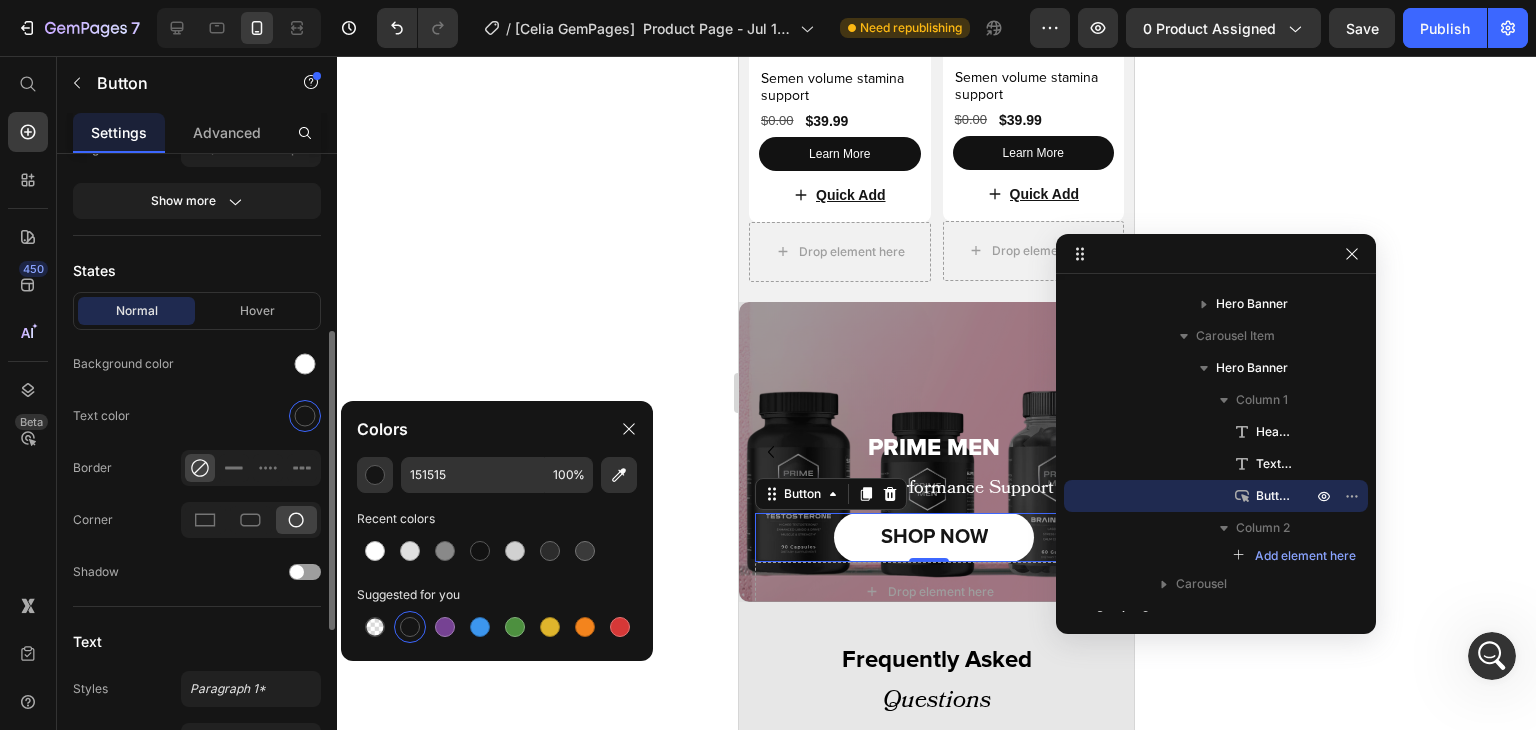 scroll, scrollTop: 364, scrollLeft: 0, axis: vertical 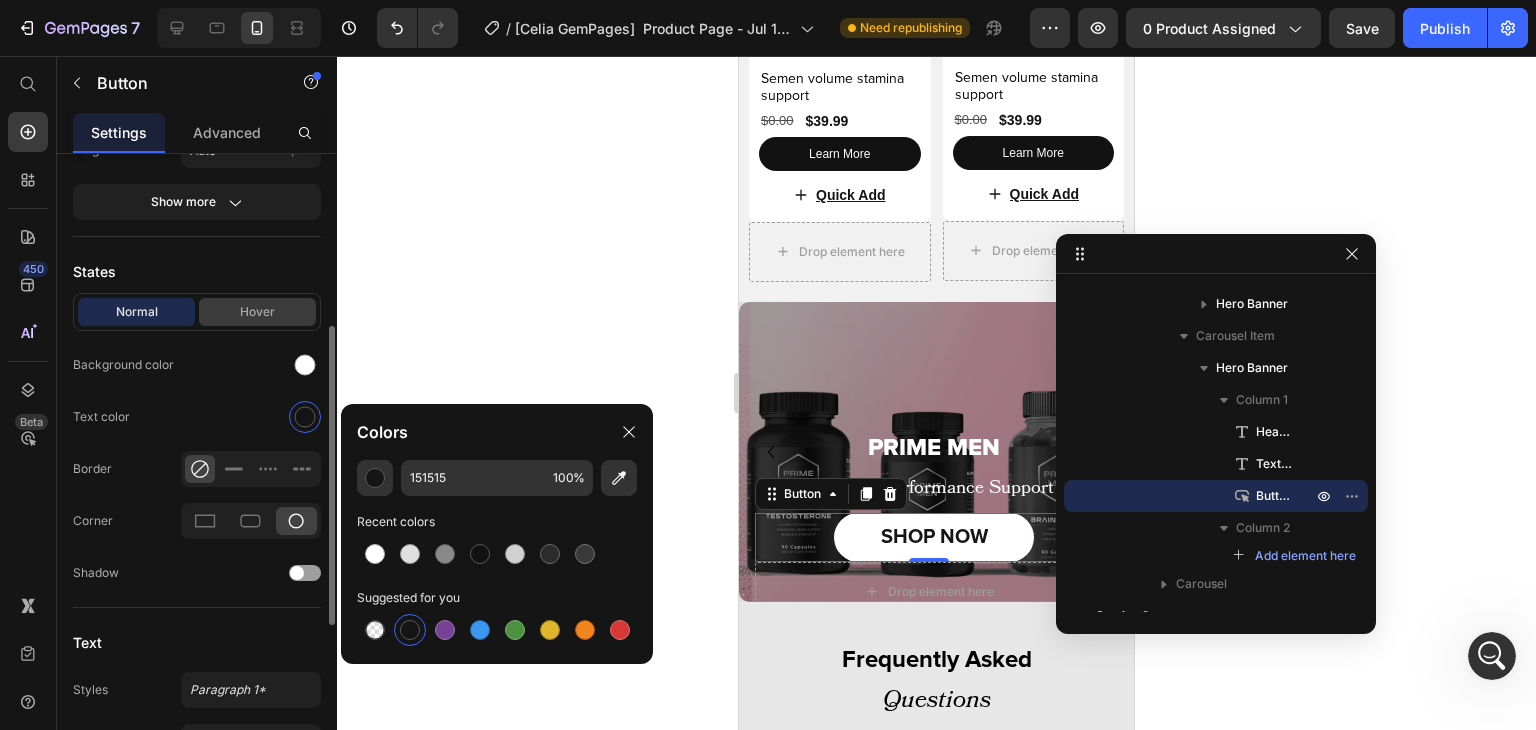 click on "Hover" at bounding box center [257, 312] 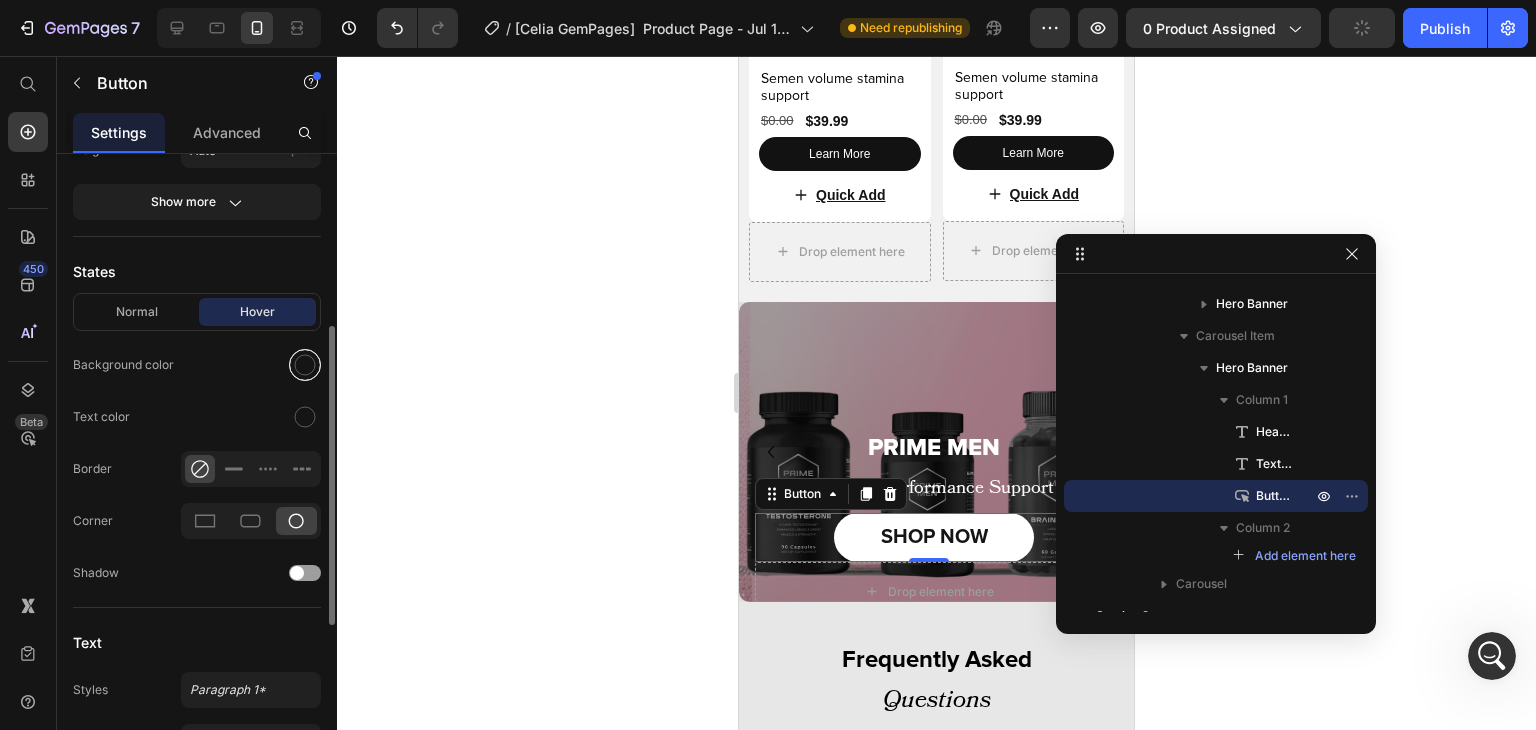 click at bounding box center (305, 365) 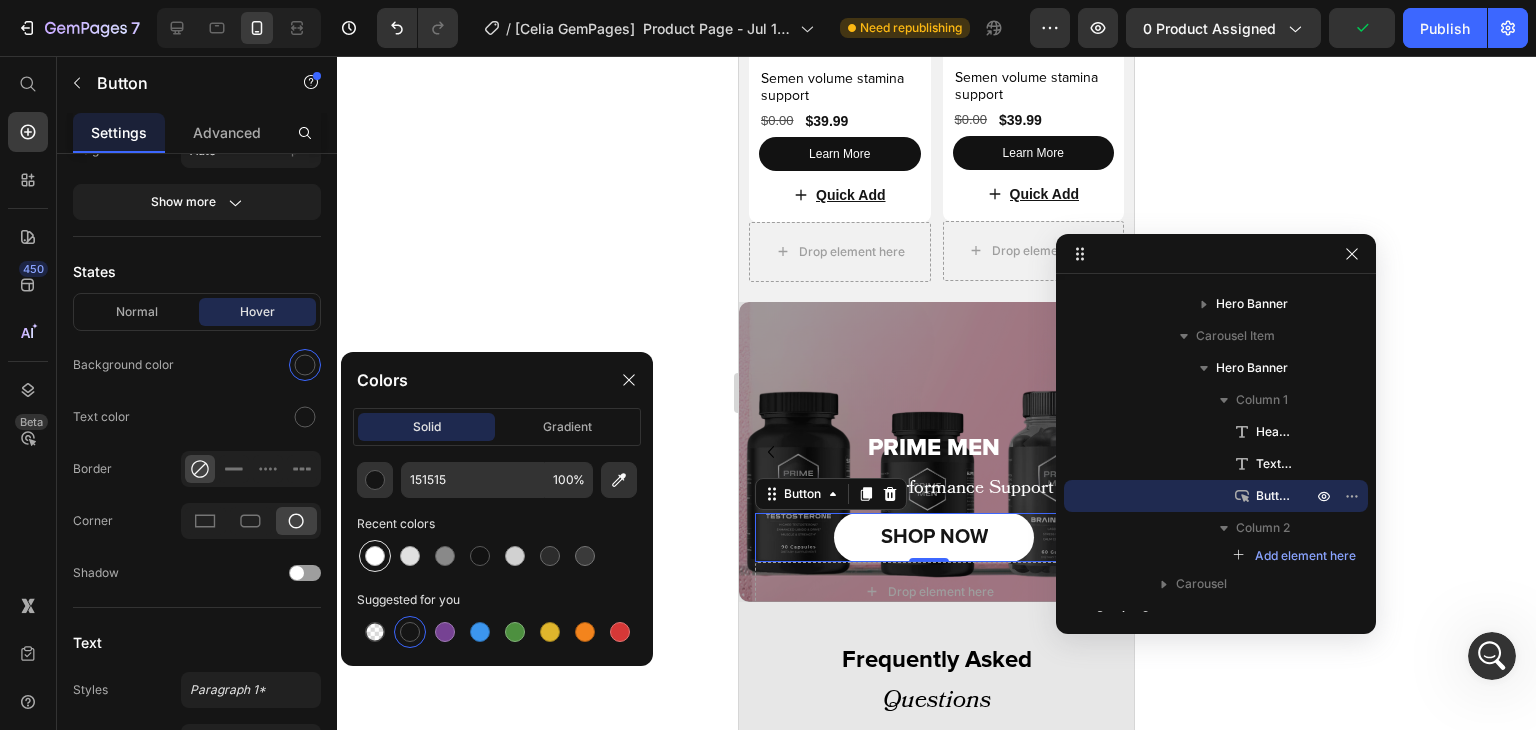 click at bounding box center [375, 556] 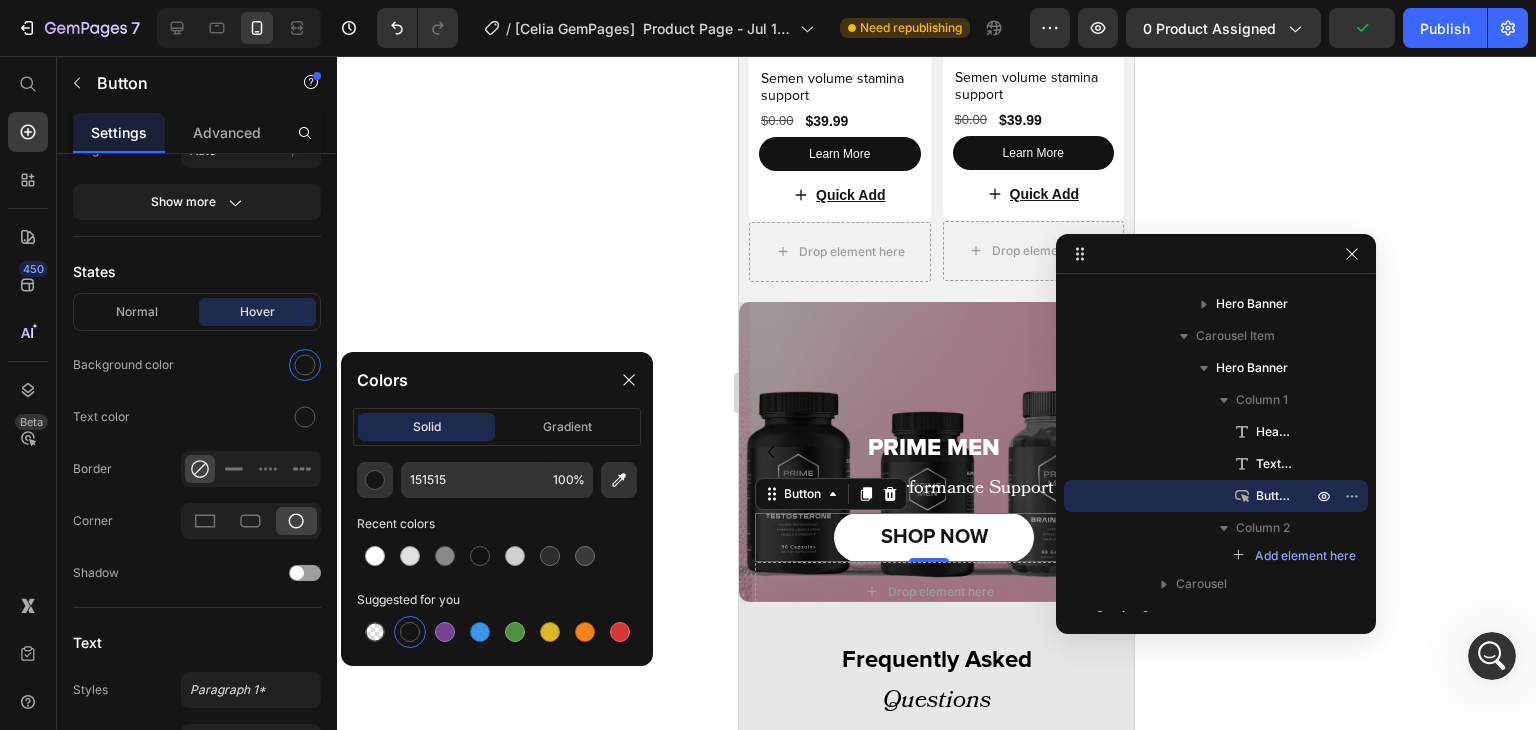 type on "FFFFFF" 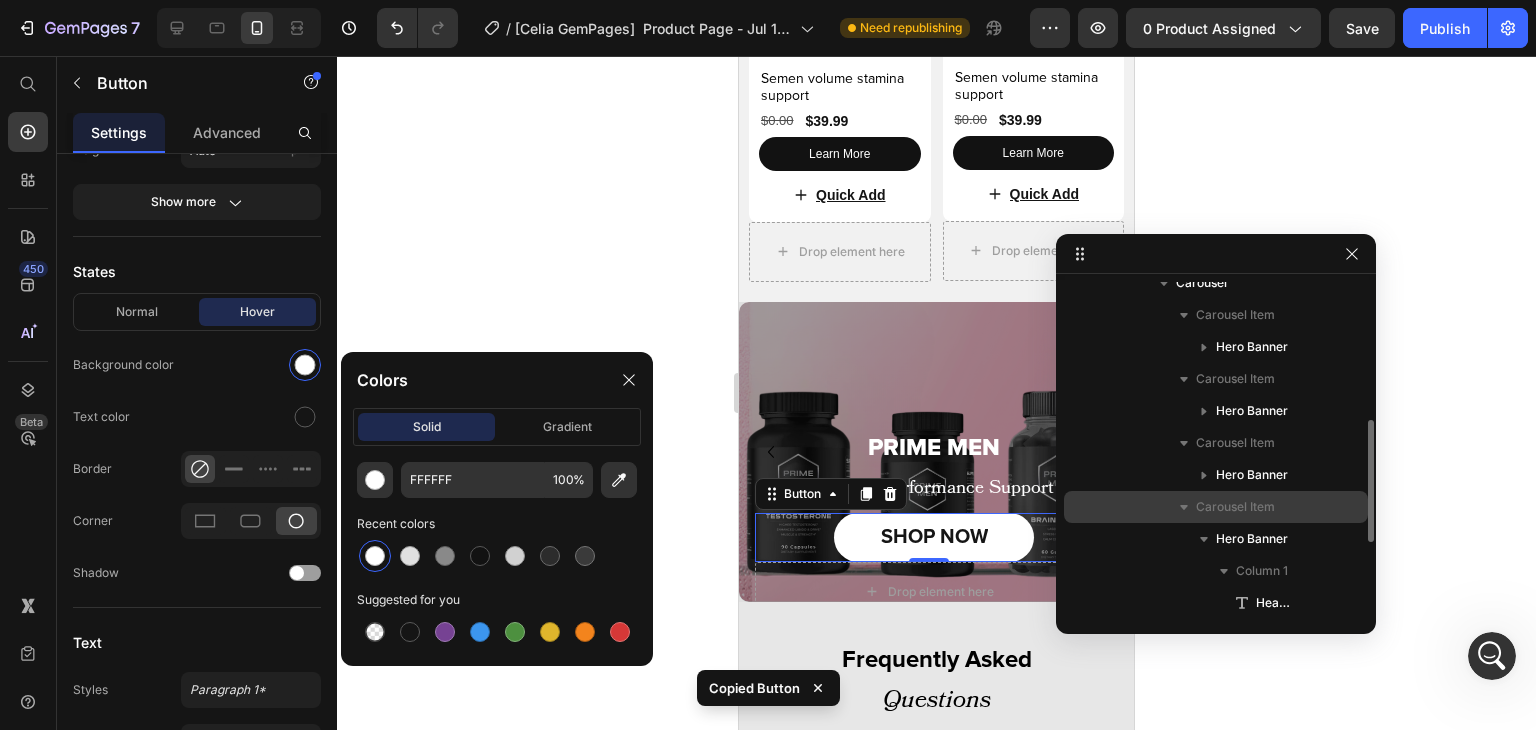 scroll, scrollTop: 368, scrollLeft: 0, axis: vertical 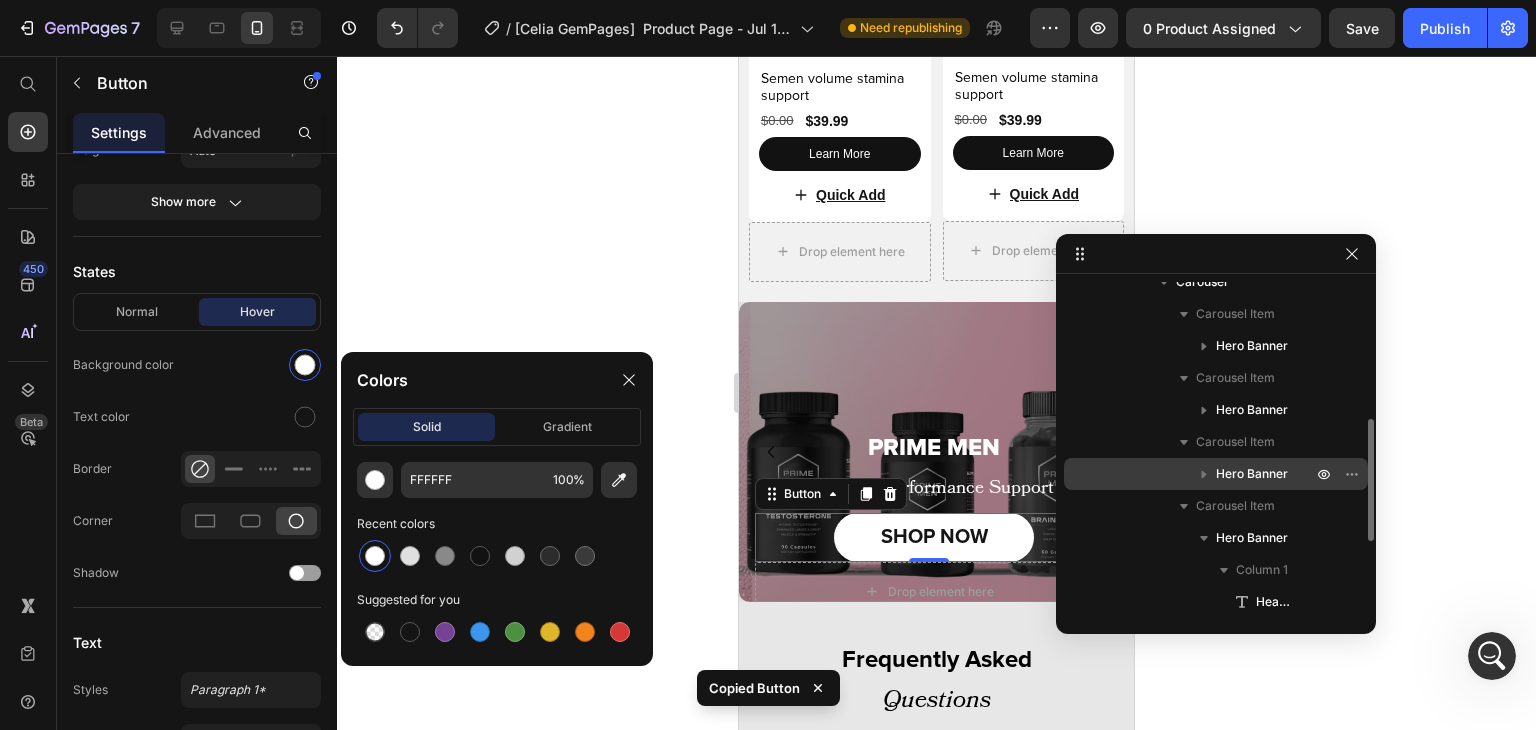 click on "Hero Banner" at bounding box center (1216, 474) 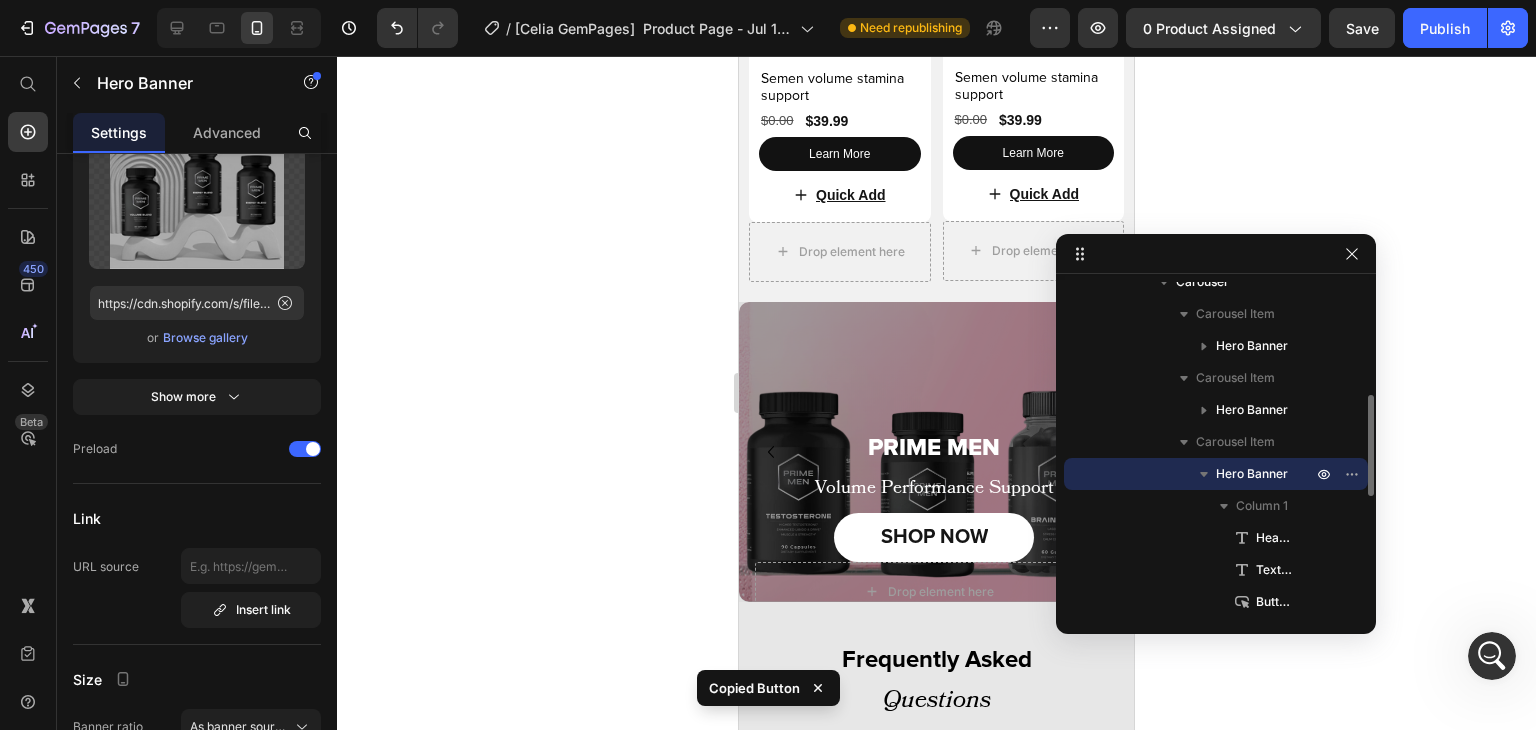 scroll, scrollTop: 0, scrollLeft: 0, axis: both 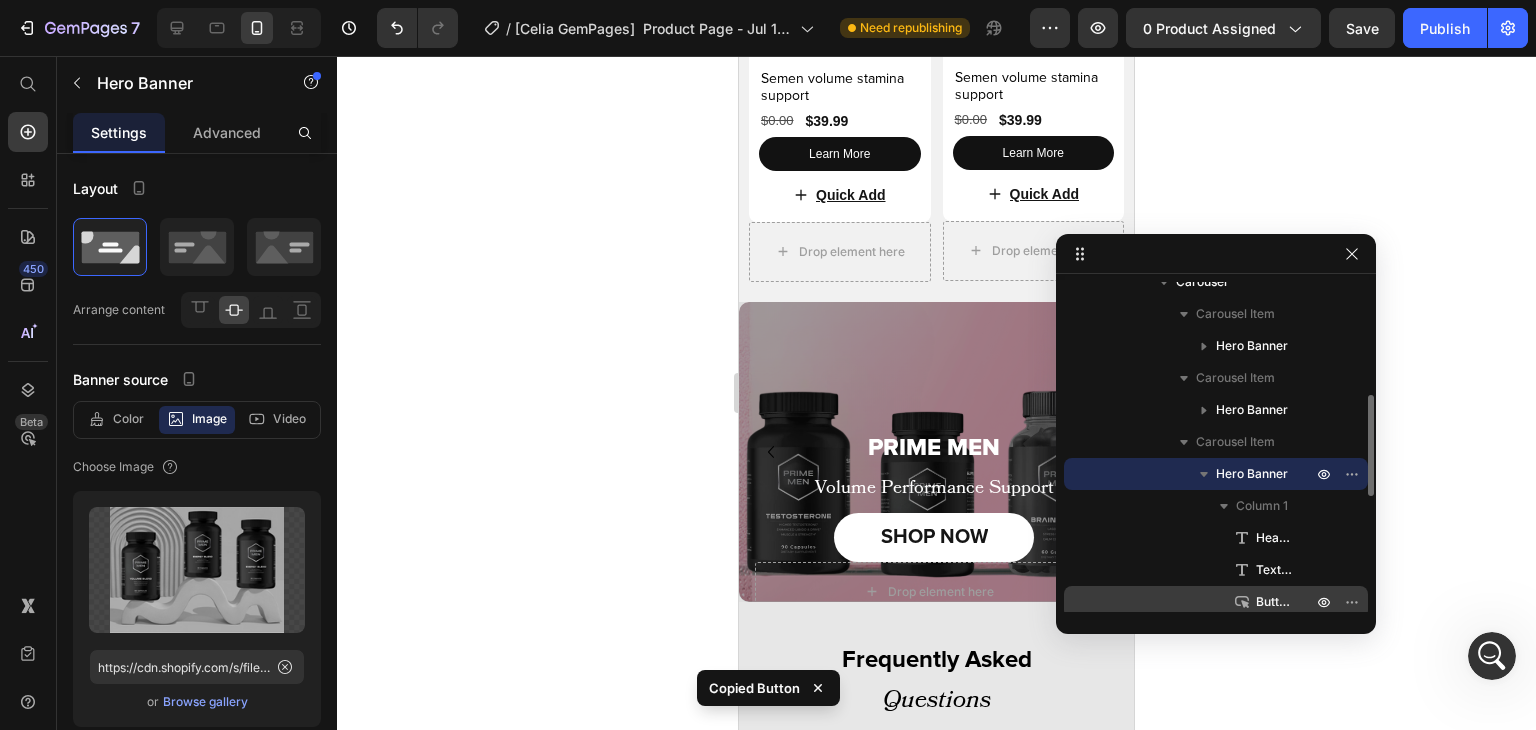 click on "Button" at bounding box center [1216, 602] 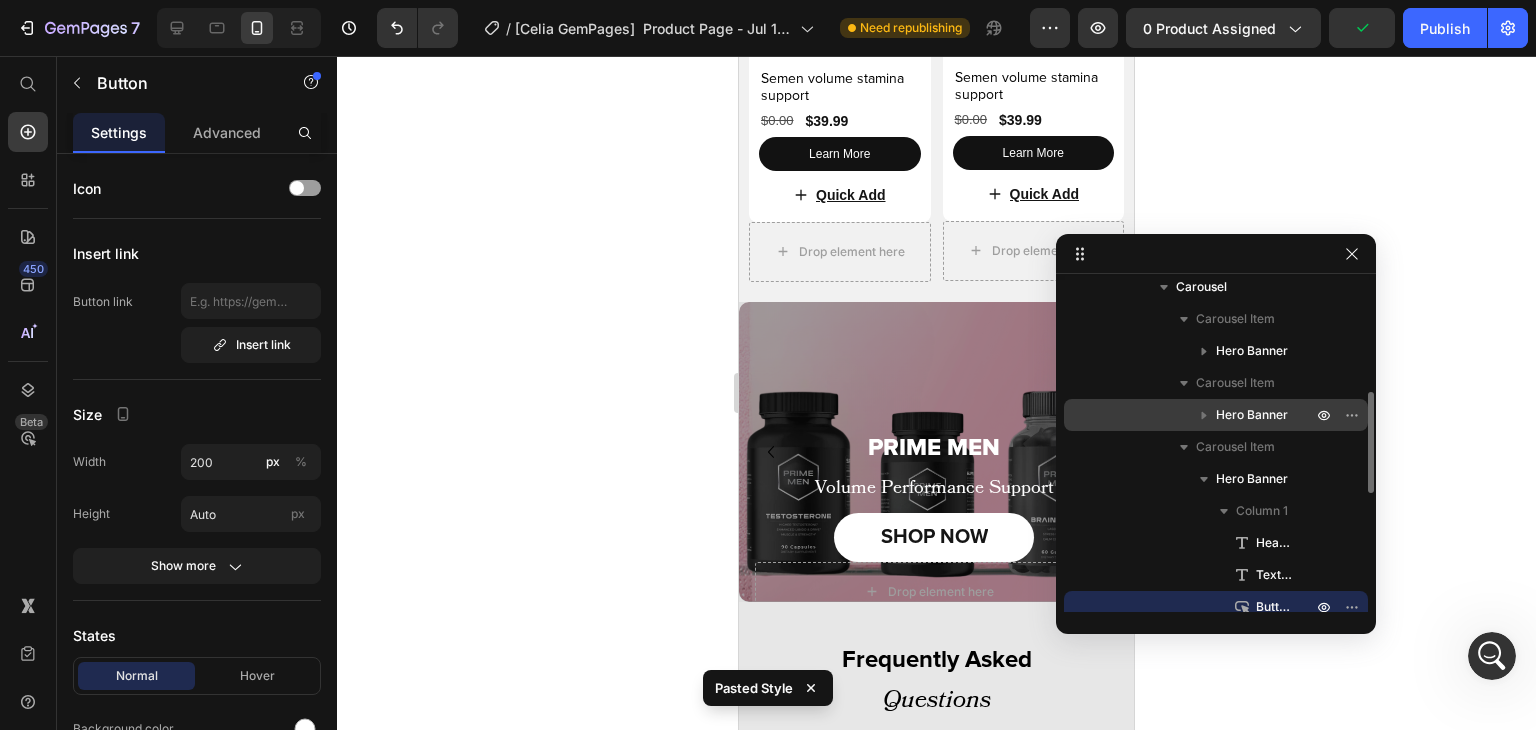 scroll, scrollTop: 362, scrollLeft: 0, axis: vertical 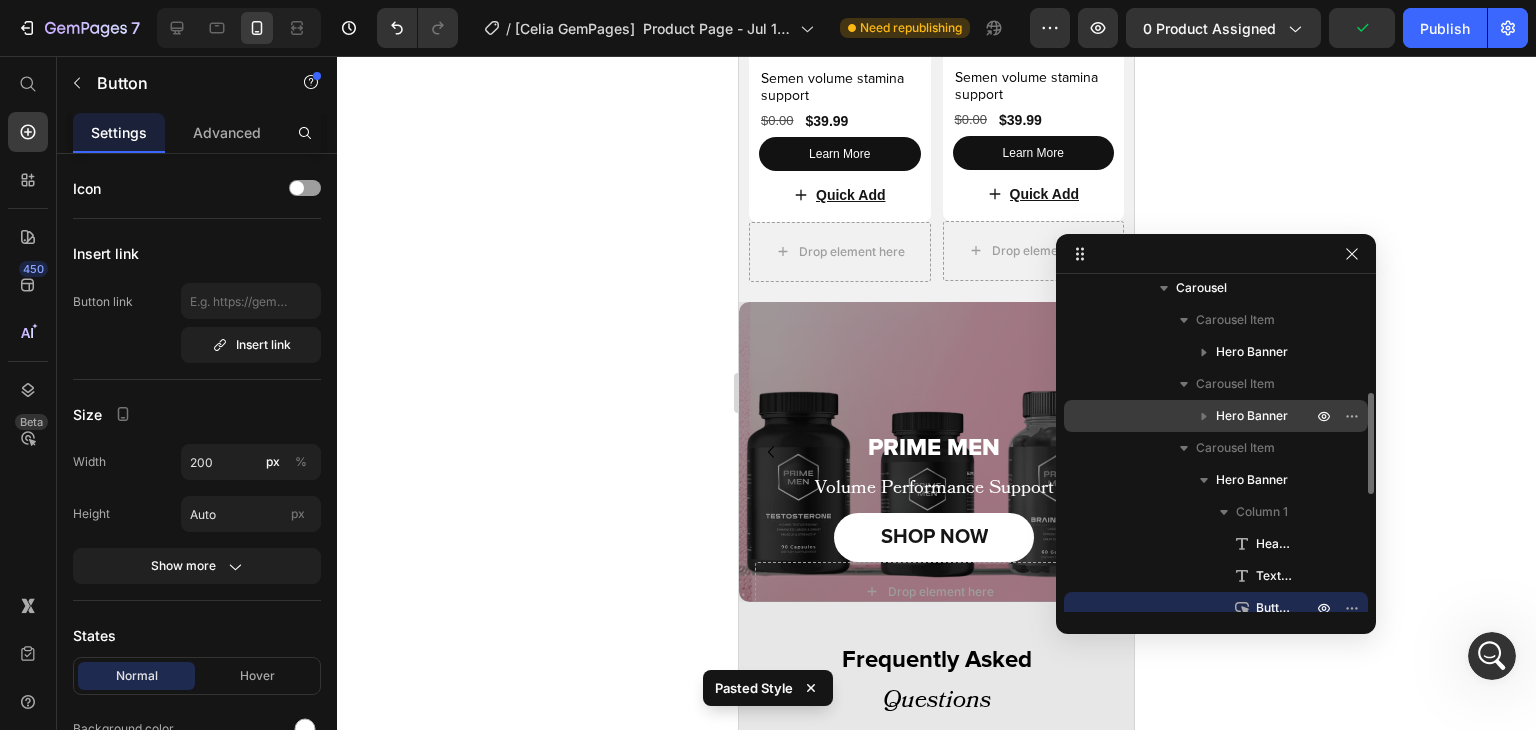 click on "Hero Banner" at bounding box center (1216, 416) 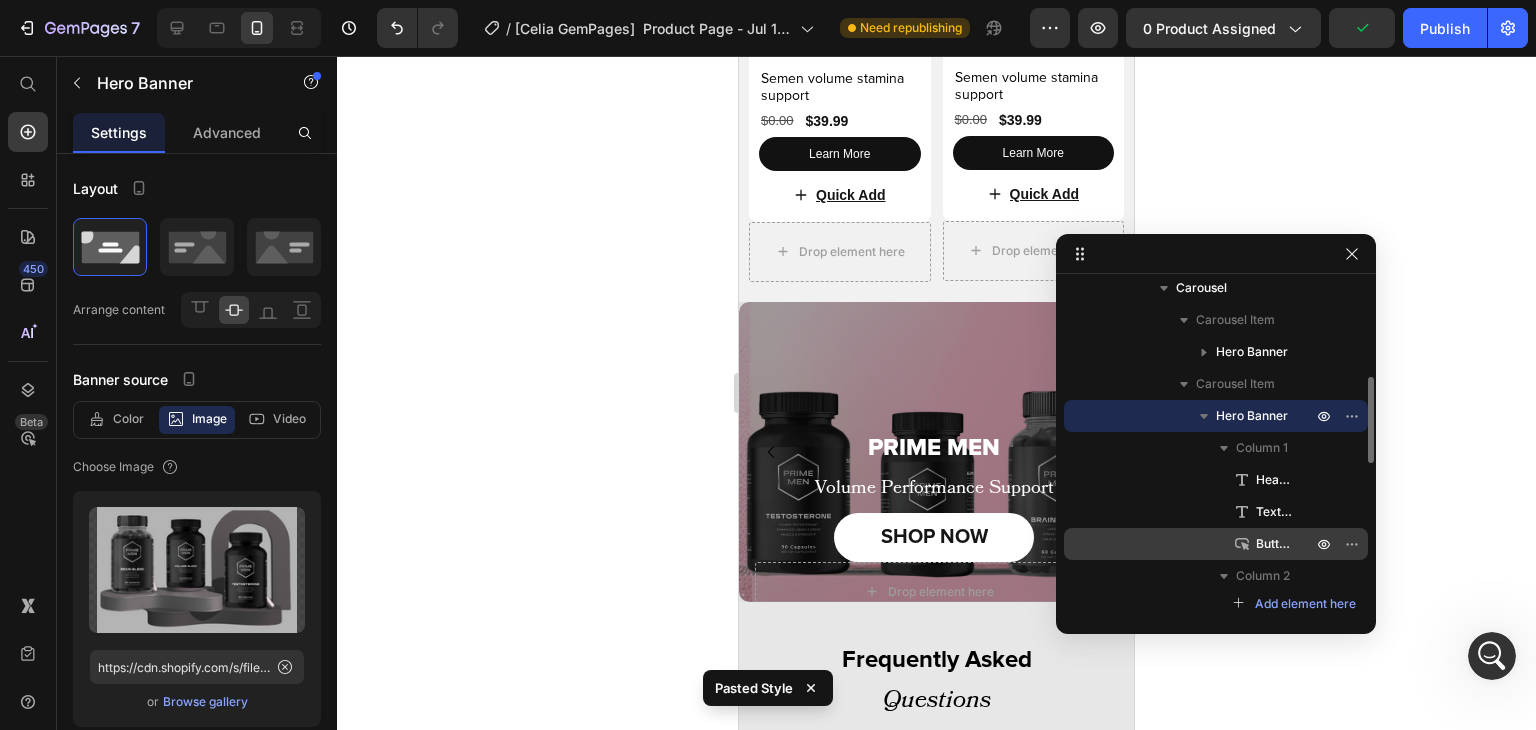 click on "Button" at bounding box center (1216, 544) 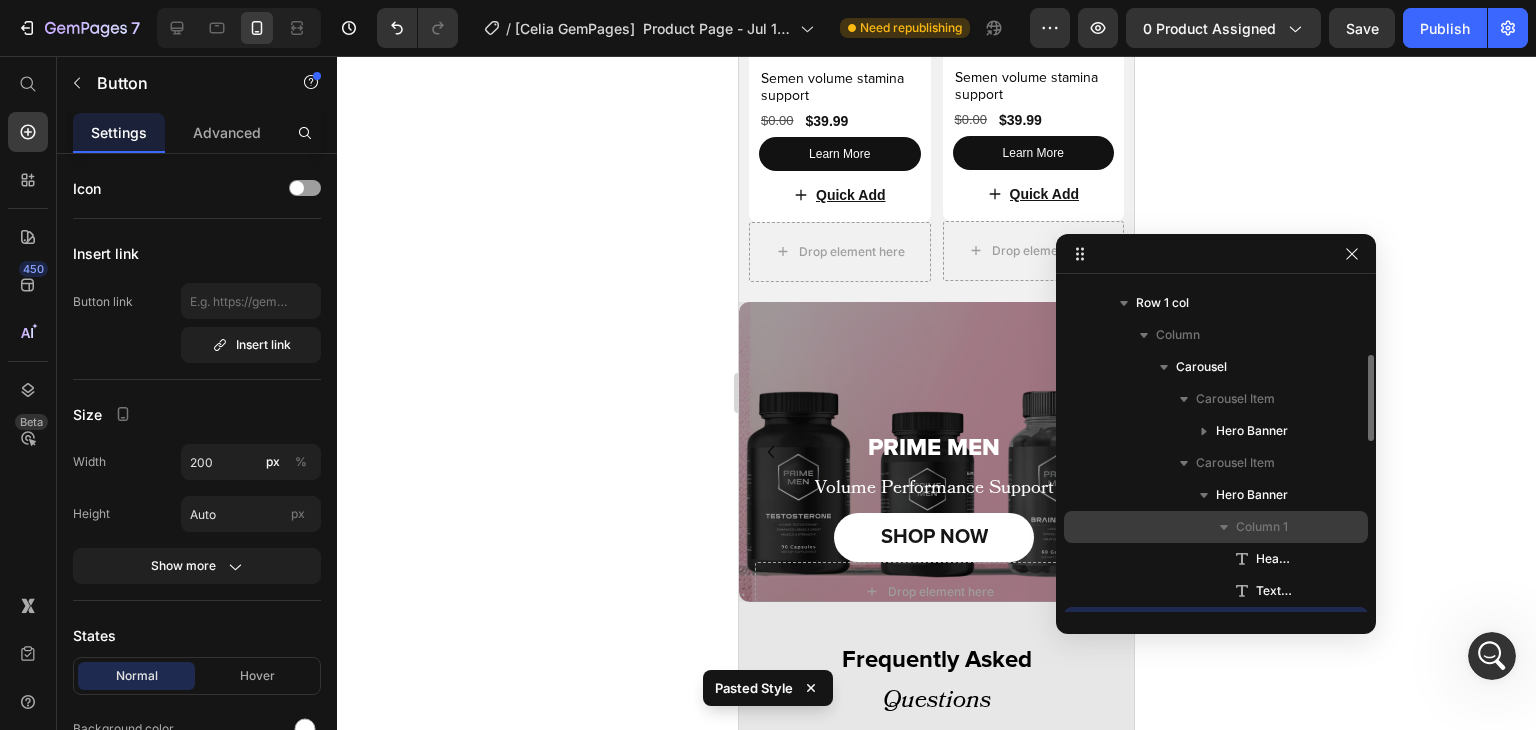 scroll, scrollTop: 282, scrollLeft: 0, axis: vertical 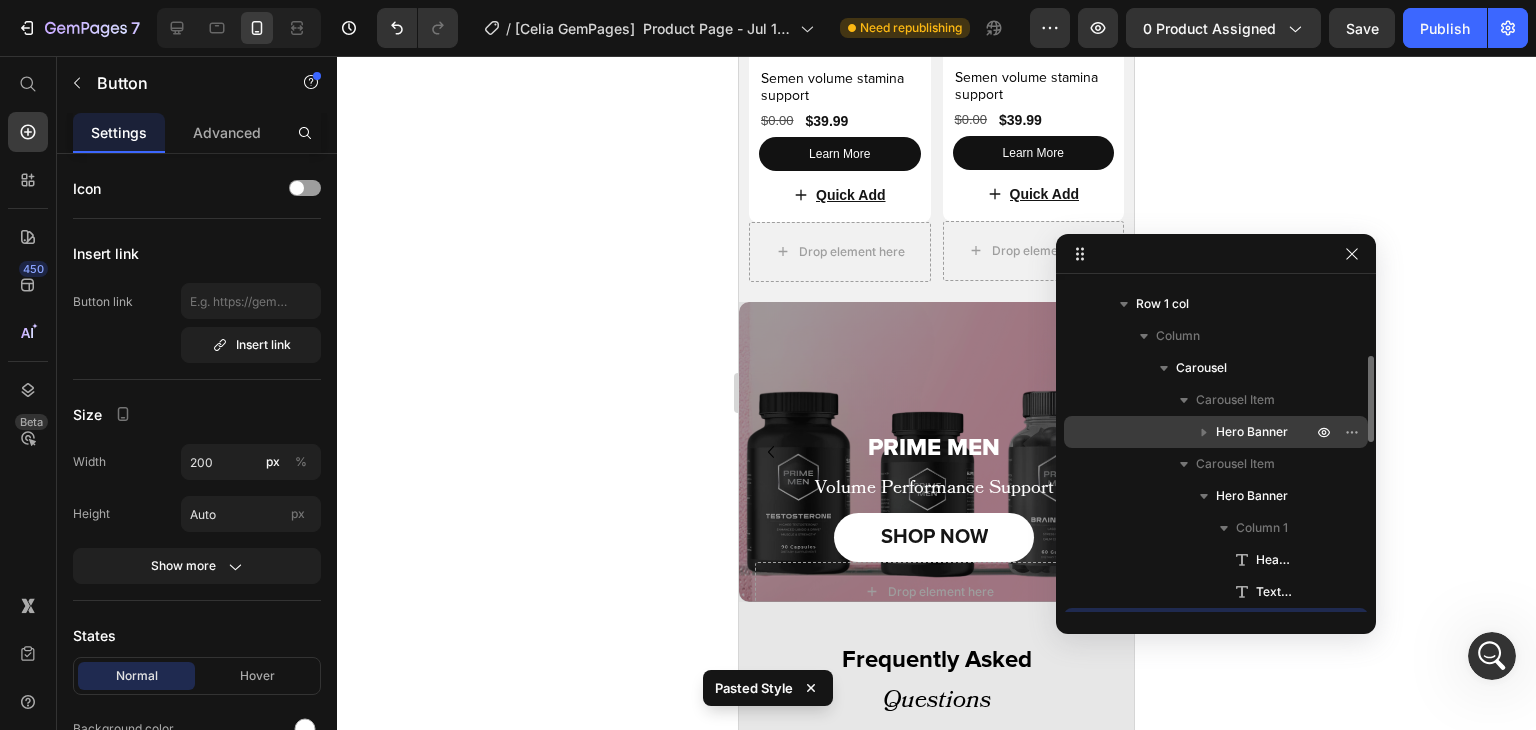 click on "Hero Banner" at bounding box center [1216, 432] 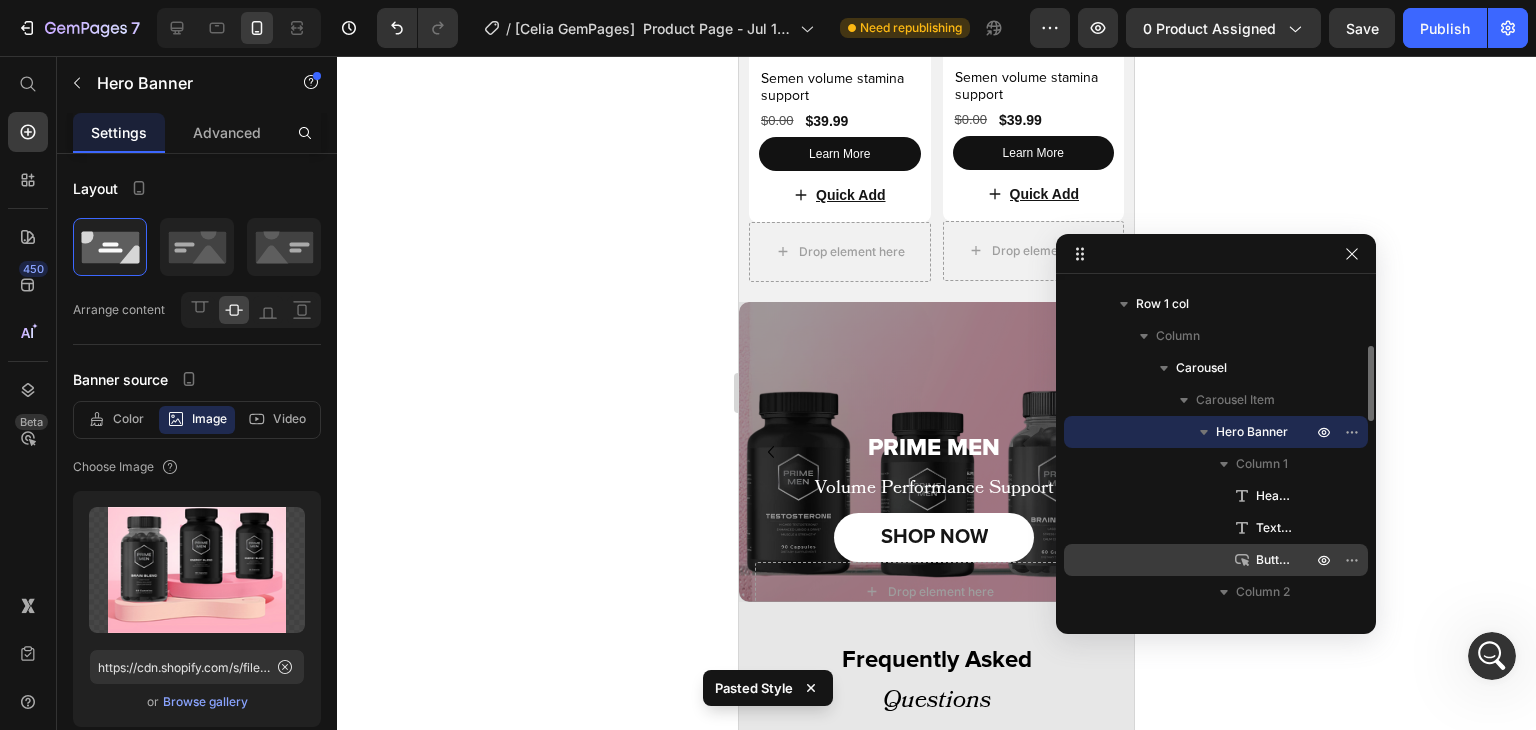 scroll, scrollTop: 302, scrollLeft: 0, axis: vertical 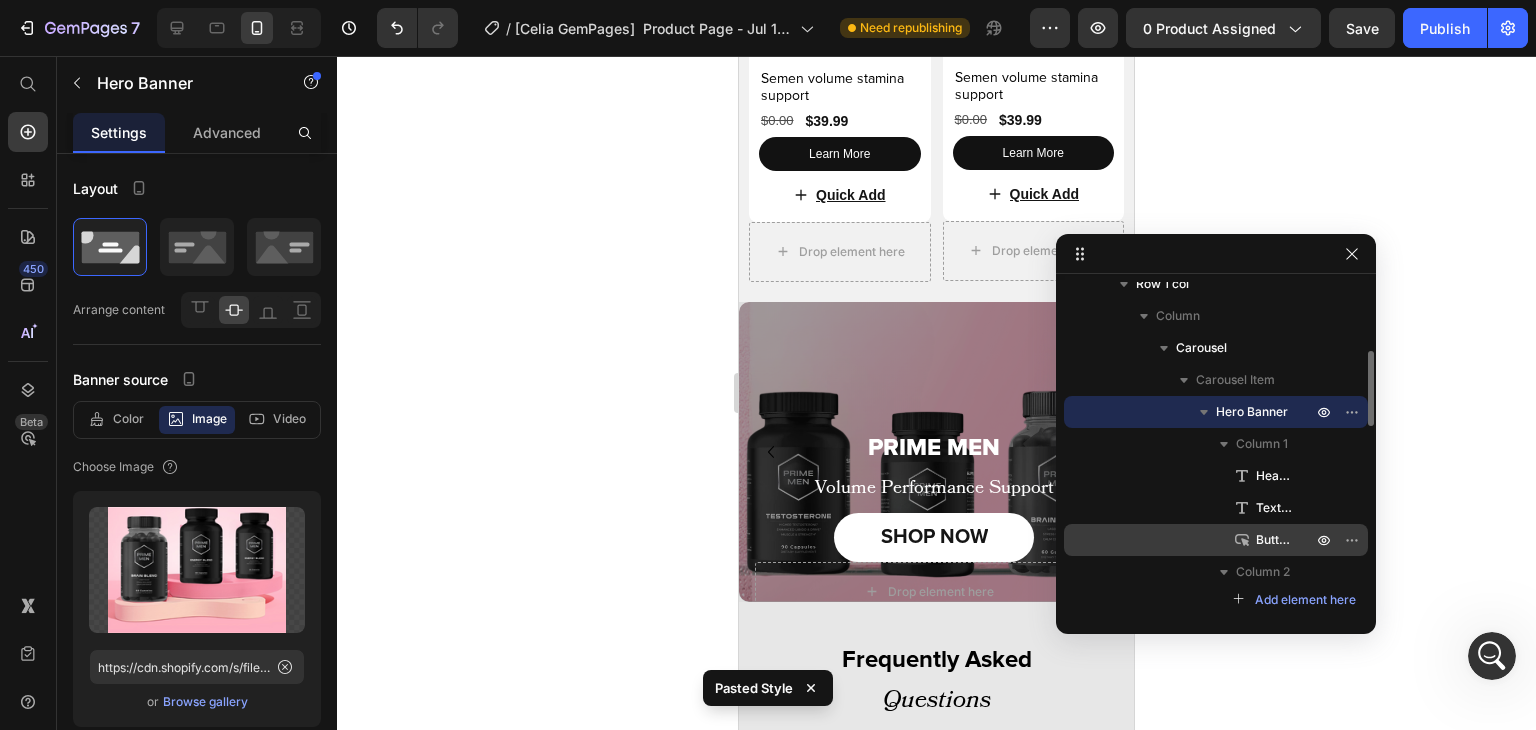 click on "Button" at bounding box center (1216, 540) 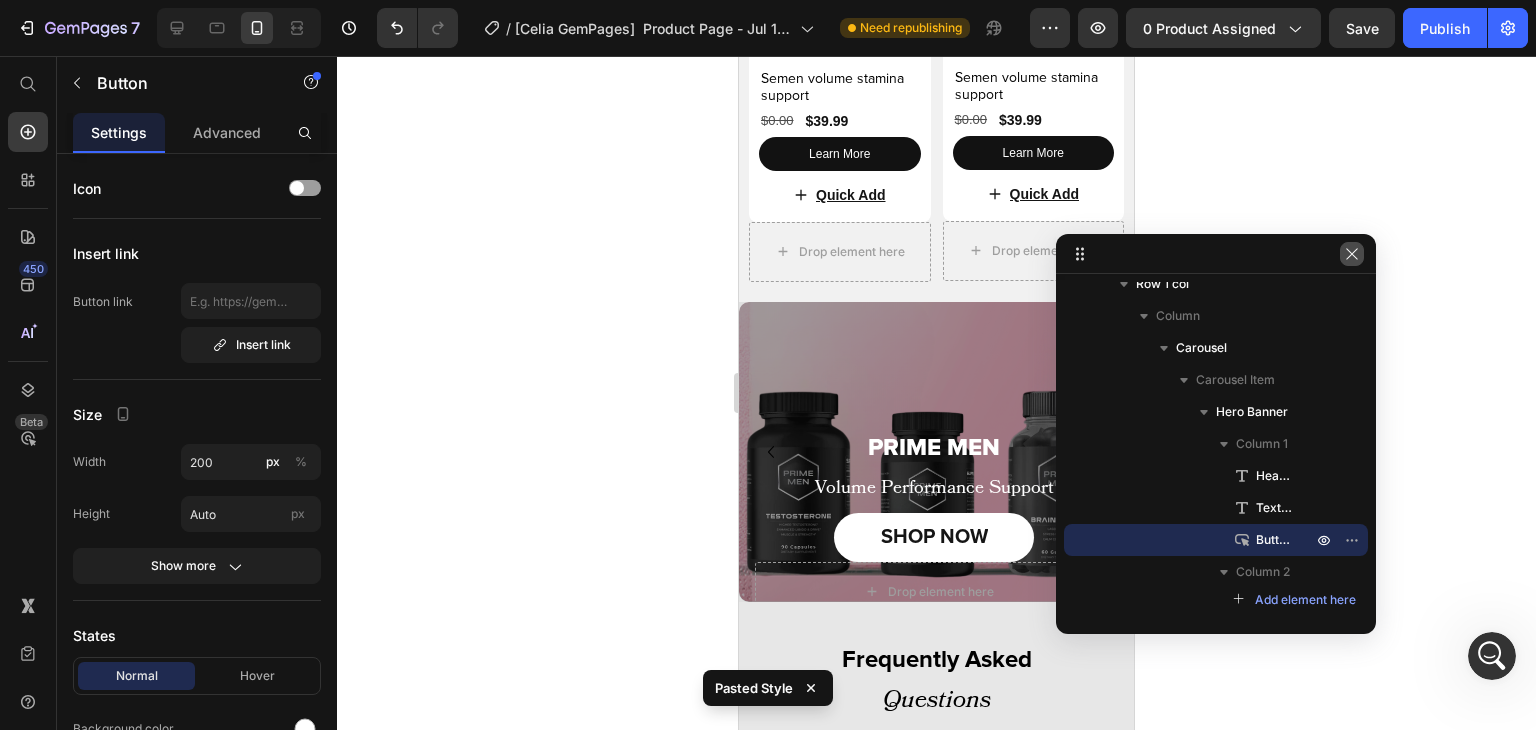 click 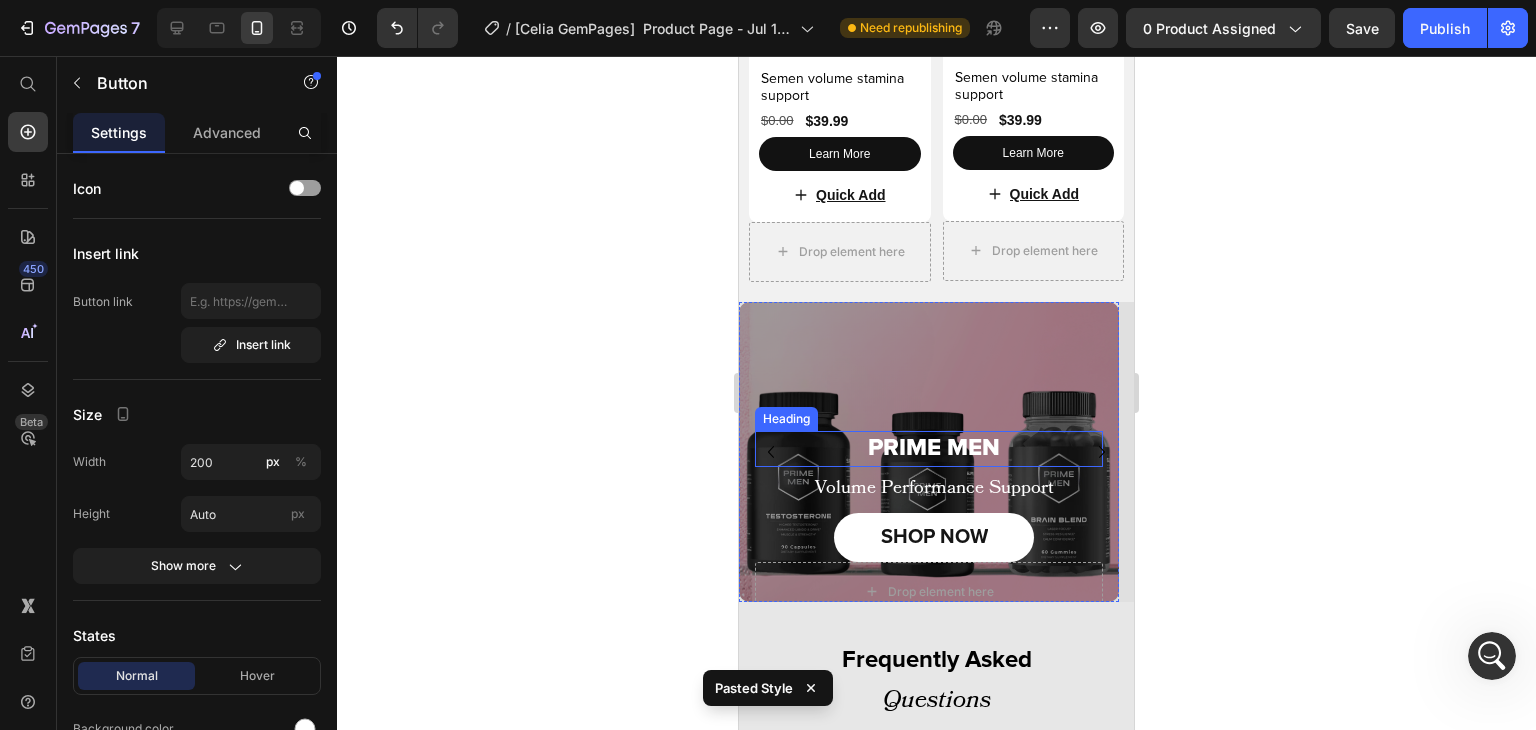 click on "⁠⁠⁠⁠⁠⁠⁠ PRIME MEN" at bounding box center (934, 448) 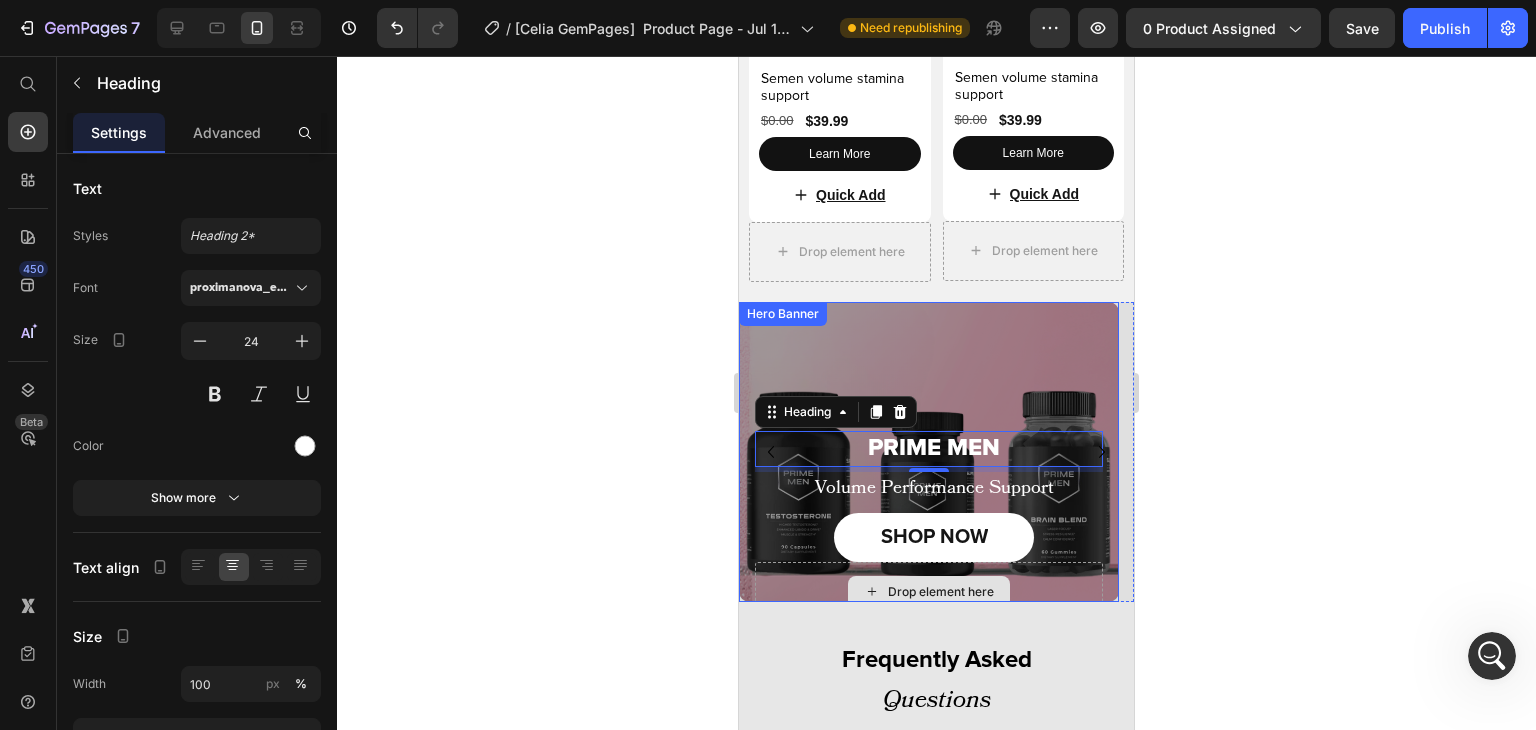 click on "Drop element here" at bounding box center [929, 592] 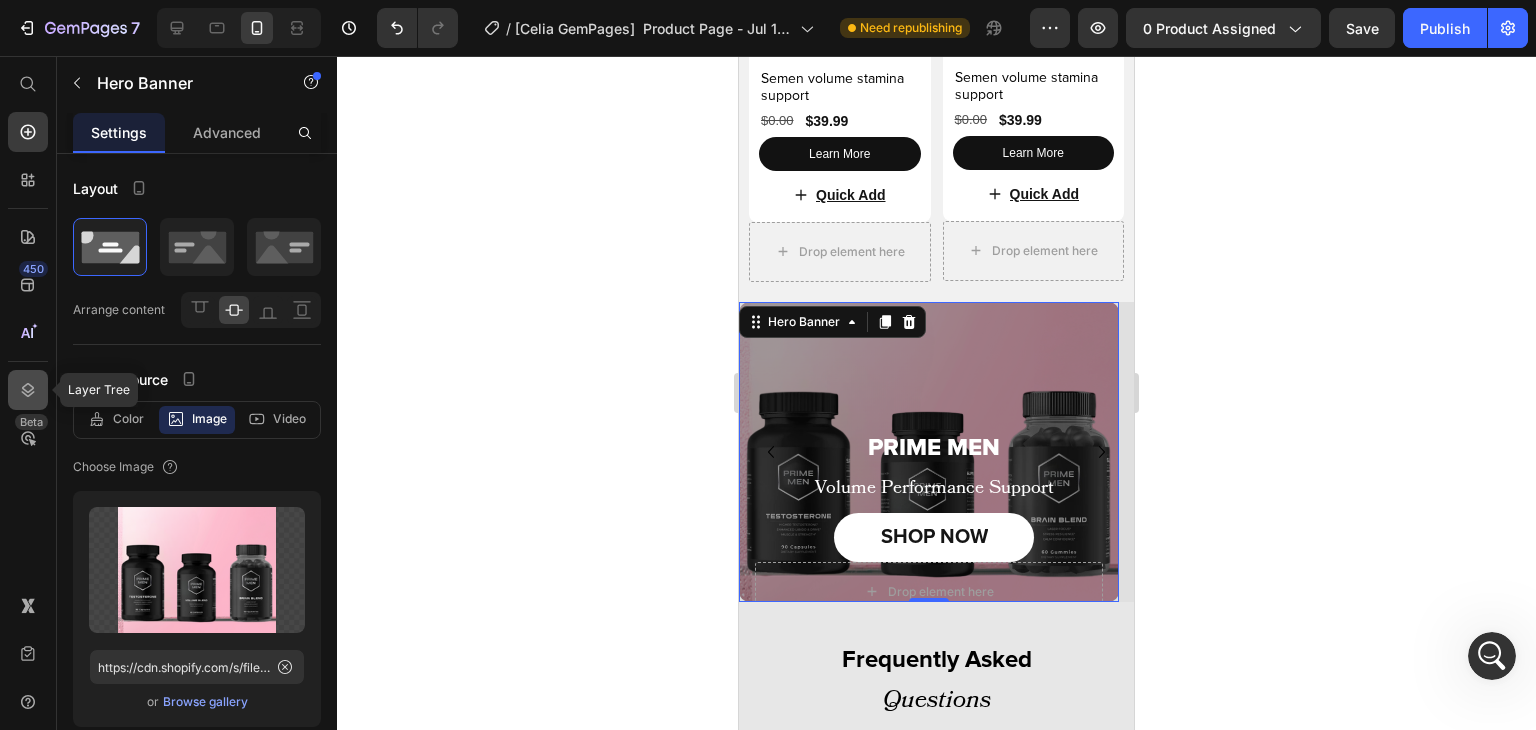 click 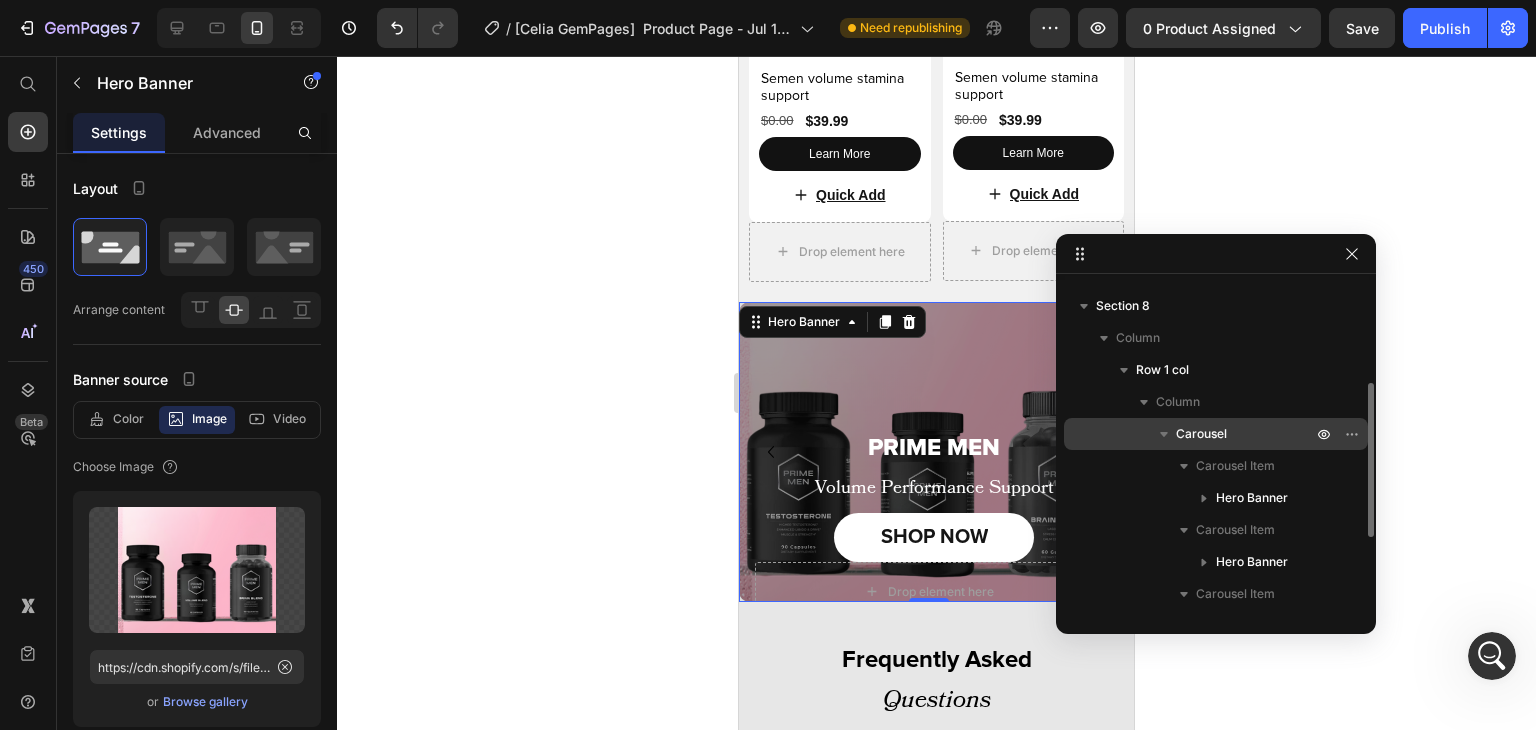 scroll, scrollTop: 215, scrollLeft: 0, axis: vertical 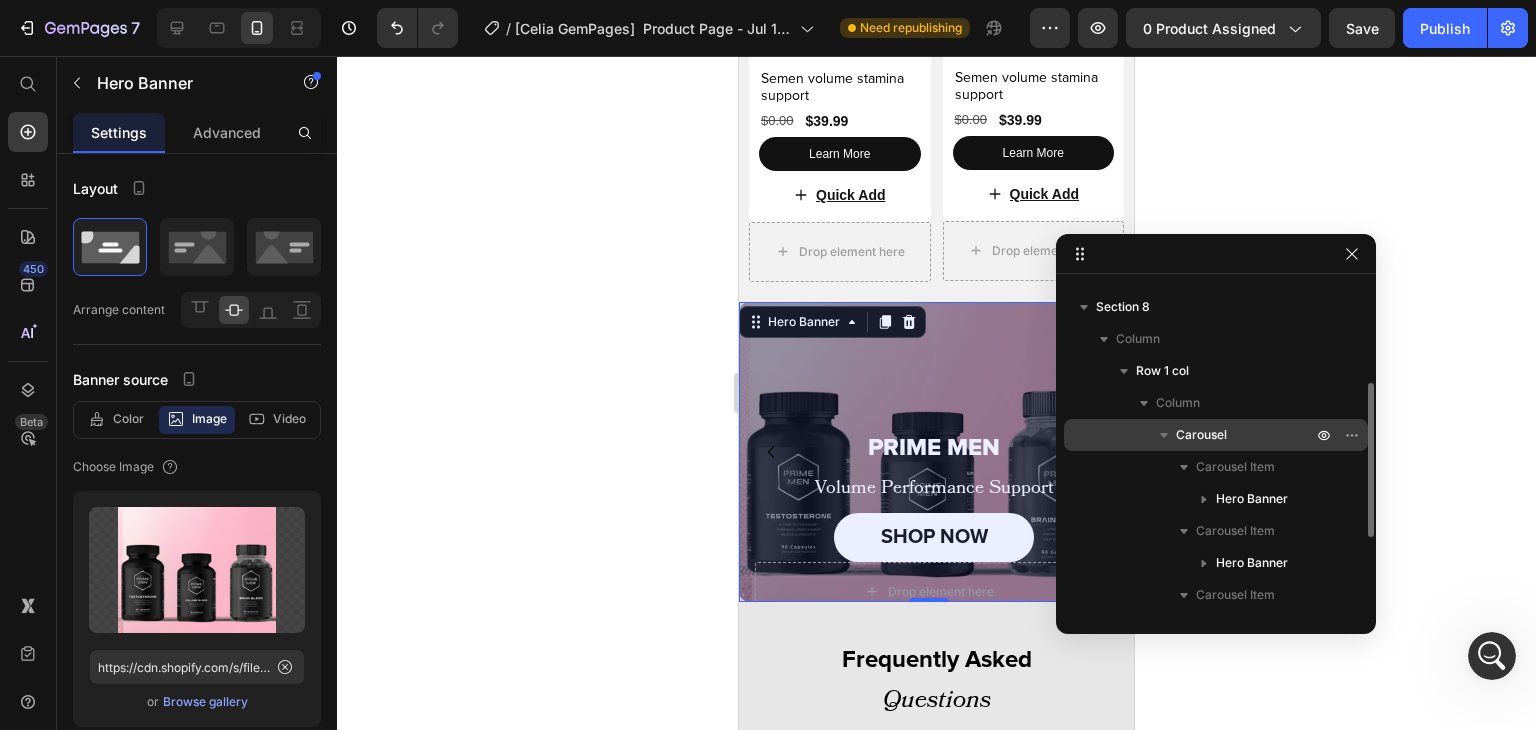 click on "Carousel" at bounding box center [1216, 435] 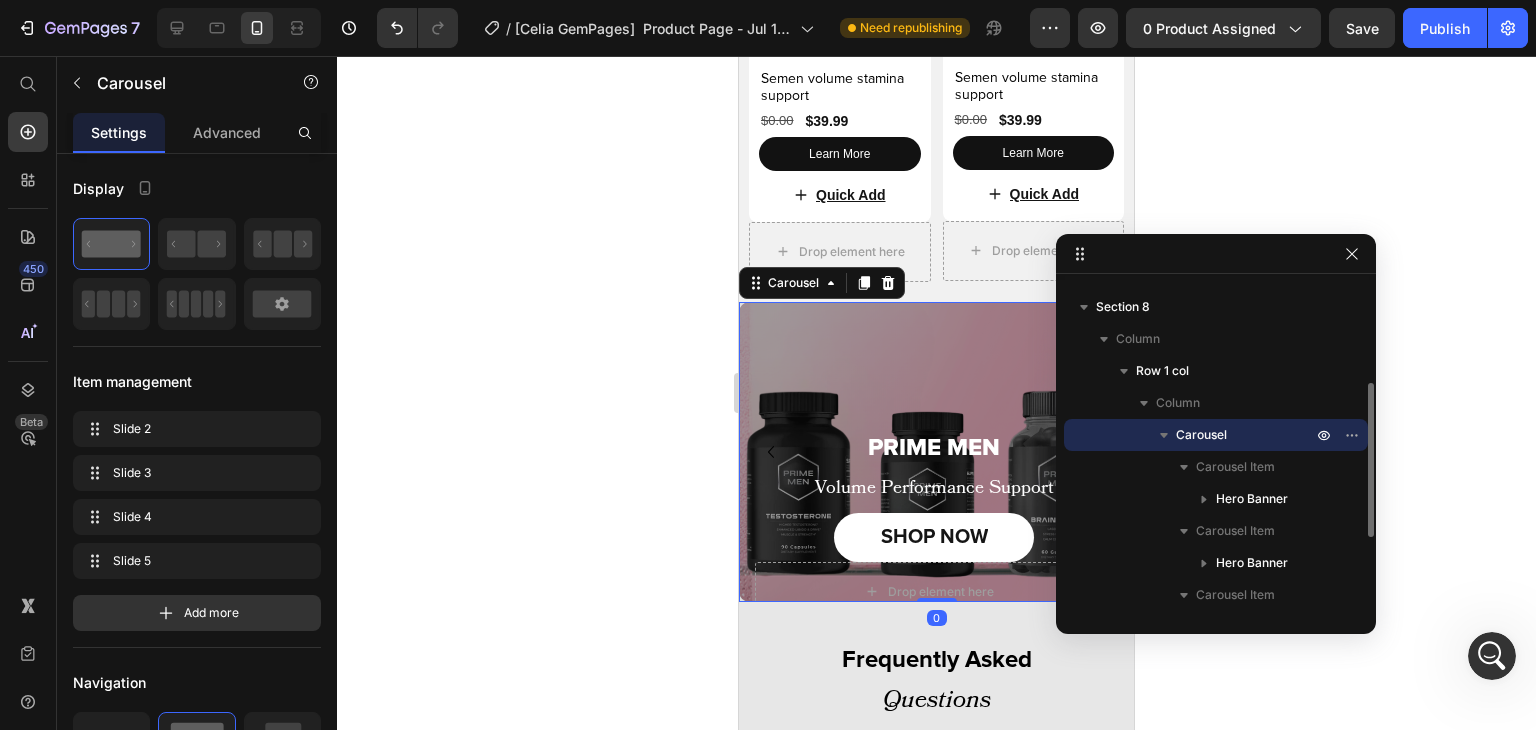 click on "Carousel" at bounding box center (1216, 435) 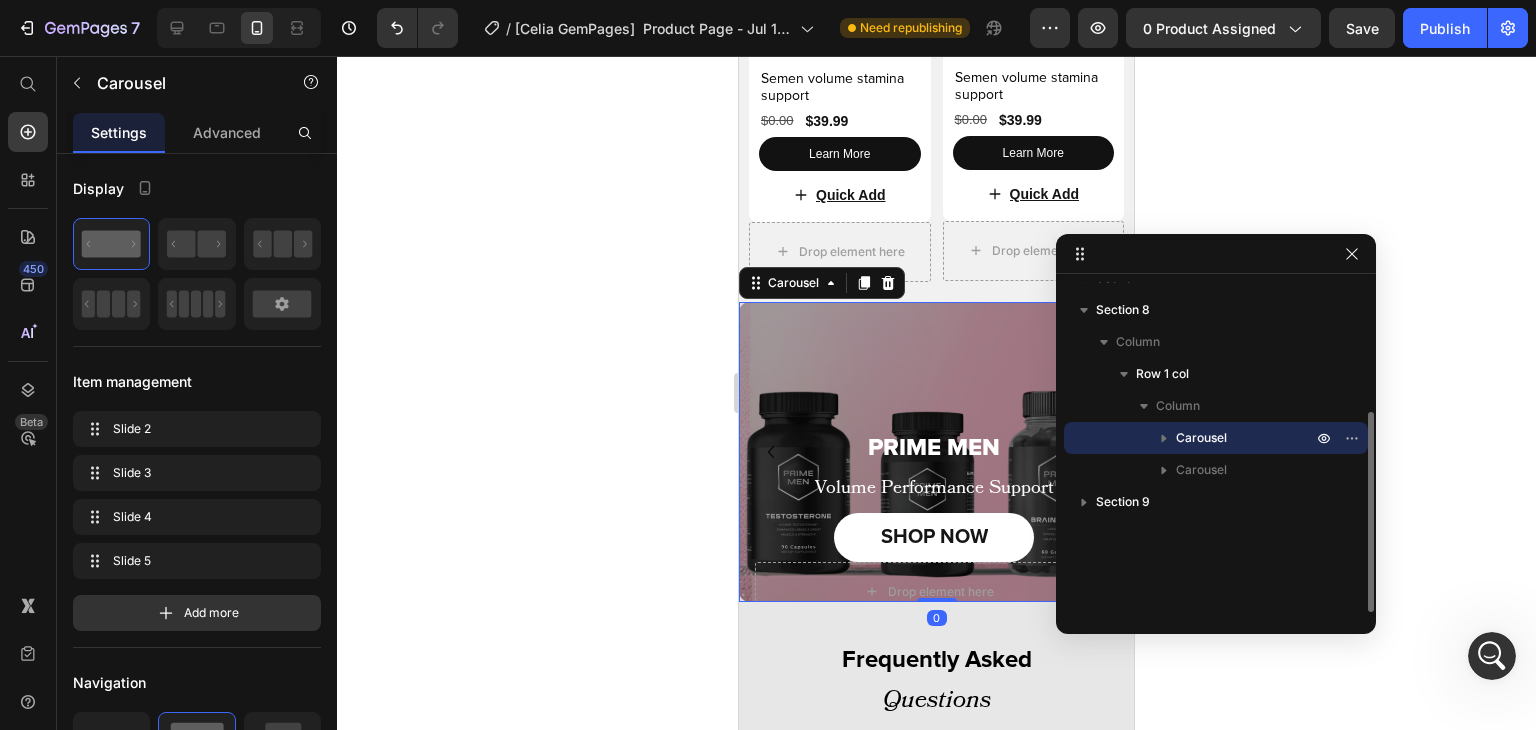 scroll, scrollTop: 212, scrollLeft: 0, axis: vertical 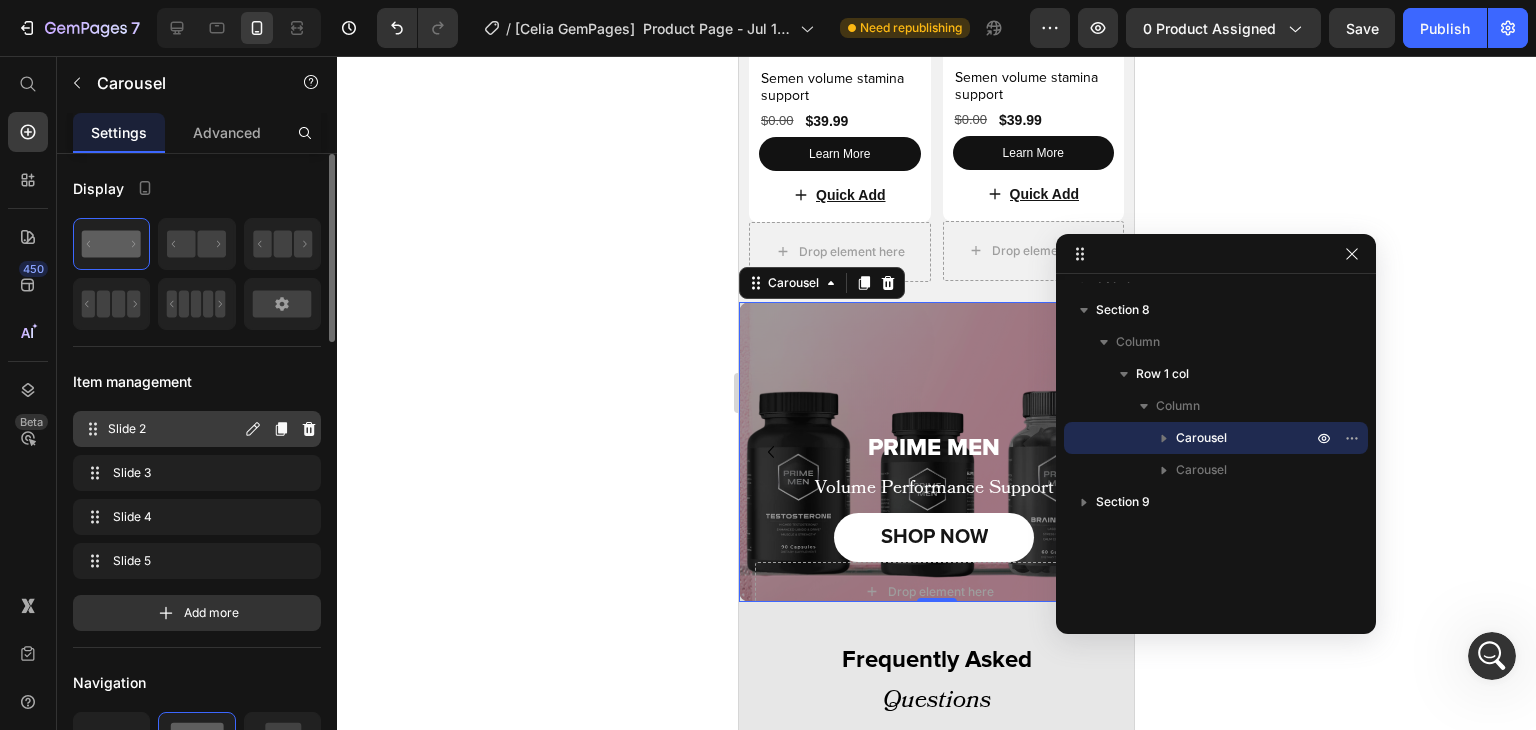 click on "Slide 2 Slide 2" at bounding box center [161, 429] 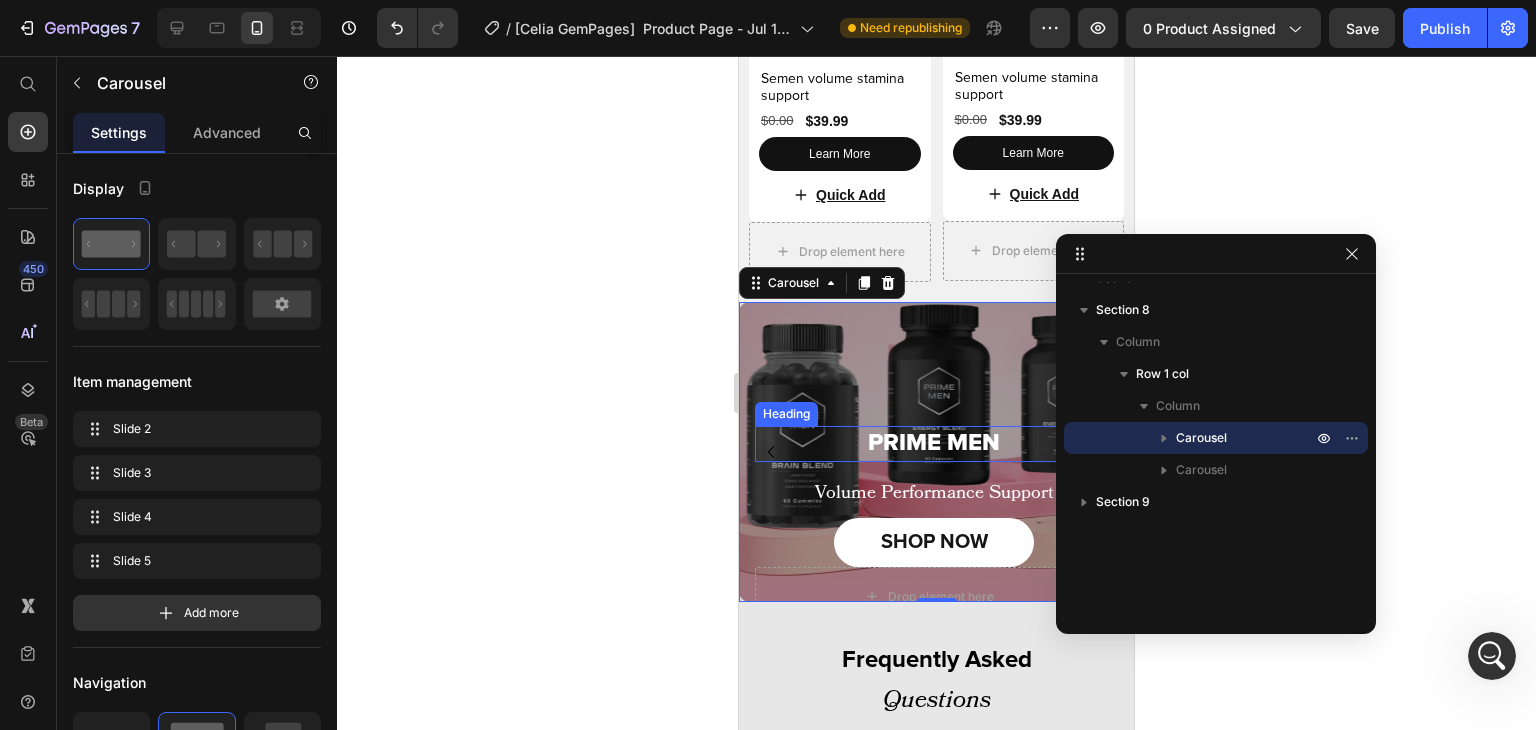 click on "PRIME MEN" at bounding box center (934, 443) 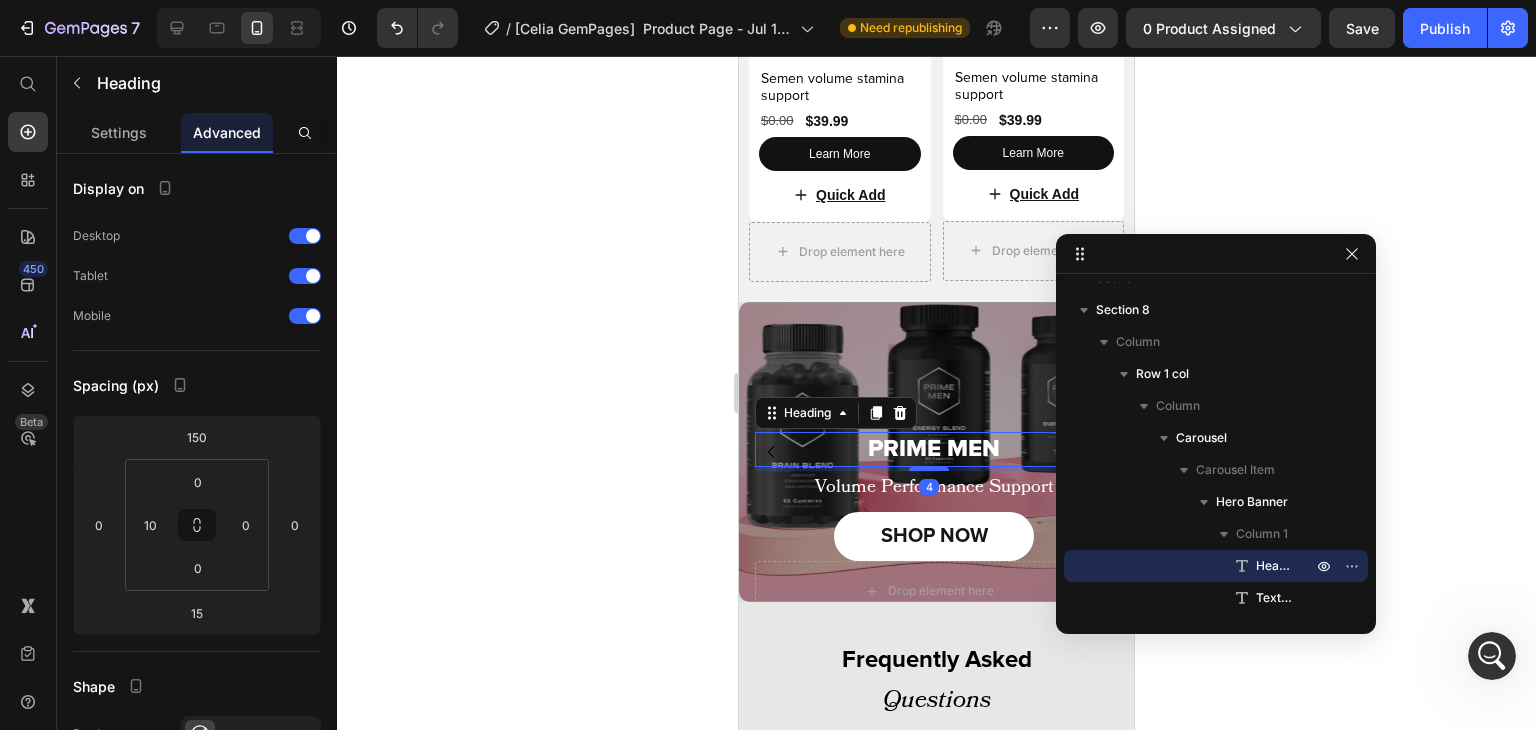 drag, startPoint x: 931, startPoint y: 456, endPoint x: 933, endPoint y: 445, distance: 11.18034 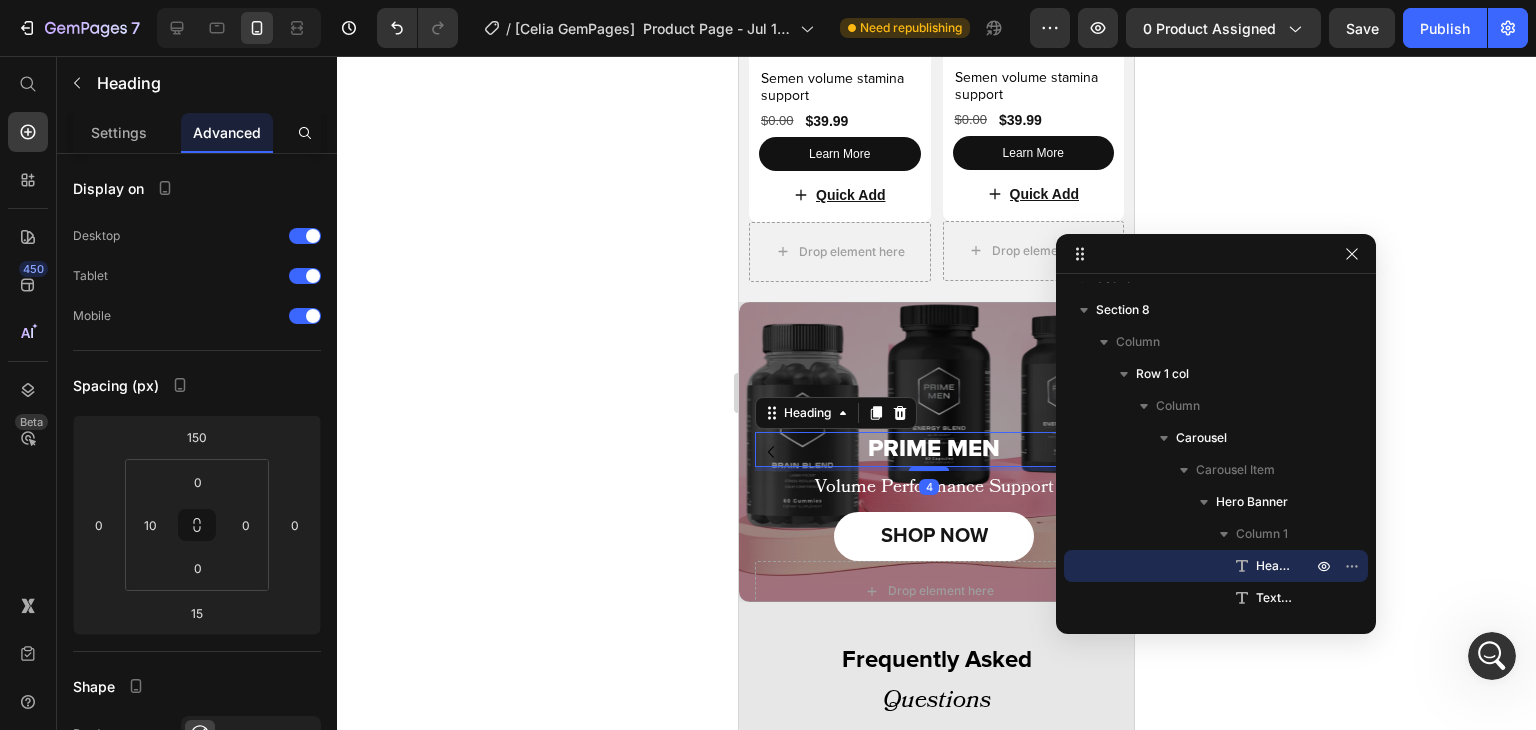 click on "PRIME MEN Heading   4" at bounding box center (929, 449) 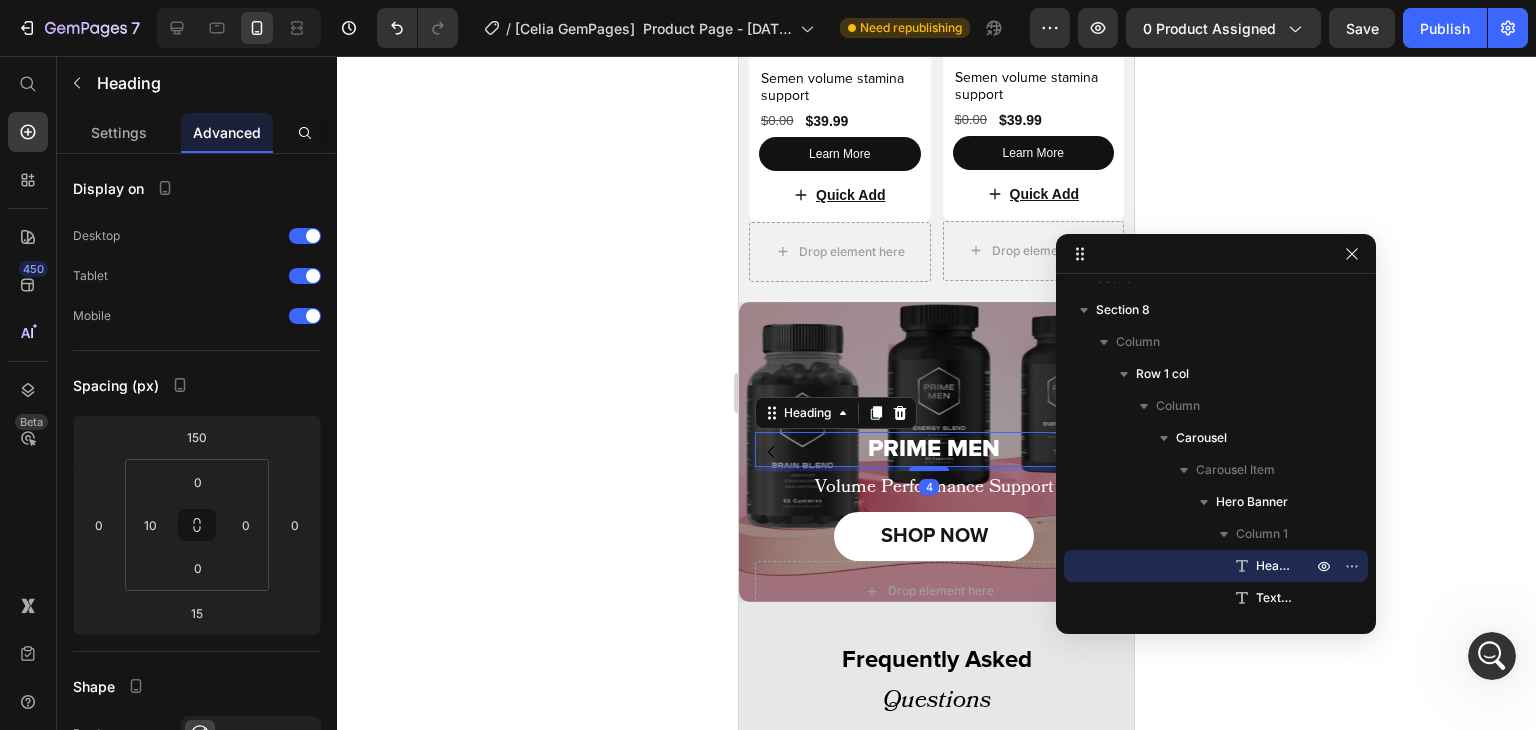 type on "4" 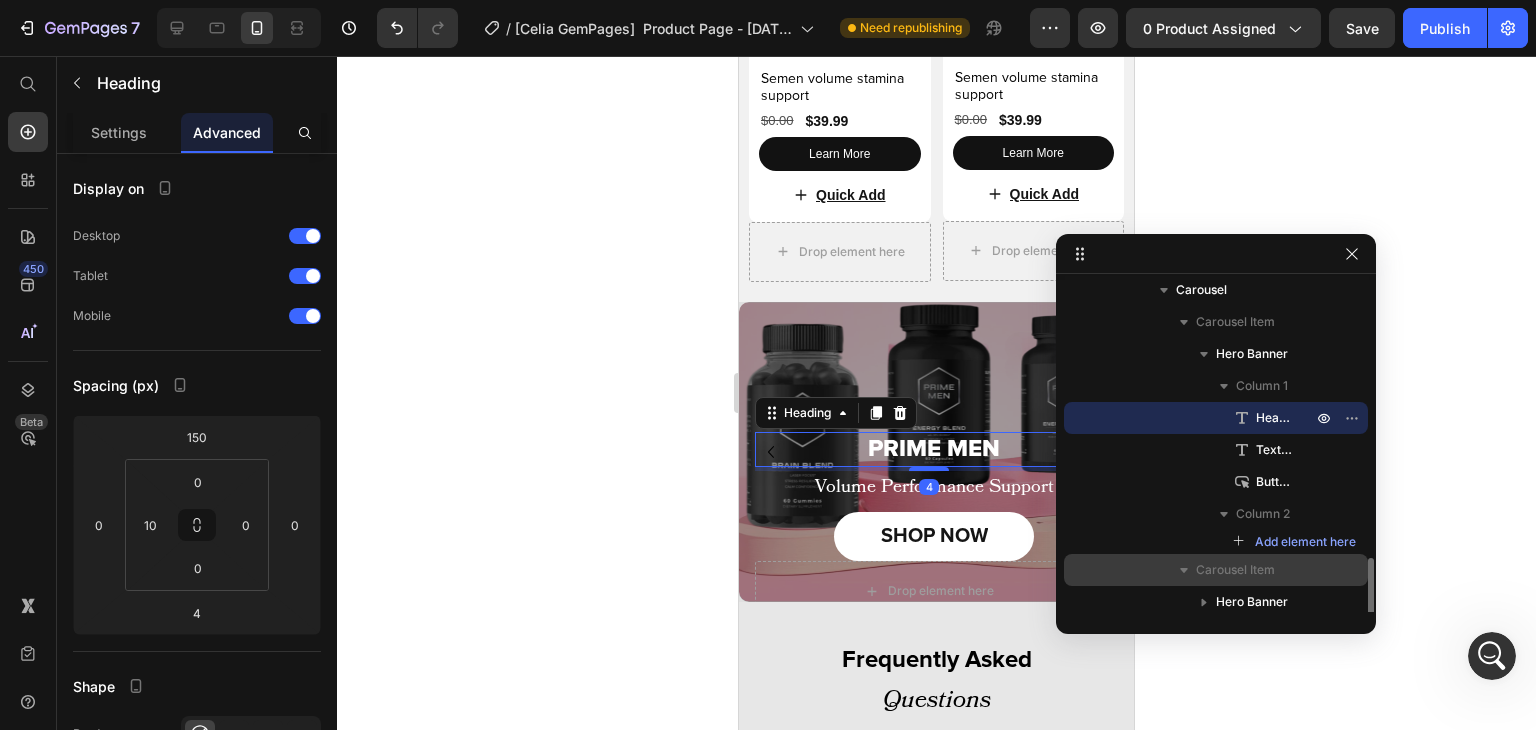 scroll, scrollTop: 488, scrollLeft: 0, axis: vertical 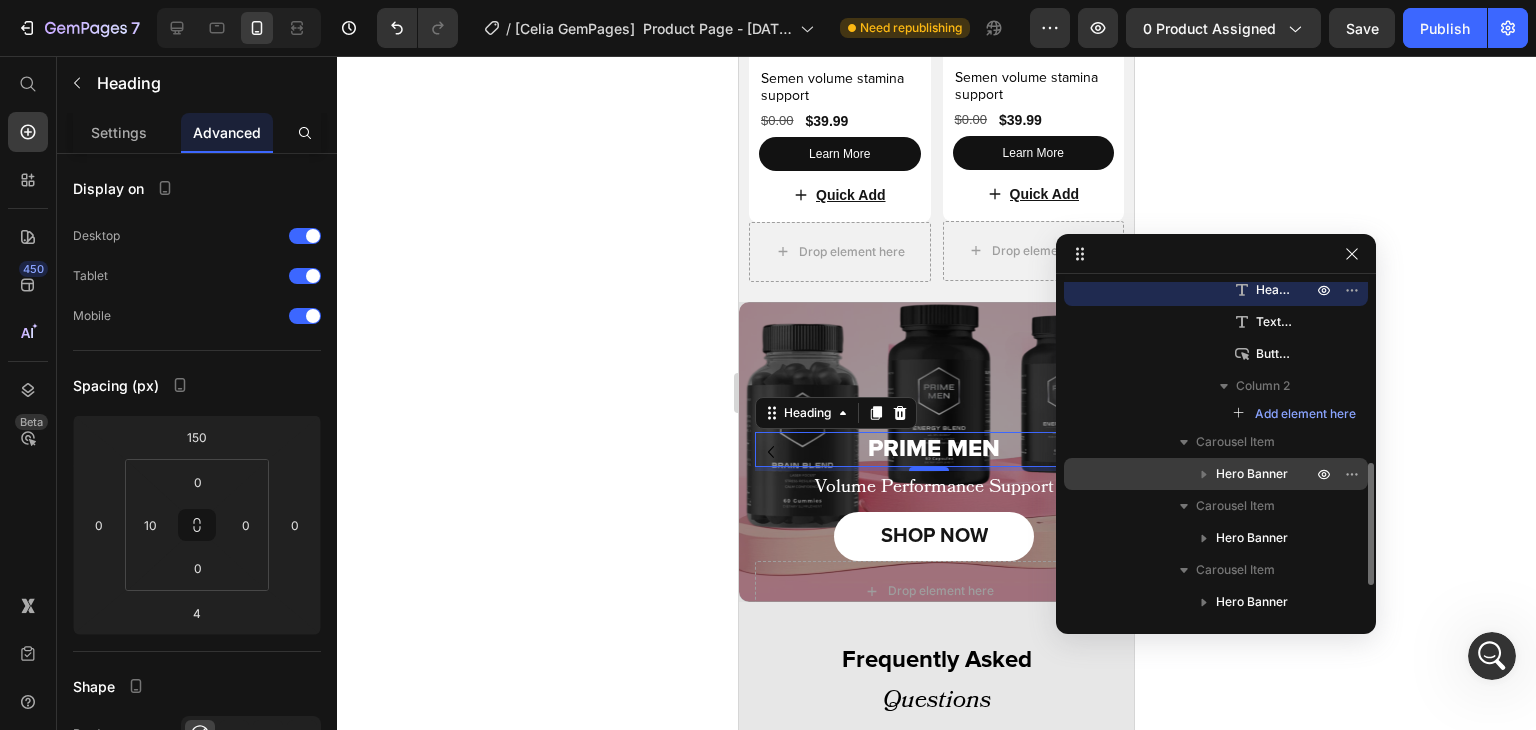 drag, startPoint x: 1135, startPoint y: 461, endPoint x: 49, endPoint y: 517, distance: 1087.4429 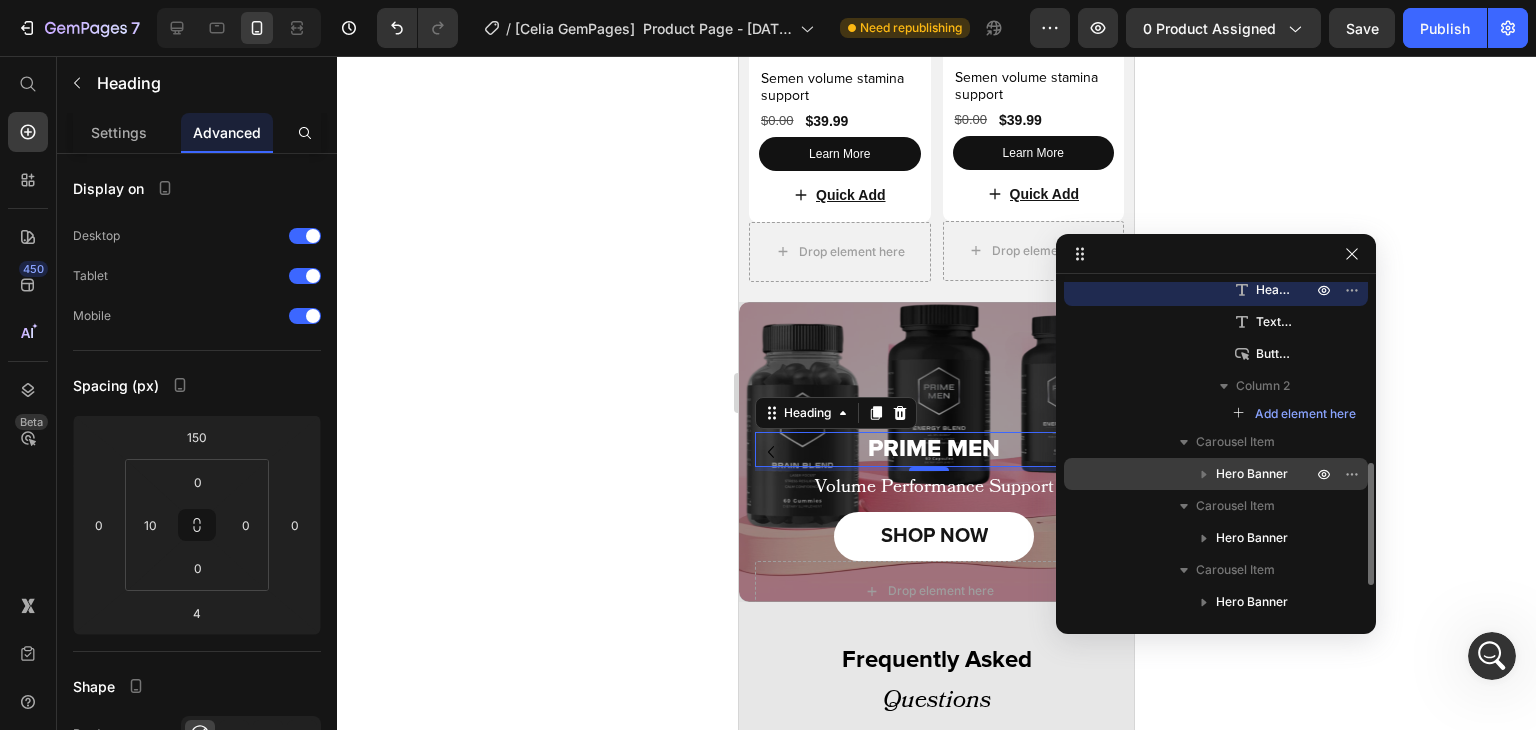 click on "Hero Banner" at bounding box center (1216, 474) 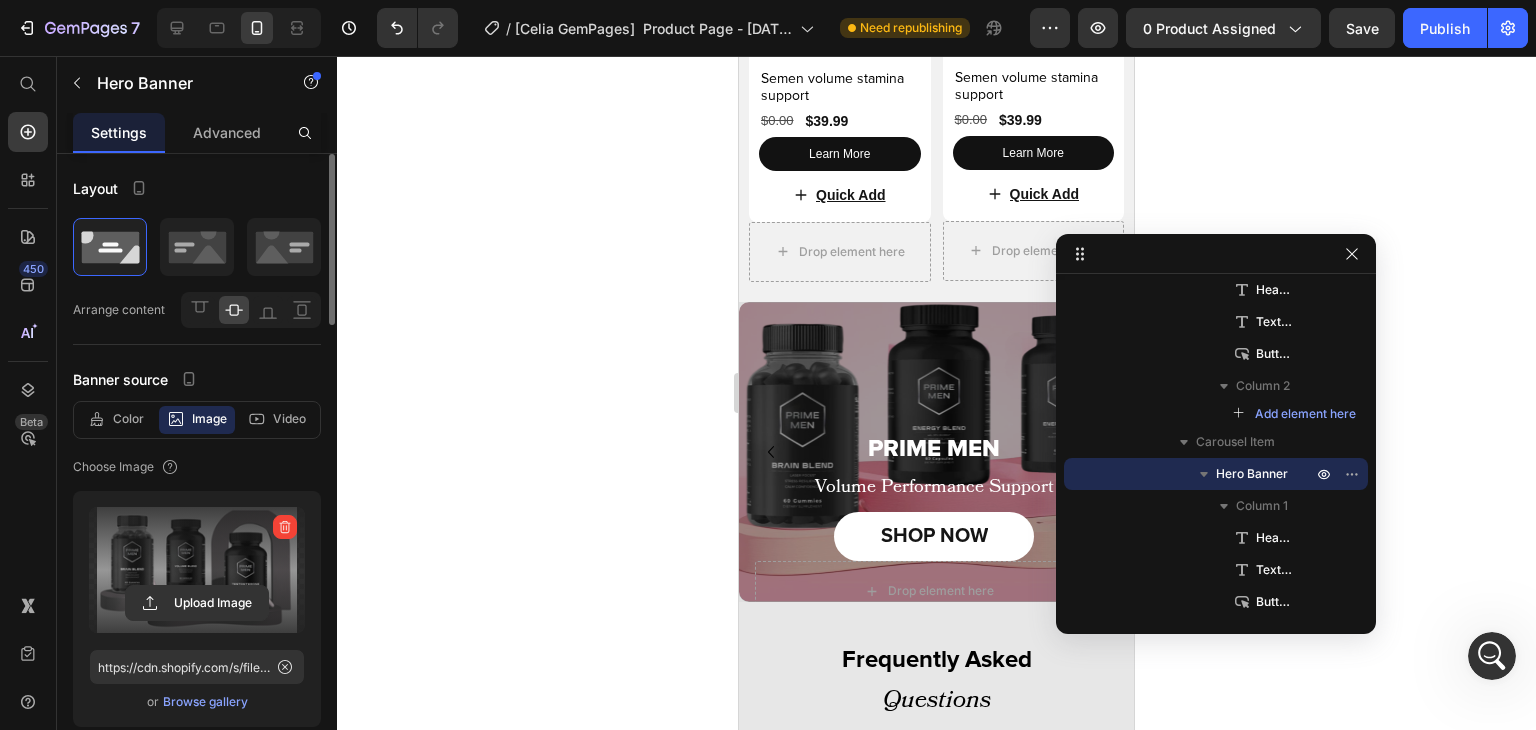 click at bounding box center (197, 570) 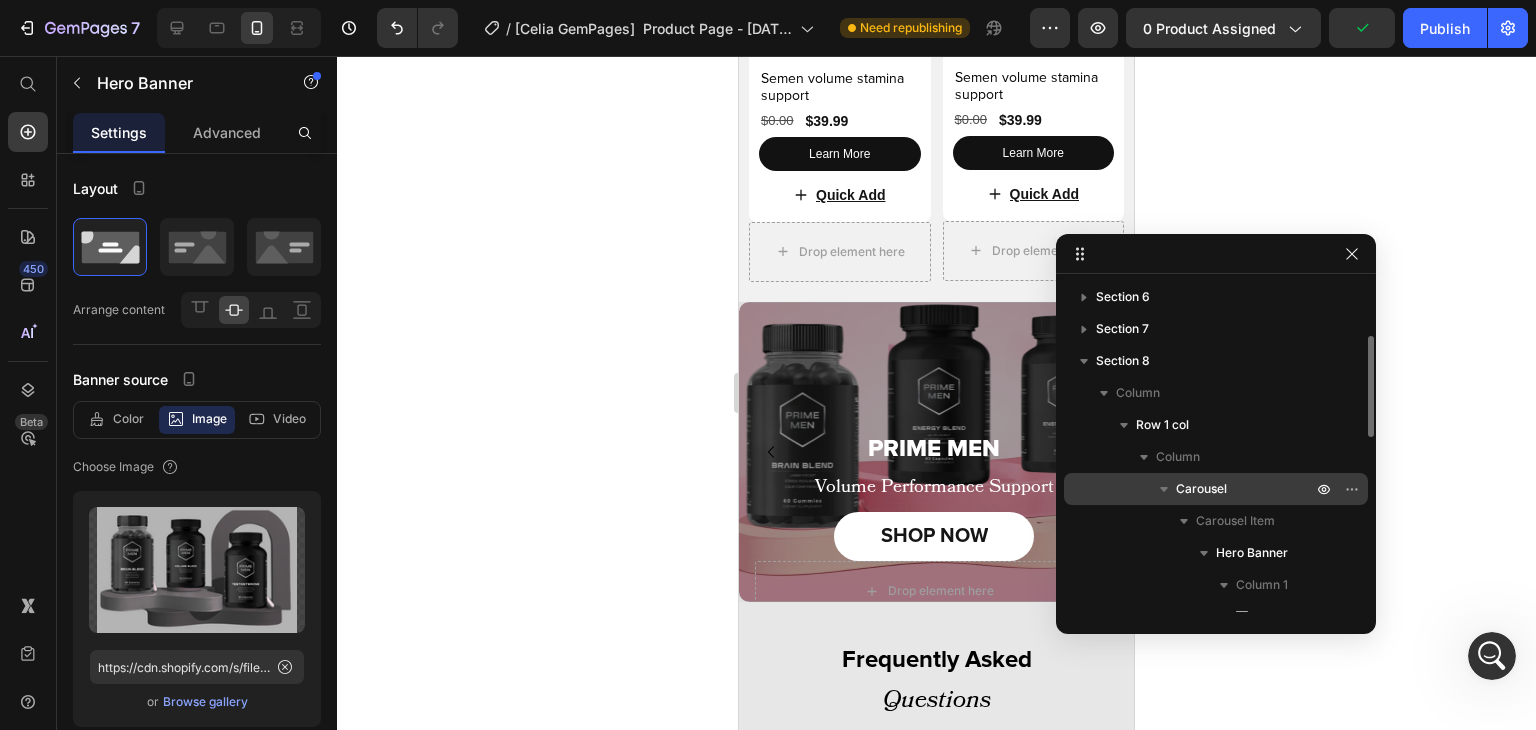 scroll, scrollTop: 165, scrollLeft: 0, axis: vertical 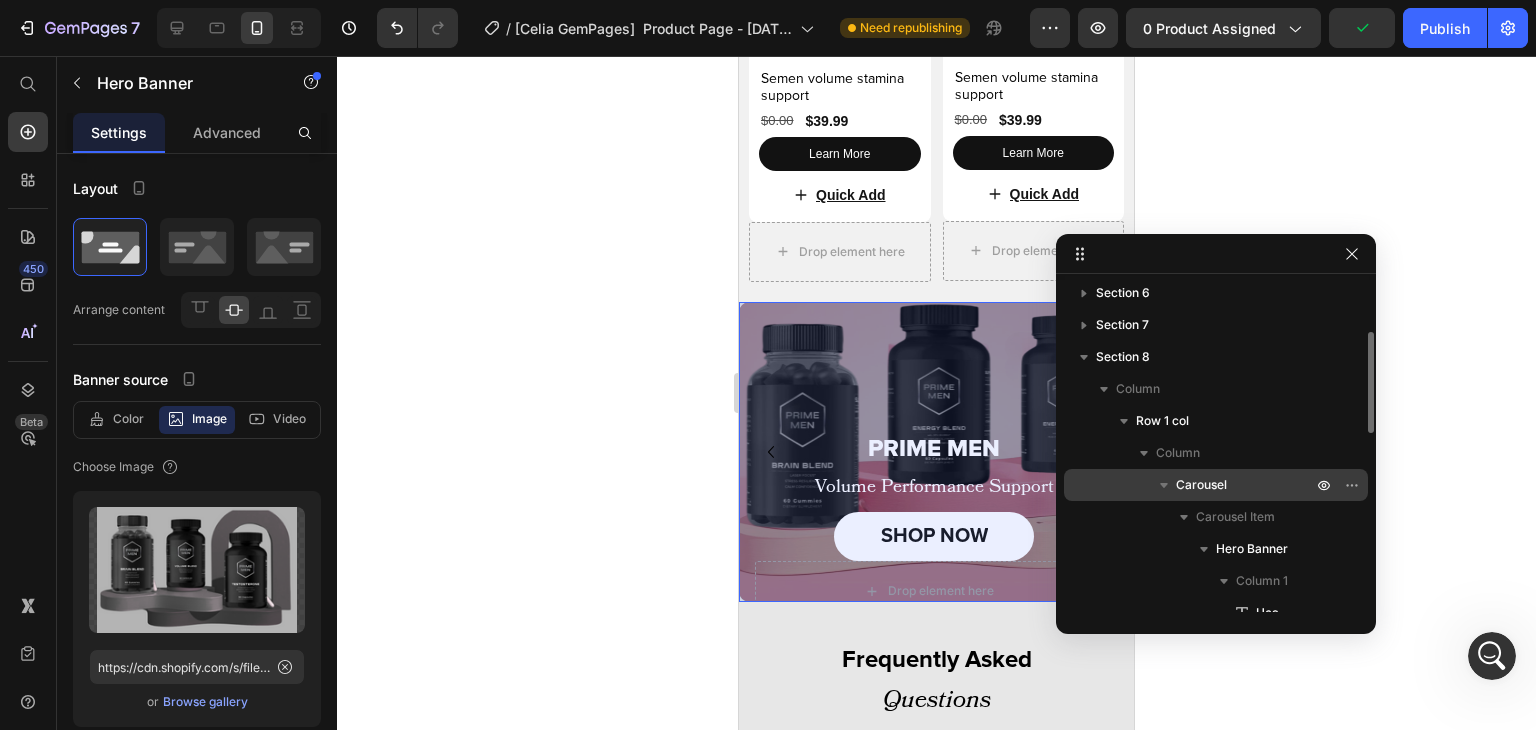click on "Carousel" at bounding box center (1216, 485) 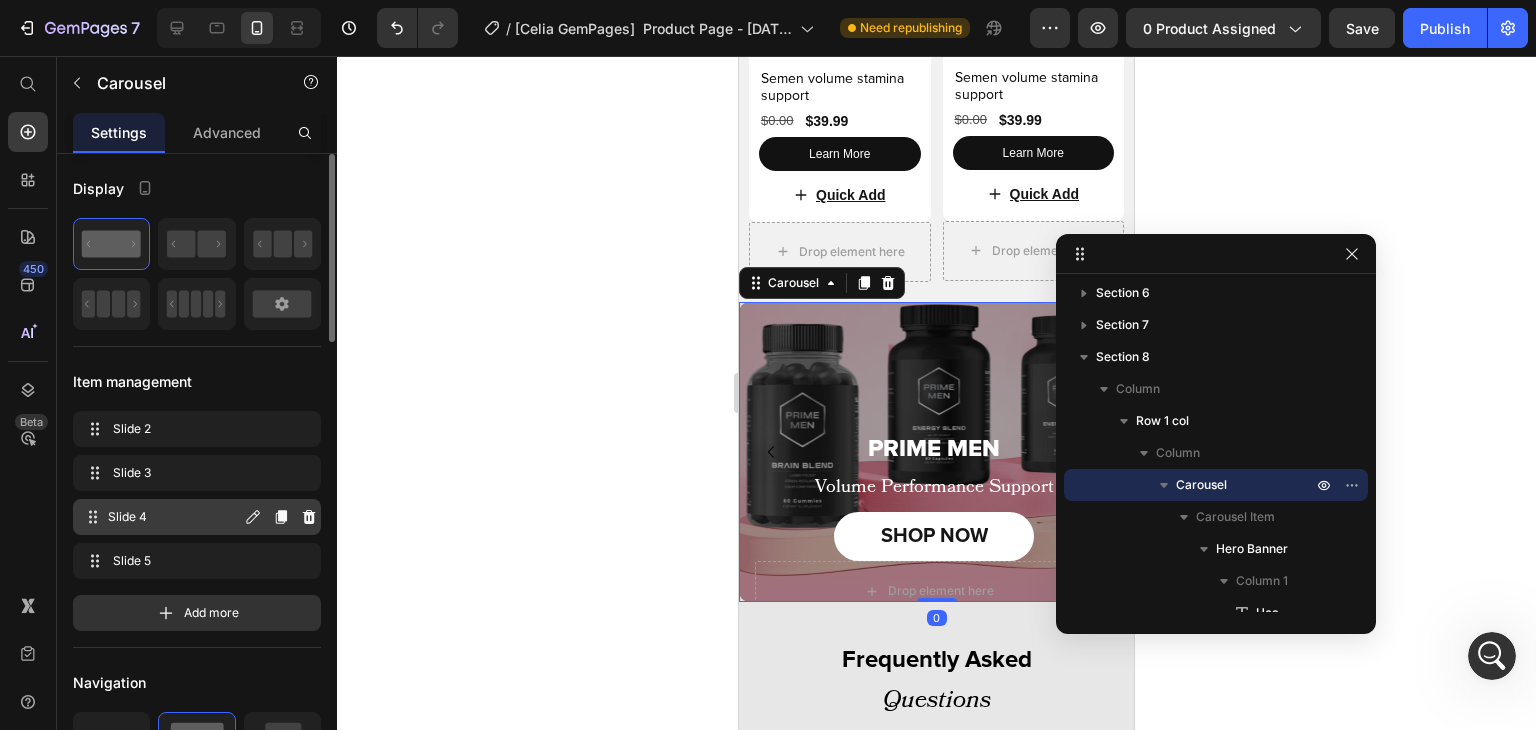 click on "Slide 4" at bounding box center [174, 517] 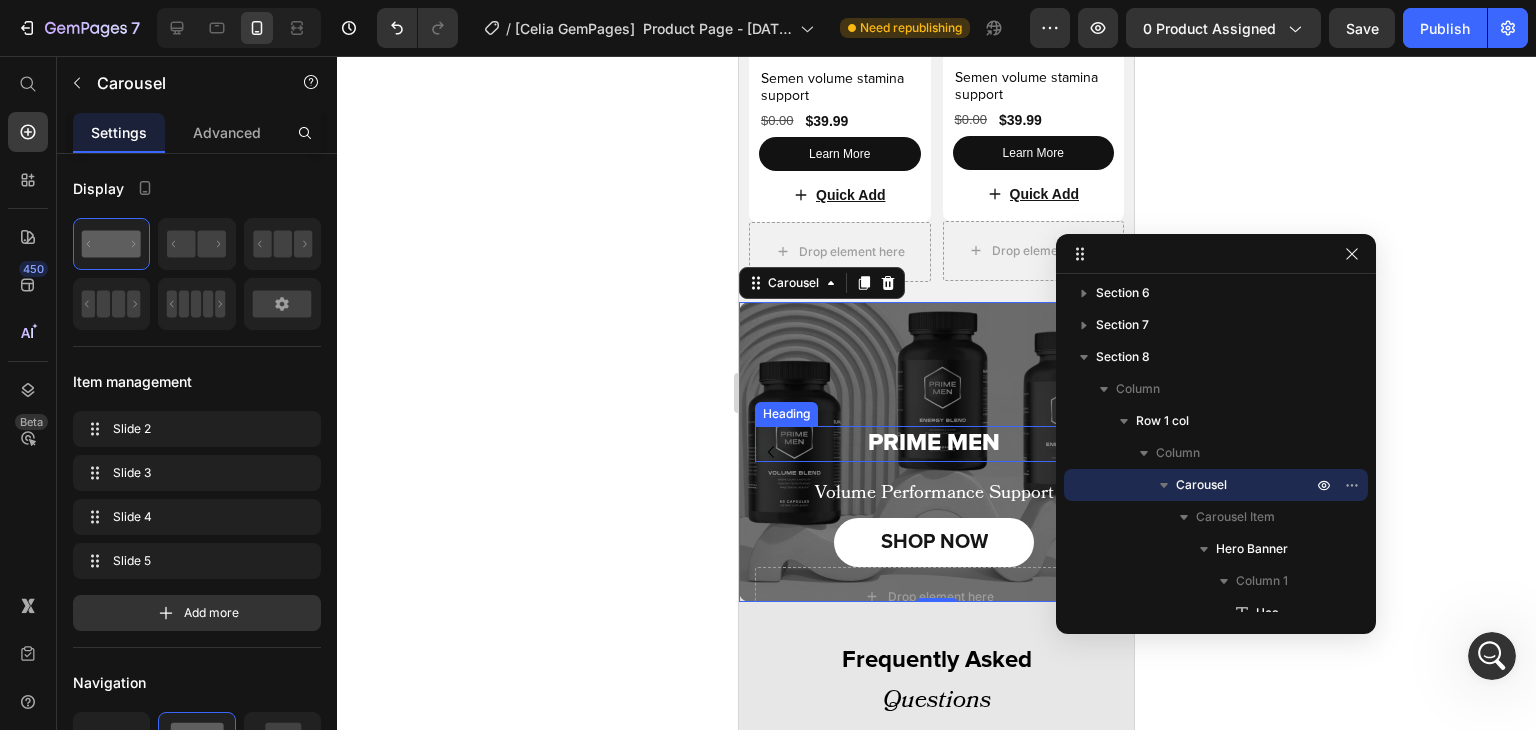 click on "PRIME MEN" at bounding box center (934, 443) 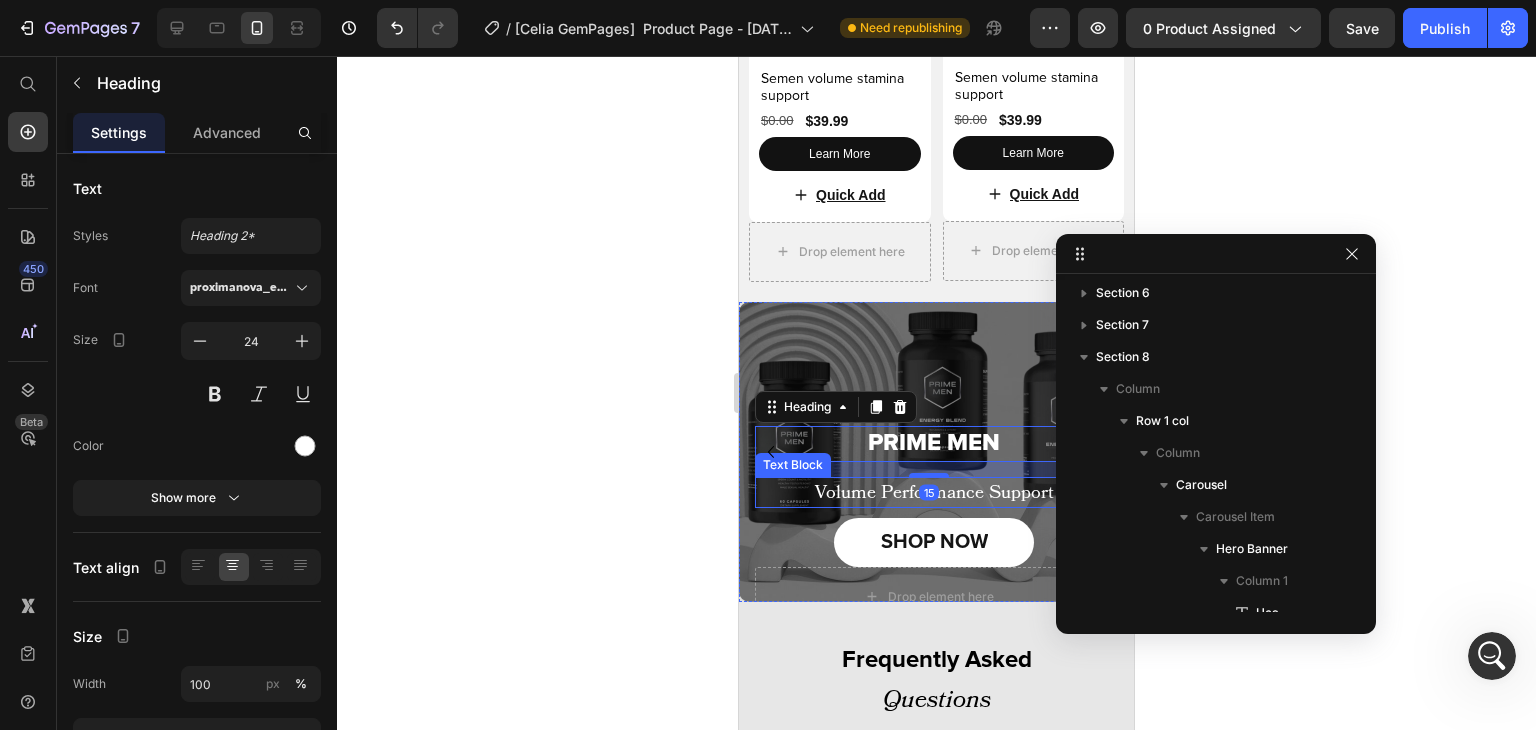 scroll, scrollTop: 842, scrollLeft: 0, axis: vertical 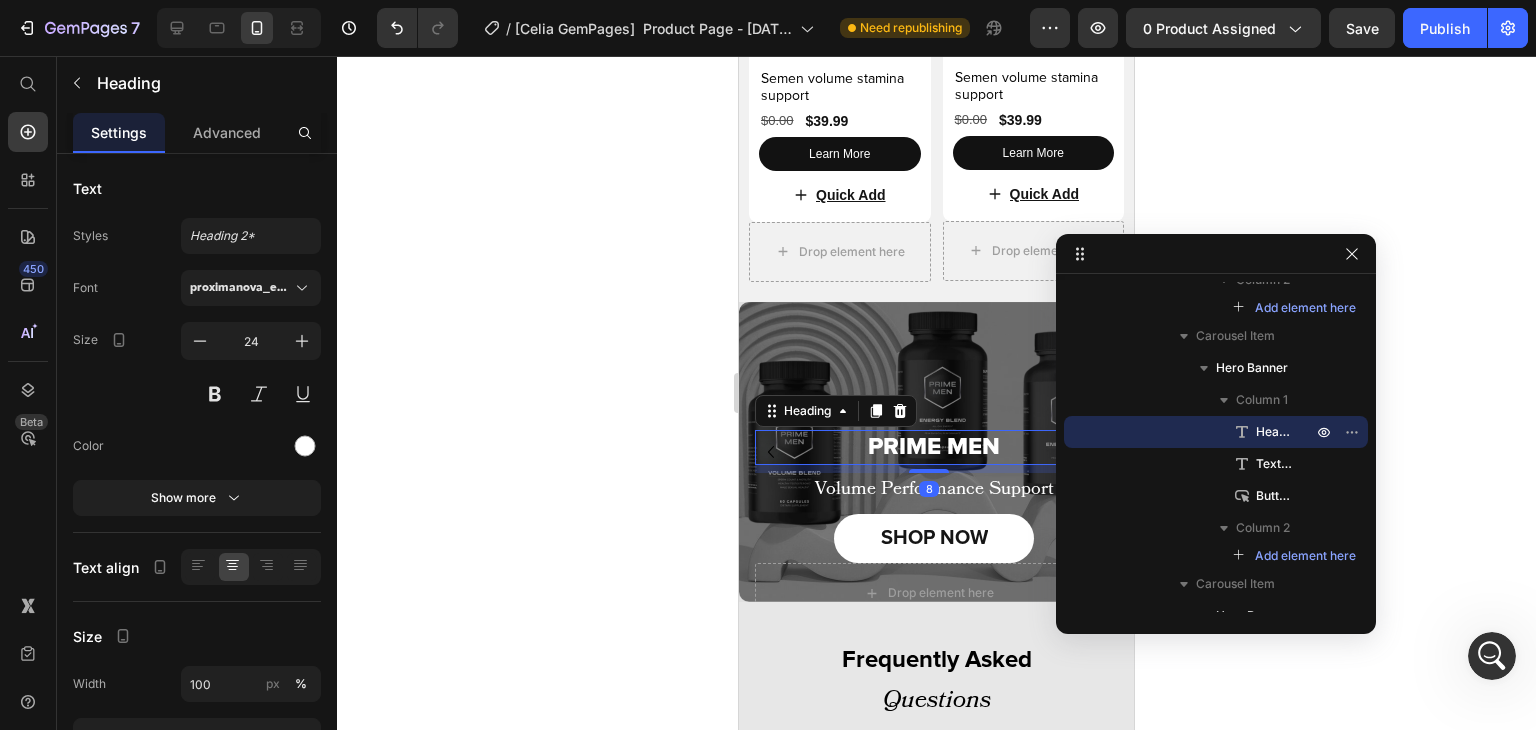 click on "8" at bounding box center [939, 465] 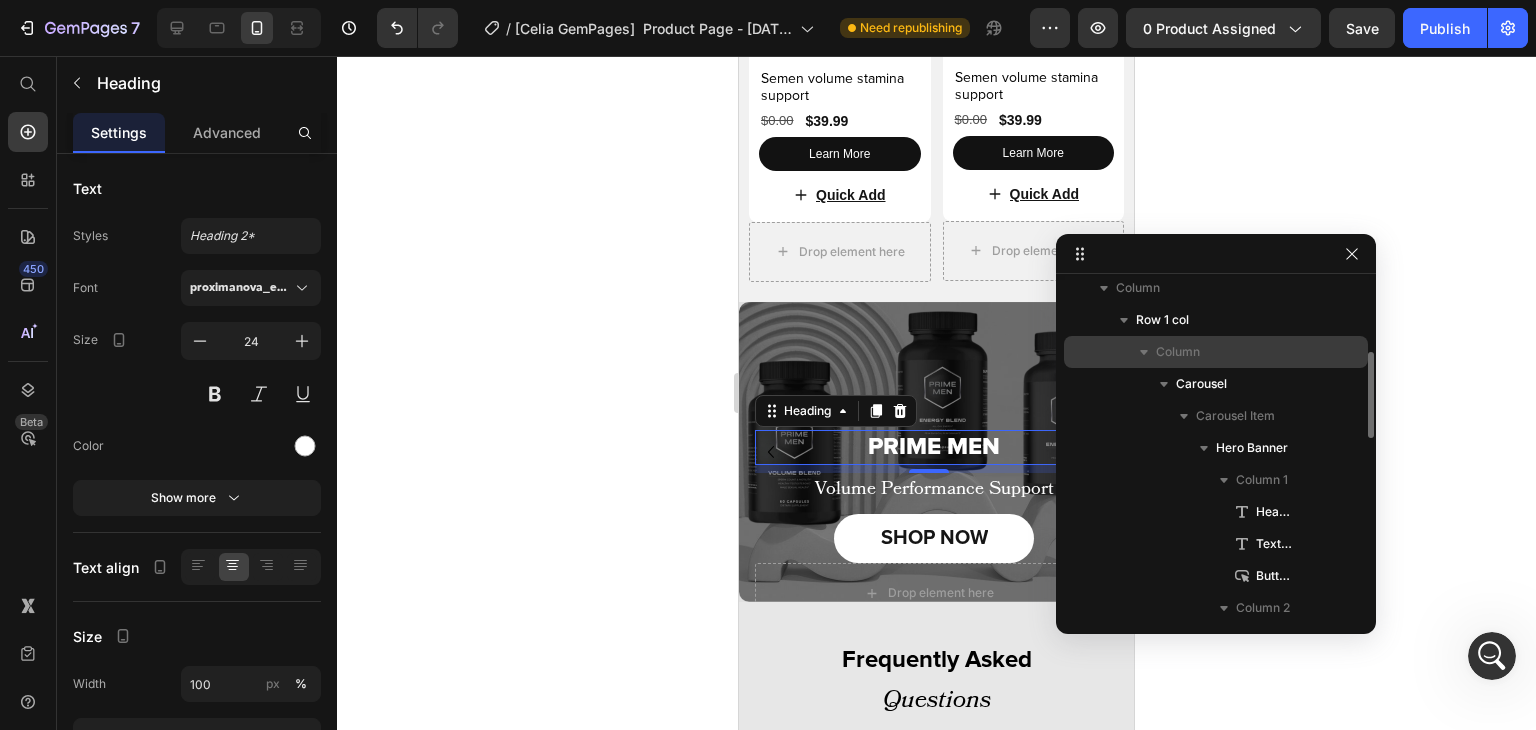 scroll, scrollTop: 265, scrollLeft: 0, axis: vertical 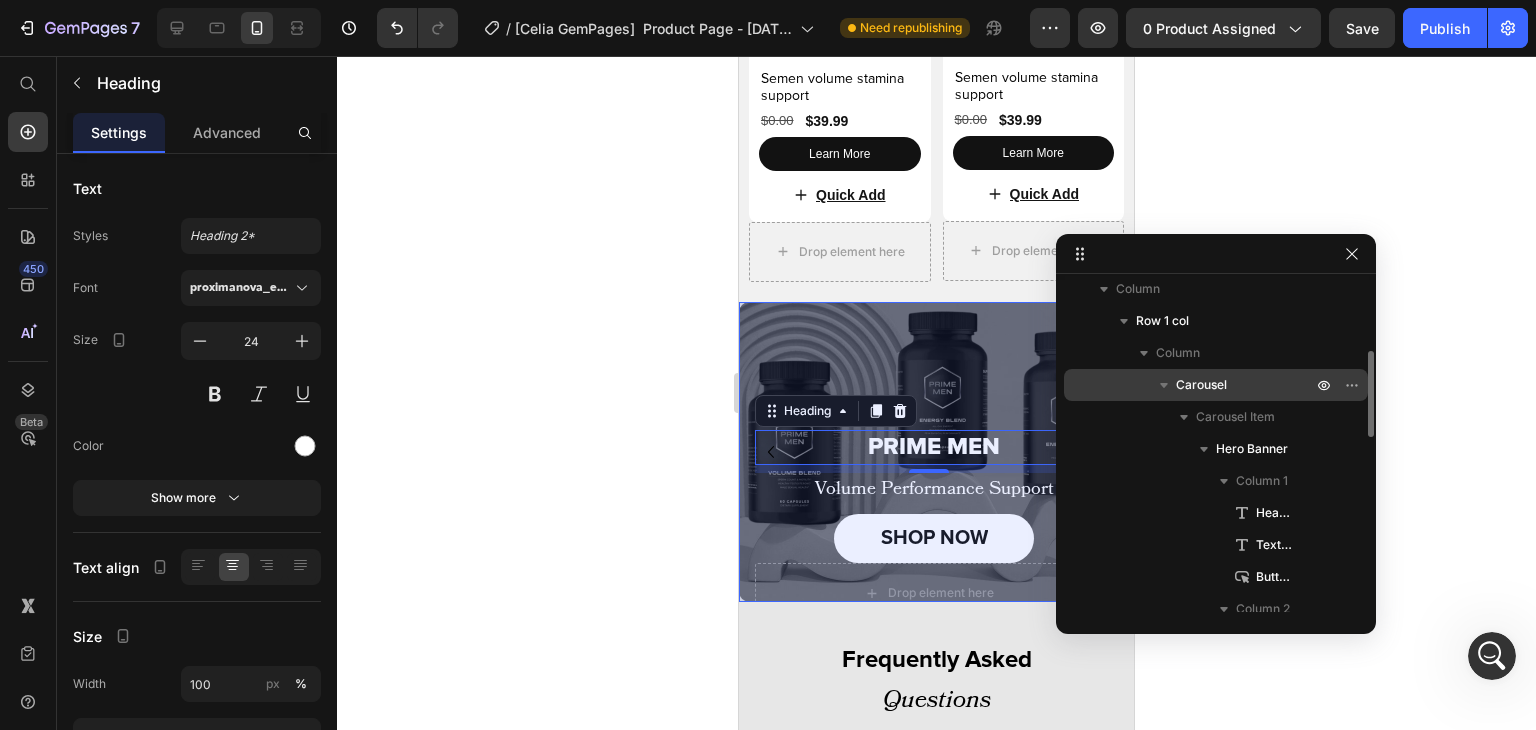 click on "Carousel" at bounding box center (1216, 385) 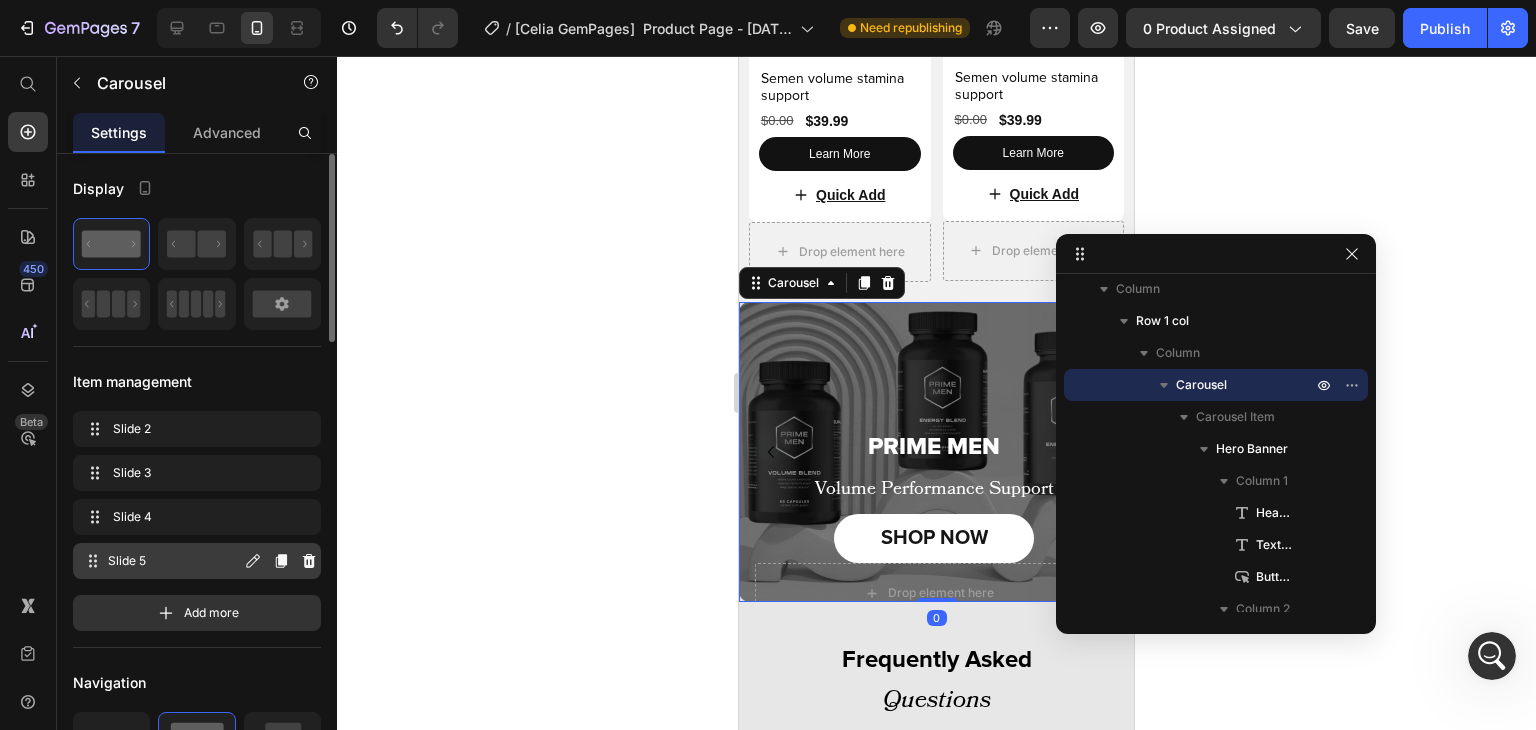 click on "Slide 5" at bounding box center [174, 561] 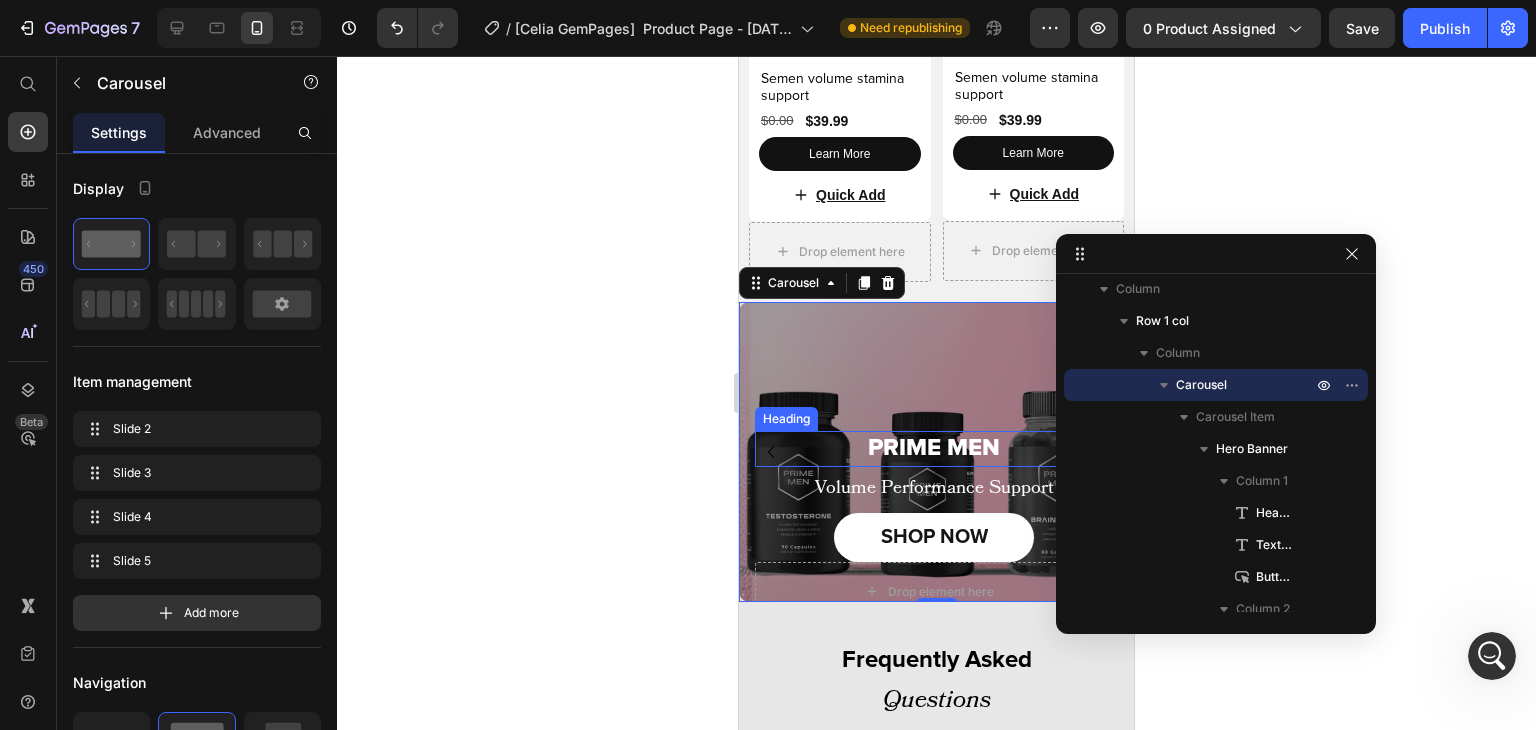 click on "PRIME MEN" at bounding box center [934, 448] 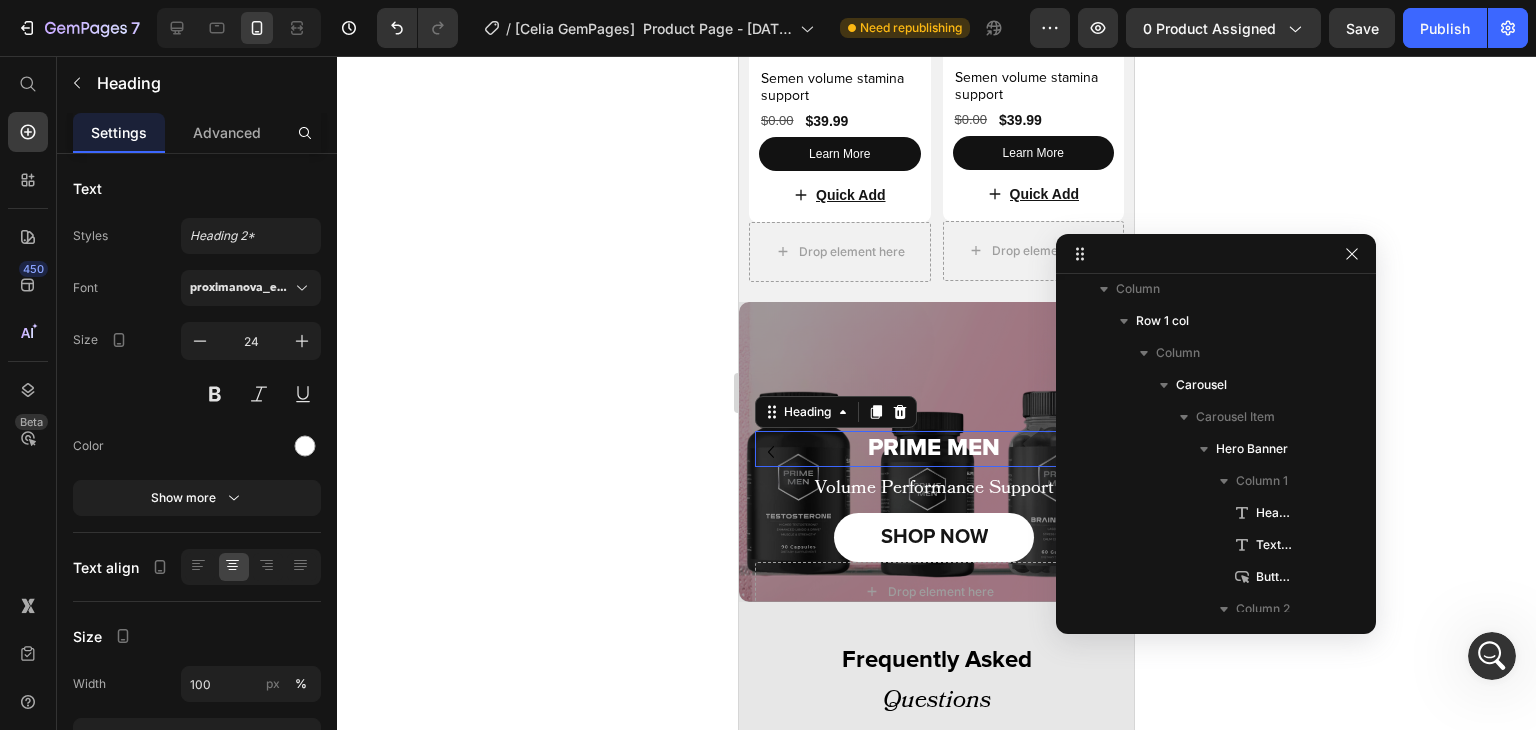 scroll, scrollTop: 1090, scrollLeft: 0, axis: vertical 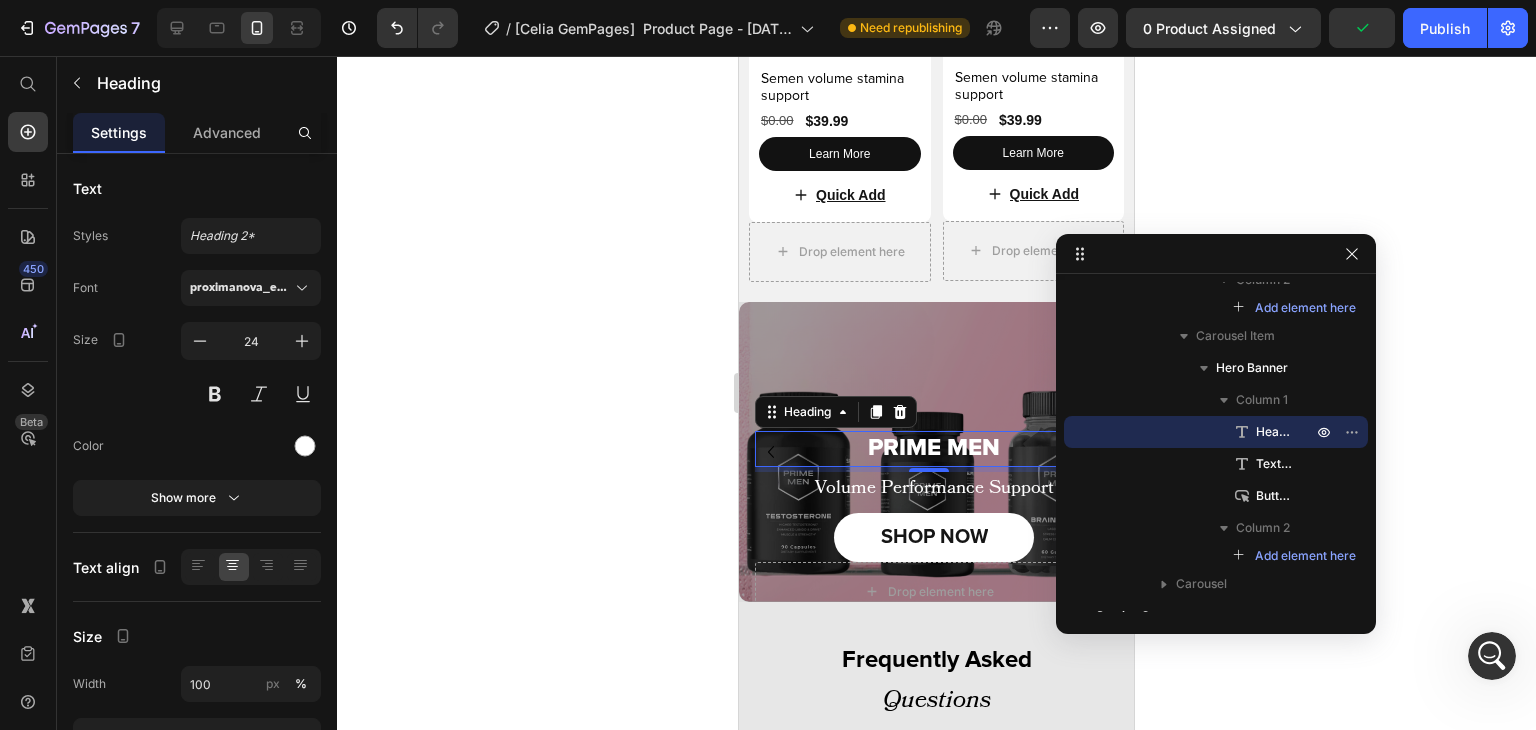 click 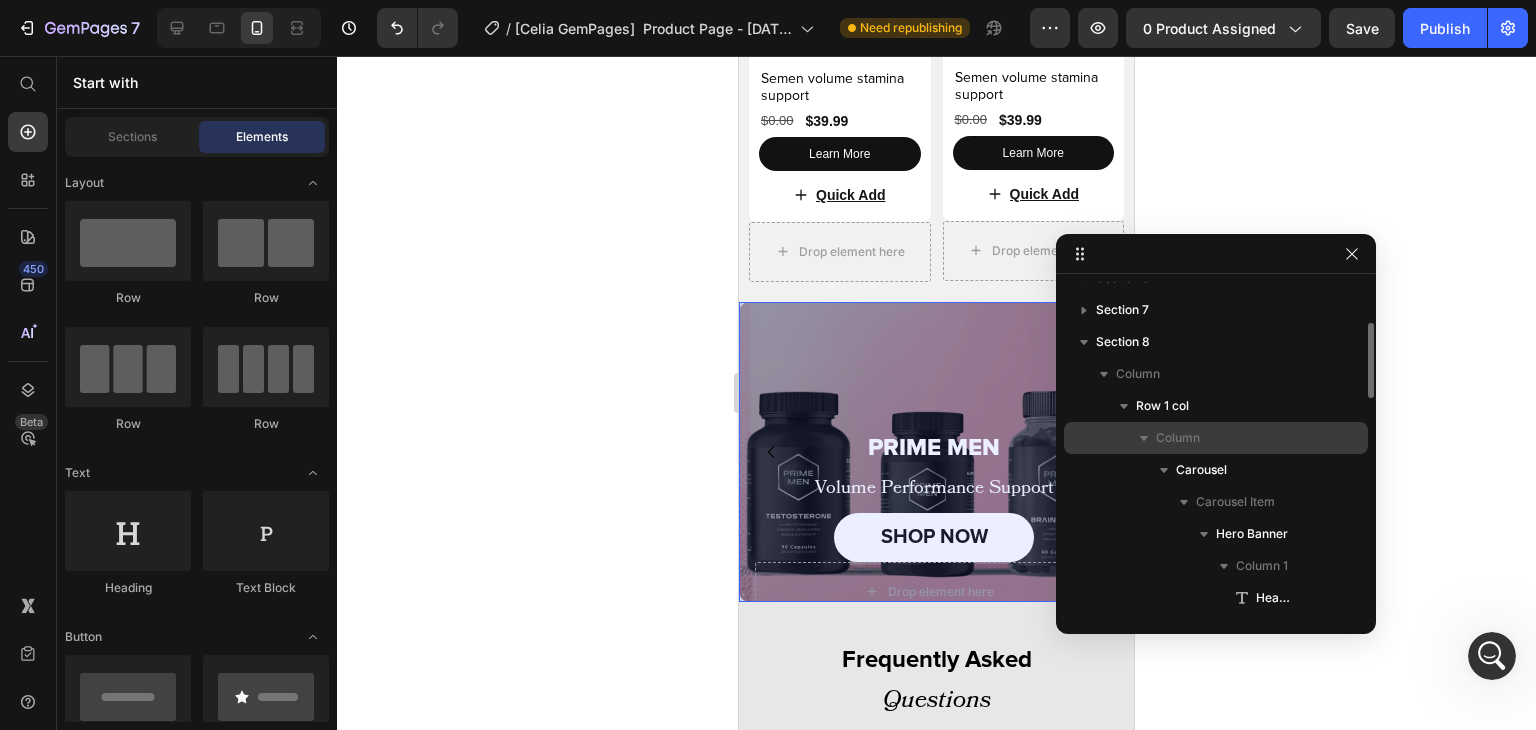 scroll, scrollTop: 179, scrollLeft: 0, axis: vertical 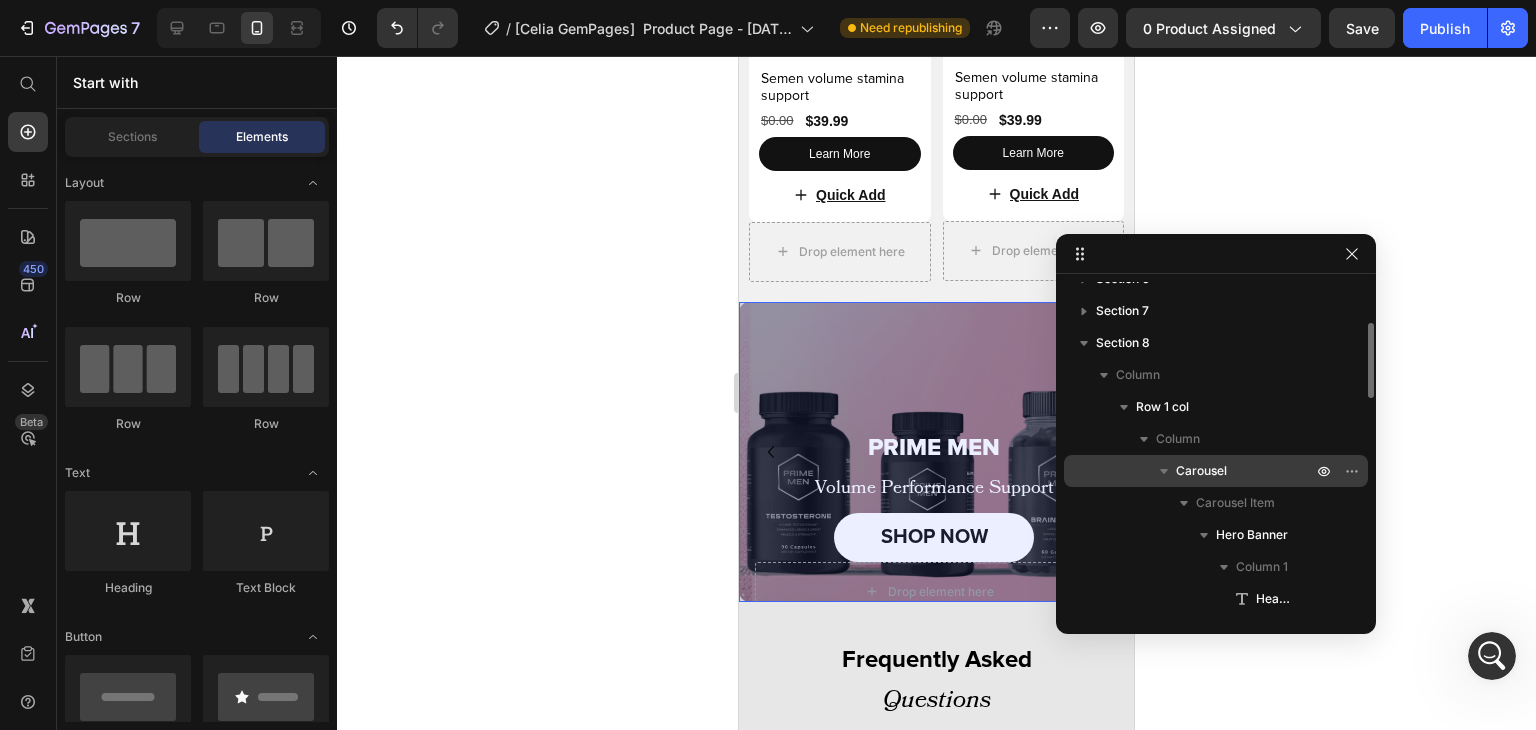 click on "Carousel" at bounding box center (1216, 471) 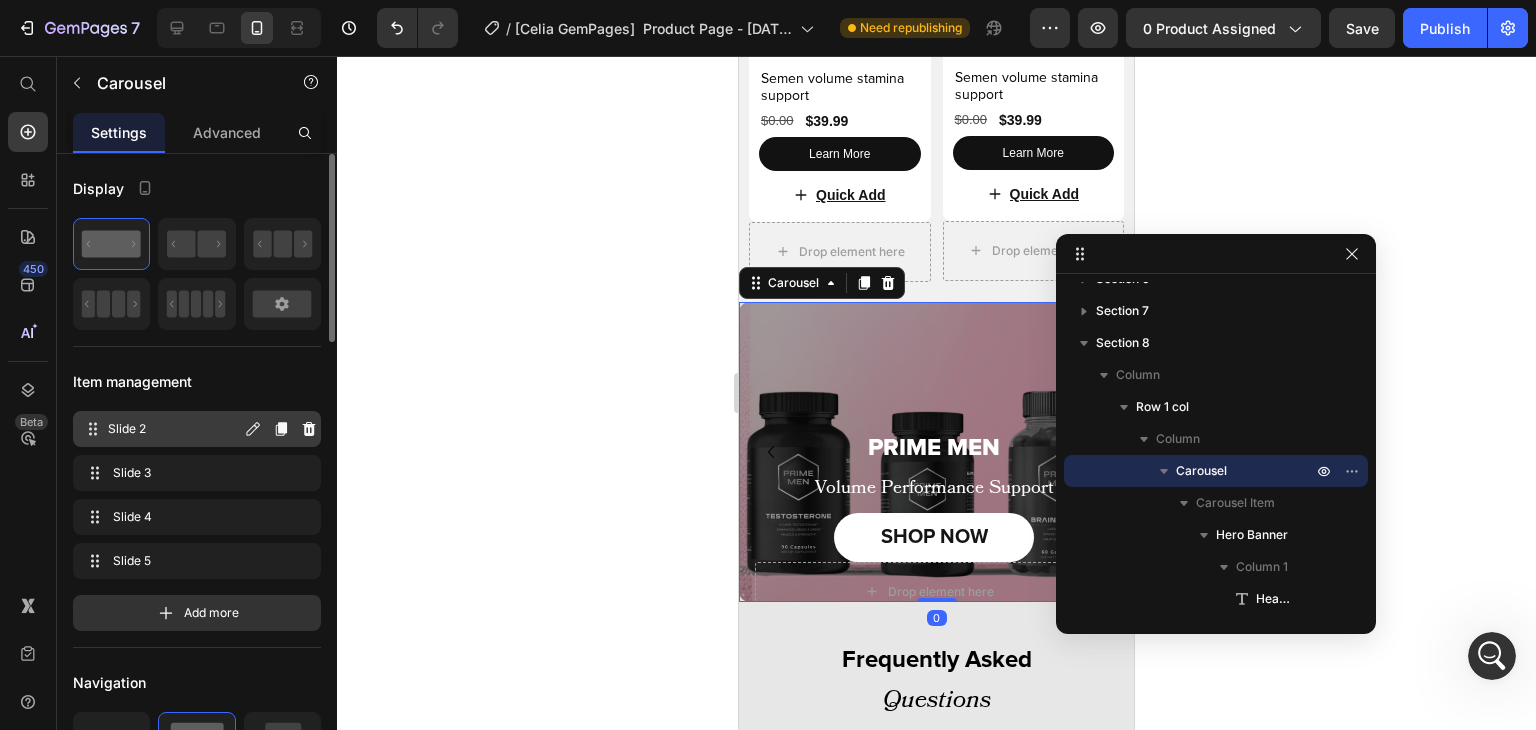 click on "Slide 2" at bounding box center [174, 429] 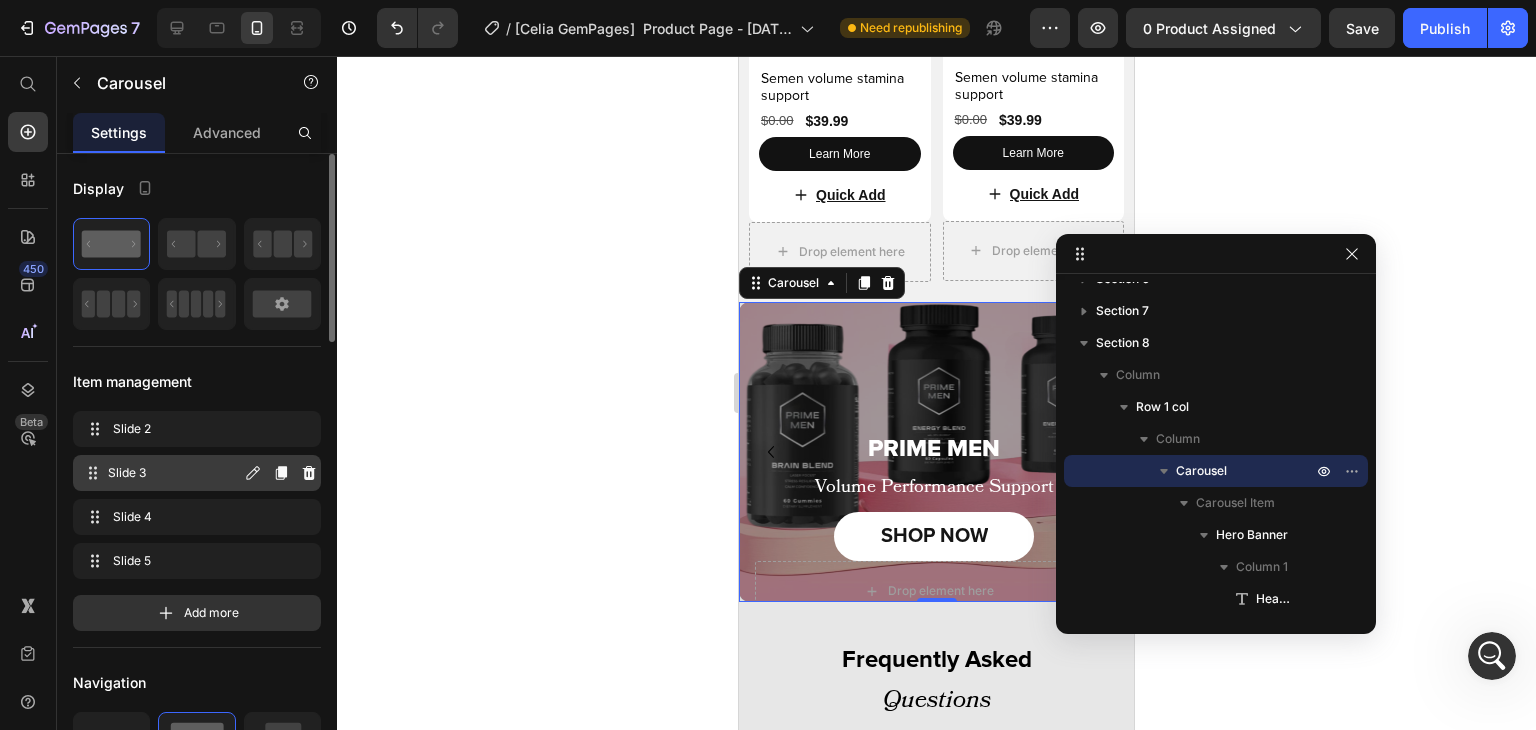 click on "Slide 3 Slide 3" at bounding box center (161, 473) 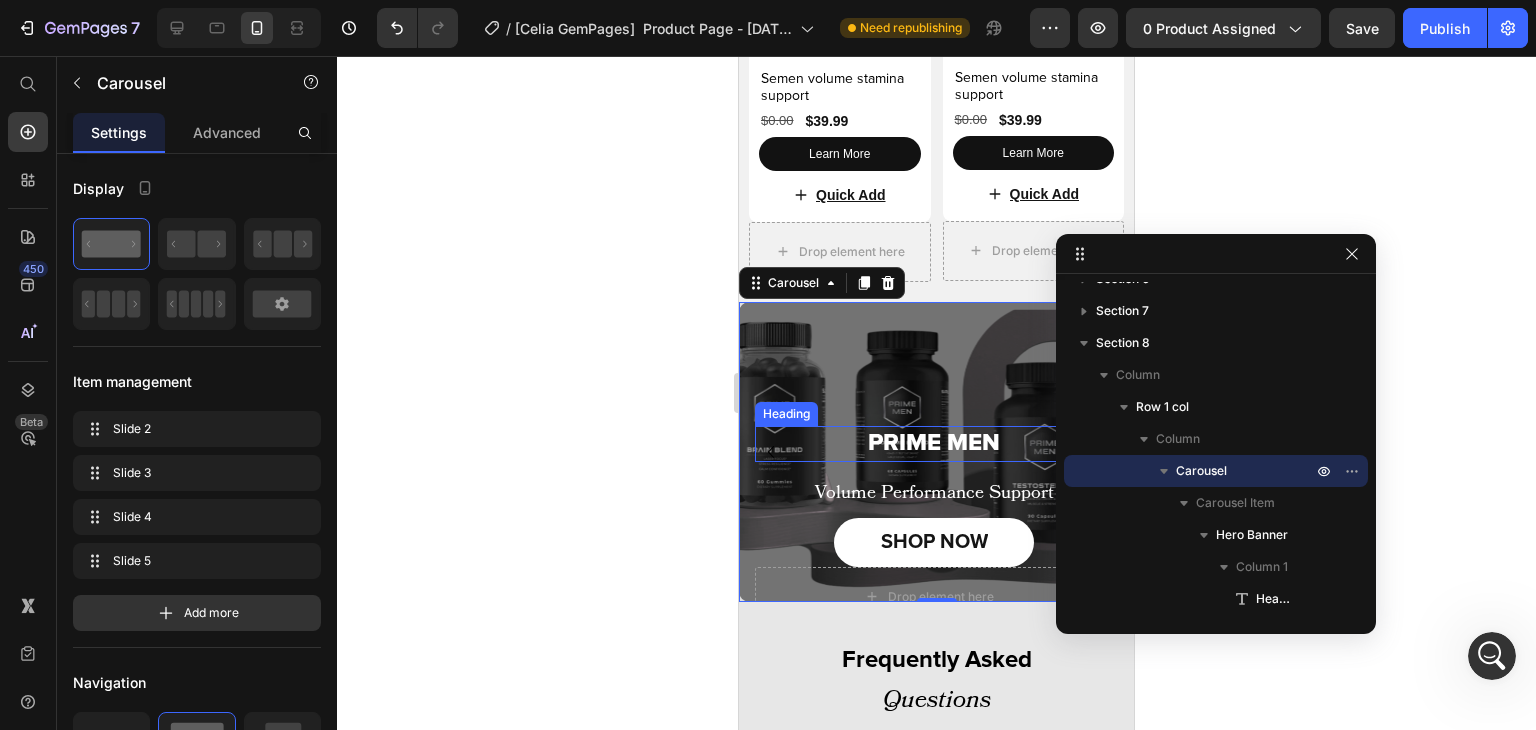 click on "PRIME MEN" at bounding box center [934, 443] 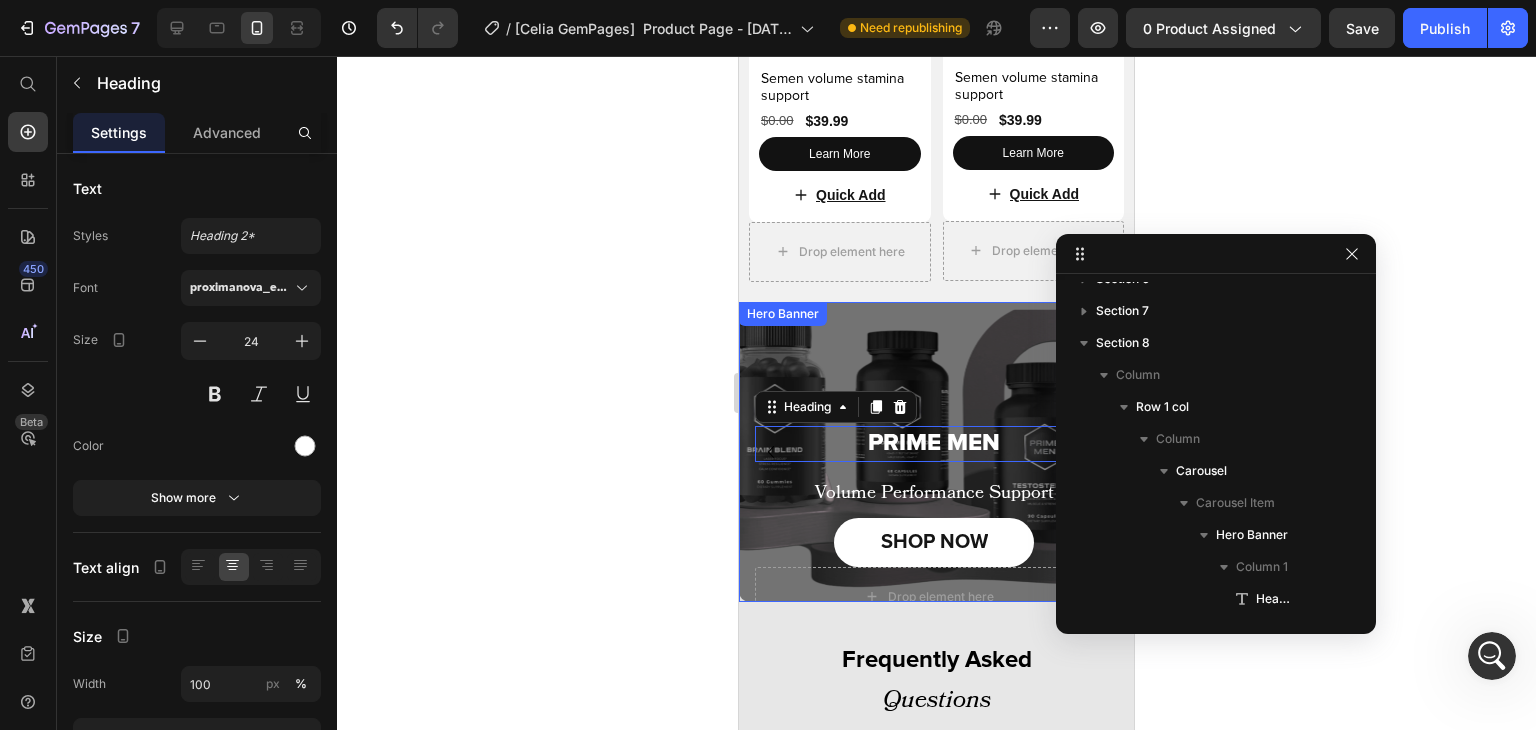 scroll, scrollTop: 594, scrollLeft: 0, axis: vertical 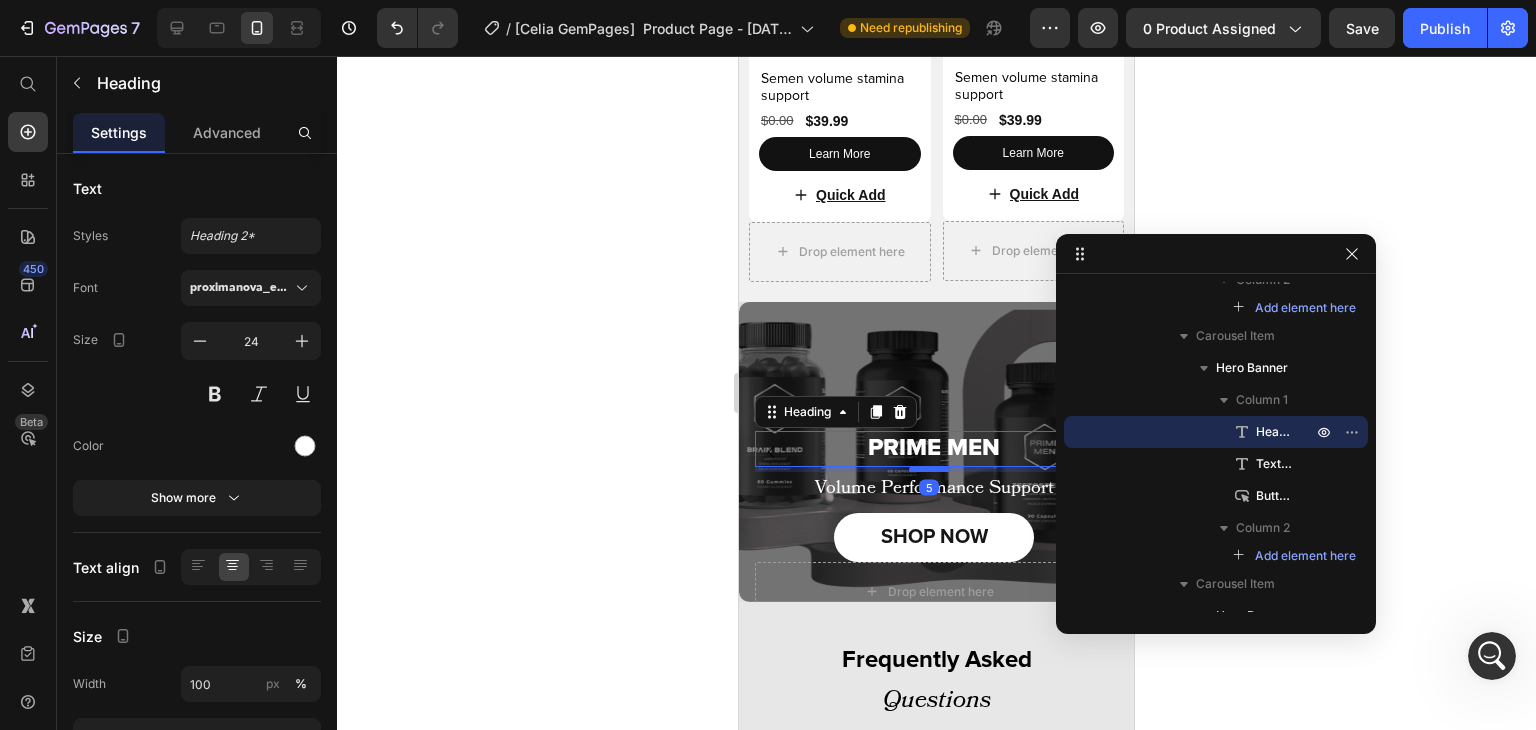 drag, startPoint x: 927, startPoint y: 459, endPoint x: 1424, endPoint y: 560, distance: 507.15875 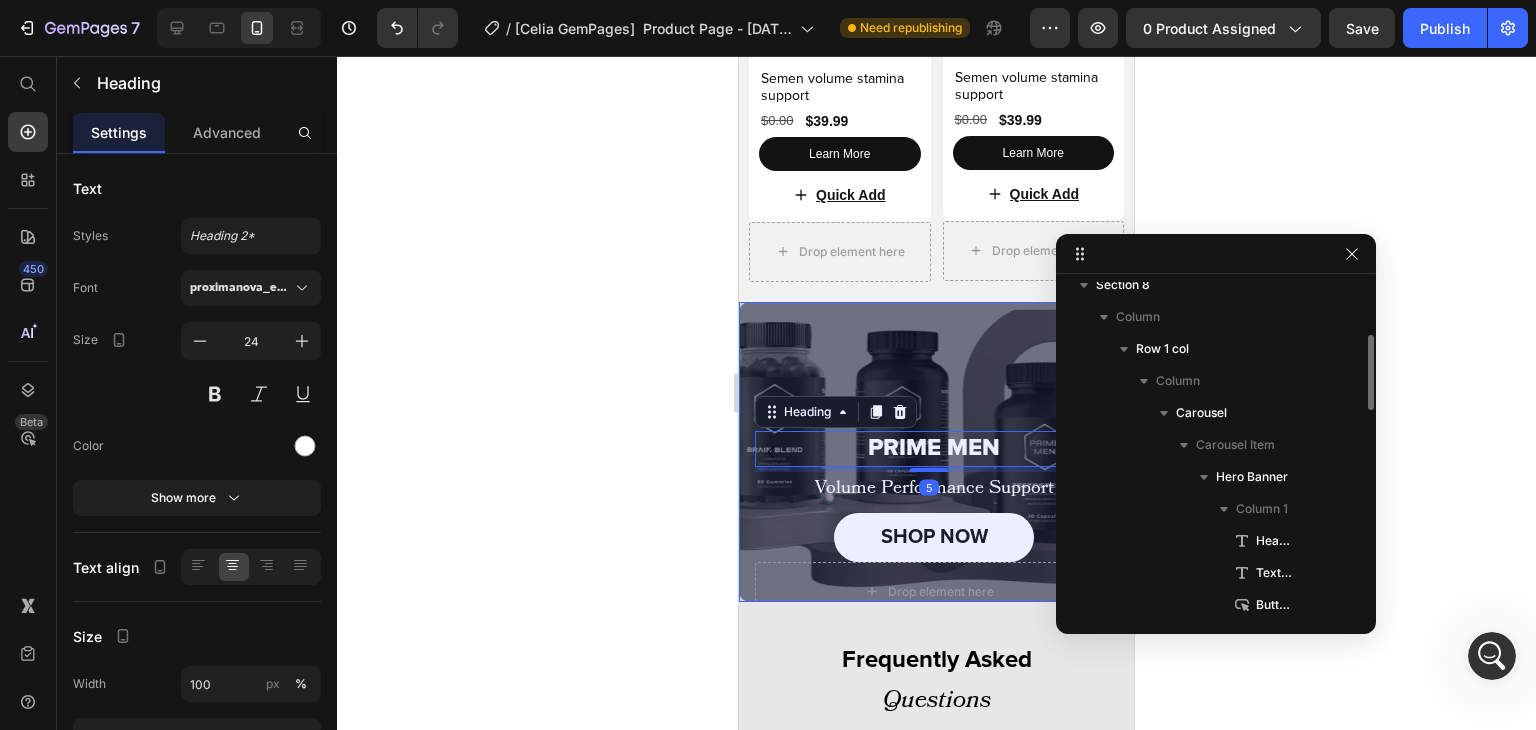 scroll, scrollTop: 235, scrollLeft: 0, axis: vertical 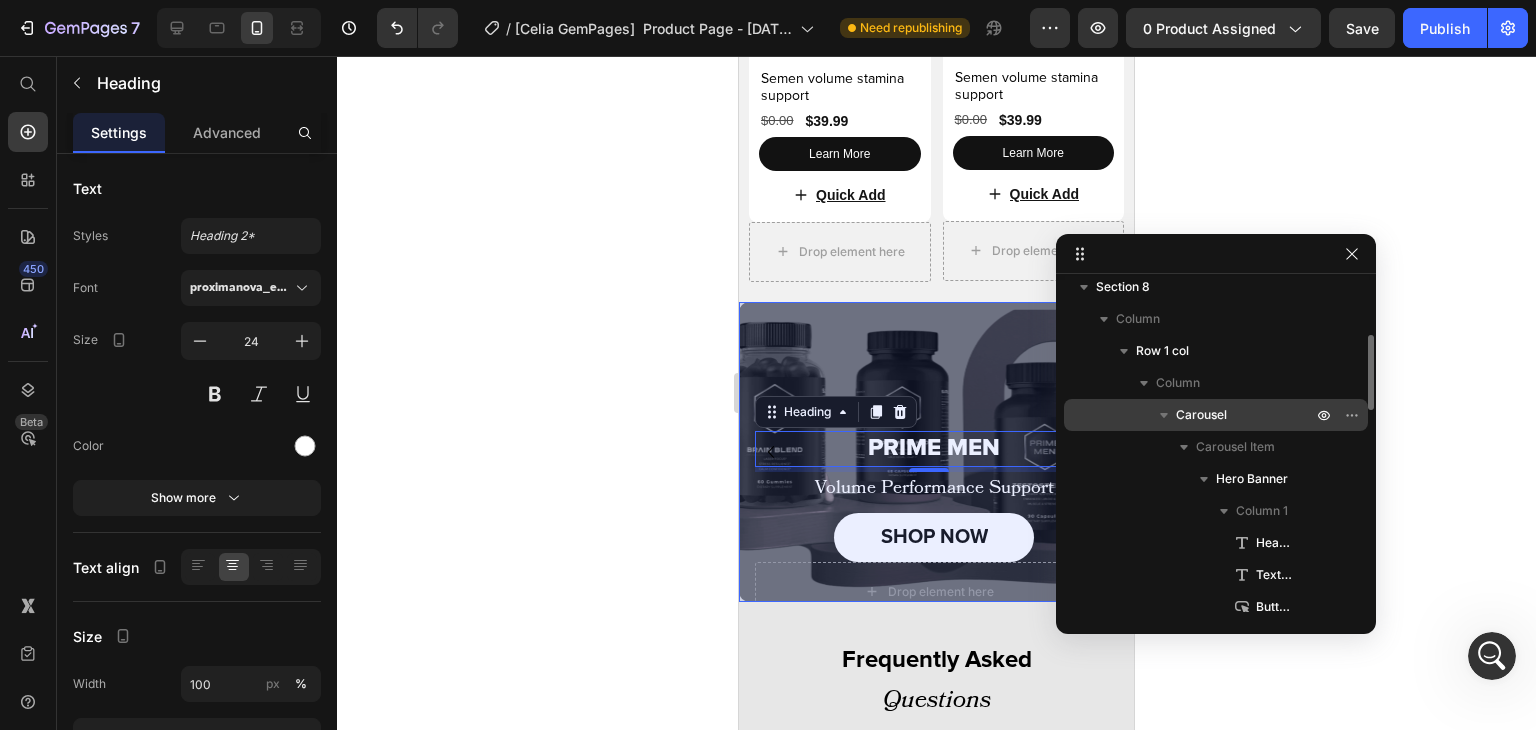 click on "Carousel" at bounding box center (1216, 415) 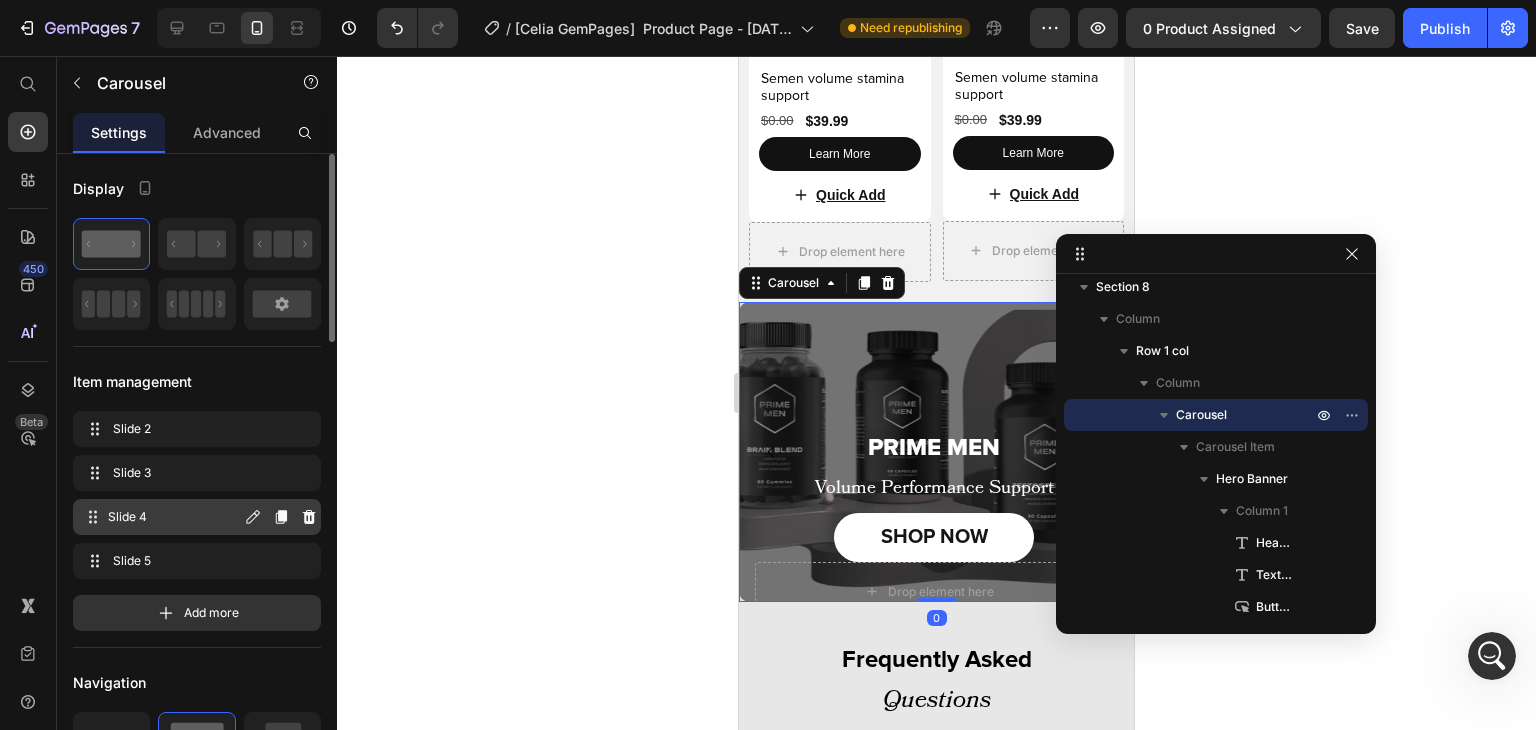 click on "Slide 4" at bounding box center [174, 517] 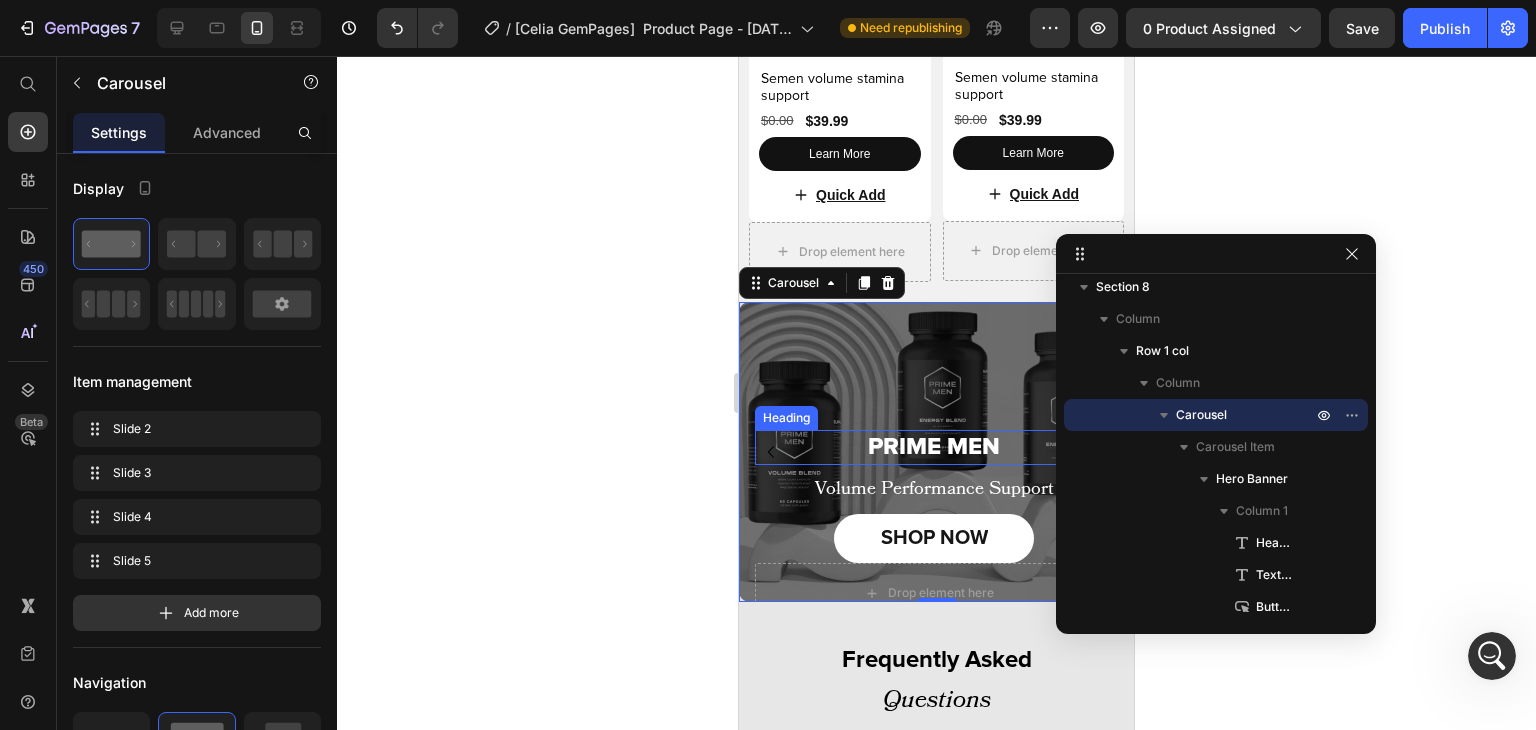 click on "PRIME MEN" at bounding box center [934, 447] 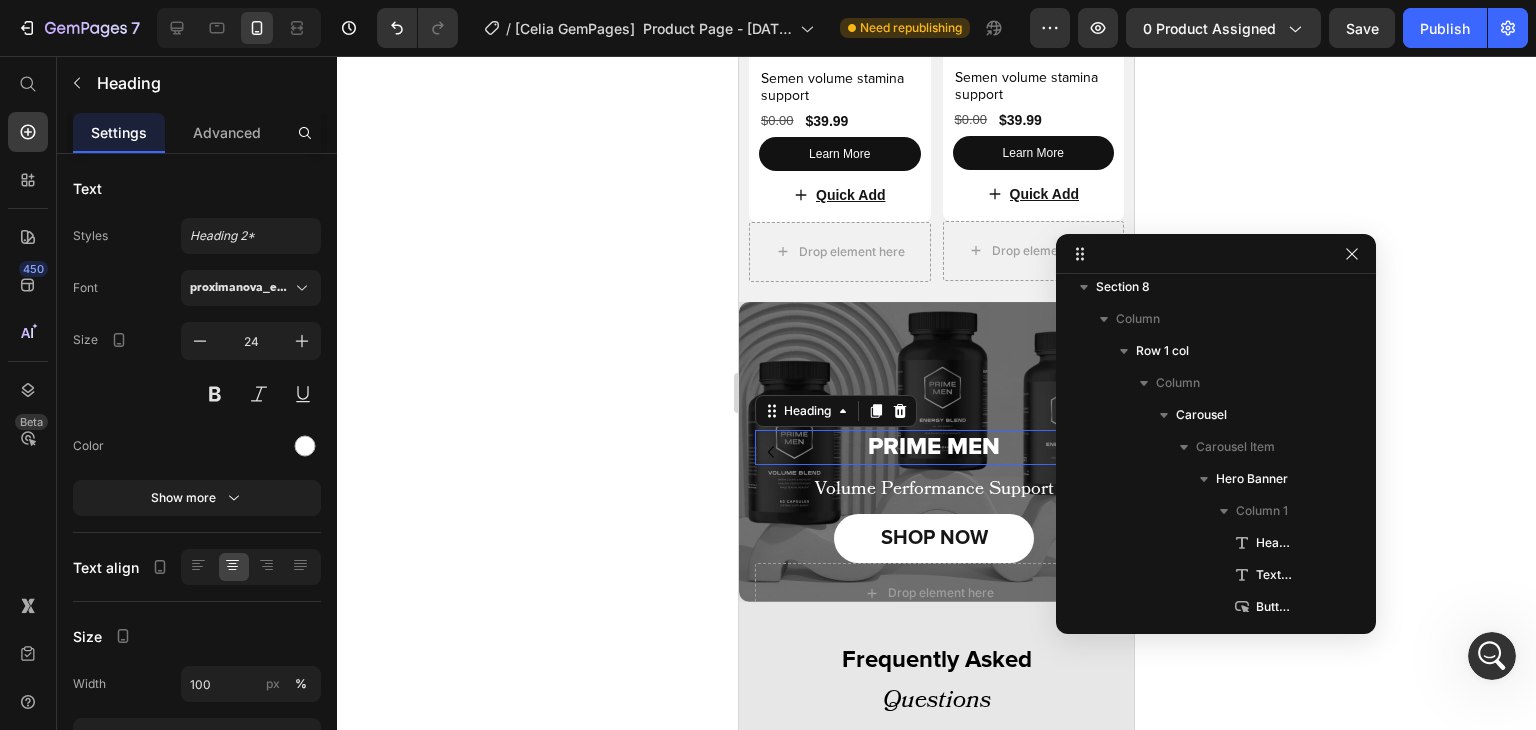 scroll, scrollTop: 842, scrollLeft: 0, axis: vertical 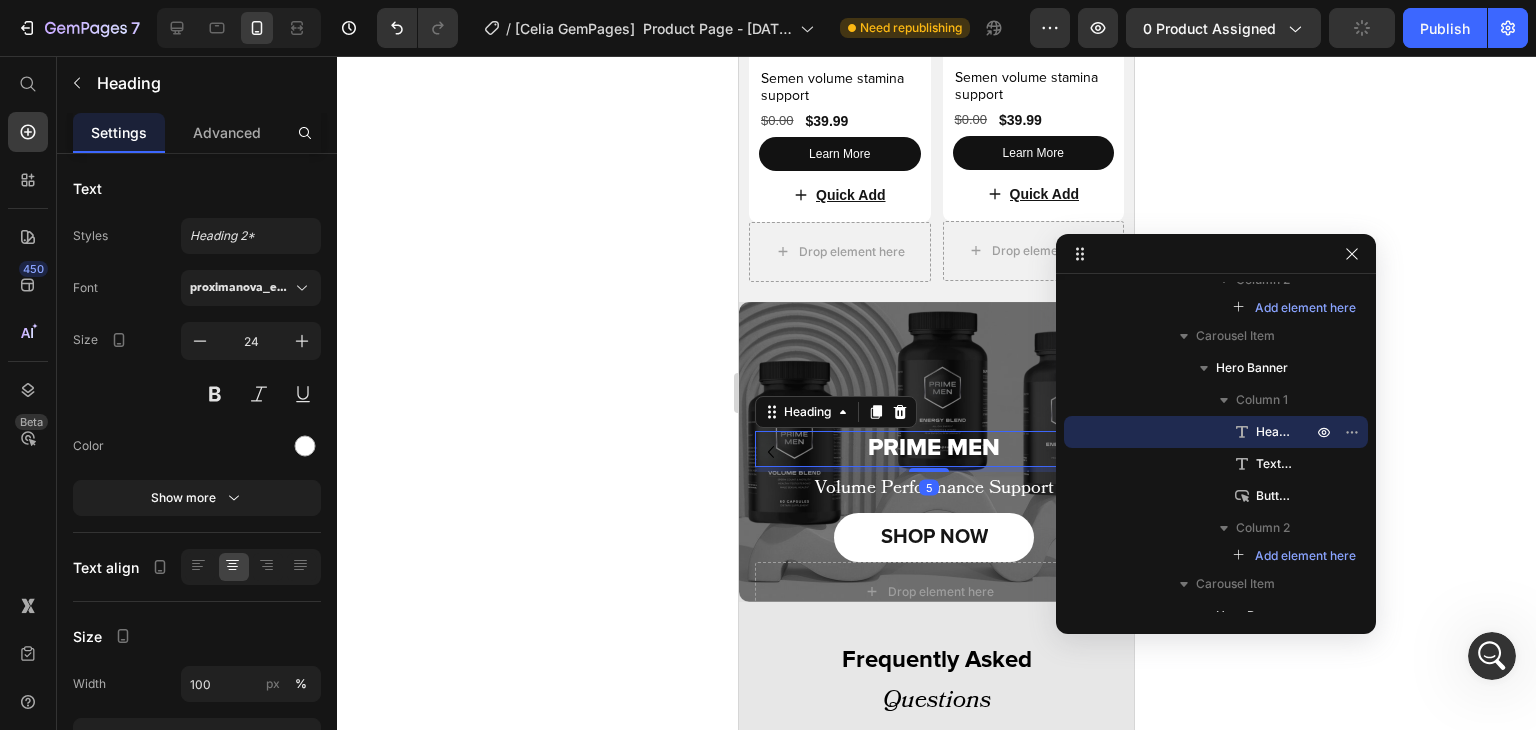 click on "5" at bounding box center [939, 467] 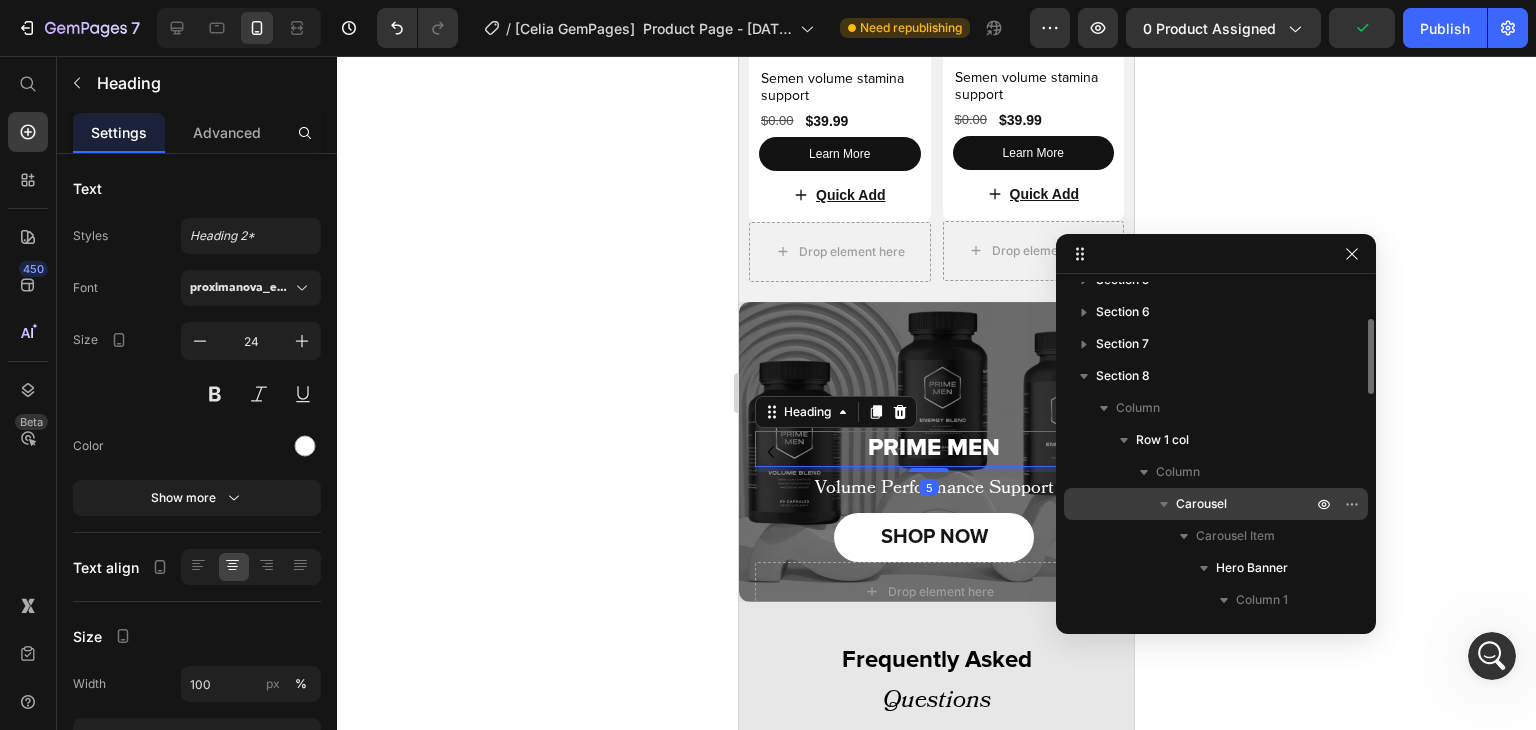 scroll, scrollTop: 145, scrollLeft: 0, axis: vertical 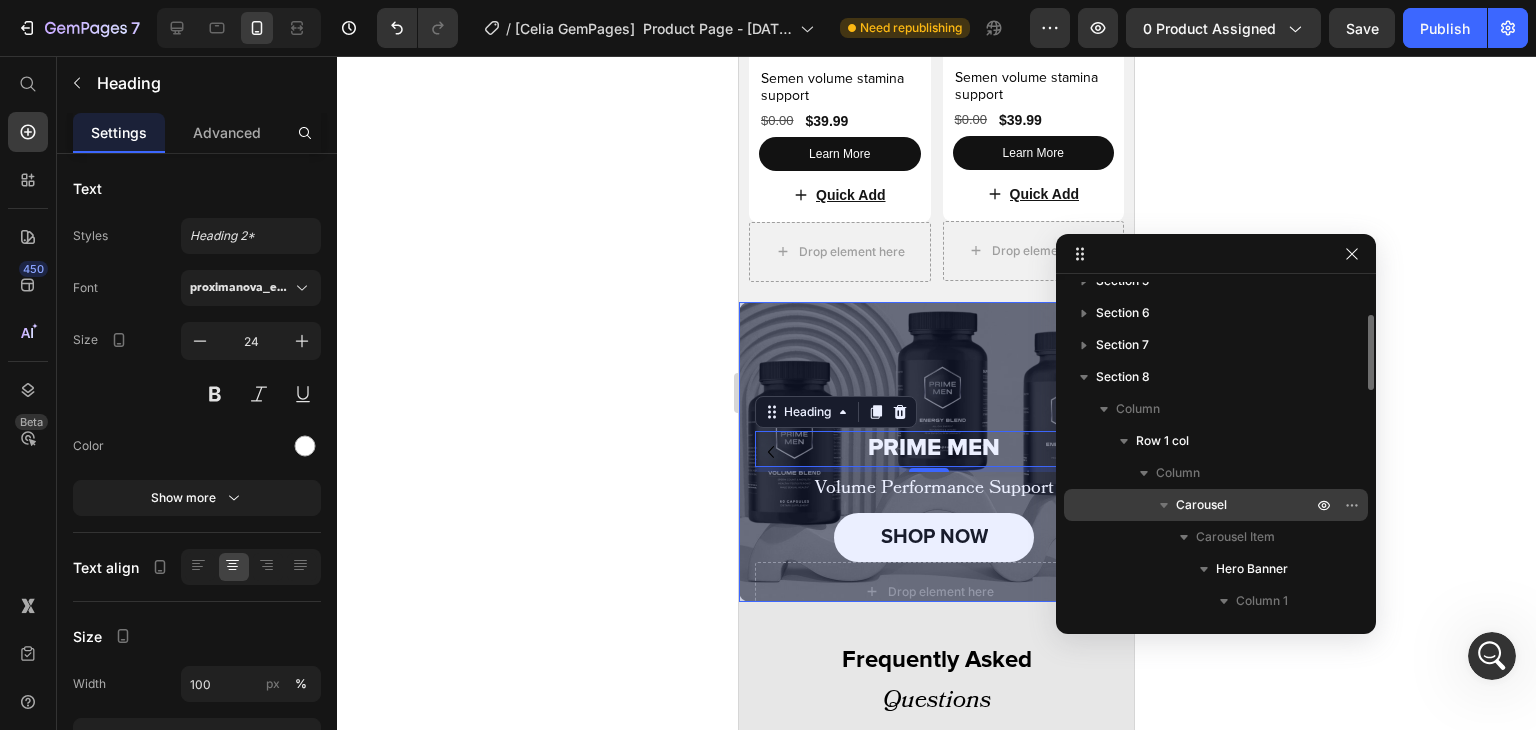 click on "Carousel" at bounding box center (1201, 505) 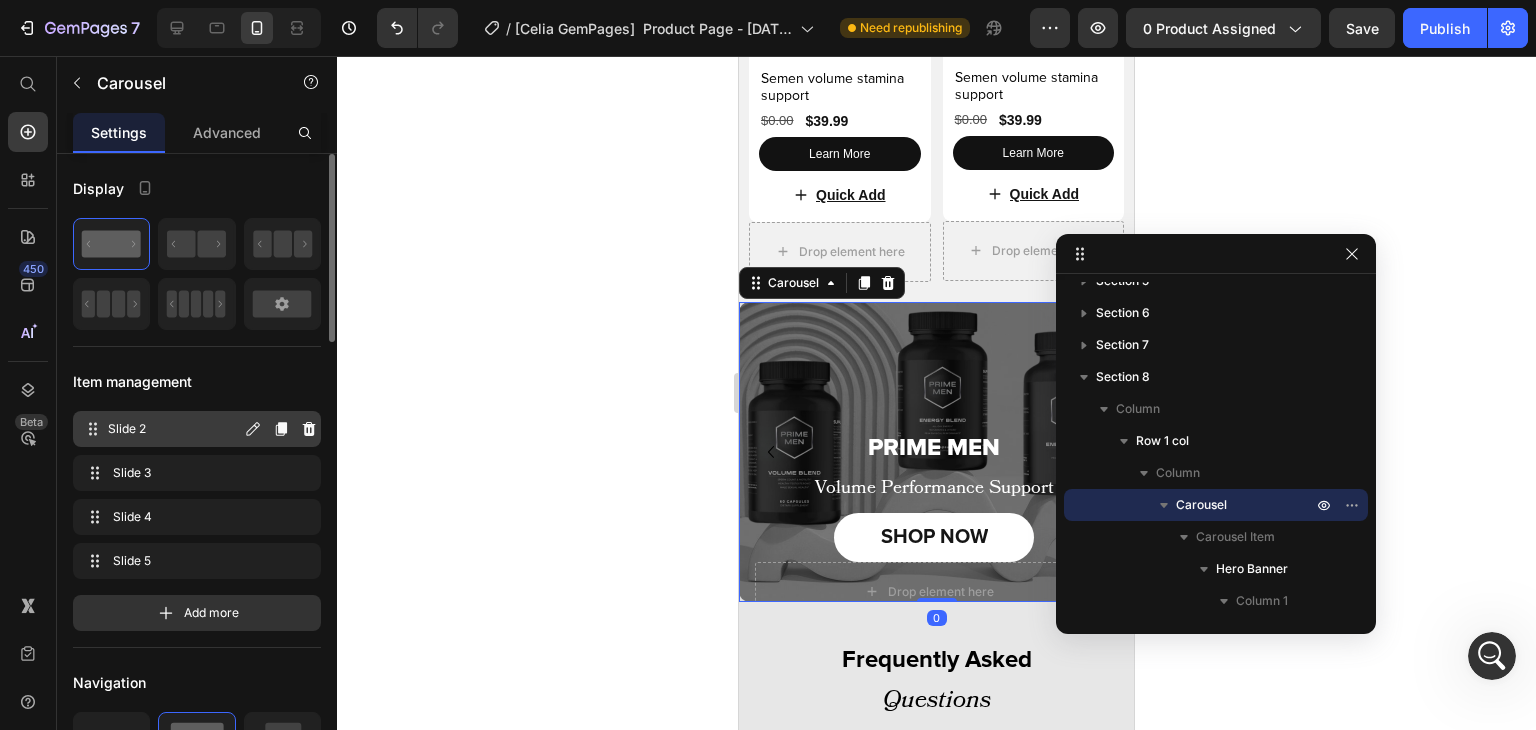 click on "Slide 2 Slide 2" at bounding box center (197, 429) 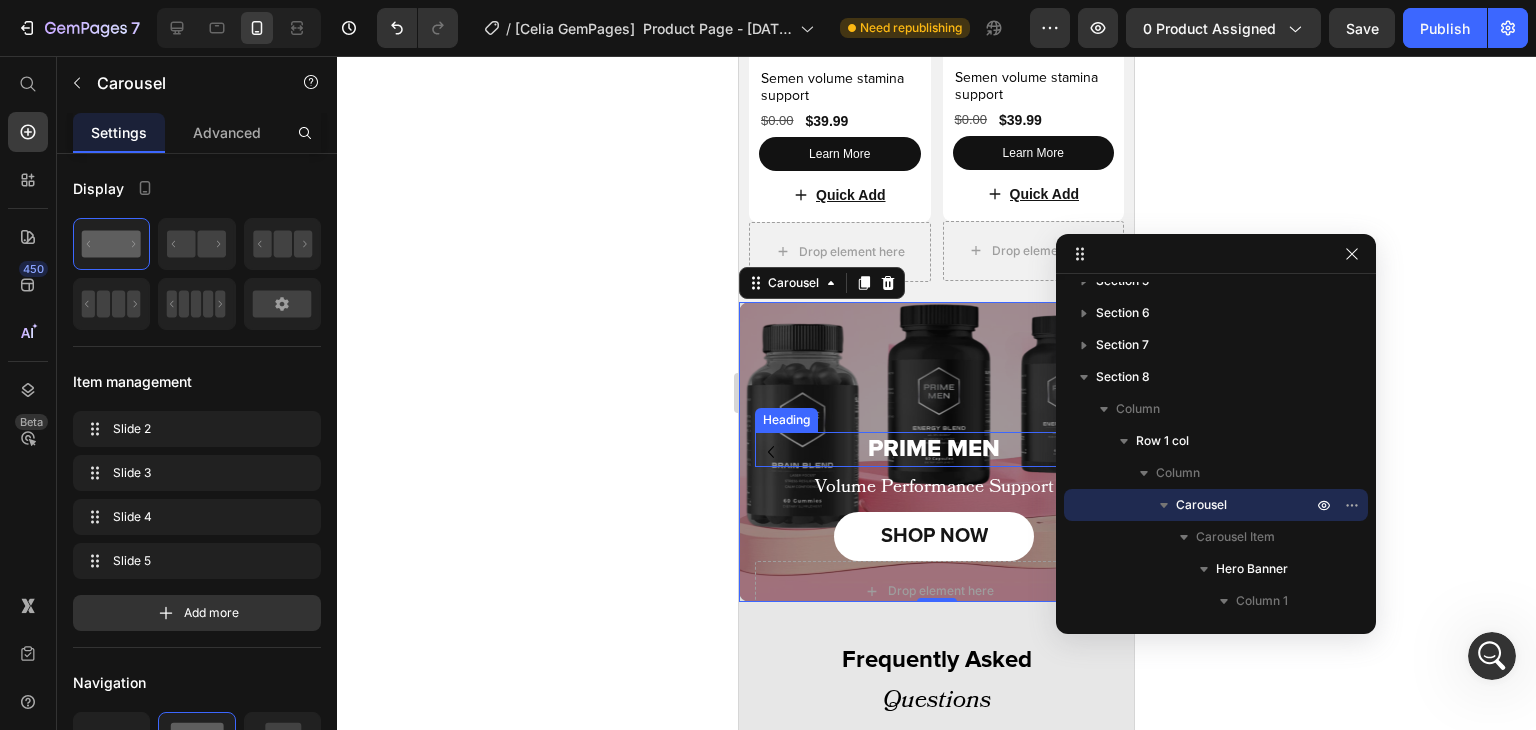 click on "PRIME MEN" at bounding box center [934, 449] 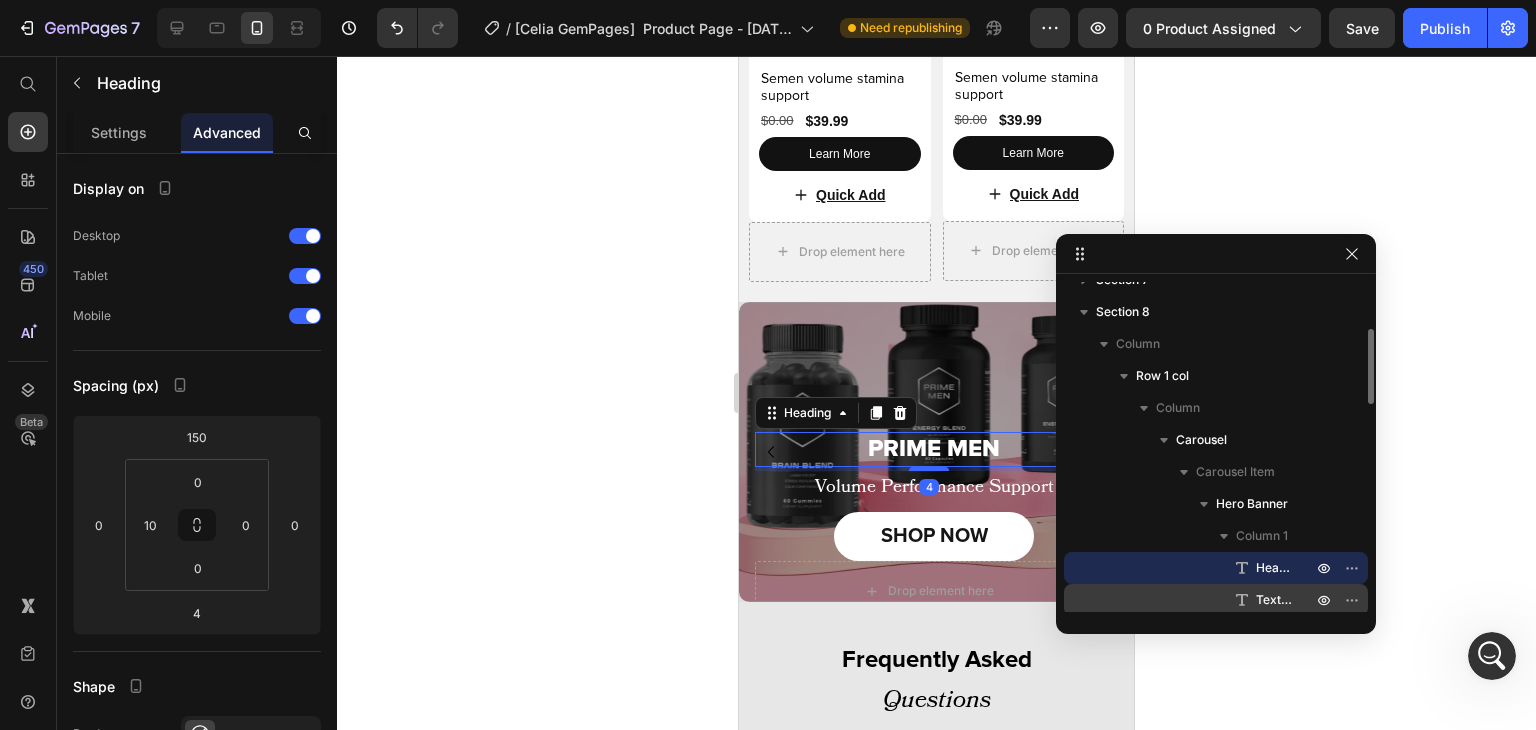 scroll, scrollTop: 209, scrollLeft: 0, axis: vertical 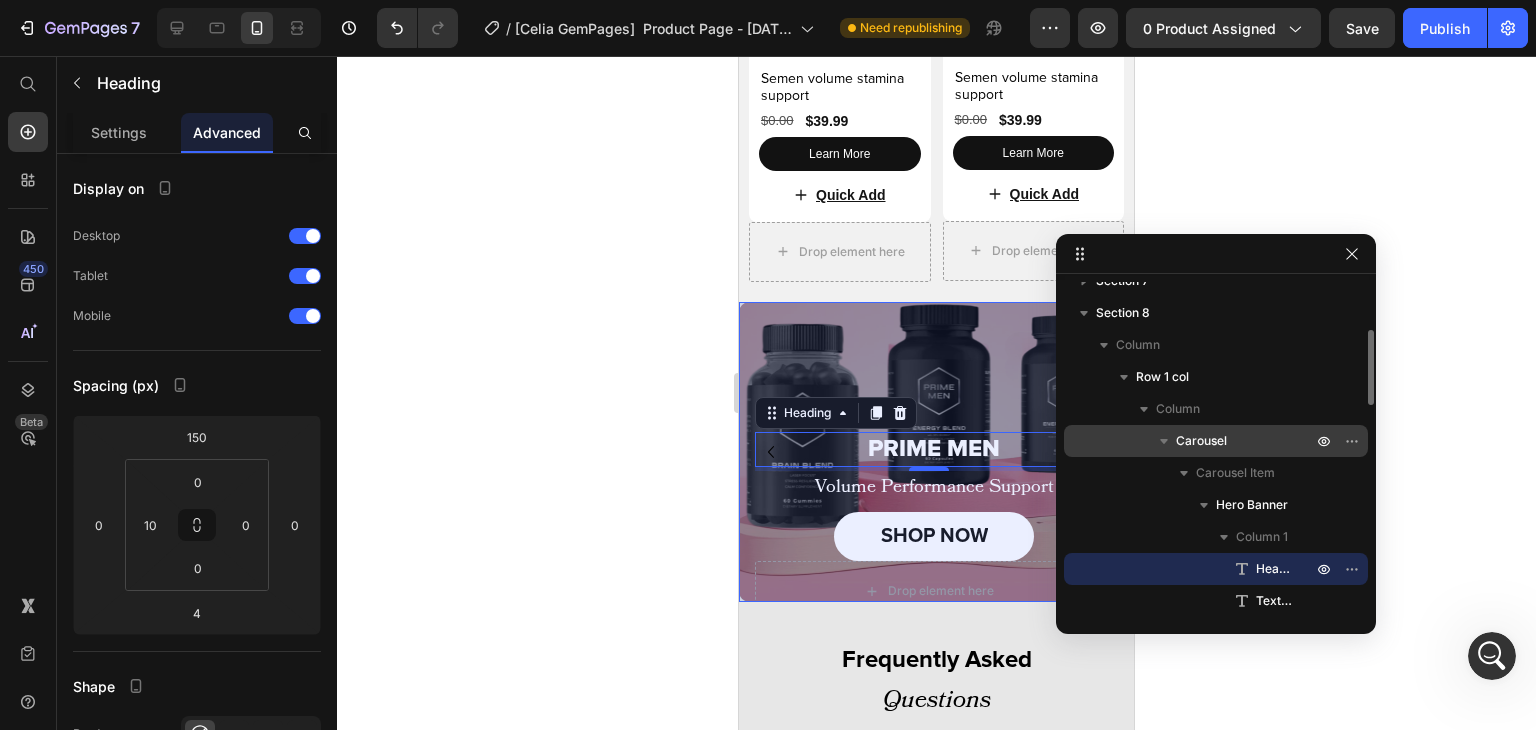 click on "Carousel" at bounding box center (1216, 441) 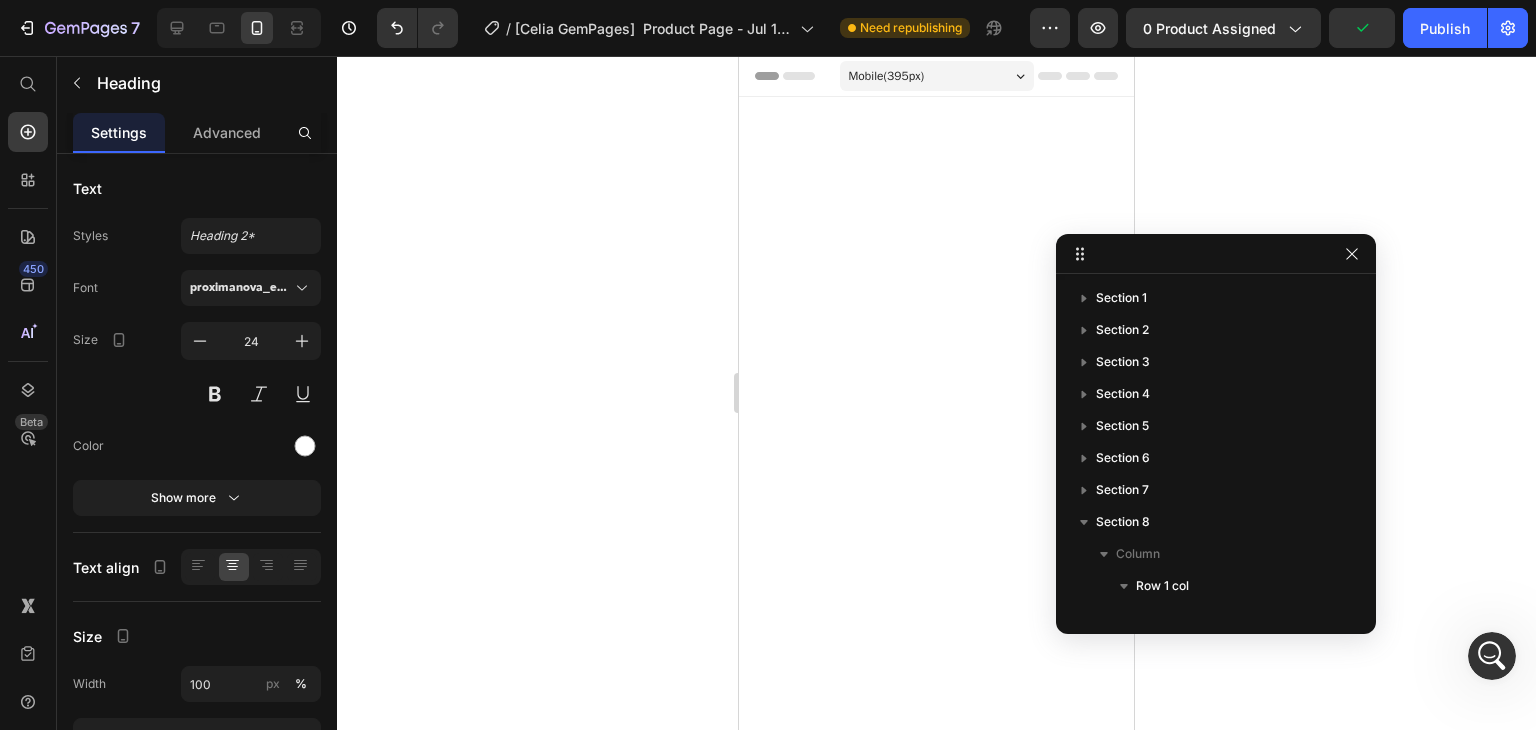scroll, scrollTop: 4326, scrollLeft: 0, axis: vertical 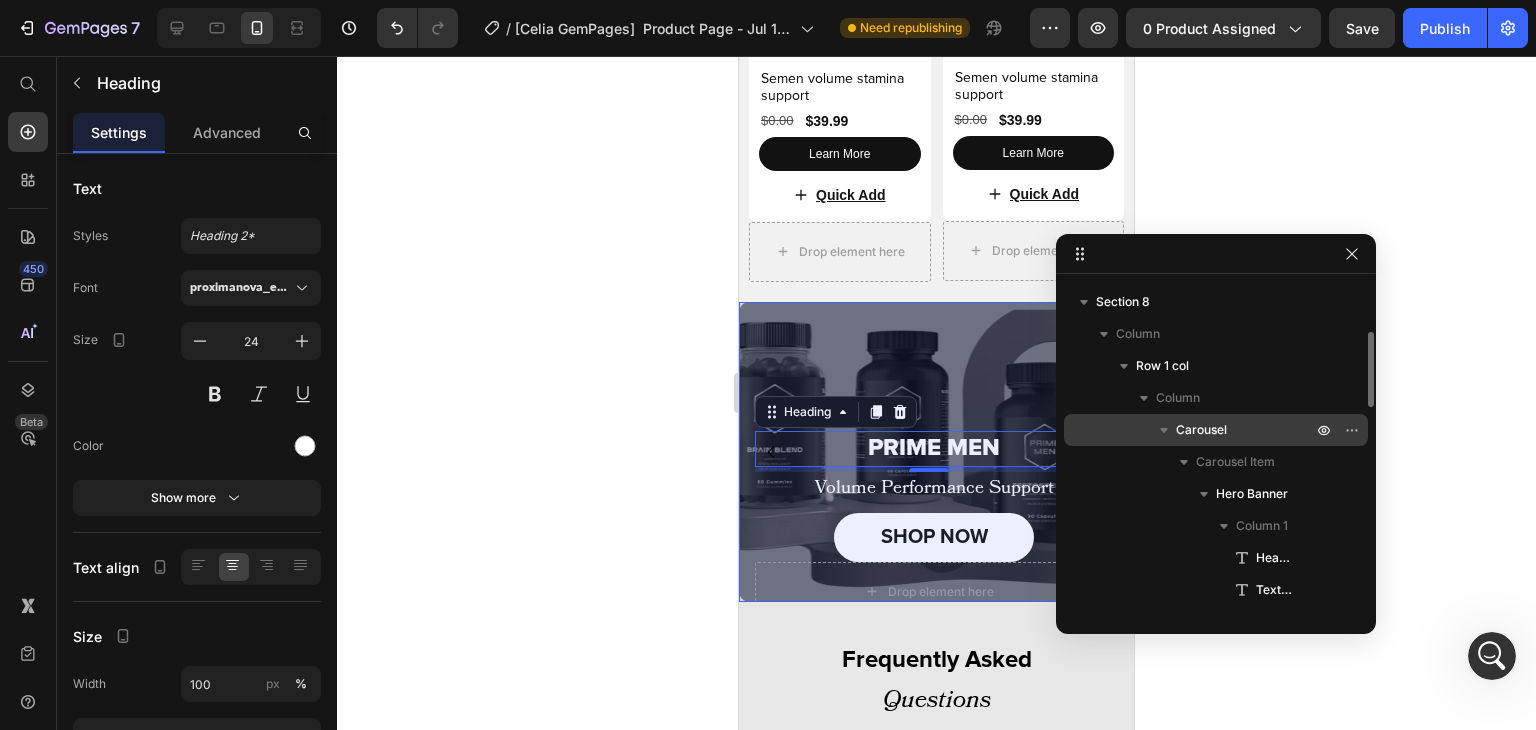 click on "Carousel" at bounding box center [1216, 430] 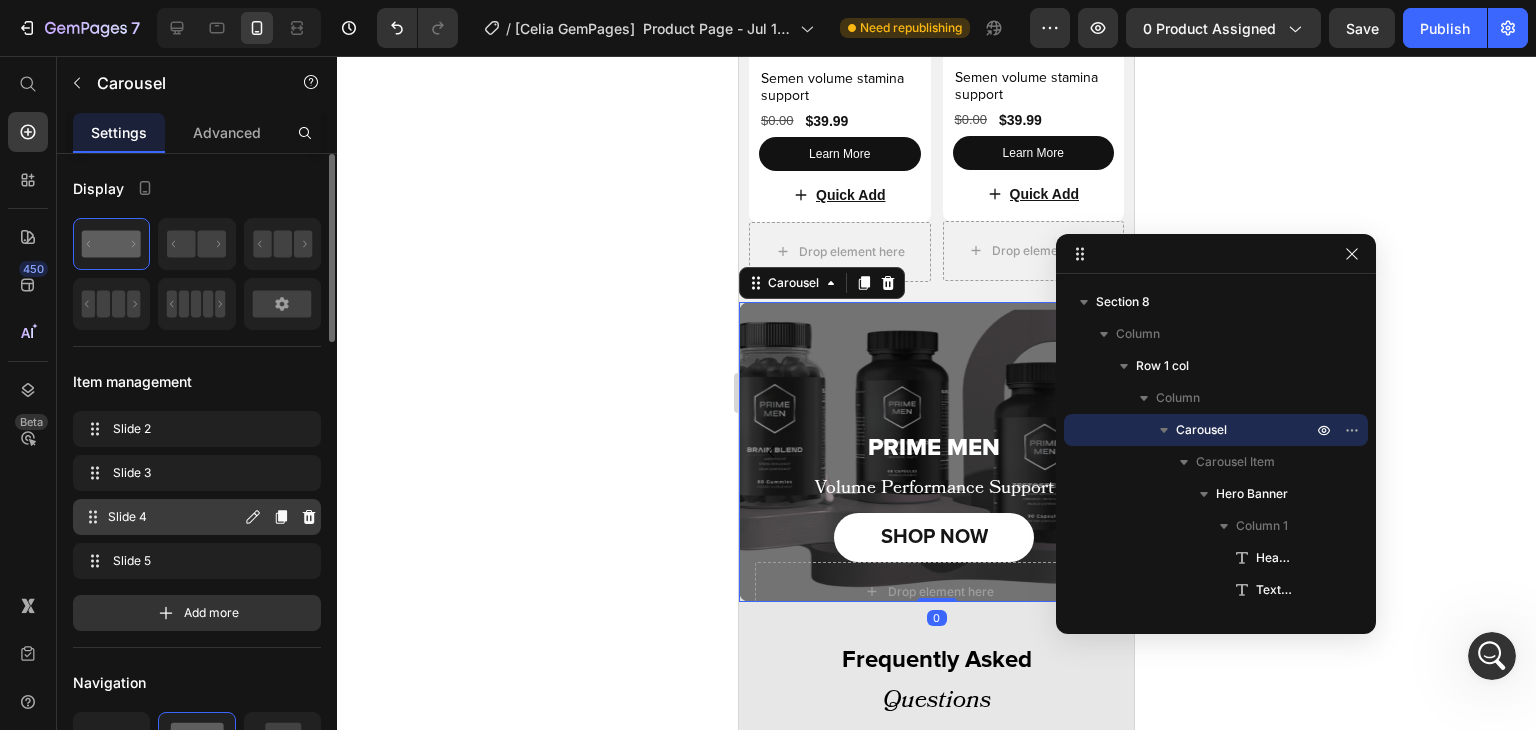 click on "Slide 4 Slide 4" at bounding box center [197, 517] 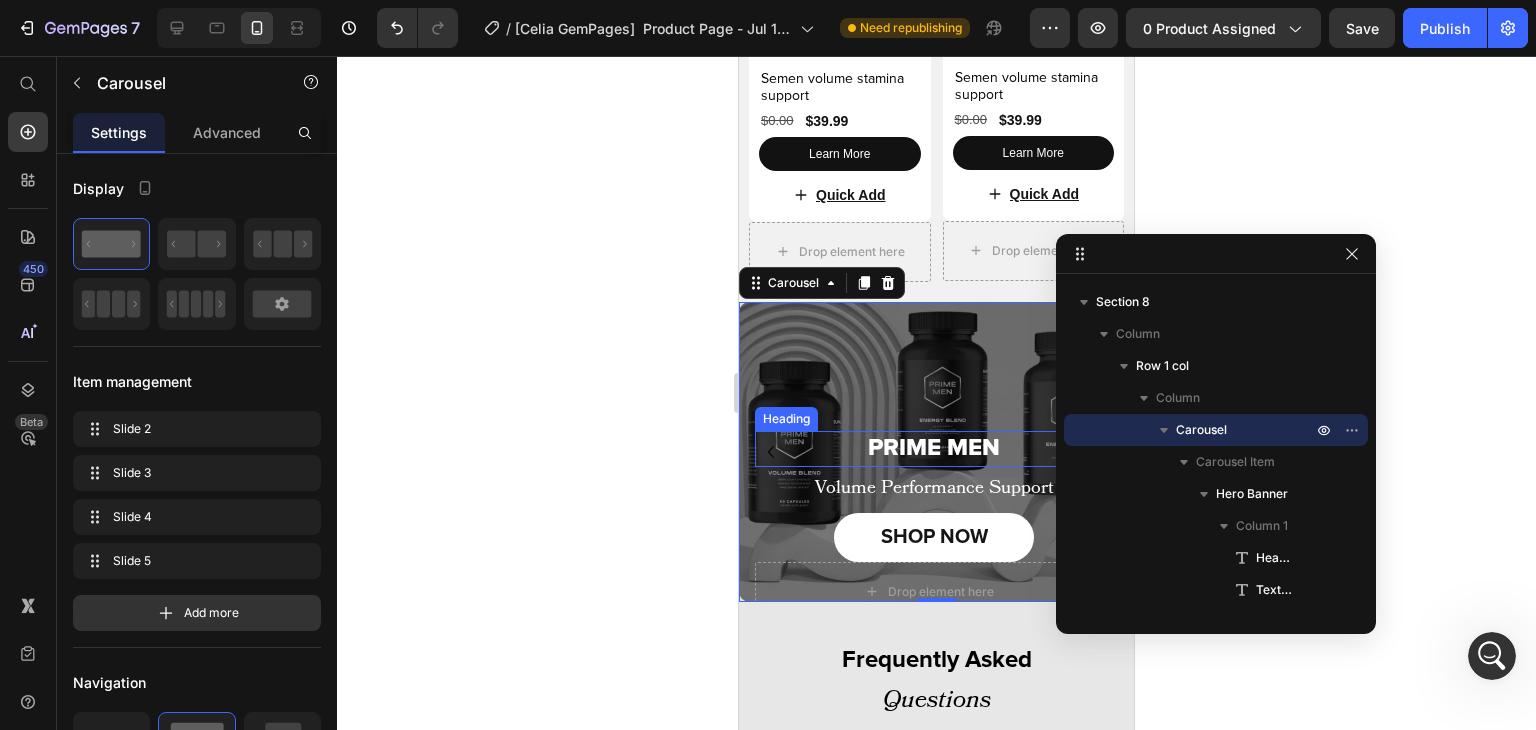 click on "PRIME MEN" at bounding box center [934, 448] 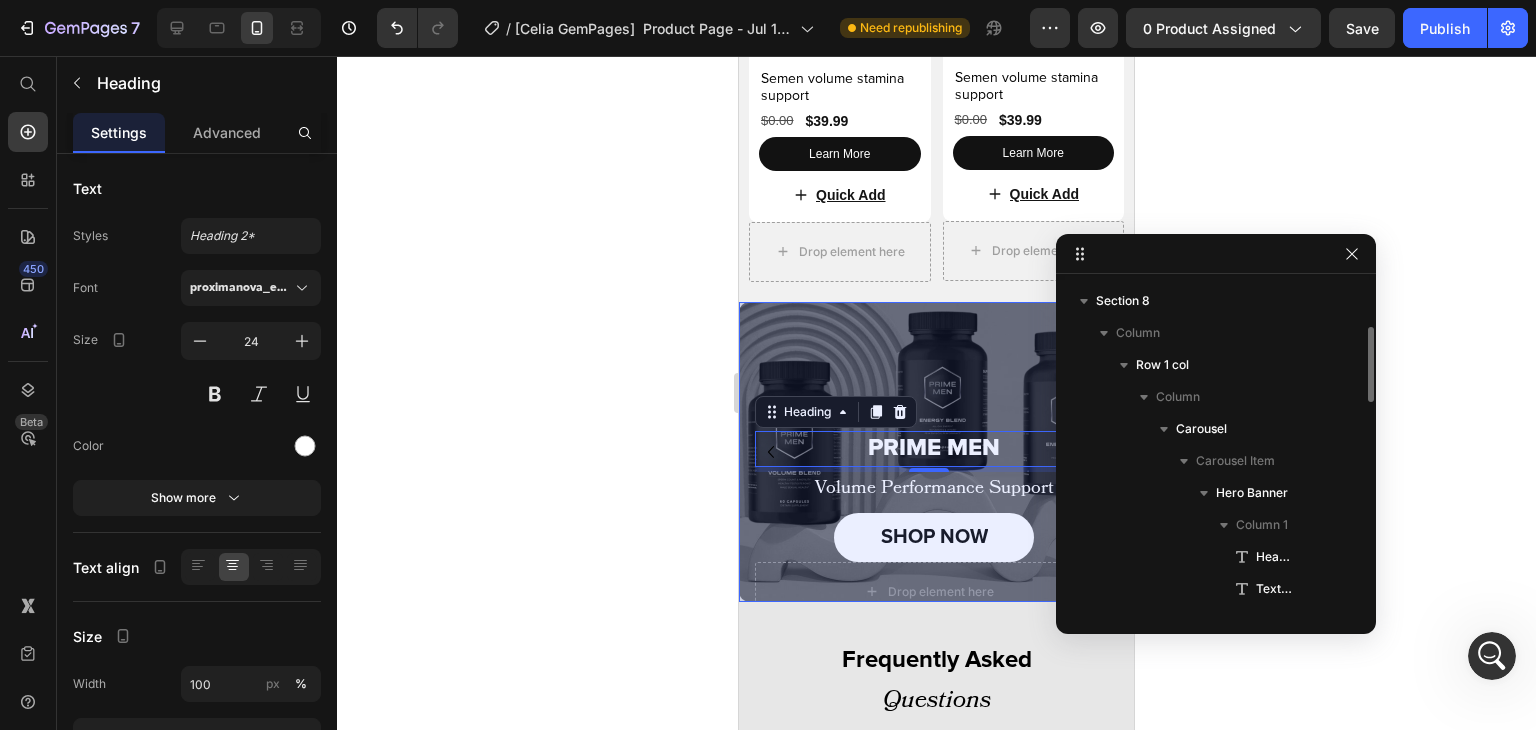 scroll, scrollTop: 217, scrollLeft: 0, axis: vertical 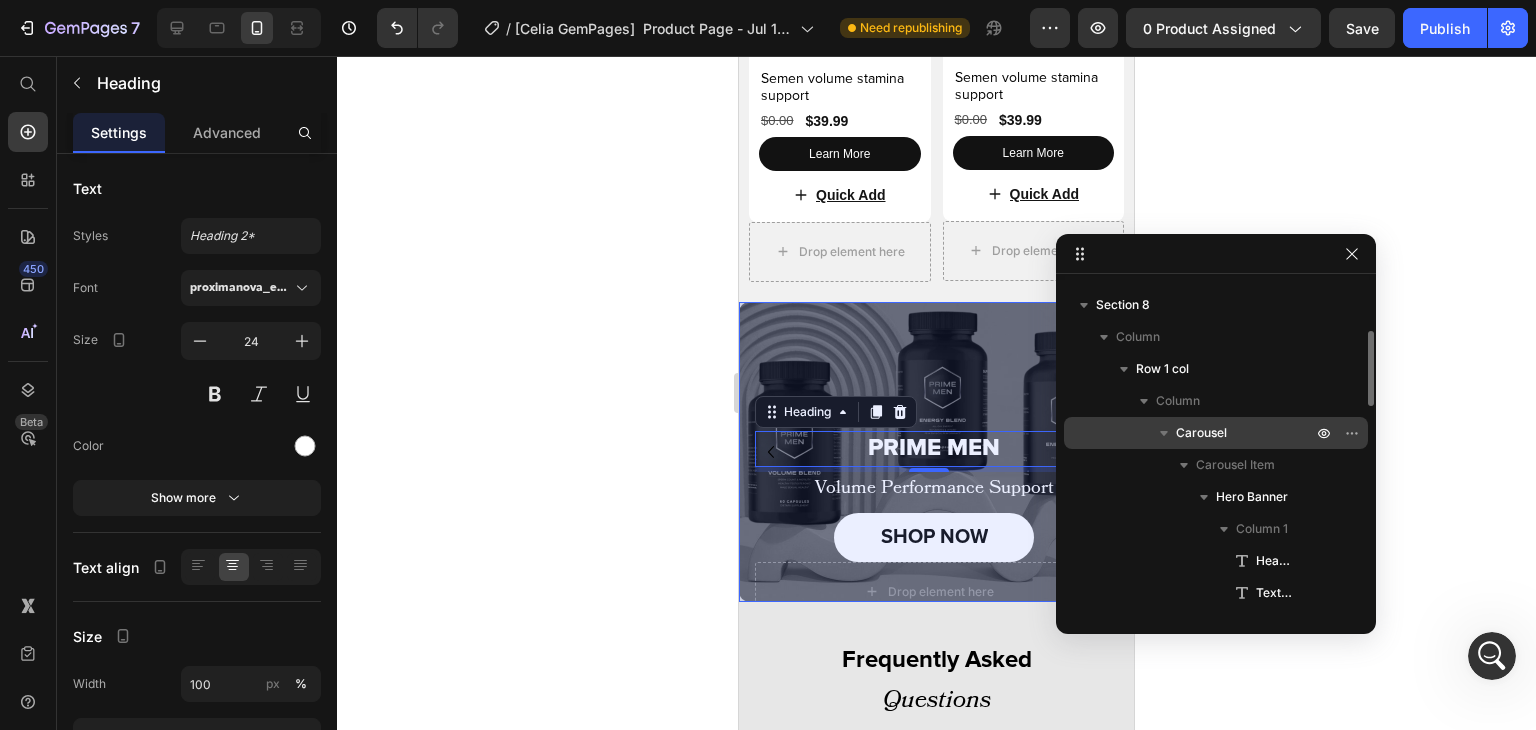click on "Carousel" at bounding box center [1216, 433] 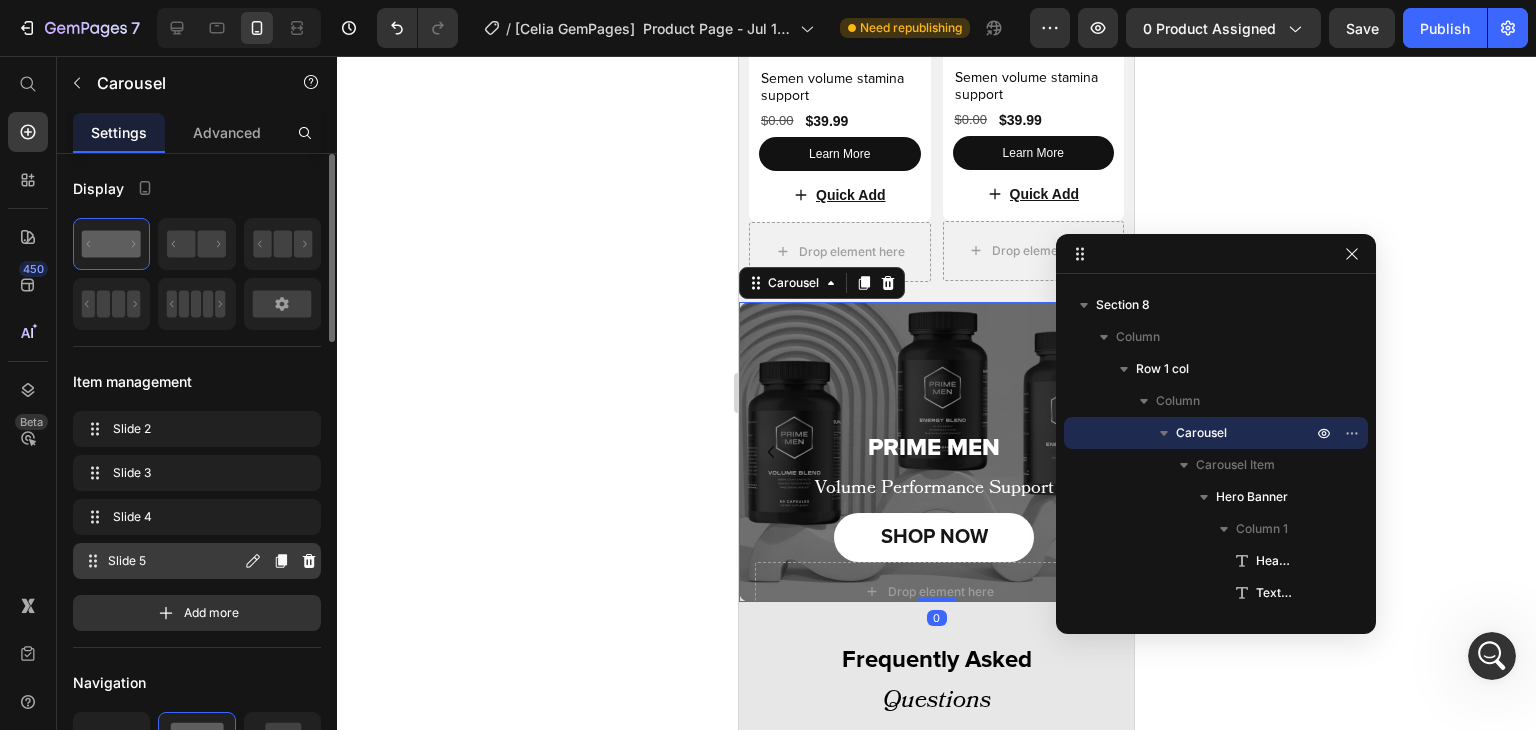 click on "Slide 5 Slide 5" at bounding box center [161, 561] 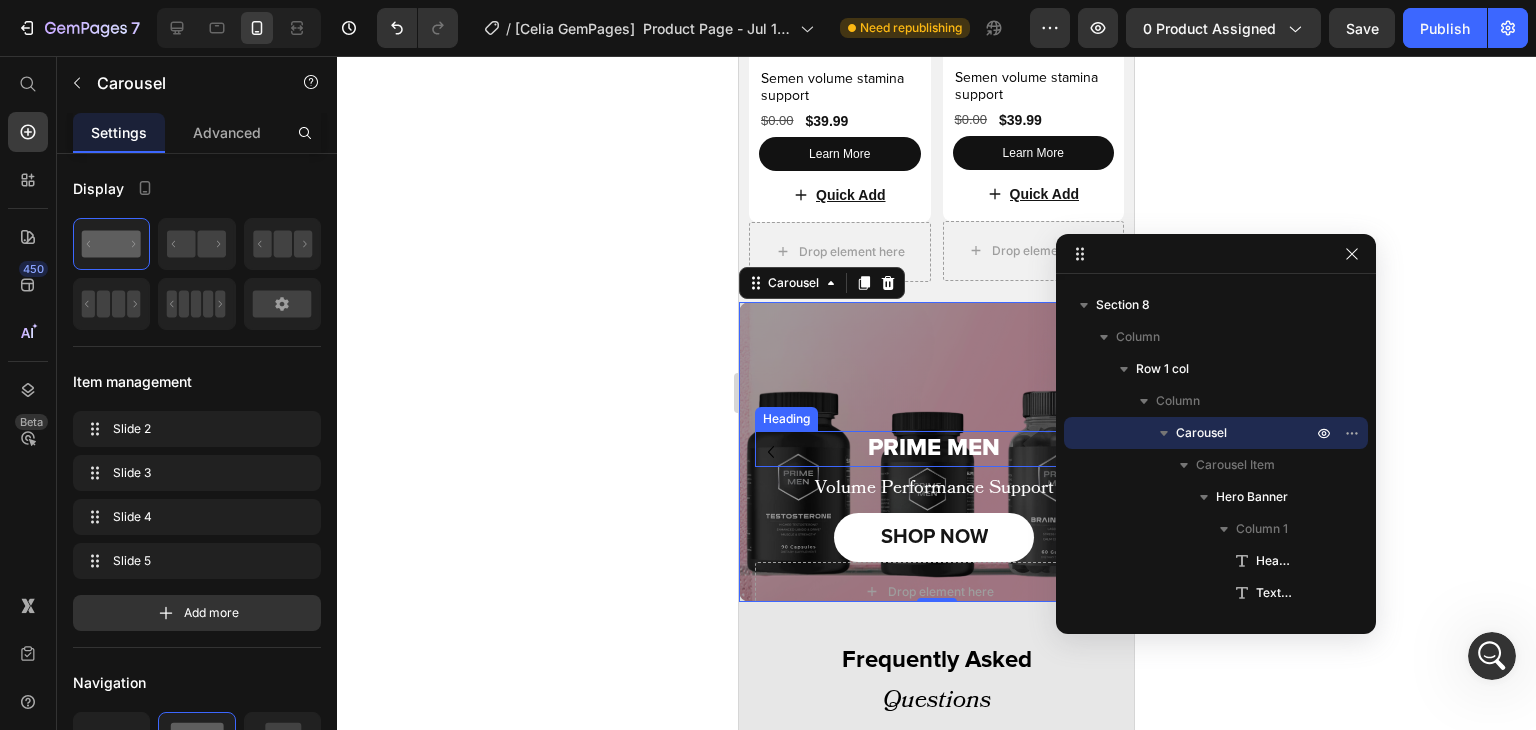 click on "PRIME MEN" at bounding box center [934, 448] 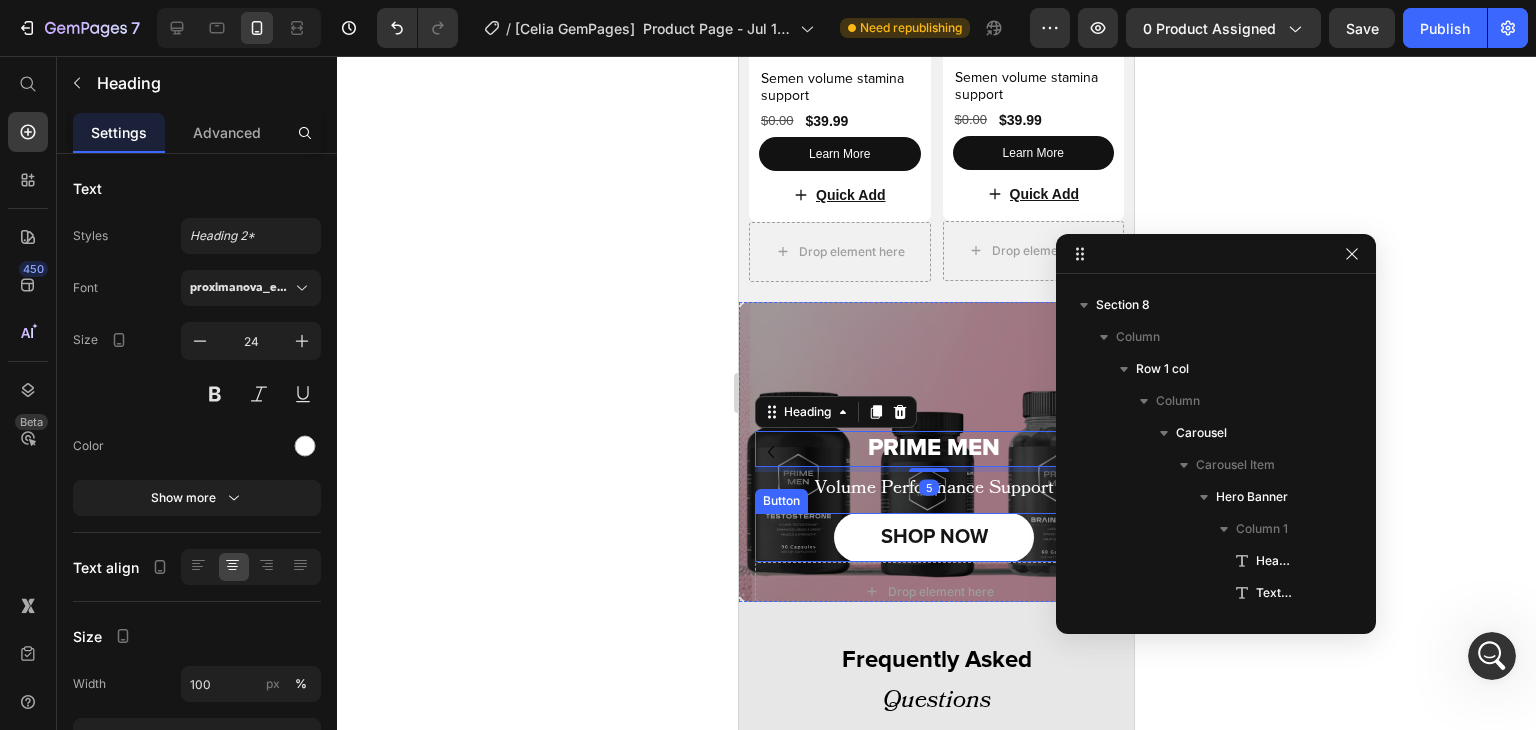 scroll, scrollTop: 1090, scrollLeft: 0, axis: vertical 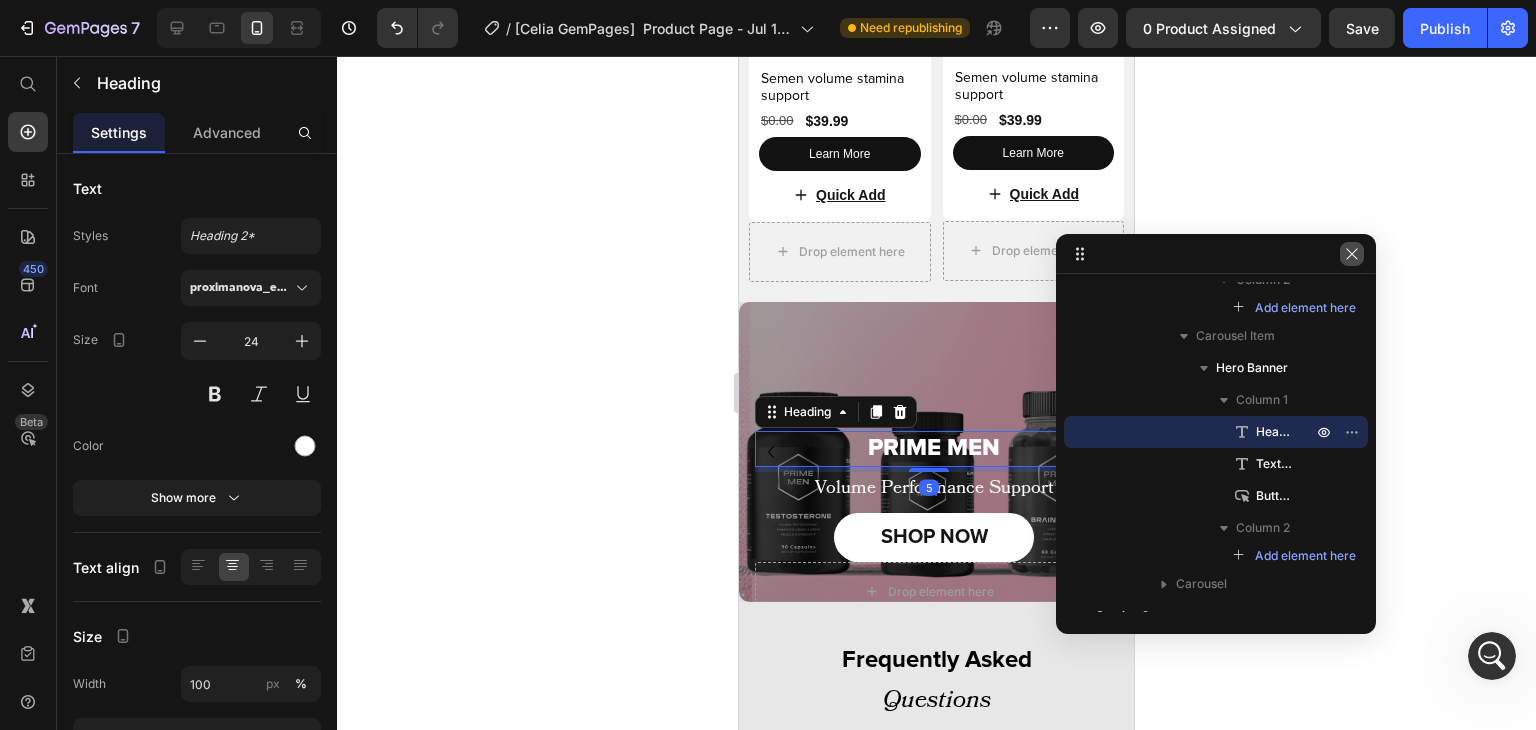 click 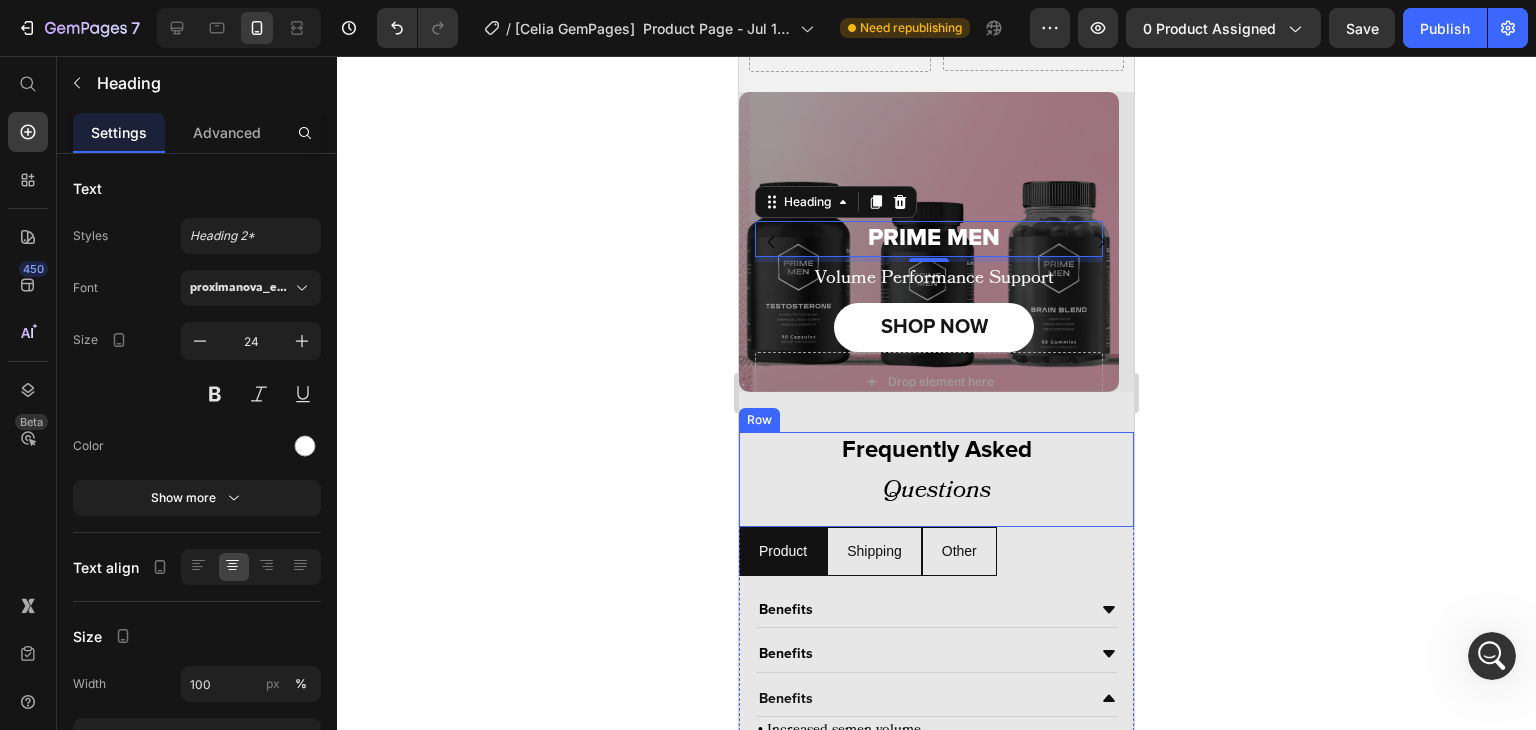 scroll, scrollTop: 4548, scrollLeft: 0, axis: vertical 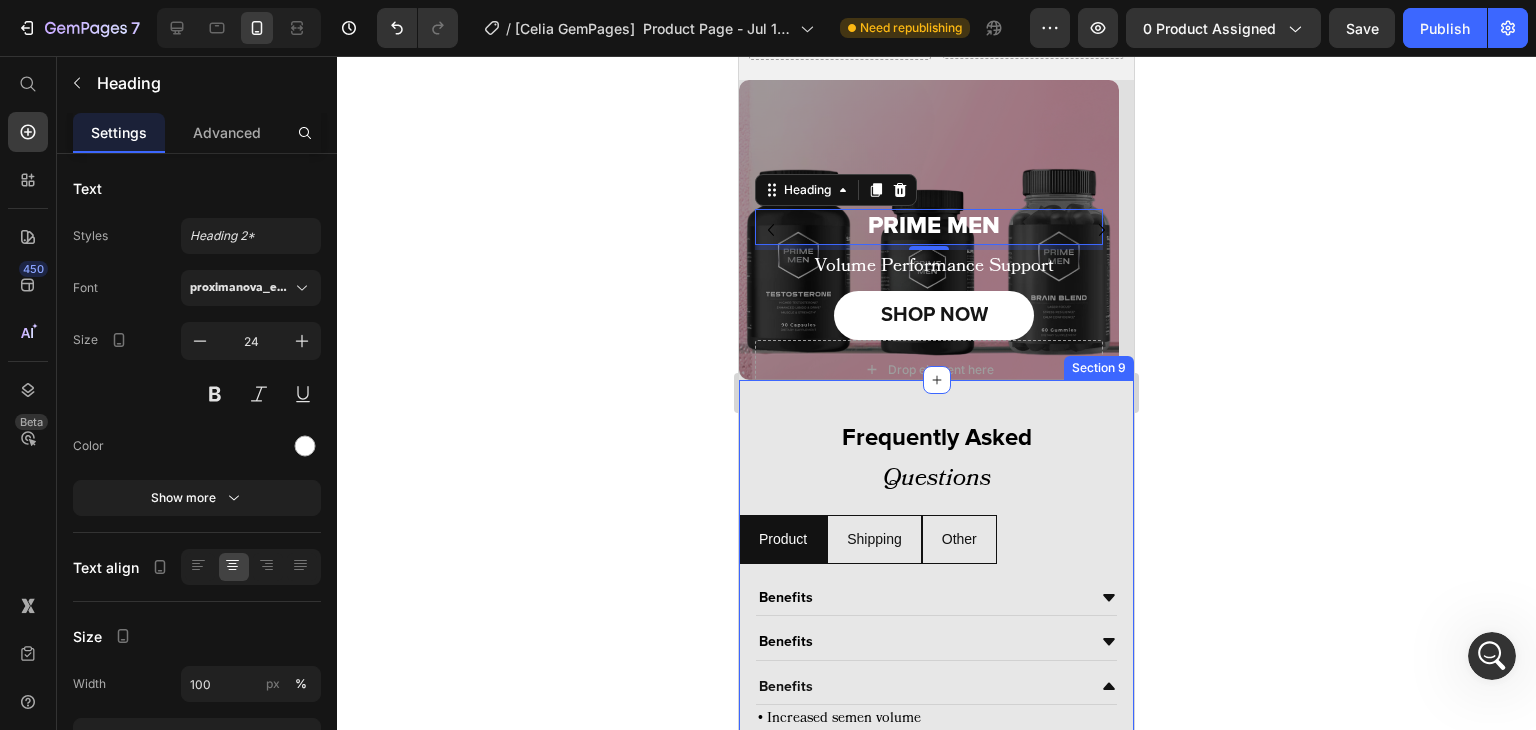 click on "Frequently Asked Text Block Questions Text Block Row Product Shipping Other
Benefits
Benefits
Benefits • Increased semen volume • Stronger, longer lasting erections • Elevated sexual stamina libido Text Block
Benefits Accordion SHOP NOW Button
Benefits
Benefits
Benefits
Benefits Accordion
Benefits
Benefits
Benefits
Benefits Accordion Tab Row Section 9" at bounding box center [936, 667] 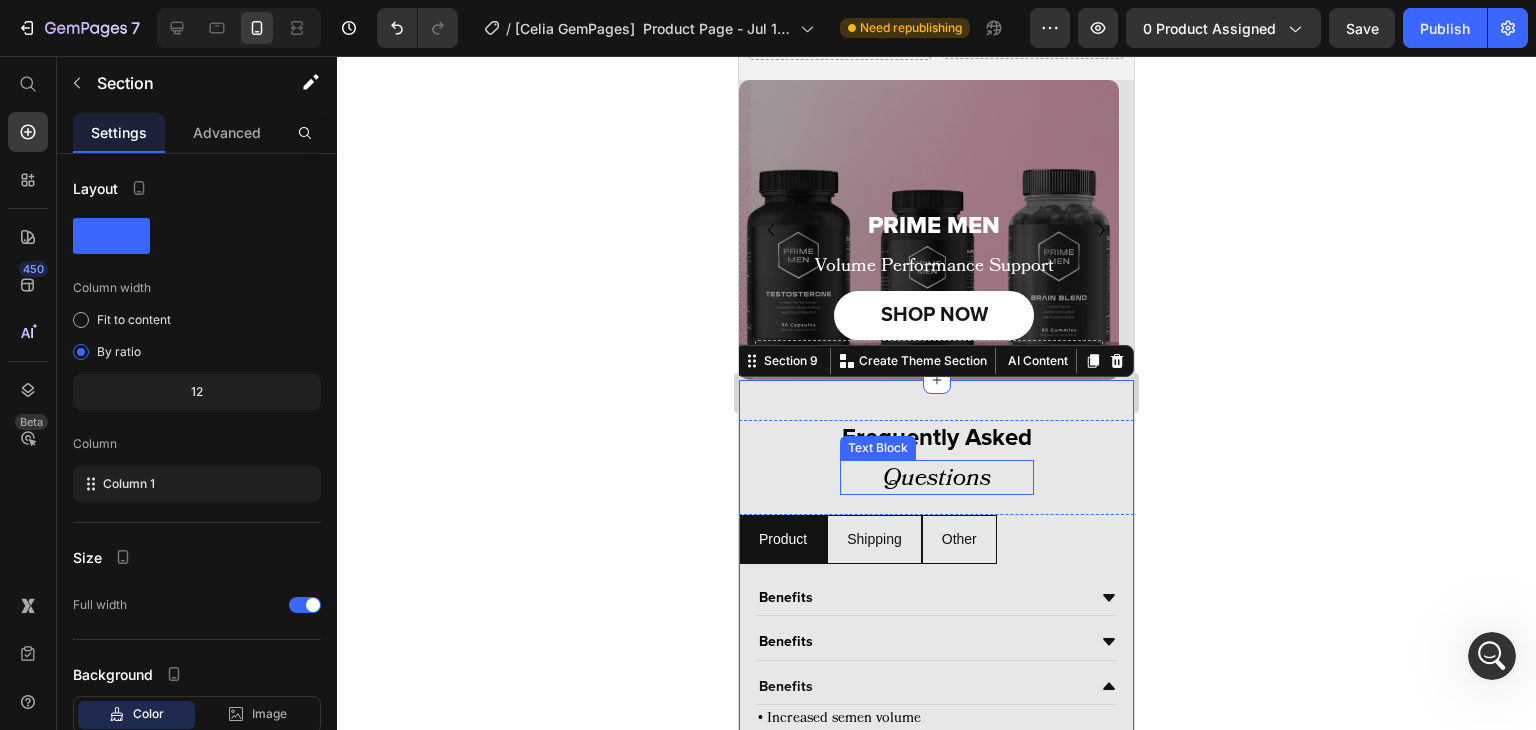 click on "Questions" at bounding box center (937, 477) 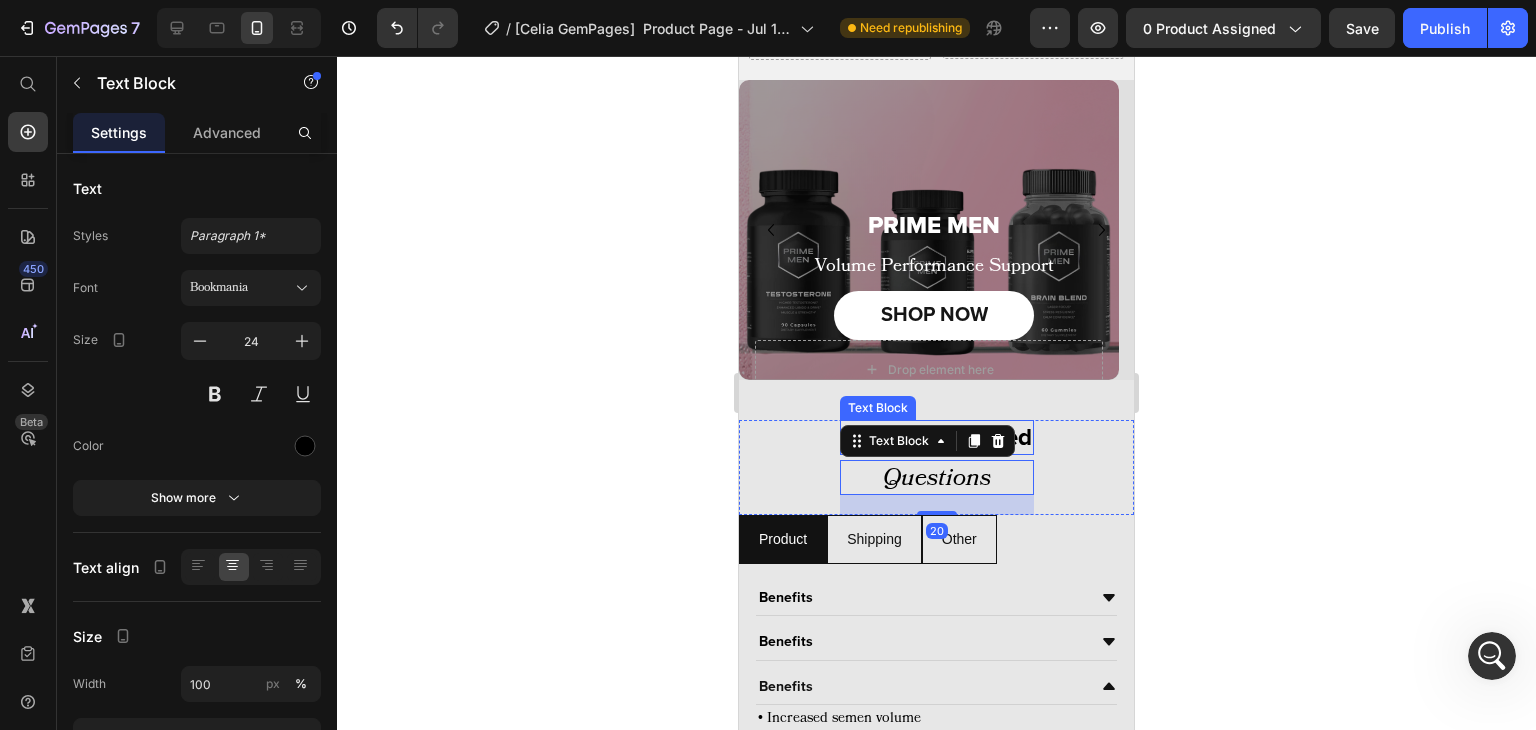 click on "Frequently Asked" at bounding box center (937, 437) 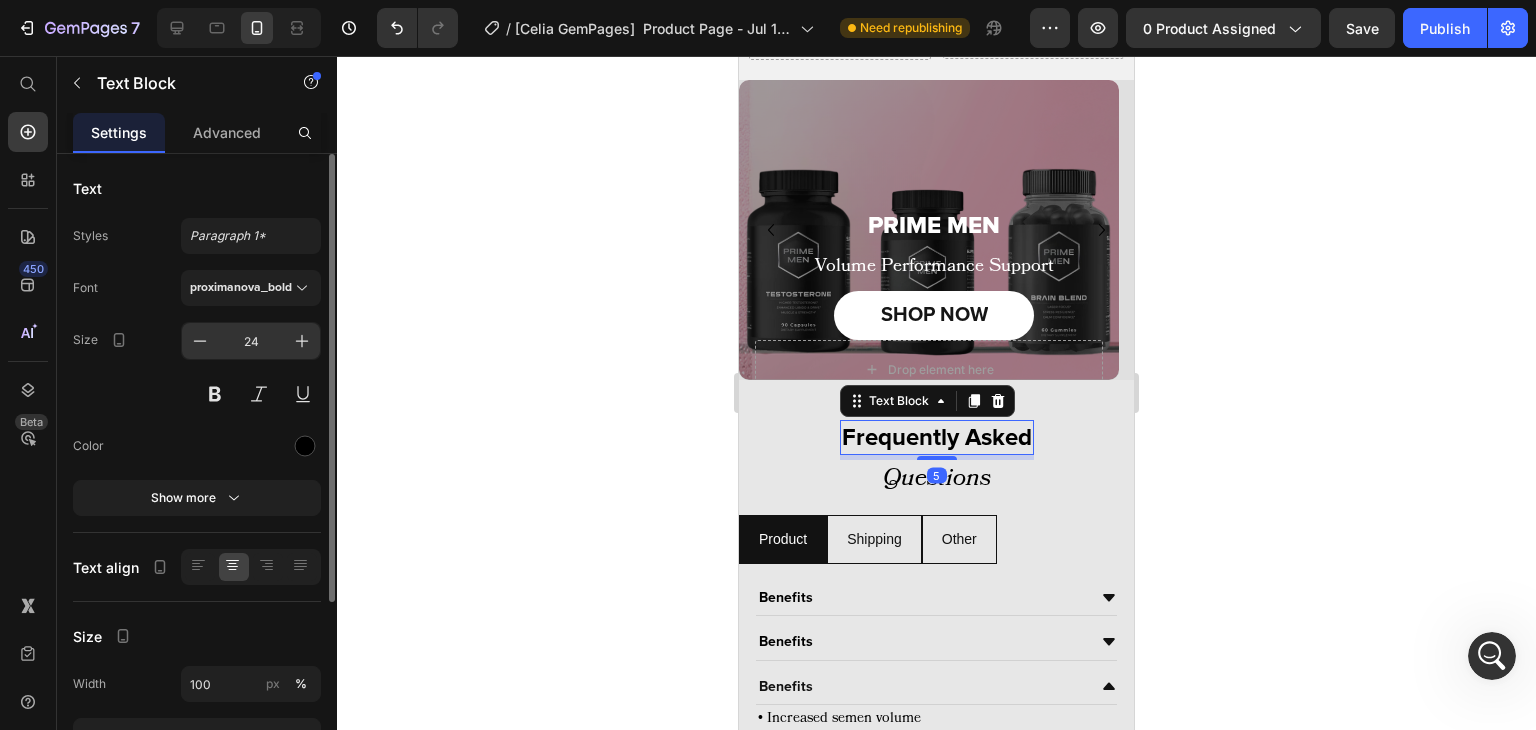 click on "24" at bounding box center (251, 341) 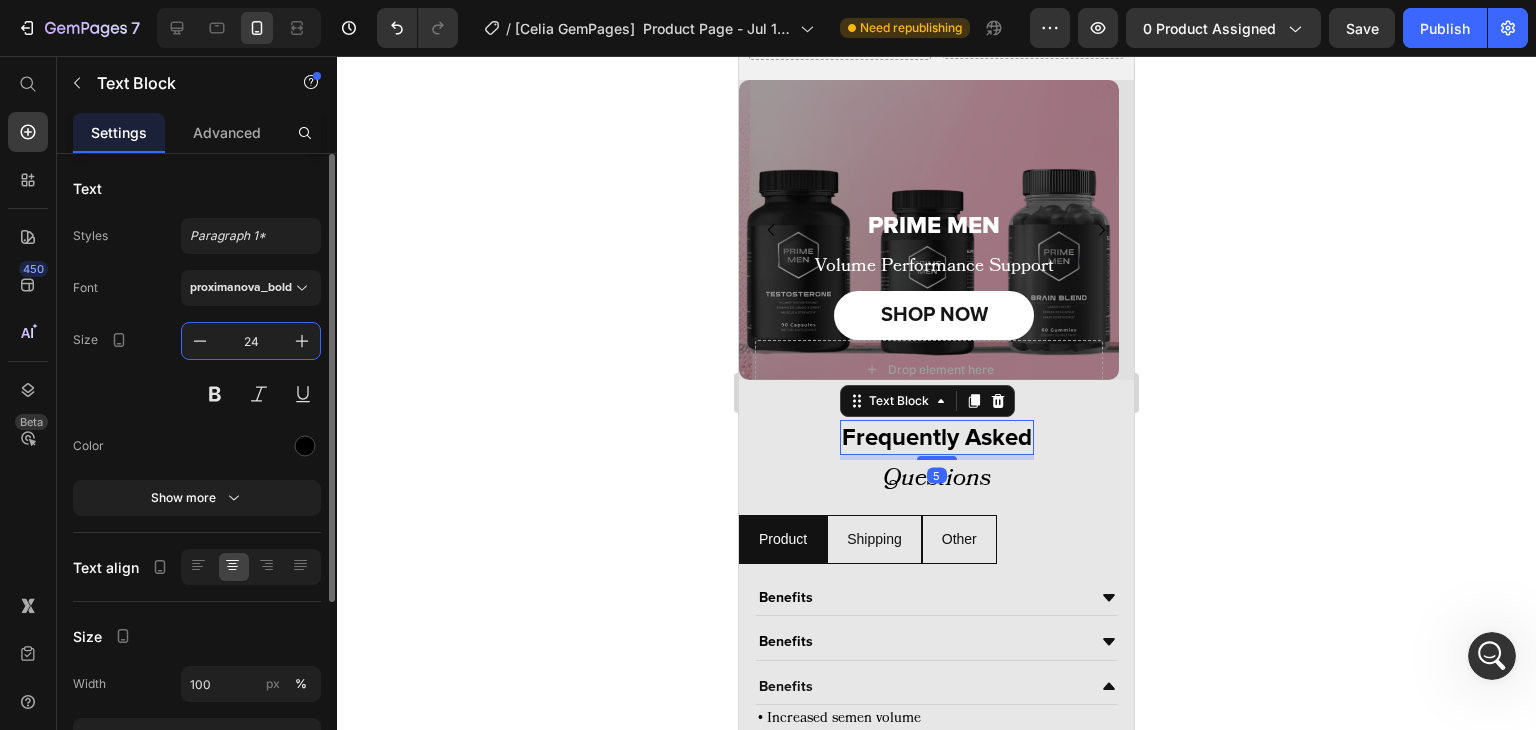 click on "24" at bounding box center (251, 341) 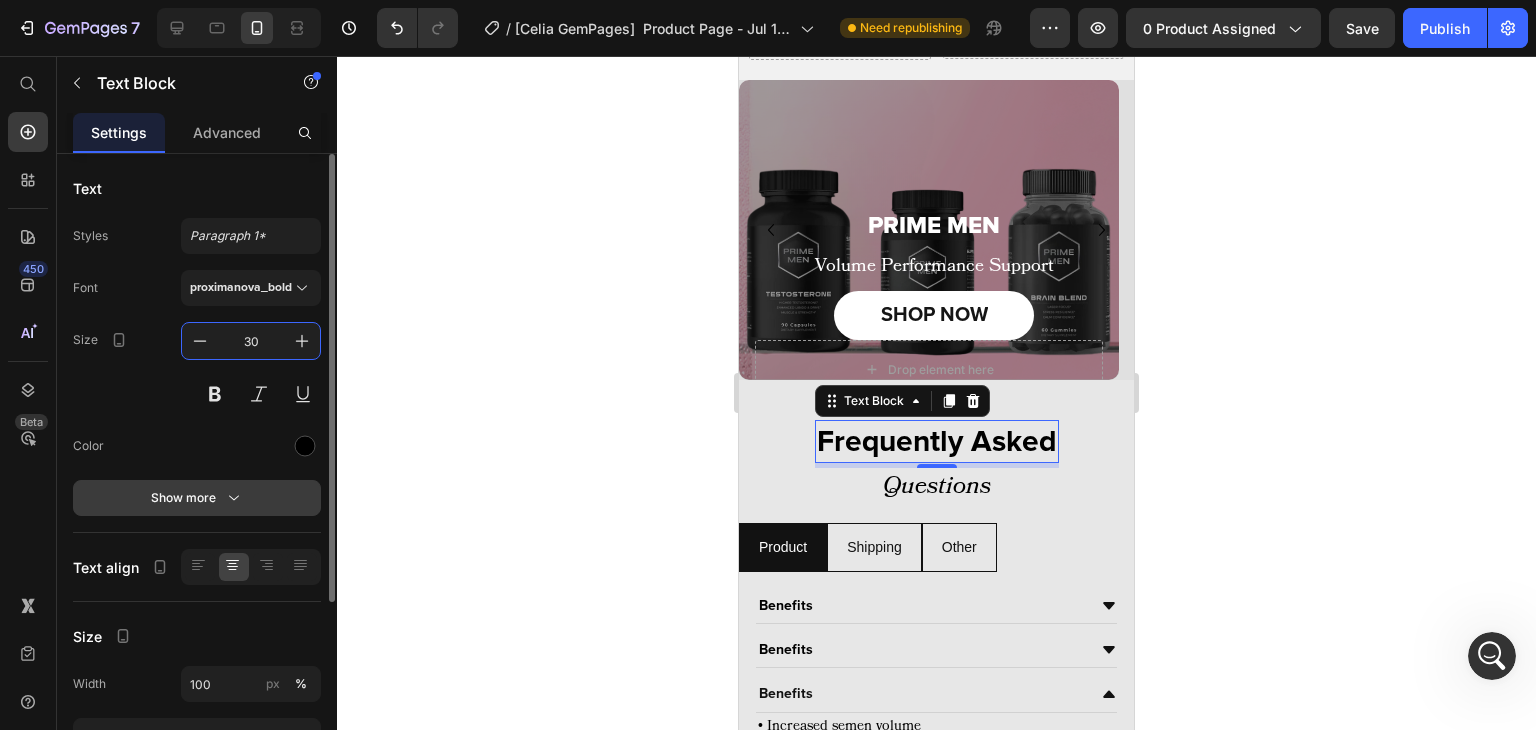 type on "30" 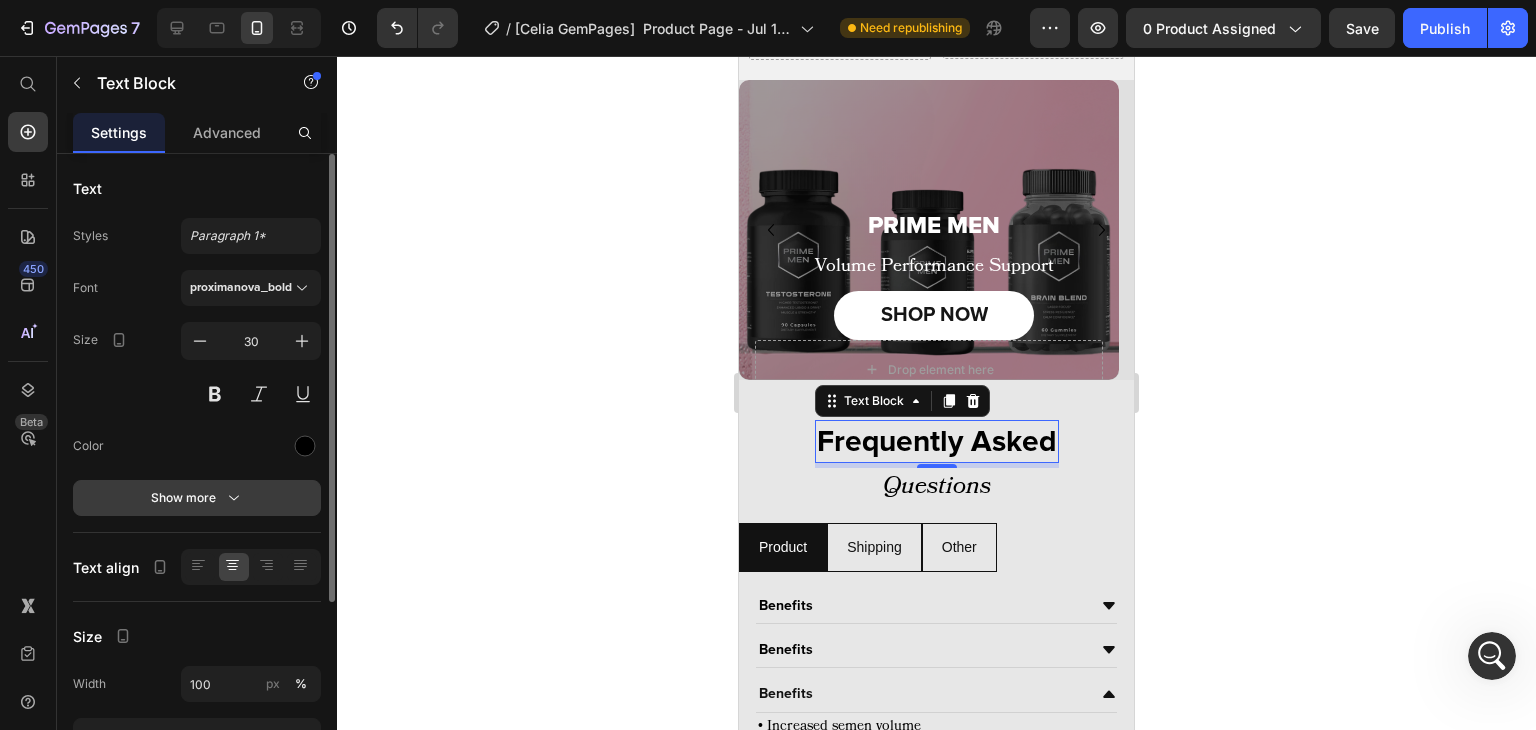 click on "Show more" at bounding box center (197, 498) 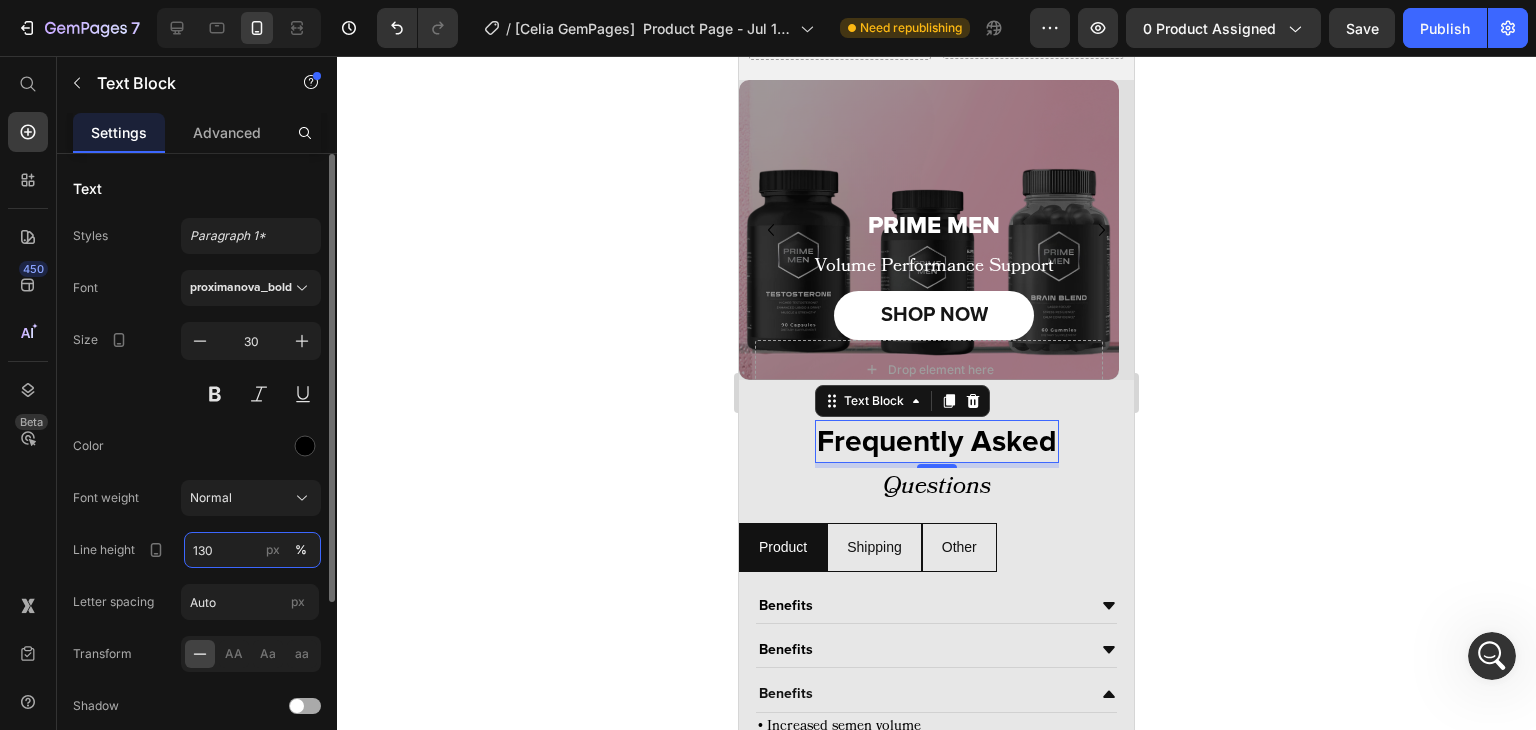 click on "130" at bounding box center (252, 550) 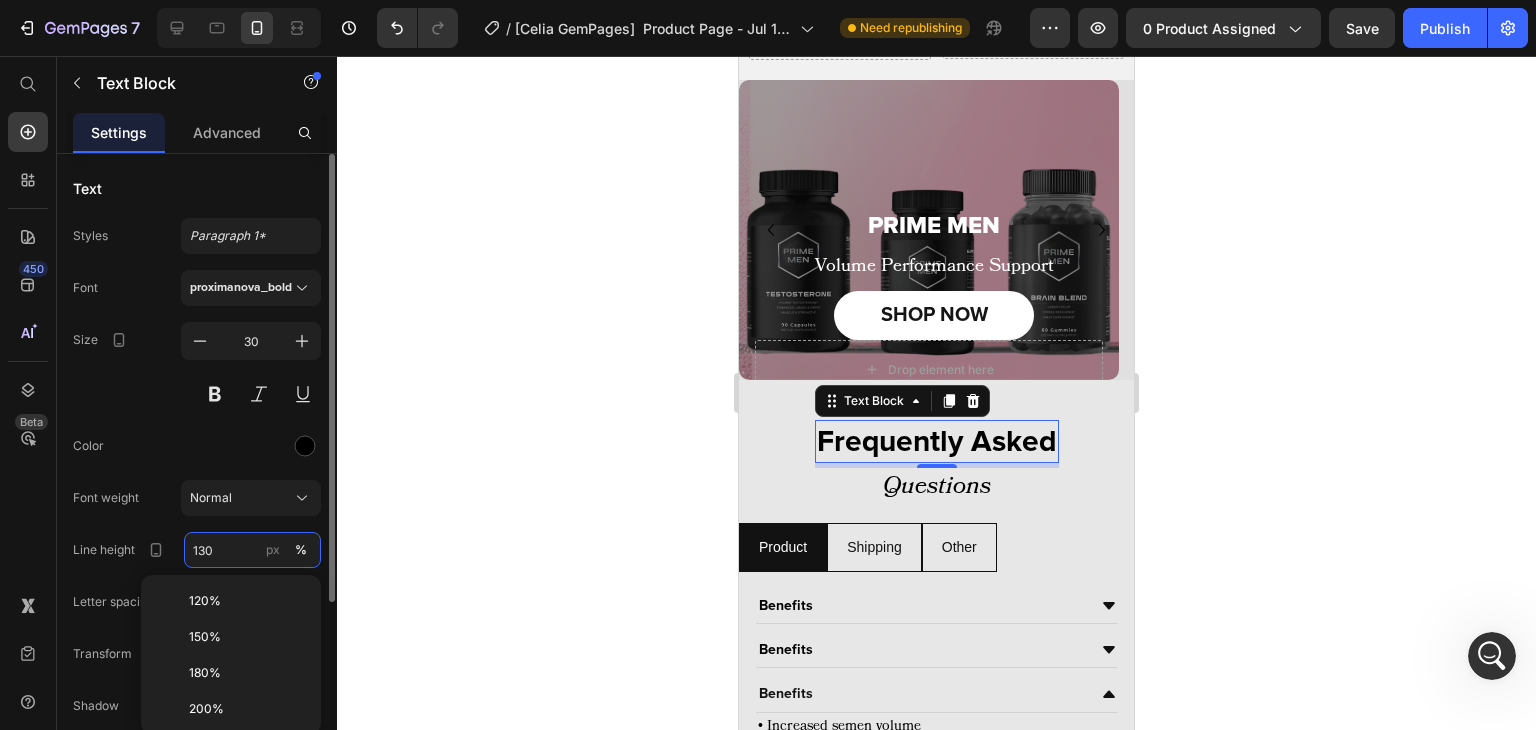 click on "130" at bounding box center [252, 550] 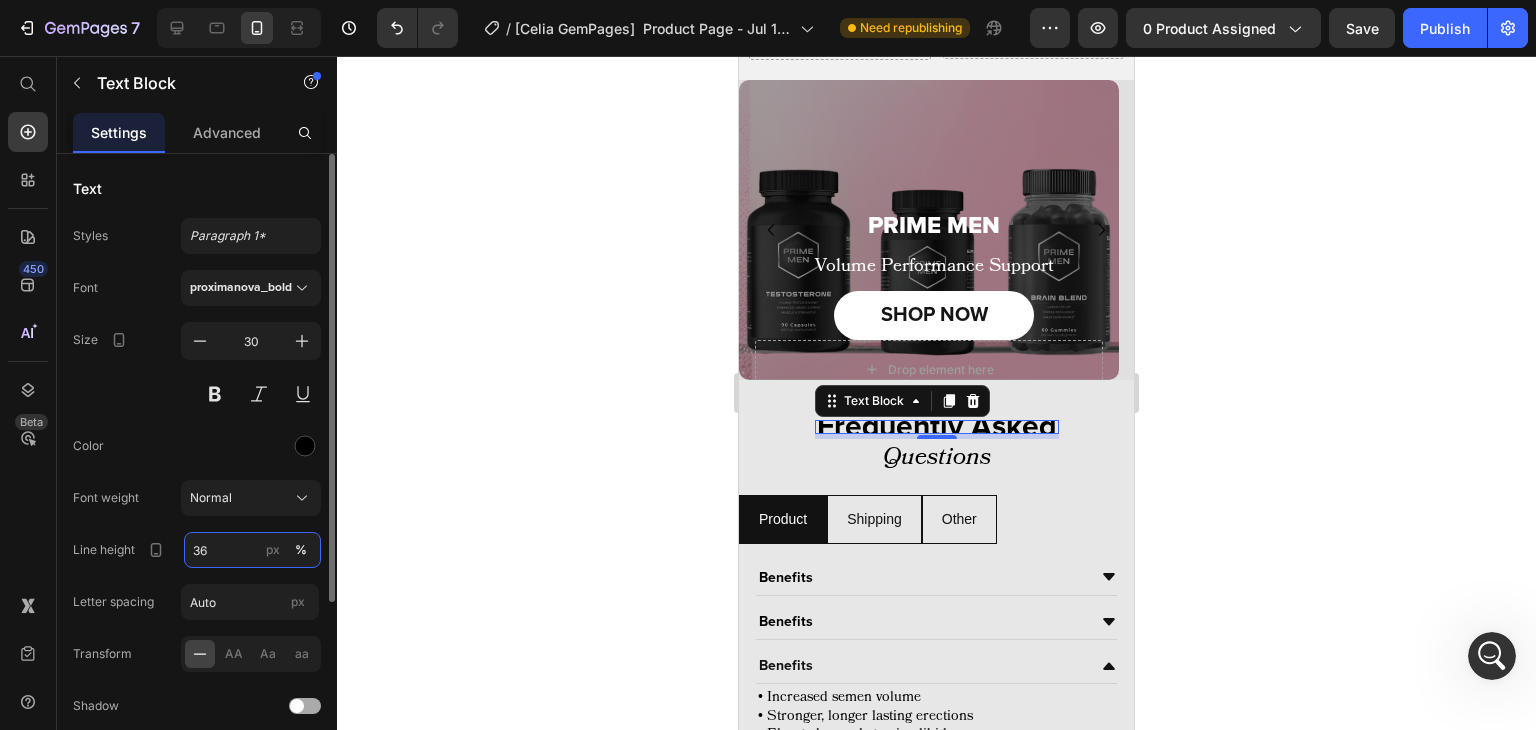 type on "36" 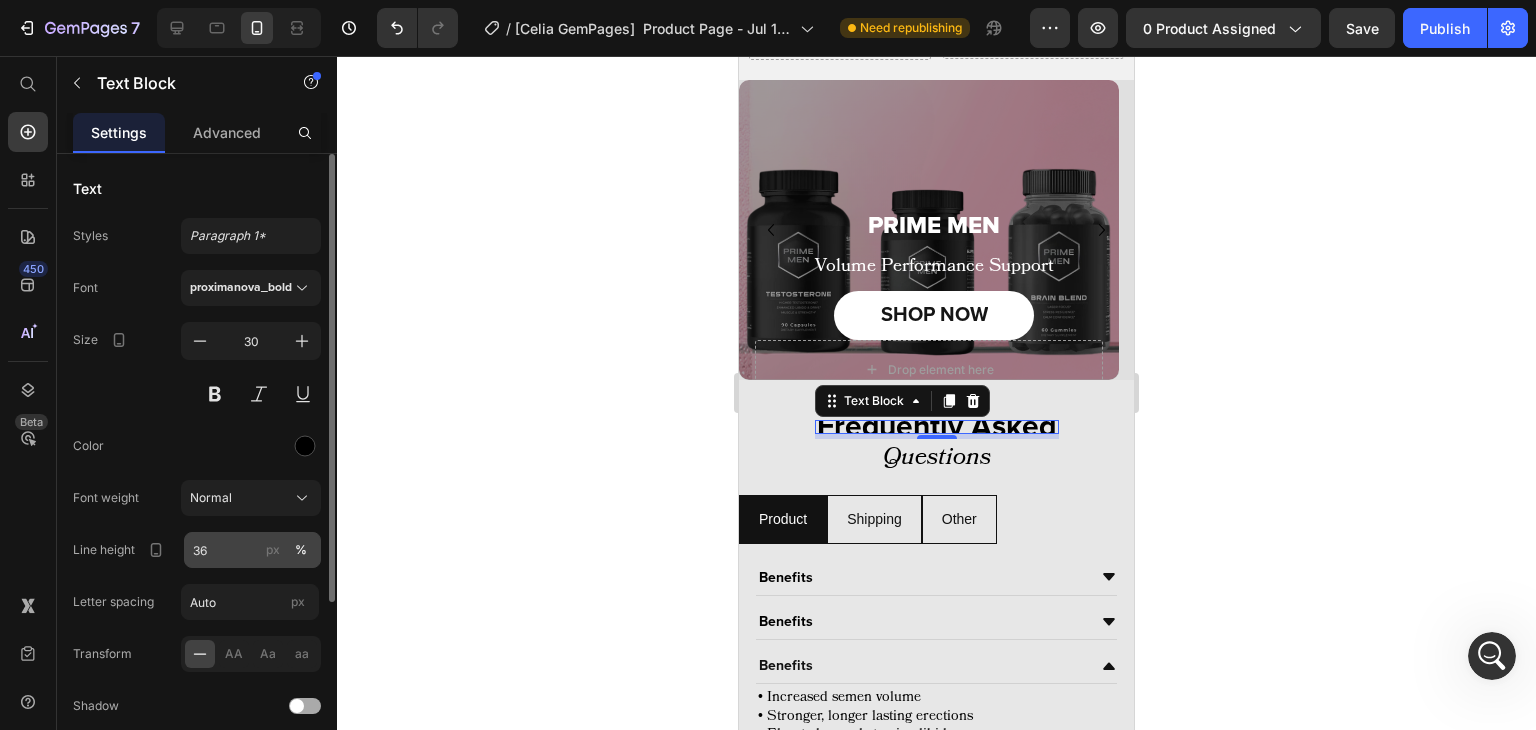click on "px" 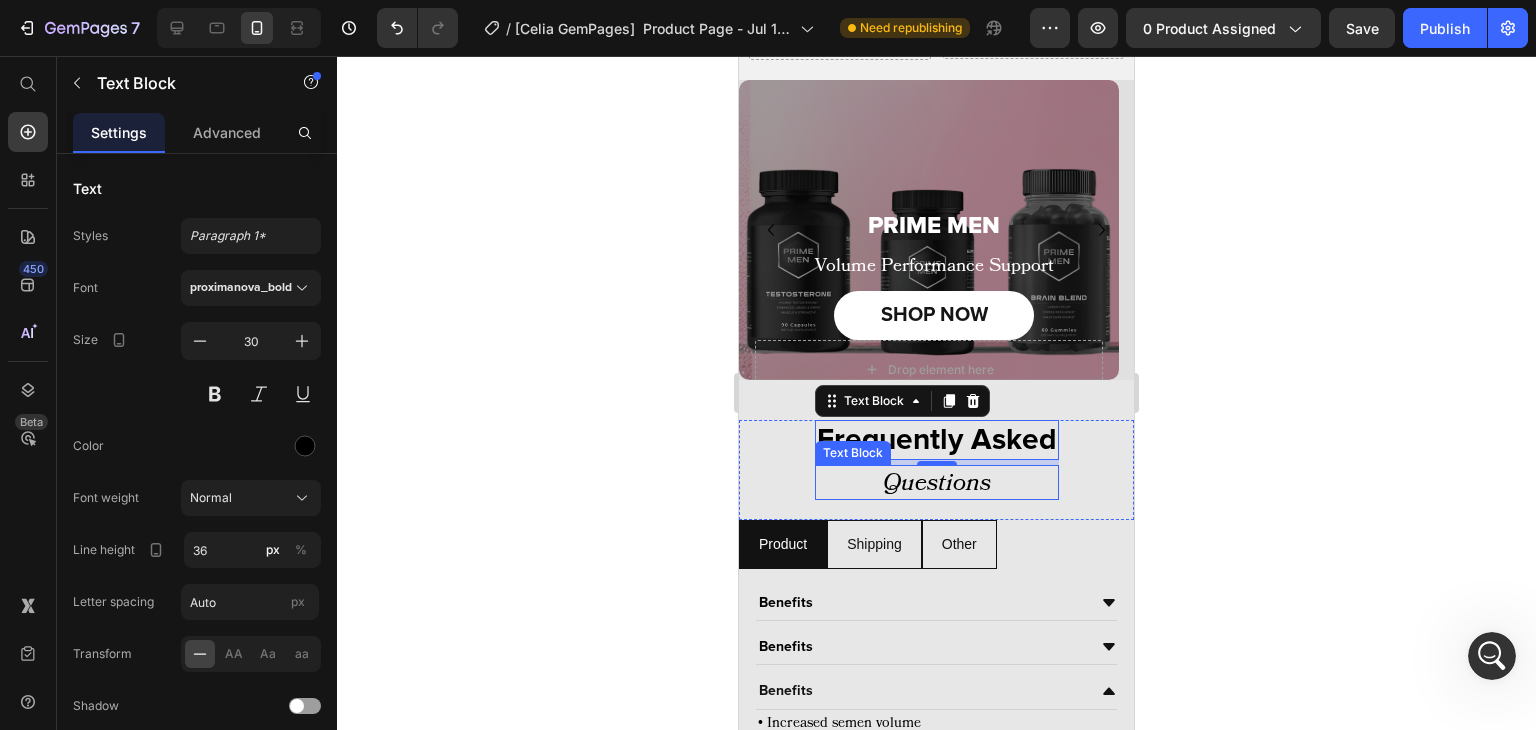 click on "Questions" at bounding box center [937, 482] 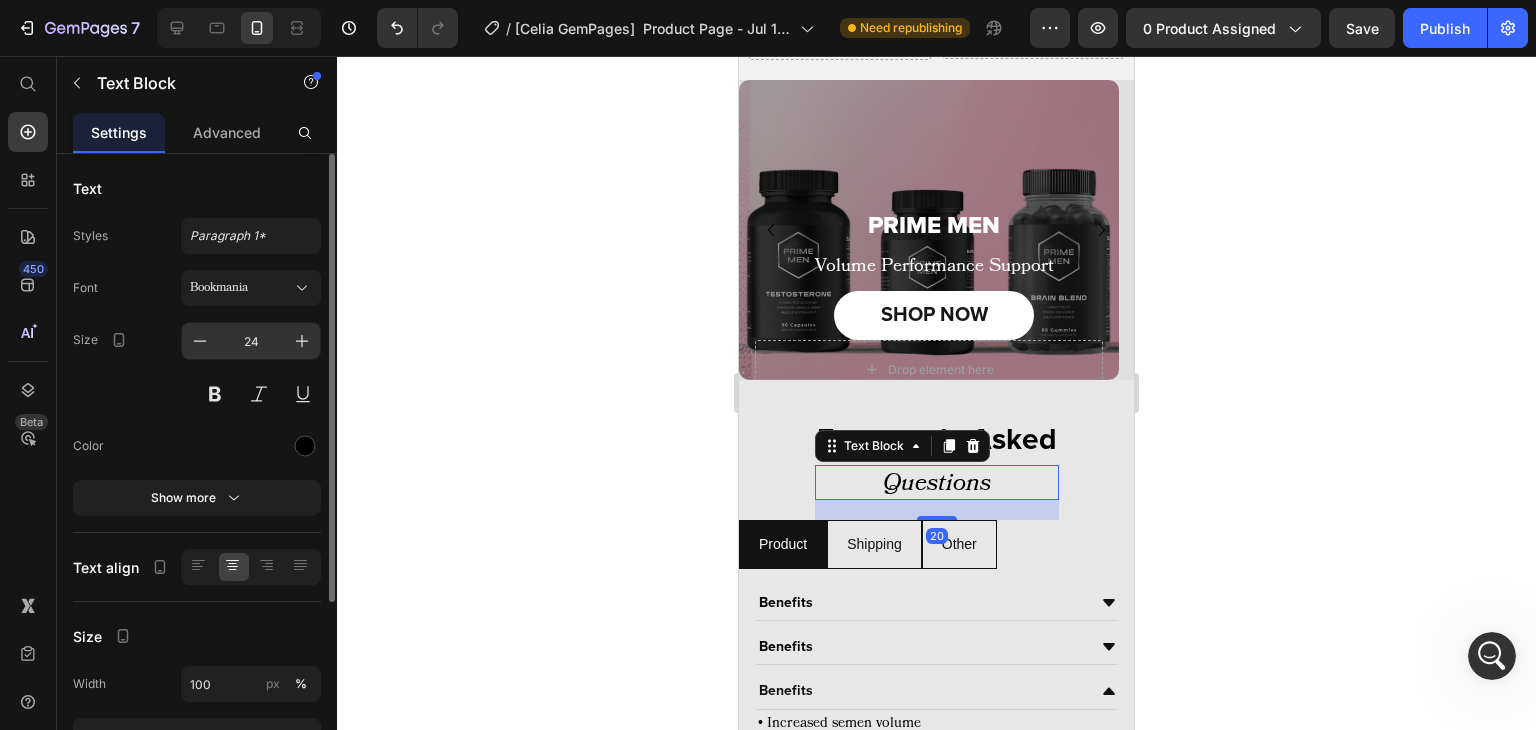 drag, startPoint x: 292, startPoint y: 341, endPoint x: 266, endPoint y: 337, distance: 26.305893 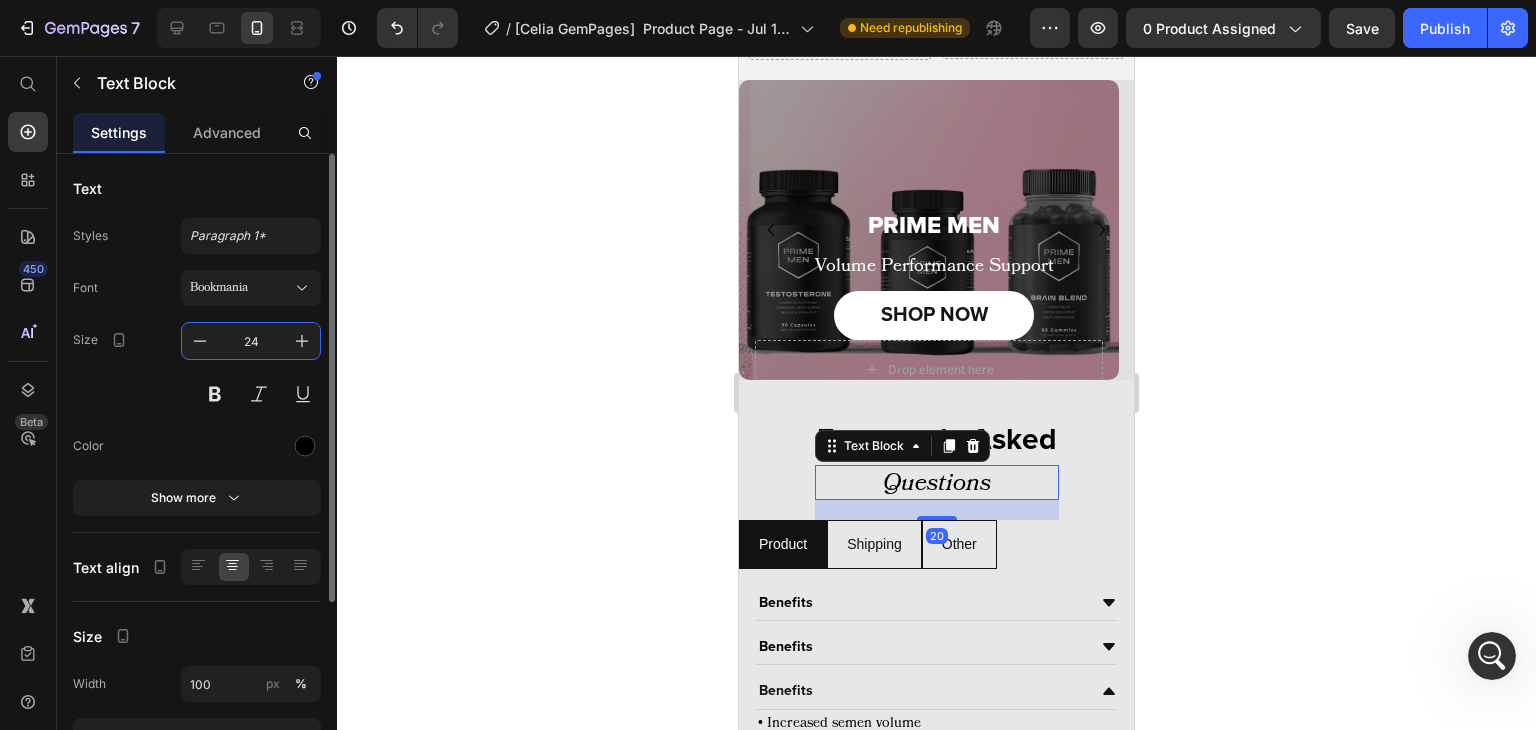 click on "24" at bounding box center [251, 341] 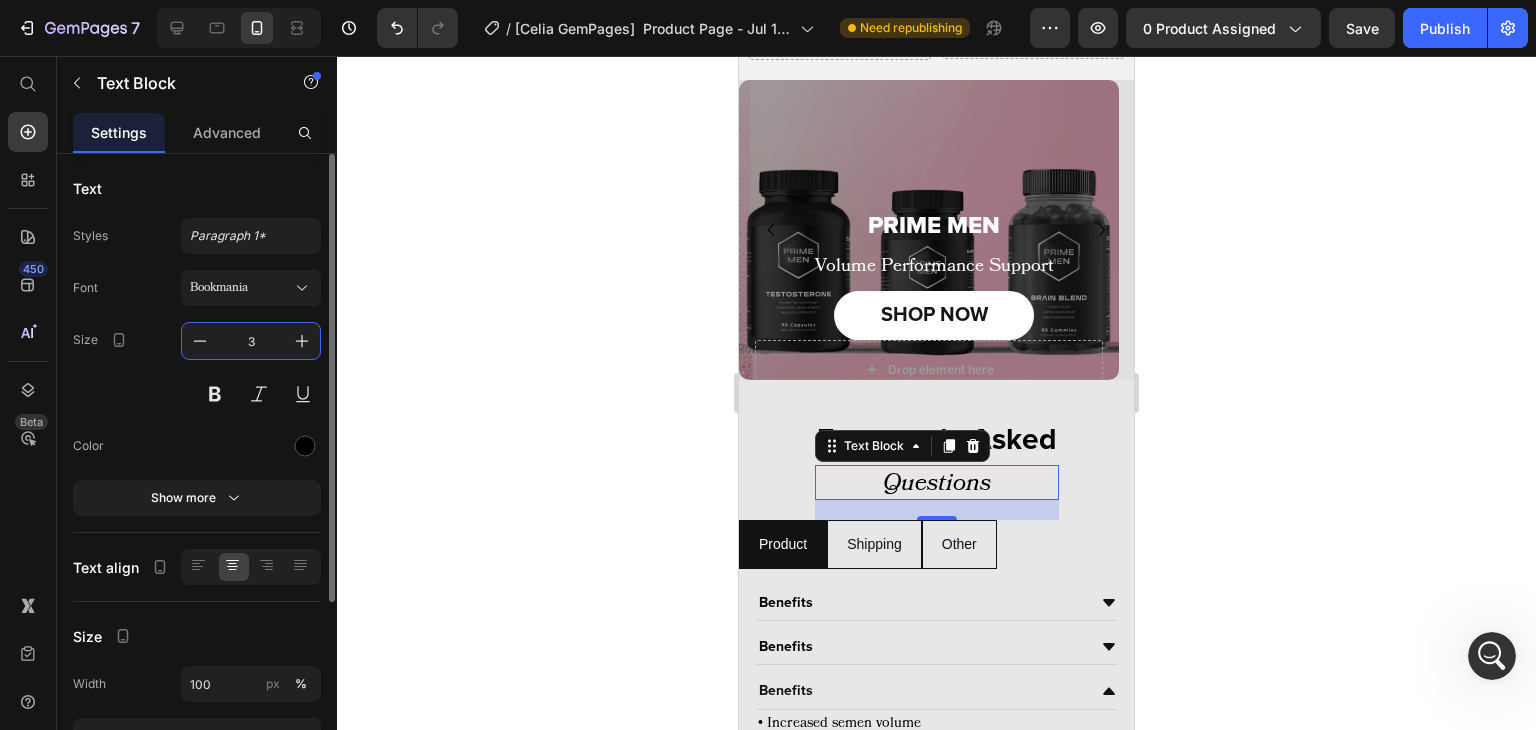 click on "3" at bounding box center (251, 341) 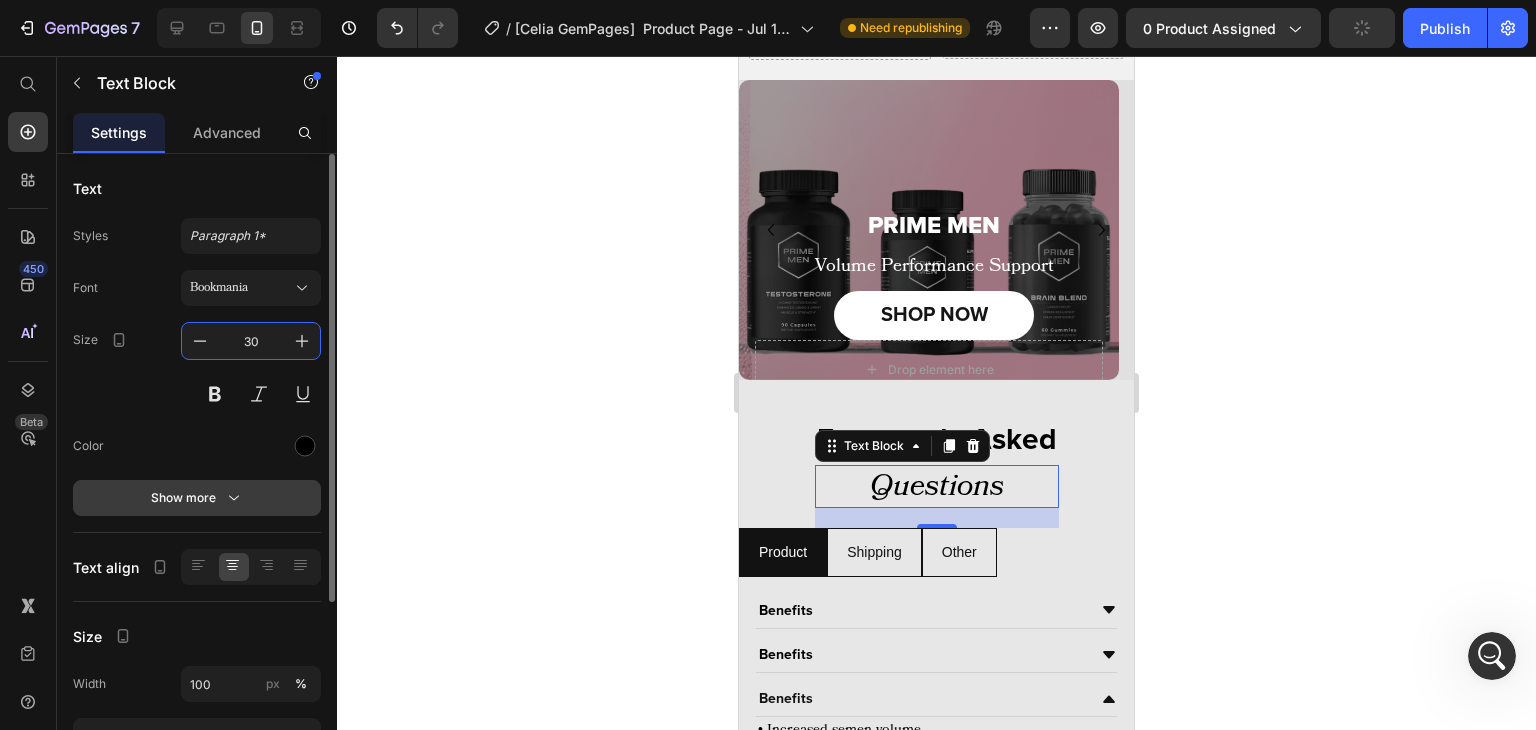 type on "30" 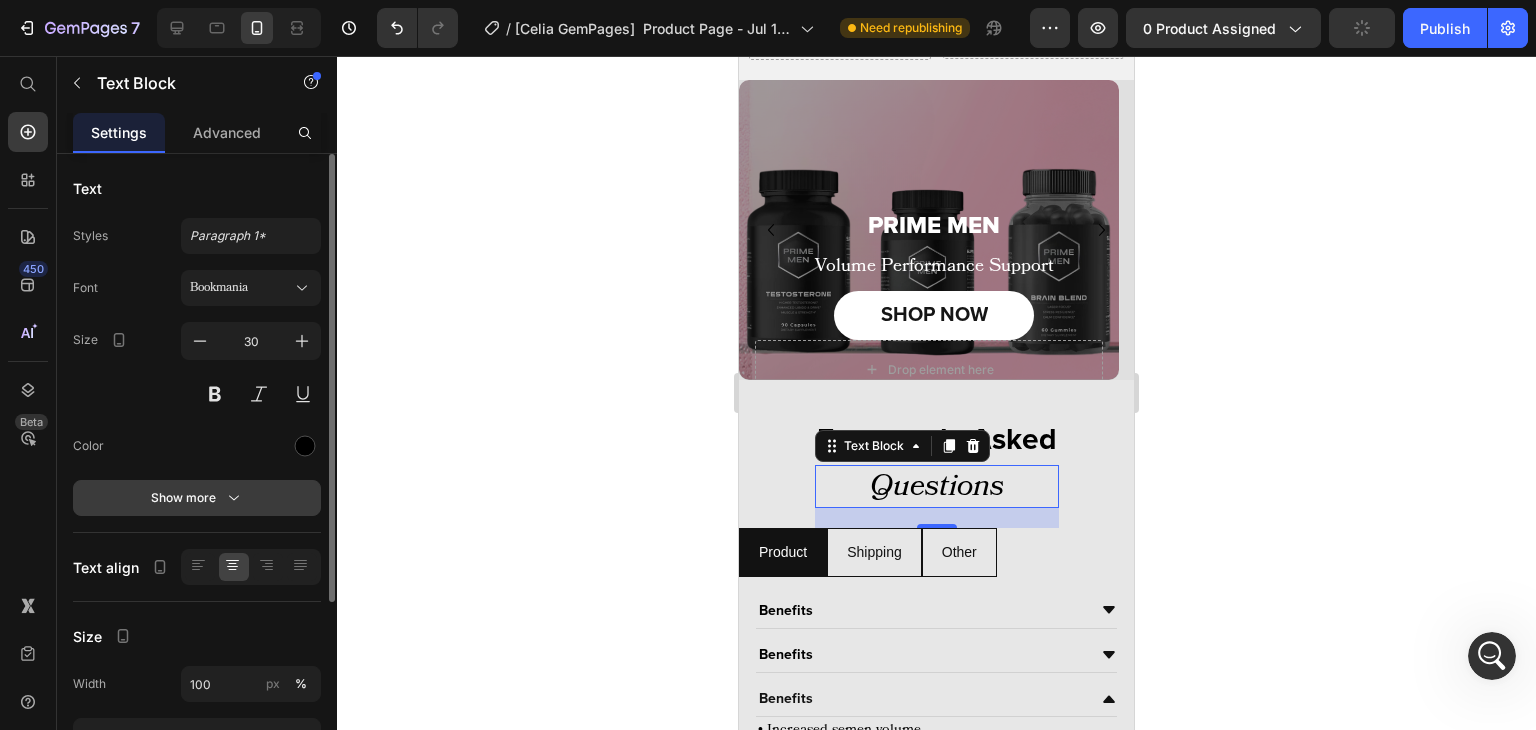 click 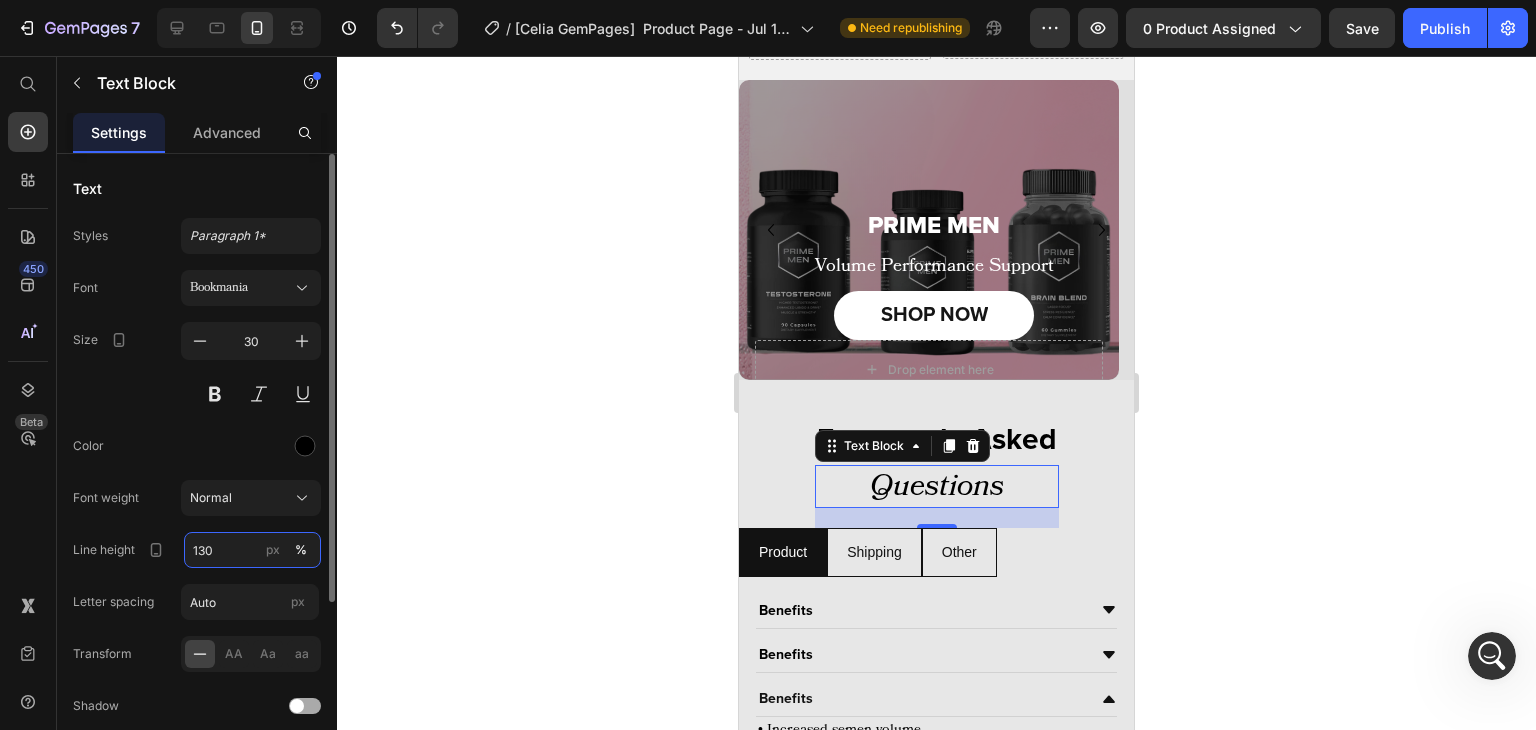 click on "130" at bounding box center (252, 550) 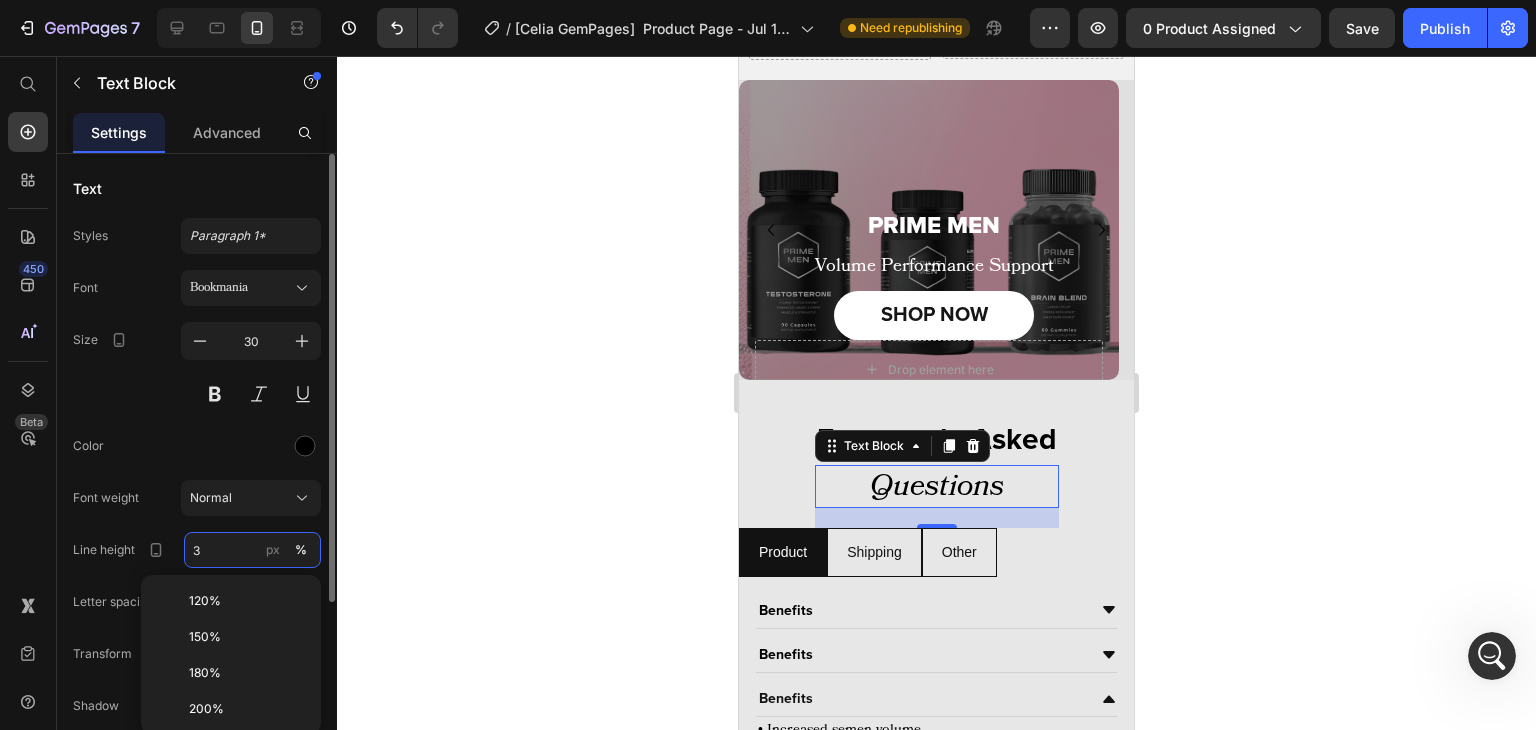 click on "3" at bounding box center (252, 550) 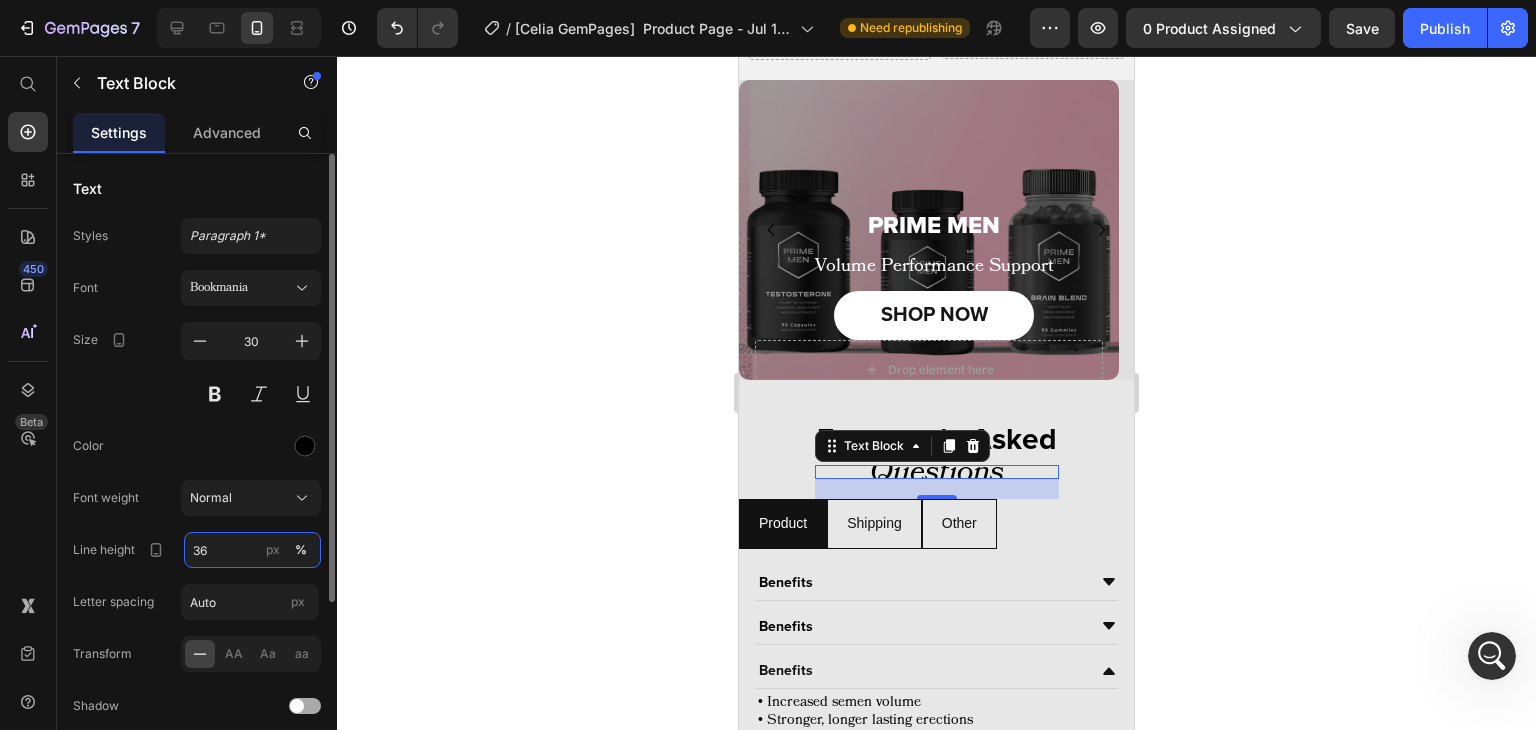 type on "36" 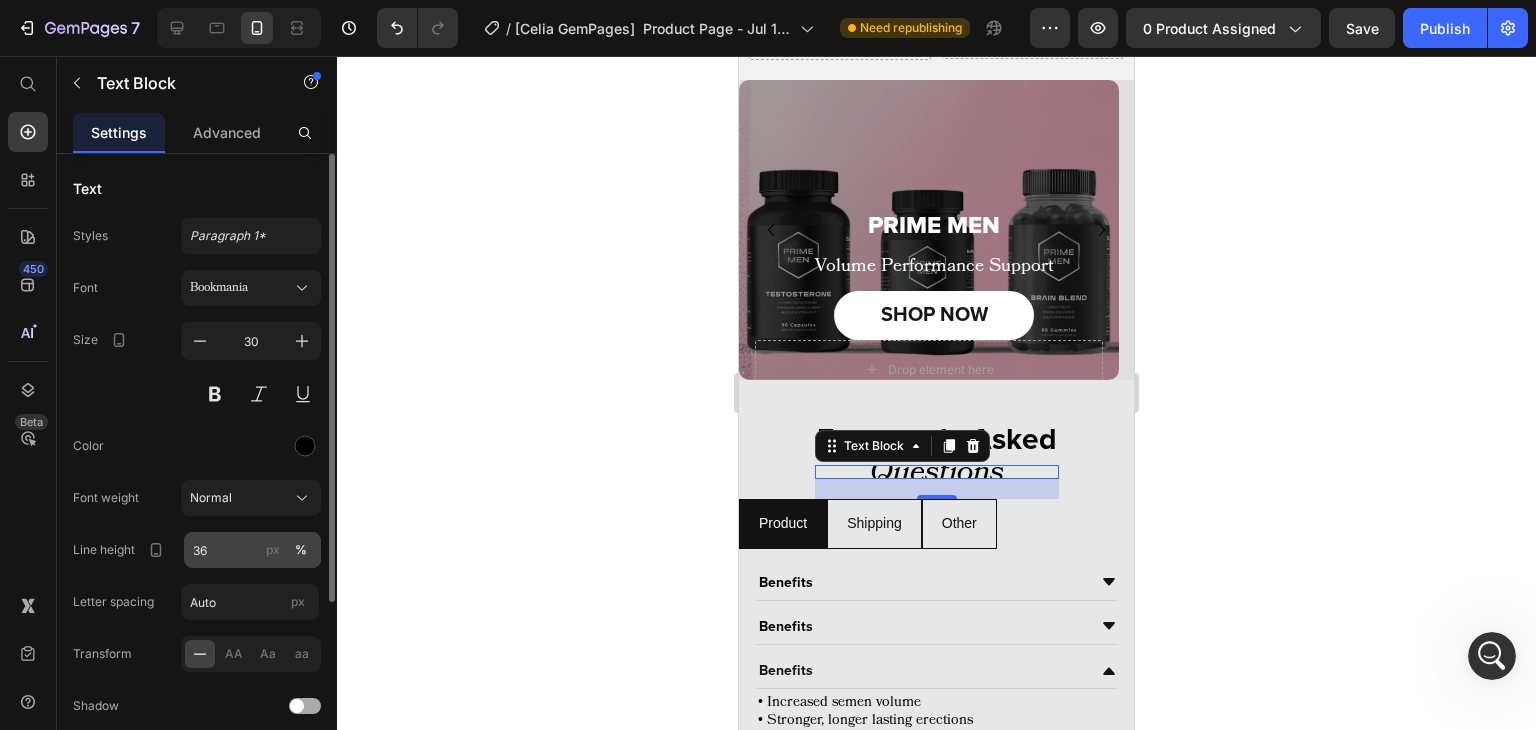 click on "px" at bounding box center (273, 550) 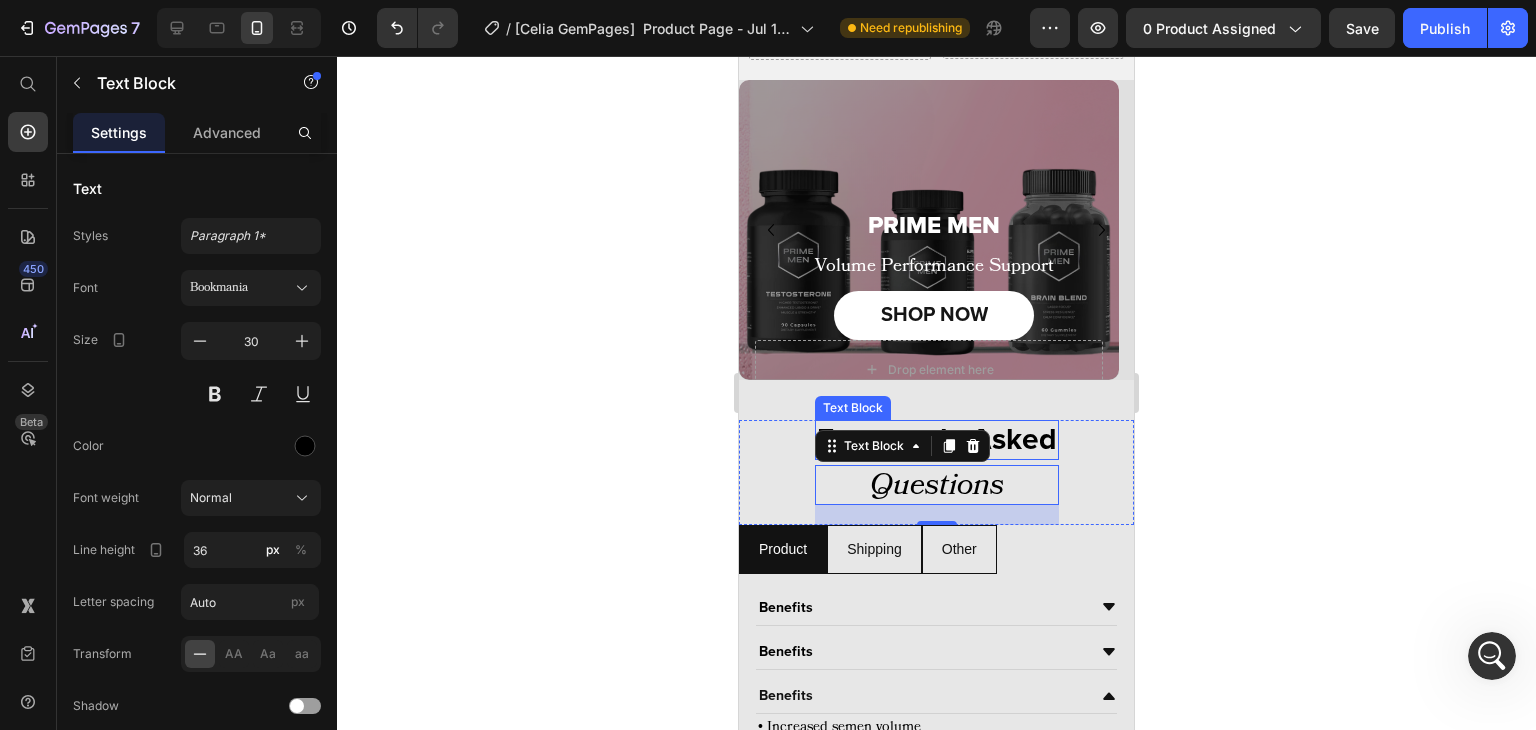 click on "Frequently Asked" at bounding box center [937, 440] 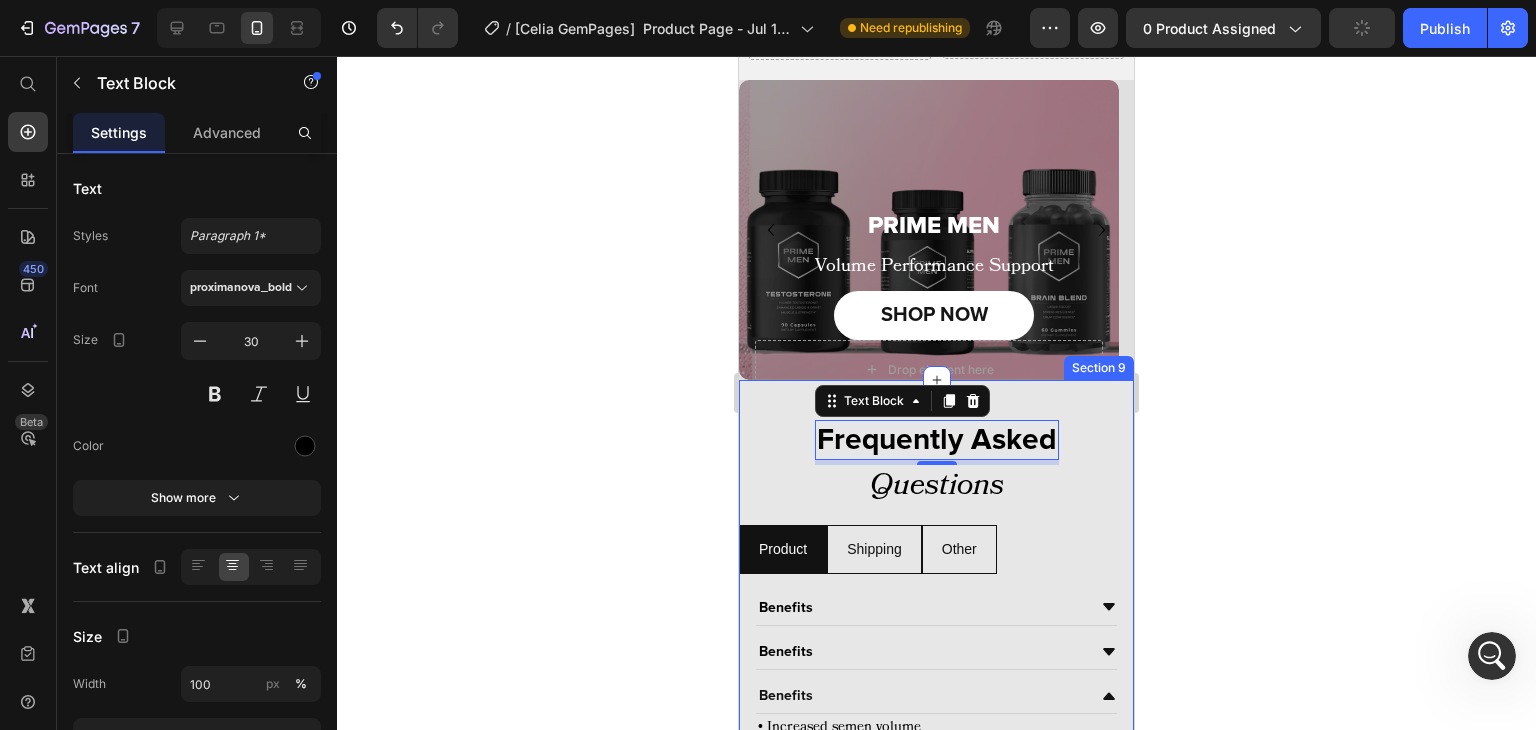 click on "Frequently Asked Text Block   5 Questions Text Block Row Product Shipping Other
Benefits
Benefits
Benefits • Increased semen volume • Stronger, longer lasting erections • Elevated sexual stamina libido Text Block
Benefits Accordion SHOP NOW Button
Benefits
Benefits
Benefits
Benefits Accordion
Benefits
Benefits
Benefits
Benefits Accordion Tab Row Section 9" at bounding box center [936, 672] 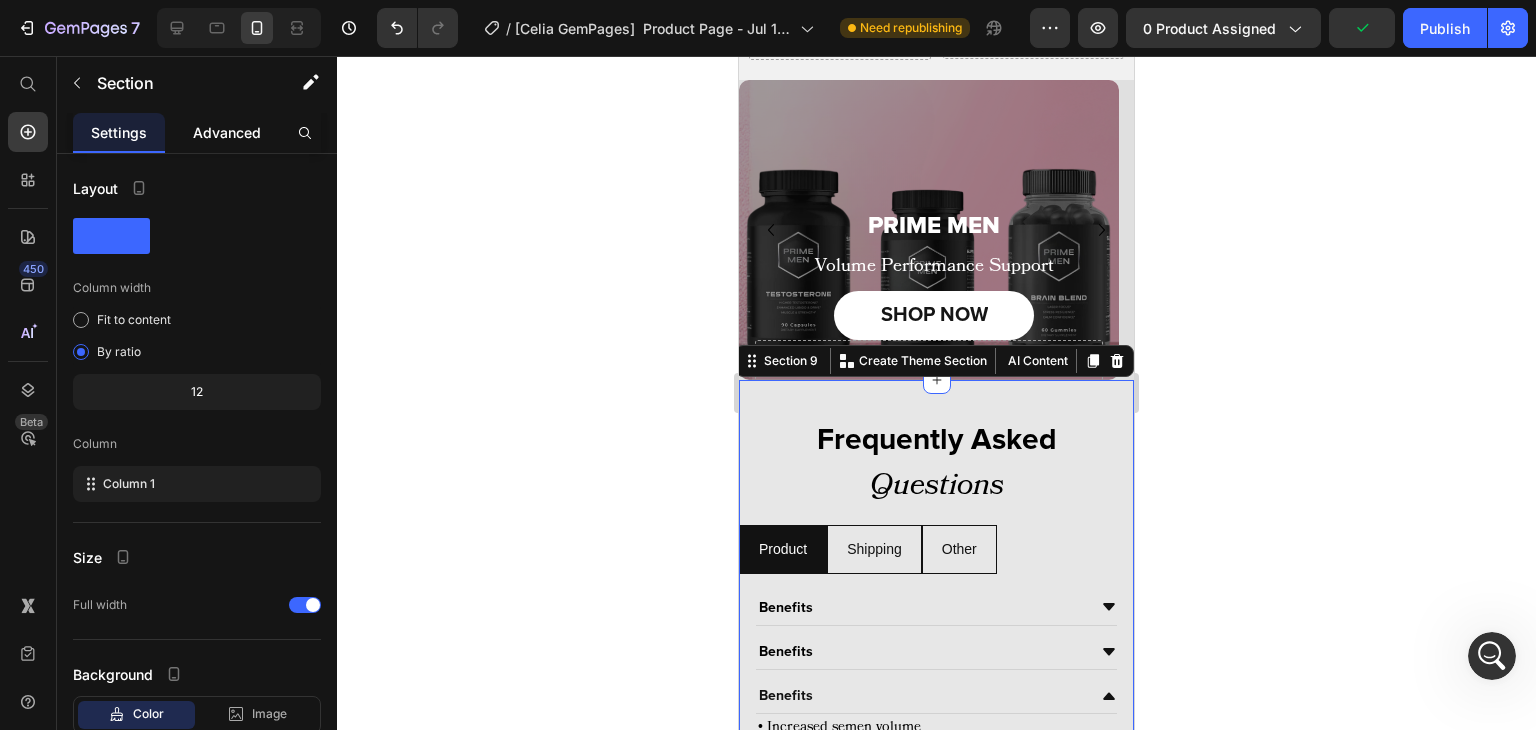 click on "Advanced" at bounding box center [227, 132] 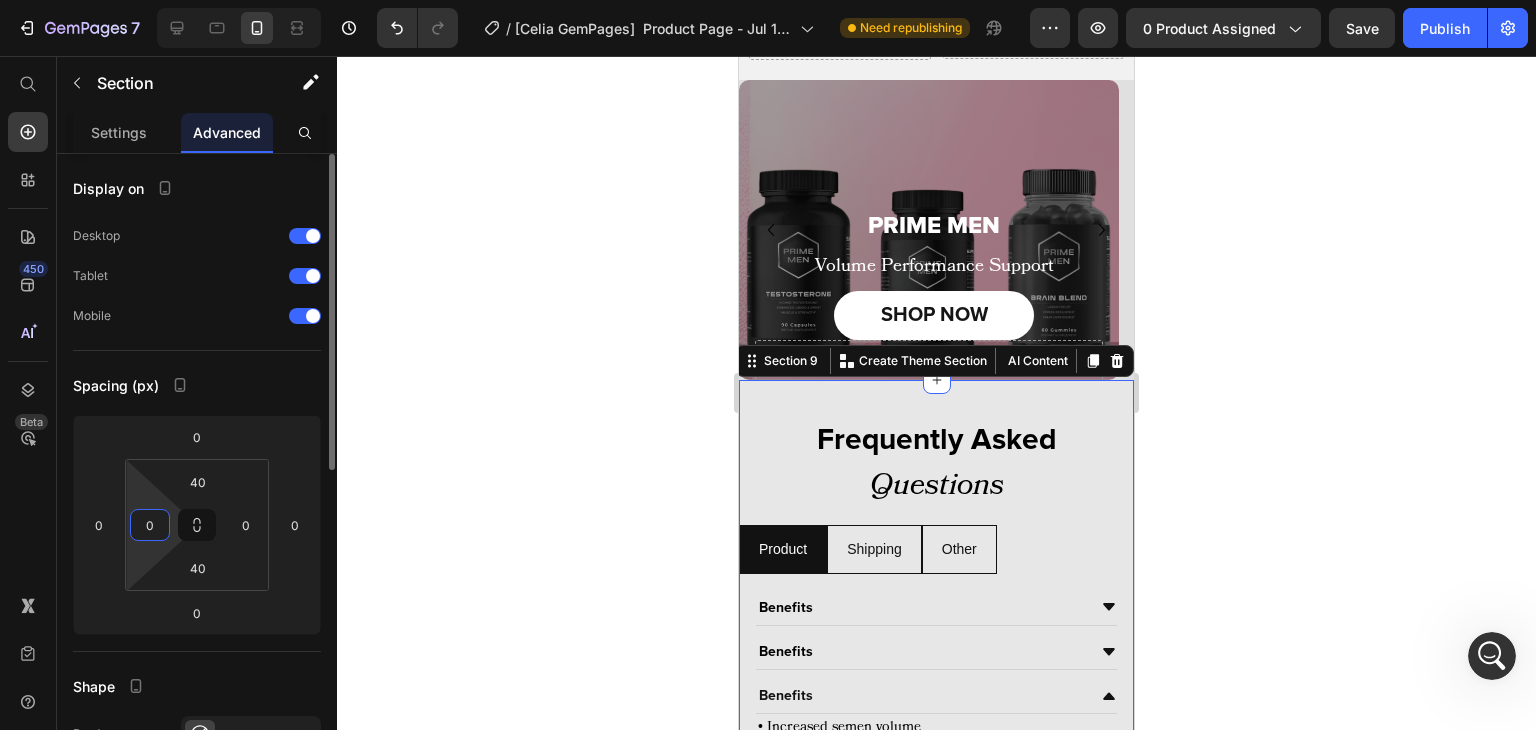 click on "0" at bounding box center [150, 525] 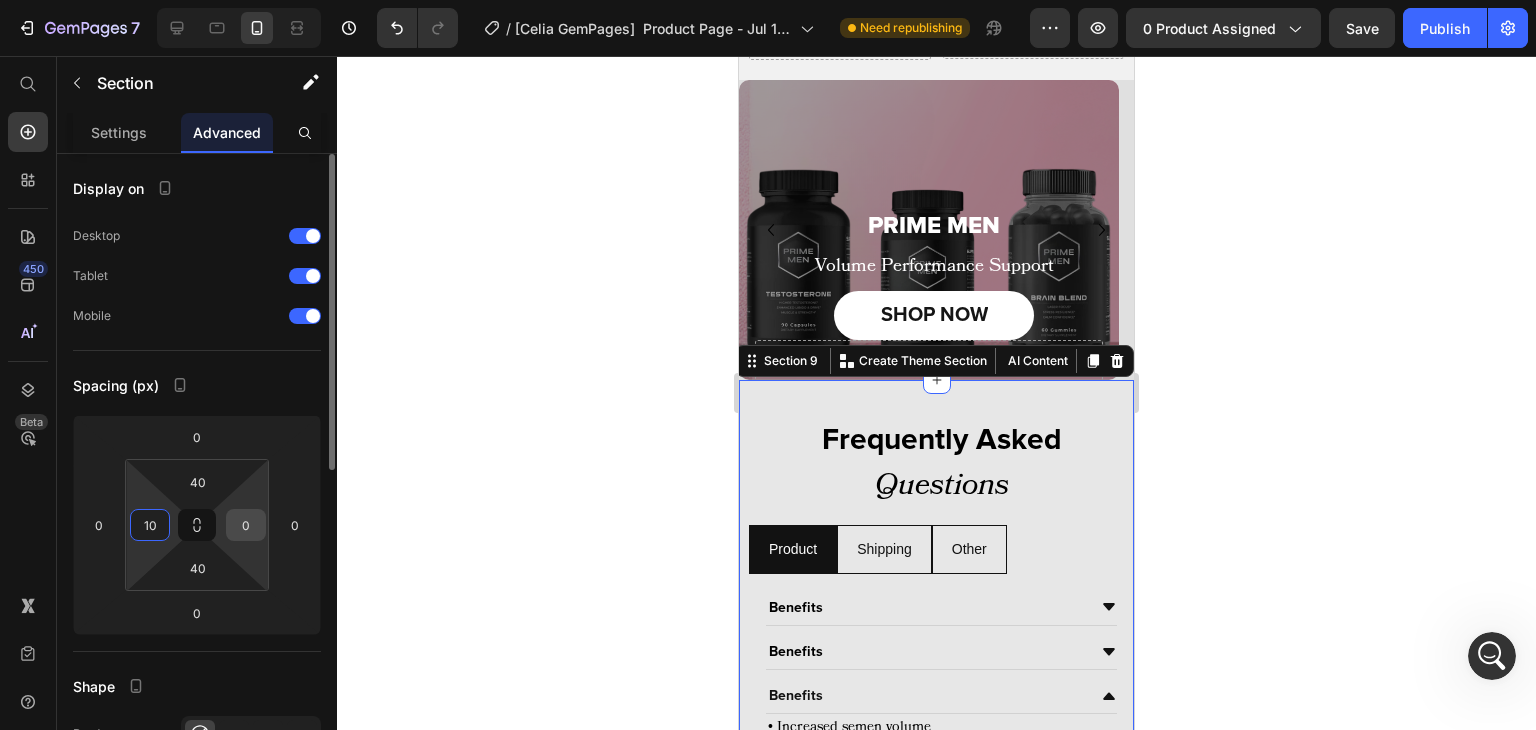 type on "10" 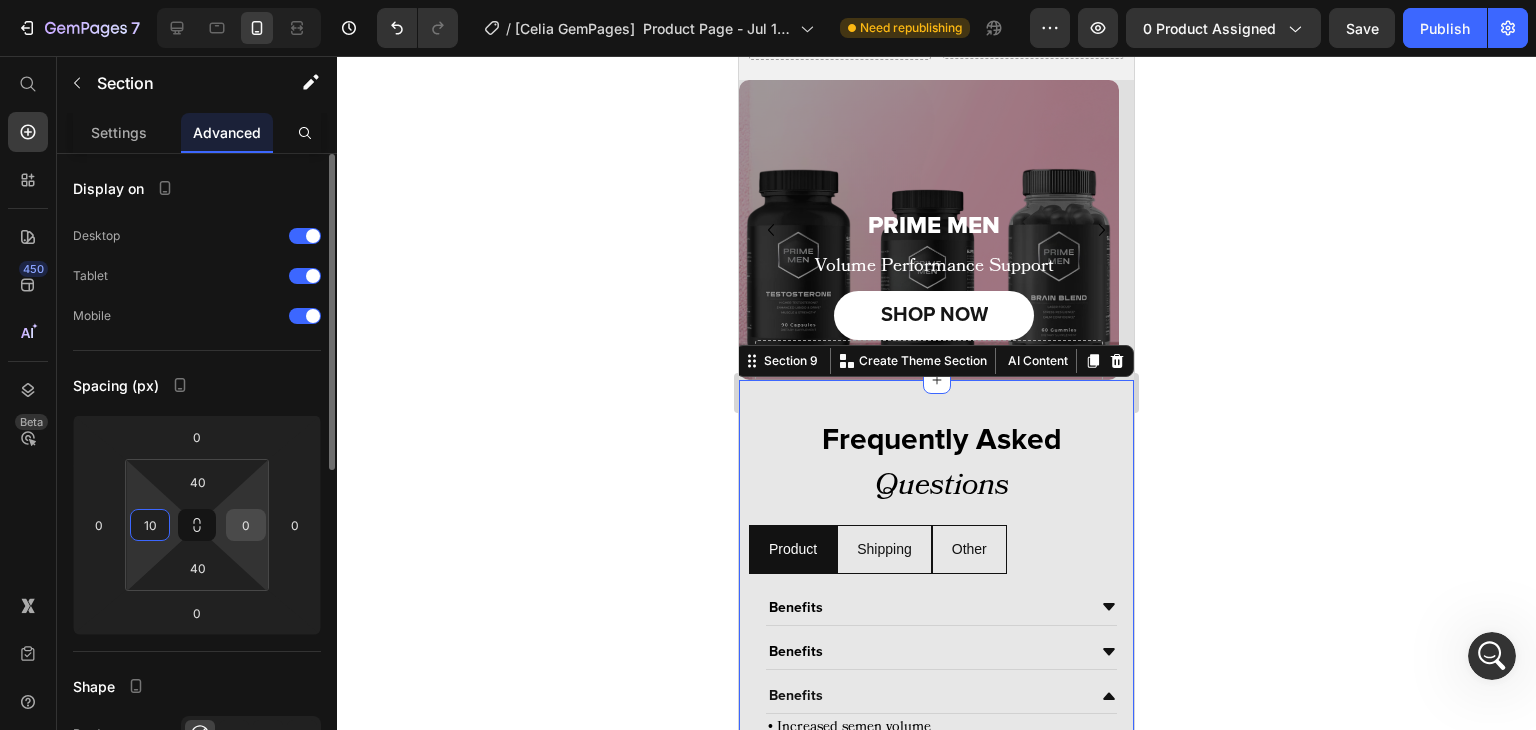 click on "0" at bounding box center (246, 525) 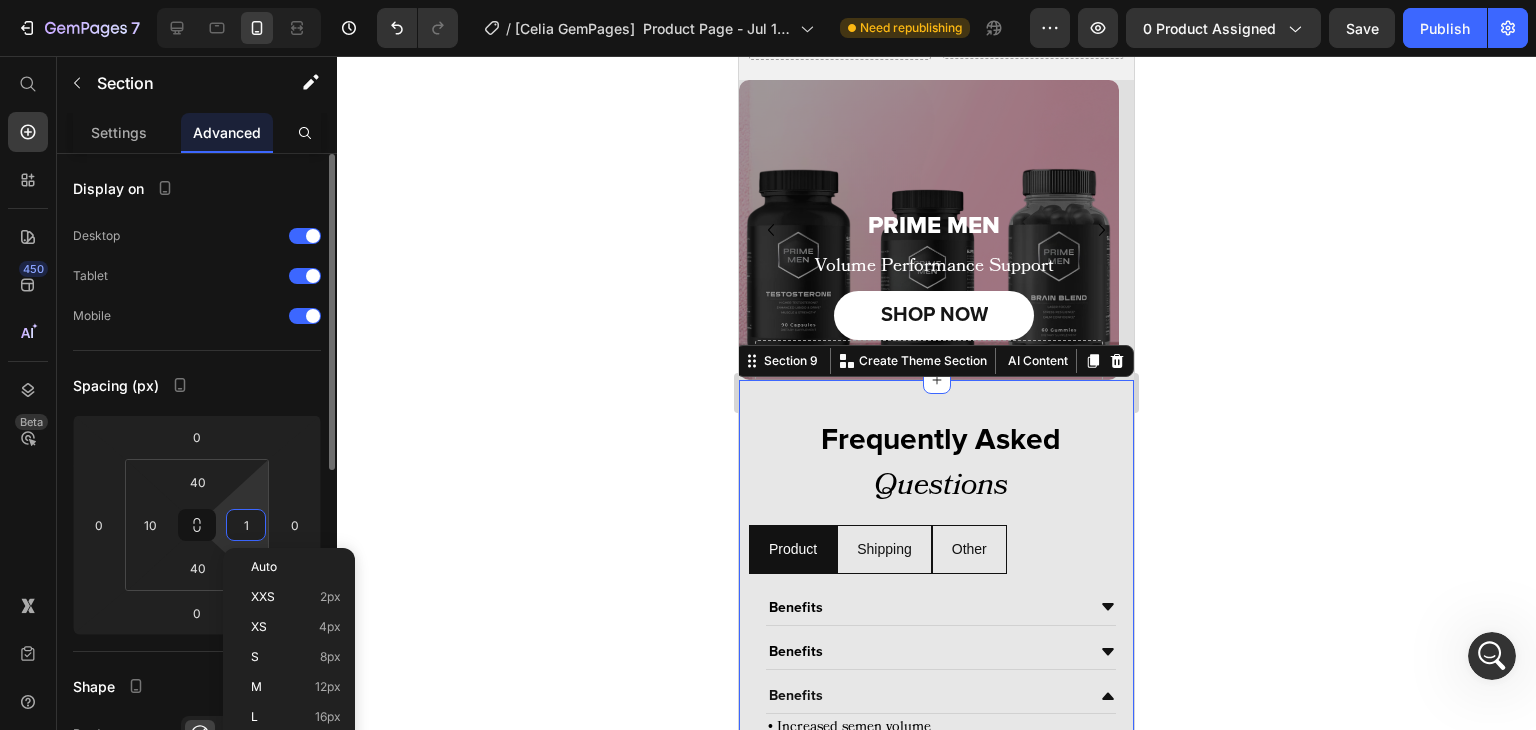type on "0" 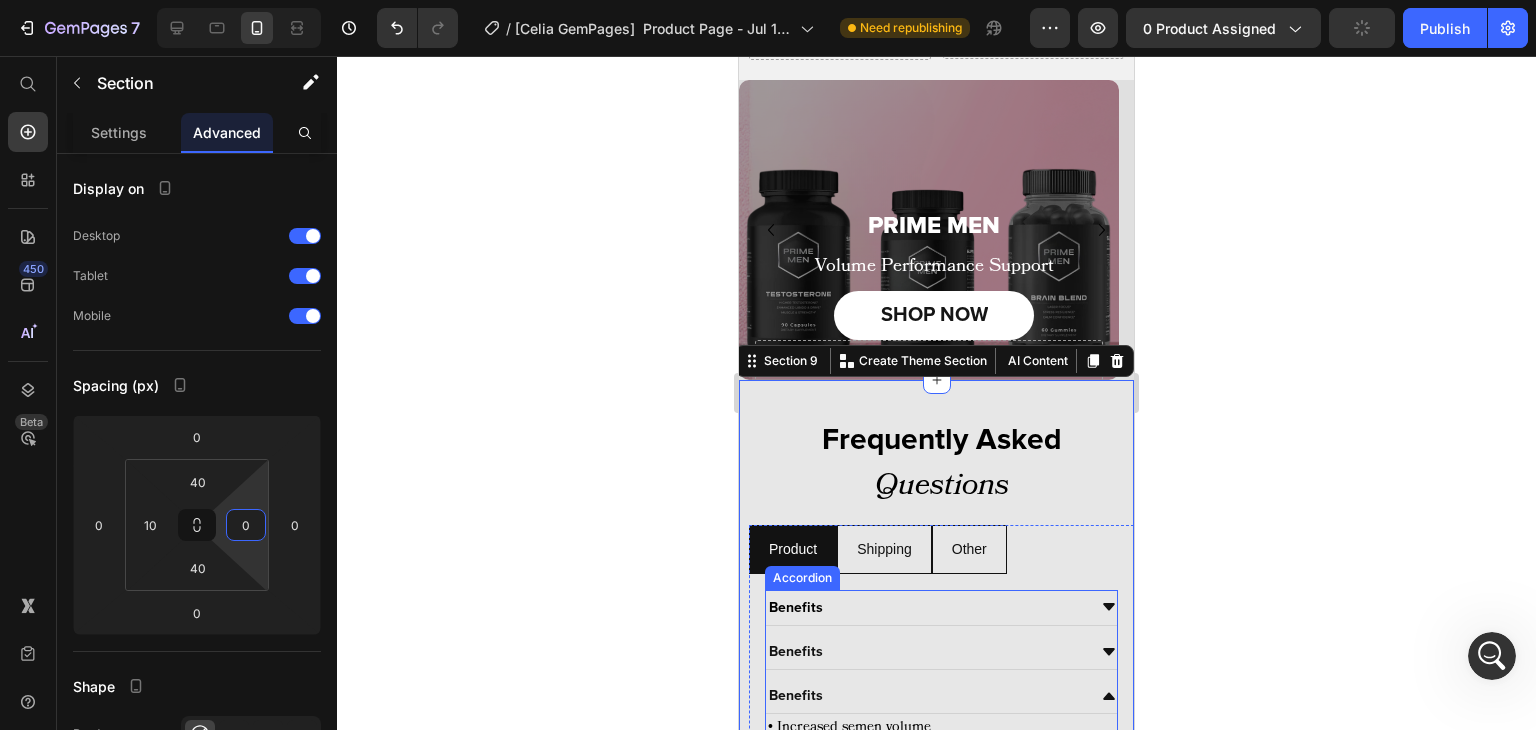 scroll, scrollTop: 4680, scrollLeft: 0, axis: vertical 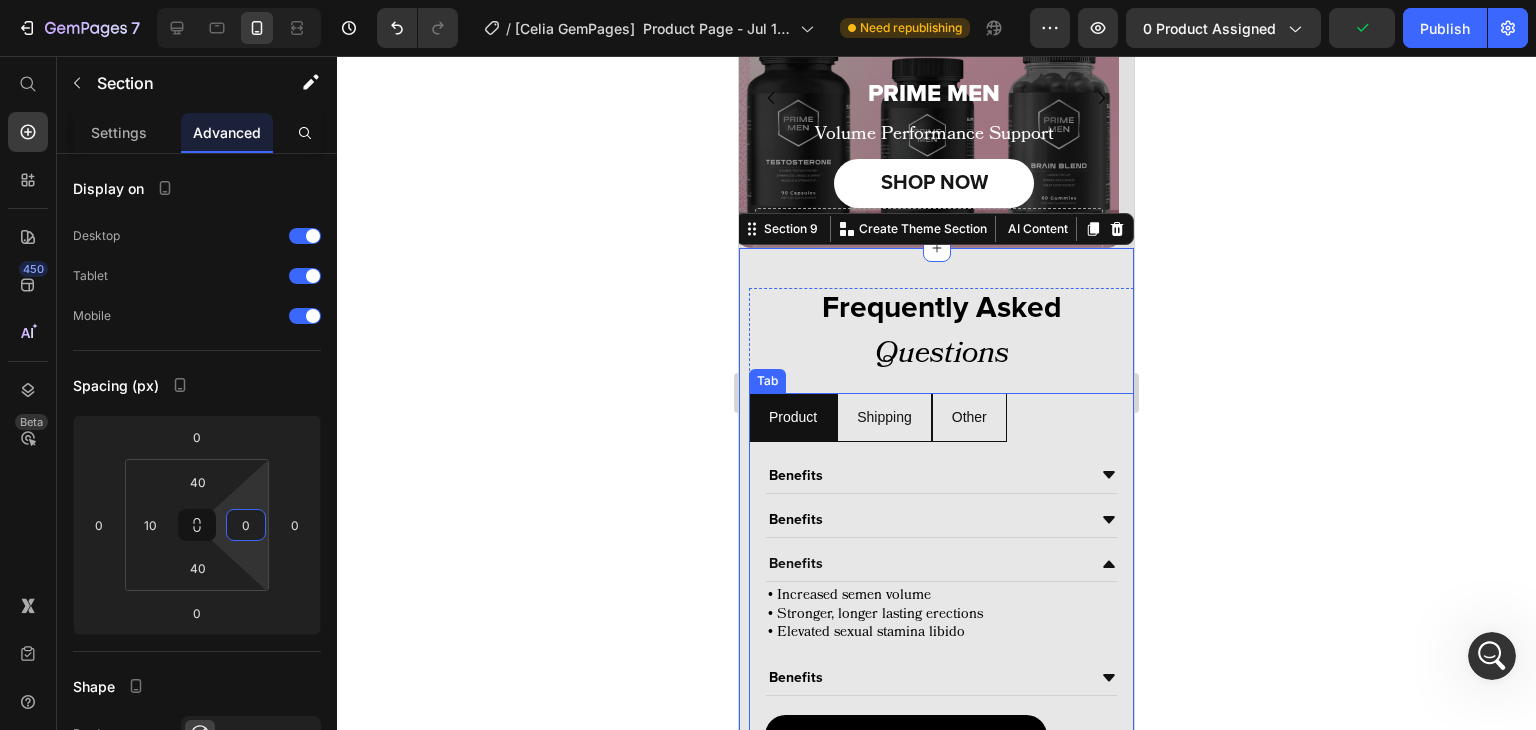 click on "Benefits
Benefits
Benefits • Increased semen volume • Stronger, longer lasting erections • Elevated sexual stamina libido Text Block
Benefits Accordion SHOP NOW Button
Benefits
Benefits
Benefits
Benefits Accordion
Benefits
Benefits
Benefits
Benefits Accordion" at bounding box center [941, 609] 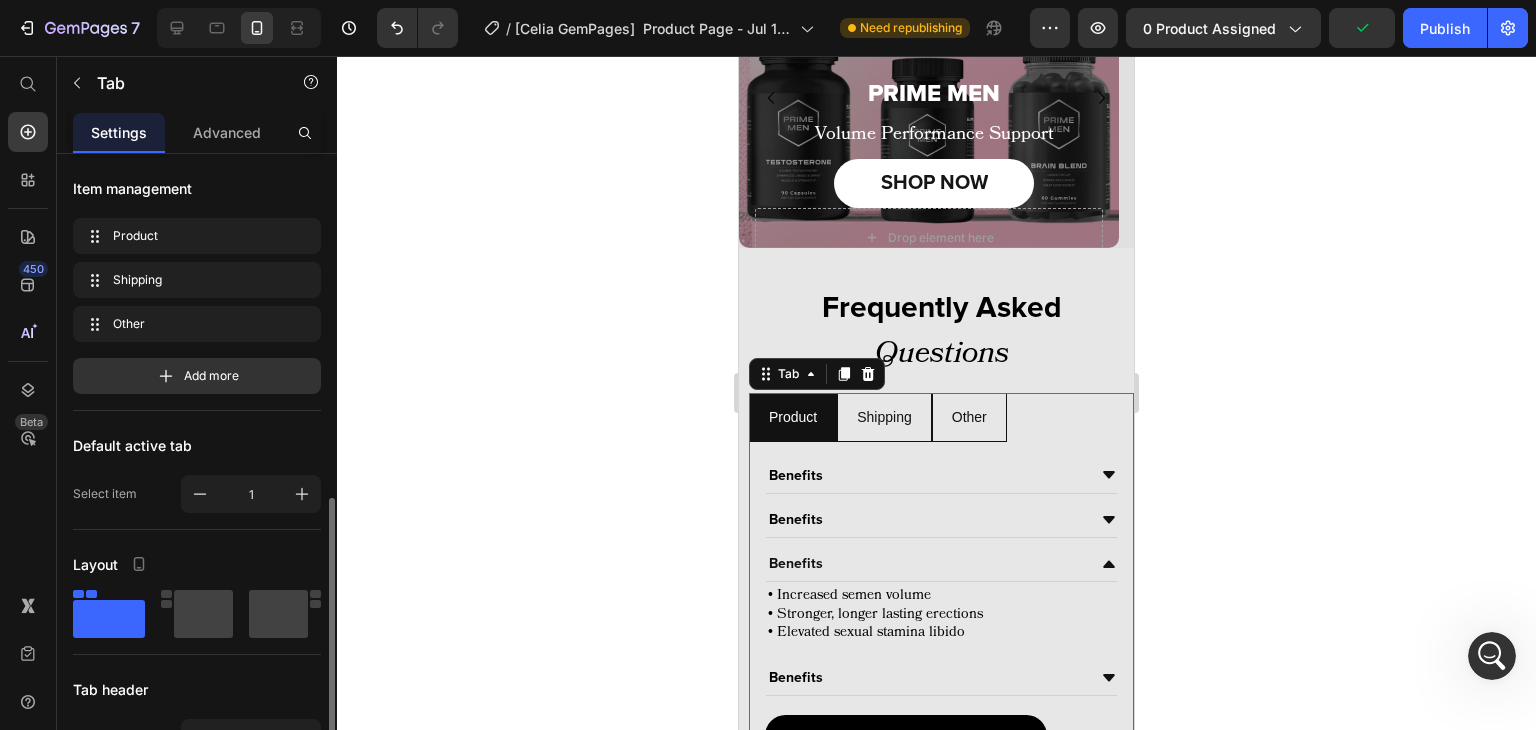 scroll, scrollTop: 260, scrollLeft: 0, axis: vertical 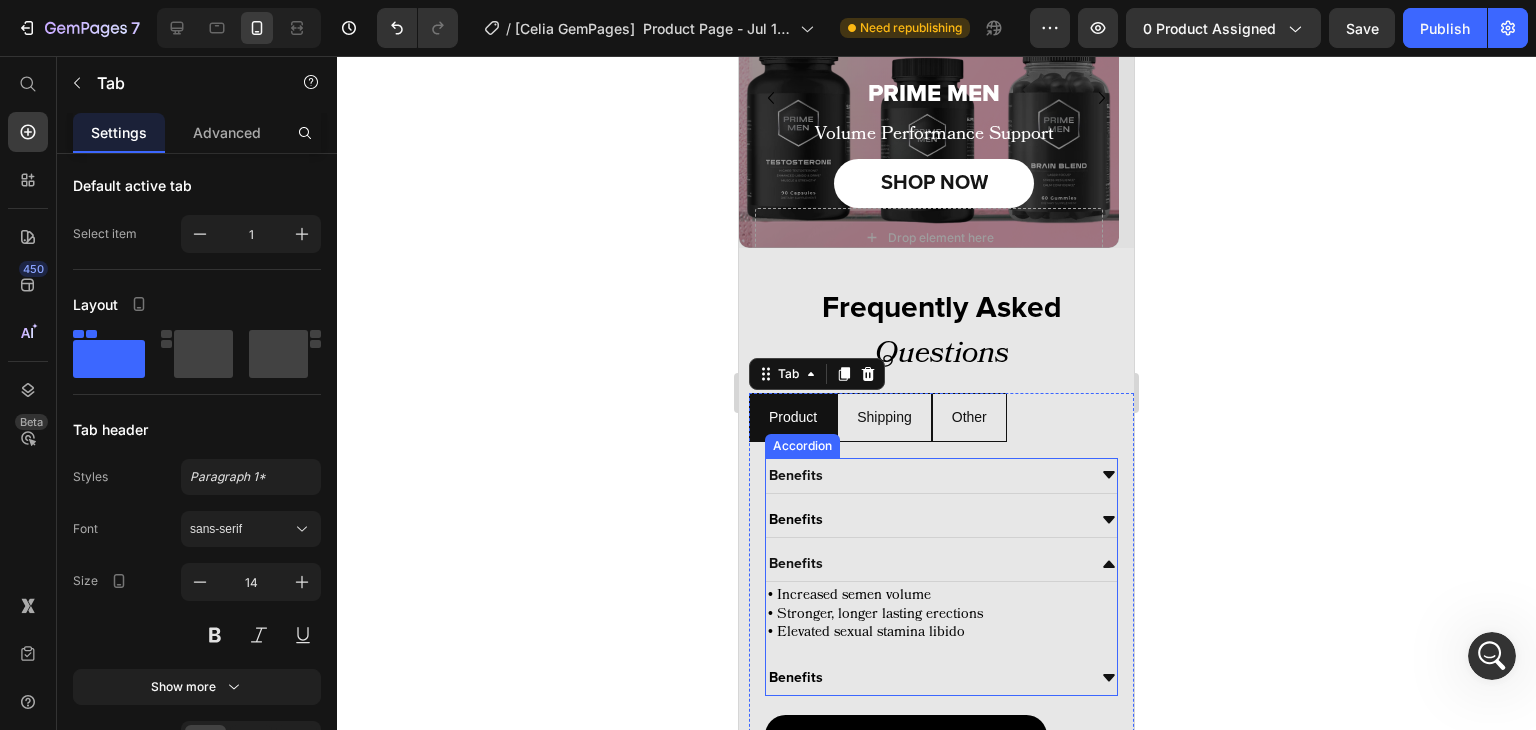 click on "Benefits" at bounding box center [925, 475] 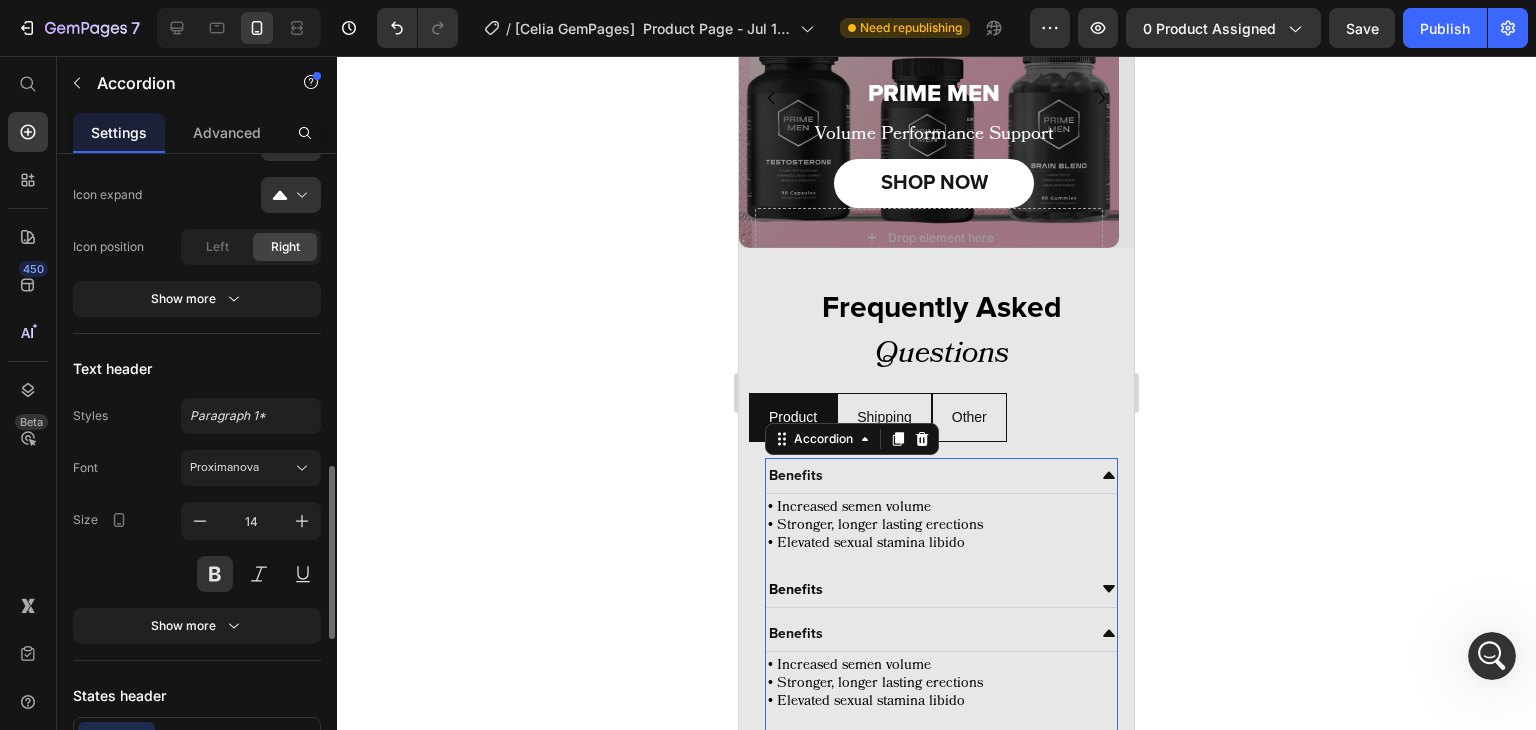 scroll, scrollTop: 911, scrollLeft: 0, axis: vertical 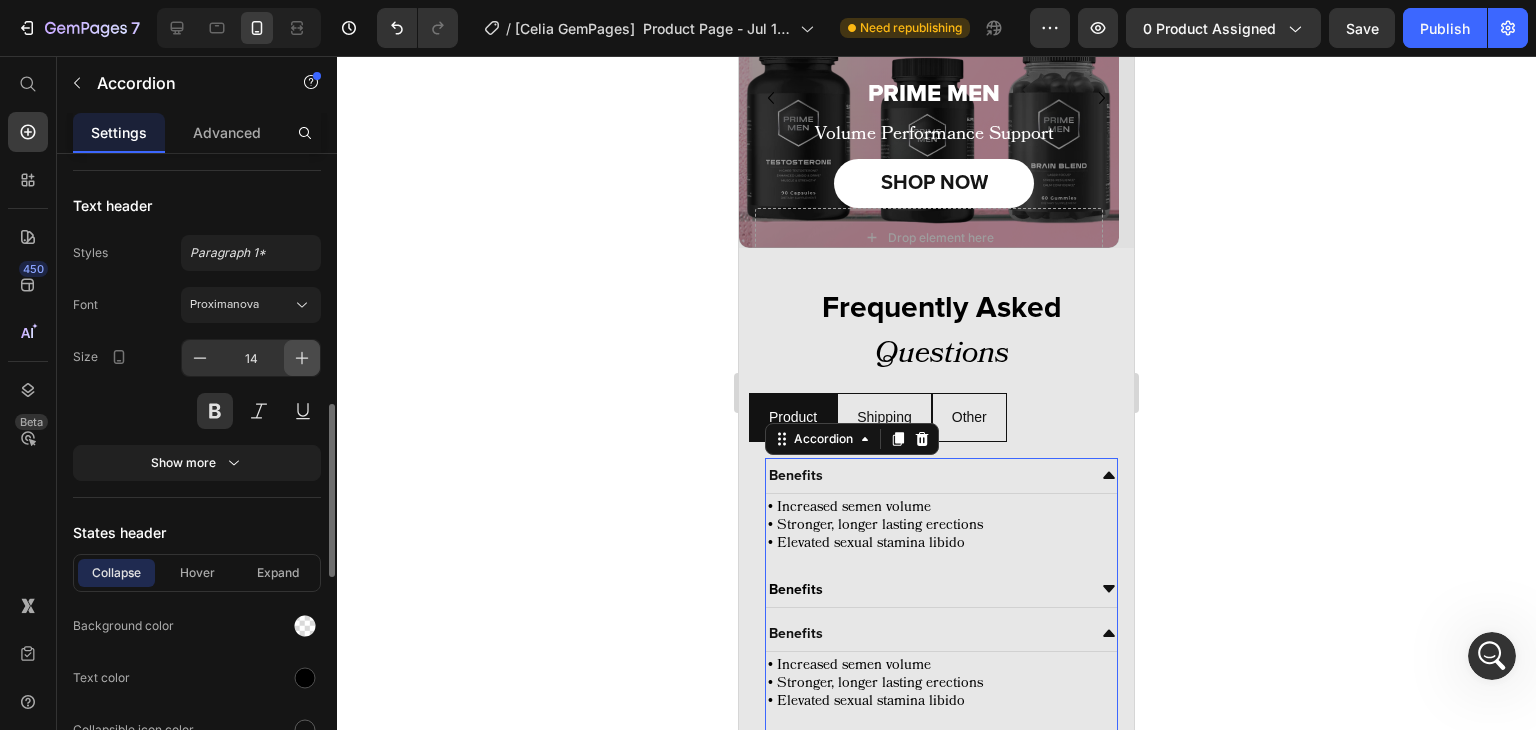 click at bounding box center (302, 358) 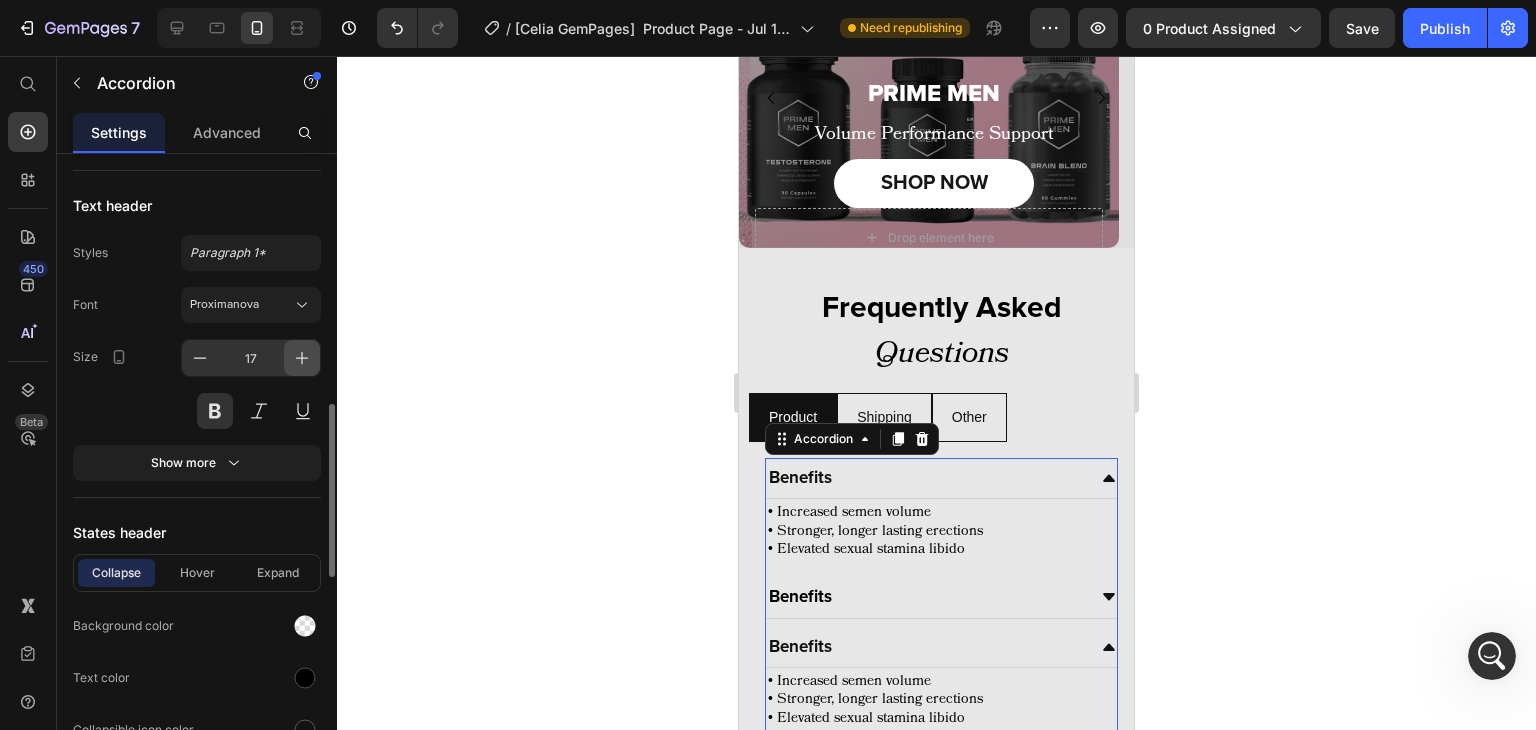 click at bounding box center [302, 358] 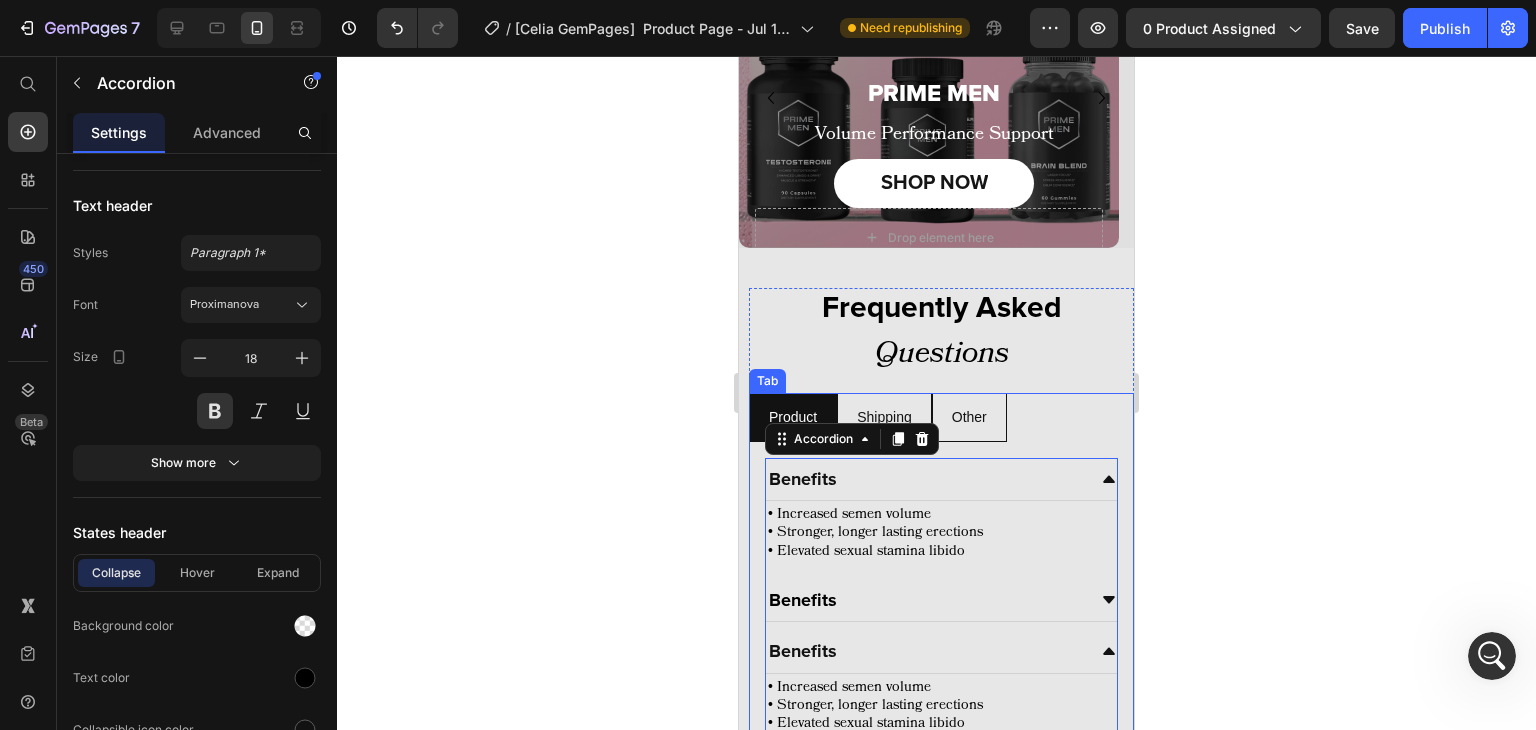 click on "Product Shipping Other" at bounding box center (941, 417) 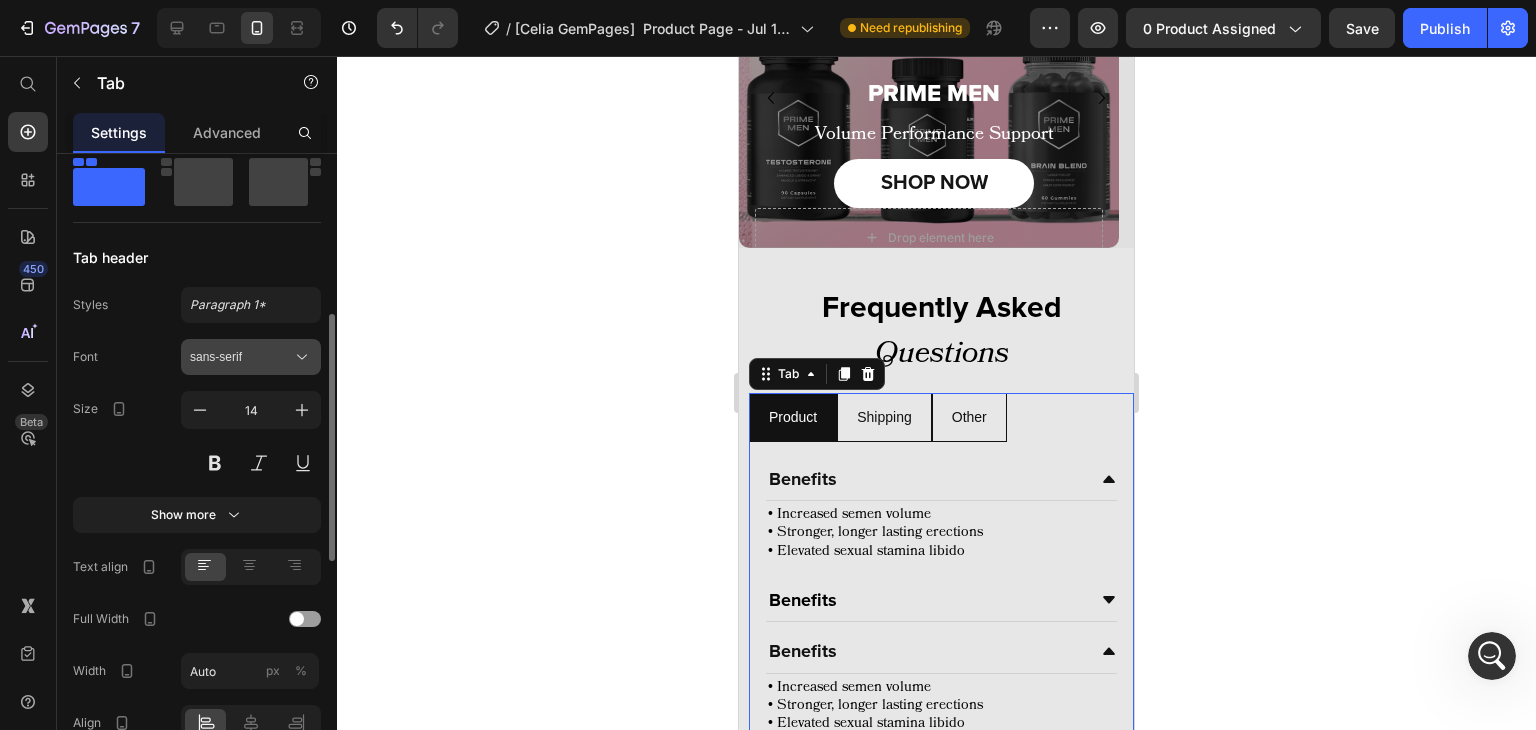 scroll, scrollTop: 438, scrollLeft: 0, axis: vertical 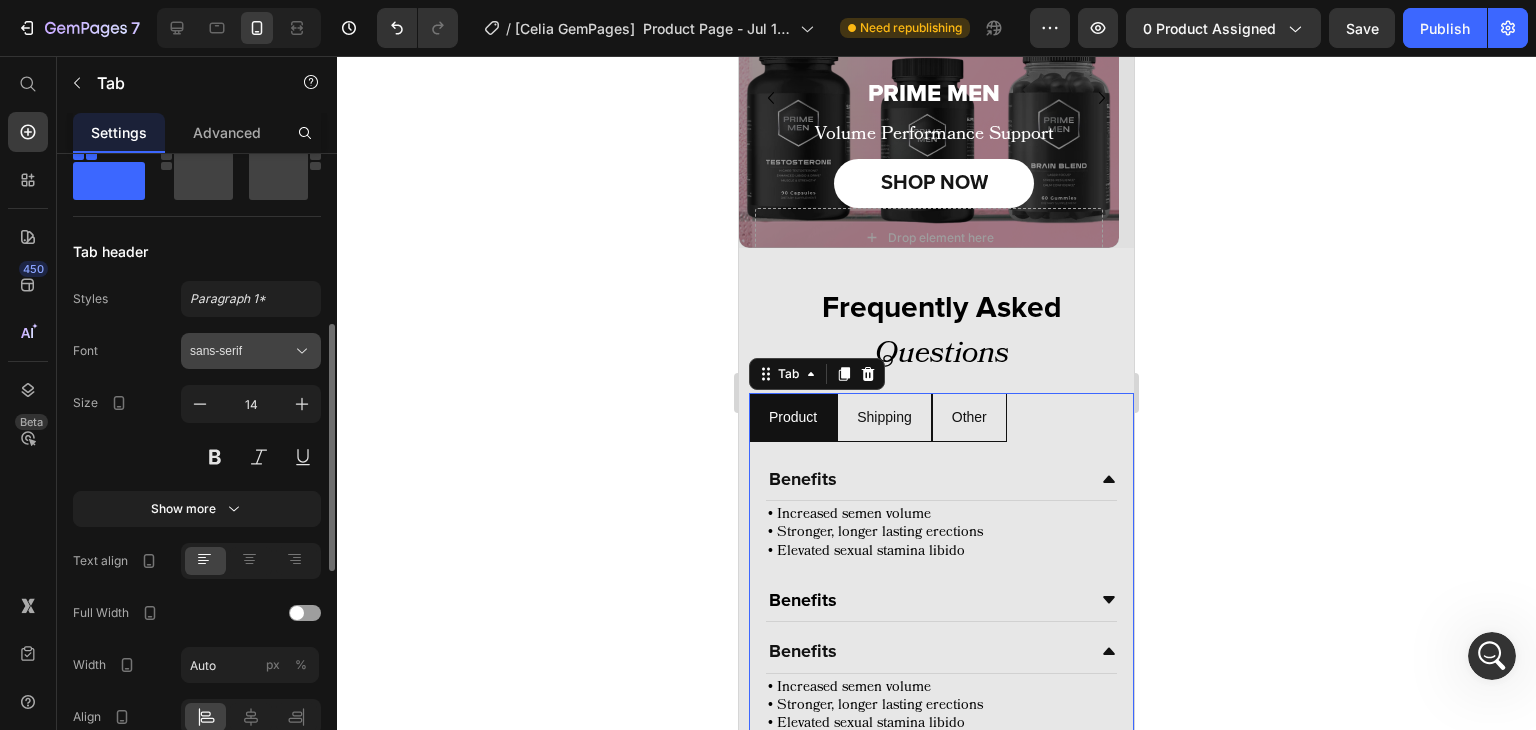 click on "sans-serif" at bounding box center (241, 351) 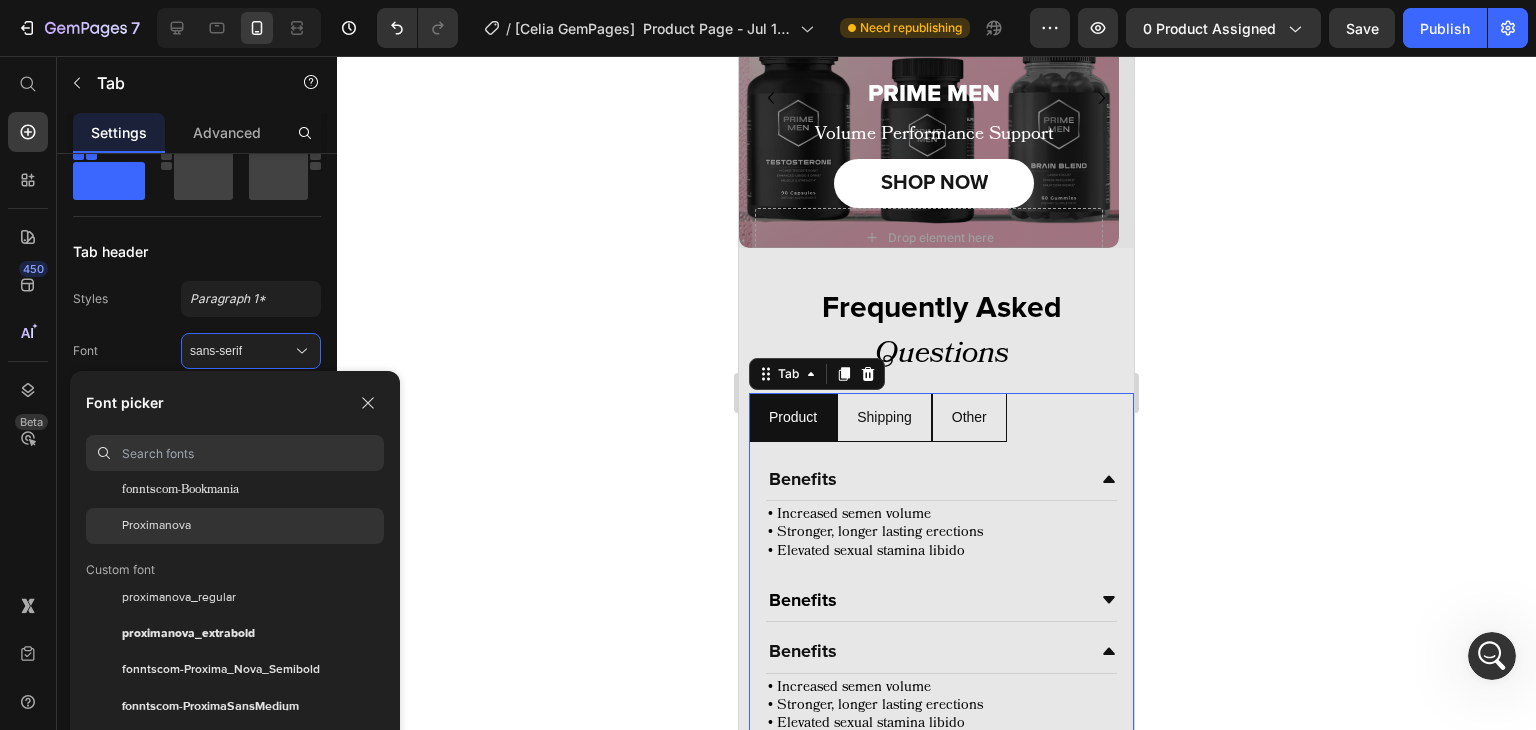 scroll, scrollTop: 223, scrollLeft: 0, axis: vertical 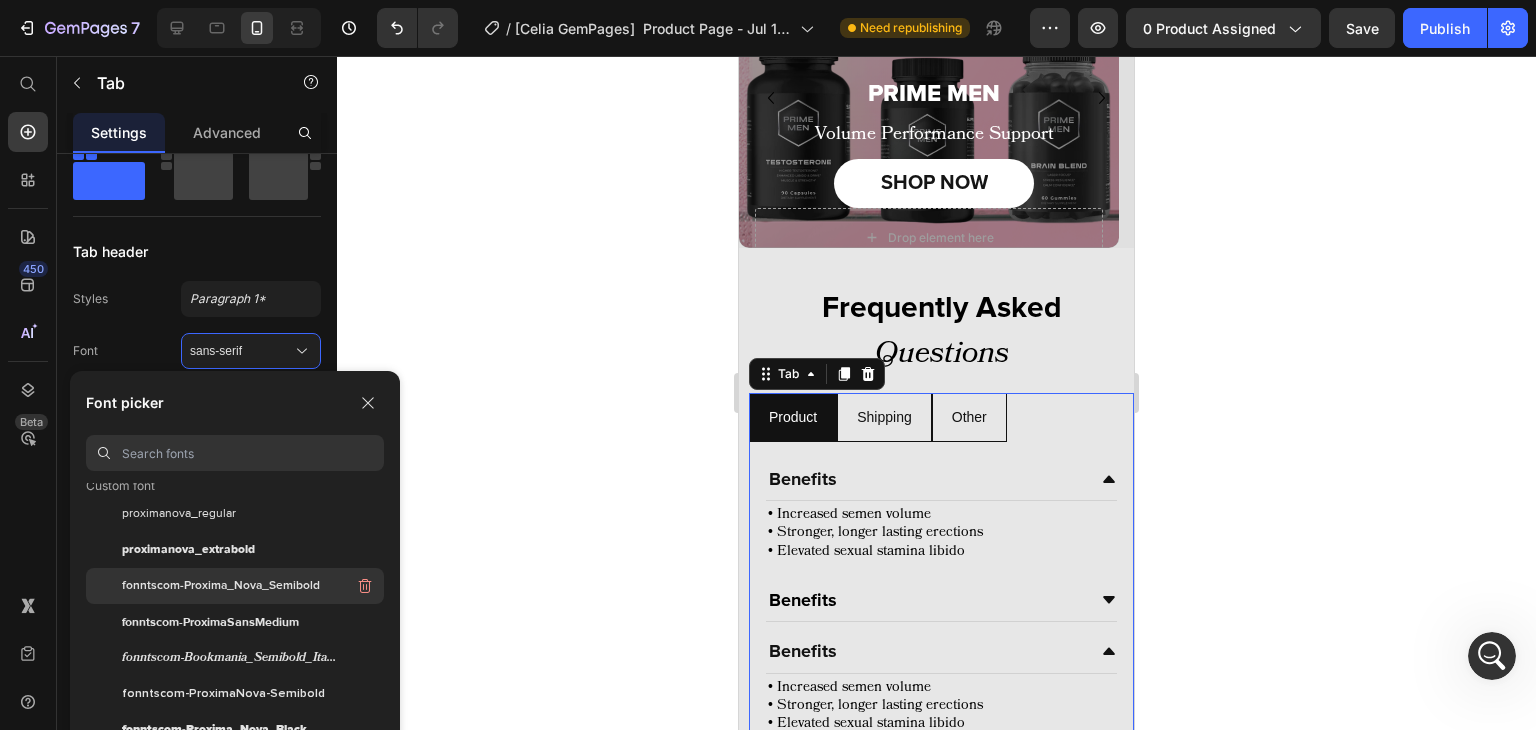 click on "fonntscom-Proxima_Nova_Semibold" 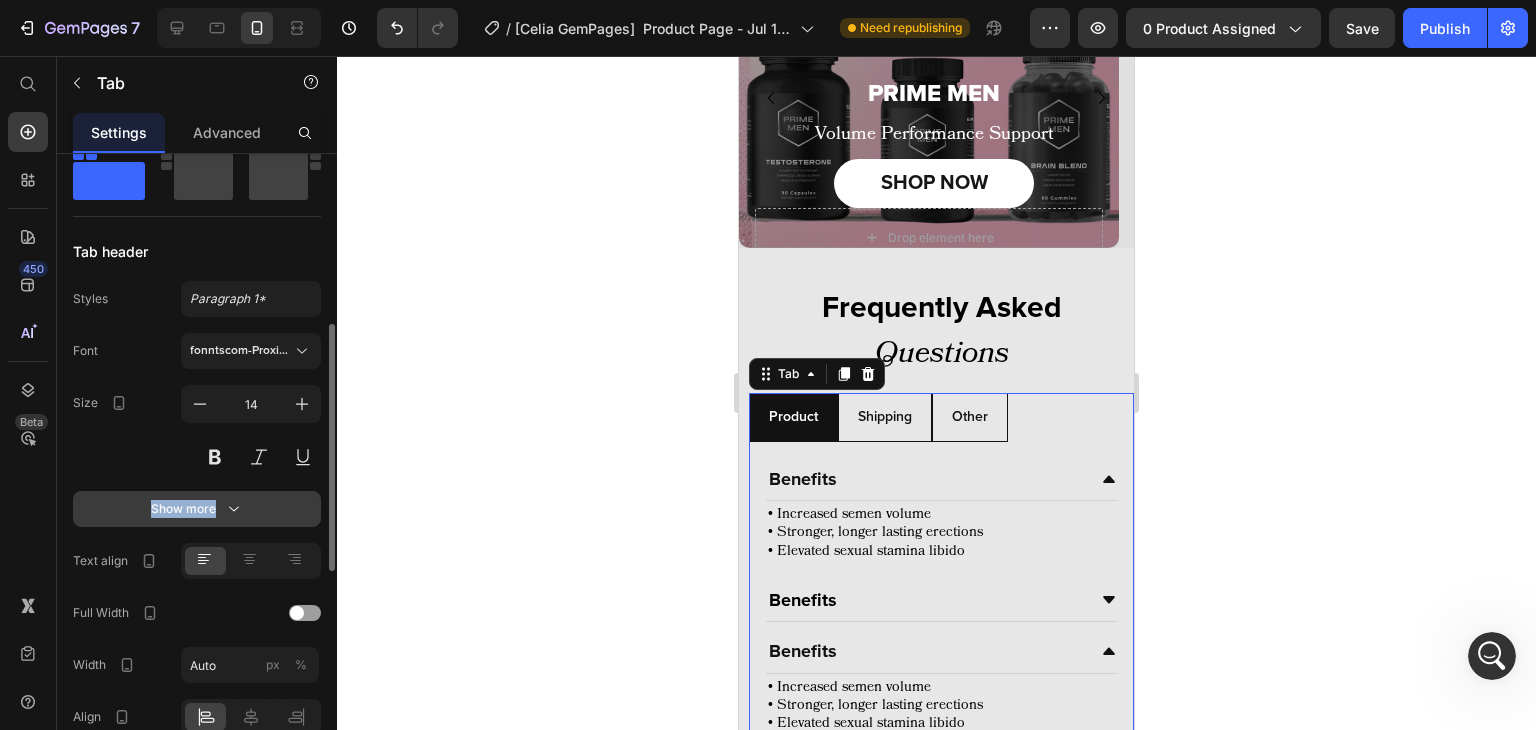 drag, startPoint x: 265, startPoint y: 476, endPoint x: 265, endPoint y: 513, distance: 37 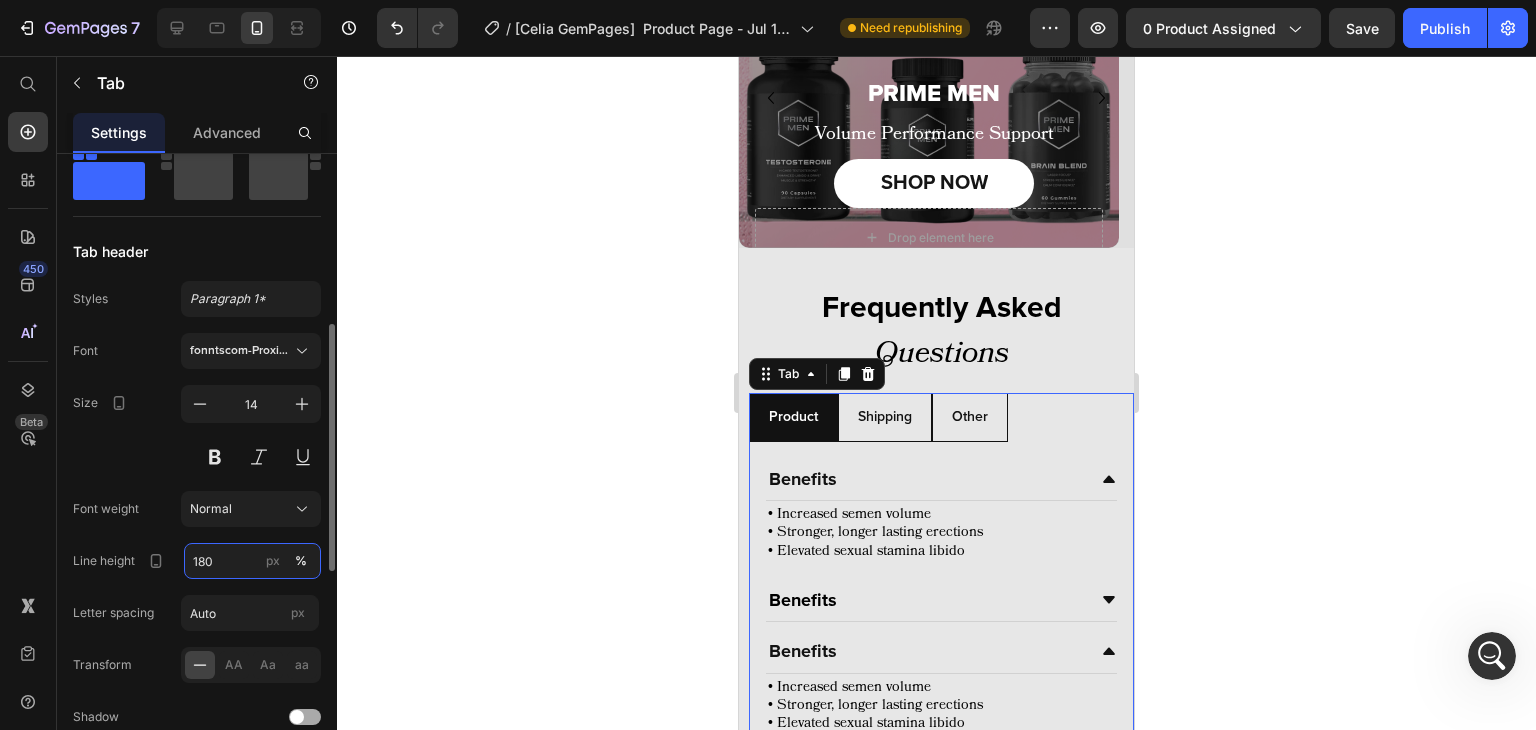 click on "180" at bounding box center (252, 561) 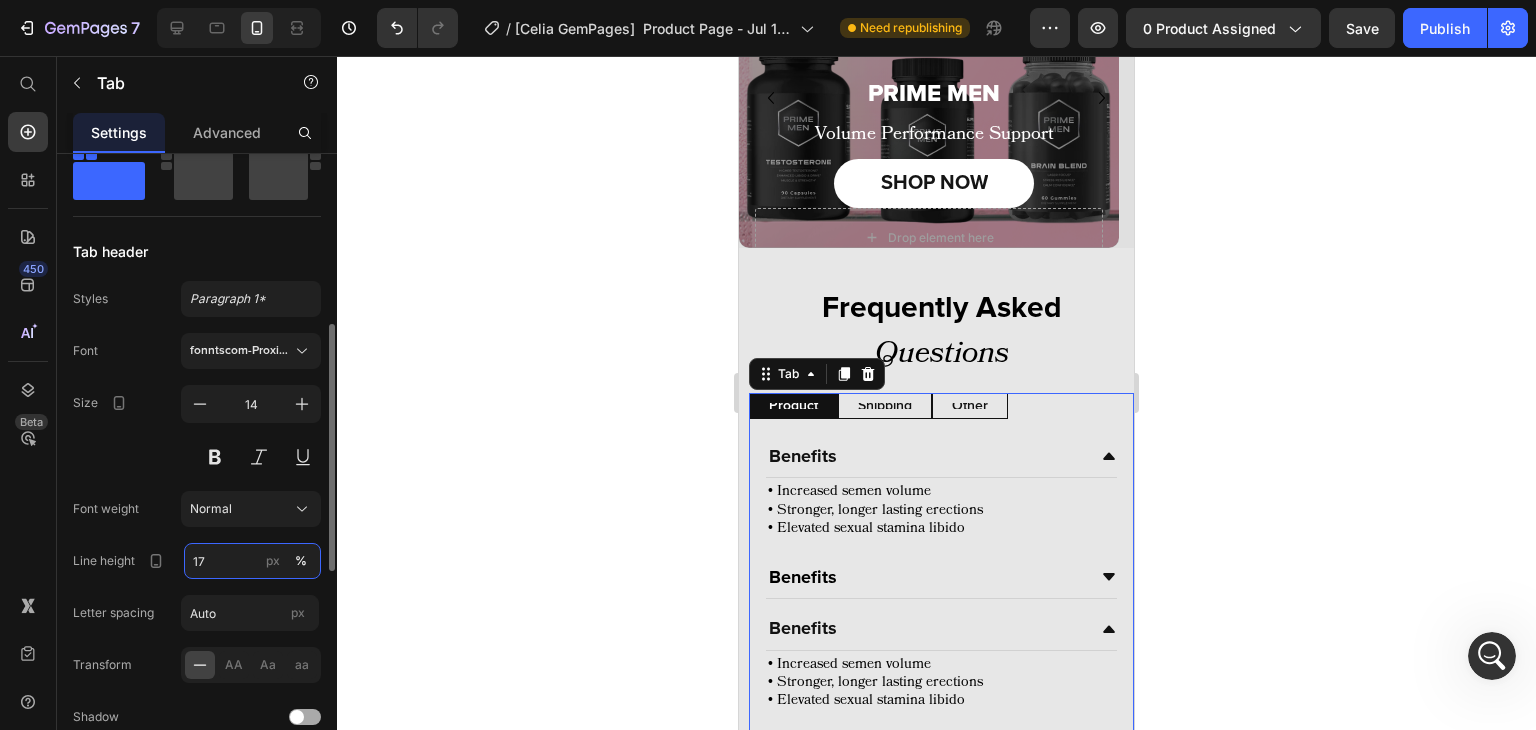 type on "17" 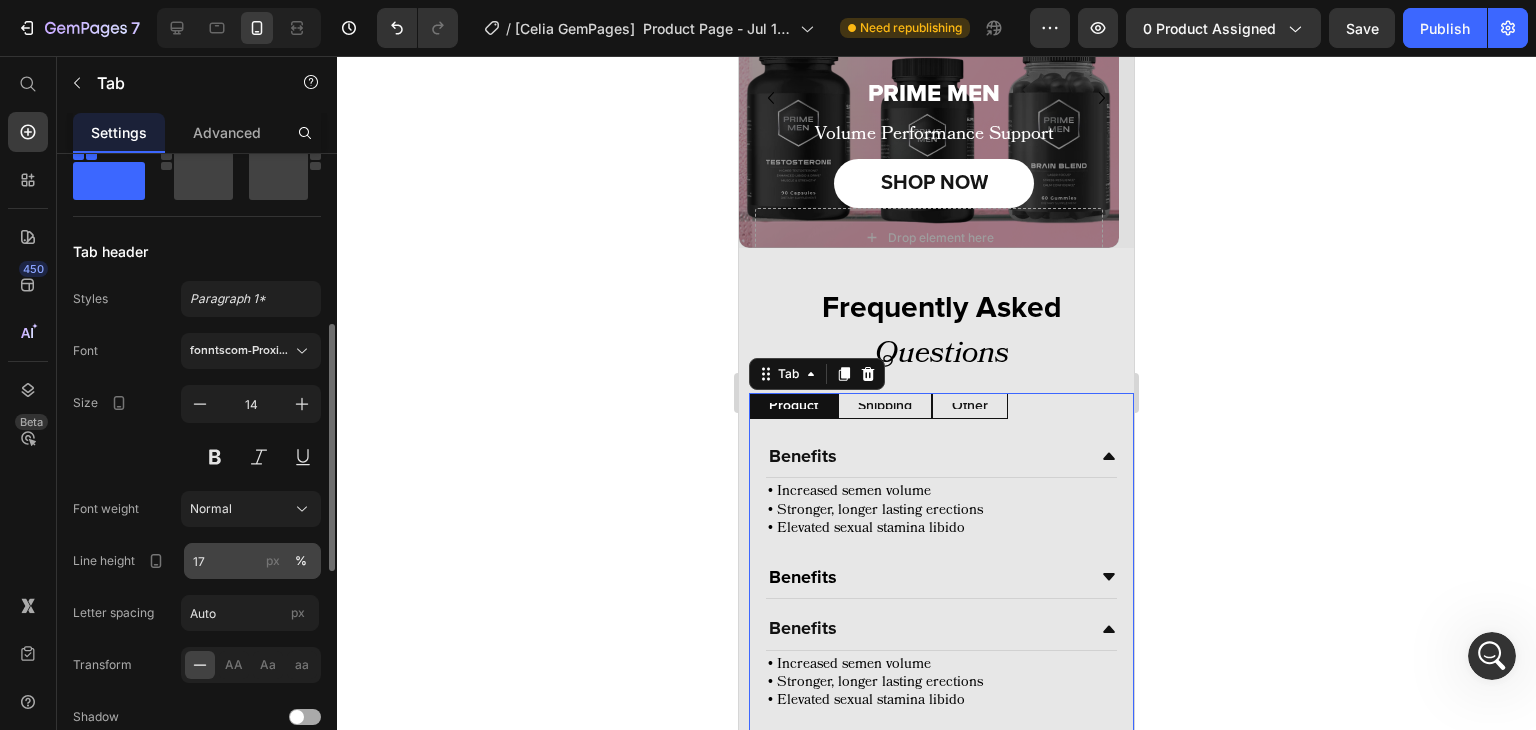 click on "px" at bounding box center (273, 561) 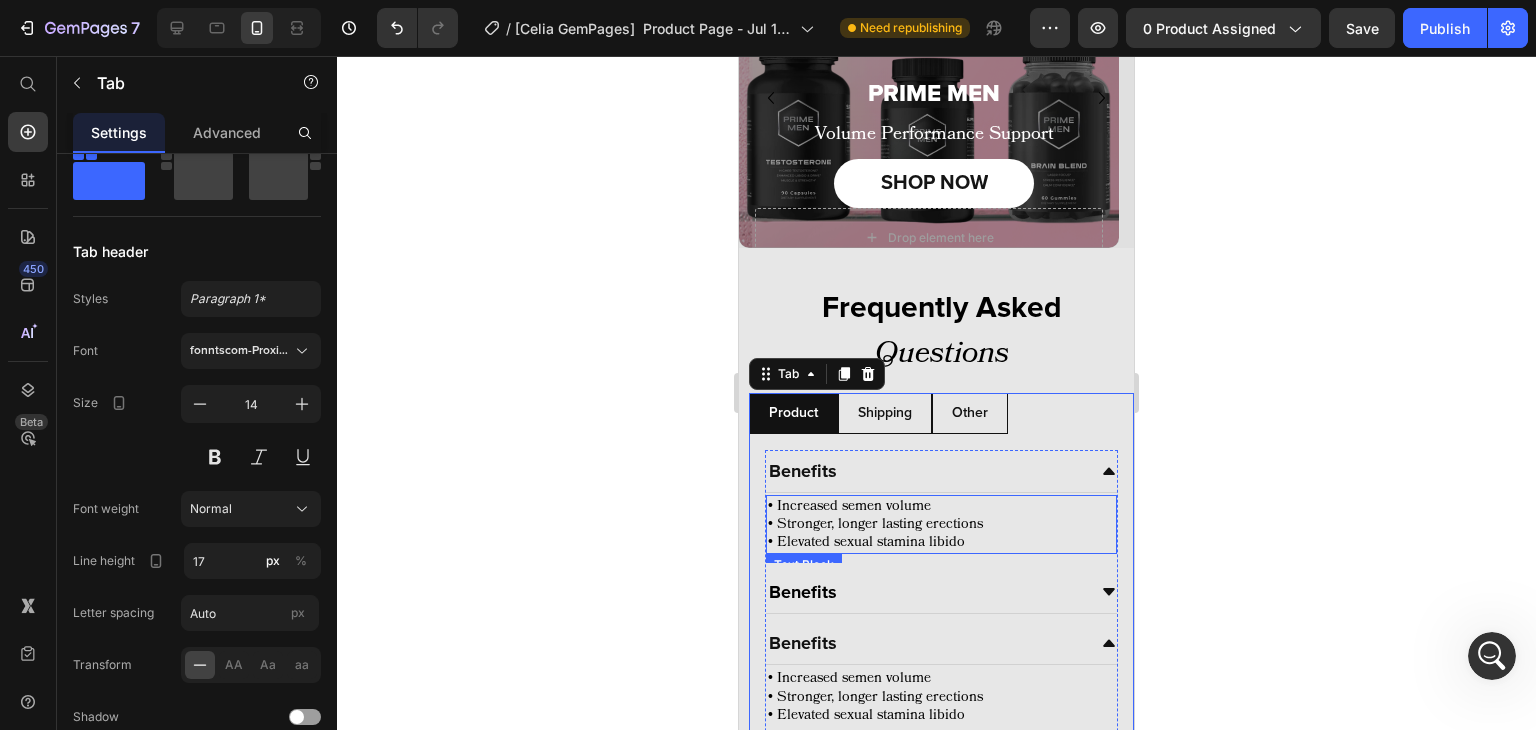 click on "• Increased semen volume • Stronger, longer lasting erections • Elevated sexual stamina libido" at bounding box center [941, 524] 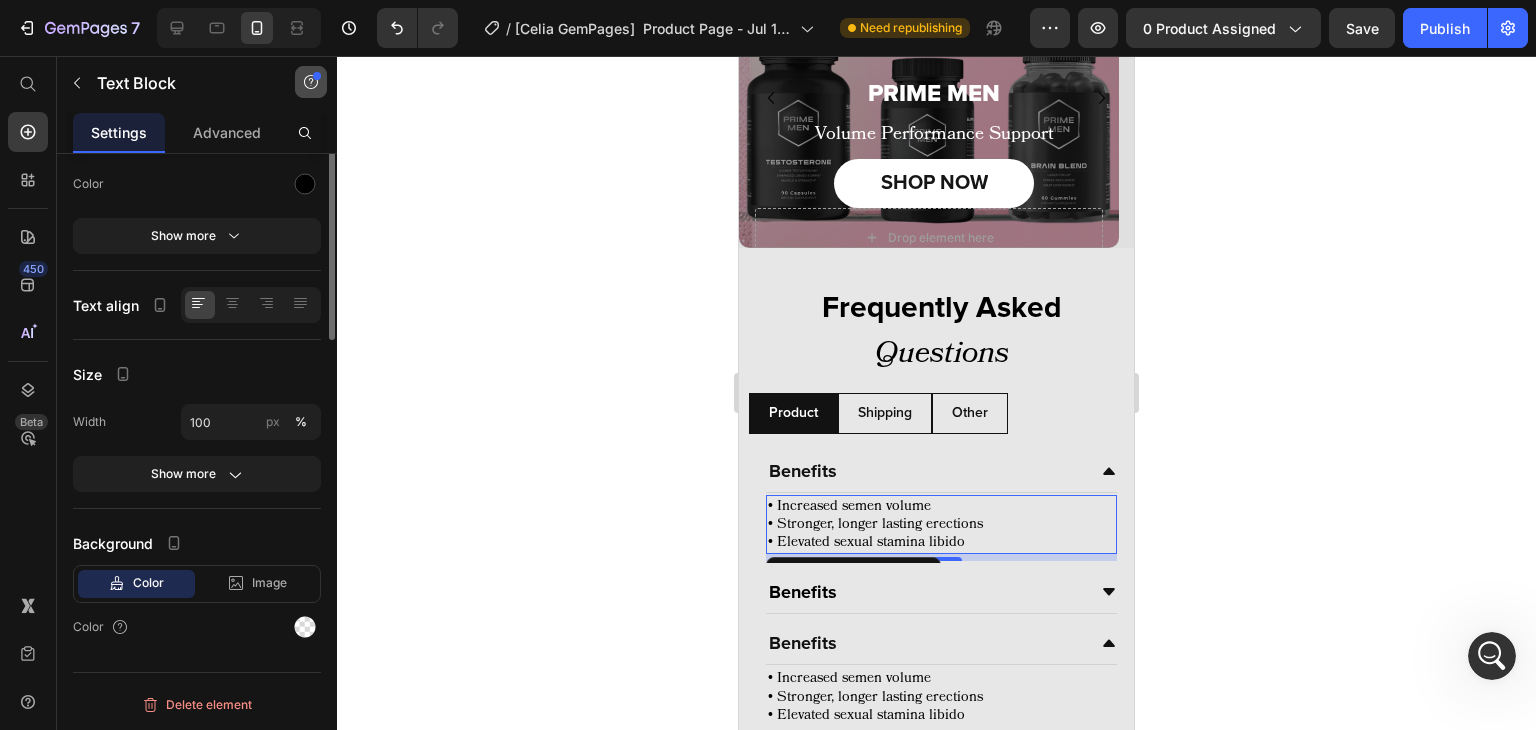 scroll, scrollTop: 0, scrollLeft: 0, axis: both 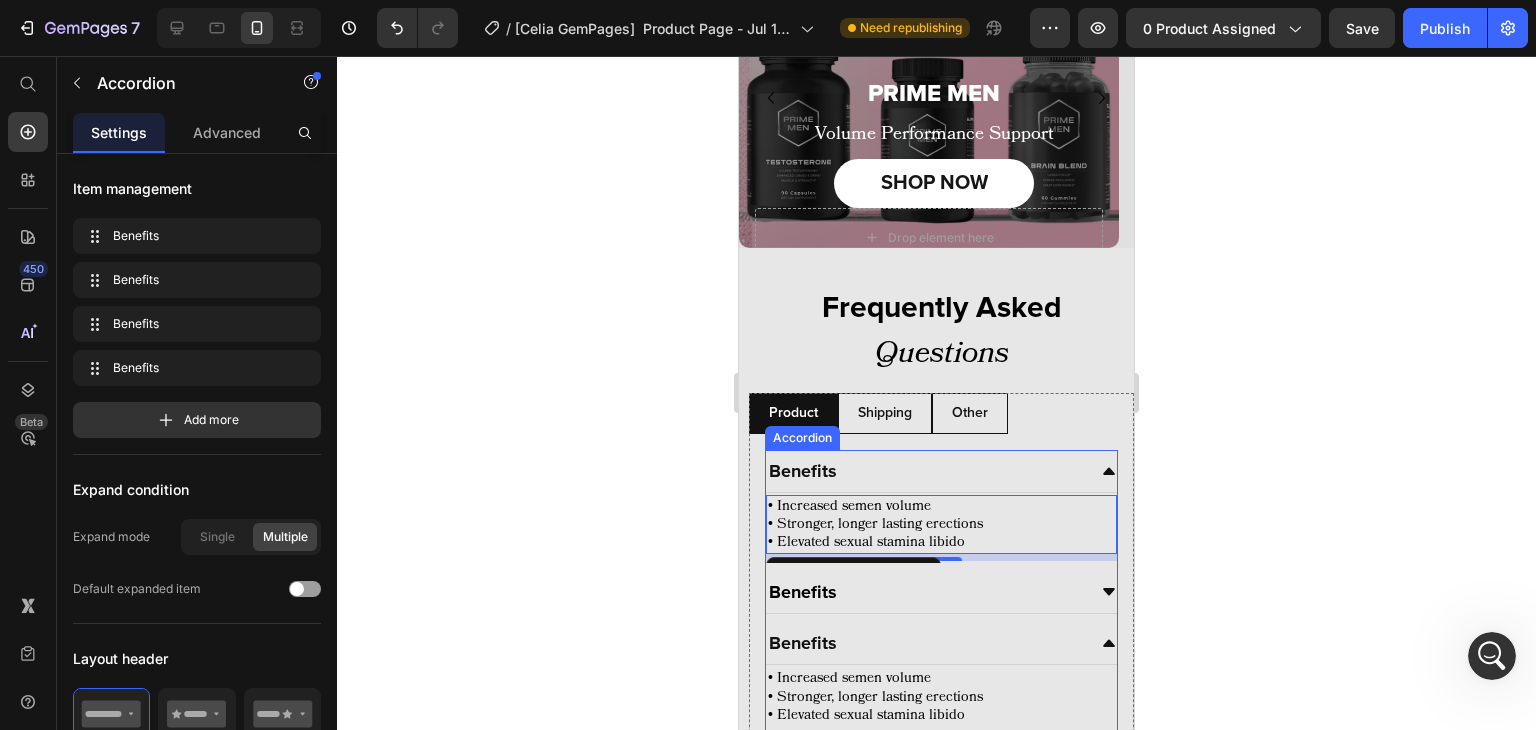 click on "Benefits" at bounding box center [925, 471] 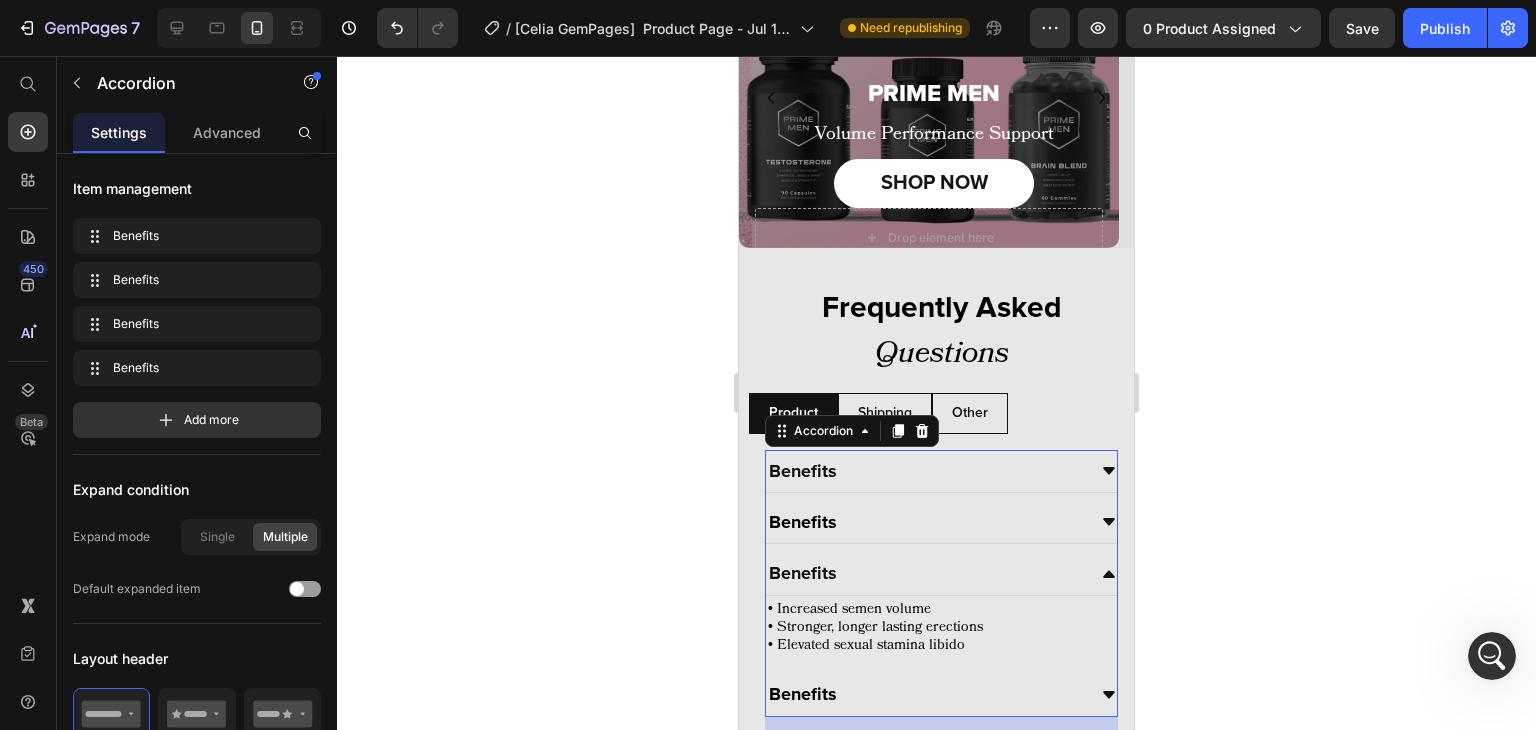 click on "Benefits" at bounding box center [941, 471] 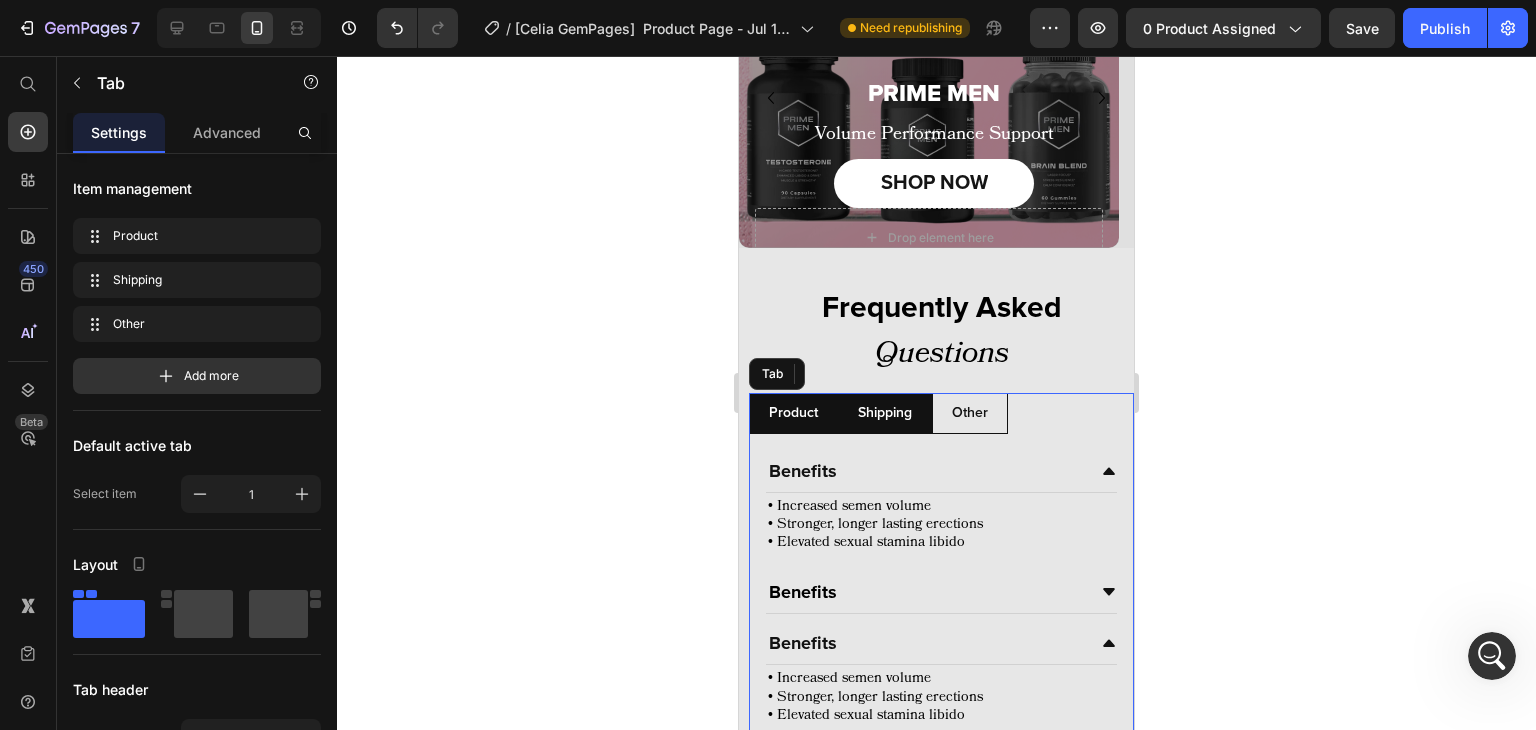 click on "Shipping" at bounding box center (885, 413) 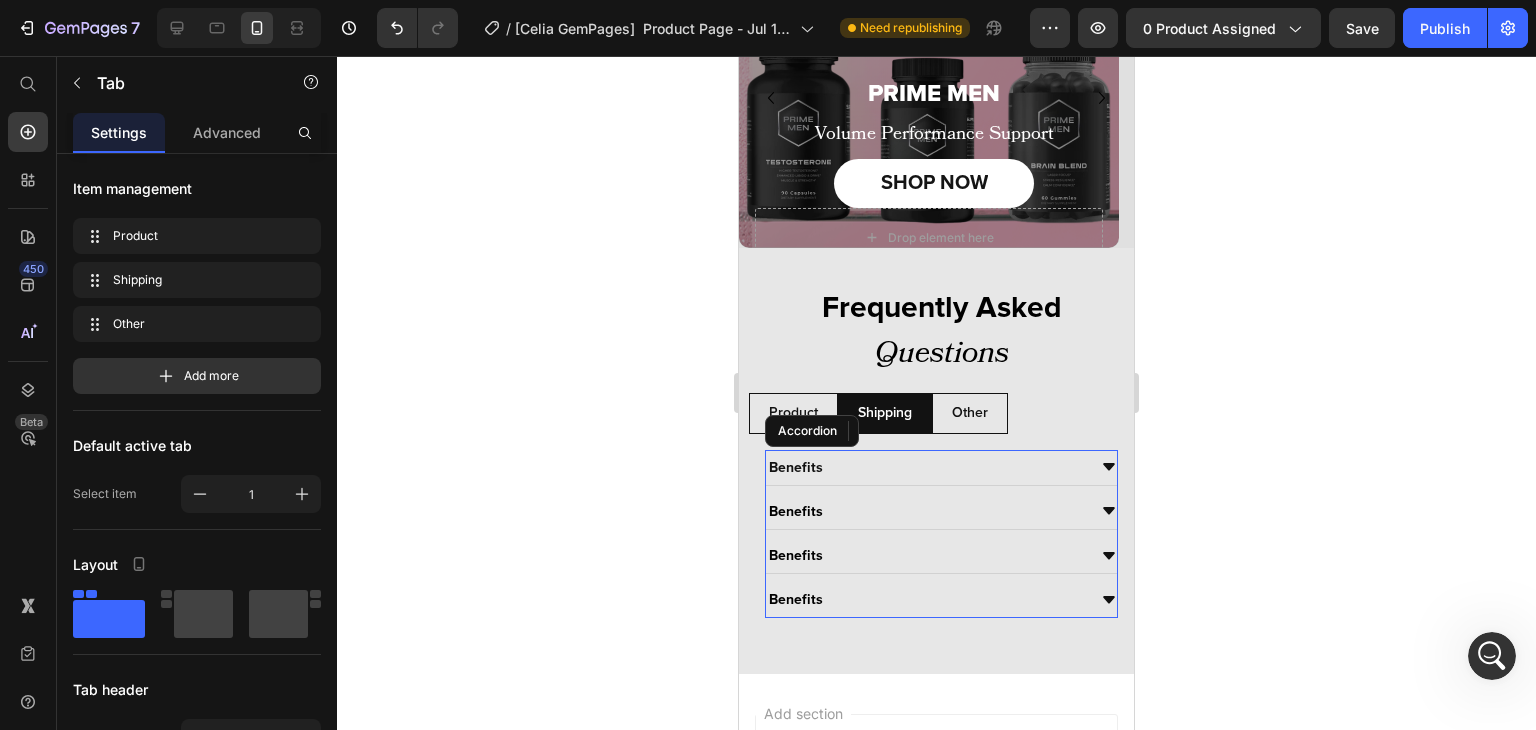 click on "Benefits" at bounding box center (925, 467) 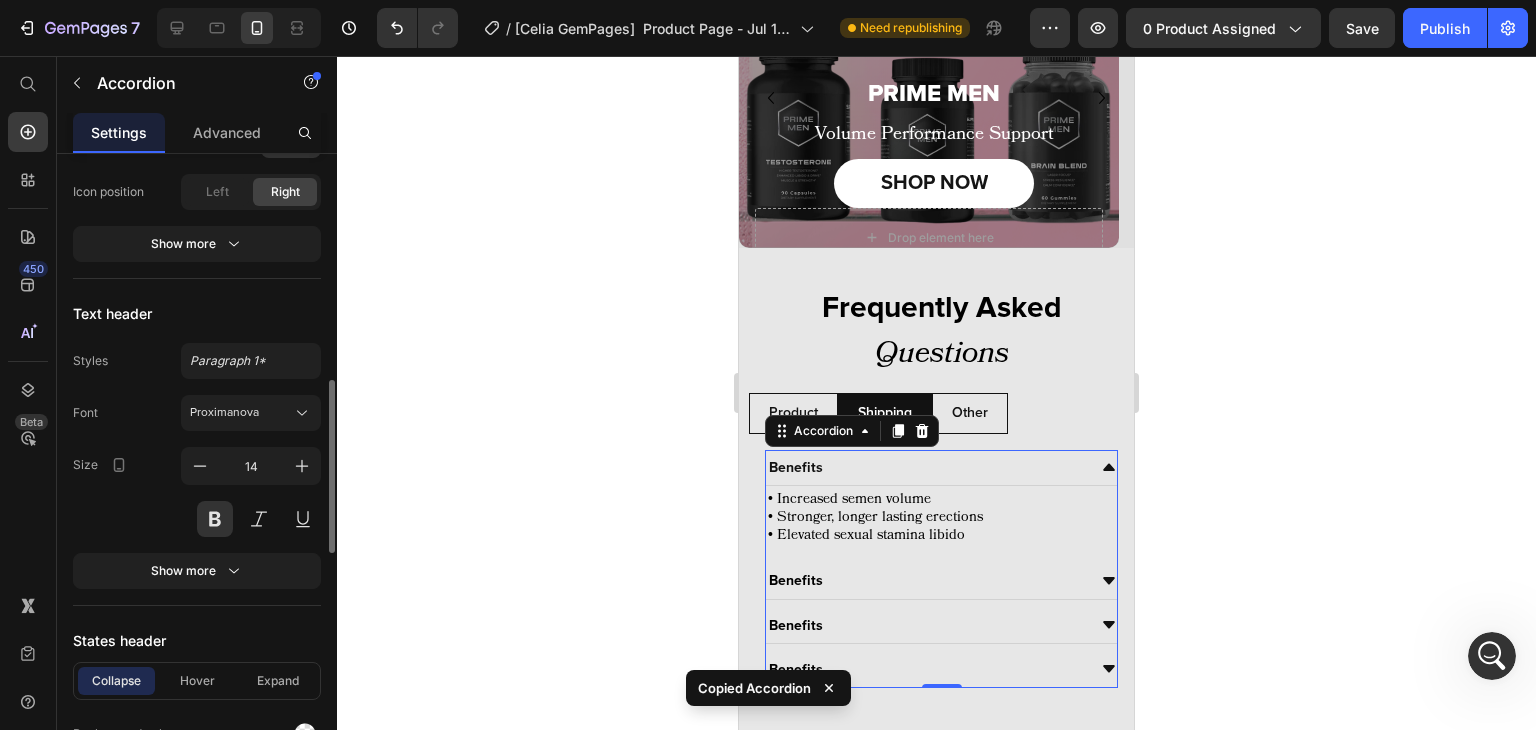 scroll, scrollTop: 807, scrollLeft: 0, axis: vertical 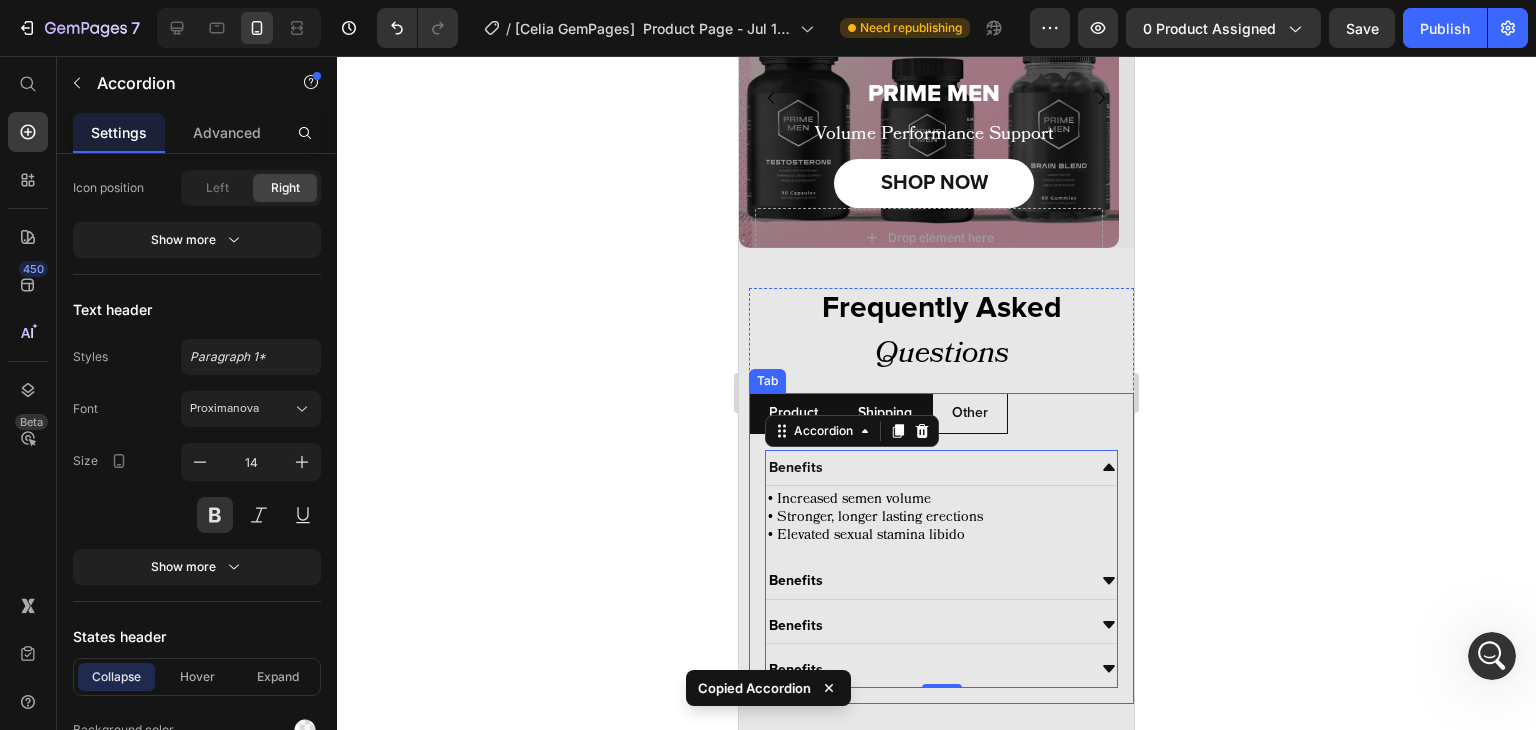 click on "Product" at bounding box center [793, 413] 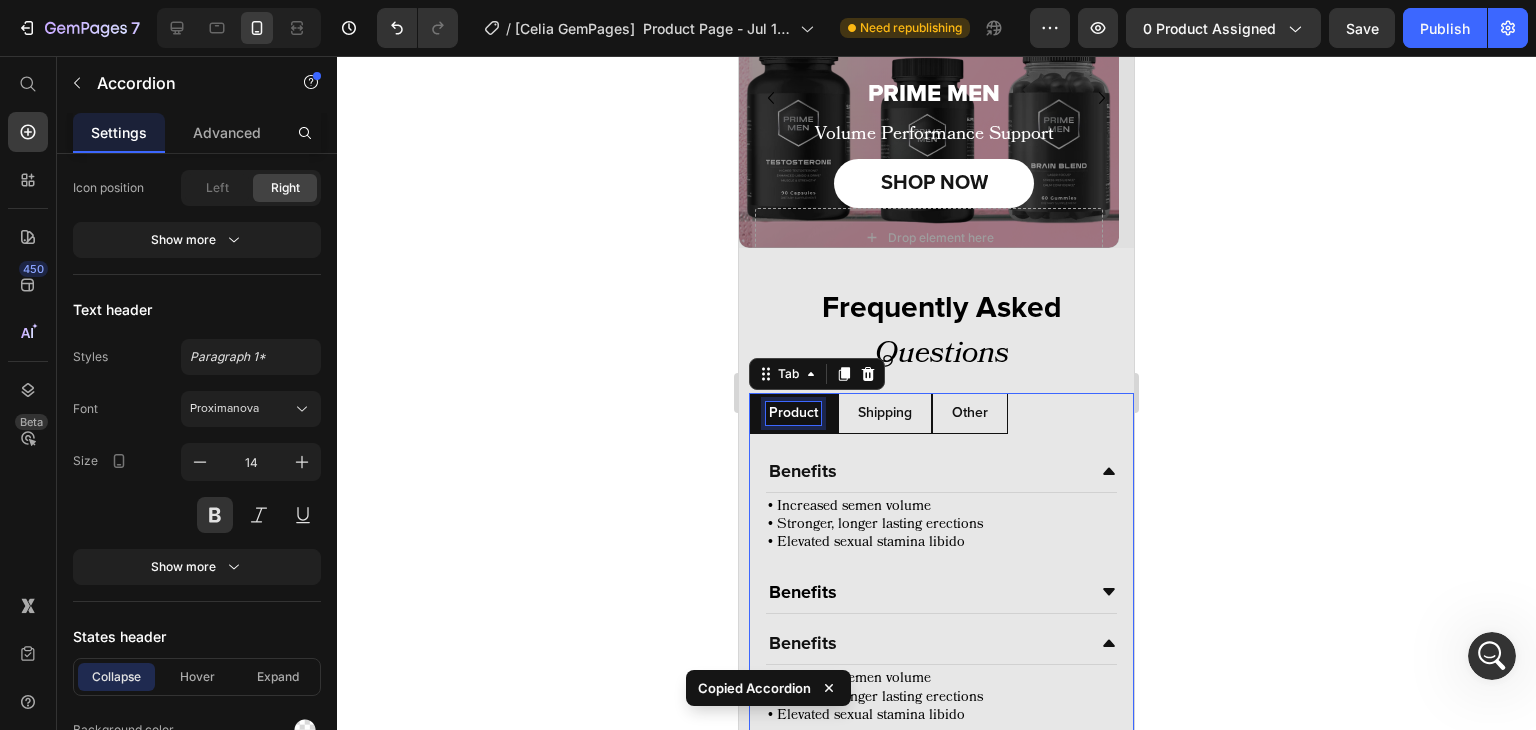 click on "Product" at bounding box center (793, 413) 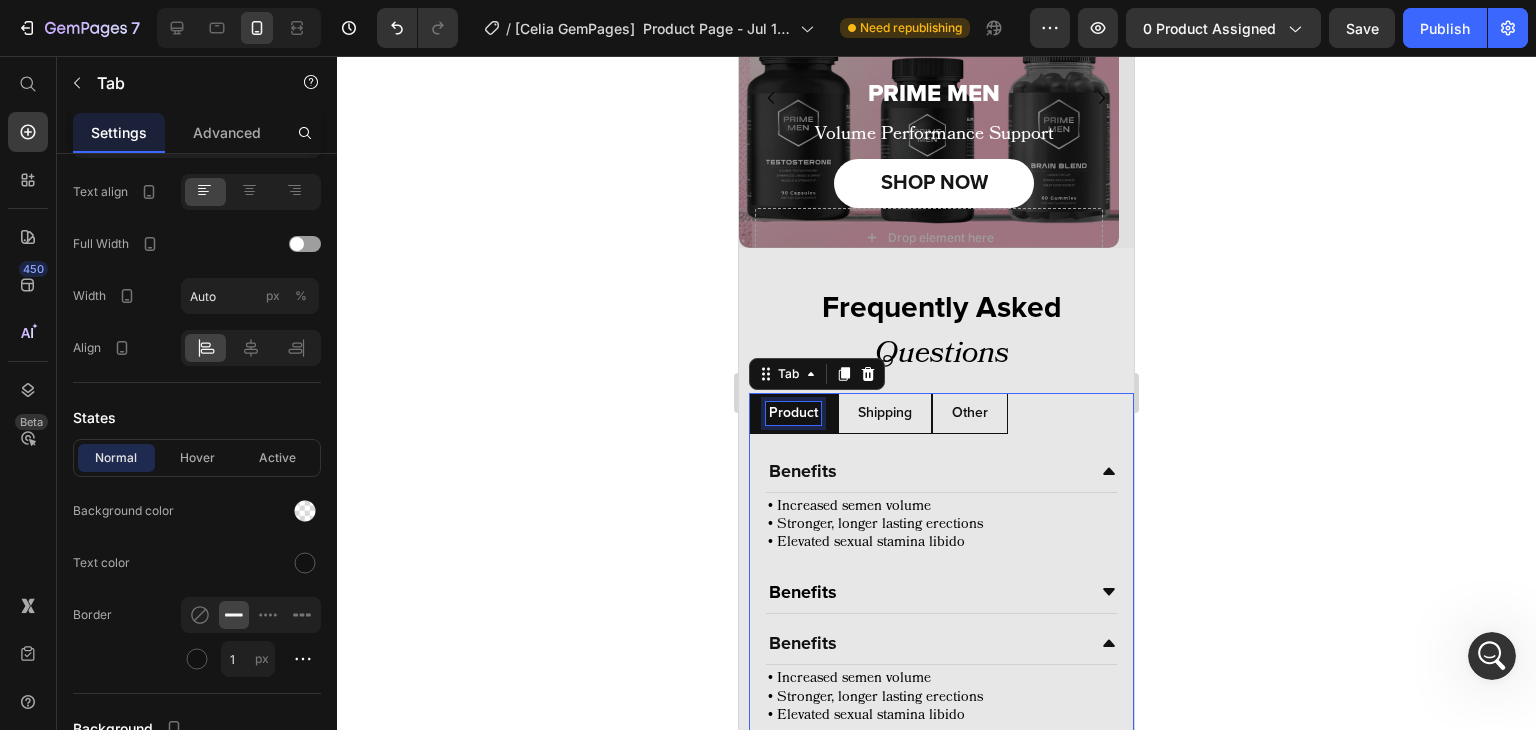 click on "Product" at bounding box center (793, 413) 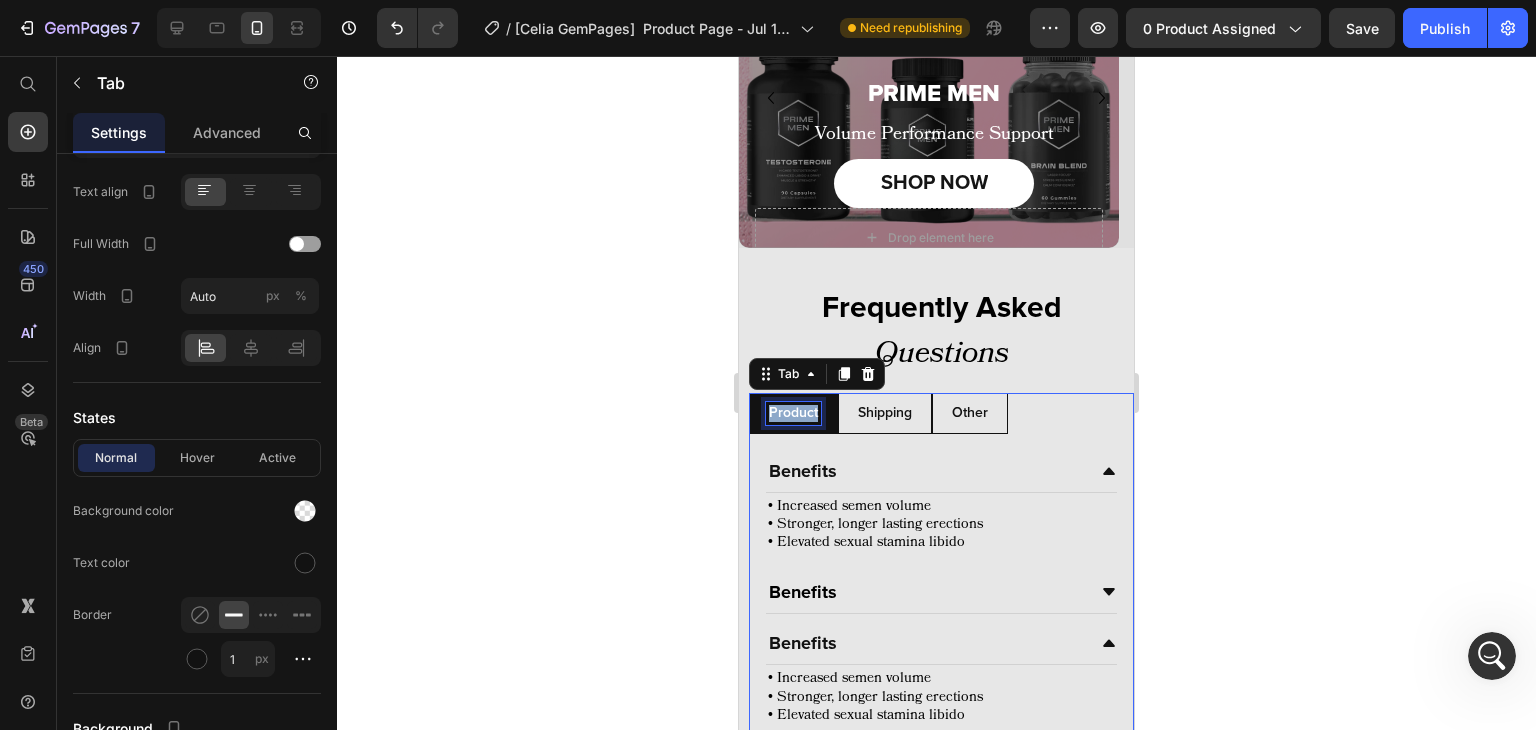 scroll, scrollTop: 0, scrollLeft: 0, axis: both 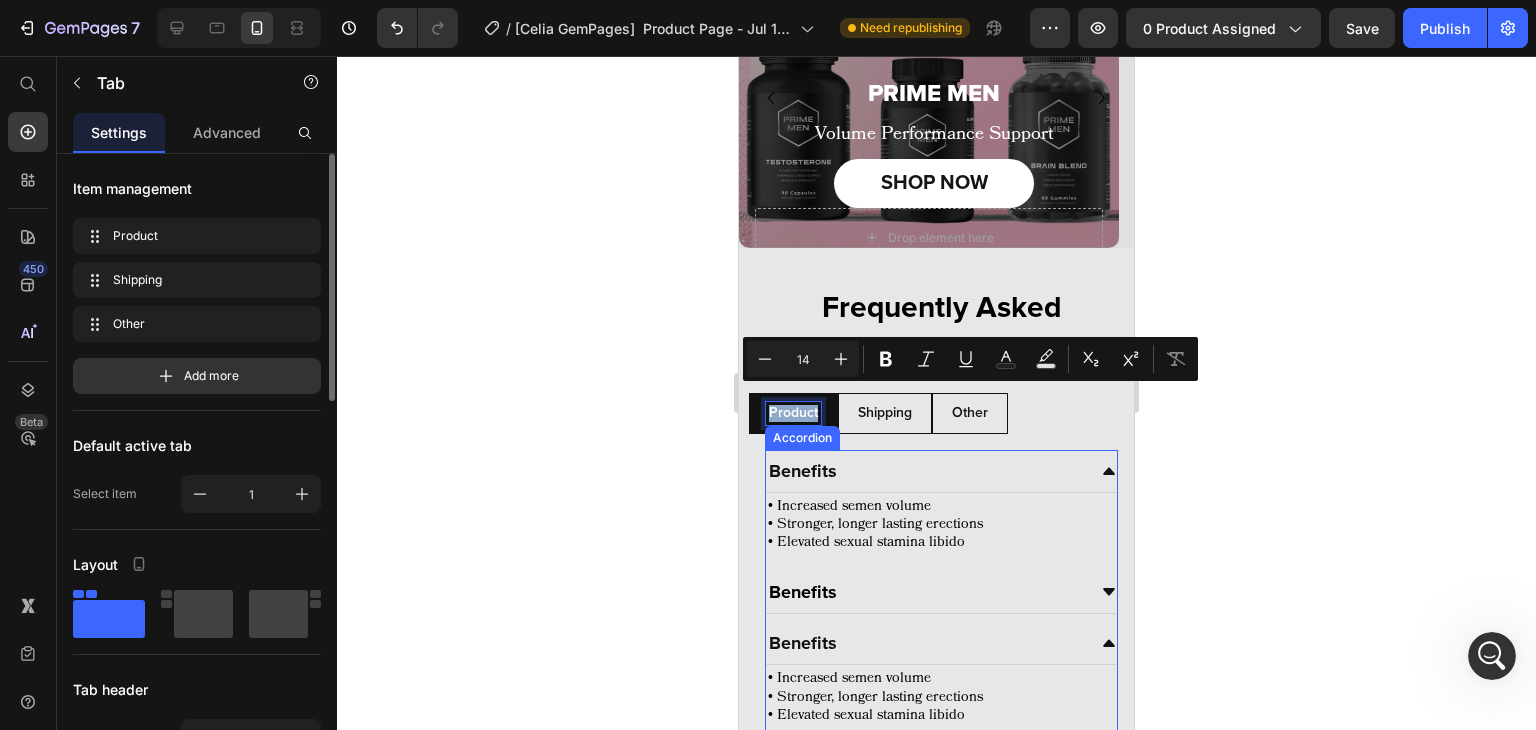 click on "Benefits" at bounding box center [925, 471] 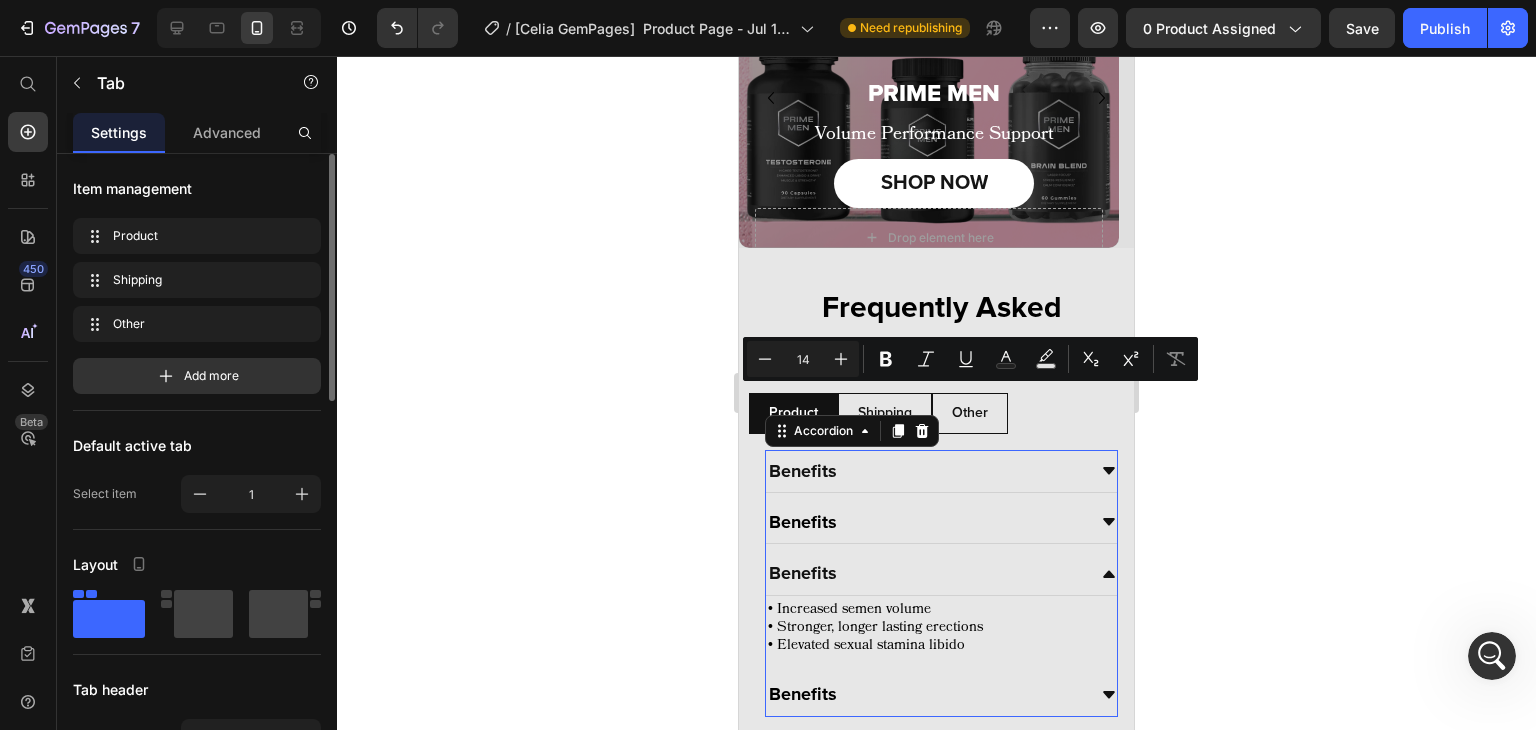 copy on "Product" 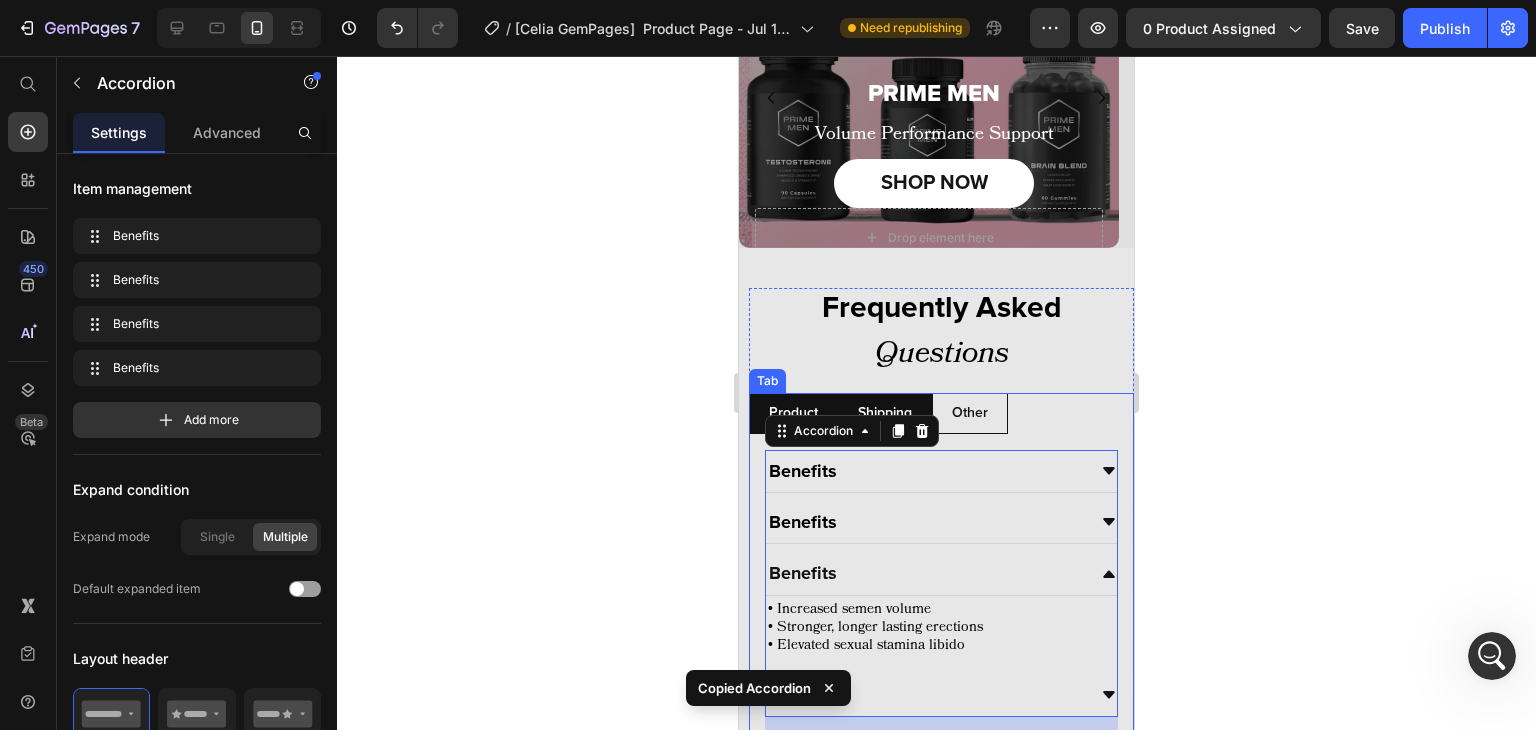 click on "Shipping" at bounding box center (885, 413) 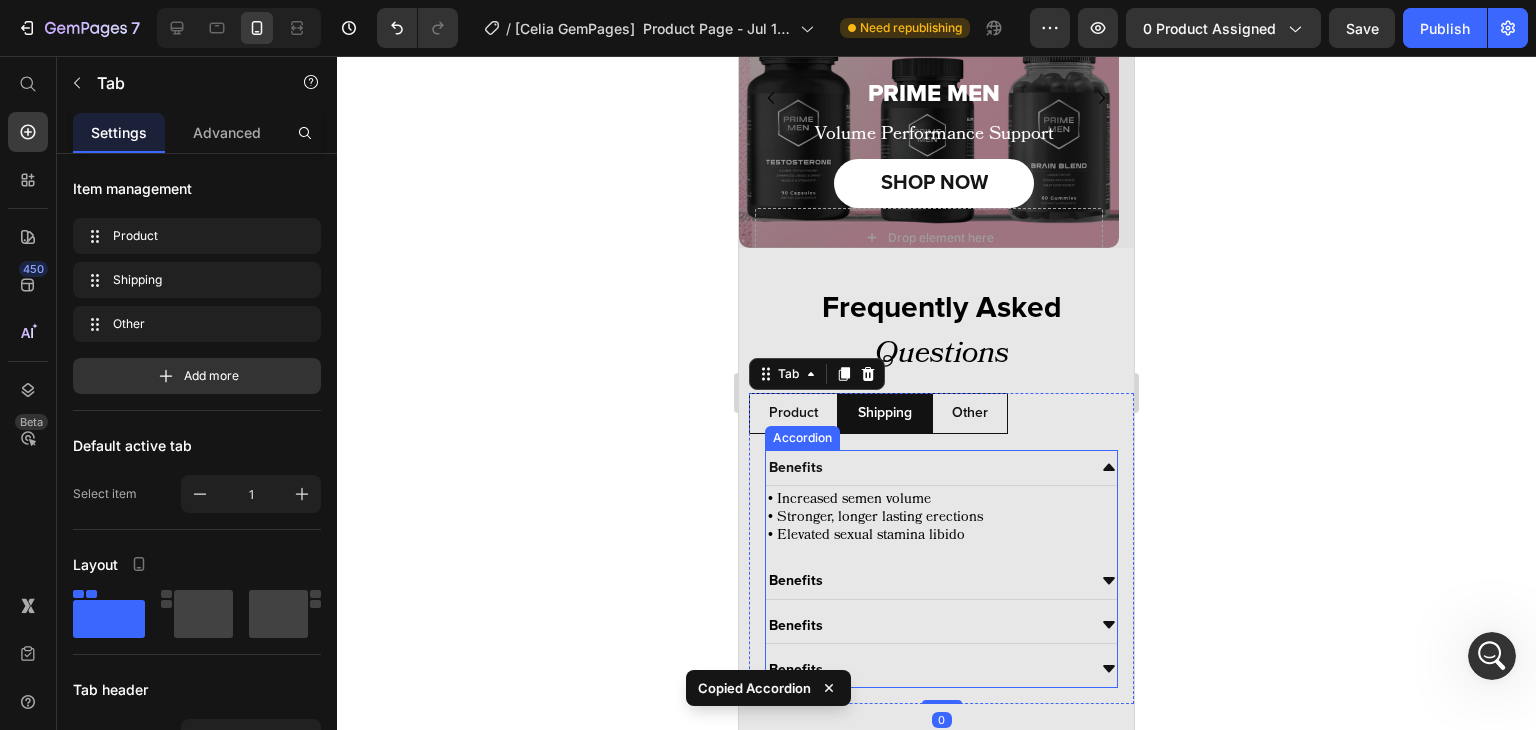 click on "Benefits" at bounding box center (925, 467) 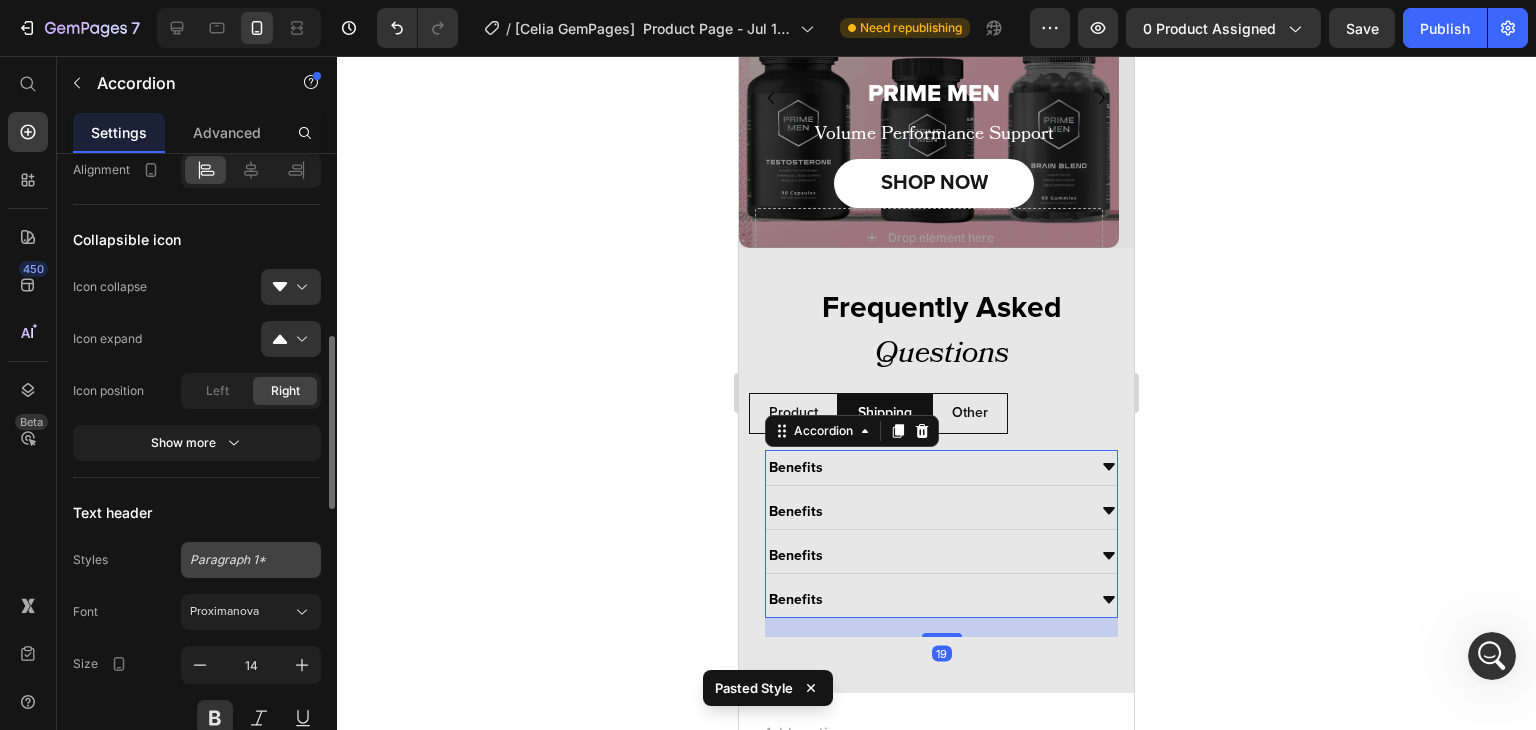 scroll, scrollTop: 617, scrollLeft: 0, axis: vertical 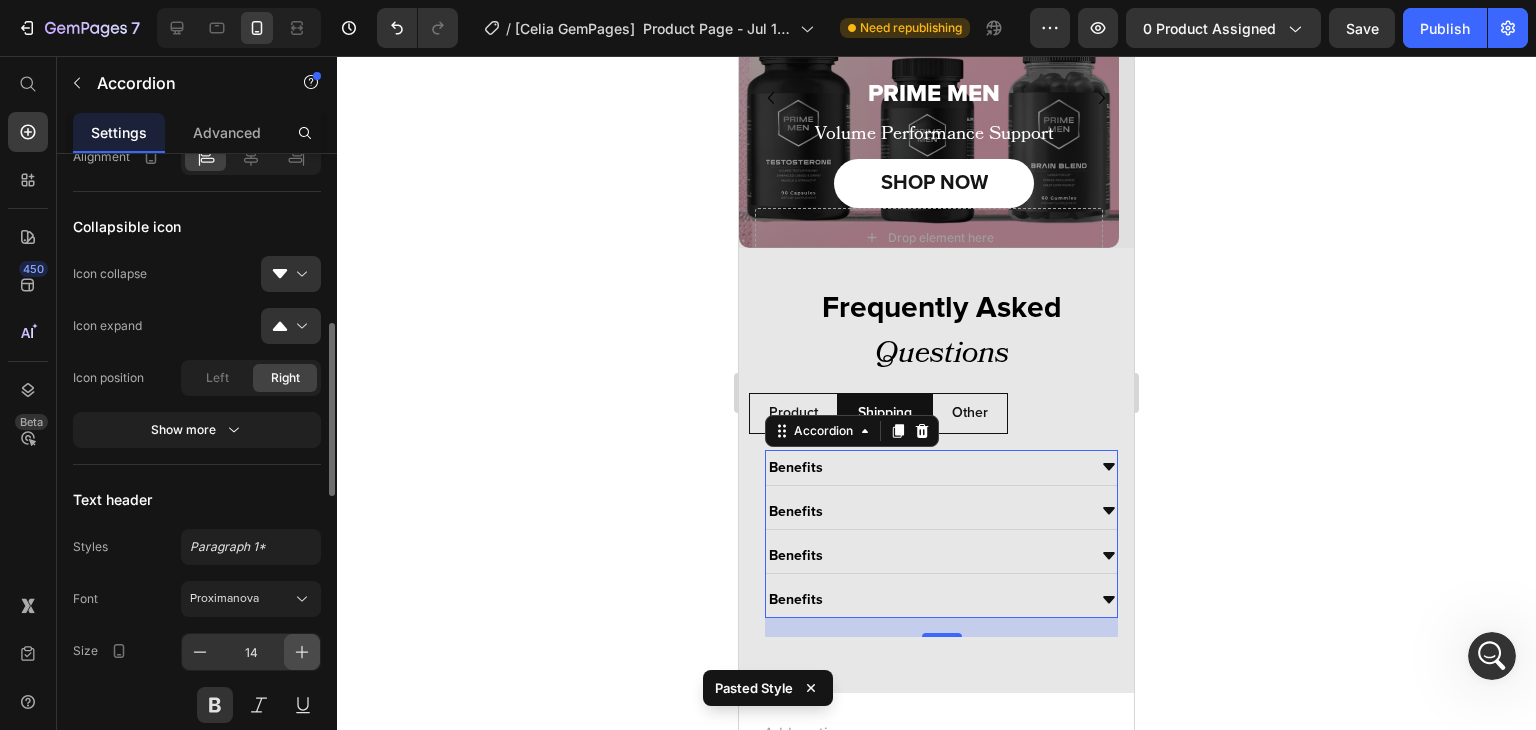click at bounding box center [302, 652] 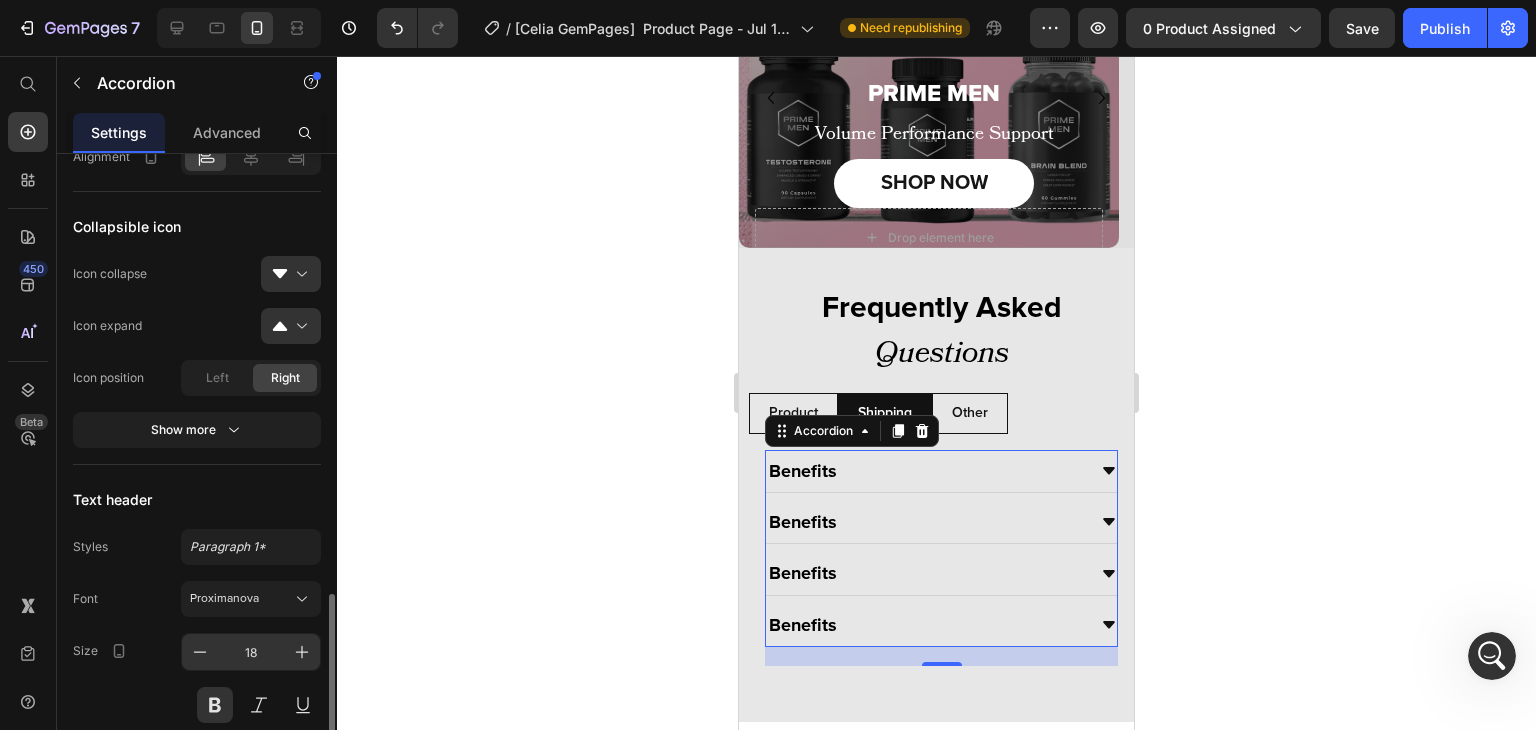 scroll, scrollTop: 849, scrollLeft: 0, axis: vertical 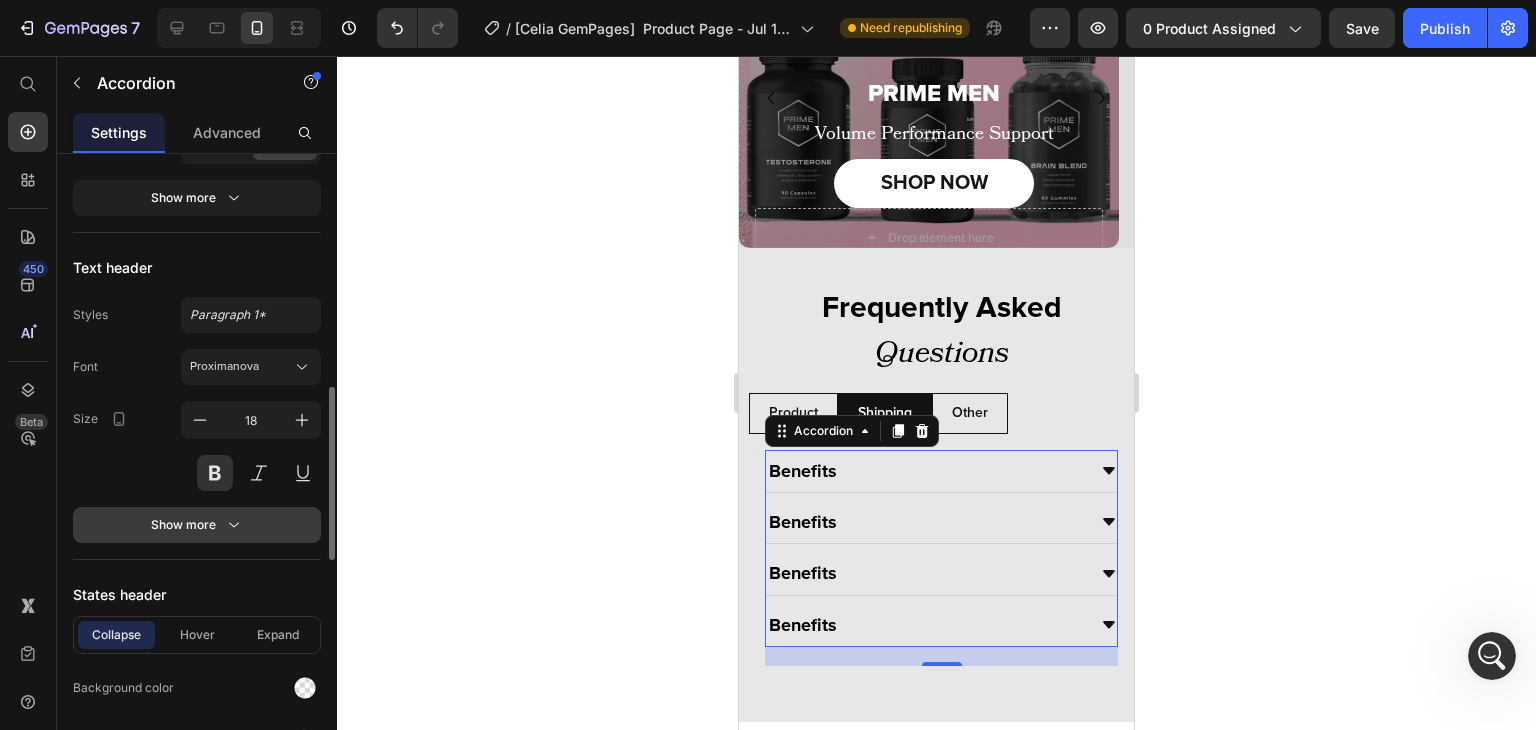click on "Show more" at bounding box center [197, 525] 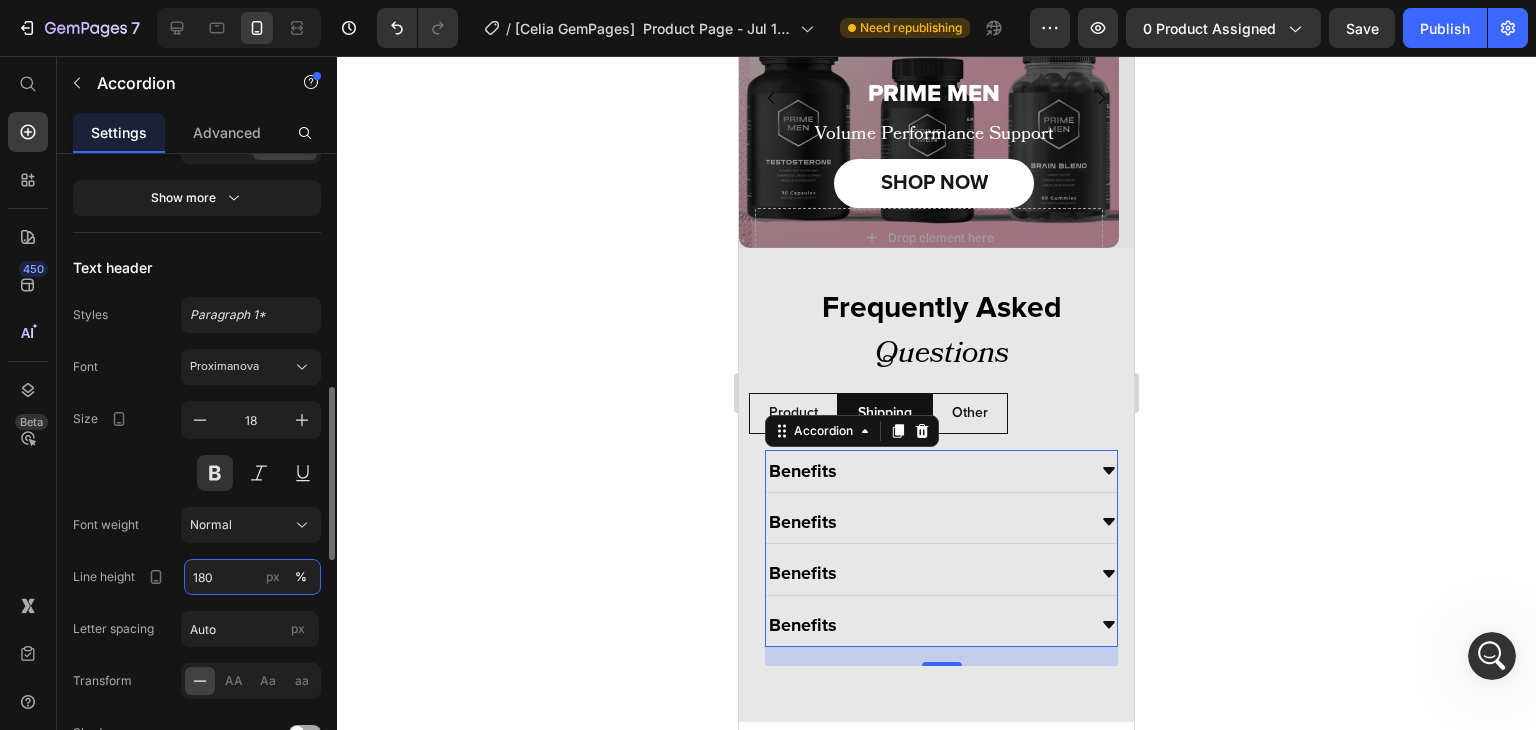 click on "180" at bounding box center [252, 577] 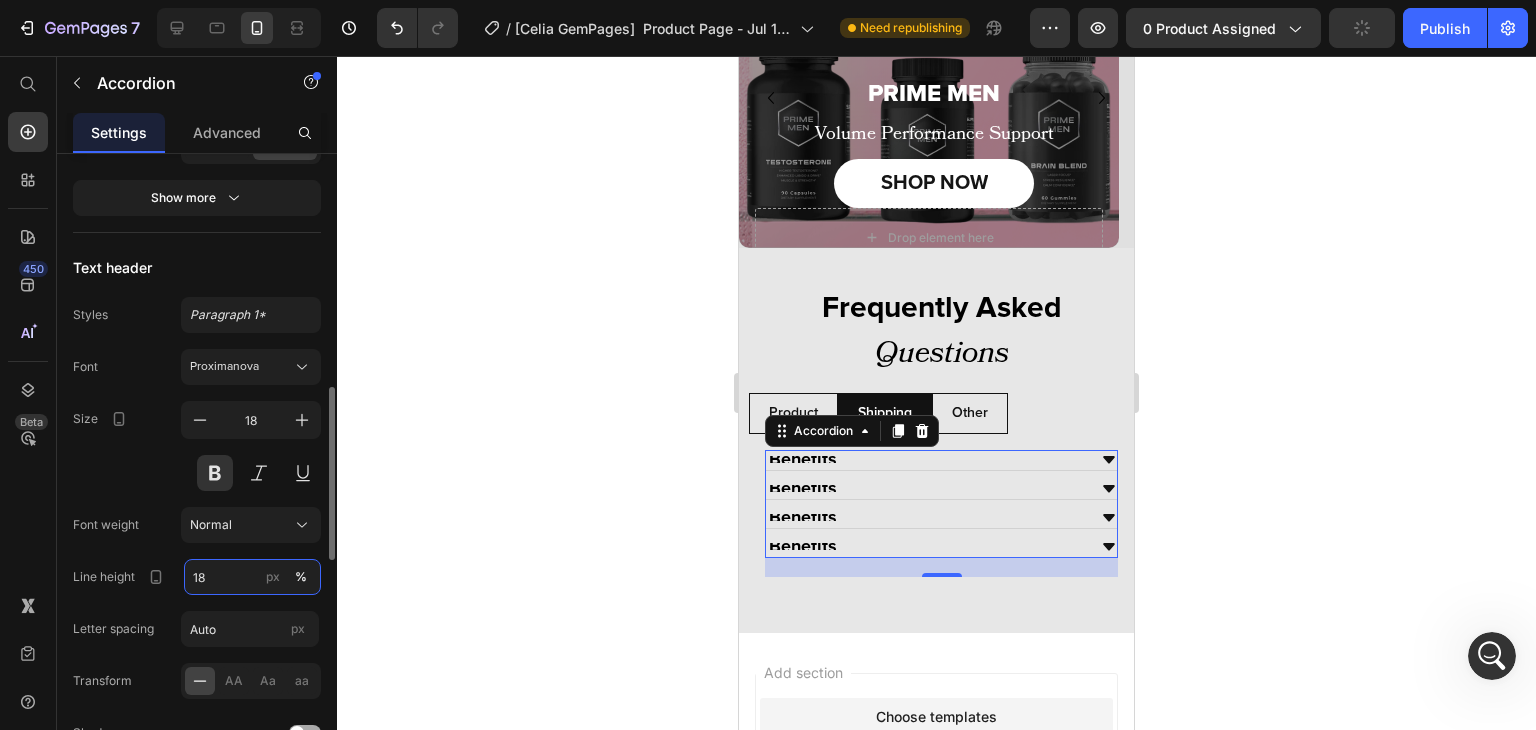 type on "18" 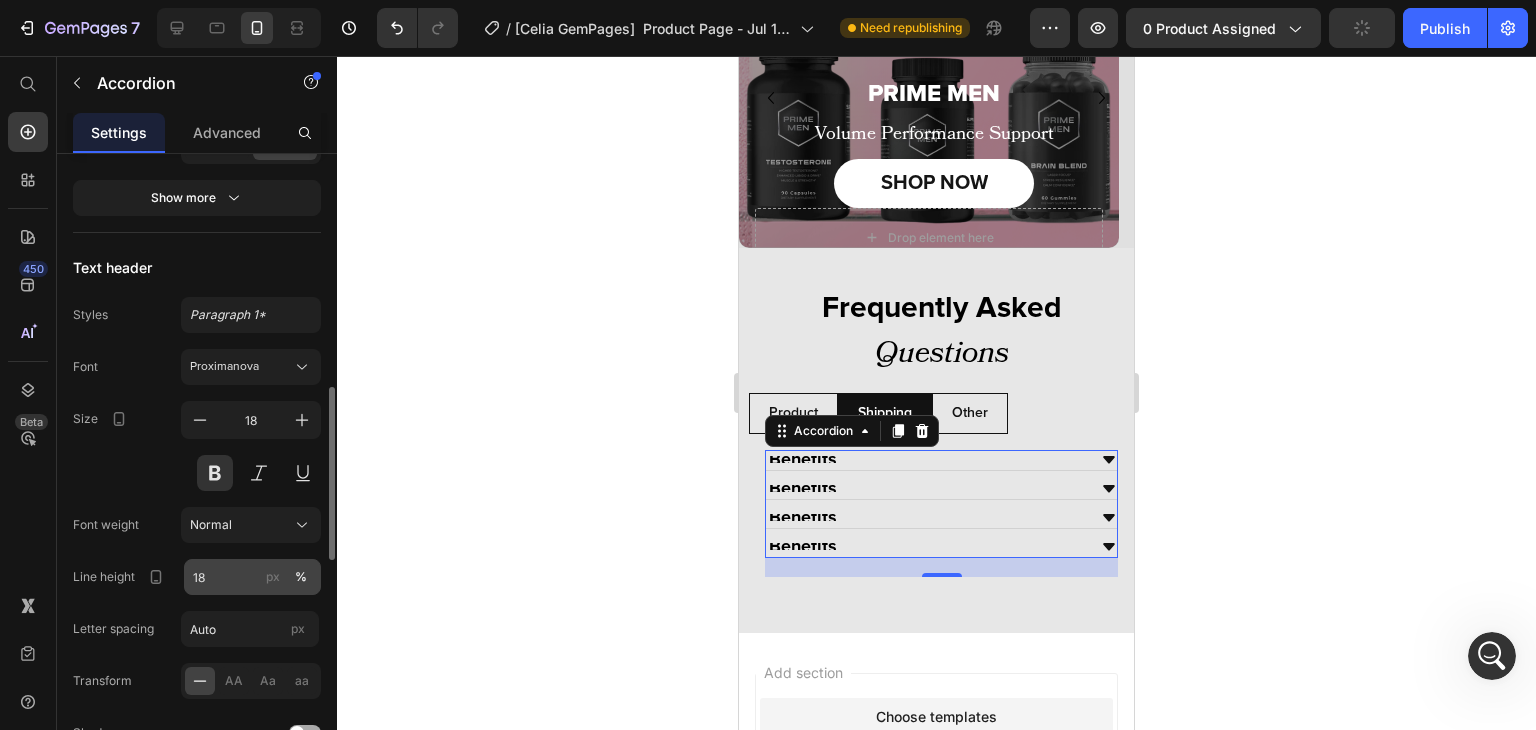 click on "px" at bounding box center (273, 577) 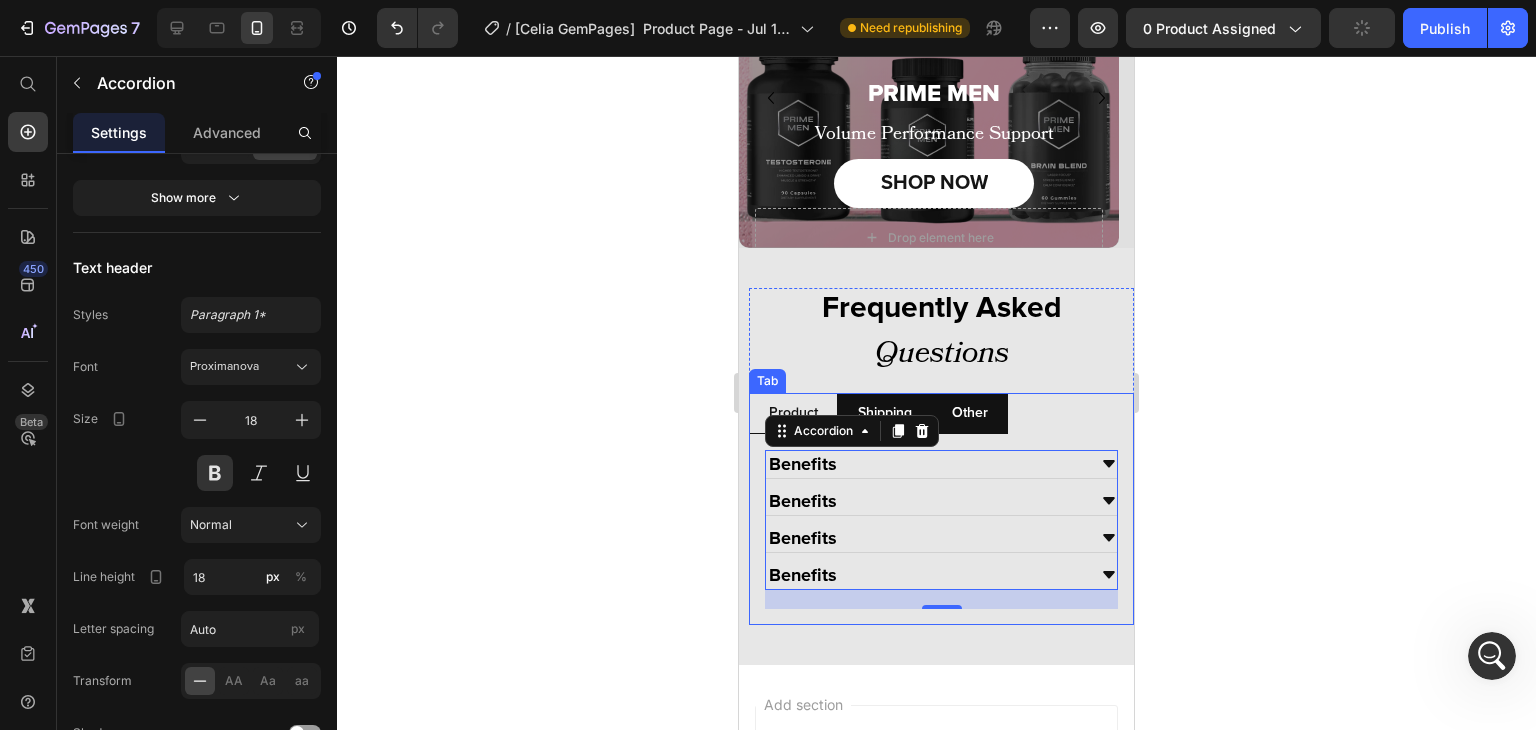 click on "Other" at bounding box center [970, 413] 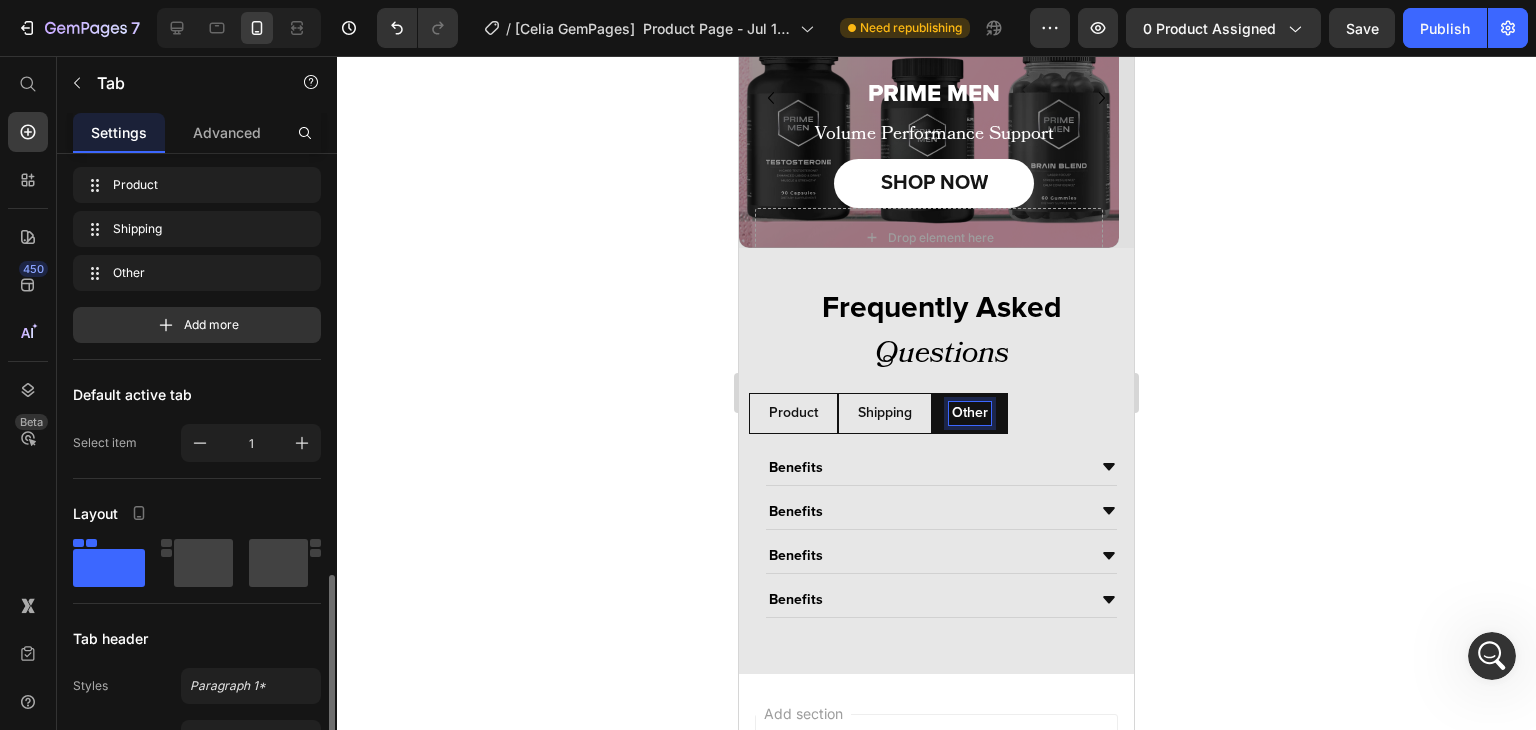 scroll, scrollTop: 352, scrollLeft: 0, axis: vertical 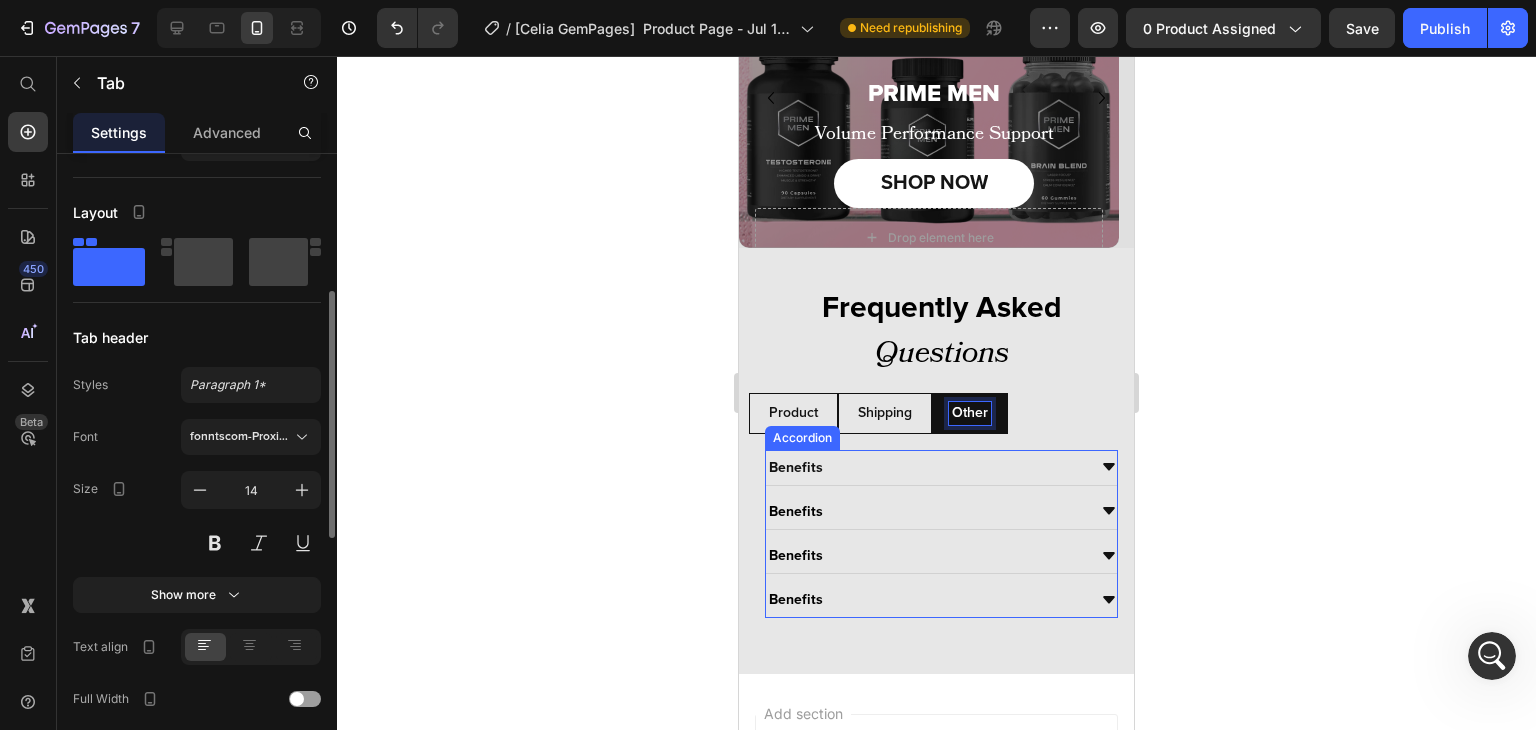 click on "Benefits" at bounding box center (925, 467) 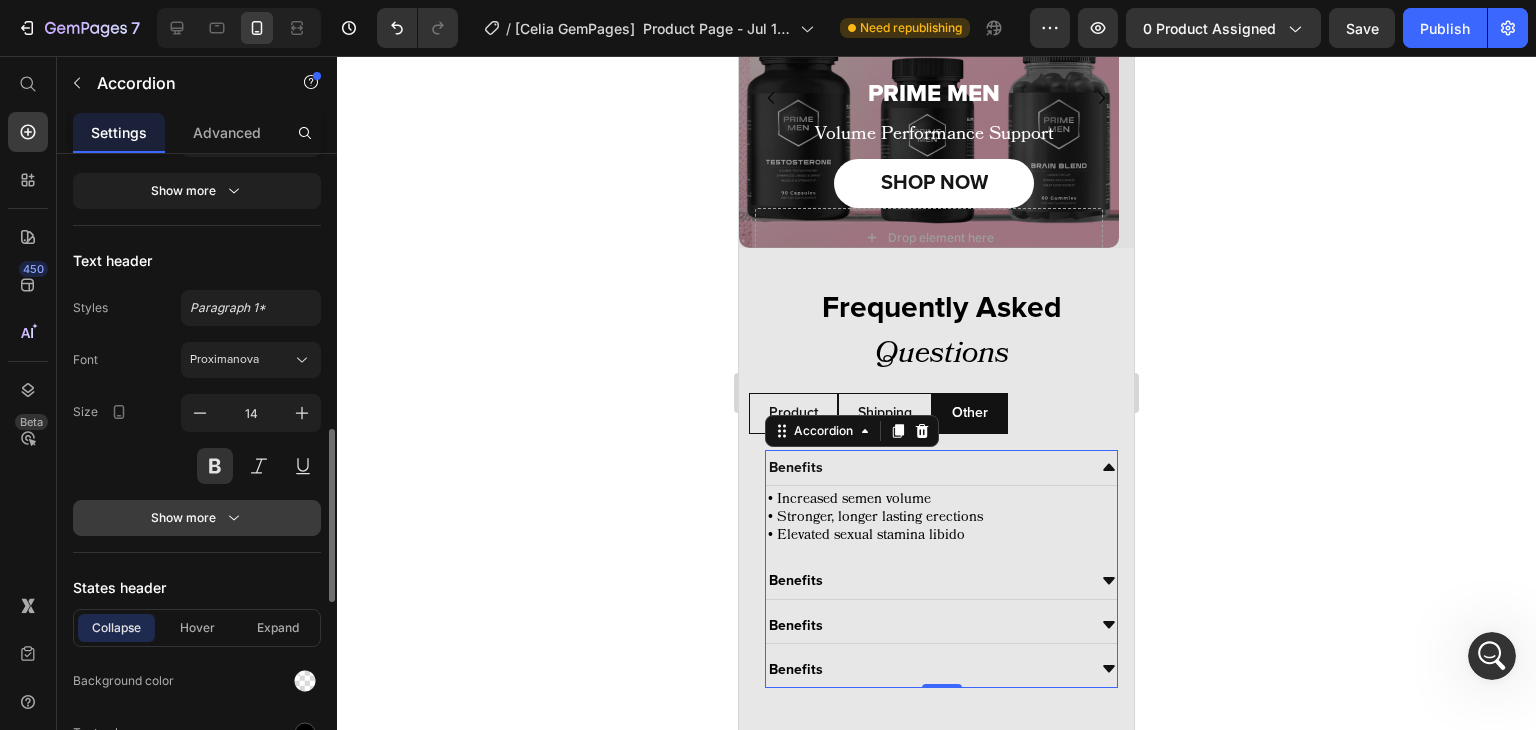 scroll, scrollTop: 887, scrollLeft: 0, axis: vertical 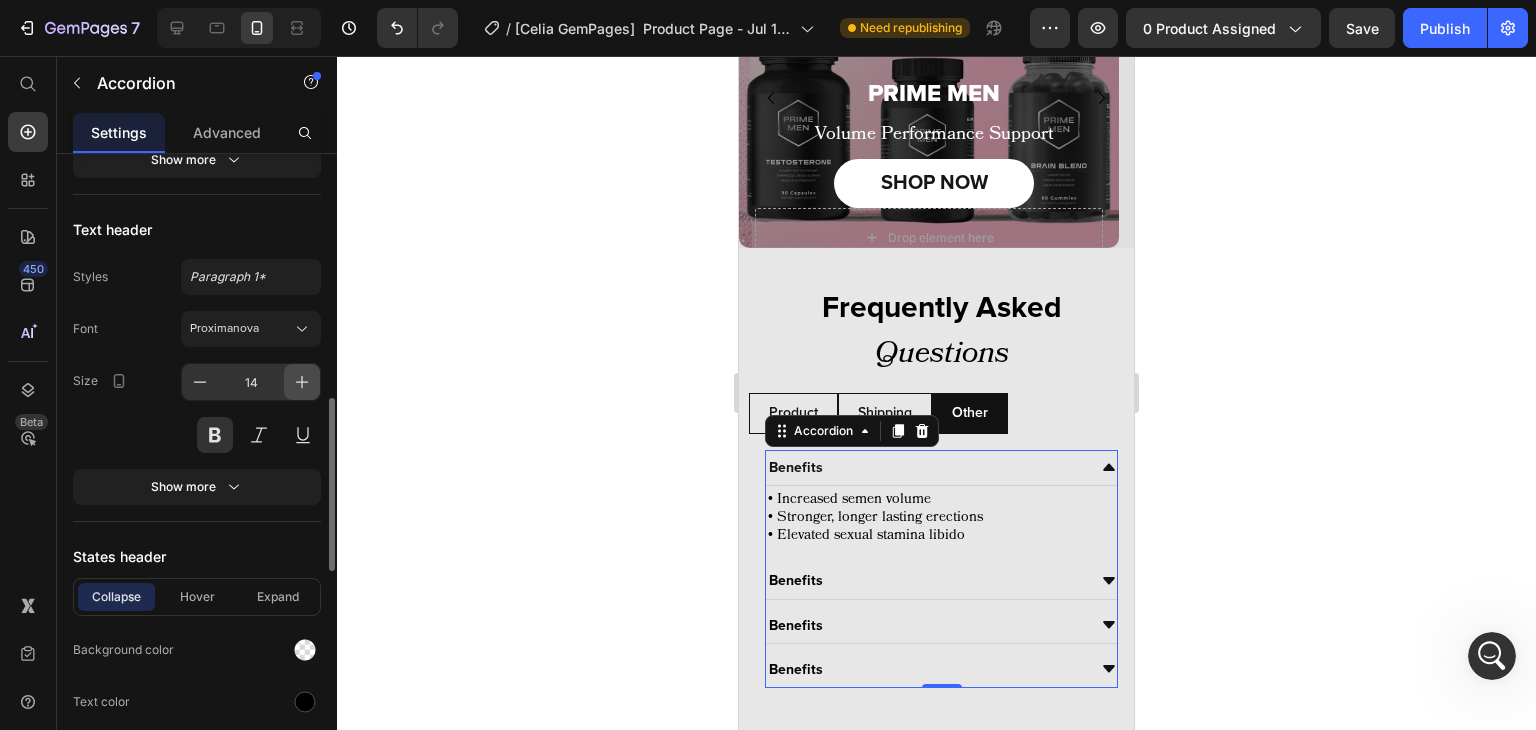 click 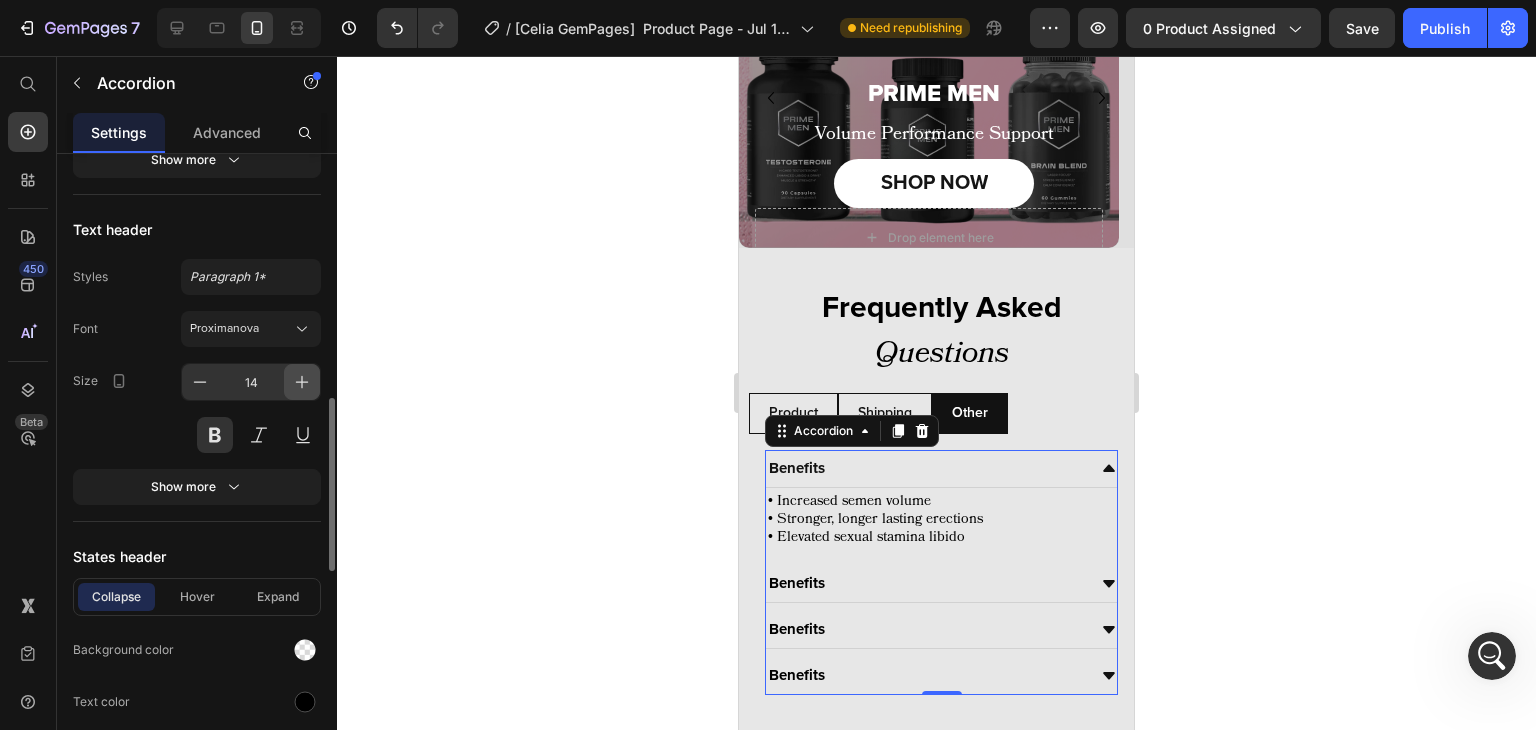 click 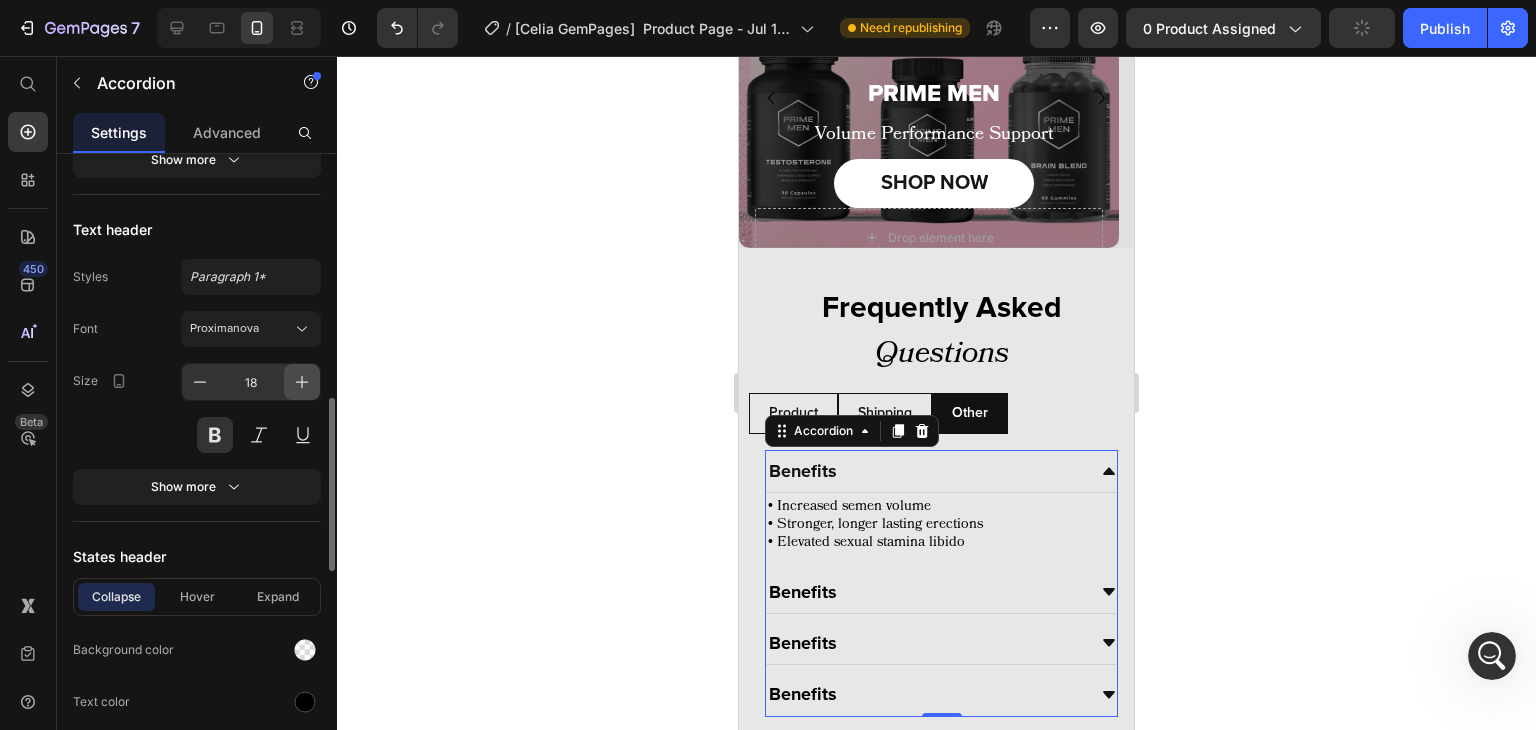 click 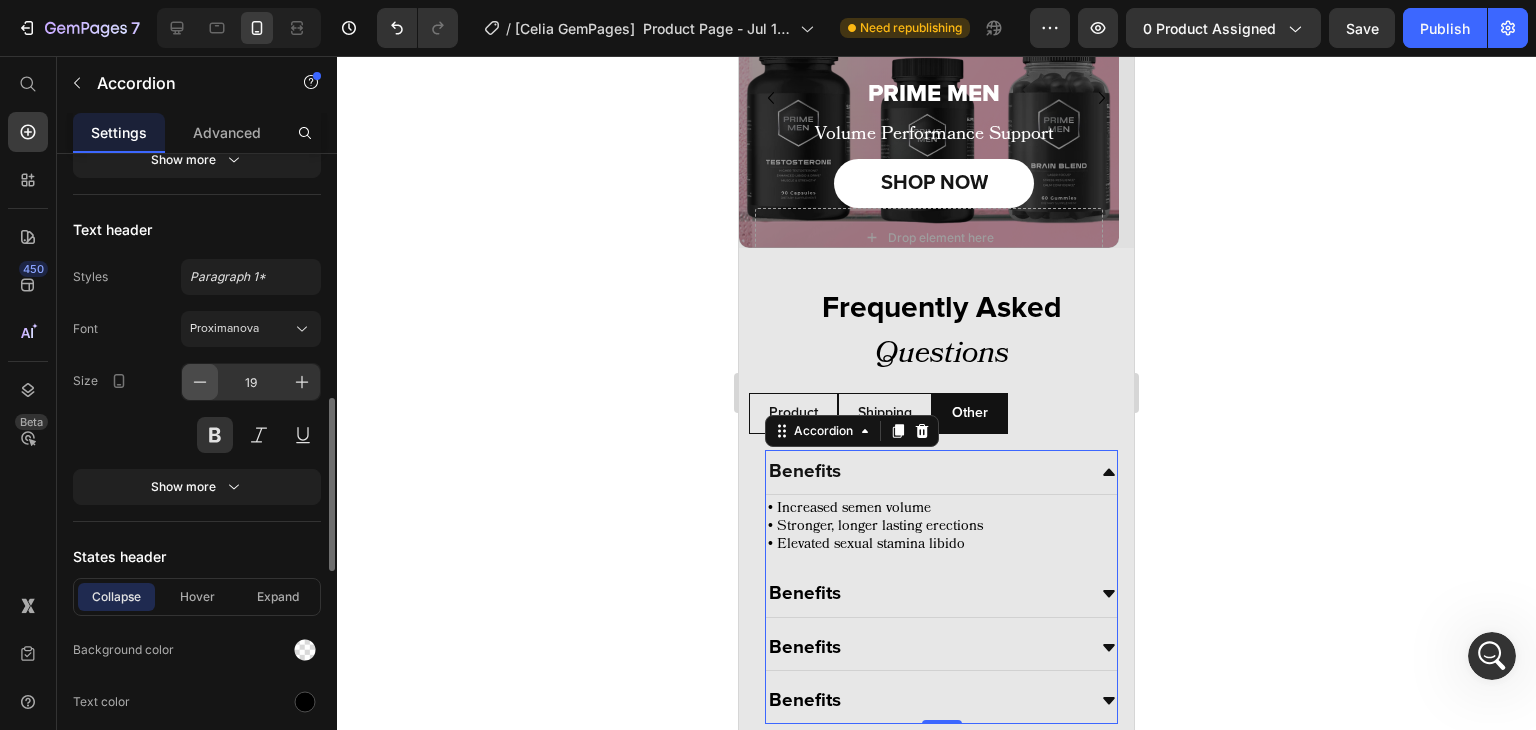 drag, startPoint x: 206, startPoint y: 376, endPoint x: 106, endPoint y: 213, distance: 191.23022 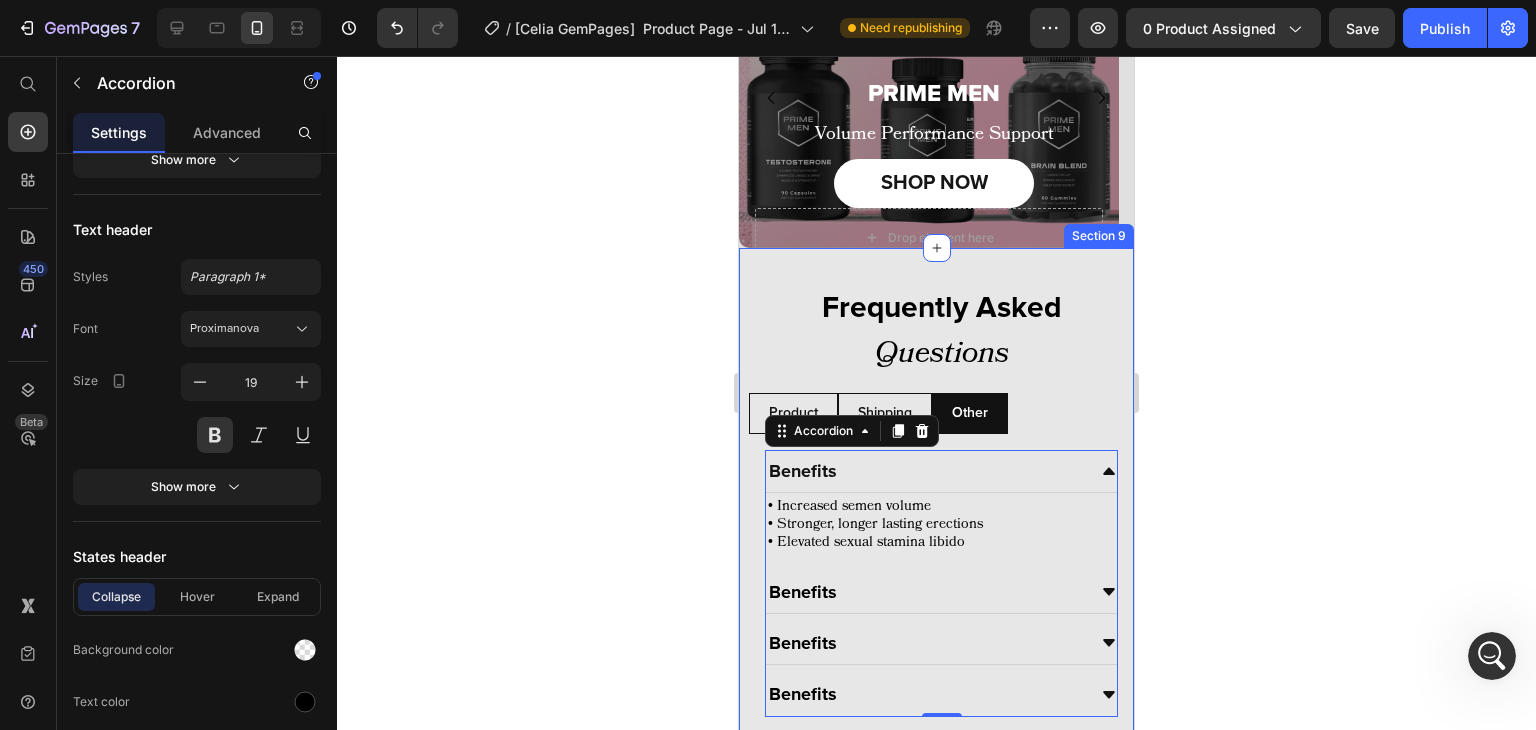 type on "18" 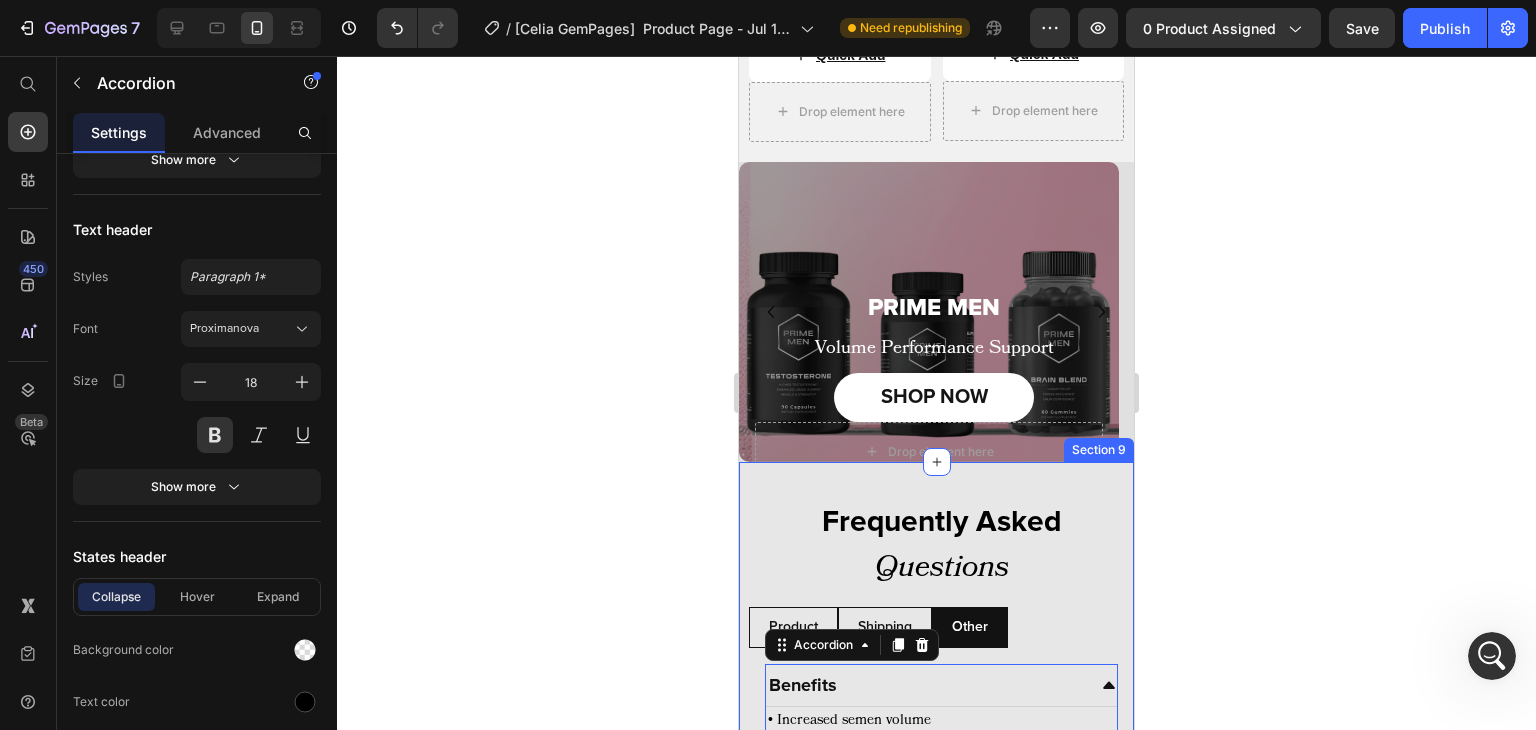 scroll, scrollTop: 4432, scrollLeft: 0, axis: vertical 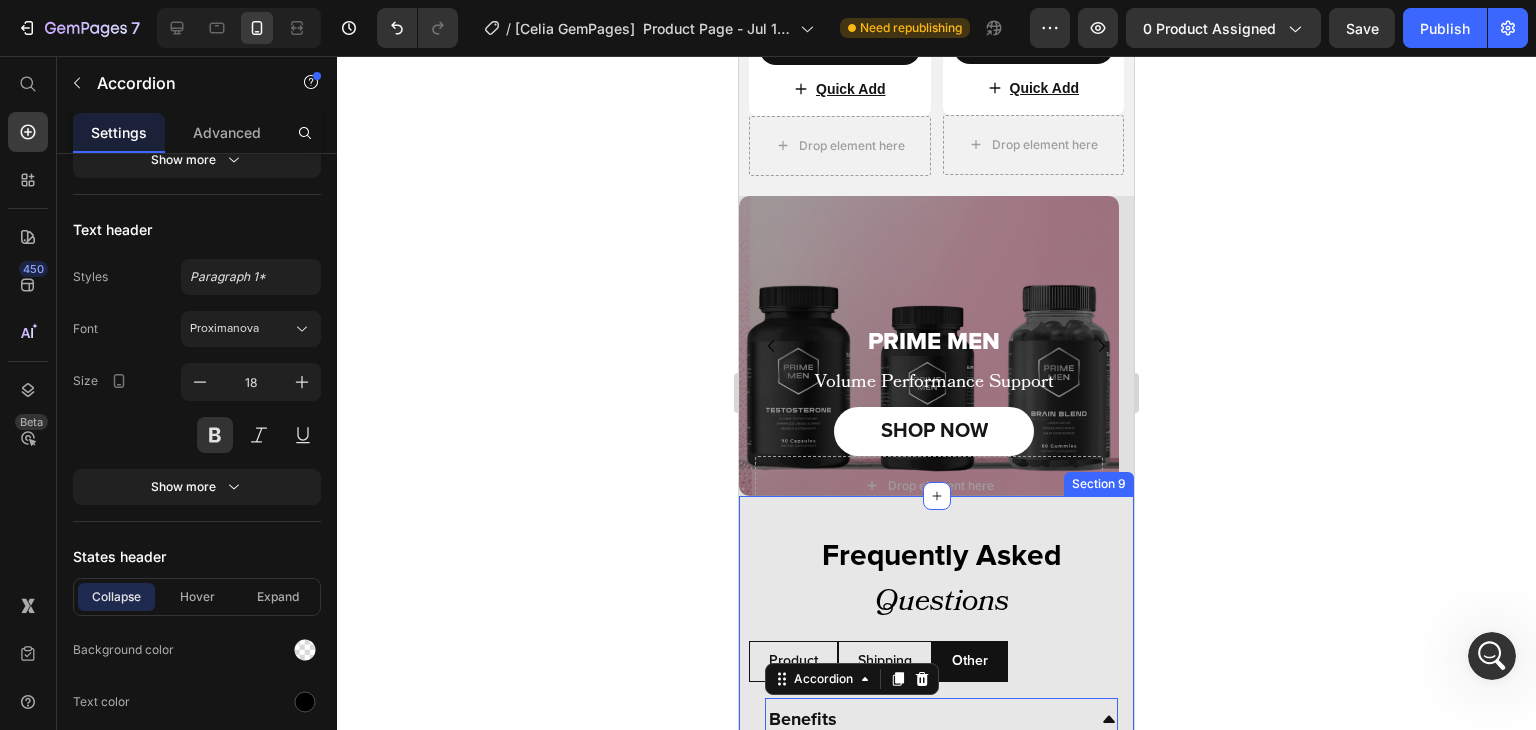 click on "Frequently Asked Text Block Questions Text Block Row Product Shipping Other
Benefits
Benefits
Benefits • Increased semen volume • Stronger, longer lasting erections • Elevated sexual stamina libido Text Block
Benefits Accordion SHOP NOW Button
Benefits
Benefits
Benefits
Benefits Accordion
Benefits • Increased semen volume • Stronger, longer lasting erections • Elevated sexual stamina libido Text Block
Benefits
Benefits
Benefits Accordion   0 Tab Row Section 9" at bounding box center [936, 758] 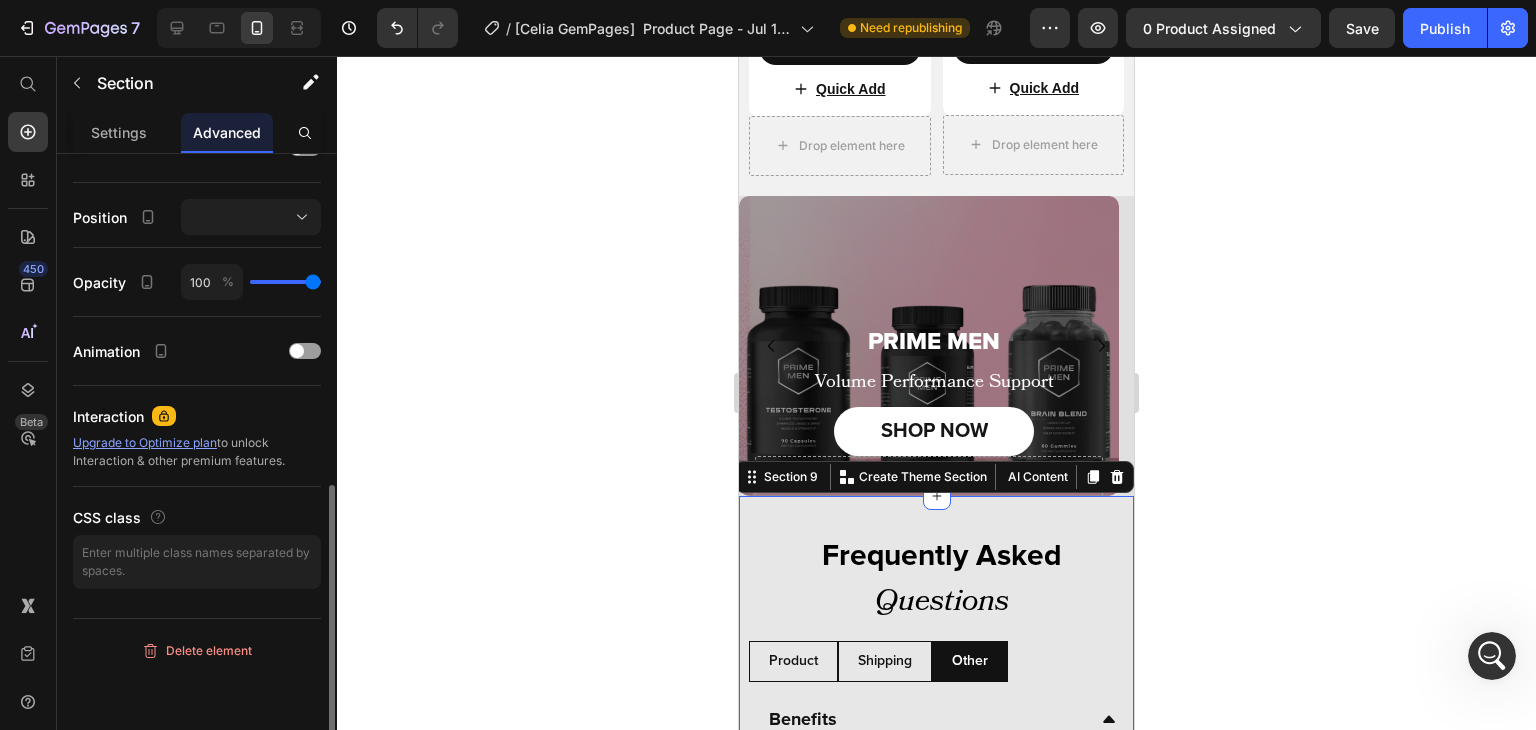 scroll, scrollTop: 0, scrollLeft: 0, axis: both 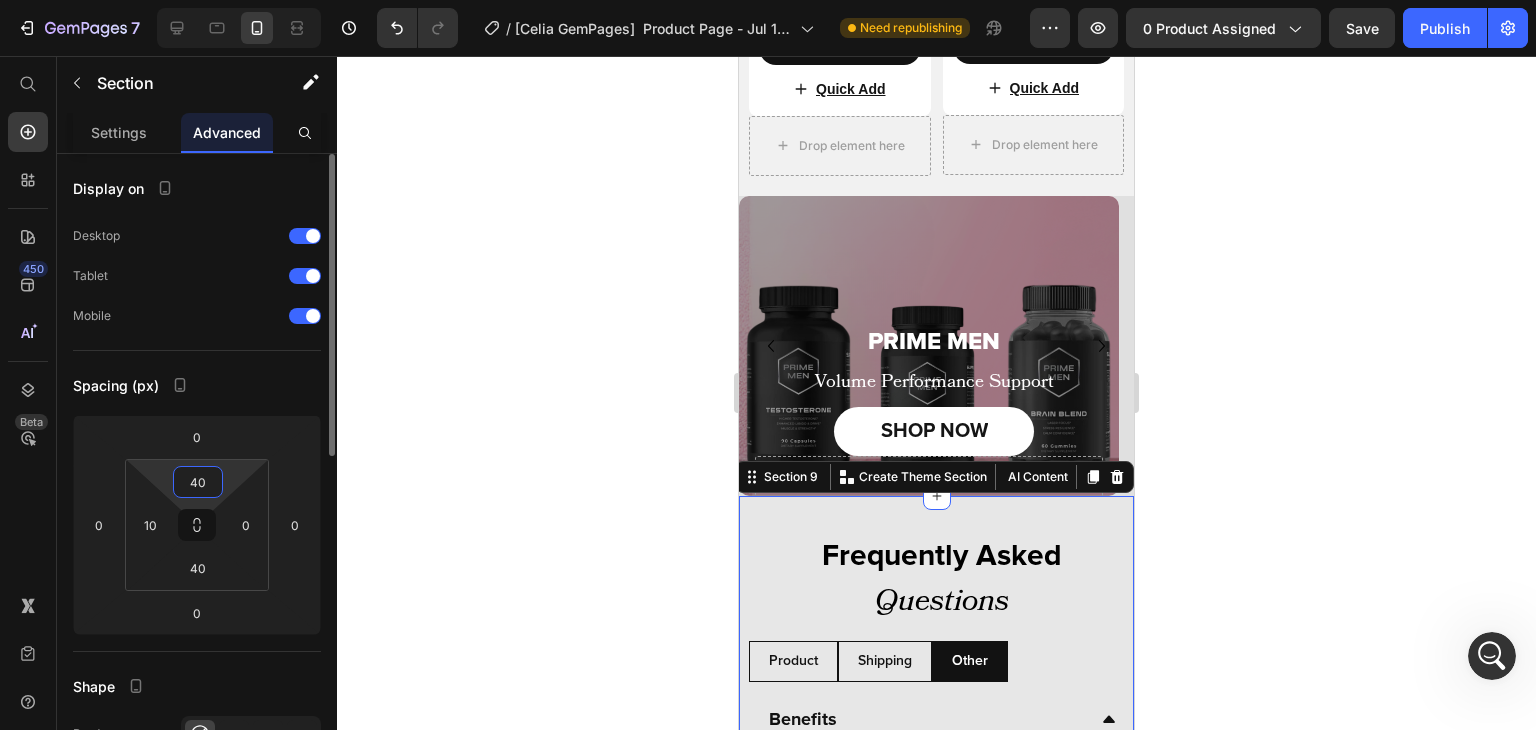 click on "40" at bounding box center (198, 482) 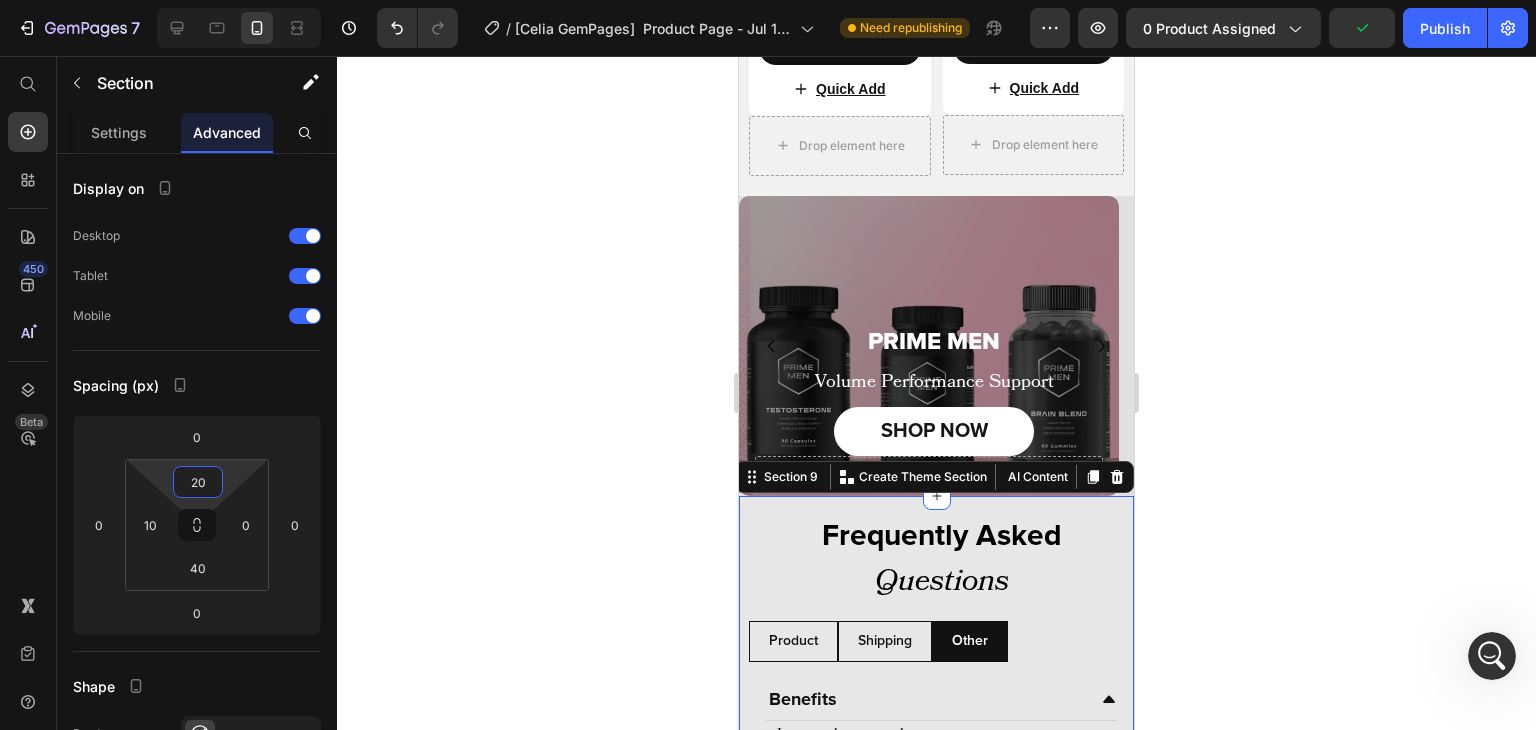 type on "2" 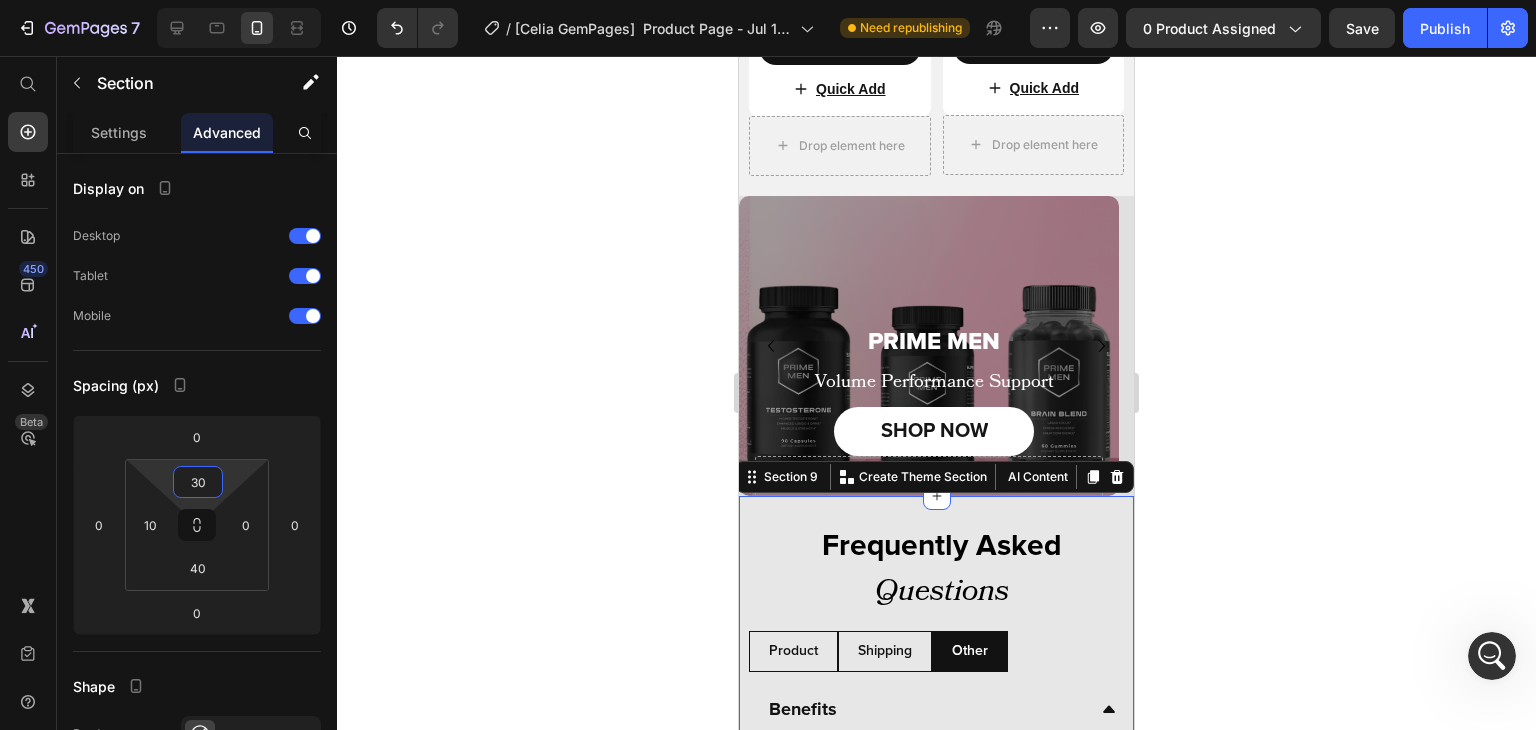 type on "30" 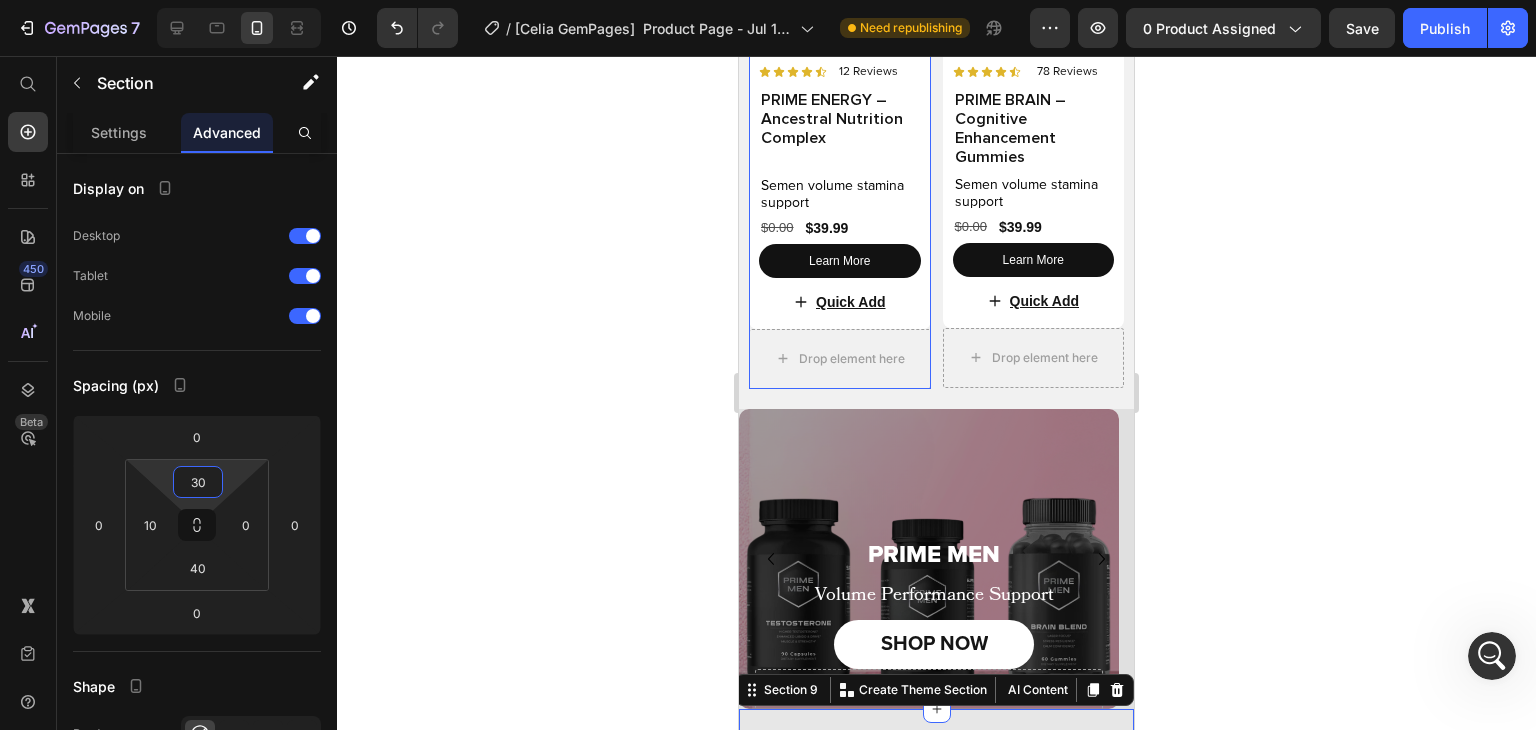 scroll, scrollTop: 4212, scrollLeft: 0, axis: vertical 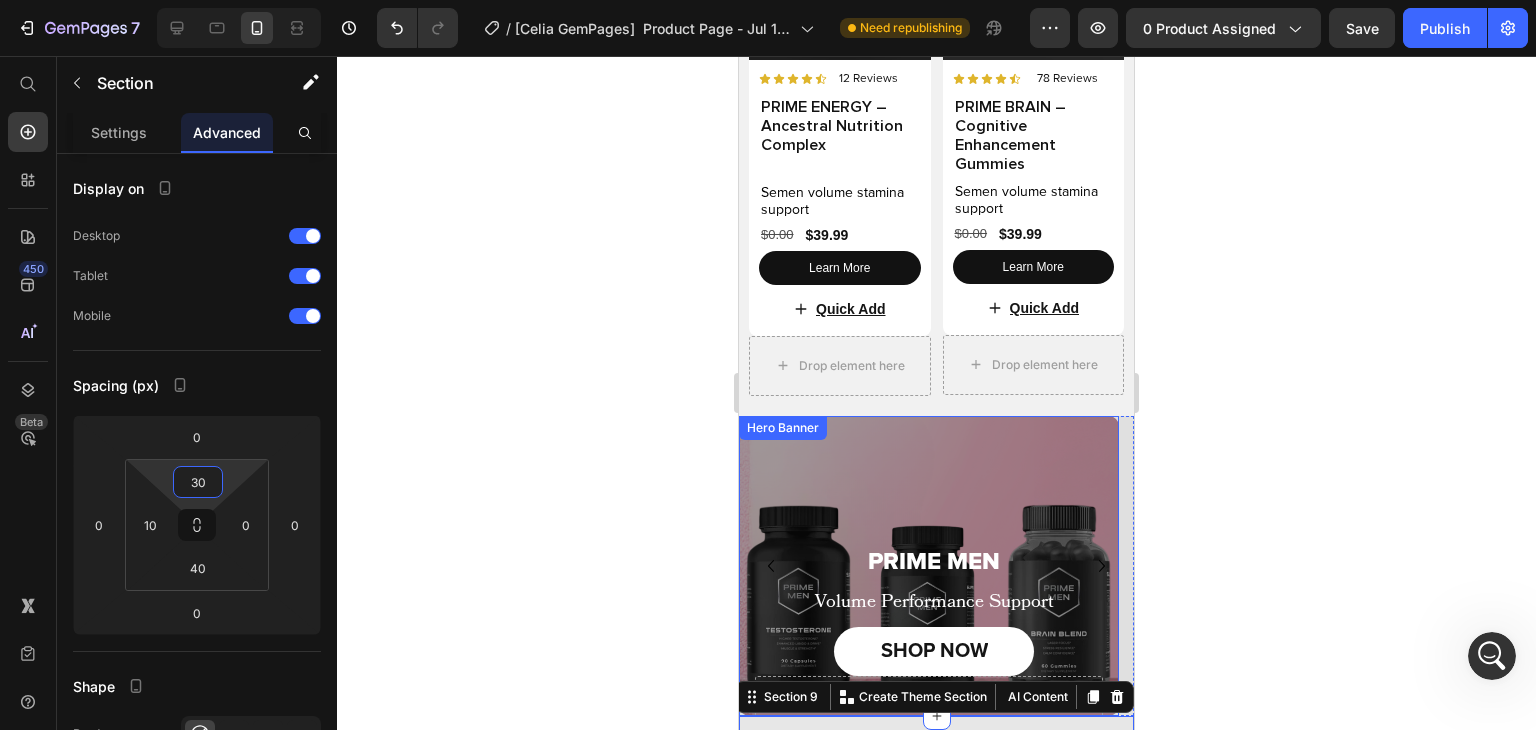 click on "⁠⁠⁠⁠⁠⁠⁠ PRIME MEN Heading Volume Performance Support Text Block SHOP NOW Button" at bounding box center [929, 535] 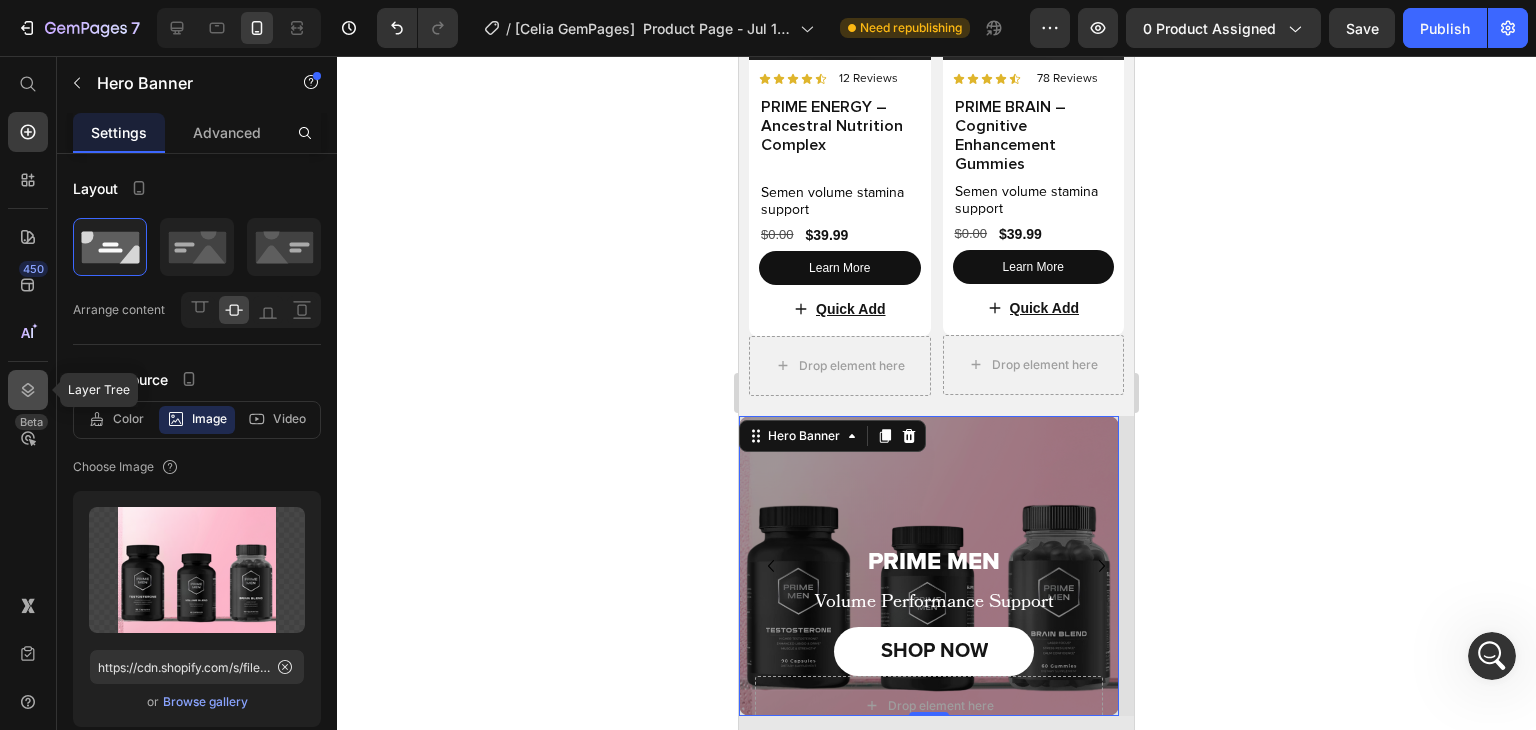 click 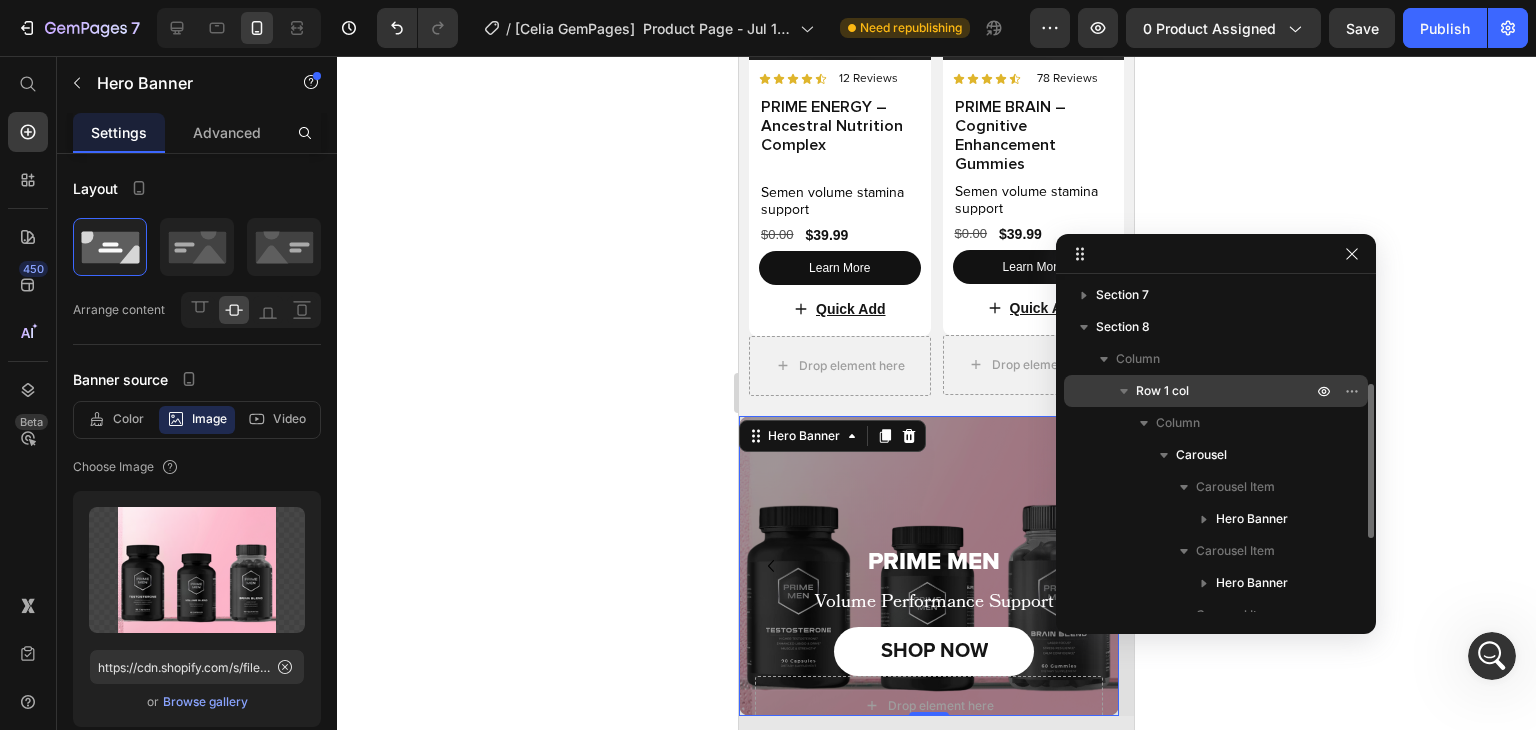 scroll, scrollTop: 204, scrollLeft: 0, axis: vertical 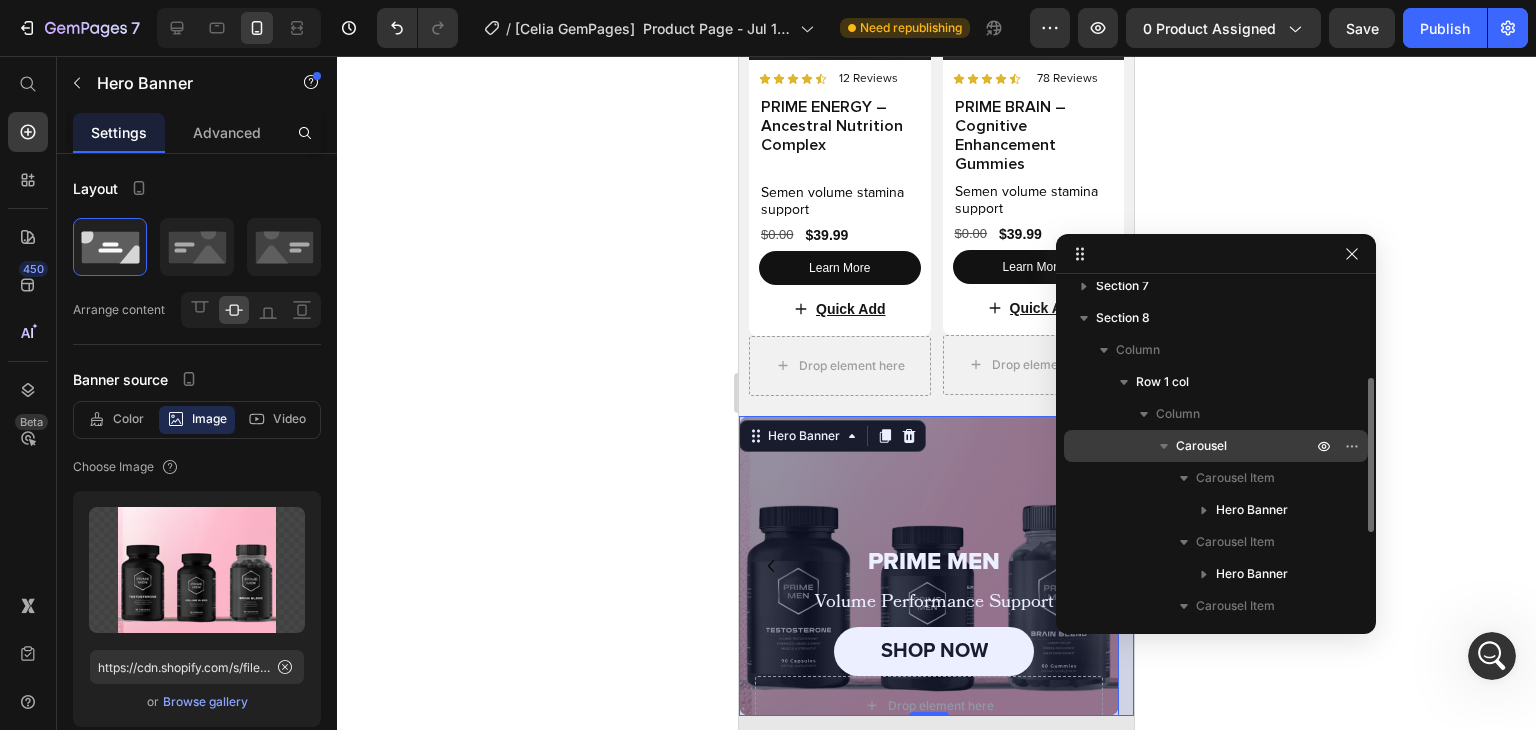 drag, startPoint x: 1107, startPoint y: 438, endPoint x: 63, endPoint y: 278, distance: 1056.1893 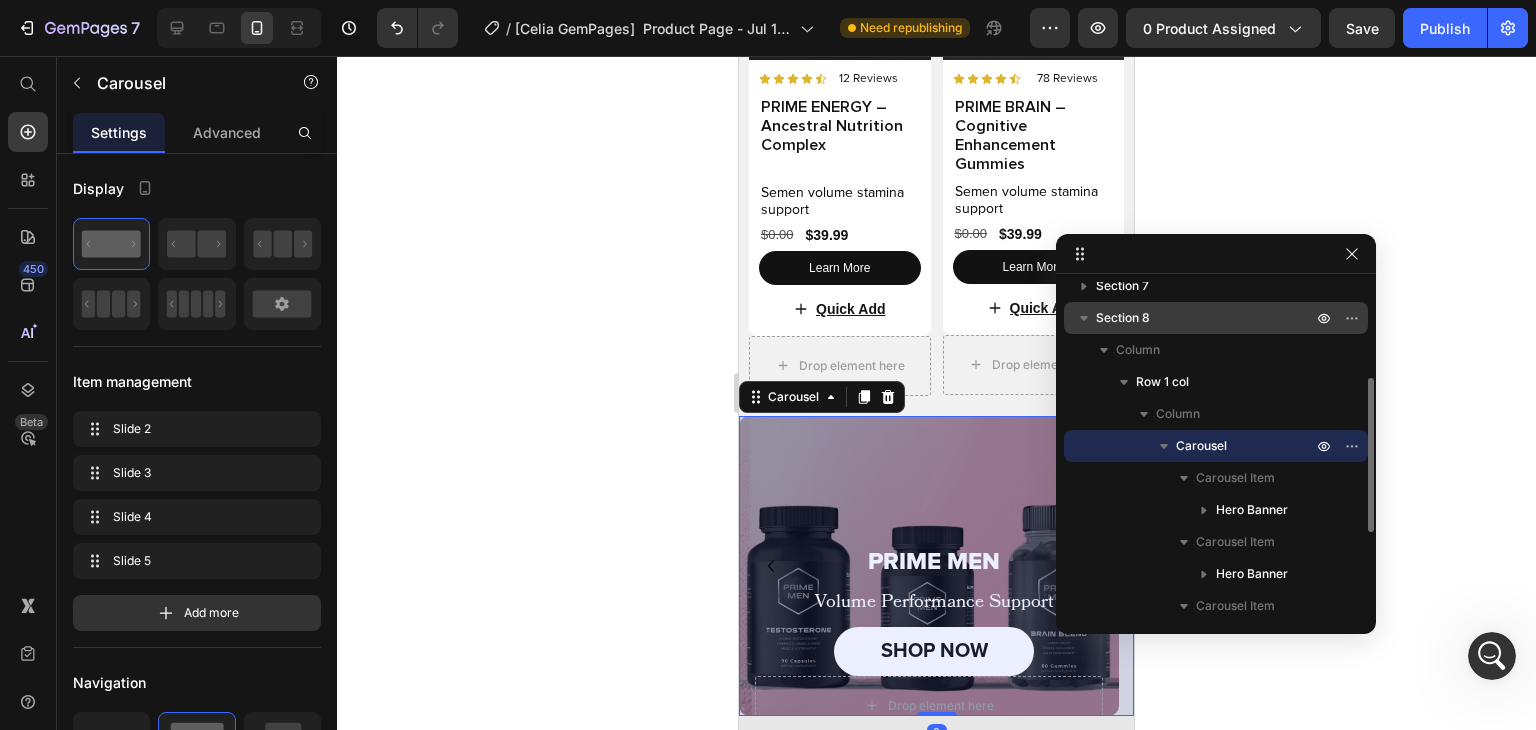 click 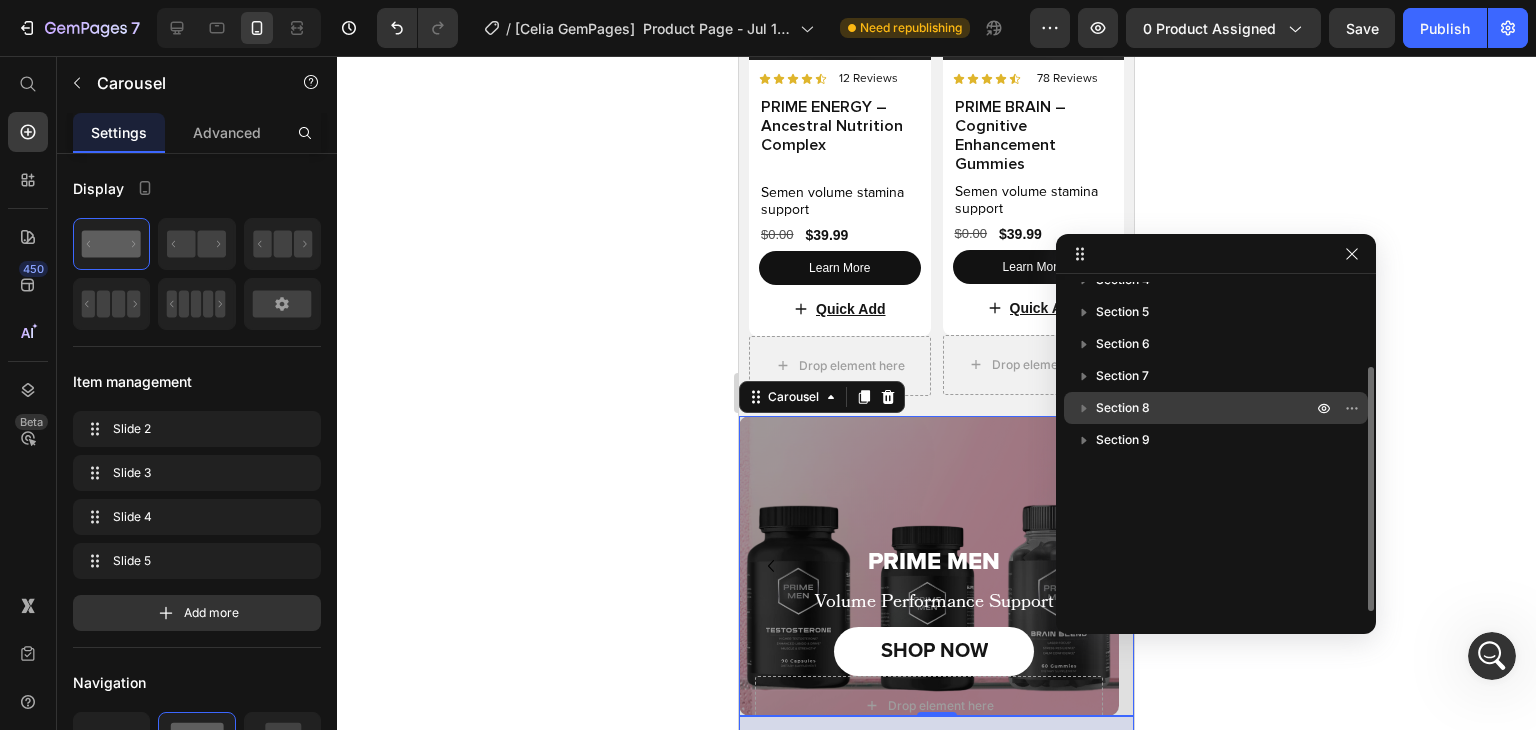 click on "Section 8" at bounding box center [1123, 408] 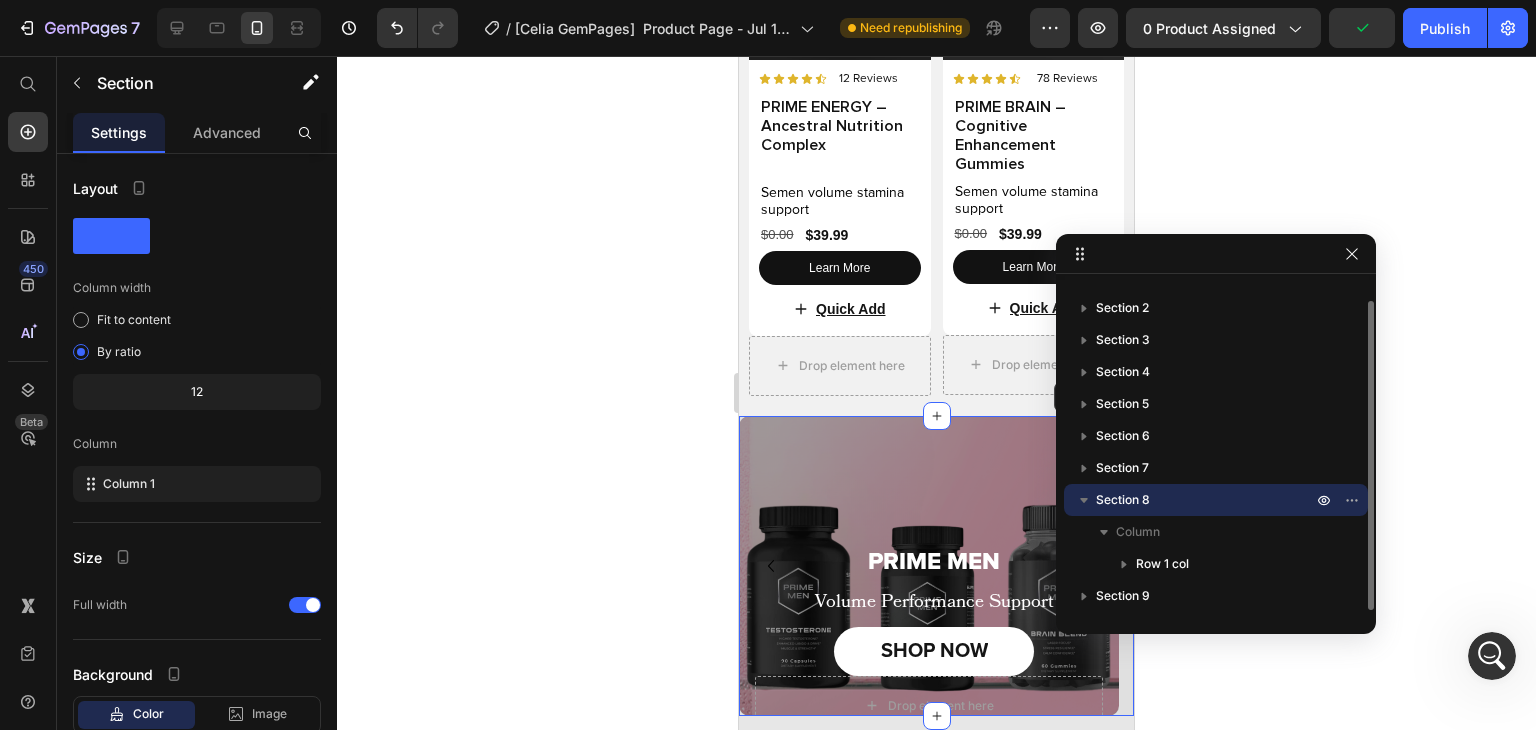 scroll, scrollTop: 21, scrollLeft: 0, axis: vertical 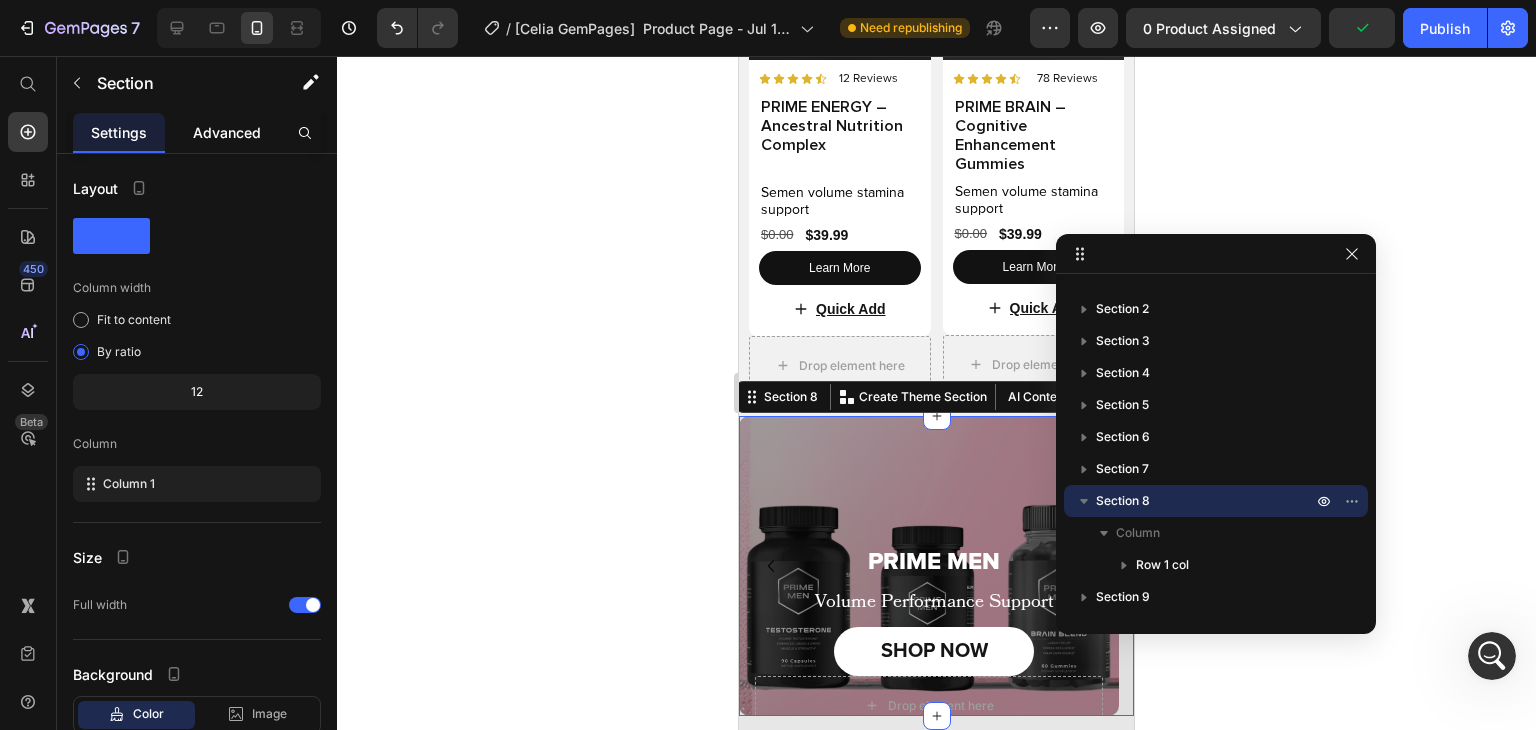 click on "Advanced" at bounding box center [227, 132] 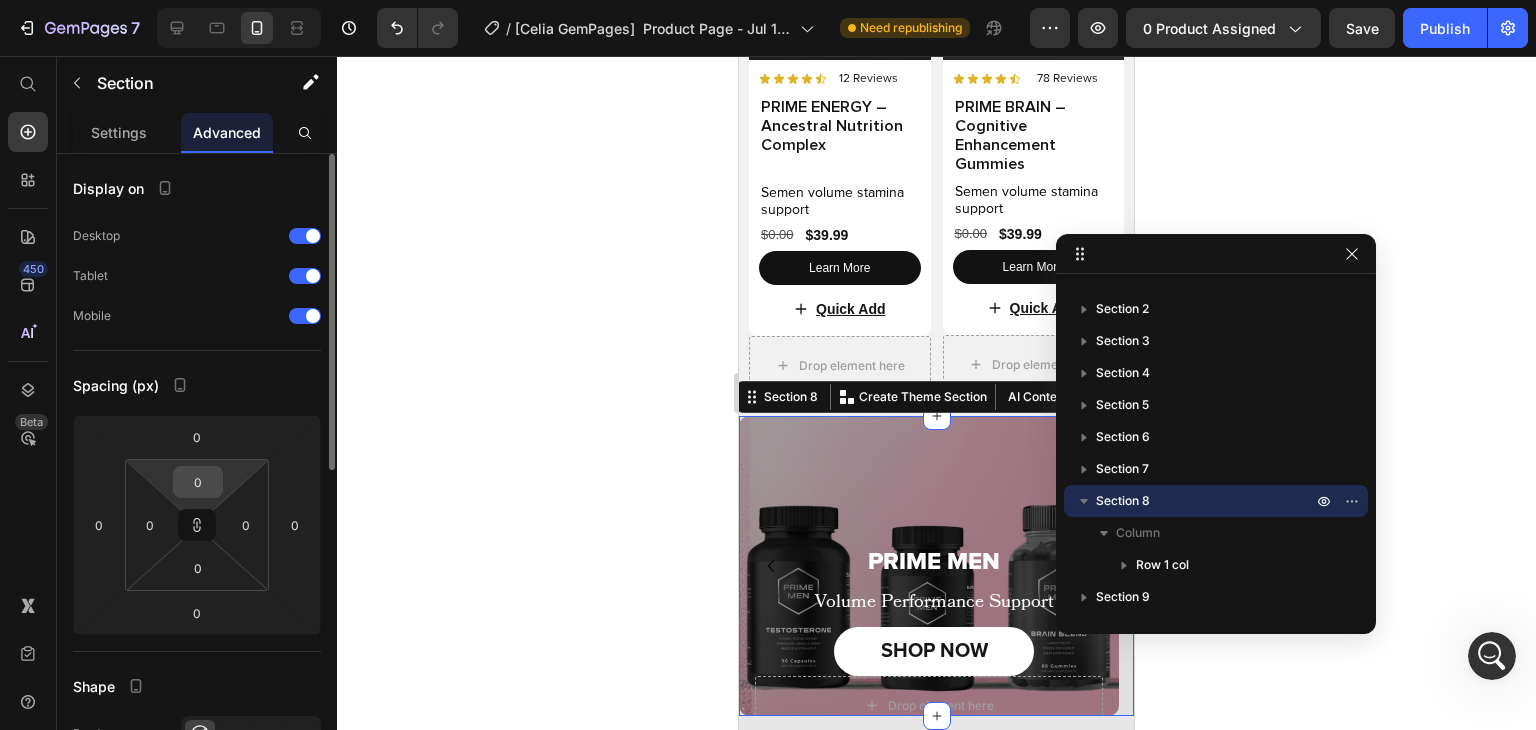 click on "0" at bounding box center (198, 482) 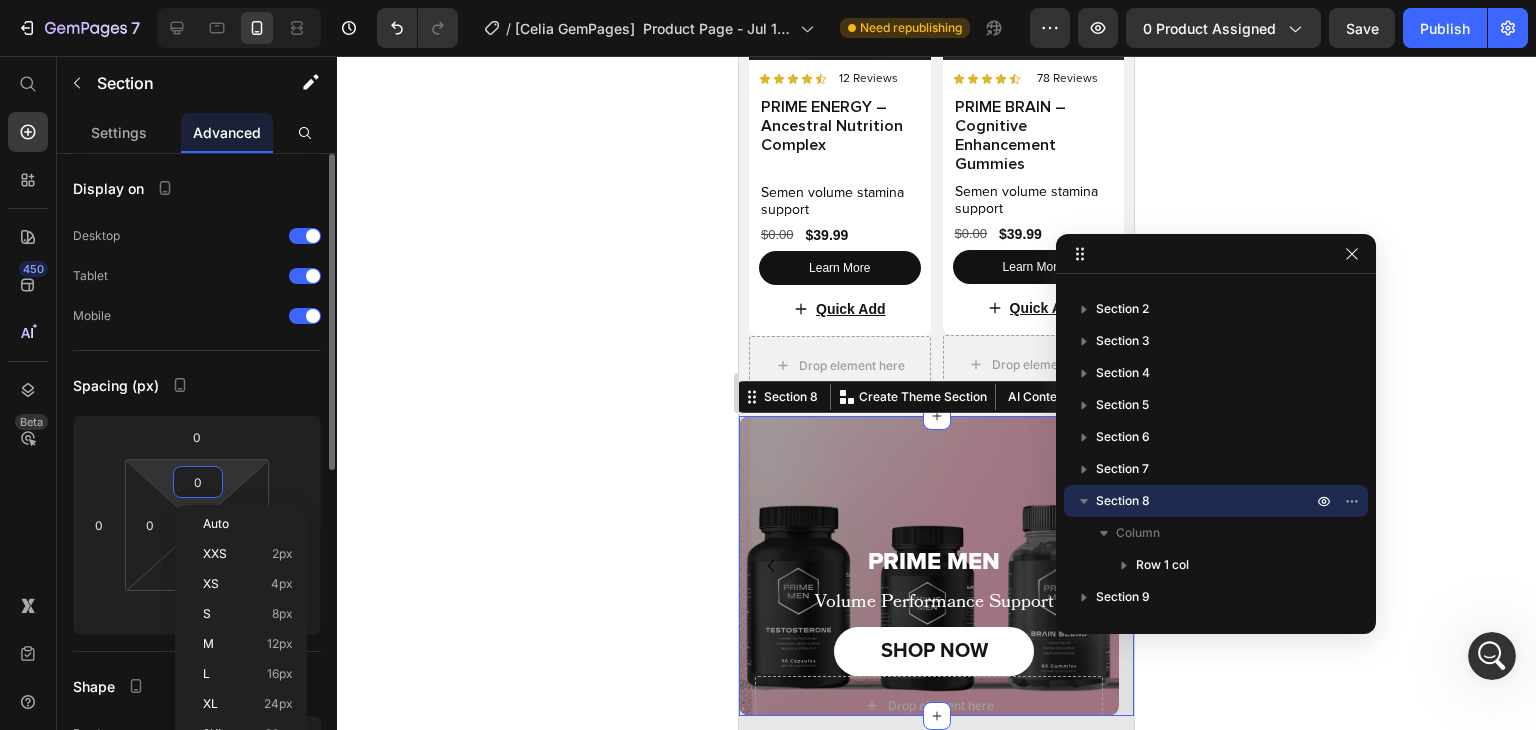 type on "3" 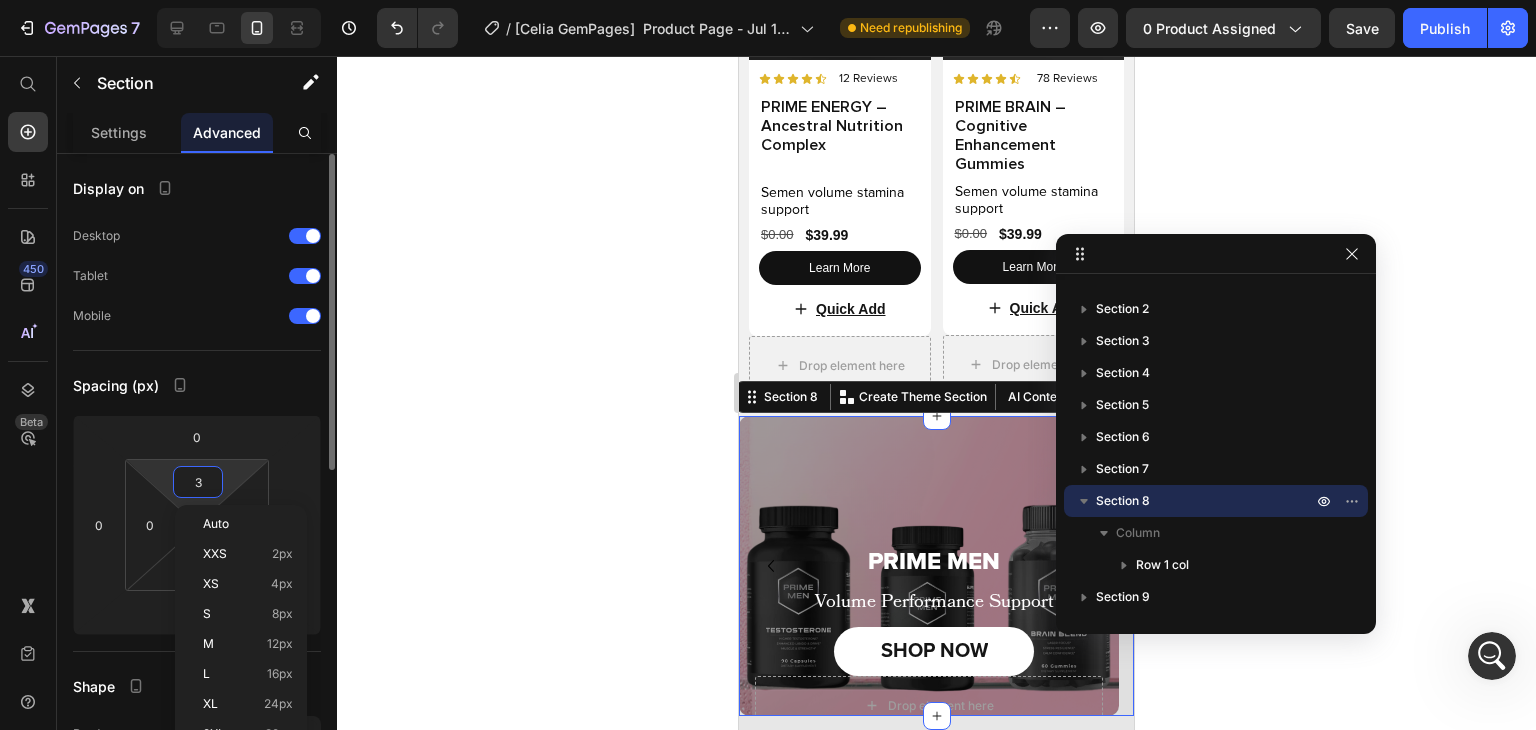 type on "3" 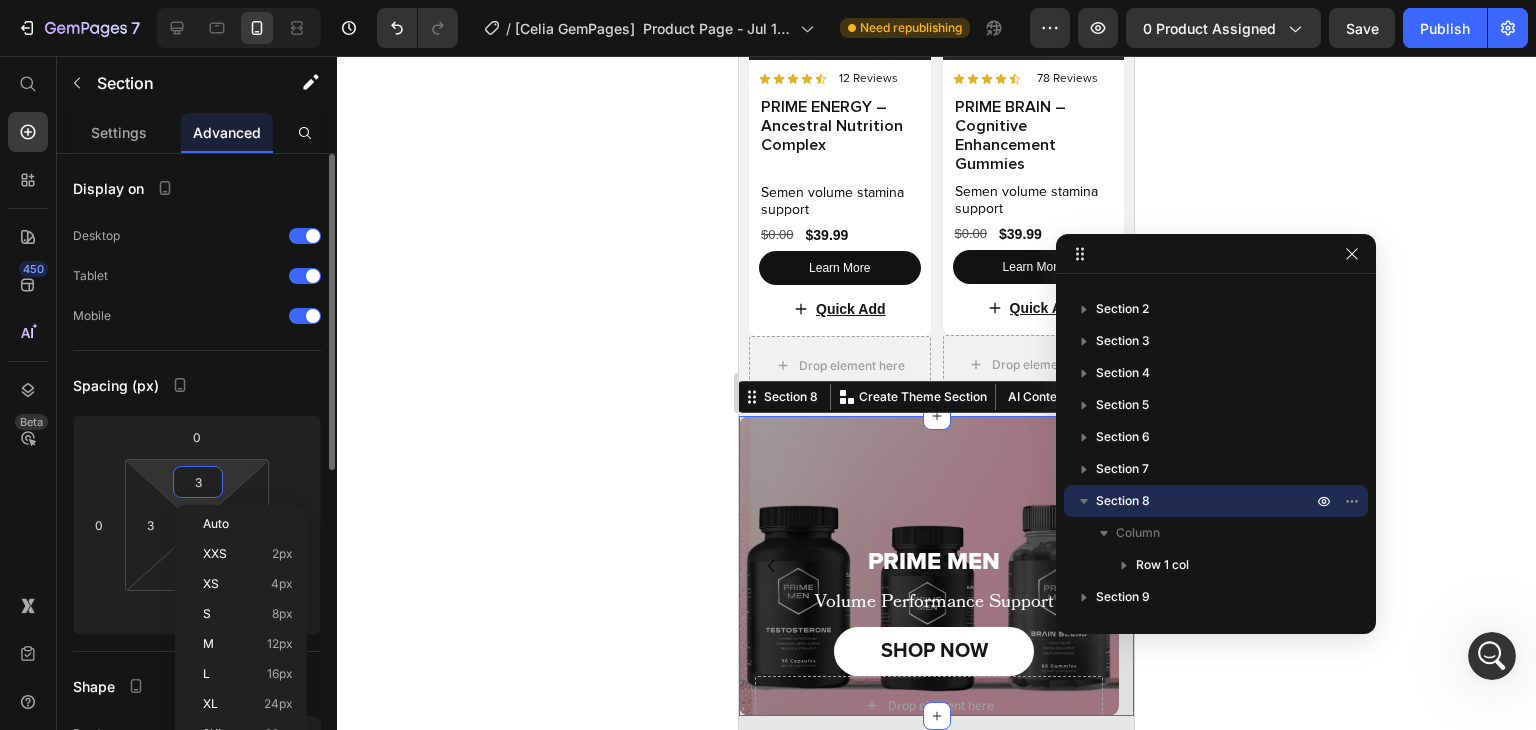 type on "30" 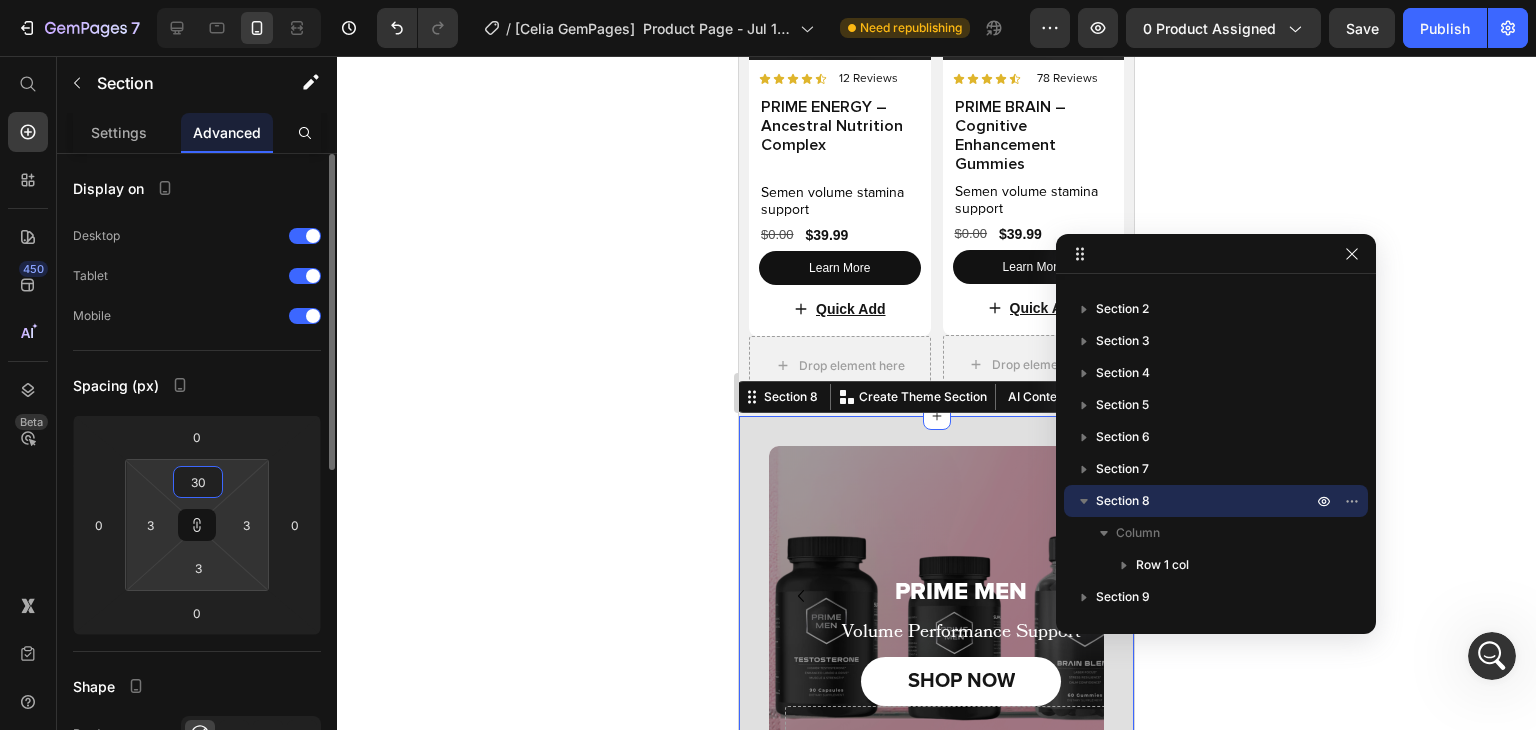type on "30" 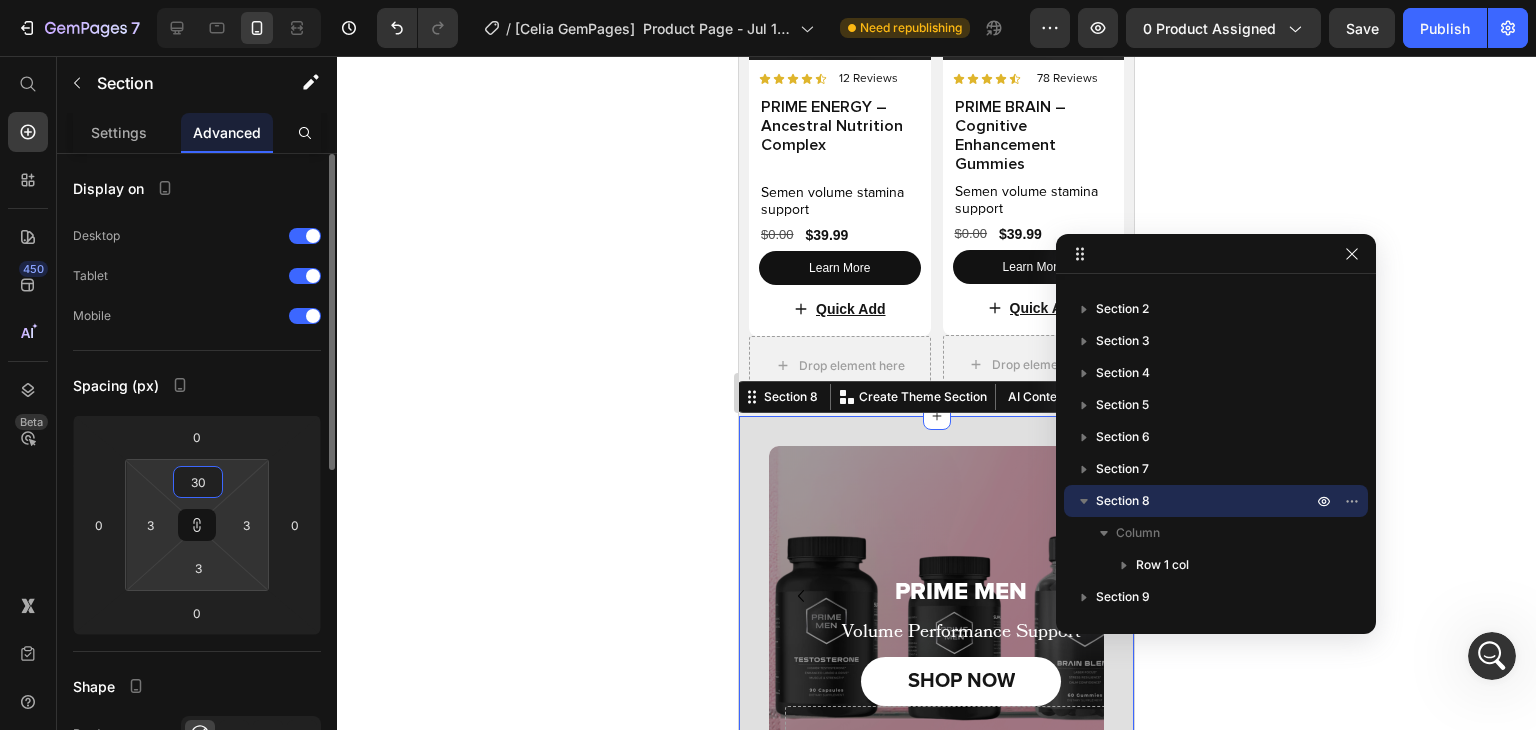 type on "30" 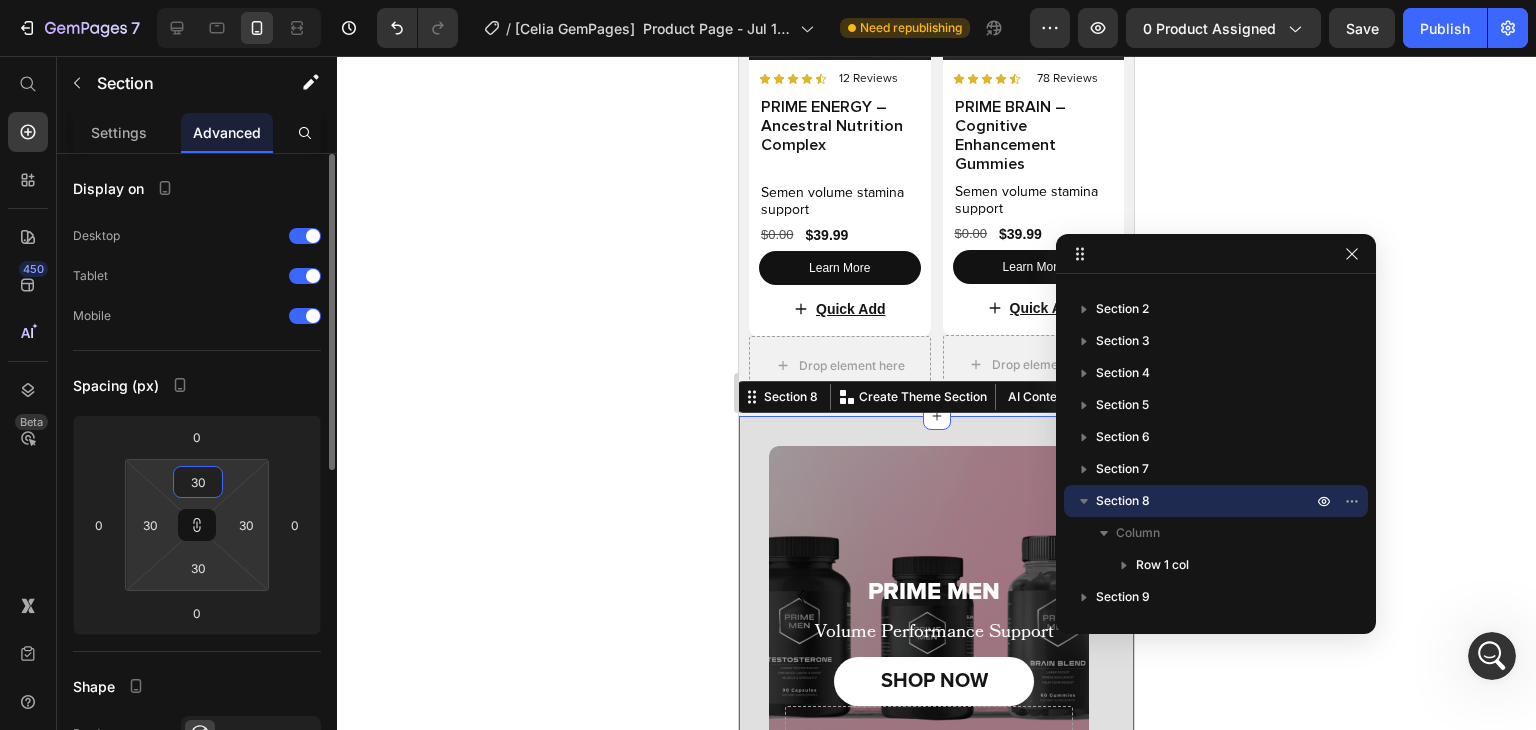 type on "3" 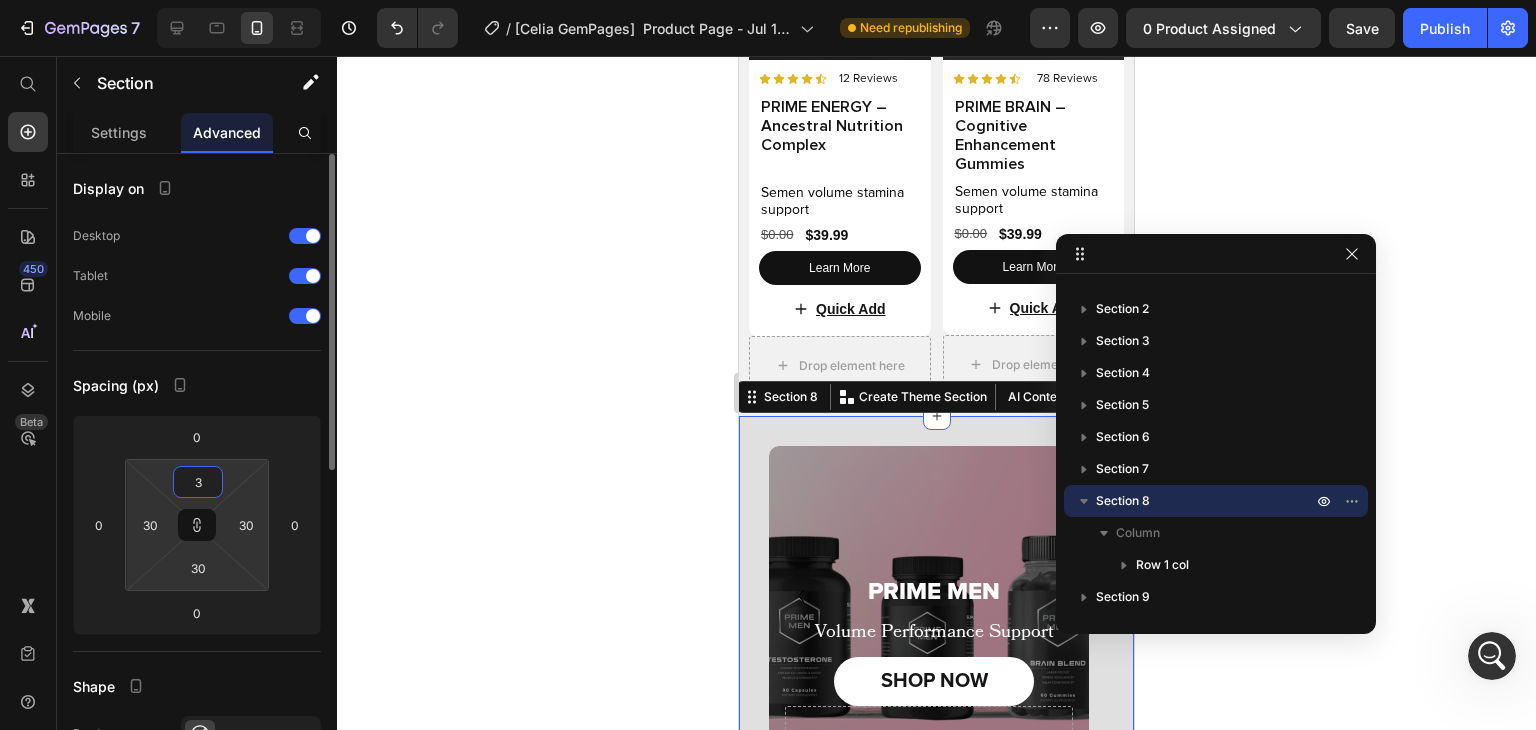 type on "3" 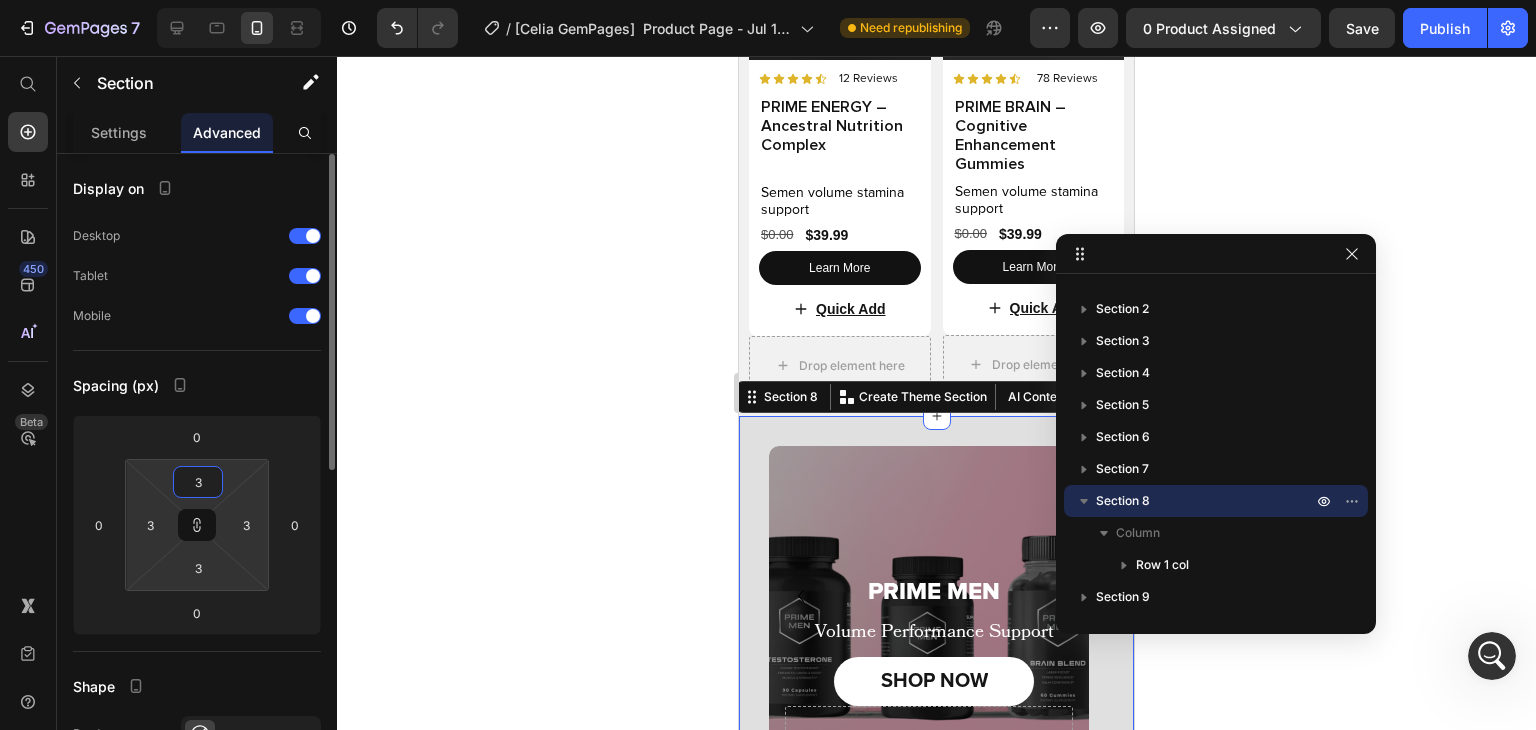 type on "0" 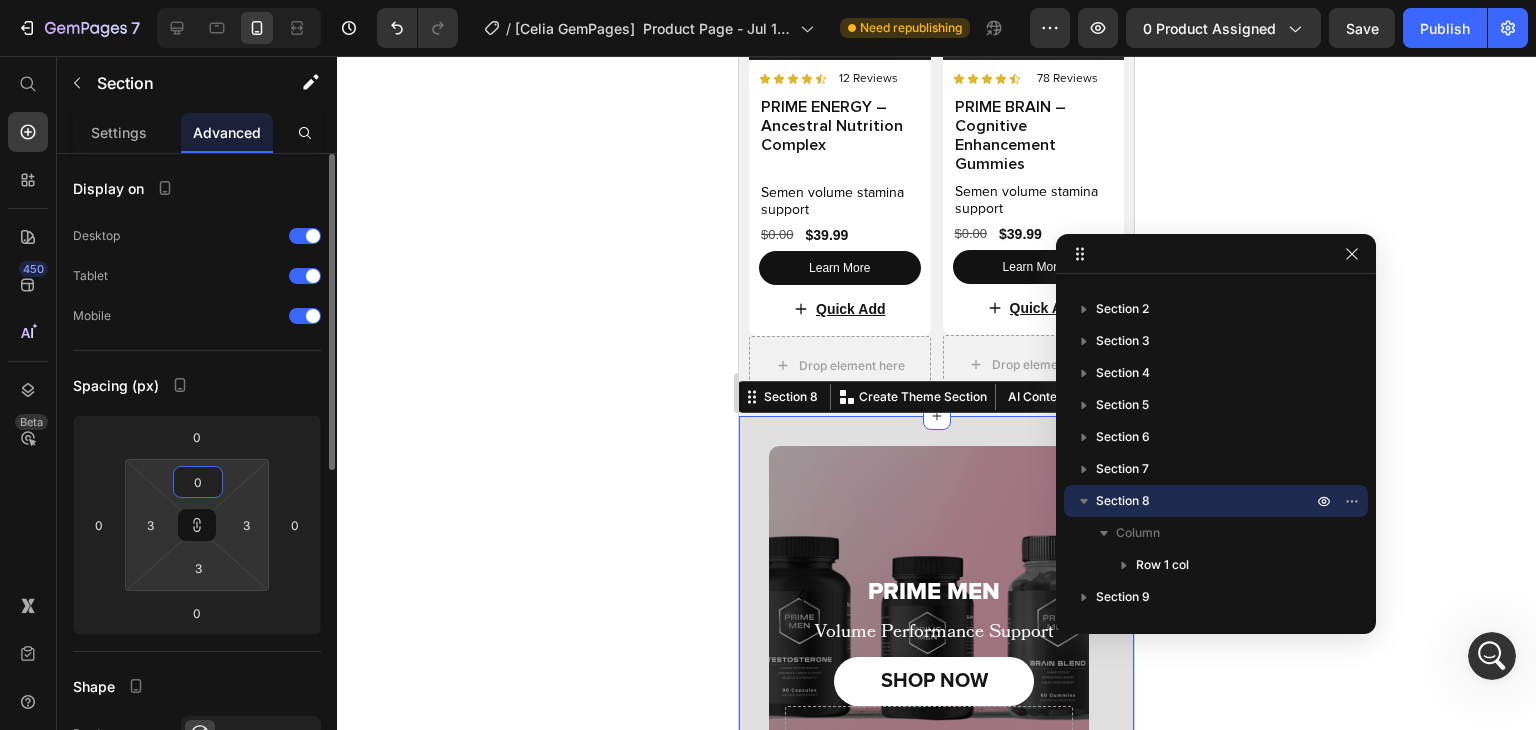 type 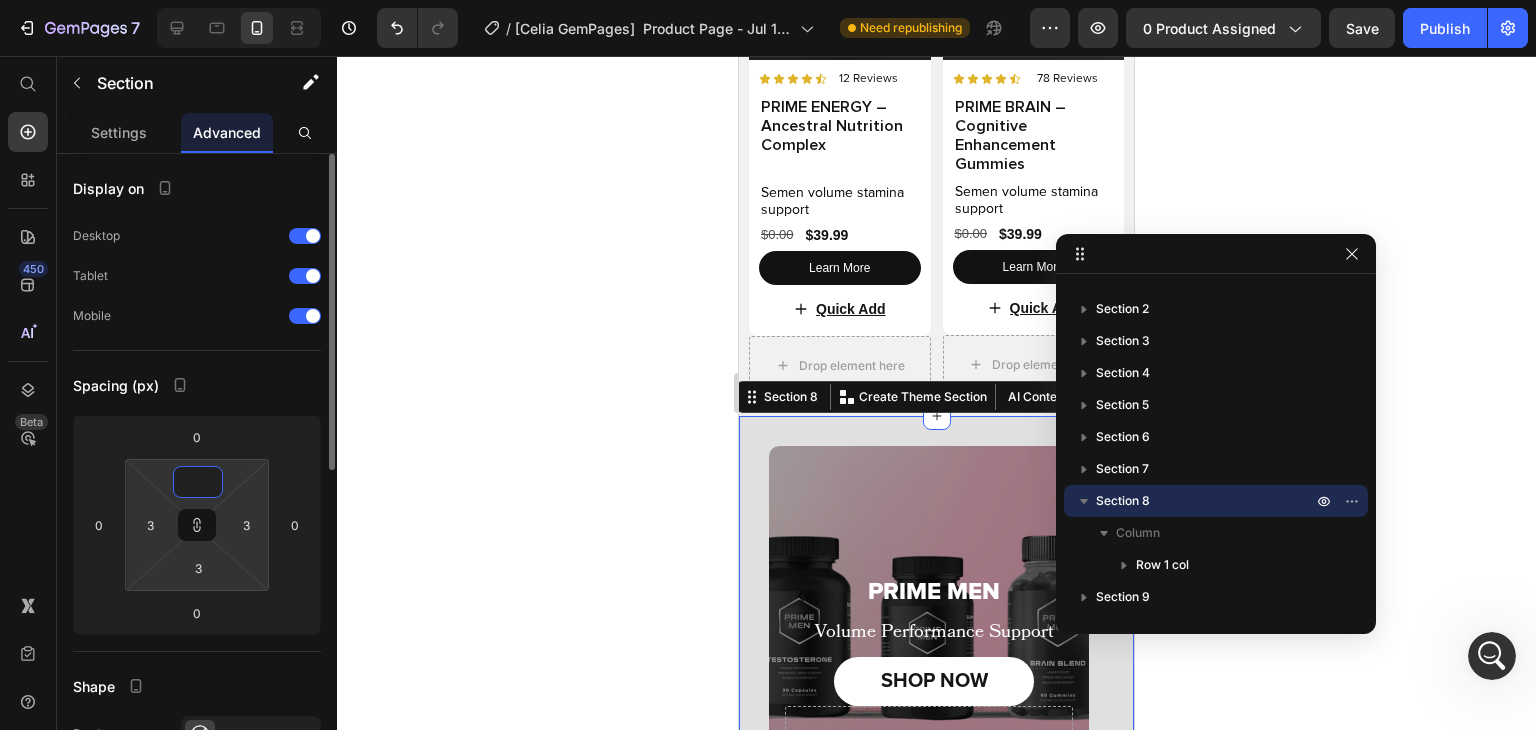 type on "0" 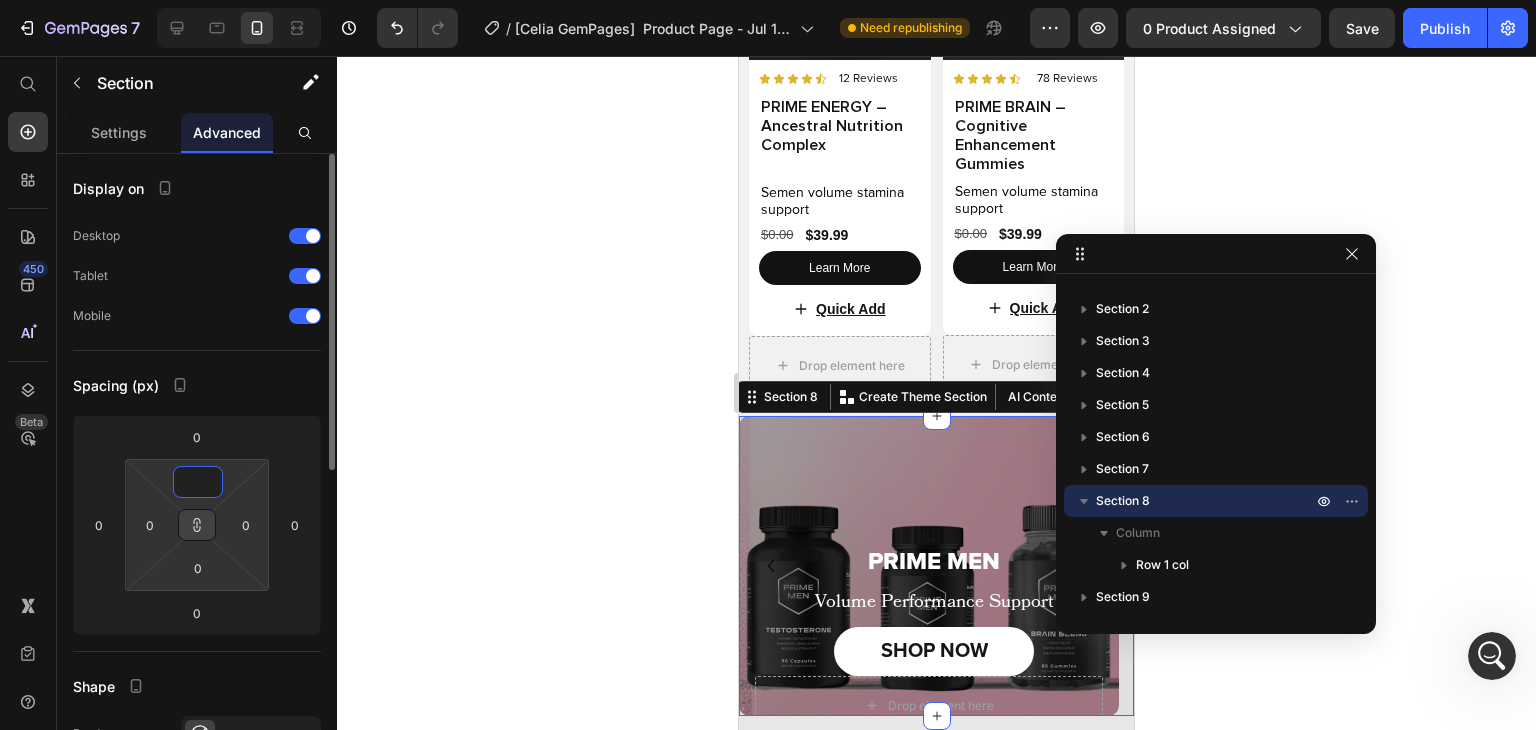 click 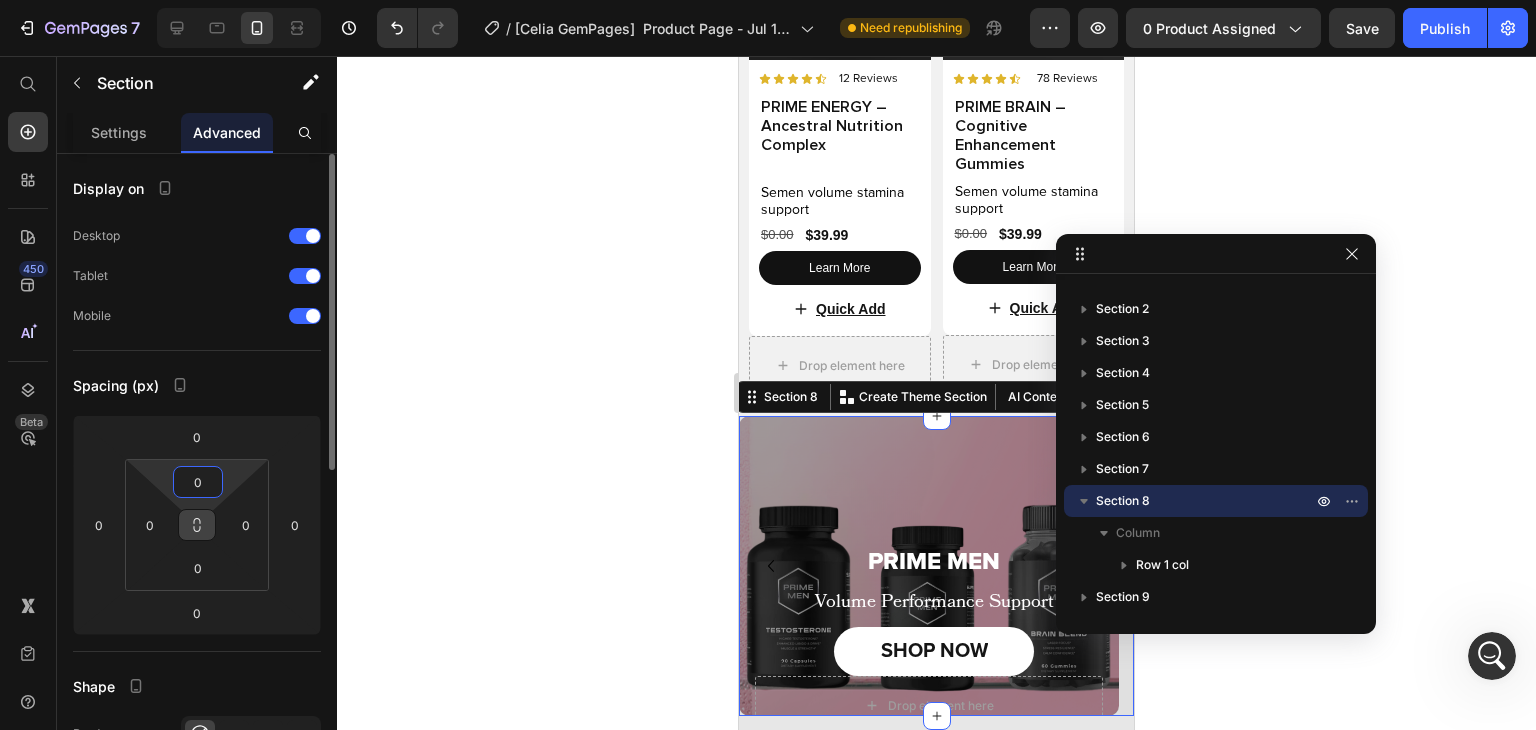 click on "0" at bounding box center (198, 482) 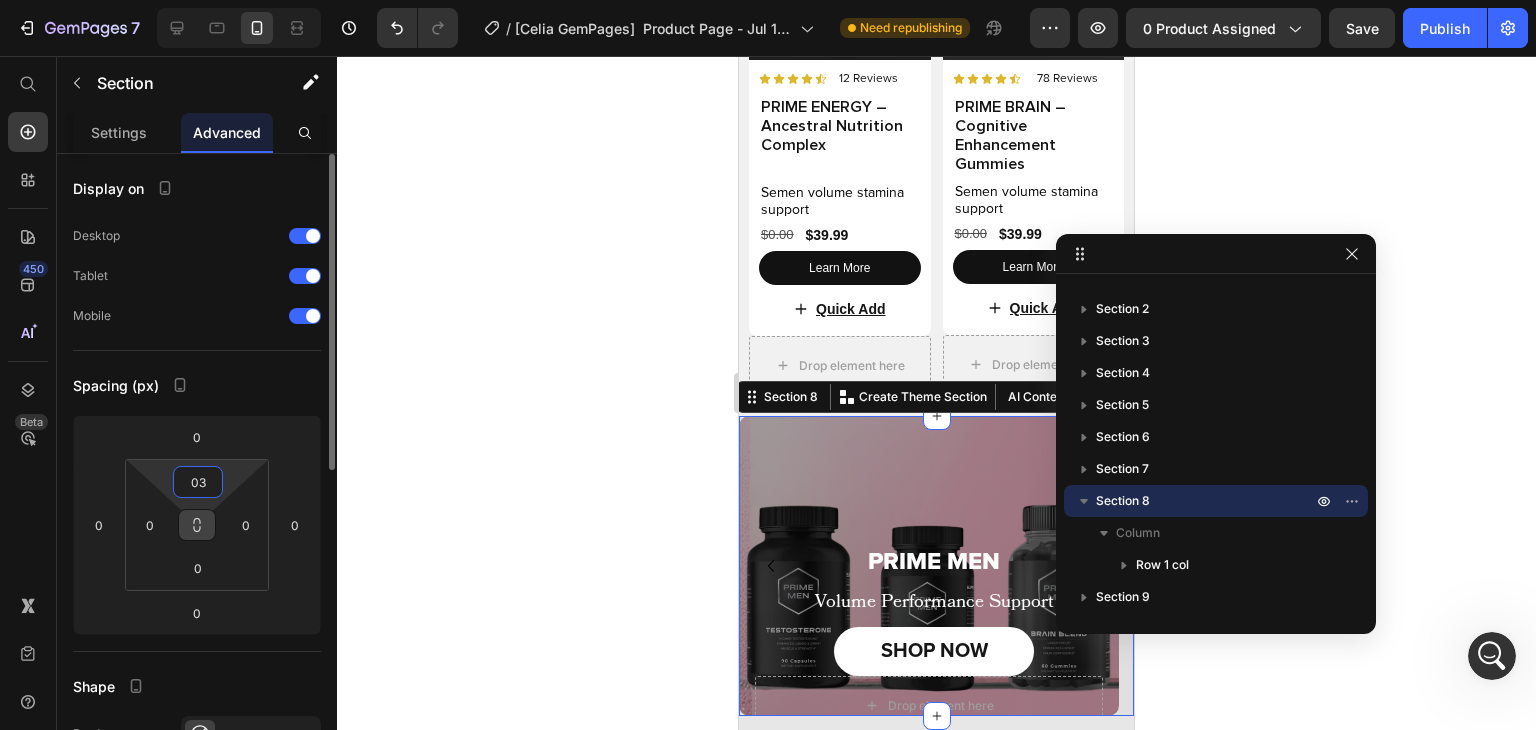 type on "0" 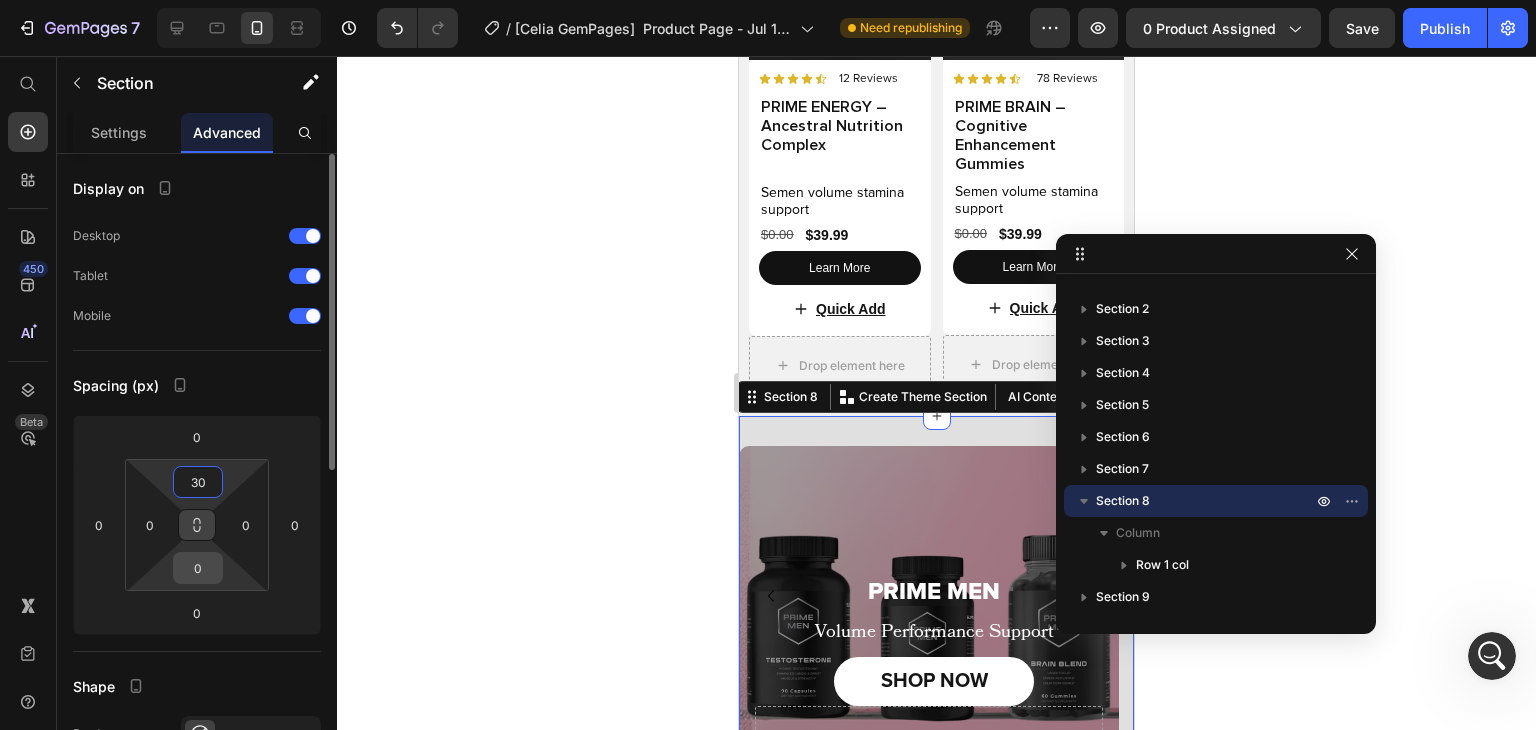 type on "30" 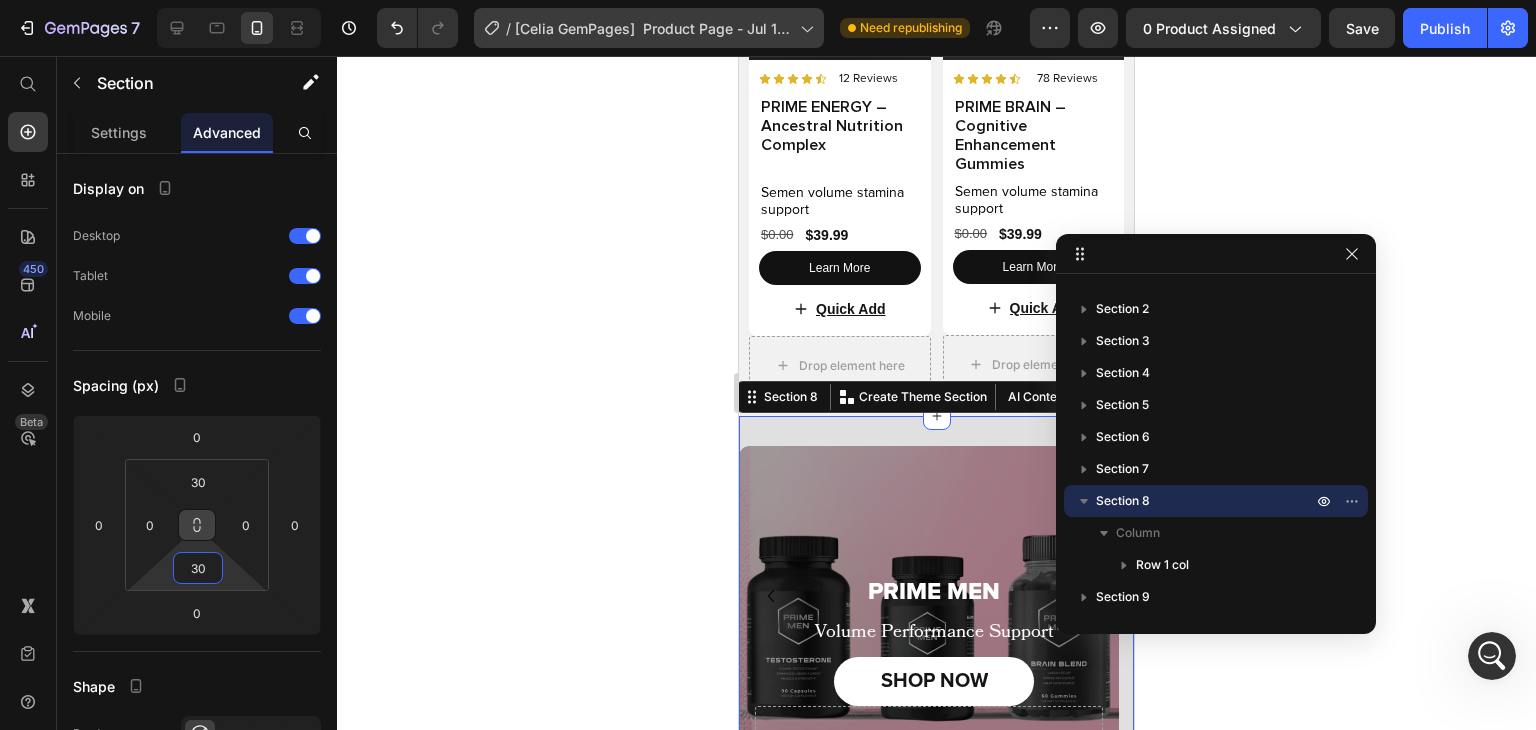 scroll, scrollTop: 4040, scrollLeft: 0, axis: vertical 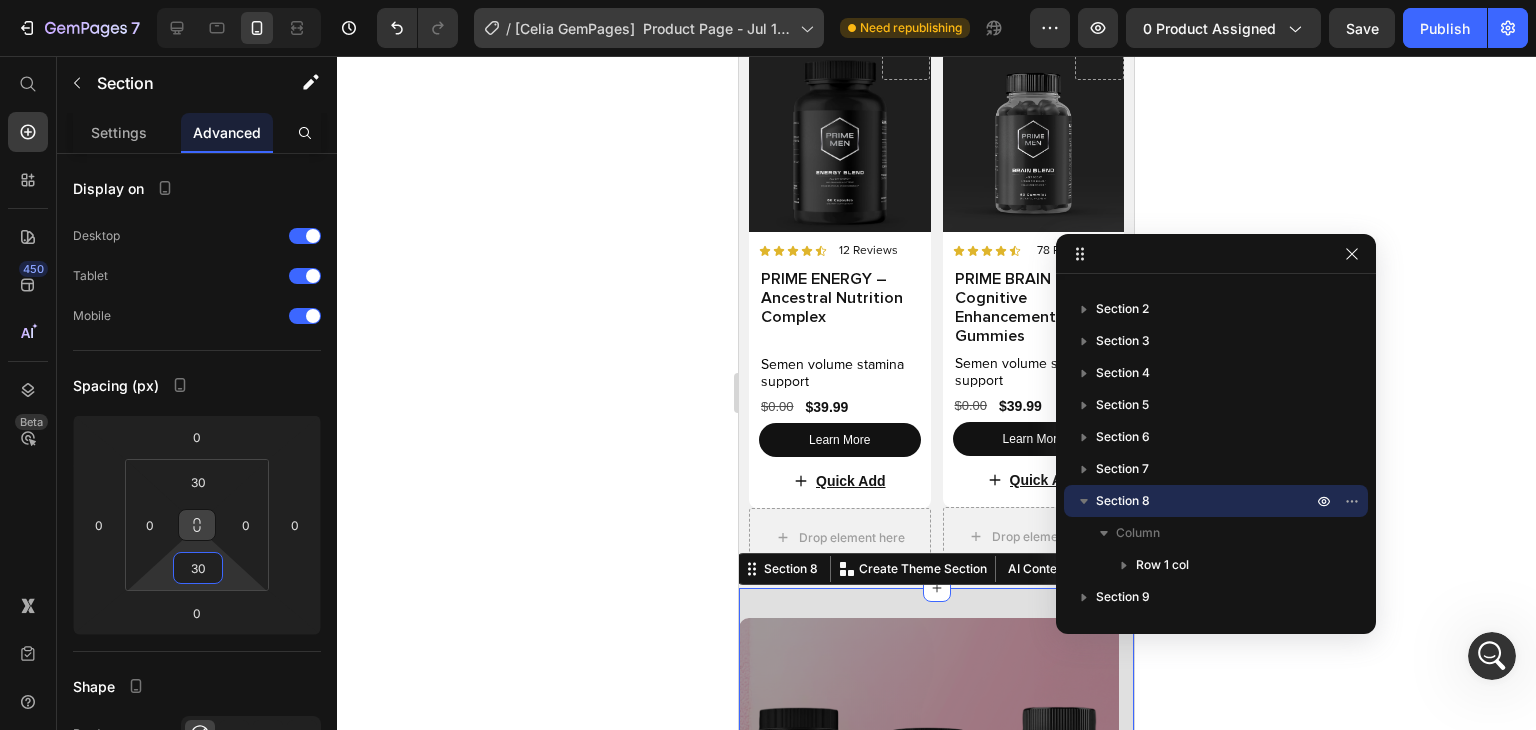 type on "30" 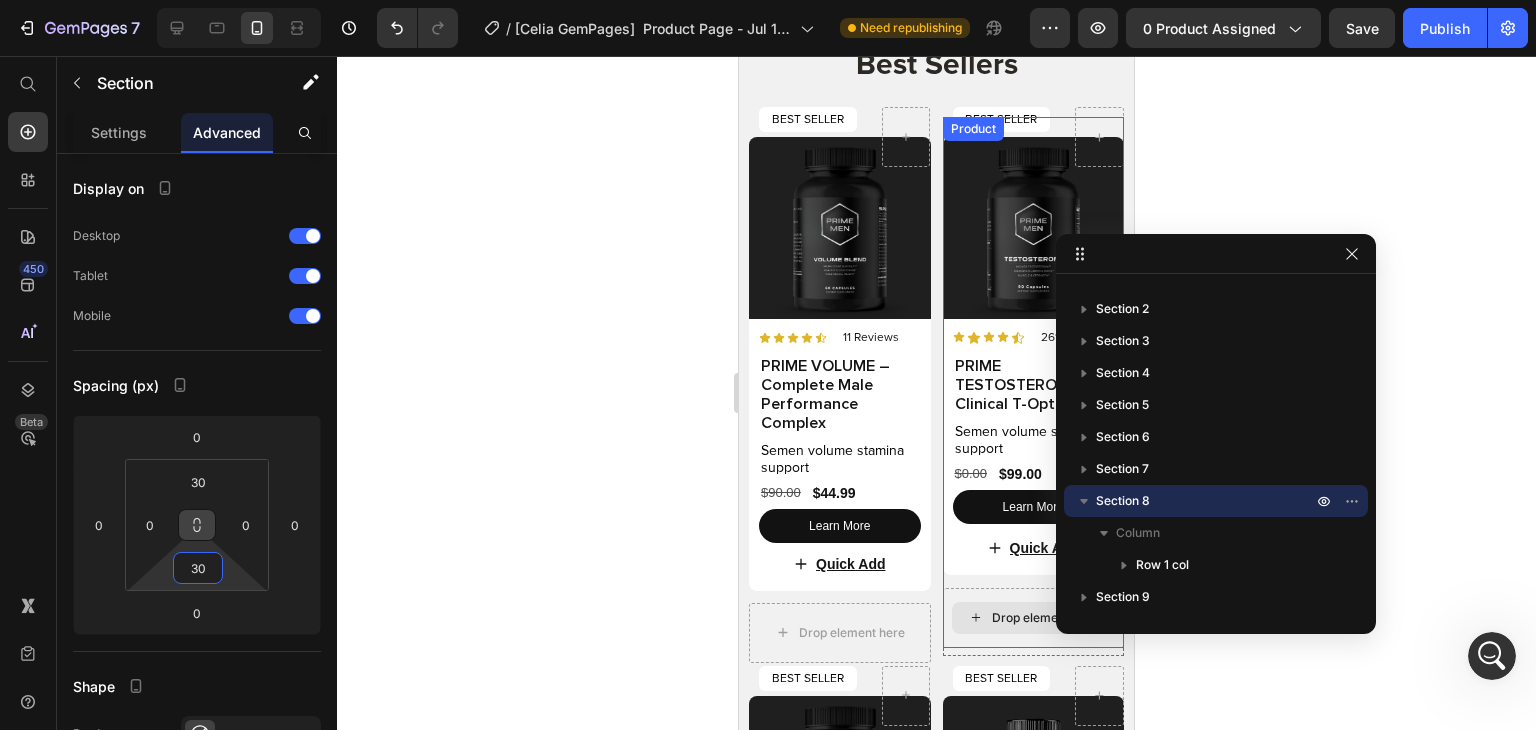 scroll, scrollTop: 4135, scrollLeft: 0, axis: vertical 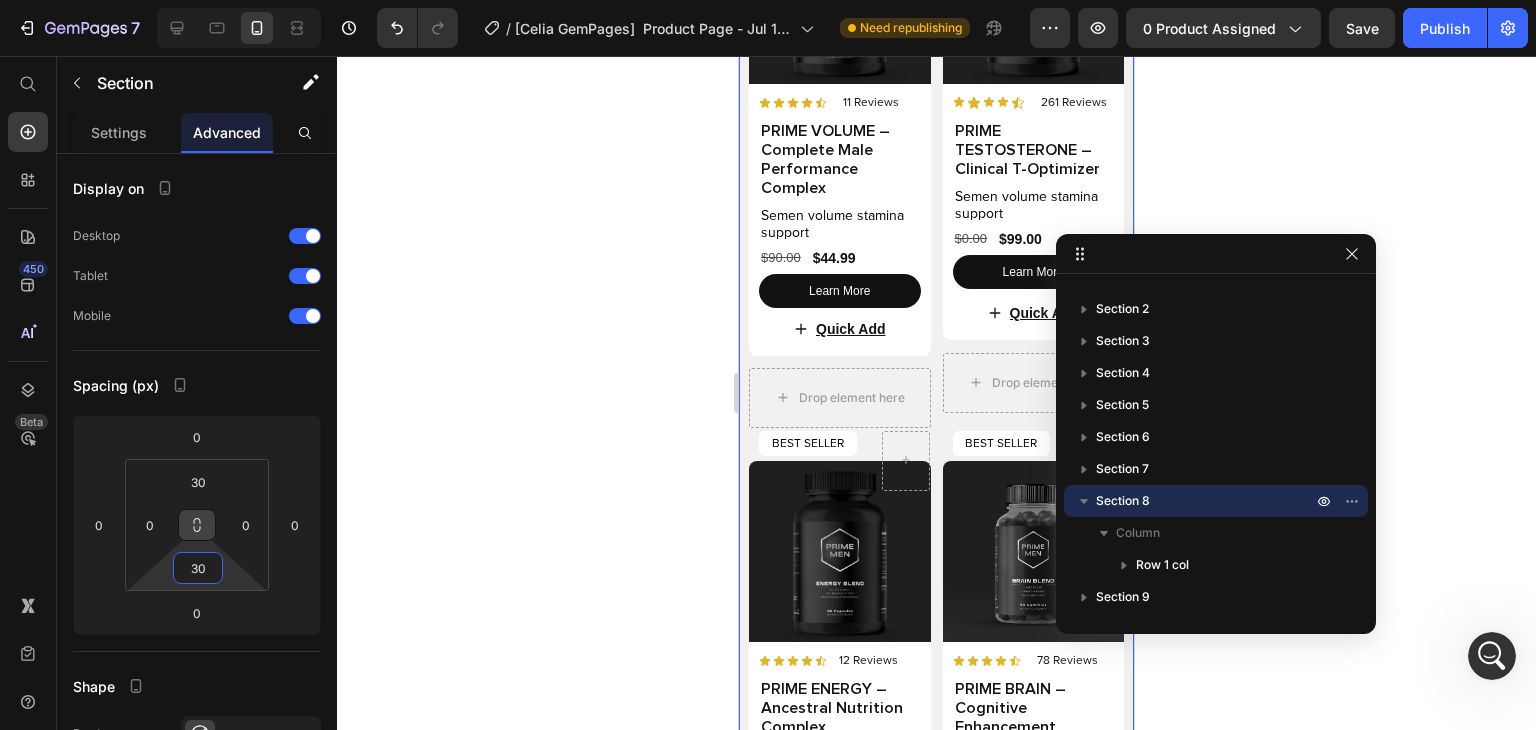 click on "BEST SELLER Text Block Row
Row BEST SELLER Text Block Row
Row Product Images Icon Icon Icon Icon Icon Icon List 11 Reviews Text Block Row PRIME VOLUME – Complete Male Performance Complex Product Title Semen volume stamina support Text Block $44.99 Product Price $90.00 Product Price Row Learn More Button
Quick Add Add to Cart Row
Drop element here Product Row BEST SELLER Text Block Row
Row BEST SELLER Text Block Row
Row Product Images Icon Icon Icon Icon Icon Icon List 261 Reviews Text Block Row PRIME TESTOSTERONE – Clinical T-Optimizer Product Title Semen volume stamina support Text Block $99.00 Product Price $0.00 Product Price Row Learn More Button
Quick Add Add to Cart Row
Drop element here Product Row BEST SELLER Text Block Row
Row BEST SELLER Text Block Row
Row Product Images Icon Icon Icon Icon Icon Icon List 12 Reviews Row" at bounding box center [936, 430] 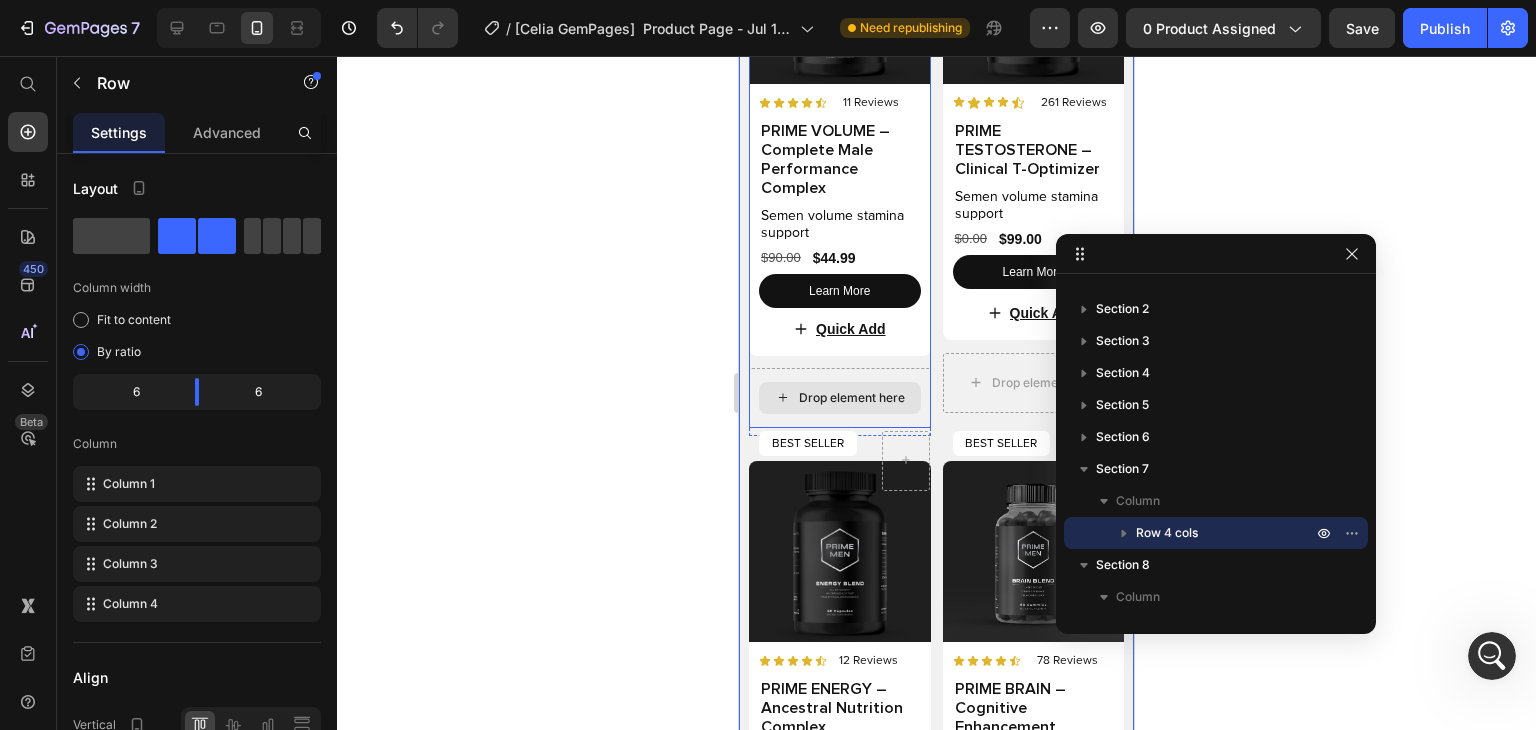 scroll, scrollTop: 4168, scrollLeft: 0, axis: vertical 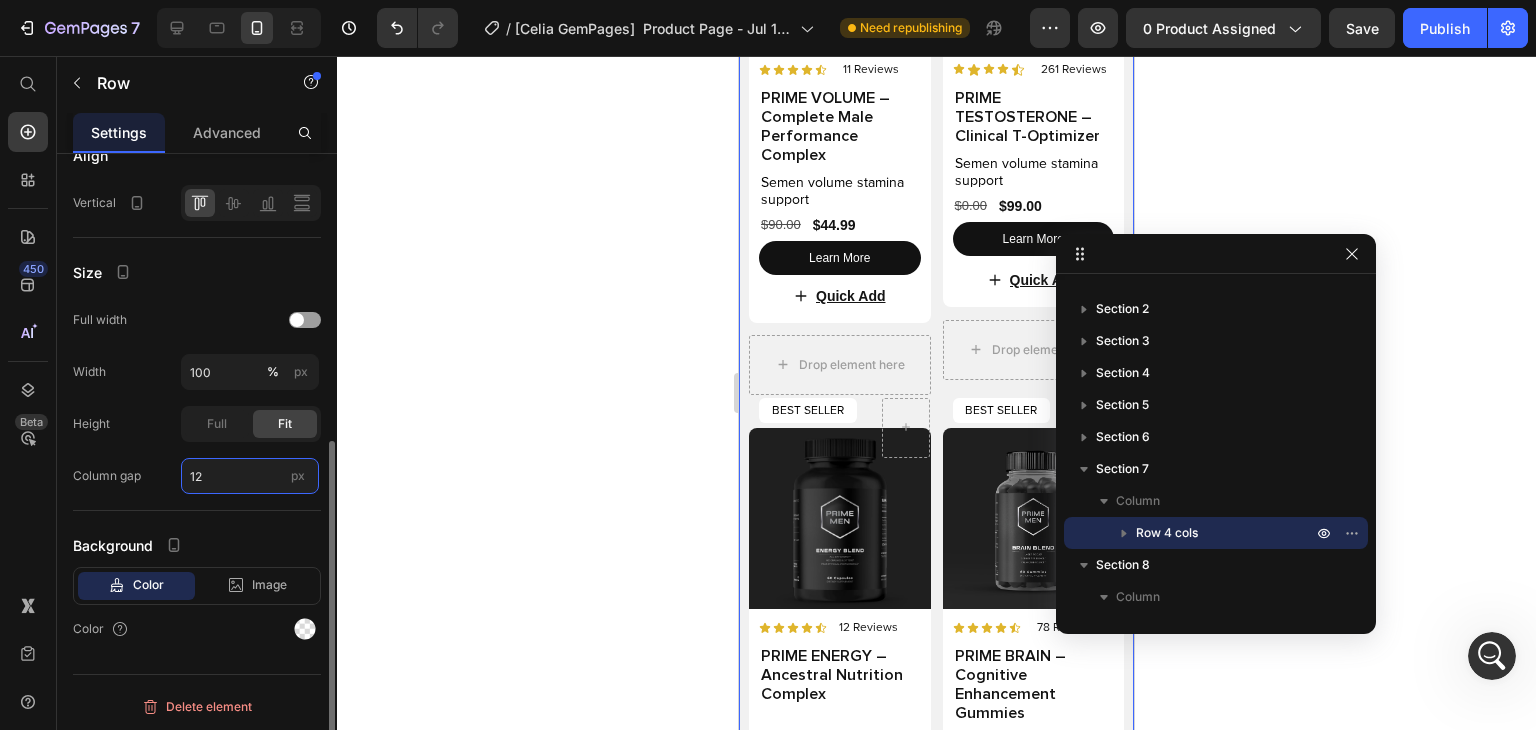 click on "12" at bounding box center (250, 476) 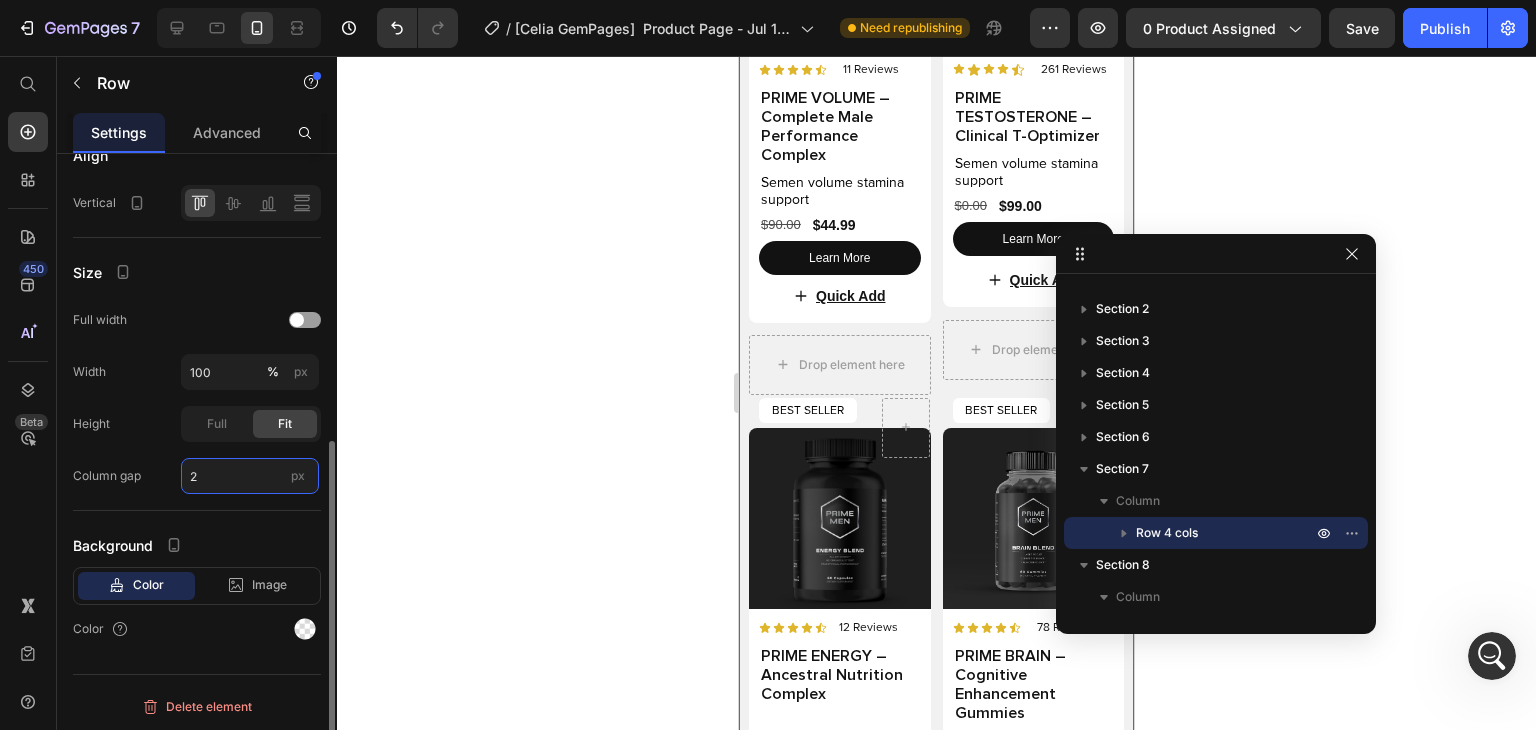 type on "20" 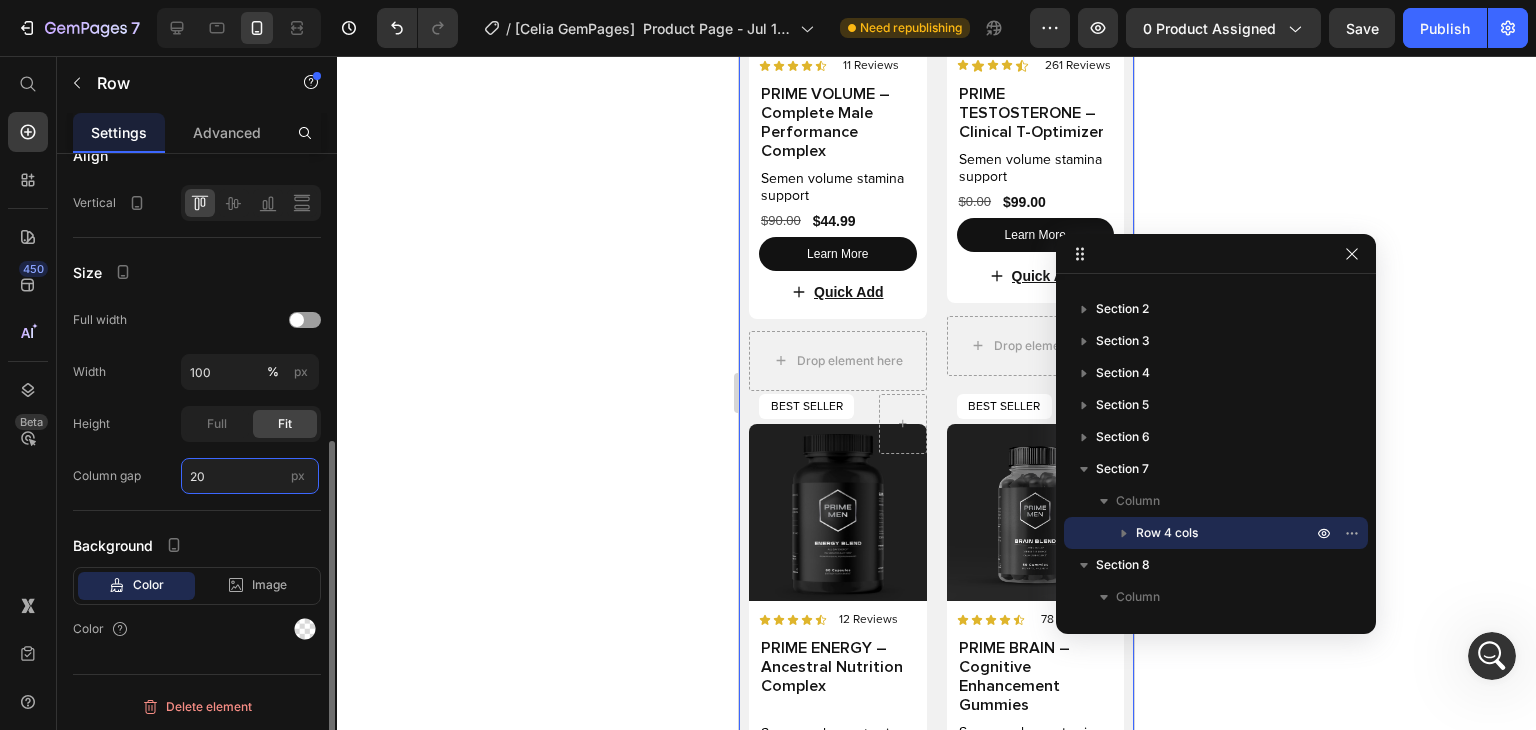 scroll, scrollTop: 4164, scrollLeft: 0, axis: vertical 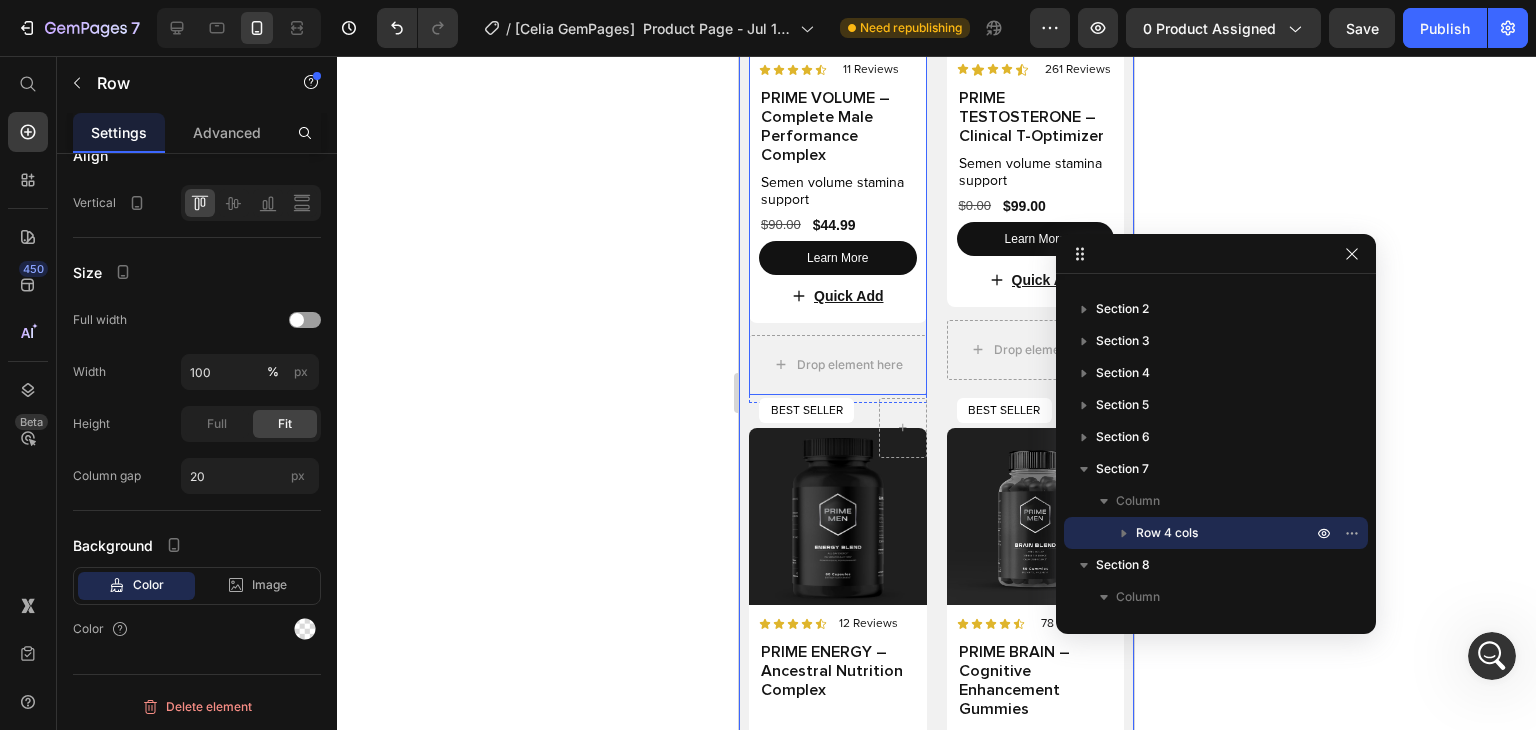 click on "BEST SELLER Text Block Row
Row BEST SELLER Text Block Row
Row Product Images Icon Icon Icon Icon Icon Icon List 11 Reviews Text Block Row PRIME VOLUME – Complete Male Performance Complex Product Title Semen volume stamina support Text Block $44.99 Product Price $90.00 Product Price Row Learn More Button
Quick Add Add to Cart Row" at bounding box center (838, 94) 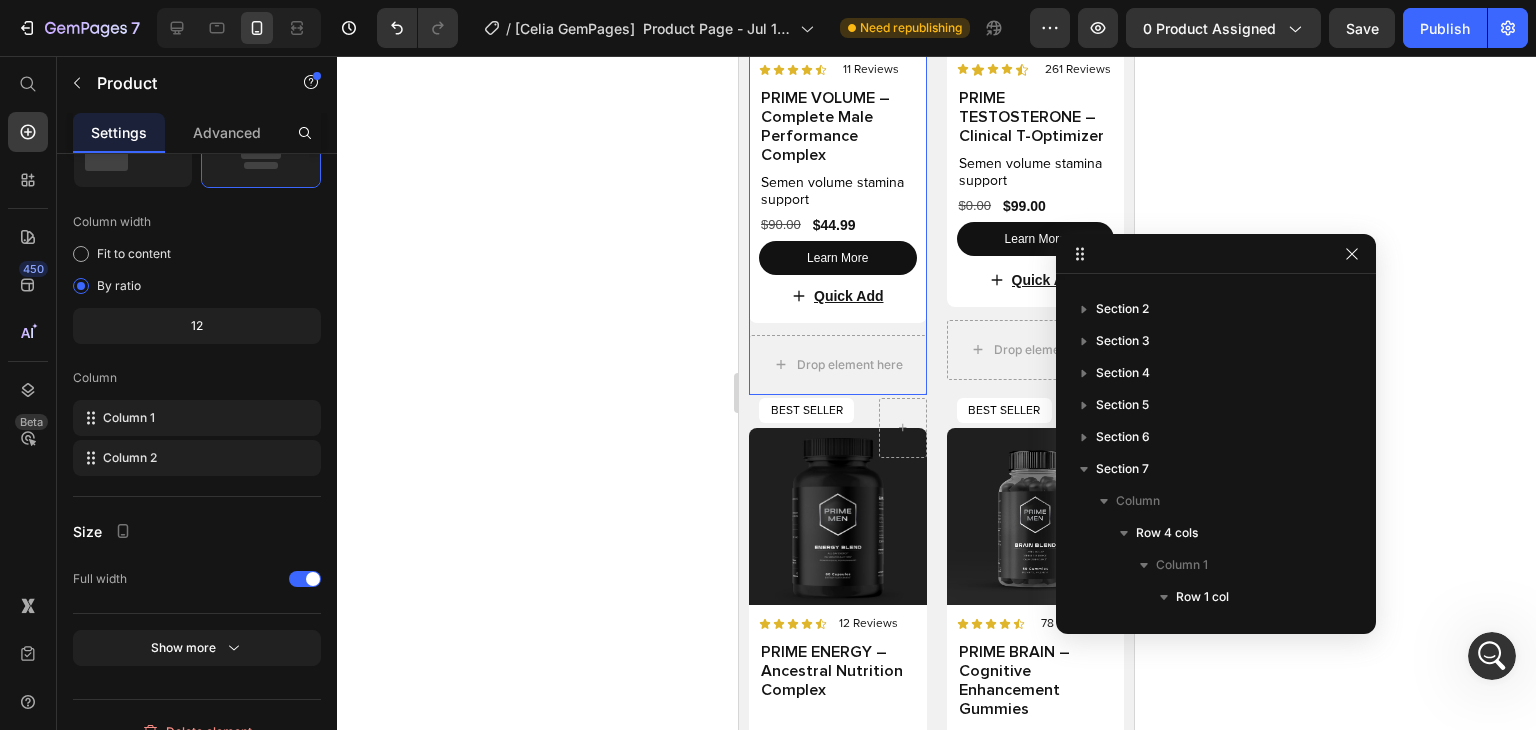 scroll, scrollTop: 250, scrollLeft: 0, axis: vertical 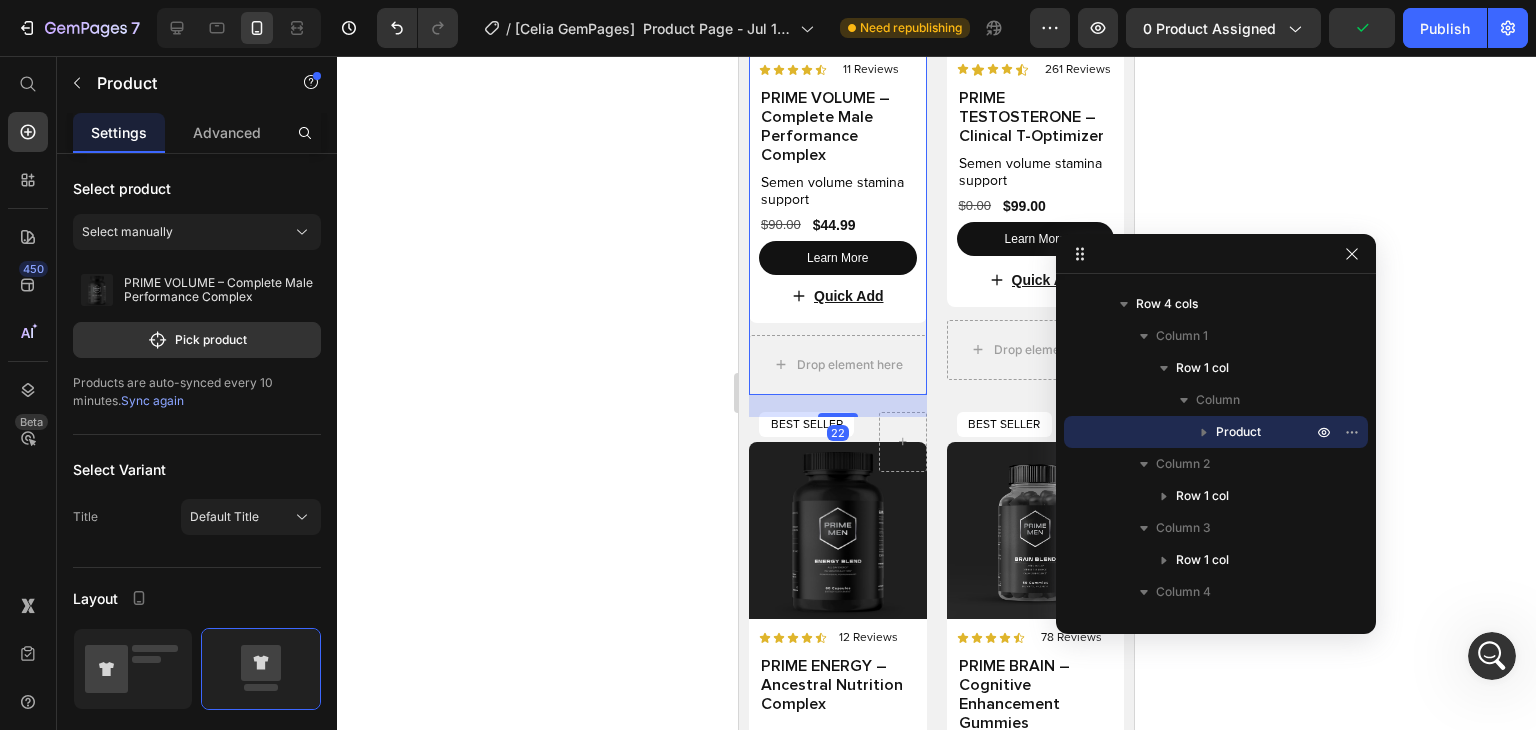 drag, startPoint x: 843, startPoint y: 390, endPoint x: 855, endPoint y: 404, distance: 18.439089 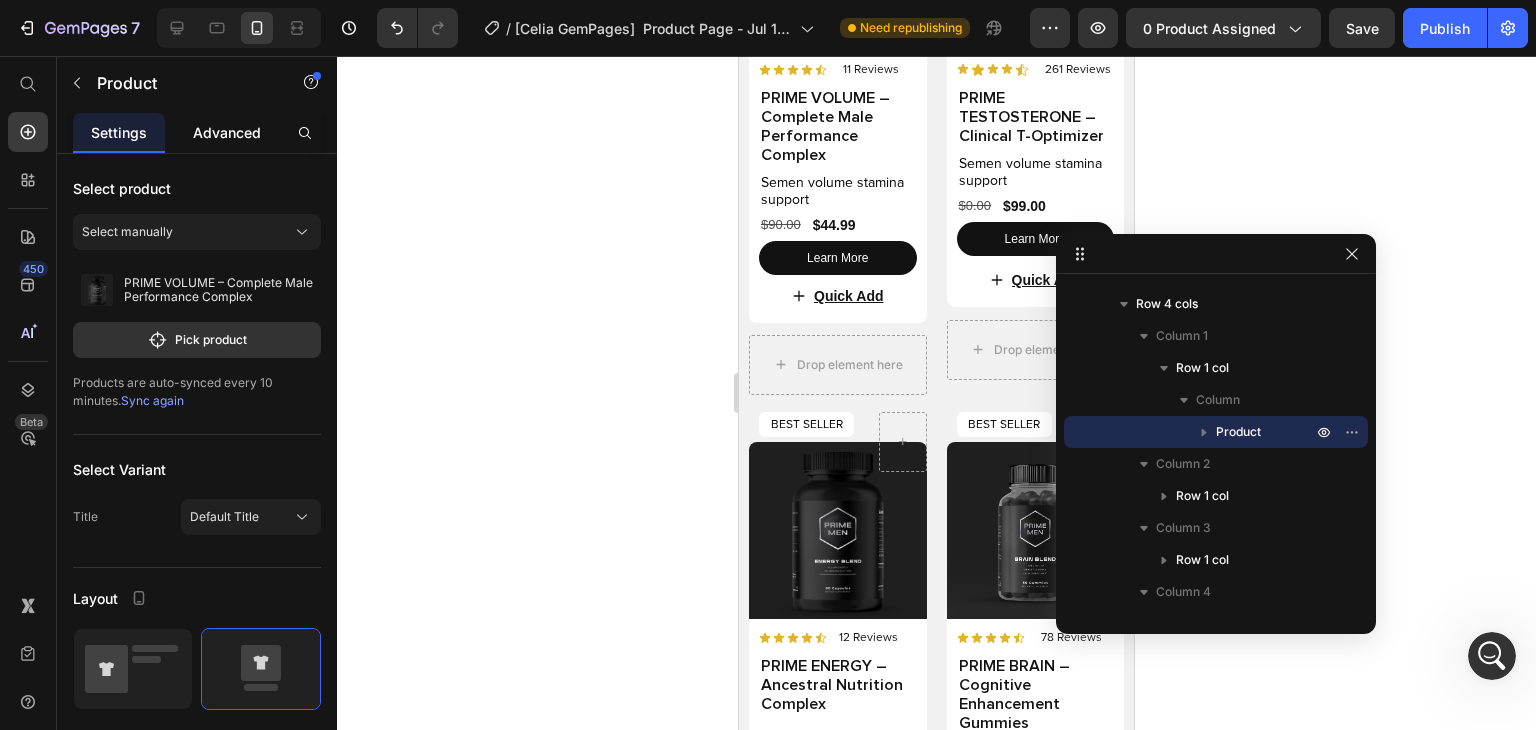 click on "Advanced" 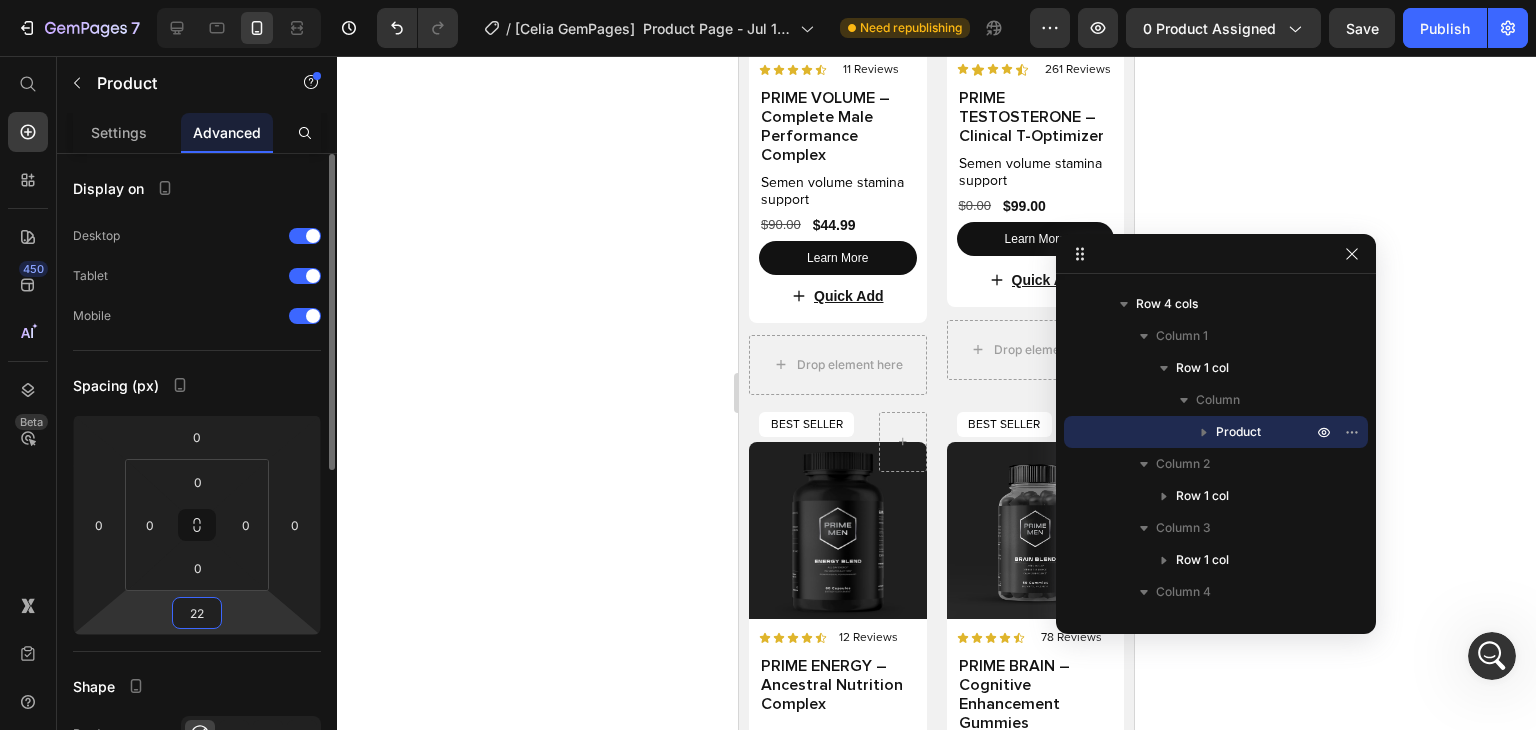 click on "22" at bounding box center (197, 613) 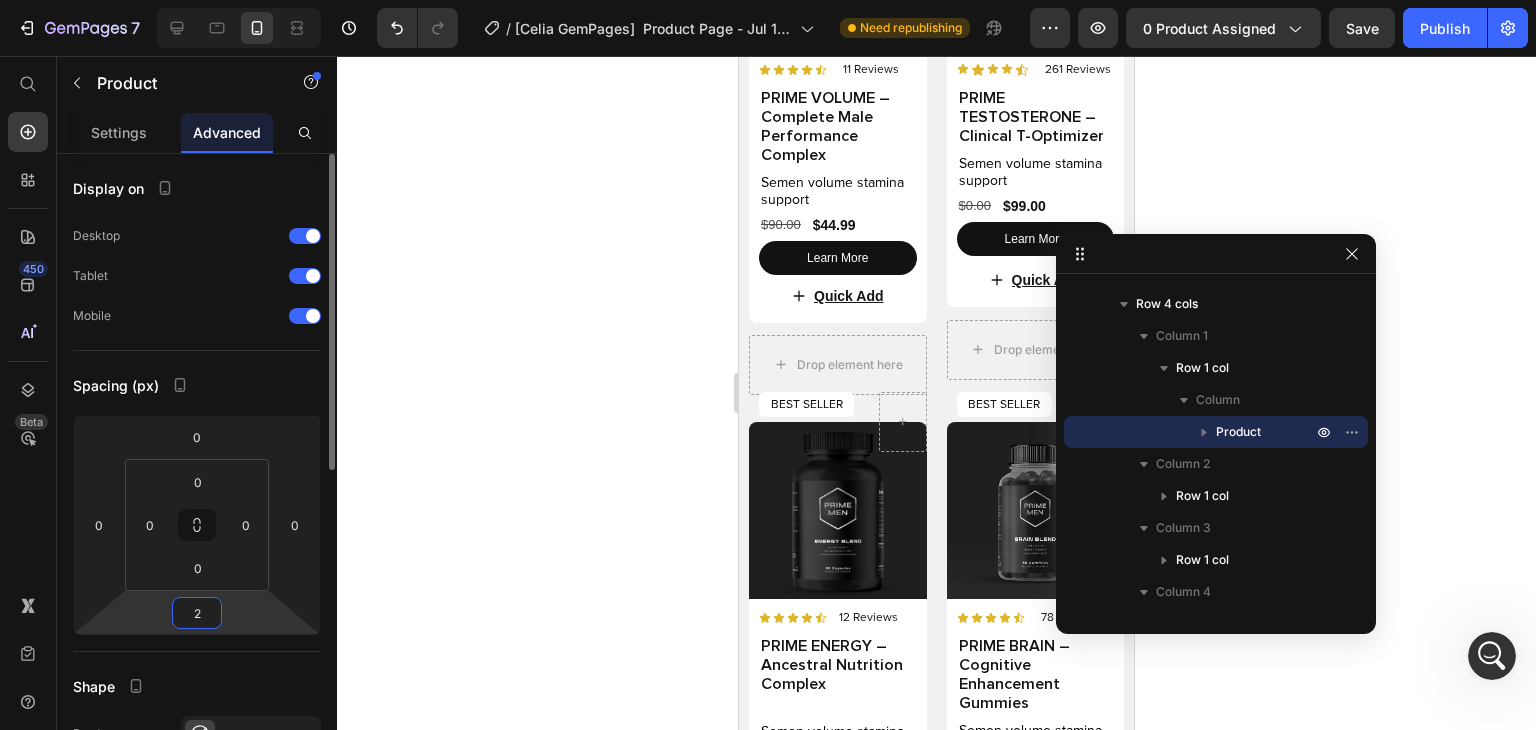 type on "20" 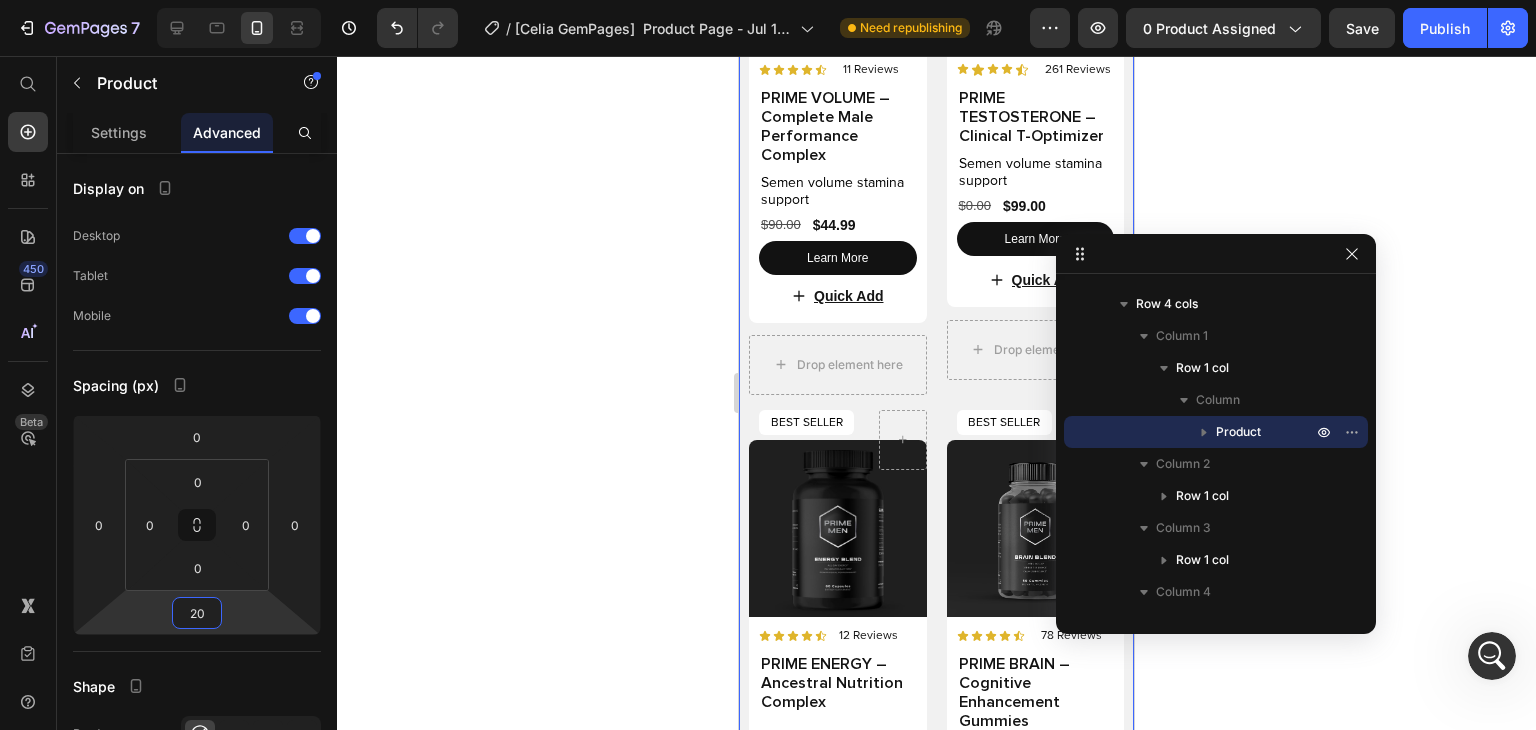 scroll, scrollTop: 3994, scrollLeft: 0, axis: vertical 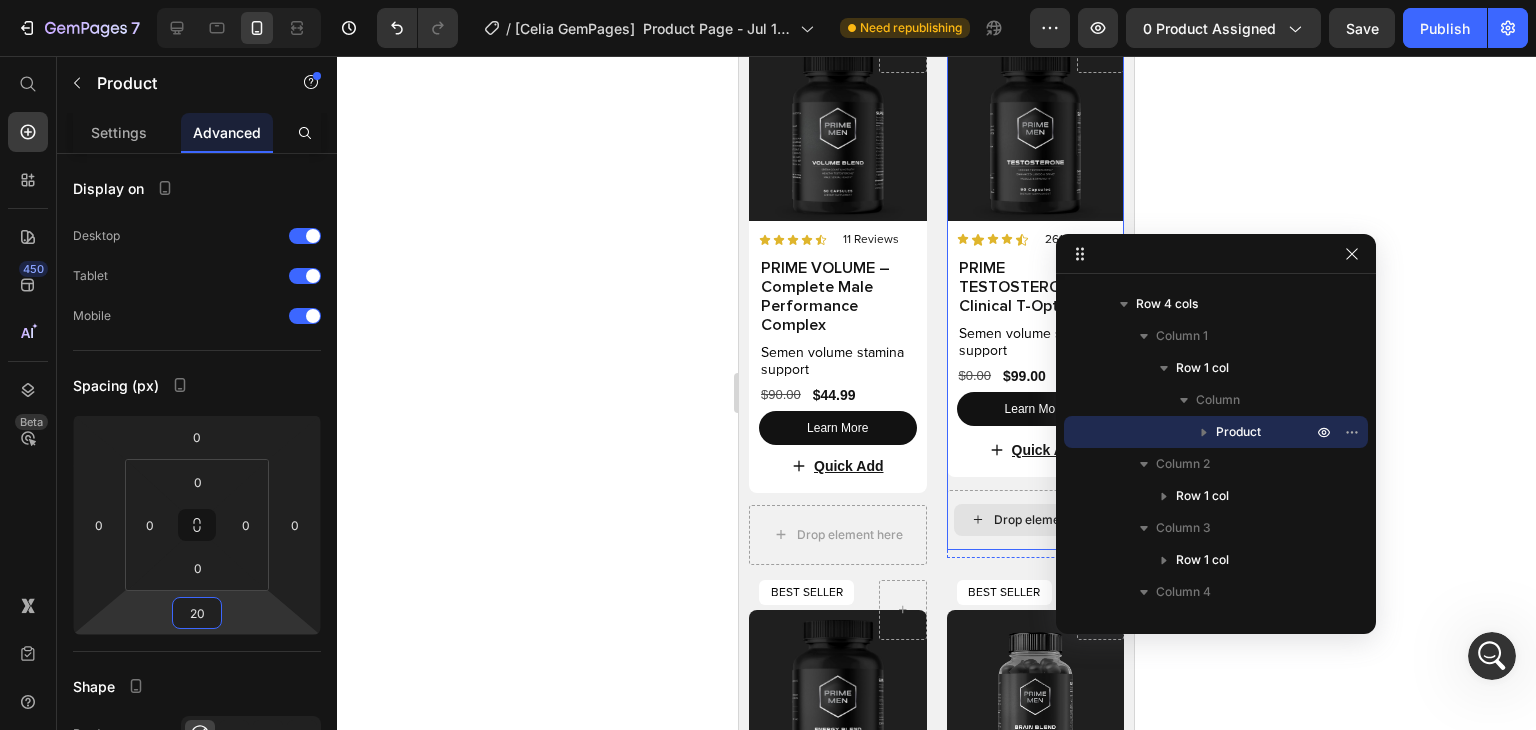click on "Drop element here" at bounding box center [1035, 520] 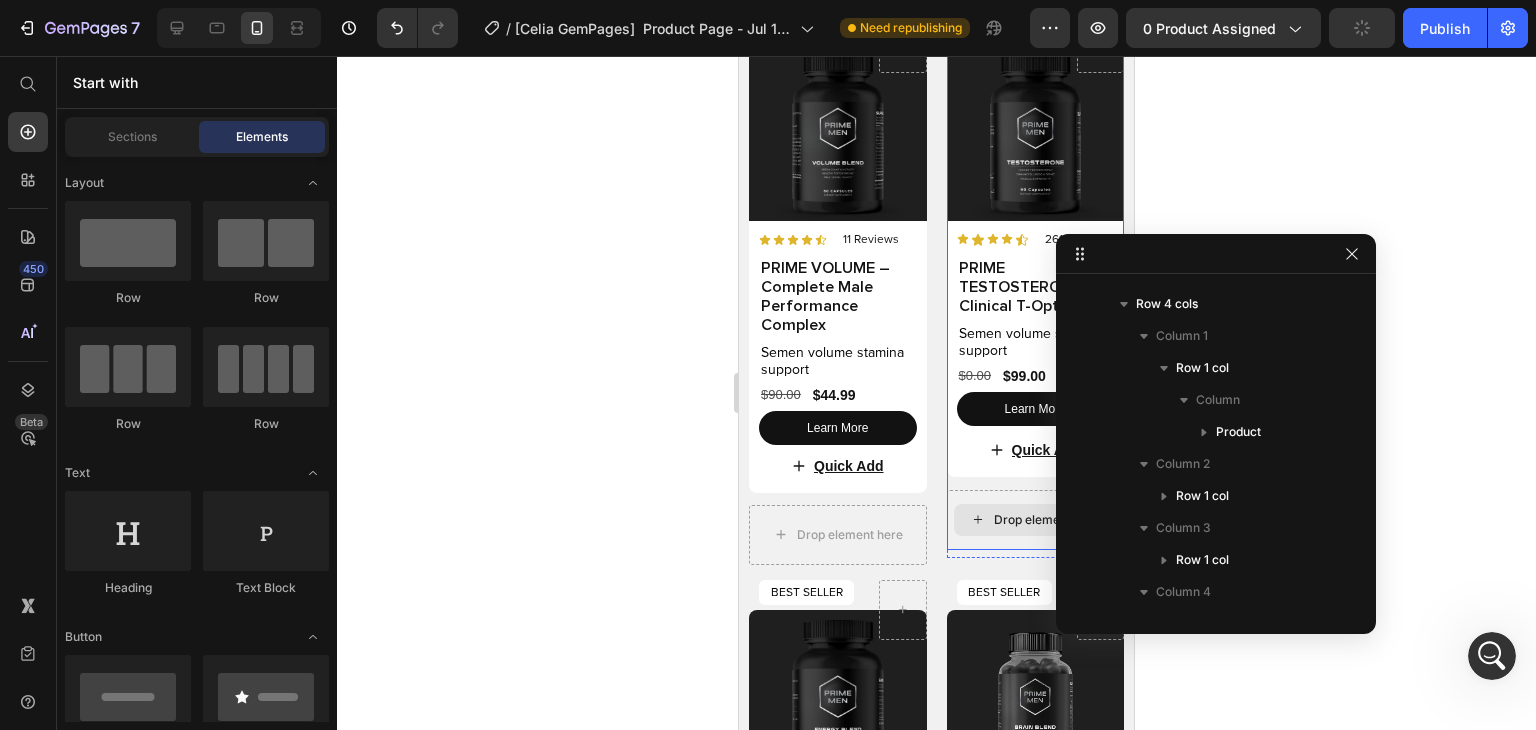 click on "Drop element here" at bounding box center (1036, 520) 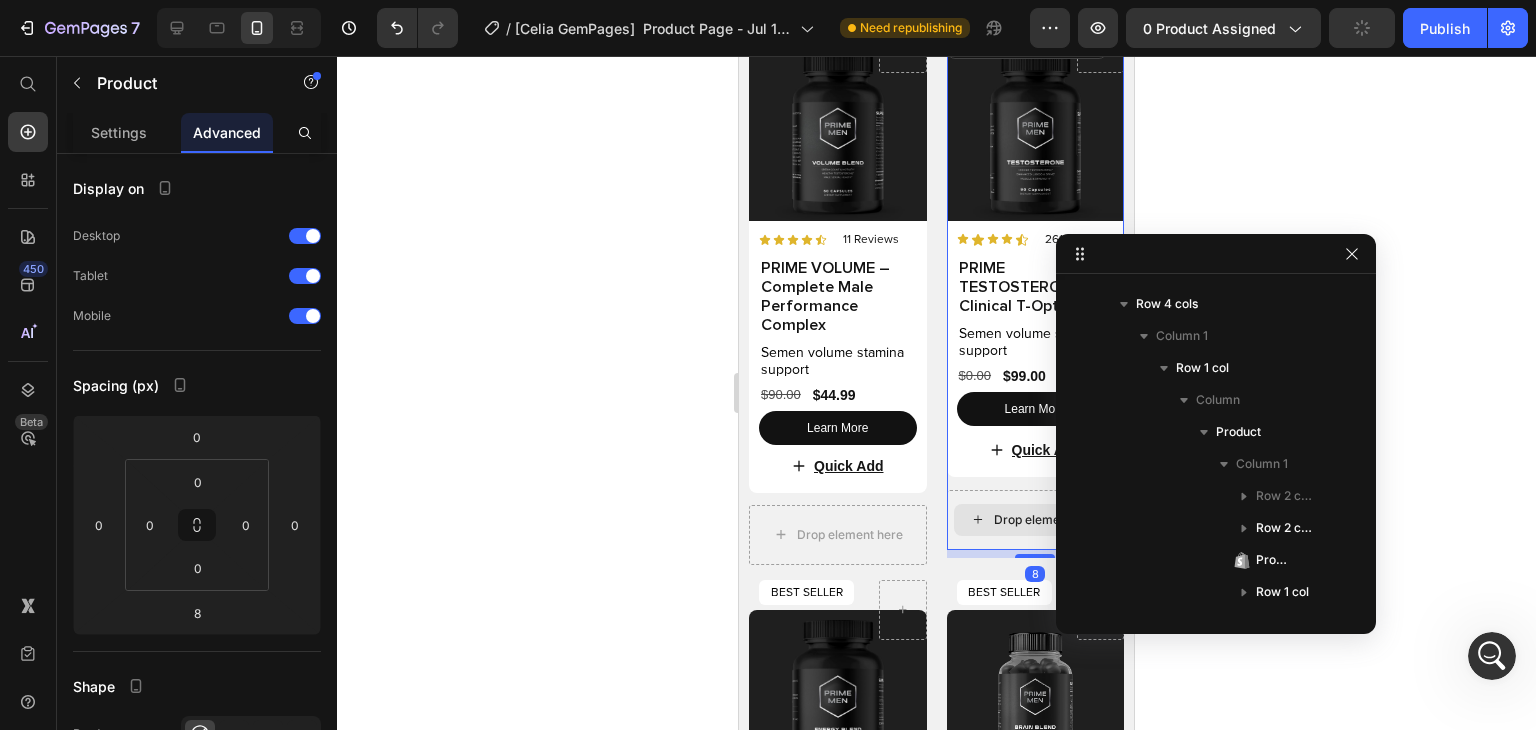 scroll, scrollTop: 594, scrollLeft: 0, axis: vertical 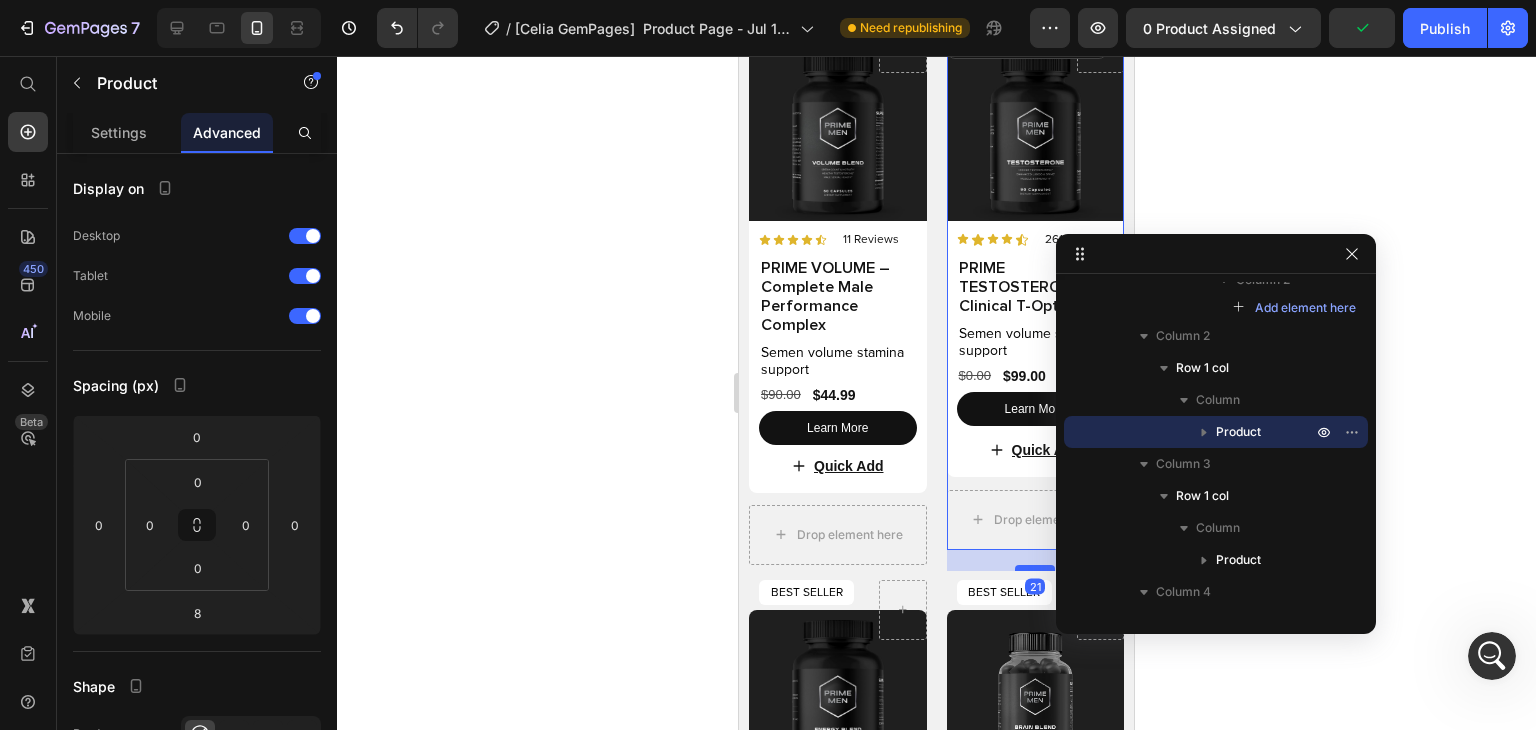 drag, startPoint x: 1016, startPoint y: 556, endPoint x: 1022, endPoint y: 569, distance: 14.3178215 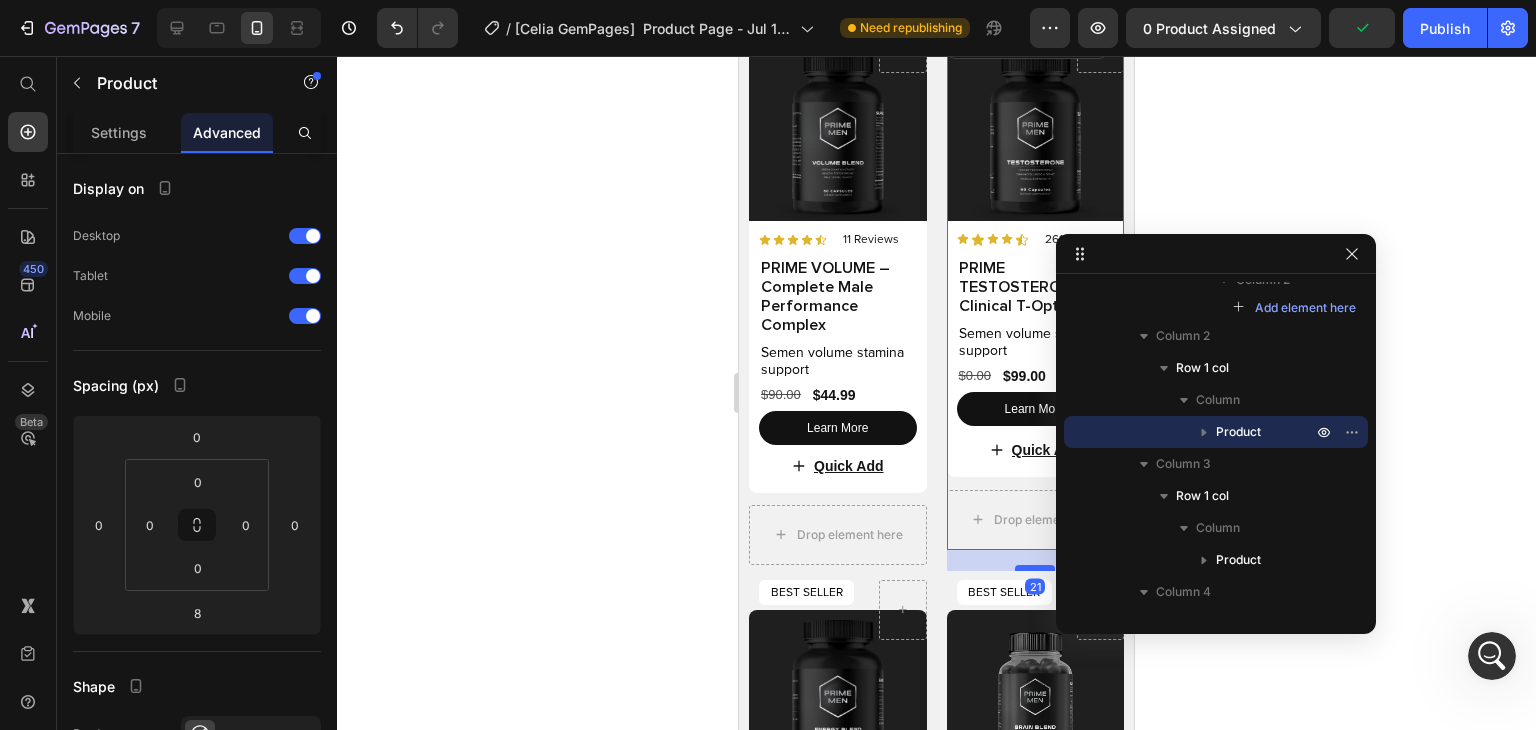 click at bounding box center (1035, 568) 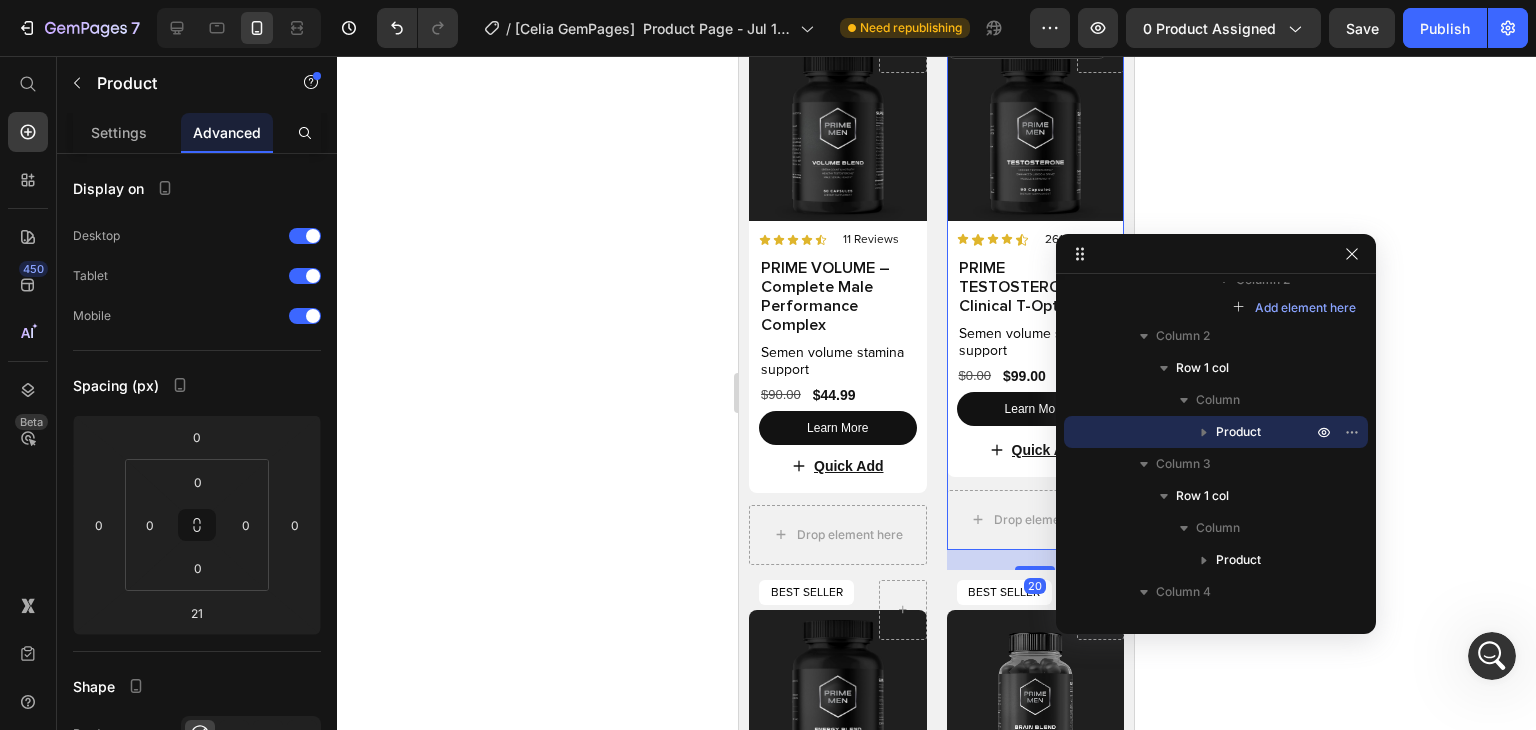 drag, startPoint x: 1022, startPoint y: 569, endPoint x: 923, endPoint y: 585, distance: 100.28459 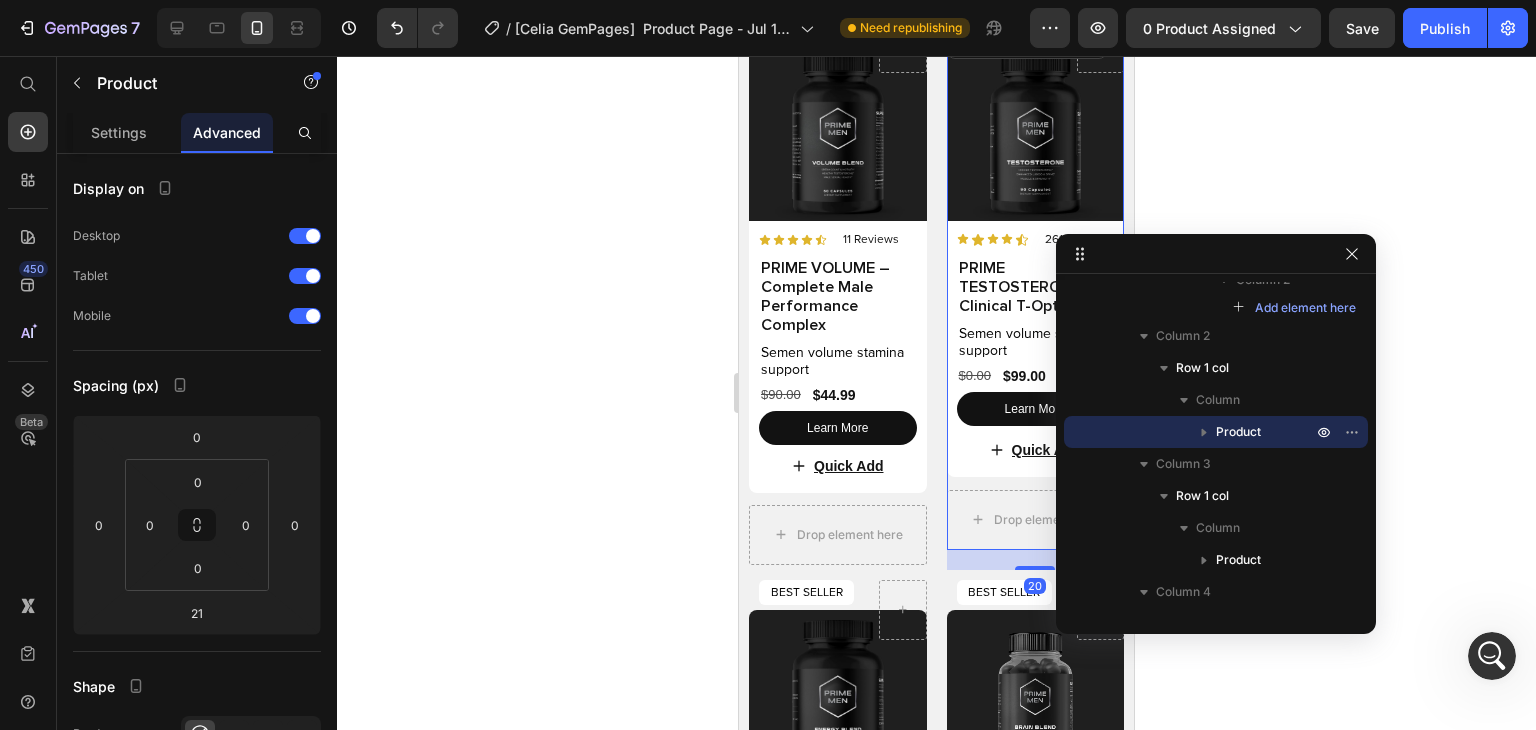 click at bounding box center (1035, 568) 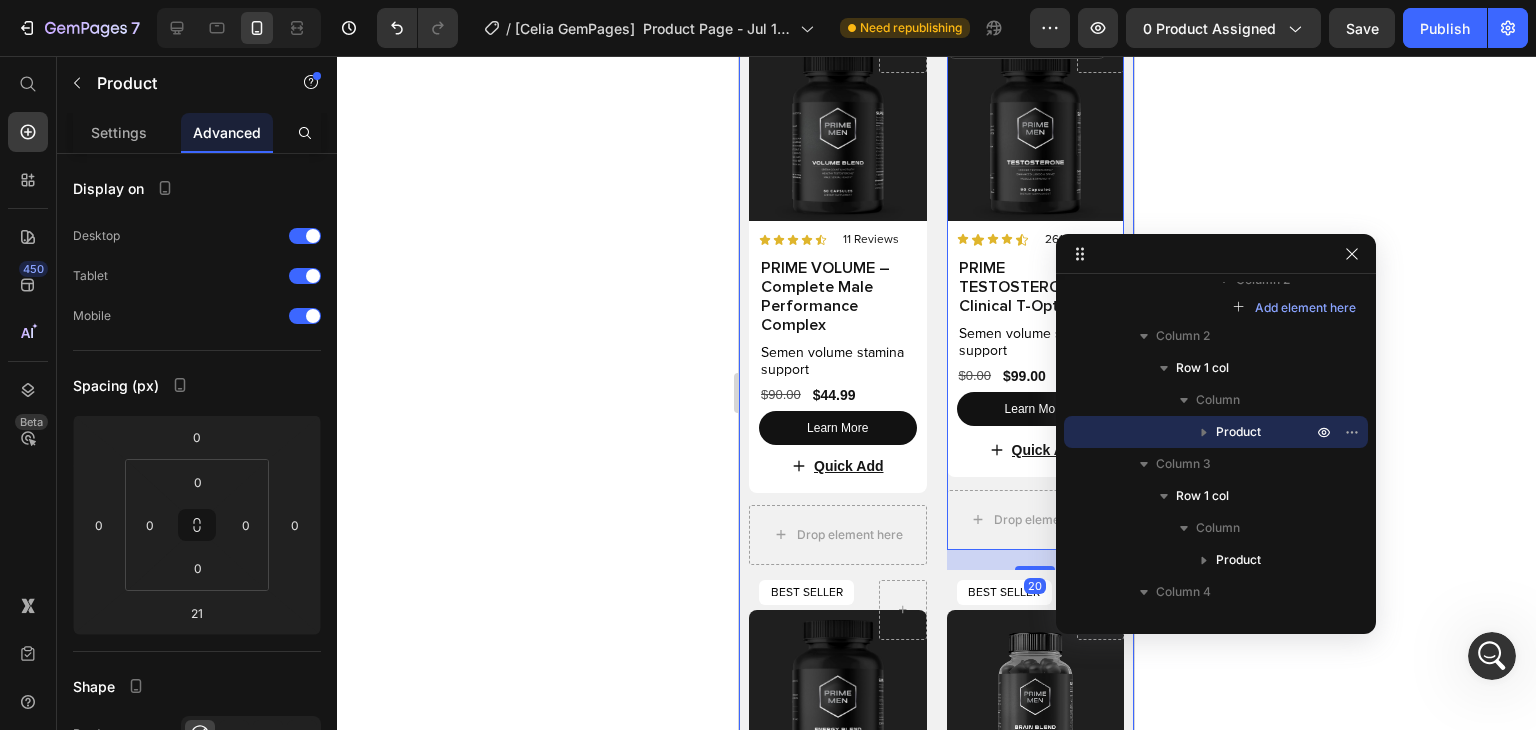 type on "20" 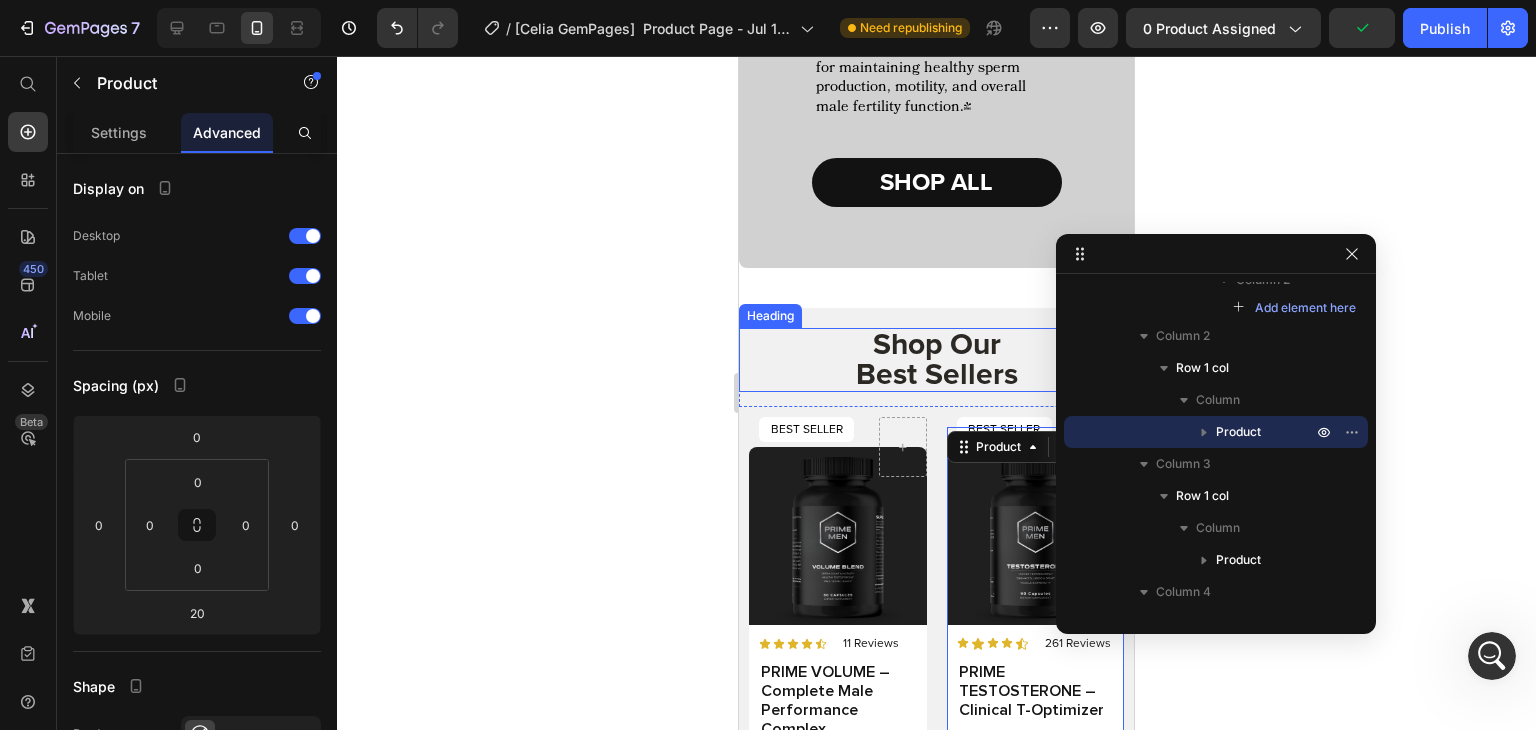 scroll, scrollTop: 3502, scrollLeft: 0, axis: vertical 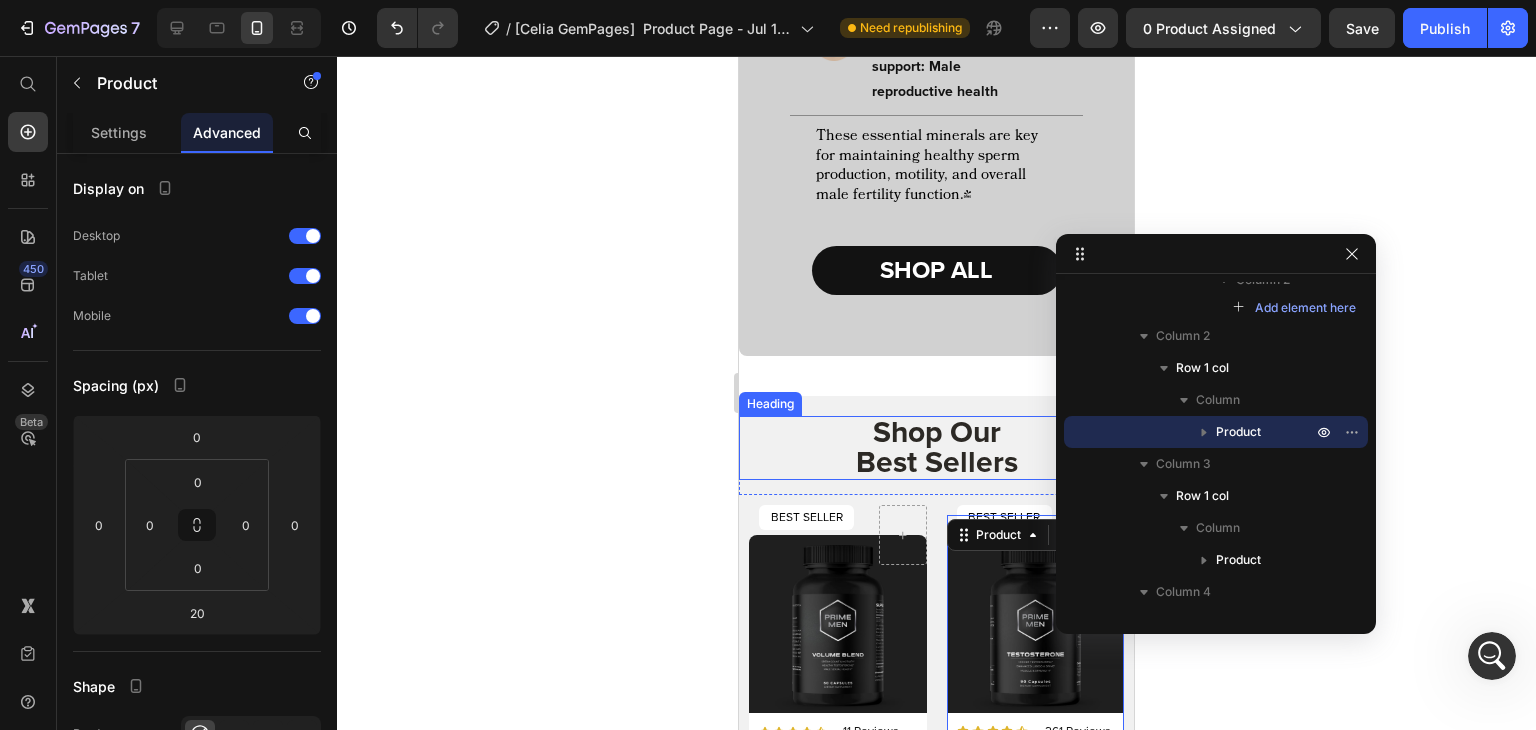 click on "Shop Our  Best Sellers" at bounding box center (936, 448) 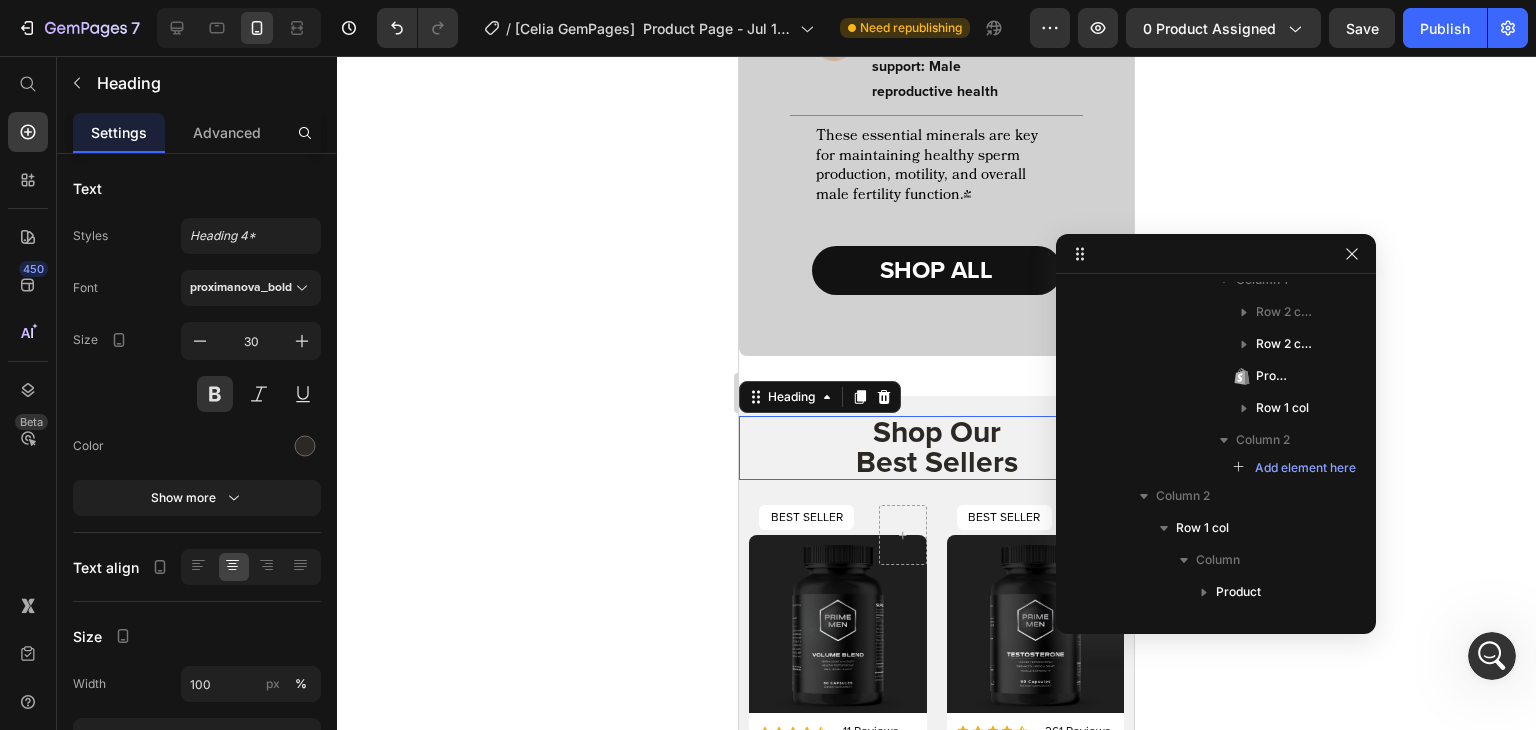 scroll, scrollTop: 154, scrollLeft: 0, axis: vertical 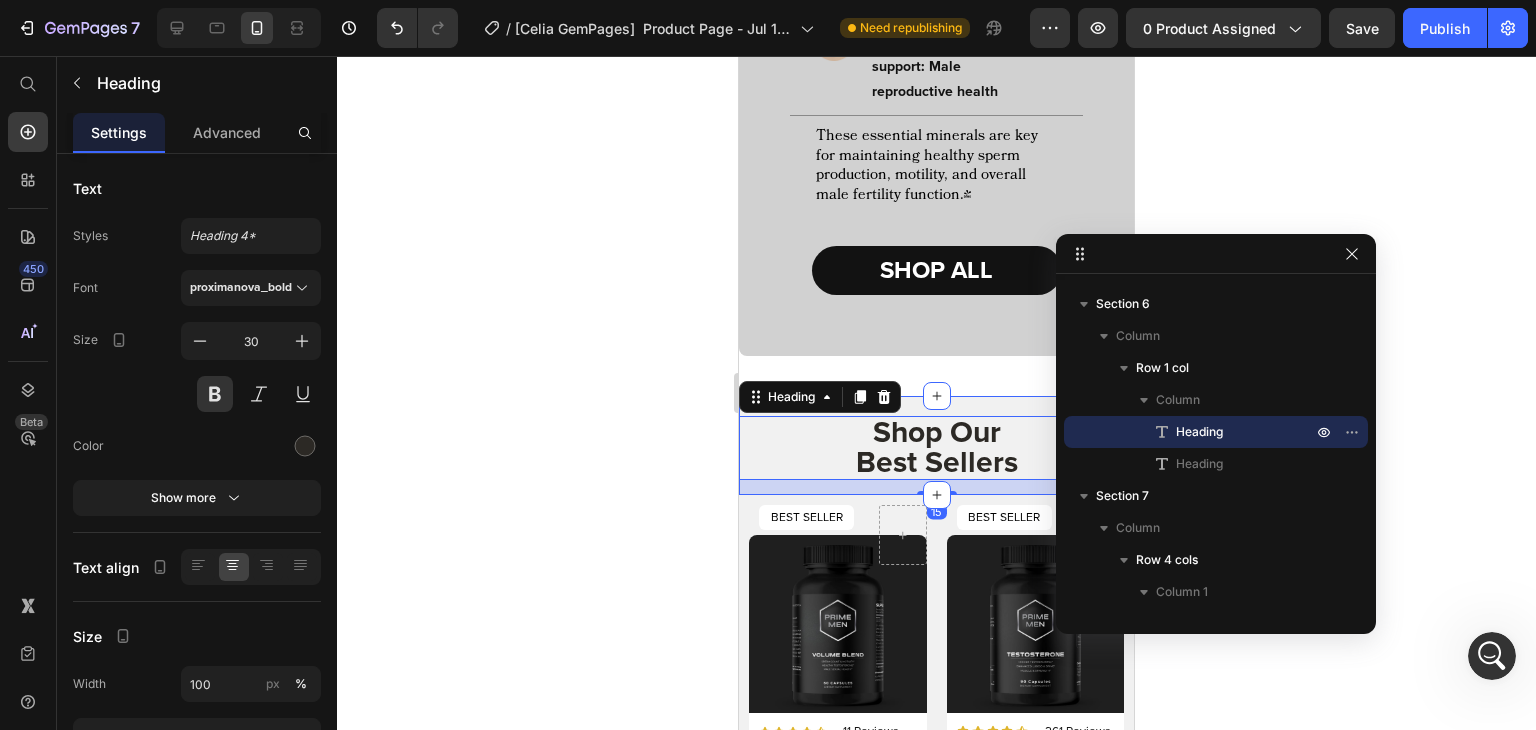 click on "Shop Our  Best Sellers Heading   15 Shop Our Best Sellers Heading Row Section 6" at bounding box center (936, 445) 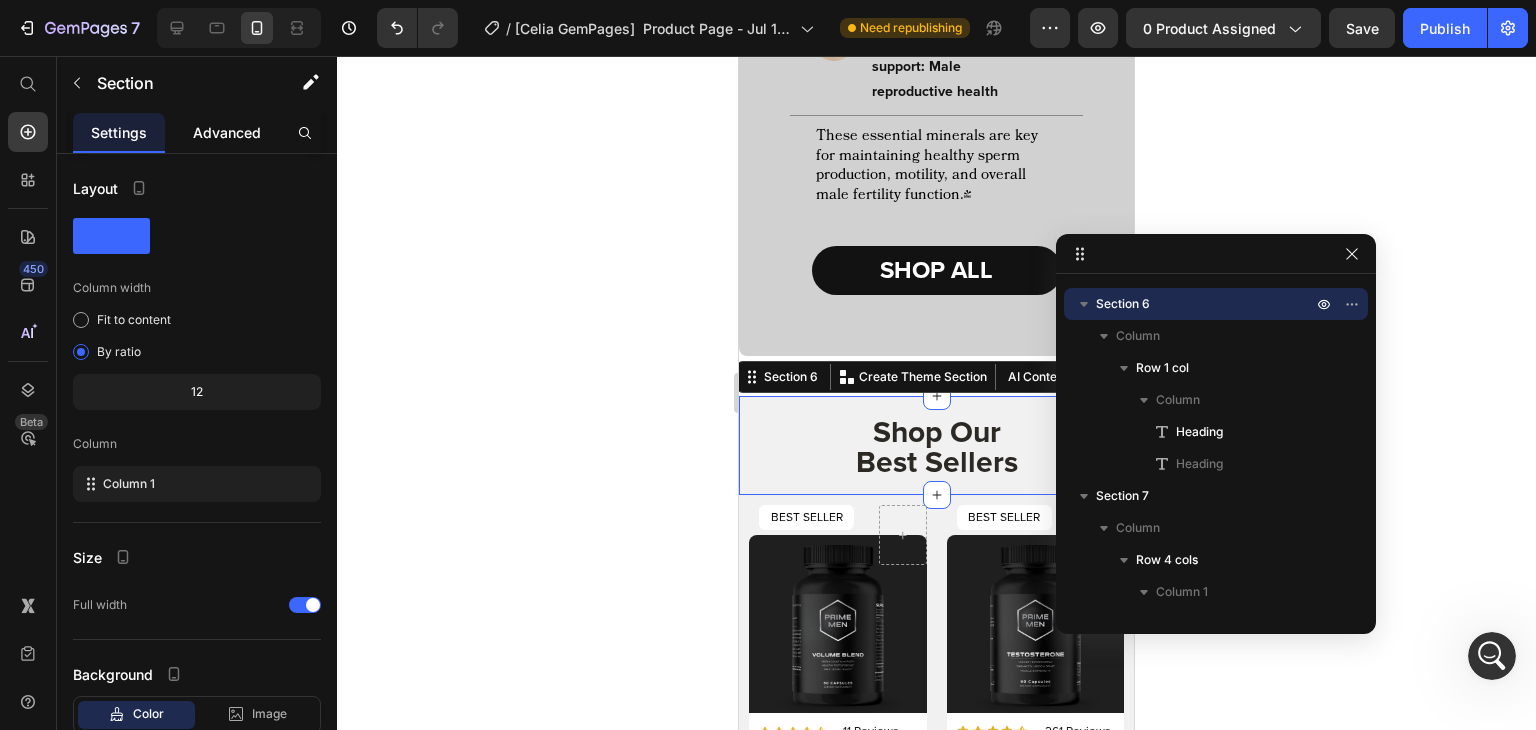 click on "Advanced" 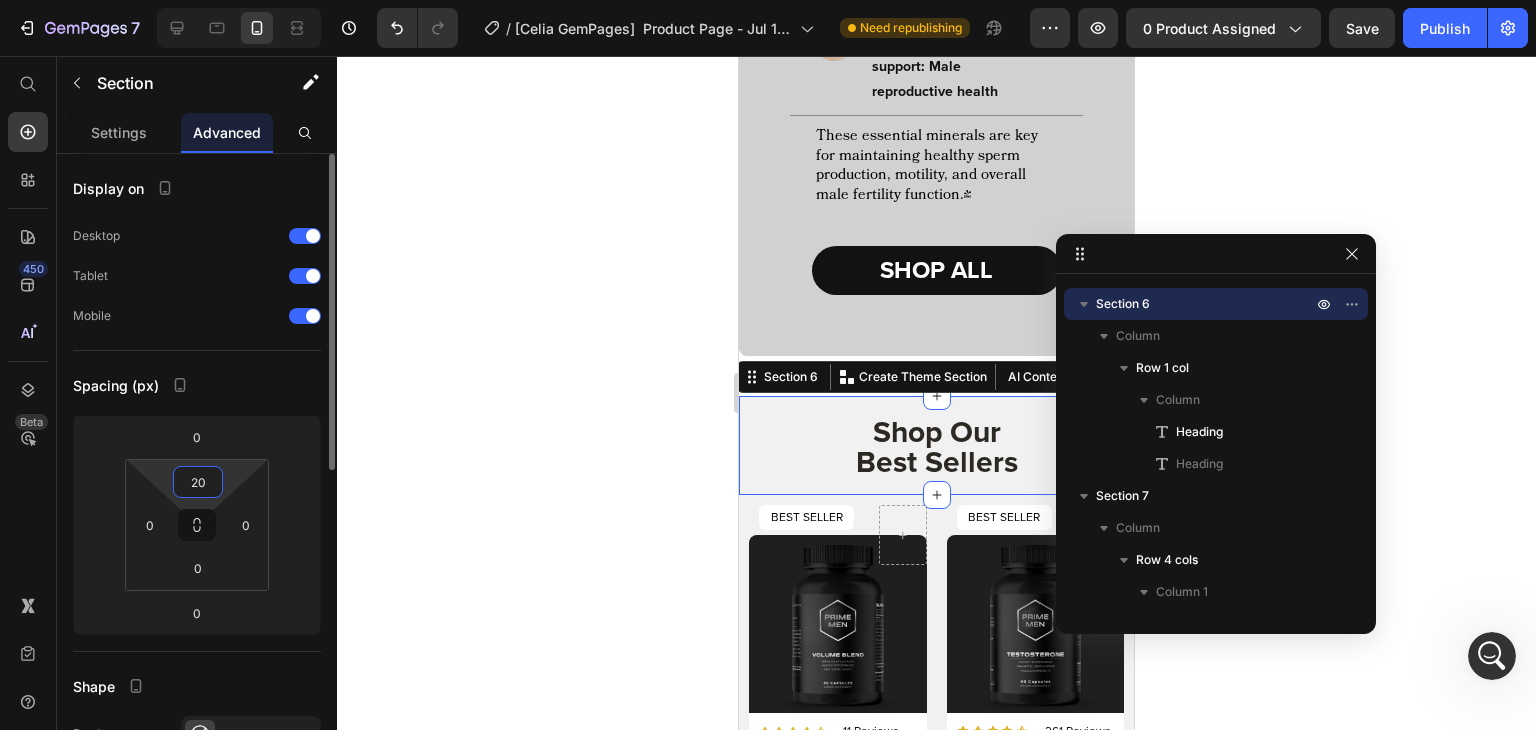 click on "20" at bounding box center (198, 482) 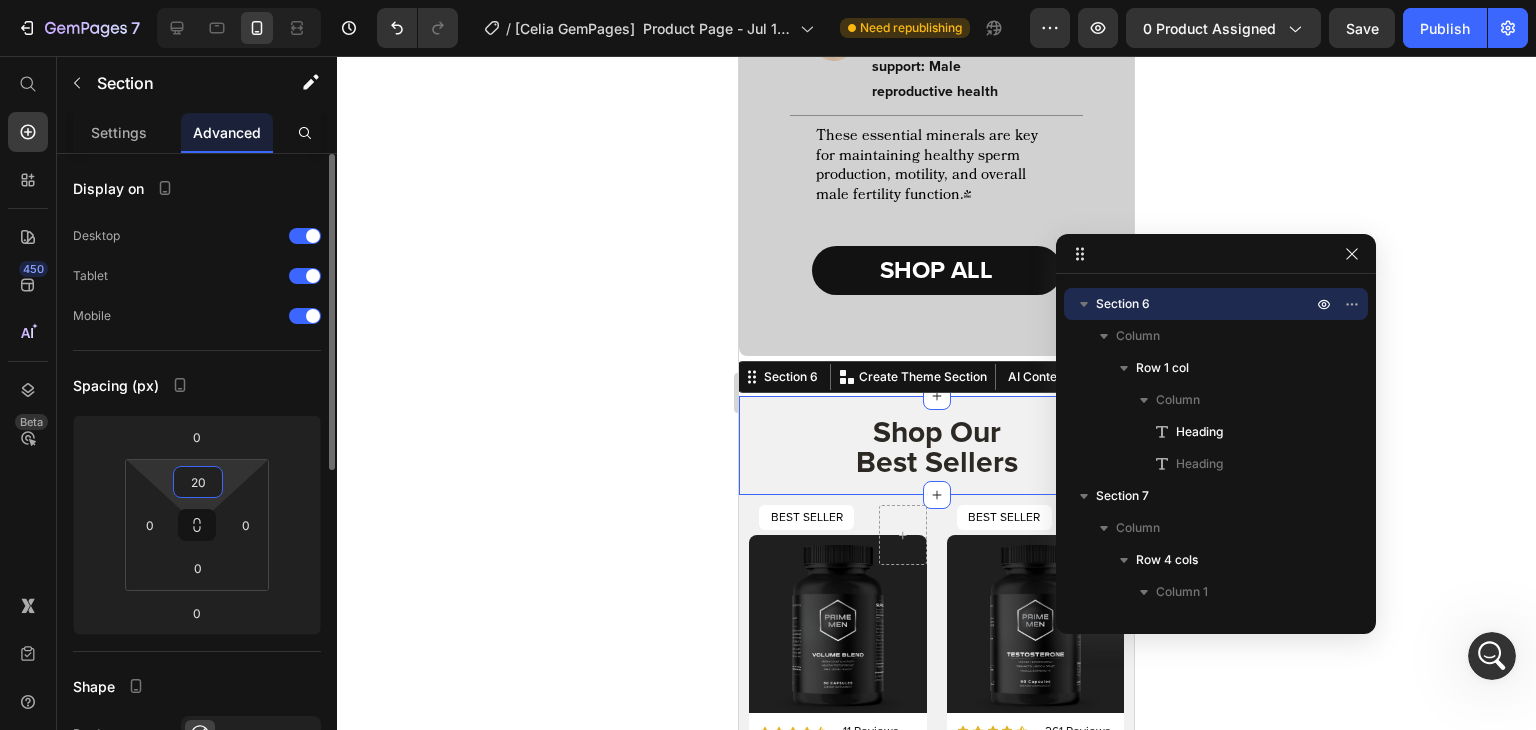 click on "20" at bounding box center [198, 482] 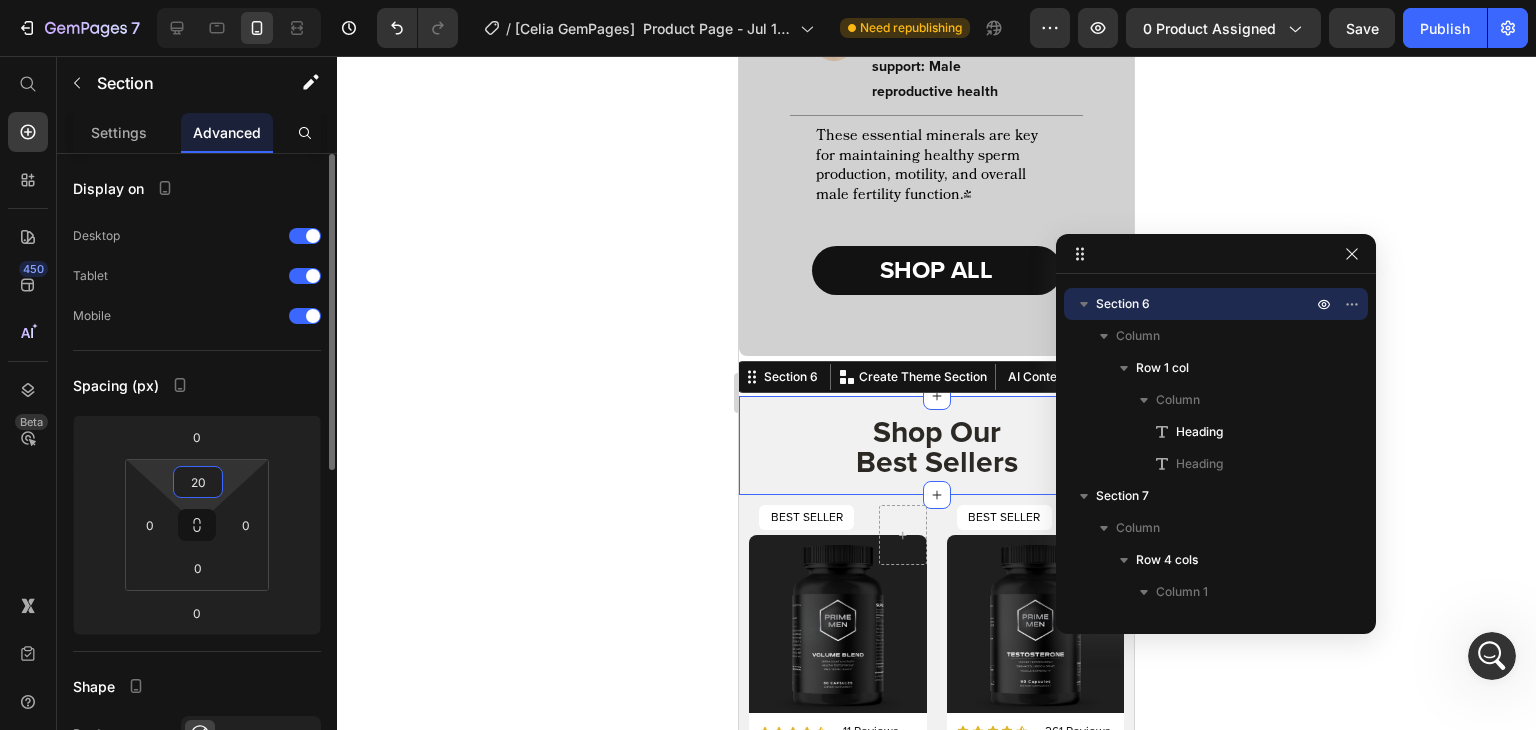 type 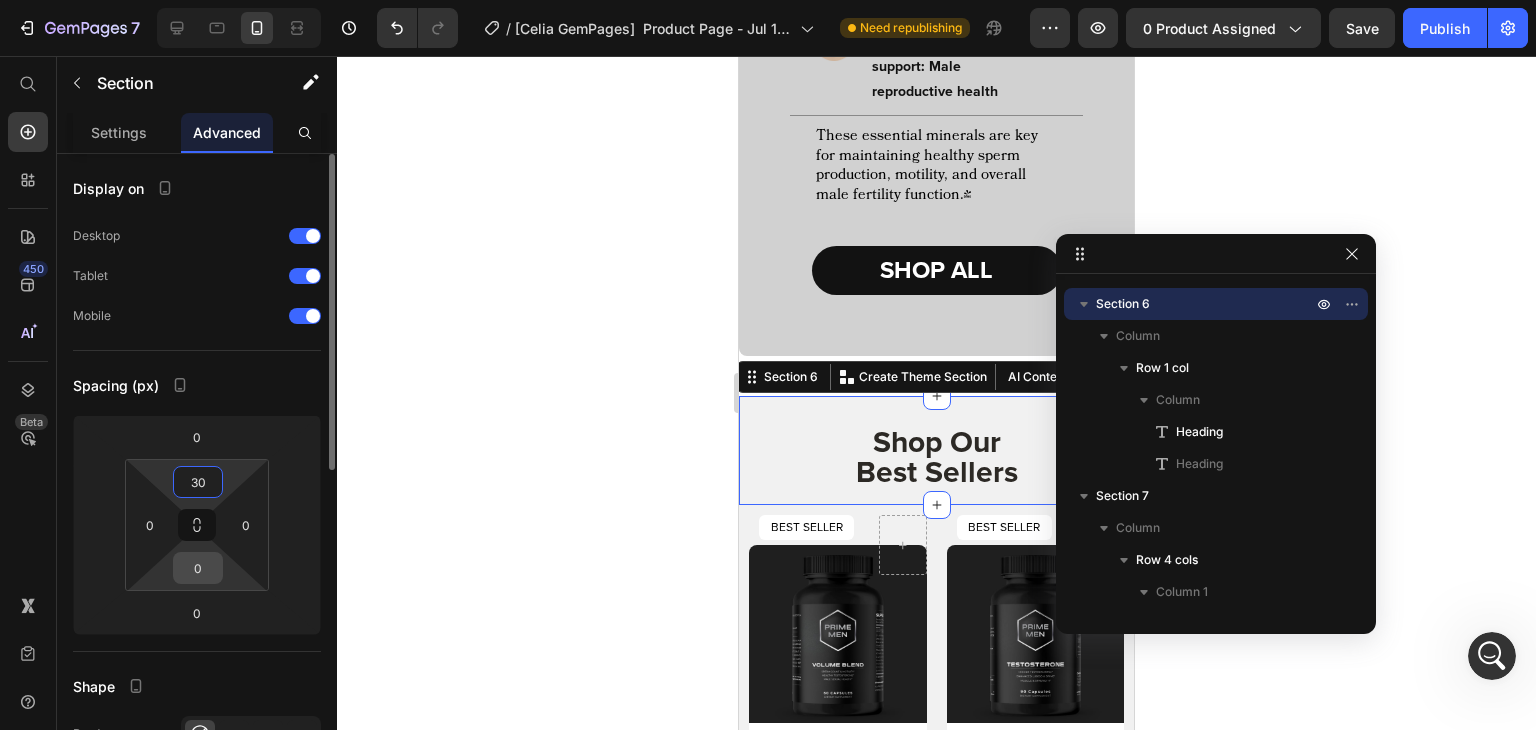 type on "30" 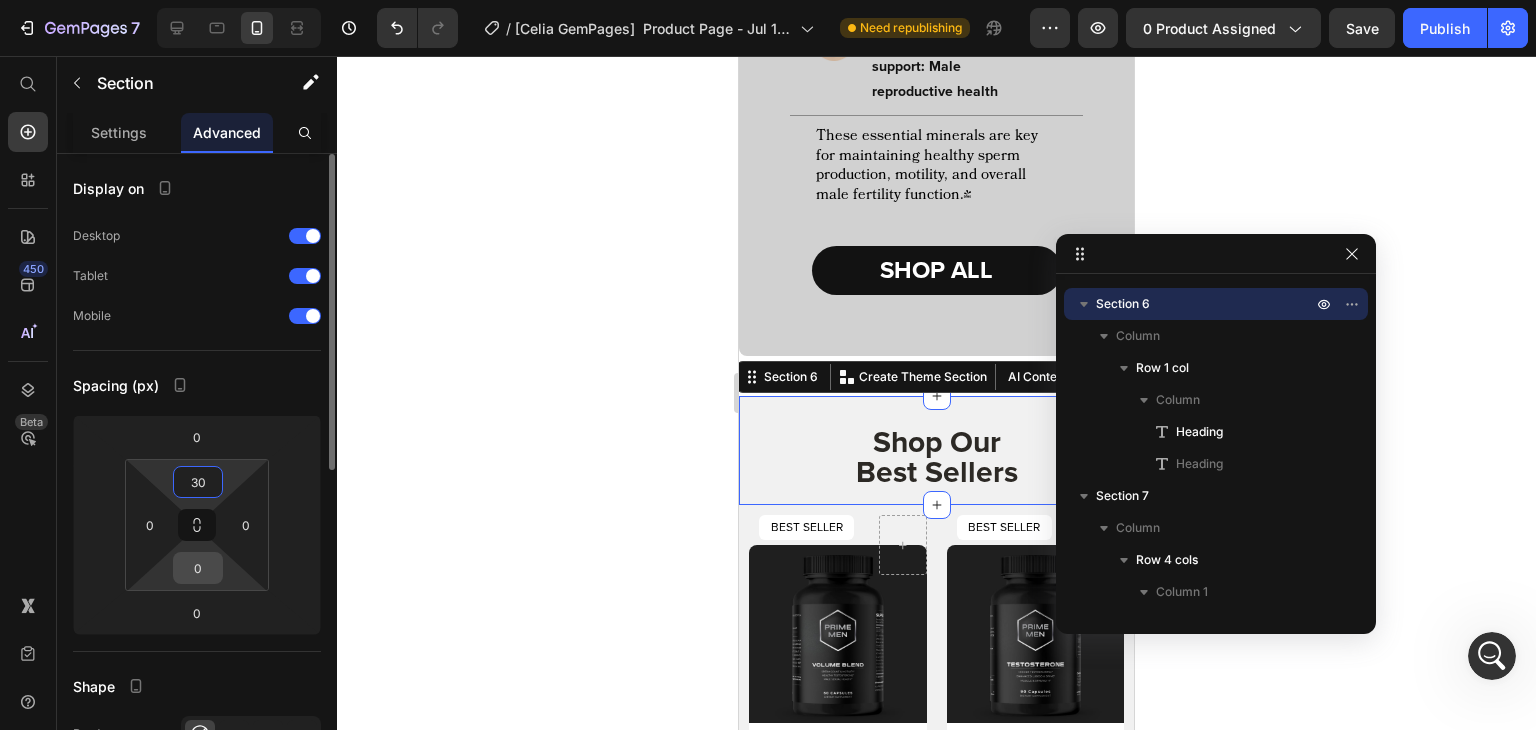 click on "0" at bounding box center [198, 568] 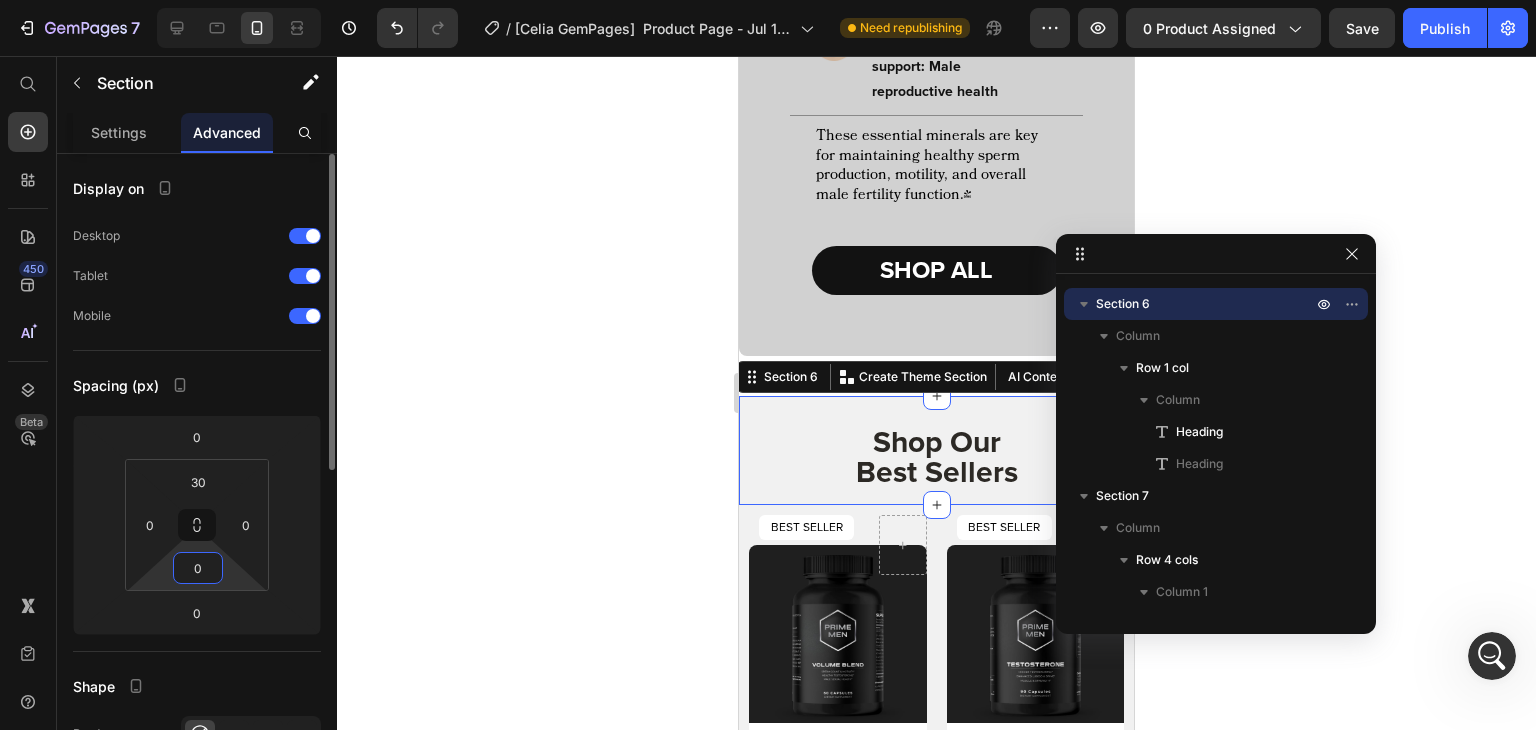 type 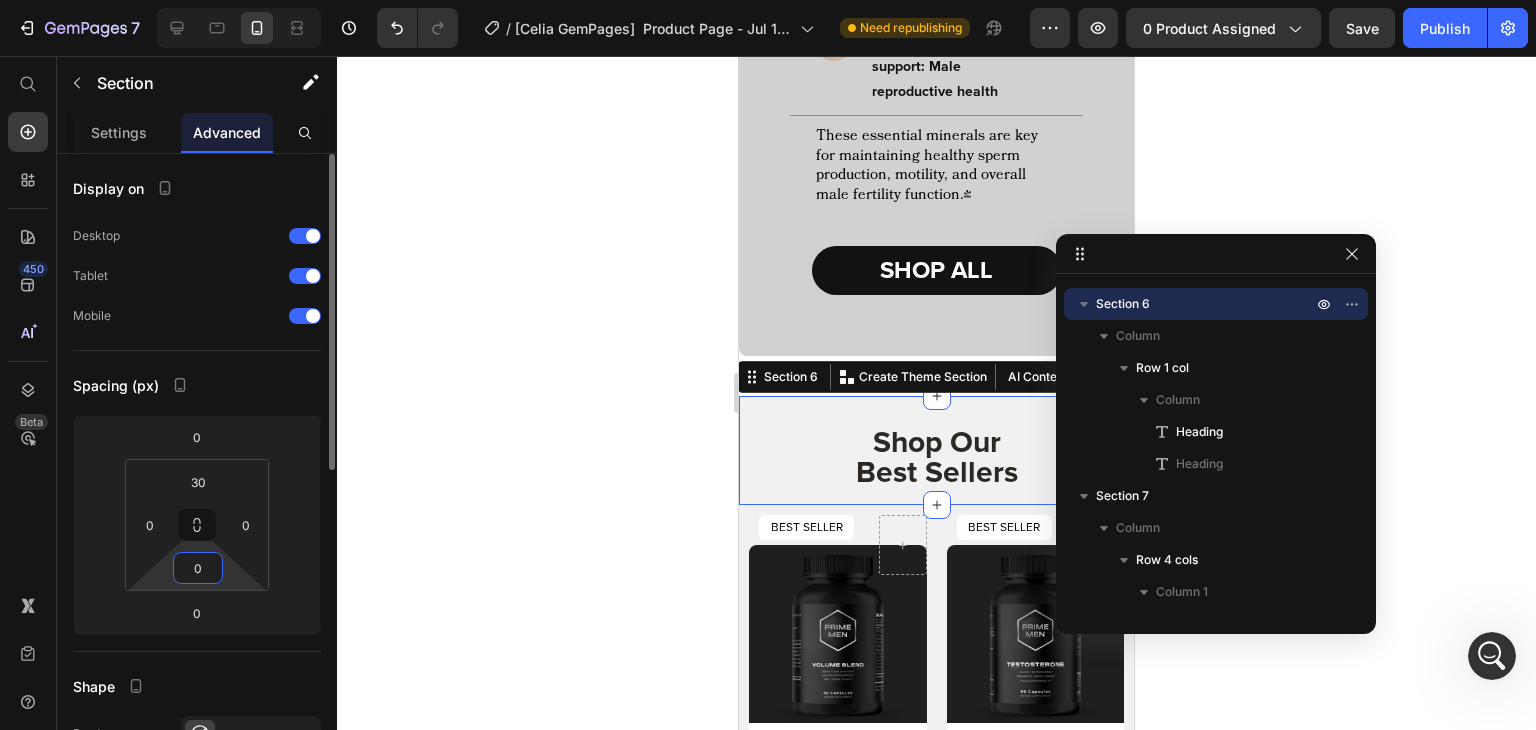 type 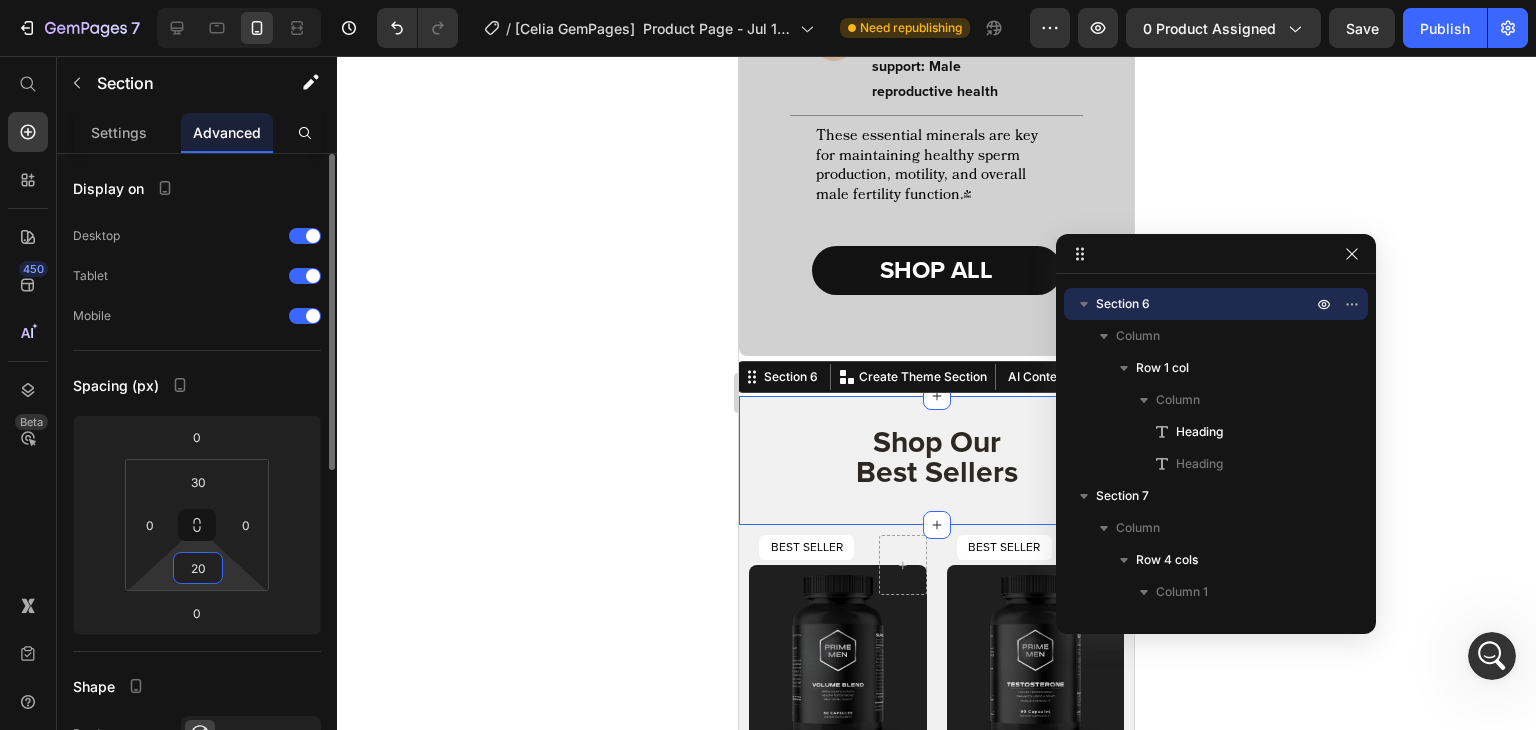 type on "2" 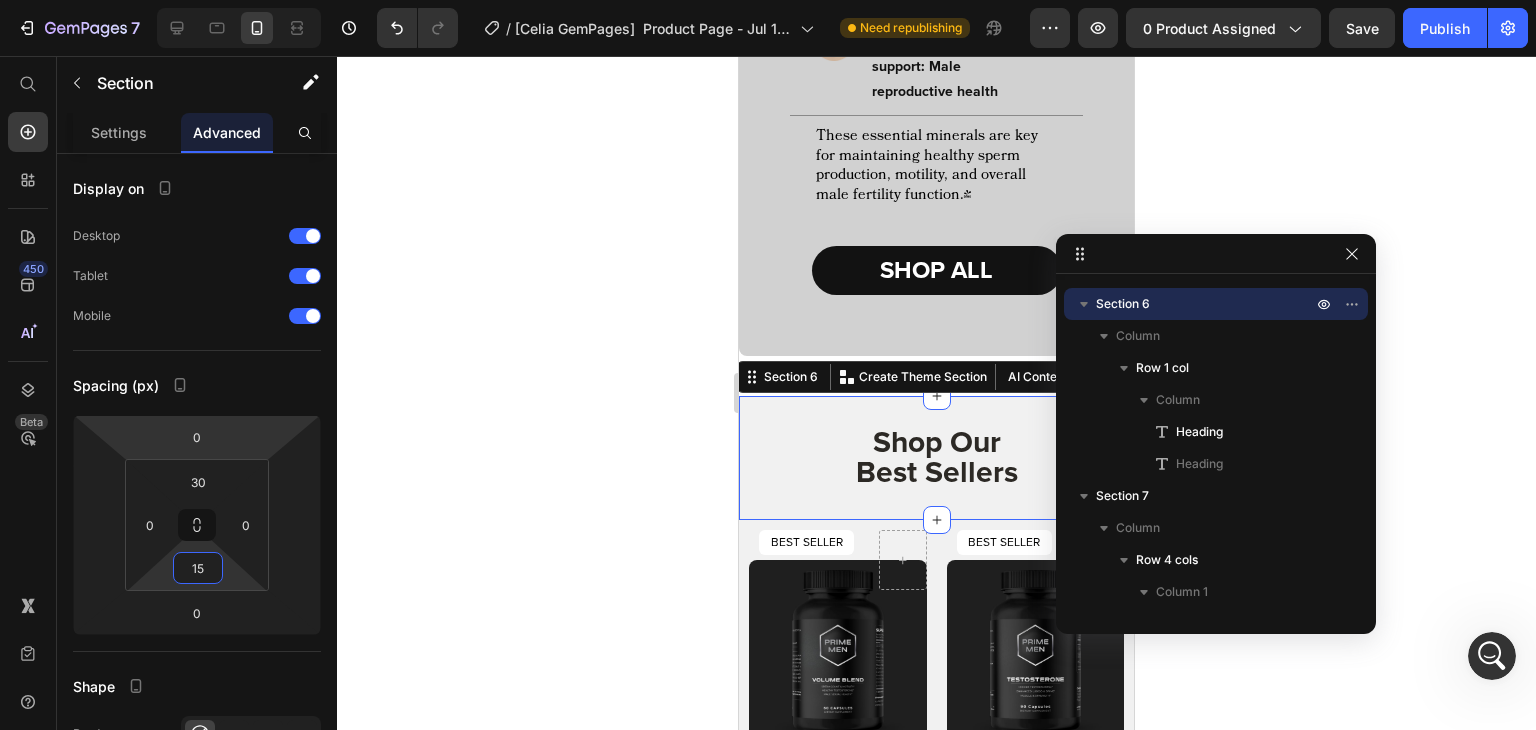type on "15" 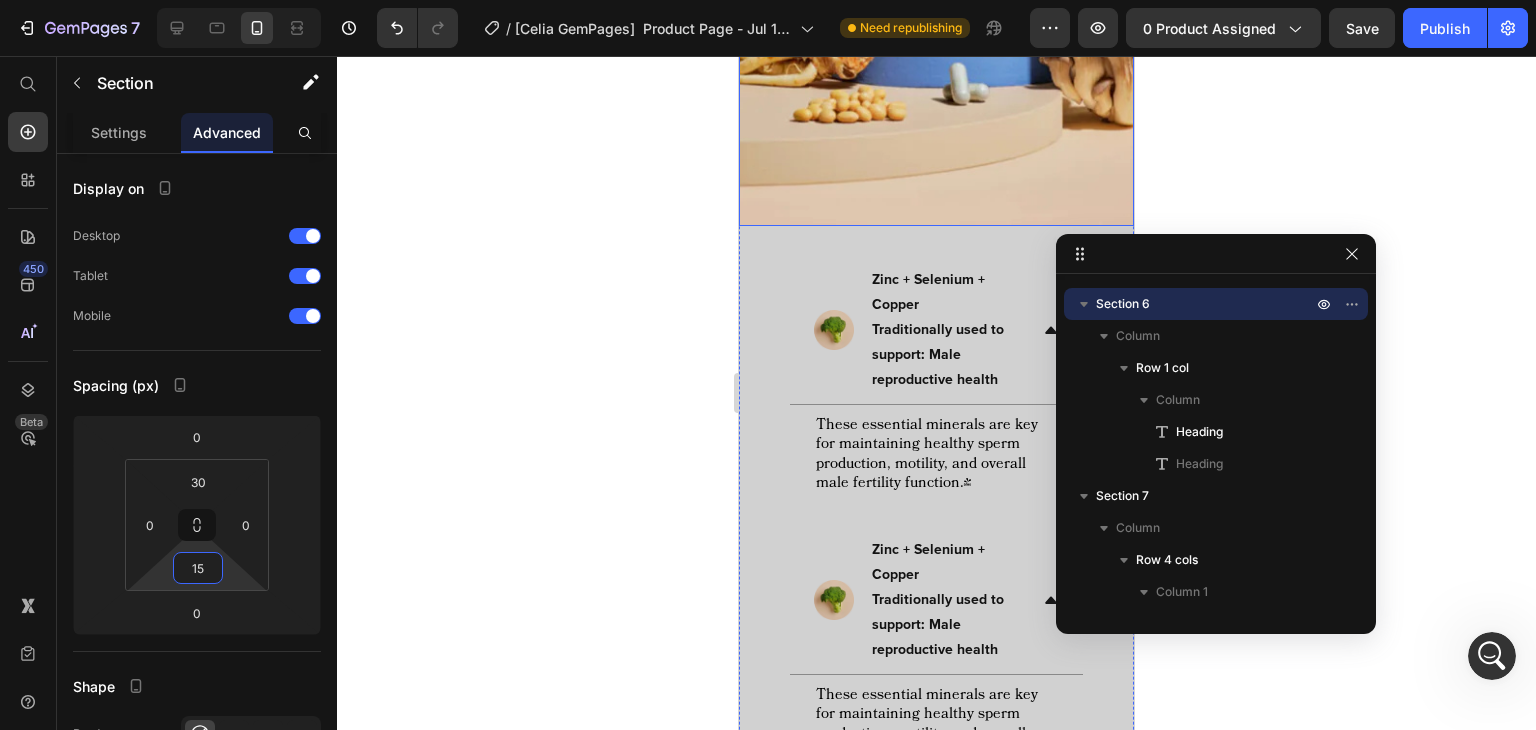 scroll, scrollTop: 2840, scrollLeft: 0, axis: vertical 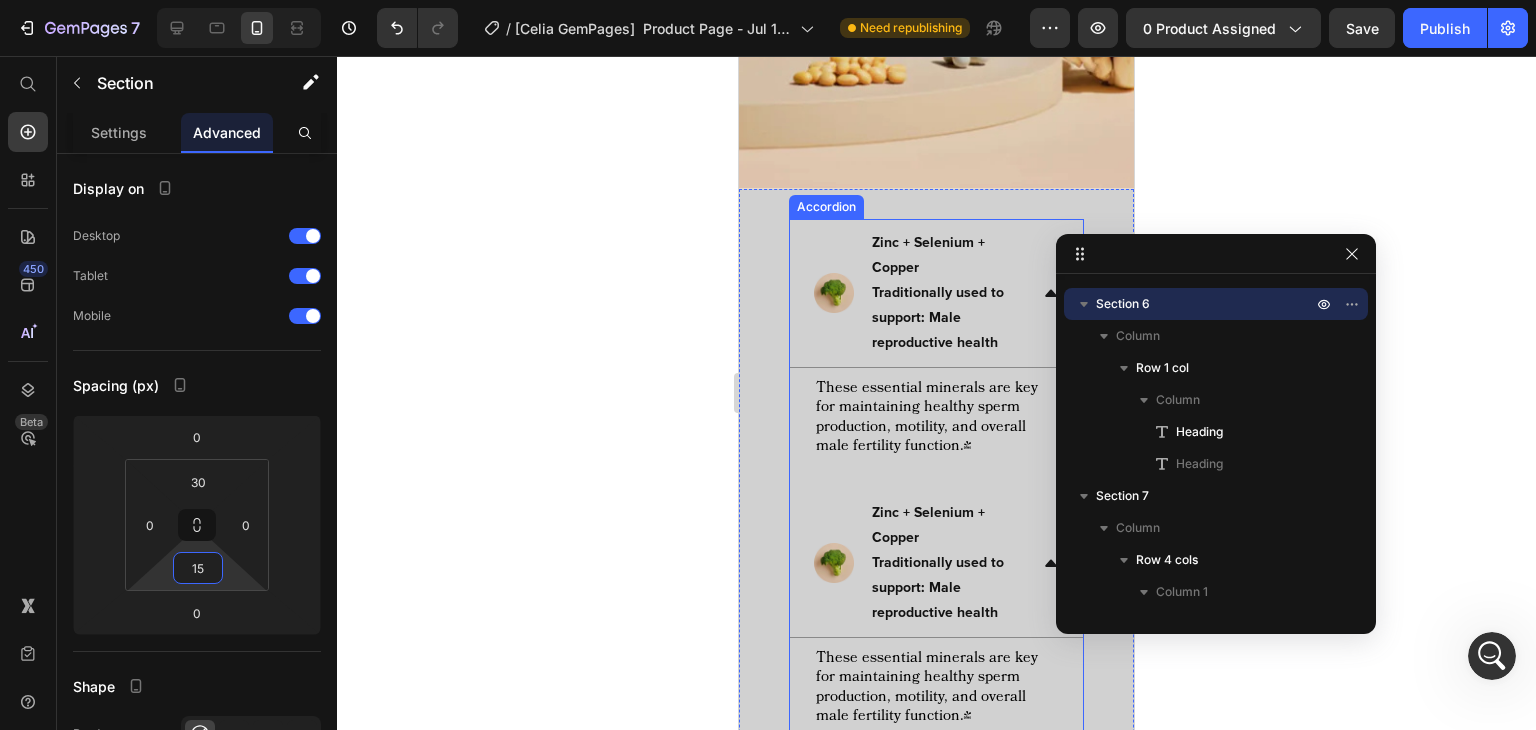 click on "Zinc + Selenium + Copper Traditionally used to support: Male reproductive health" at bounding box center (920, 293) 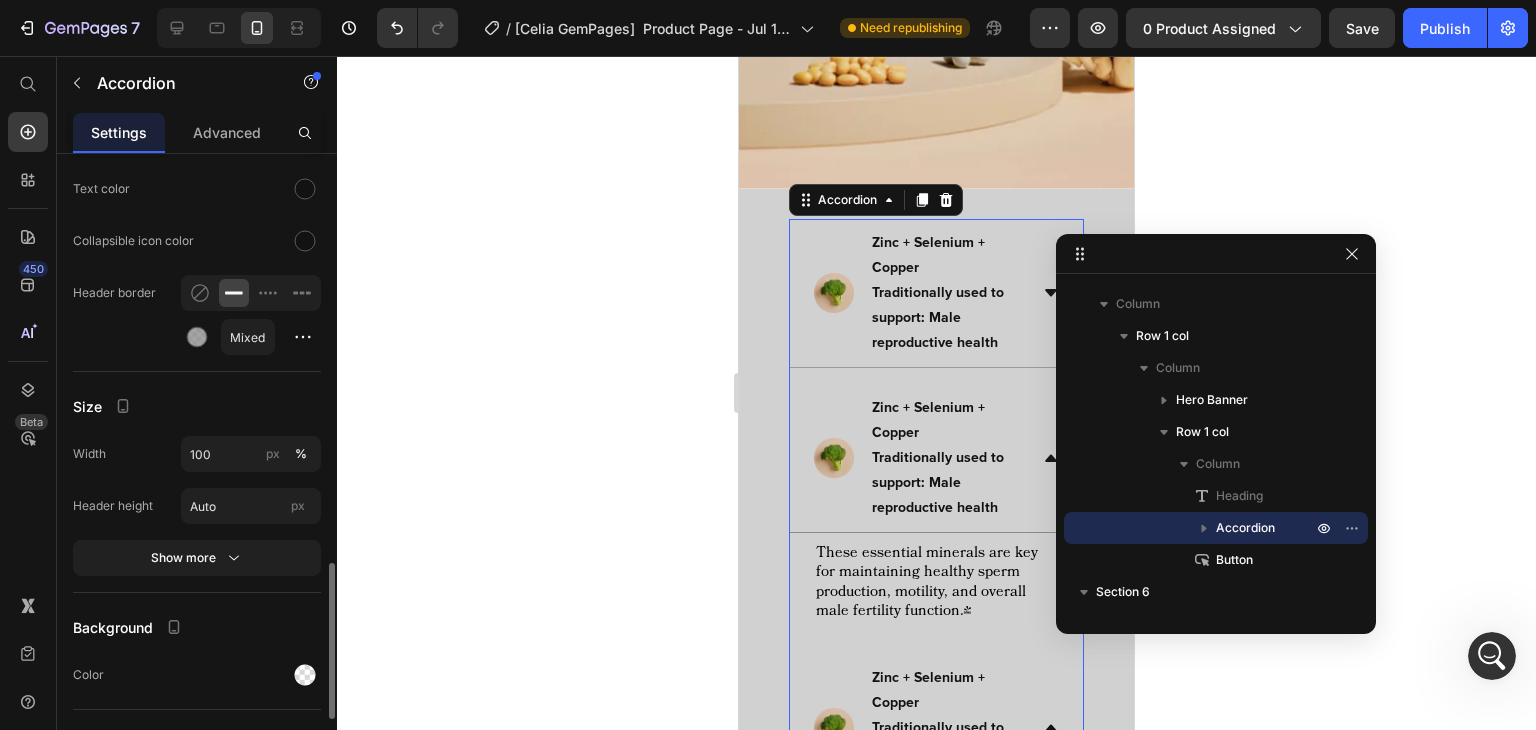 scroll, scrollTop: 1654, scrollLeft: 0, axis: vertical 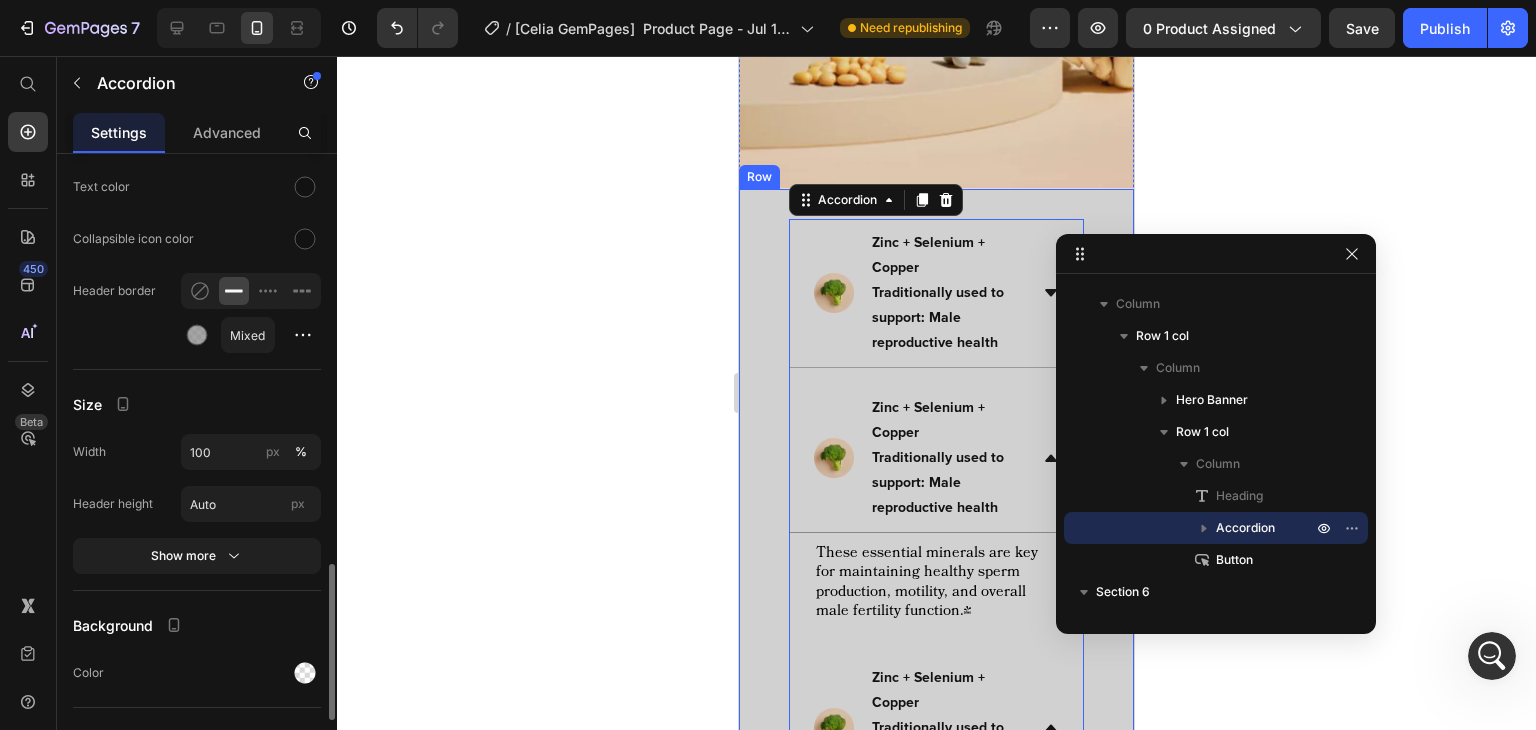 click on "Key Ingredients: Heading
Zinc + Selenium + Copper Traditionally used to support: Male reproductive health
Zinc + Selenium + Copper Traditionally used to support: Male reproductive health These essential minerals are key for maintaining healthy sperm production, motility, and overall male fertility function.* Text Block
Zinc + Selenium + Copper Traditionally used to support: Male reproductive health These essential minerals are key for maintaining healthy sperm production, motility, and overall male fertility function.* Text Block Accordion   25 SHOP ALL Button Row" at bounding box center [936, 616] 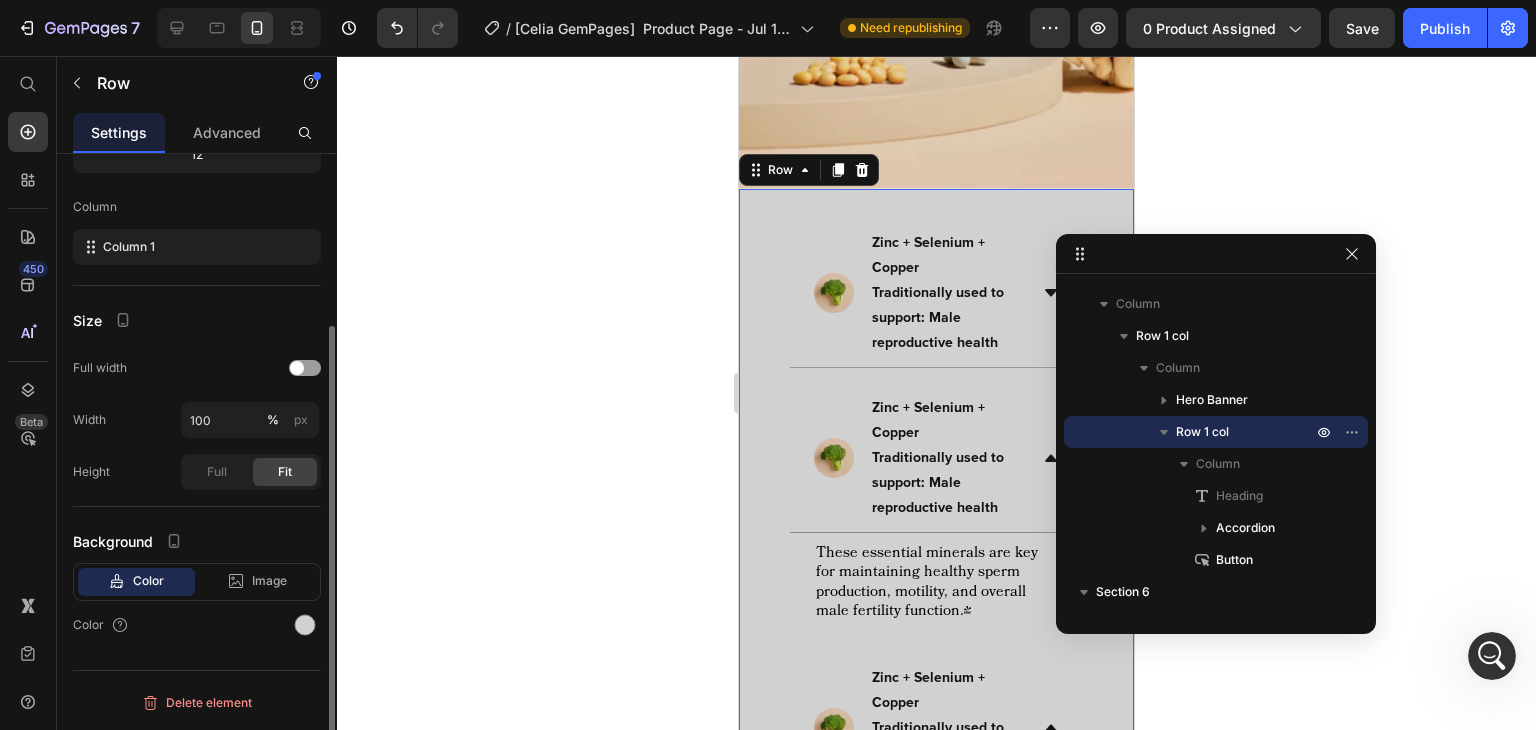 scroll, scrollTop: 0, scrollLeft: 0, axis: both 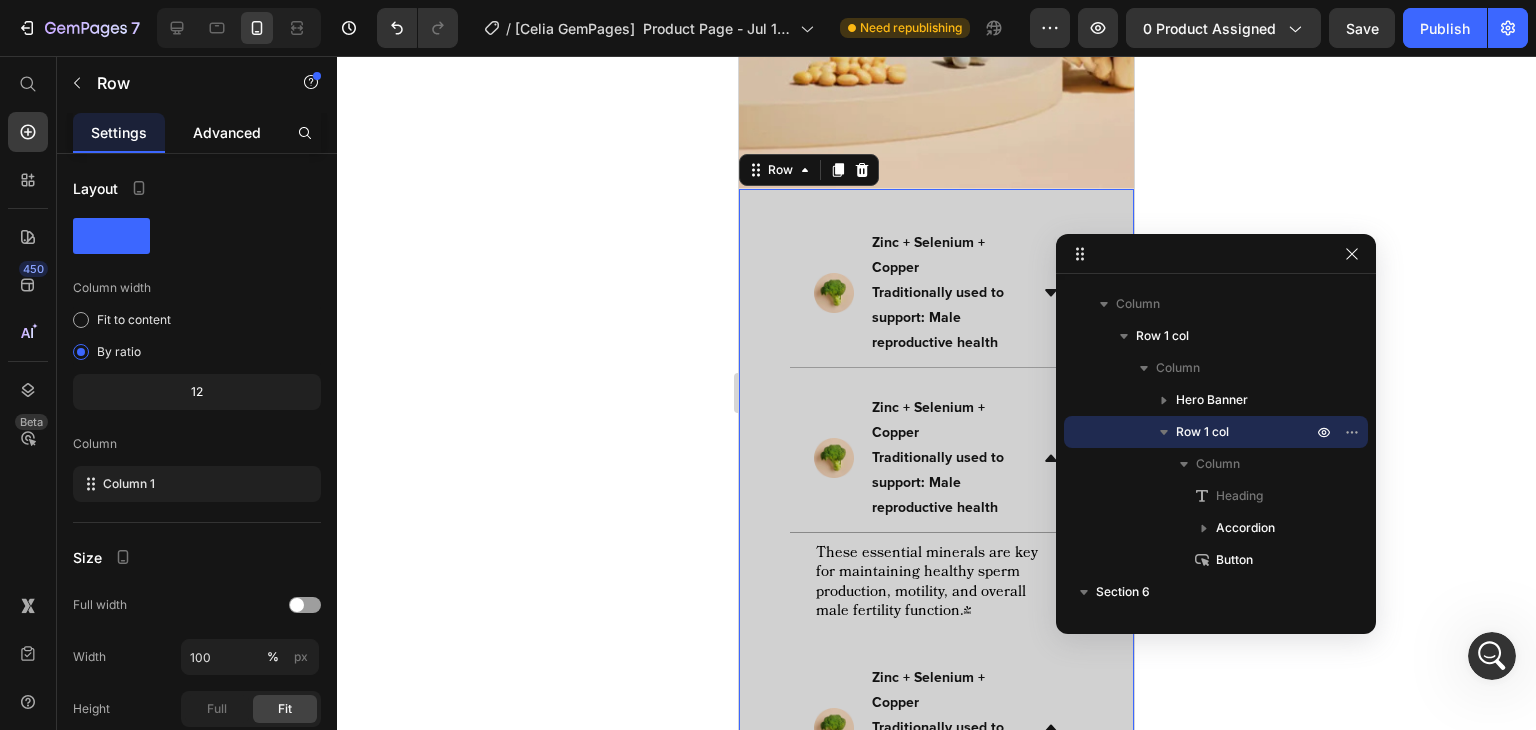 click on "Advanced" at bounding box center (227, 132) 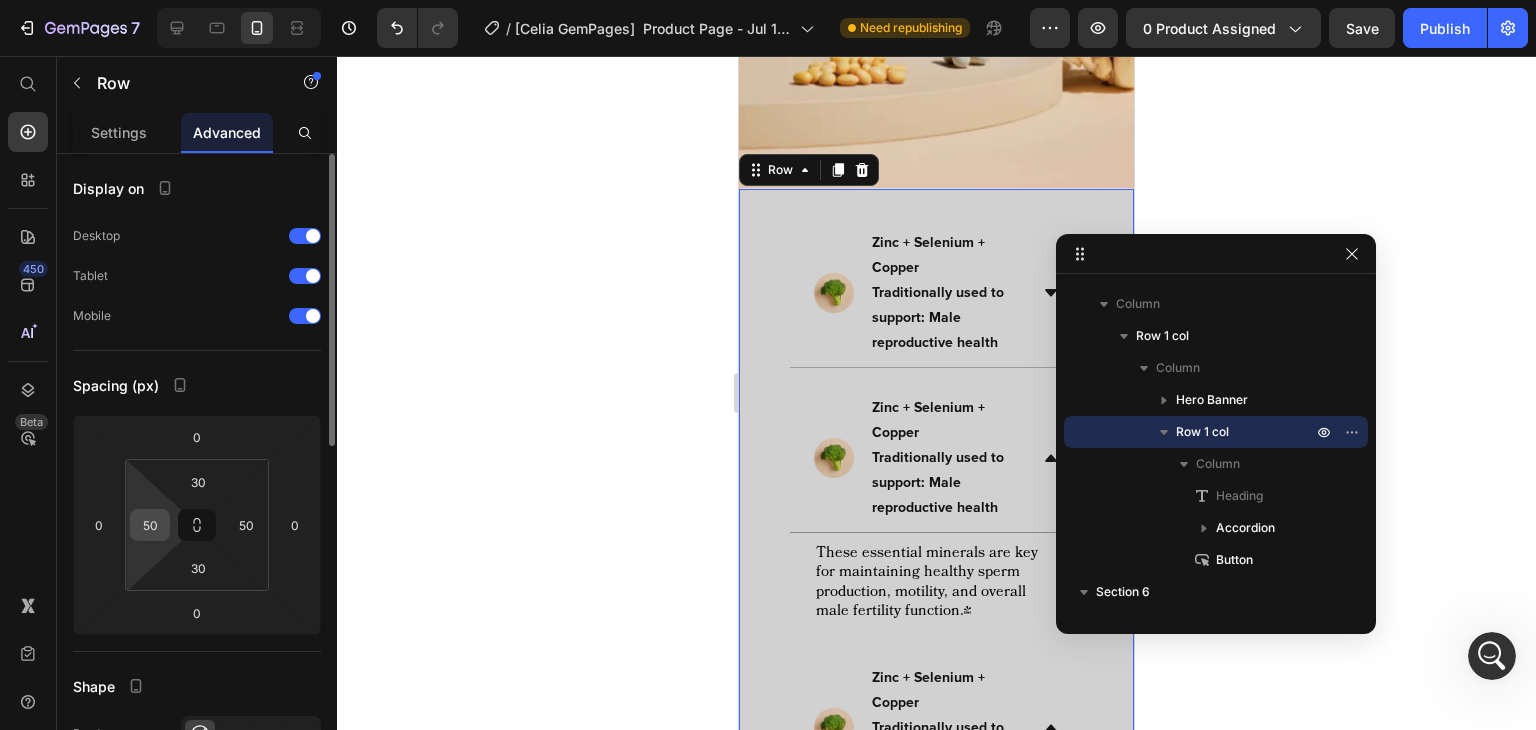 click on "50" at bounding box center (150, 525) 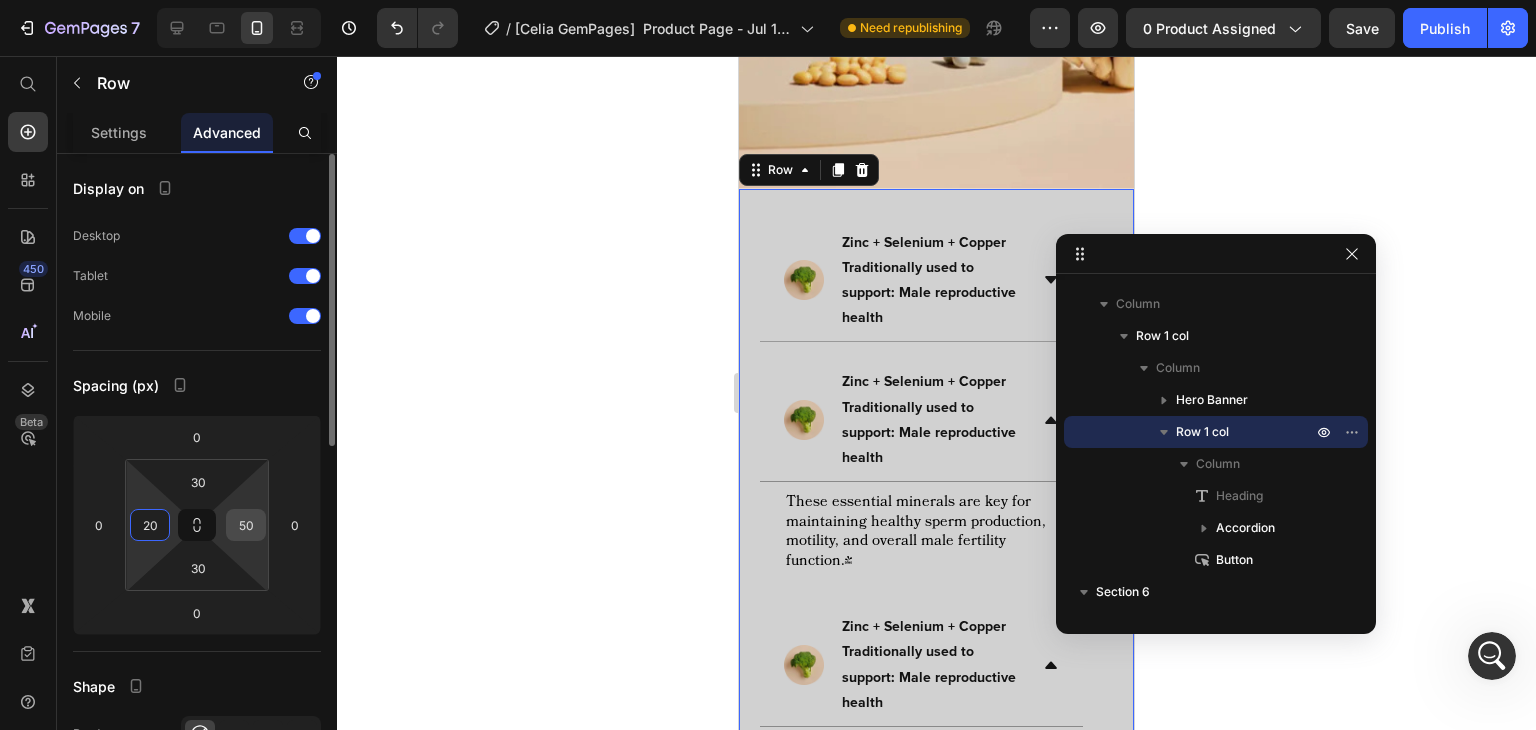 type on "20" 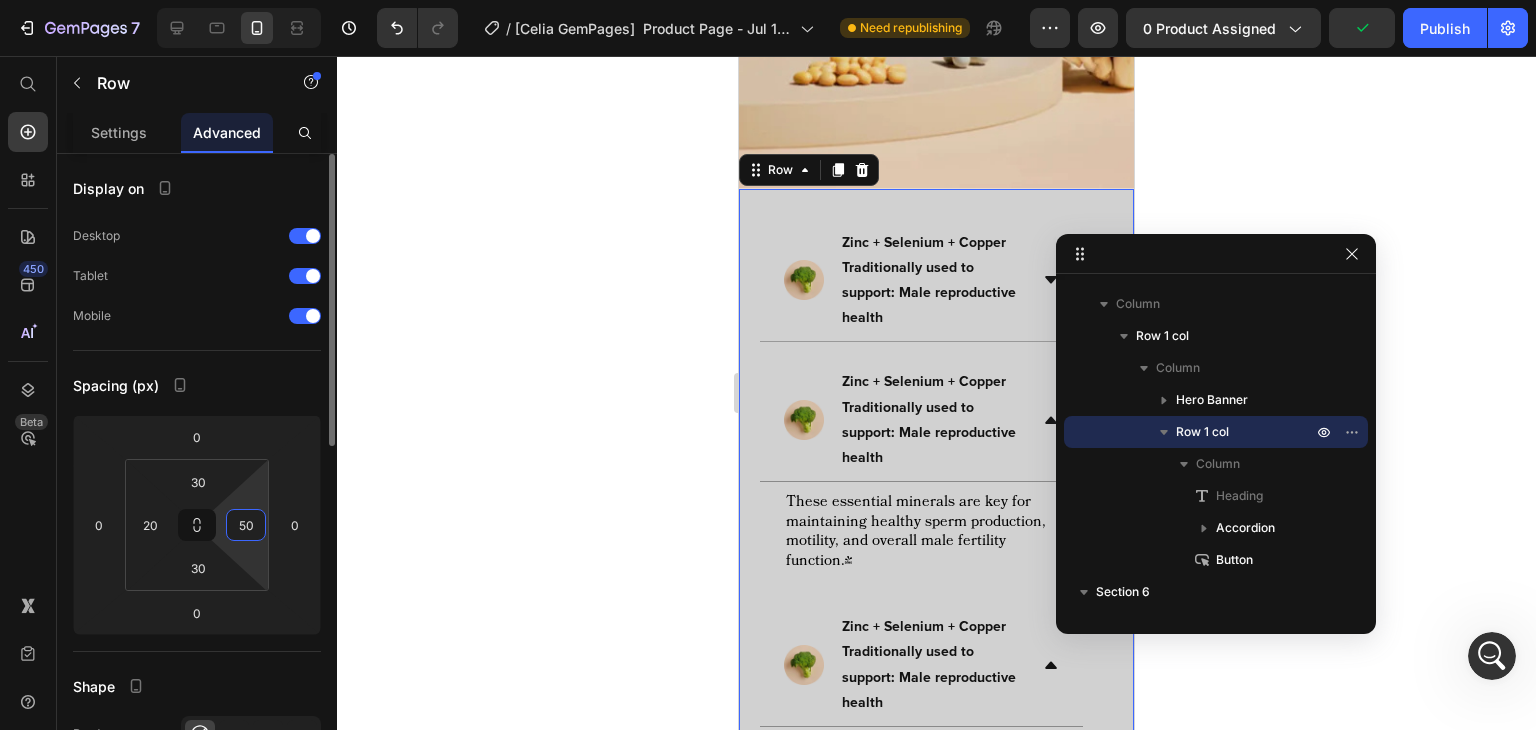 click on "50" at bounding box center [246, 525] 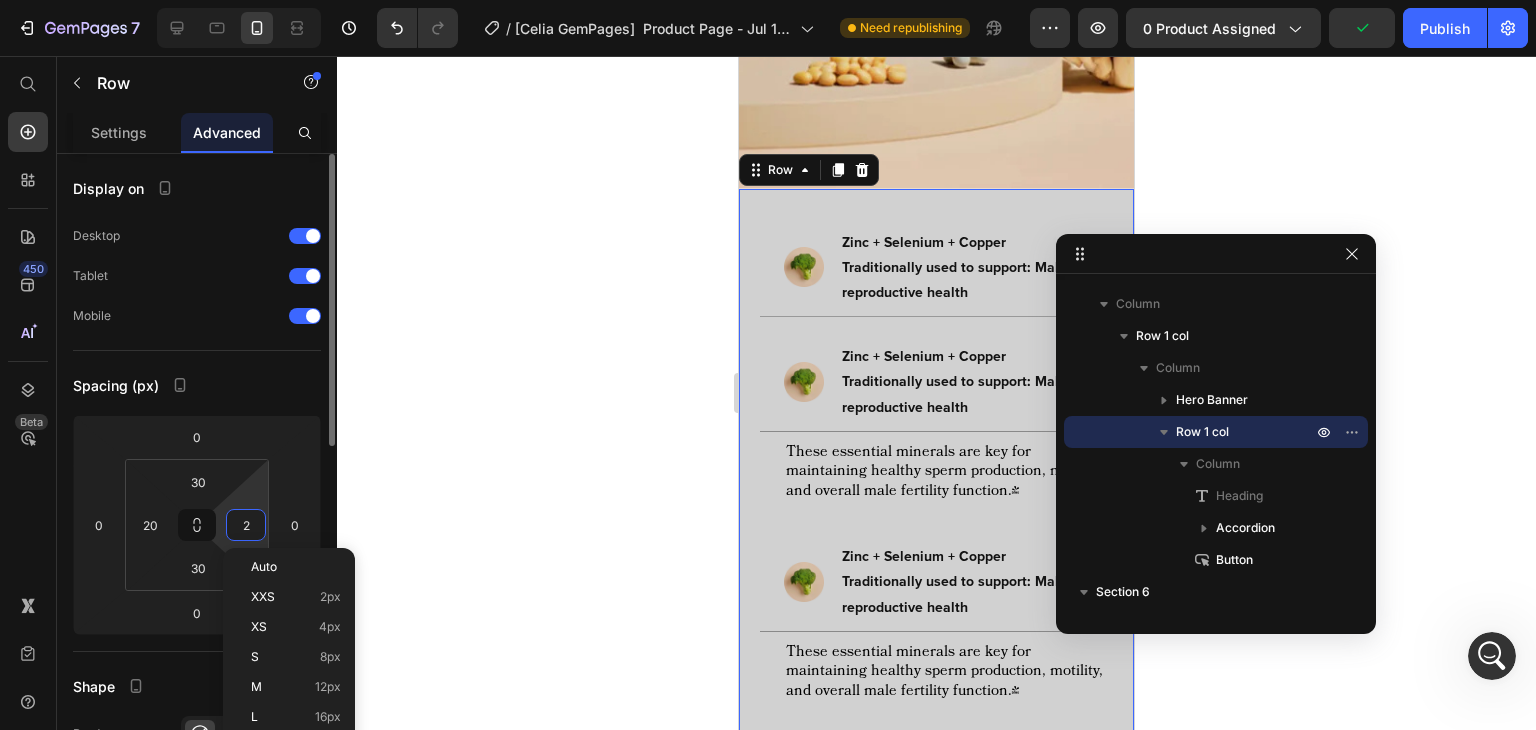 type on "0" 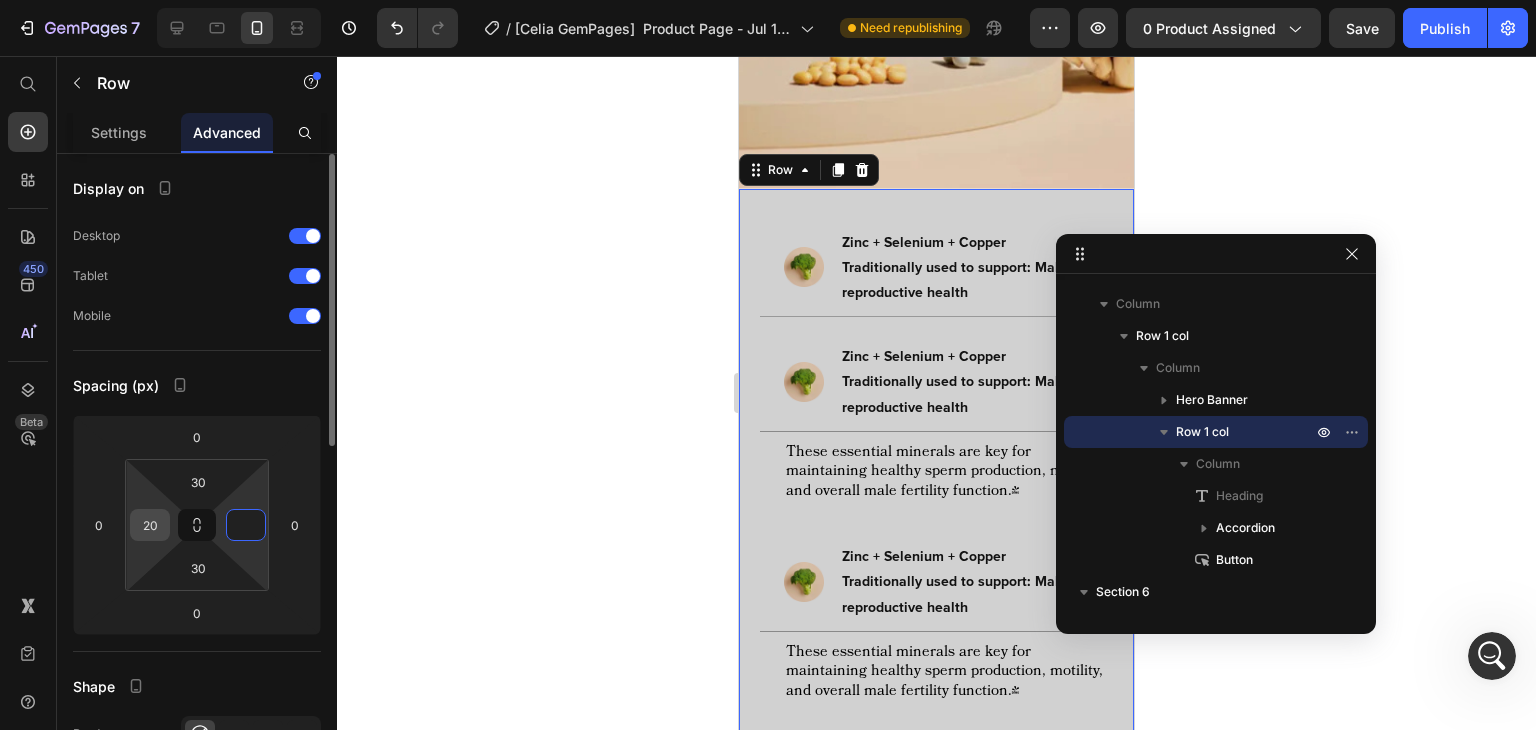 type on "0" 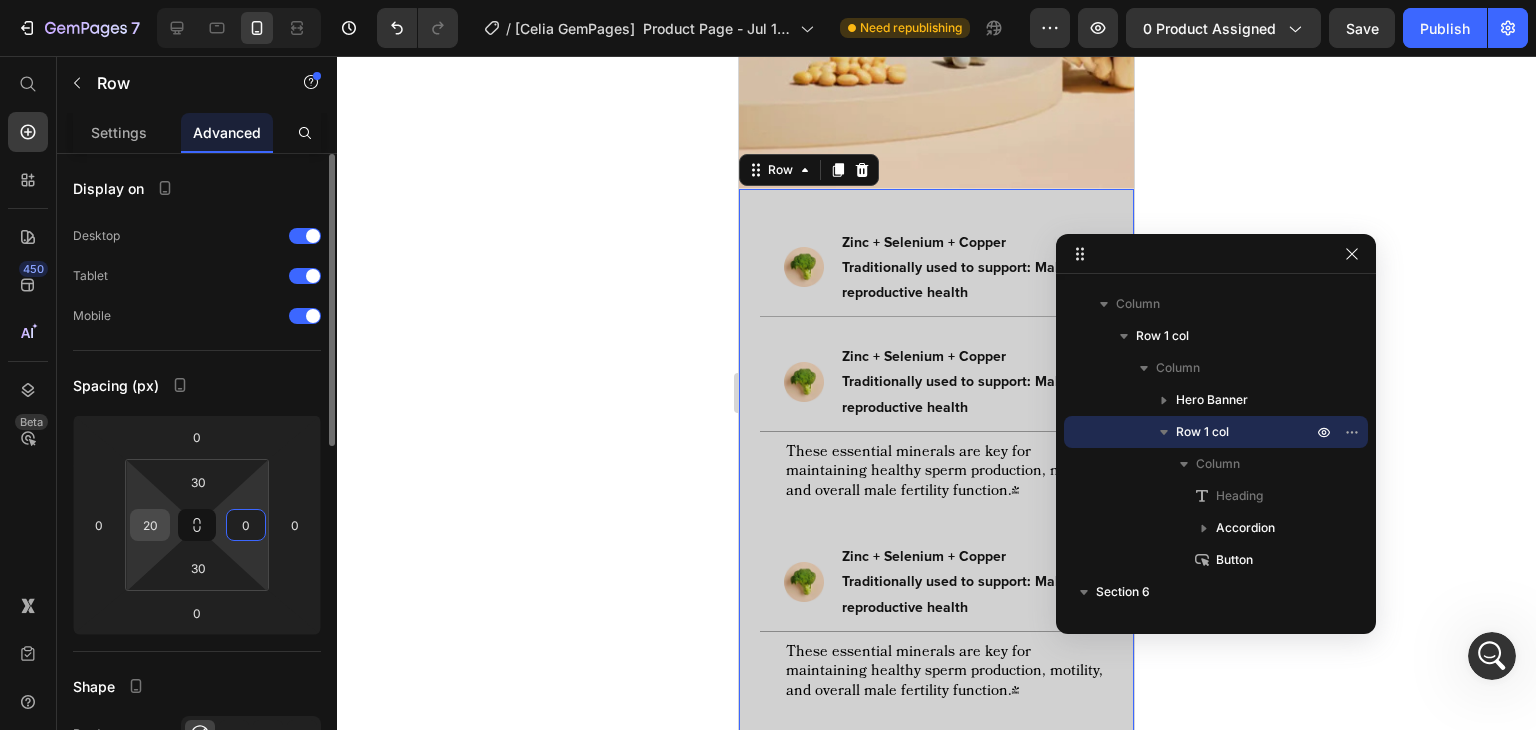 click on "20" at bounding box center (150, 525) 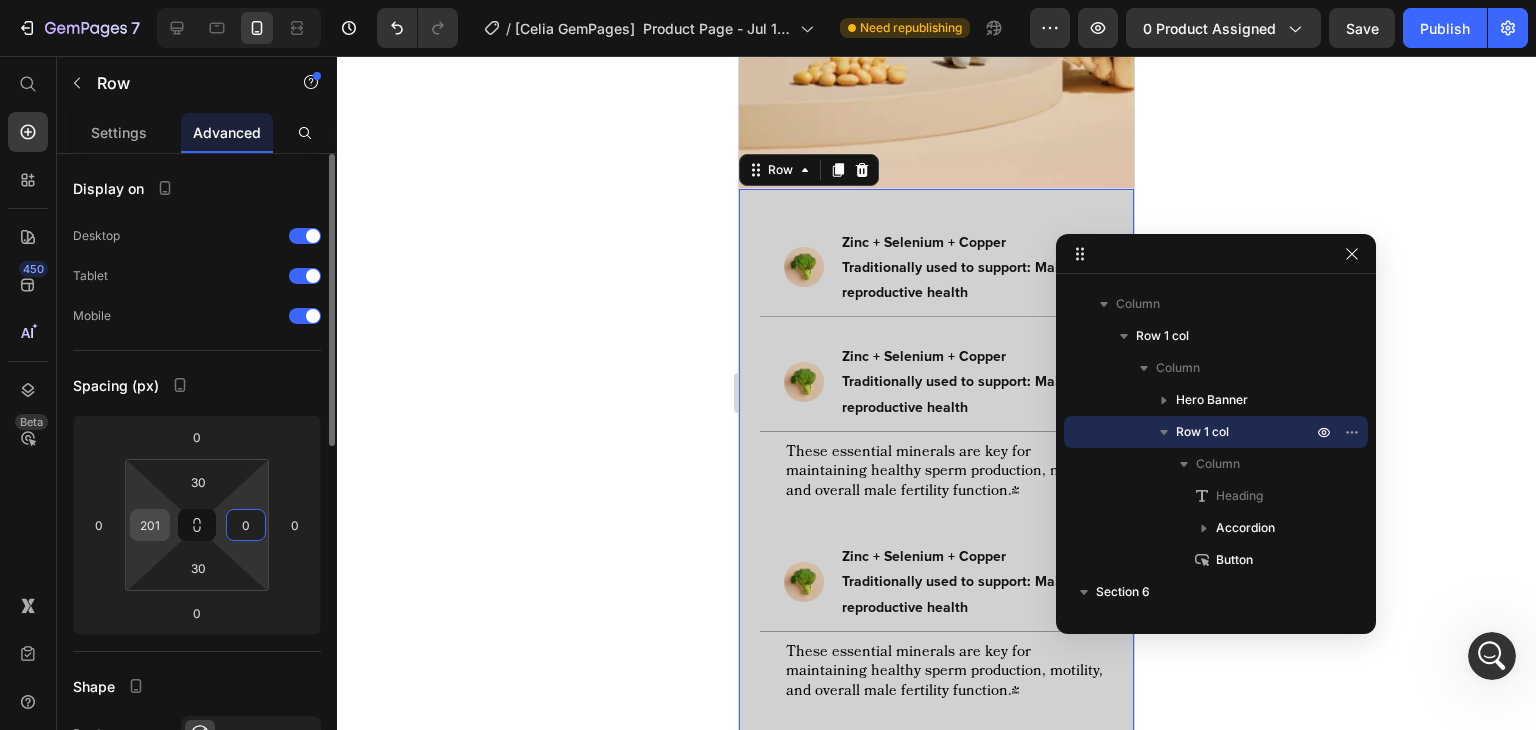 type on "0" 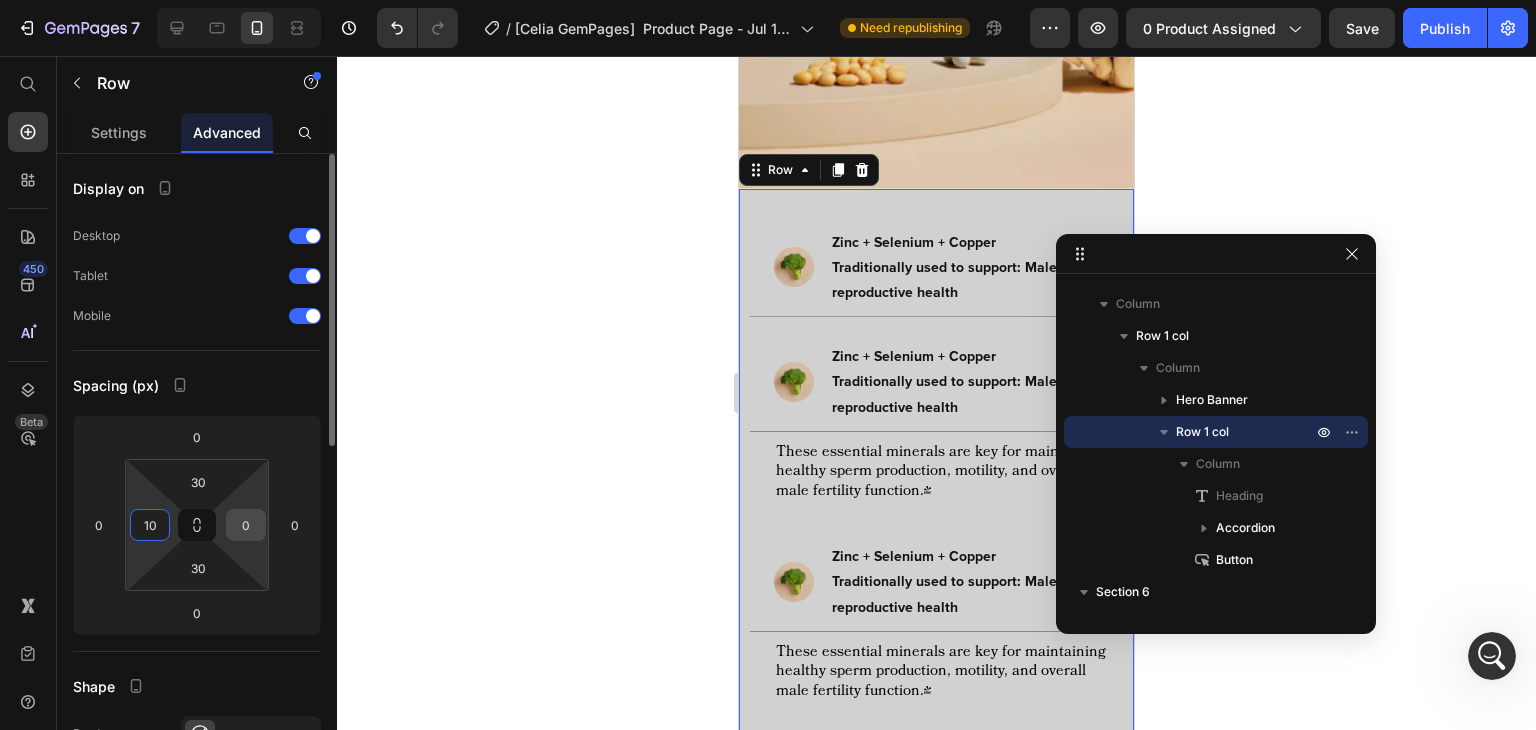 type on "10" 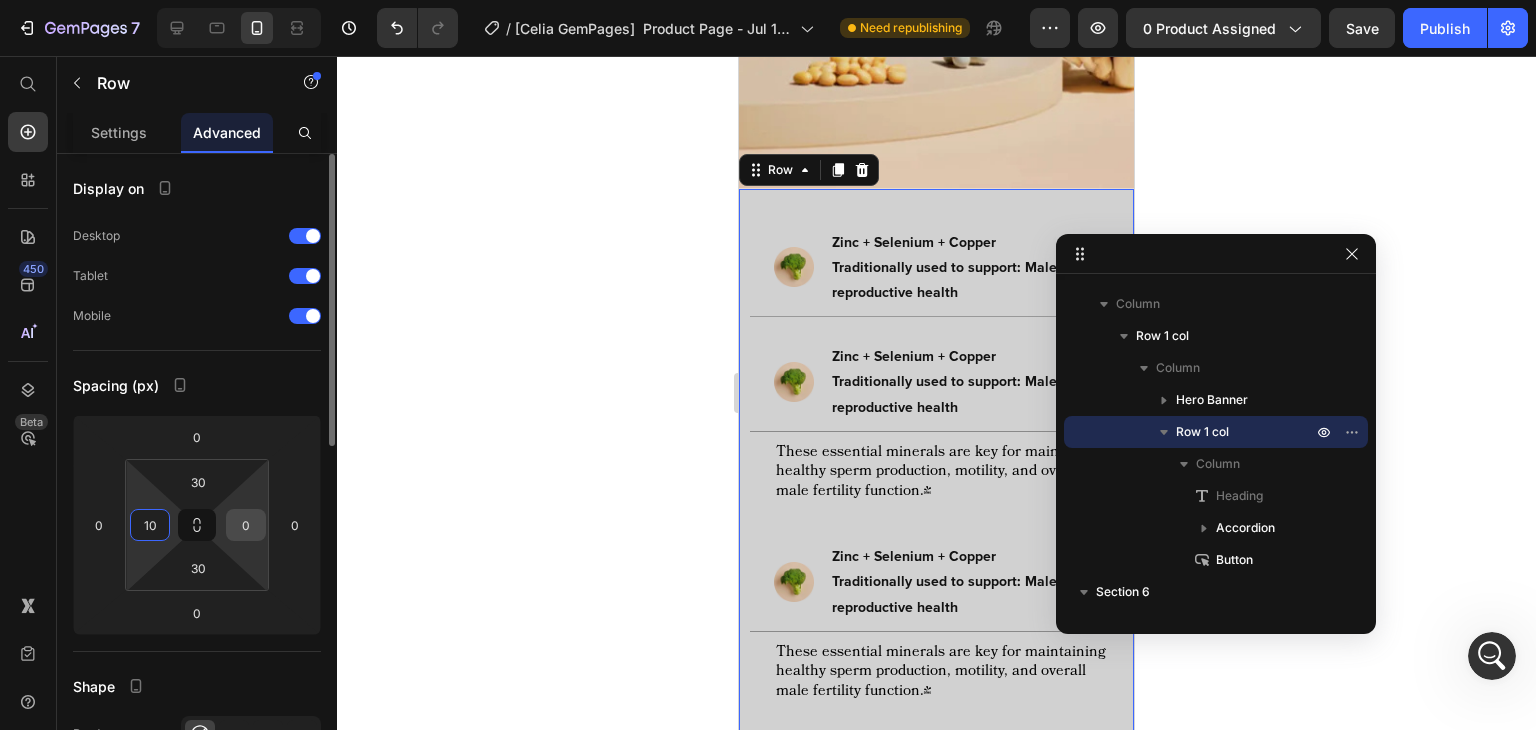 click on "0" at bounding box center (246, 525) 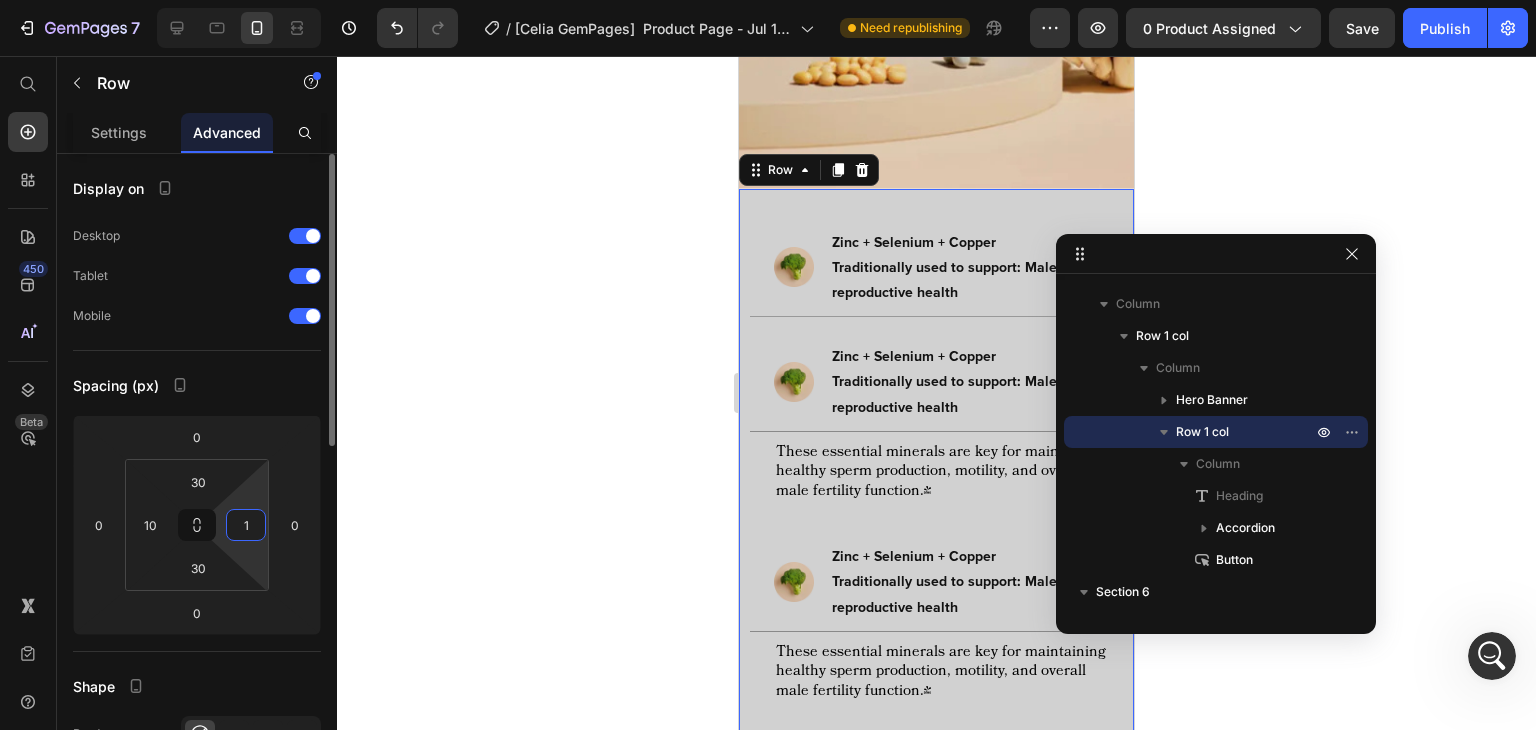 click on "1" at bounding box center [246, 525] 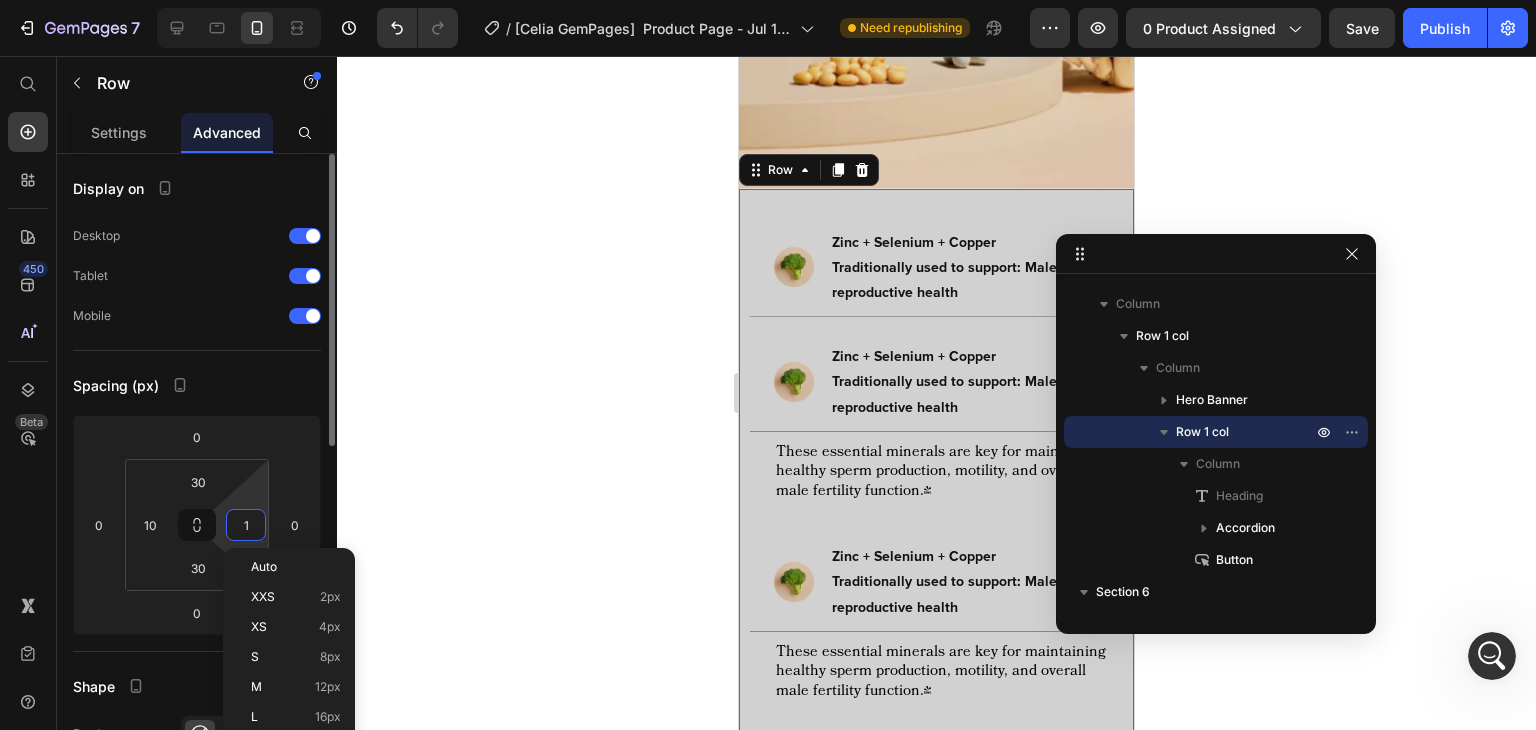 type on "0" 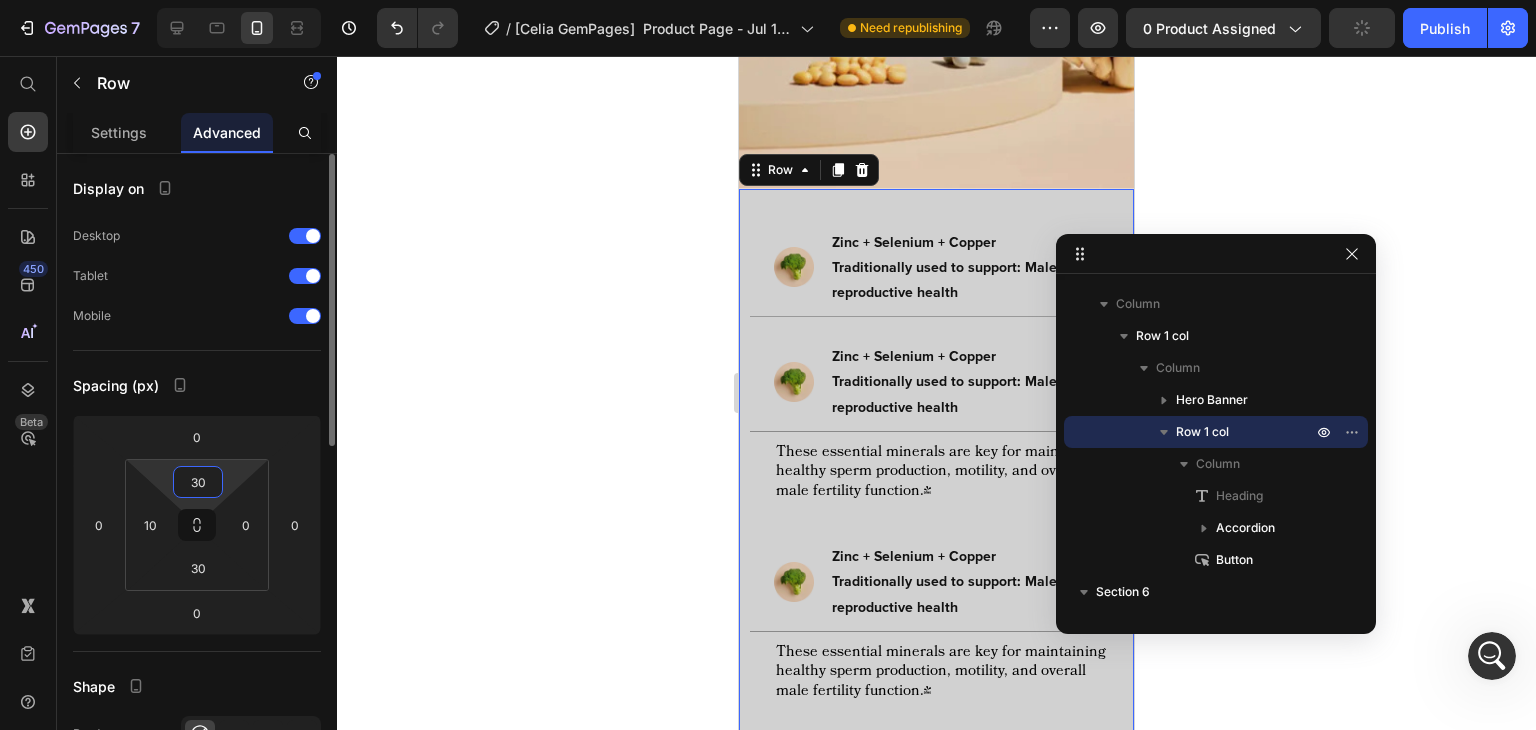click on "30" at bounding box center (198, 482) 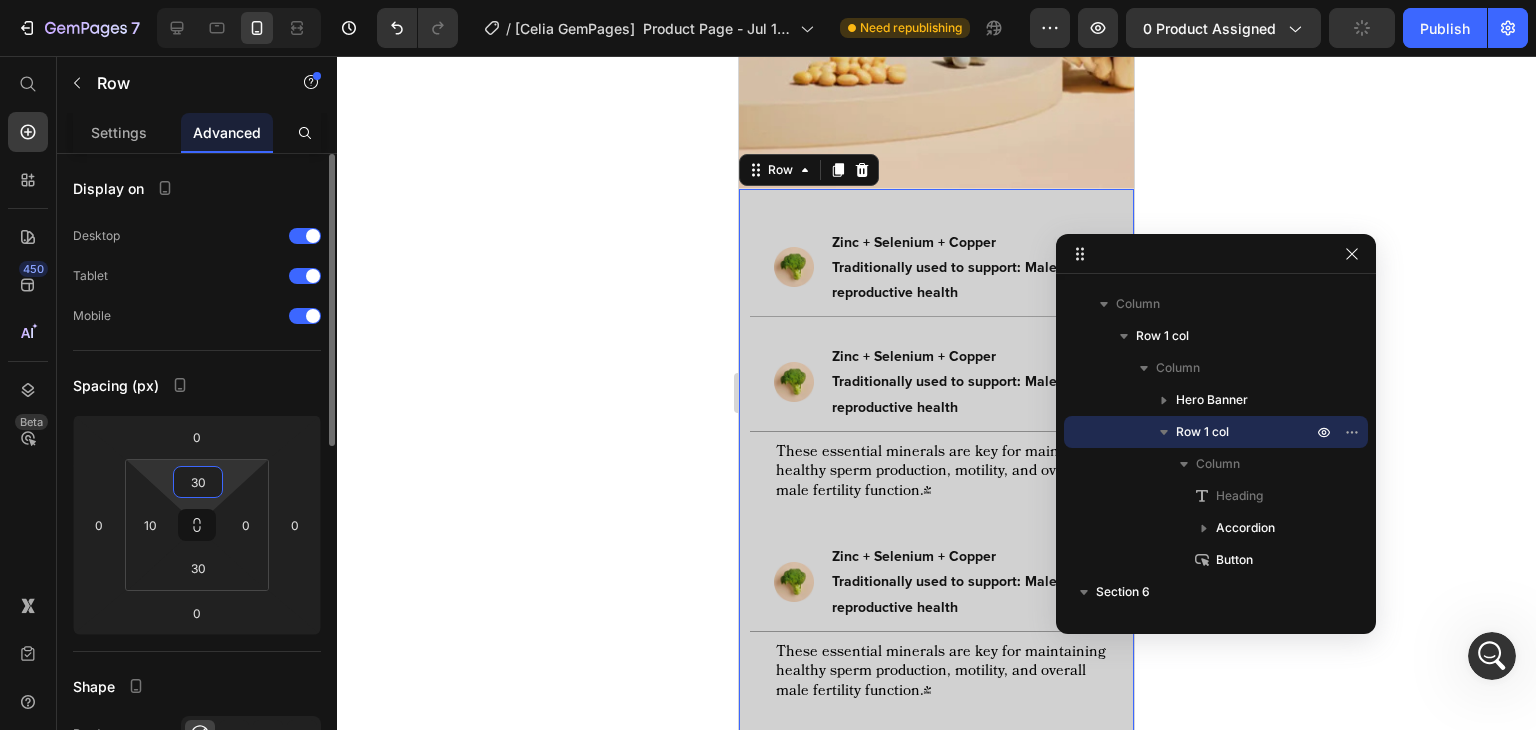 click on "30" at bounding box center [198, 482] 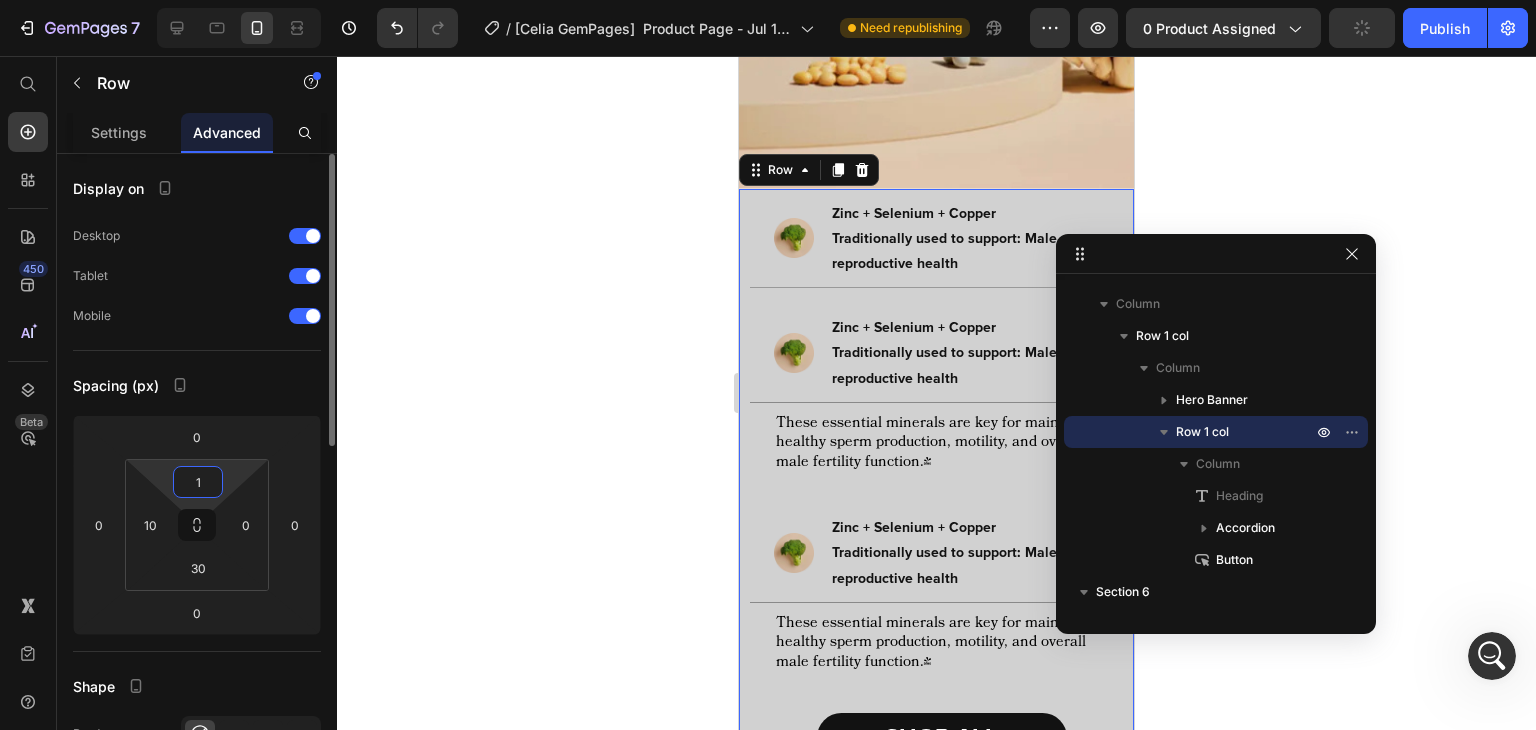 type on "0" 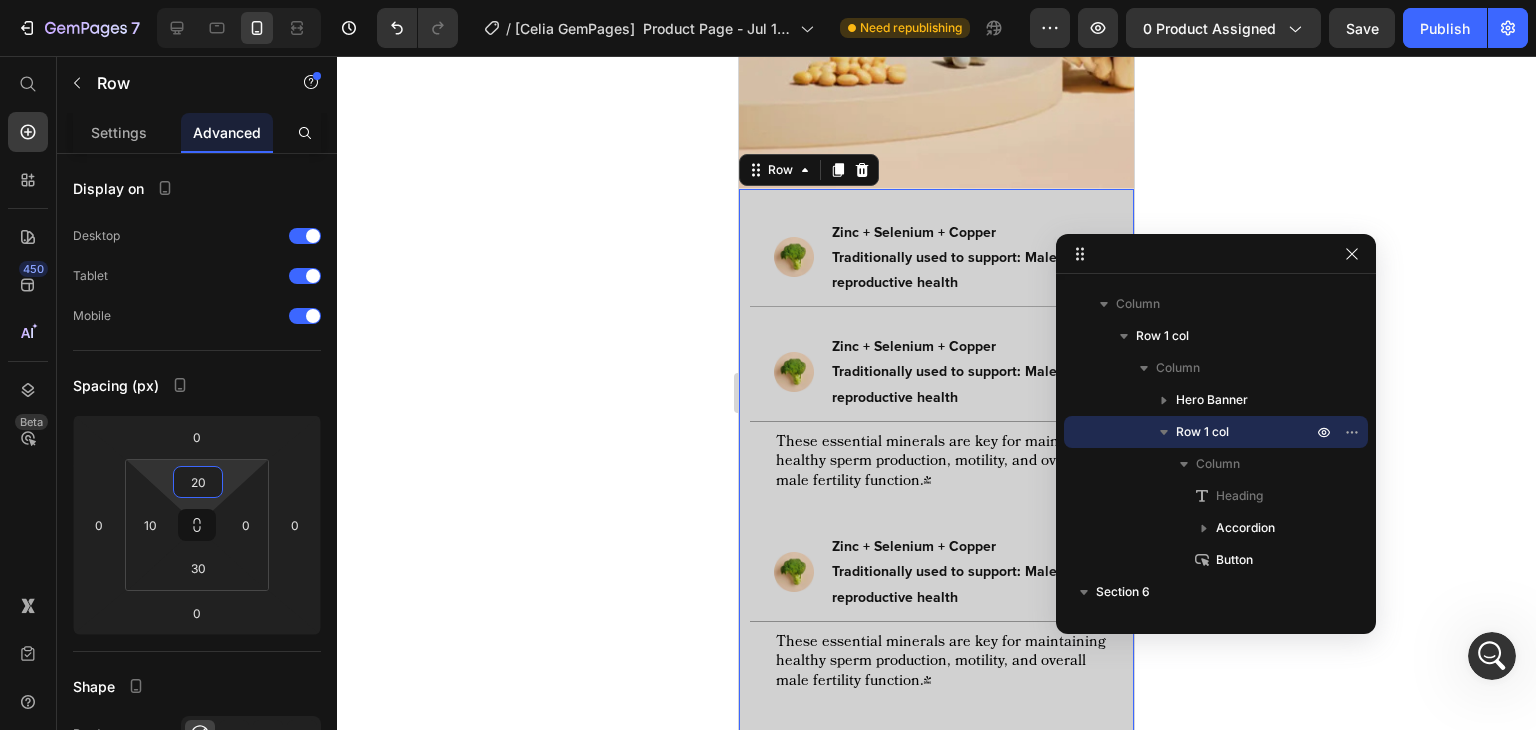 scroll, scrollTop: 2190, scrollLeft: 0, axis: vertical 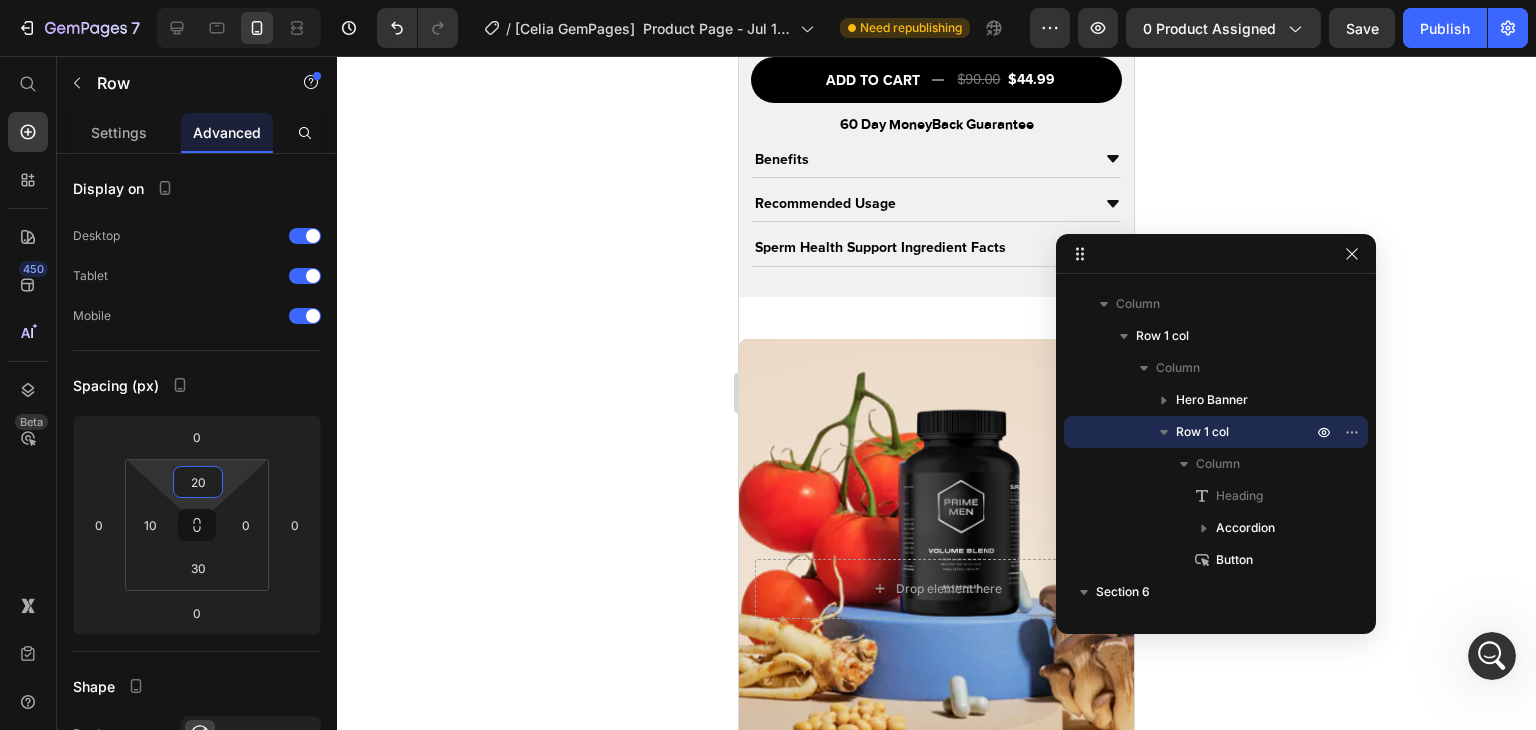type on "20" 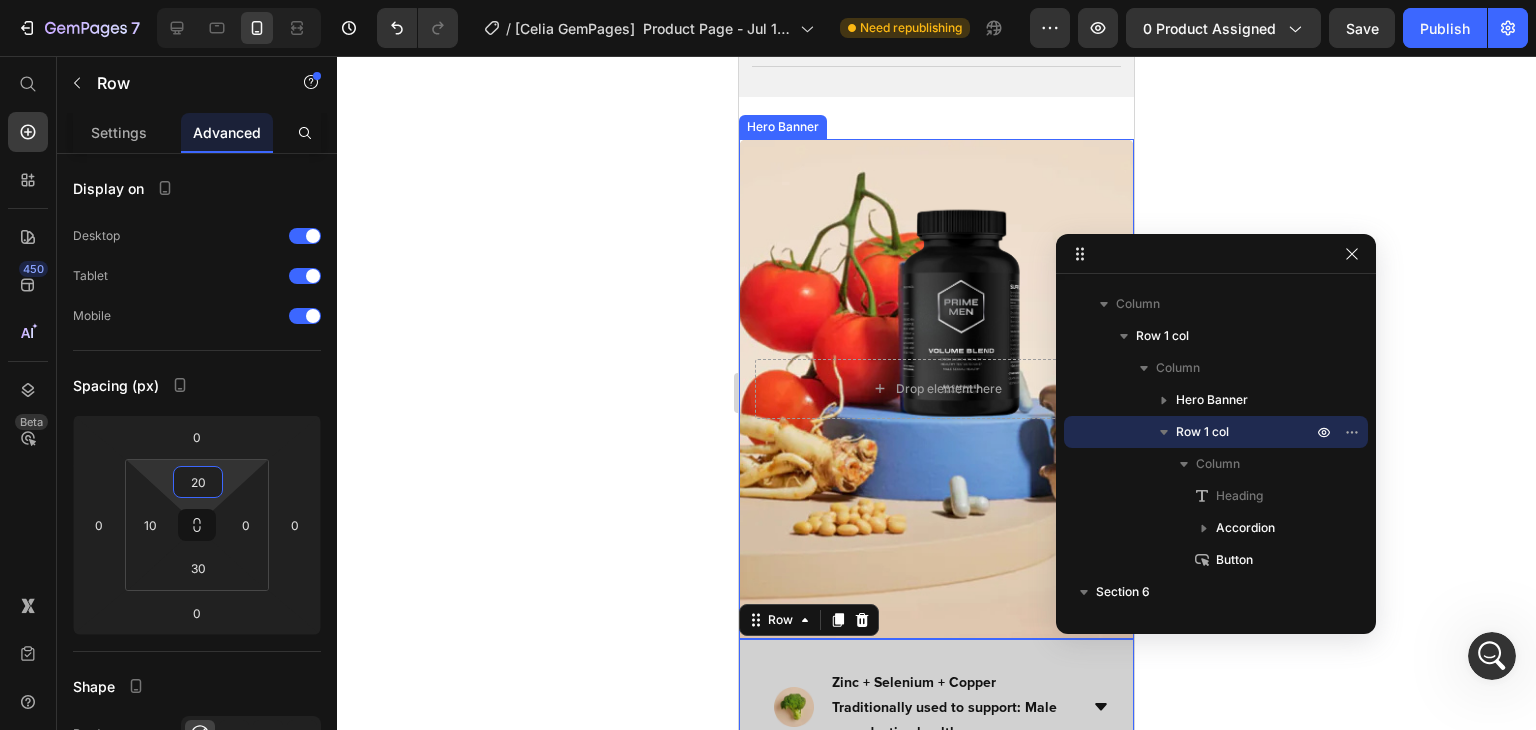 scroll, scrollTop: 2569, scrollLeft: 0, axis: vertical 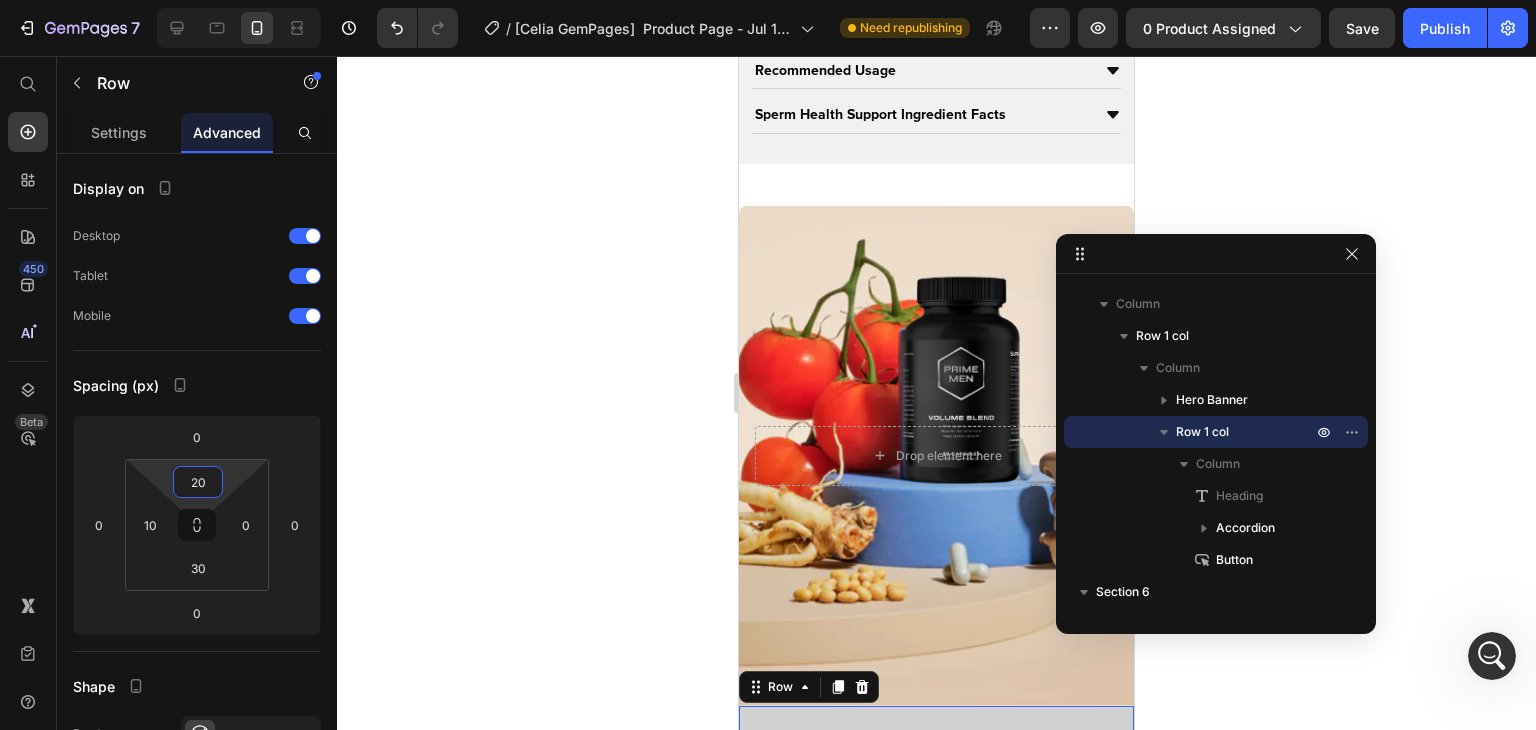 click on "Product Images PRIME VOLUME – Complete Male Performance Complex Product Title Icon Icon Icon Icon Icon Icon List 1402 Reviews Text Block Row Formulated with BioActive Performance Complex™ Text Block Clinically dosed ingredients for real results in size, stamina & satisfaction.* Text Block ADD ON SAVE WITH BUNDLE Image PRIME VOLUME – Complete Male Performance Complex Product Title $44.99 Product Price Learn more Button ADD Add to Cart Row Image PRIME VOLUME – Complete Male Performance Complex Product Title $44.99 Product Price Learn more Button ADD Add to Cart Row Row Image PRIME VOLUME – Complete Male Performance Complex Product Title $44.99 Product Price Learn more Button ADD Button Row Tab ADD TO CART
$90.00 $44.99 Add to Cart 60 Day MoneyBack Guarantee Text Block
Benefits
Recommended Usage
Accordion Product Section 4" at bounding box center (936, 647) 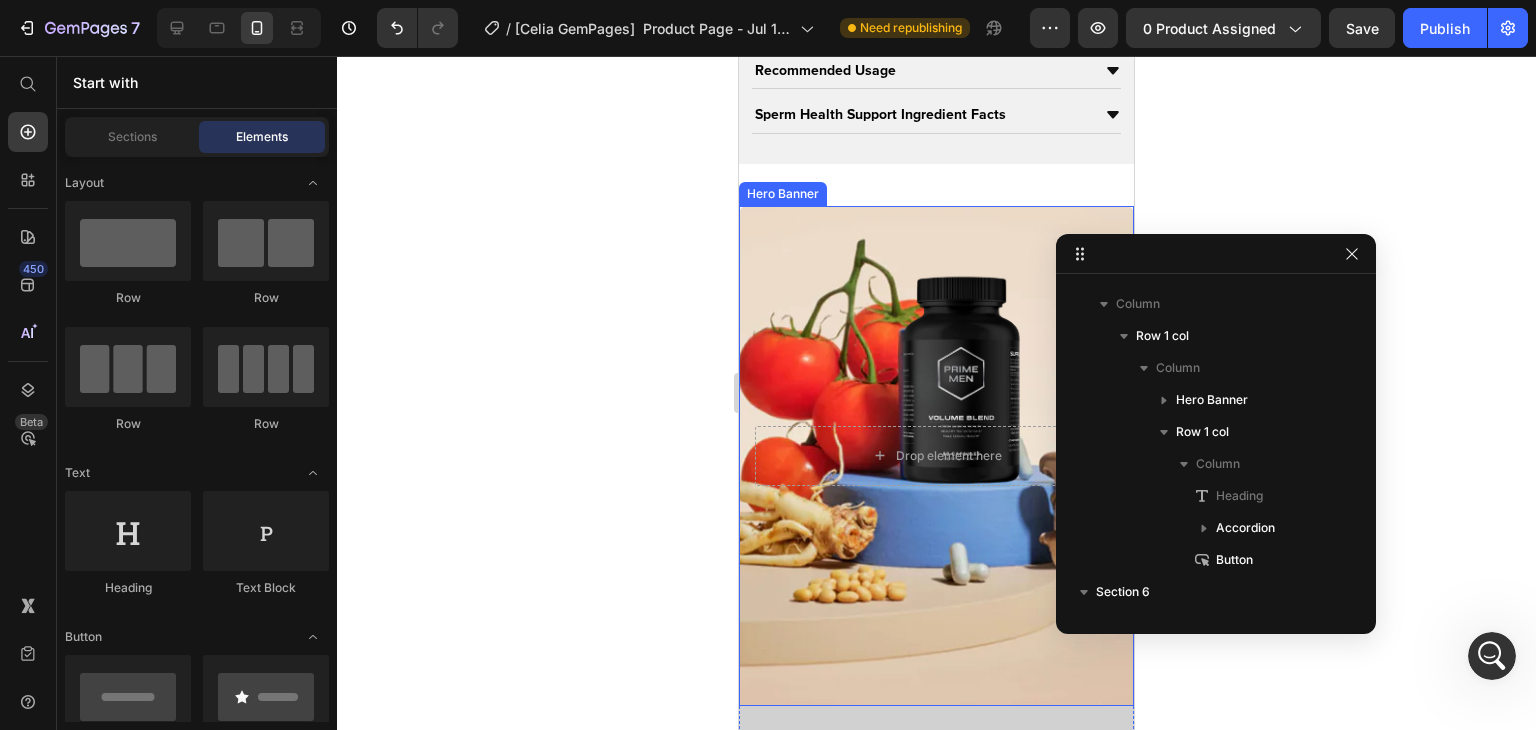 click at bounding box center [936, 456] 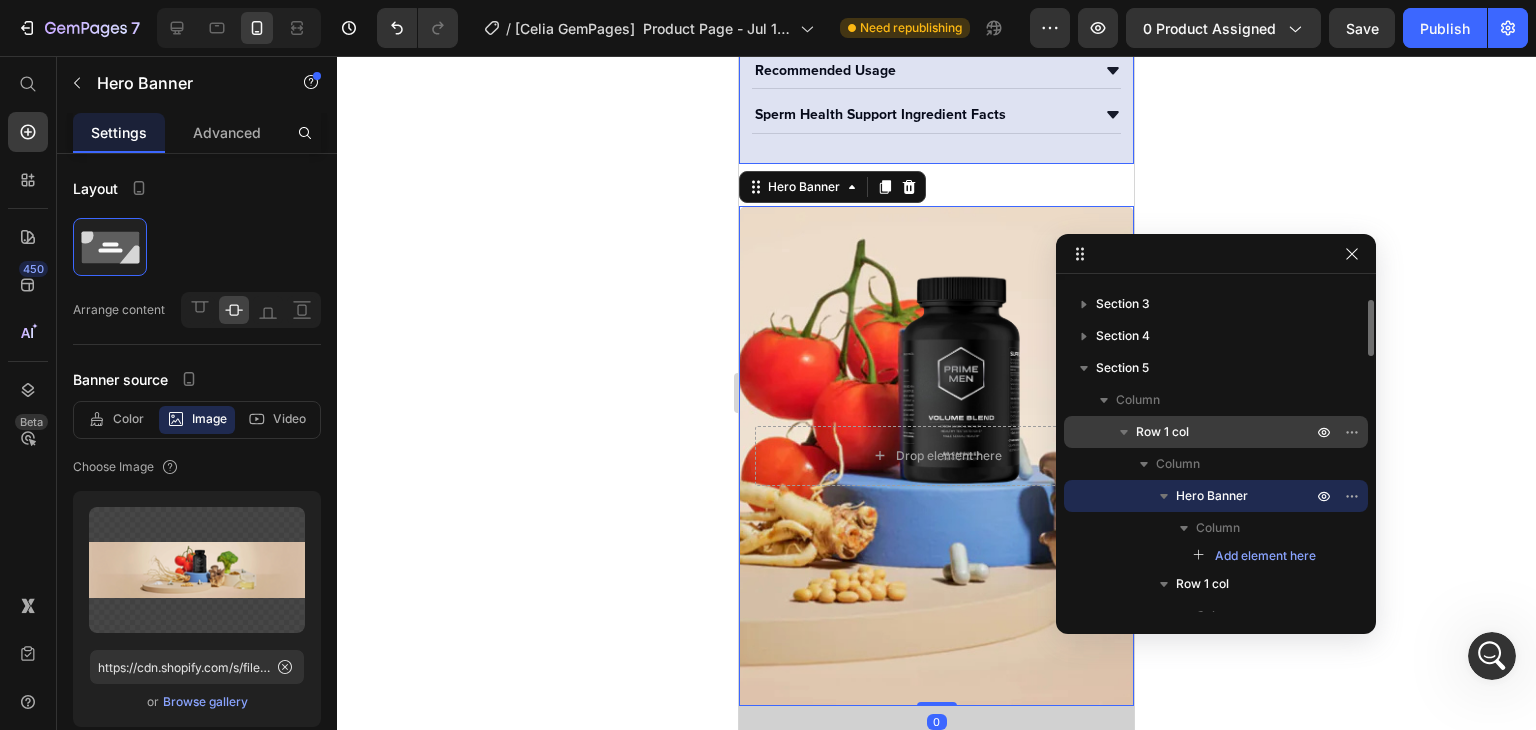 scroll, scrollTop: 57, scrollLeft: 0, axis: vertical 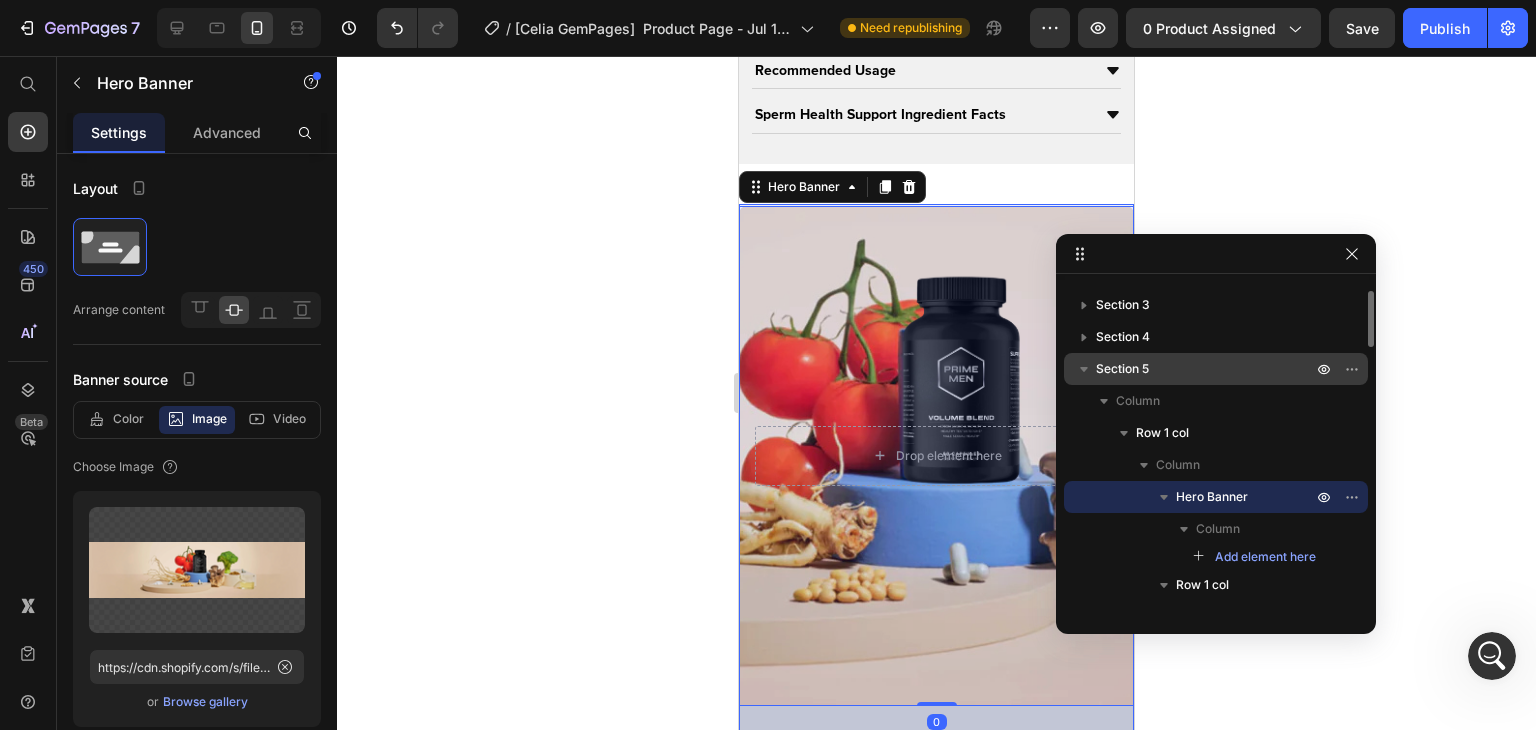 click at bounding box center [1084, 369] 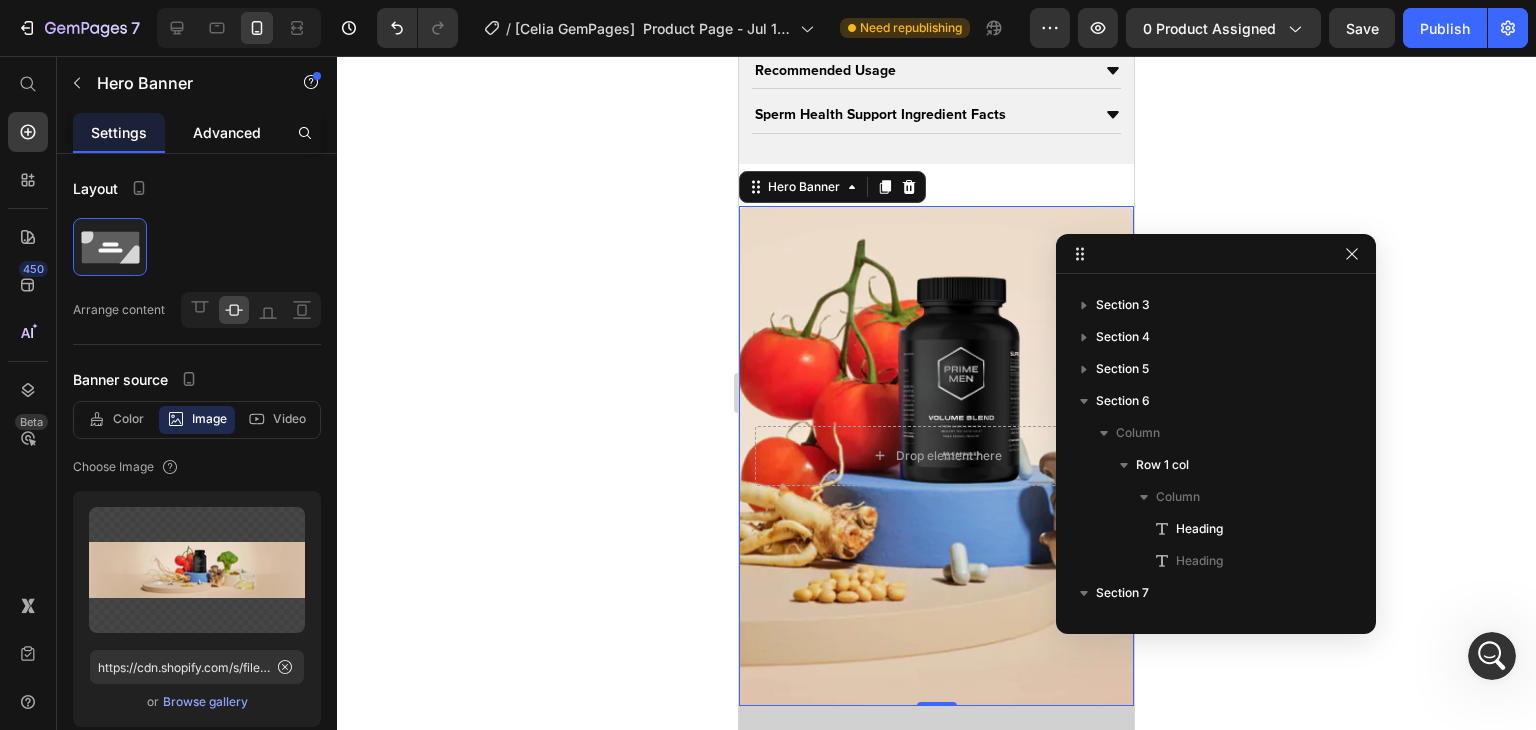 click on "Advanced" at bounding box center [227, 132] 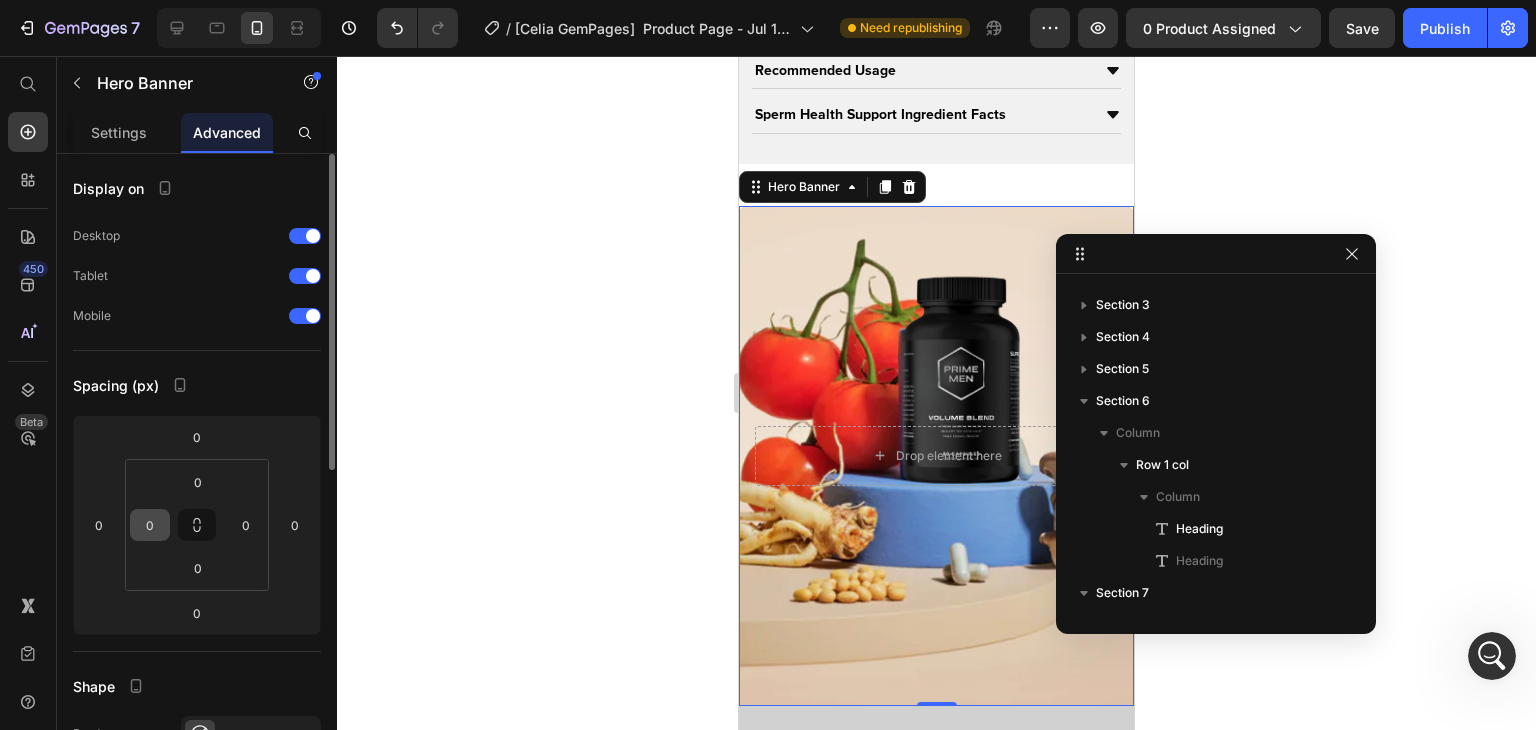 click on "0" at bounding box center [150, 525] 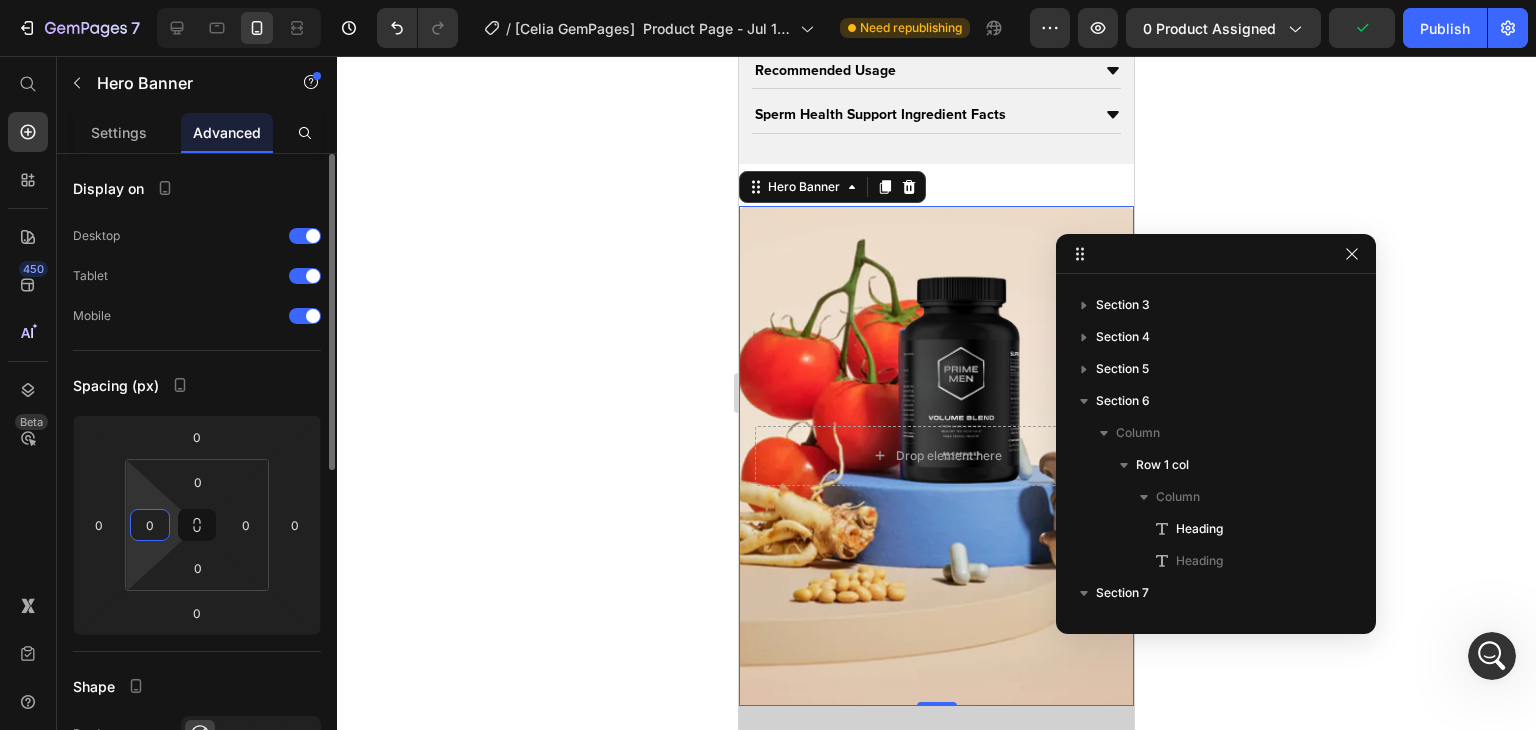 click on "0" at bounding box center [150, 525] 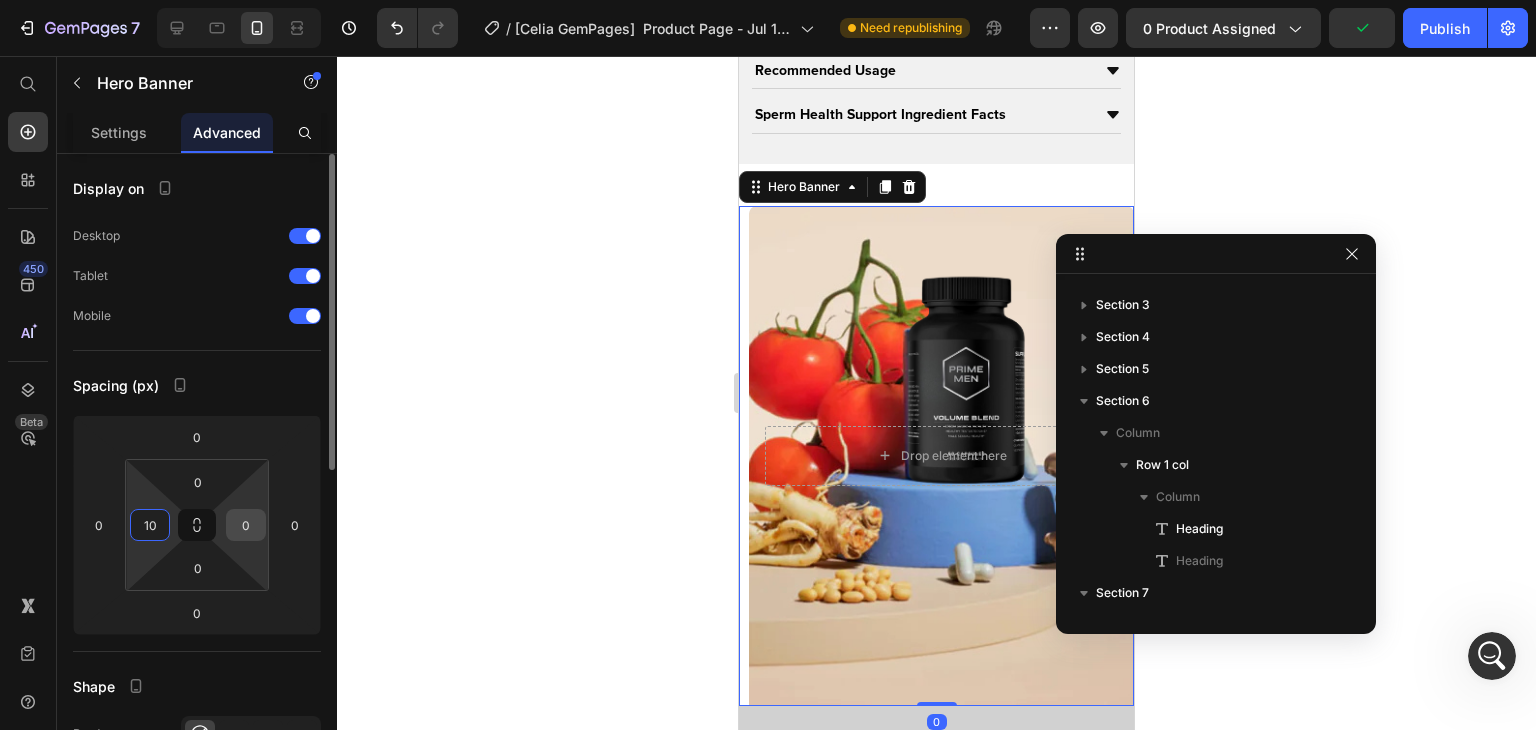 type on "10" 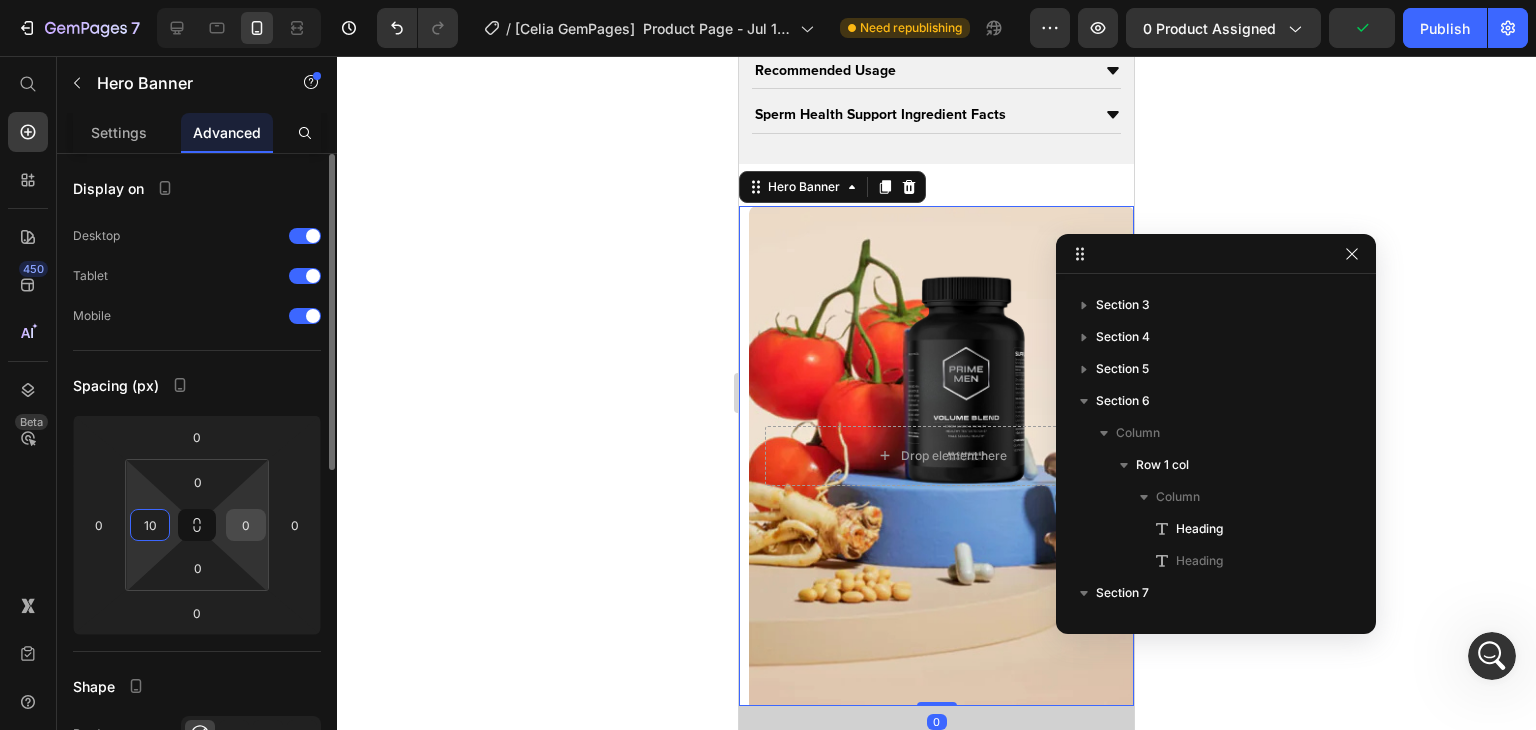 click on "0" at bounding box center [246, 525] 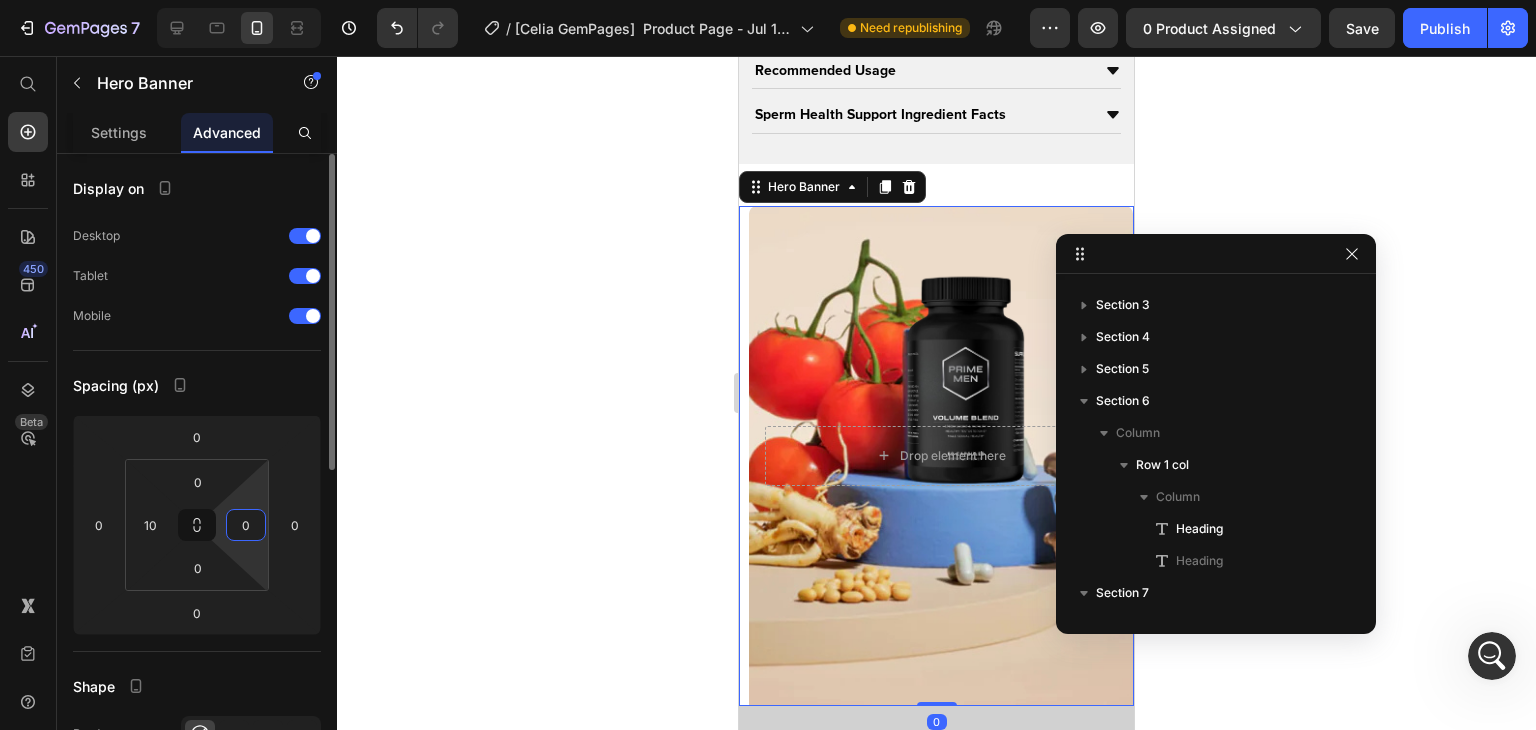type on "1" 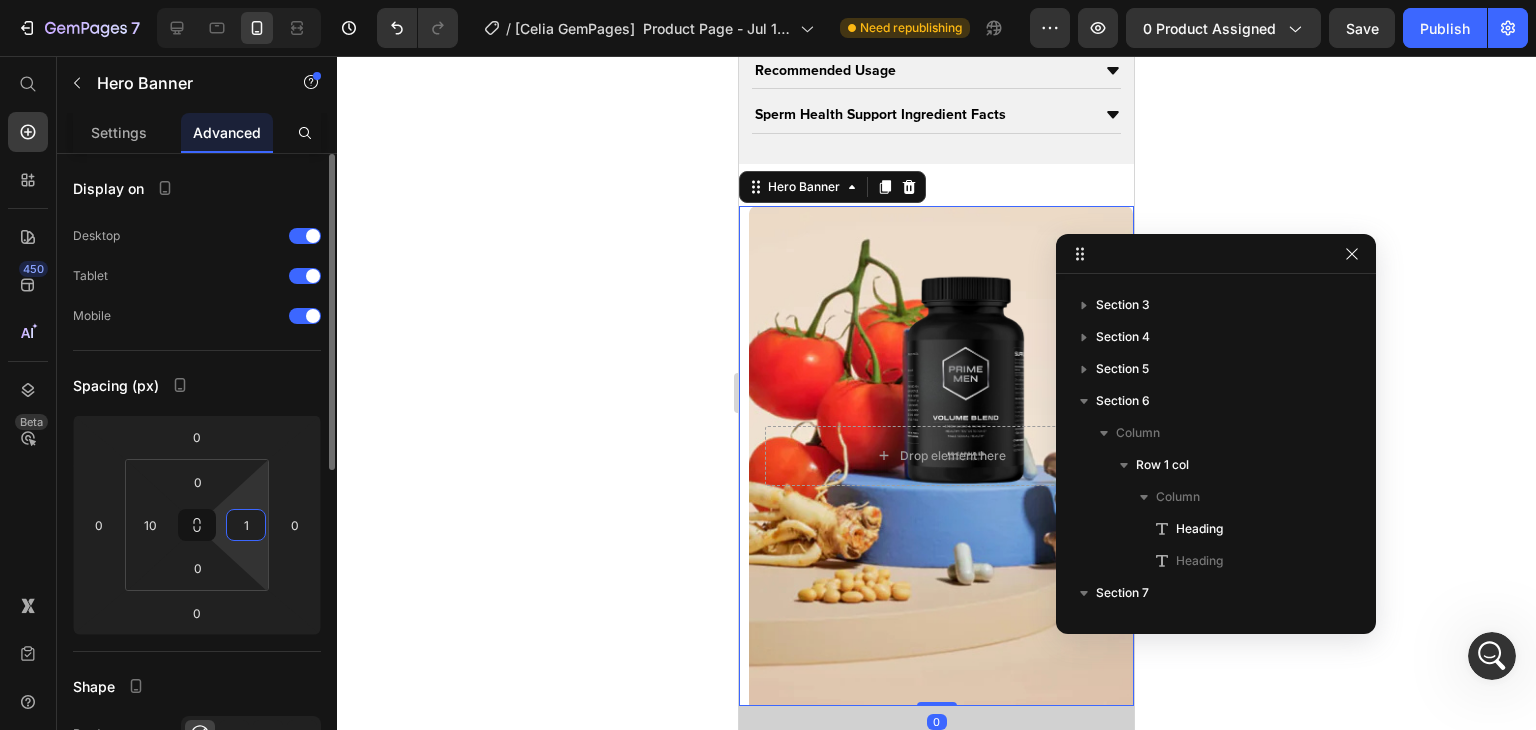 click on "1" at bounding box center (246, 525) 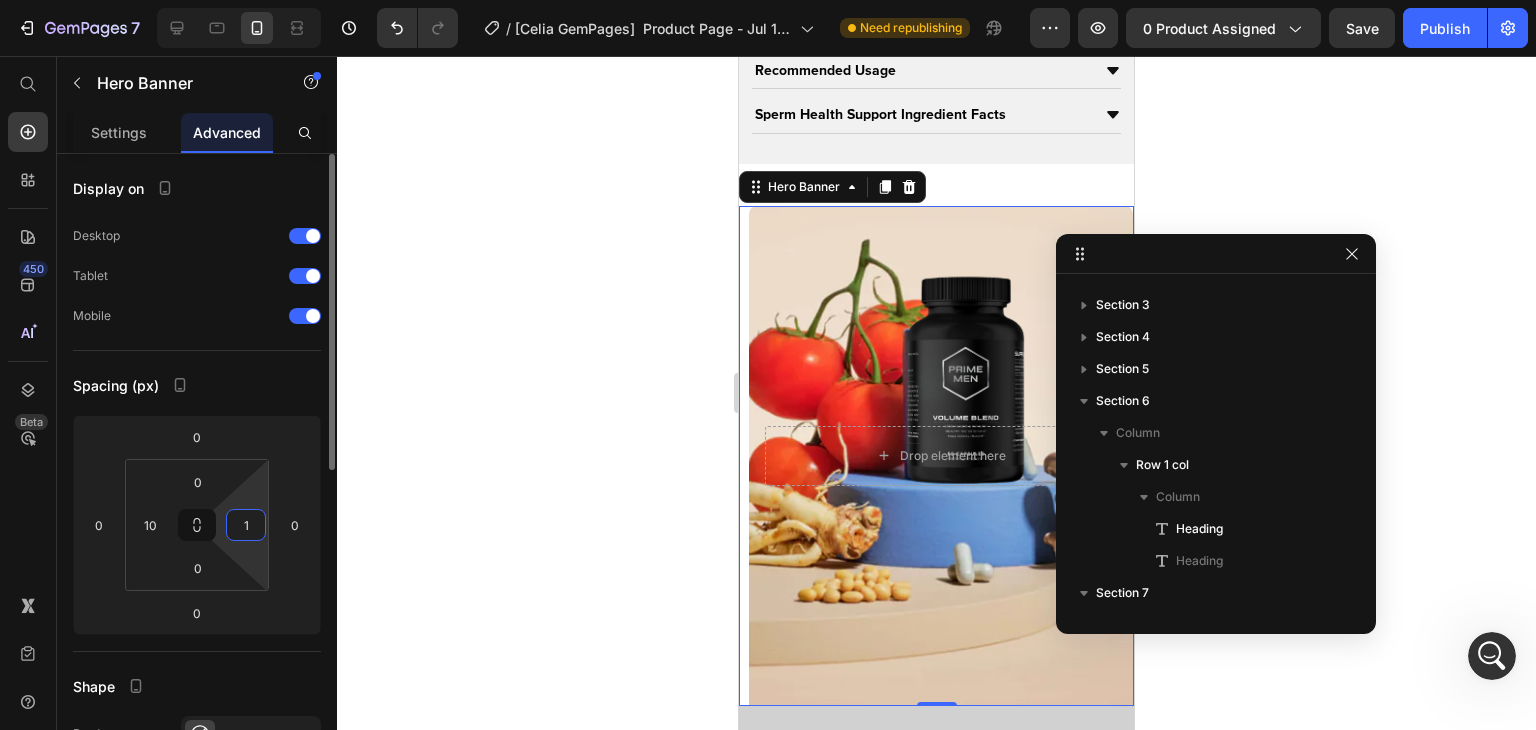 type on "10" 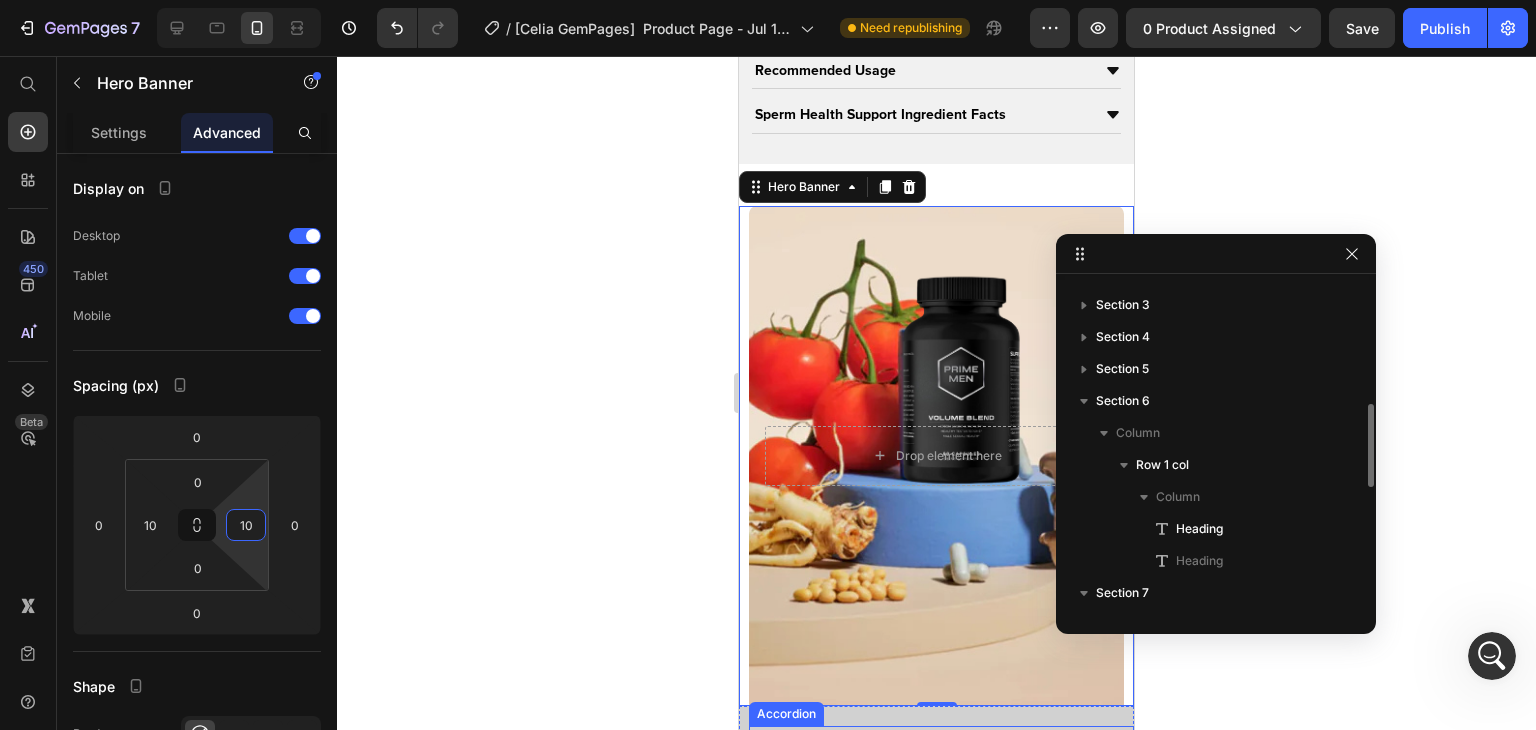 scroll, scrollTop: 143, scrollLeft: 0, axis: vertical 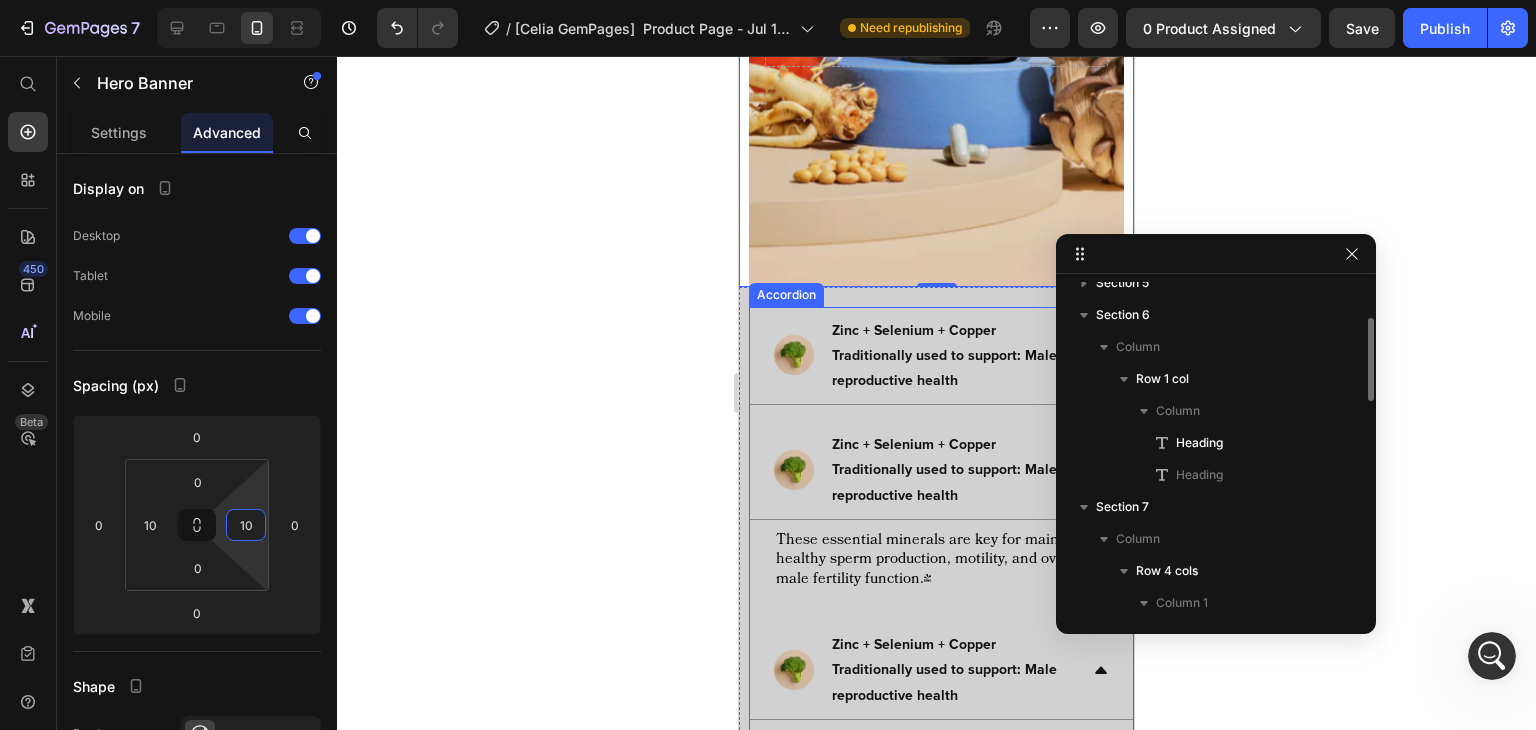 click on "Zinc + Selenium + Copper" at bounding box center [914, 330] 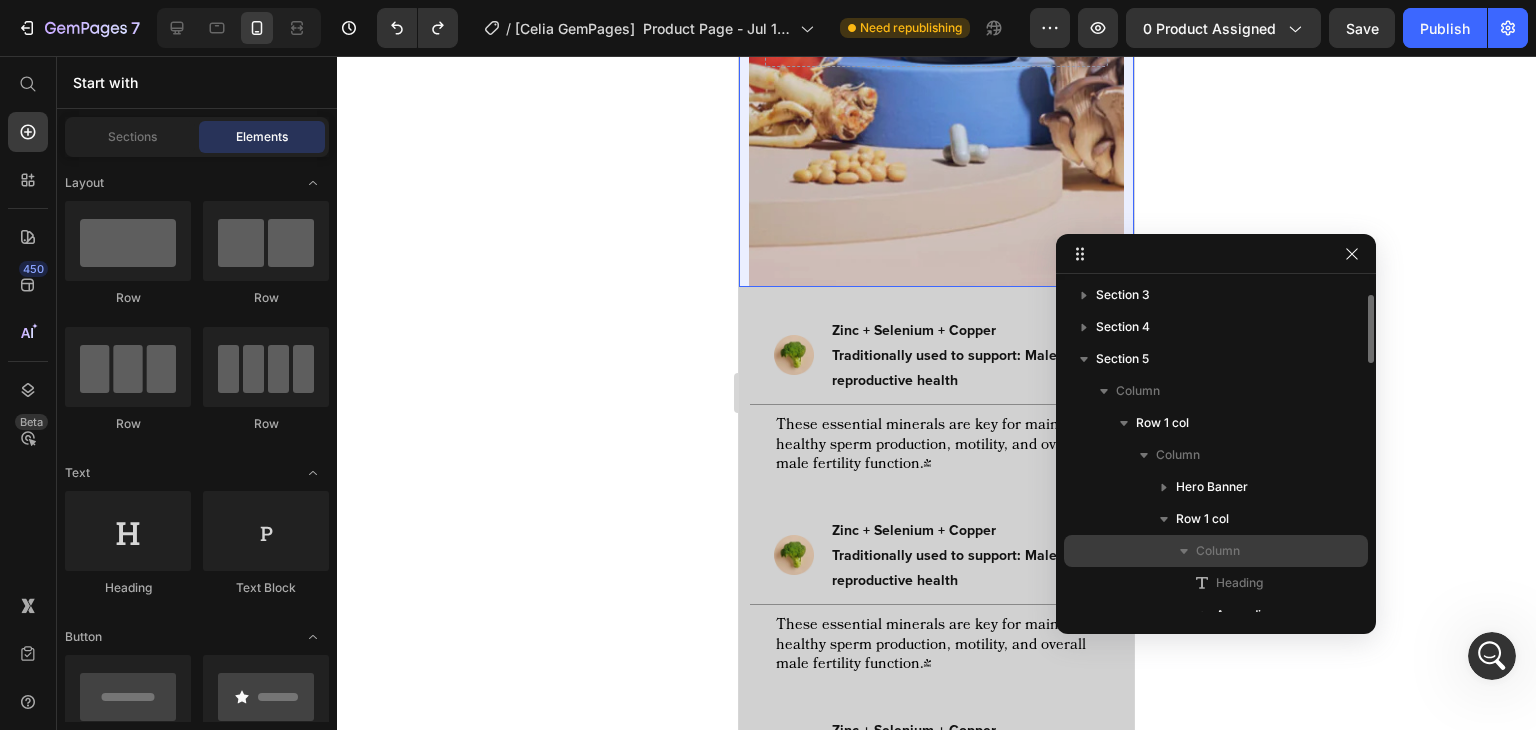 scroll, scrollTop: 56, scrollLeft: 0, axis: vertical 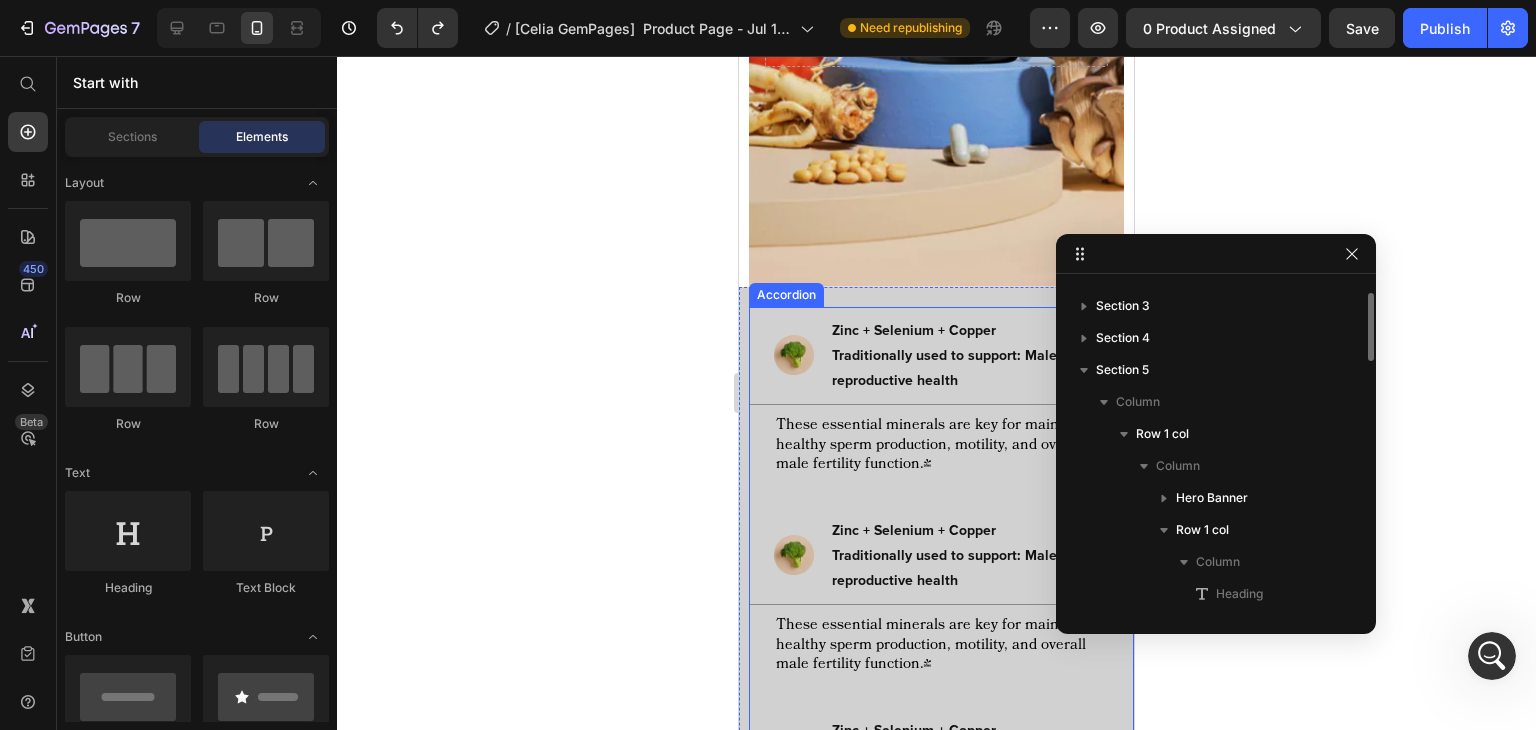 click on "Traditionally used to support: Male reproductive health" at bounding box center (953, 368) 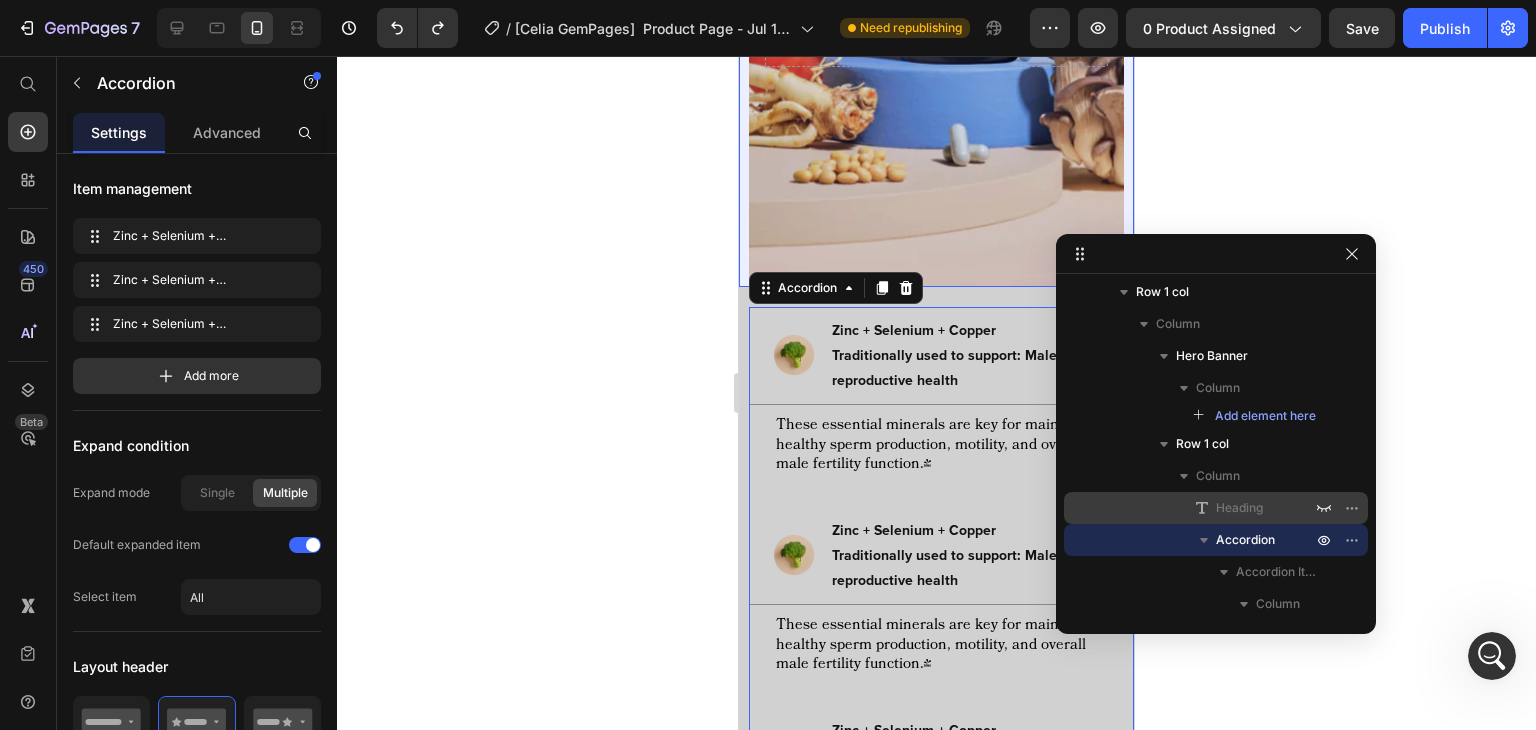scroll, scrollTop: 16, scrollLeft: 0, axis: vertical 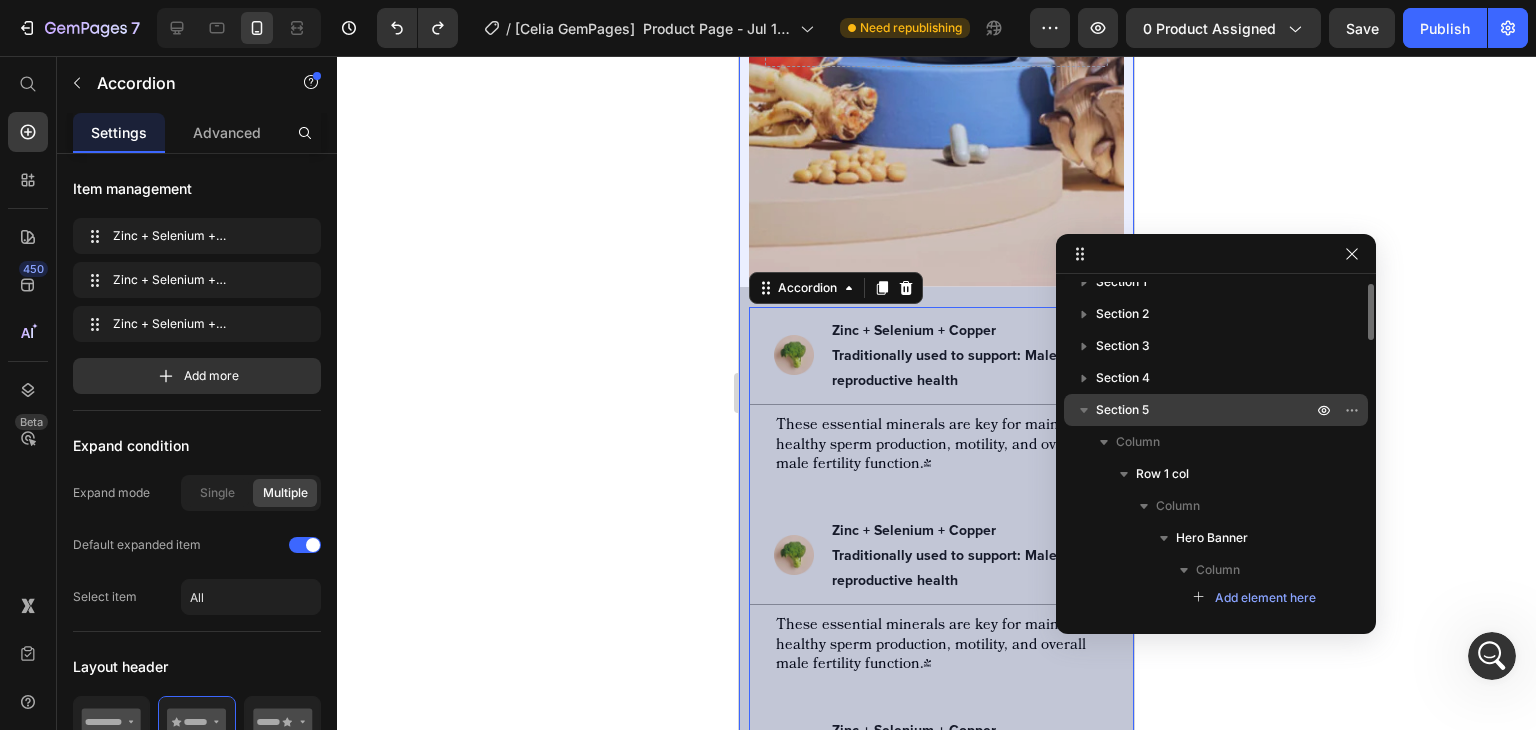 click on "Section 5" at bounding box center (1206, 410) 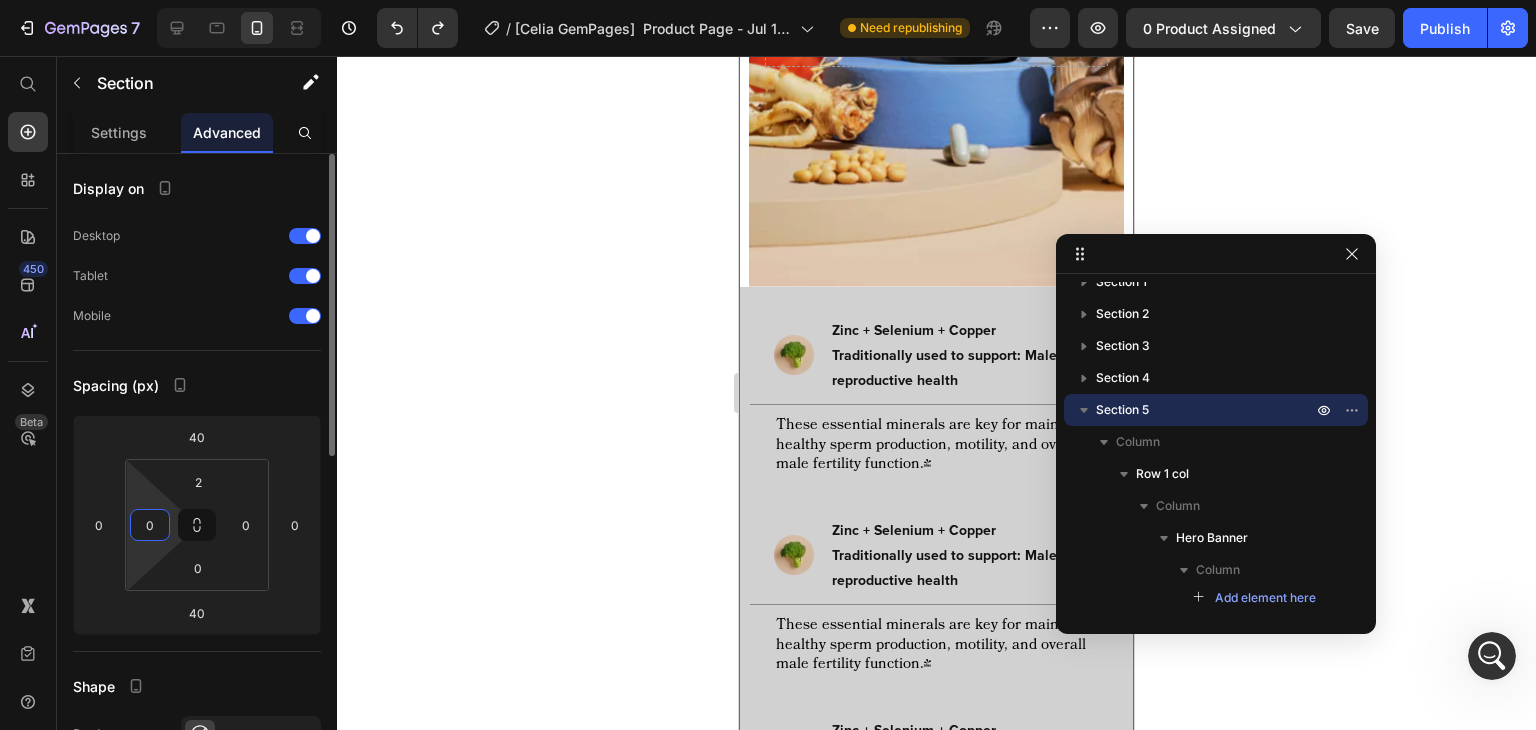 click on "0" at bounding box center (150, 525) 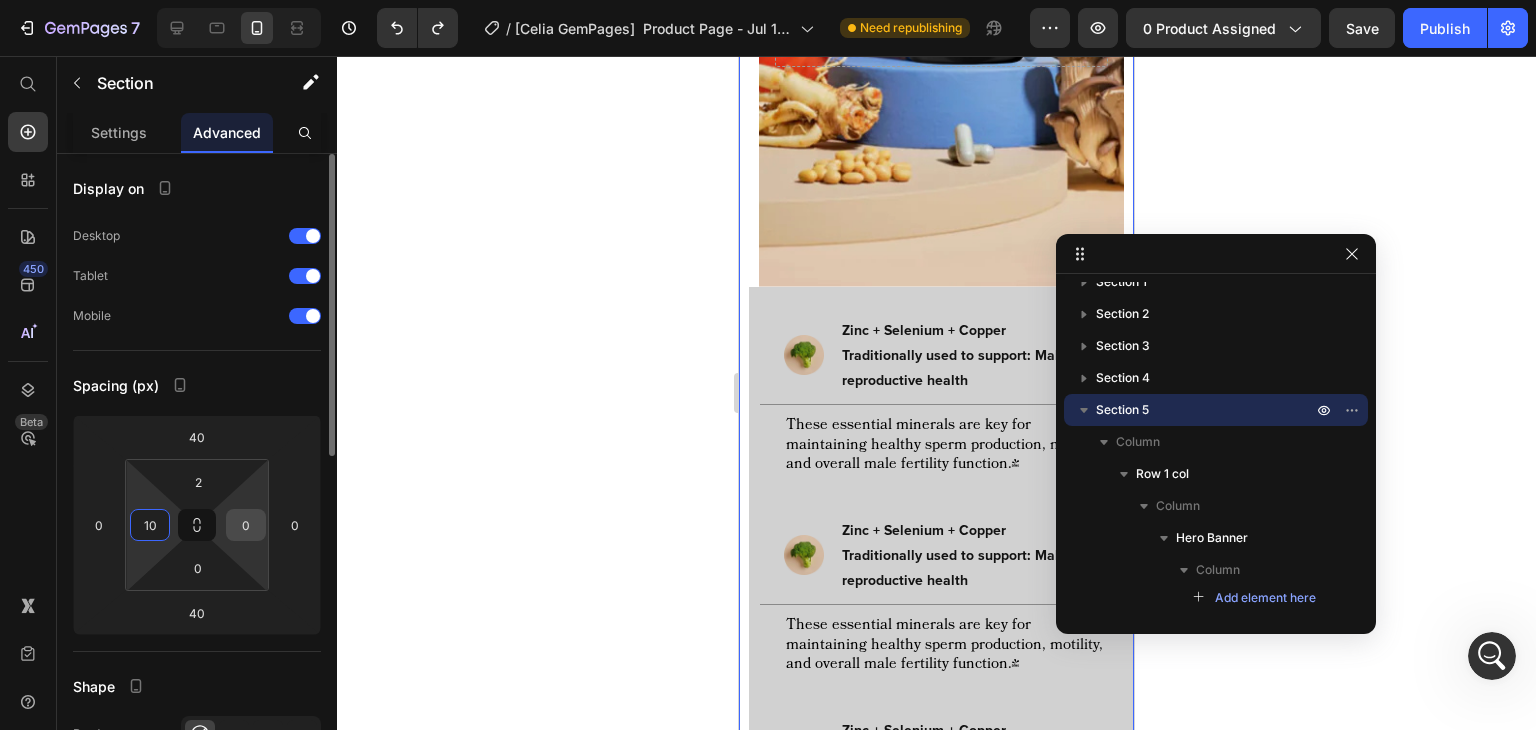 type on "10" 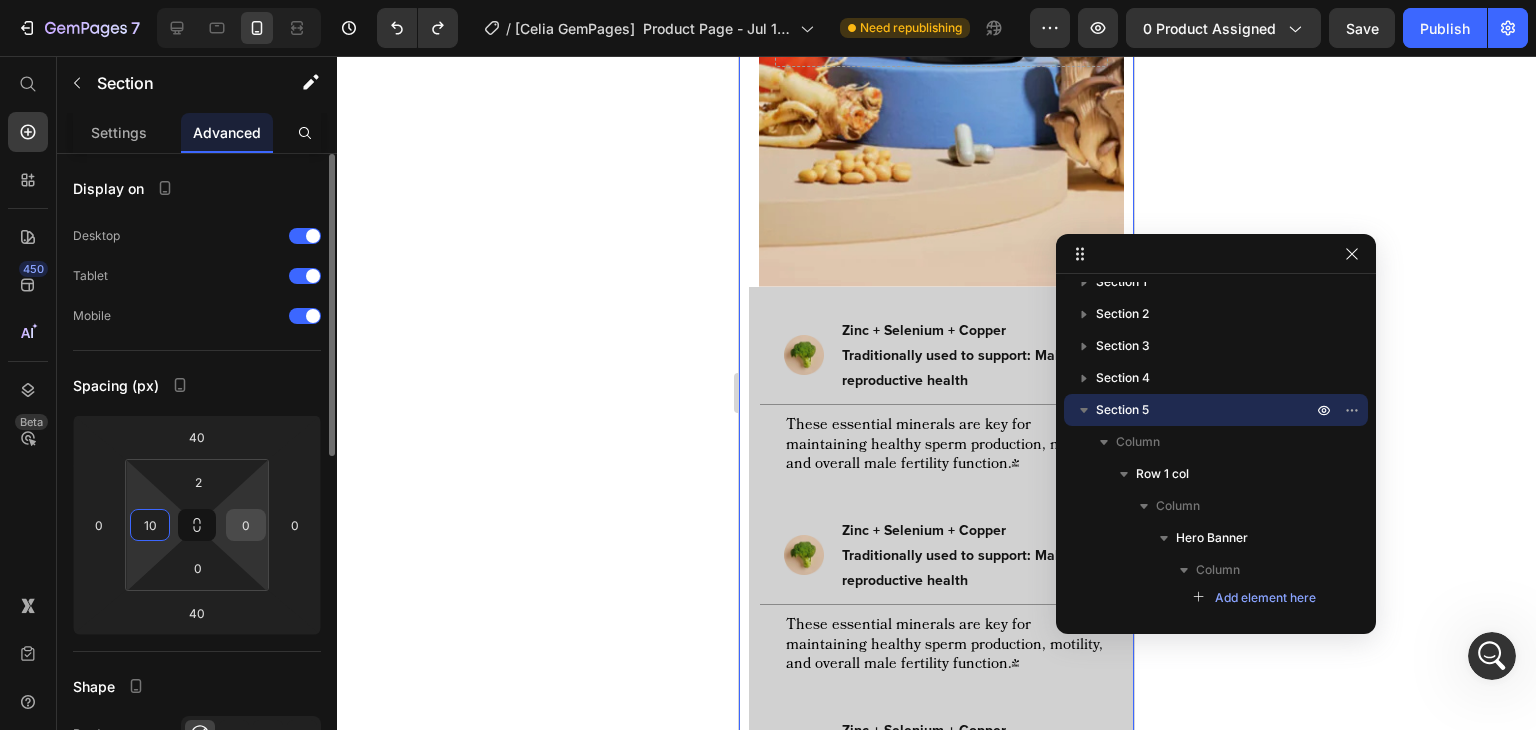 click on "0" at bounding box center [246, 525] 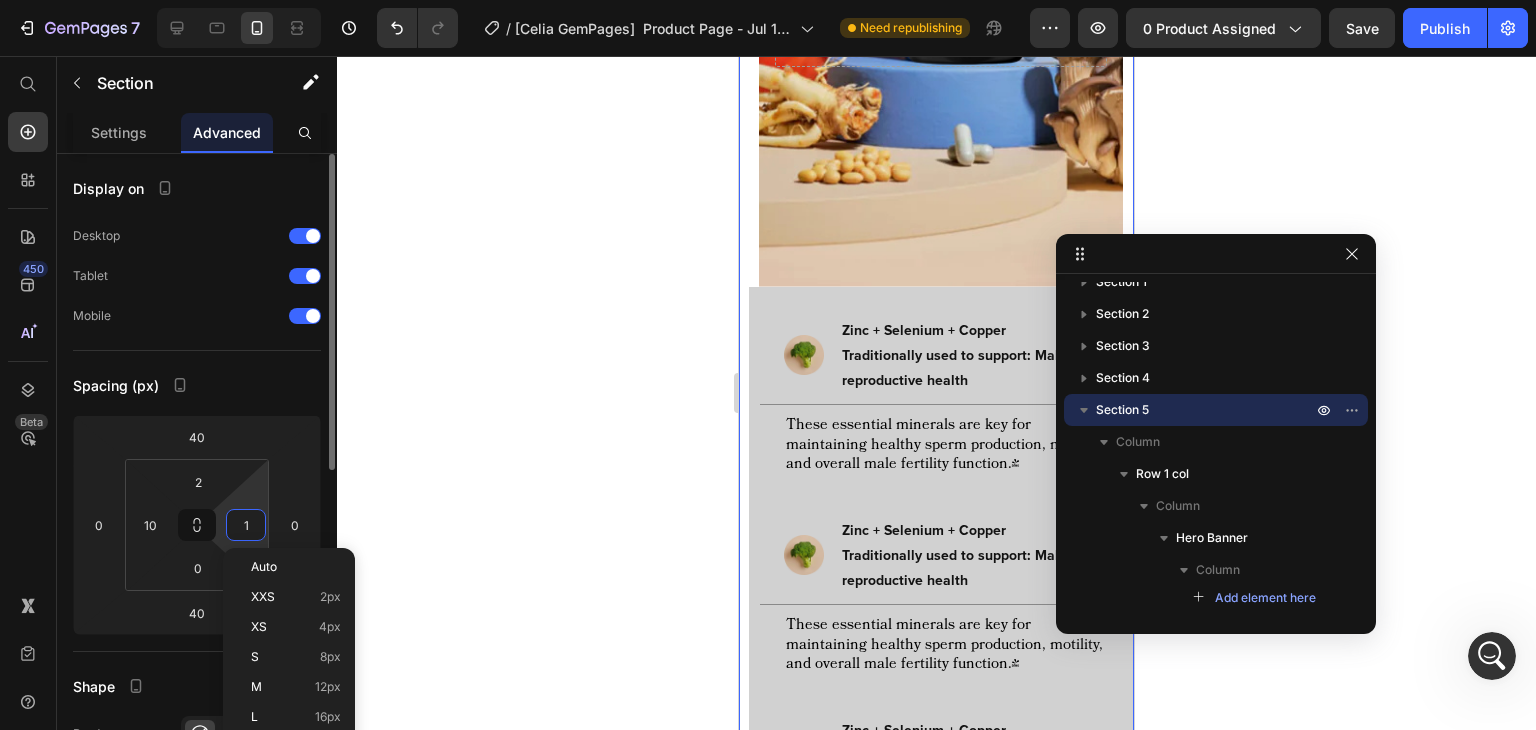 type on "0" 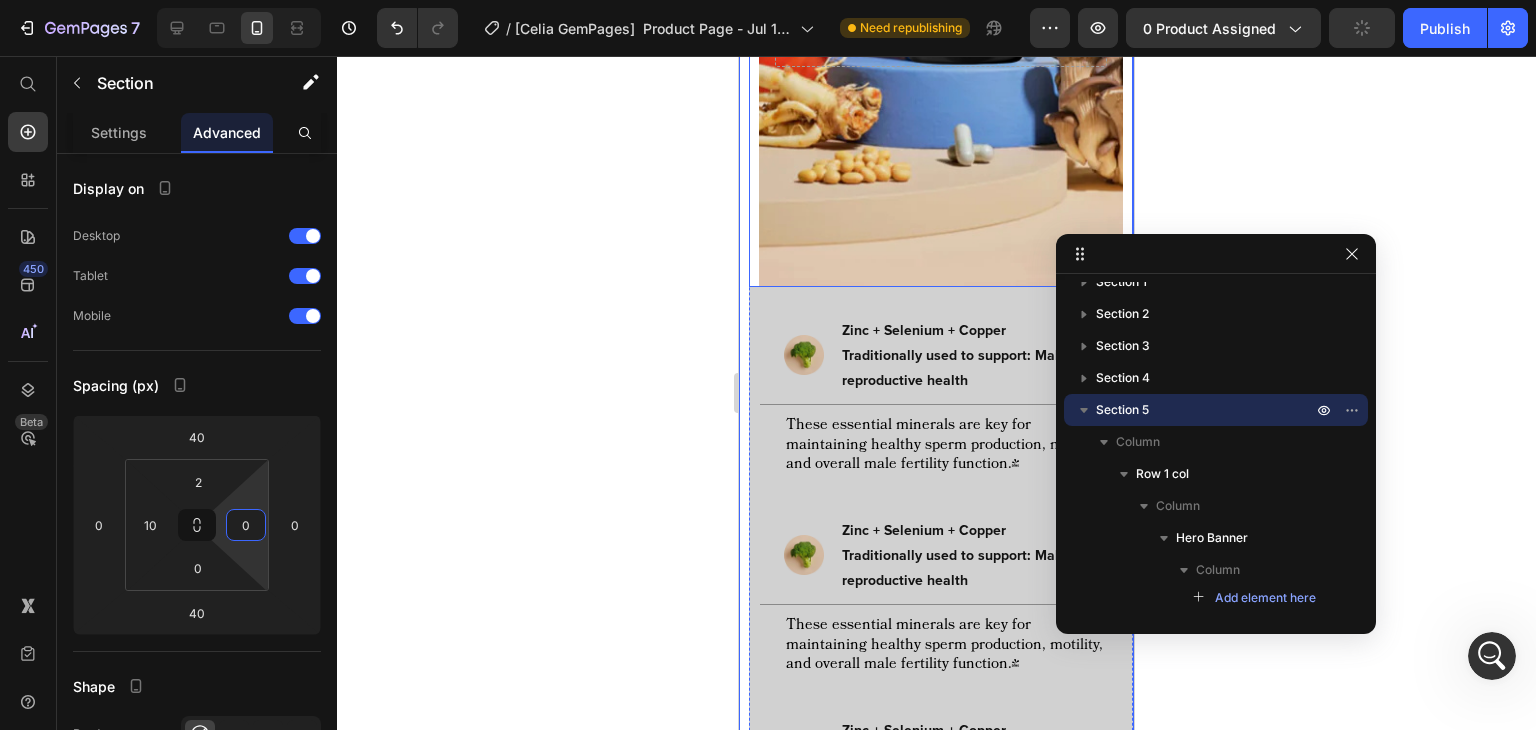 click on "Drop element here Hero Banner" at bounding box center (941, 37) 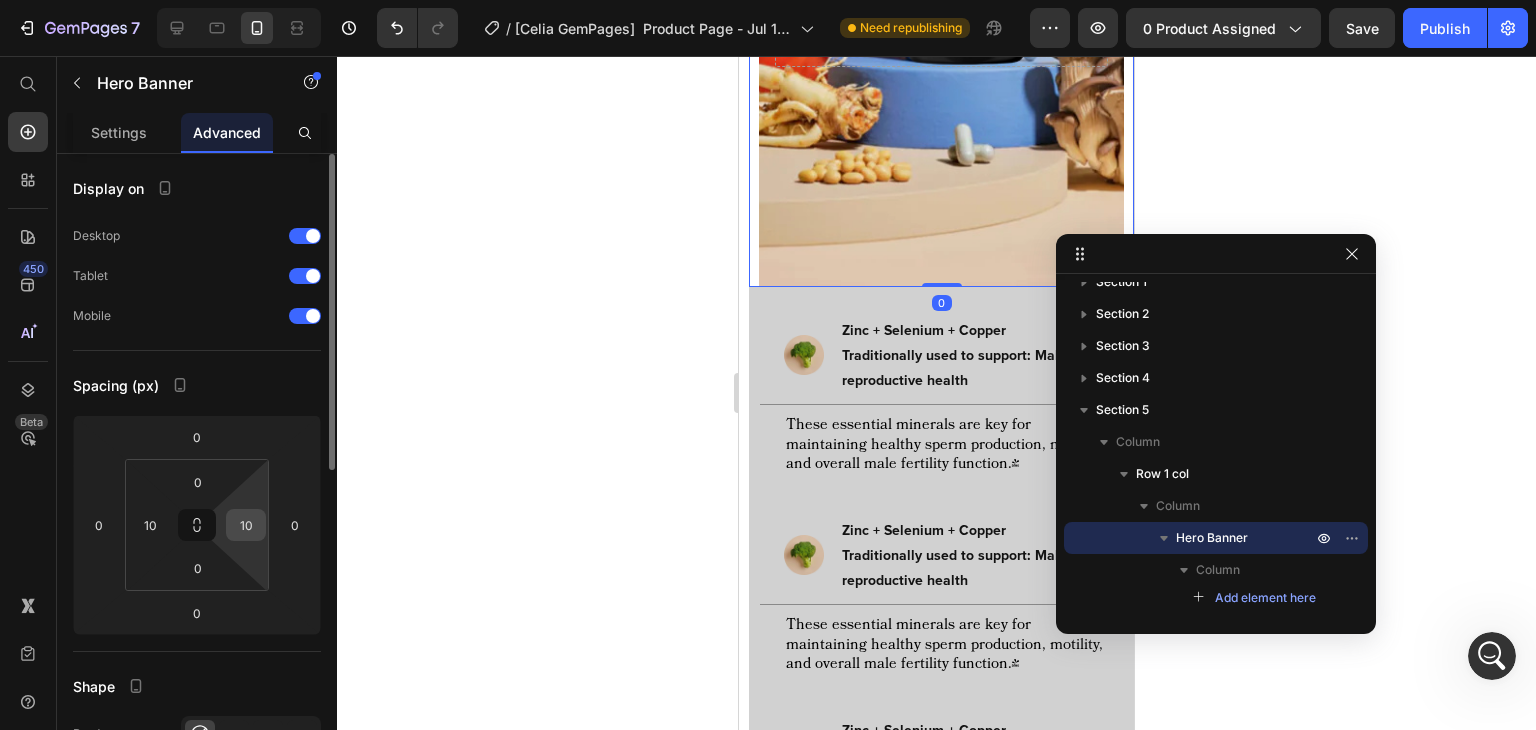 click on "10" at bounding box center (246, 525) 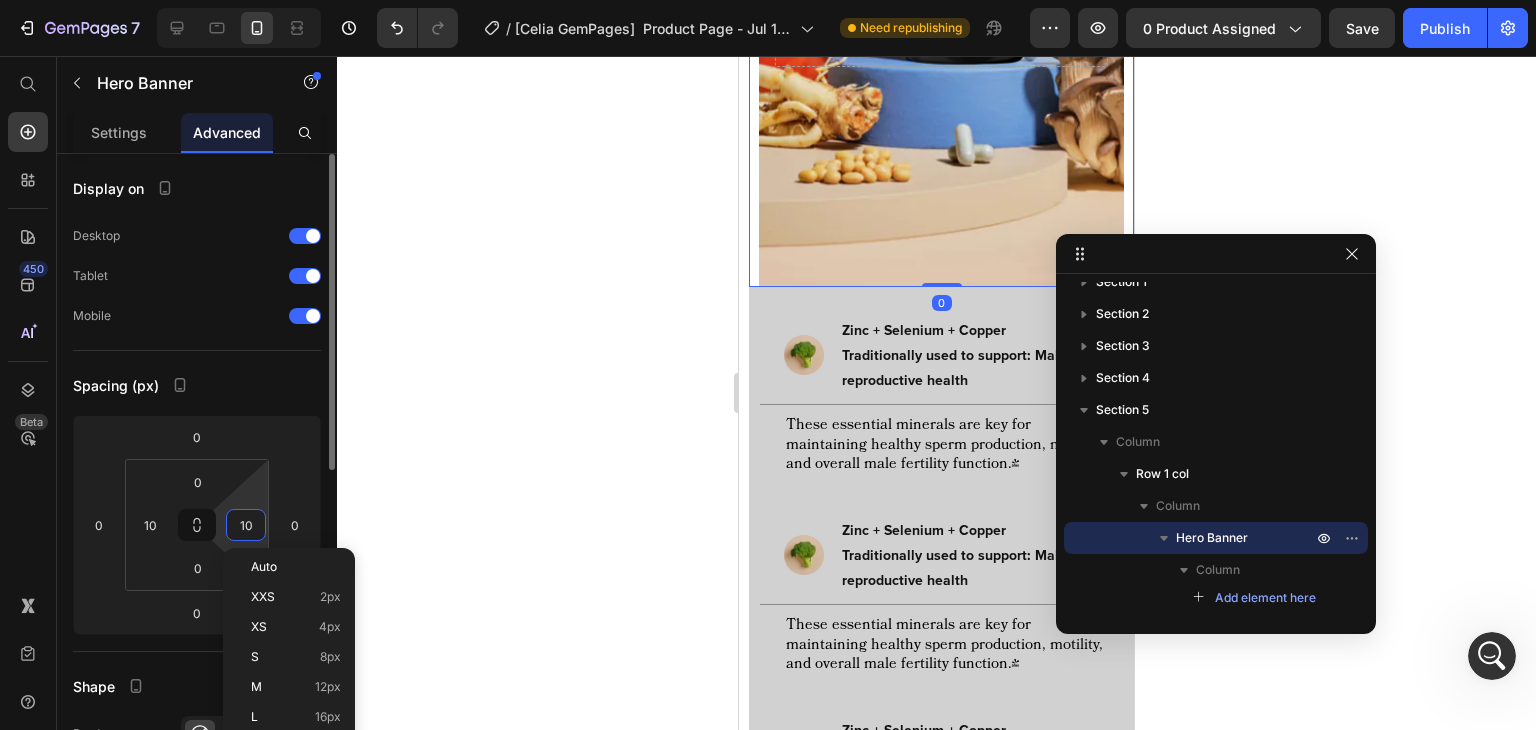 click on "10" at bounding box center (246, 525) 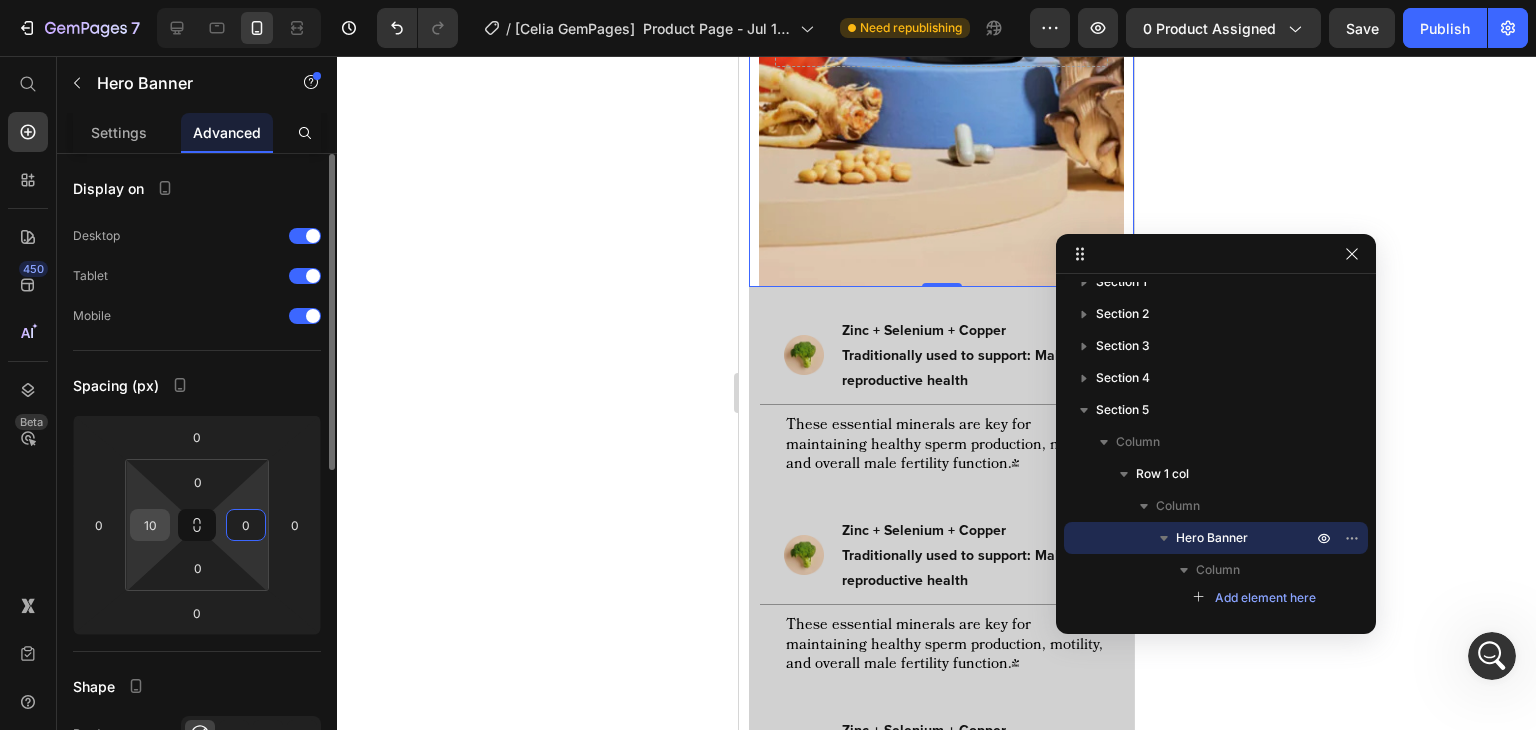 type on "0" 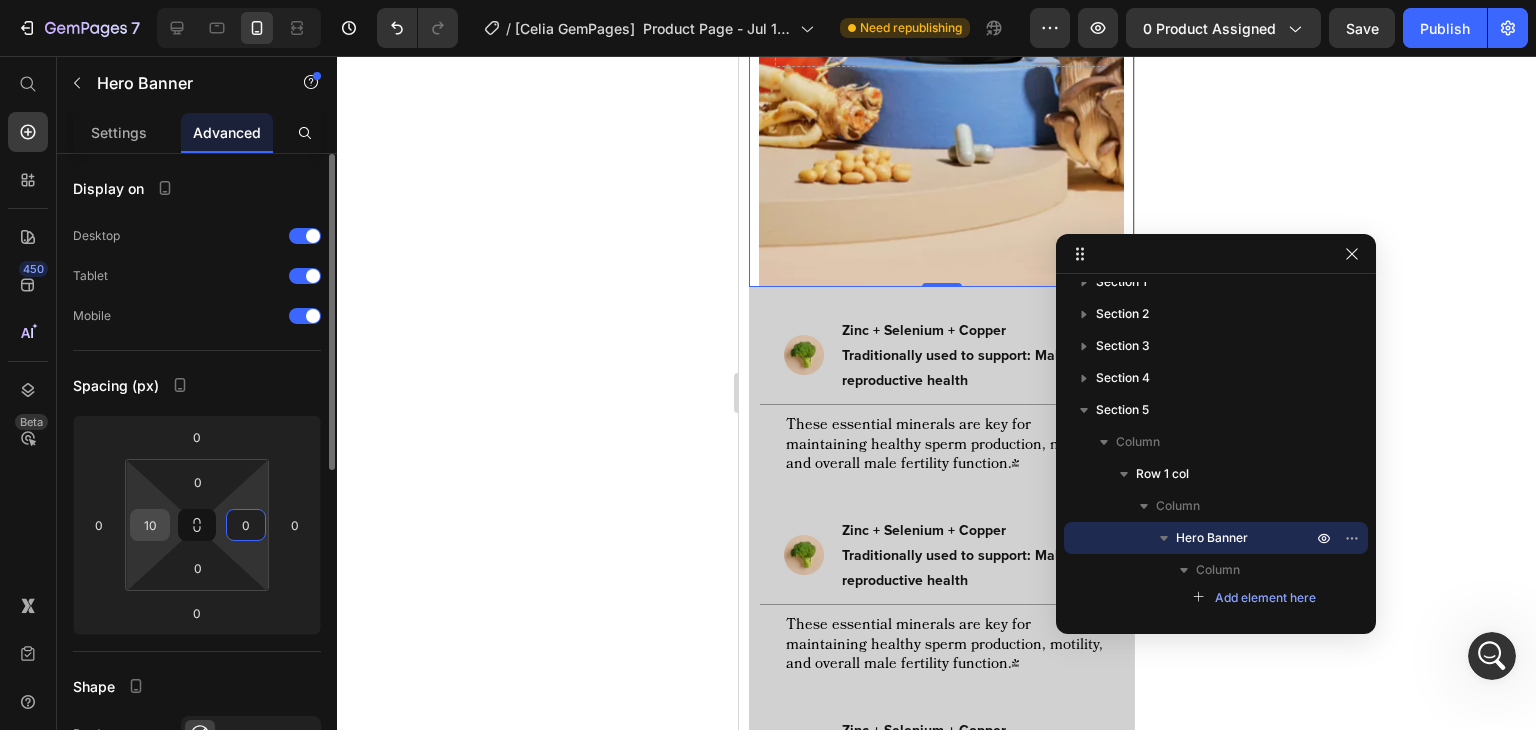 click on "10" at bounding box center (150, 525) 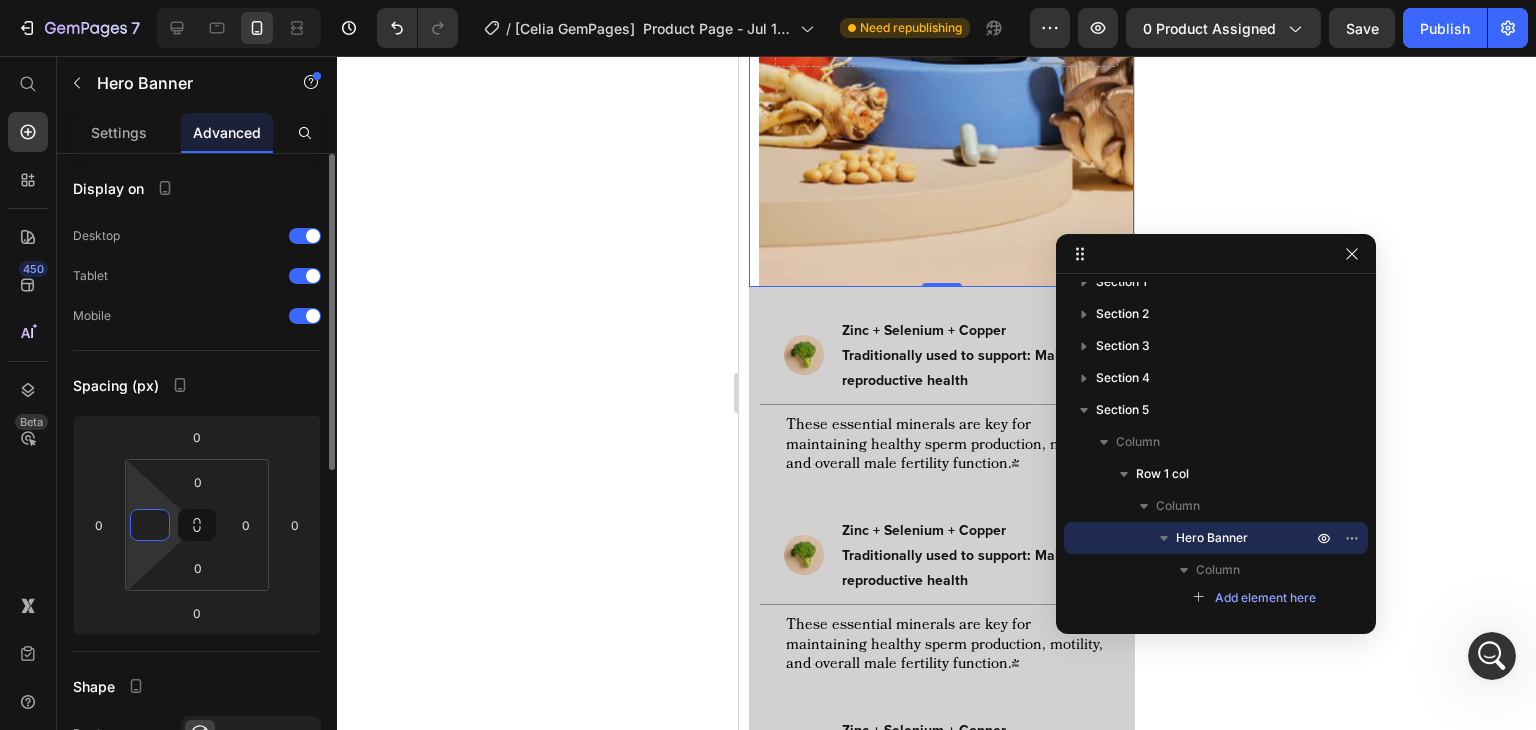 type on "0" 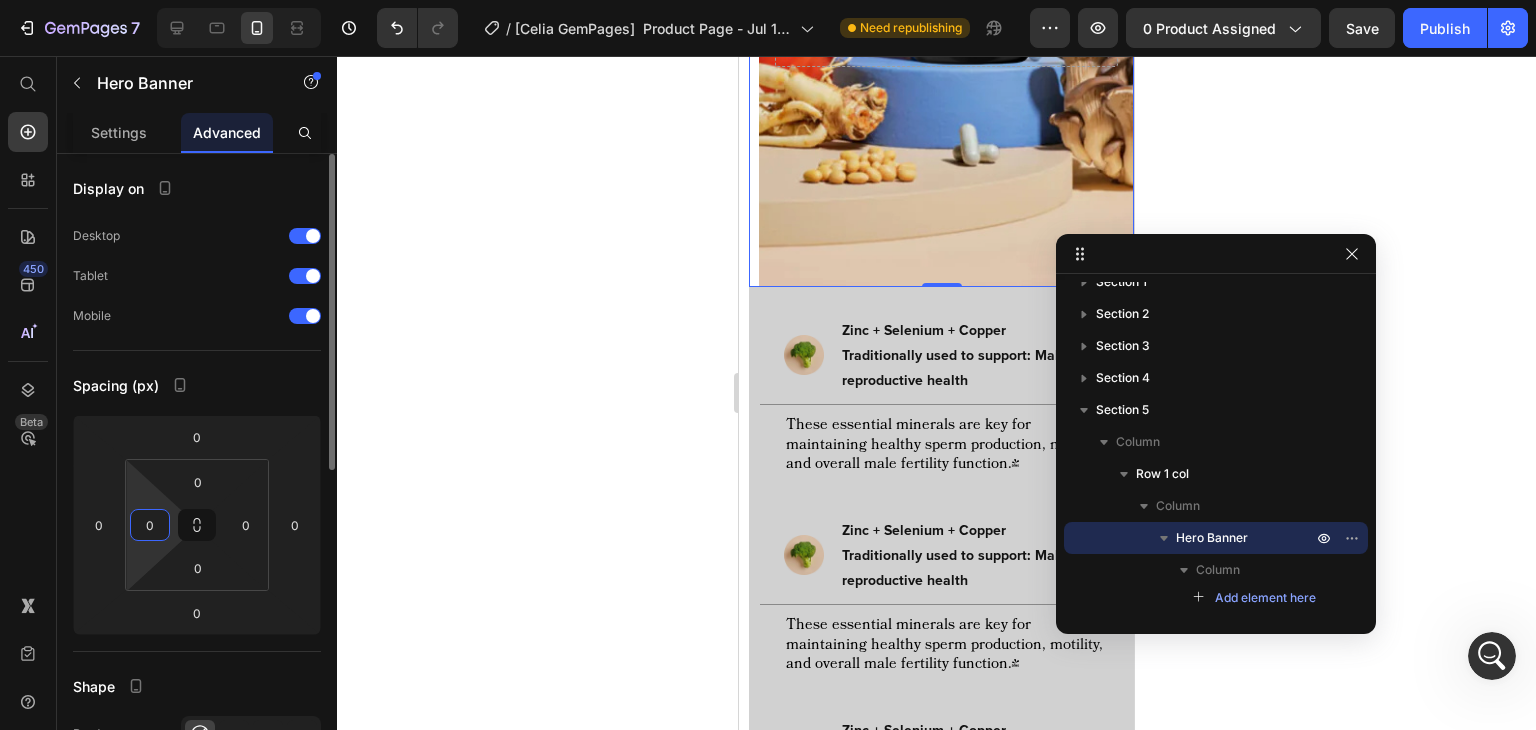 click on "Spacing (px)" at bounding box center [197, 385] 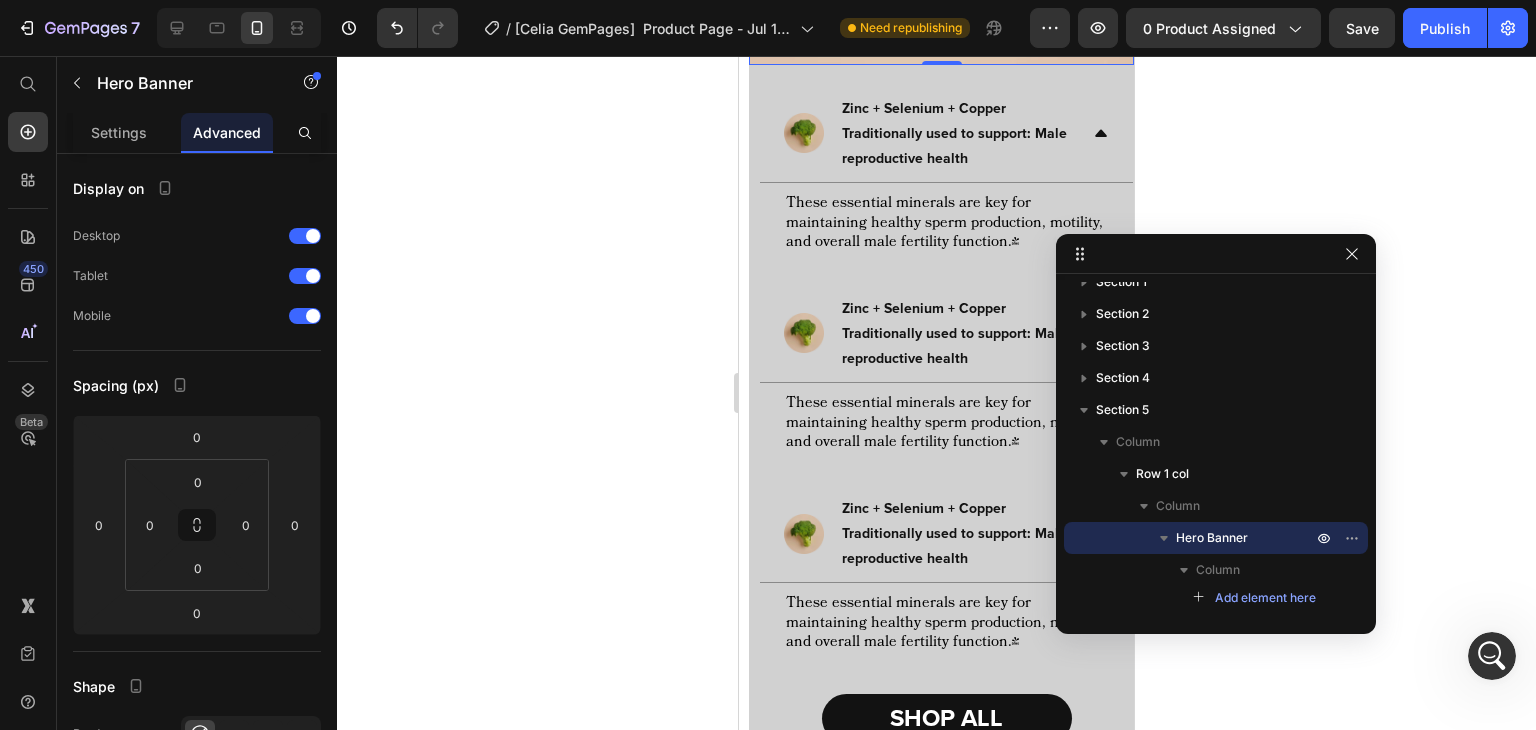 scroll, scrollTop: 2859, scrollLeft: 0, axis: vertical 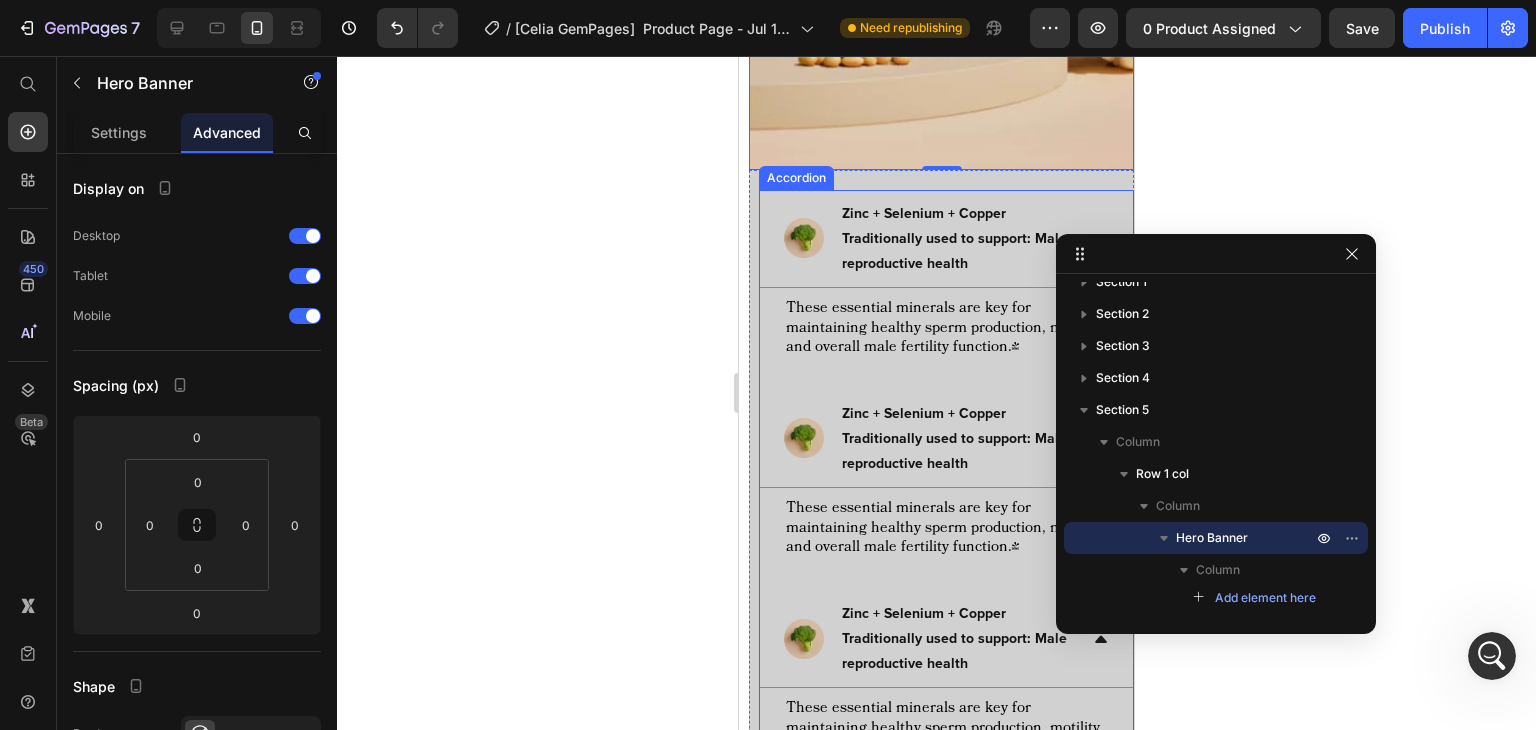 click on "These essential minerals are key for maintaining healthy sperm production, motility, and overall male fertility function.* Text Block" at bounding box center [946, 331] 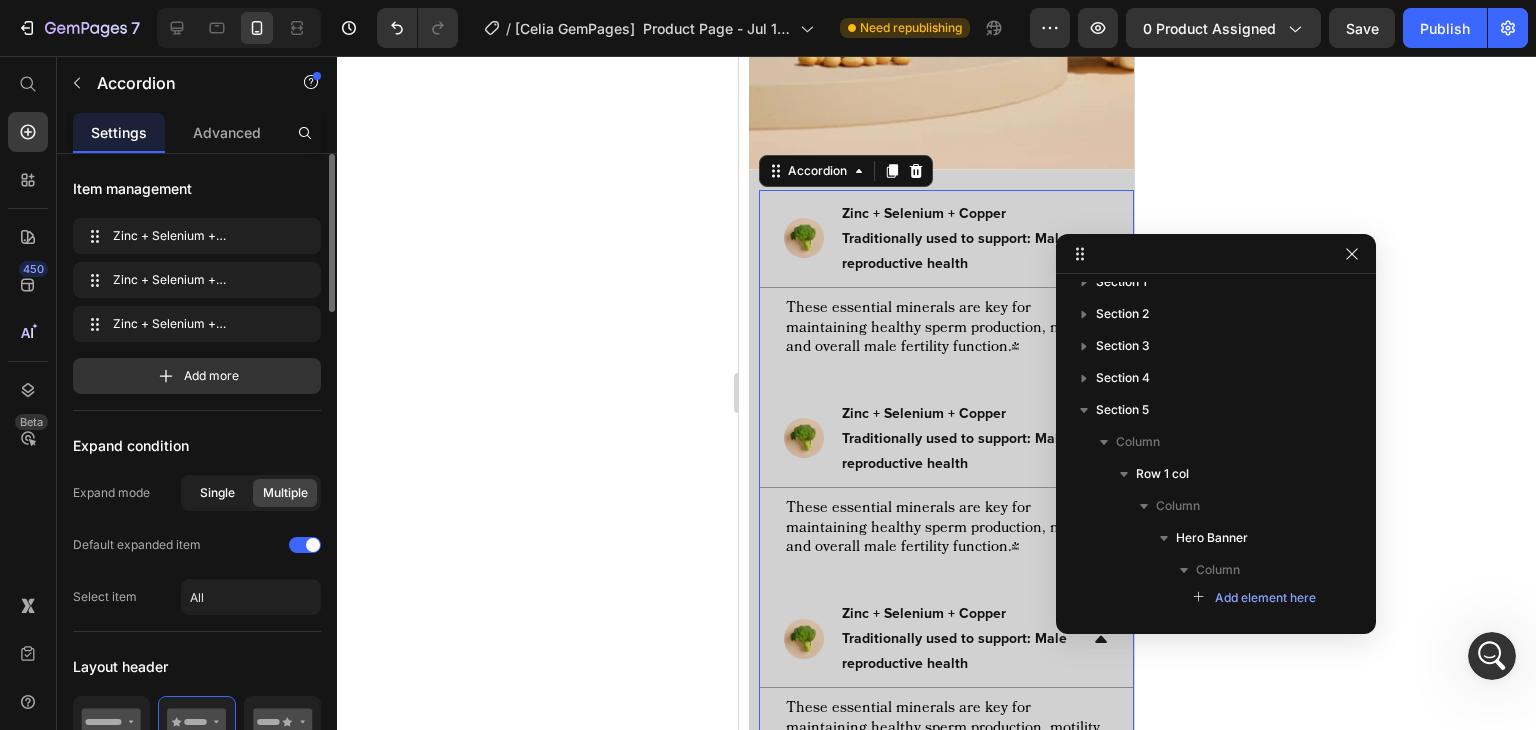 scroll, scrollTop: 306, scrollLeft: 0, axis: vertical 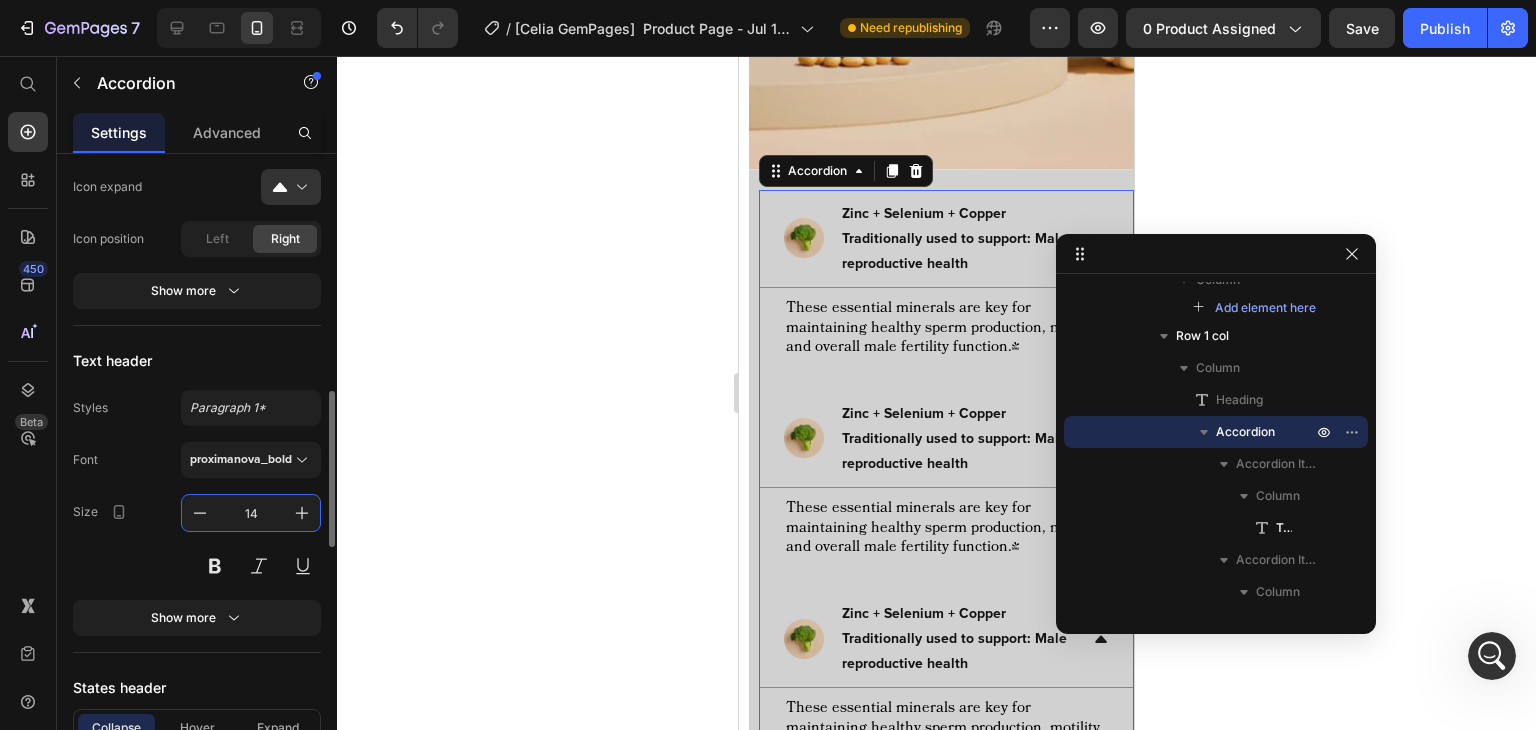 click on "14" at bounding box center (251, 513) 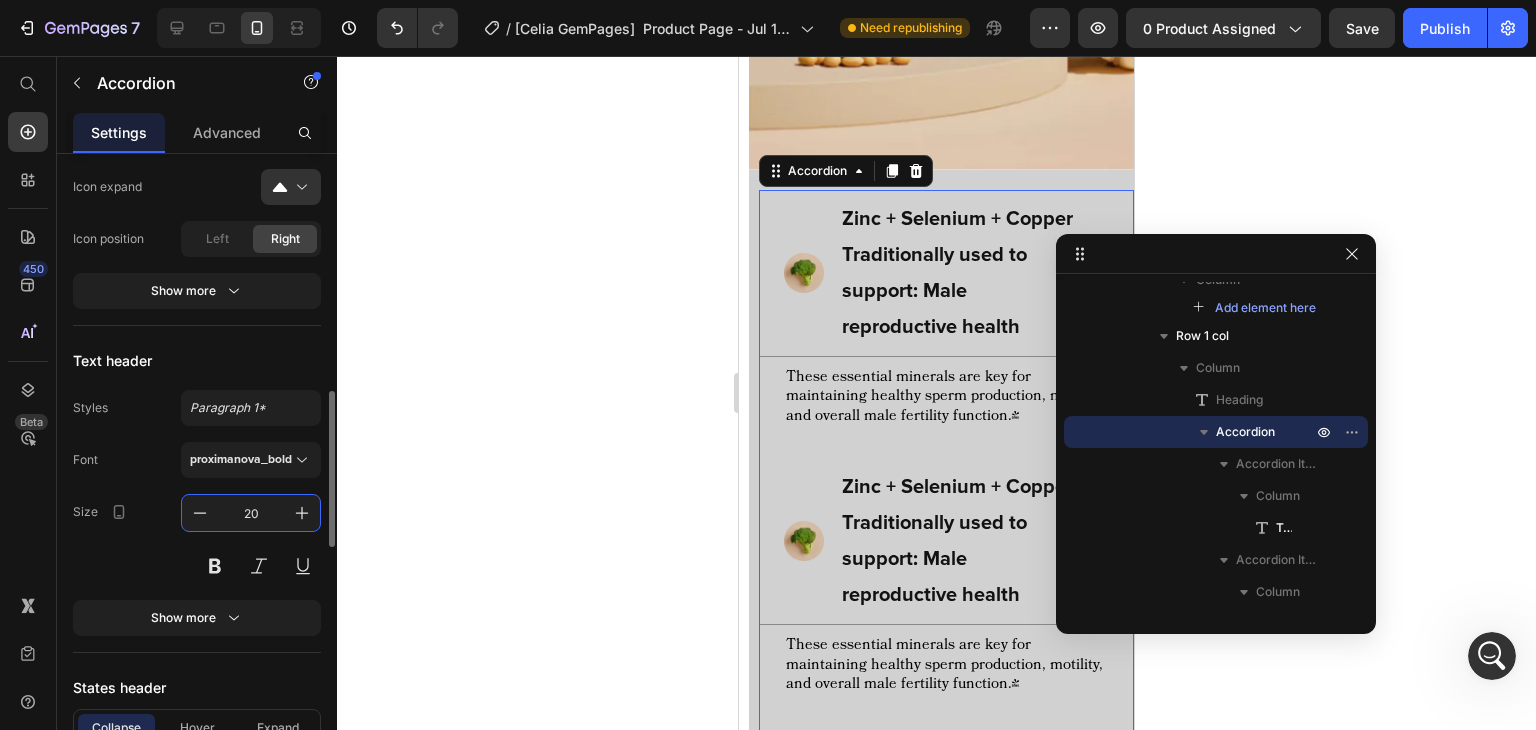 type on "20" 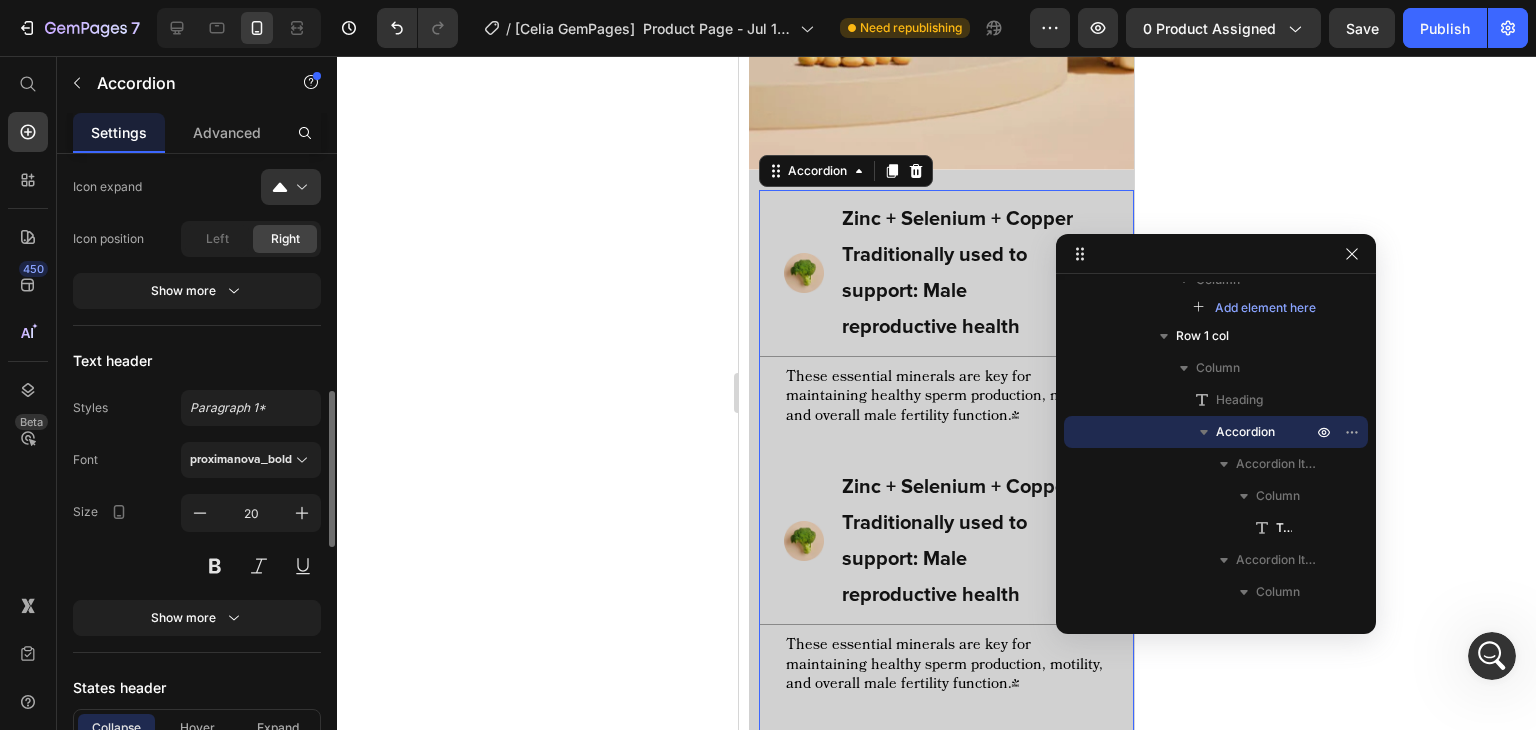 click on "Font proximanova_bold Size 20 Show more" at bounding box center (197, 539) 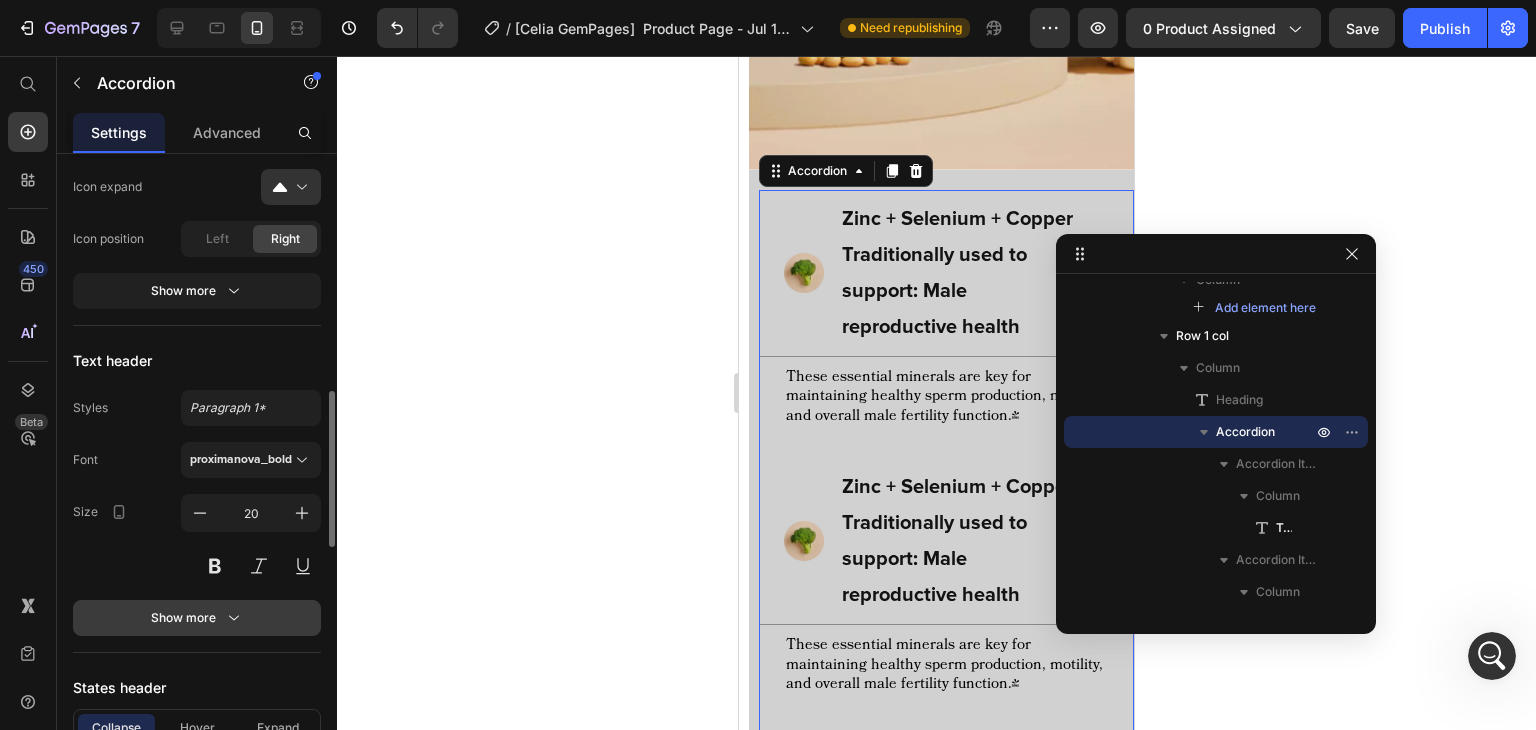 click on "Show more" at bounding box center [197, 618] 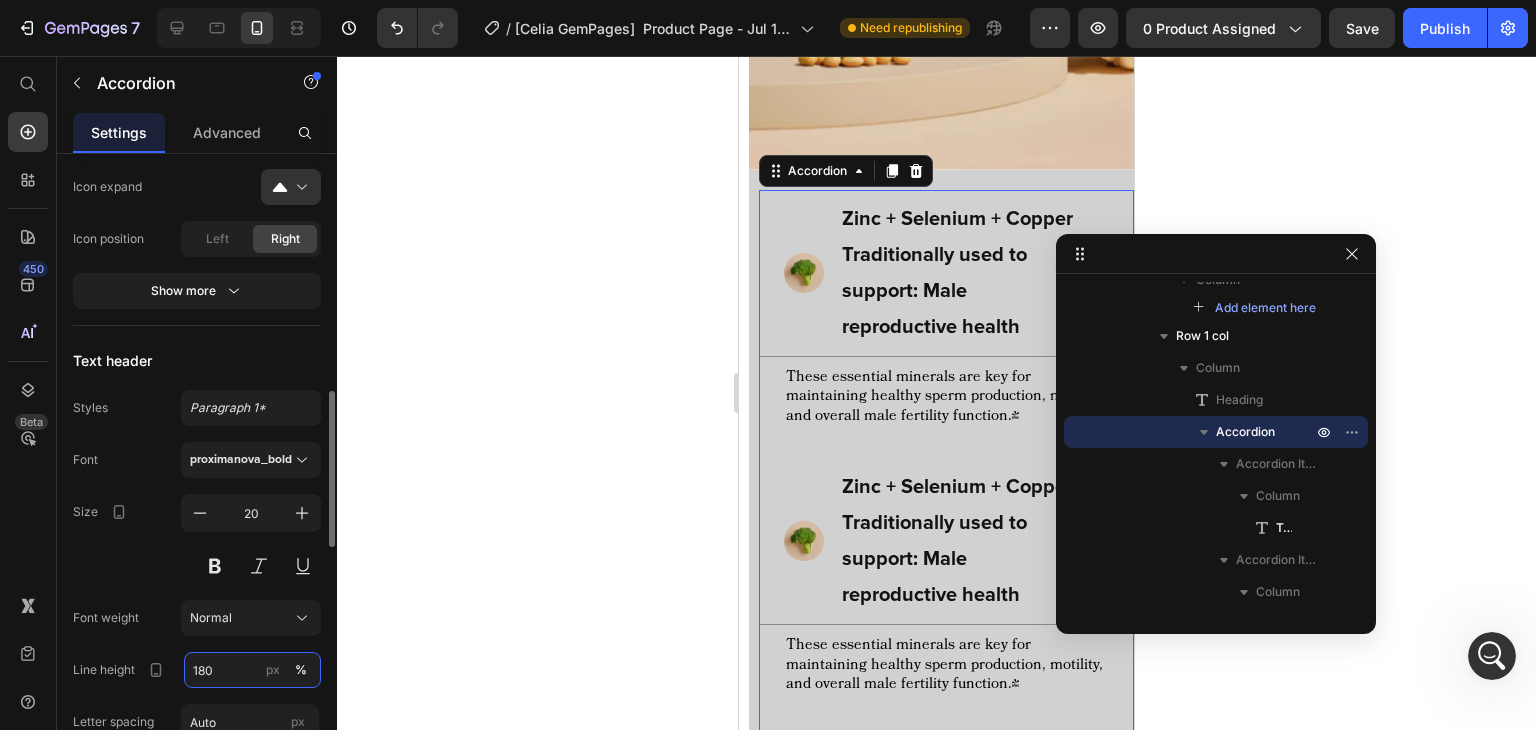 click on "180" at bounding box center [252, 670] 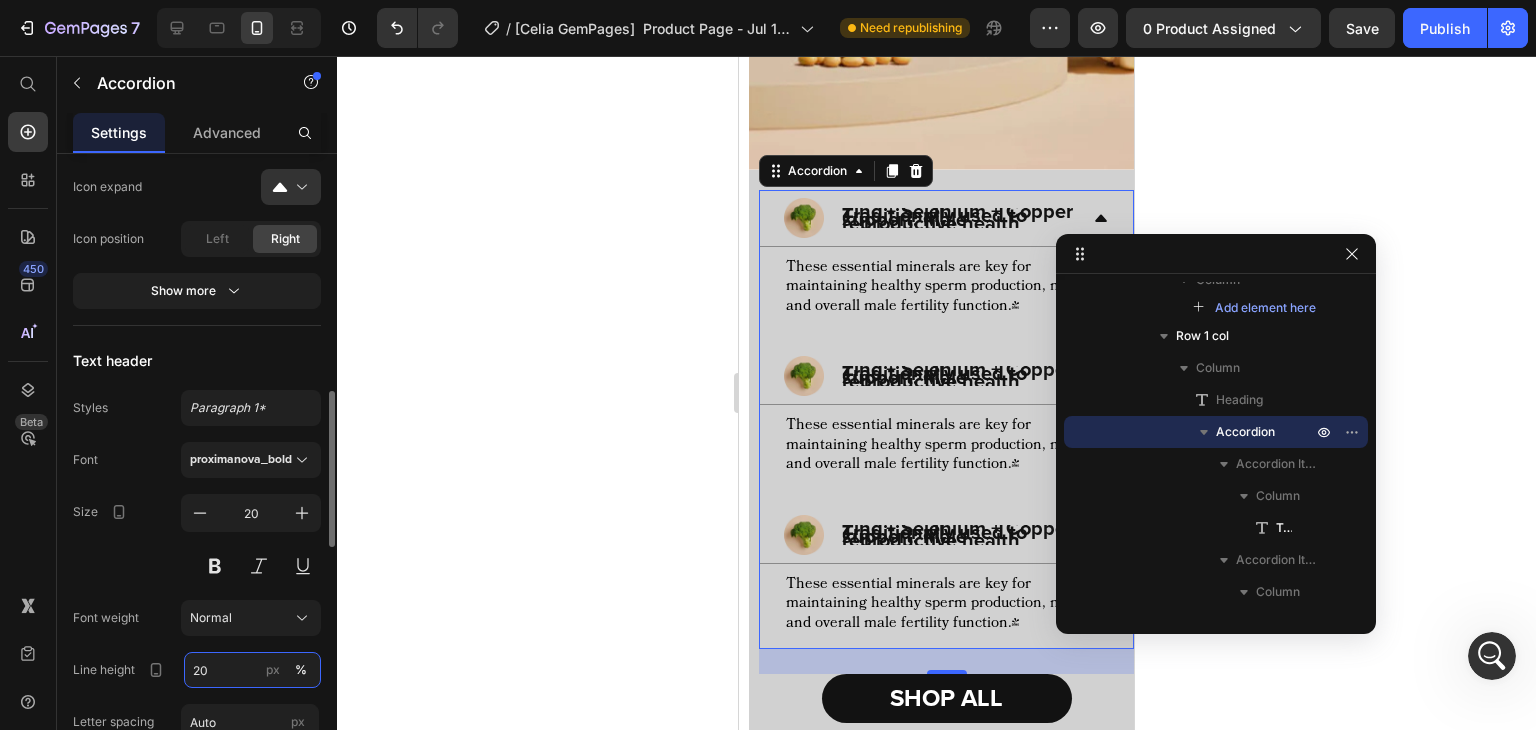 type on "20" 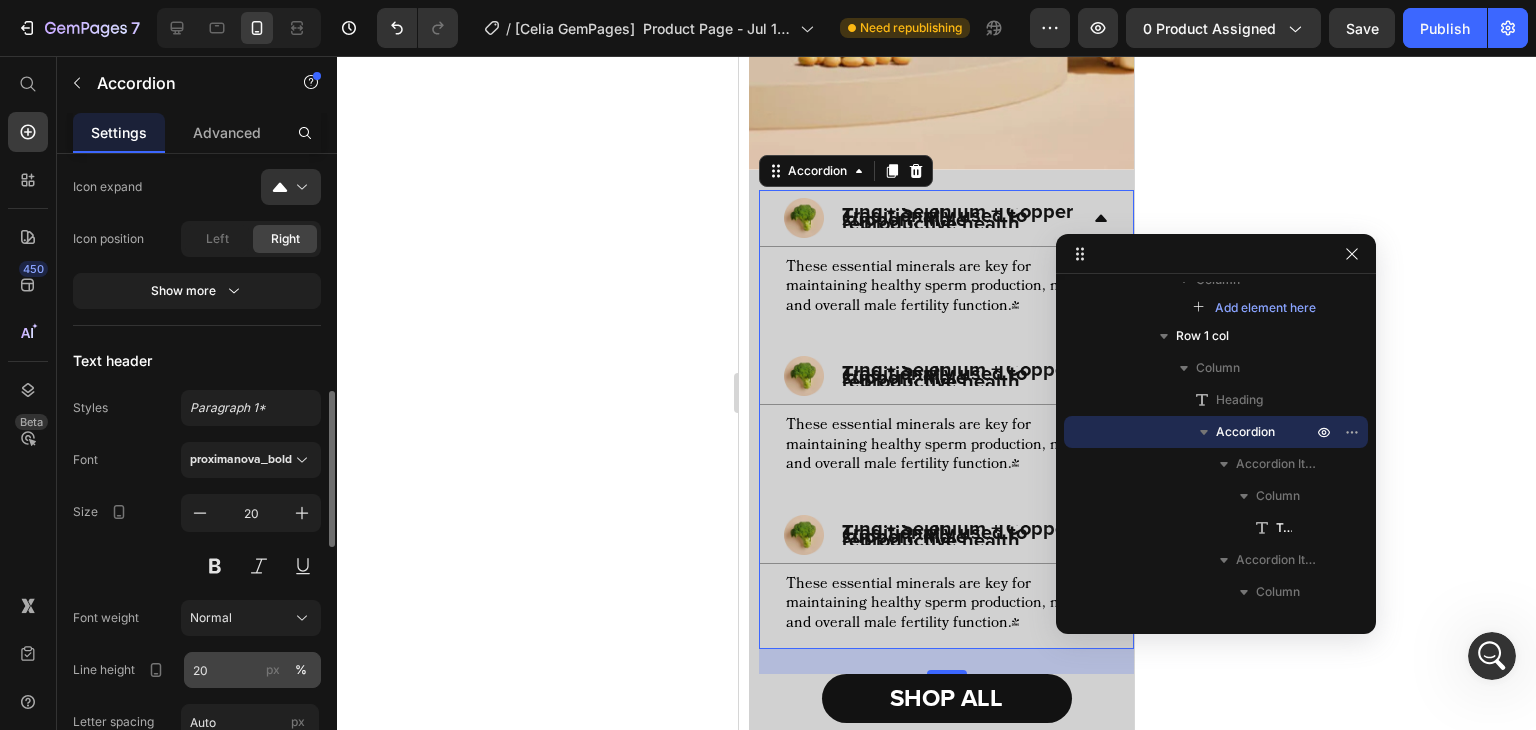 click on "px" at bounding box center (273, 670) 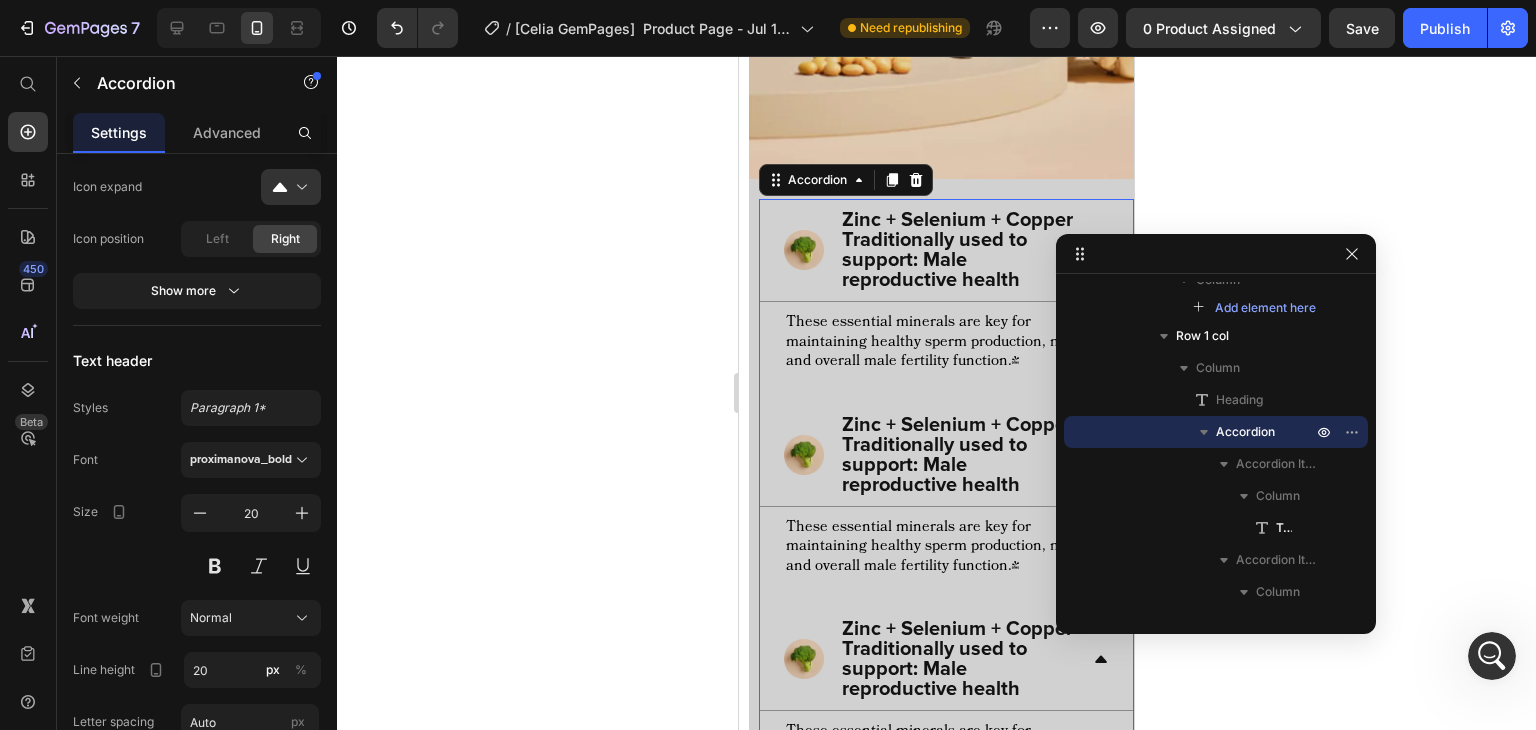 scroll, scrollTop: 2975, scrollLeft: 0, axis: vertical 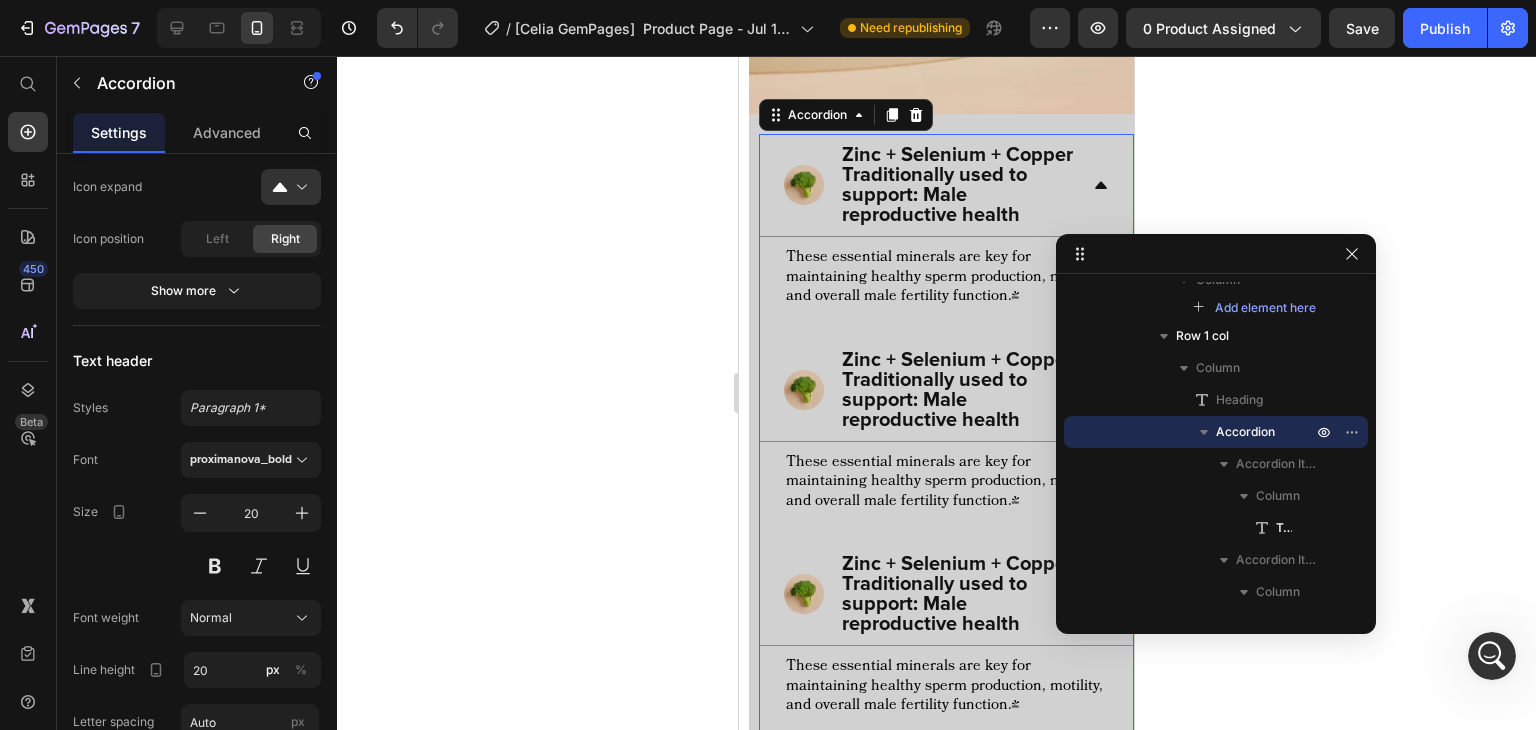 click on "Traditionally used to support: Male reproductive health" at bounding box center [958, 195] 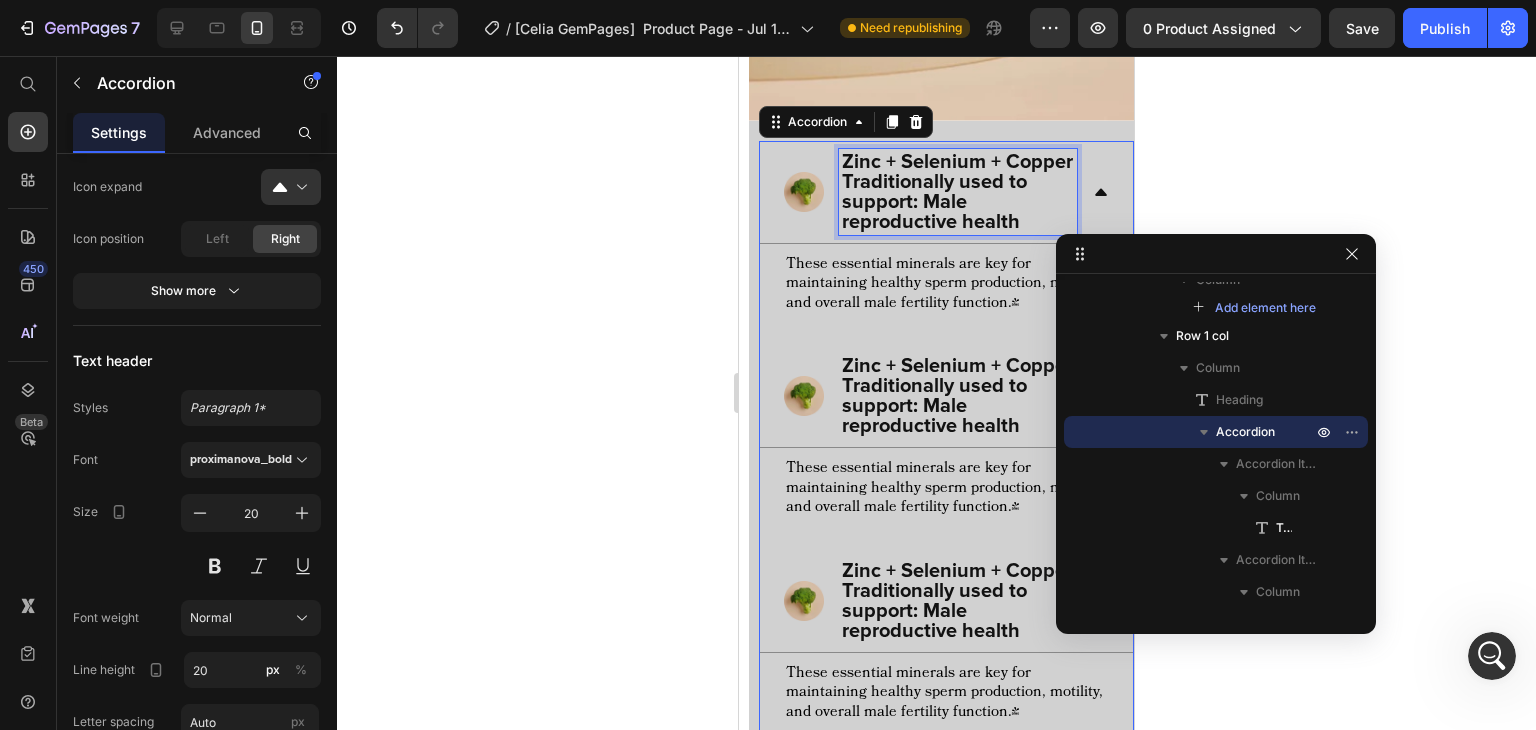 click on "Traditionally used to support: Male reproductive health" at bounding box center (958, 202) 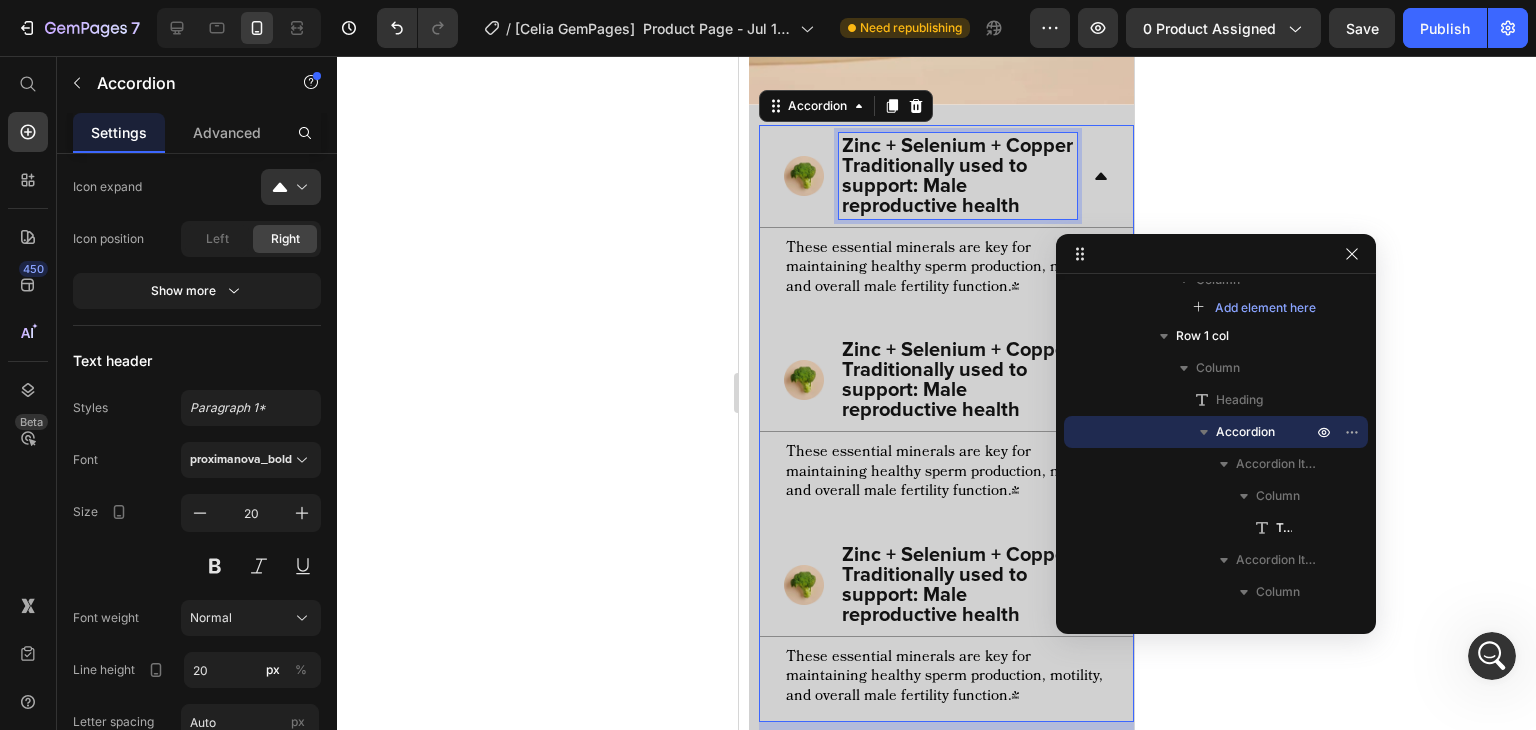 scroll, scrollTop: 2922, scrollLeft: 0, axis: vertical 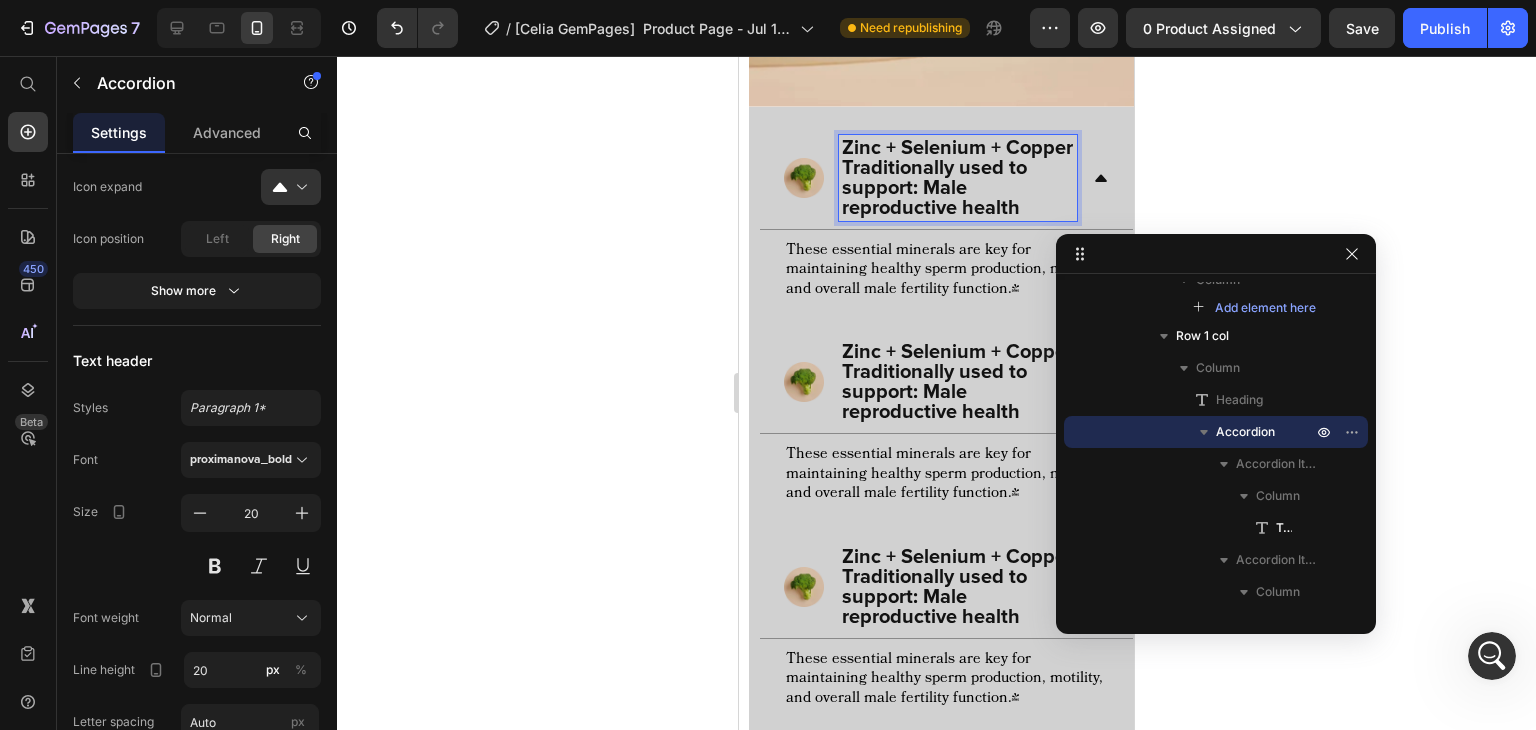 click on "Traditionally used to support: Male reproductive health" at bounding box center [958, 188] 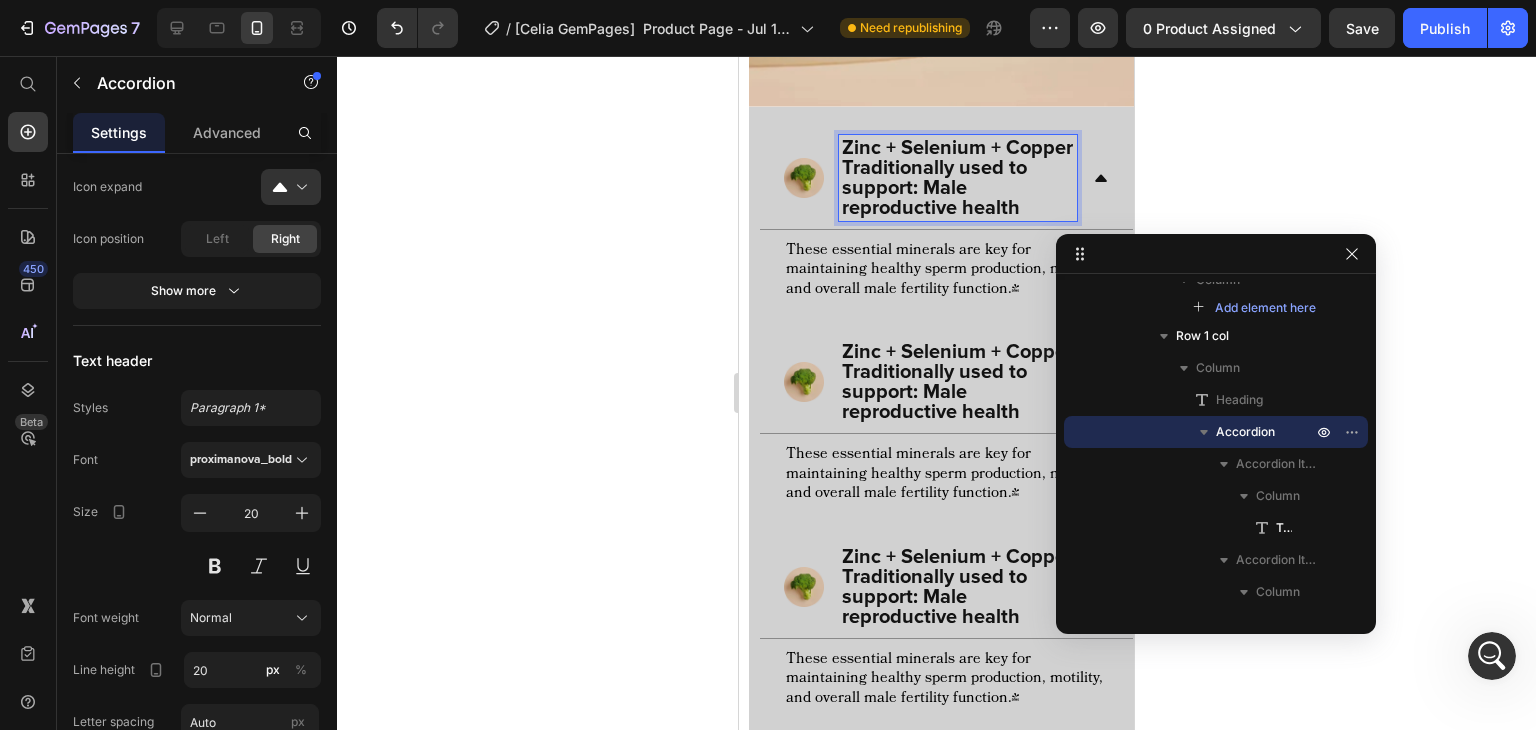 click on "Traditionally used to support: Male reproductive health" at bounding box center [958, 188] 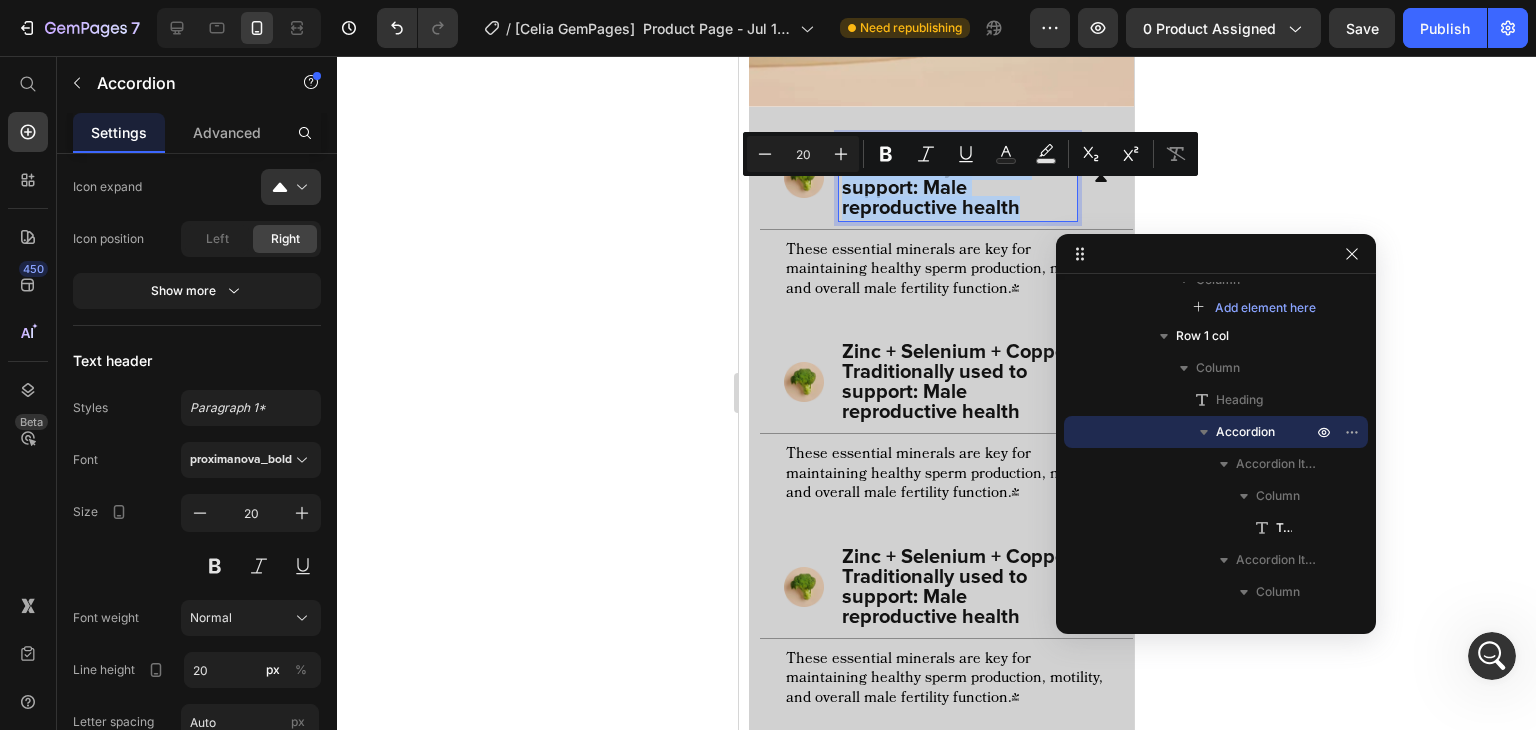 drag, startPoint x: 1025, startPoint y: 233, endPoint x: 839, endPoint y: 195, distance: 189.84204 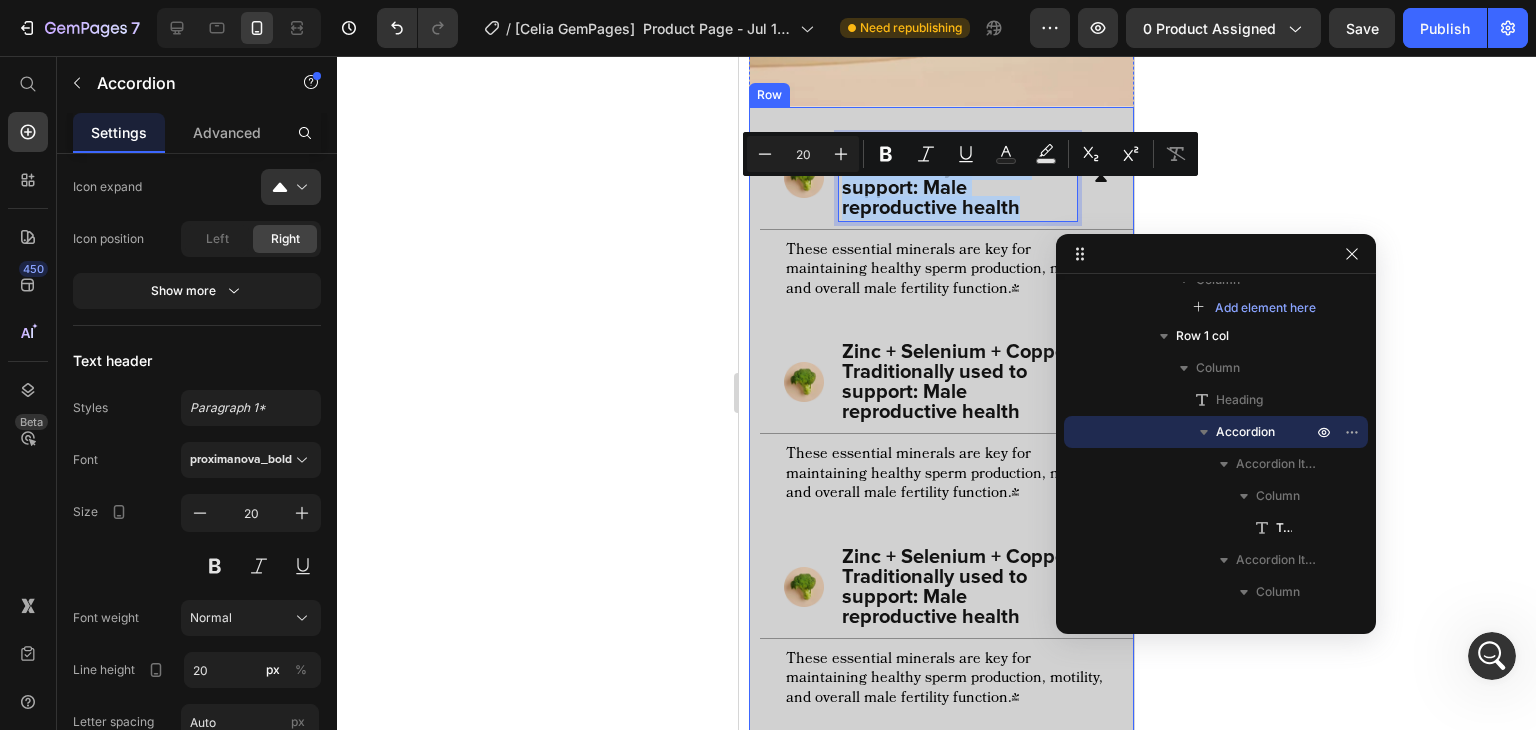 click on "Key Ingredients: Heading
Zinc + Selenium + Copper Traditionally used to support: Male reproductive health These essential minerals are key for maintaining healthy sperm production, motility, and overall male fertility function.* Text Block
Zinc + Selenium + Copper Traditionally used to support: Male reproductive health These essential minerals are key for maintaining healthy sperm production, motility, and overall male fertility function.* Text Block
Zinc + Selenium + Copper Traditionally used to support: Male reproductive health These essential minerals are key for maintaining healthy sperm production, motility, and overall male fertility function.* Text Block Accordion   25 SHOP ALL Button Row" at bounding box center (941, 483) 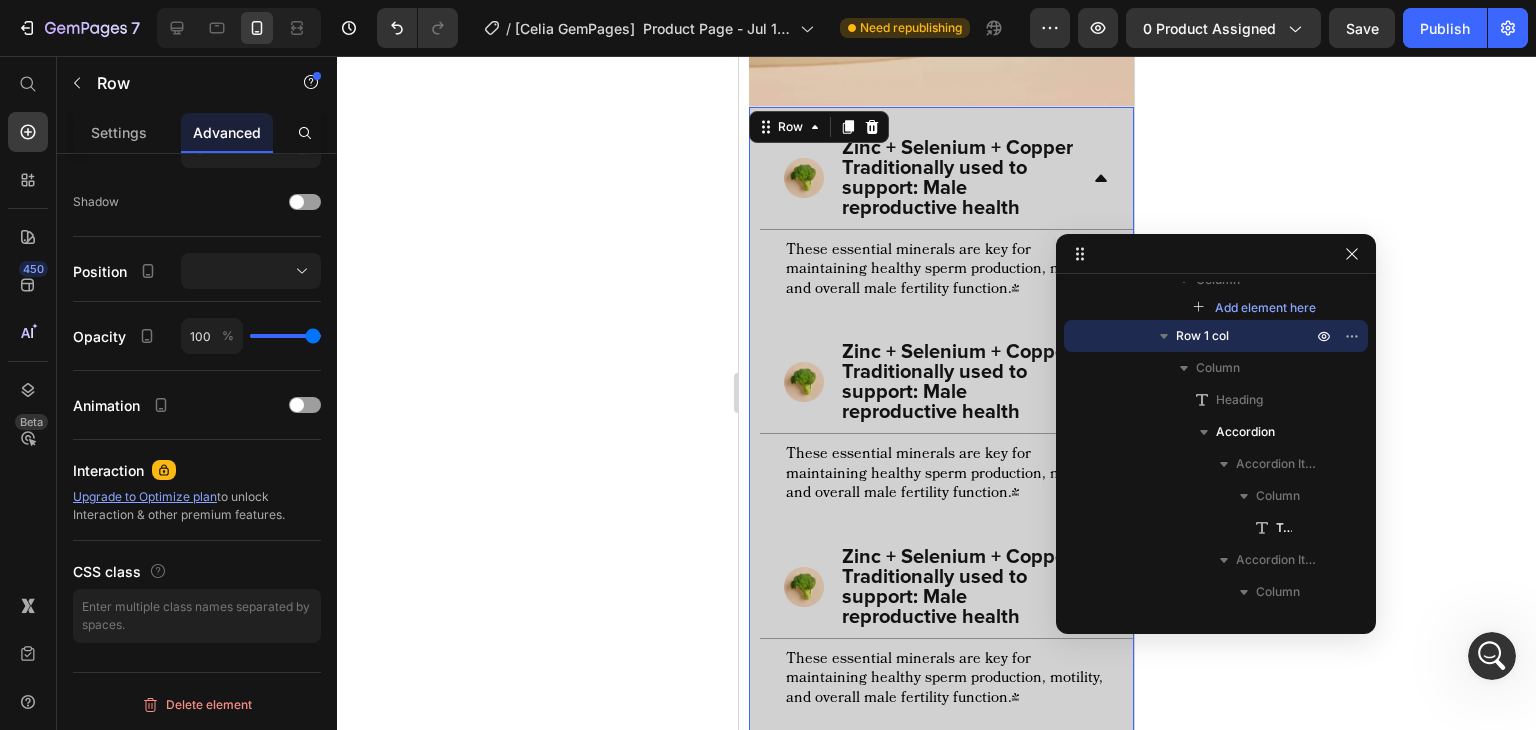 scroll, scrollTop: 0, scrollLeft: 0, axis: both 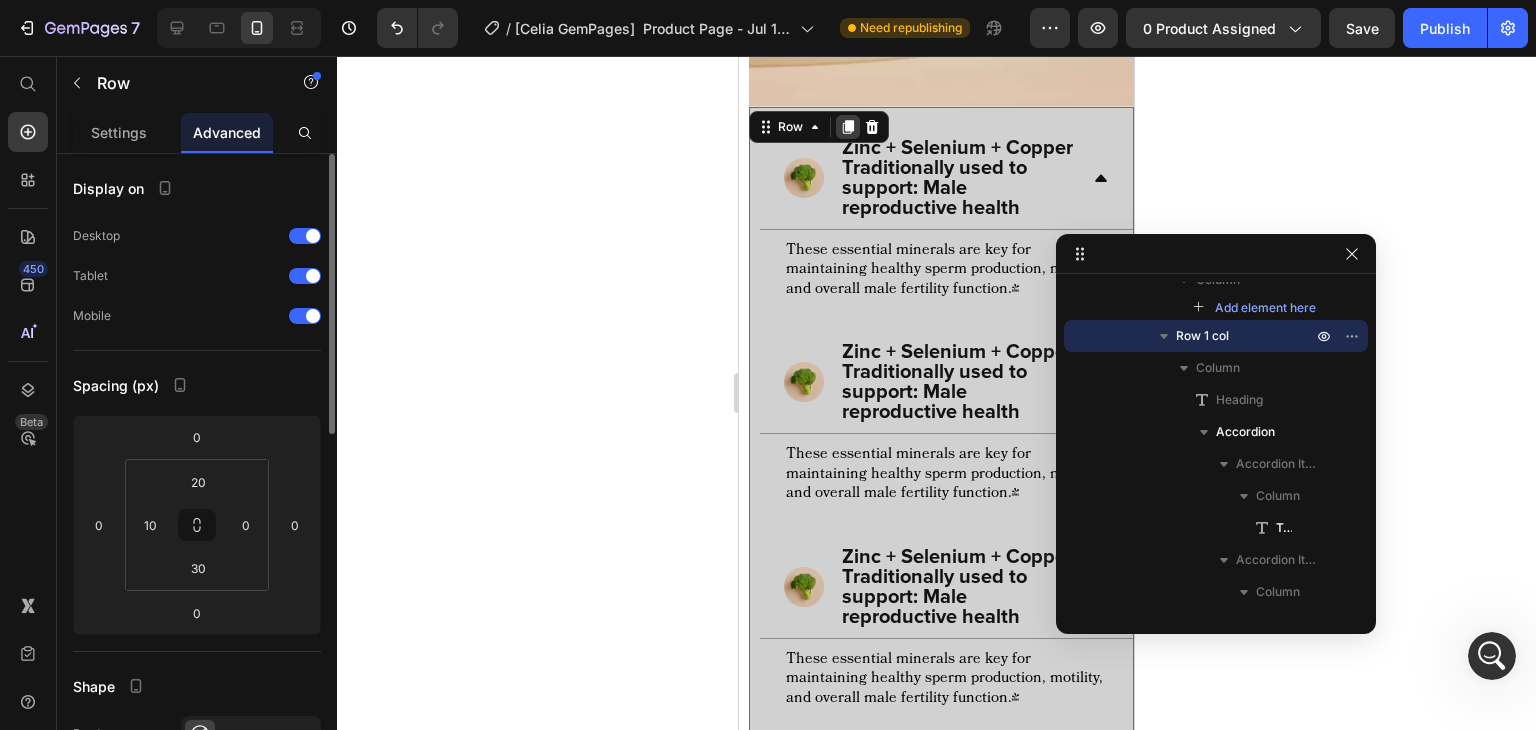 click 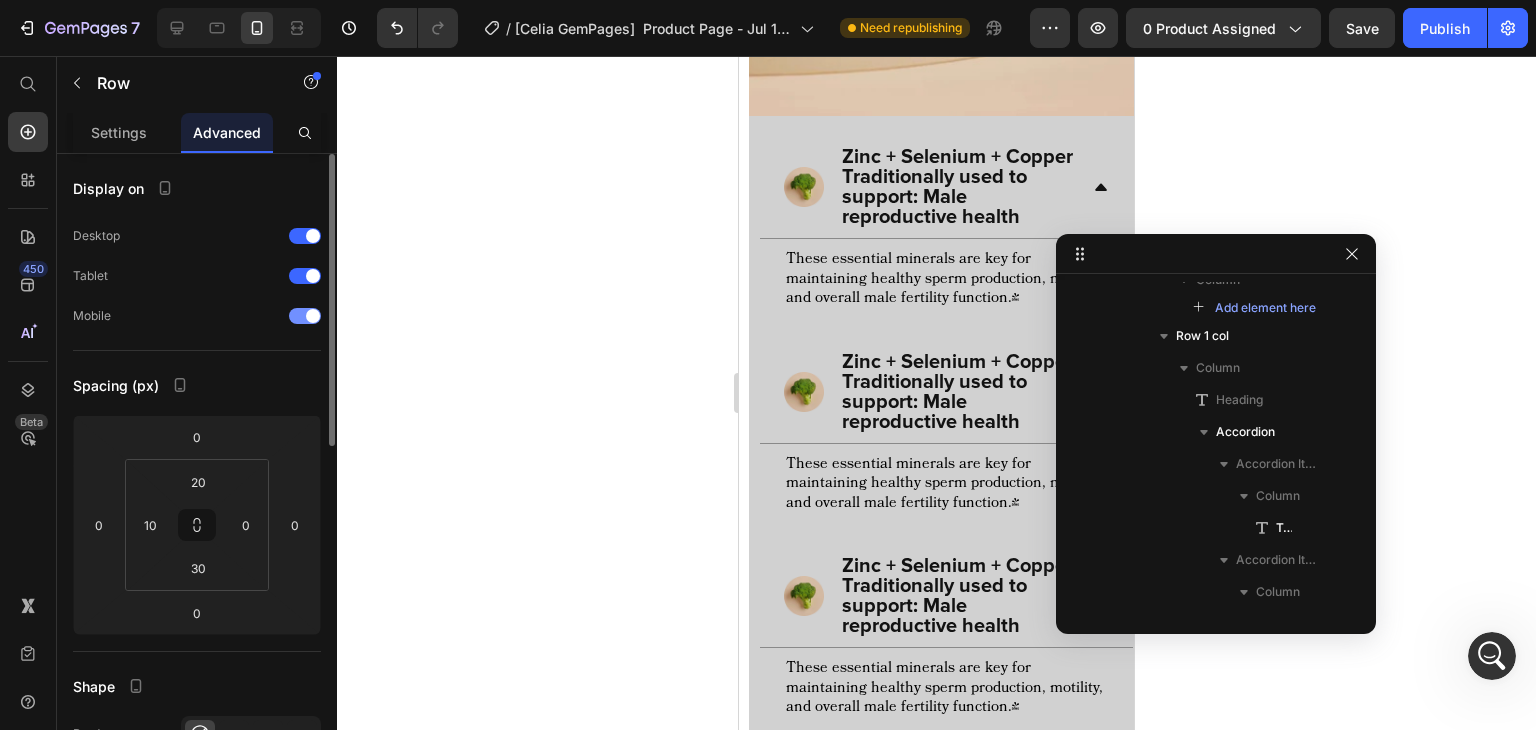 click on "Mobile" at bounding box center (197, 316) 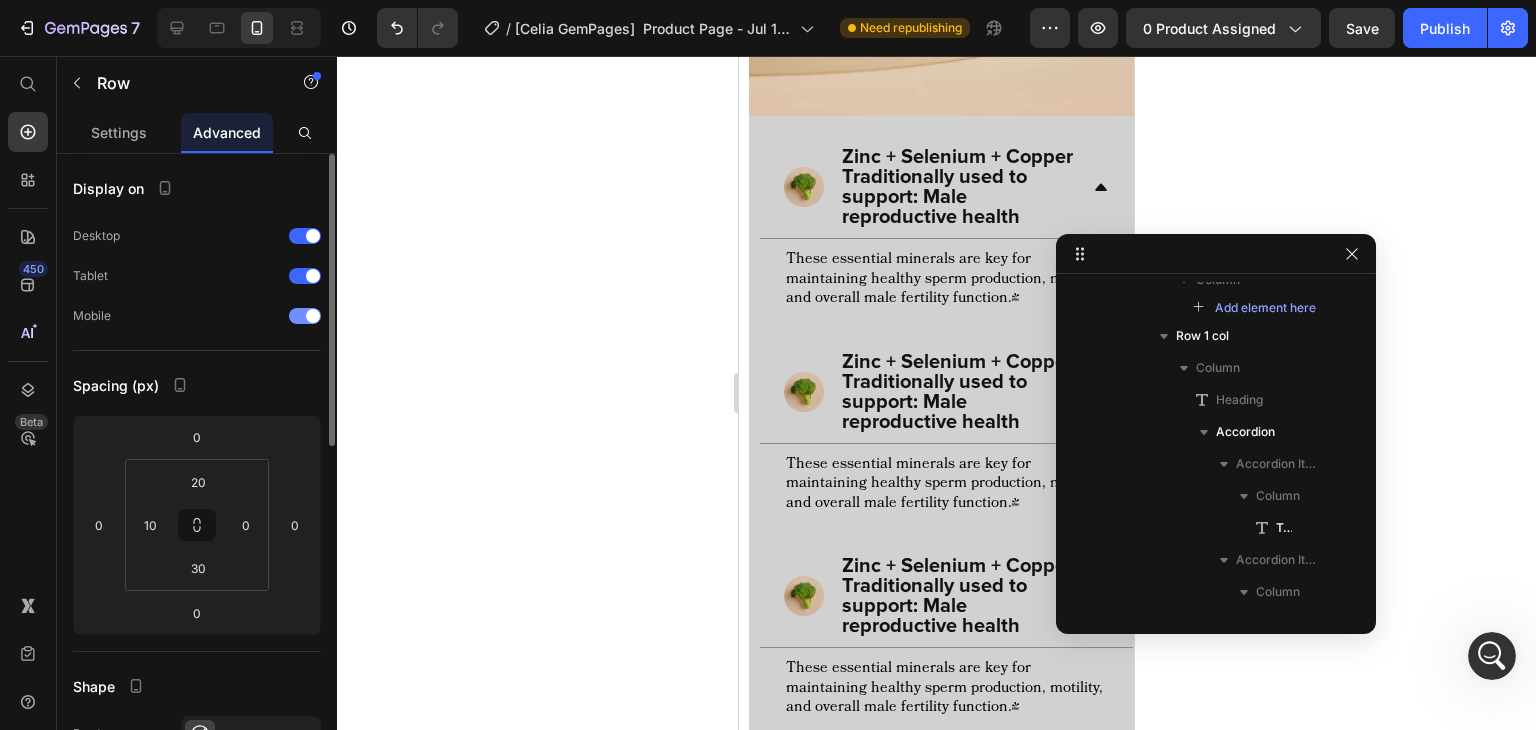 click at bounding box center [305, 316] 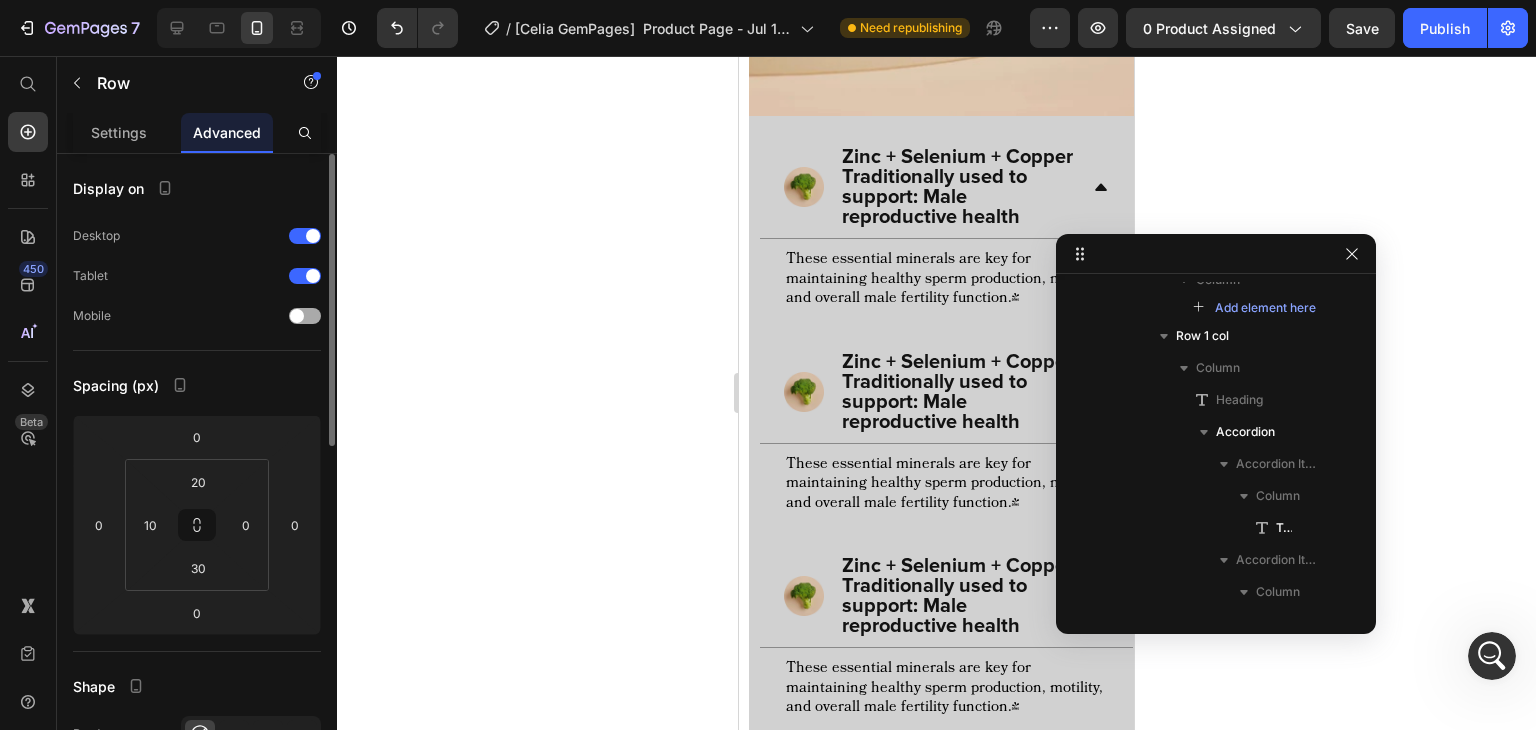 scroll, scrollTop: 658, scrollLeft: 0, axis: vertical 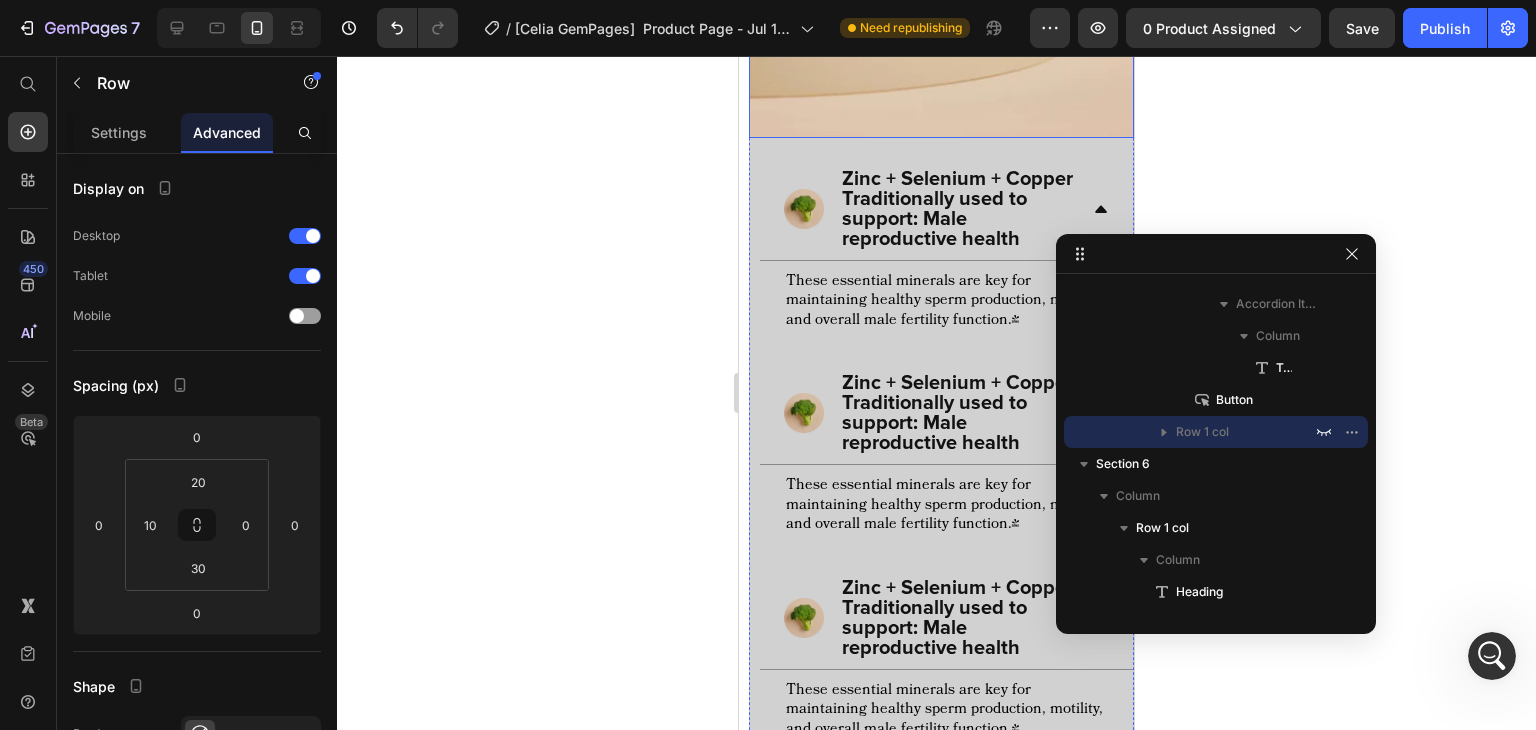 click at bounding box center (941, -112) 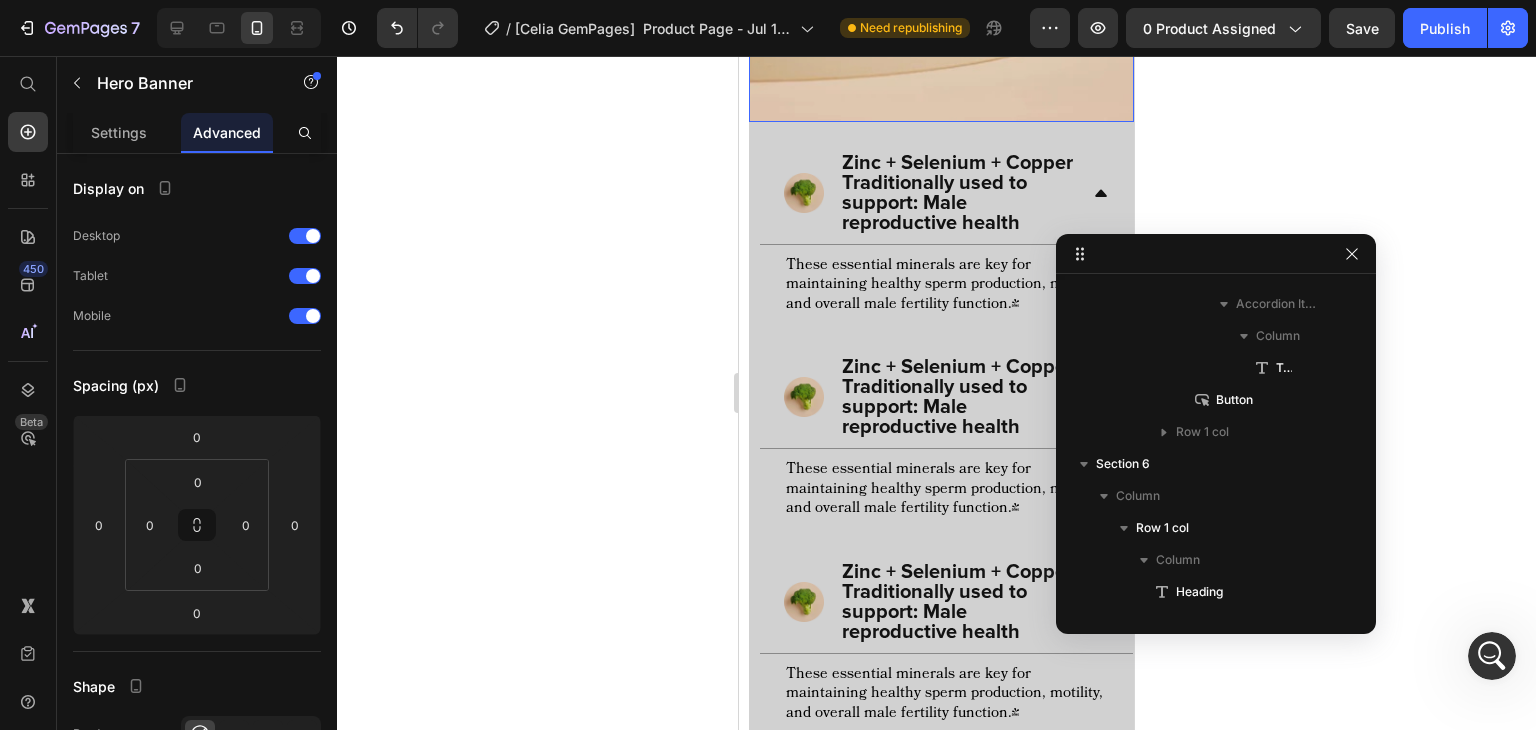 scroll, scrollTop: 2779, scrollLeft: 0, axis: vertical 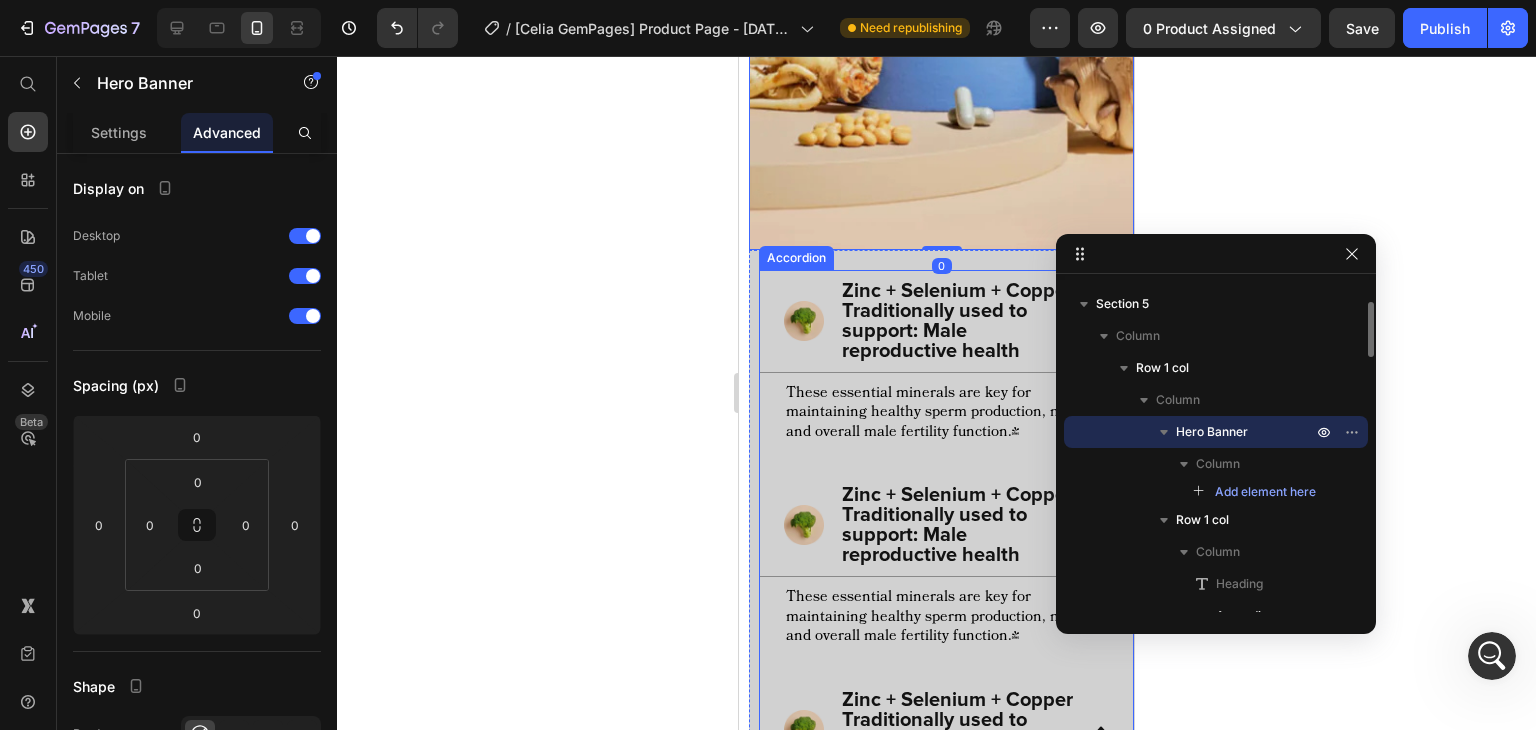 click on "Zinc + Selenium + Copper Traditionally used to support: Male reproductive health" at bounding box center (946, 321) 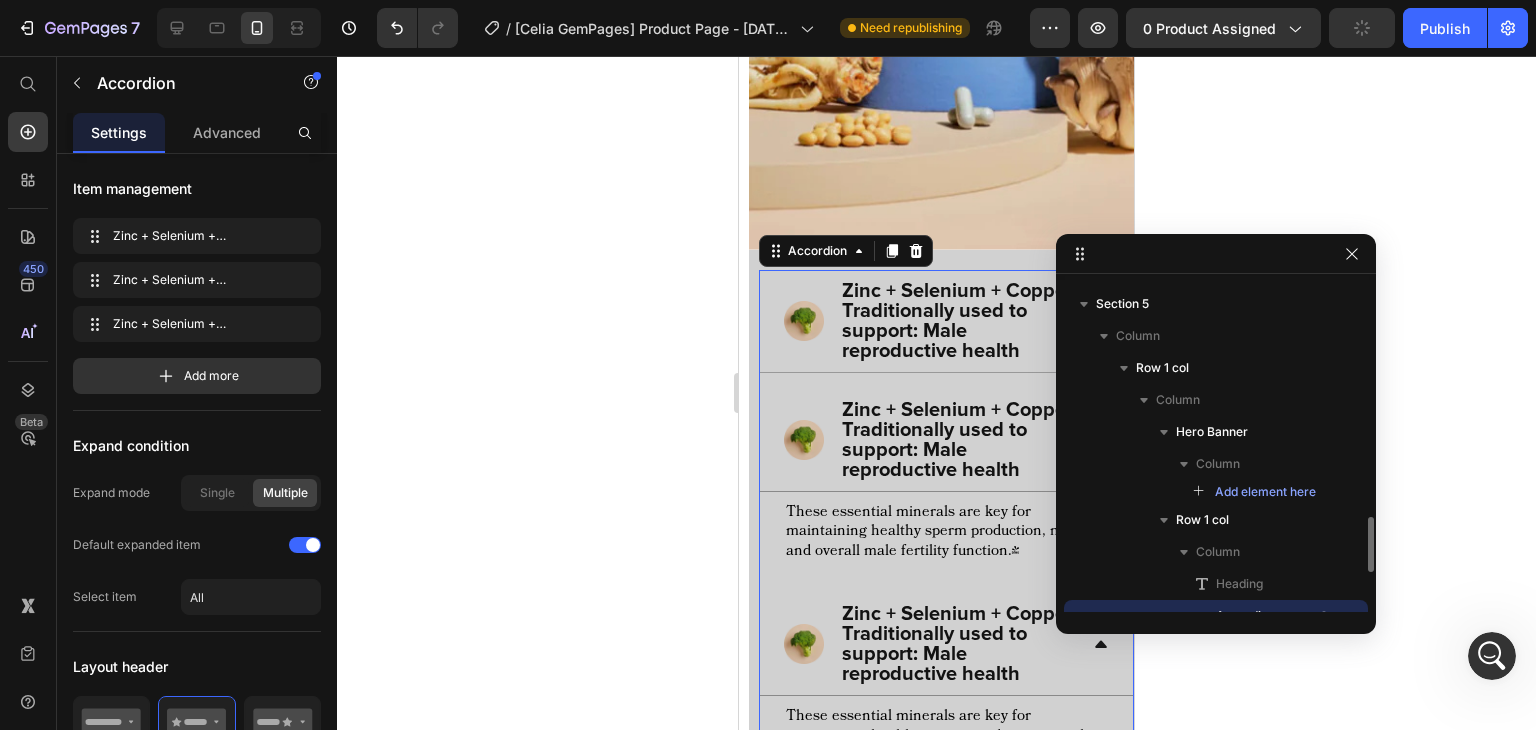 scroll, scrollTop: 306, scrollLeft: 0, axis: vertical 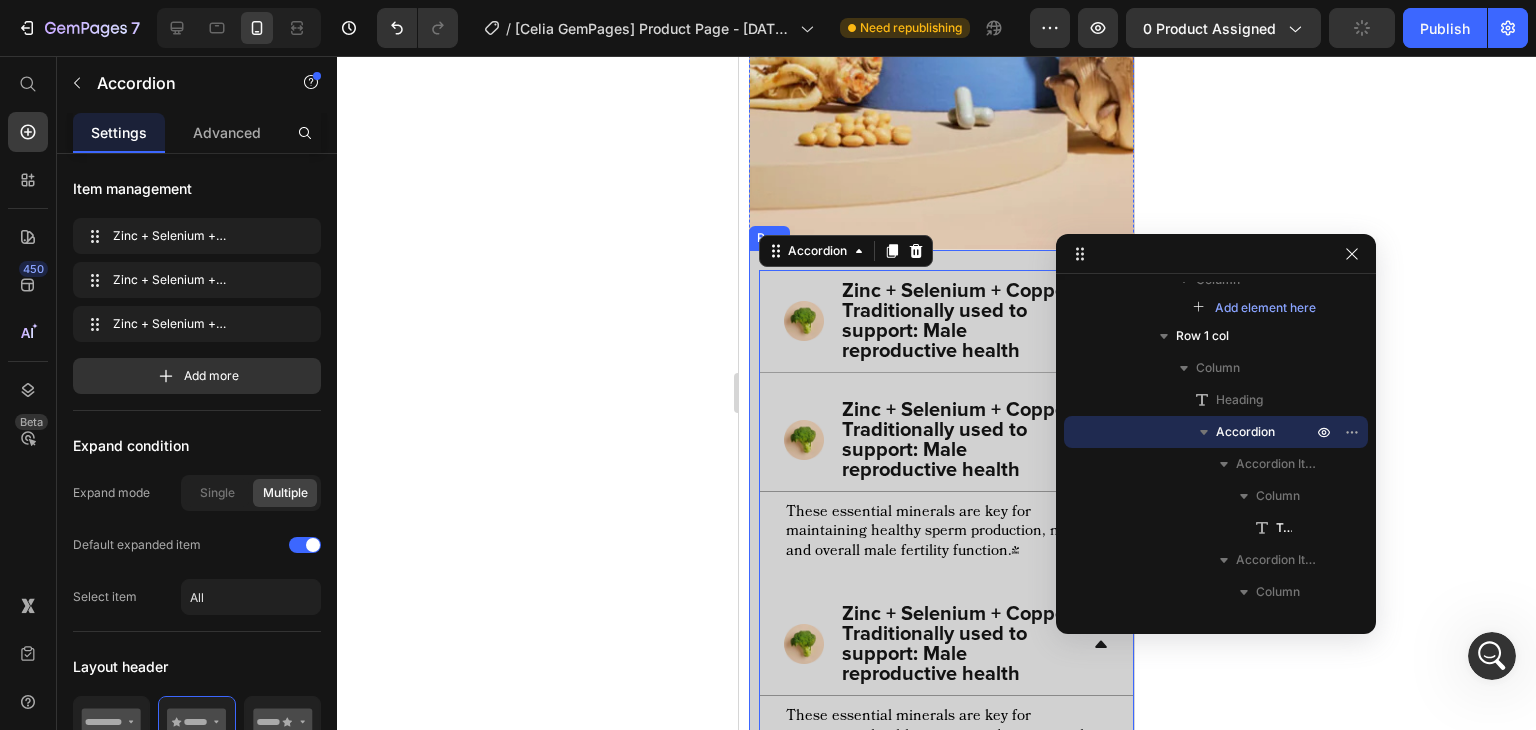 click on "Key Ingredients: Heading
Zinc + Selenium + Copper Traditionally used to support: Male reproductive health
Zinc + Selenium + Copper Traditionally used to support: Male reproductive health These essential minerals are key for maintaining healthy sperm production, motility, and overall male fertility function.* Text Block
Zinc + Selenium + Copper Traditionally used to support: Male reproductive health These essential minerals are key for maintaining healthy sperm production, motility, and overall male fertility function.* Text Block Accordion   25 SHOP ALL Button Row" at bounding box center (941, 583) 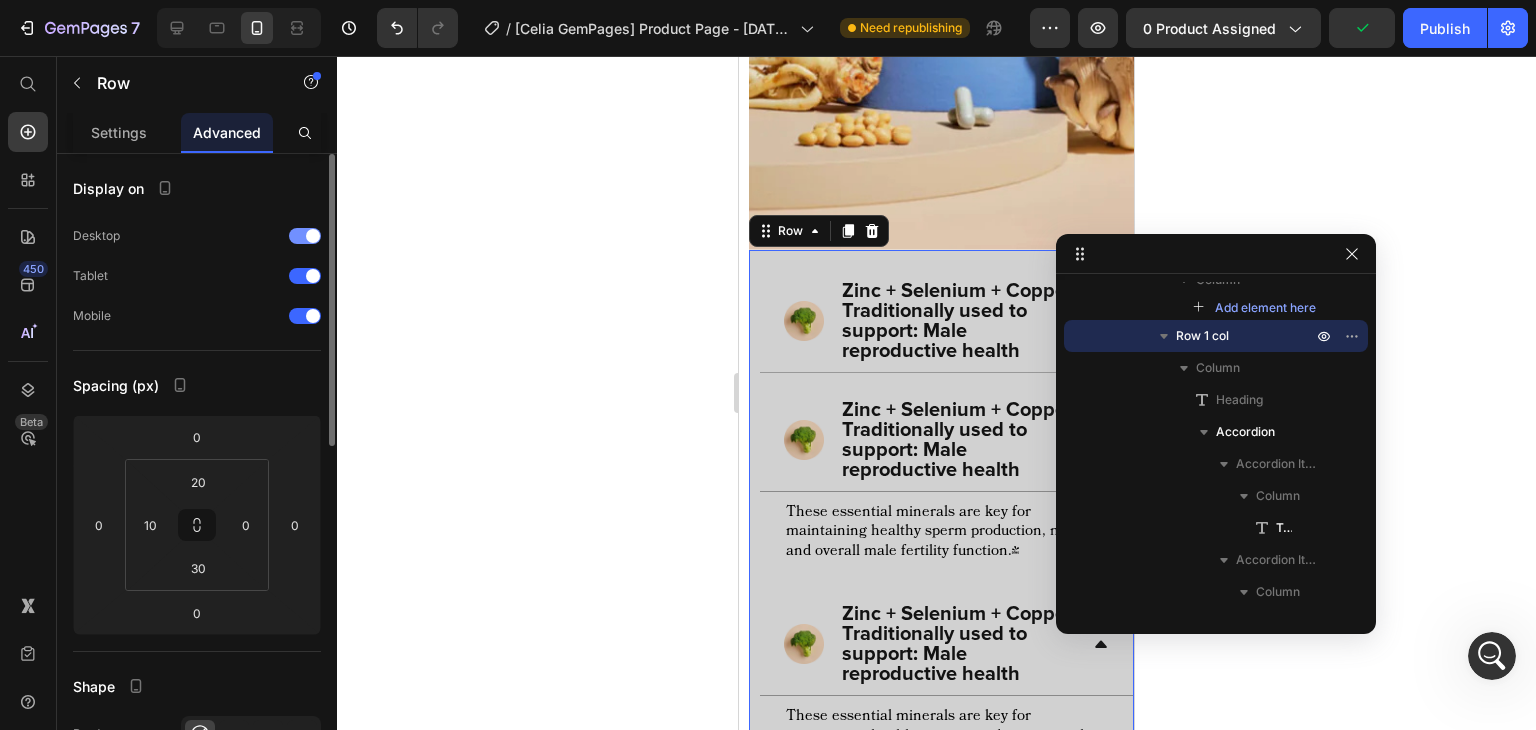 click at bounding box center [313, 236] 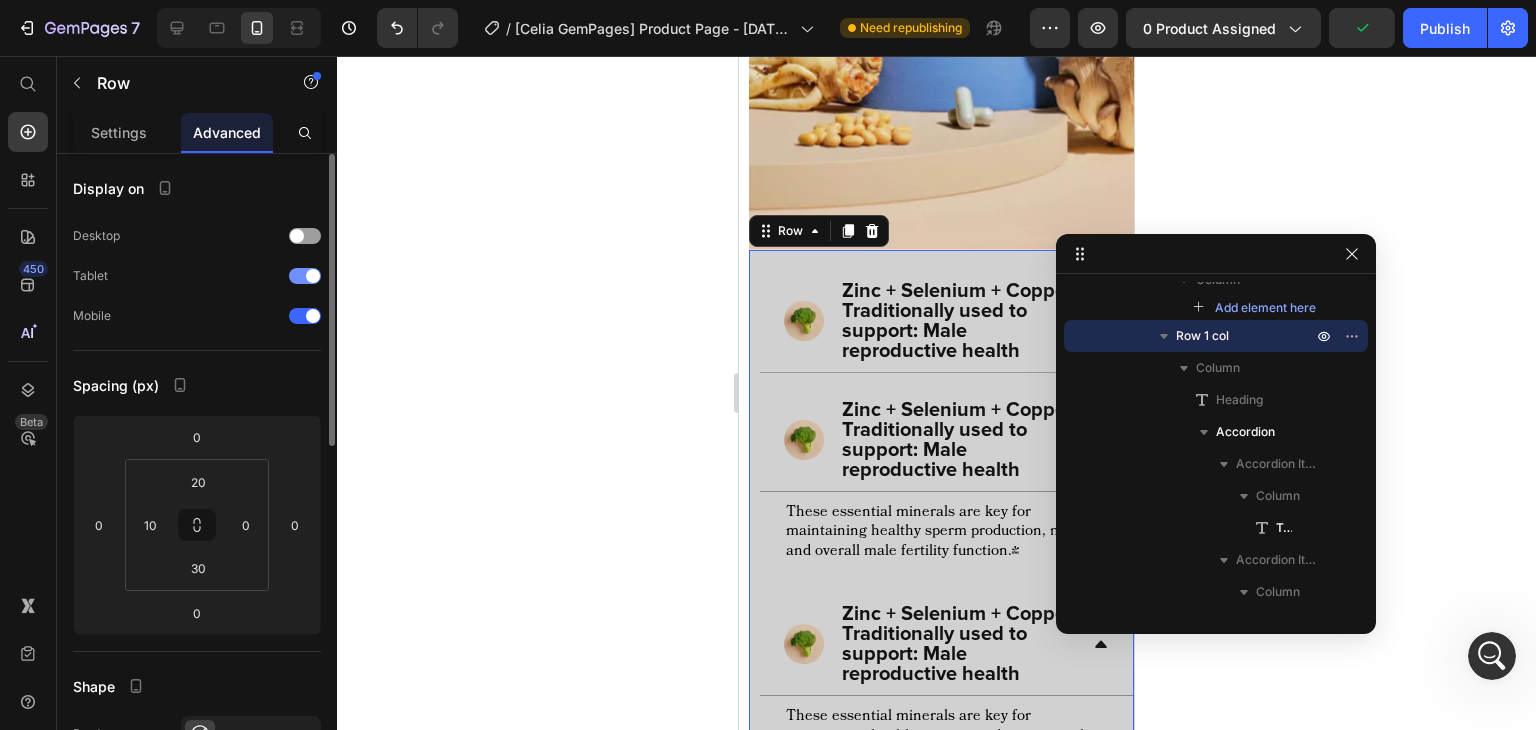 click at bounding box center [305, 276] 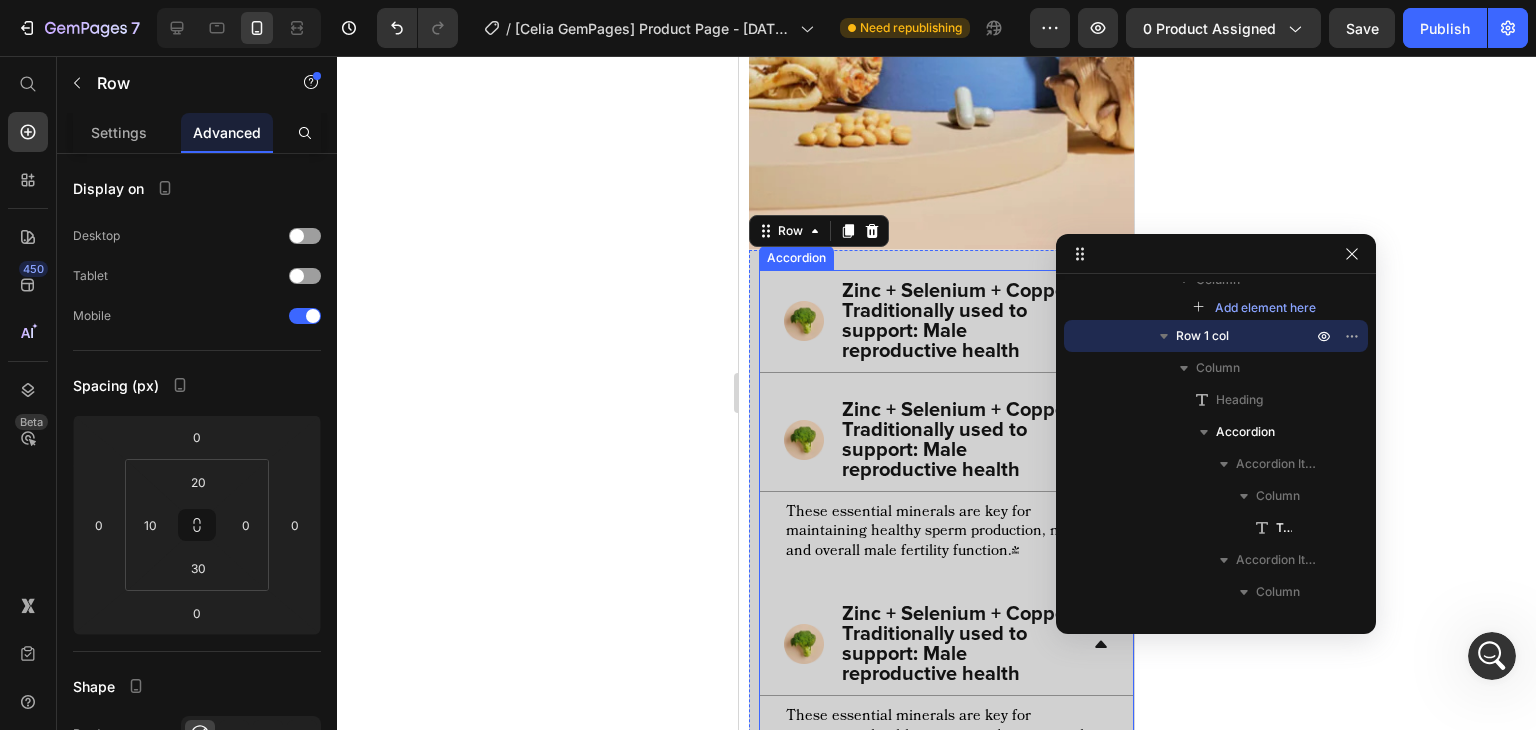 click on "Traditionally used to support: Male reproductive health" at bounding box center (958, 331) 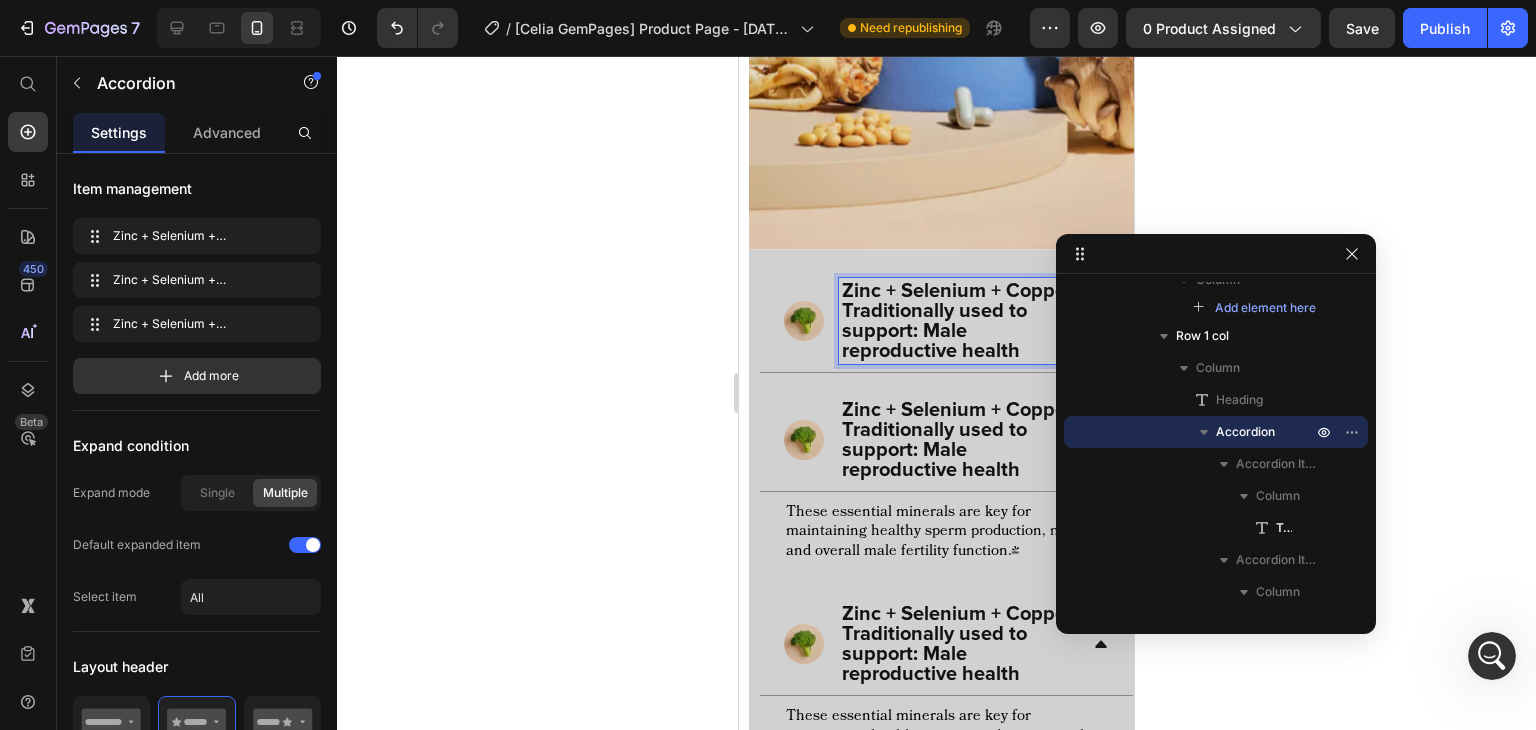 click on "Traditionally used to support: Male reproductive health" at bounding box center [958, 331] 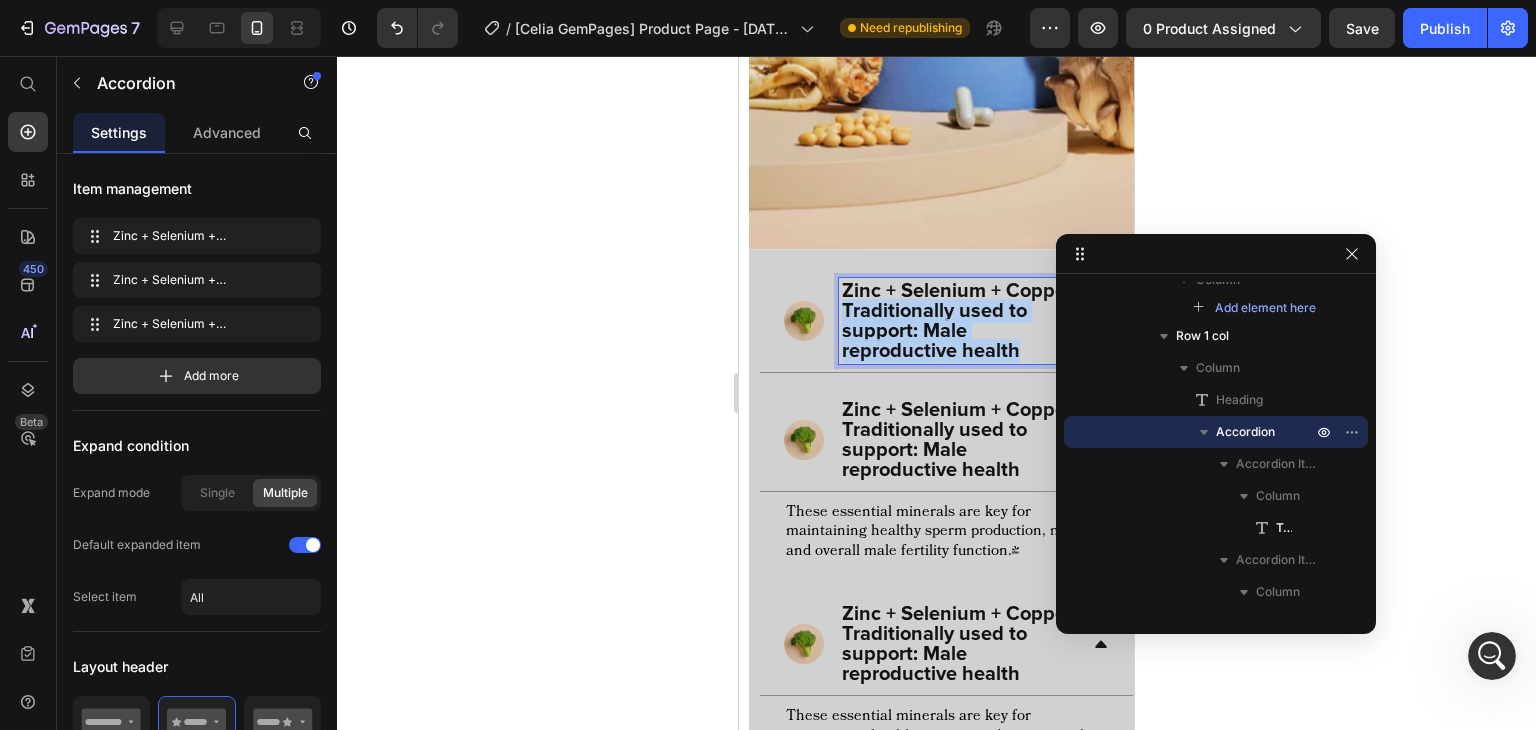 drag, startPoint x: 1026, startPoint y: 386, endPoint x: 842, endPoint y: 334, distance: 191.2067 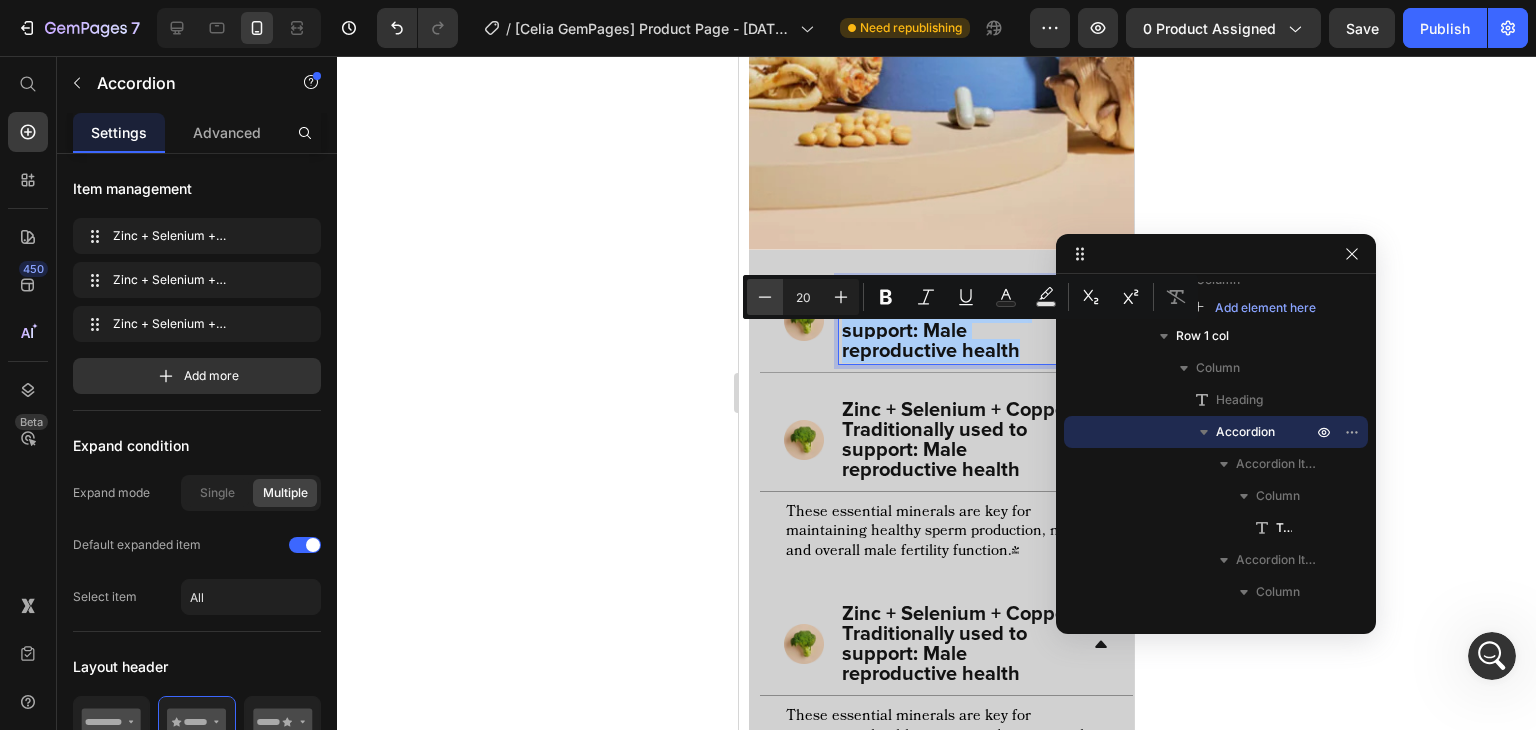 click 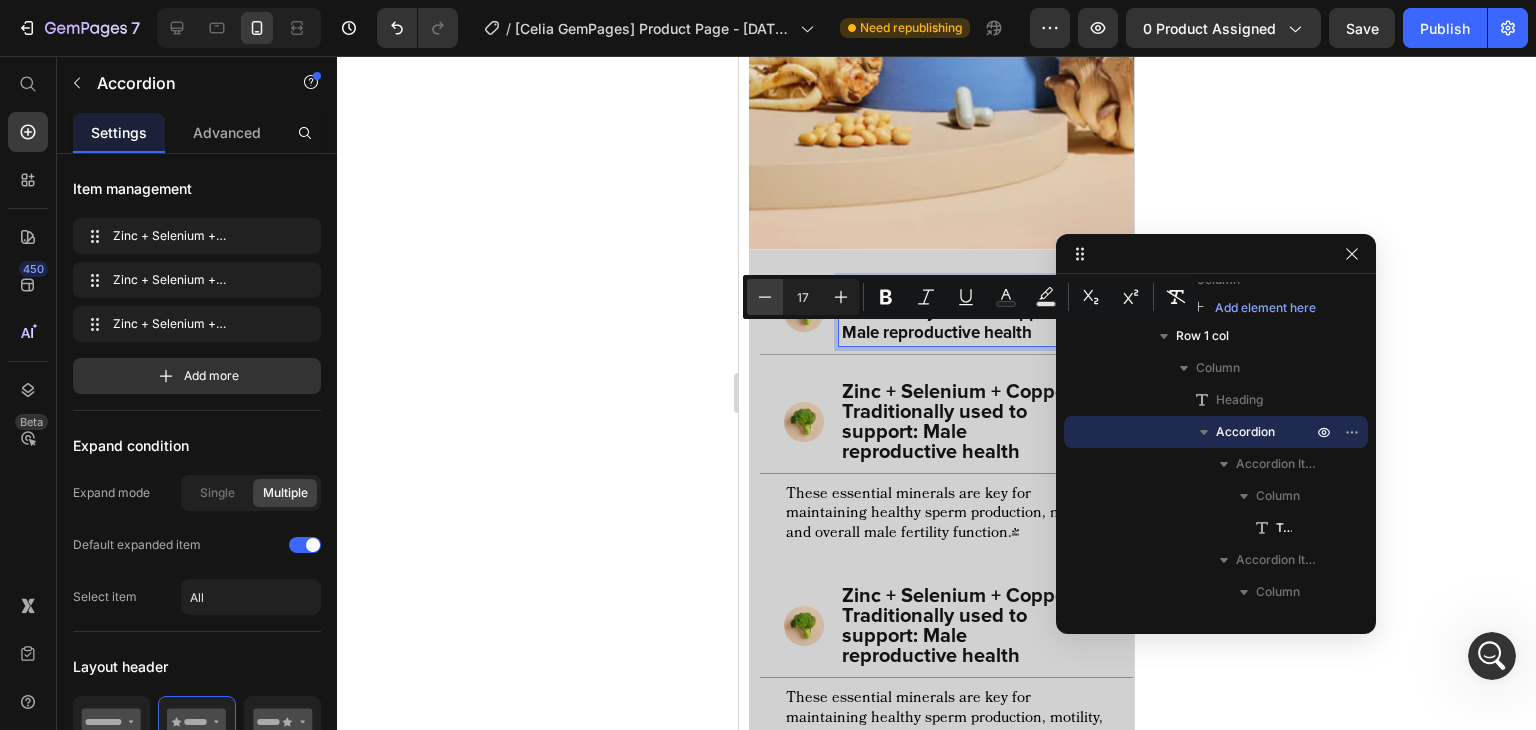 click 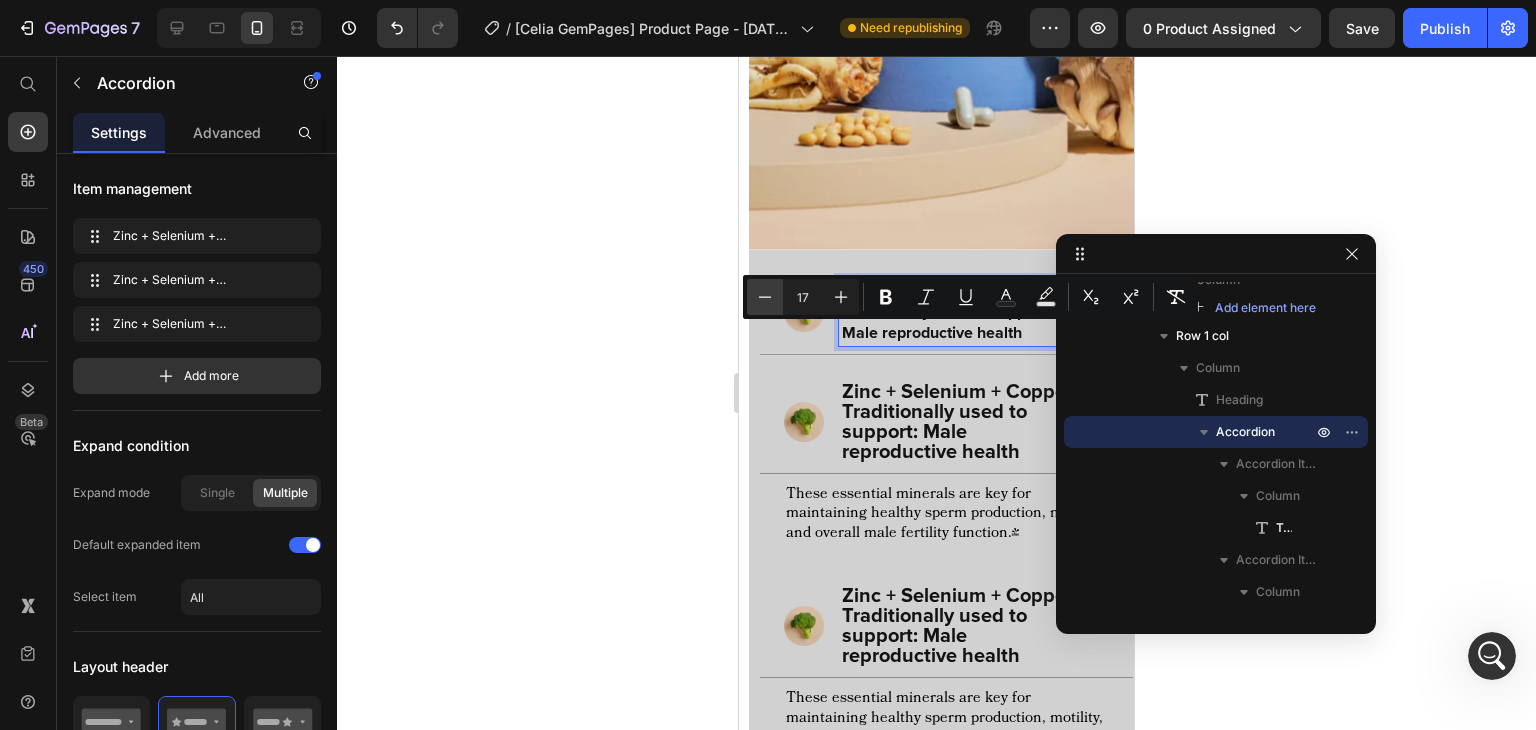 type on "16" 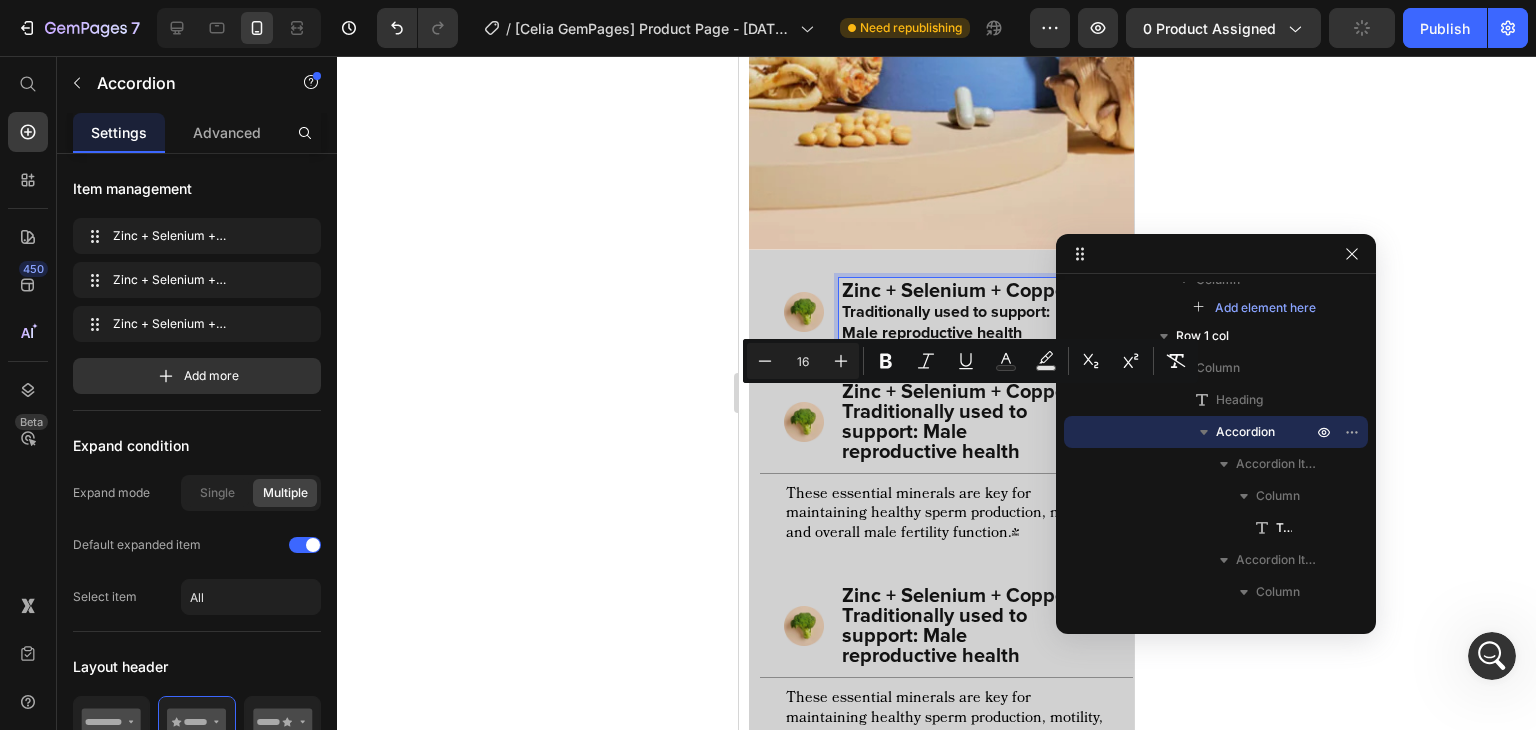 scroll, scrollTop: 2717, scrollLeft: 0, axis: vertical 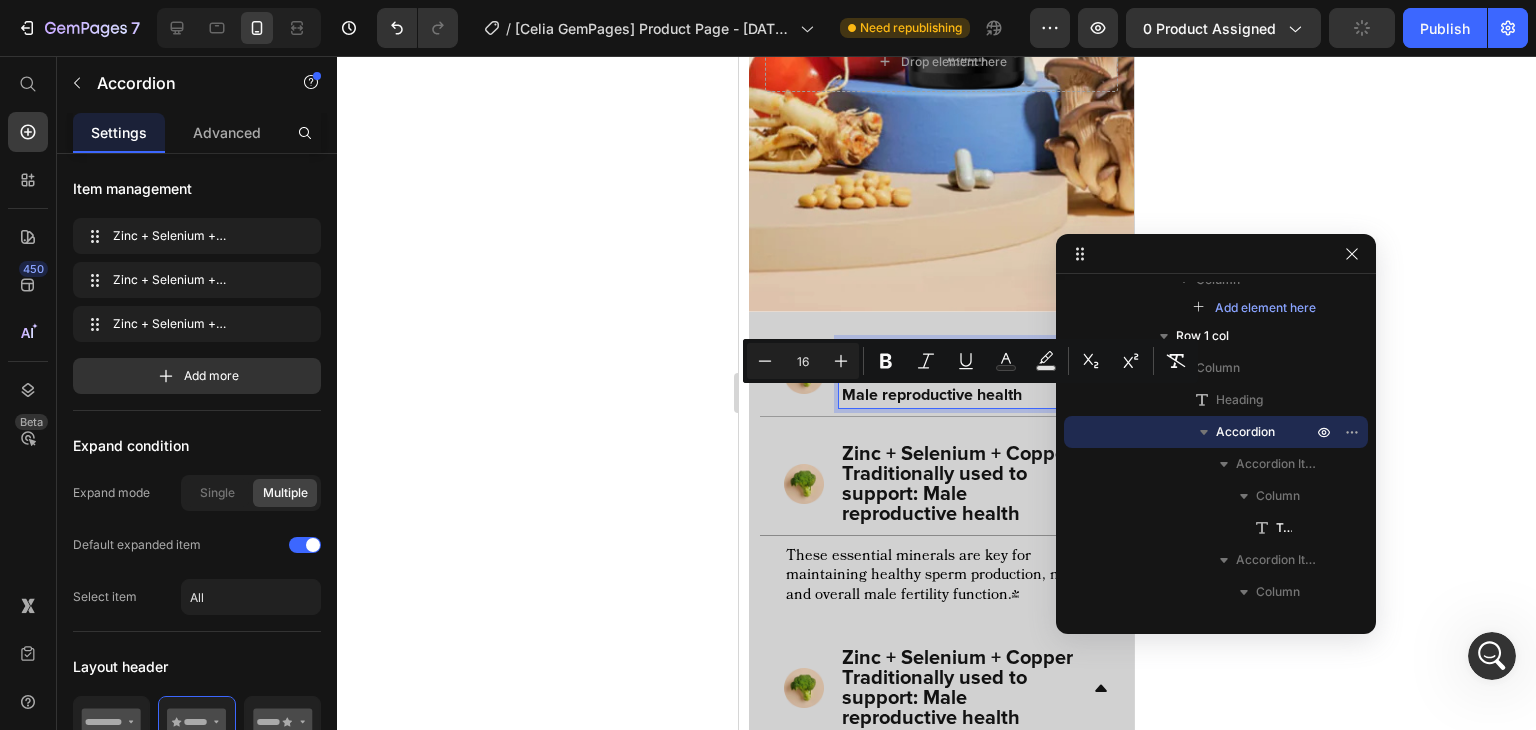 click on "Zinc + Selenium + Copper Traditionally used to support: Male reproductive health" at bounding box center [930, 484] 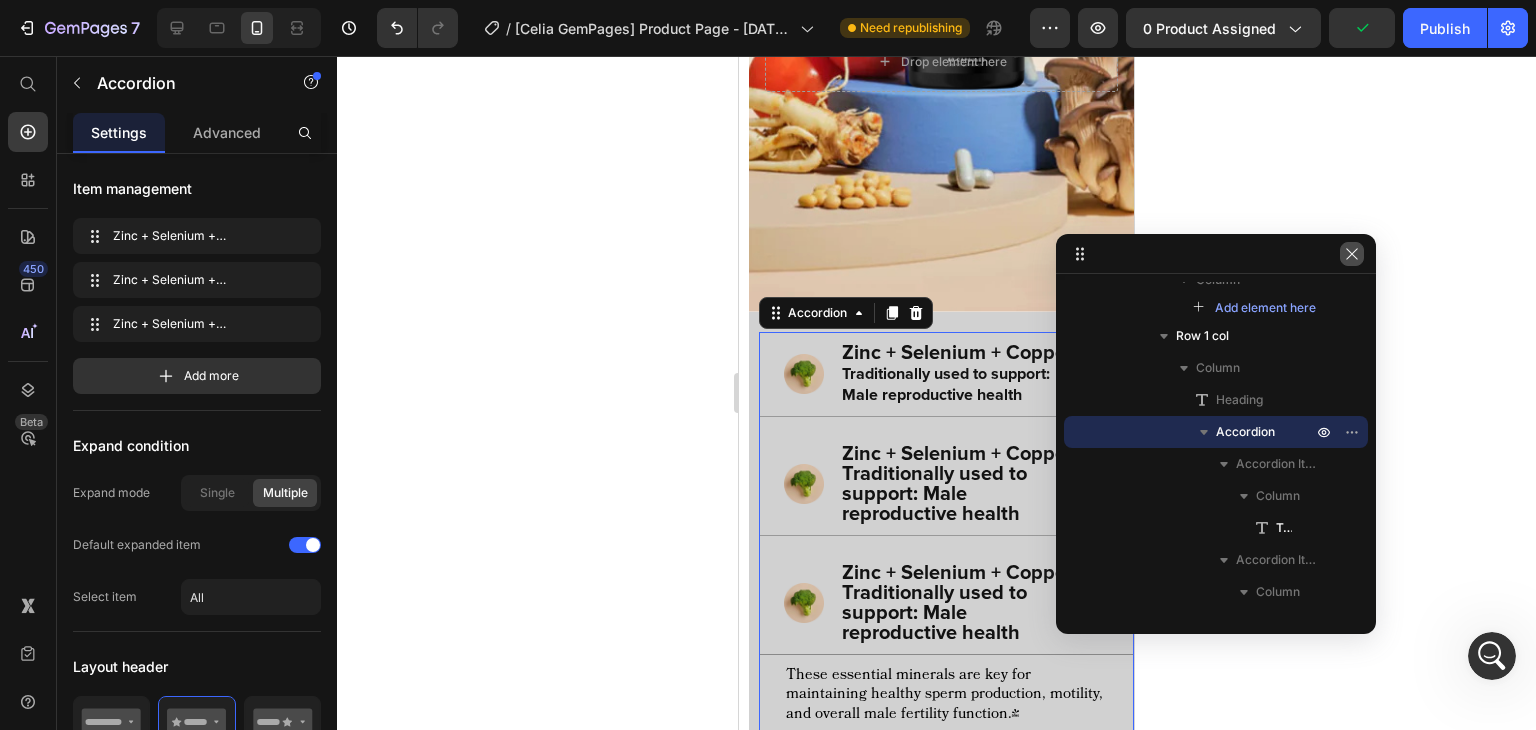 click at bounding box center (1352, 254) 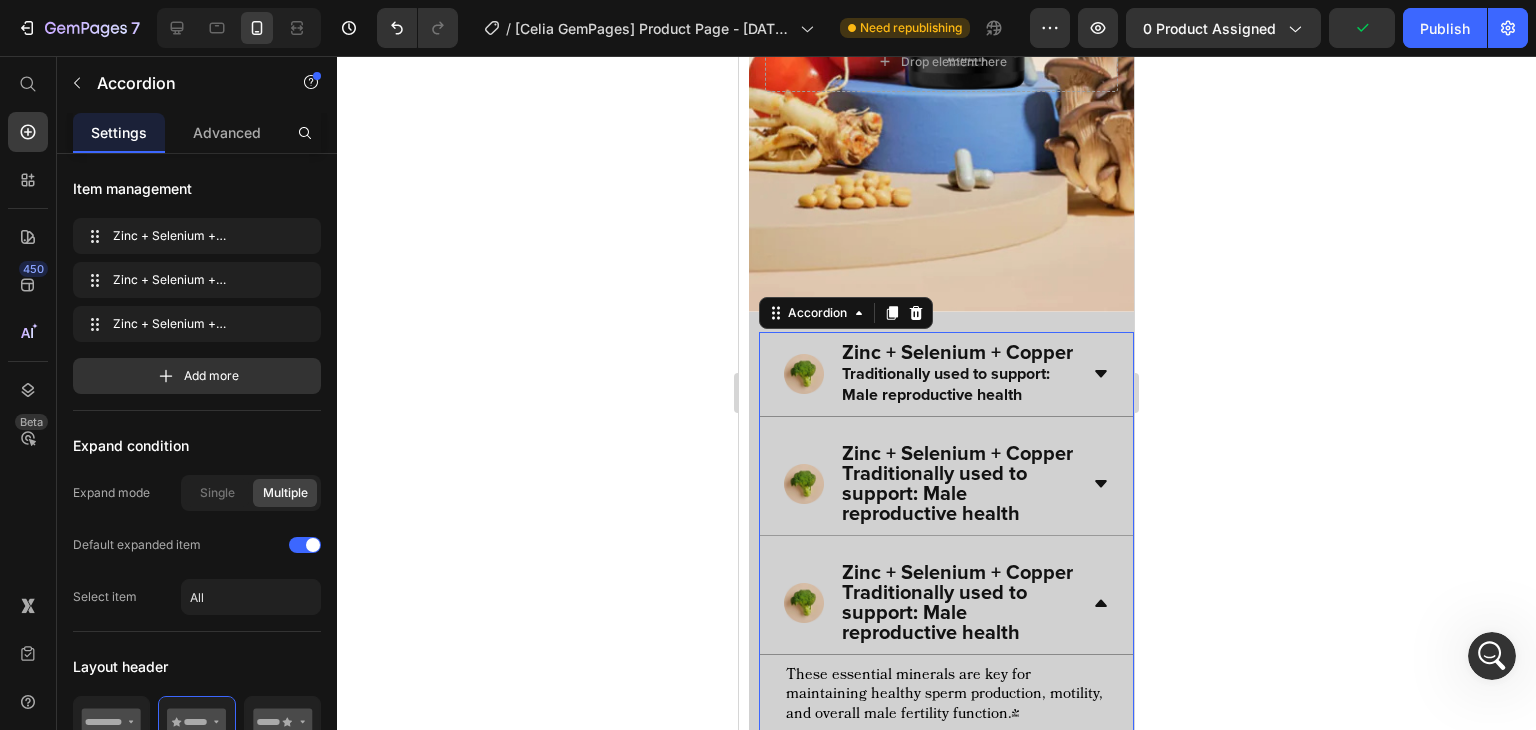 click 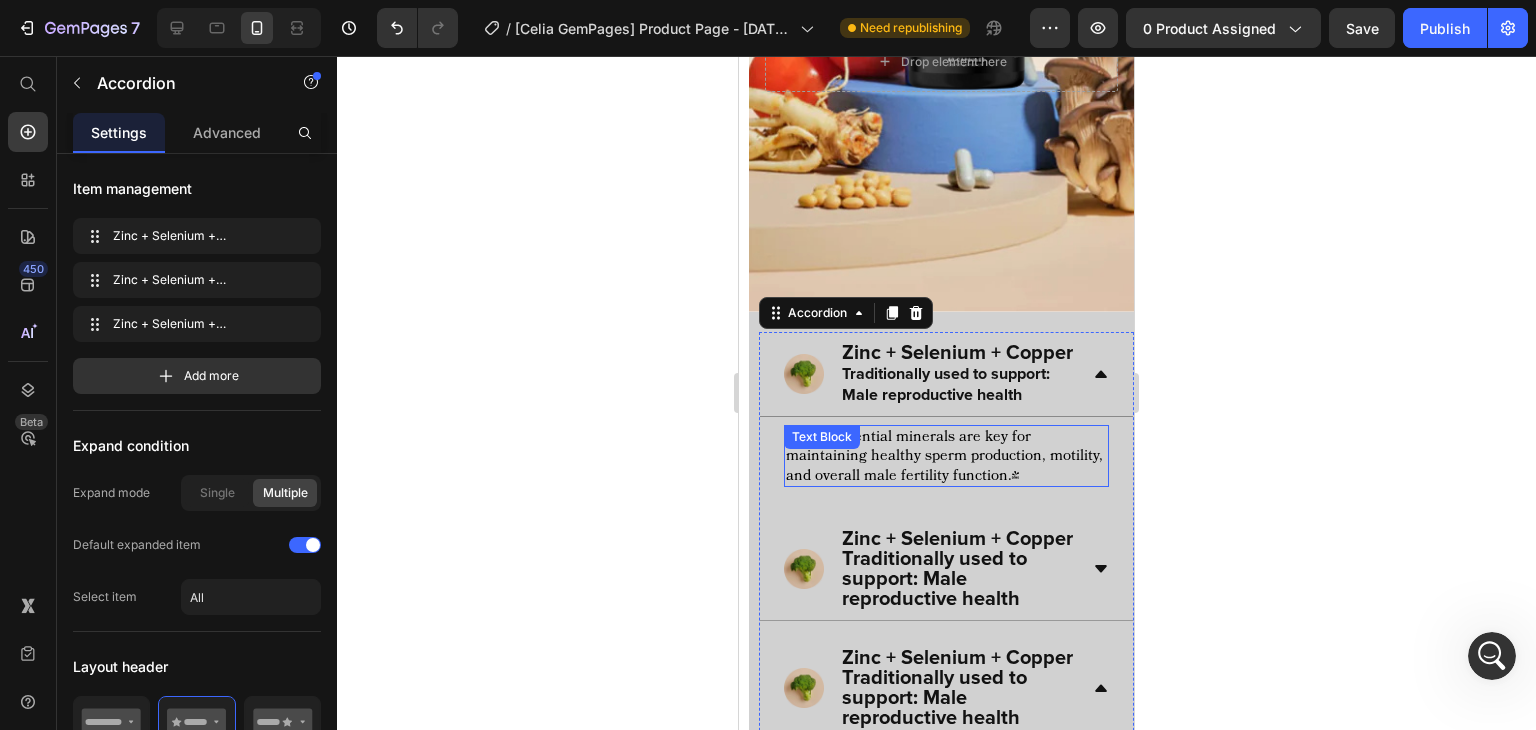click on "These essential minerals are key for maintaining healthy sperm production, motility, and overall male fertility function.* Text Block" at bounding box center (946, 456) 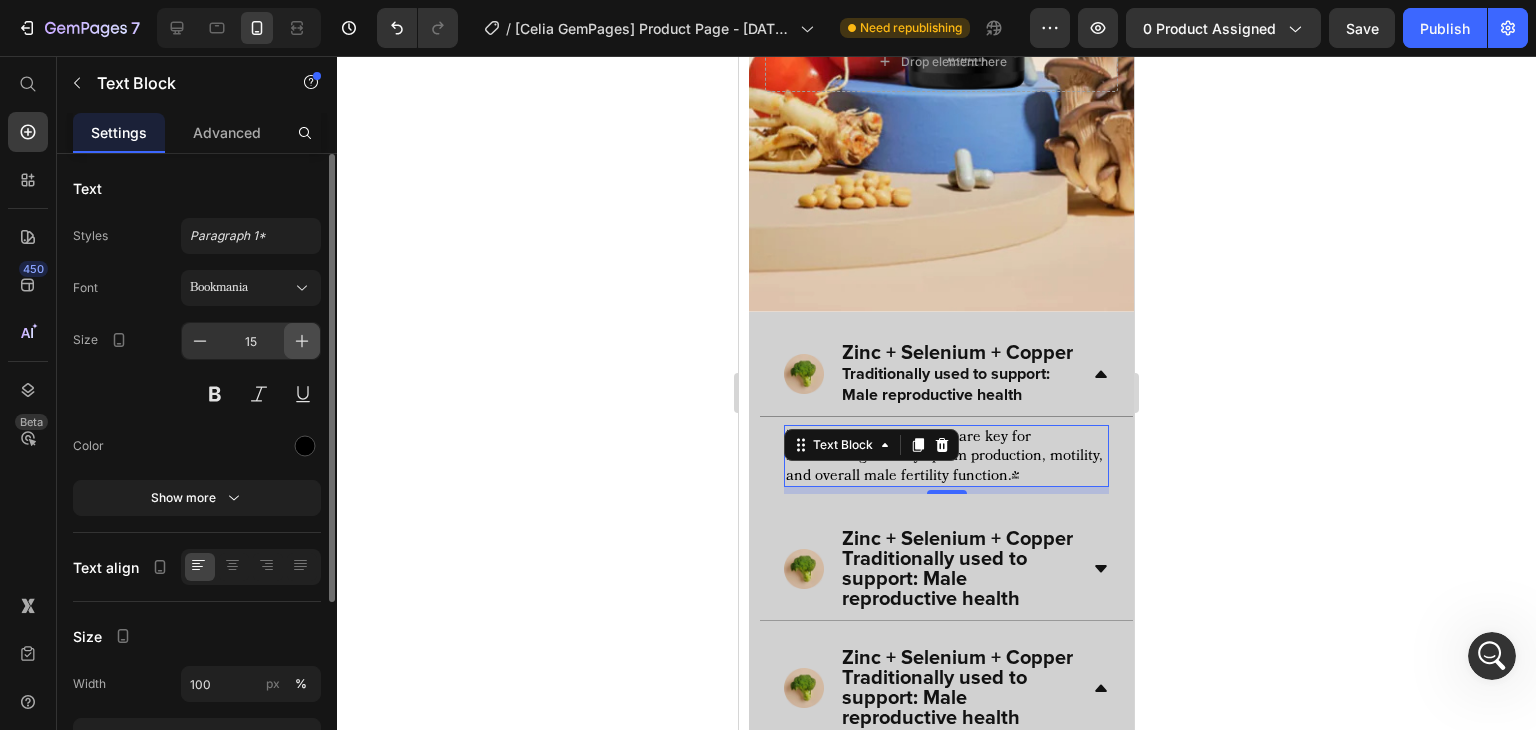 click at bounding box center (302, 341) 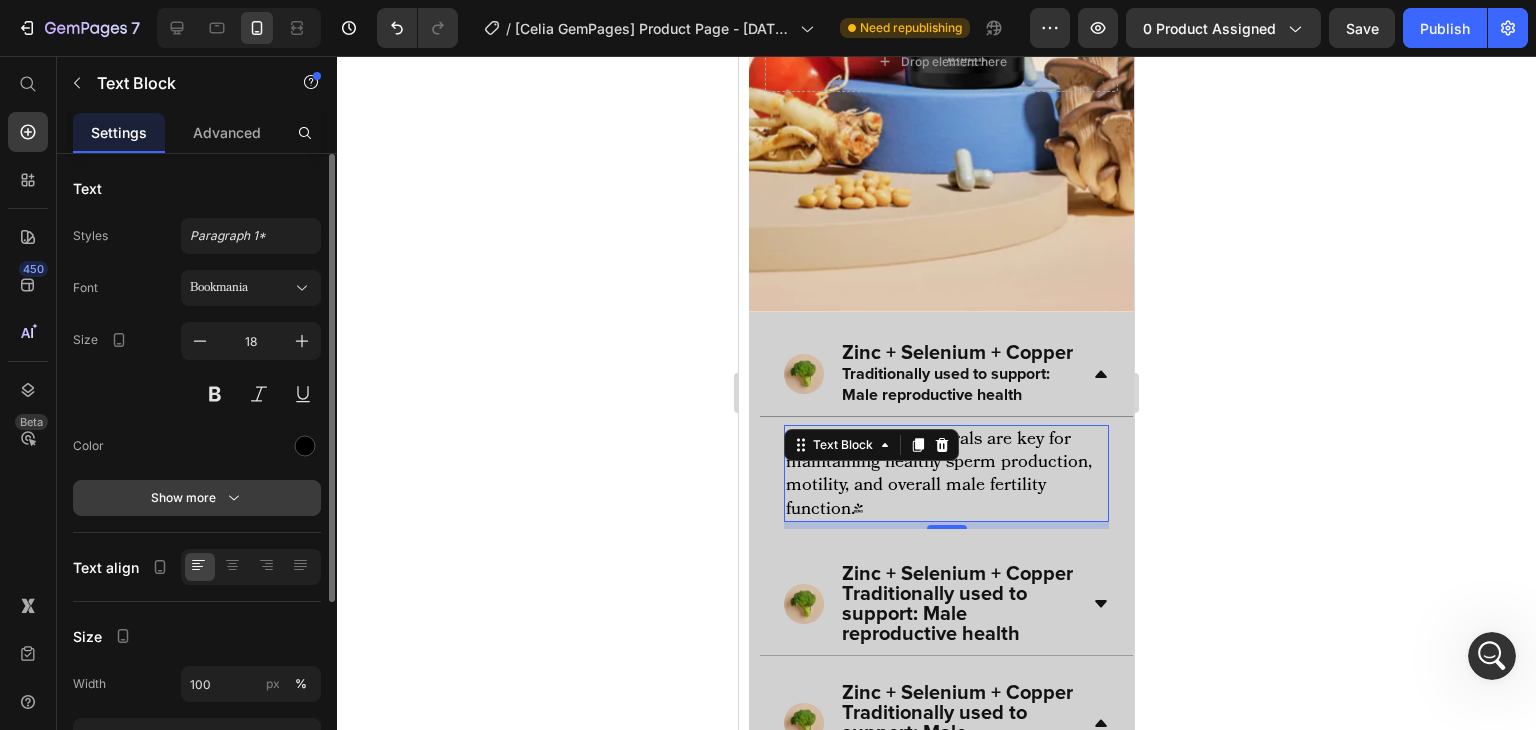 click 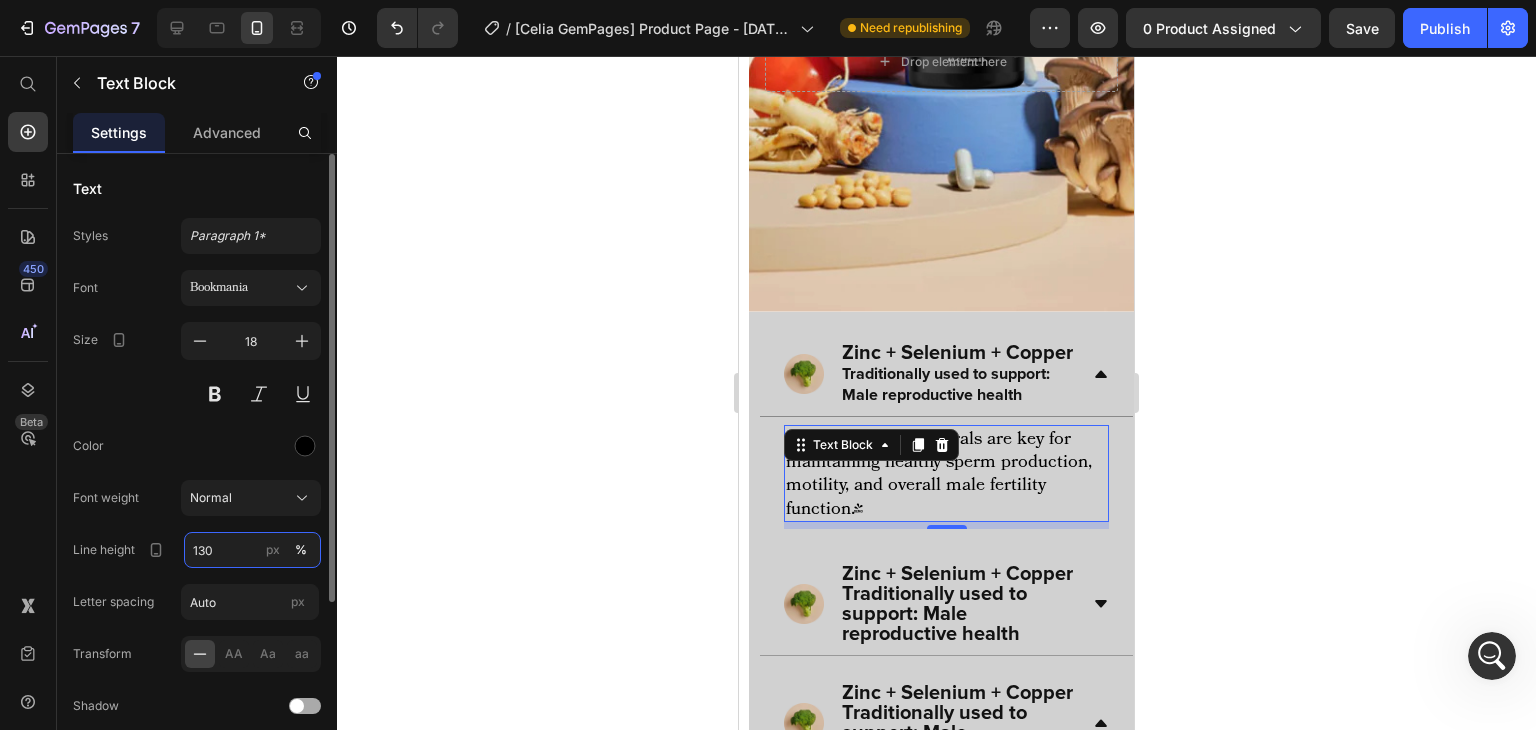click on "130" at bounding box center [252, 550] 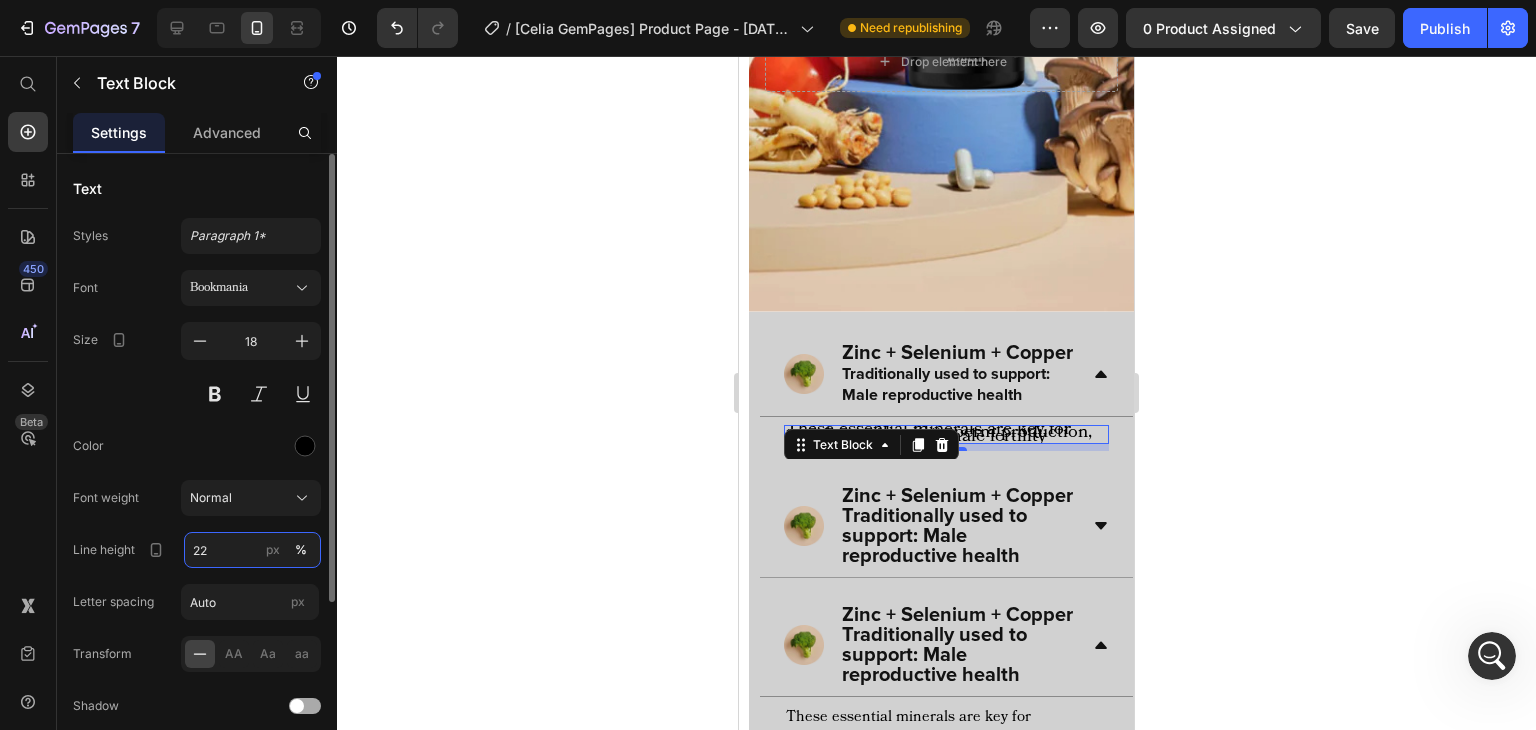 type on "22" 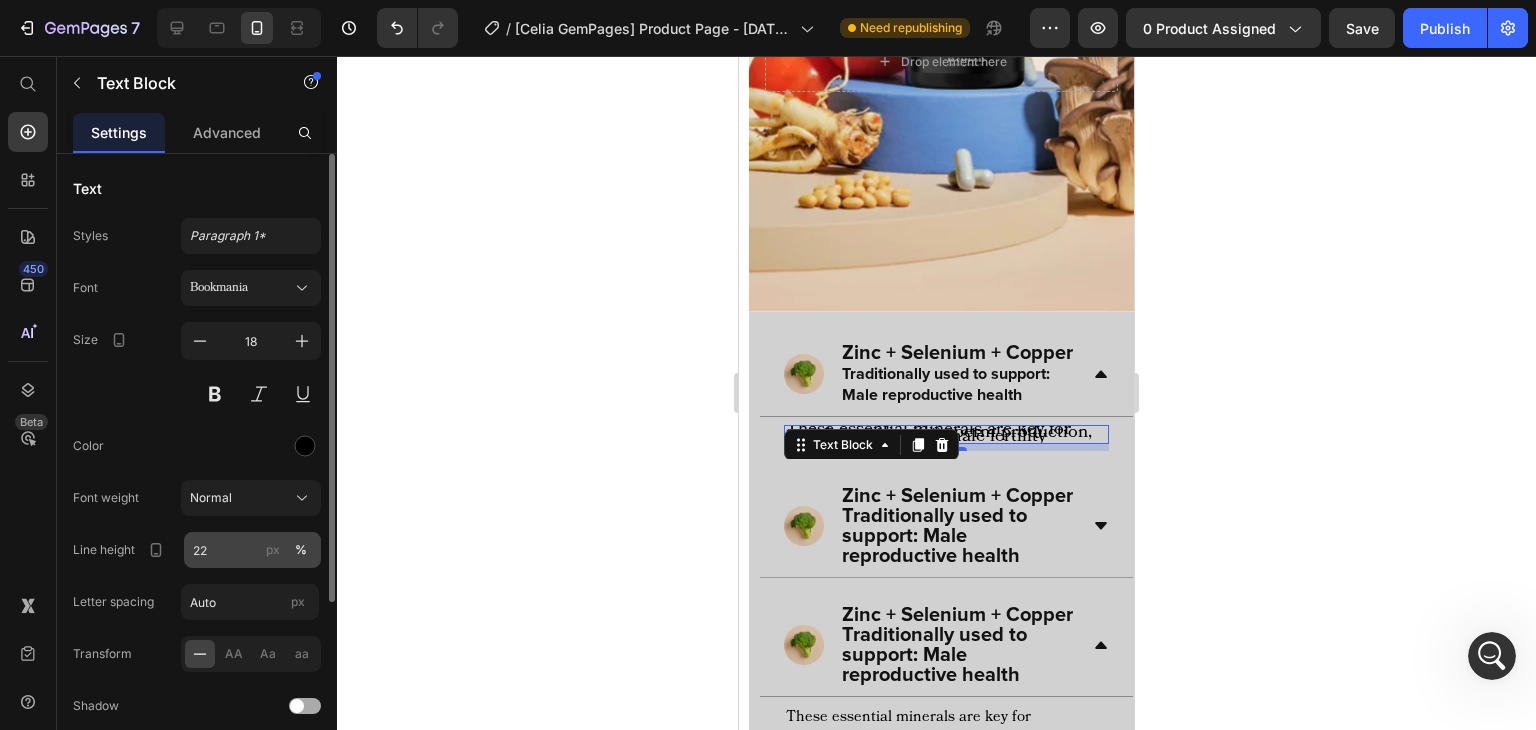 click on "px" 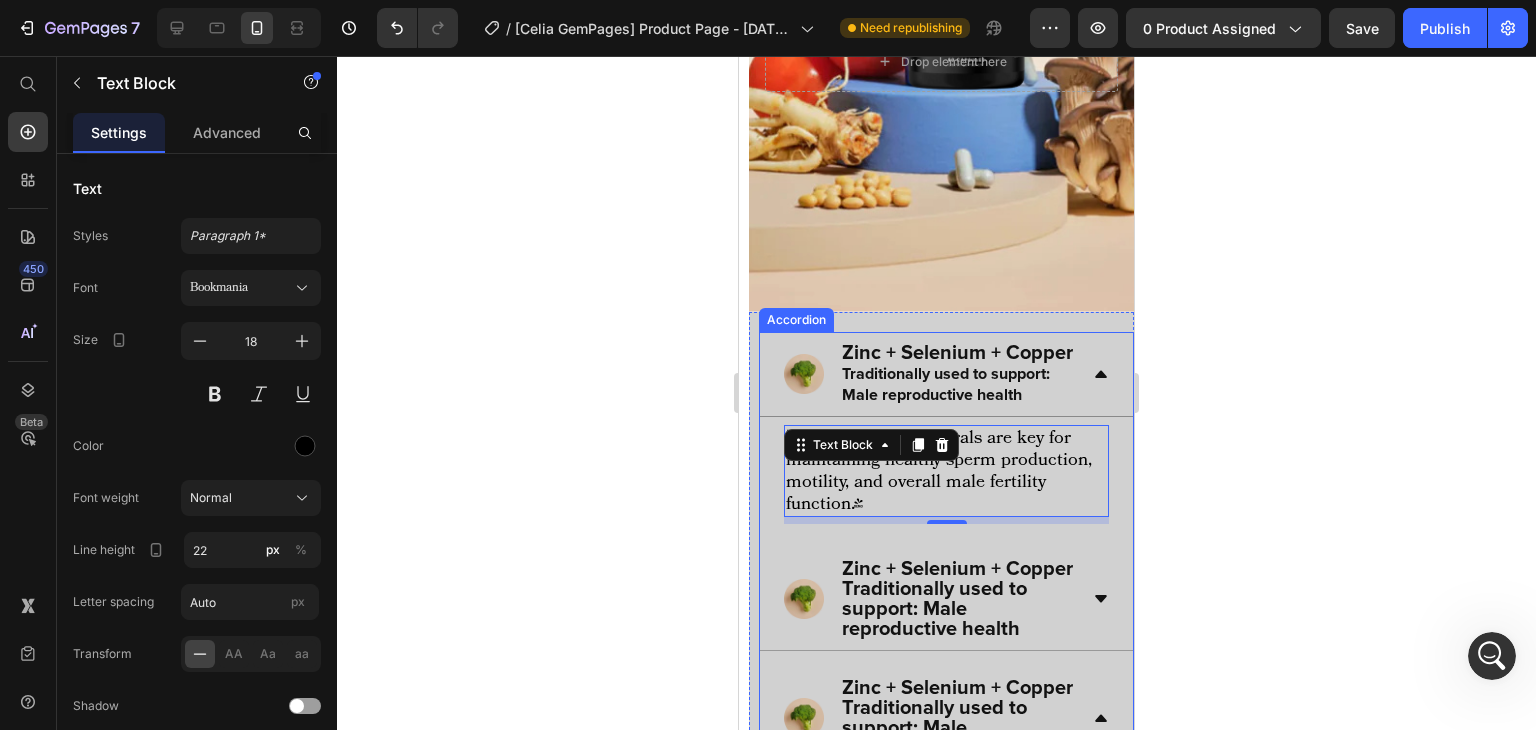 click on "Zinc + Selenium + Copper Traditionally used to support: Male reproductive health These essential minerals are key for maintaining healthy sperm production, motility, and overall male fertility function.* Text Block   7
Zinc + Selenium + Copper Traditionally used to support: Male reproductive health
Zinc + Selenium + Copper Traditionally used to support: Male reproductive health These essential minerals are key for maintaining healthy sperm production, motility, and overall male fertility function.* Text Block" at bounding box center (946, 594) 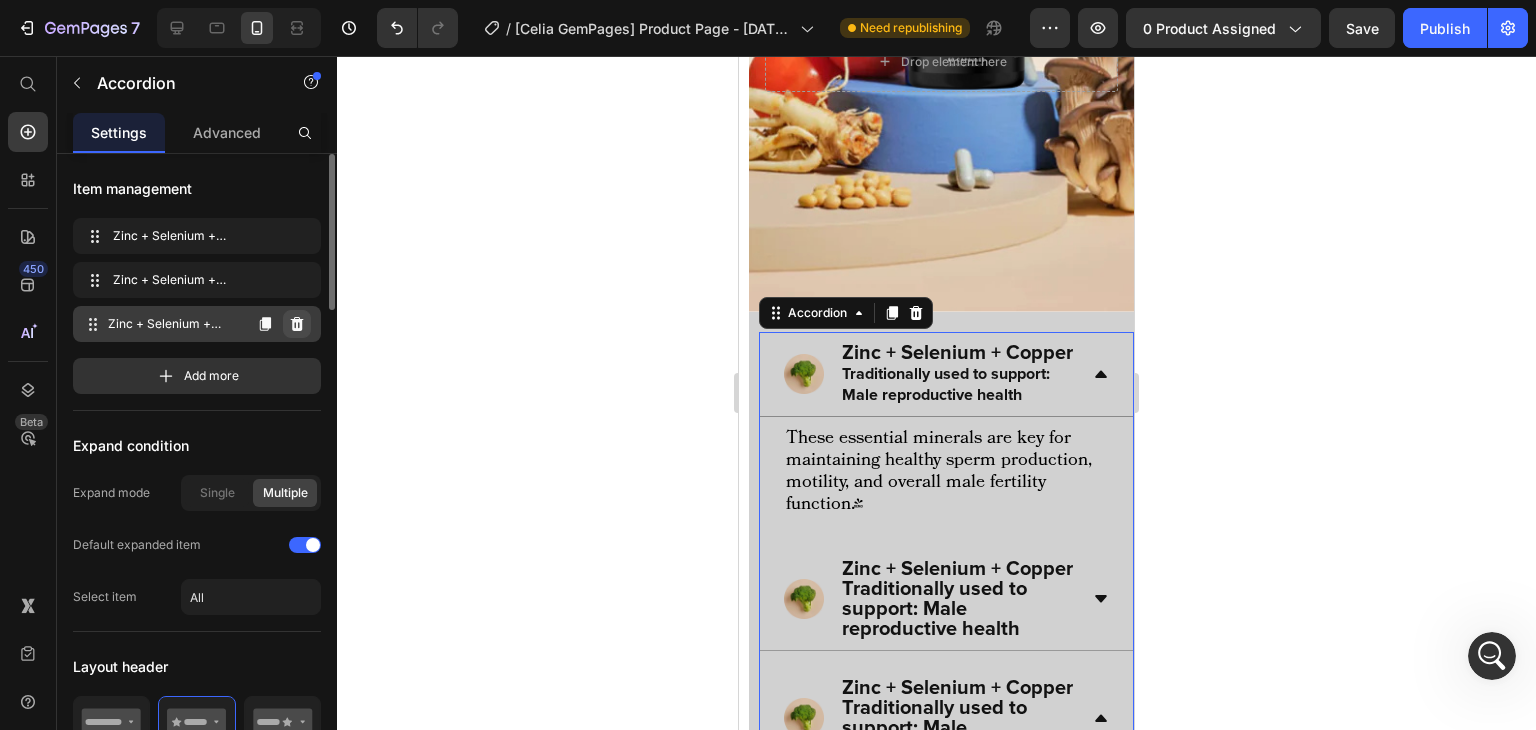 click 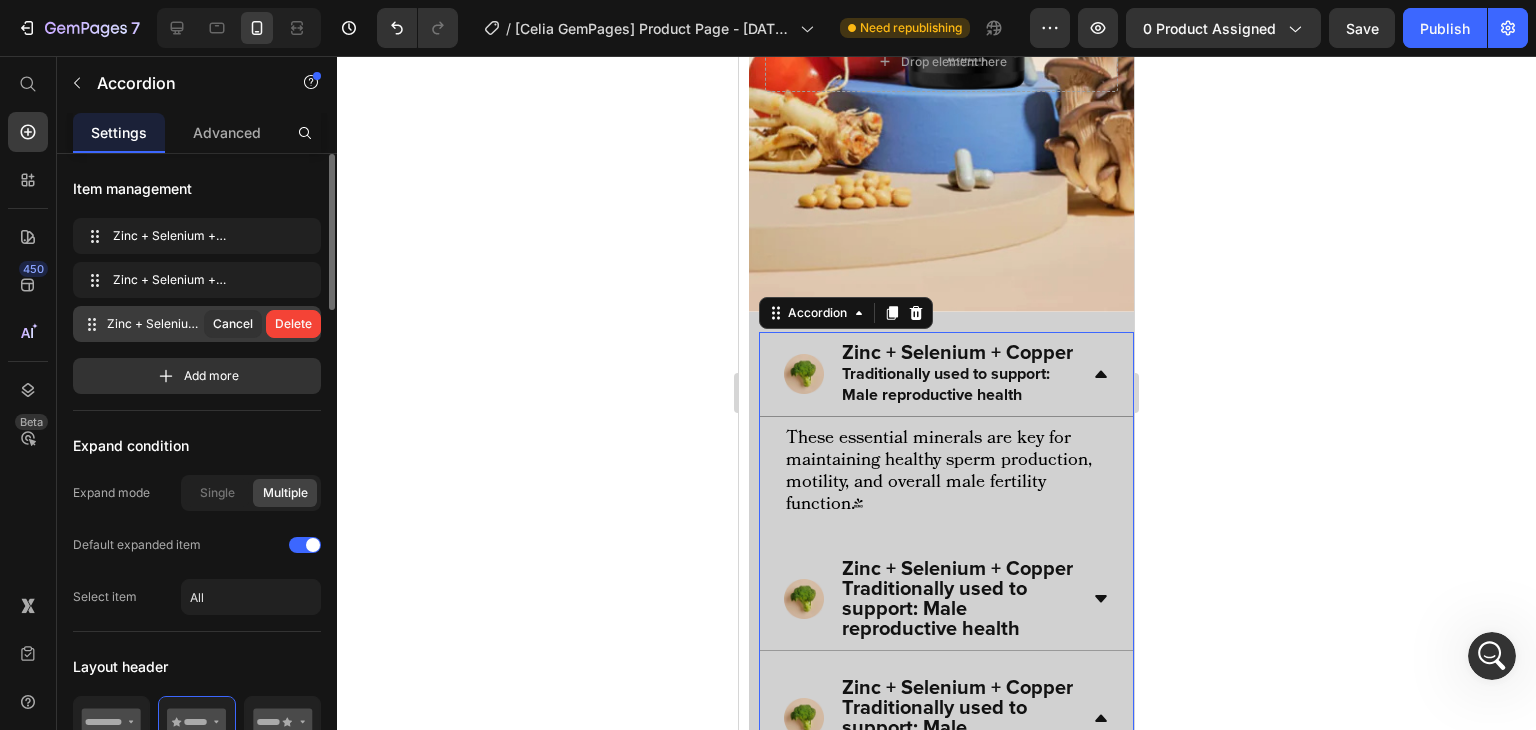click on "Delete" at bounding box center [293, 324] 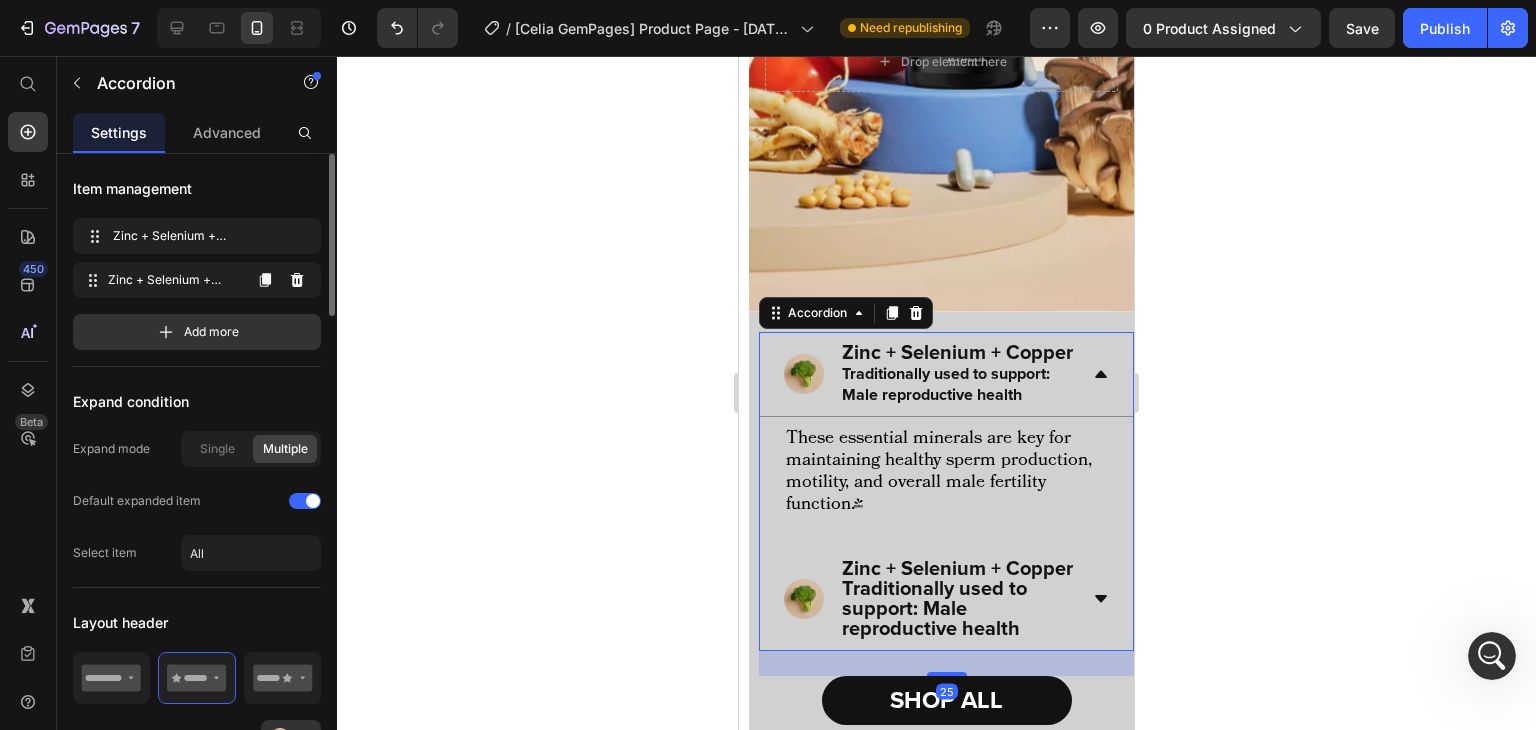 click 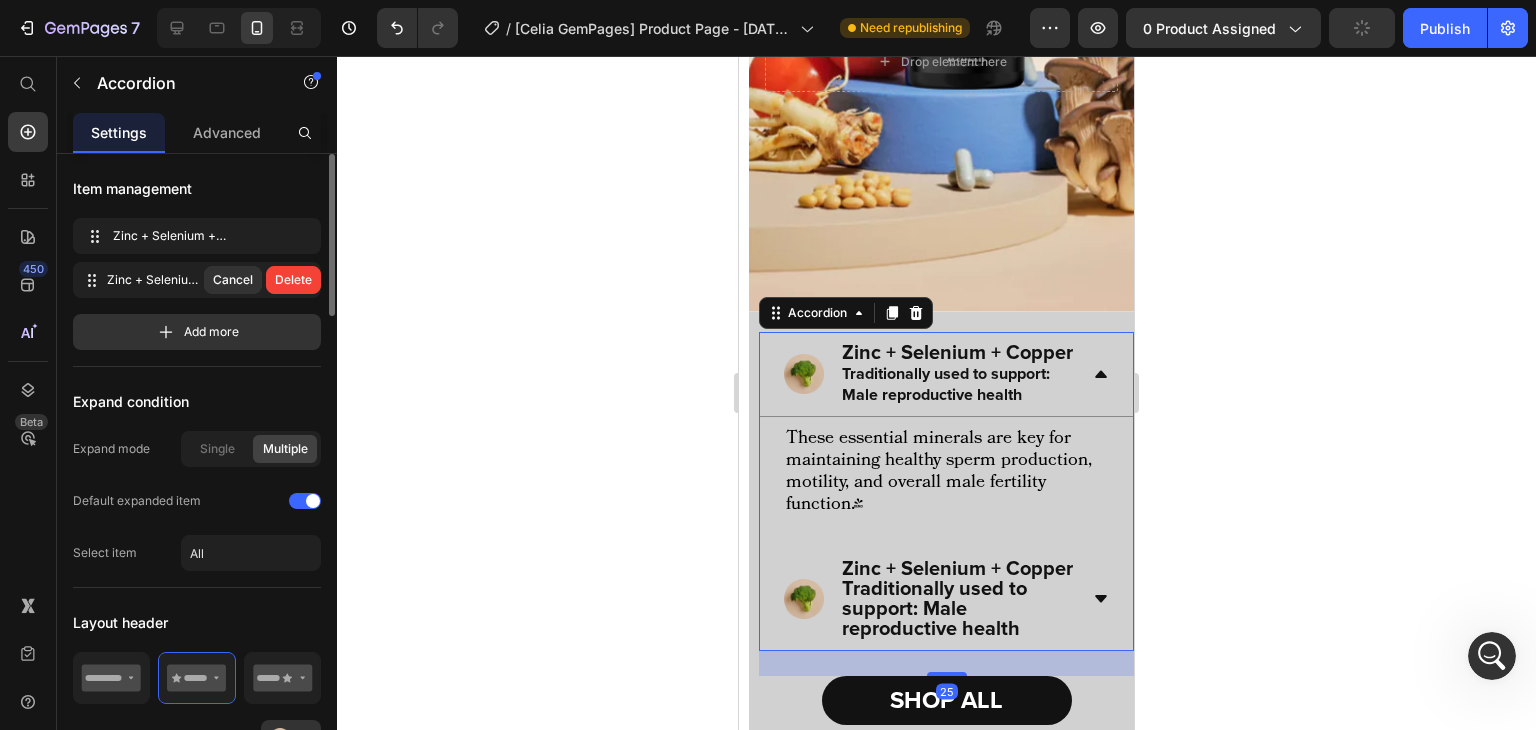 click on "Delete" at bounding box center (293, 280) 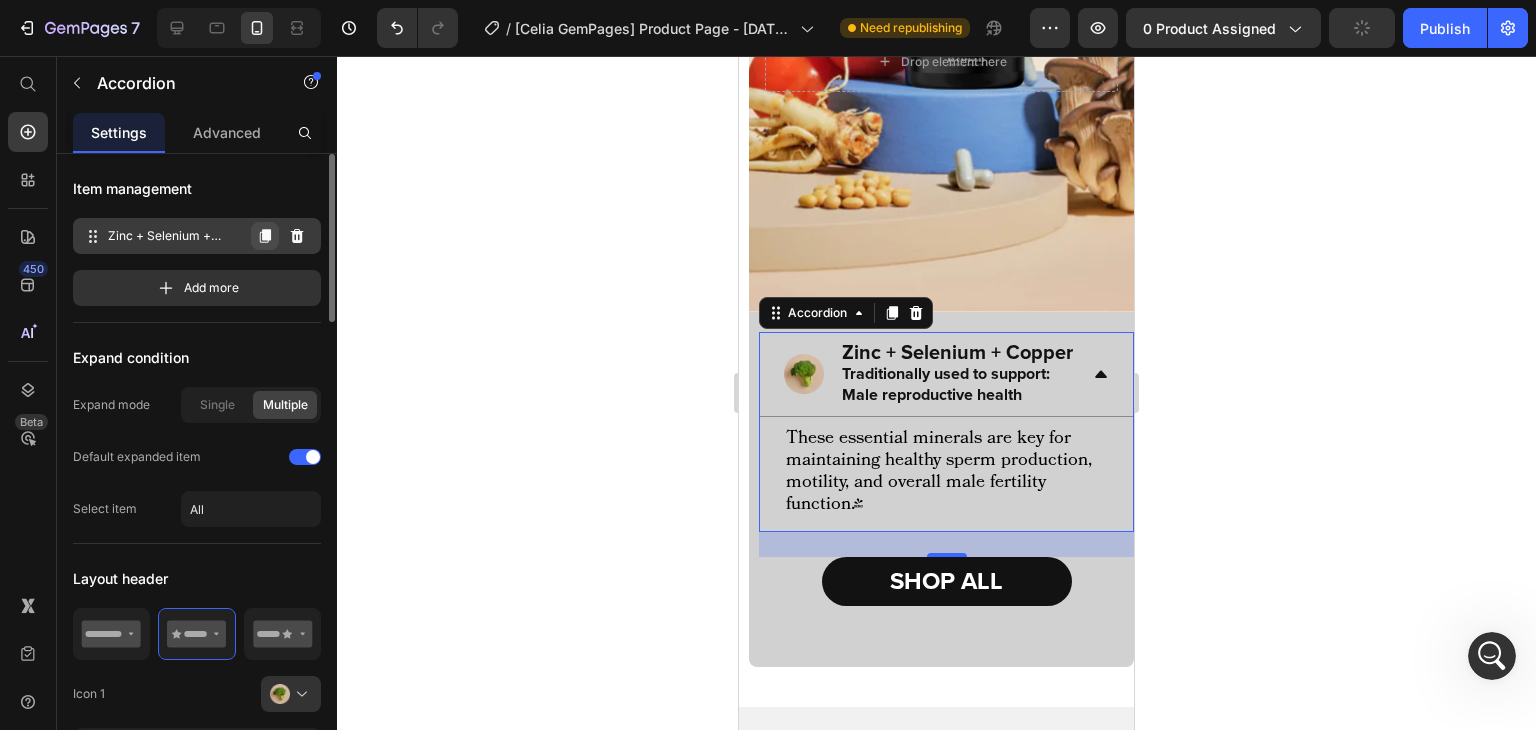 click 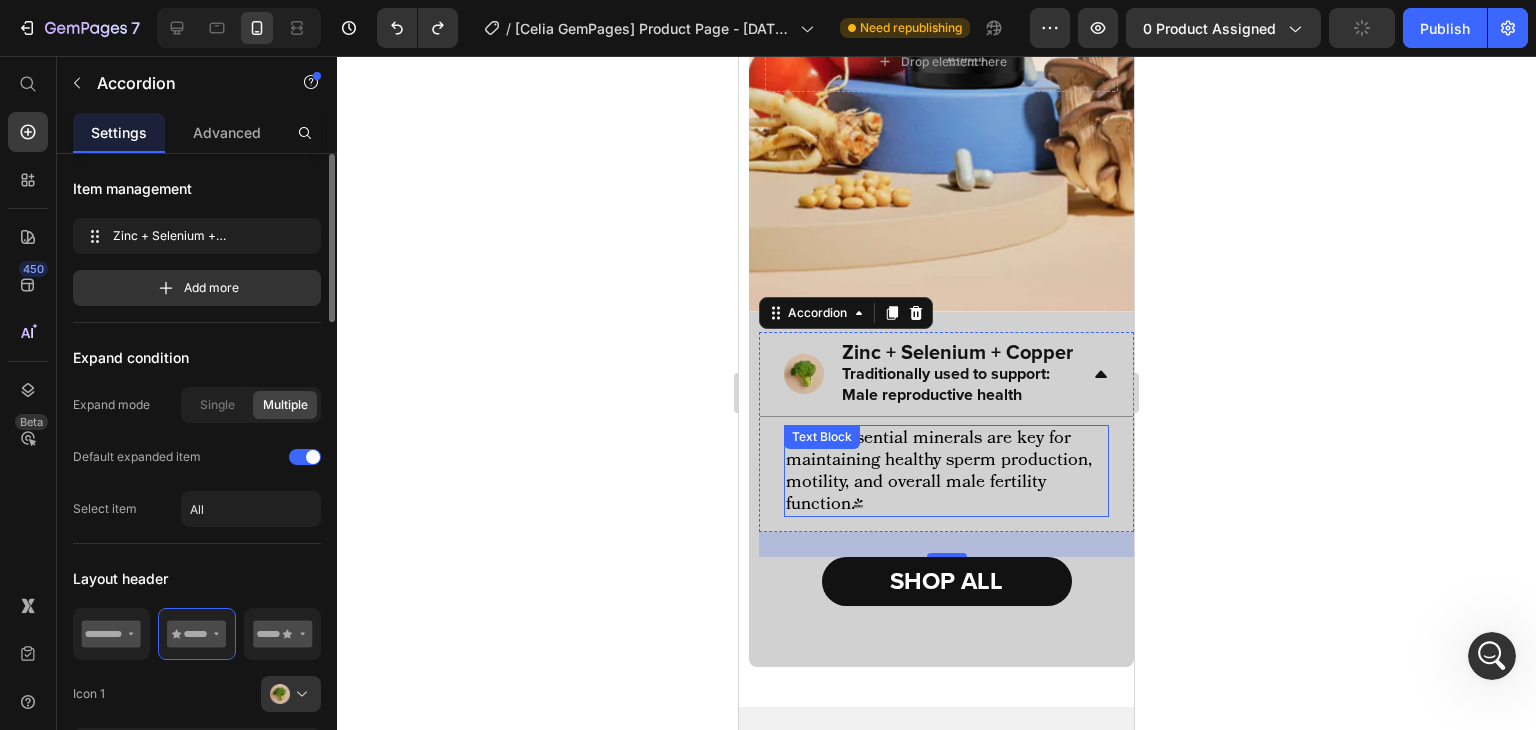 click on "These essential minerals are key for maintaining healthy sperm production, motility, and overall male fertility function.*" at bounding box center (946, 471) 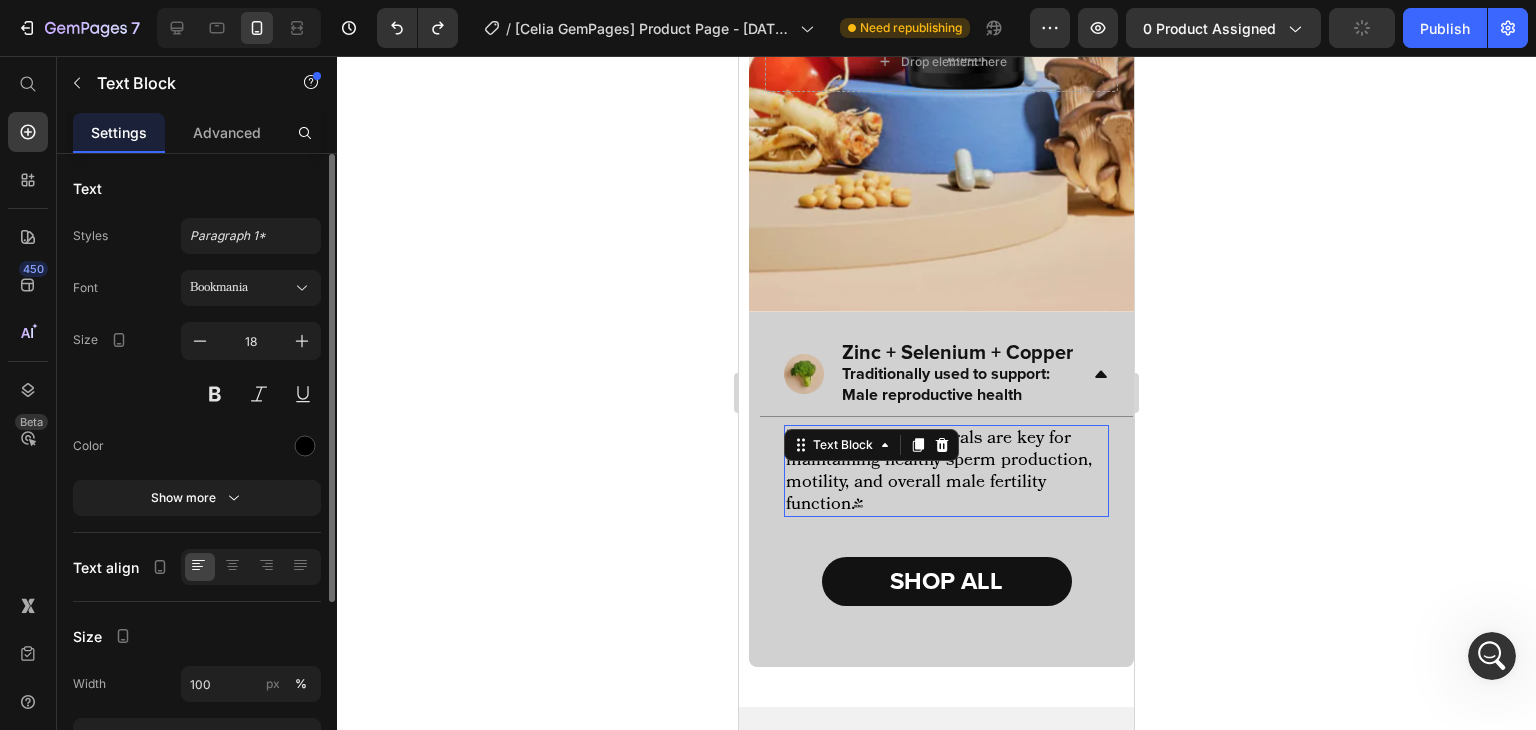 click on "These essential minerals are key for maintaining healthy sperm production, motility, and overall male fertility function.*" at bounding box center (946, 471) 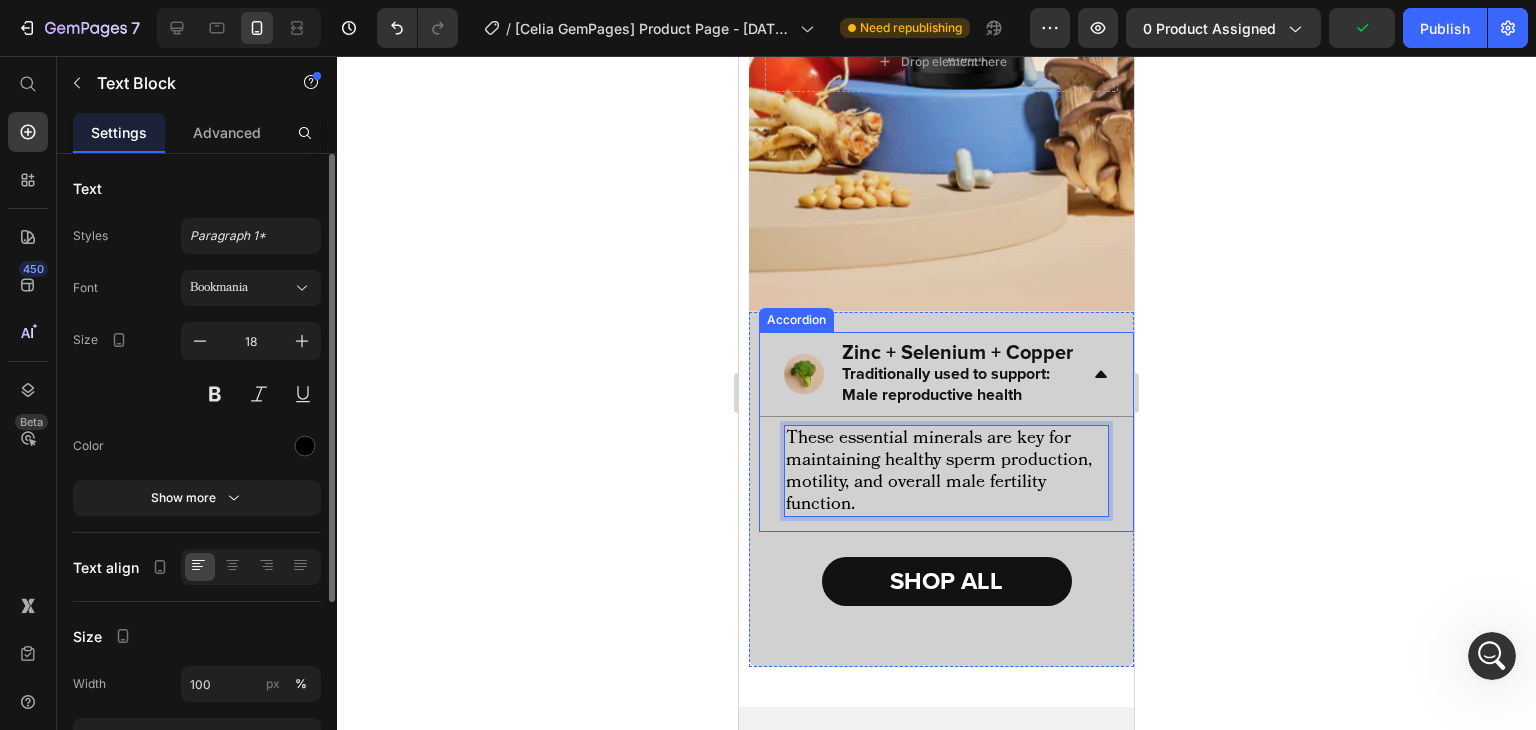 click on "Zinc + Selenium + Copper Traditionally used to support: Male reproductive health" at bounding box center (946, 374) 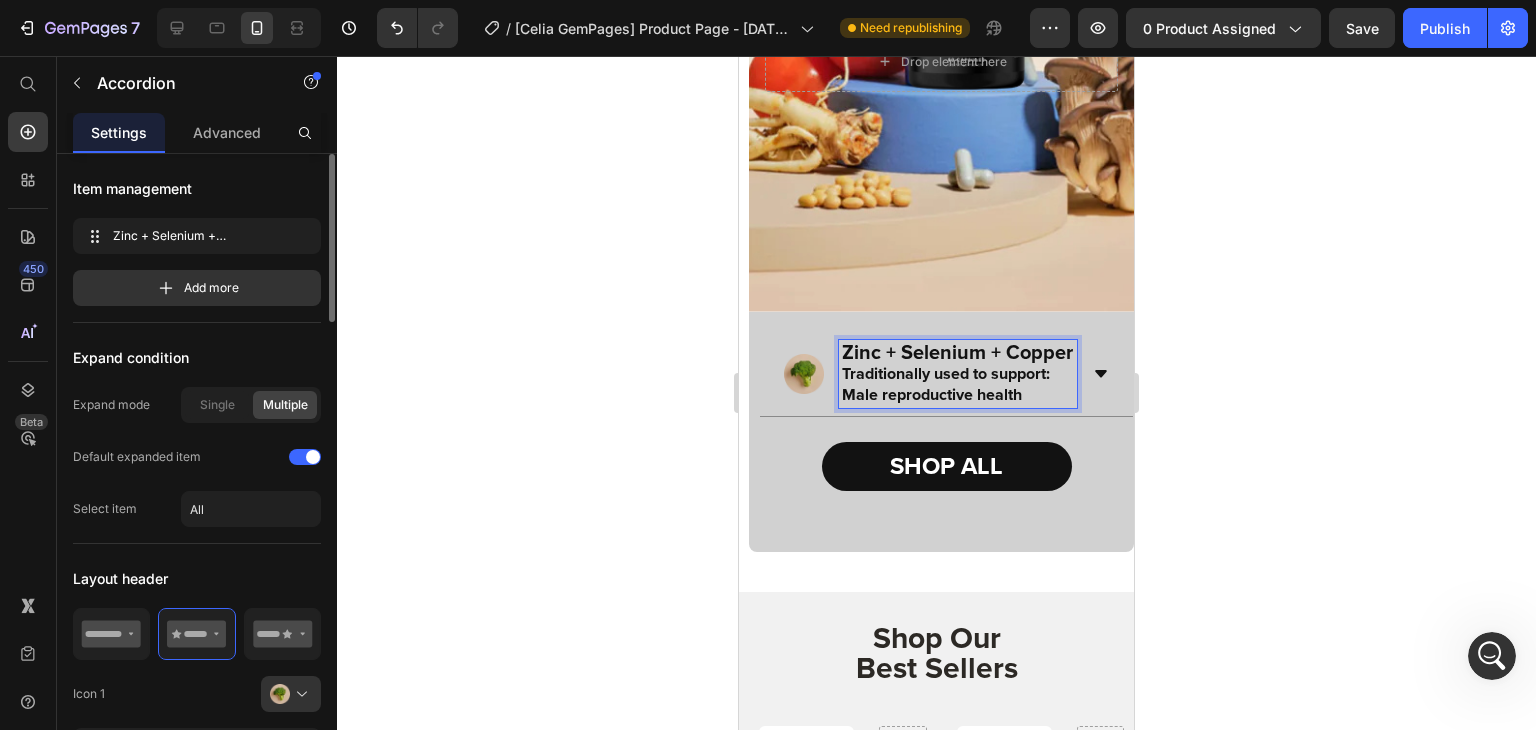 click on "Zinc + Selenium + Copper" at bounding box center [958, 353] 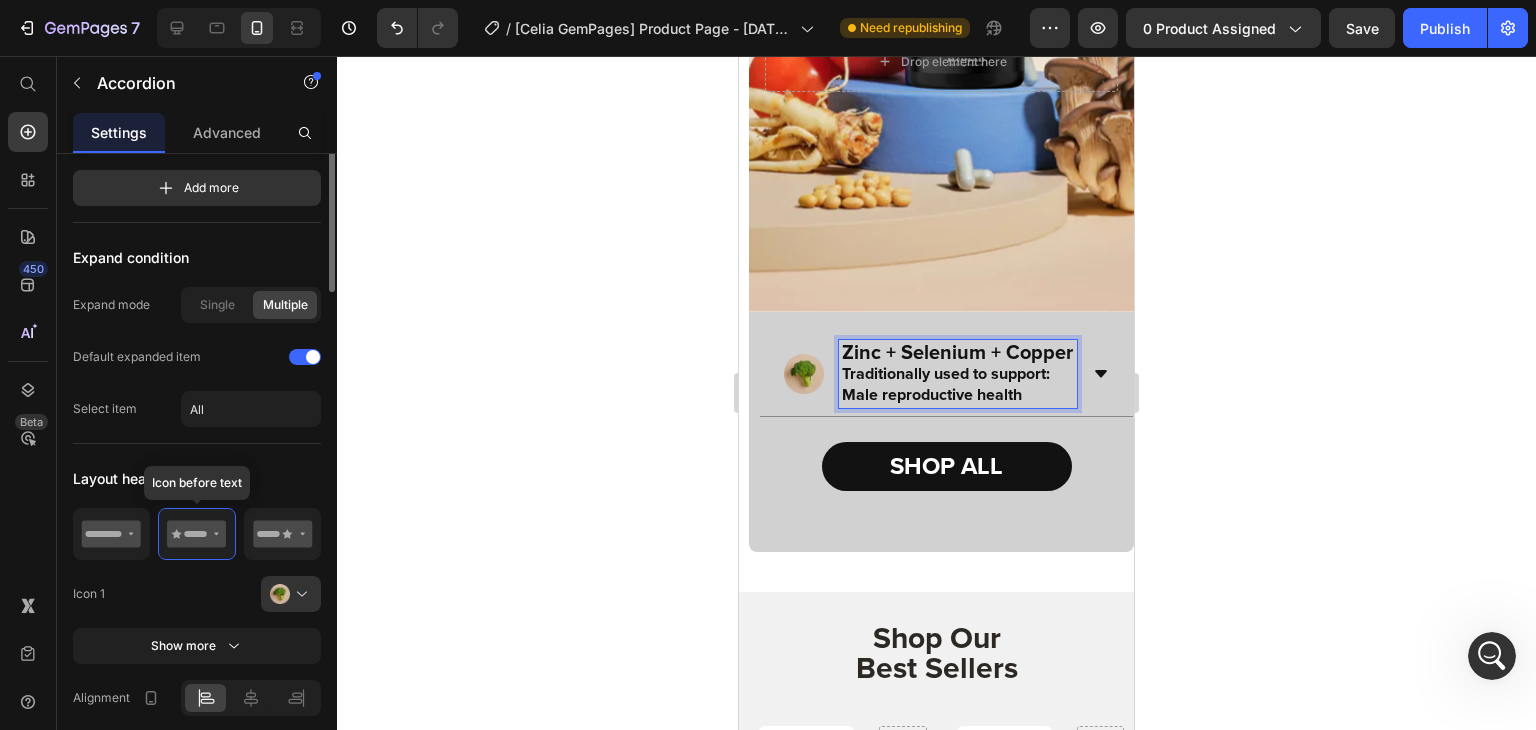 scroll, scrollTop: 0, scrollLeft: 0, axis: both 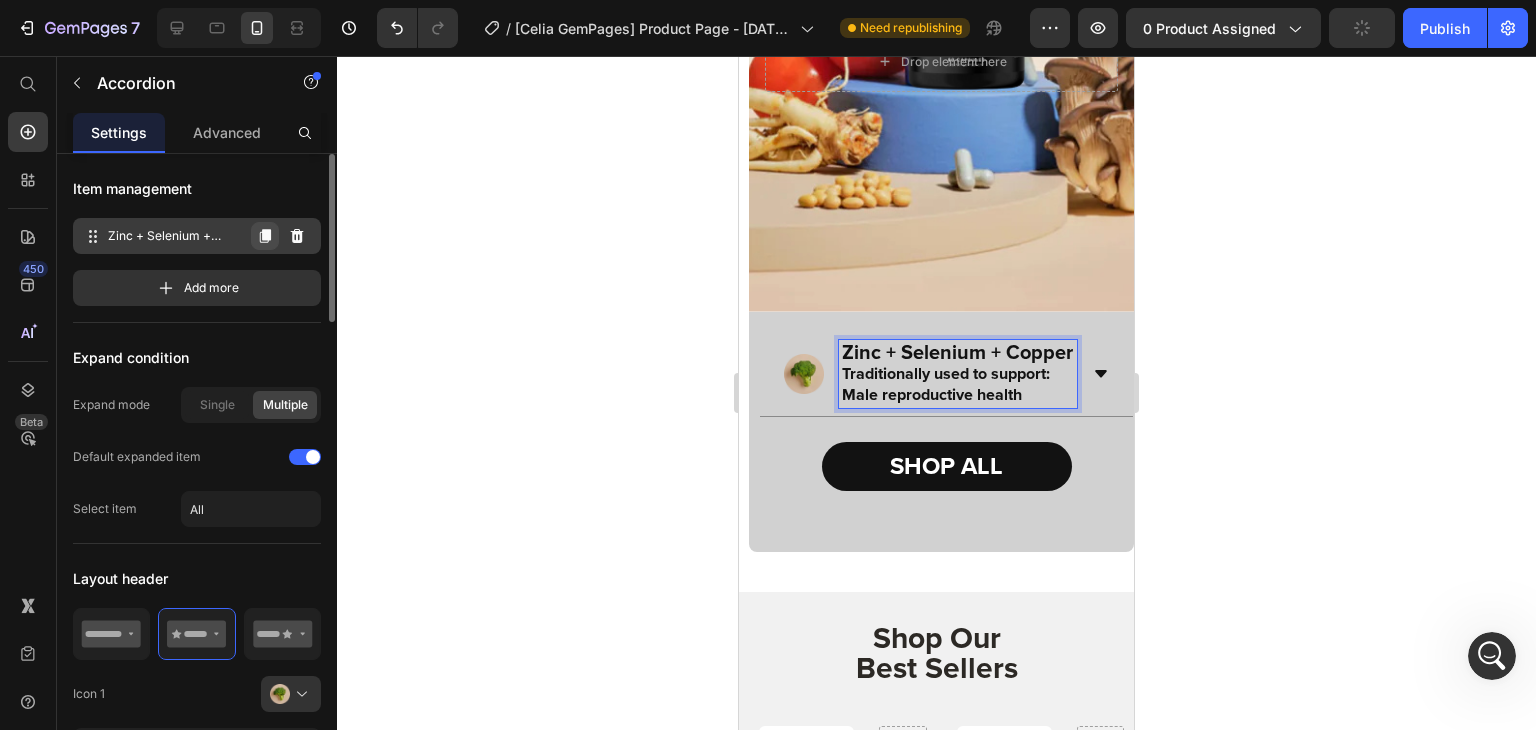 click 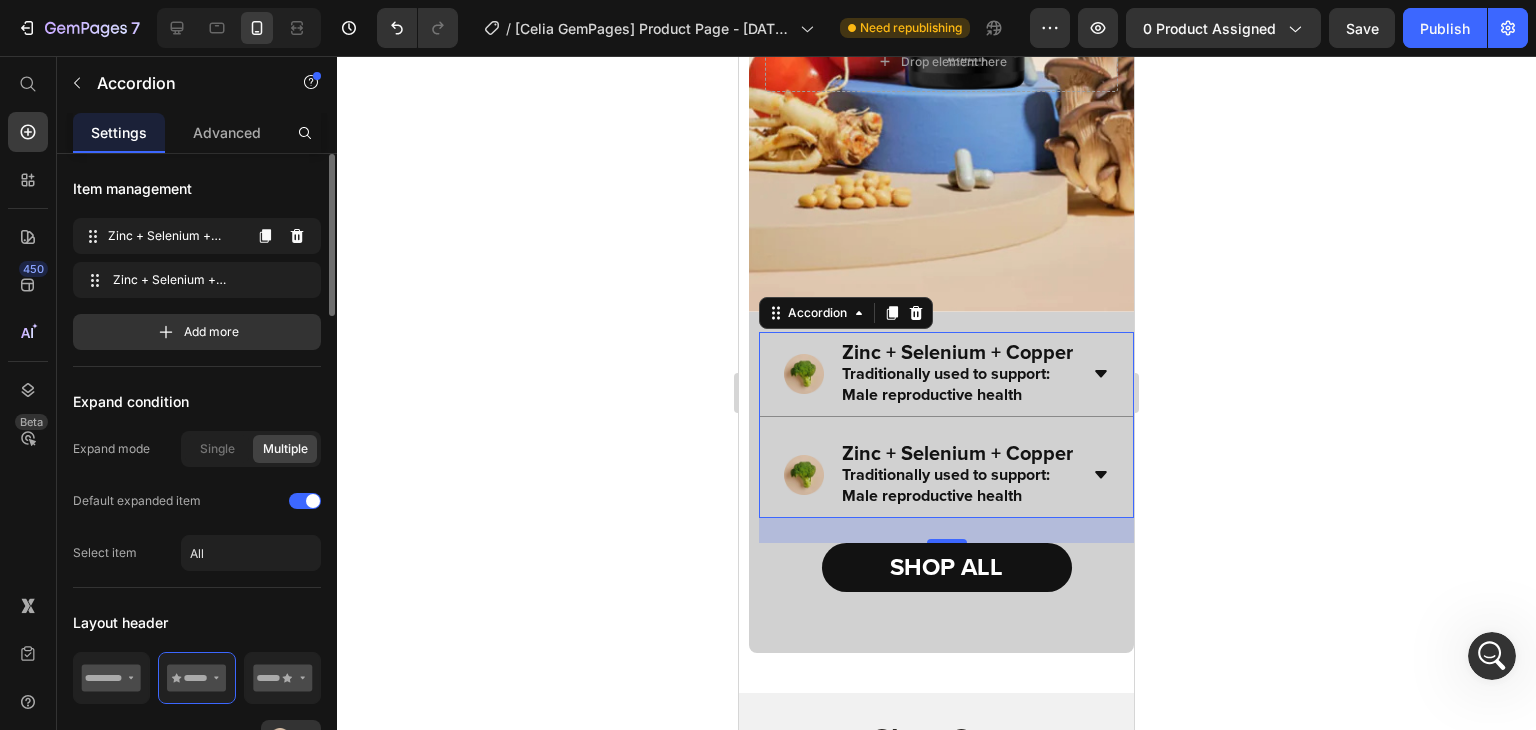 click 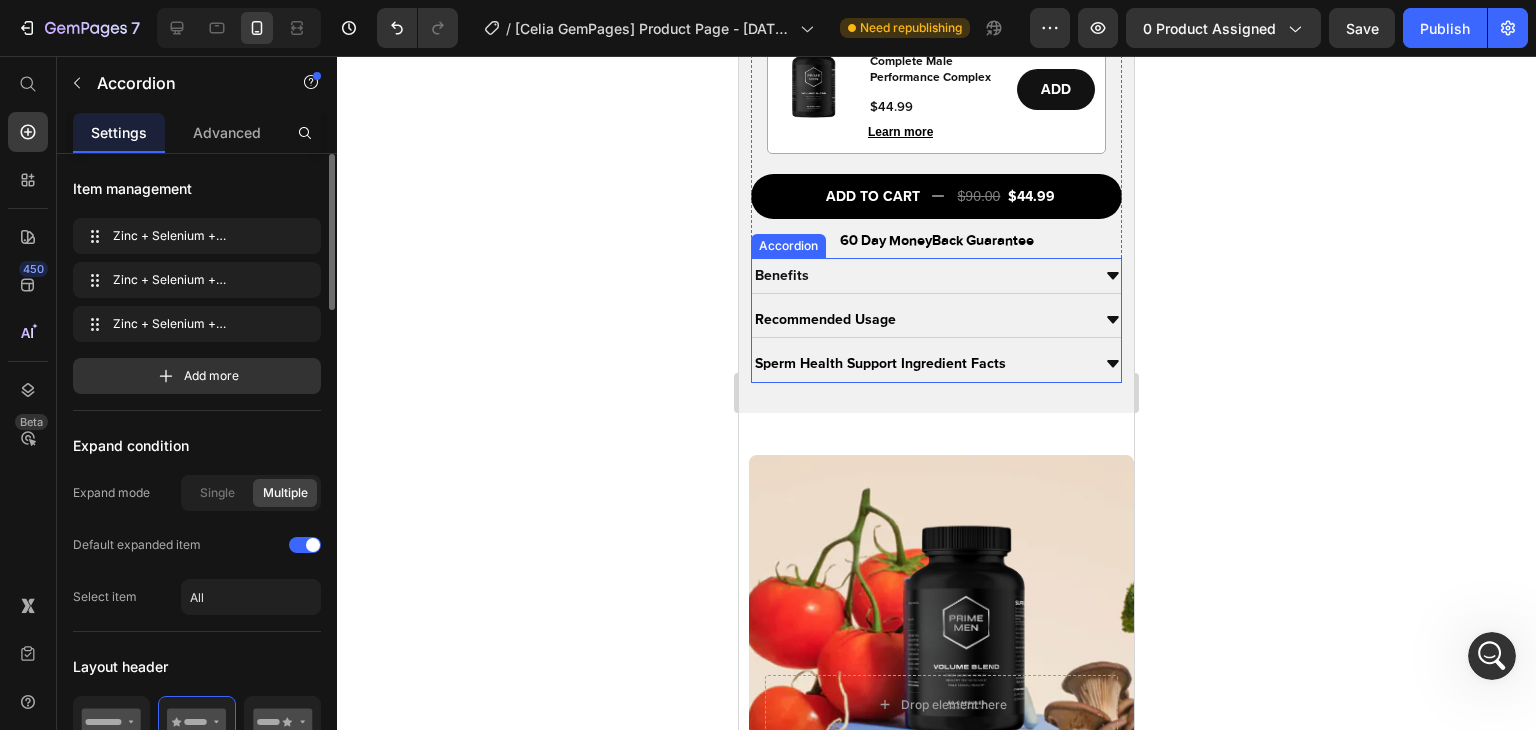 scroll, scrollTop: 1933, scrollLeft: 0, axis: vertical 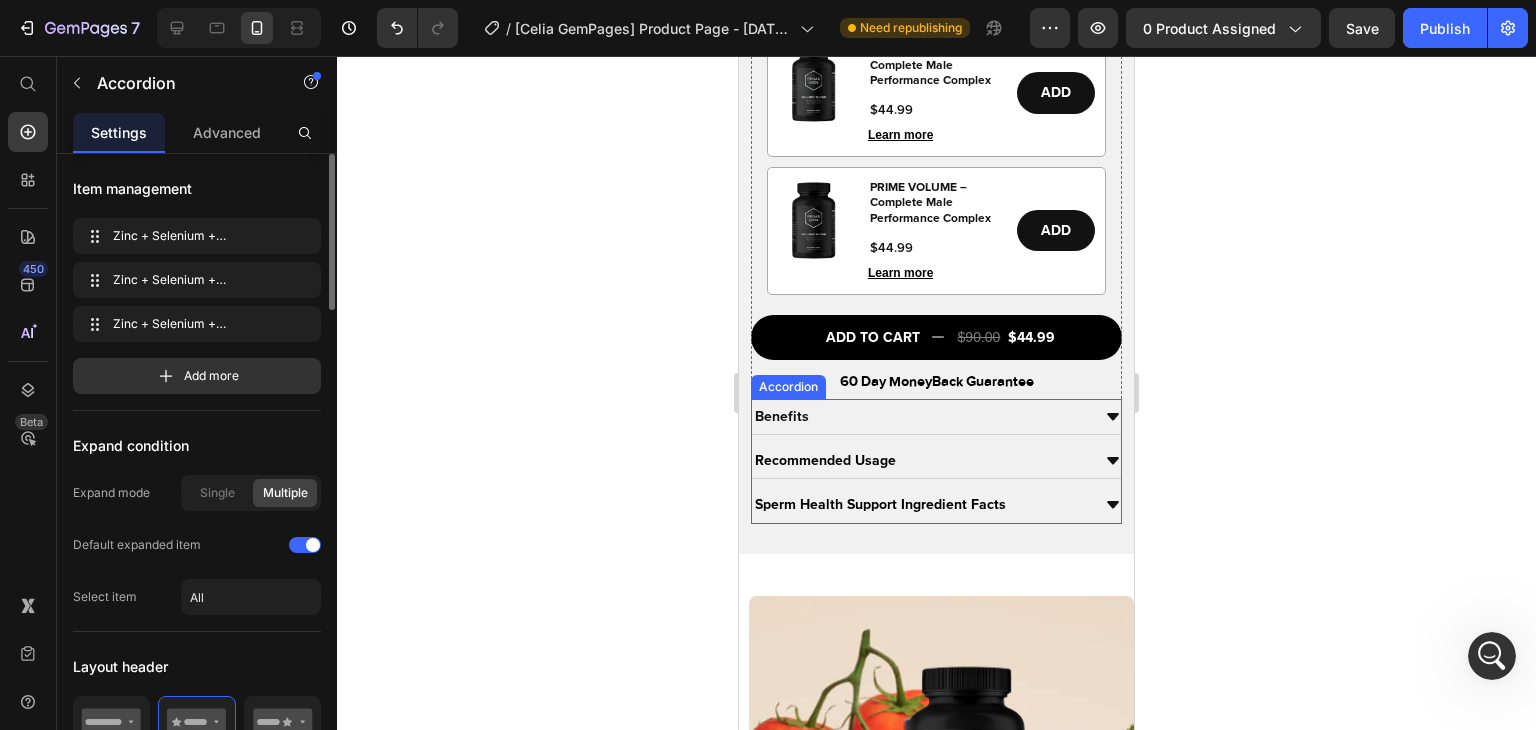 click on "Benefits" at bounding box center [920, 416] 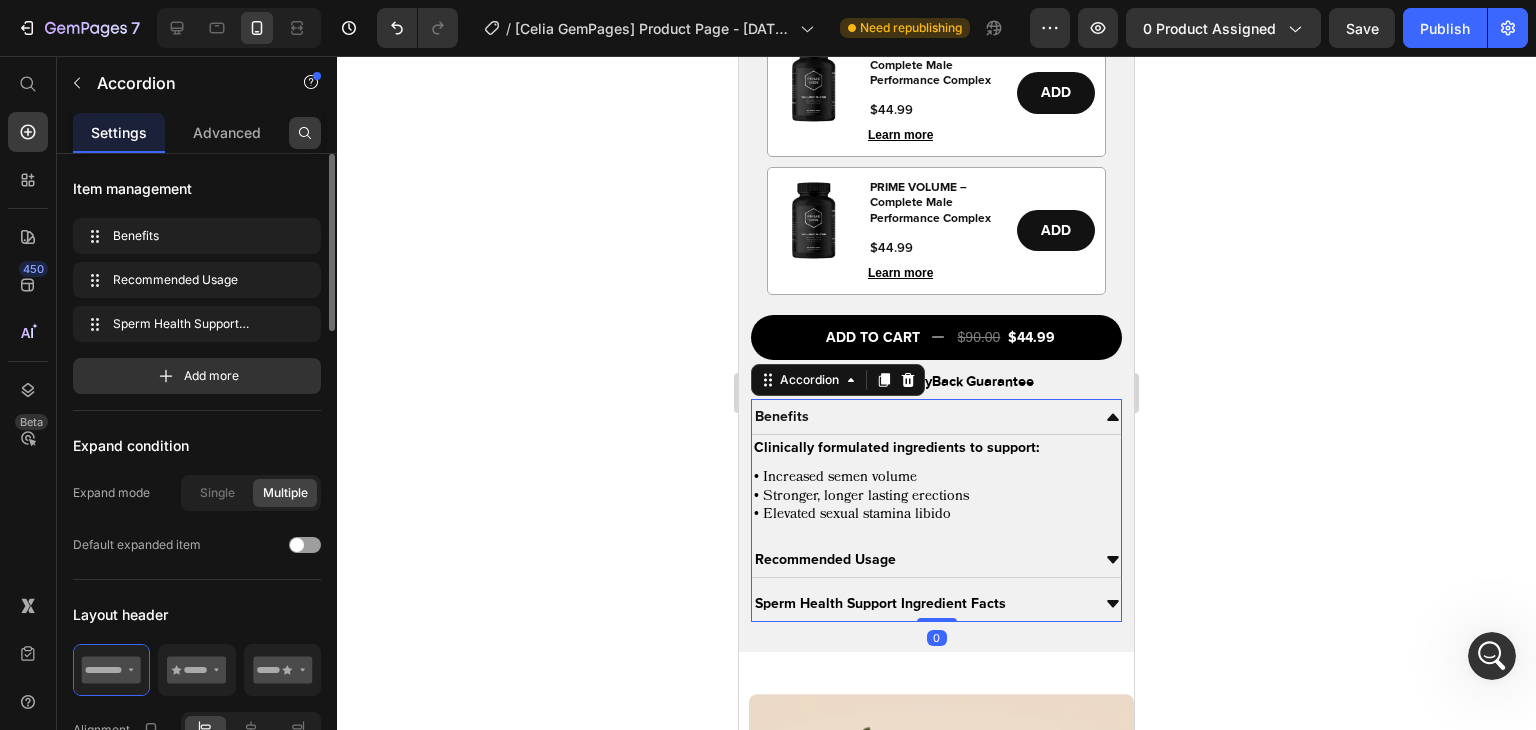 drag, startPoint x: 244, startPoint y: 113, endPoint x: 291, endPoint y: 135, distance: 51.894123 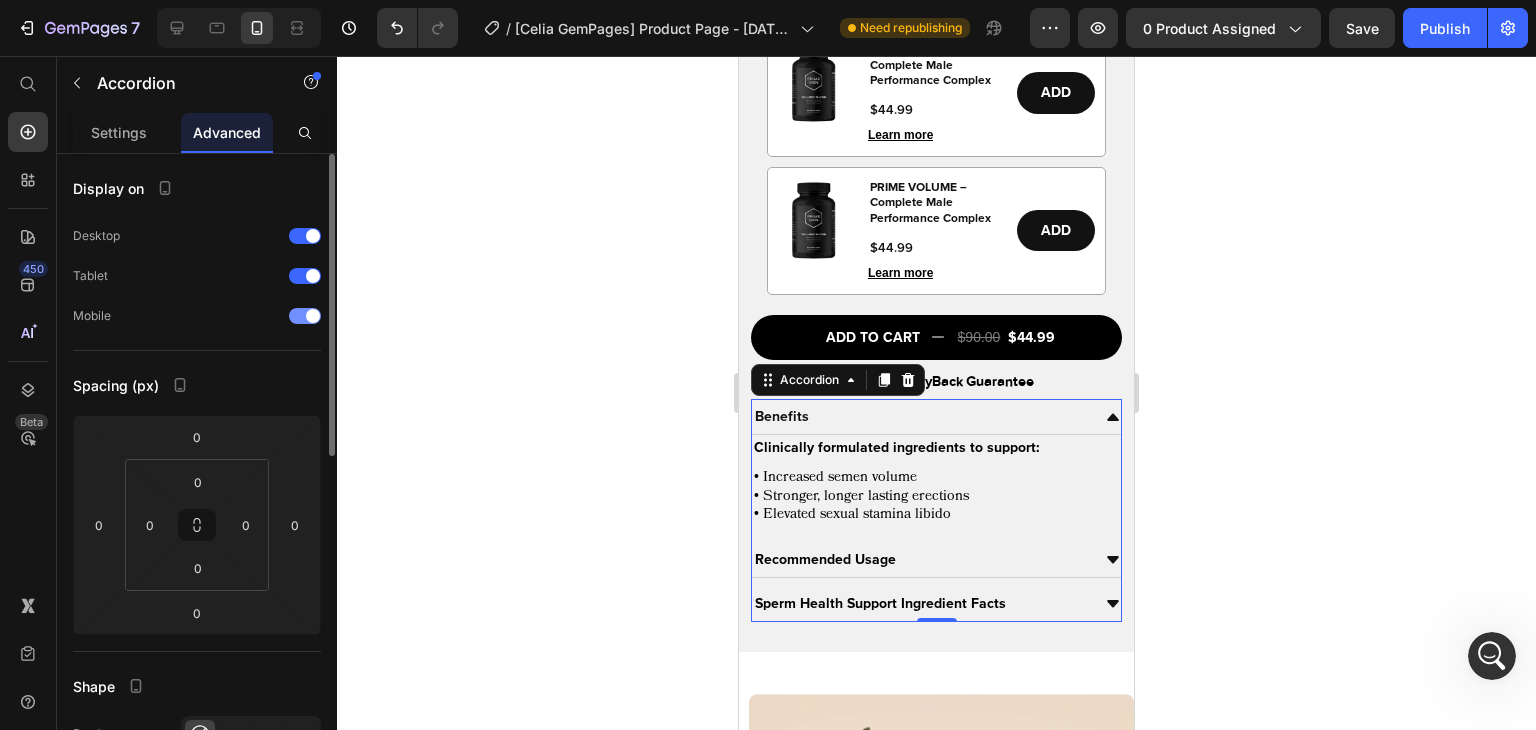 drag, startPoint x: 313, startPoint y: 309, endPoint x: 197, endPoint y: 407, distance: 151.8552 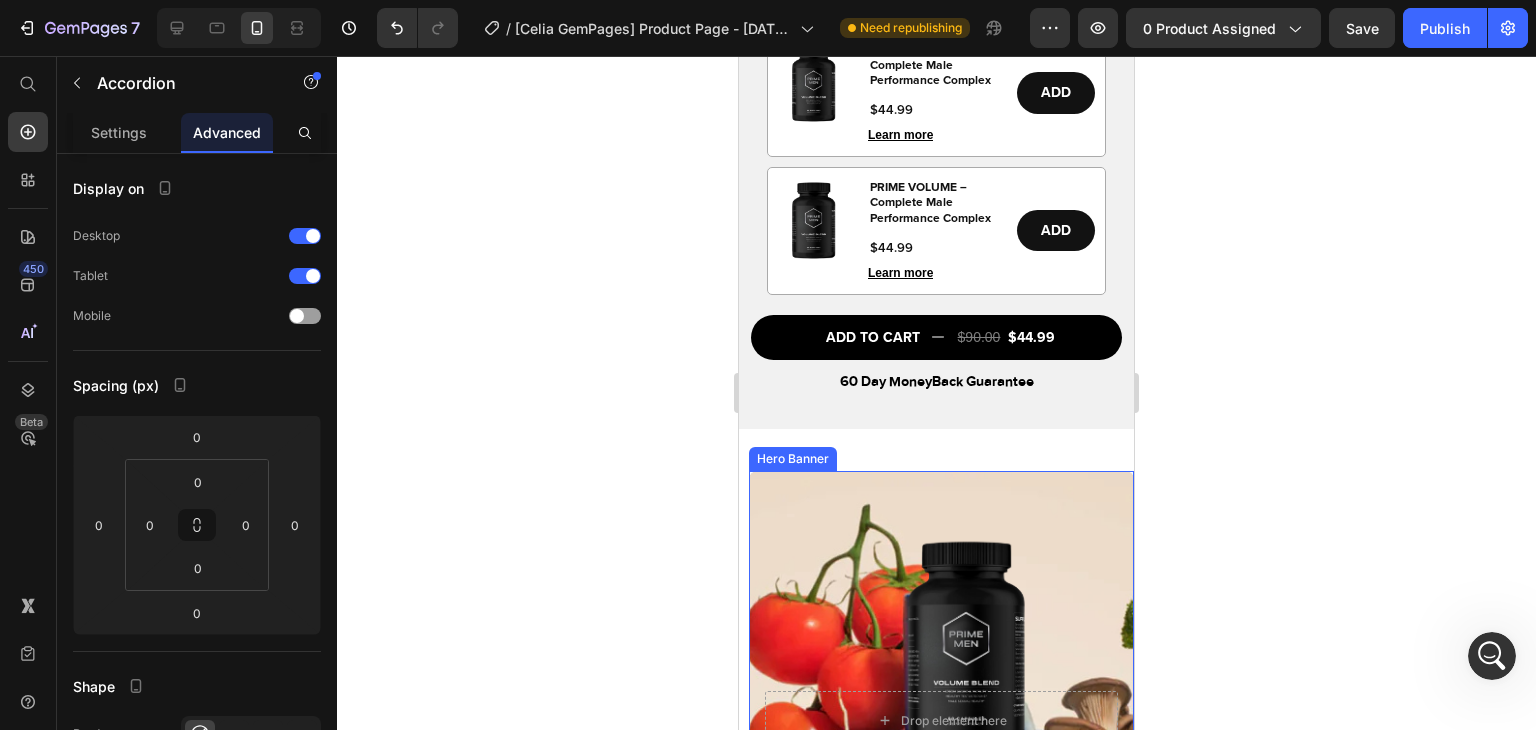 scroll, scrollTop: 1861, scrollLeft: 0, axis: vertical 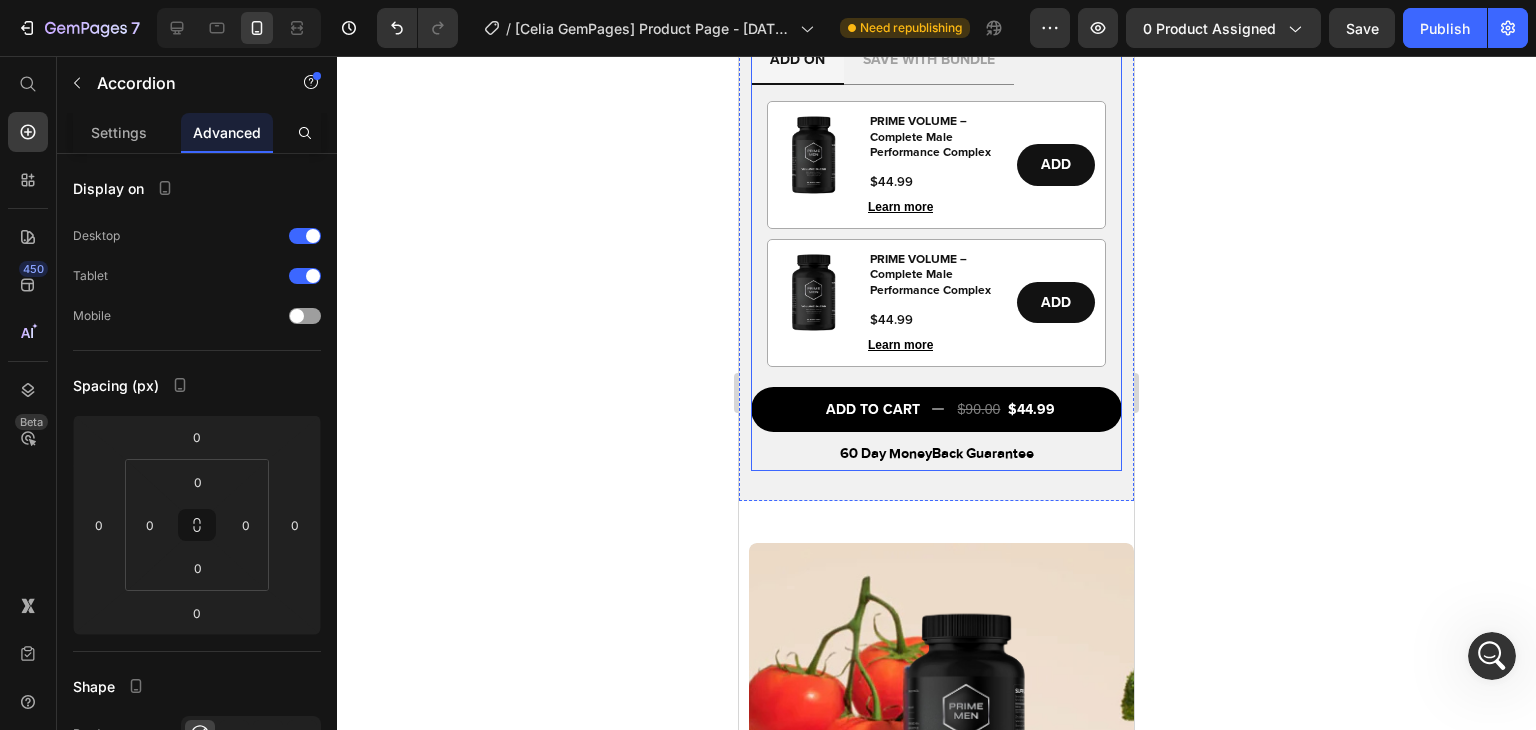 drag, startPoint x: 931, startPoint y: 445, endPoint x: 933, endPoint y: 465, distance: 20.09975 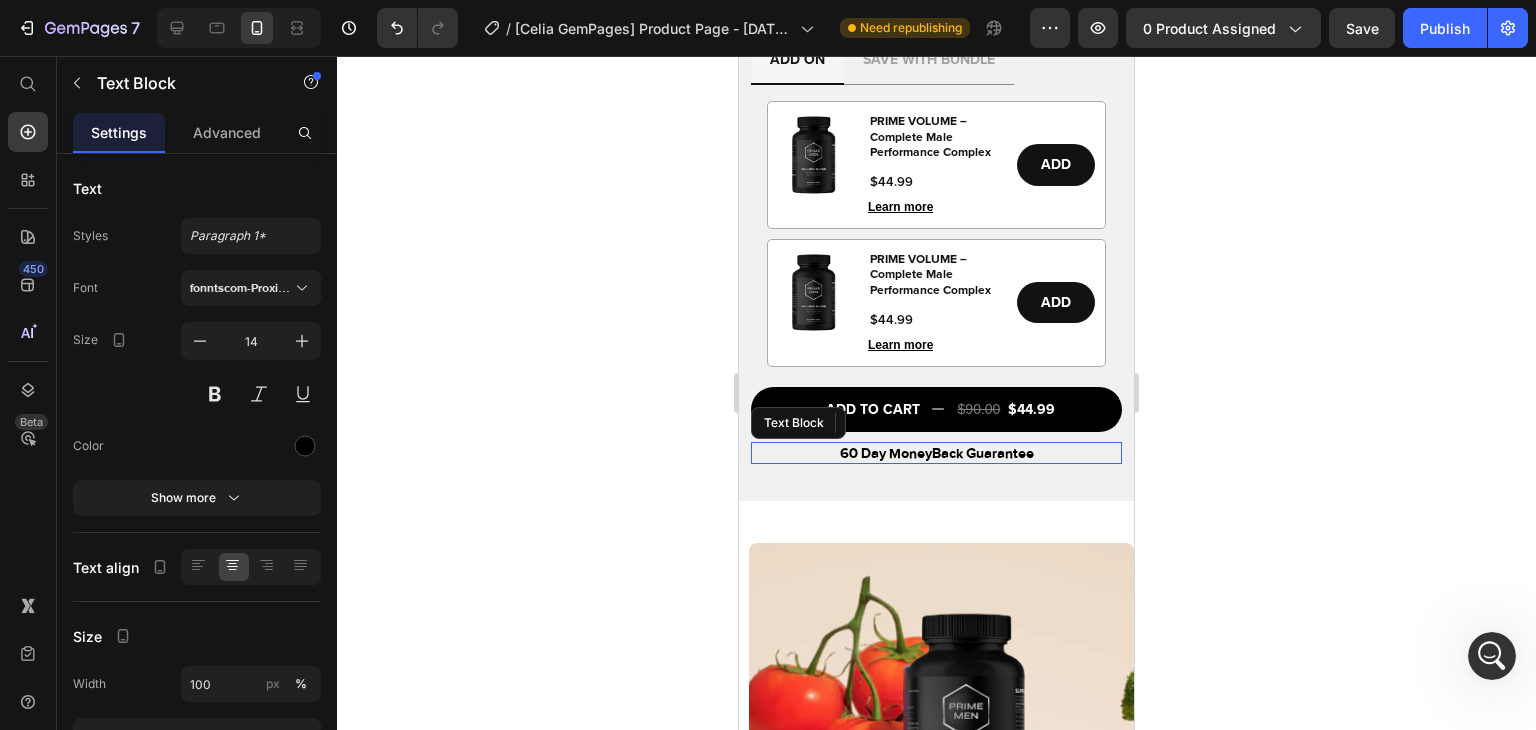 click on "60 Day MoneyBack Guarantee" at bounding box center (936, 453) 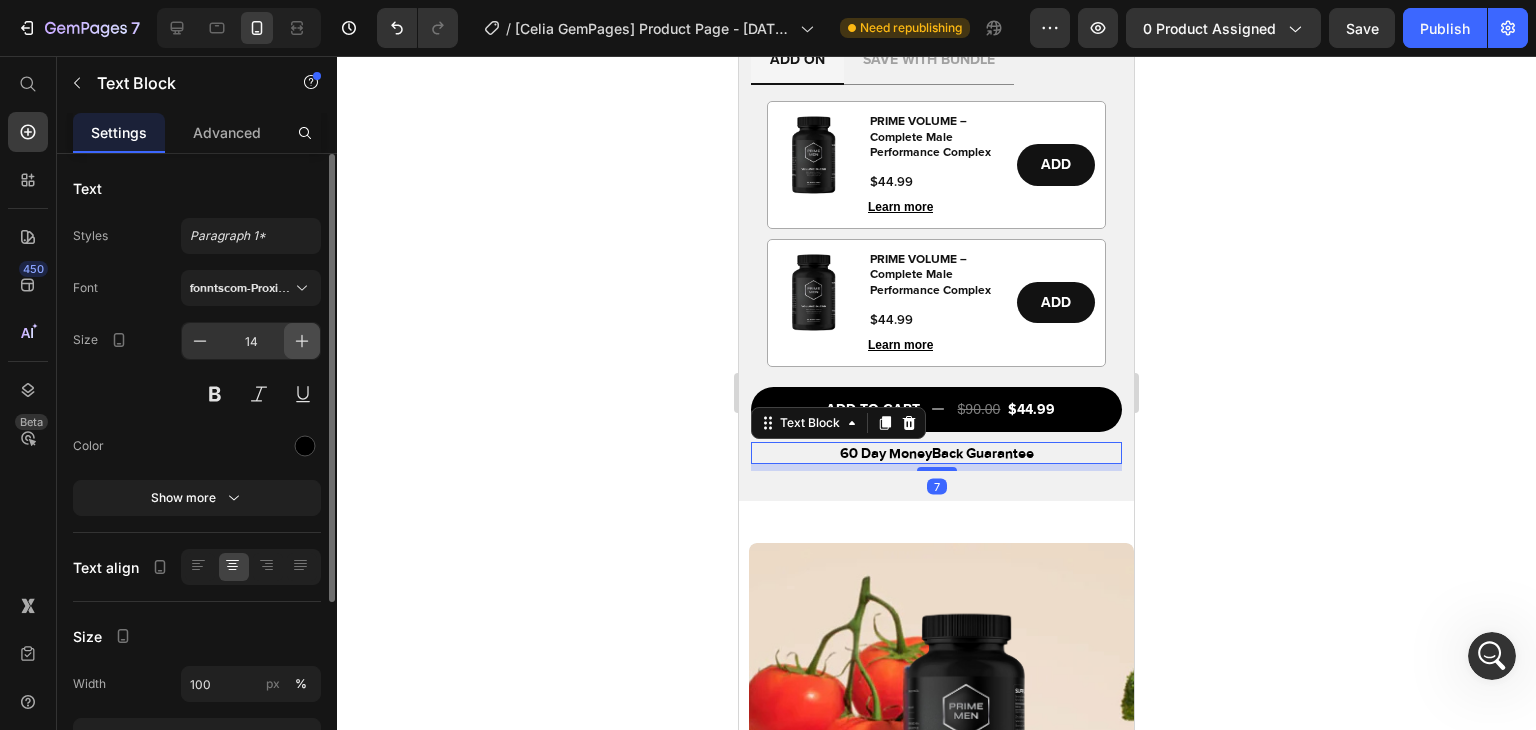 click at bounding box center [302, 341] 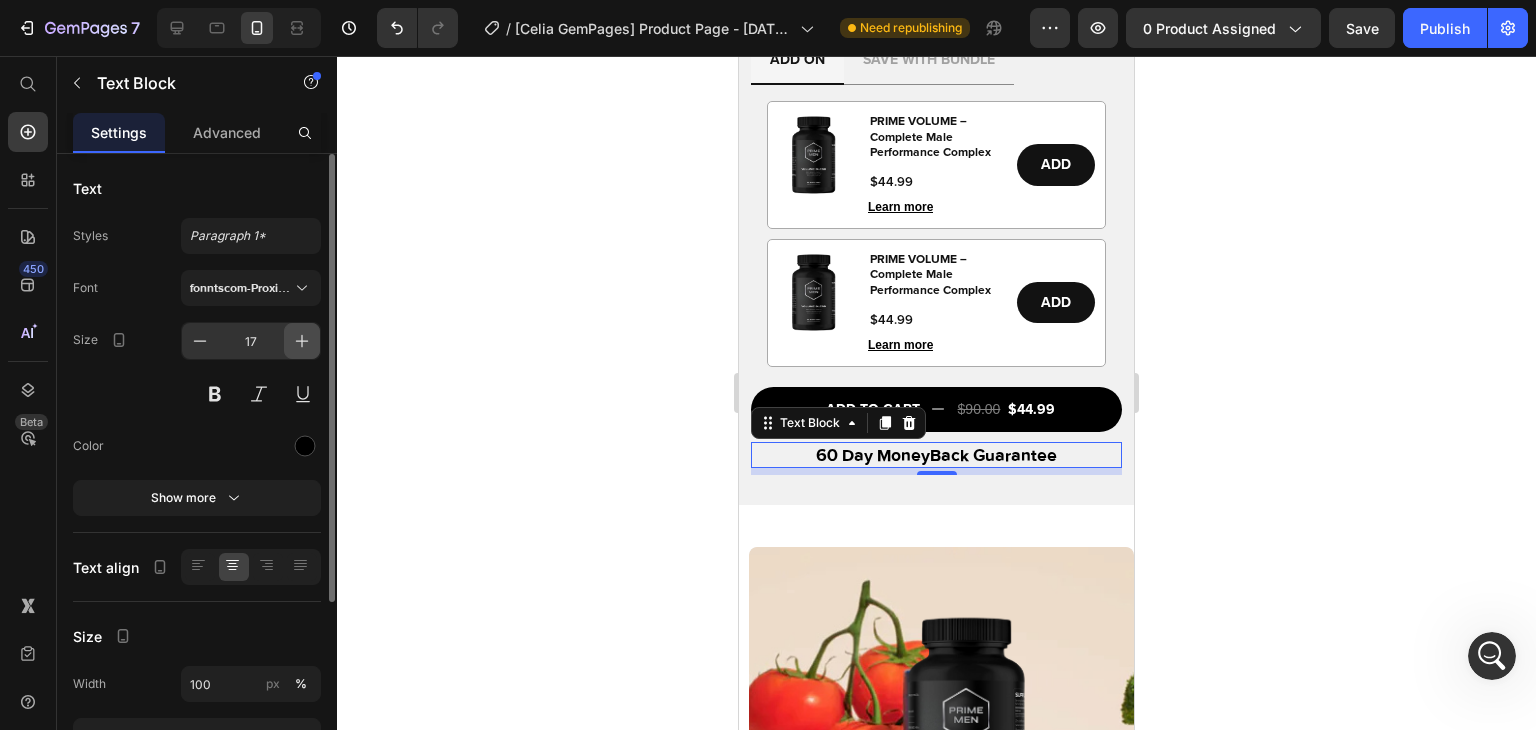 click 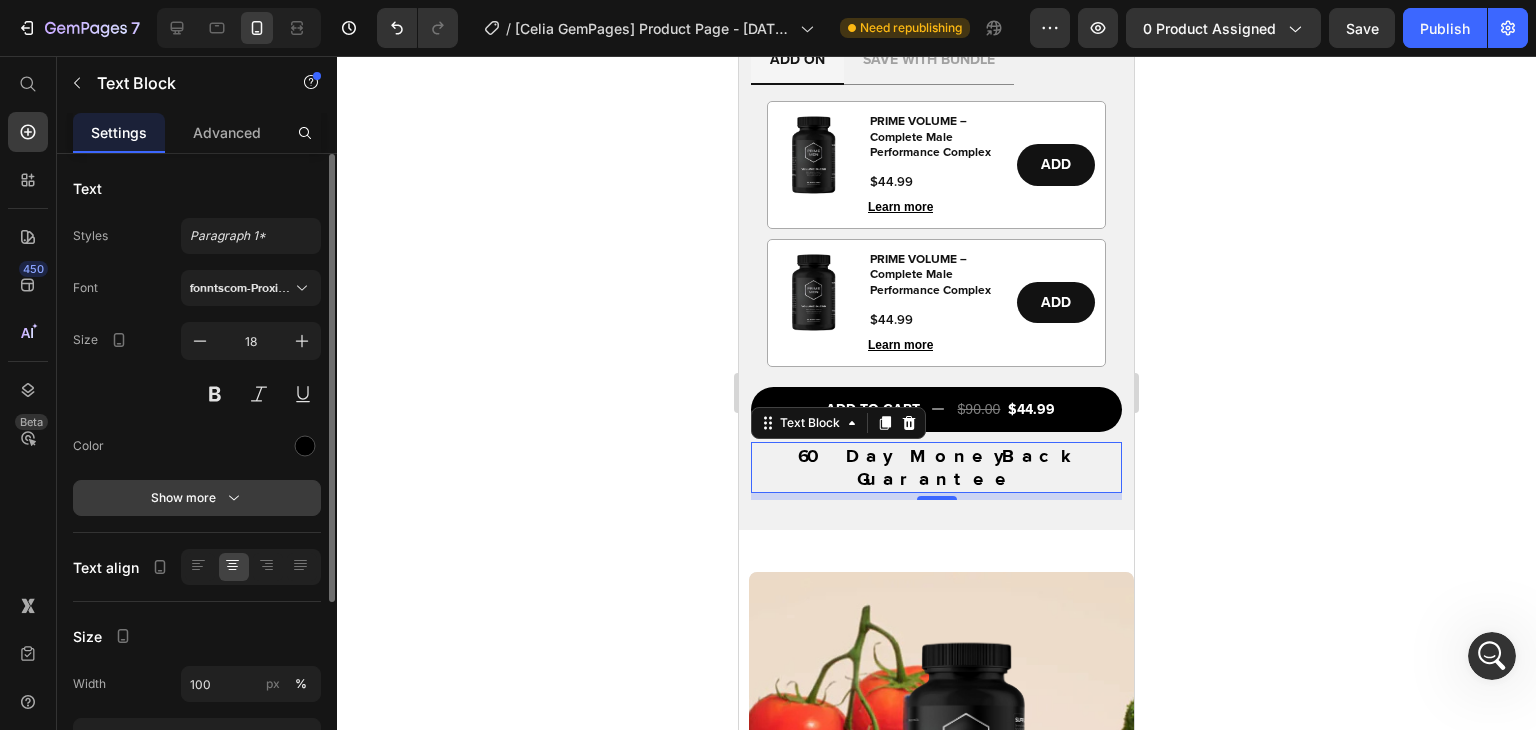 click on "Show more" at bounding box center [197, 498] 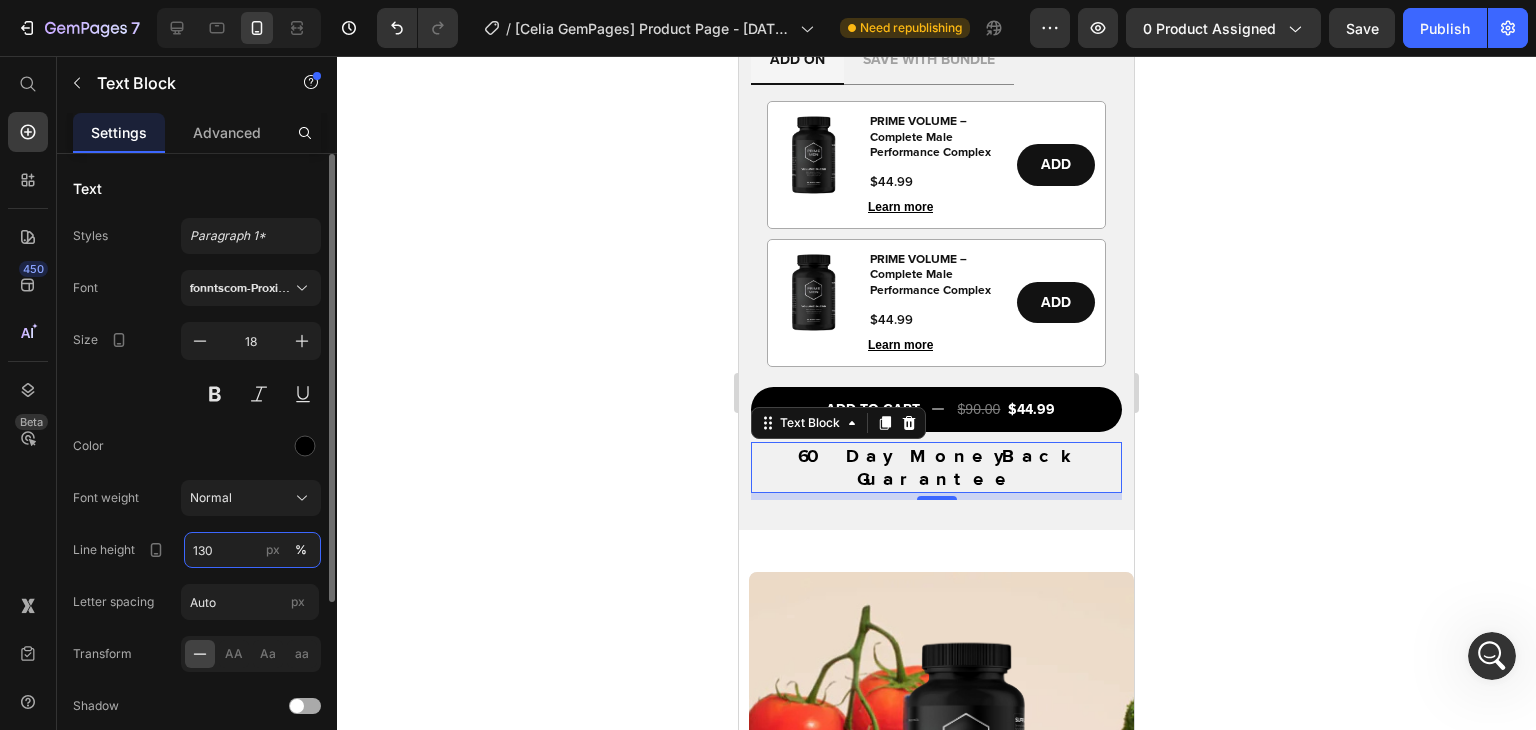 click on "130" at bounding box center [252, 550] 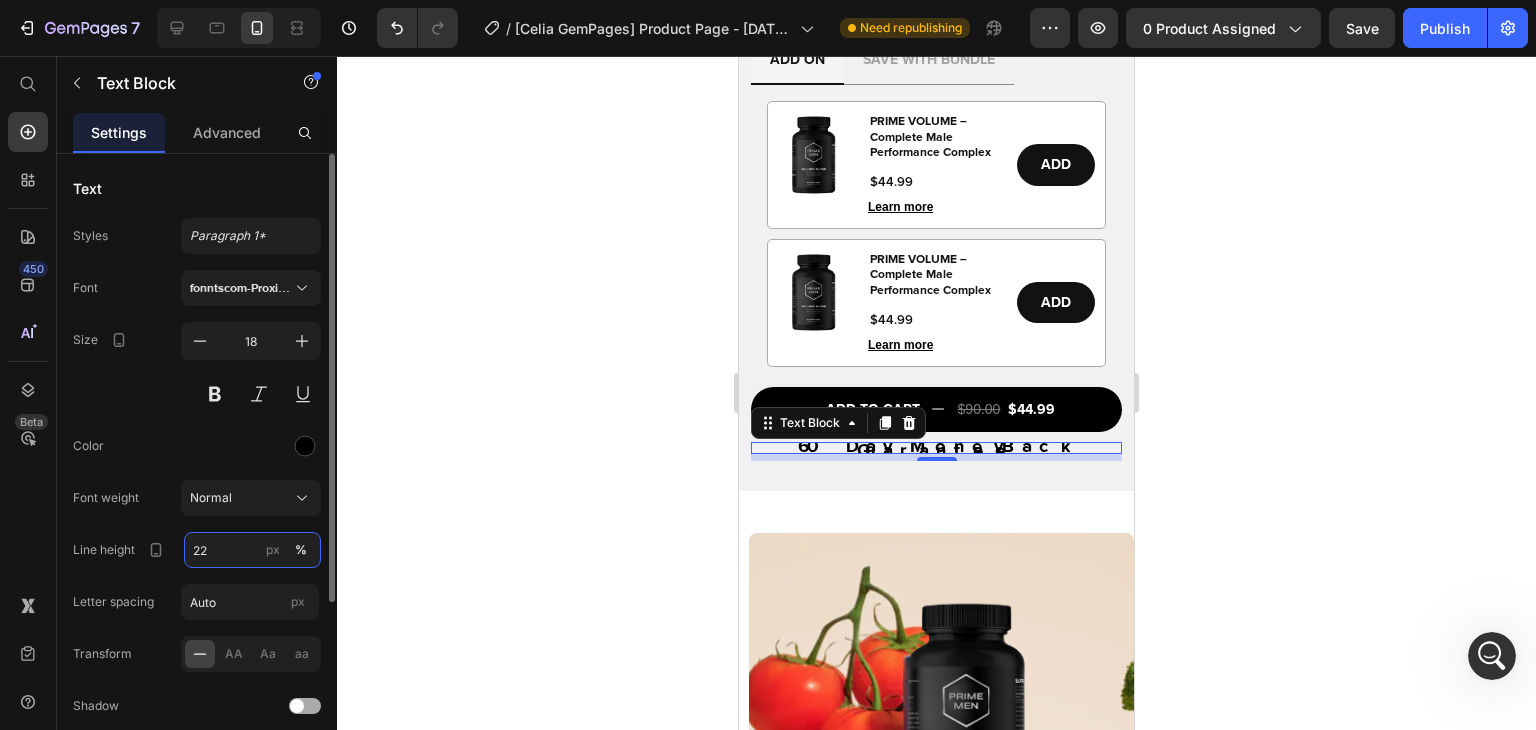 type on "22" 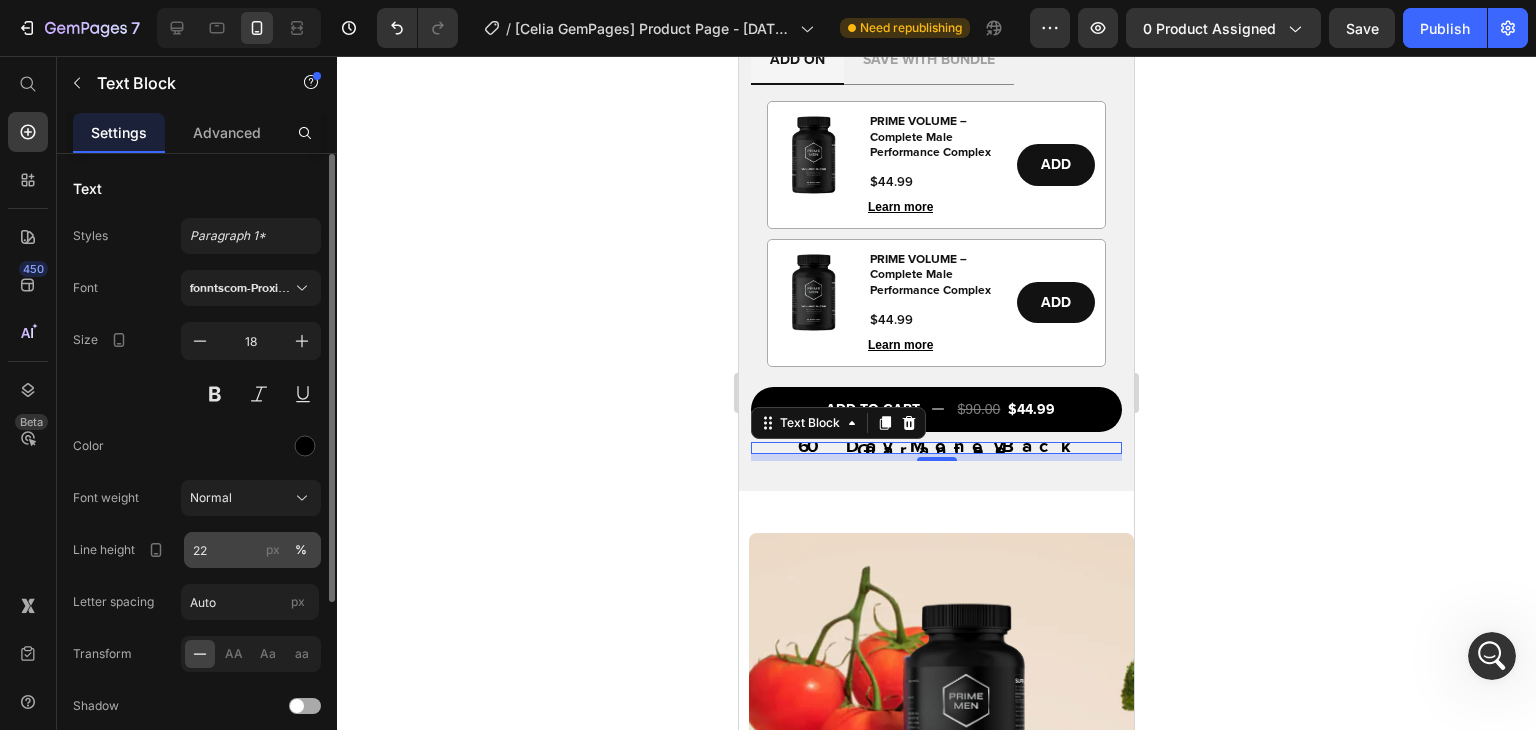click on "px" at bounding box center (273, 550) 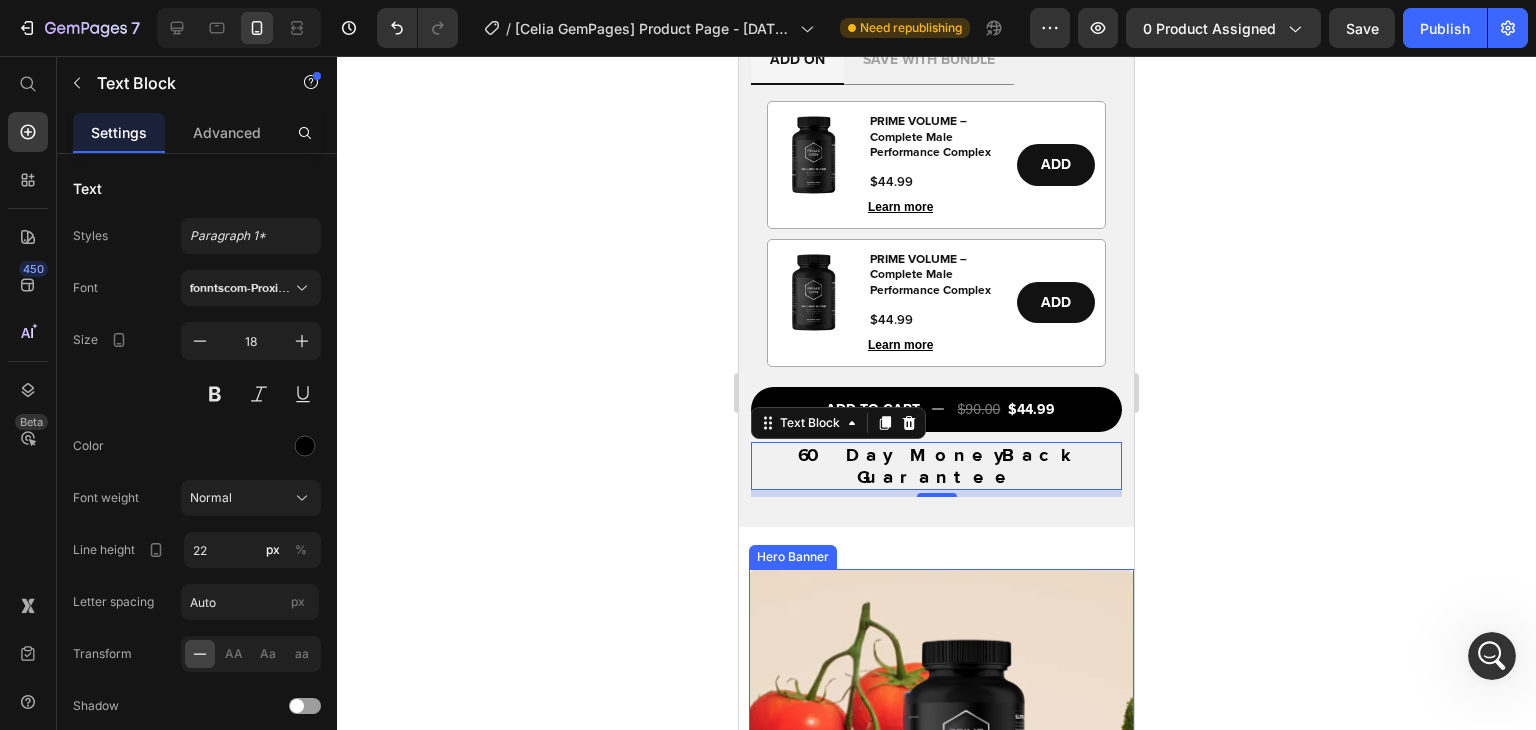scroll, scrollTop: 1778, scrollLeft: 0, axis: vertical 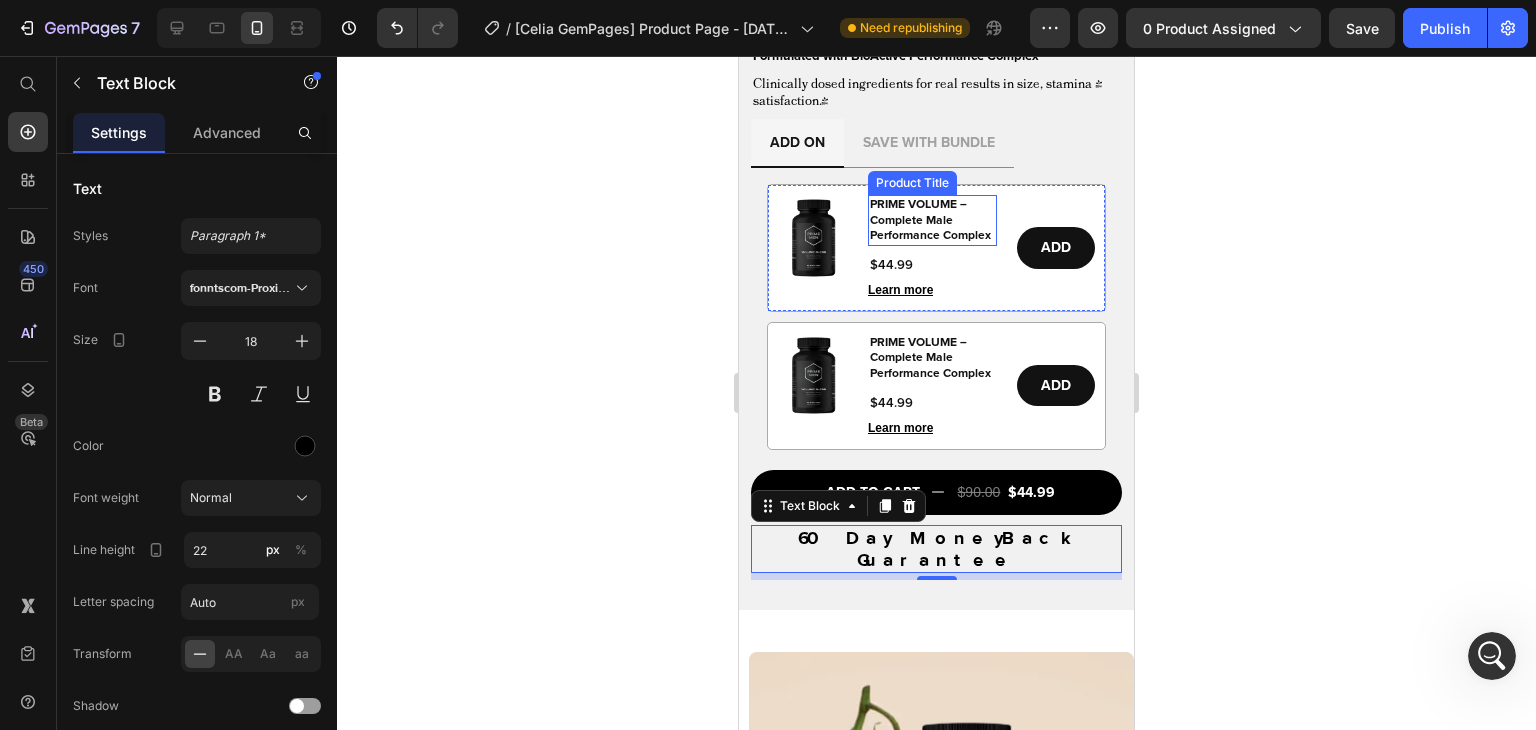 click on "PRIME VOLUME – Complete Male Performance Complex" at bounding box center (932, 220) 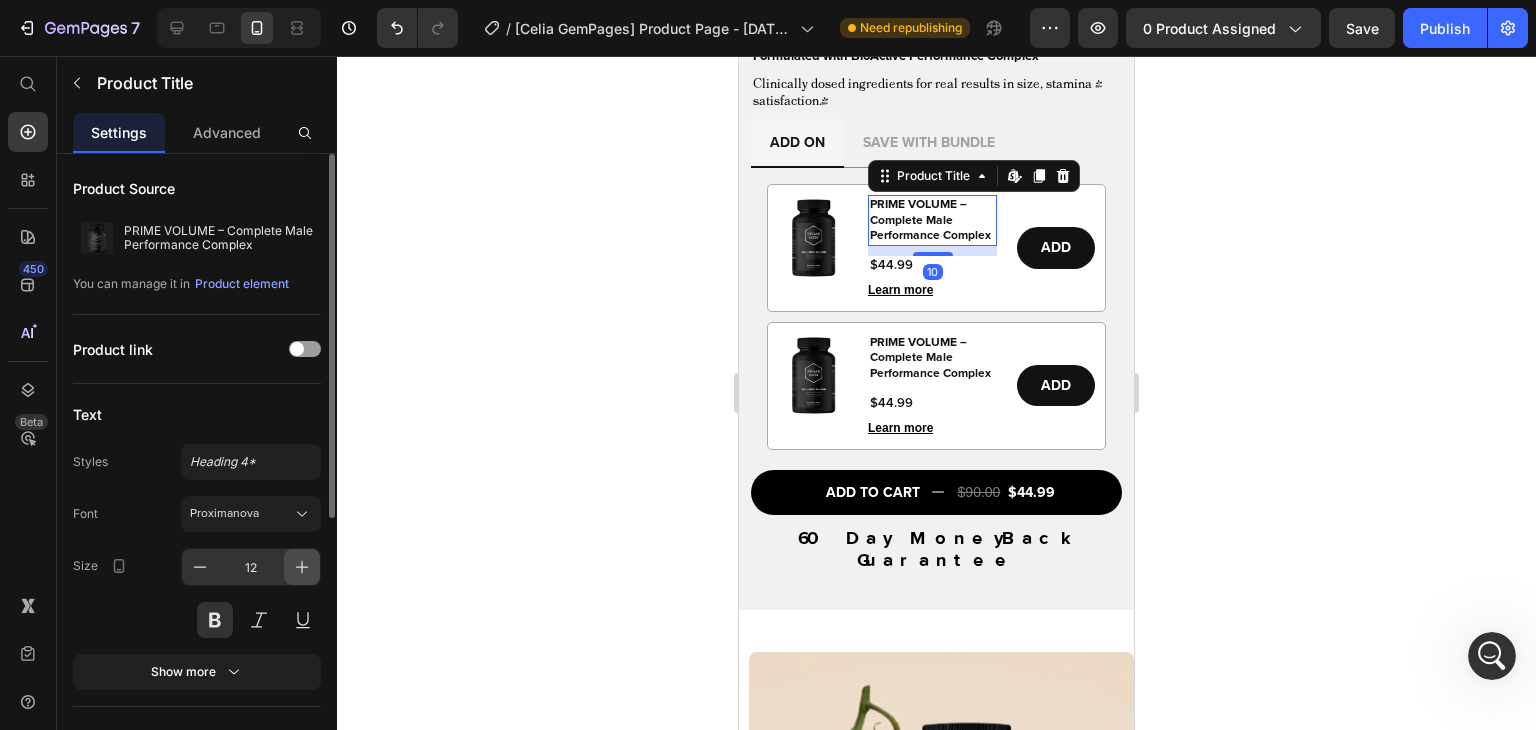 click at bounding box center [302, 567] 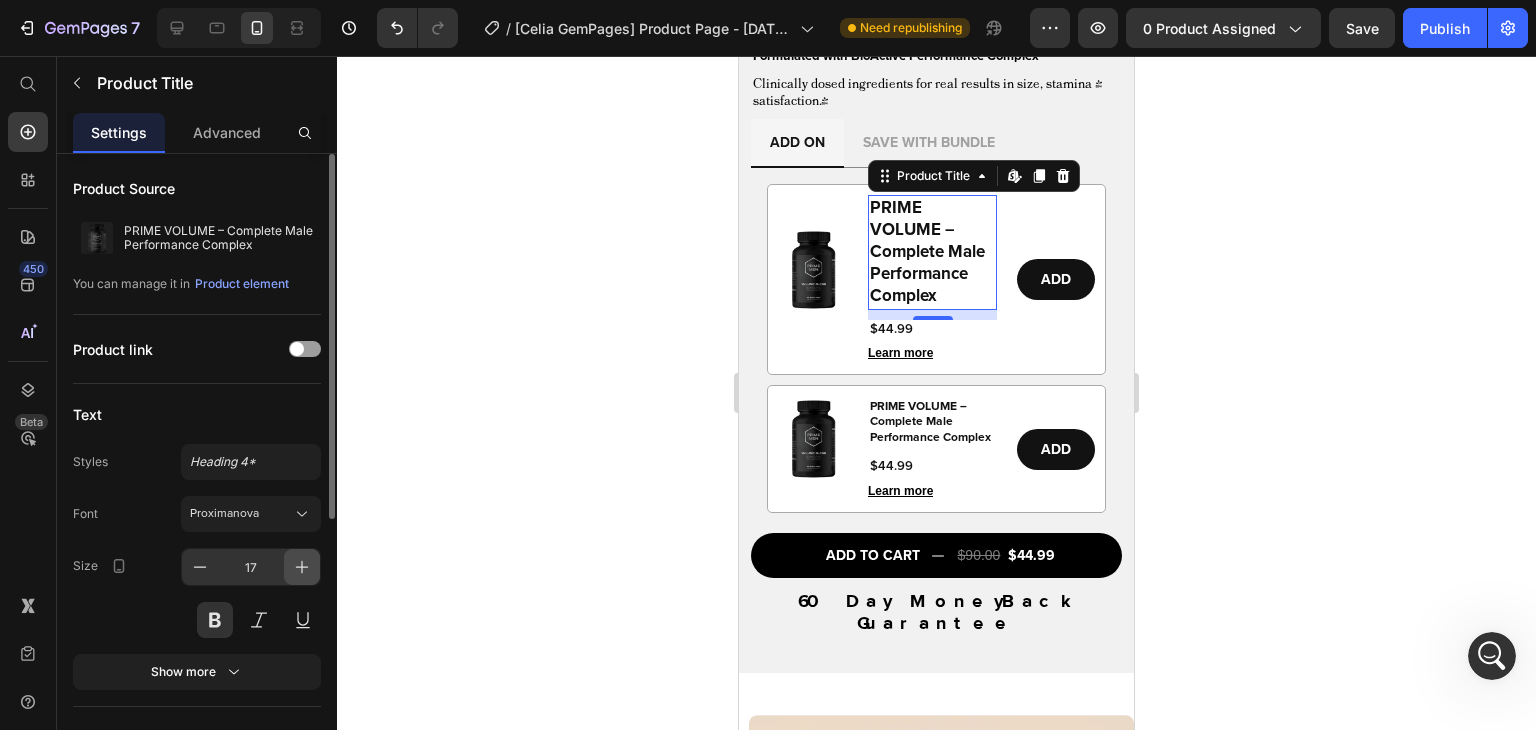 click at bounding box center [302, 567] 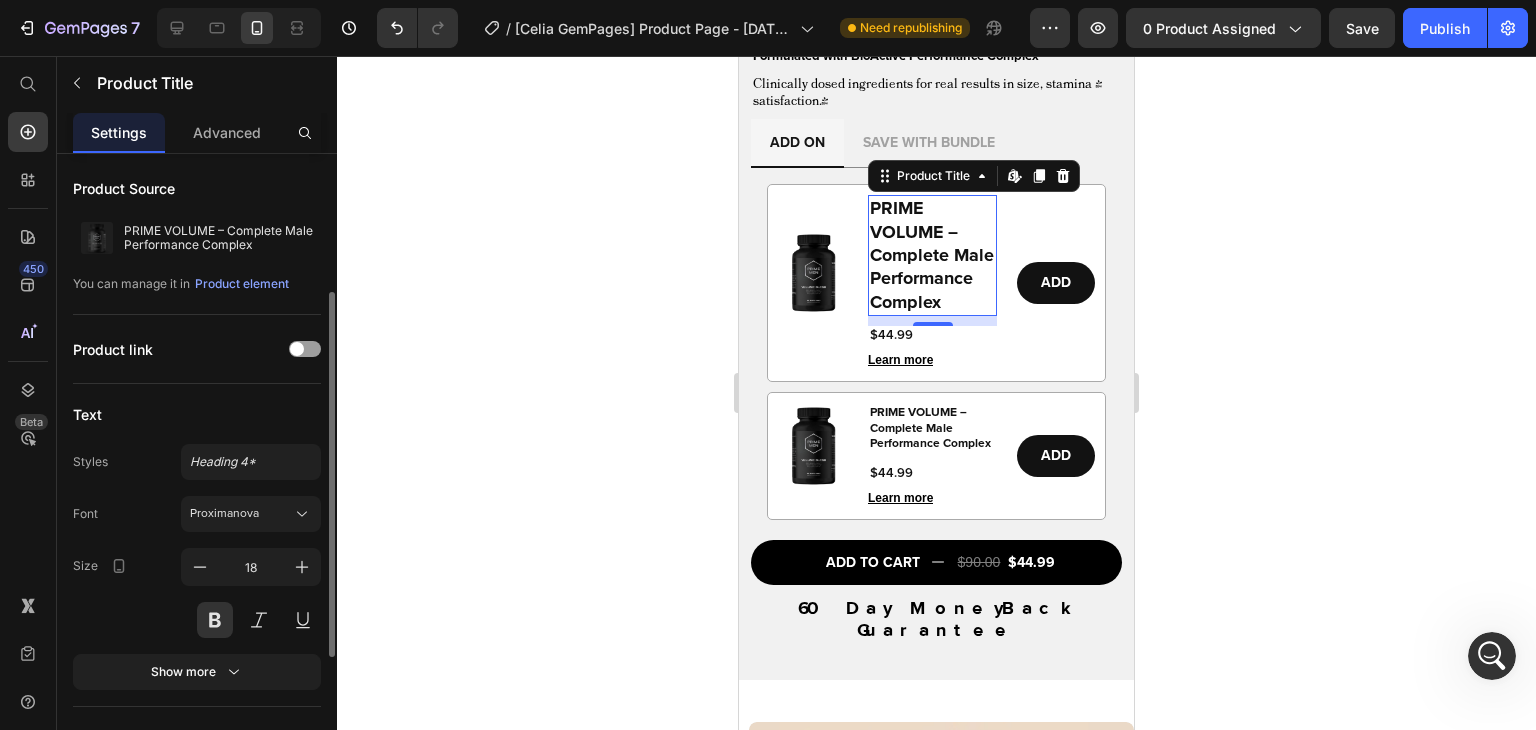 scroll, scrollTop: 92, scrollLeft: 0, axis: vertical 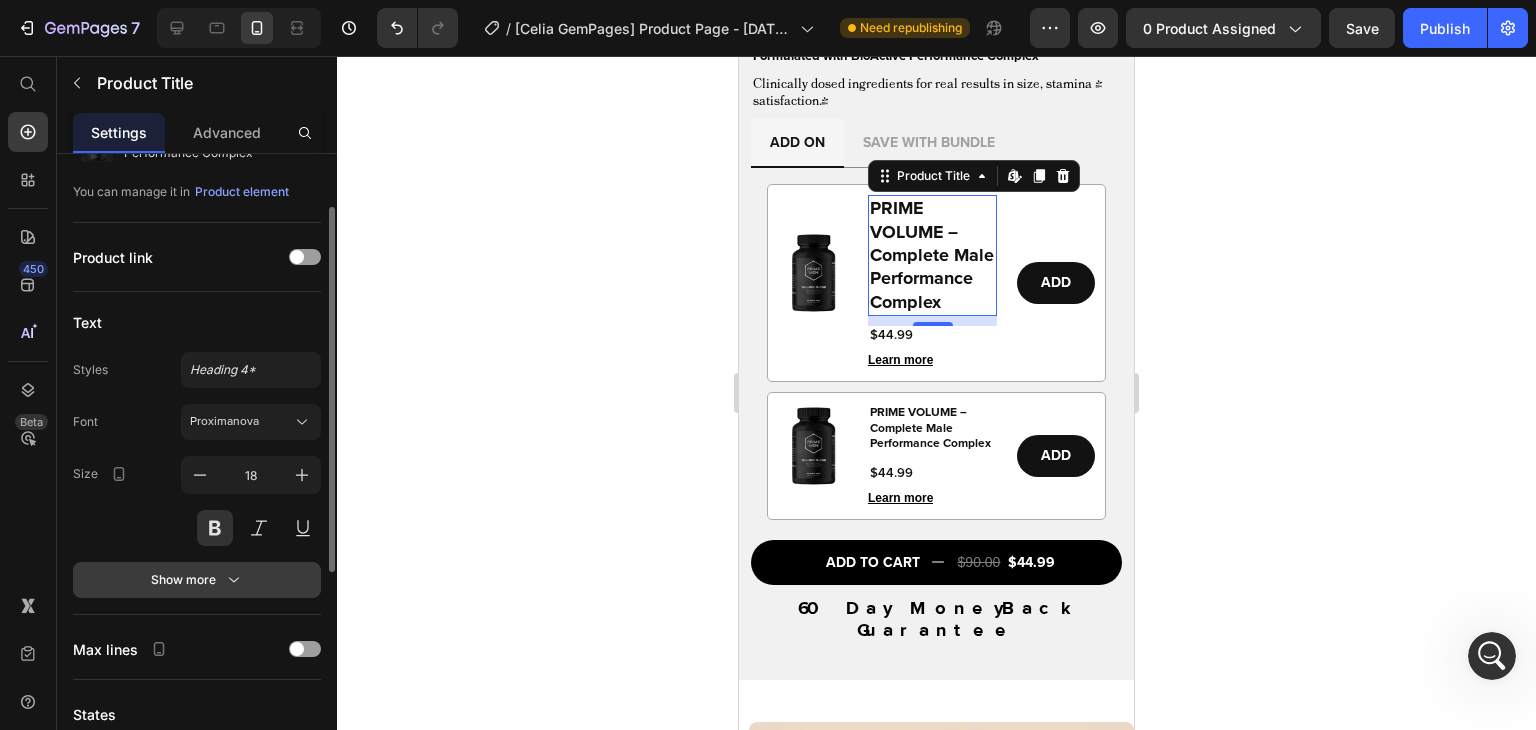 click on "Show more" at bounding box center [197, 580] 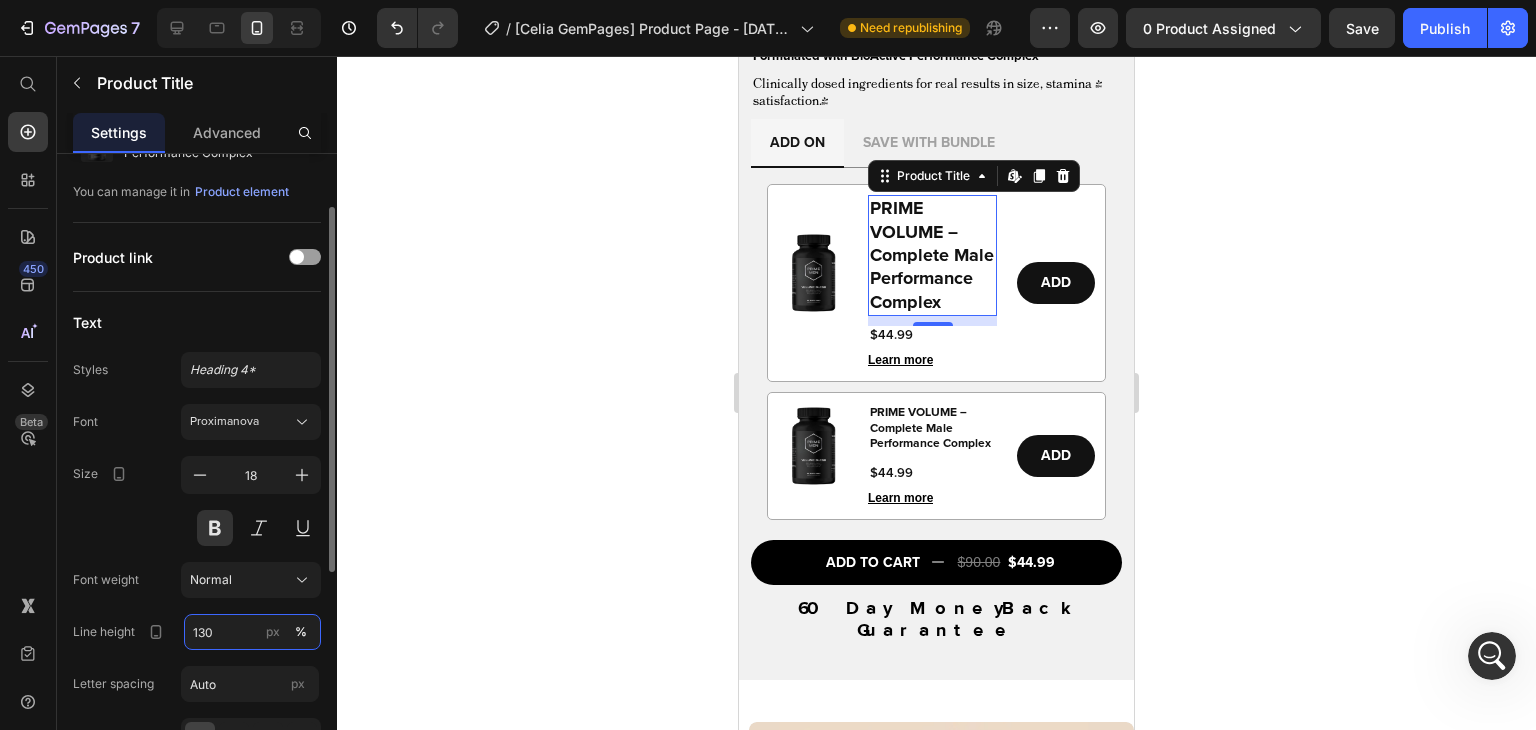 click on "130" at bounding box center (252, 632) 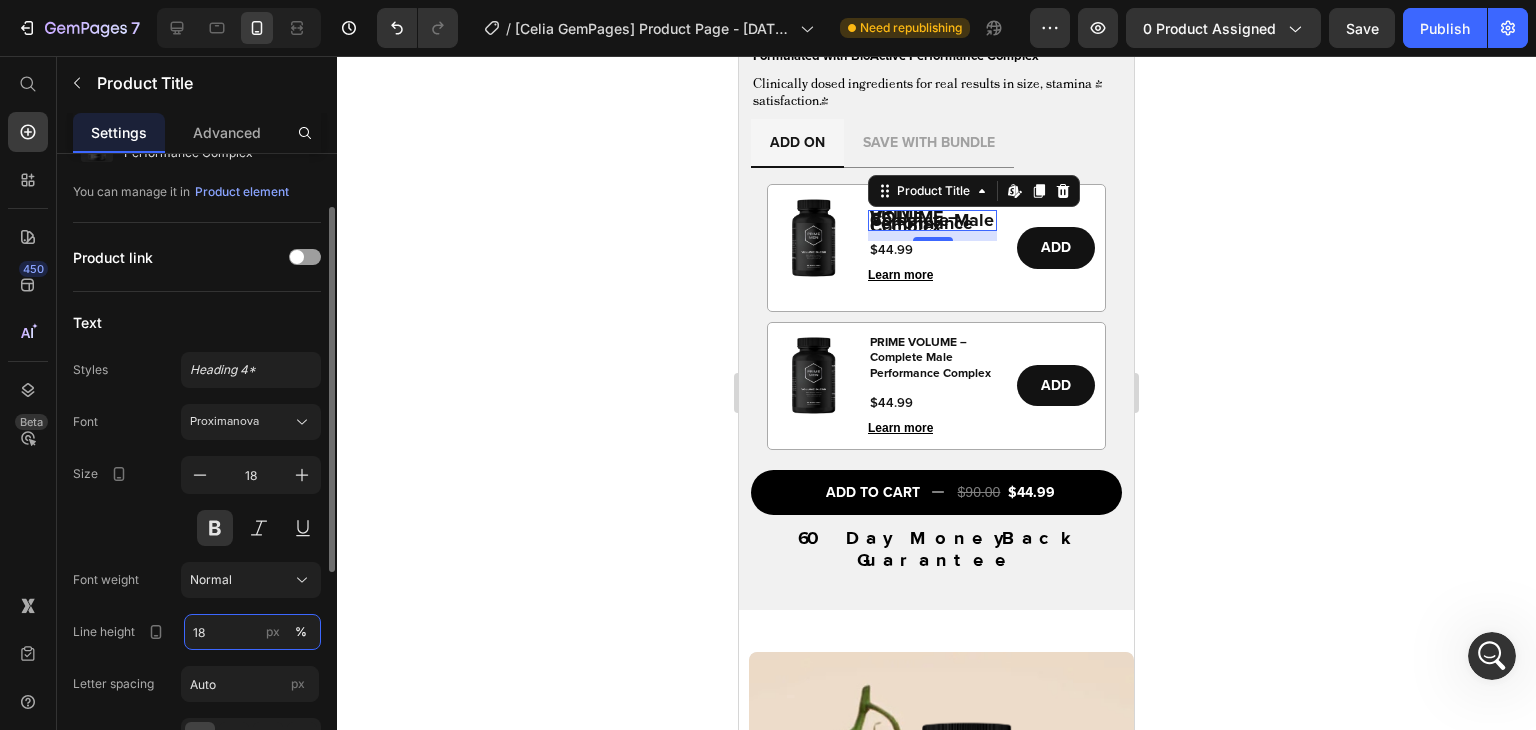 type on "18" 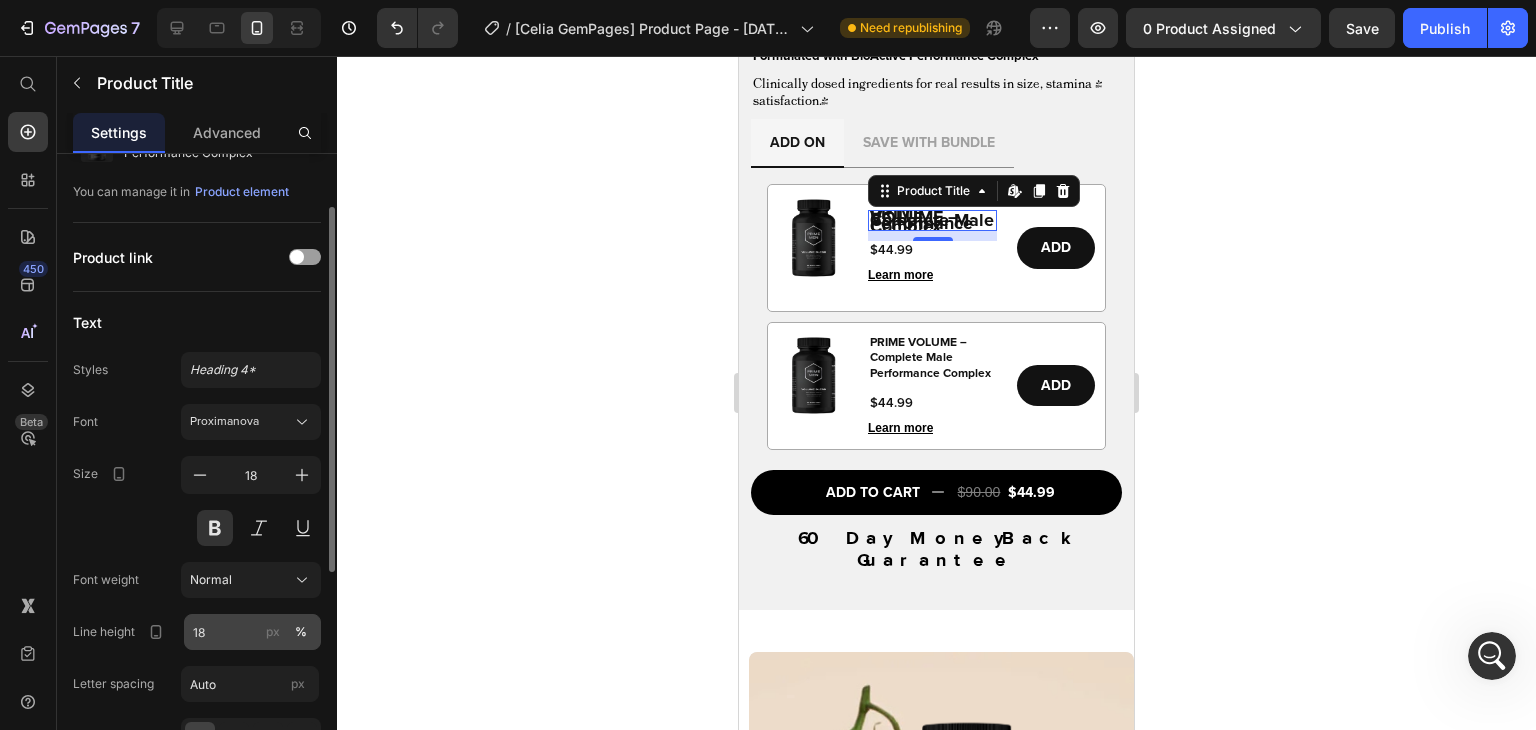 click on "px" at bounding box center (273, 632) 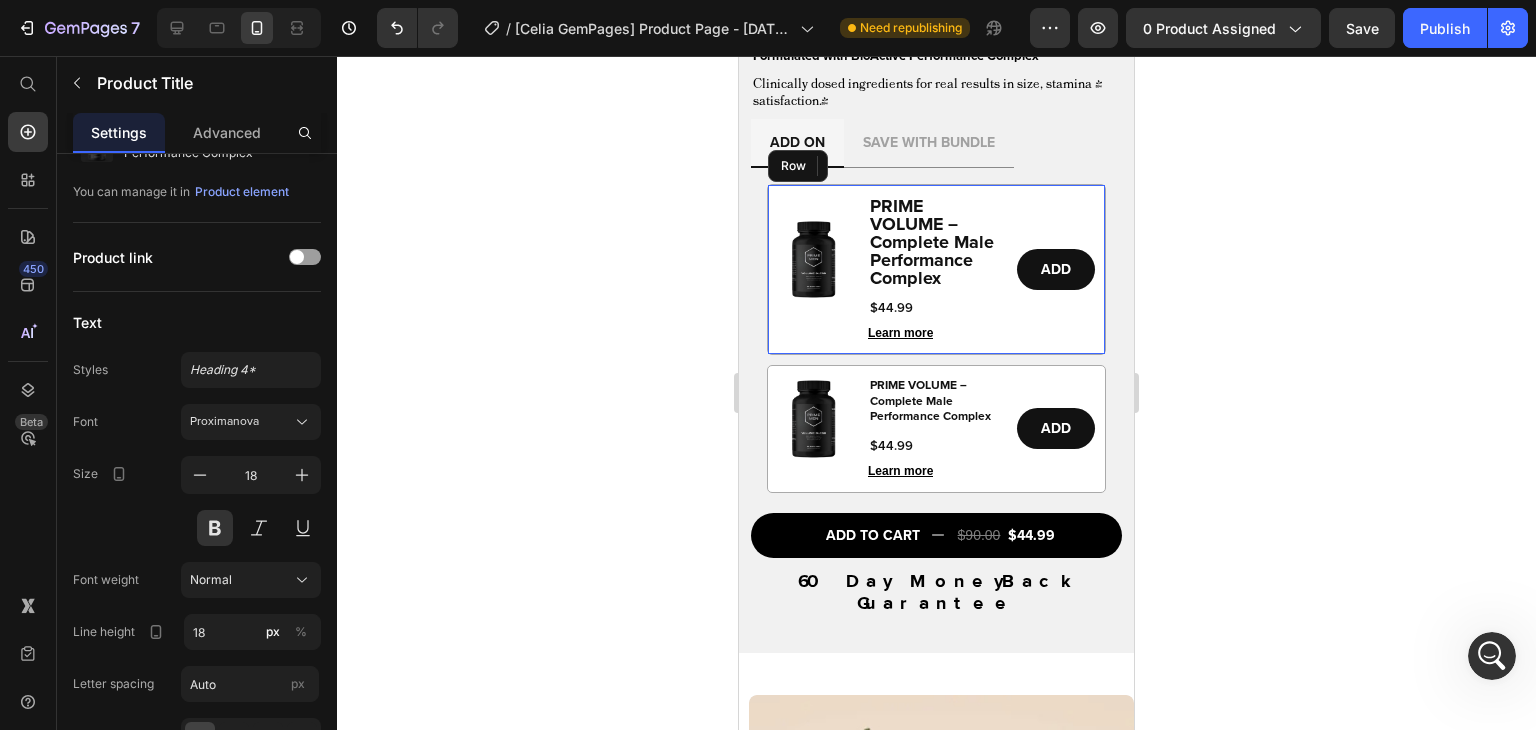 click on "Image" at bounding box center [813, 269] 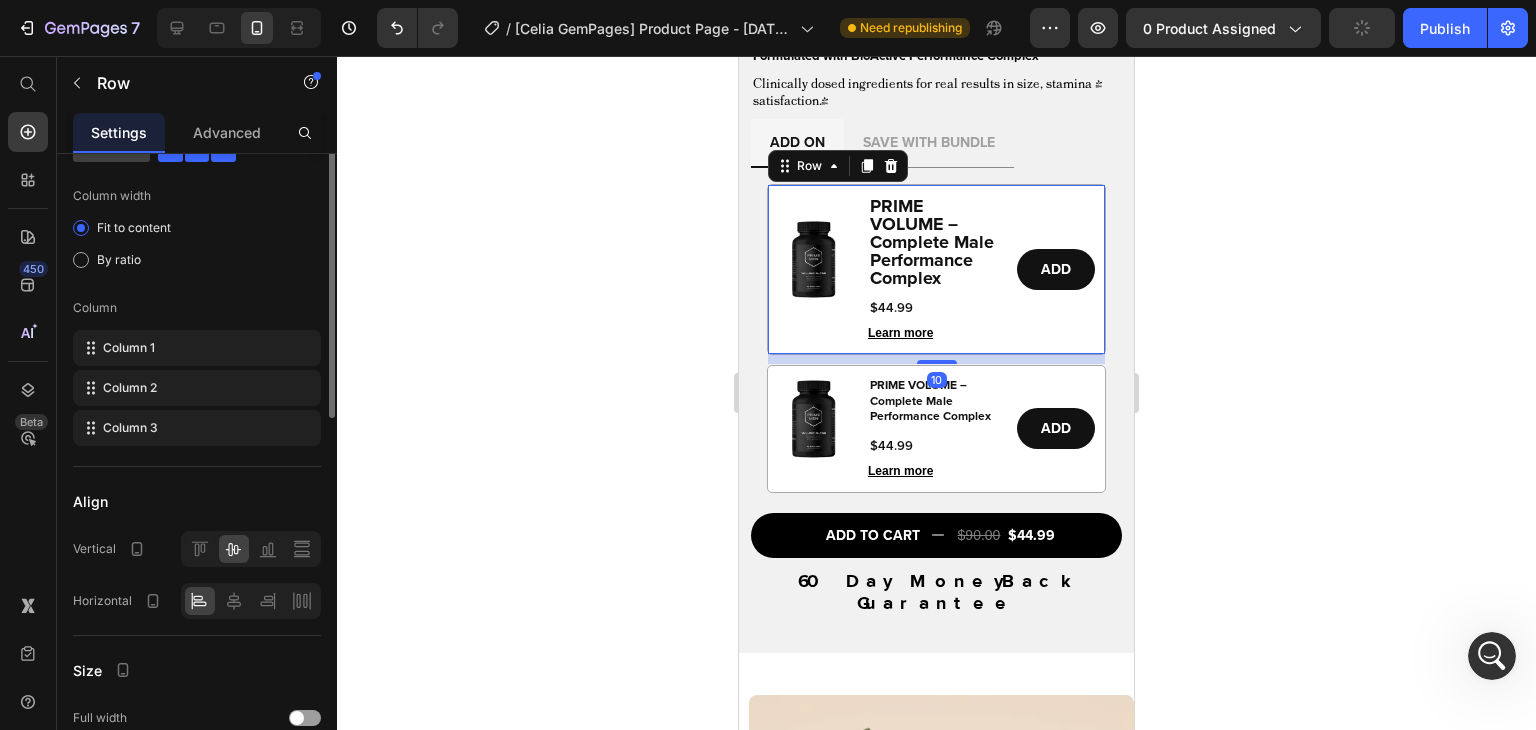scroll, scrollTop: 0, scrollLeft: 0, axis: both 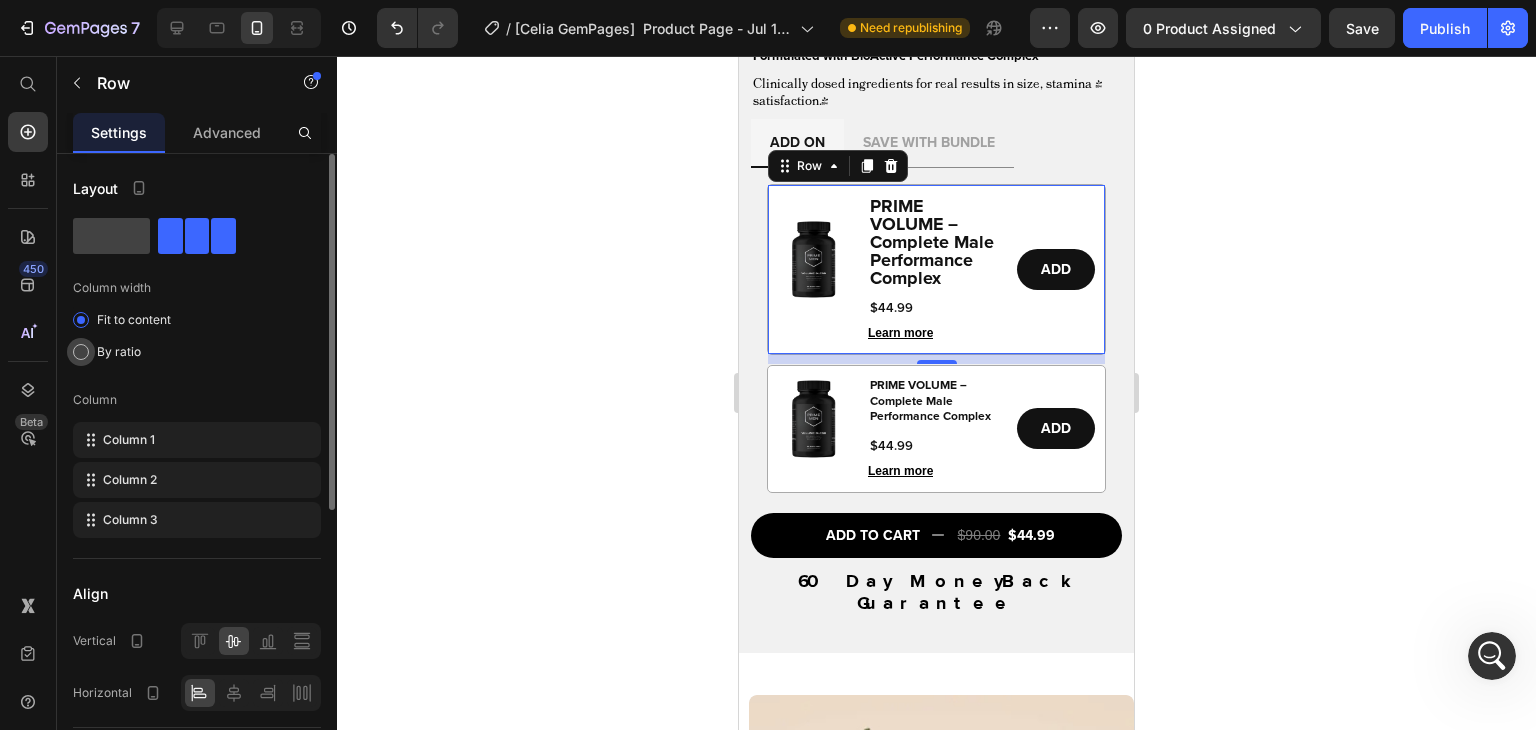 click on "By ratio" 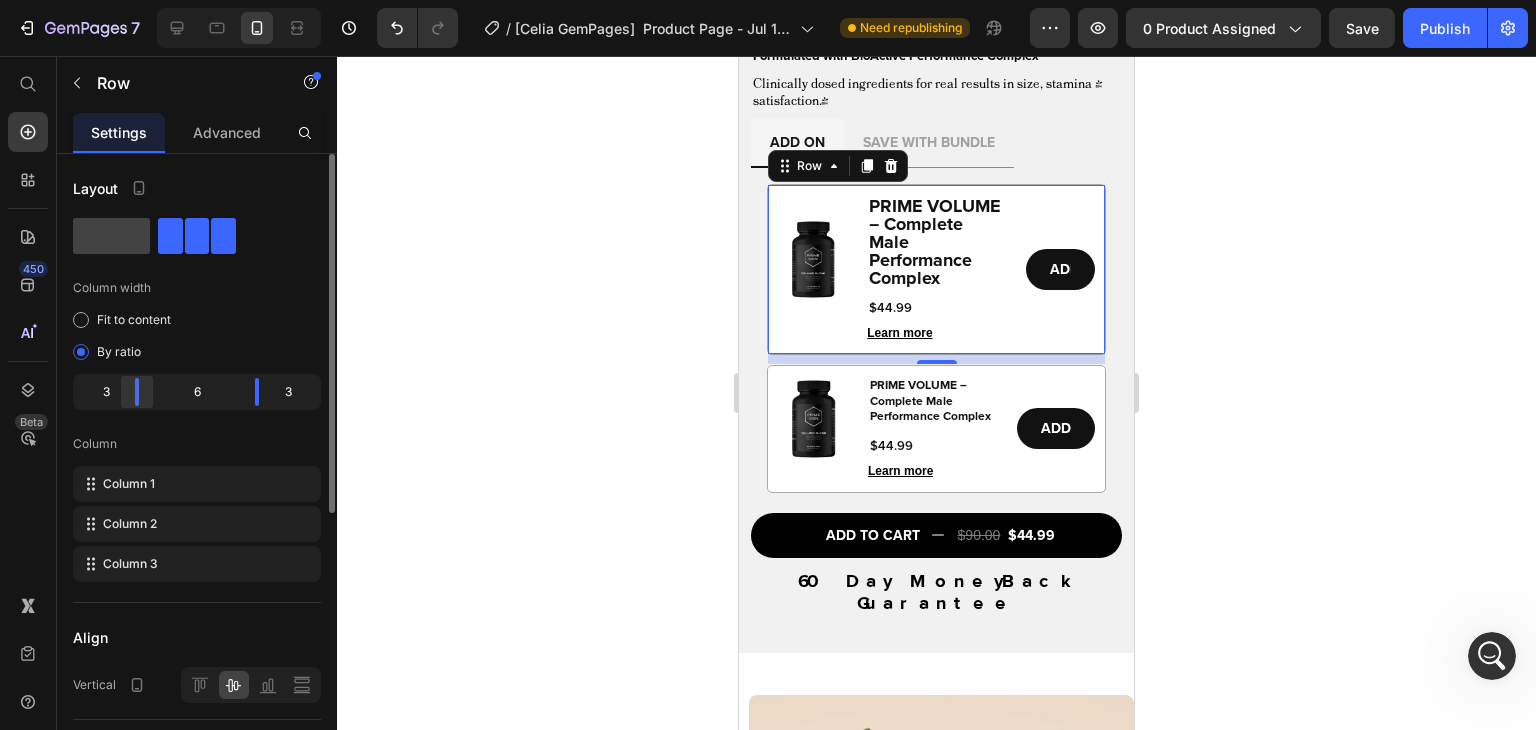 click on "7 Version history / [ORGANIZATION] Product Page - Jul 12, 19:47:57 Need republishing Preview 0 product assigned Save Publish 450 Beta Start with Sections Elements Hero Section Product Detail Brands Trusted Badges Guarantee Product Breakdown How to use Testimonials Compare Bundle FAQs Social Proof Brand Story Product List Collection Blog List Contact Sticky Add to Cart Custom Footer Browse Library 450 Layout
Row
Row
Row
Row Text
Heading
Text Block Button
Button
Button
Sticky Back to top Media" at bounding box center (768, 0) 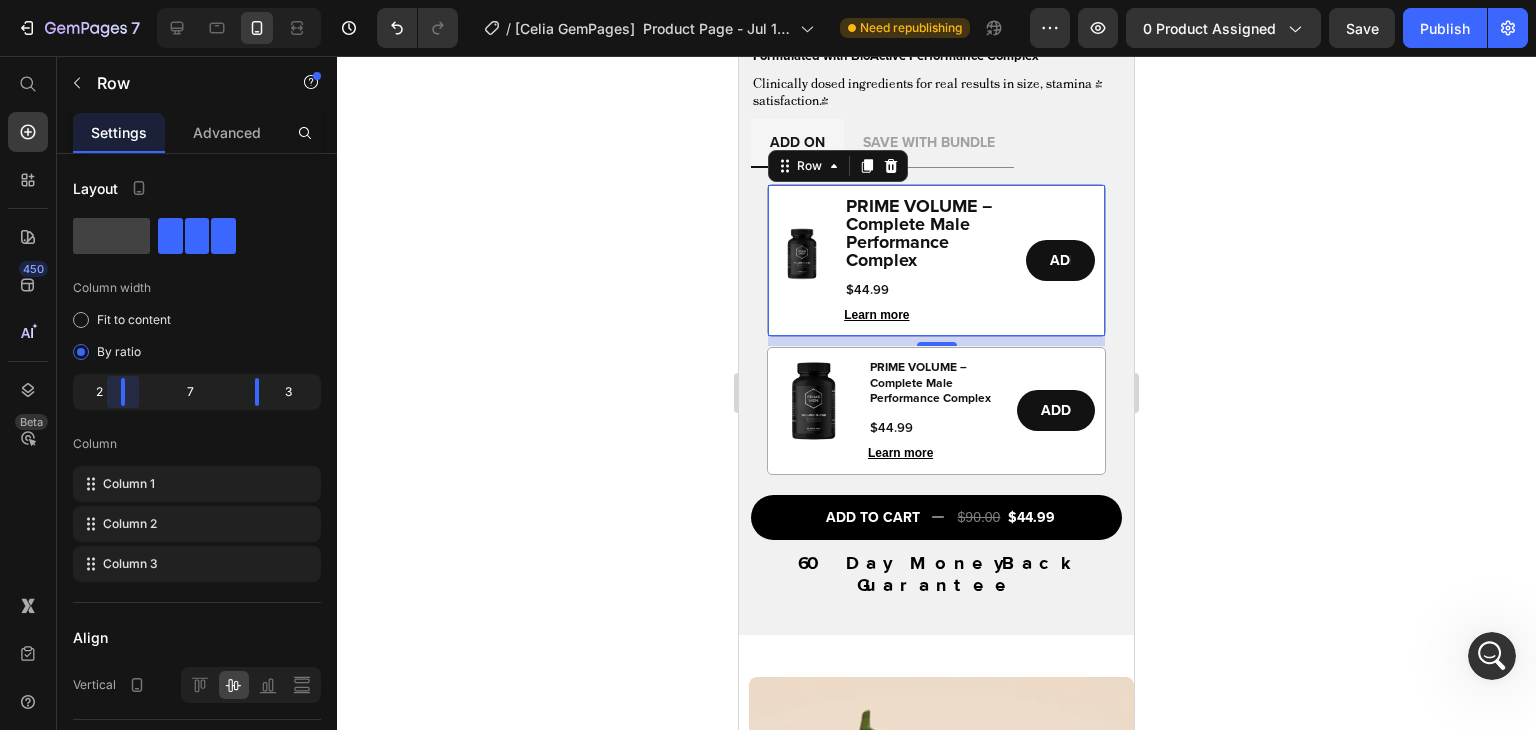 drag, startPoint x: 134, startPoint y: 393, endPoint x: 113, endPoint y: 393, distance: 21 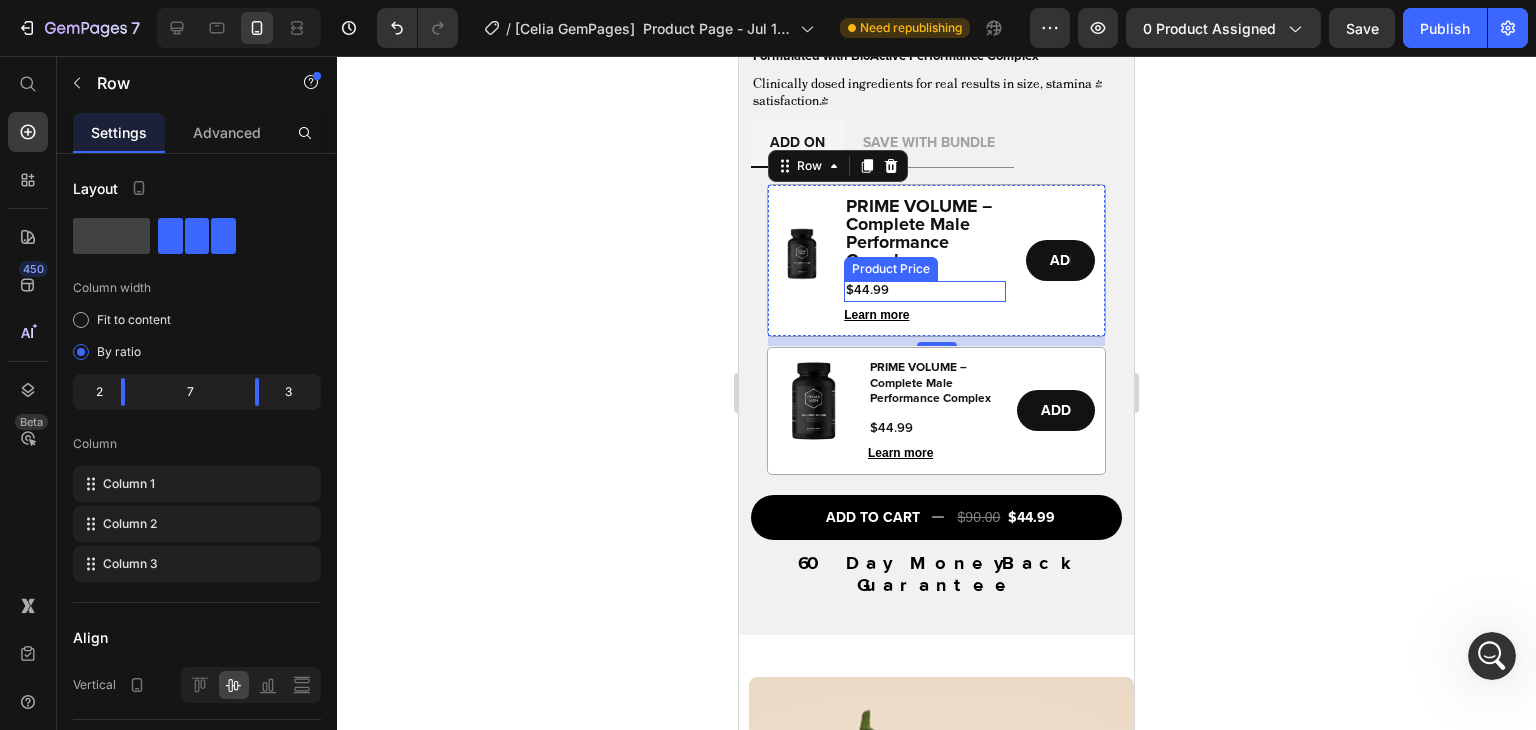 click on "$44.99" at bounding box center [925, 291] 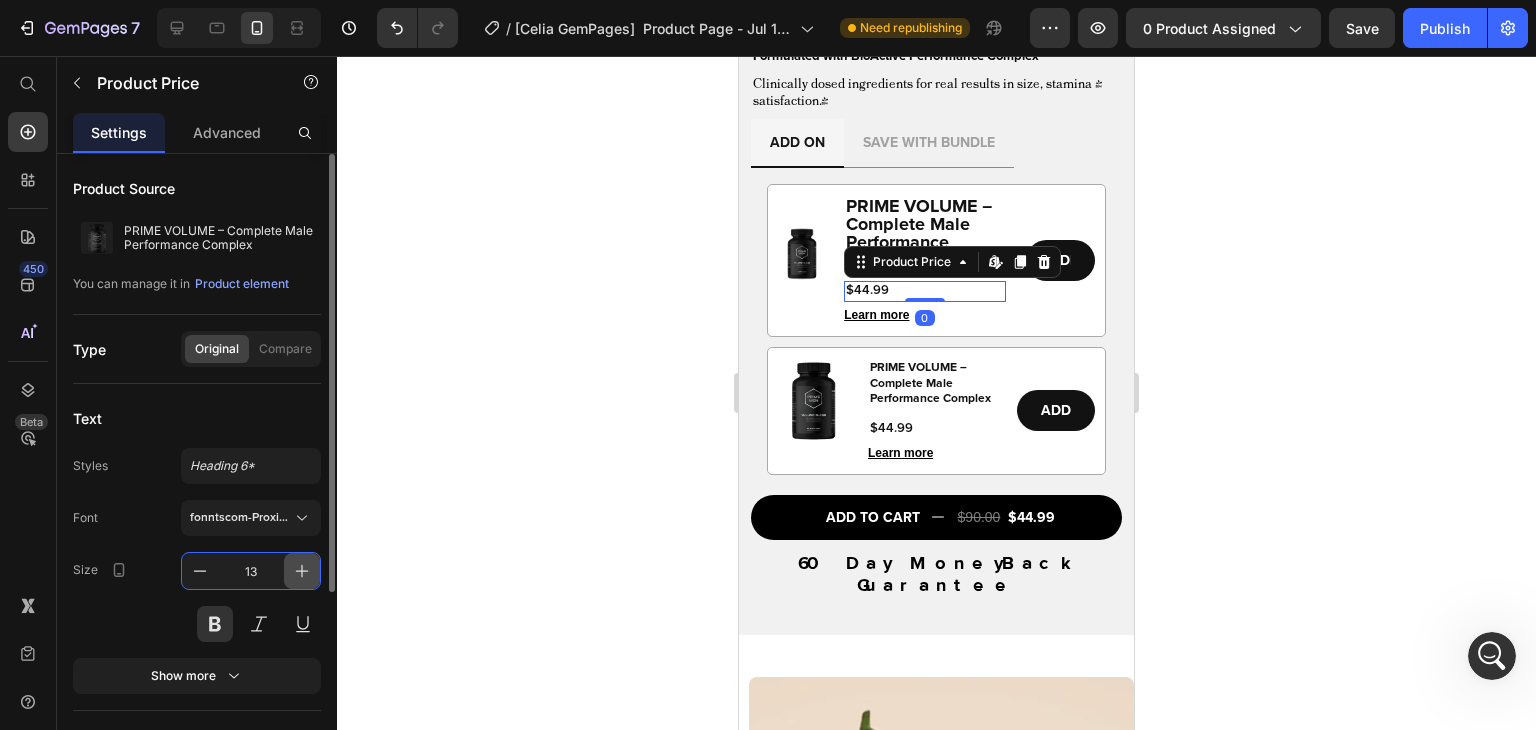 click at bounding box center [302, 571] 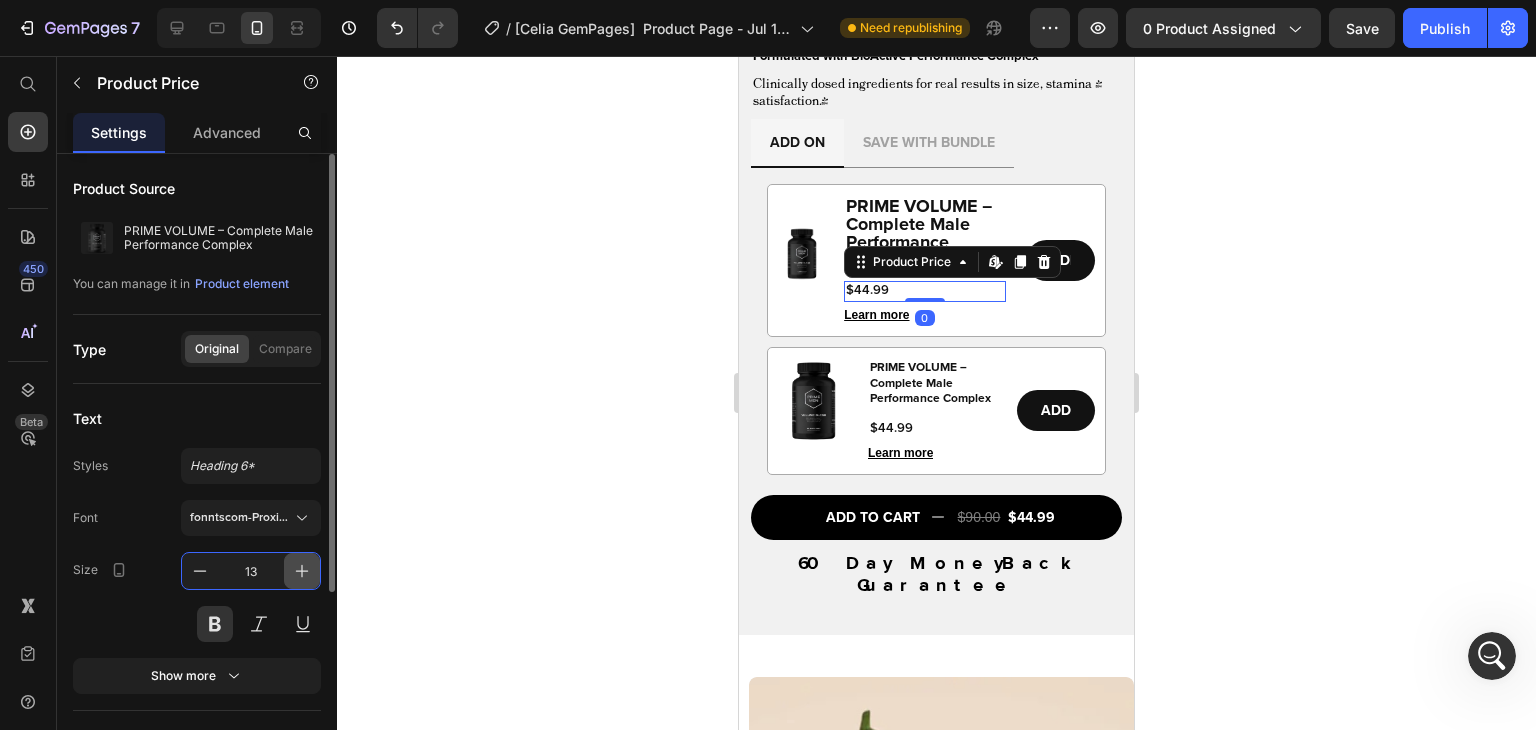 click at bounding box center [302, 571] 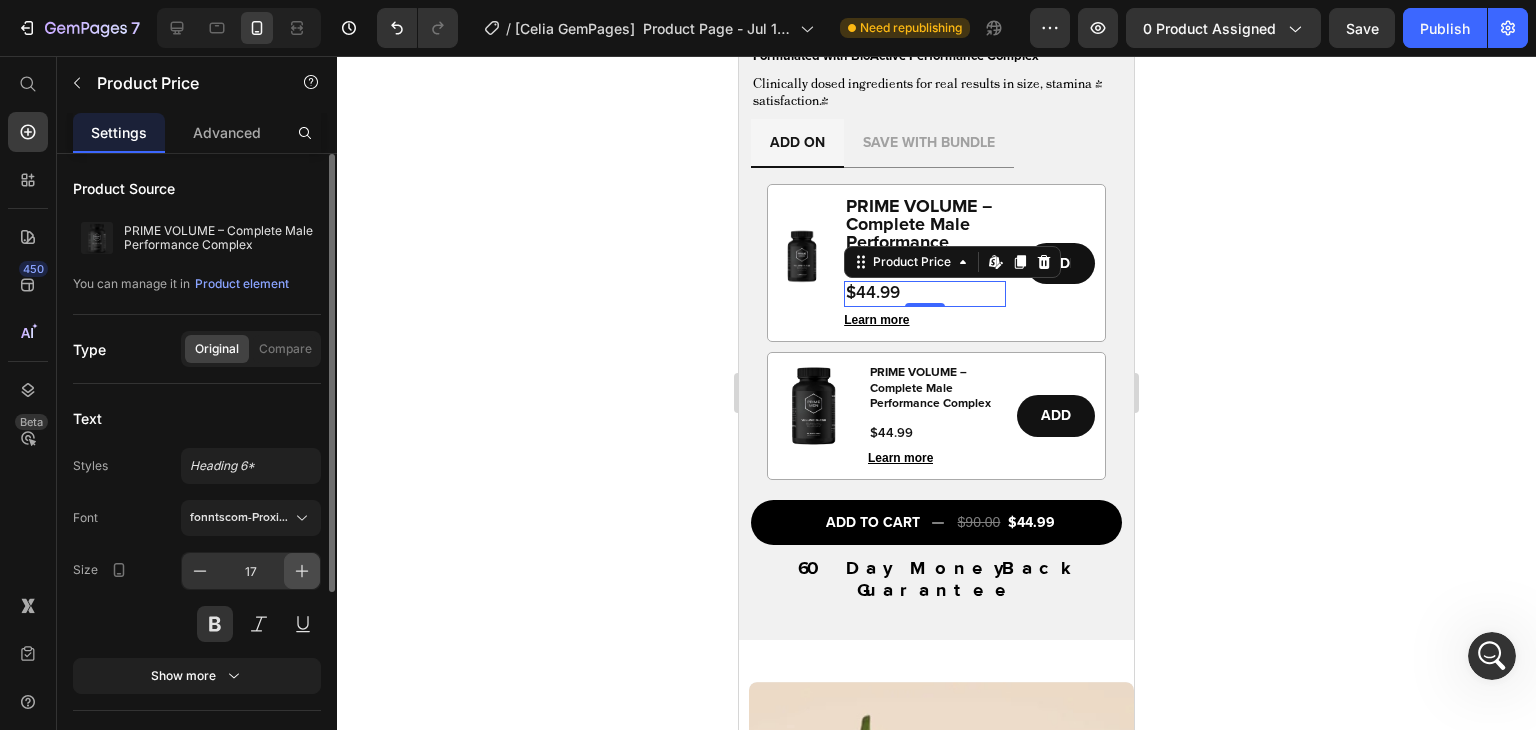 click 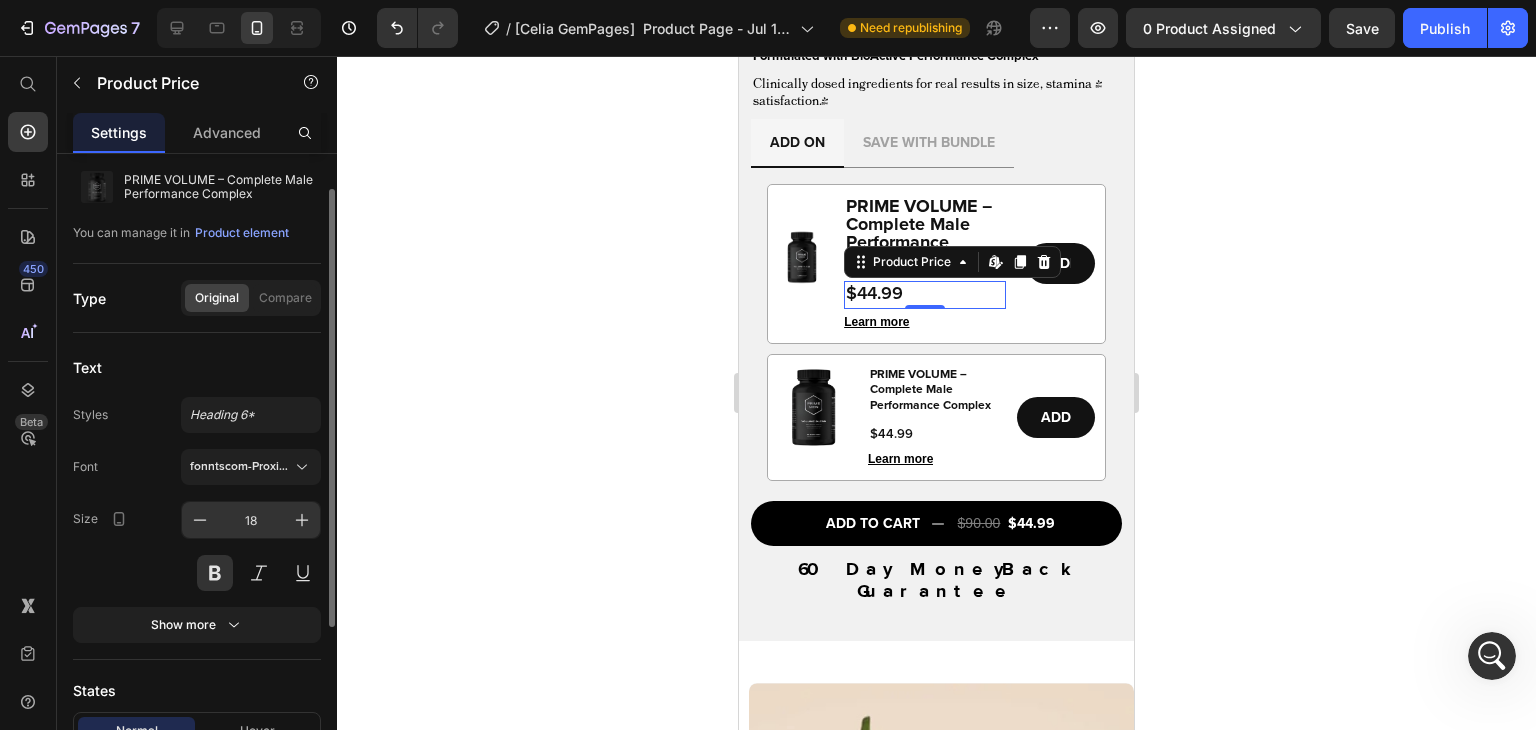 scroll, scrollTop: 57, scrollLeft: 0, axis: vertical 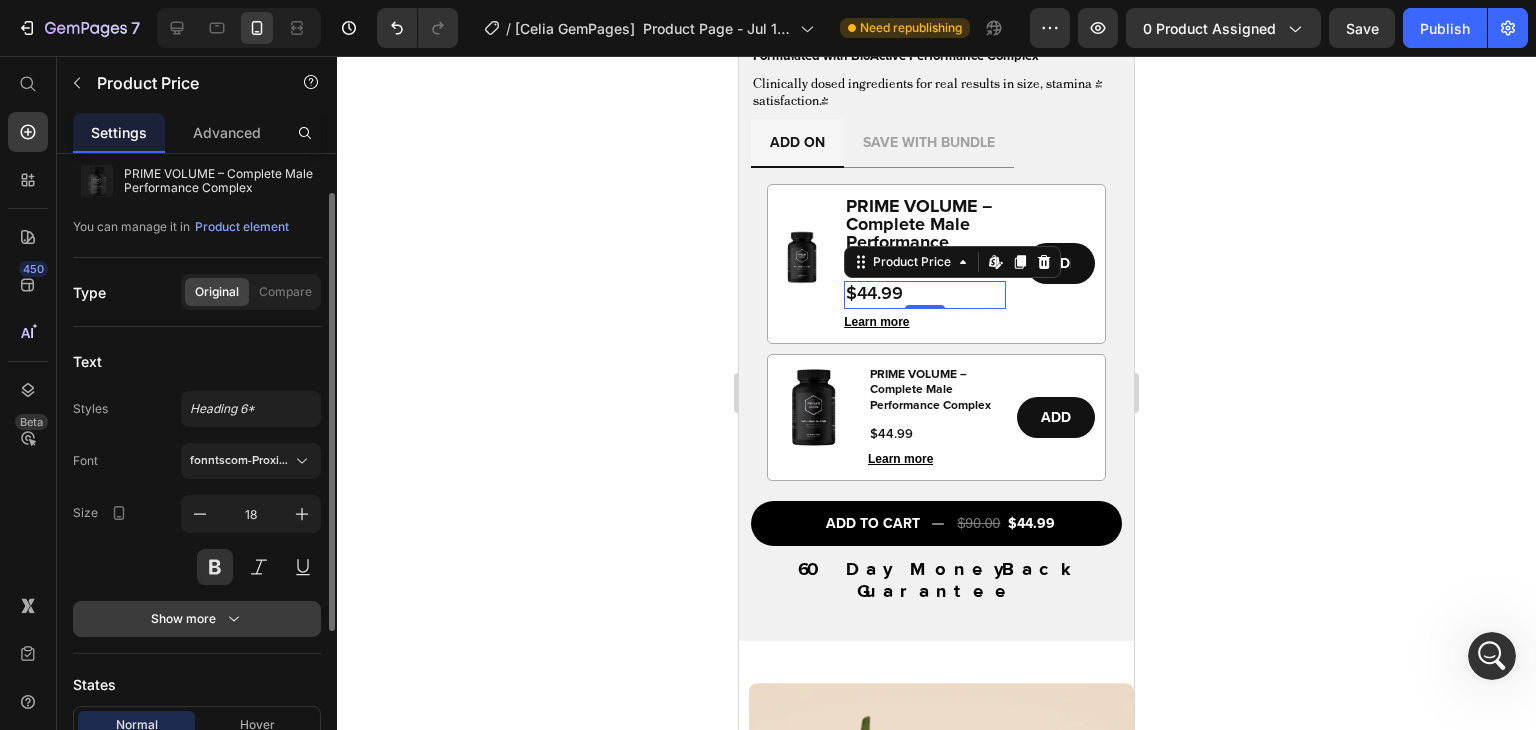 click on "Show more" at bounding box center (197, 619) 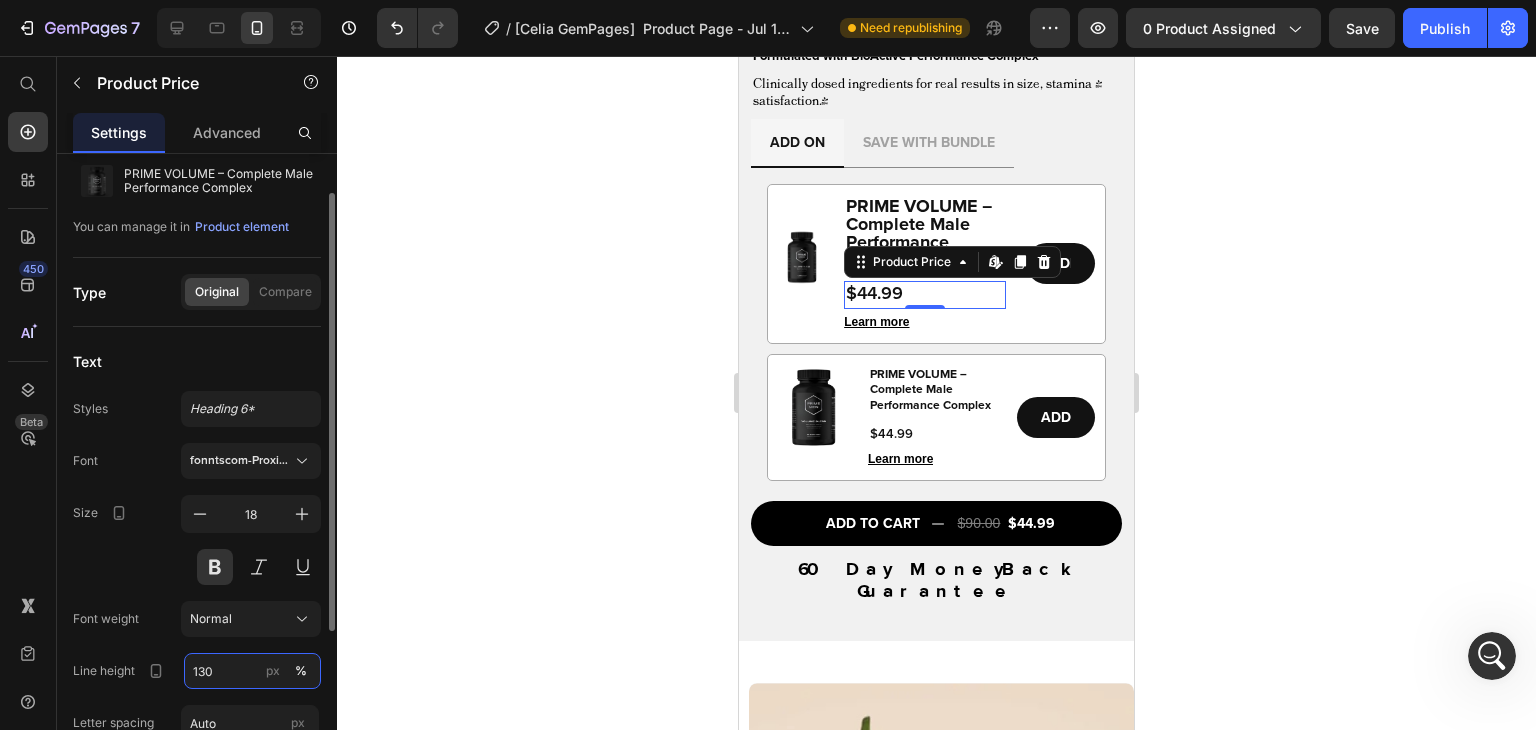 click on "130" at bounding box center [252, 671] 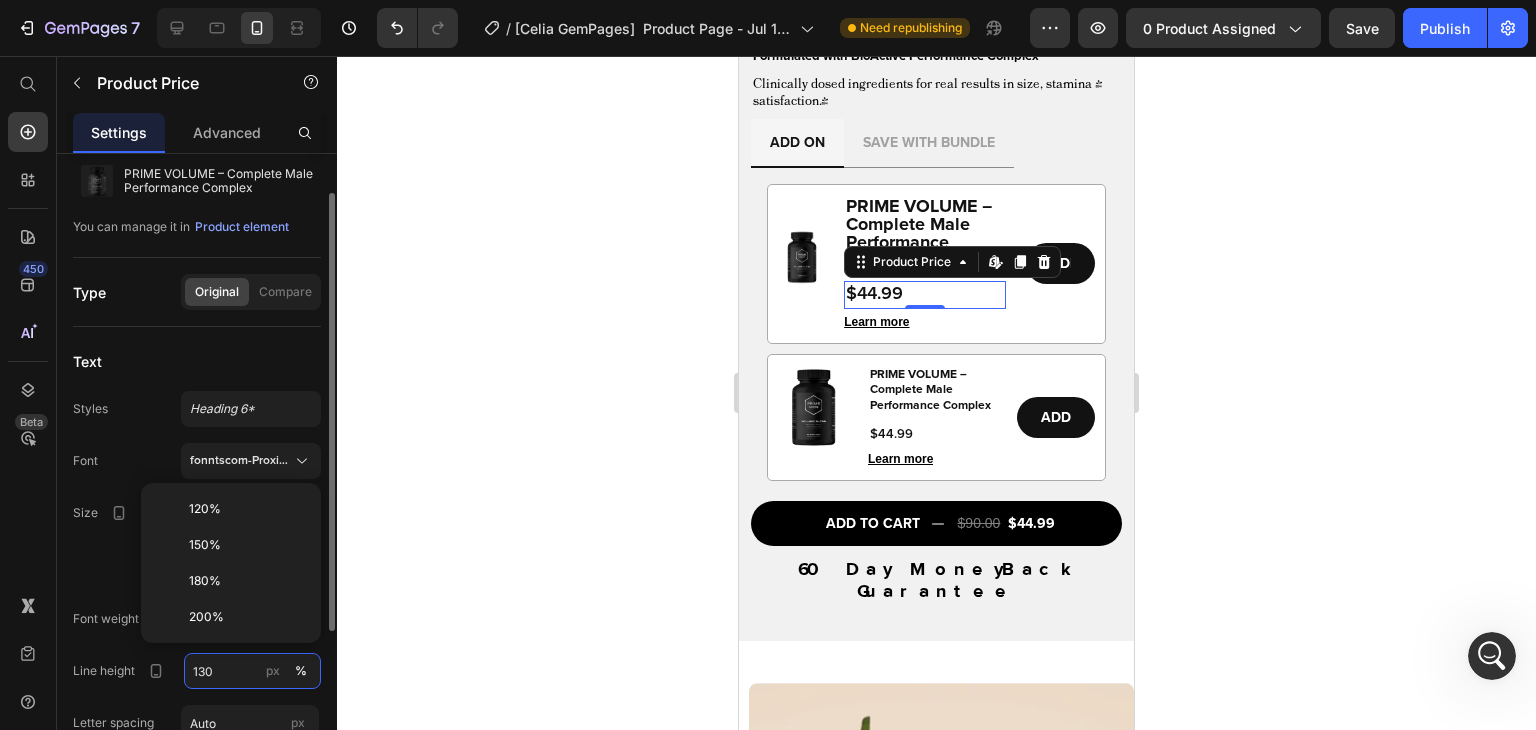 click on "130" at bounding box center [252, 671] 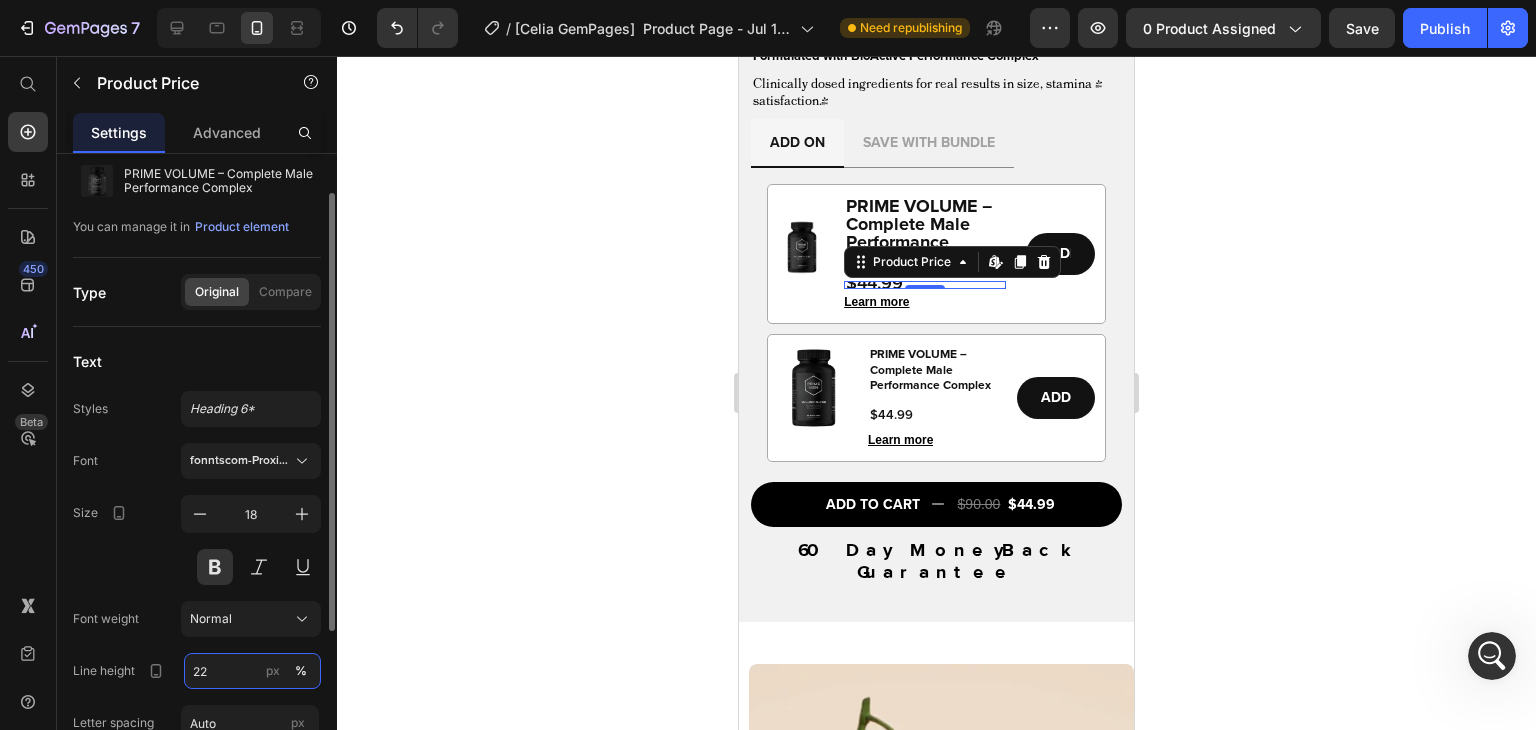 type on "22" 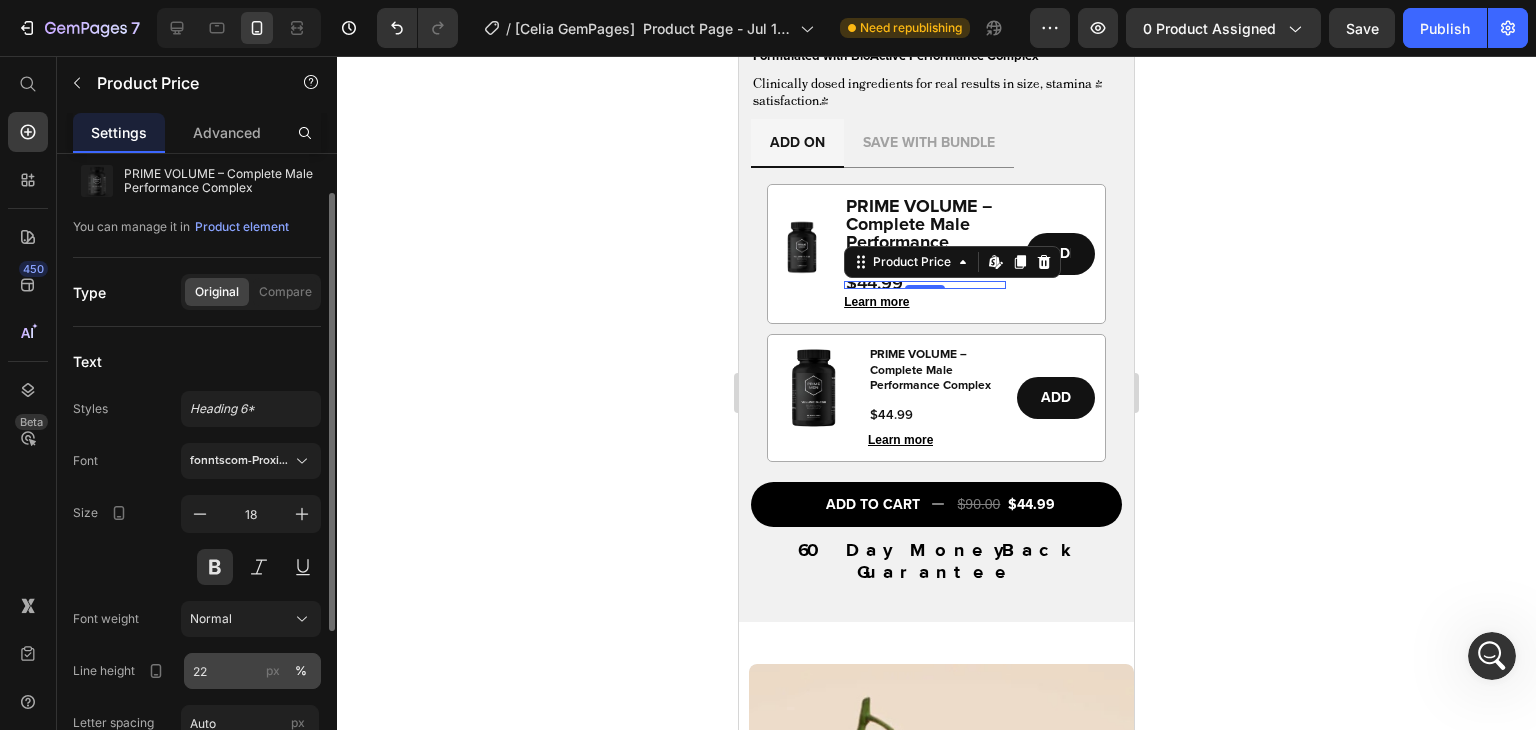 click on "px" at bounding box center (273, 671) 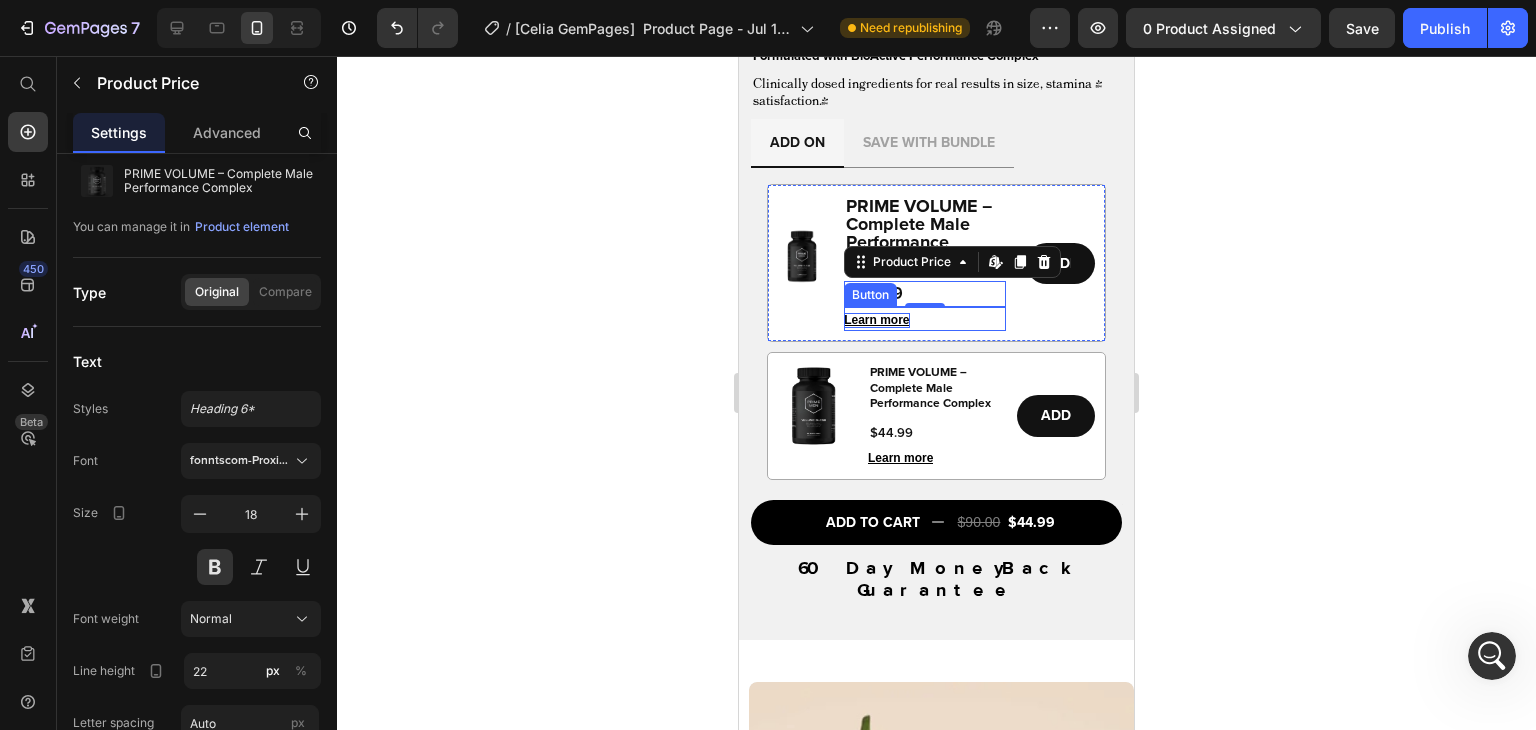 click on "Learn more" at bounding box center [876, 320] 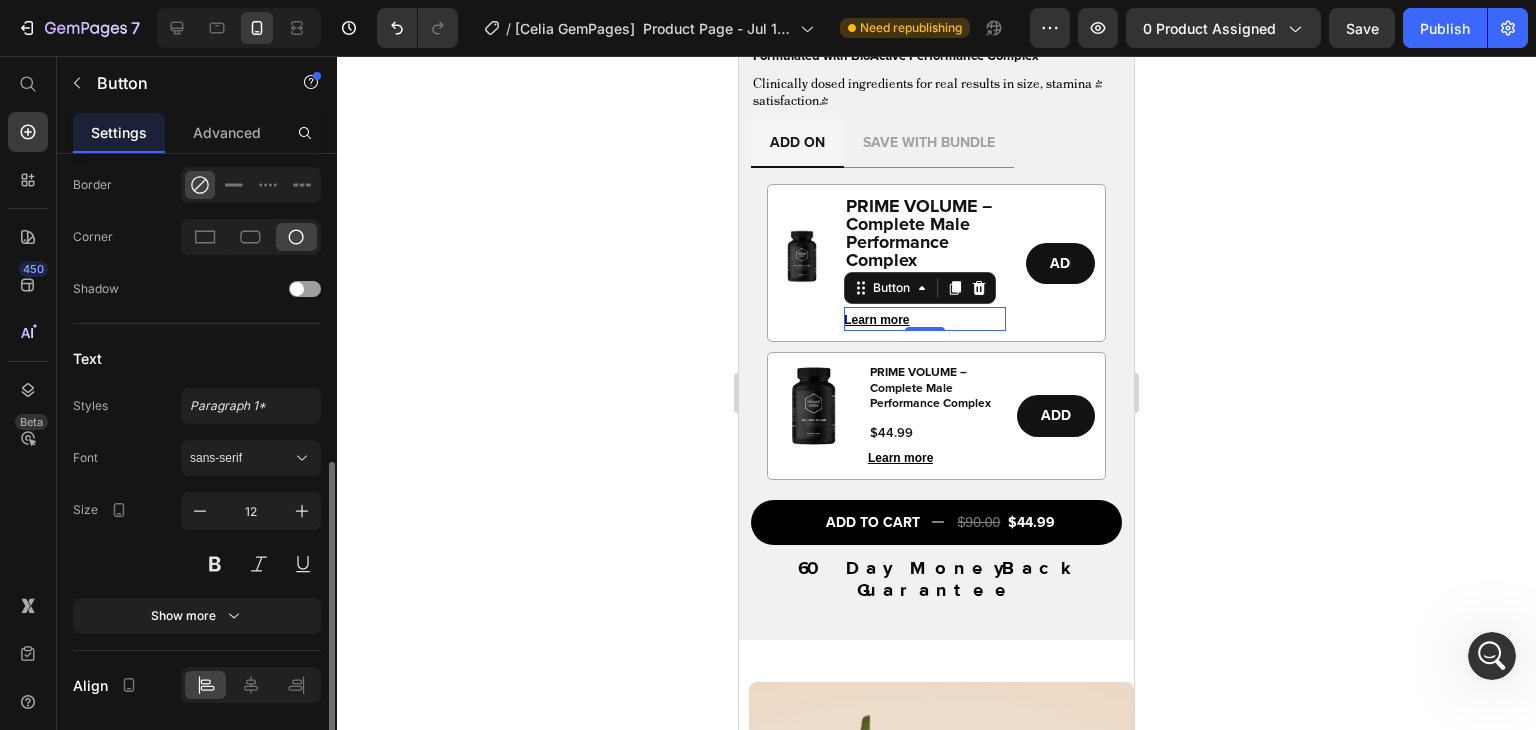 scroll, scrollTop: 652, scrollLeft: 0, axis: vertical 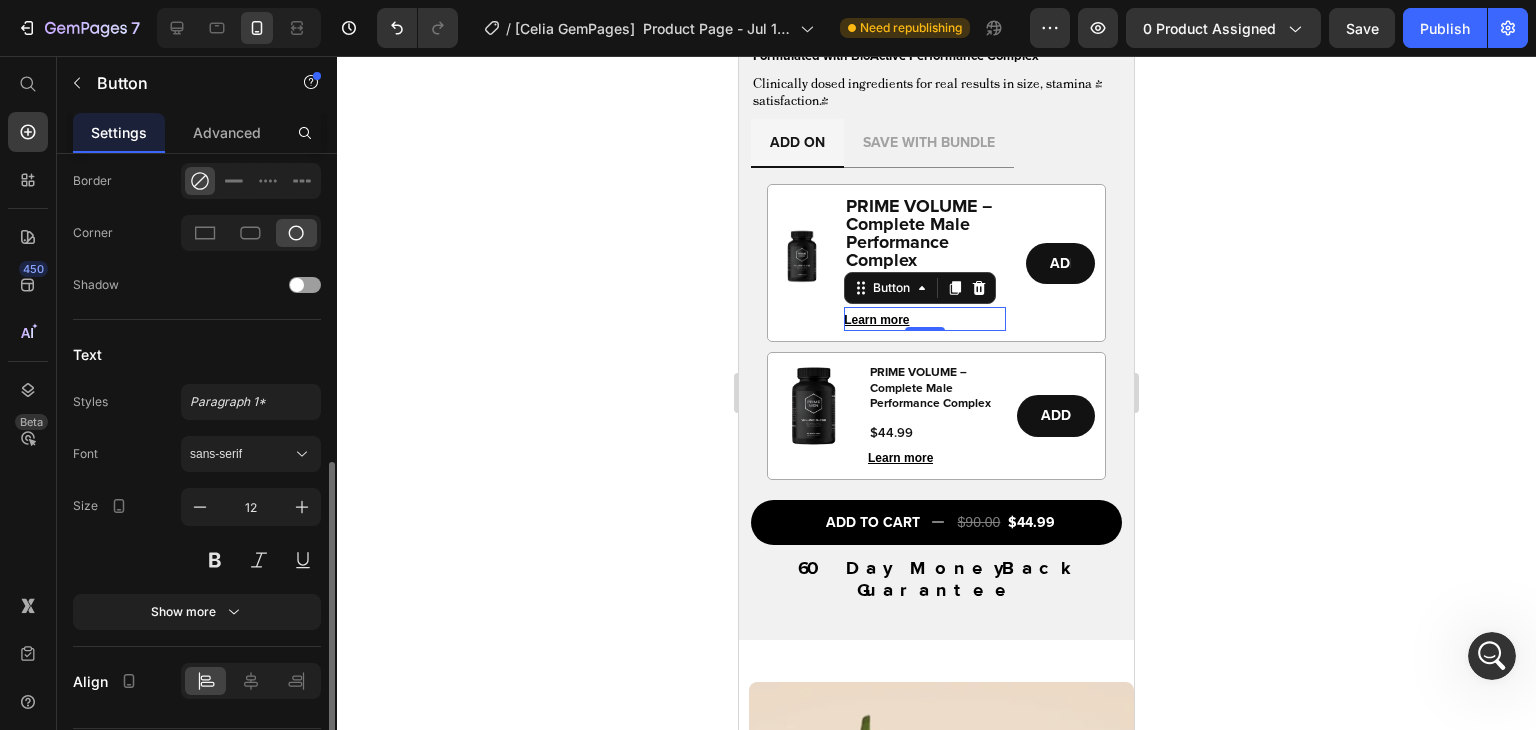 click on "Font sans-serif Size 12 Show more" at bounding box center (197, 533) 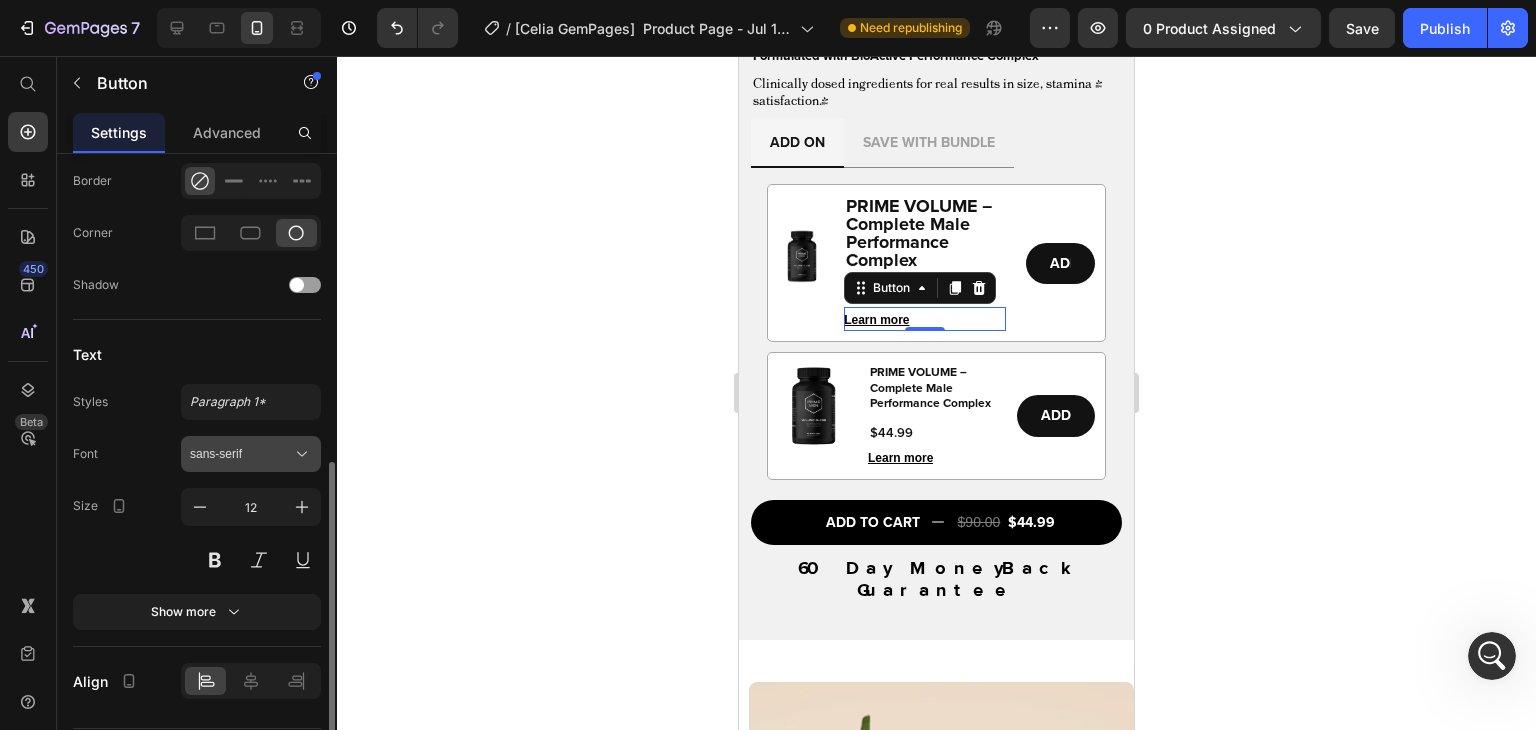 click on "sans-serif" at bounding box center (241, 454) 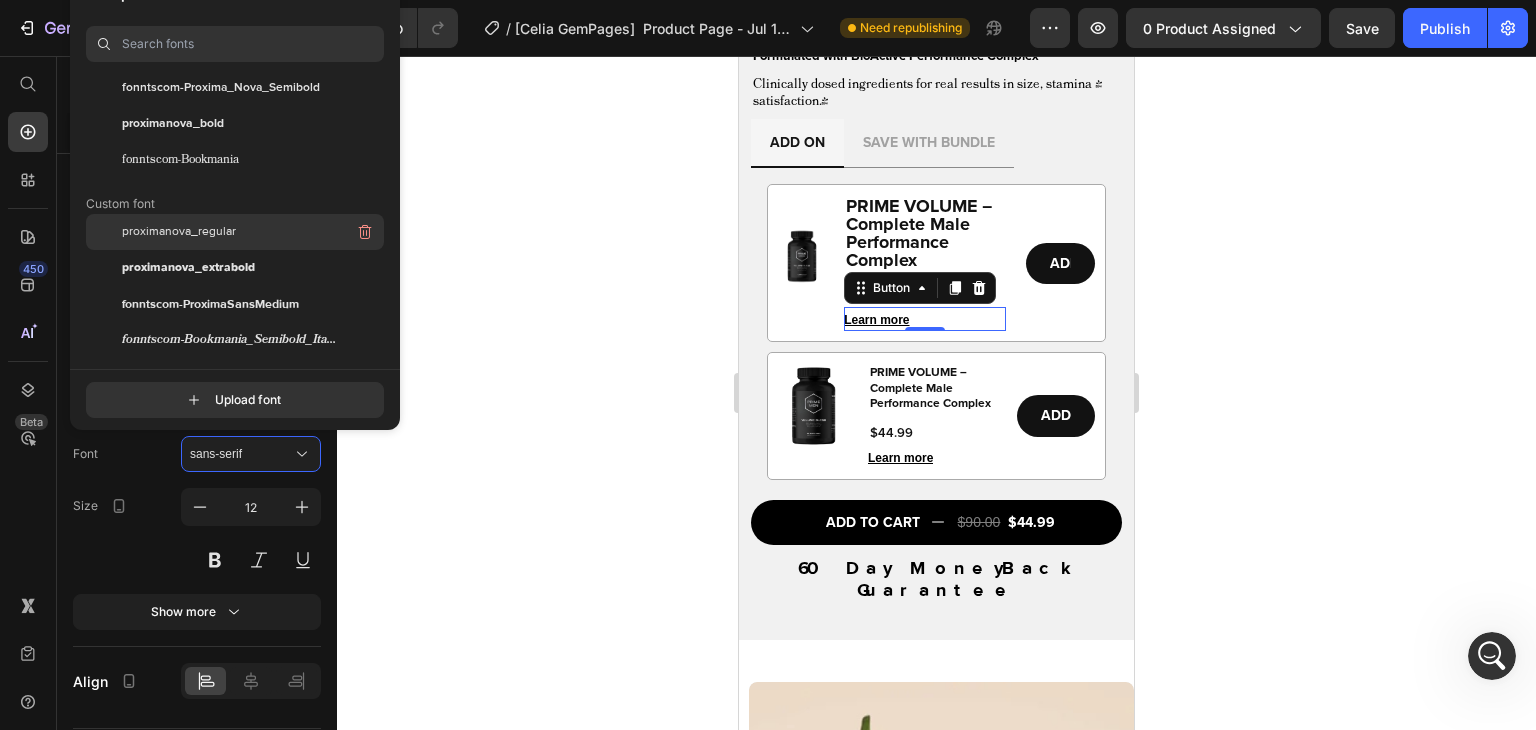scroll, scrollTop: 98, scrollLeft: 0, axis: vertical 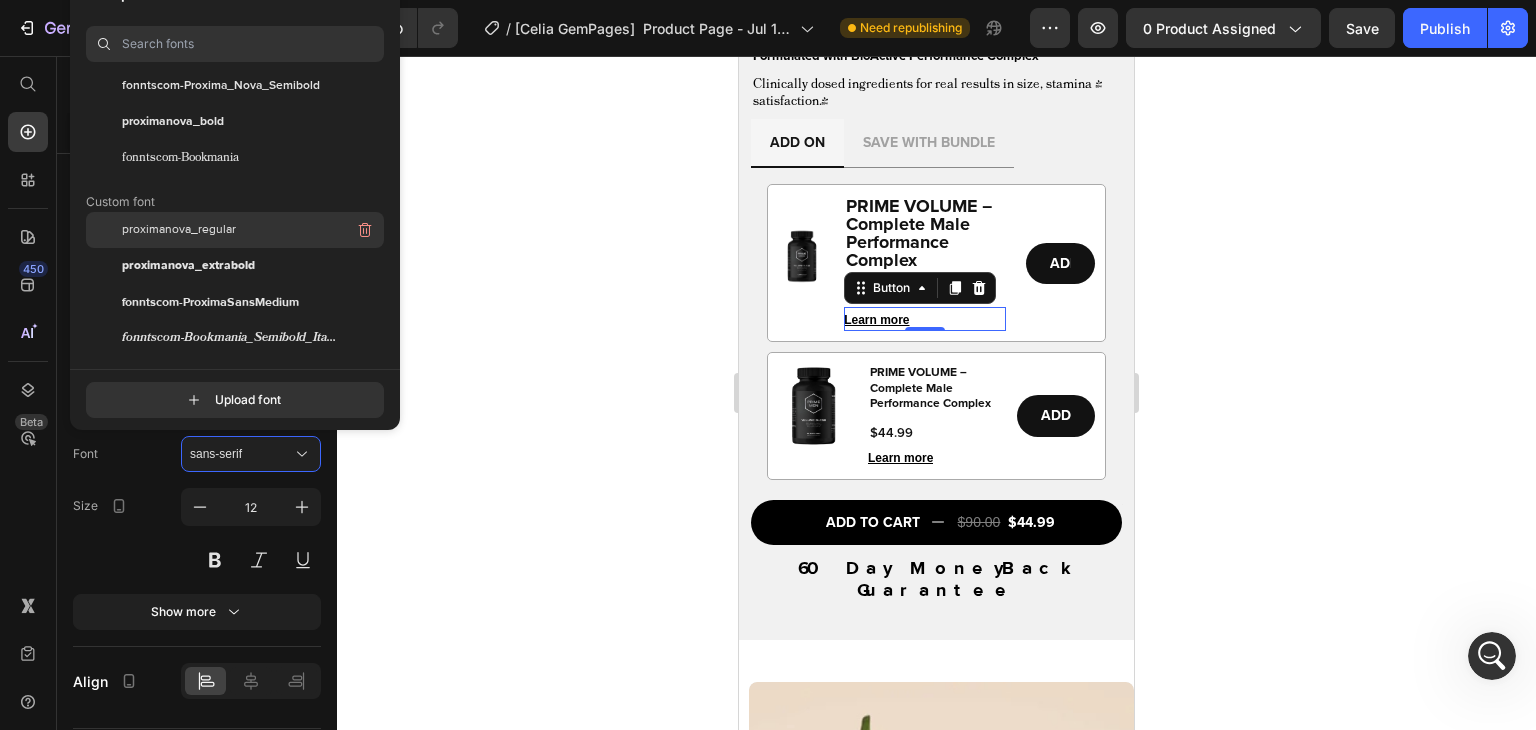 click on "proximanova_regular" 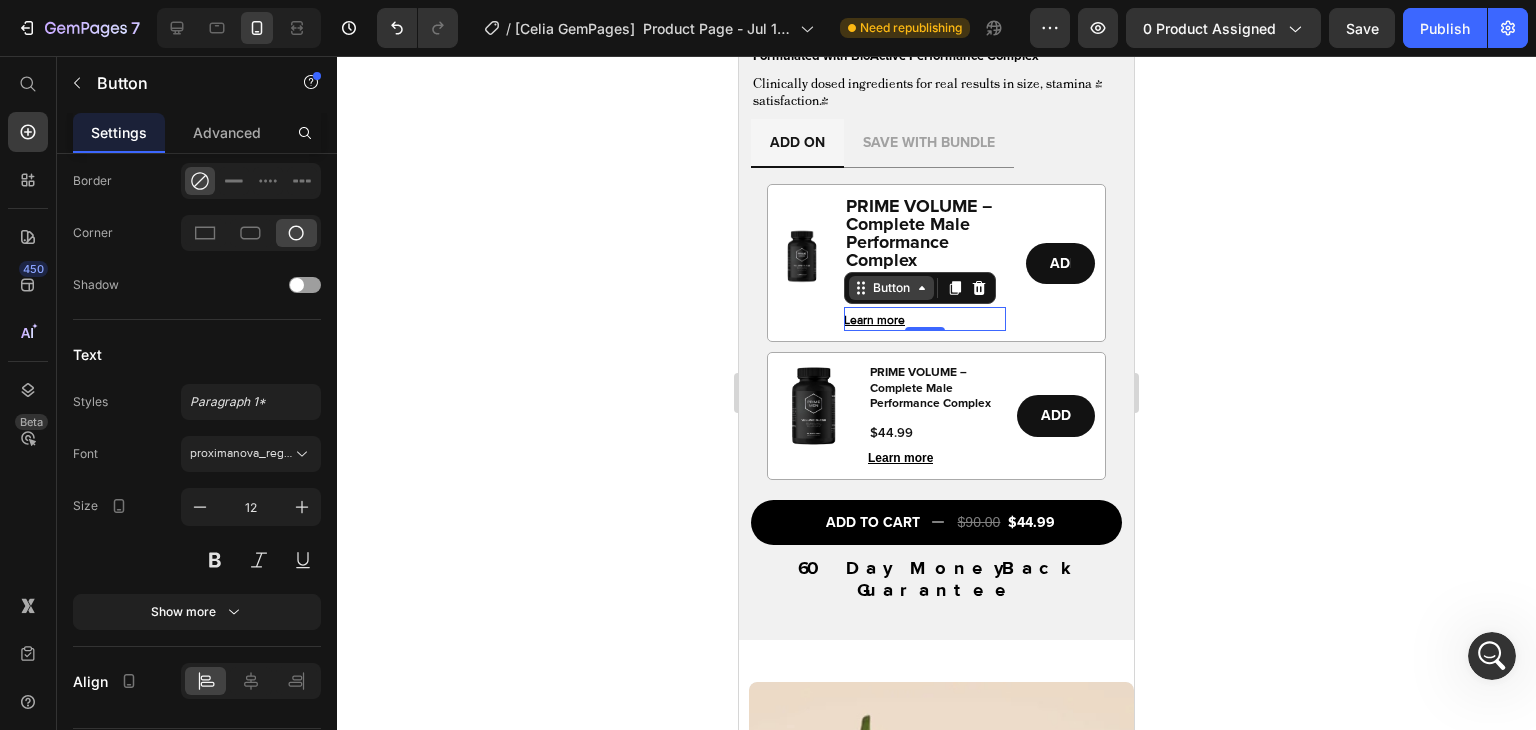 click on "Button" at bounding box center (891, 288) 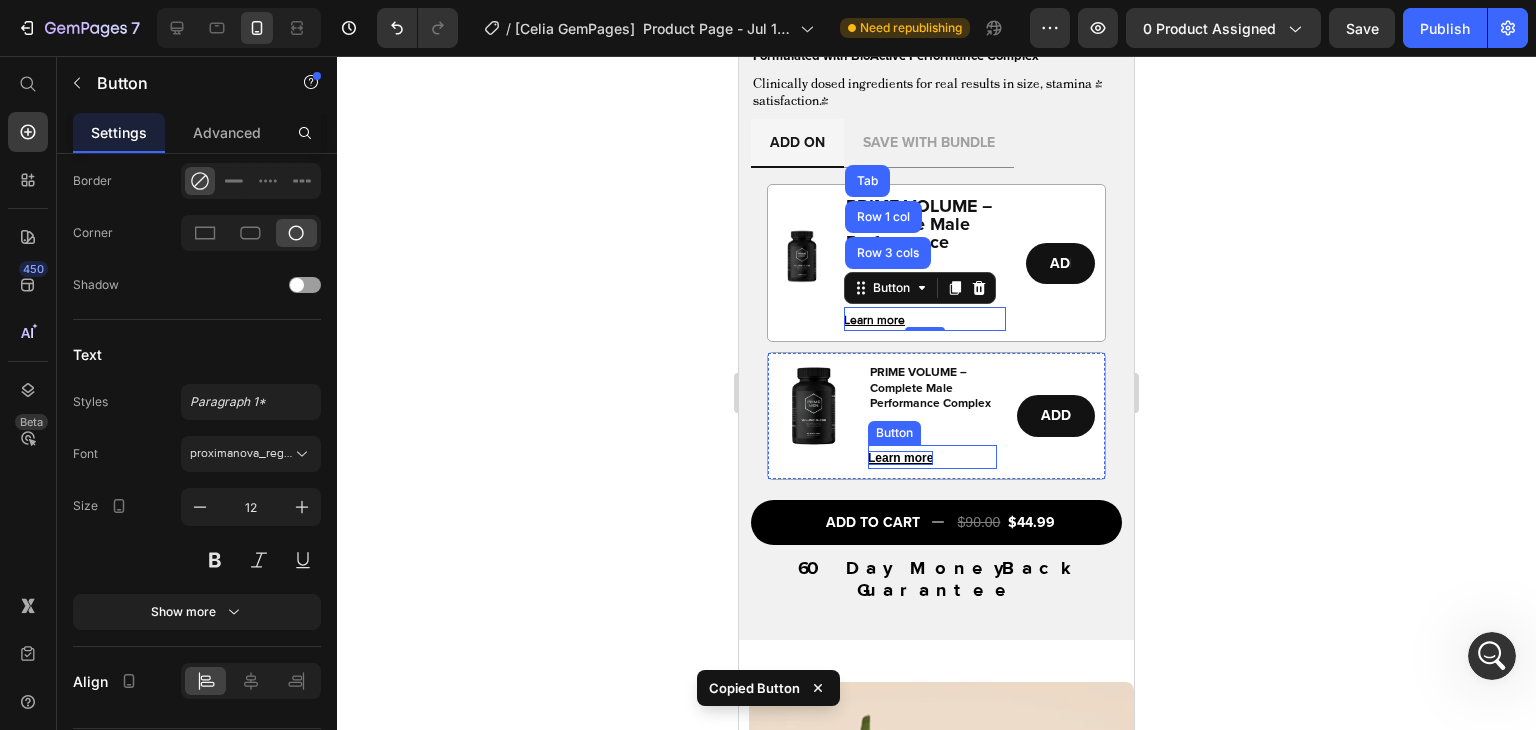 type 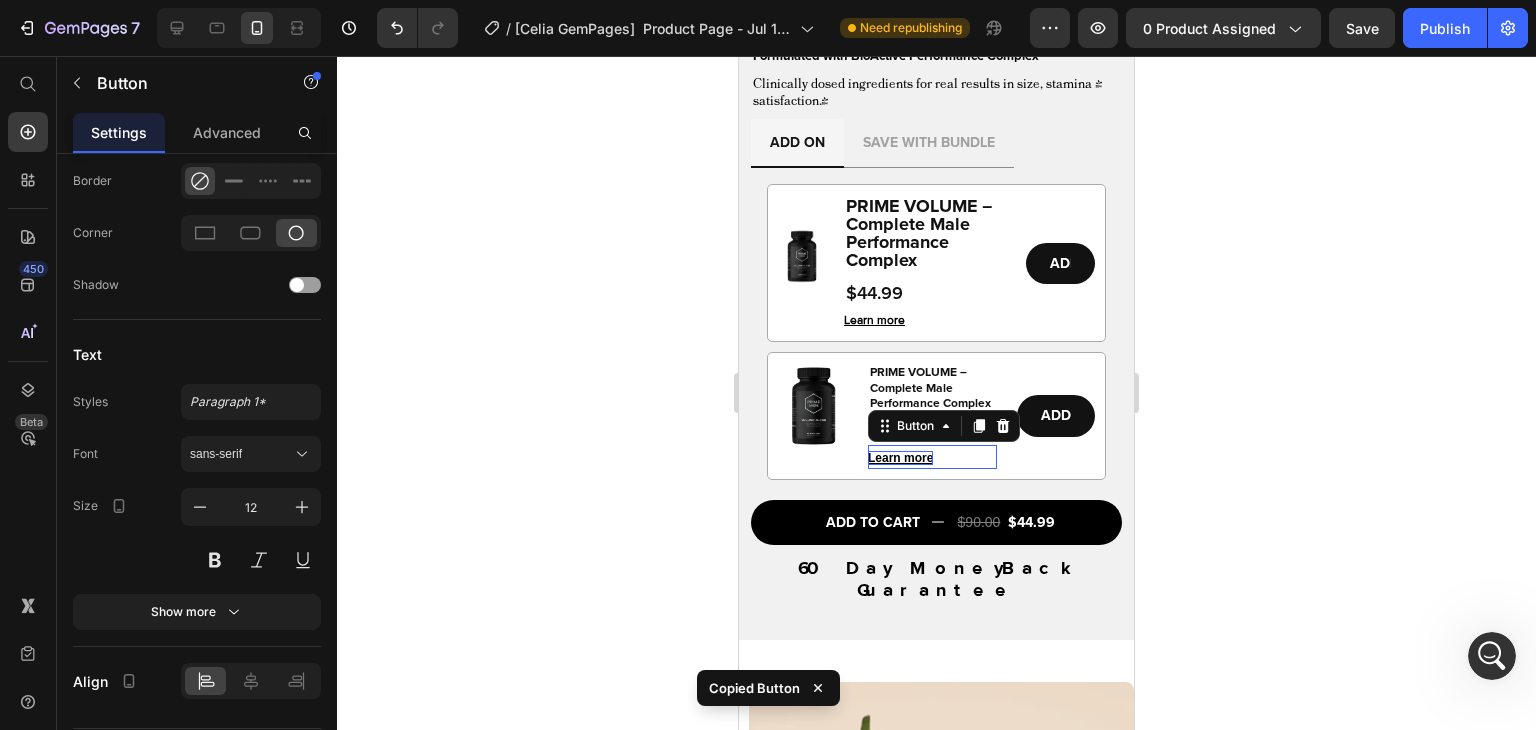 scroll, scrollTop: 652, scrollLeft: 0, axis: vertical 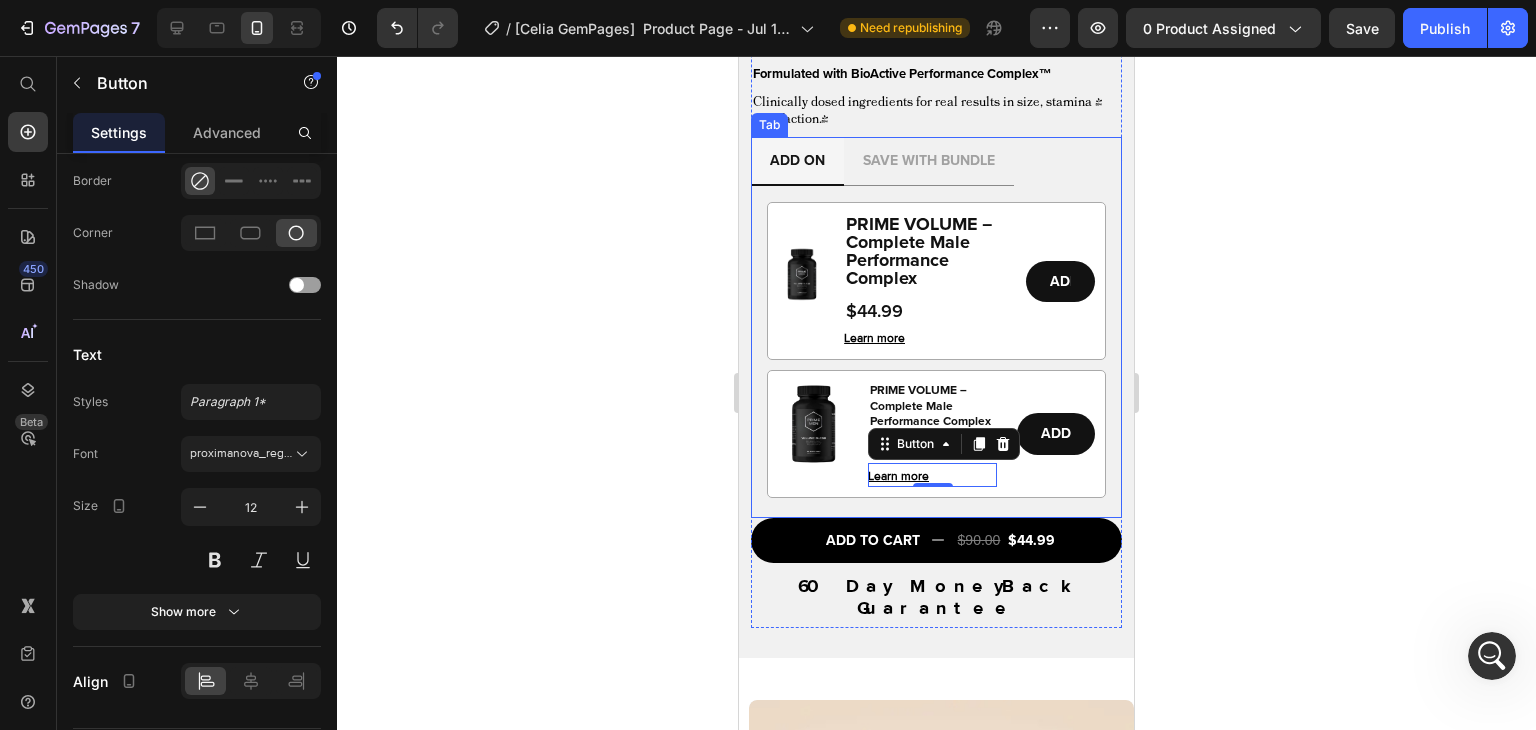 click on "Image PRIME VOLUME – Complete Male Performance Complex Product Title $44.99 Product Price Learn more Button ADD Add to Cart Row Image PRIME VOLUME – Complete Male Performance Complex Product Title $44.99 Product Price Learn more Button   0 ADD Add to Cart Row Row Image PRIME VOLUME – Complete Male Performance Complex Product Title $44.99 Product Price Learn more Button ADD Button Row" at bounding box center [936, 347] 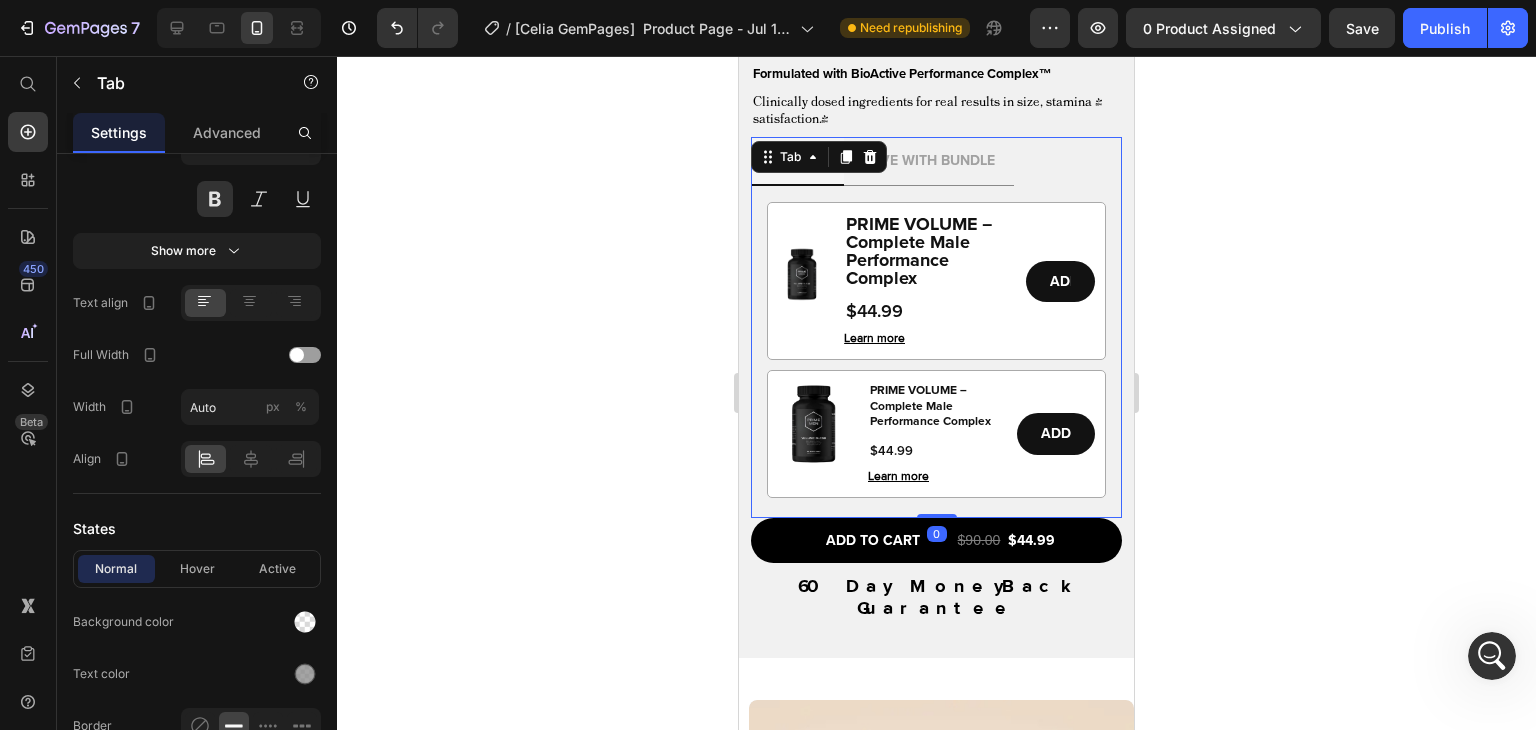 scroll, scrollTop: 0, scrollLeft: 0, axis: both 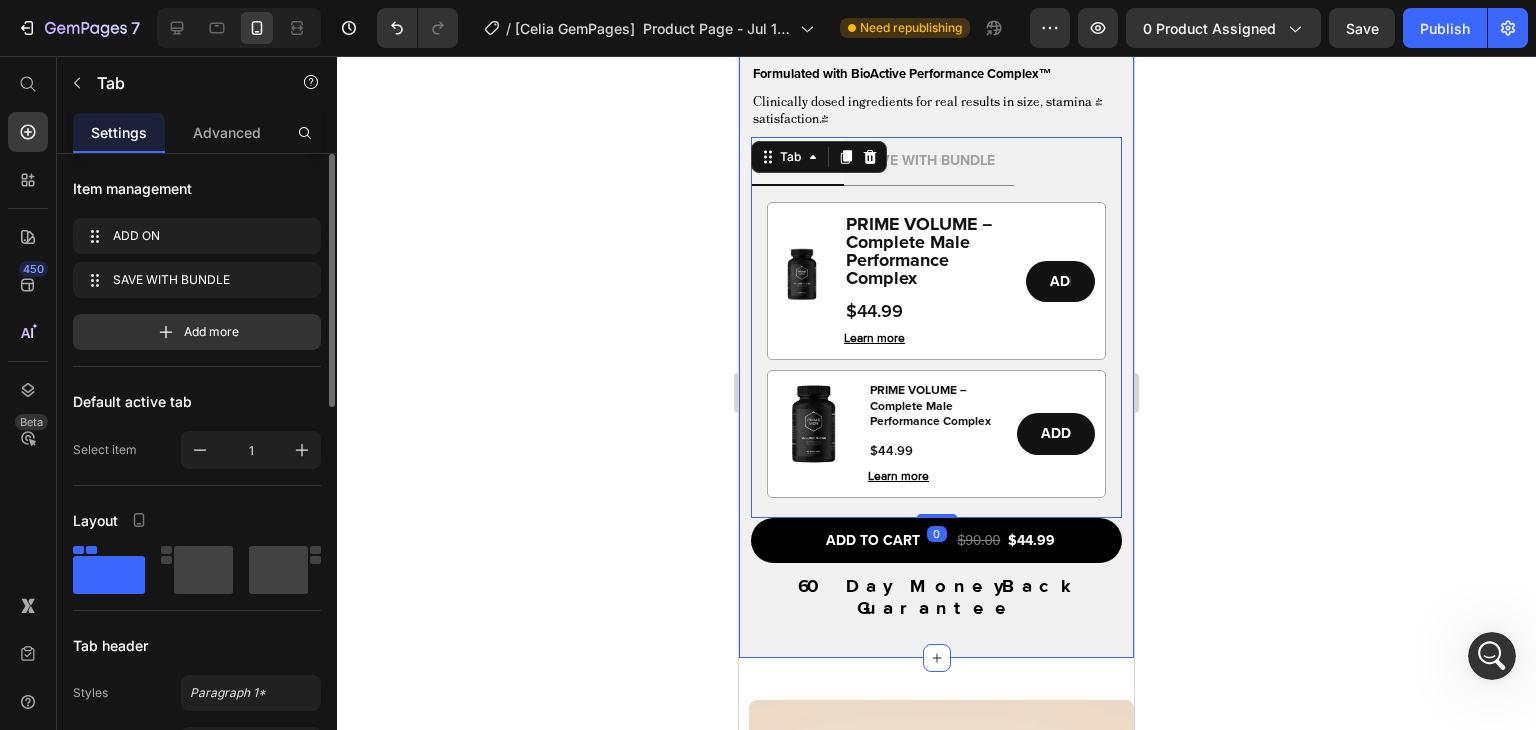 click on "Product Images PRIME VOLUME – Complete Male Performance Complex Product Title Icon Icon Icon Icon Icon Icon List 1402 Reviews Text Block Row Formulated with BioActive Performance Complex™ Text Block Clinically dosed ingredients for real results in size, stamina & satisfaction.* Text Block ADD ON SAVE WITH BUNDLE Image PRIME VOLUME – Complete Male Performance Complex Product Title $44.99 Product Price Learn more Button ADD Add to Cart Row Image PRIME VOLUME – Complete Male Performance Complex Product Title $44.99 Product Price Learn more Button ADD Add to Cart Row Row Image PRIME VOLUME – Complete Male Performance Complex Product Title $44.99 Product Price Learn more Button ADD Button Row Tab   0 ADD TO CART
$90.00 $44.99 Add to Cart 60 Day MoneyBack Guarantee Text Block
Benefits Clinically formulated ingredients to support: Text Block • Increased semen volume • Stronger, longer lasting erections Text Block Product" at bounding box center [936, 106] 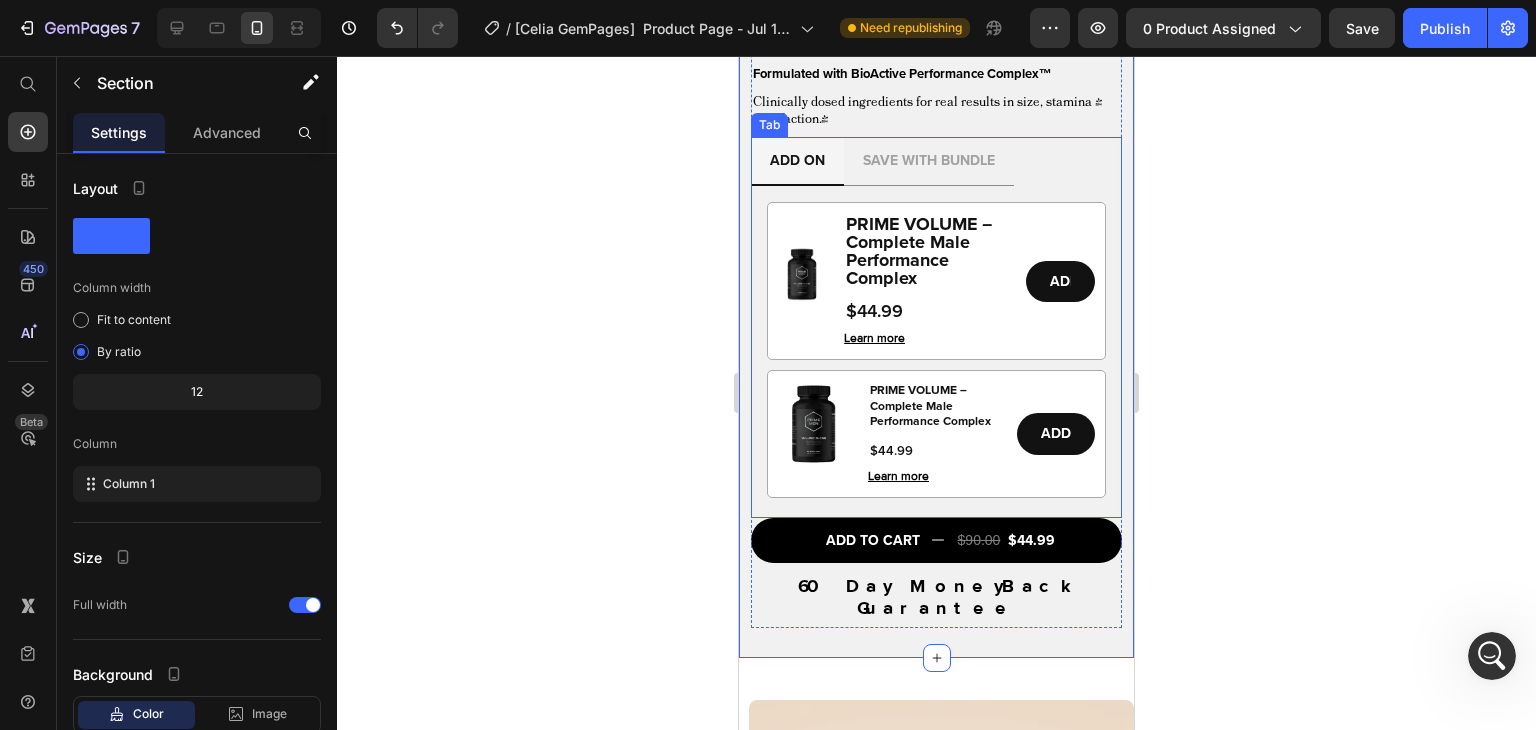 click on "Image PRIME VOLUME – Complete Male Performance Complex Product Title $44.99 Product Price Learn more Button ADD Add to Cart Row Image PRIME VOLUME – Complete Male Performance Complex Product Title $44.99 Product Price Learn more Button ADD Add to Cart Row Row Image PRIME VOLUME – Complete Male Performance Complex Product Title $44.99 Product Price Learn more Button ADD Button Row" at bounding box center [936, 347] 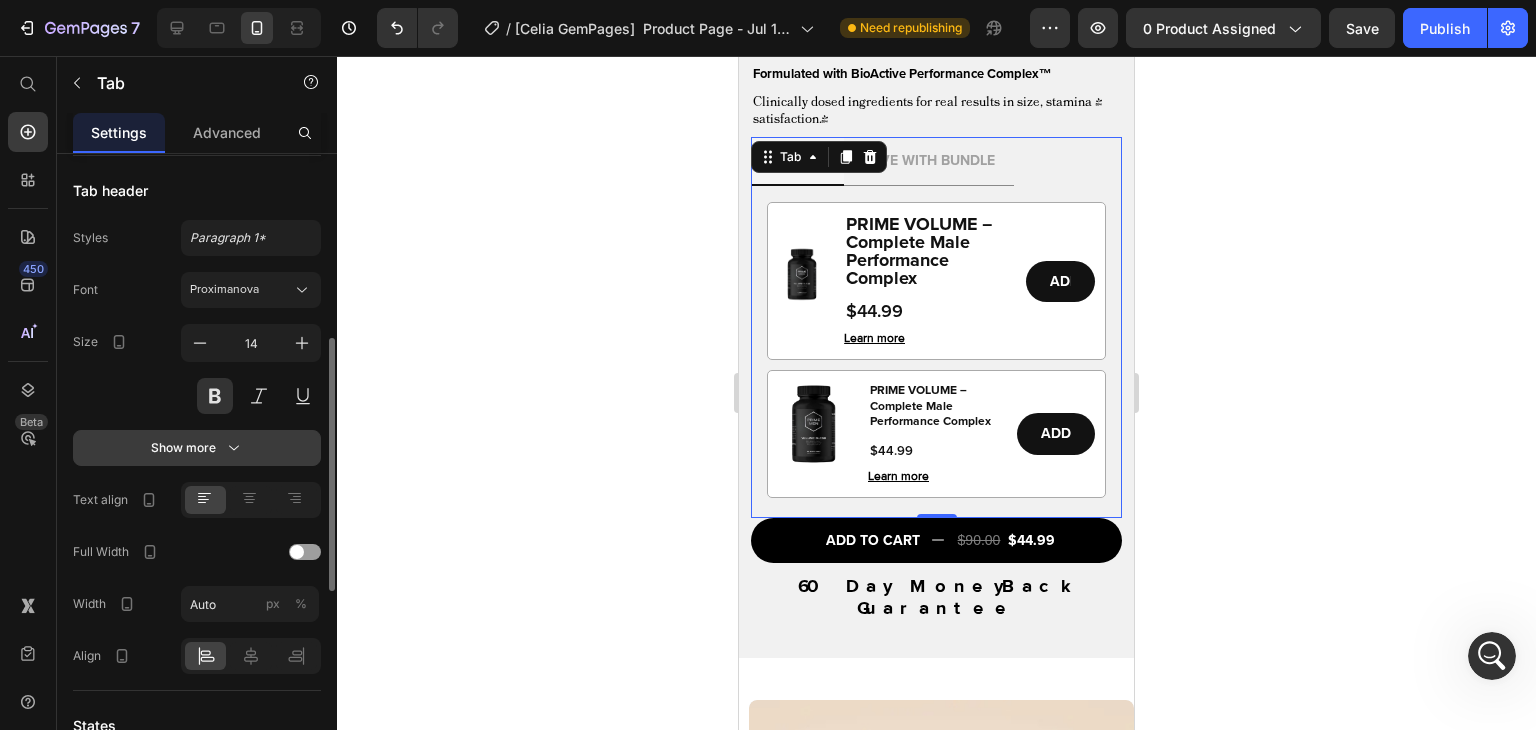 scroll, scrollTop: 456, scrollLeft: 0, axis: vertical 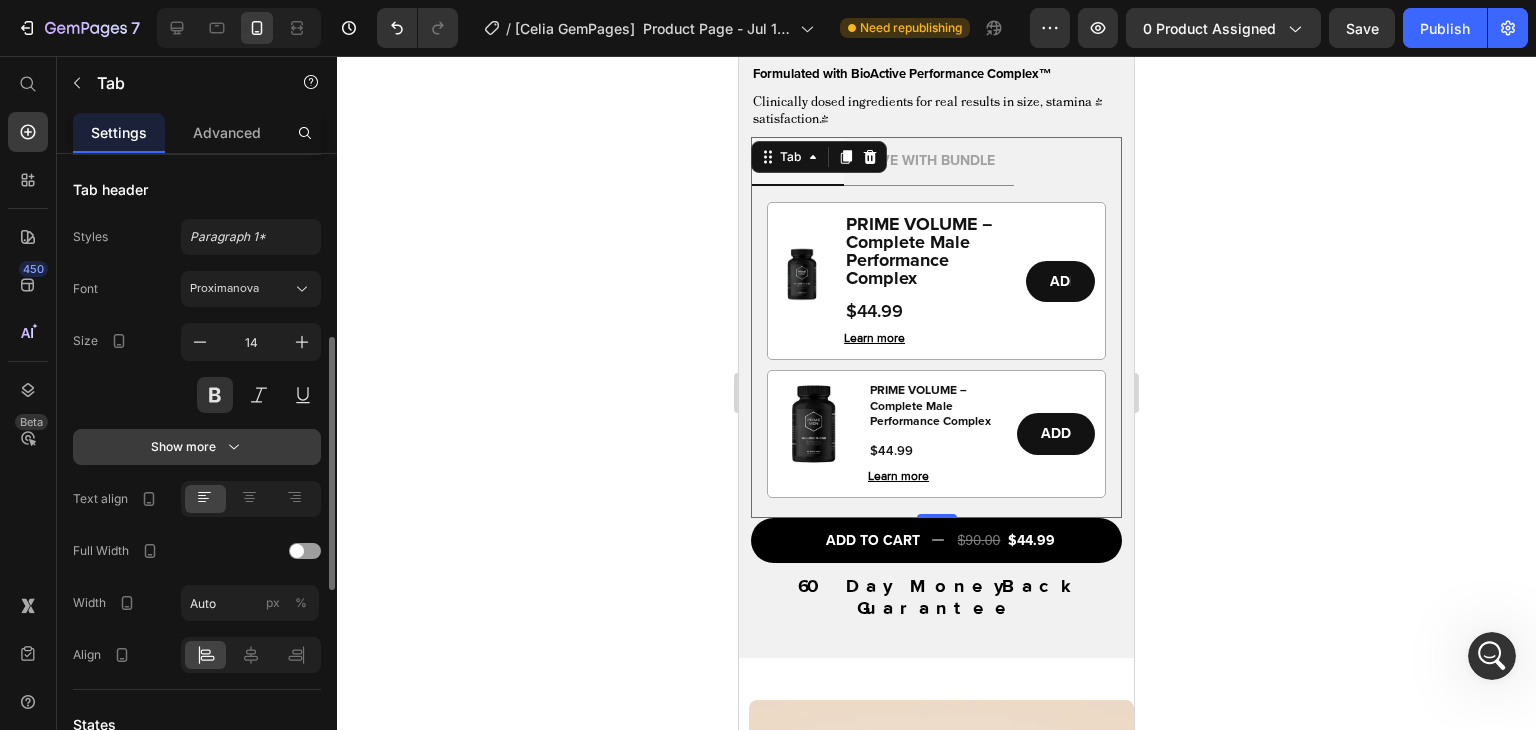 click 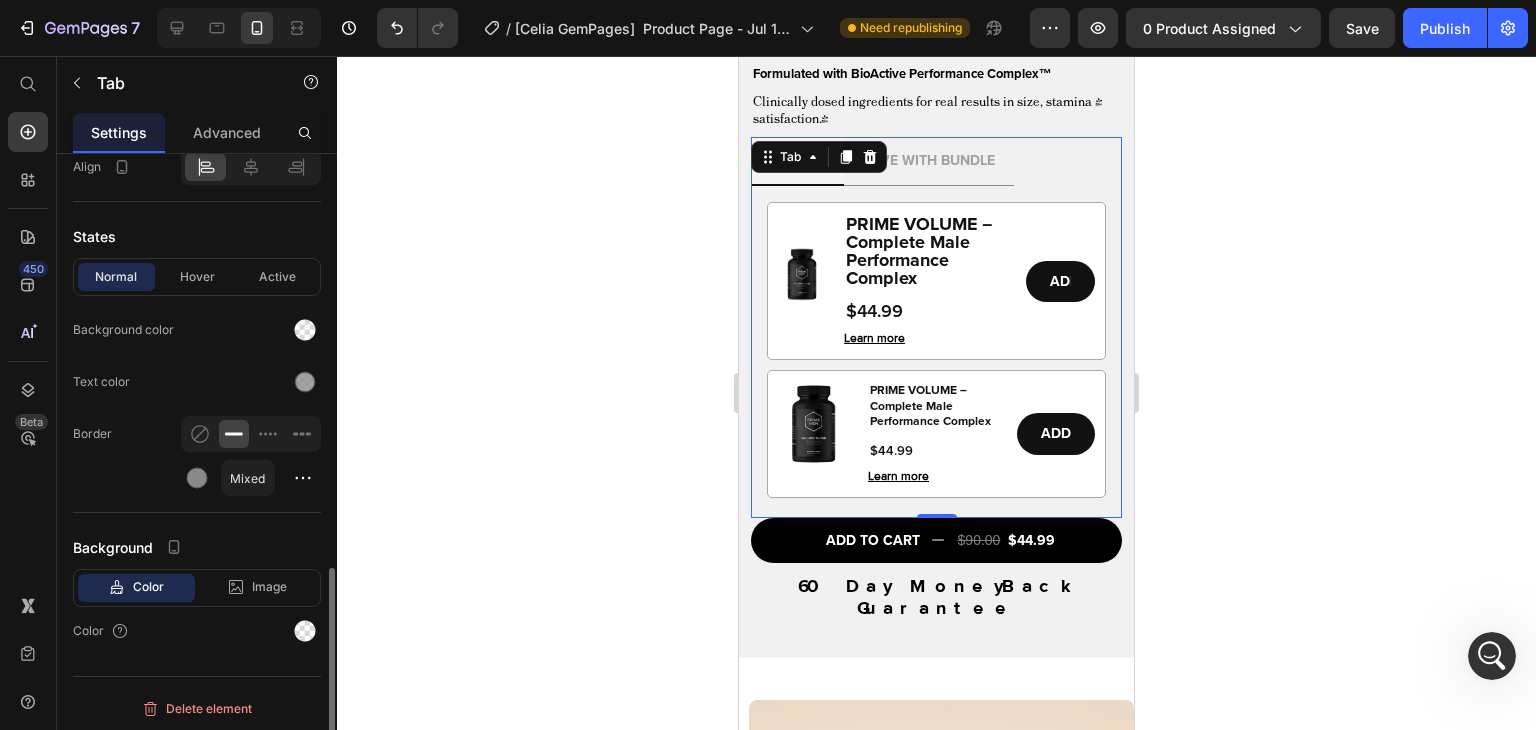 scroll, scrollTop: 1204, scrollLeft: 0, axis: vertical 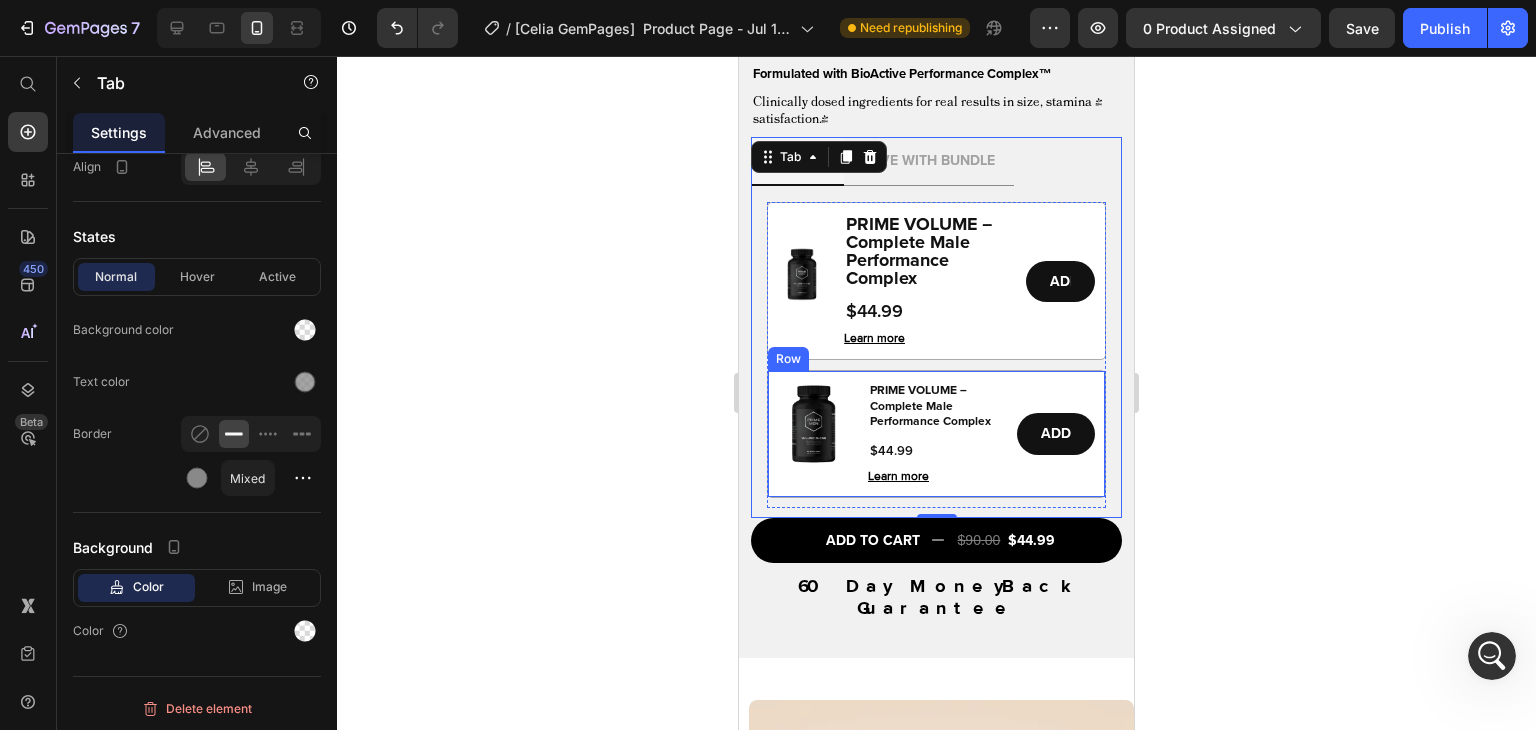 click on "Image PRIME VOLUME – Complete Male Performance Complex Product Title $44.99 Product Price Learn more Button ADD Add to Cart Row" at bounding box center [936, 434] 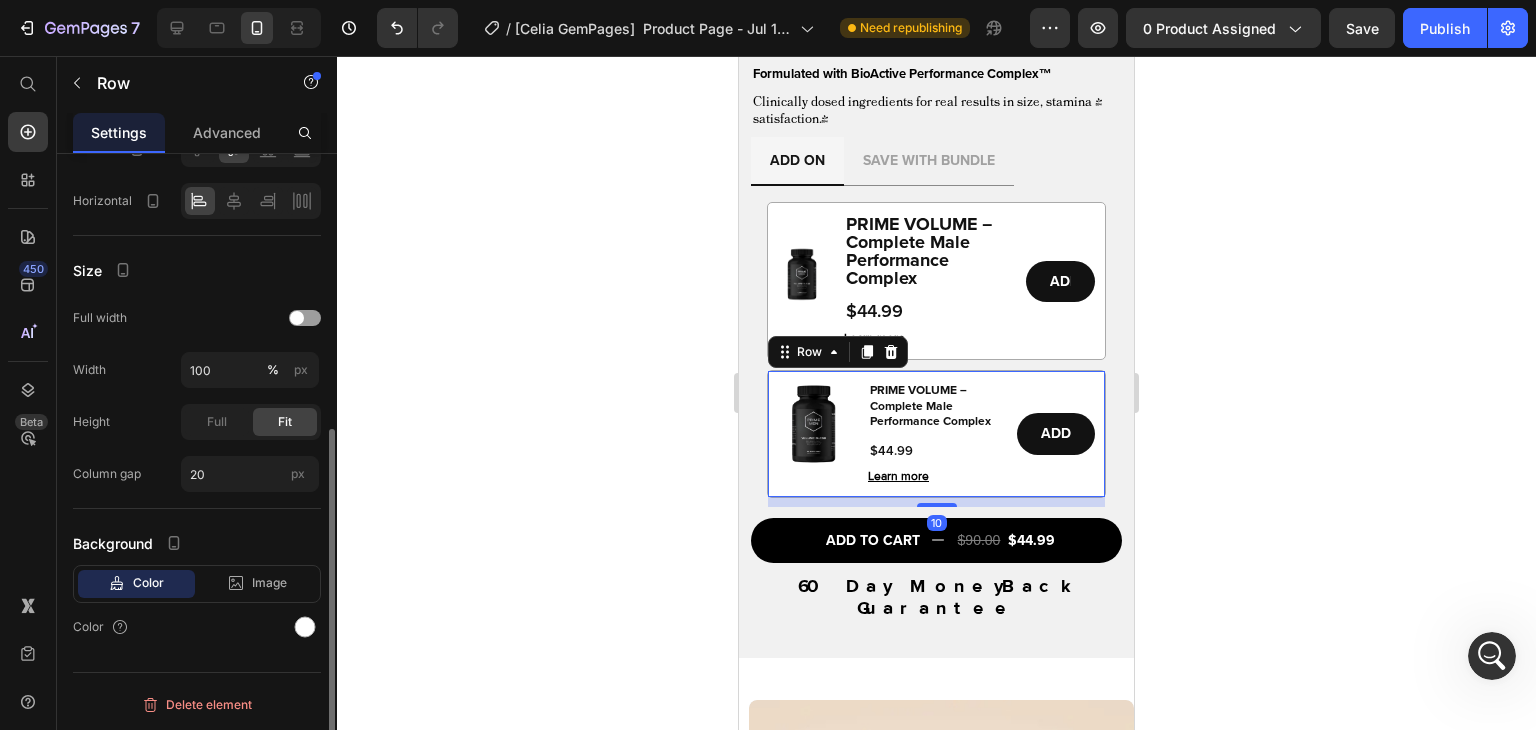 scroll, scrollTop: 0, scrollLeft: 0, axis: both 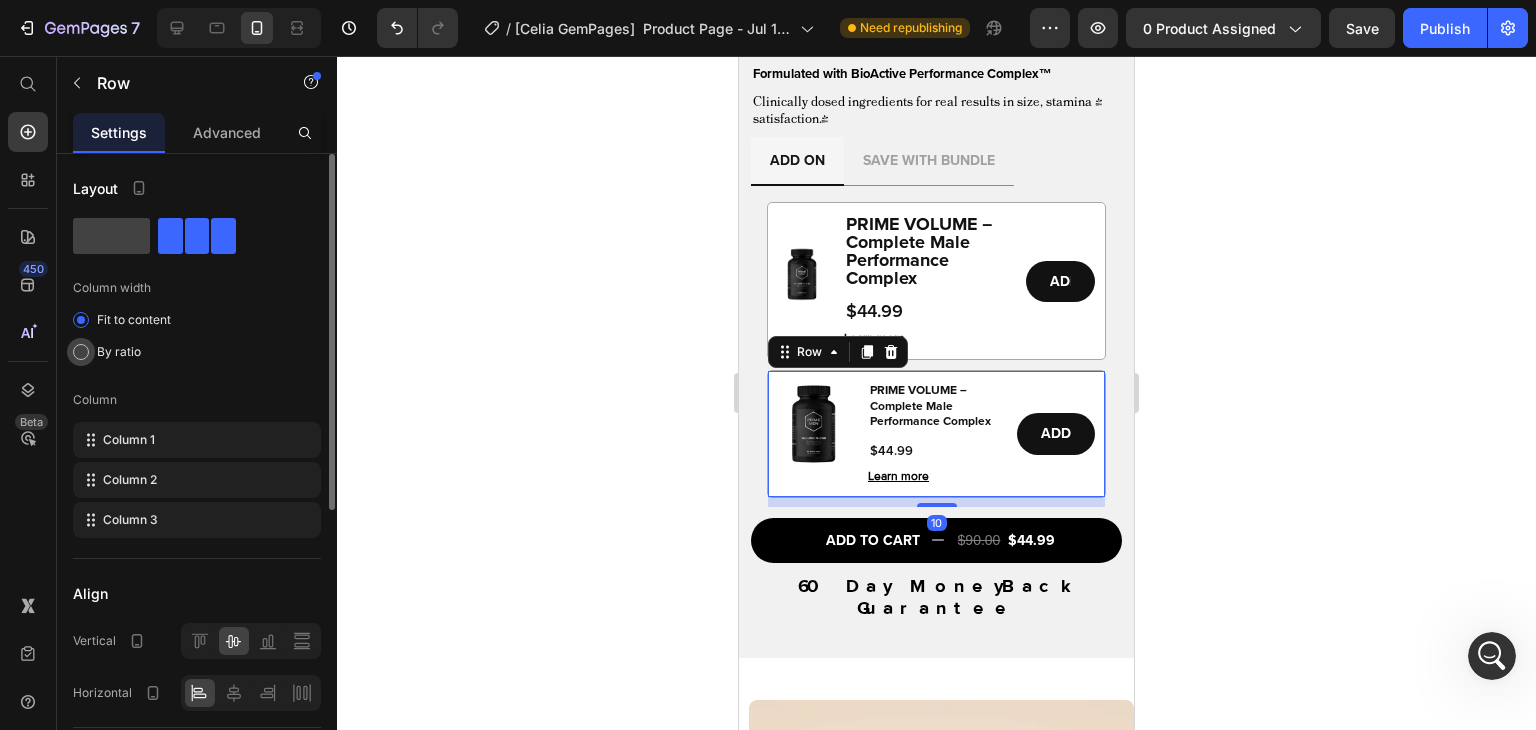 click at bounding box center (81, 352) 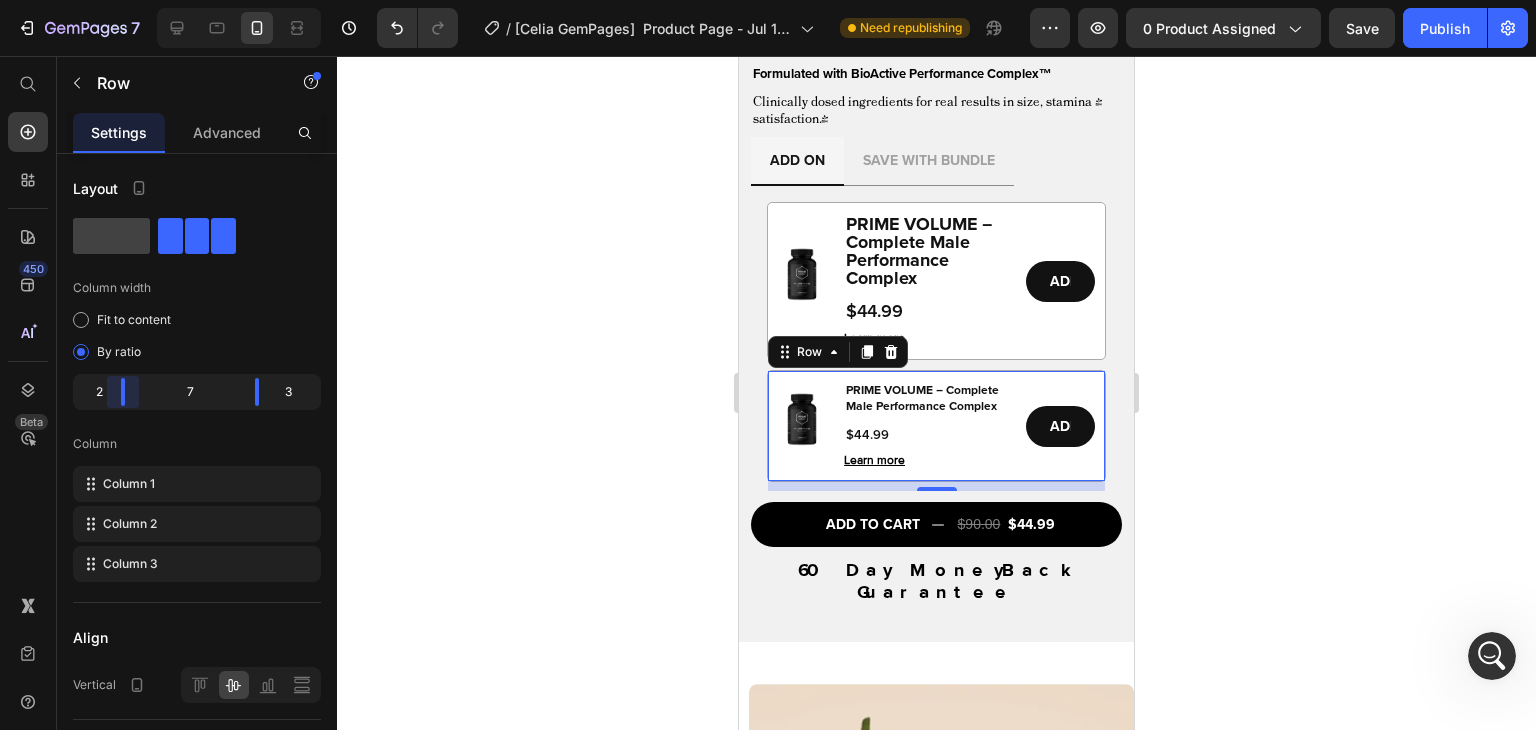 drag, startPoint x: 138, startPoint y: 388, endPoint x: 119, endPoint y: 389, distance: 19.026299 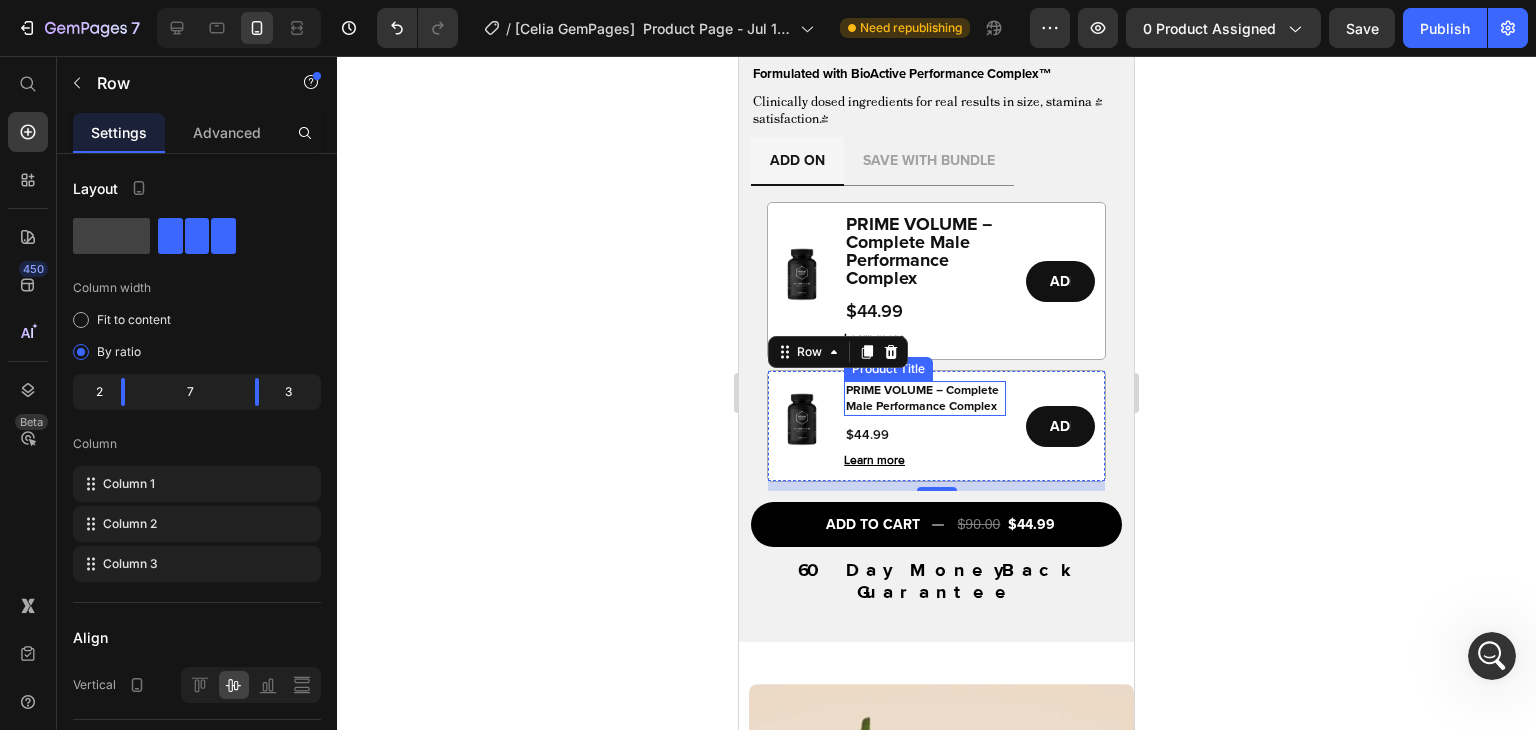 click on "PRIME VOLUME – Complete Male Performance Complex" at bounding box center [925, 251] 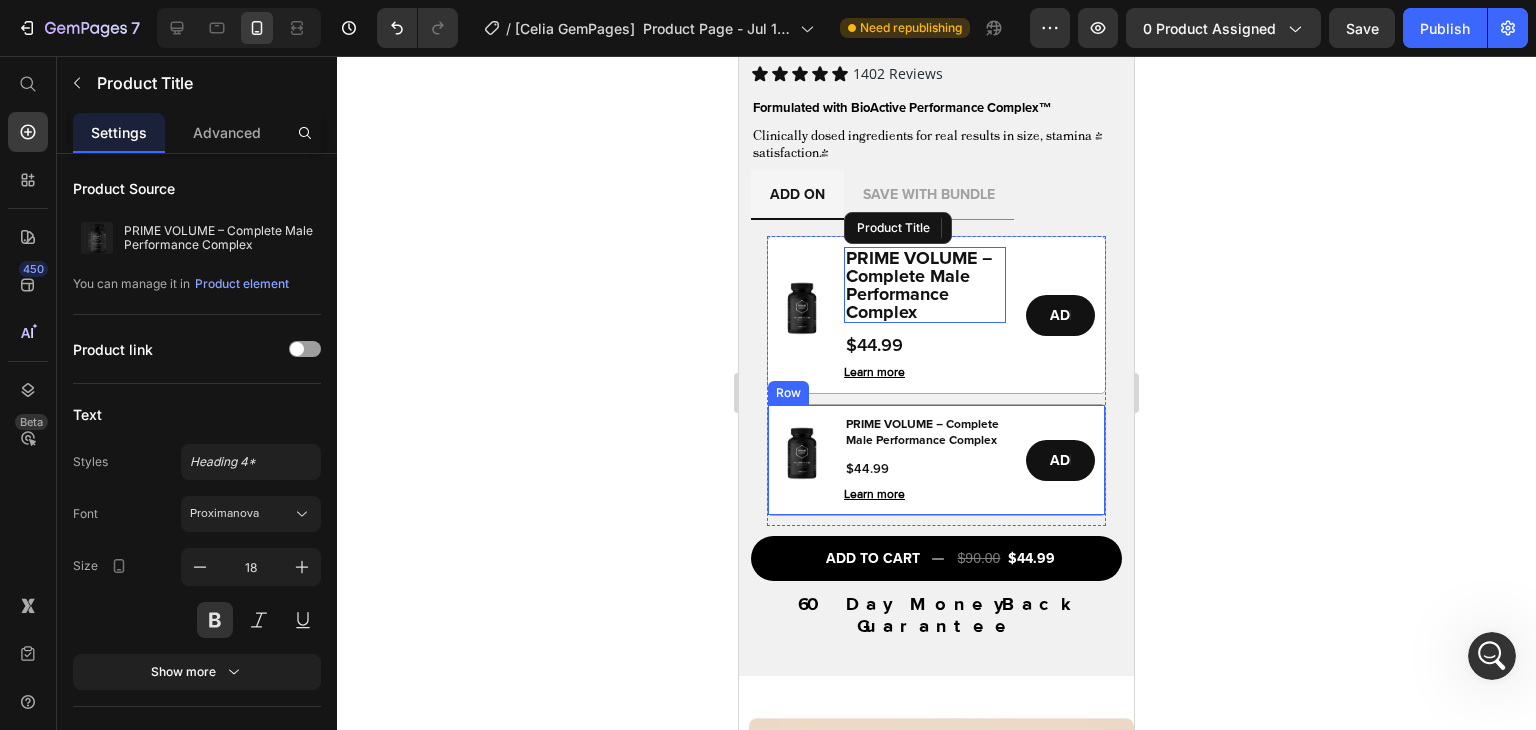 click on "ADD Add to Cart" at bounding box center (1060, 460) 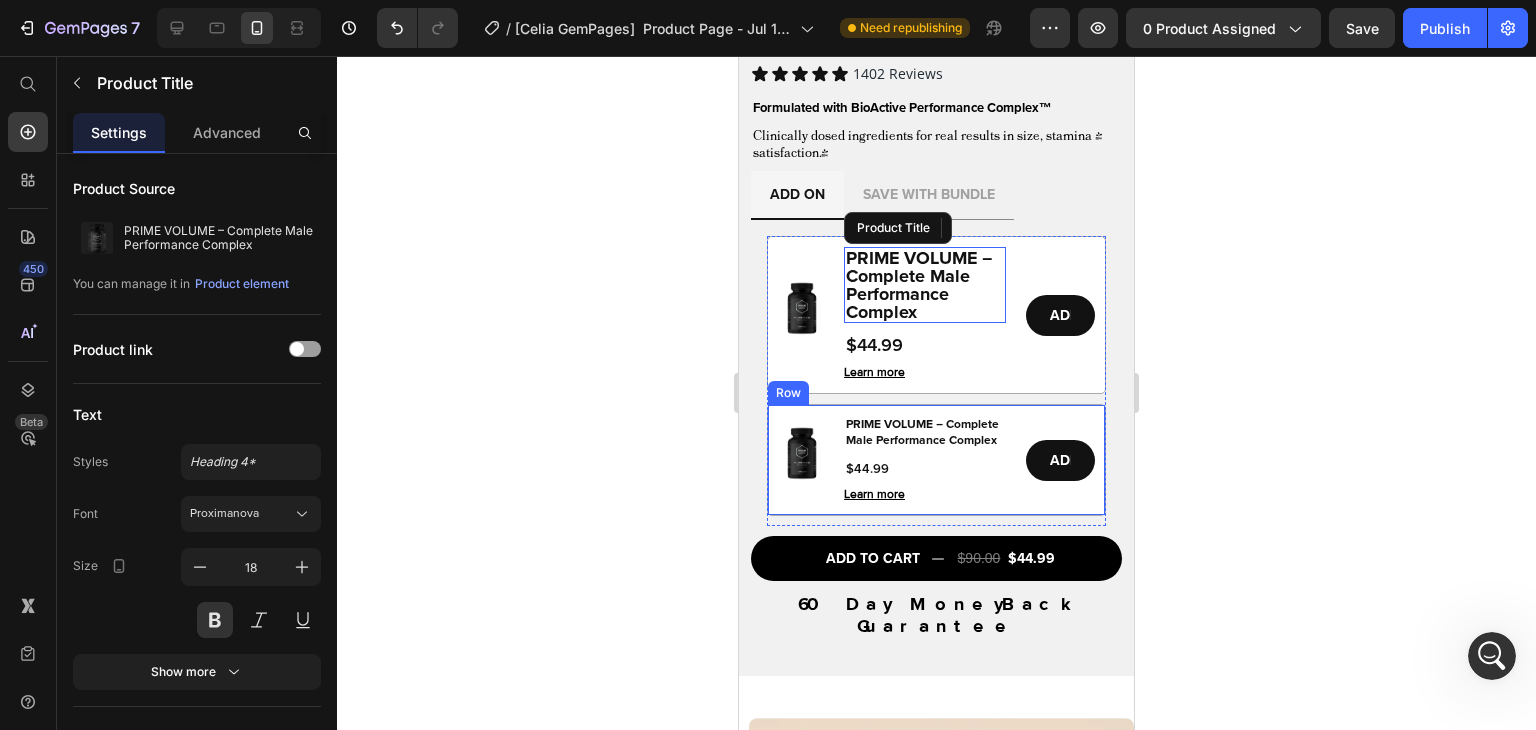 click 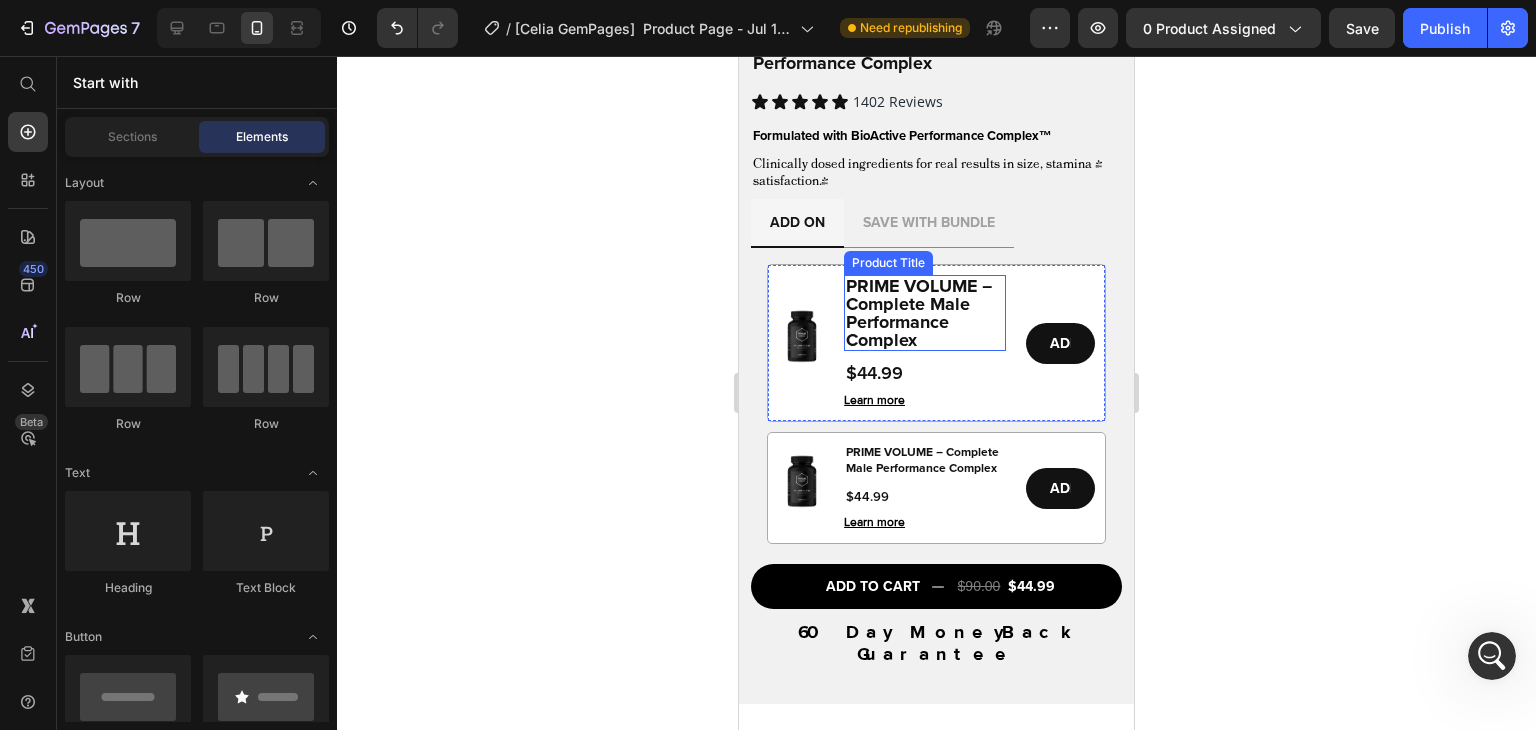 scroll, scrollTop: 1785, scrollLeft: 0, axis: vertical 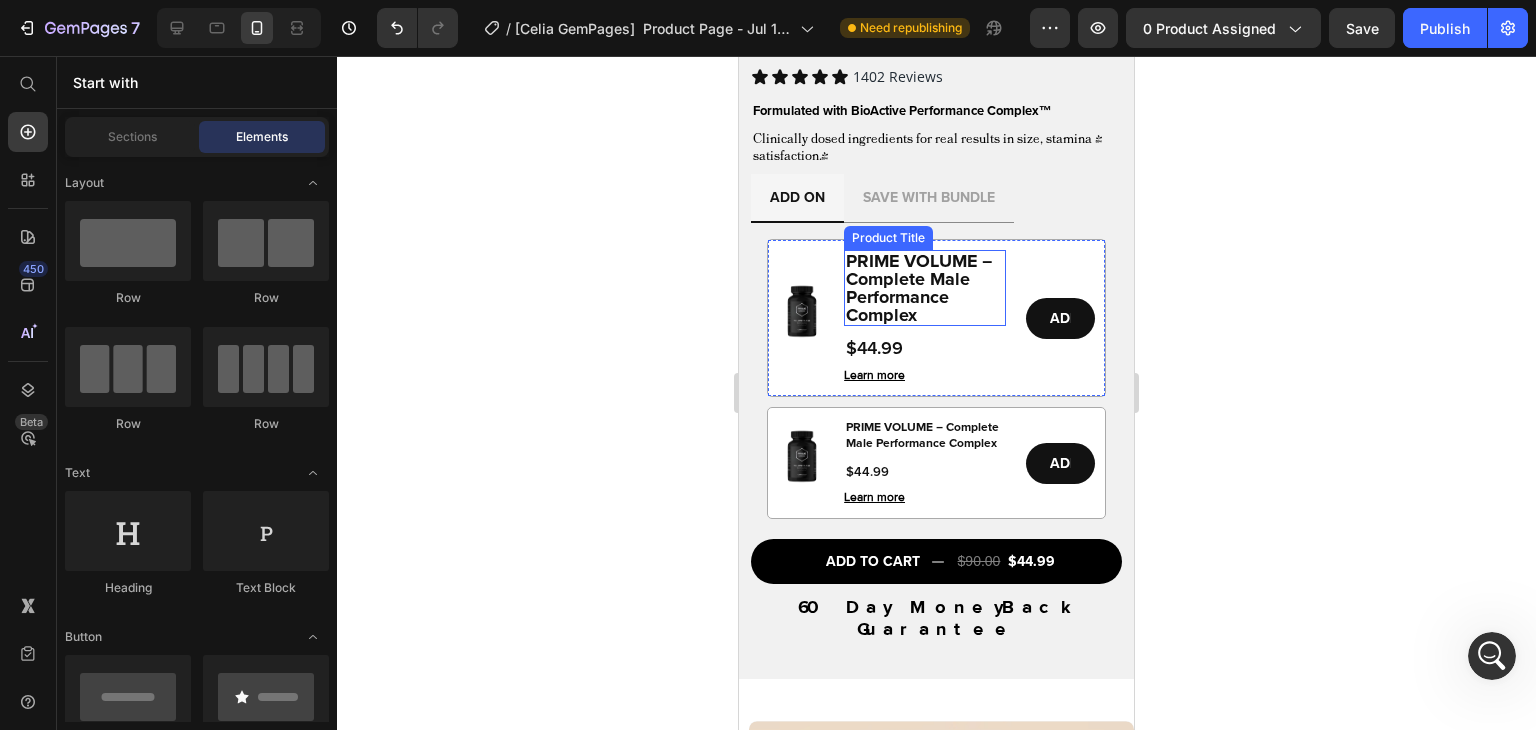 click on "PRIME VOLUME – Complete Male Performance Complex" at bounding box center (925, 288) 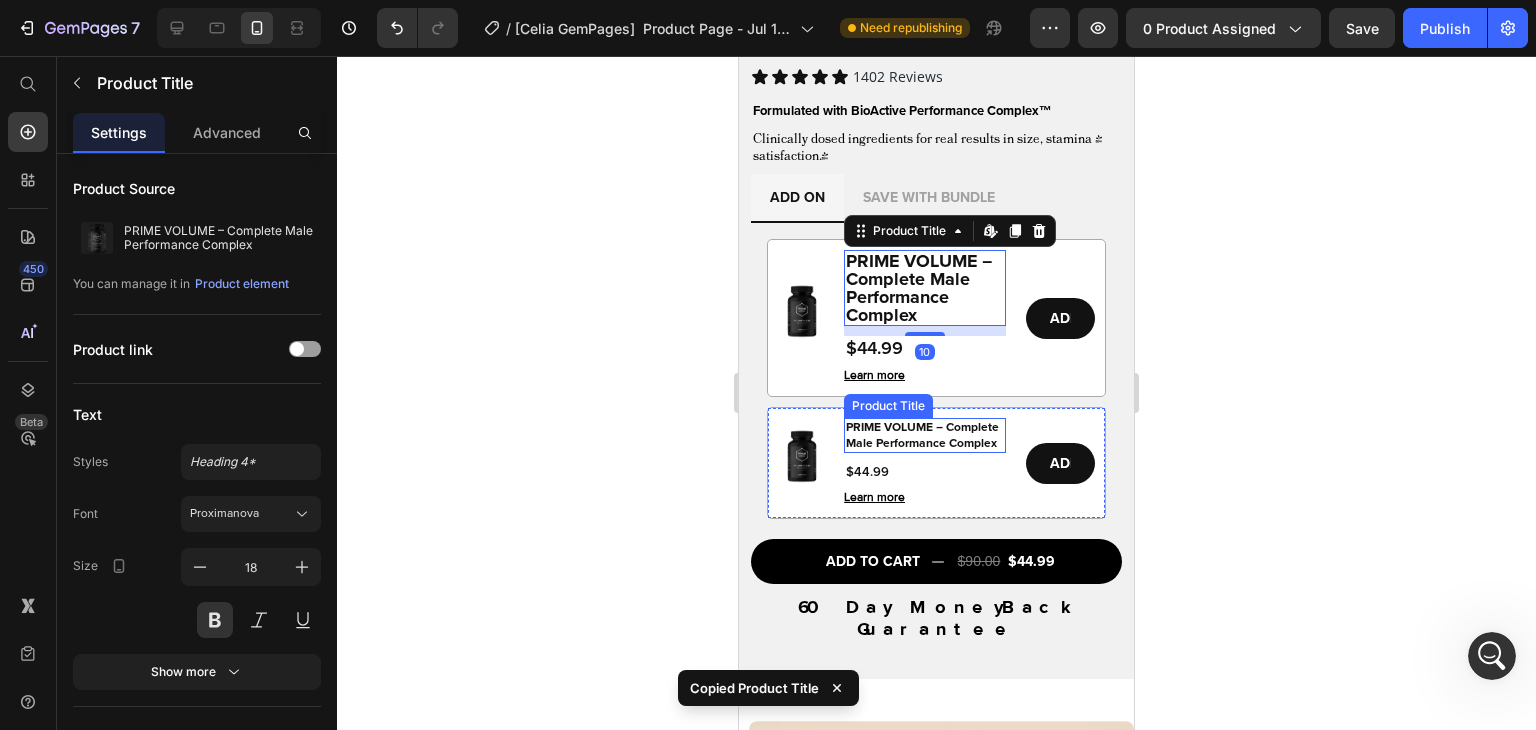 click on "PRIME VOLUME – Complete Male Performance Complex" at bounding box center [925, 435] 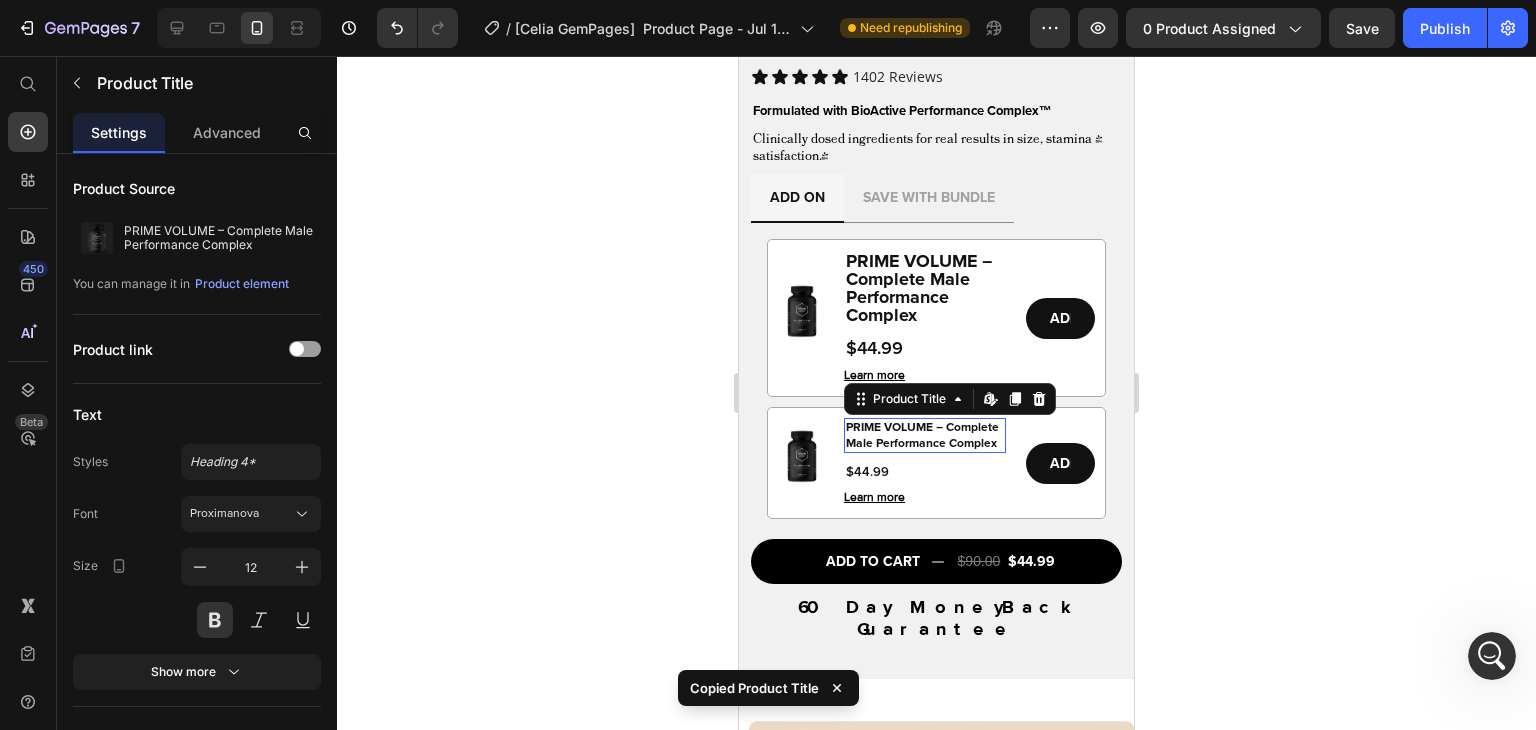 type on "18" 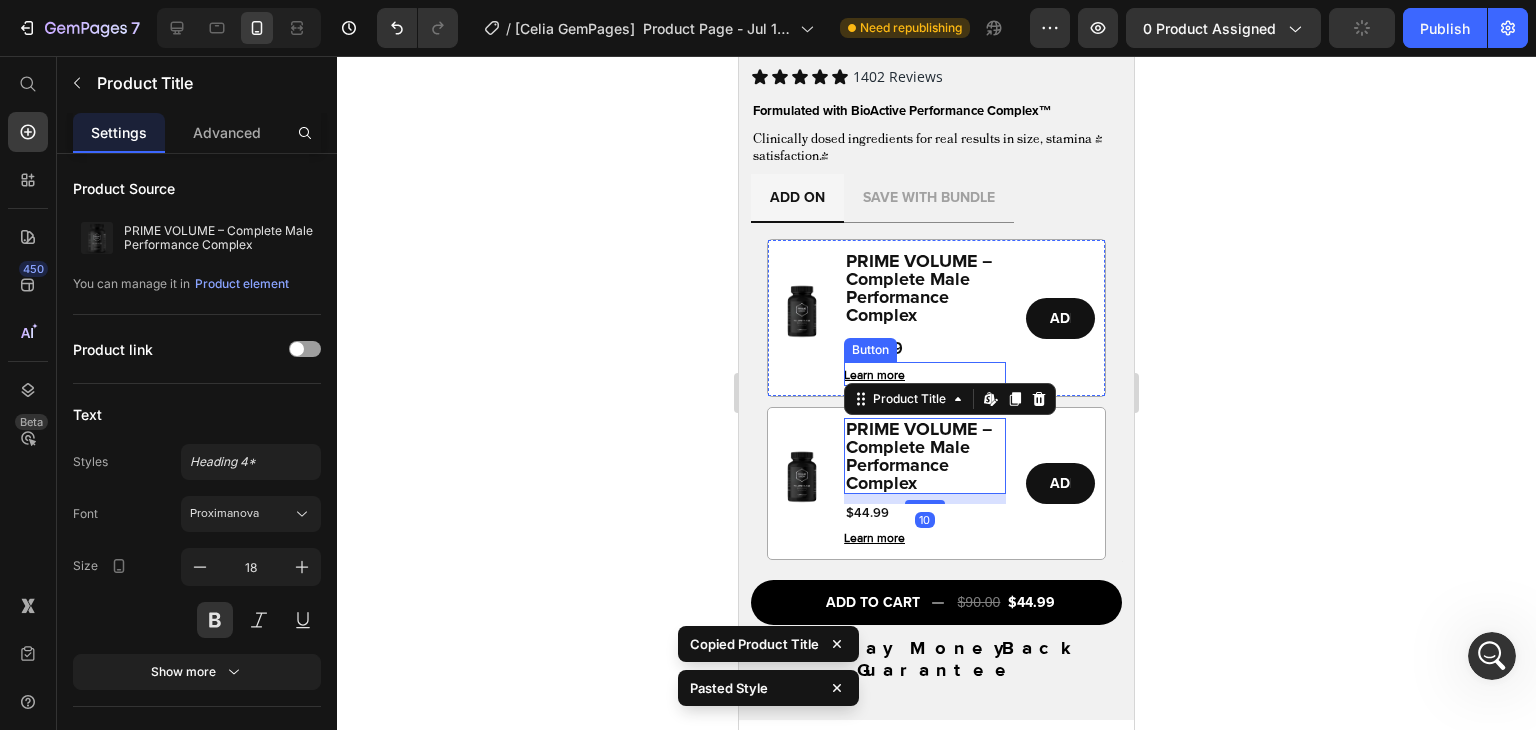 click on "Learn more Button" at bounding box center (925, 374) 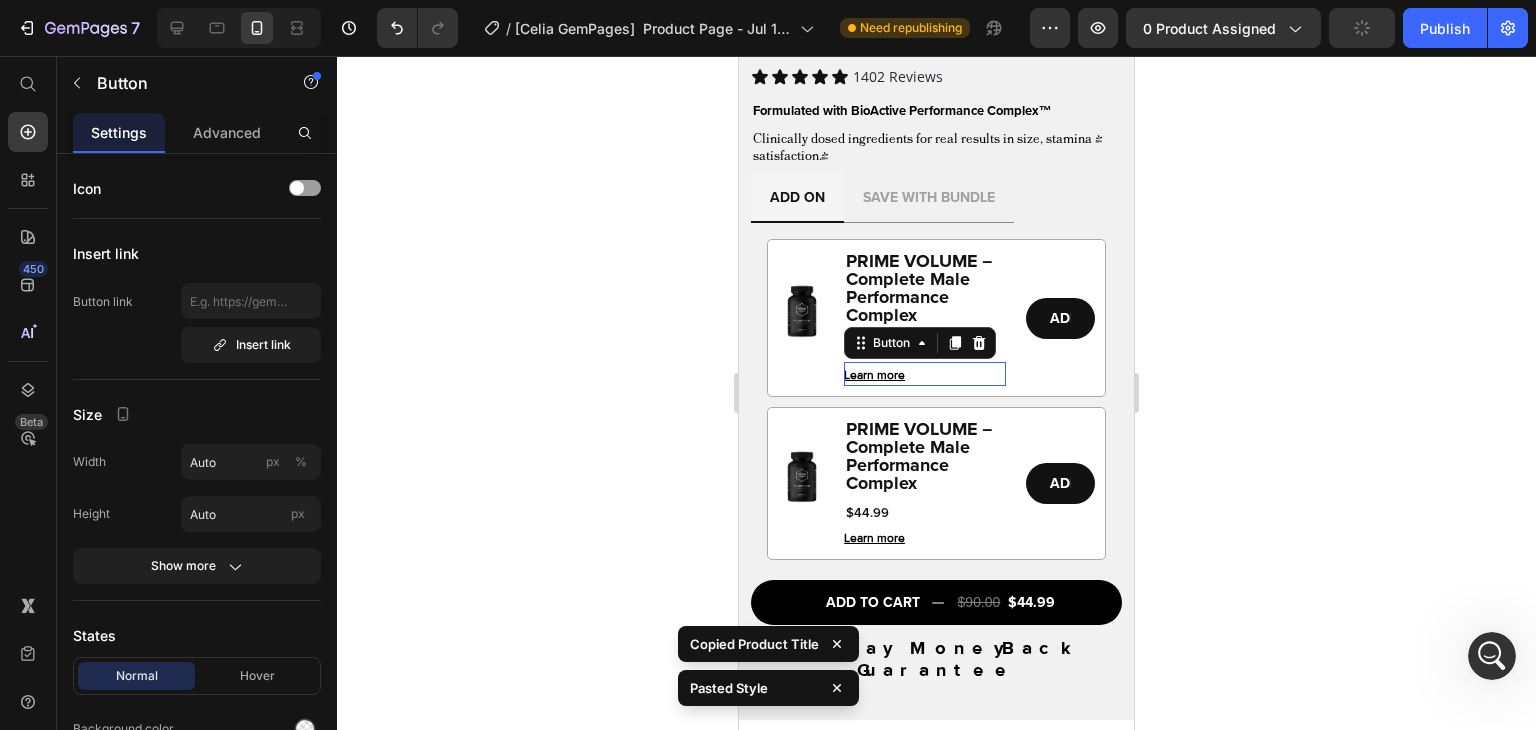 click 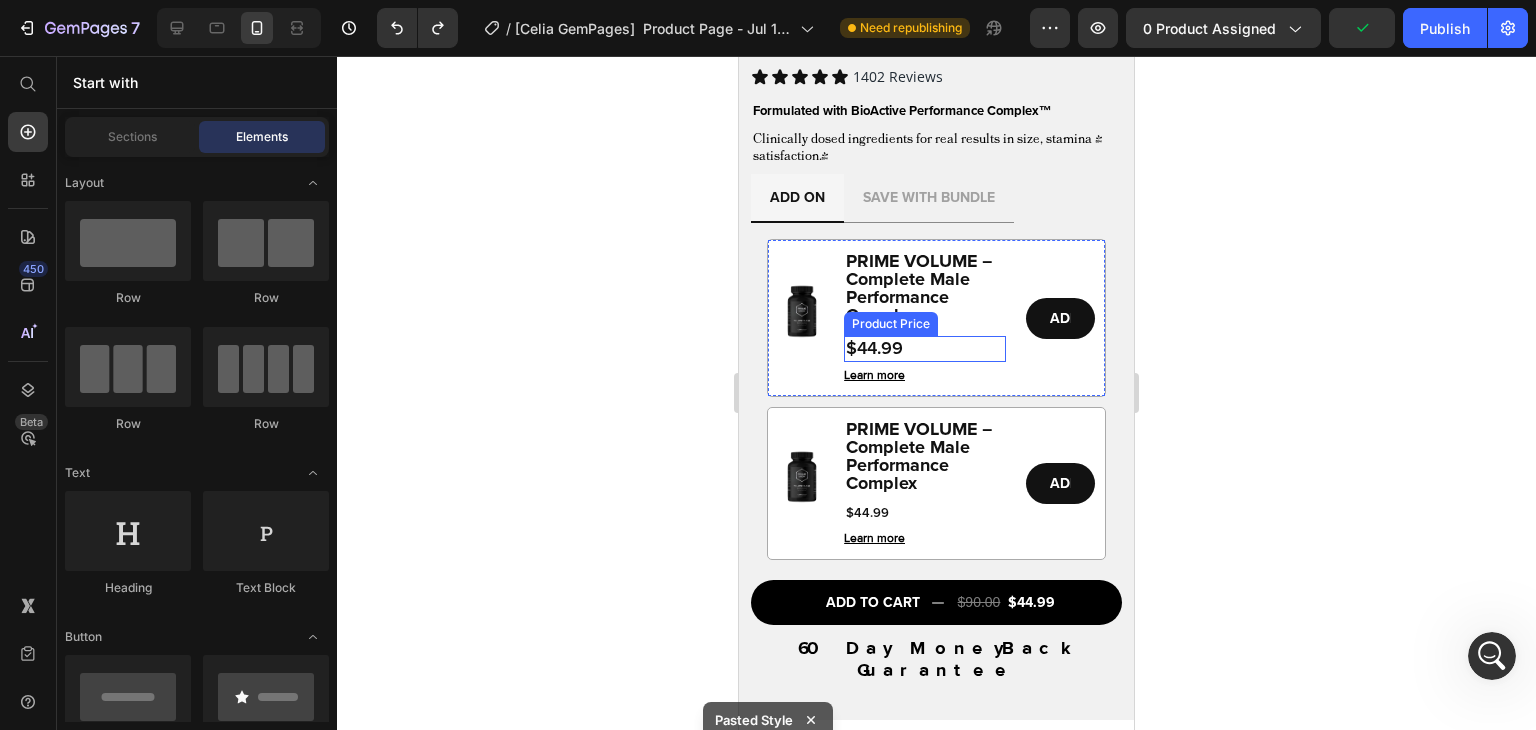click on "$44.99" at bounding box center (925, 349) 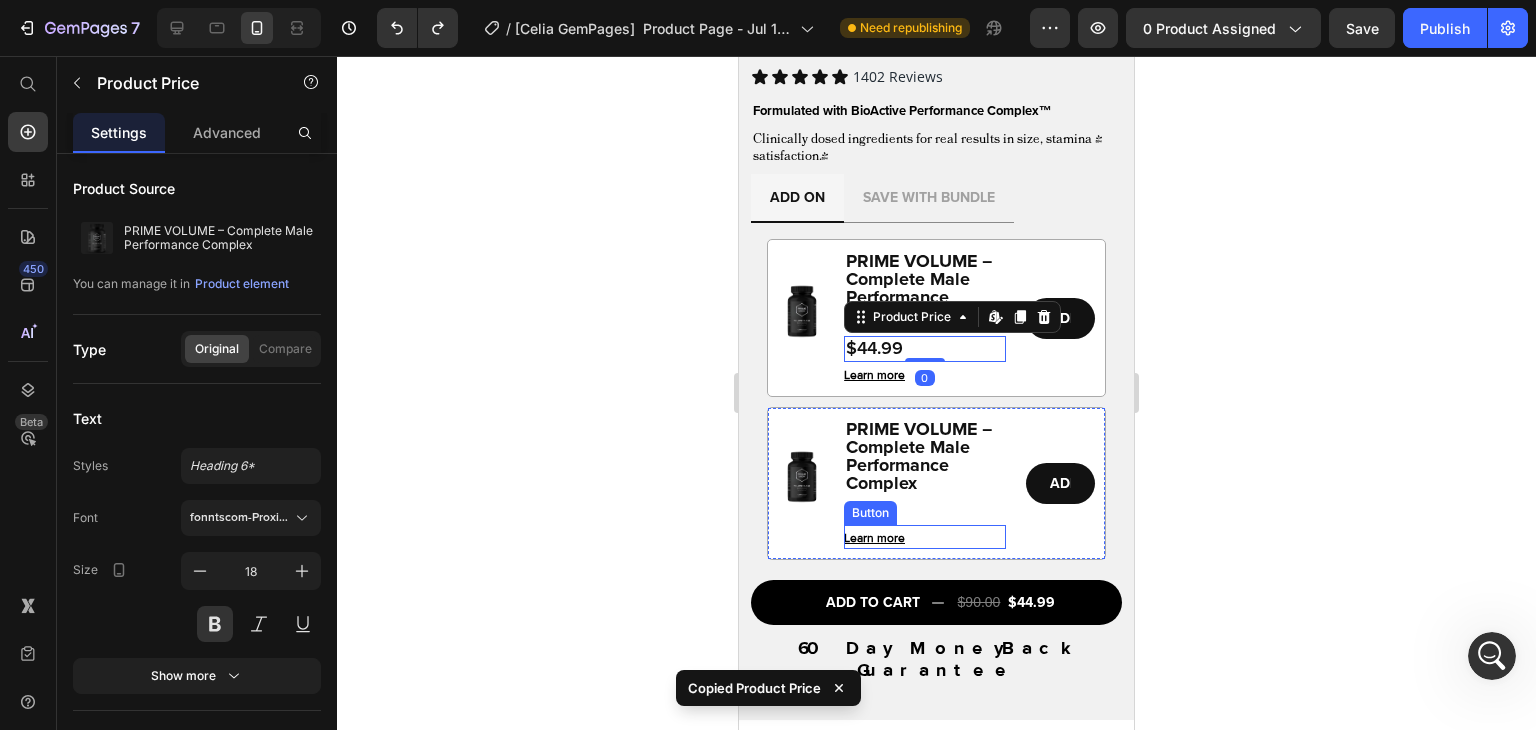click on "Learn more Button" at bounding box center [925, 537] 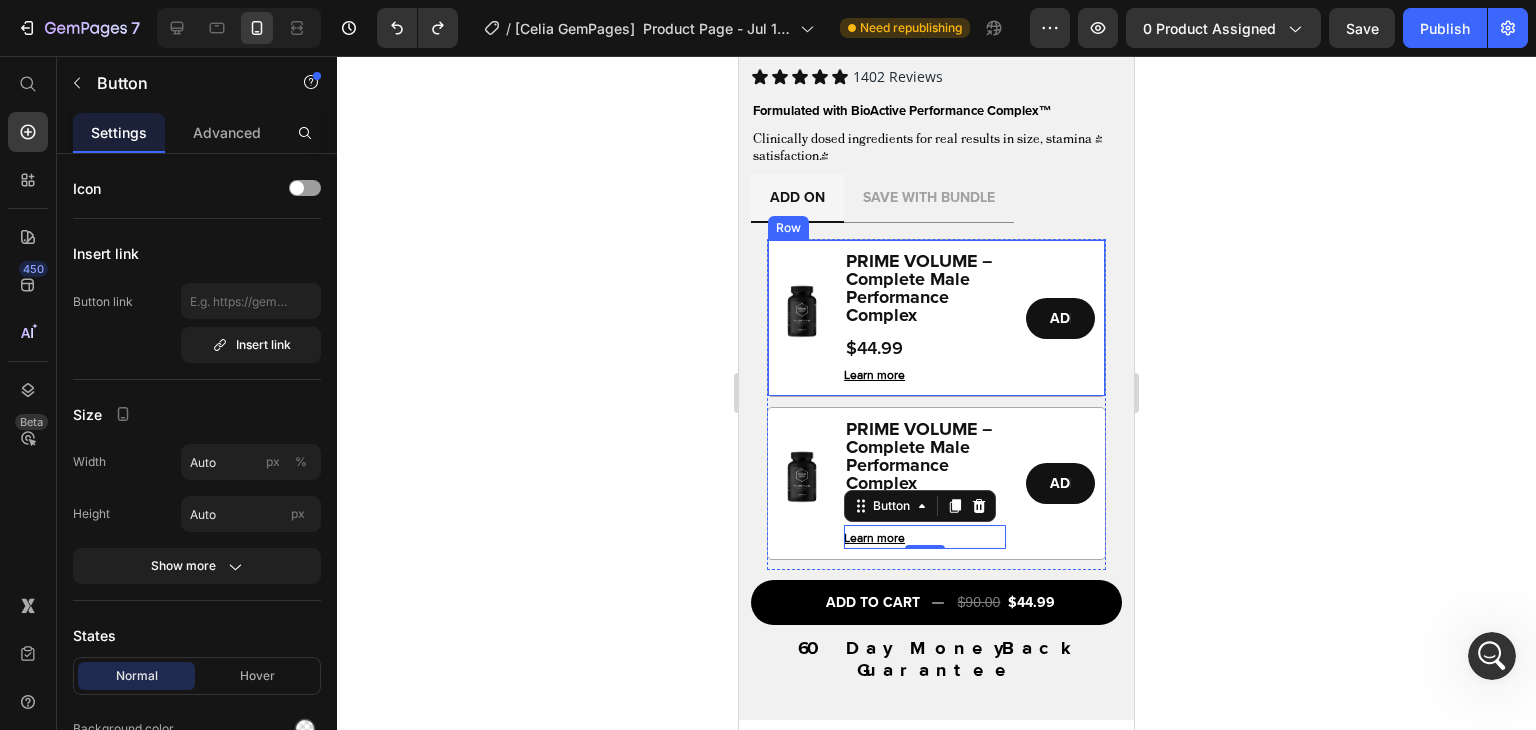 click on "Image PRIME VOLUME – Complete Male Performance Complex Product Title $44.99 Product Price Learn more Button ADD Add to Cart Row" at bounding box center [936, 318] 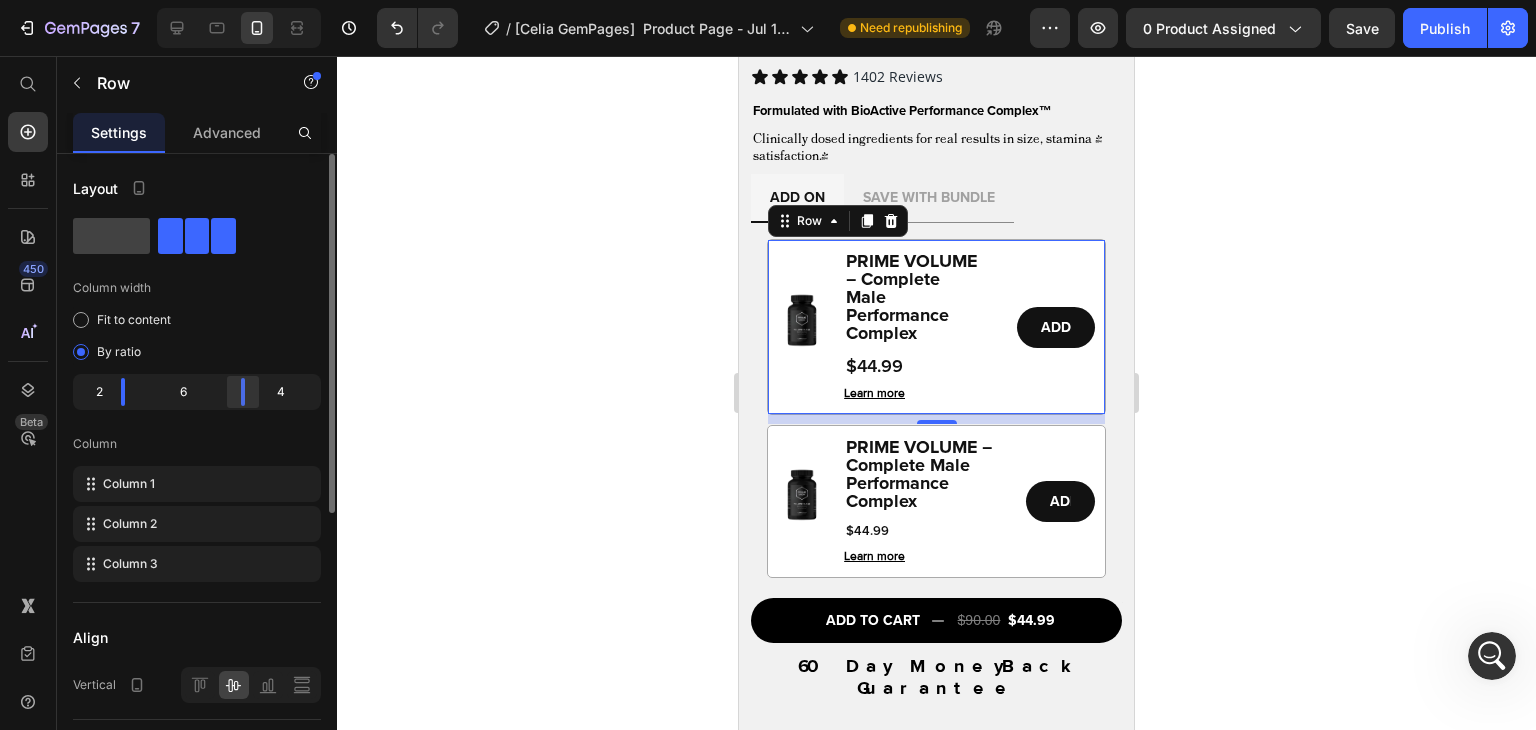 drag, startPoint x: 260, startPoint y: 395, endPoint x: 247, endPoint y: 396, distance: 13.038404 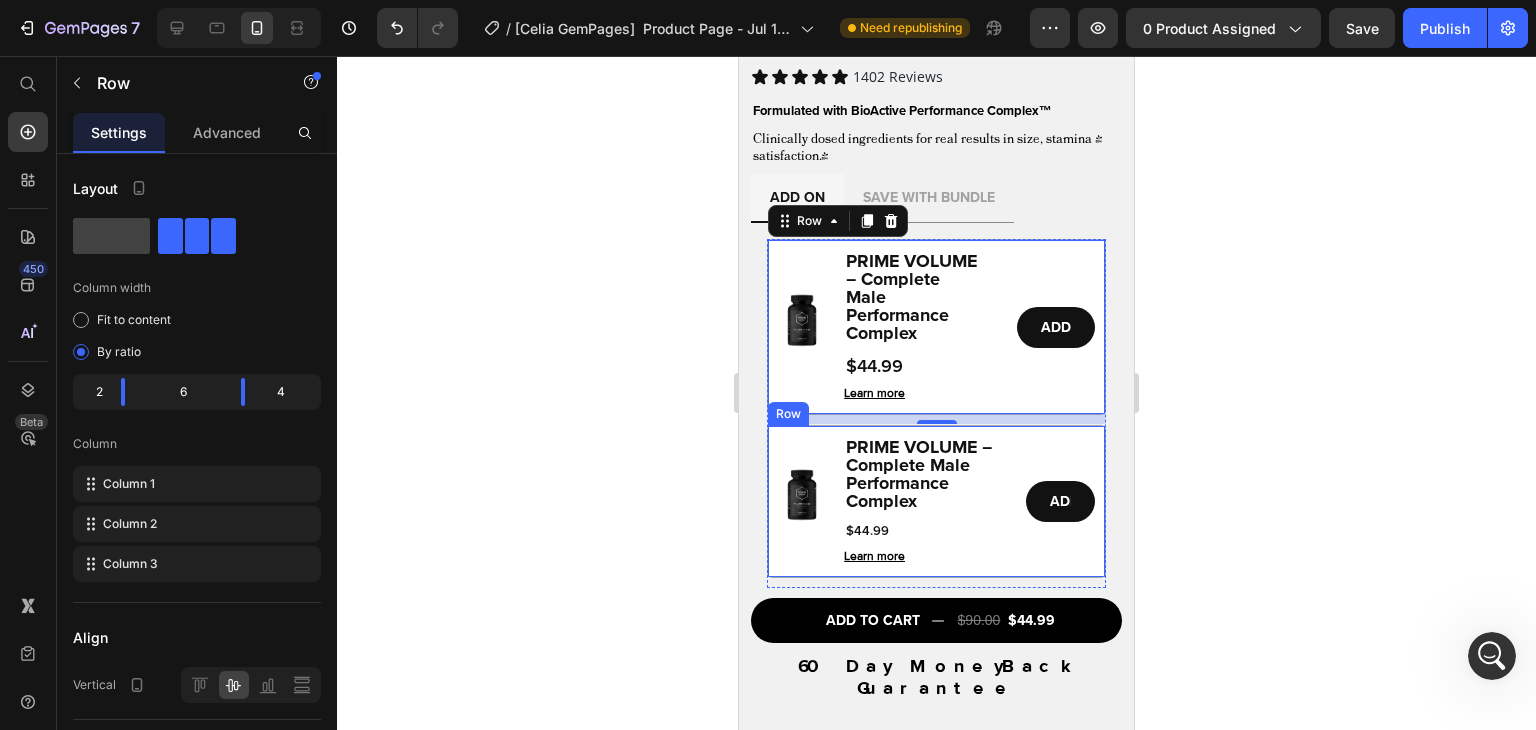click on "ADD Add to Cart" at bounding box center (1060, 501) 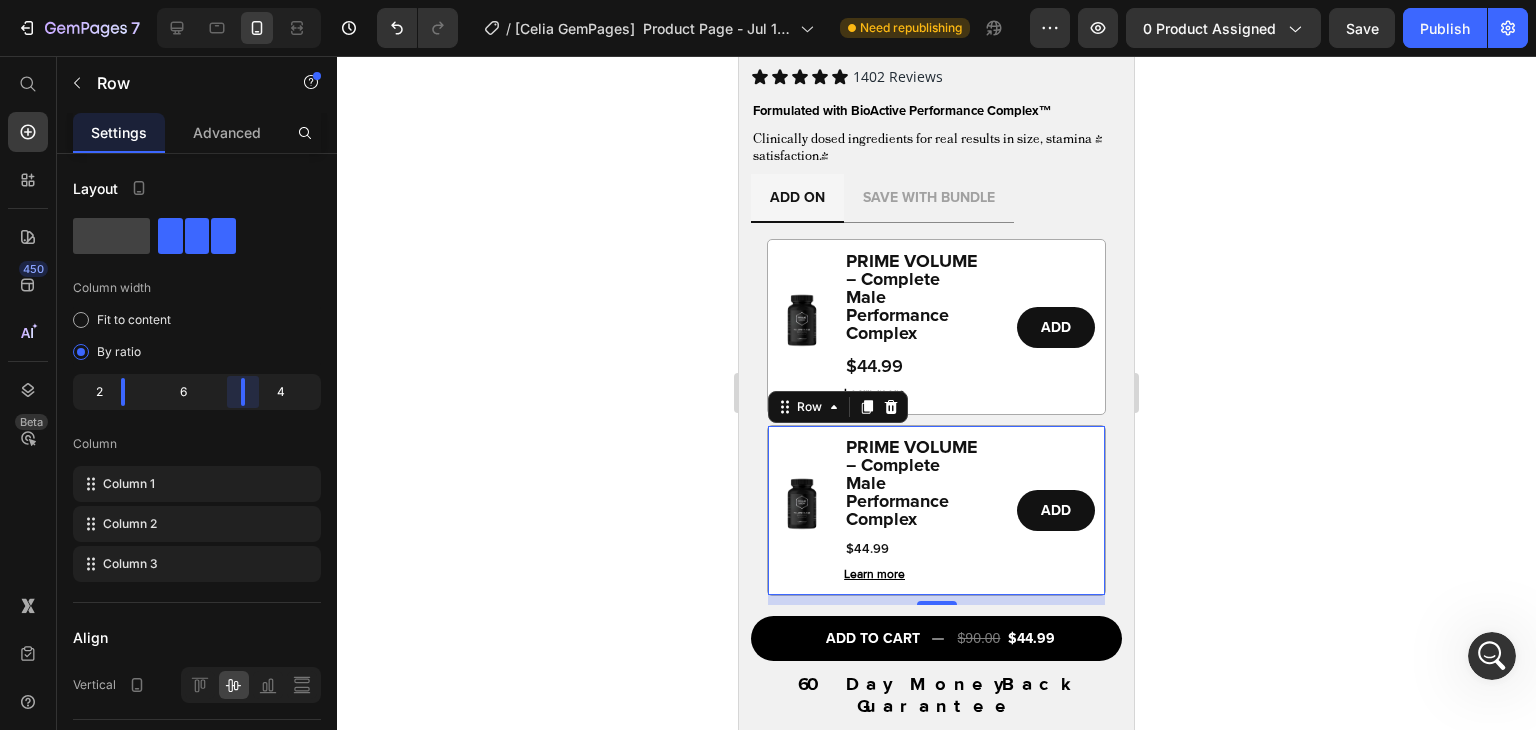 drag, startPoint x: 254, startPoint y: 396, endPoint x: 242, endPoint y: 396, distance: 12 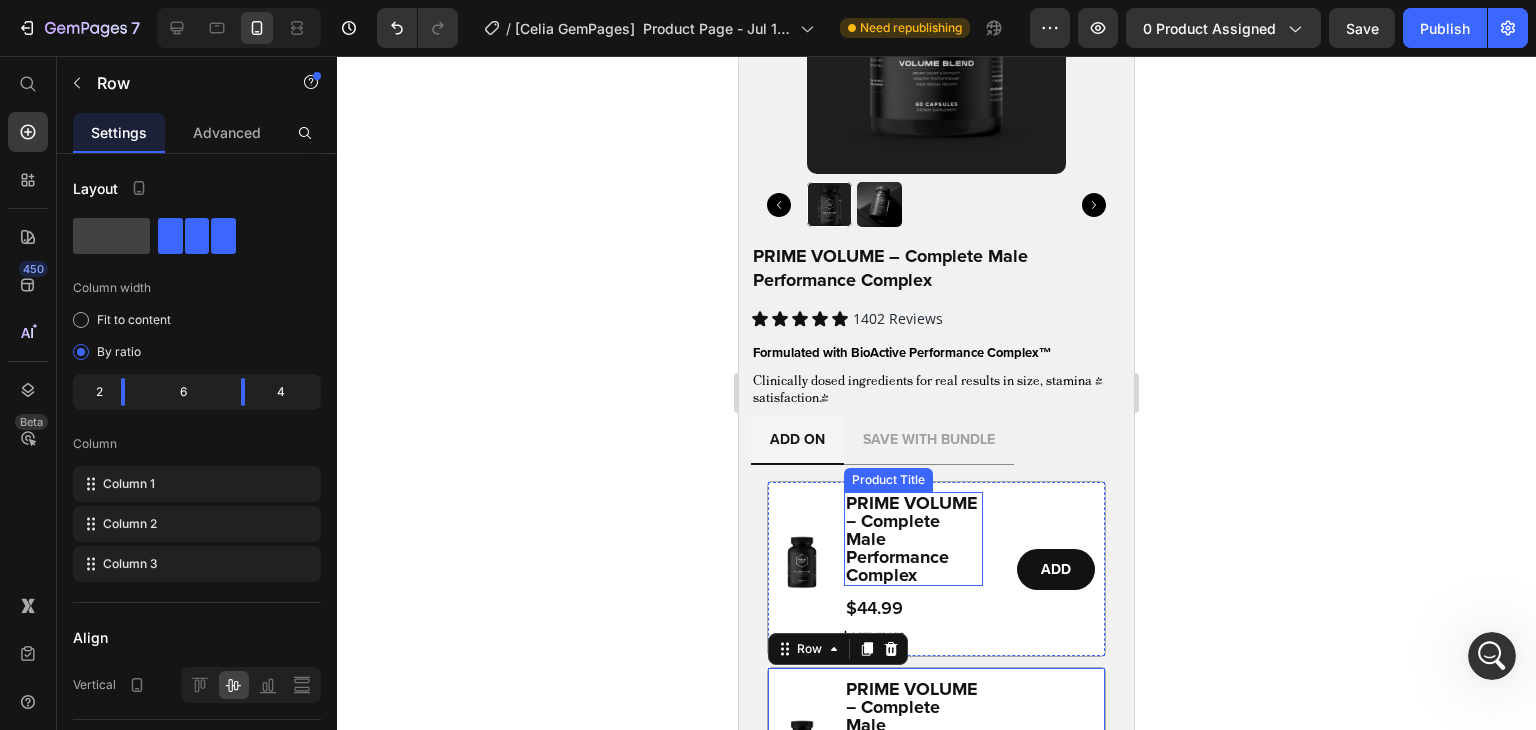 scroll, scrollTop: 1411, scrollLeft: 0, axis: vertical 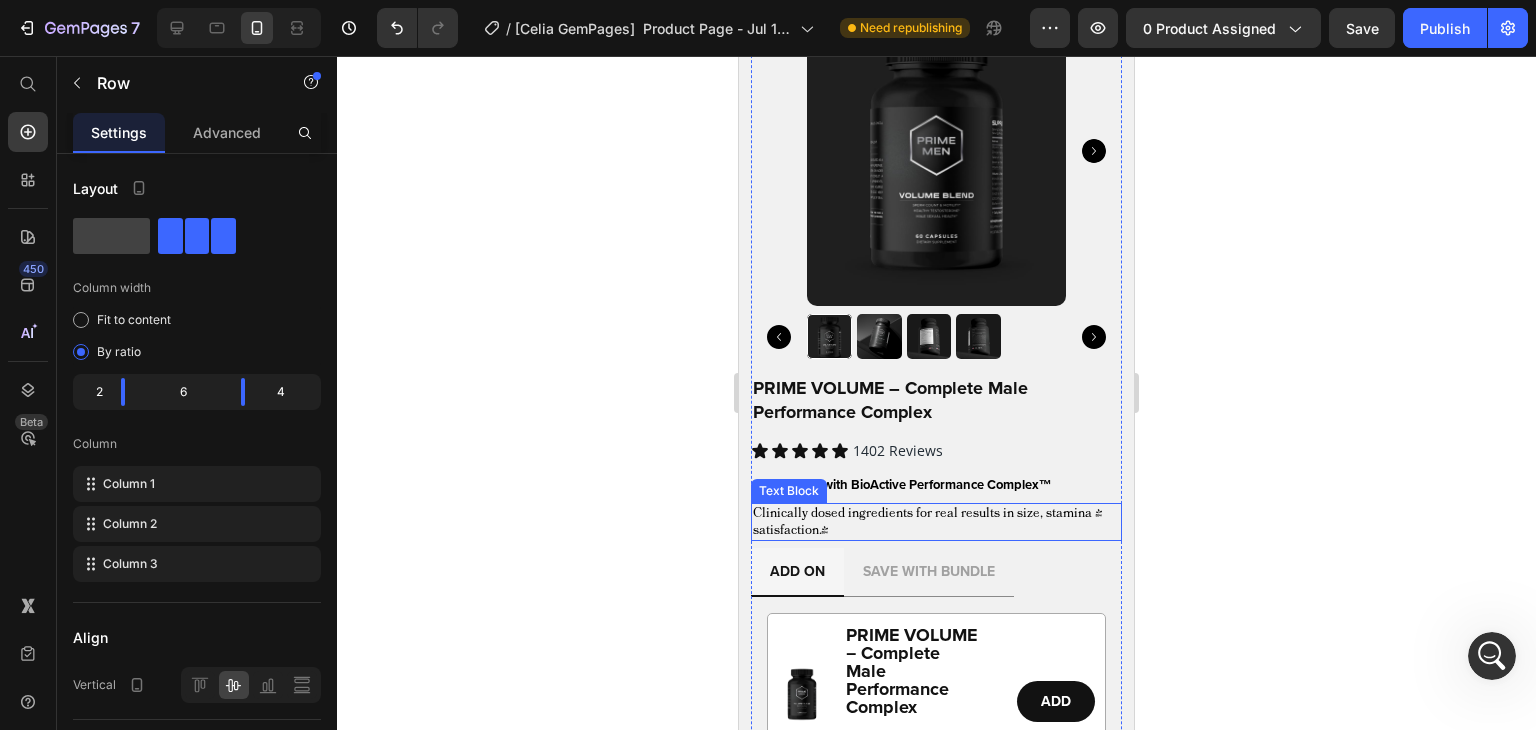 click on "Clinically dosed ingredients for real results in size, stamina & satisfaction.*" at bounding box center (936, 522) 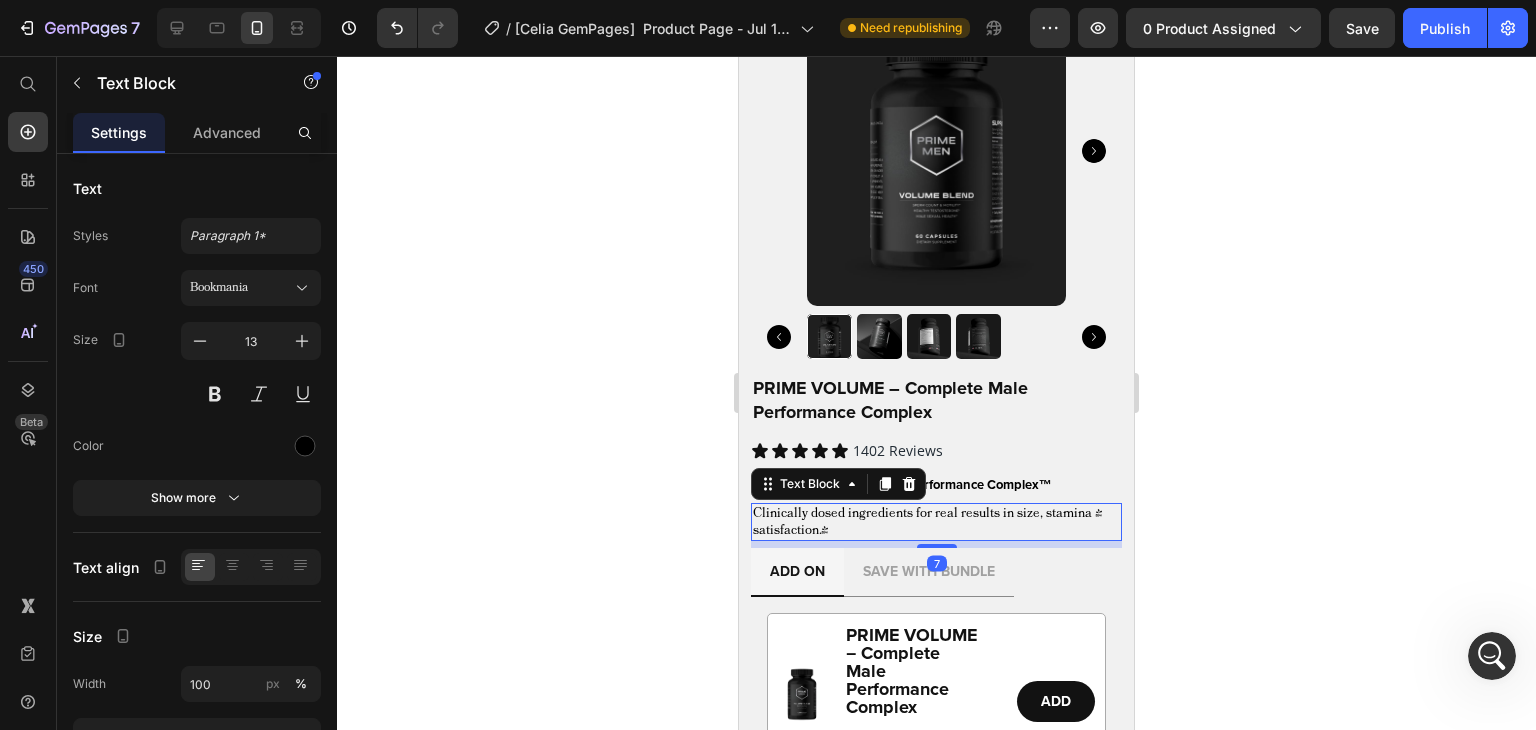 click on "Clinically dosed ingredients for real results in size, stamina & satisfaction.*" at bounding box center [936, 522] 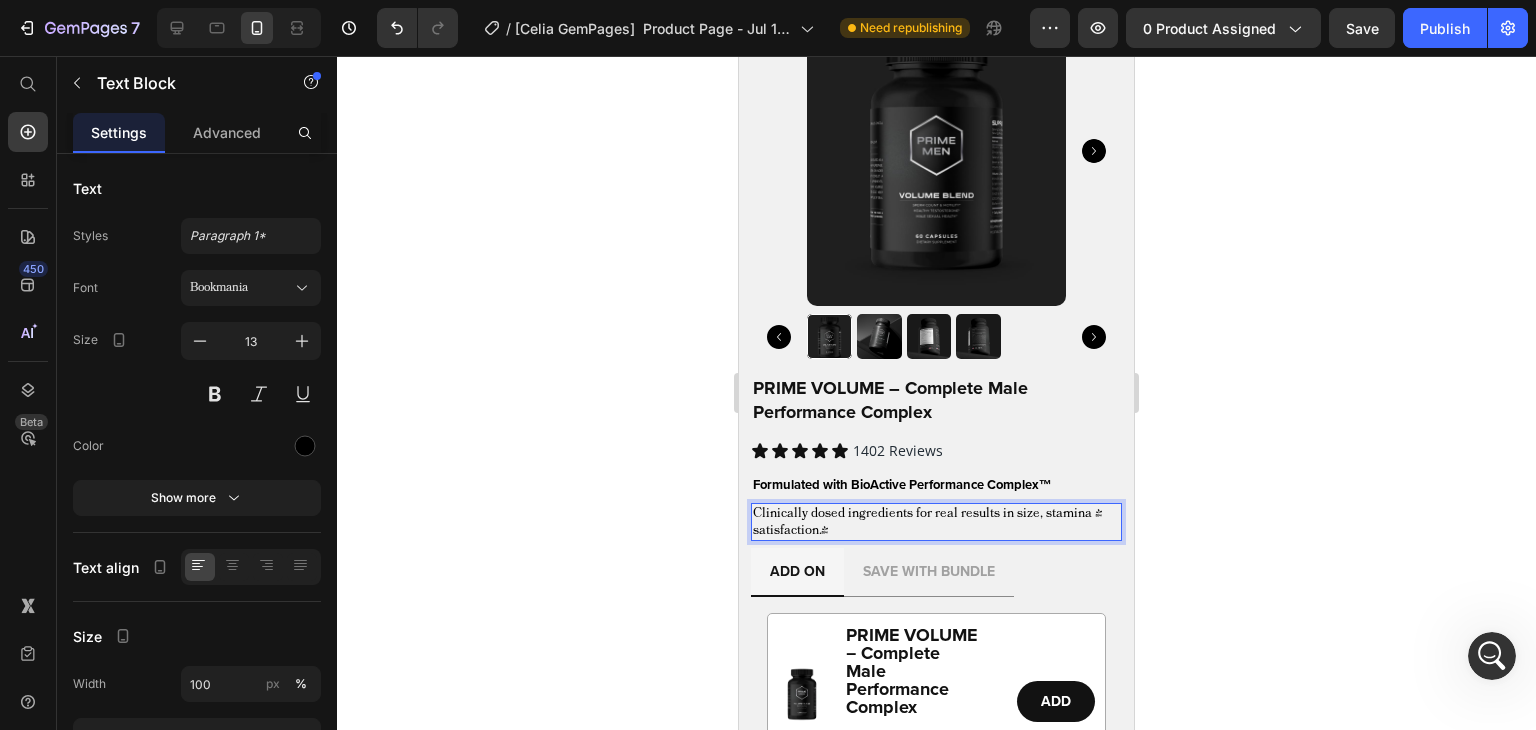 click on "Clinically dosed ingredients for real results in size, stamina & satisfaction.*" at bounding box center (936, 522) 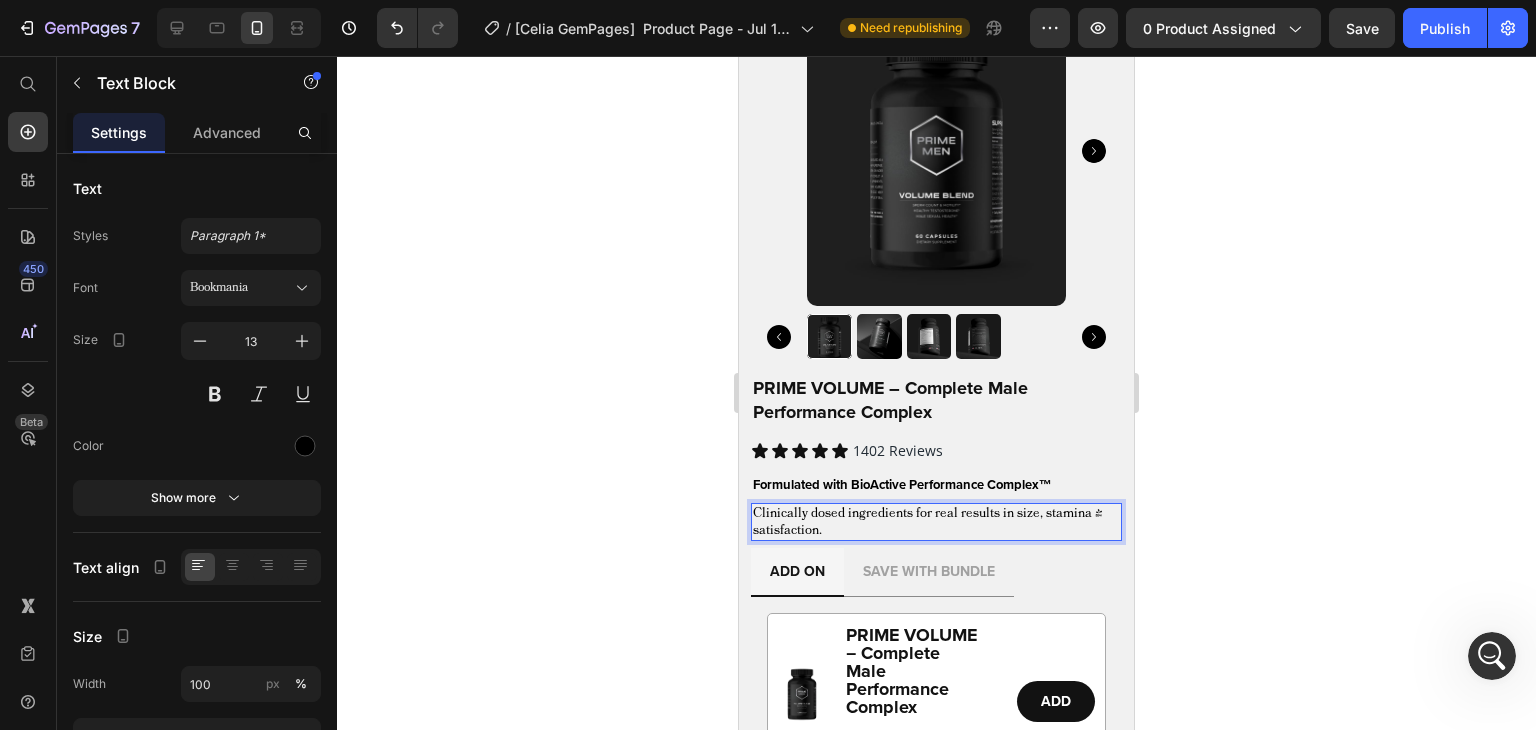 click on "Clinically dosed ingredients for real results in size, stamina & satisfaction." at bounding box center [936, 522] 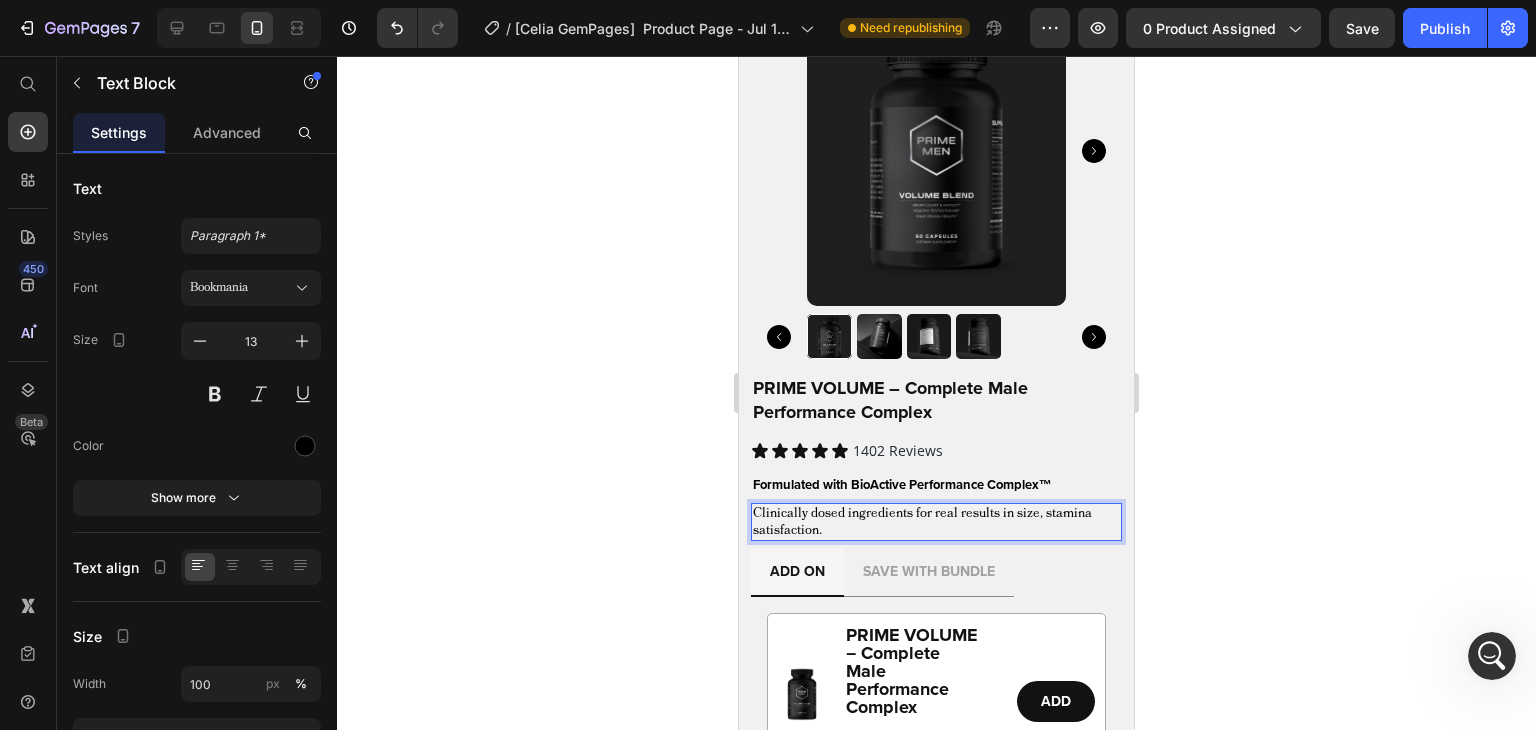 click on "Clinically dosed ingredients for real results in size, stamina satisfaction." at bounding box center (936, 522) 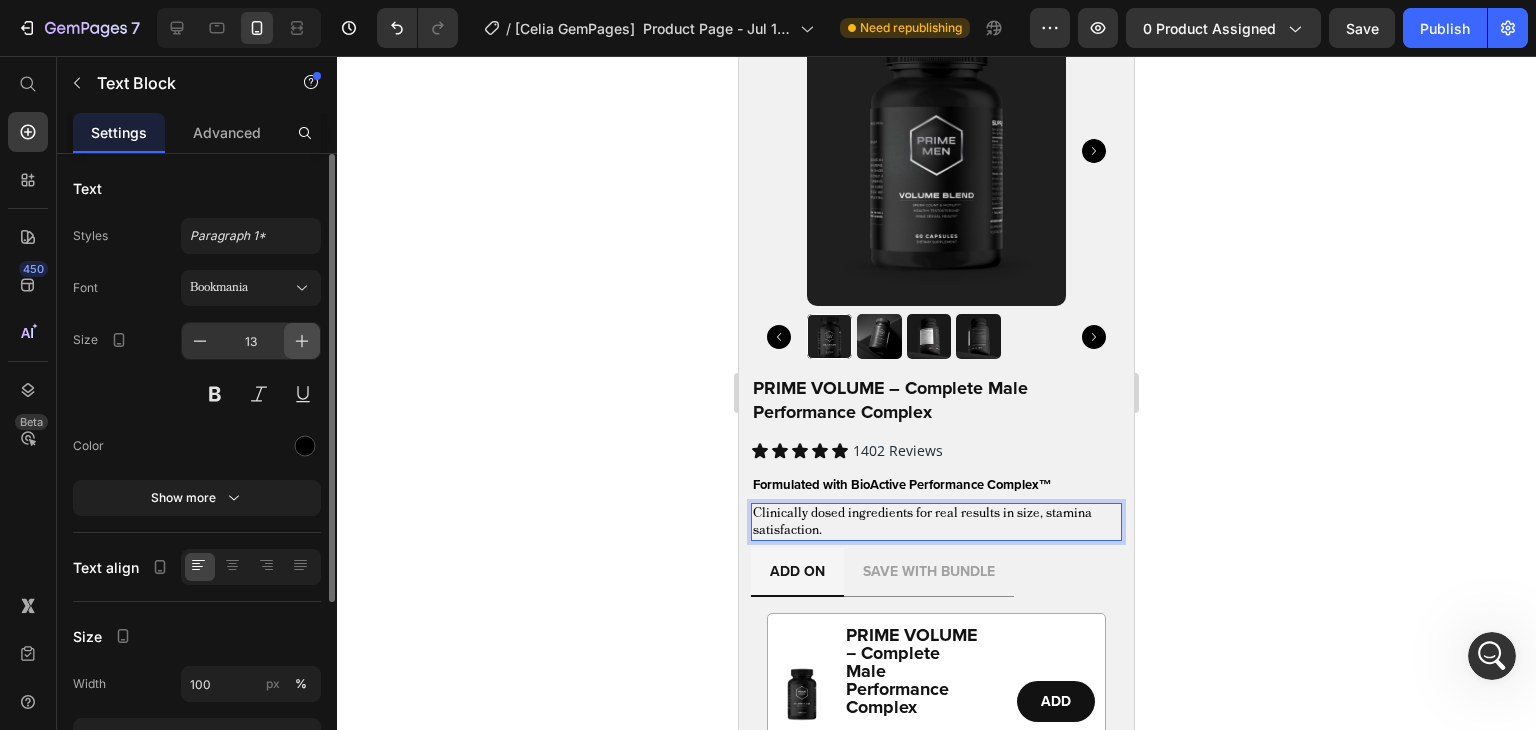 click 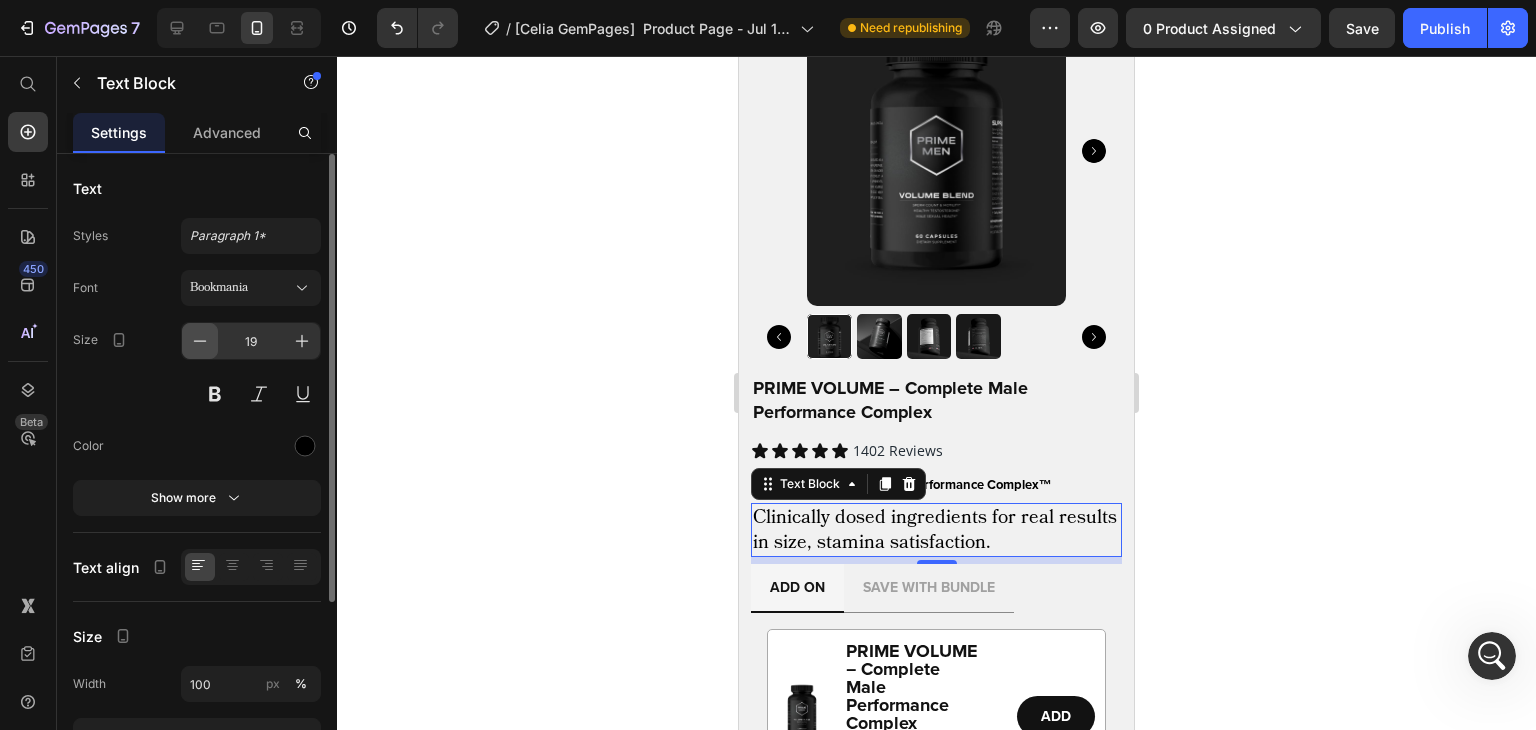 click 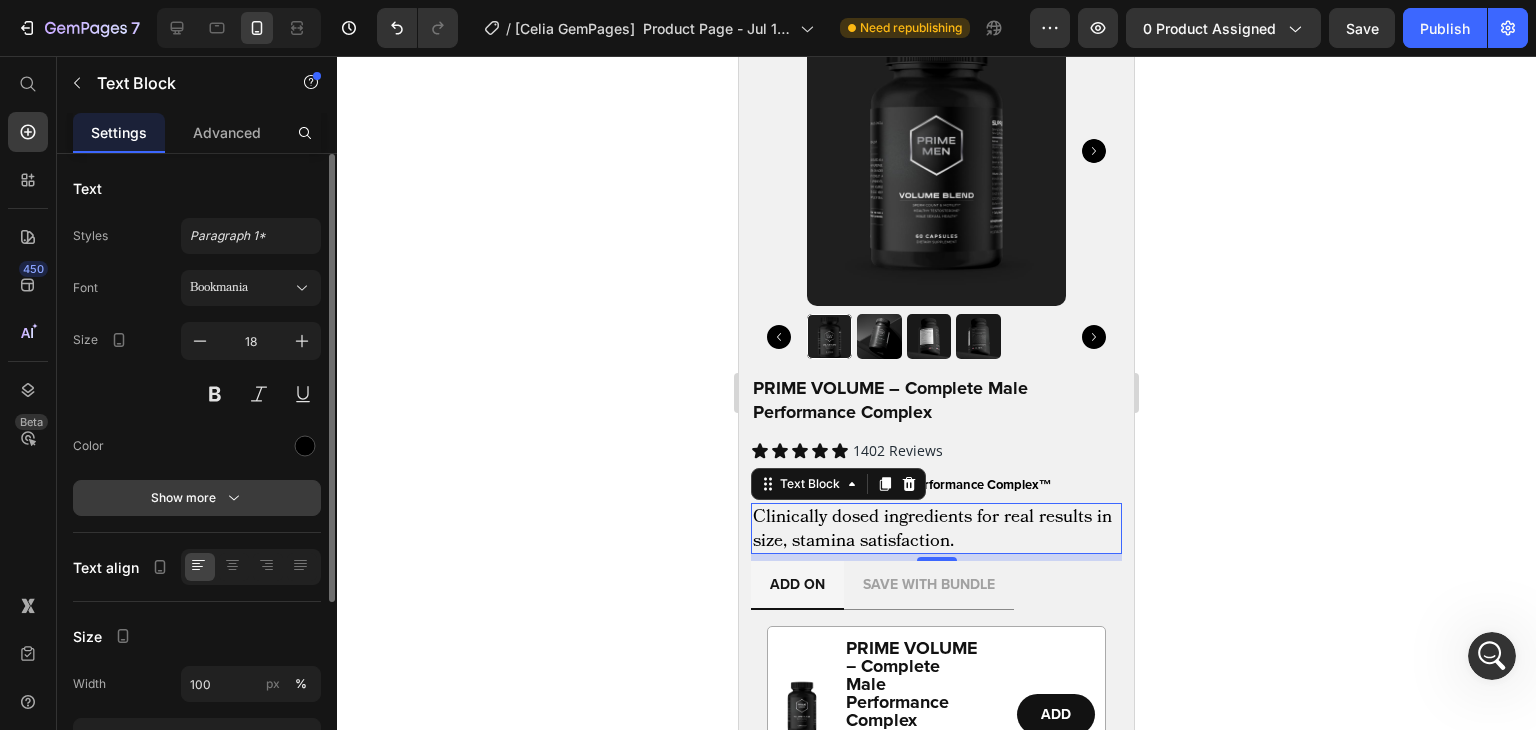 click 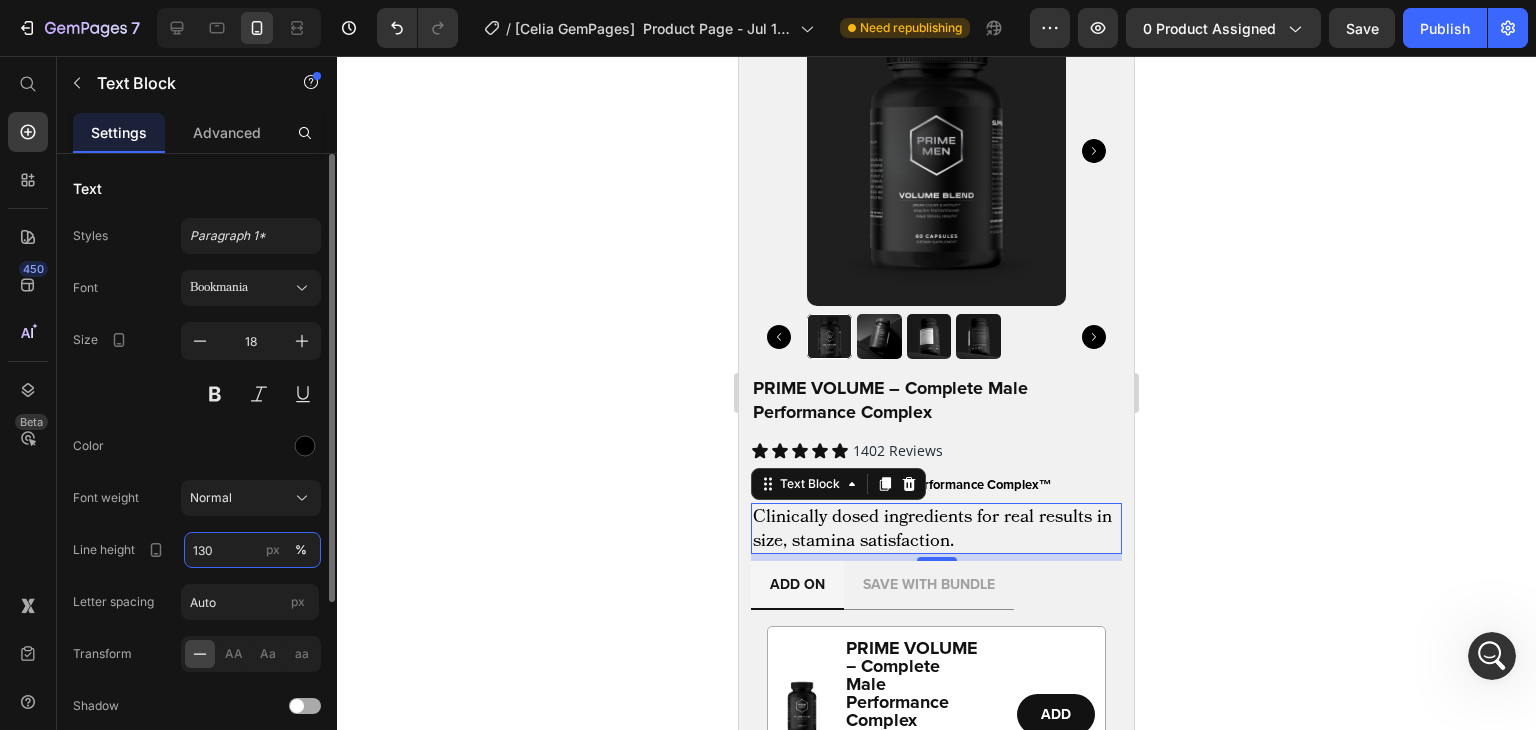 click on "130" at bounding box center [252, 550] 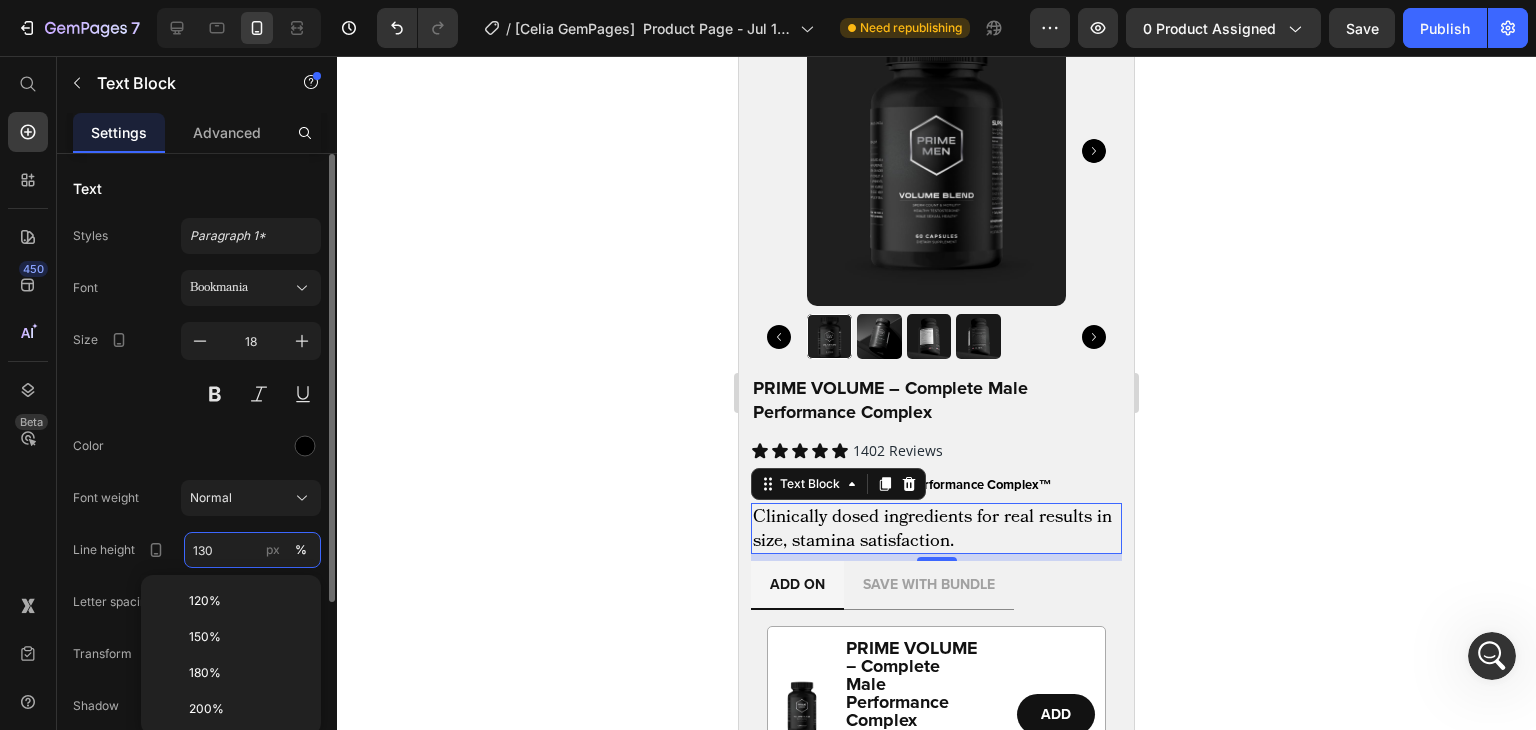 click on "130" at bounding box center [252, 550] 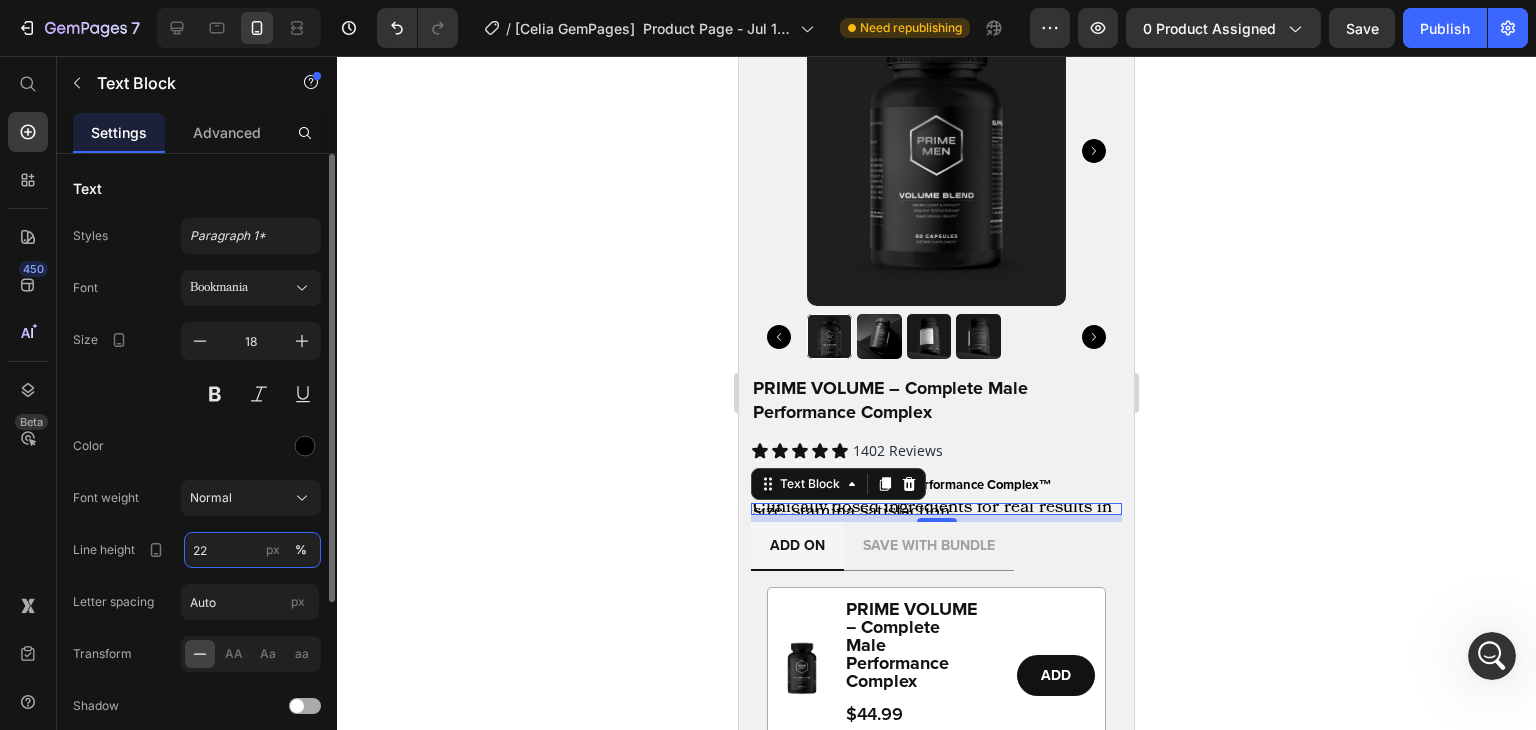 type on "22" 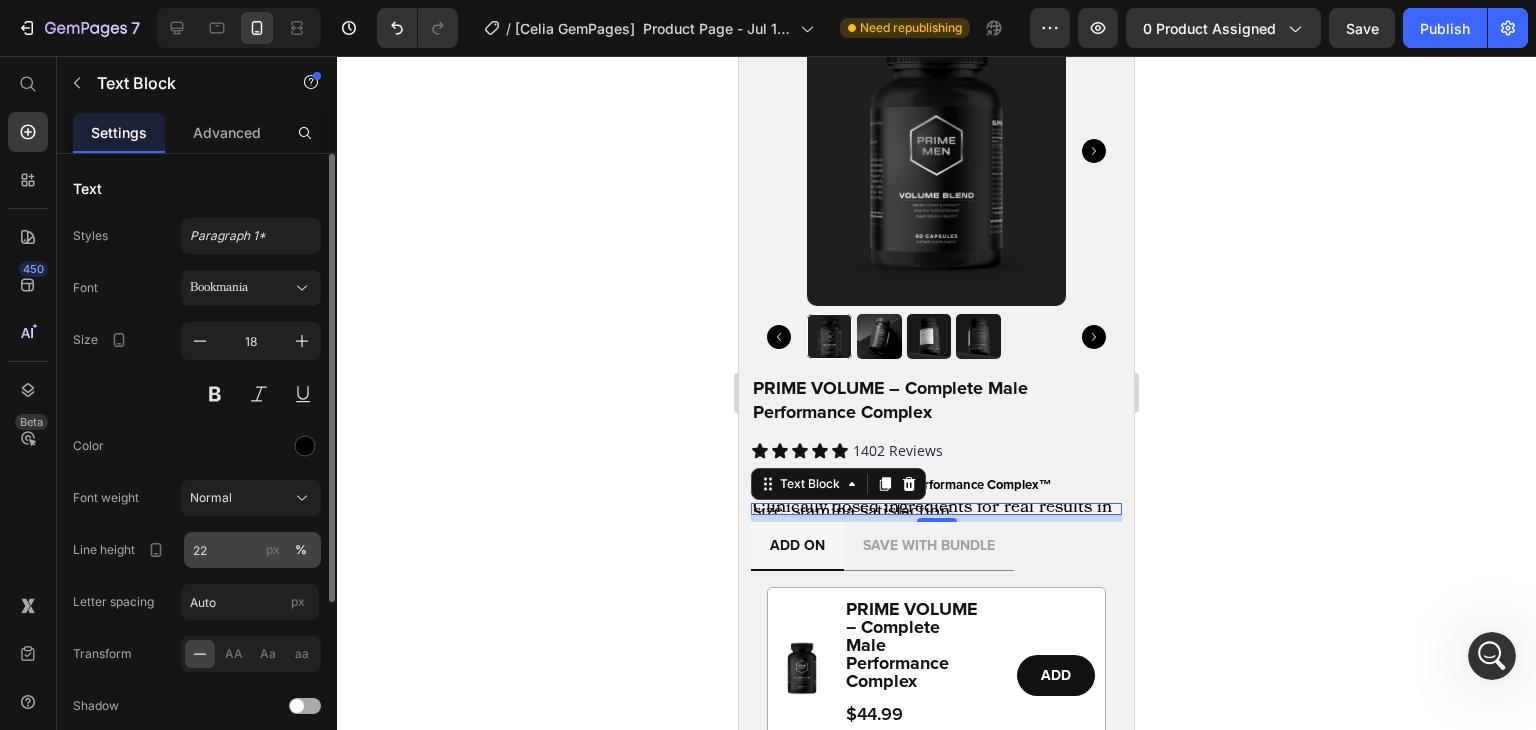 click on "px" 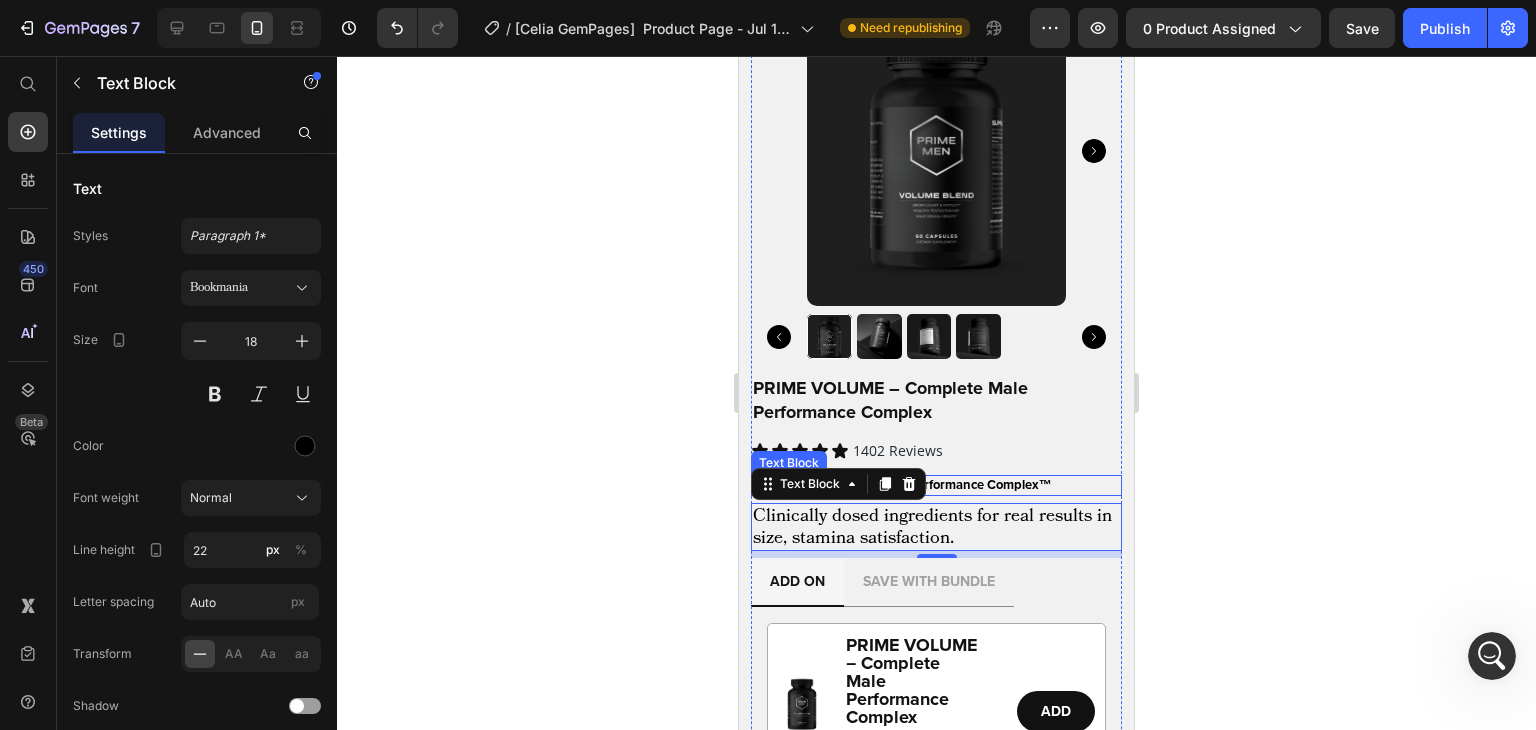 scroll, scrollTop: 1360, scrollLeft: 0, axis: vertical 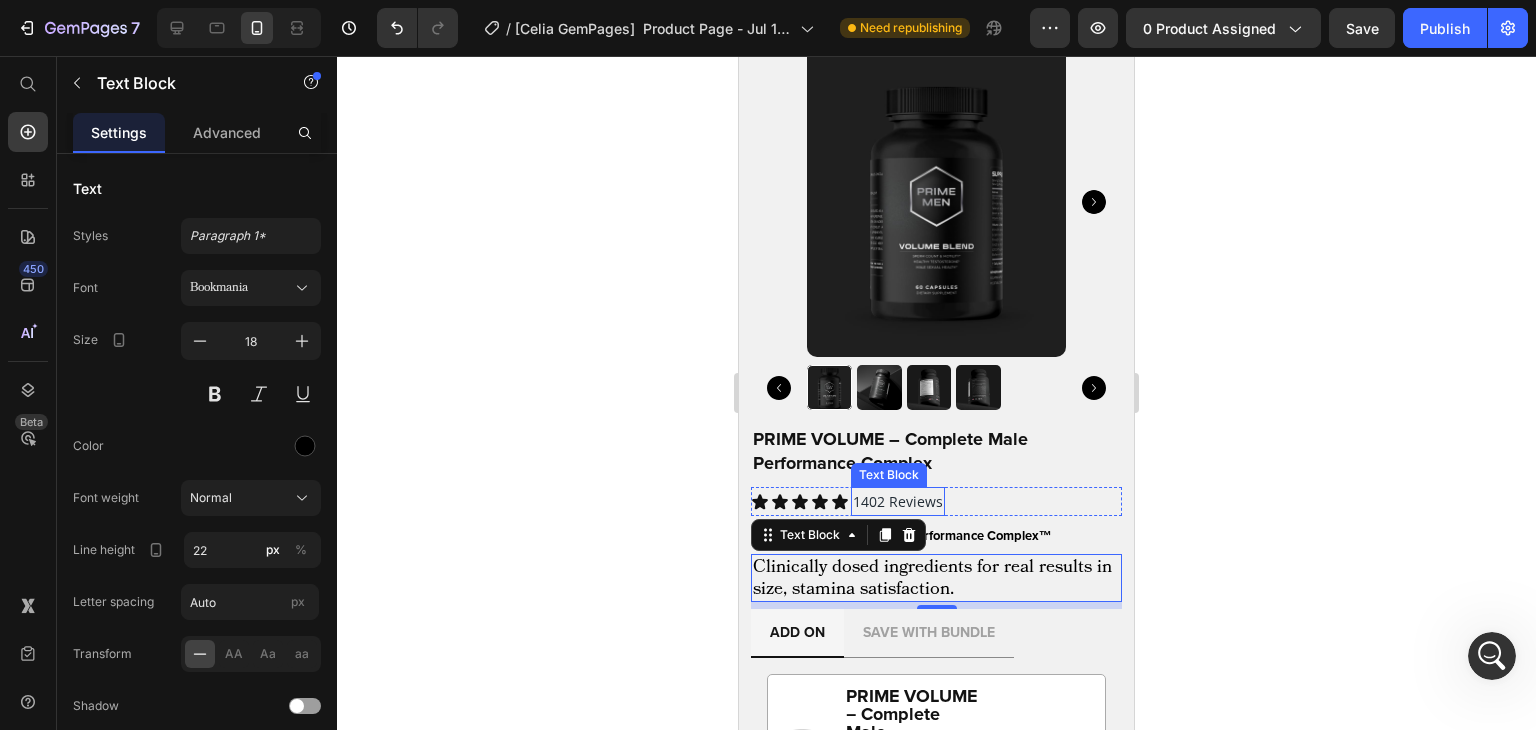 click on "1402 Reviews" at bounding box center [898, 501] 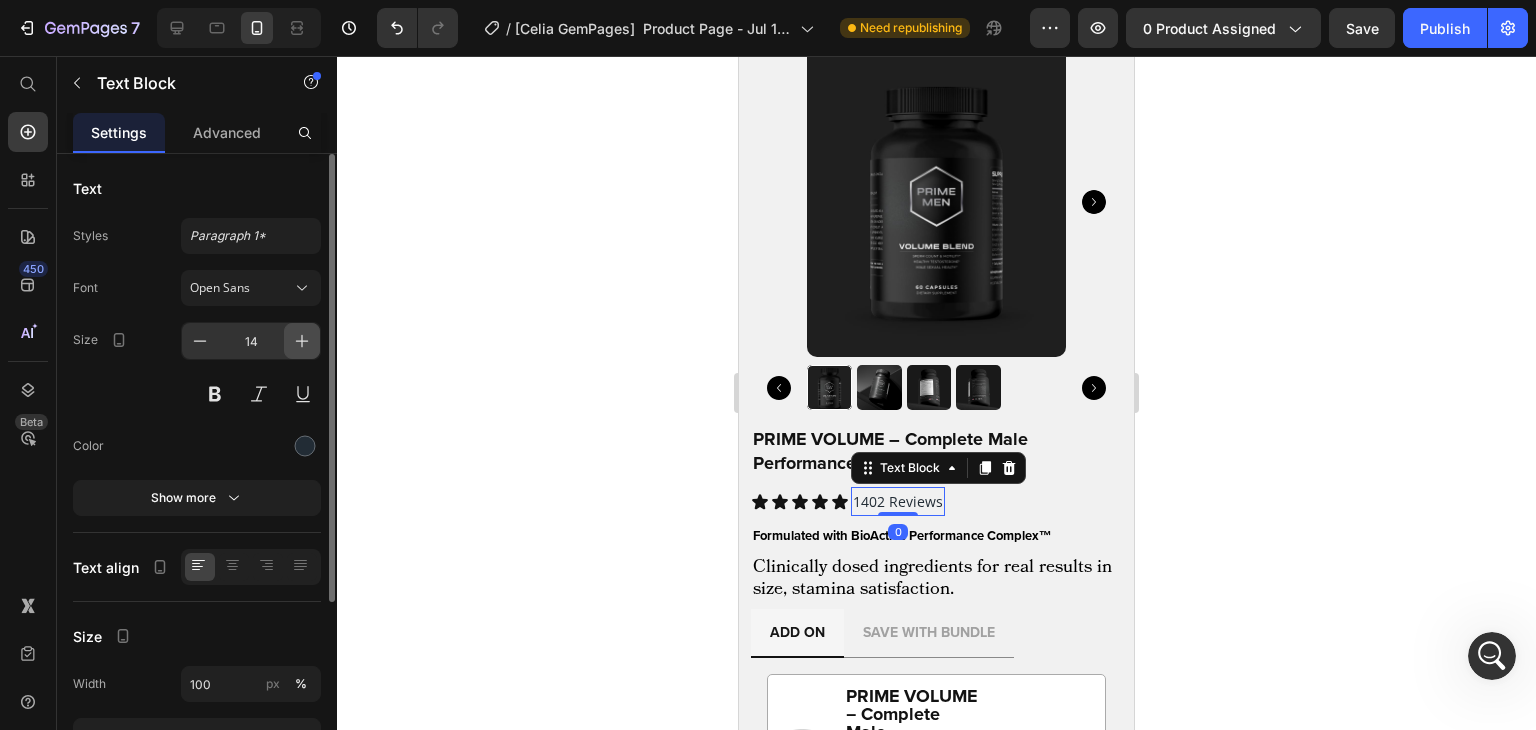 click 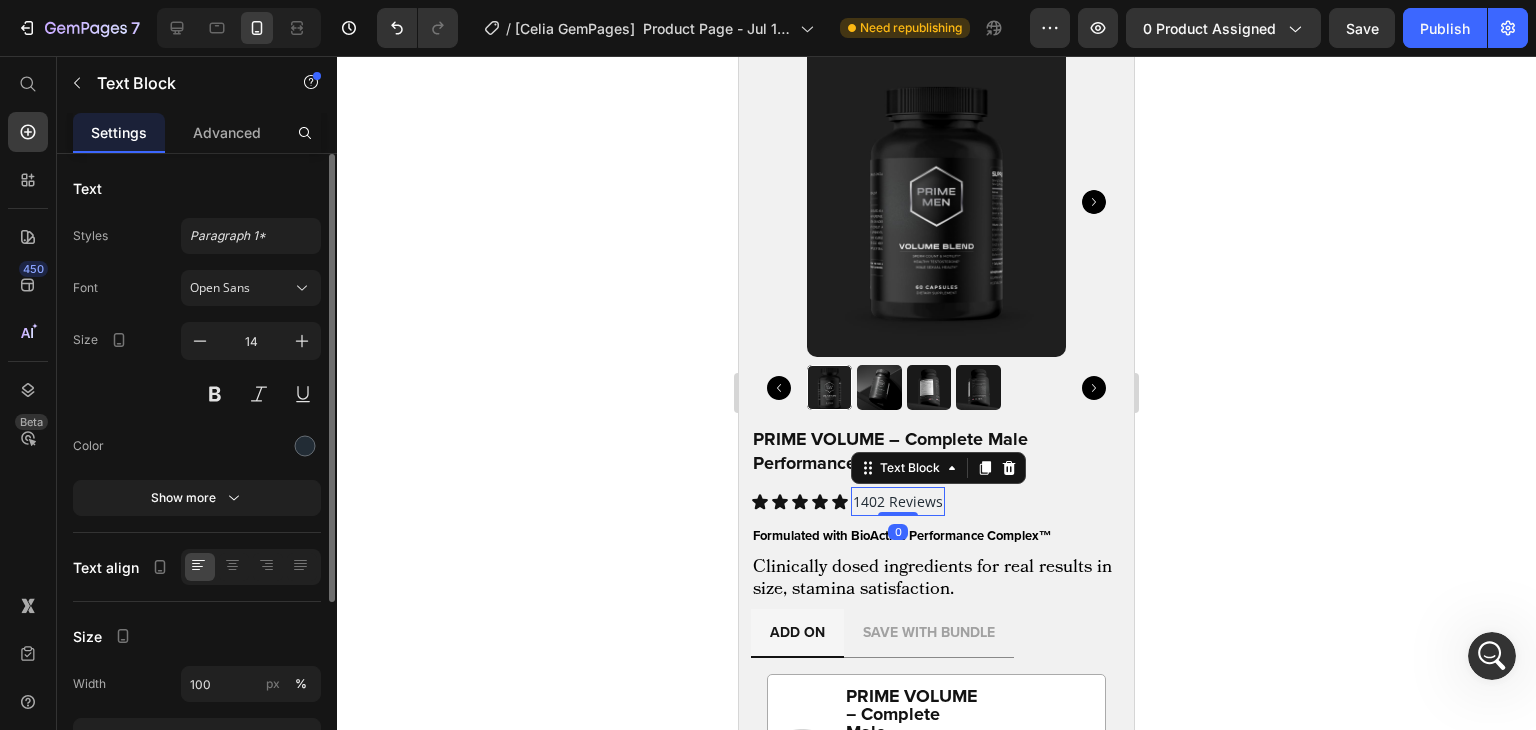 type on "15" 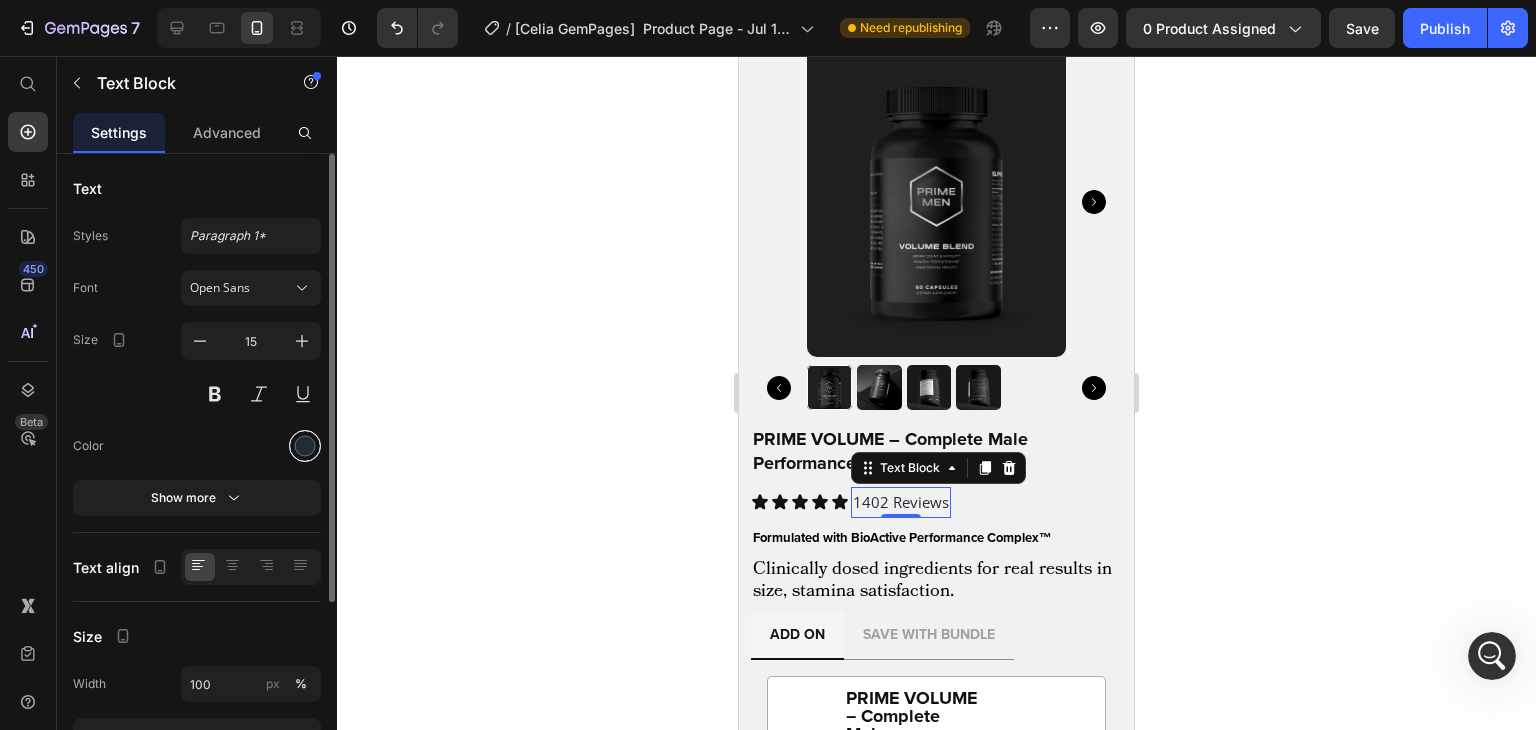 click at bounding box center (305, 446) 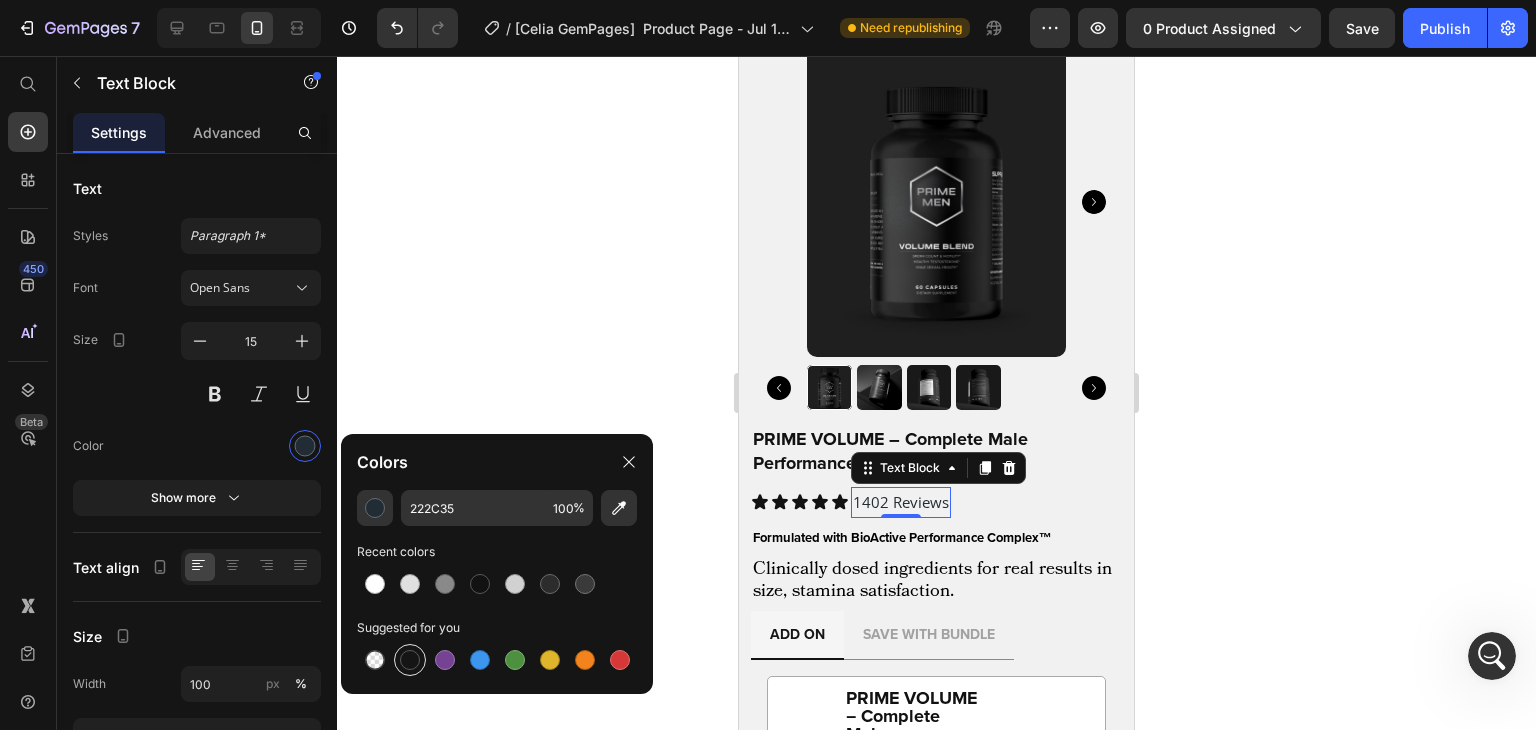 click at bounding box center (410, 660) 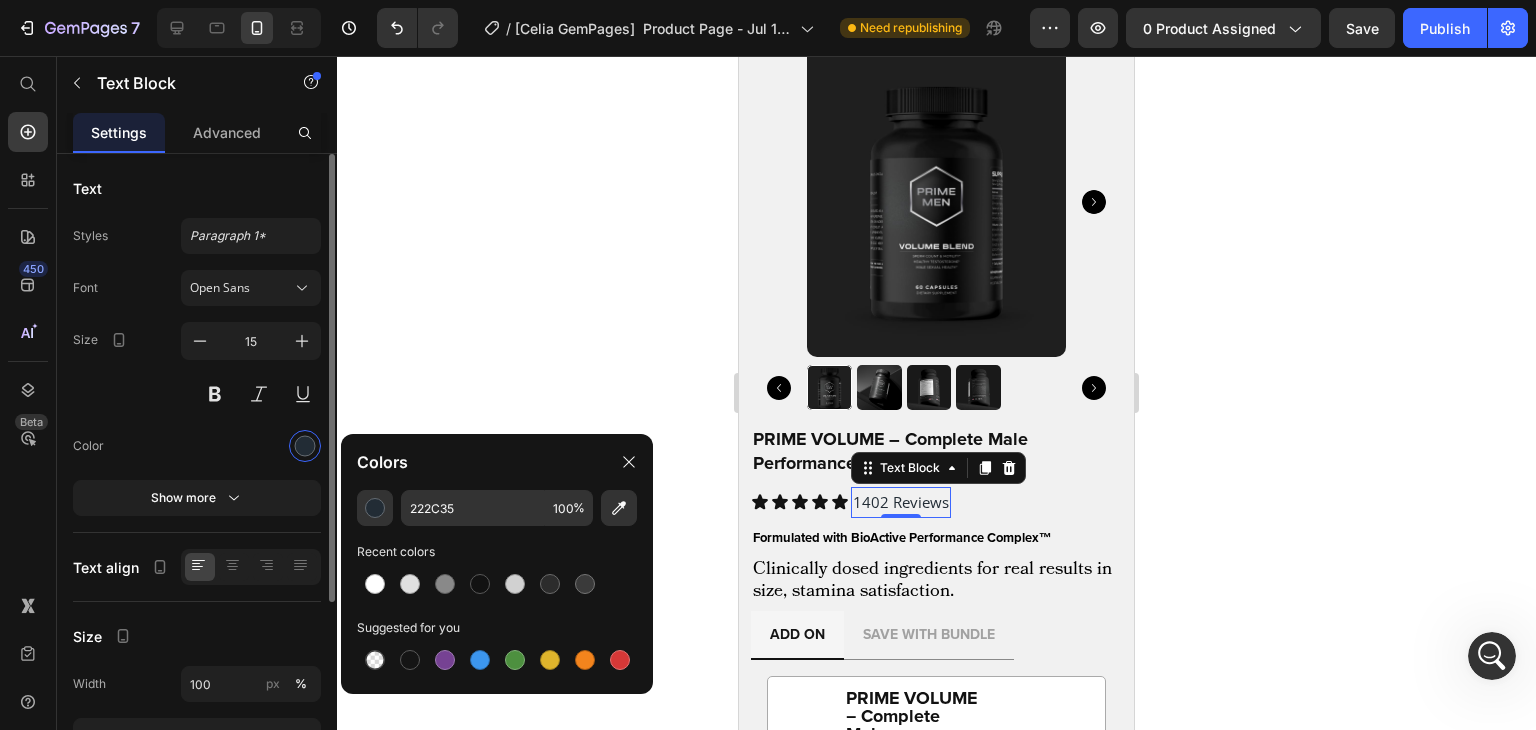type on "151515" 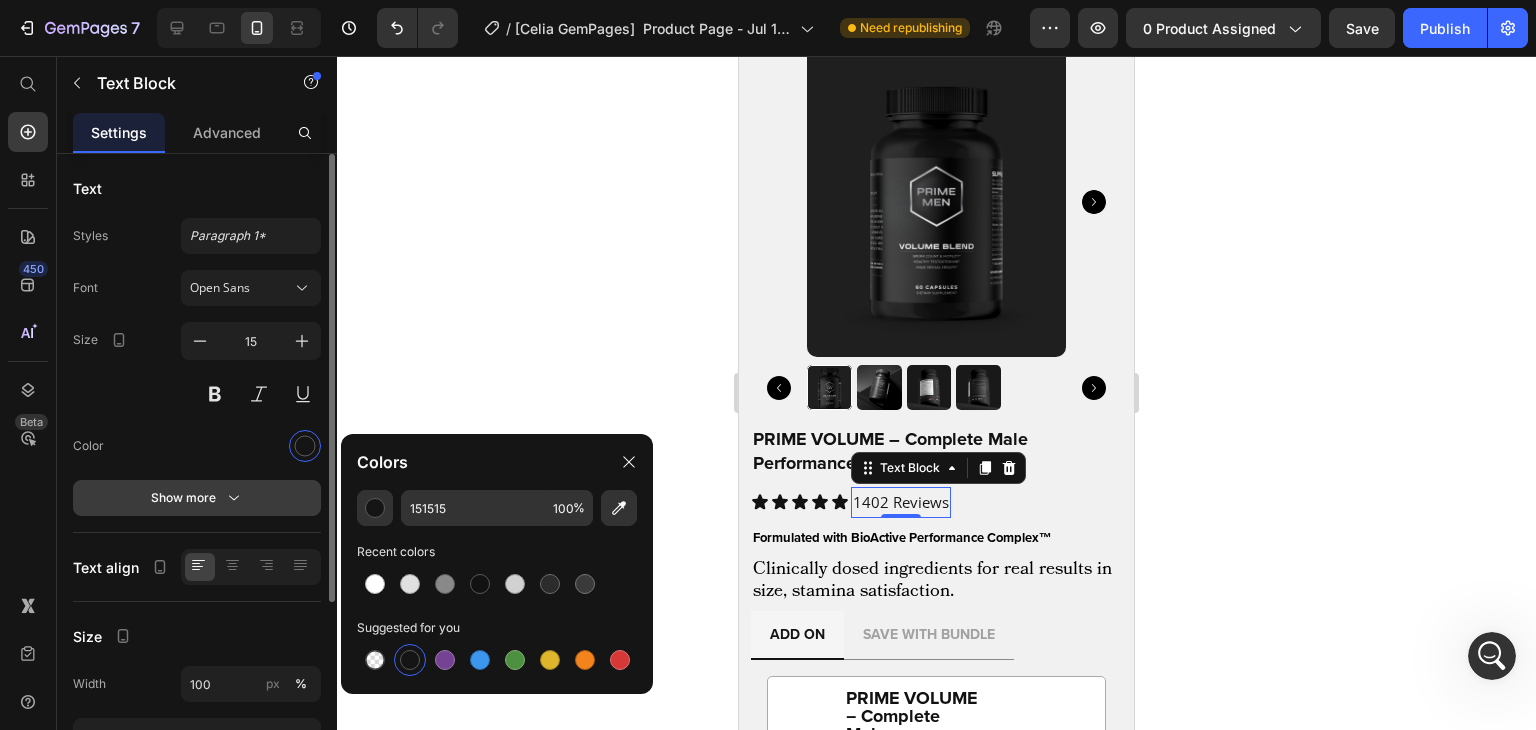 click on "Show more" at bounding box center (197, 498) 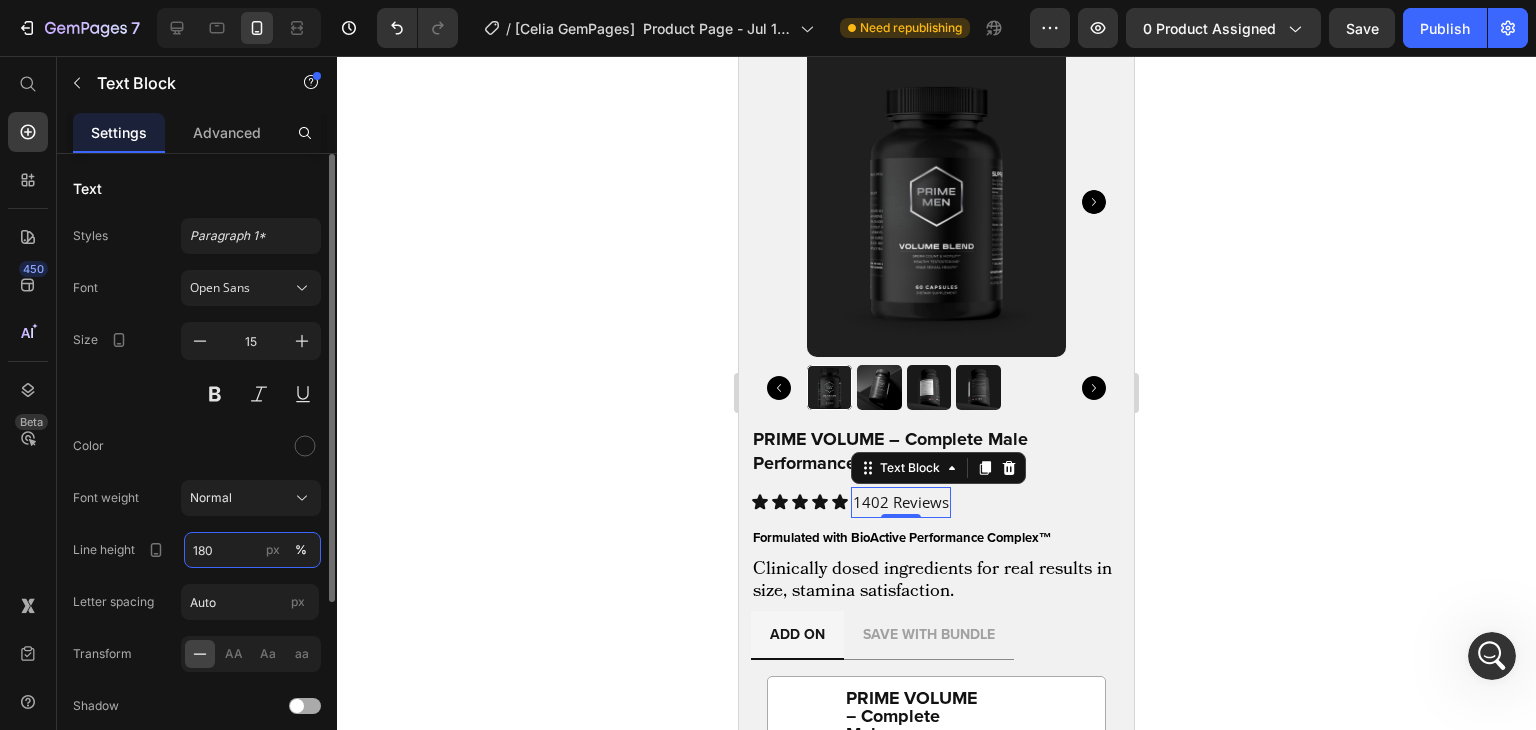 click on "180" at bounding box center (252, 550) 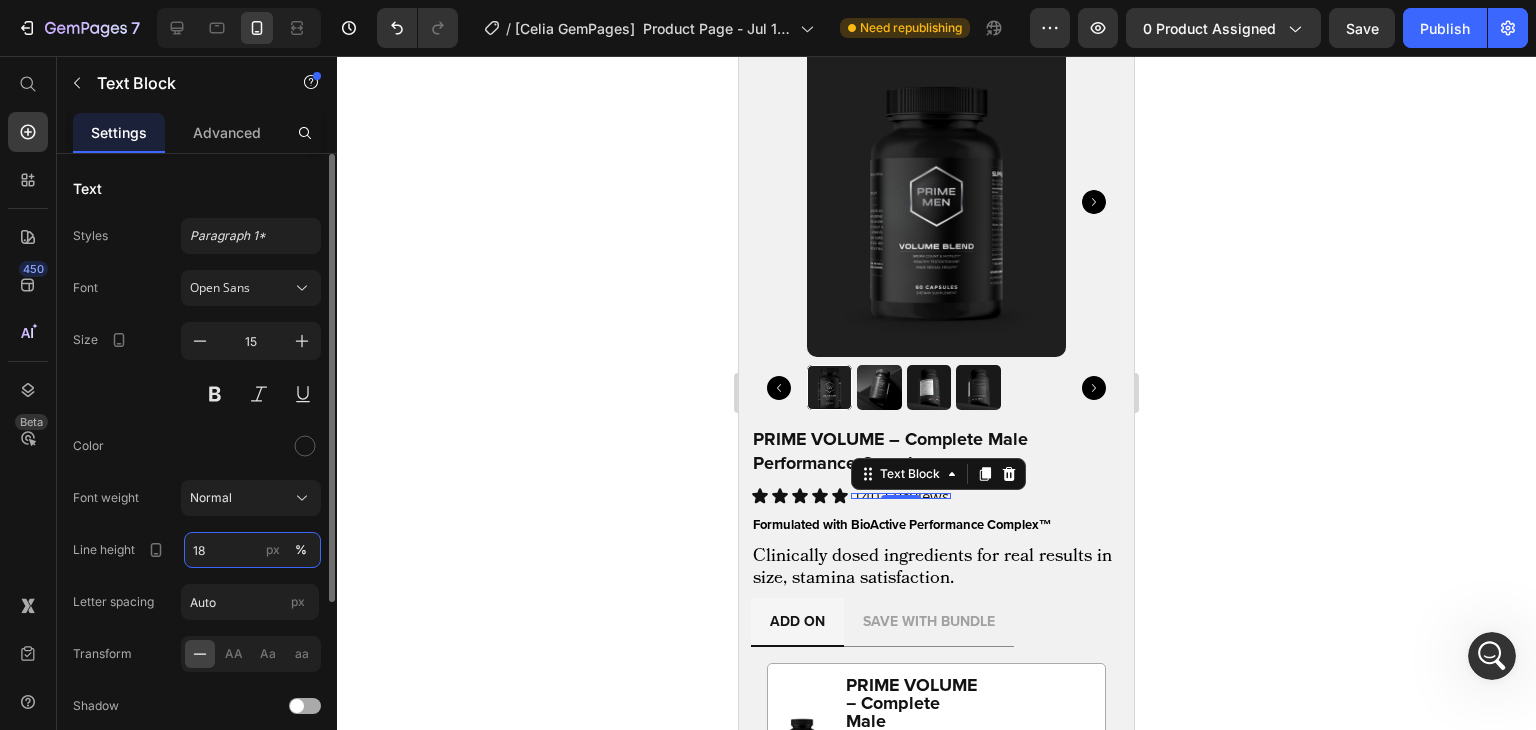 type on "18" 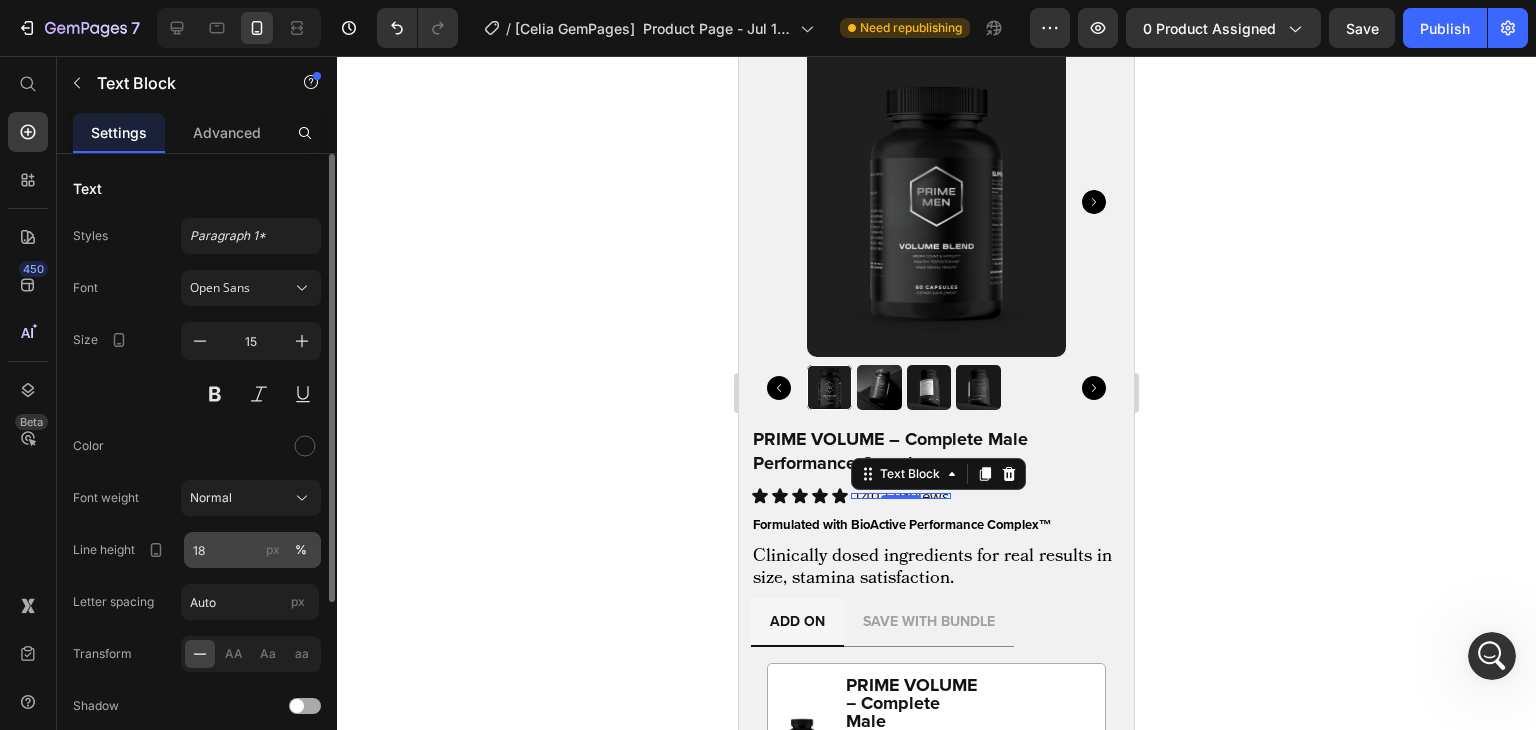 click on "px" at bounding box center (273, 550) 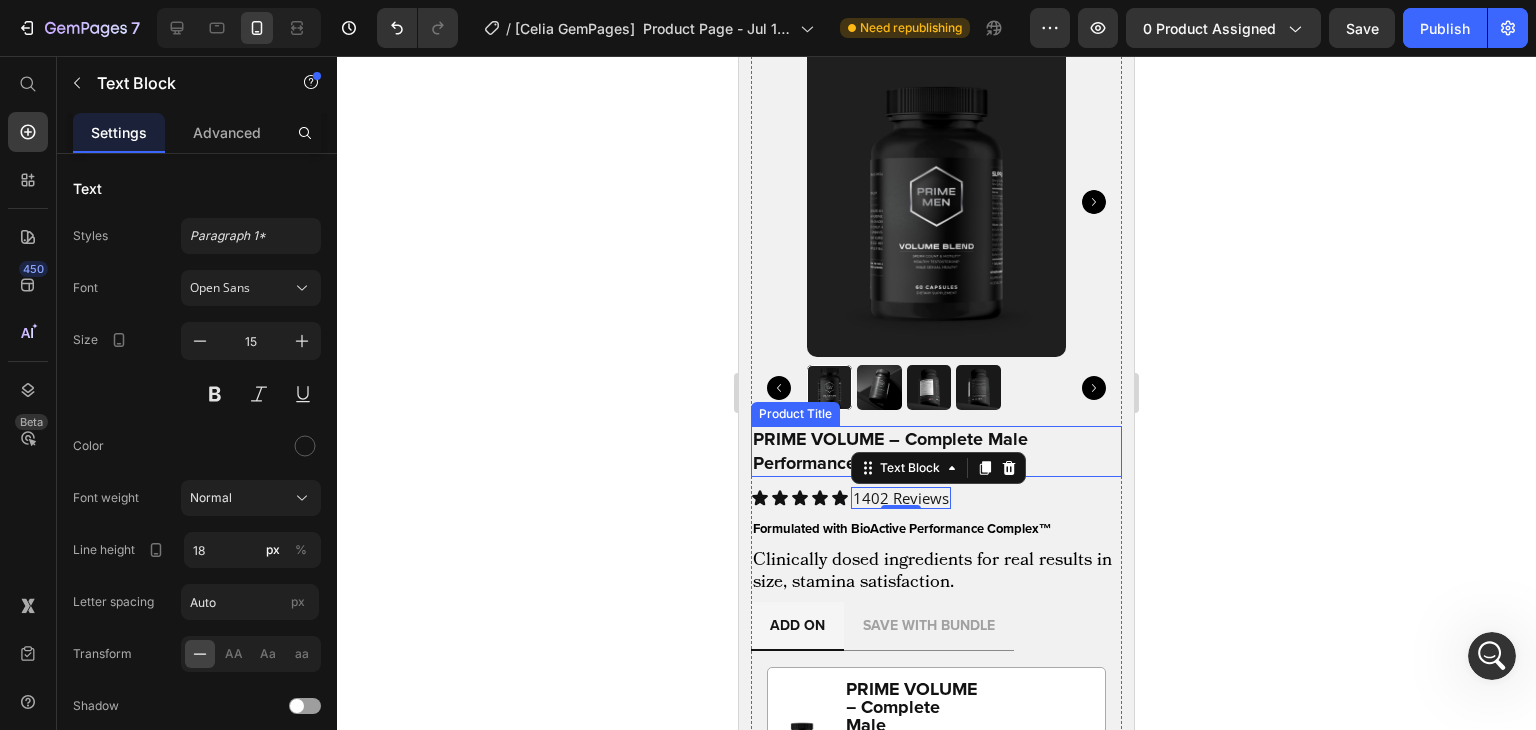 click on "PRIME VOLUME – Complete Male Performance Complex" at bounding box center (936, 451) 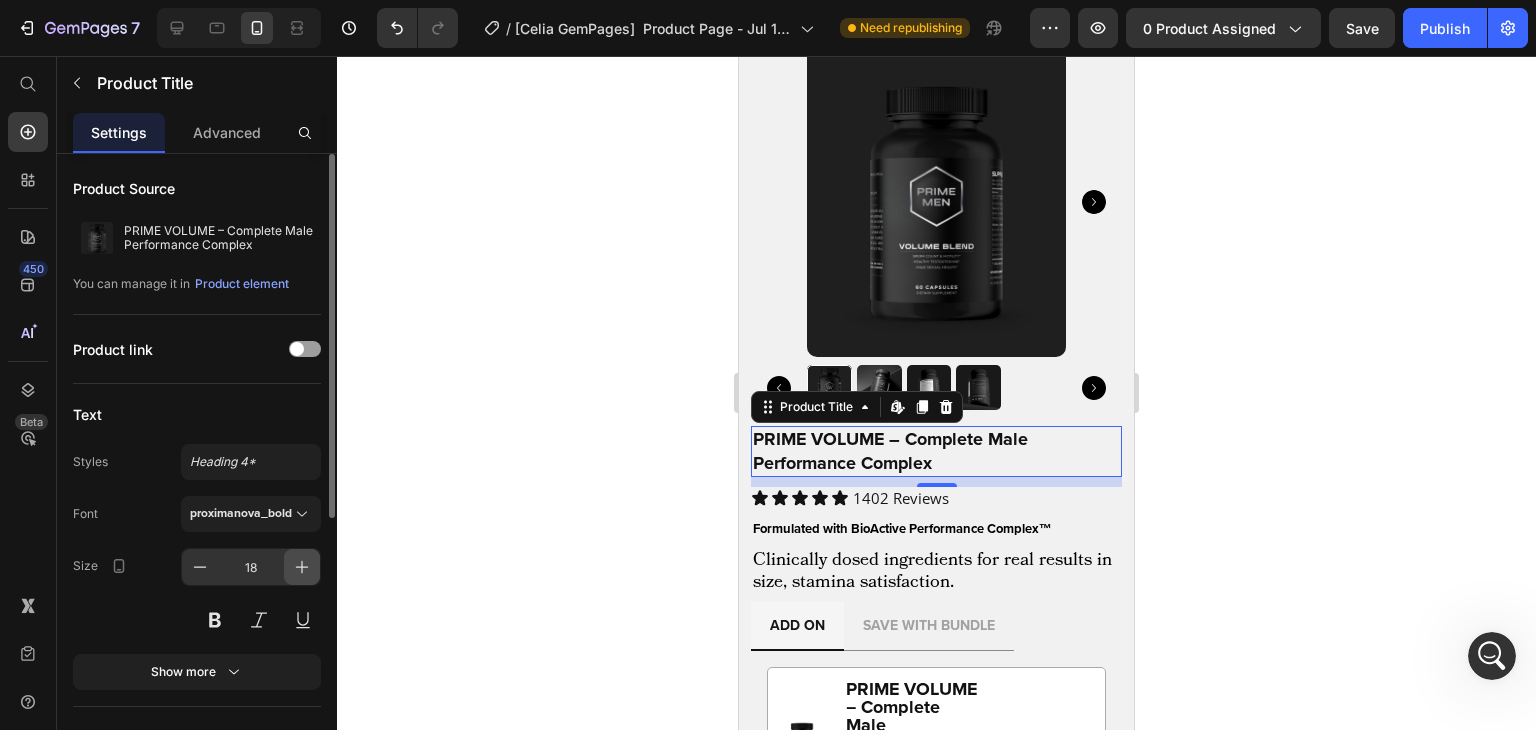 click 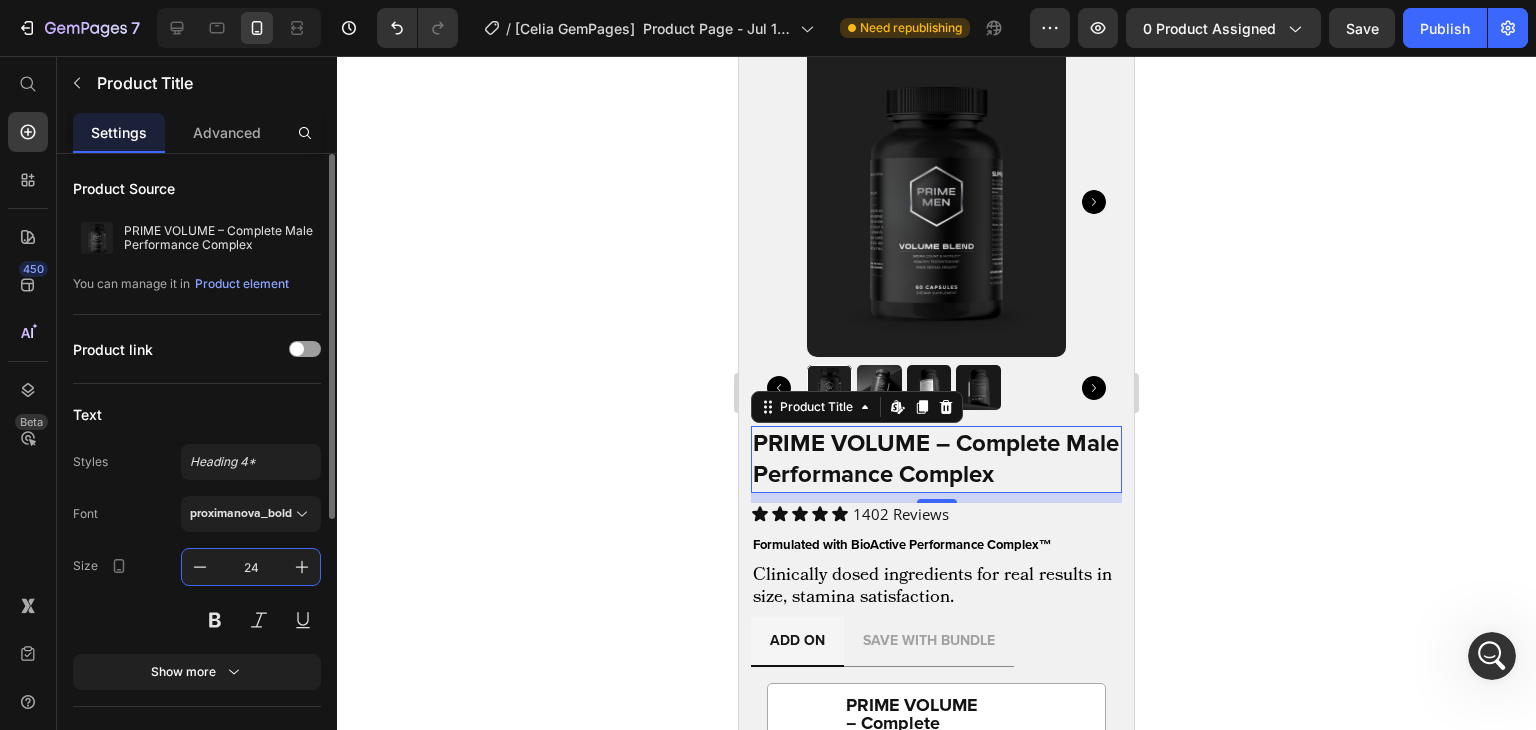click on "24" at bounding box center [251, 567] 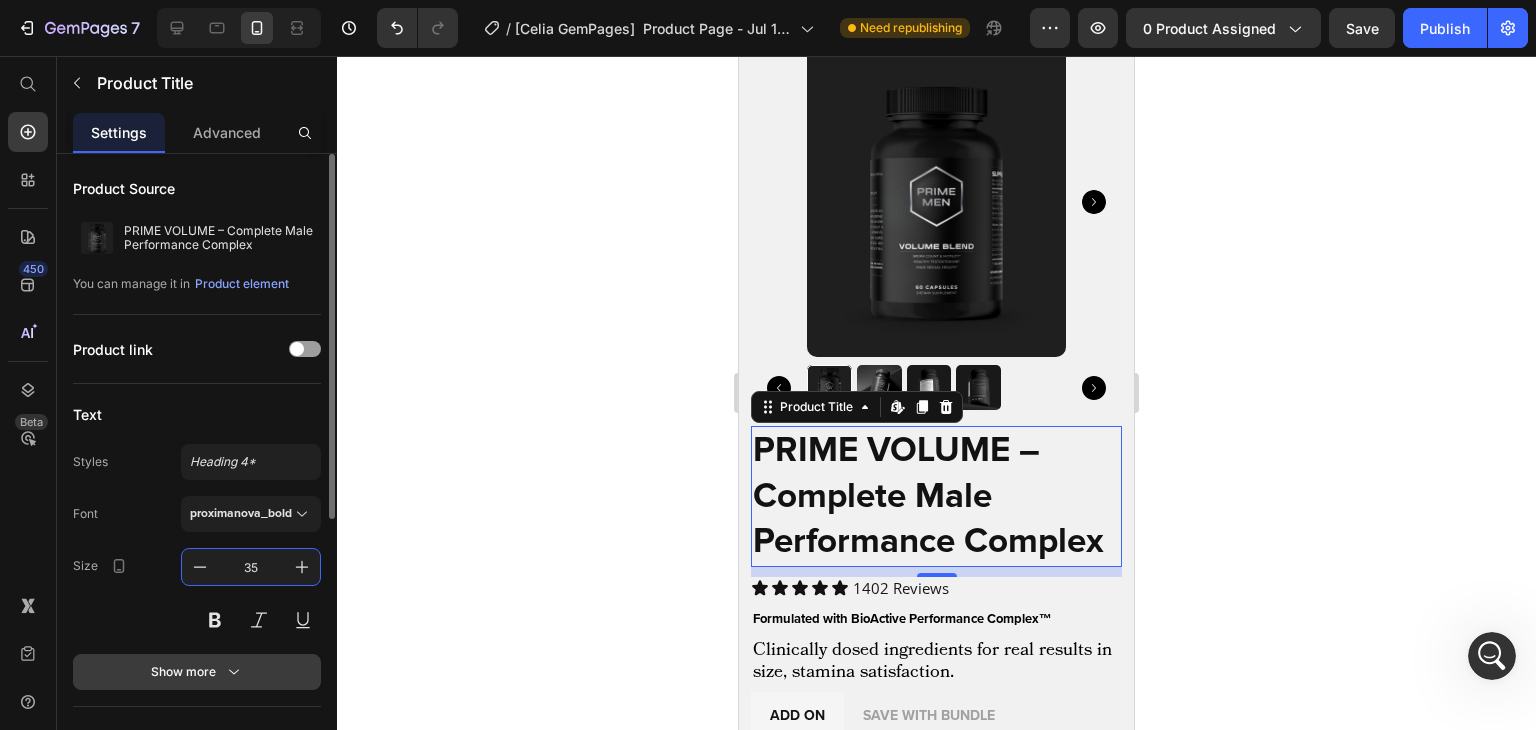 type on "35" 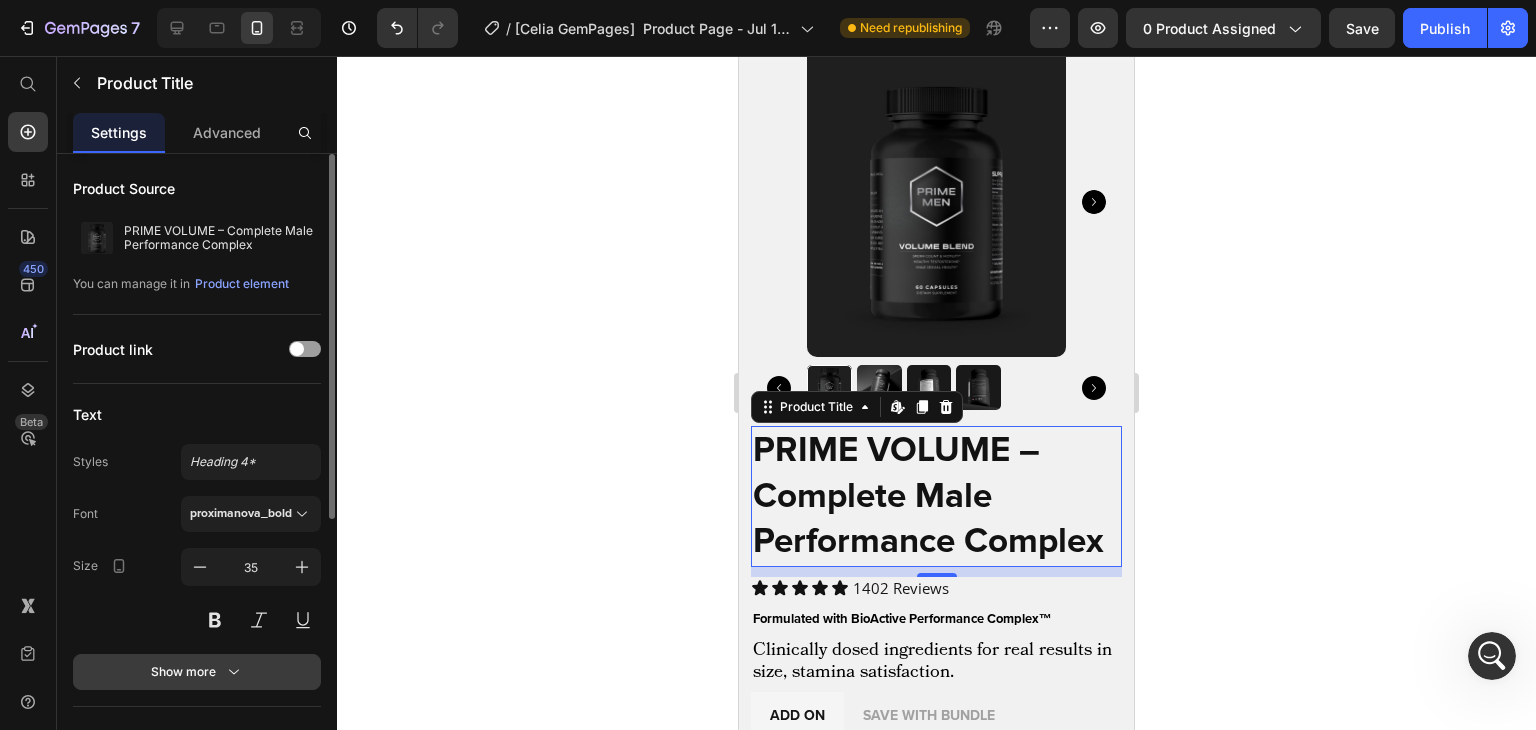 click 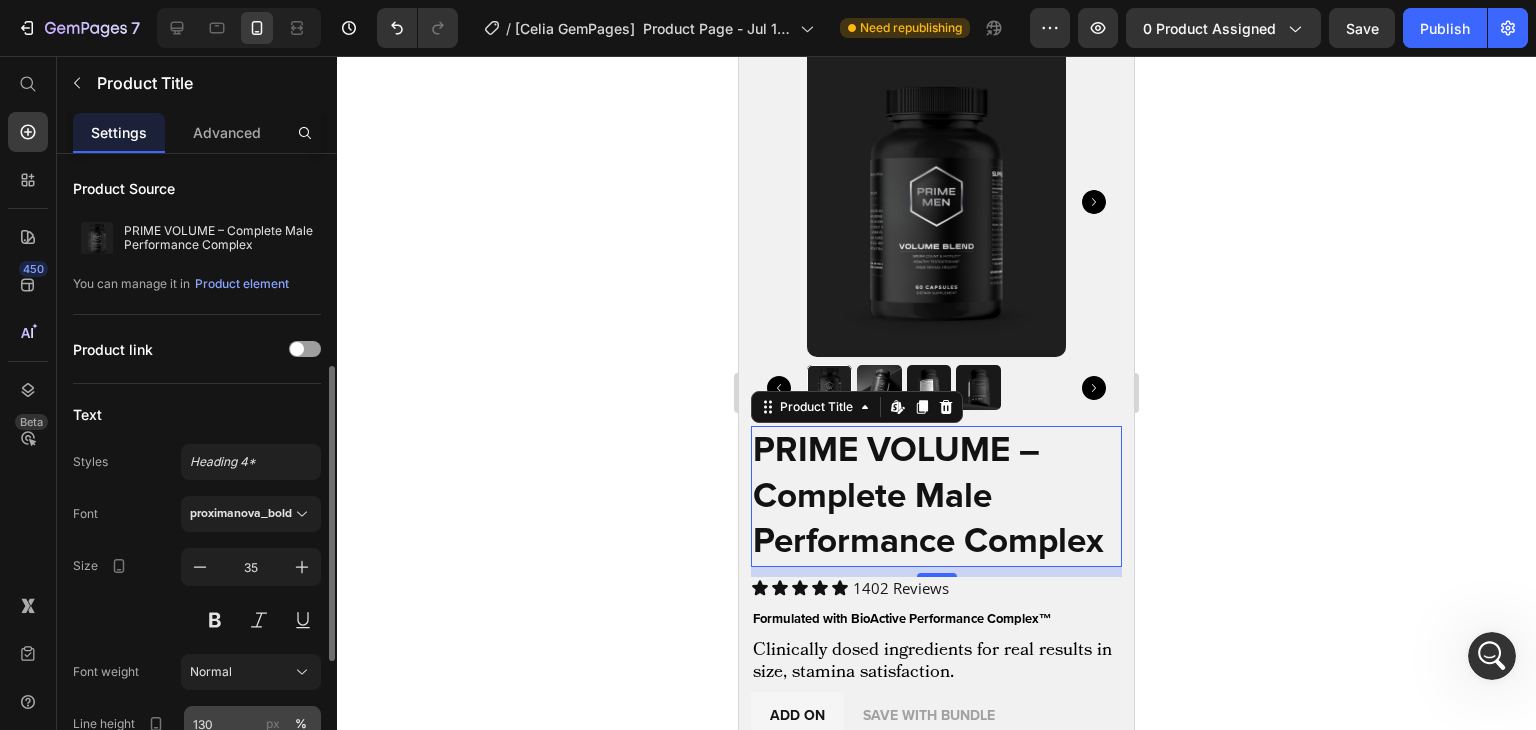 scroll, scrollTop: 152, scrollLeft: 0, axis: vertical 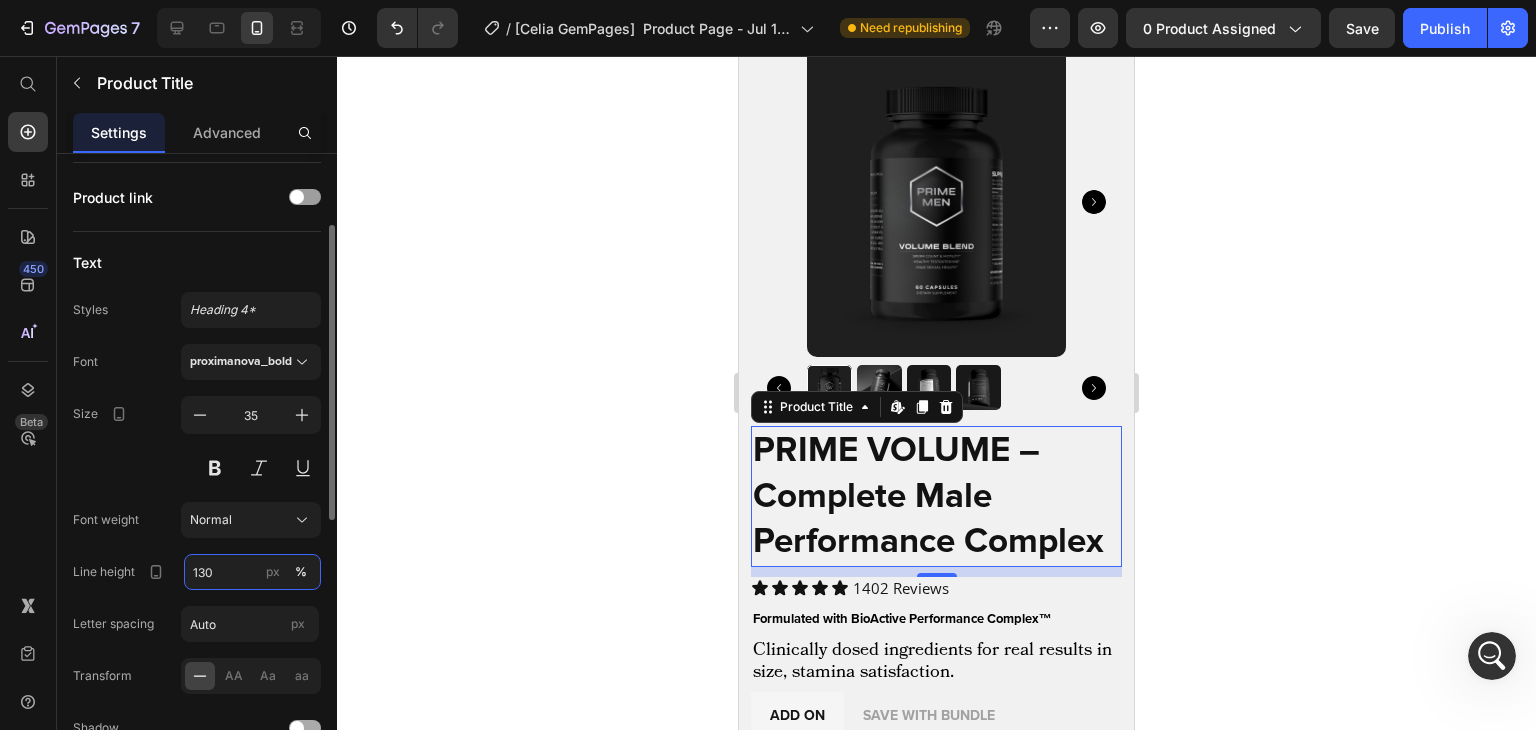 click on "130" at bounding box center [252, 572] 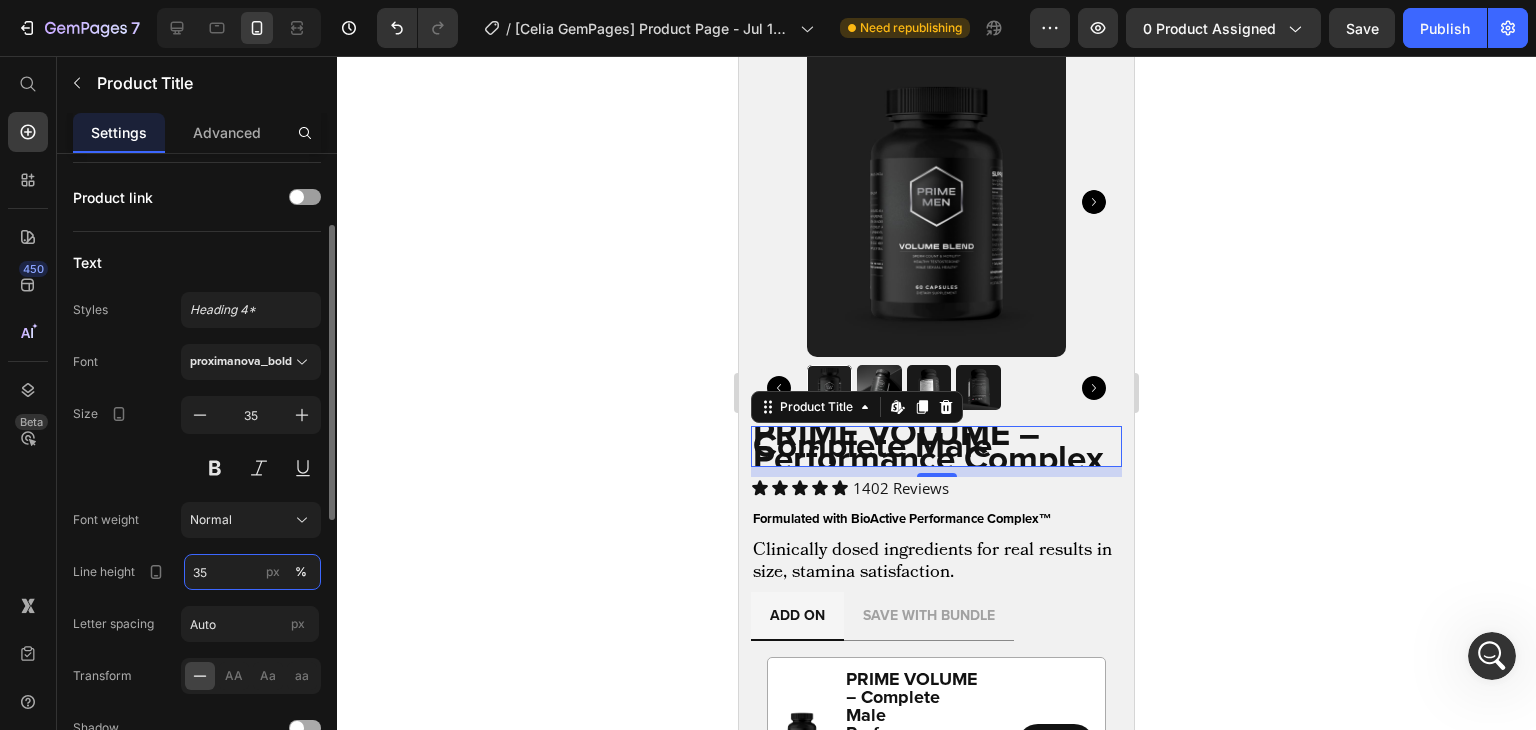 type on "35" 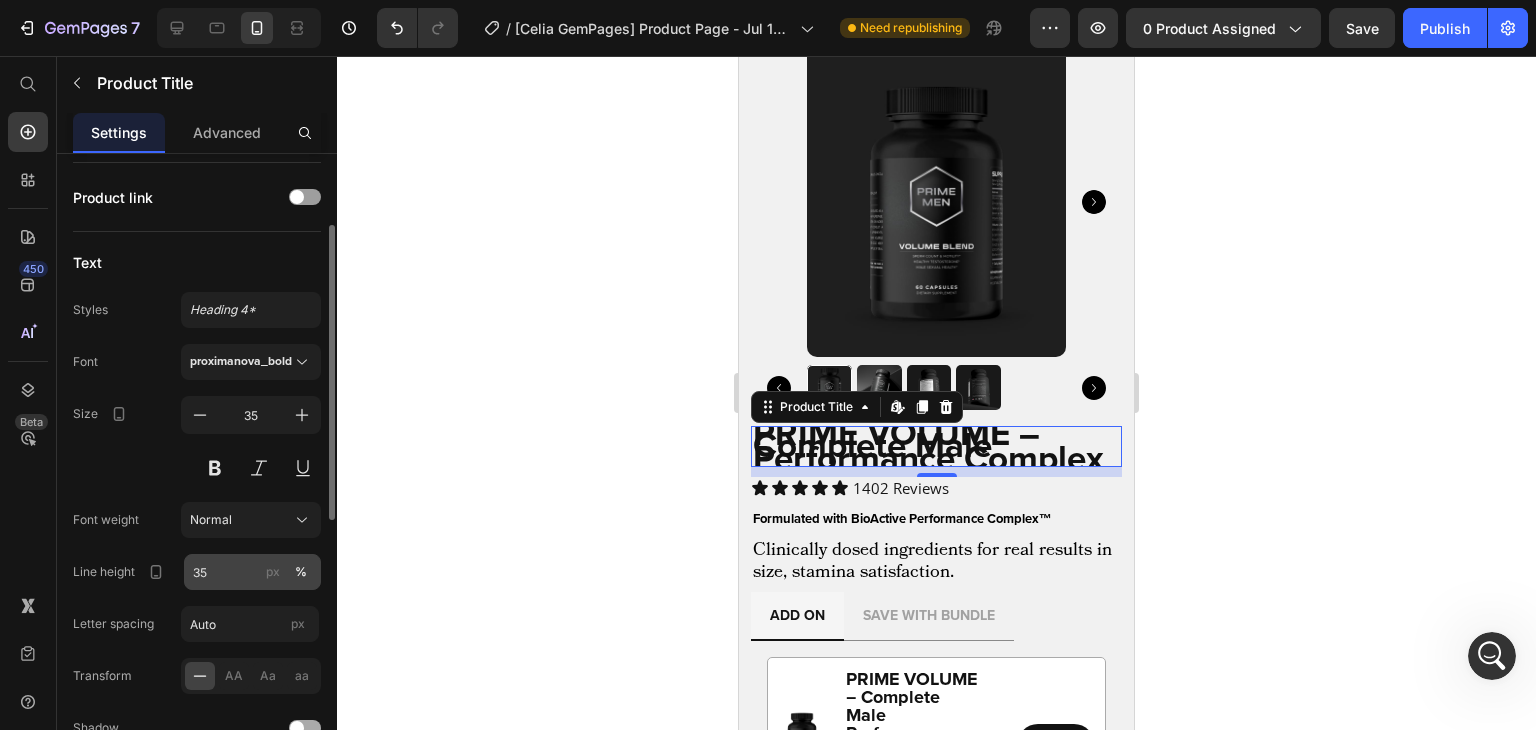 click on "px" at bounding box center [273, 572] 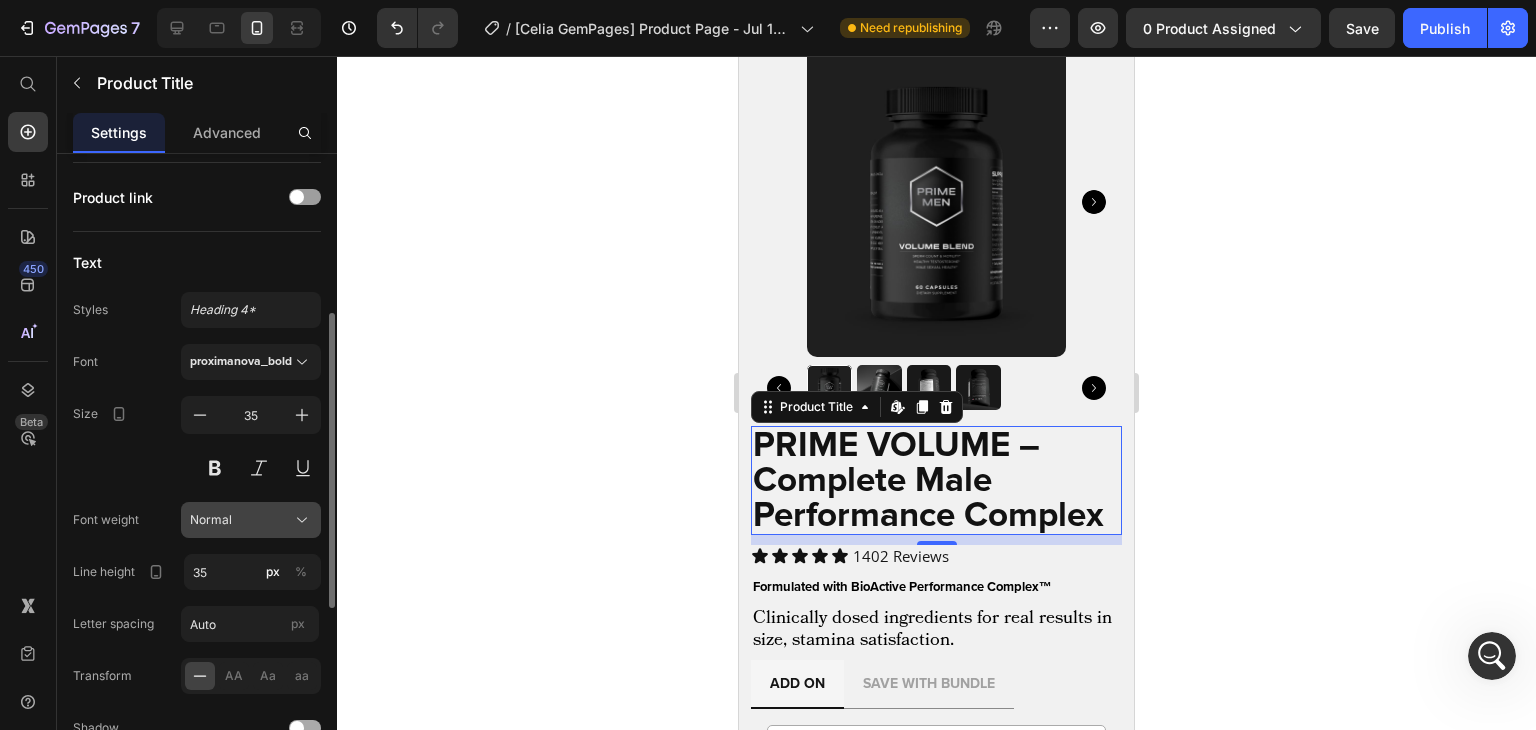 scroll, scrollTop: 212, scrollLeft: 0, axis: vertical 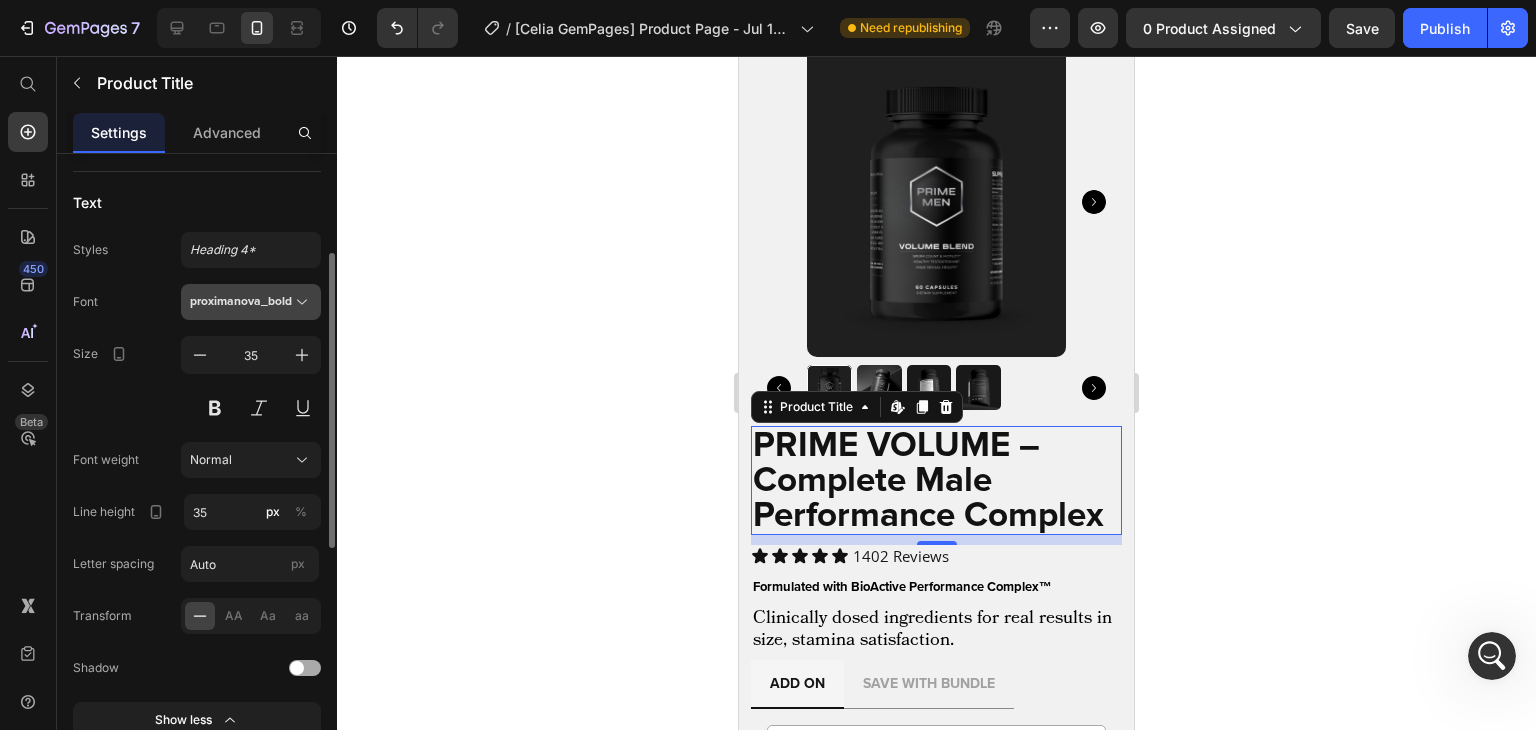 click on "proximanova_bold" at bounding box center [241, 302] 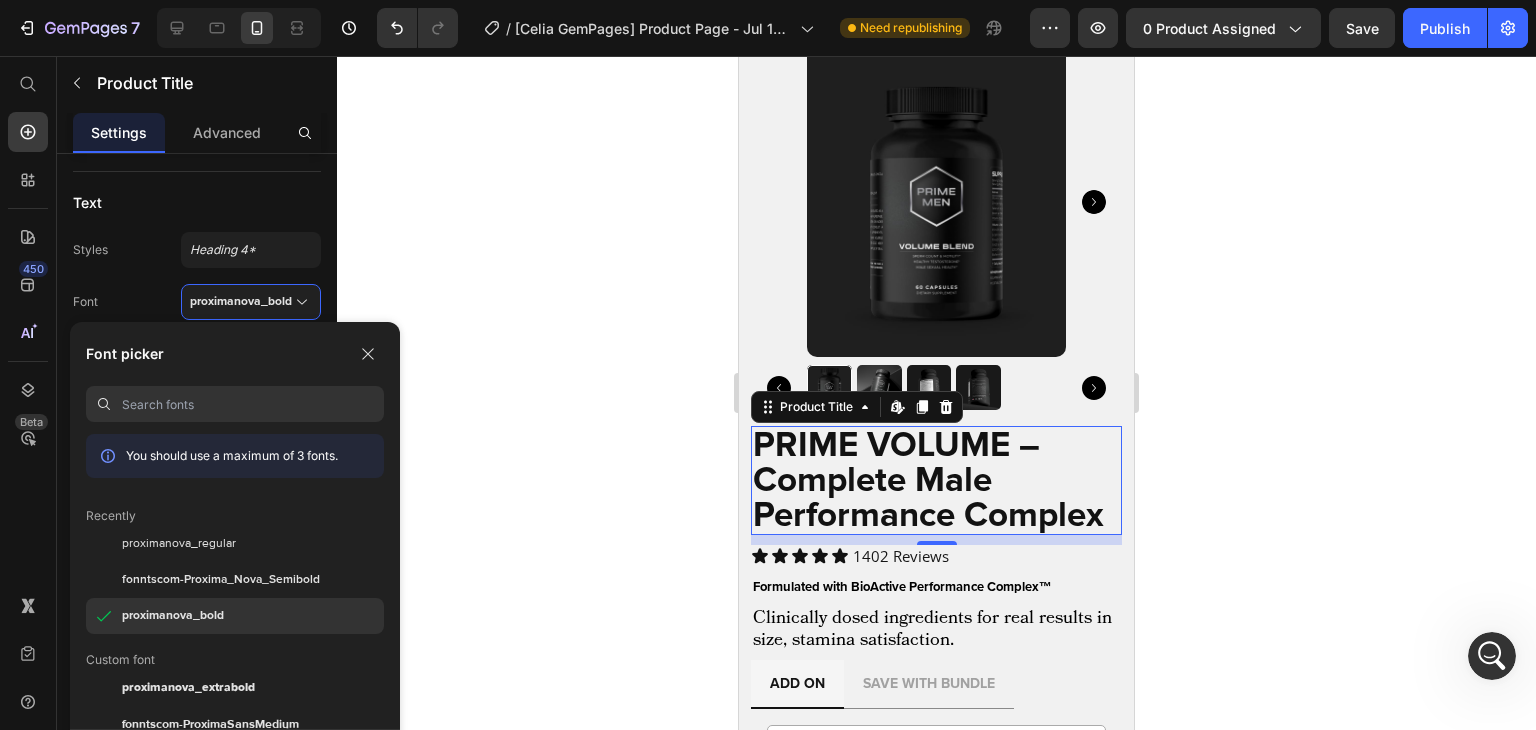 scroll, scrollTop: 120, scrollLeft: 0, axis: vertical 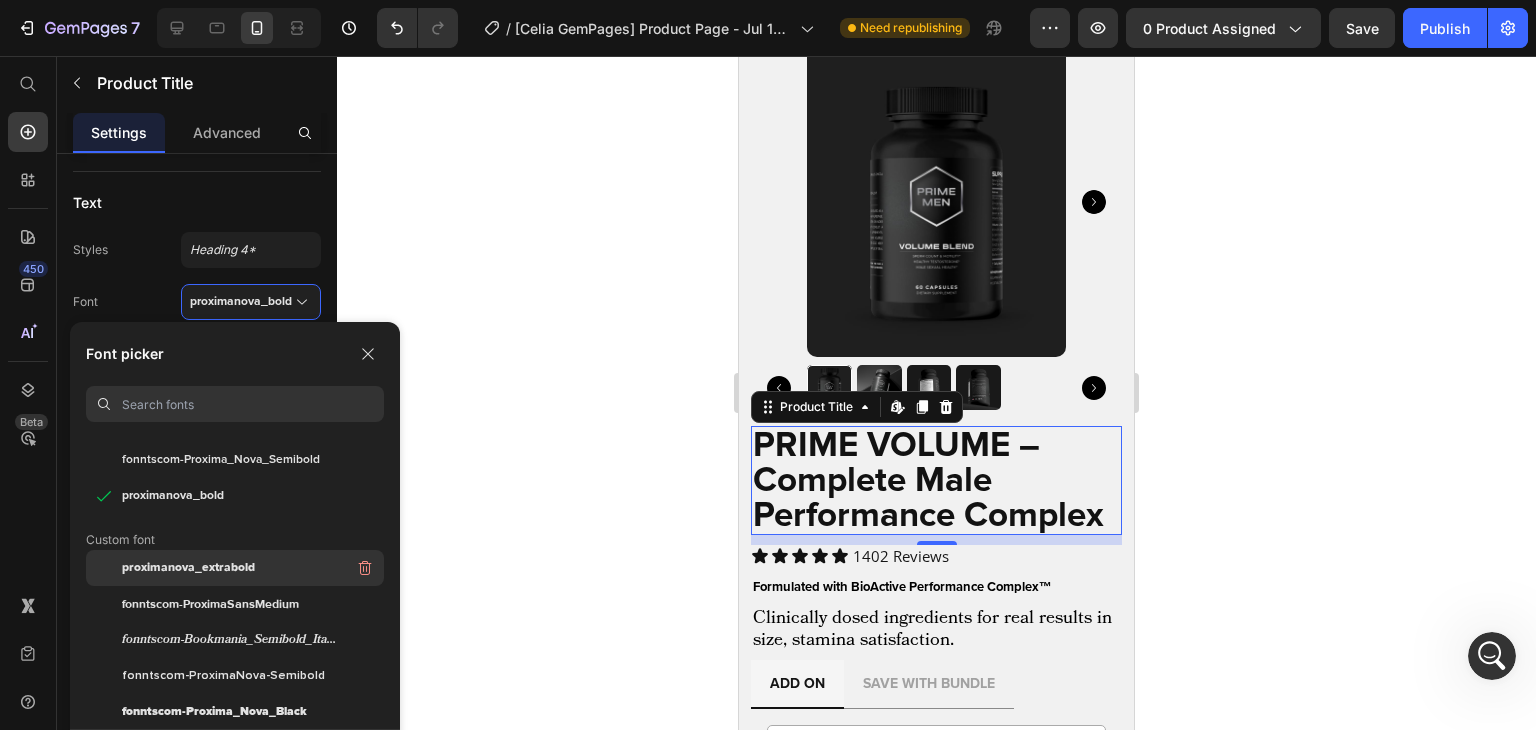 click on "proximanova_extrabold" 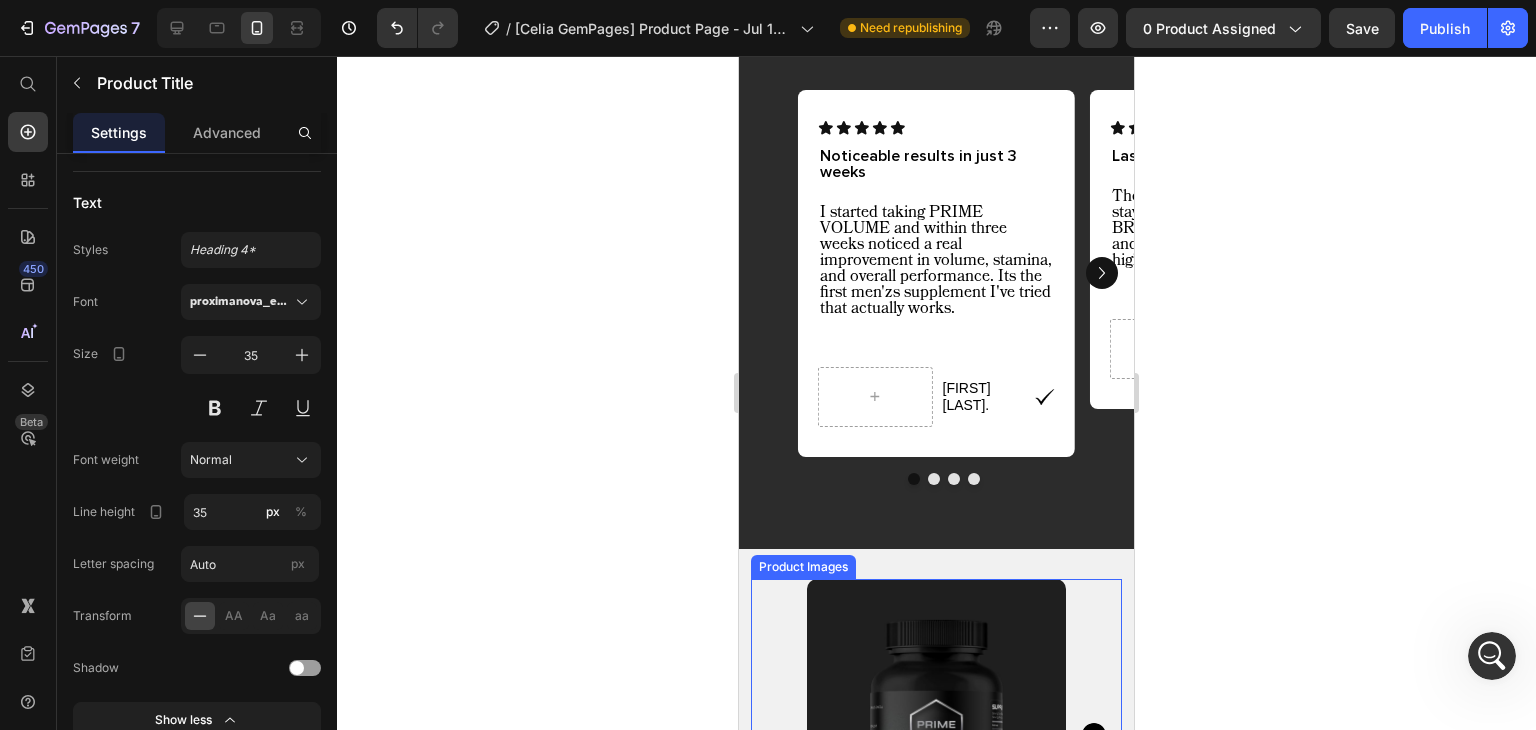 scroll, scrollTop: 1023, scrollLeft: 0, axis: vertical 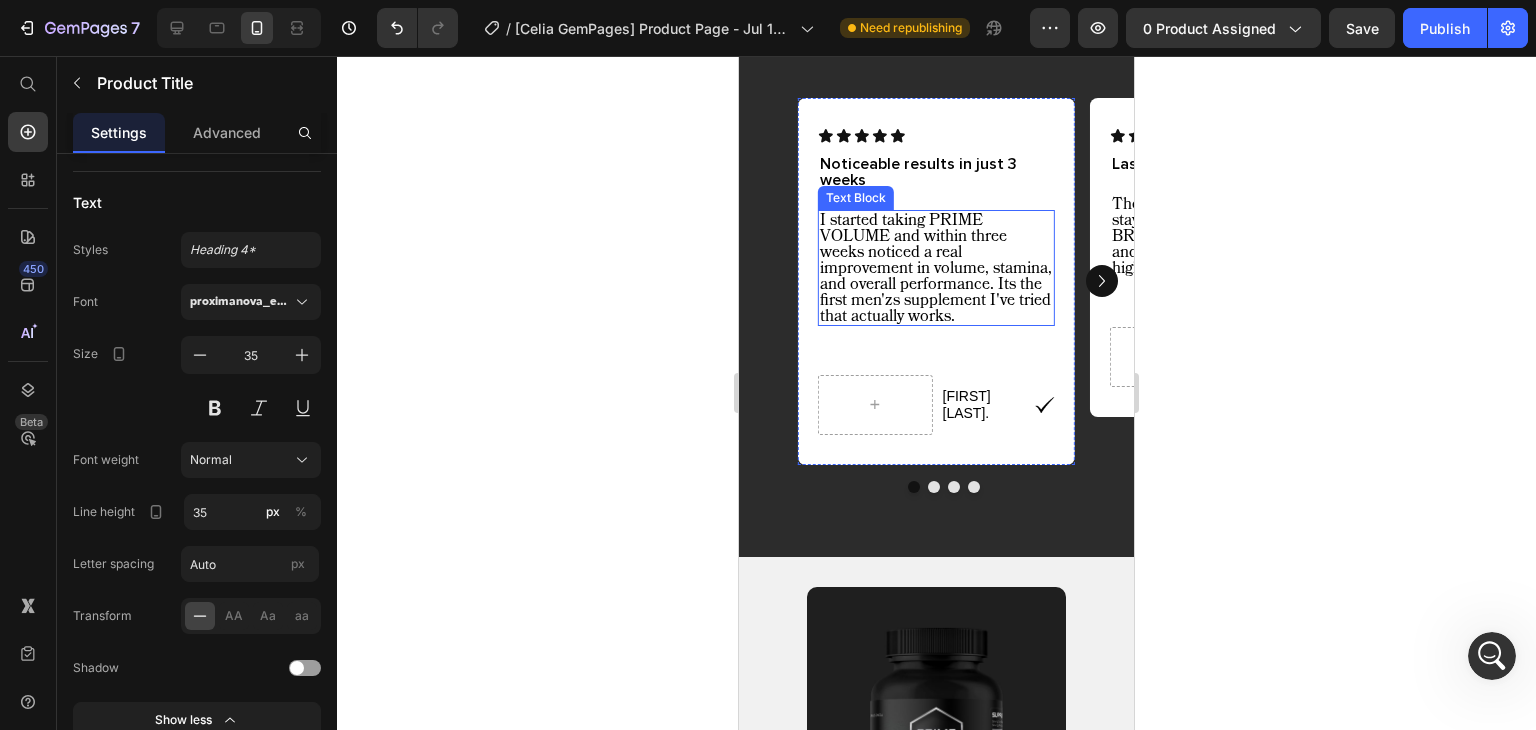 click on "I started taking PRIME VOLUME and within three weeks noticed a real improvement in volume, stamina, and overall performance. Its the first men'zs supplement I've tried that actually works." at bounding box center [936, 268] 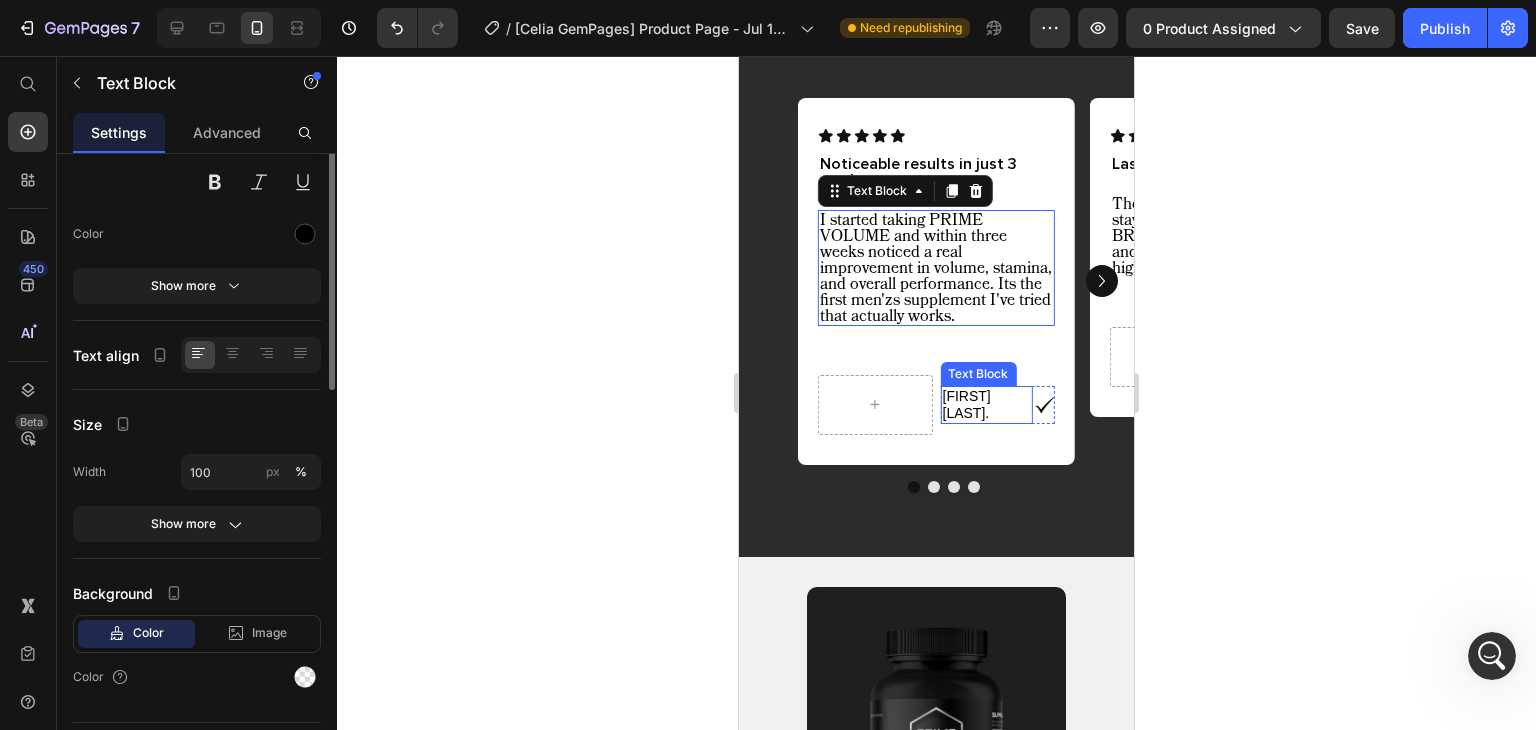 scroll, scrollTop: 0, scrollLeft: 0, axis: both 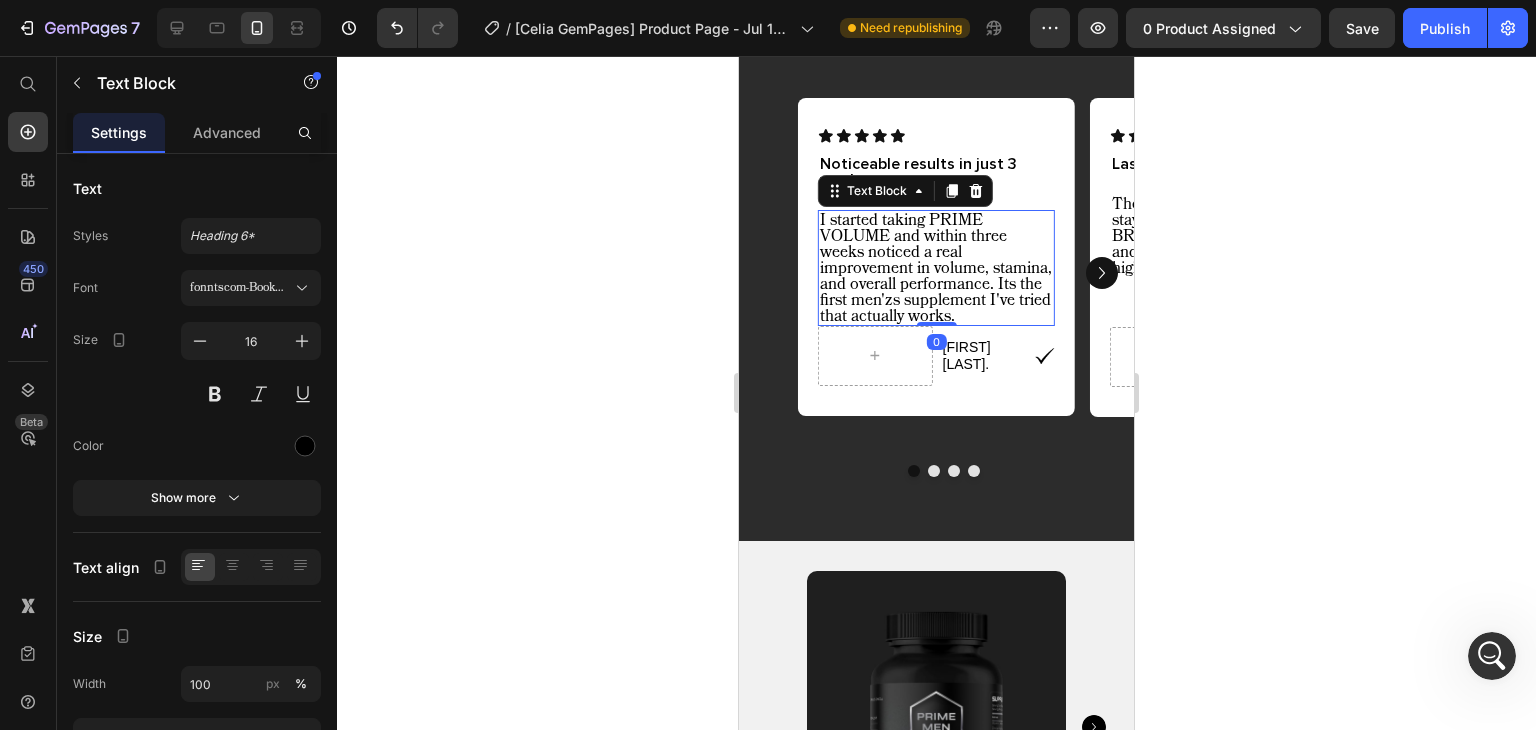 drag, startPoint x: 930, startPoint y: 389, endPoint x: 932, endPoint y: 309, distance: 80.024994 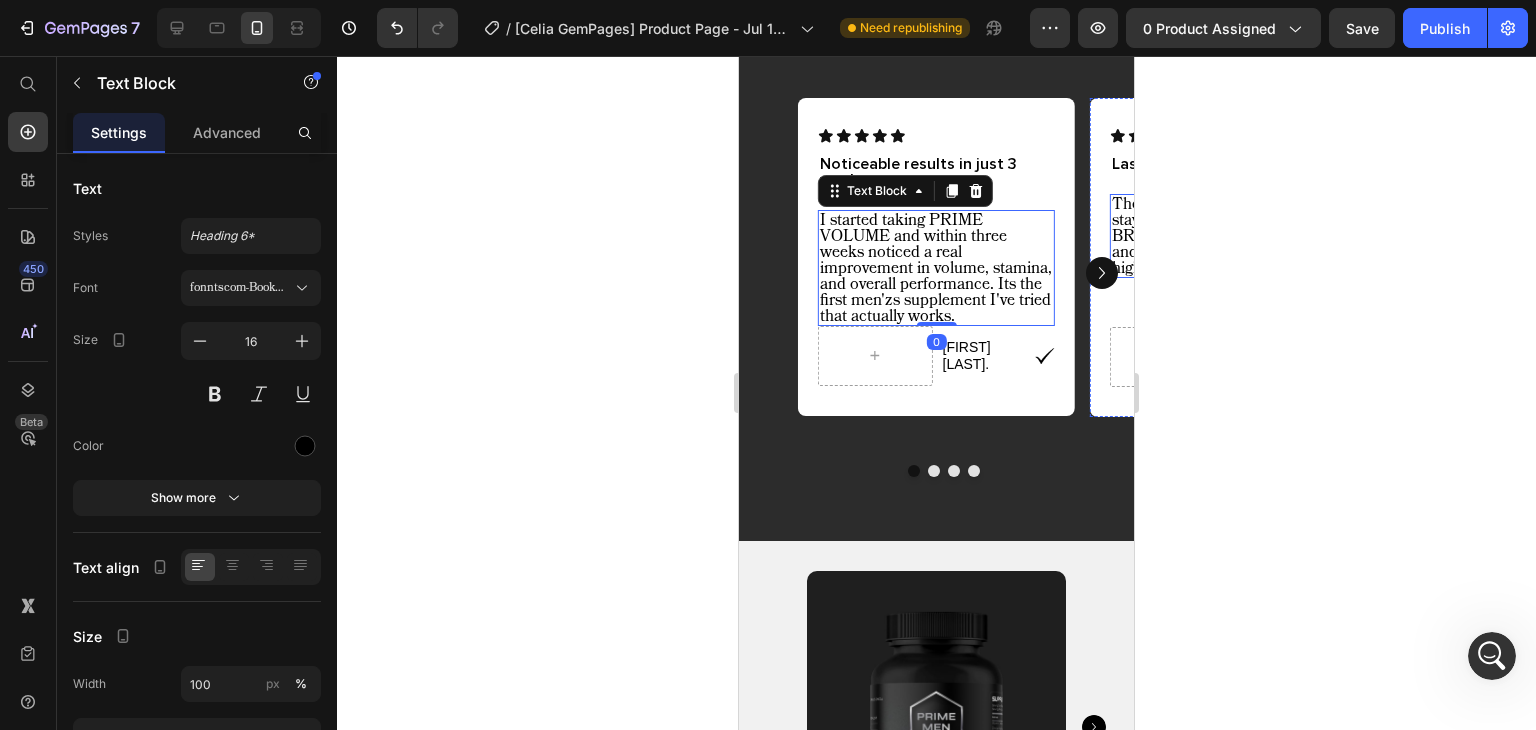 click on "These brain gummies help me stay sharp all day. PRIME BRAIN improves focus, memory, and mental clarity - perfect for high-performing men." at bounding box center (1228, 236) 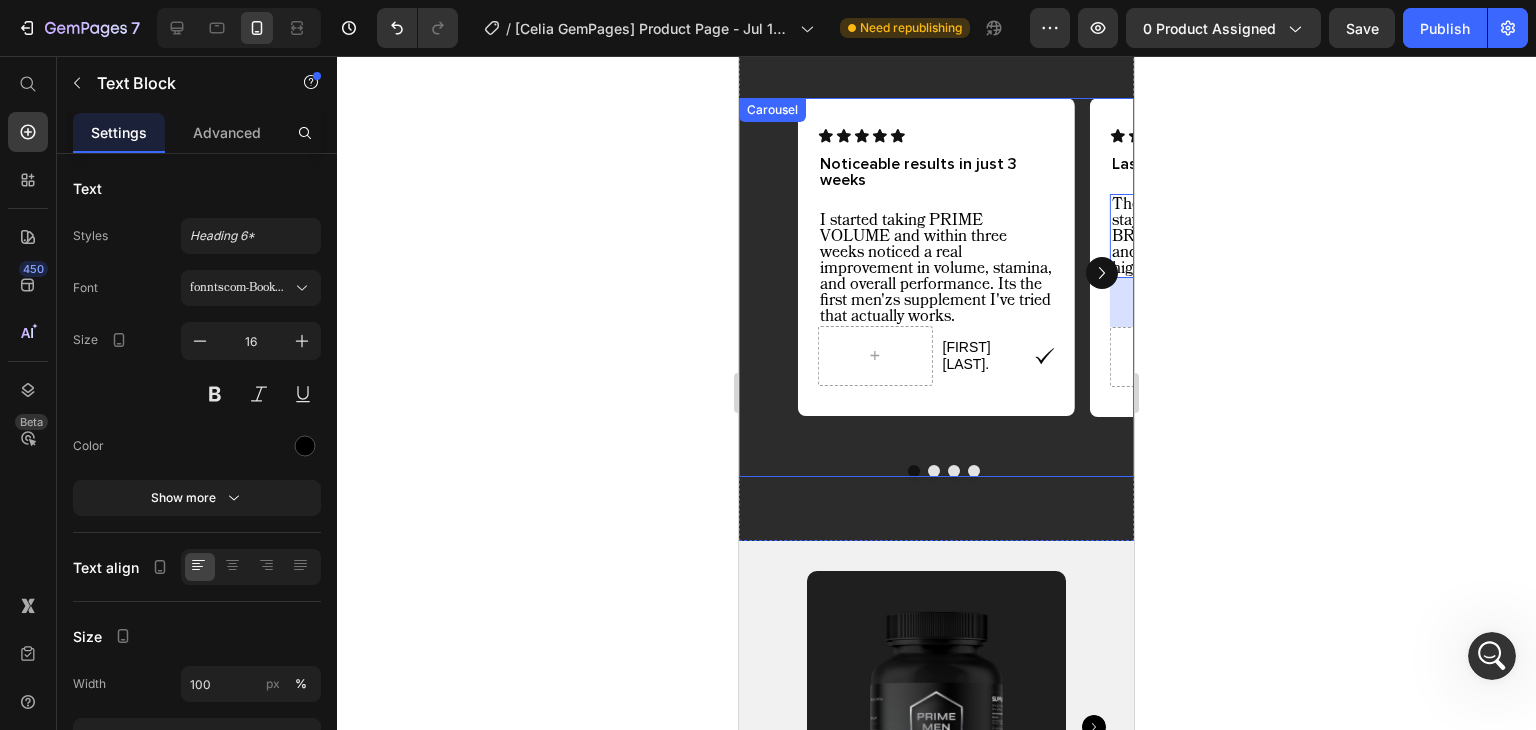 click 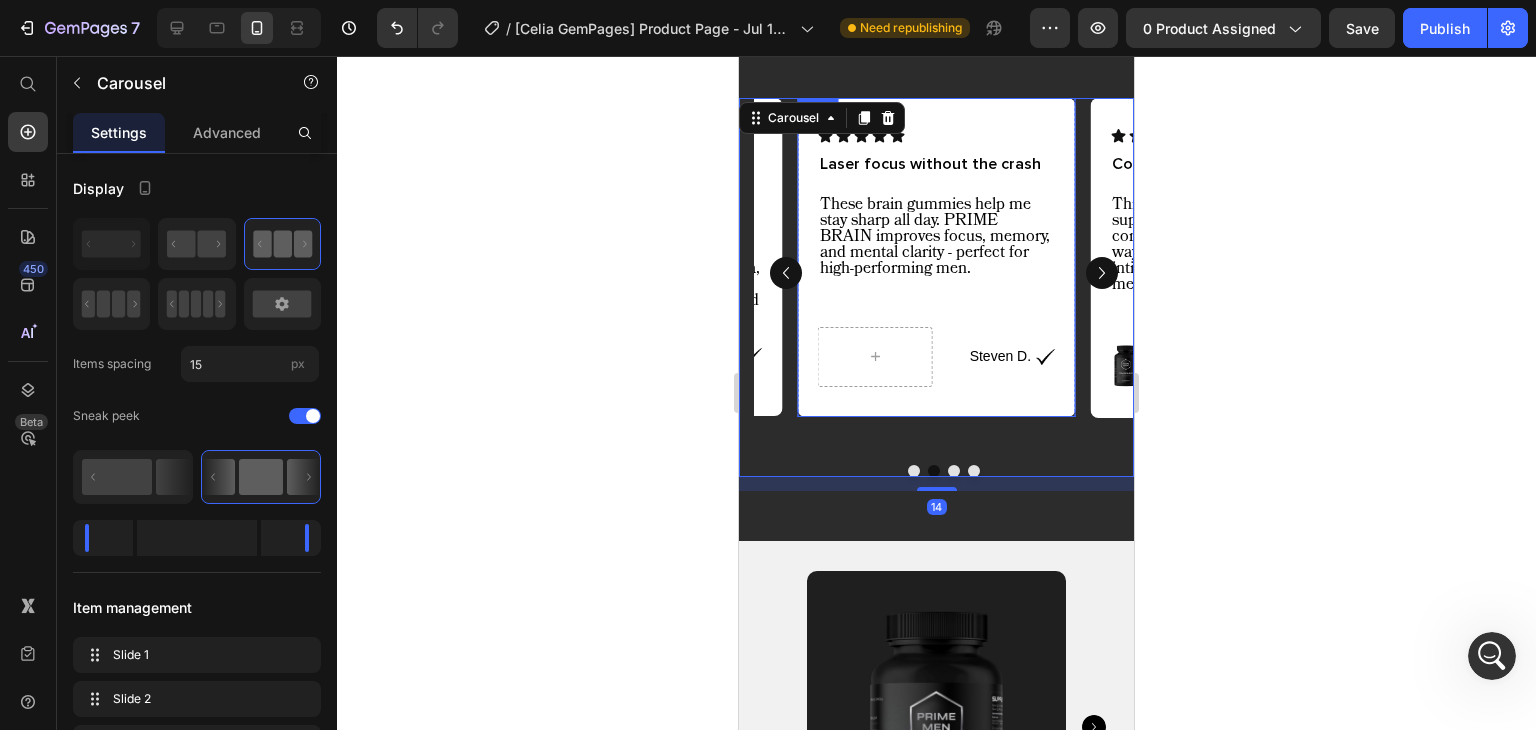 click on "Laser focus without the crash" at bounding box center [930, 164] 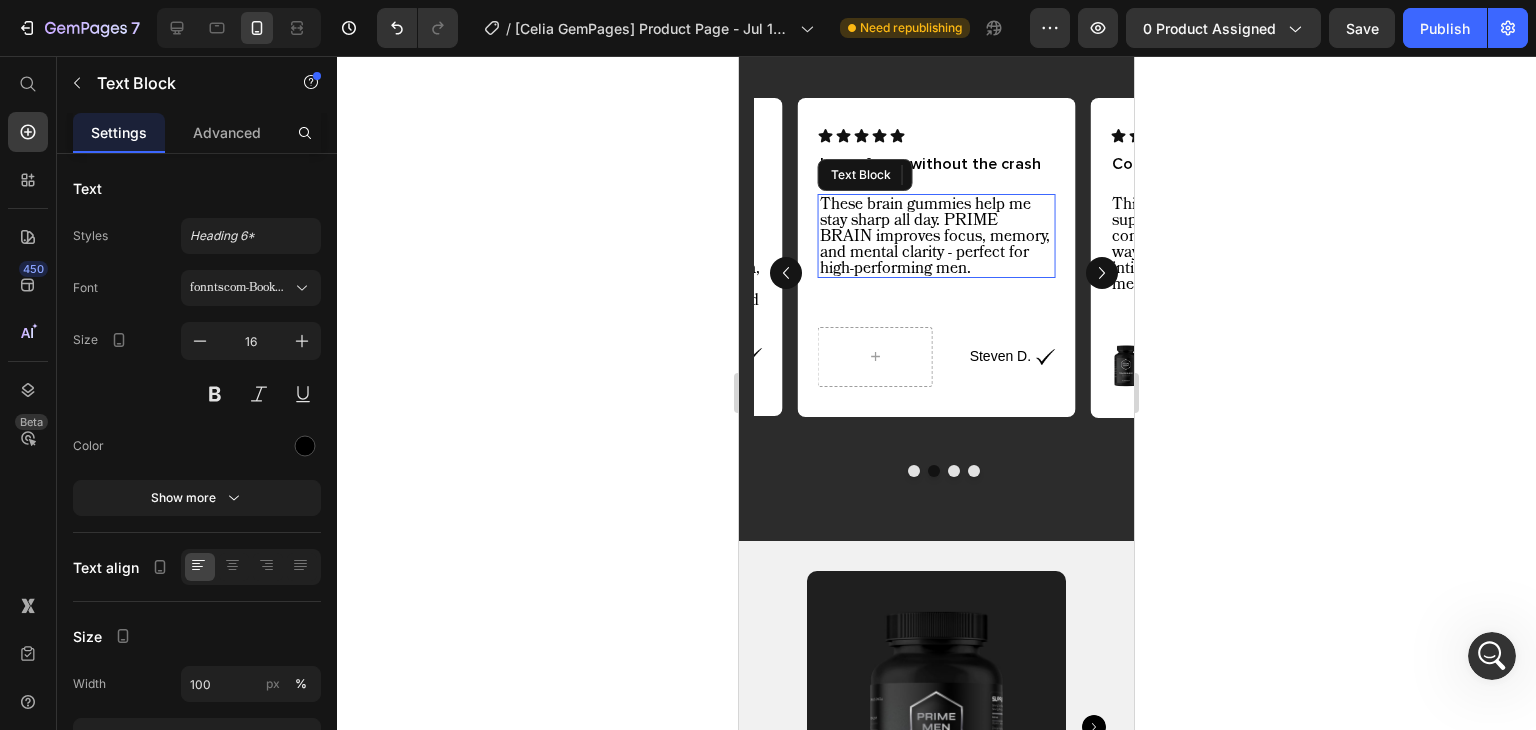 click on "These brain gummies help me stay sharp all day. PRIME BRAIN improves focus, memory, and mental clarity - perfect for high-performing men." at bounding box center (936, 236) 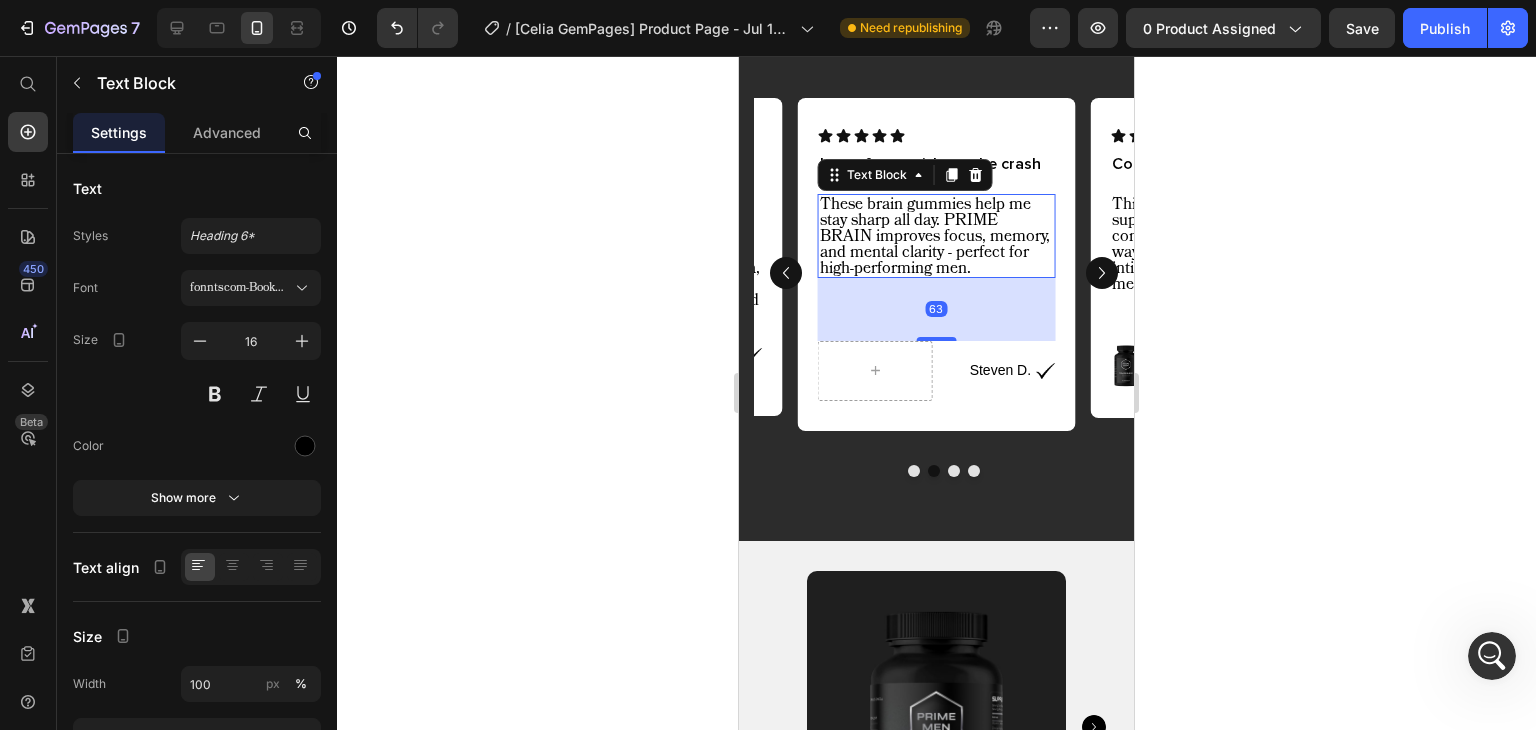drag, startPoint x: 927, startPoint y: 320, endPoint x: 924, endPoint y: 334, distance: 14.3178215 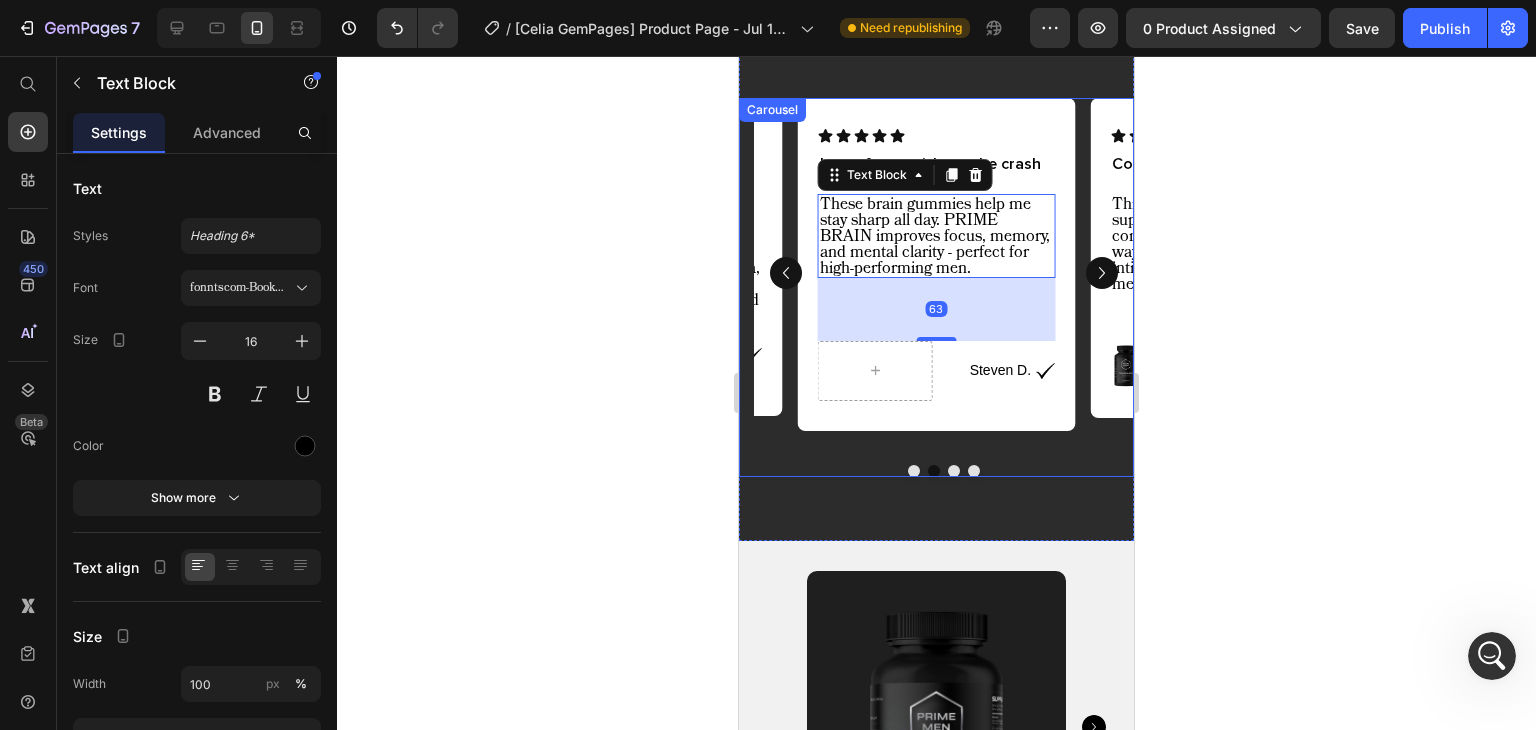 click at bounding box center [1102, 273] 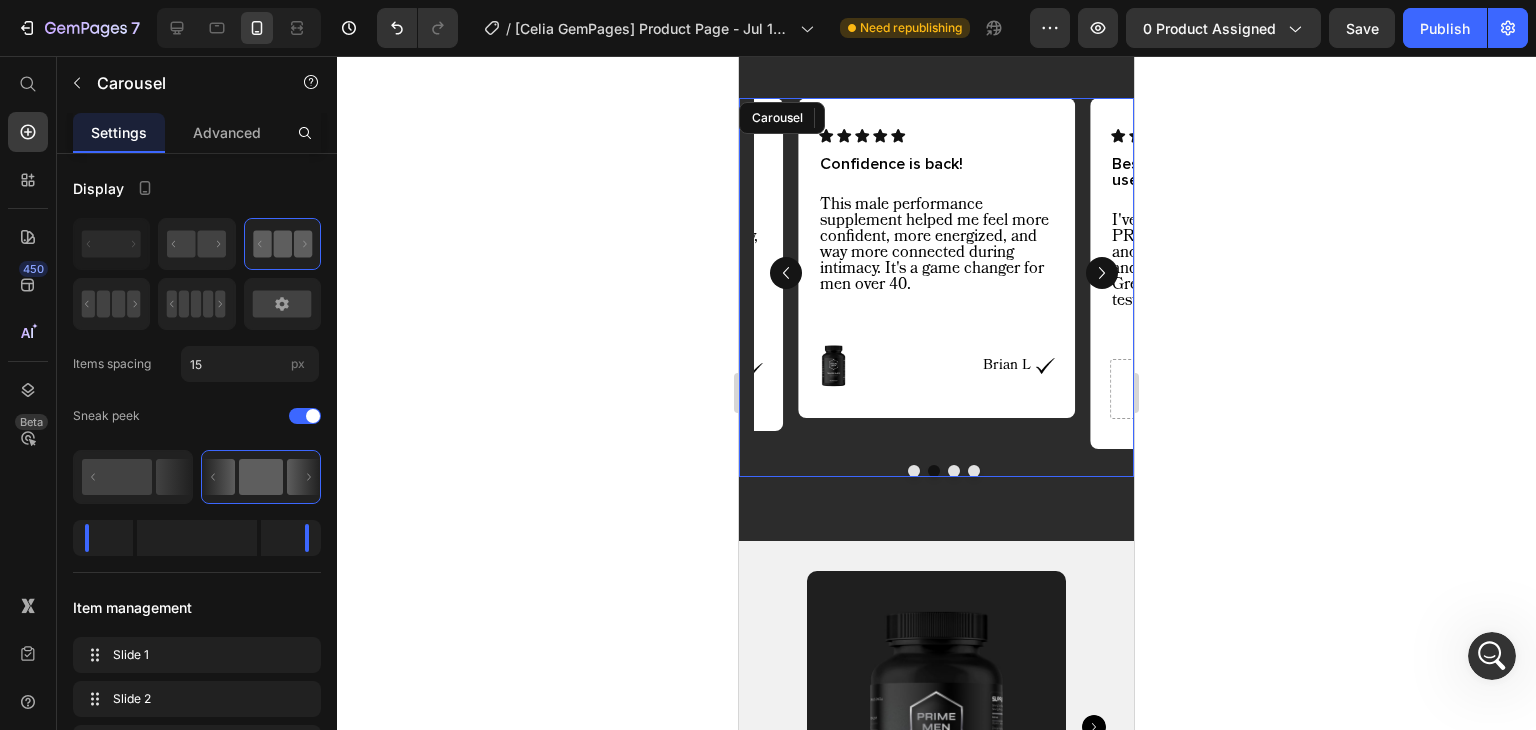 click 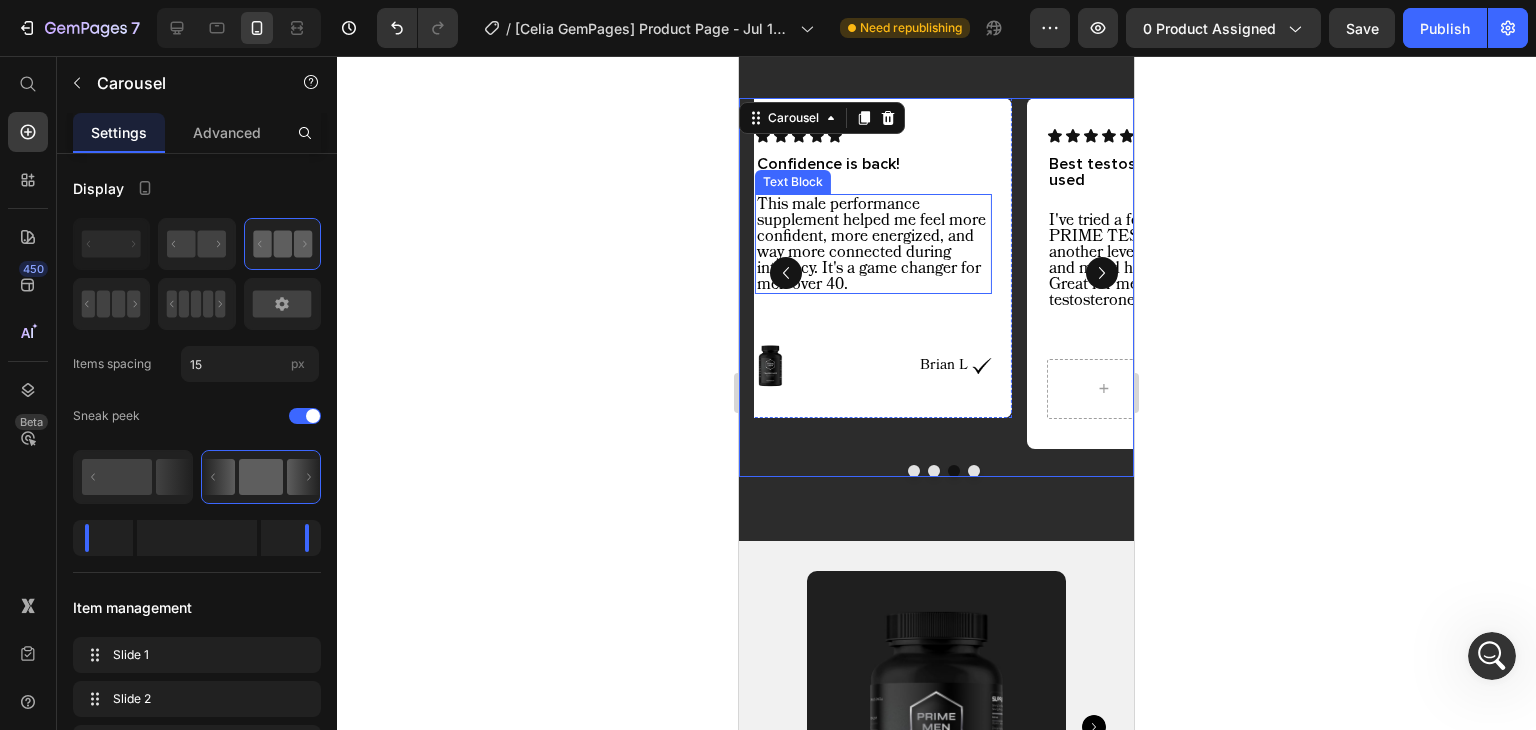 click on "This male performance supplement helped me feel more confident, more energized, and way more connected during intimacy. It's a game changer for men over 40." at bounding box center (873, 244) 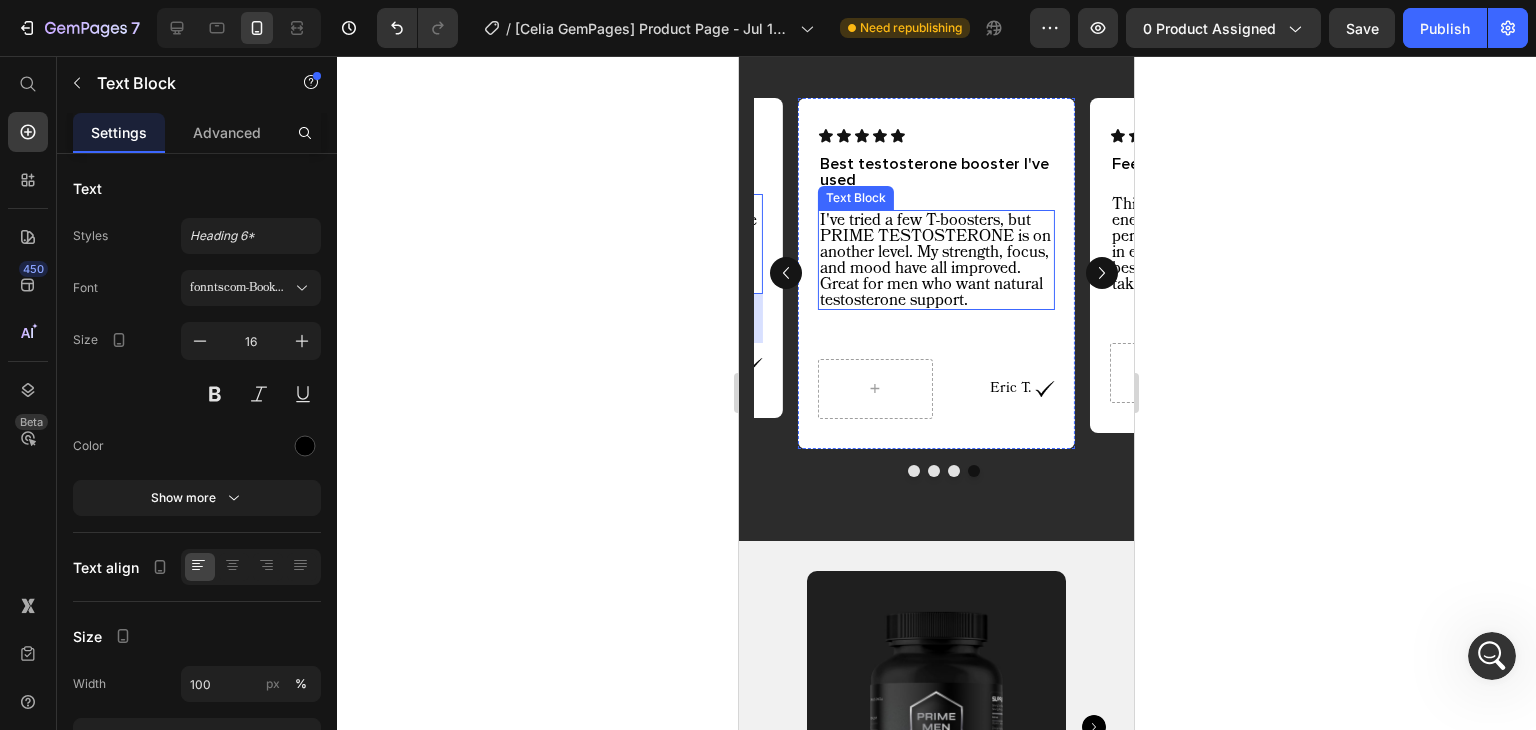 click on "I've tried a few T-boosters, but PRIME TESTOSTERONE is on another level. My strength, focus, and mood have all improved. Great for men who want natural testosterone support." at bounding box center [936, 260] 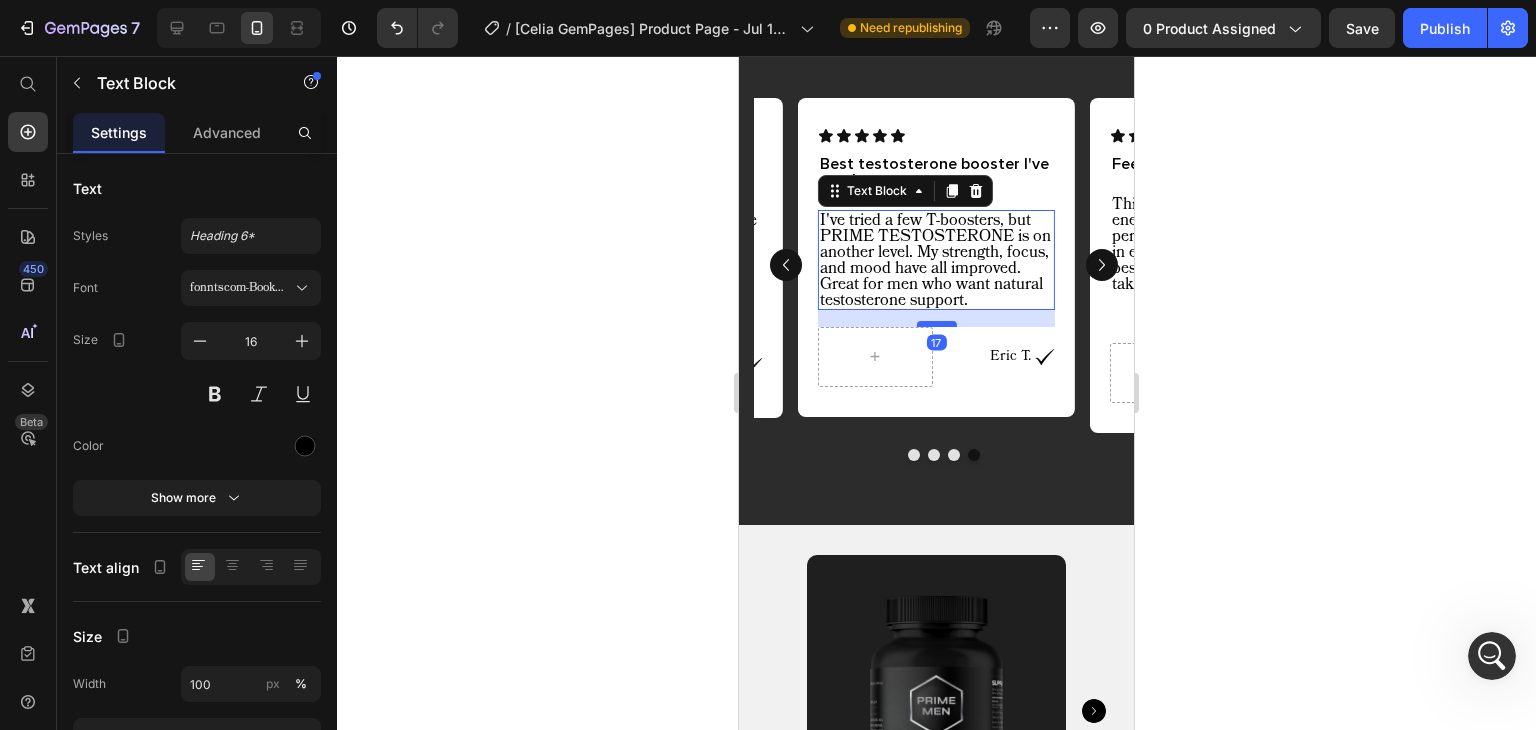 drag, startPoint x: 940, startPoint y: 357, endPoint x: 940, endPoint y: 325, distance: 32 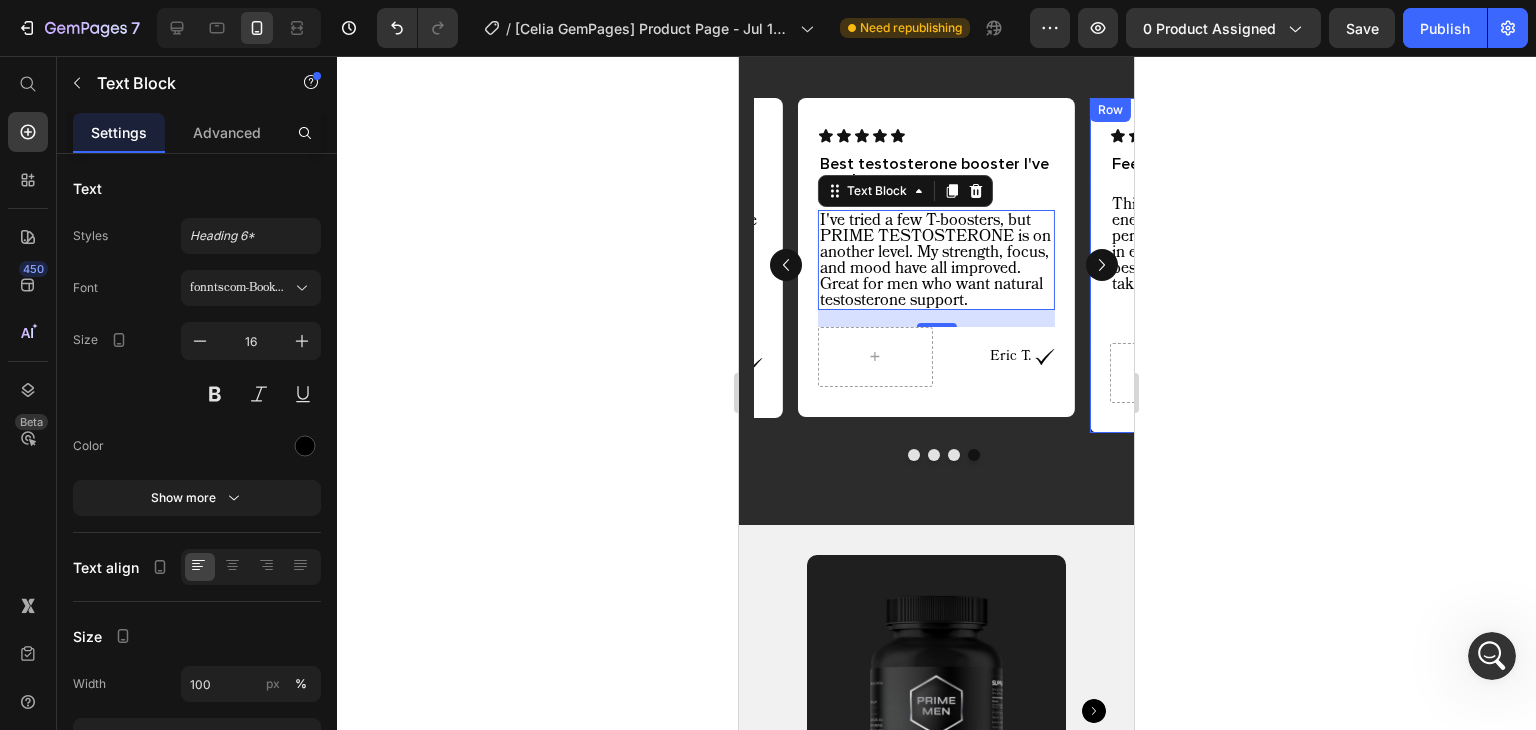 click on "Feeling younger again Text Block Icon Icon Icon Icon Icon Icon List Row This product helped restore my energy and drive. I feel like I'm performing better in the gym and in everyday life. It's definitely the best testosterone support I've taken. Text Block
[FIRST] [LAST]. Text Block Image Row Row Row" at bounding box center (1228, 265) 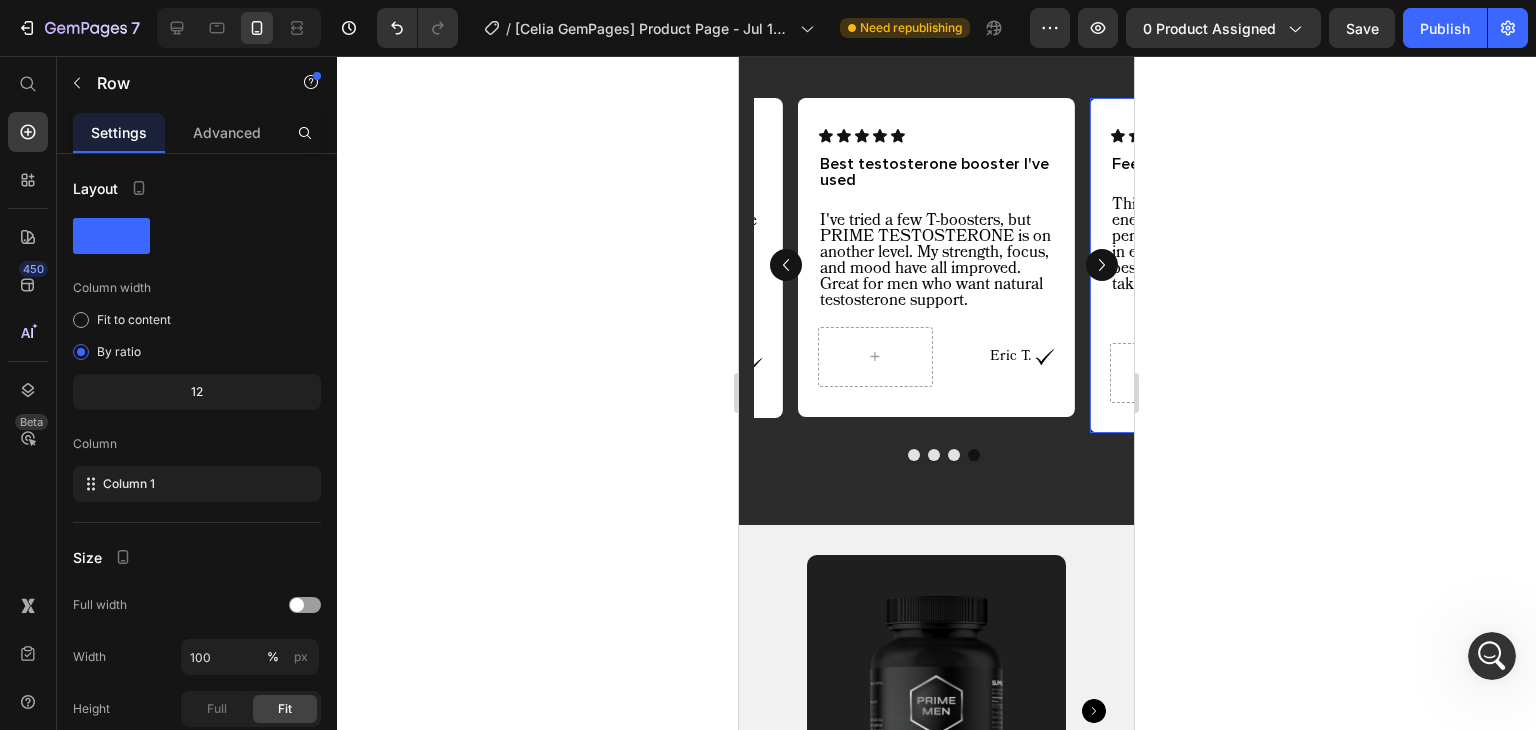 click on "Feeling younger again Text Block Icon Icon Icon Icon Icon Icon List Row This product helped restore my energy and drive. I feel like I'm performing better in the gym and in everyday life. It's definitely the best testosterone support I've taken. Text Block
[FIRST] [LAST]. Text Block Image Row Row" at bounding box center [1228, 265] 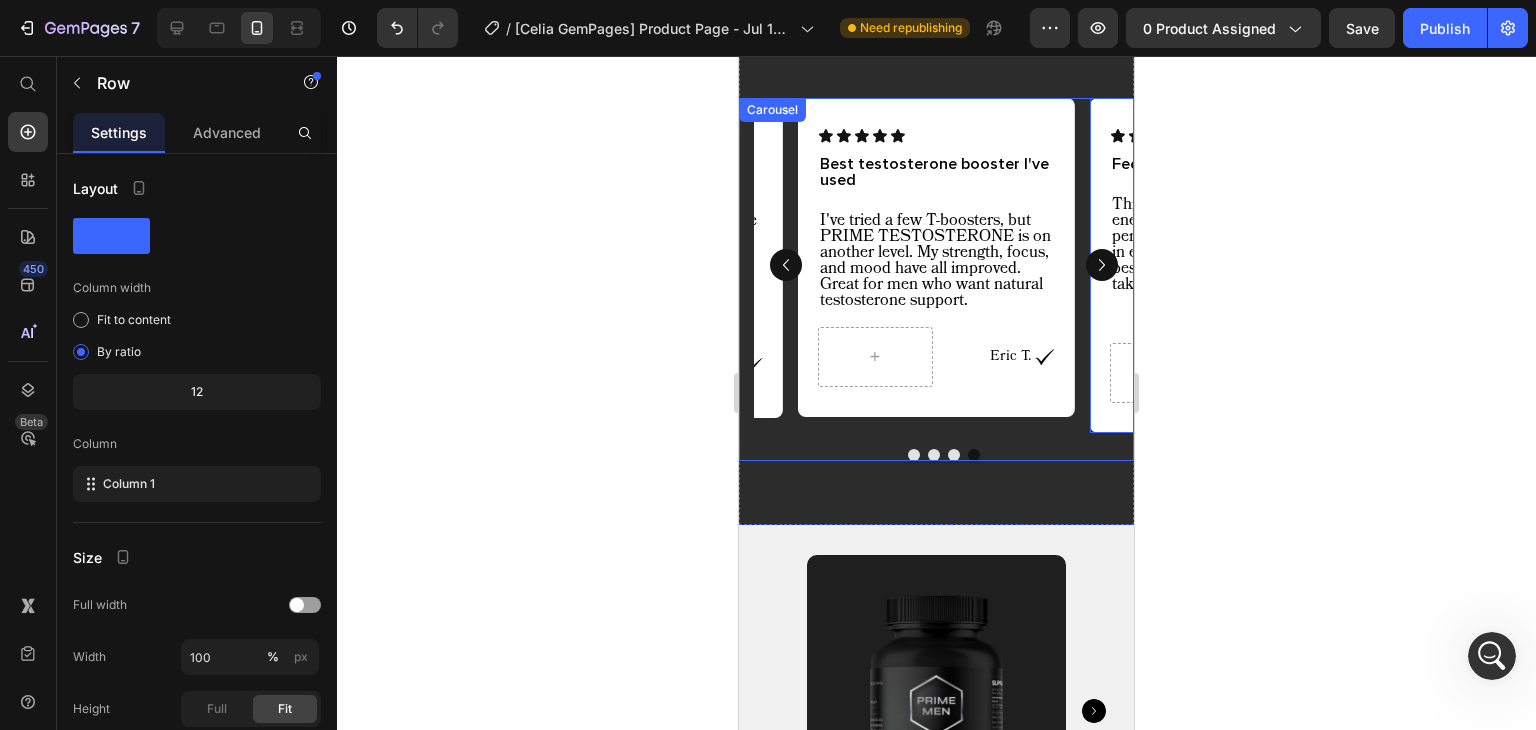 click 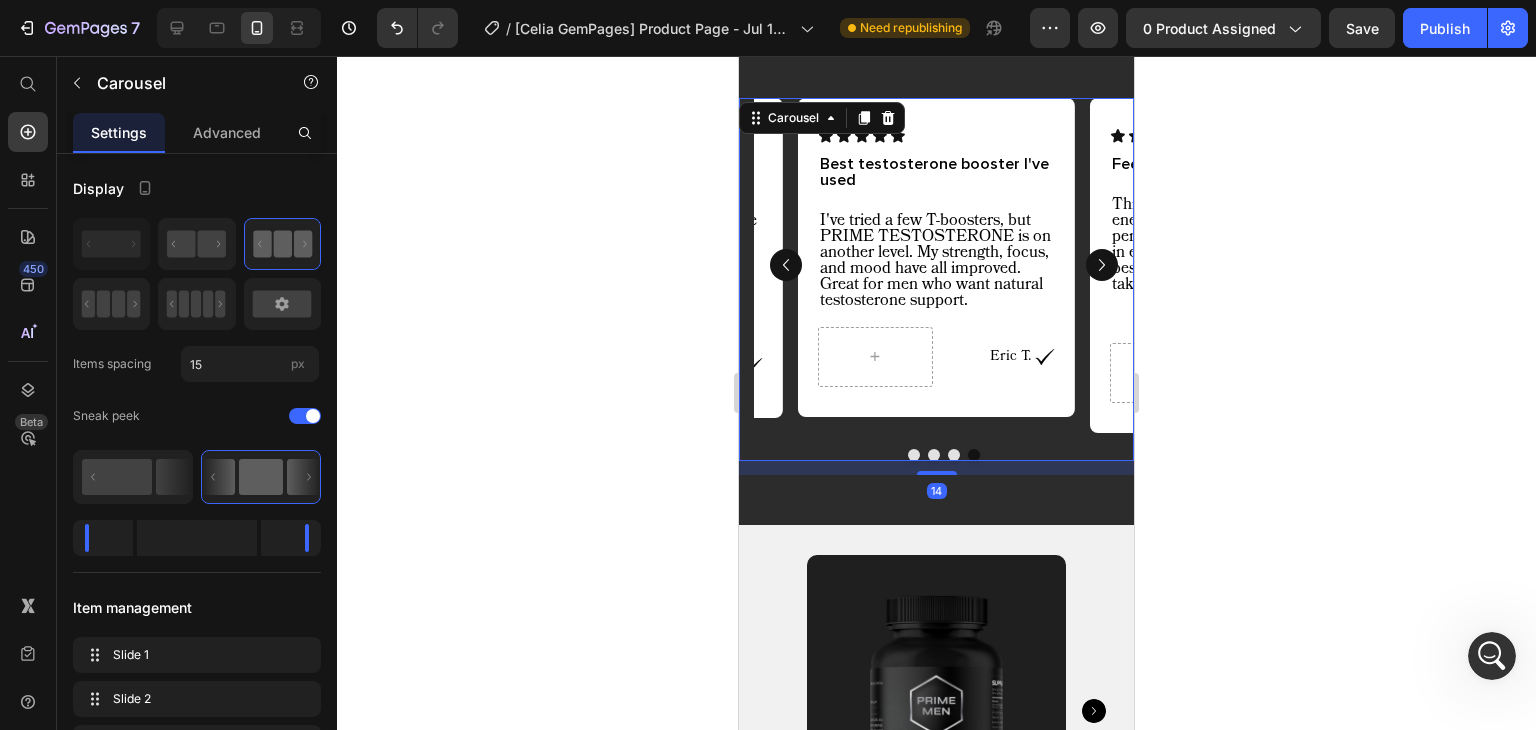 click 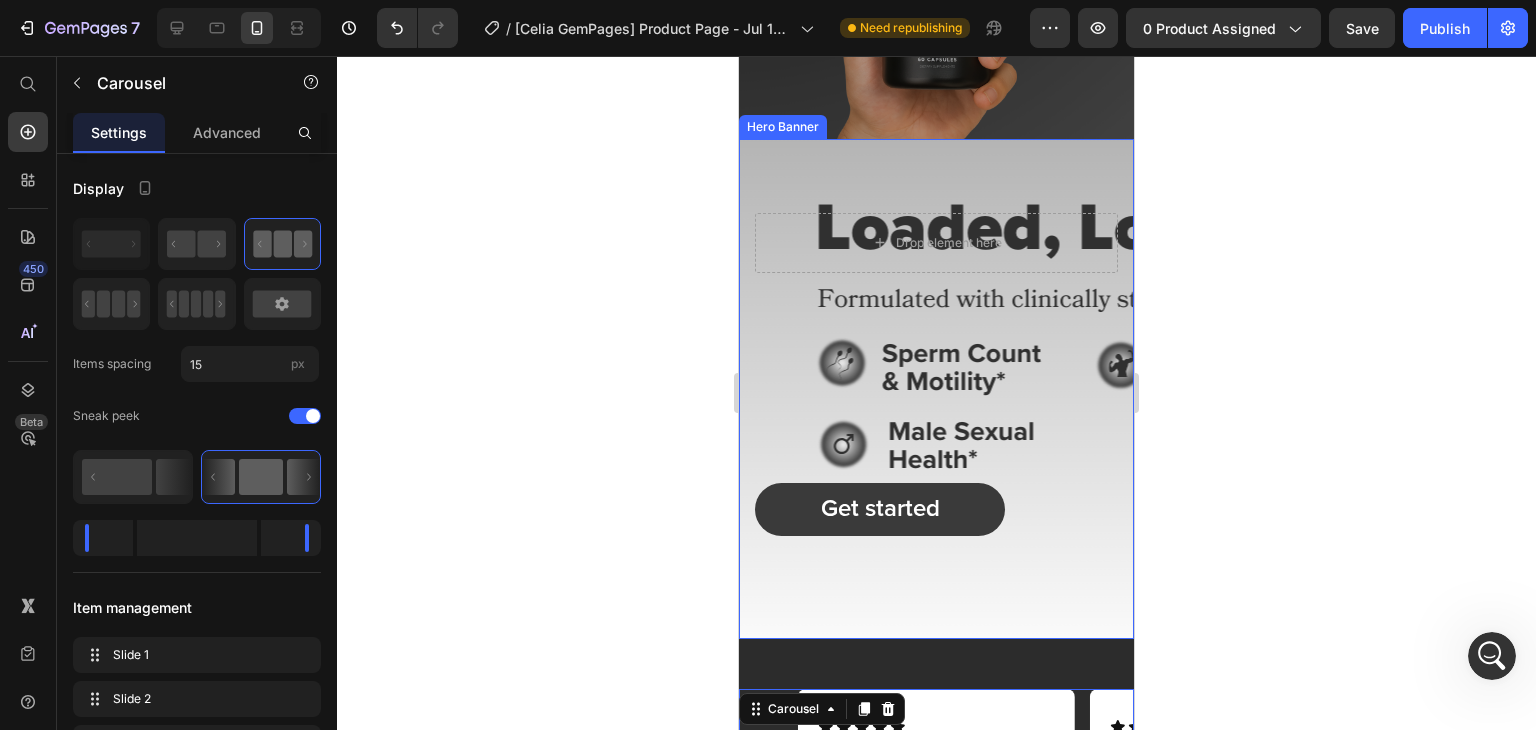 scroll, scrollTop: 404, scrollLeft: 0, axis: vertical 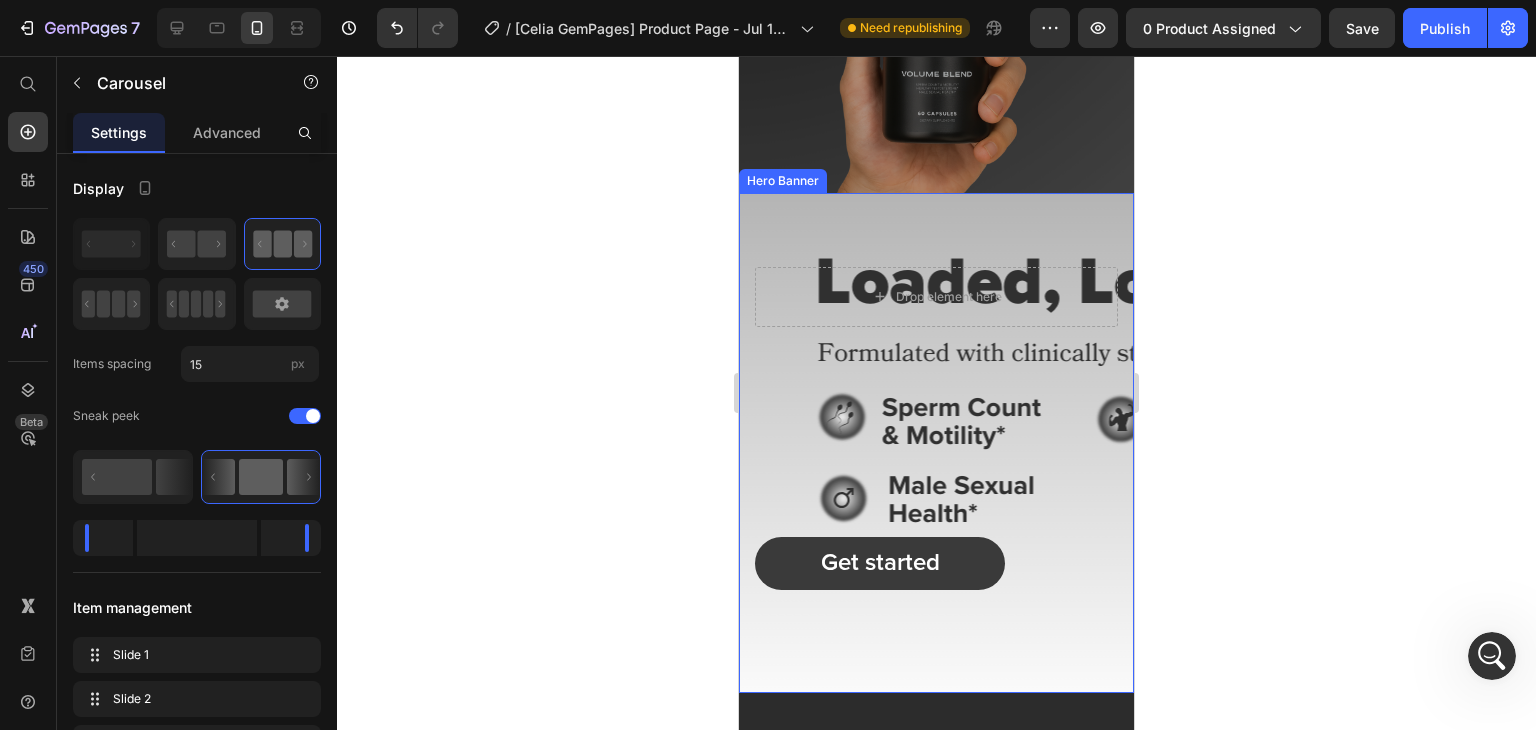 click at bounding box center (936, 443) 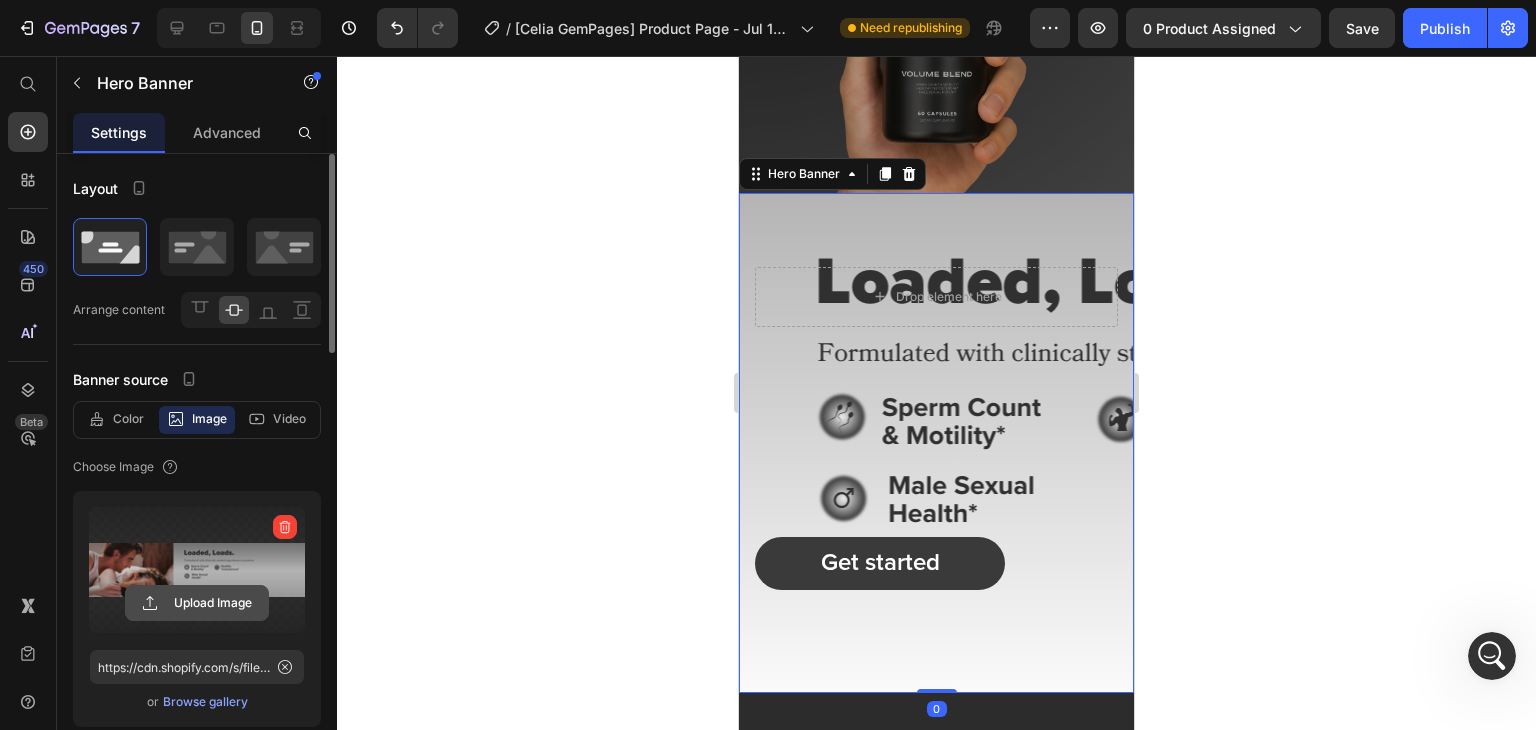 click 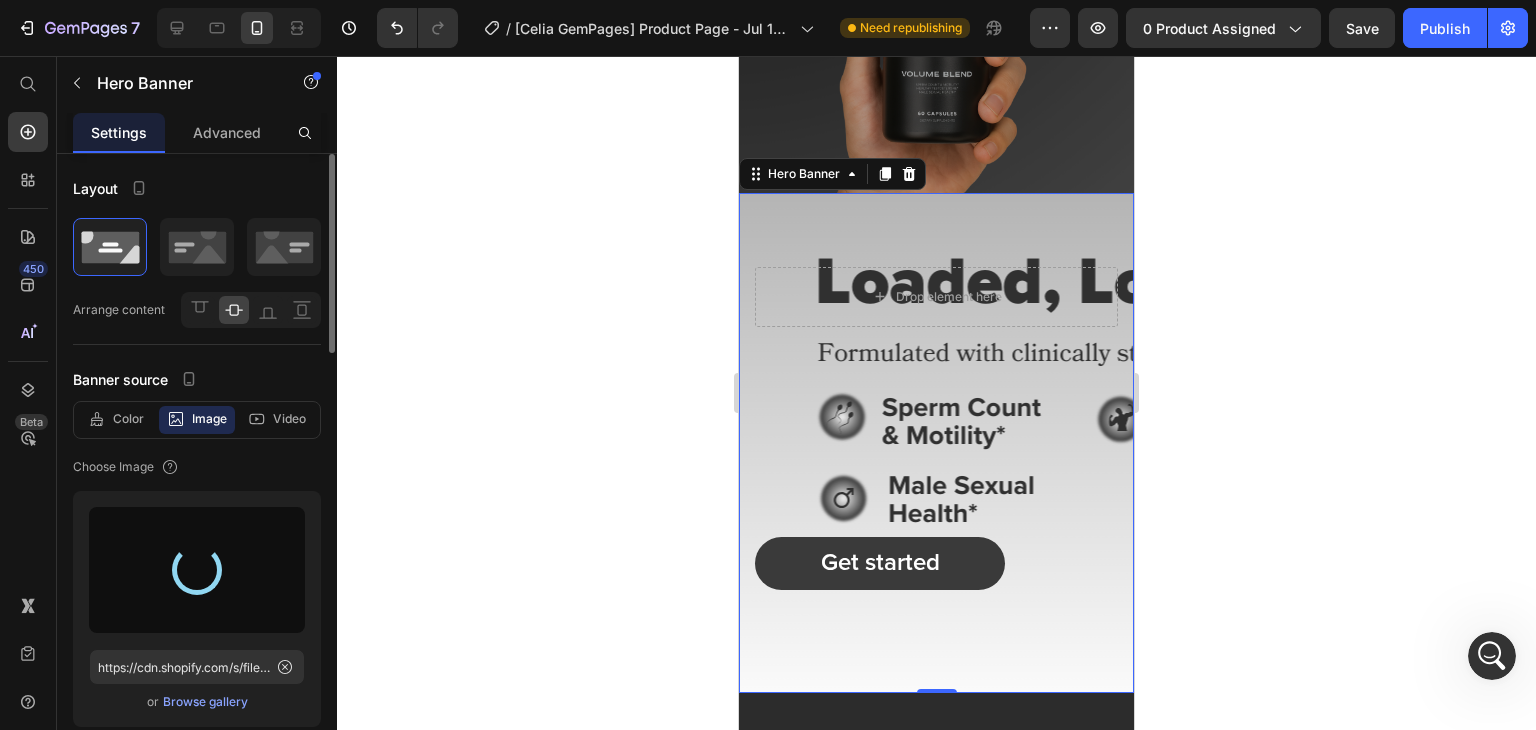 type on "https://cdn.shopify.com/s/files/1/0644/5370/5824/files/gempages_572674907528233799-c4c579f0-e2ba-40d8-aedf-b92596dd84fa.png" 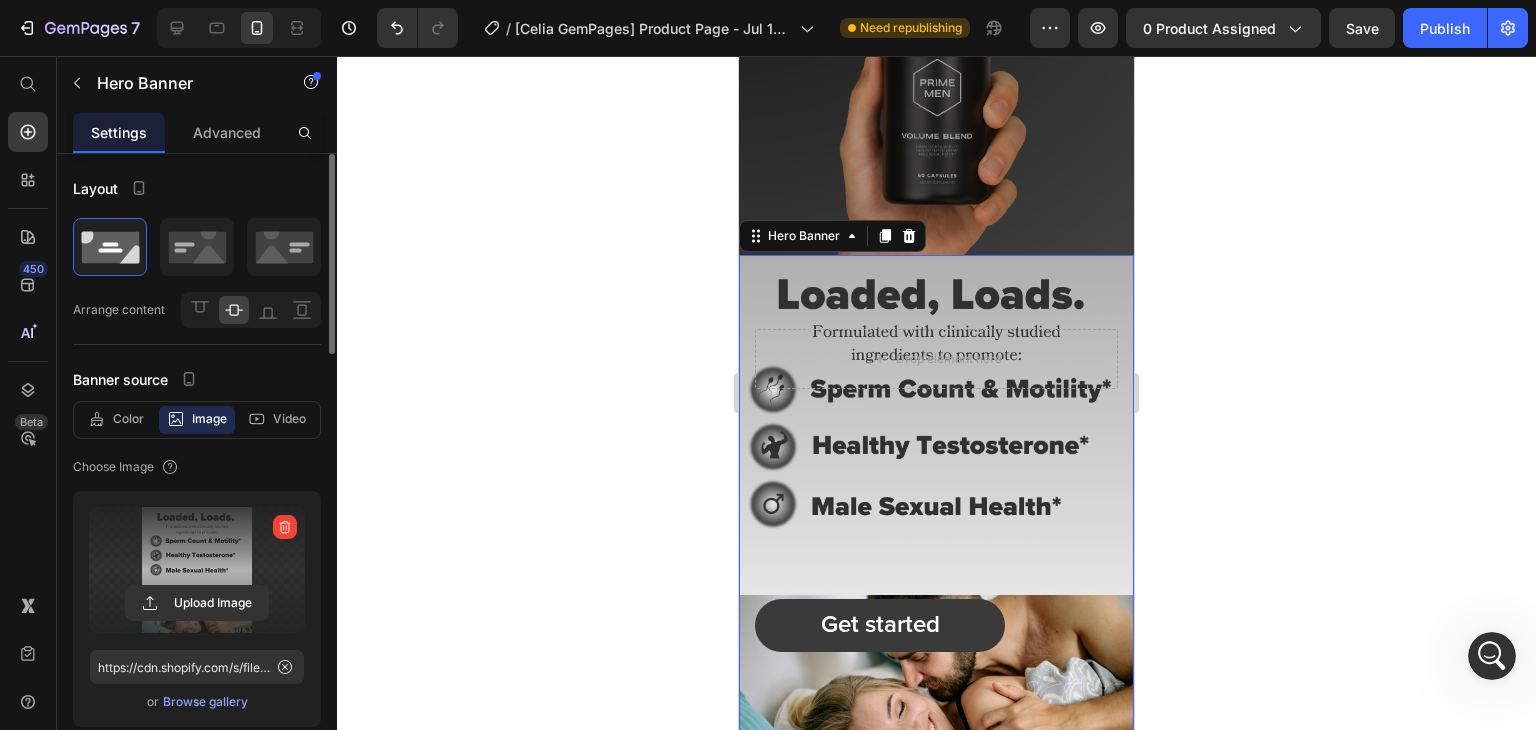 scroll, scrollTop: 656, scrollLeft: 0, axis: vertical 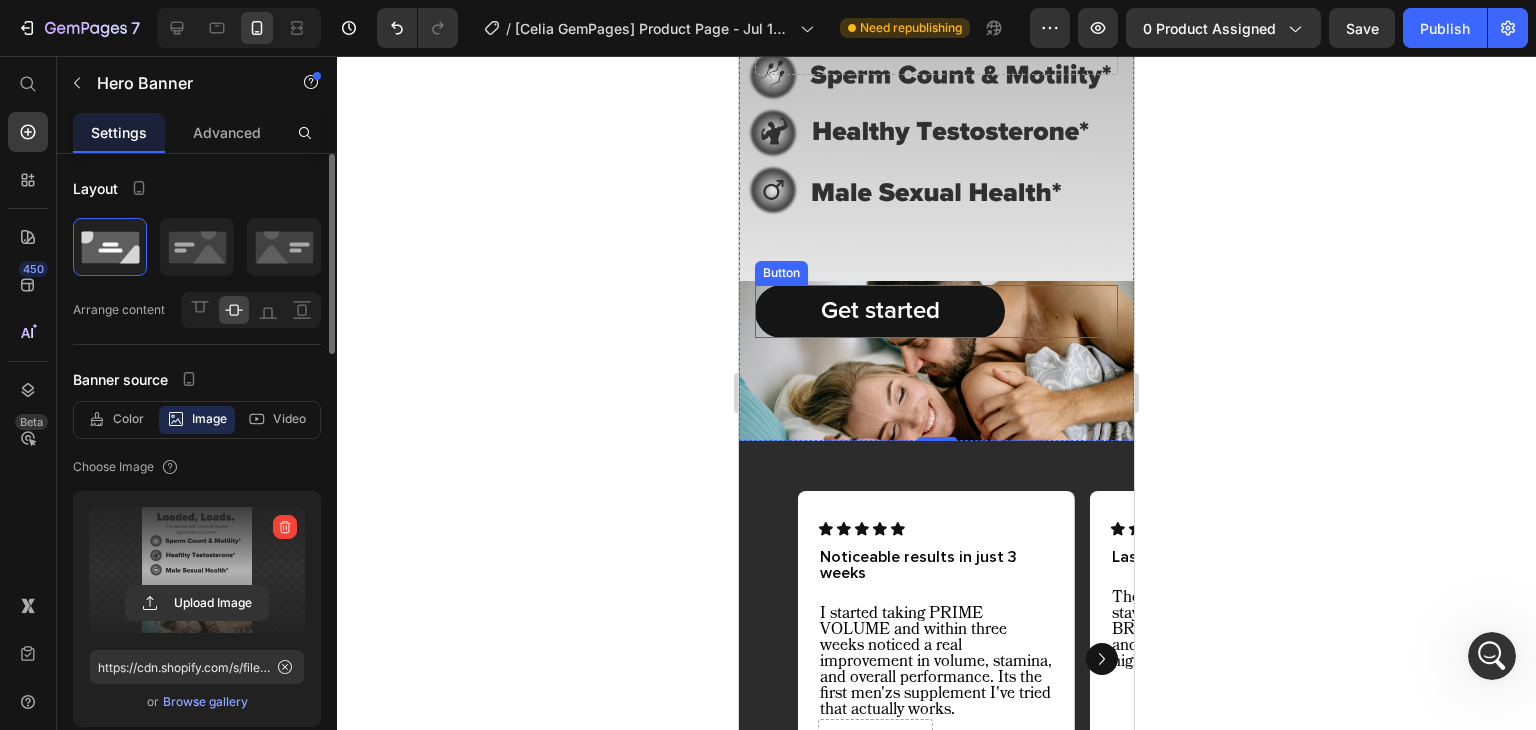 click on "Get started" at bounding box center (880, 311) 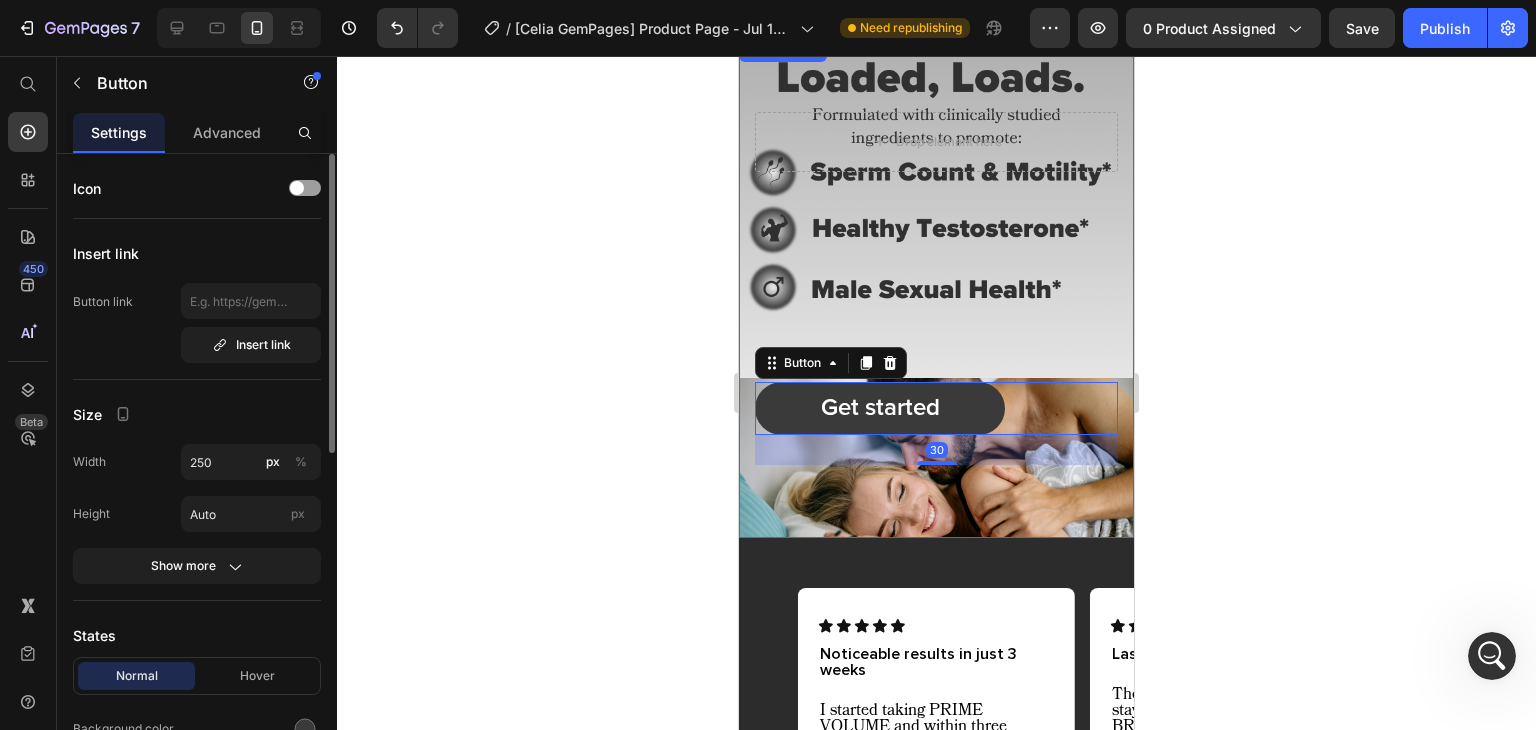 scroll, scrollTop: 478, scrollLeft: 0, axis: vertical 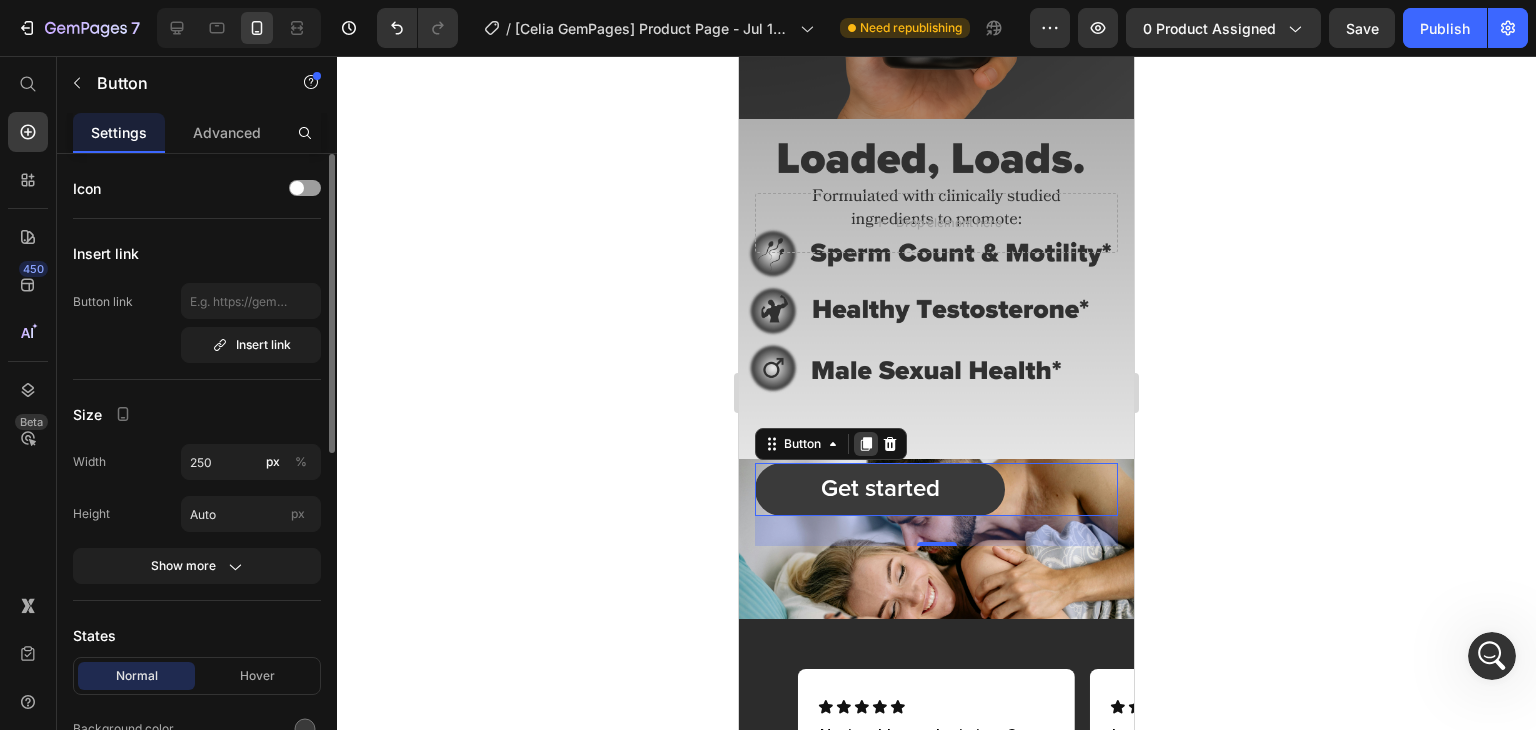 click 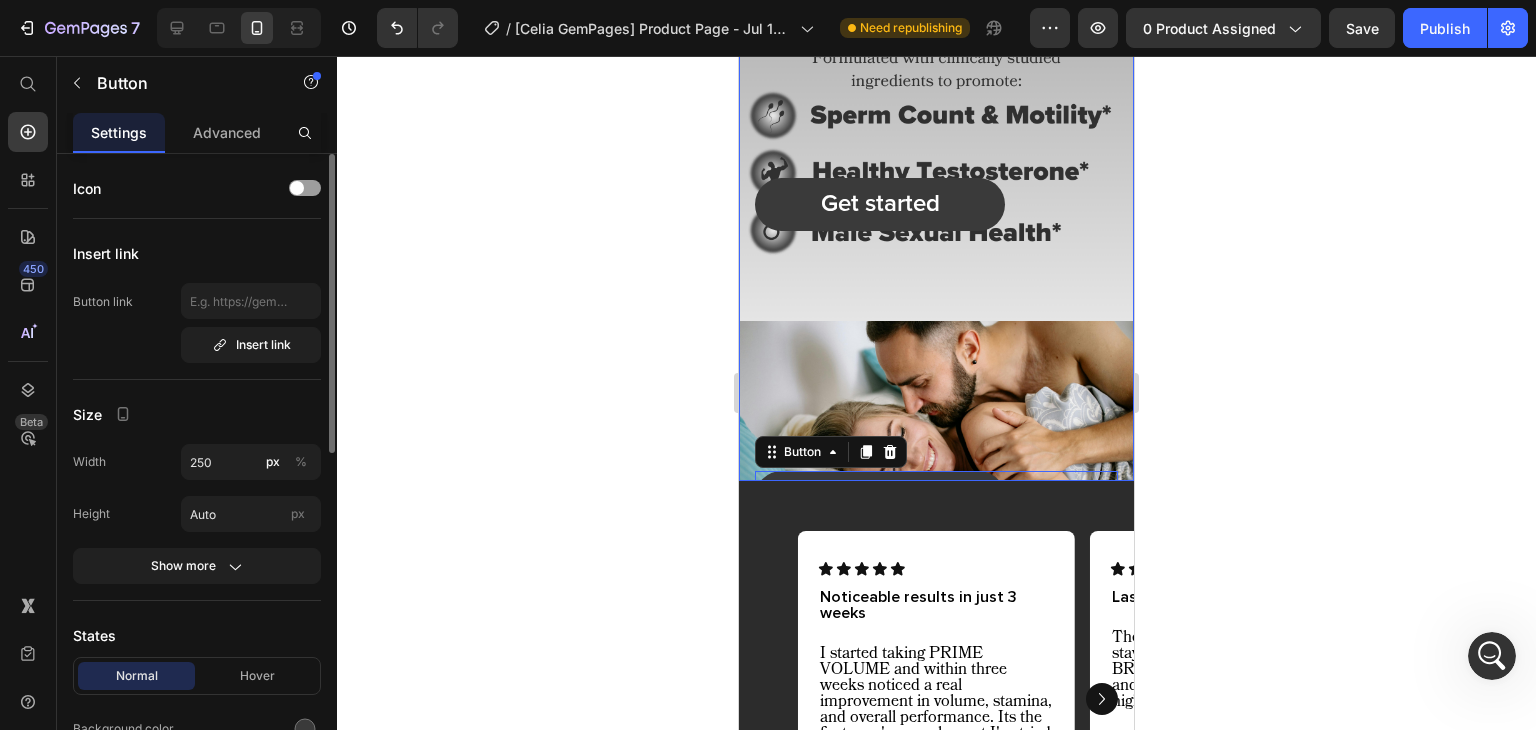 scroll, scrollTop: 504, scrollLeft: 0, axis: vertical 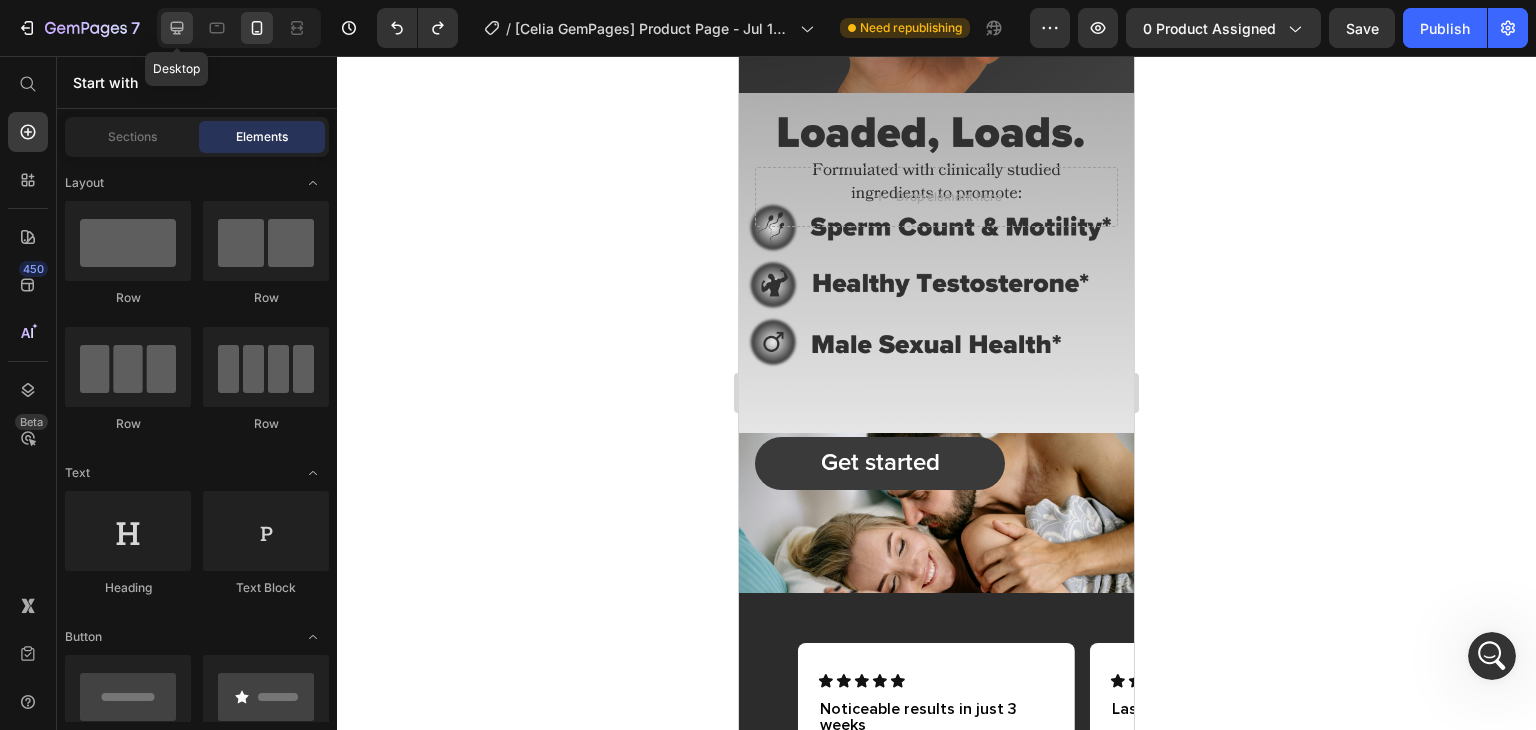 click 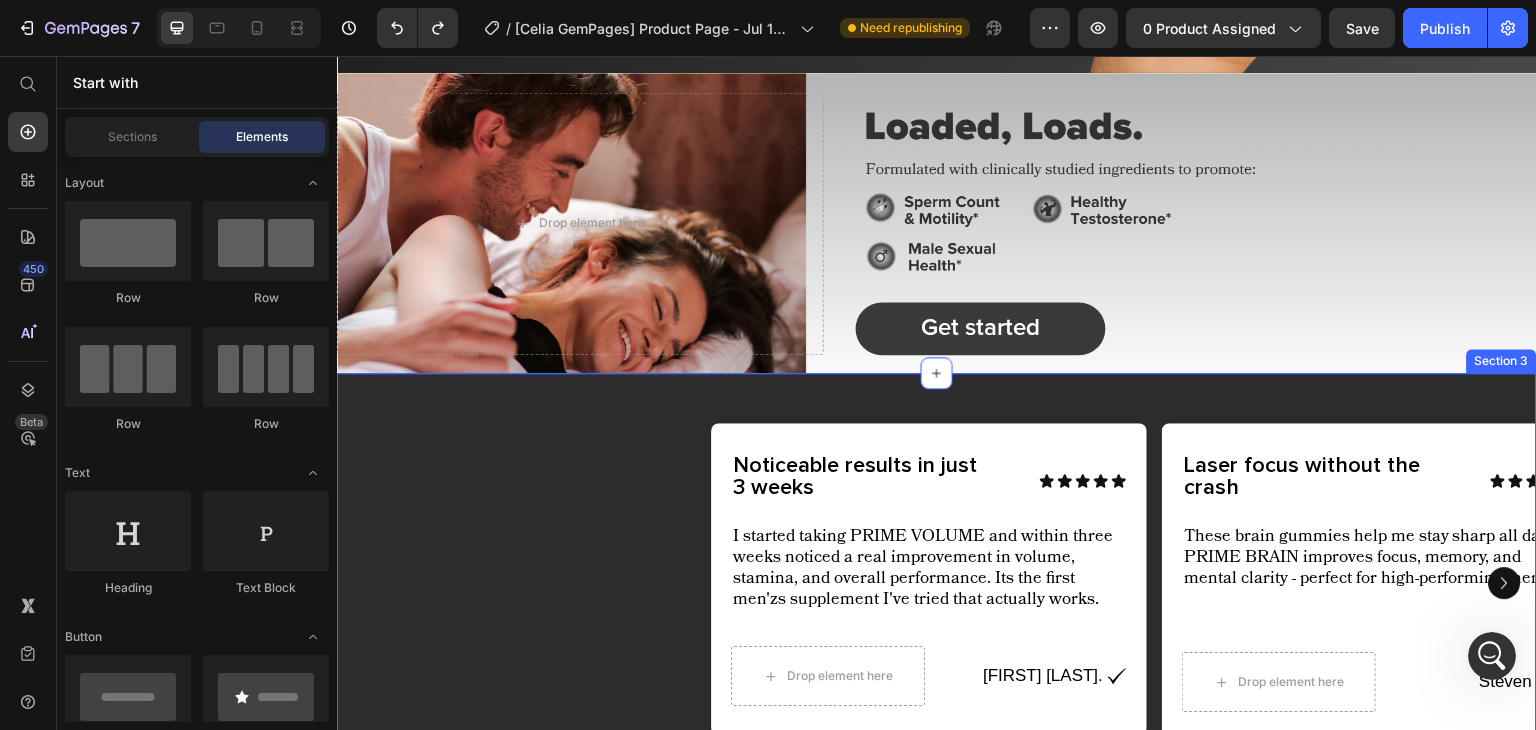 scroll, scrollTop: 318, scrollLeft: 0, axis: vertical 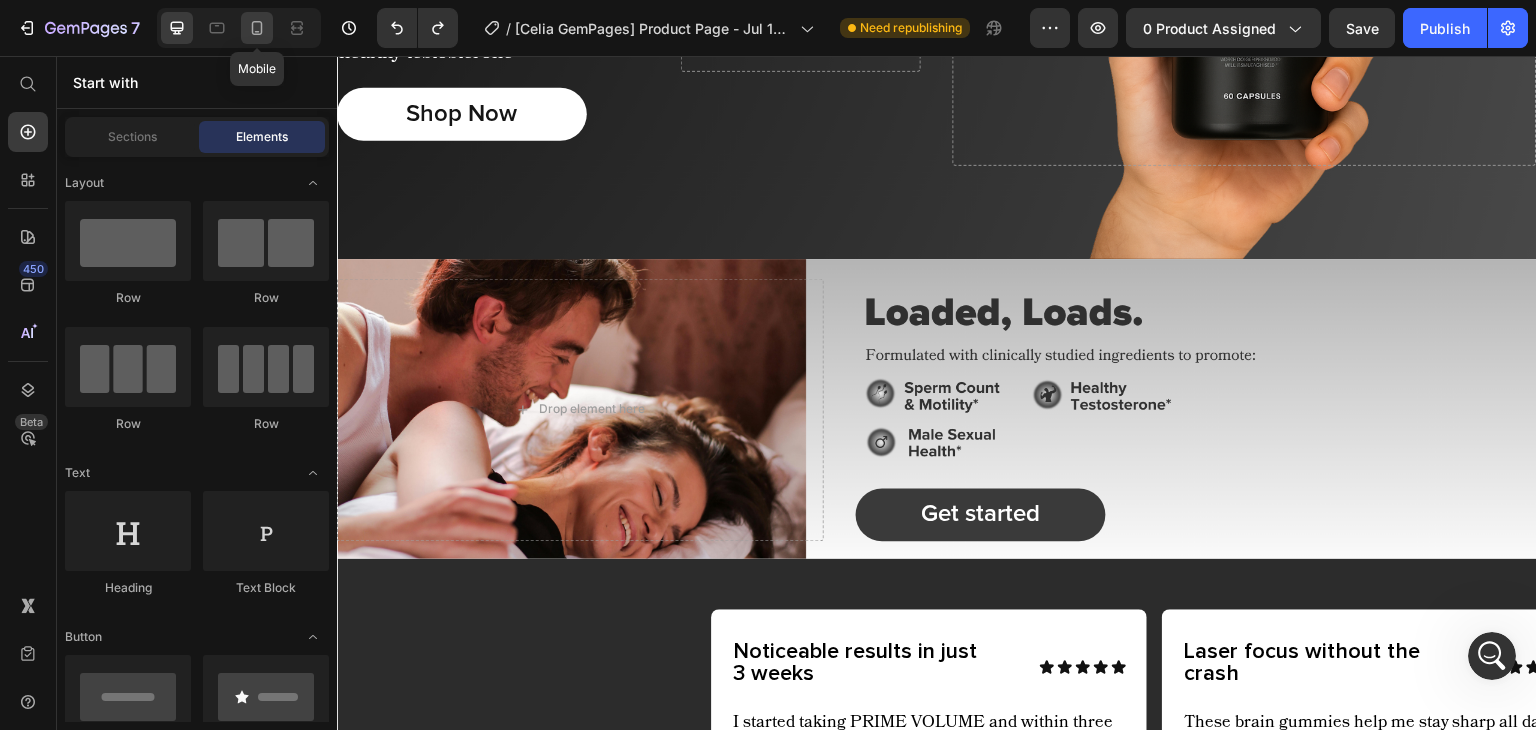 click 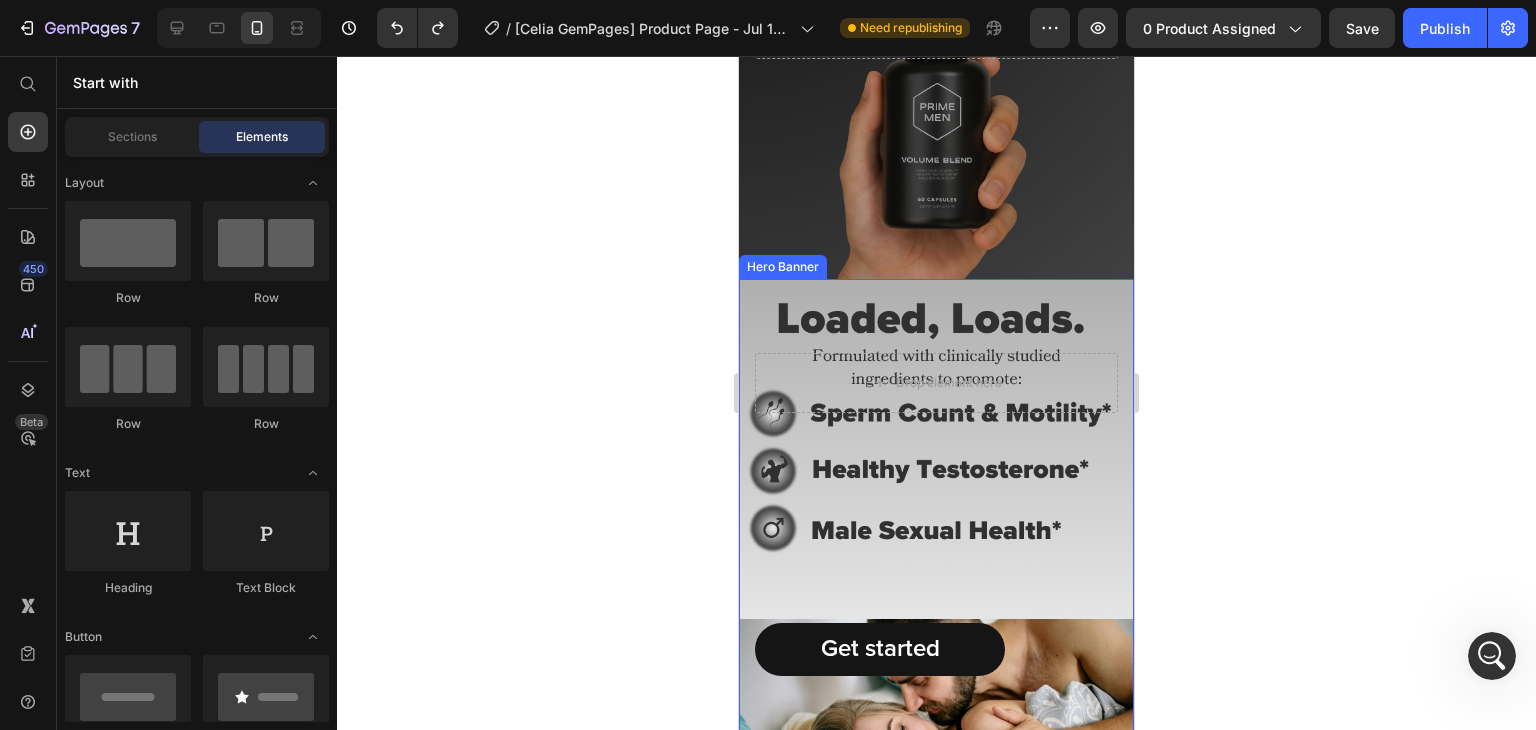 click on "Get started" at bounding box center [880, 649] 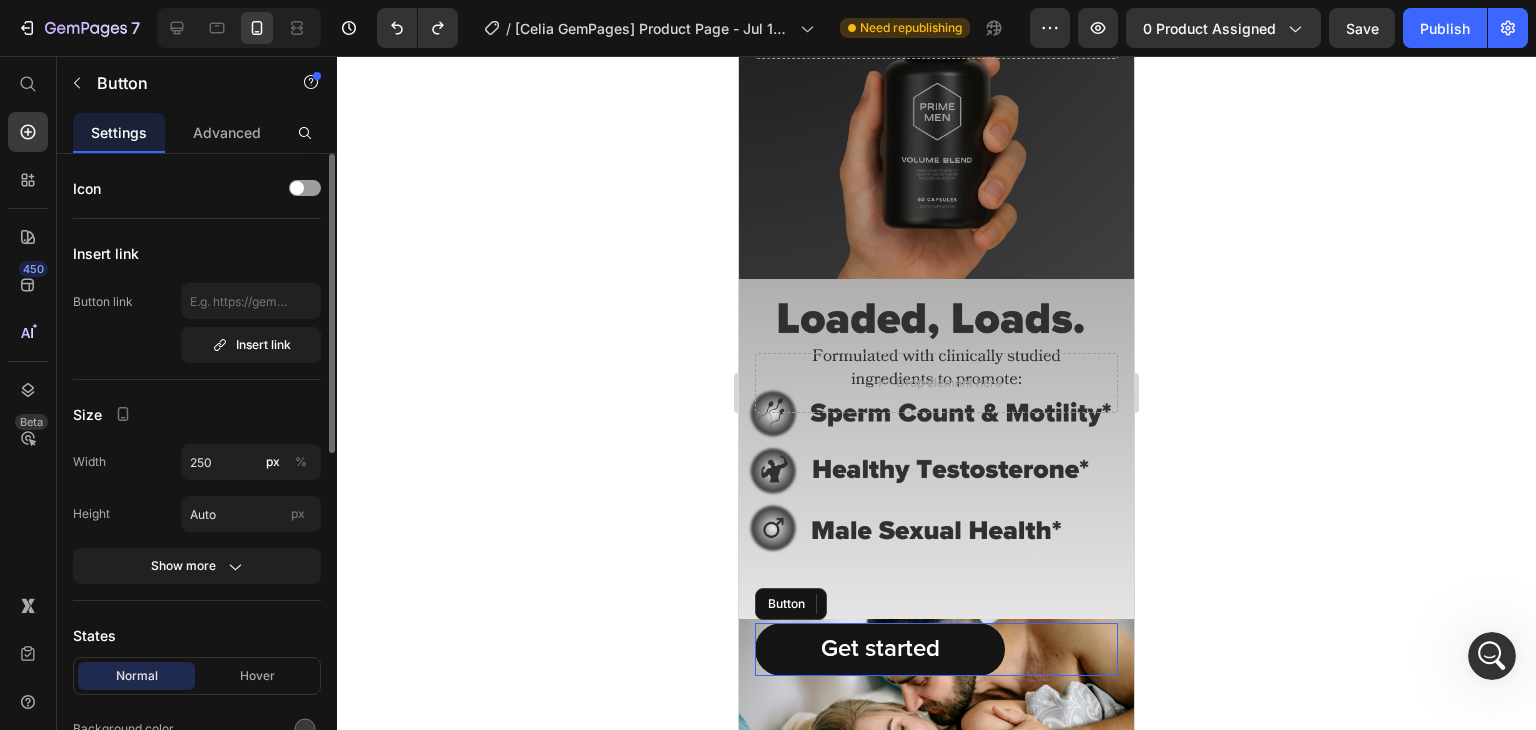 click on "Get started" at bounding box center [880, 649] 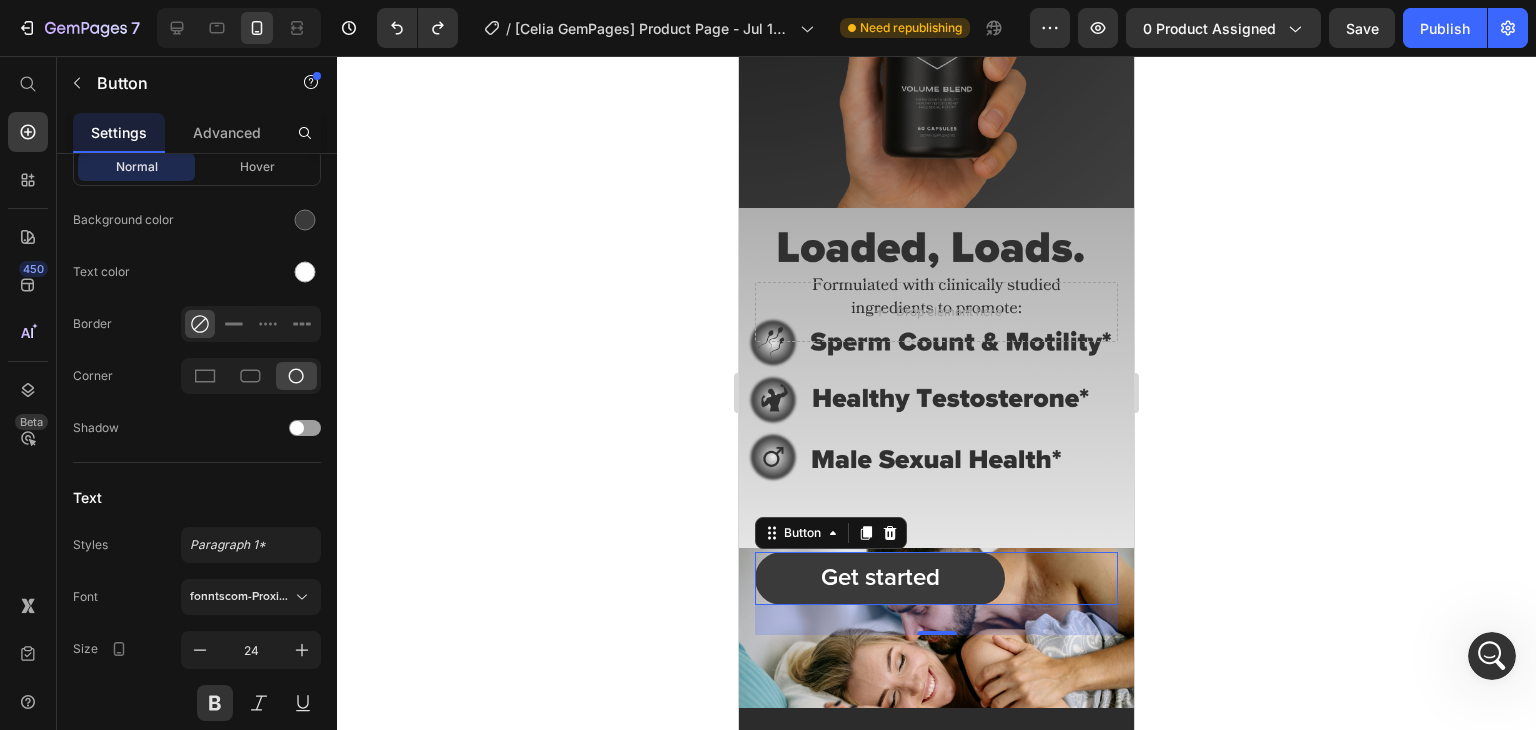 scroll, scrollTop: 0, scrollLeft: 0, axis: both 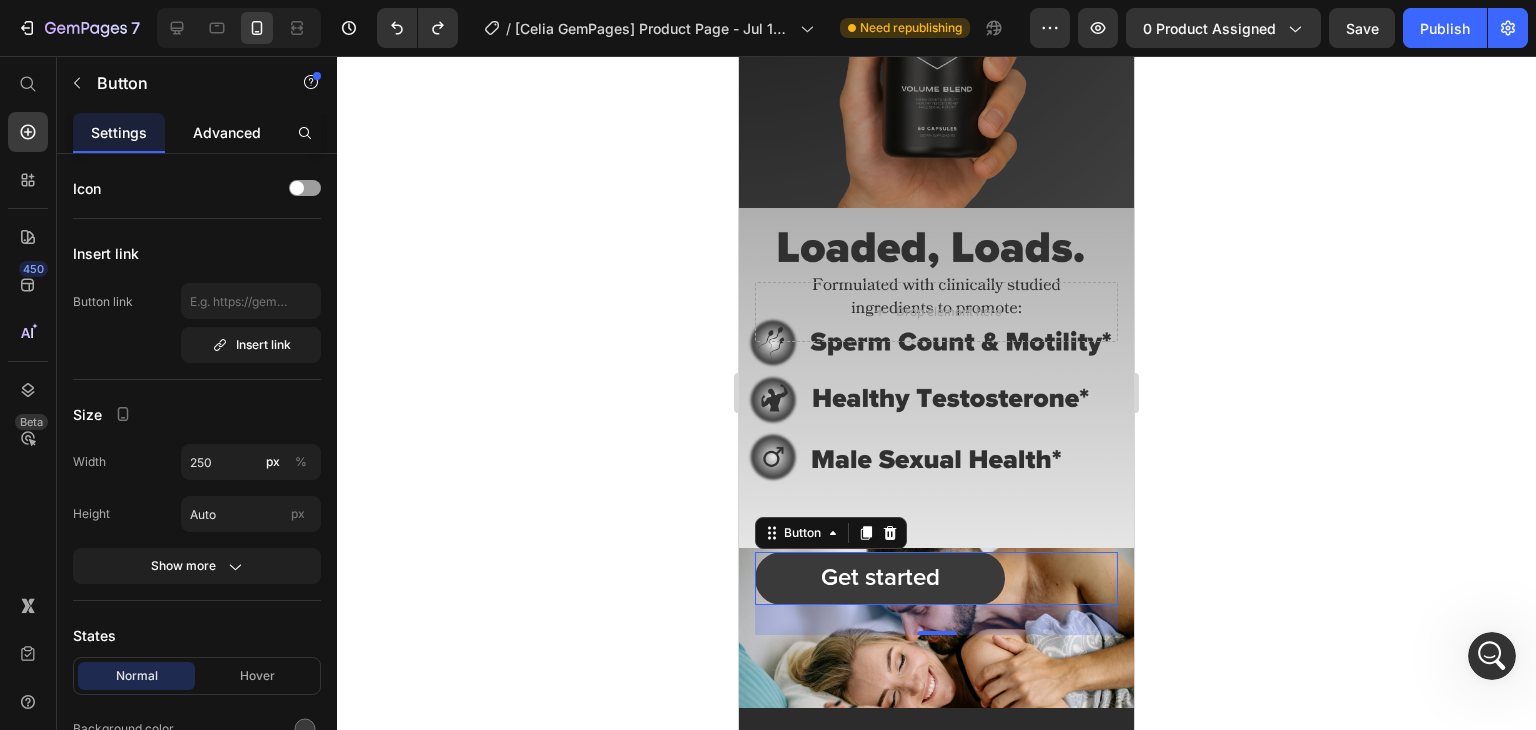 click on "Advanced" 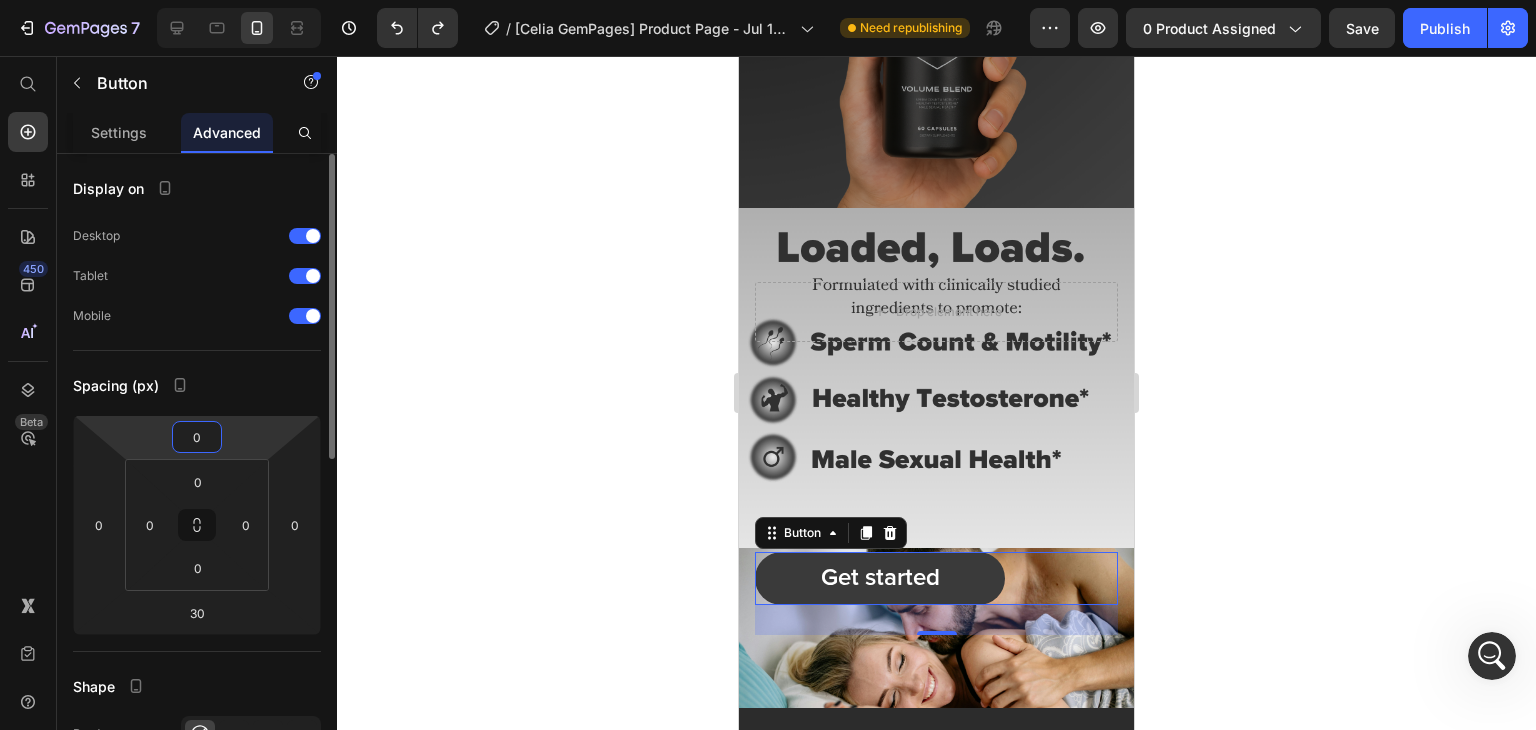 click on "0" at bounding box center [197, 437] 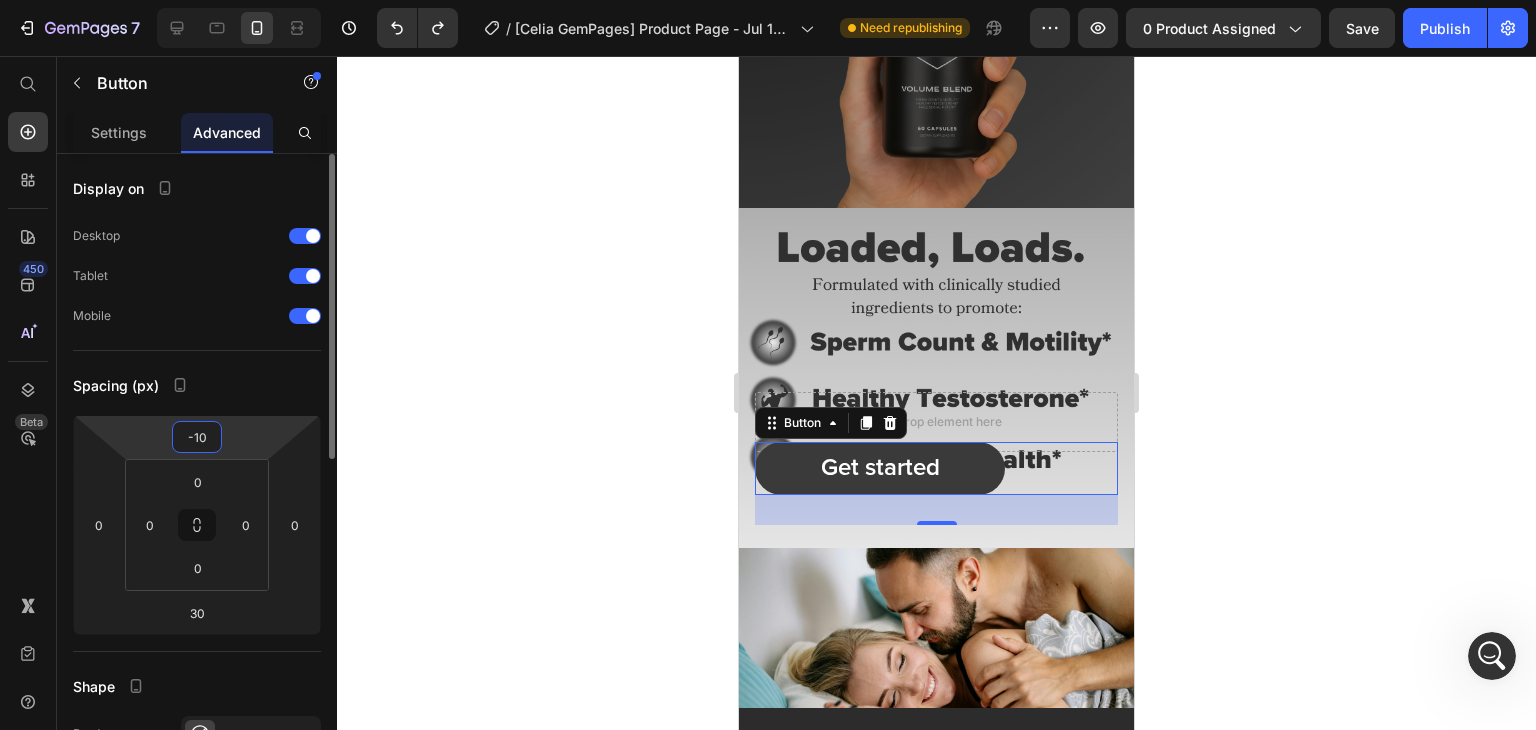 type on "-1" 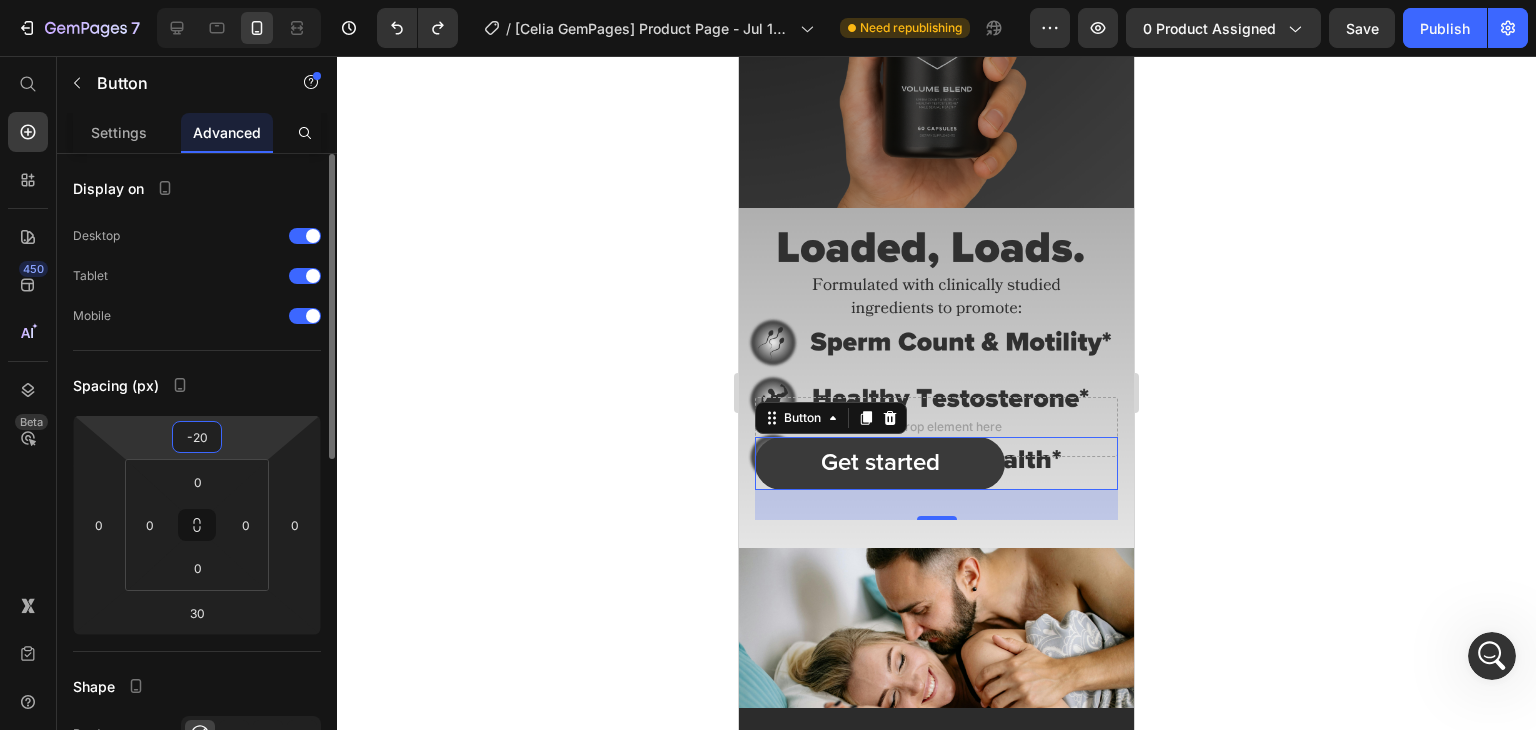 type on "-2" 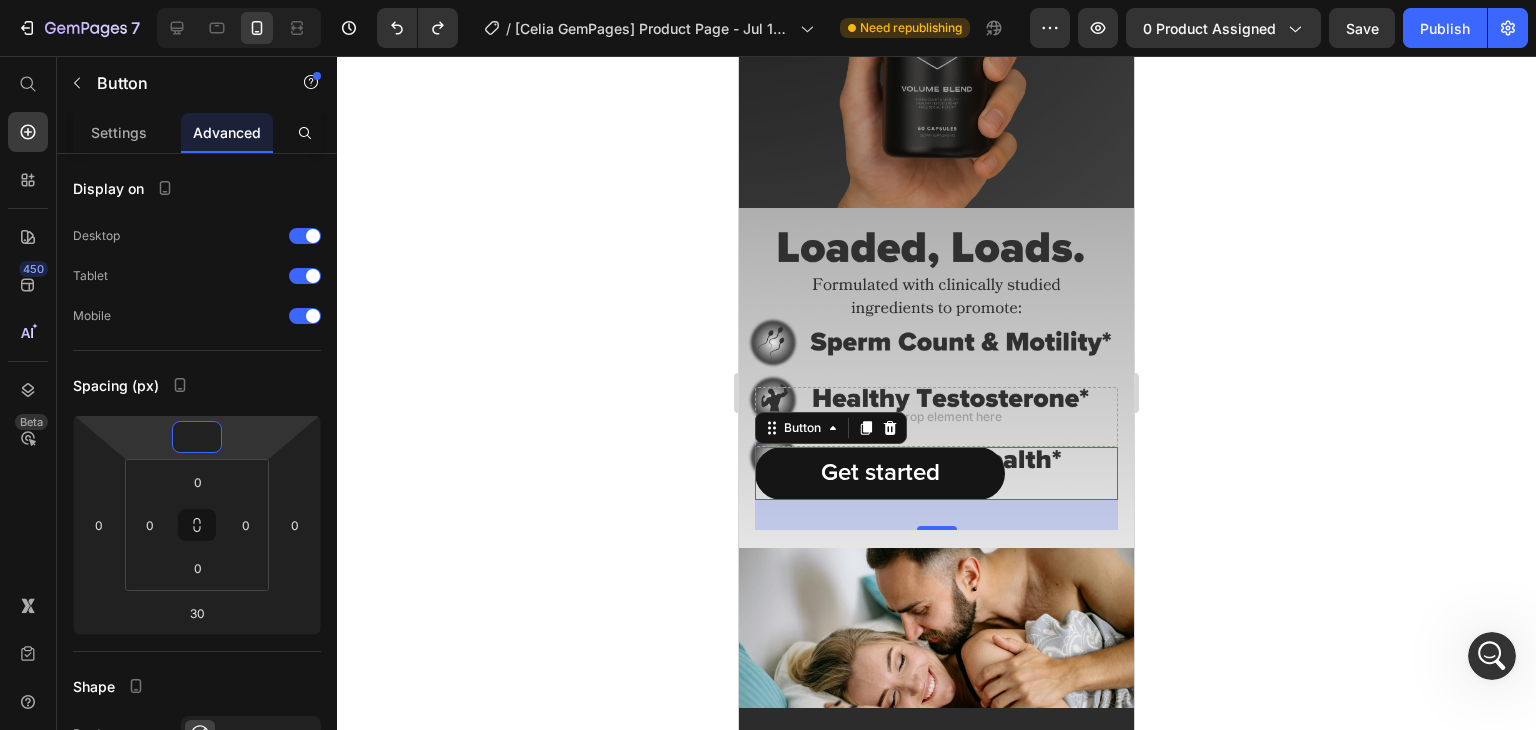 drag, startPoint x: 930, startPoint y: 526, endPoint x: 936, endPoint y: 449, distance: 77.23341 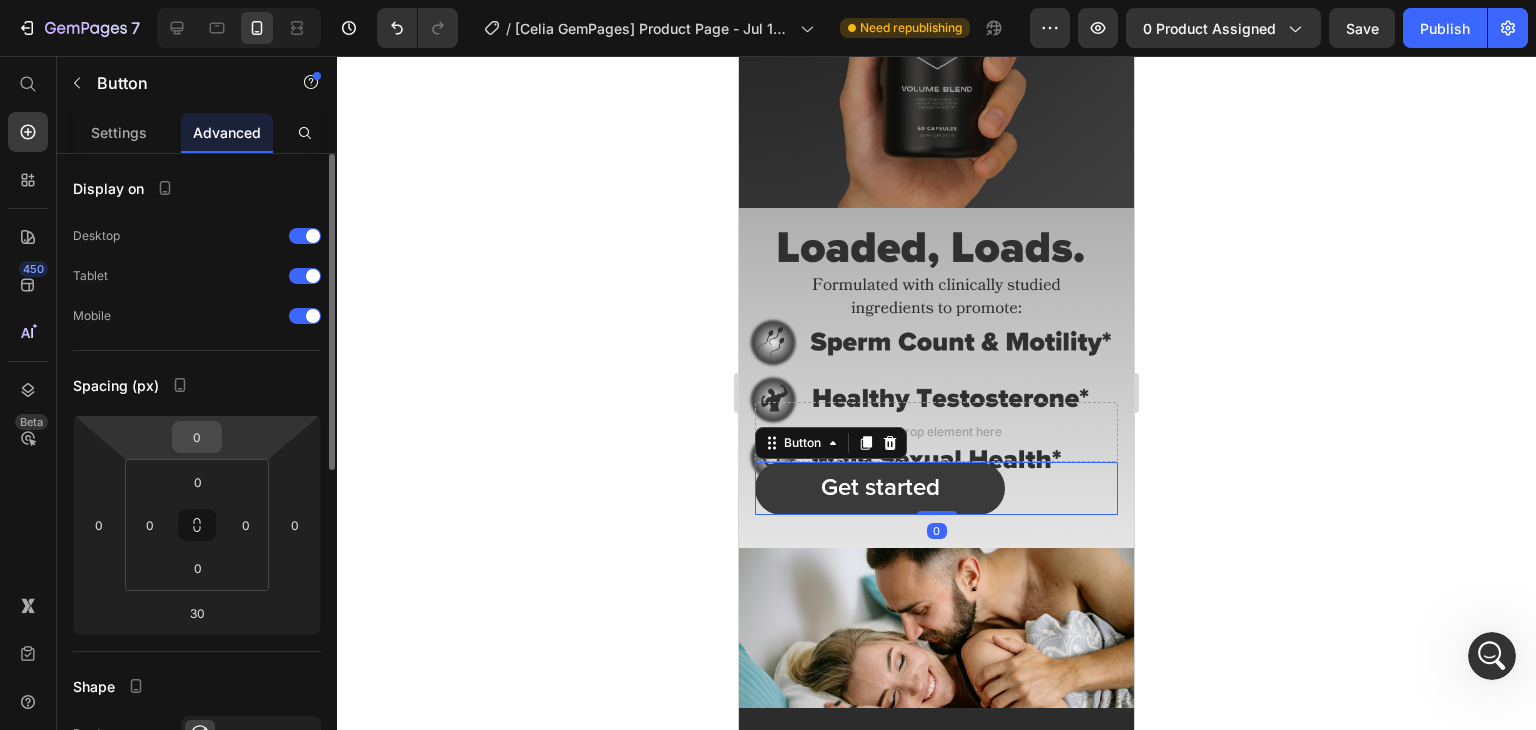 click on "0" at bounding box center [197, 437] 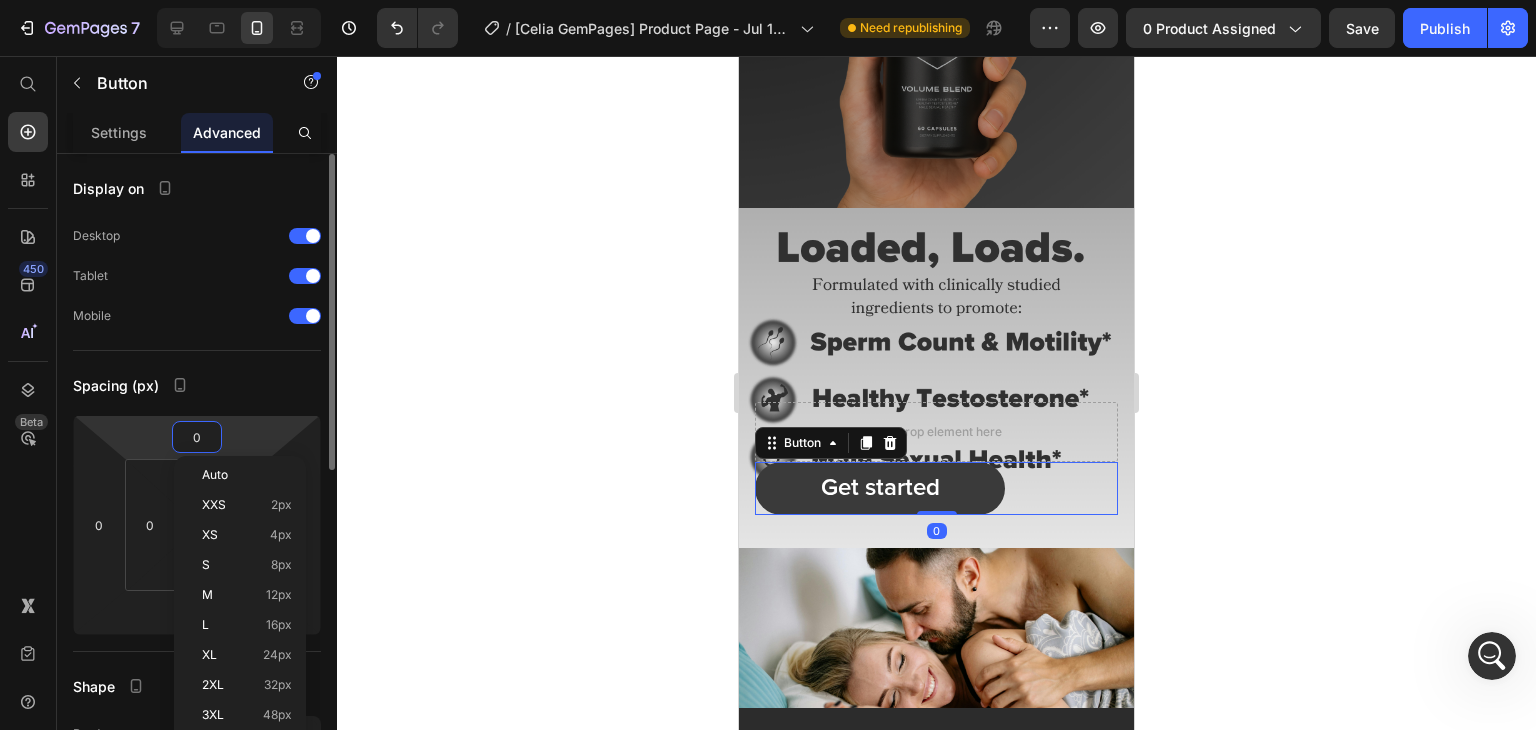 click on "0" at bounding box center (197, 437) 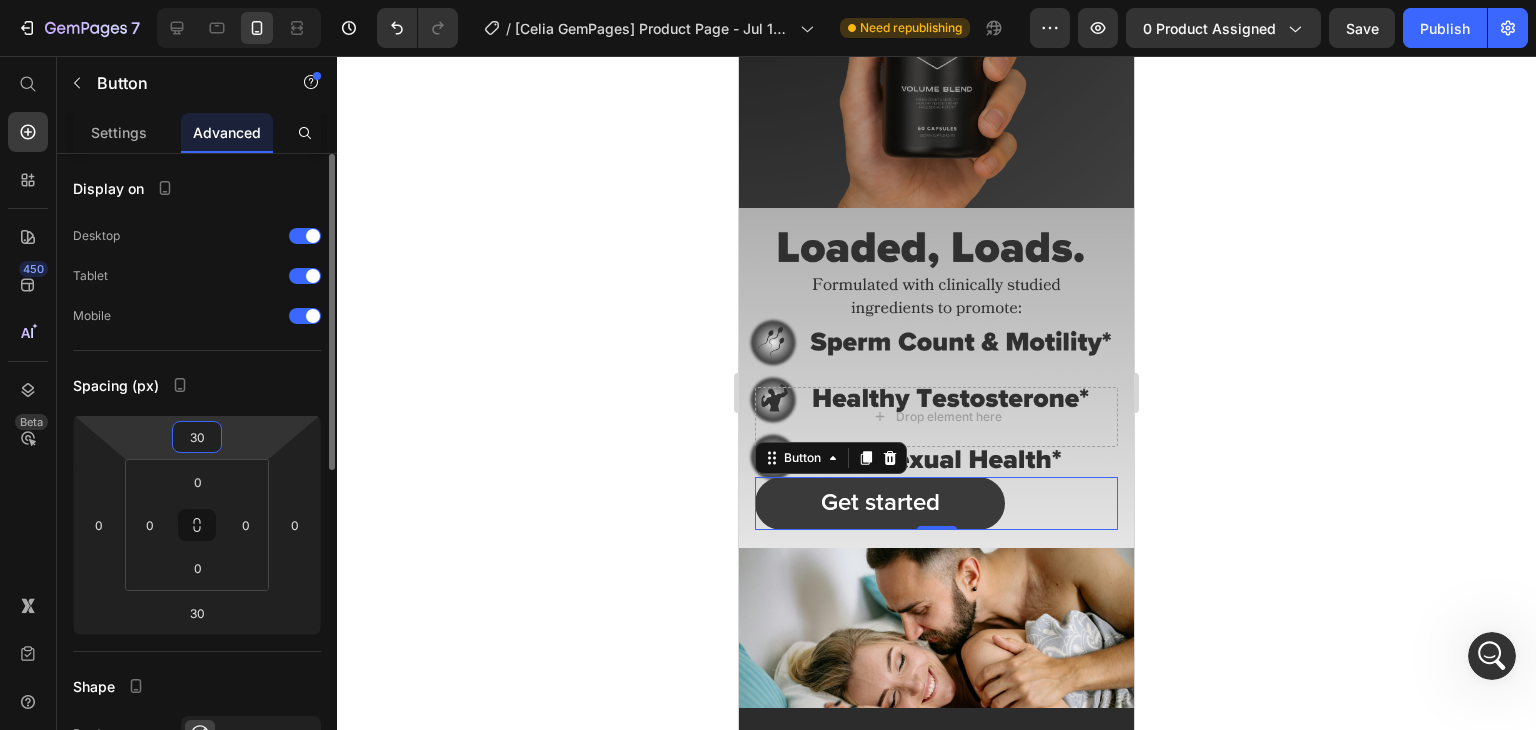 type on "3" 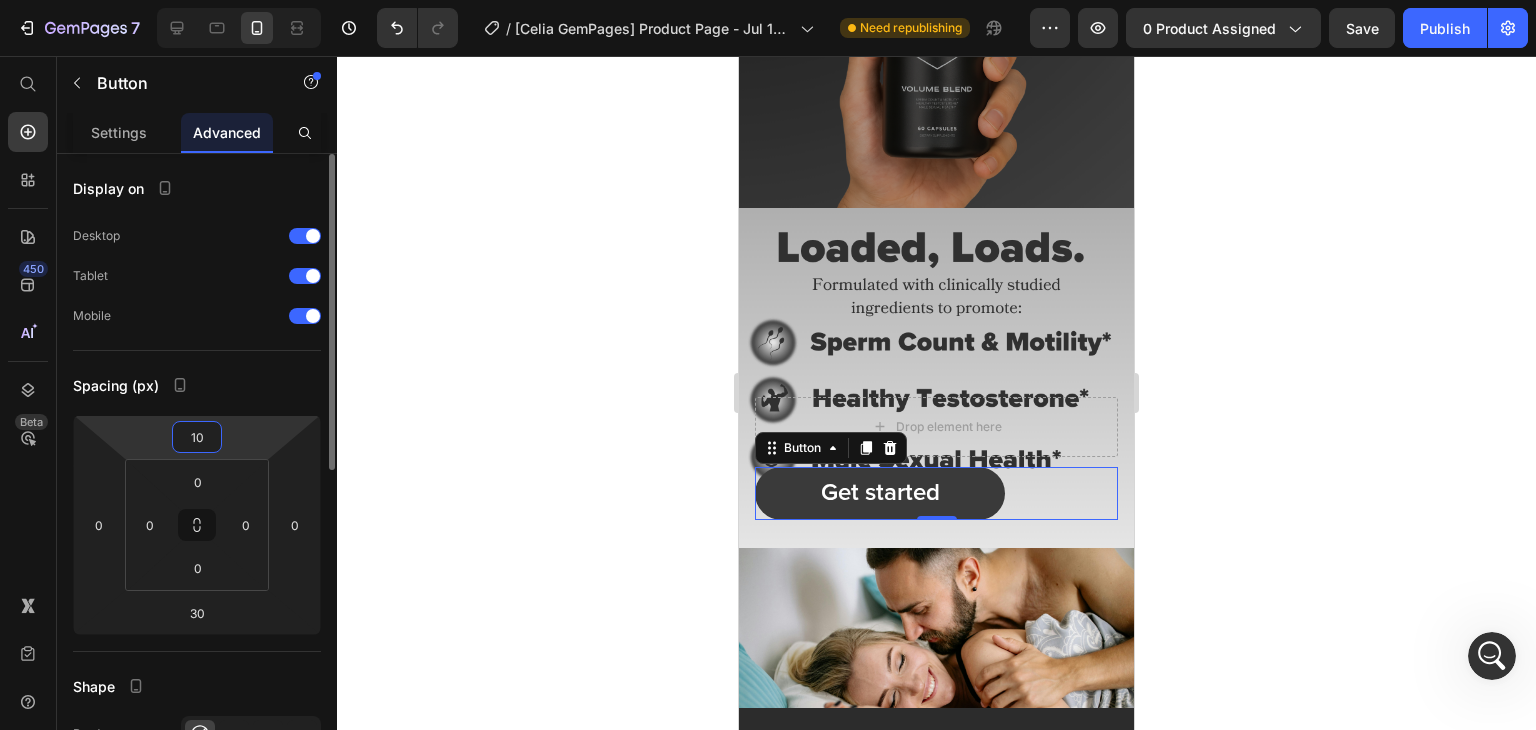 type on "1" 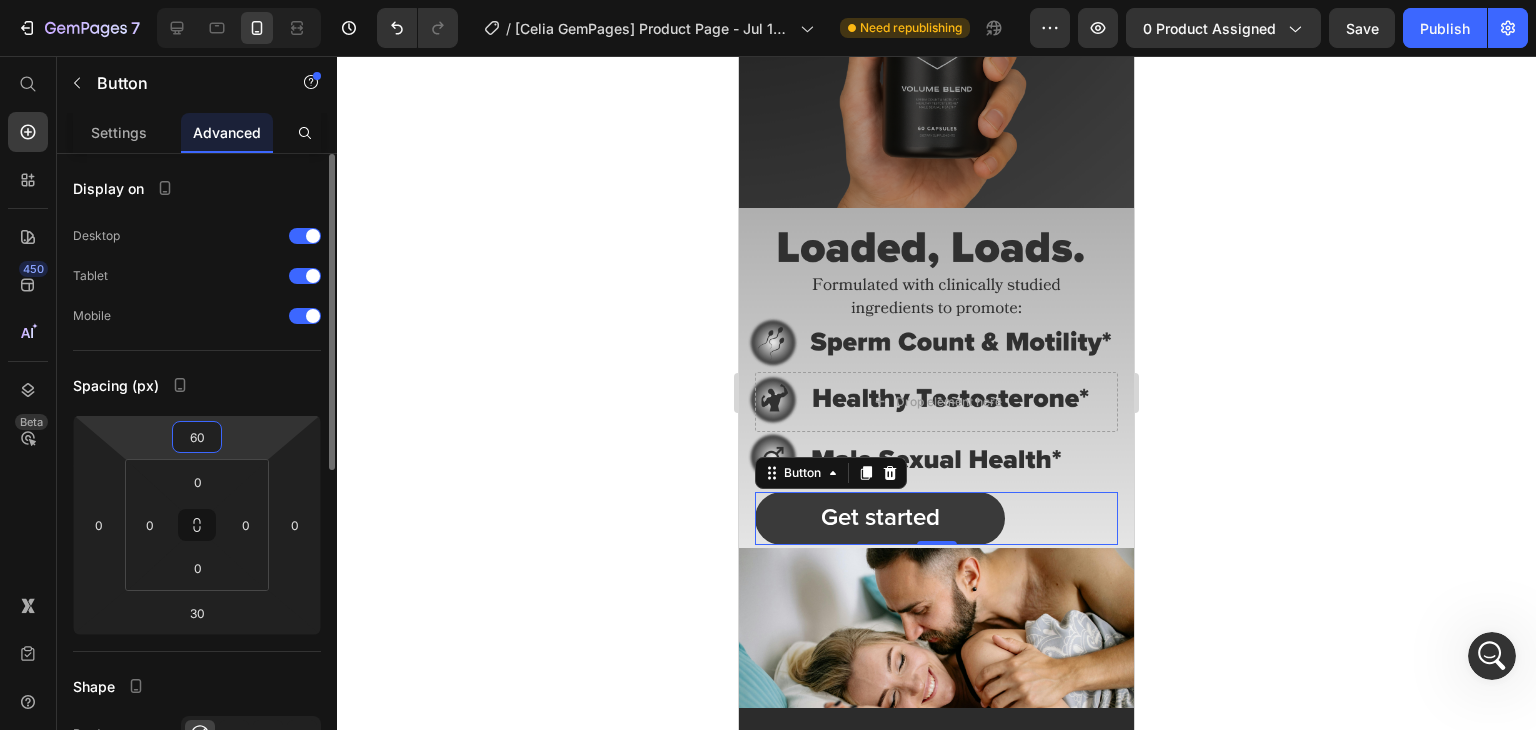 type on "6" 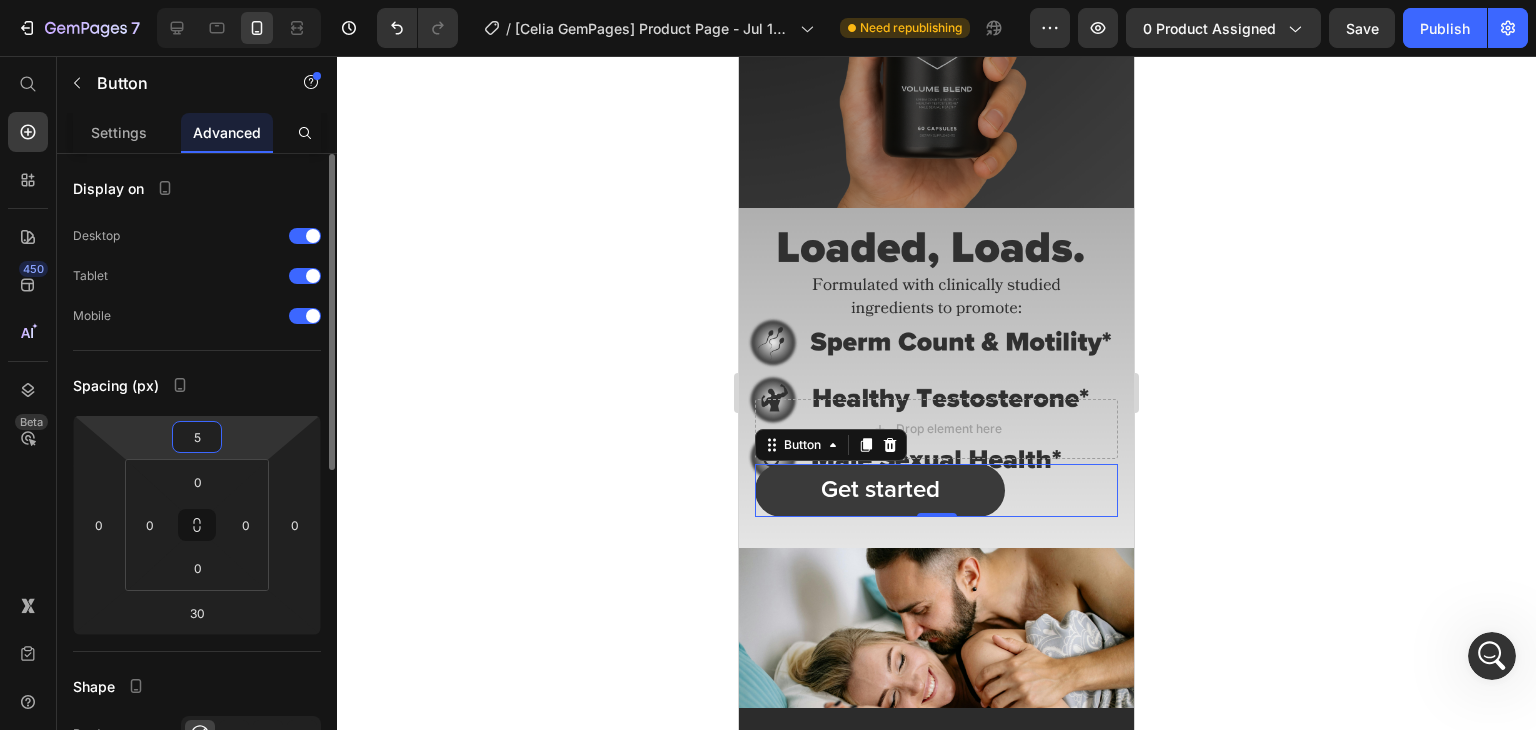 type on "50" 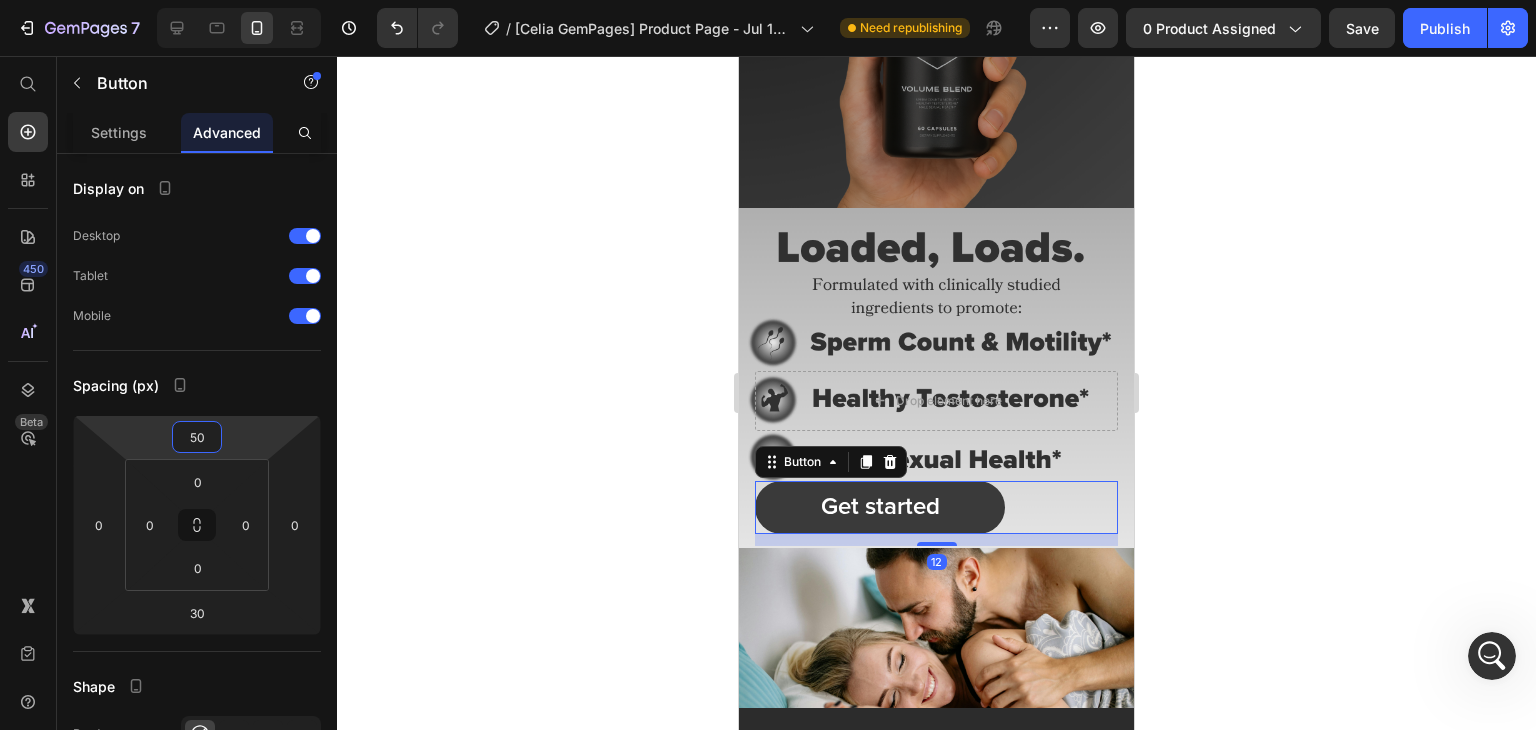 click 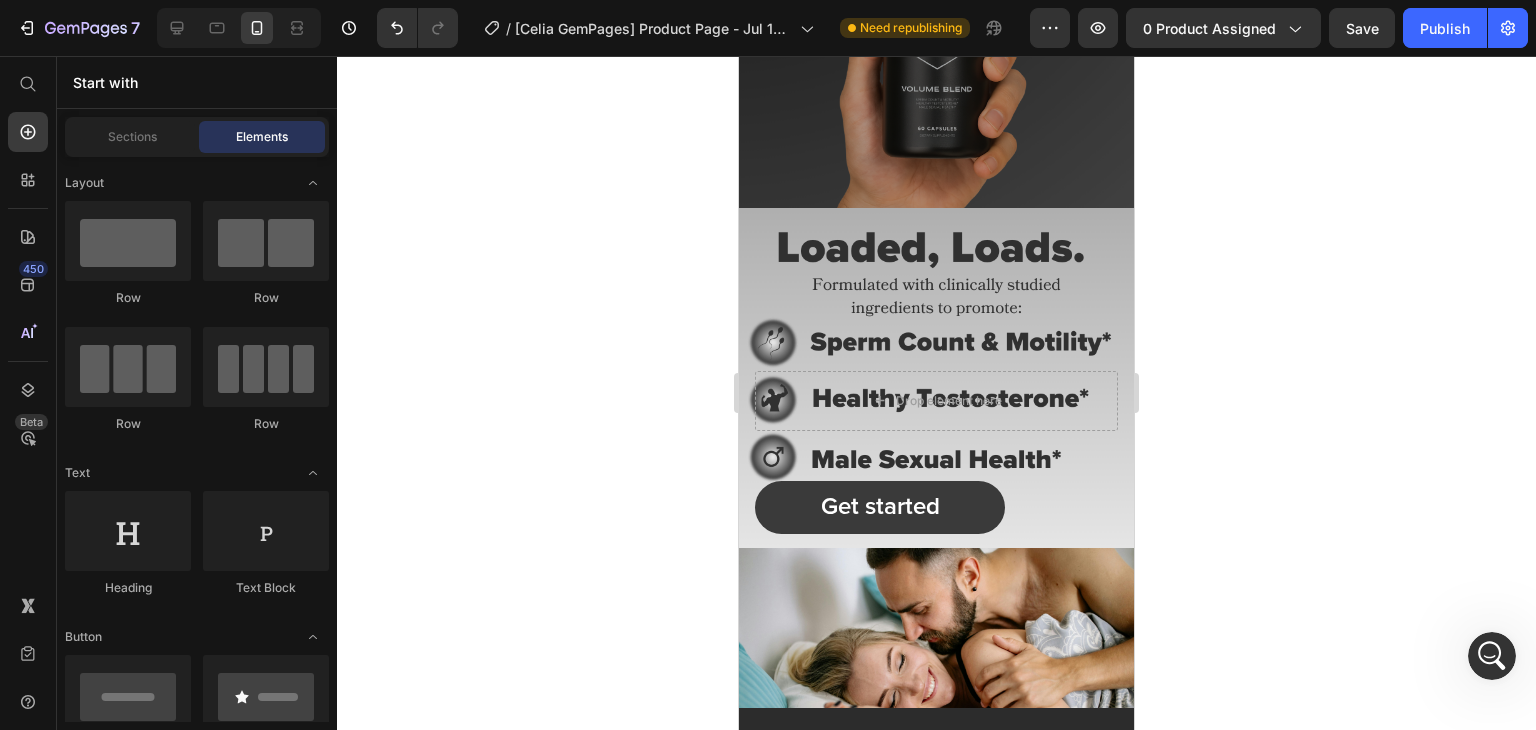 click on "Get started Button" at bounding box center [936, 507] 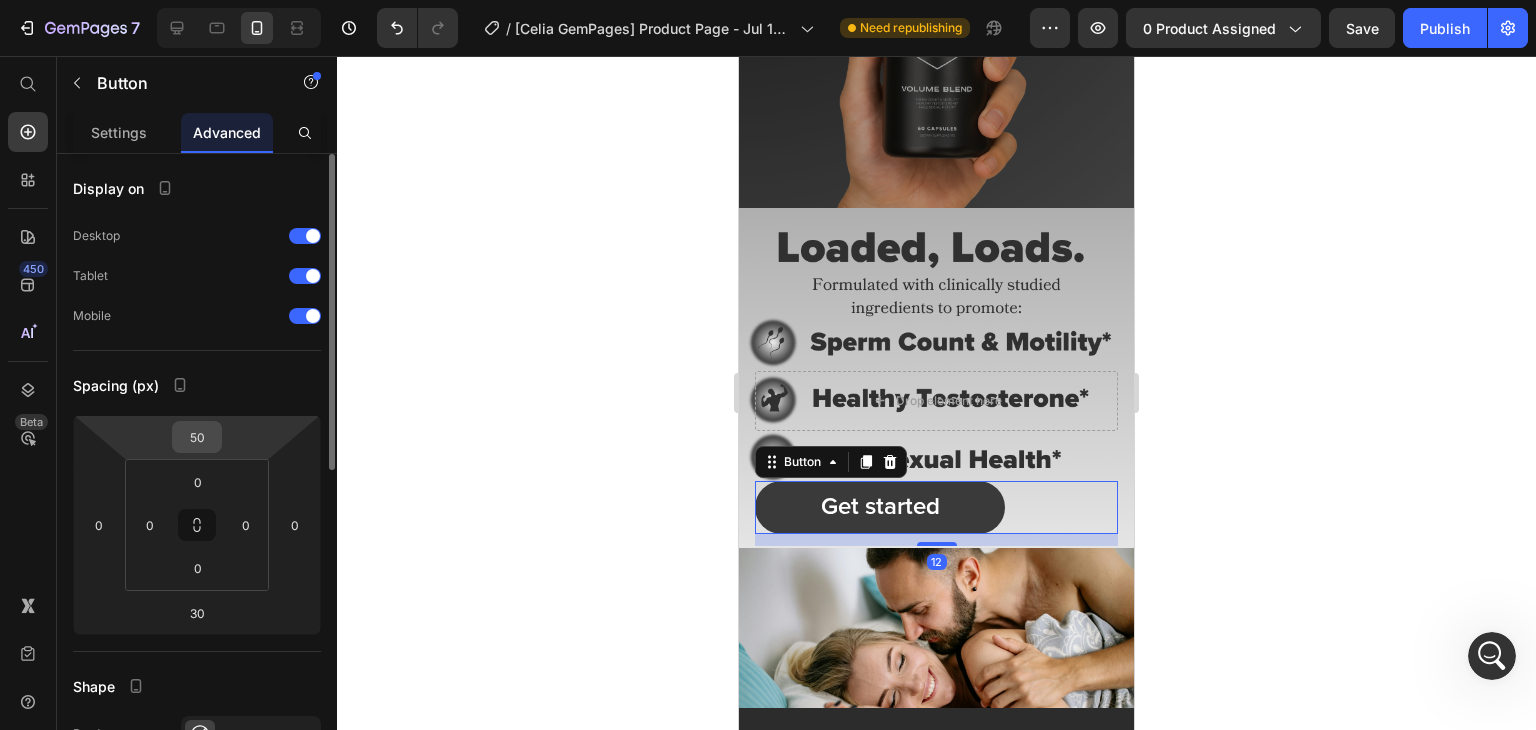 click on "50" at bounding box center [197, 437] 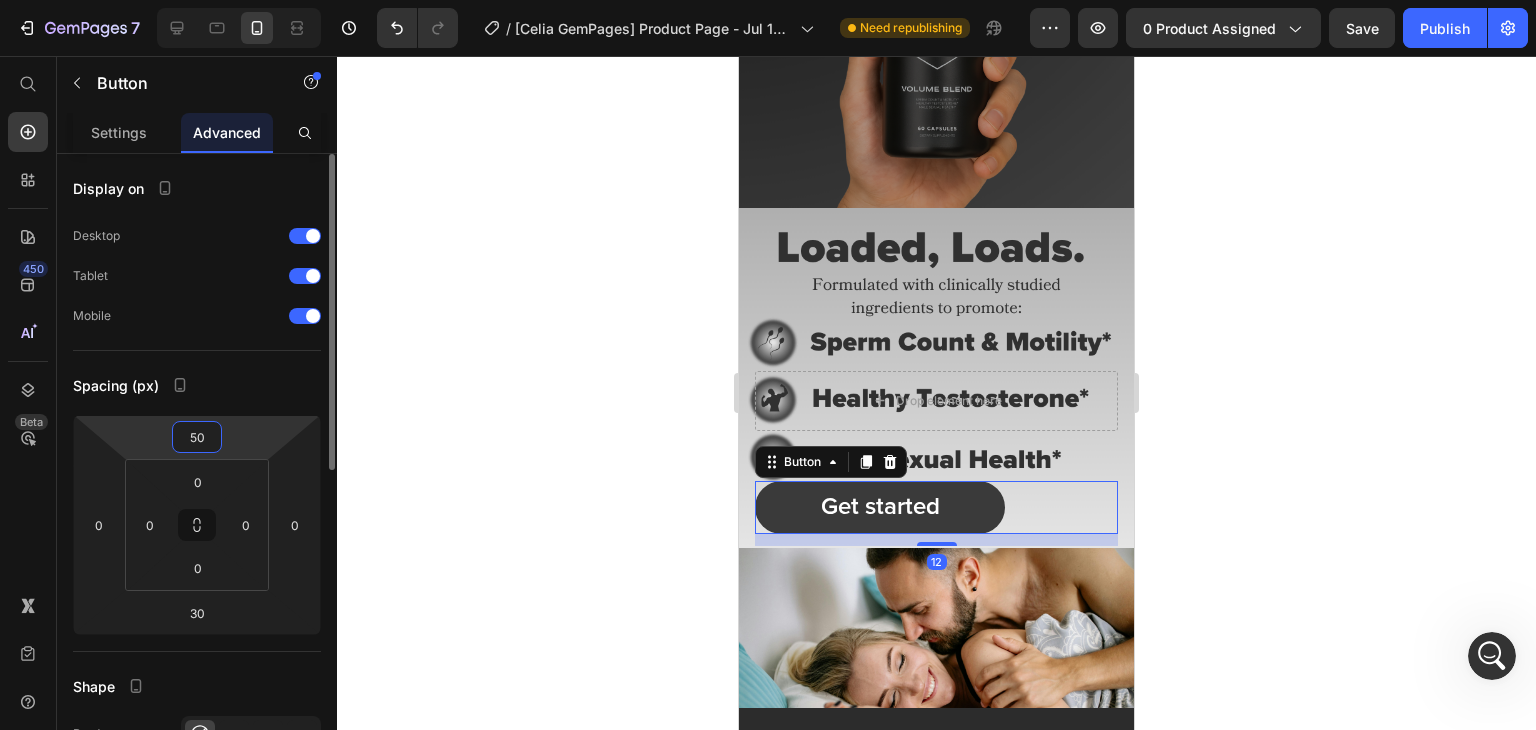 click on "50" at bounding box center [197, 437] 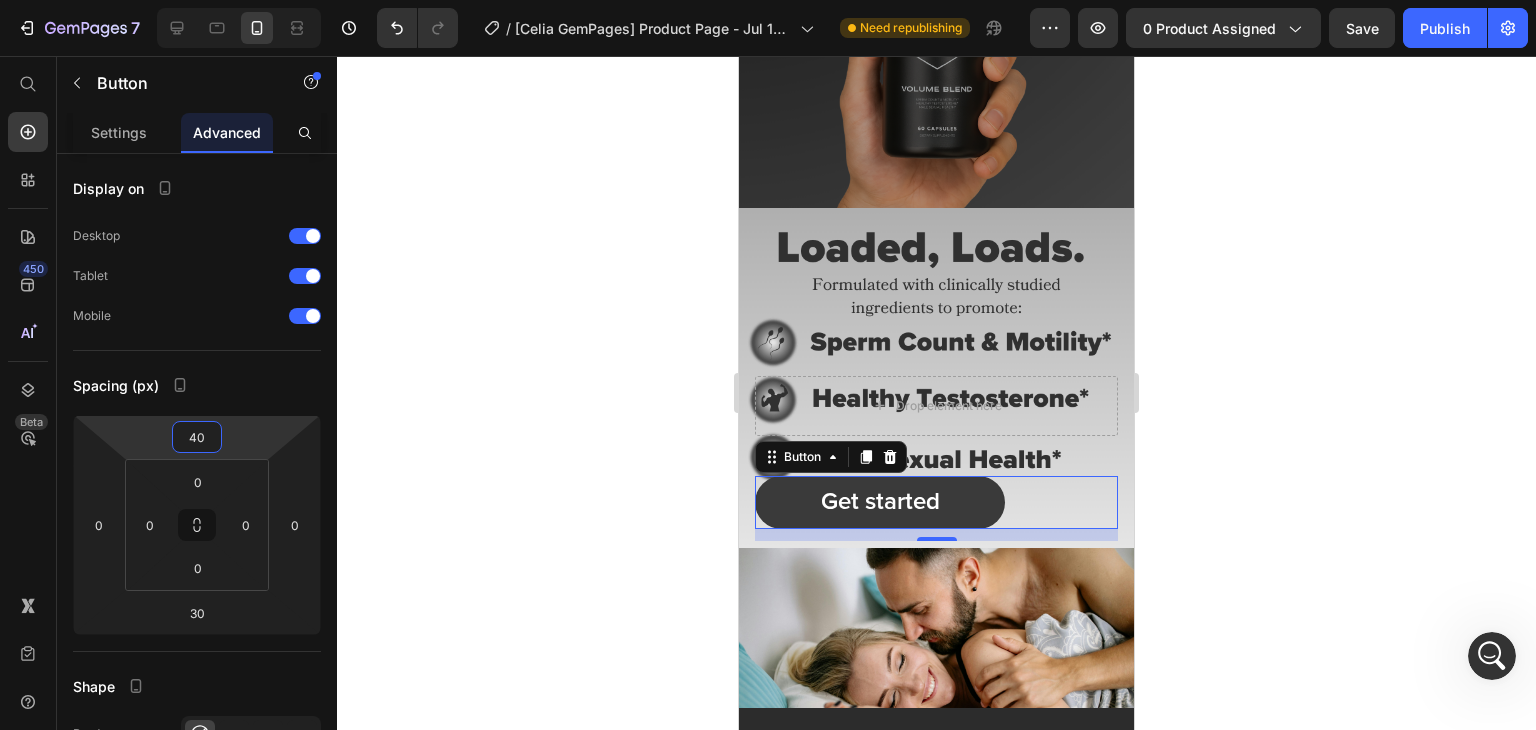type on "4" 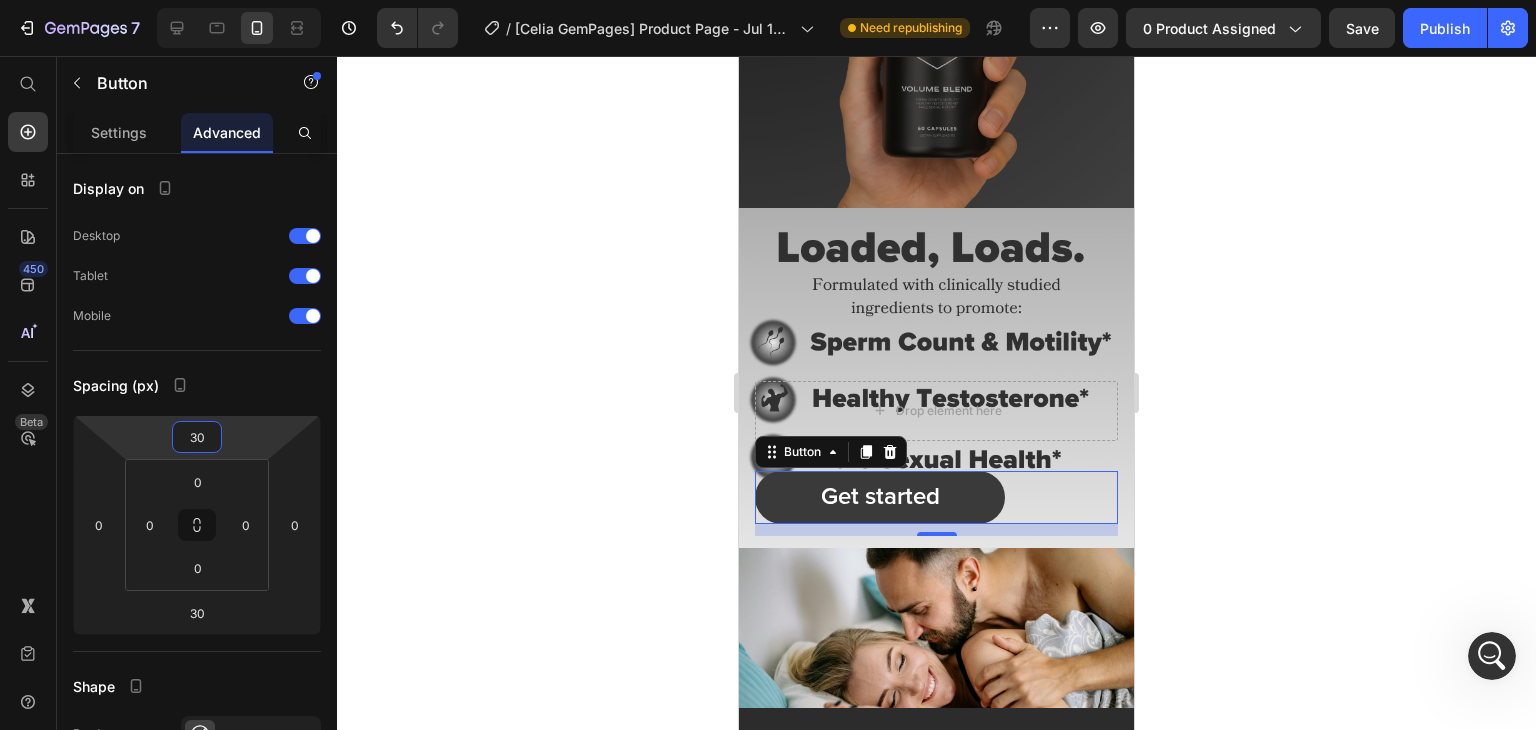 type on "3" 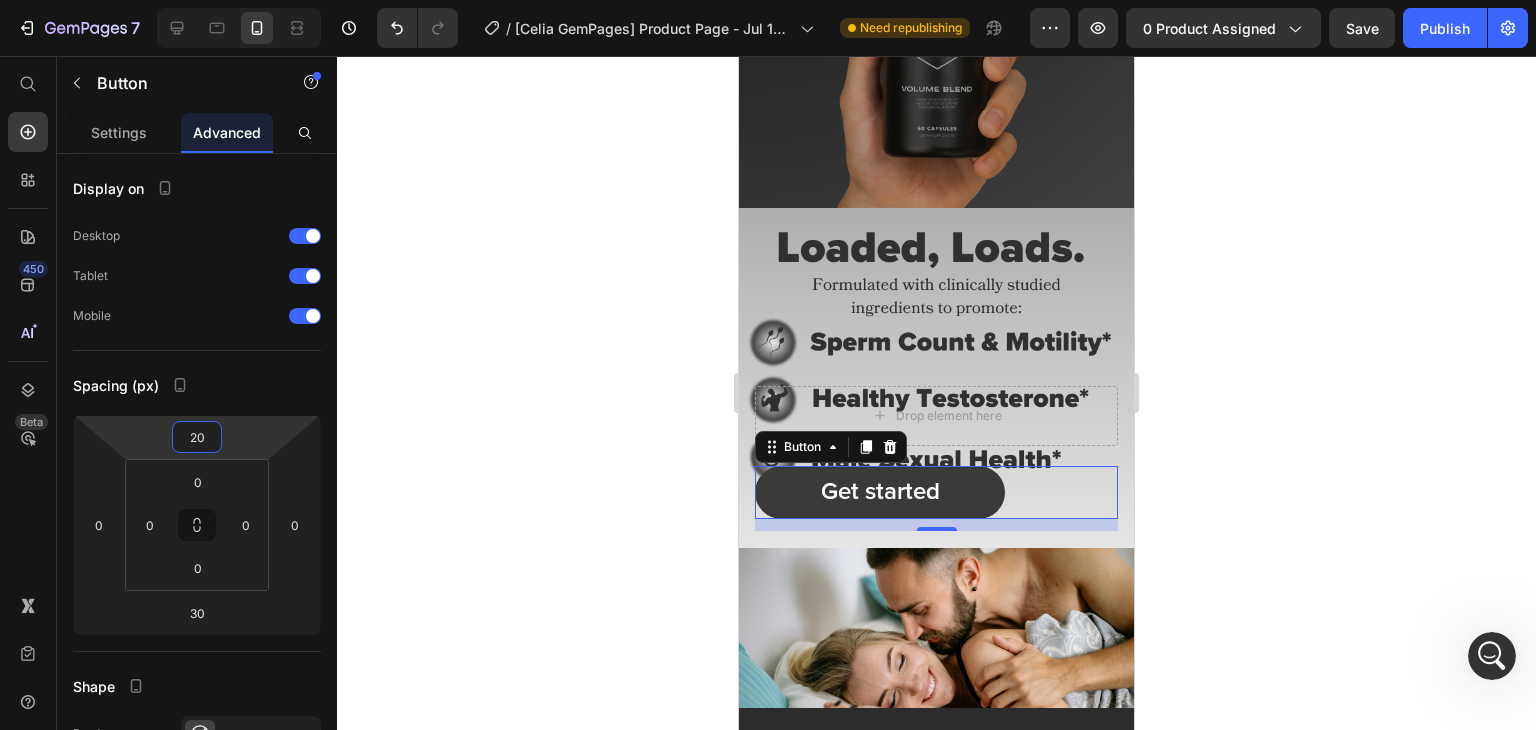 type on "2" 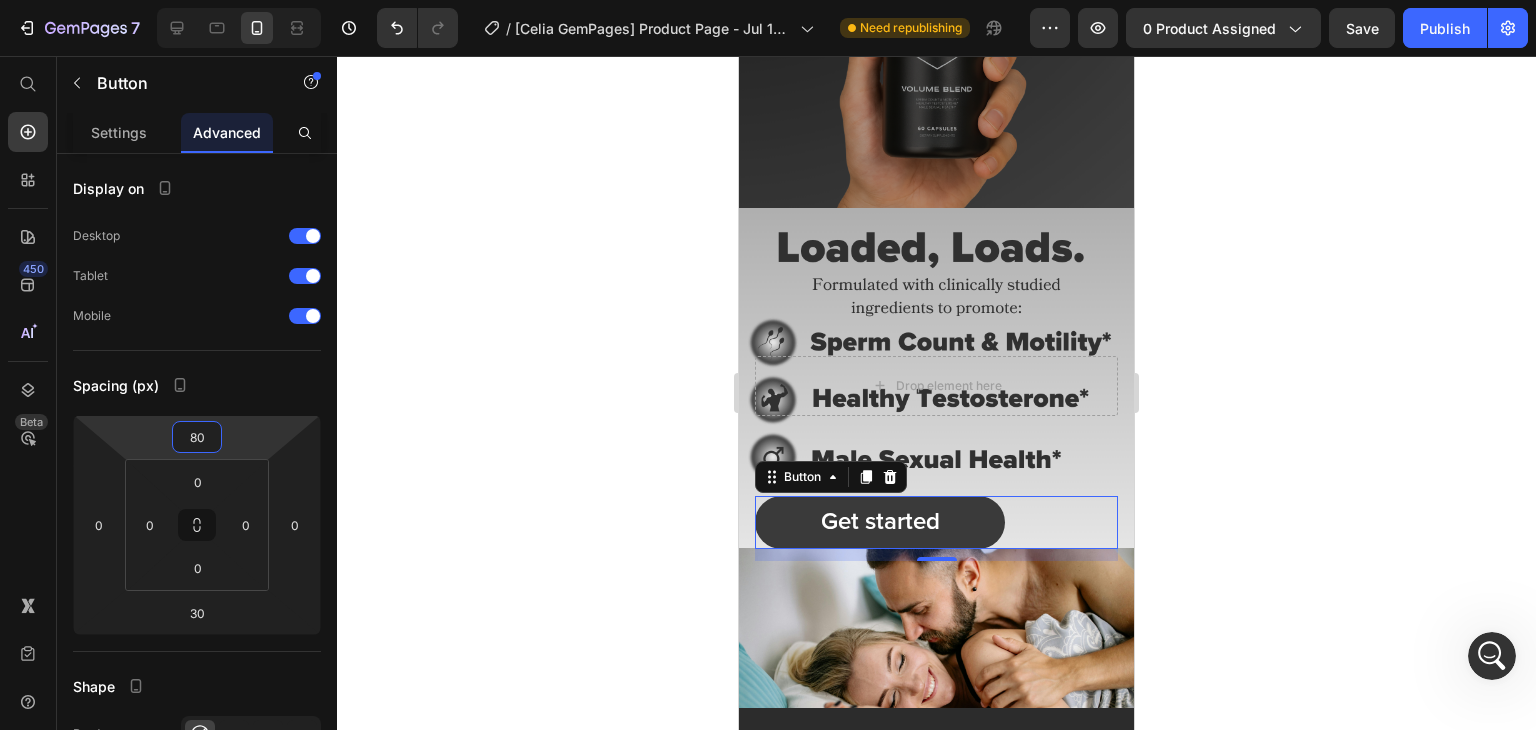 type on "8" 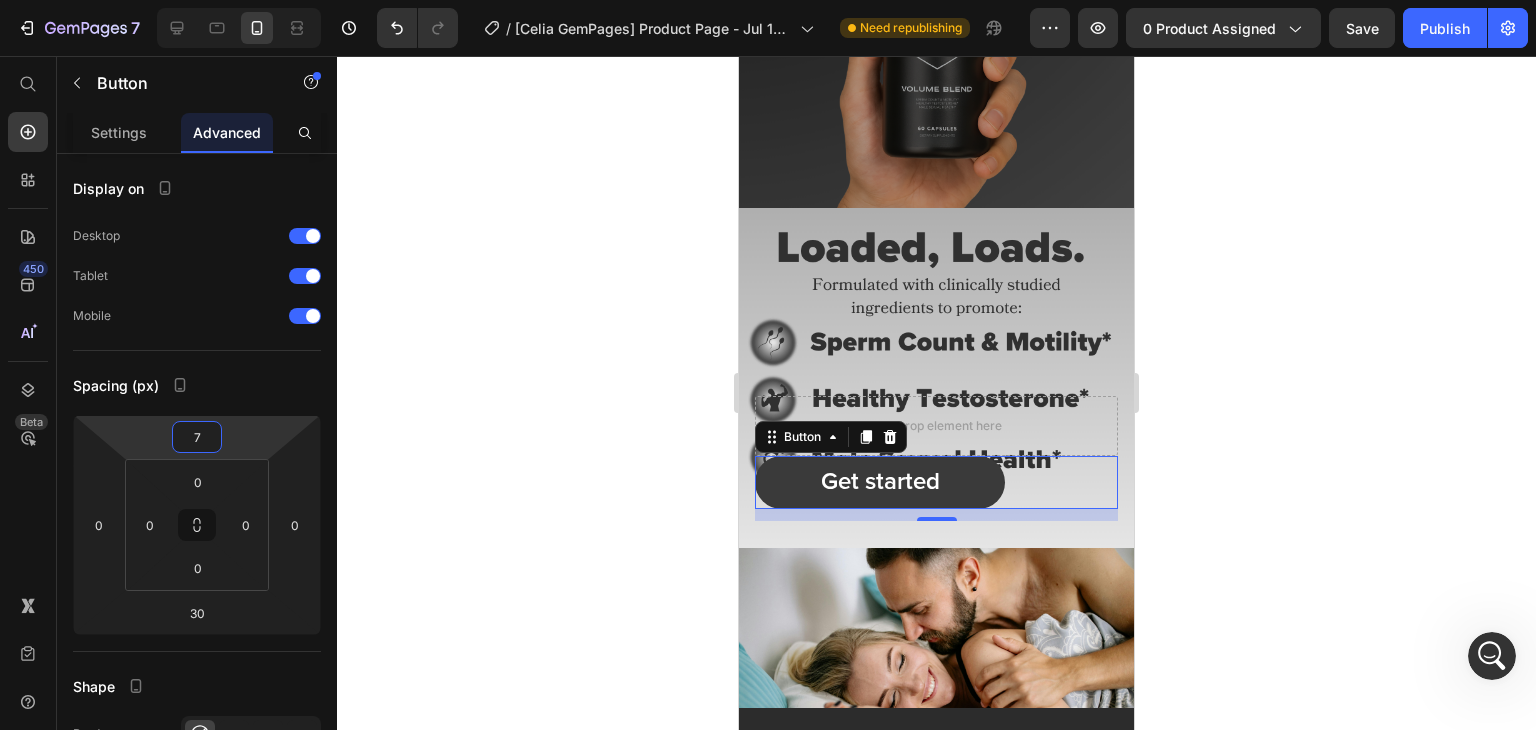 type on "70" 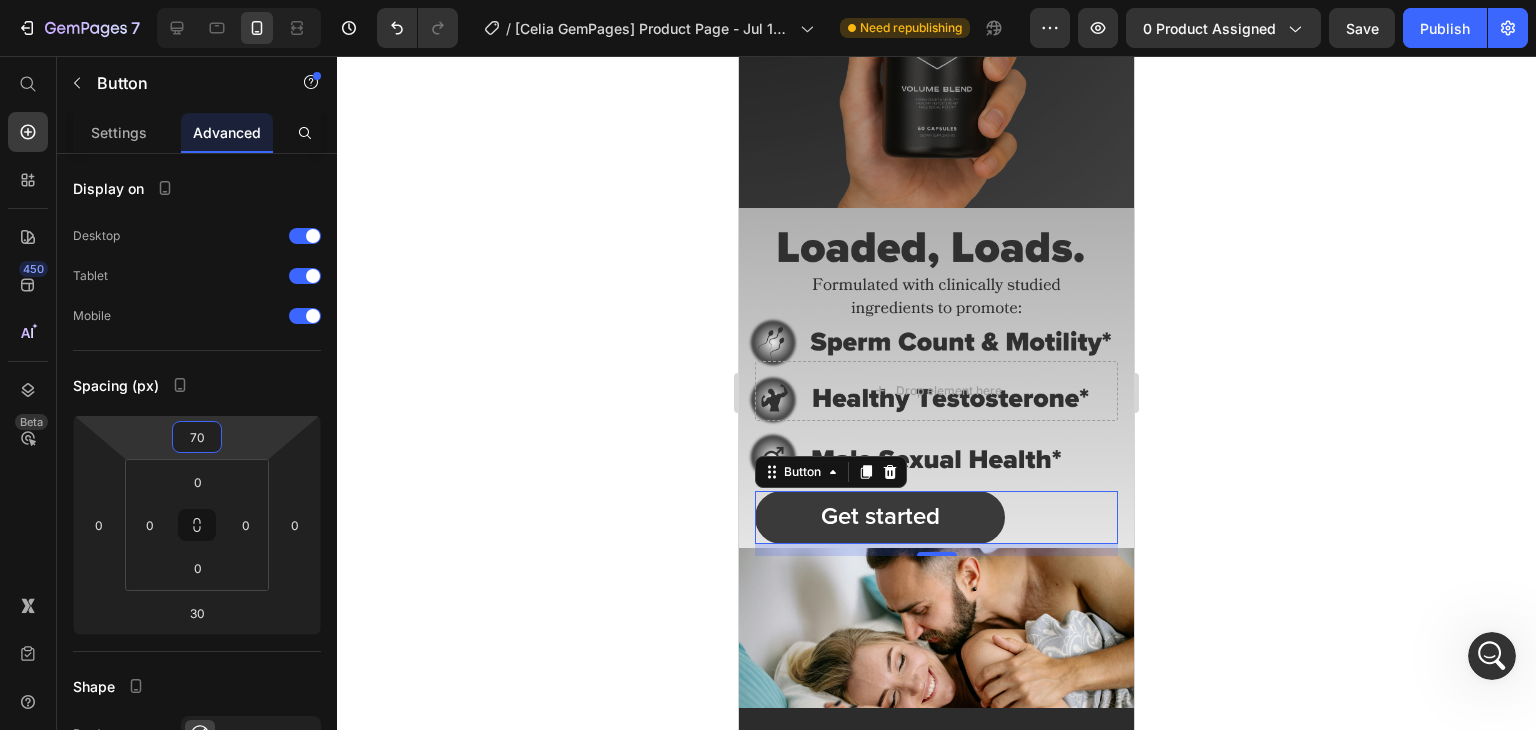 click 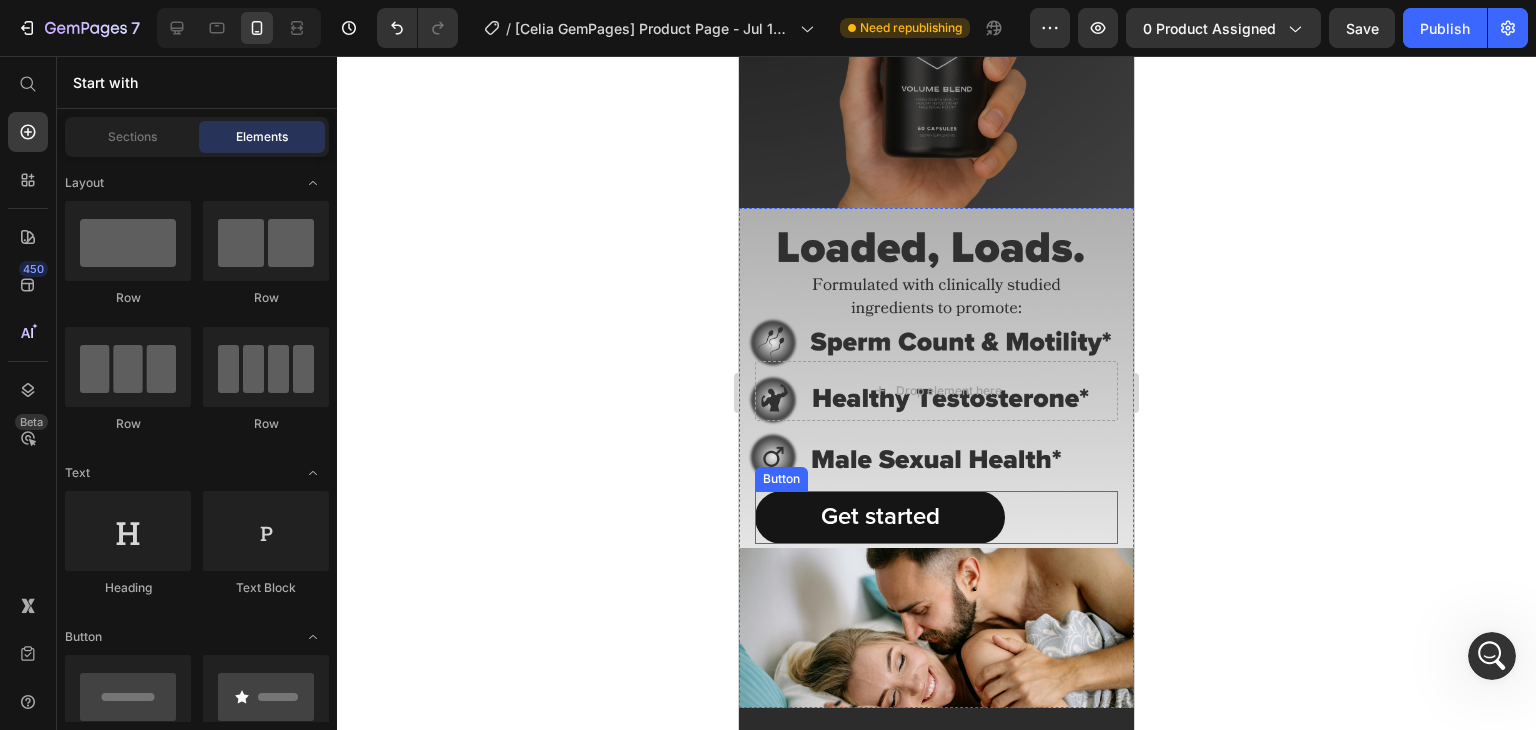 click on "Get started" at bounding box center (880, 517) 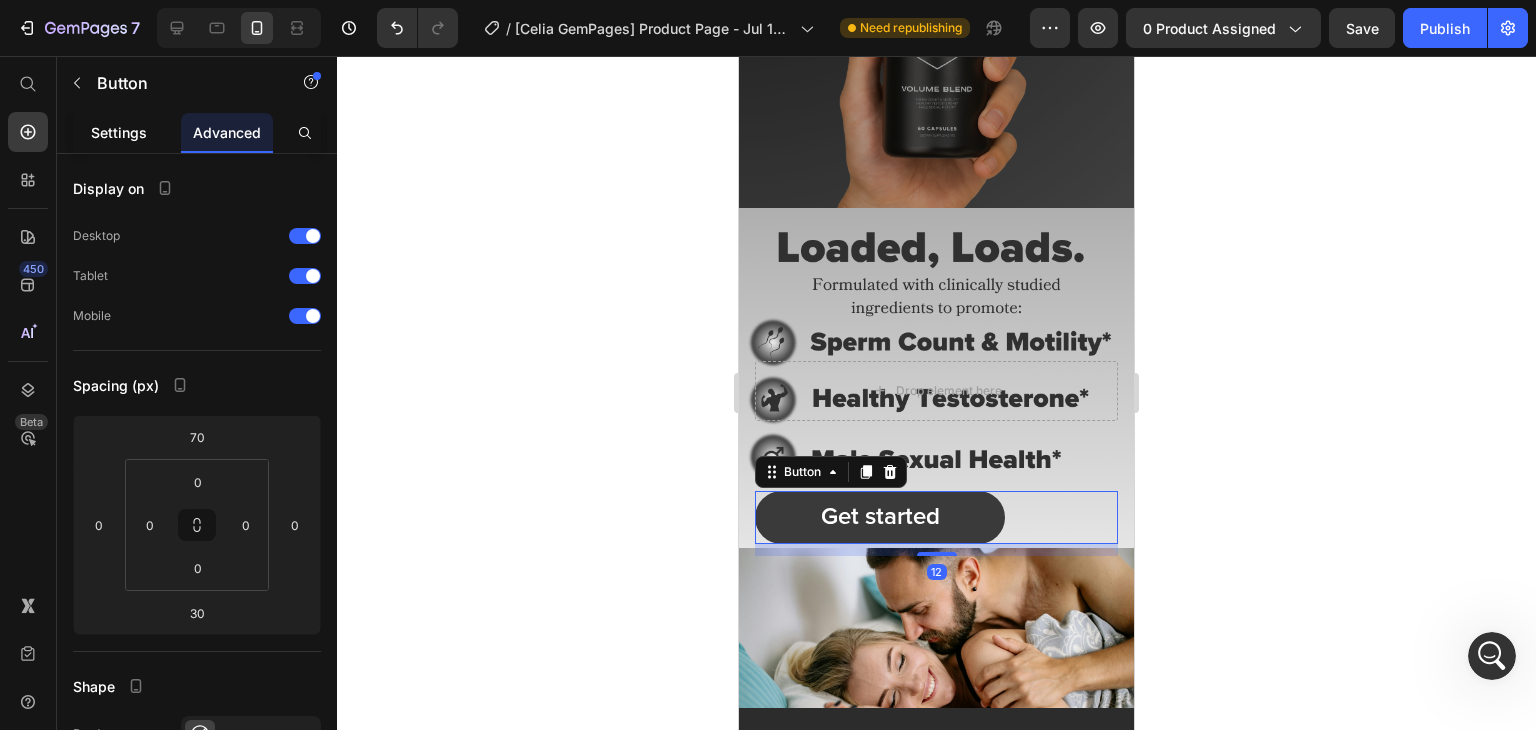 click on "Settings" at bounding box center (119, 132) 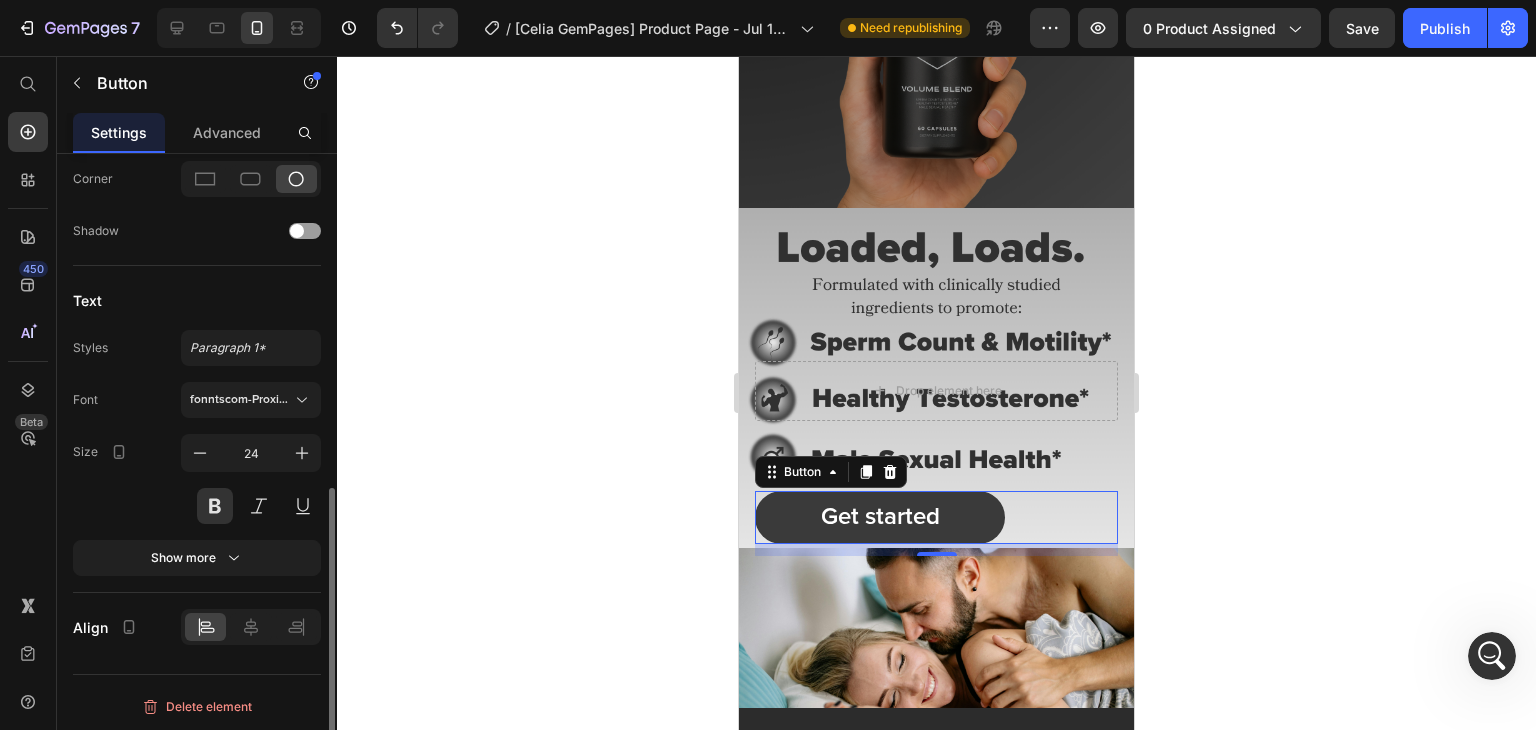 scroll, scrollTop: 705, scrollLeft: 0, axis: vertical 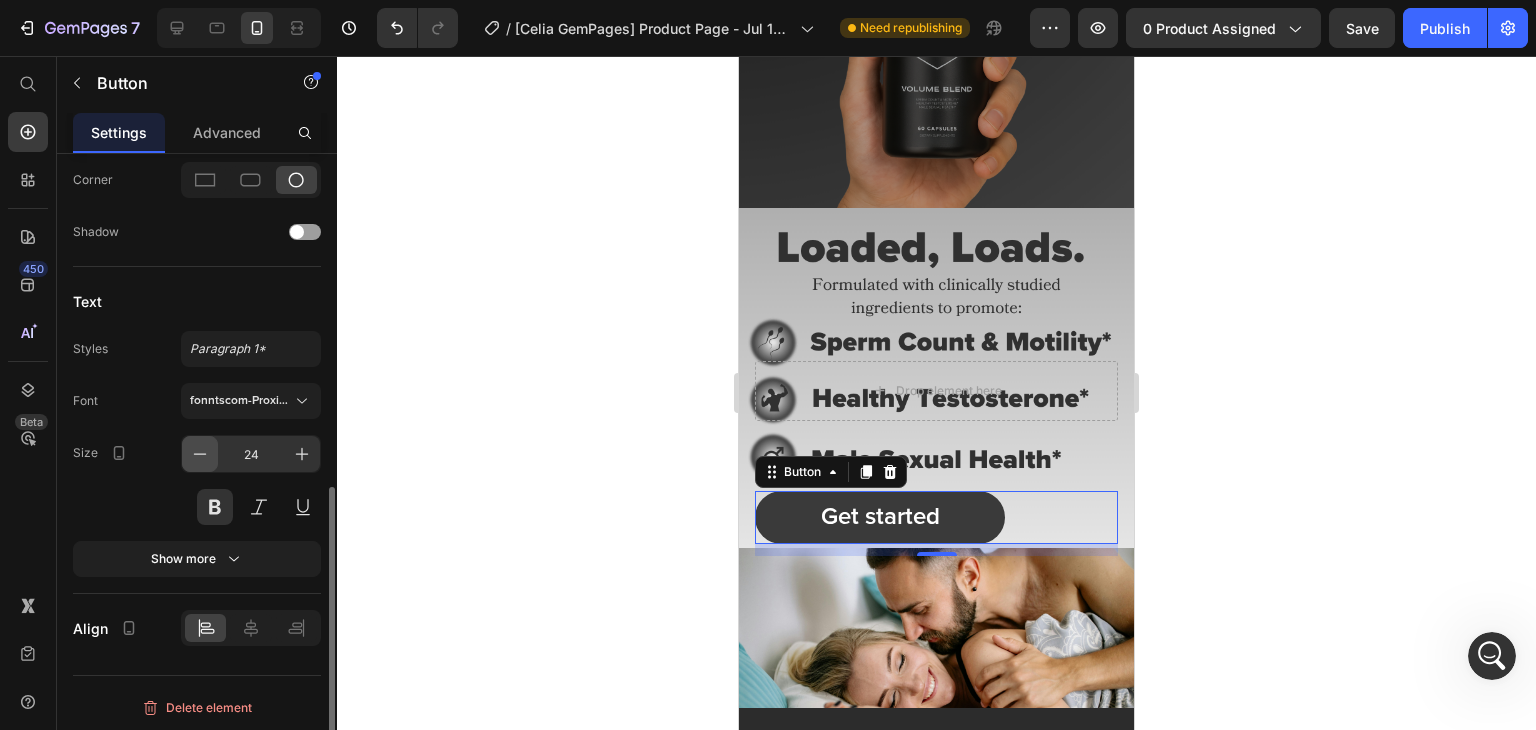 click 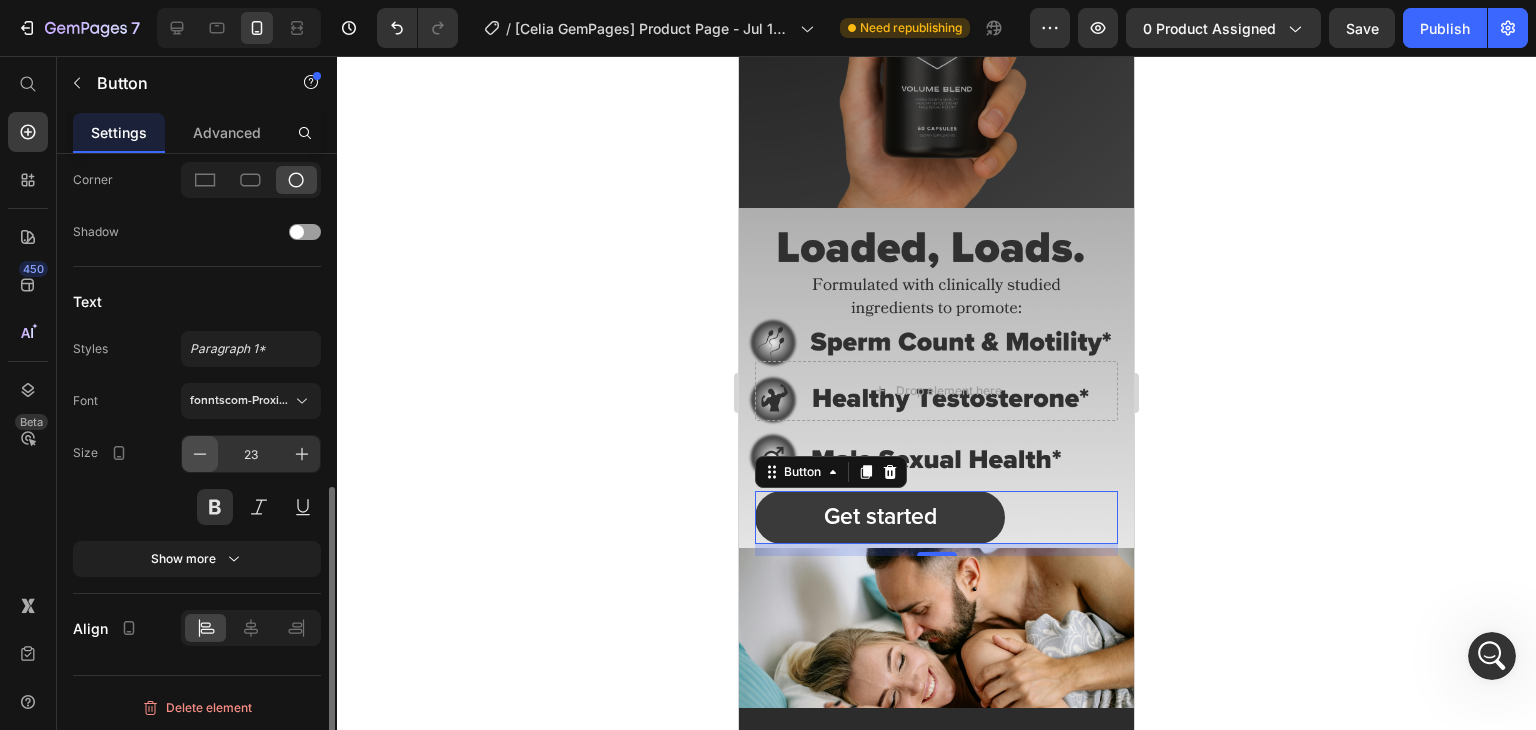 click 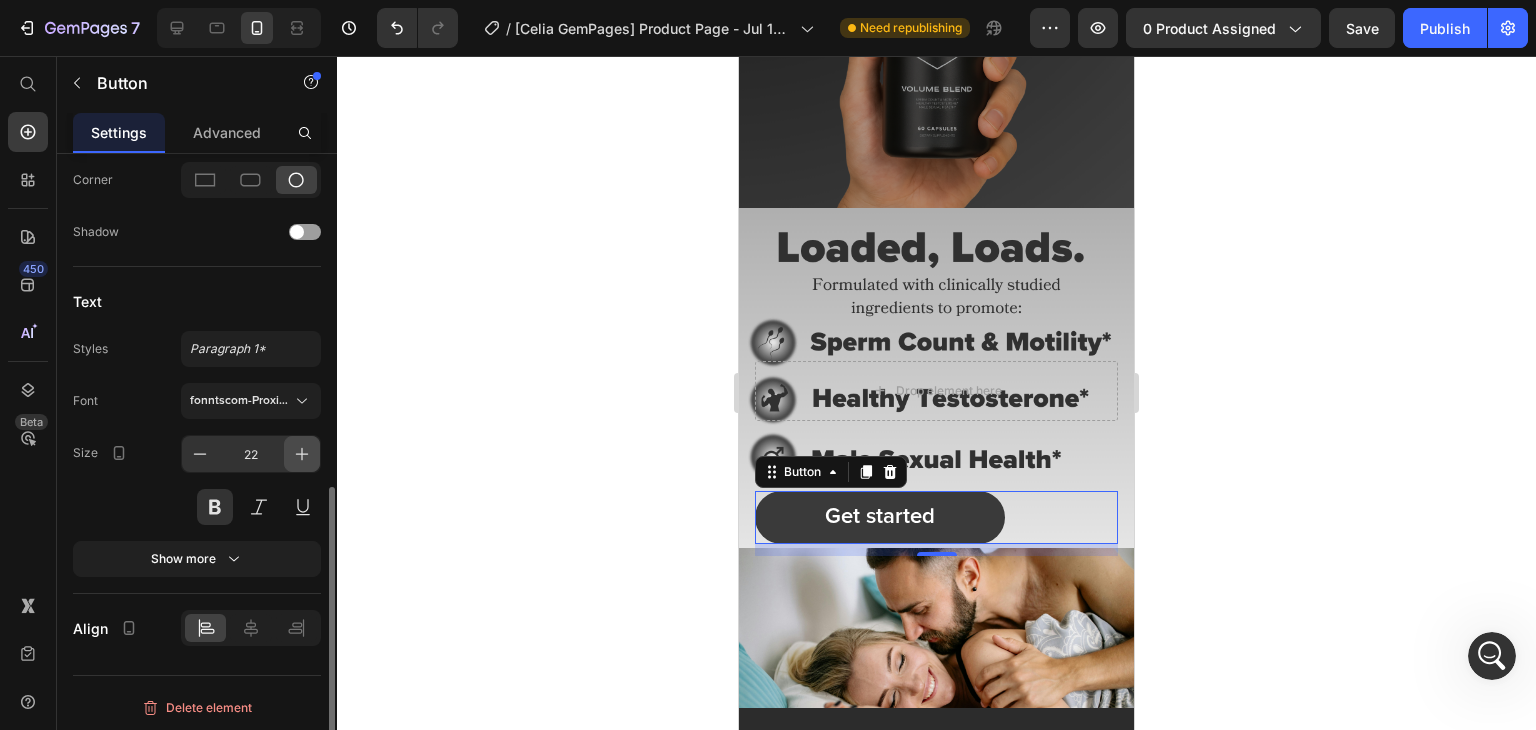 click 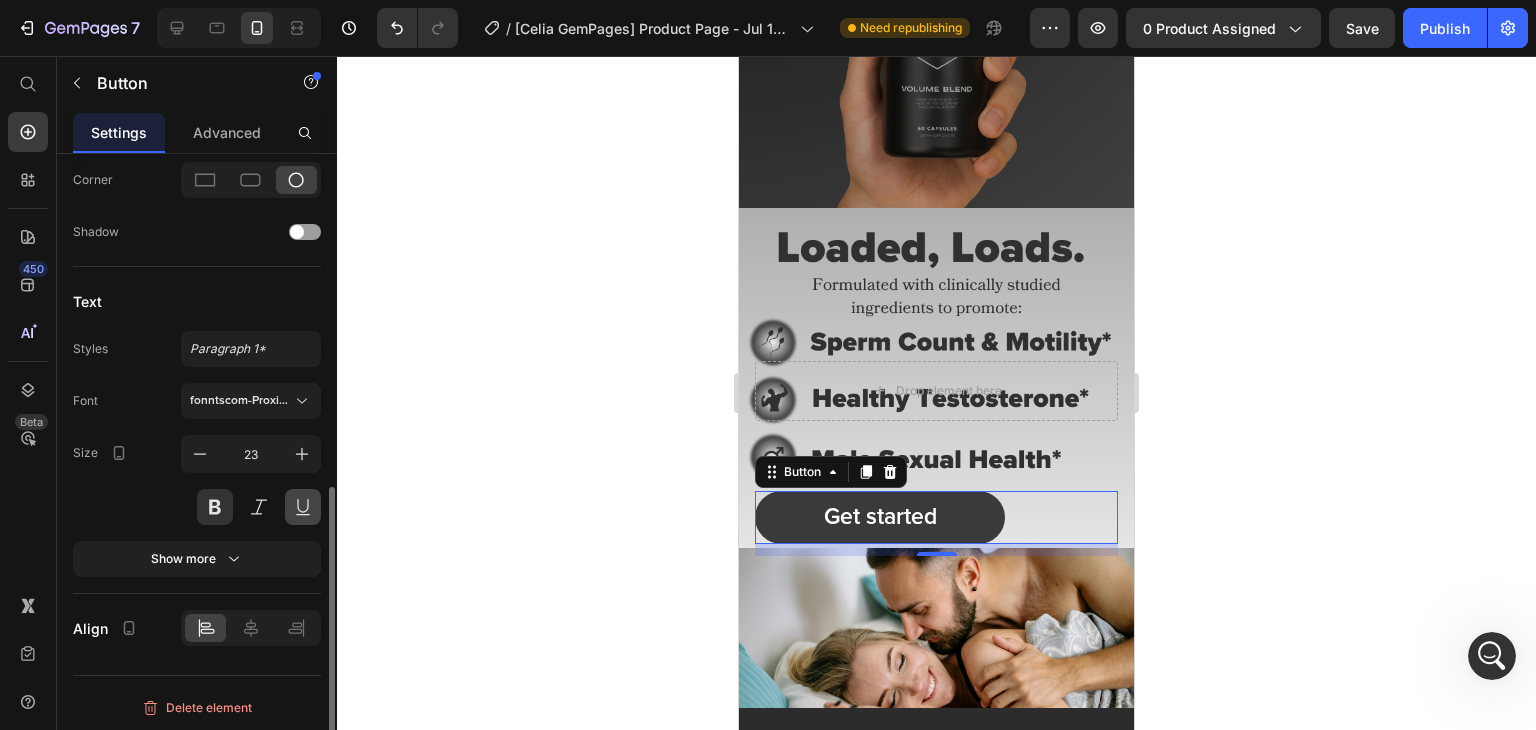scroll, scrollTop: 706, scrollLeft: 0, axis: vertical 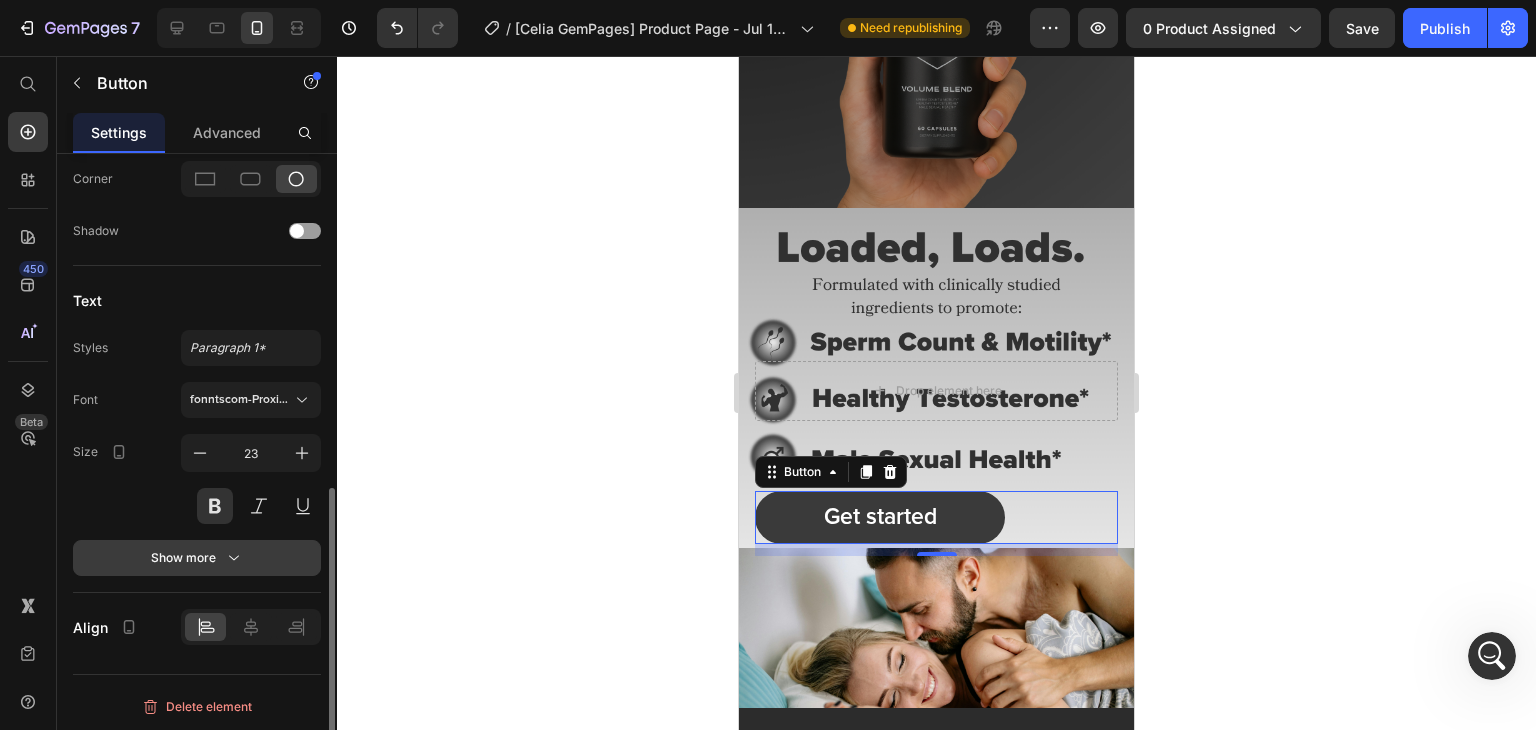 click on "Show more" at bounding box center (197, 558) 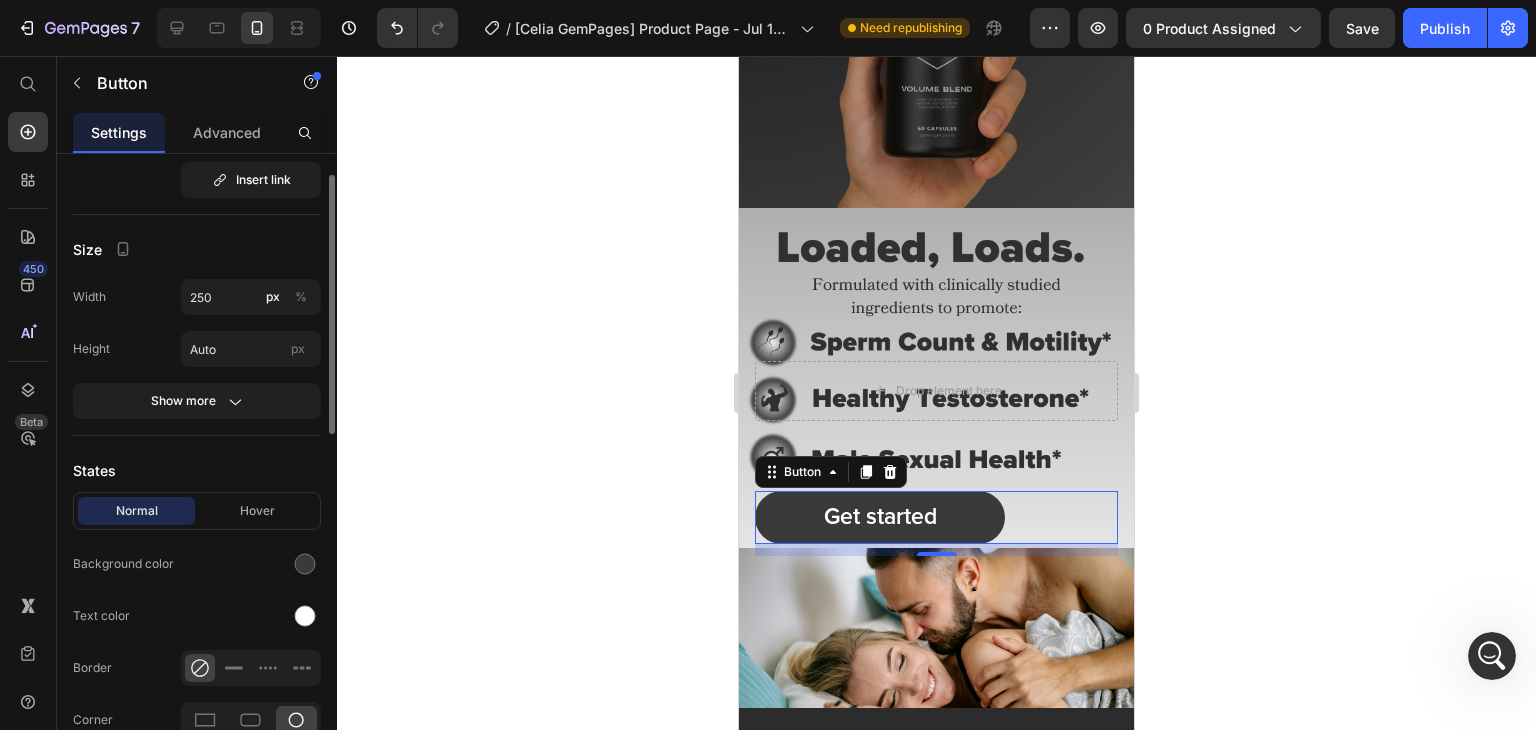 scroll, scrollTop: 129, scrollLeft: 0, axis: vertical 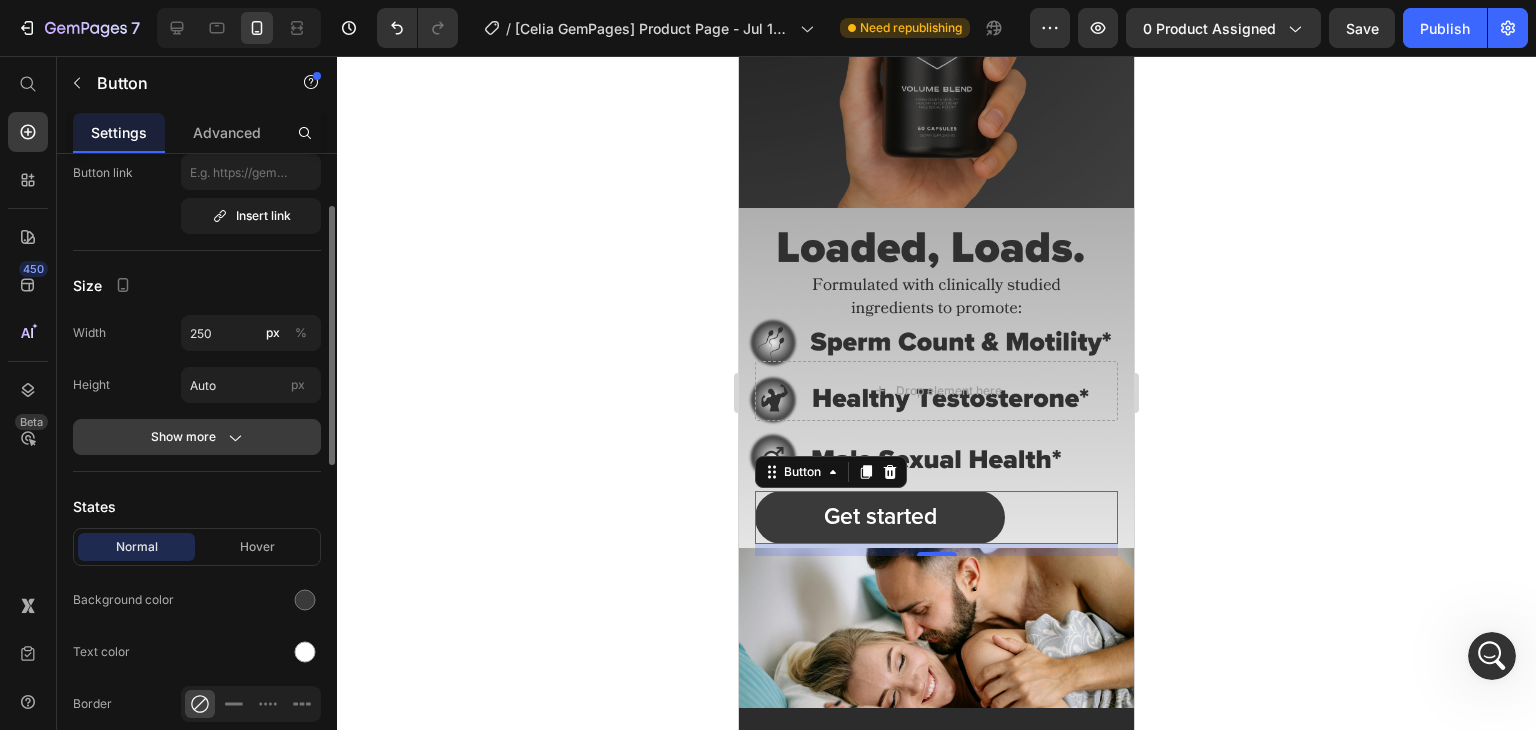 click on "Show more" 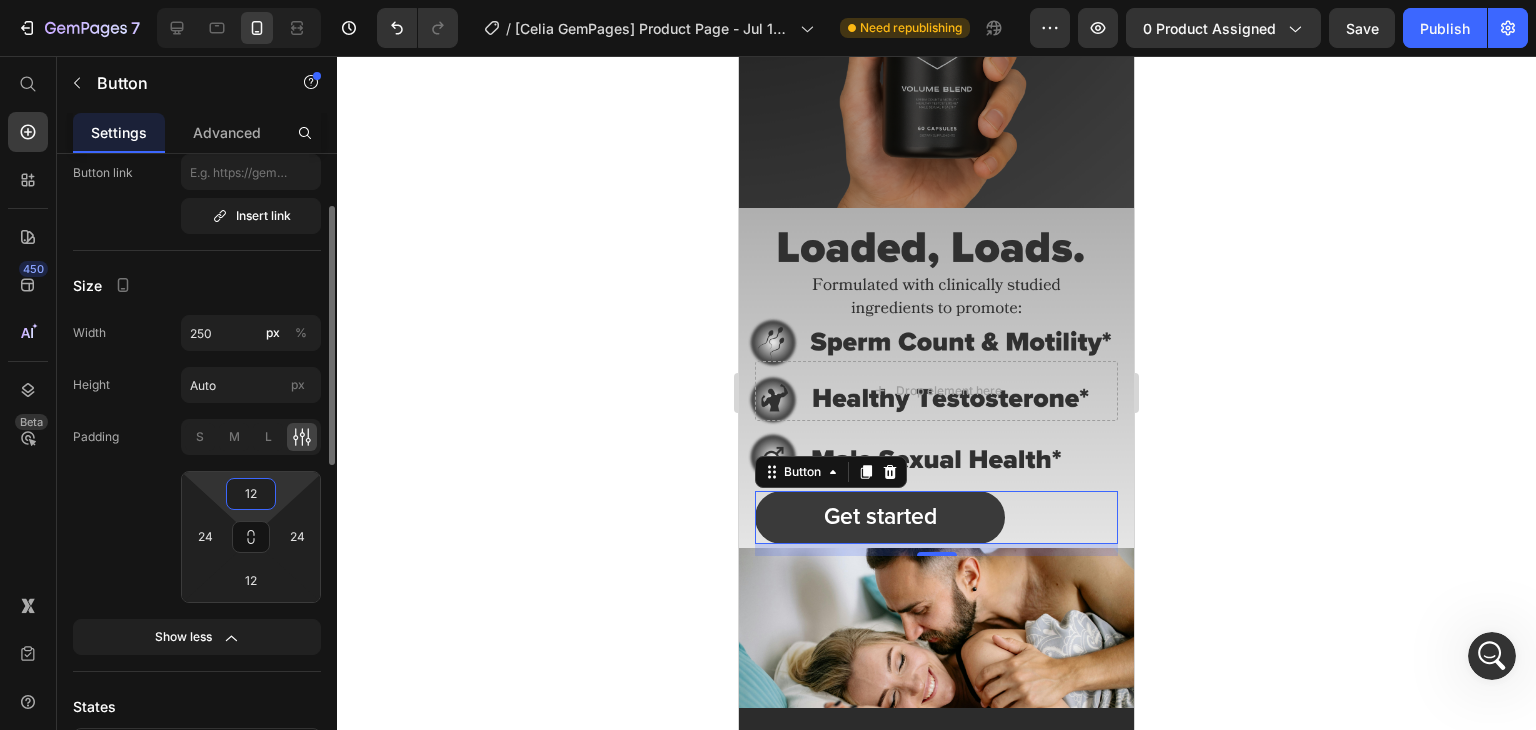 click on "12" at bounding box center [251, 494] 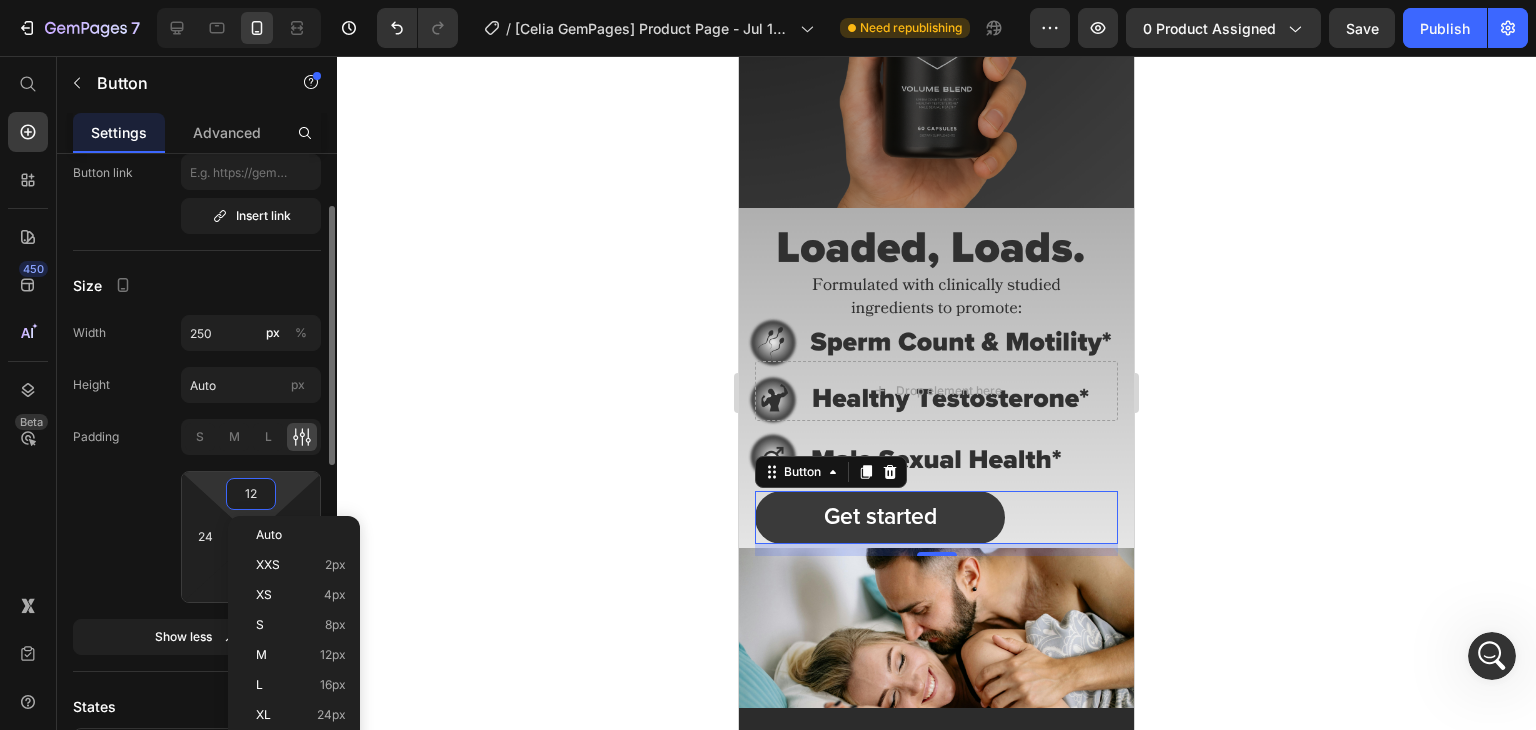type on "6" 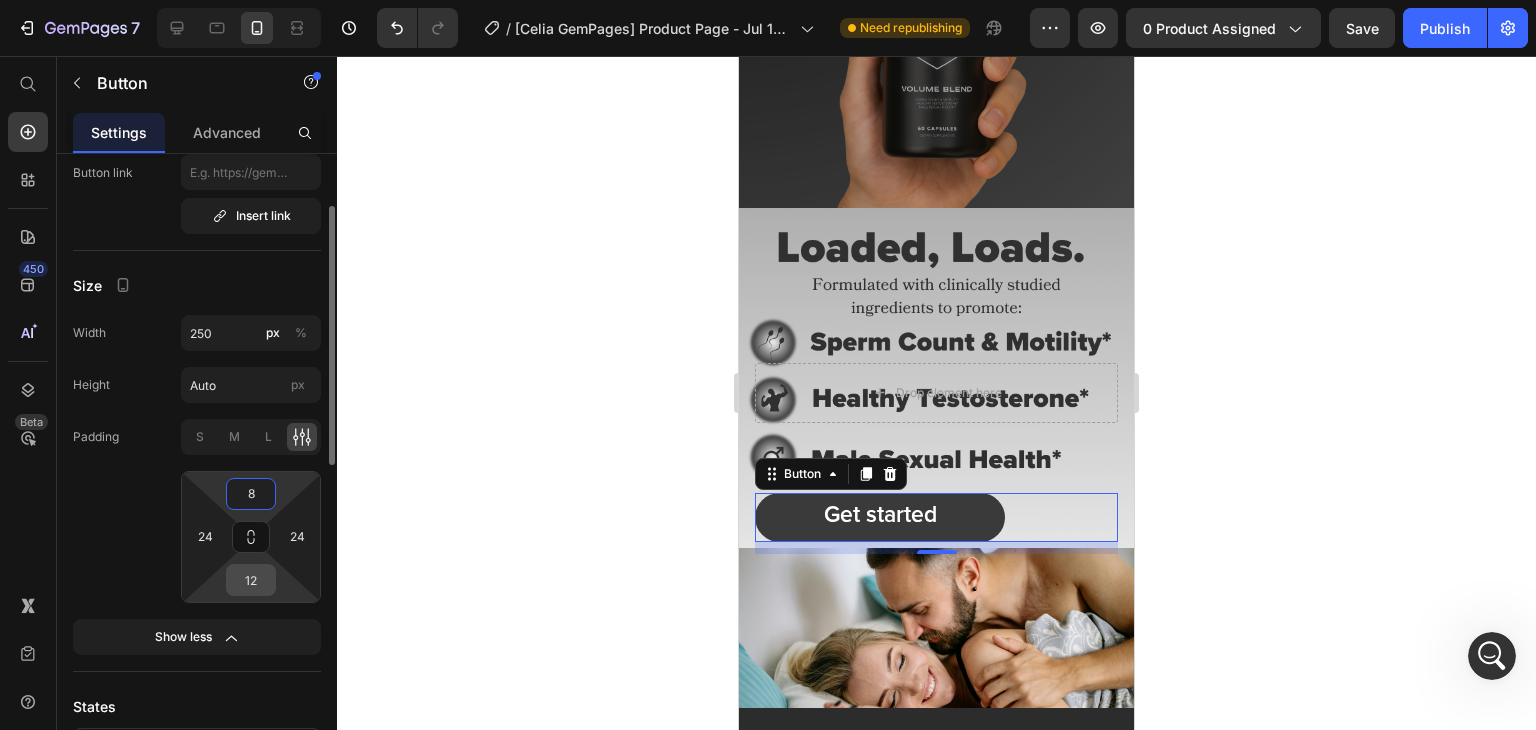 type on "8" 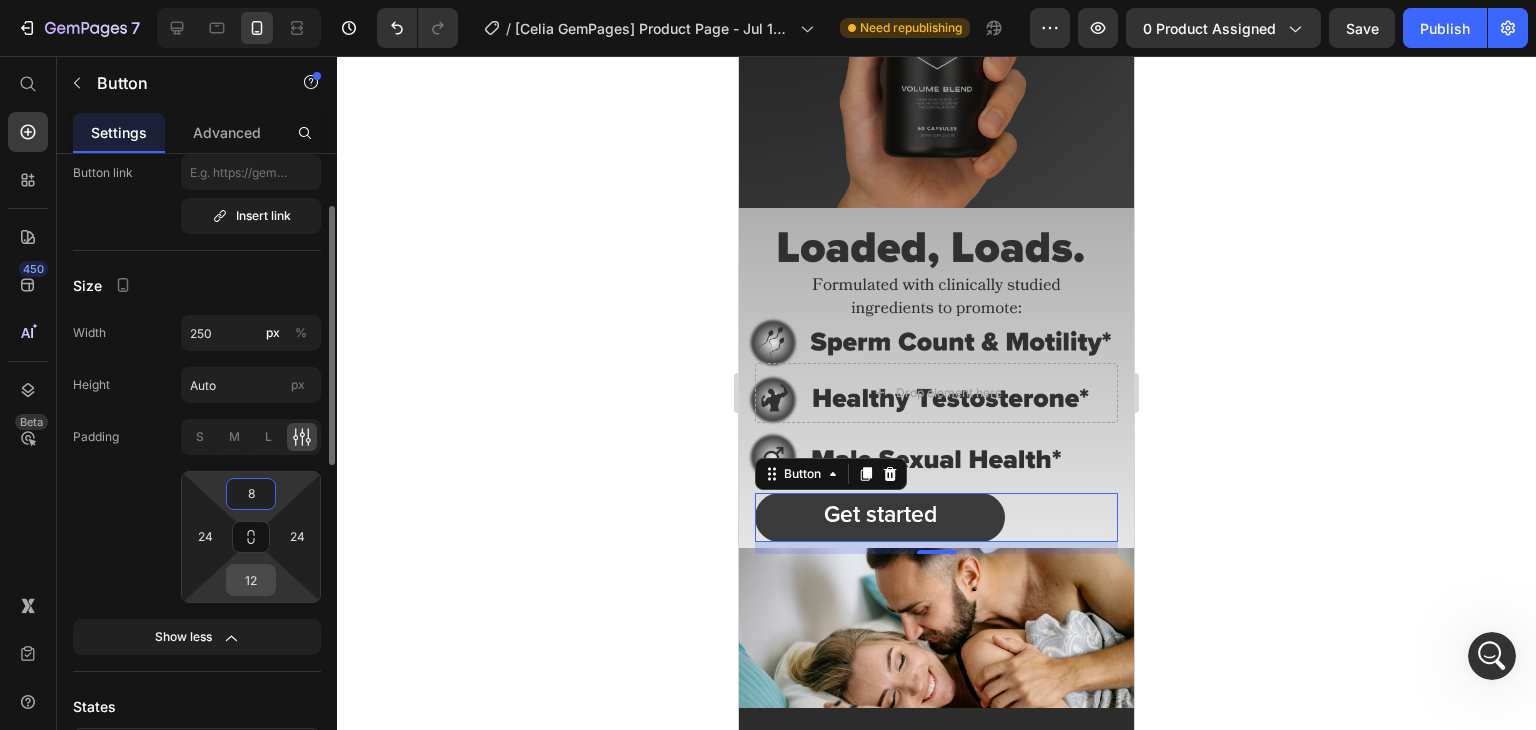 click on "12" at bounding box center [251, 580] 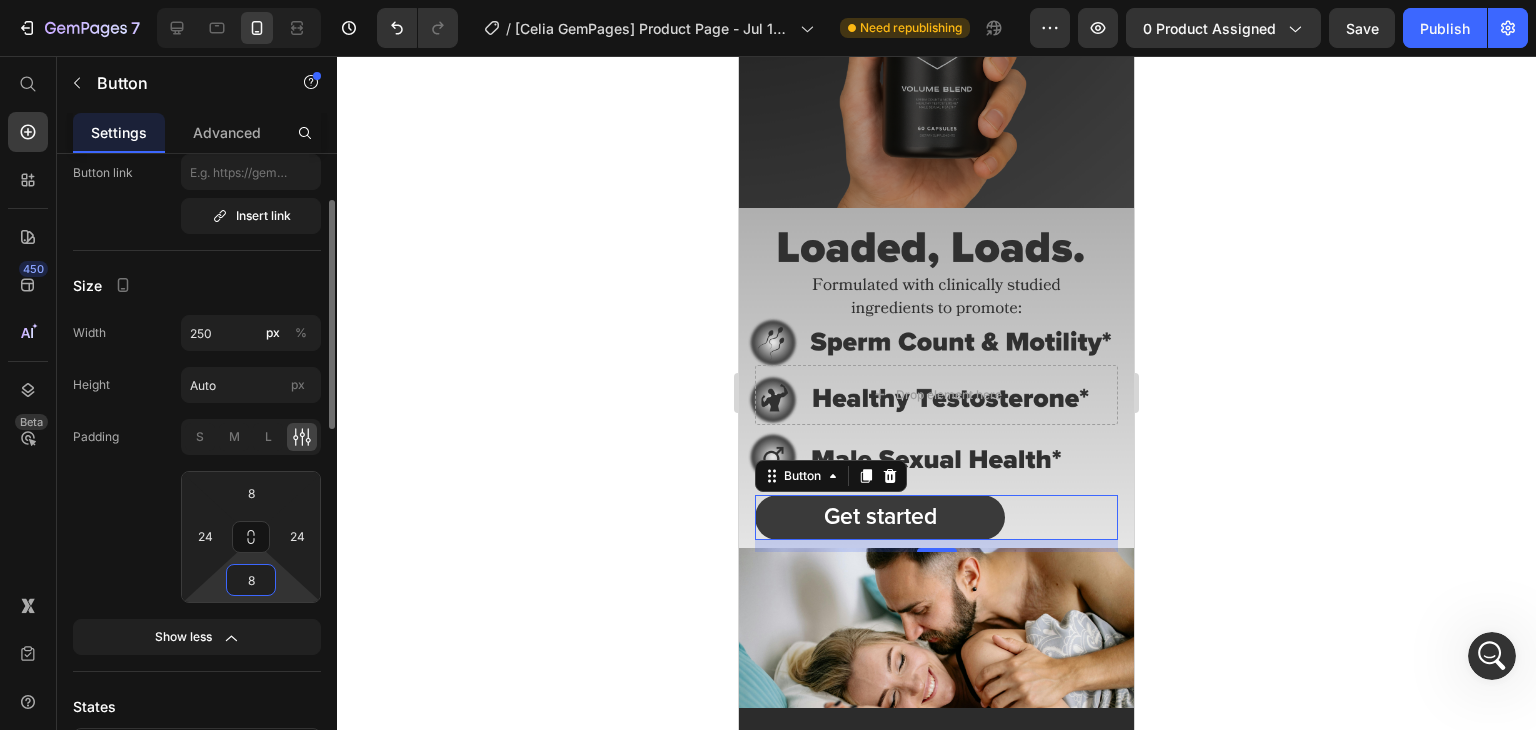 click on "8" at bounding box center (251, 580) 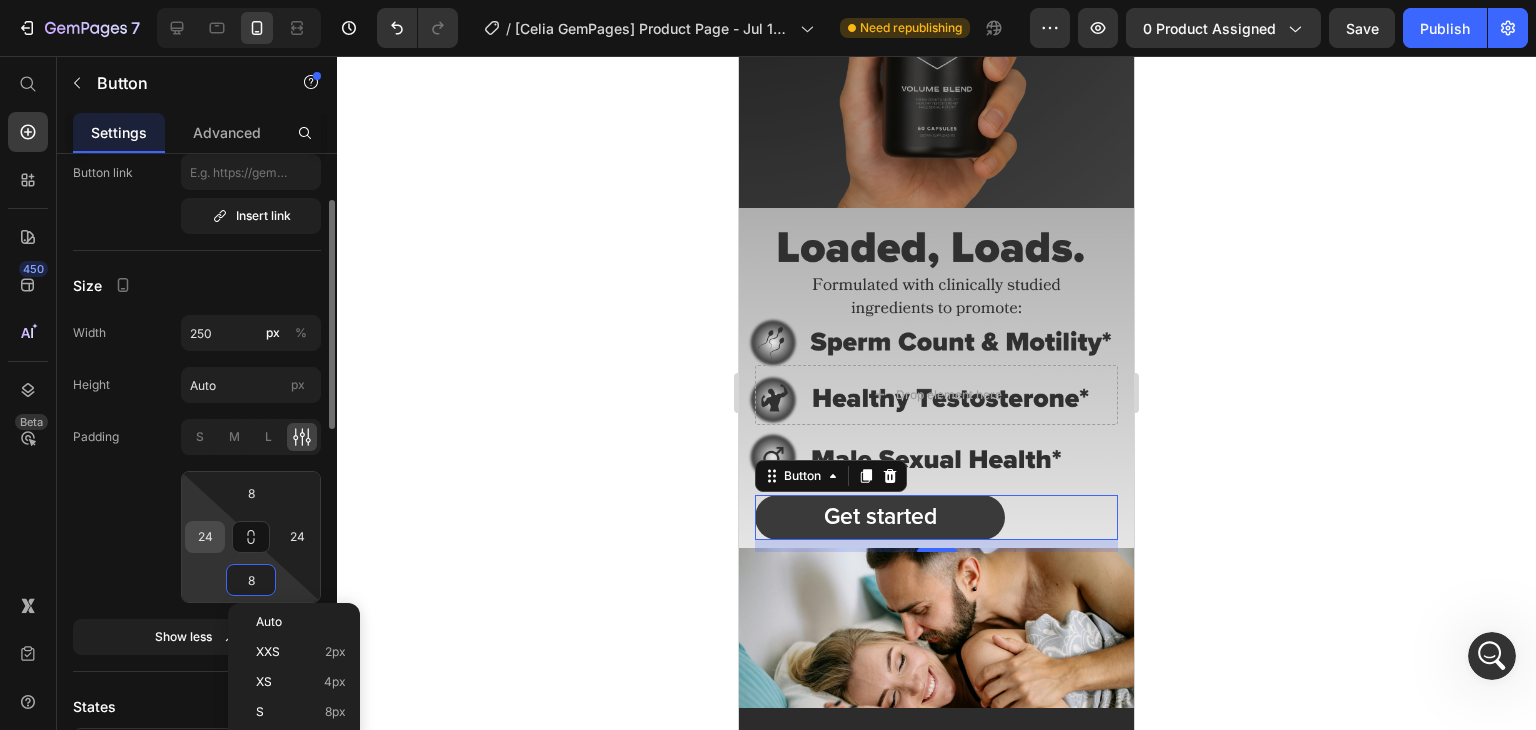 type on "8" 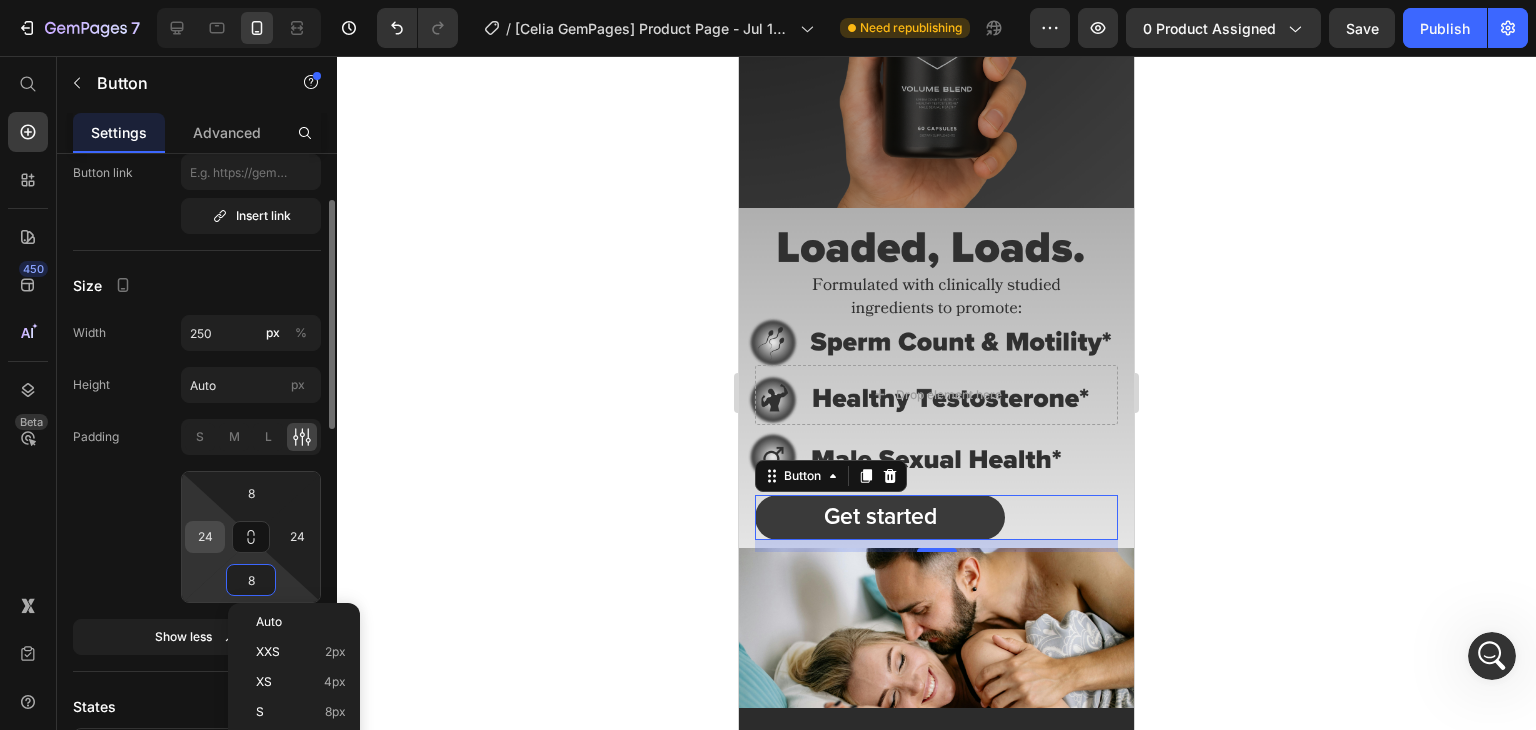 click on "24" at bounding box center [205, 537] 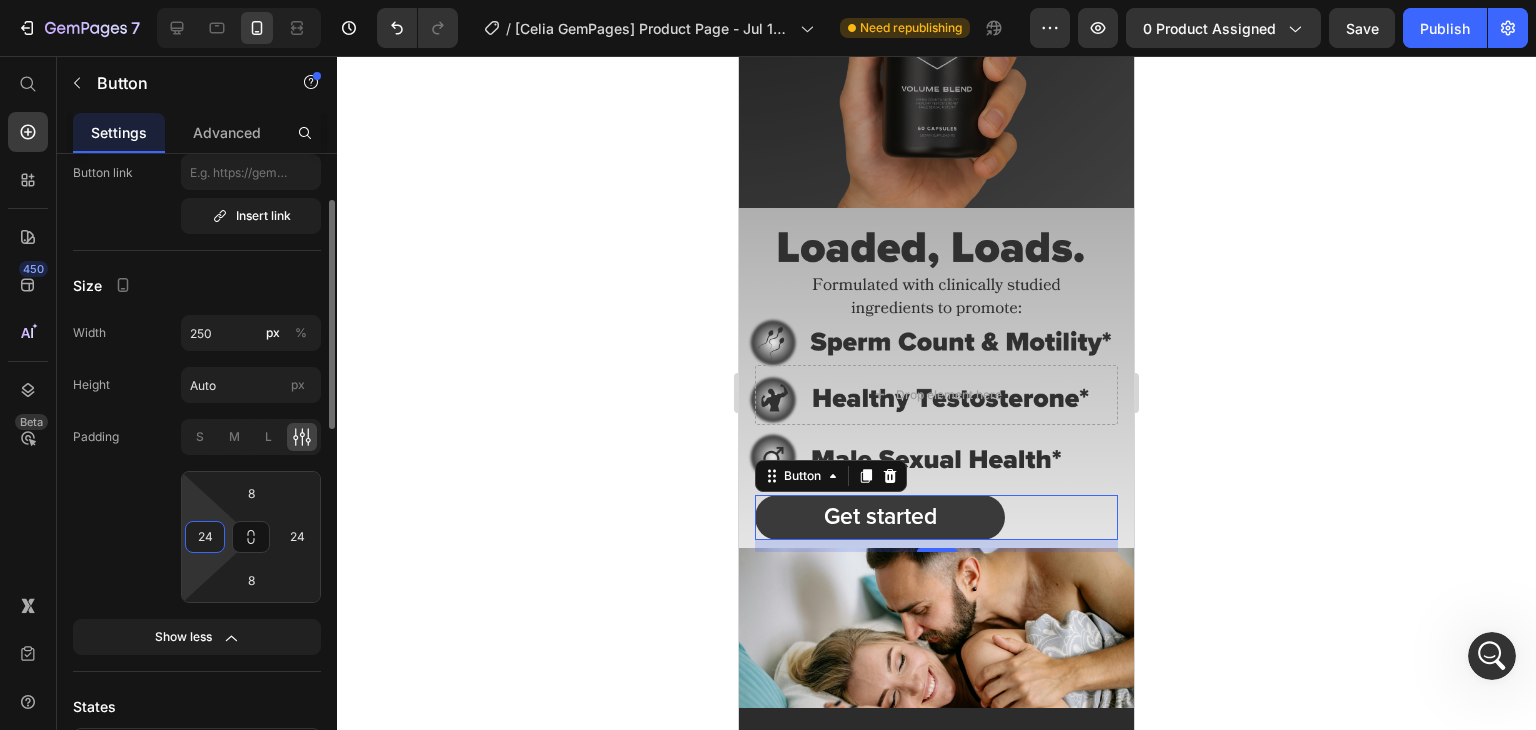 click on "24" at bounding box center (205, 537) 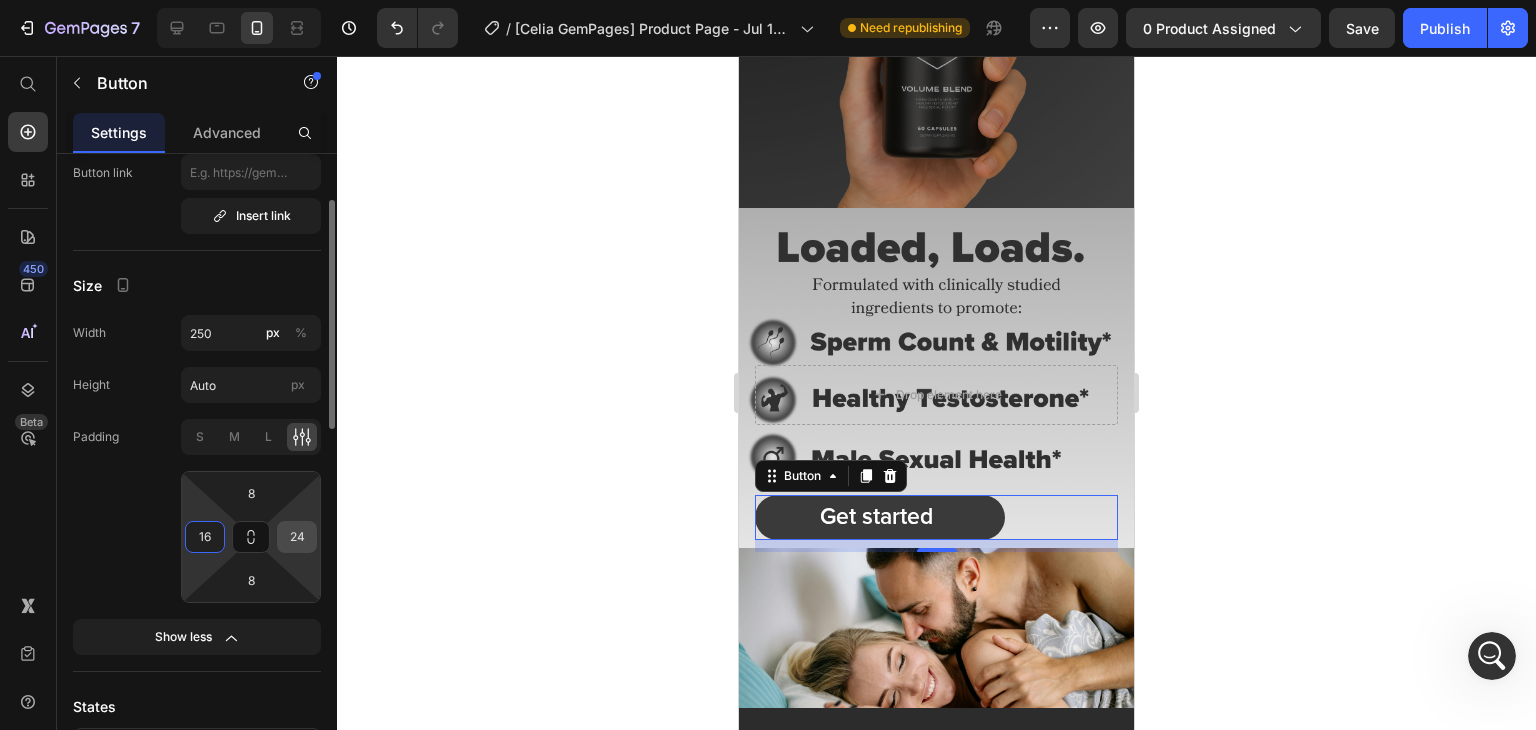 type on "16" 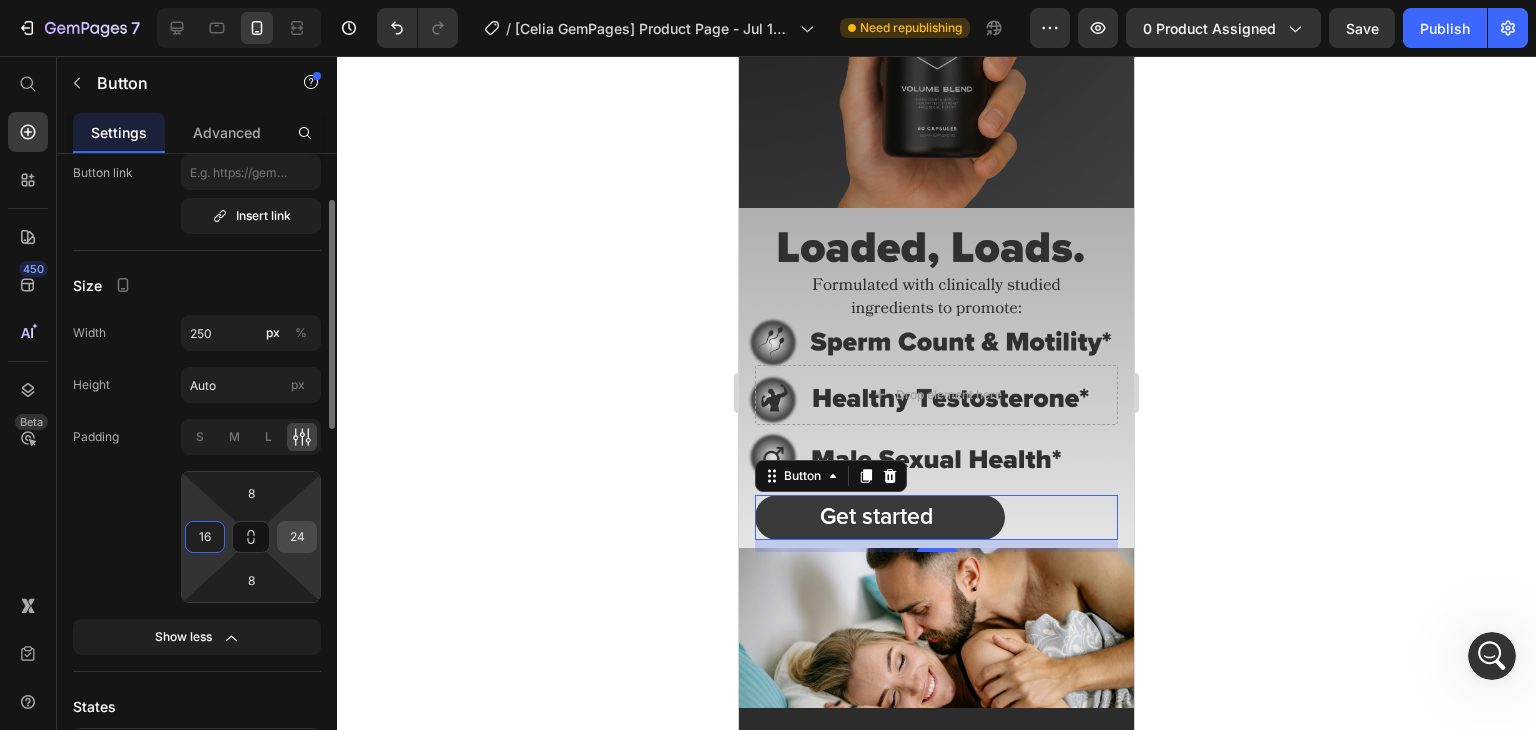 click on "24" at bounding box center (297, 537) 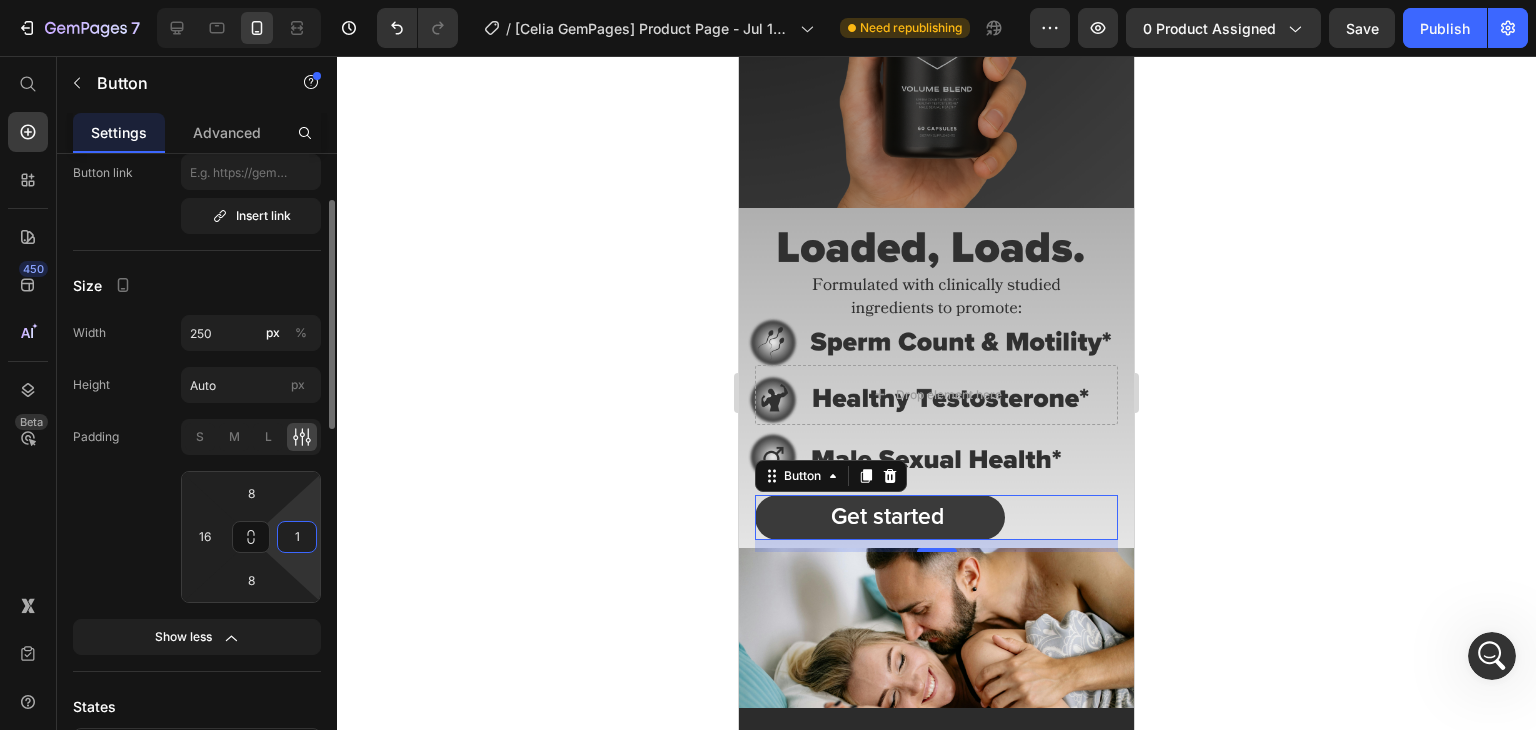 click on "1" at bounding box center (297, 537) 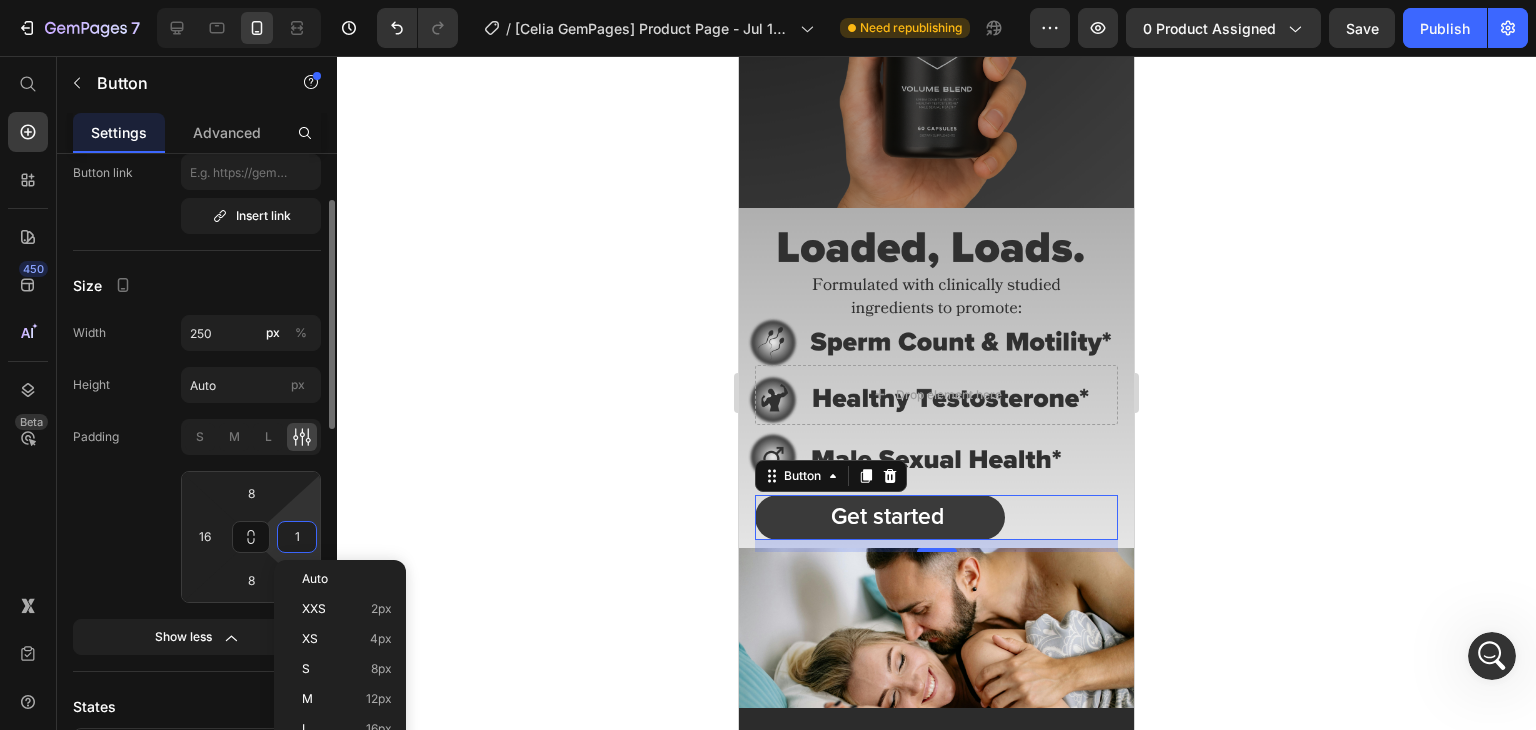 type on "6" 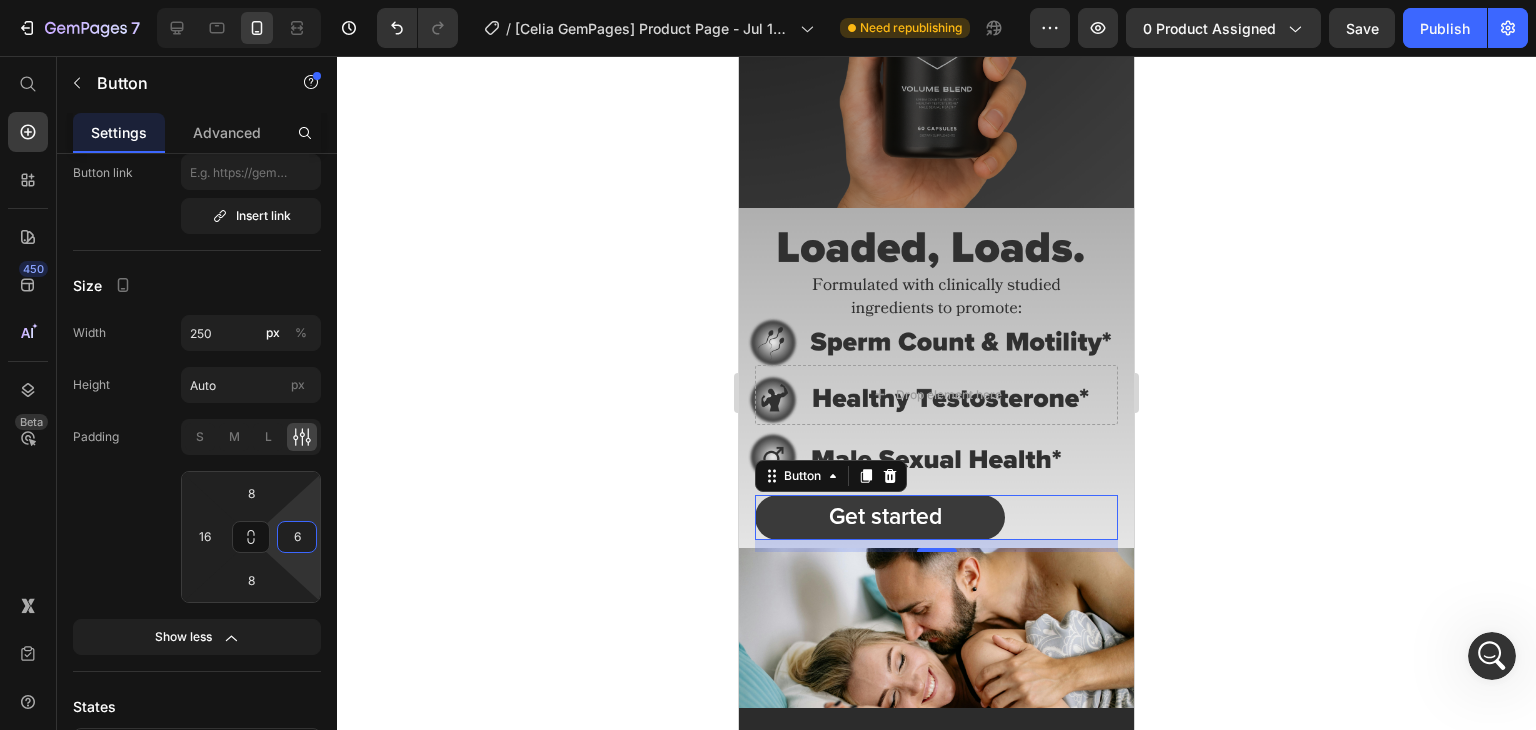 click 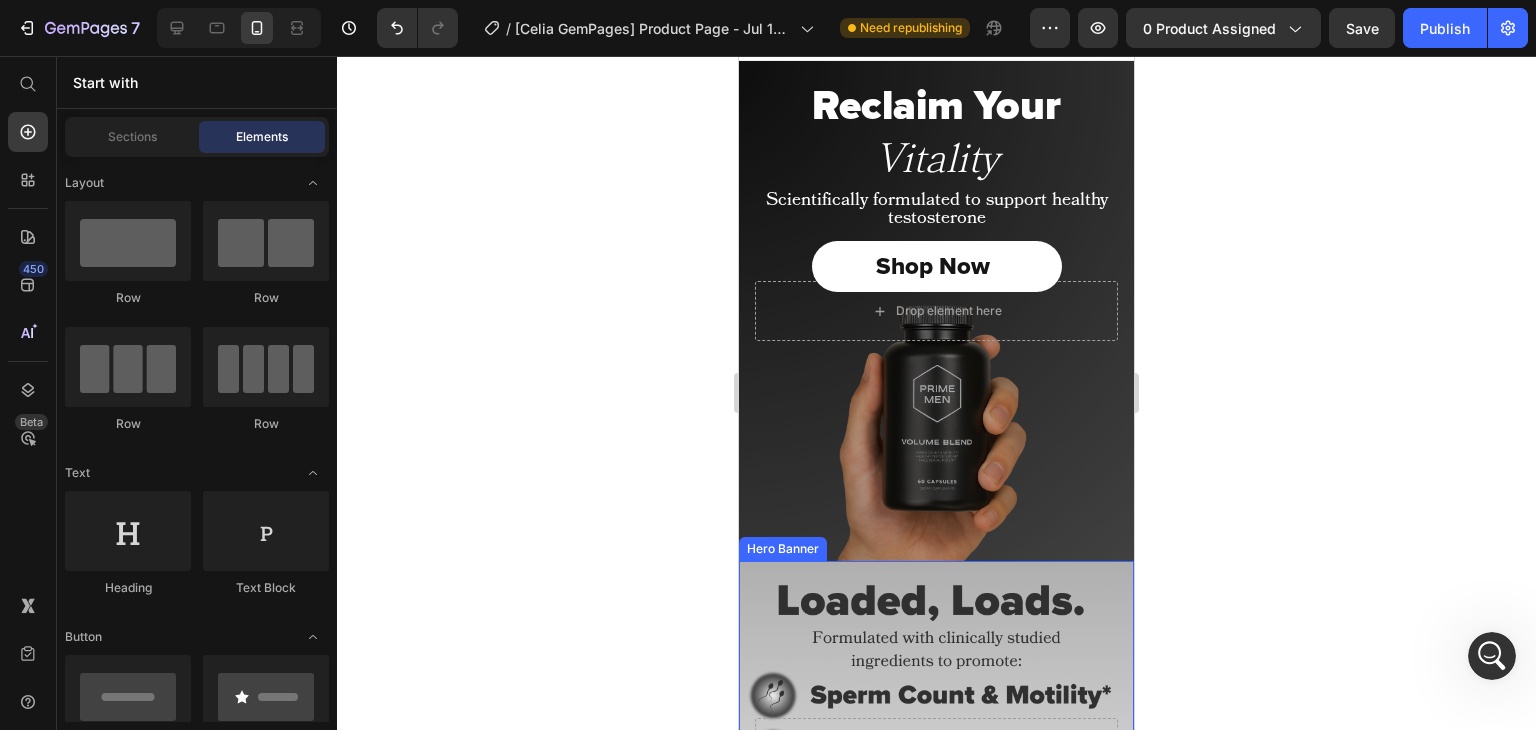 scroll, scrollTop: 0, scrollLeft: 0, axis: both 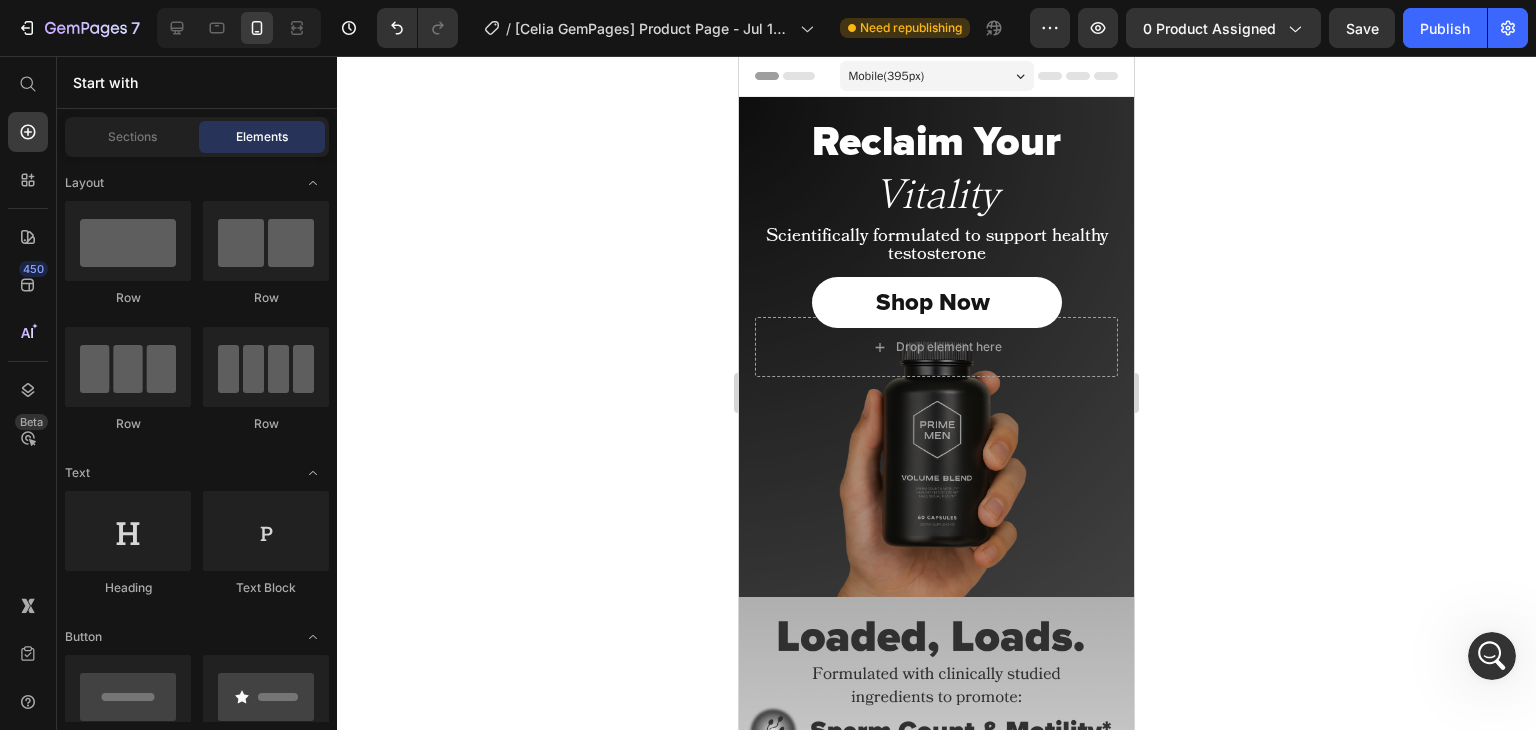 click 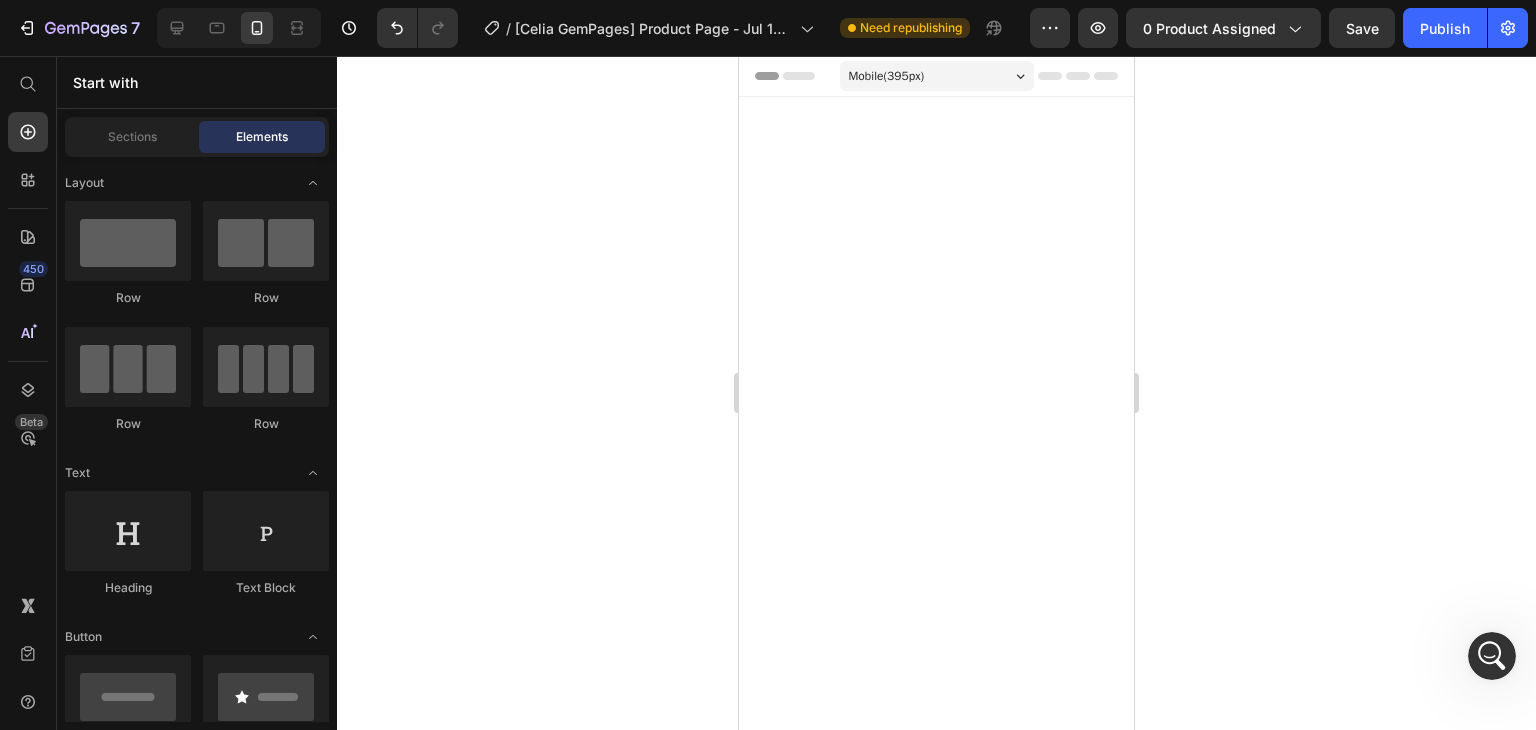 scroll, scrollTop: 2832, scrollLeft: 0, axis: vertical 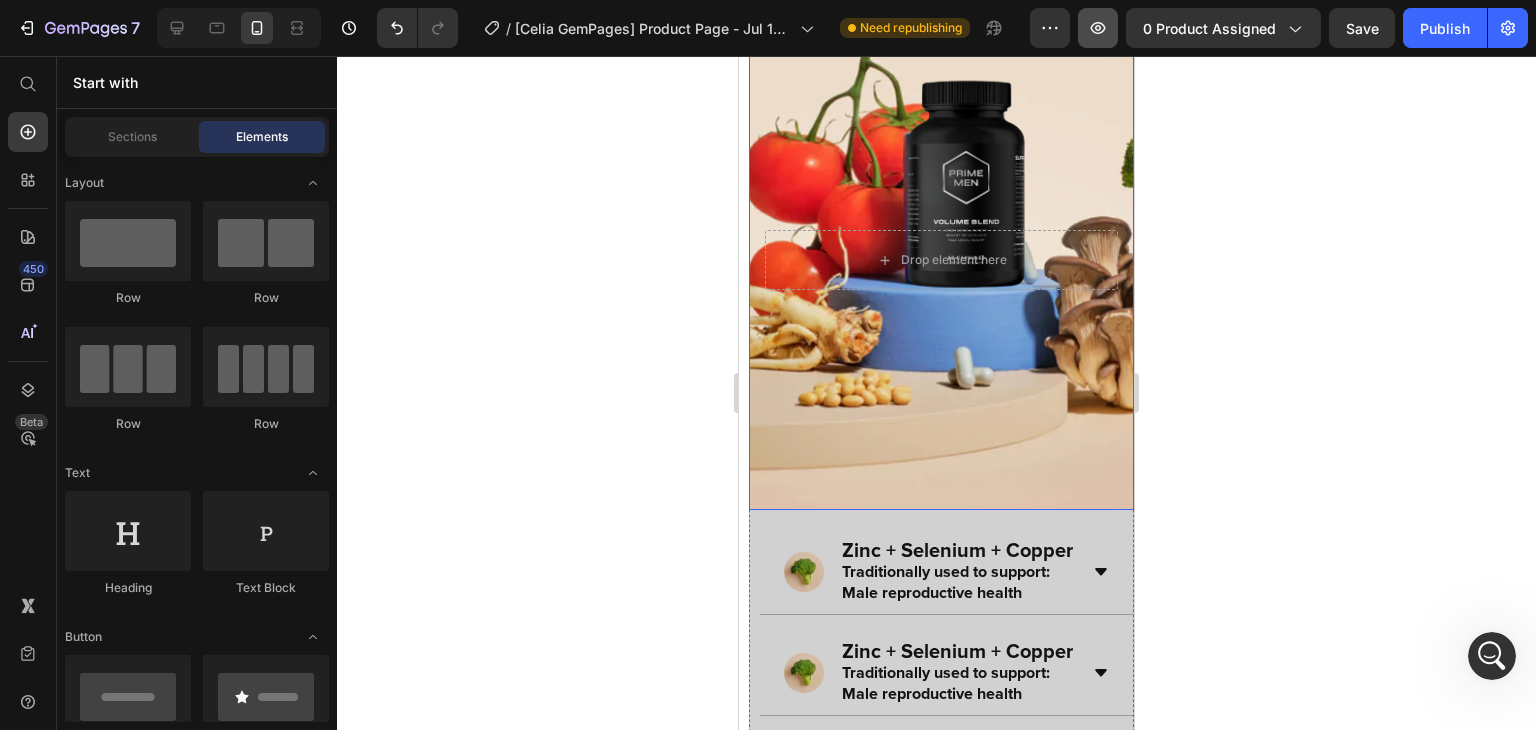 click on "Save" 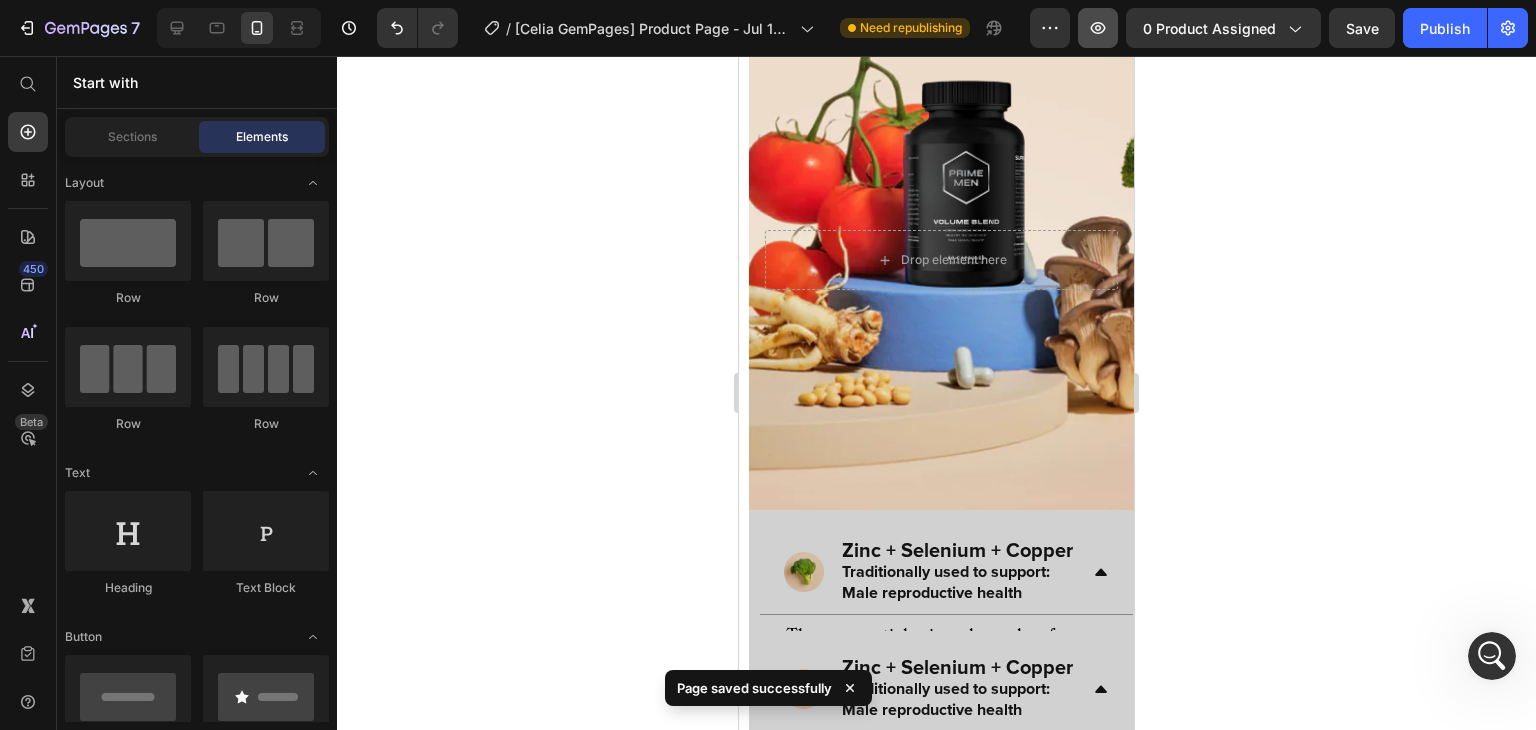 scroll, scrollTop: 3126, scrollLeft: 0, axis: vertical 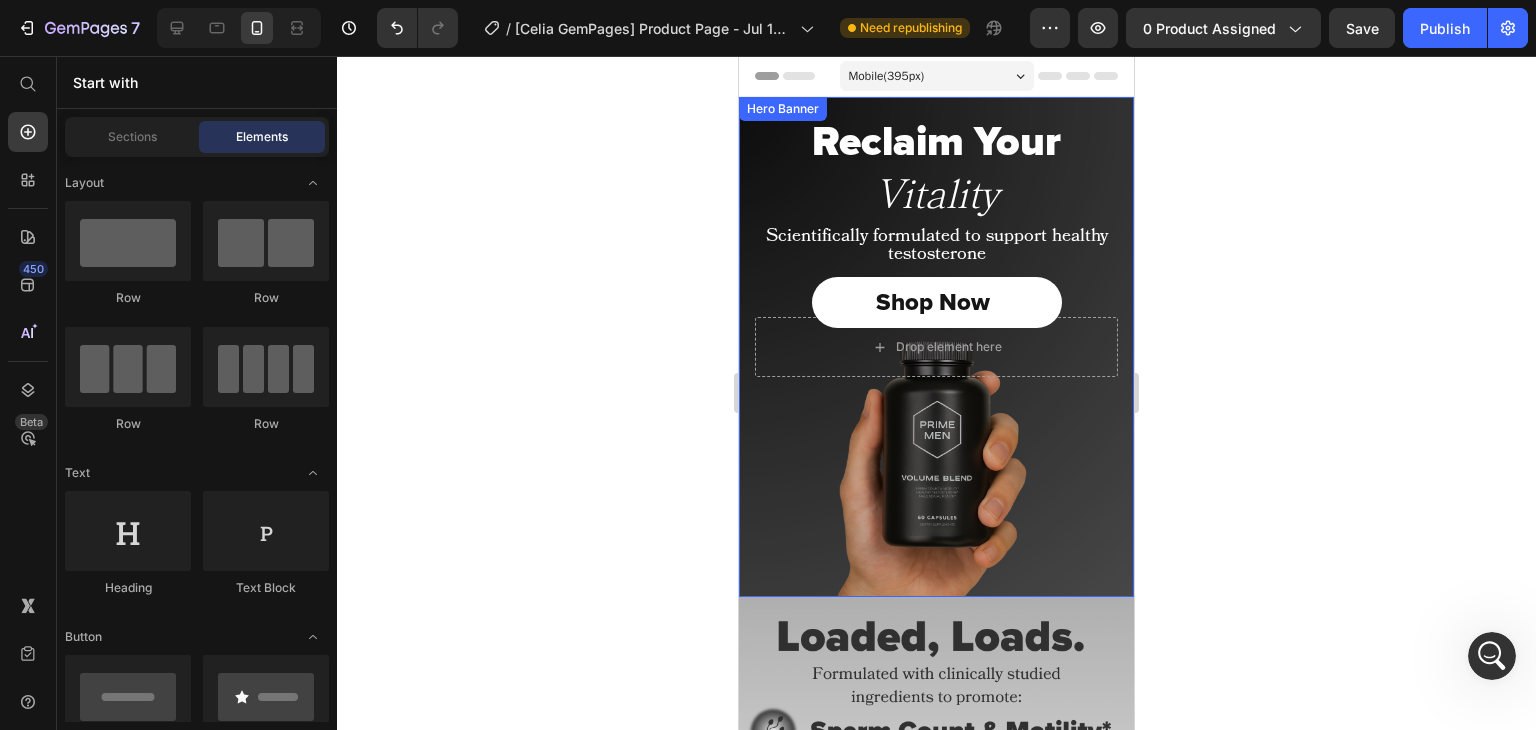 click at bounding box center (936, 347) 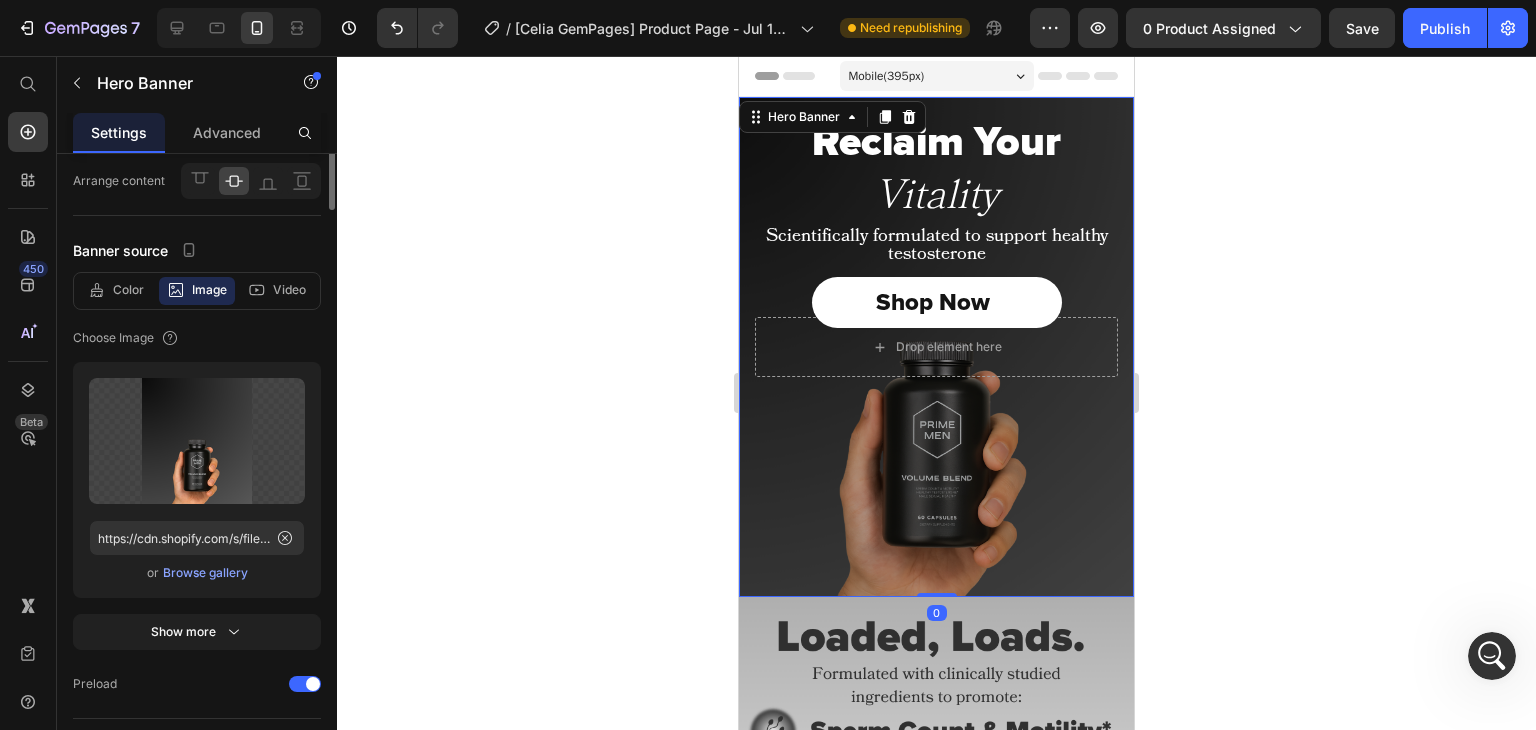 scroll, scrollTop: 0, scrollLeft: 0, axis: both 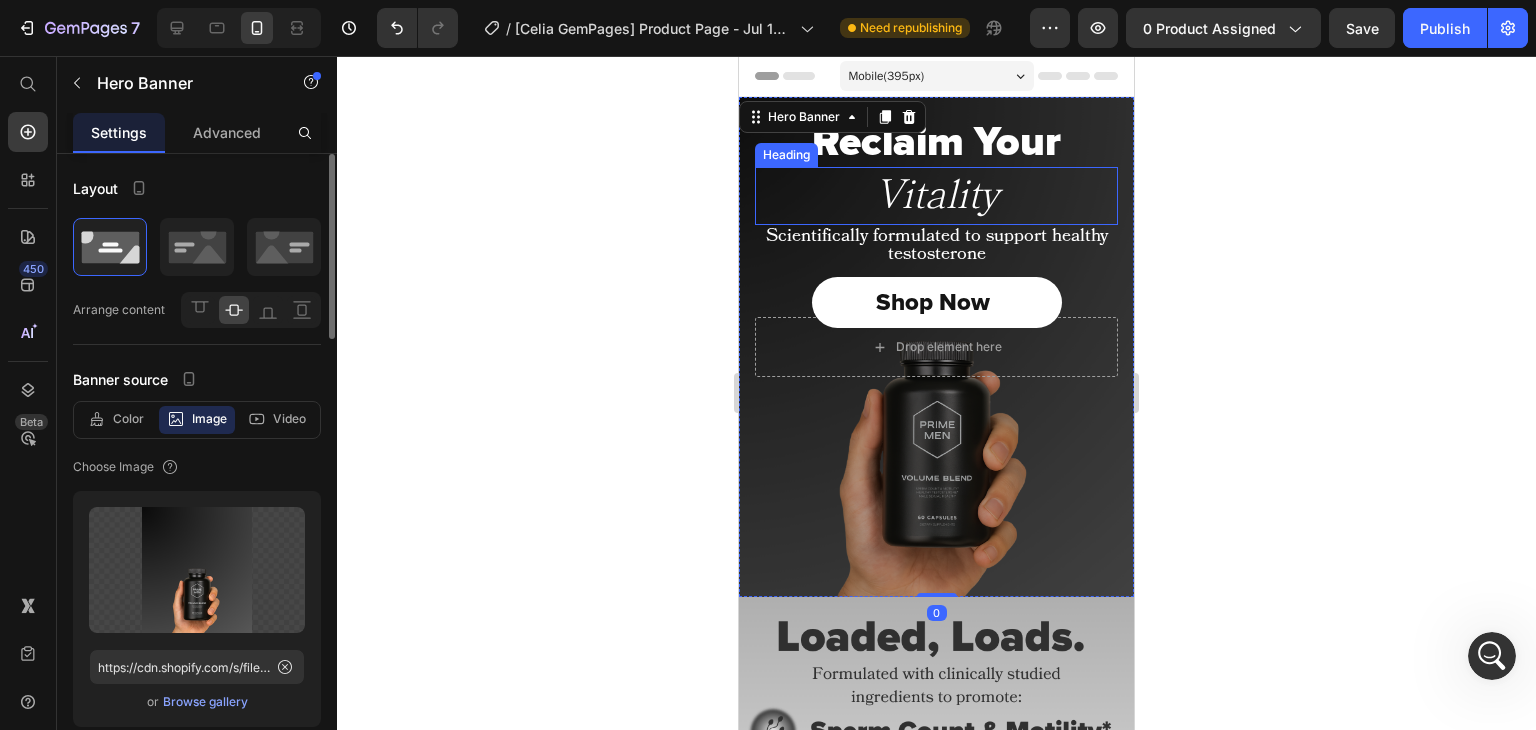 click on "Vitality" at bounding box center [936, 195] 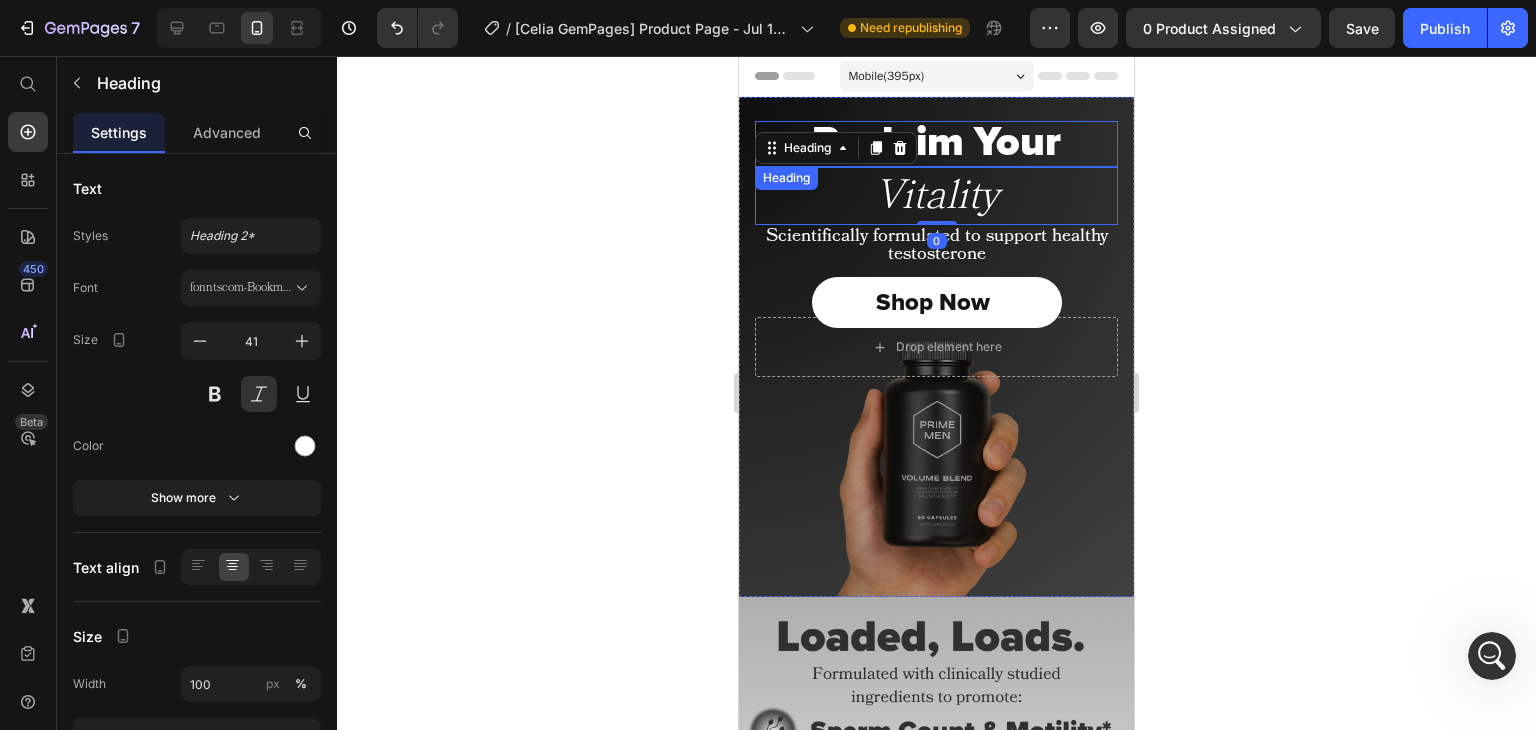 click on "Reclaim Your" at bounding box center (936, 144) 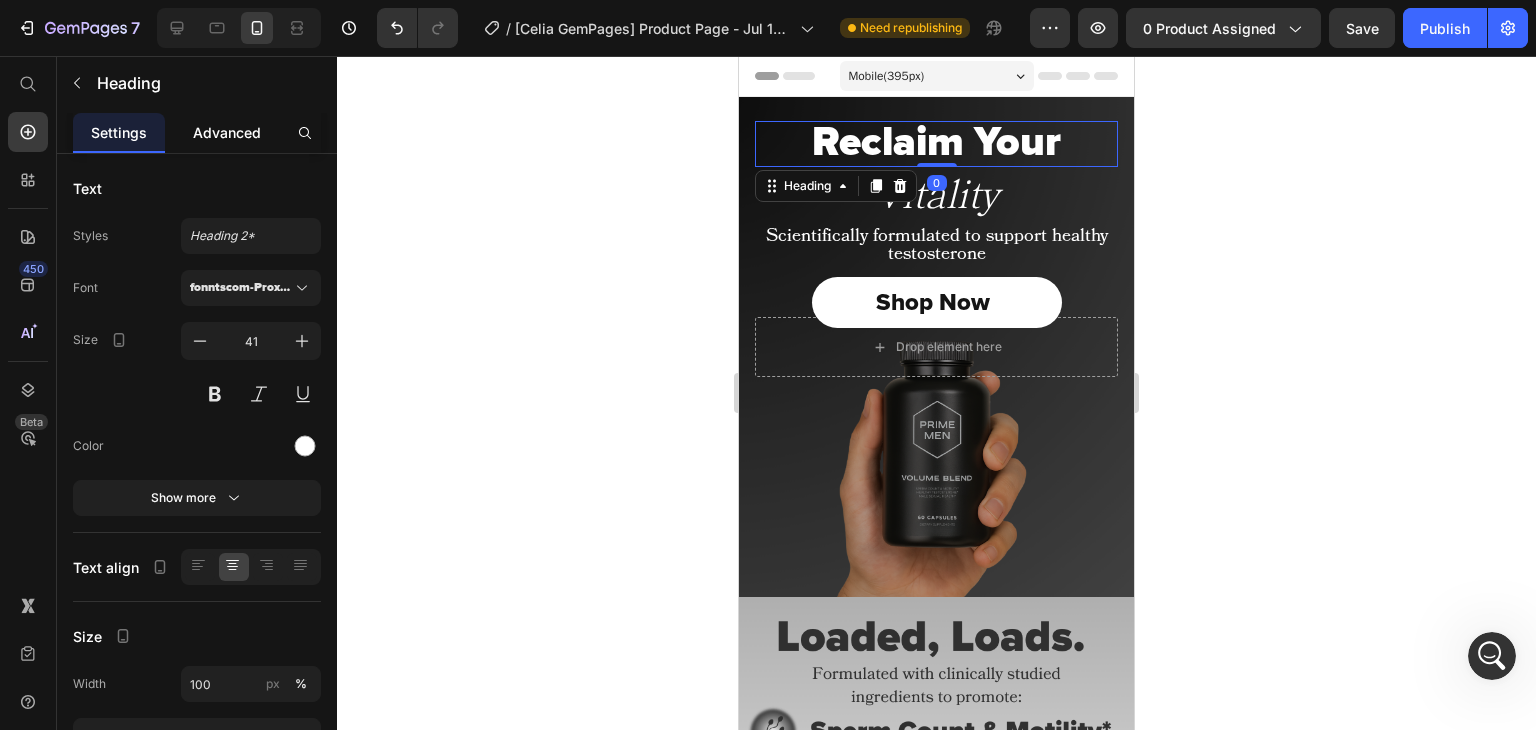 click on "Advanced" 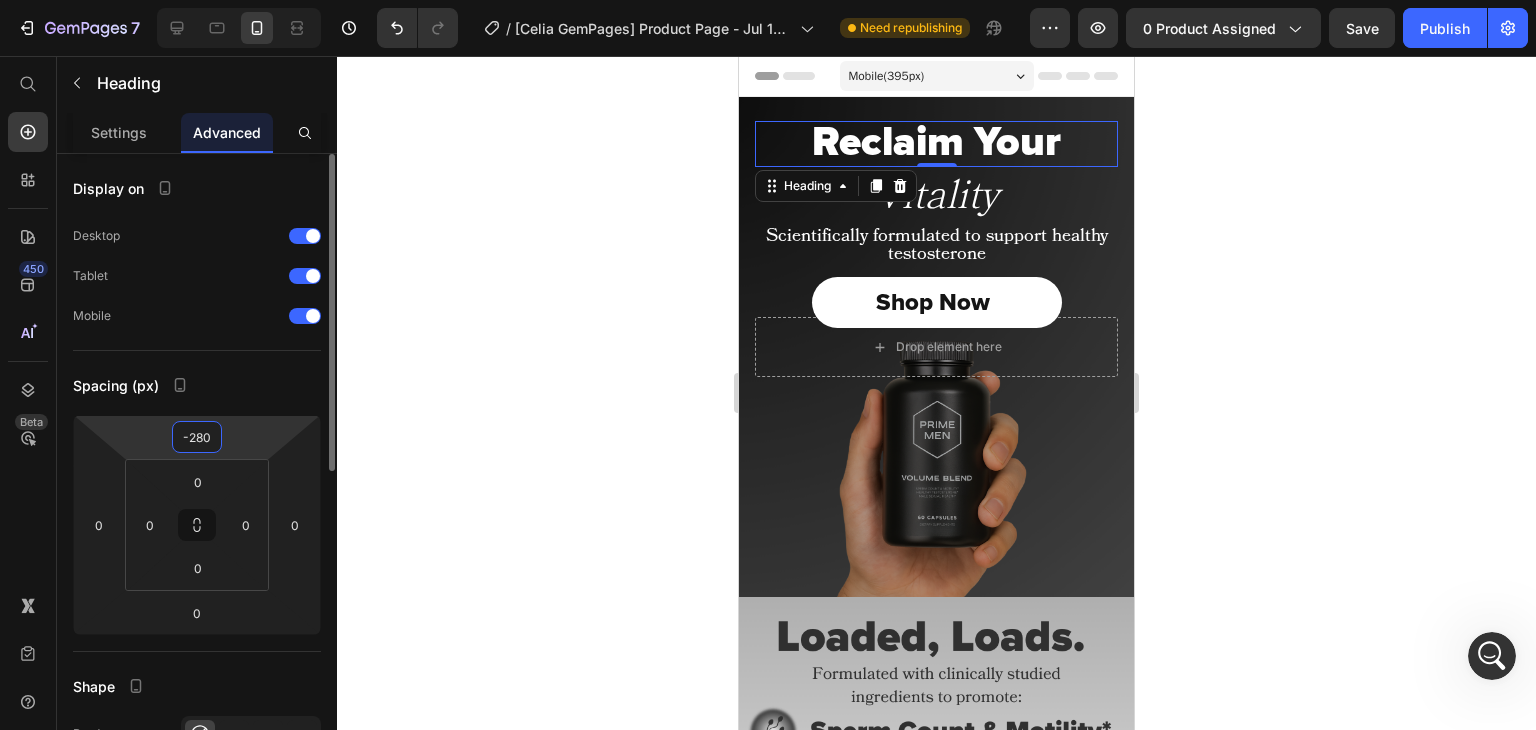 click on "-280" at bounding box center (197, 437) 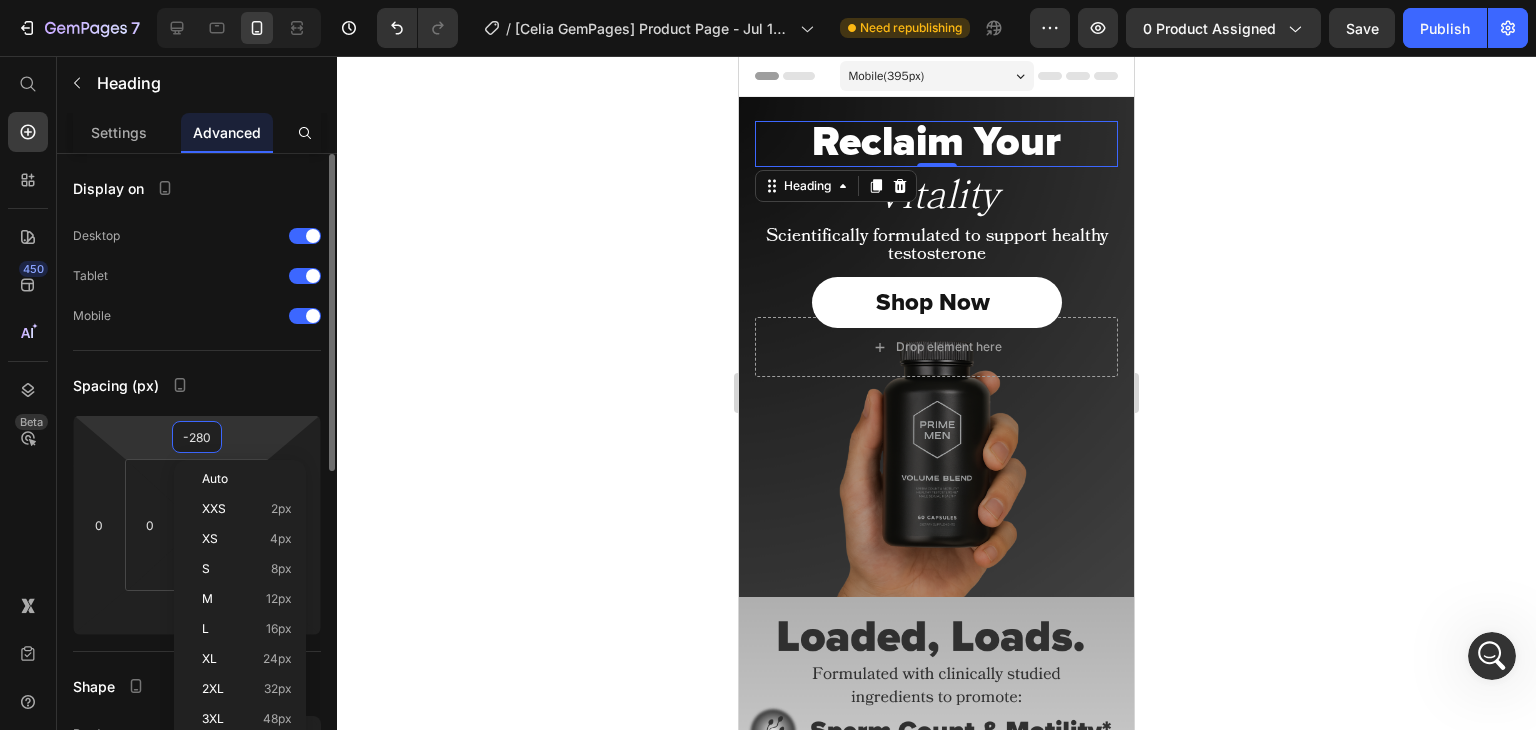 click on "-280" at bounding box center (197, 437) 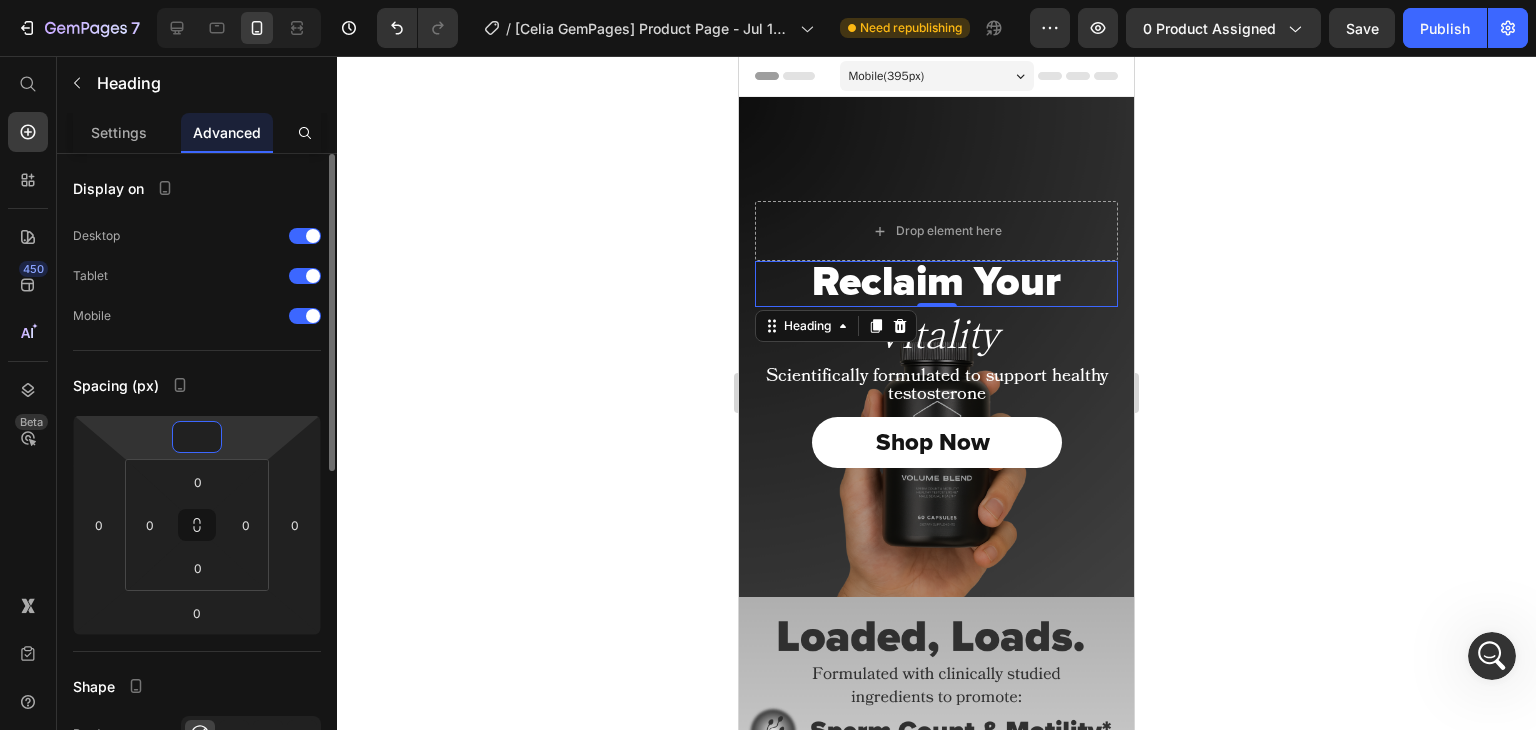 type on "-5" 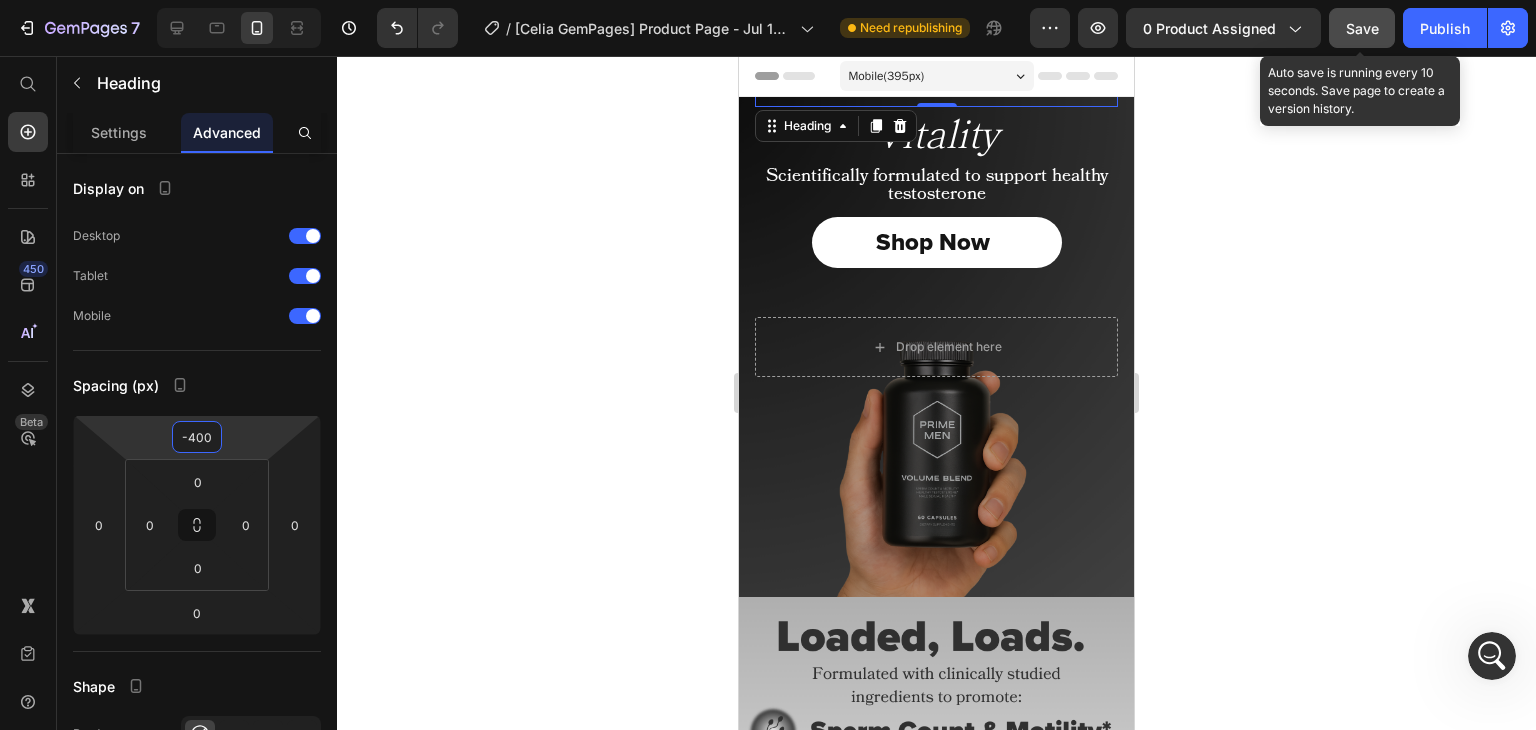 type on "-400" 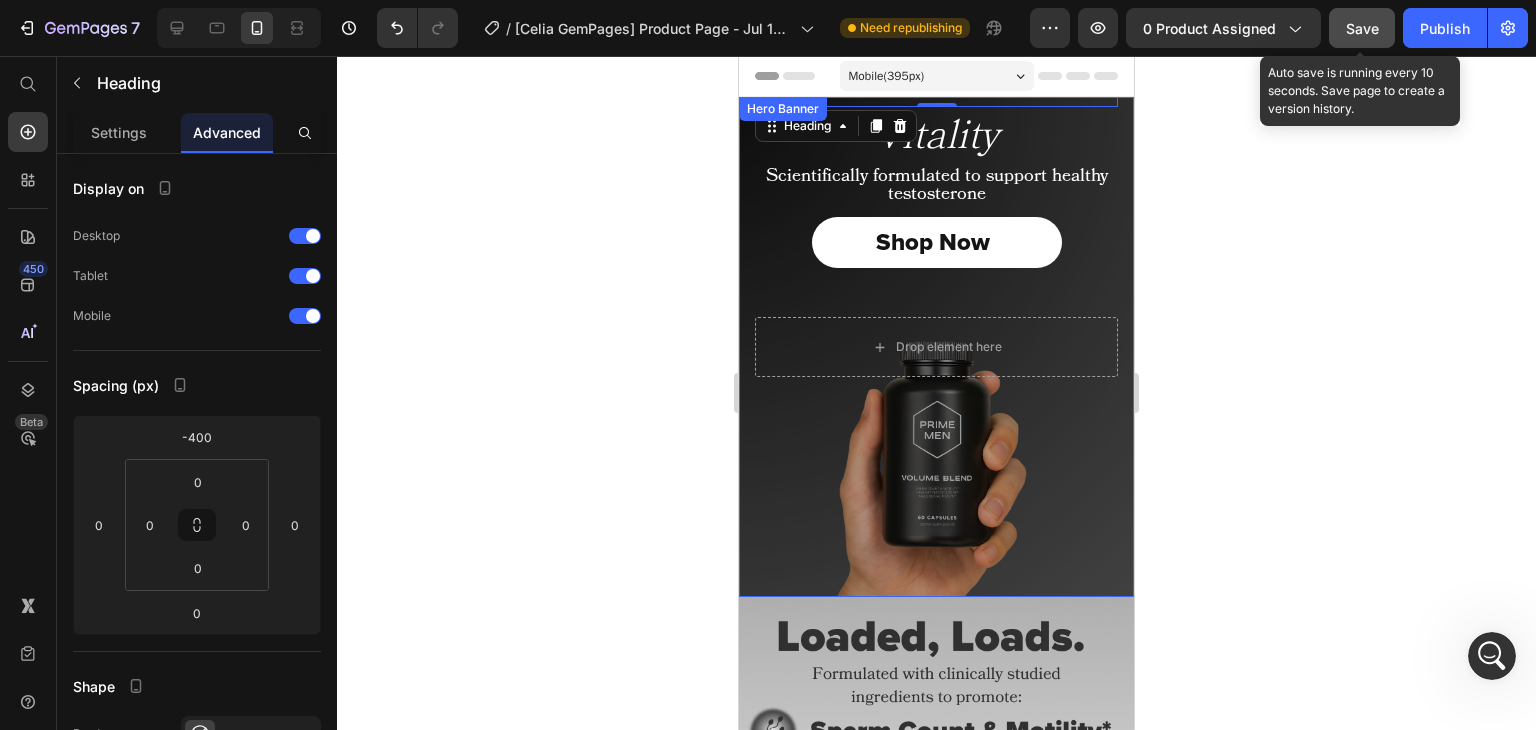 click on "Get started Button" at bounding box center [936, 877] 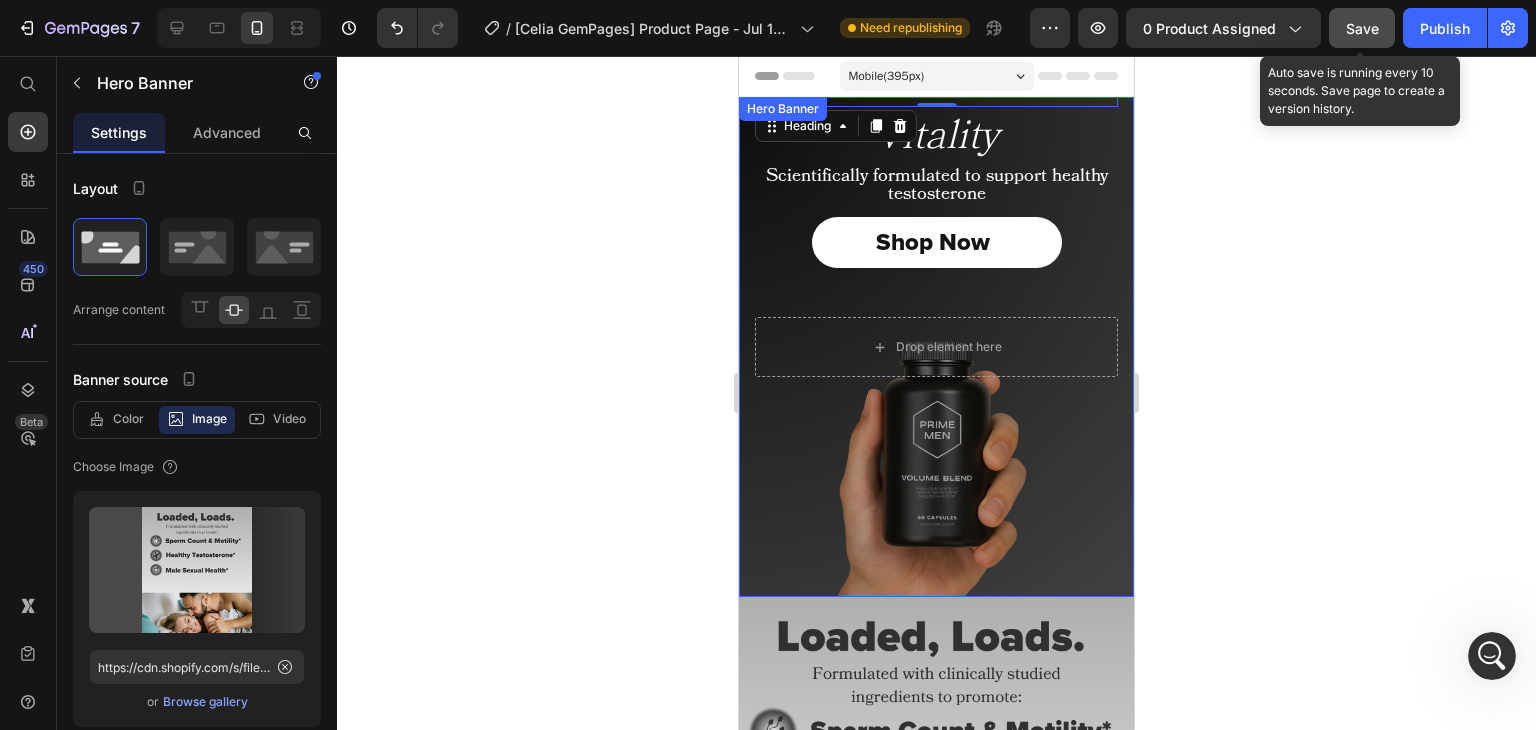 click at bounding box center [936, 847] 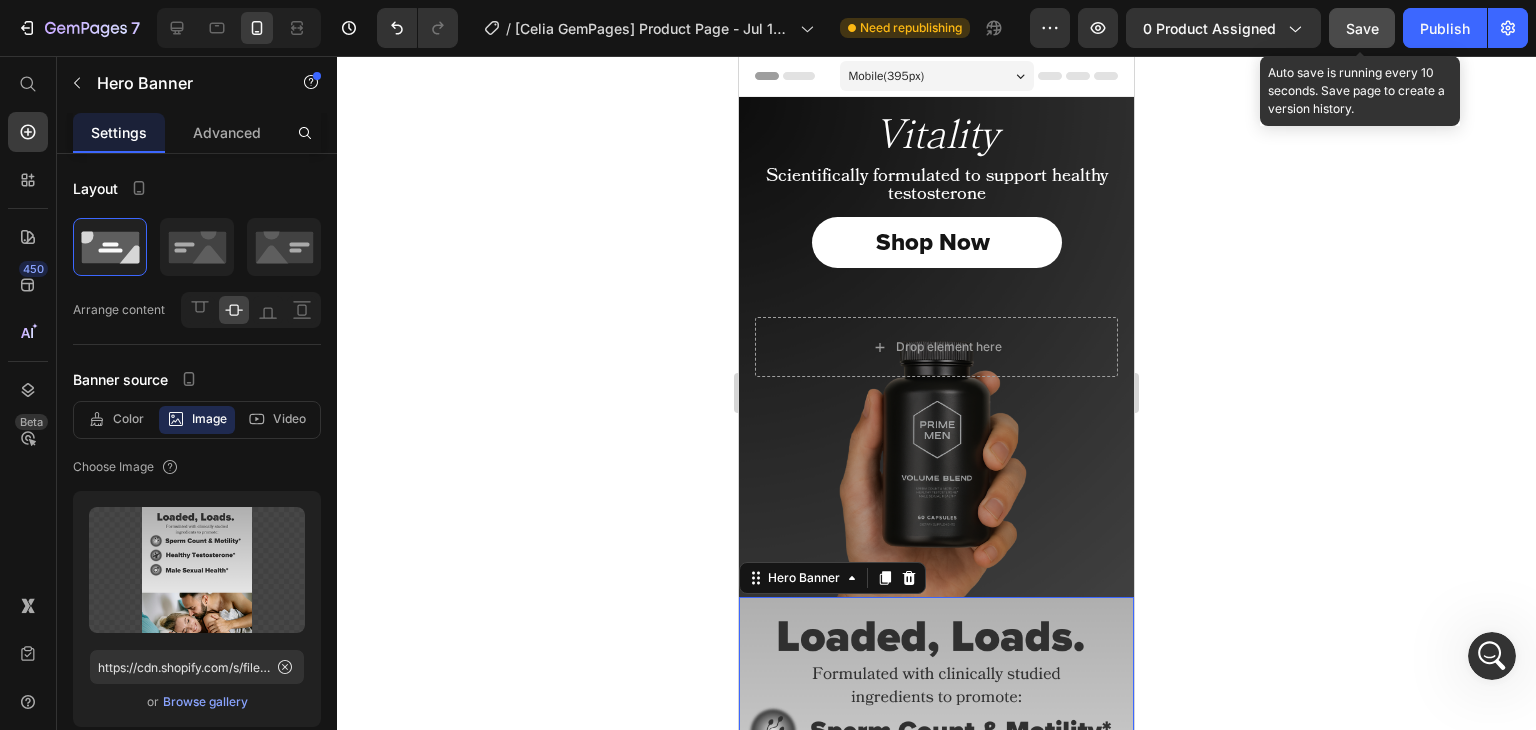 click on "Get started" at bounding box center (880, 897) 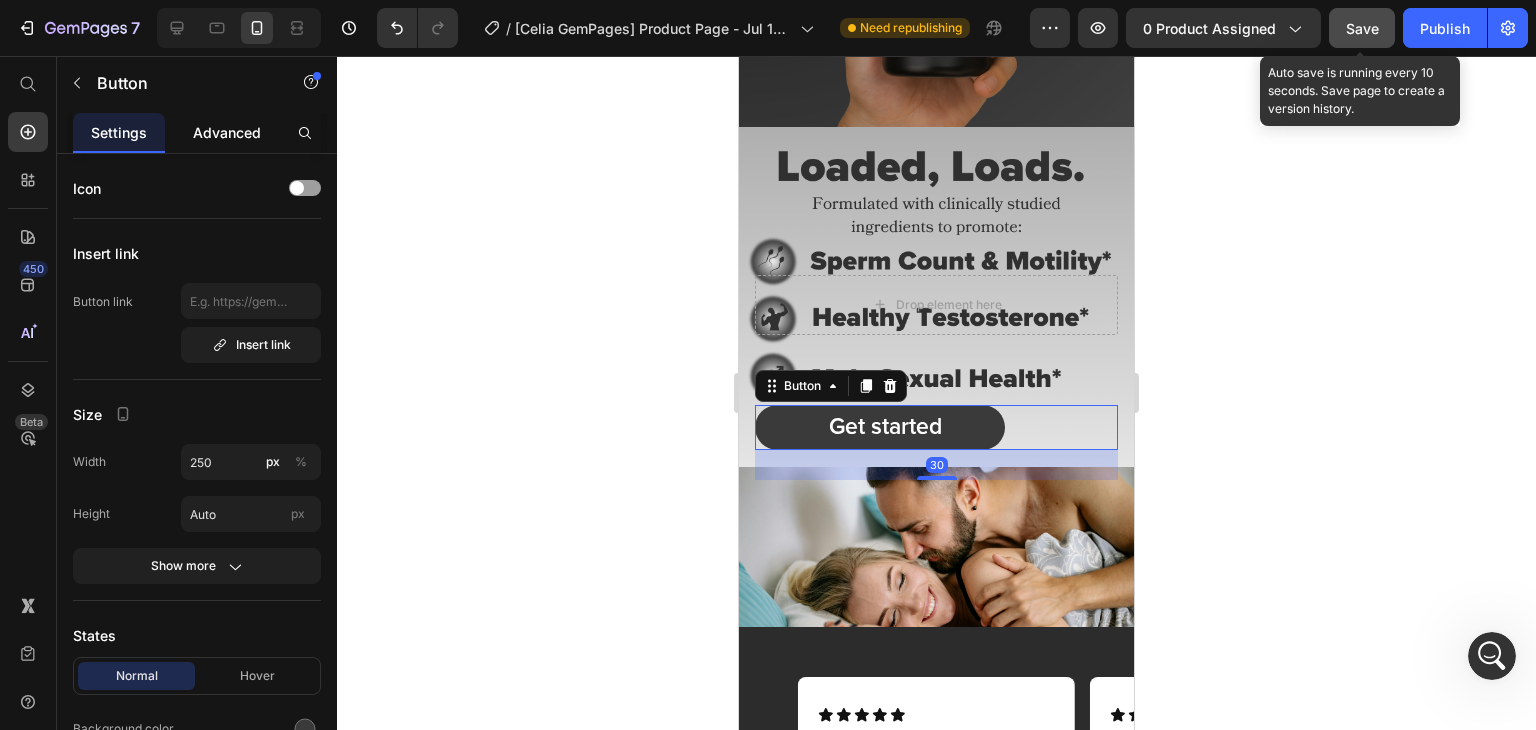 click on "Advanced" at bounding box center (227, 132) 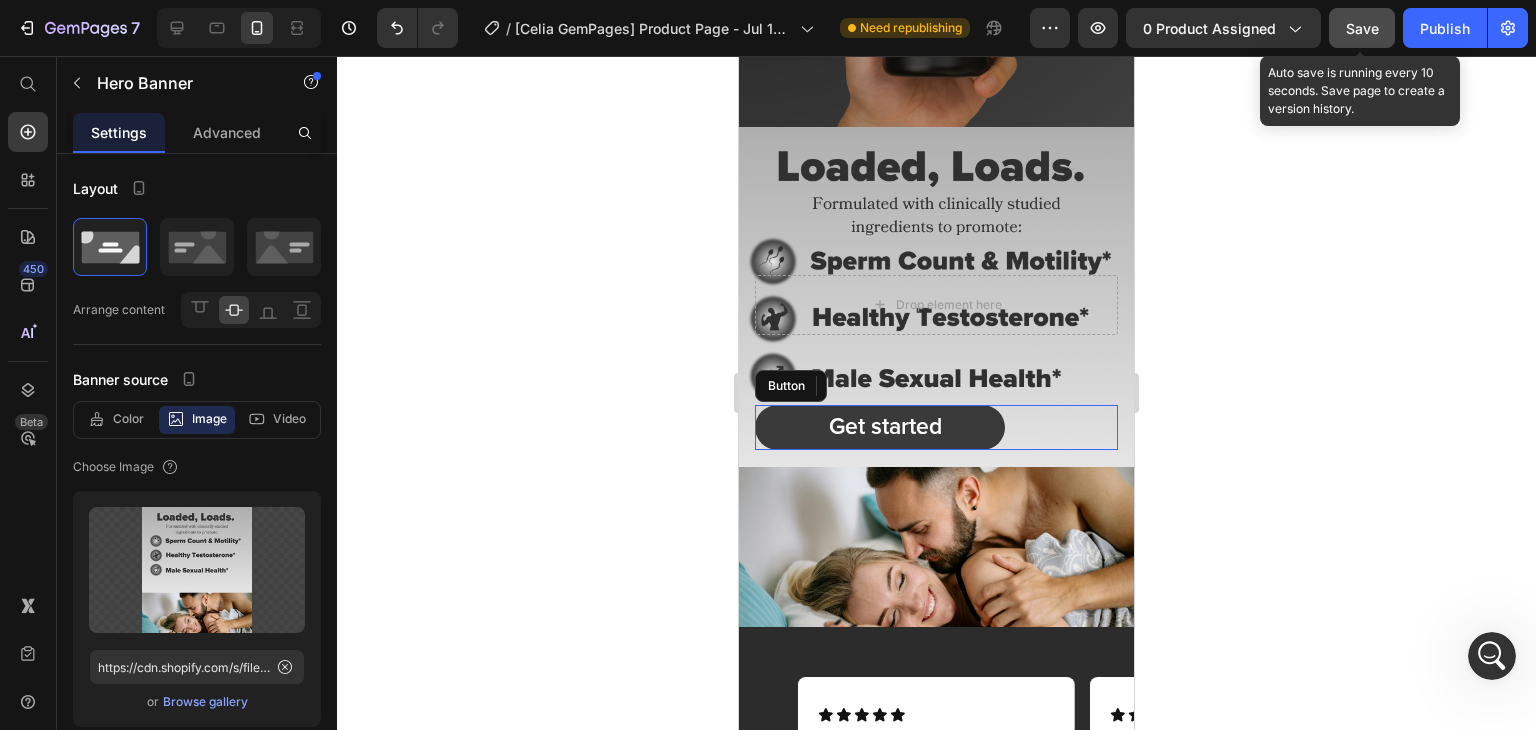 click on "Get started Button" at bounding box center (936, 427) 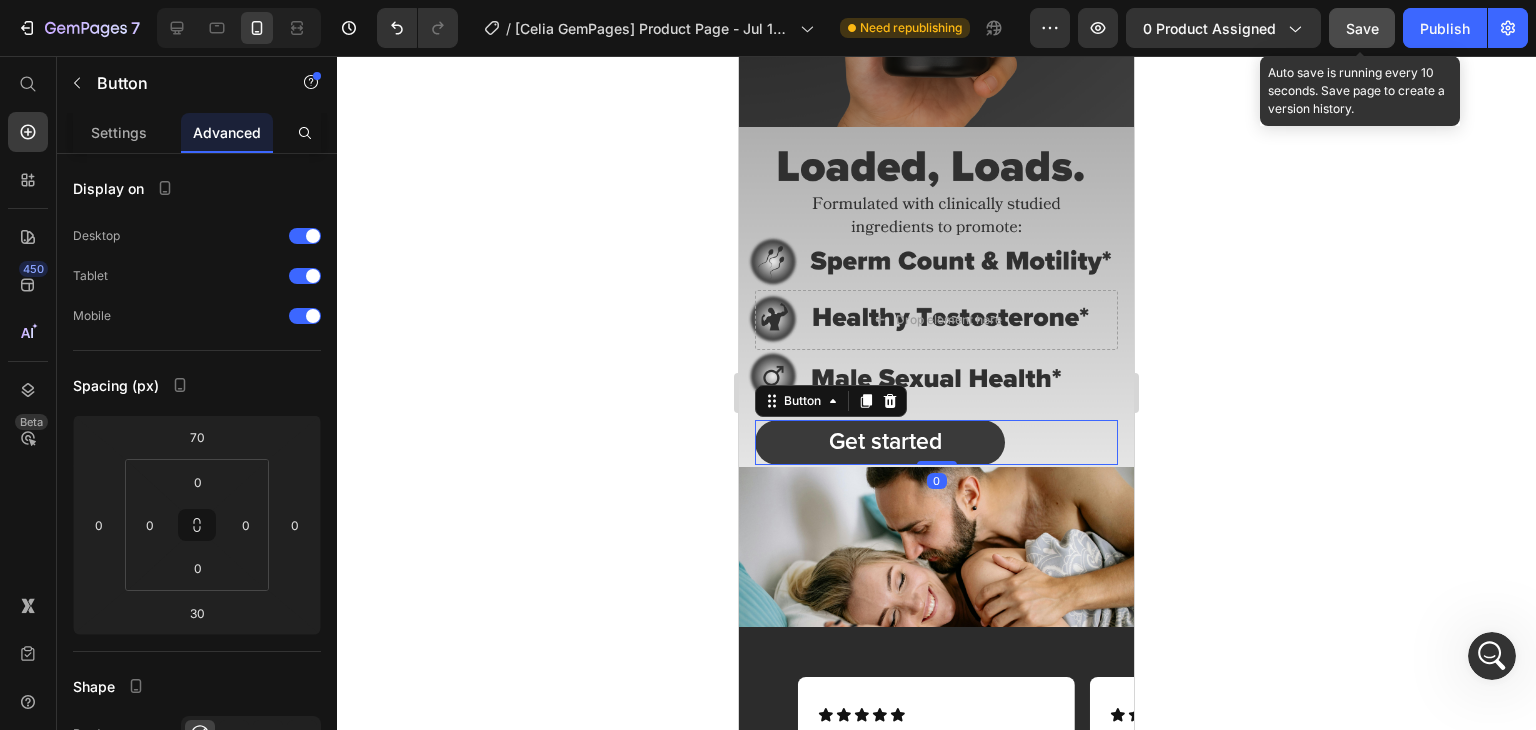 drag, startPoint x: 932, startPoint y: 476, endPoint x: 936, endPoint y: 366, distance: 110.0727 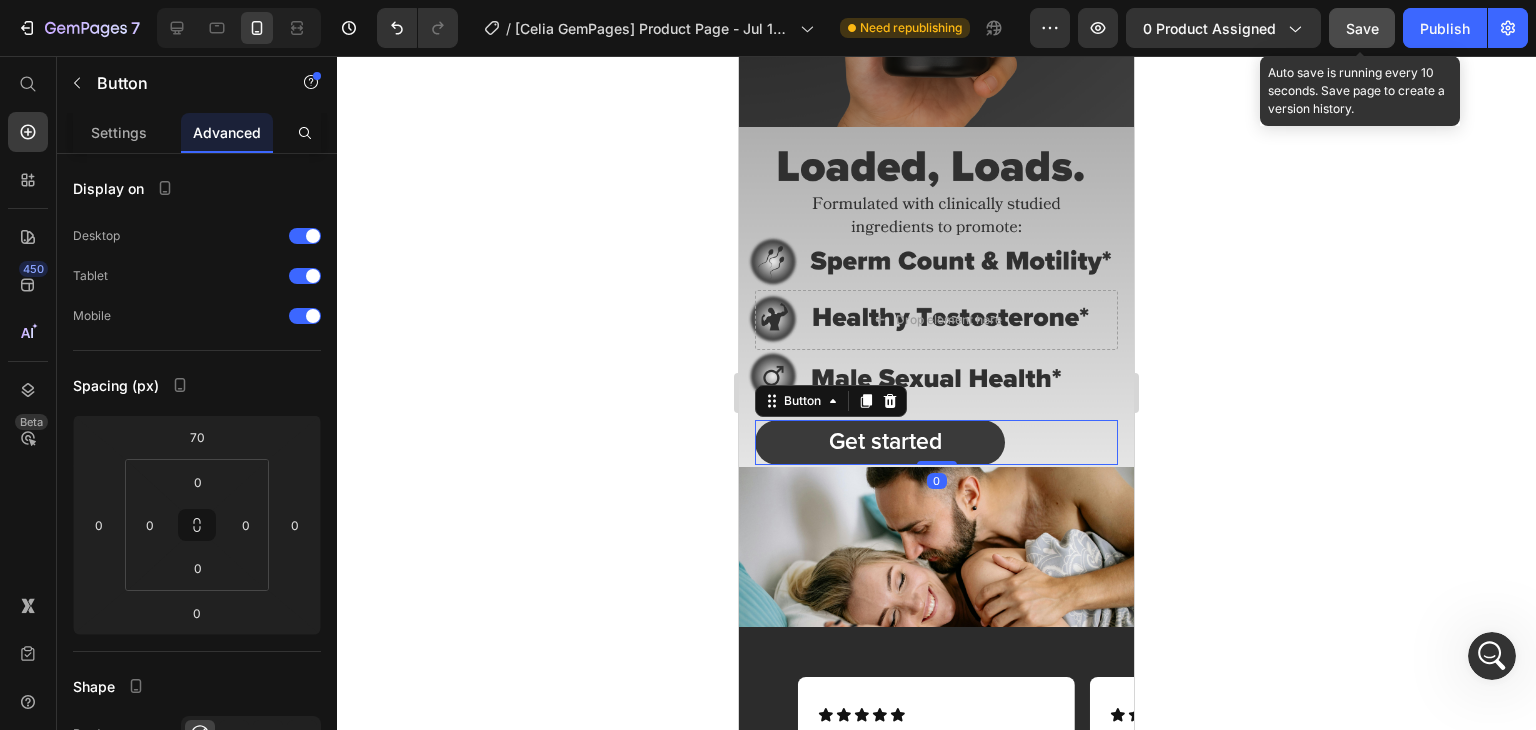 click on "Save" 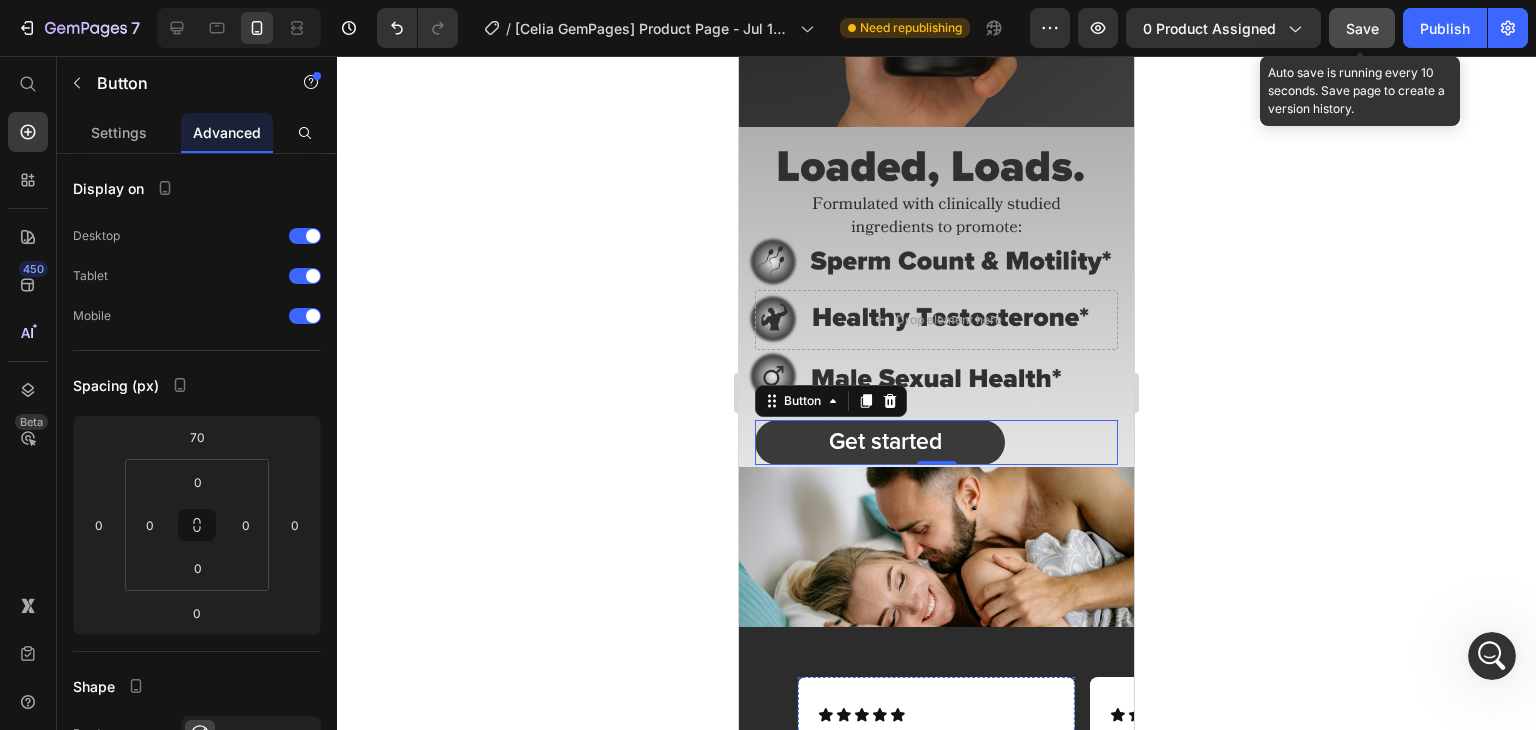 scroll, scrollTop: 975, scrollLeft: 0, axis: vertical 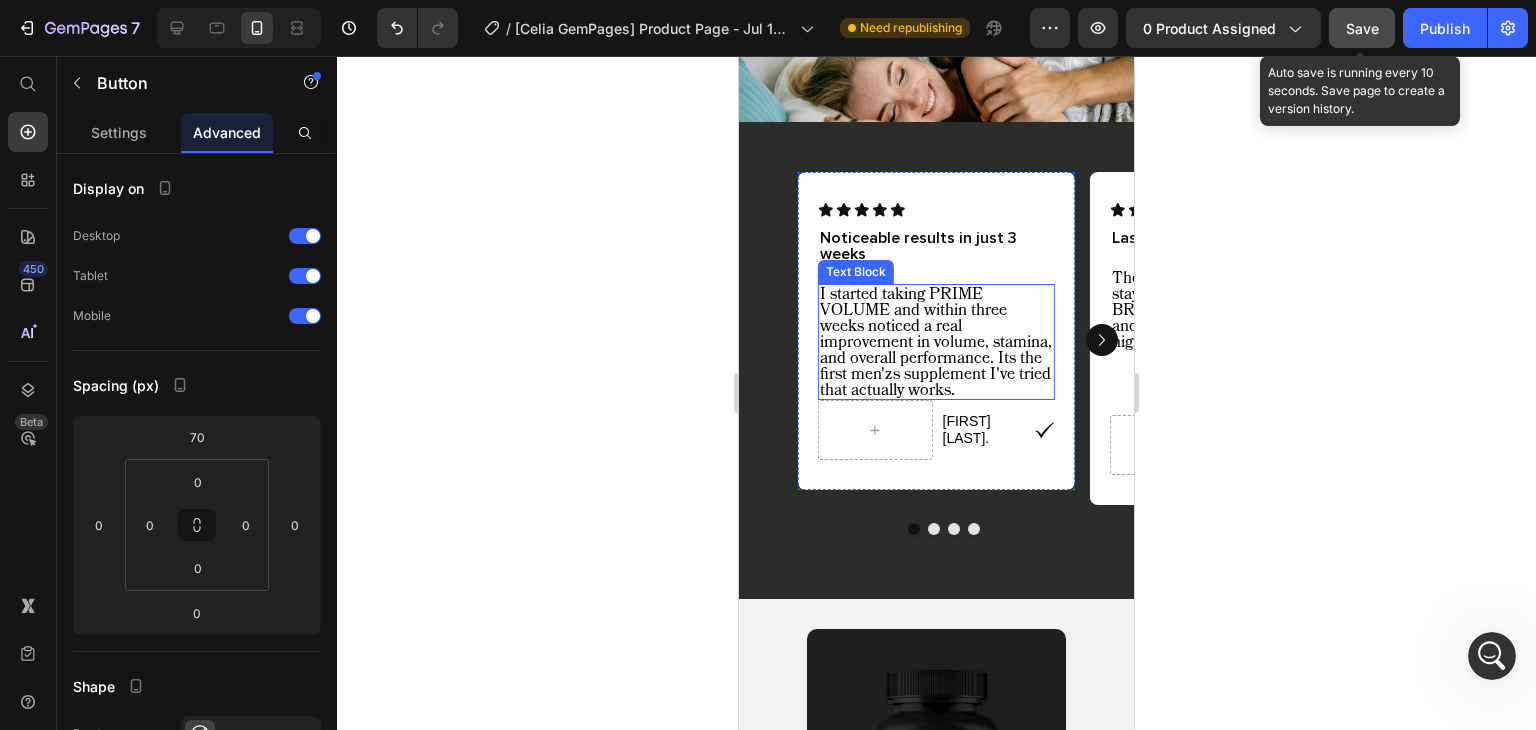 click on "I started taking PRIME VOLUME and within three weeks noticed a real improvement in volume, stamina, and overall performance. Its the first men'zs supplement I've tried that actually works." at bounding box center (936, 342) 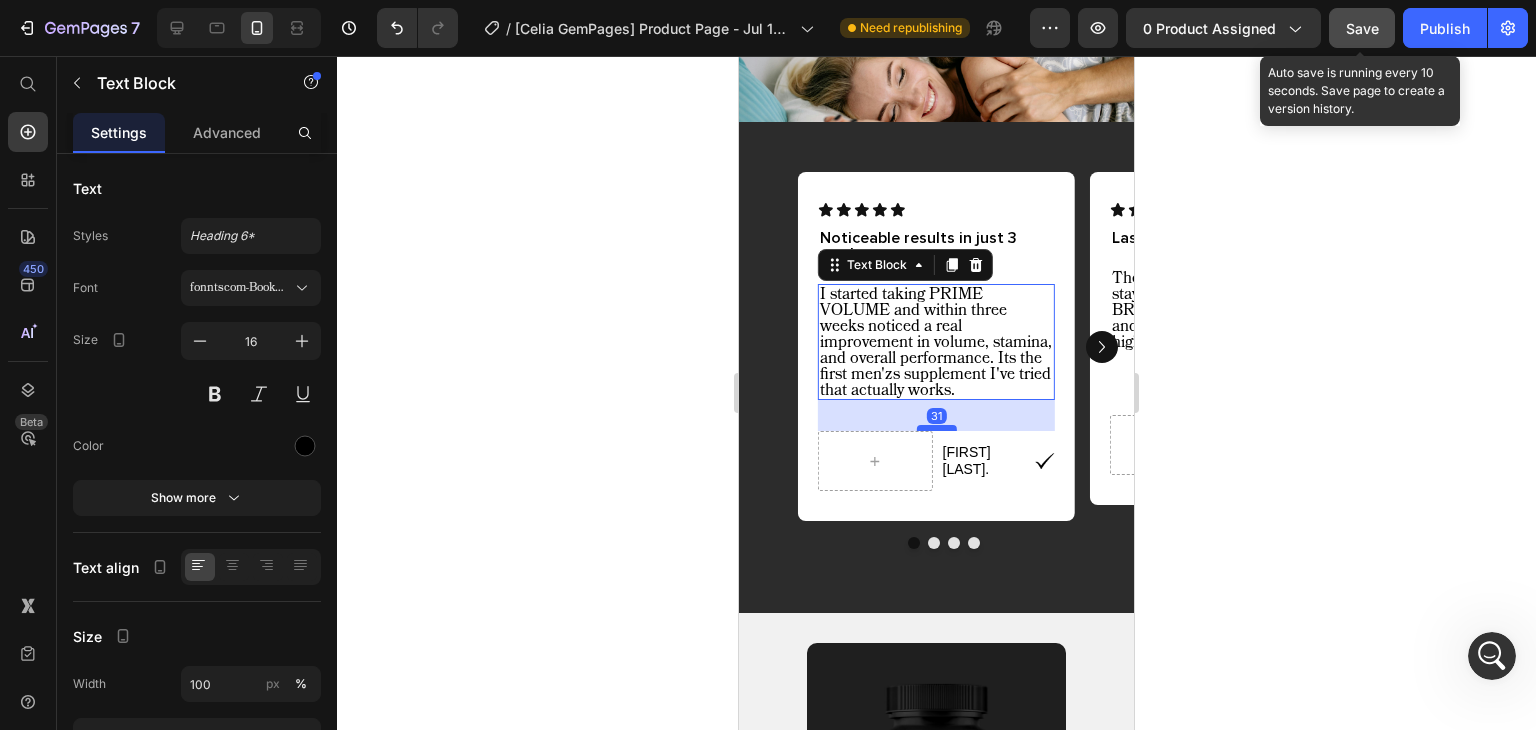 drag, startPoint x: 927, startPoint y: 413, endPoint x: 1887, endPoint y: 461, distance: 961.1993 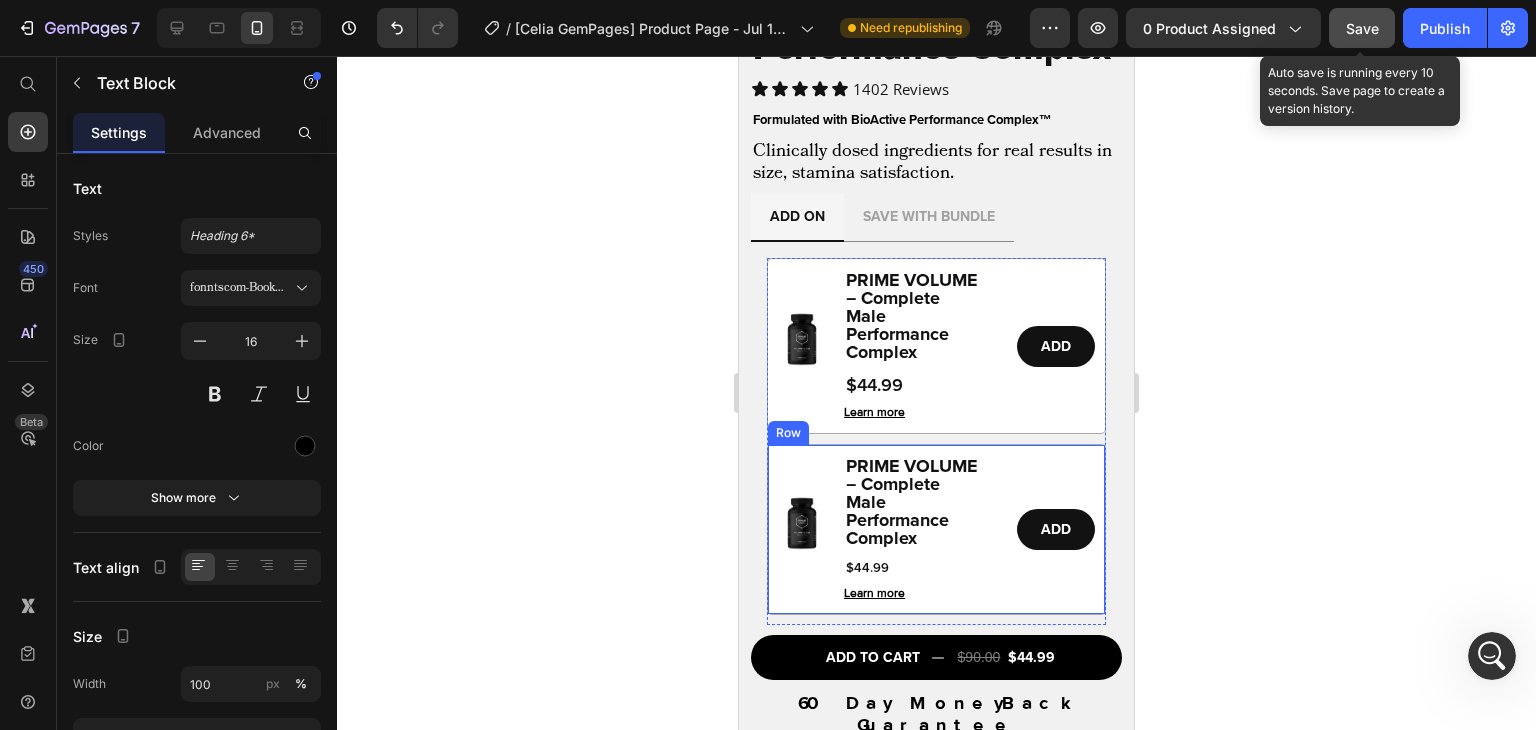 scroll, scrollTop: 2059, scrollLeft: 0, axis: vertical 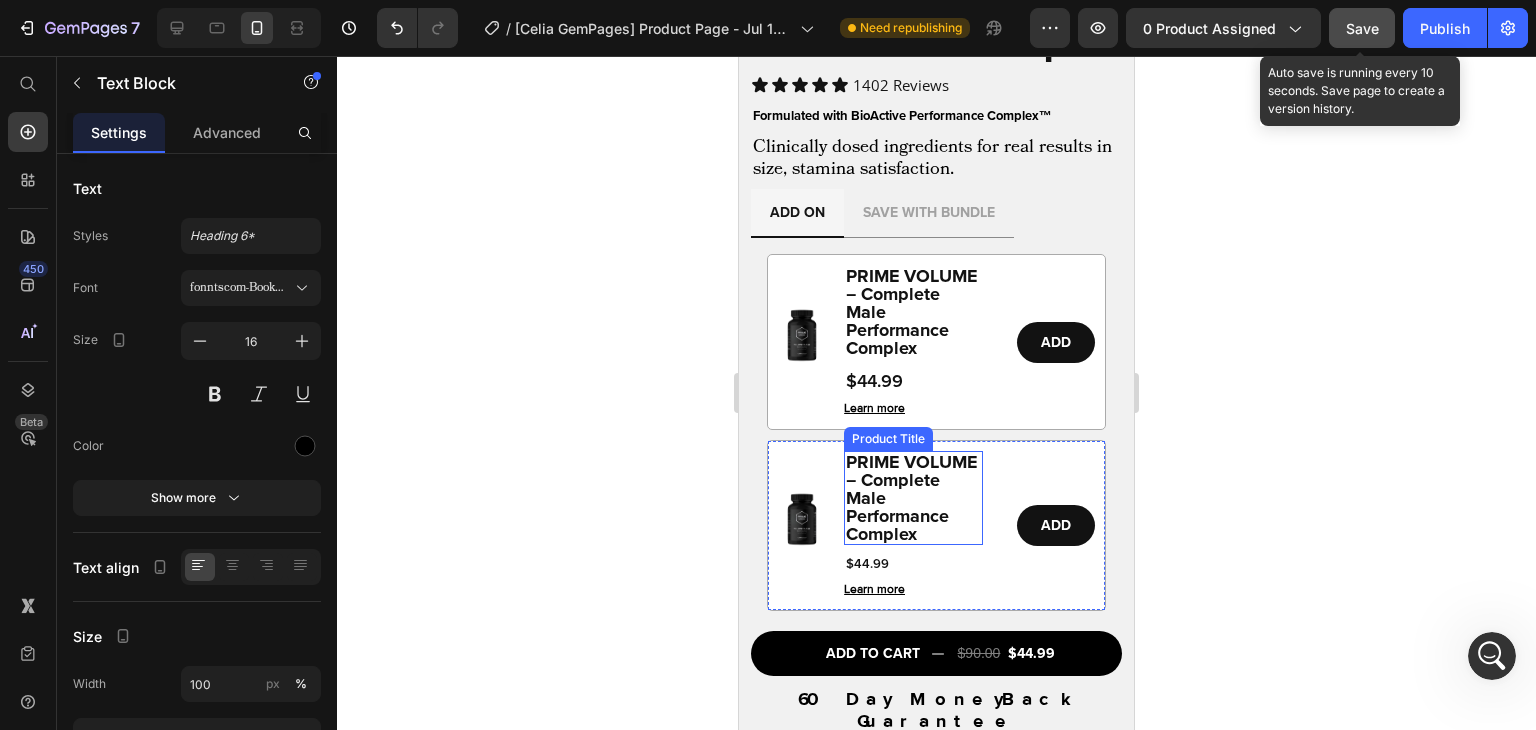 click on "Formulated with BioActive Performance Complex™" at bounding box center (936, 116) 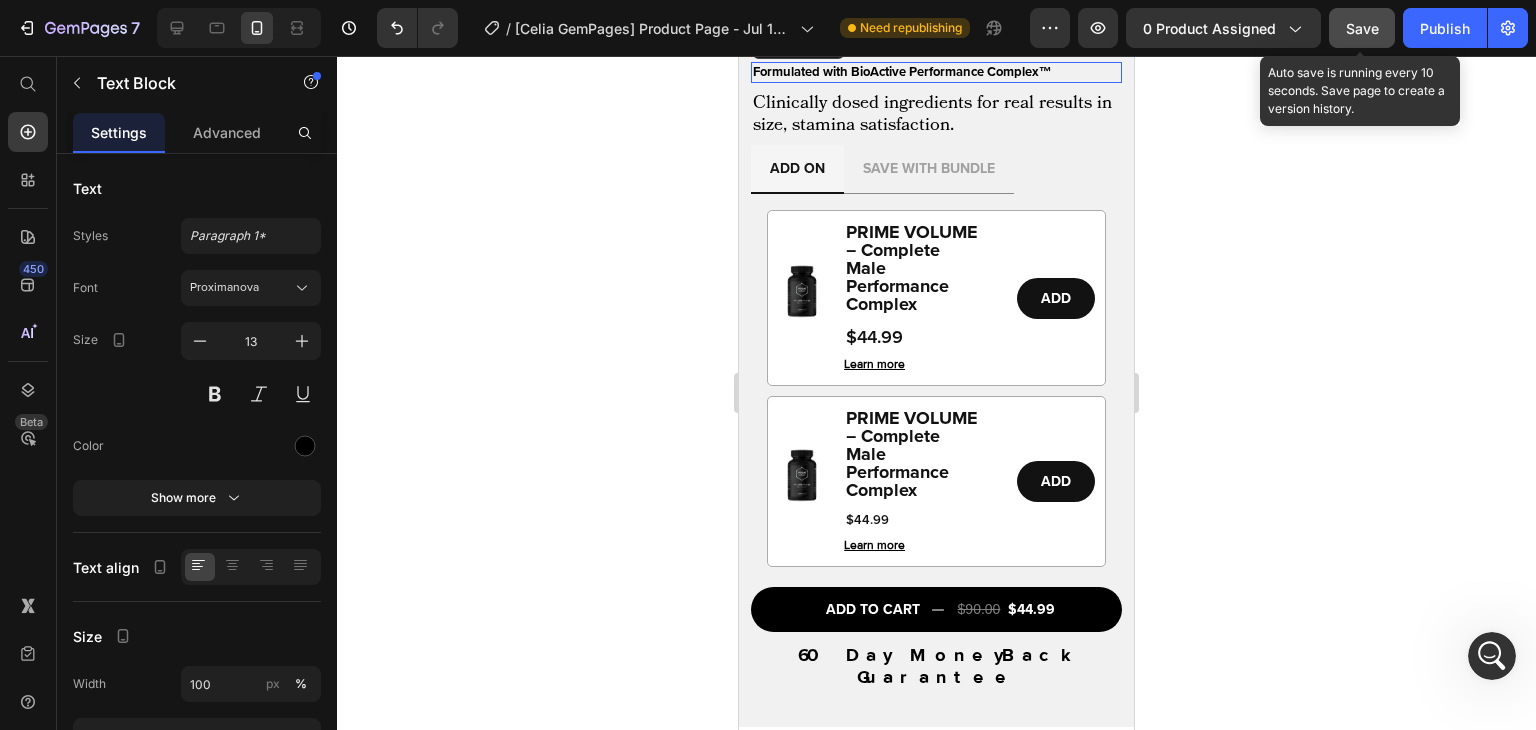 click on "Formulated with BioActive Performance Complex™" at bounding box center (902, 72) 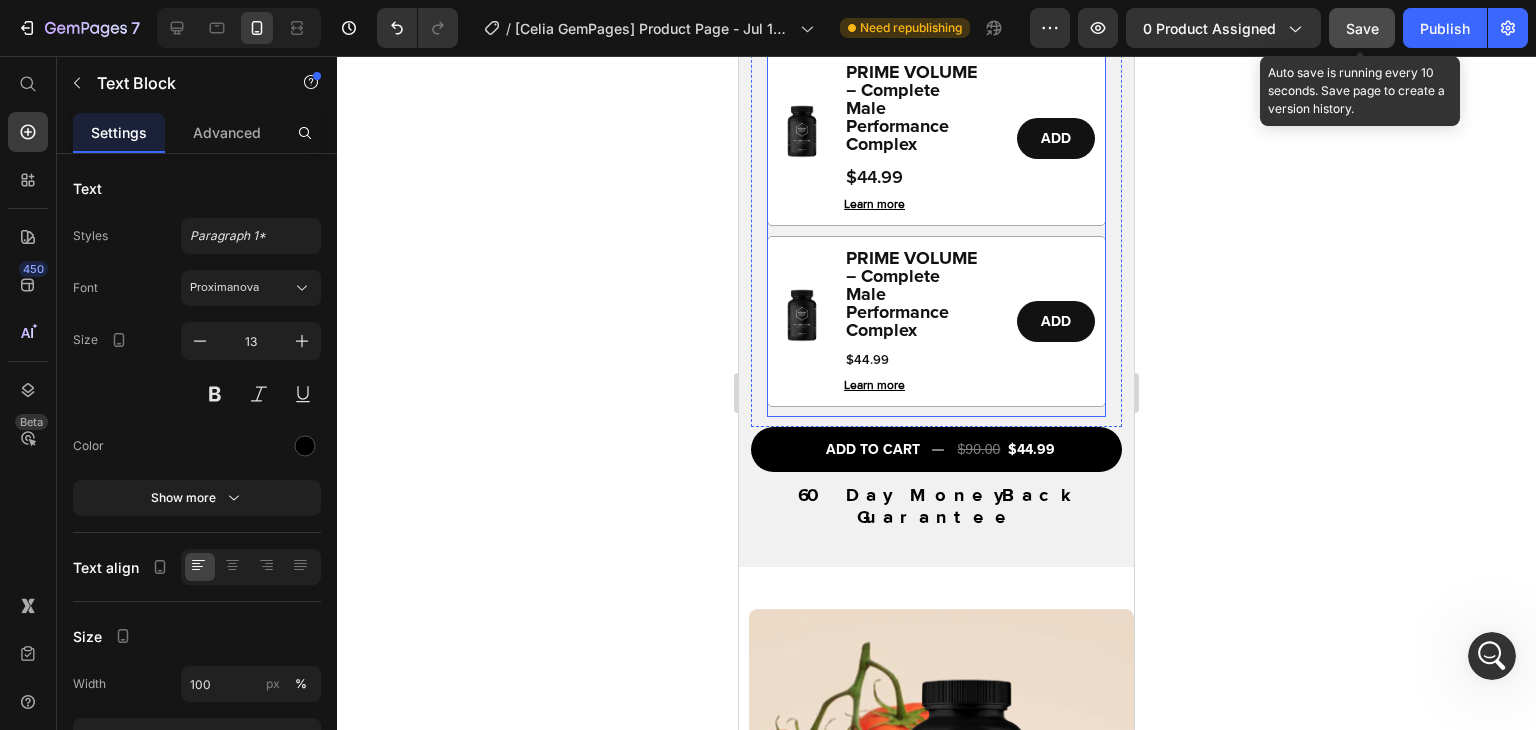 scroll, scrollTop: 2080, scrollLeft: 0, axis: vertical 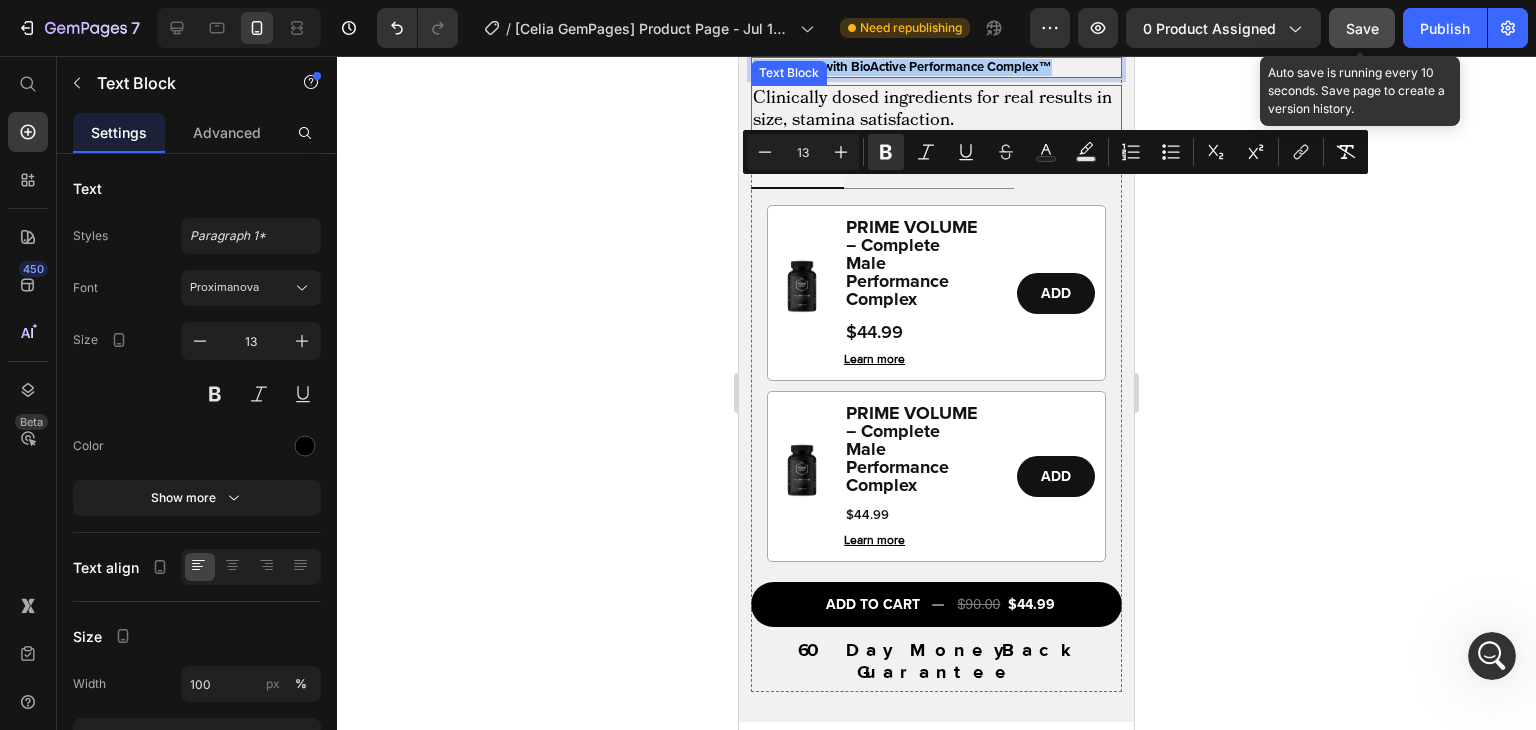 click 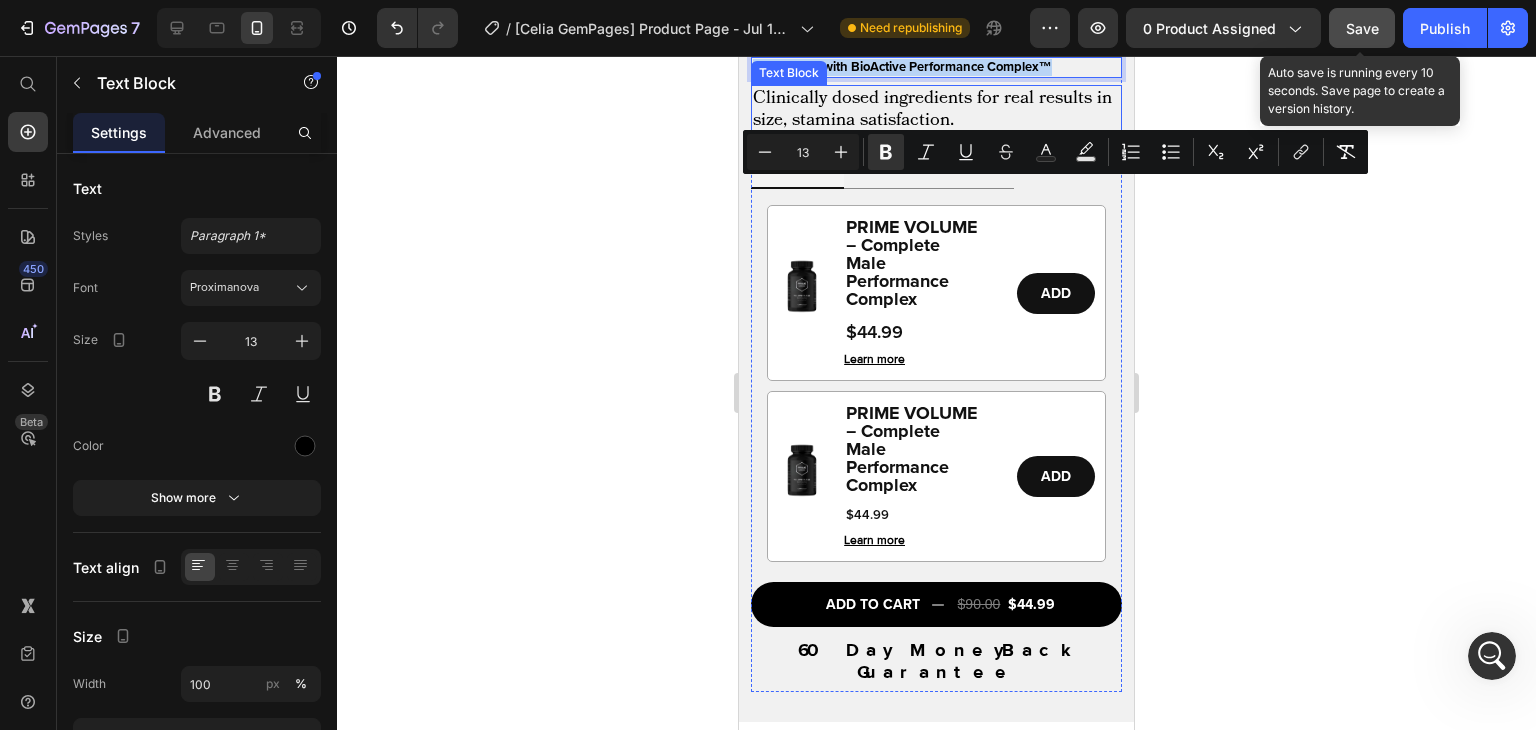 click on "Formulated with BioActive Performance Complex™" at bounding box center [902, 67] 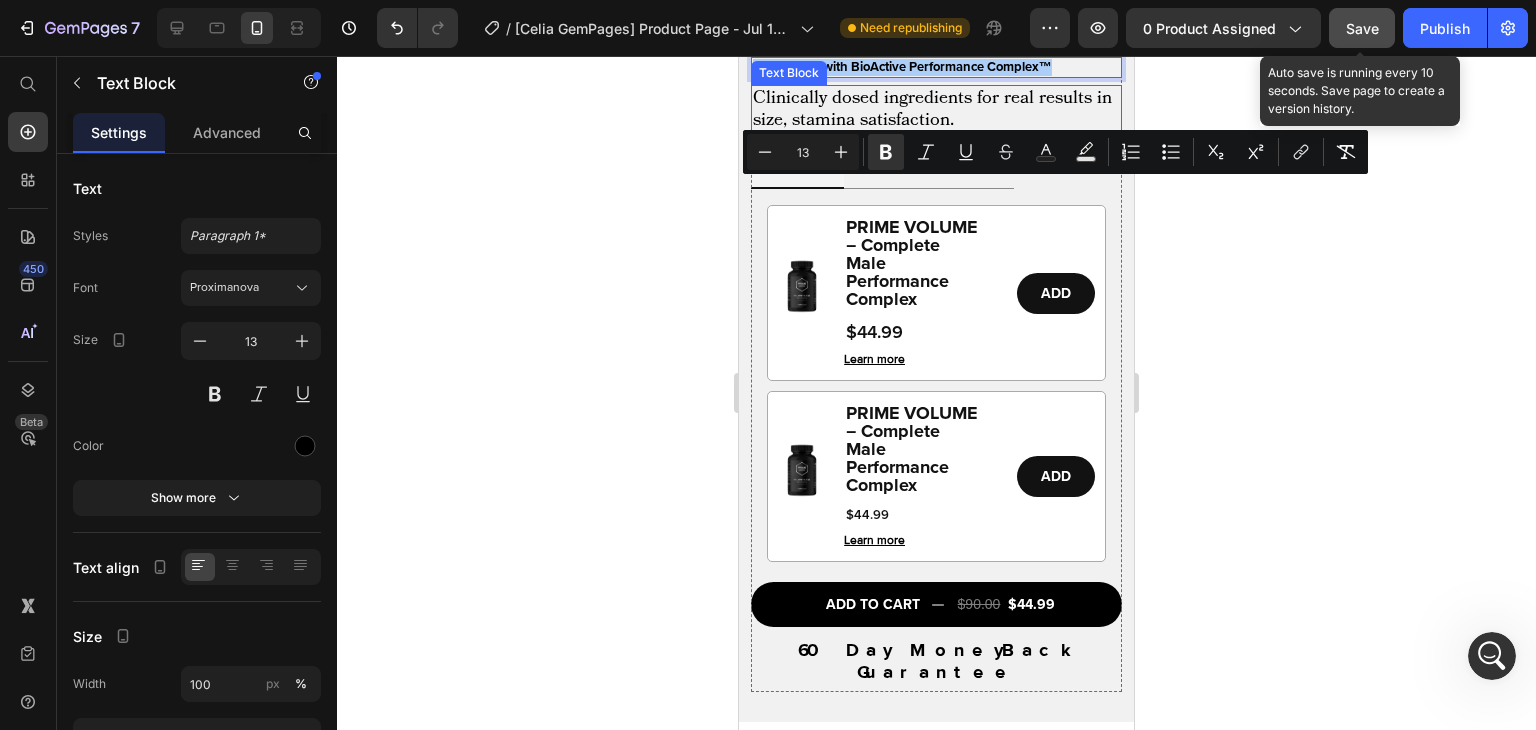 click 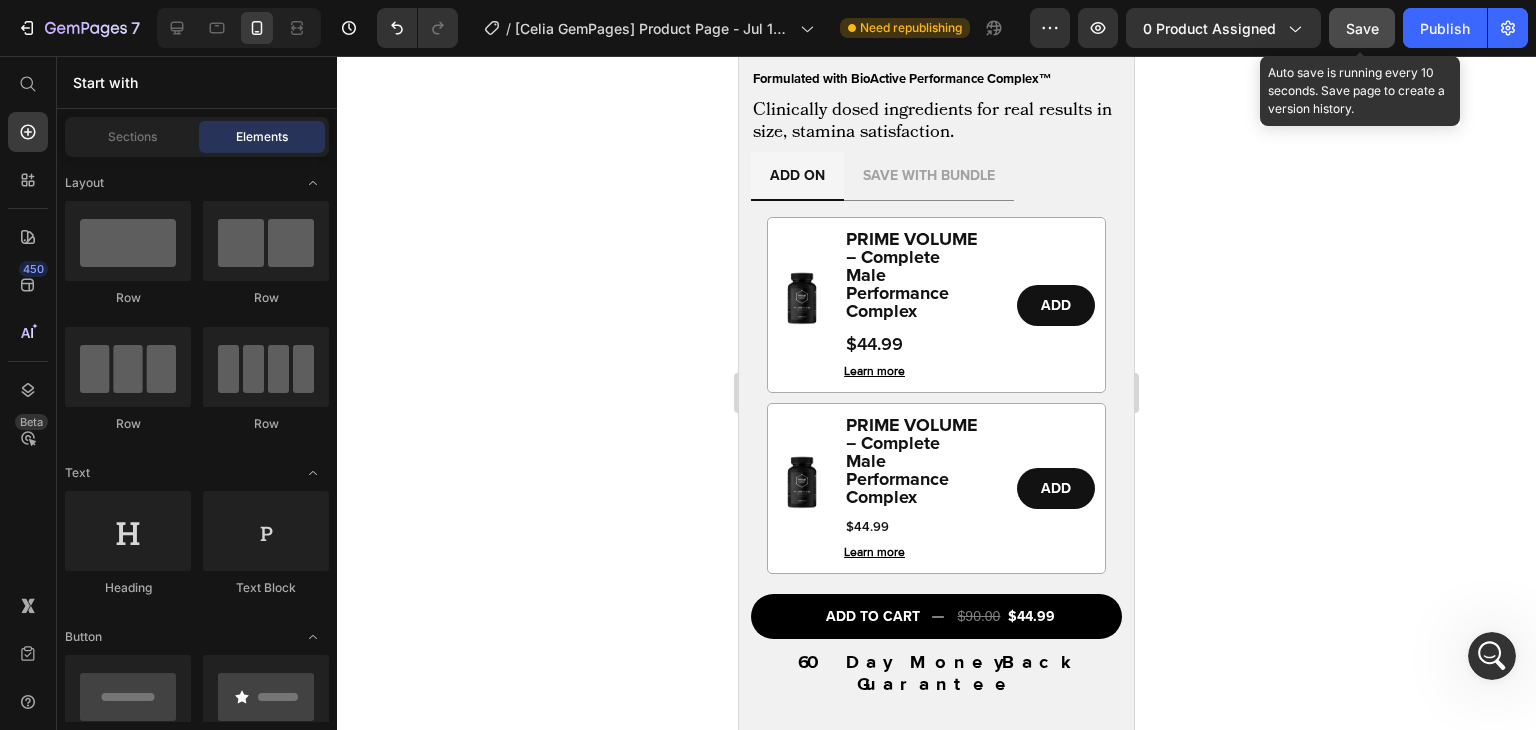 scroll, scrollTop: 2002, scrollLeft: 0, axis: vertical 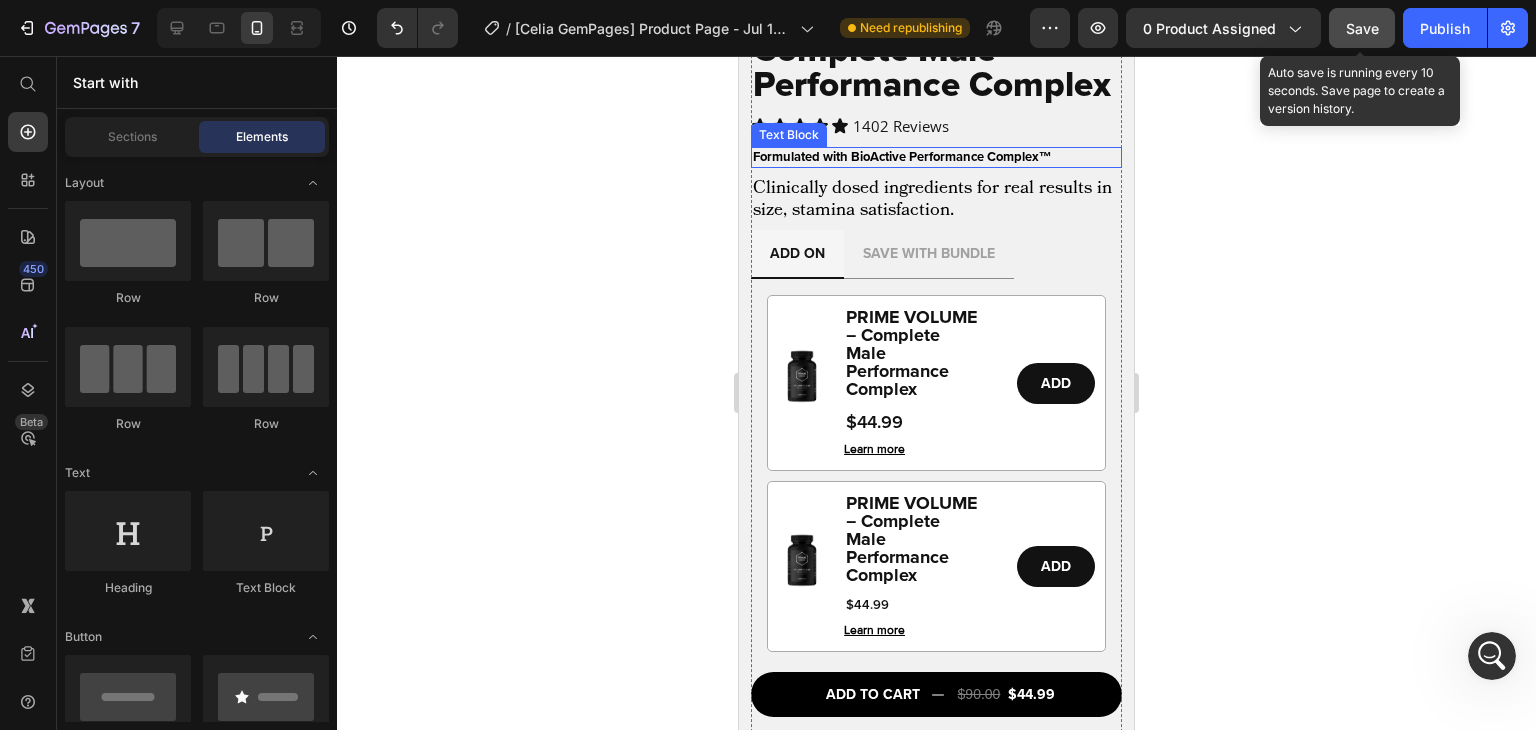 click on "Formulated with BioActive Performance Complex™" at bounding box center [902, 157] 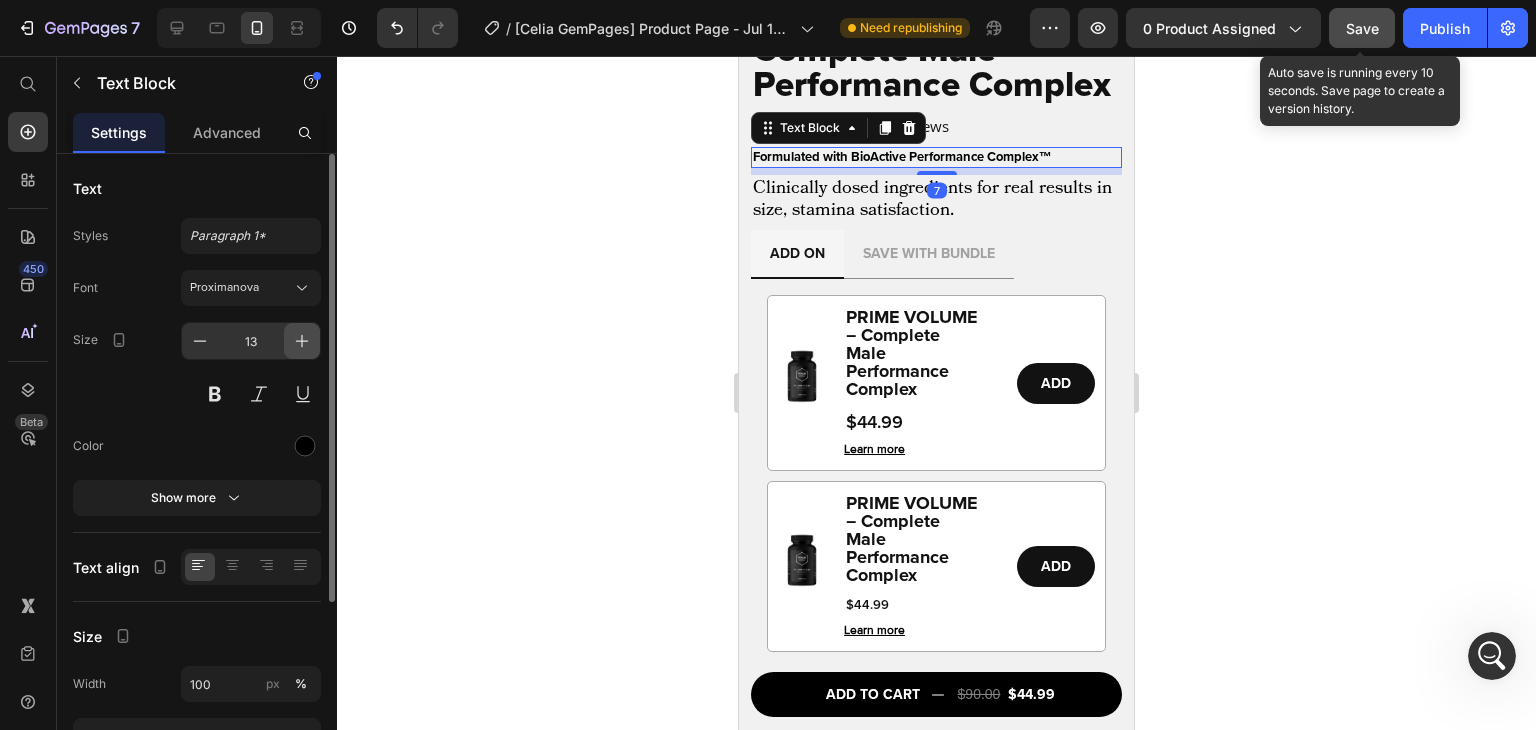 click 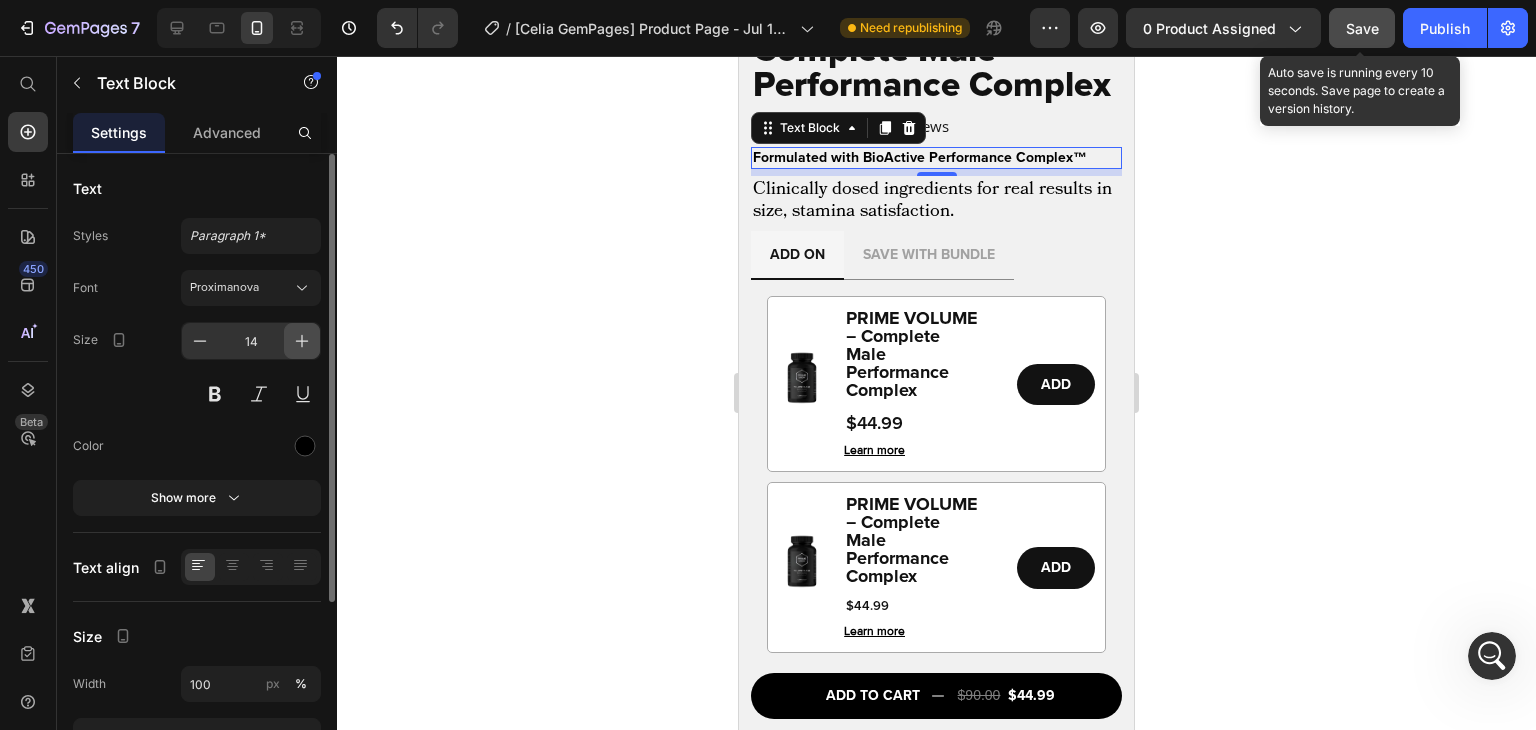 click 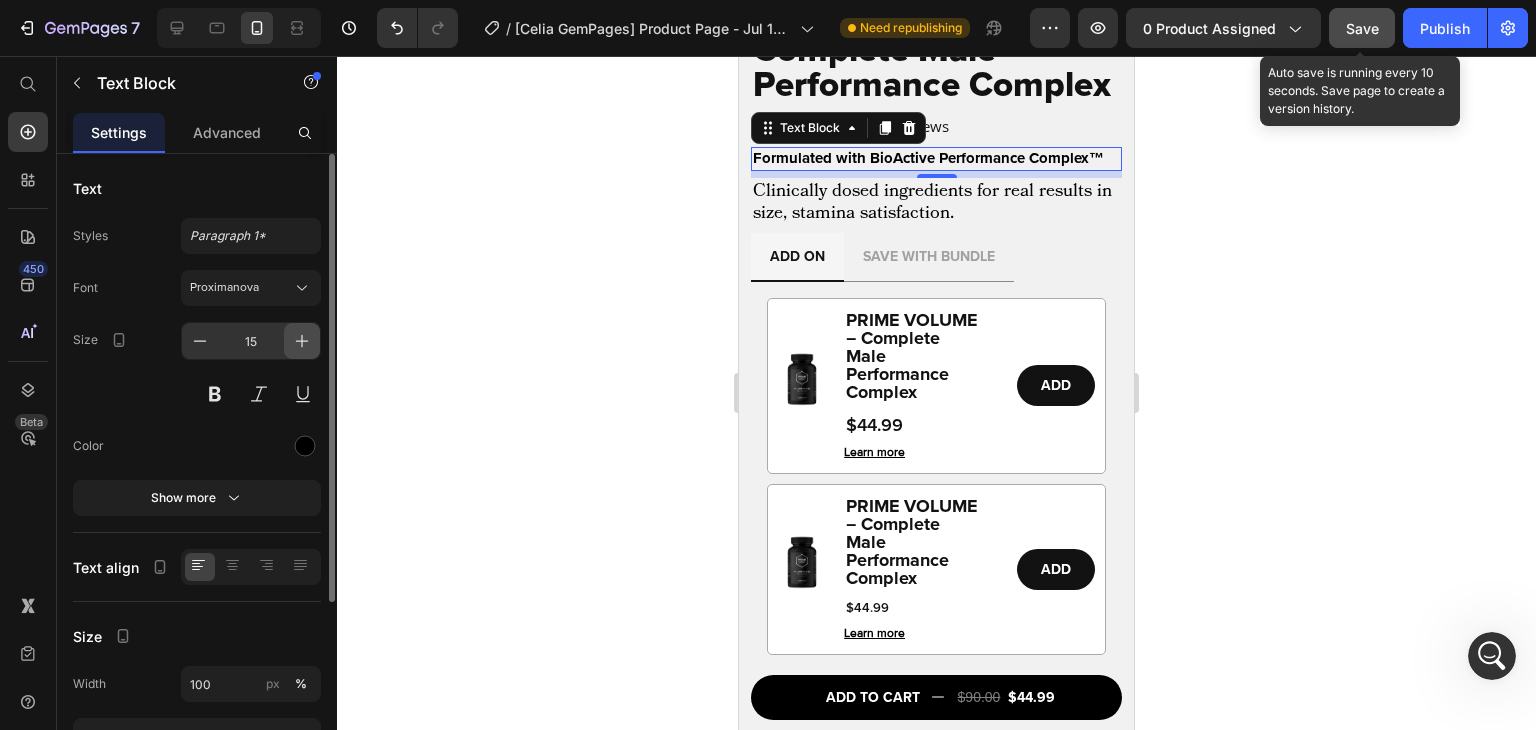 click 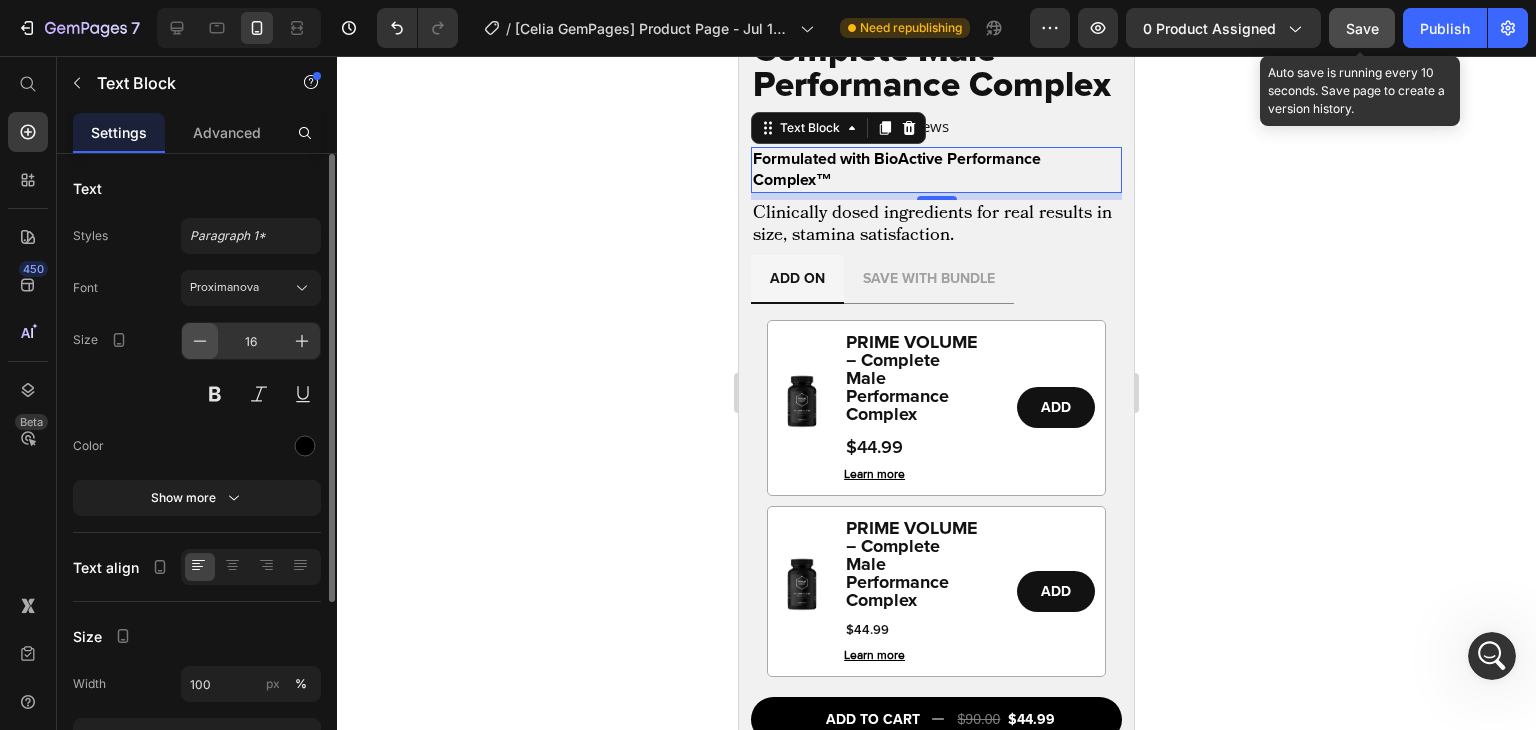 click at bounding box center [200, 341] 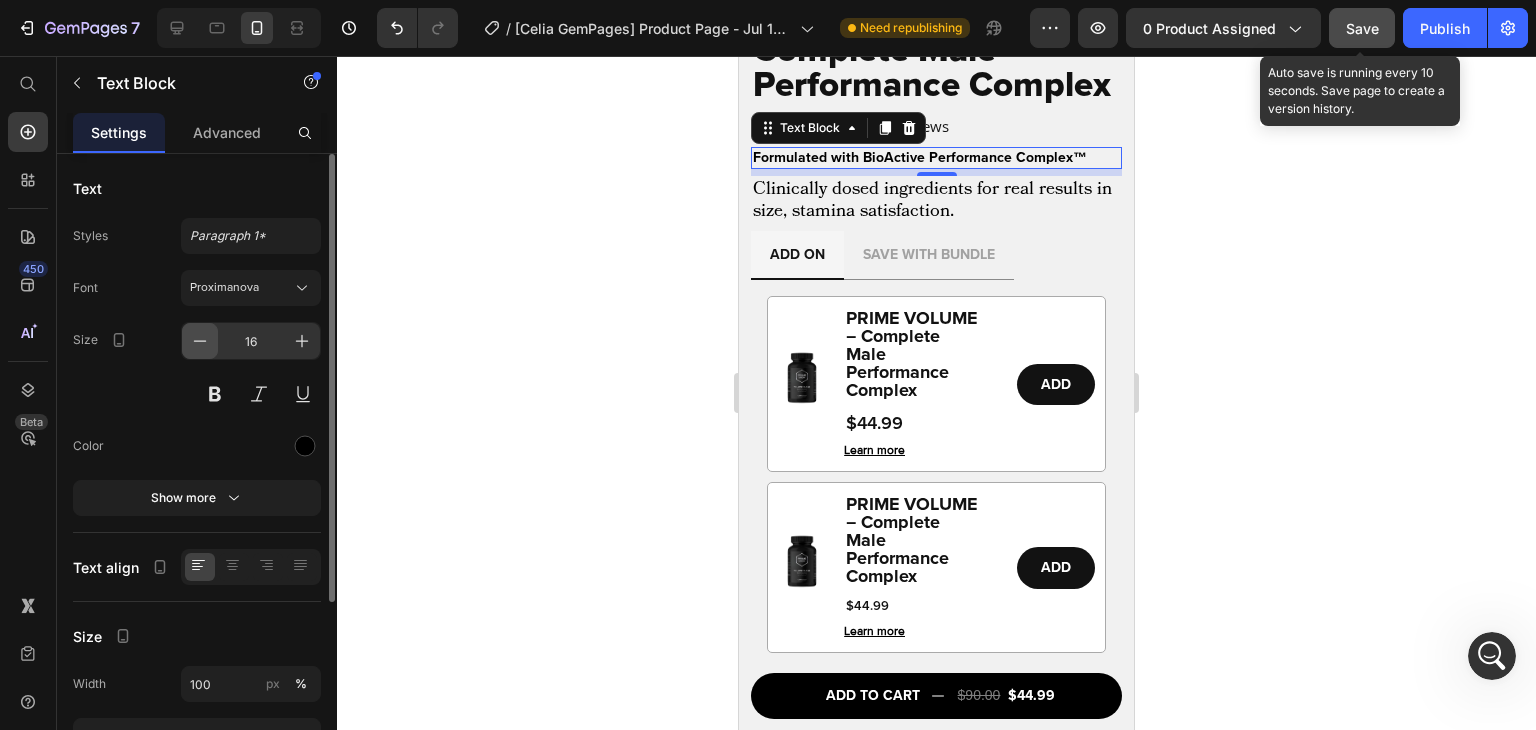 type on "14" 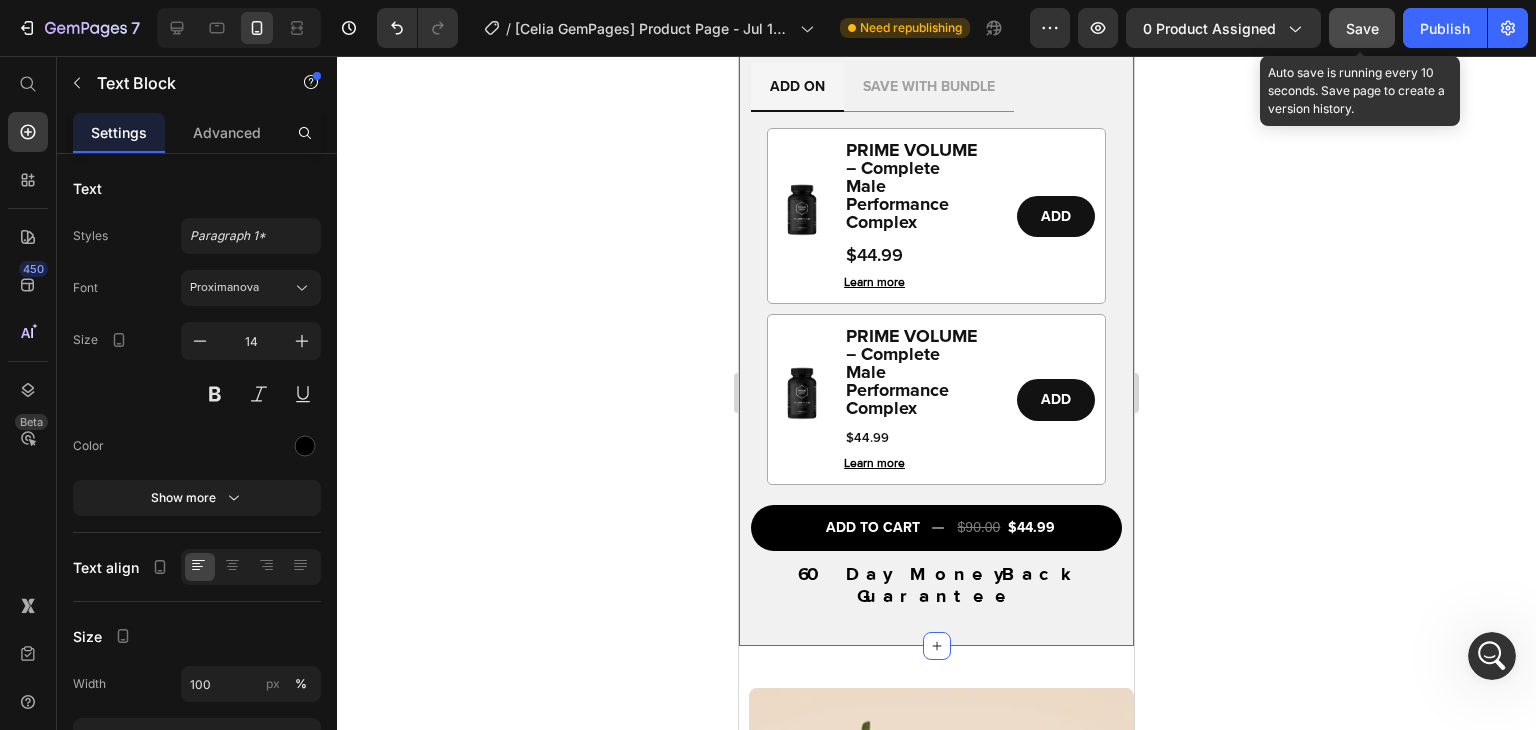 scroll, scrollTop: 2415, scrollLeft: 0, axis: vertical 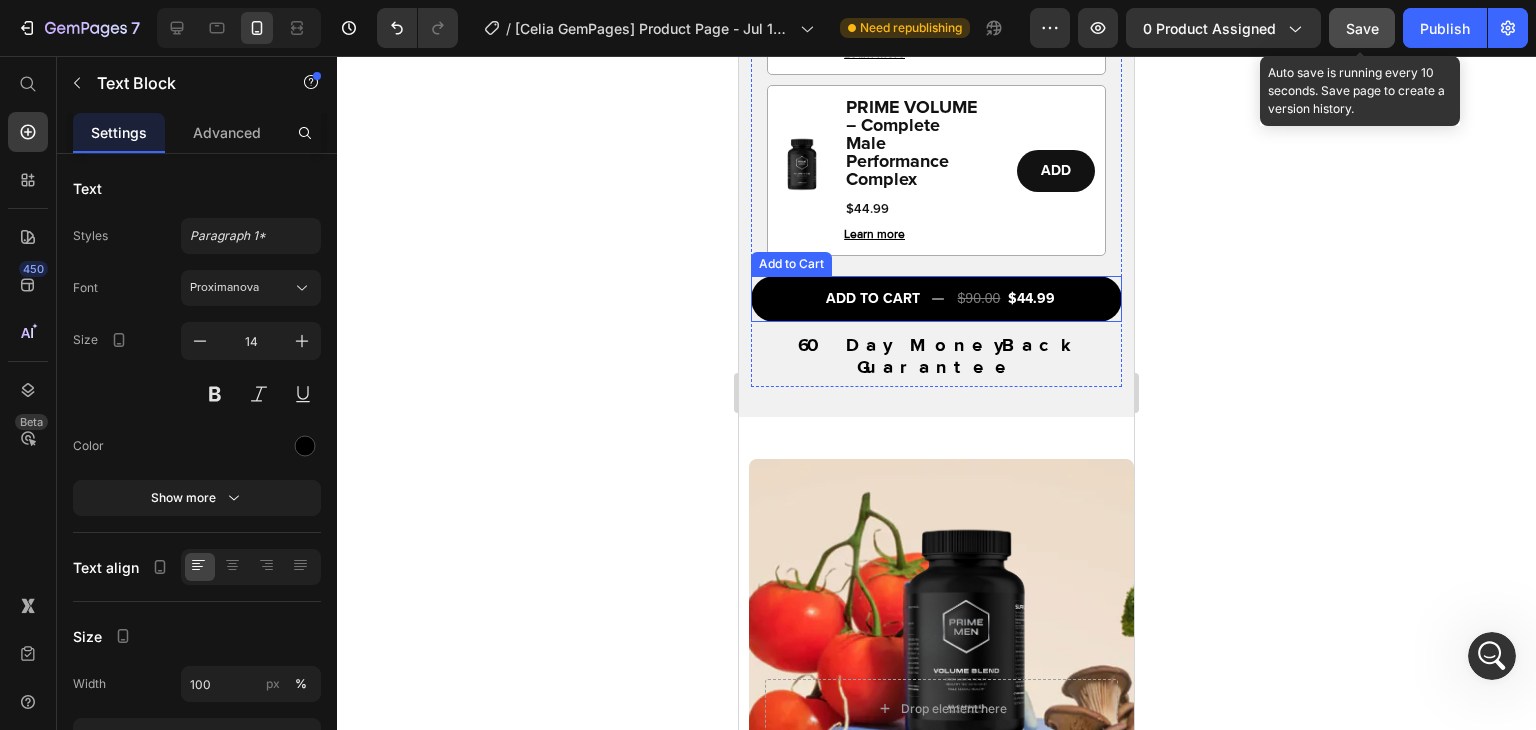 click on "ADD TO CART
$90.00 $44.99" at bounding box center [936, 298] 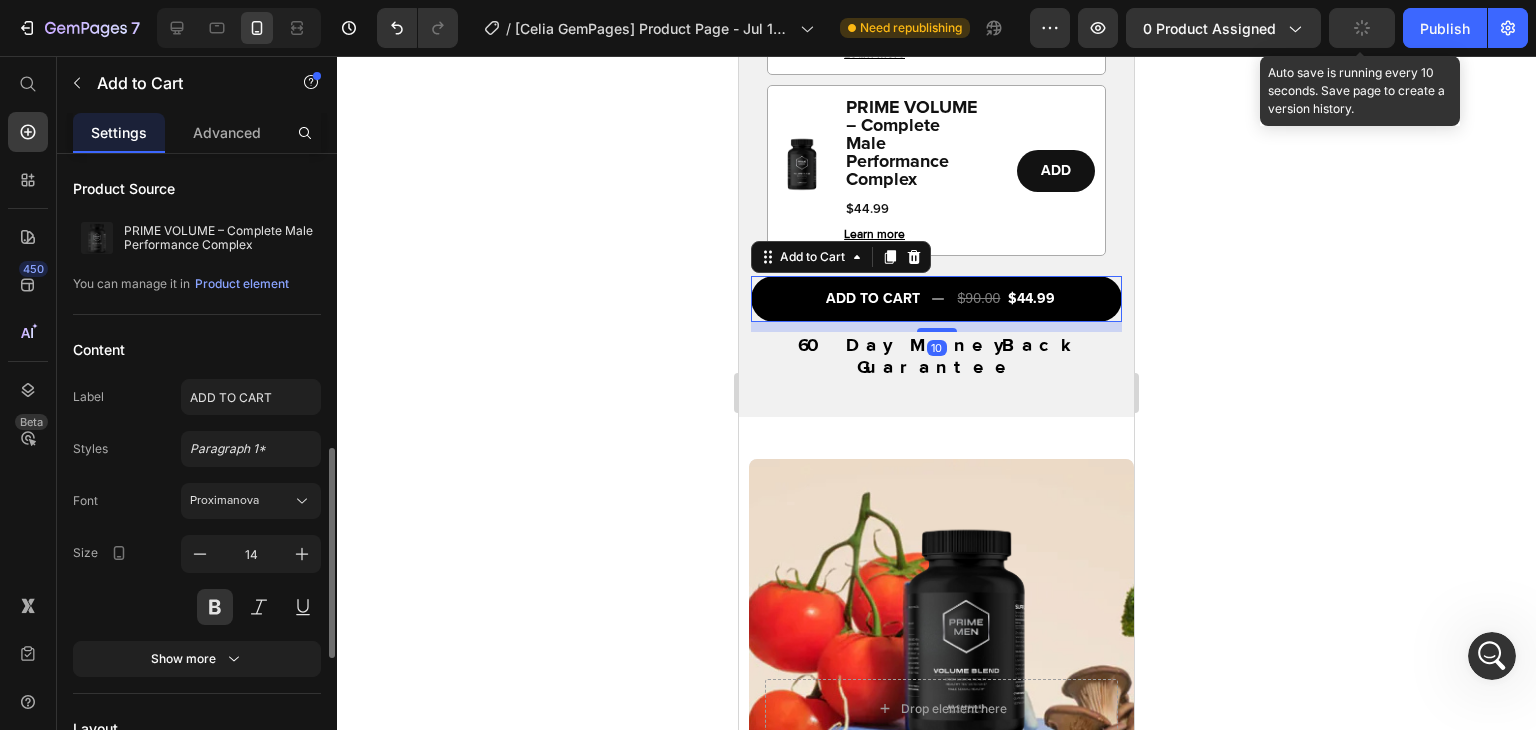 scroll, scrollTop: 221, scrollLeft: 0, axis: vertical 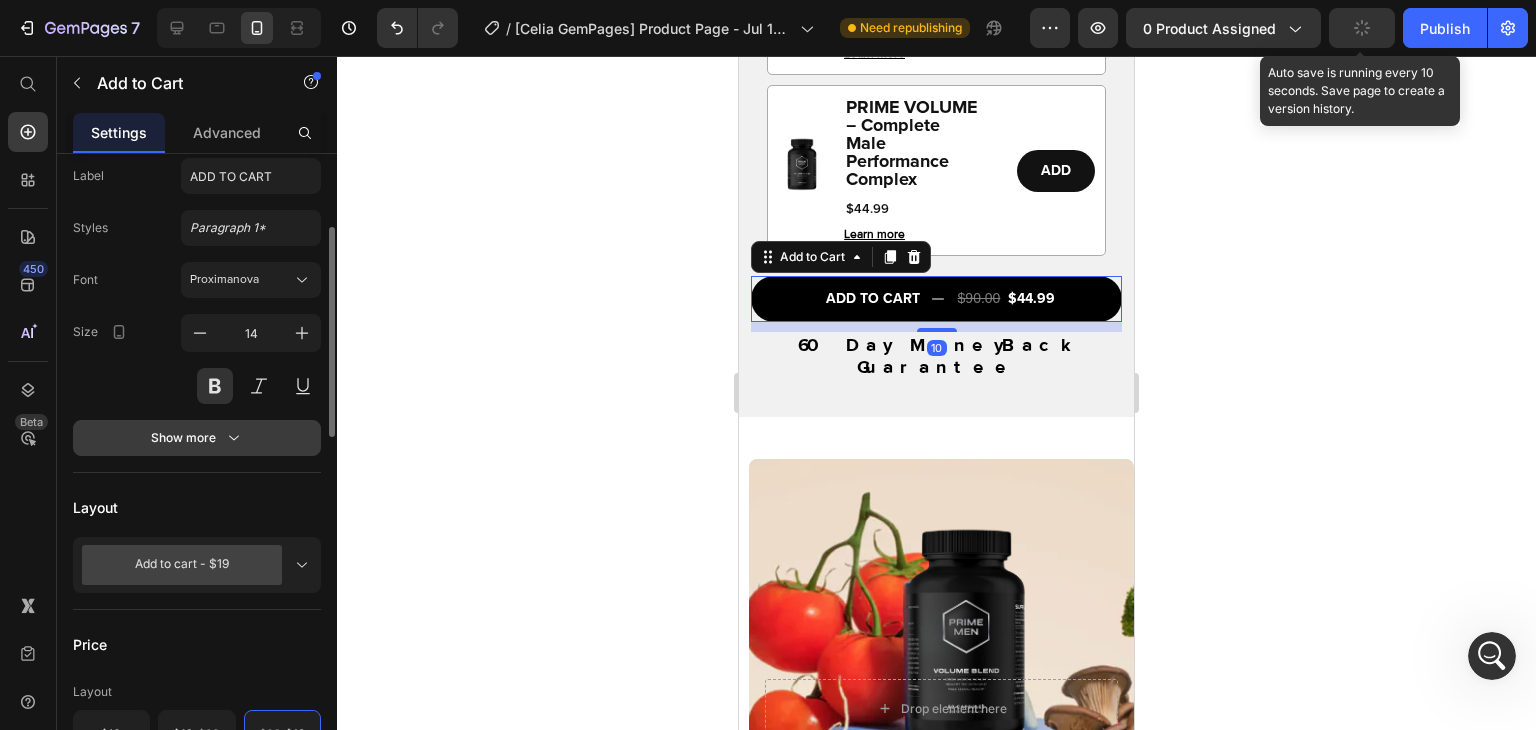 click 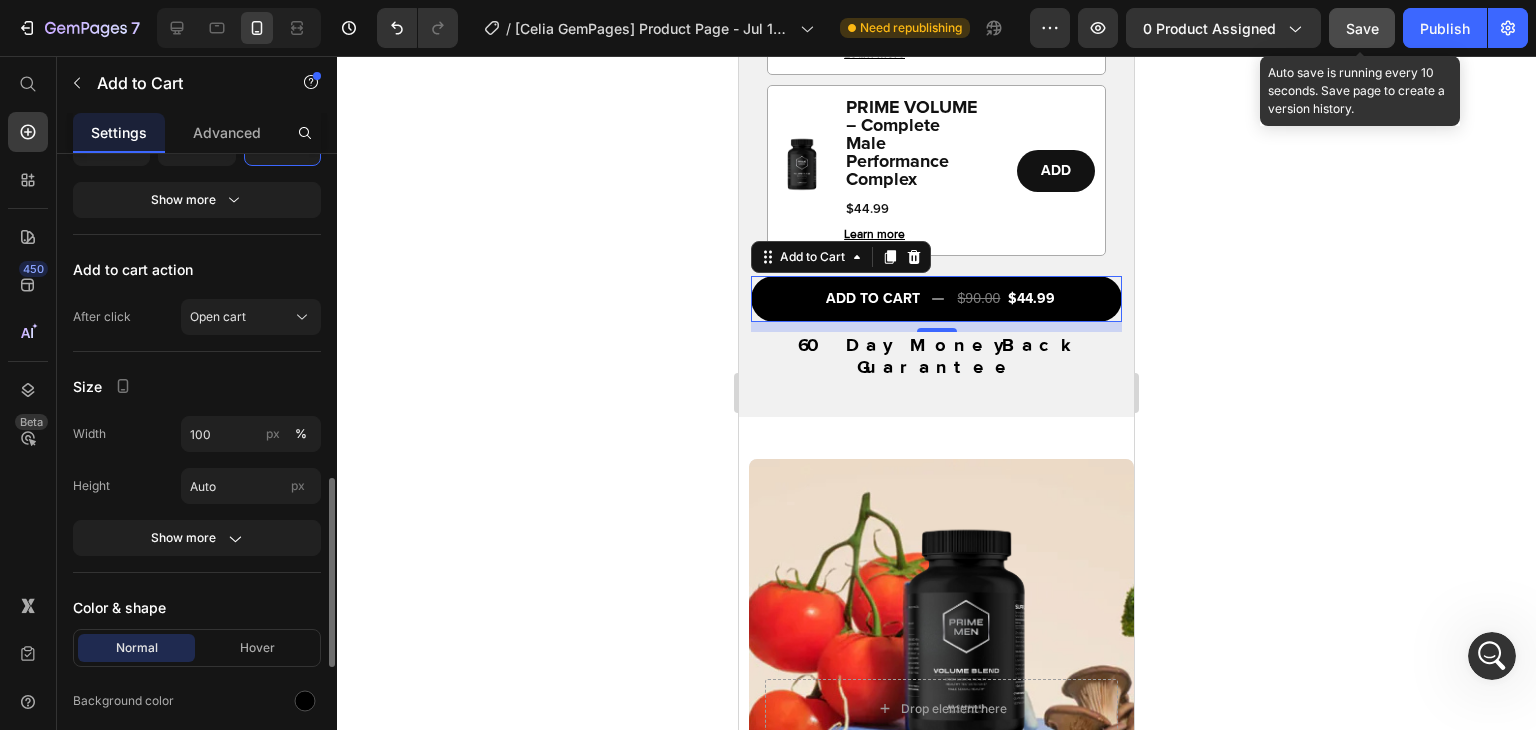 scroll, scrollTop: 1024, scrollLeft: 0, axis: vertical 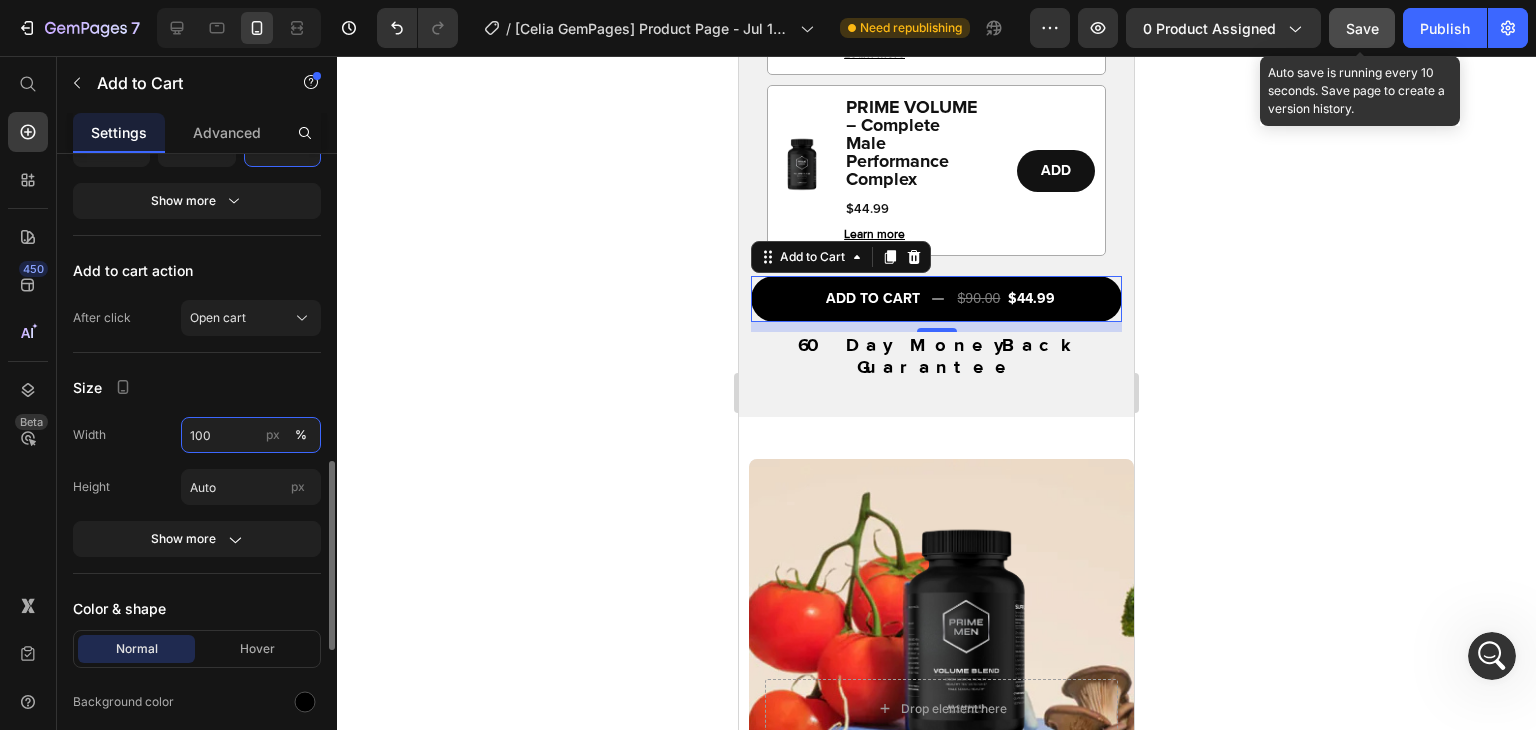 click on "100" at bounding box center (251, 435) 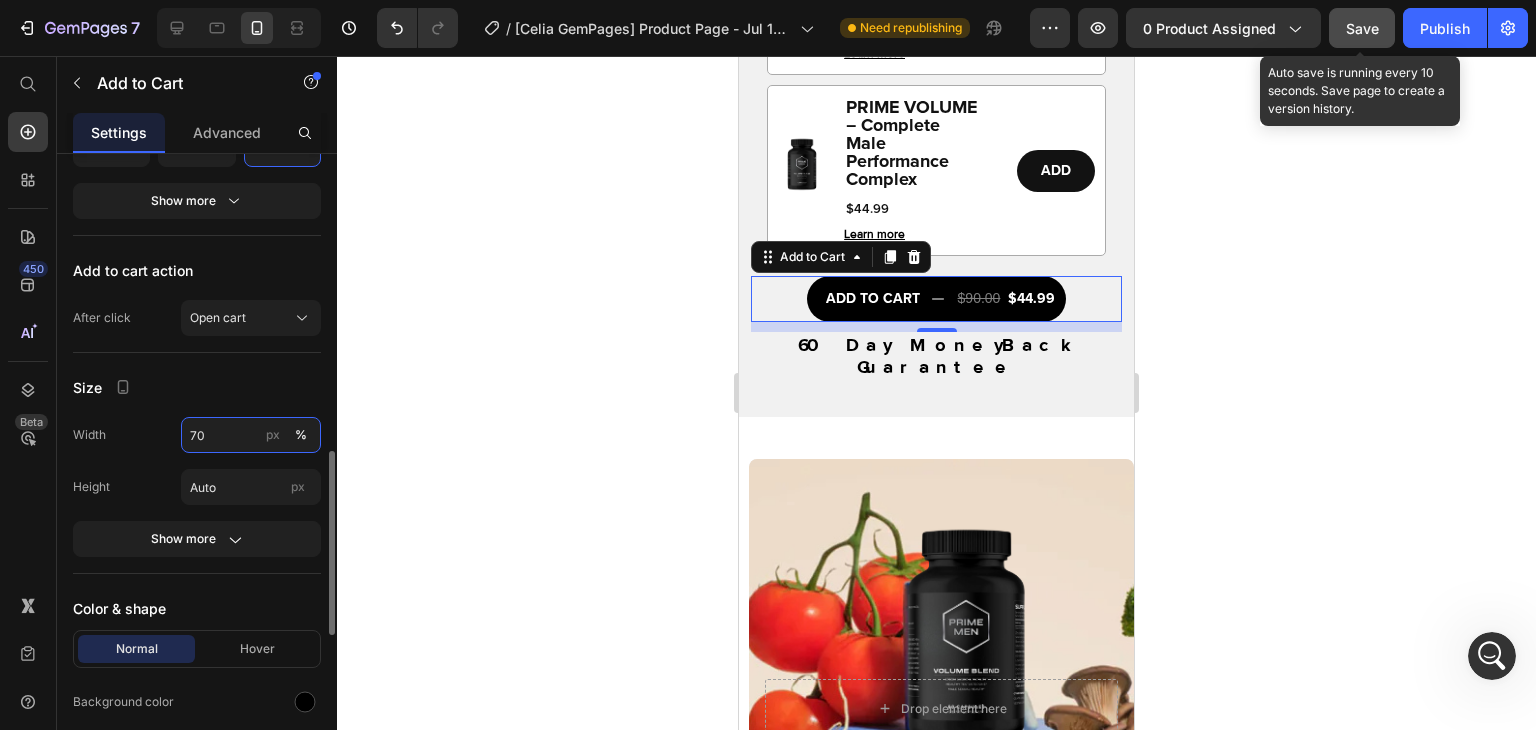 click on "70" at bounding box center [251, 435] 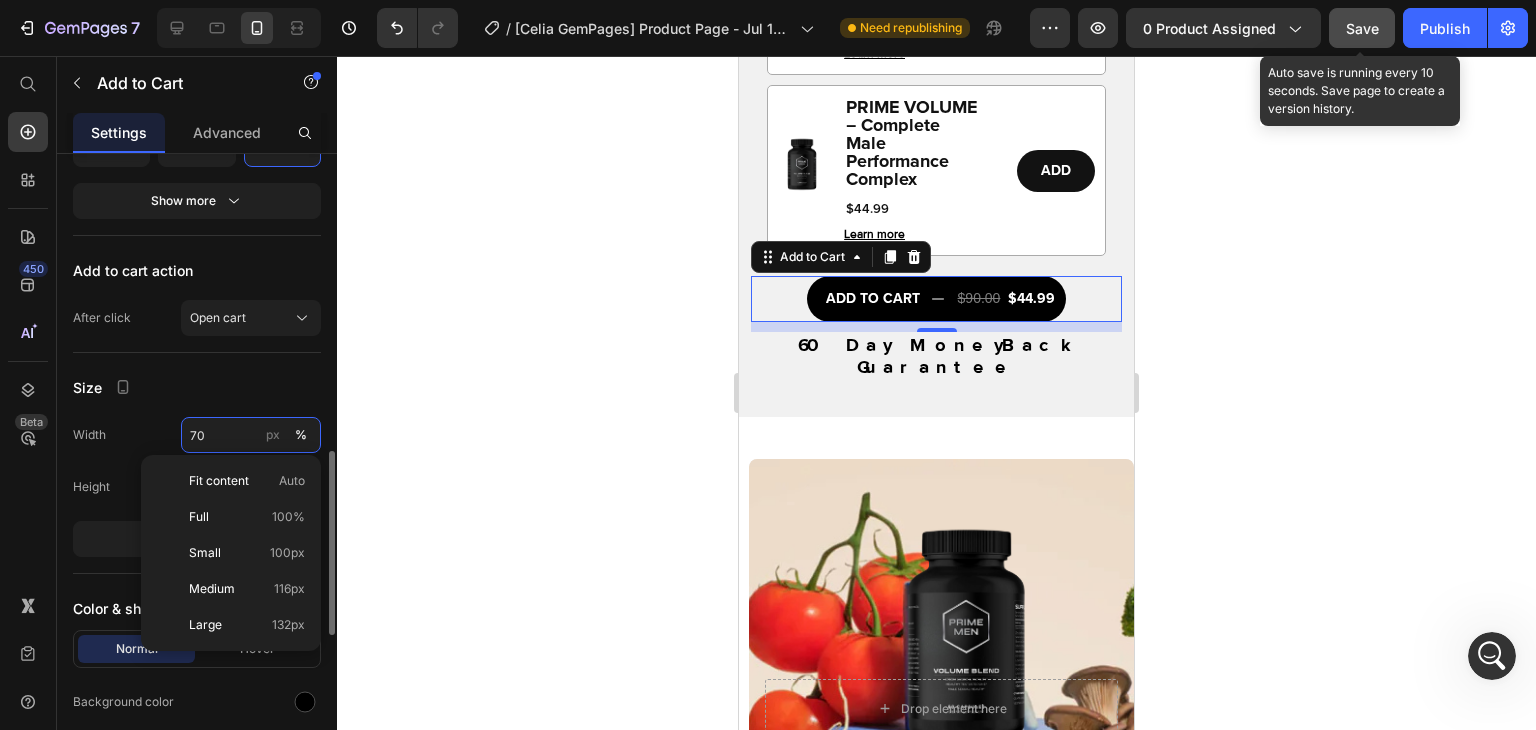 click on "70" at bounding box center (251, 435) 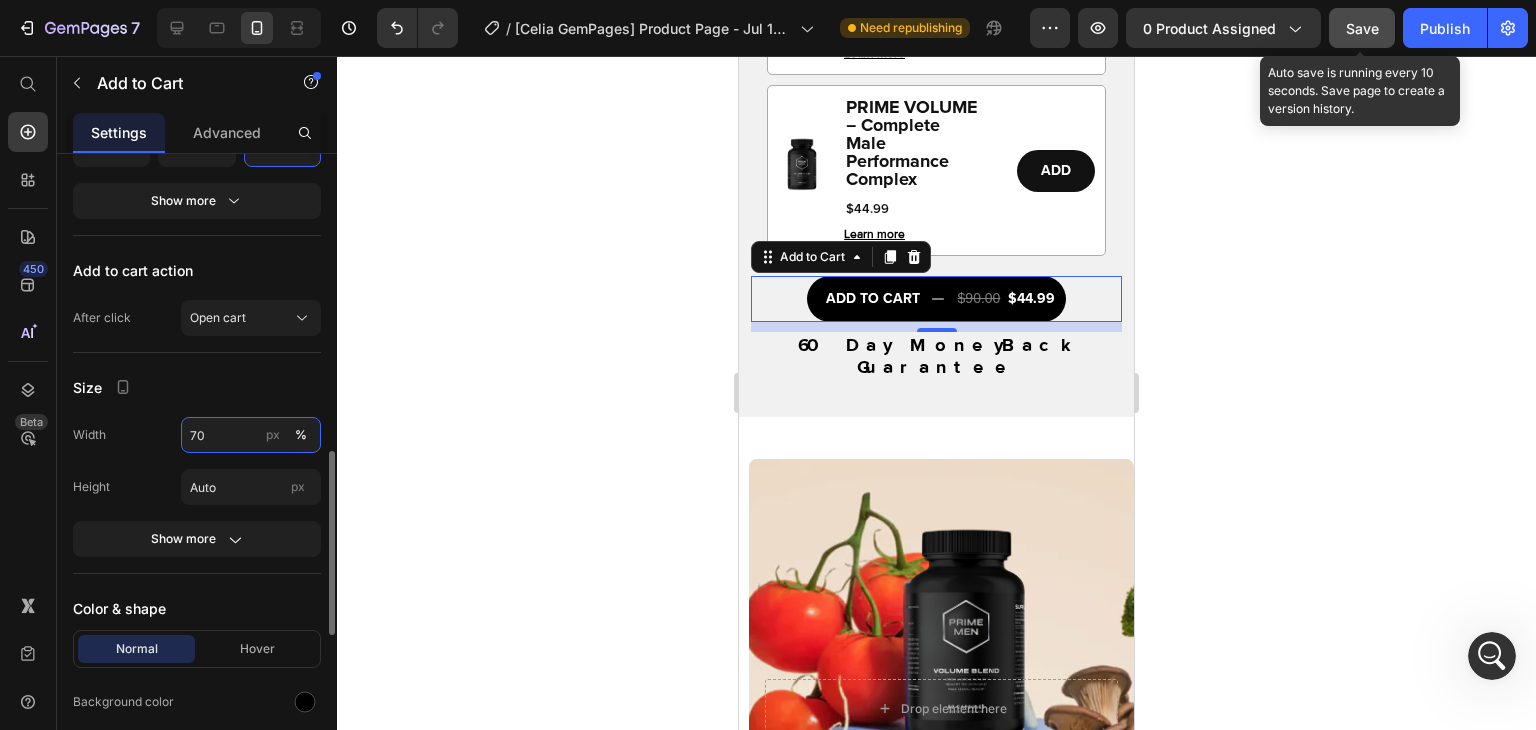 click on "70" at bounding box center (251, 435) 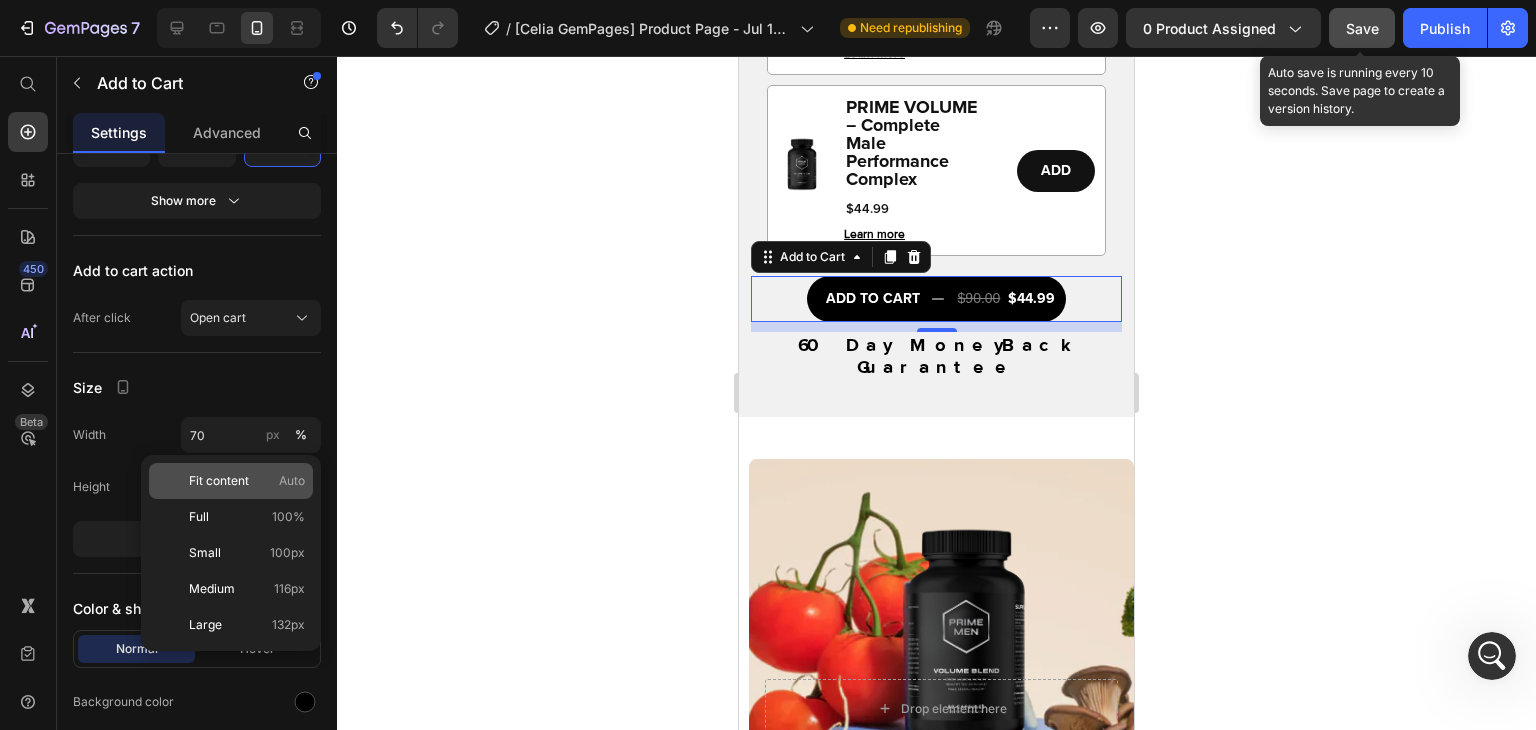 click on "Fit content" at bounding box center [219, 481] 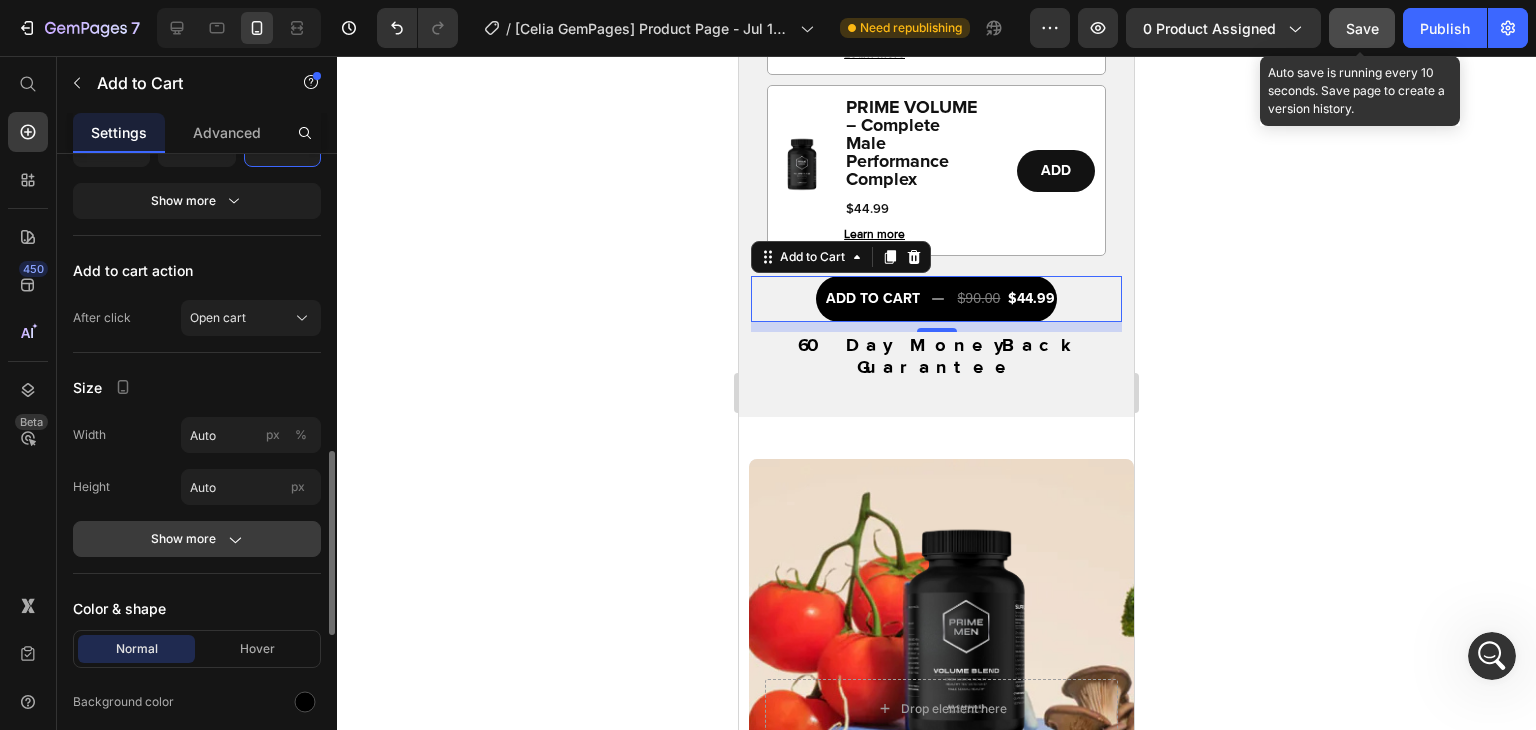 click on "Show more" 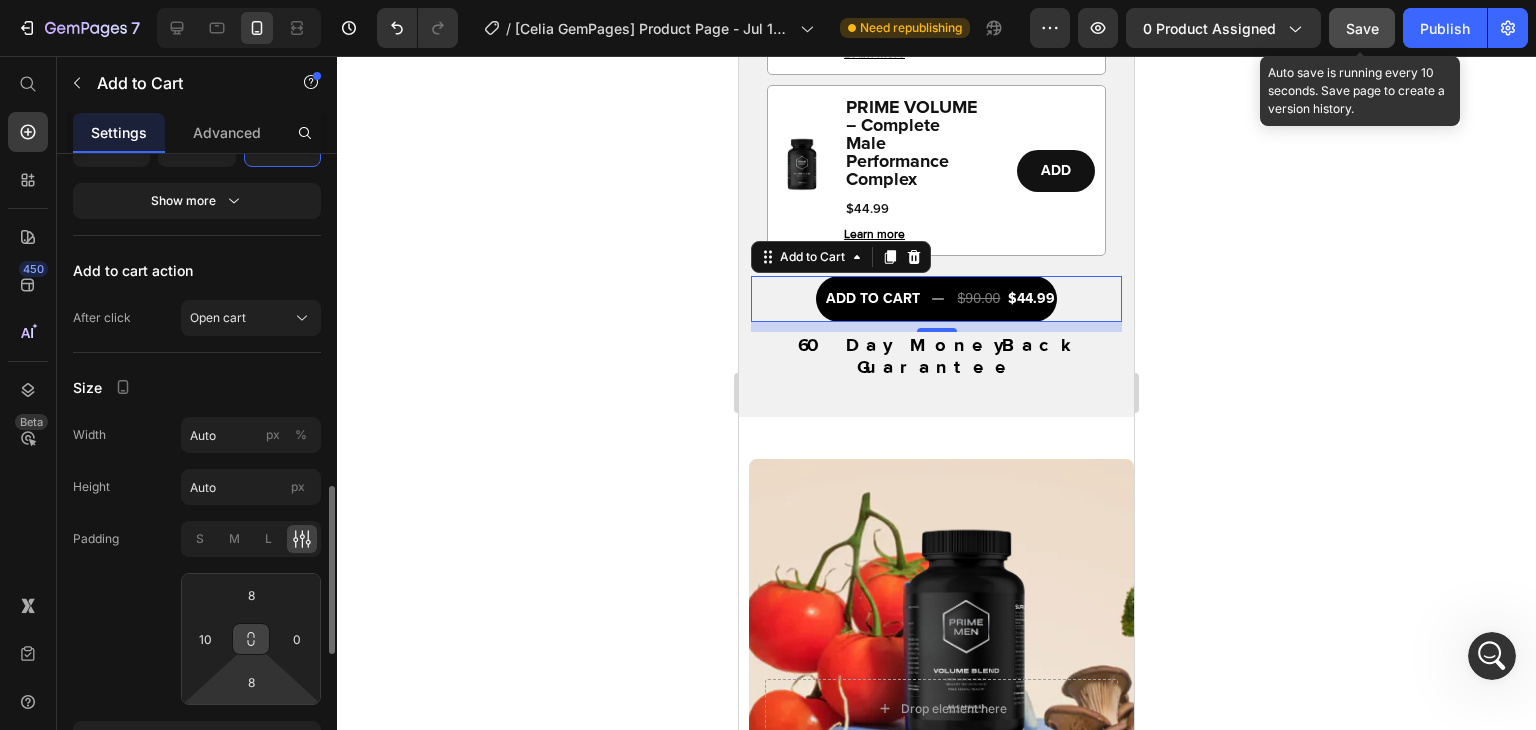 scroll, scrollTop: 1078, scrollLeft: 0, axis: vertical 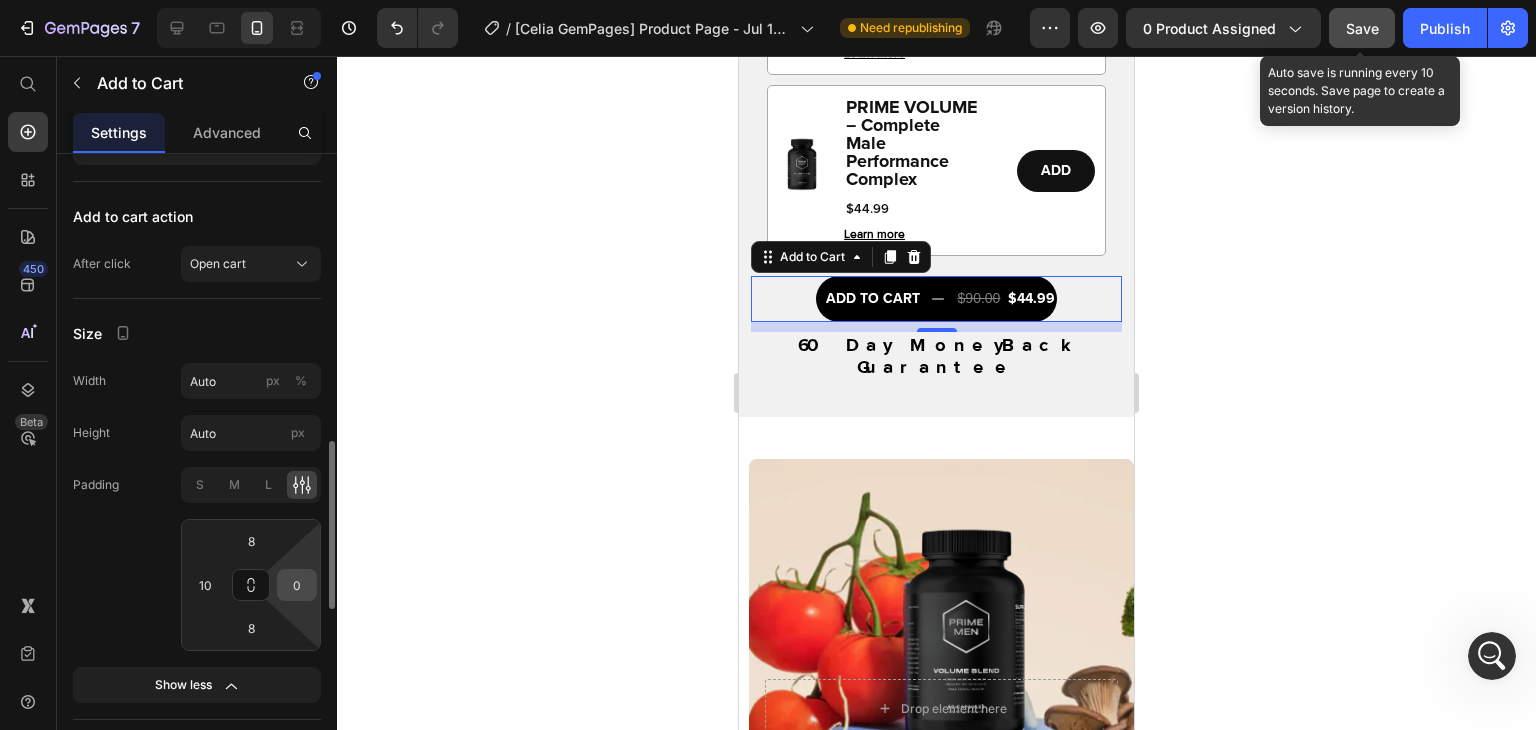 click on "0" at bounding box center (297, 585) 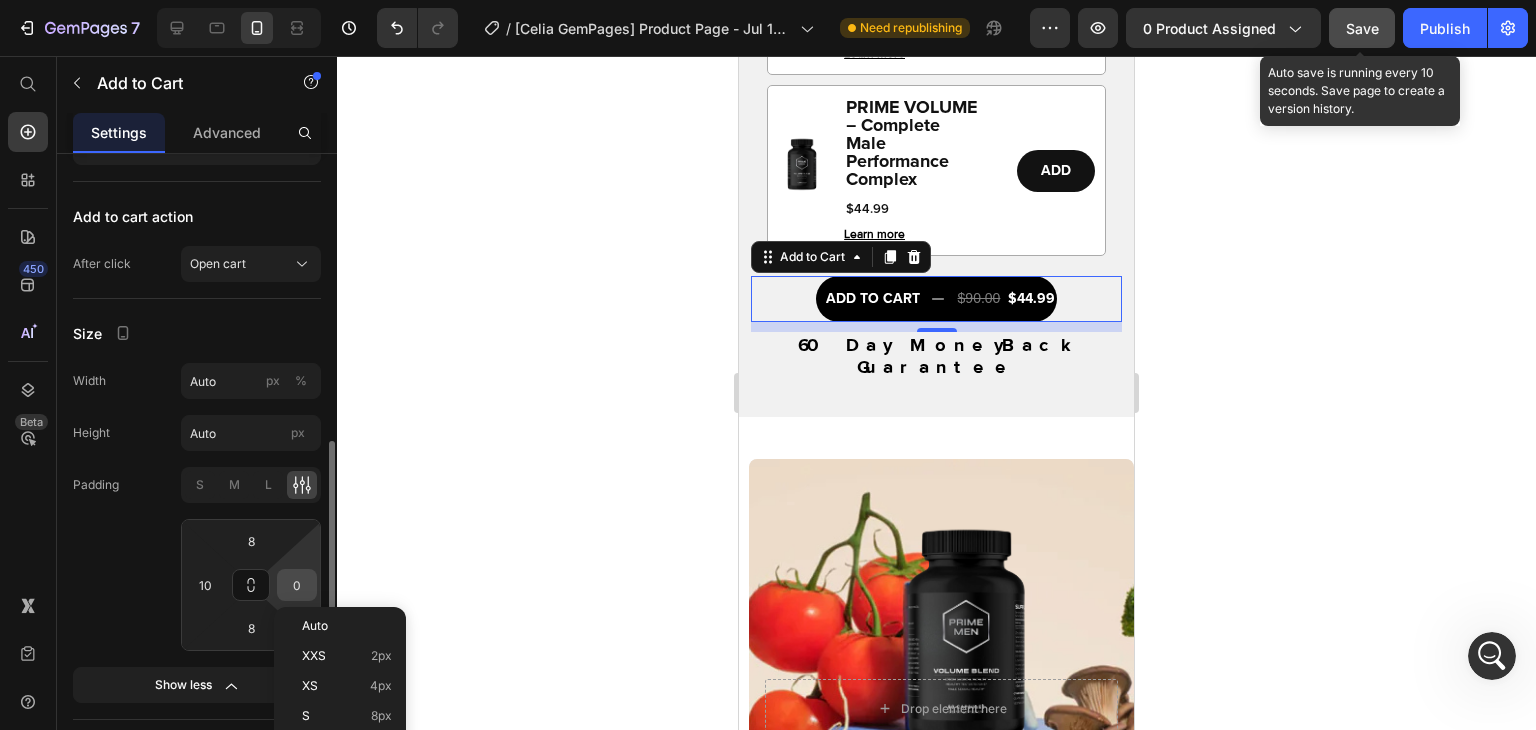 click on "0" at bounding box center [297, 585] 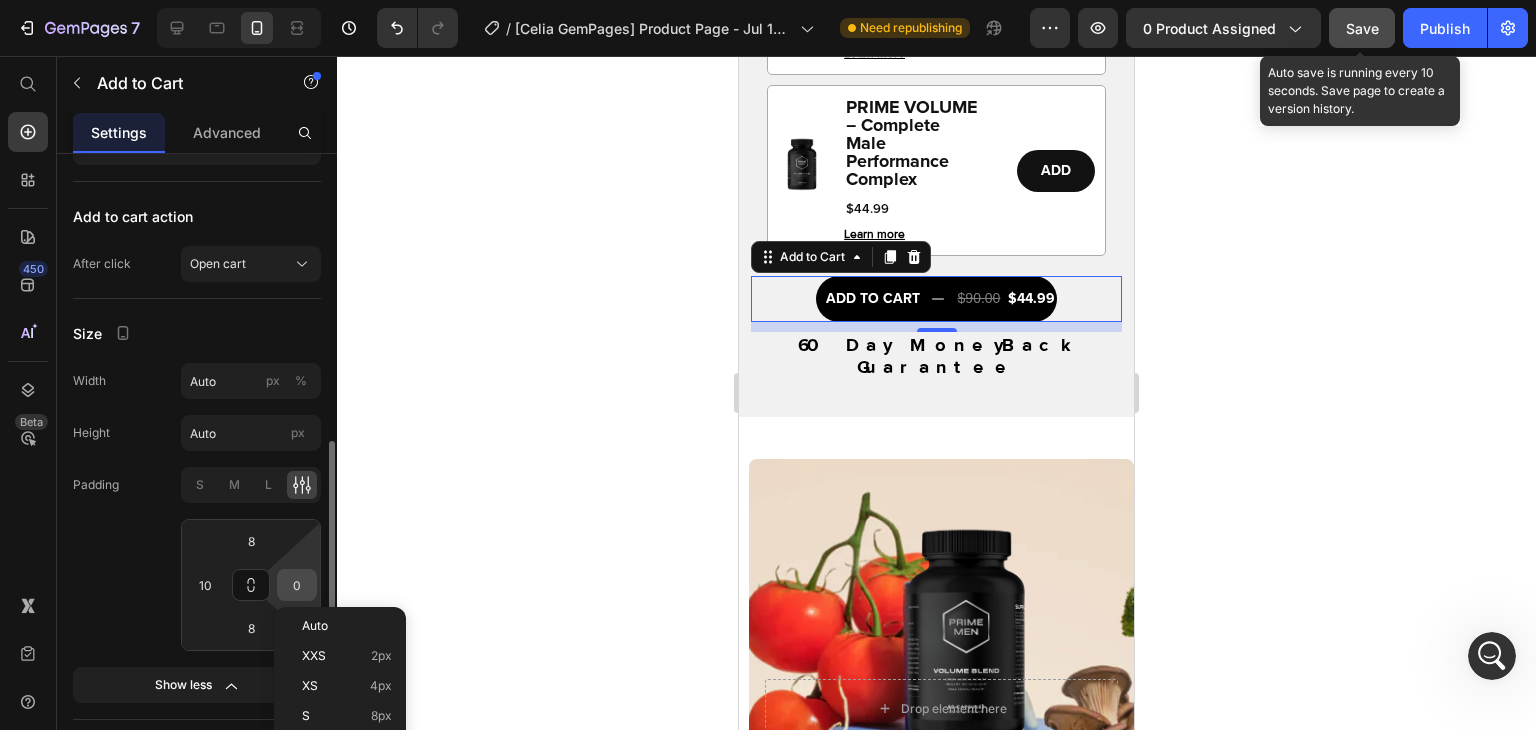 click on "0" at bounding box center (297, 585) 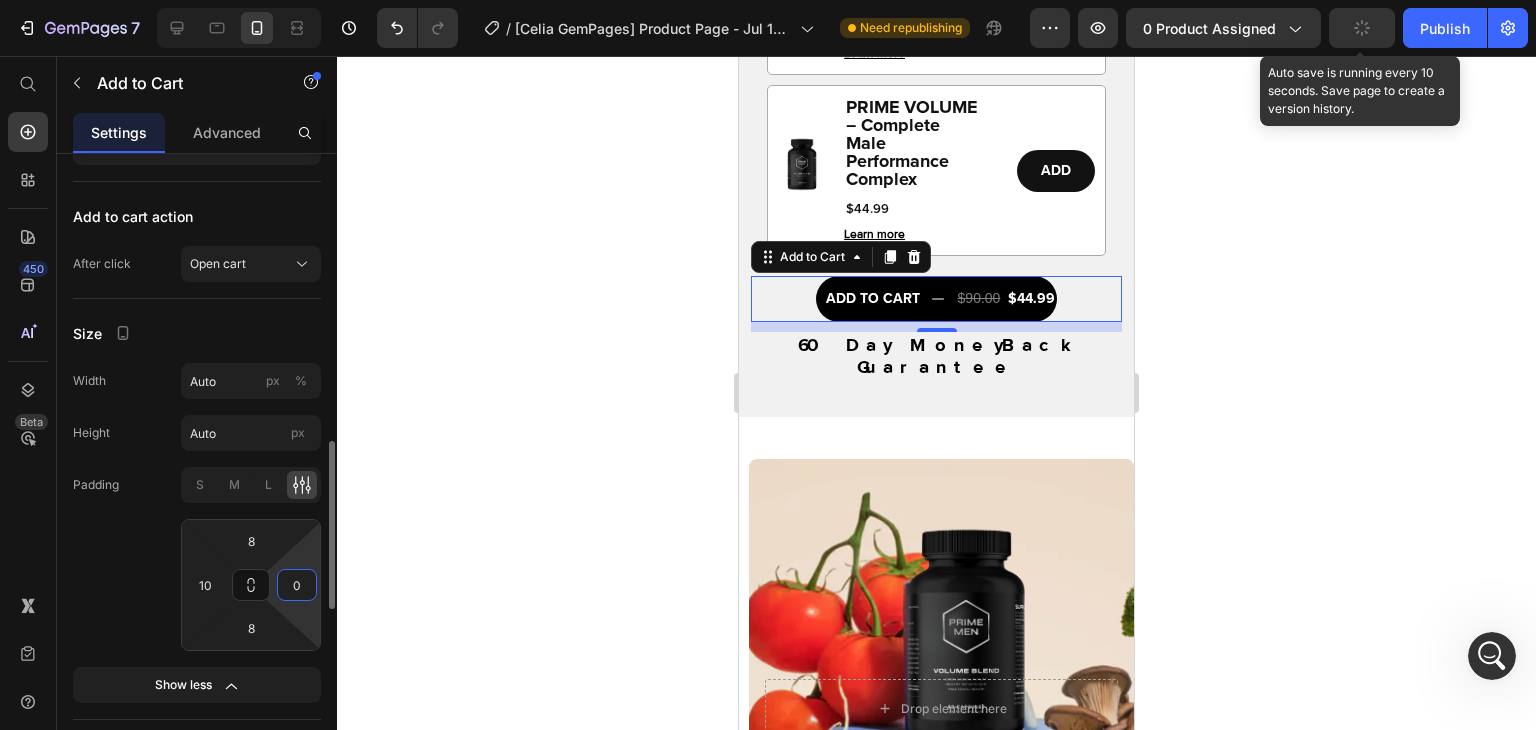 click on "0" at bounding box center [297, 585] 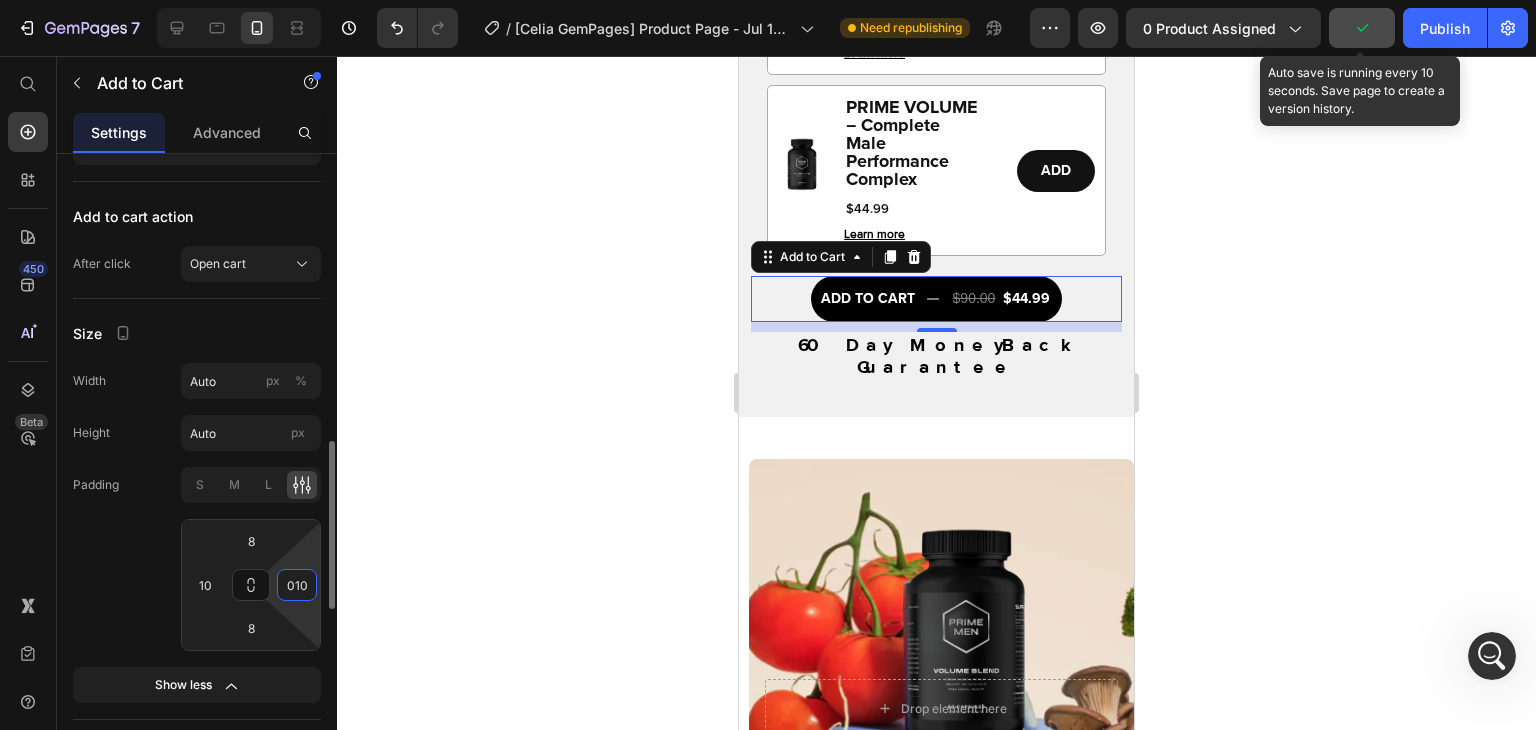 click on "010" at bounding box center [297, 585] 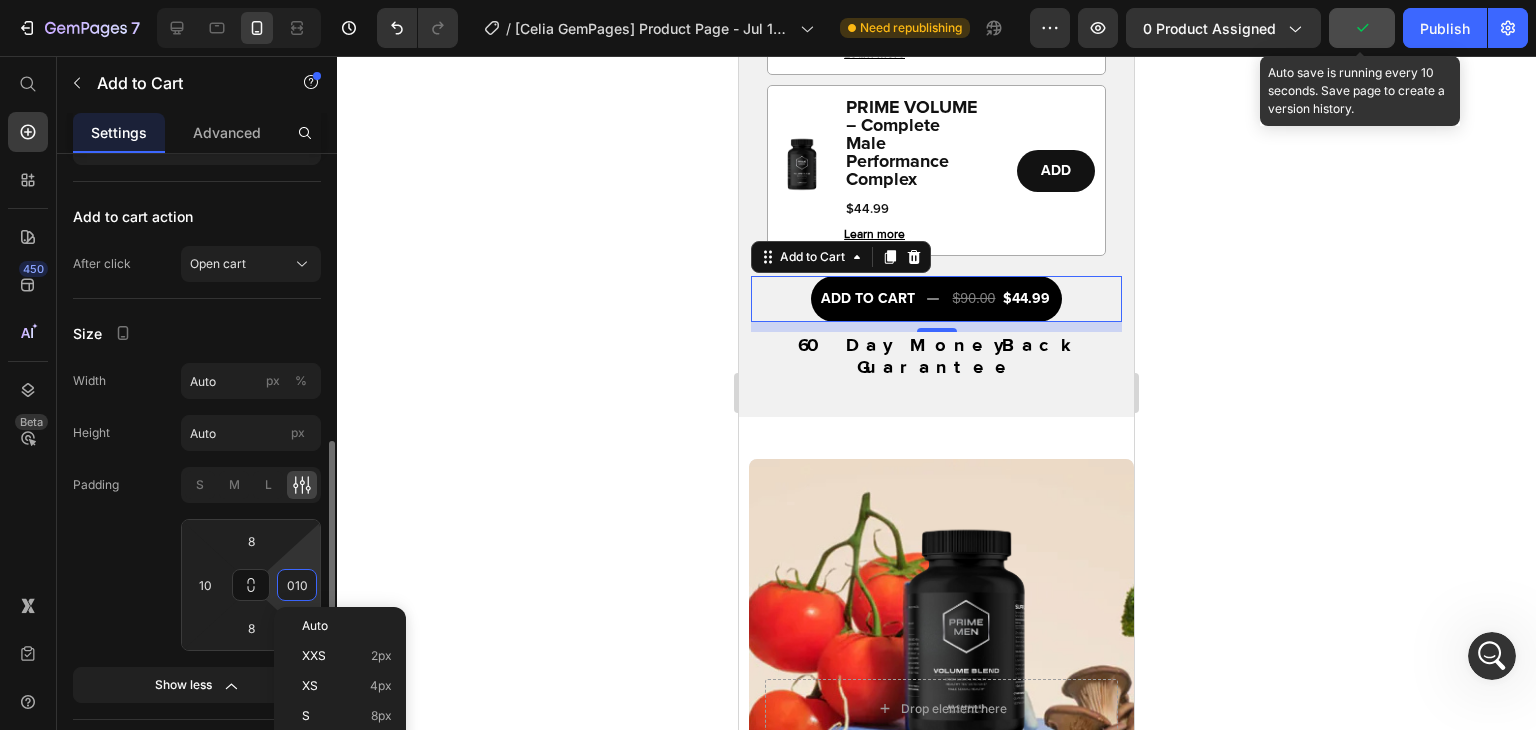 click on "010" at bounding box center (297, 585) 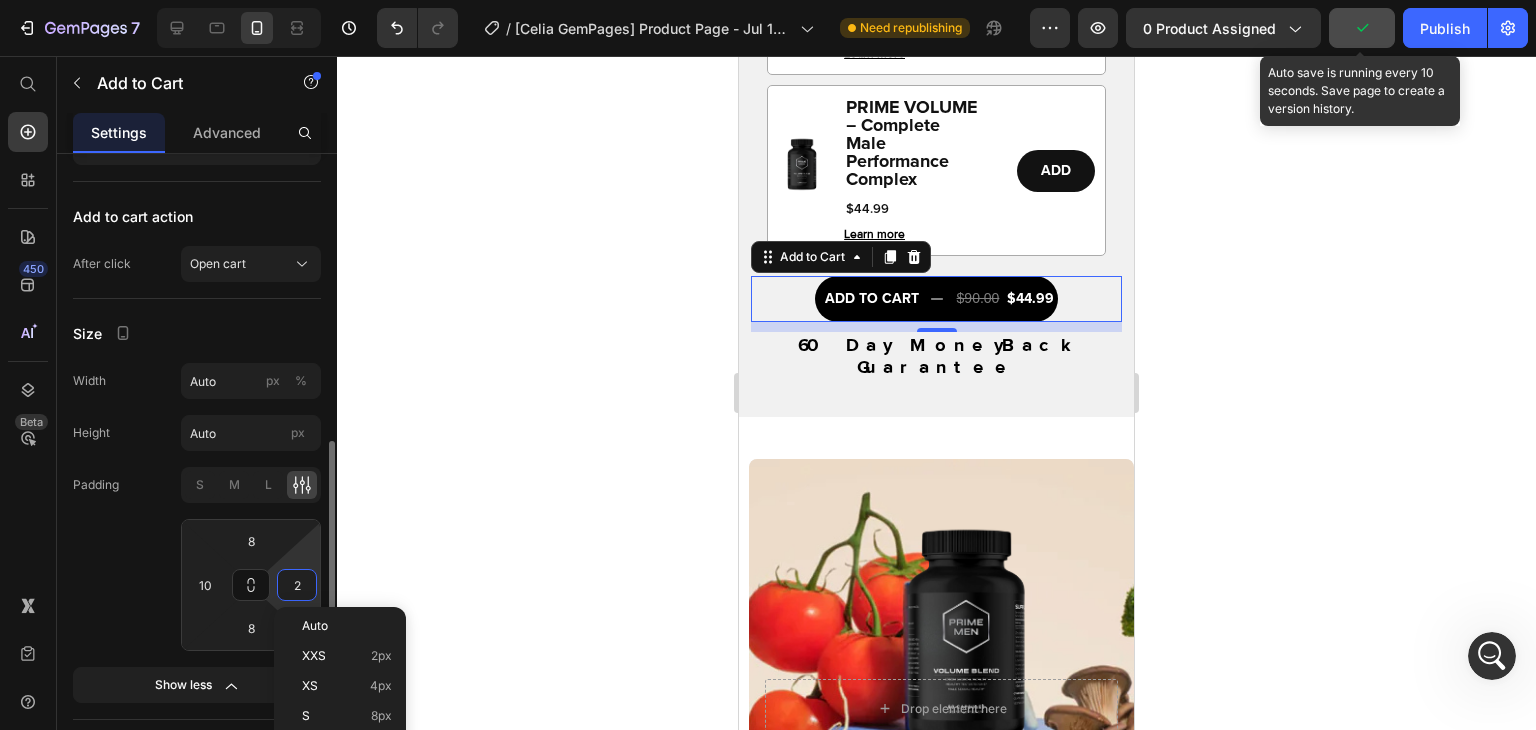 click on "2" at bounding box center (297, 585) 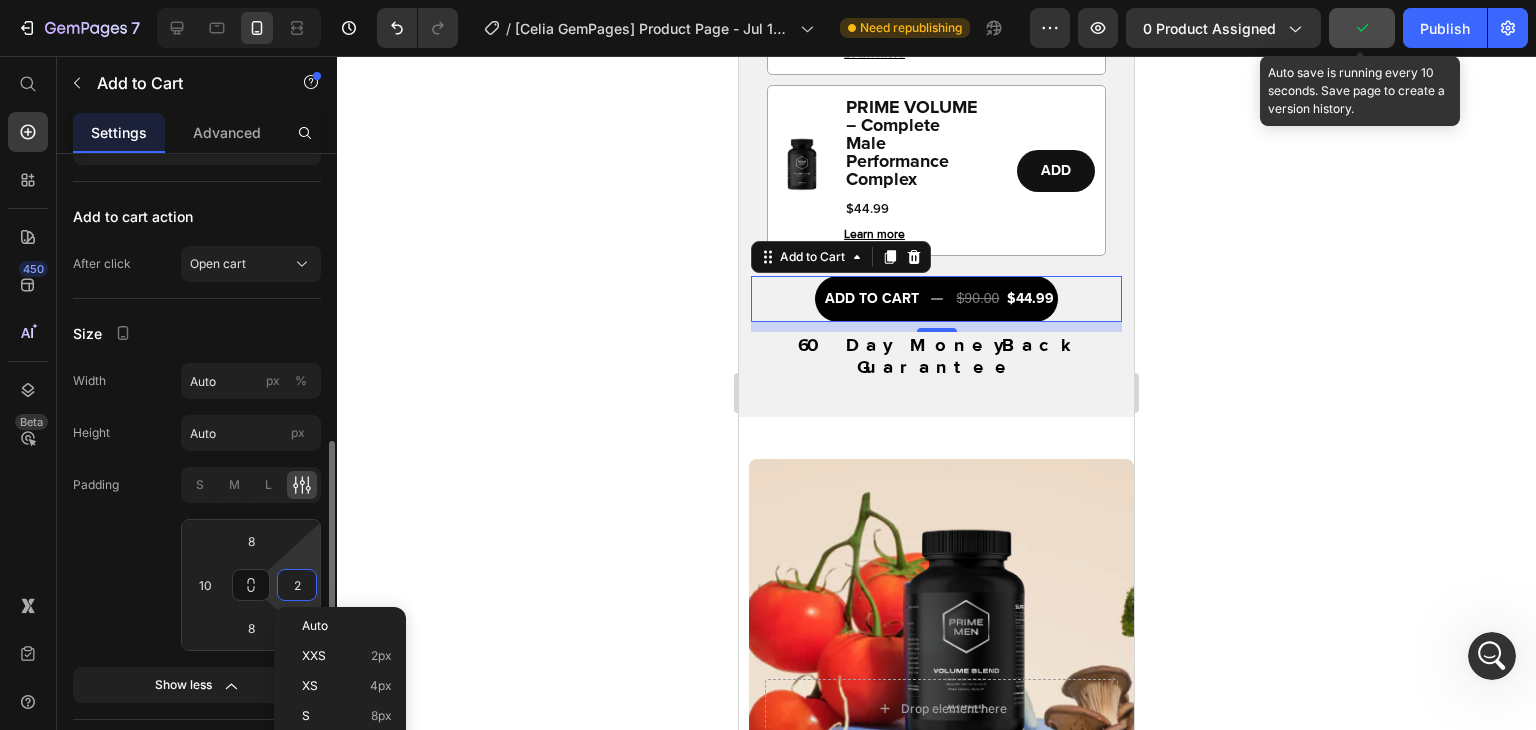 type on "0" 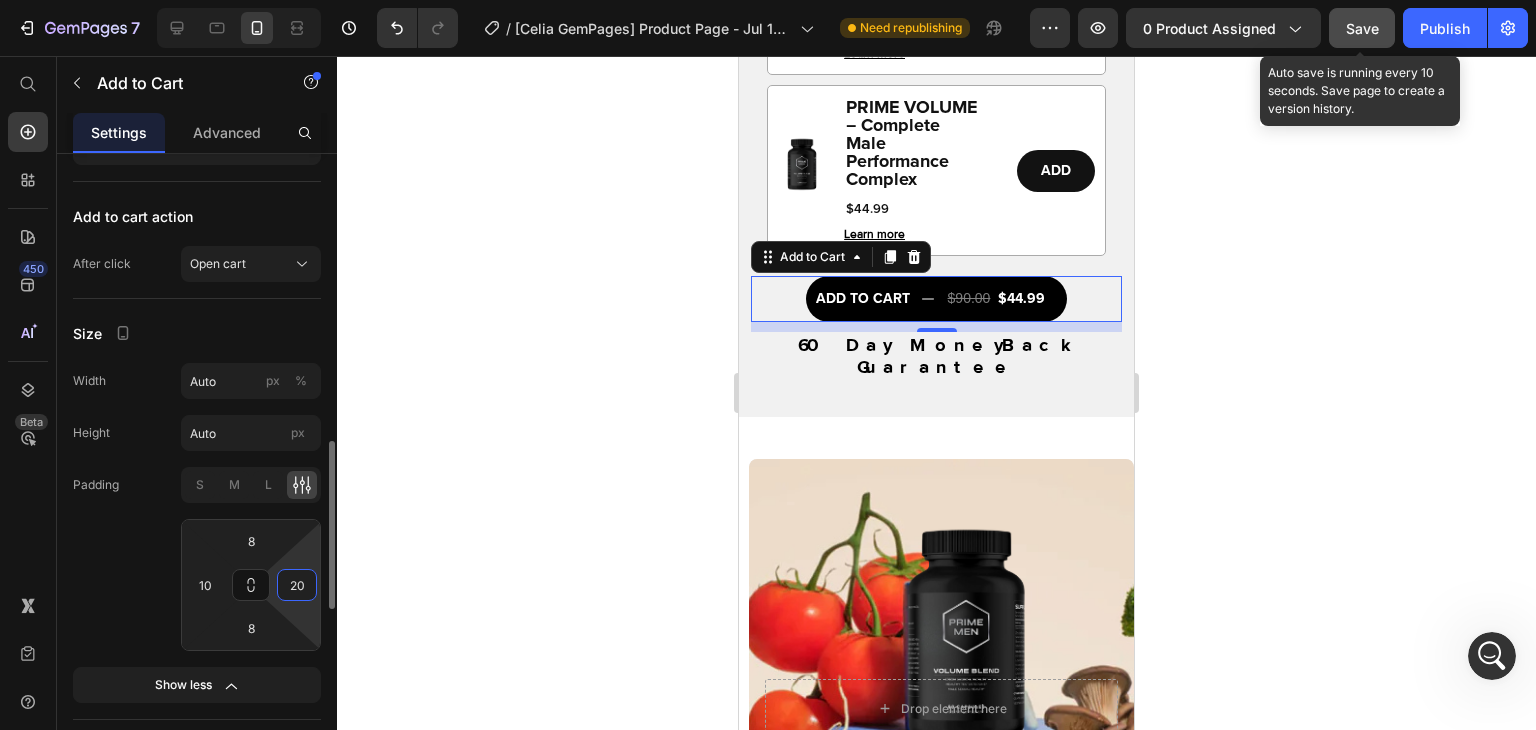 type on "2" 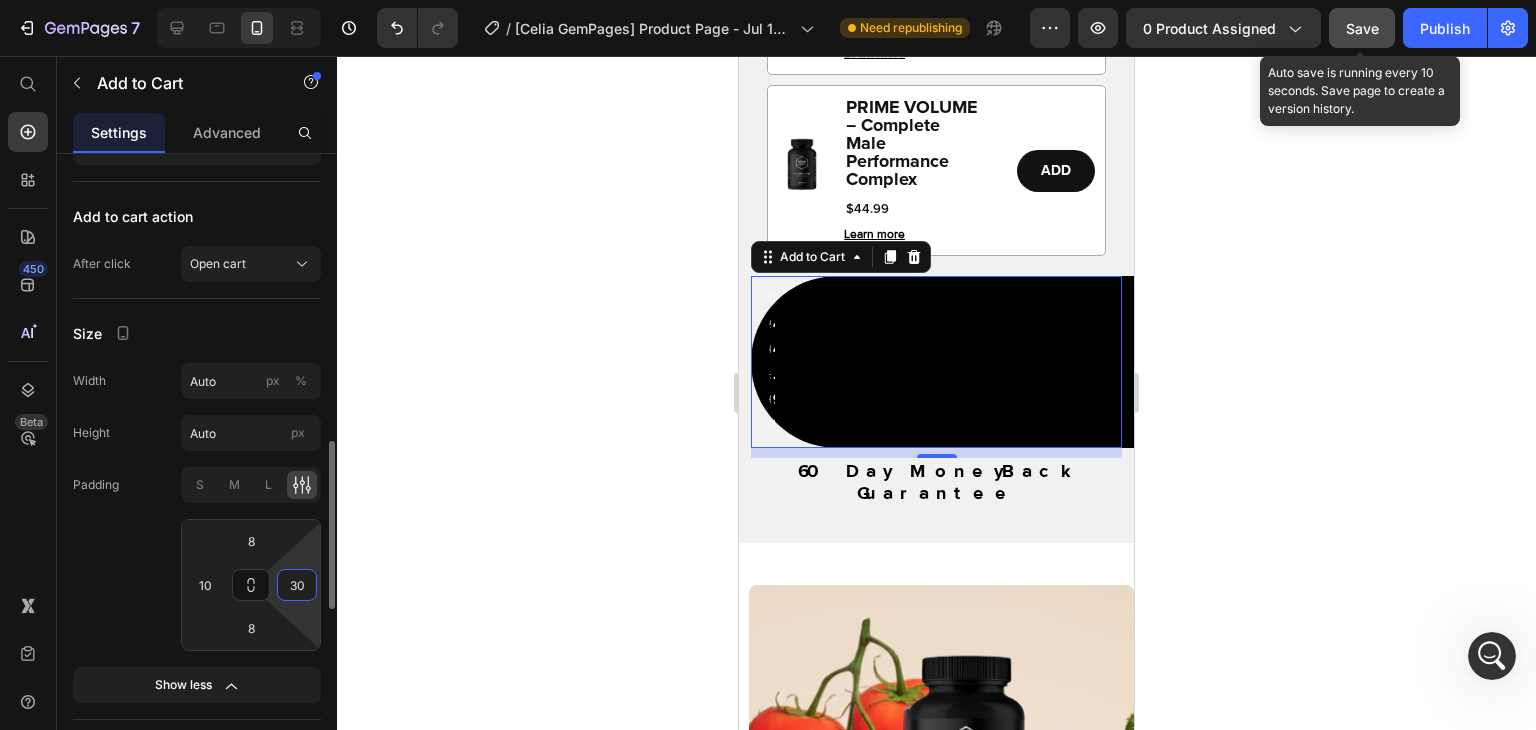 type on "3" 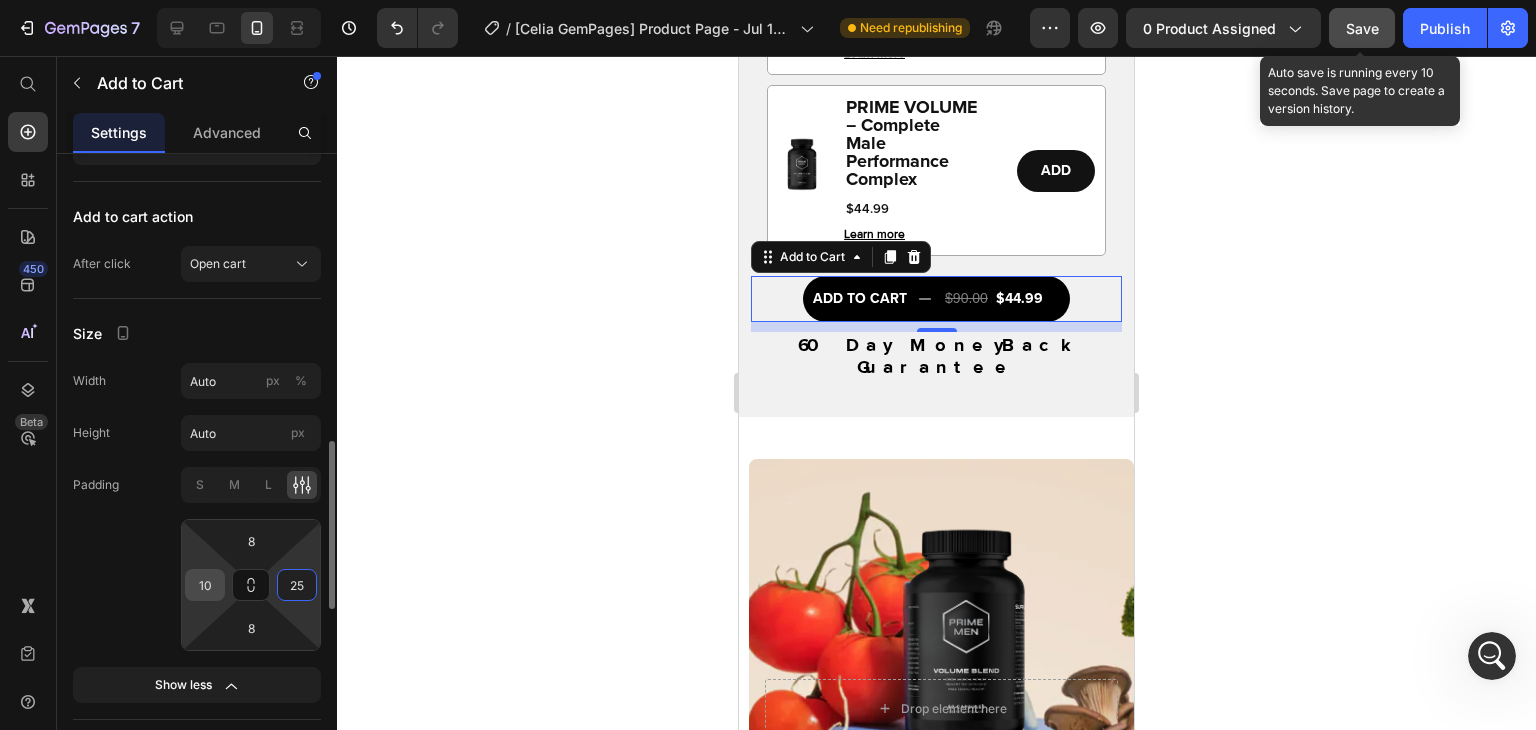 type on "25" 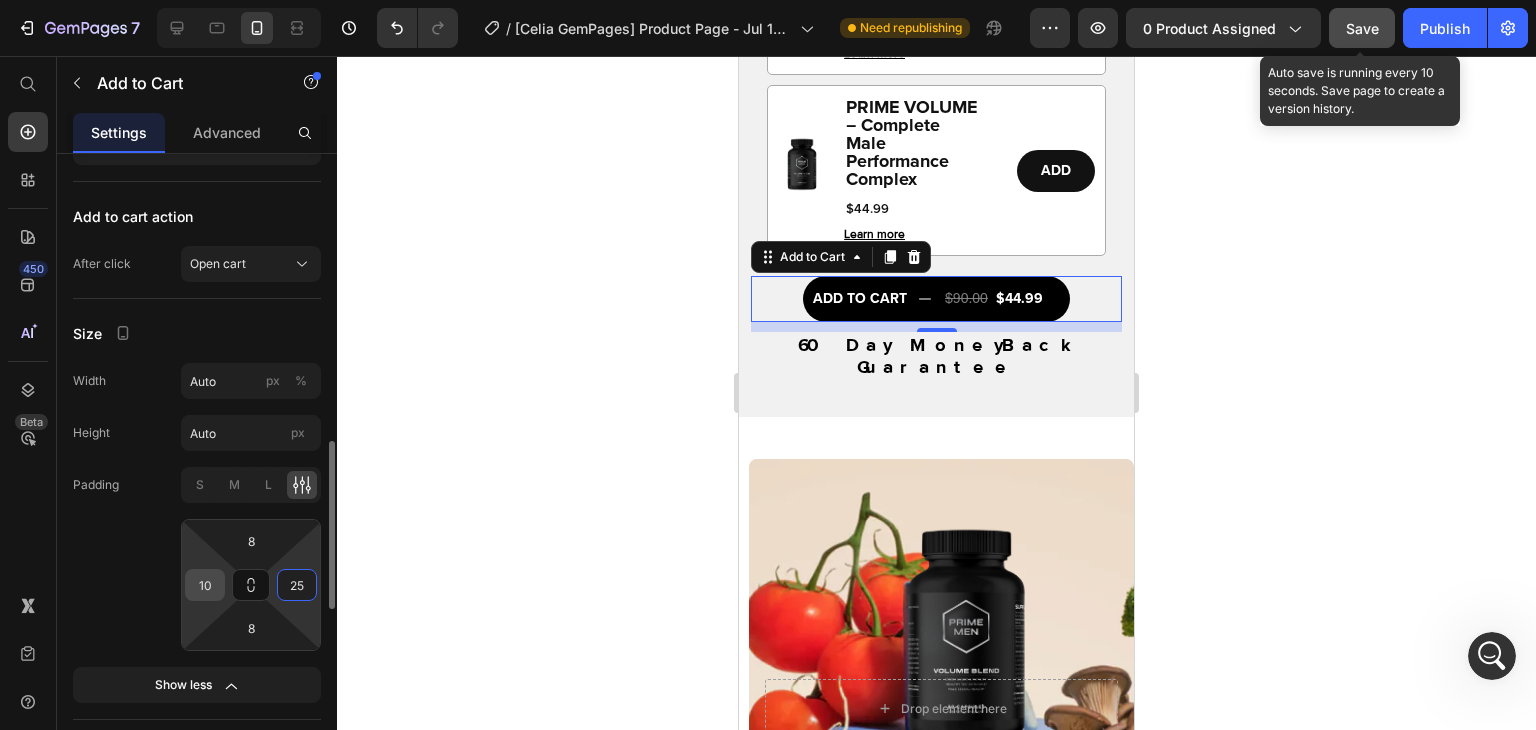 click on "10" at bounding box center (205, 585) 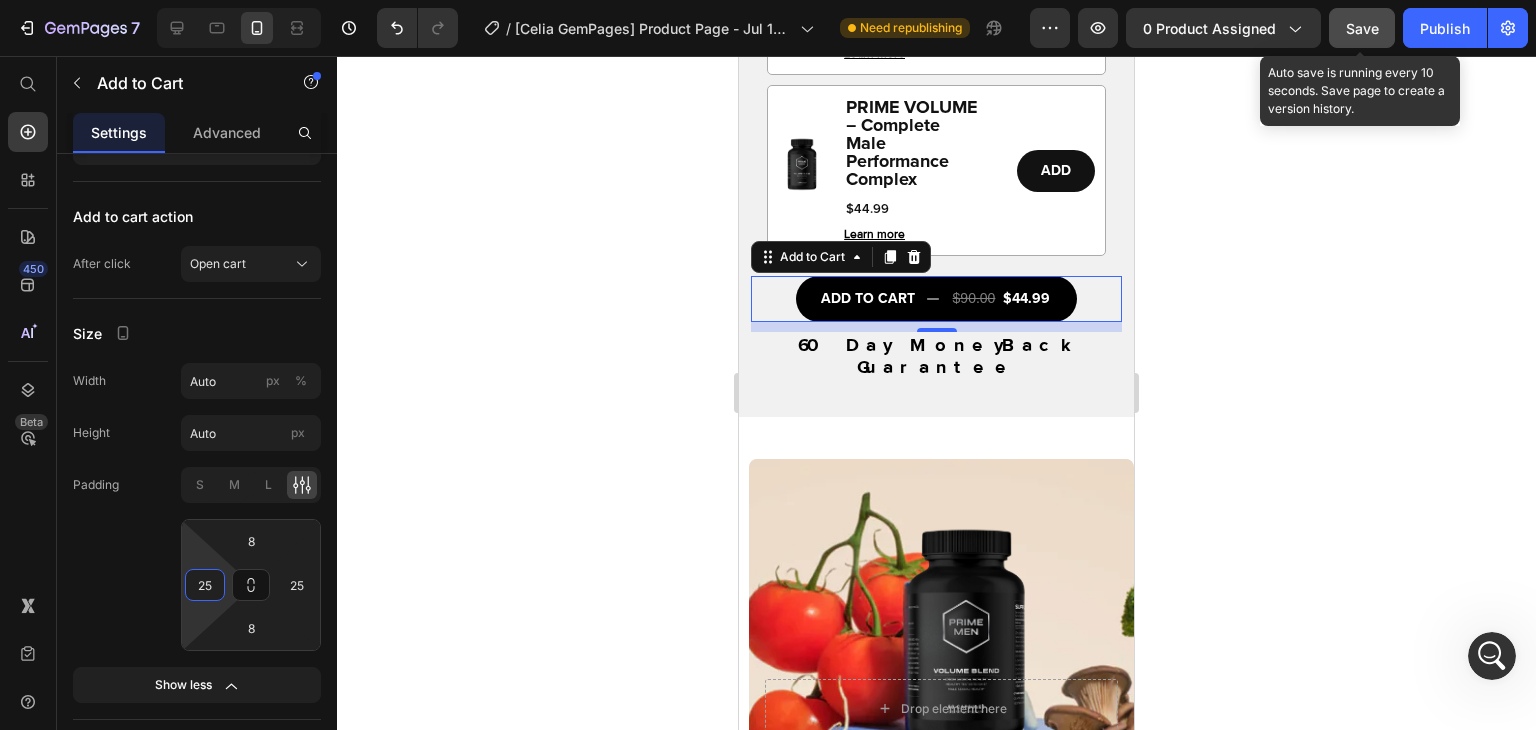 type on "25" 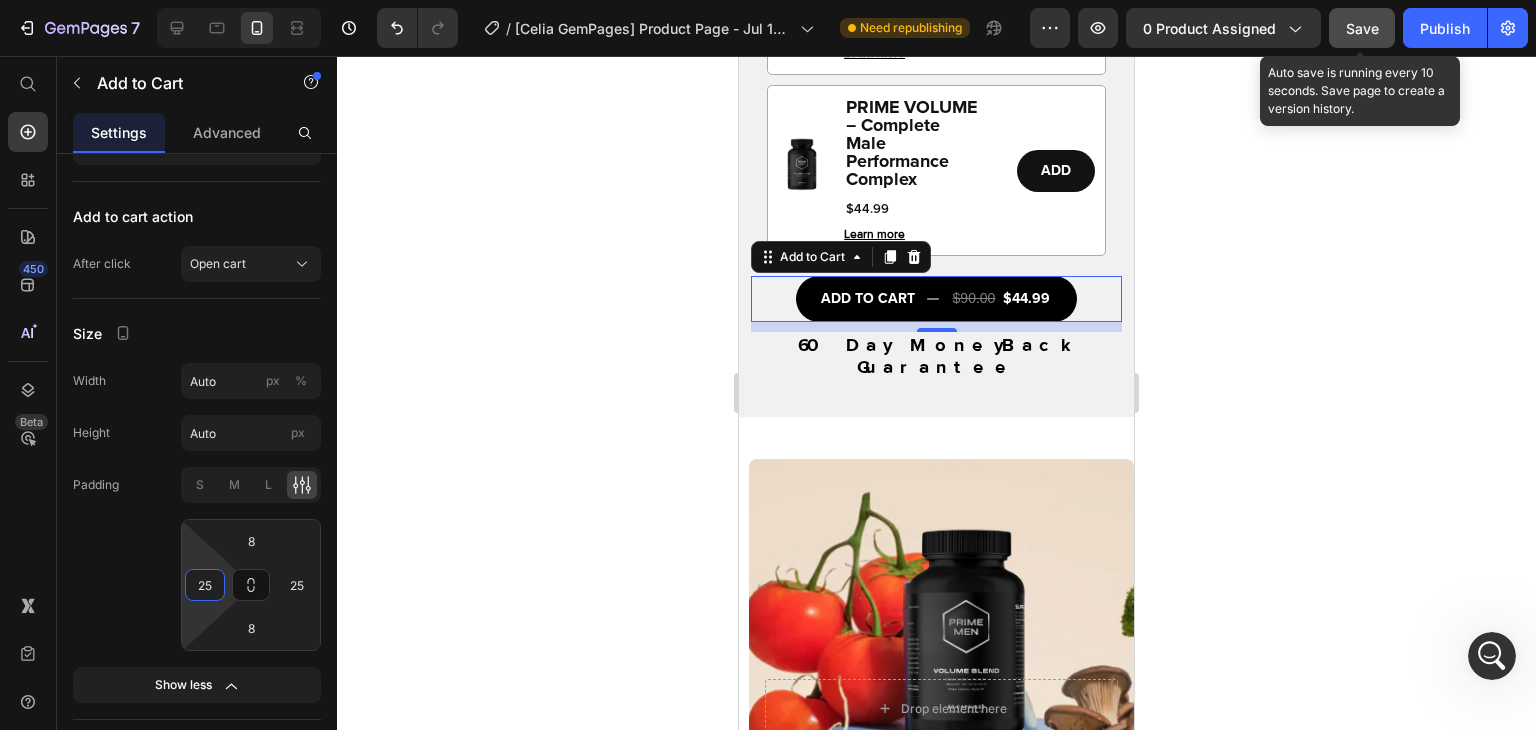 click on "ADD TO CART
$90.00 $44.99" at bounding box center (937, 298) 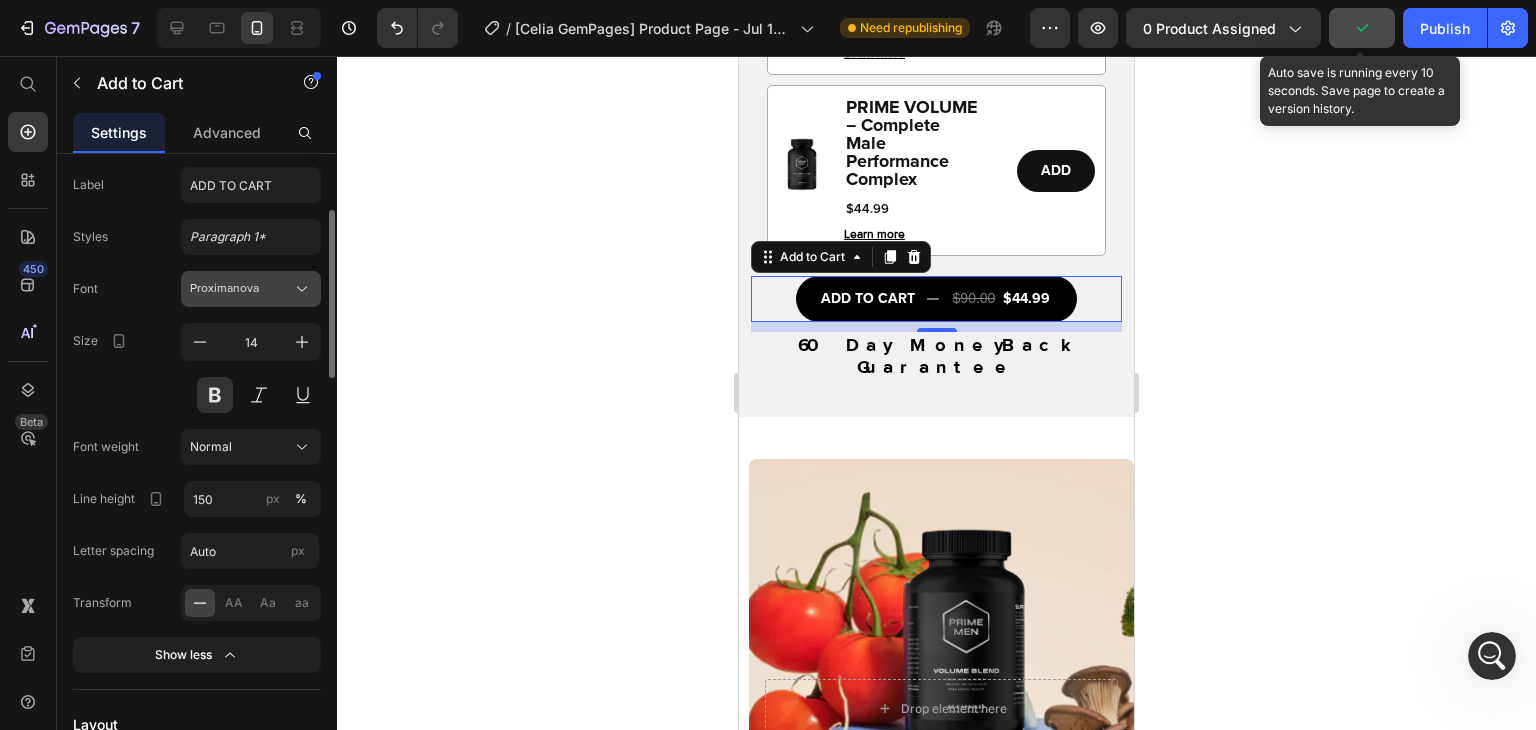 scroll, scrollTop: 212, scrollLeft: 0, axis: vertical 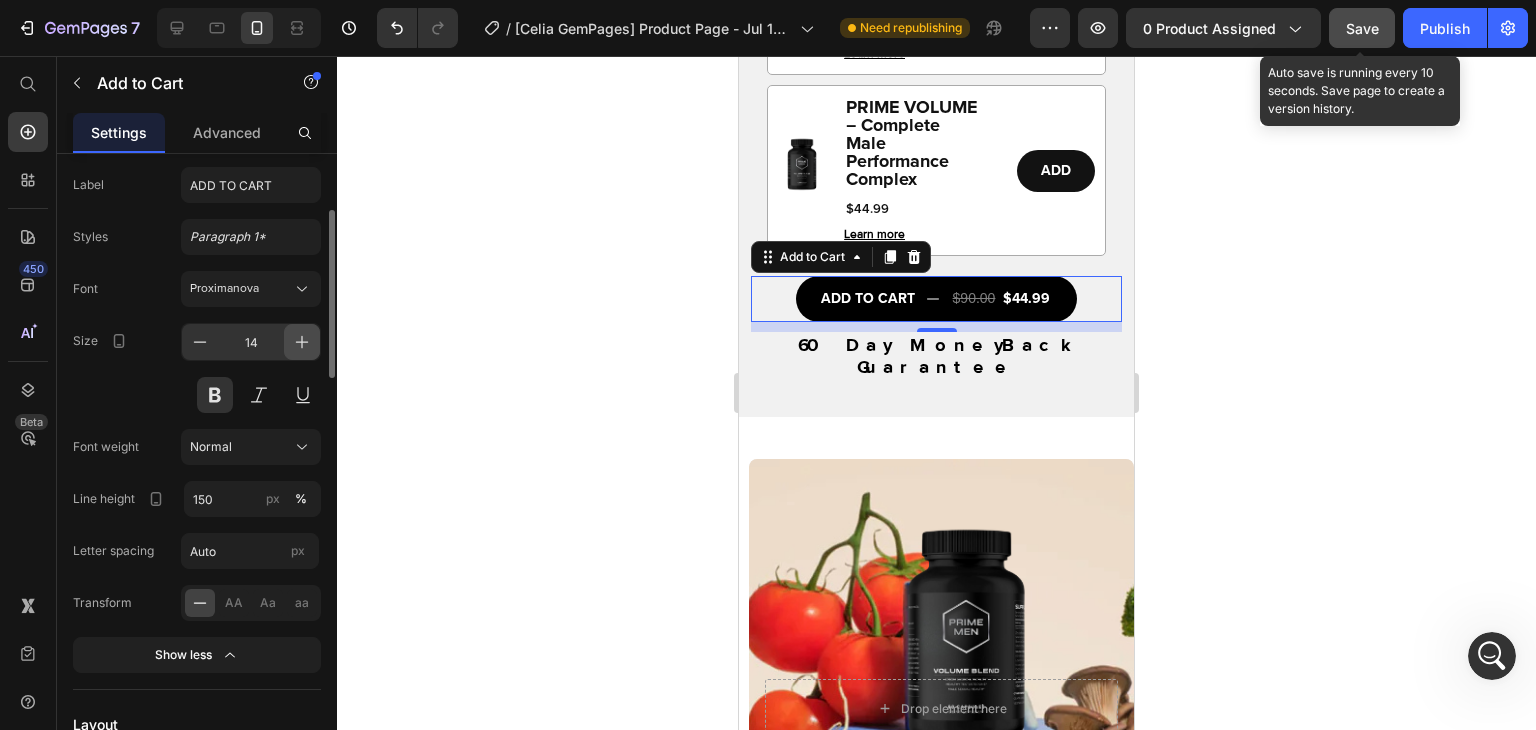 click at bounding box center (302, 342) 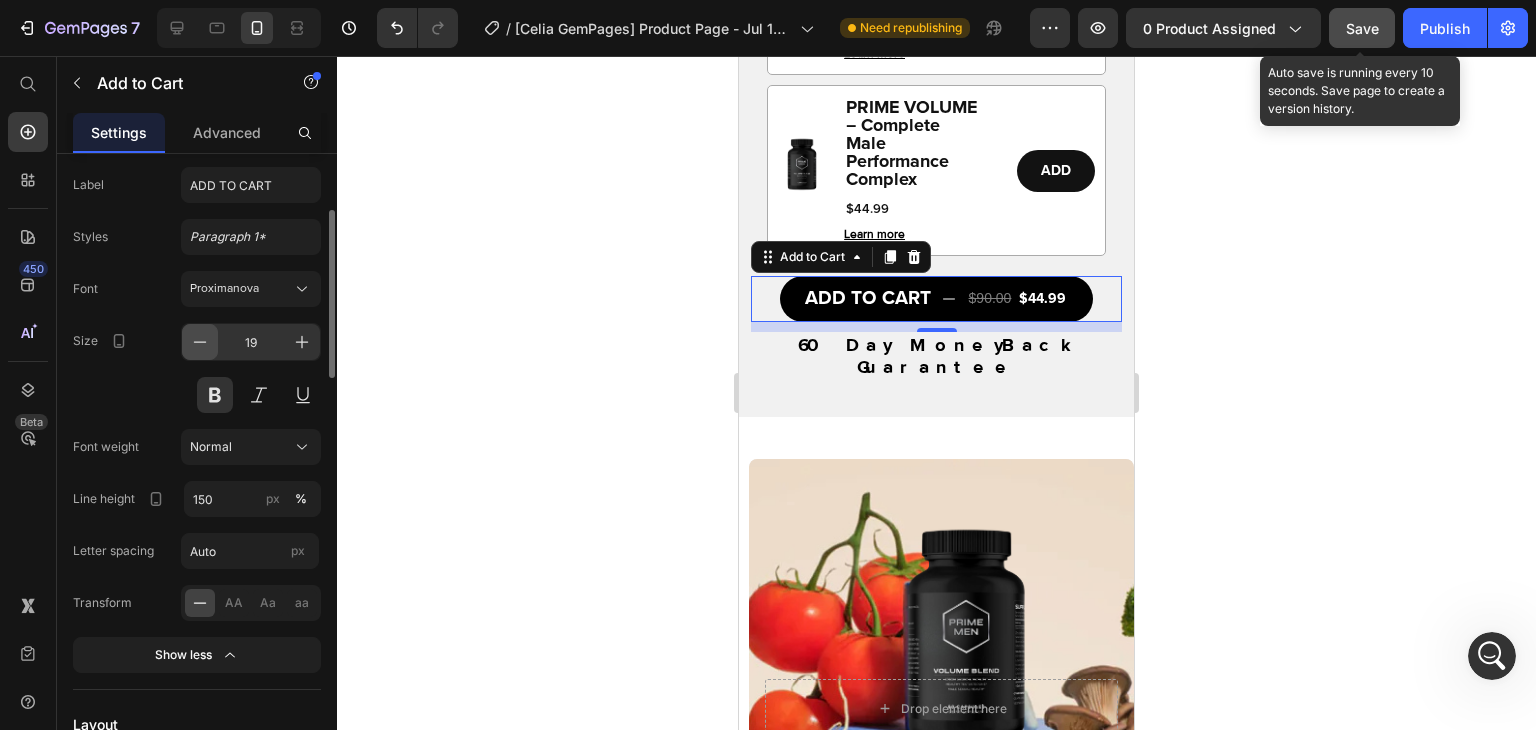 click 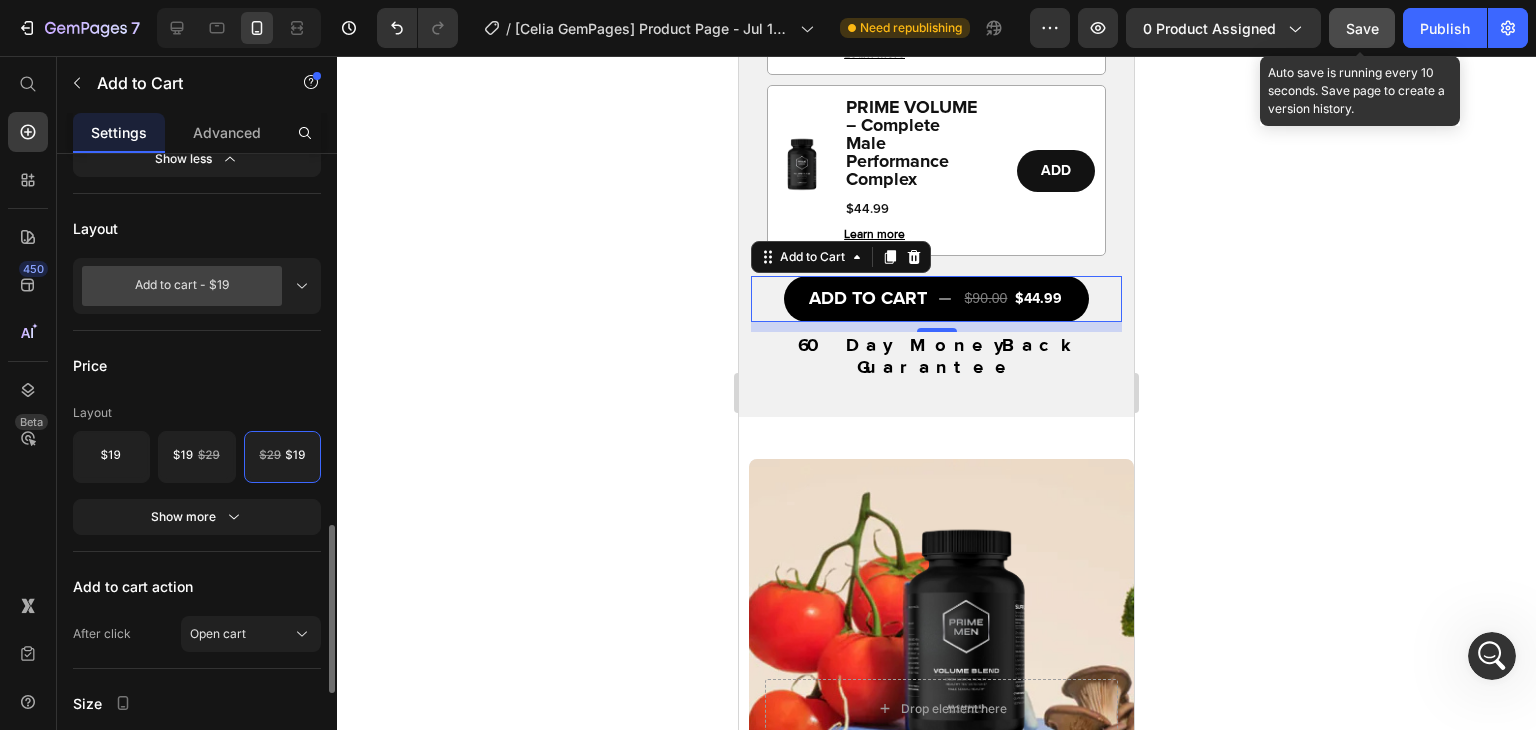 scroll, scrollTop: 856, scrollLeft: 0, axis: vertical 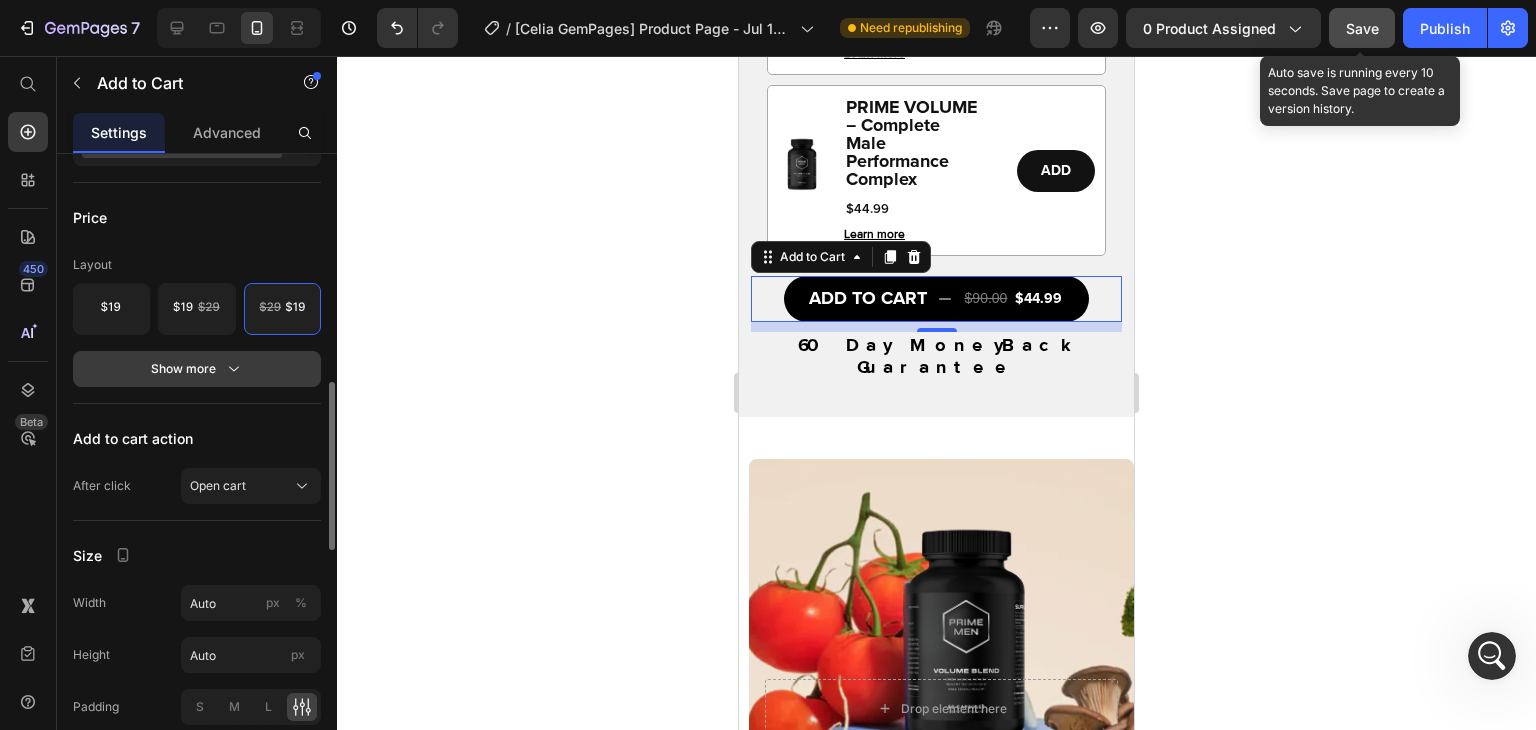 click on "Show more" at bounding box center [197, 369] 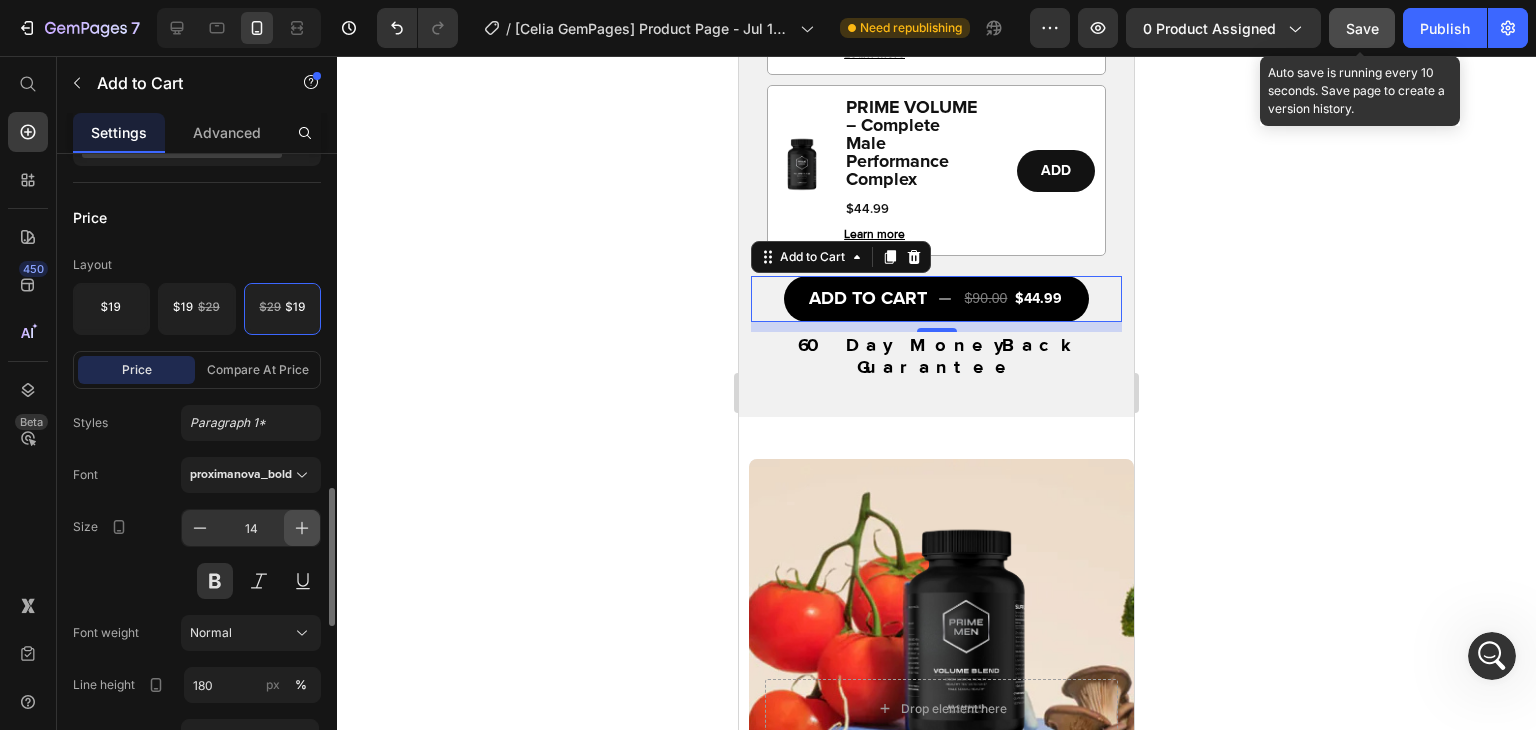 scroll, scrollTop: 984, scrollLeft: 0, axis: vertical 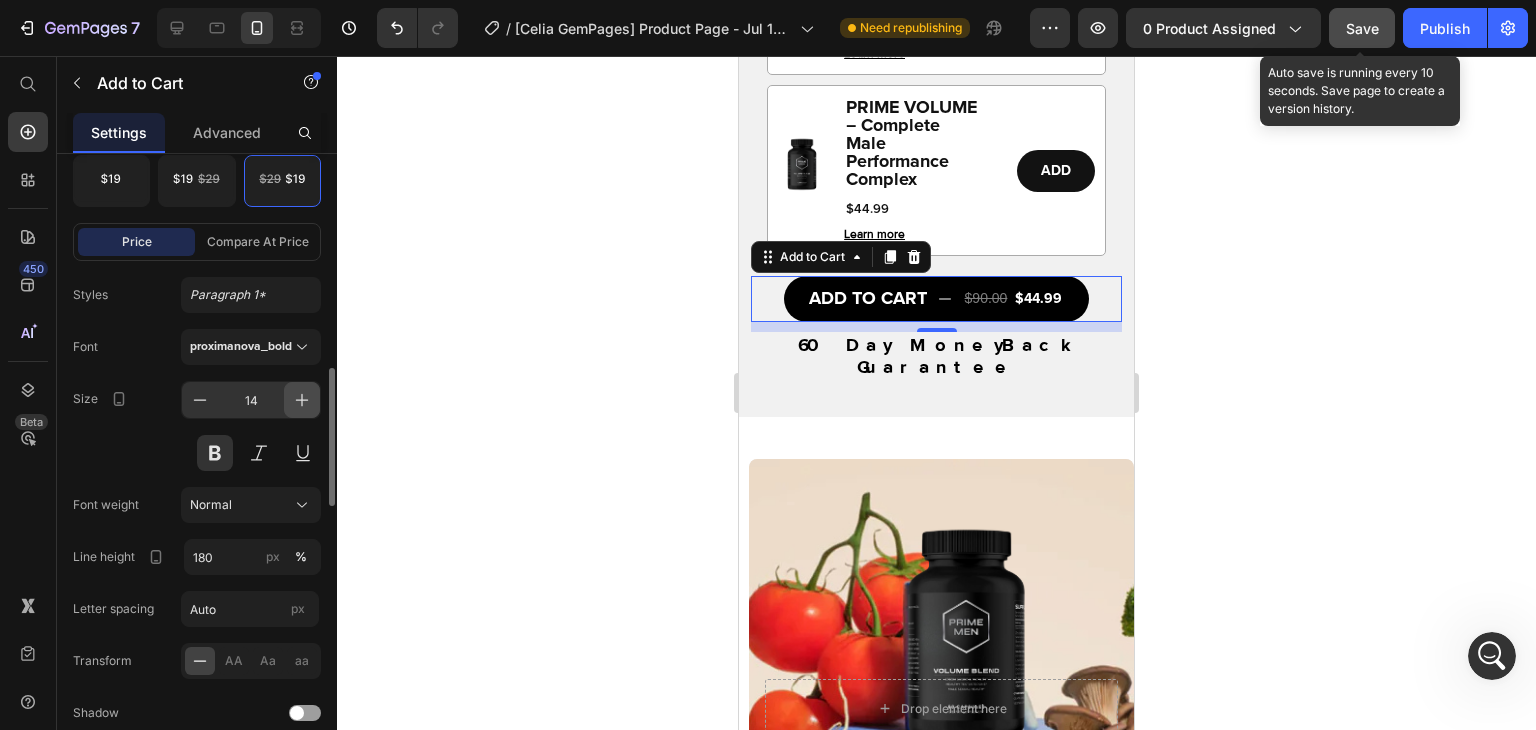 click 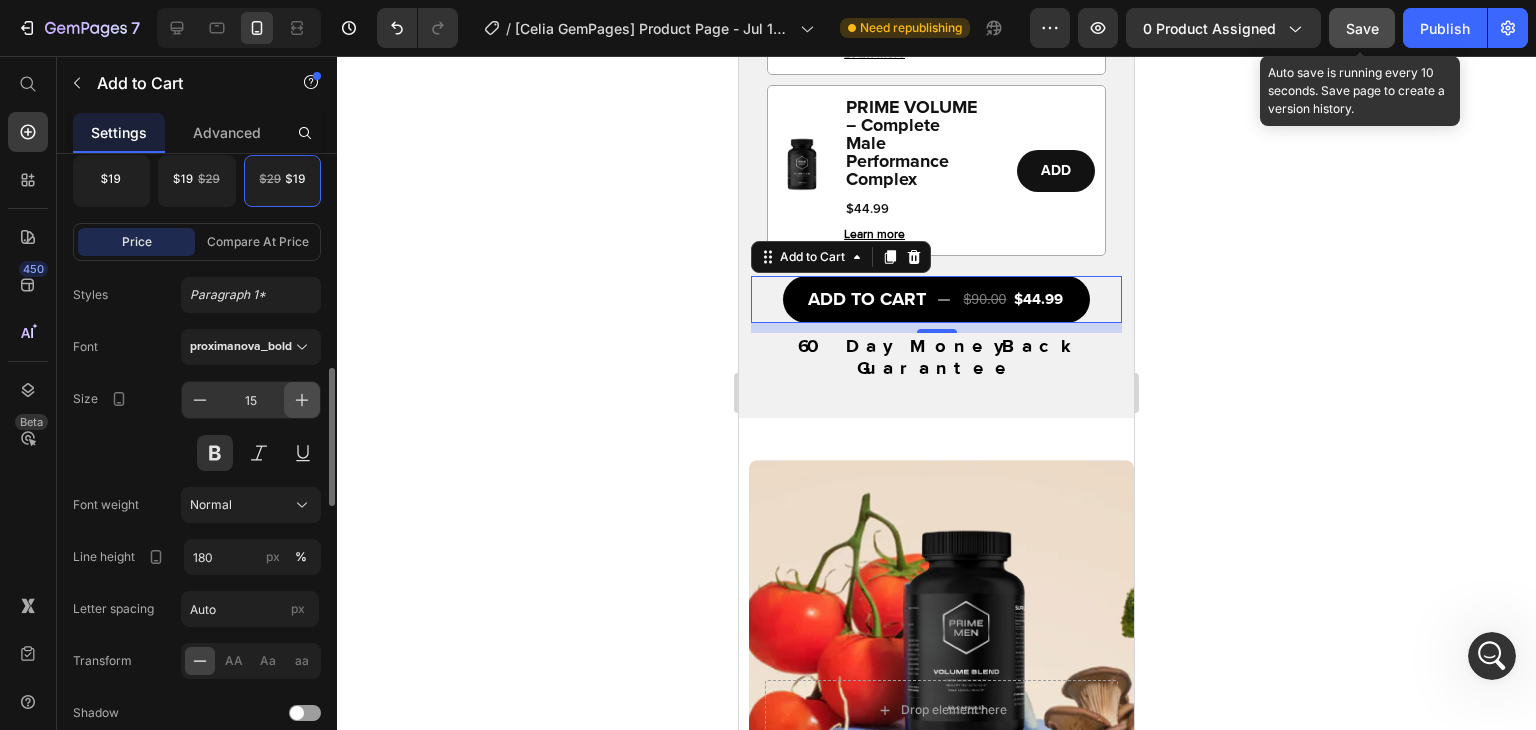 click at bounding box center [302, 400] 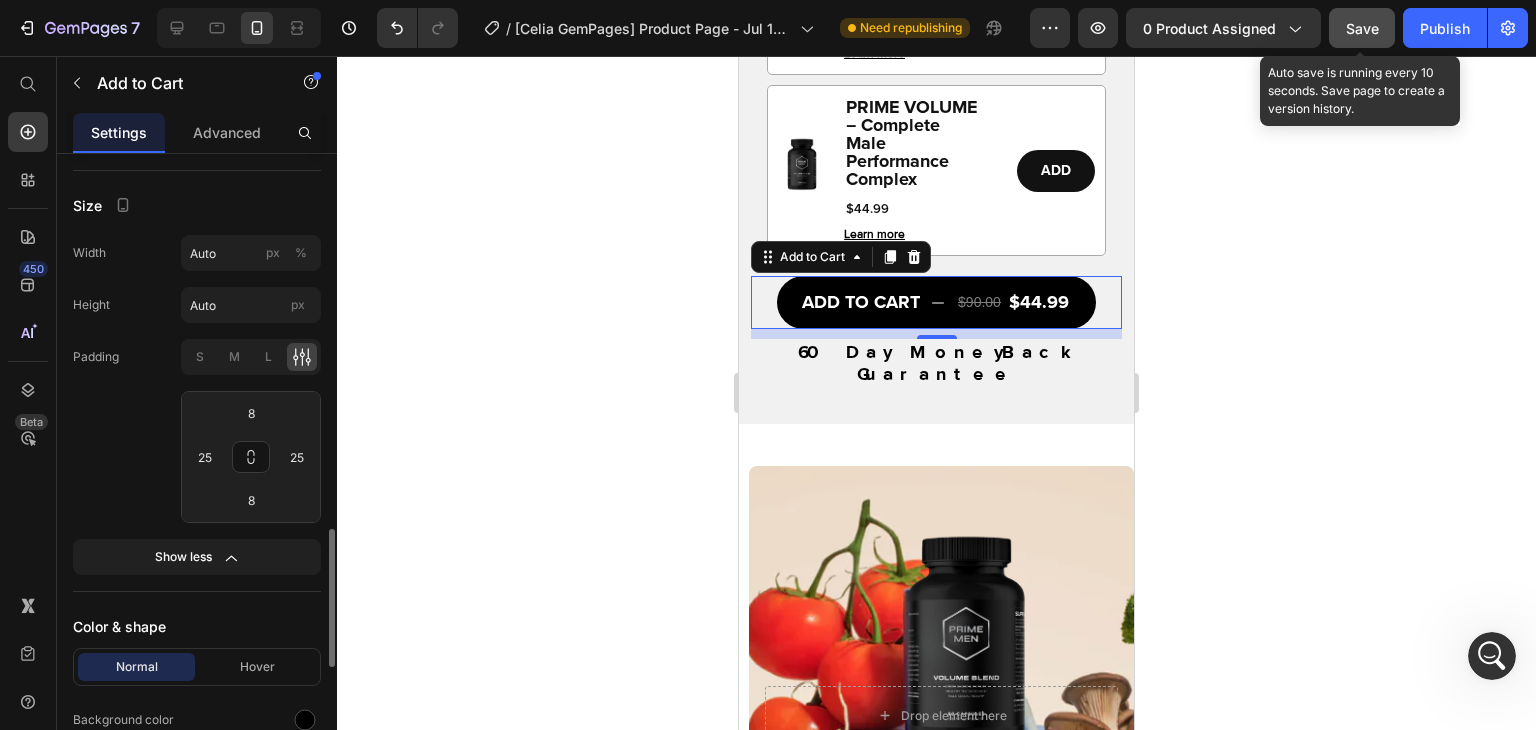 scroll, scrollTop: 1731, scrollLeft: 0, axis: vertical 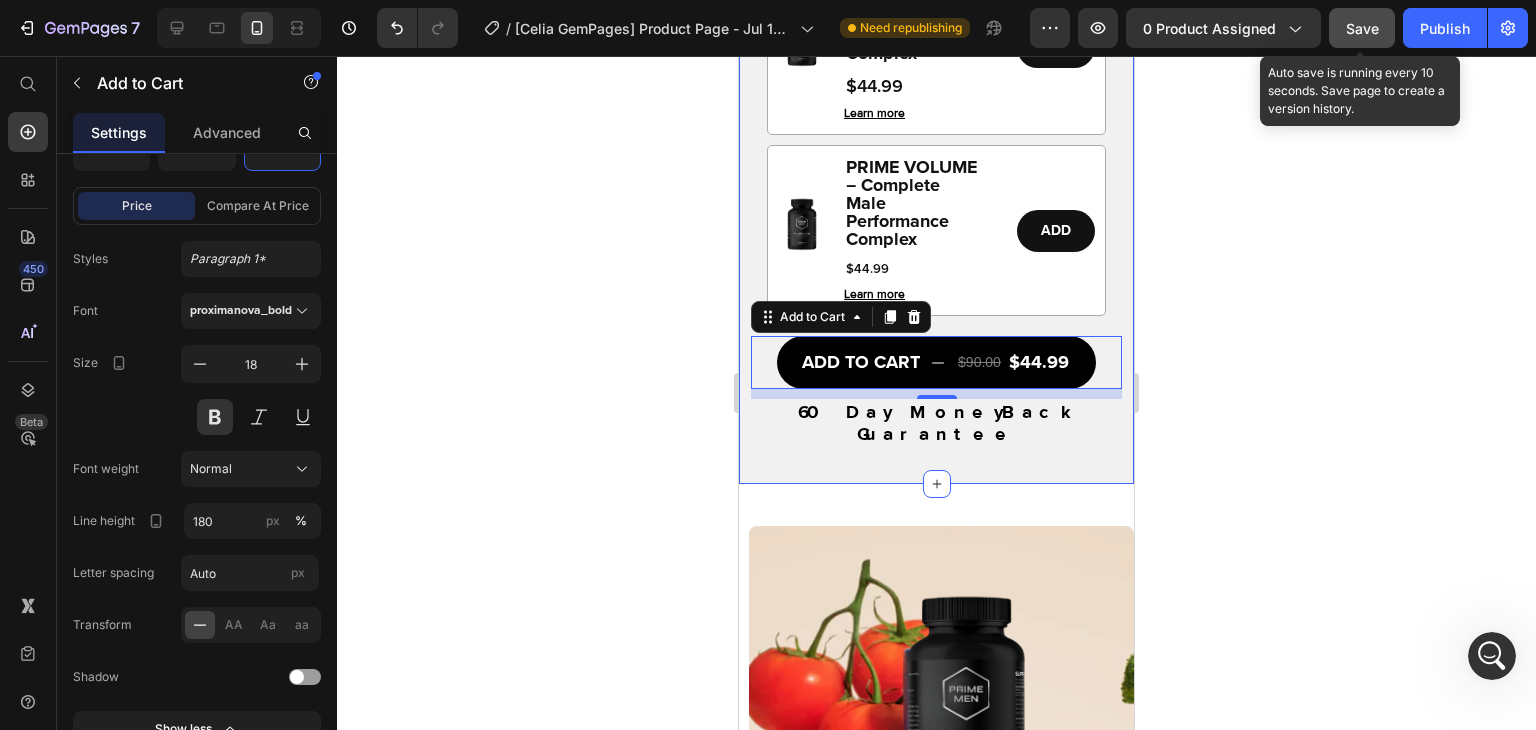 click on "Product Images PRIME VOLUME – Complete Male Performance Complex Product Title Icon Icon Icon Icon Icon Icon List 1402 Reviews Text Block Row Formulated with BioActive Performance Complex™ Text Block Clinically dosed ingredients for real results in size, stamina satisfaction. Text Block ADD ON SAVE WITH BUNDLE Image PRIME VOLUME – Complete Male Performance Complex Product Title $44.99 Product Price Learn more Button ADD Add to Cart Row Image PRIME VOLUME – Complete Male Performance Complex Product Title $44.99 Product Price Learn more Button ADD Add to Cart Row Row Image PRIME VOLUME – Complete Male Performance Complex Product Title $44.99 Product Price Learn more Button ADD Button Row Tab ADD TO CART
$90.00 $44.99 Add to Cart   10 60 Day MoneyBack Guarantee Text Block
Benefits
Recommended Usage
Accordion Product Section 4" at bounding box center [936, -134] 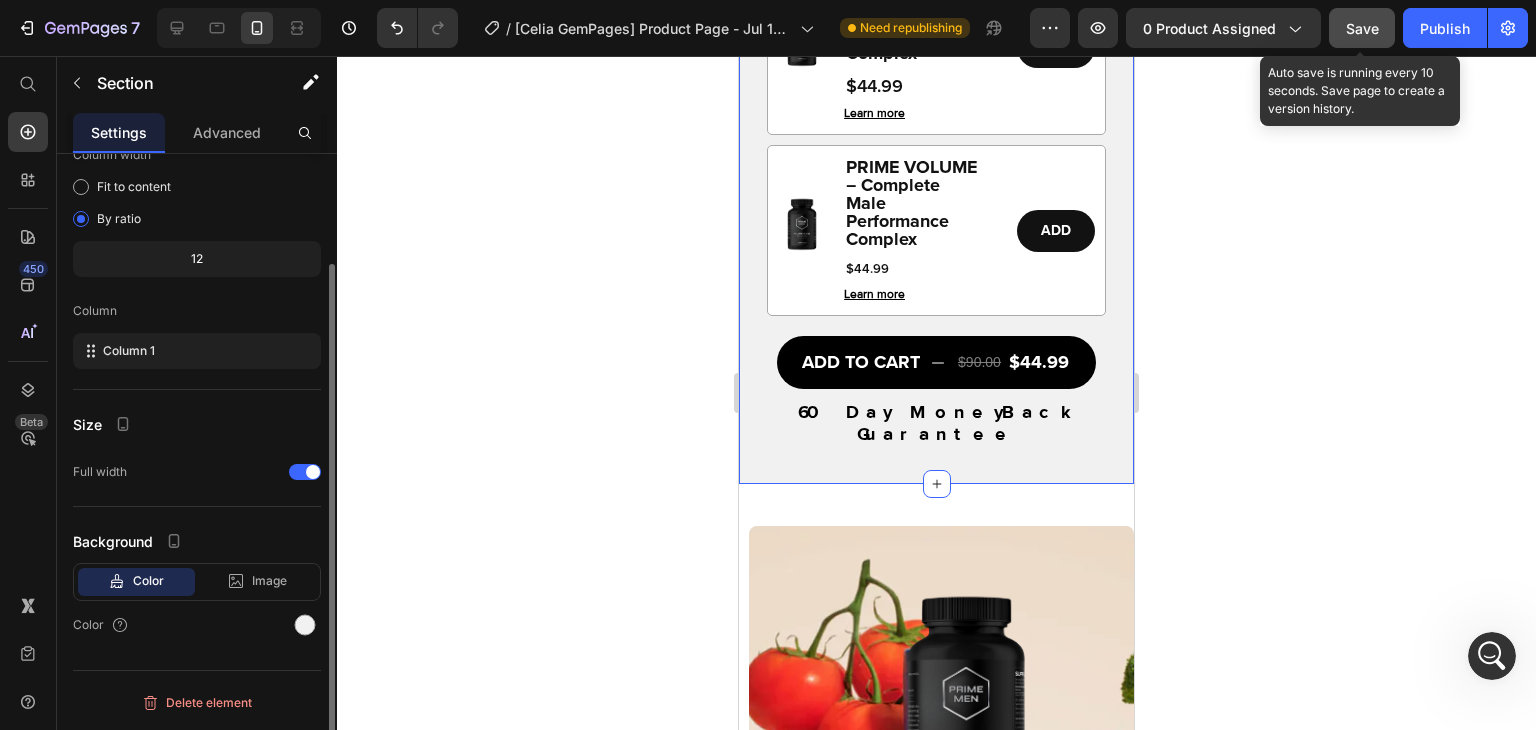 scroll, scrollTop: 0, scrollLeft: 0, axis: both 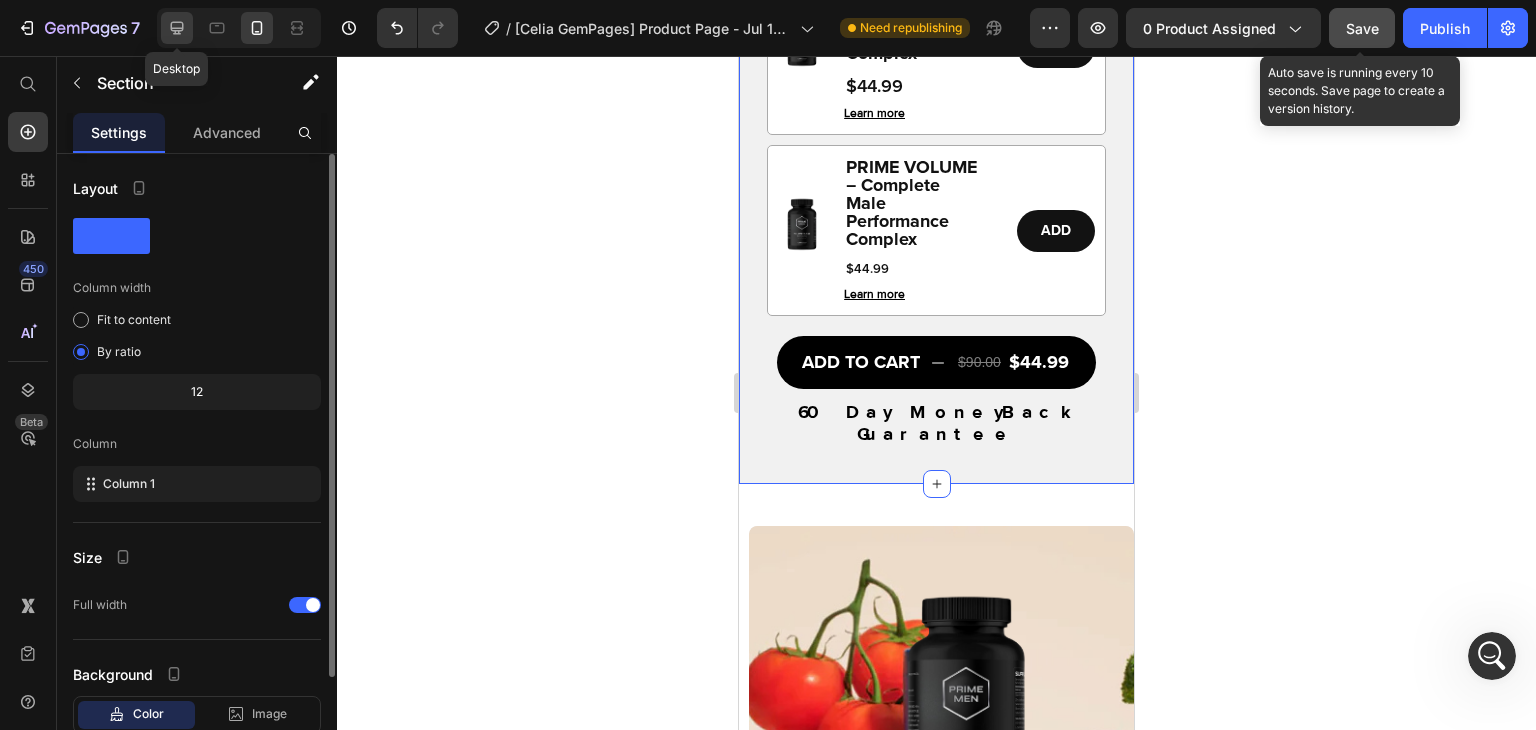 click 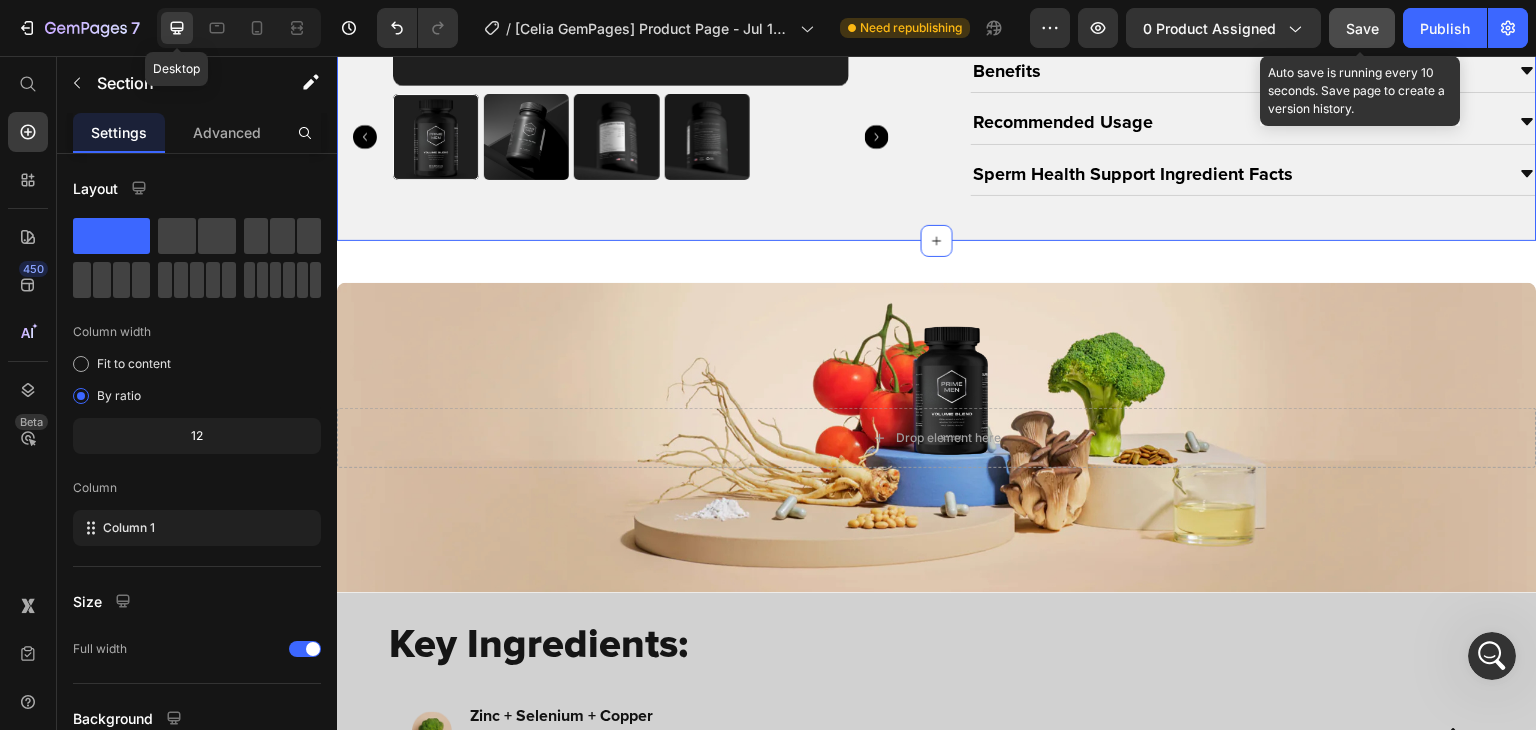 scroll, scrollTop: 2074, scrollLeft: 0, axis: vertical 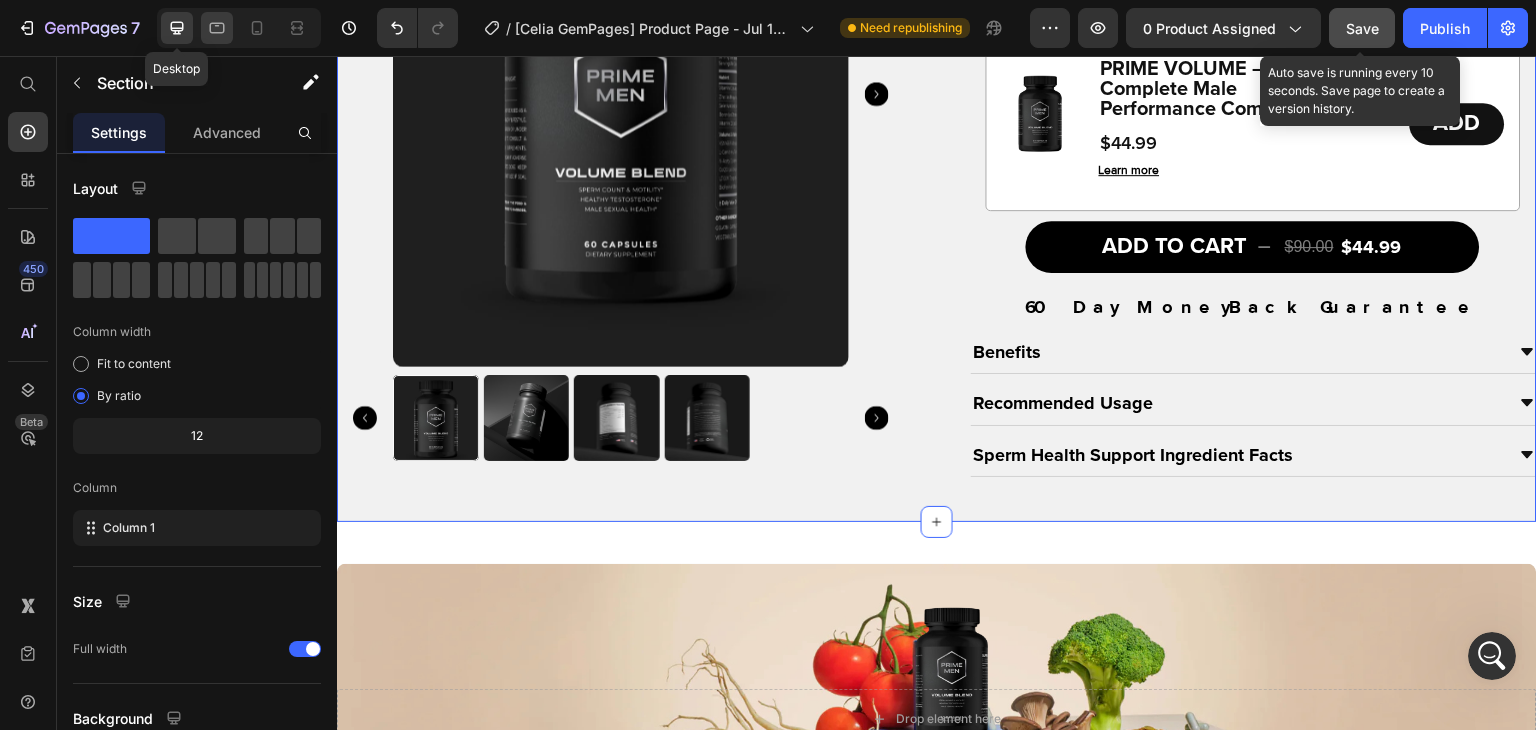 click 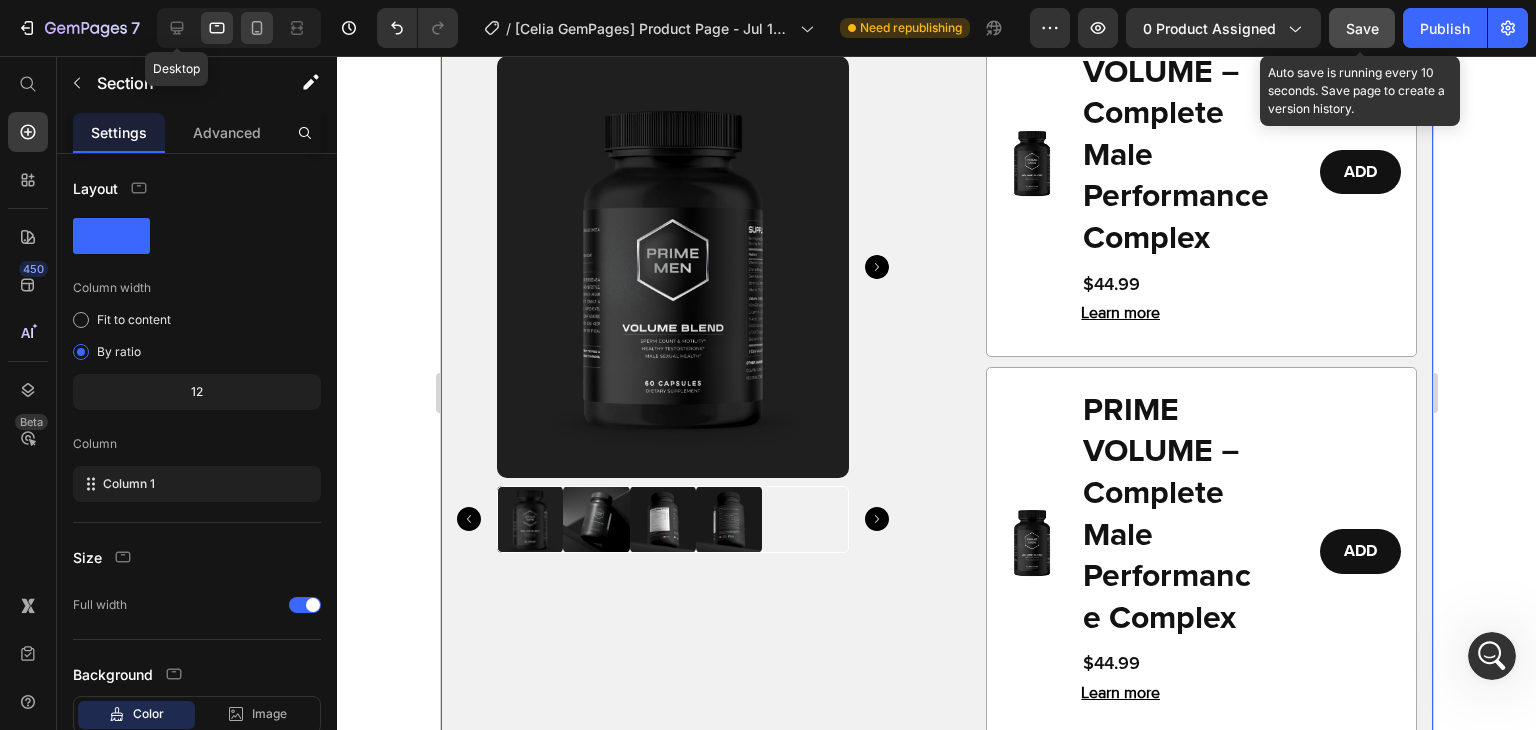click 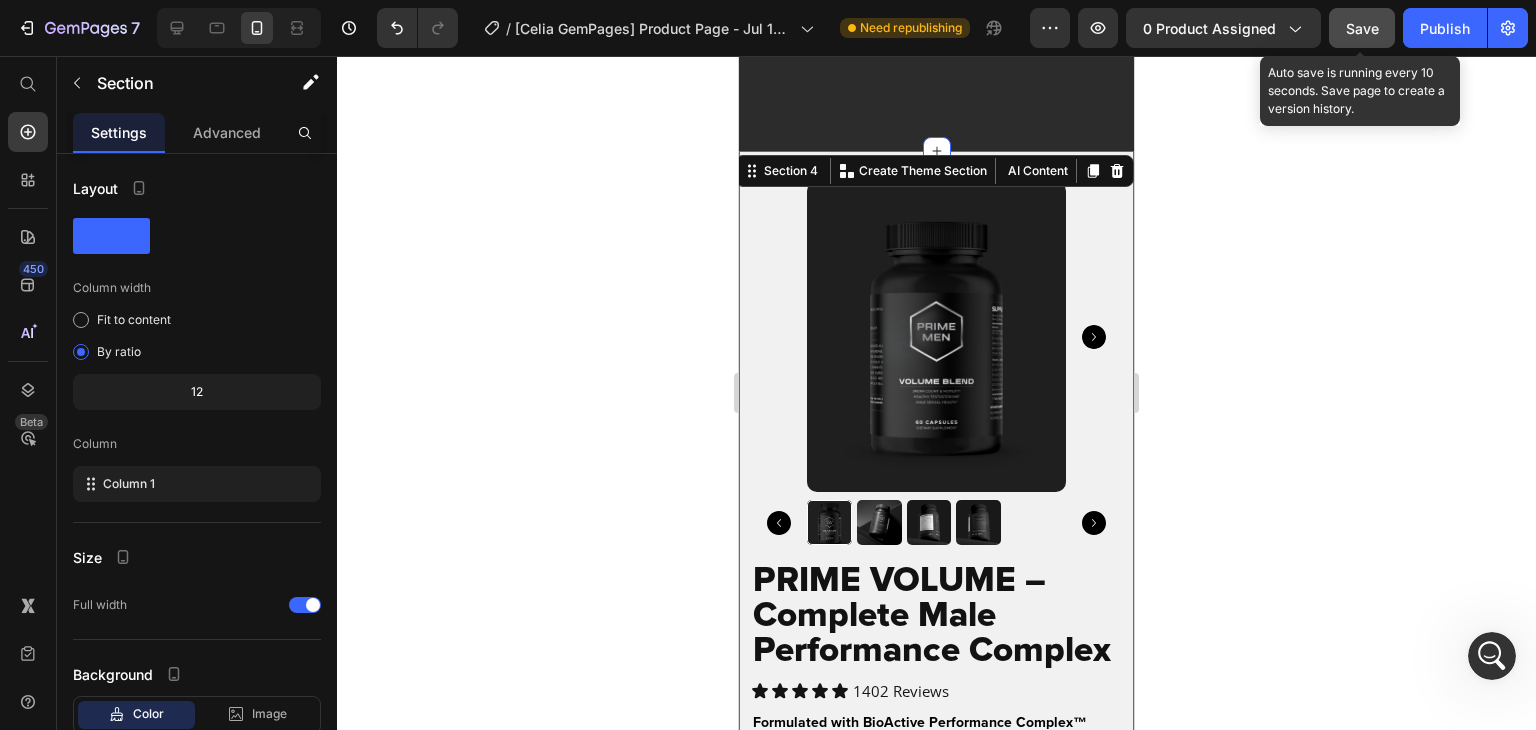 scroll, scrollTop: 2160, scrollLeft: 0, axis: vertical 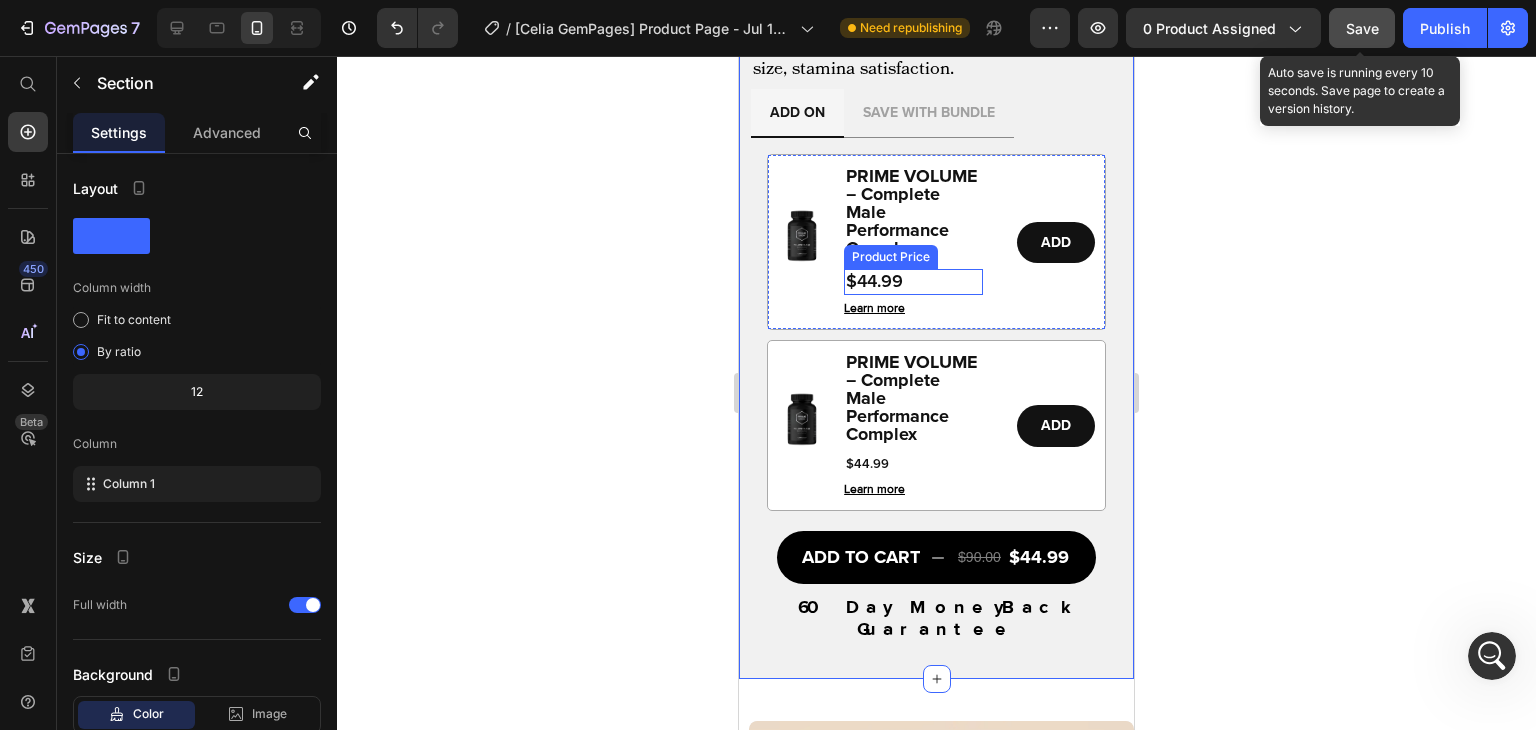 click on "ADD ON" at bounding box center [797, 113] 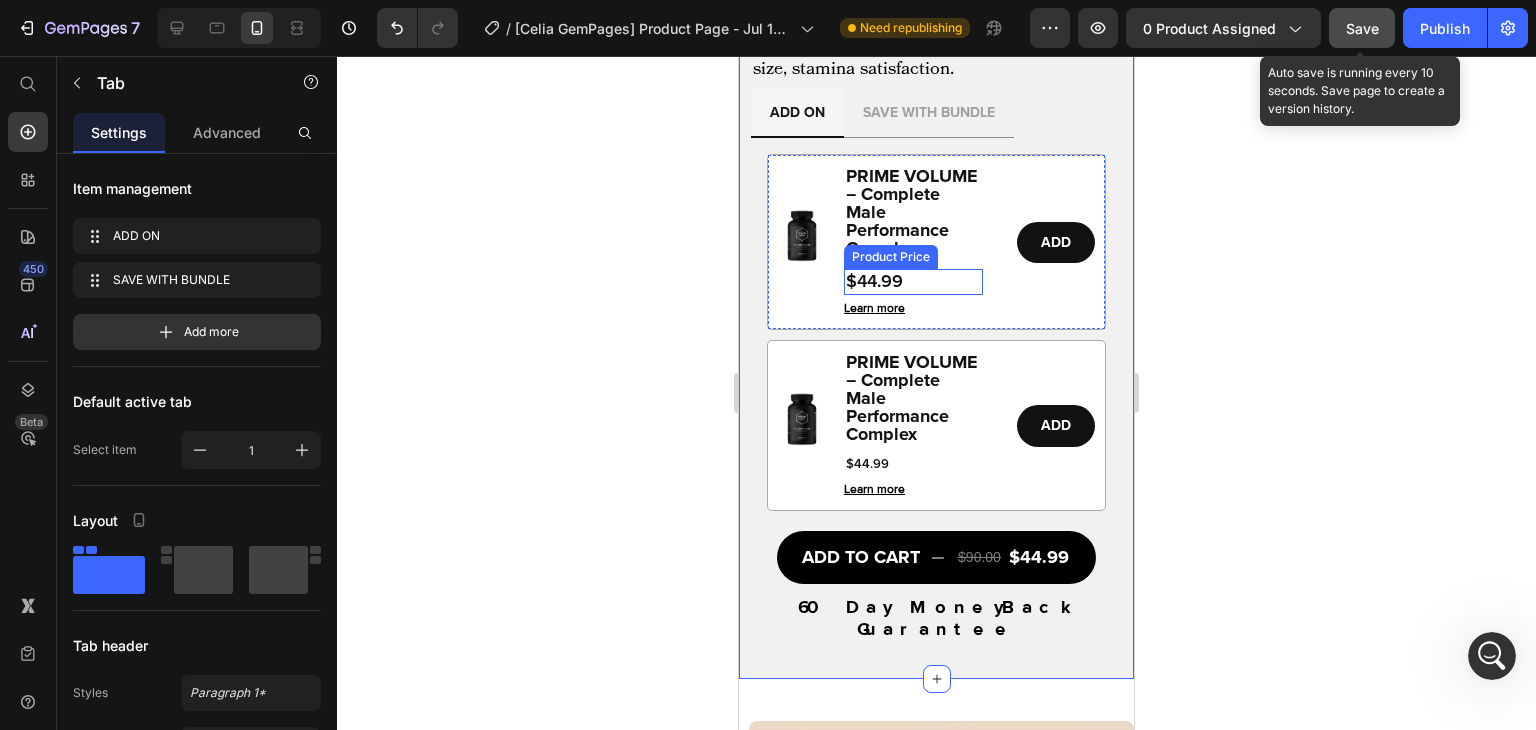 click on "Image PRIME VOLUME – Complete Male Performance Complex Product Title $44.99 Product Price Learn more Button ADD Add to Cart Row Image PRIME VOLUME – Complete Male Performance Complex Product Title $44.99 Product Price Learn more Button ADD Add to Cart Row Row Image PRIME VOLUME – Complete Male Performance Complex Product Title $44.99 Product Price Learn more Button ADD Button Row" at bounding box center (936, 329) 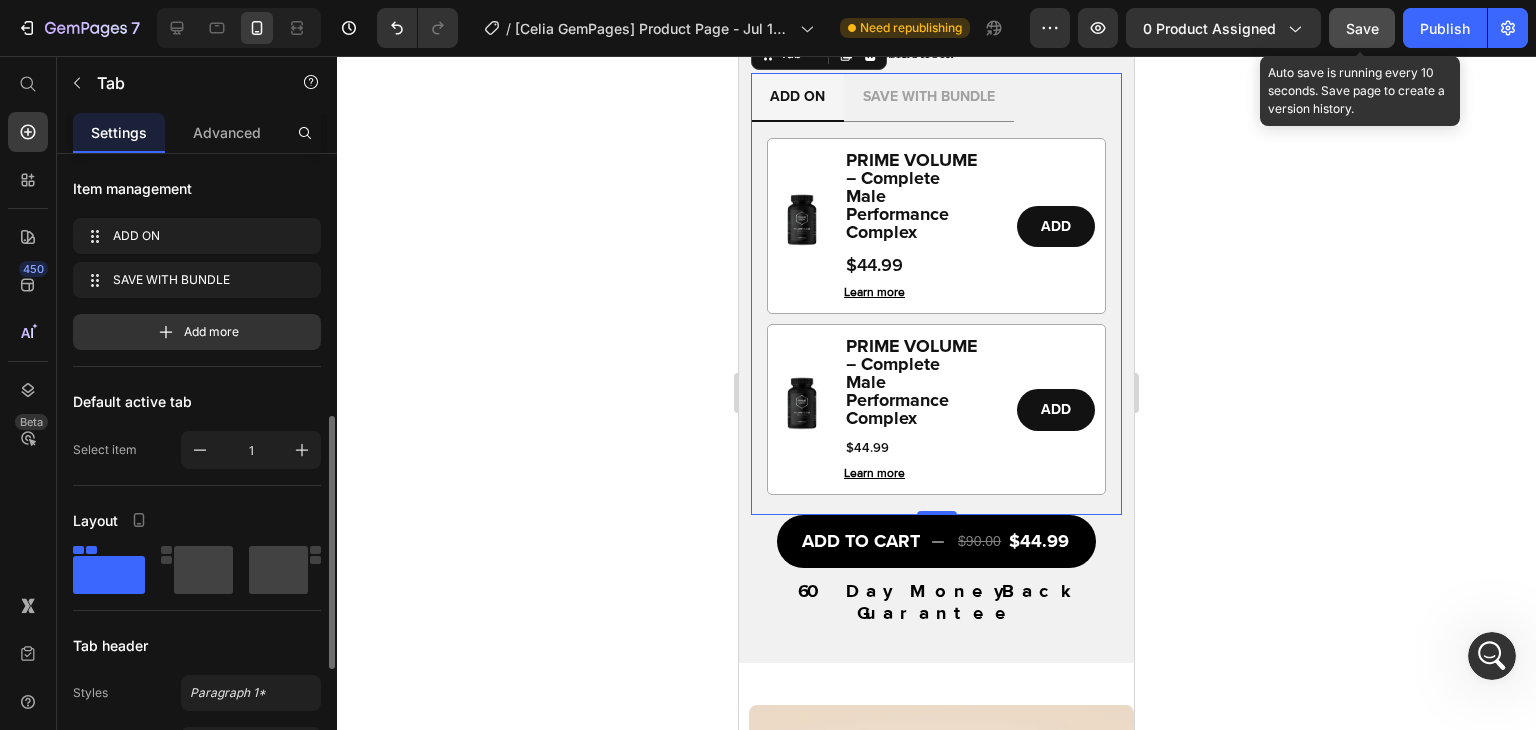 scroll, scrollTop: 2038, scrollLeft: 0, axis: vertical 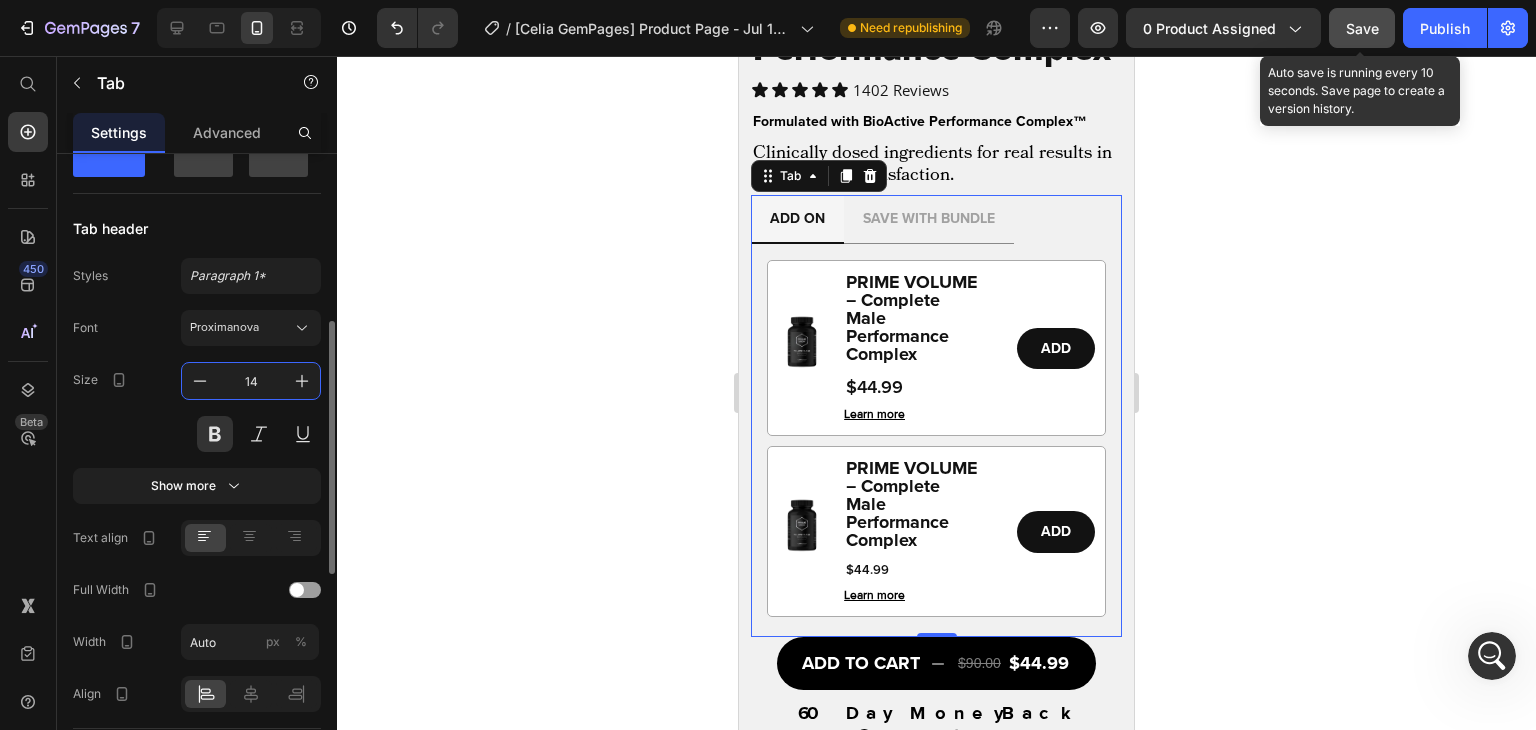 click on "14" at bounding box center [251, 381] 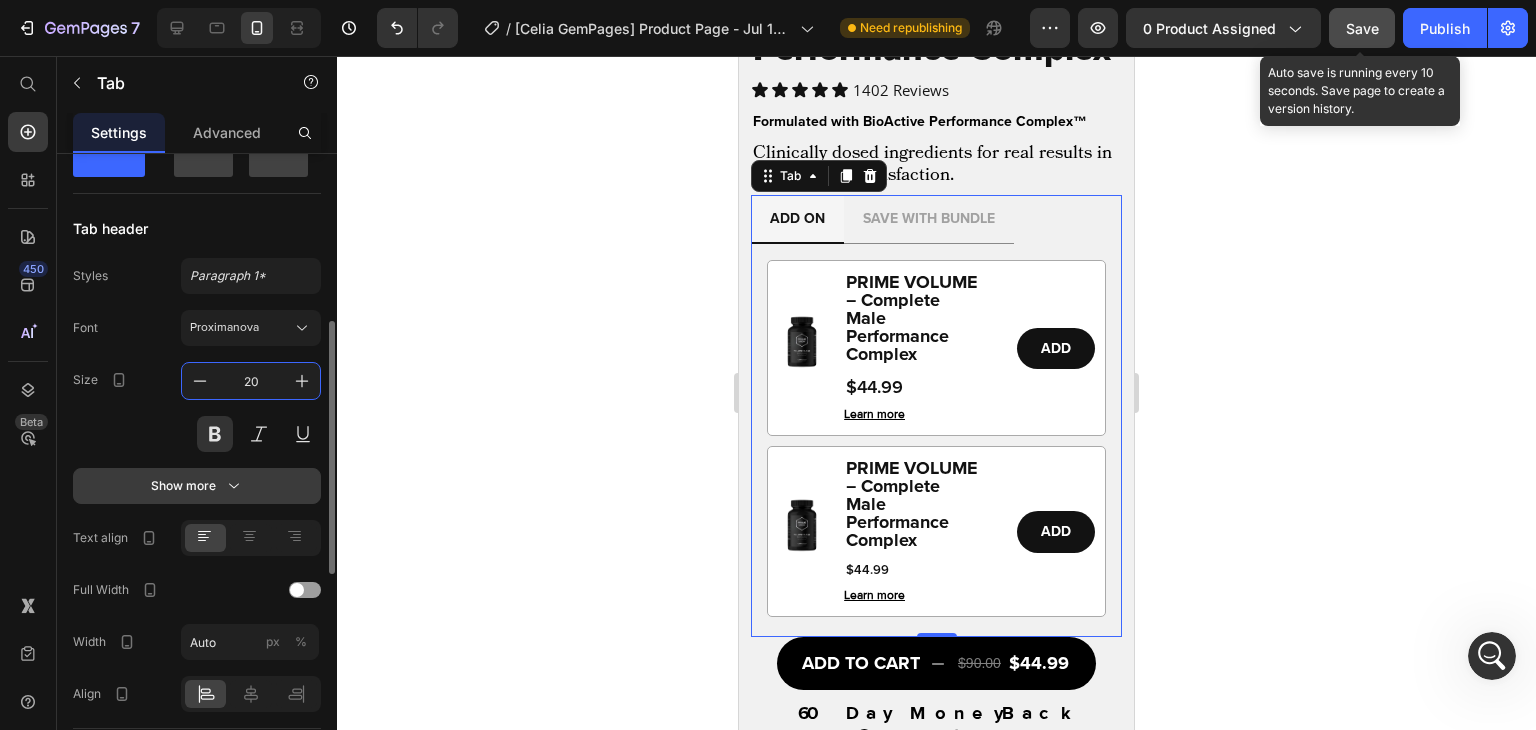 type on "20" 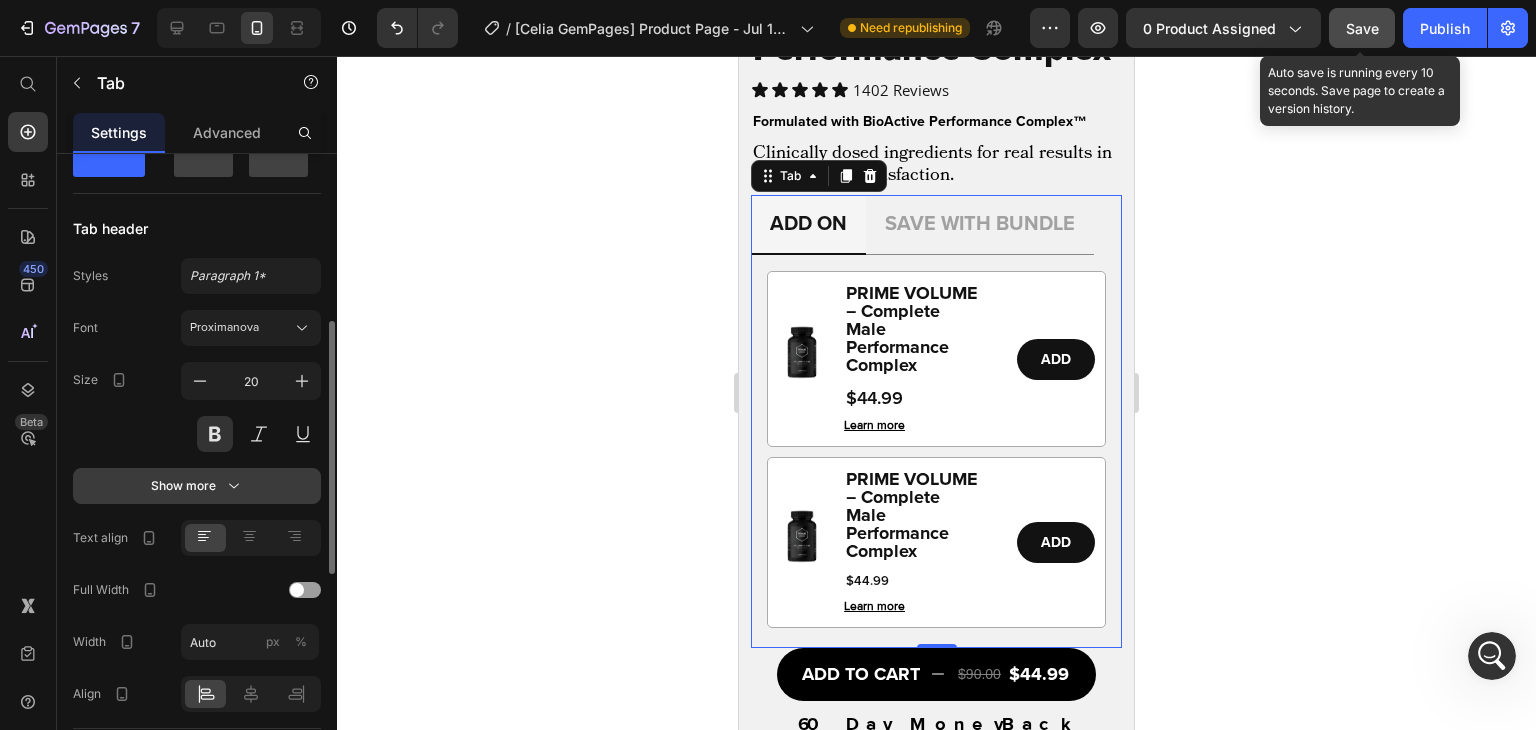 click on "Show more" at bounding box center (197, 486) 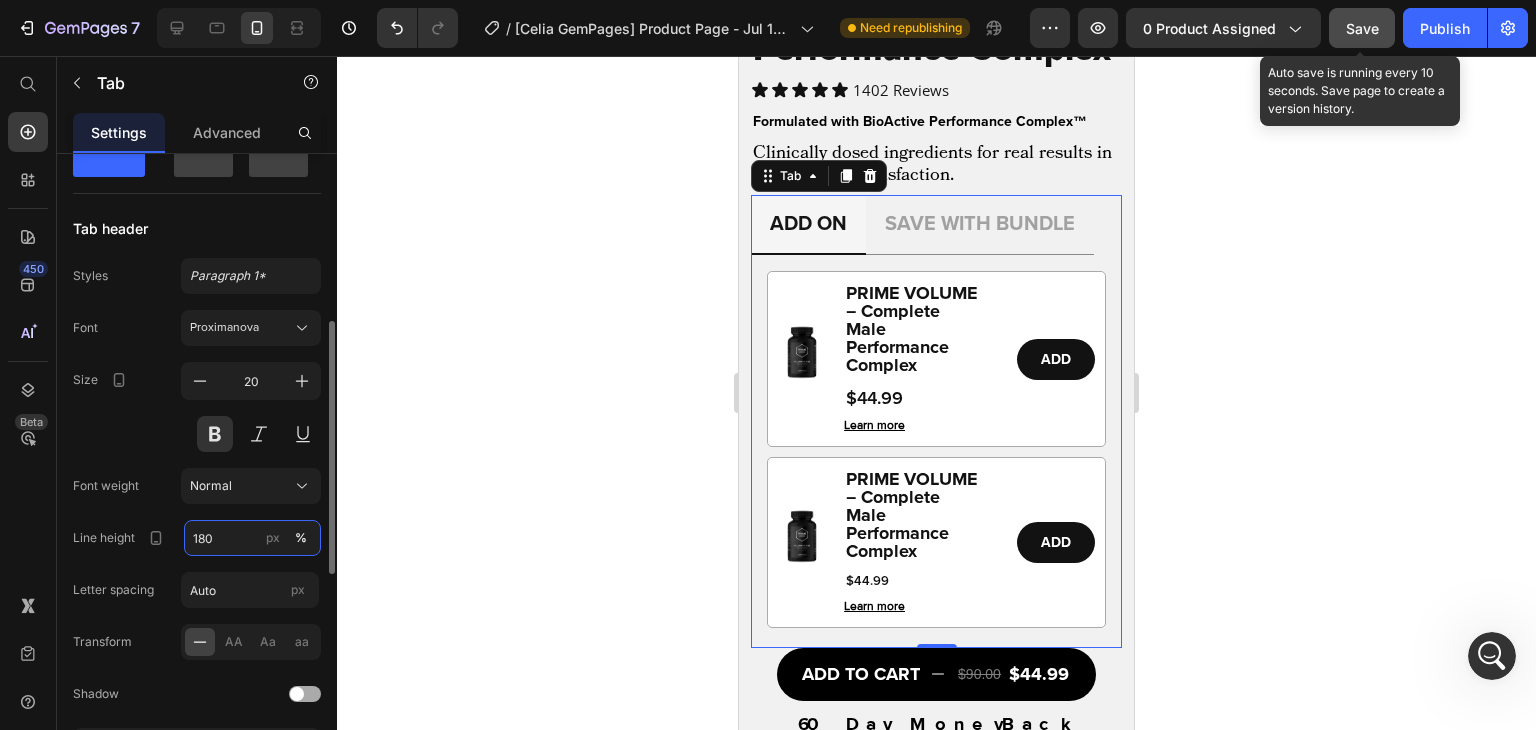 click on "180" at bounding box center [252, 538] 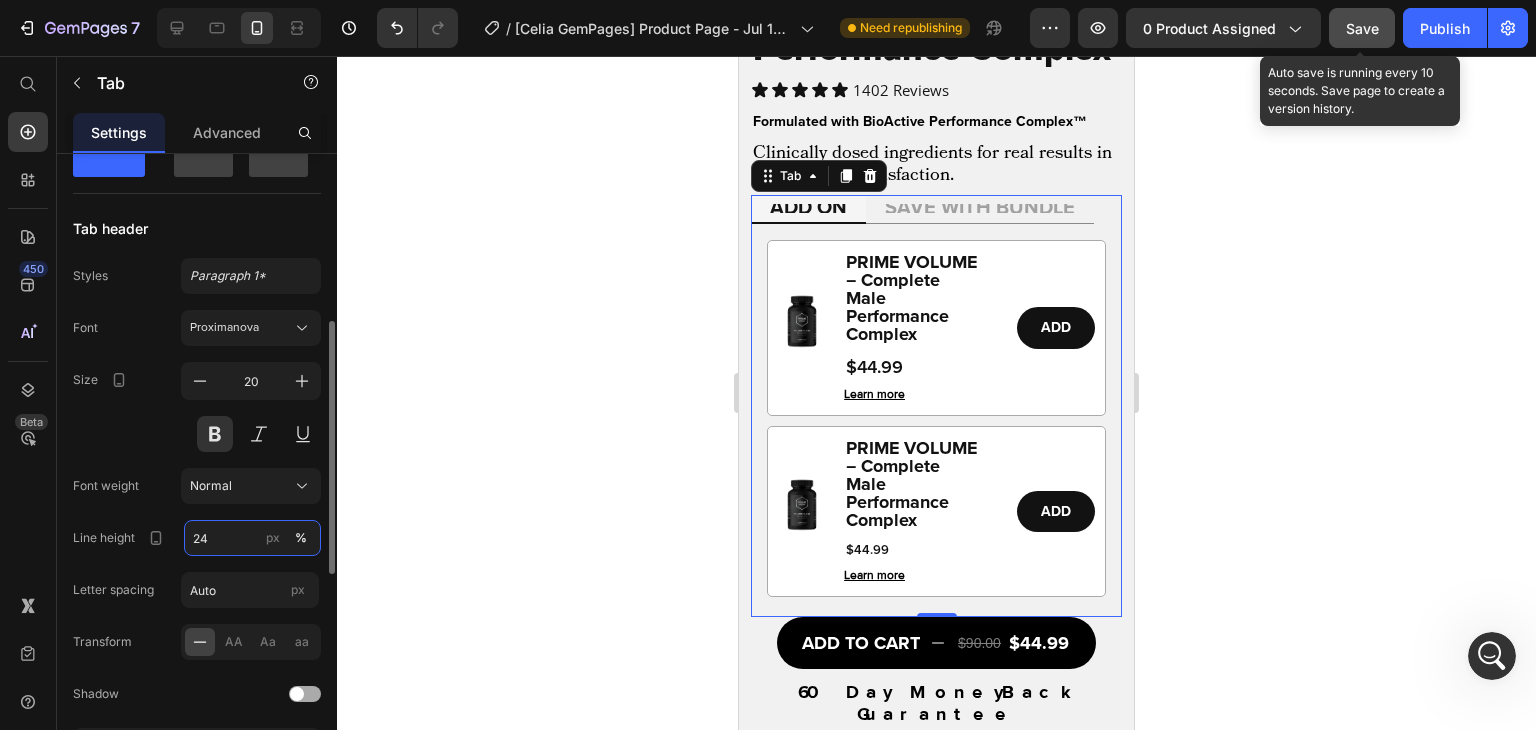 type on "24" 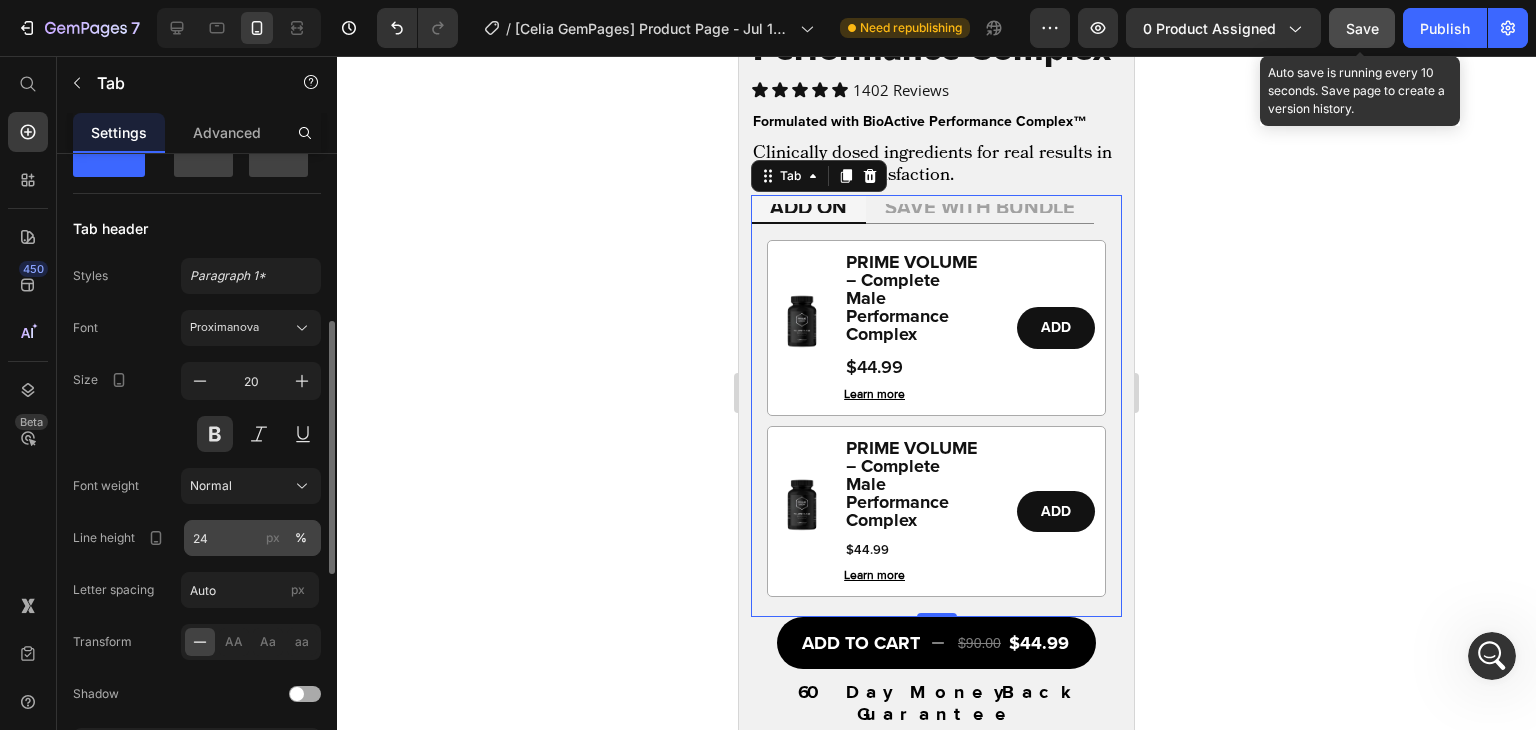 click on "px" at bounding box center [273, 538] 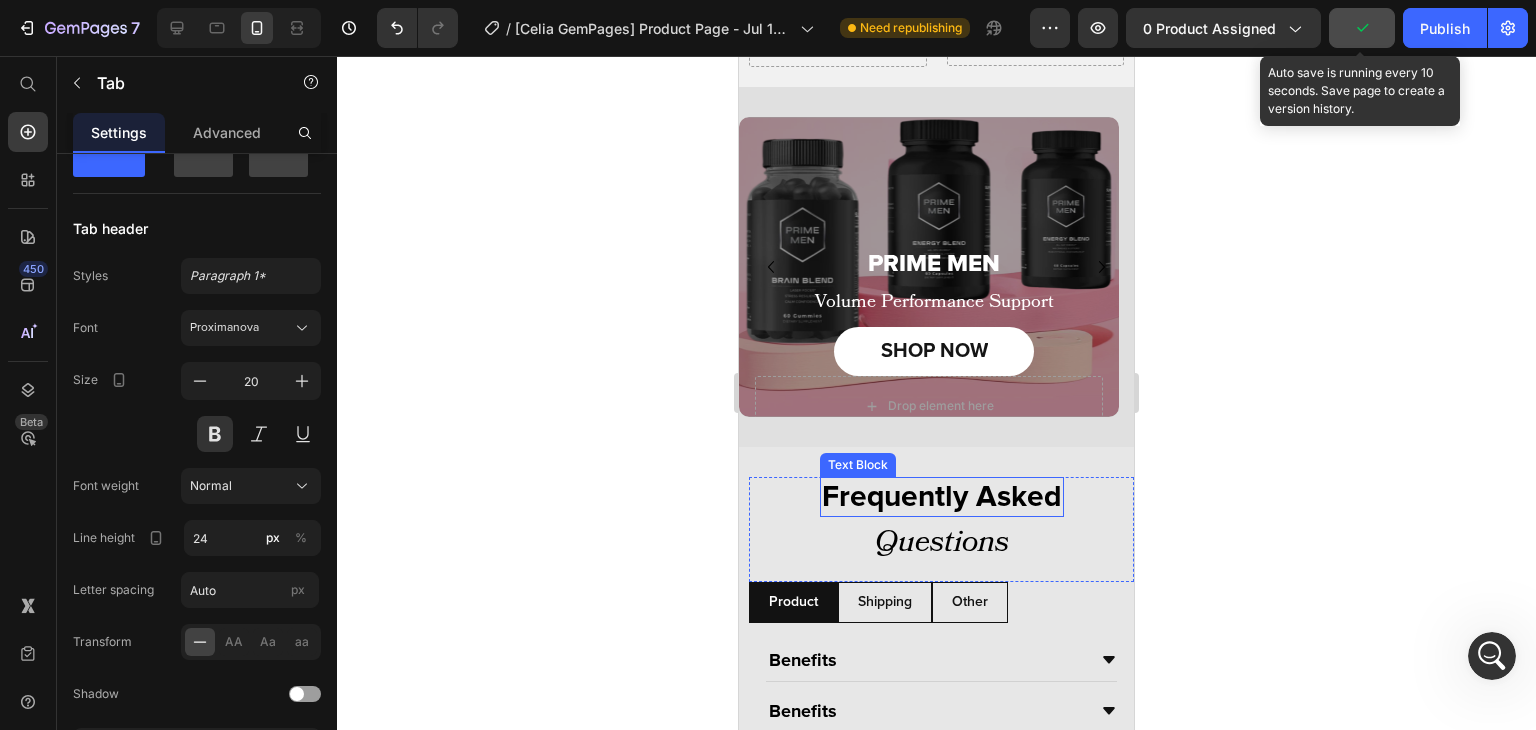 scroll, scrollTop: 5341, scrollLeft: 0, axis: vertical 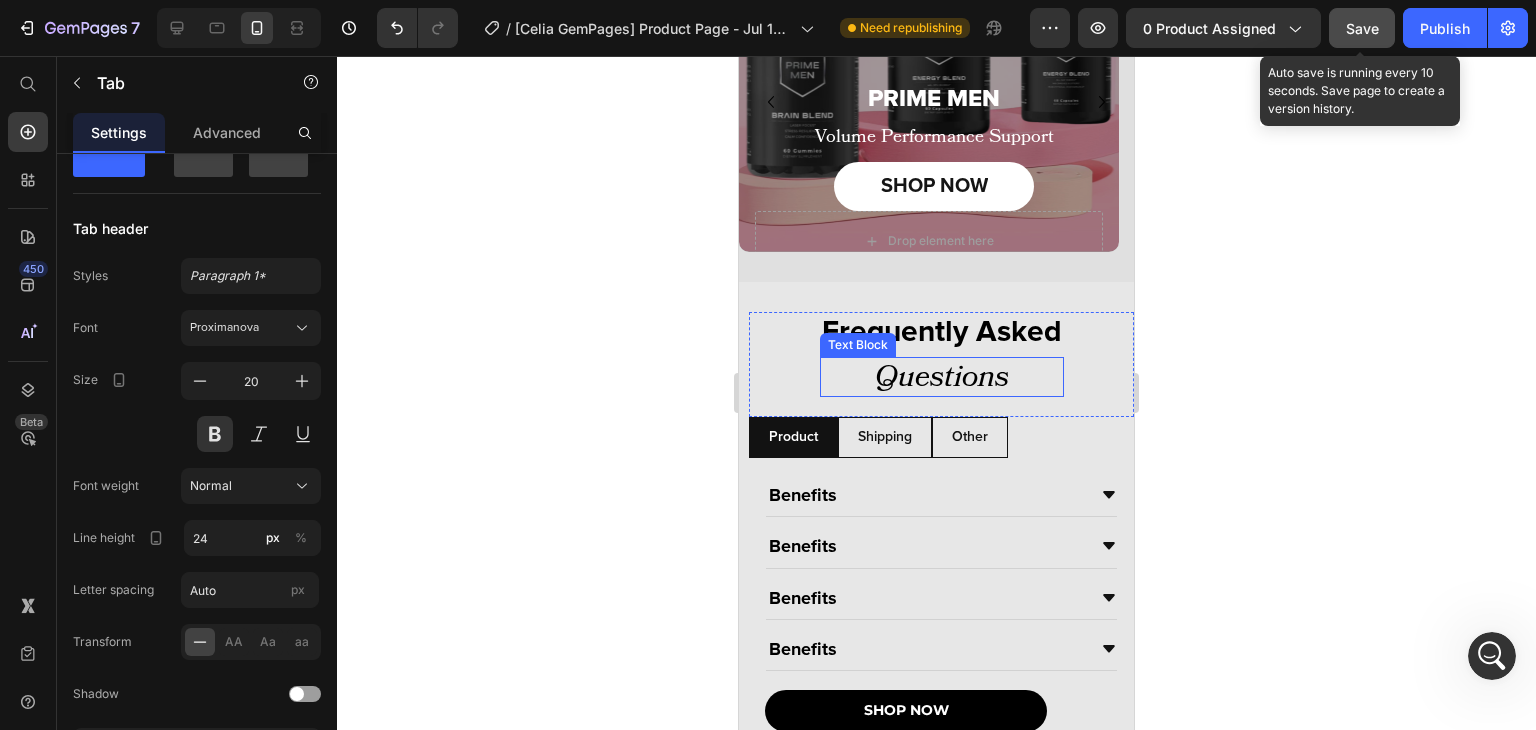 click on "Questions" at bounding box center [942, 377] 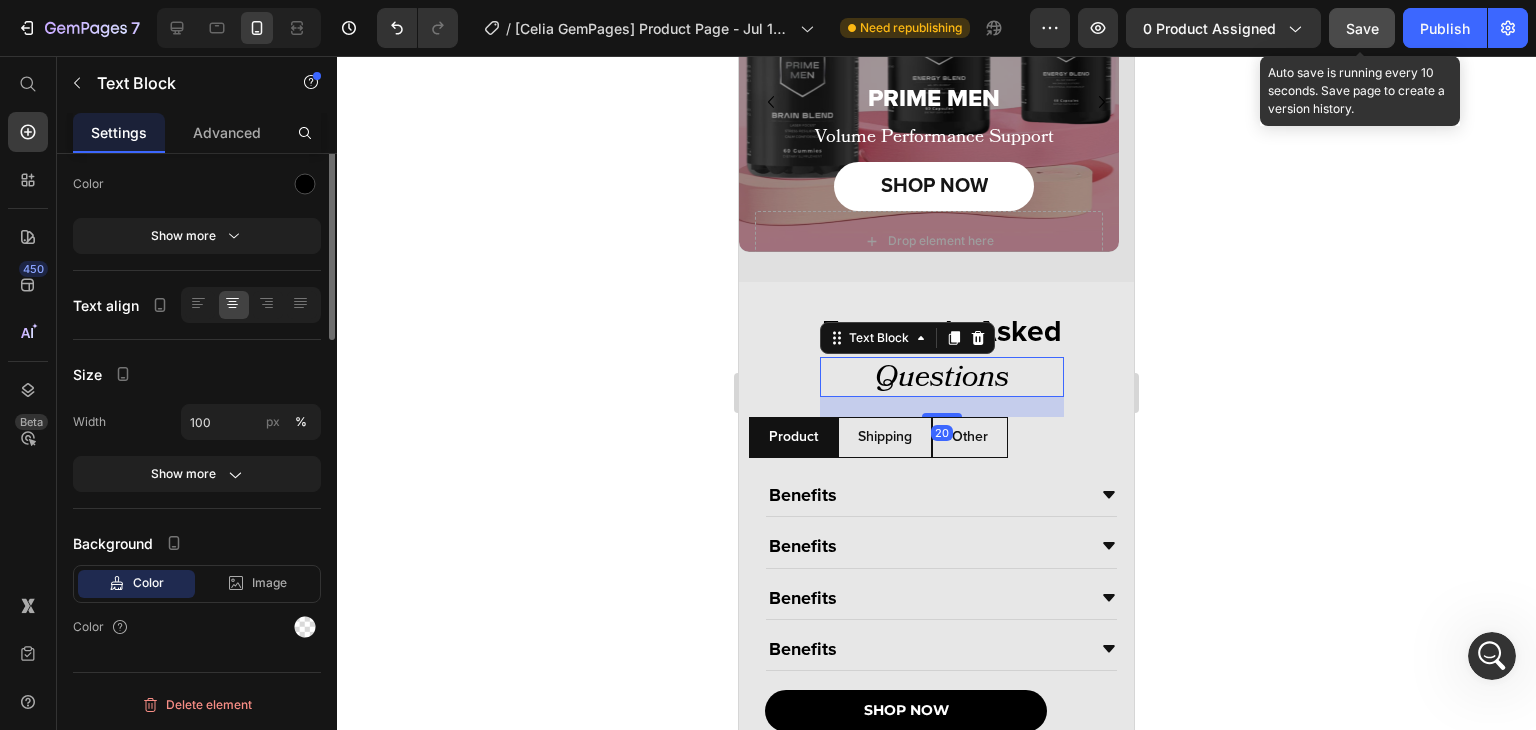 scroll, scrollTop: 0, scrollLeft: 0, axis: both 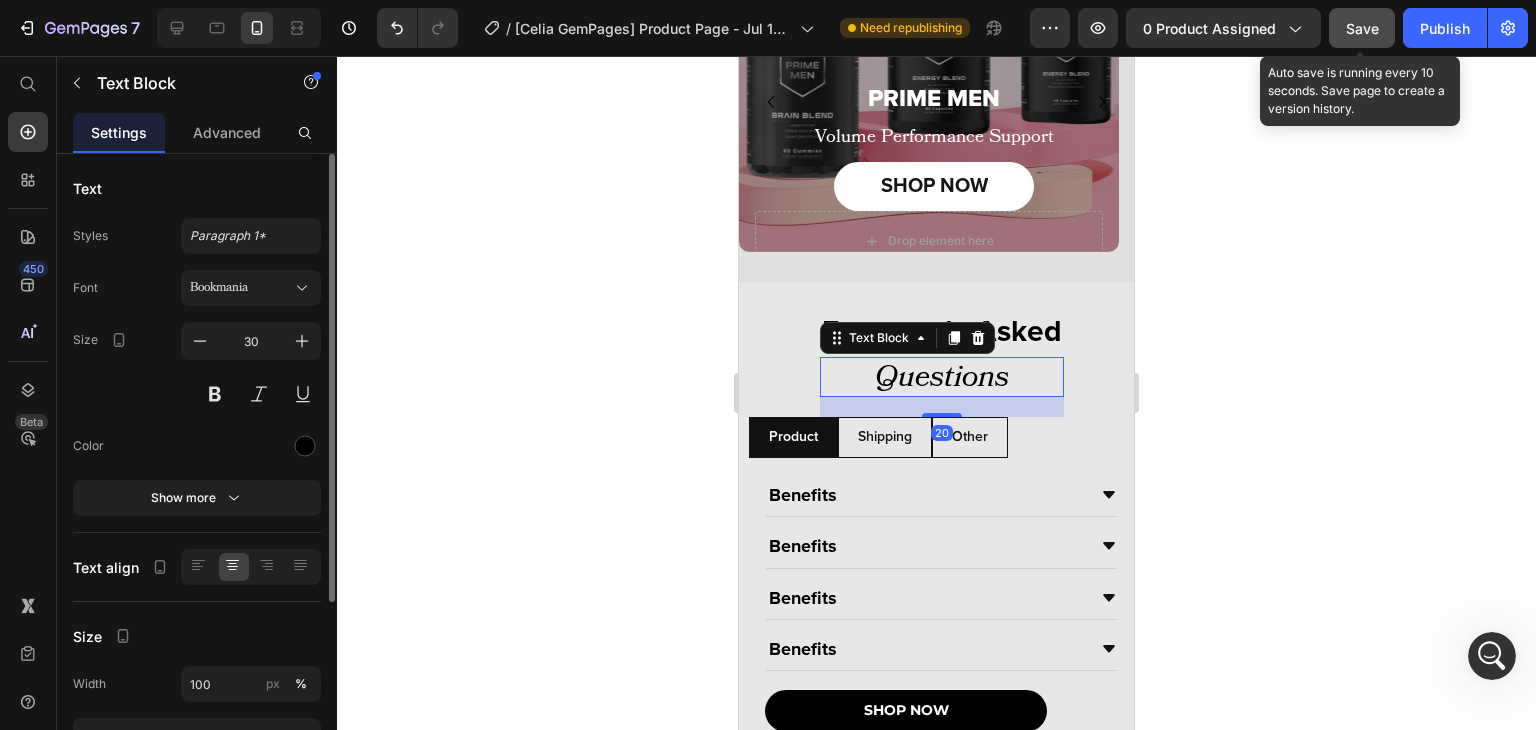 click on "Frequently Asked Text Block Questions Text Block   20 Row" at bounding box center [941, 364] 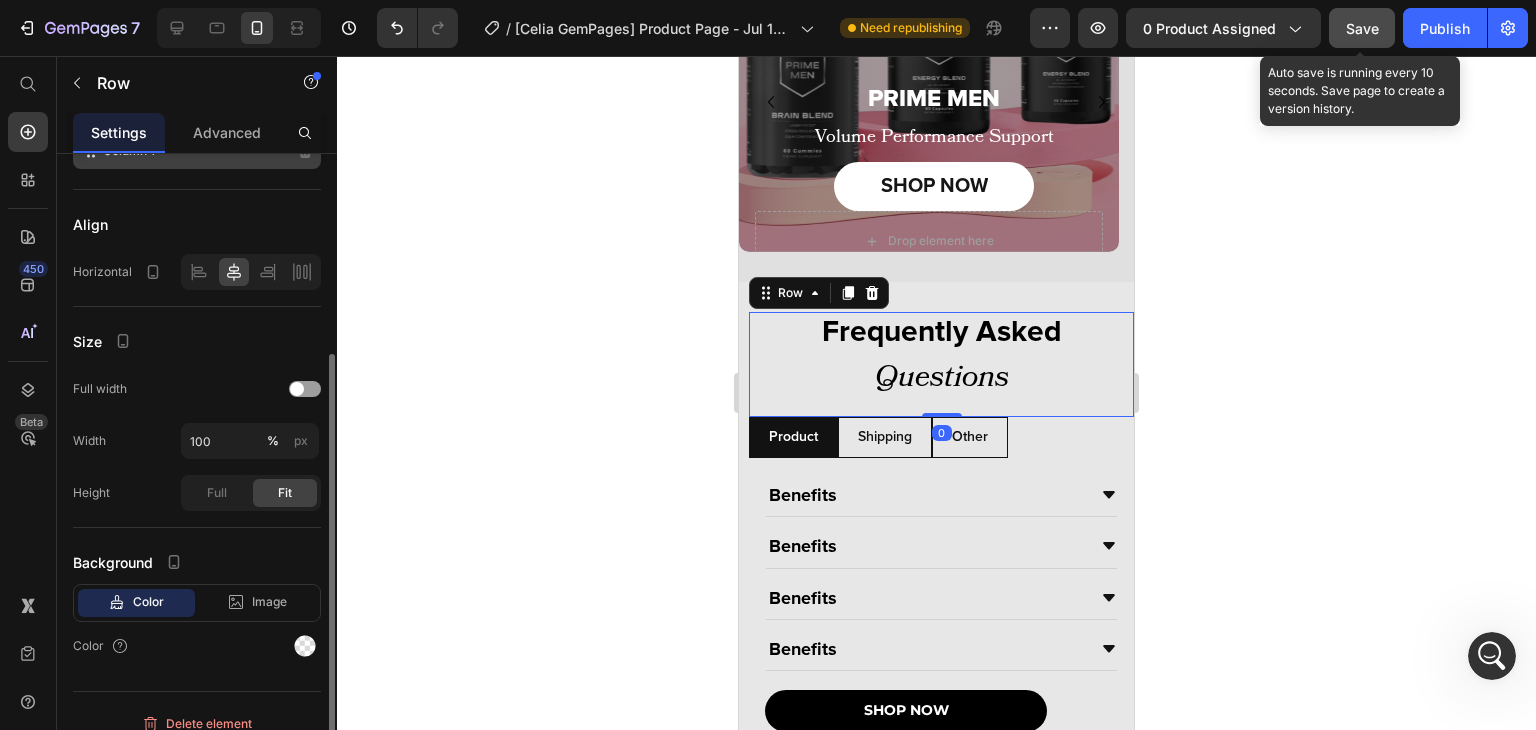 scroll, scrollTop: 306, scrollLeft: 0, axis: vertical 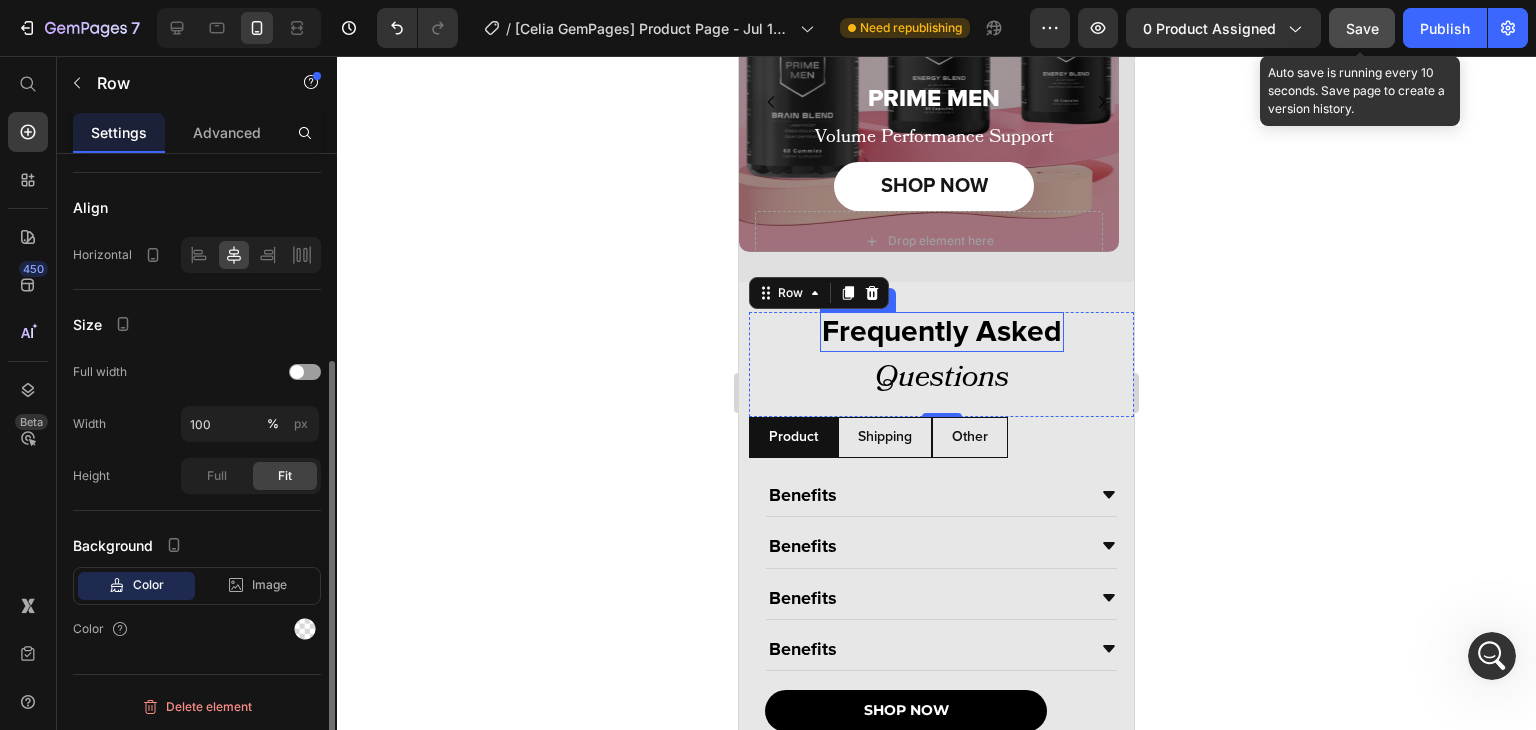 click on "Frequently Asked" at bounding box center (942, 332) 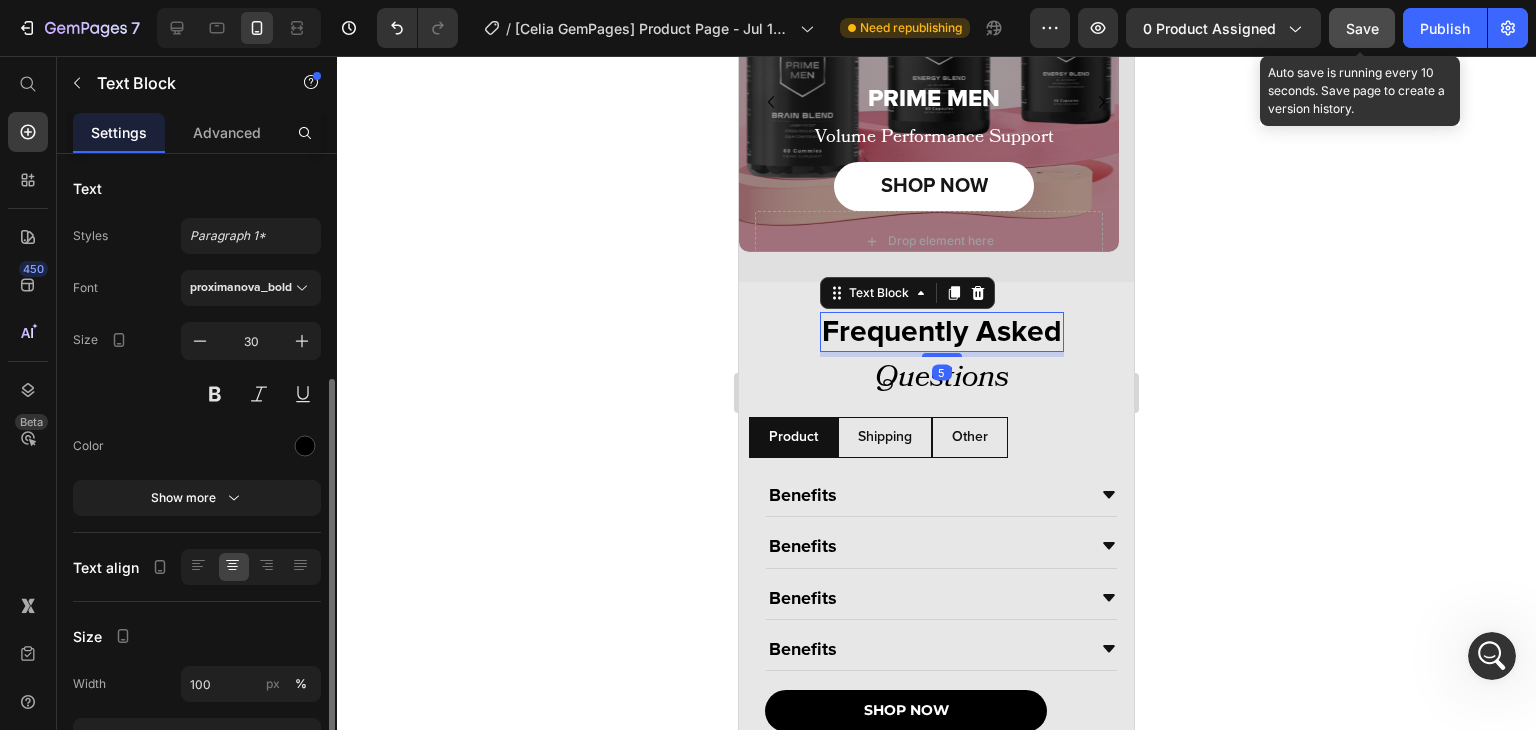 scroll, scrollTop: 132, scrollLeft: 0, axis: vertical 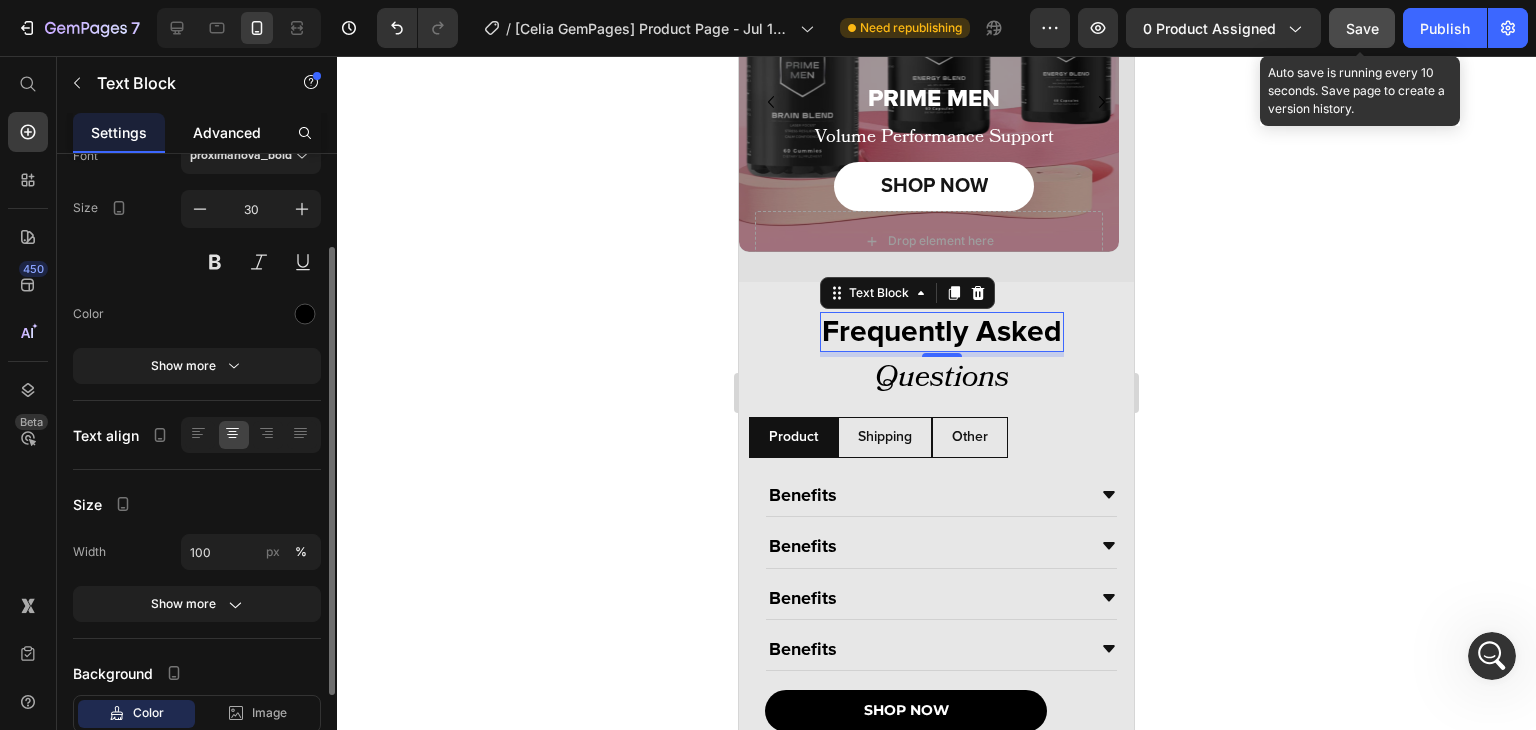 click on "Advanced" at bounding box center (227, 132) 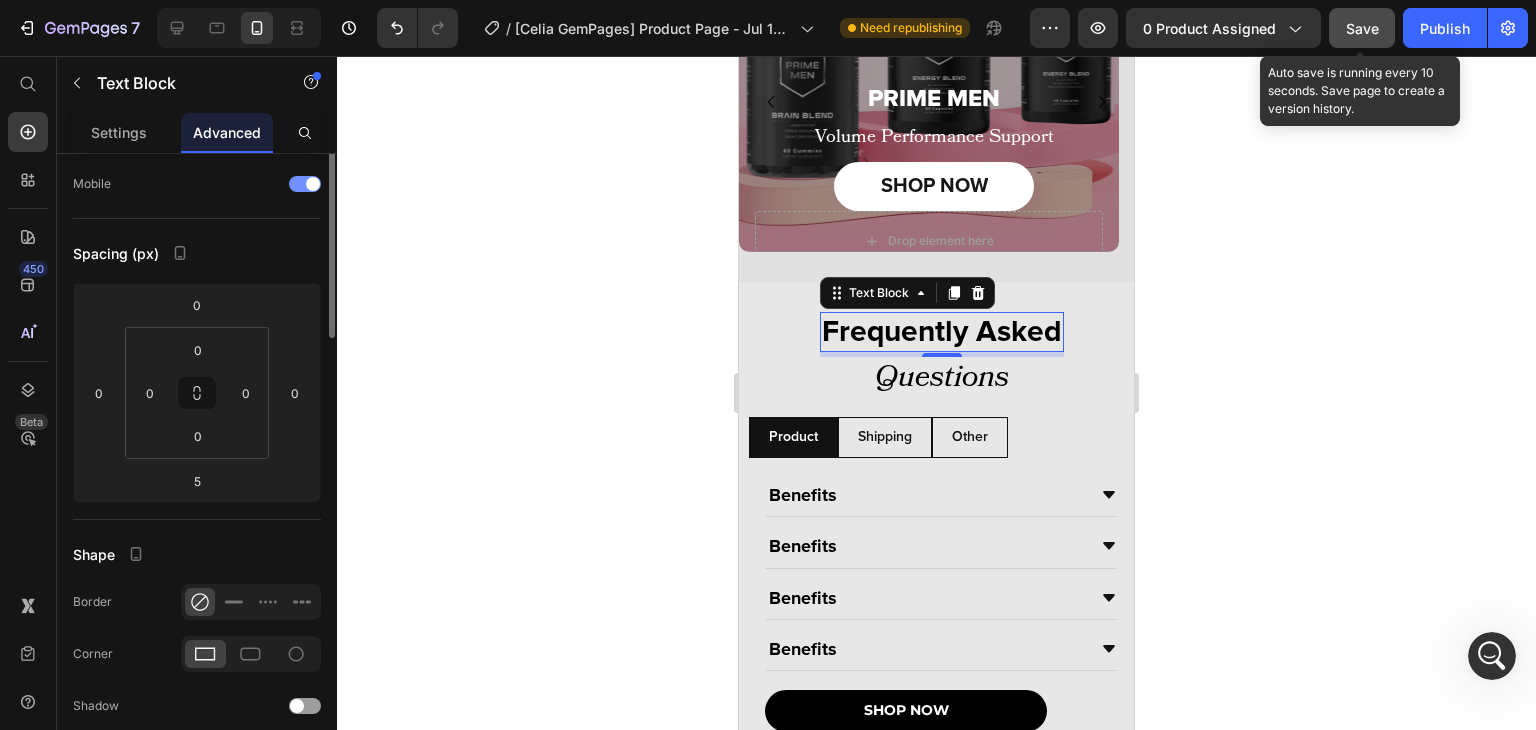 scroll, scrollTop: 0, scrollLeft: 0, axis: both 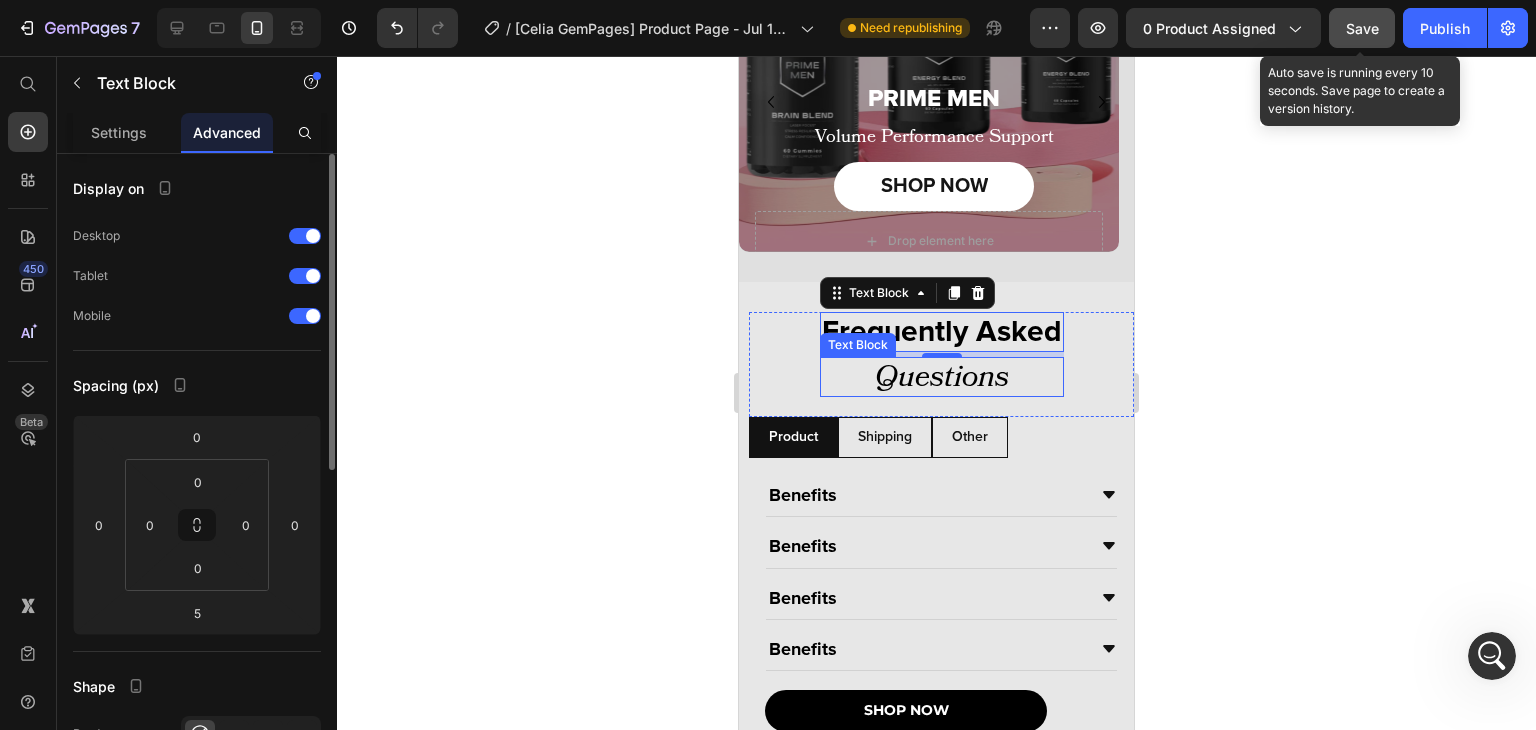 click on "Questions" at bounding box center [942, 377] 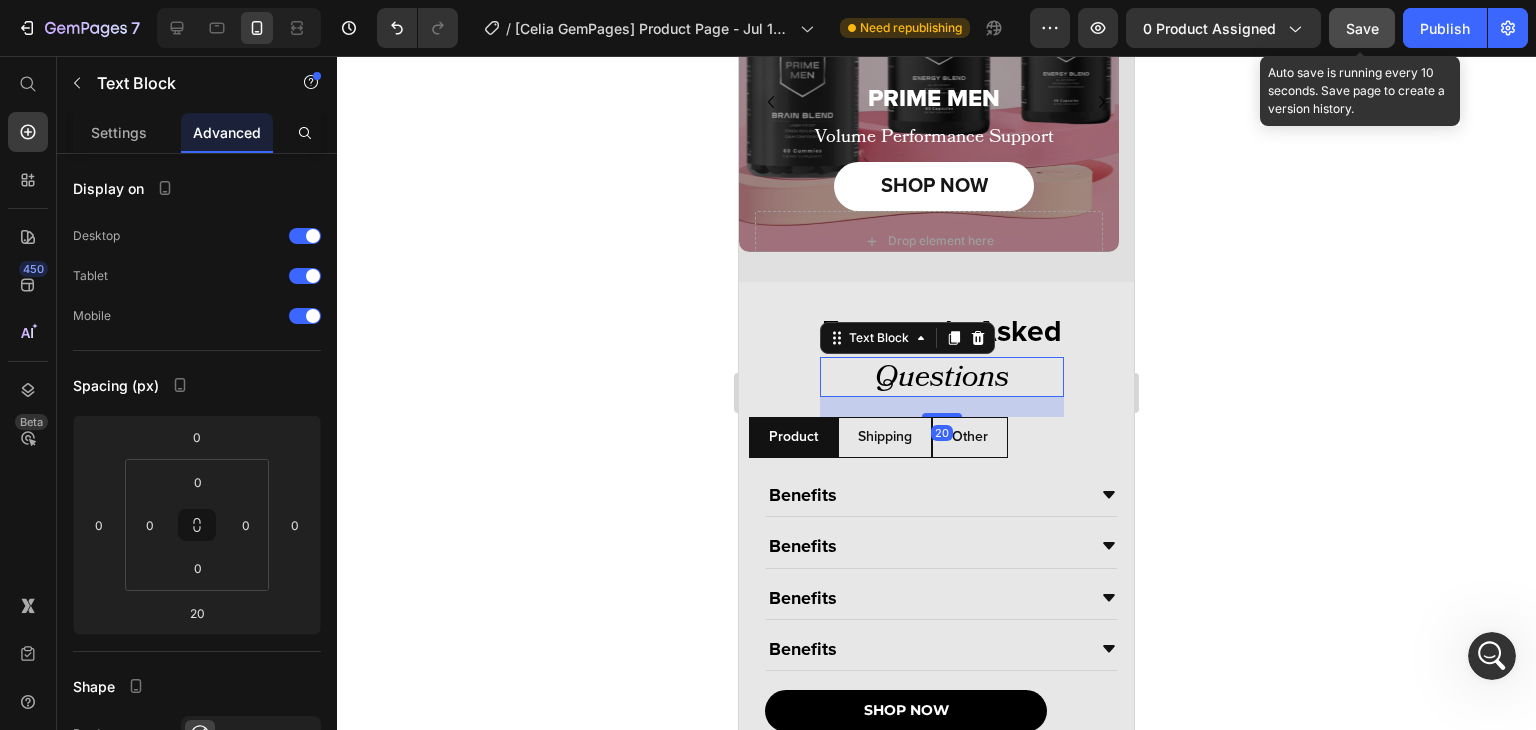 click on "Save" at bounding box center [1362, 28] 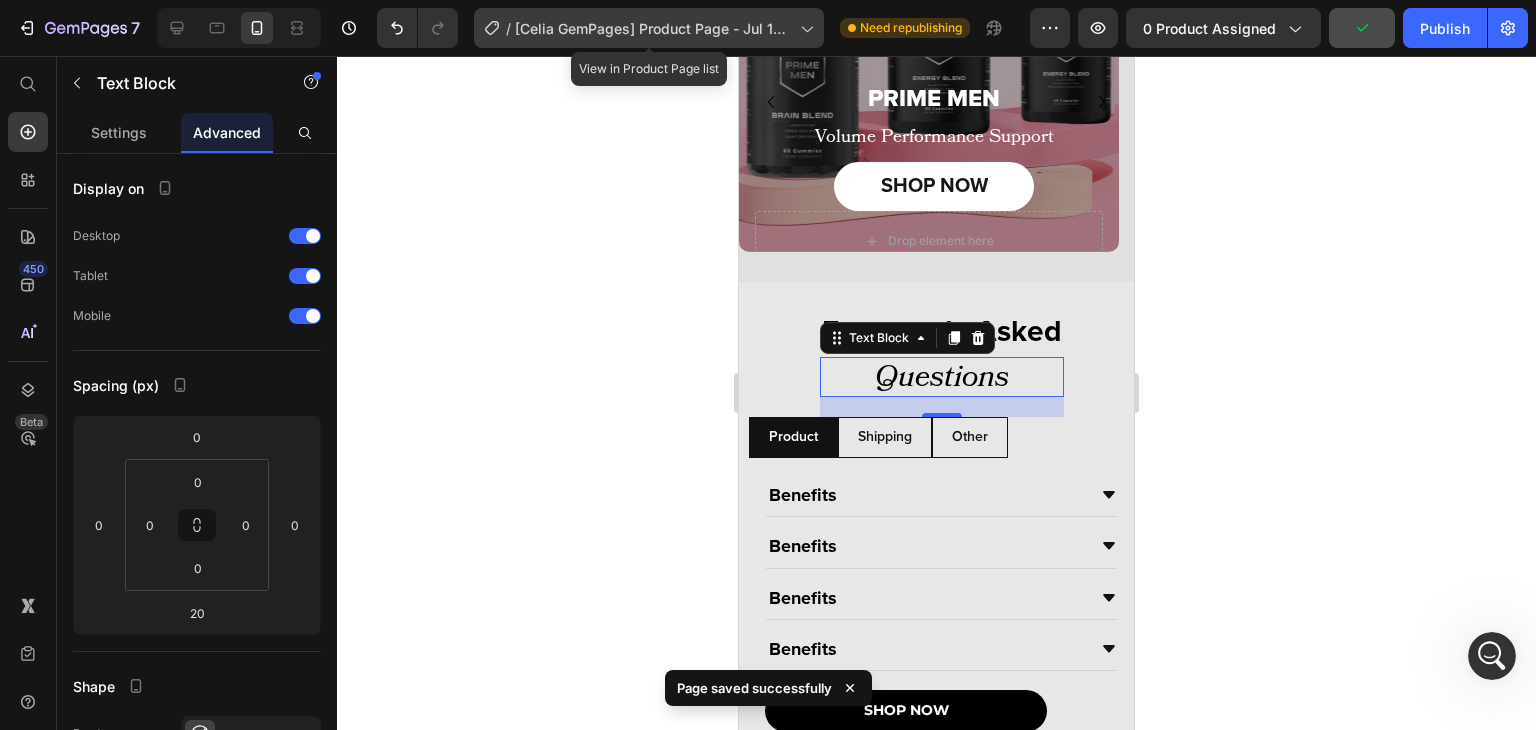 click on "[Celia GemPages]  Product Page - Jul 12, 19:47:57" at bounding box center [653, 28] 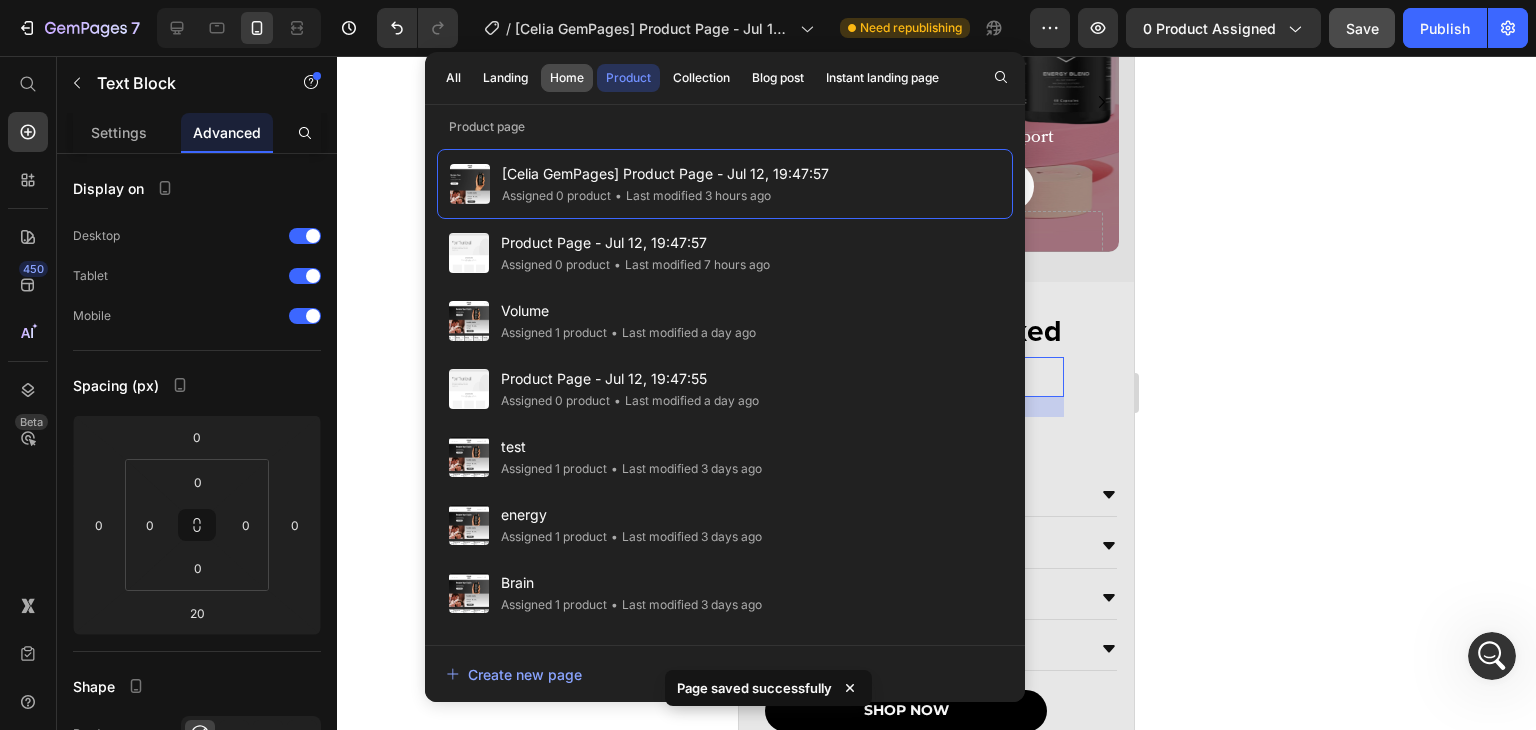 click on "Home" at bounding box center [567, 78] 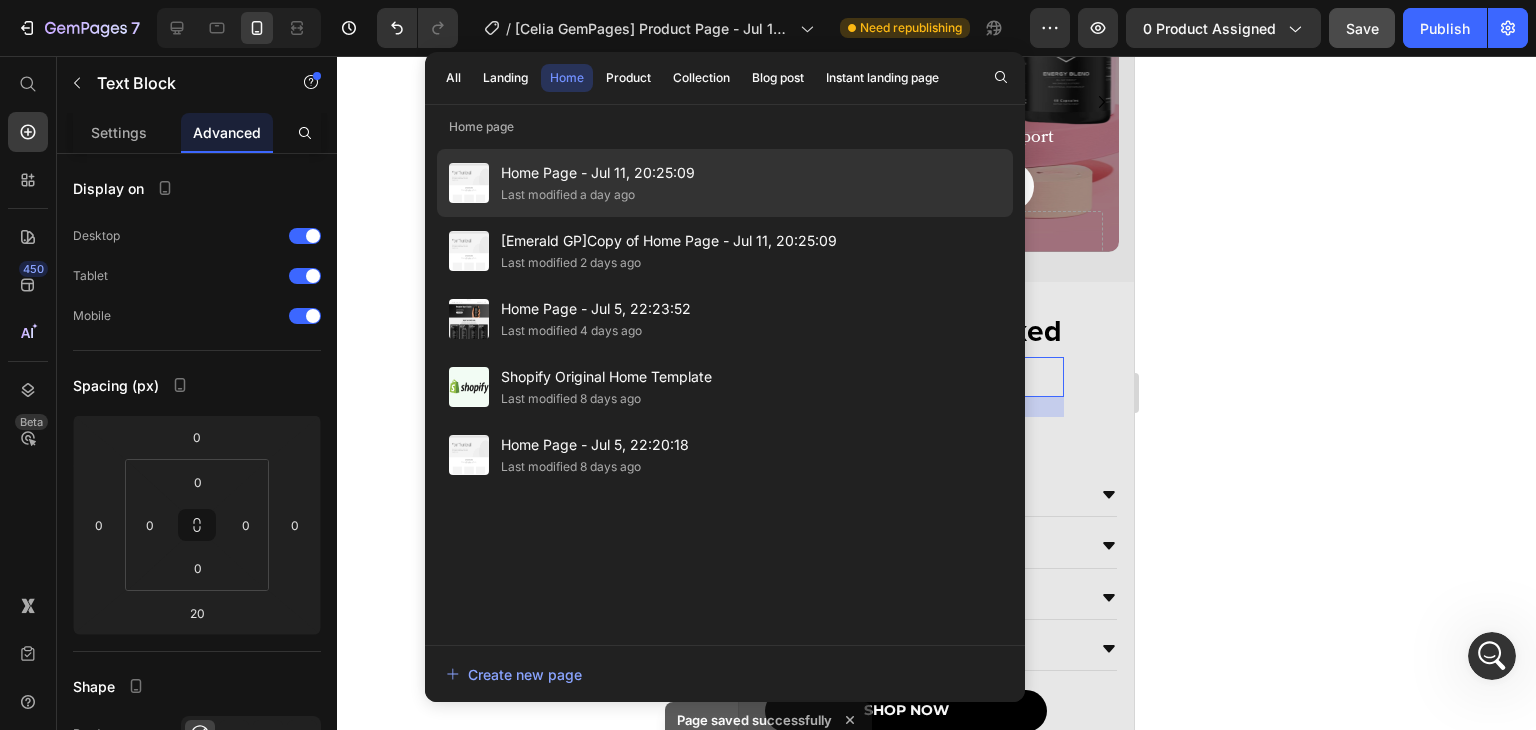 click on "Home Page - Jul 11, 20:25:09" at bounding box center (598, 173) 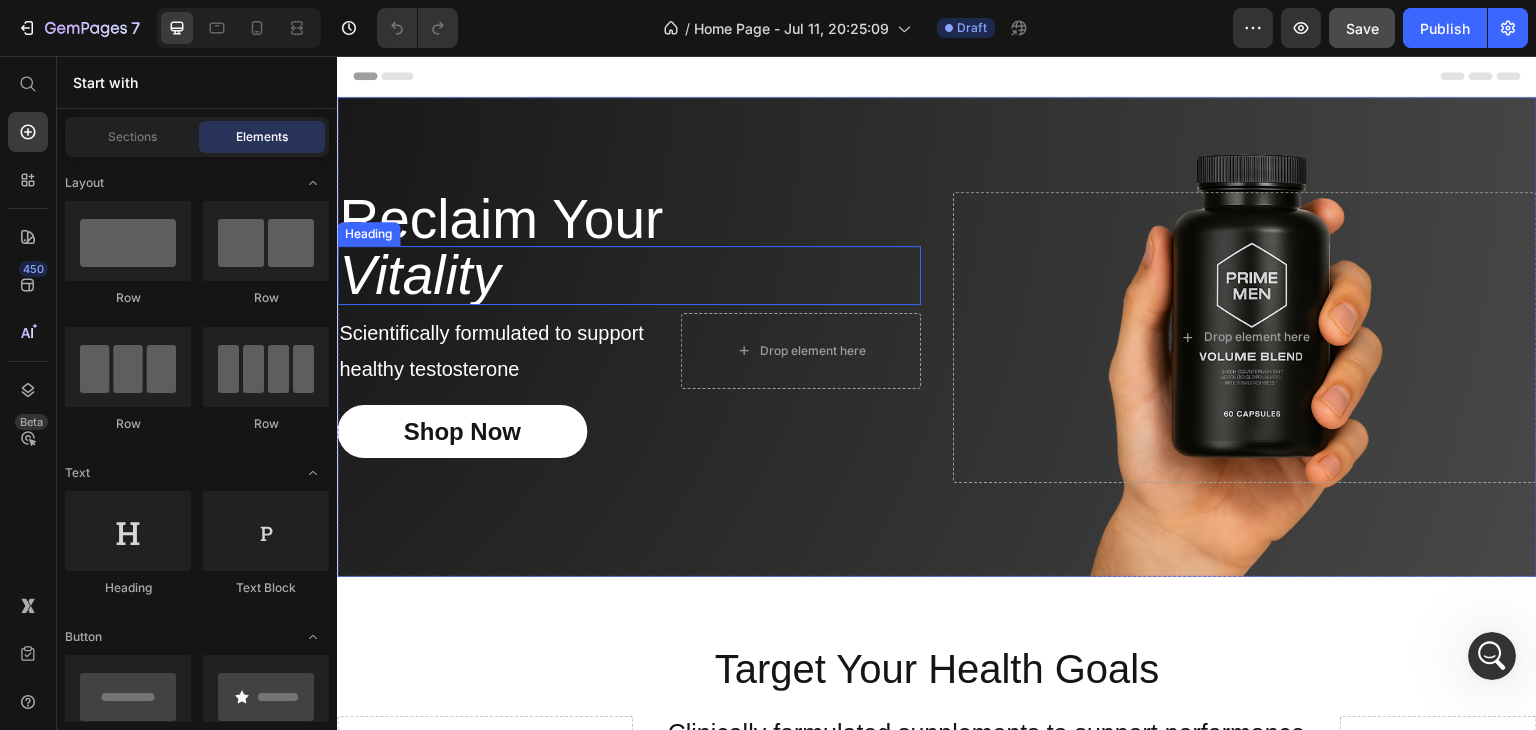 scroll, scrollTop: 376, scrollLeft: 0, axis: vertical 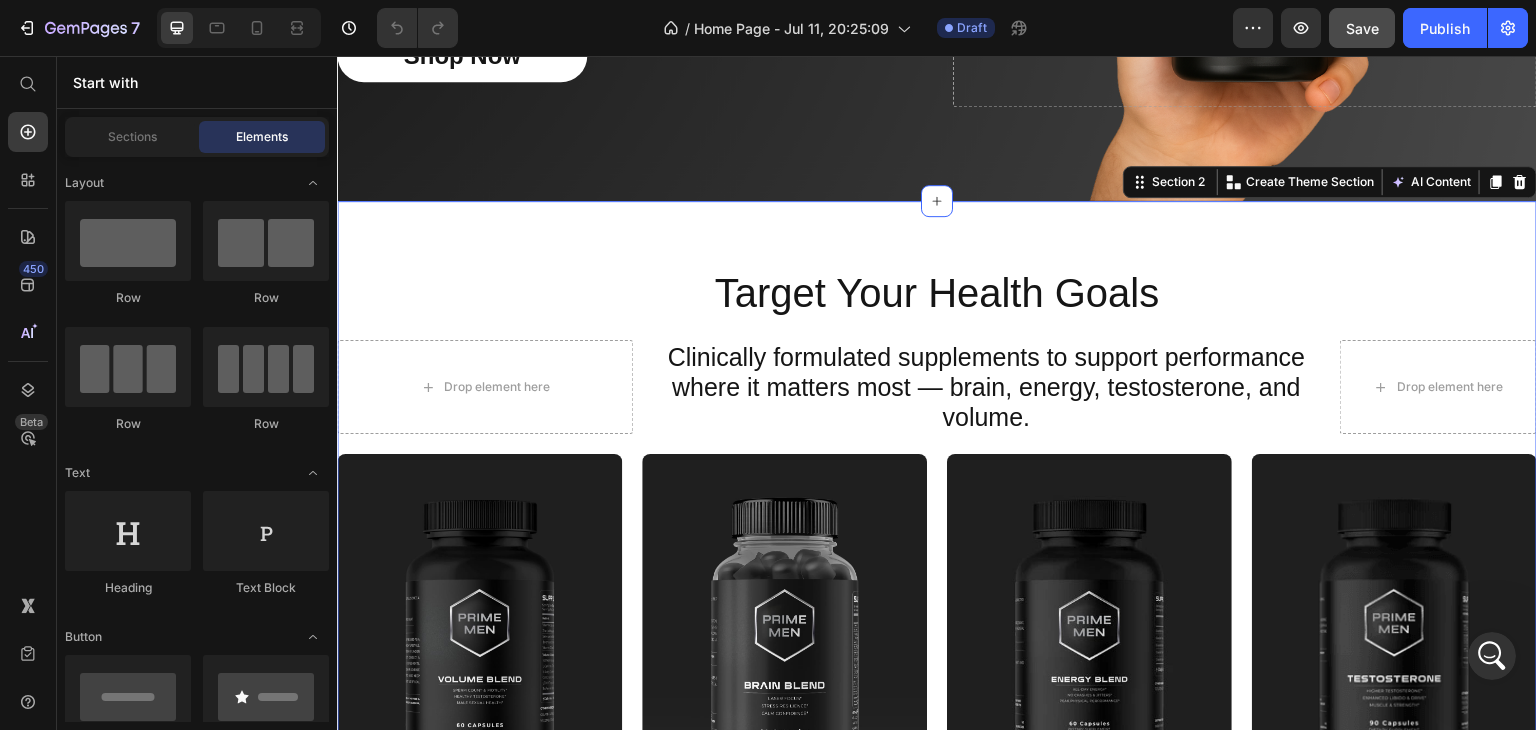 click on "Target Your Health Goals Heading Target Your Health Goals Heading
Drop element here Clinically formulated supplements to support performance where it matters most — brain, energy, testosterone, and volume. Text Block Row
Drop element here Row Performance PowerBigger Loads  & Stamina → Text Block Row Image Cognitive Health Sharper Focus  & Clarity → Text Block Row Image Row Image Performance PowerBigger Loads  & Stamina → Text Block Image Cognitive Health Sharper Focus  & Clarity → Text Block Image Daily Vitality Sustained Energy  & Recovery → Text Block Image T-Level Support Strength, Drive  & Mood → Text Block Row Daily Vitality Sustained Energy  & Recovery → Text Block Row Image T-Level Support Strength, Drive  & Mood → Text Block Row Image Row SHOP ALL Button" at bounding box center [937, 679] 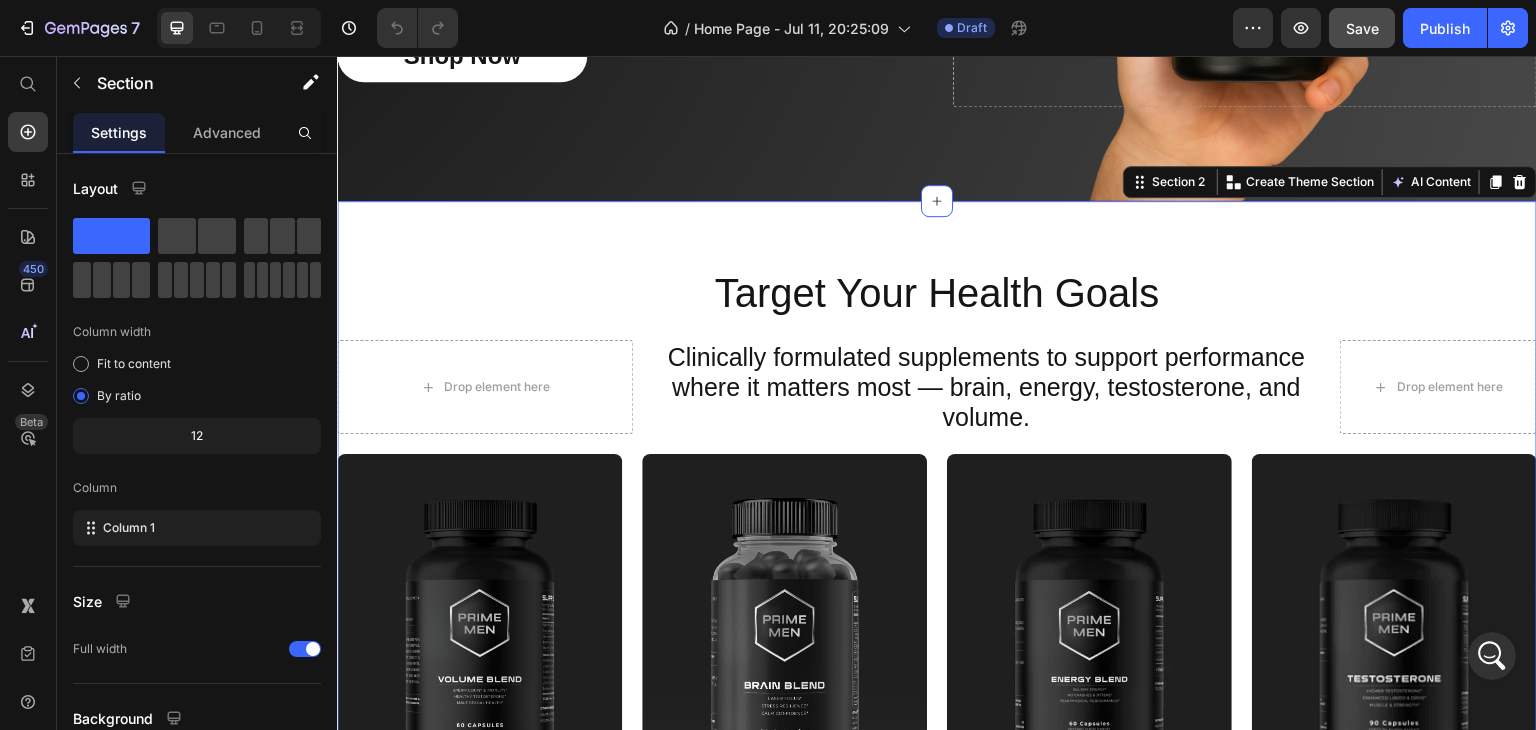 click on "Target Your Health Goals Heading Target Your Health Goals Heading
Drop element here Clinically formulated supplements to support performance where it matters most — brain, energy, testosterone, and volume. Text Block Row
Drop element here Row Performance PowerBigger Loads  & Stamina → Text Block Row Image Cognitive Health Sharper Focus  & Clarity → Text Block Row Image Row Image Performance PowerBigger Loads  & Stamina → Text Block Image Cognitive Health Sharper Focus  & Clarity → Text Block Image Daily Vitality Sustained Energy  & Recovery → Text Block Image T-Level Support Strength, Drive  & Mood → Text Block Row Daily Vitality Sustained Energy  & Recovery → Text Block Row Image T-Level Support Strength, Drive  & Mood → Text Block Row Image Row SHOP ALL Button" at bounding box center (937, 679) 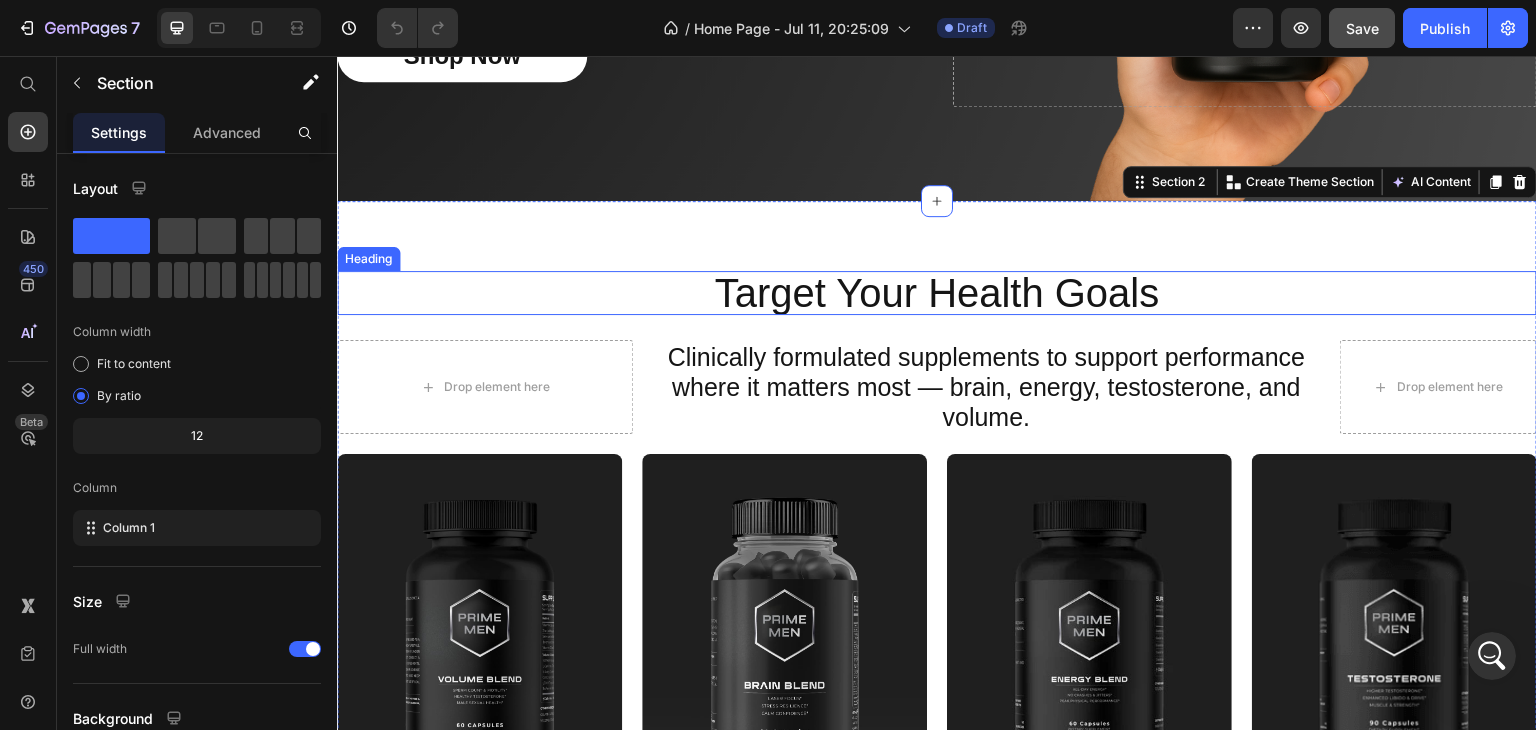 click on "Target Your Health Goals" at bounding box center (937, 293) 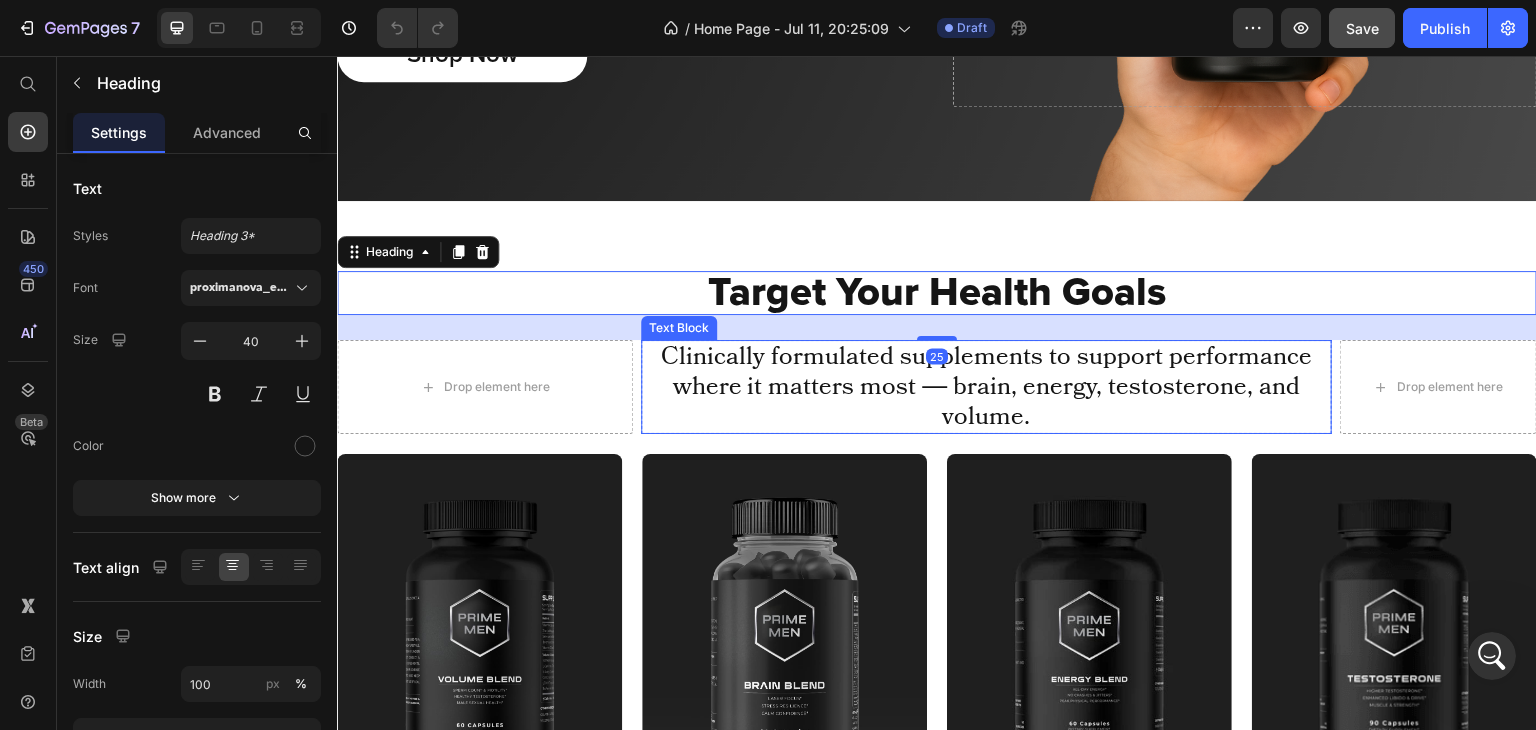 click on "Clinically formulated supplements to support performance where it matters most — brain, energy, testosterone, and volume." at bounding box center [986, 387] 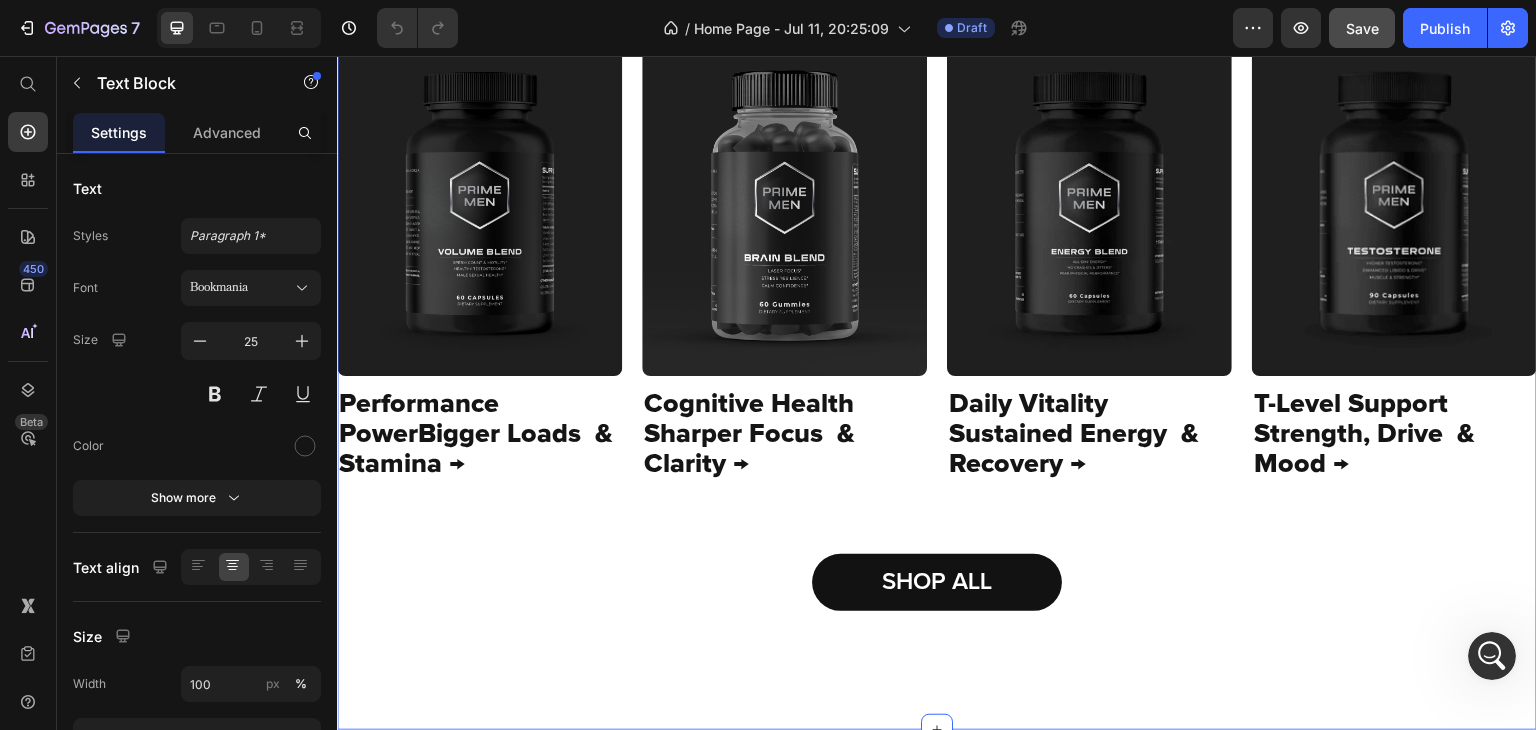 scroll, scrollTop: 803, scrollLeft: 0, axis: vertical 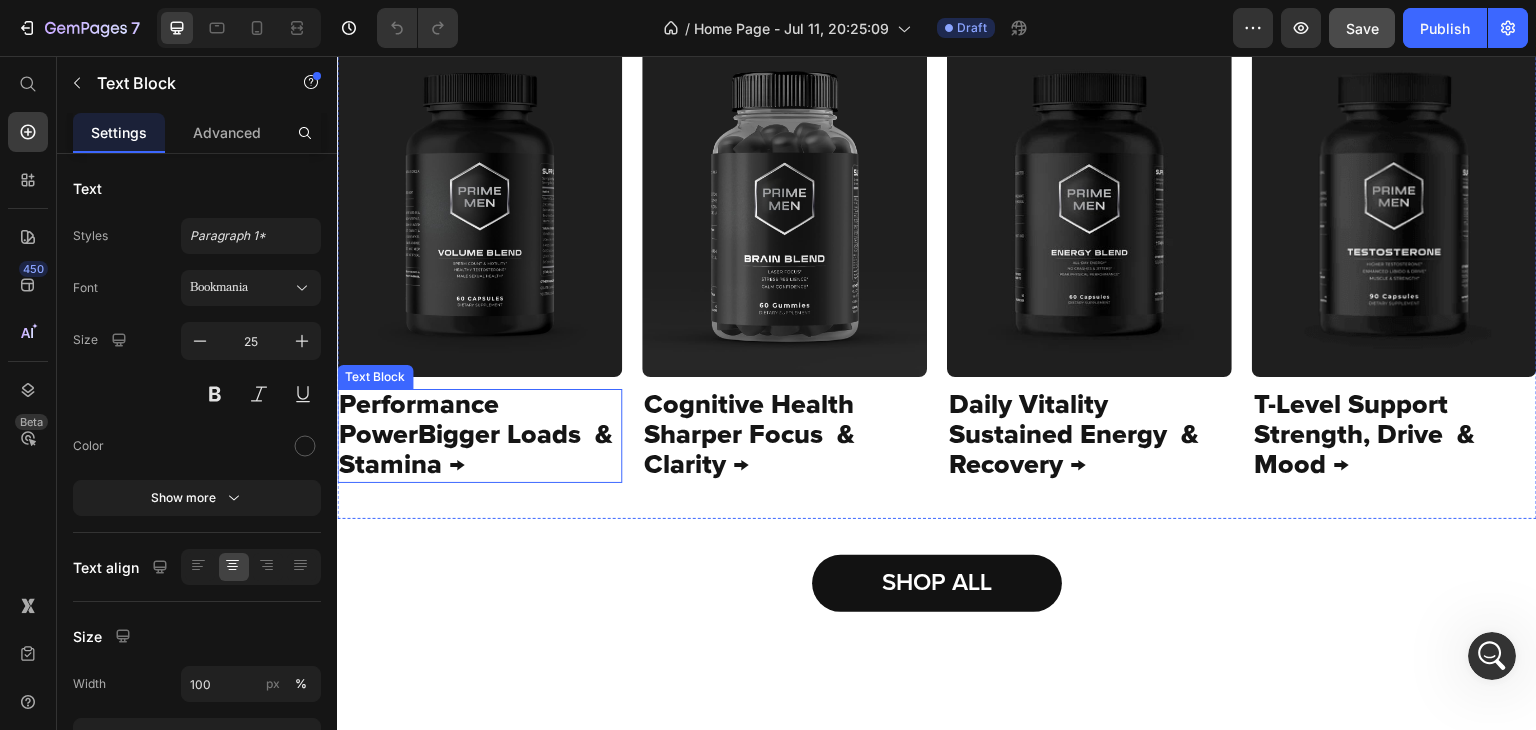 click on "Performance PowerBigger Loads  & Stamina →" at bounding box center (479, 436) 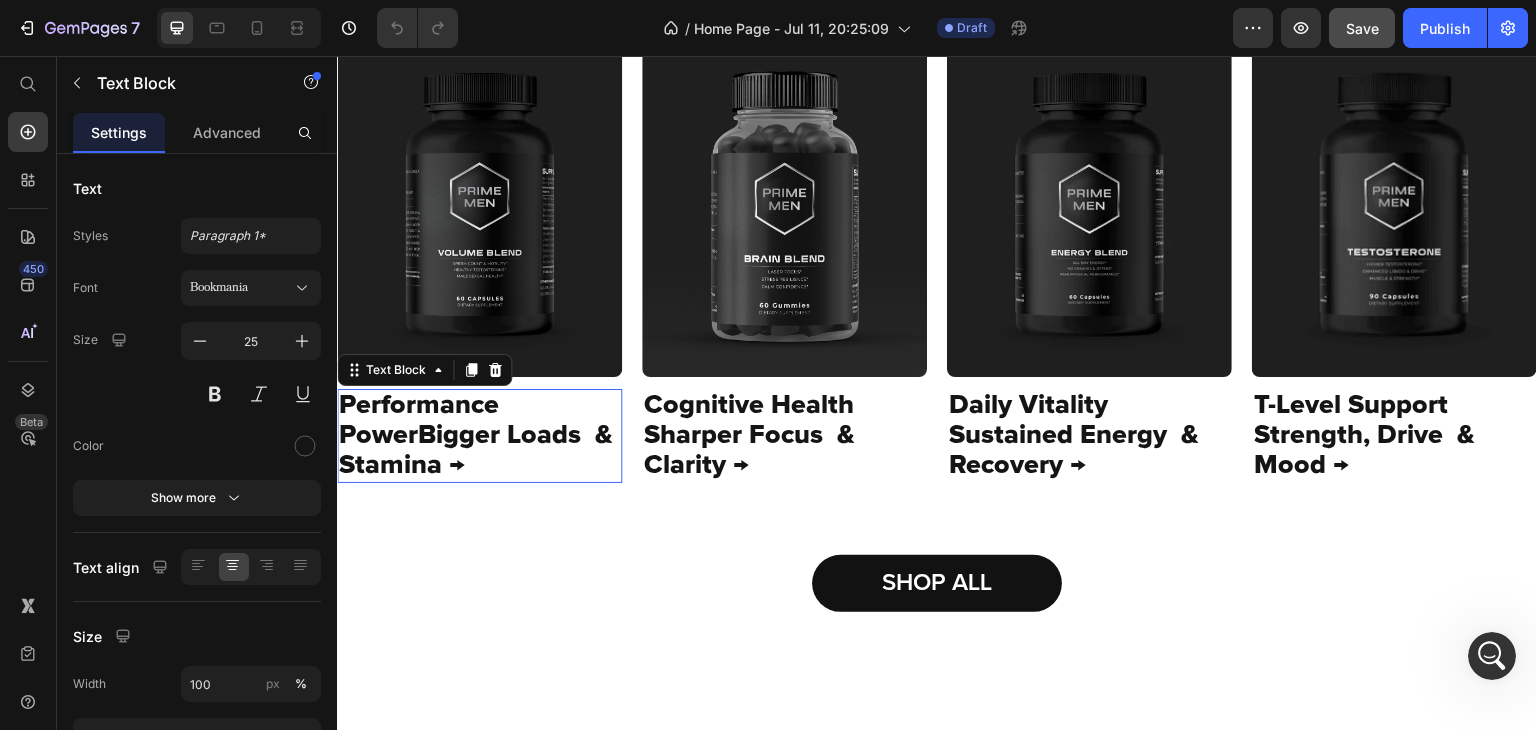 click on "Performance PowerBigger Loads  & Stamina →" at bounding box center [479, 436] 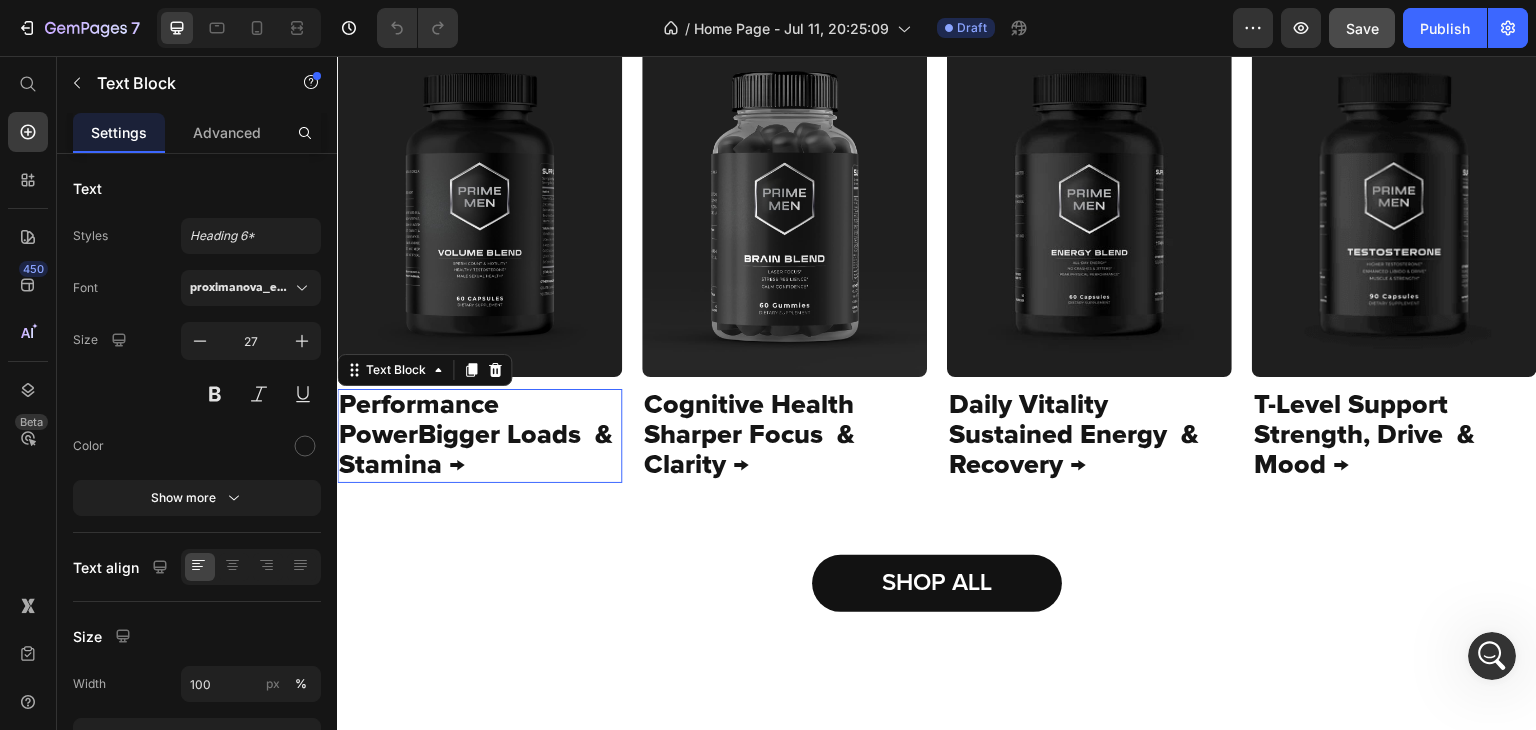 click on "Performance PowerBigger Loads  & Stamina →" at bounding box center (479, 436) 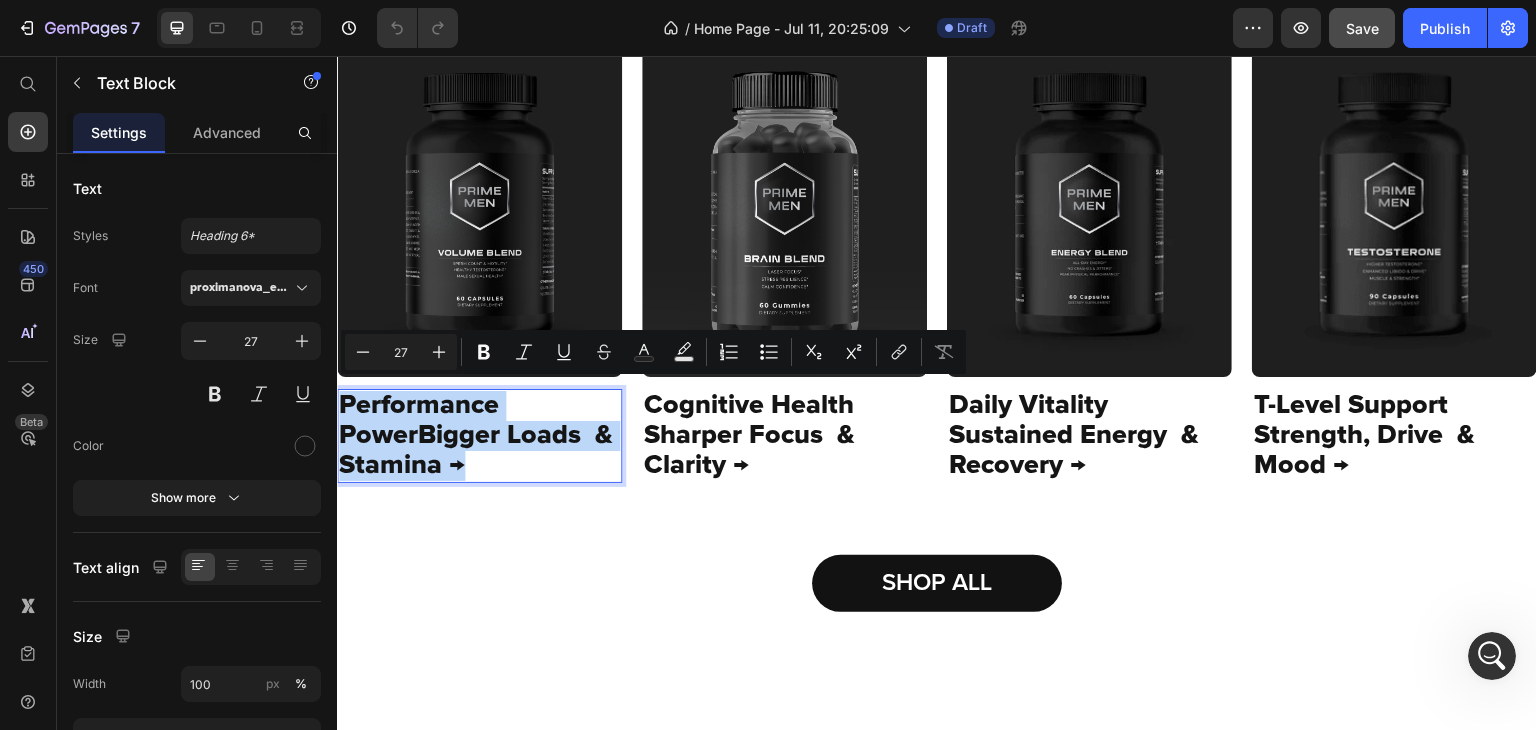 click on "Performance PowerBigger Loads  & Stamina →" at bounding box center (479, 436) 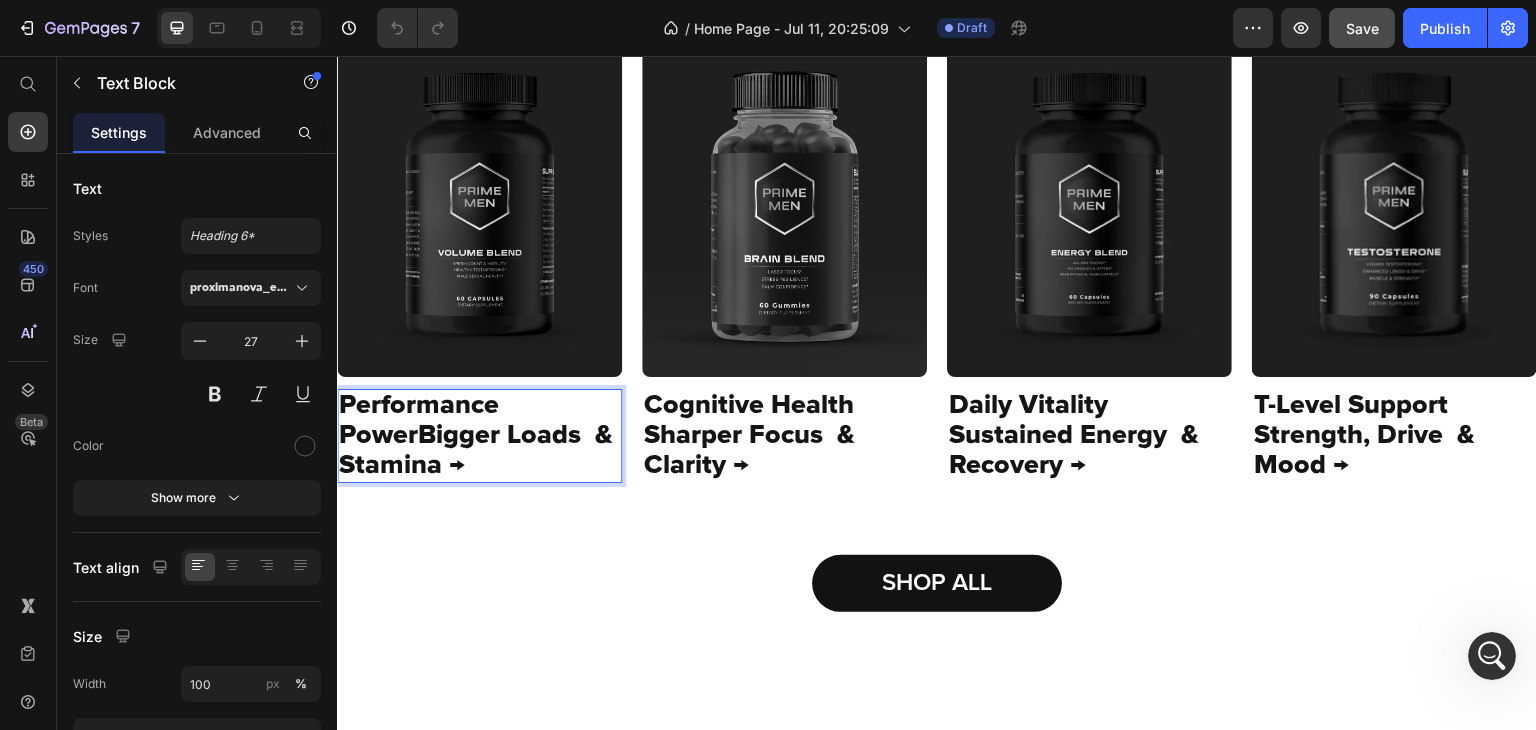 click on "Performance PowerBigger Loads  & Stamina →" at bounding box center [479, 436] 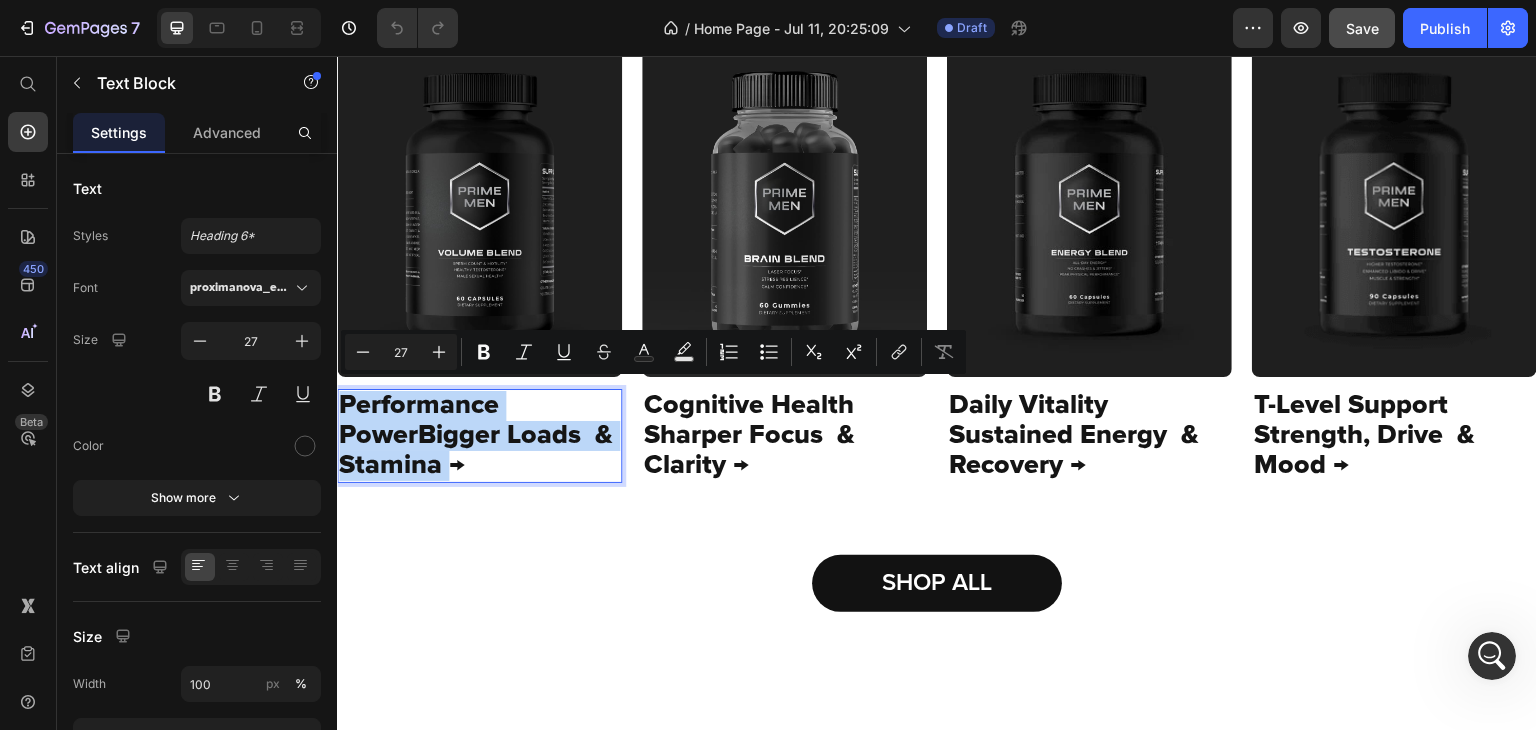 drag, startPoint x: 446, startPoint y: 460, endPoint x: 334, endPoint y: 396, distance: 128.99612 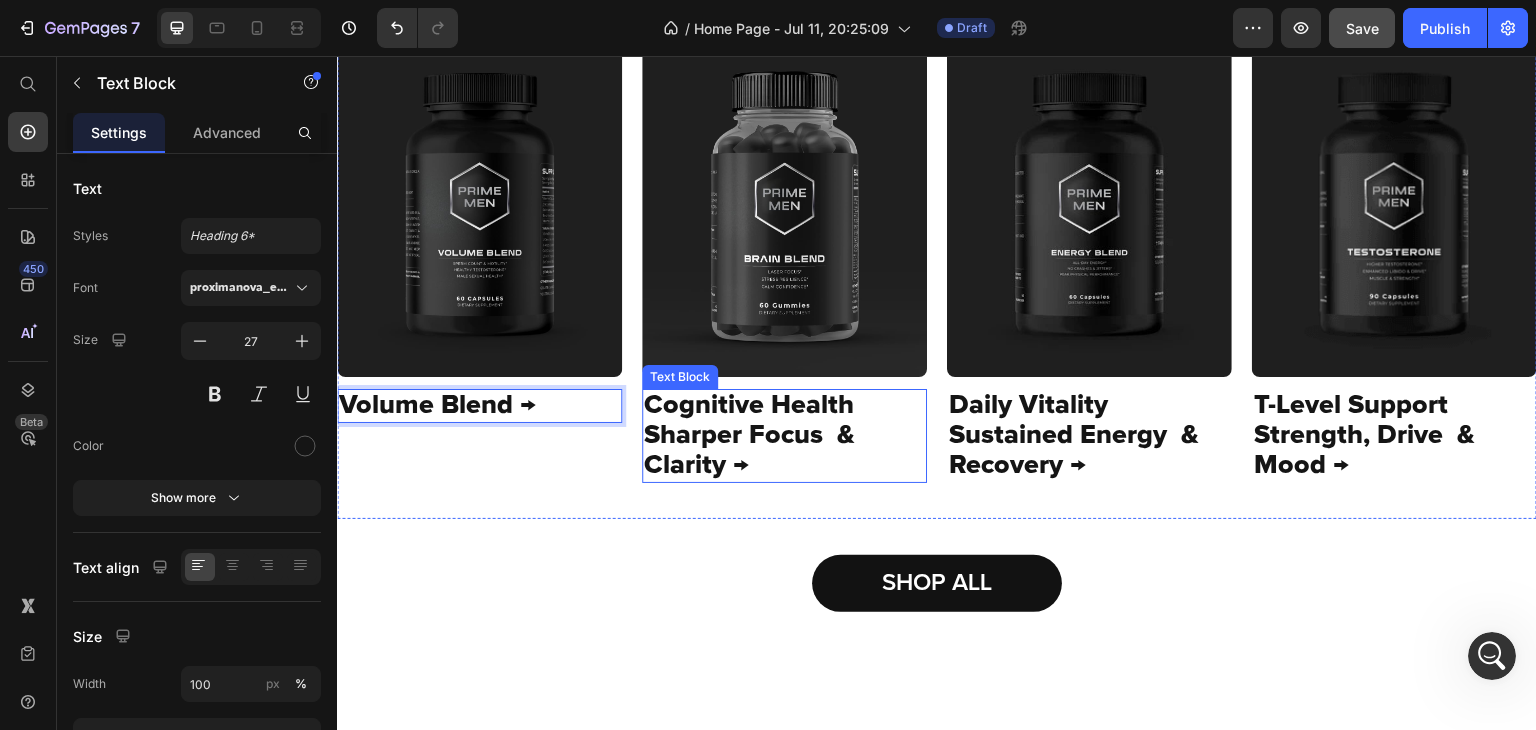 click on "Cognitive Health Sharper Focus  & Clarity →" at bounding box center (784, 436) 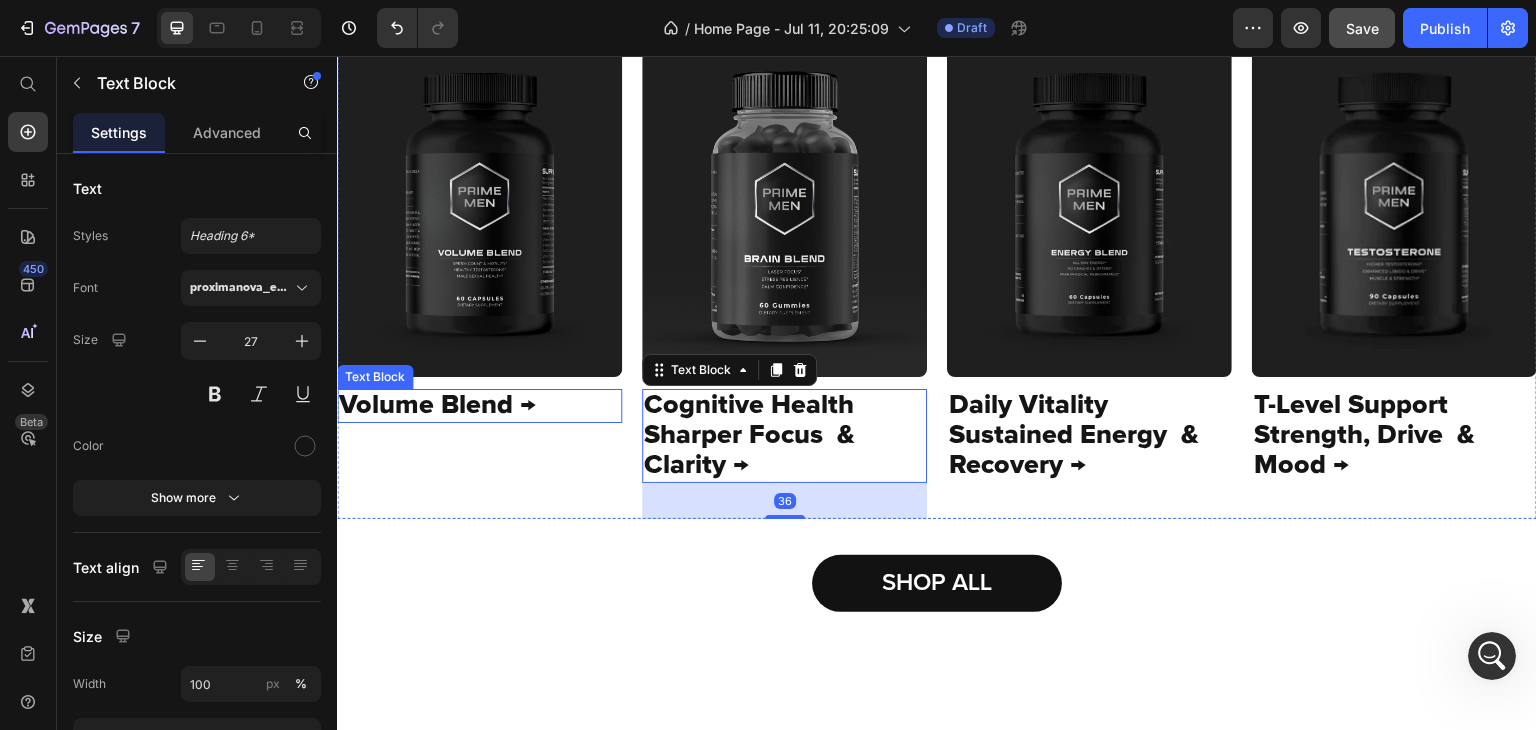 click on "Volume Blend →" at bounding box center [479, 406] 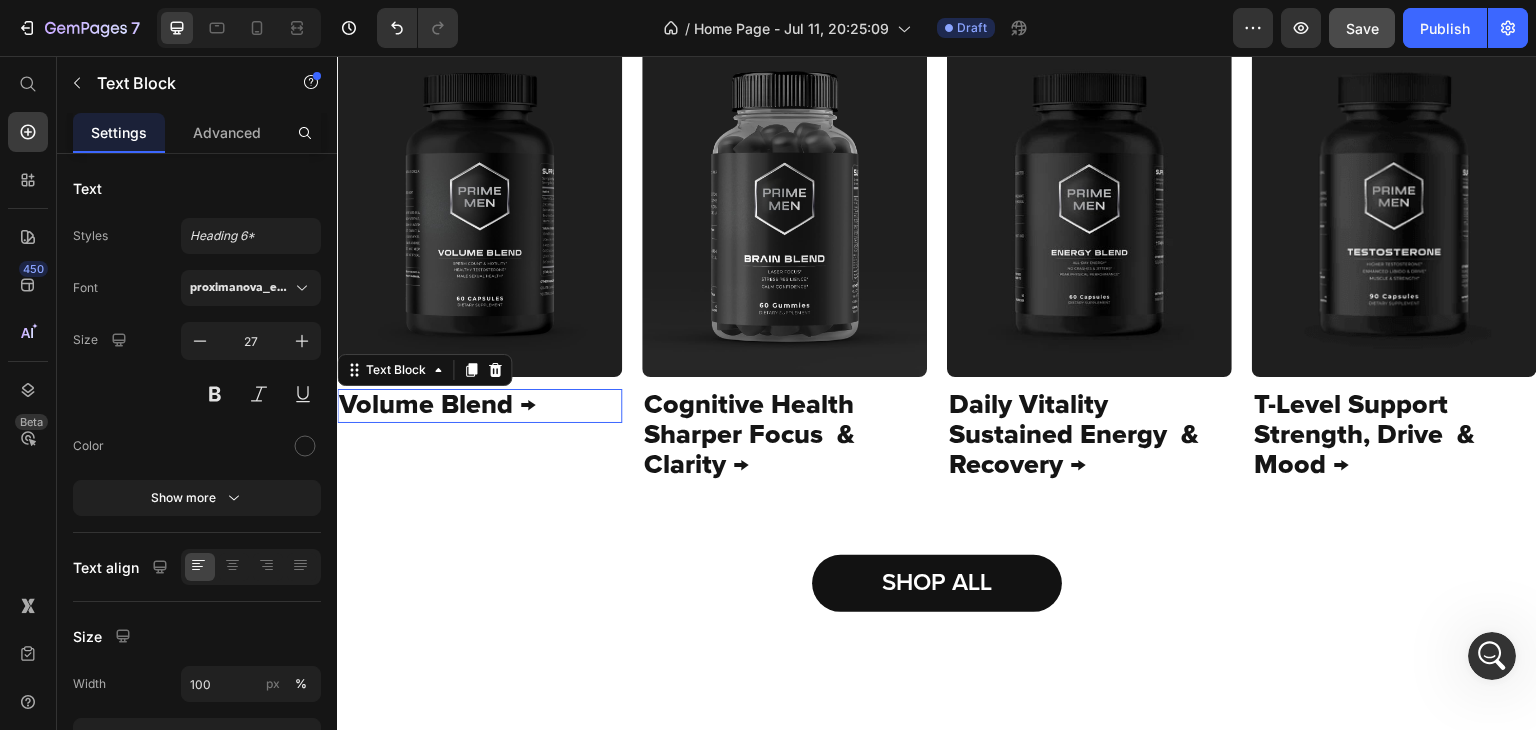 click on "Volume Blend →" at bounding box center (479, 406) 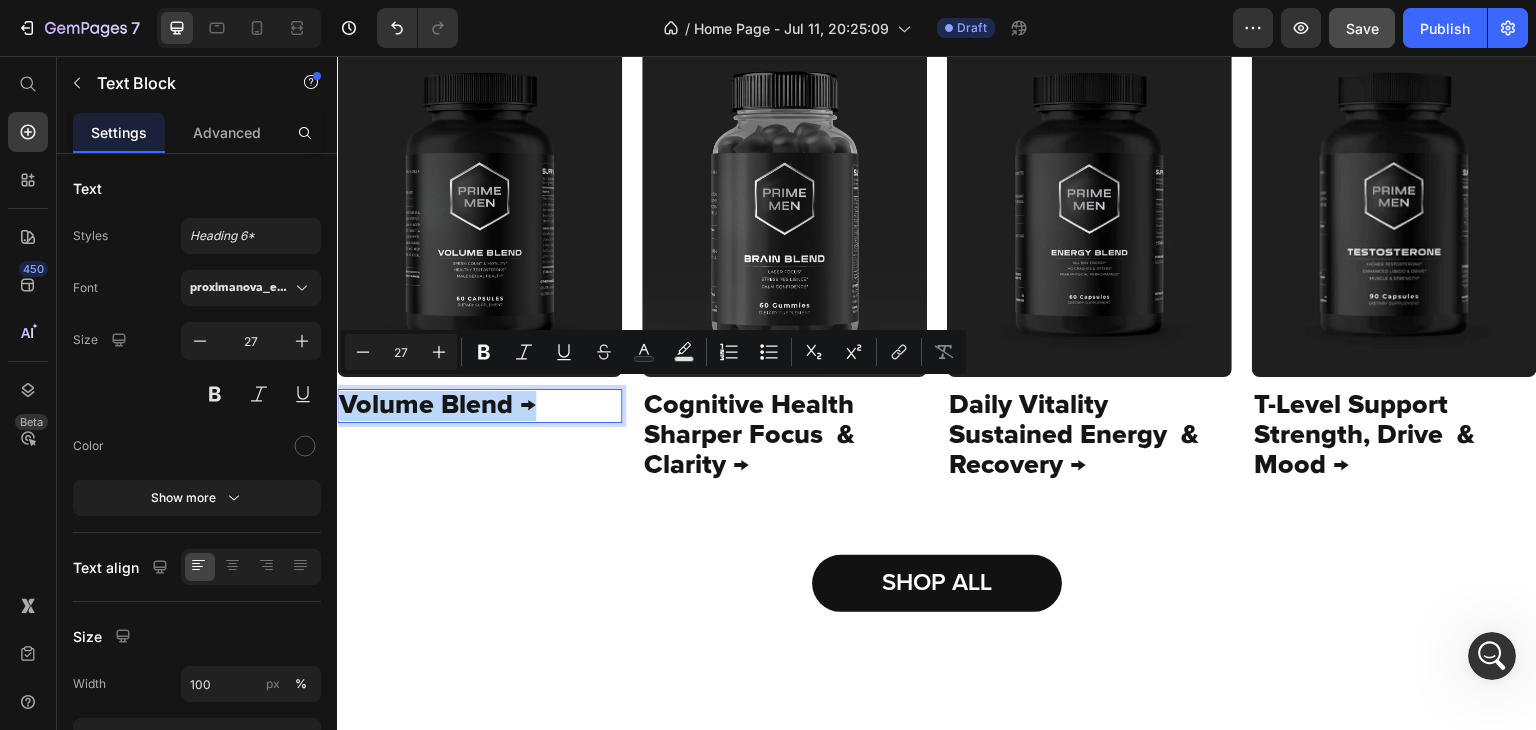 click on "Volume Blend →" at bounding box center [479, 406] 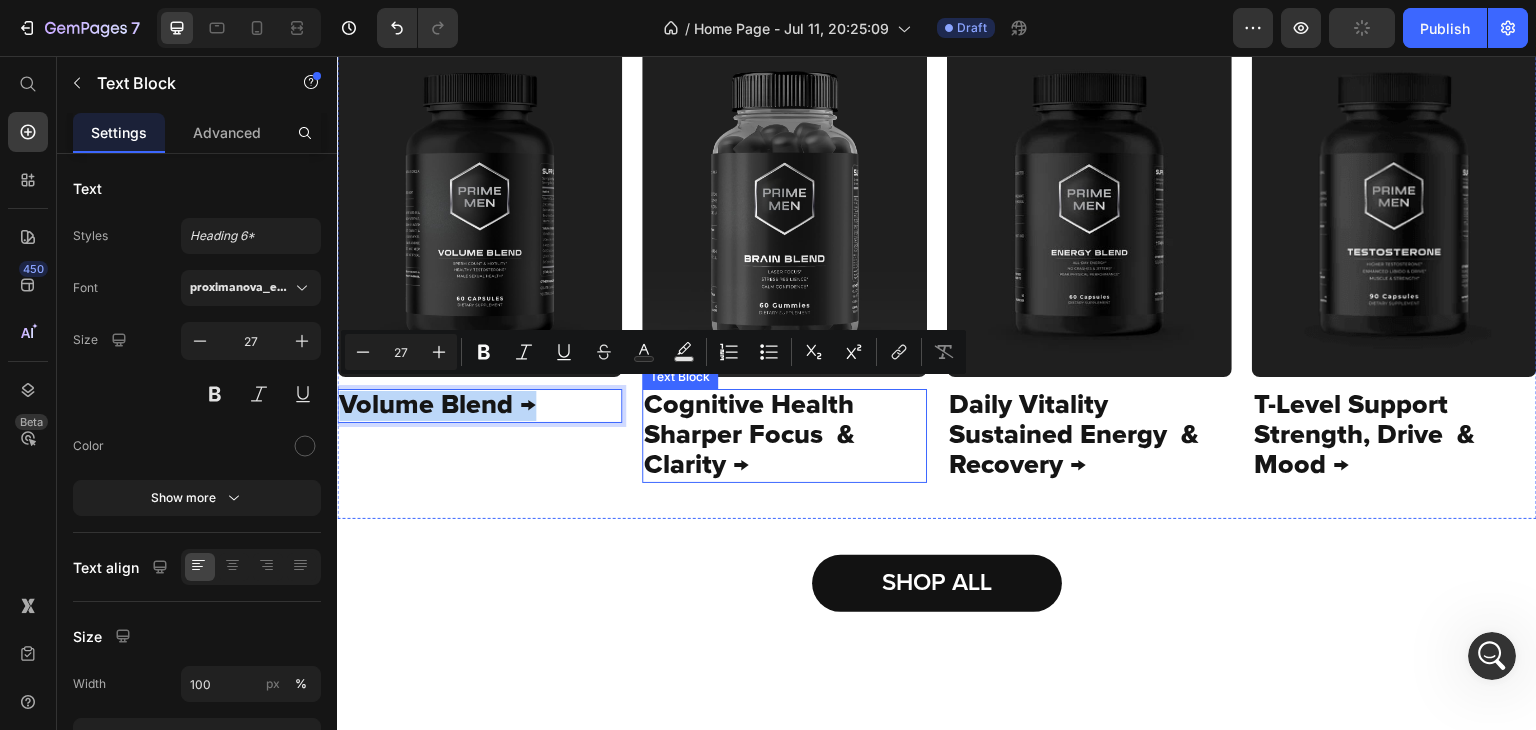 click on "Cognitive Health Sharper Focus  & Clarity →" at bounding box center (784, 436) 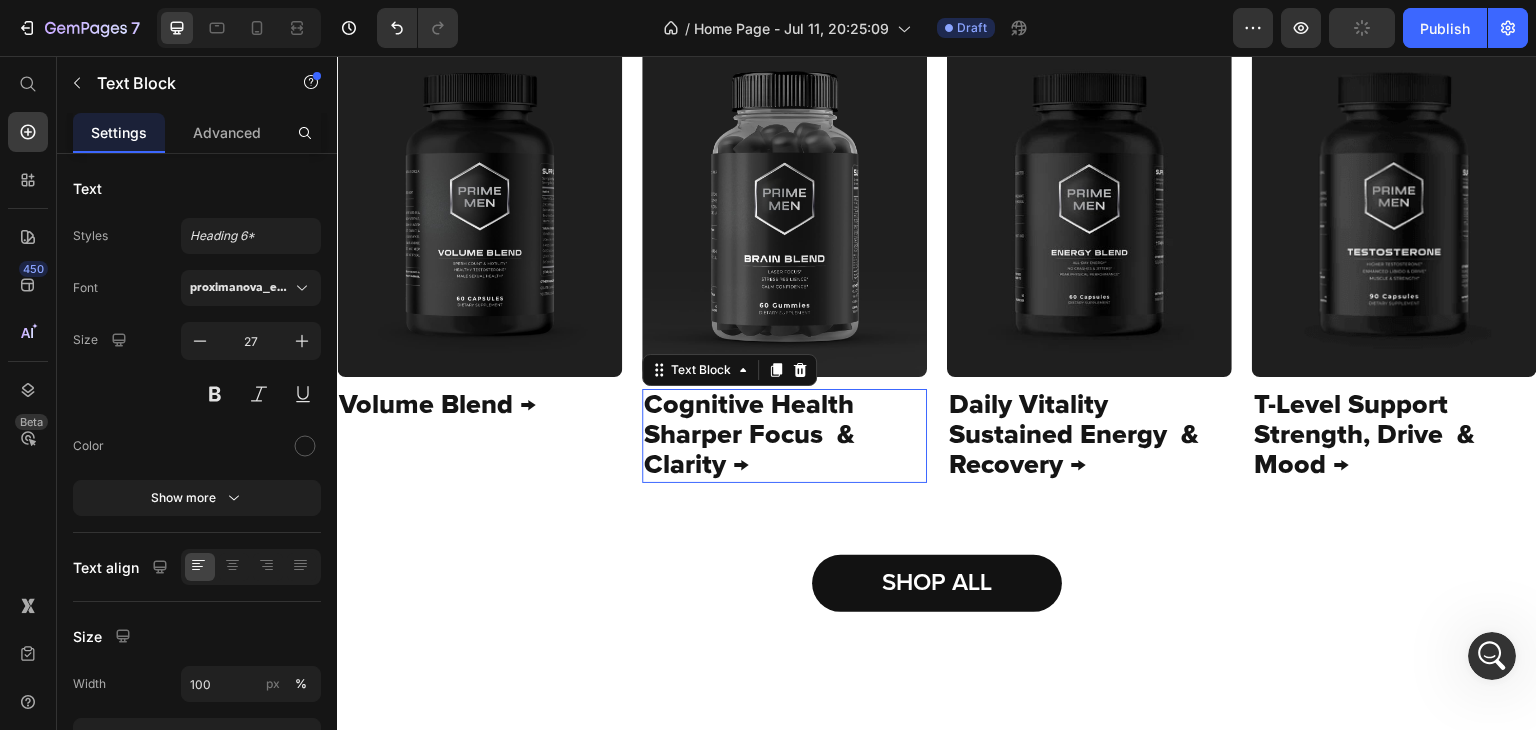 click on "Cognitive Health Sharper Focus  & Clarity →" at bounding box center [784, 436] 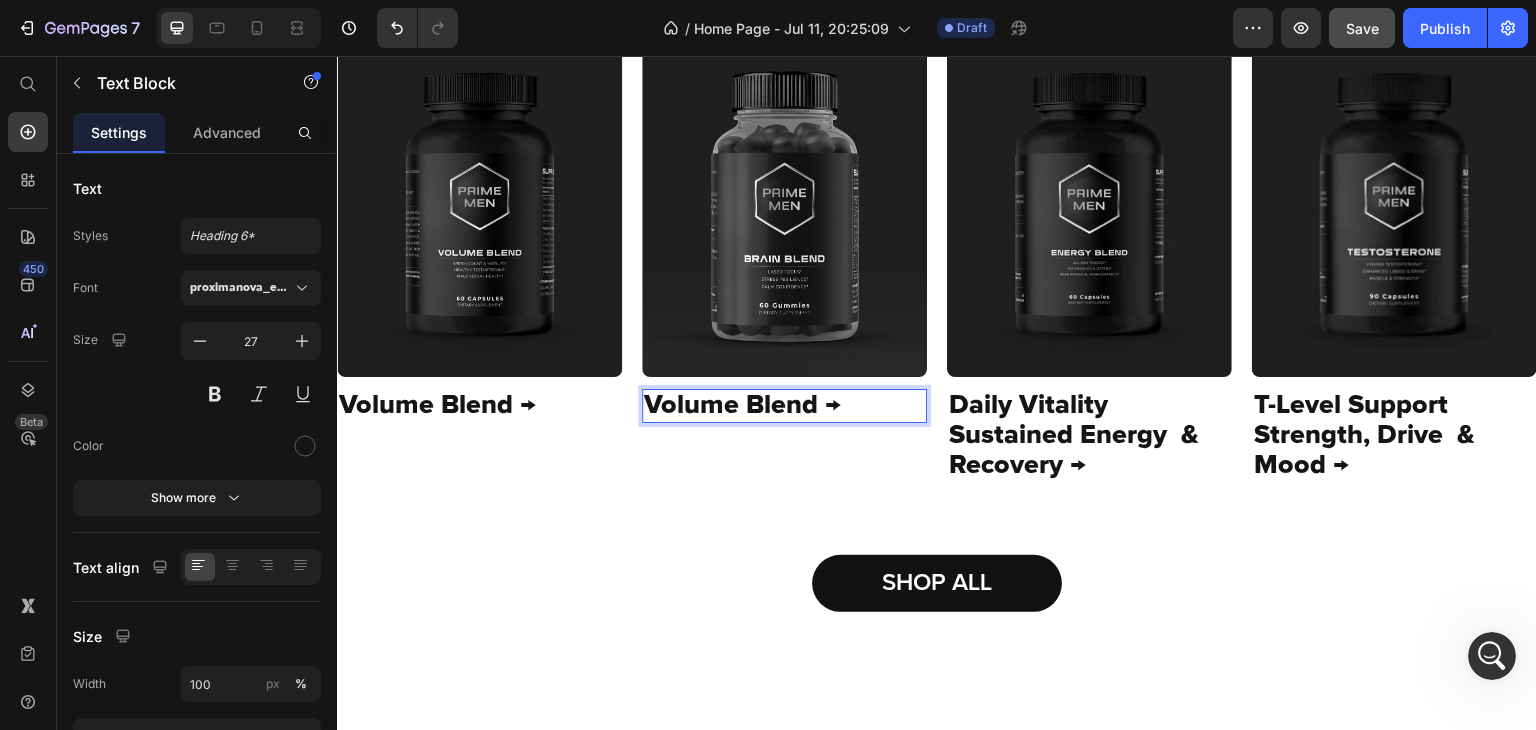 click on "Volume Blend →" at bounding box center [784, 406] 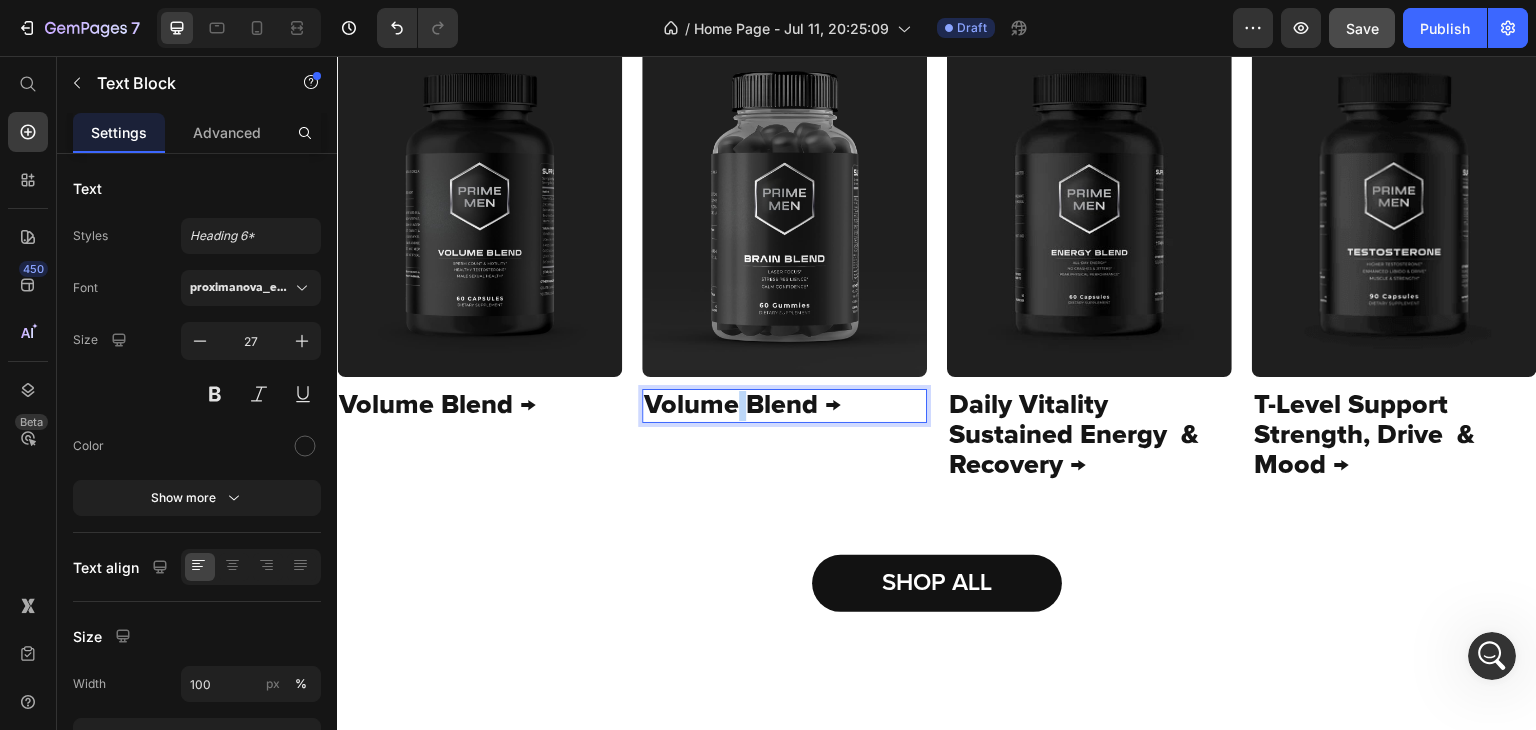 click on "Volume Blend →" at bounding box center (784, 406) 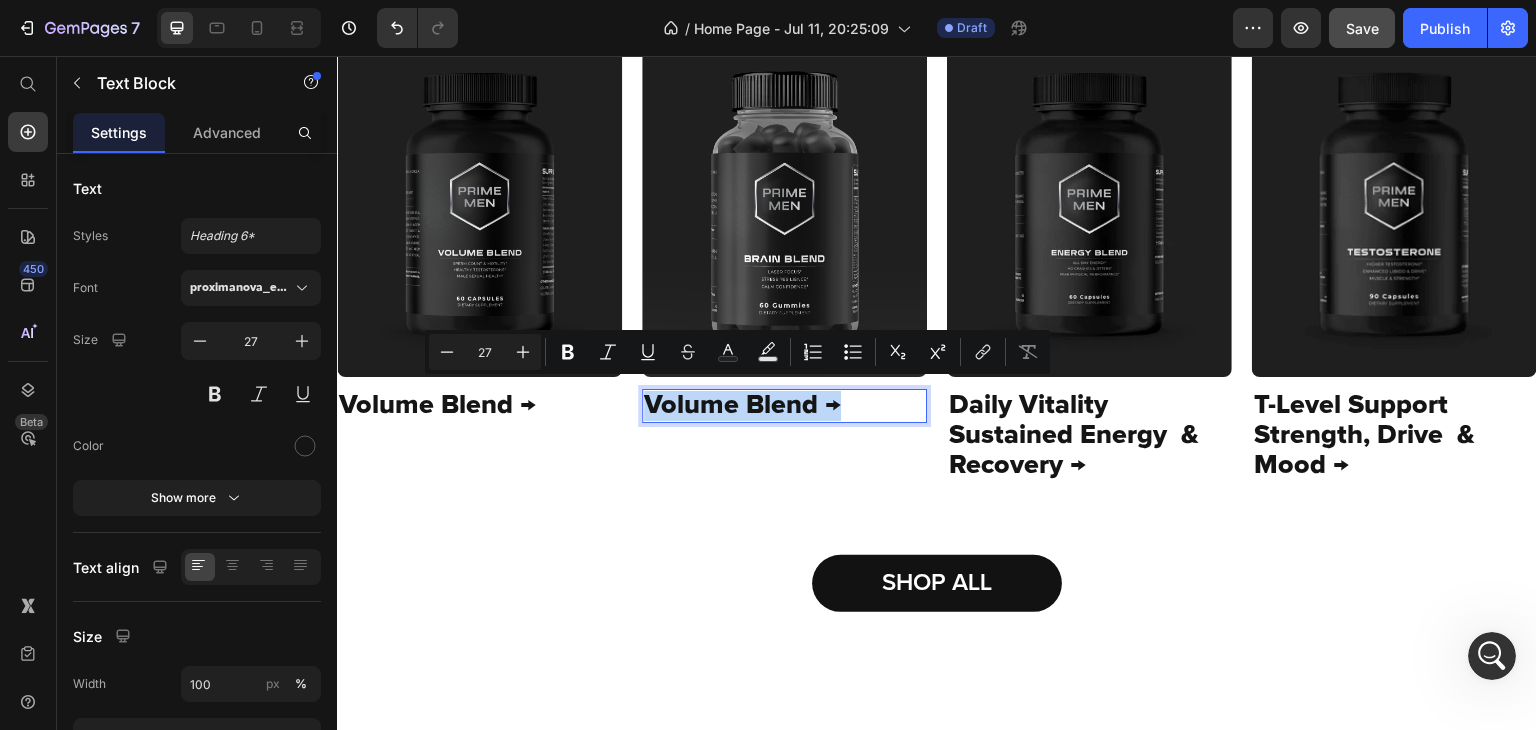 click on "Volume Blend →" at bounding box center (784, 406) 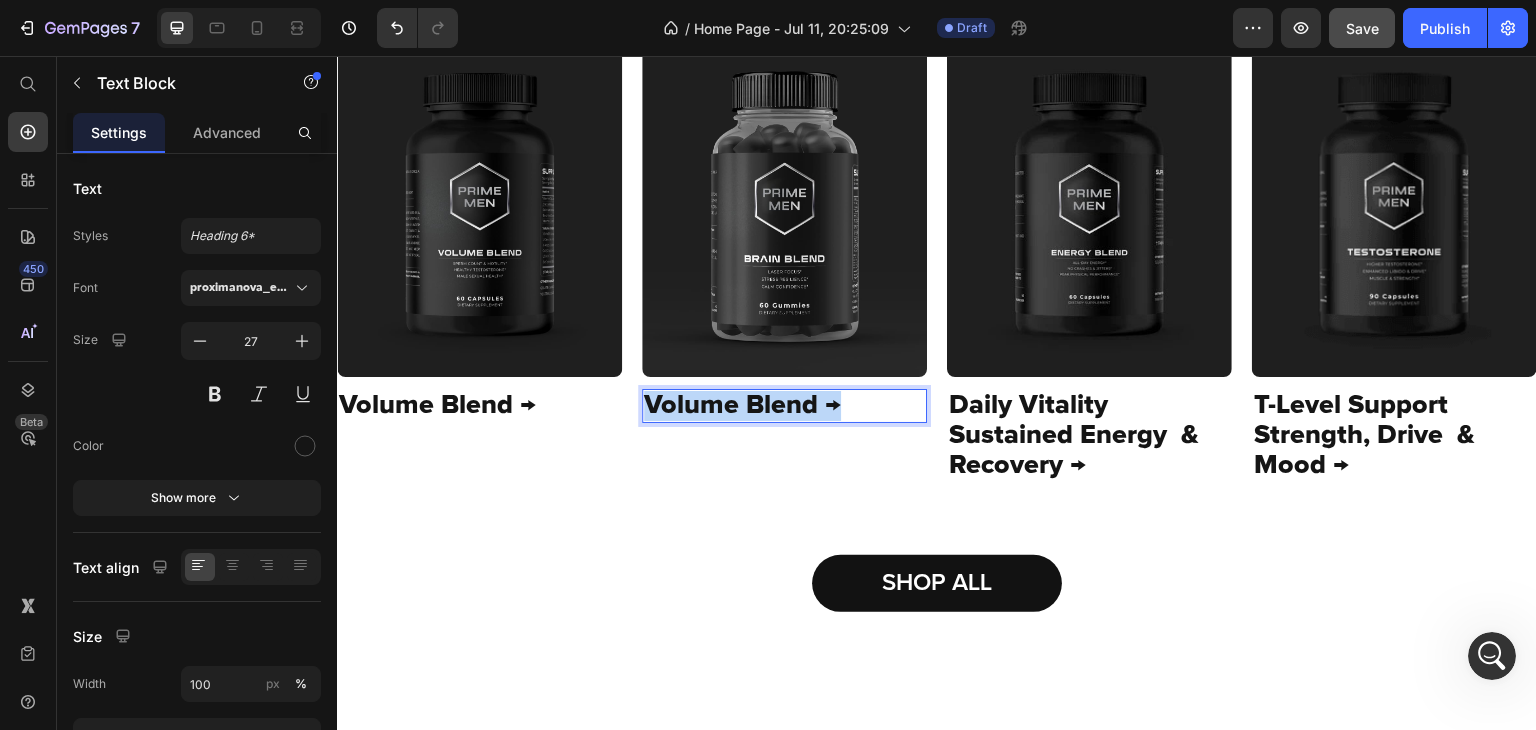 click on "Volume Blend →" at bounding box center (784, 406) 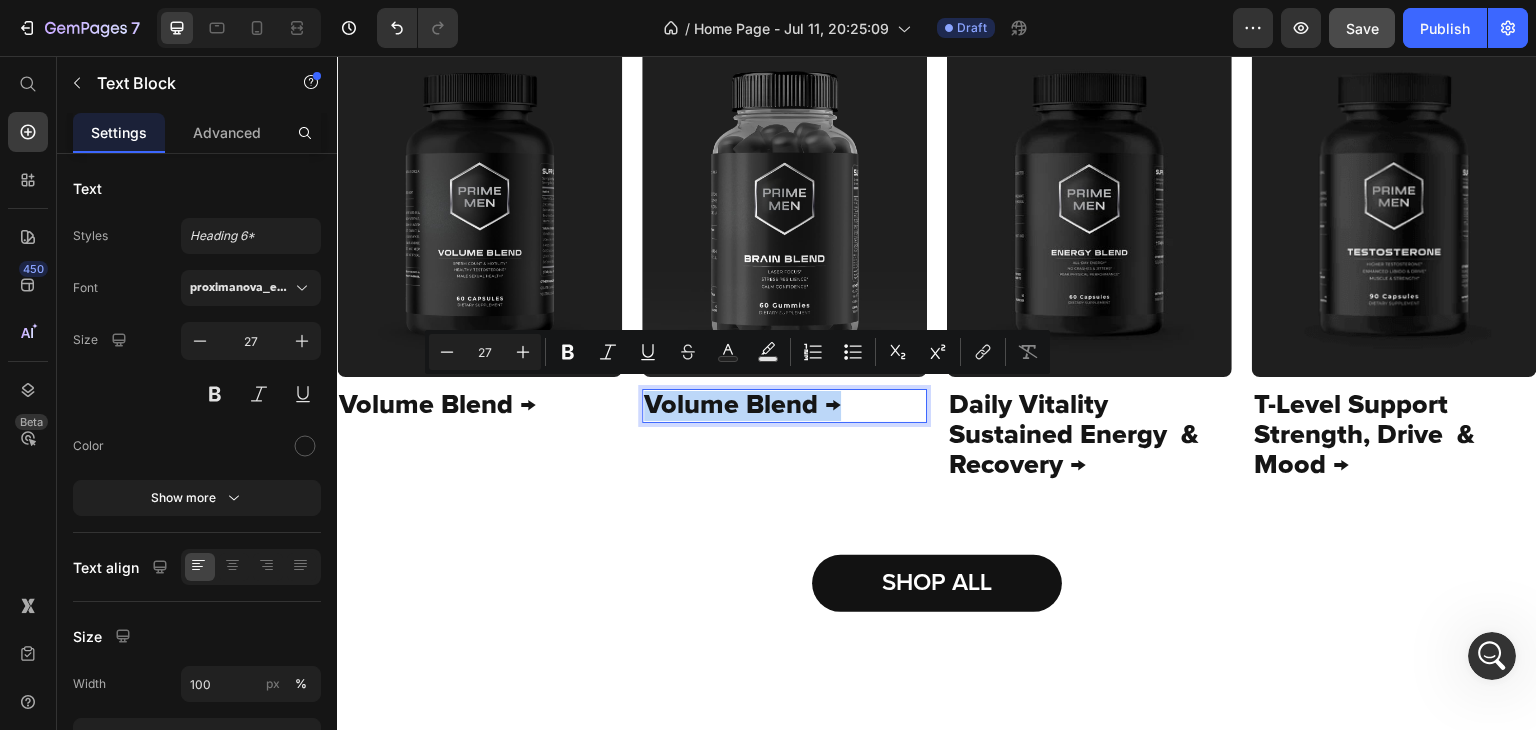 click on "Volume Blend →" at bounding box center (784, 406) 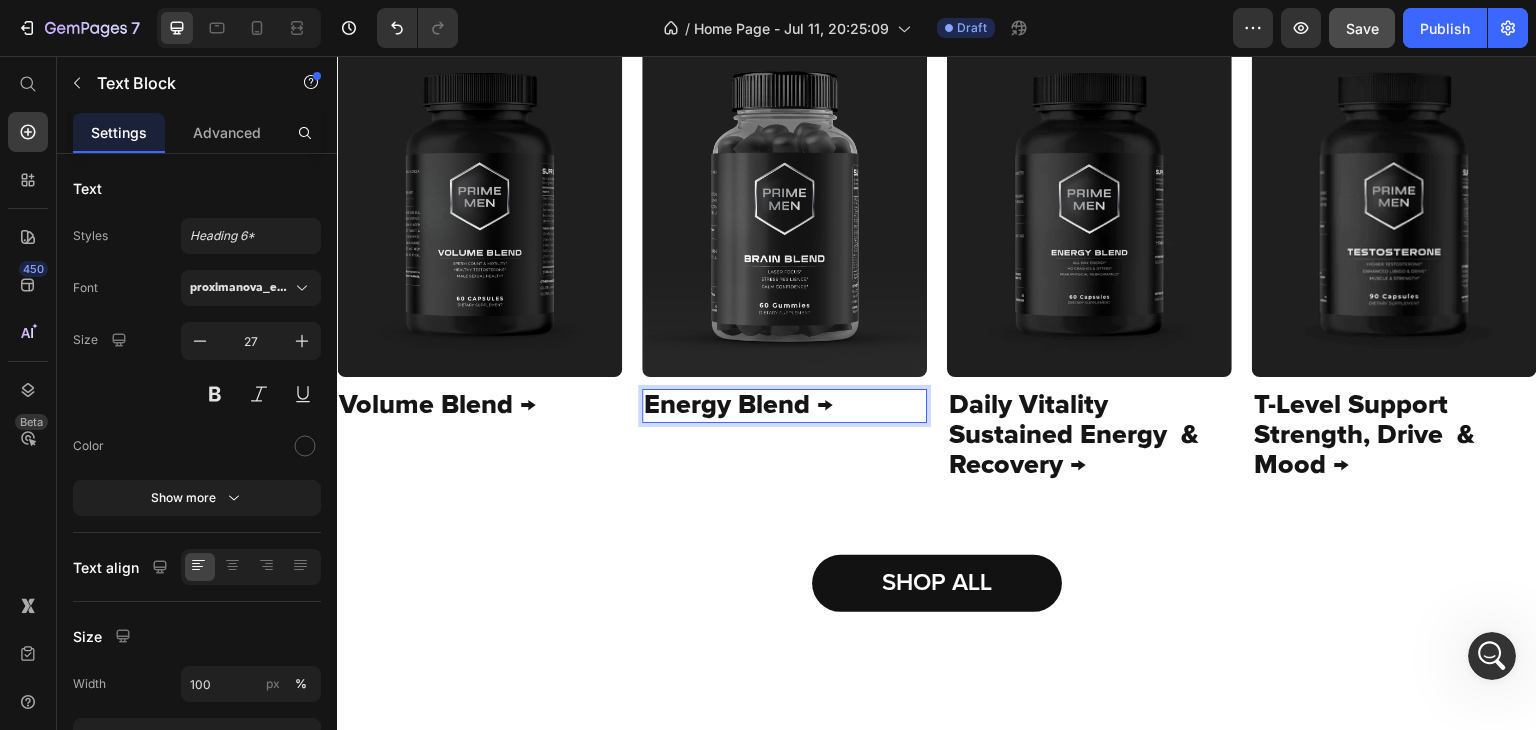 click on "Energy Blend →" at bounding box center [784, 406] 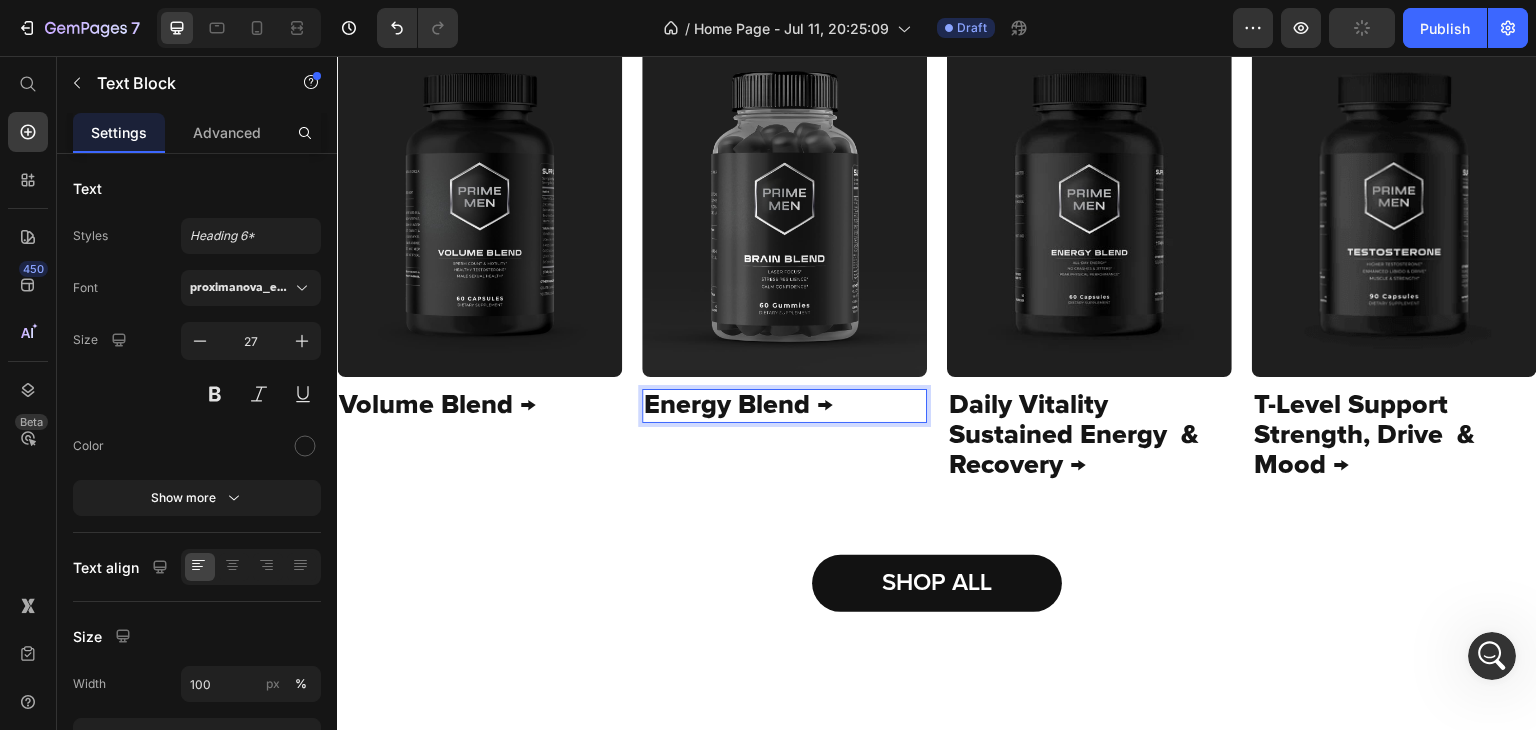 click on "Energy Blend →" at bounding box center [784, 406] 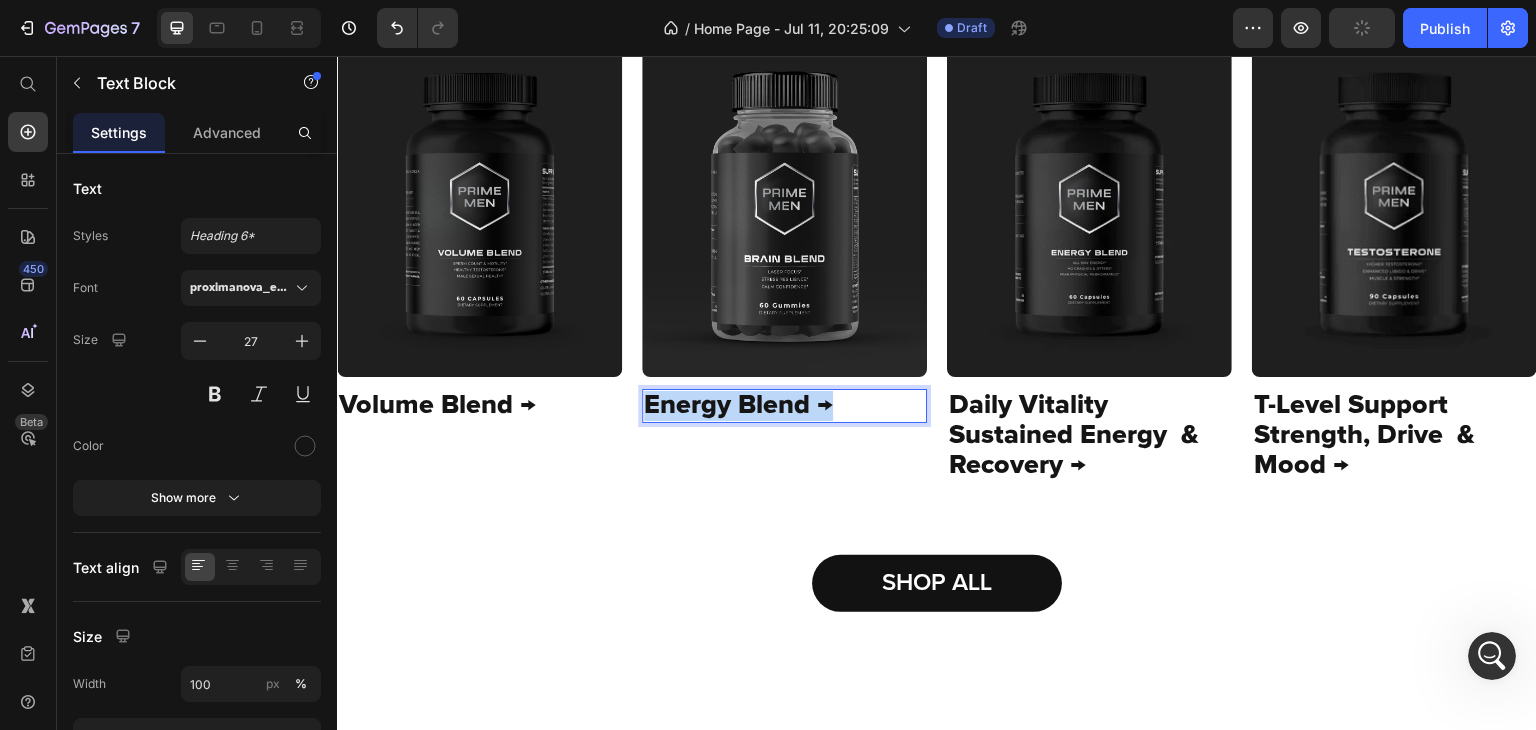 click on "Energy Blend →" at bounding box center [784, 406] 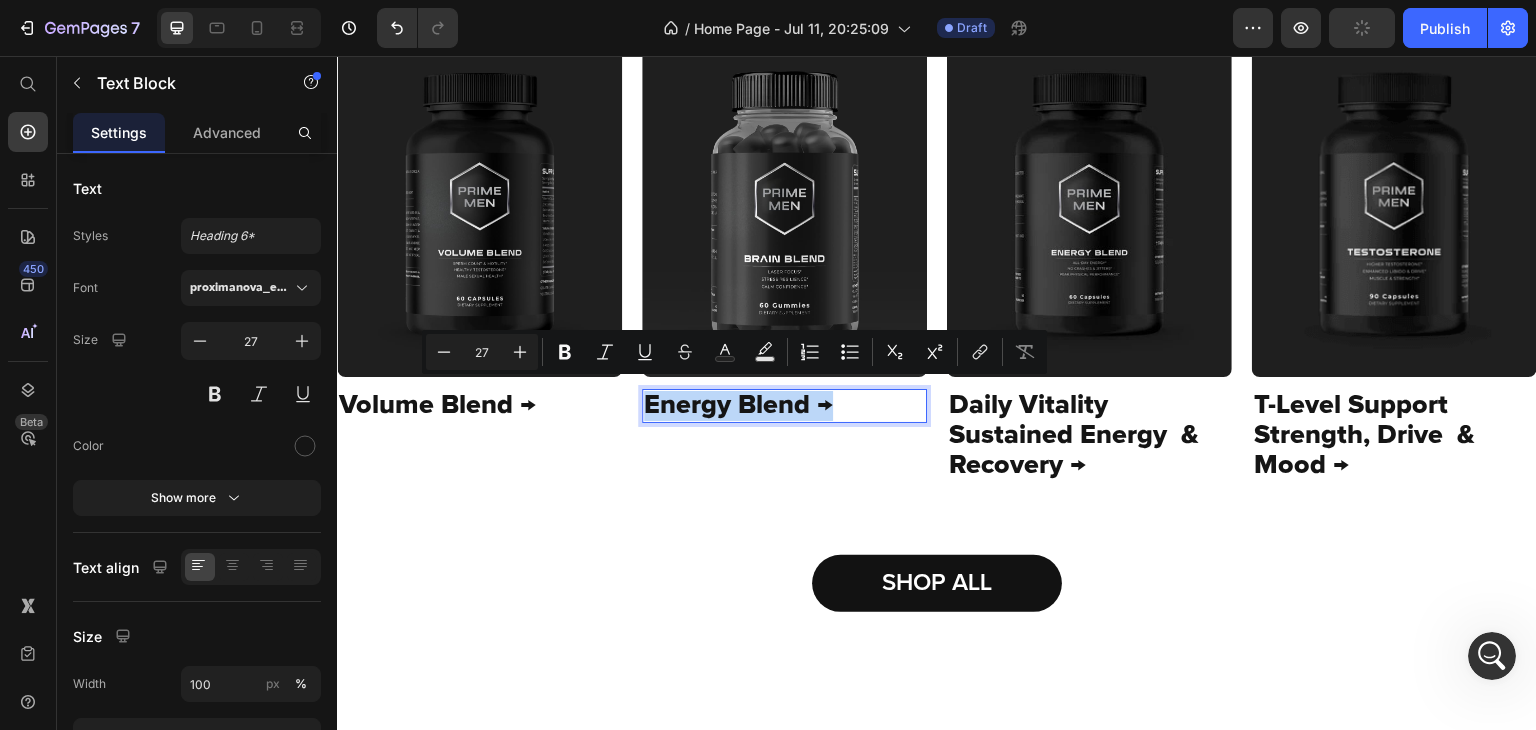 click on "Energy Blend →" at bounding box center [784, 406] 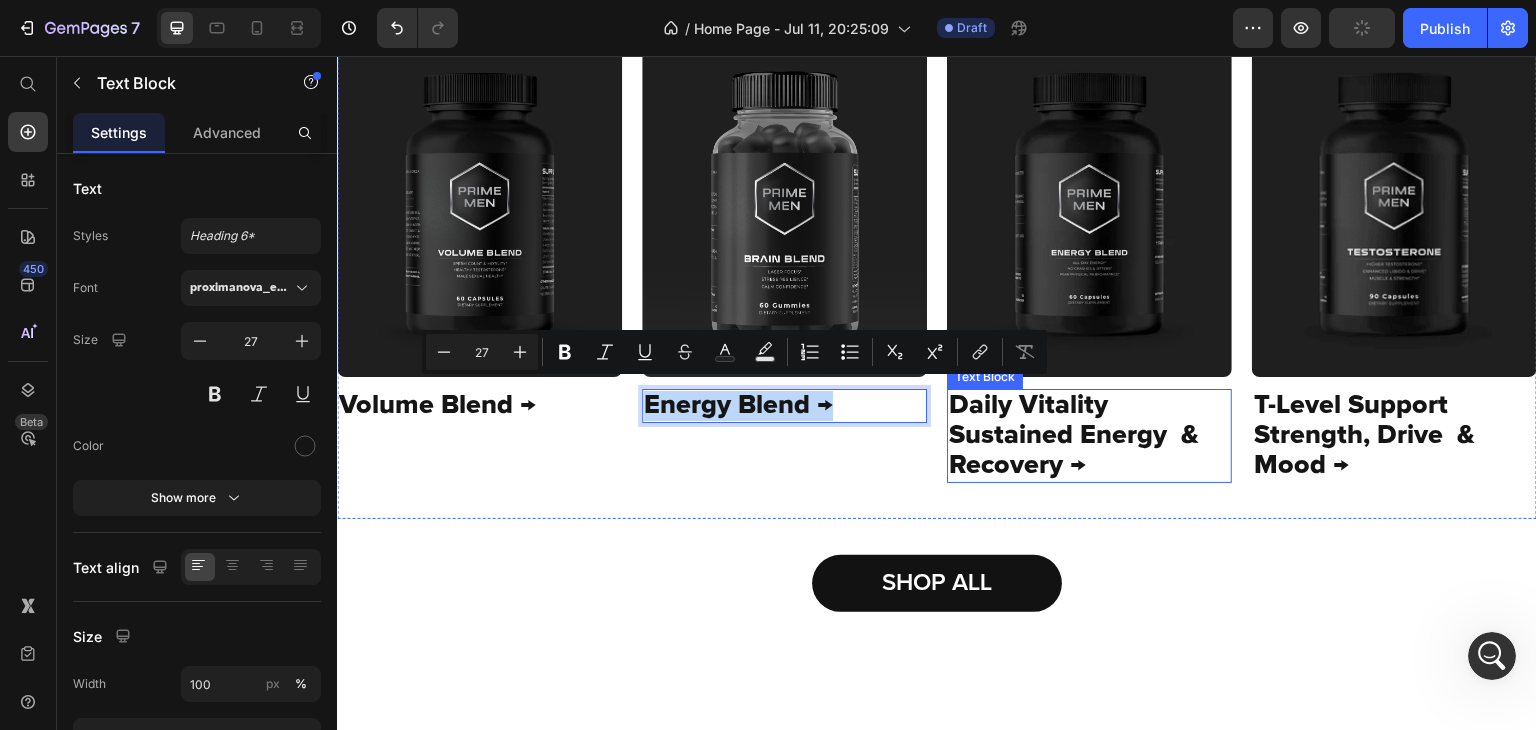 click on "Daily Vitality Sustained Energy  & Recovery →" at bounding box center (1089, 436) 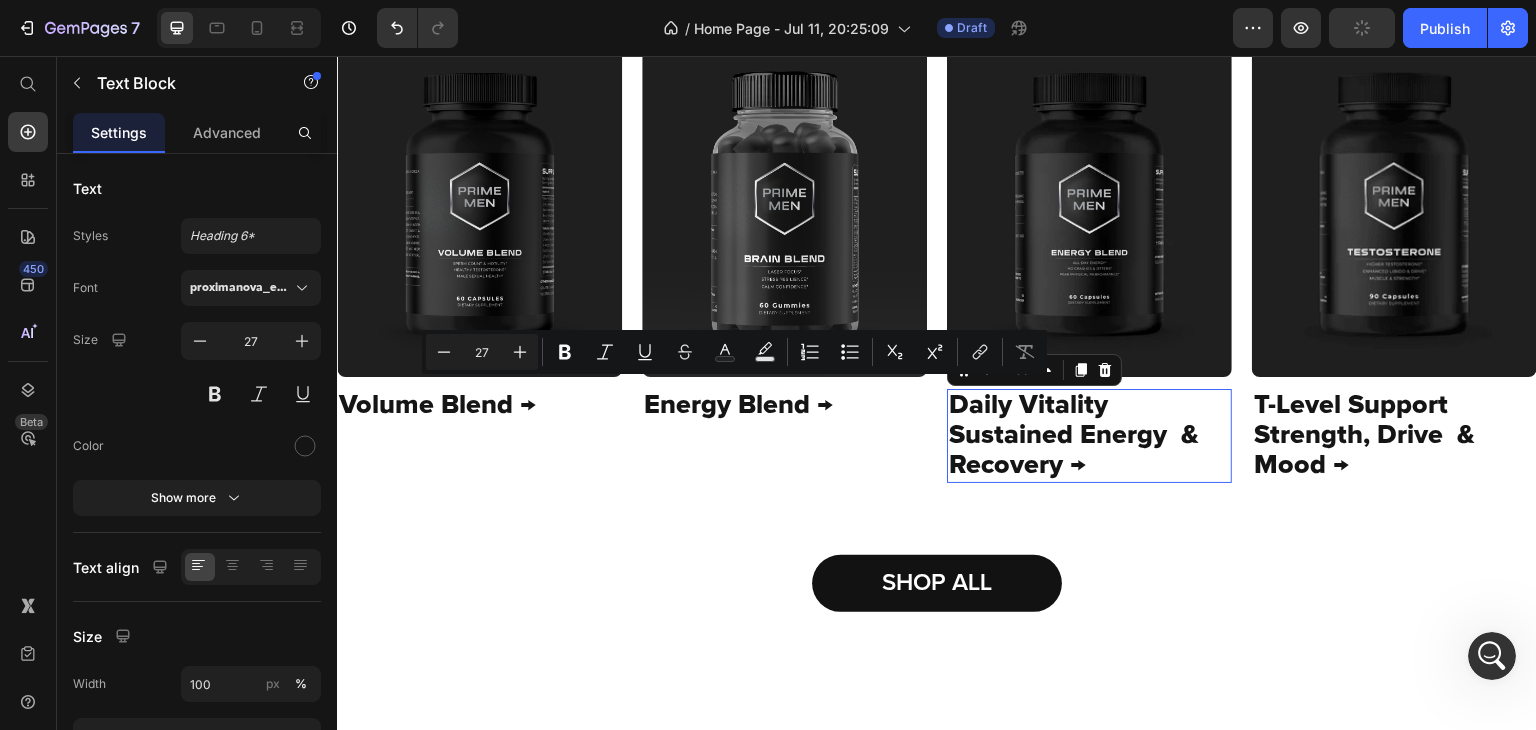 click on "Daily Vitality Sustained Energy  & Recovery →" at bounding box center (1089, 436) 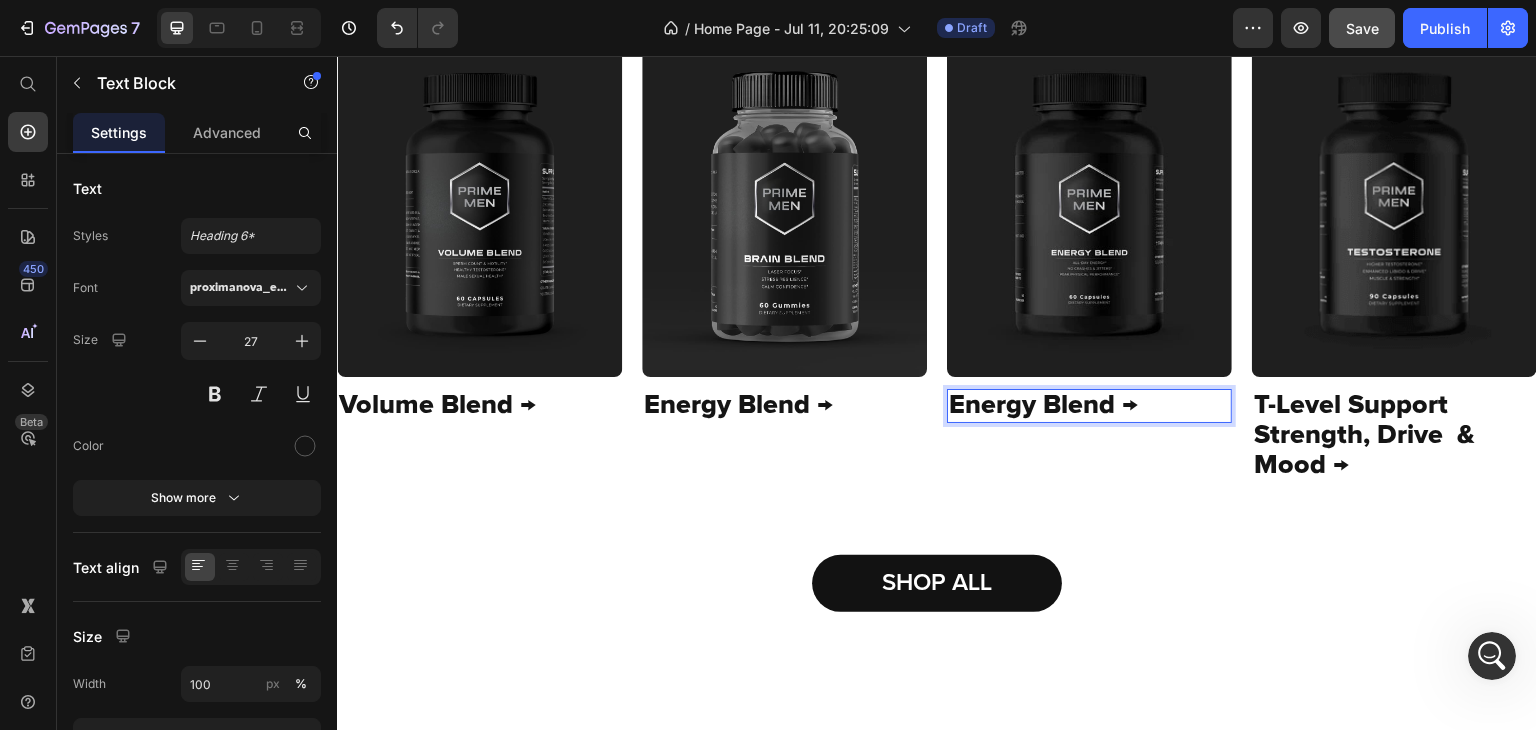 click on "Energy Blend →" at bounding box center (1089, 406) 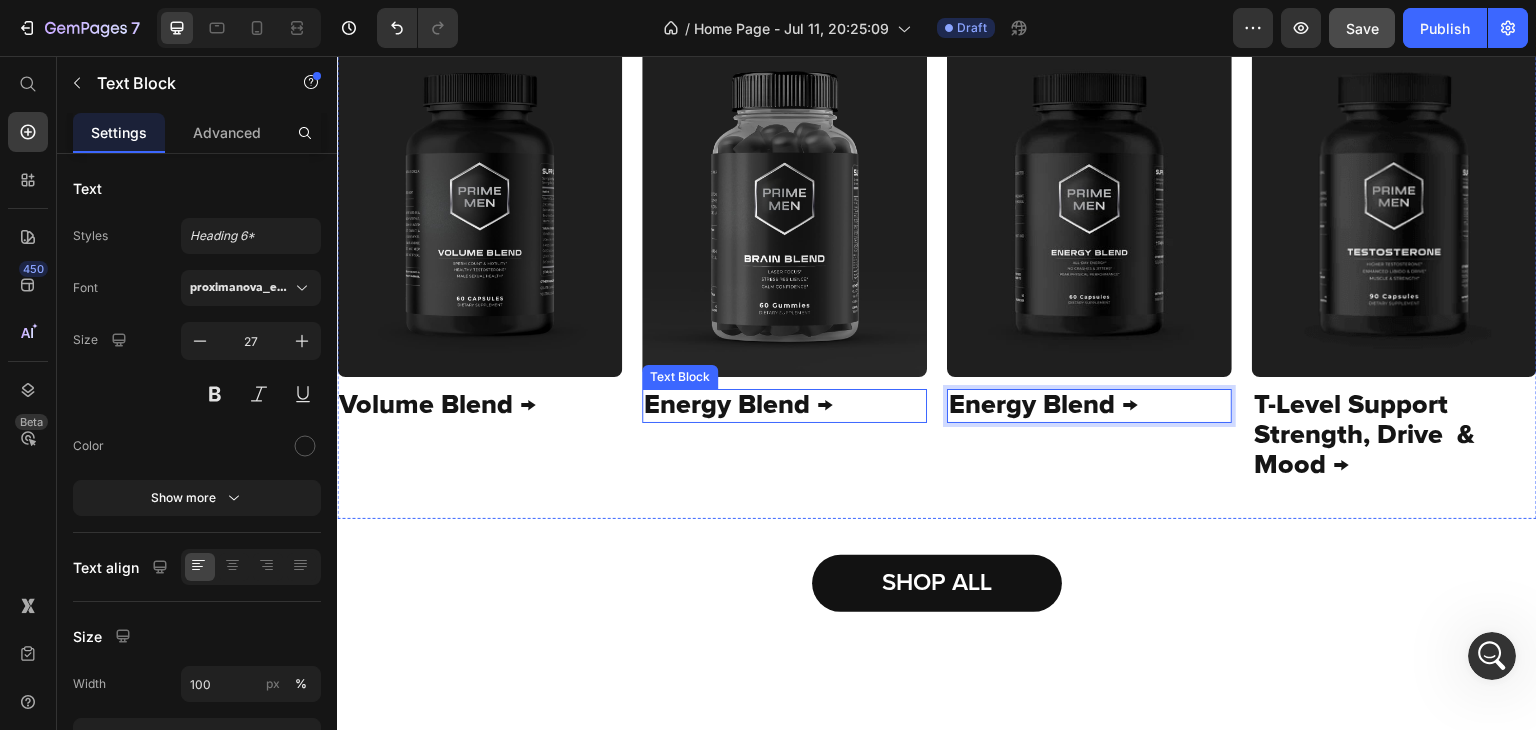 click on "Energy Blend →" at bounding box center [784, 406] 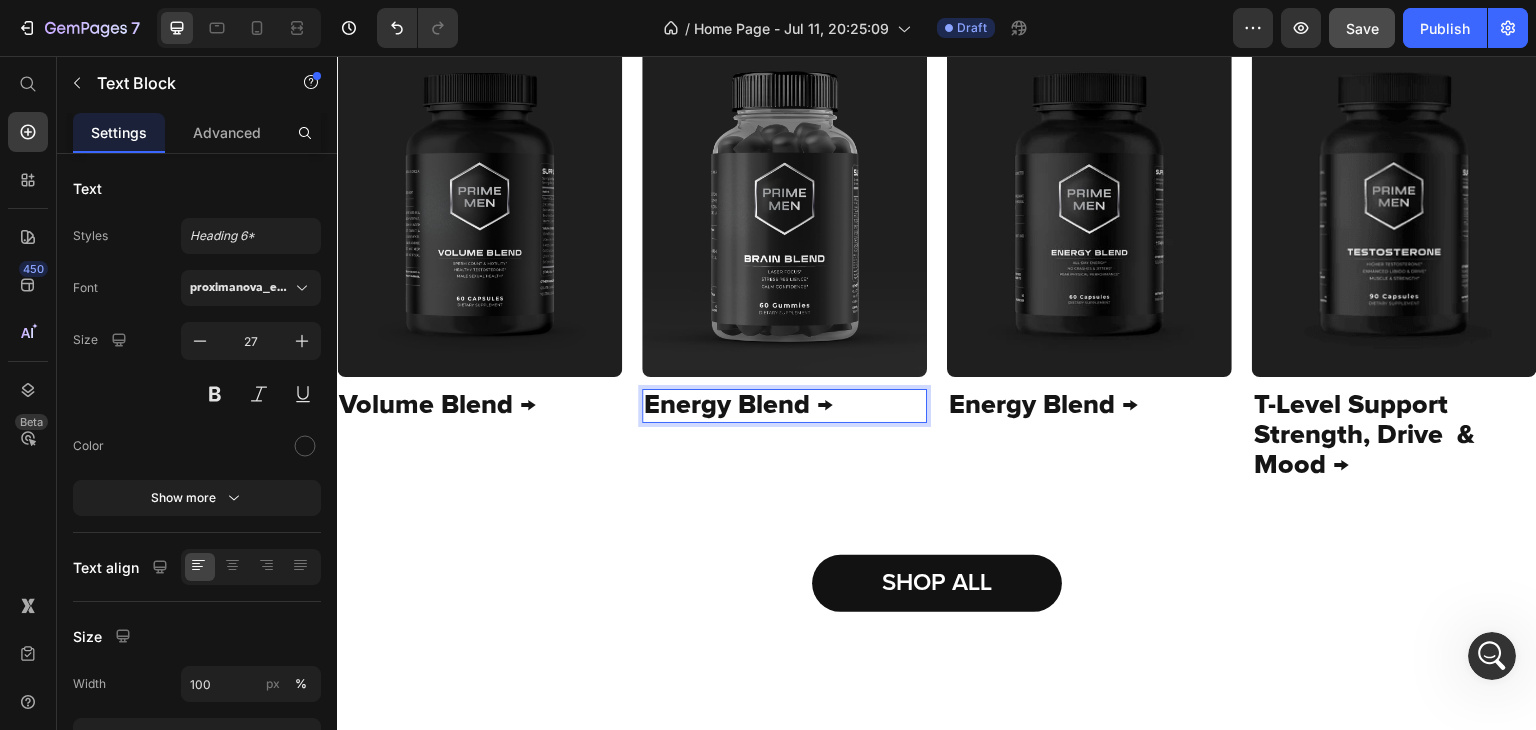 click on "Energy Blend →" at bounding box center (784, 406) 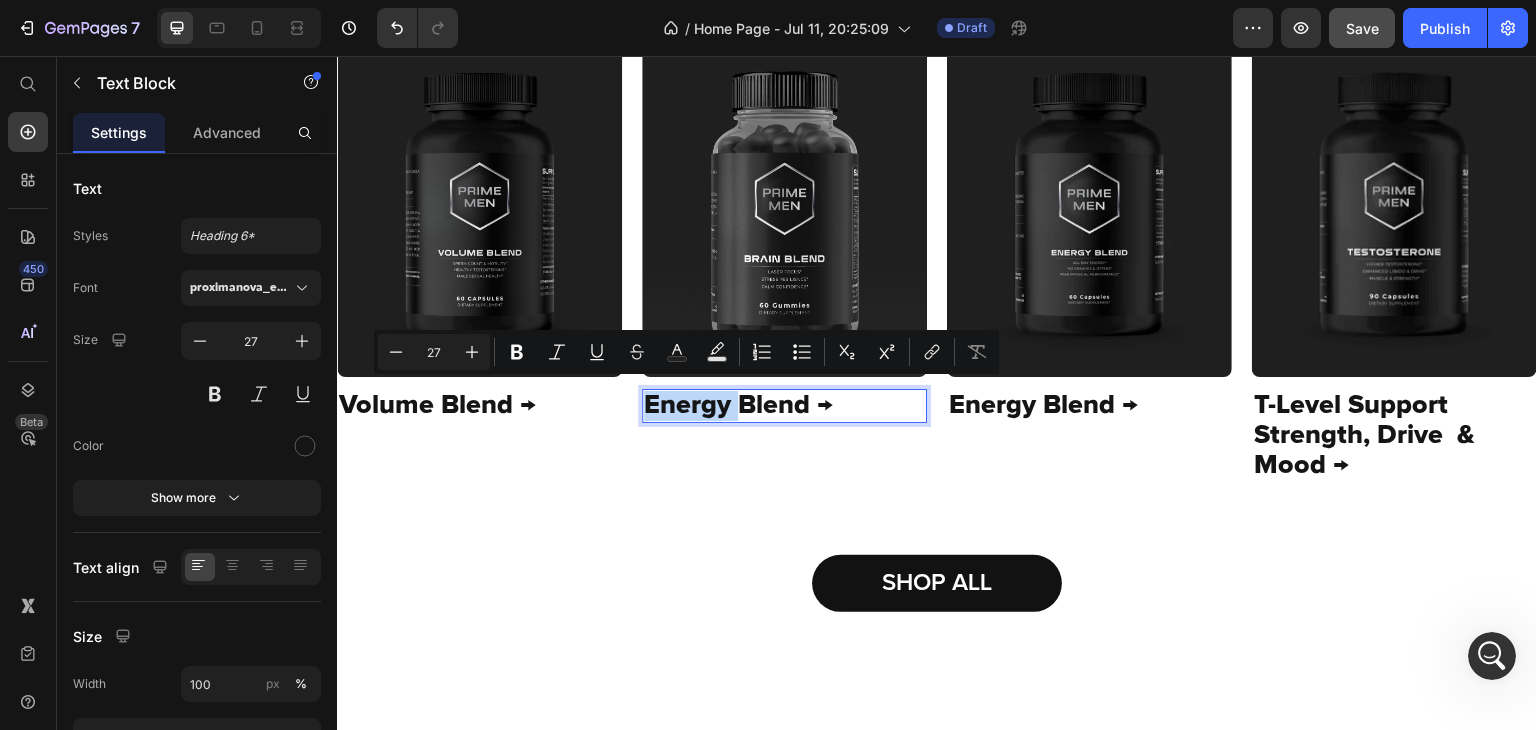 drag, startPoint x: 725, startPoint y: 406, endPoint x: 643, endPoint y: 407, distance: 82.006096 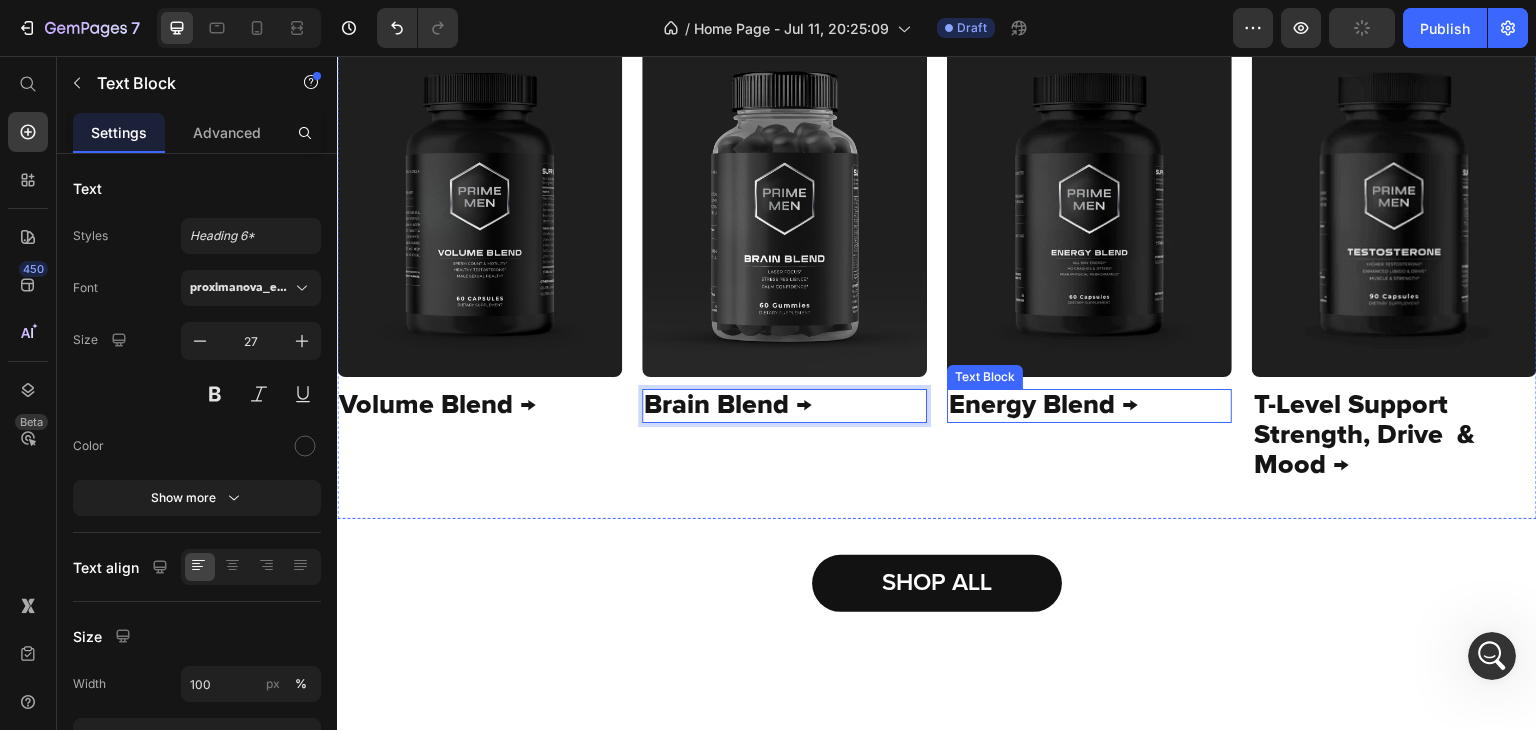 click on "Energy Blend →" at bounding box center [1089, 406] 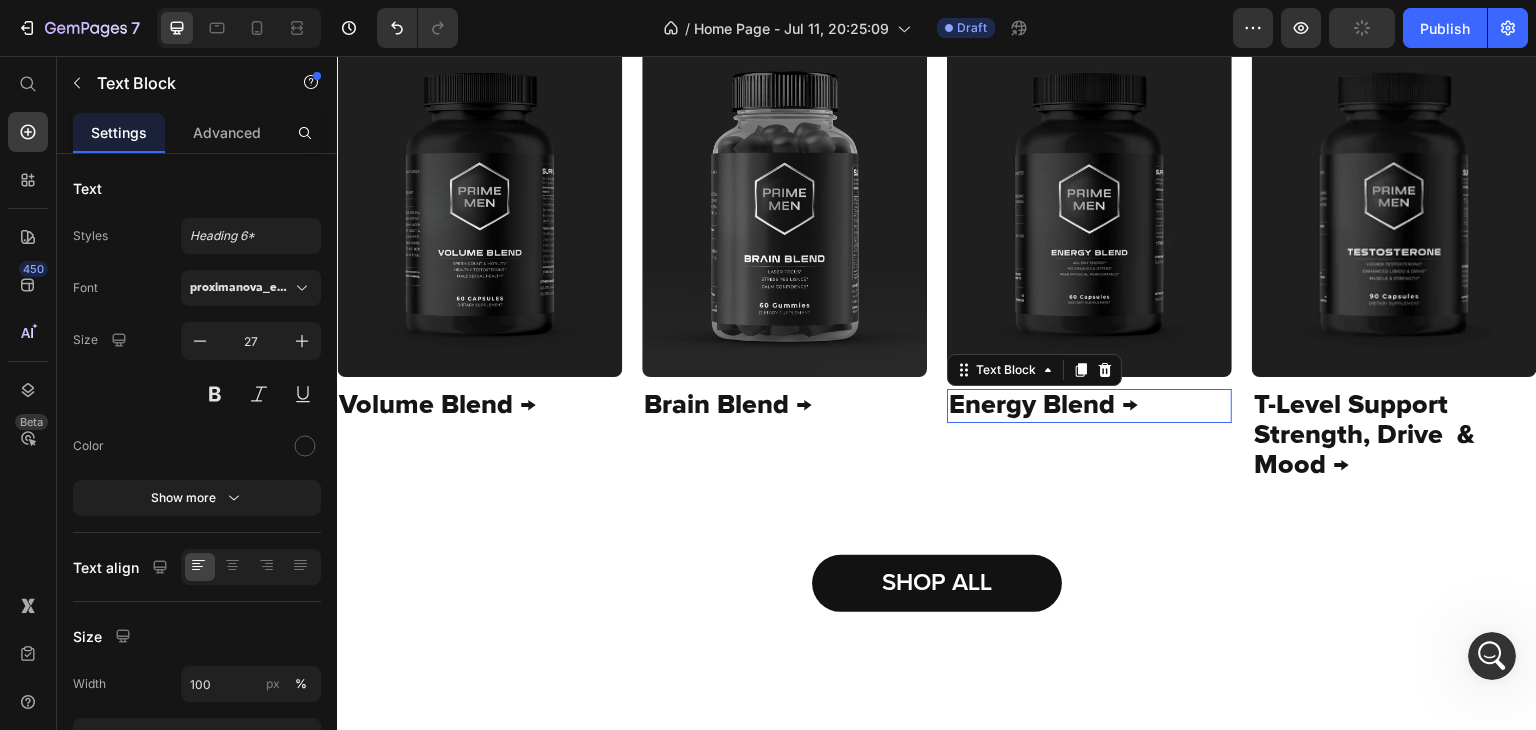 click on "Energy Blend →" at bounding box center (1089, 406) 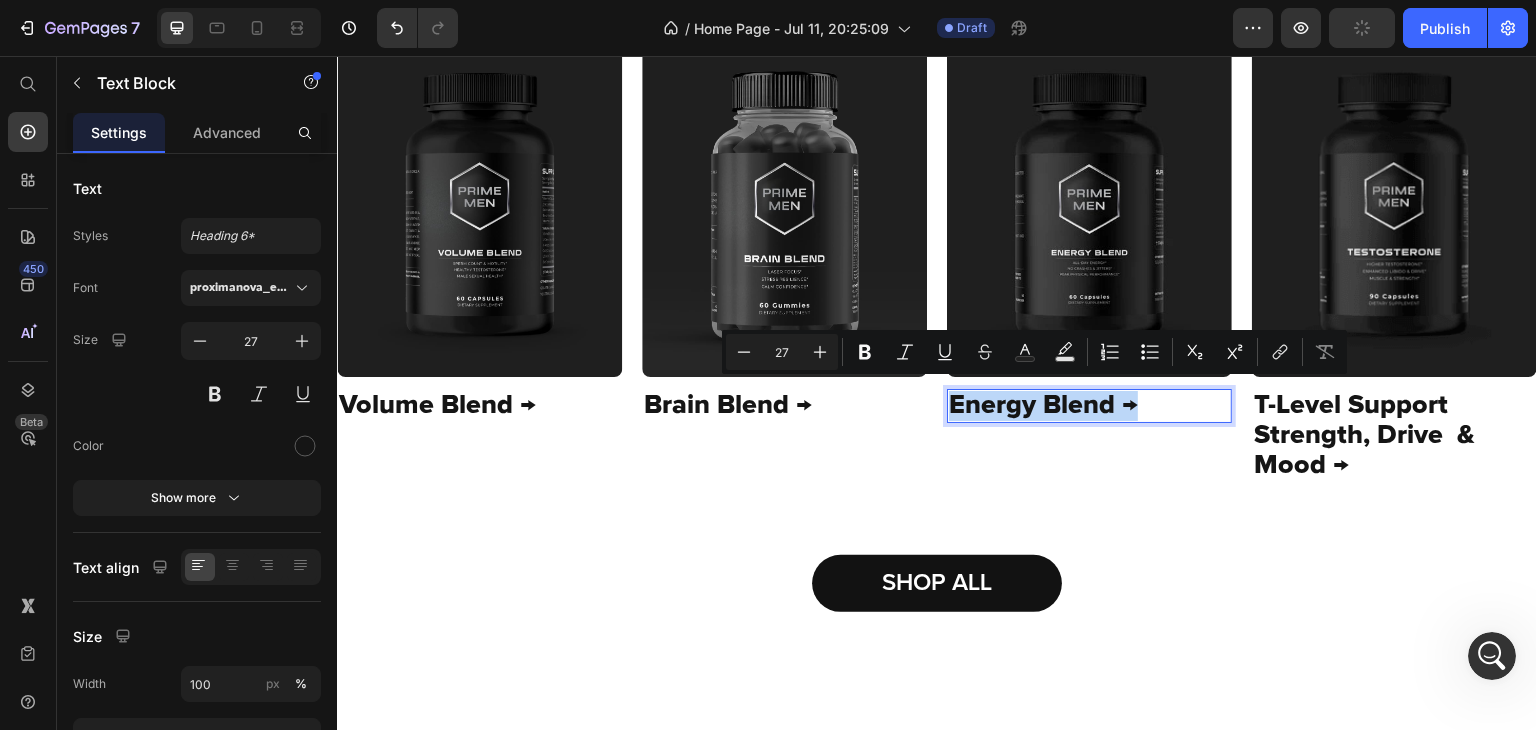 copy on "Energy Blend →" 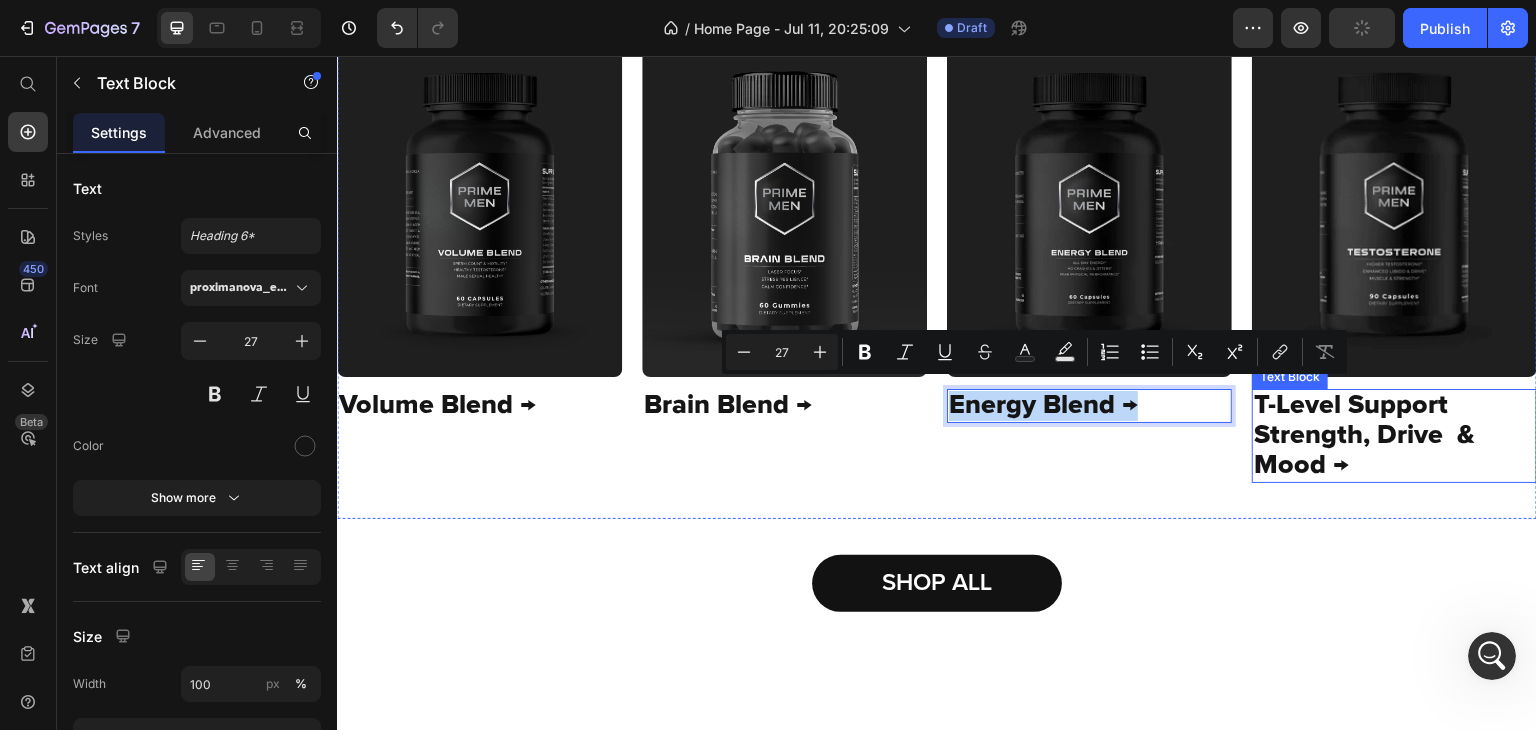 click on "T-Level Support Strength, Drive  & Mood →" at bounding box center [1394, 436] 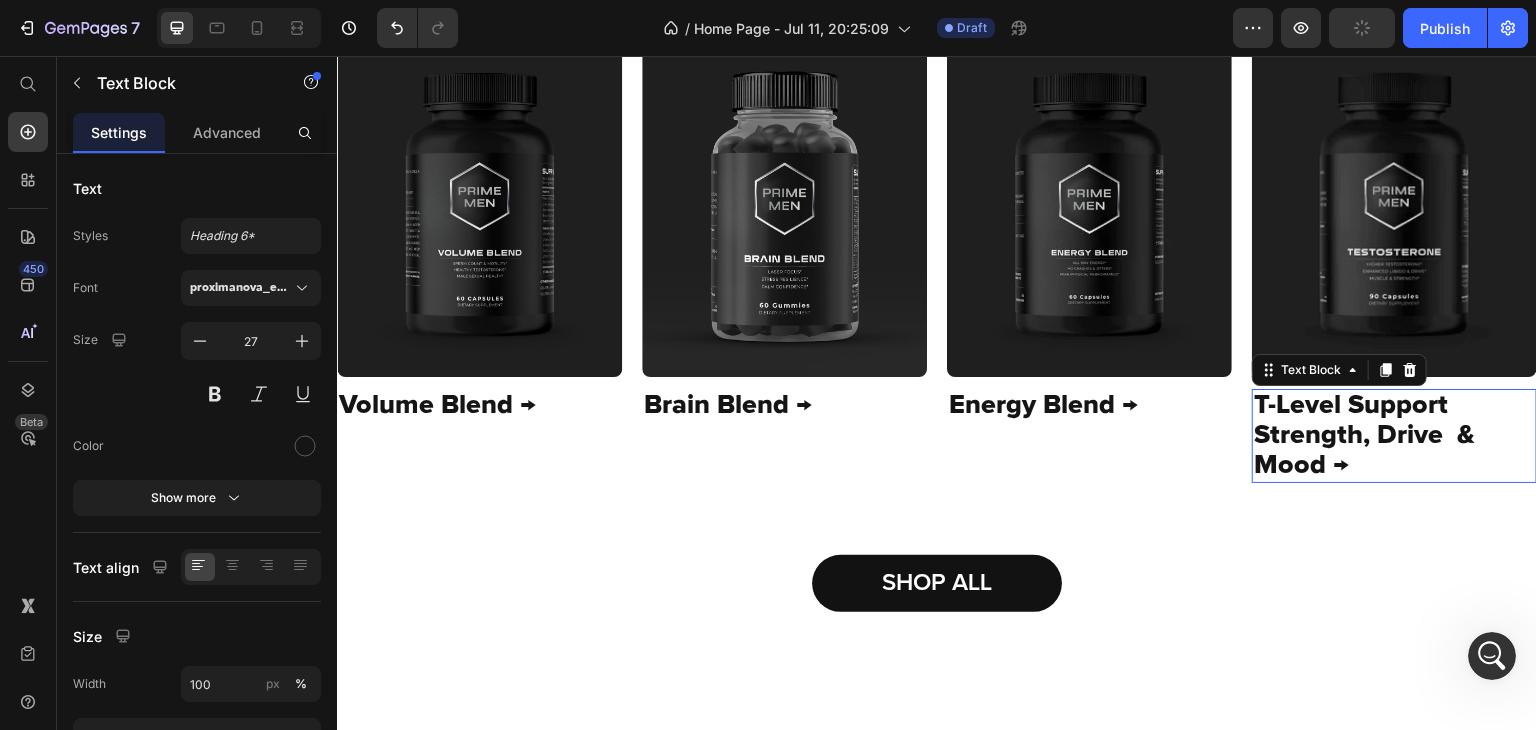click on "T-Level Support Strength, Drive  & Mood →" at bounding box center (1394, 436) 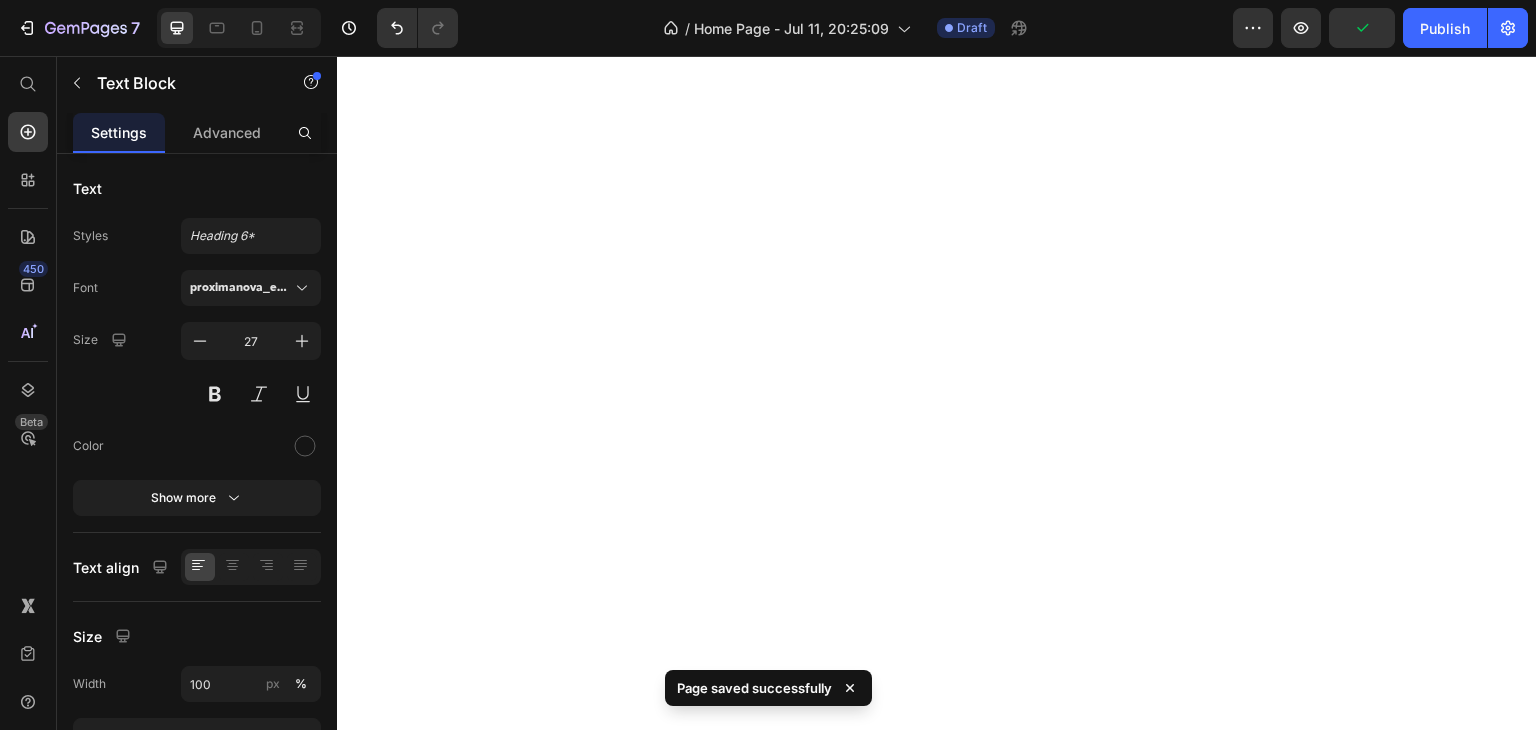 scroll, scrollTop: 0, scrollLeft: 0, axis: both 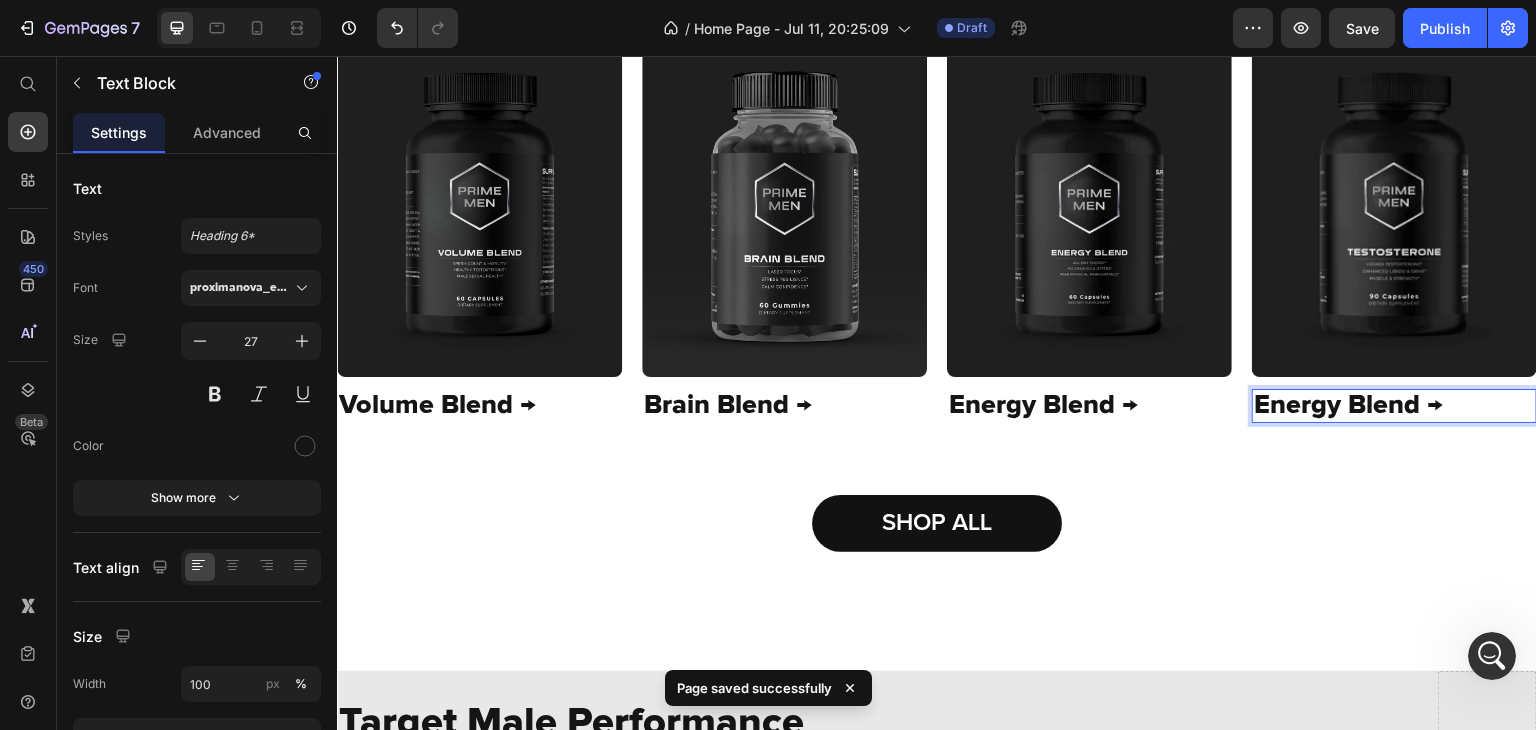 click on "Energy Blend →" at bounding box center [1394, 406] 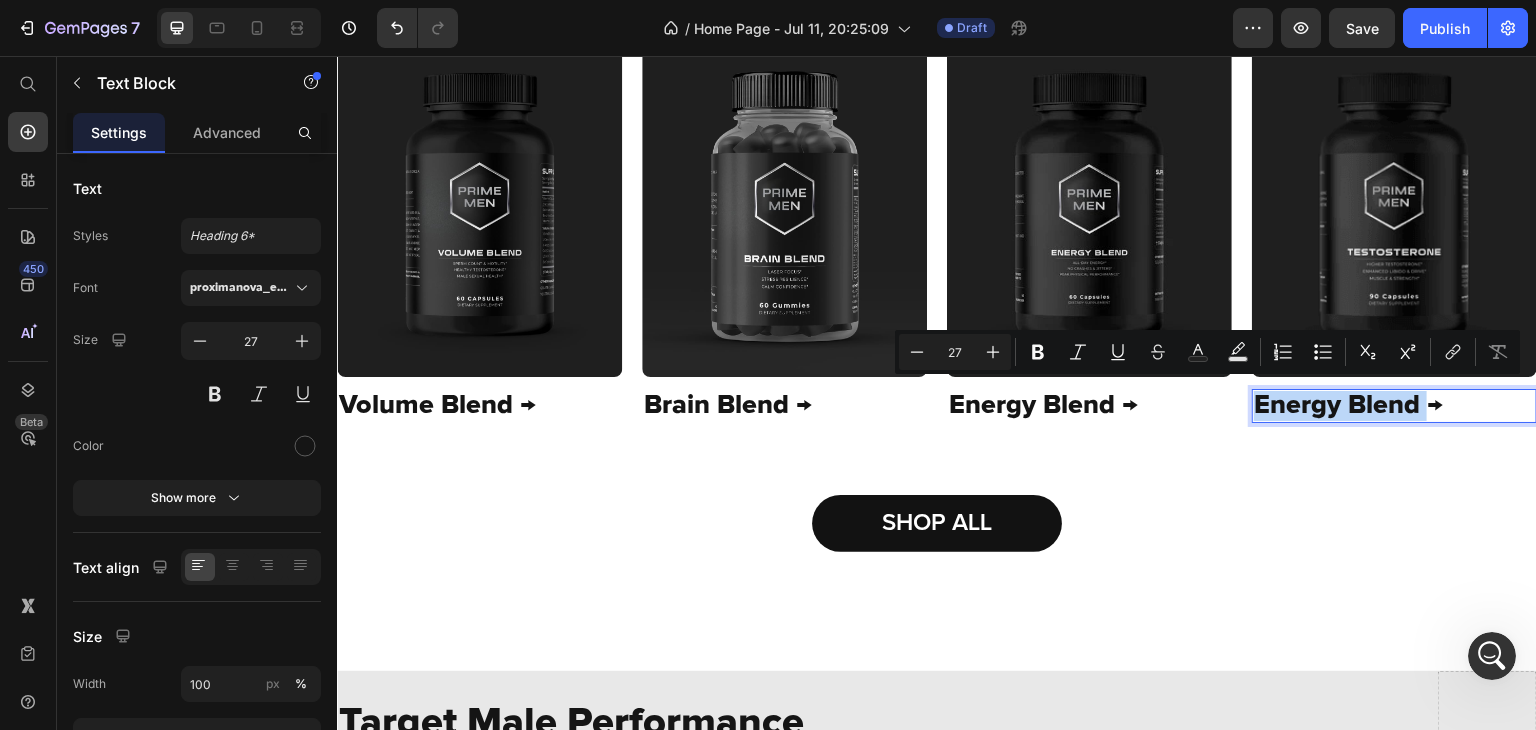 drag, startPoint x: 1406, startPoint y: 400, endPoint x: 1236, endPoint y: 398, distance: 170.01176 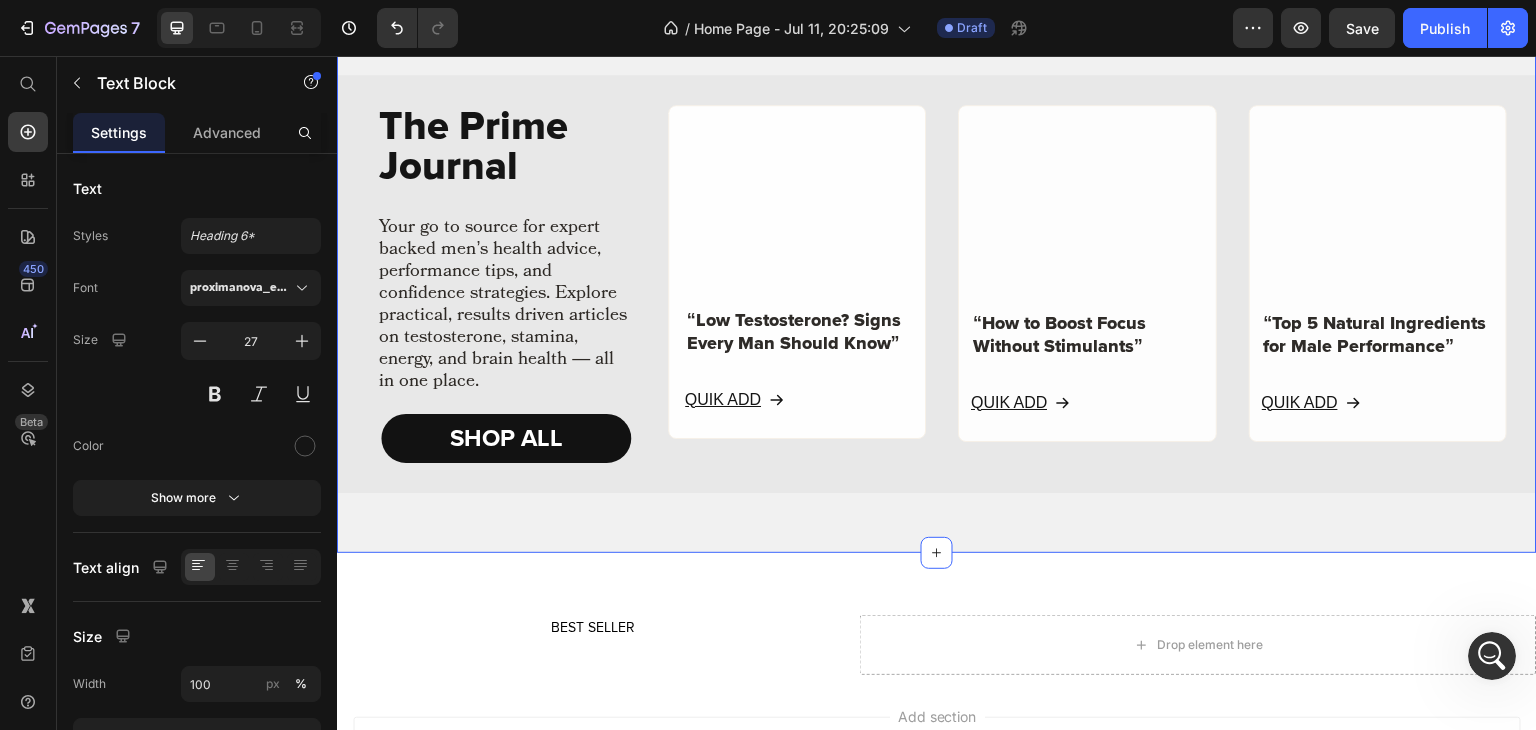 scroll, scrollTop: 4405, scrollLeft: 0, axis: vertical 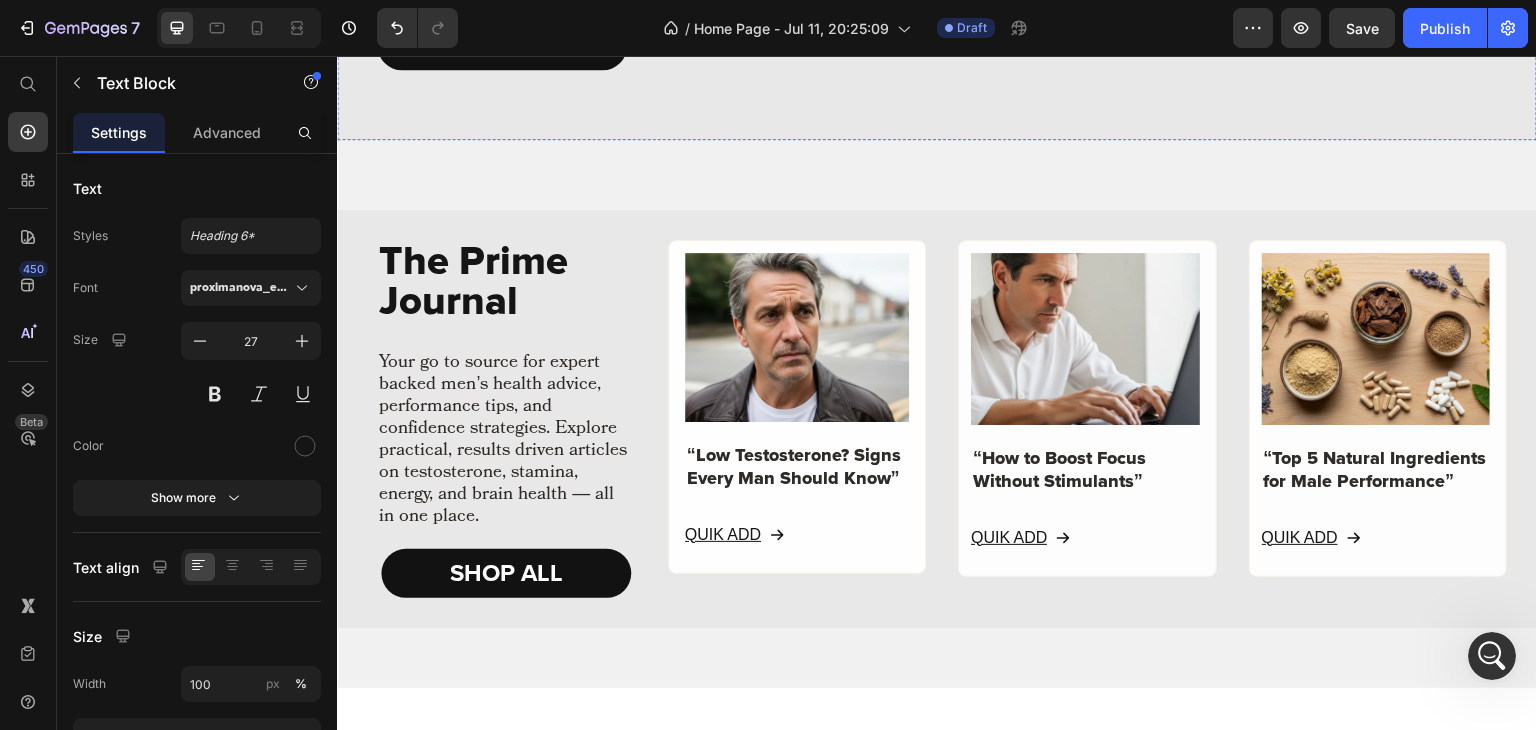 click at bounding box center (1147, 26) 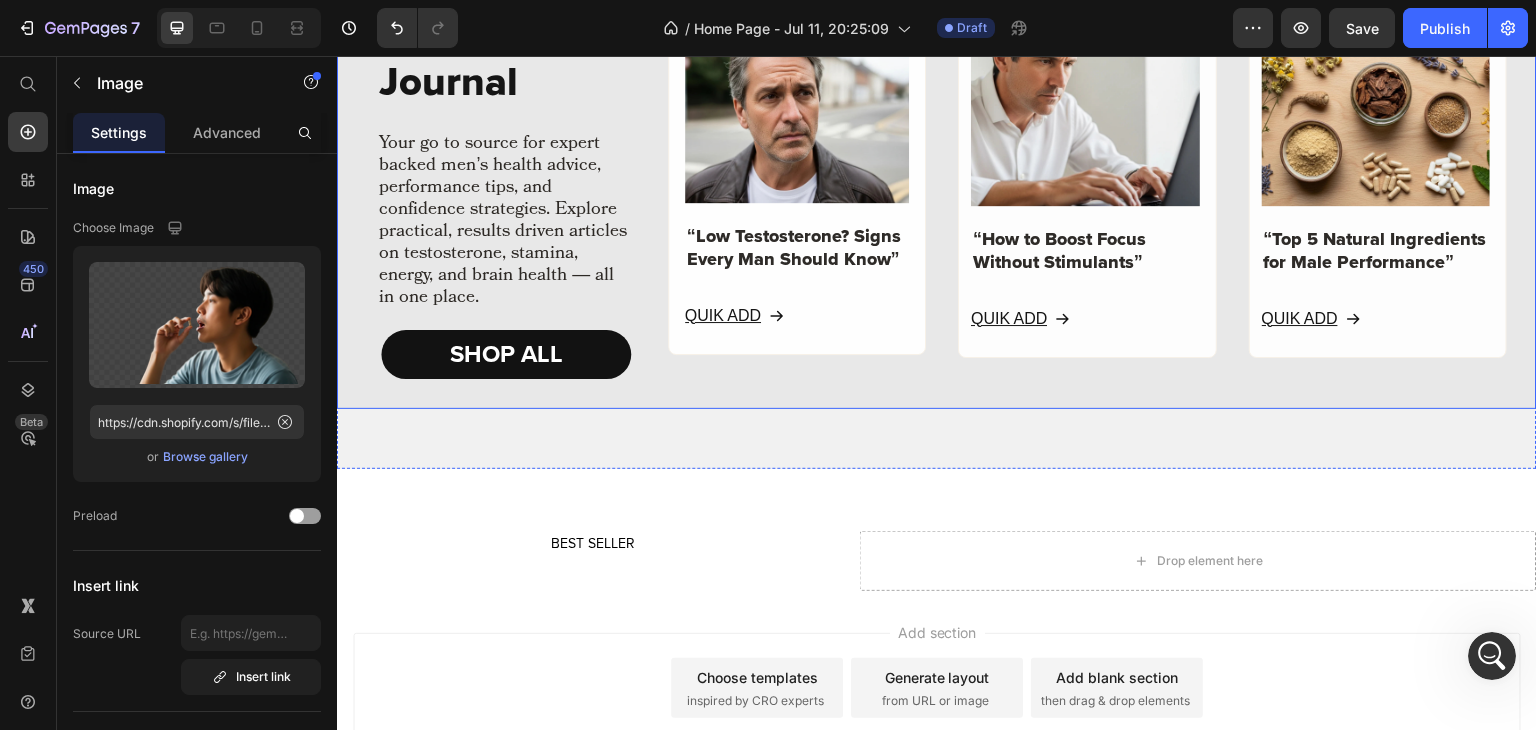 scroll, scrollTop: 4577, scrollLeft: 0, axis: vertical 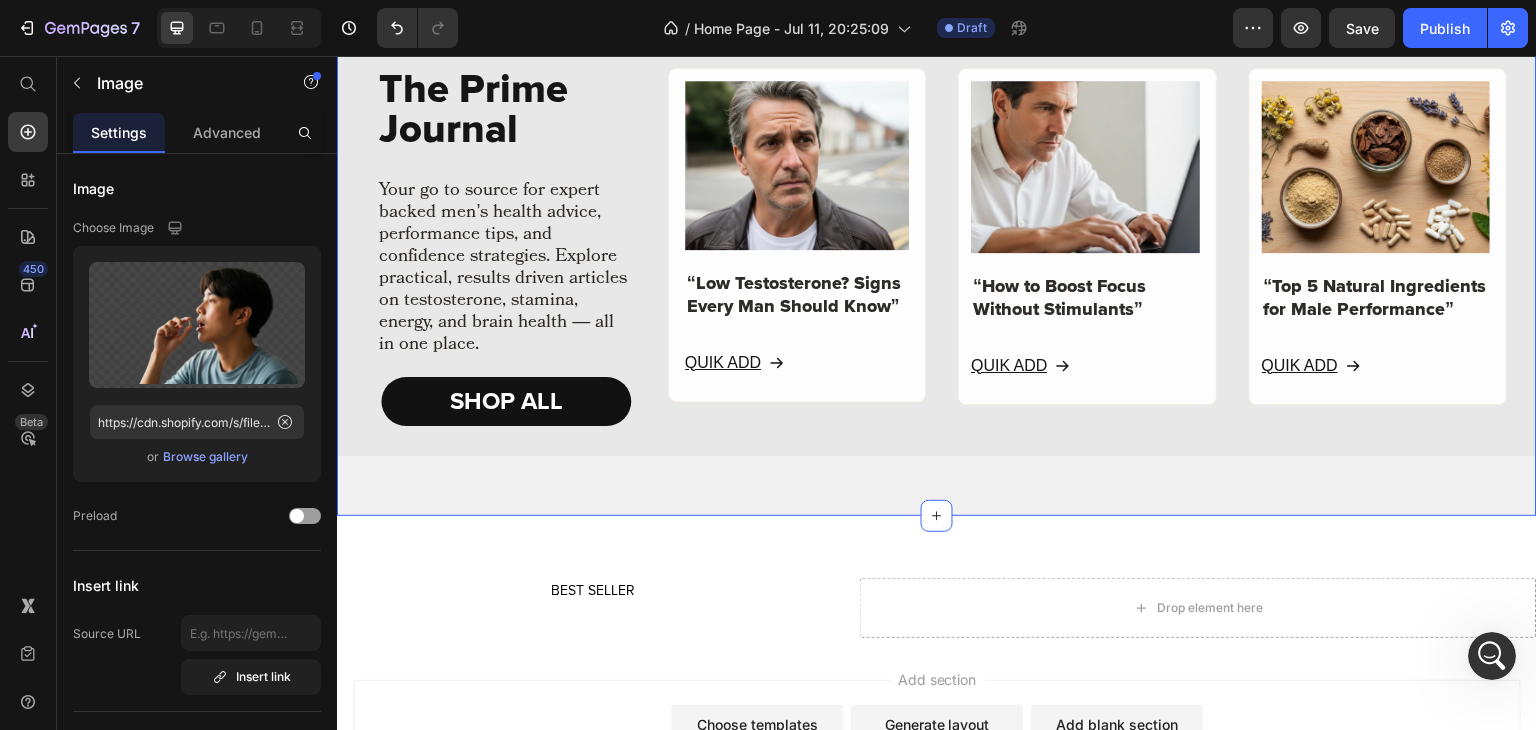 click on "Meet Our Medical Team Heading Meet Our Medical Team Heading Image Dr. [FIRST] [LAST]  Text Block Urologist, MD, FACS, IFMCP Specialist in male performance and reproductive health Text Block Row Image Dr. [FIRST] [LAST]  Text Block Endocrinologist, MD, FACE Expert in testosterone balance & hormonal optimization Text Block Row Image Dr. [FIRST] [LAST] Text Block Functional Medicine MD, IFMCP Focused on integrative men’s wellness and aging solutions Text Block Row Image Dr. [FIRST] [LAST] Text Block Clinical Nutritionist, PhD, CNS Leading authority in male-focused nutritional supplementation Text Block Row Row SHOP ALL Button
Image Row "Top Women's Health Product" Text Block Row Row Image Row "Editor's Choice for Male Vitality" Text Block Row Row Image Row "Best Testosterone Support Formula" Text Block Row Row Image Row "Voted #1 for Strength & Stamina" Text Block Row Row
Carousel Row Row Bundle & Save  up to $40 Heading" at bounding box center (937, -177) 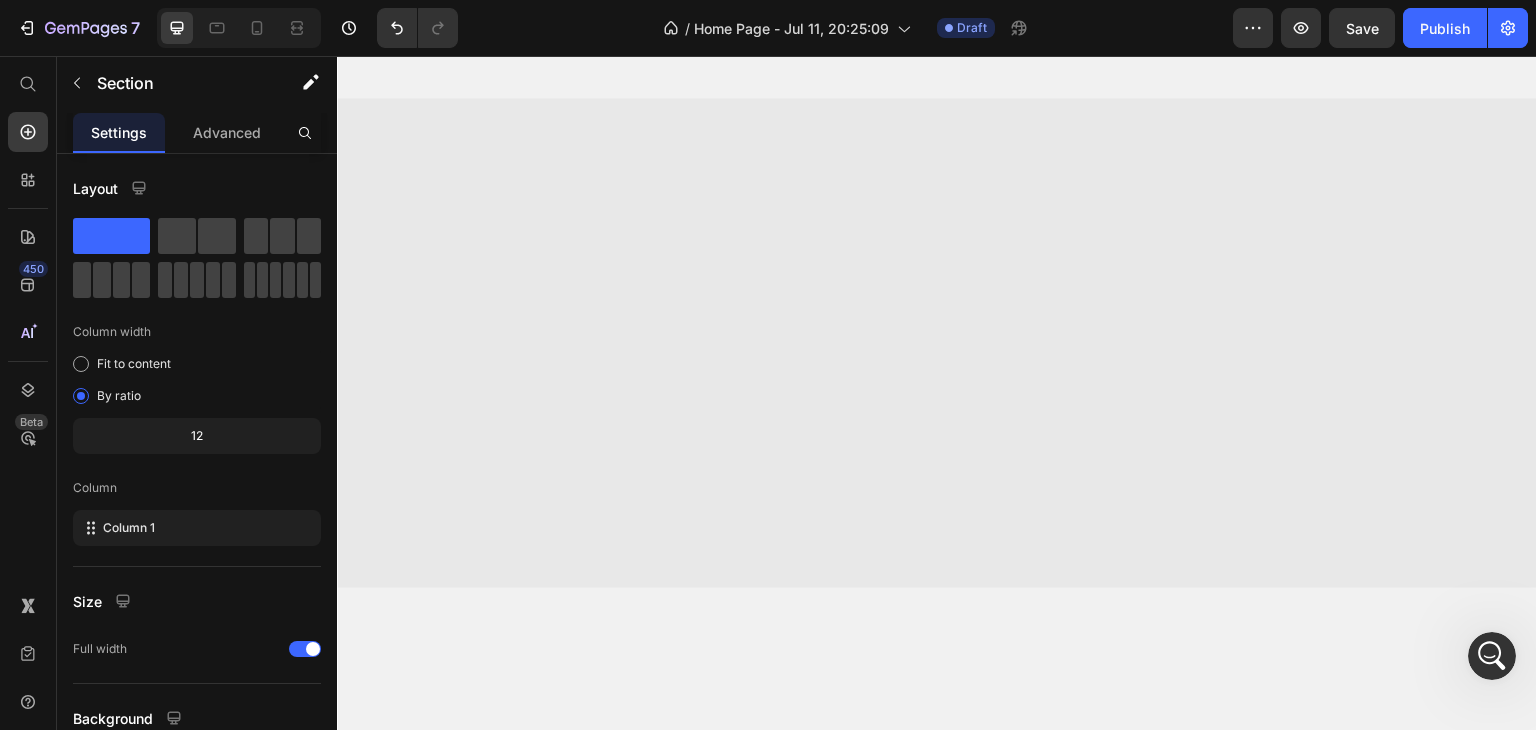 scroll, scrollTop: 0, scrollLeft: 0, axis: both 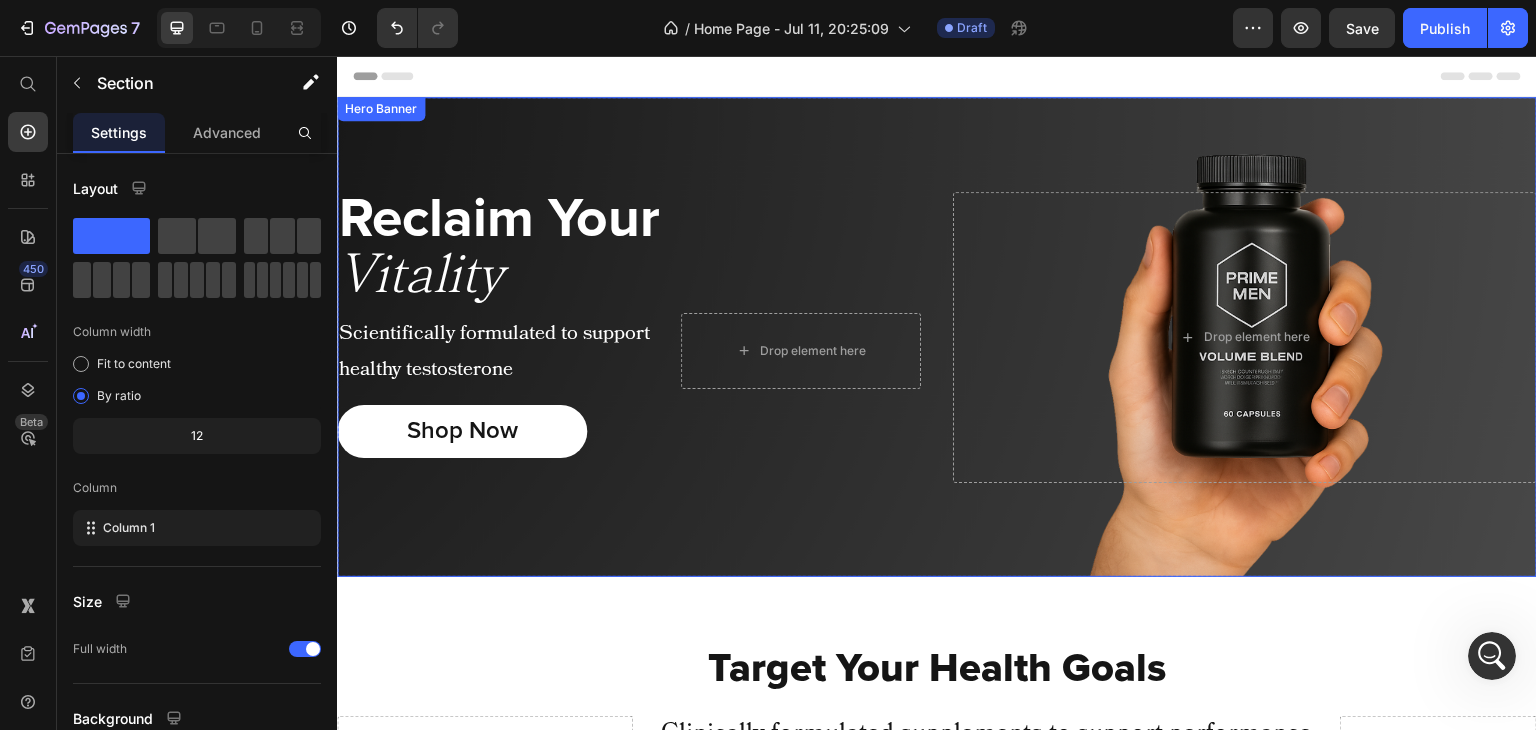 click at bounding box center (937, 337) 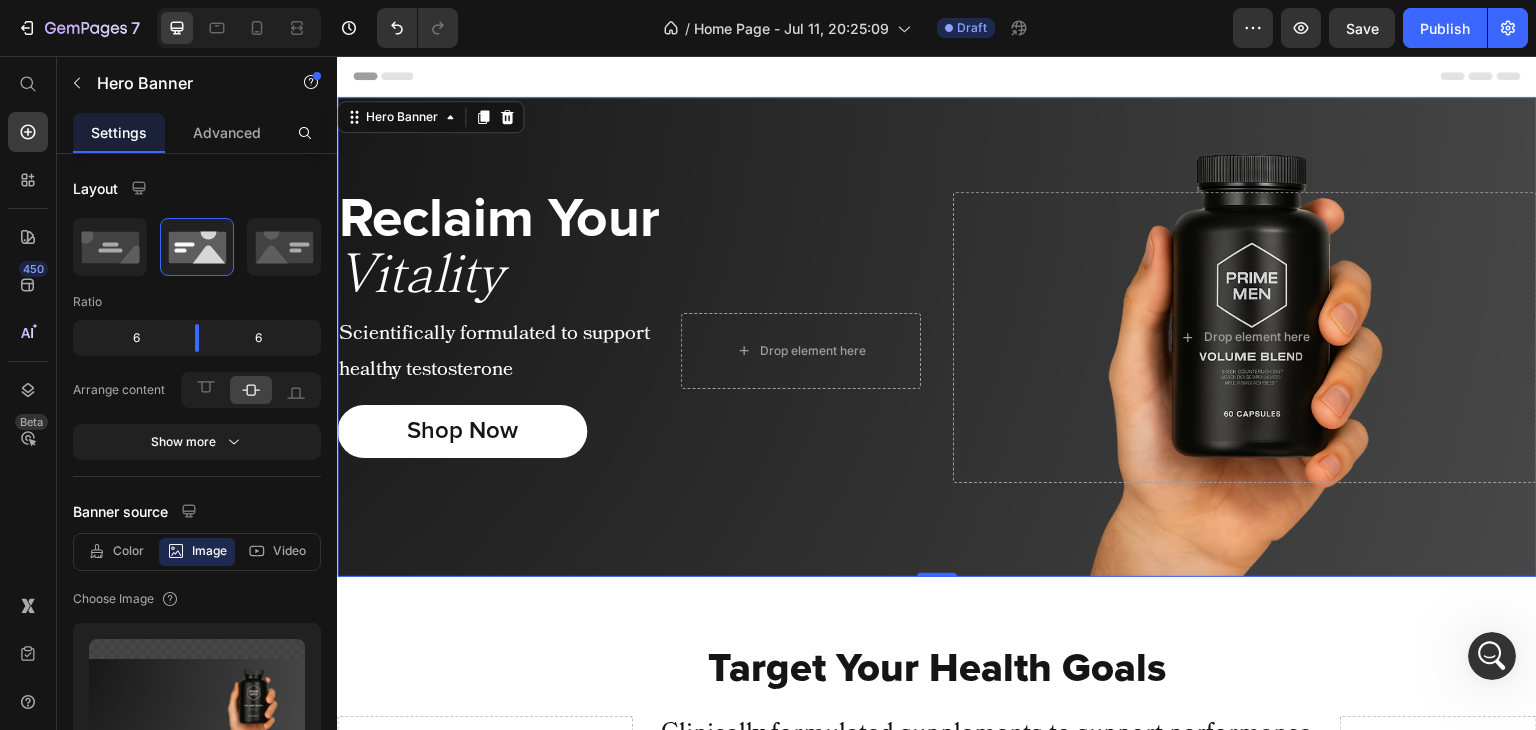 scroll, scrollTop: 108, scrollLeft: 0, axis: vertical 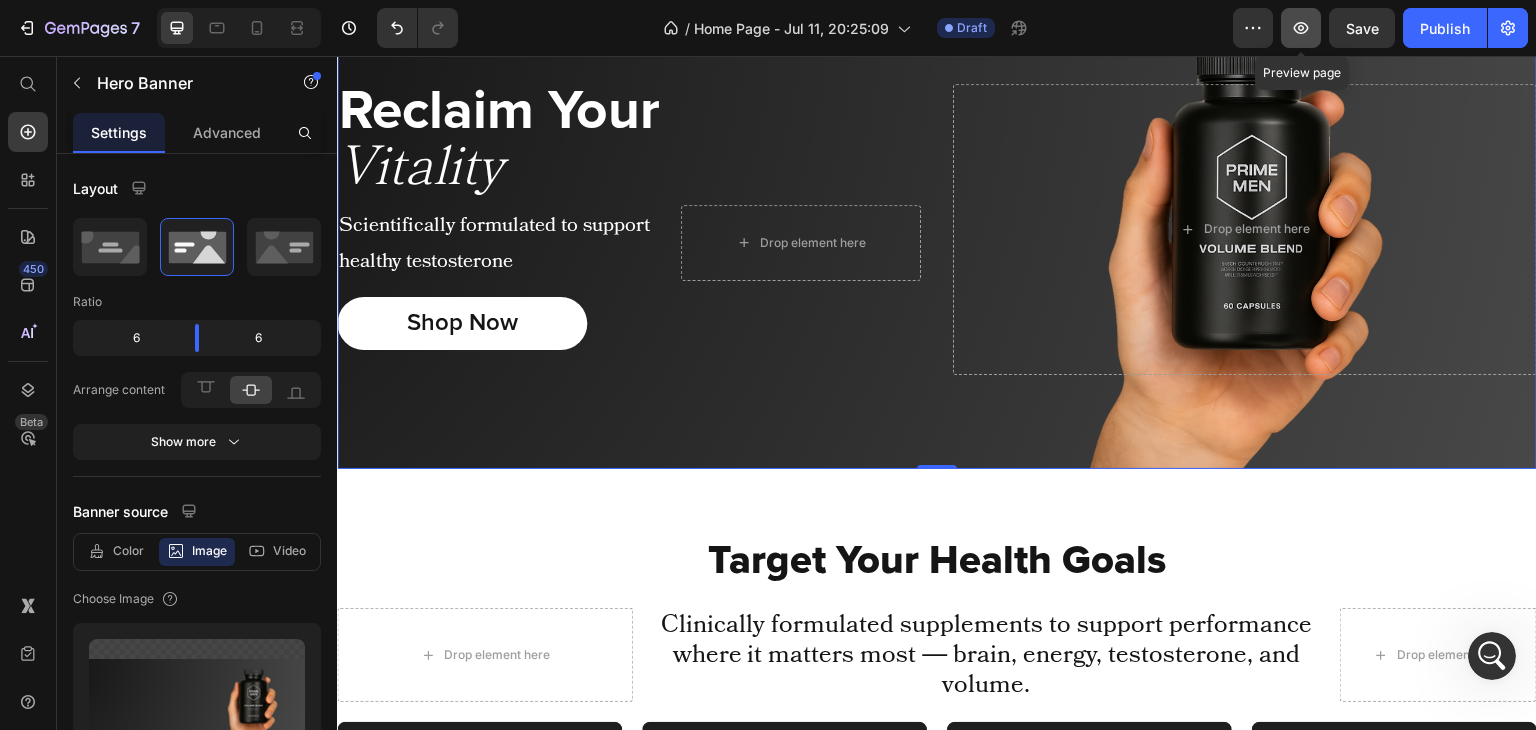 click 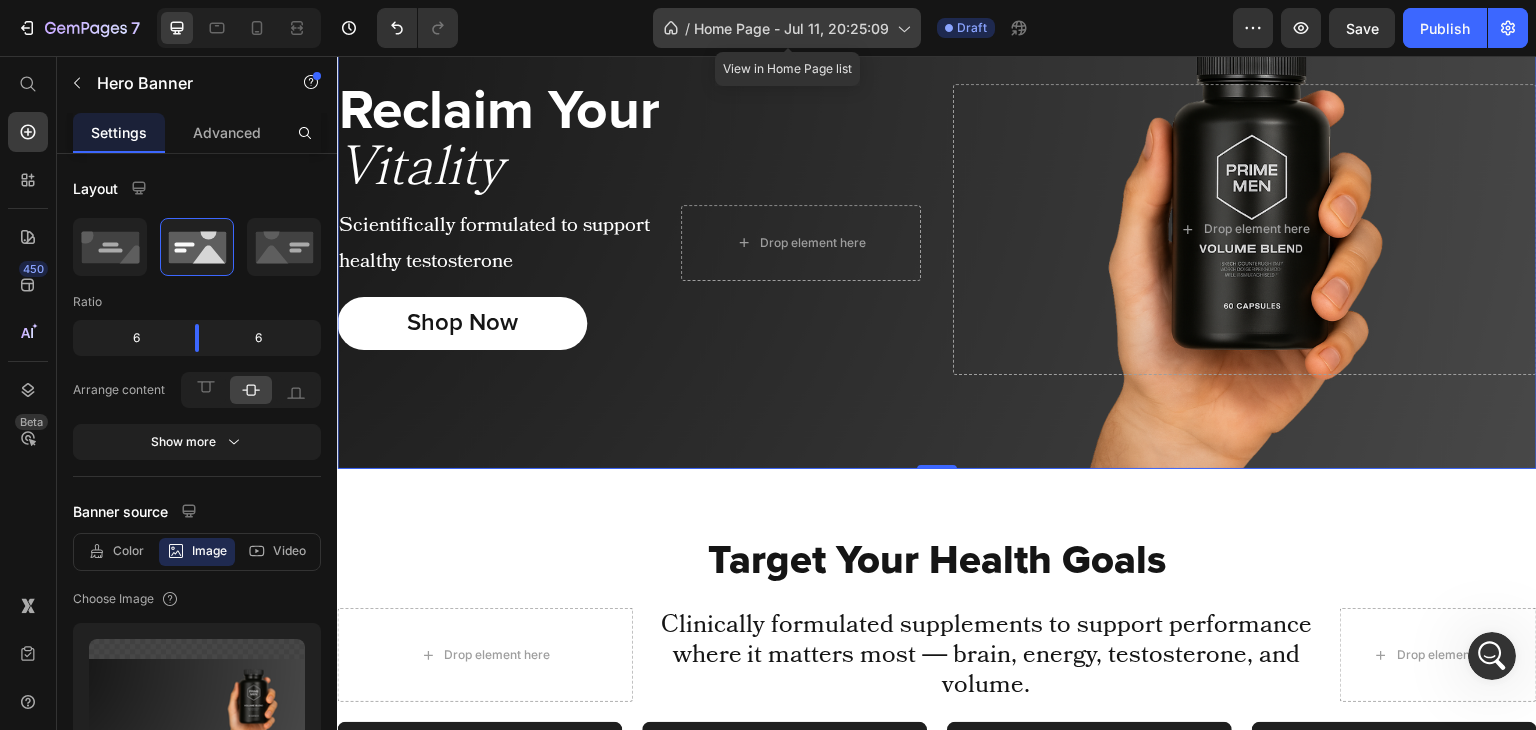 click 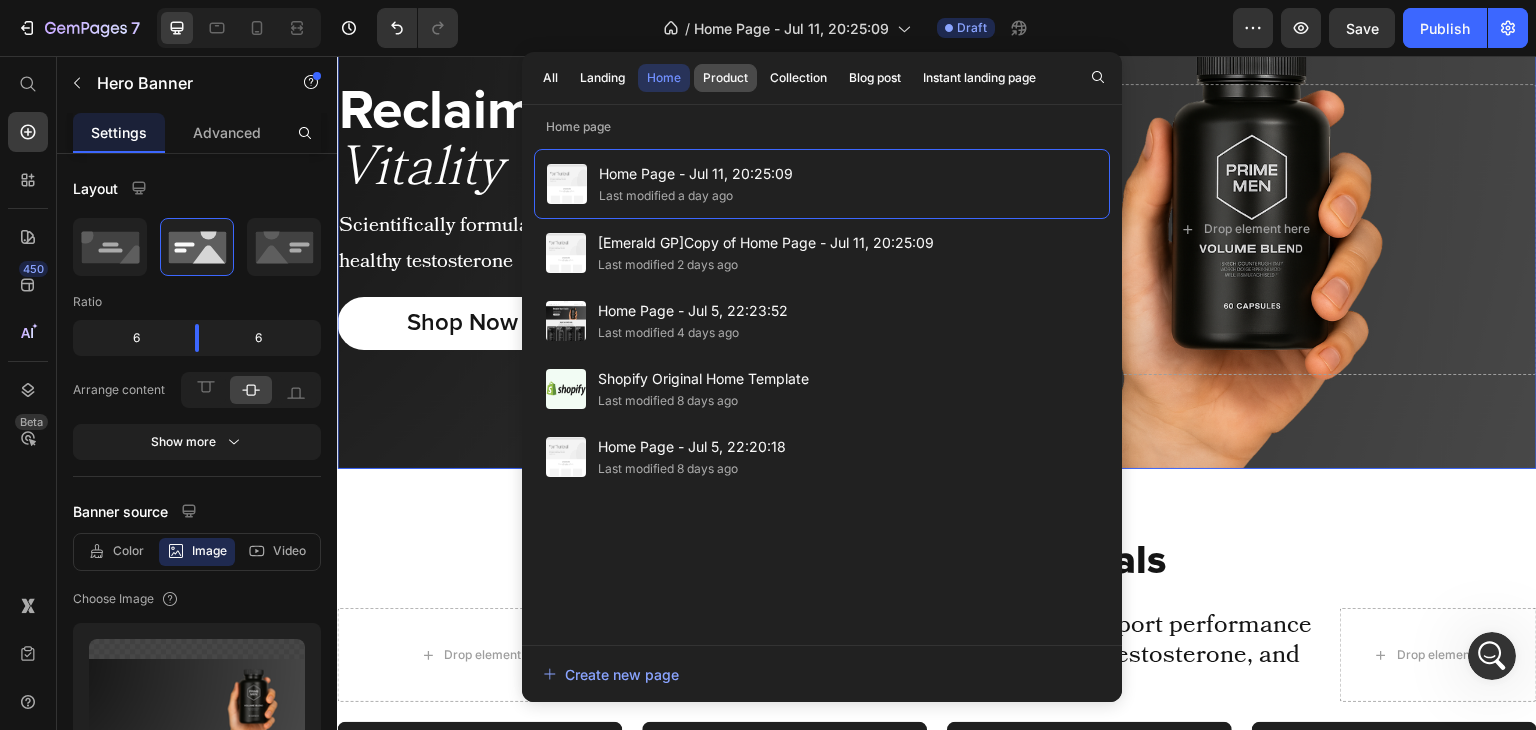click on "Product" at bounding box center [725, 78] 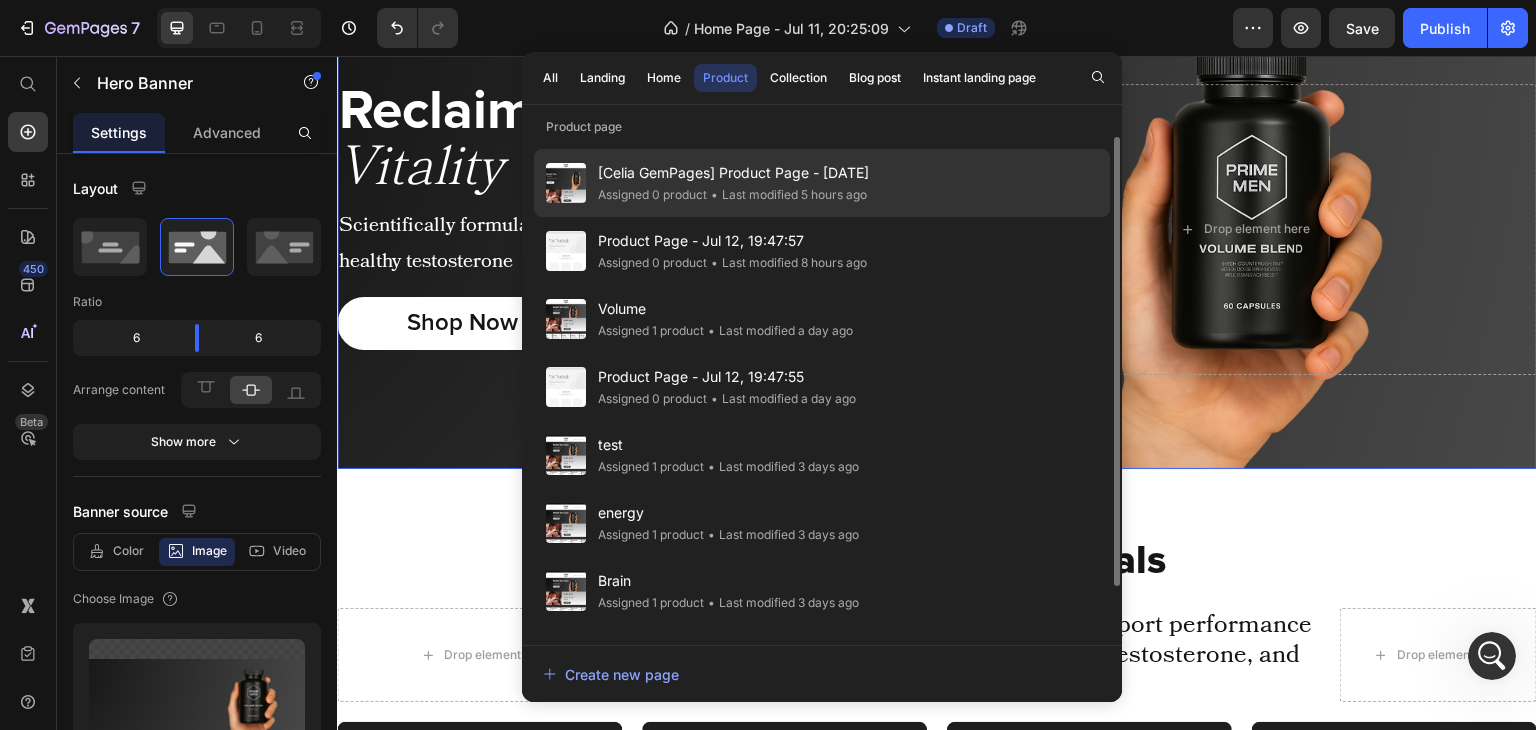 click on "[Celia GemPages]  Product Page - [DATE] Assigned 0 product • Last modified 5 hours ago" 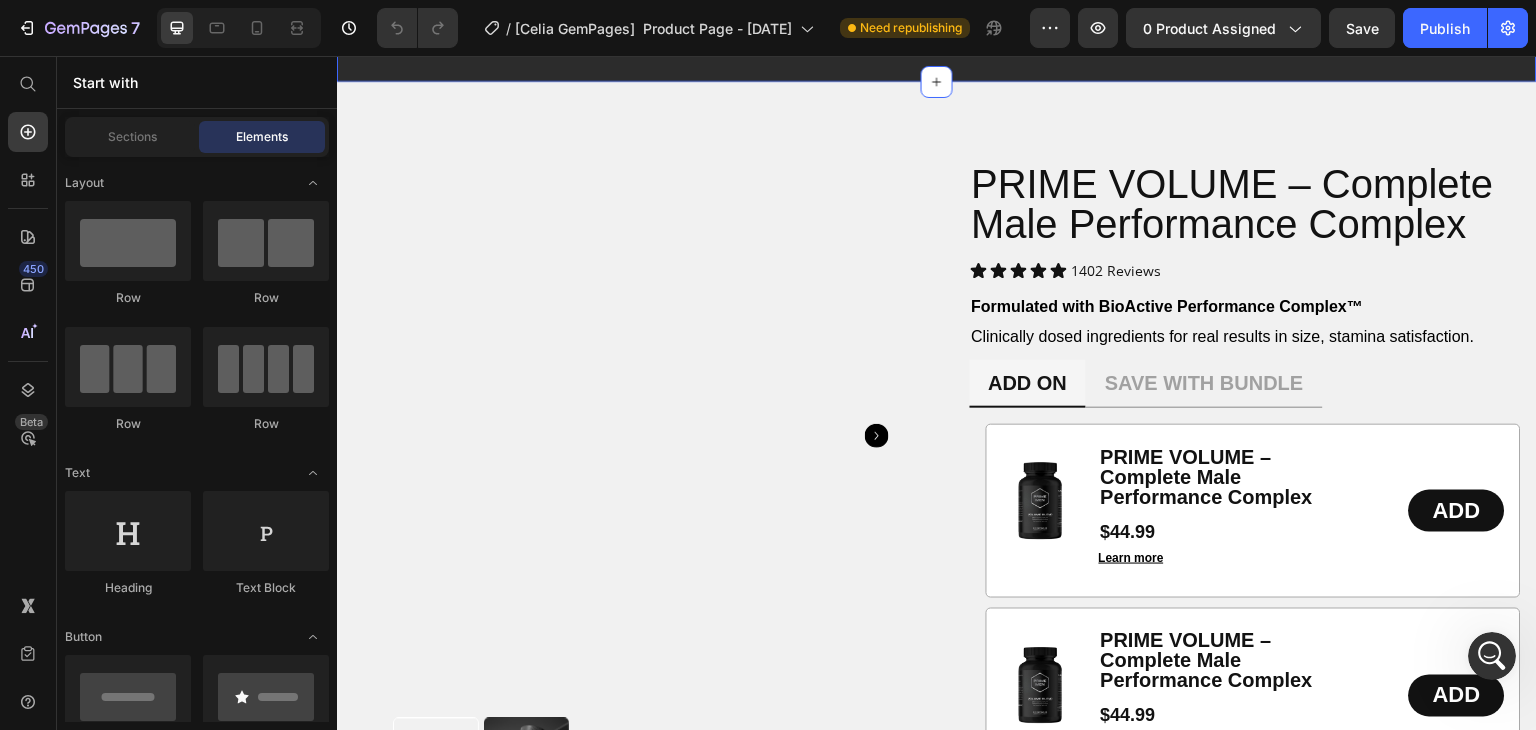 scroll, scrollTop: 1319, scrollLeft: 0, axis: vertical 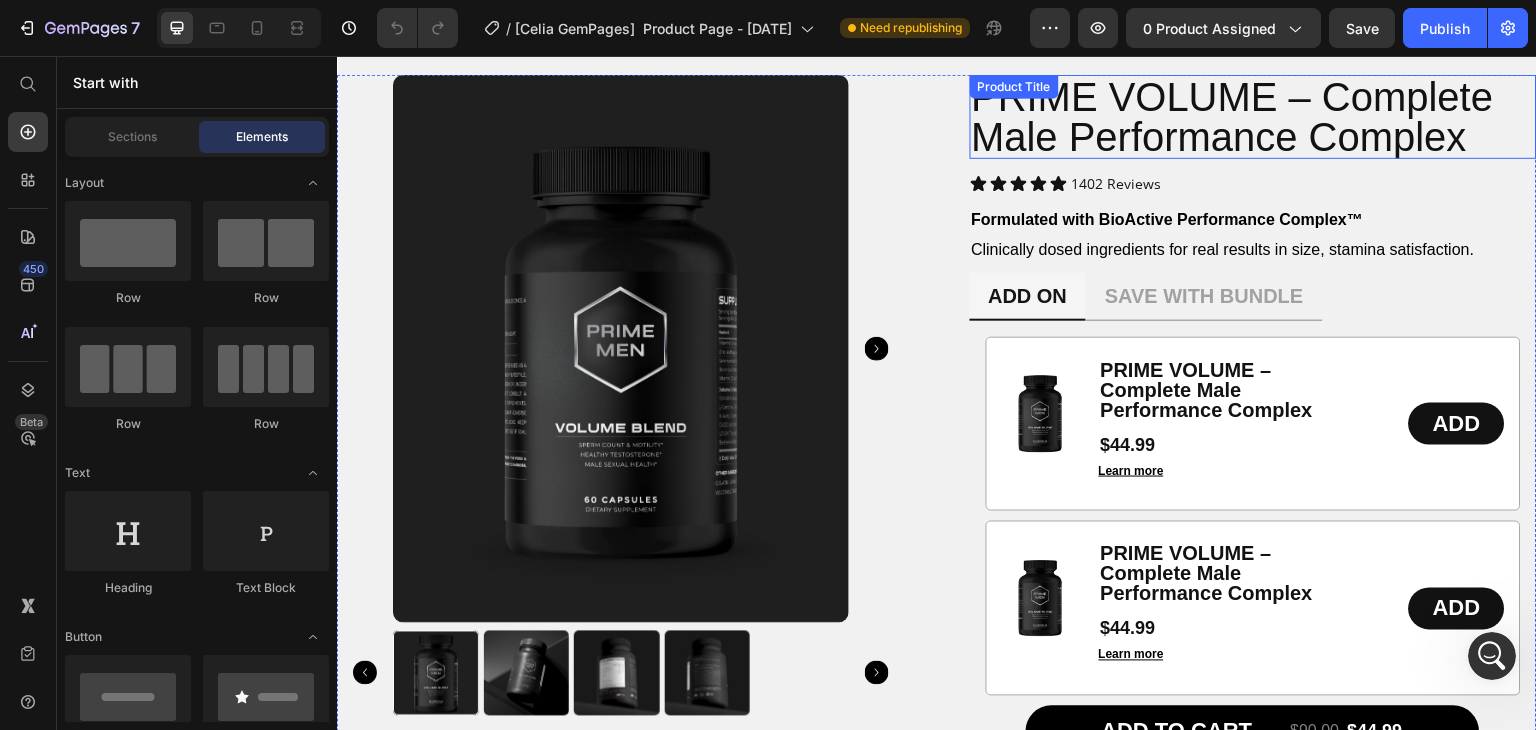 click on "PRIME VOLUME – Complete Male Performance Complex" at bounding box center [1254, 117] 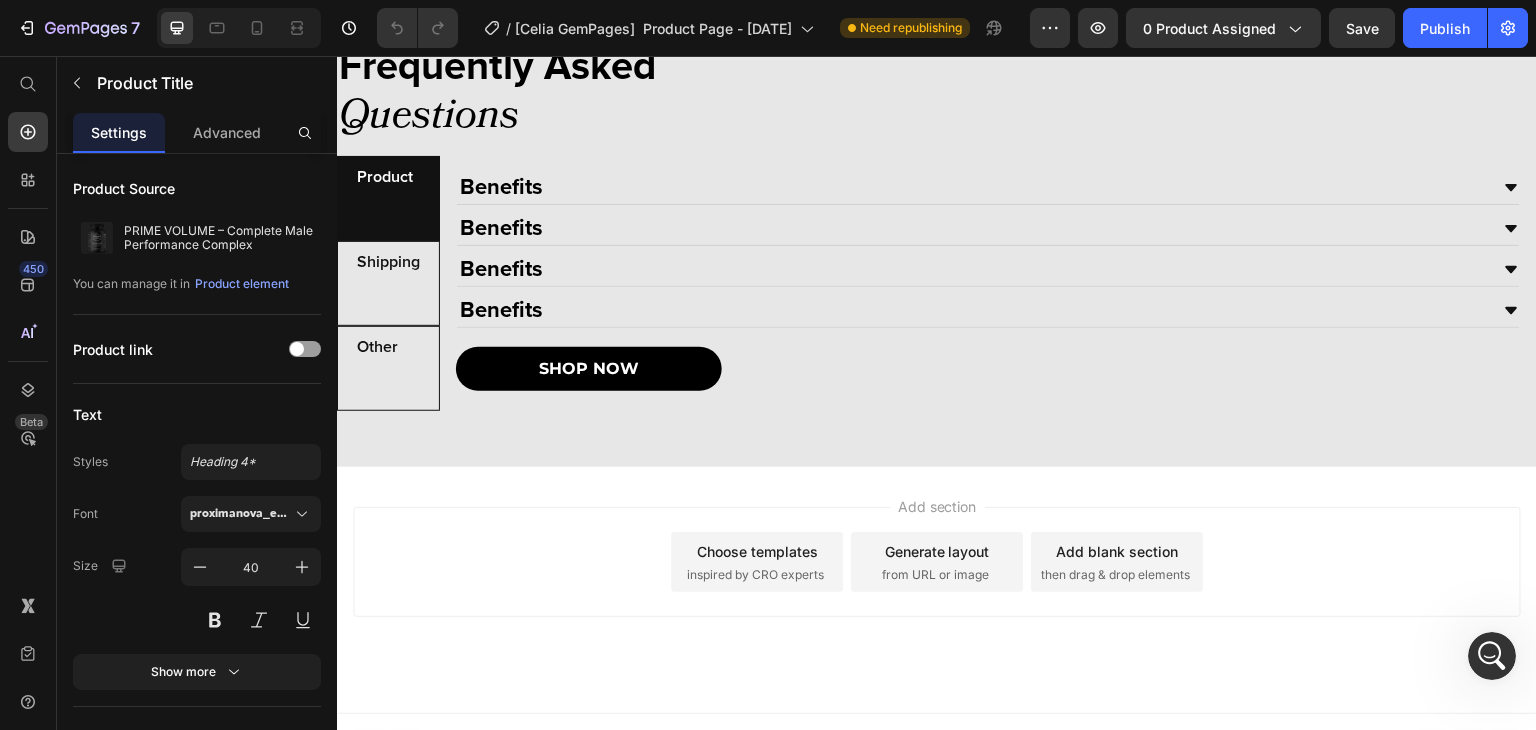 scroll, scrollTop: 4764, scrollLeft: 0, axis: vertical 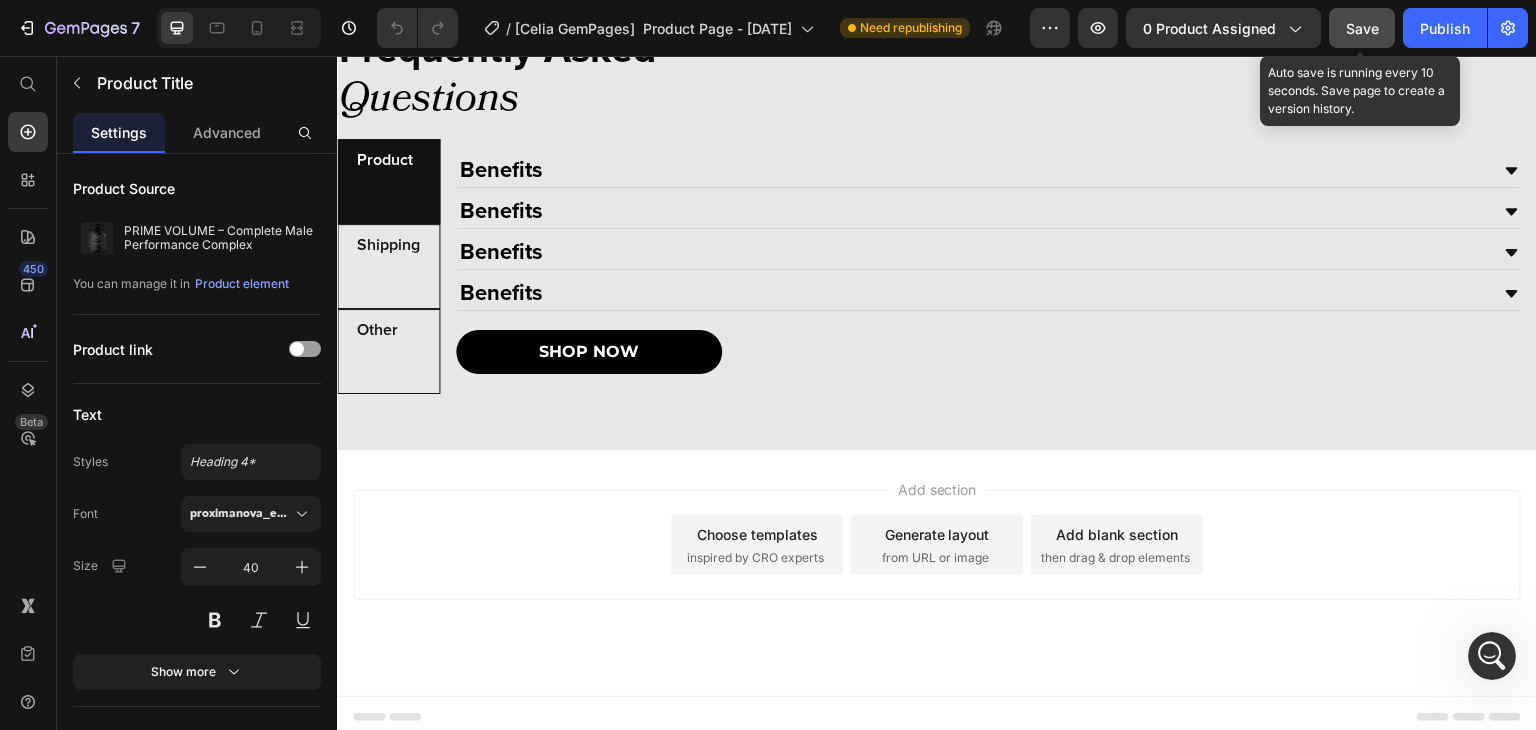 click on "Save" at bounding box center (1362, 28) 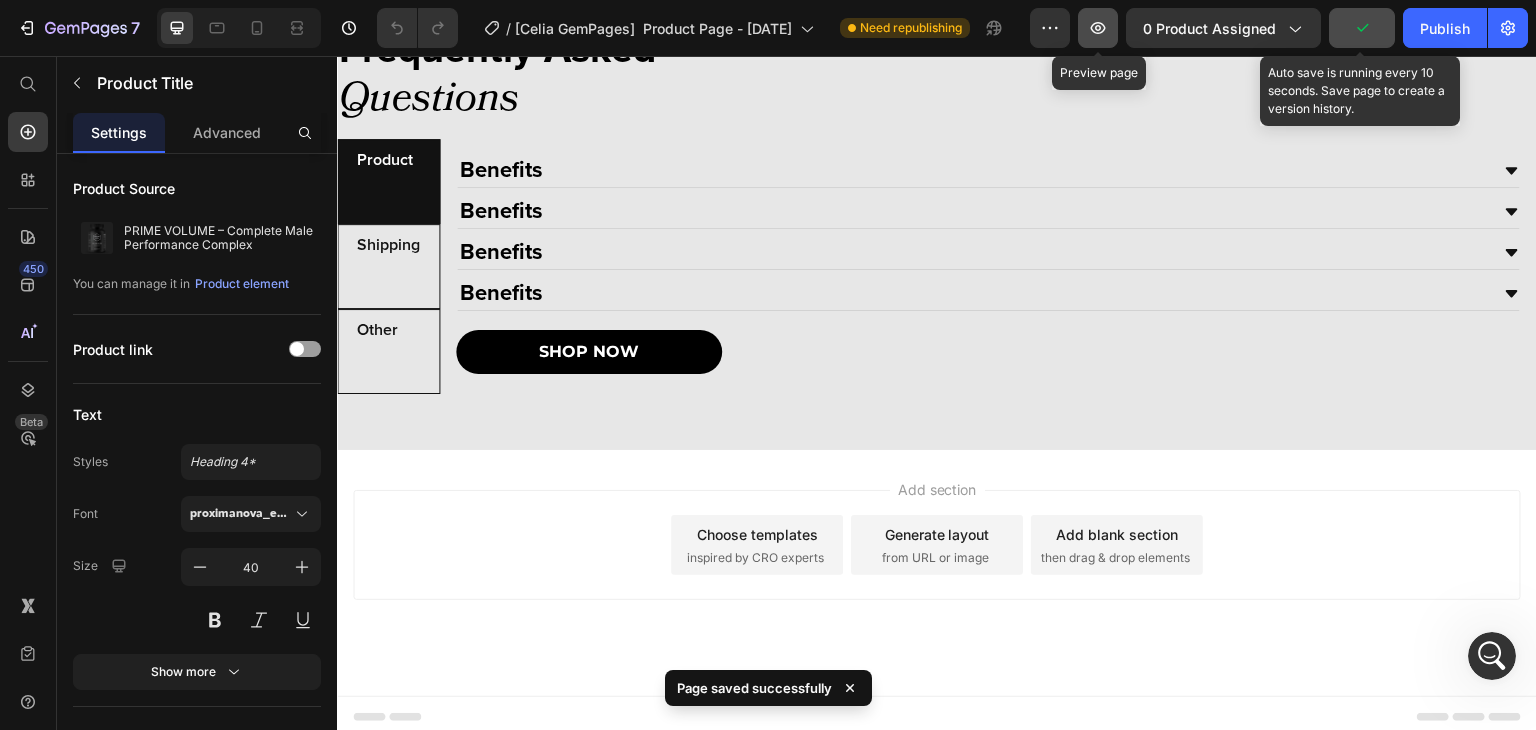 click 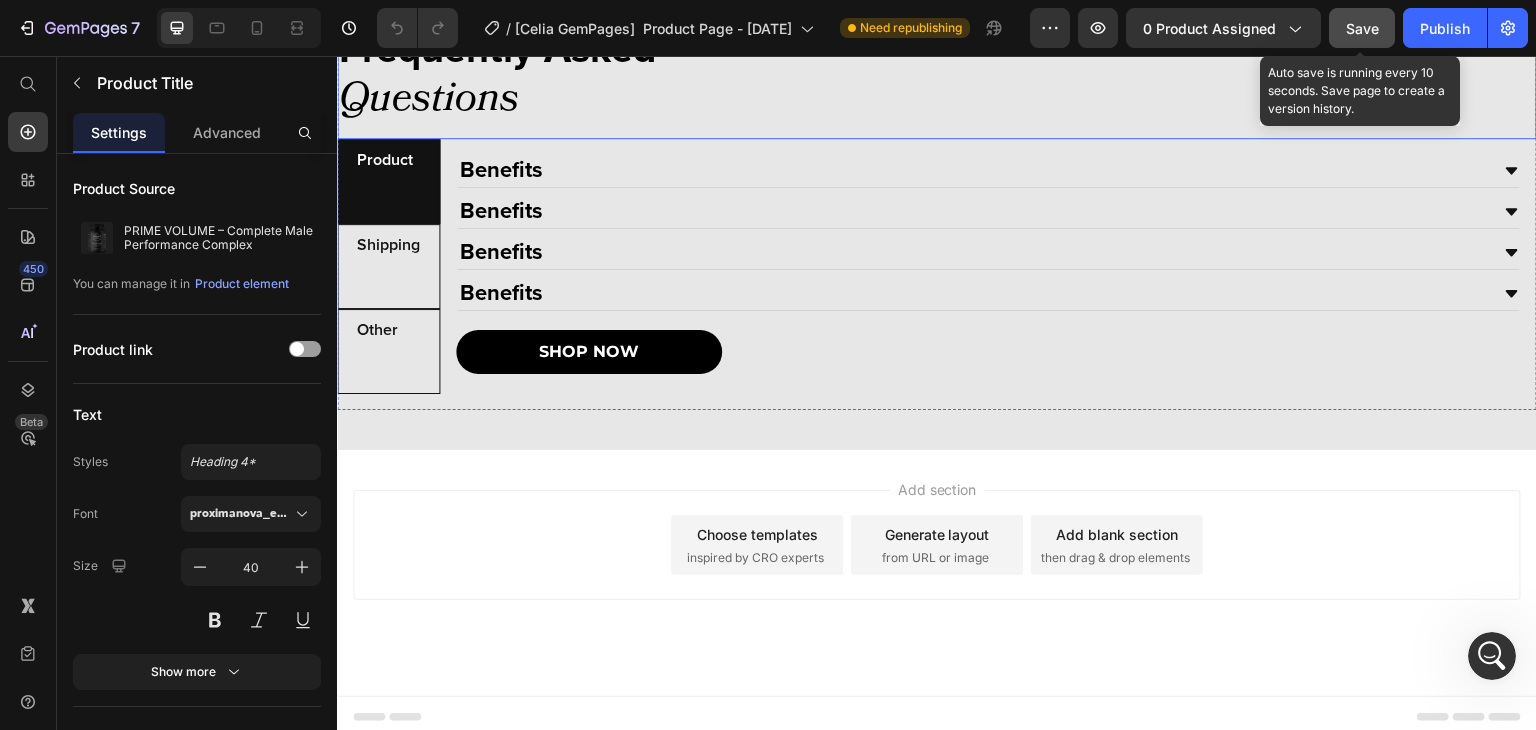 scroll, scrollTop: 20640, scrollLeft: 0, axis: vertical 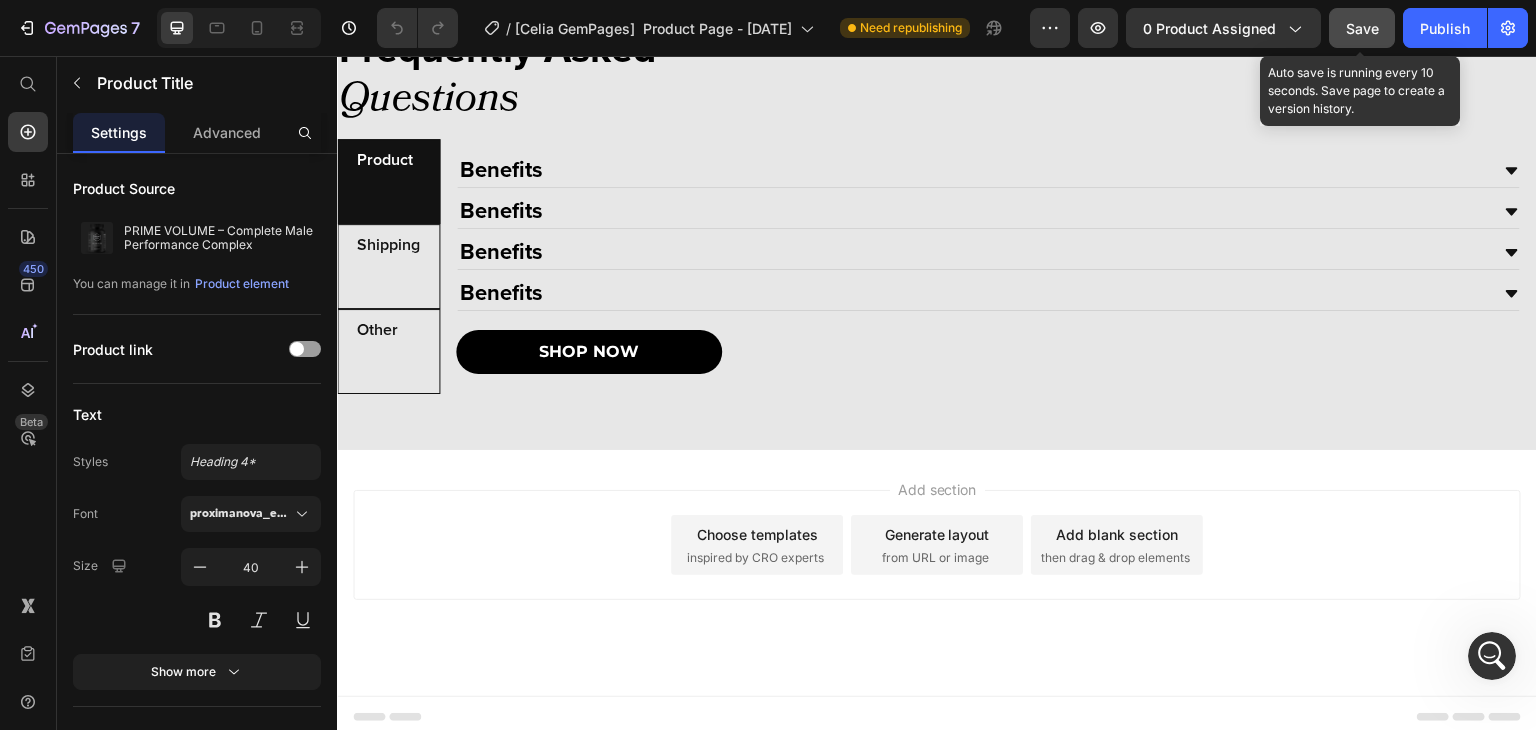 click 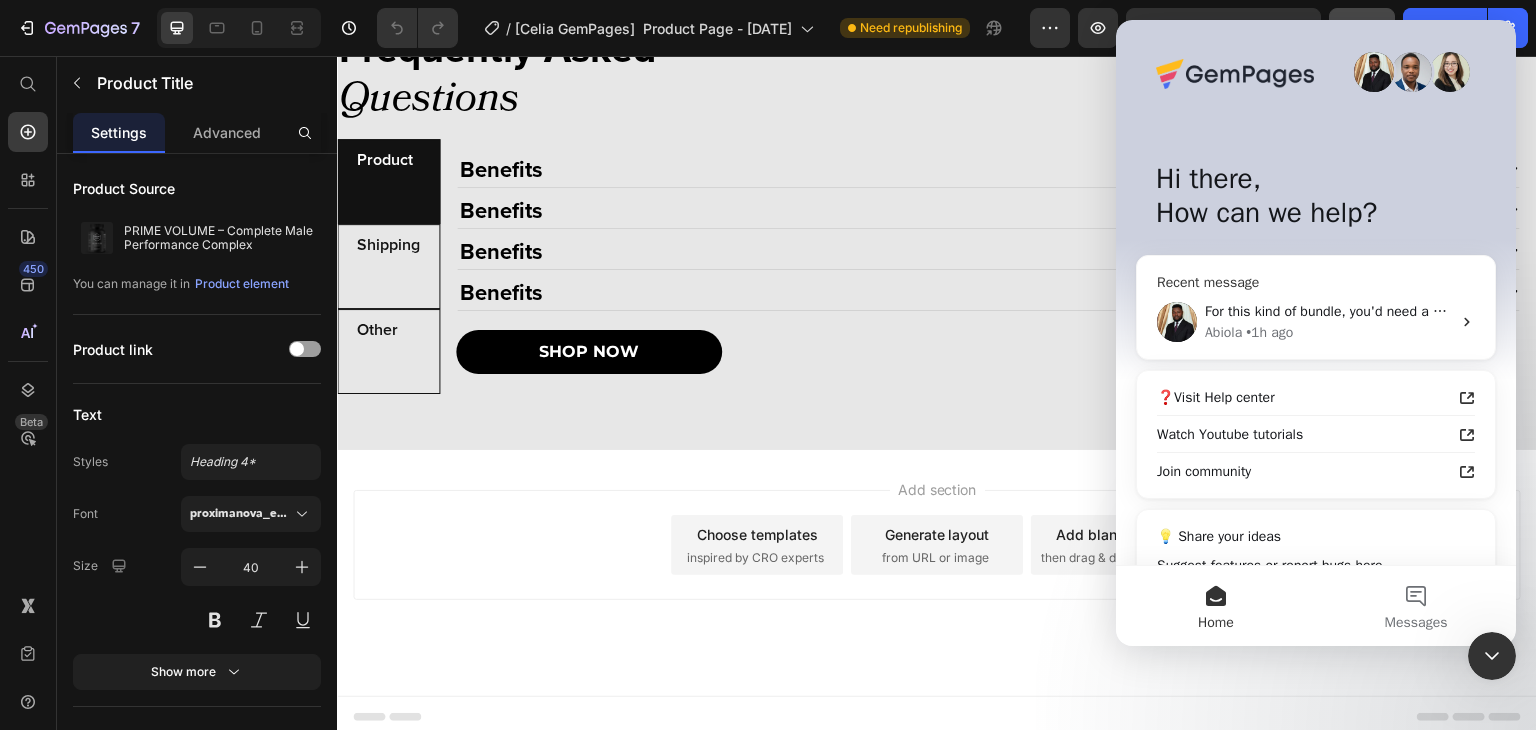 click on "•  1h ago" at bounding box center (1269, 332) 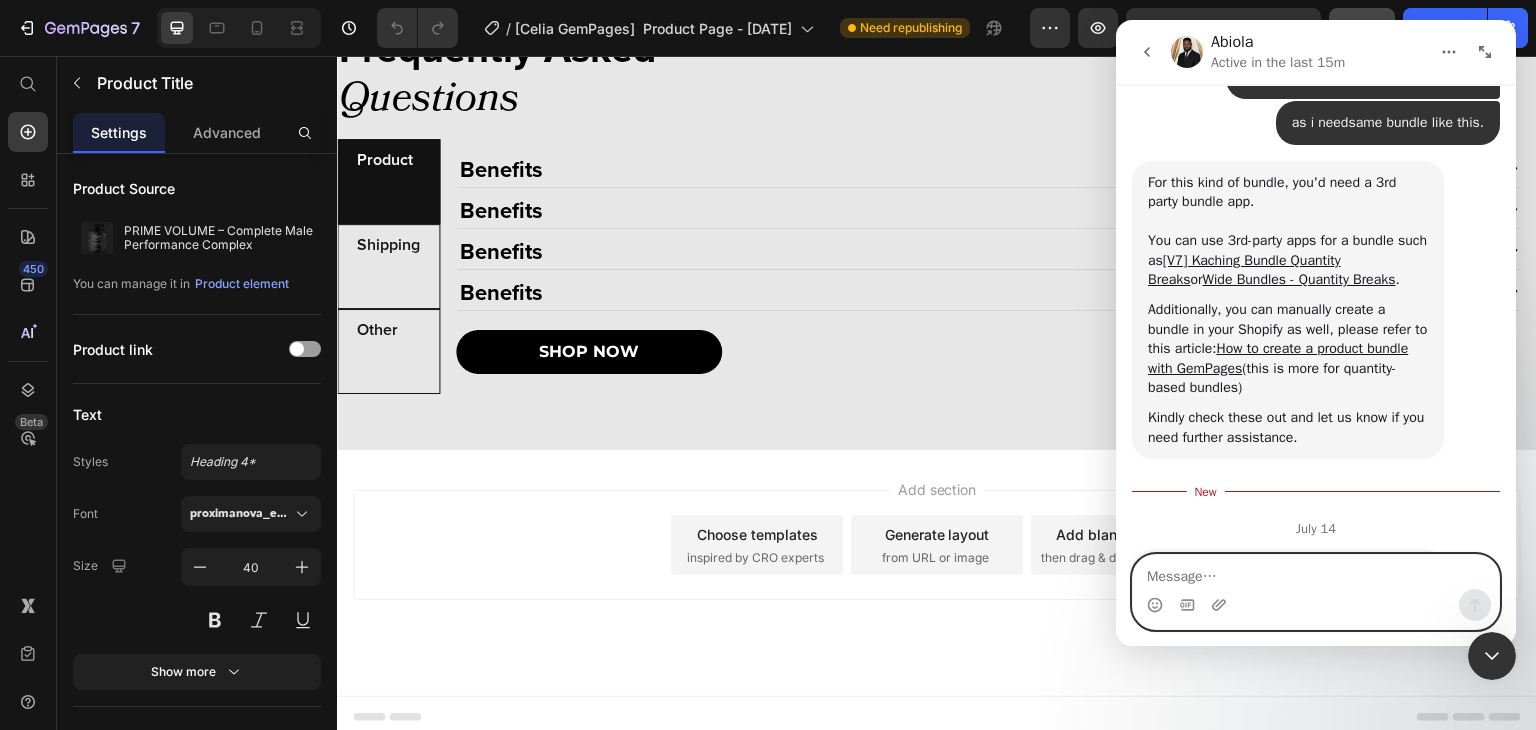 scroll, scrollTop: 20905, scrollLeft: 0, axis: vertical 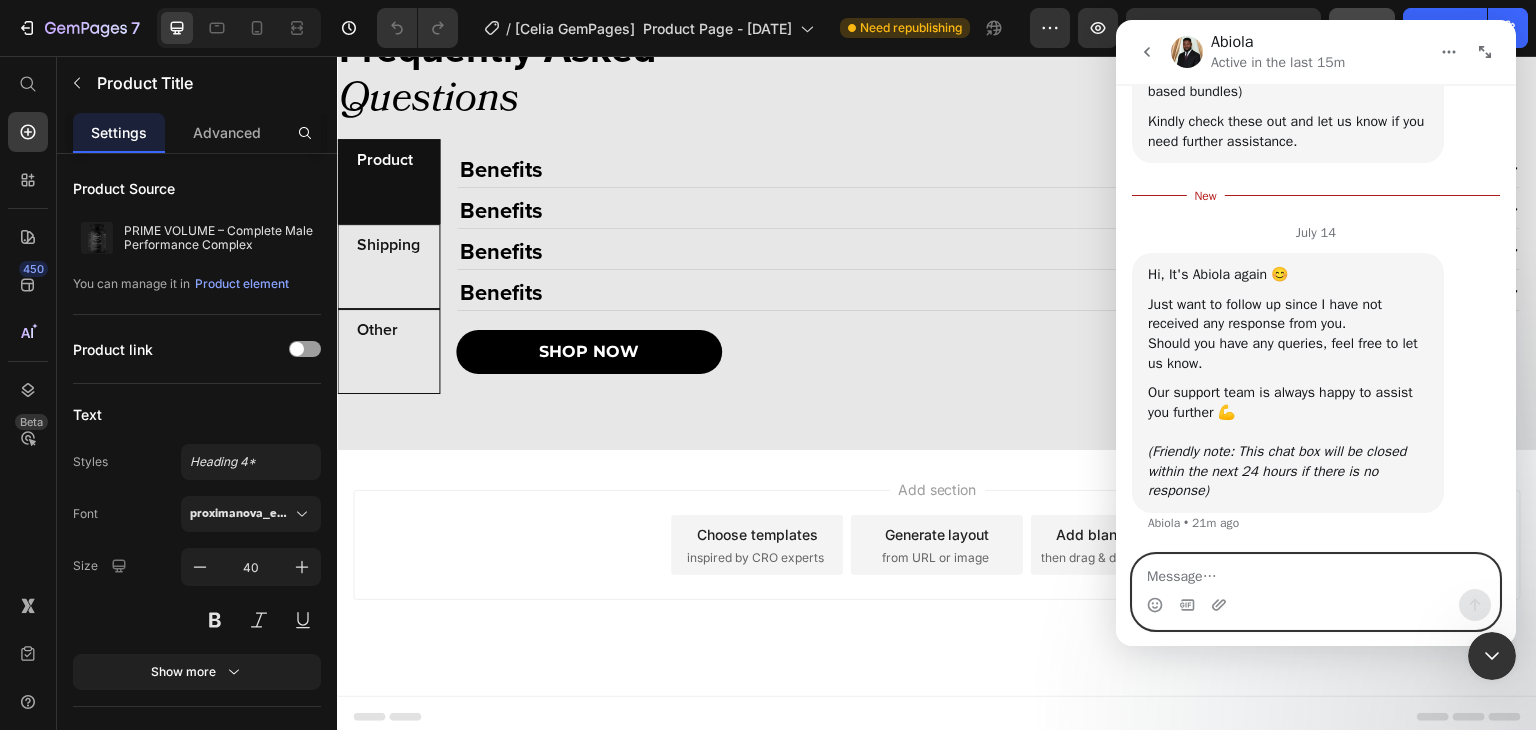 click at bounding box center [1316, 572] 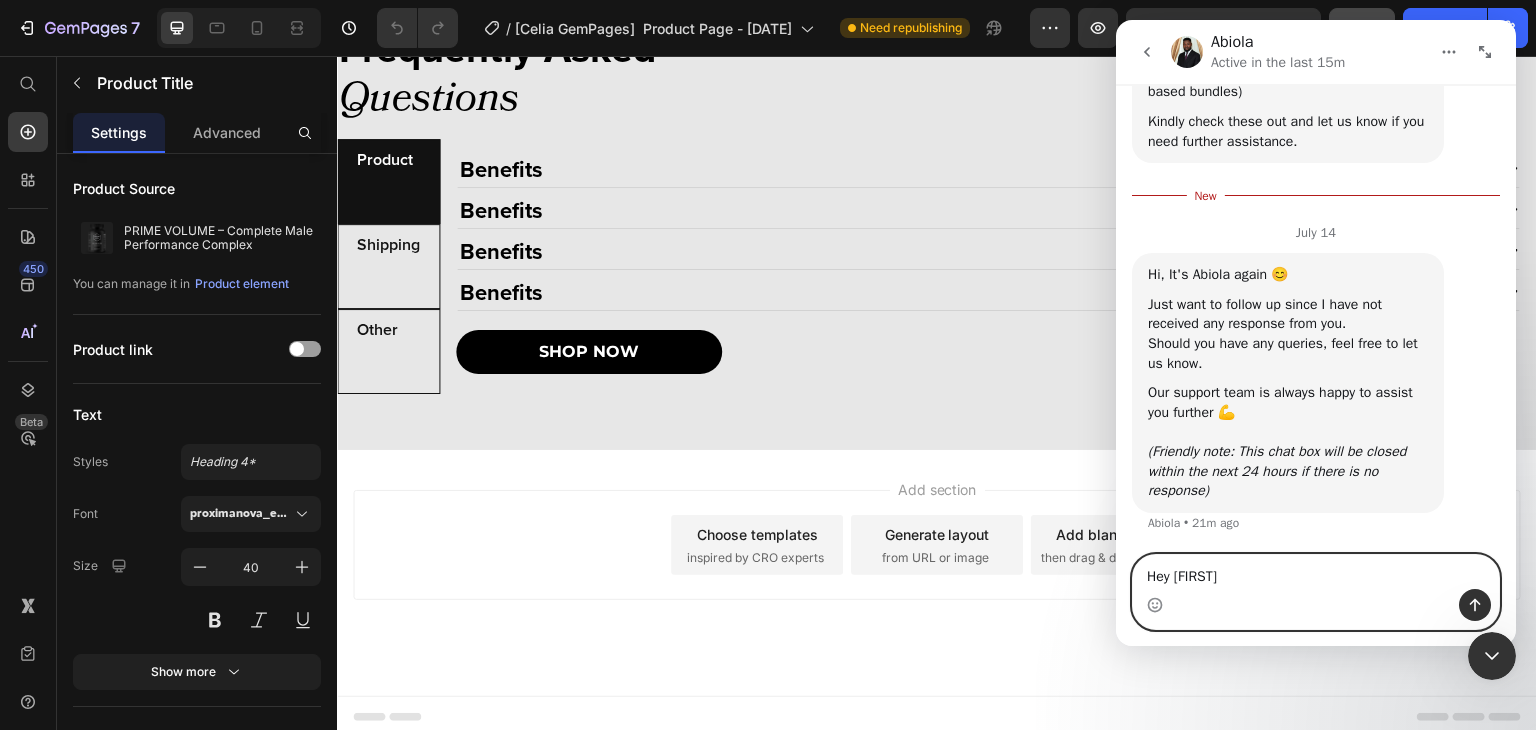 type on "Hey [FIRST]" 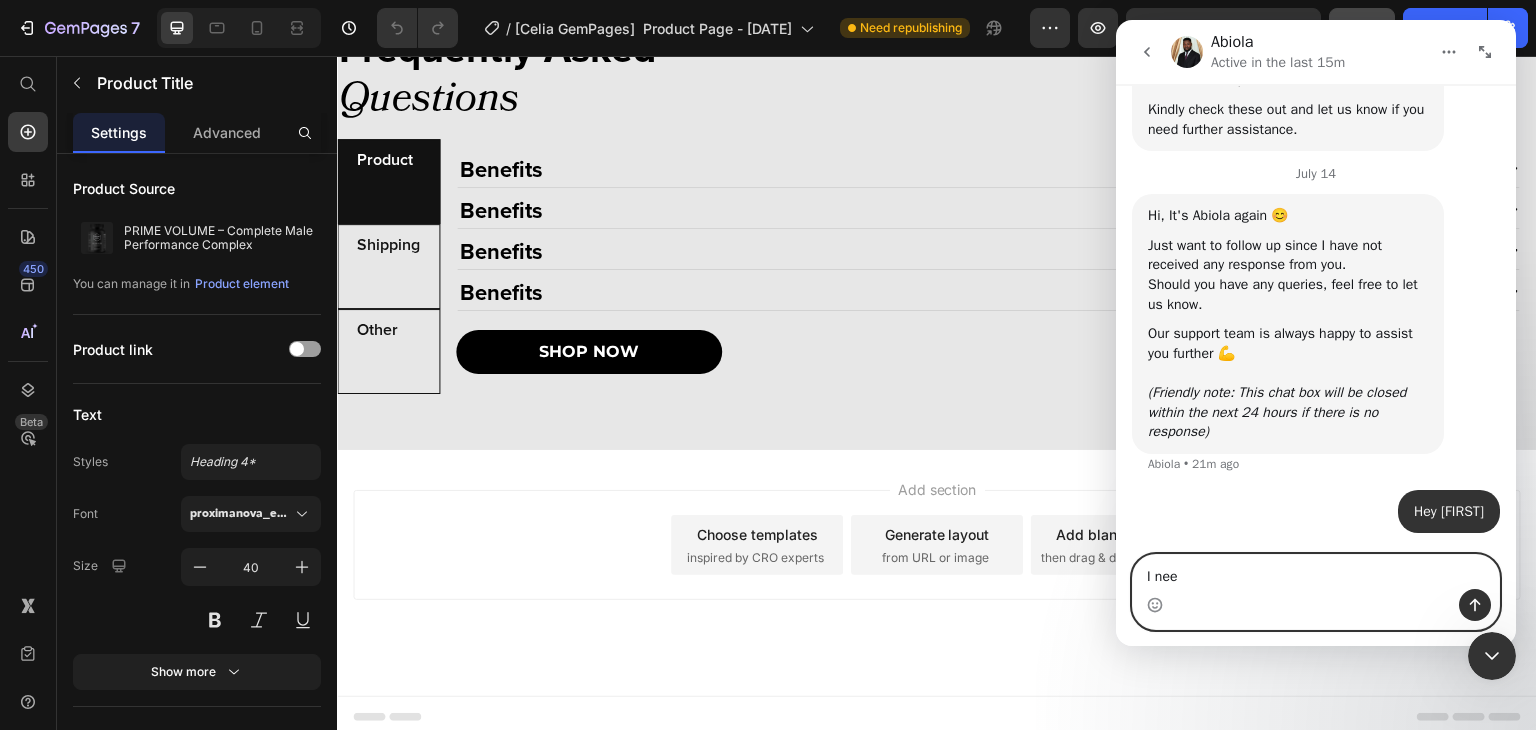 scroll, scrollTop: 20918, scrollLeft: 0, axis: vertical 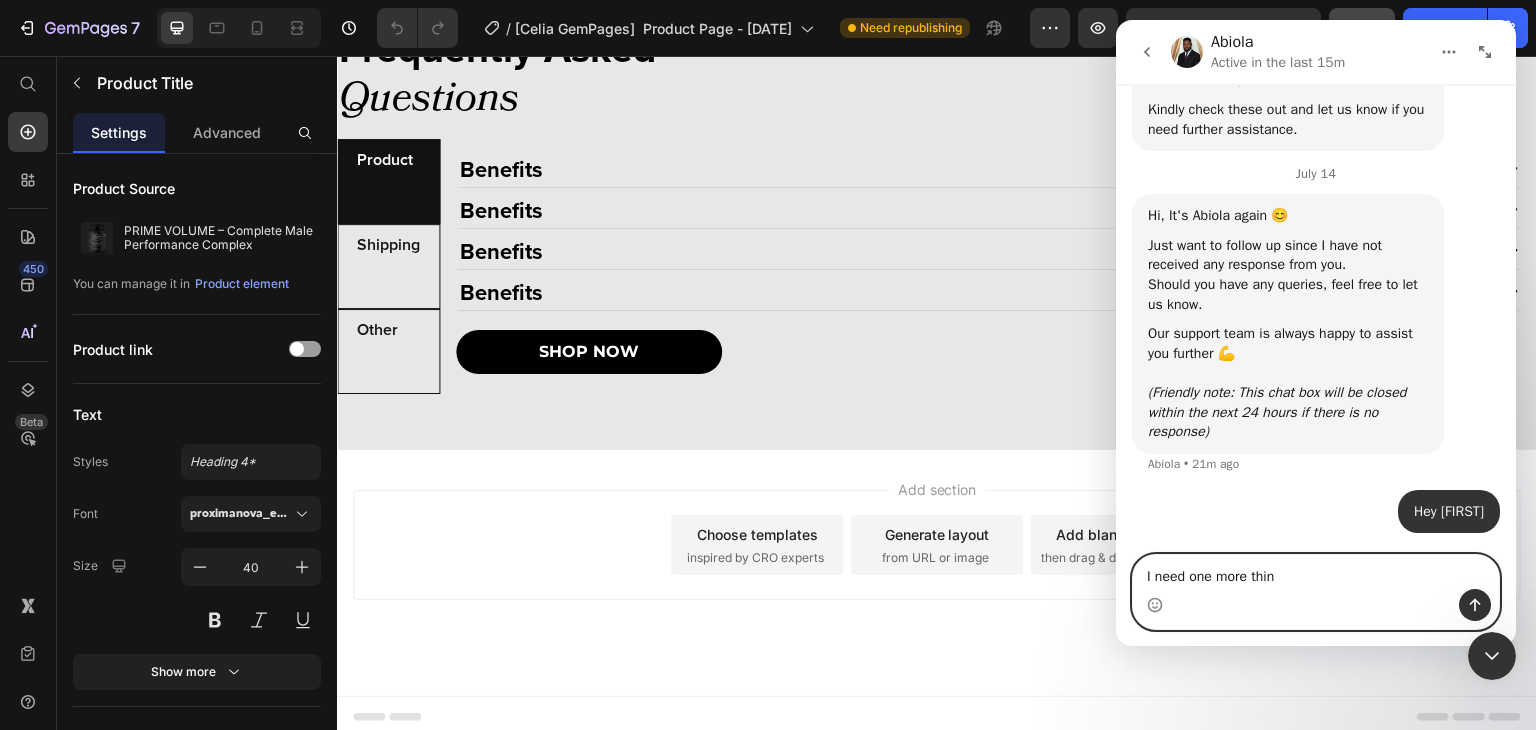 type on "I need one more thing" 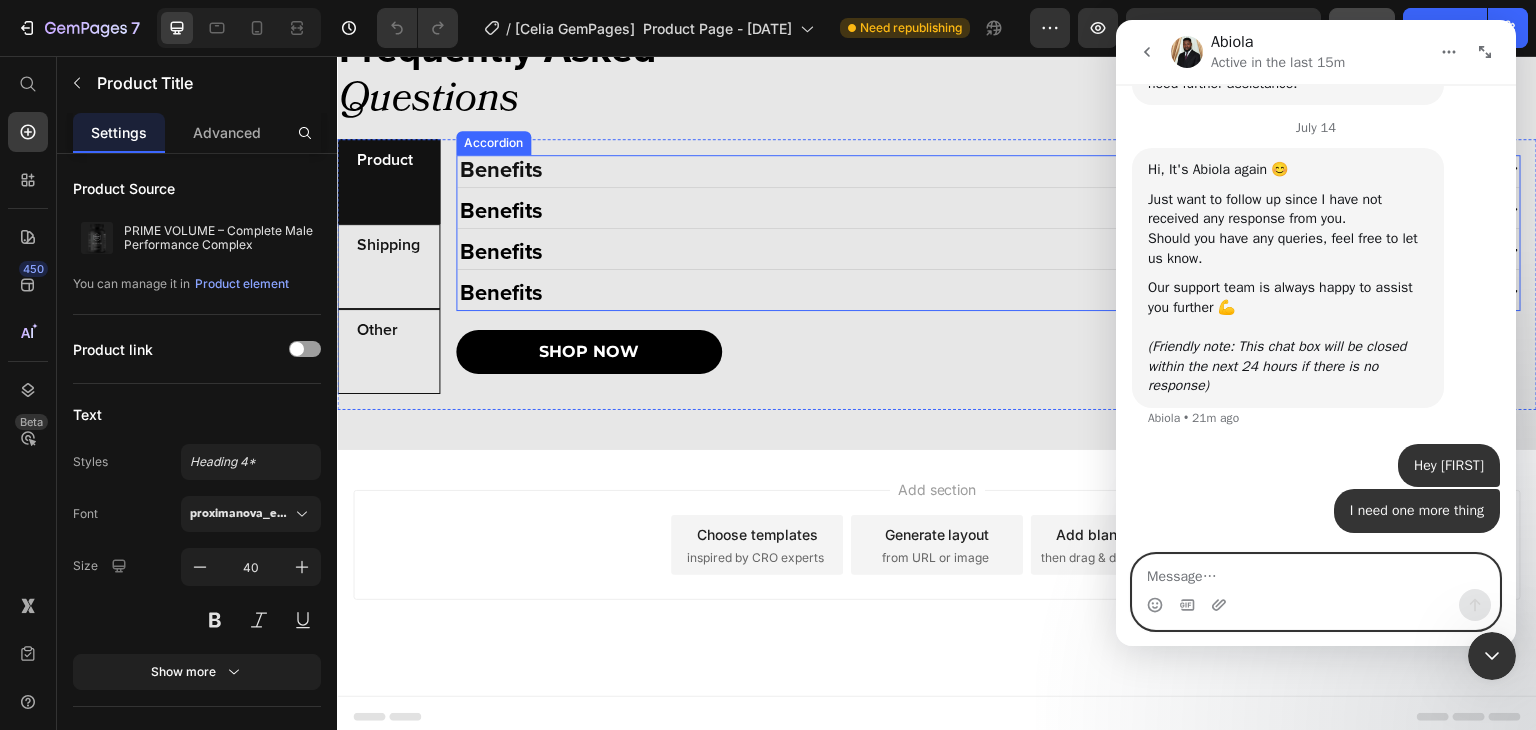 scroll, scrollTop: 20964, scrollLeft: 0, axis: vertical 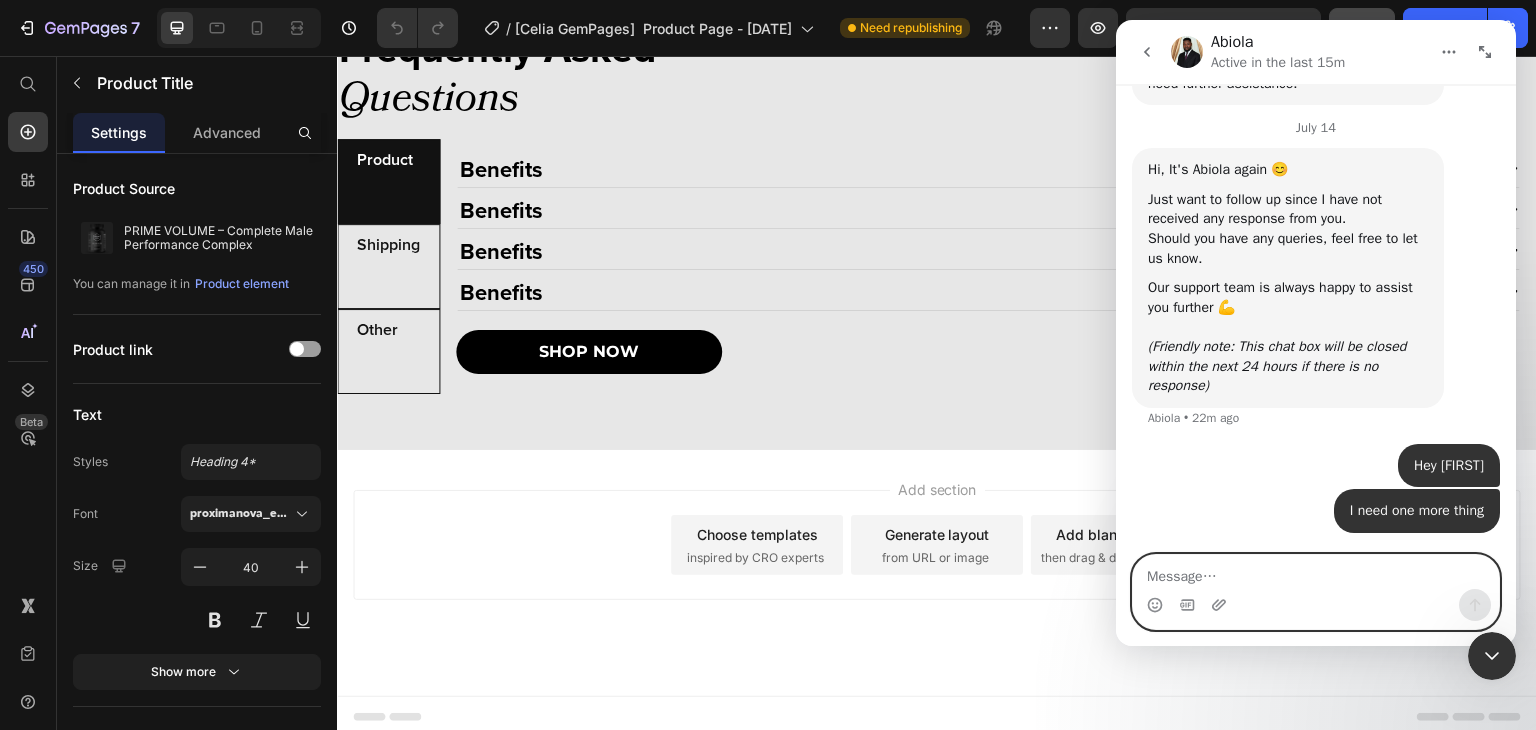 click at bounding box center [1316, 572] 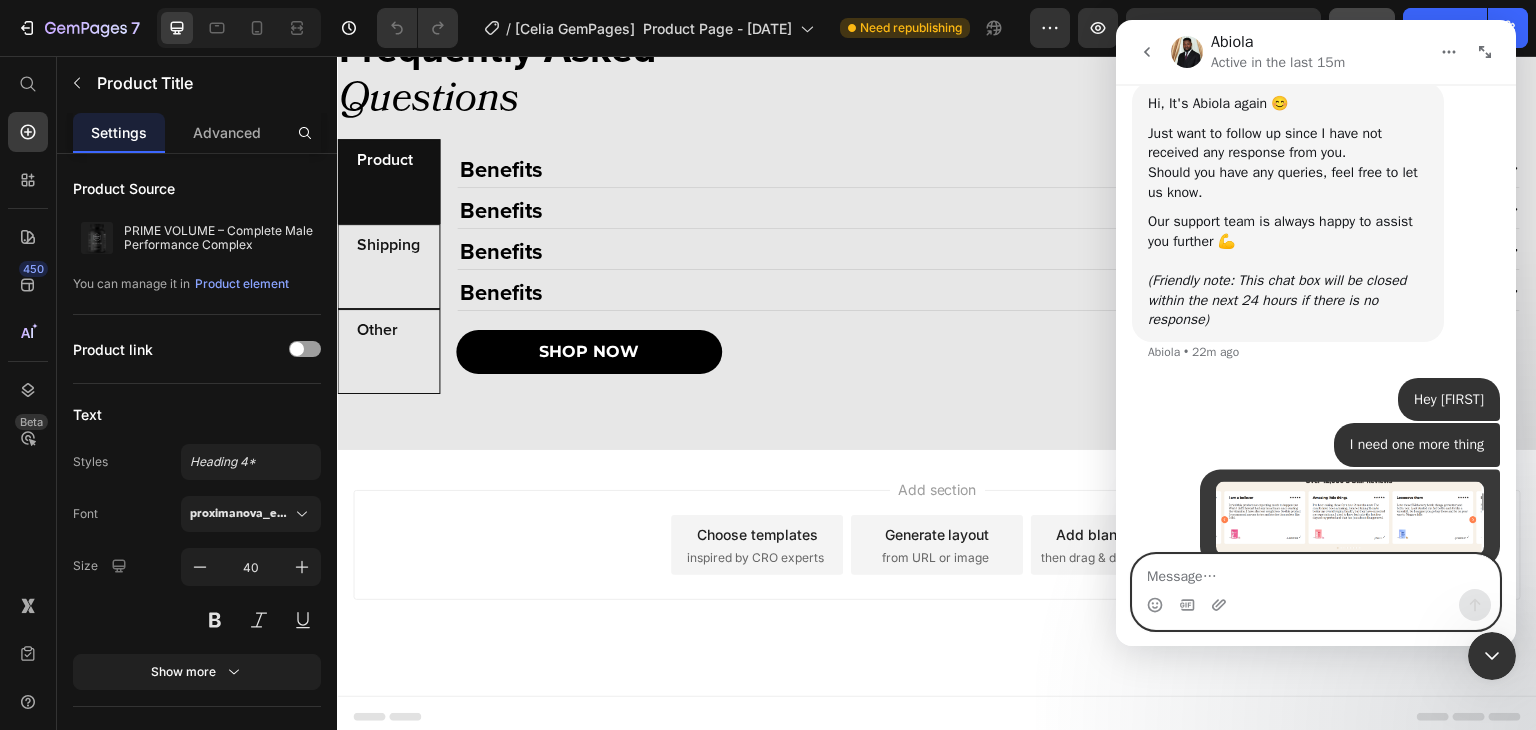 scroll, scrollTop: 21062, scrollLeft: 0, axis: vertical 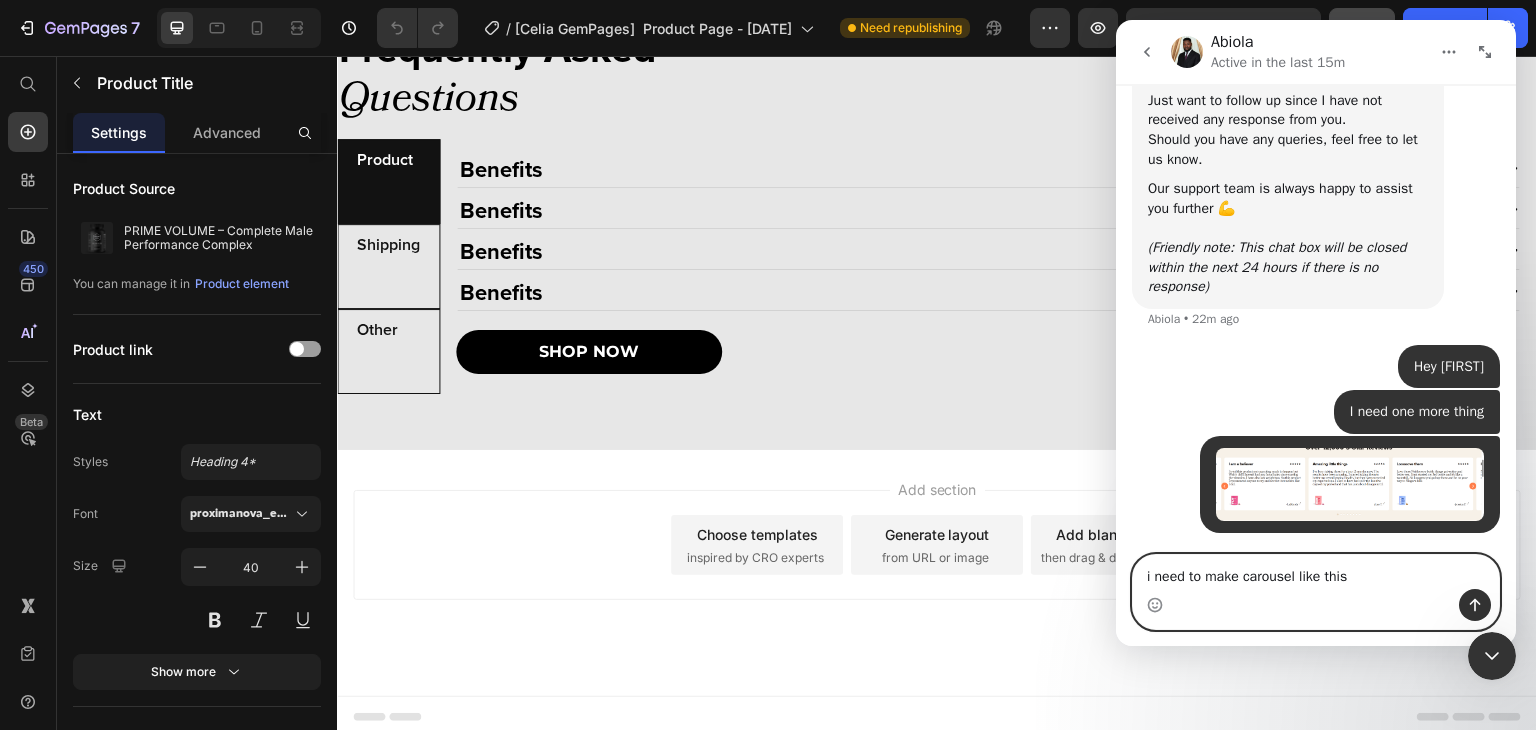 type on "i need to make carousel like this." 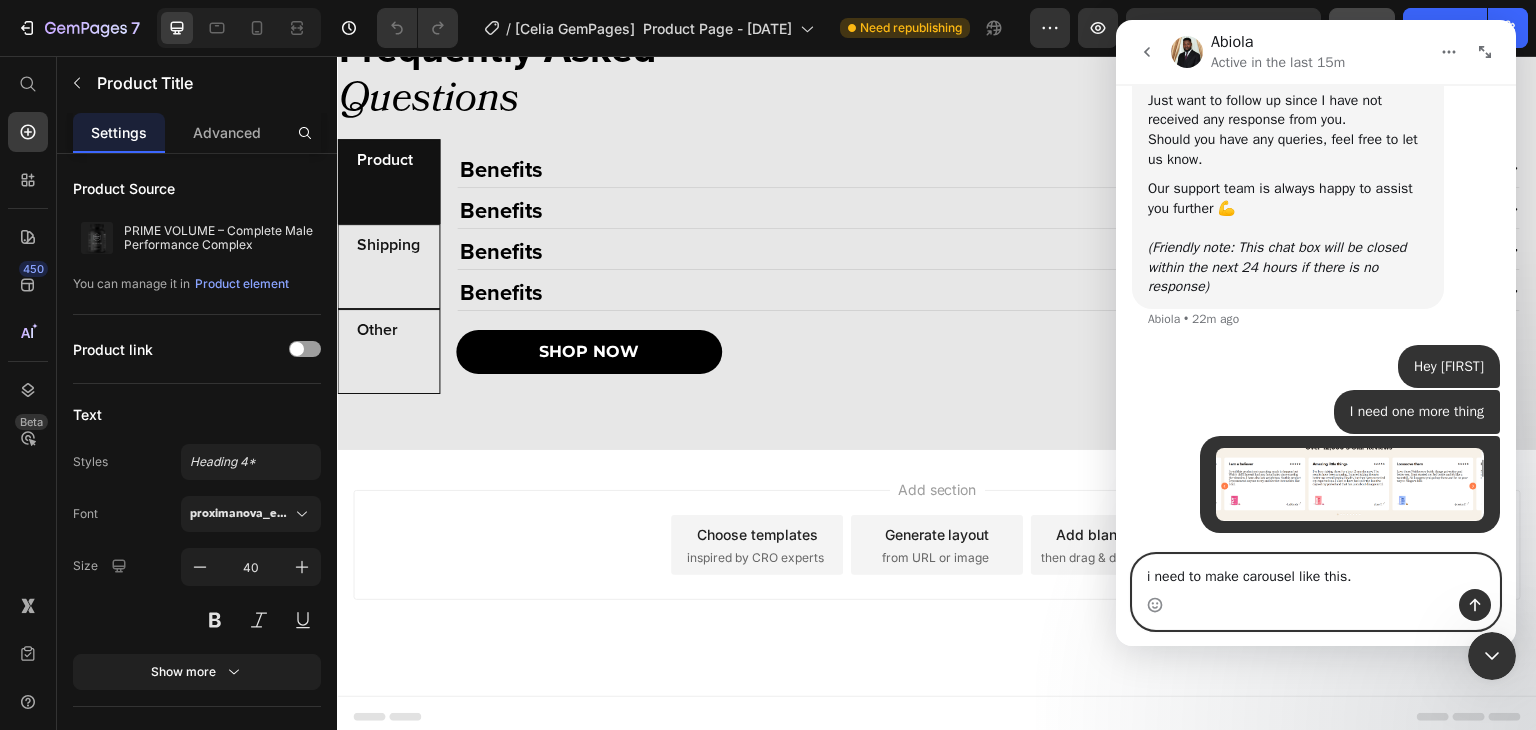 type 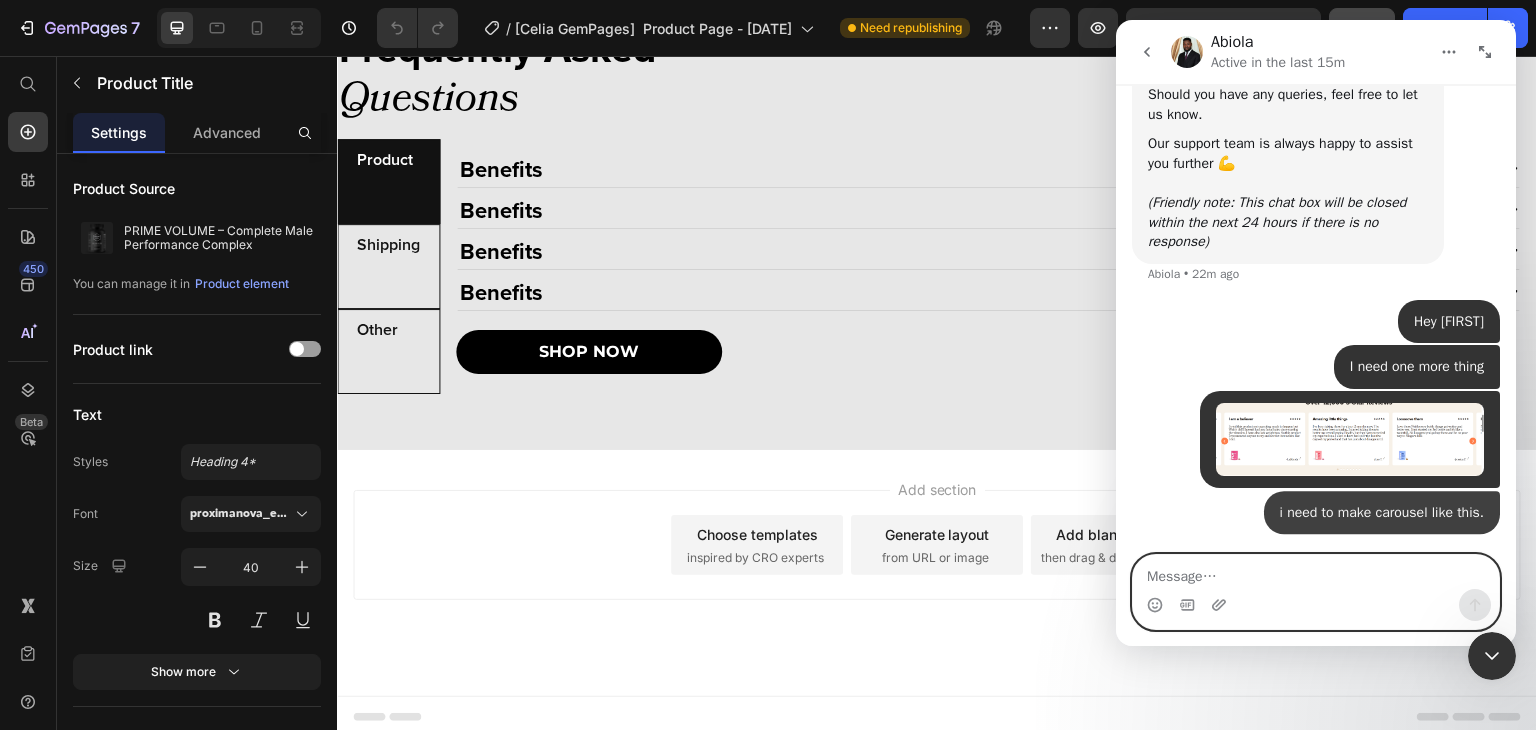 scroll, scrollTop: 21108, scrollLeft: 0, axis: vertical 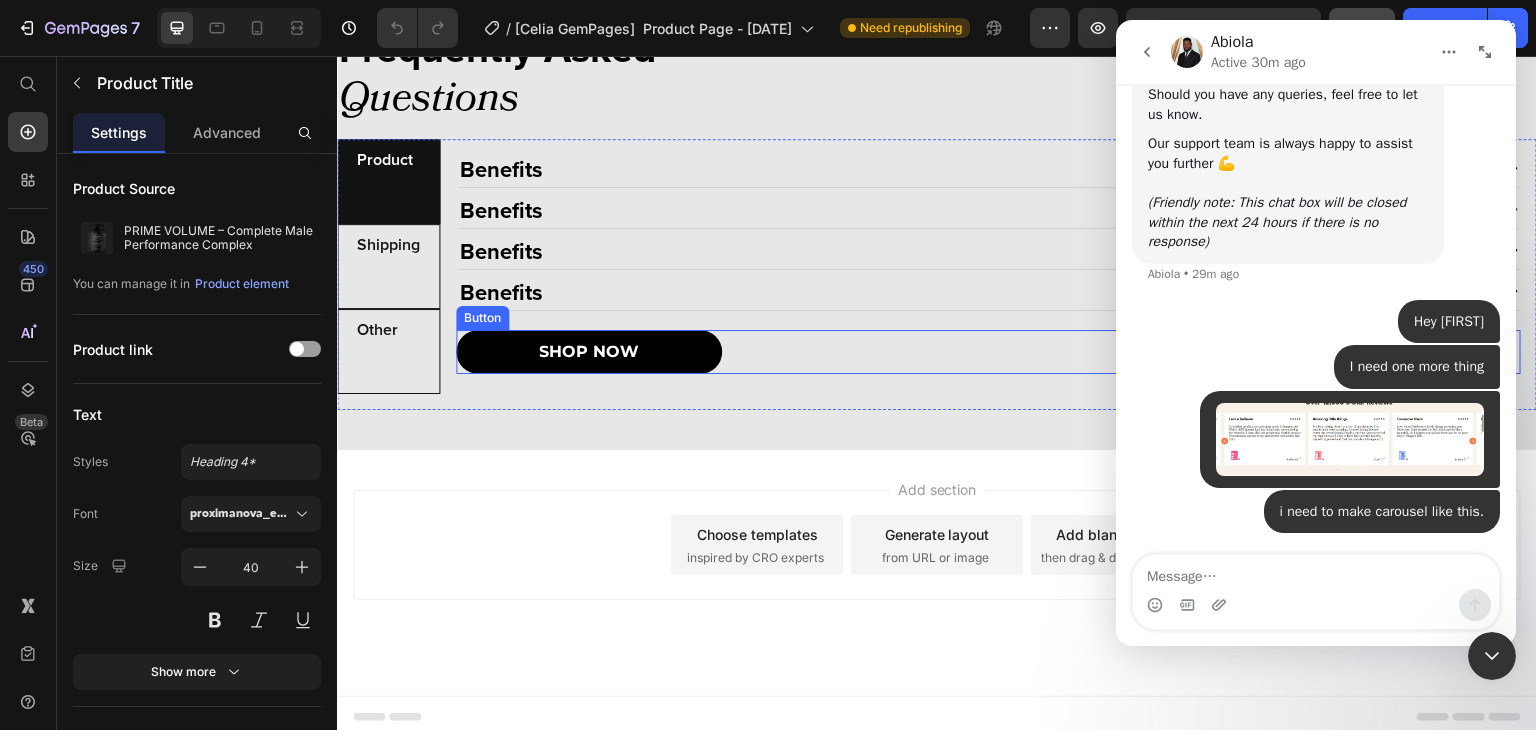 click on "SHOP NOW Button" at bounding box center (988, 352) 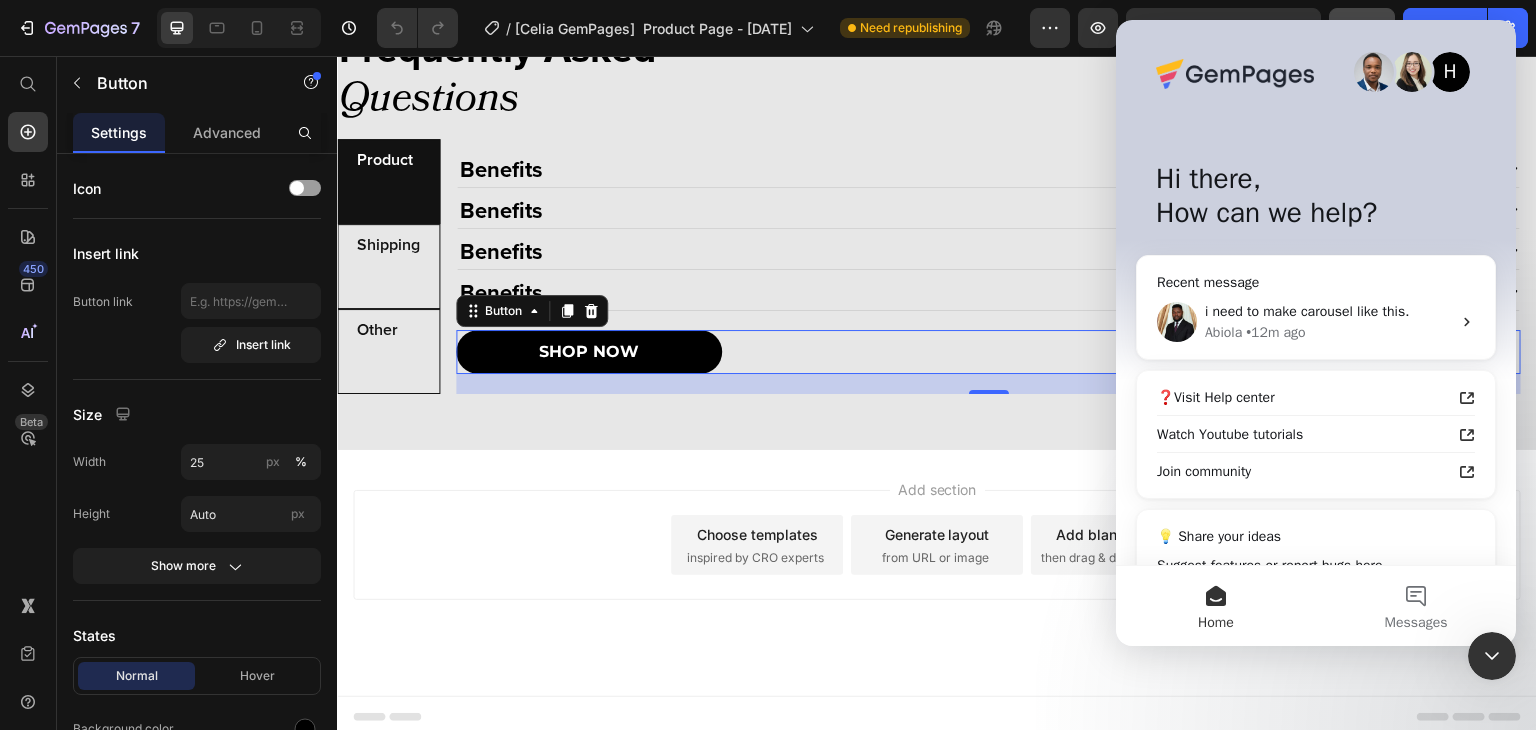 scroll, scrollTop: 4312, scrollLeft: 0, axis: vertical 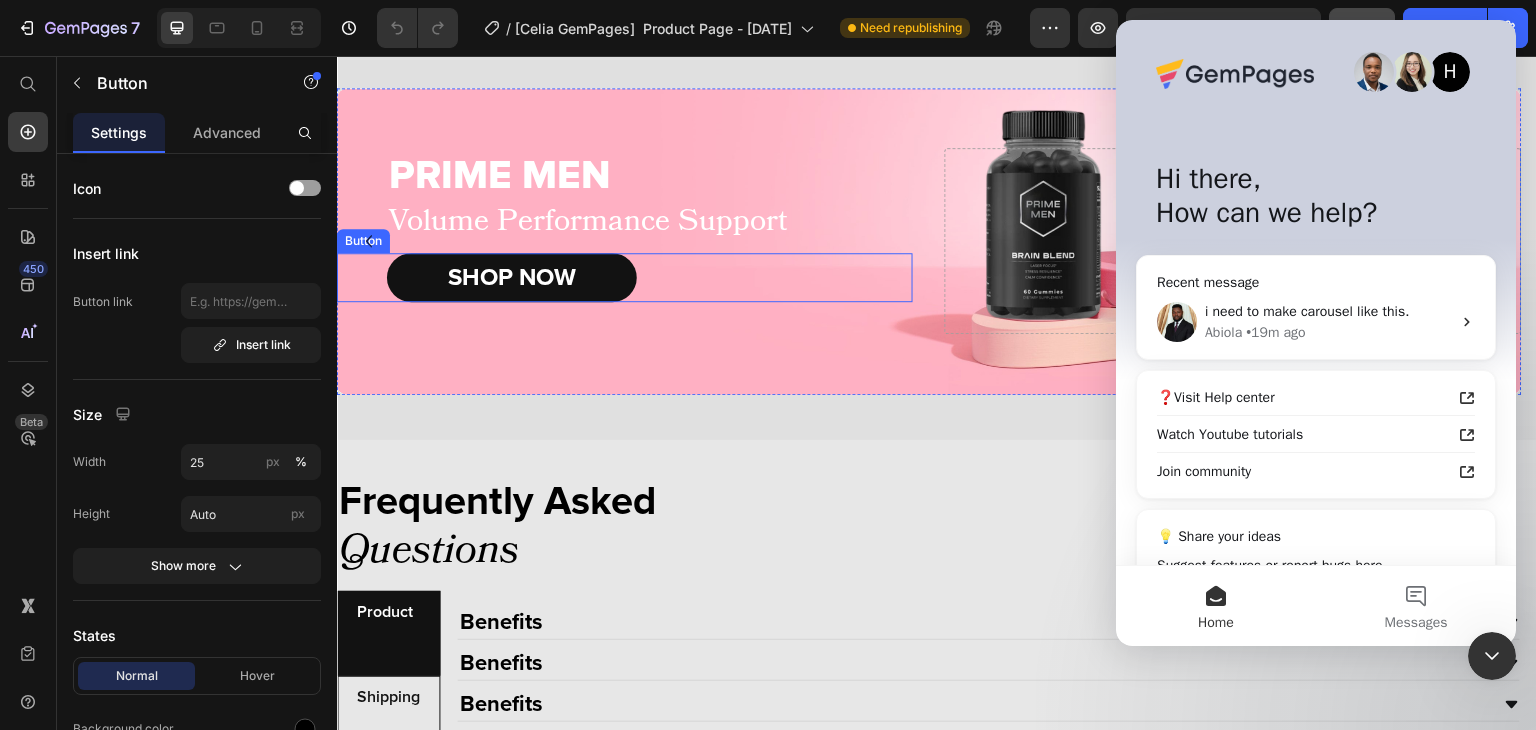 click on "SHOP NOW Button" at bounding box center [625, 277] 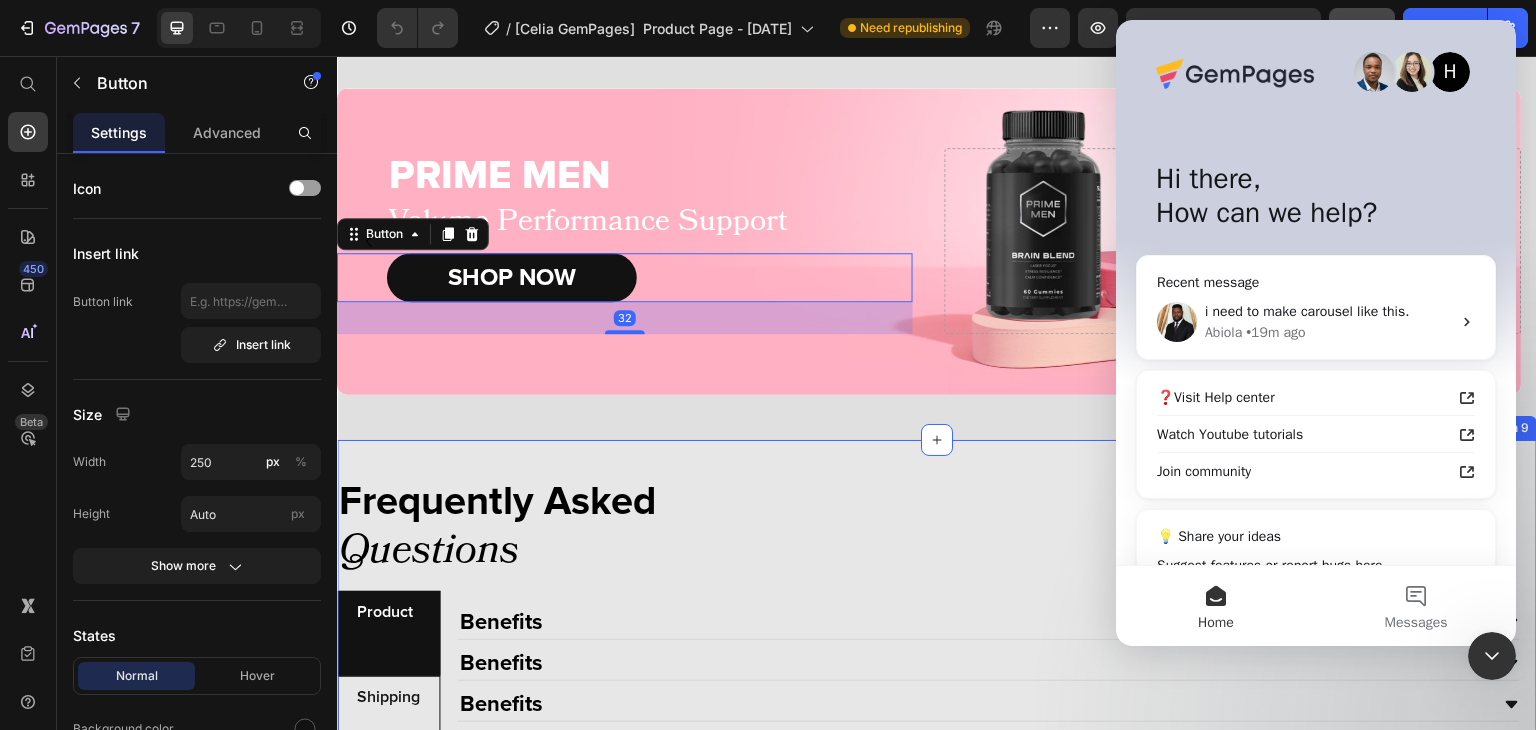 click on "Frequently Asked Text Block Questions Text Block Row Product Shipping Other
Benefits
Benefits
Benefits
Benefits Accordion SHOP NOW Button
Benefits
Benefits
Benefits
Benefits Accordion
Benefits
Benefits
Benefits
Benefits Accordion Tab Row Section 9" at bounding box center (937, 671) 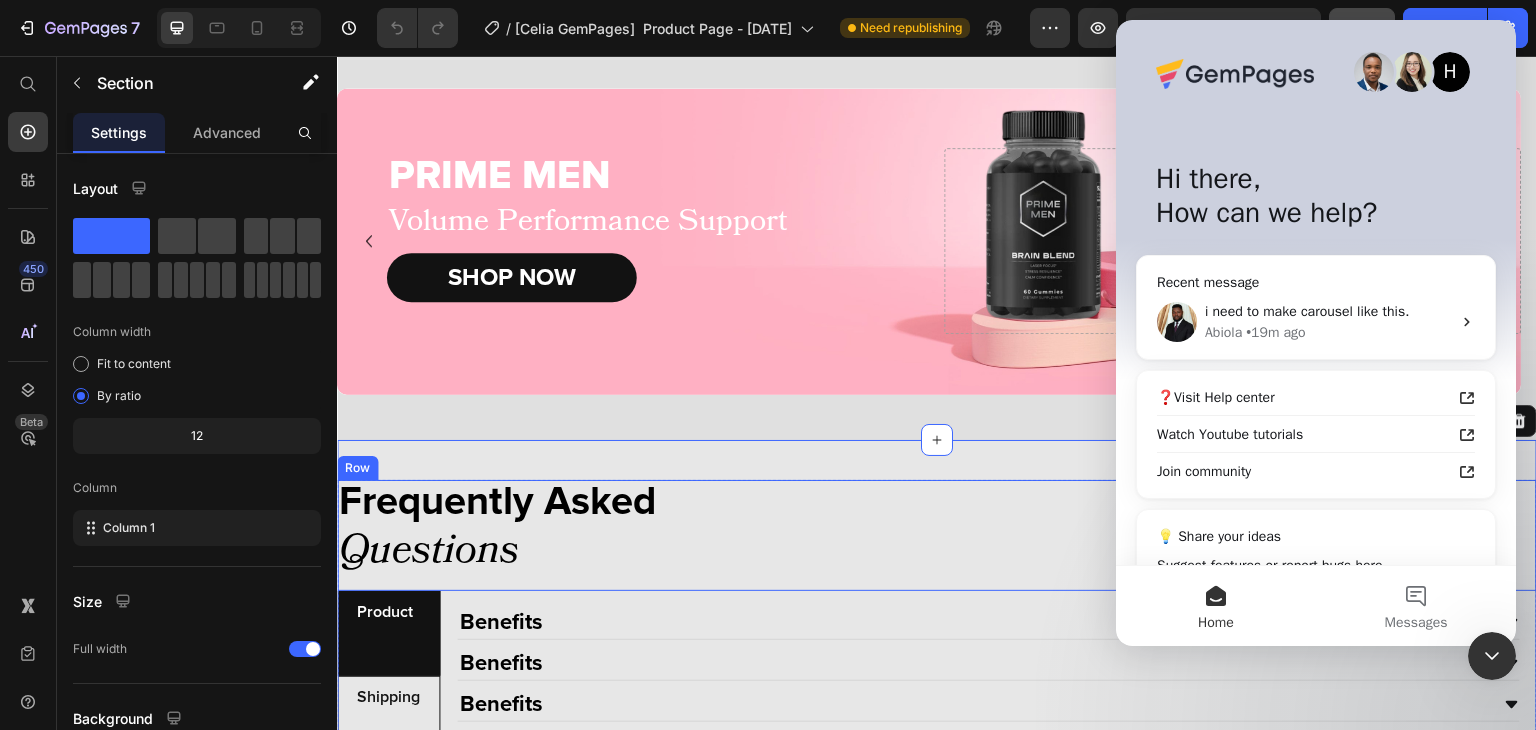 click on "Frequently Asked Text Block Questions Text Block Row" at bounding box center [937, 535] 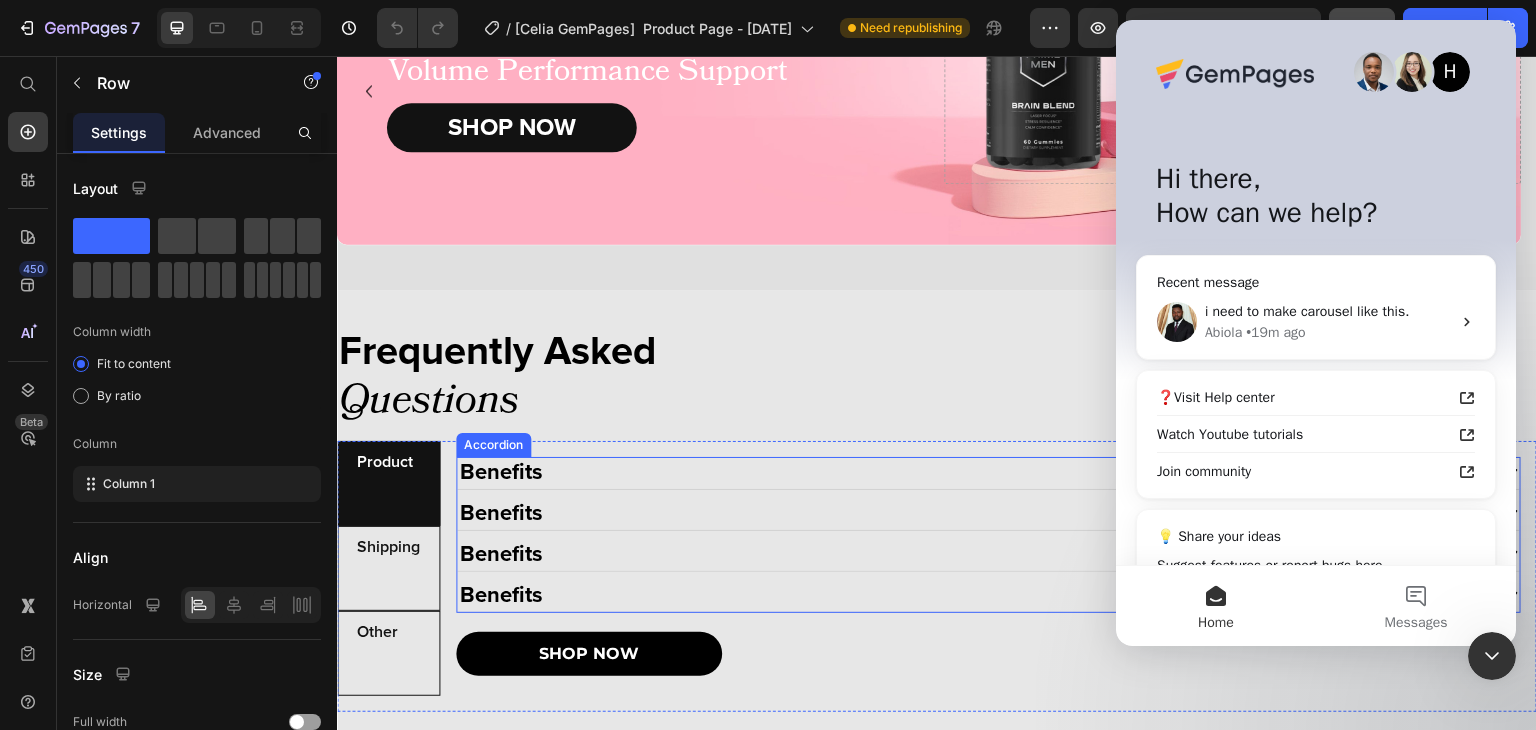 scroll, scrollTop: 4614, scrollLeft: 0, axis: vertical 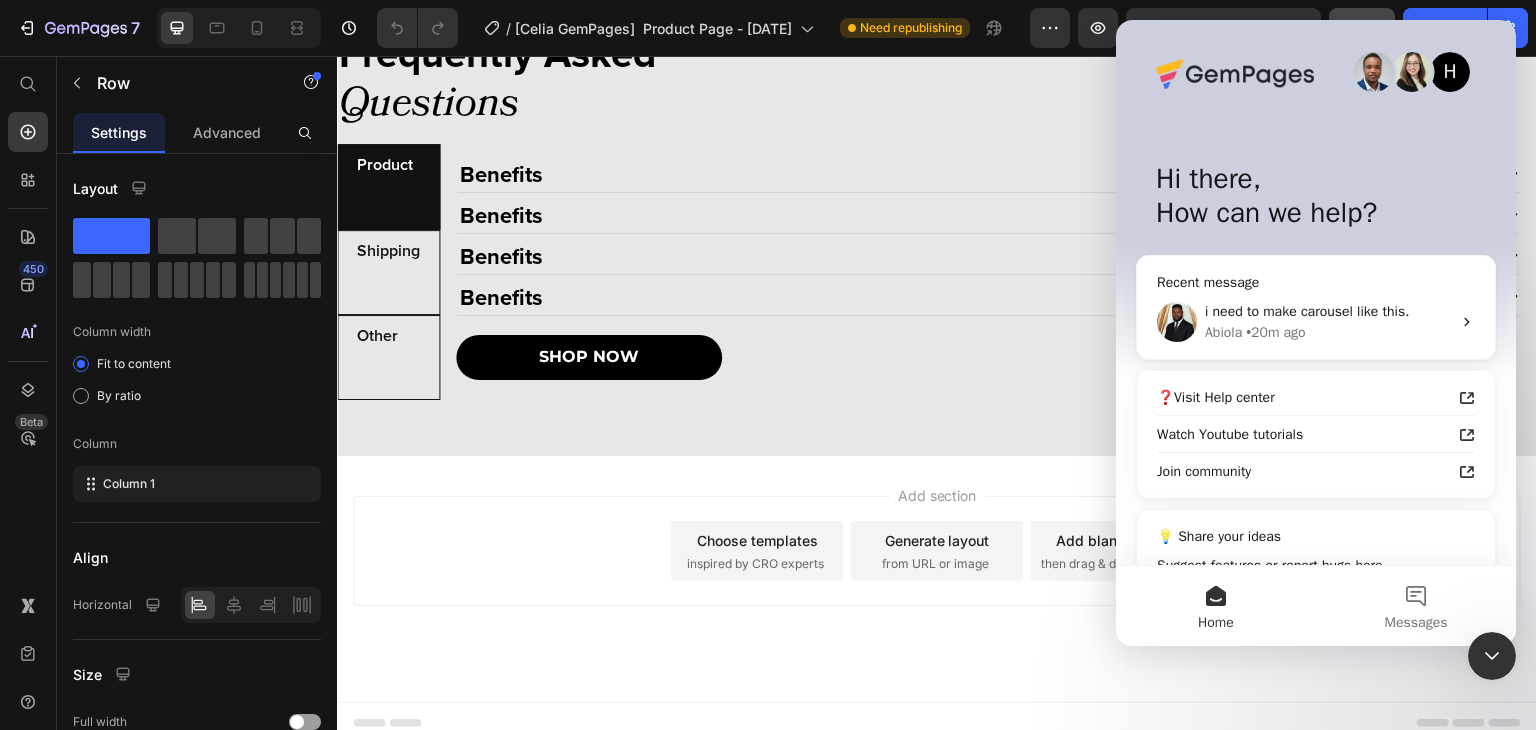 click 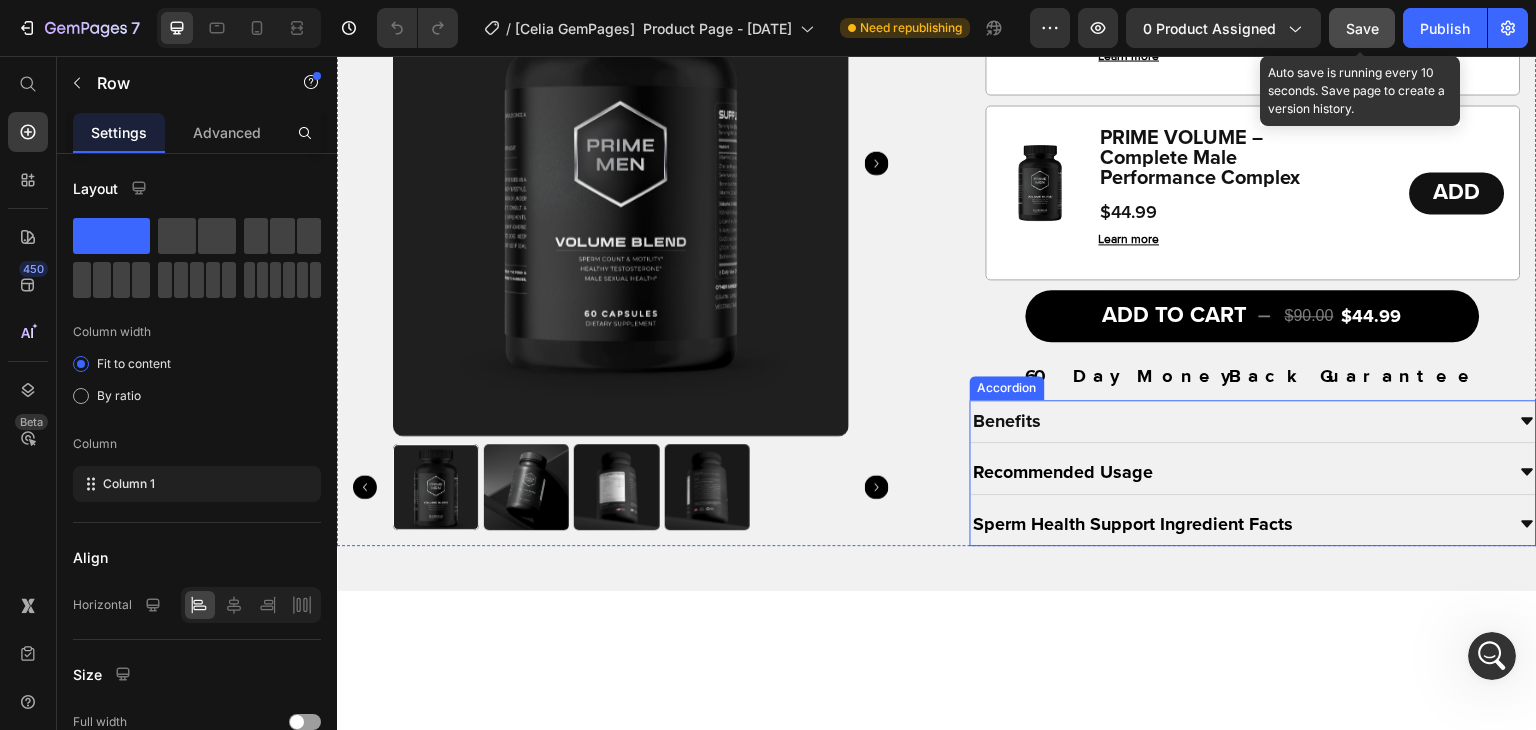 scroll, scrollTop: 770, scrollLeft: 0, axis: vertical 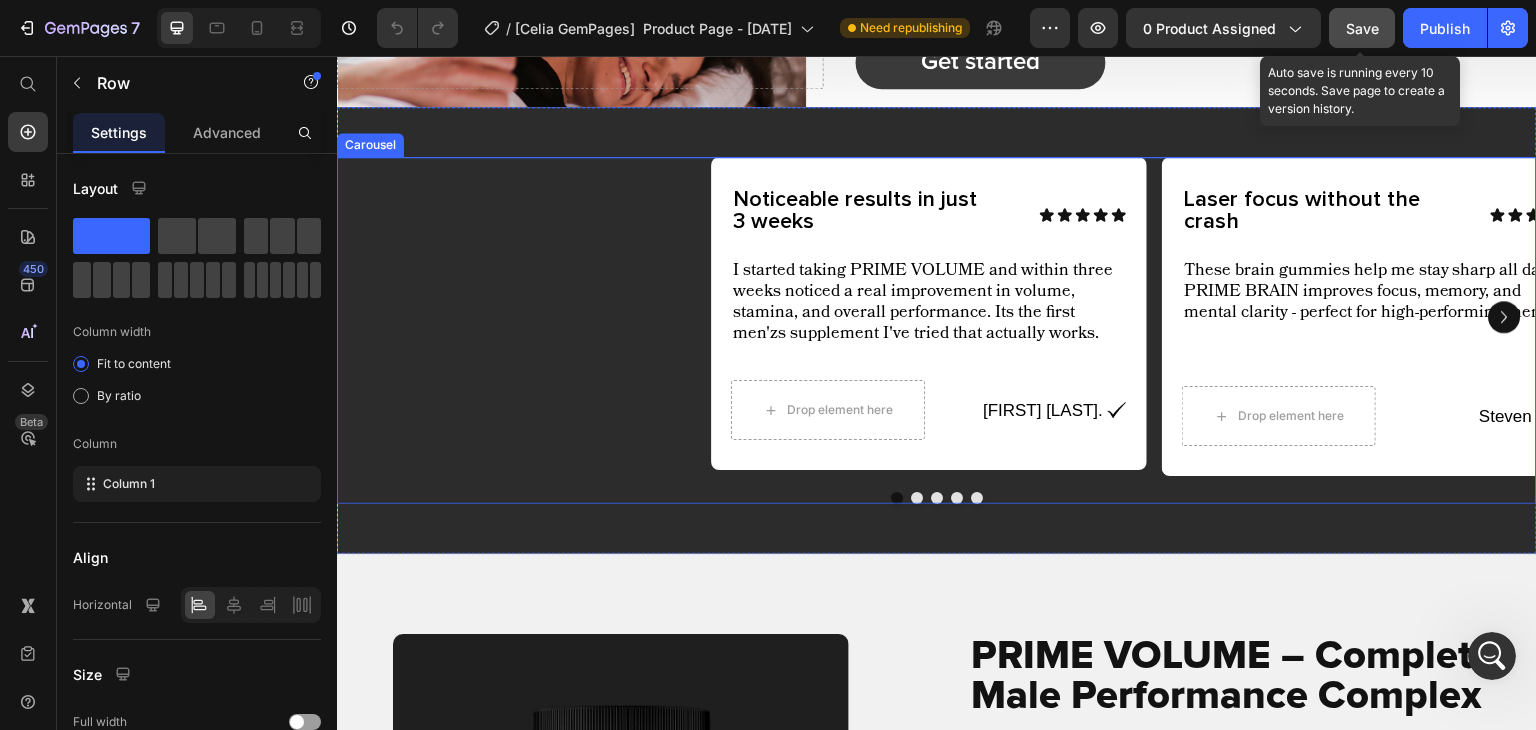click on "Noticeable results in just 3 weeks Text Block Icon Icon Icon Icon Icon Icon List Row I started taking PRIME VOLUME and within three weeks noticed a real improvement in volume, stamina, and overall performance. Its the first men'zs supplement I've tried that actually works. Text Block
Drop element here [FIRST] [LAST]. Text Block Image Row Row Row Row Laser focus without the crash Text Block Icon Icon Icon Icon Icon Icon List Row These brain gummies help me stay sharp all day. PRIME BRAIN improves focus, memory, and mental clarity - perfect for high-performing men. Text Block
Drop element here [FIRST] [LAST]. Text Block Image Row Row Row Row Confidence is back! Text Block Icon Icon Icon Icon Icon Icon List Row This male performance supplement helped me feel more confident, more energized, and way more connected during intimacy. It's a game changer for men over 40. Text Block Image [FIRST] [LAST] Text Block Image Row Row Row Row Best testosterone booster I've used Text Block Icon Icon Icon" at bounding box center [937, 316] 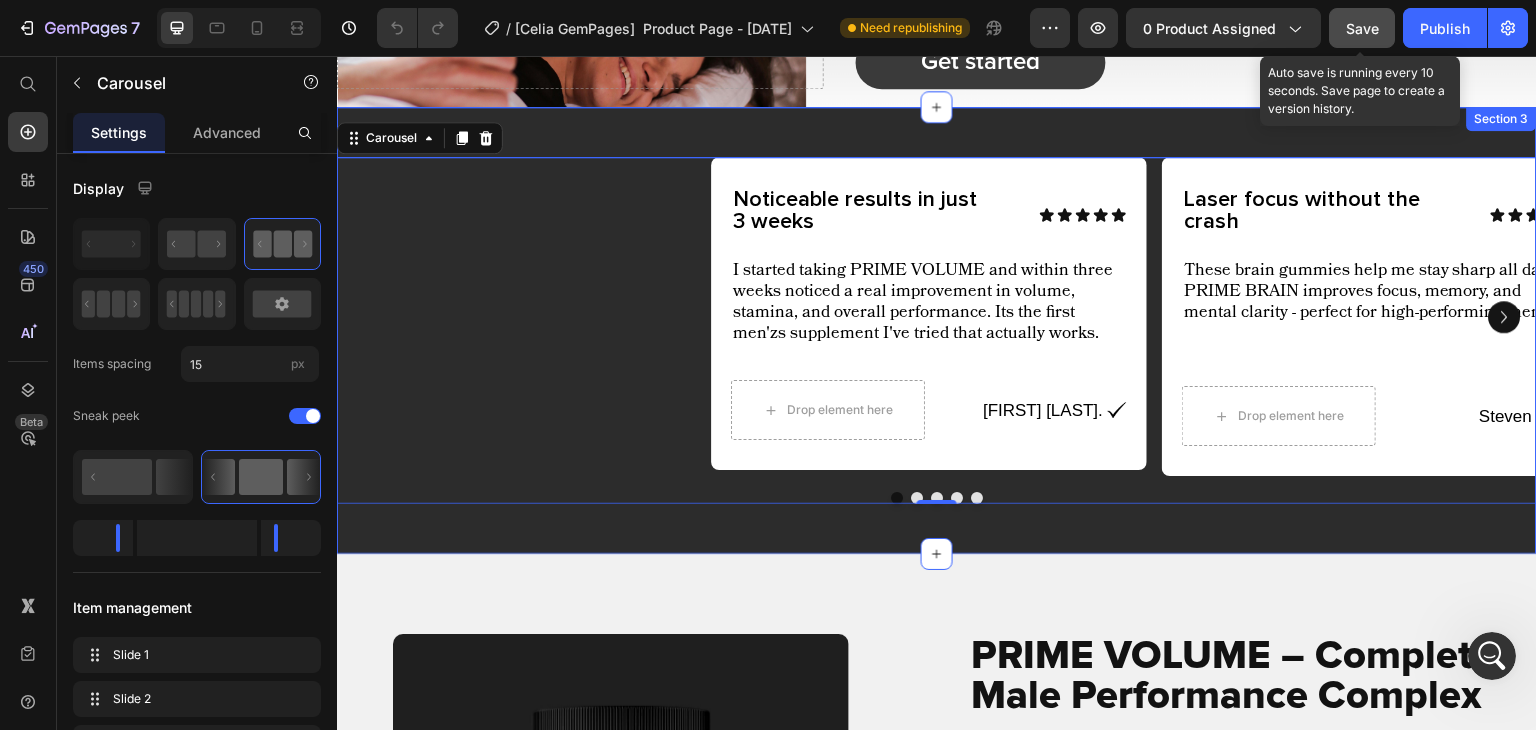 drag, startPoint x: 1140, startPoint y: 541, endPoint x: 891, endPoint y: 202, distance: 420.62097 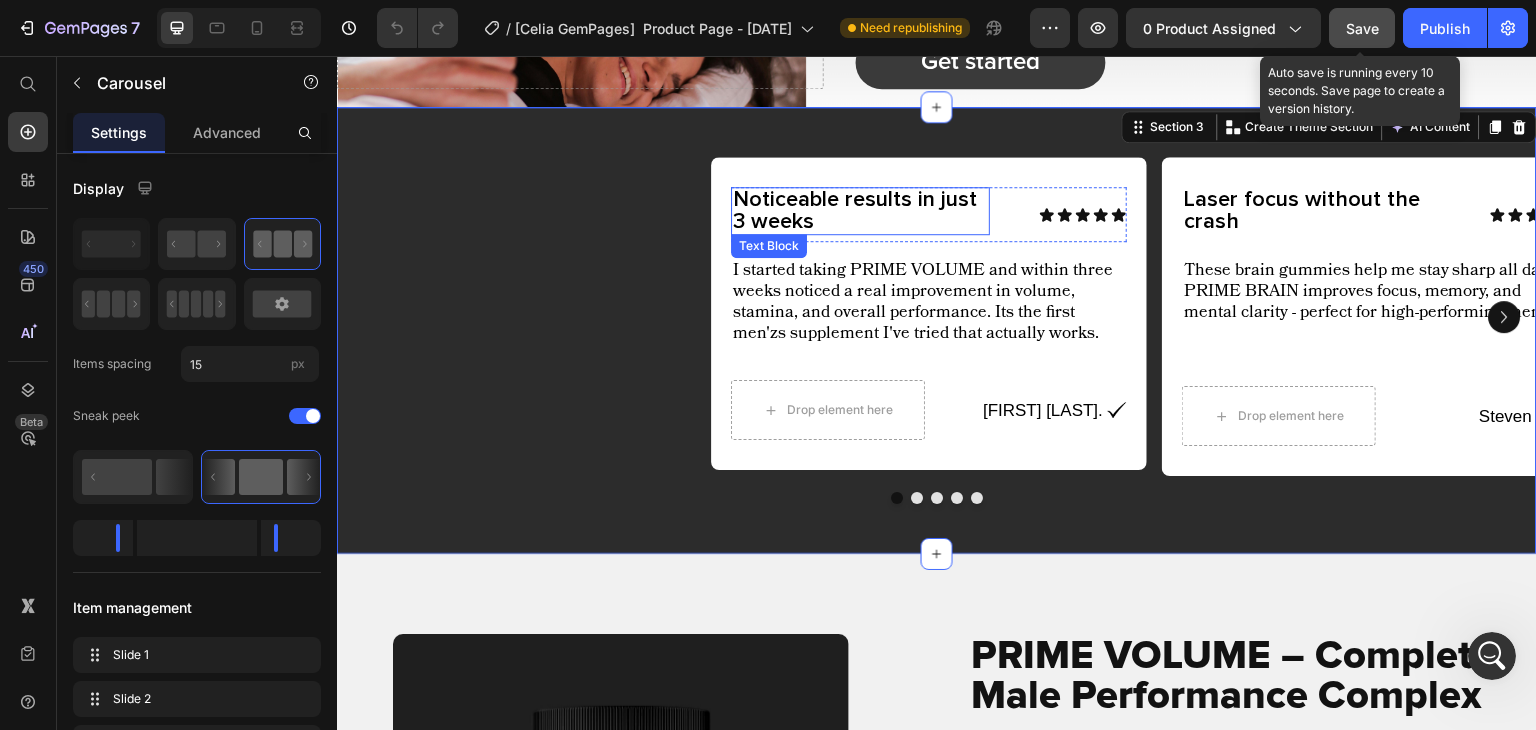click on "Noticeable results in just 3 weeks" at bounding box center (860, 211) 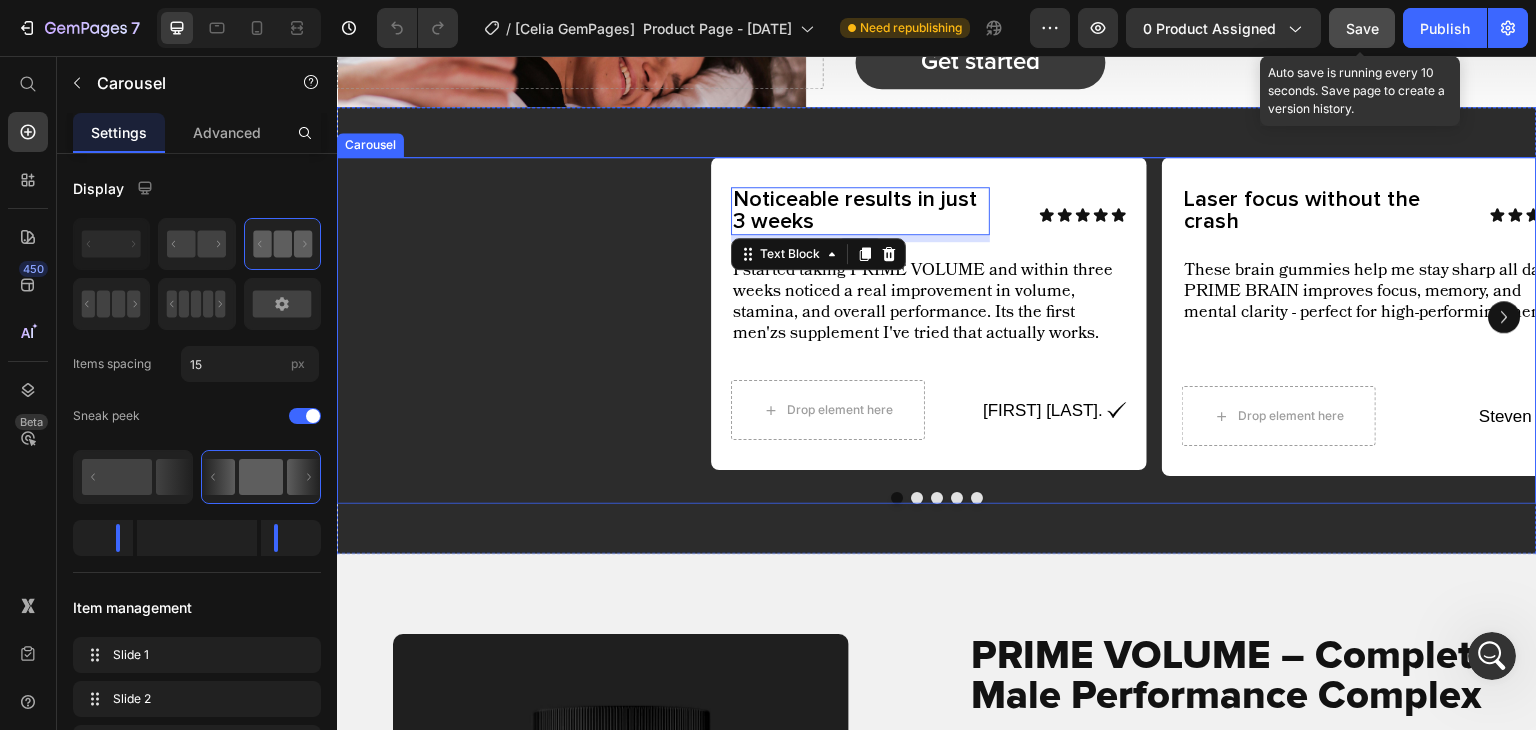 click on "Noticeable results in just 3 weeks Text Block   7 Icon Icon Icon Icon Icon Icon List Row I started taking PRIME VOLUME and within three weeks noticed a real improvement in volume, stamina, and overall performance. Its the first men'zs supplement I've tried that actually works. Text Block
Drop element here [FIRST] [LAST]. Text Block Image Row Row Row Row Laser focus without the crash Text Block Icon Icon Icon Icon Icon Icon List Row These brain gummies help me stay sharp all day. PRIME BRAIN improves focus, memory, and mental clarity - perfect for high-performing men. Text Block
Drop element here [FIRST] [LAST]. Text Block Image Row Row Row Row Confidence is back! Text Block Icon Icon Icon Icon Icon Icon List Row This male performance supplement helped me feel more confident, more energized, and way more connected during intimacy. It's a game changer for men over 40. Text Block Image [FIRST] [LAST] Text Block Image Row Row Row Row Text Block Icon Icon" at bounding box center [937, 316] 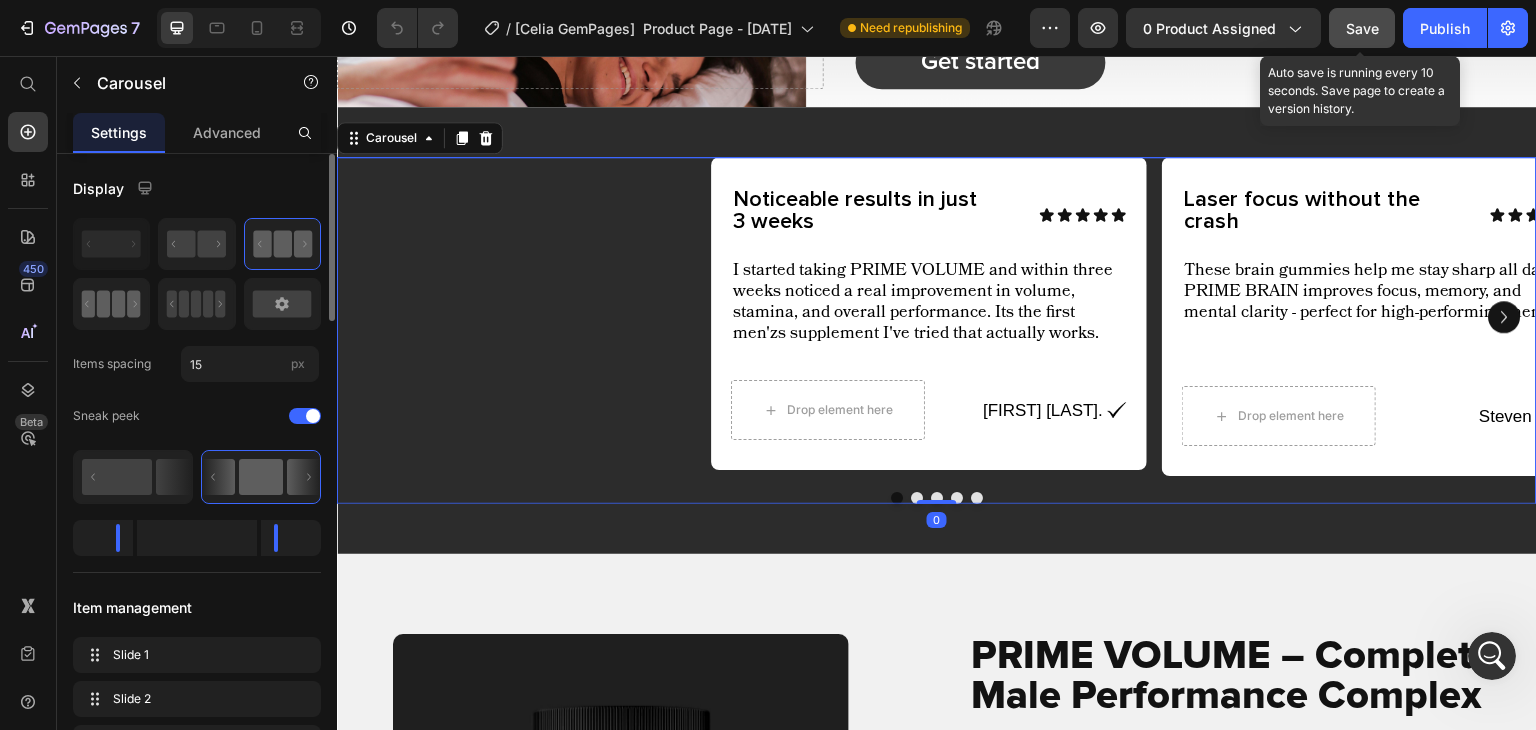 click 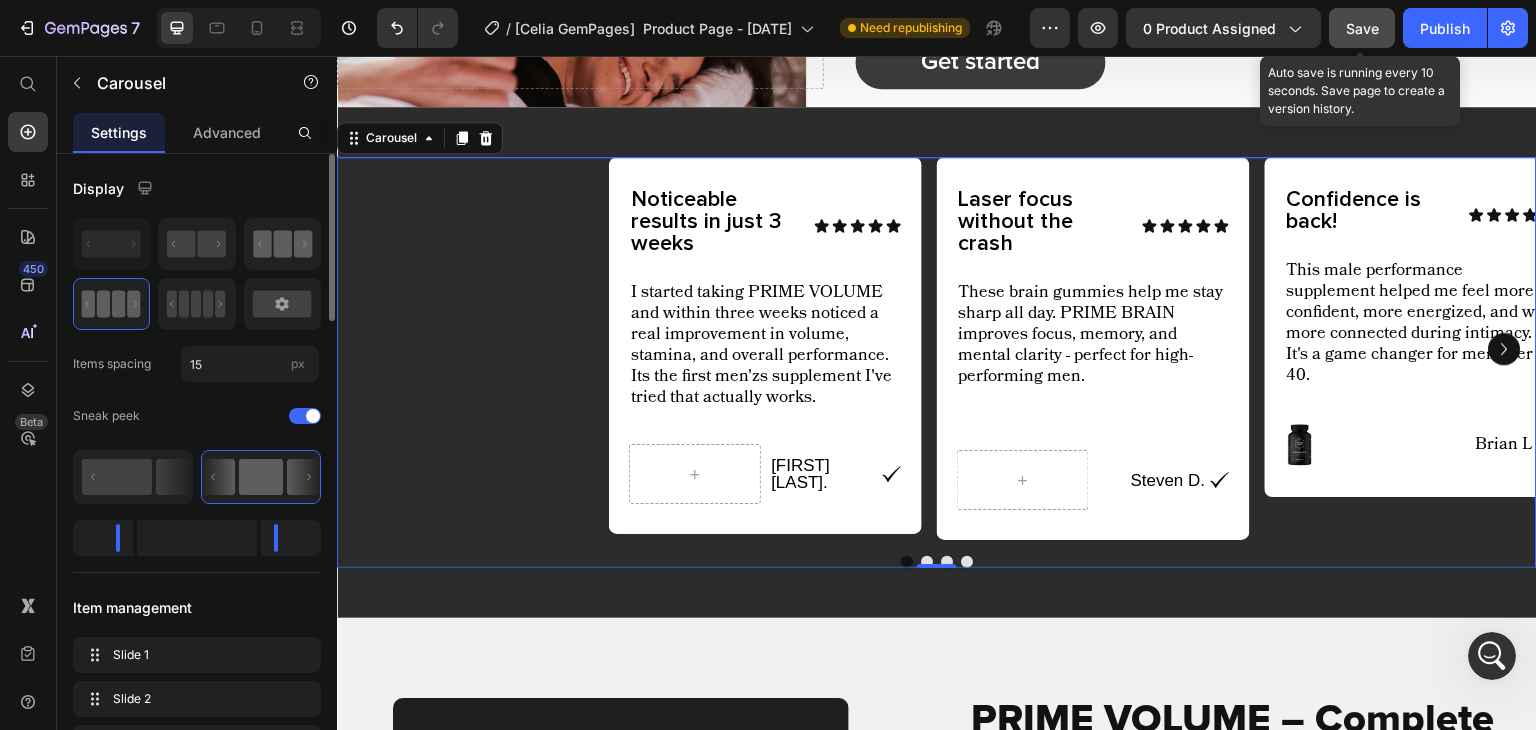 click 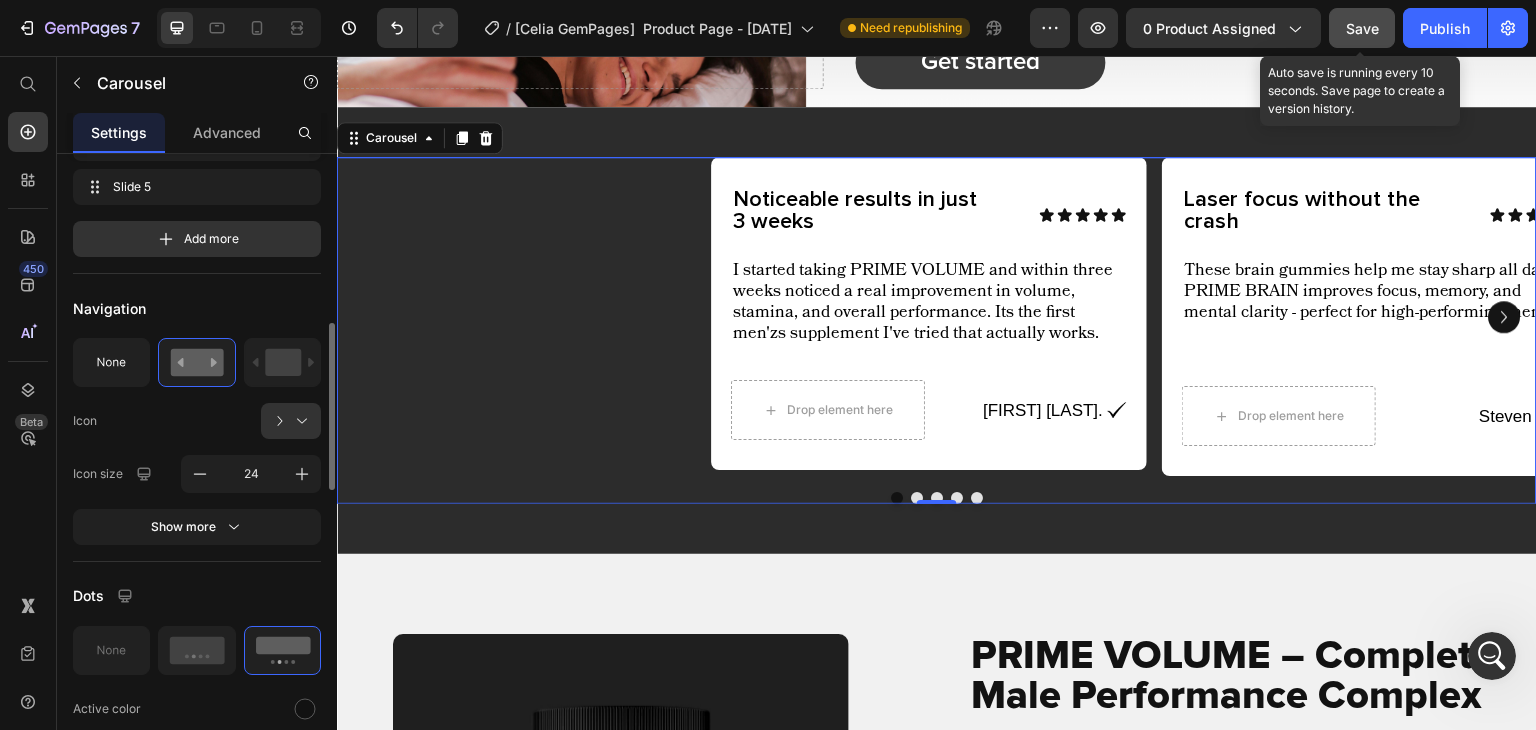scroll, scrollTop: 644, scrollLeft: 0, axis: vertical 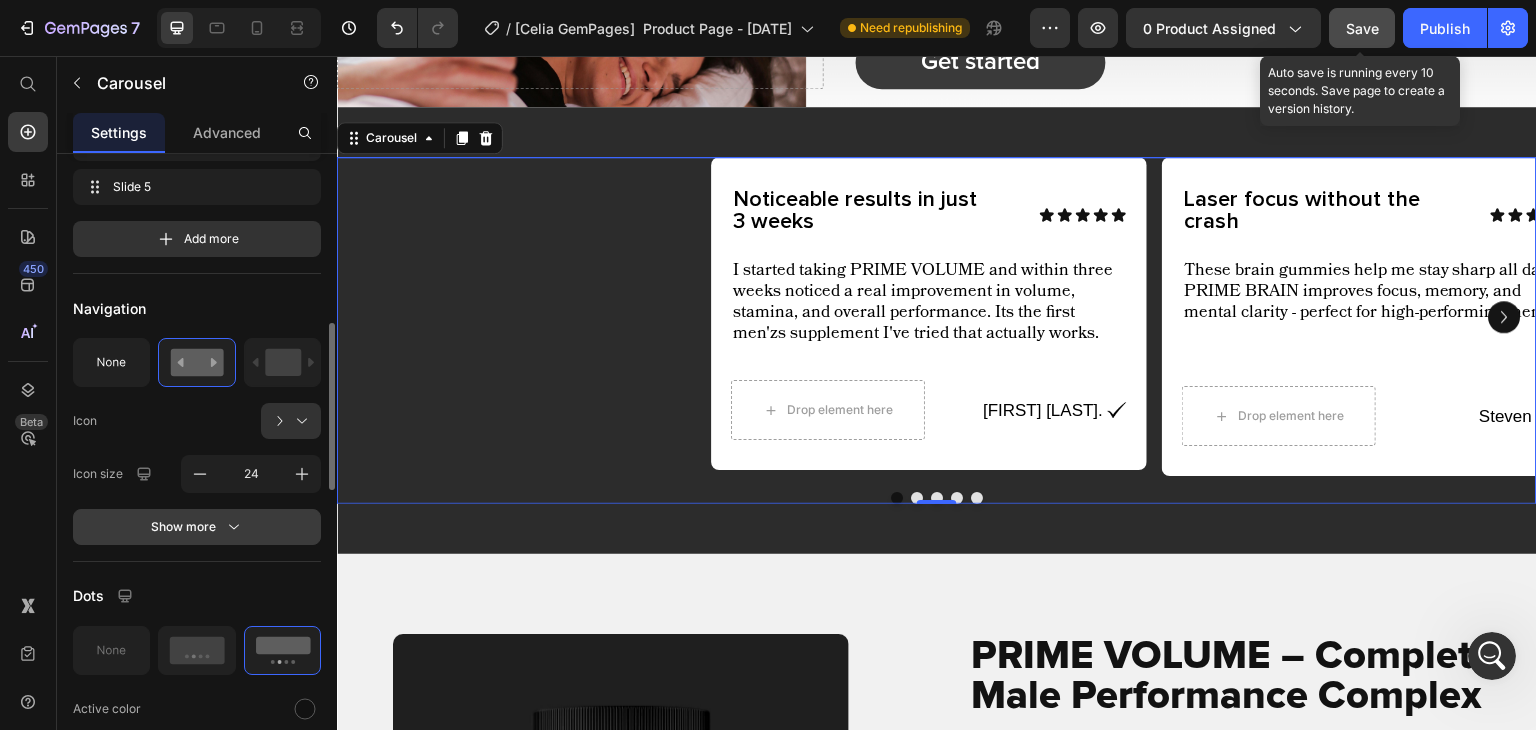 click on "Show more" at bounding box center (197, 527) 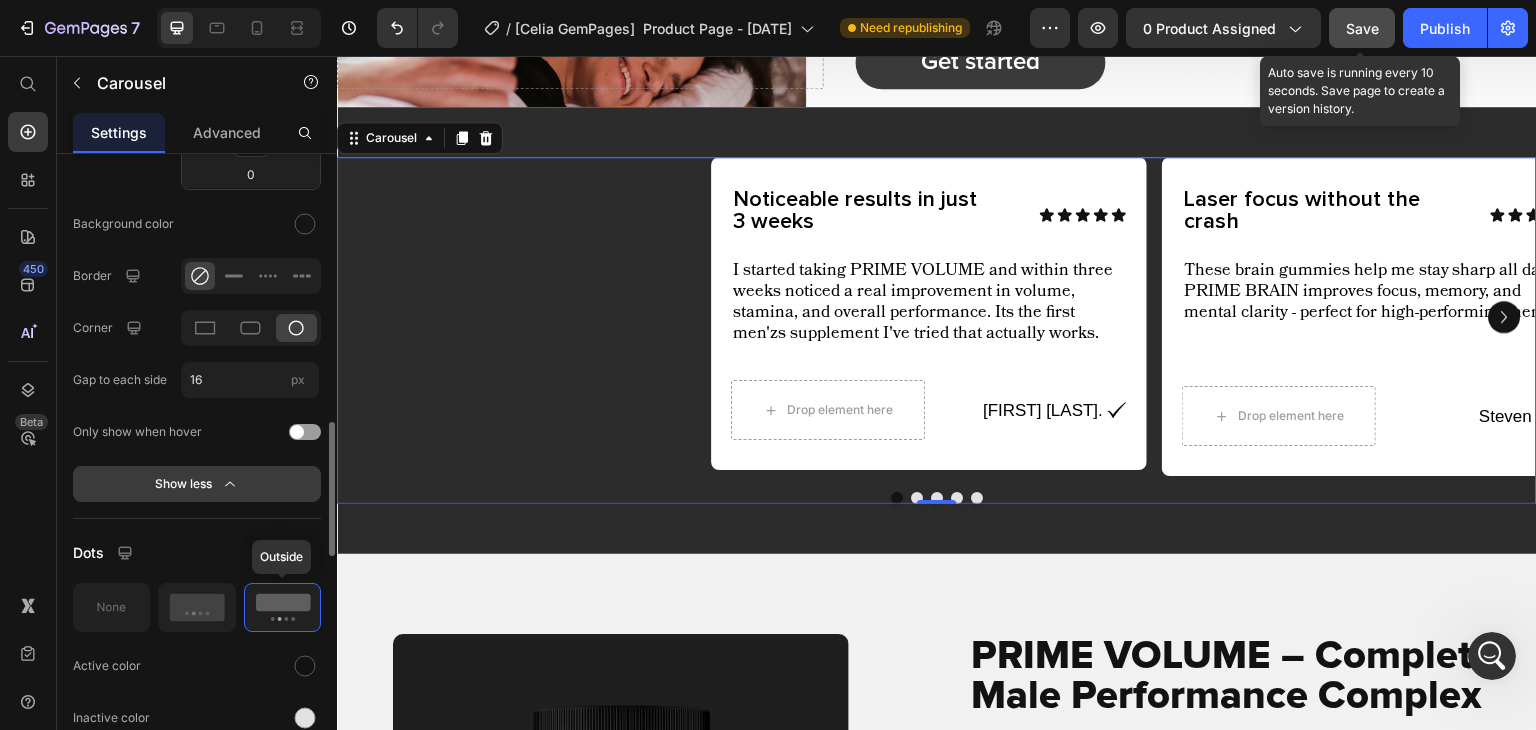 scroll, scrollTop: 1280, scrollLeft: 0, axis: vertical 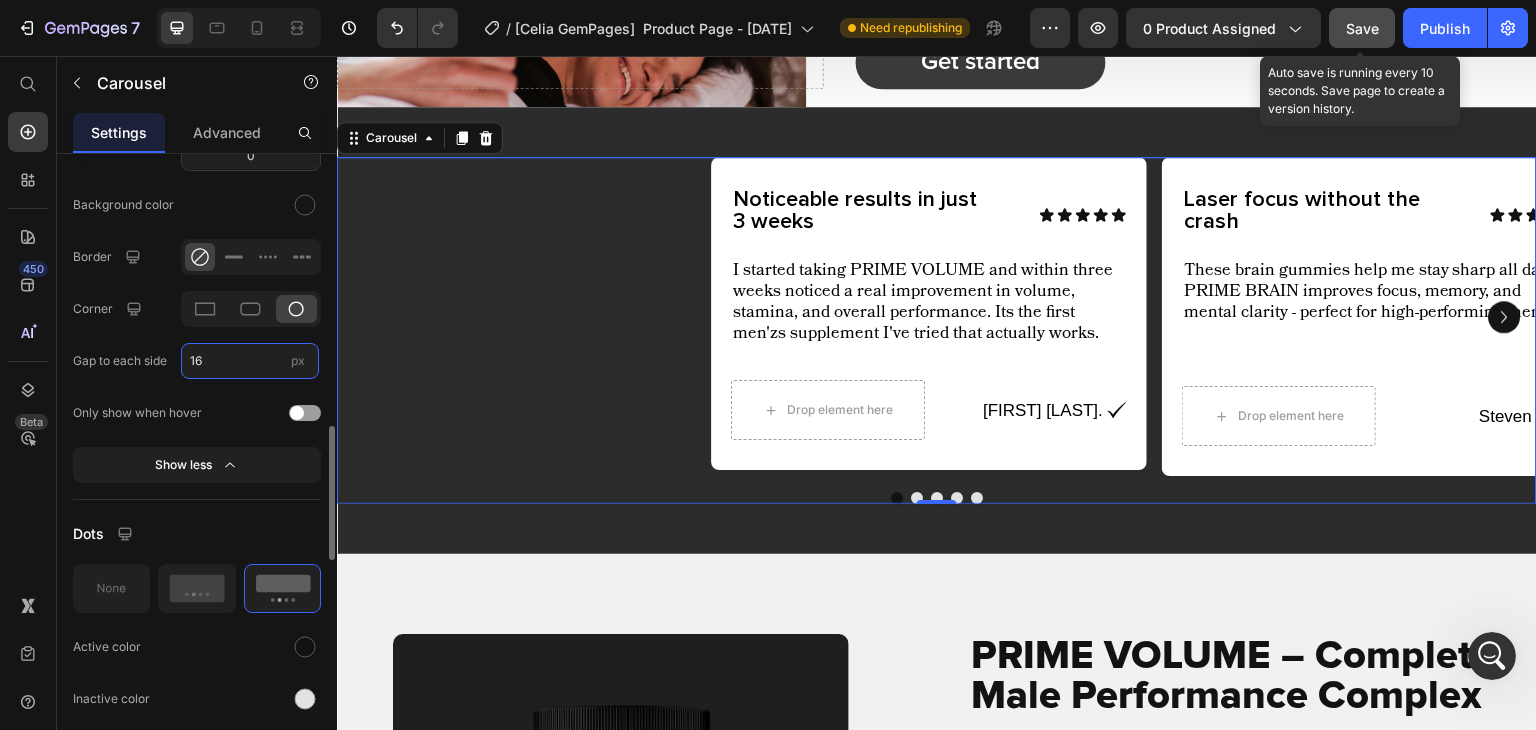 click on "16" at bounding box center [250, 361] 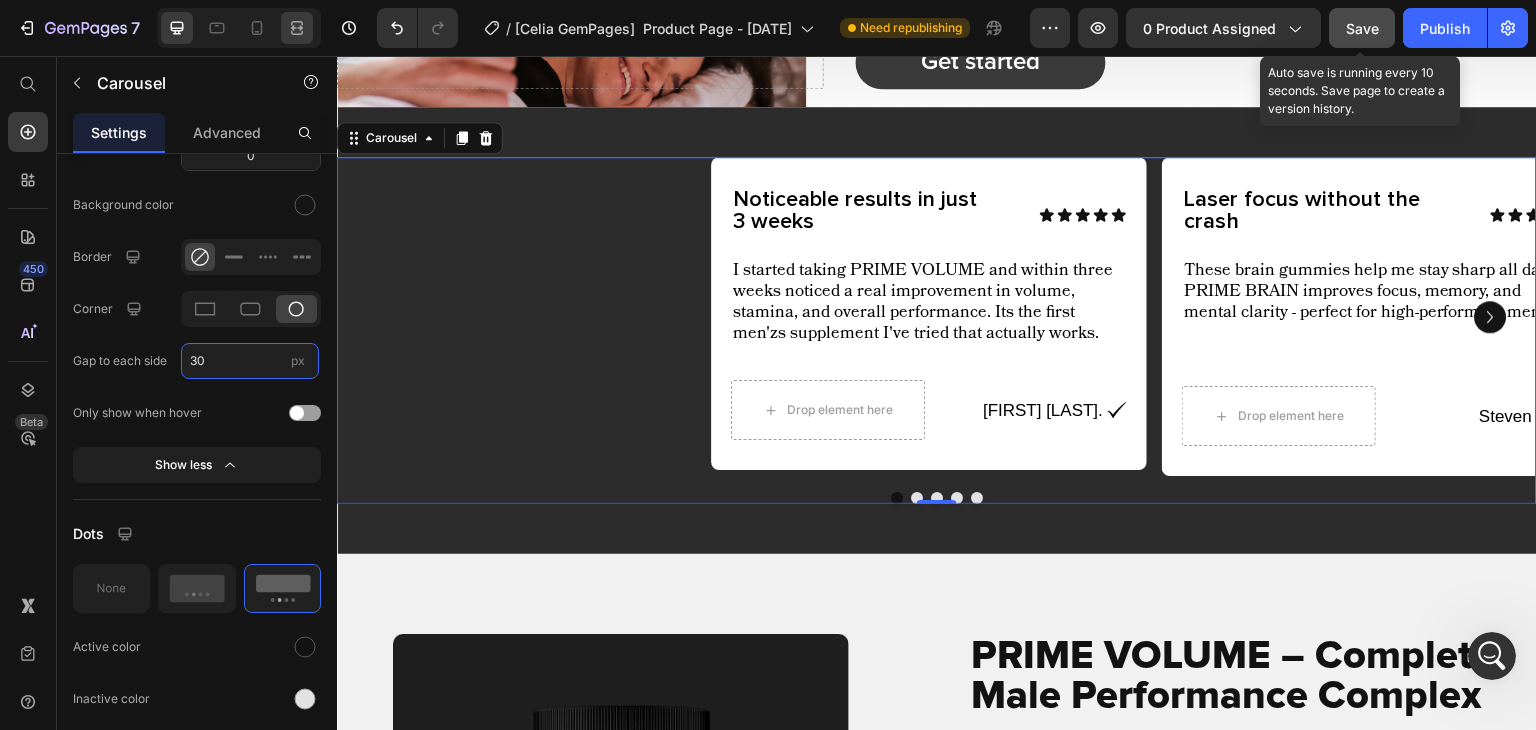 type on "30" 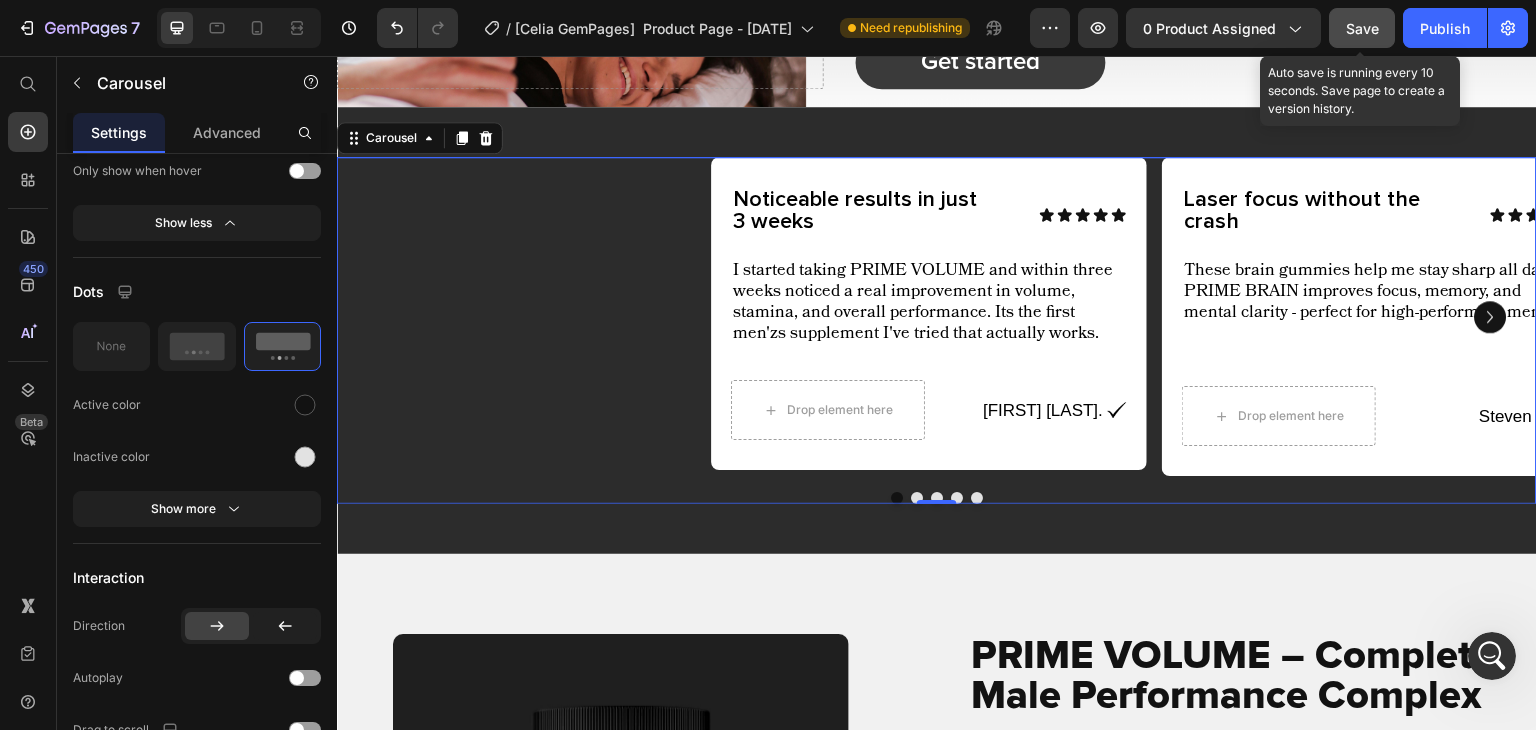 scroll, scrollTop: 1808, scrollLeft: 0, axis: vertical 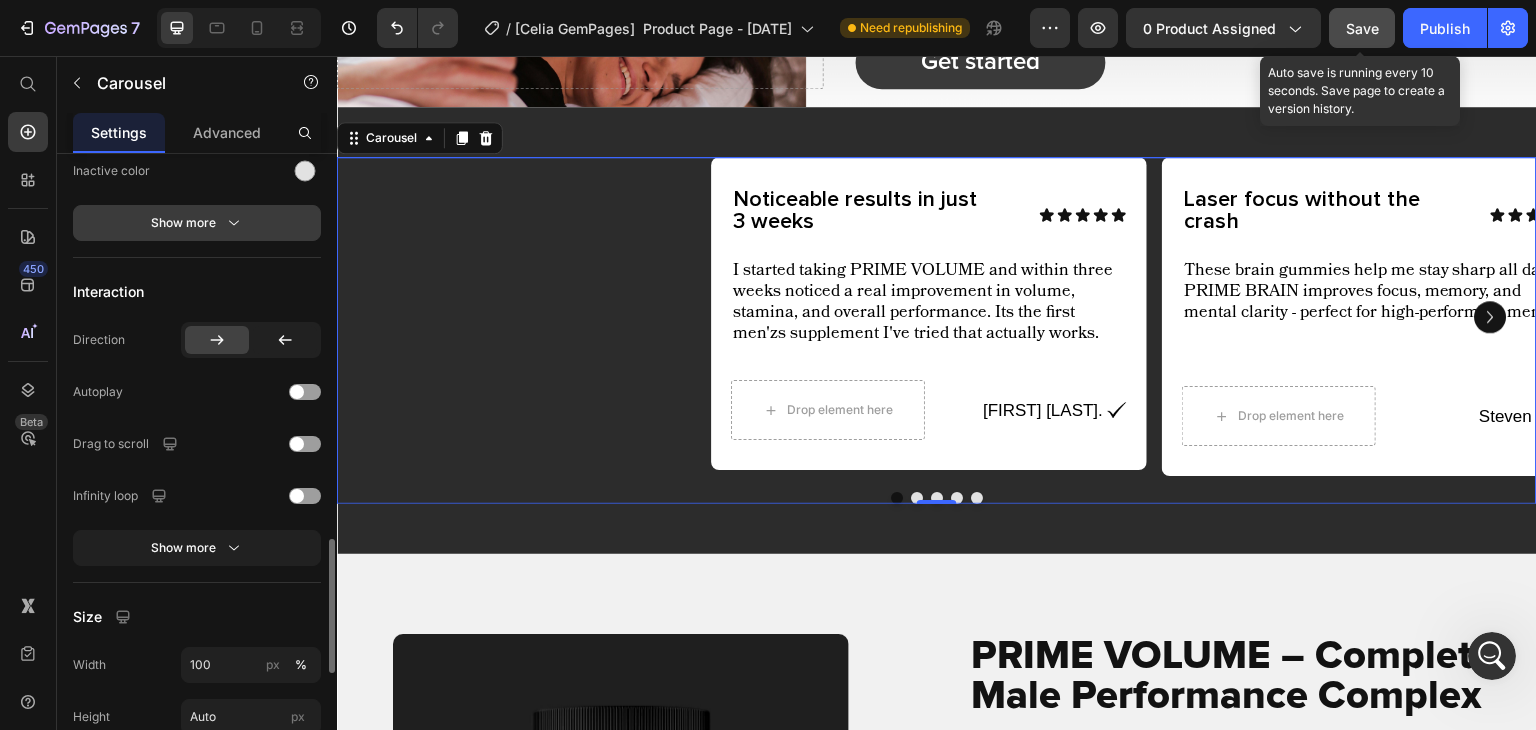 click 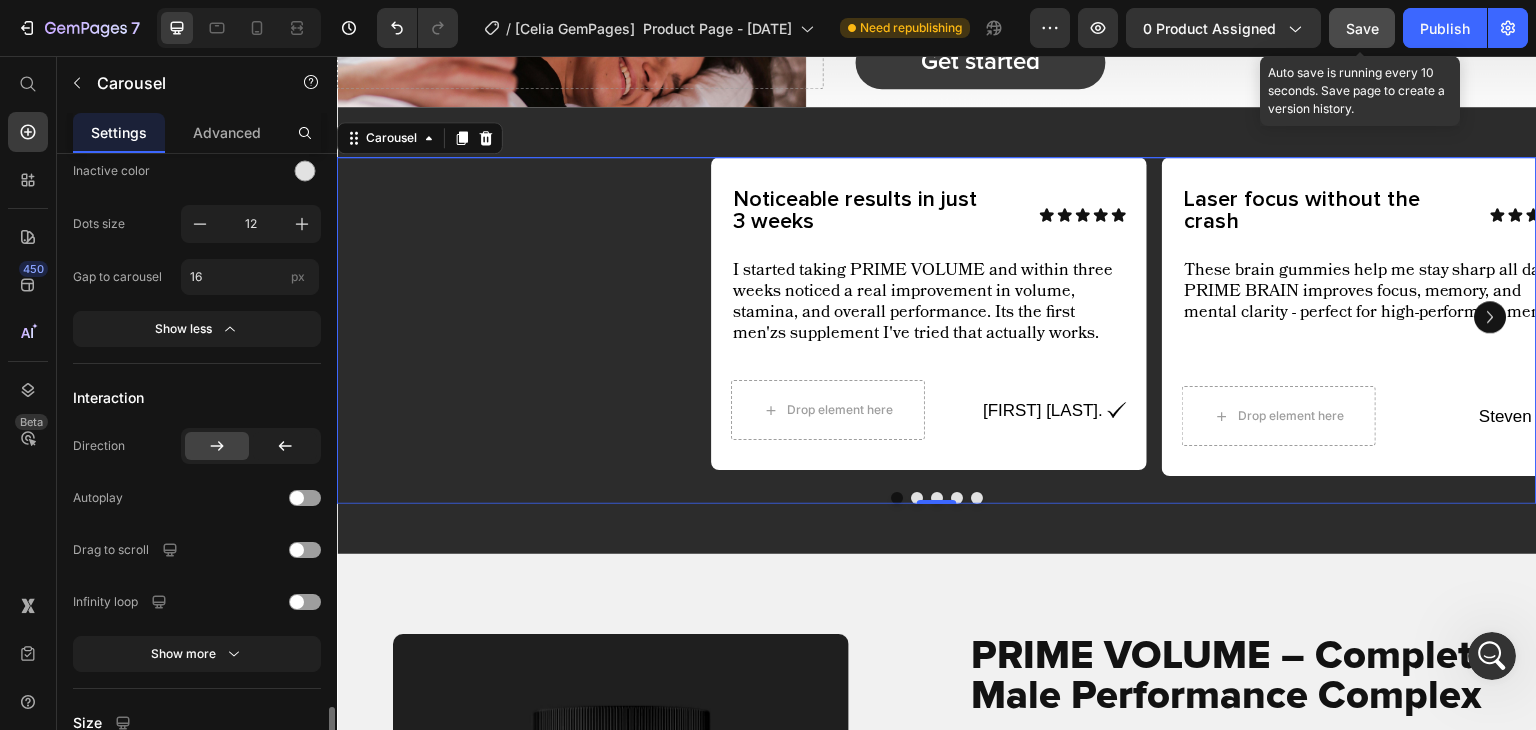 scroll, scrollTop: 1959, scrollLeft: 0, axis: vertical 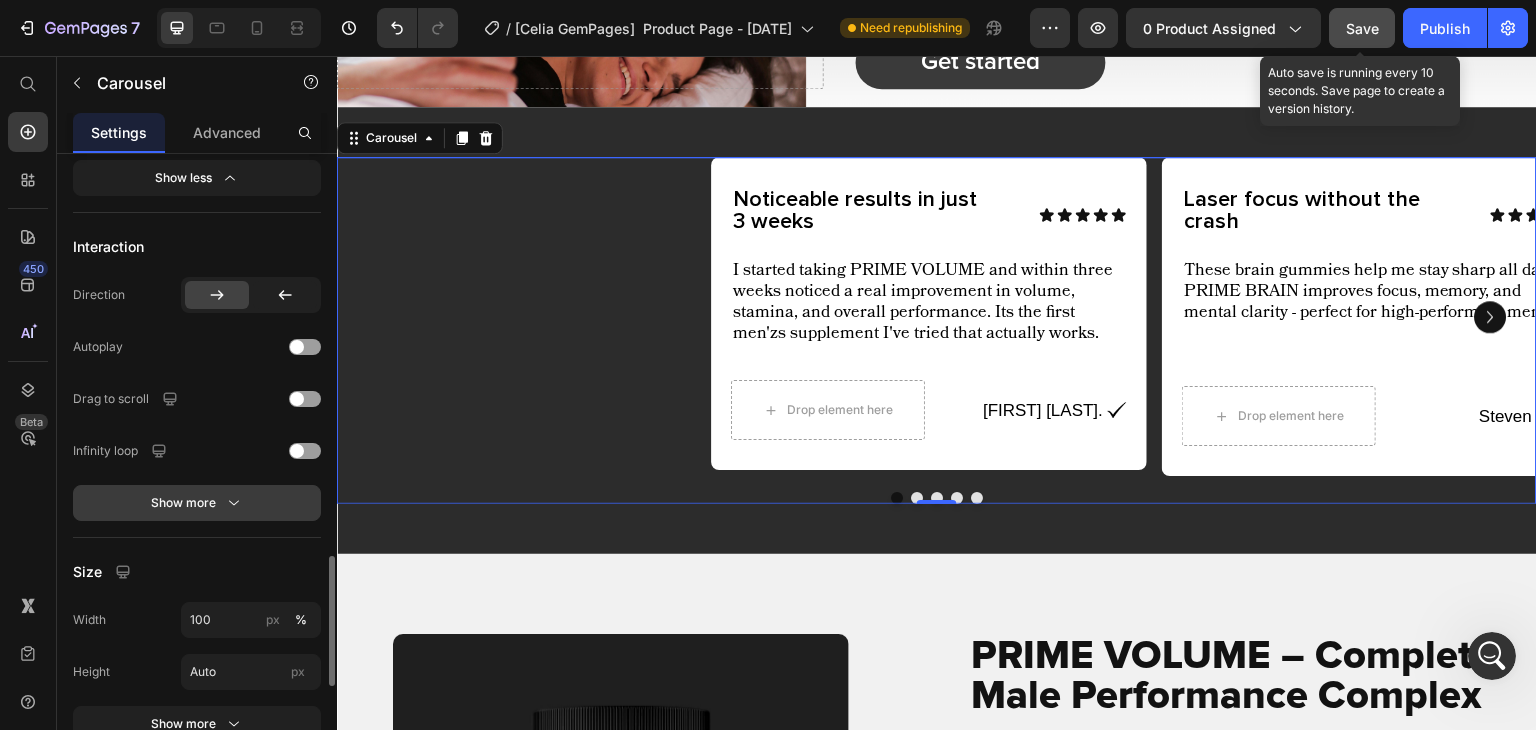 click on "Show more" at bounding box center [197, 503] 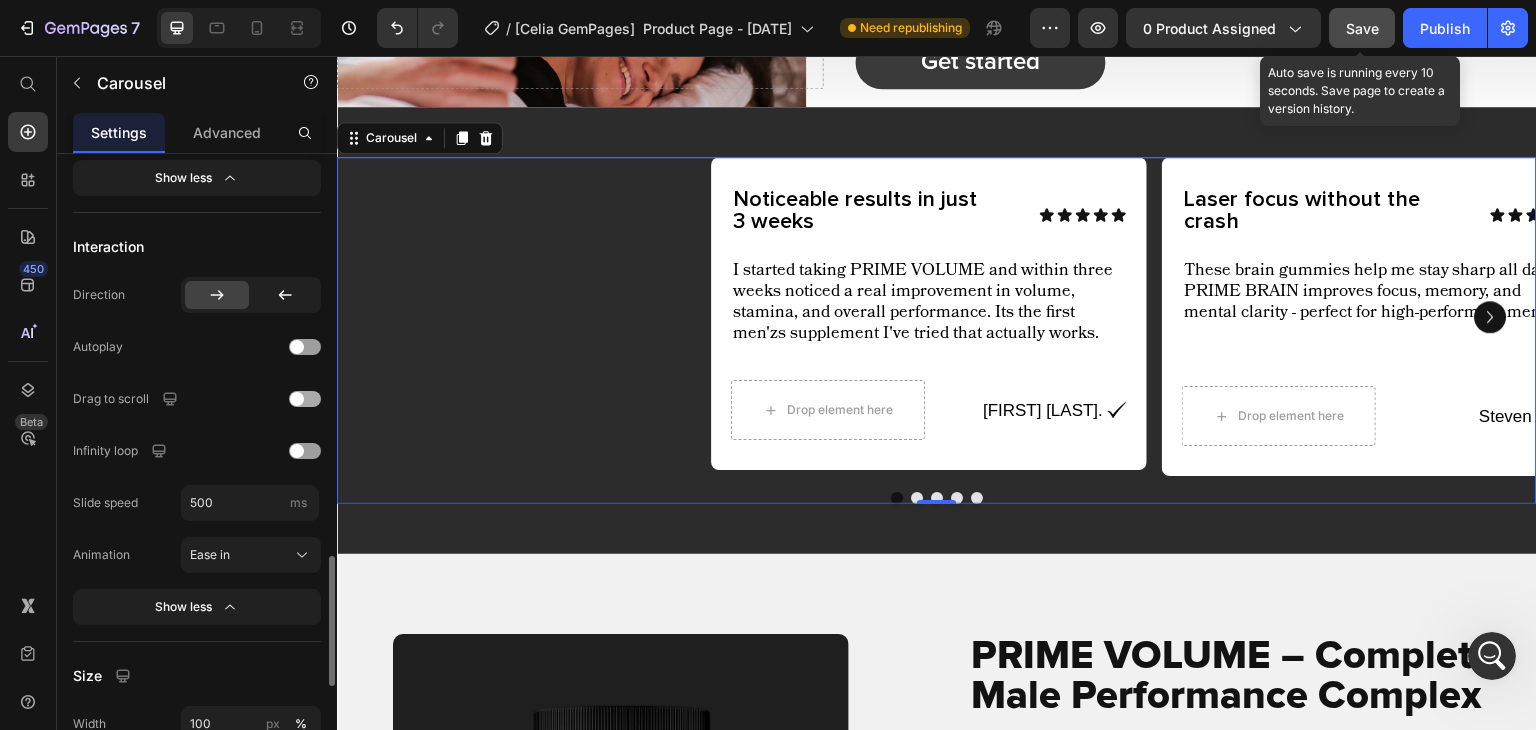 click at bounding box center (297, 399) 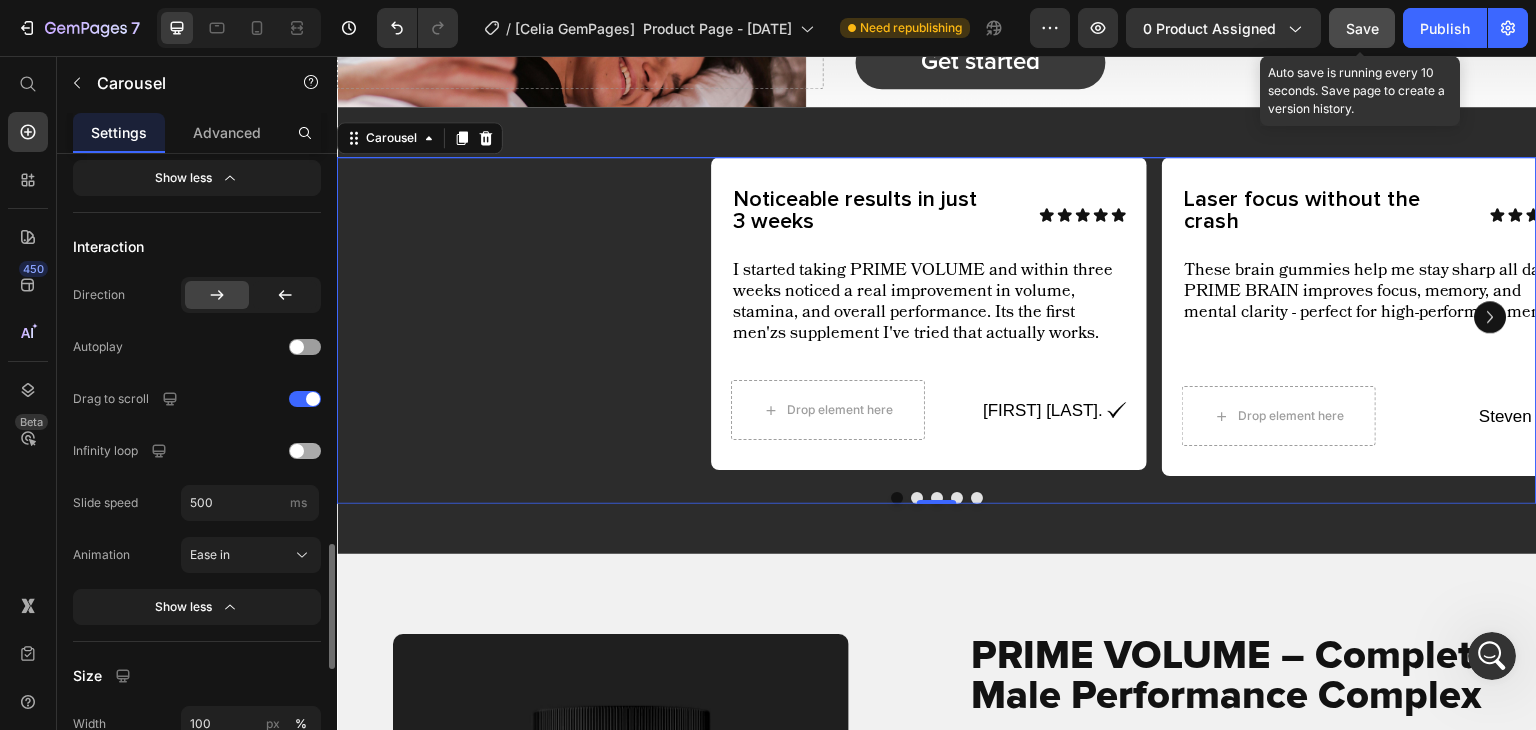 click at bounding box center (305, 451) 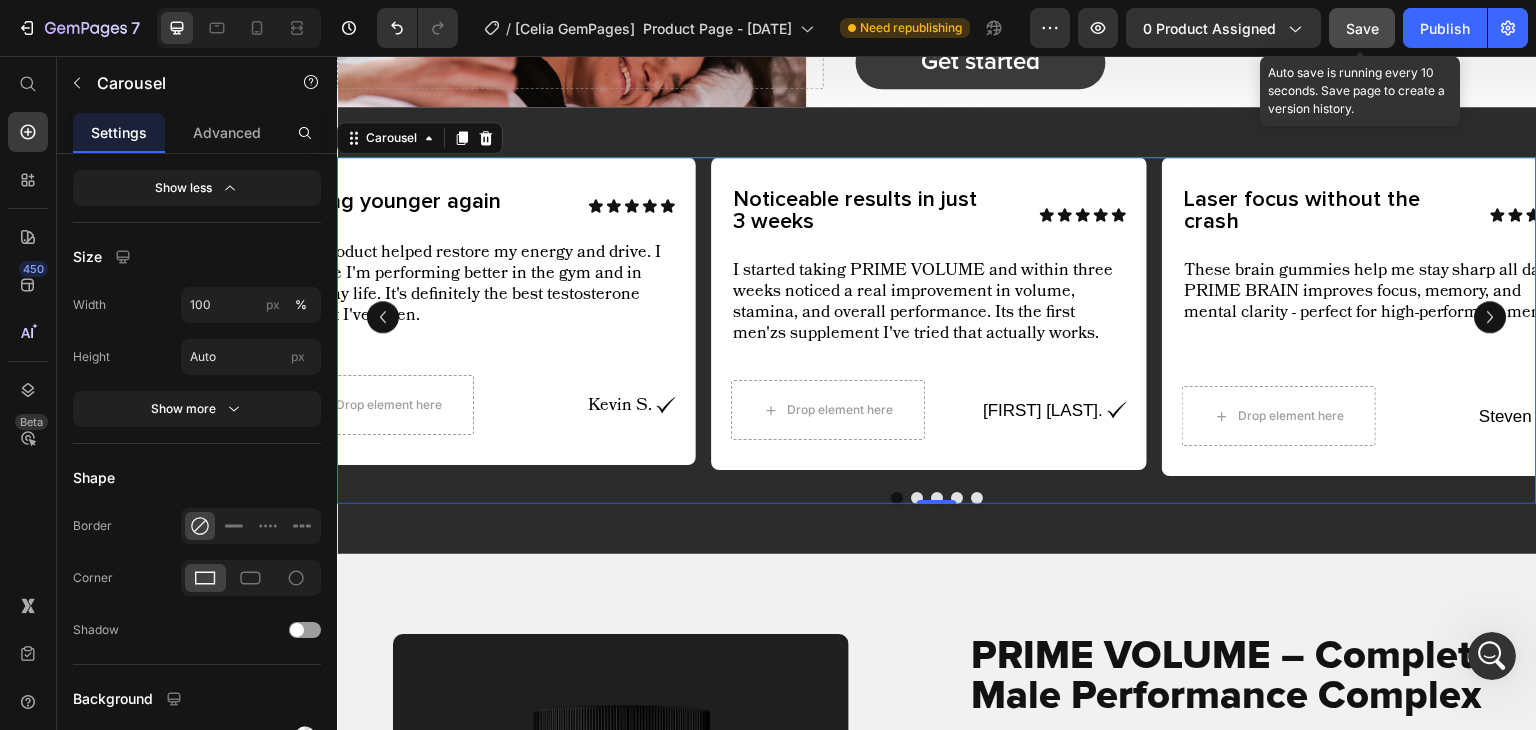 scroll, scrollTop: 2550, scrollLeft: 0, axis: vertical 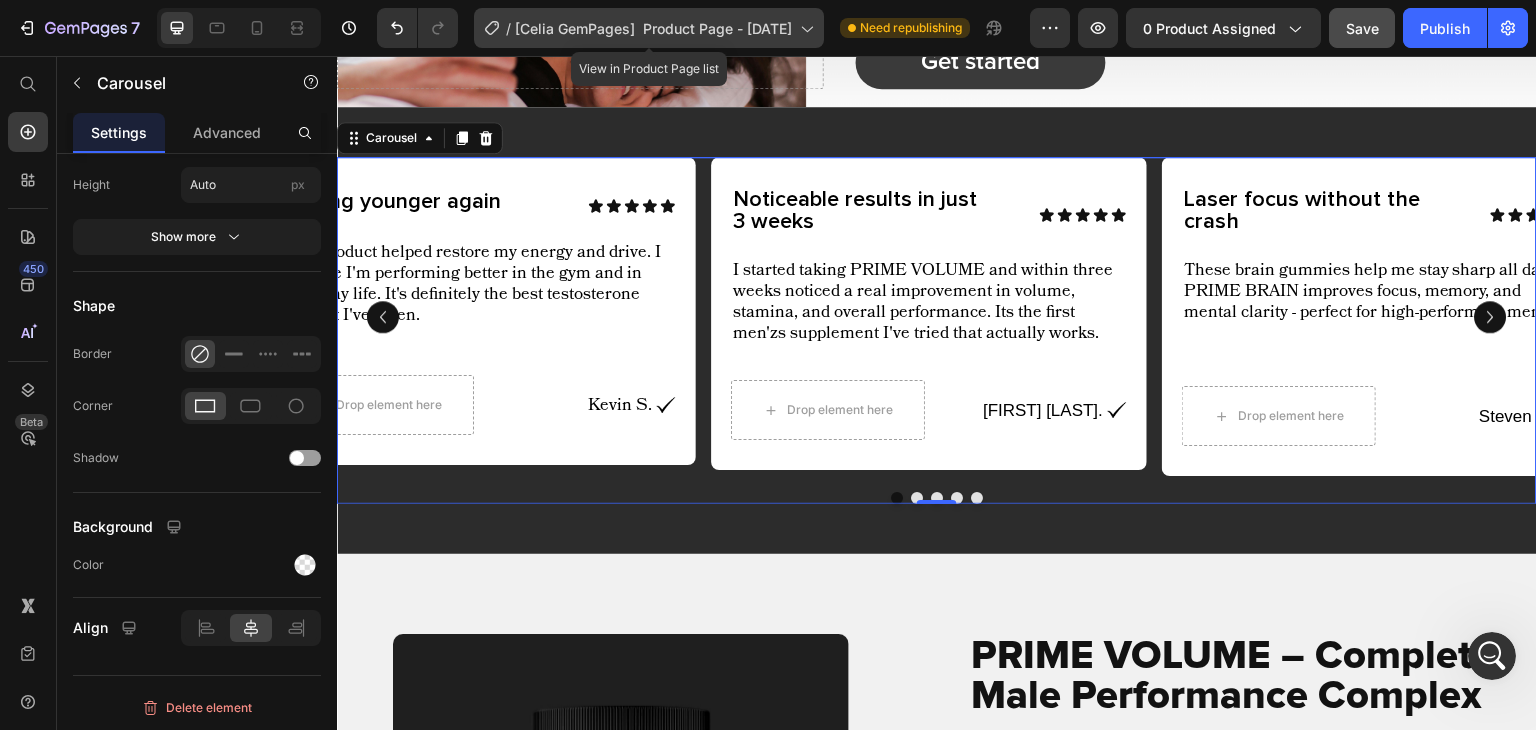 click on "[Celia GemPages]  Product Page - [DATE]" at bounding box center [653, 28] 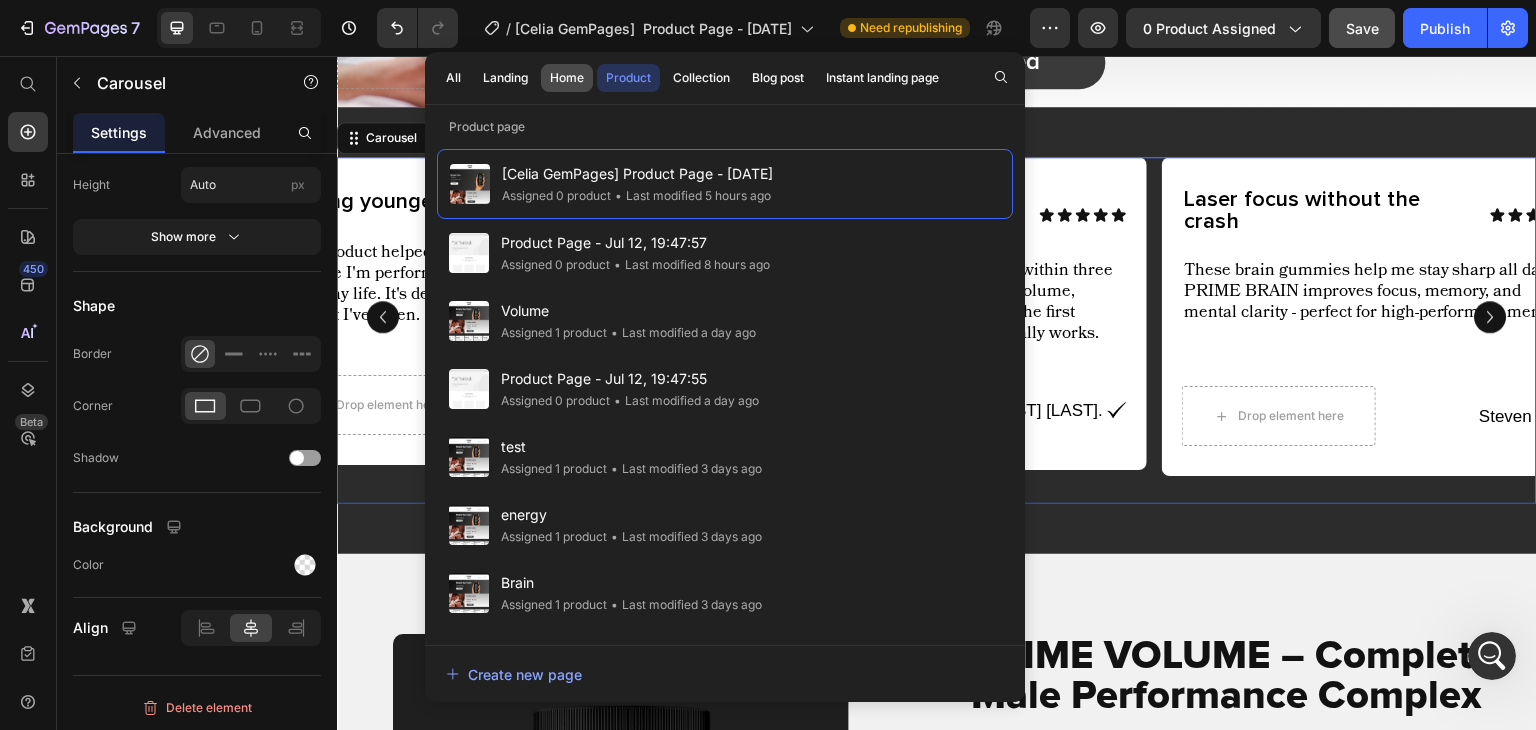 click on "Home" 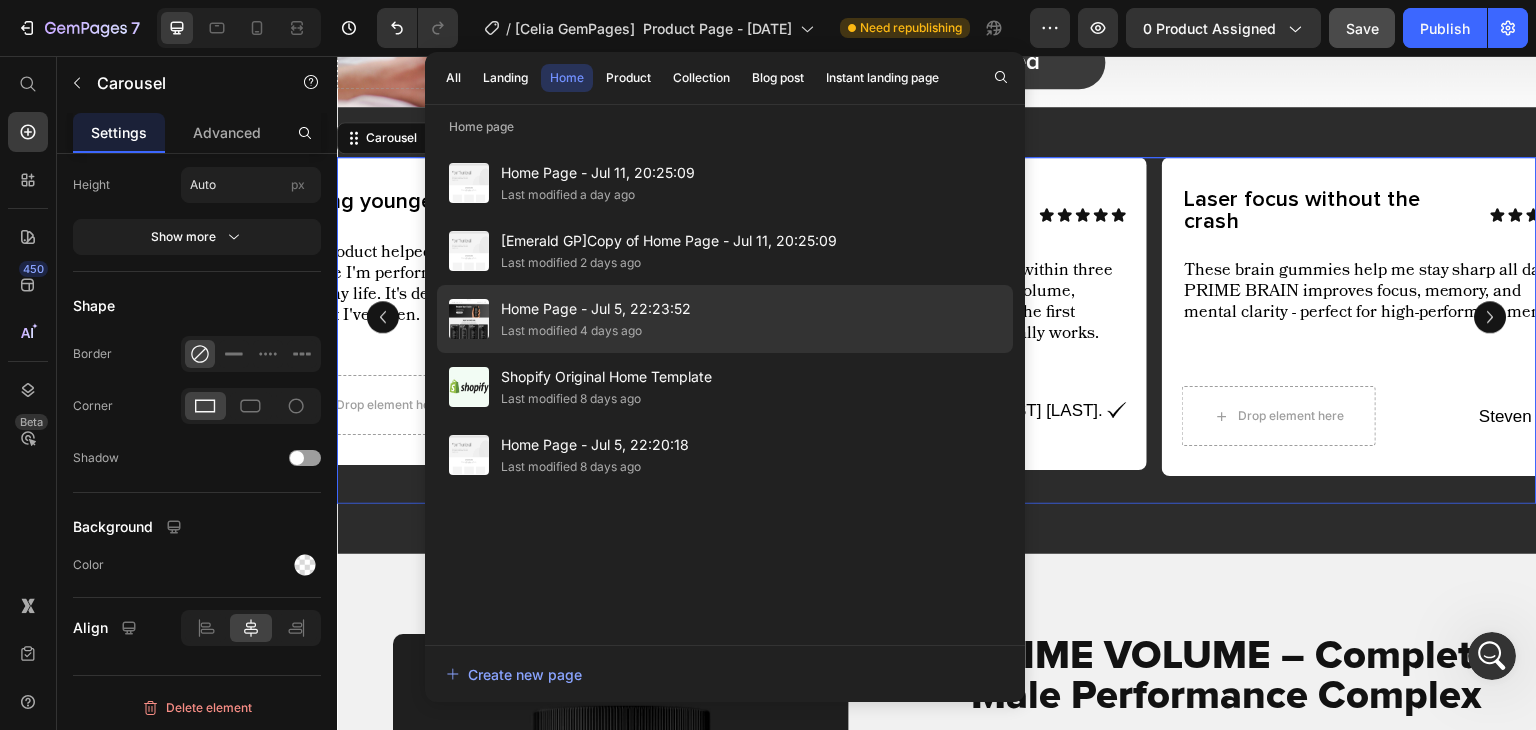 click on "Last modified 4 days ago" 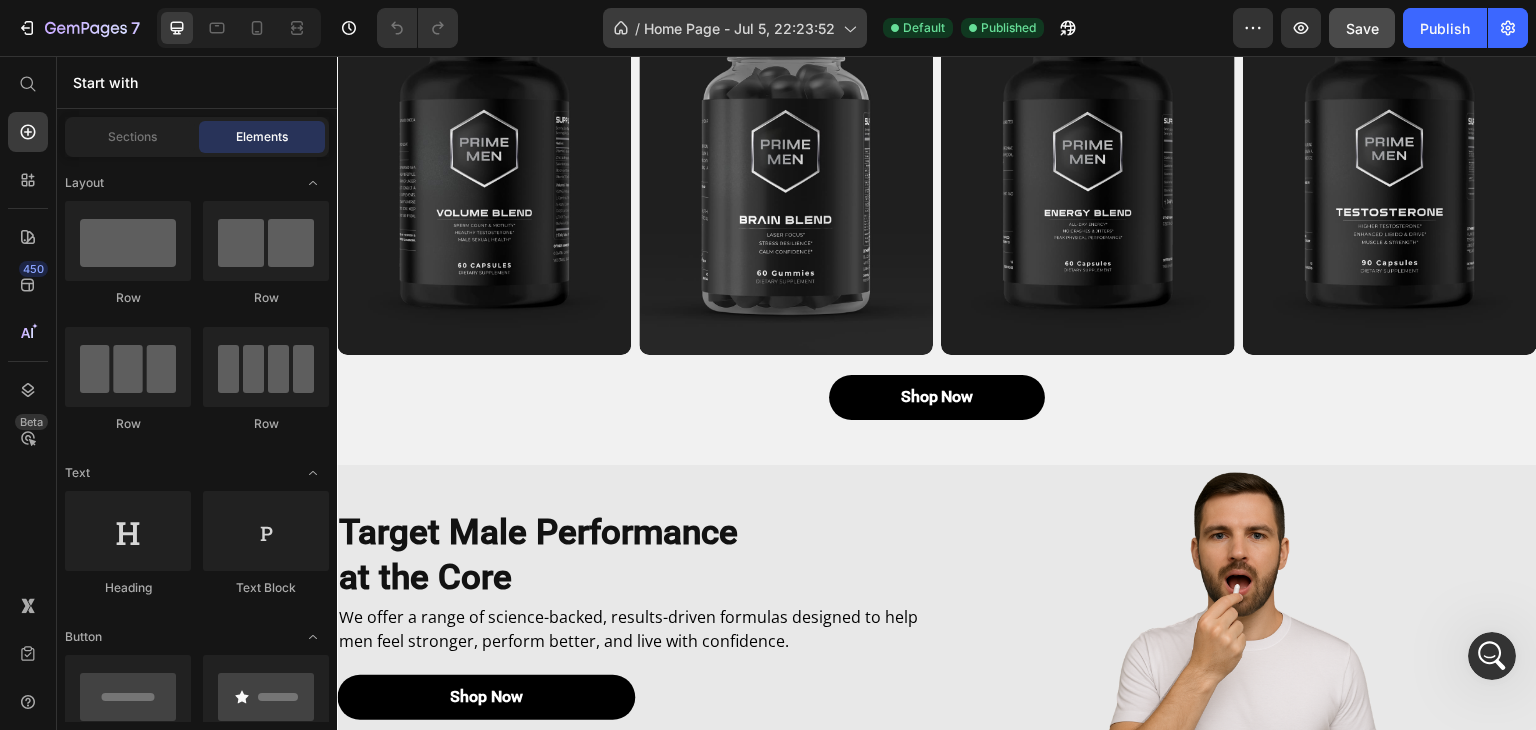 scroll, scrollTop: 316, scrollLeft: 0, axis: vertical 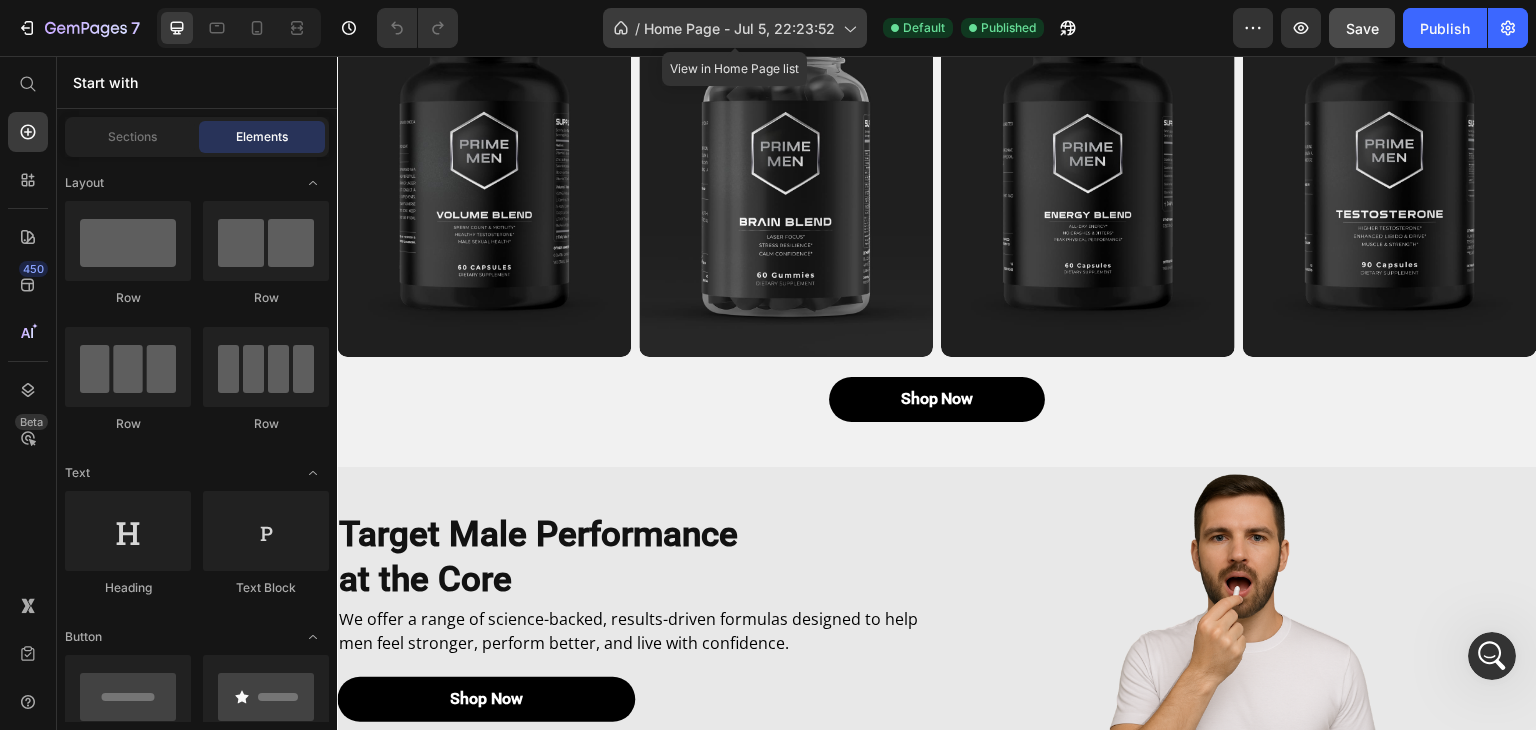 click 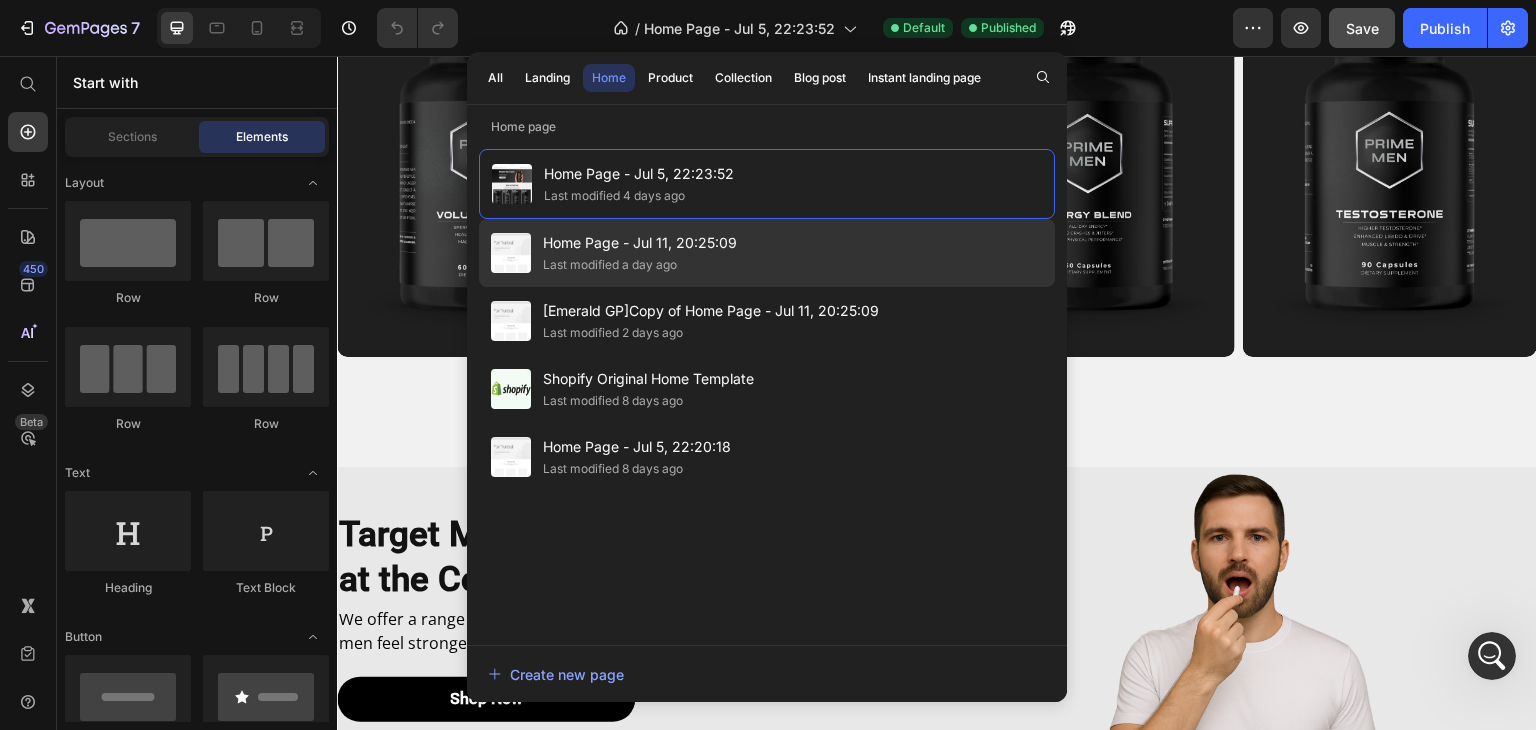 click on "Home Page - [DATE] Last modified a day ago" 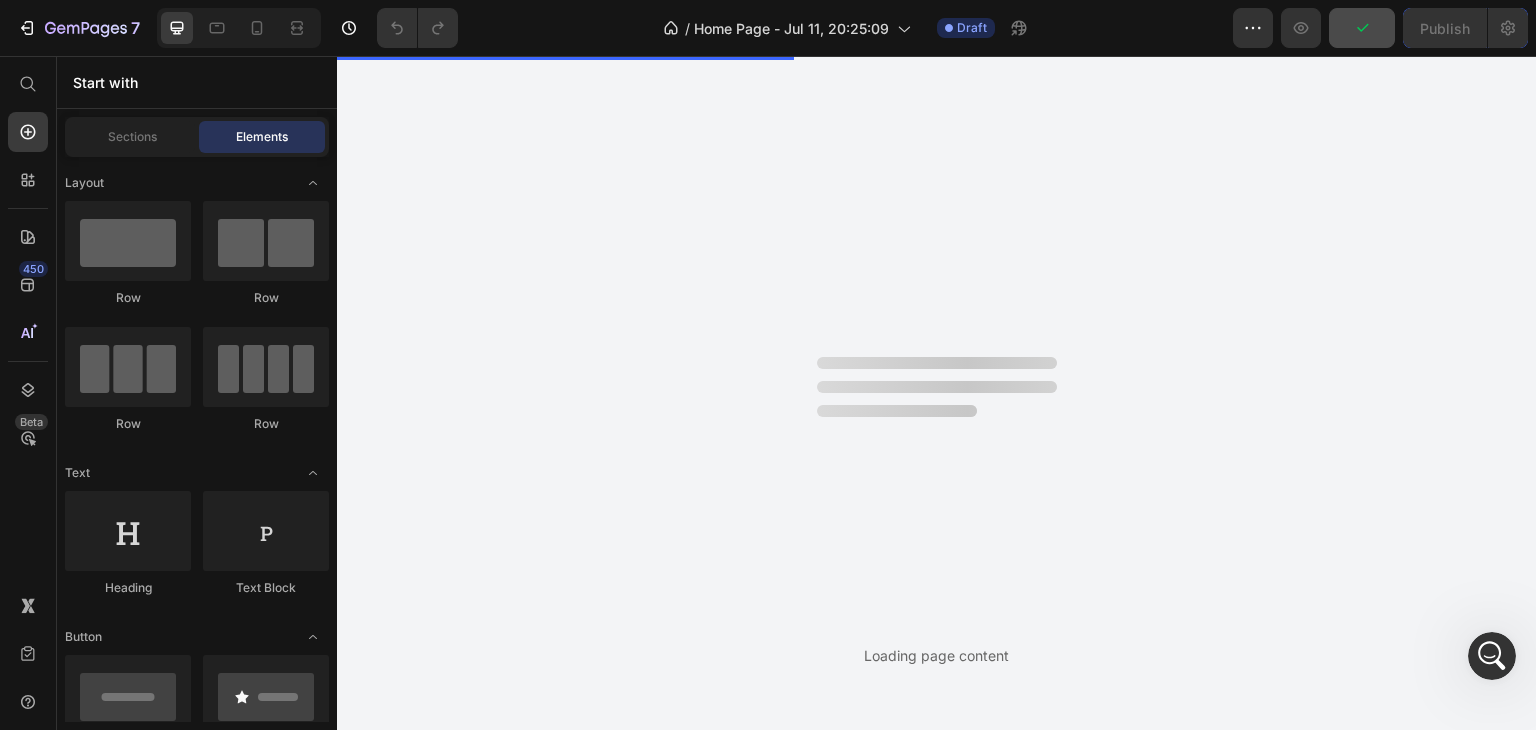 scroll, scrollTop: 0, scrollLeft: 0, axis: both 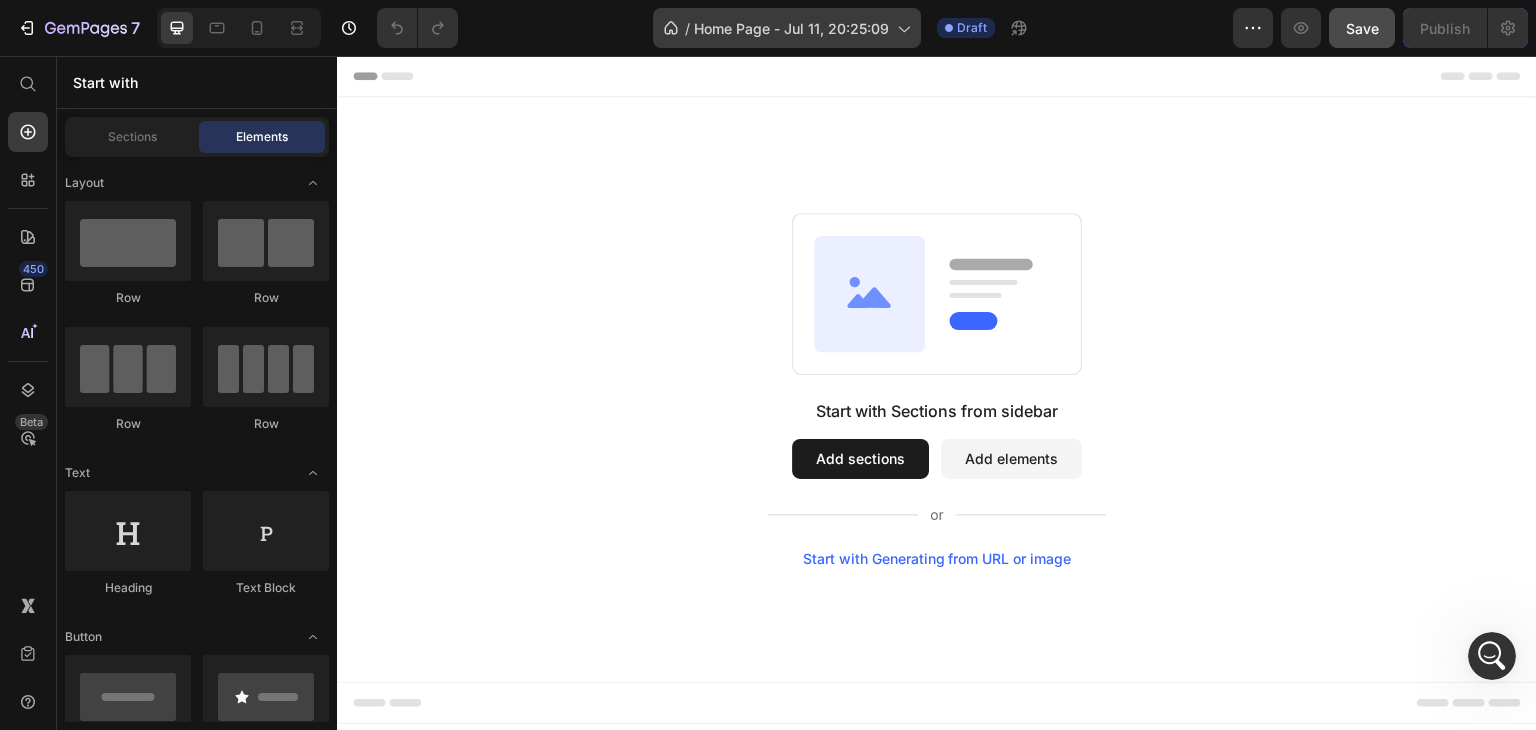 click on "Home Page - Jul 11, 20:25:09" at bounding box center [791, 28] 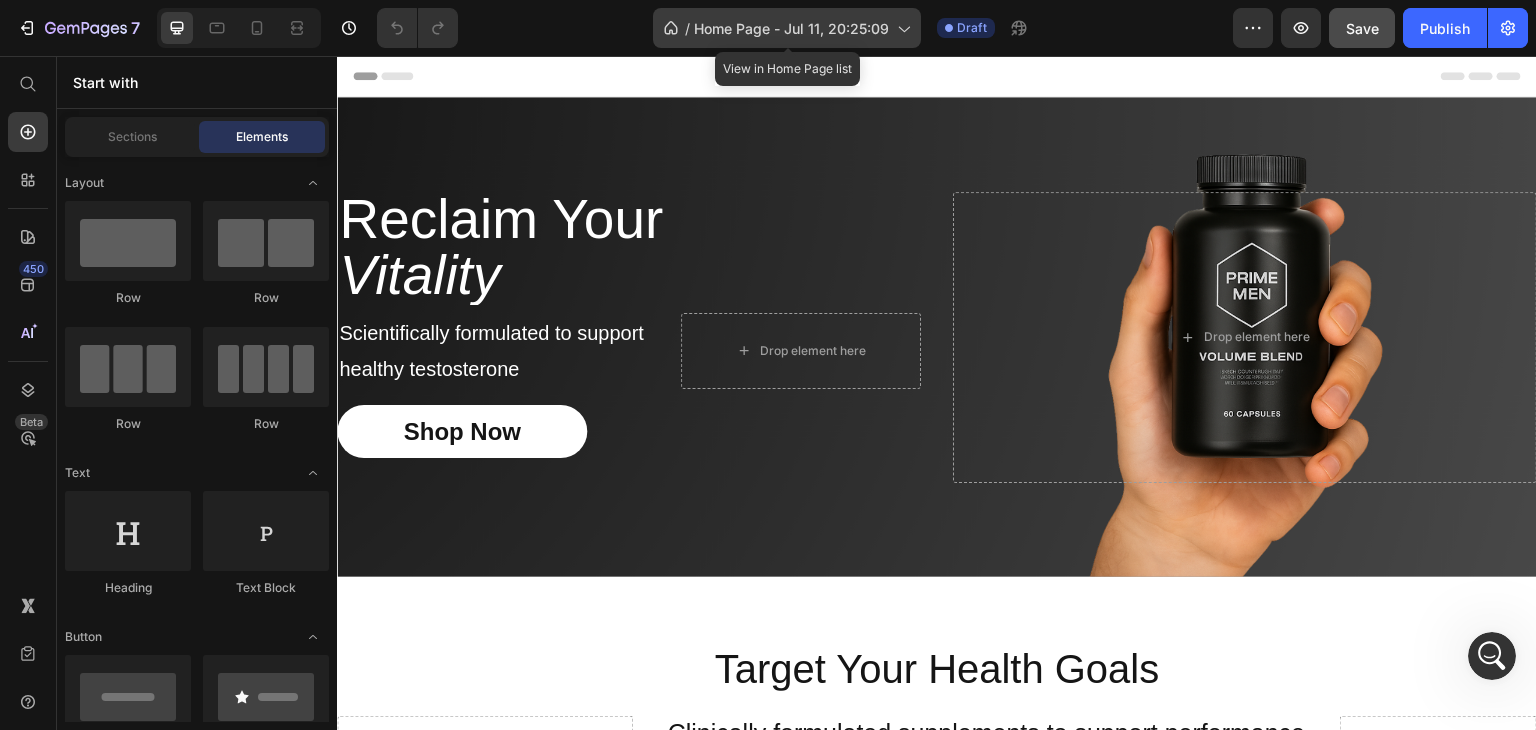 drag, startPoint x: 893, startPoint y: 19, endPoint x: 577, endPoint y: 136, distance: 336.9644 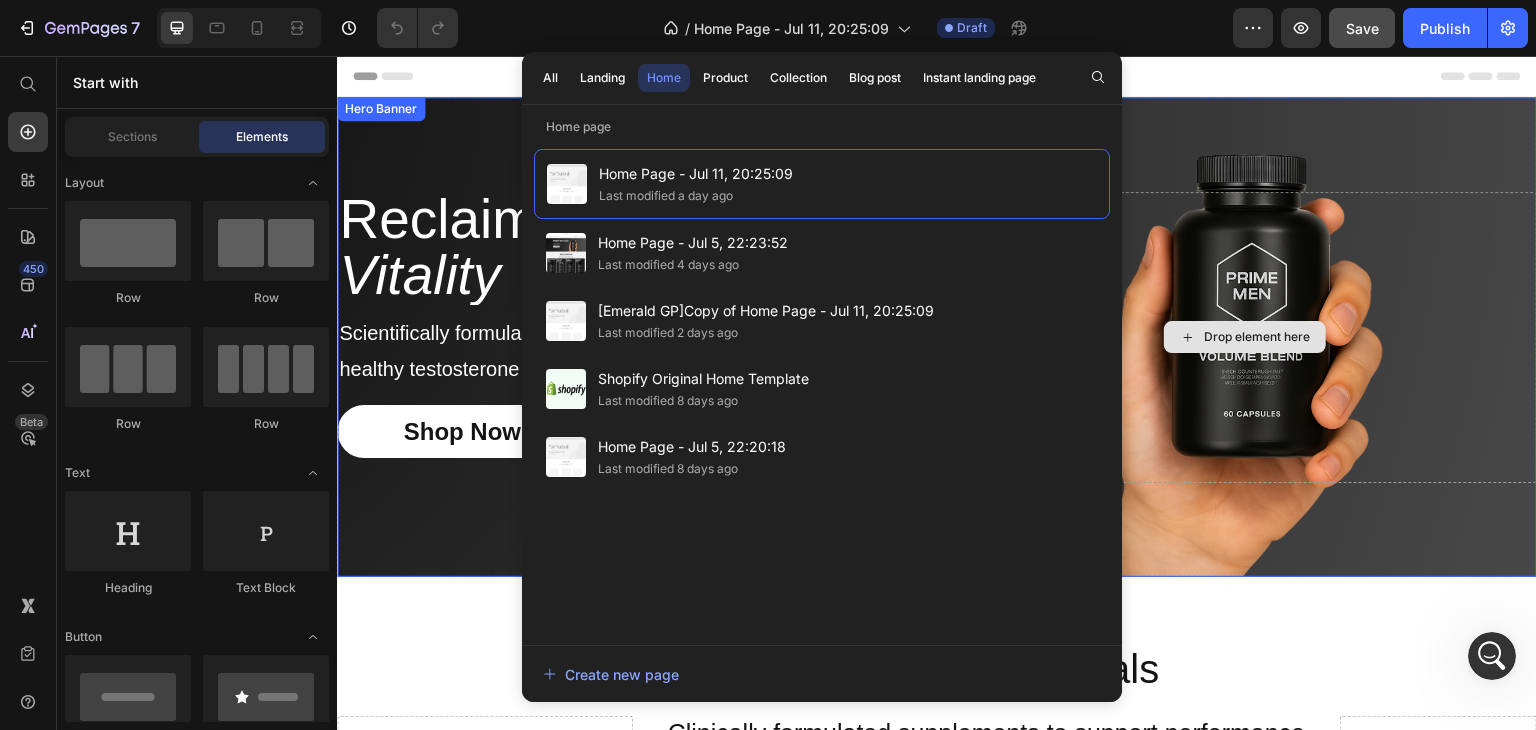 click on "Drop element here" at bounding box center (1245, 337) 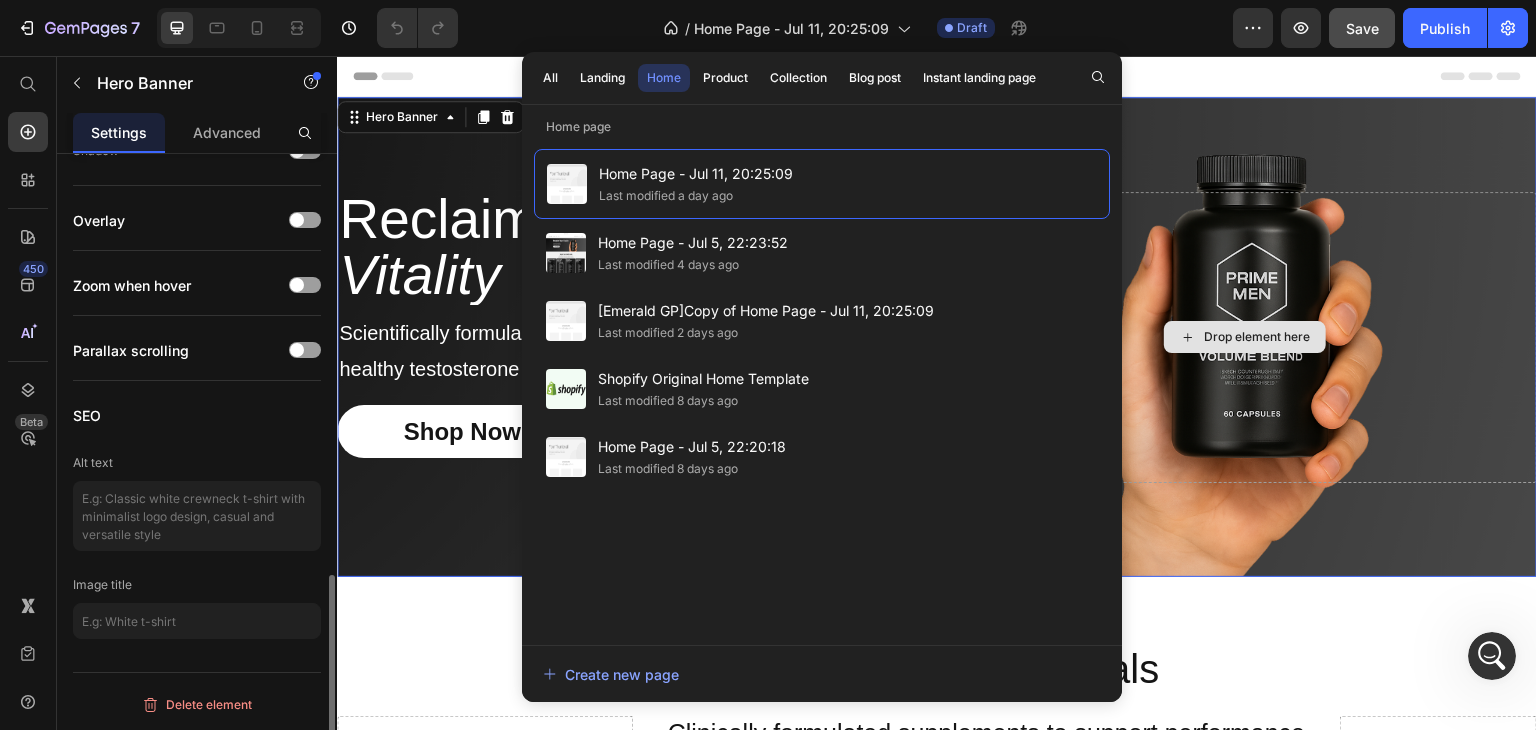 scroll, scrollTop: 0, scrollLeft: 0, axis: both 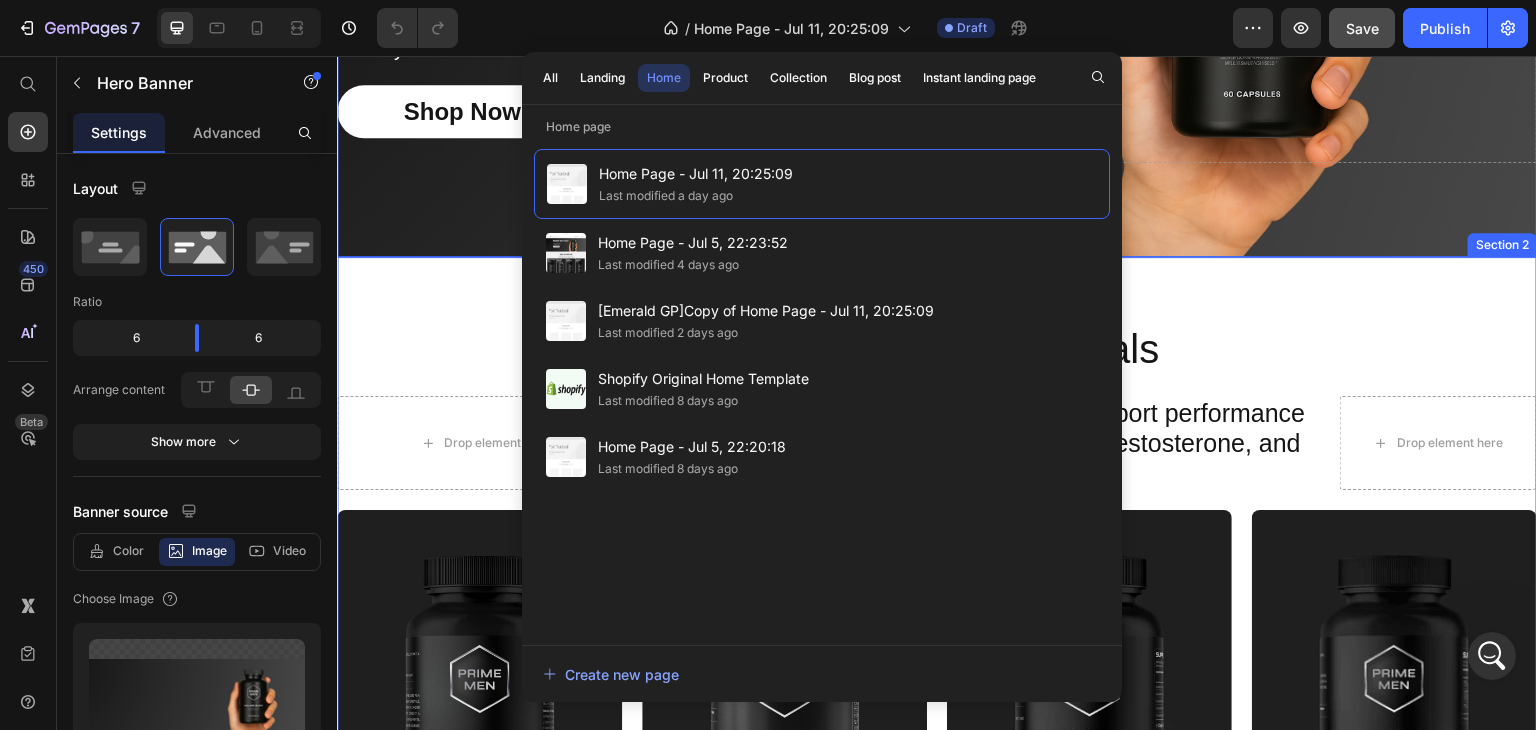 click on "Target Your Health Goals Heading Target Your Health Goals Heading
Drop element here Clinically formulated supplements to support performance where it matters most — brain, energy, testosterone, and volume. Text Block Row
Drop element here Row Performance PowerBigger Loads  & Stamina → Text Block Row Image Cognitive Health Sharper Focus  & Clarity → Text Block Row Image Row Image Volume Blend → Text Block Image Brain Blend → Text Block Image Energy Blend → Text Block Image Testosterone → Text Block Row Daily Vitality Sustained Energy  & Recovery → Text Block Row Image T-Level Support Strength, Drive  & Mood → Text Block Row Image Row SHOP ALL Button" at bounding box center [937, 705] 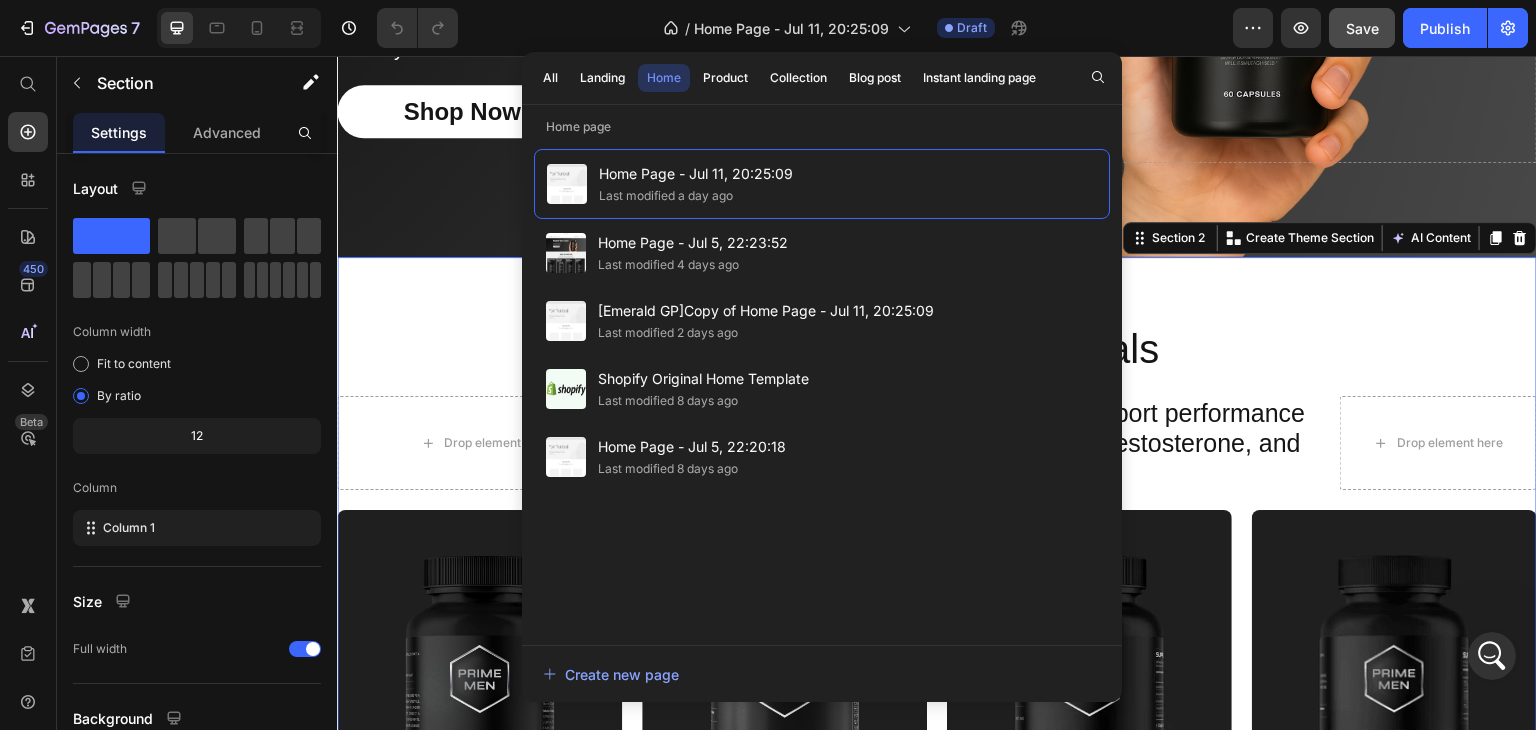click on "Target Your Health Goals Heading Target Your Health Goals Heading
Drop element here Clinically formulated supplements to support performance where it matters most — brain, energy, testosterone, and volume. Text Block Row
Drop element here Row Performance PowerBigger Loads  & Stamina → Text Block Row Image Cognitive Health Sharper Focus  & Clarity → Text Block Row Image Row Image Volume Blend → Text Block Image Brain Blend → Text Block Image Energy Blend → Text Block Image Testosterone → Text Block Row Daily Vitality Sustained Energy  & Recovery → Text Block Row Image T-Level Support Strength, Drive  & Mood → Text Block Row Image Row SHOP ALL Button Section 2   You can create reusable sections Create Theme Section AI Content Write with GemAI What would you like to describe here? Tone and Voice Persuasive Product PRIME BRAIN – Cognitive Enhancement Gummies Show more Generate" at bounding box center (937, 705) 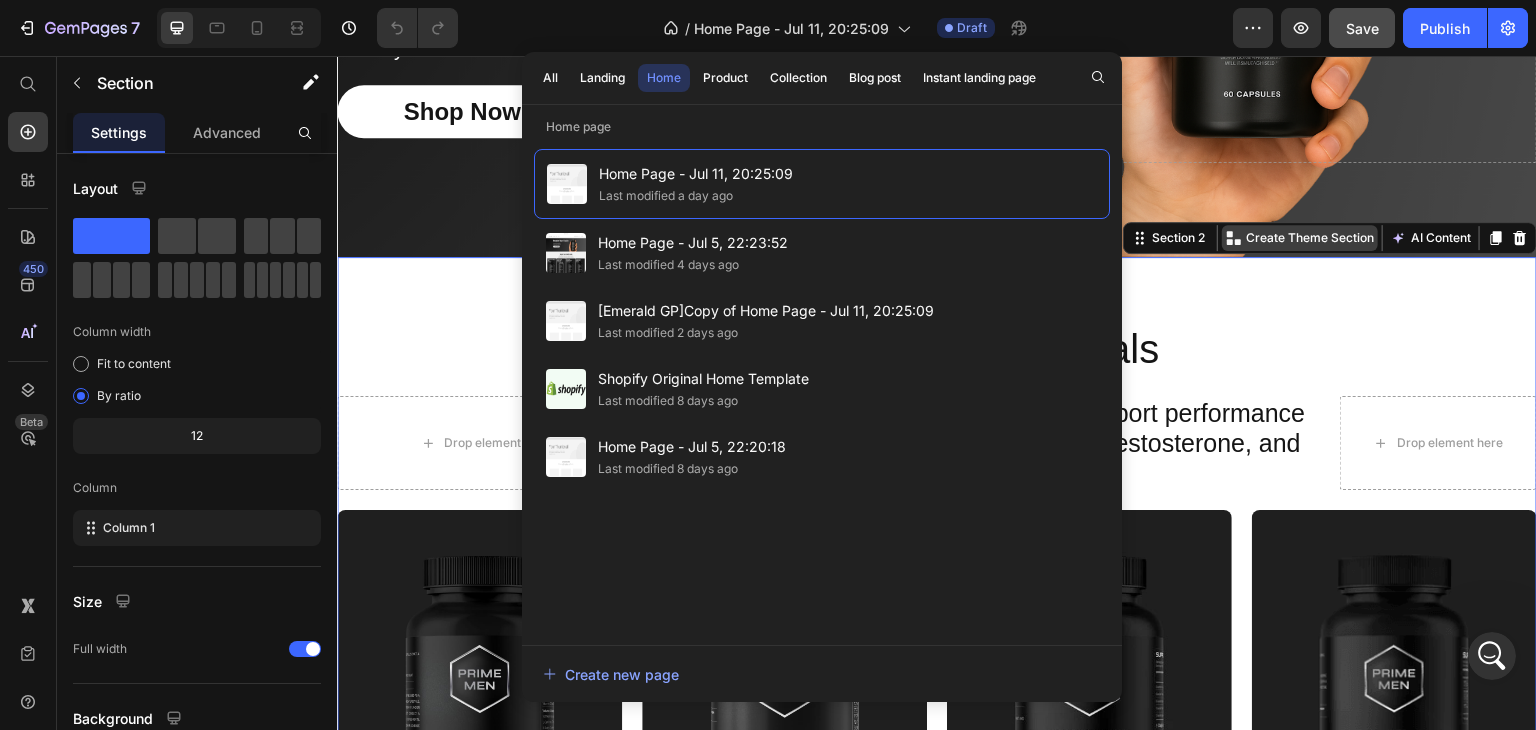 click on "Create Theme Section" at bounding box center [1310, 238] 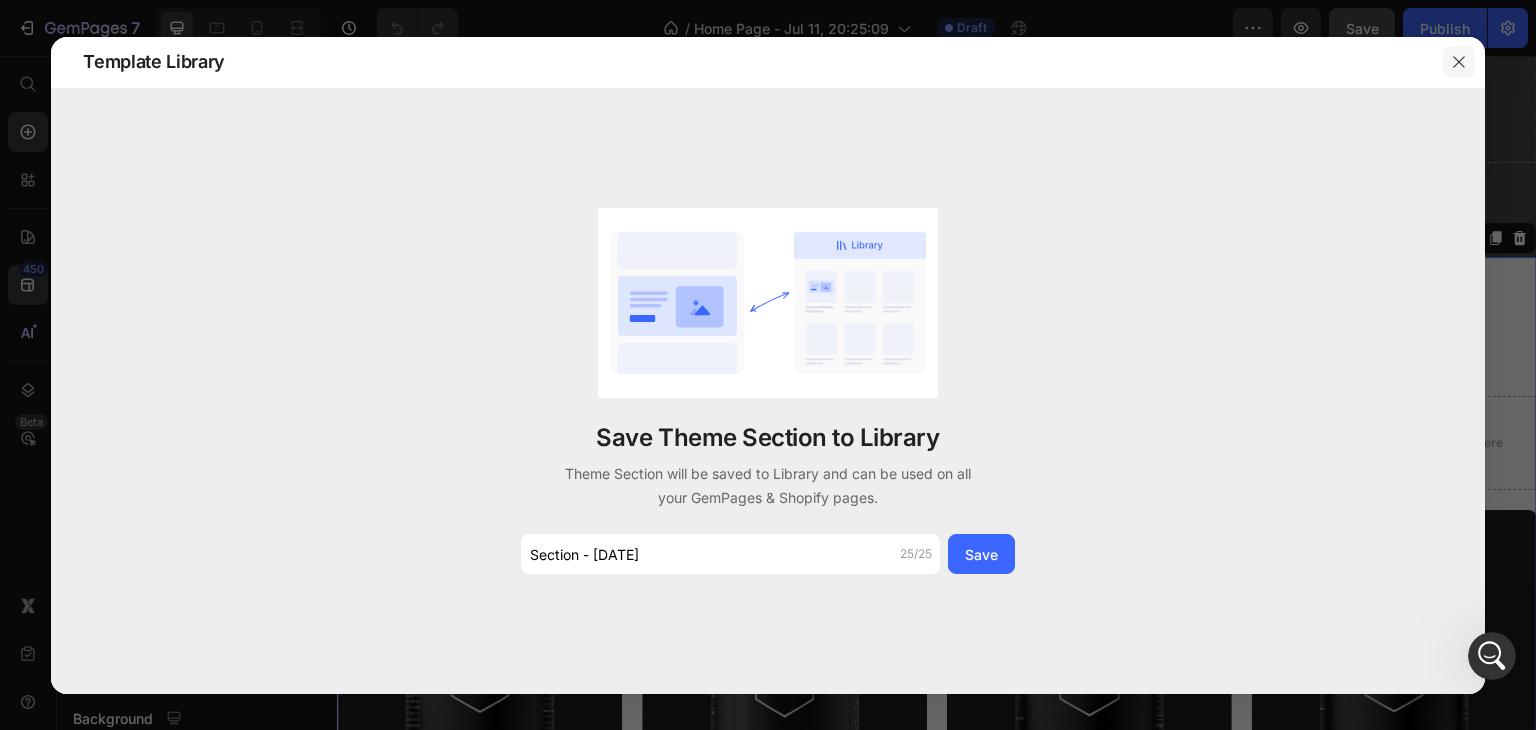 click at bounding box center (1459, 62) 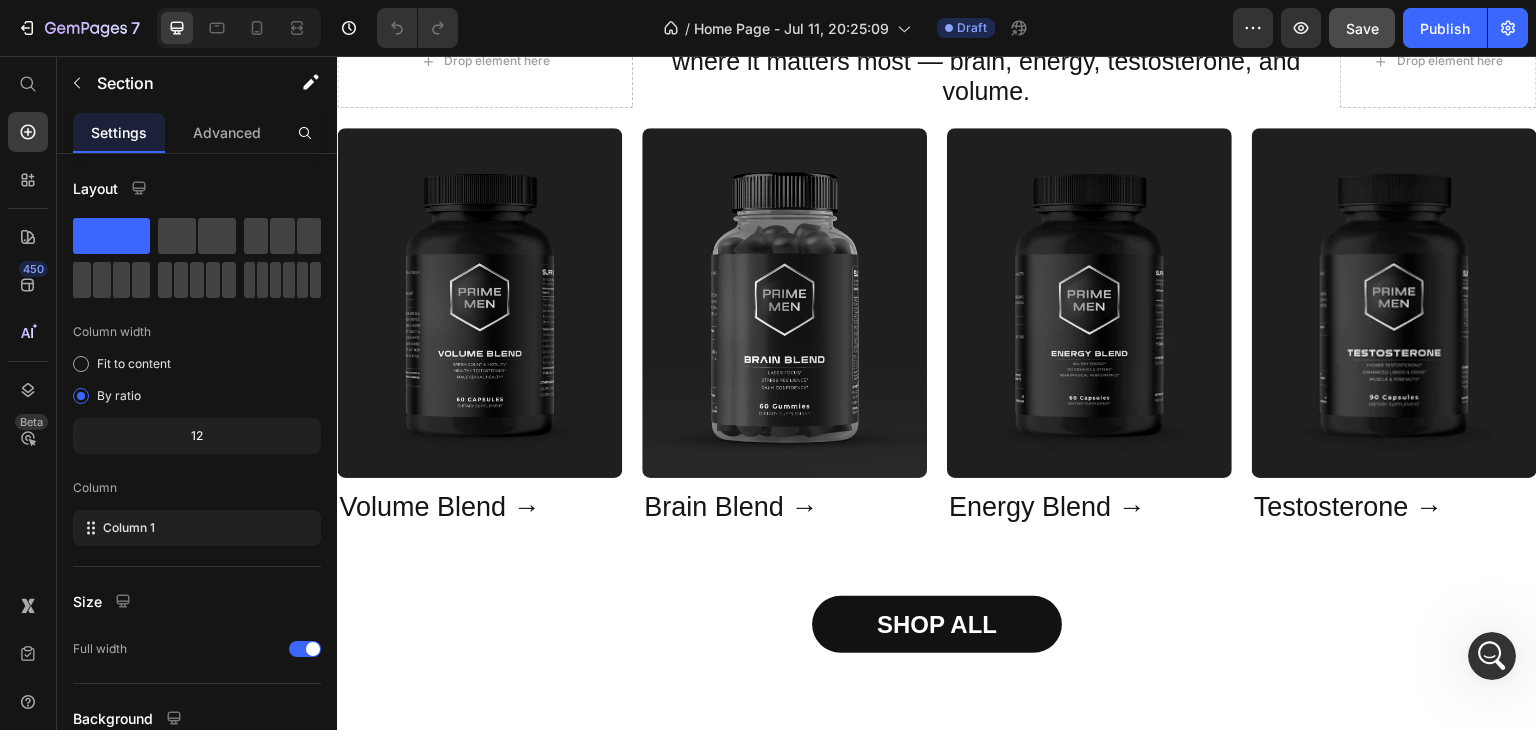 scroll, scrollTop: 0, scrollLeft: 0, axis: both 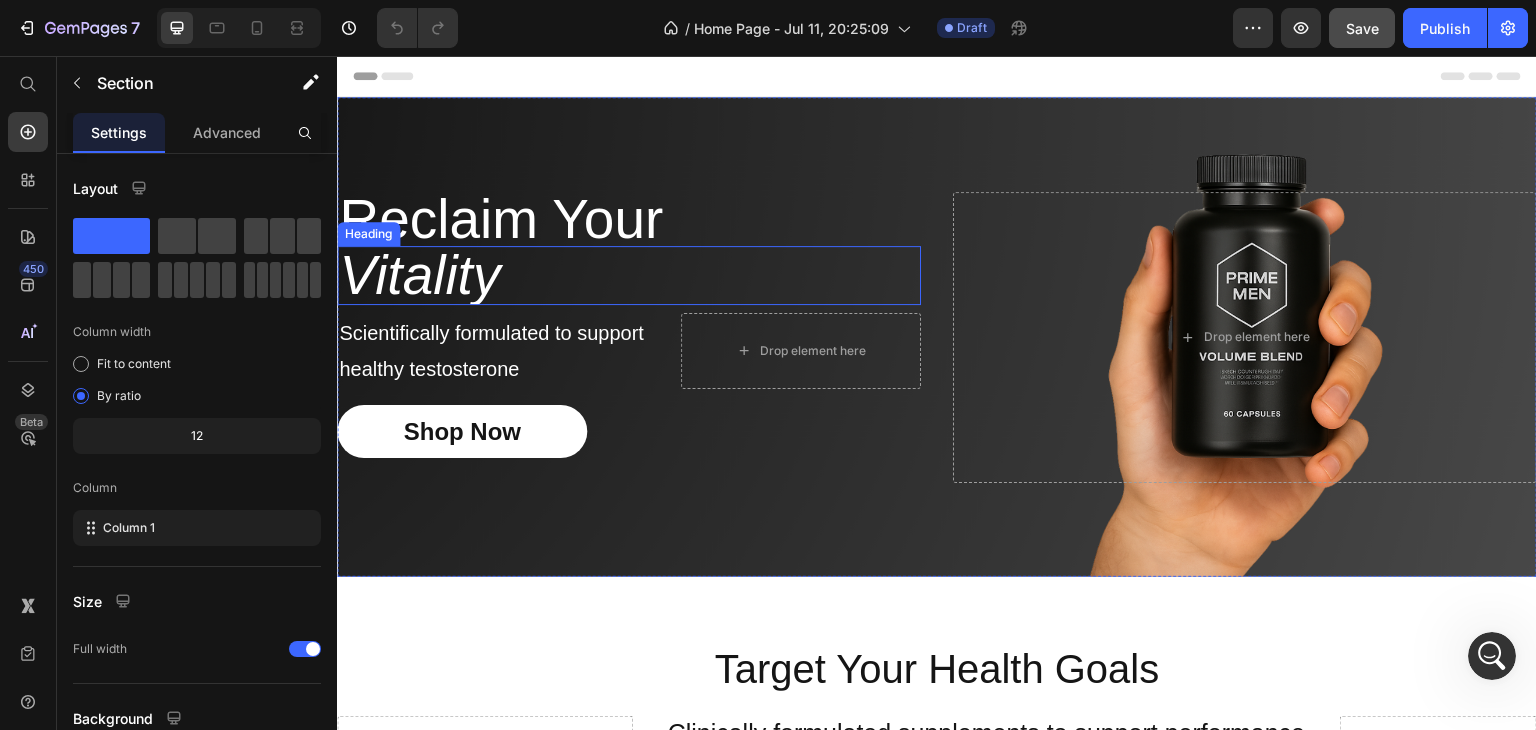 click on "Vitality" at bounding box center [629, 275] 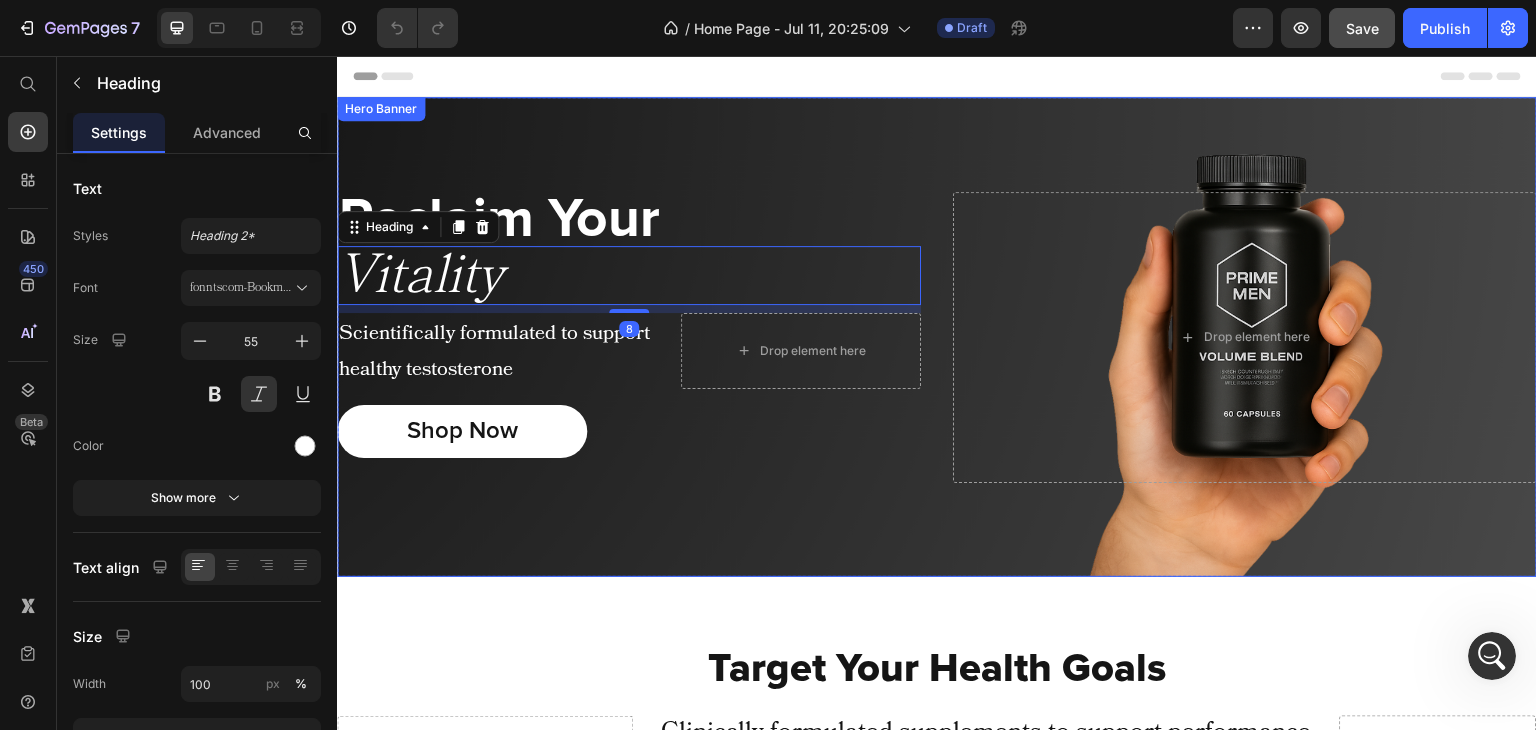 click on "Reclaim Your" at bounding box center (629, 219) 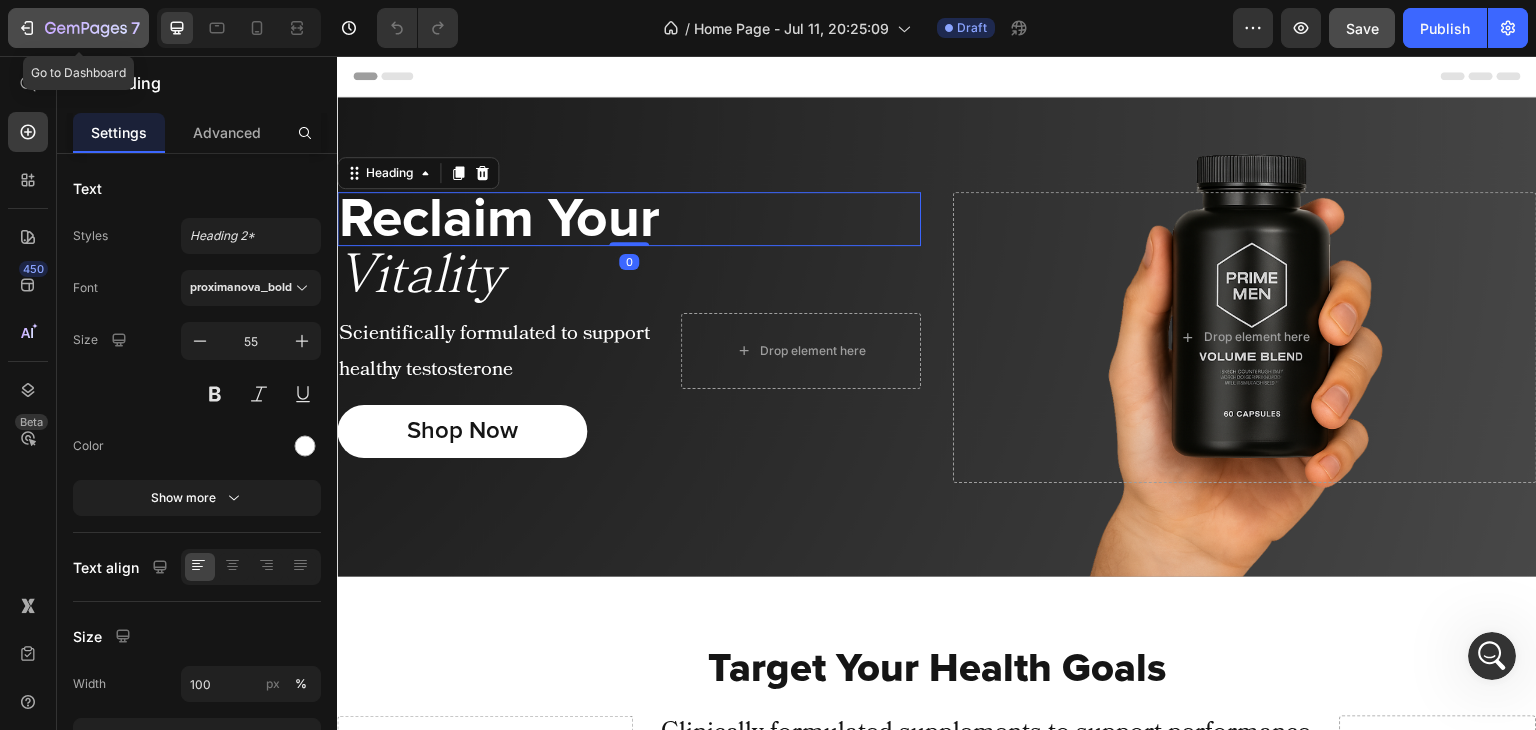 click 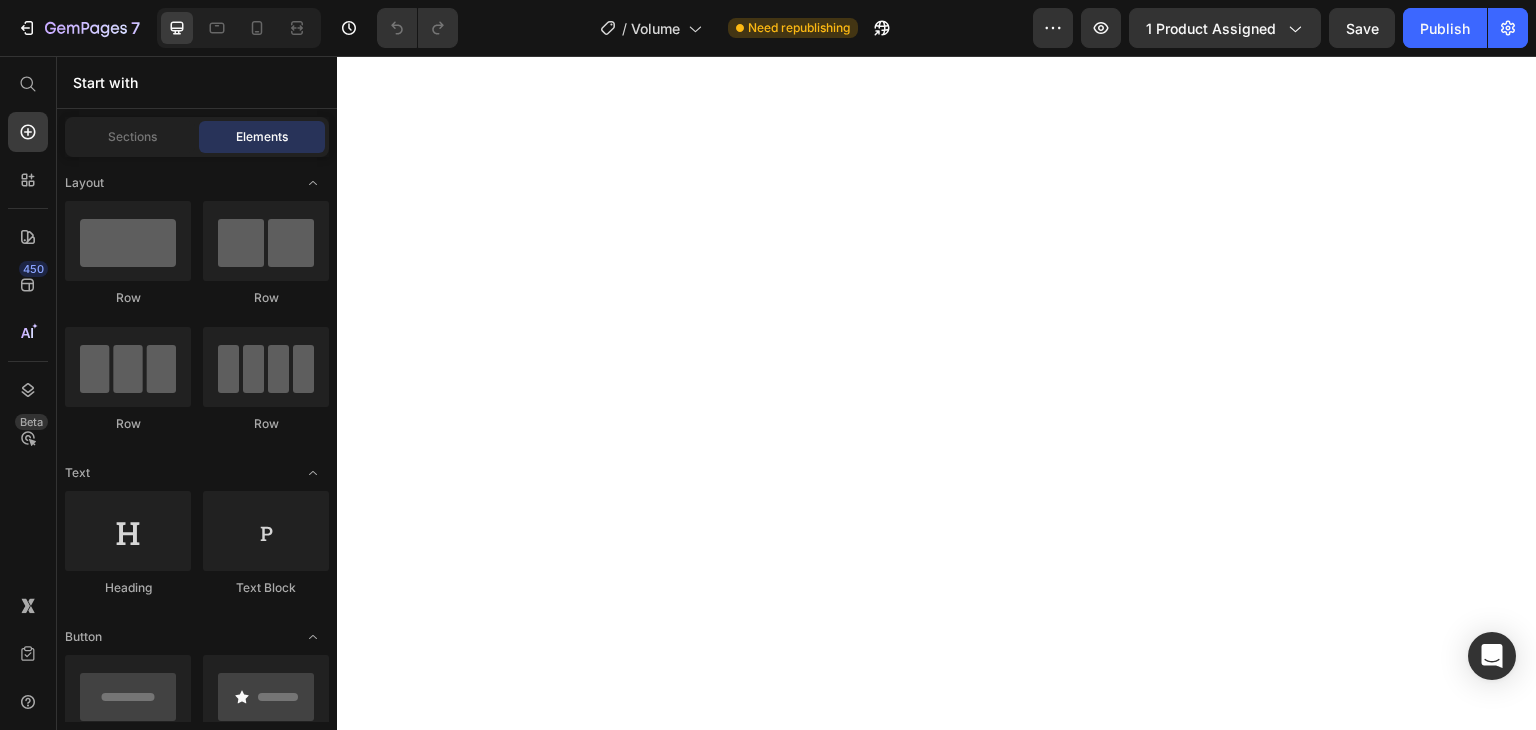 scroll, scrollTop: 0, scrollLeft: 0, axis: both 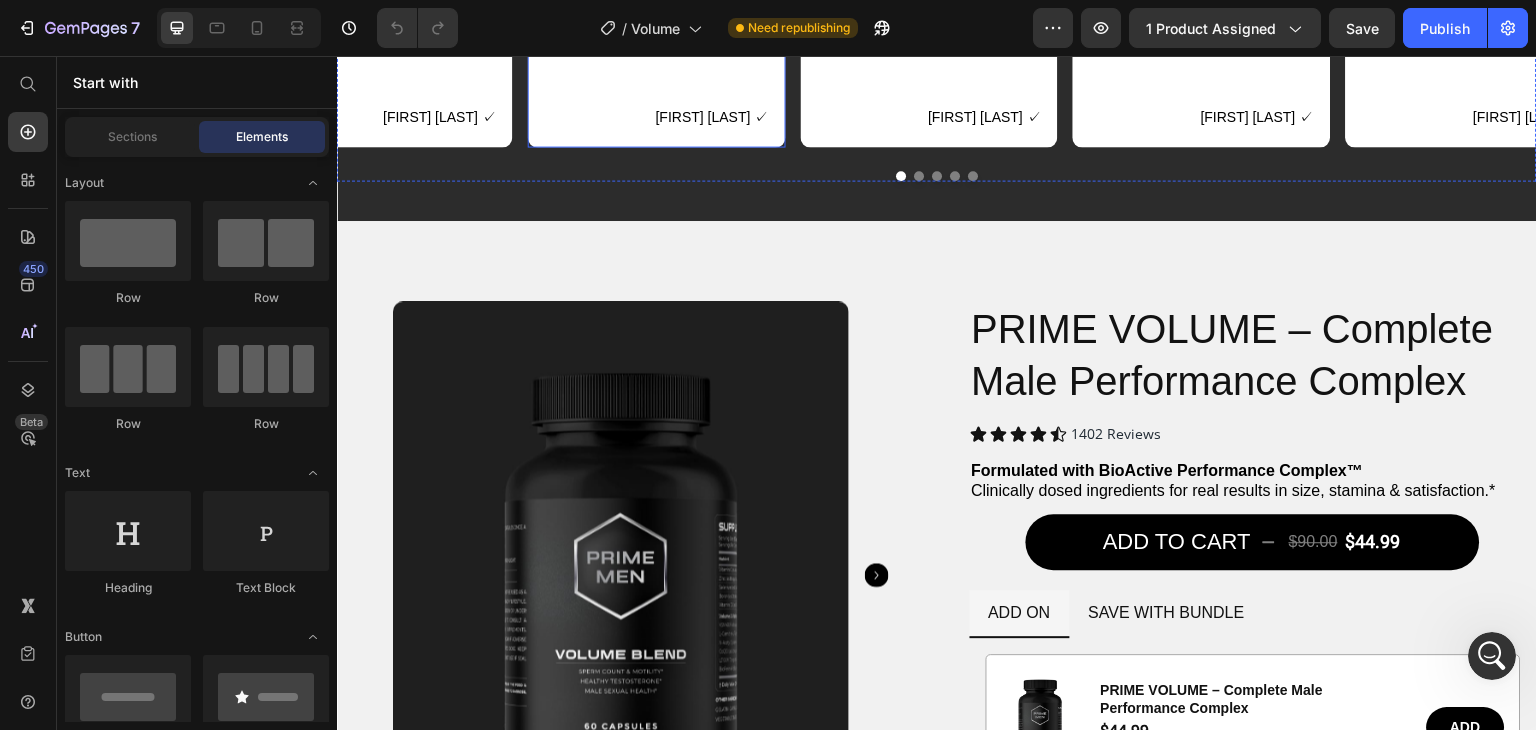 click on "Icon Icon Icon Icon Icon Icon List Bigger, better, more confident Text Block Icon Icon Icon Icon Icon Icon List Row I’ve been using Prime Men for just under a month and I’m honestly blown away. The increase in volume is real — and my partner noticed too. I feel more confident during and after, and there’s a noticeable boost in energy and mood throughout the day.     Text Block [FIRST] [LAST] ✓ Text Block Row Row" at bounding box center [657, -55] 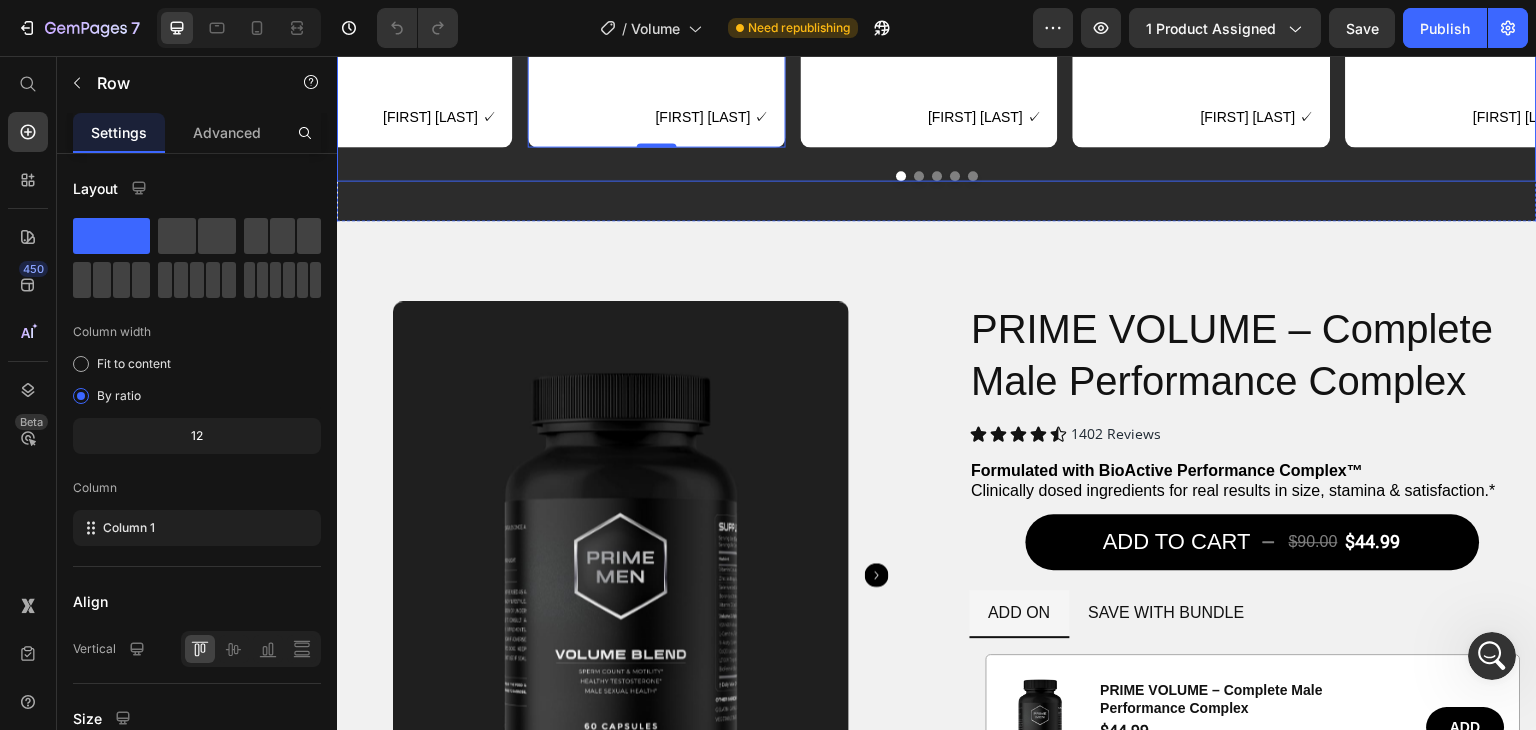 click on "Icon Icon Icon Icon Icon Icon List Bigger, better, more confident Text Block Icon Icon Icon Icon Icon Icon List Row I’ve been using Prime Men for just under a month and I’m honestly blown away. The increase in volume is real — and my partner noticed too. I feel more confident during and after, and there’s a noticeable boost in energy and mood throughout the day.     Text Block [FIRST] [LAST] ✓ Text Block Row Row   0 Icon Icon Icon Icon Icon Icon List Bigger, better, more confident Text Block Icon Icon Icon Icon Icon Icon List Row I’ve been using Prime Men for just under a month and I’m honestly blown away. The increase in volume is real — and my partner noticed too. I feel more confident during and after, and there’s a noticeable boost in energy and mood throughout the day.     Text Block [FIRST] [LAST] ✓ Text Block Row Row Icon Icon Icon Icon Icon Icon List Bigger, better, more confident Text Block Icon Icon Icon Icon Icon Icon List Row     Text Block [FIRST] [LAST] ✓ Text Block Row Row Icon Icon" at bounding box center [937, -55] 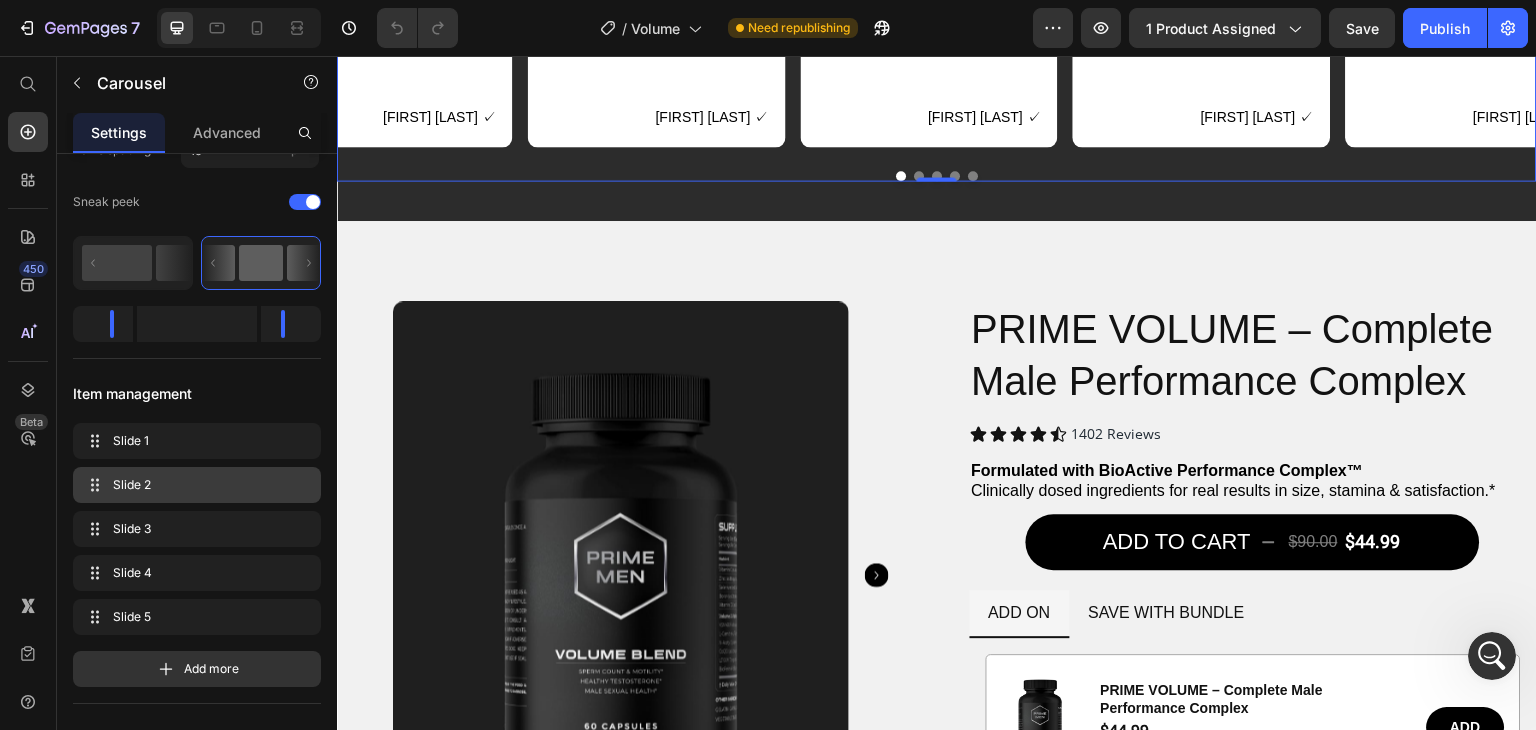 scroll, scrollTop: 0, scrollLeft: 0, axis: both 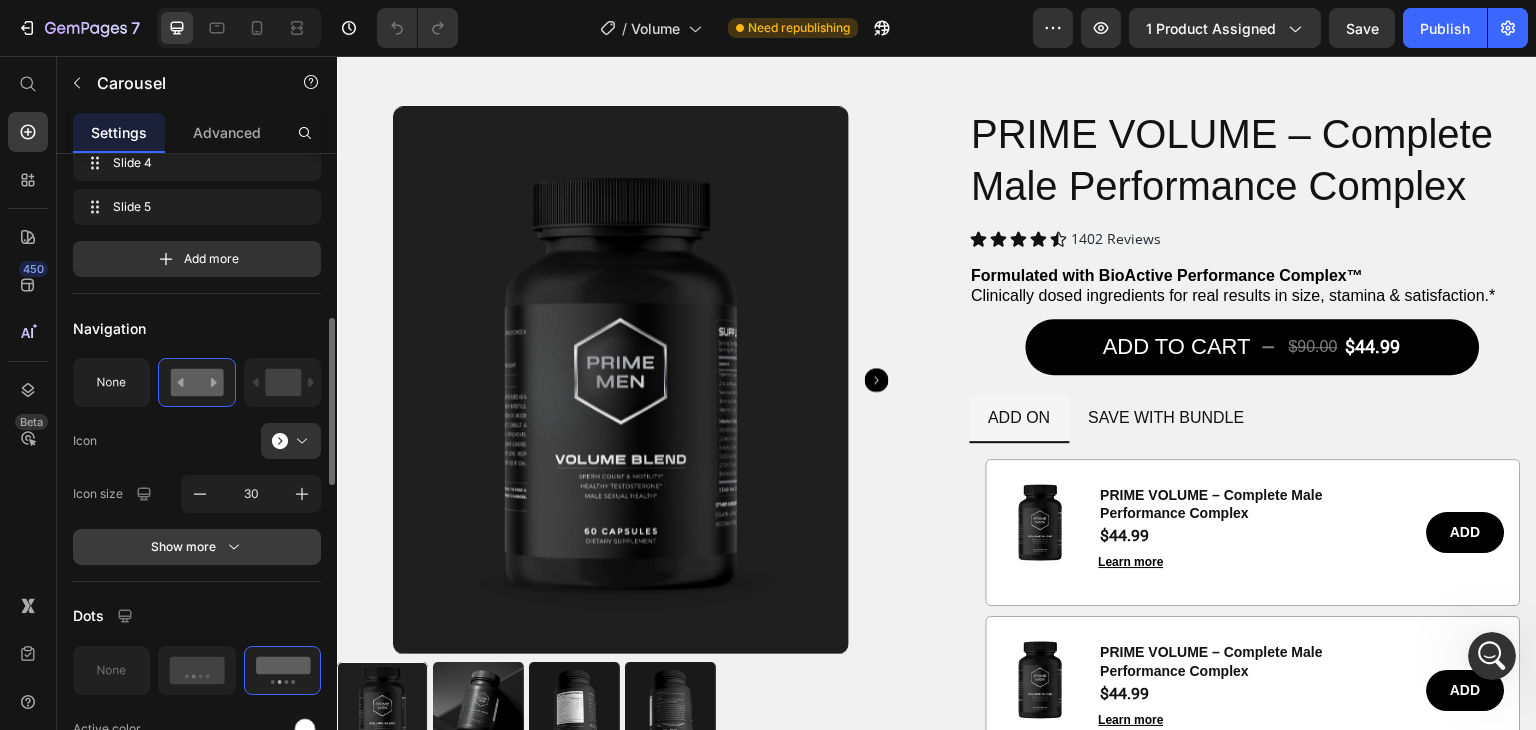 click on "Show more" at bounding box center (197, 547) 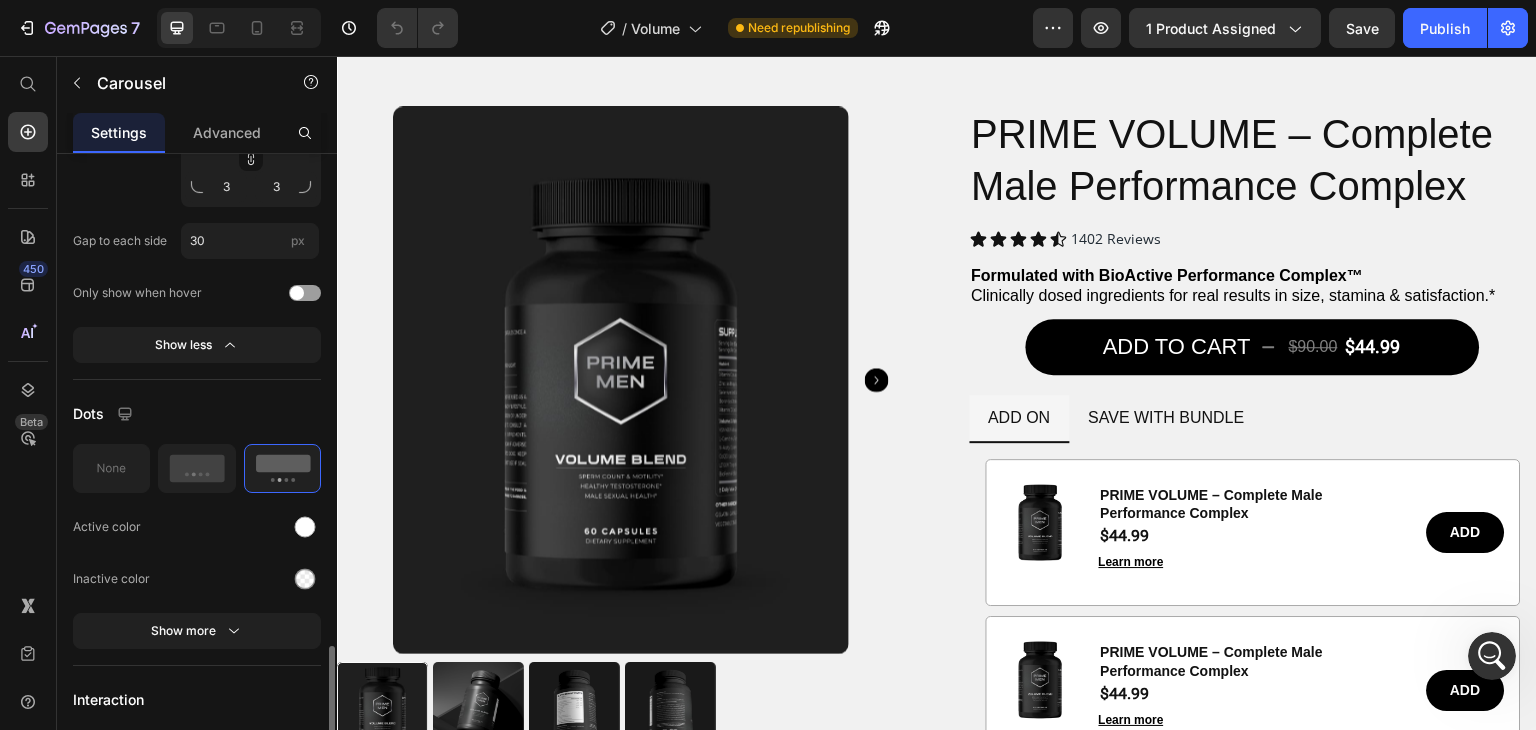 scroll, scrollTop: 1659, scrollLeft: 0, axis: vertical 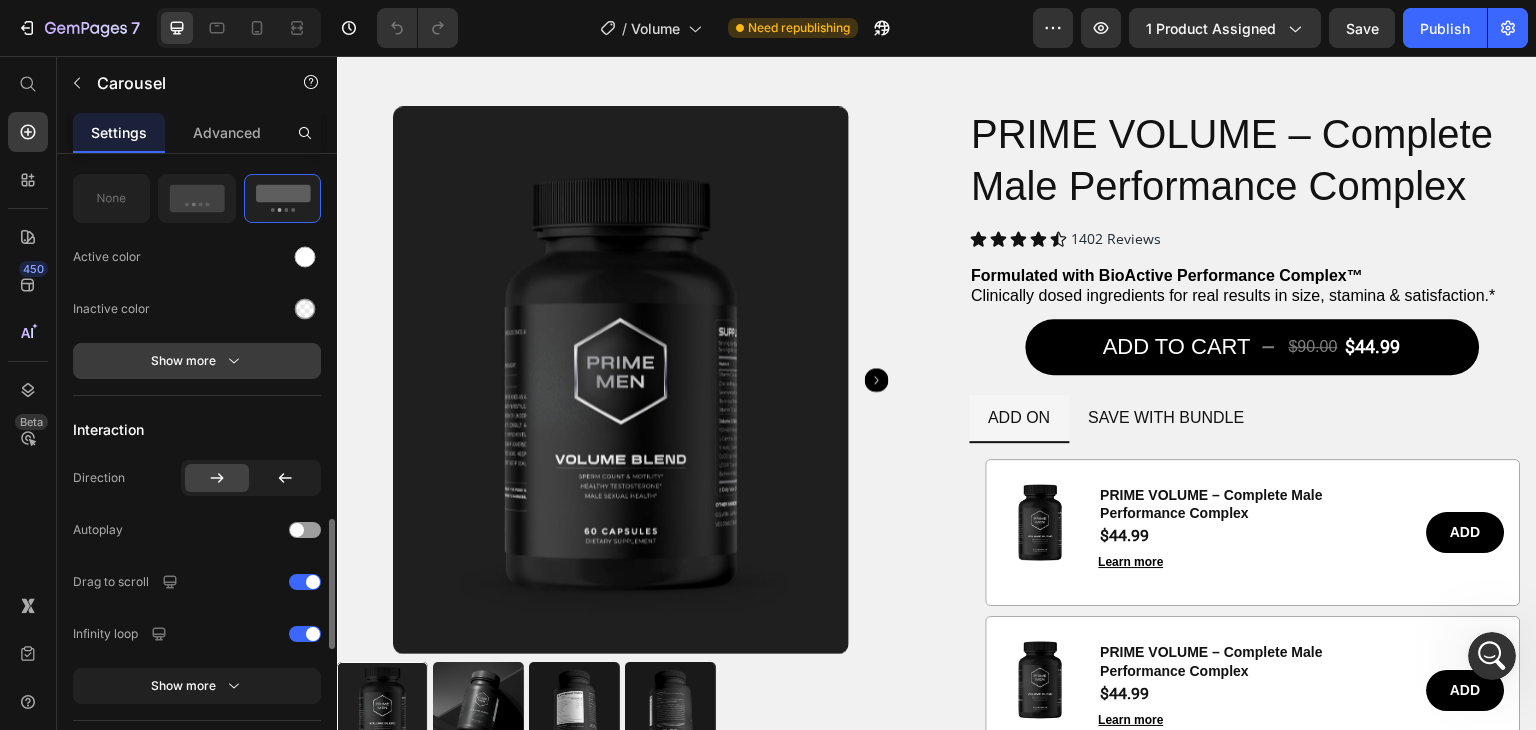 click 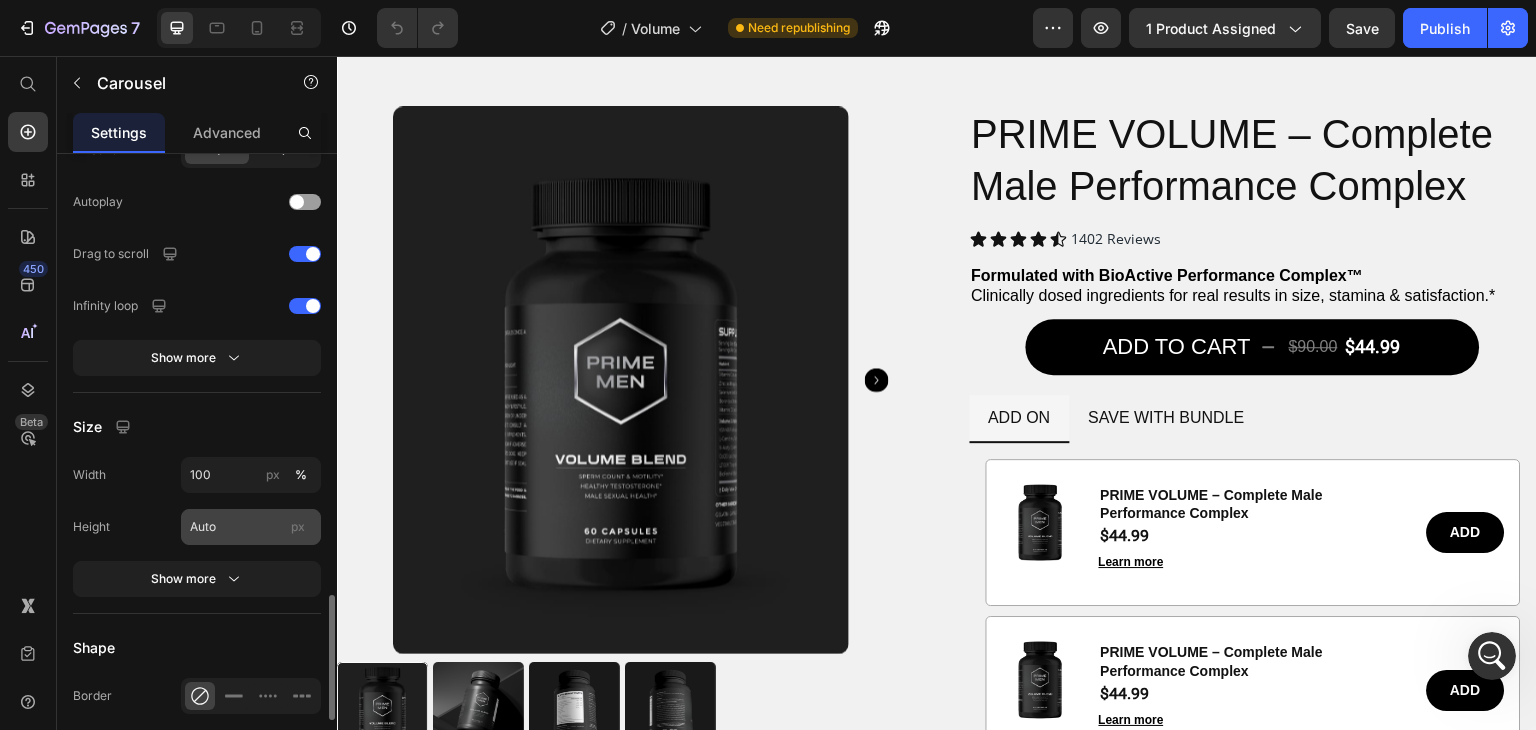 scroll, scrollTop: 2209, scrollLeft: 0, axis: vertical 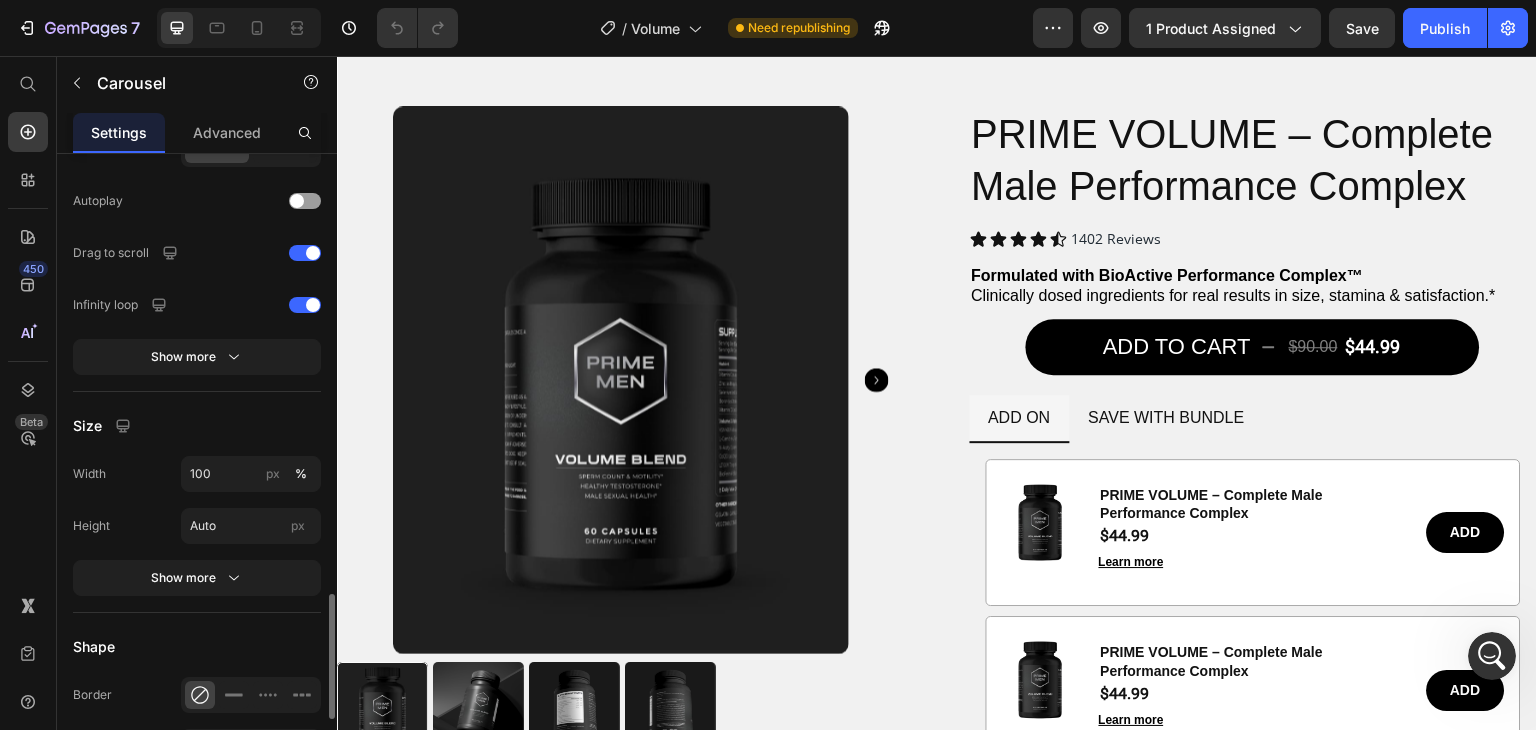 click on "Interaction Direction
Autoplay Drag to scroll Infinity loop Show more" 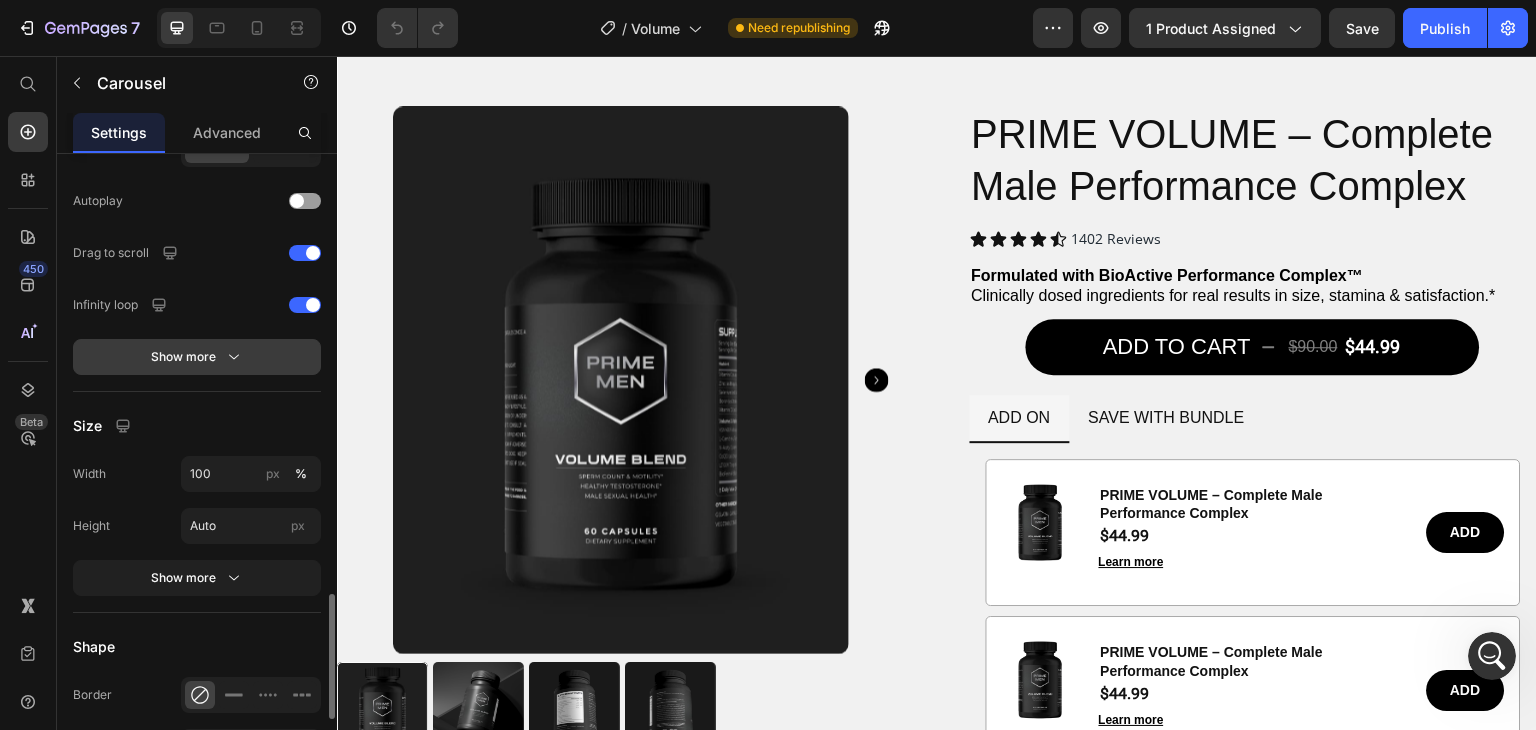 click 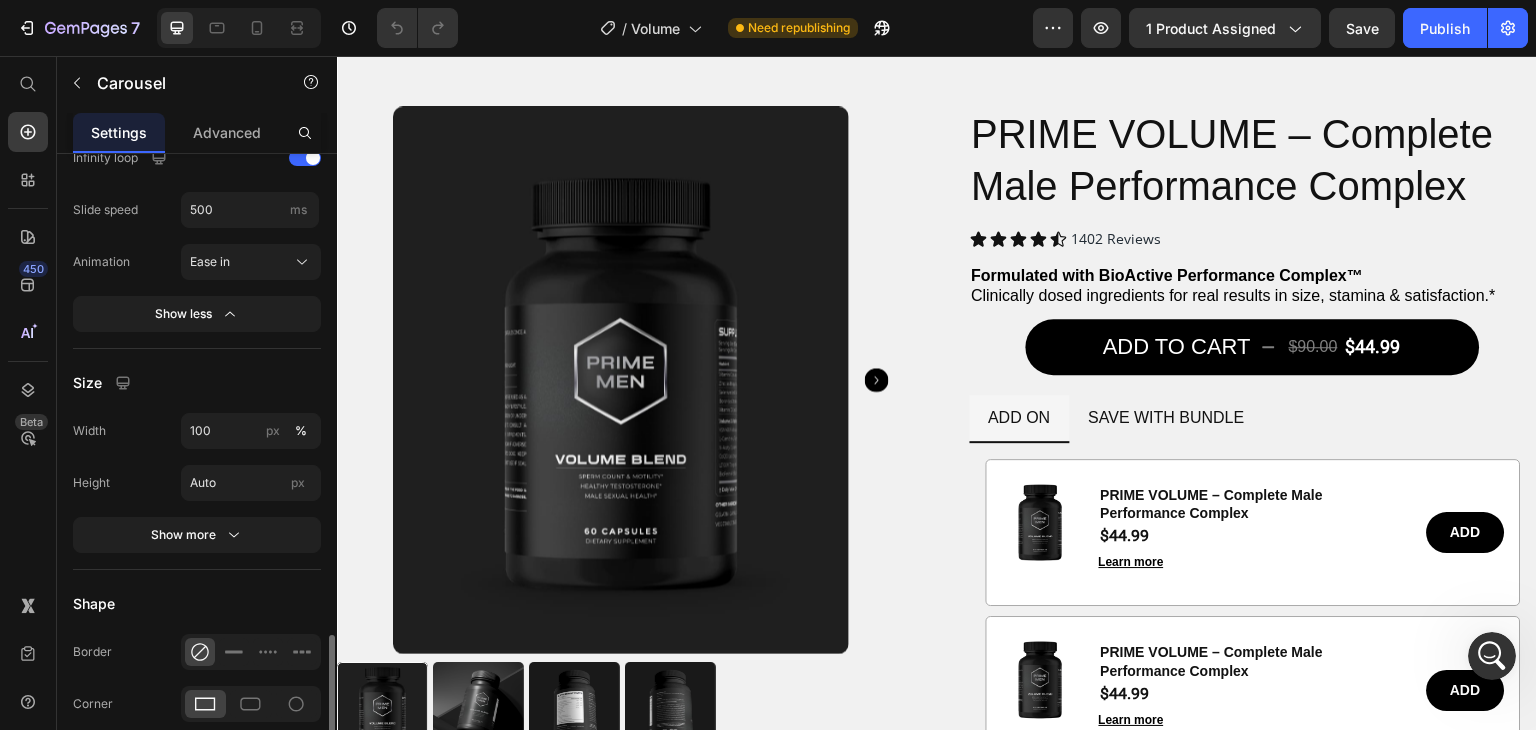 scroll, scrollTop: 2380, scrollLeft: 0, axis: vertical 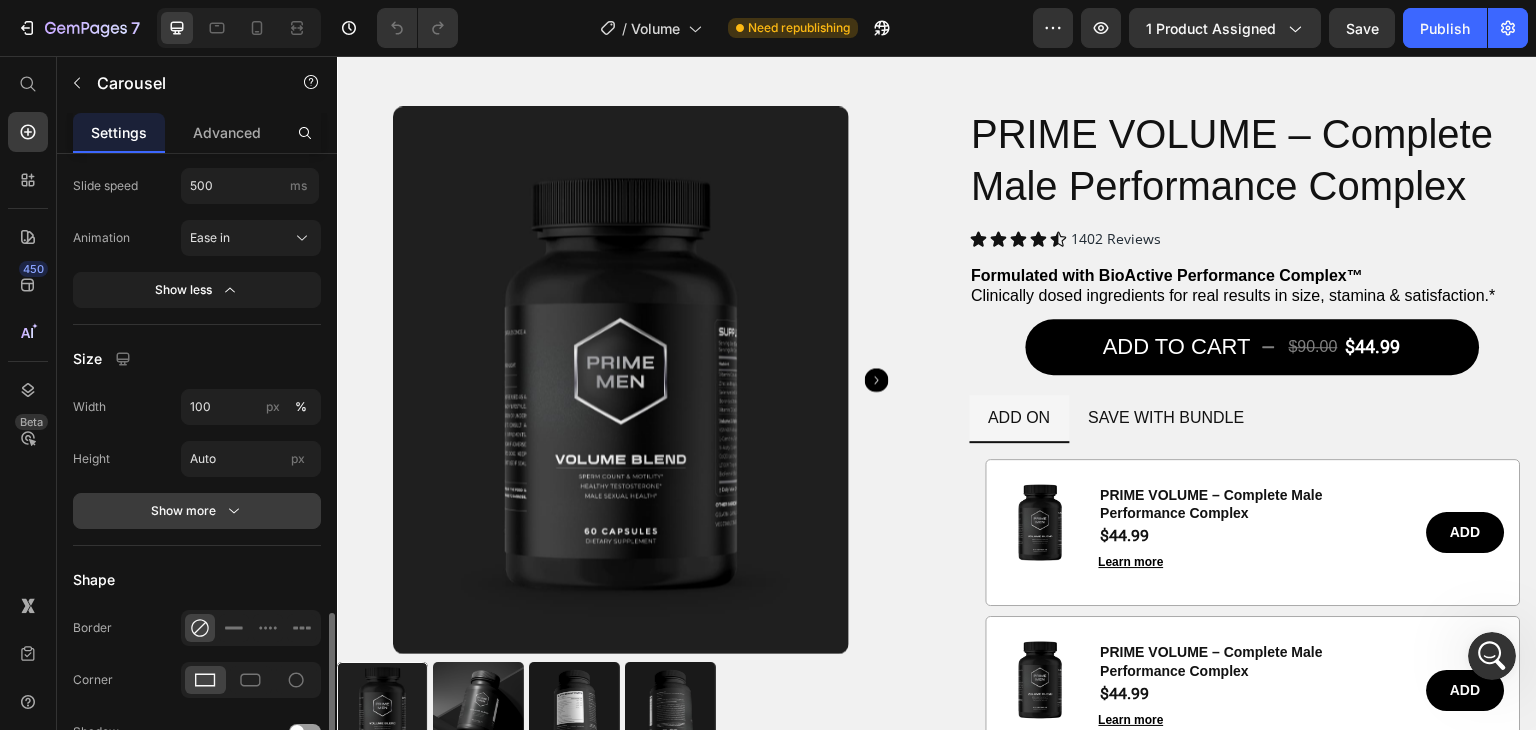 click on "Show more" at bounding box center (197, 511) 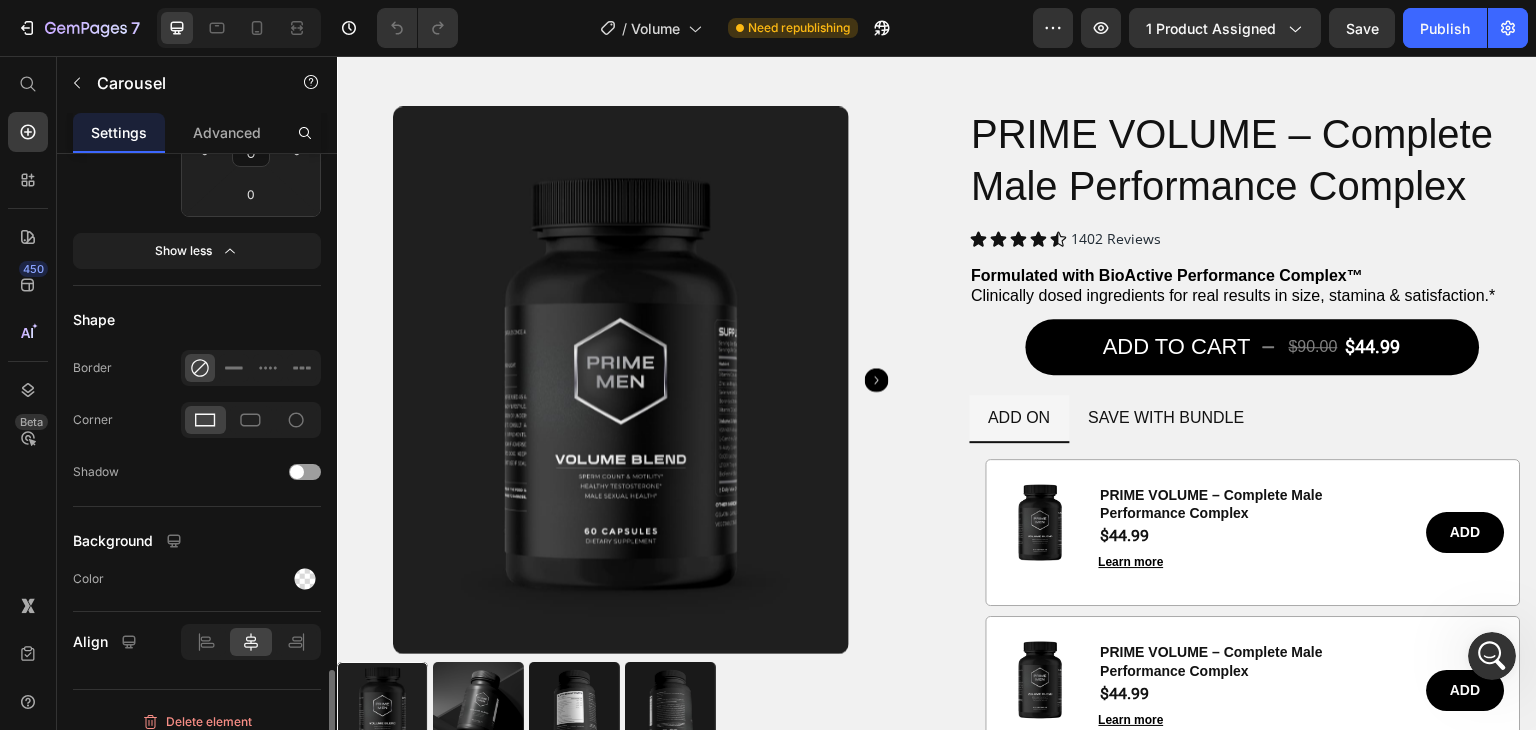 scroll, scrollTop: 2854, scrollLeft: 0, axis: vertical 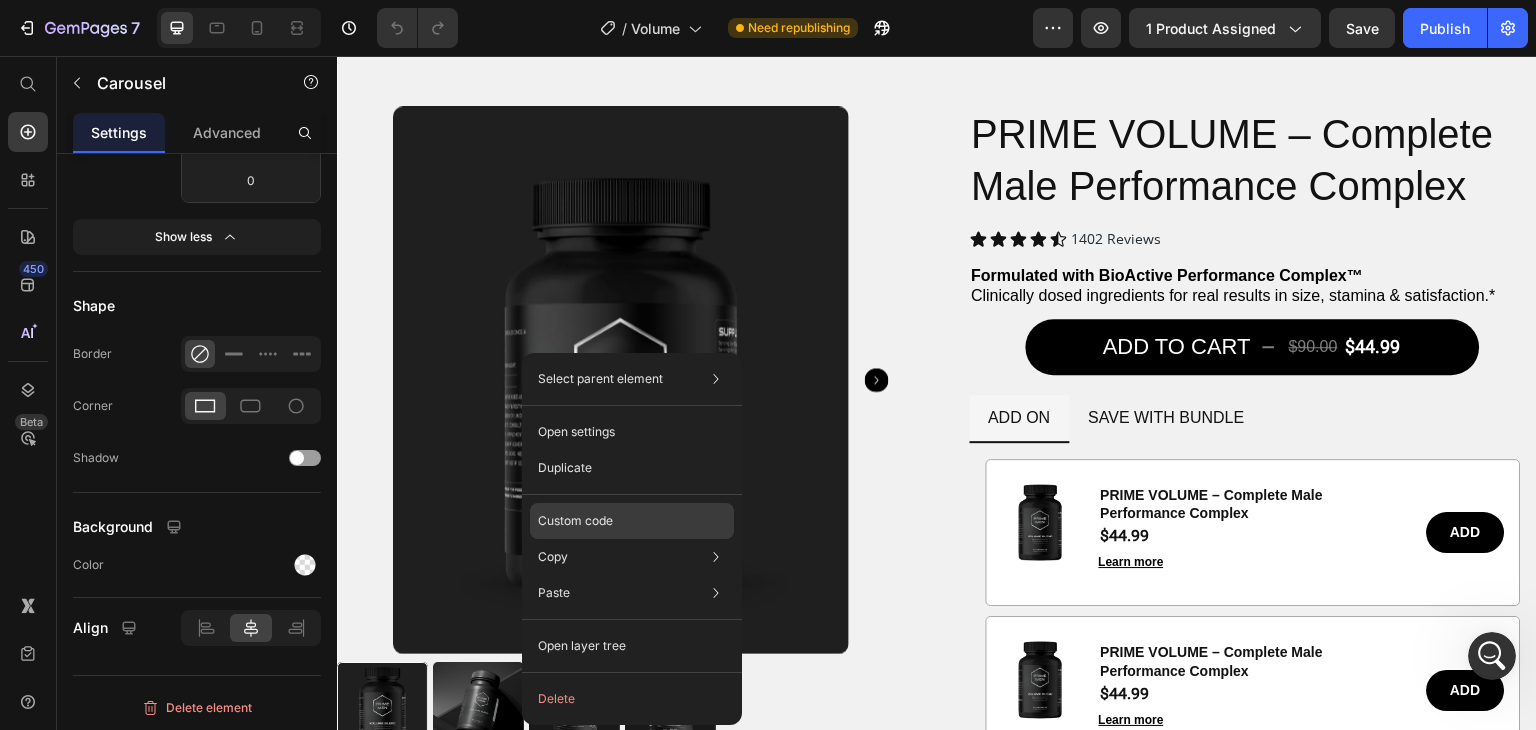 click on "Custom code" at bounding box center (575, 521) 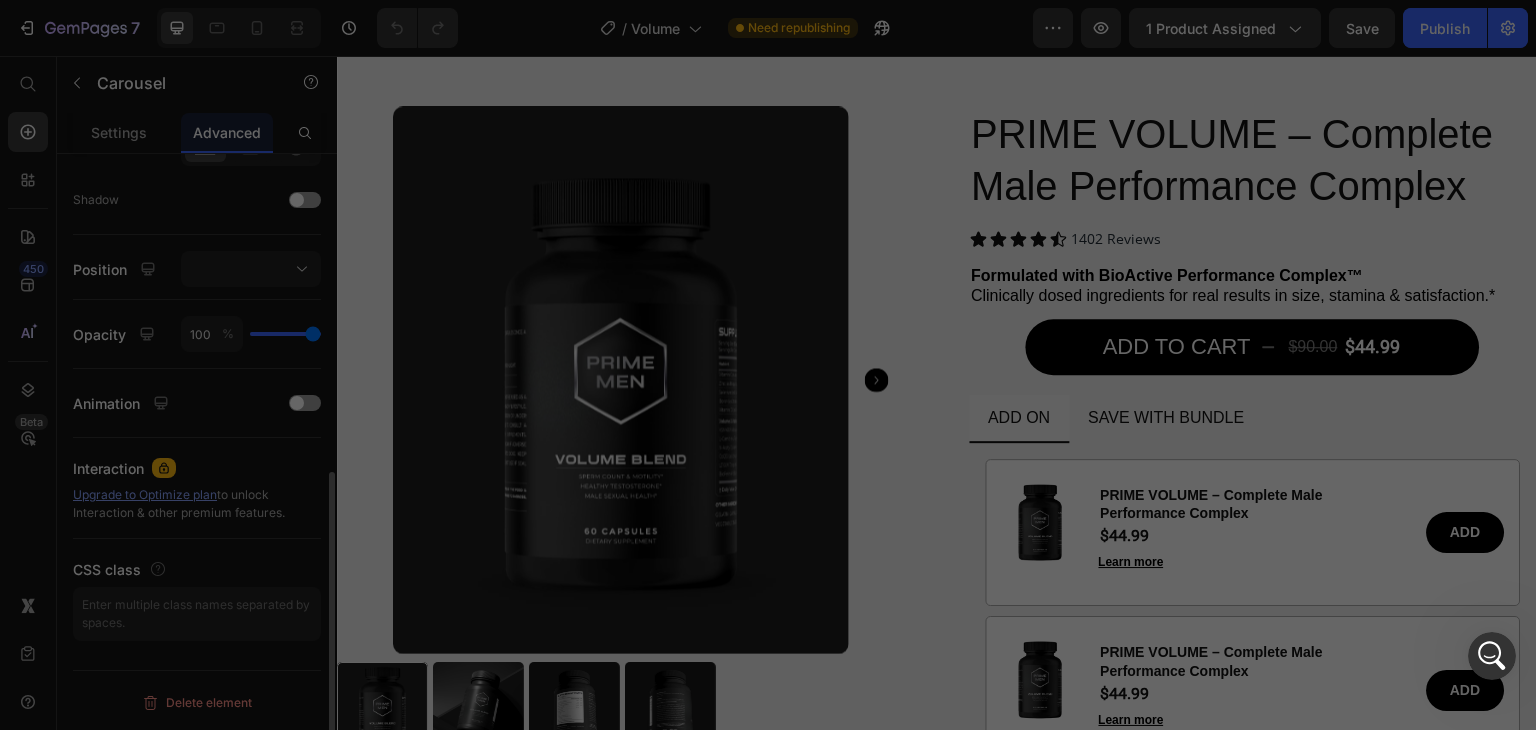 scroll, scrollTop: 638, scrollLeft: 0, axis: vertical 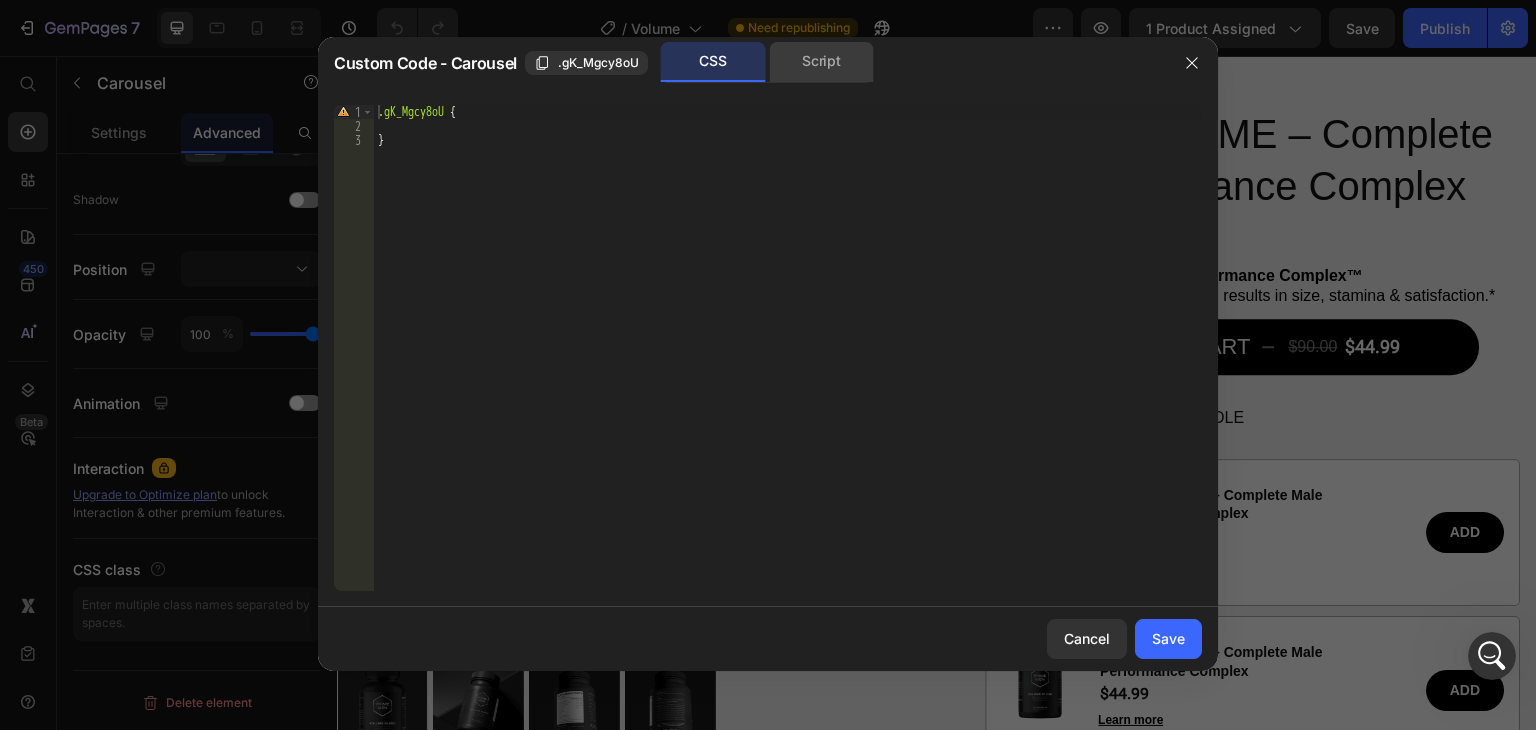 click on "Script" 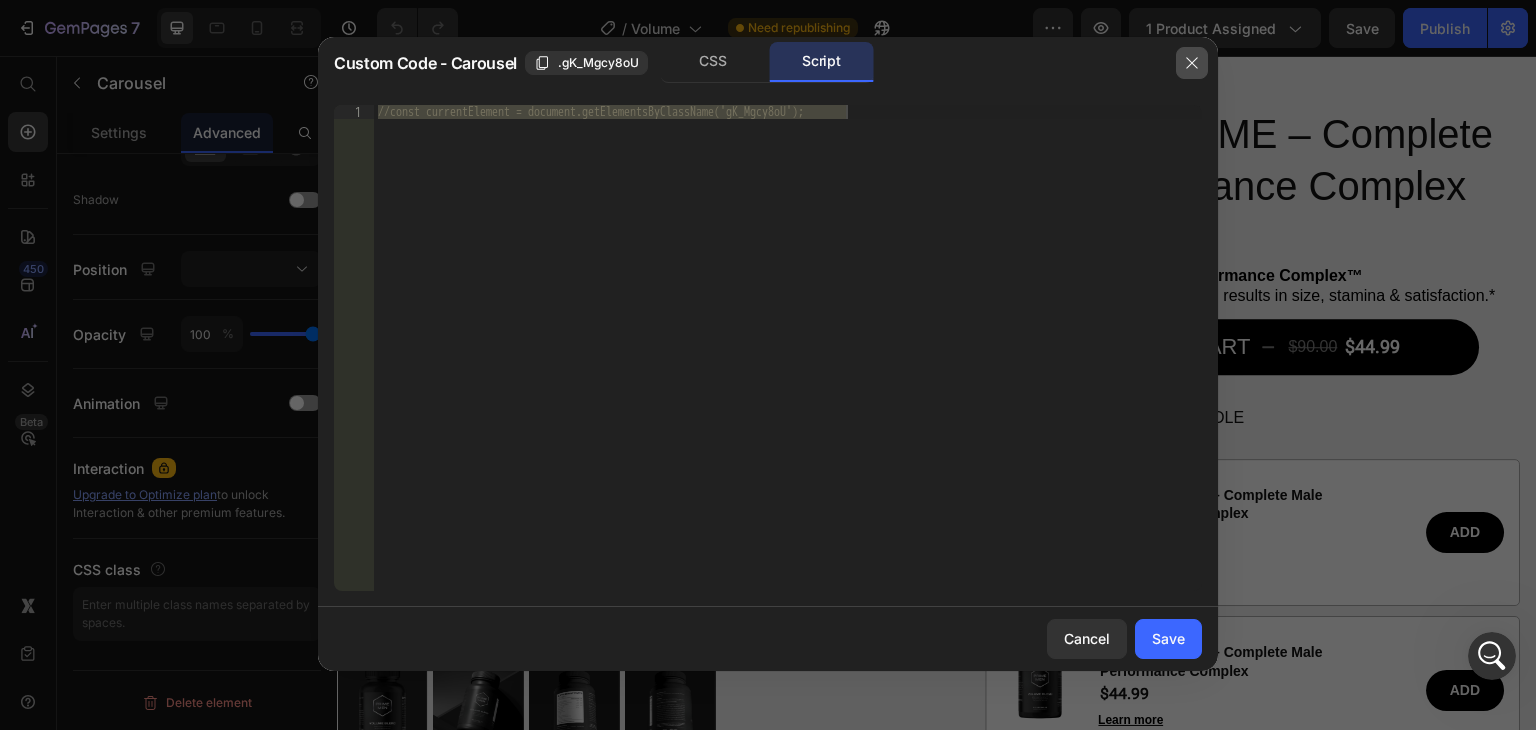 click at bounding box center (1192, 63) 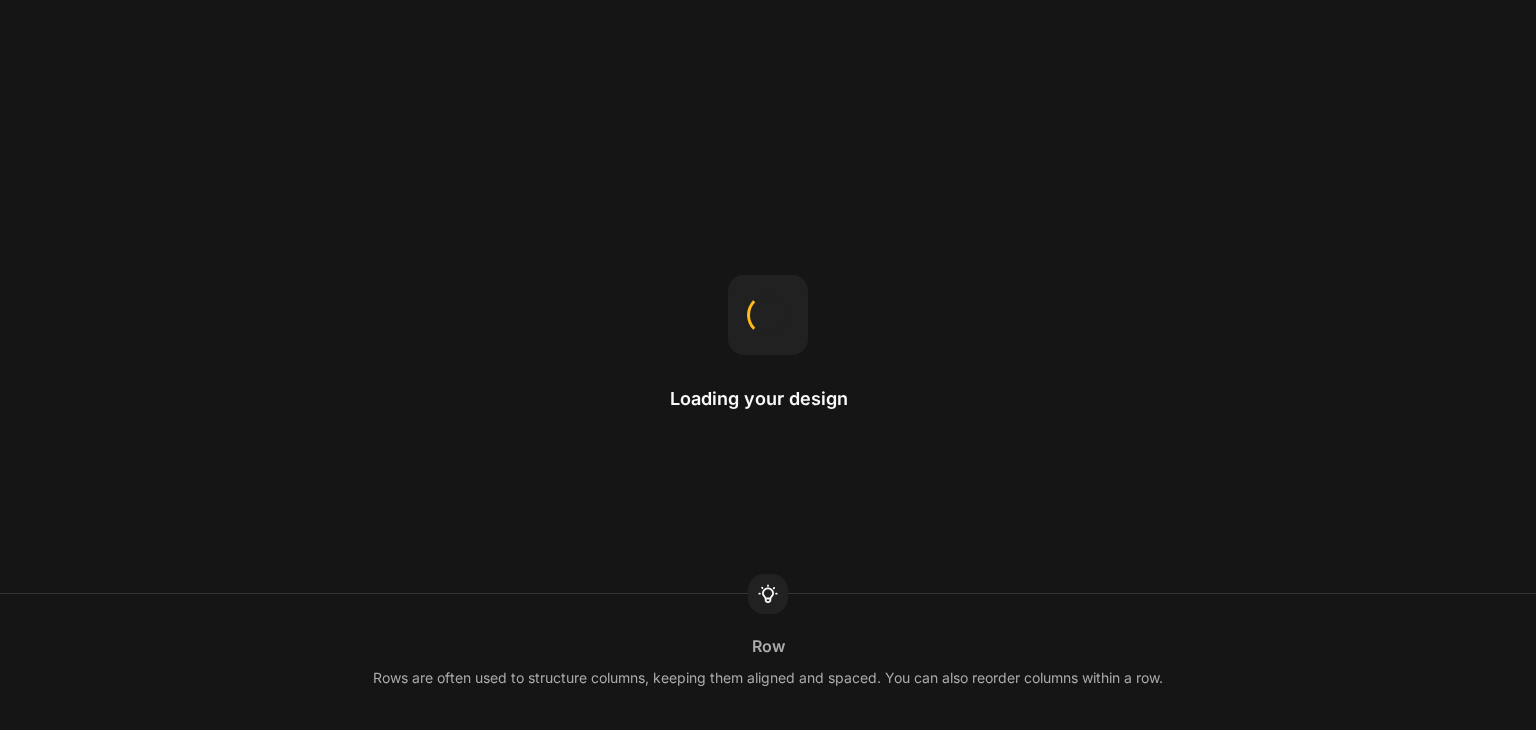 scroll, scrollTop: 0, scrollLeft: 0, axis: both 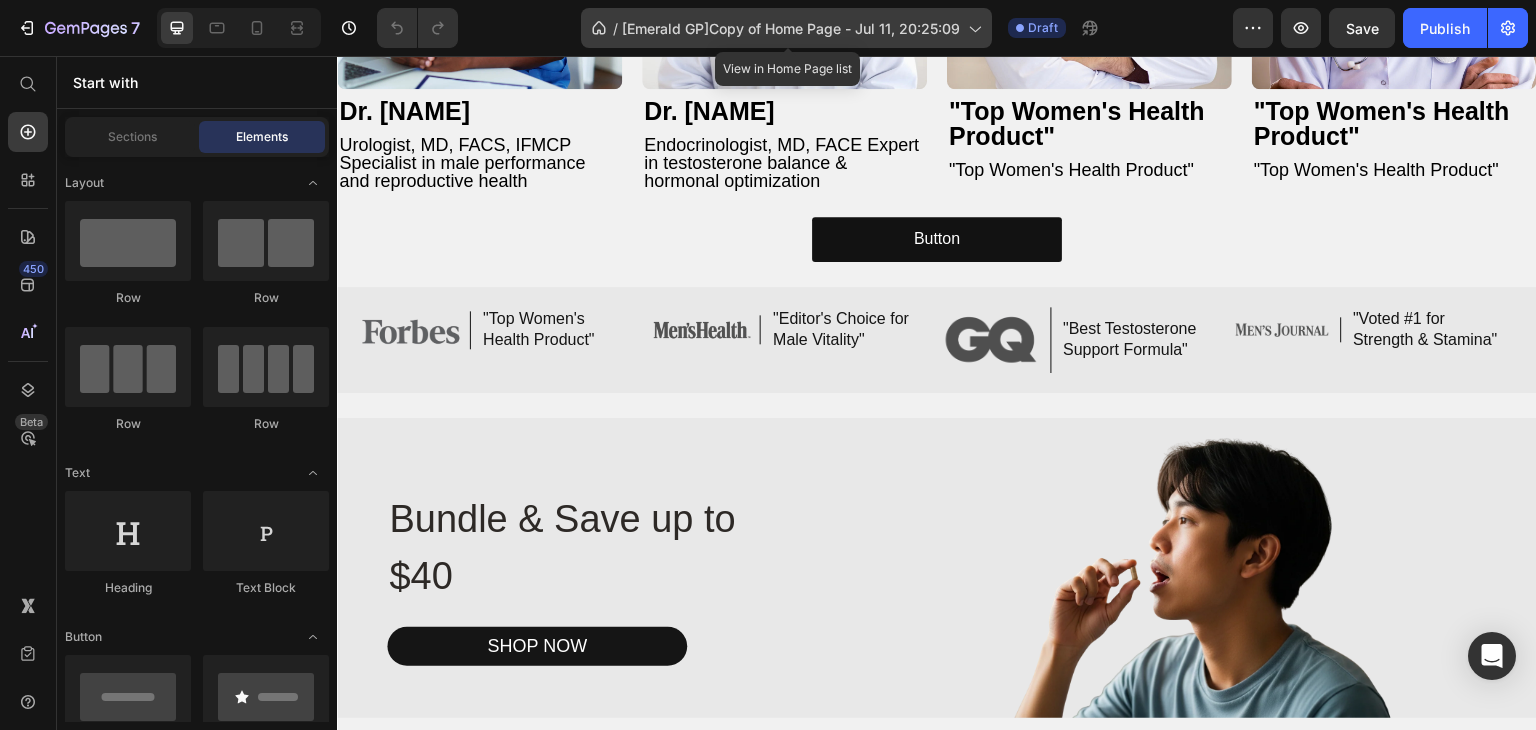 click on "[Emerald GP]Copy of Home Page - Jul 11, 20:25:09" at bounding box center [791, 28] 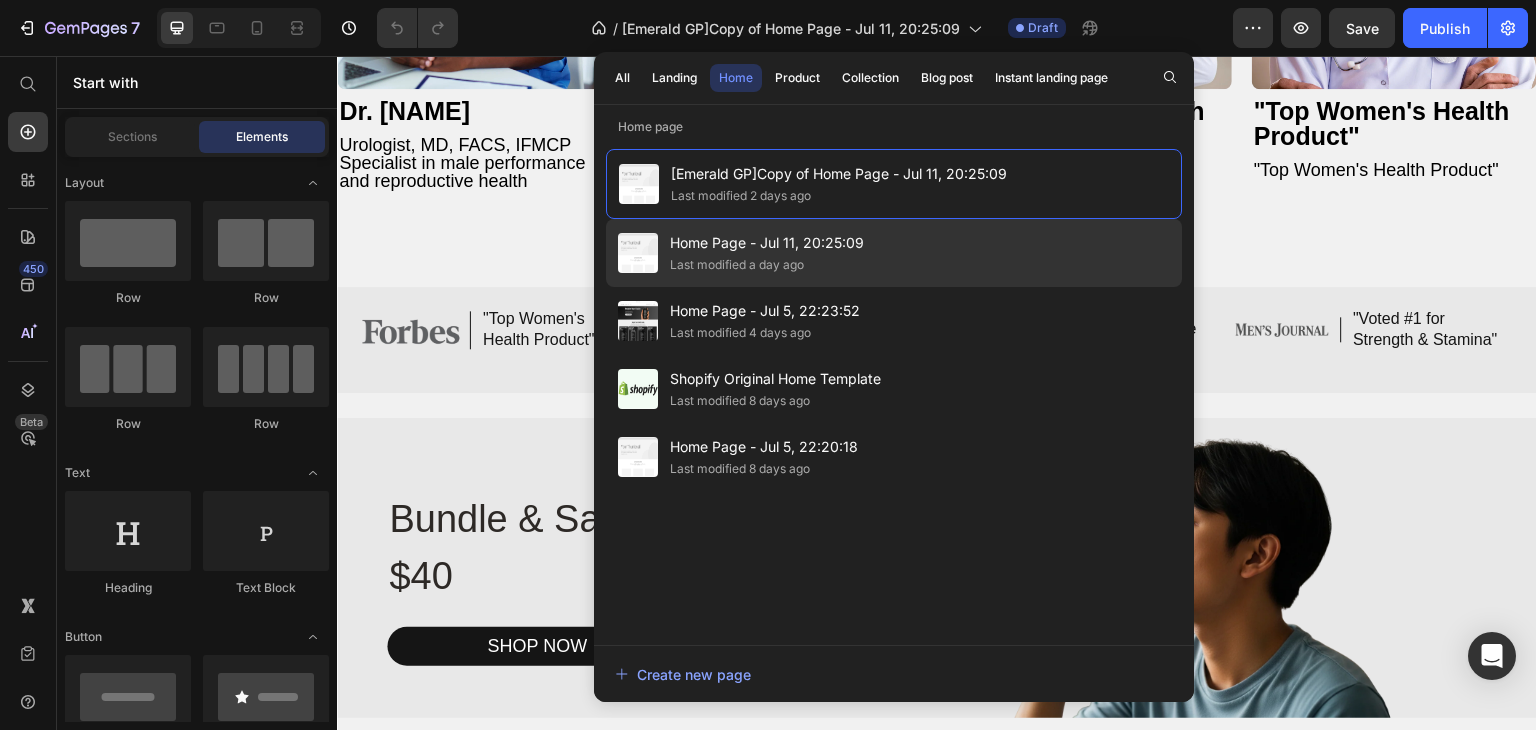 click on "Home Page - Jul 11, 20:25:09" at bounding box center [767, 243] 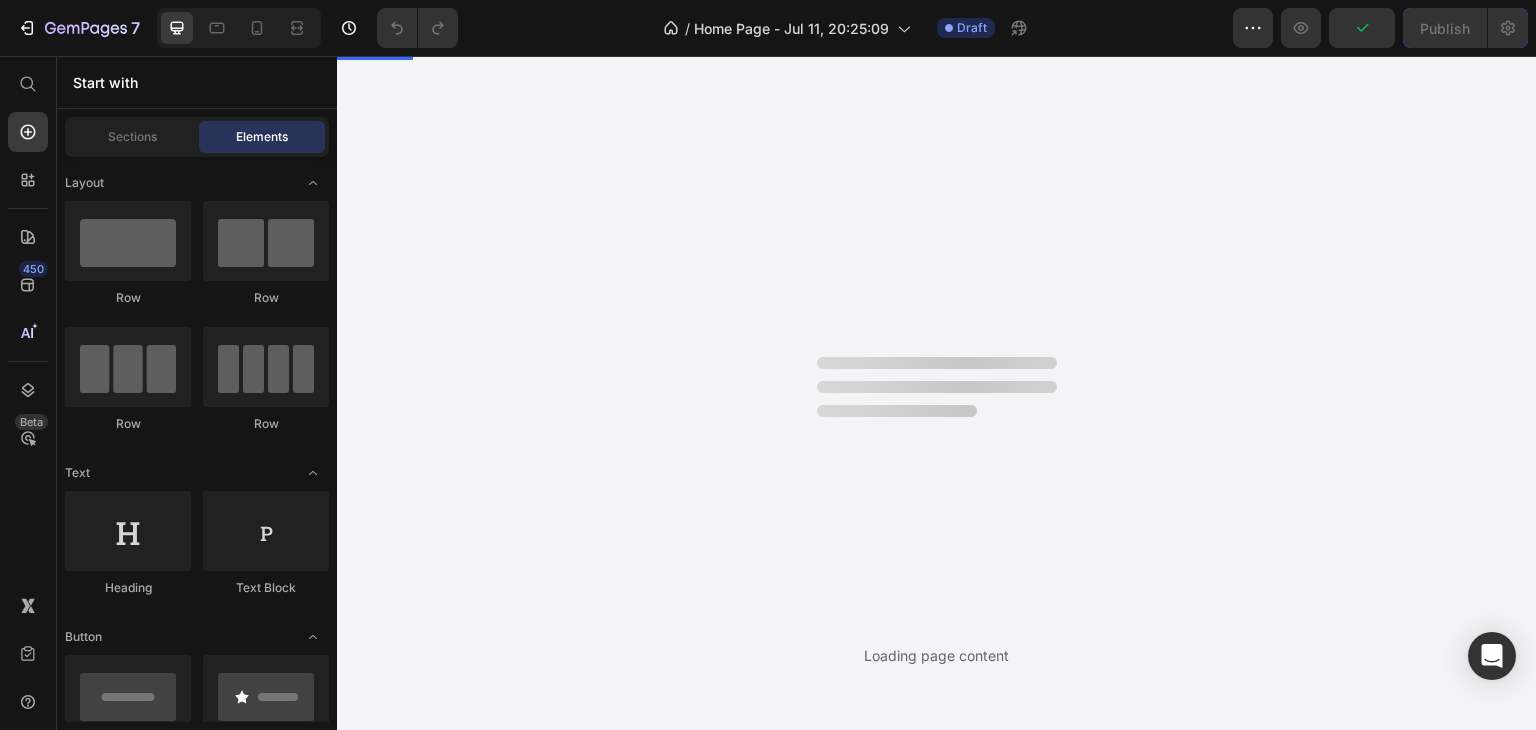 scroll, scrollTop: 0, scrollLeft: 0, axis: both 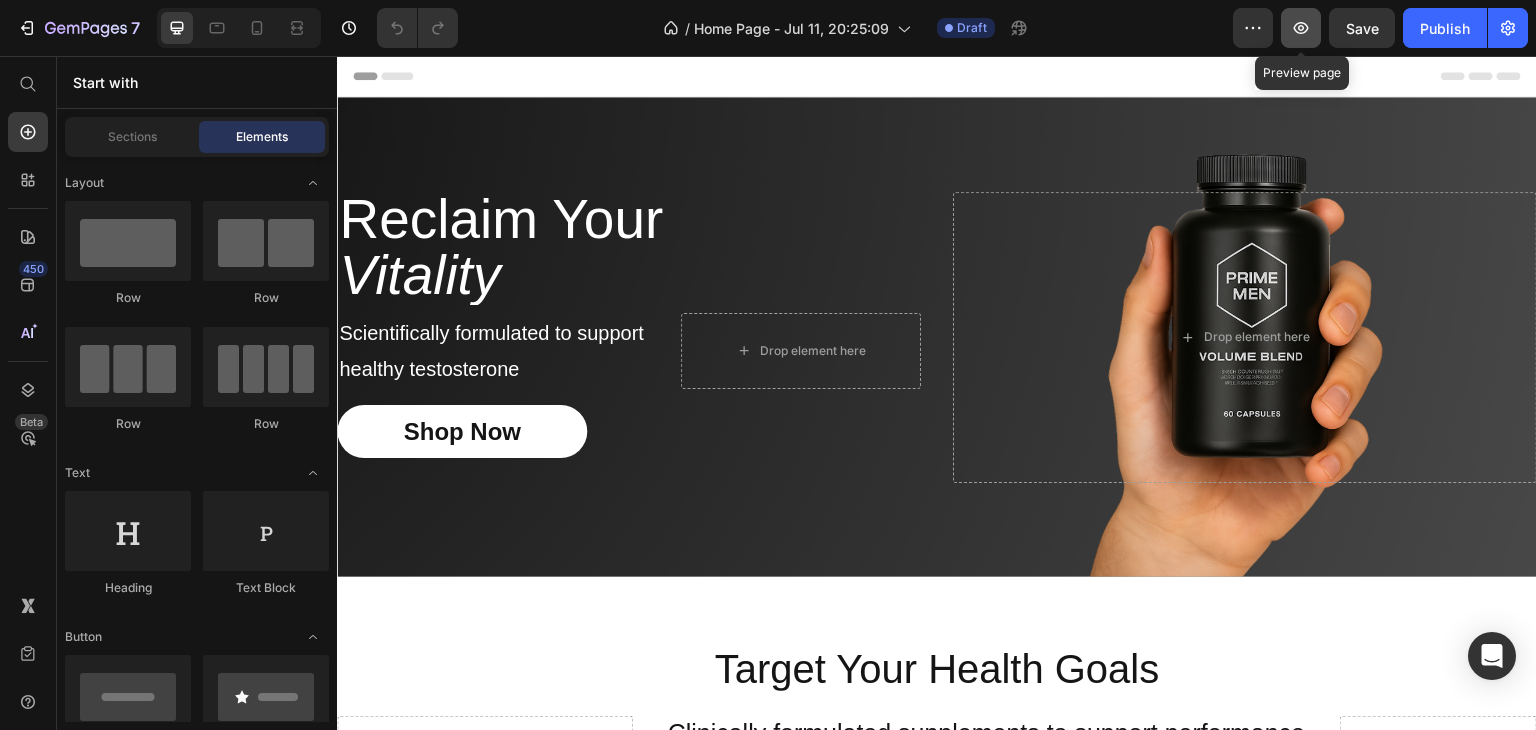 click 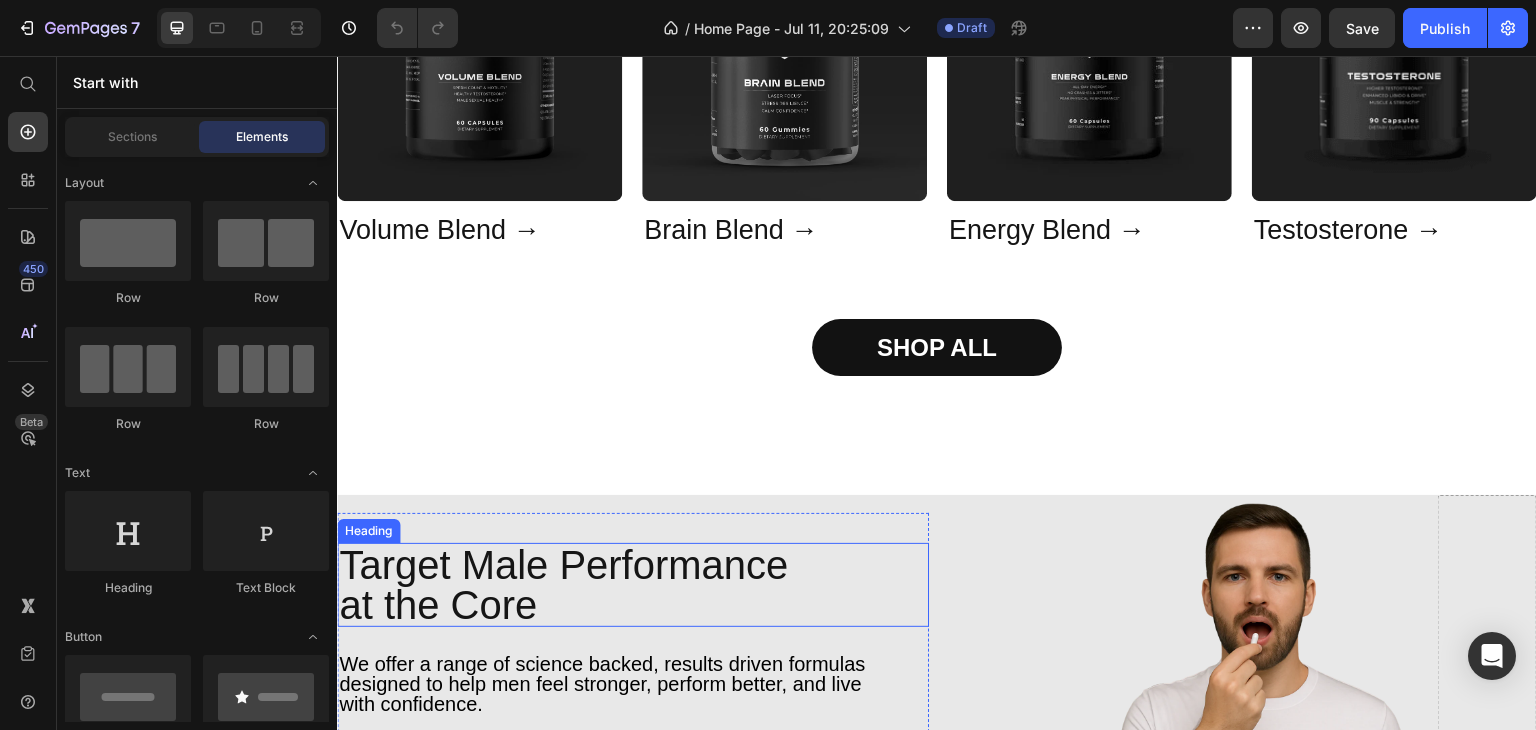 scroll, scrollTop: 990, scrollLeft: 0, axis: vertical 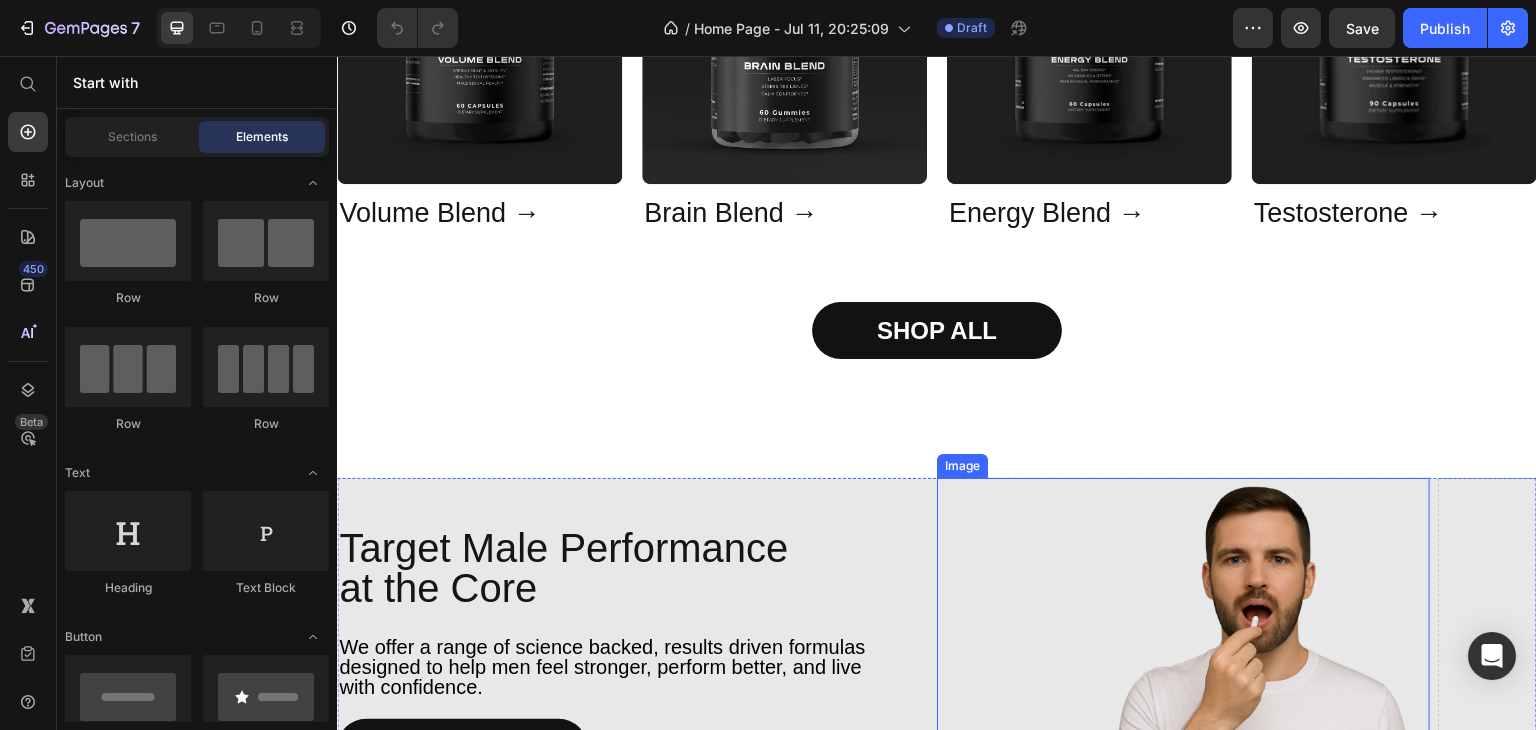 click at bounding box center [1183, 650] 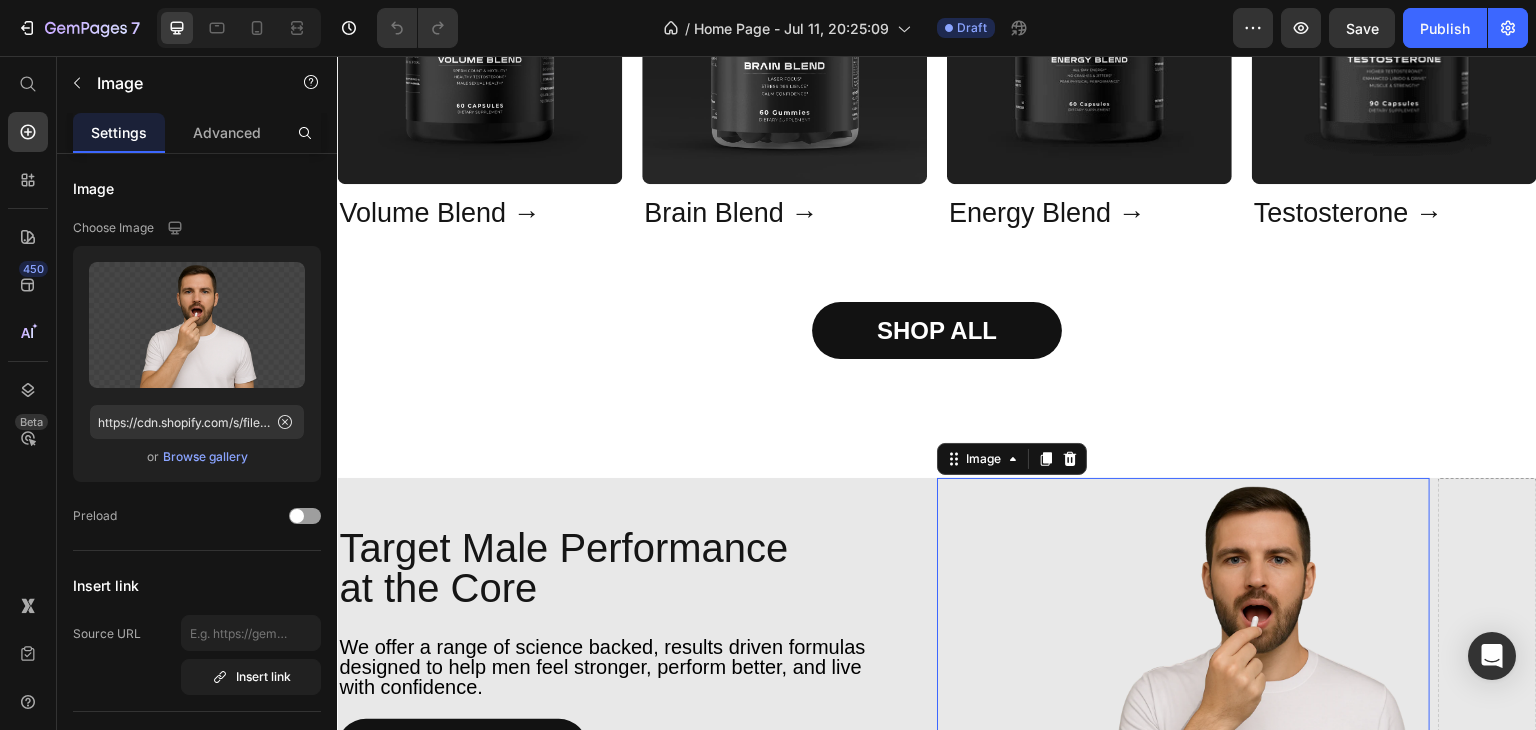 scroll, scrollTop: 1170, scrollLeft: 0, axis: vertical 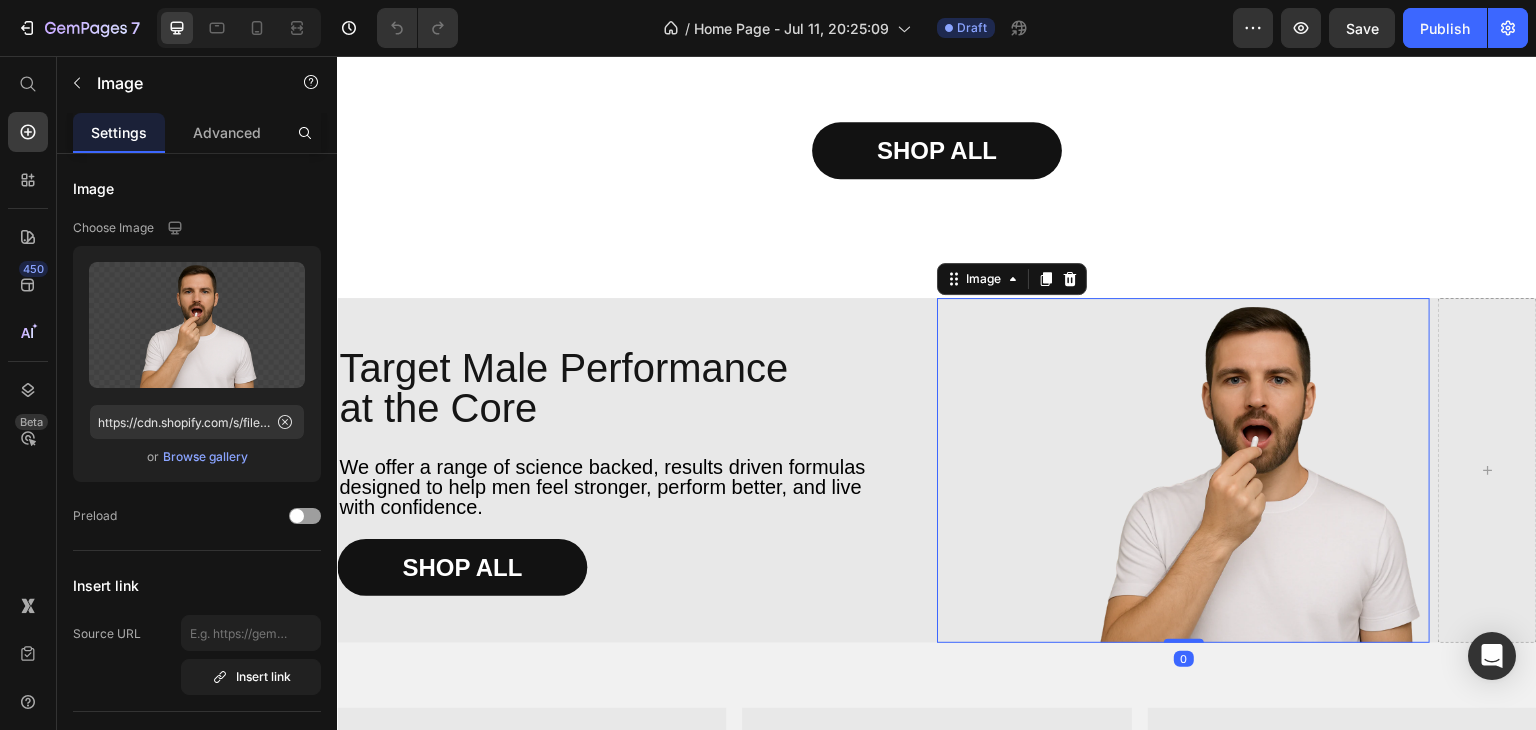 click at bounding box center (1183, 470) 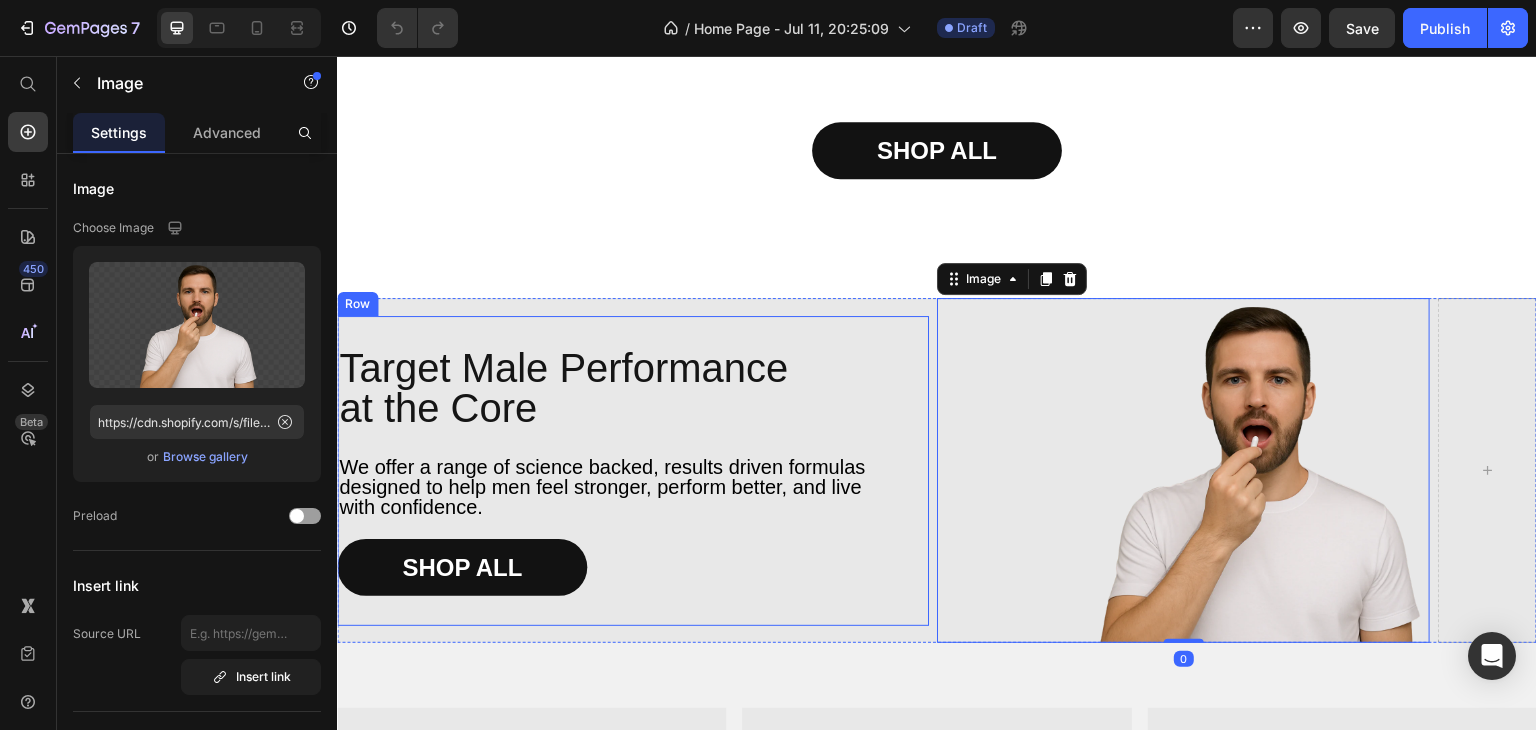 click on "Target Male Performance at the Core Heading We offer a range of science backed, results driven formulas designed to help men feel stronger, perform better, and live with confidence. Text Block SHOP ALL Button Row" at bounding box center (633, 470) 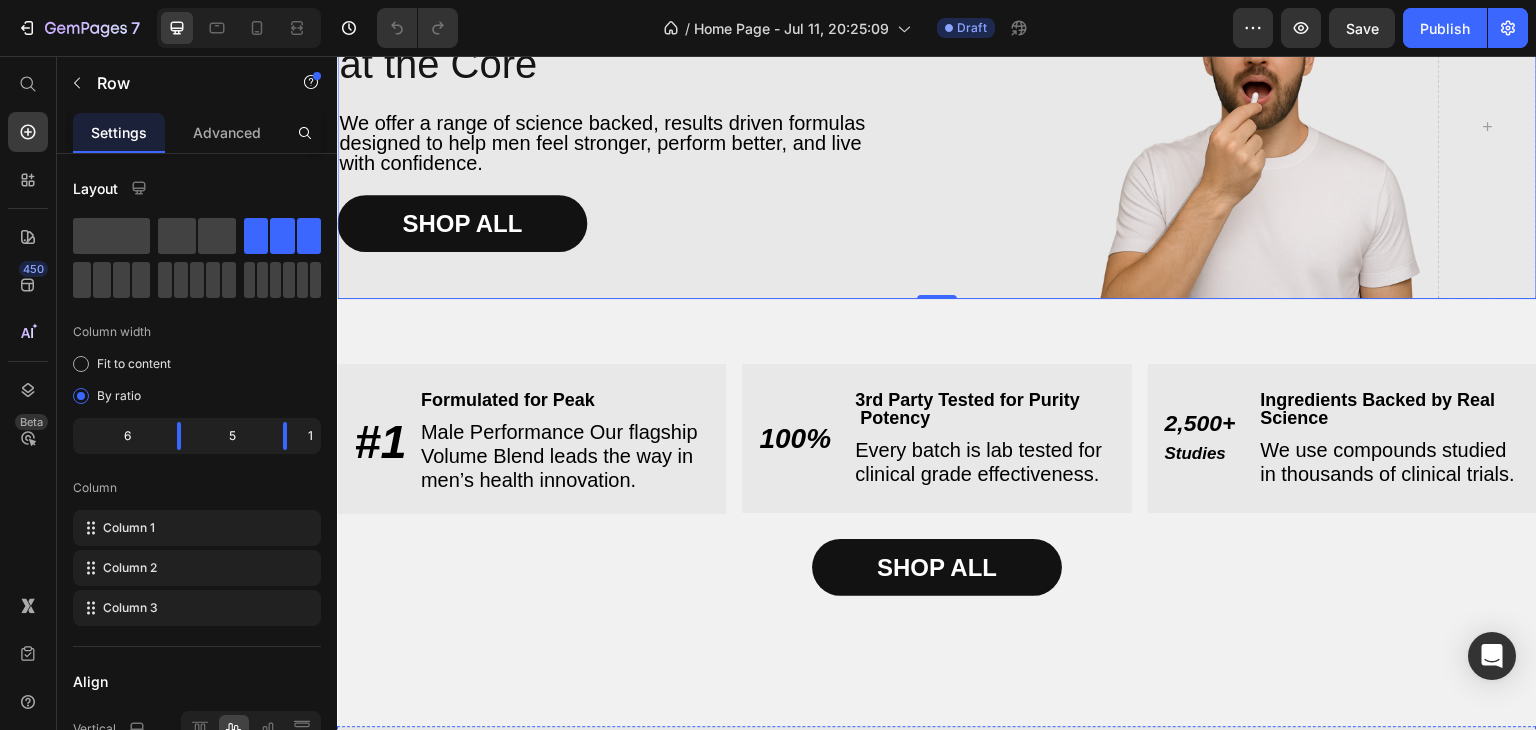 scroll, scrollTop: 2144, scrollLeft: 0, axis: vertical 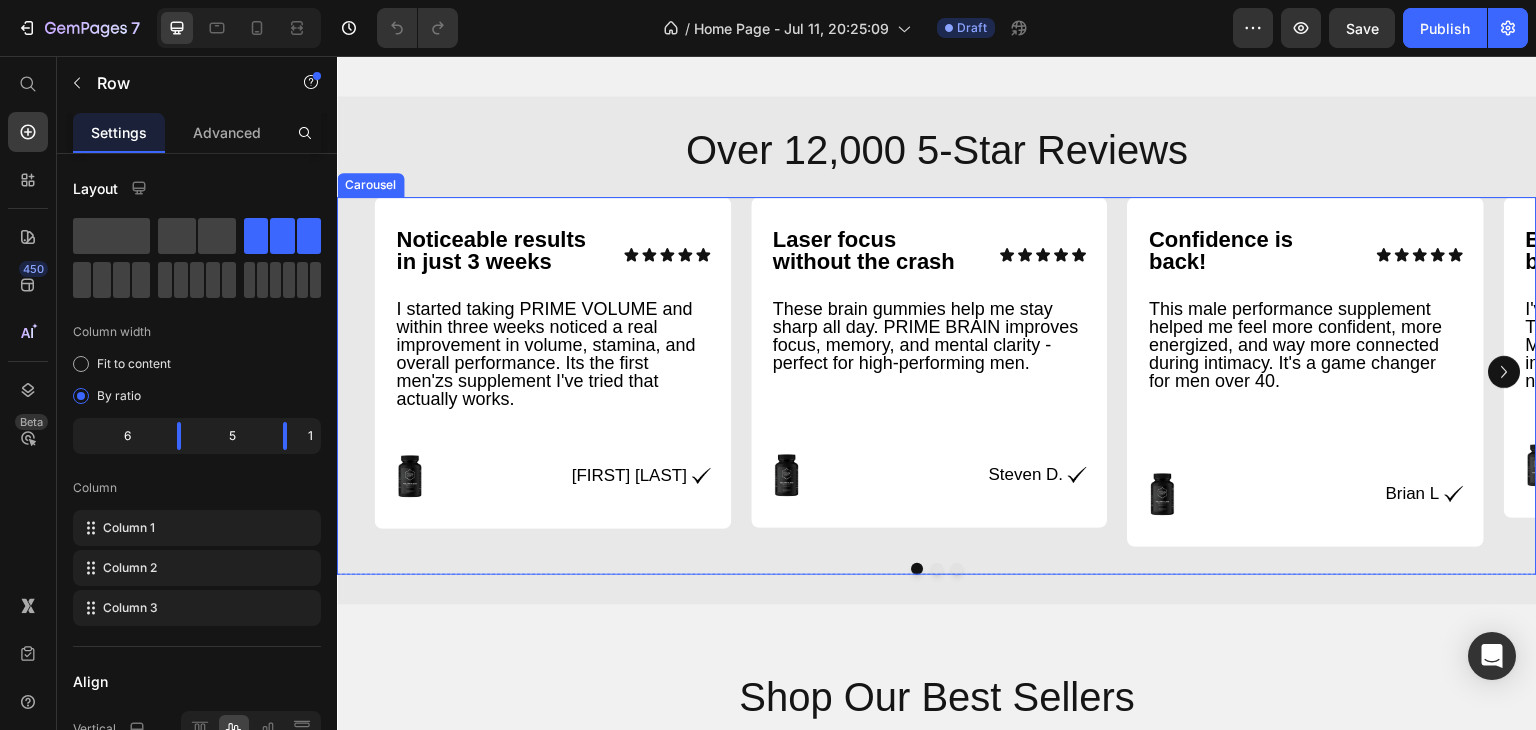 click on "Noticeable results in just 3 weeks Text Block Icon Icon Icon Icon Icon Icon List Row I started taking PRIME VOLUME and within three weeks noticed a real improvement in volume, stamina, and overall performance. Its the first men'zs supplement I've tried that actually works. Text Block Image [FIRST] [LAST]. Text Block Image Row Row Row Row Laser focus without the crash Text Block Icon Icon Icon Icon Icon Icon List Row These brain gummies help me stay sharp all day. PRIME BRAIN improves focus, memory, and mental clarity - perfect for high-performing men. Text Block Image [FIRST] [LAST]. Text Block Image Row Row Row Row Confidence is back! Text Block Icon Icon Icon Icon Icon Icon List Row This male performance supplement helped me feel more confident, more energized, and way more connected during intimacy. It's a game changer for men over 40. Text Block Image [FIRST] [LAST] Text Block Image Row Row Row Row Best testosterone booster I've used Text Block Icon Icon Icon Icon Icon Icon List Row Text Block Image [FIRST] [LAST]. Text Block Image" at bounding box center (937, 371) 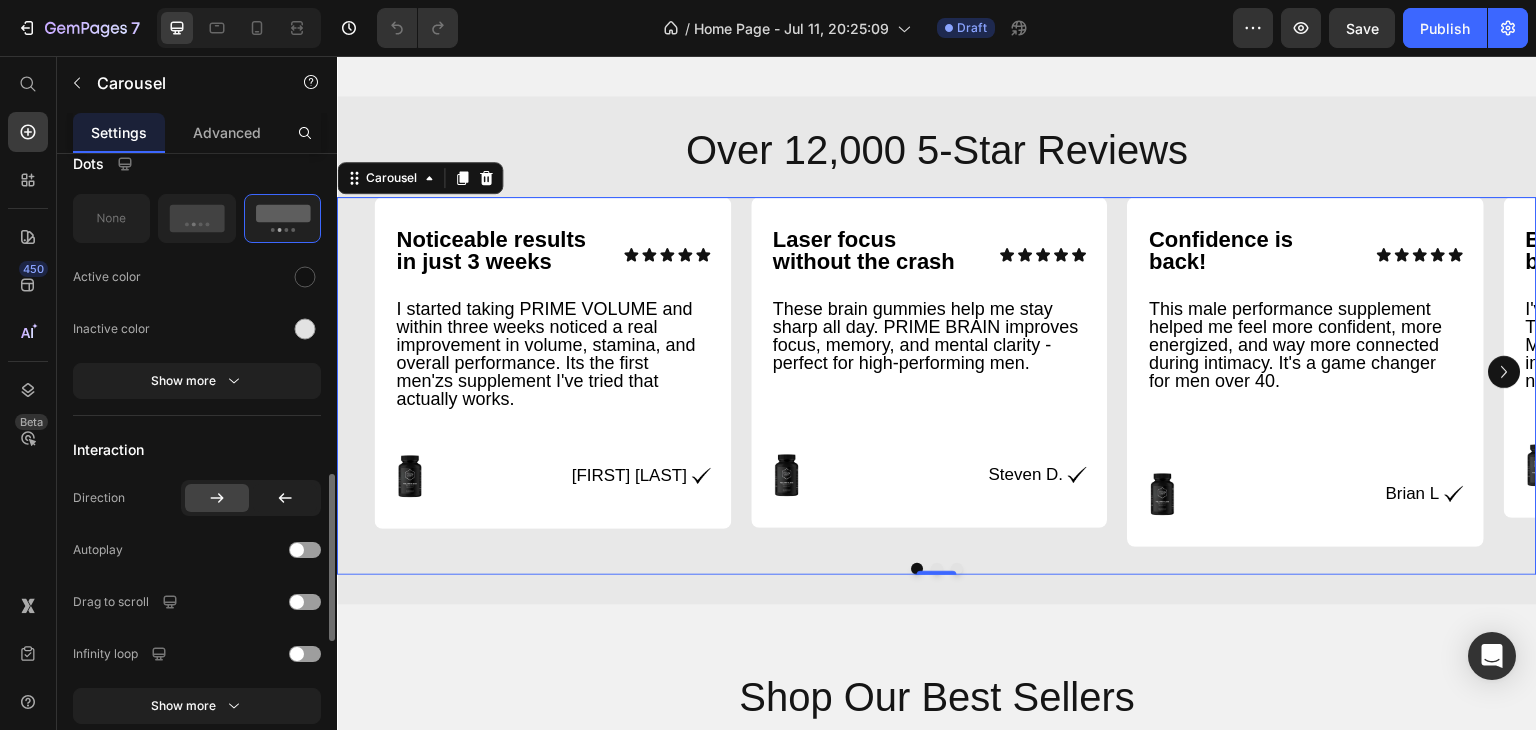 scroll, scrollTop: 1105, scrollLeft: 0, axis: vertical 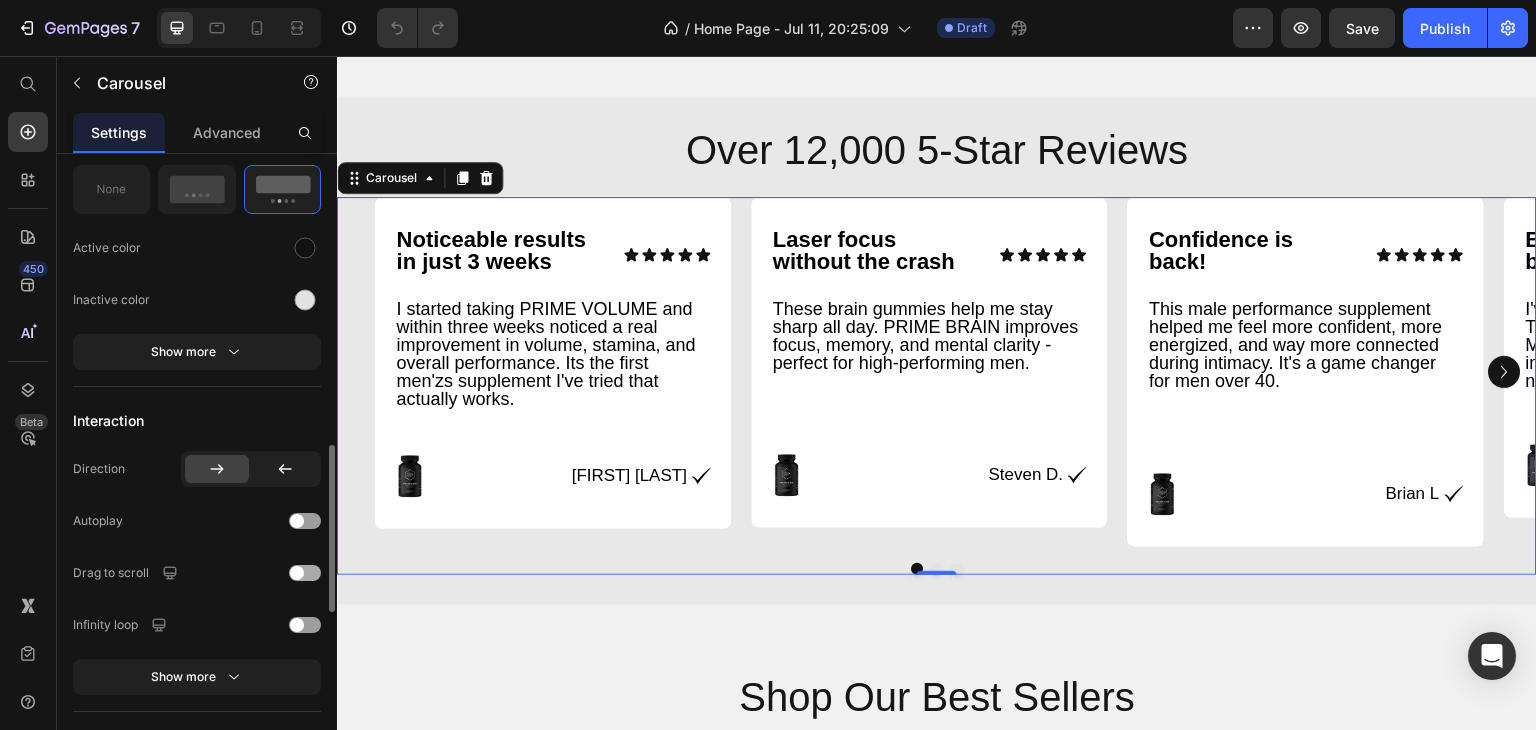 click at bounding box center [305, 573] 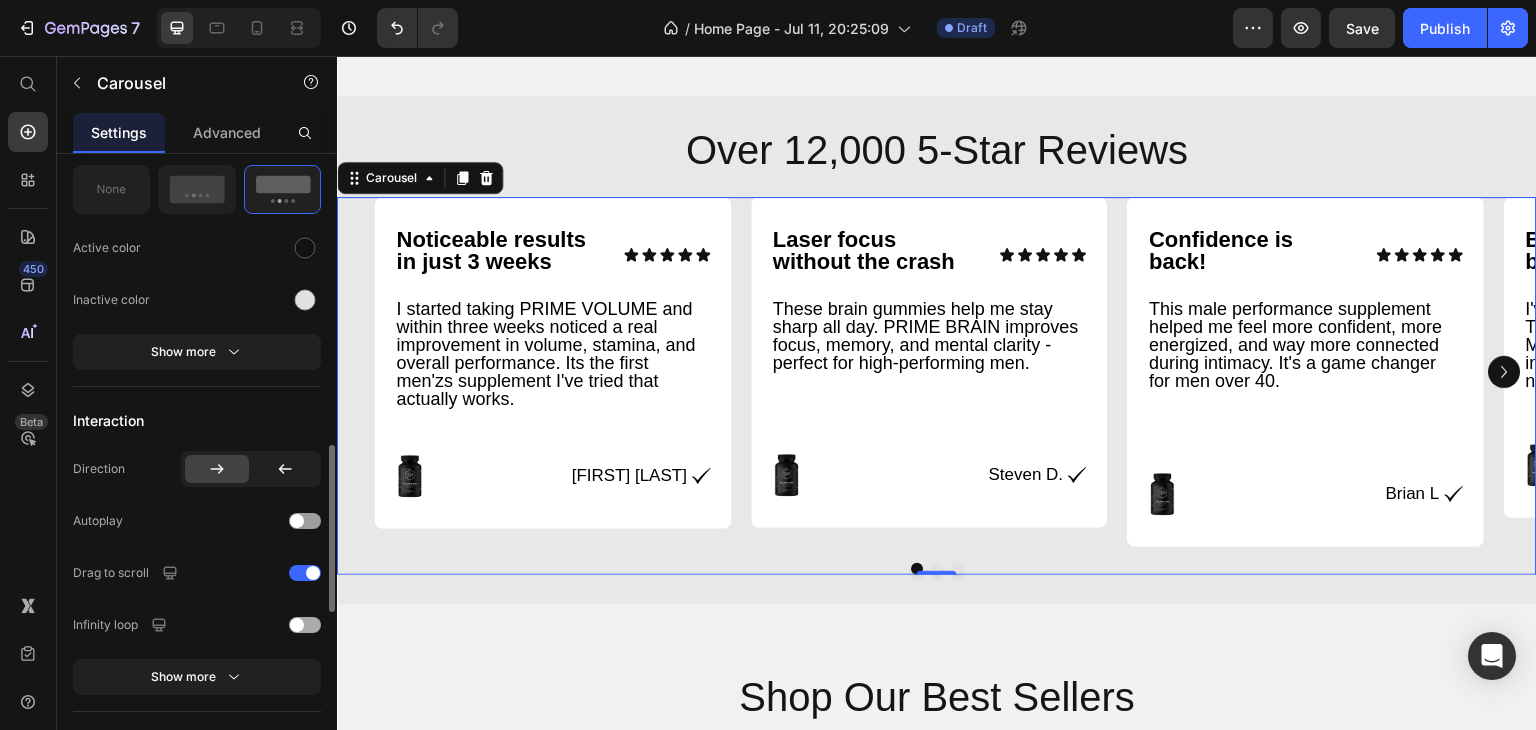click at bounding box center [297, 625] 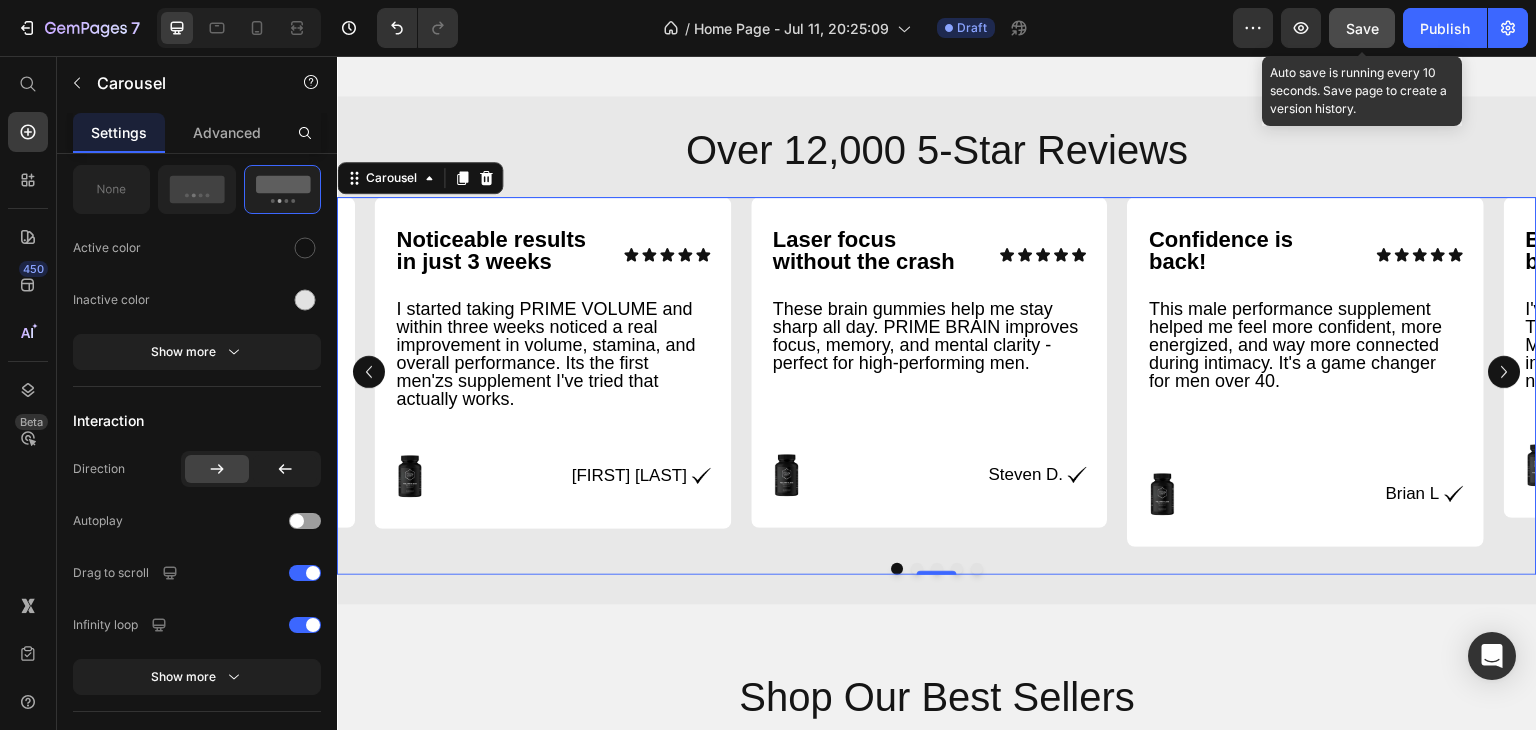 click on "Save" 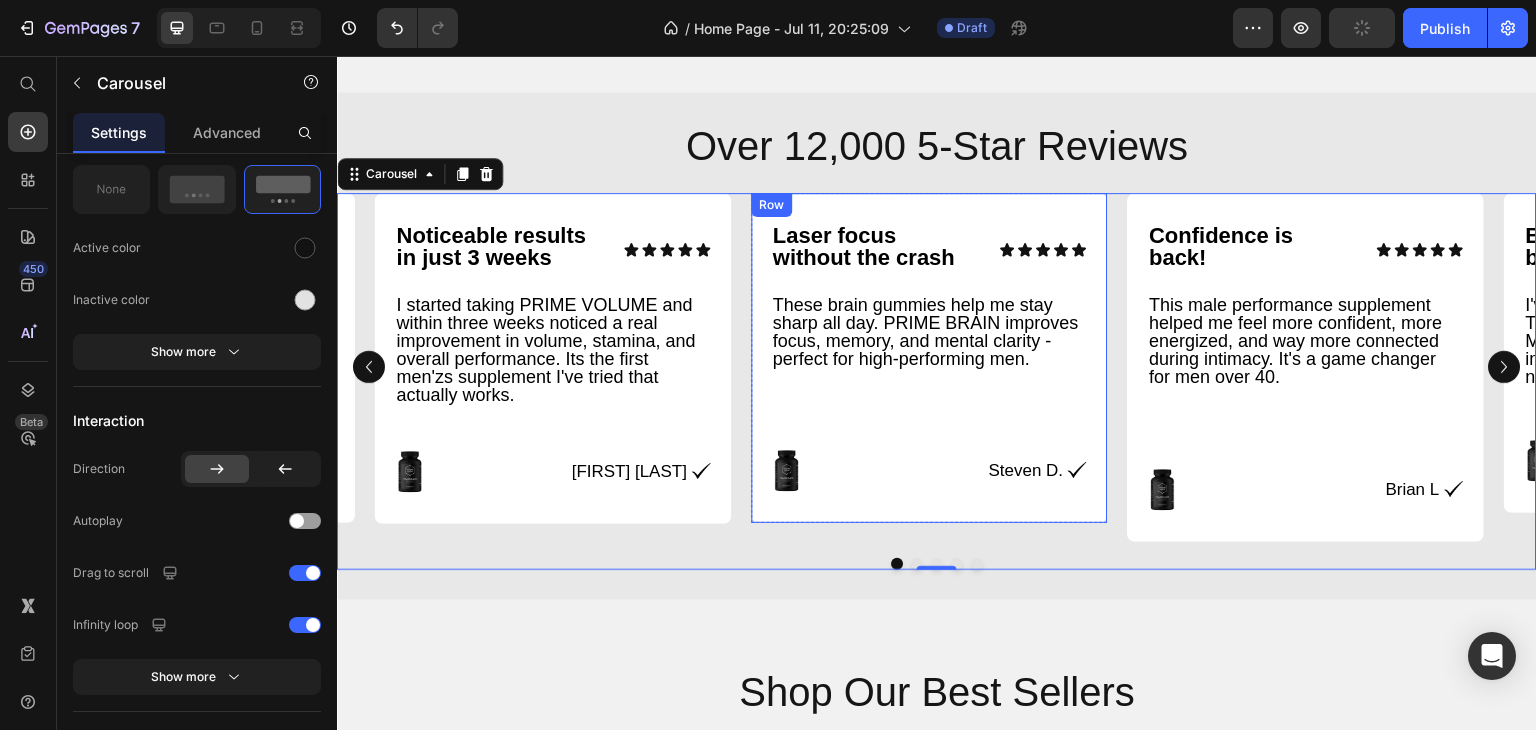 scroll, scrollTop: 2404, scrollLeft: 0, axis: vertical 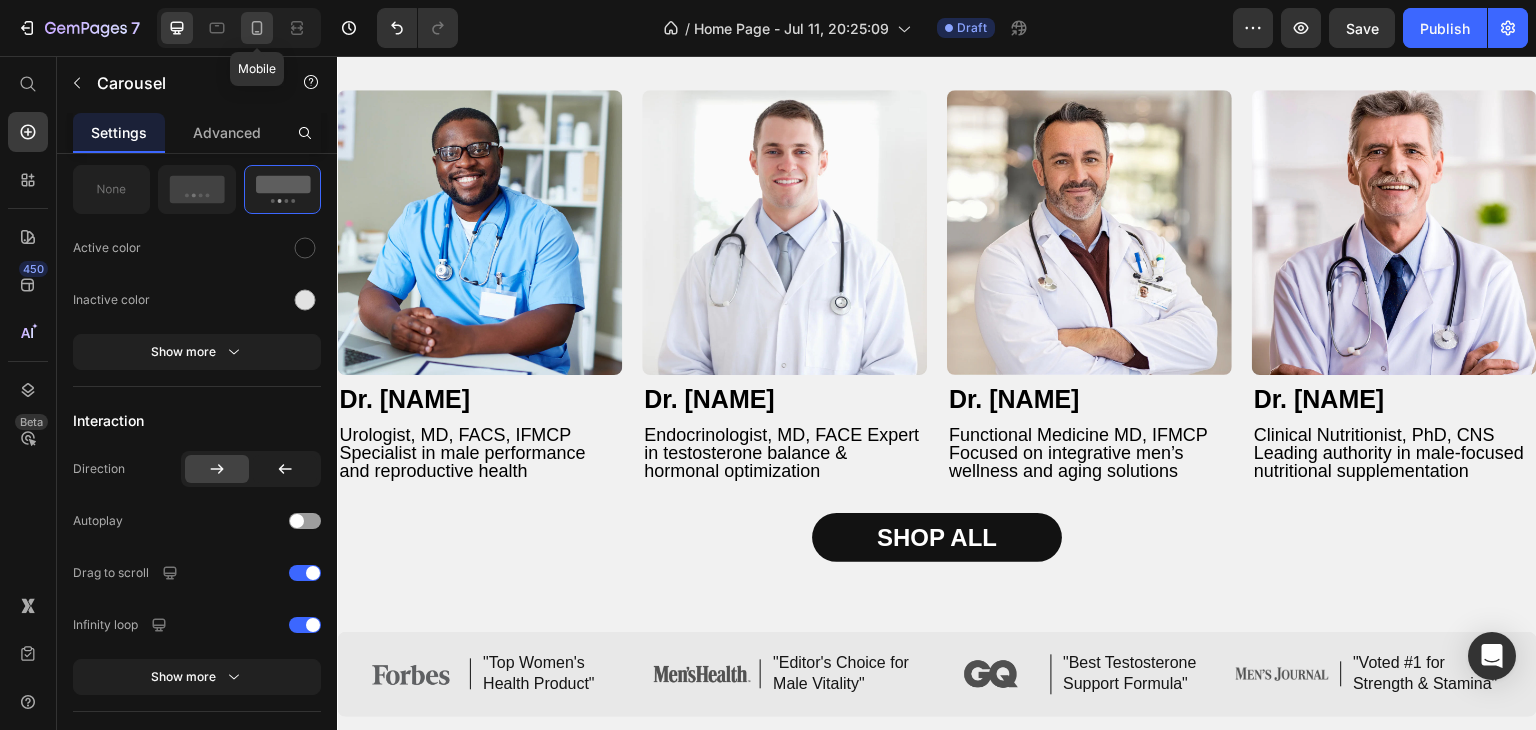 click 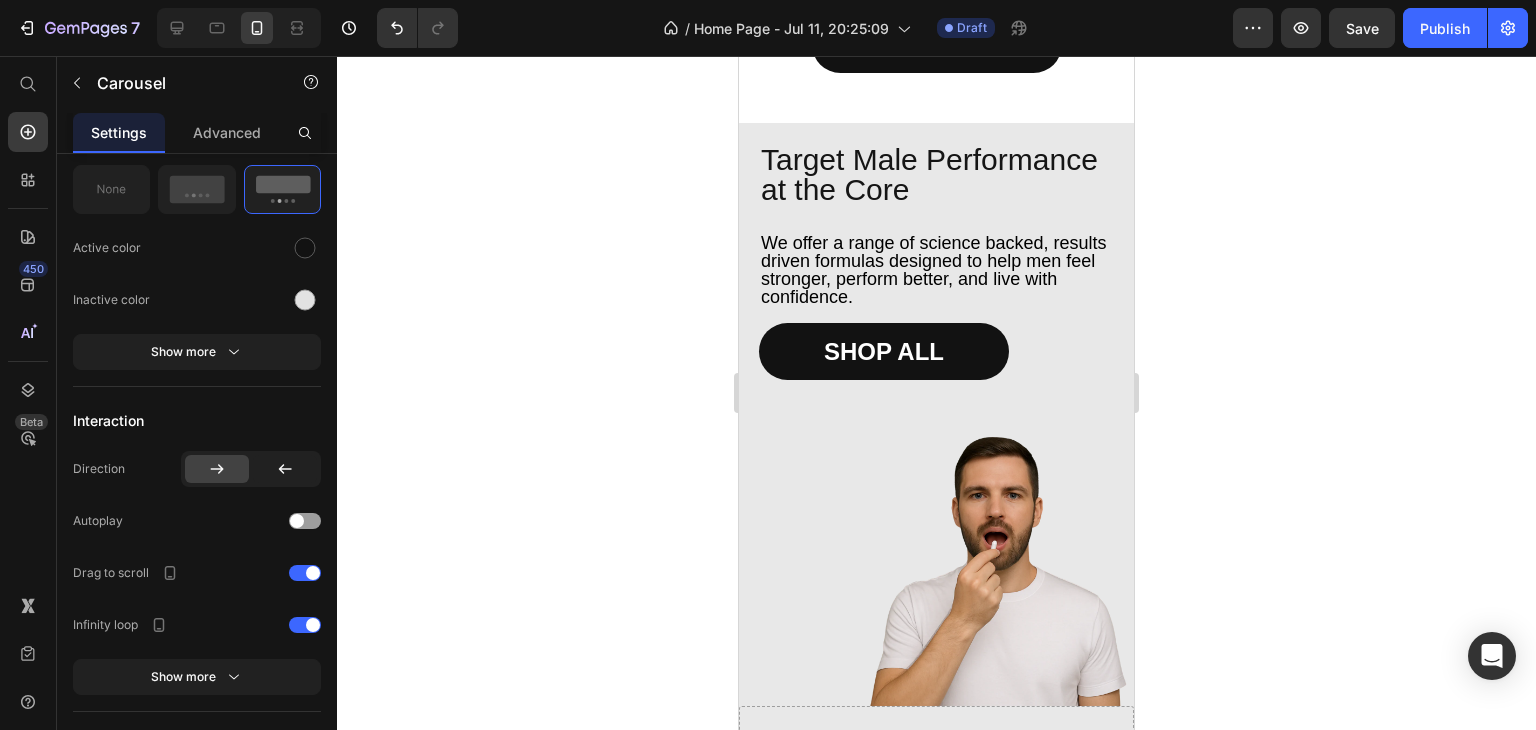 scroll, scrollTop: 1493, scrollLeft: 0, axis: vertical 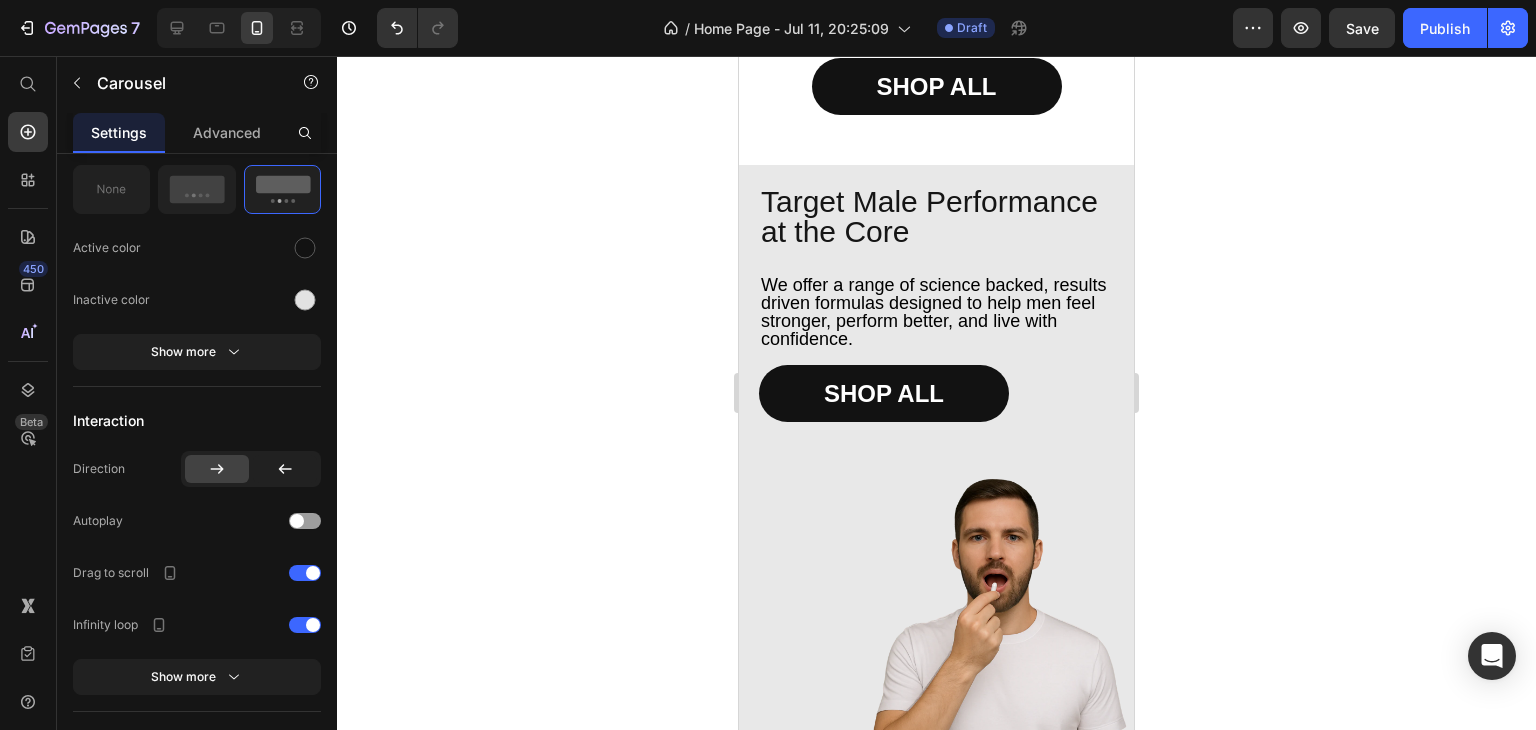 click on "Target Male Performance at the Core Heading We offer a range of science backed, results driven formulas designed to help men feel stronger, perform better, and live with confidence. Text Block SHOP ALL Button Row" at bounding box center (936, 318) 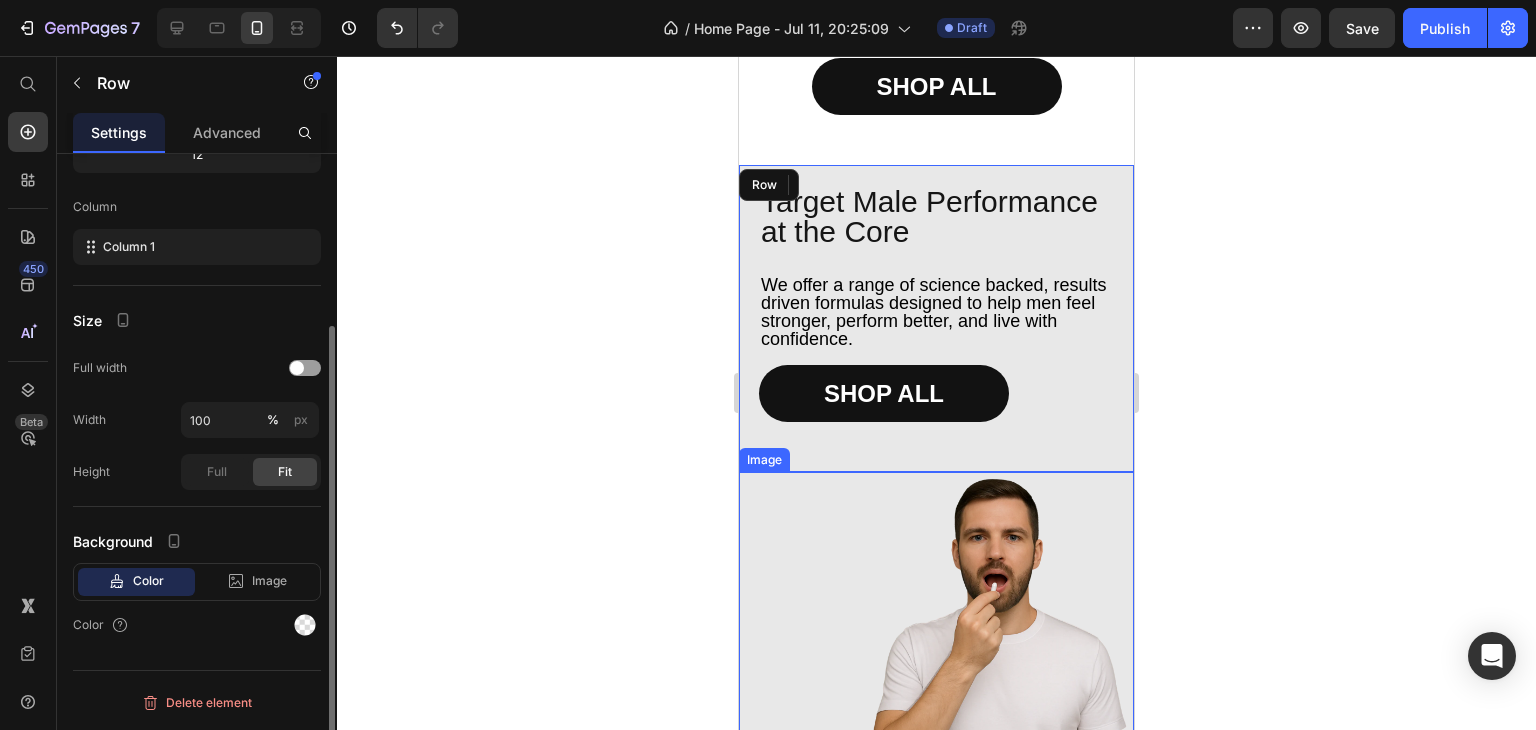 click at bounding box center [936, 610] 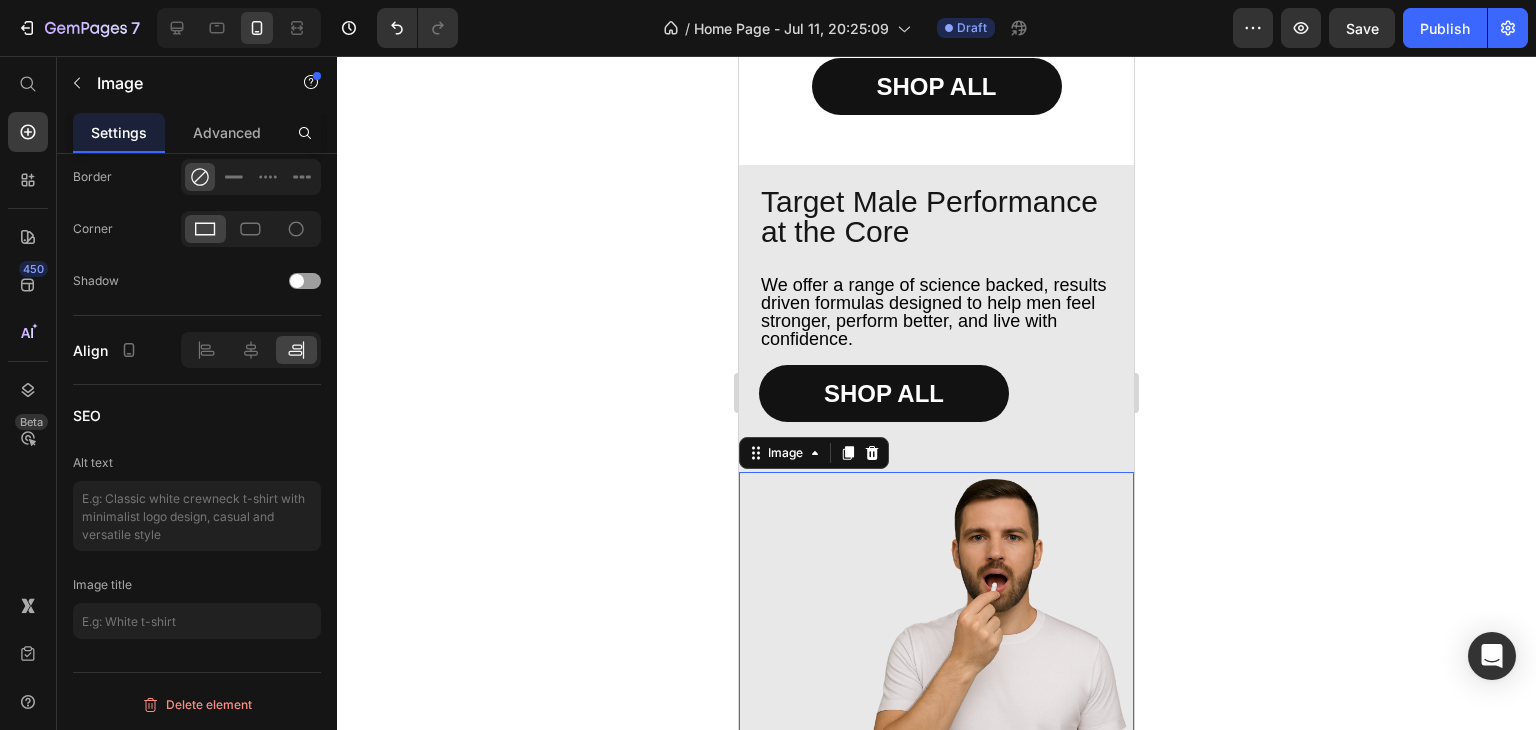 scroll, scrollTop: 0, scrollLeft: 0, axis: both 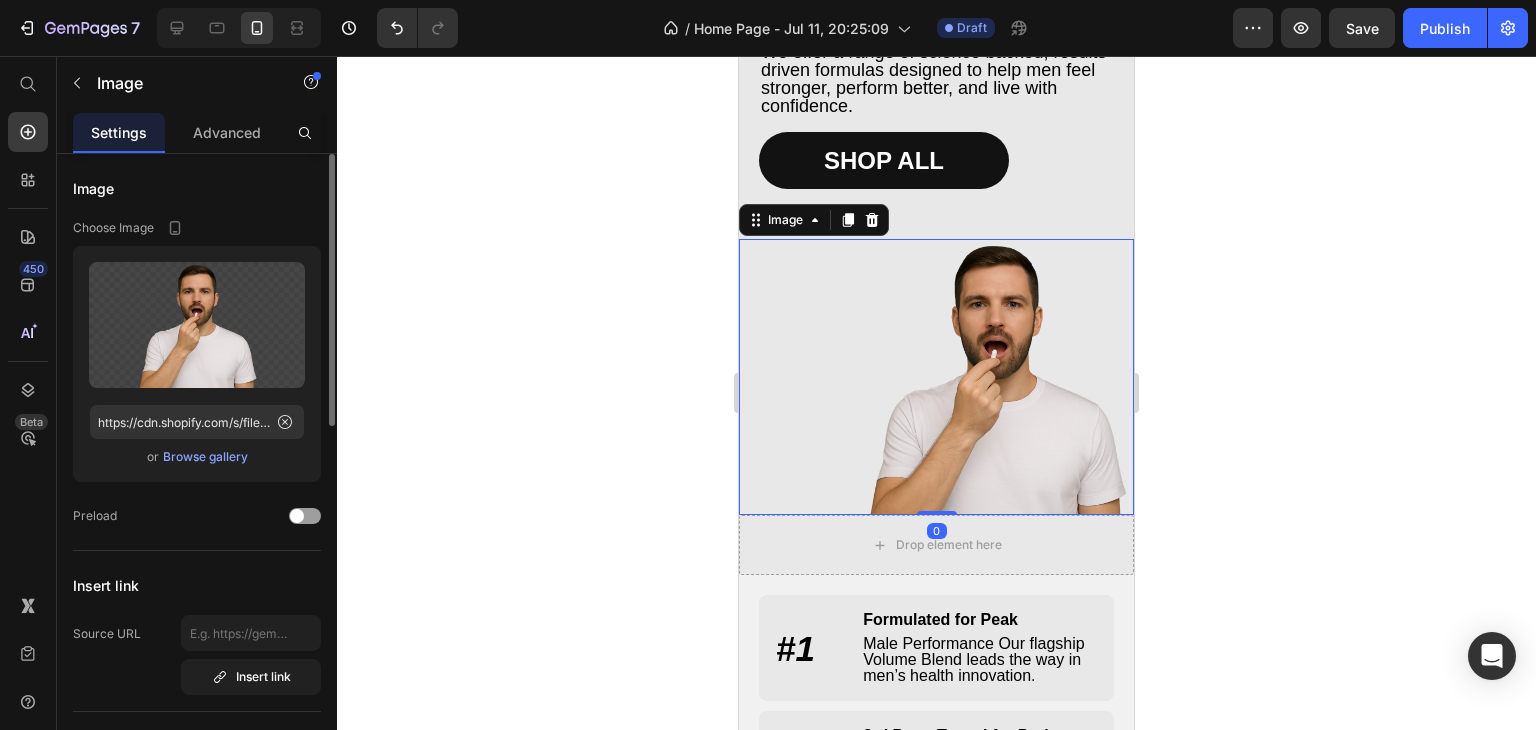 click on "Advanced" at bounding box center [227, 132] 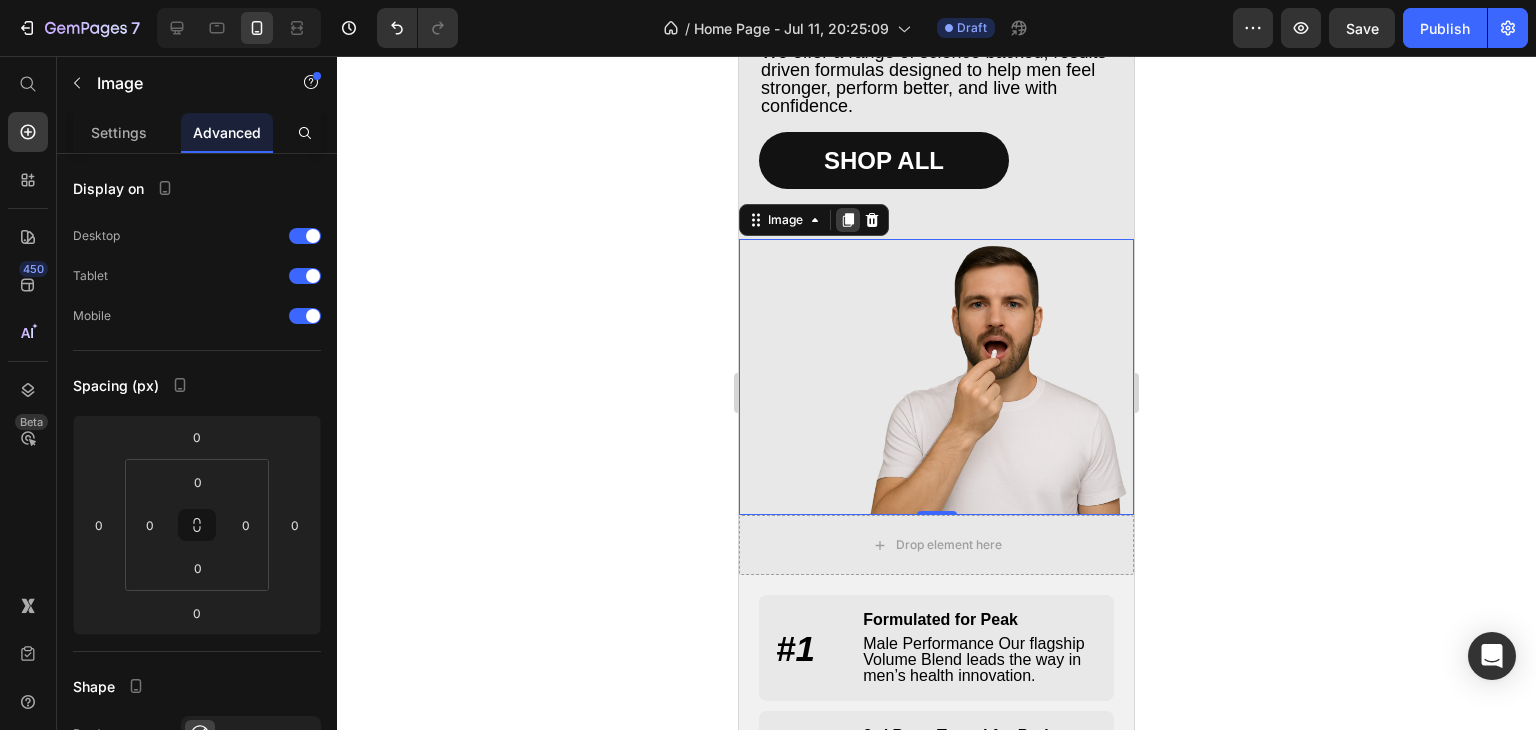 drag, startPoint x: 840, startPoint y: 220, endPoint x: 1219, endPoint y: 467, distance: 452.38257 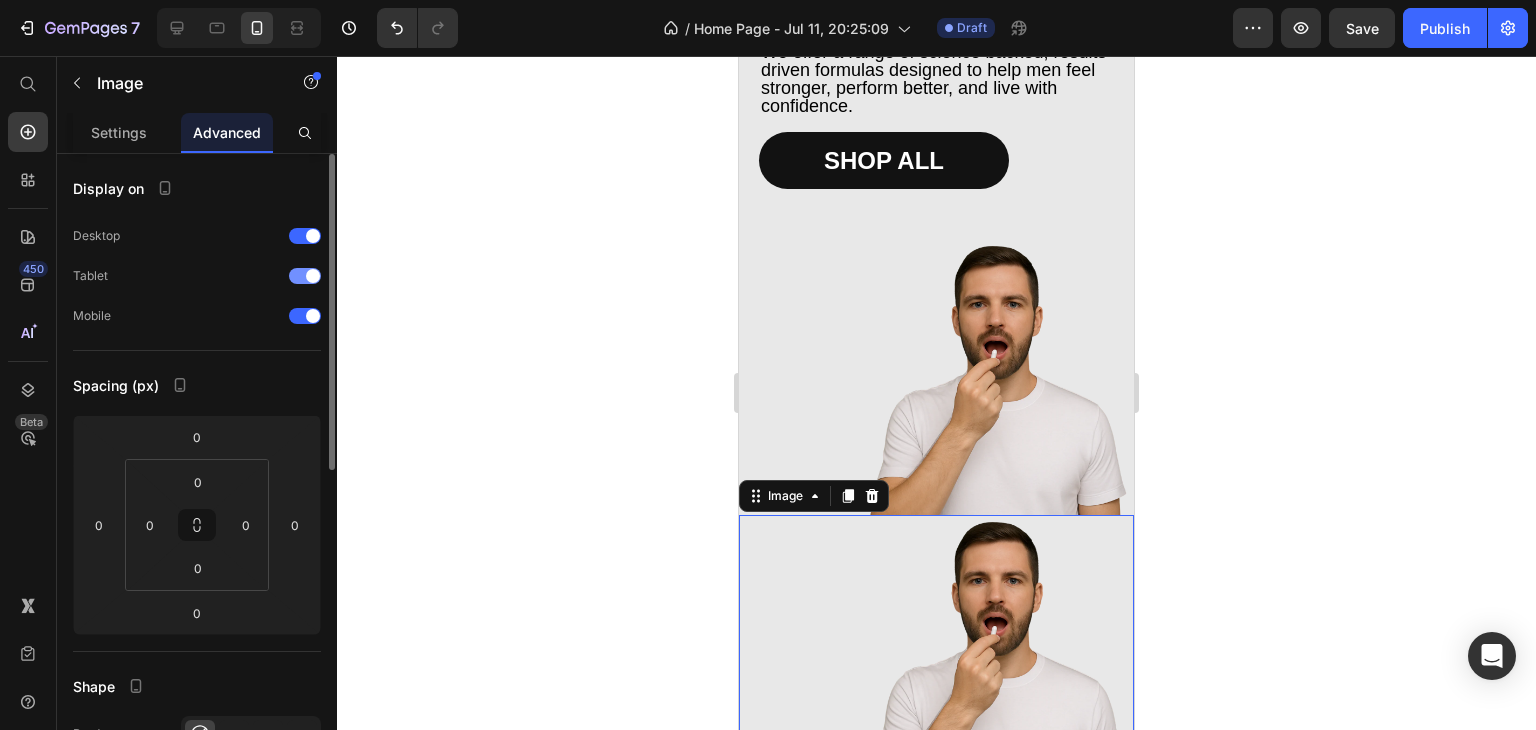 click at bounding box center [313, 276] 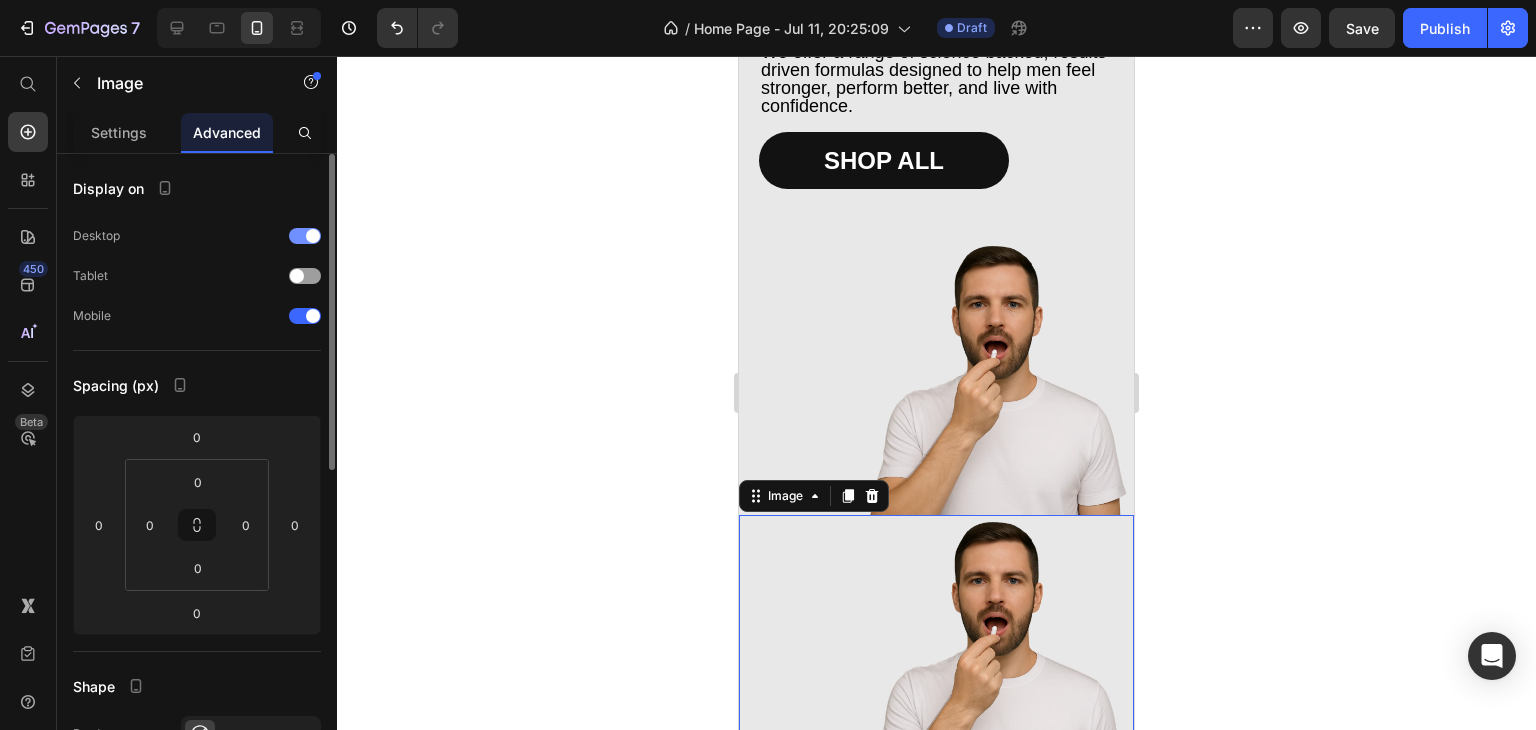 click at bounding box center (313, 236) 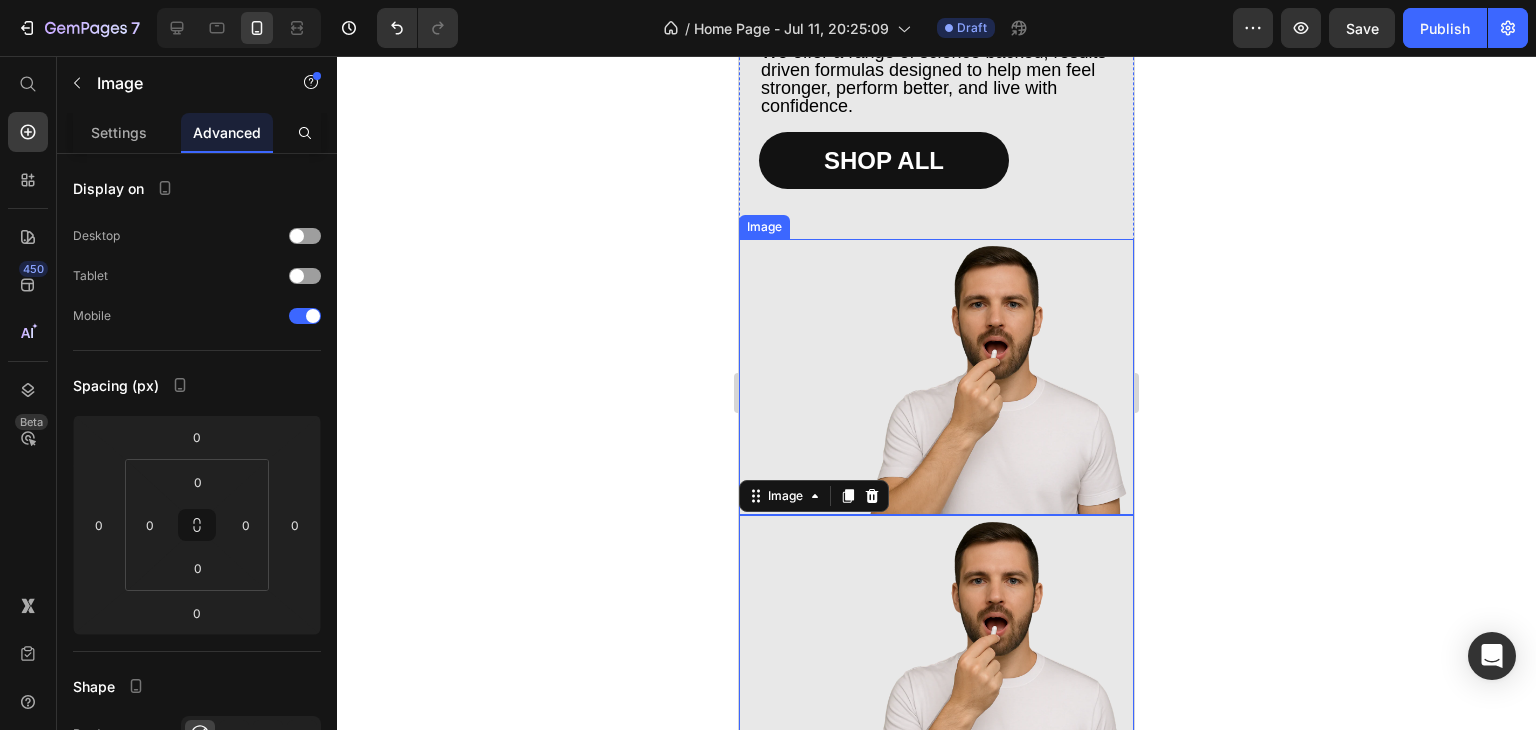 click at bounding box center [936, 377] 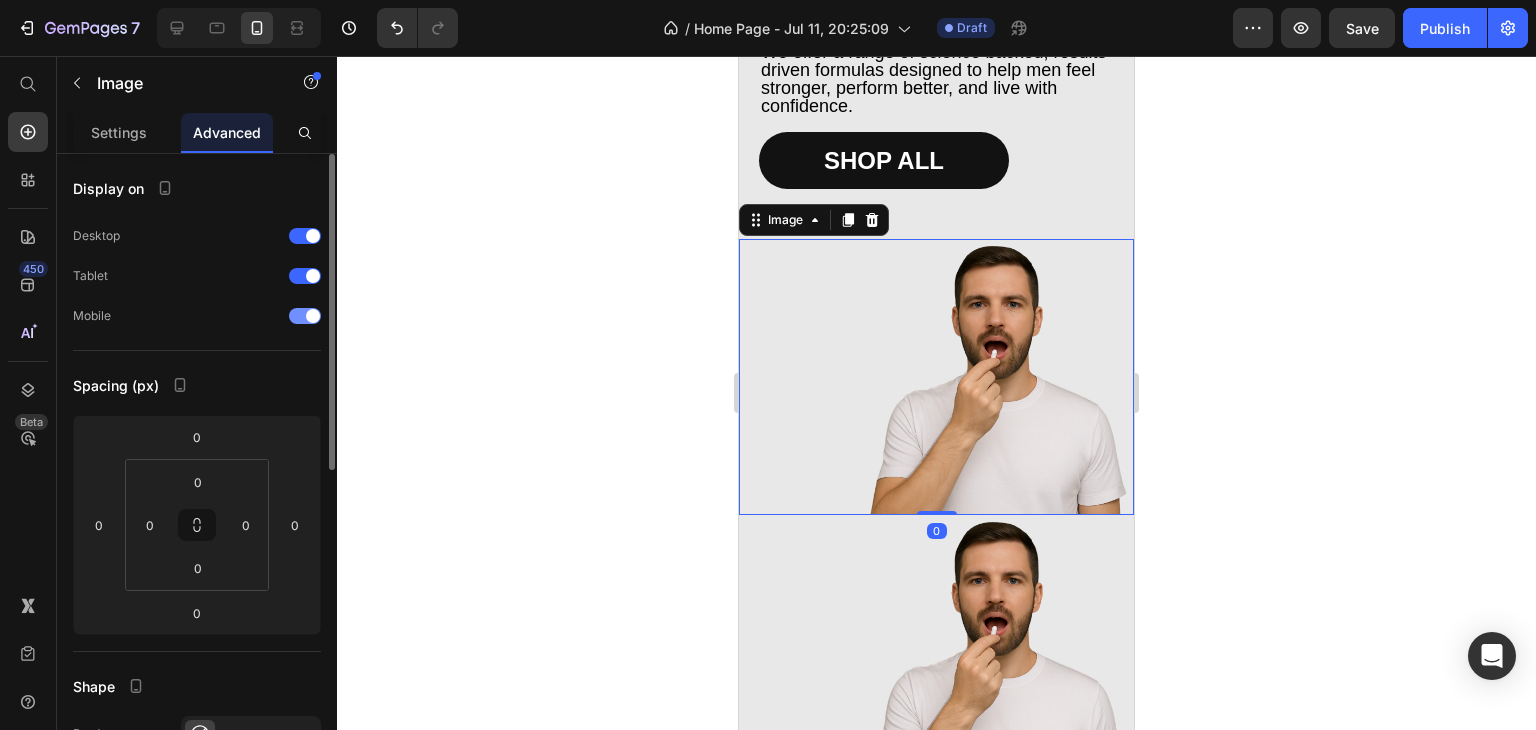 click at bounding box center [313, 316] 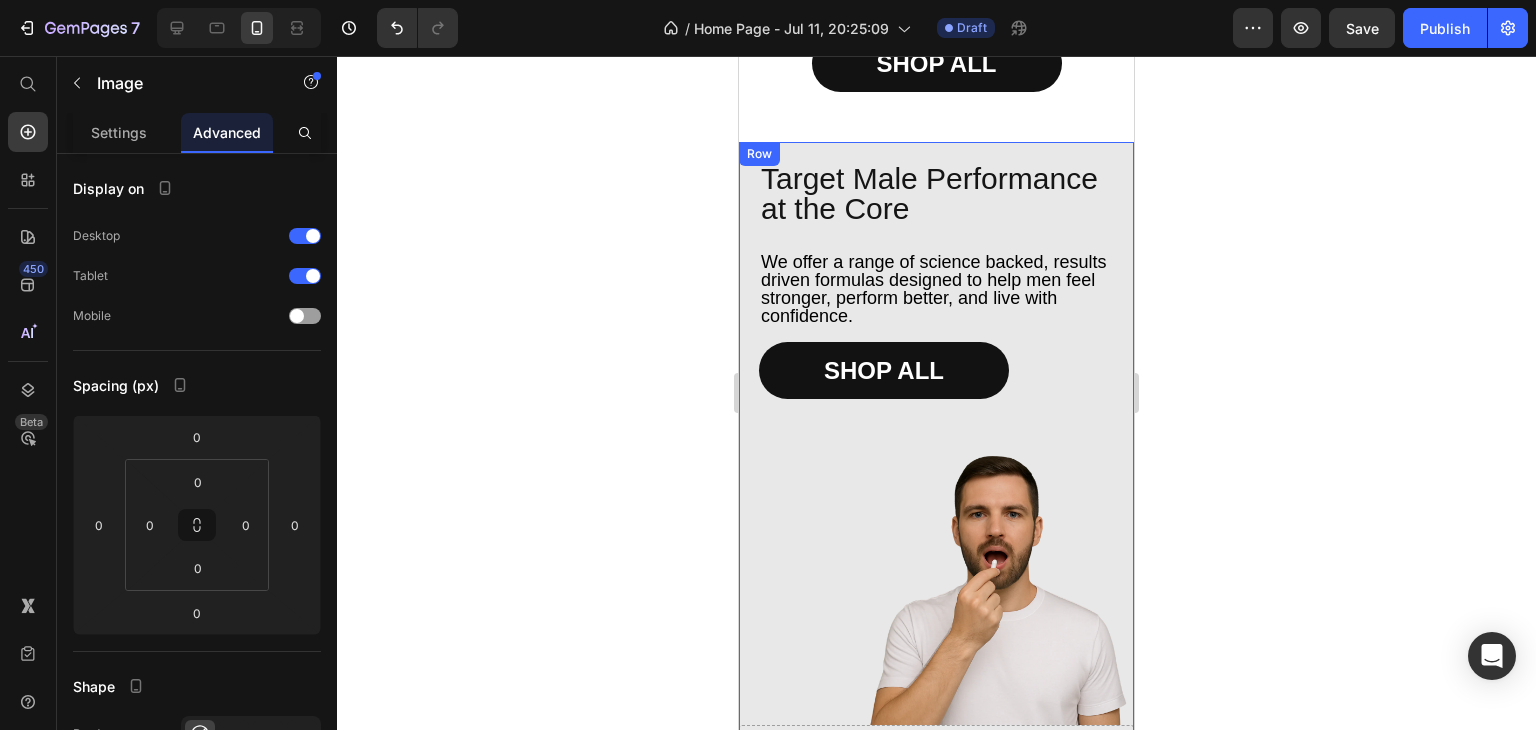 scroll, scrollTop: 1464, scrollLeft: 0, axis: vertical 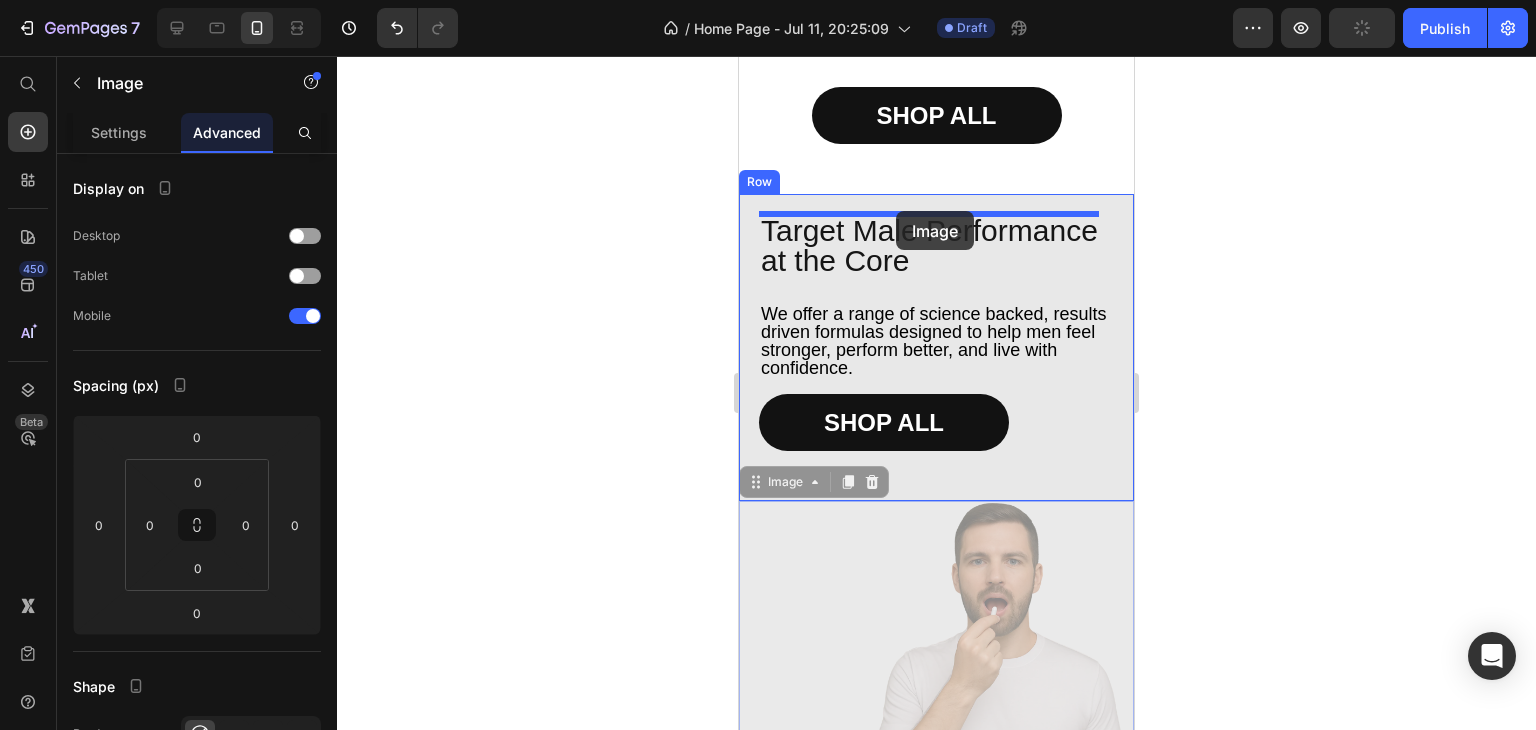 drag, startPoint x: 979, startPoint y: 603, endPoint x: 896, endPoint y: 211, distance: 400.69064 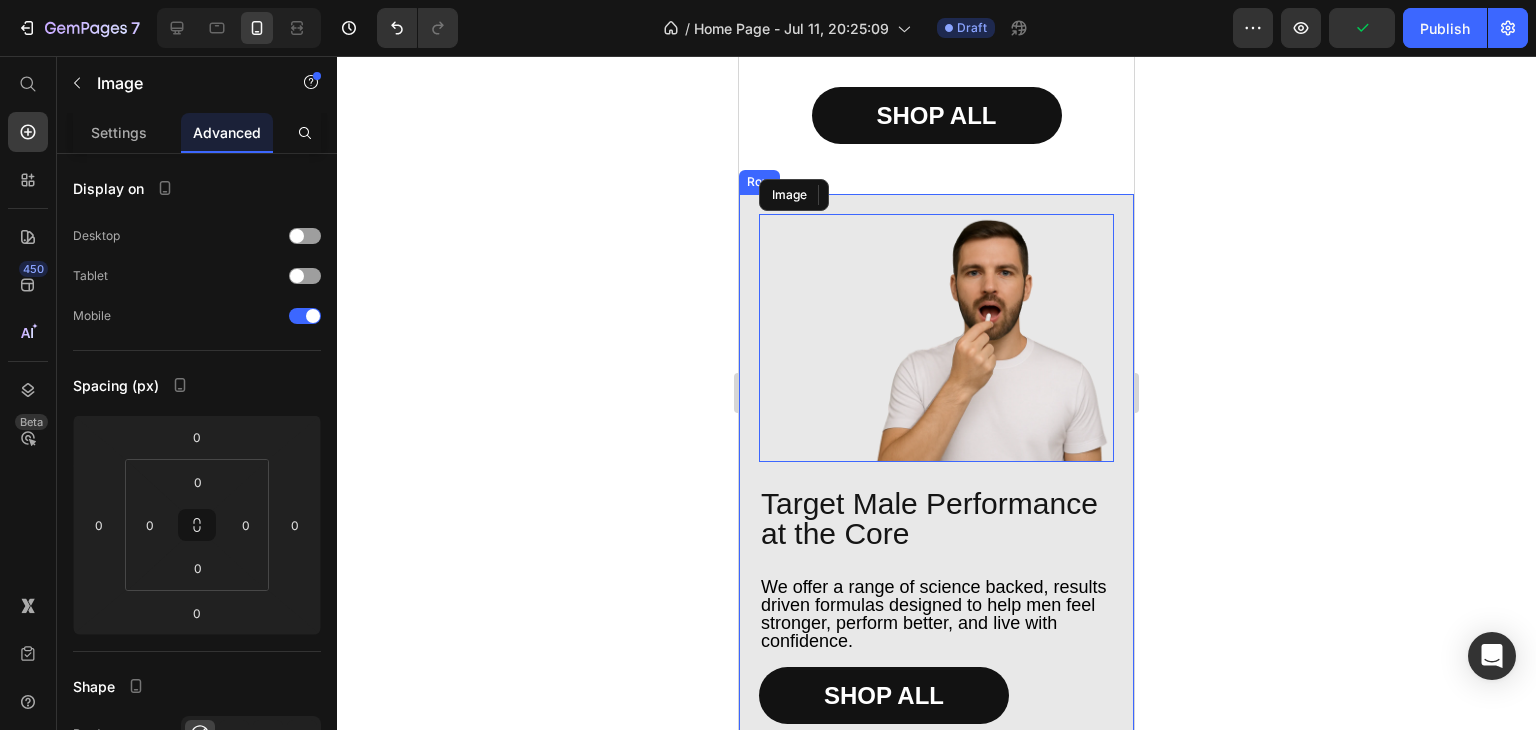 type on "25" 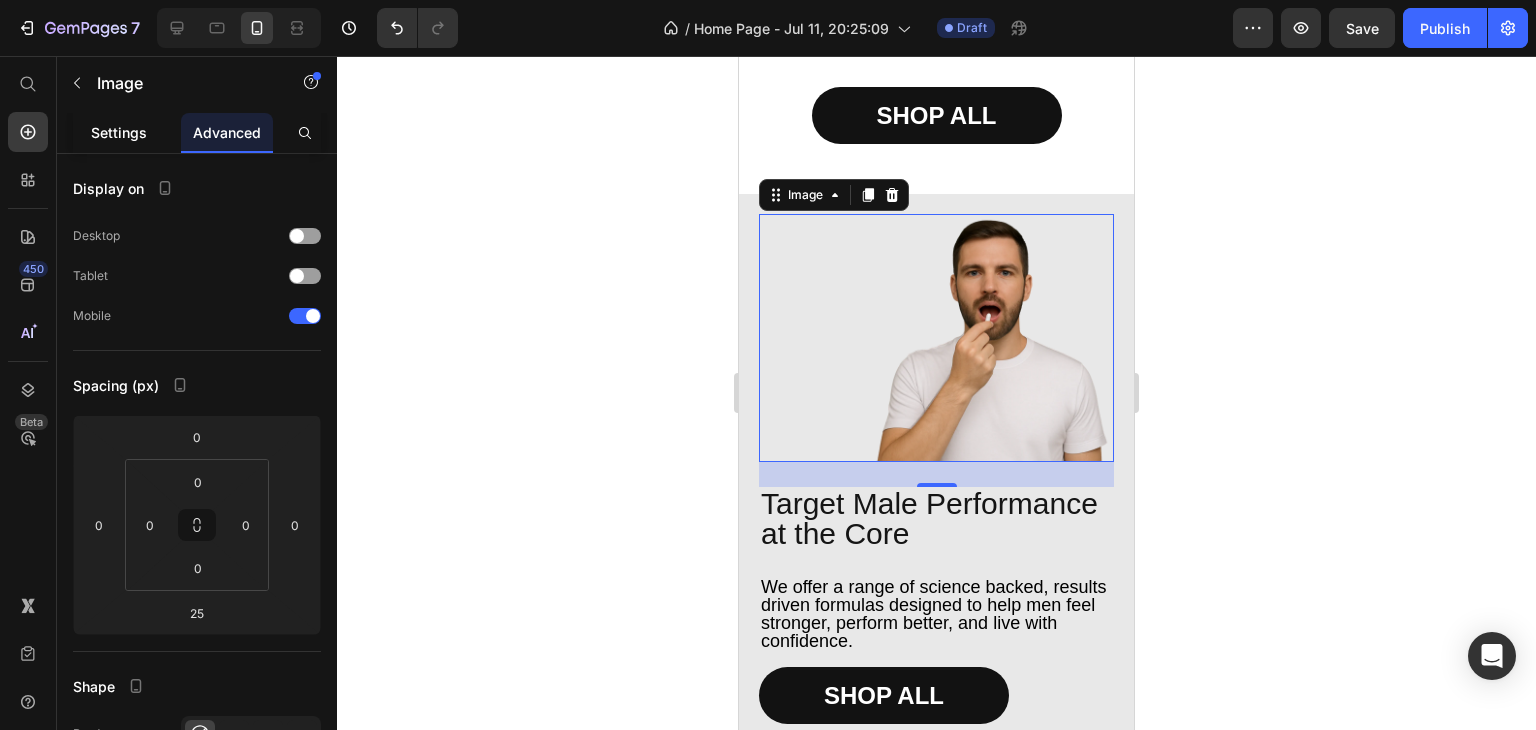 click on "Settings" at bounding box center [119, 132] 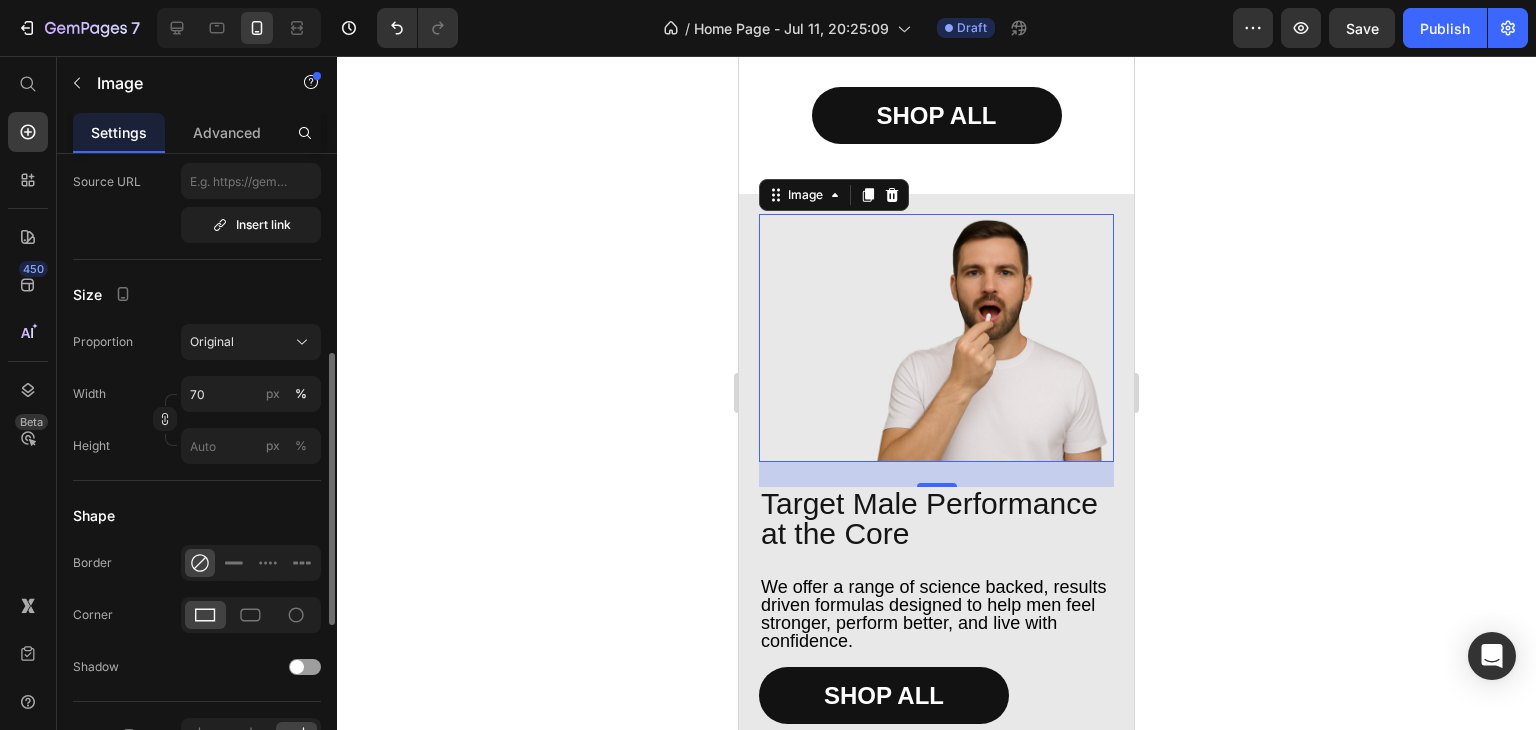 scroll, scrollTop: 457, scrollLeft: 0, axis: vertical 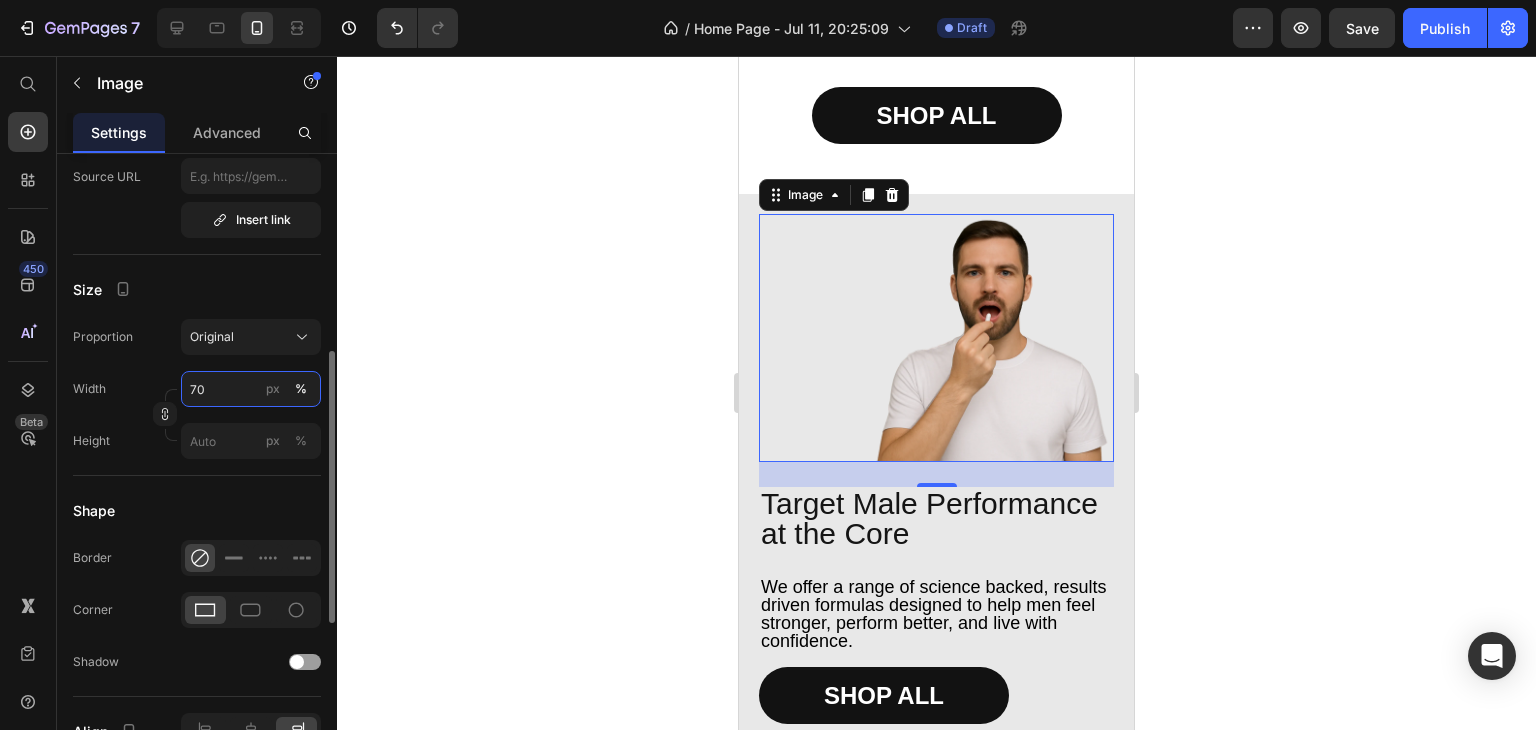 click on "70" at bounding box center (251, 389) 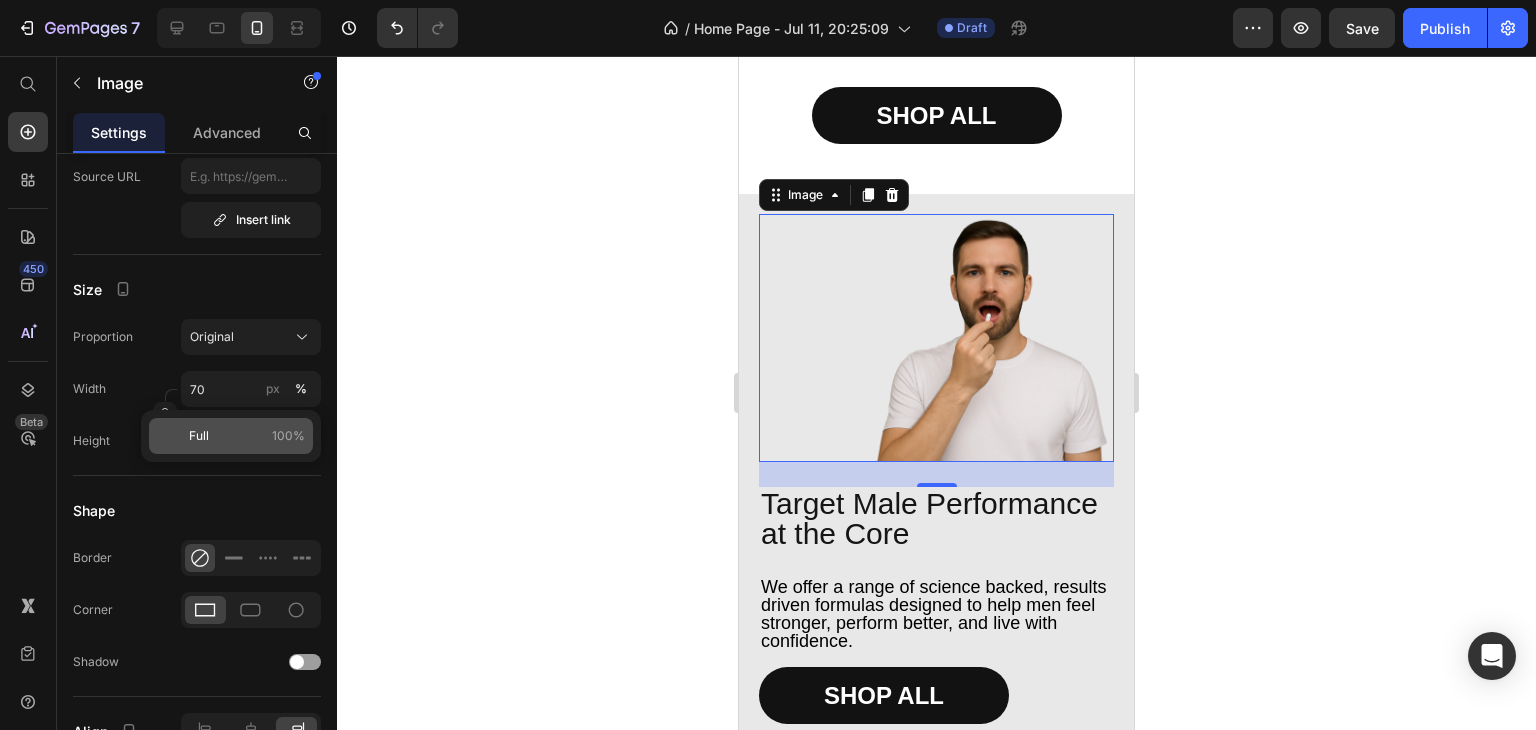 click on "Full 100%" at bounding box center [247, 436] 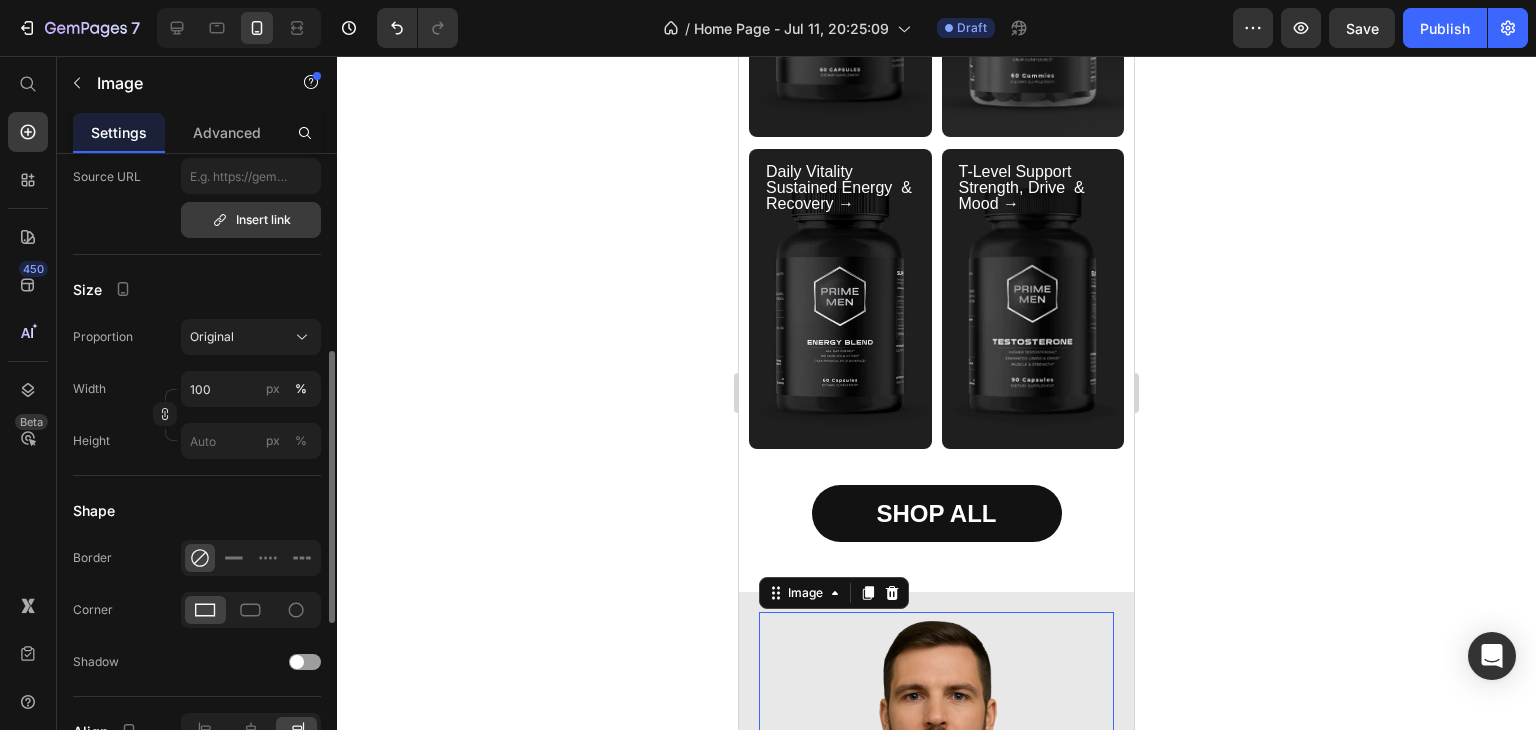 scroll, scrollTop: 1027, scrollLeft: 0, axis: vertical 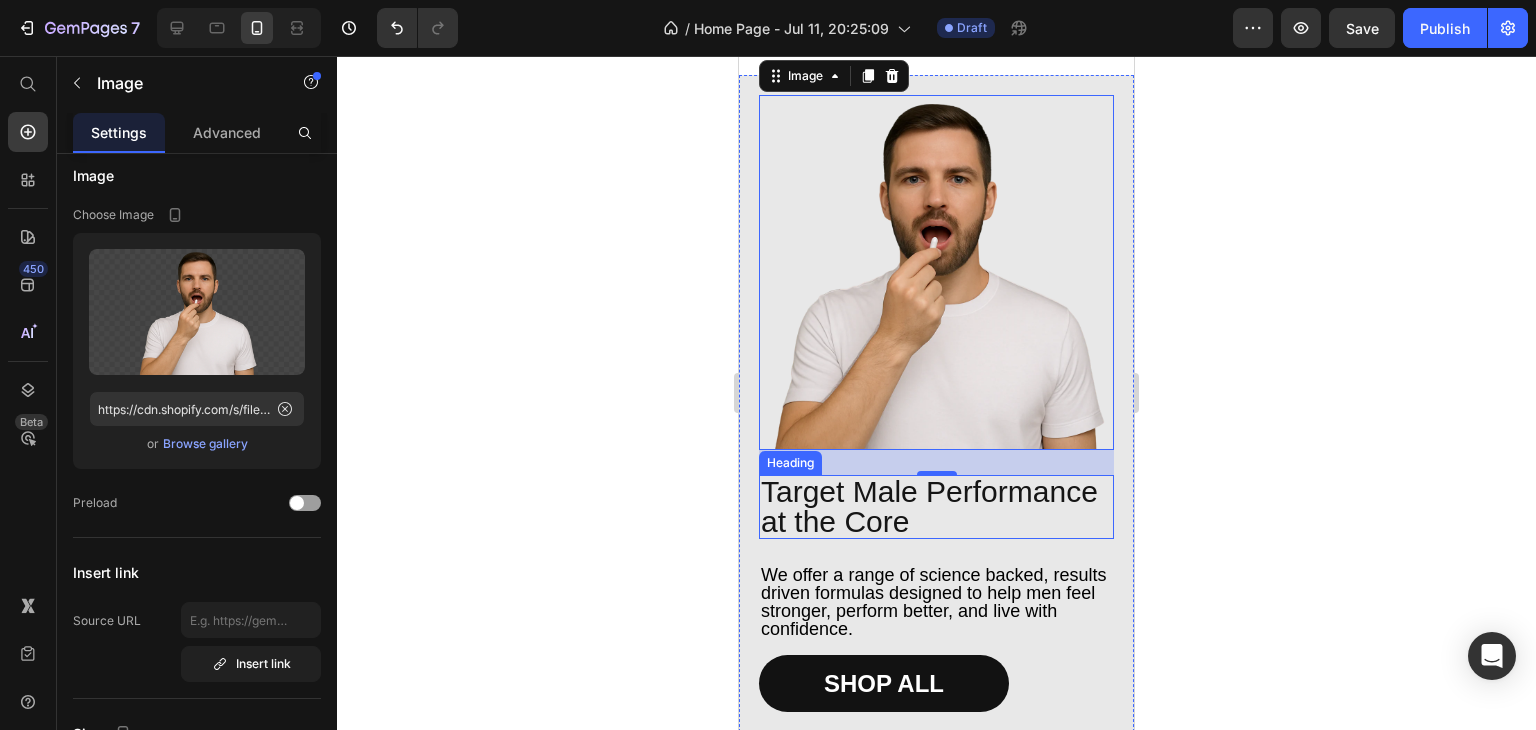 click on "Target Male Performance at the Core" at bounding box center (936, 507) 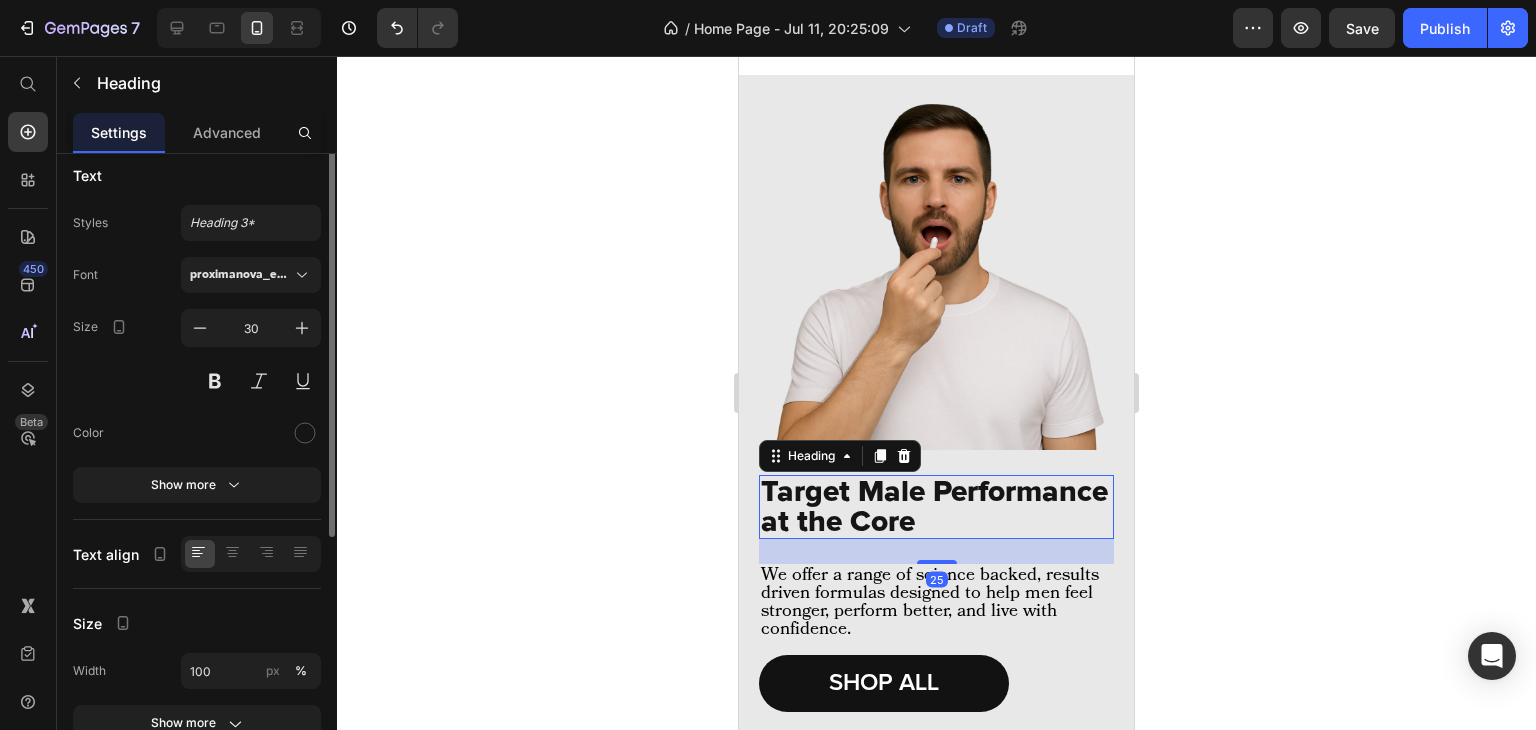 scroll, scrollTop: 0, scrollLeft: 0, axis: both 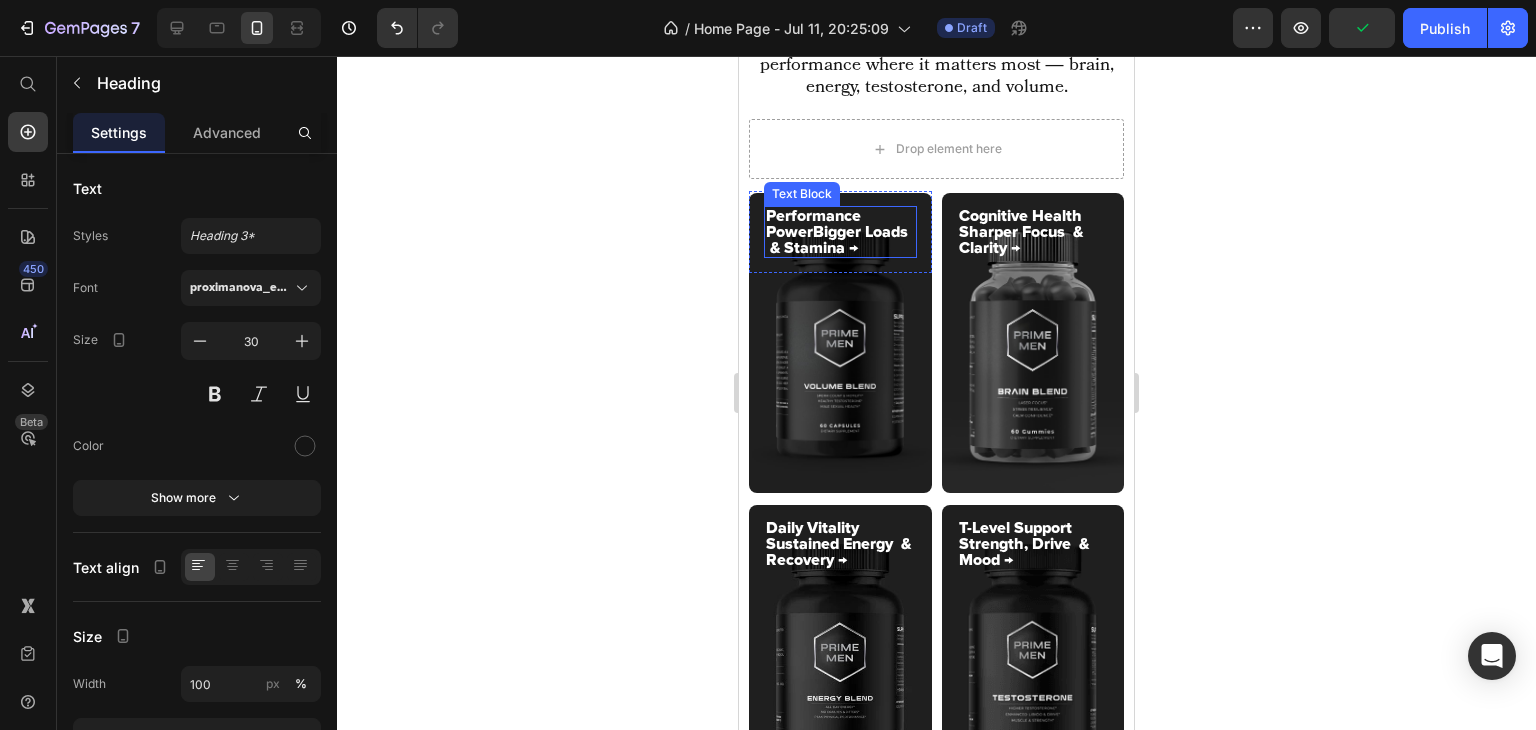 click on "Performance PowerBigger Loads  & Stamina →" at bounding box center [840, 232] 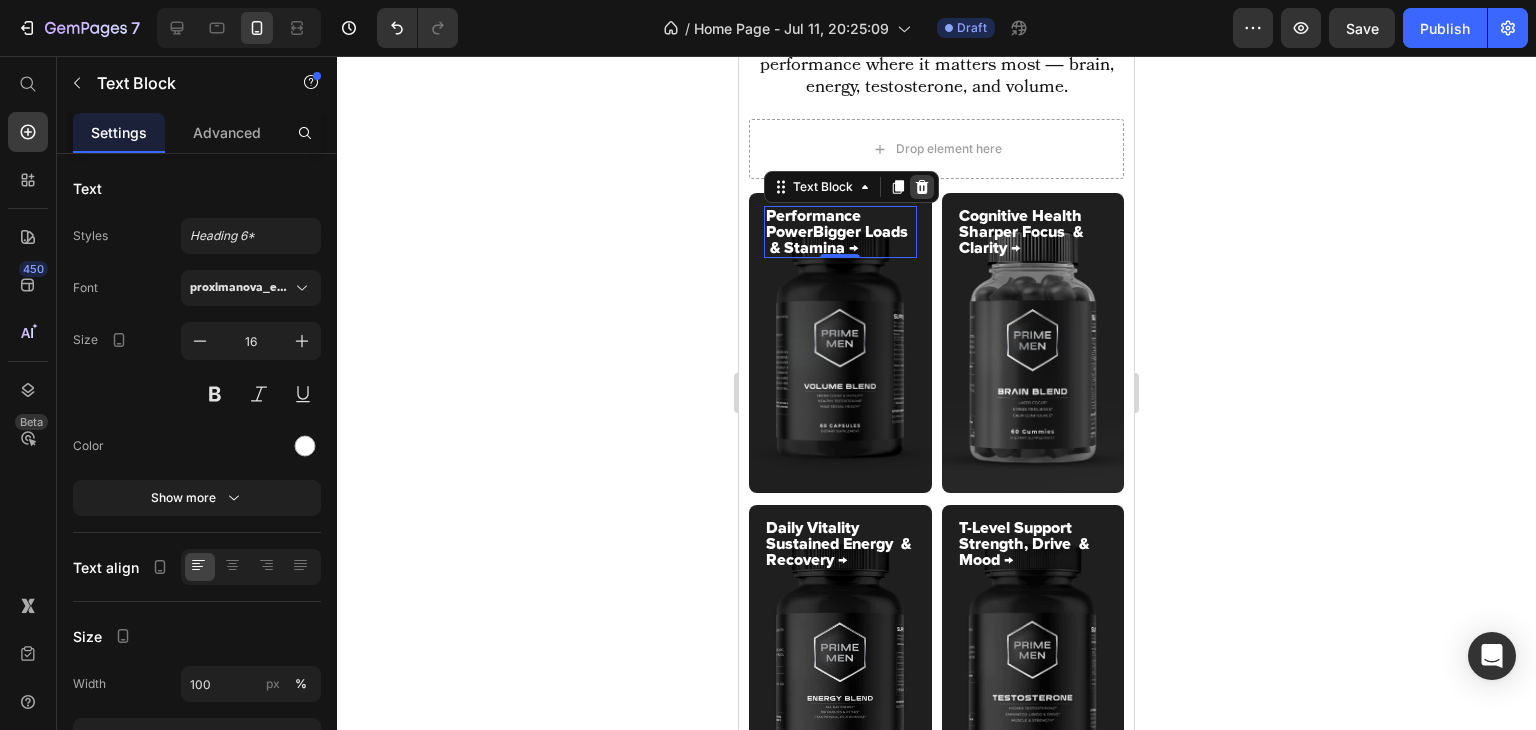 click 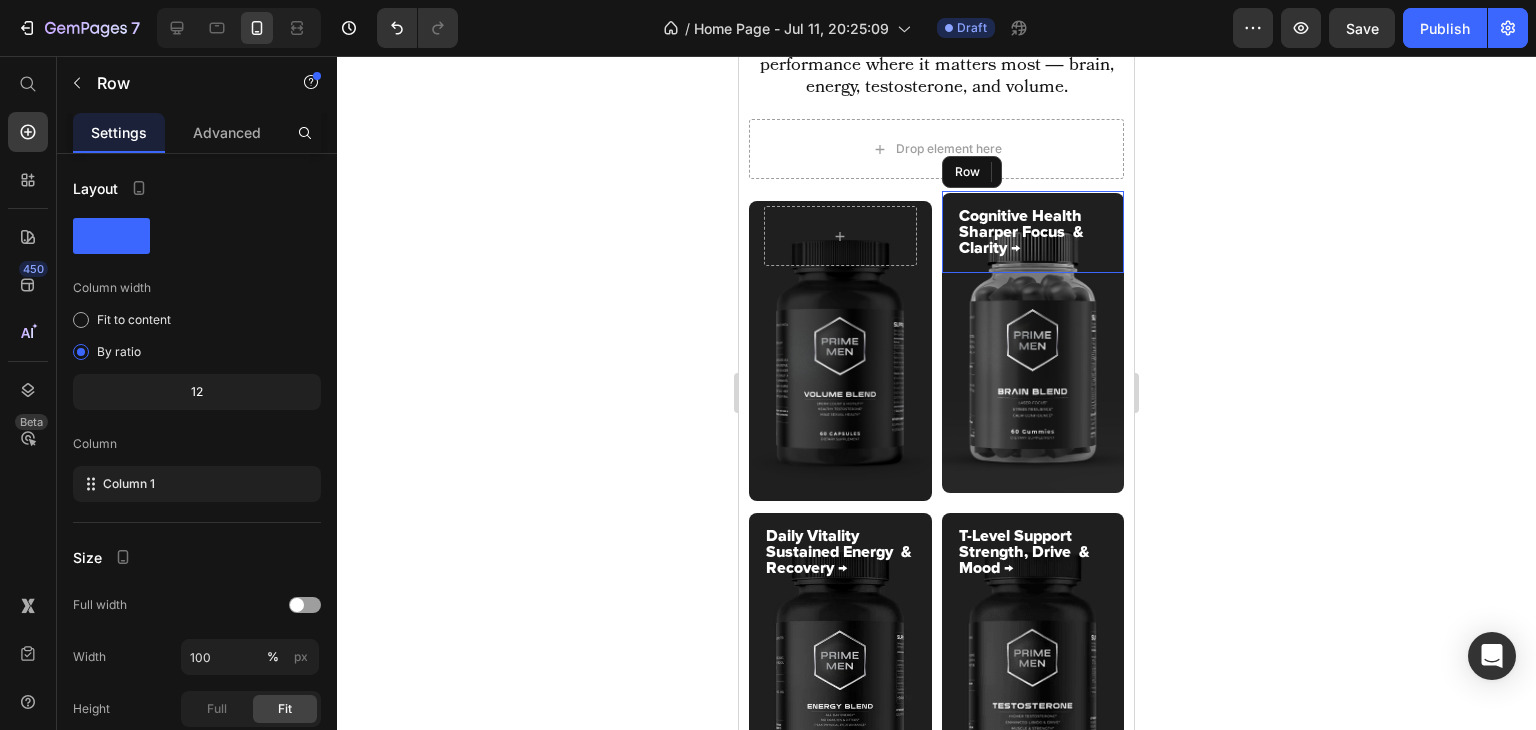 click on "Cognitive Health Sharper Focus  & Clarity → Text Block Row" at bounding box center (1033, 232) 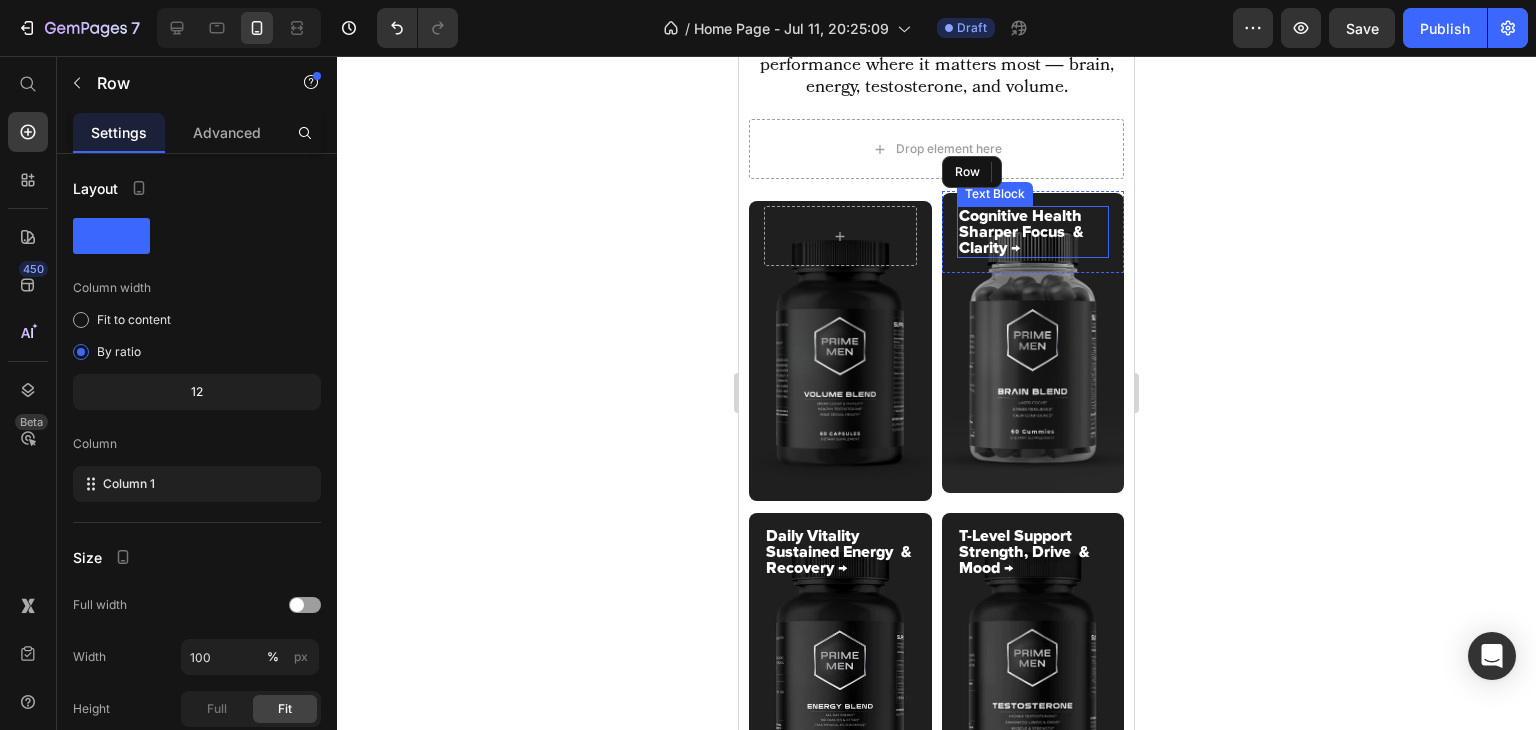 click on "Cognitive Health Sharper Focus  & Clarity →" at bounding box center (1033, 232) 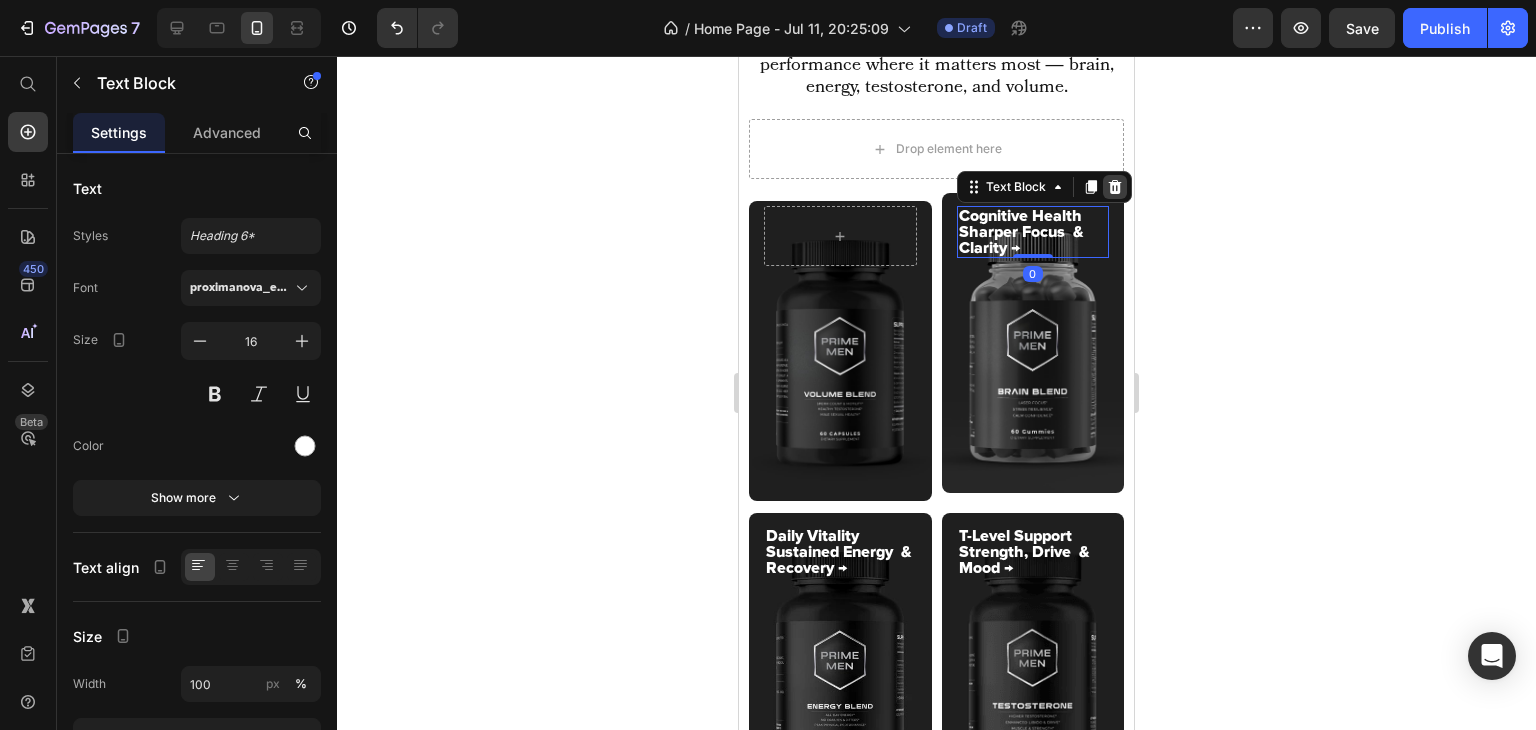 click 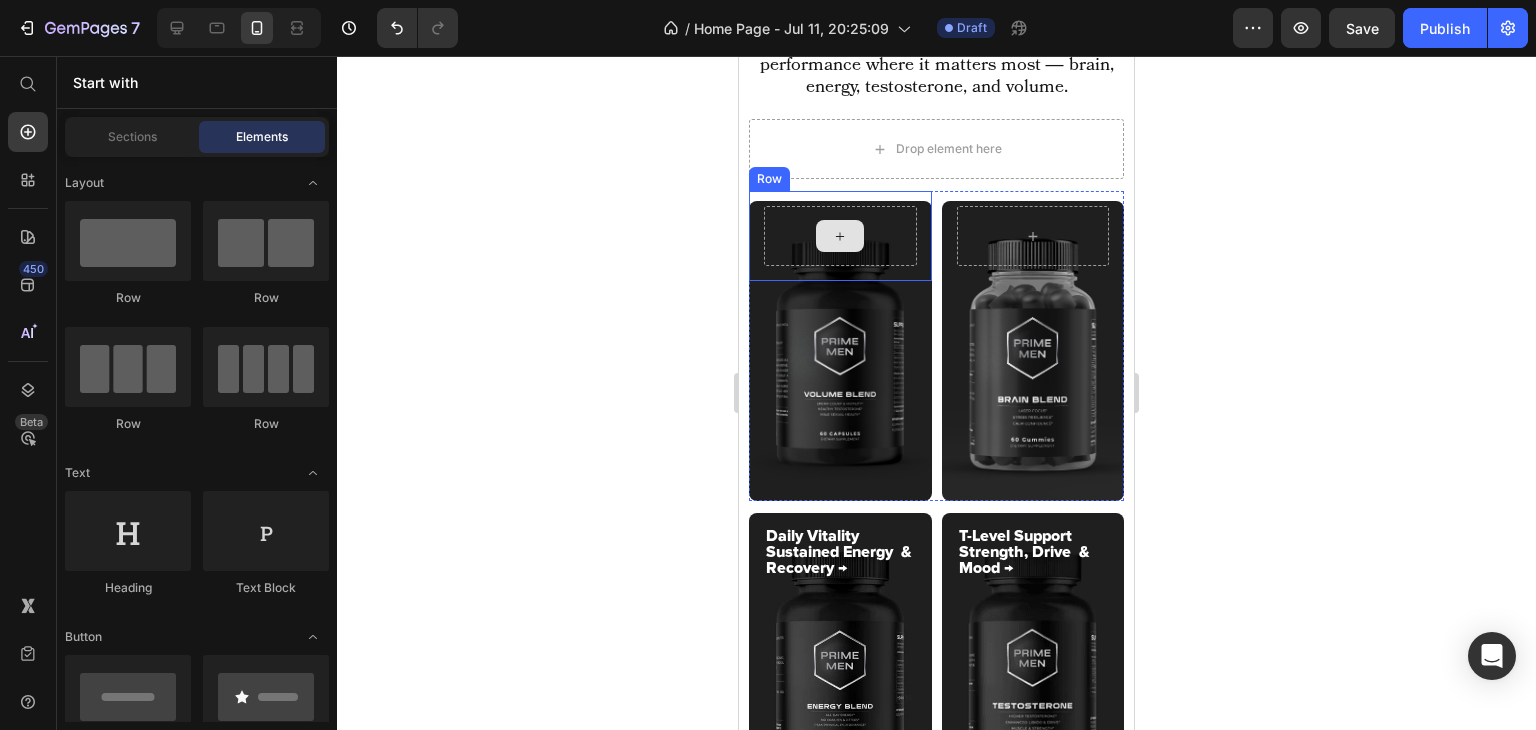 click at bounding box center (840, 236) 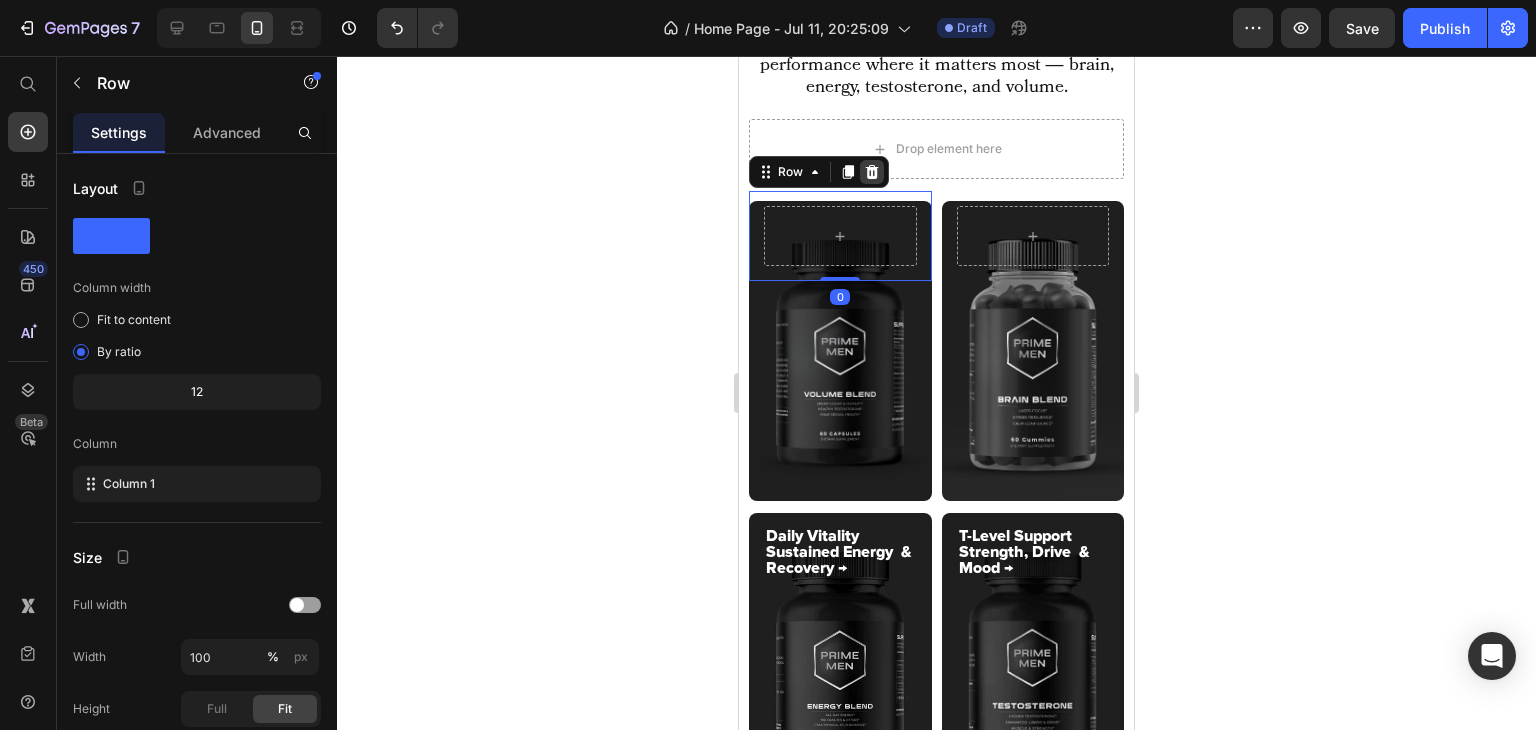 click at bounding box center (872, 172) 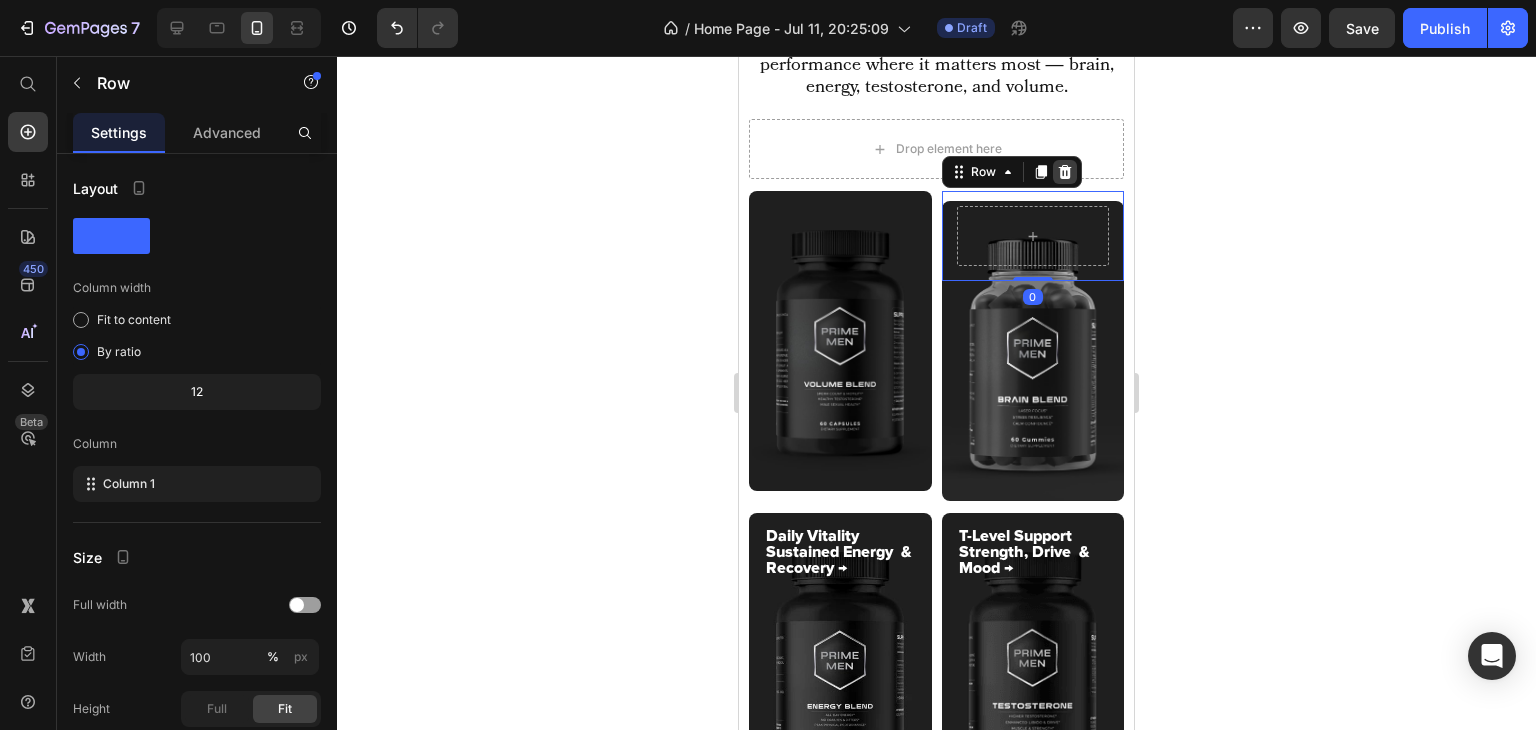 click 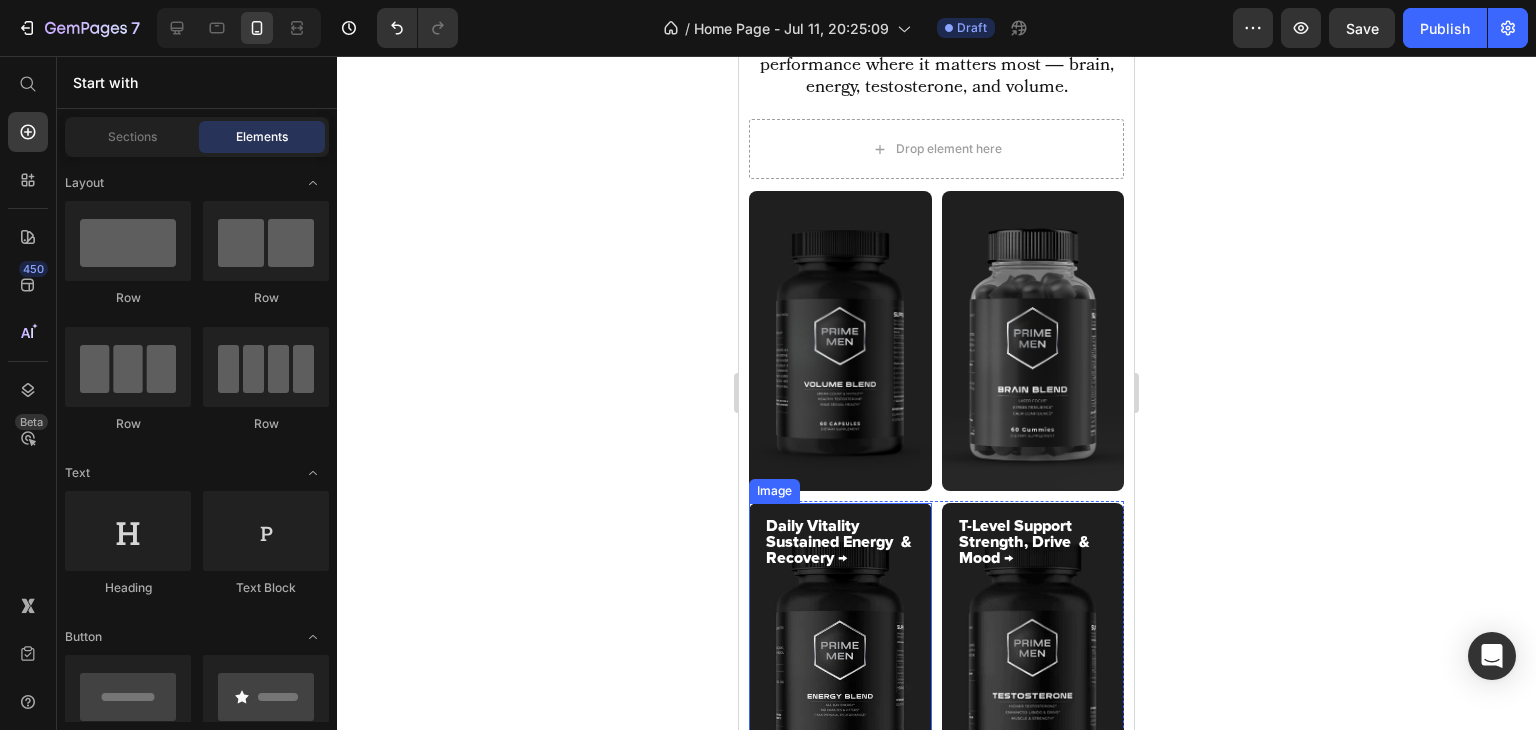 scroll, scrollTop: 907, scrollLeft: 0, axis: vertical 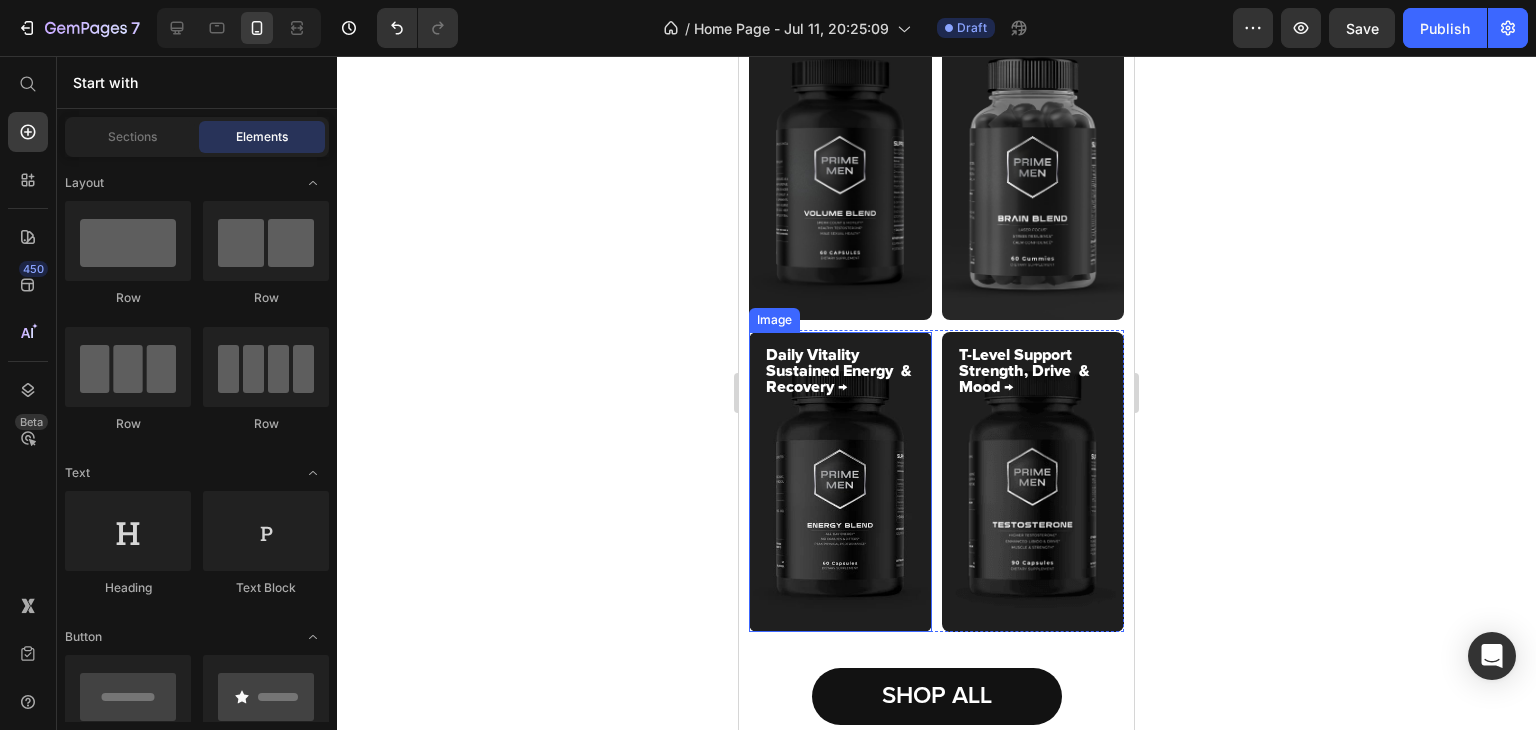 click at bounding box center [840, 482] 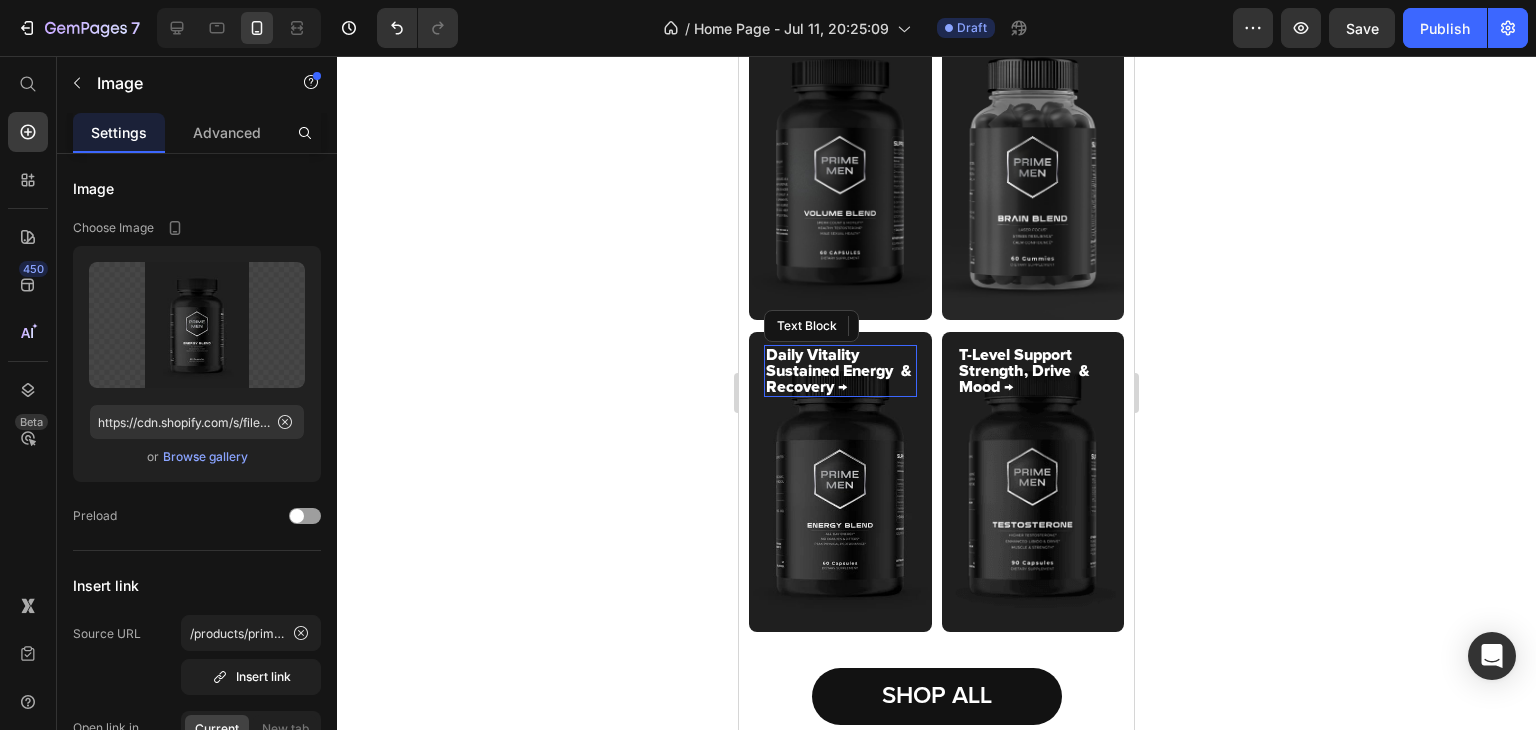 click on "Daily Vitality Sustained Energy  & Recovery →" at bounding box center (840, 371) 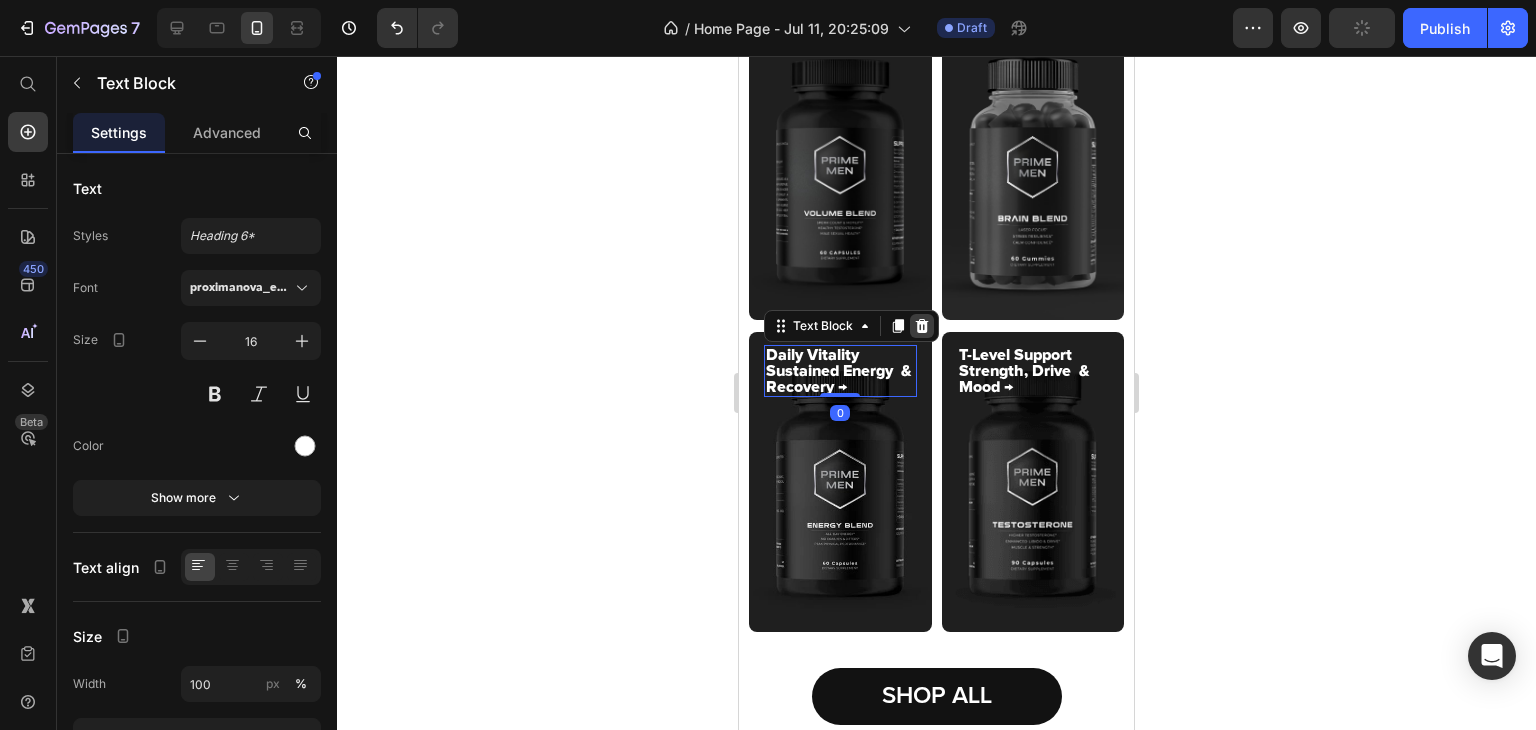 click at bounding box center [922, 326] 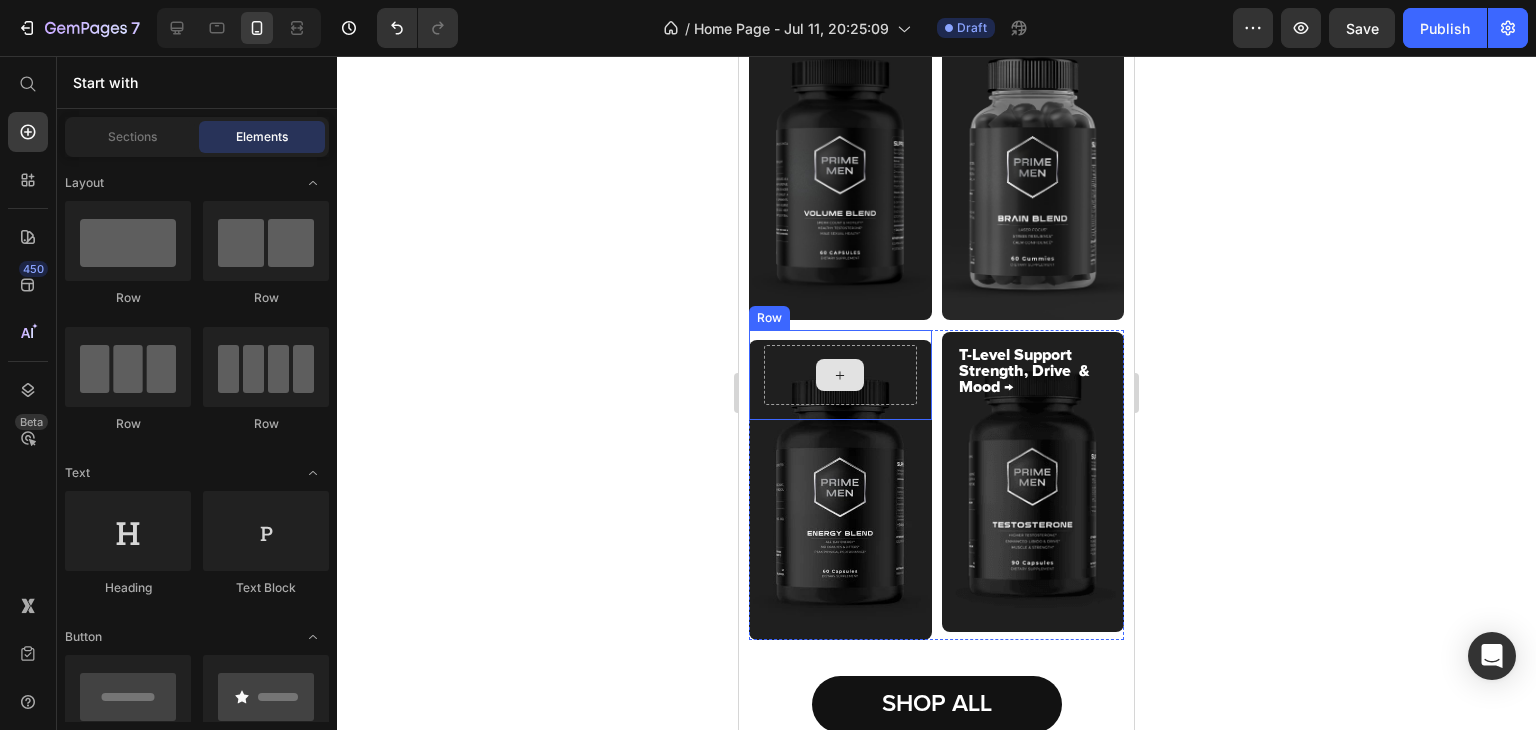click at bounding box center [840, 375] 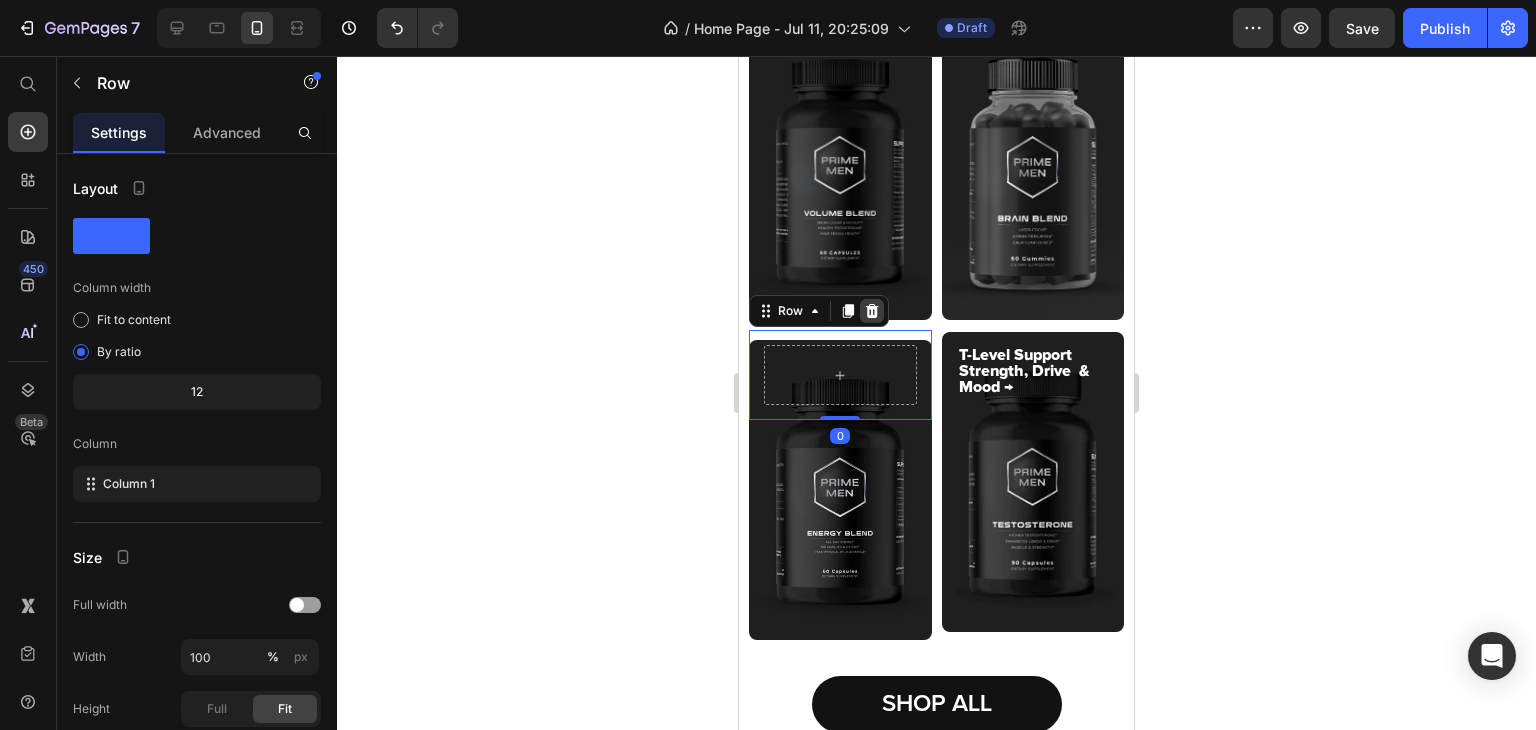 click at bounding box center [872, 311] 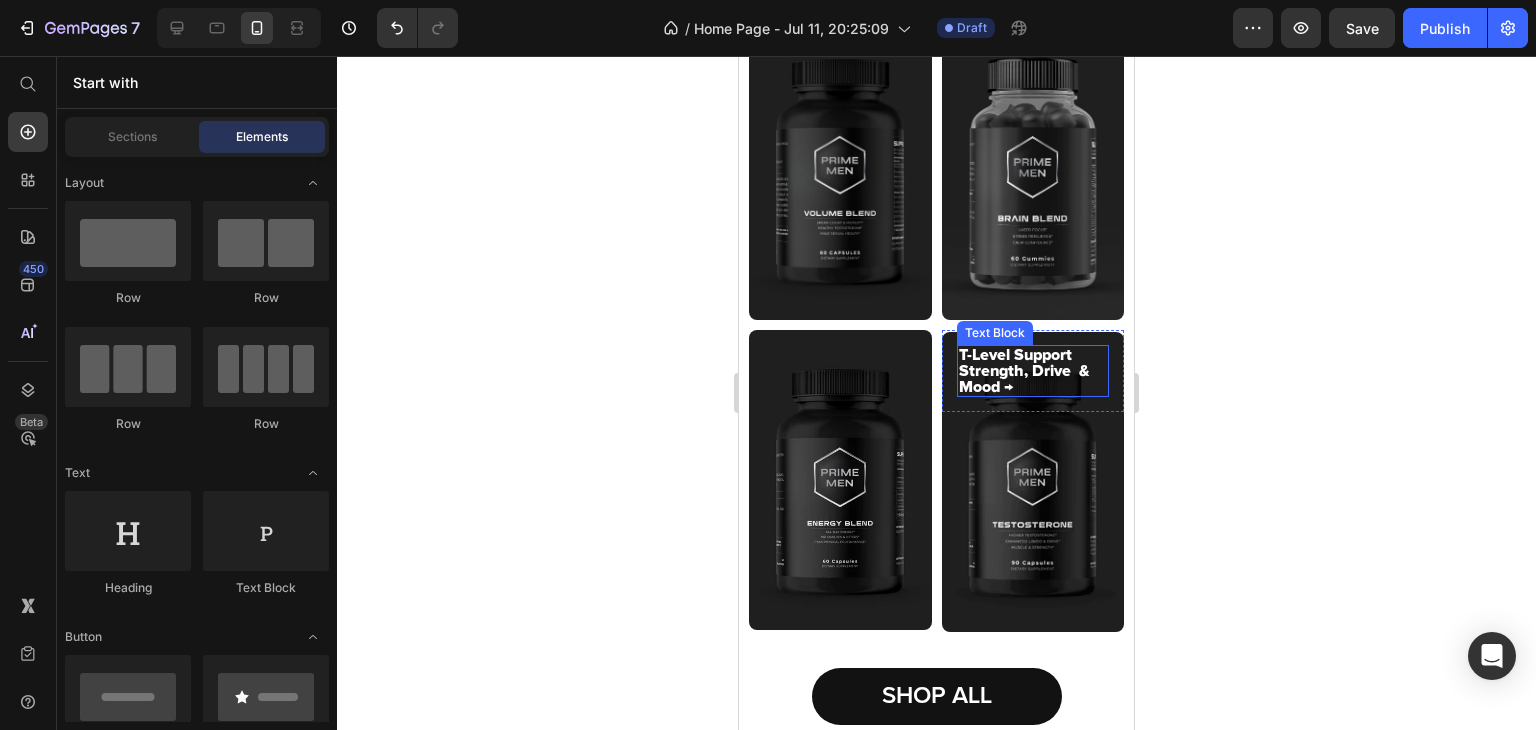 click on "T-Level Support Strength, Drive  & Mood →" at bounding box center [1033, 371] 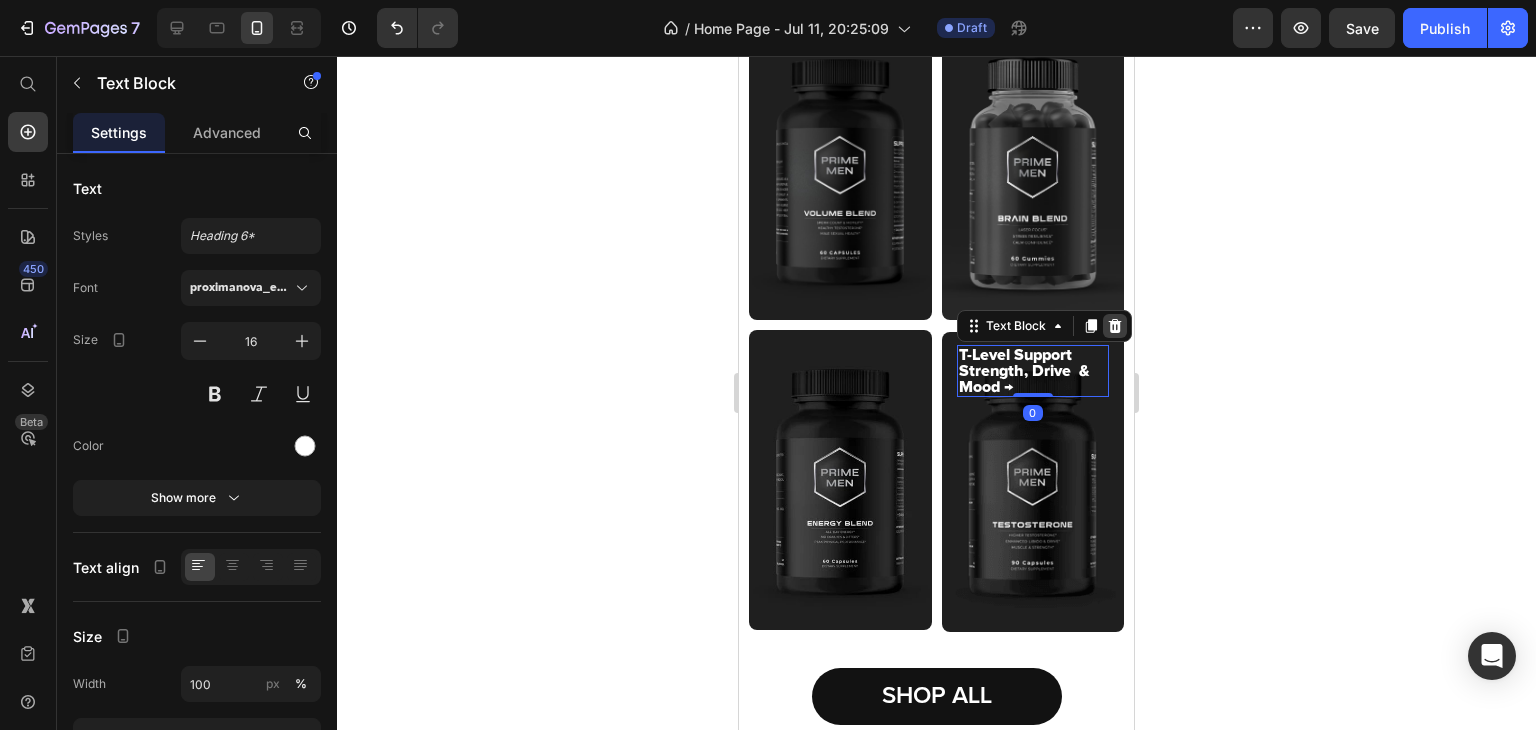click 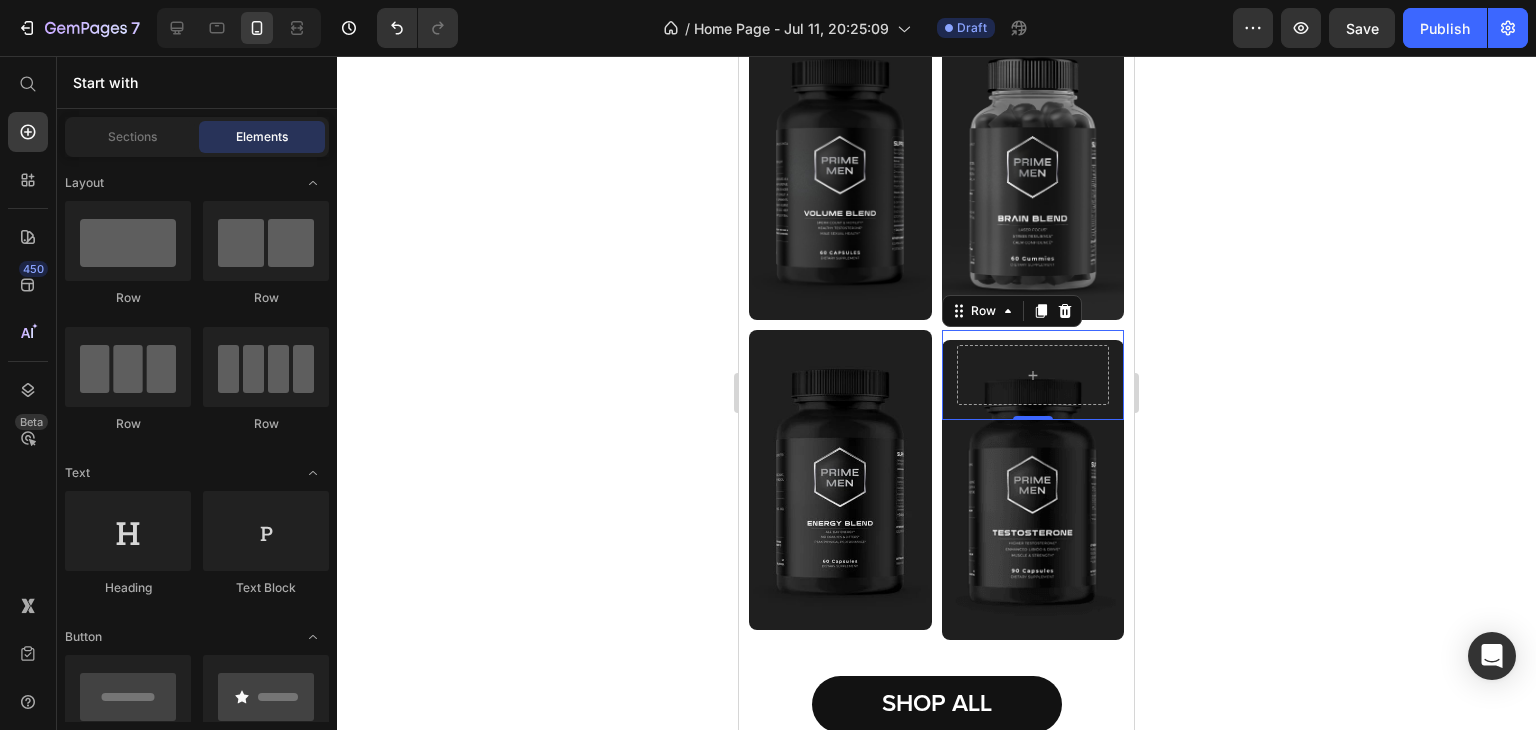 click on "Row   0" at bounding box center [1033, 375] 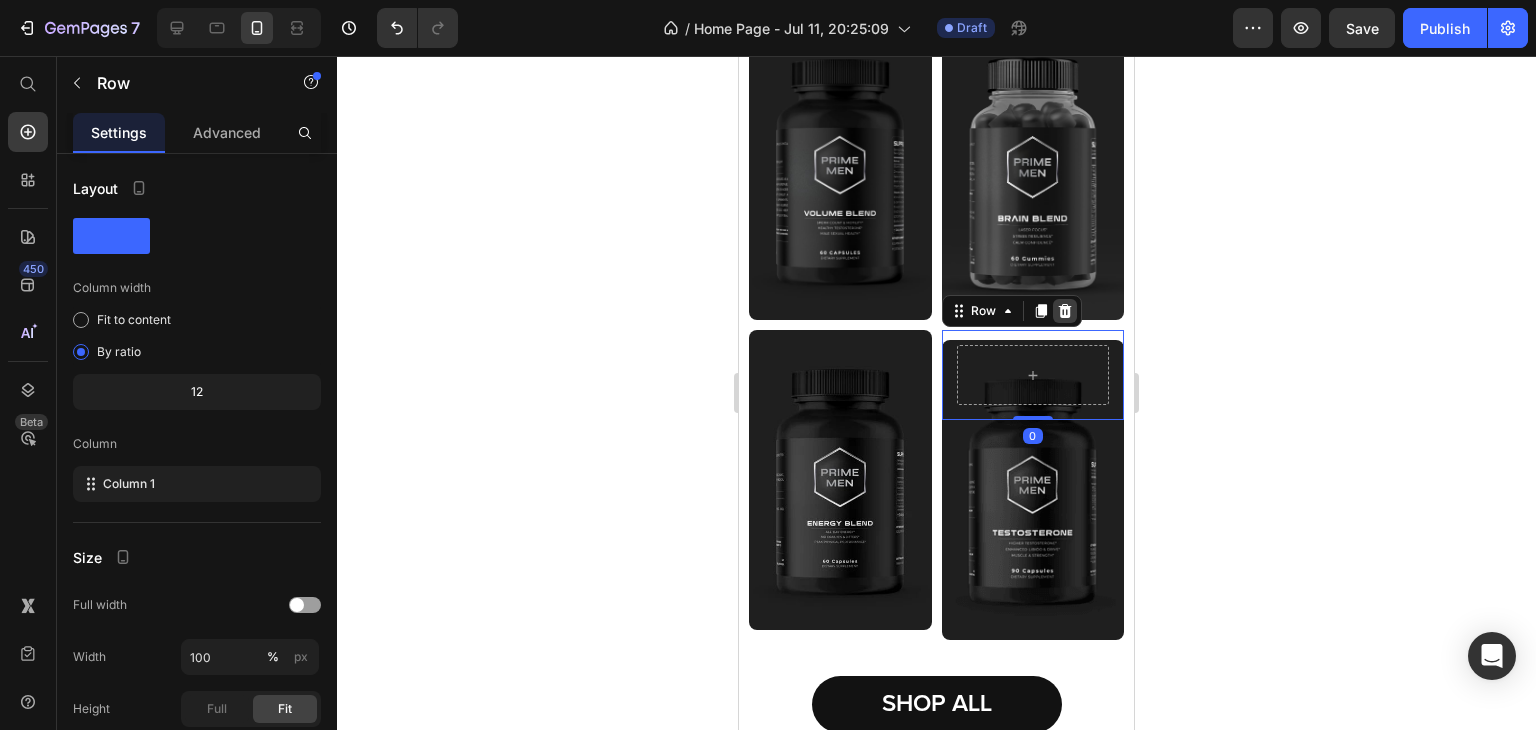 click 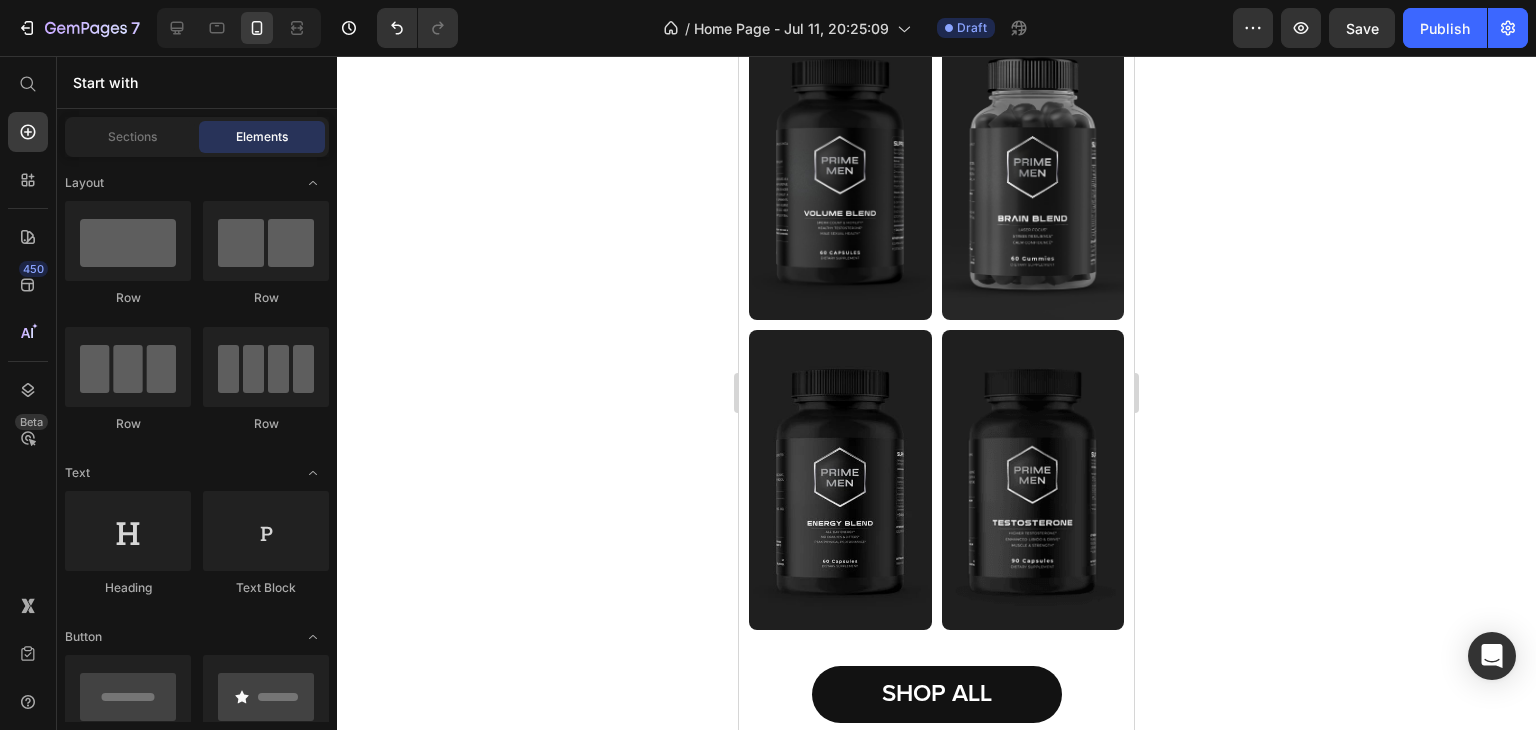 scroll, scrollTop: 844, scrollLeft: 0, axis: vertical 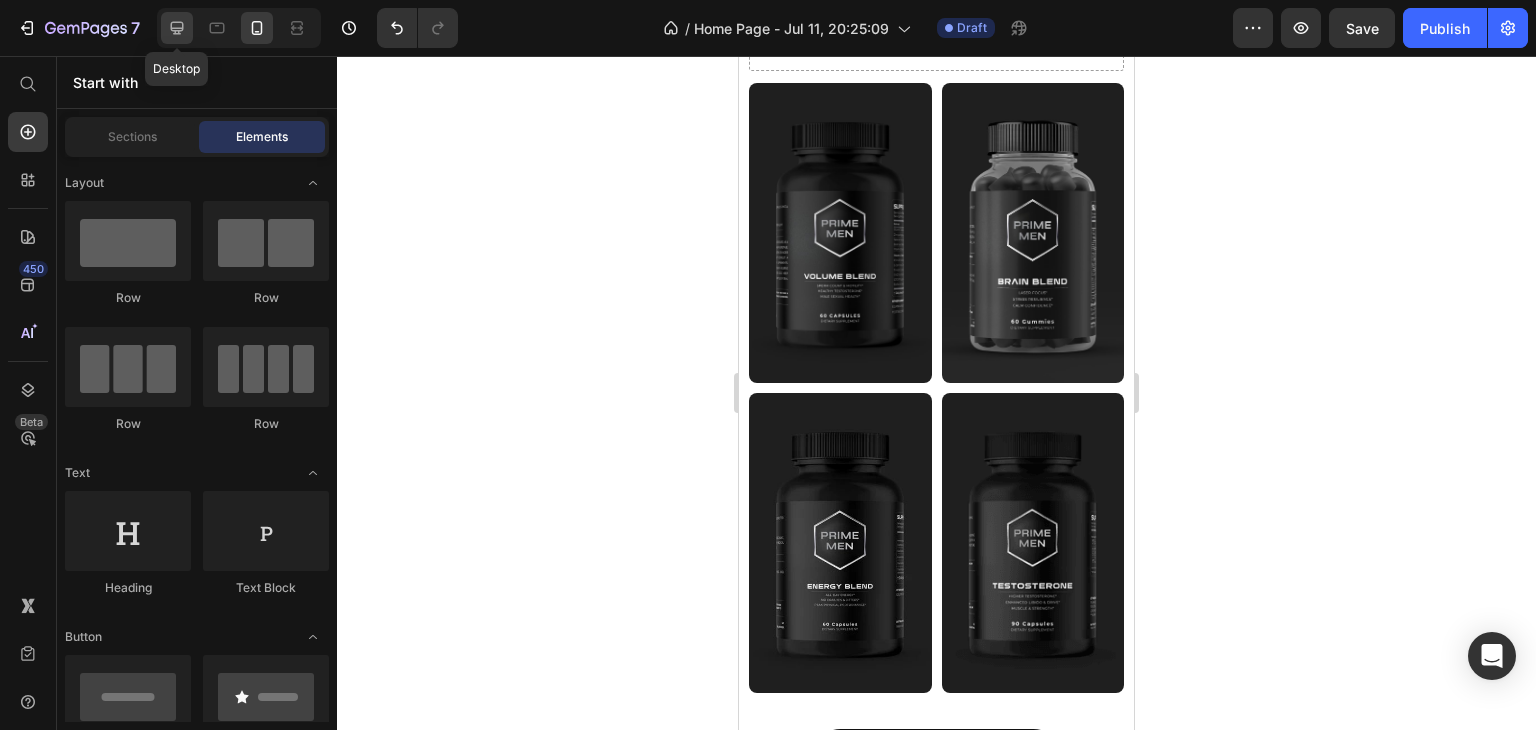 click 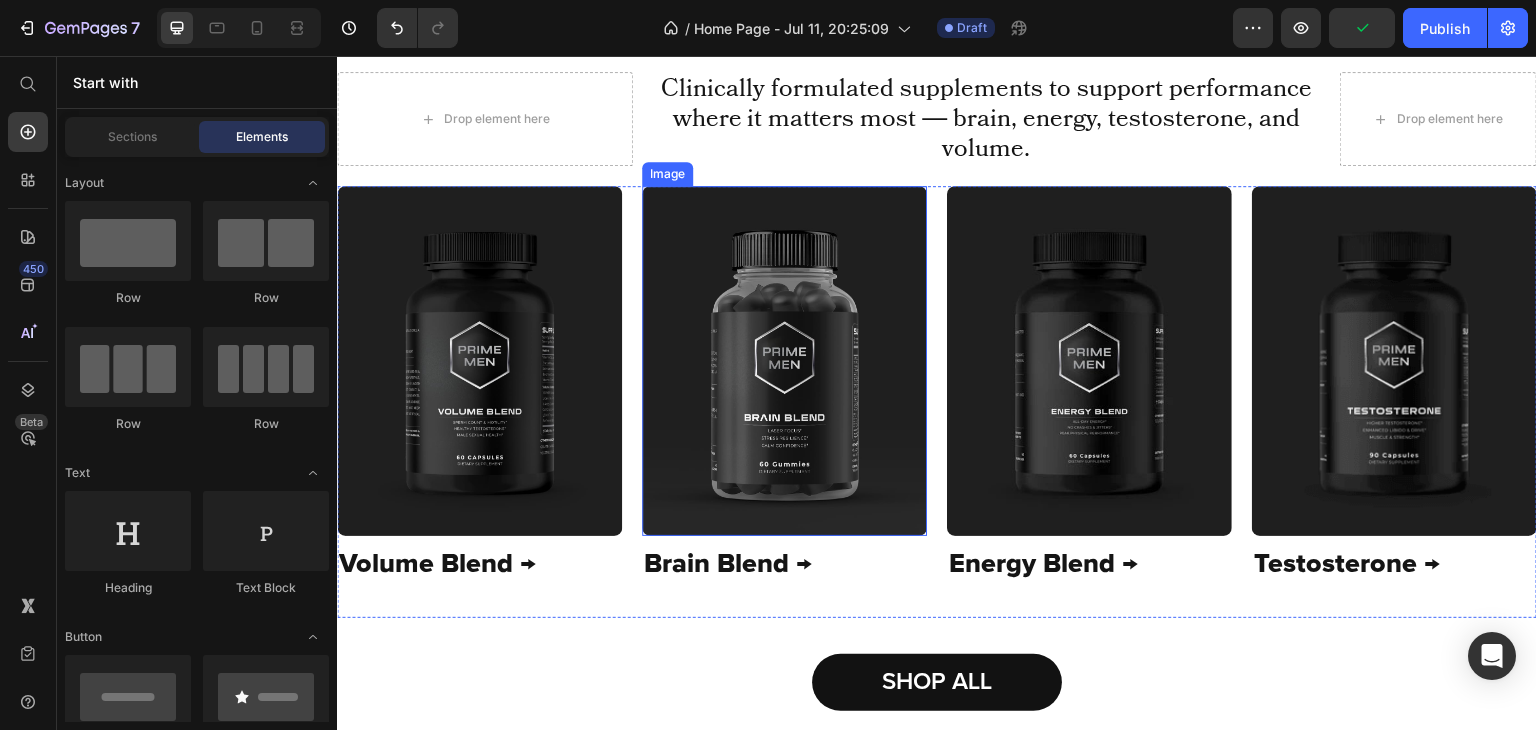 scroll, scrollTop: 693, scrollLeft: 0, axis: vertical 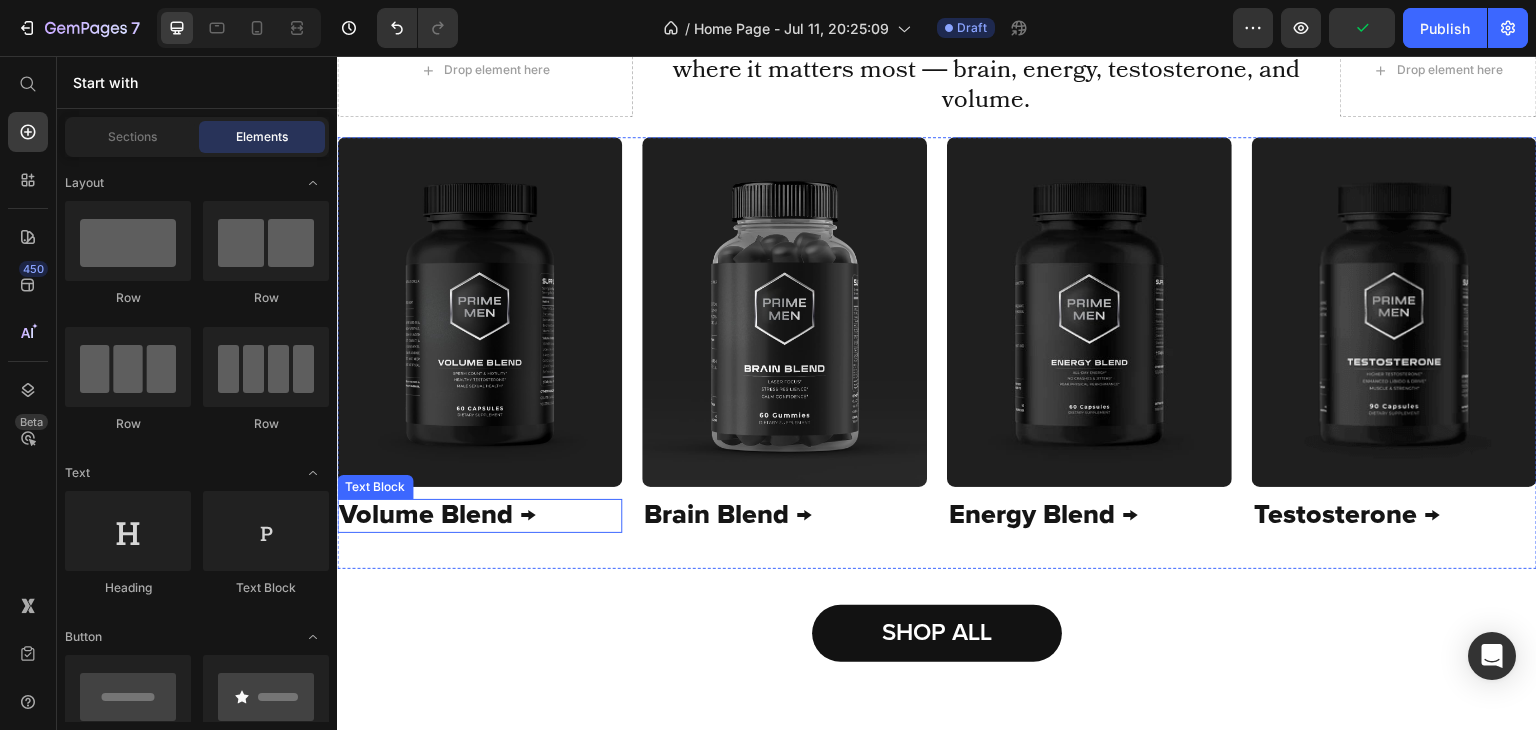 click on "Volume Blend →" at bounding box center (479, 516) 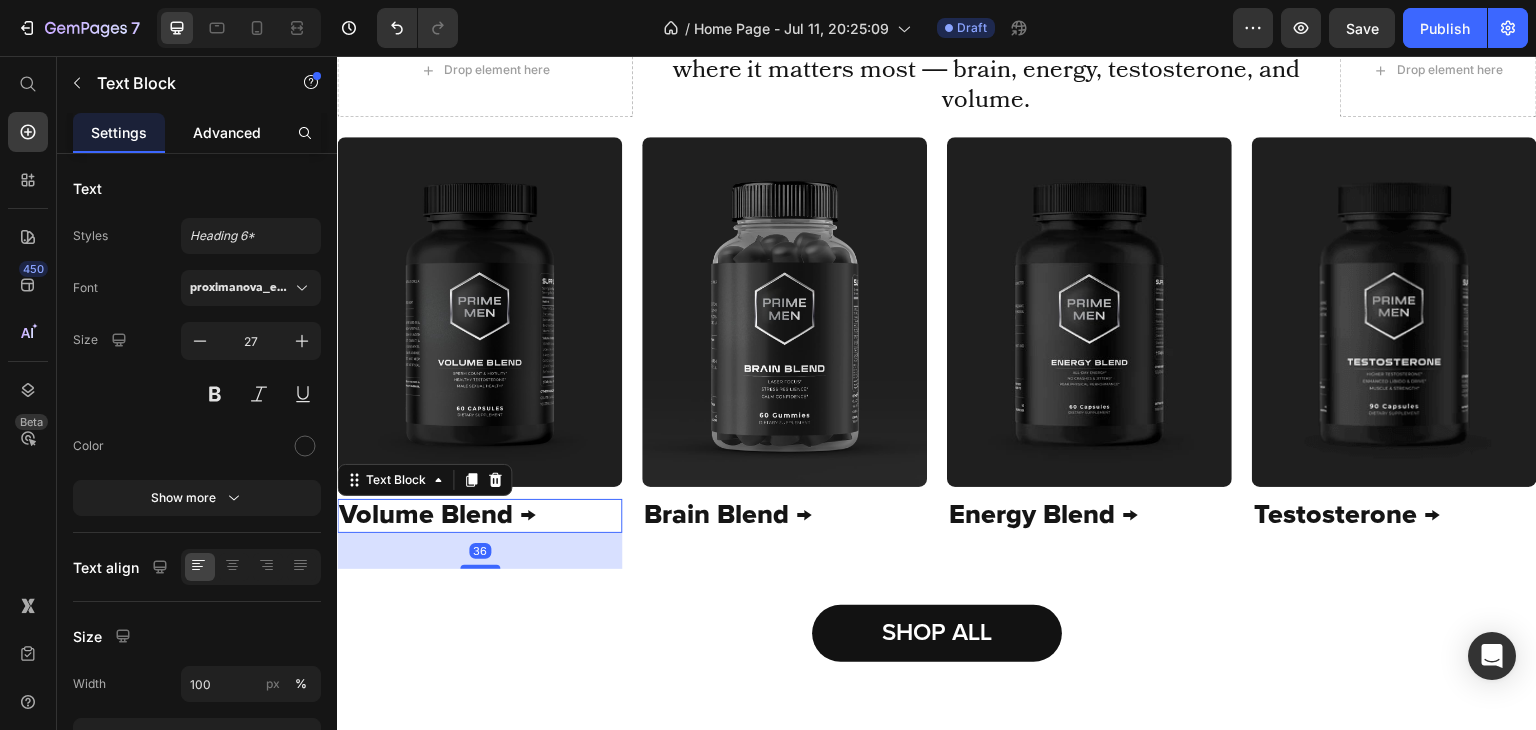 click on "Advanced" at bounding box center (227, 132) 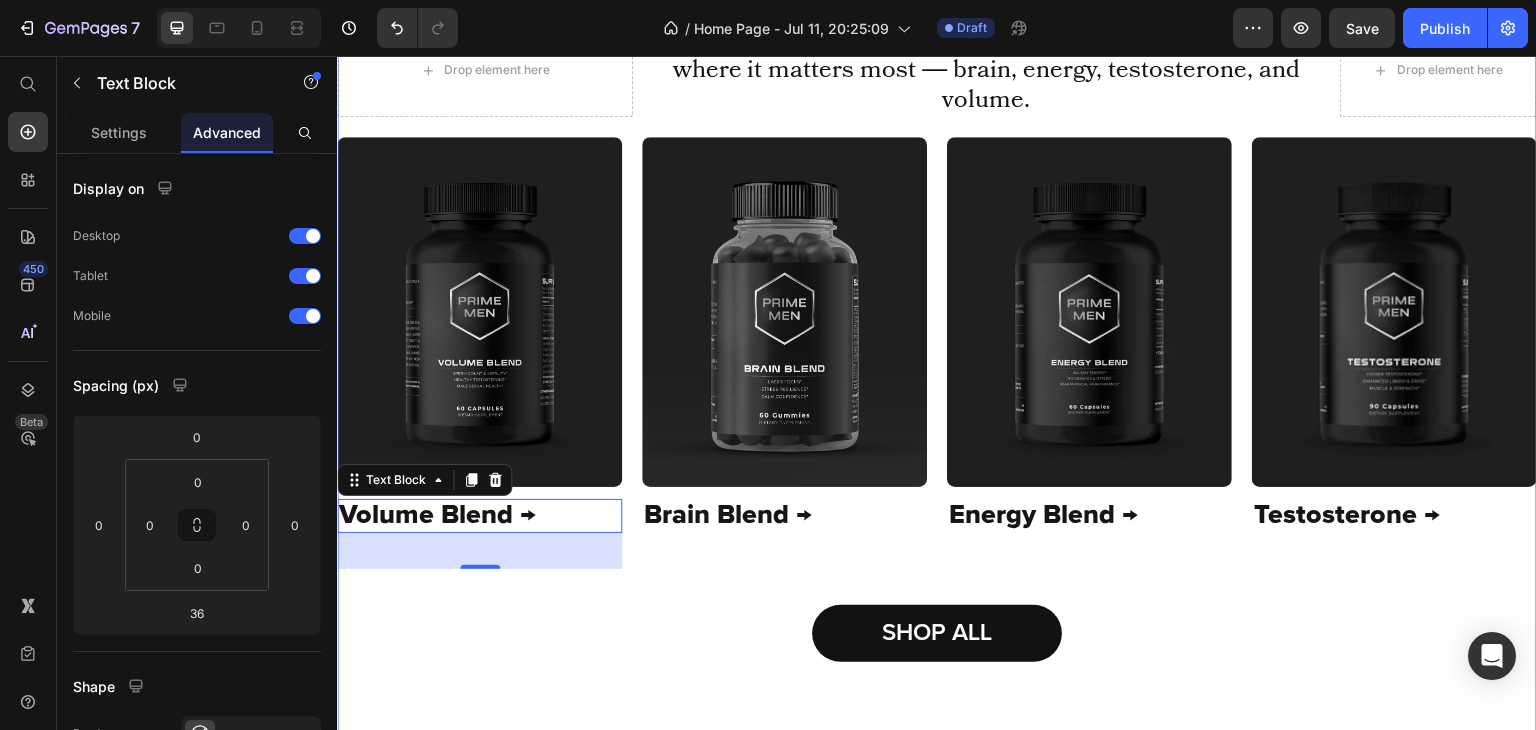 scroll, scrollTop: 744, scrollLeft: 0, axis: vertical 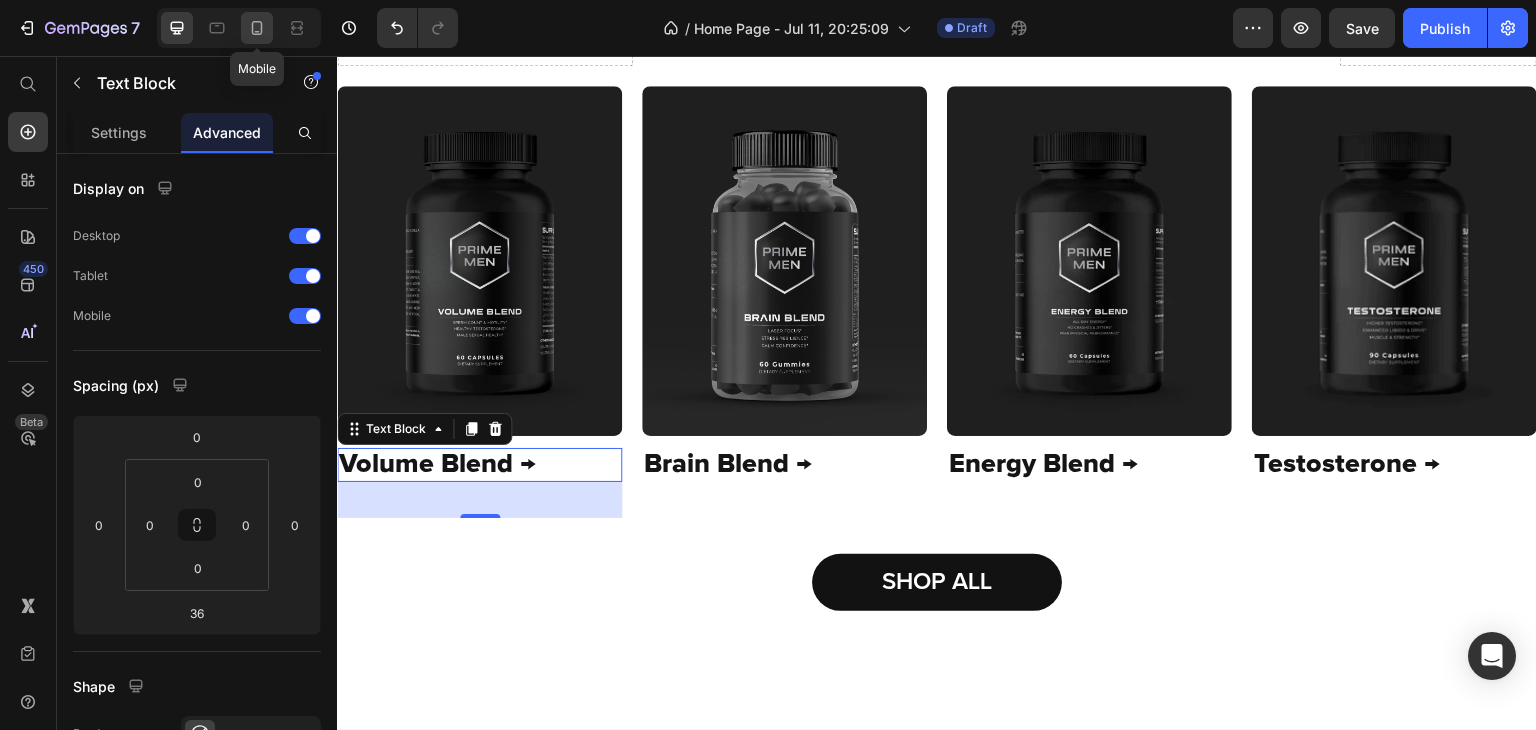 click 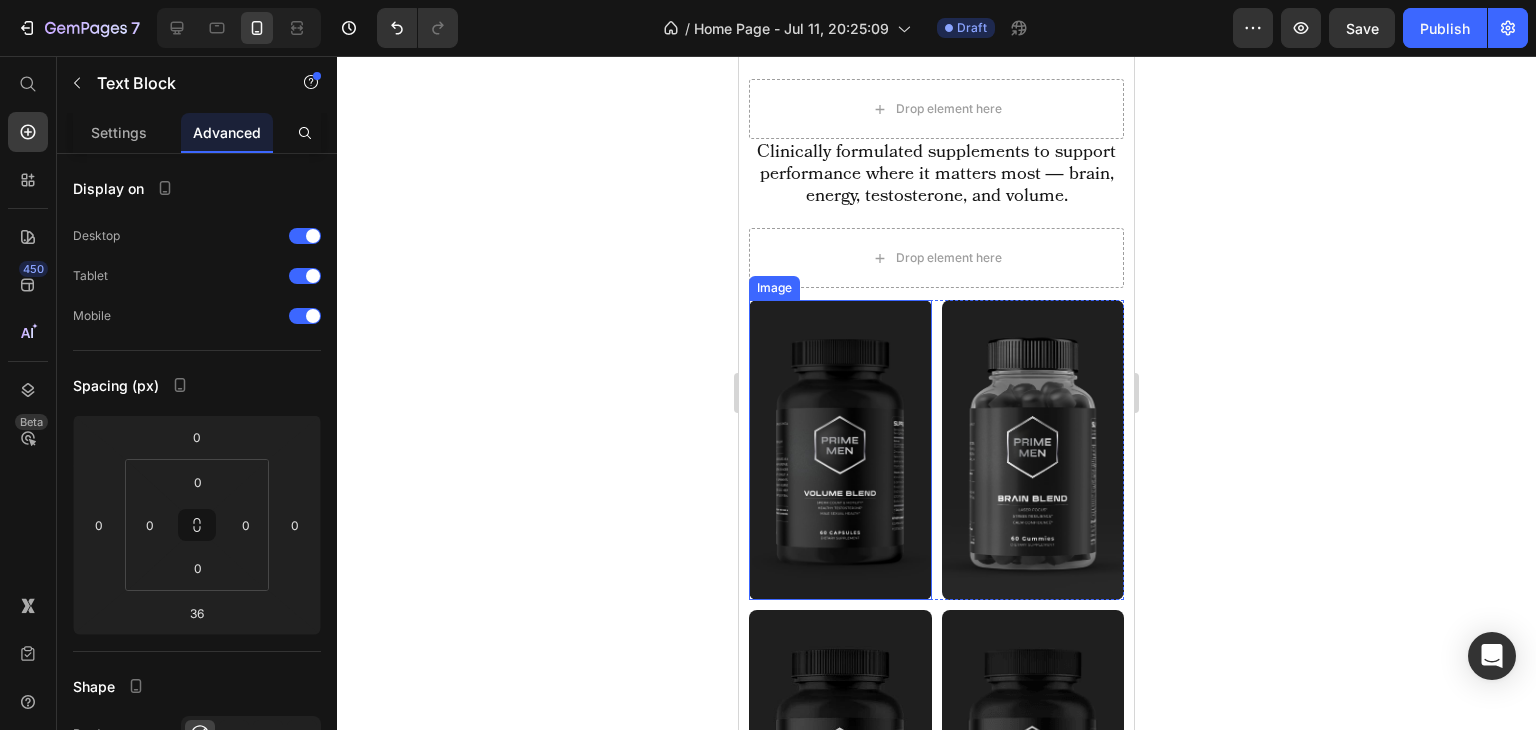 scroll, scrollTop: 615, scrollLeft: 0, axis: vertical 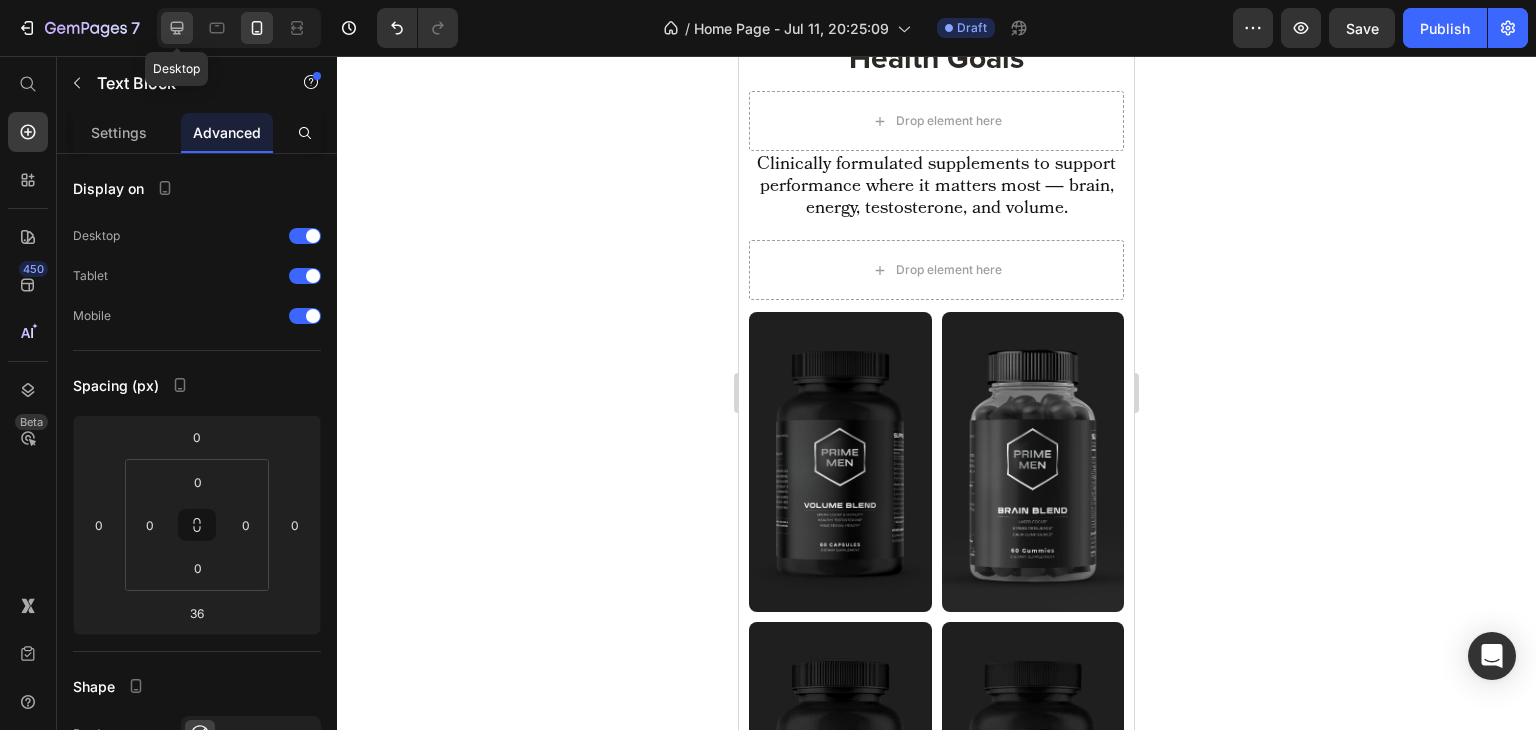 click 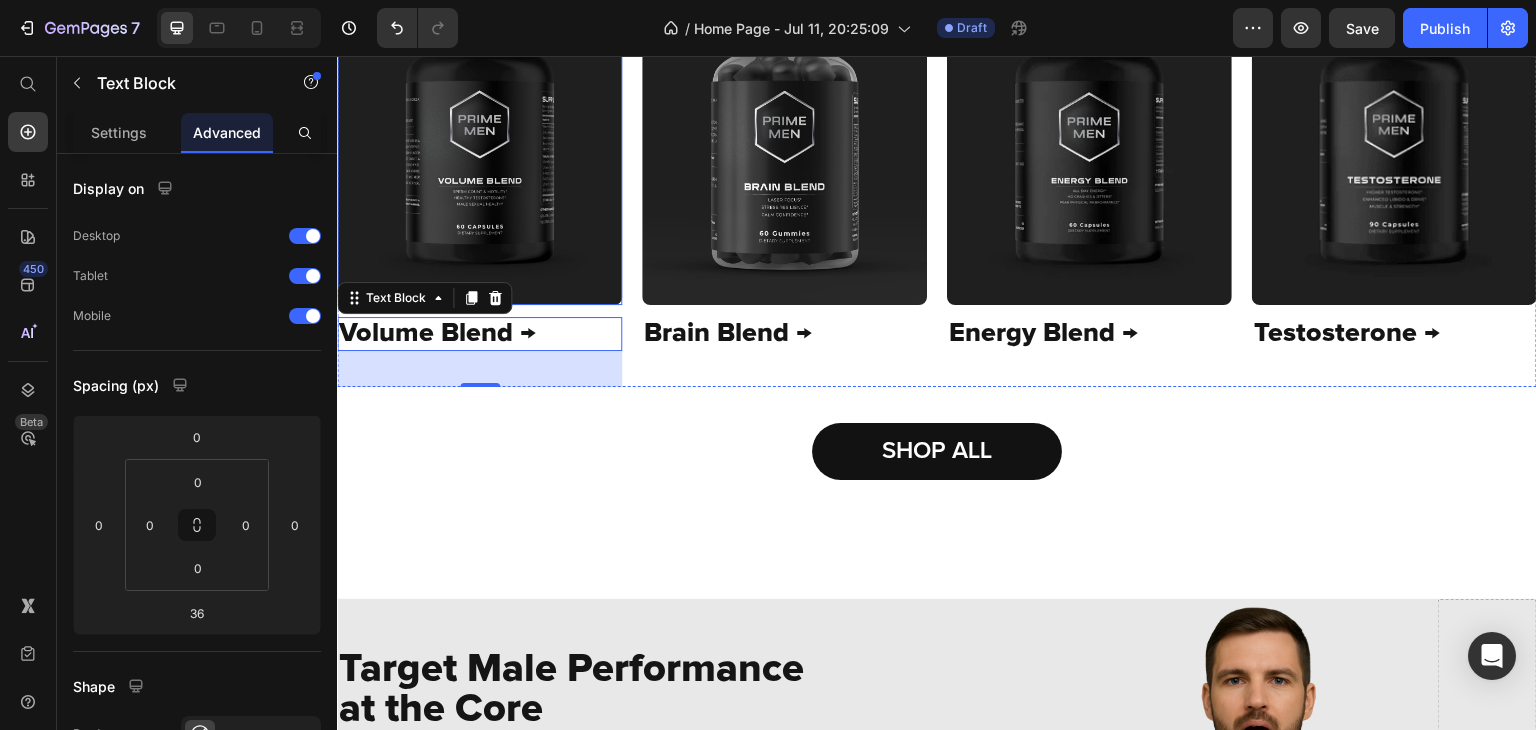 scroll, scrollTop: 862, scrollLeft: 0, axis: vertical 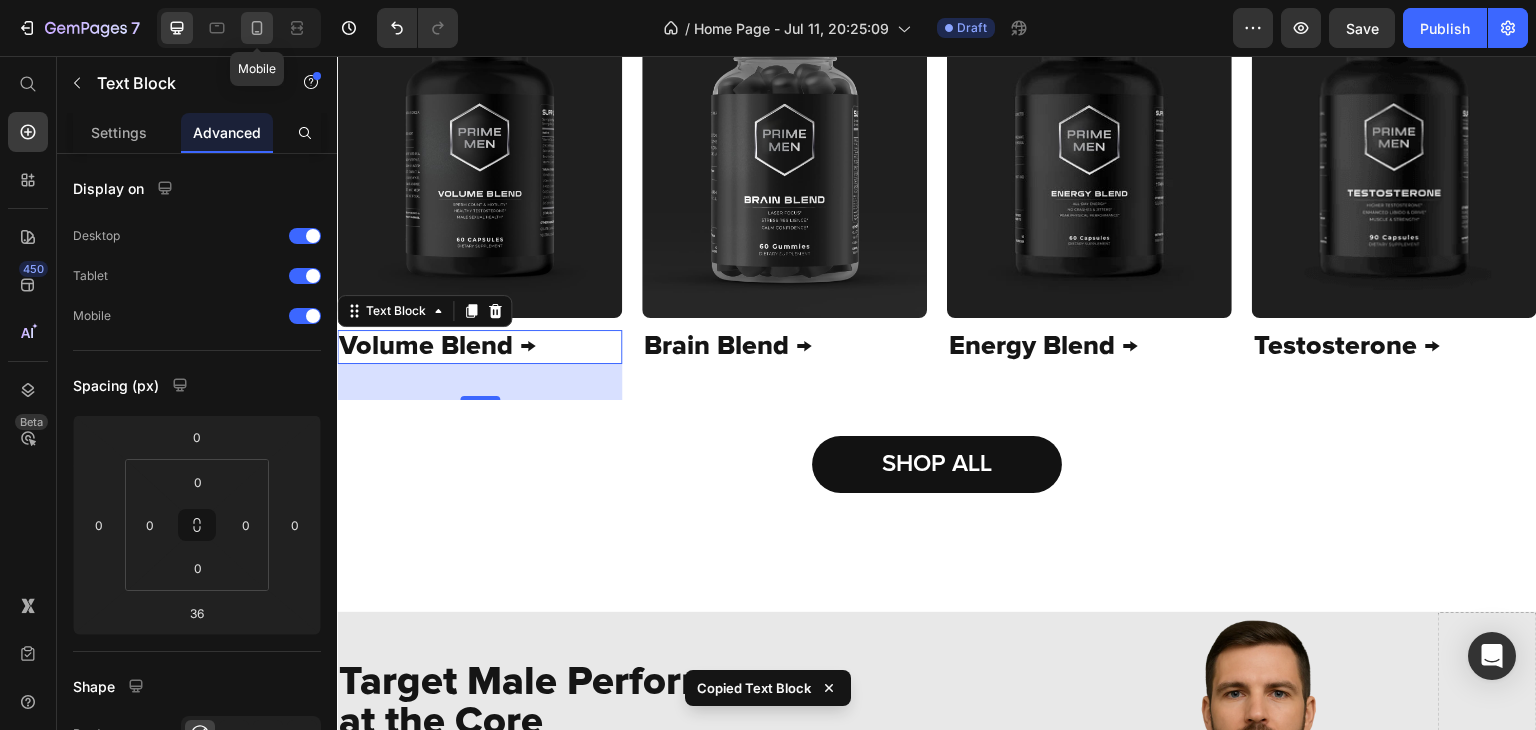 drag, startPoint x: 263, startPoint y: 31, endPoint x: 329, endPoint y: 299, distance: 276.00723 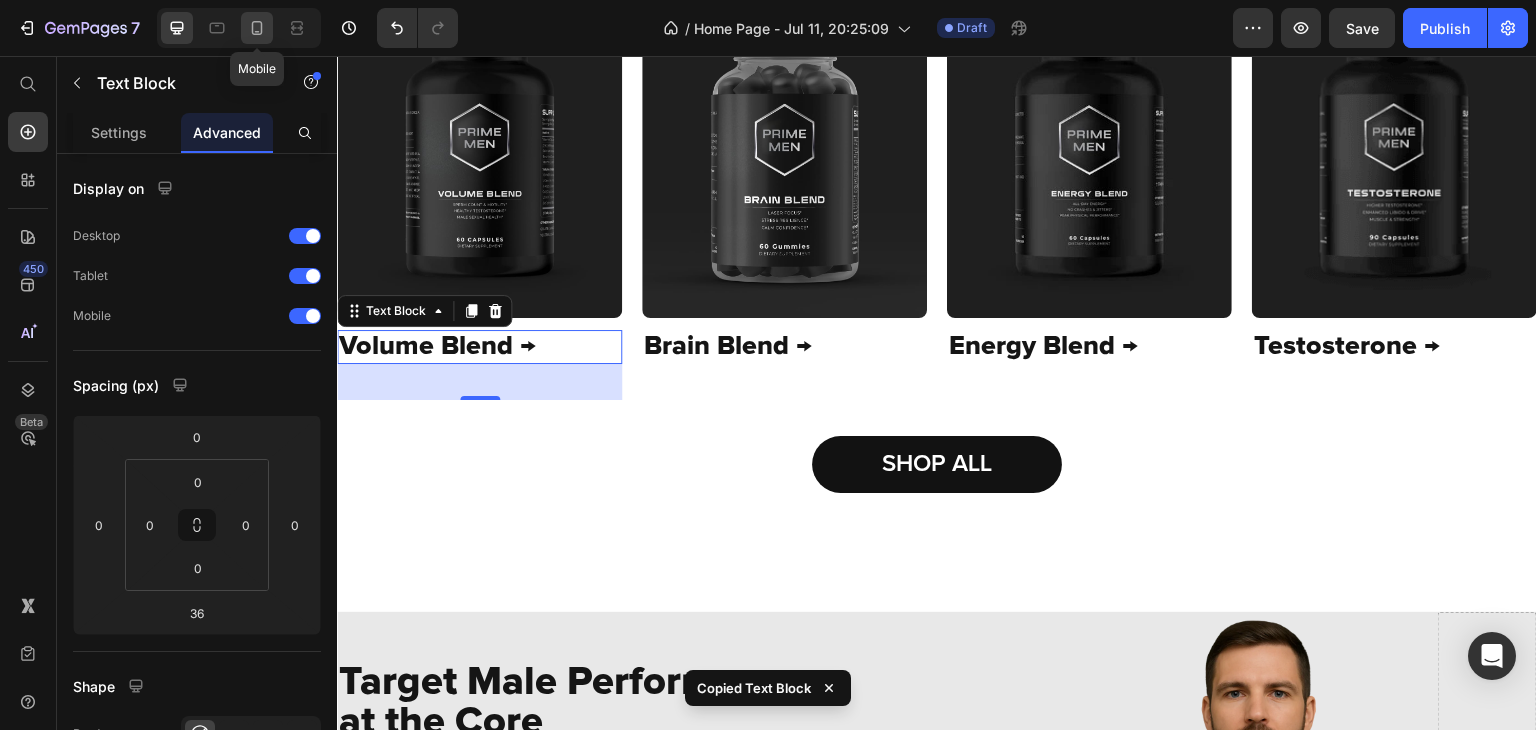 click 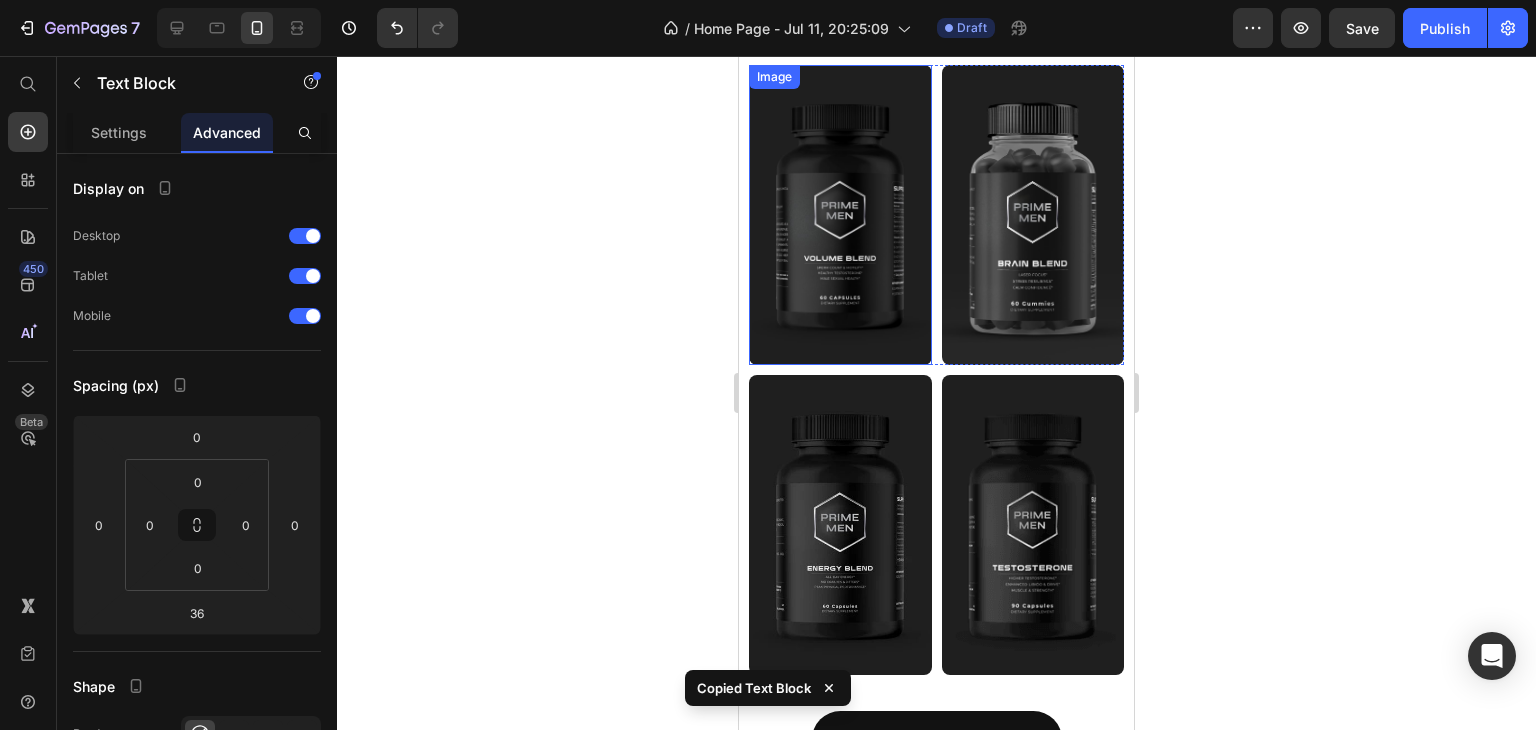 scroll, scrollTop: 792, scrollLeft: 0, axis: vertical 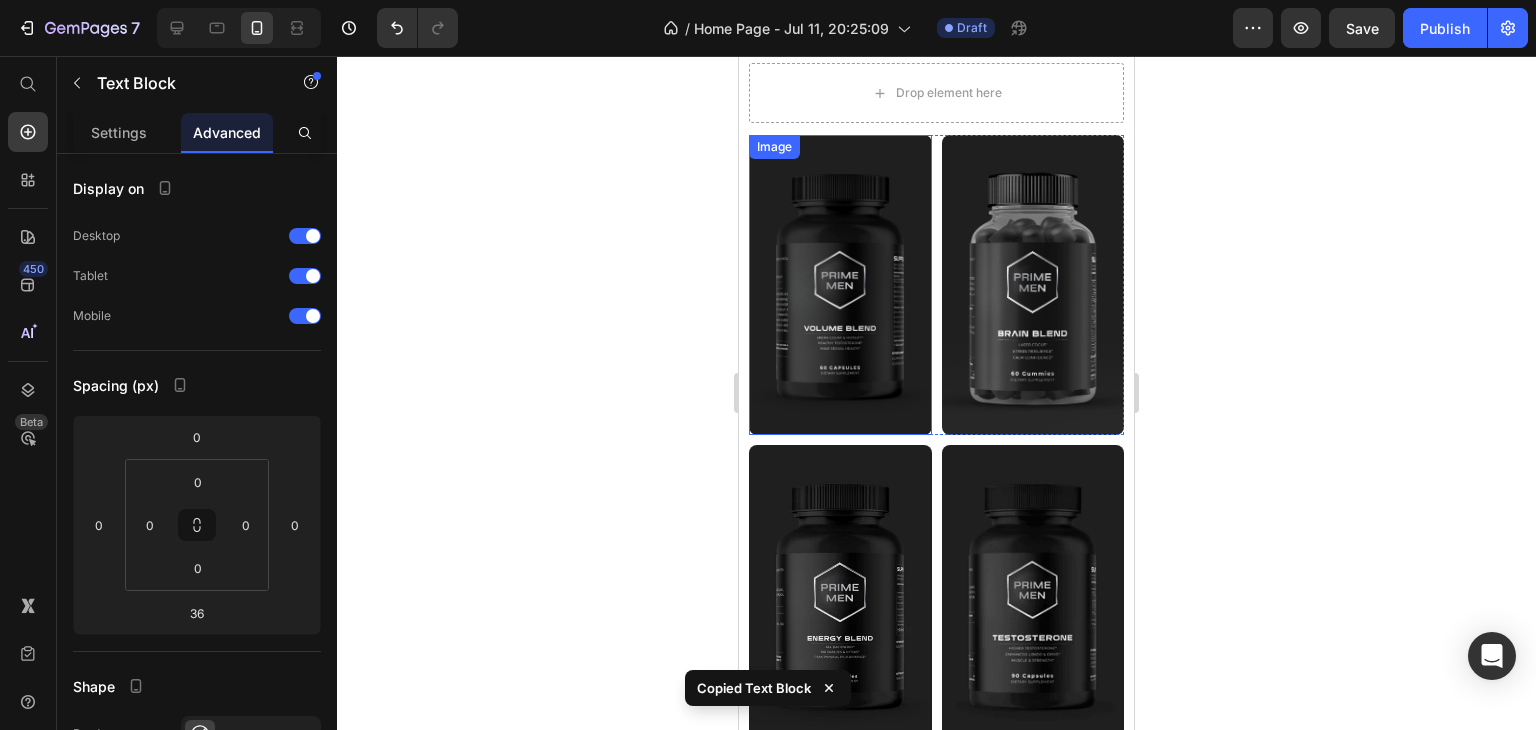 click at bounding box center (840, 285) 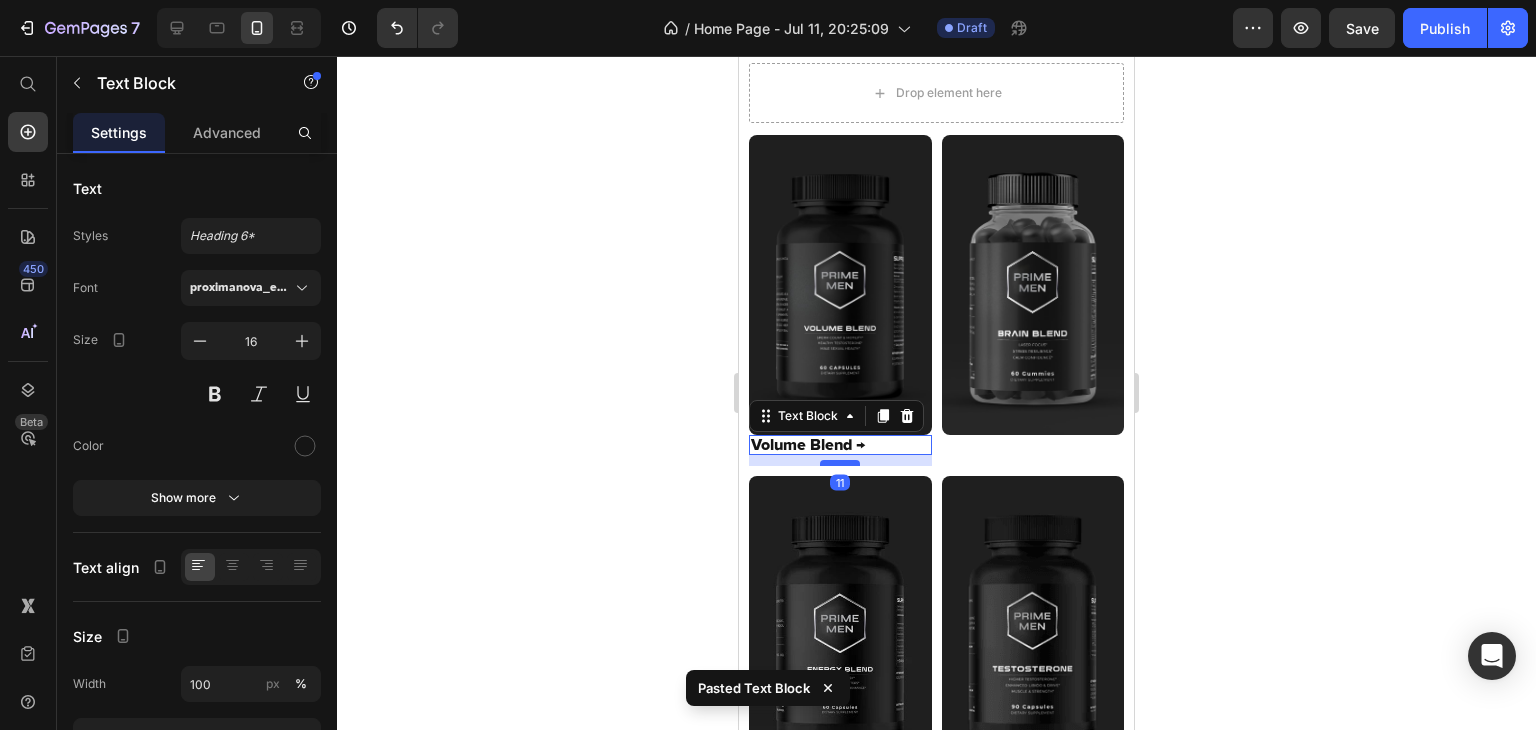drag, startPoint x: 838, startPoint y: 488, endPoint x: 836, endPoint y: 463, distance: 25.079872 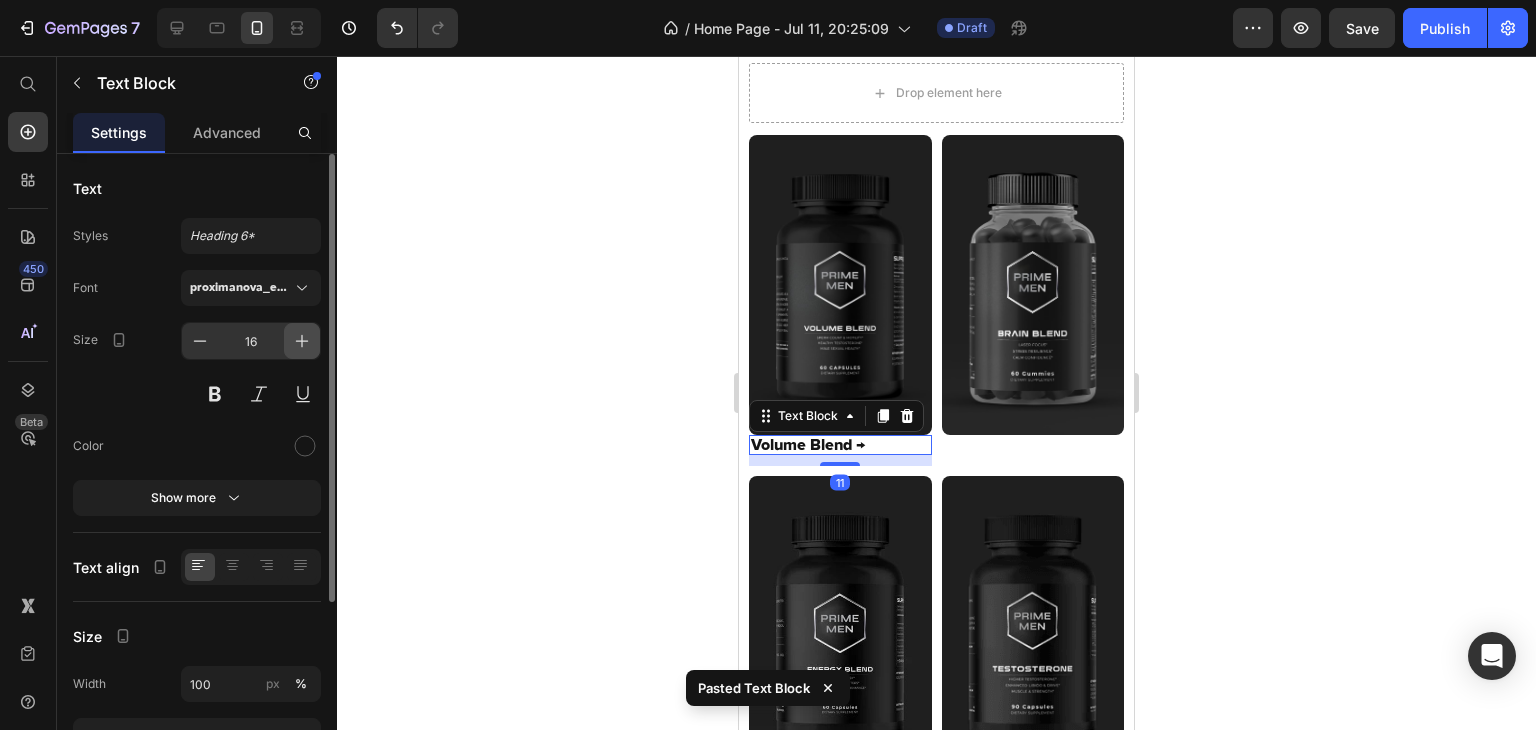 click 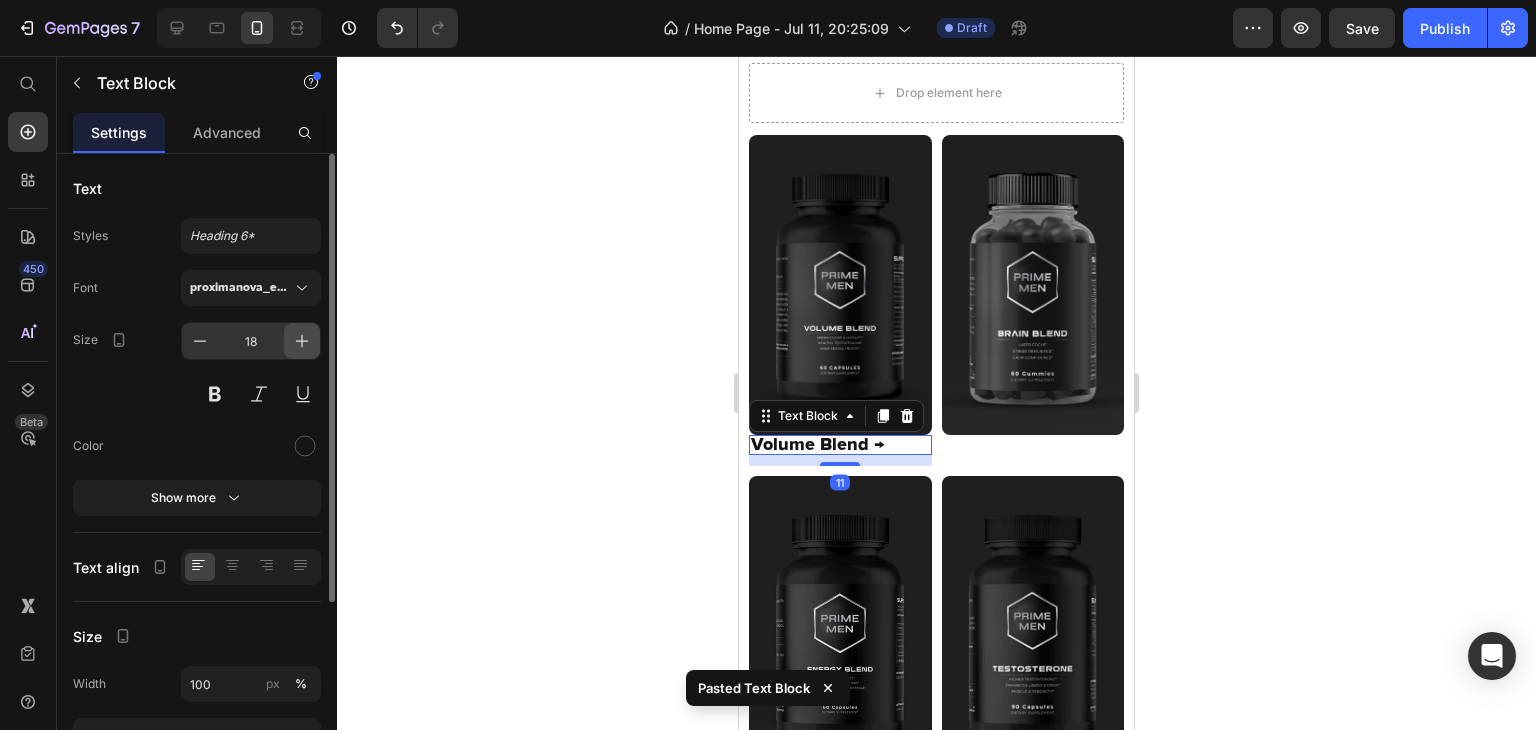 click 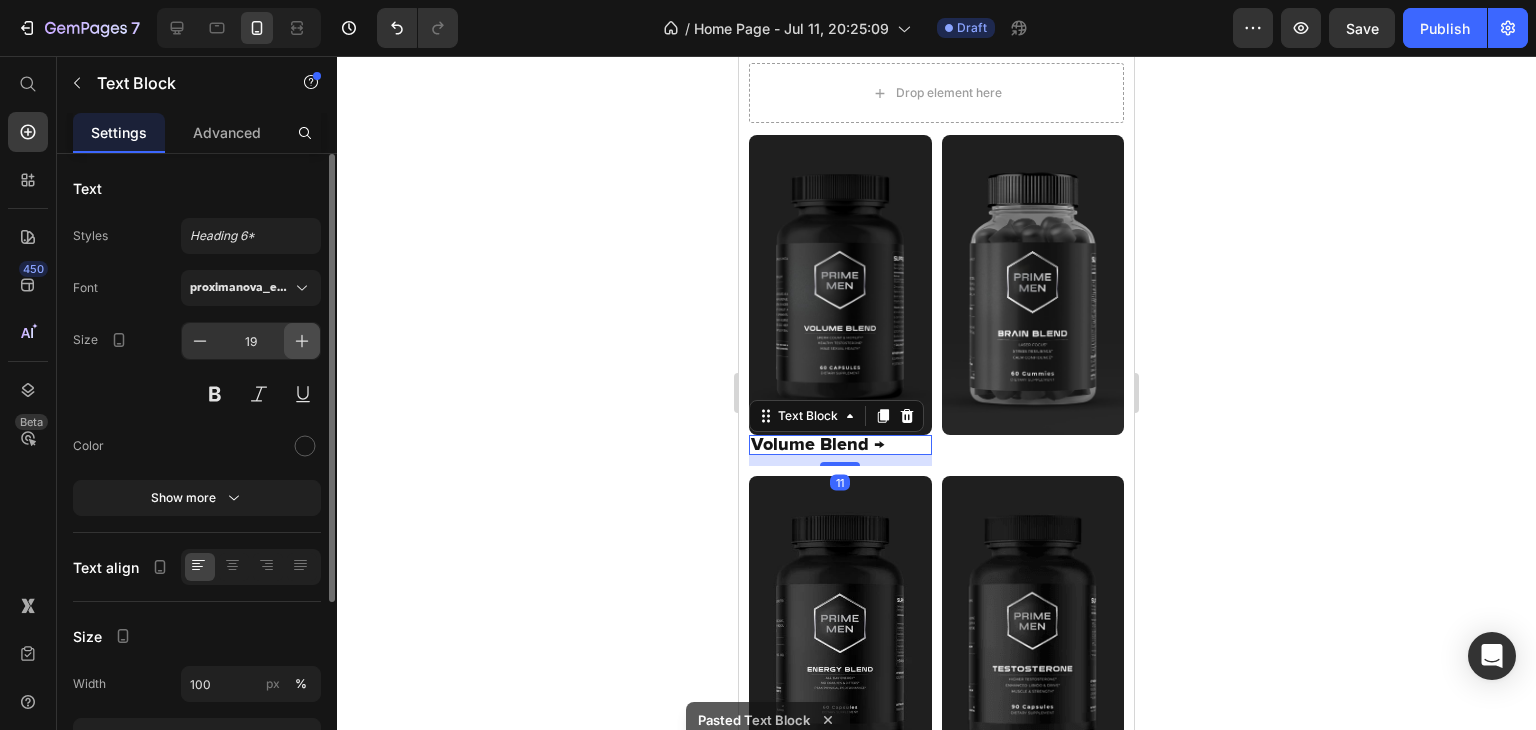 click 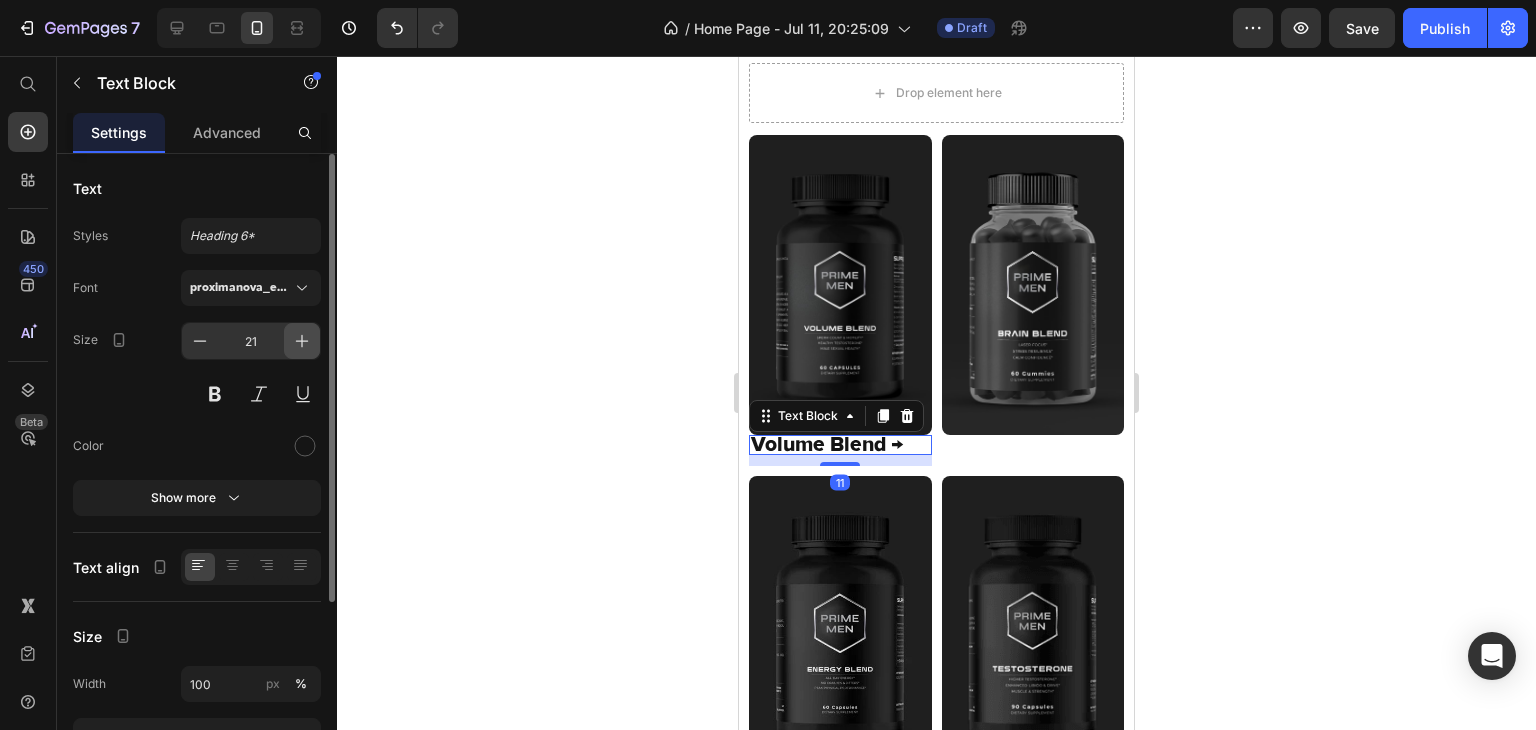 click 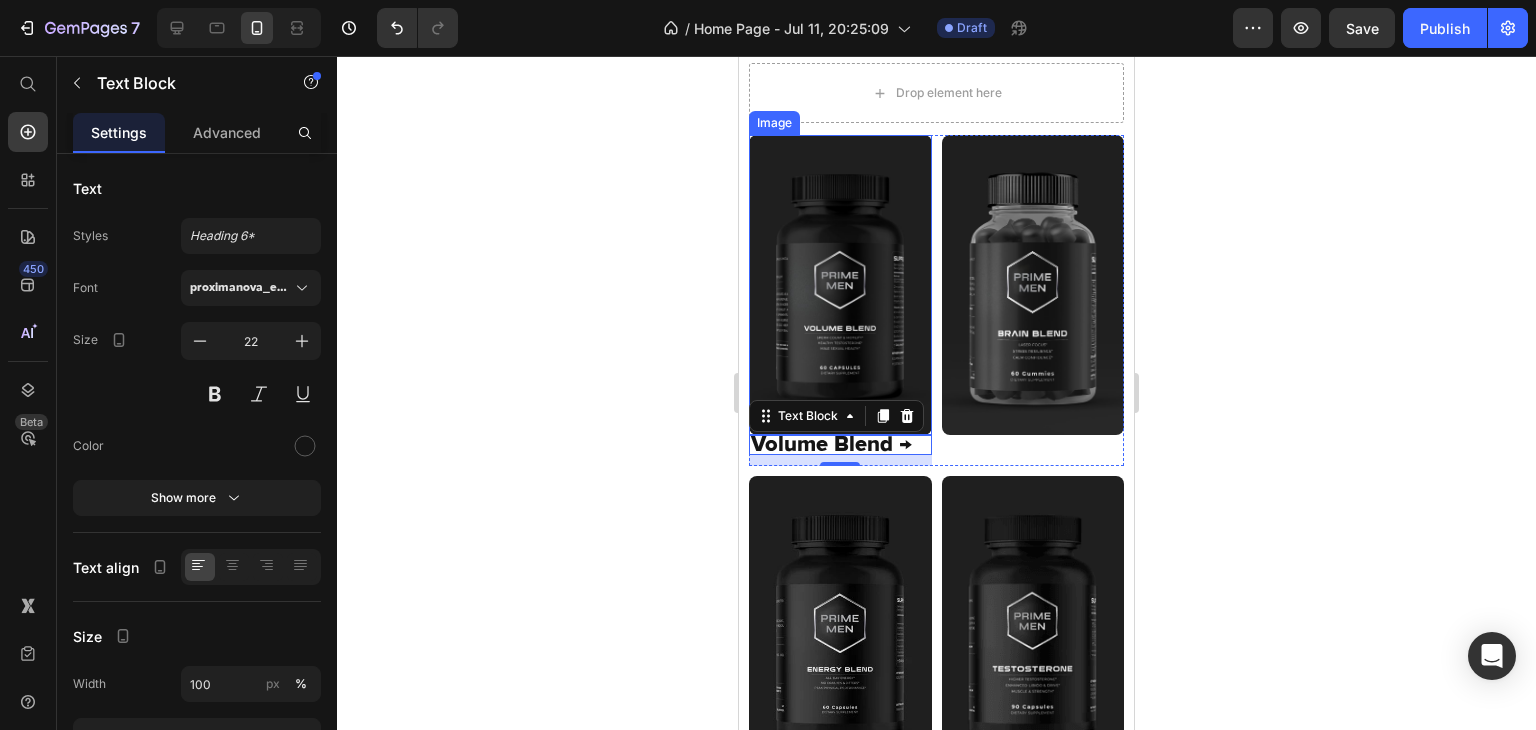 click at bounding box center [840, 285] 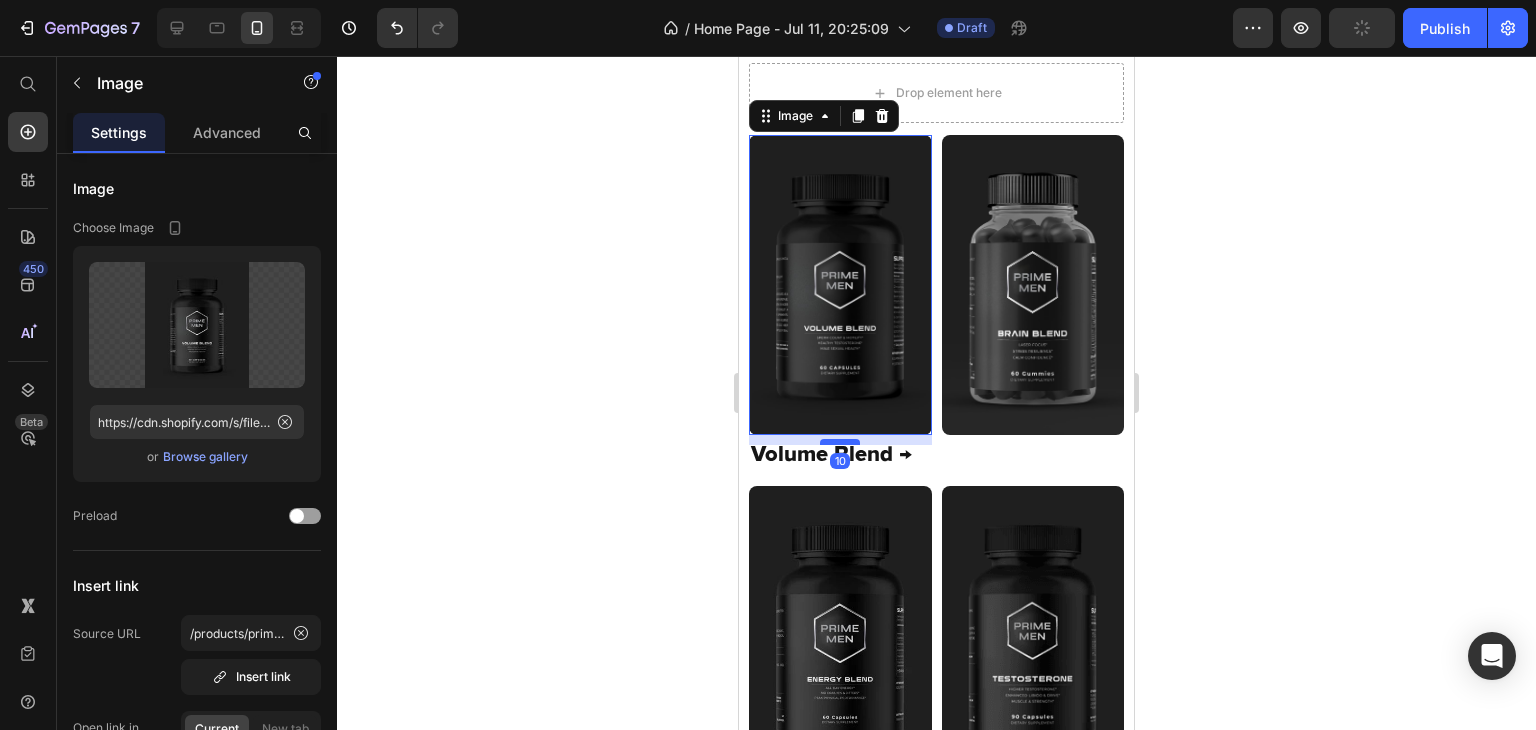 drag, startPoint x: 839, startPoint y: 433, endPoint x: 843, endPoint y: 443, distance: 10.770329 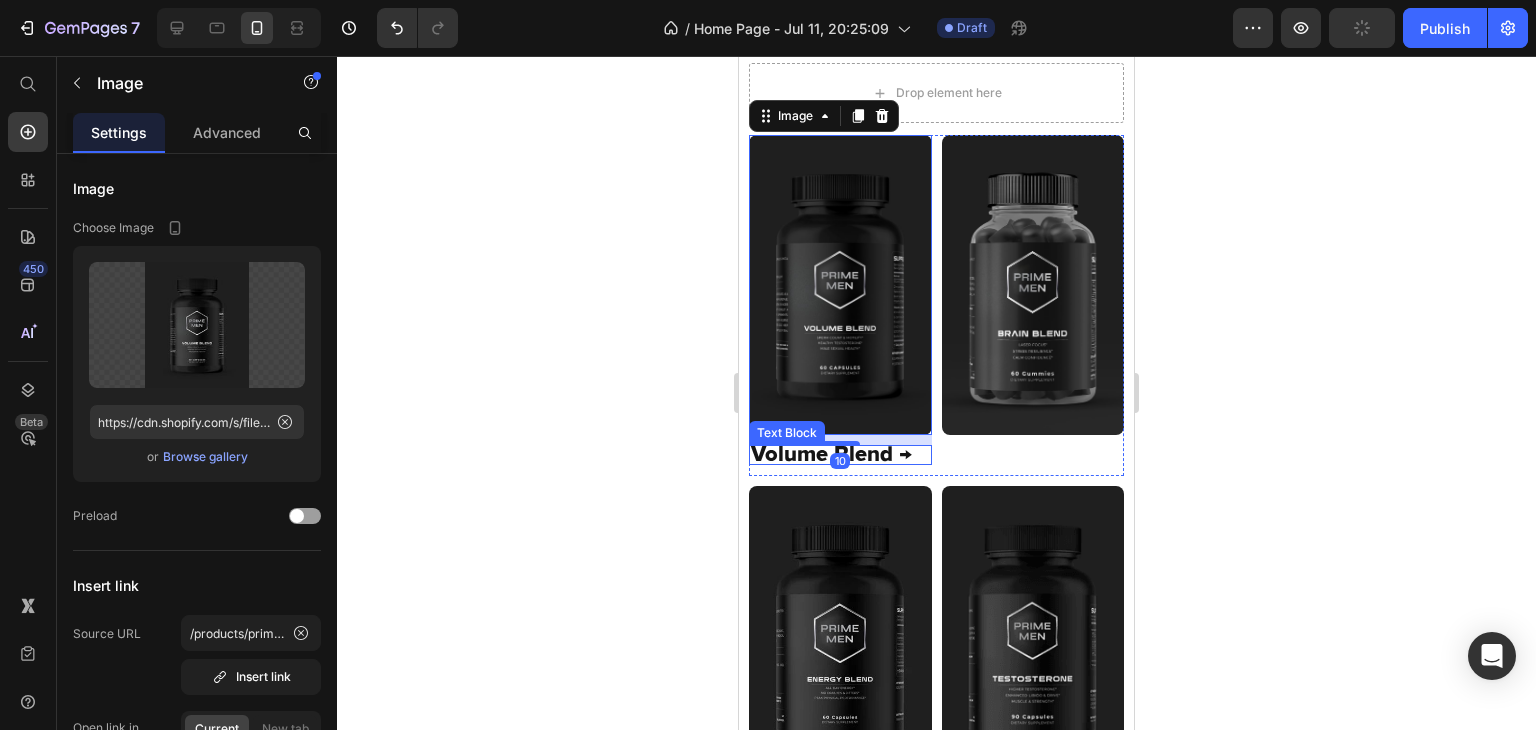 click on "Volume Blend →" at bounding box center [840, 455] 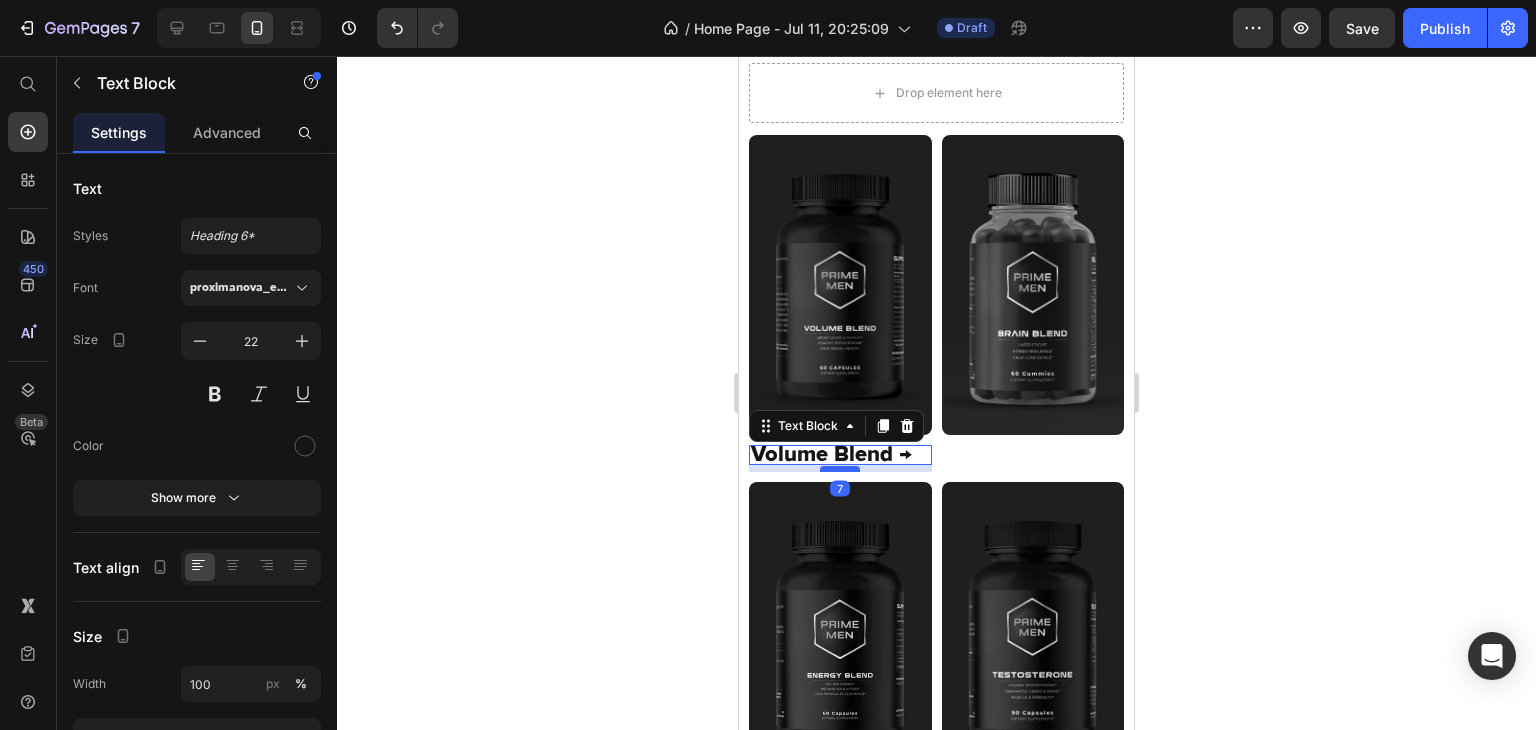 click at bounding box center (840, 469) 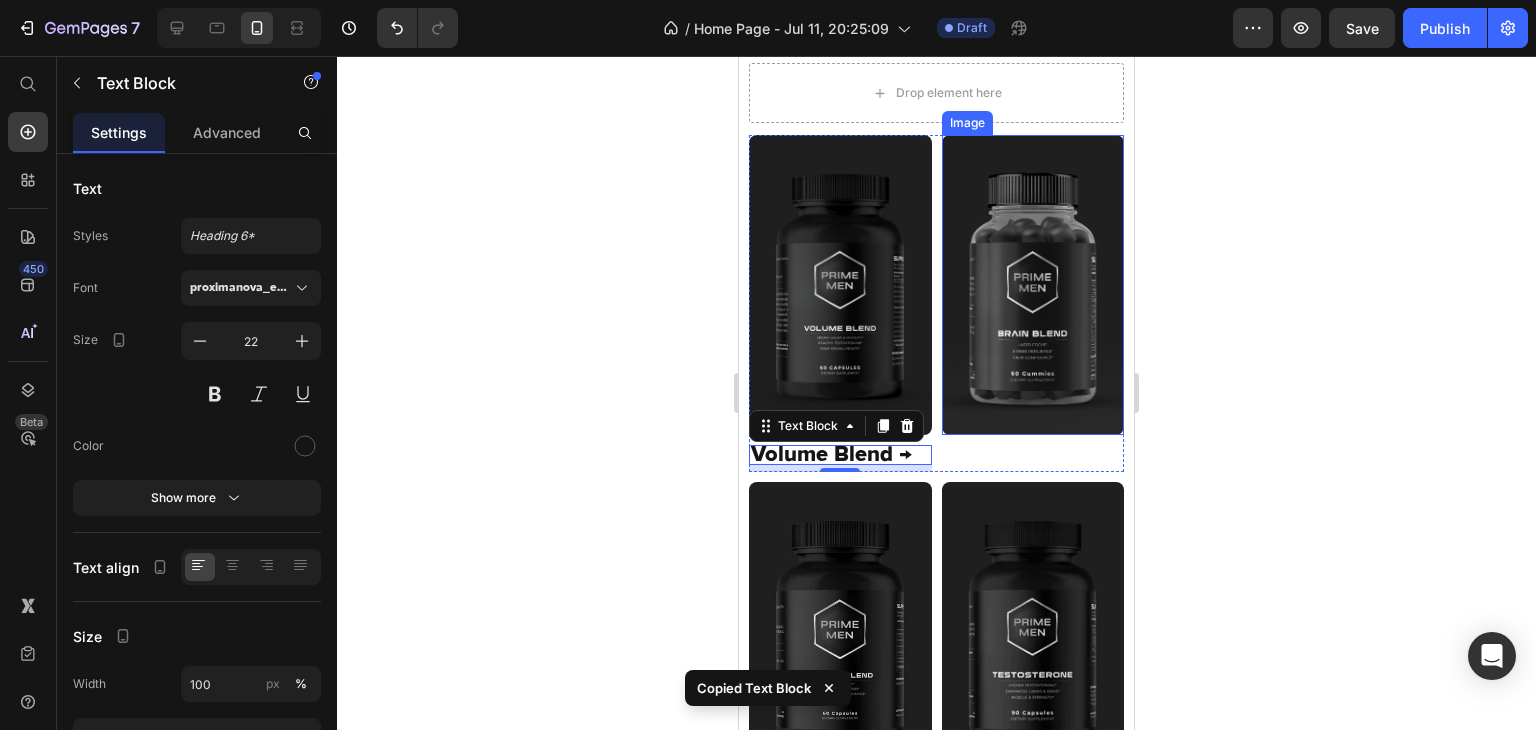 click at bounding box center (1033, 285) 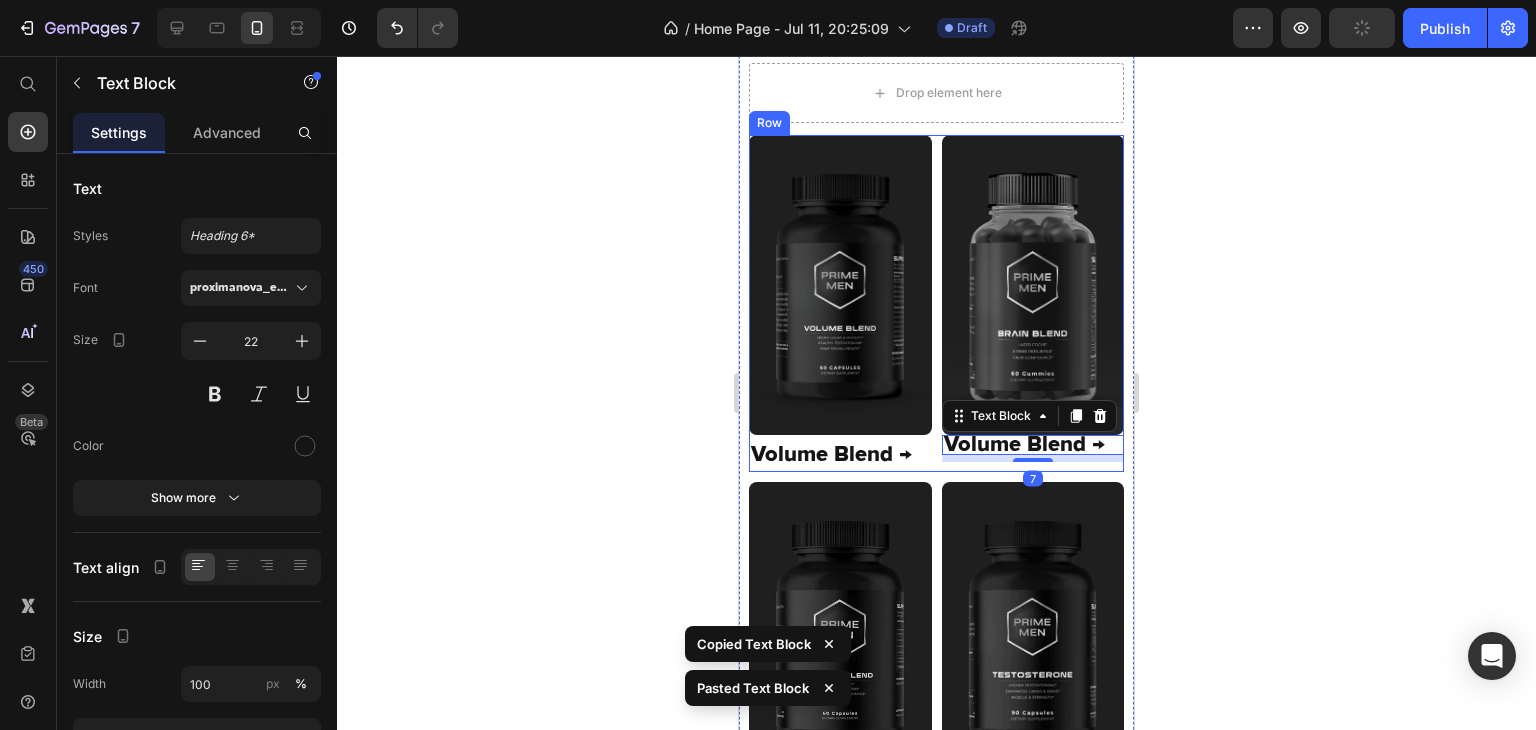 click at bounding box center [840, 285] 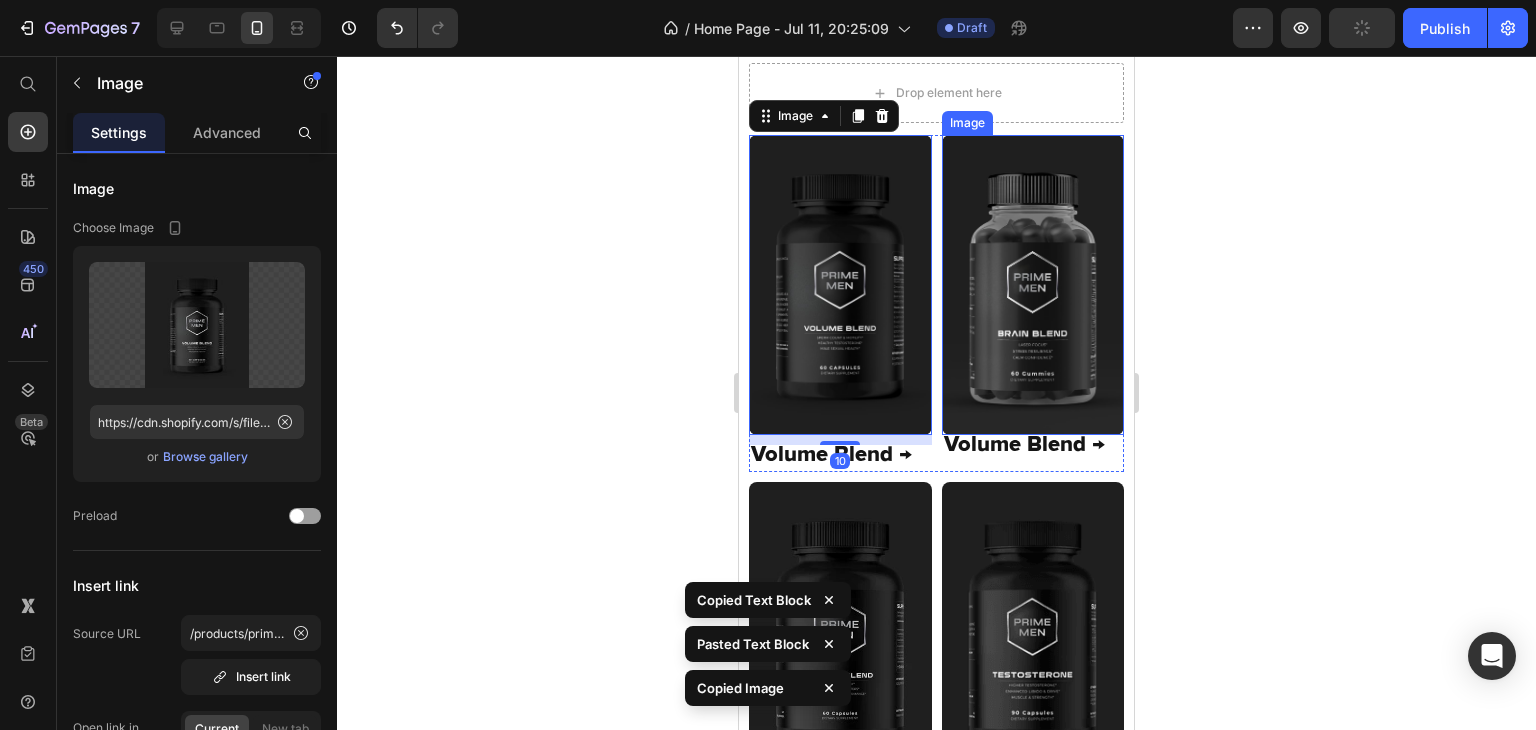 click at bounding box center (1033, 285) 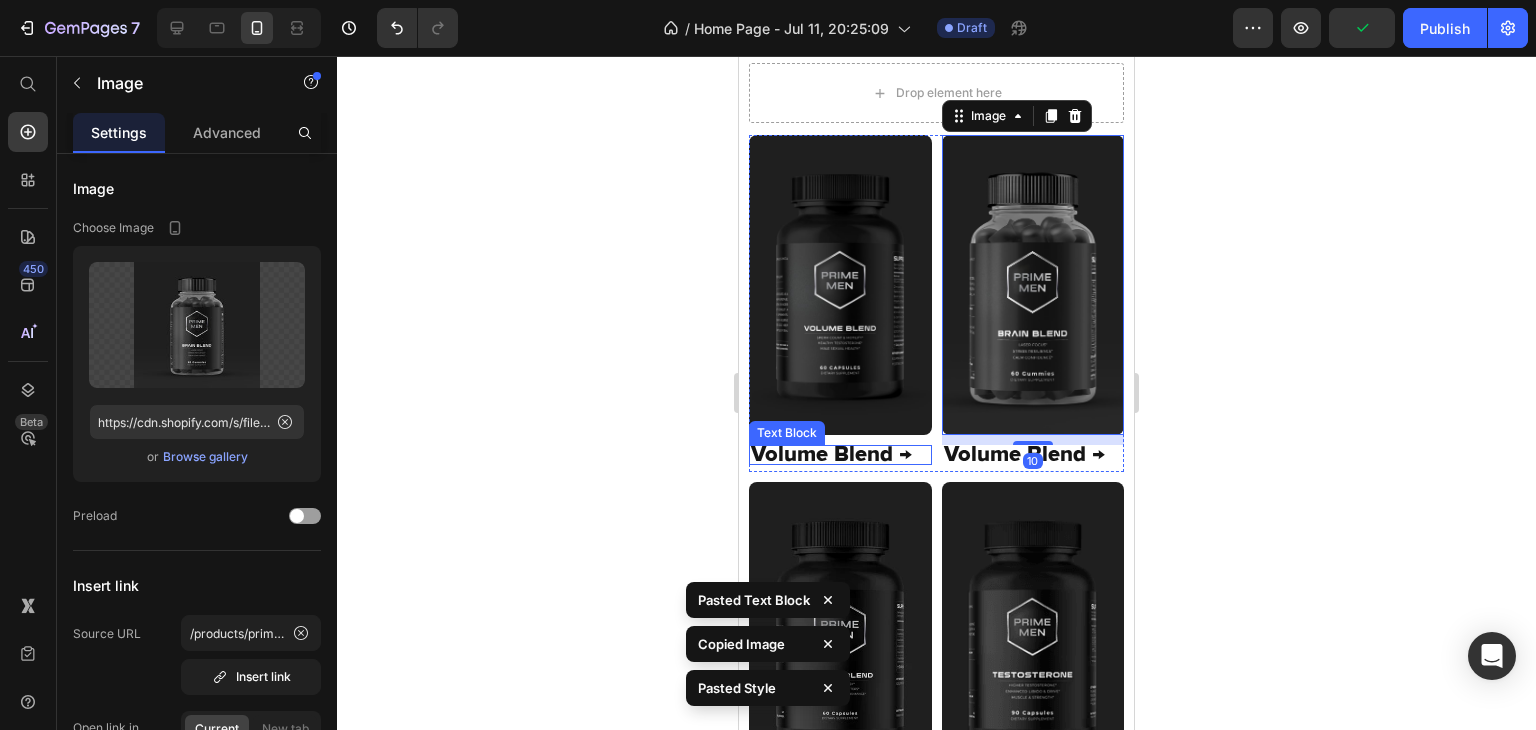 scroll, scrollTop: 998, scrollLeft: 0, axis: vertical 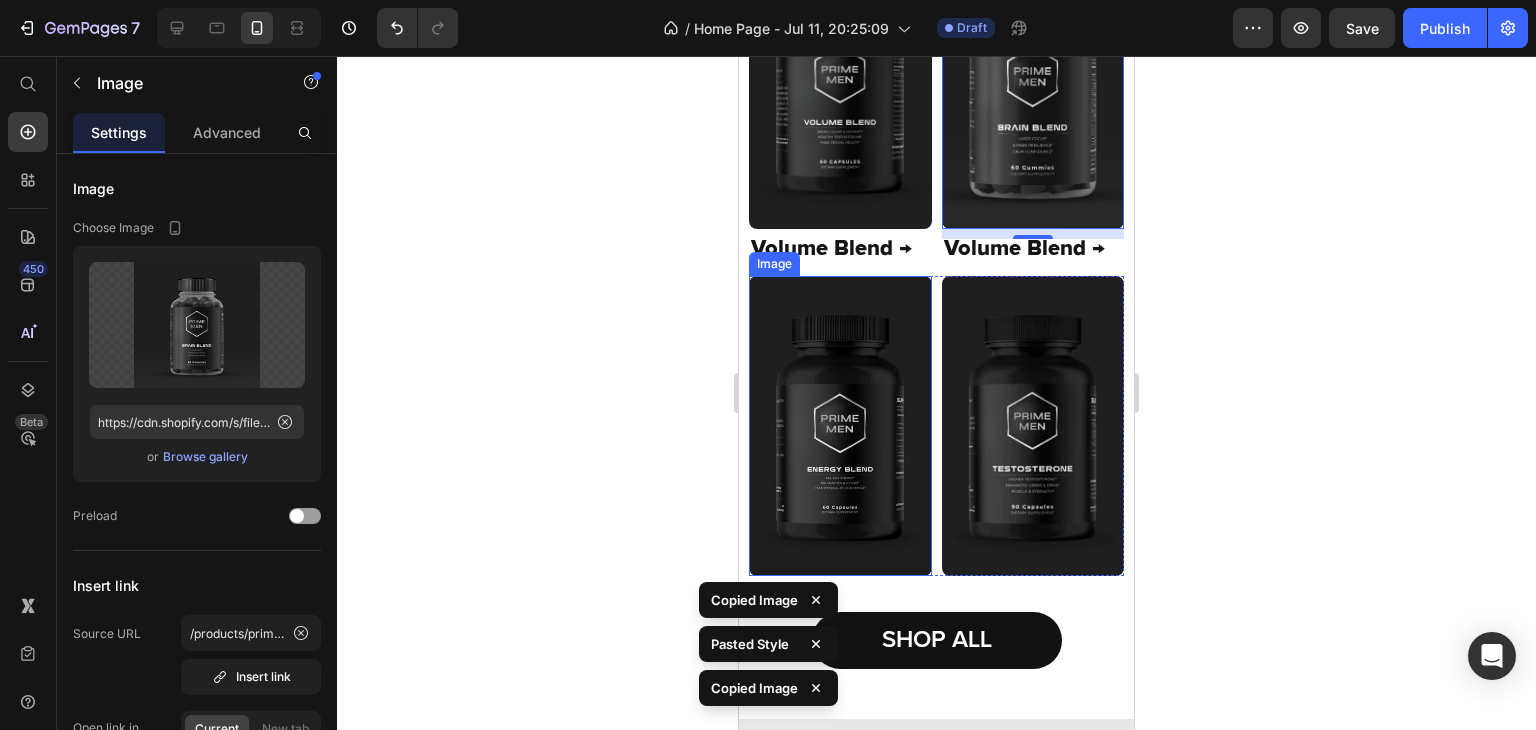 click at bounding box center (840, 426) 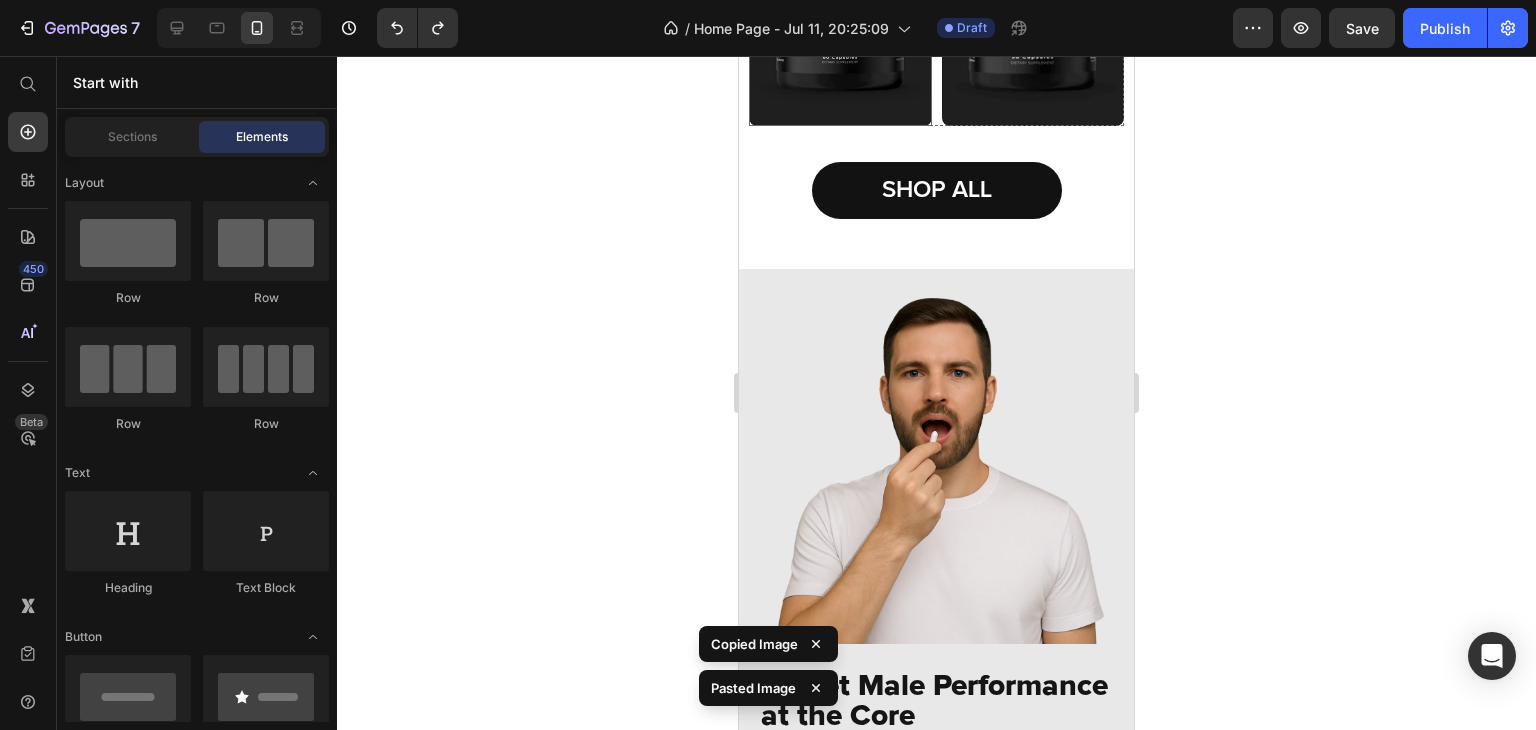 scroll, scrollTop: 1034, scrollLeft: 0, axis: vertical 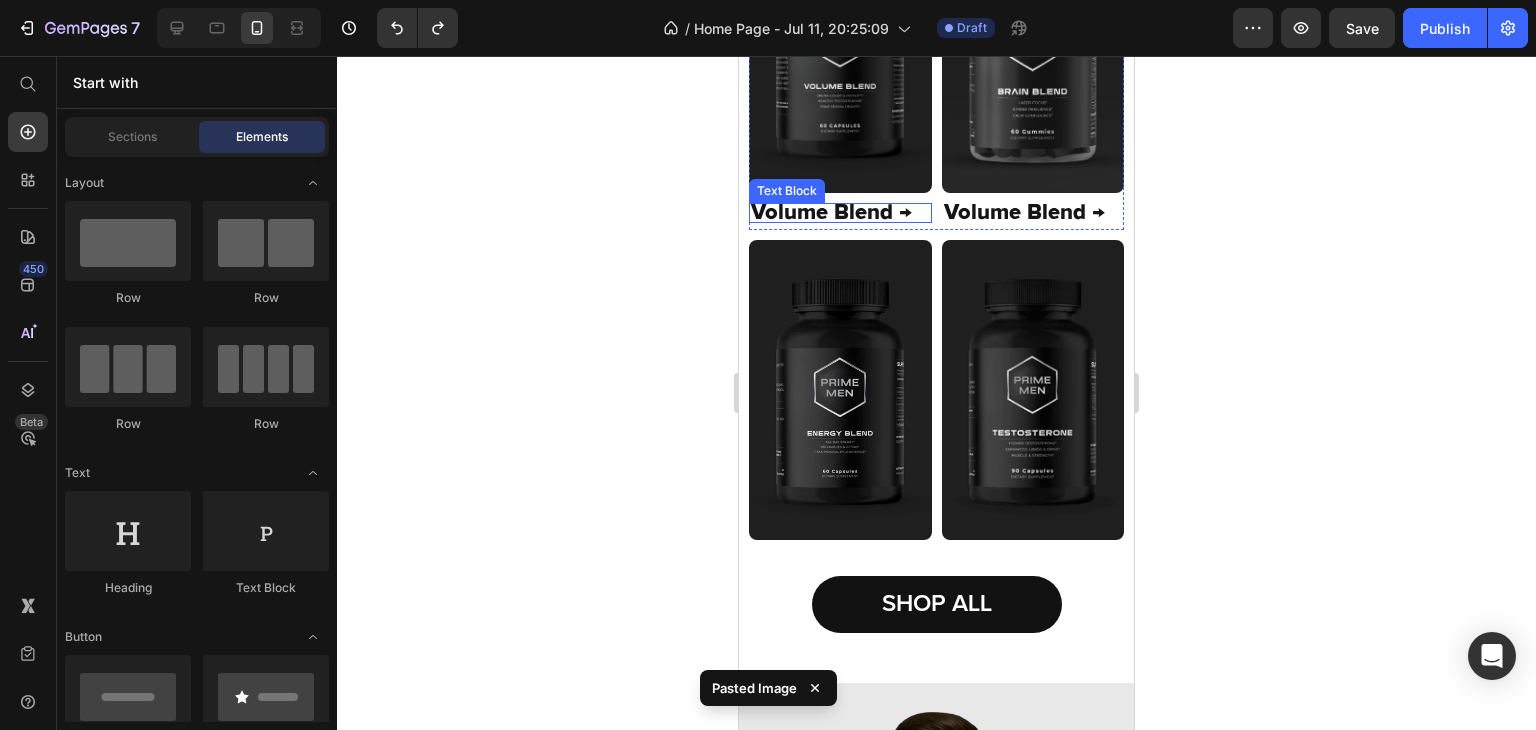 click on "Volume Blend →" at bounding box center (840, 213) 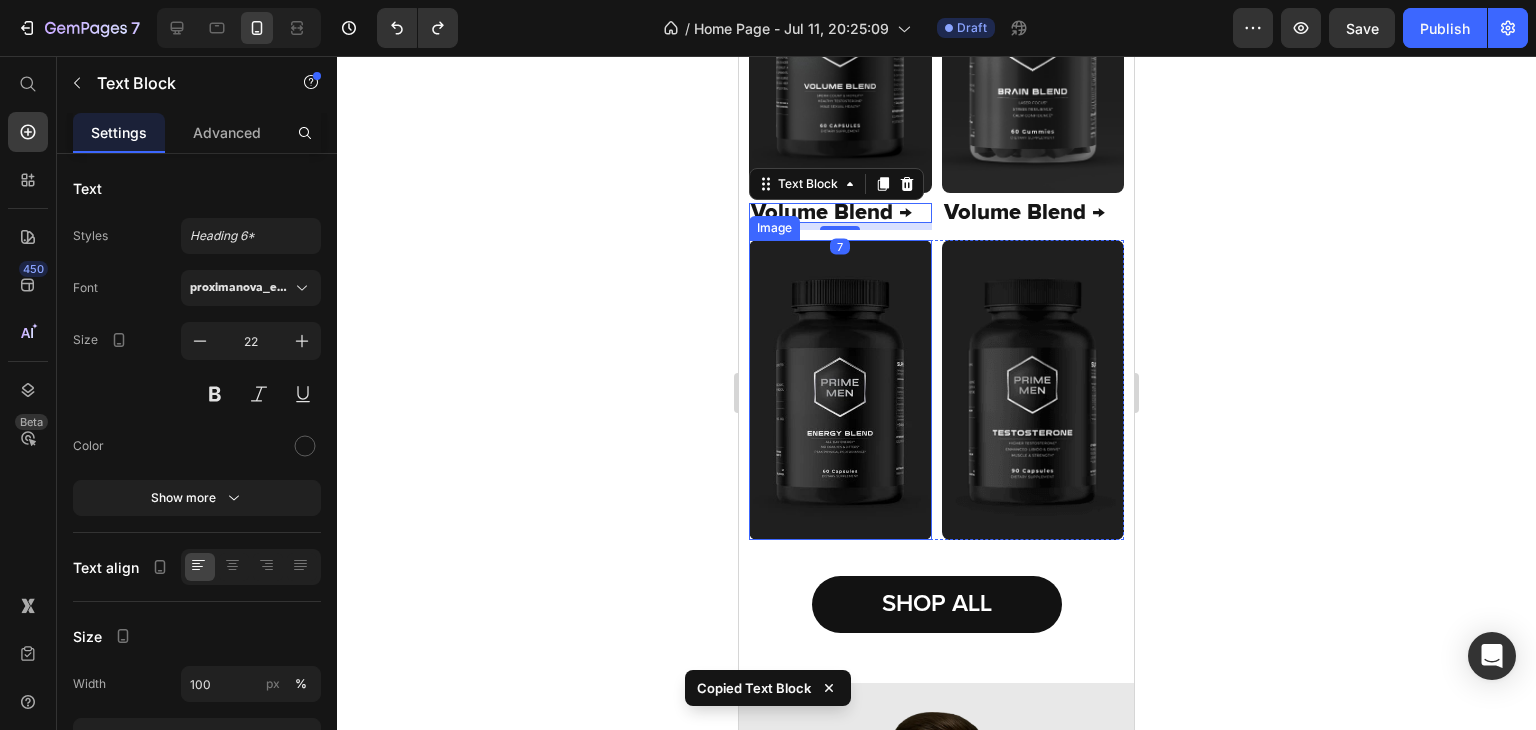 click at bounding box center [840, 390] 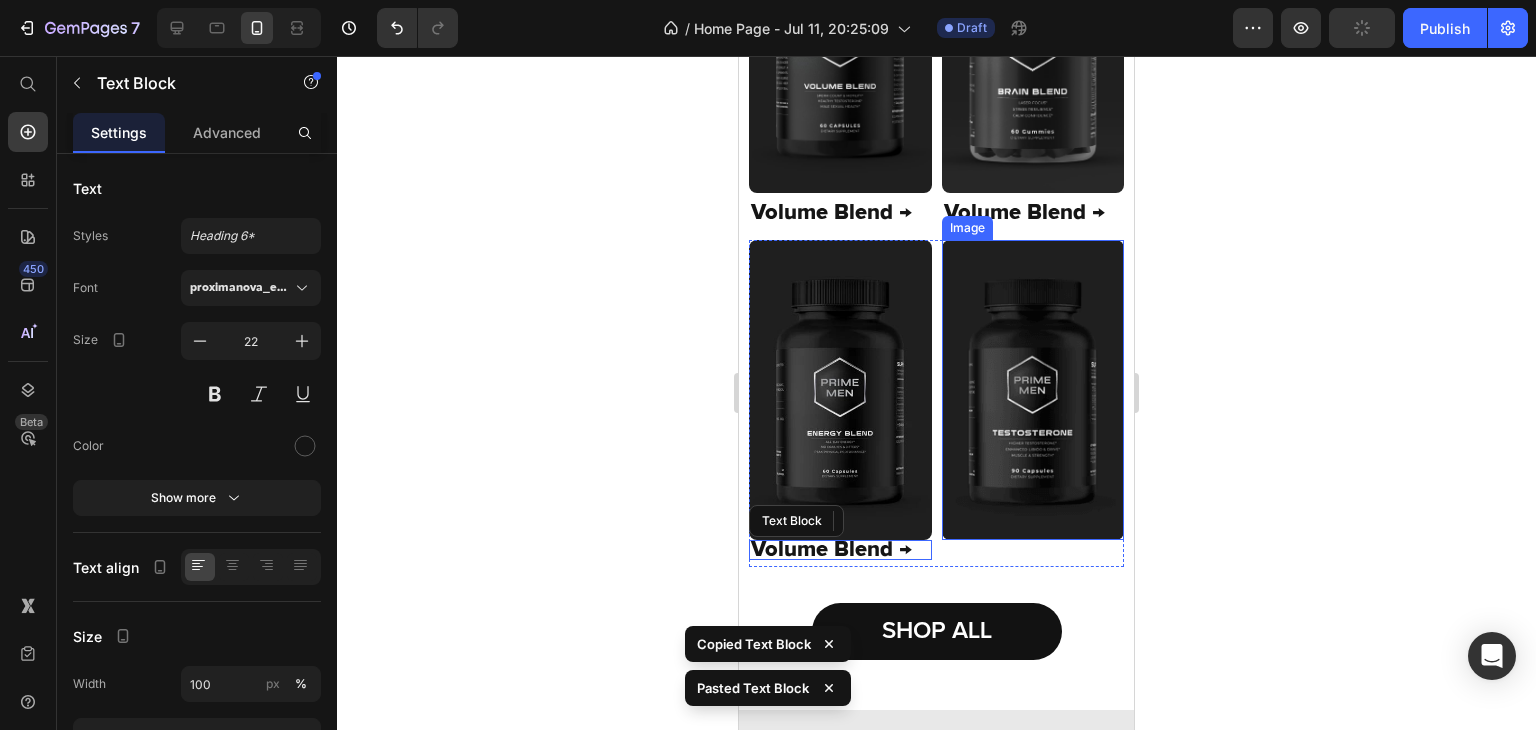 click at bounding box center (1033, 390) 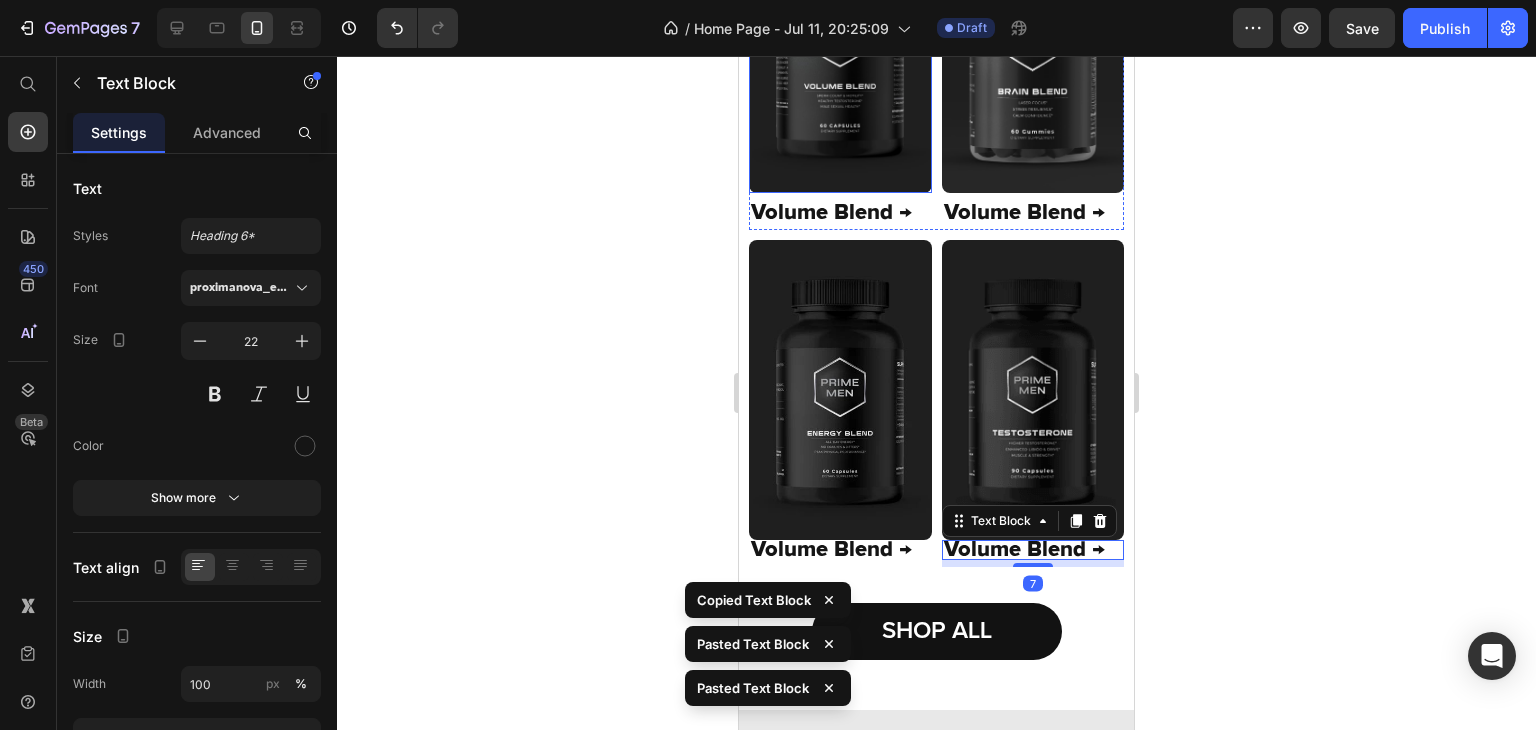 click at bounding box center [840, 43] 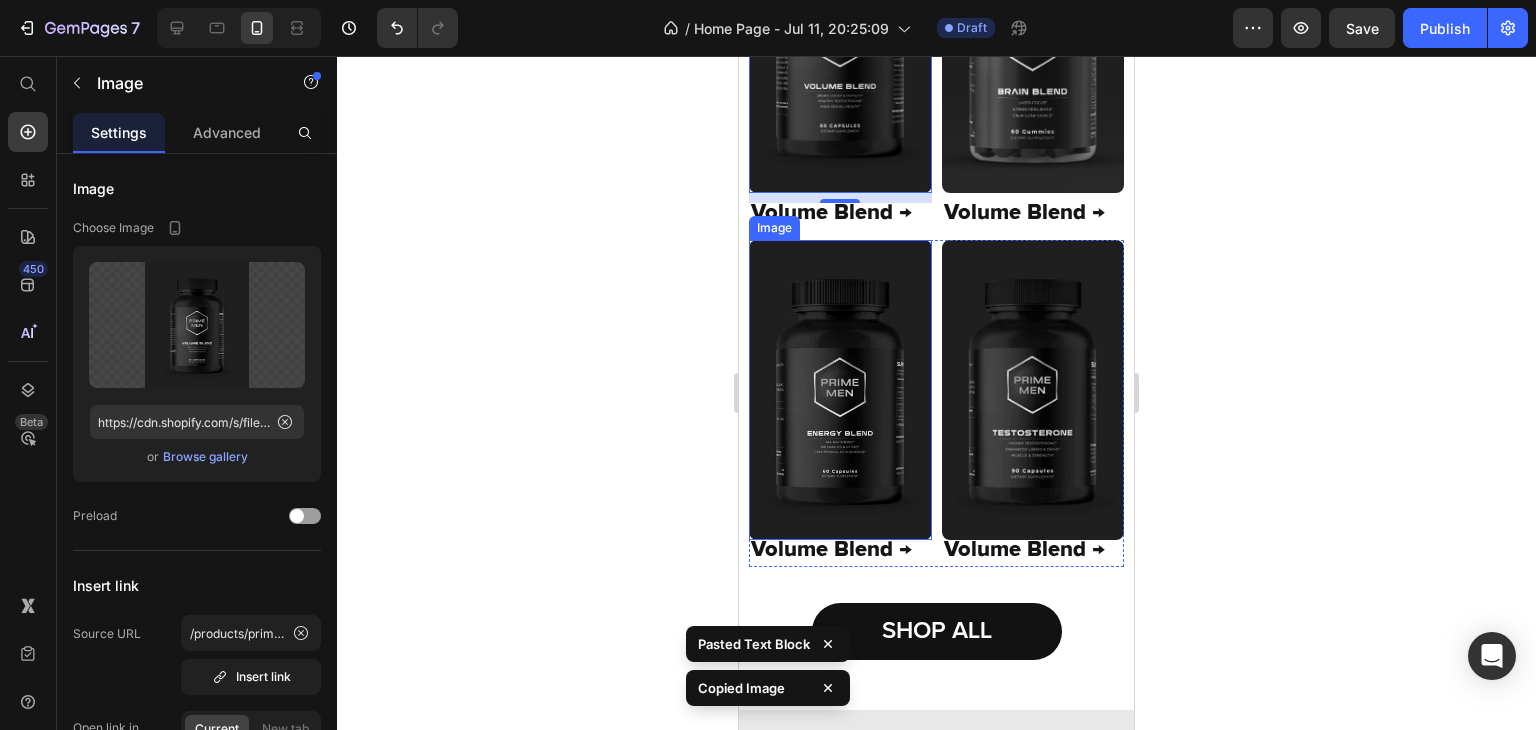 click at bounding box center (840, 390) 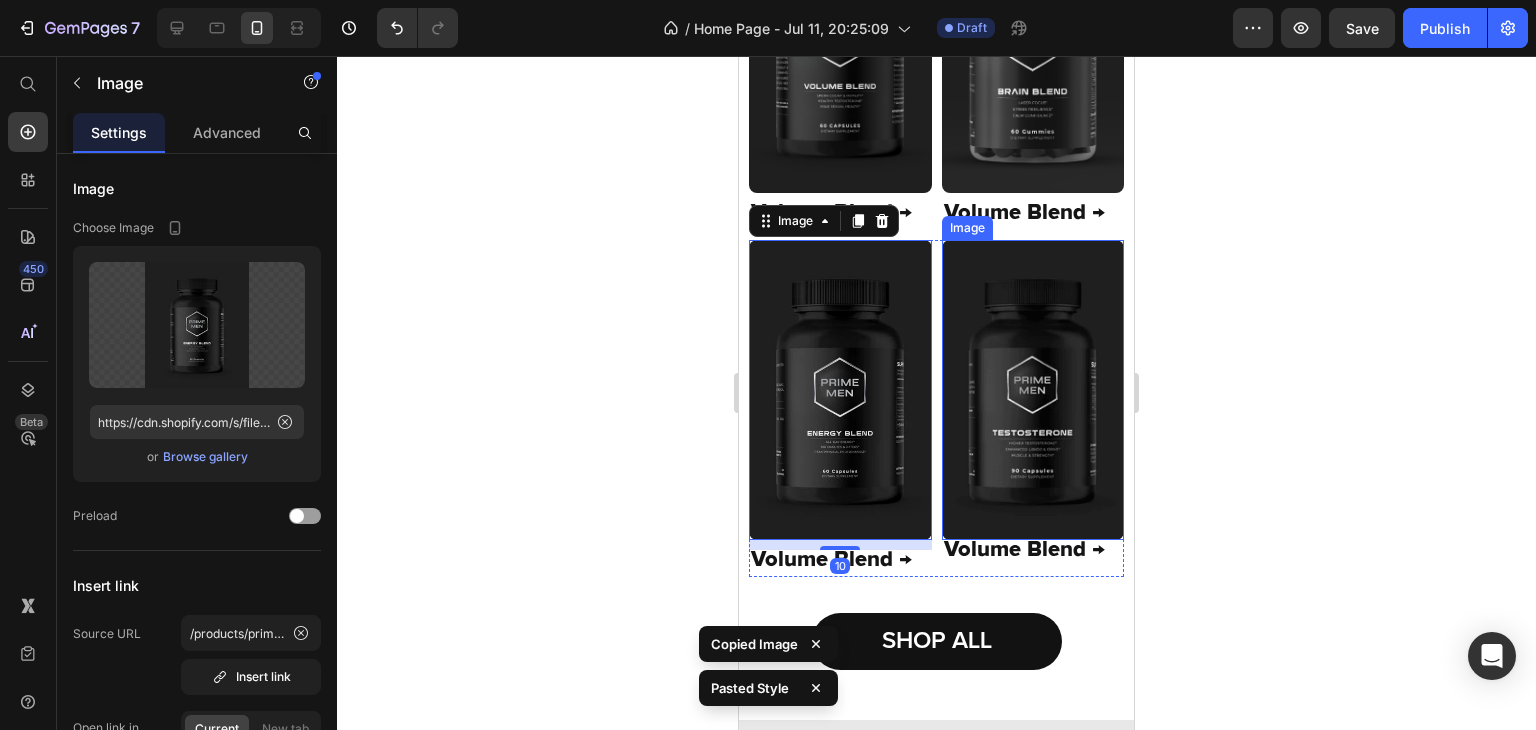 click at bounding box center (1033, 390) 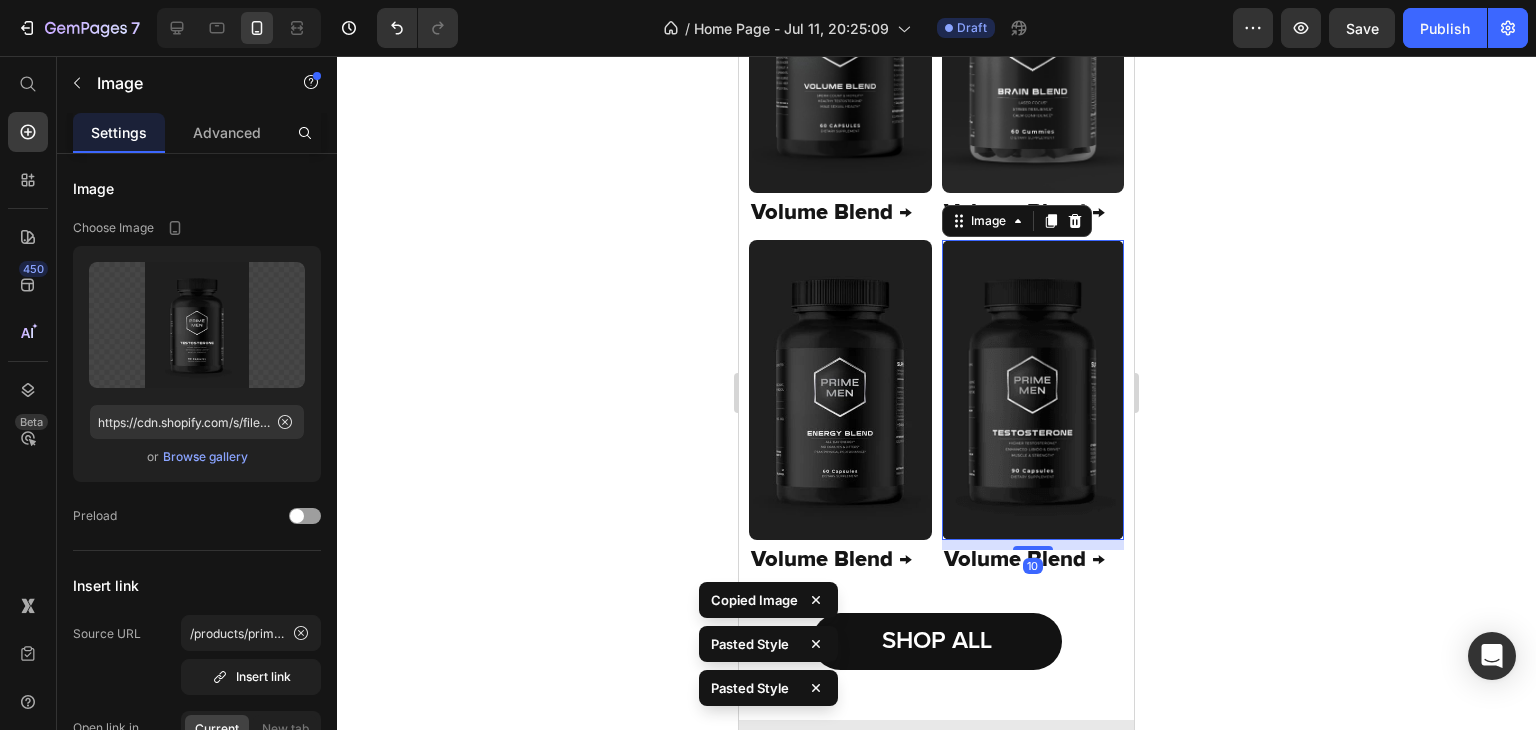 click 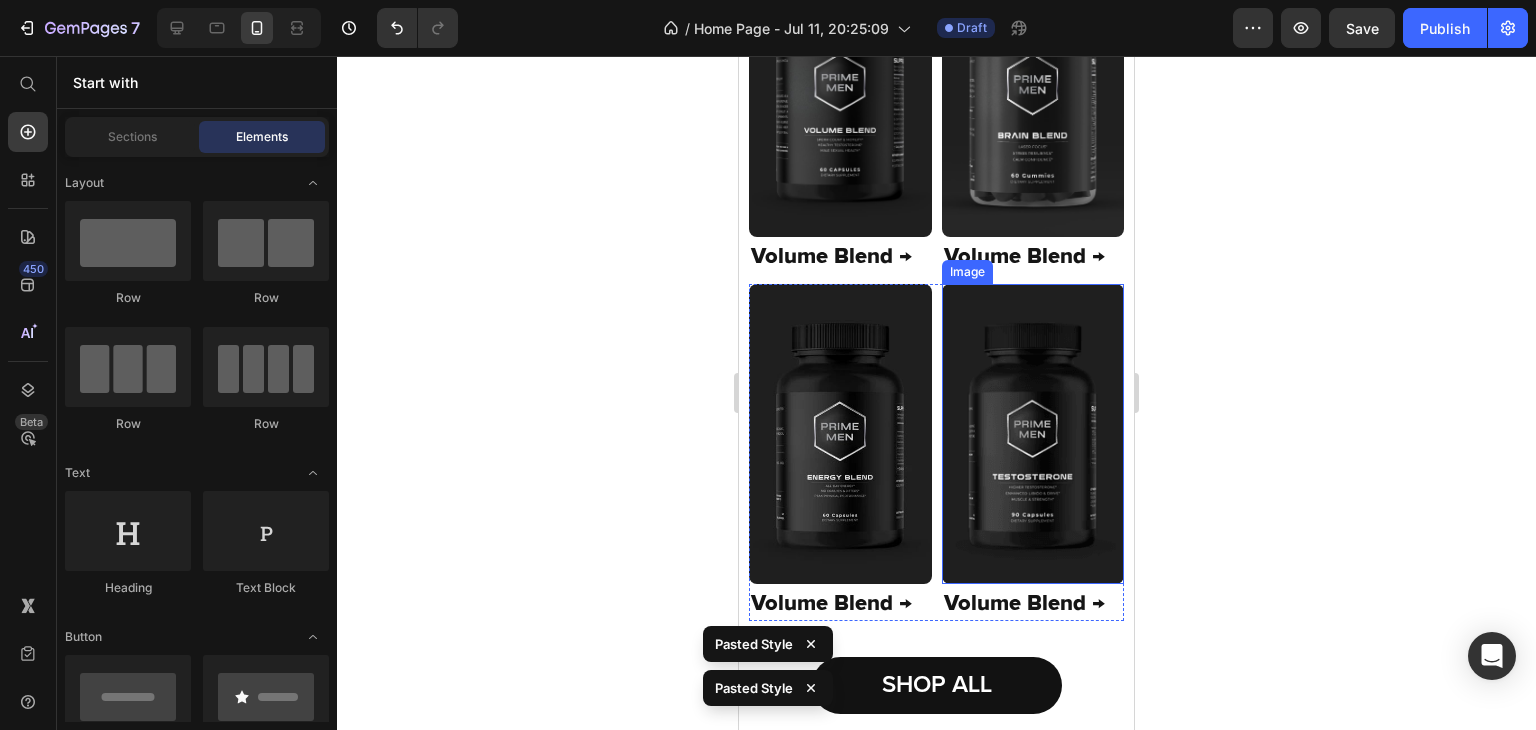 scroll, scrollTop: 948, scrollLeft: 0, axis: vertical 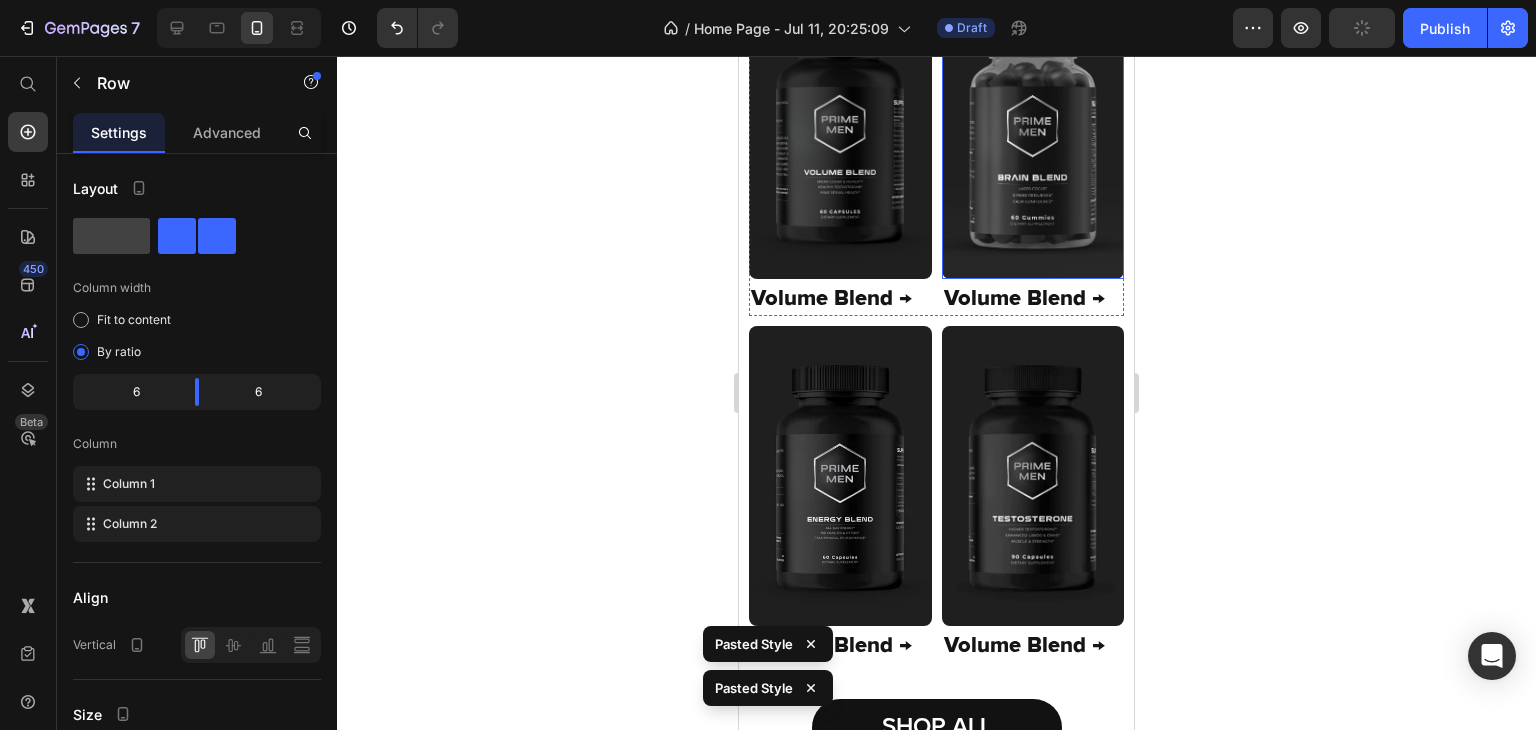 click on "Image Volume Blend → Text Block Image Volume Blend → Text Block Row" at bounding box center (936, 147) 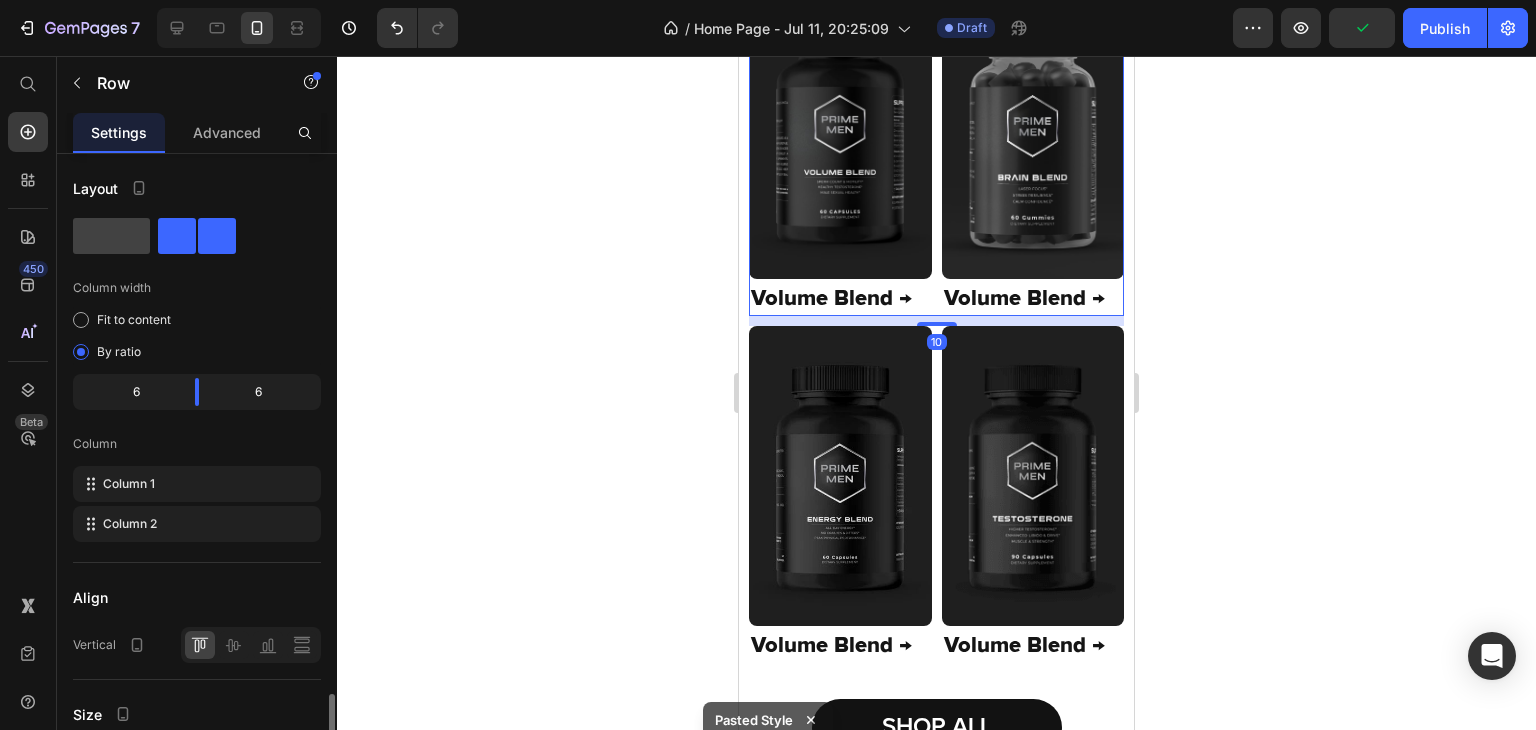 scroll, scrollTop: 442, scrollLeft: 0, axis: vertical 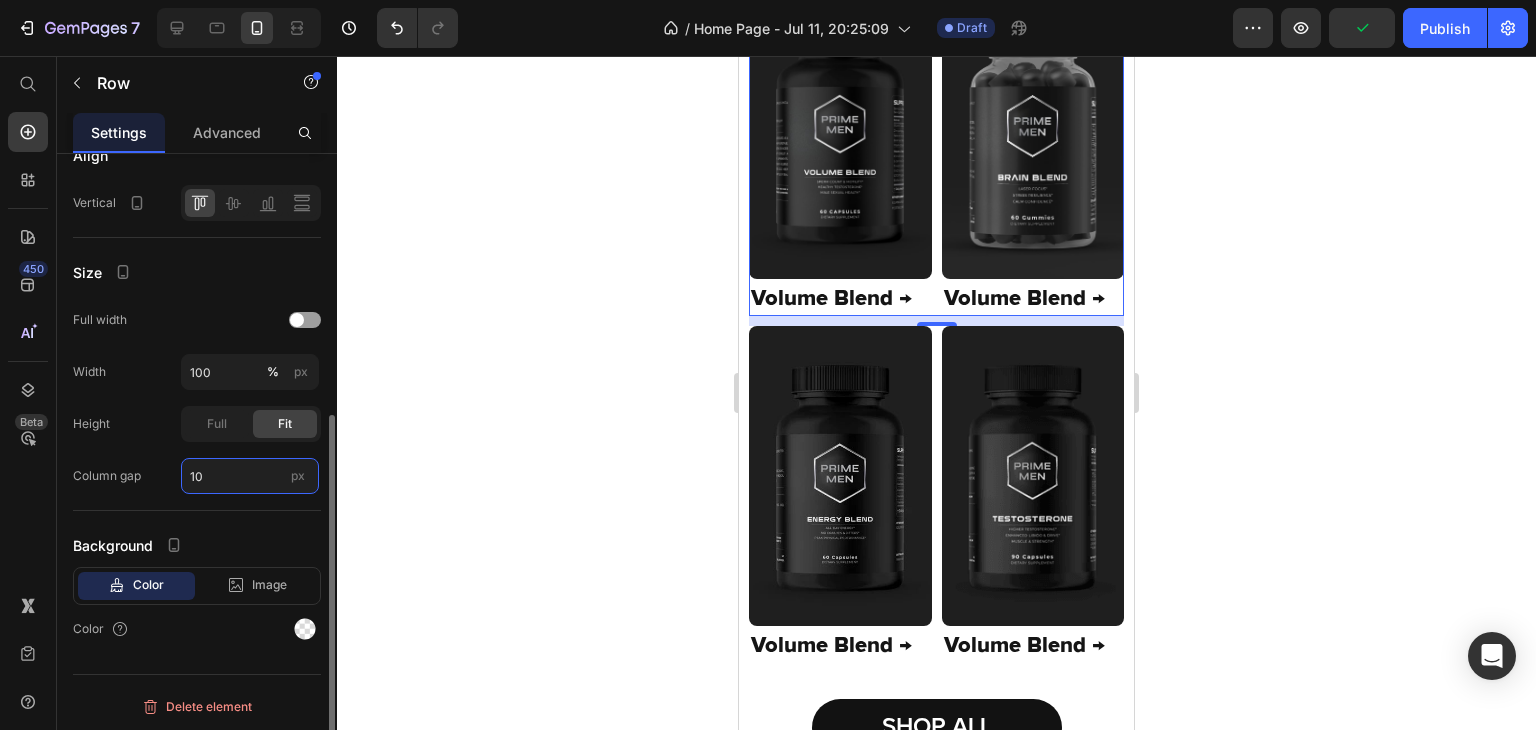 click on "10" at bounding box center (250, 476) 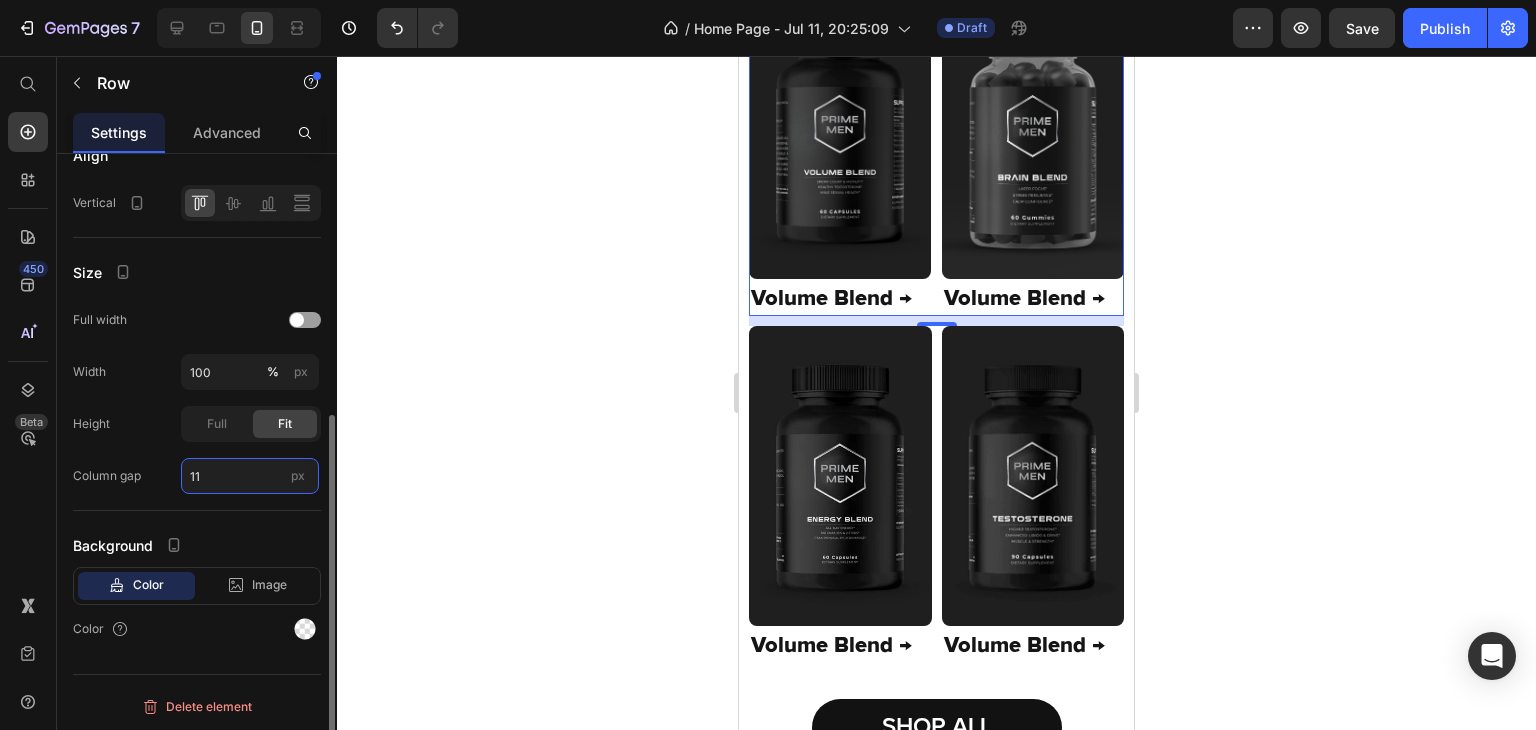 type on "1" 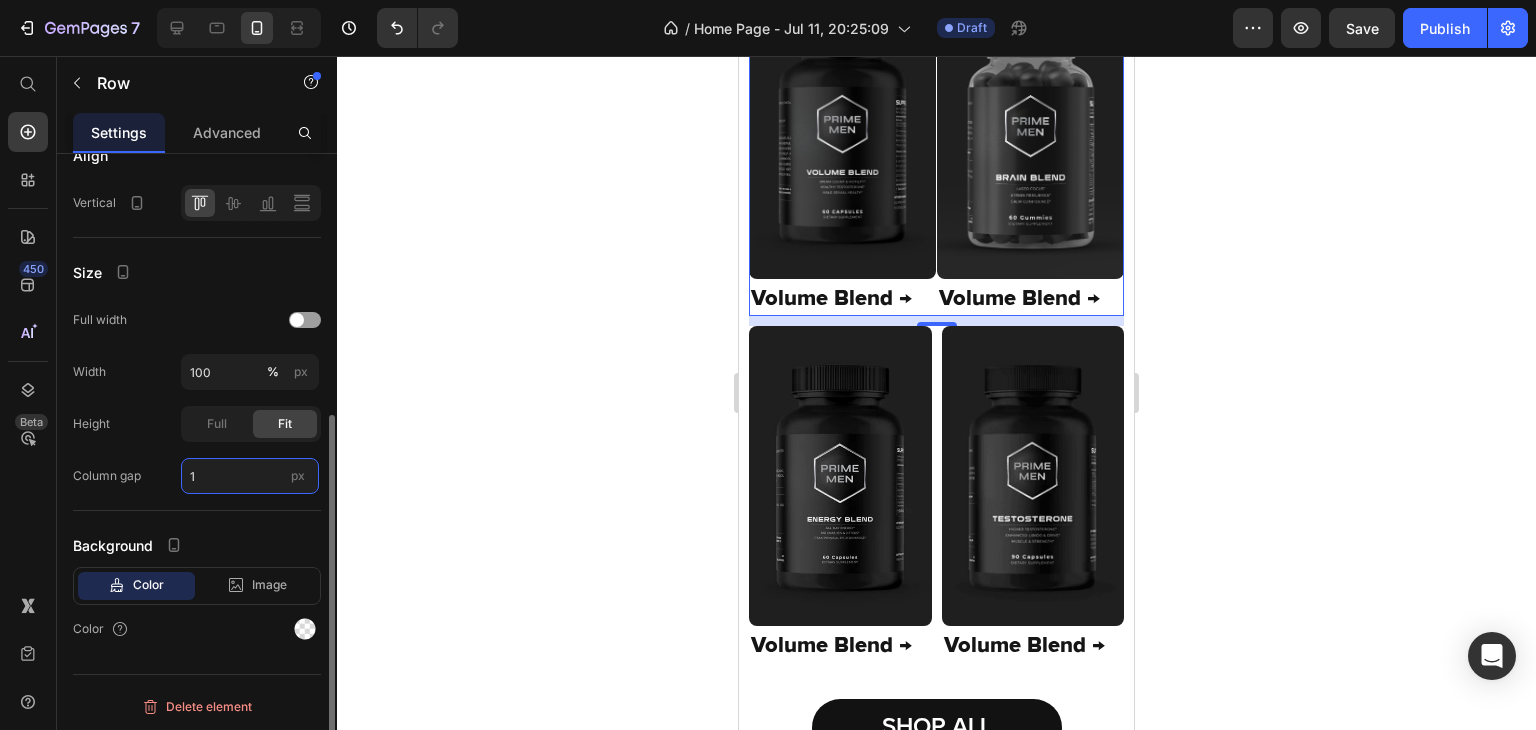 type on "16" 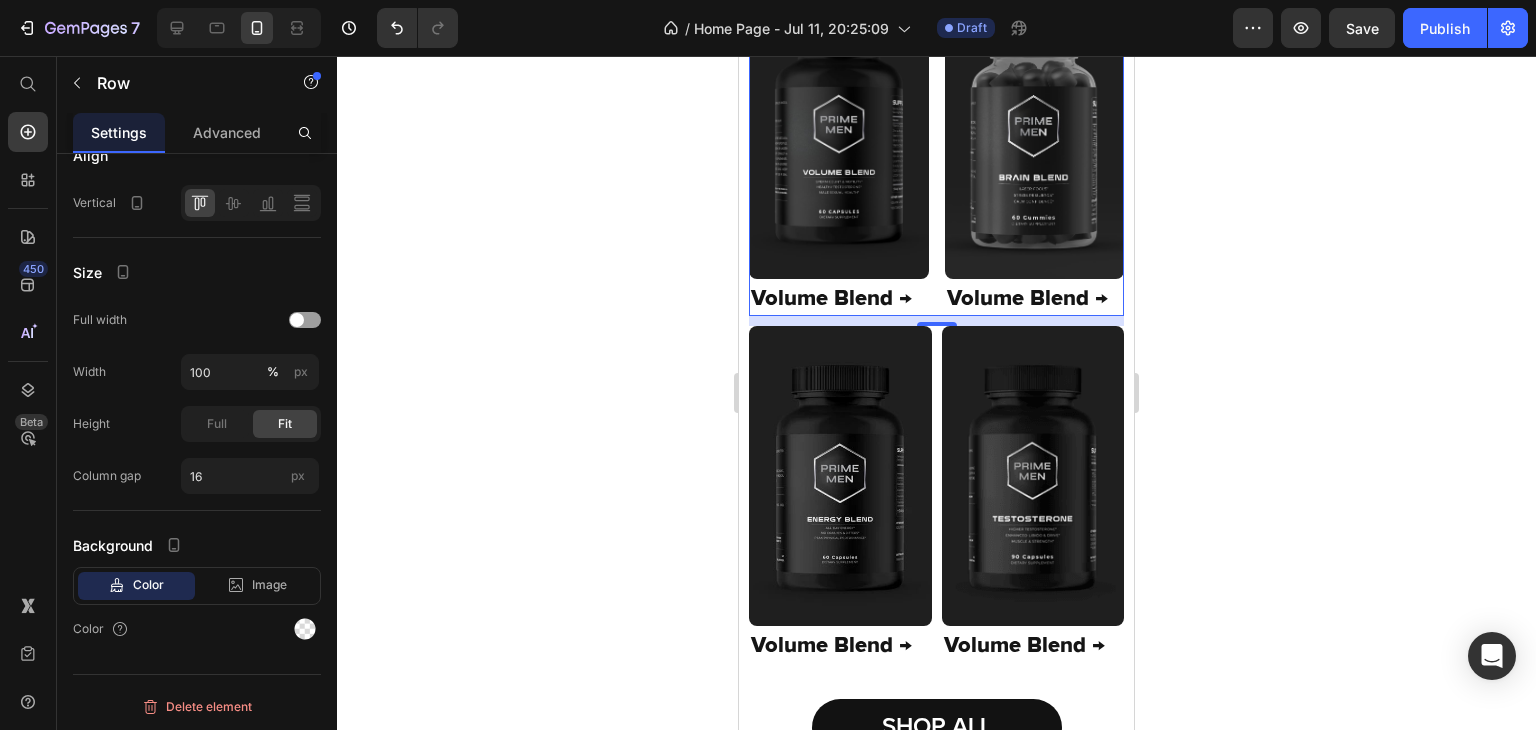 click at bounding box center [1035, 129] 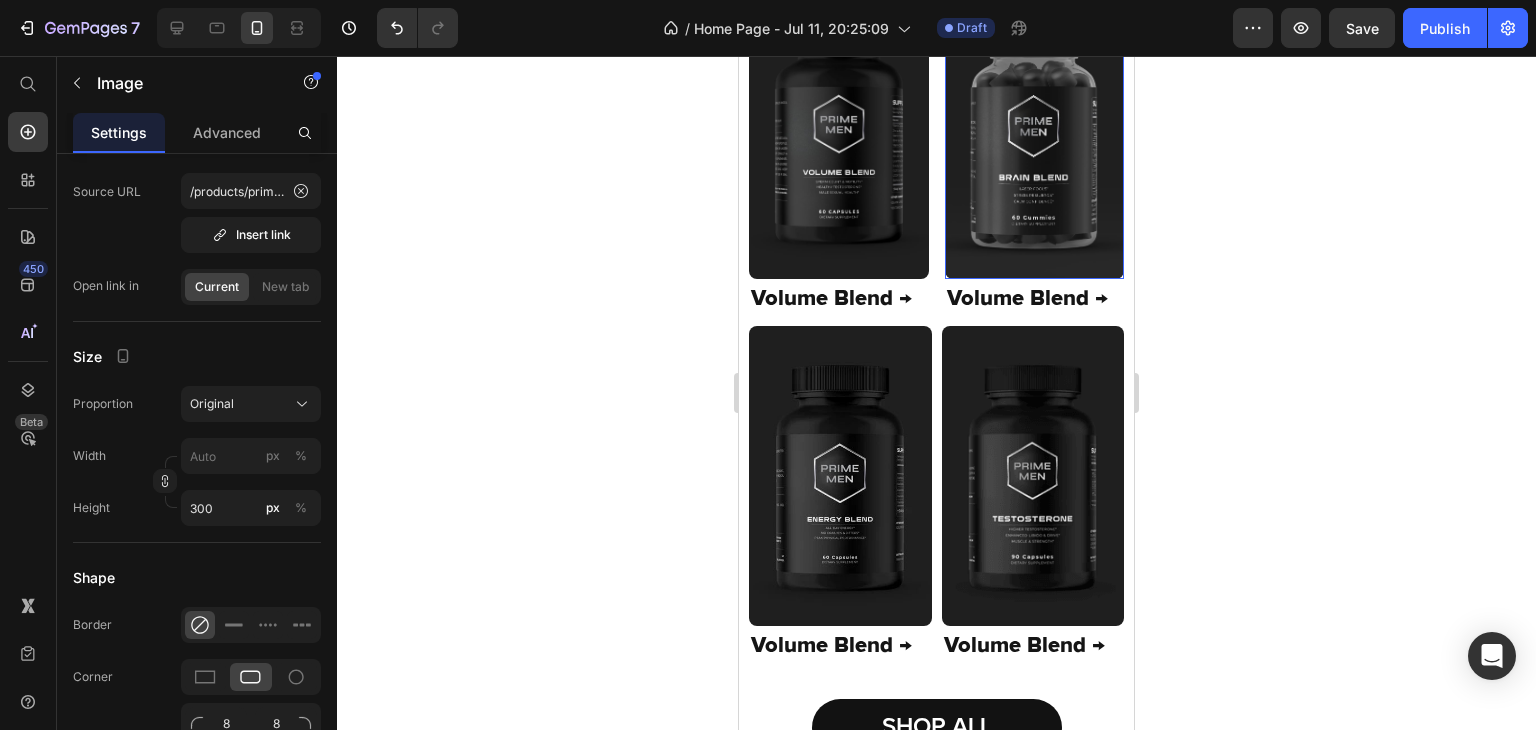 scroll, scrollTop: 0, scrollLeft: 0, axis: both 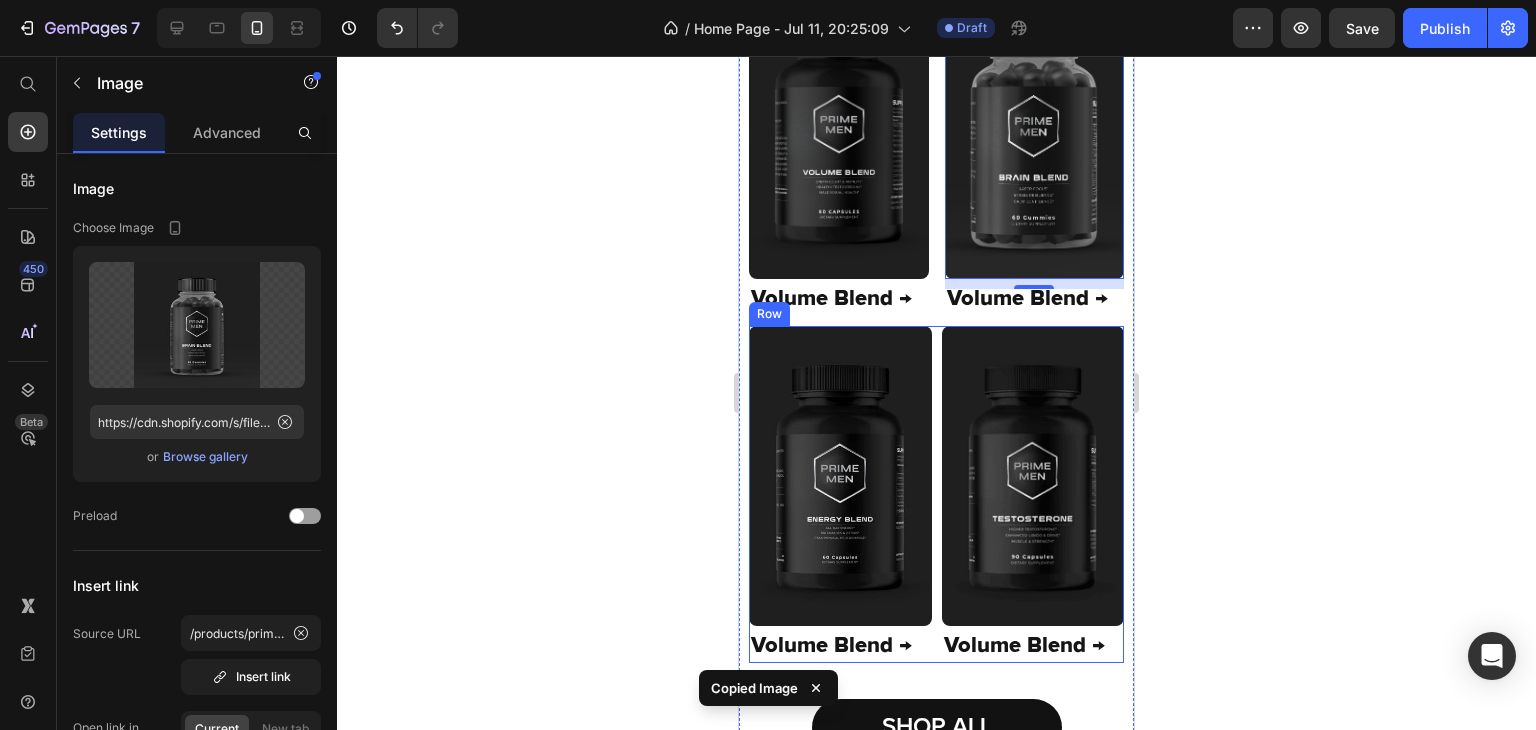 click on "Image Volume Blend → Text Block Image Volume Blend → Text Block Row" at bounding box center (936, 494) 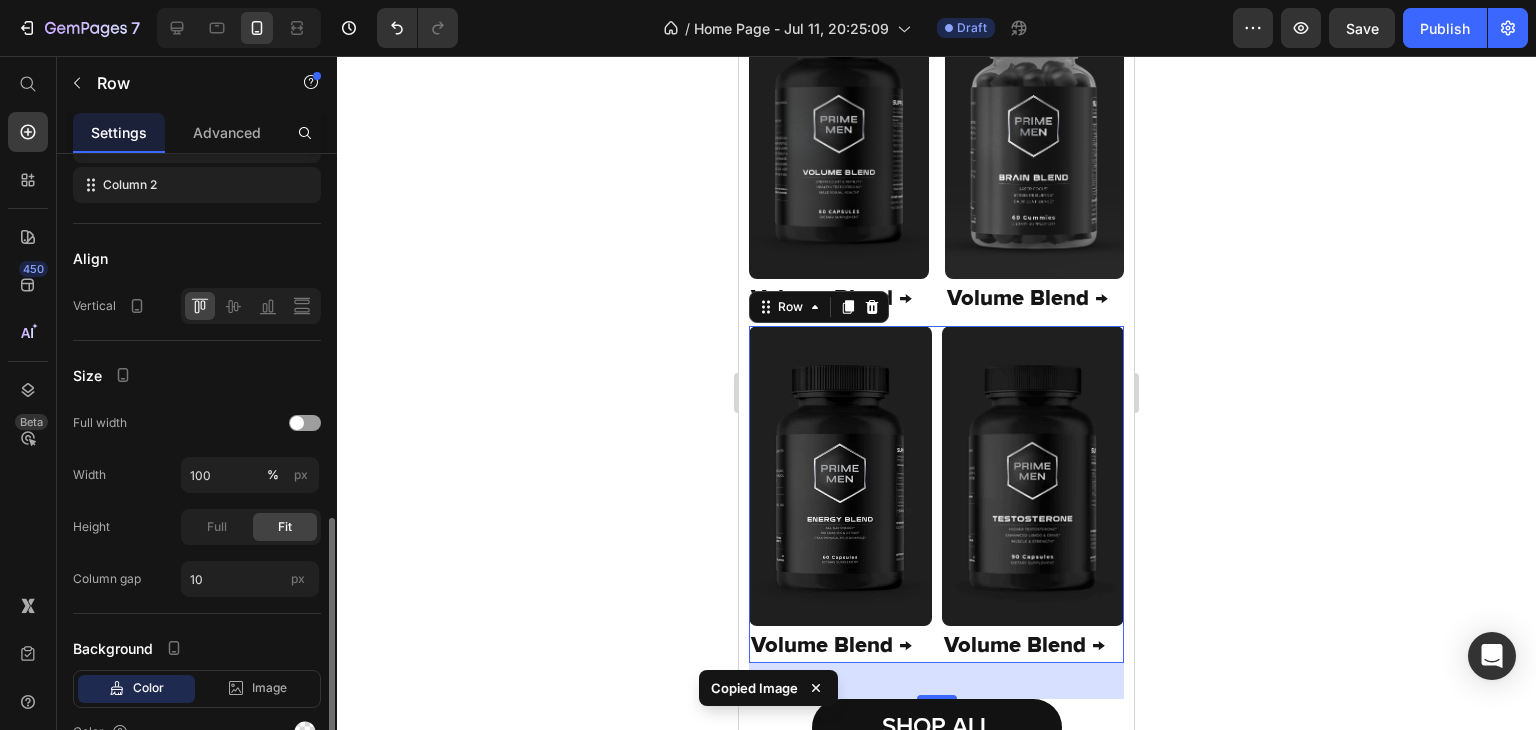 scroll, scrollTop: 442, scrollLeft: 0, axis: vertical 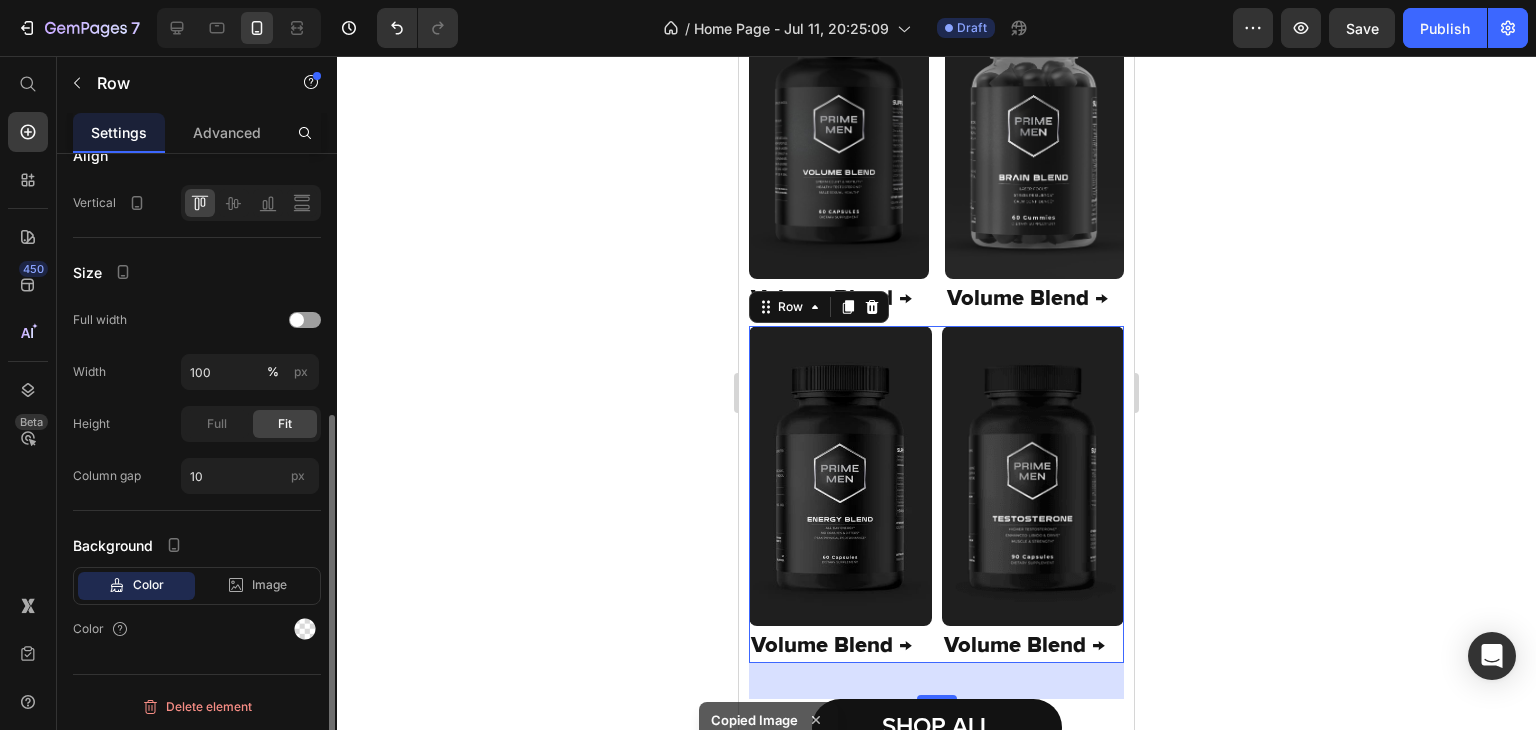click on "Size Full width Width 100 % px Height Full Fit Column gap 10 px" 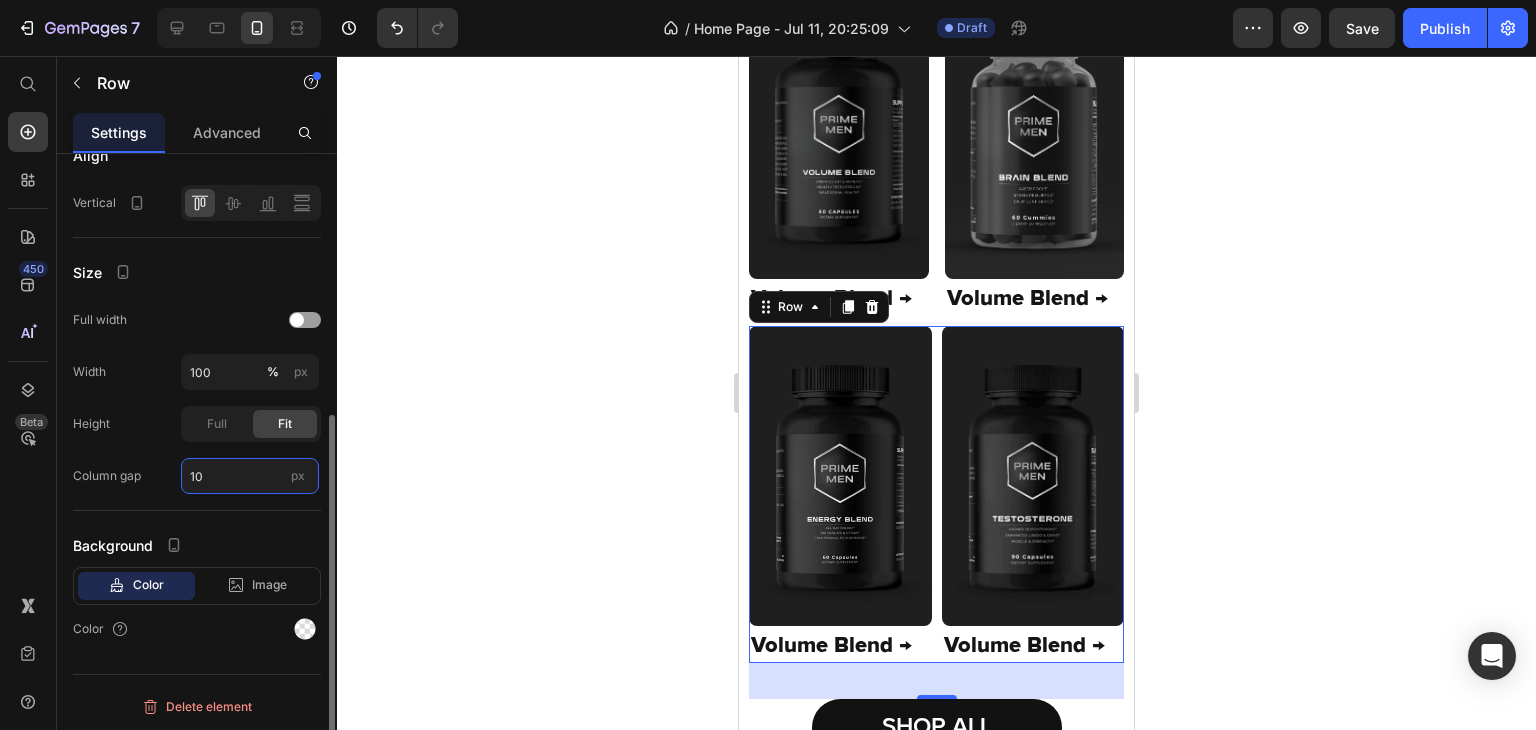 click on "10" at bounding box center (250, 476) 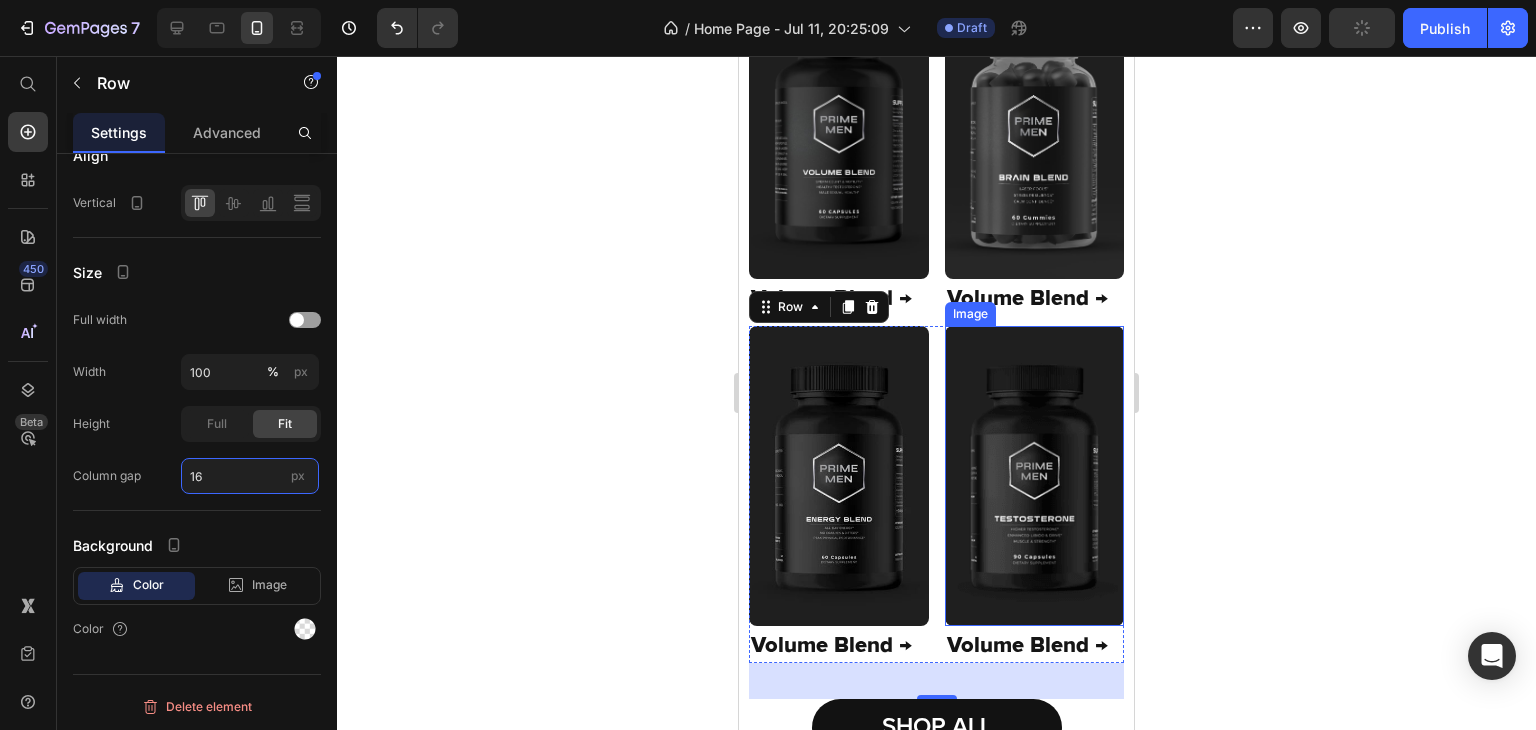 scroll, scrollTop: 1228, scrollLeft: 0, axis: vertical 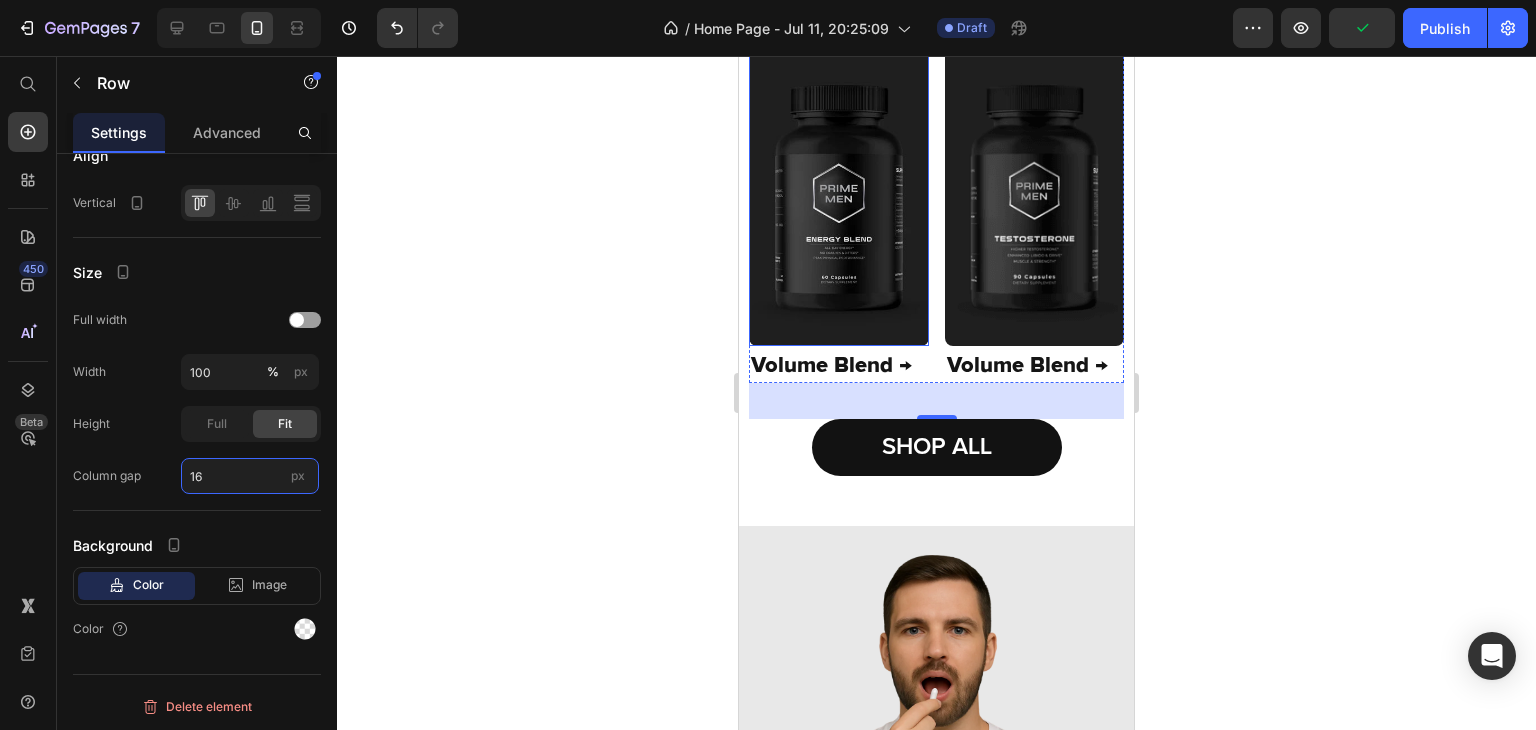 type on "10" 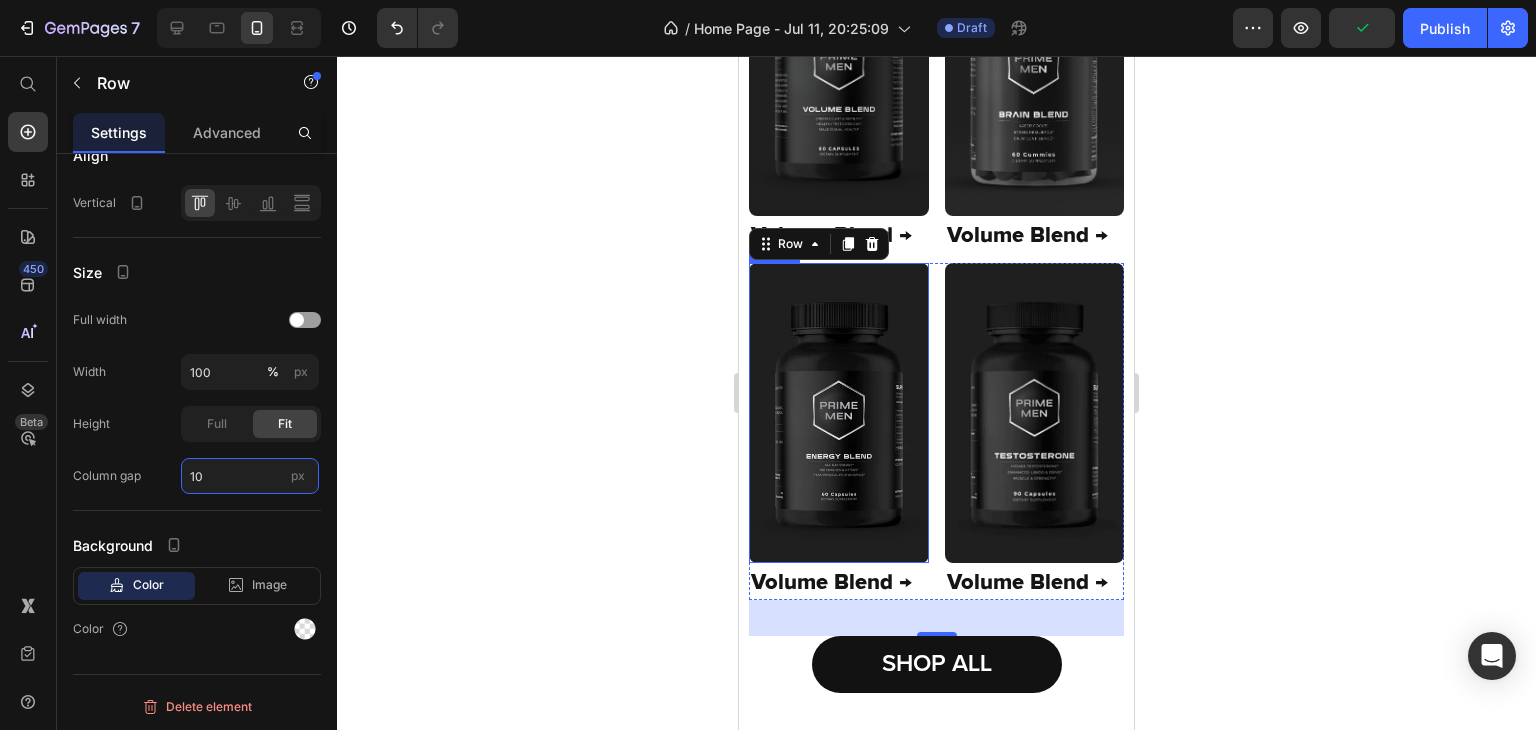 scroll, scrollTop: 1000, scrollLeft: 0, axis: vertical 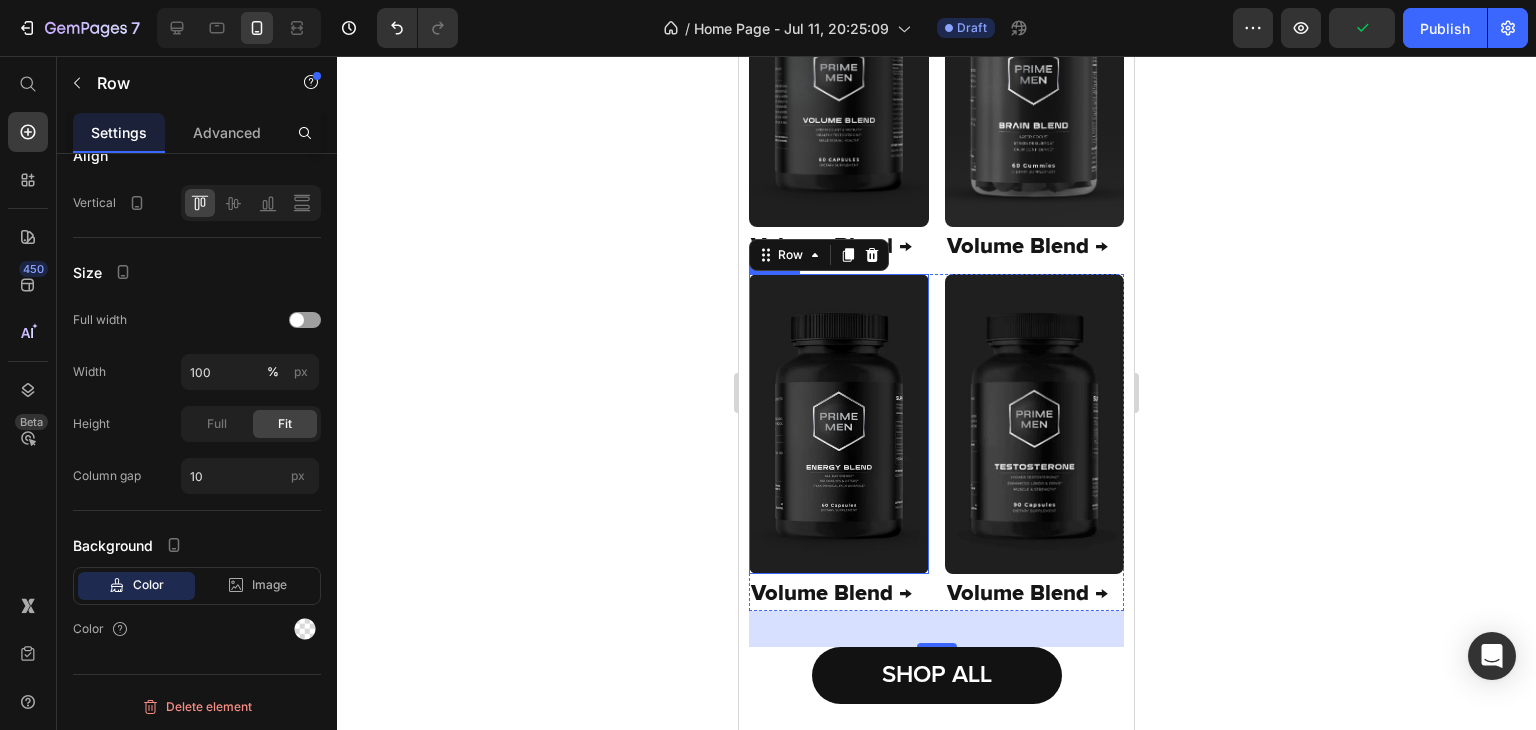click at bounding box center (839, 424) 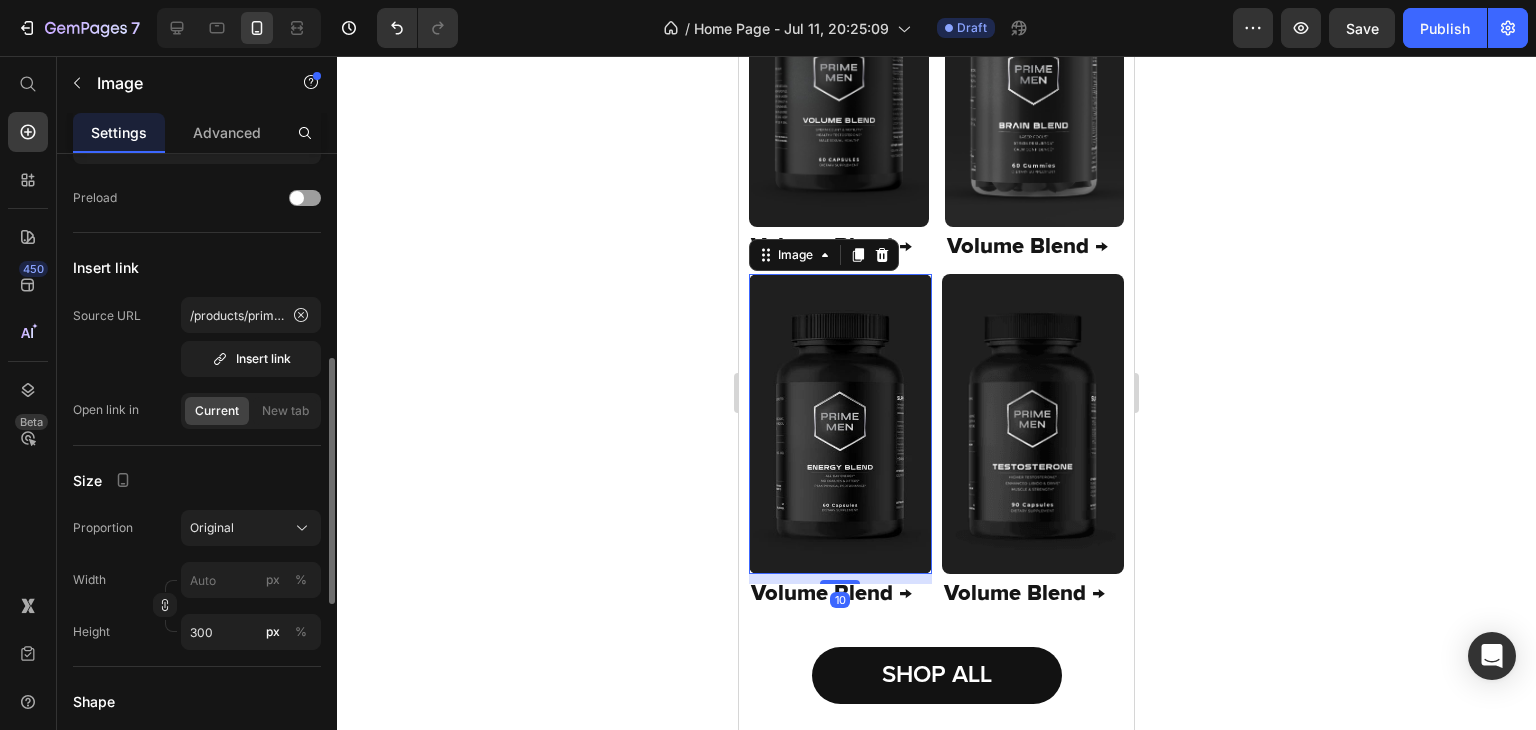 scroll, scrollTop: 384, scrollLeft: 0, axis: vertical 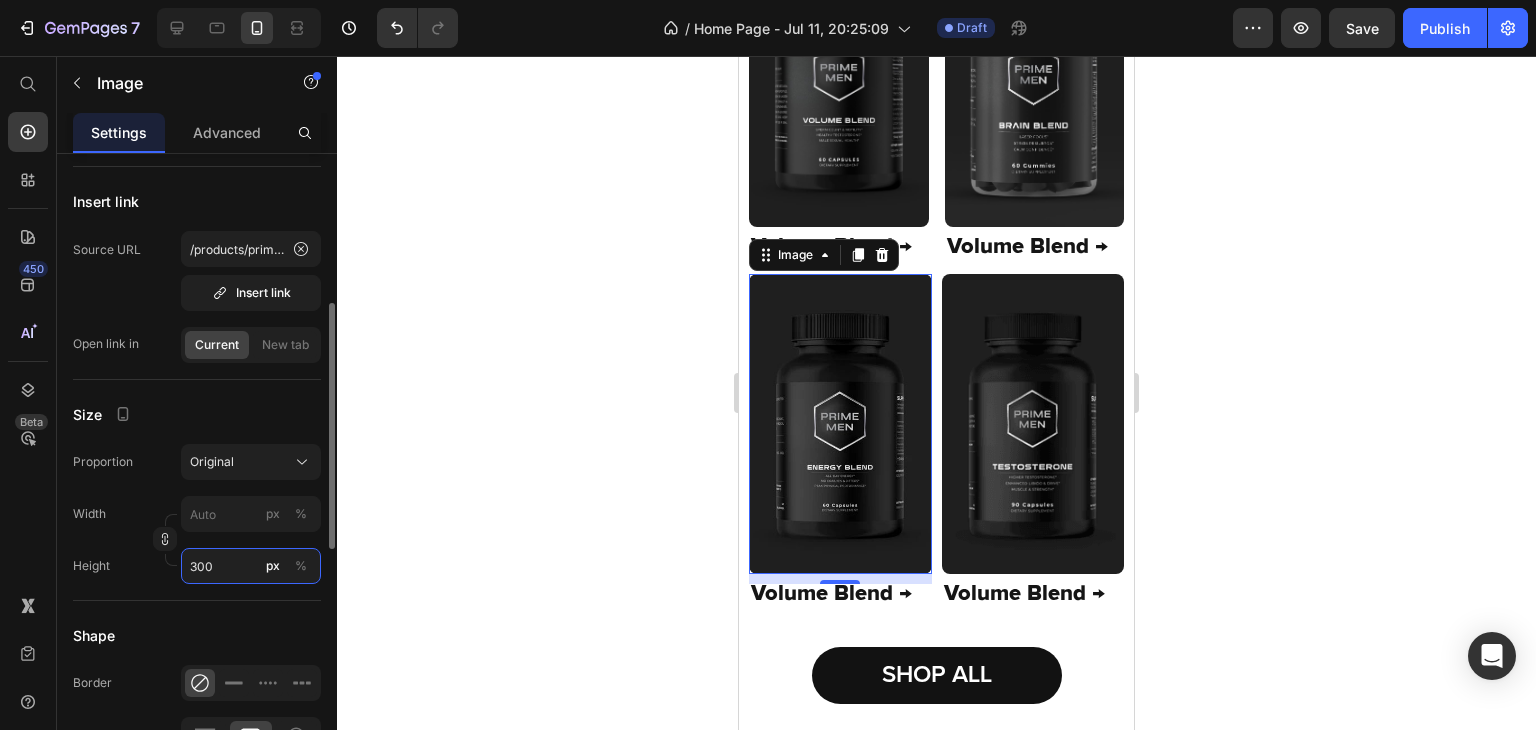 click on "300" at bounding box center [251, 566] 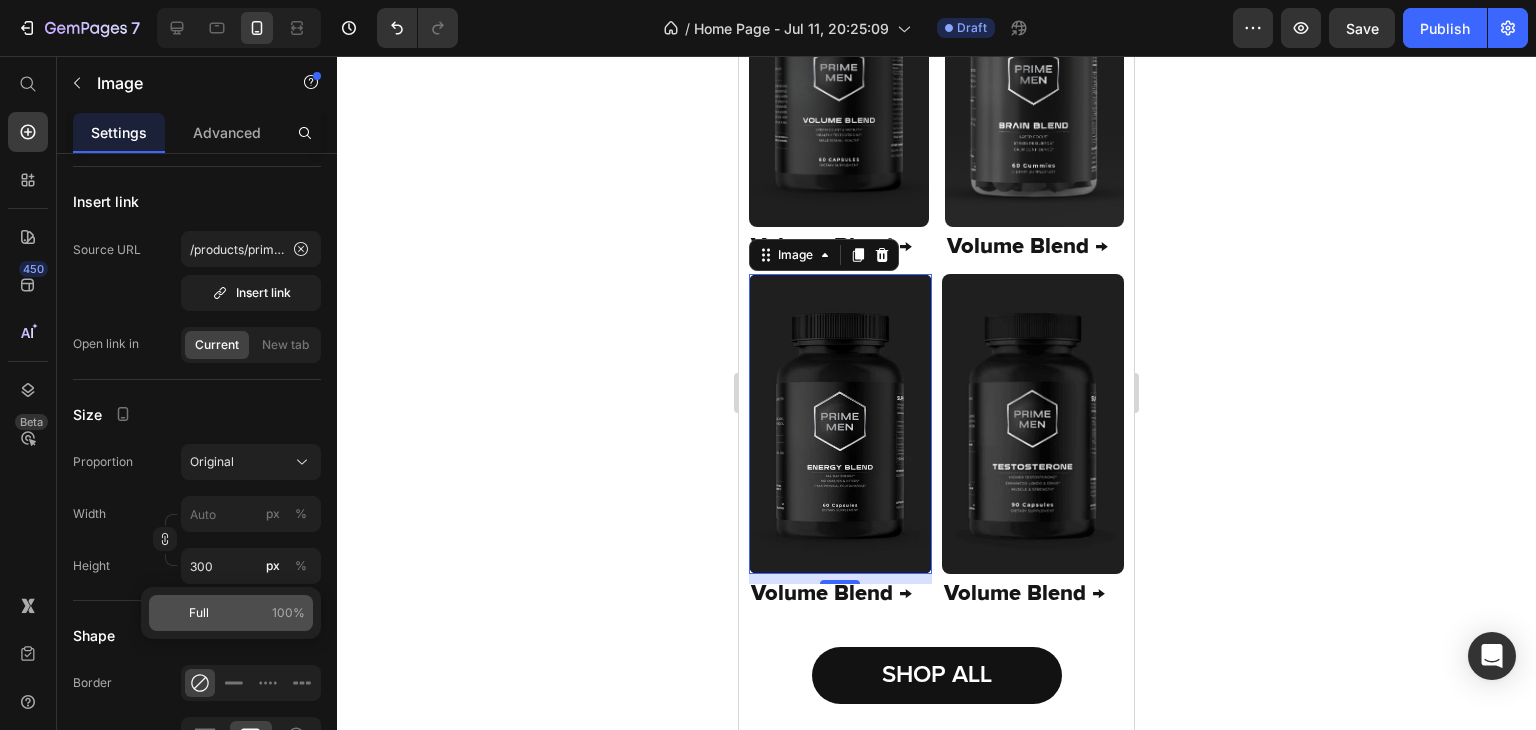click on "Full" at bounding box center [199, 613] 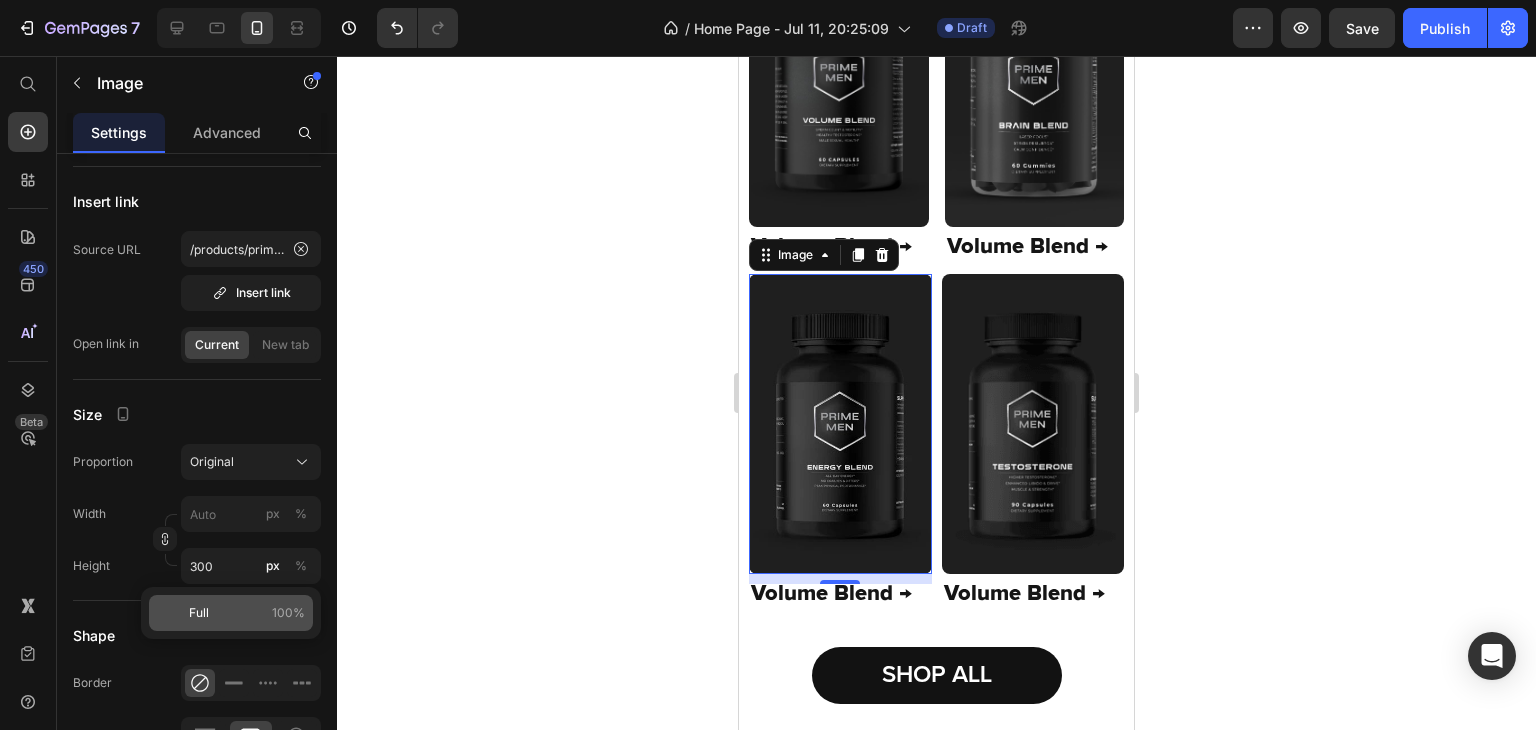 type on "100" 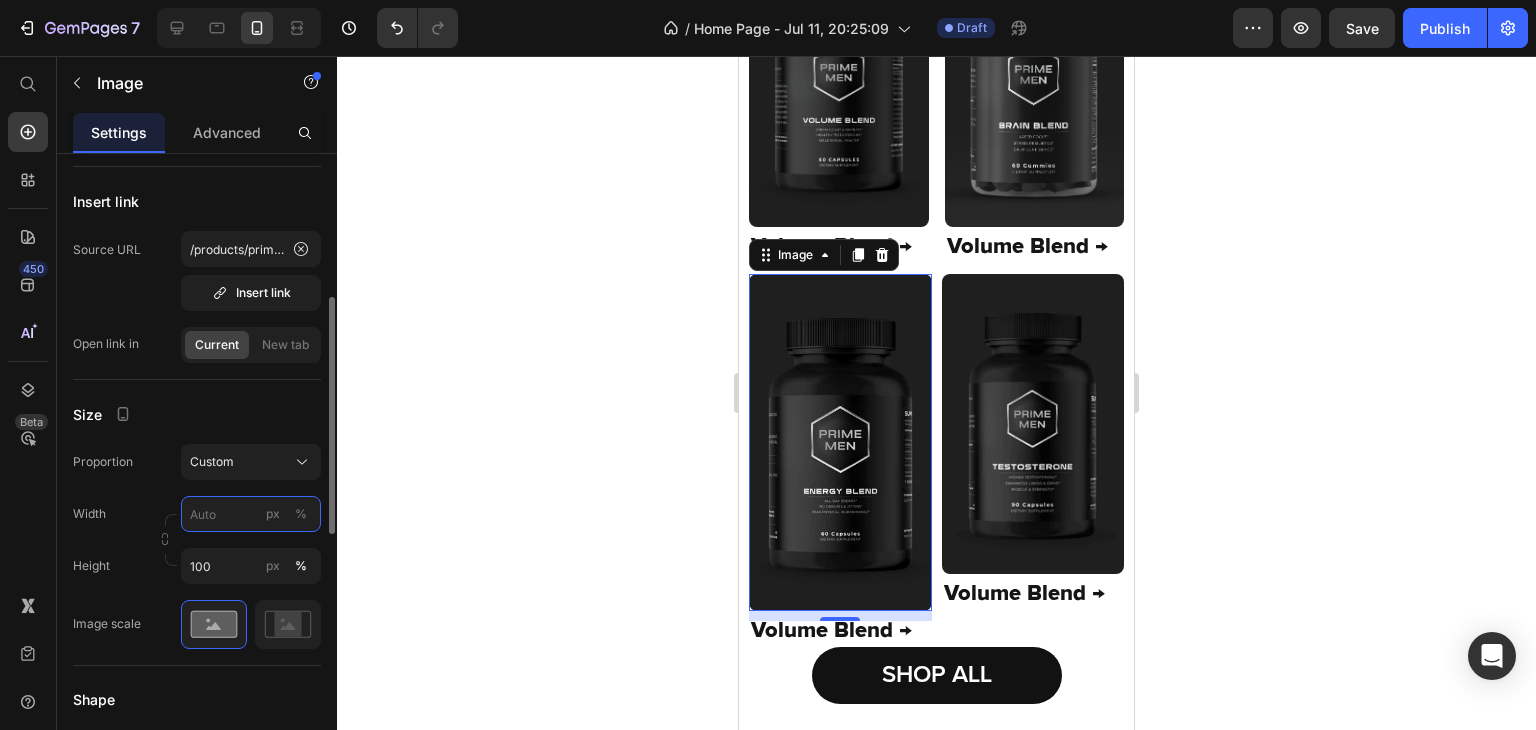 click on "px %" at bounding box center [251, 514] 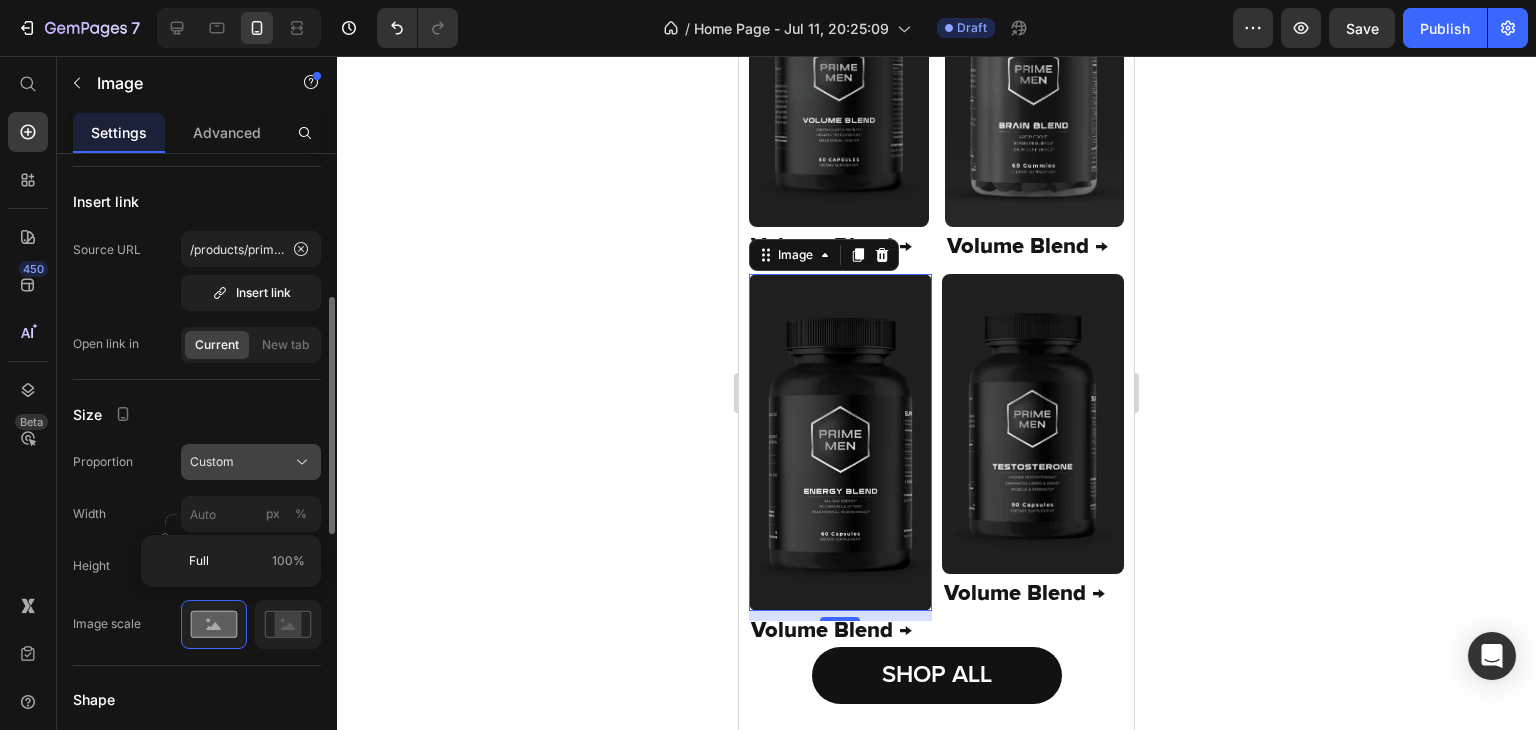 click on "Custom" 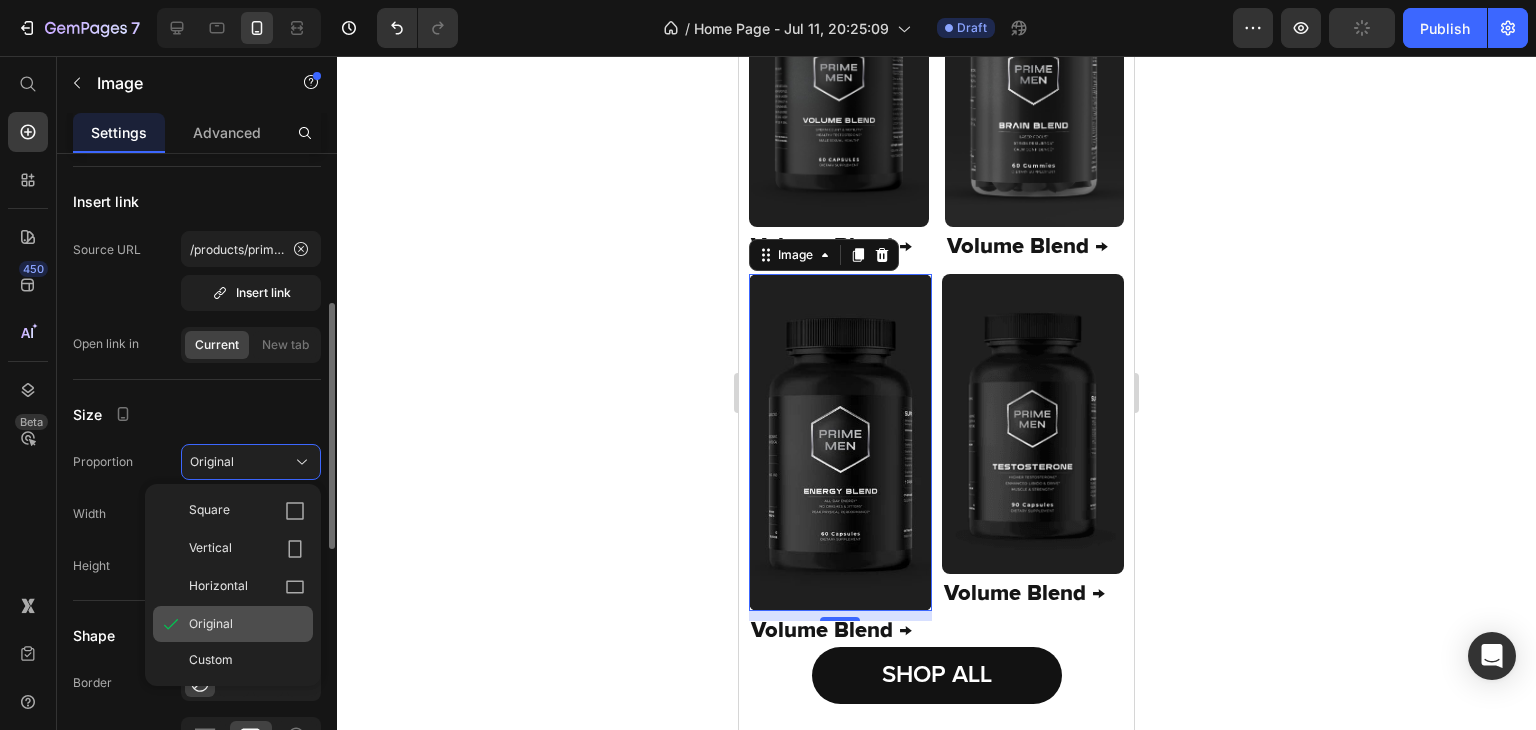 click on "Original" at bounding box center (247, 624) 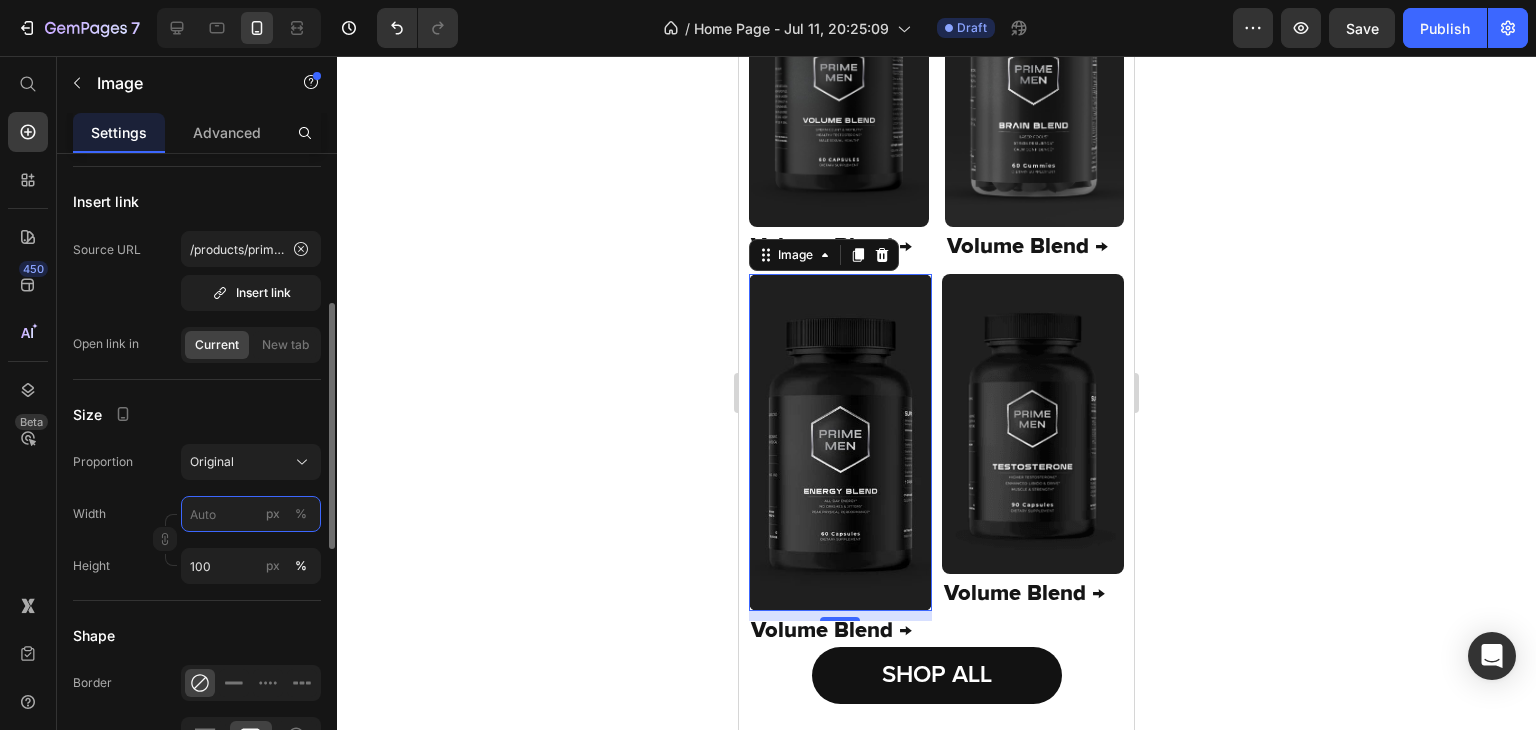 click on "px %" at bounding box center (251, 514) 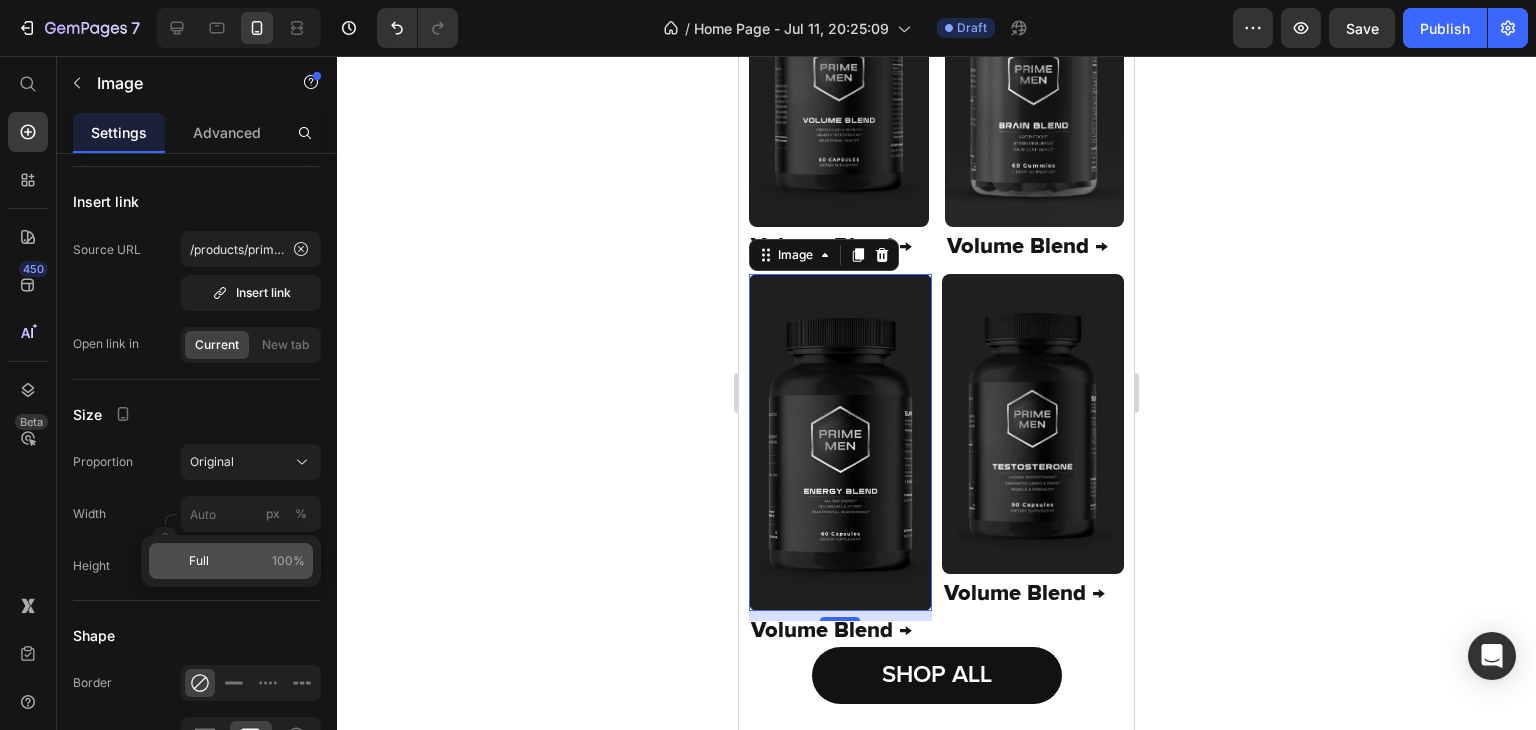 click on "Full 100%" at bounding box center [247, 561] 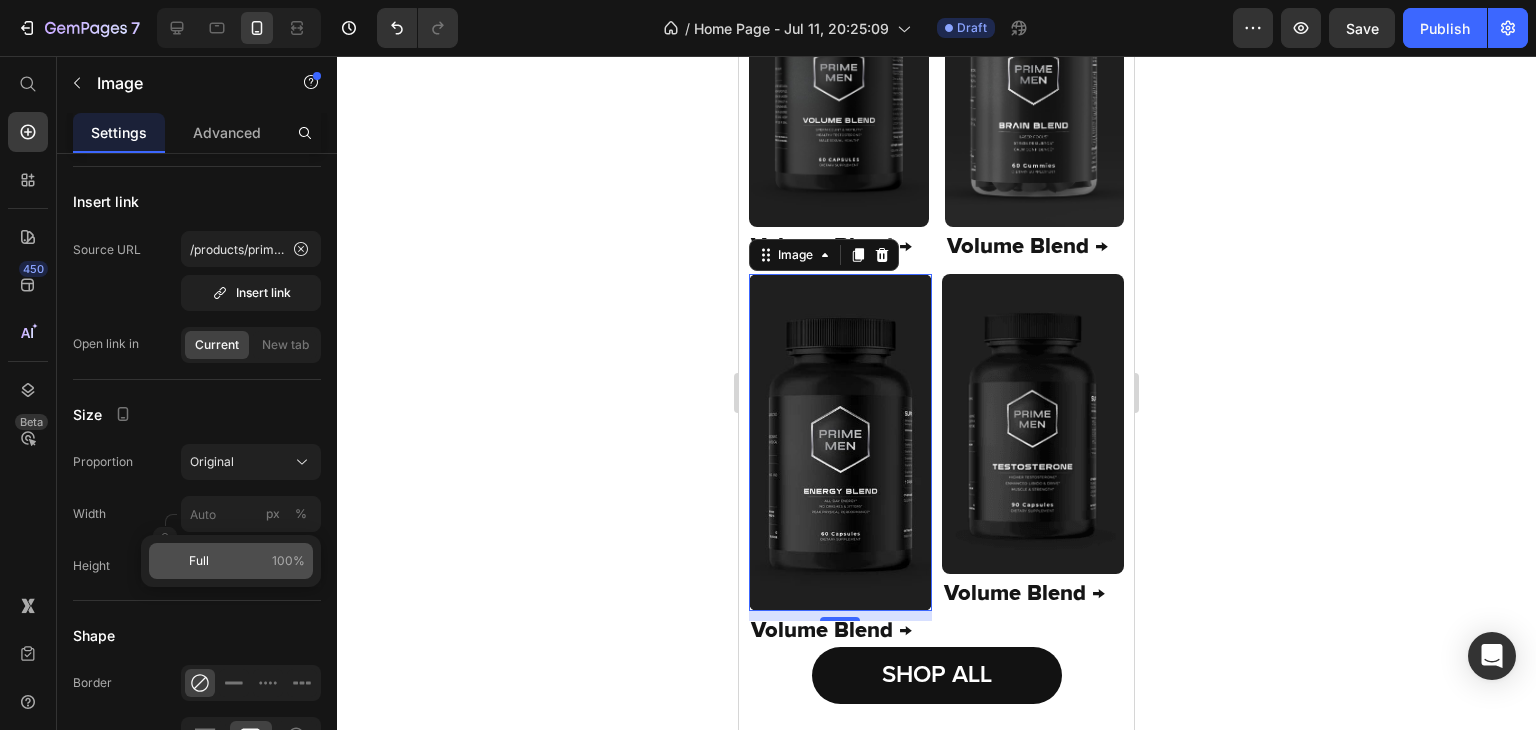 type on "100" 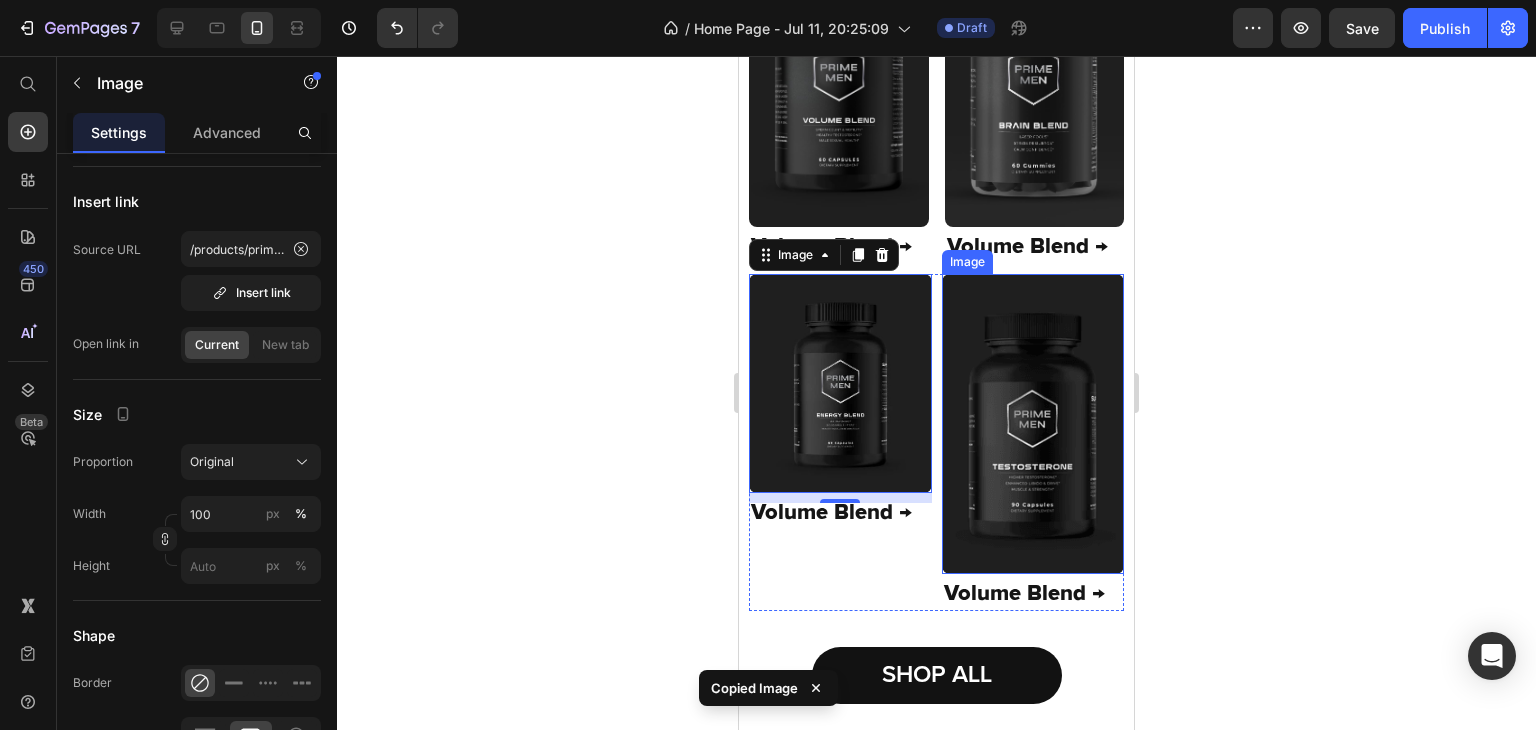 click at bounding box center (1033, 424) 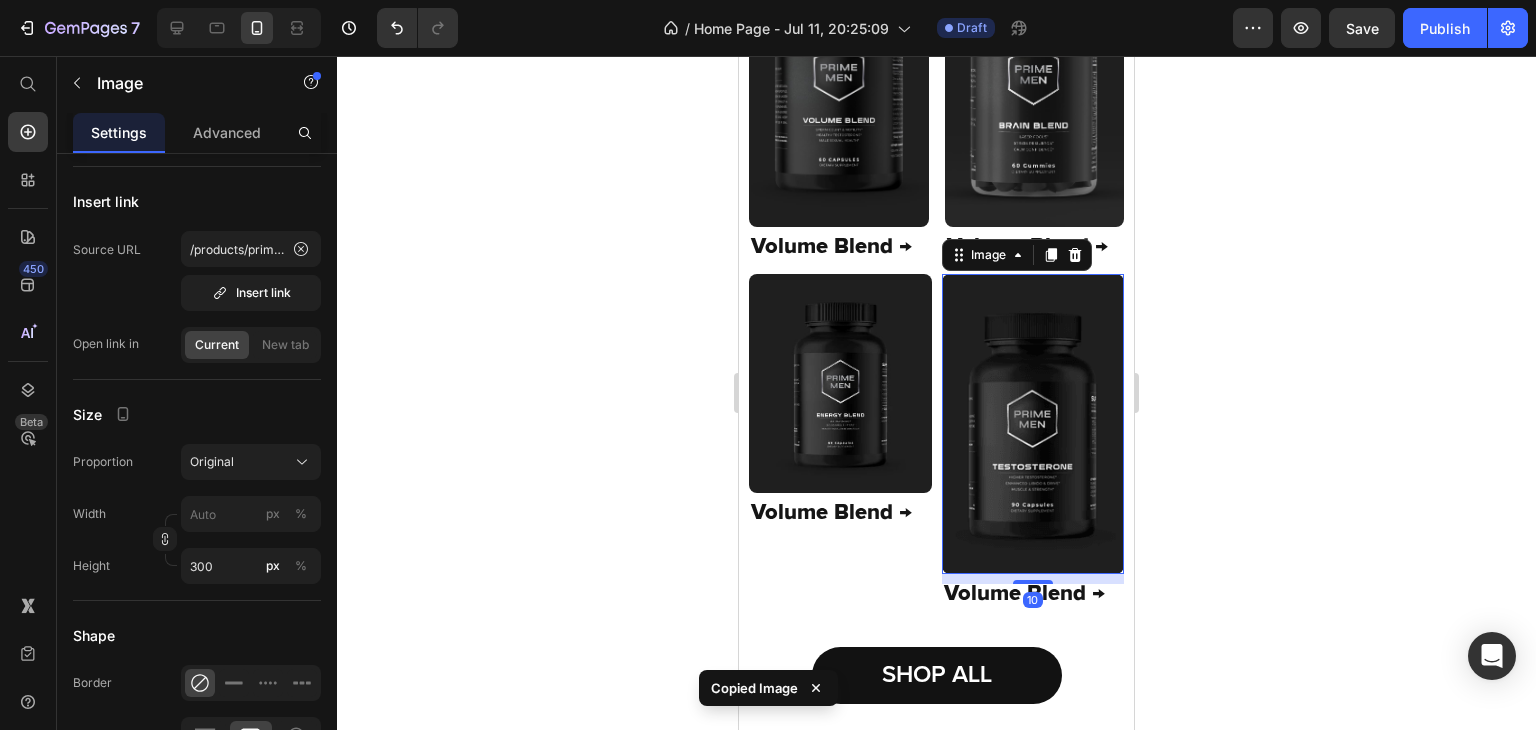 type on "100" 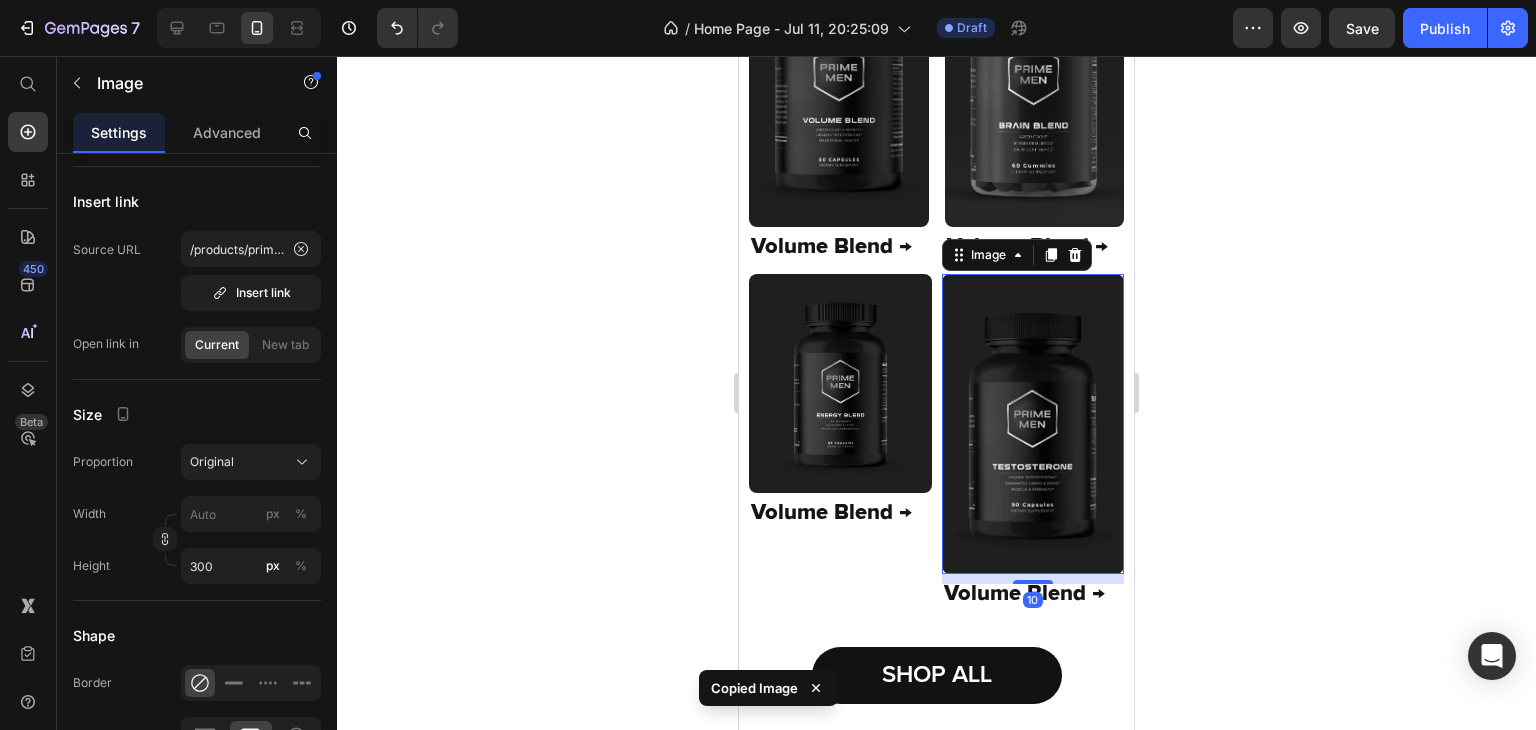 type 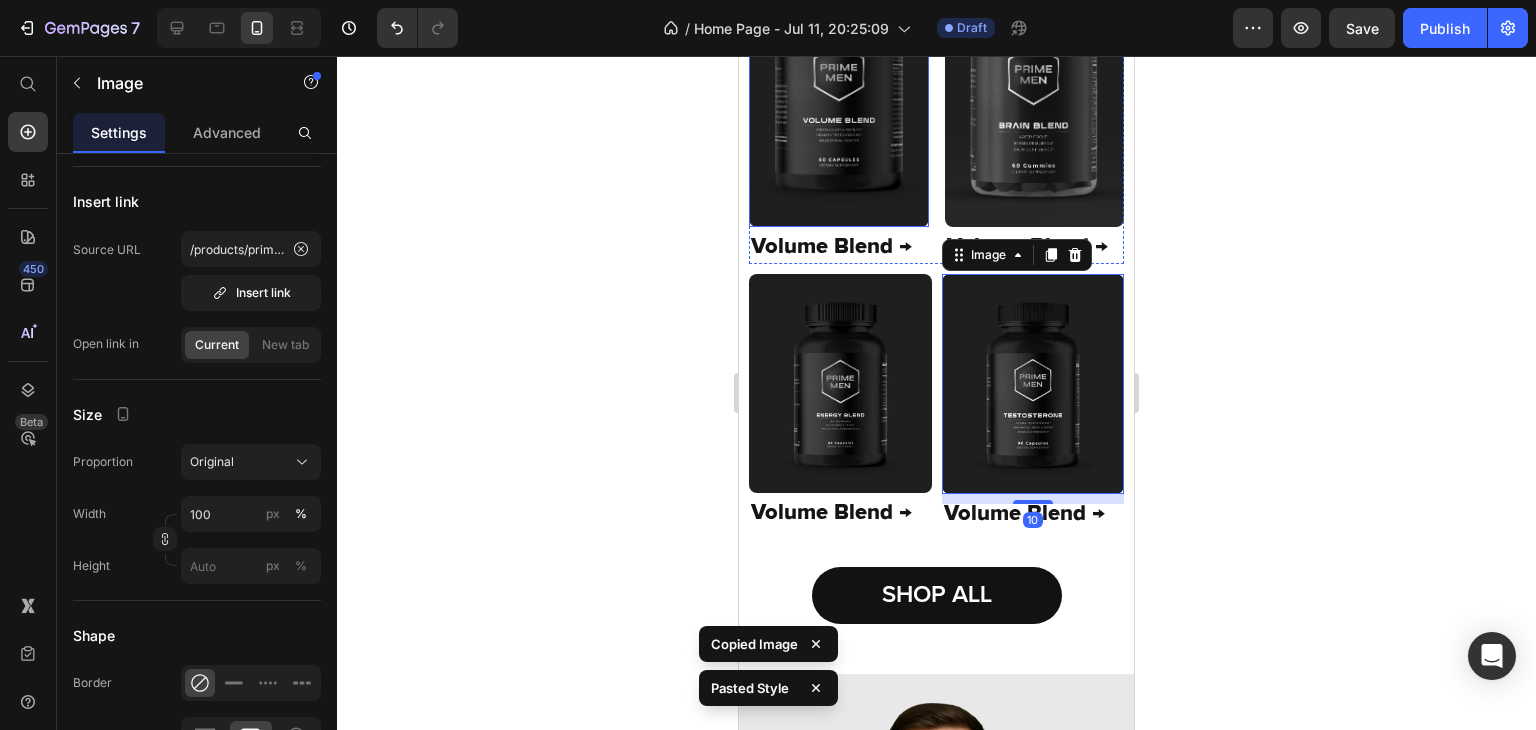 click at bounding box center [839, 77] 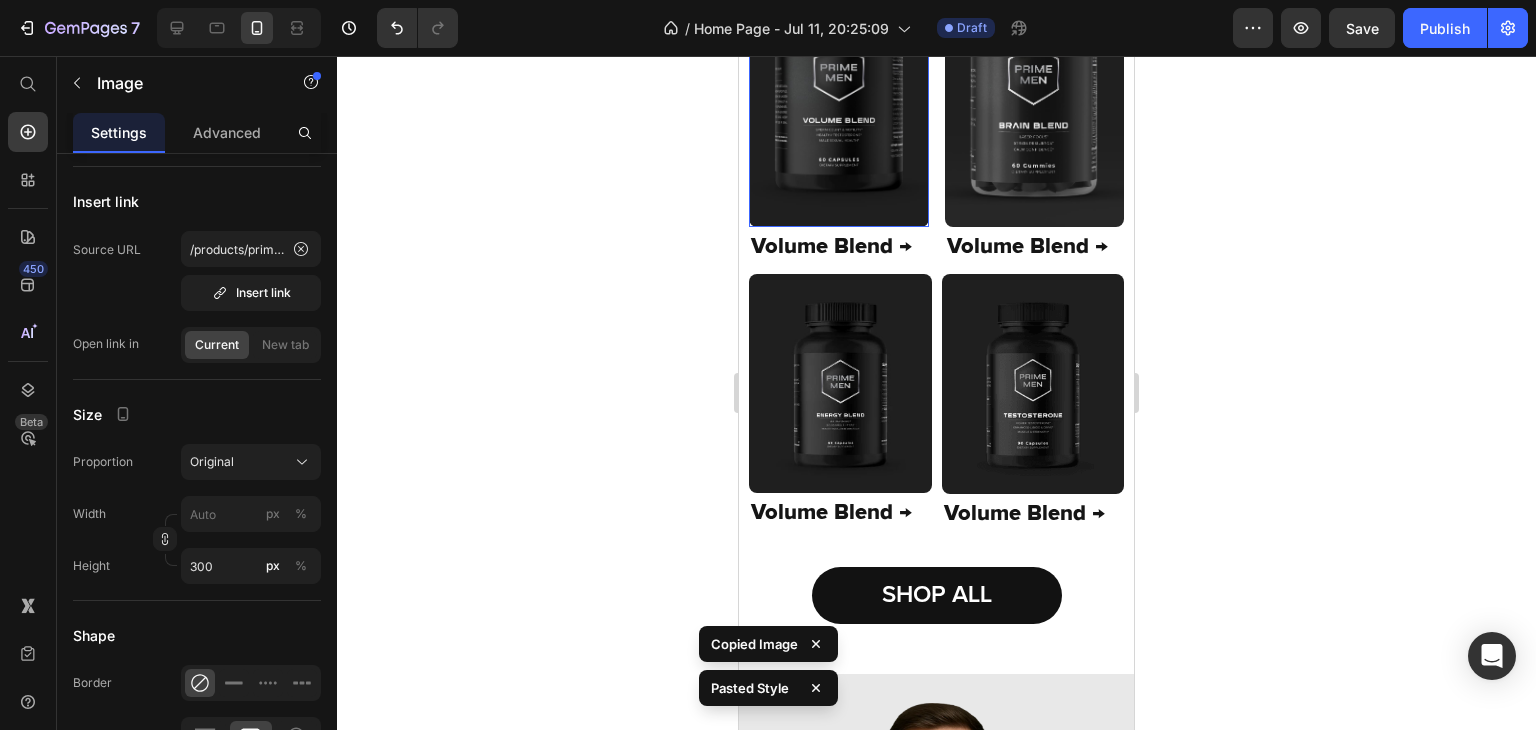 type on "100" 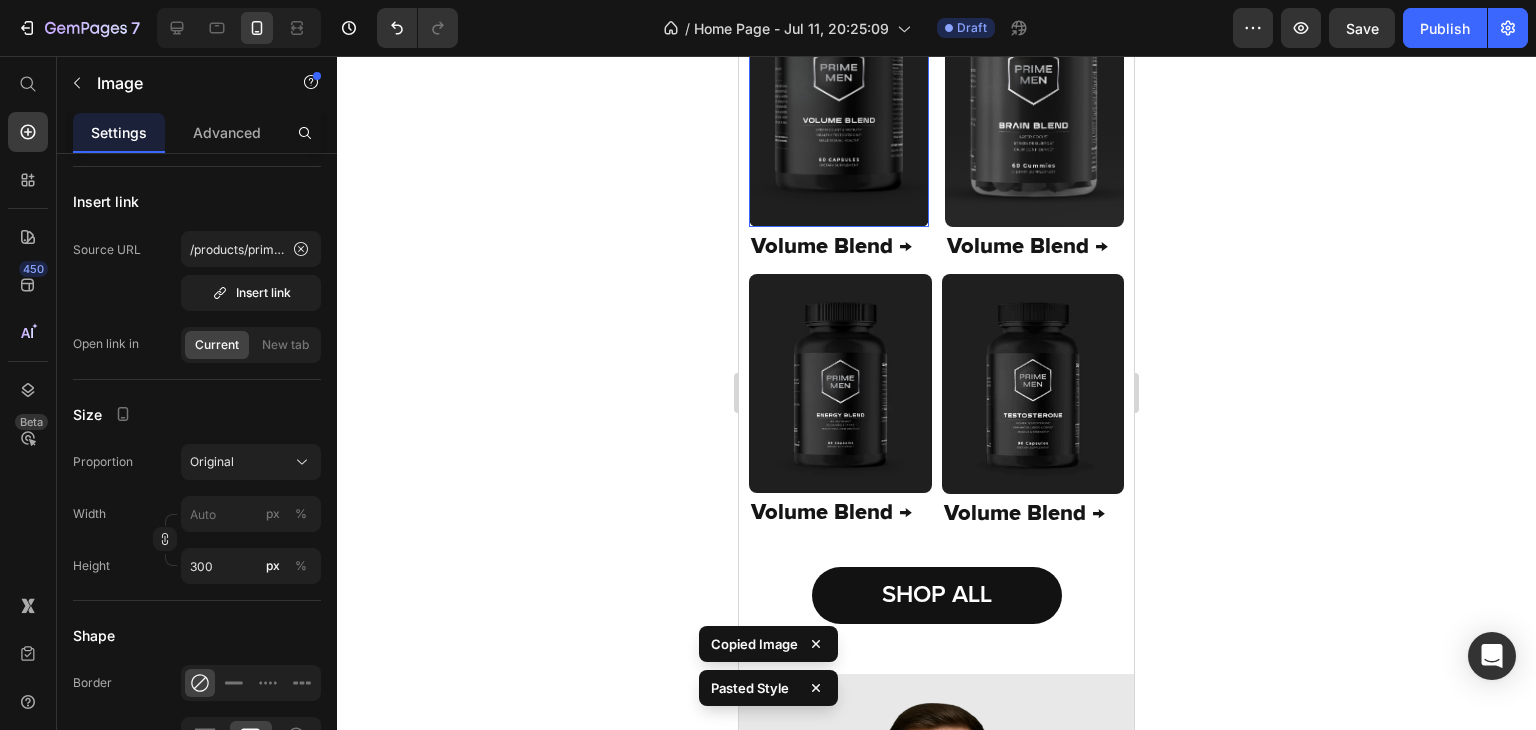 type 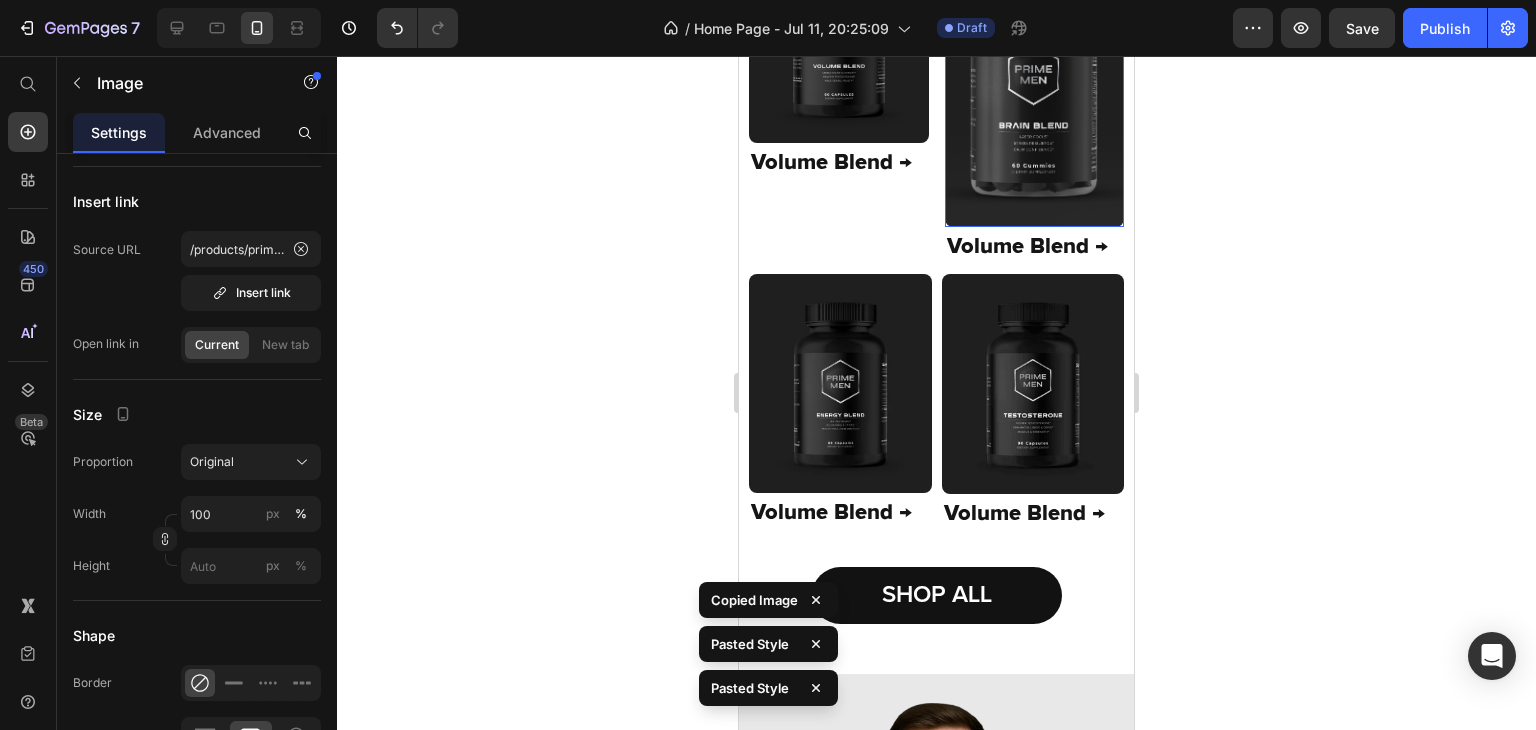 drag, startPoint x: 955, startPoint y: 155, endPoint x: 1013, endPoint y: 167, distance: 59.22837 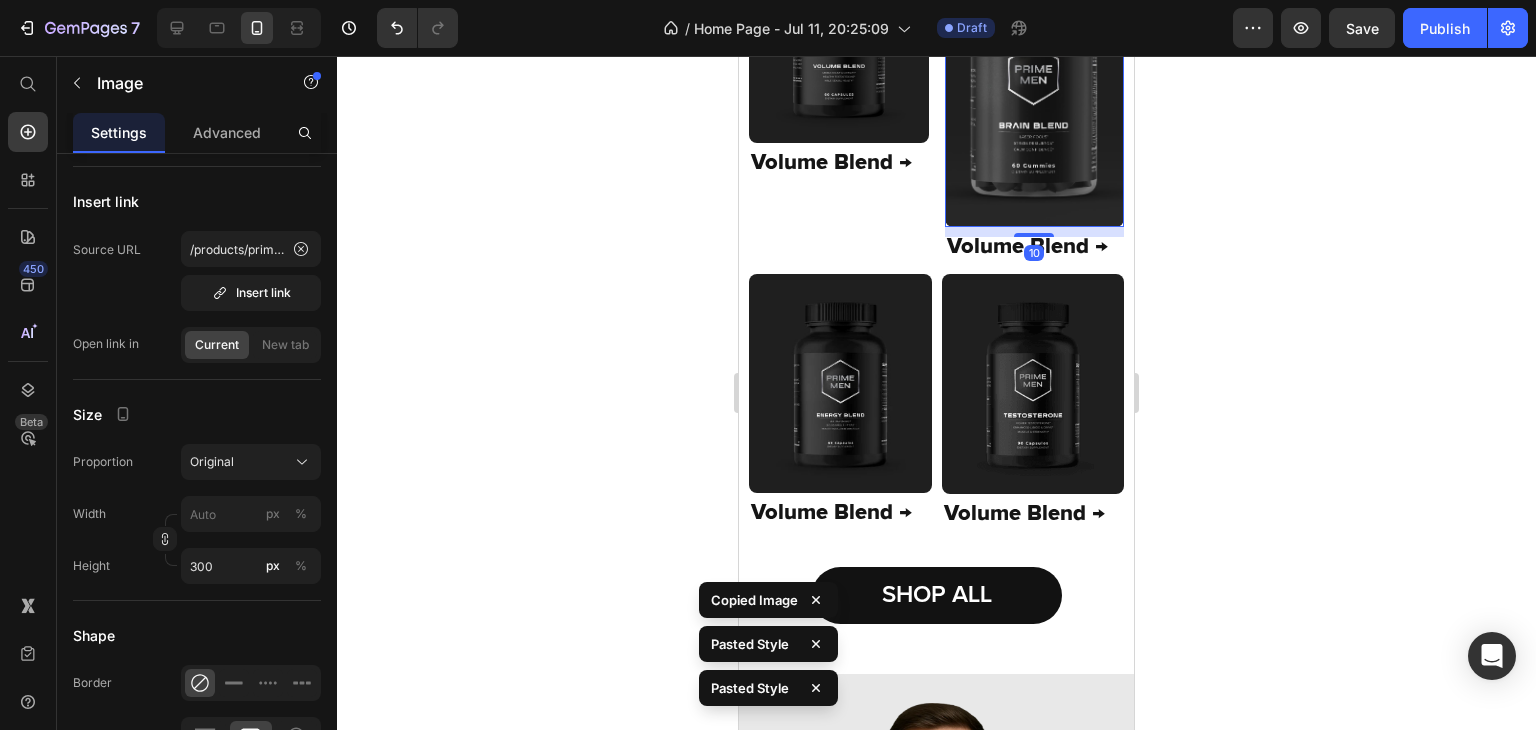 type on "100" 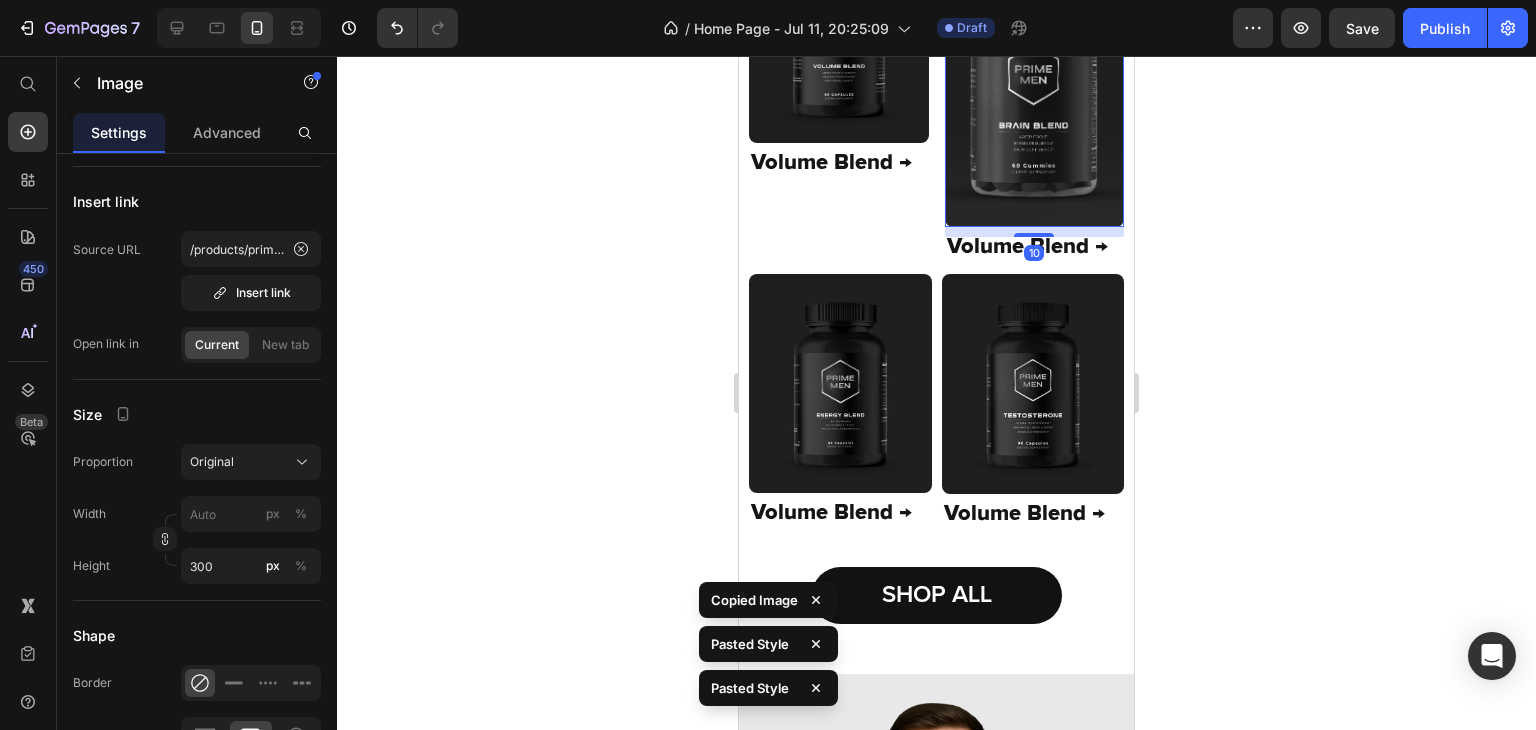 type 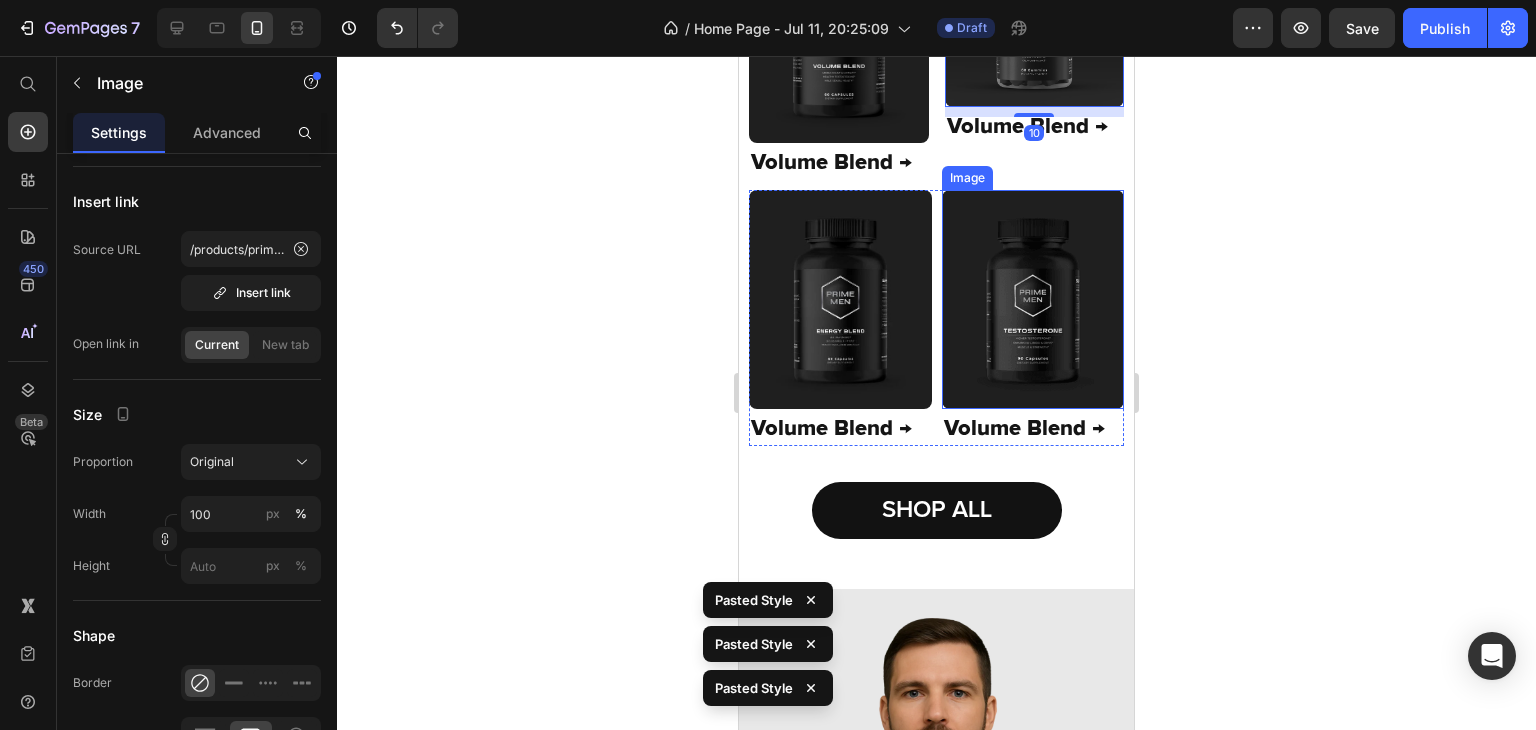 scroll, scrollTop: 851, scrollLeft: 0, axis: vertical 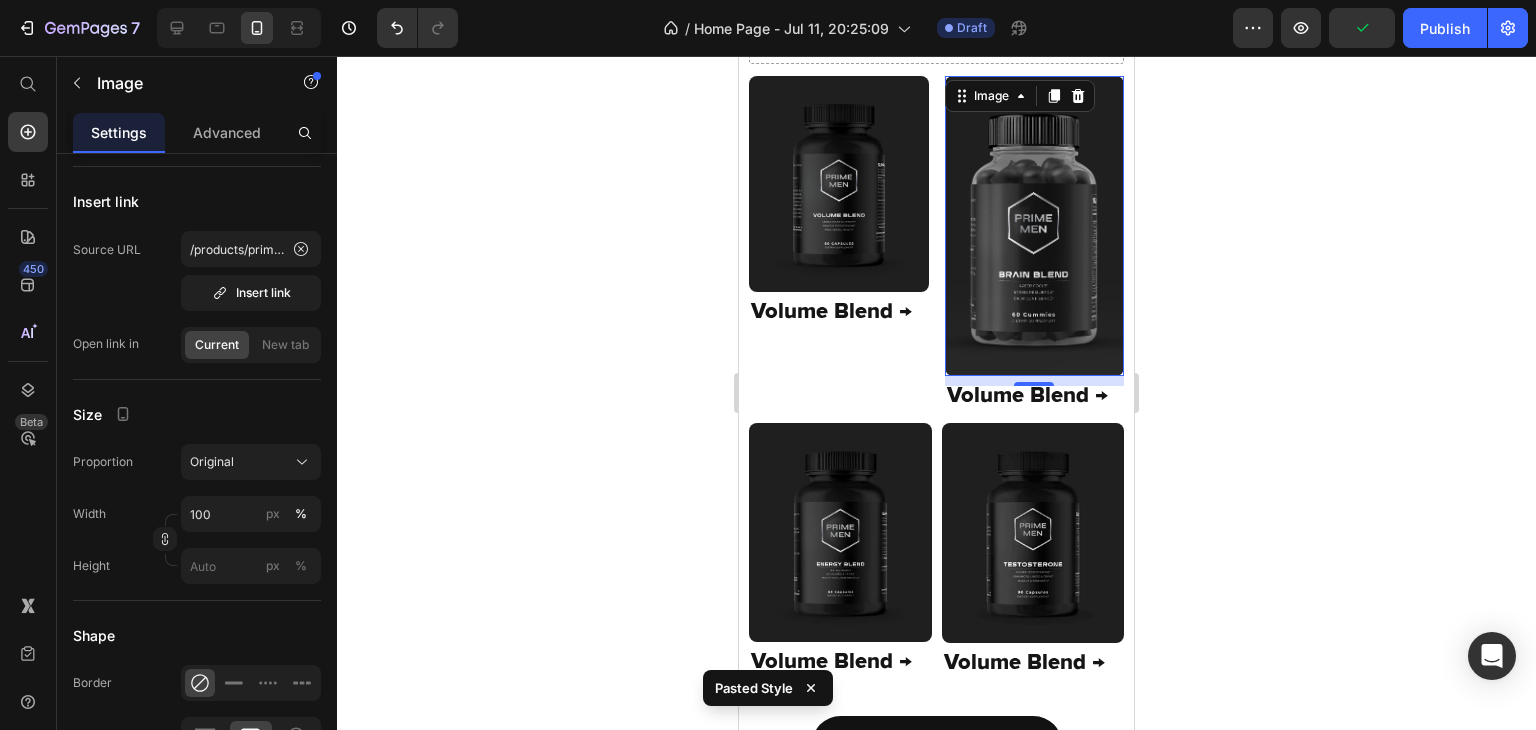 type 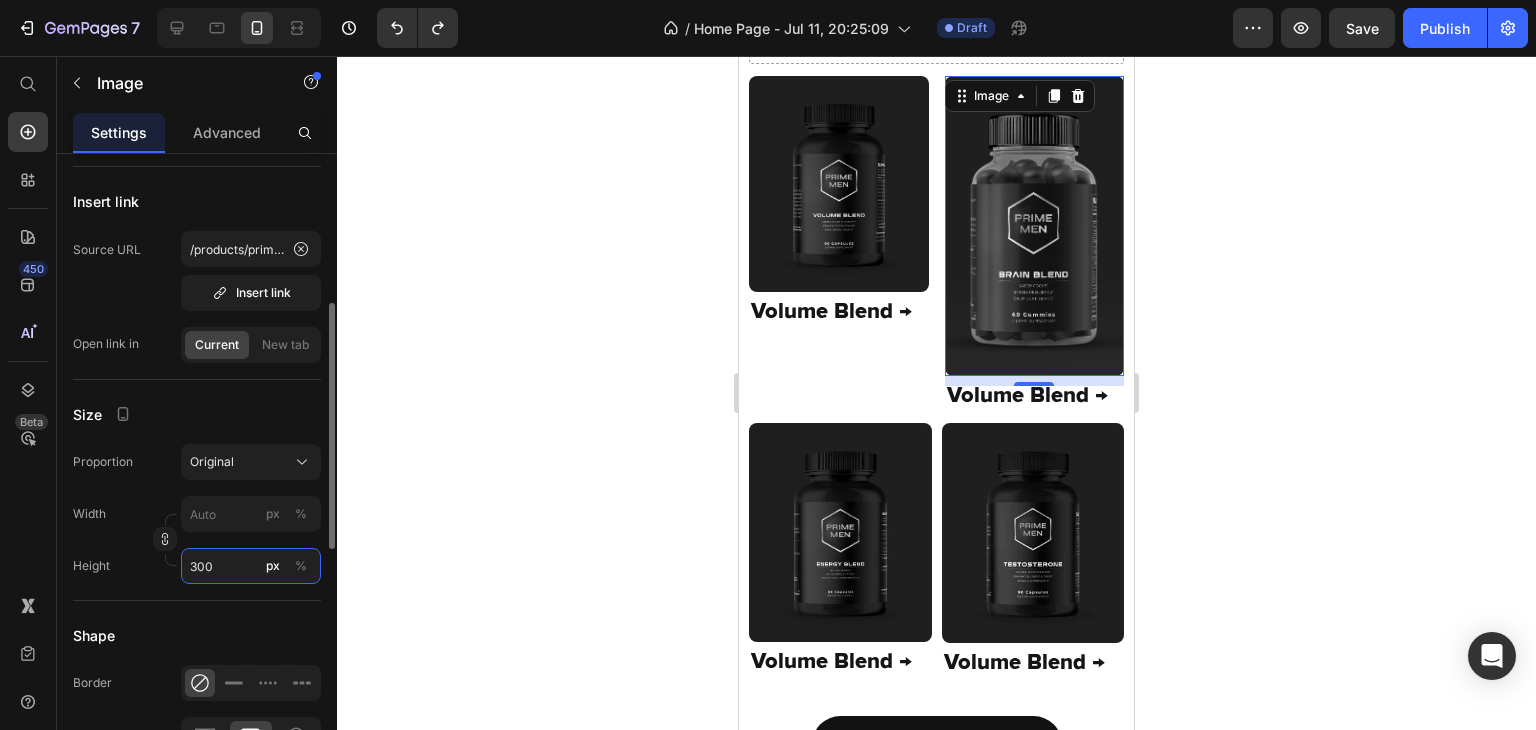 click on "300" at bounding box center (251, 566) 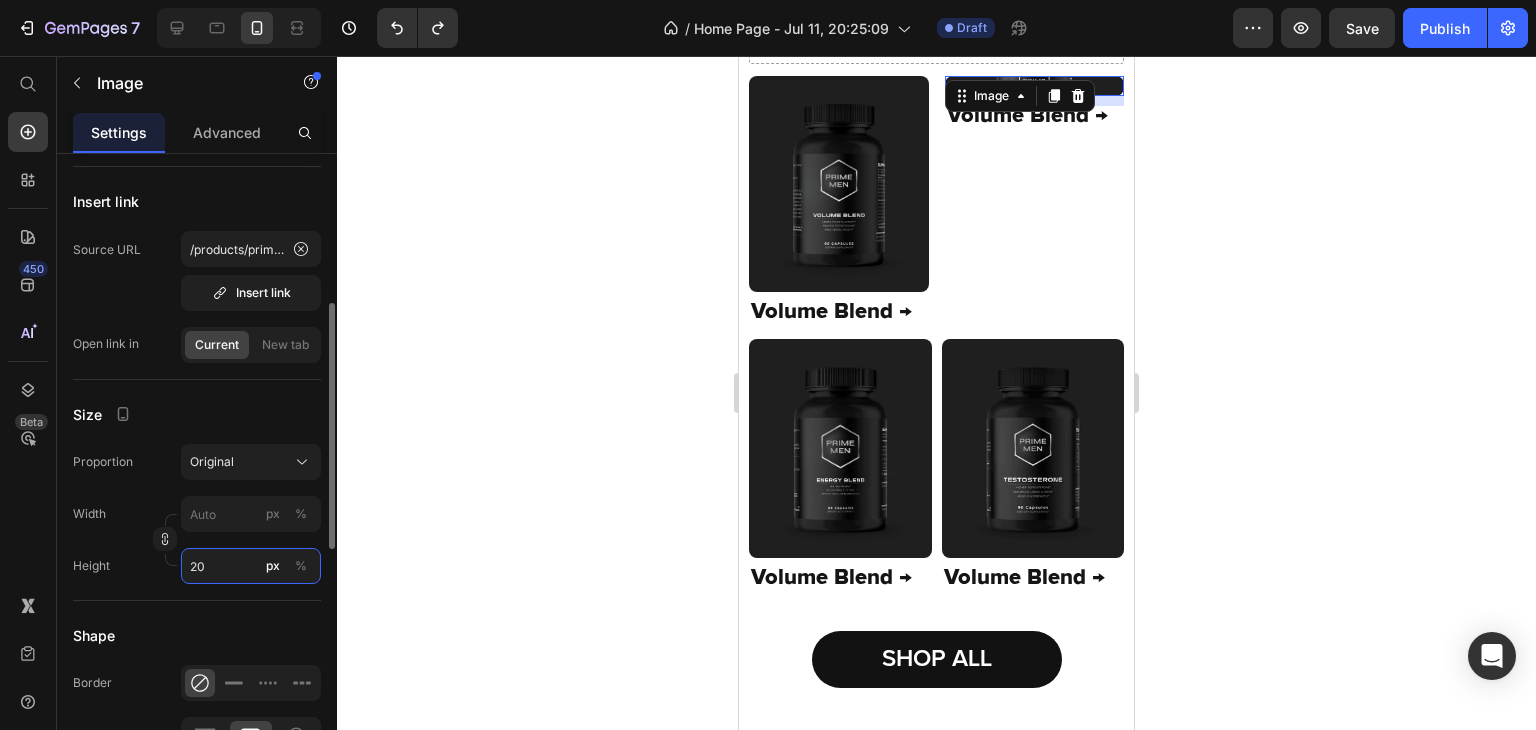 type on "200" 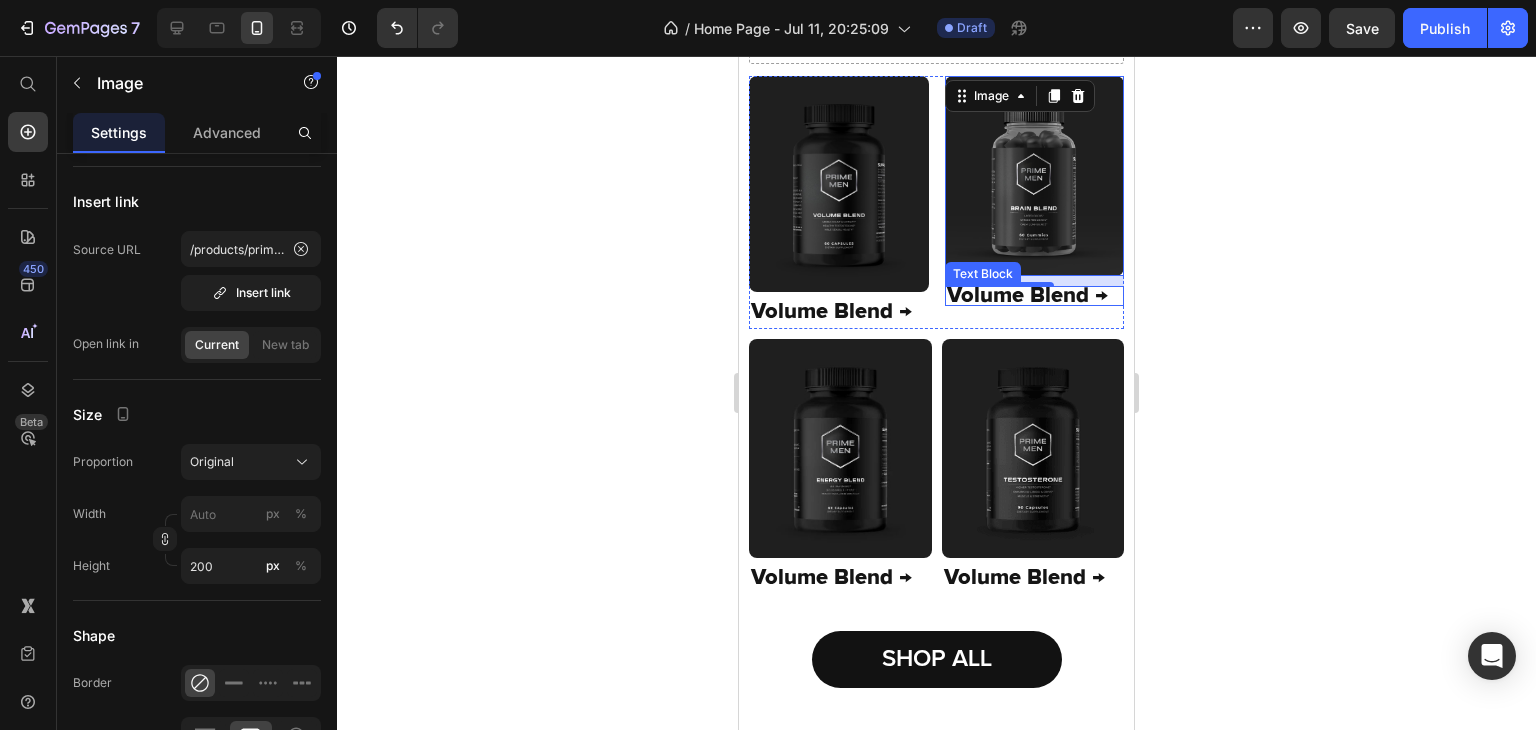 click on "Volume Blend →" at bounding box center (1035, 296) 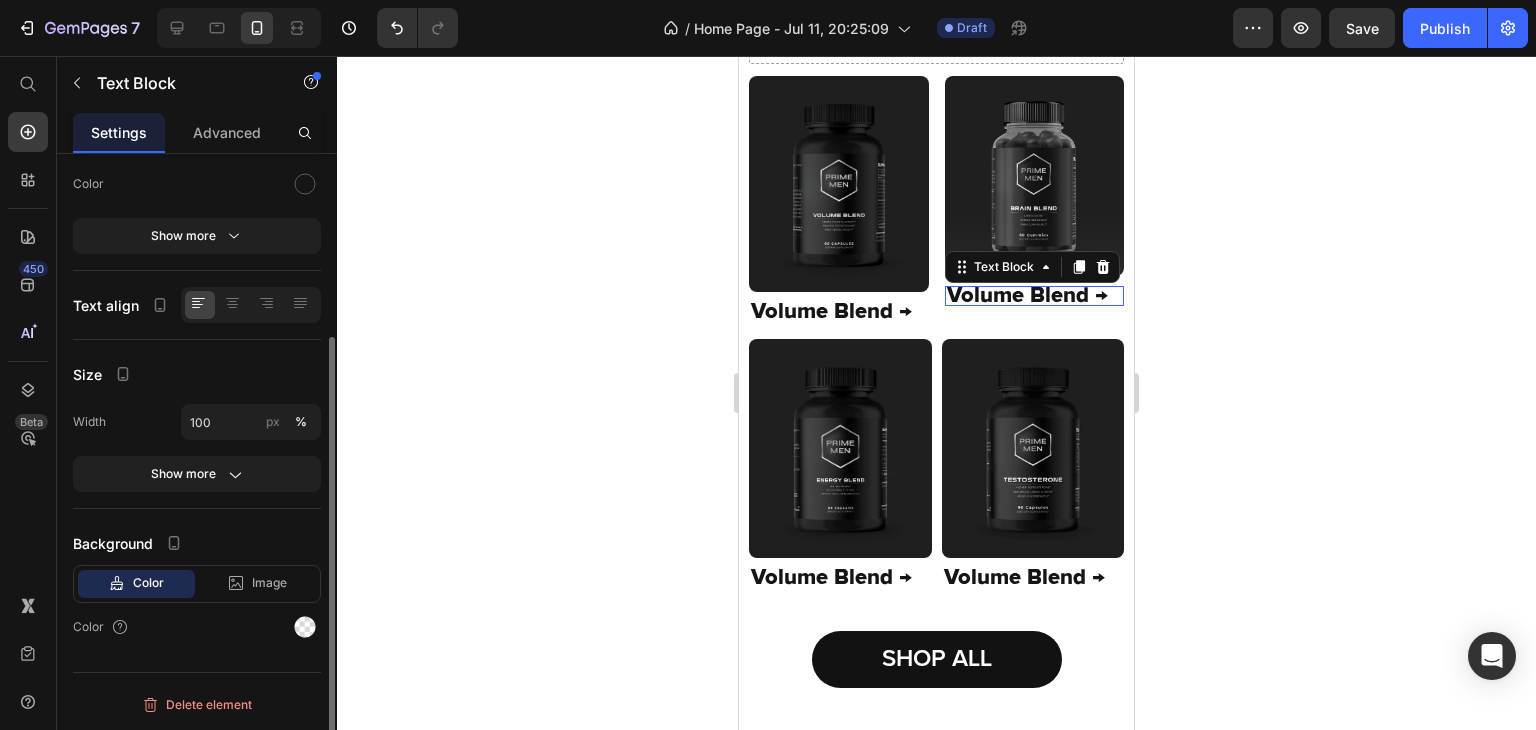 scroll, scrollTop: 0, scrollLeft: 0, axis: both 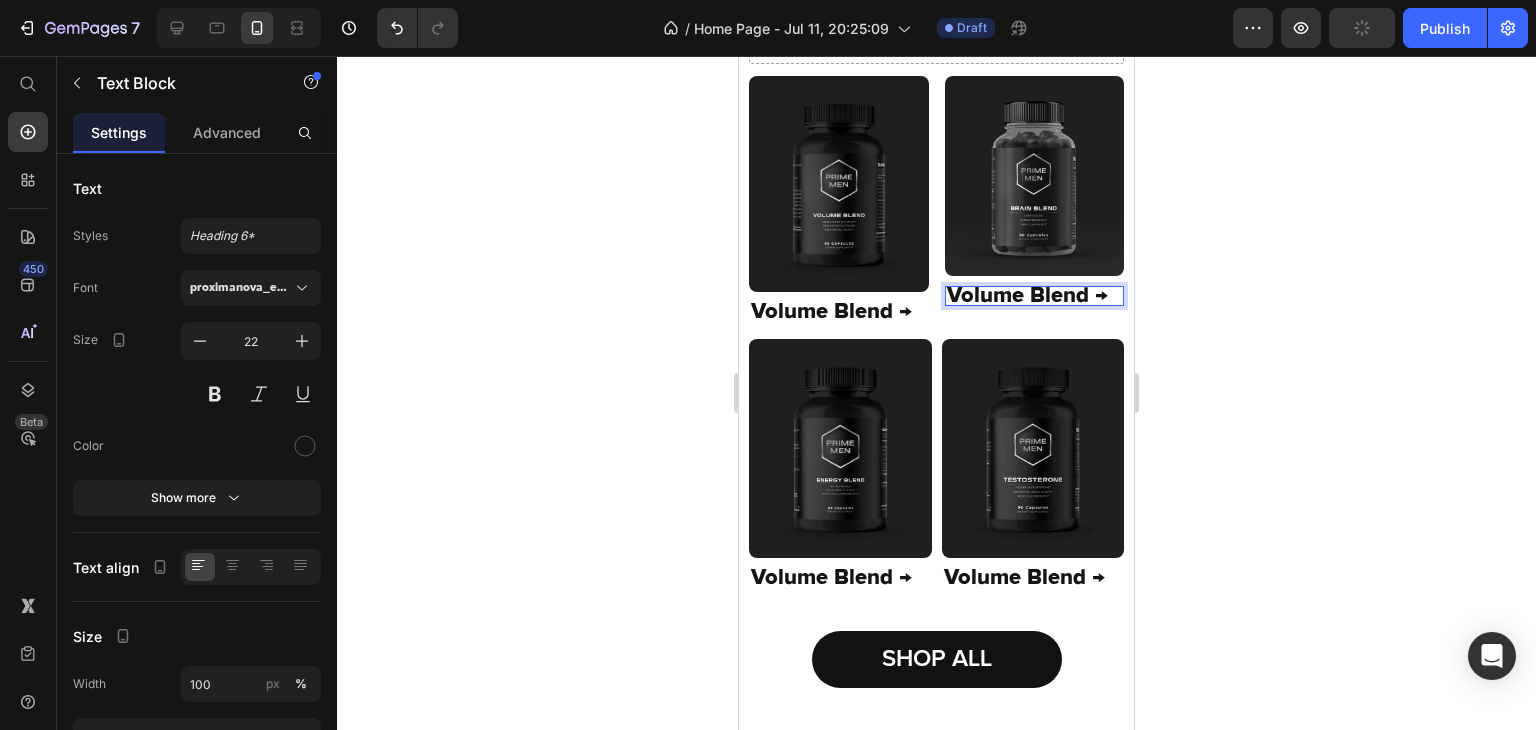 click on "Volume Blend →" at bounding box center (1035, 296) 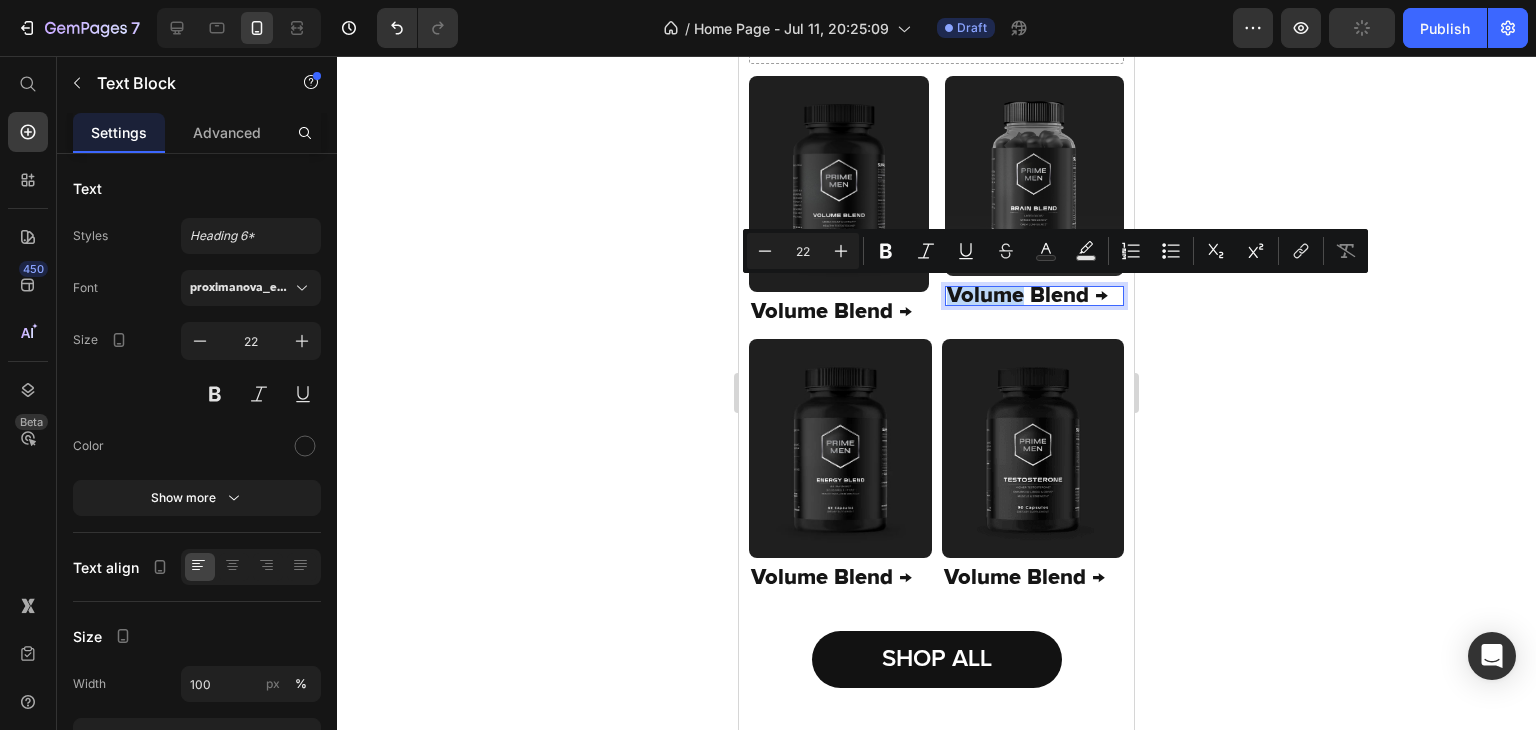 drag, startPoint x: 939, startPoint y: 292, endPoint x: 979, endPoint y: 293, distance: 40.012497 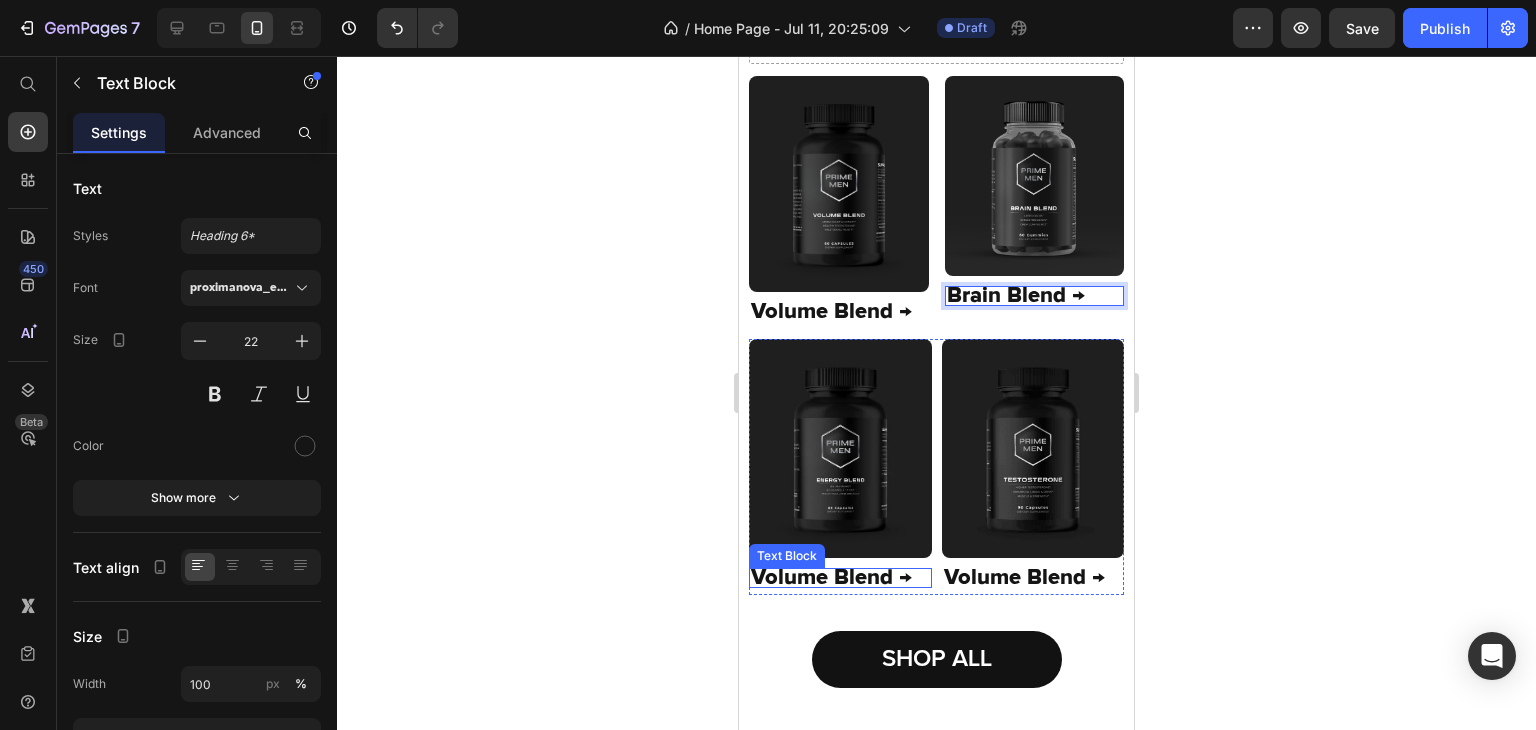 click on "Volume Blend →" at bounding box center (840, 578) 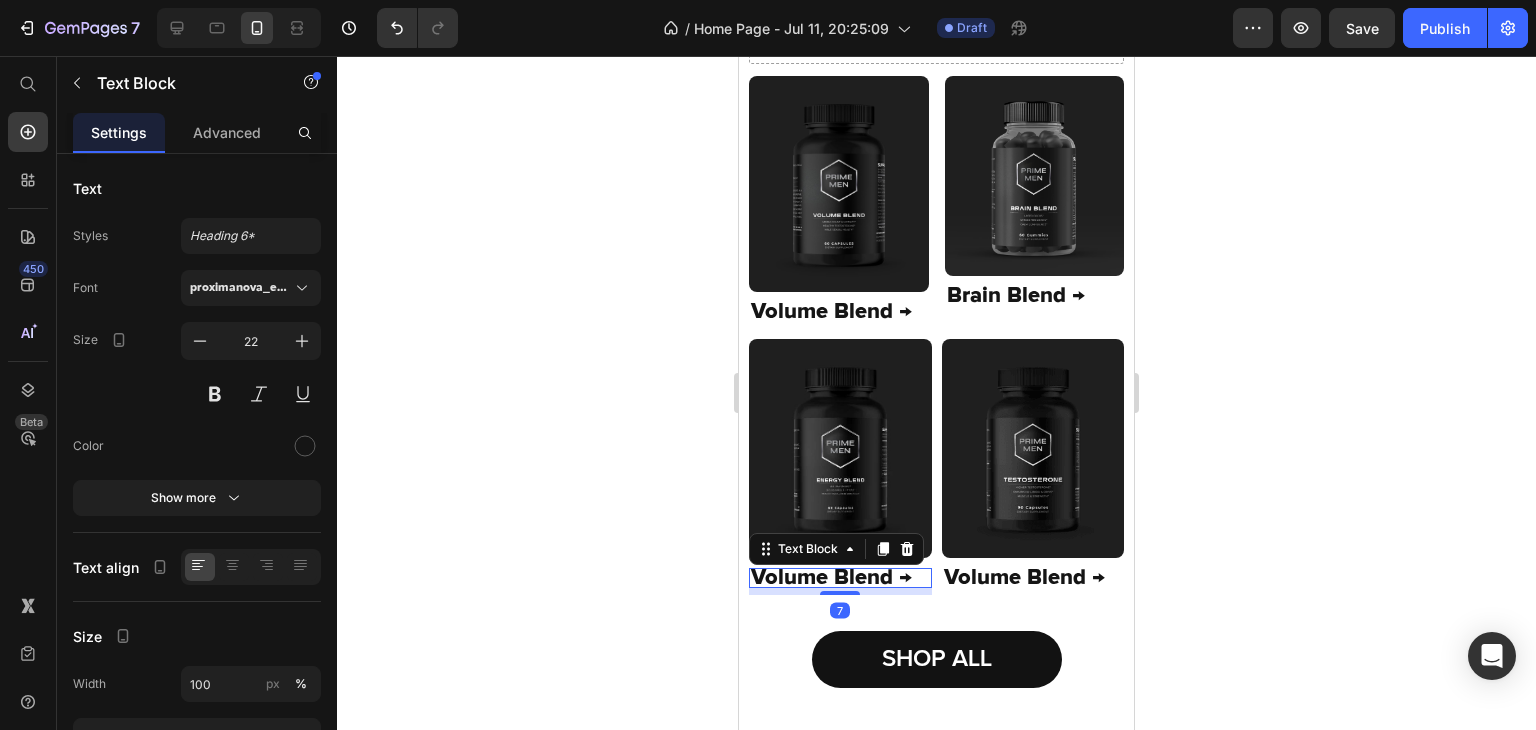click on "7" at bounding box center (840, 591) 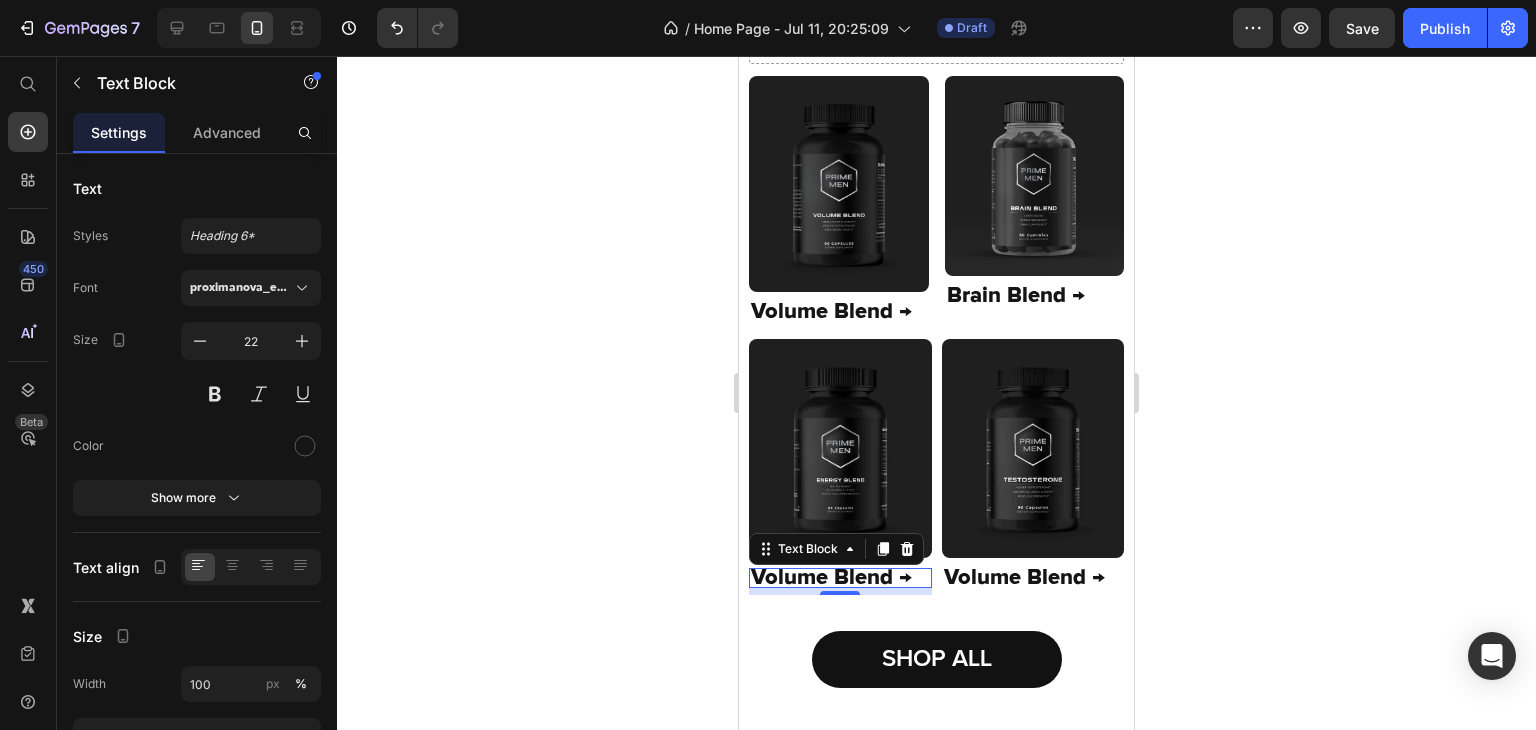 click on "Volume Blend →" at bounding box center (840, 578) 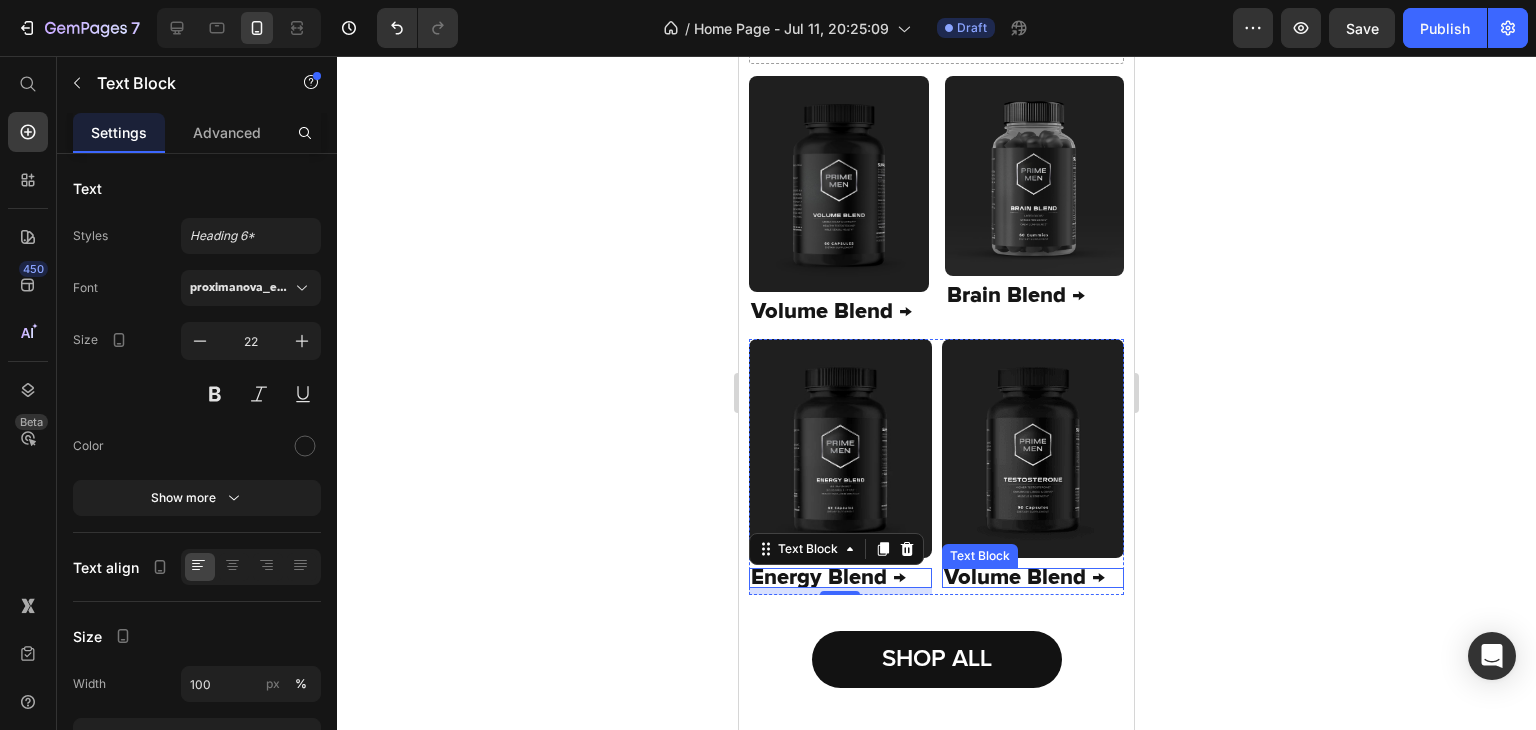 click on "Volume Blend →" at bounding box center (1033, 578) 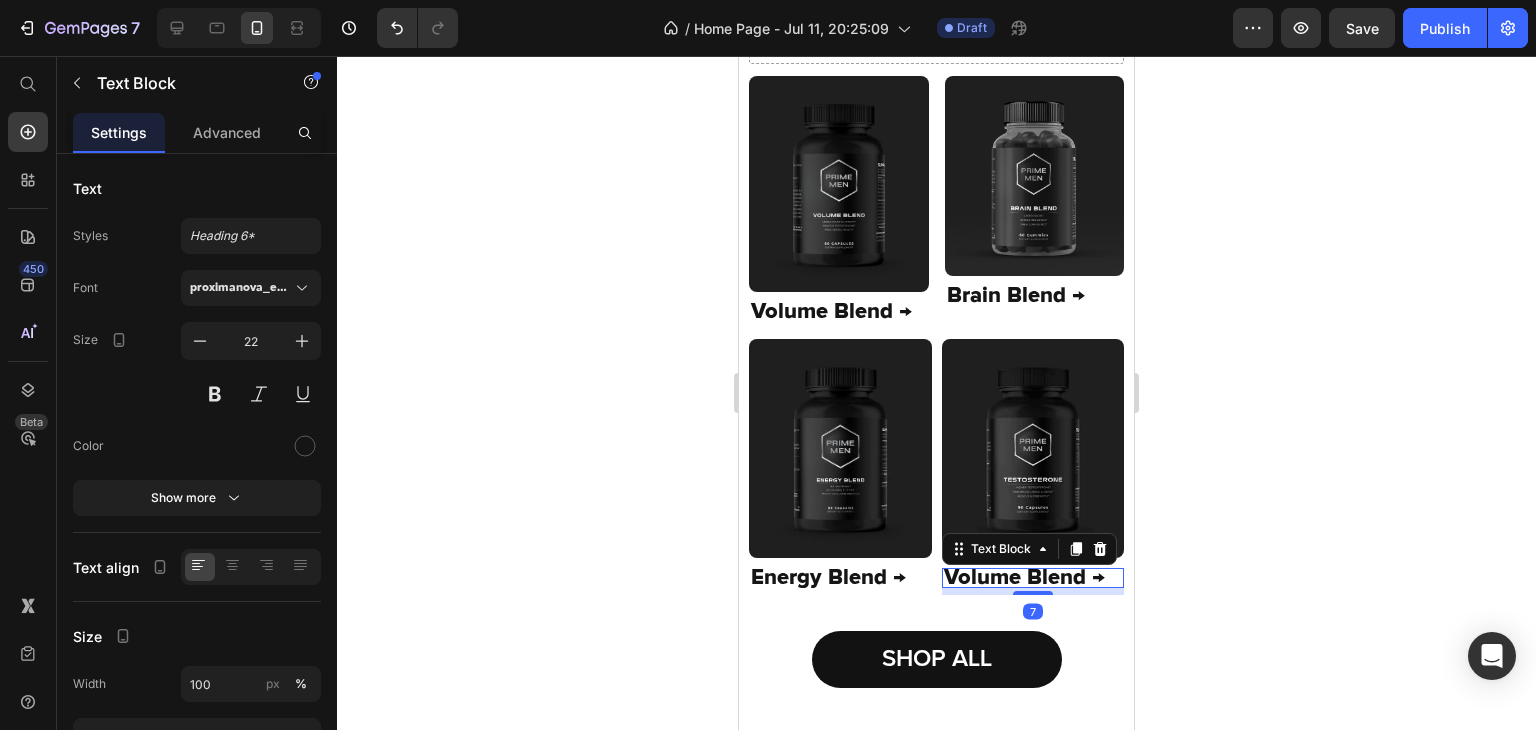 click on "Volume Blend →" at bounding box center [1033, 578] 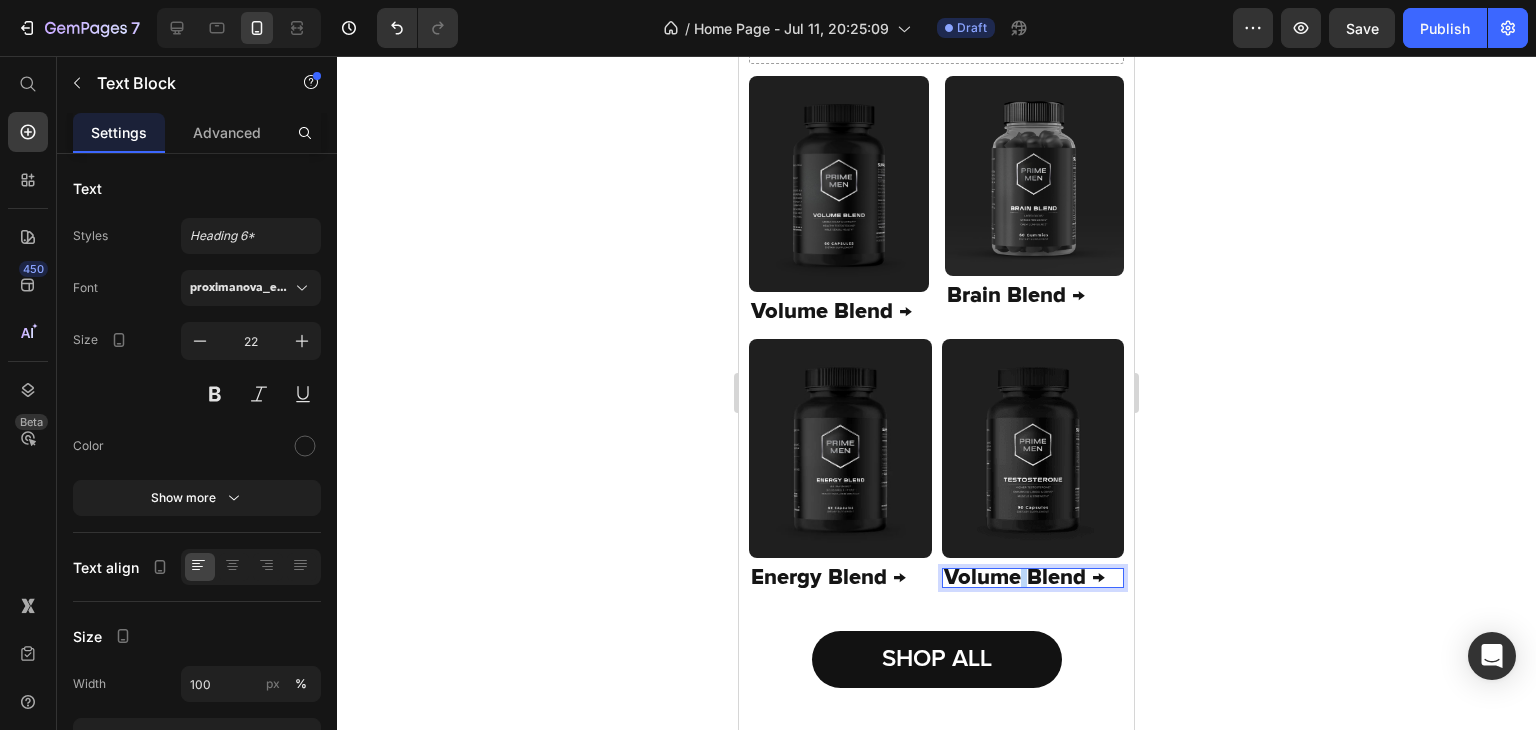 click on "Volume Blend →" at bounding box center [1033, 578] 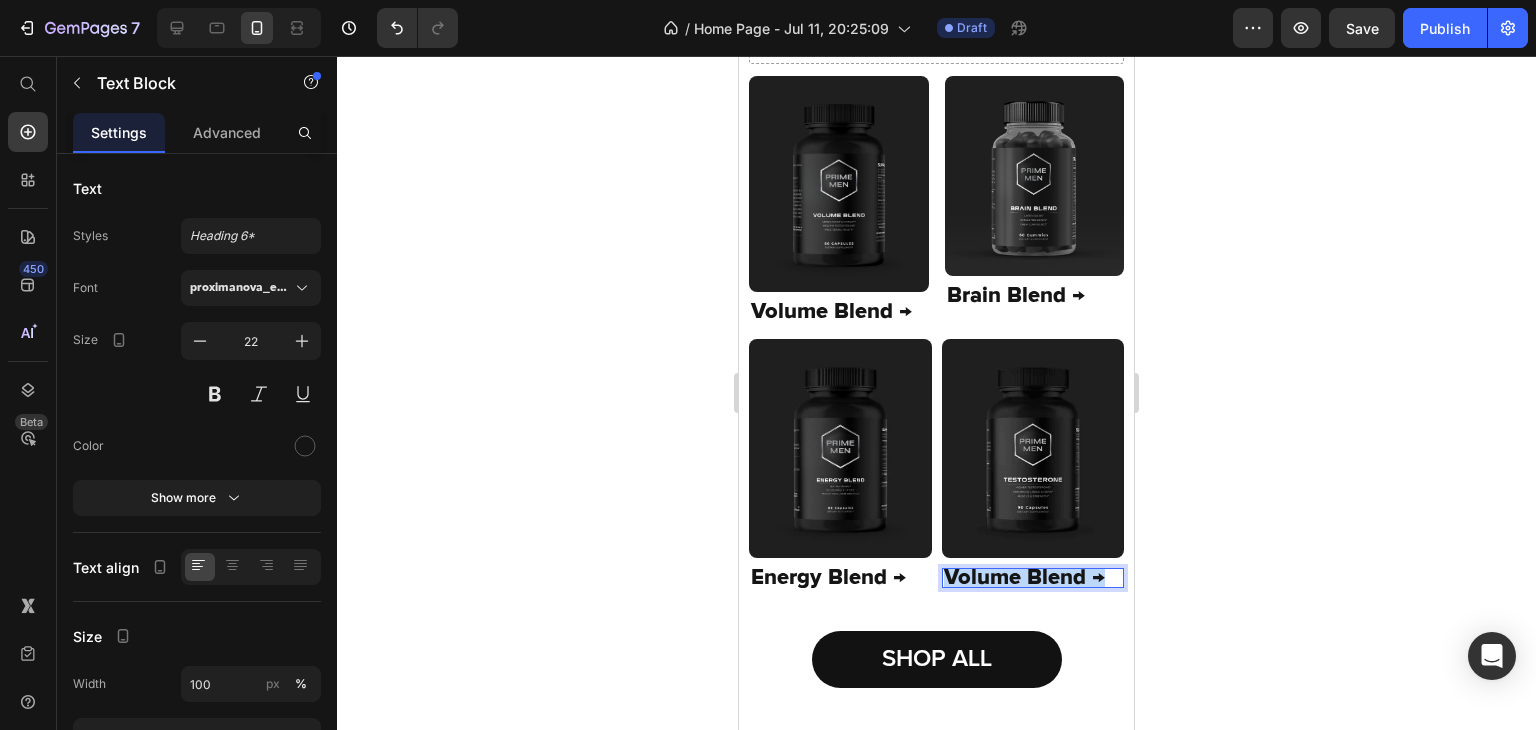 click on "Volume Blend →" at bounding box center [1033, 578] 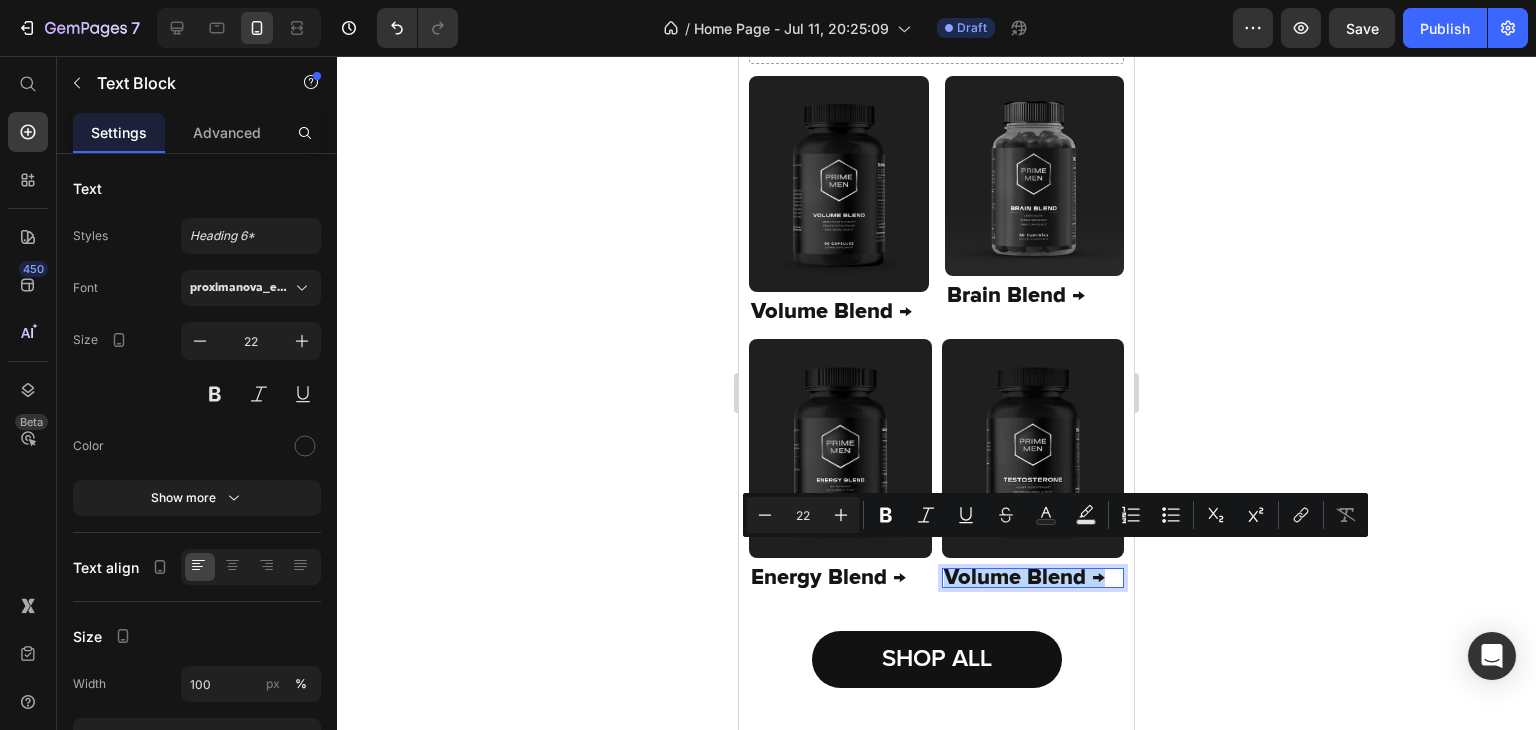 click on "Volume Blend →" at bounding box center (1033, 578) 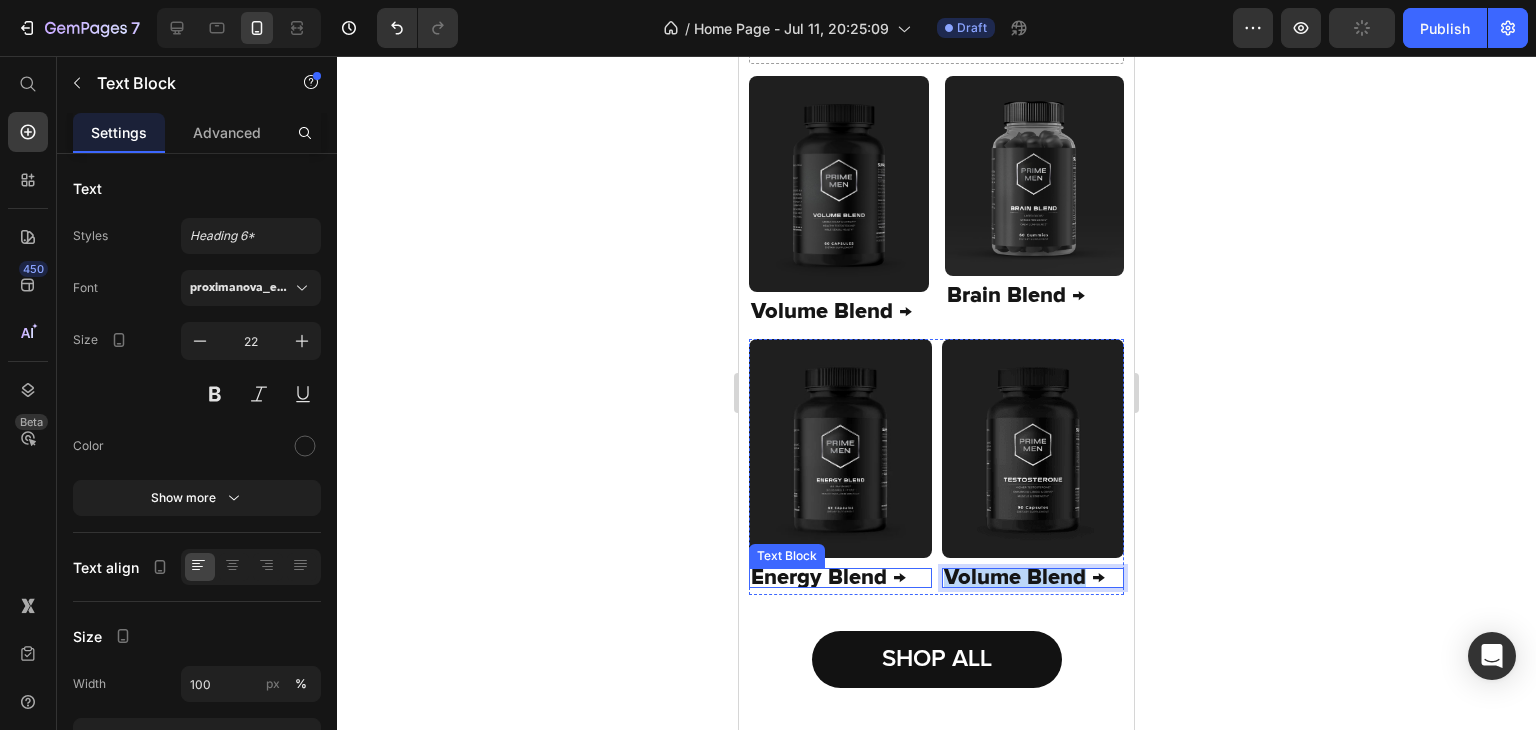 drag, startPoint x: 1075, startPoint y: 556, endPoint x: 919, endPoint y: 562, distance: 156.11534 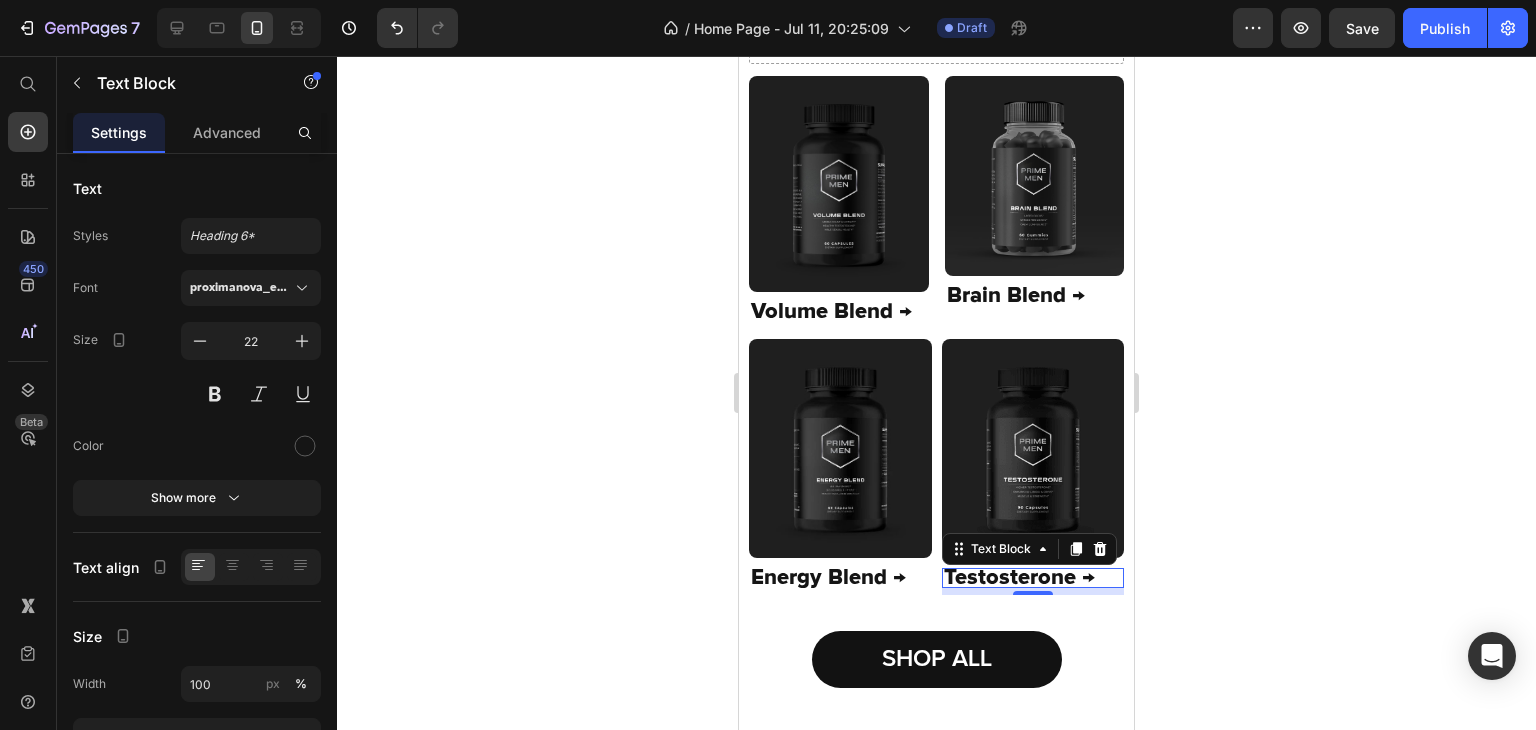 click 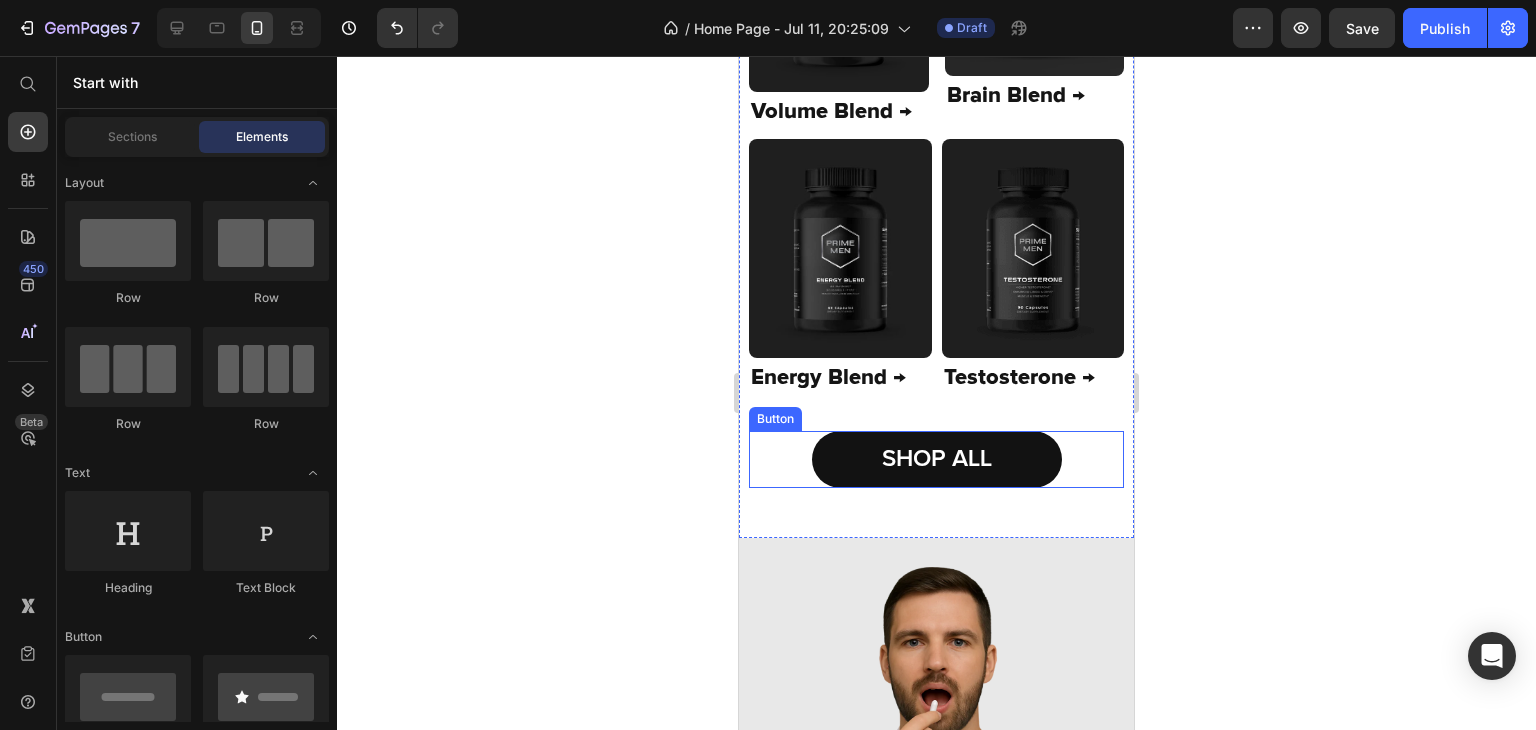 scroll, scrollTop: 1056, scrollLeft: 0, axis: vertical 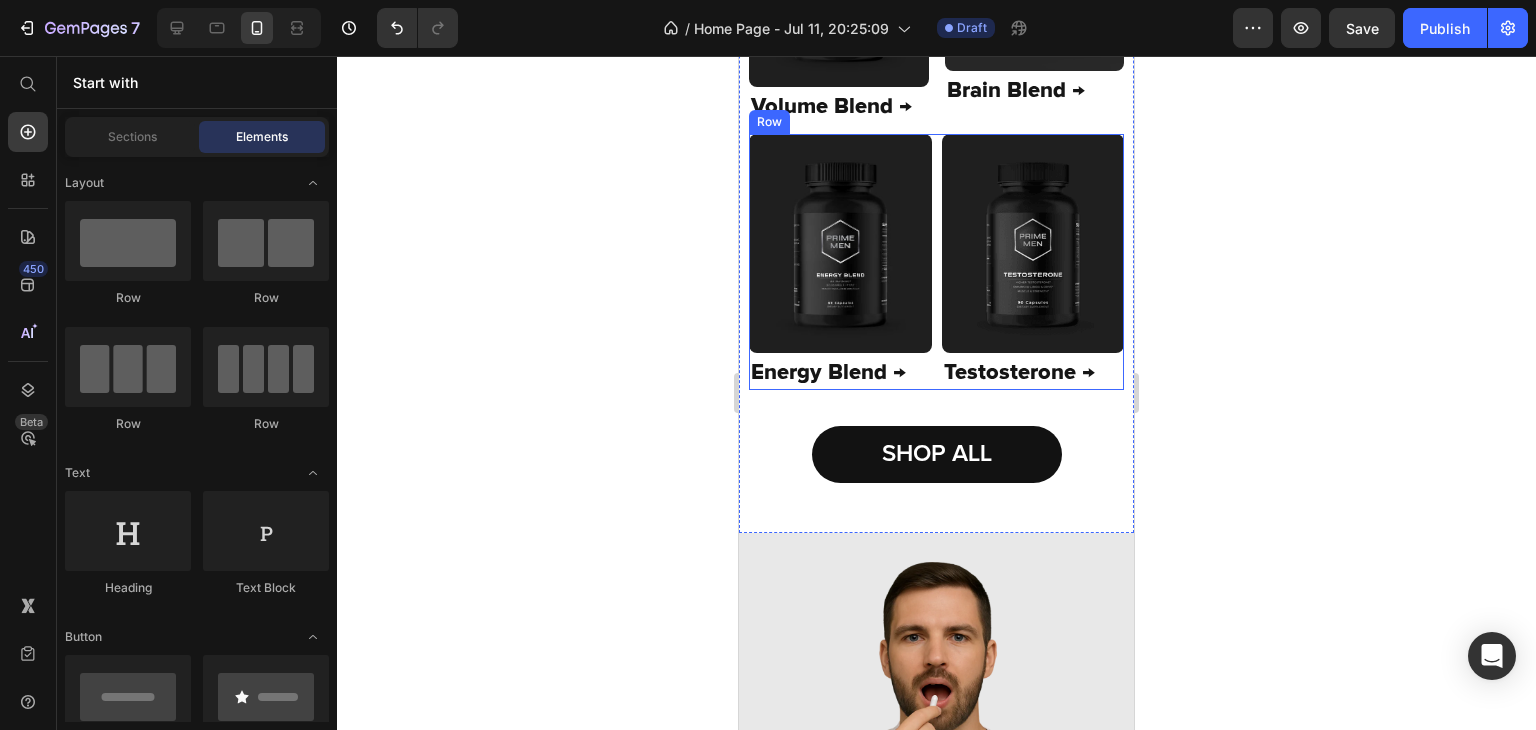 click on "Image Energy Blend → Text Block Image Testosterone → Text Block Row" at bounding box center [936, 262] 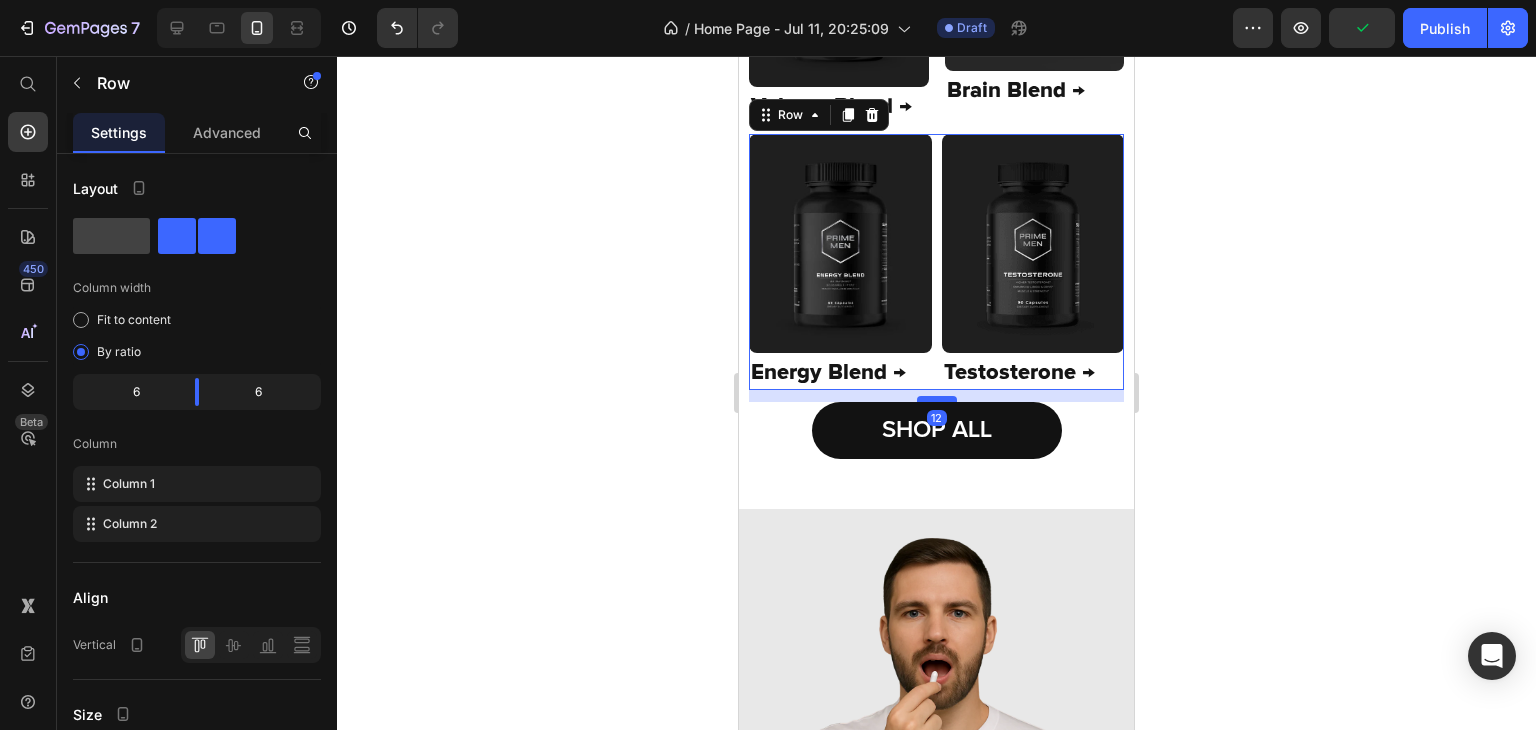 drag, startPoint x: 928, startPoint y: 407, endPoint x: 927, endPoint y: 383, distance: 24.020824 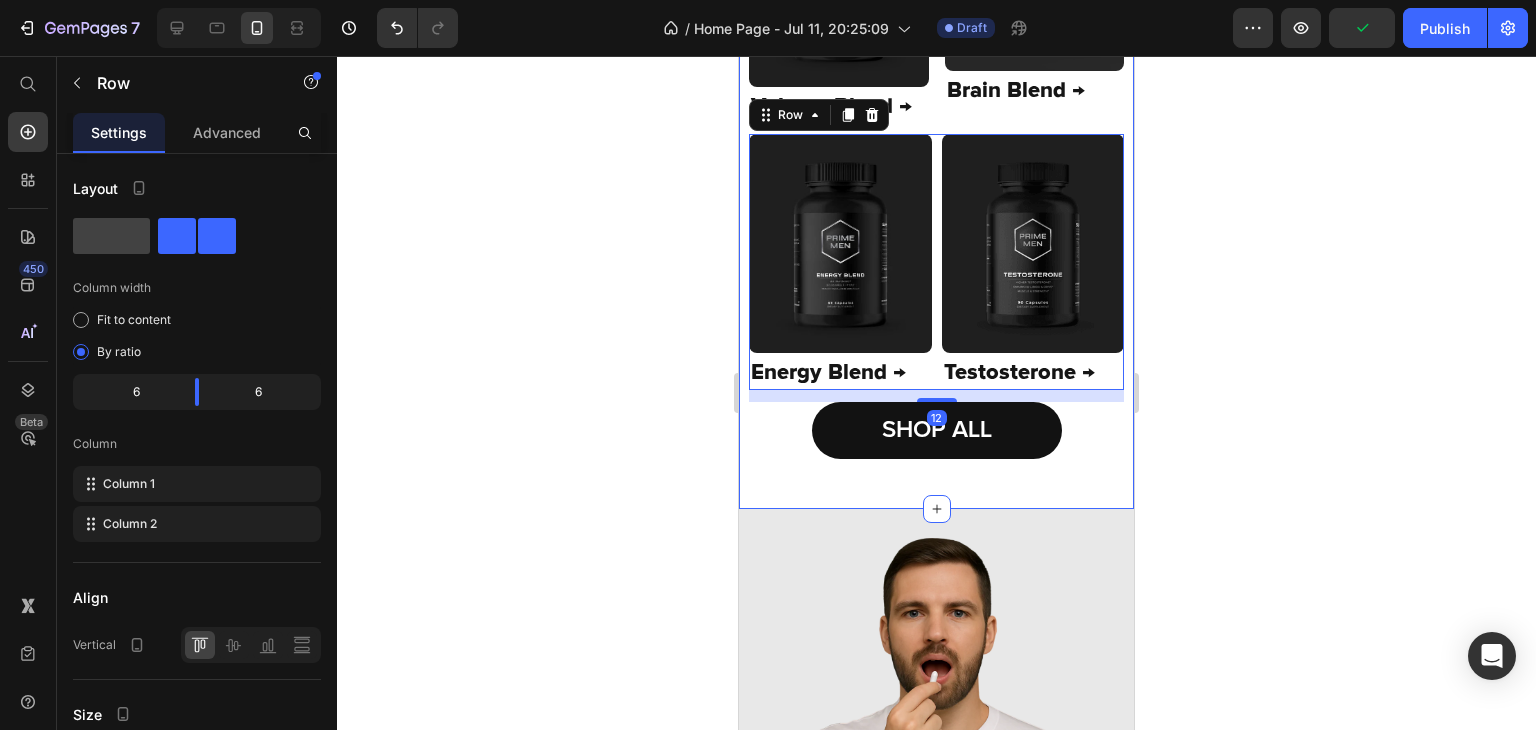 click on "Target Your Health Goals Heading Target Your Health Goals Heading
Drop element here Clinically formulated supplements to support performance where it matters most — brain, energy, testosterone, and volume. Text Block Row
Drop element here Row Image Volume Blend → Text Block Image Brain Blend → Text Block Row Image Volume Blend → Text Block Image Brain Blend → Text Block Image Energy Blend → Text Block Image Testosterone → Text Block Row Image Energy Blend → Text Block Image Testosterone → Text Block Row   12 SHOP ALL Button" at bounding box center [936, 30] 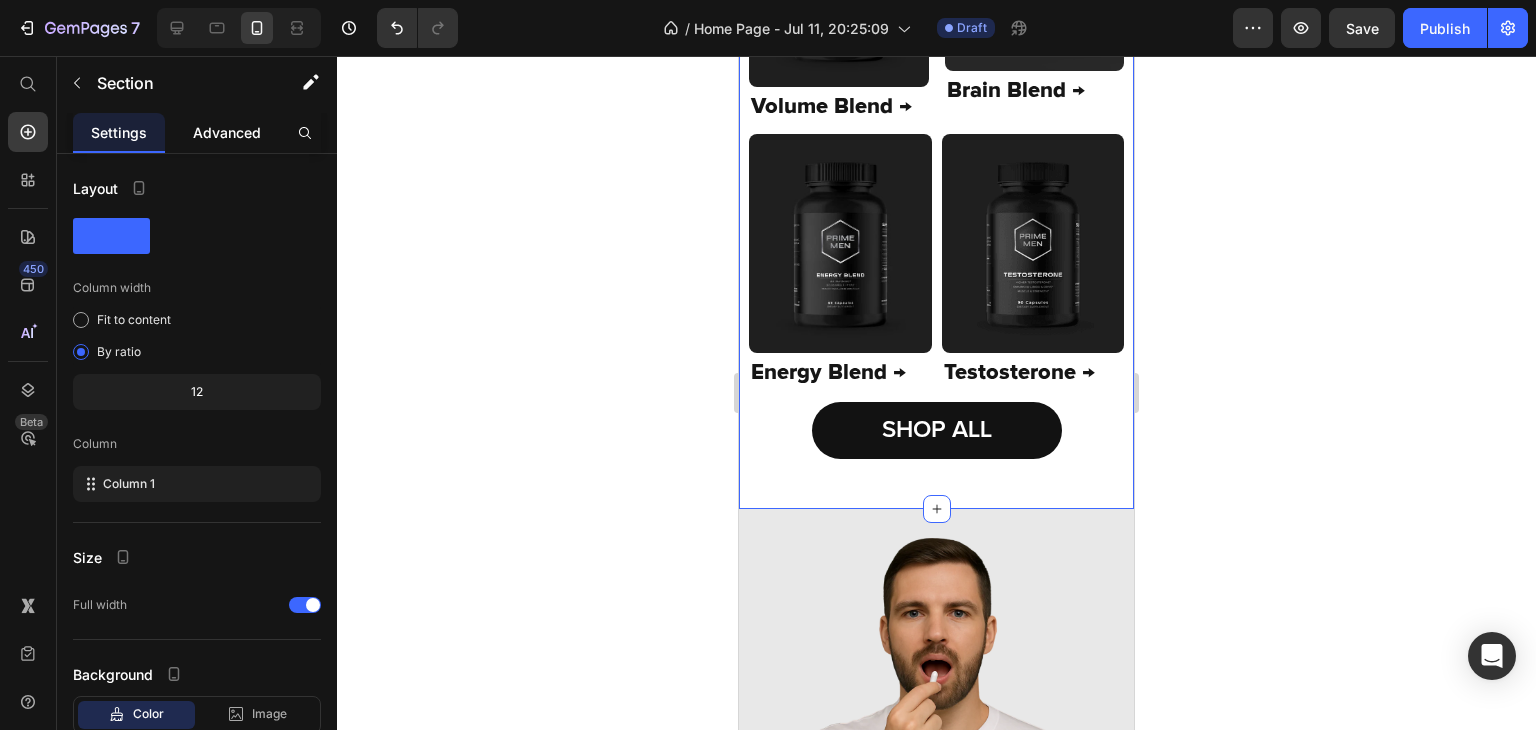 click on "Advanced" at bounding box center (227, 132) 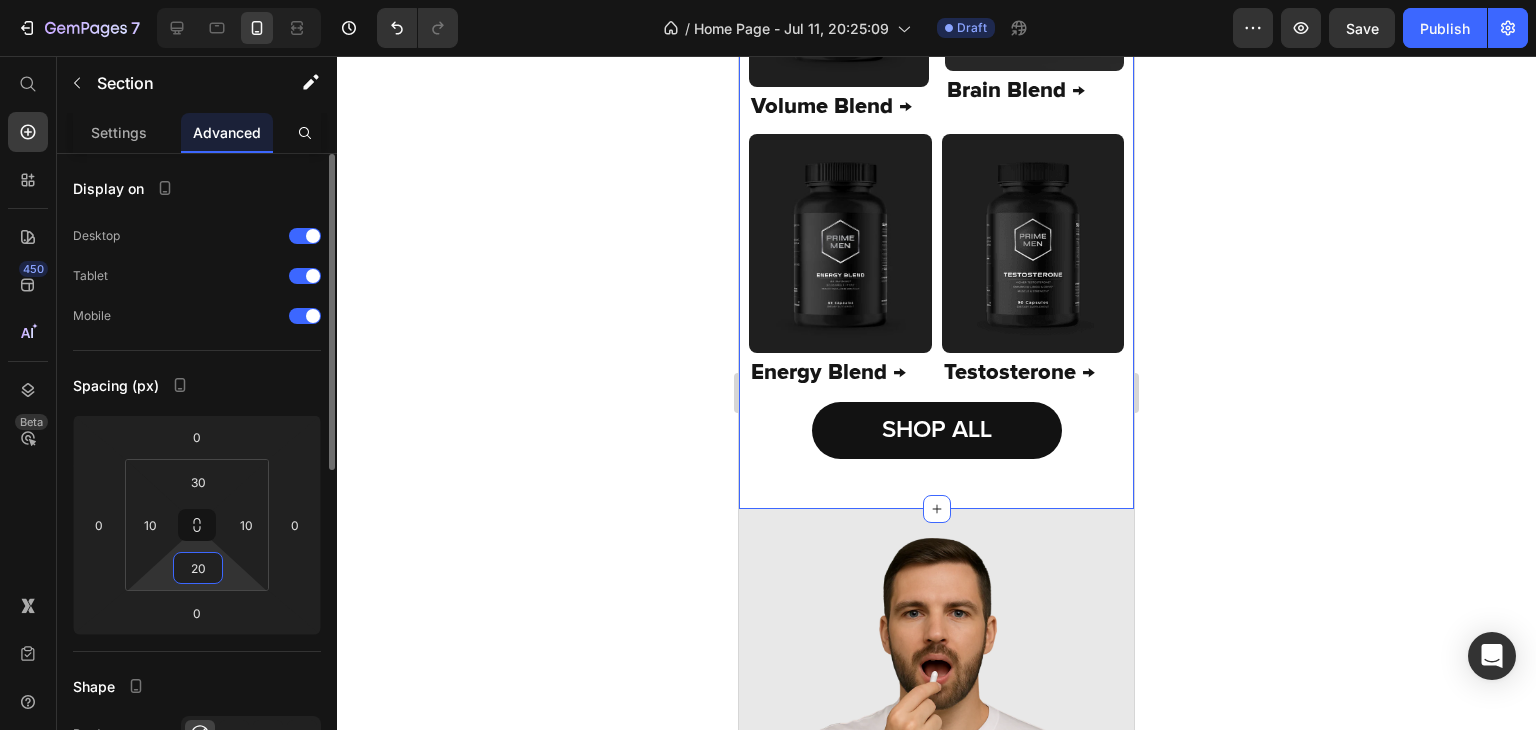 click on "20" at bounding box center [198, 568] 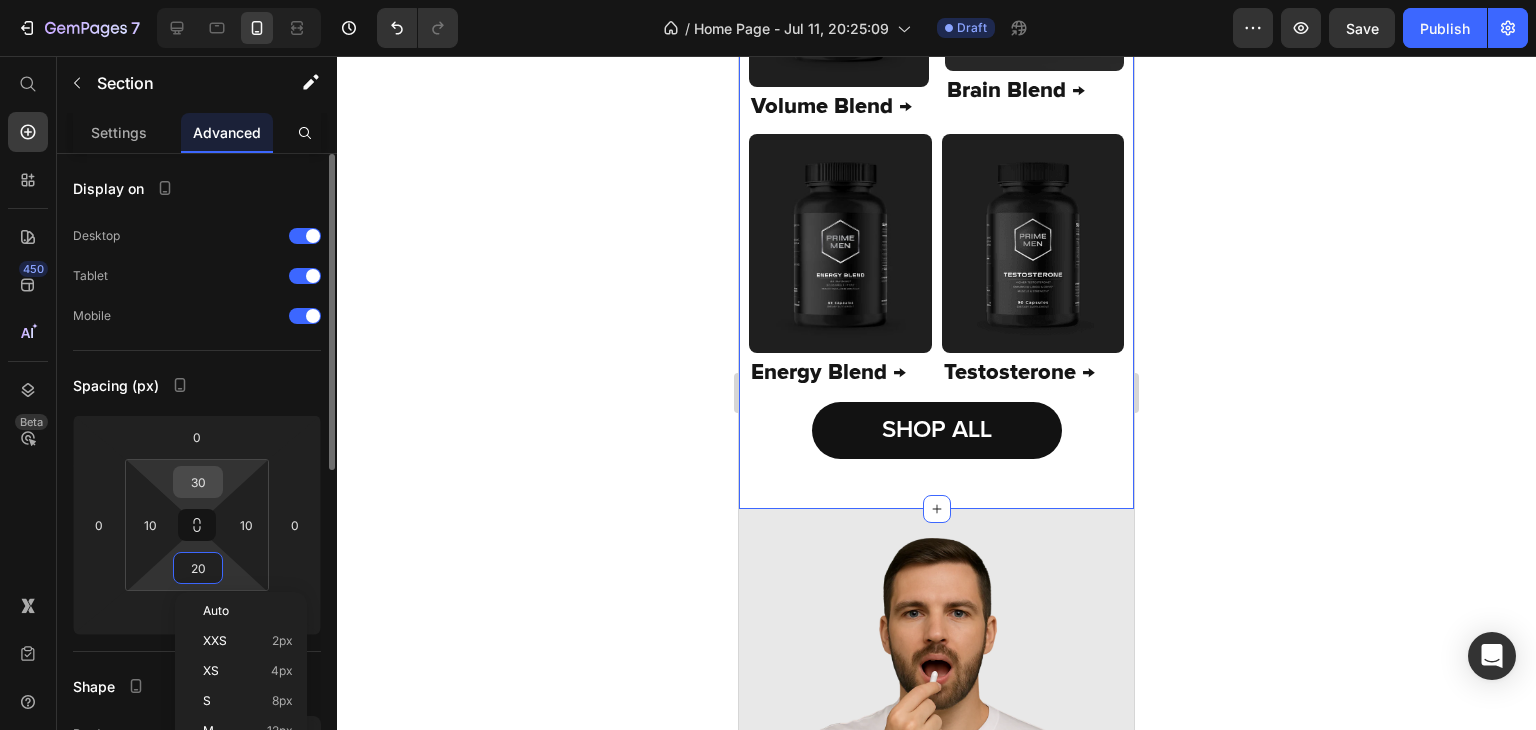 click on "30" at bounding box center (198, 482) 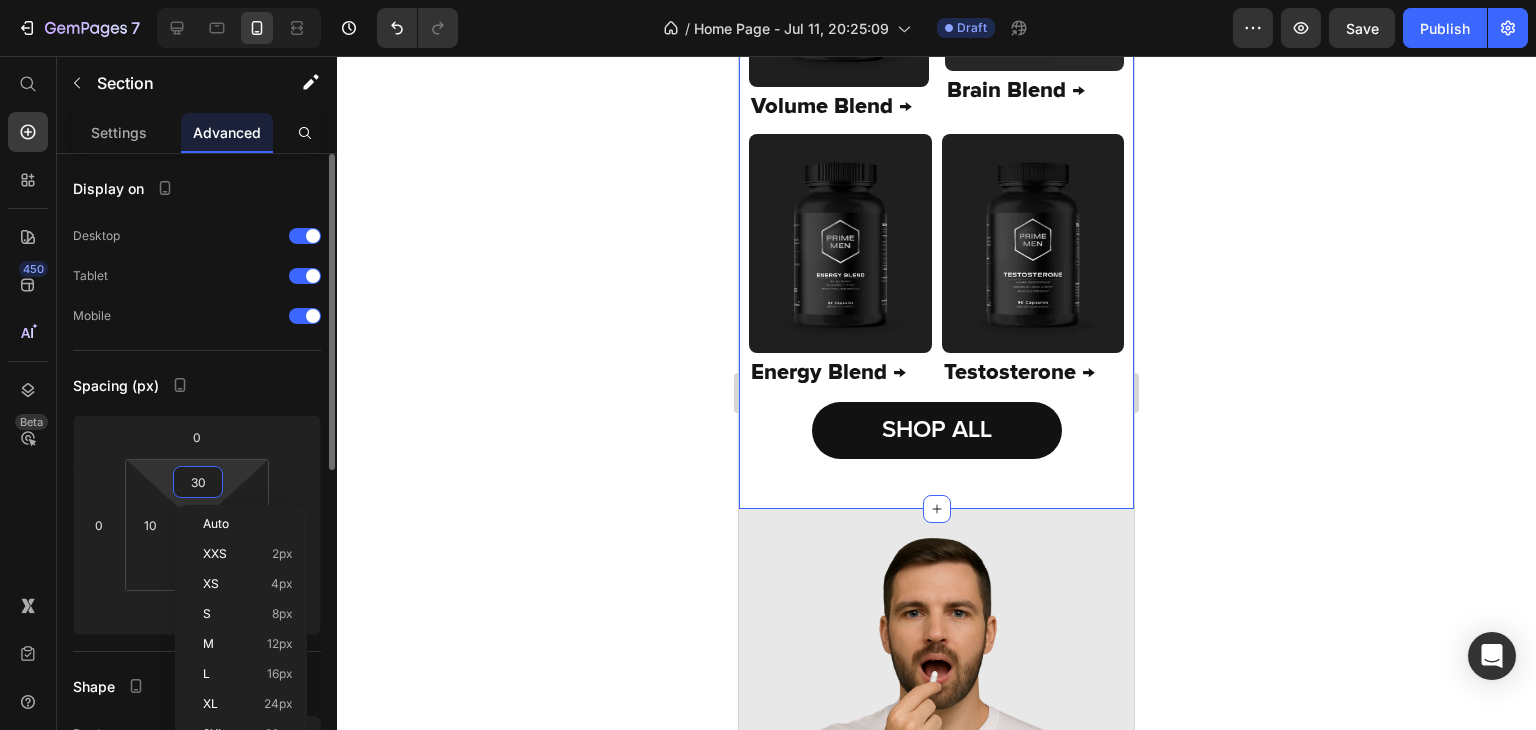 click on "30" at bounding box center [198, 482] 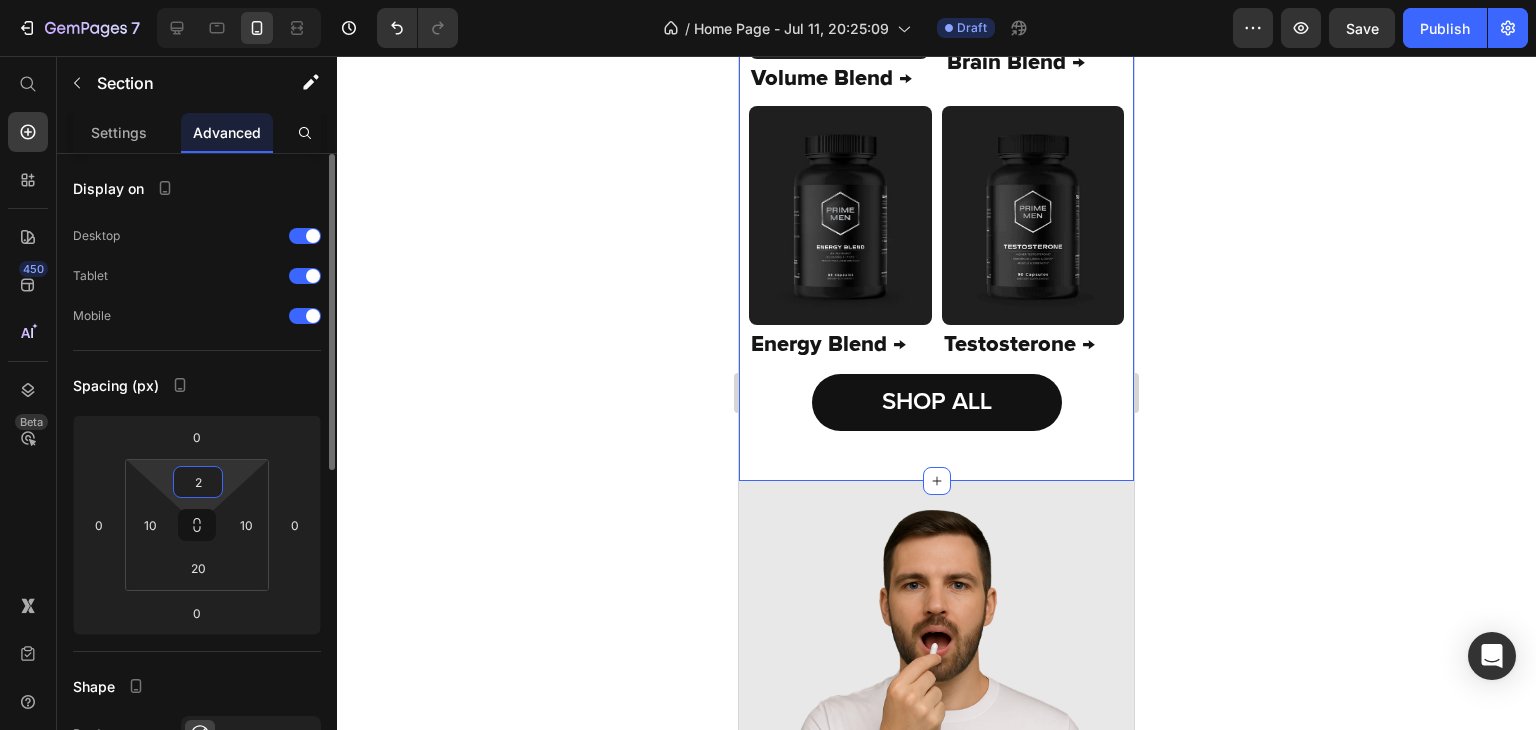 type on "20" 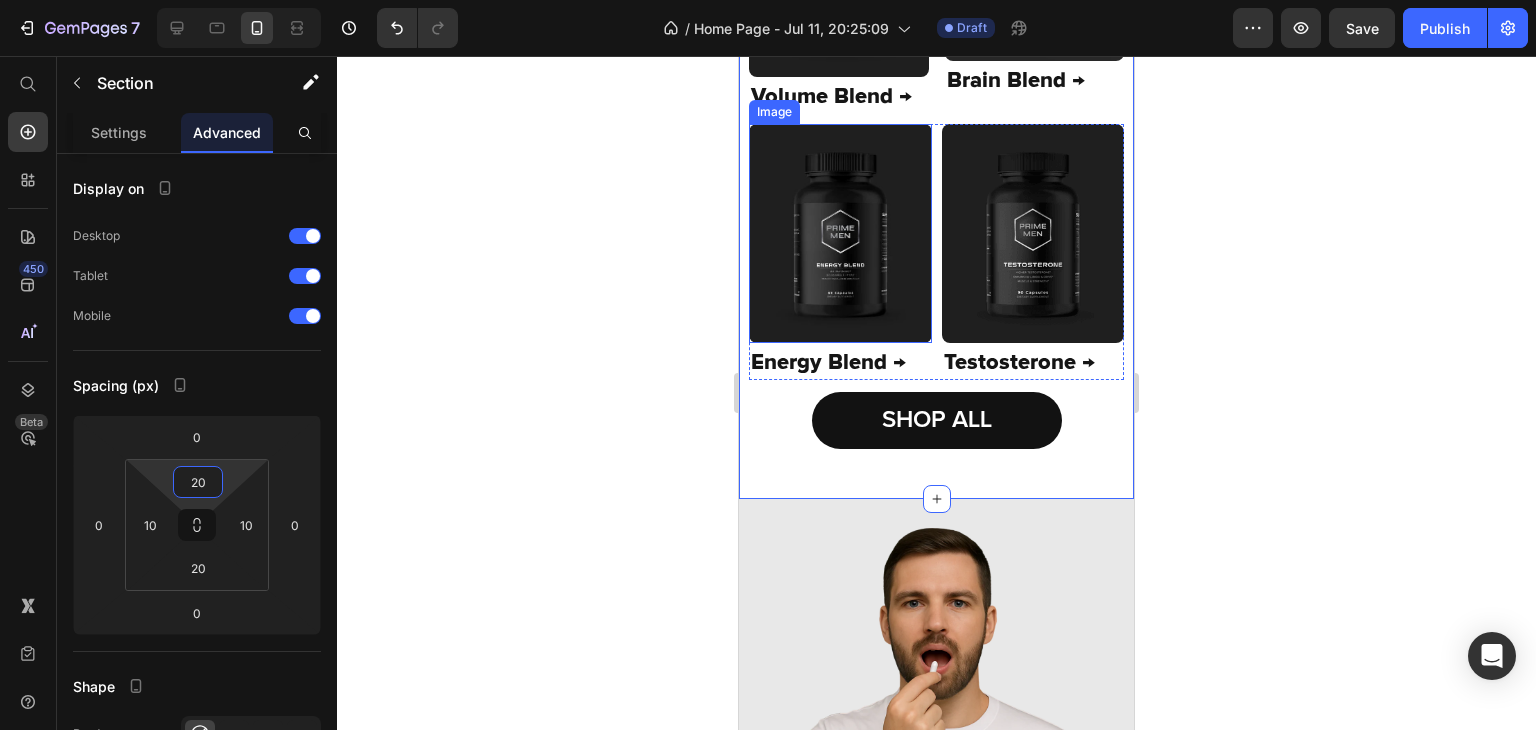 scroll, scrollTop: 742, scrollLeft: 0, axis: vertical 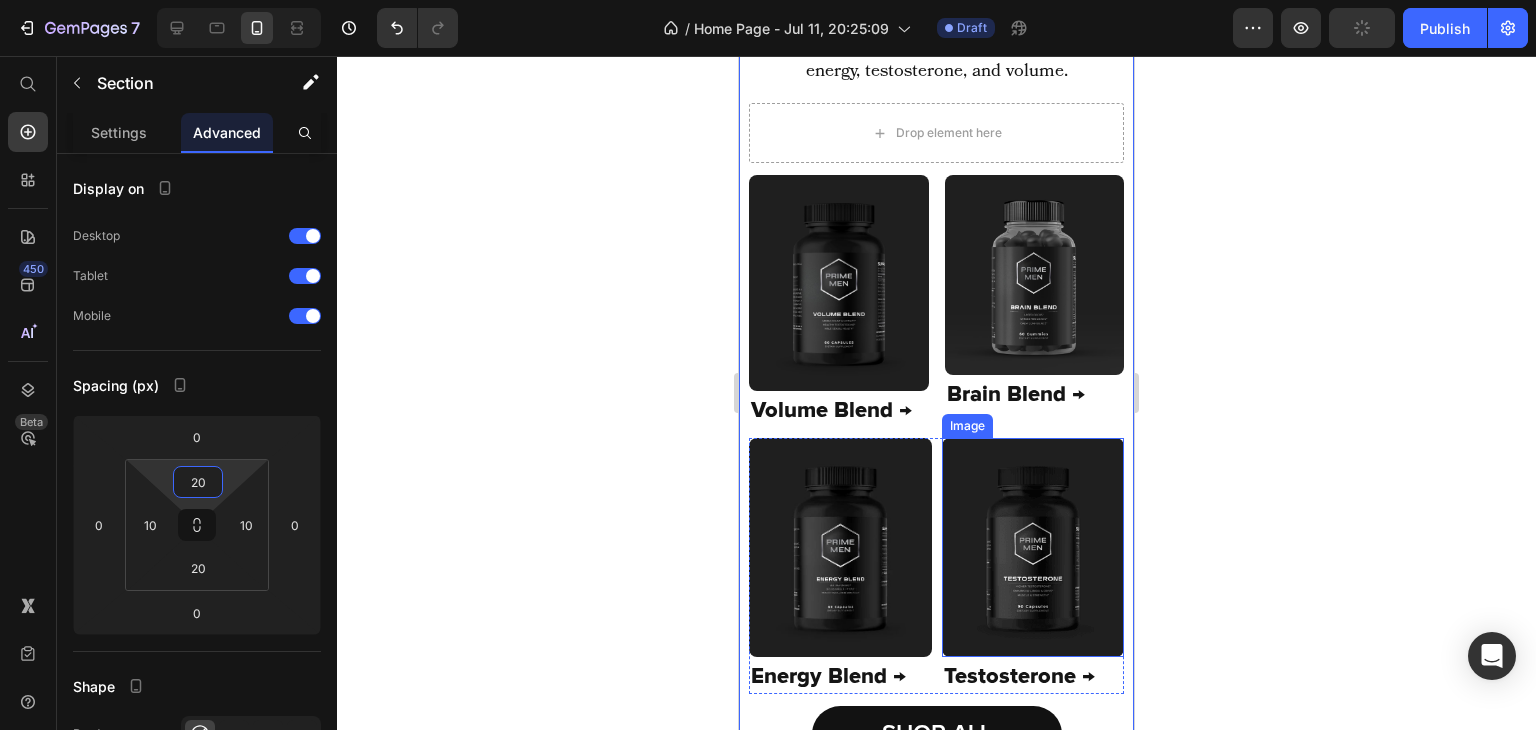 click at bounding box center (1033, 548) 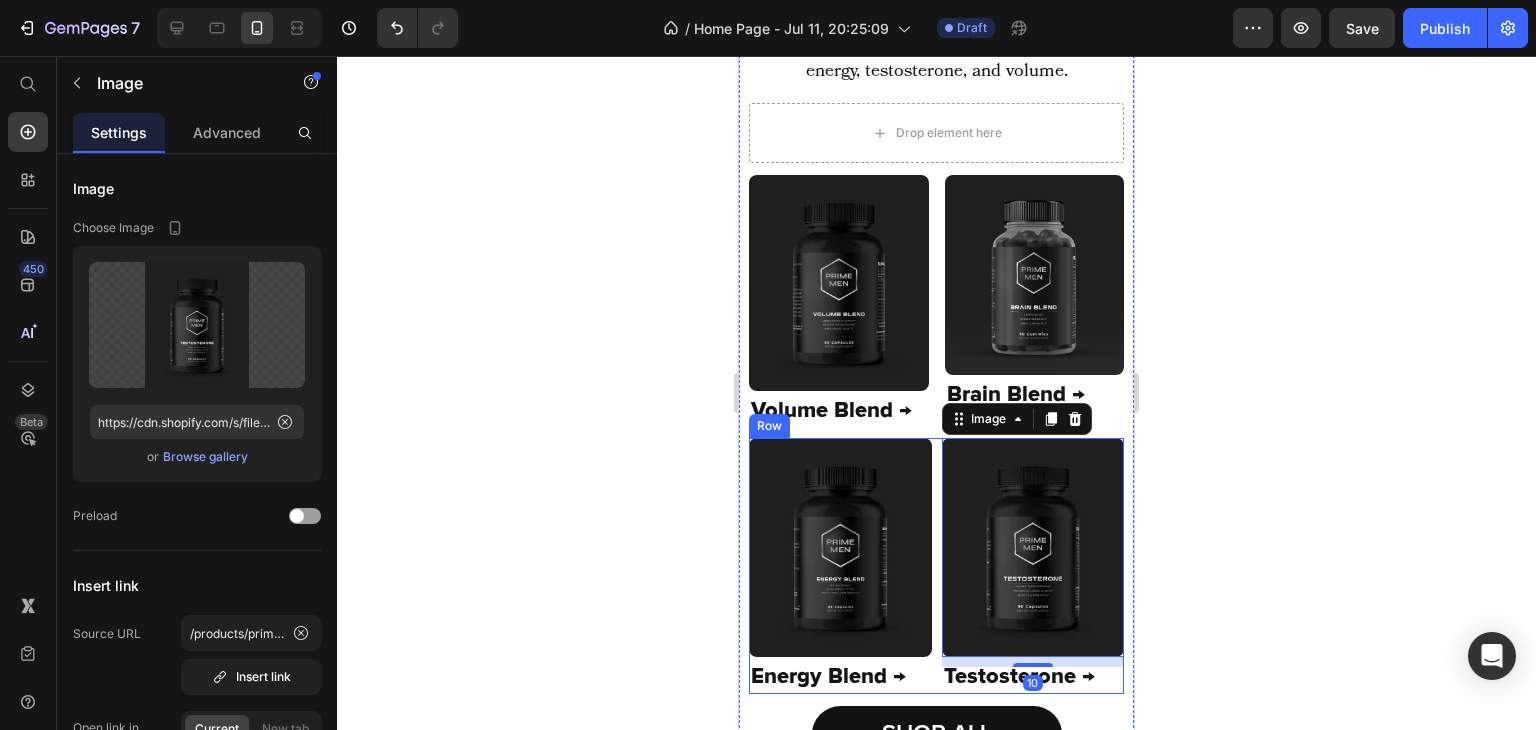 click on "Image Energy Blend → Text Block Image   10 Testosterone → Text Block Row" at bounding box center [936, 566] 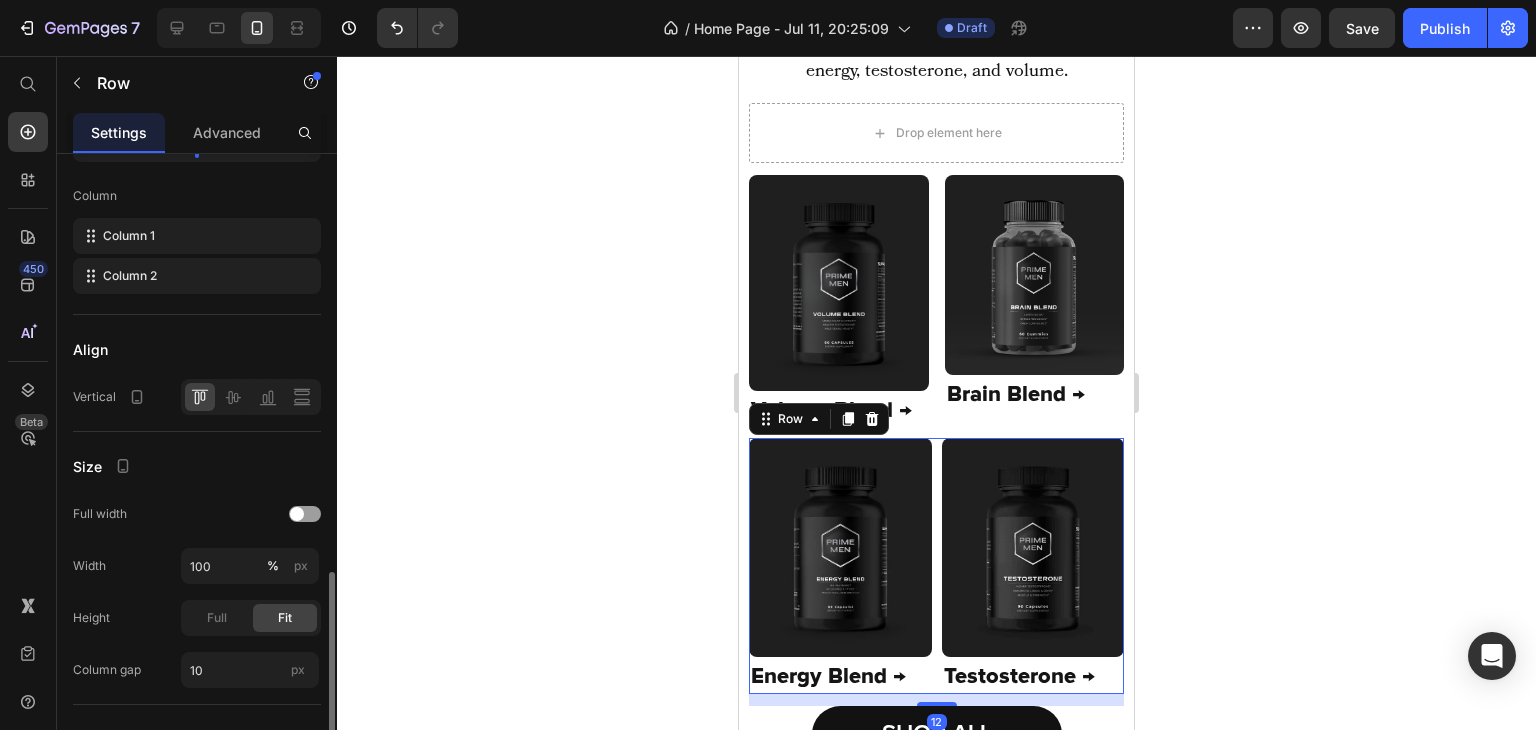 scroll, scrollTop: 442, scrollLeft: 0, axis: vertical 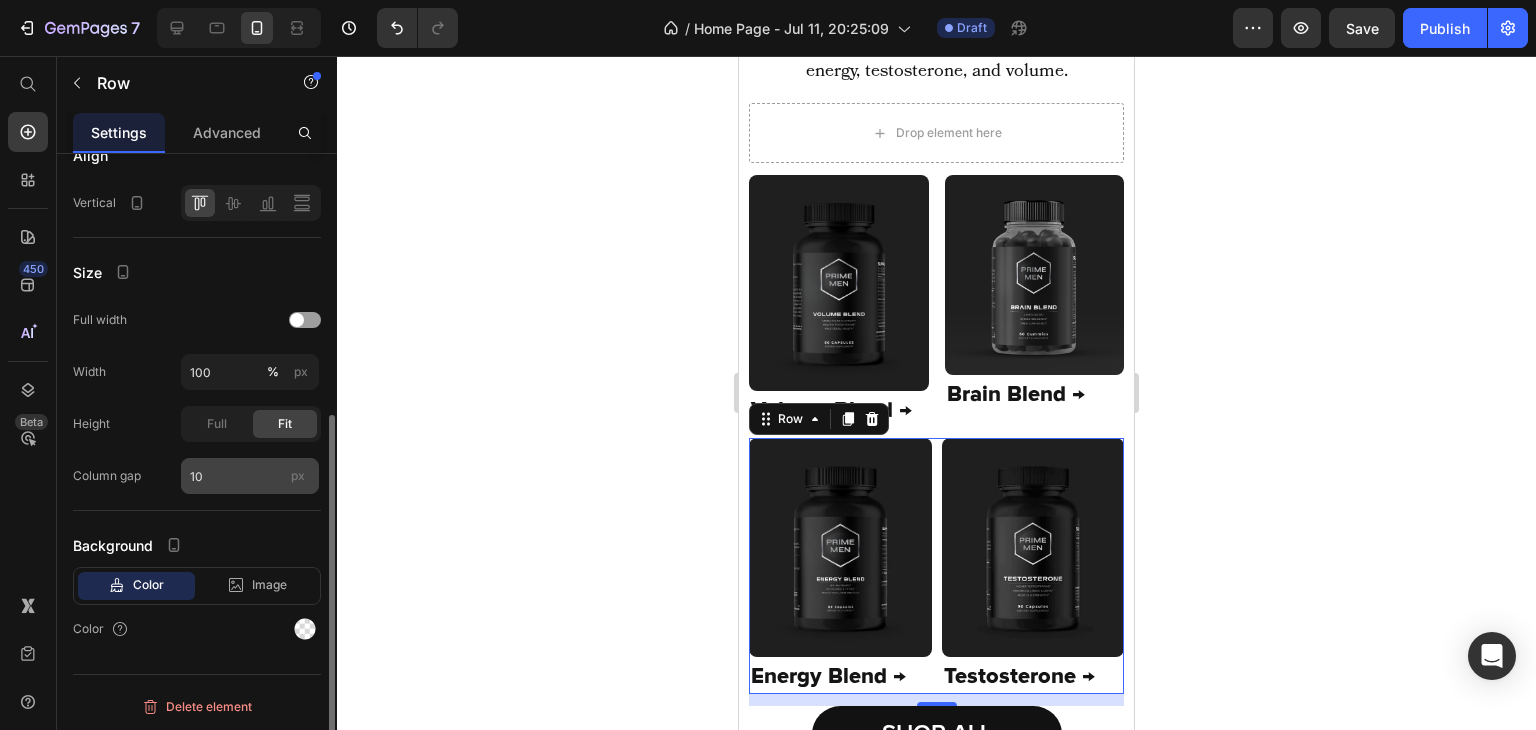 drag, startPoint x: 238, startPoint y: 452, endPoint x: 240, endPoint y: 481, distance: 29.068884 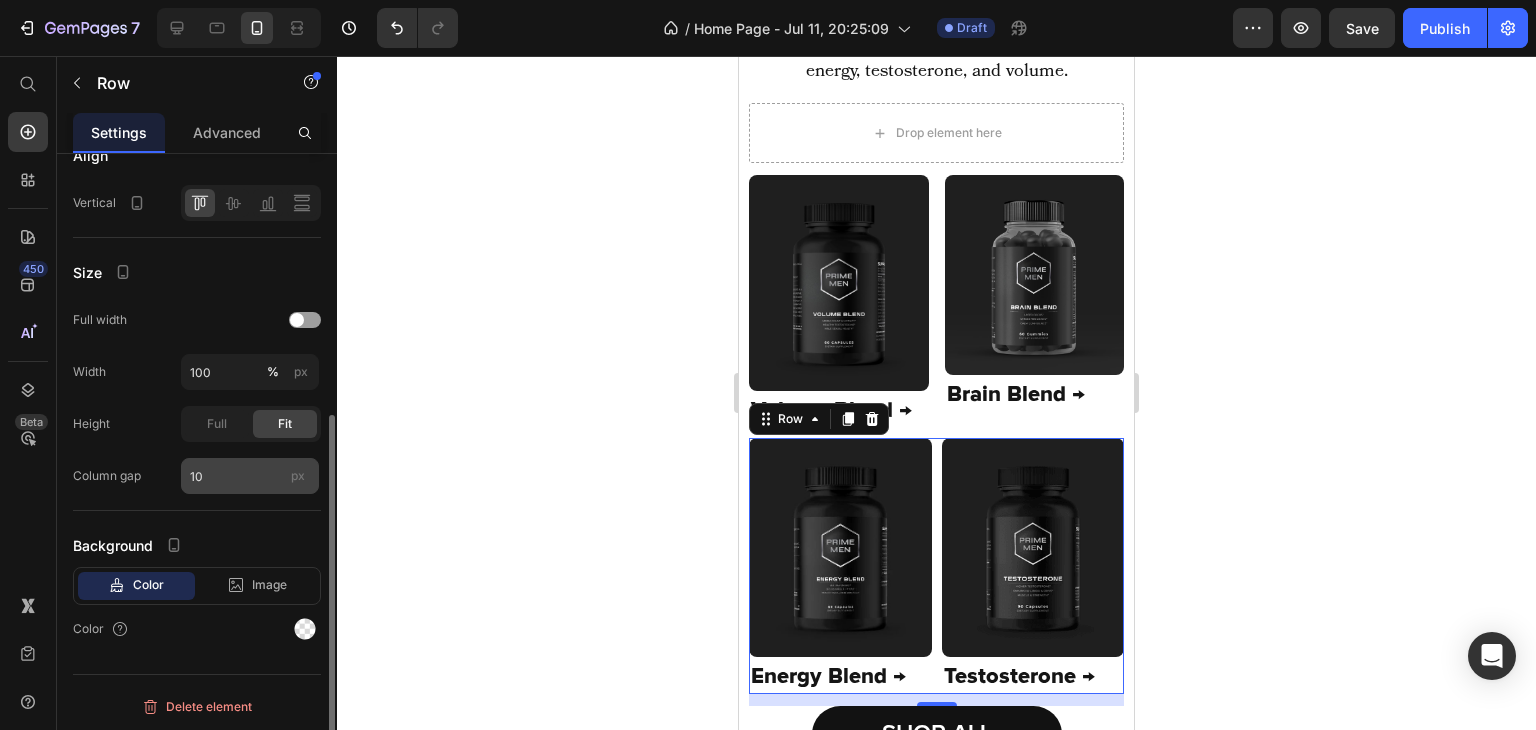click on "Size Full width Width 100 % px Height Full Fit Column gap 10 px" 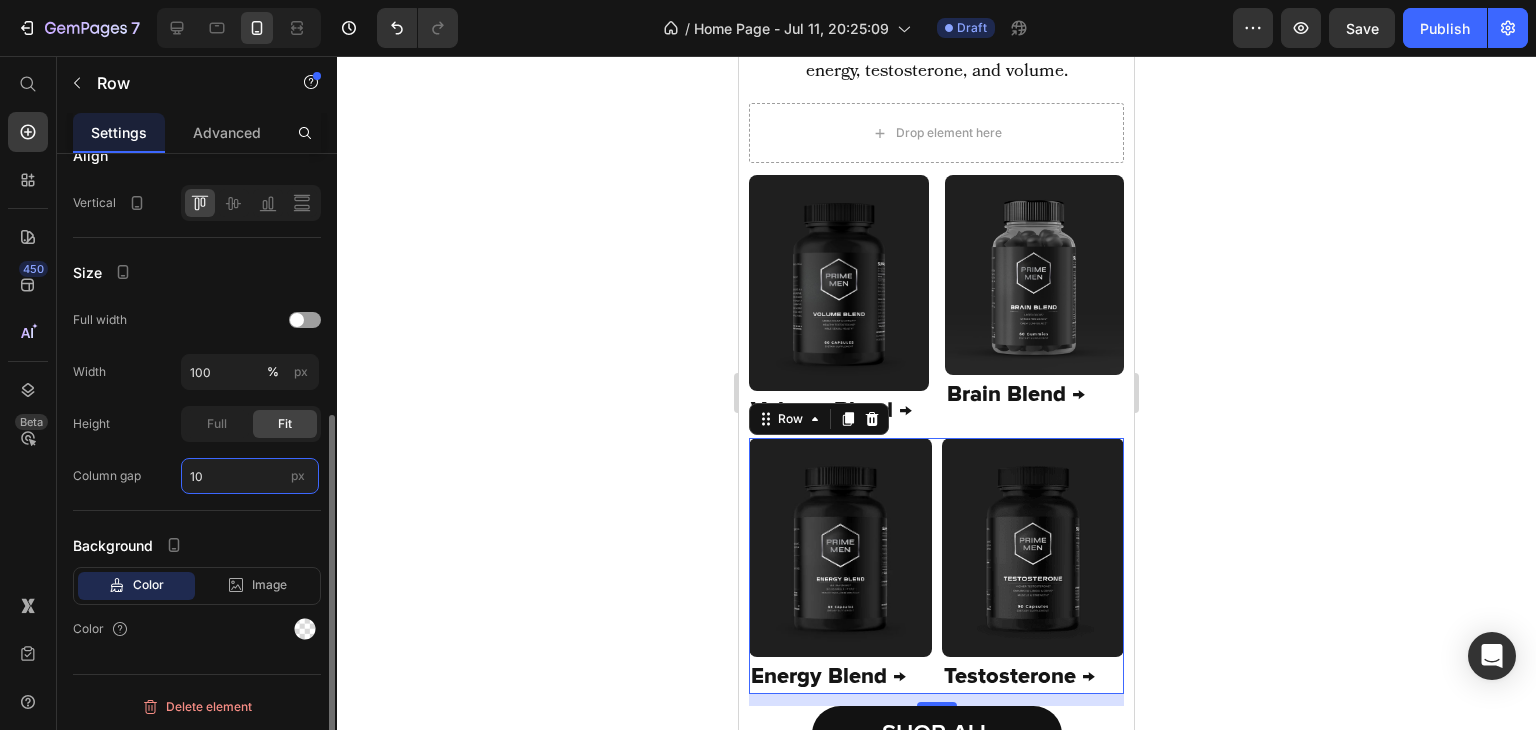 click on "10" at bounding box center (250, 476) 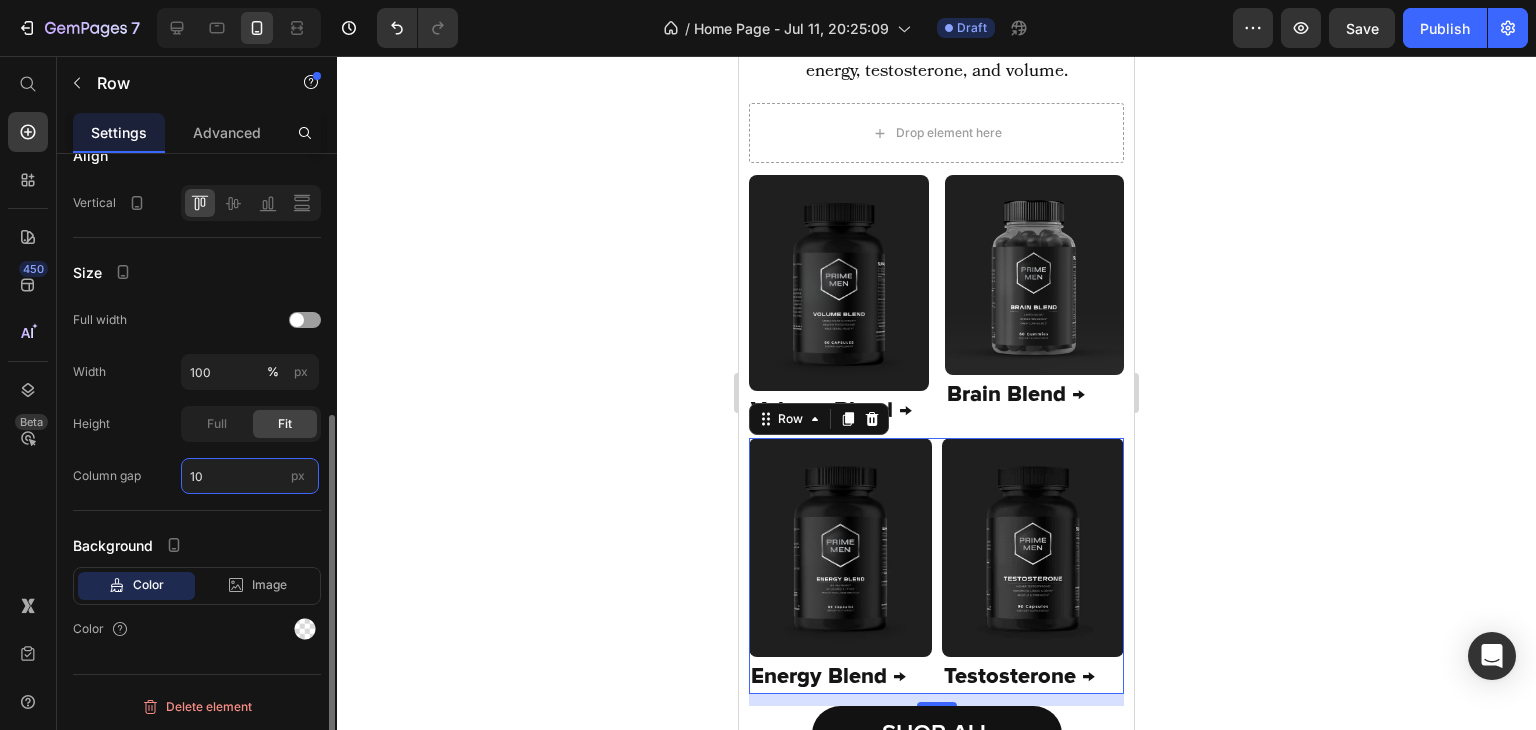 click on "10" at bounding box center [250, 476] 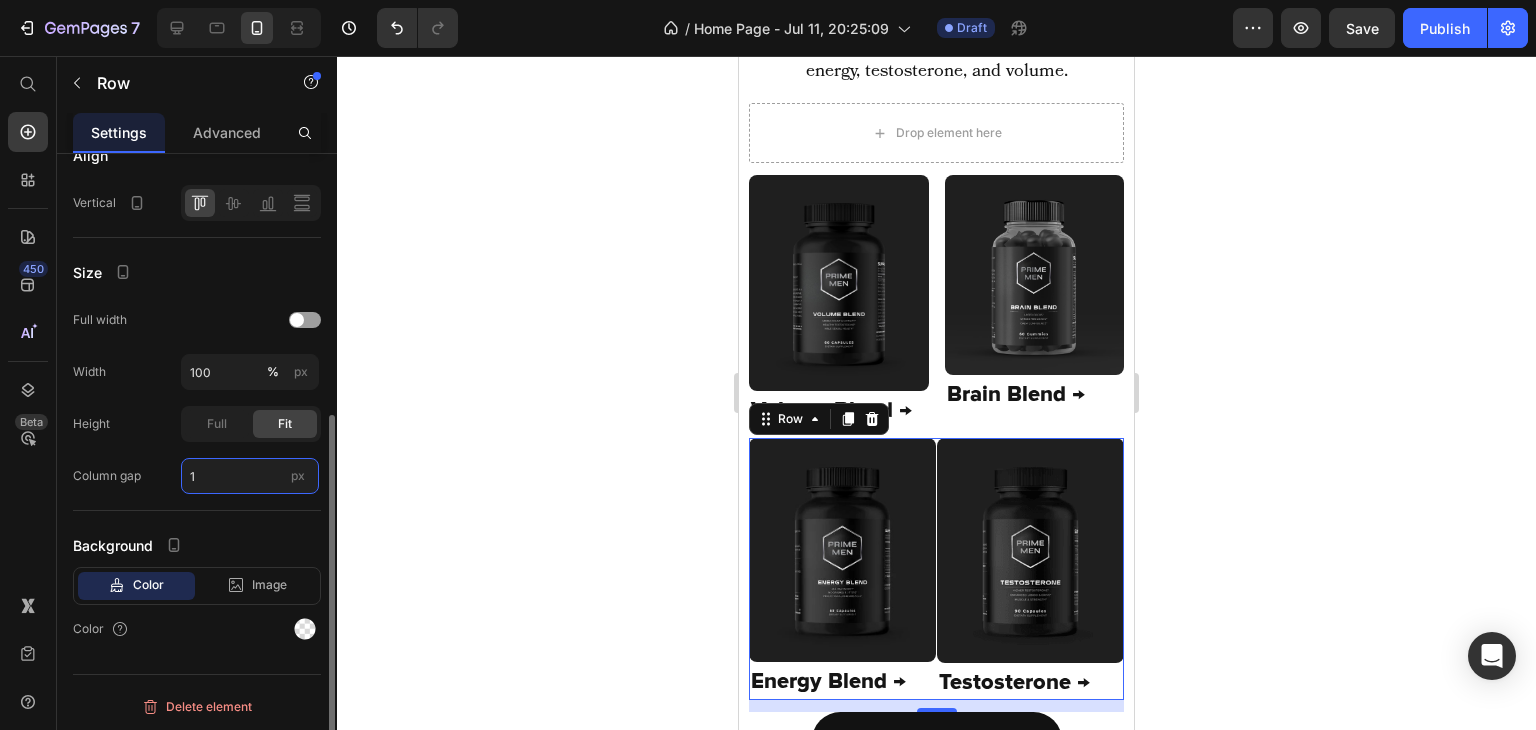 type on "16" 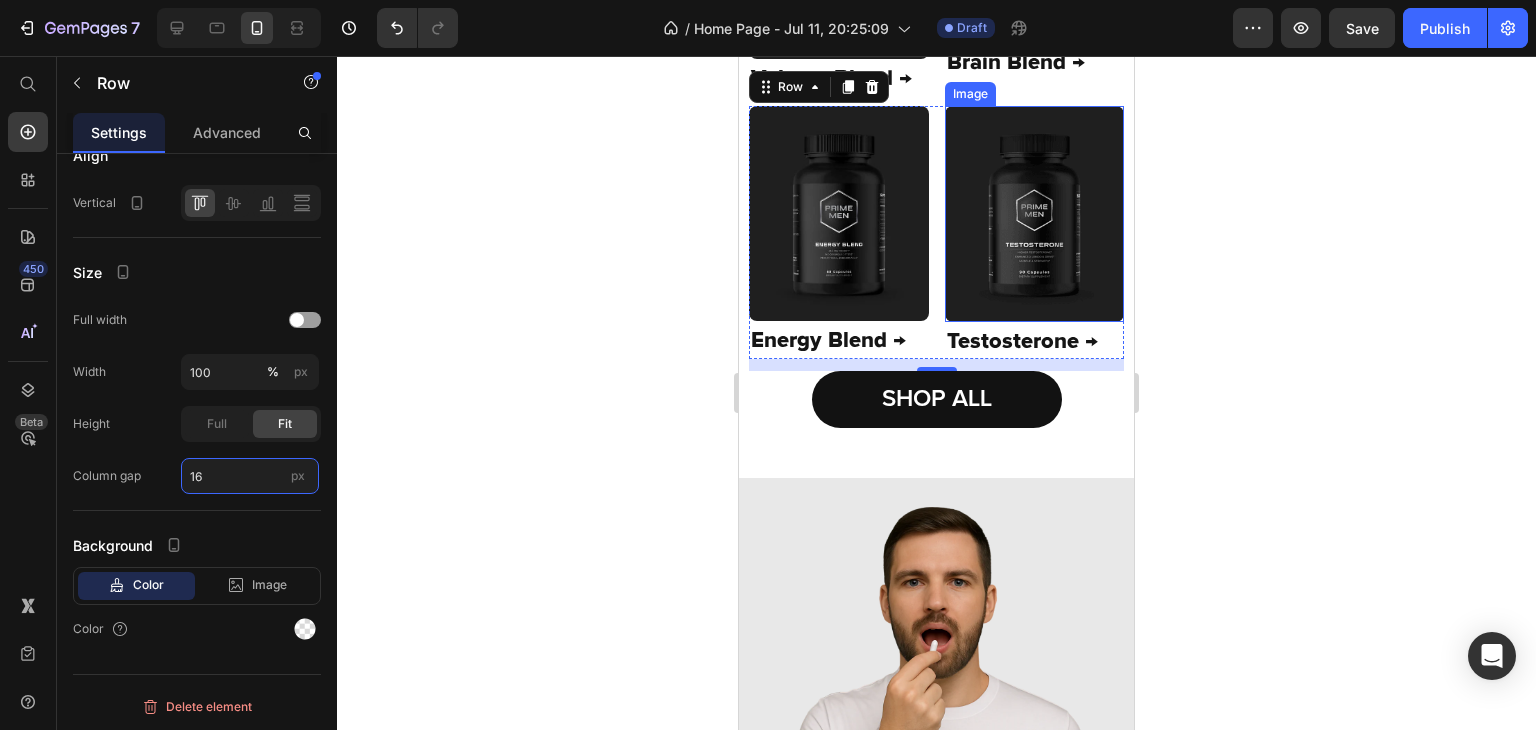 scroll, scrollTop: 1232, scrollLeft: 0, axis: vertical 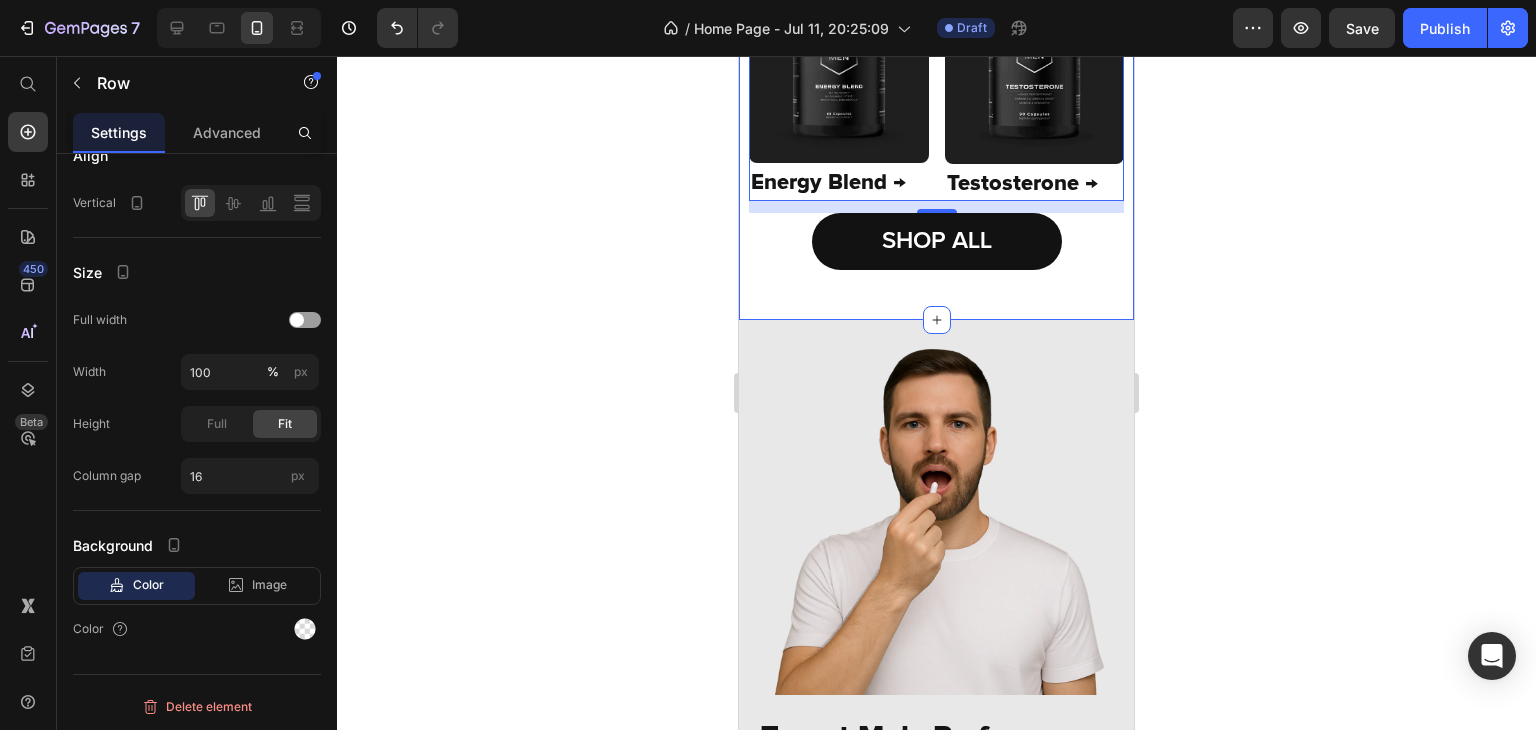 click on "Target Your Health Goals Heading Target Your Health Goals Heading
Drop element here Clinically formulated supplements to support performance where it matters most — brain, energy, testosterone, and volume. Text Block Row
Drop element here Row Image Volume Blend → Text Block Image Brain Blend → Text Block Row Image Volume Blend → Text Block Image Brain Blend → Text Block Image Energy Blend → Text Block Image Testosterone → Text Block Row Image Energy Blend → Text Block Image Testosterone → Text Block Row   12 SHOP ALL Button Section 2" at bounding box center [936, -158] 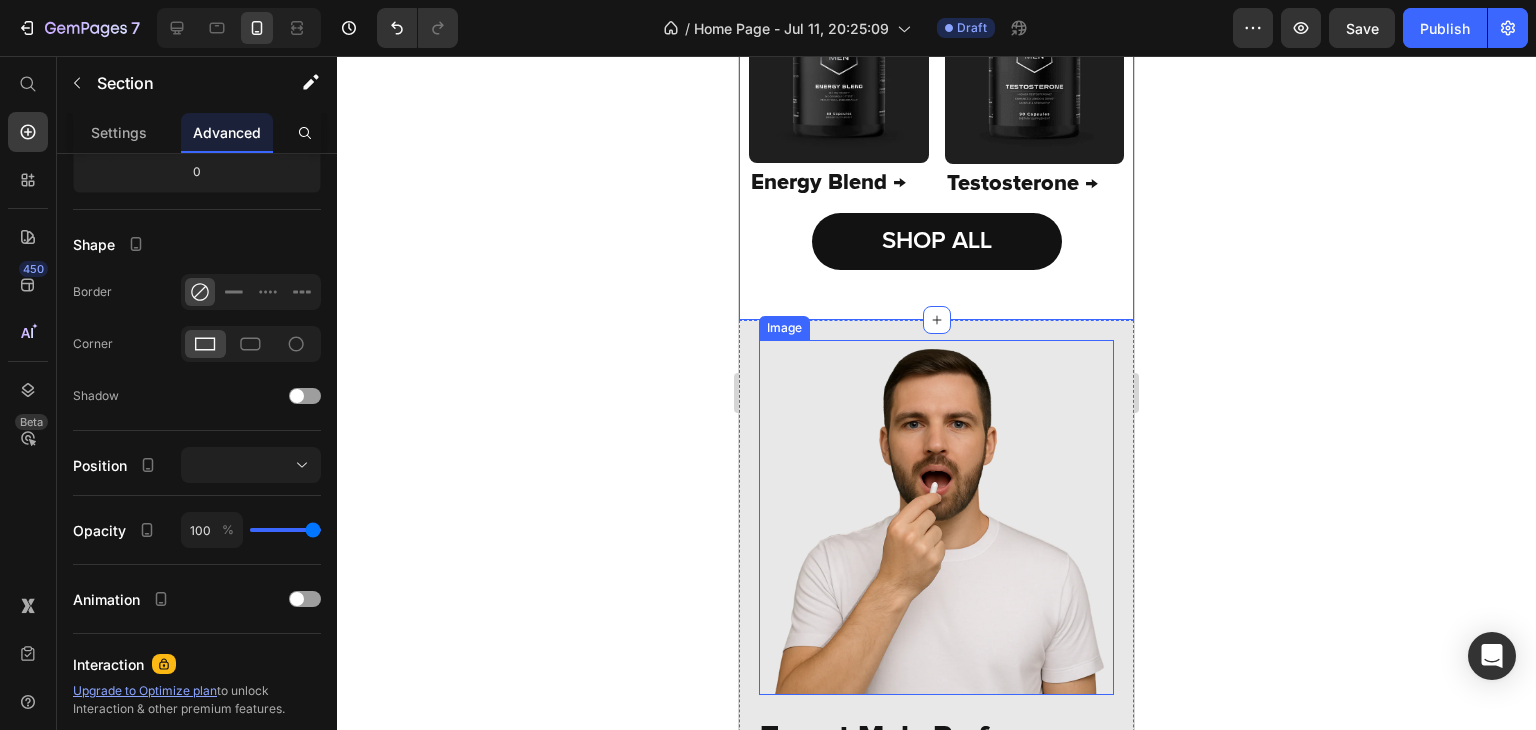 scroll, scrollTop: 0, scrollLeft: 0, axis: both 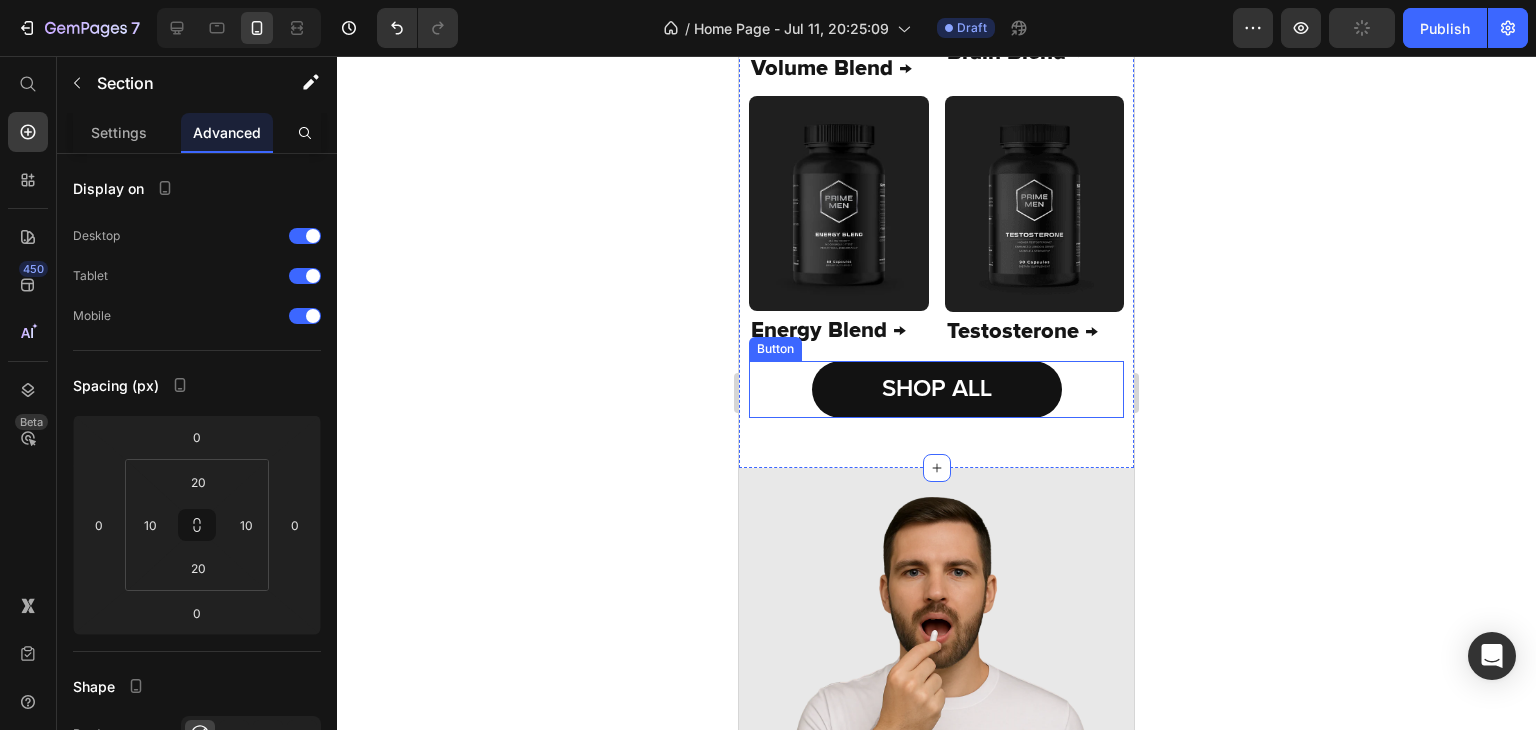 click on "SHOP ALL Button" at bounding box center [936, 389] 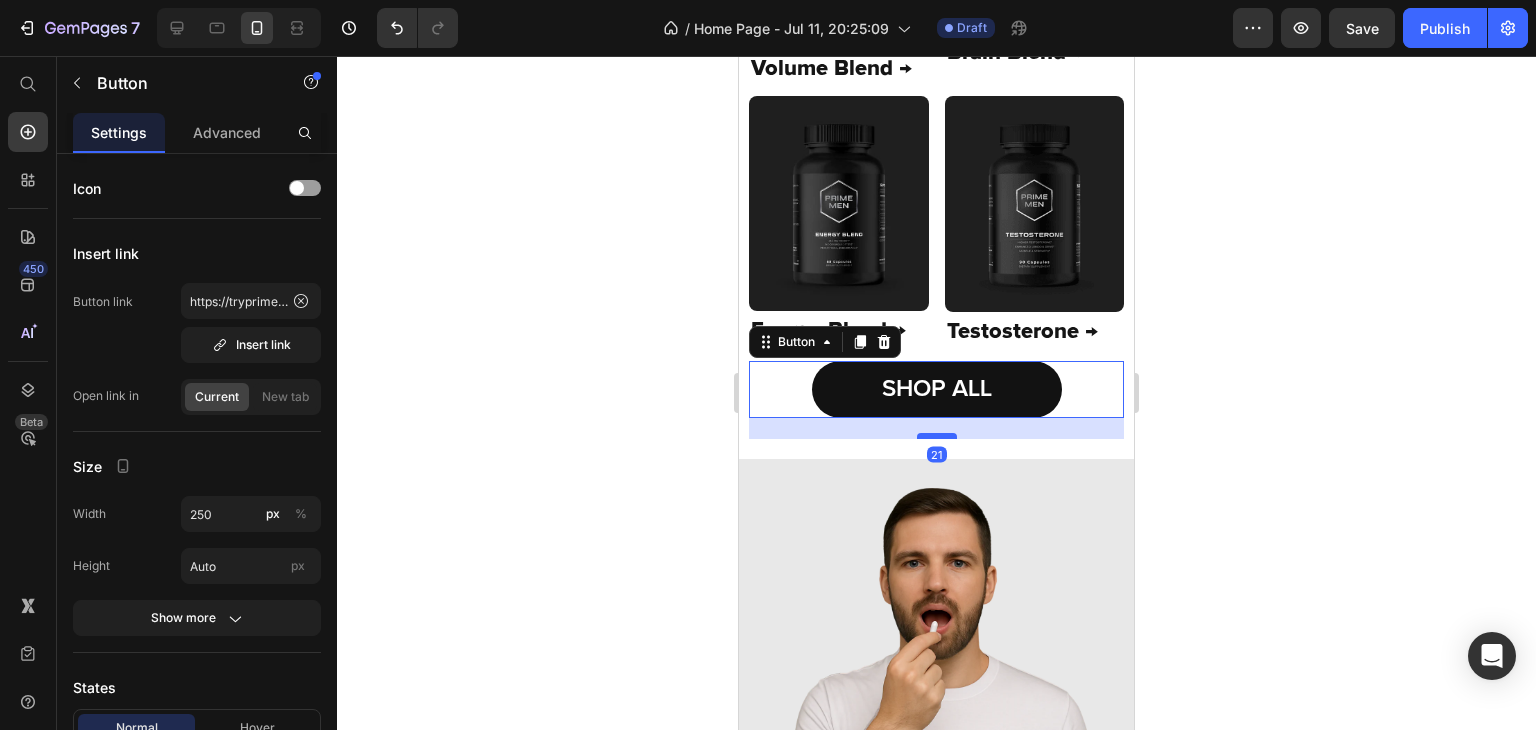 click at bounding box center (937, 436) 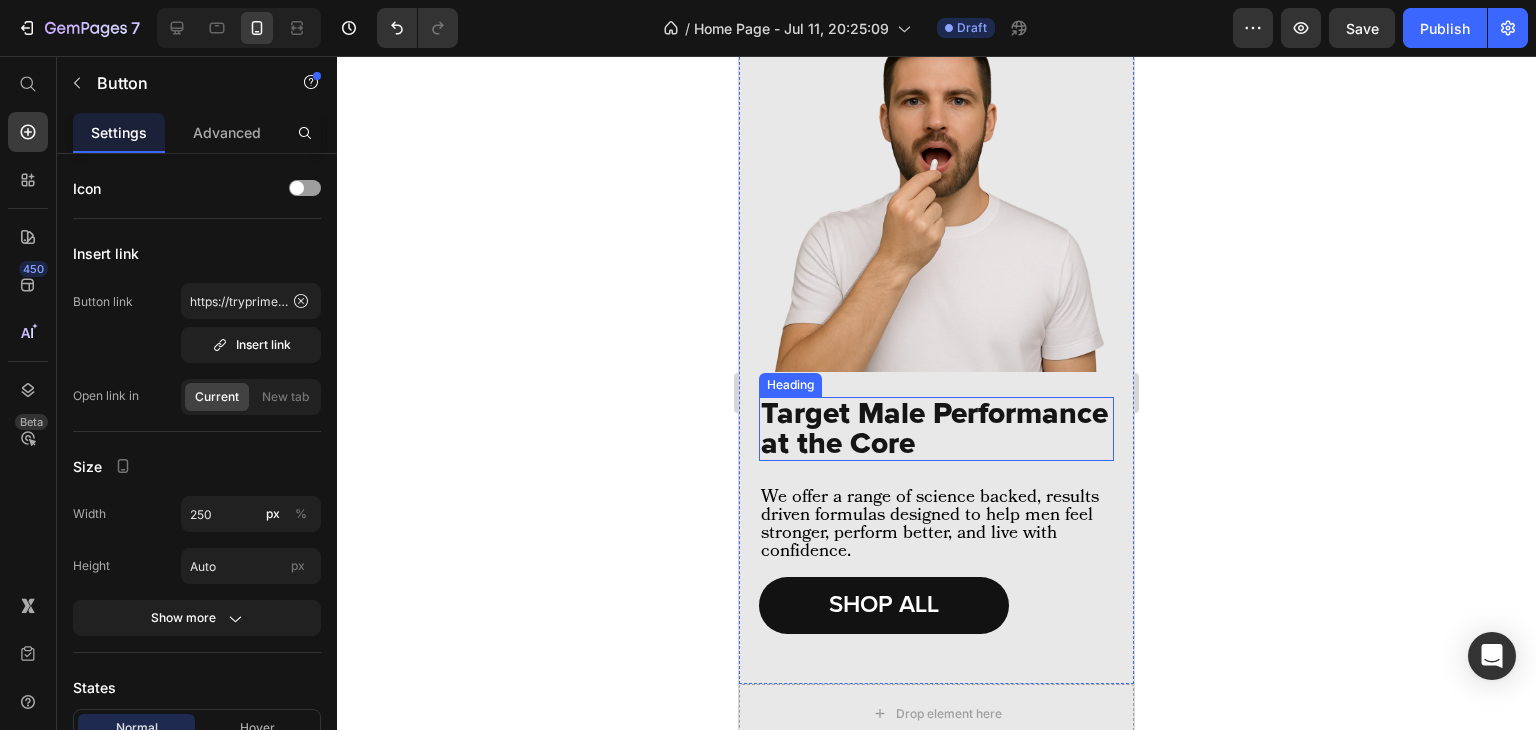scroll, scrollTop: 1663, scrollLeft: 0, axis: vertical 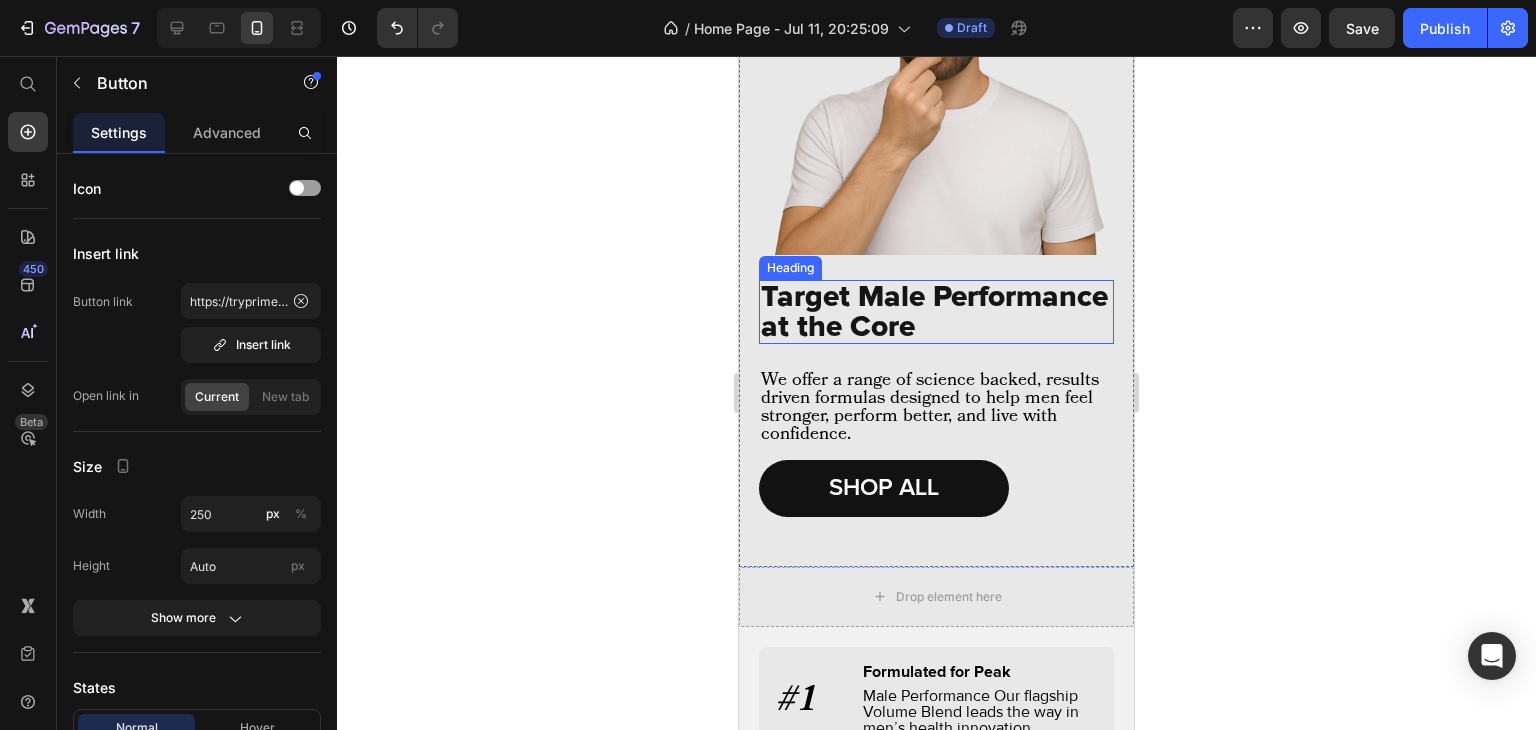 click on "Target Male Performance at the Core" at bounding box center (936, 312) 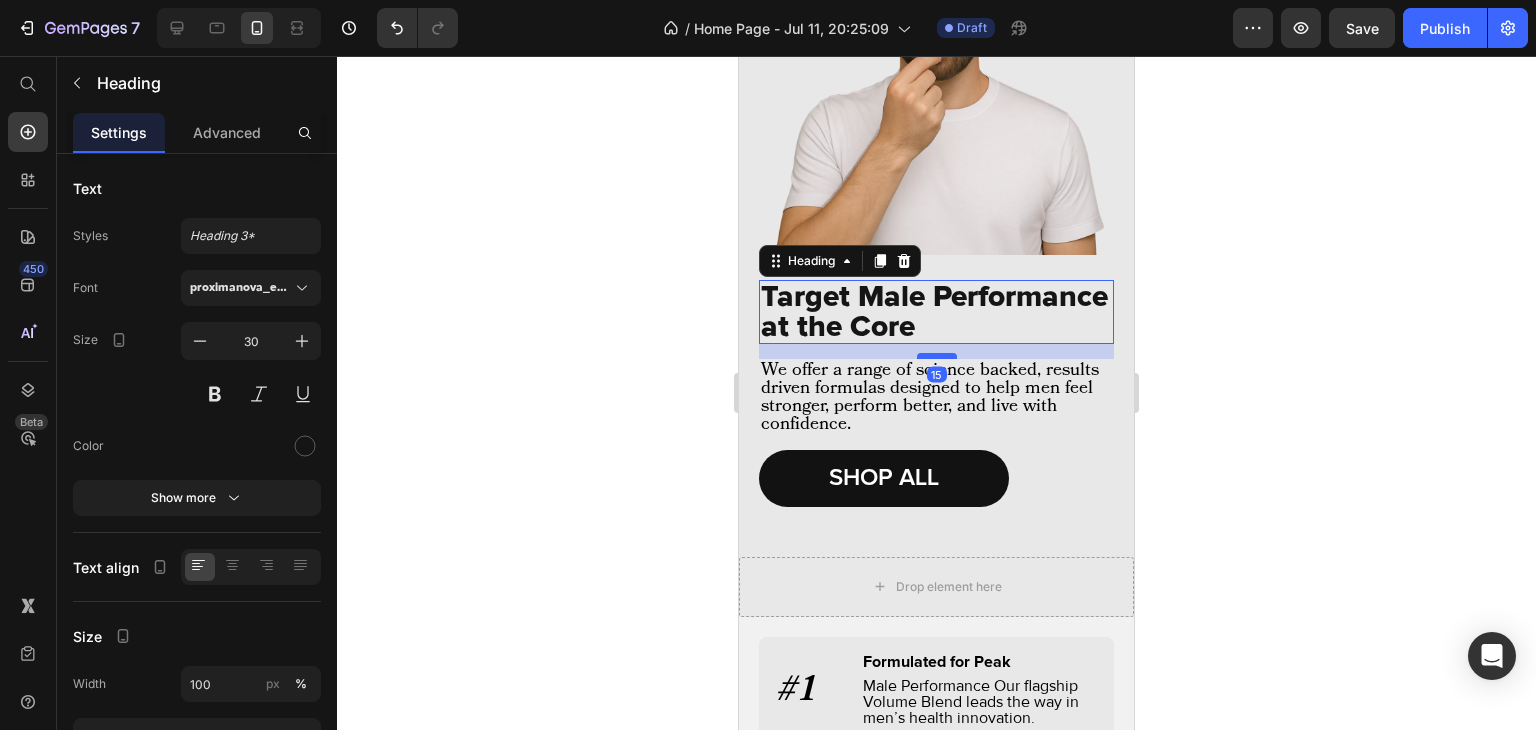 drag, startPoint x: 931, startPoint y: 363, endPoint x: 934, endPoint y: 353, distance: 10.440307 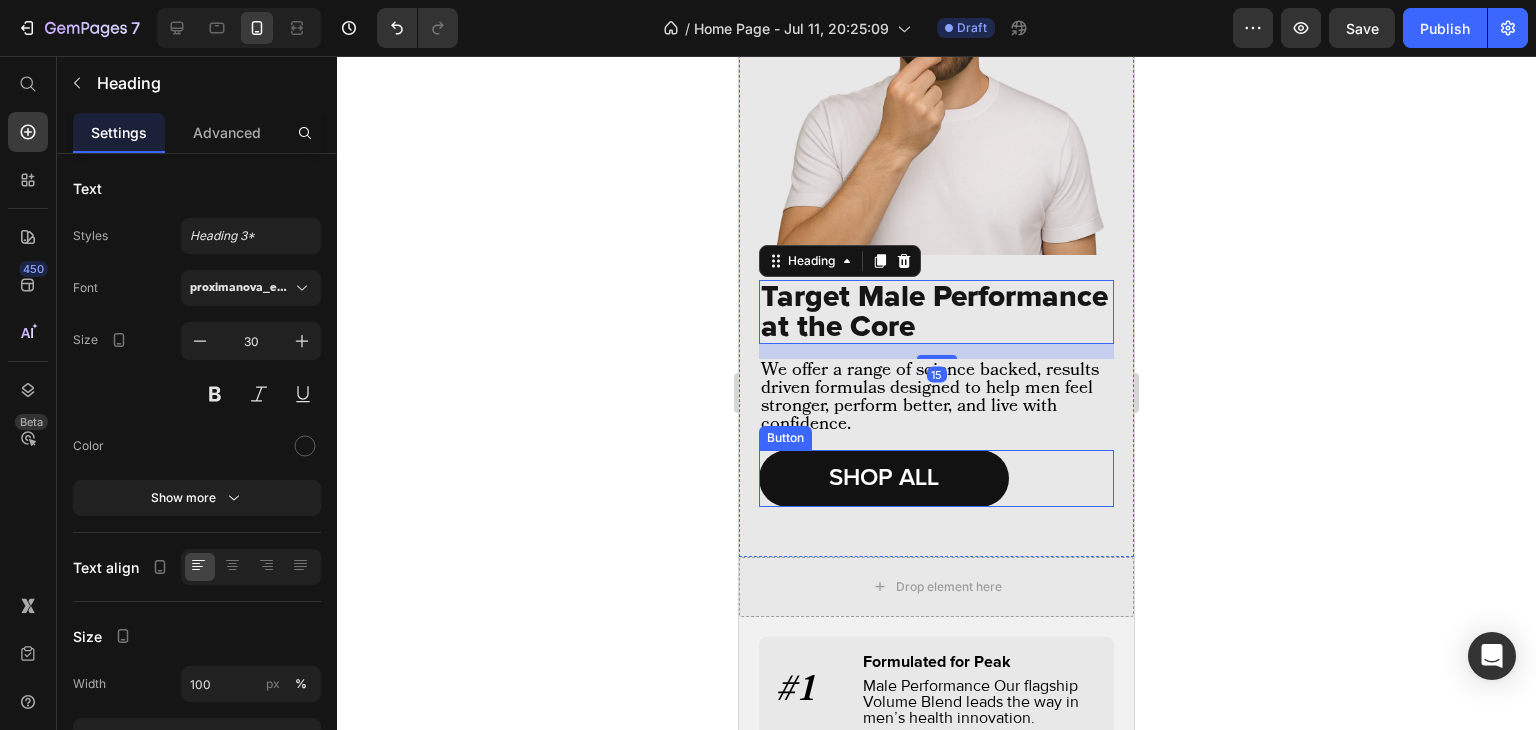 click on "SHOP ALL Button" at bounding box center (936, 478) 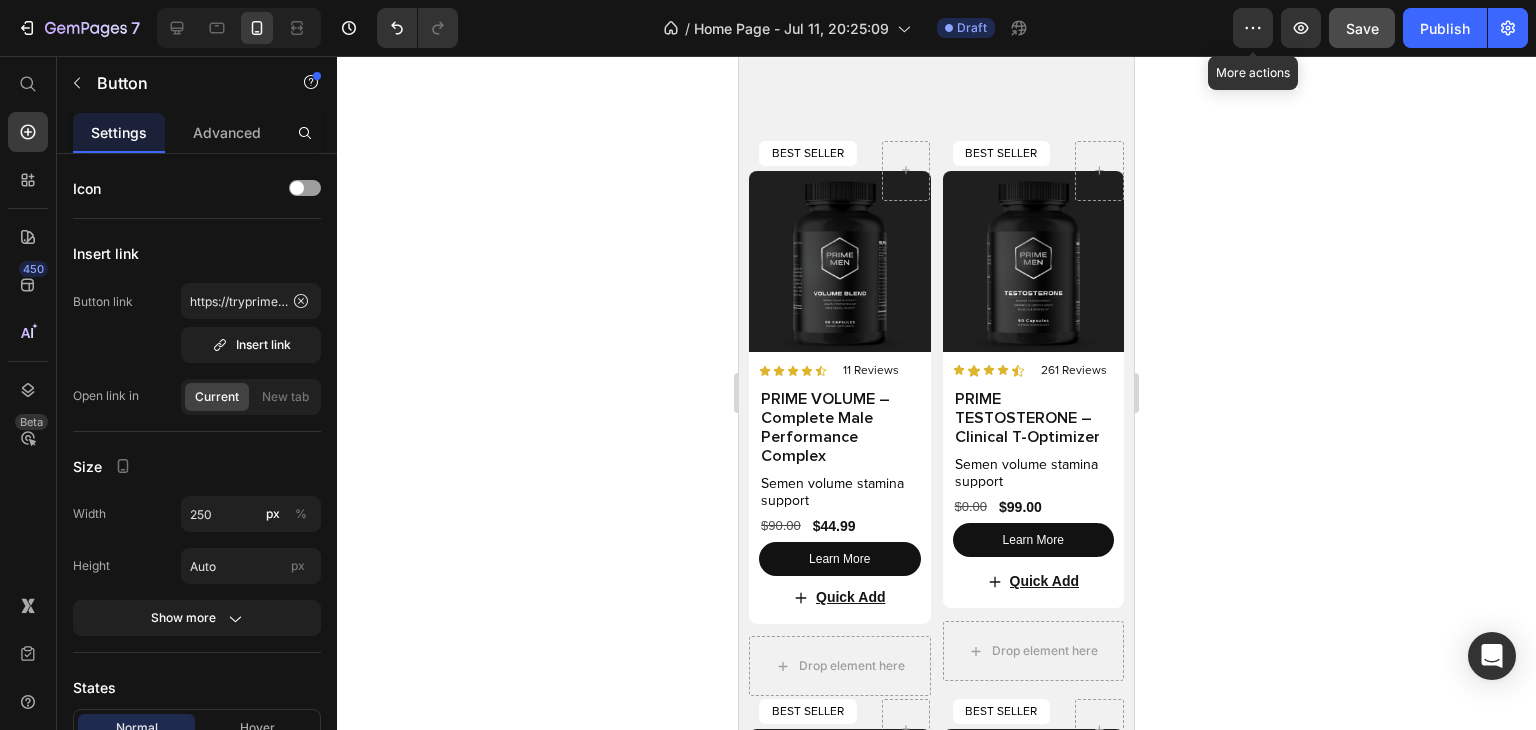 scroll, scrollTop: 3959, scrollLeft: 0, axis: vertical 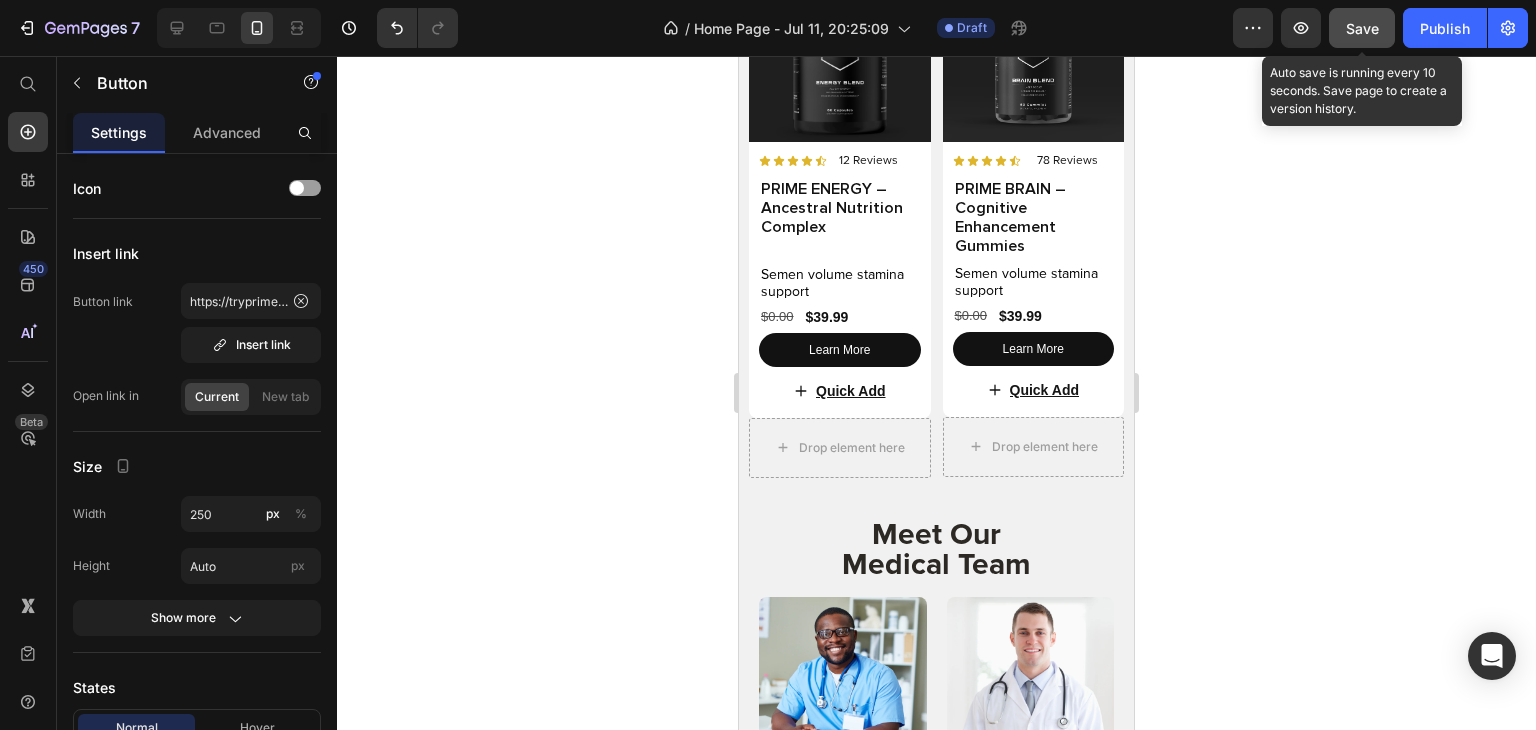 click on "Save" 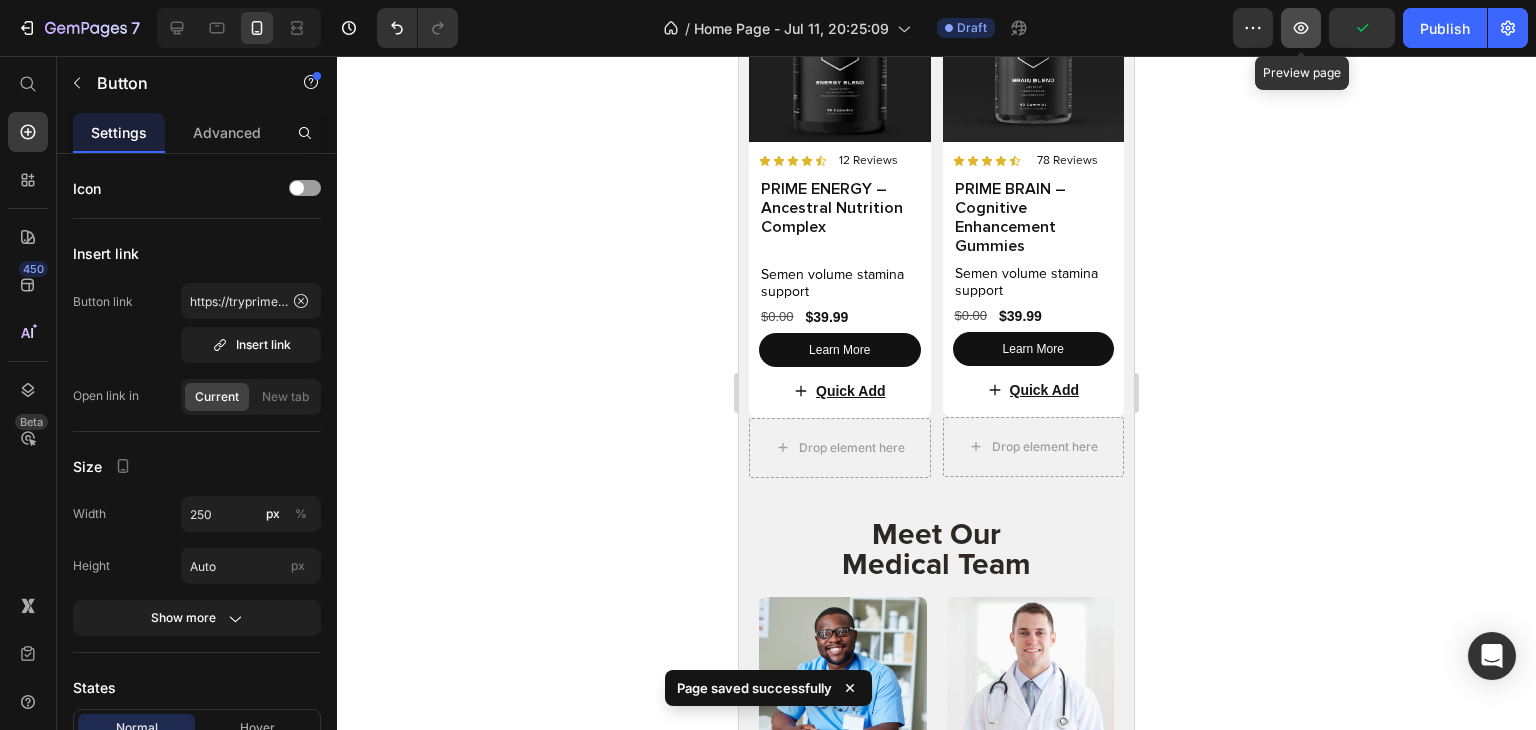 click 